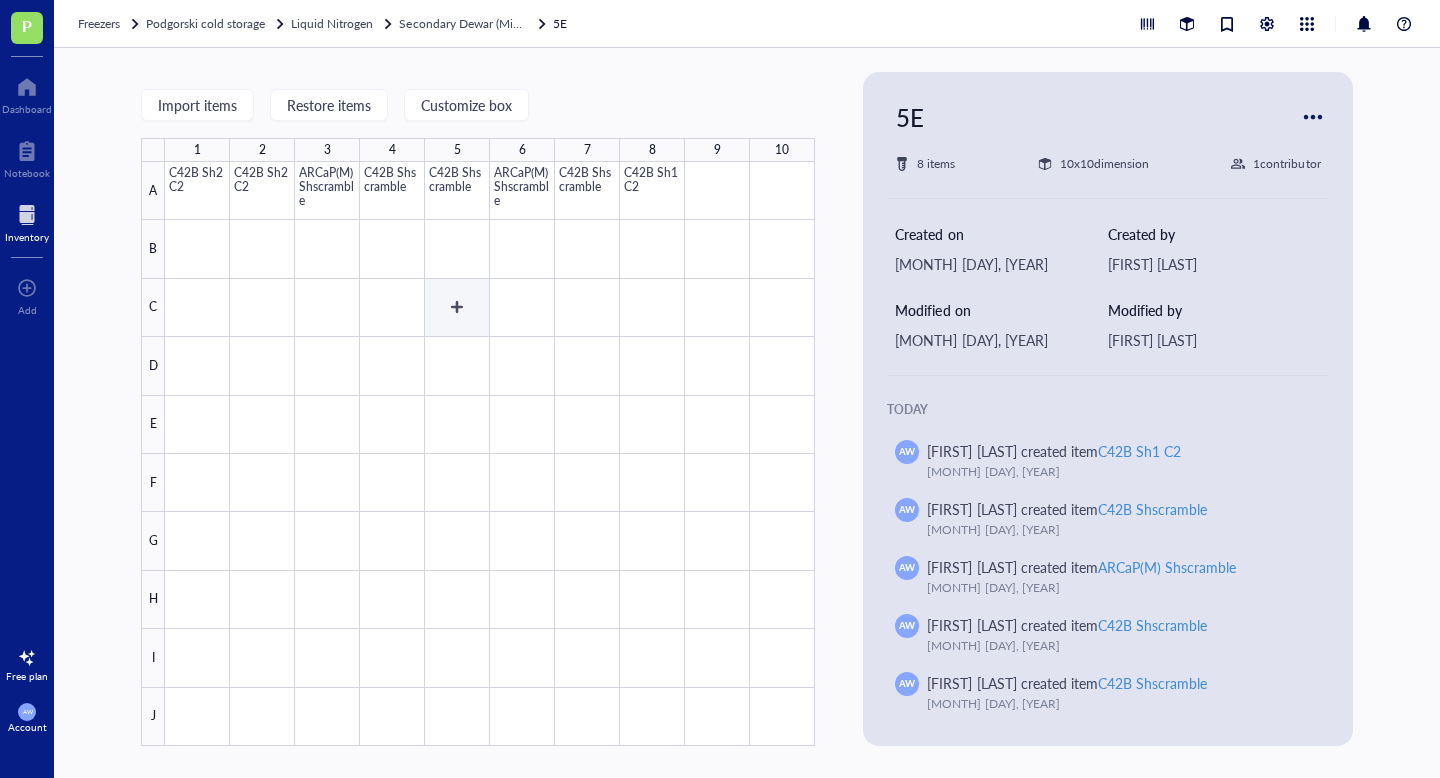 scroll, scrollTop: 0, scrollLeft: 0, axis: both 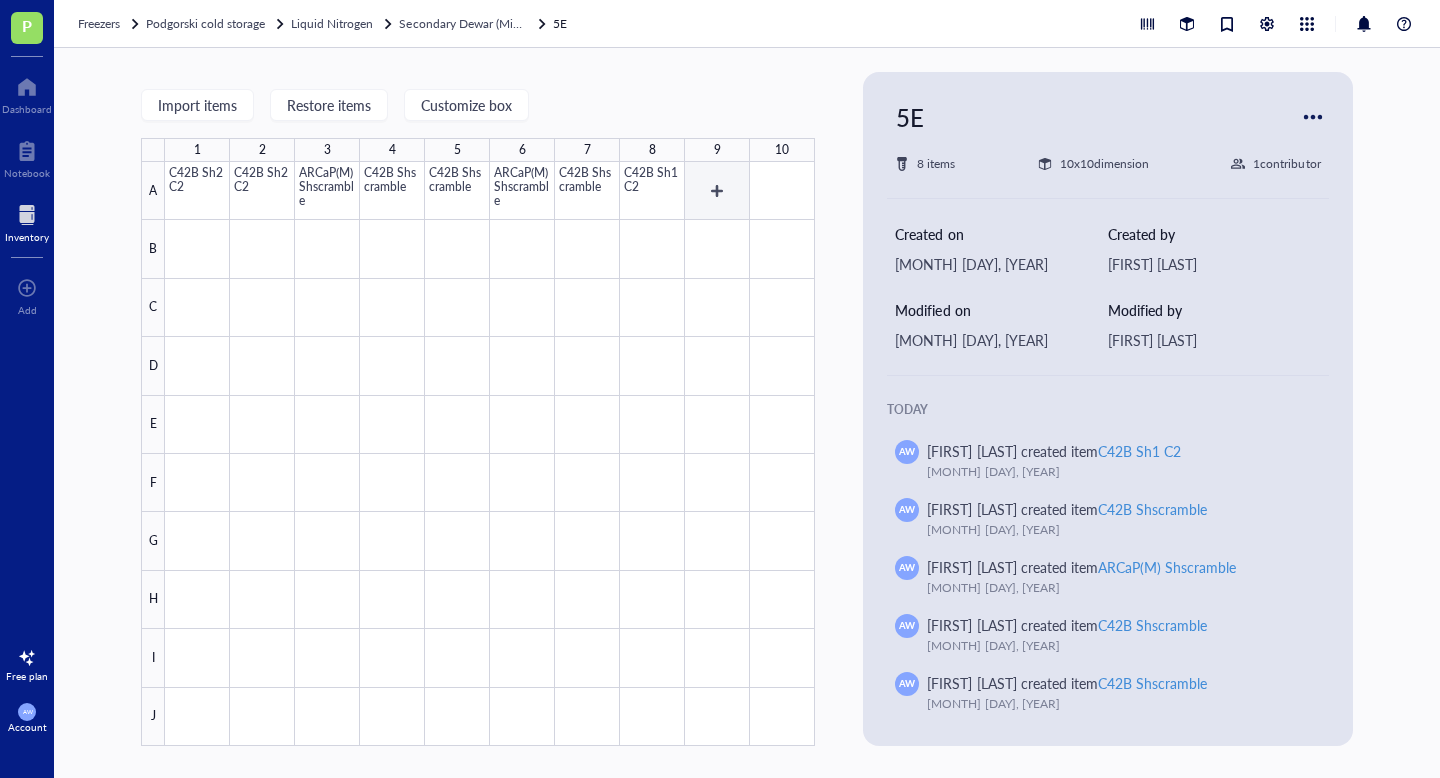click at bounding box center [490, 454] 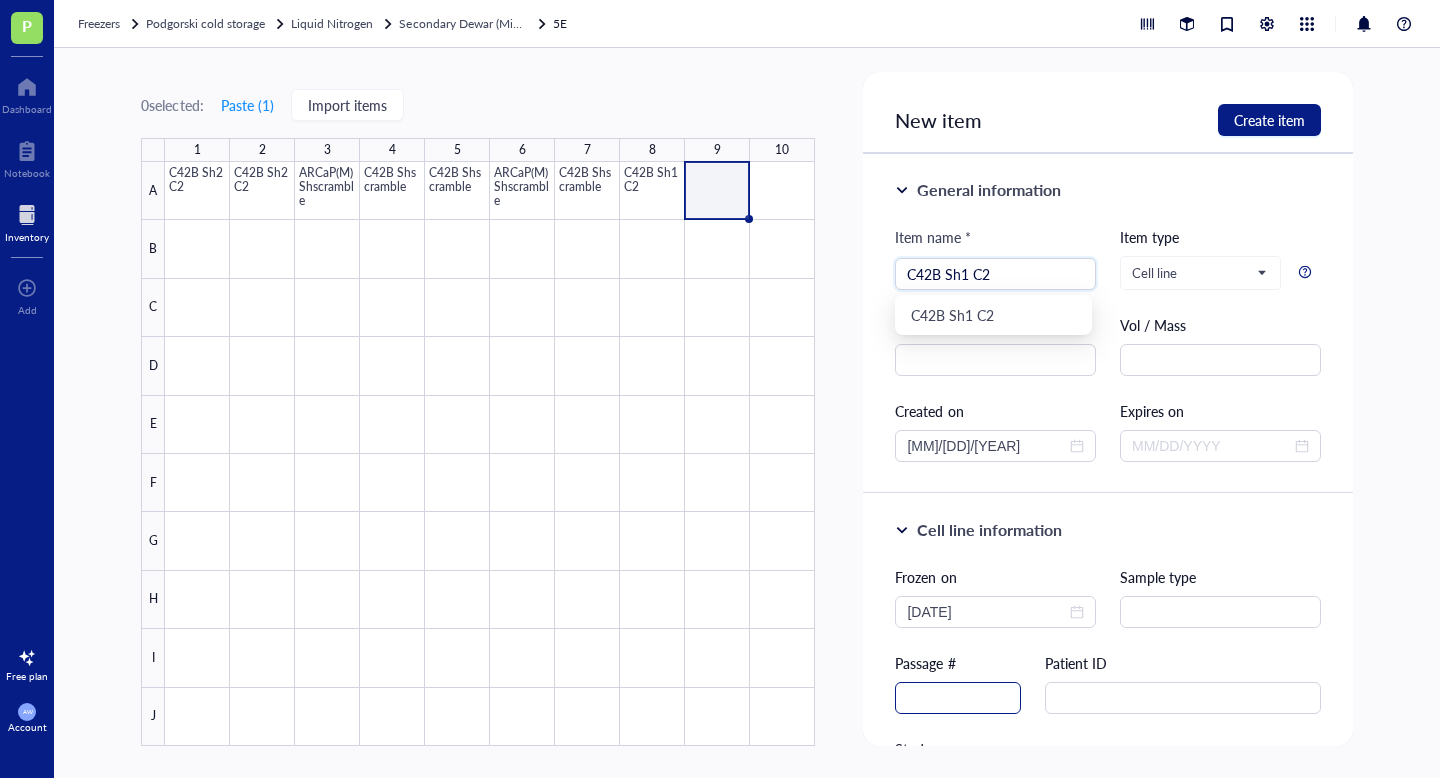 type on "C42B Sh1 C2" 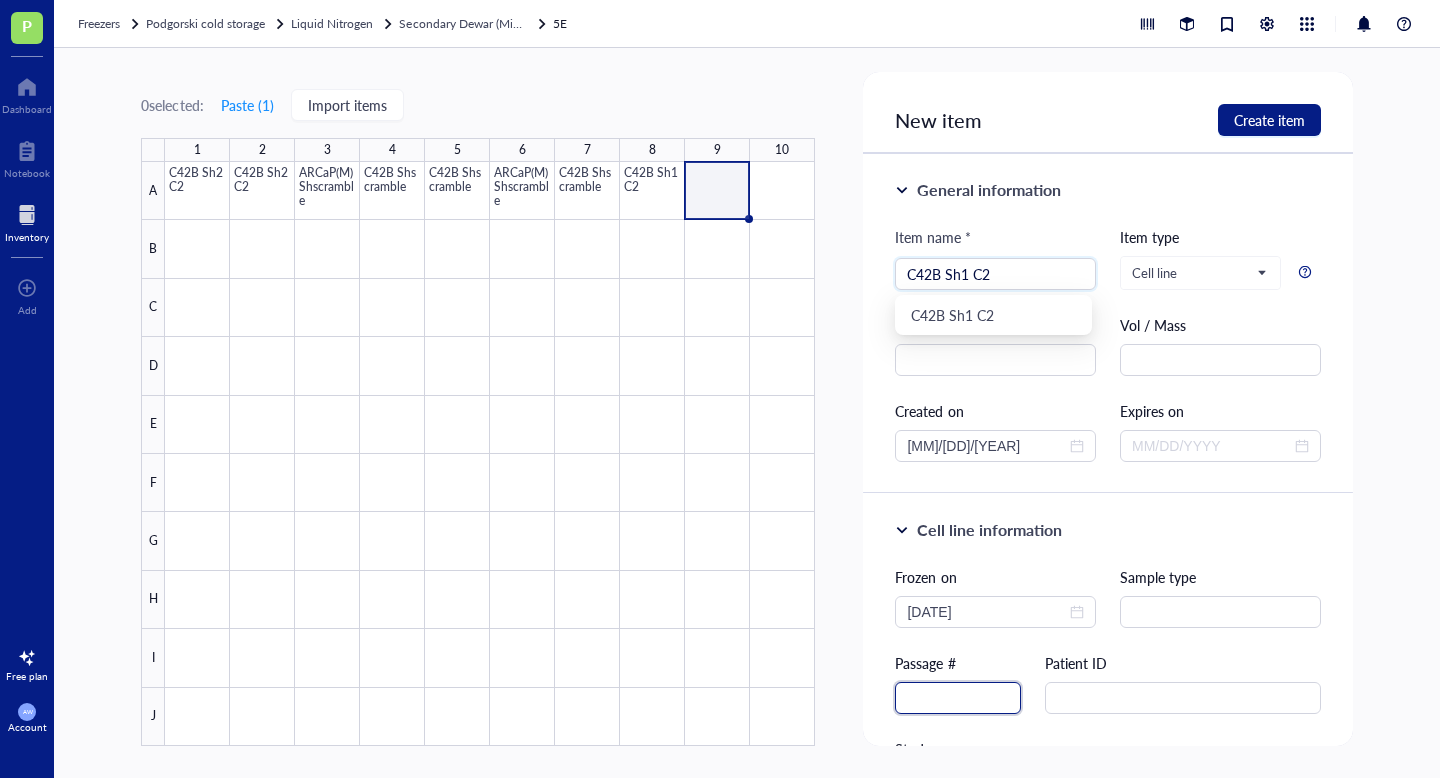 click at bounding box center (958, 698) 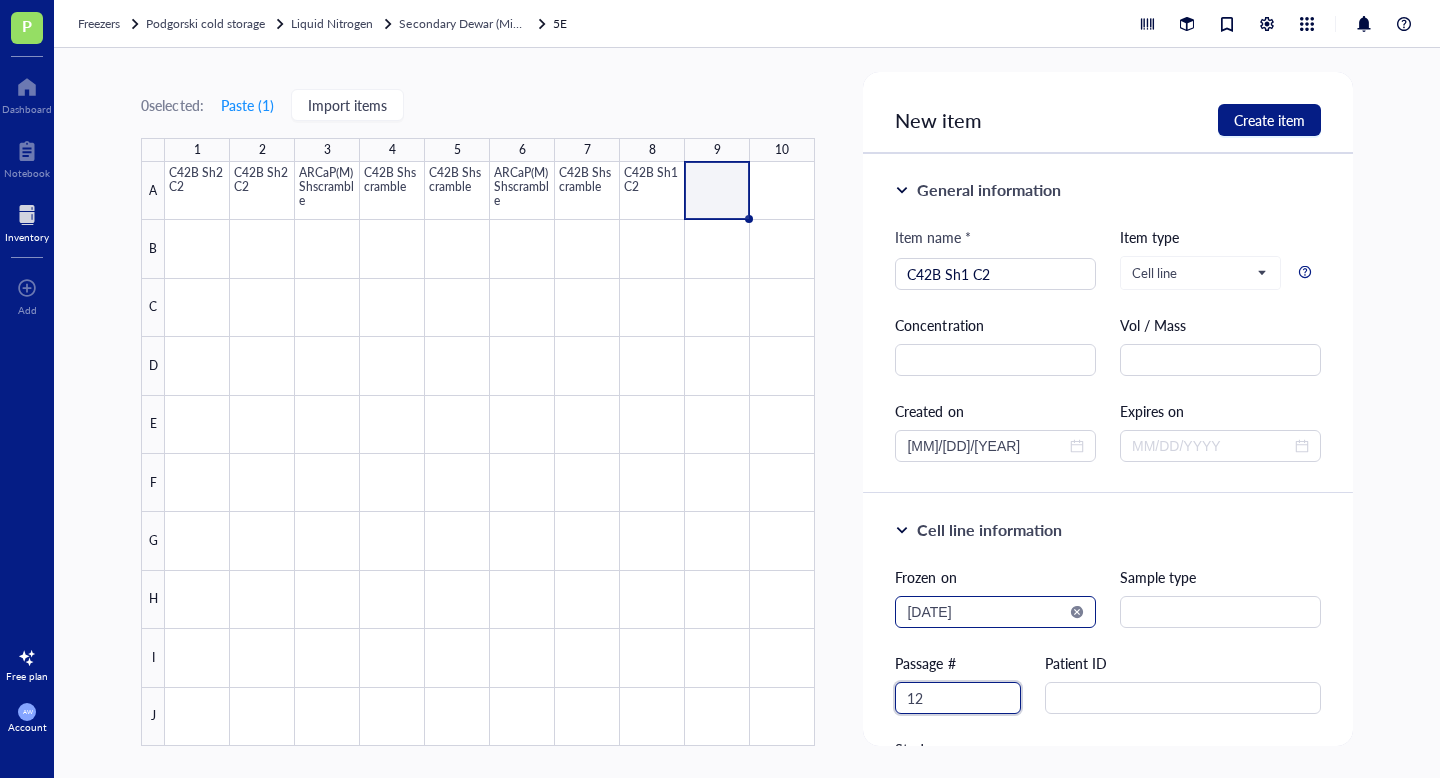 type on "12" 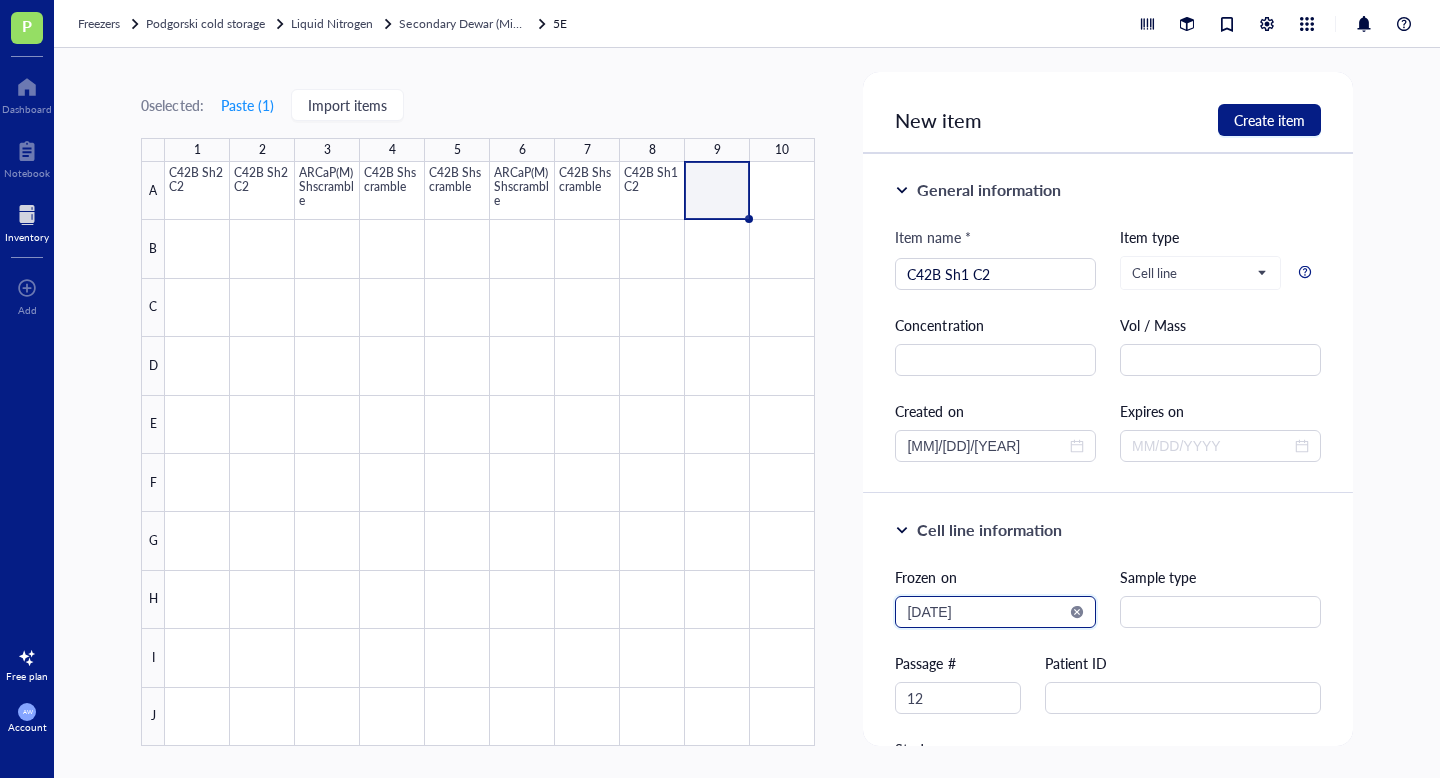 click on "[DATE]" at bounding box center (986, 612) 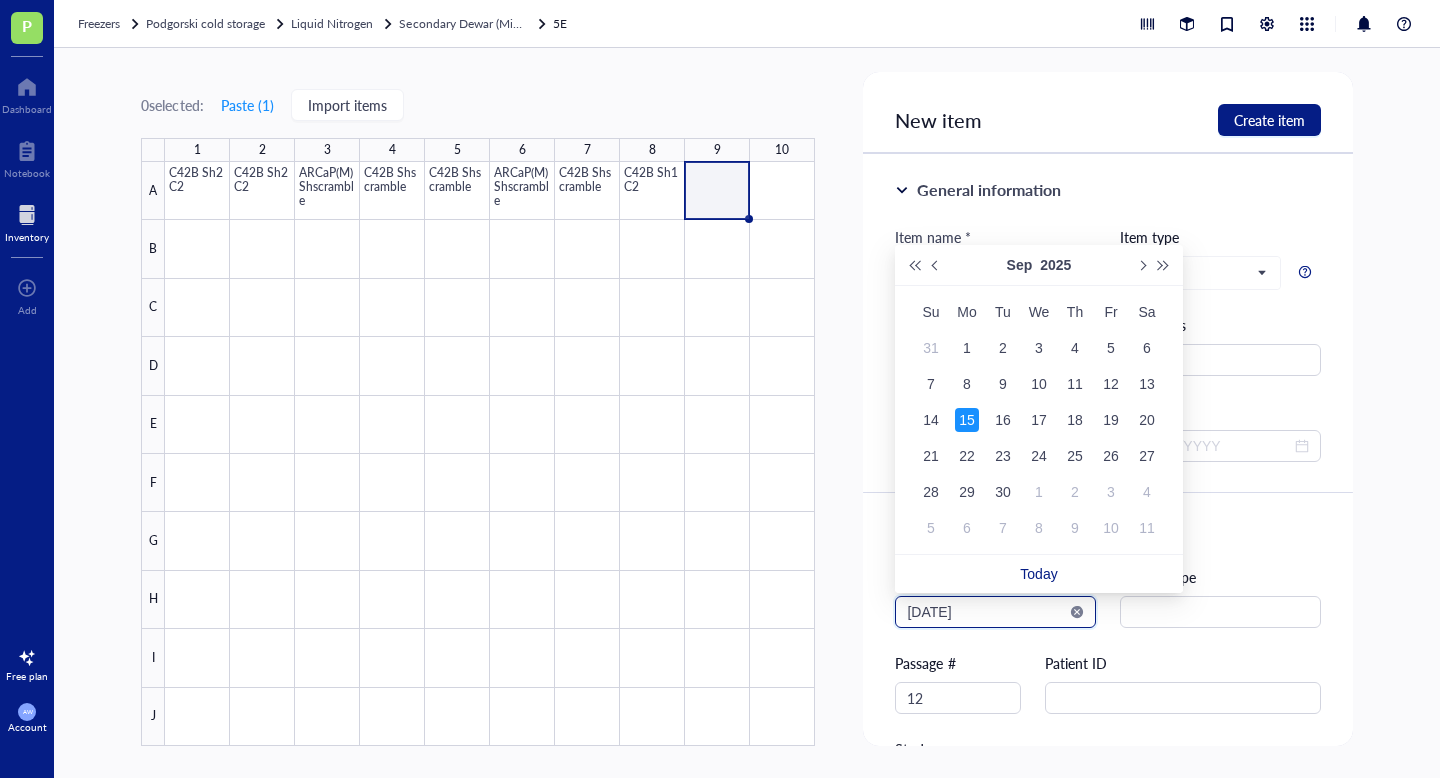 click on "2025-09-15" at bounding box center [986, 612] 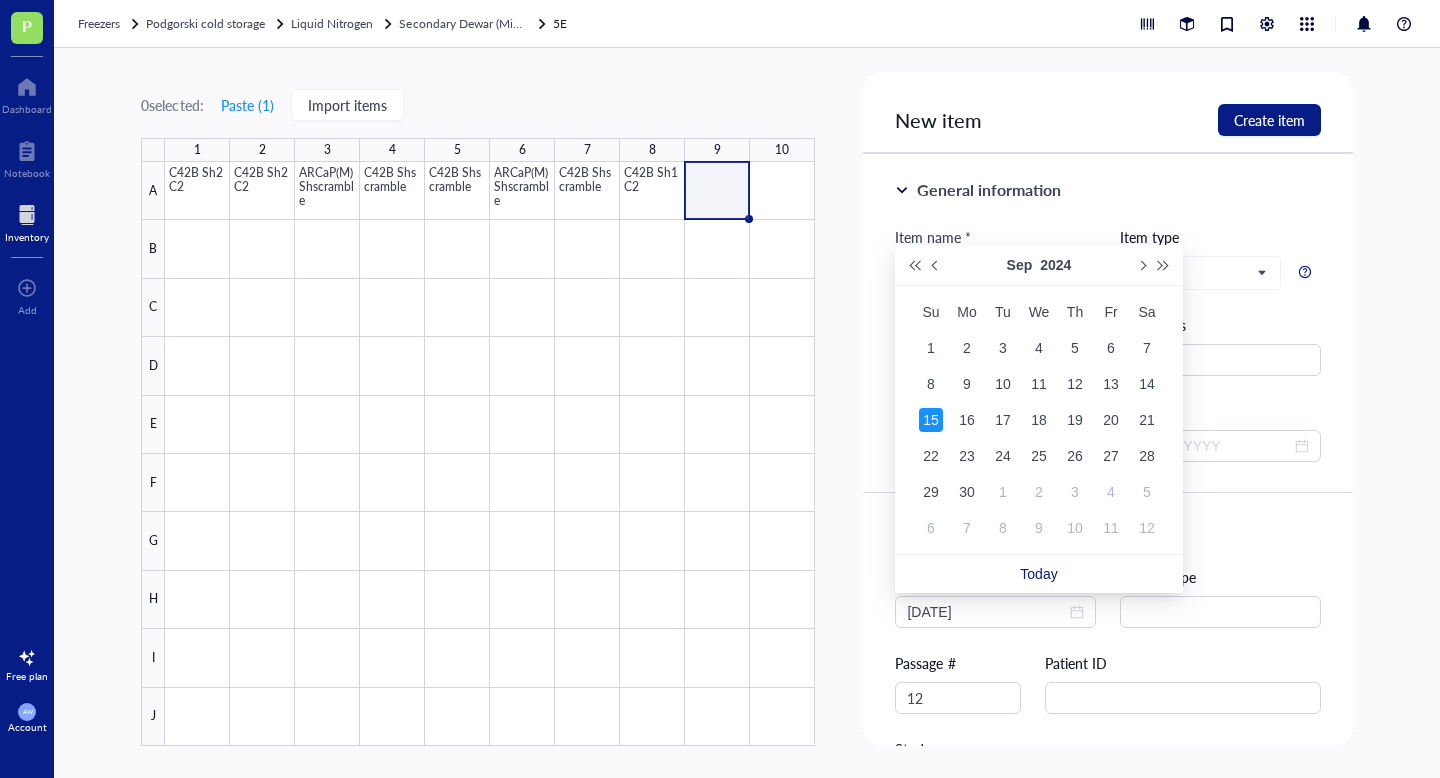 type on "2024-09-15" 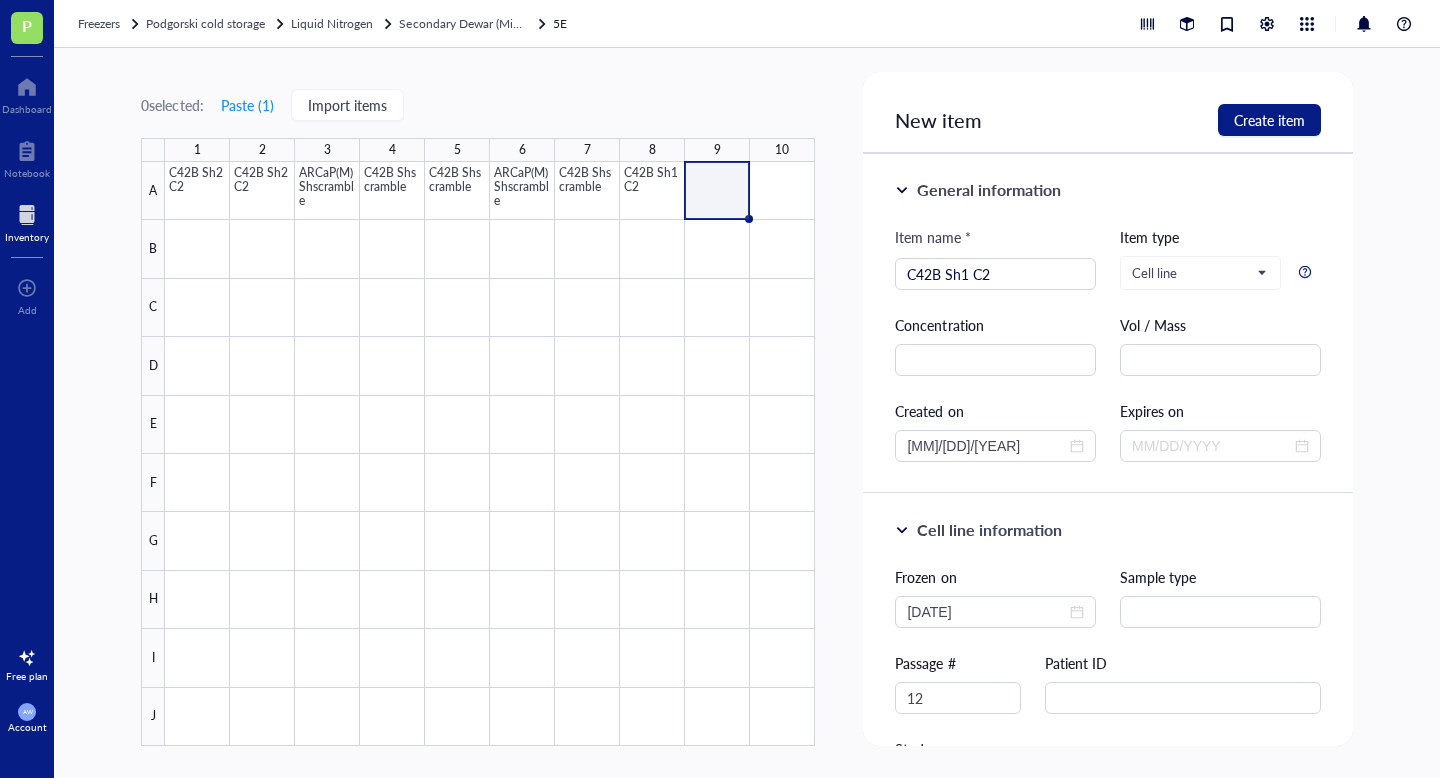 click on "Frozen on 2024-09-15 Sample type Passage # 12 Patient ID Study Selection marker" at bounding box center [1107, 726] 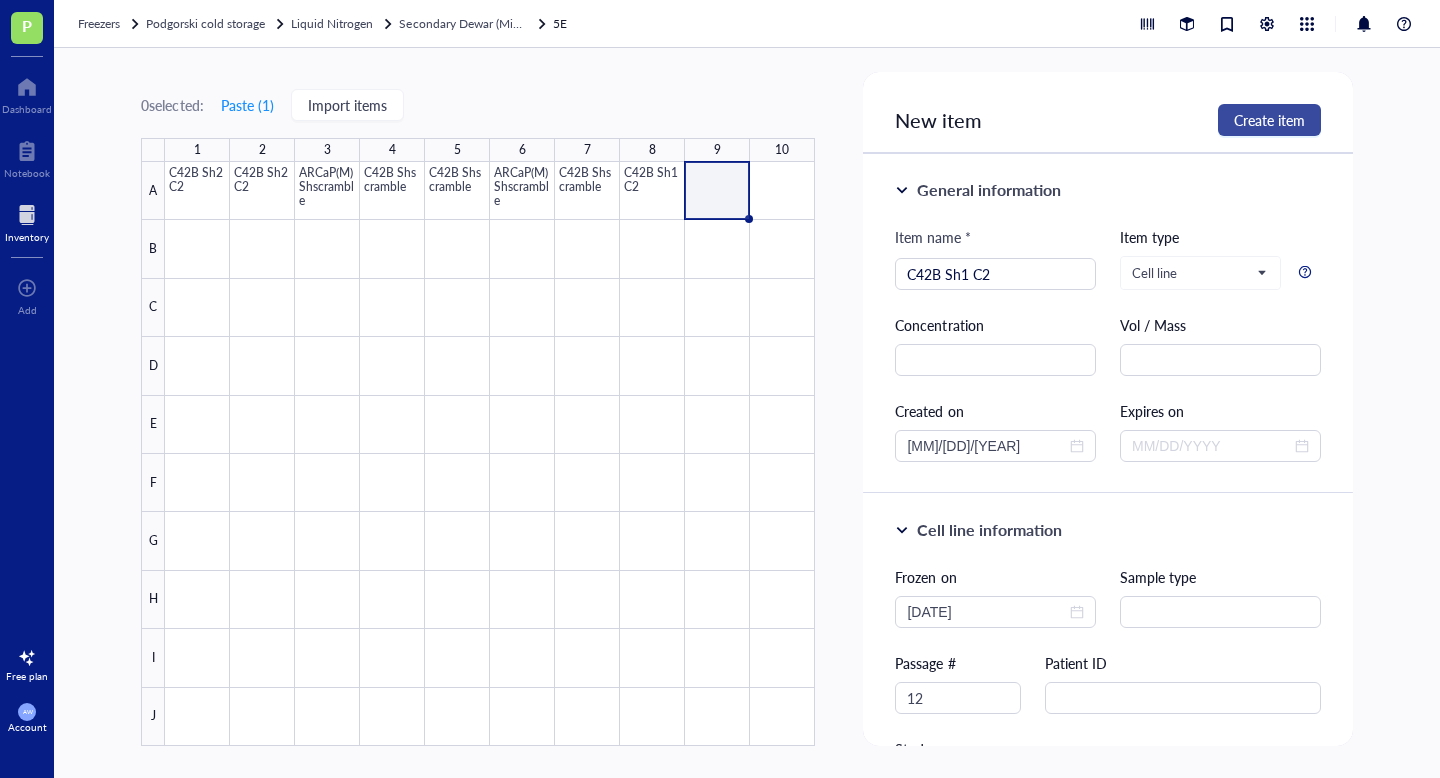 click on "Create item" at bounding box center (1269, 120) 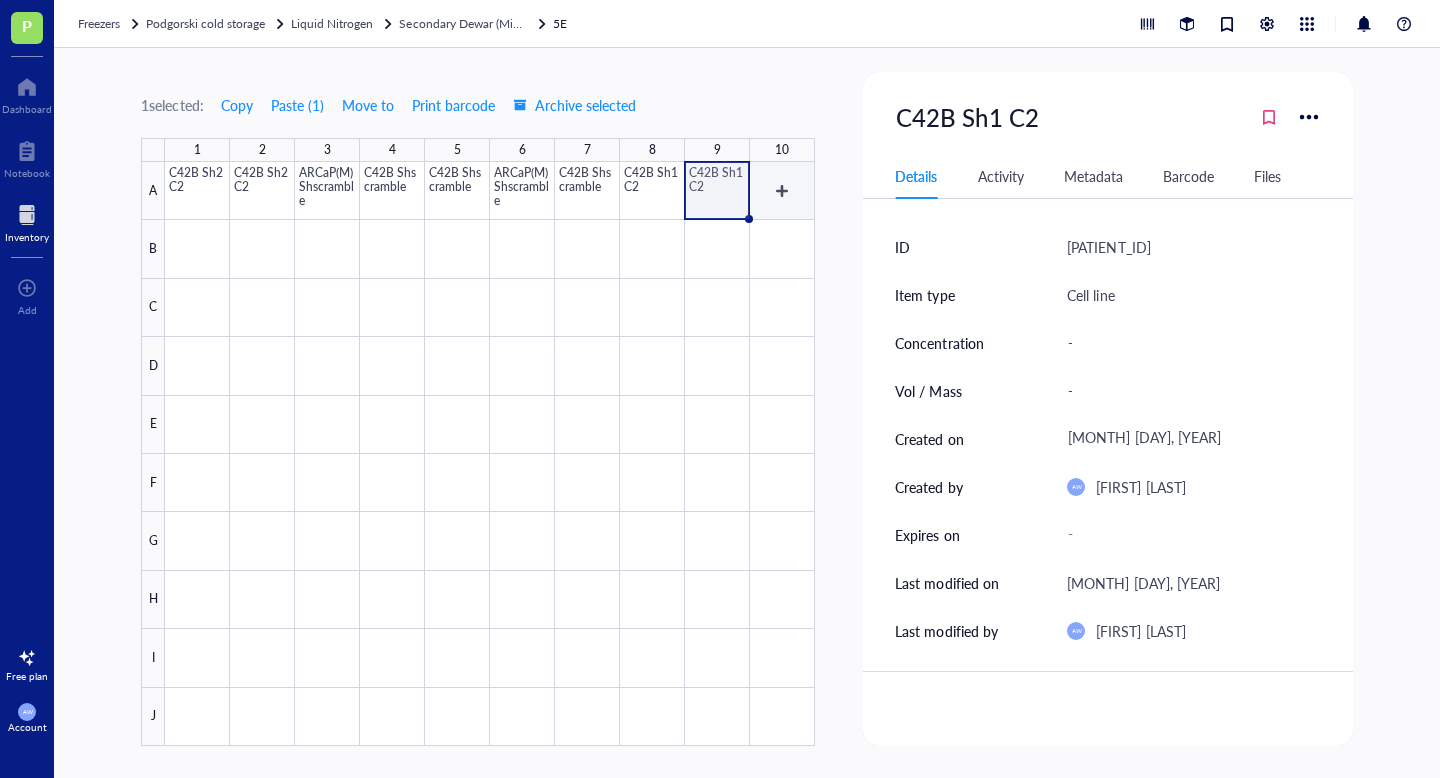 click at bounding box center (490, 454) 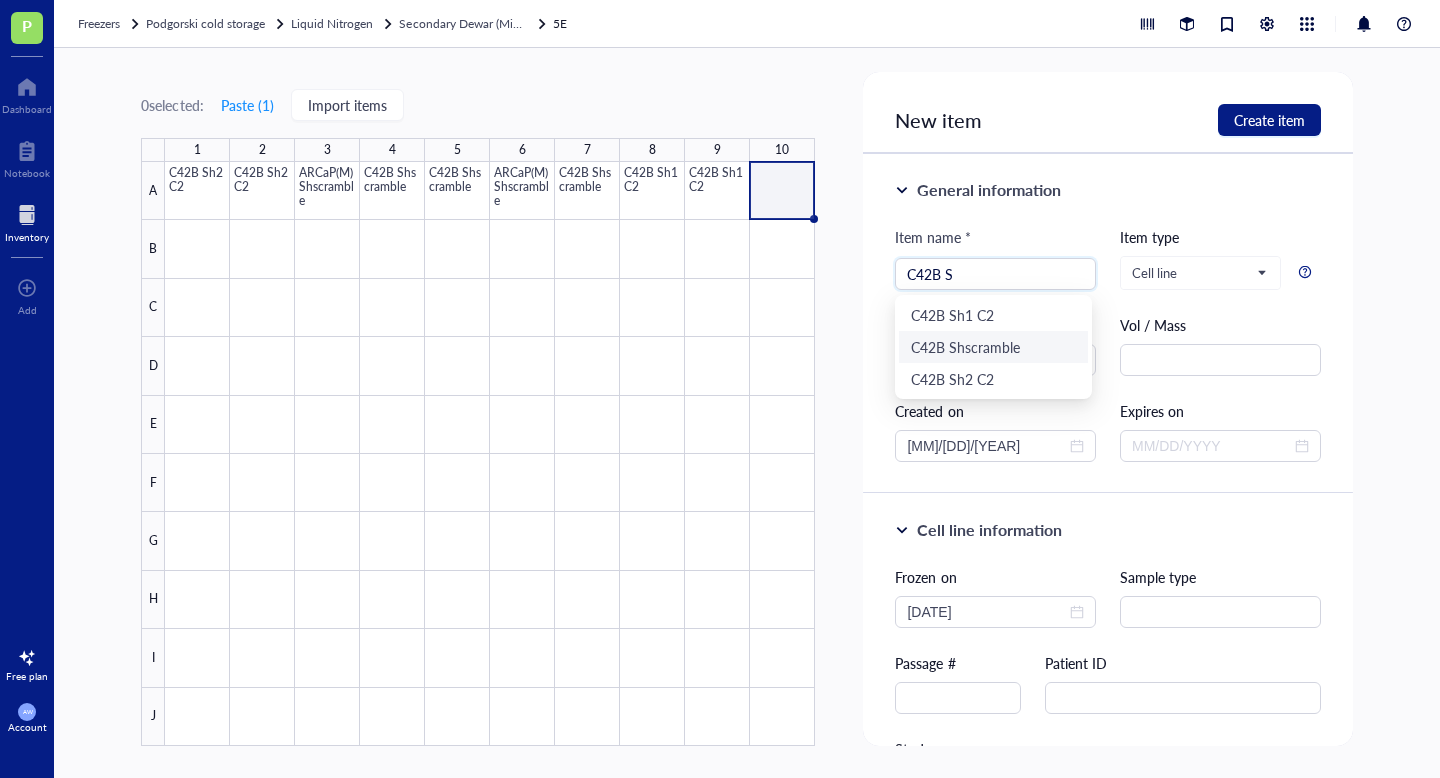 click on "C42B Shscramble" at bounding box center (993, 347) 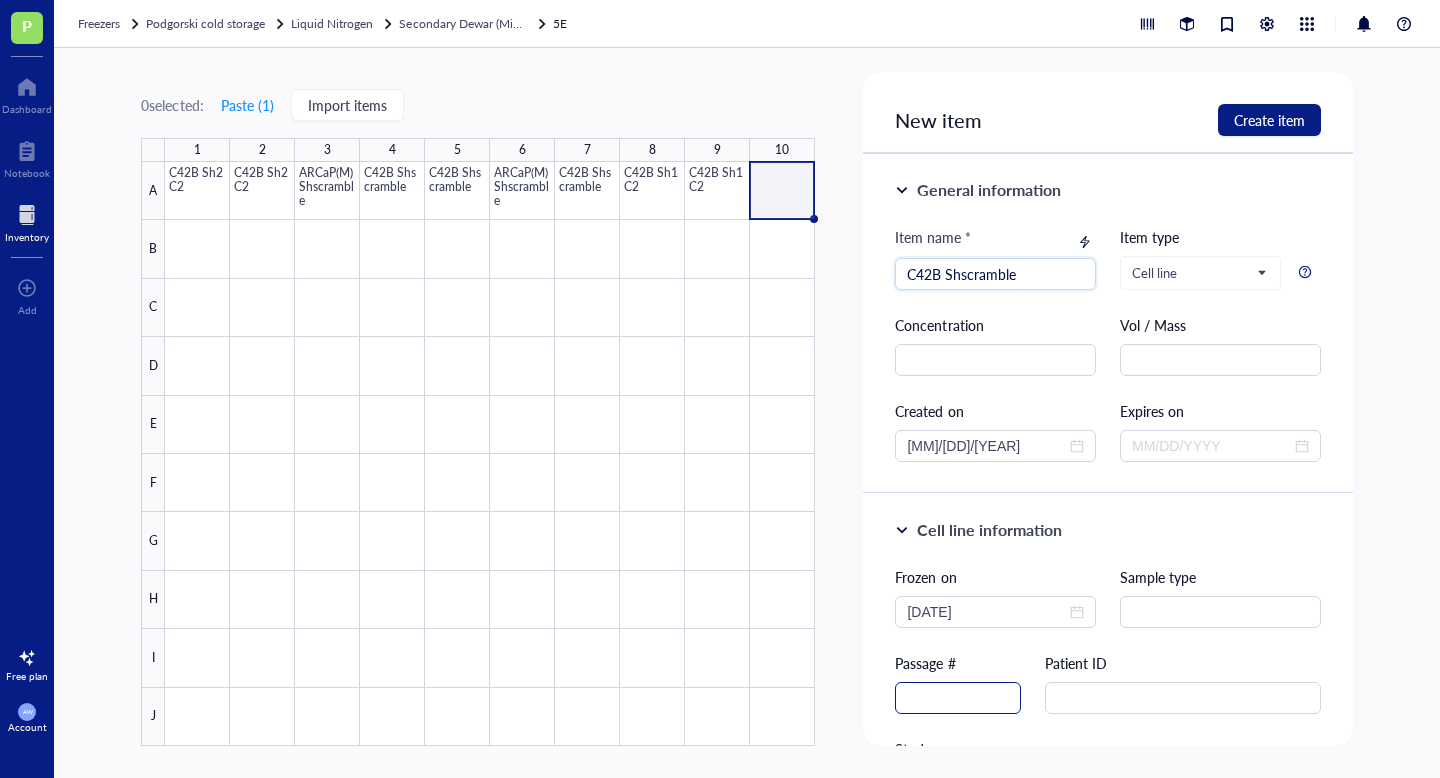 type on "C42B Shscramble" 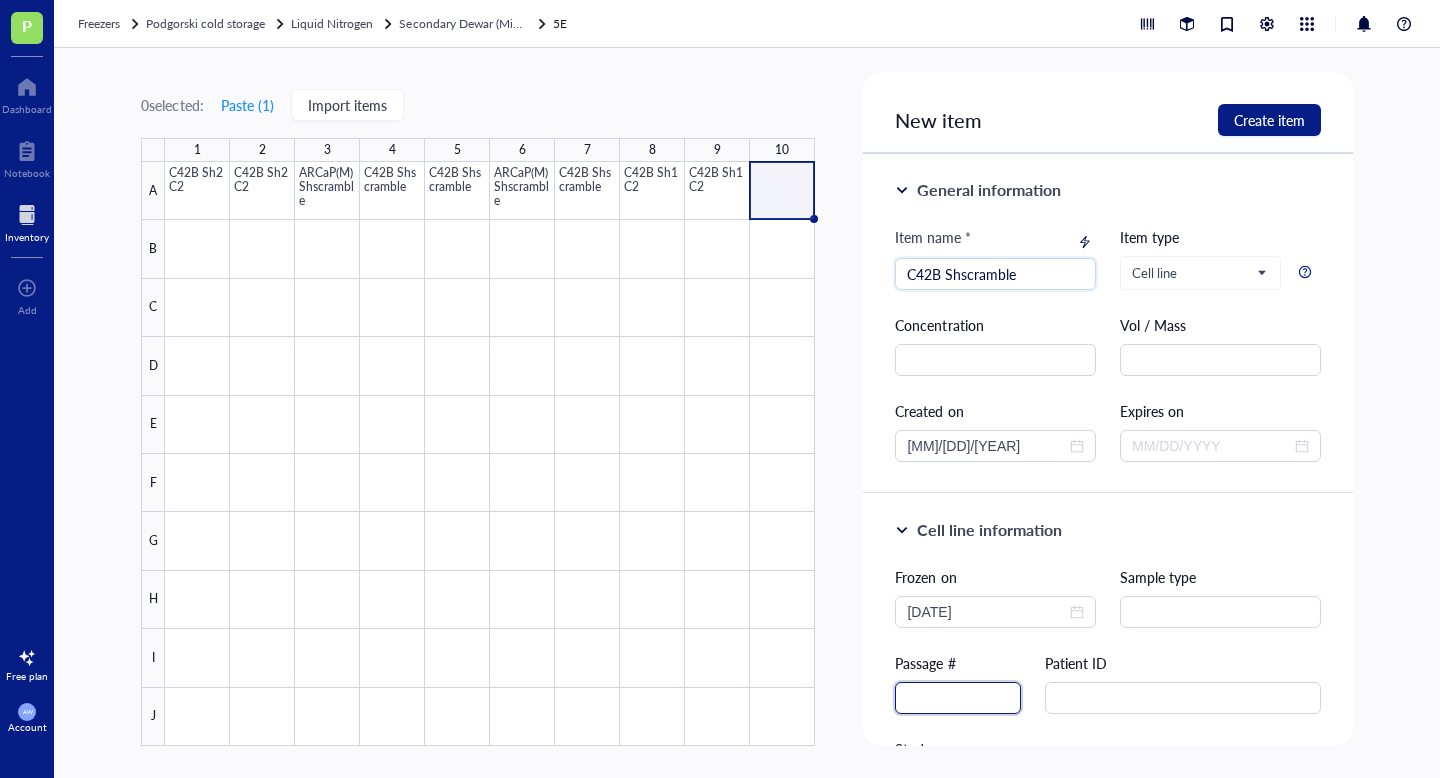 click at bounding box center (958, 698) 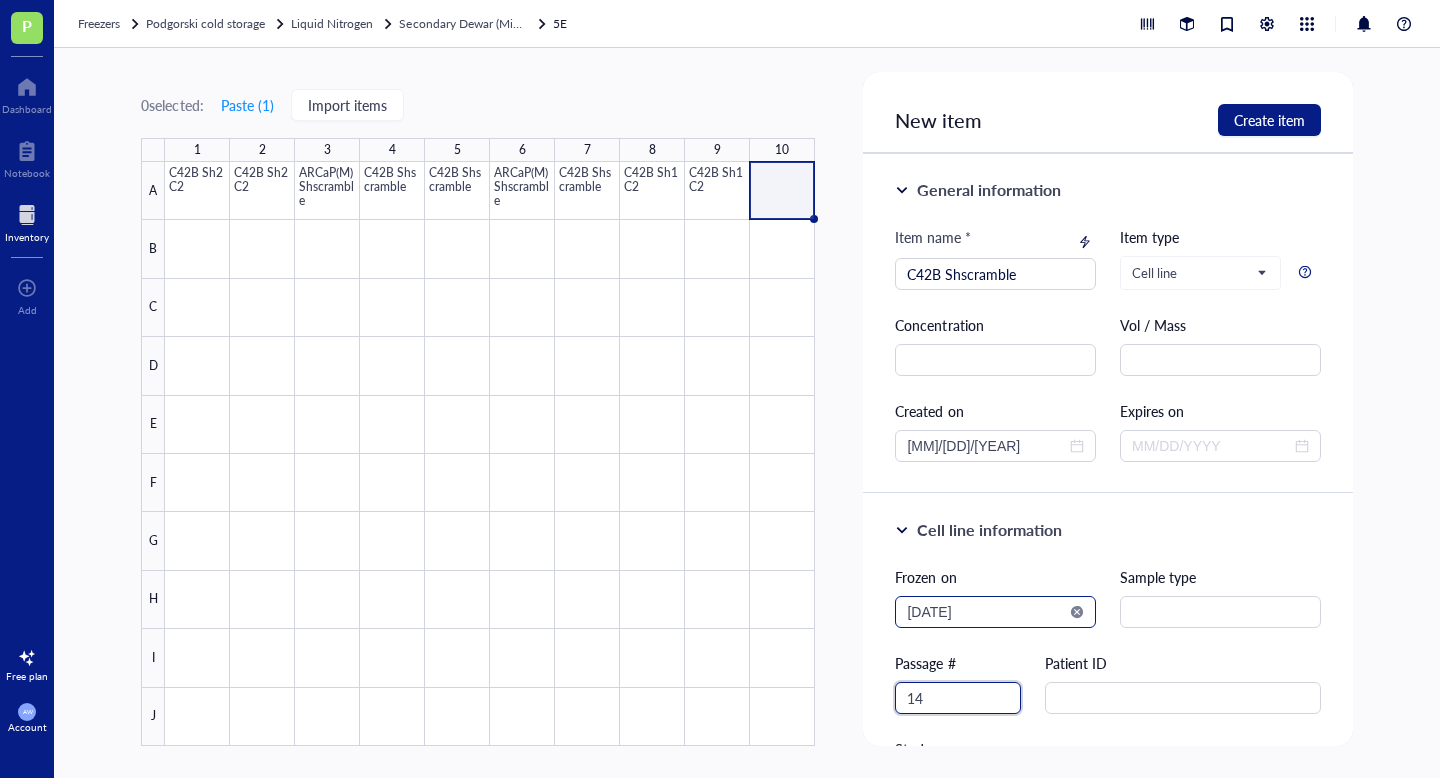 type on "14" 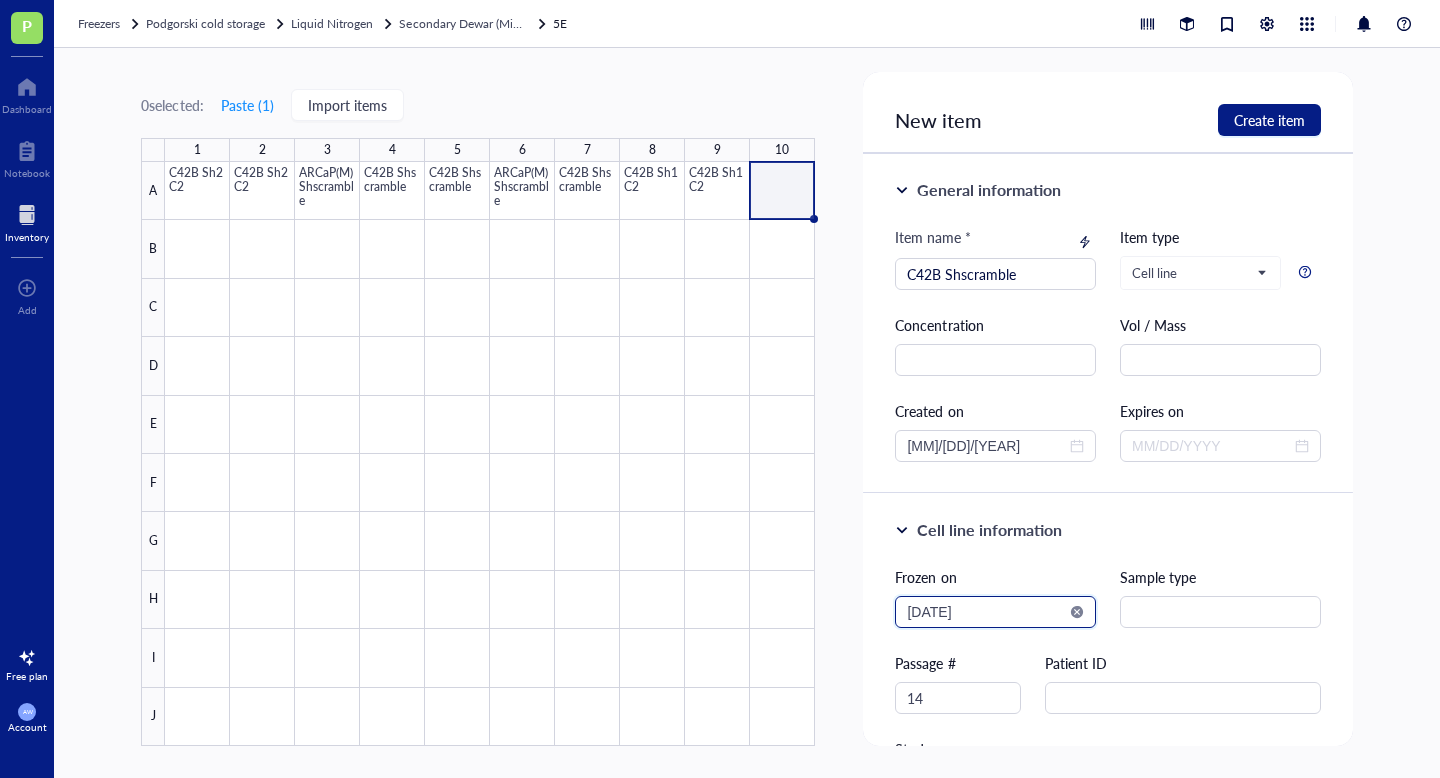 click on "2025-08-02" at bounding box center [986, 612] 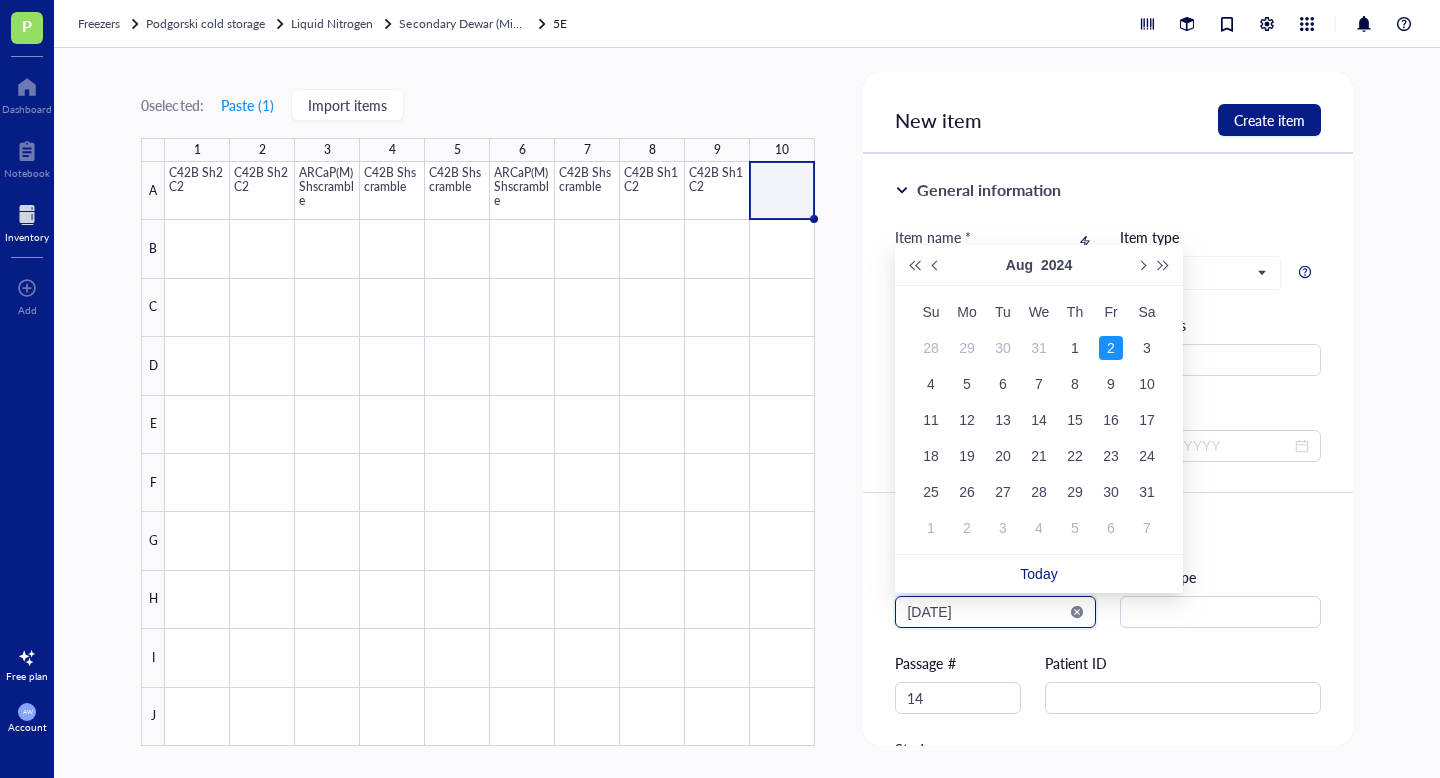 click on "2024-08-02" at bounding box center [986, 612] 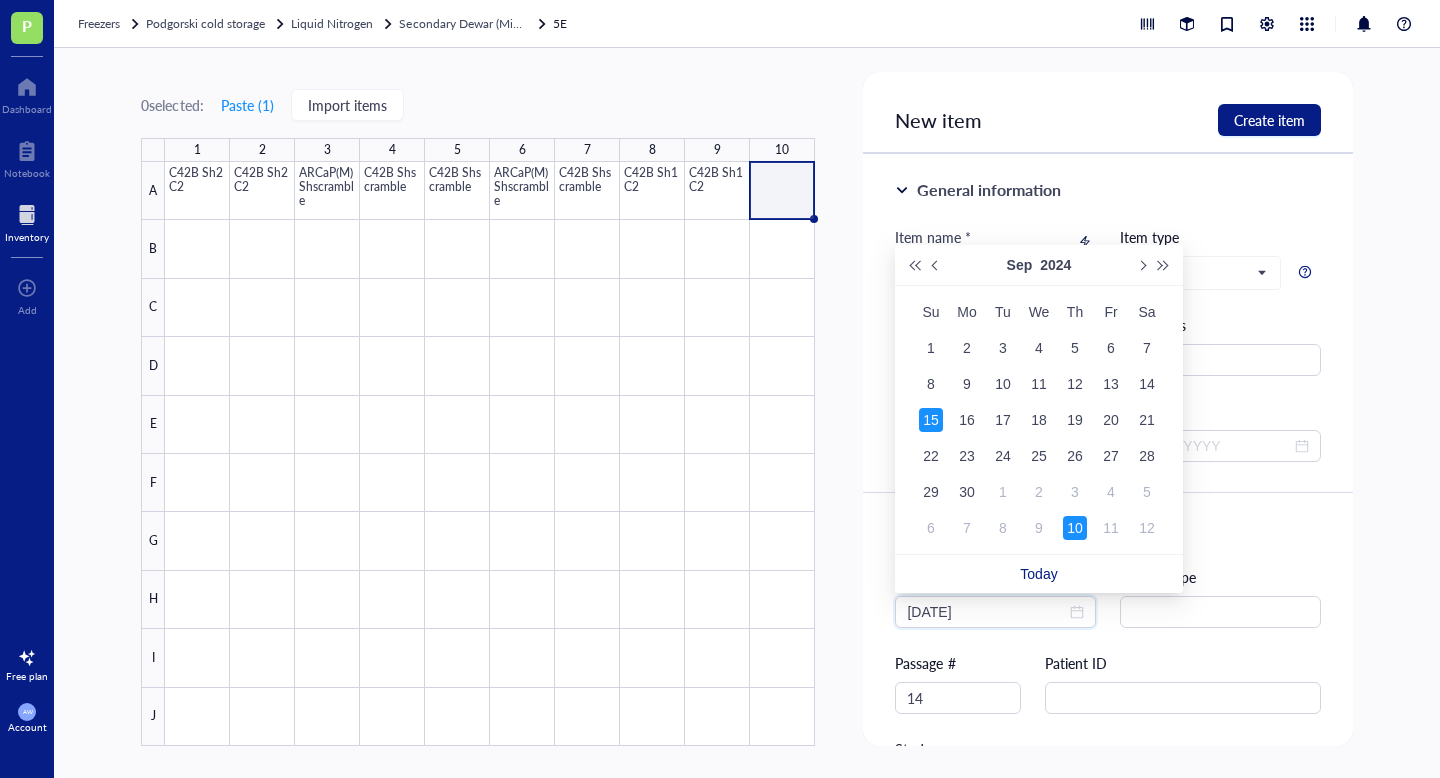 type on "2024-09-15" 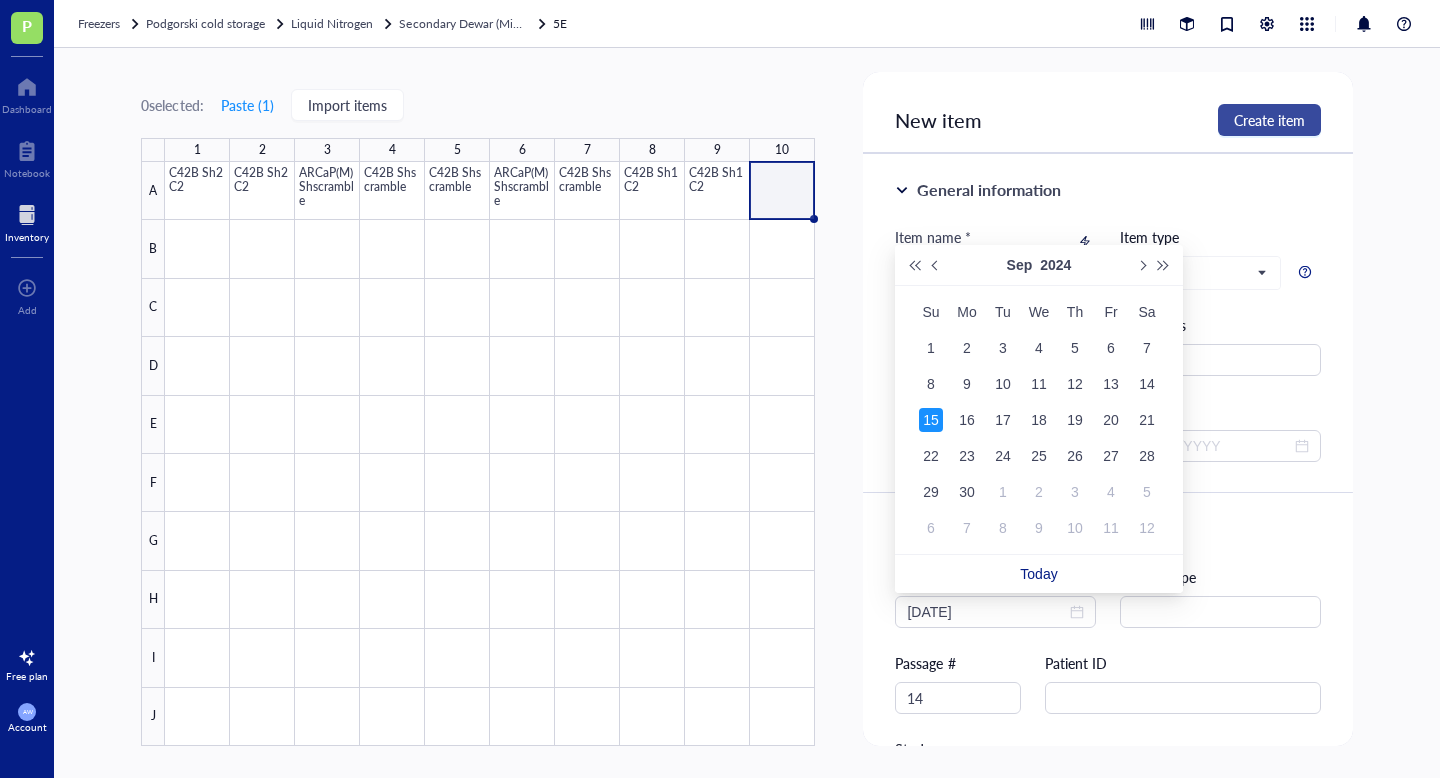 click on "Create item" at bounding box center (1269, 120) 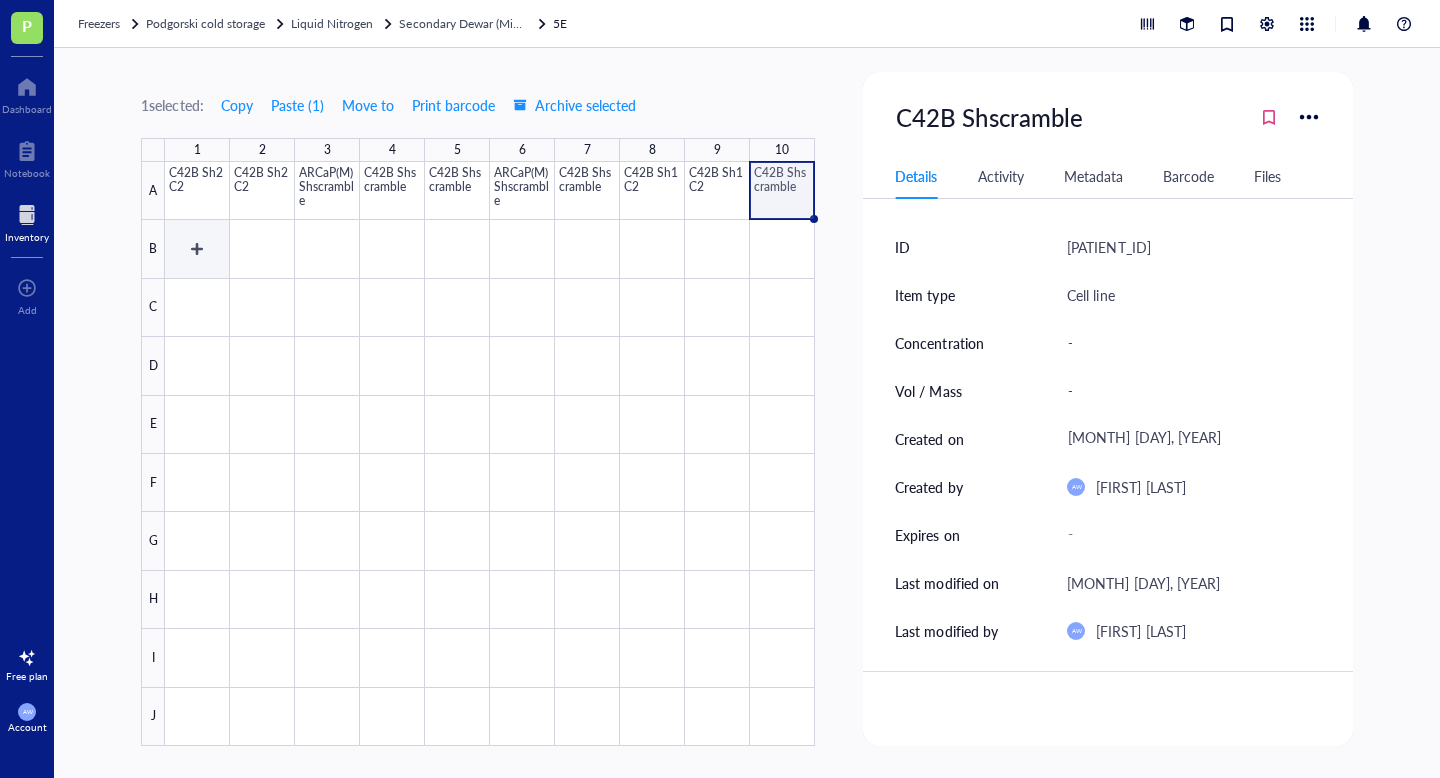 click at bounding box center (490, 454) 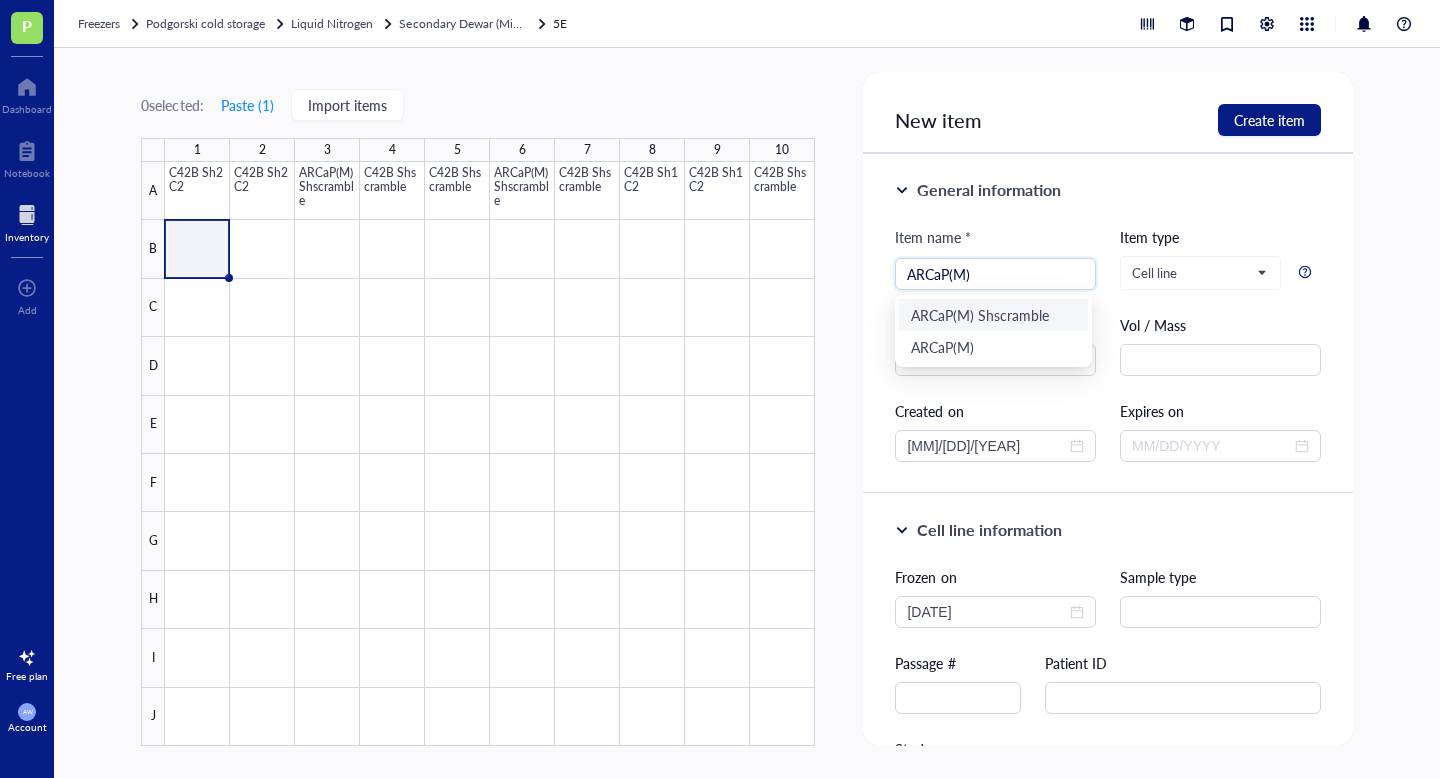 click on "ARCaP(M) Shscramble" at bounding box center (993, 315) 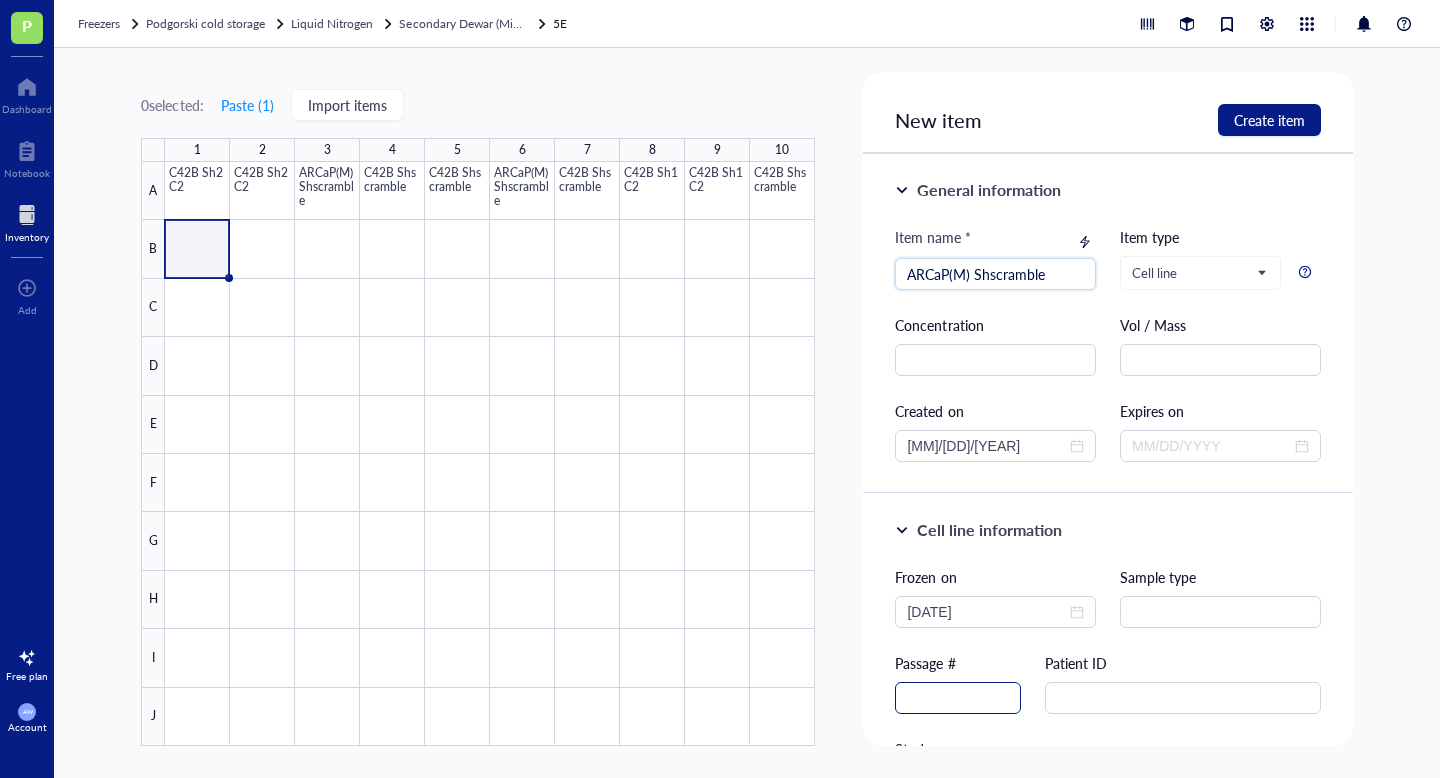 type on "ARCaP(M) Shscramble" 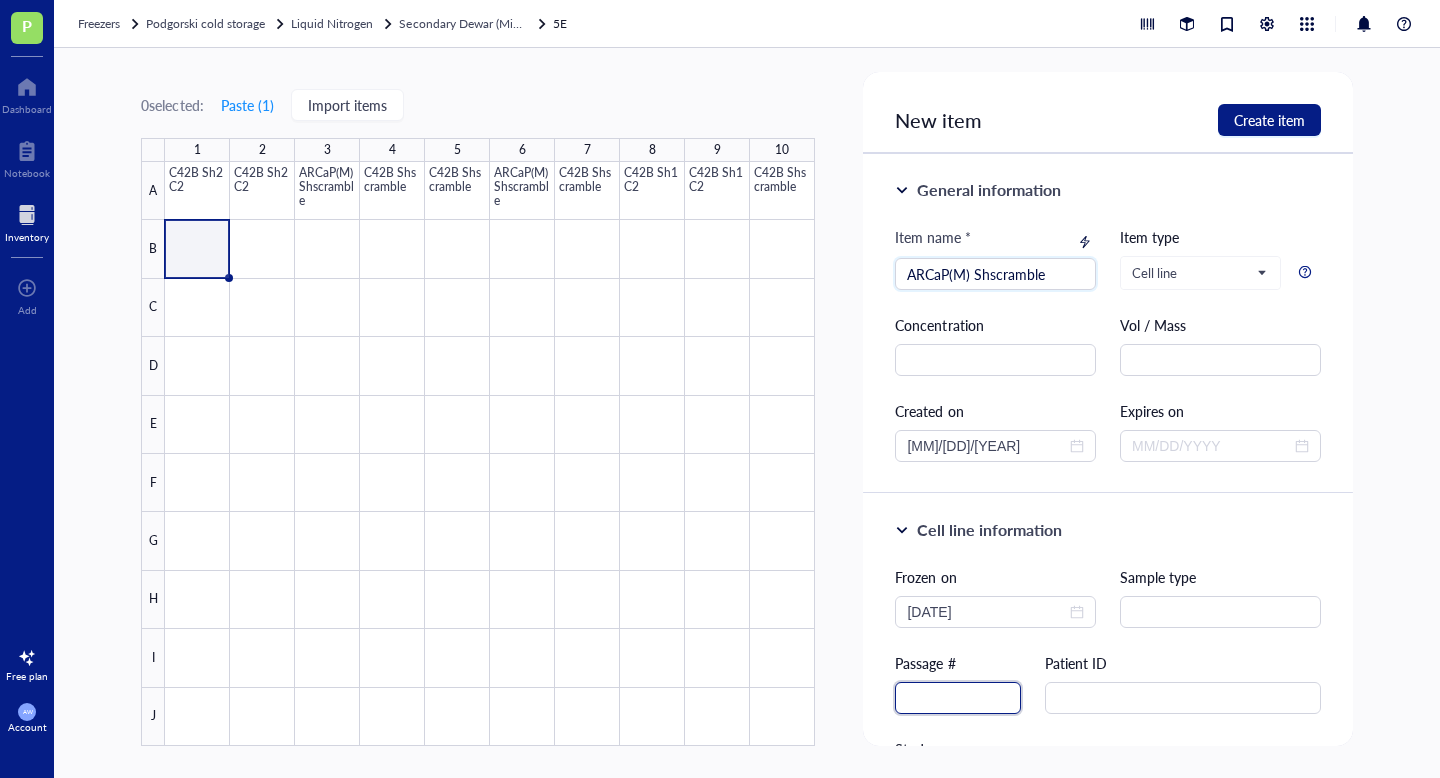 click at bounding box center (958, 698) 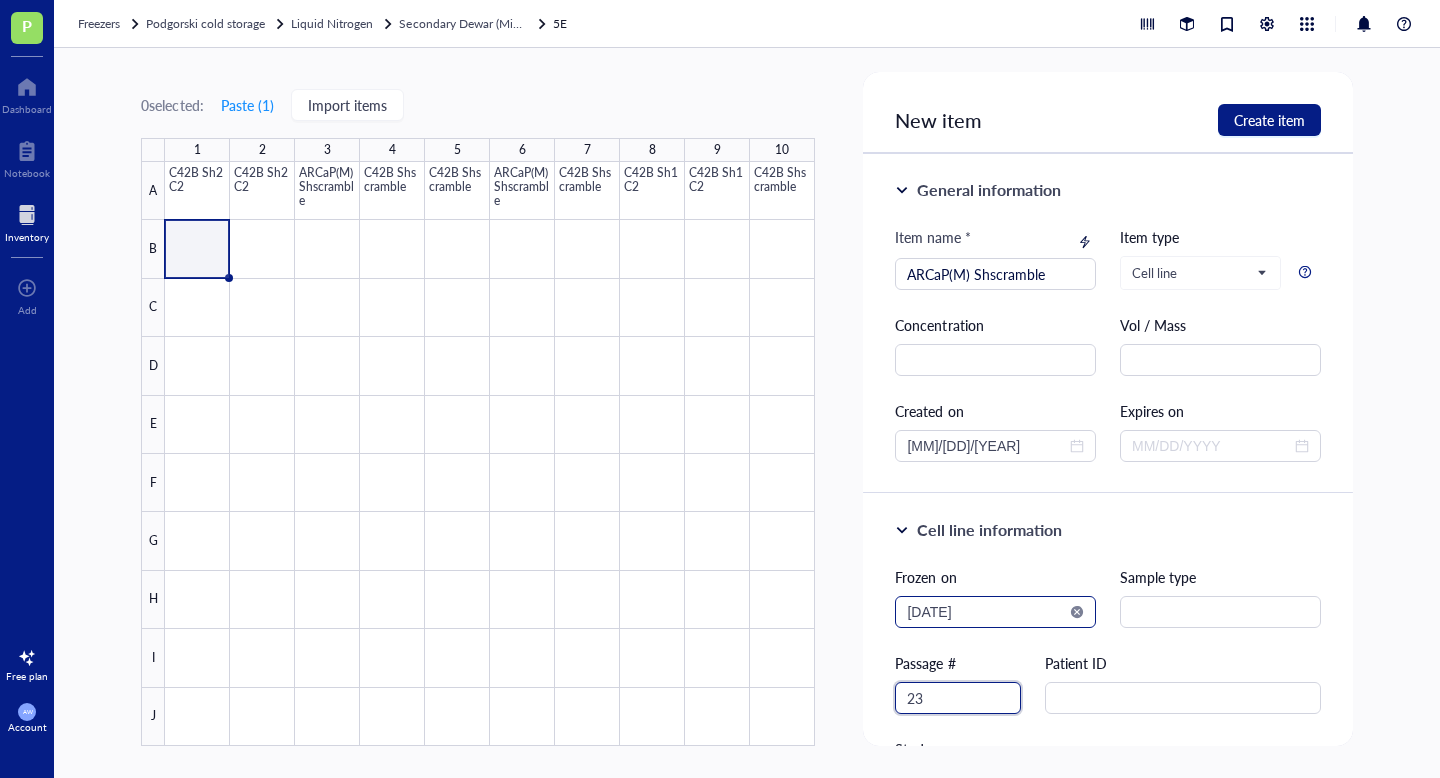 type on "23" 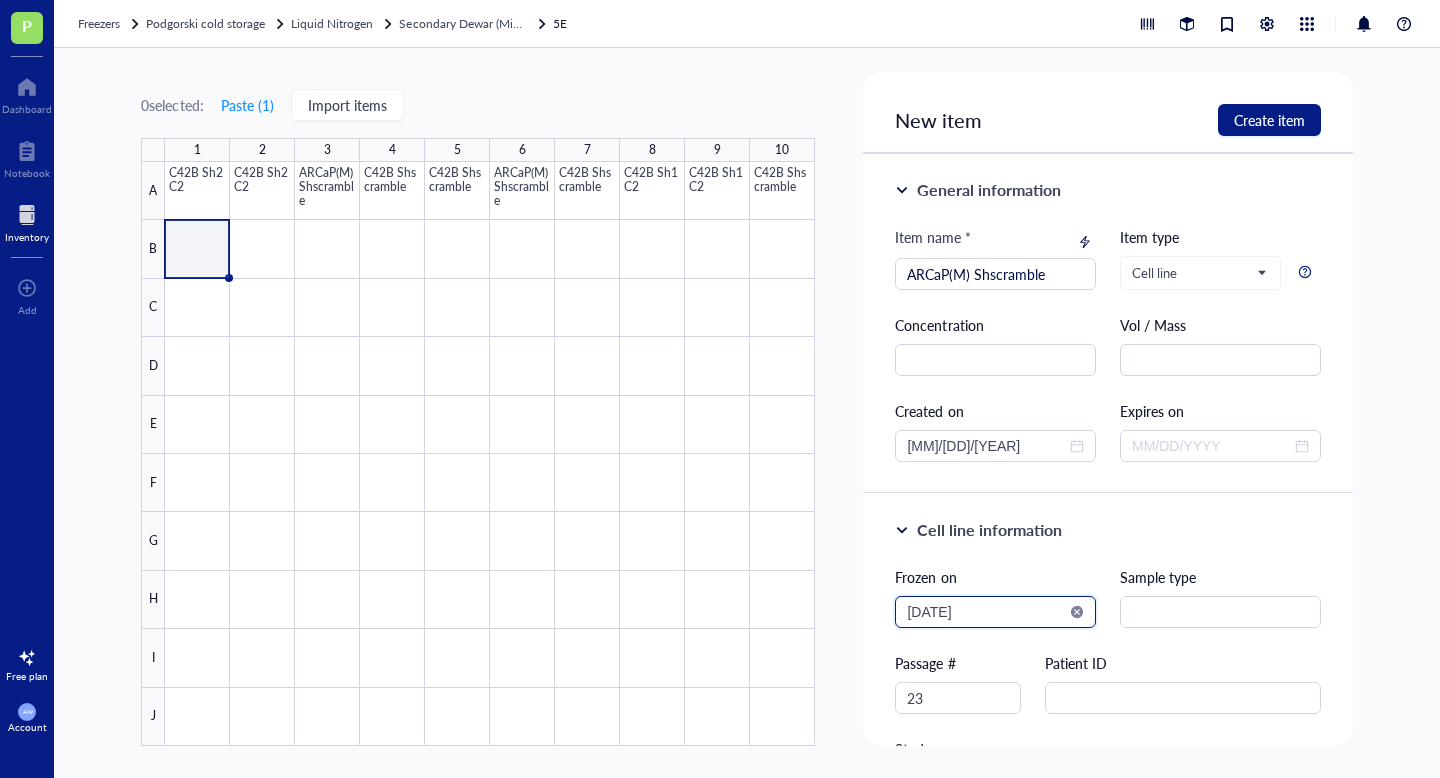 click on "2025-08-02" at bounding box center [986, 612] 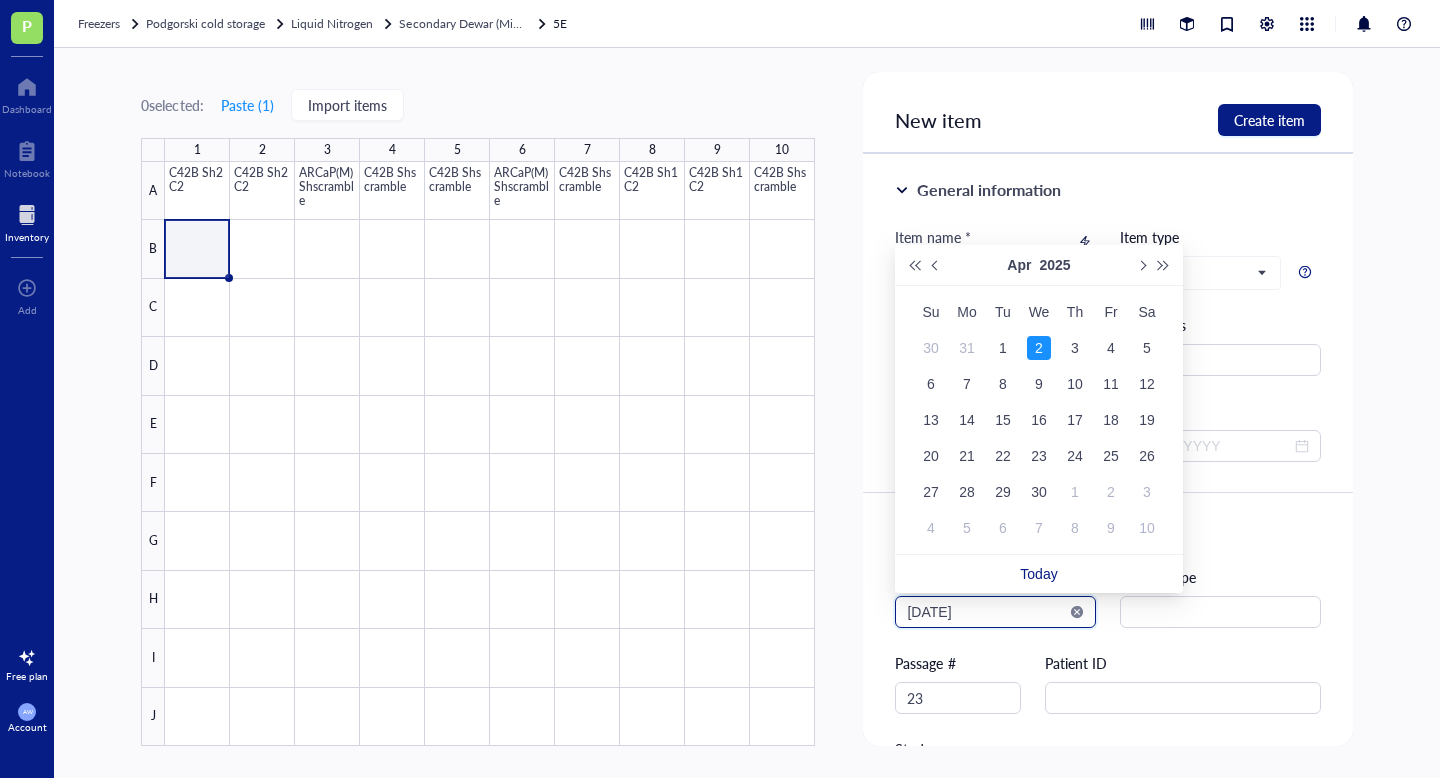 click on "2025-04-02" at bounding box center (986, 612) 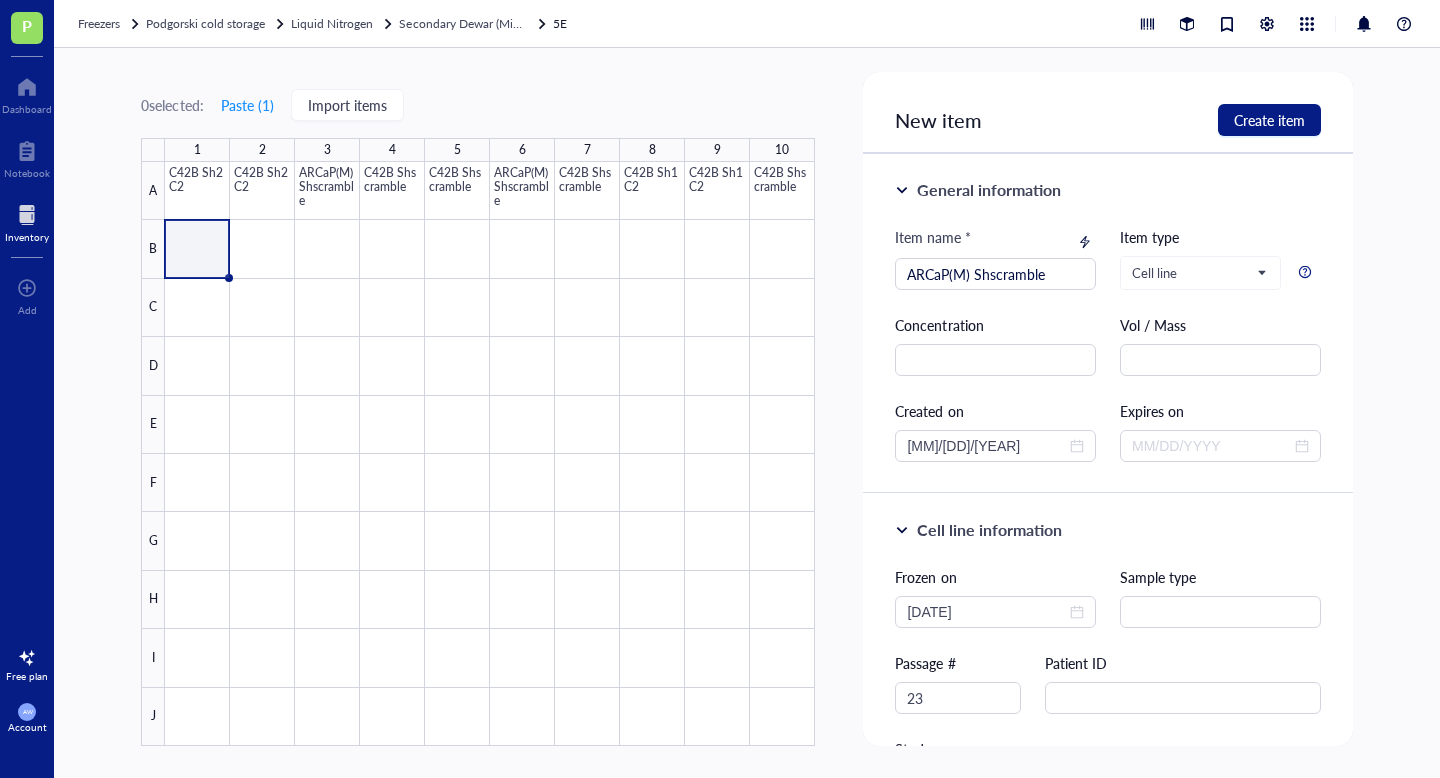 type on "2025-04-11" 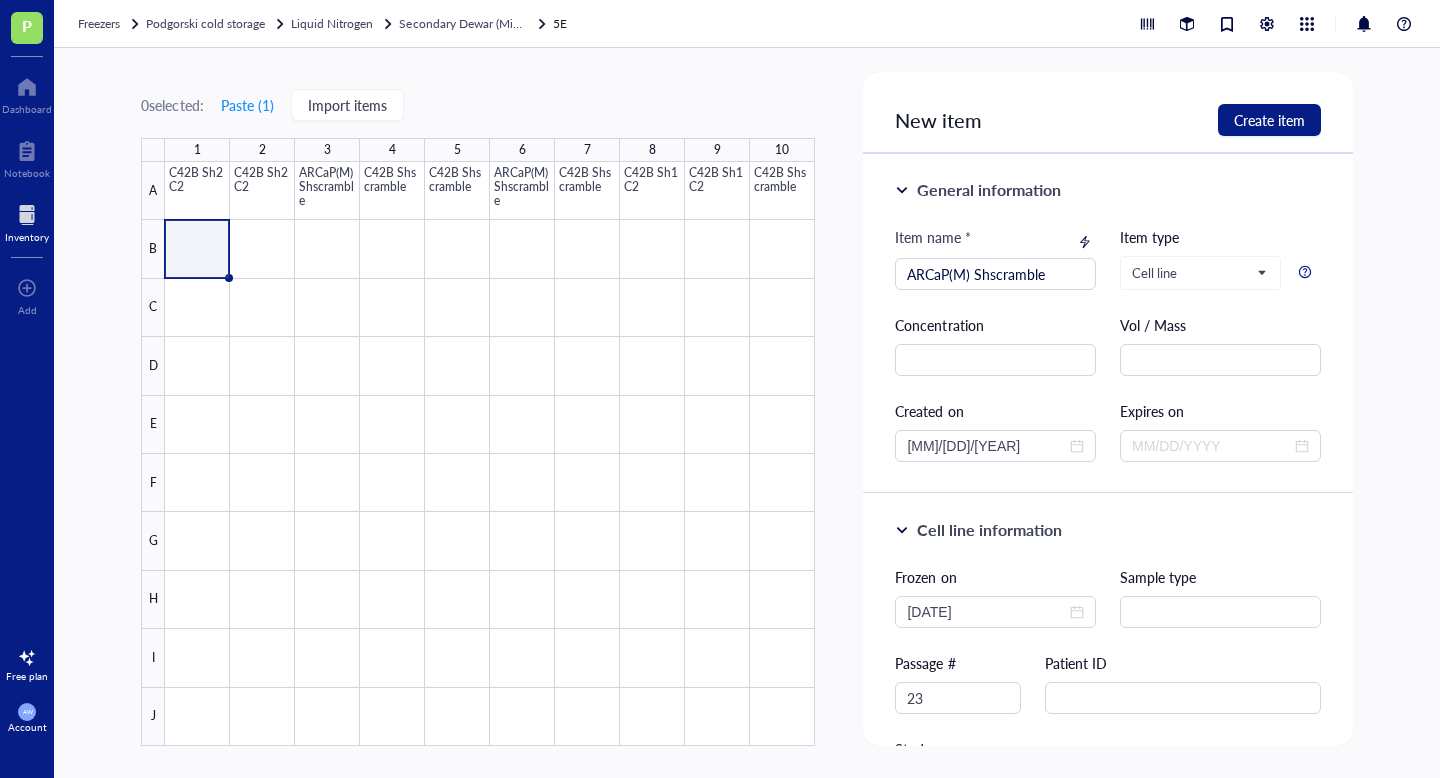 click on "Frozen on 2025-04-11 Sample type Passage # 23 Patient ID Study Selection marker" at bounding box center (1107, 726) 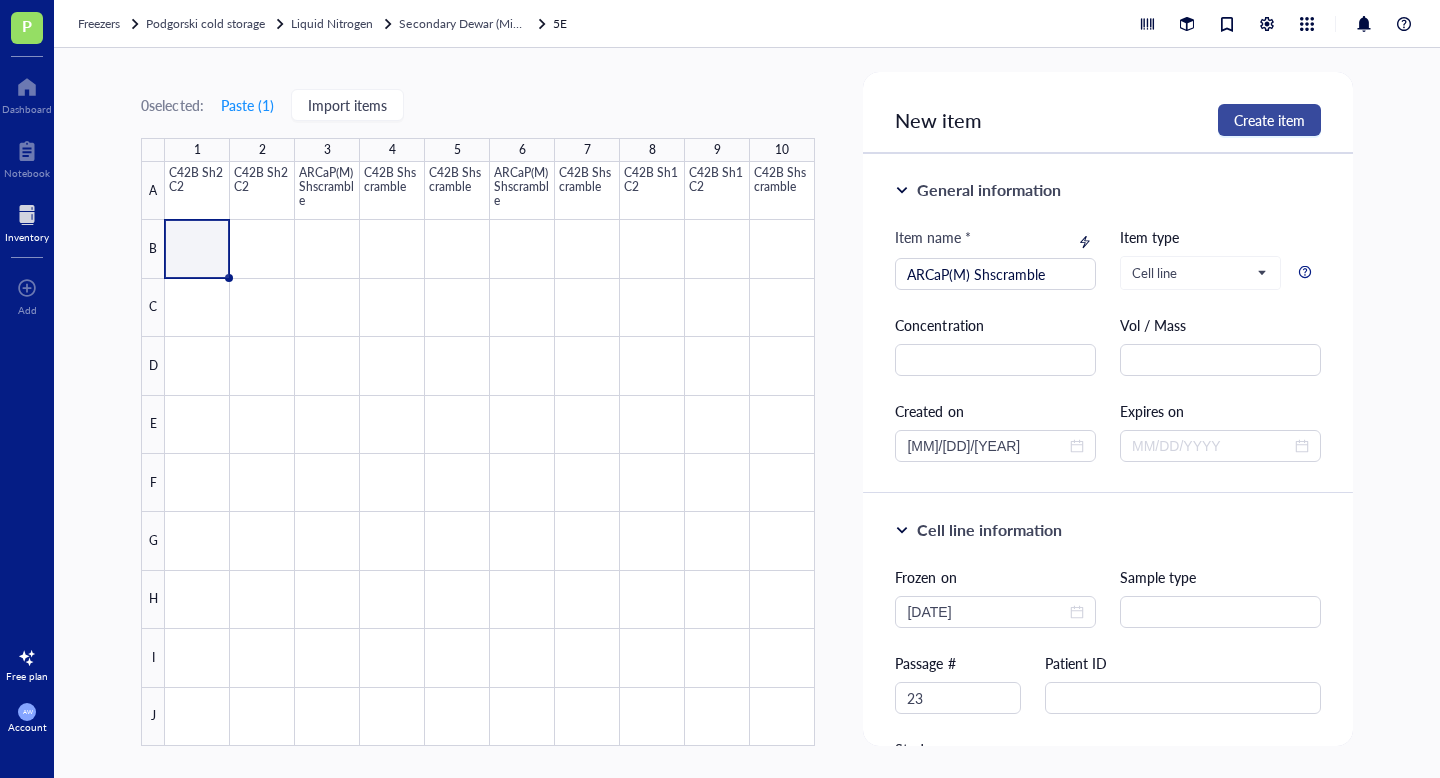 click on "Create item" at bounding box center (1269, 120) 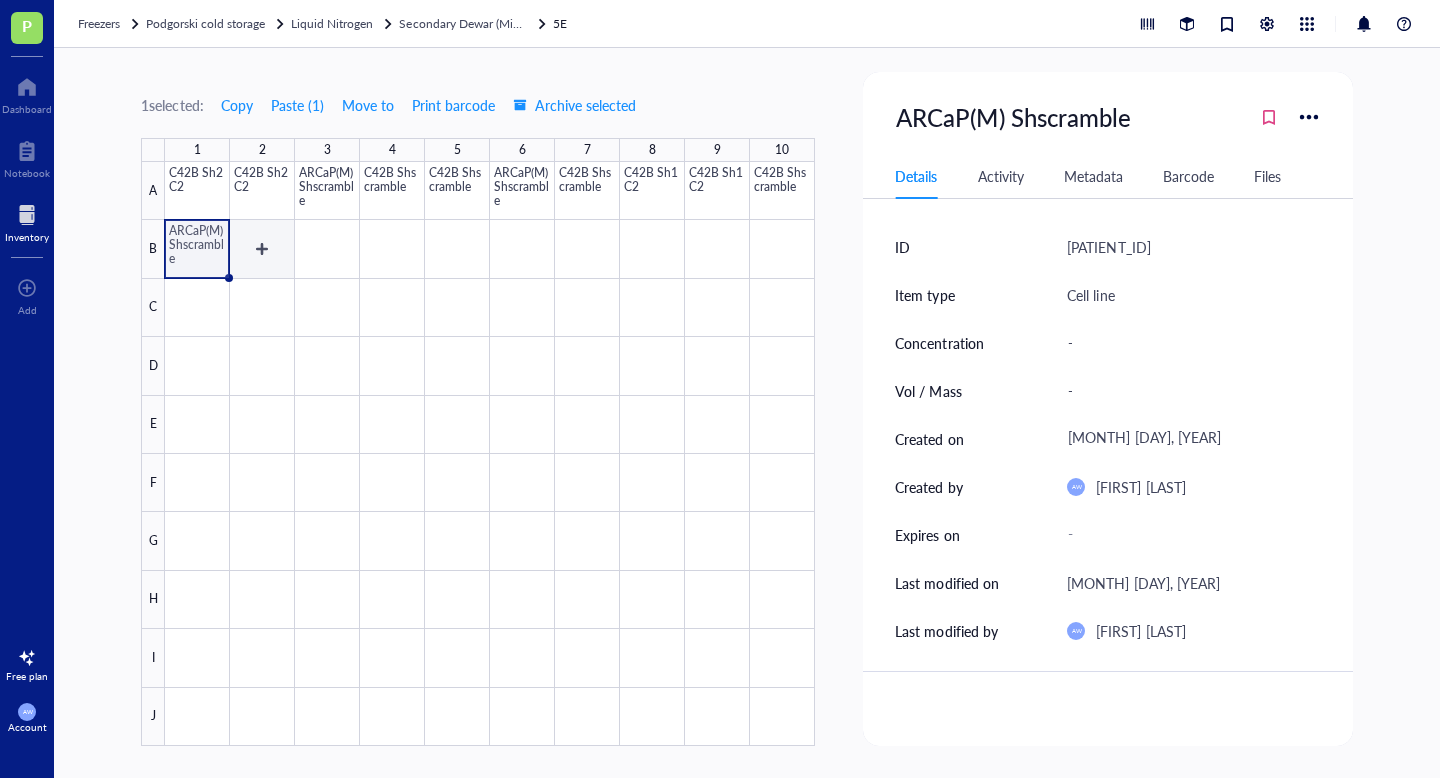 click at bounding box center (490, 454) 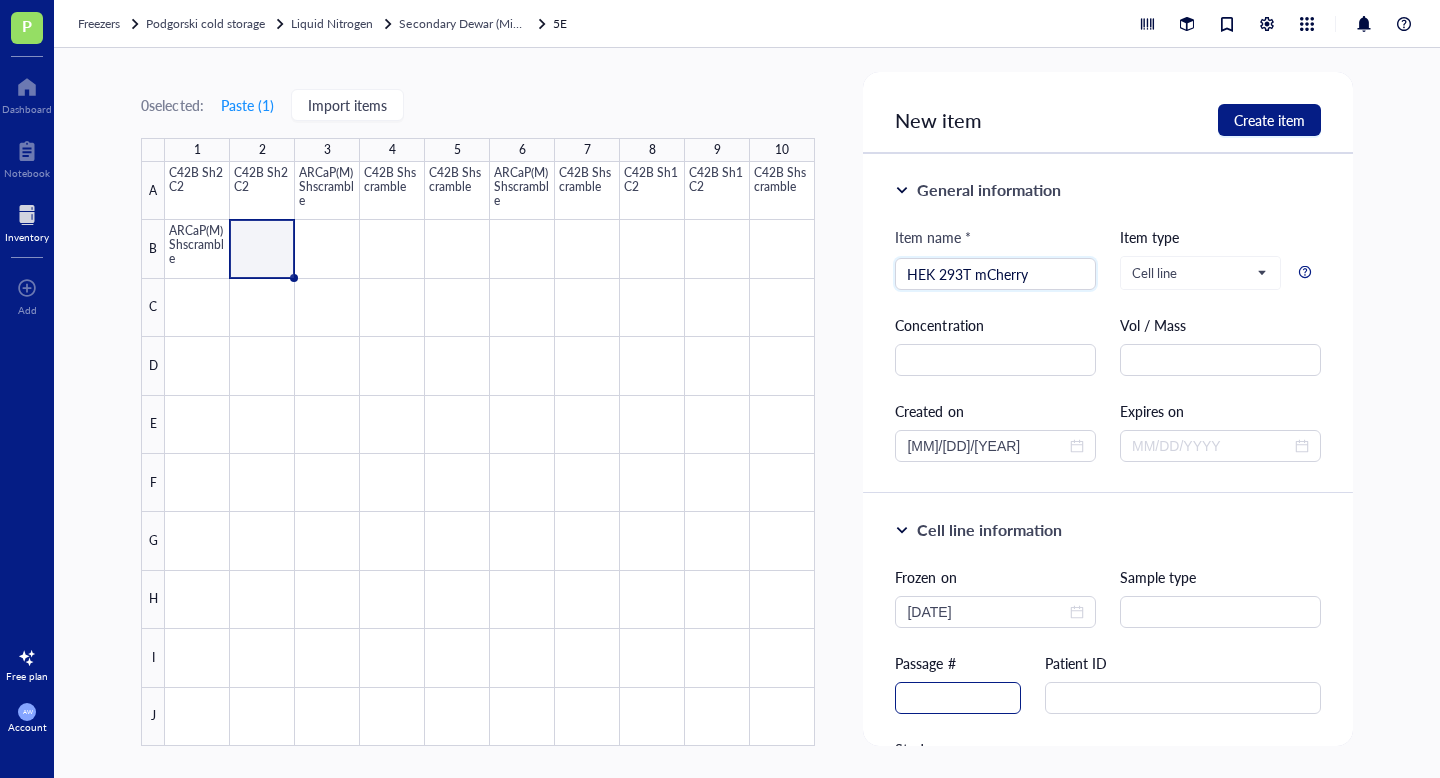 type on "HEK 293T mCherry" 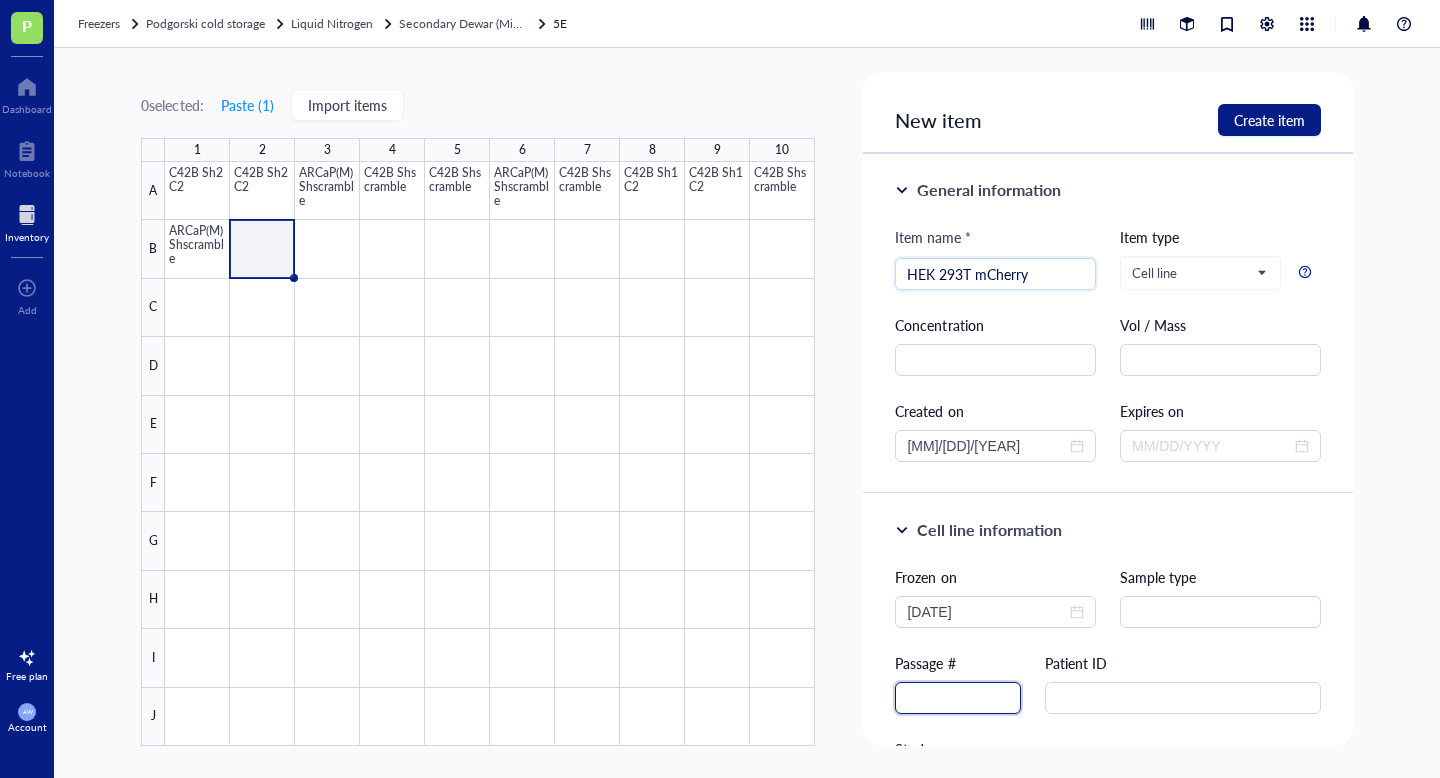 click at bounding box center (958, 698) 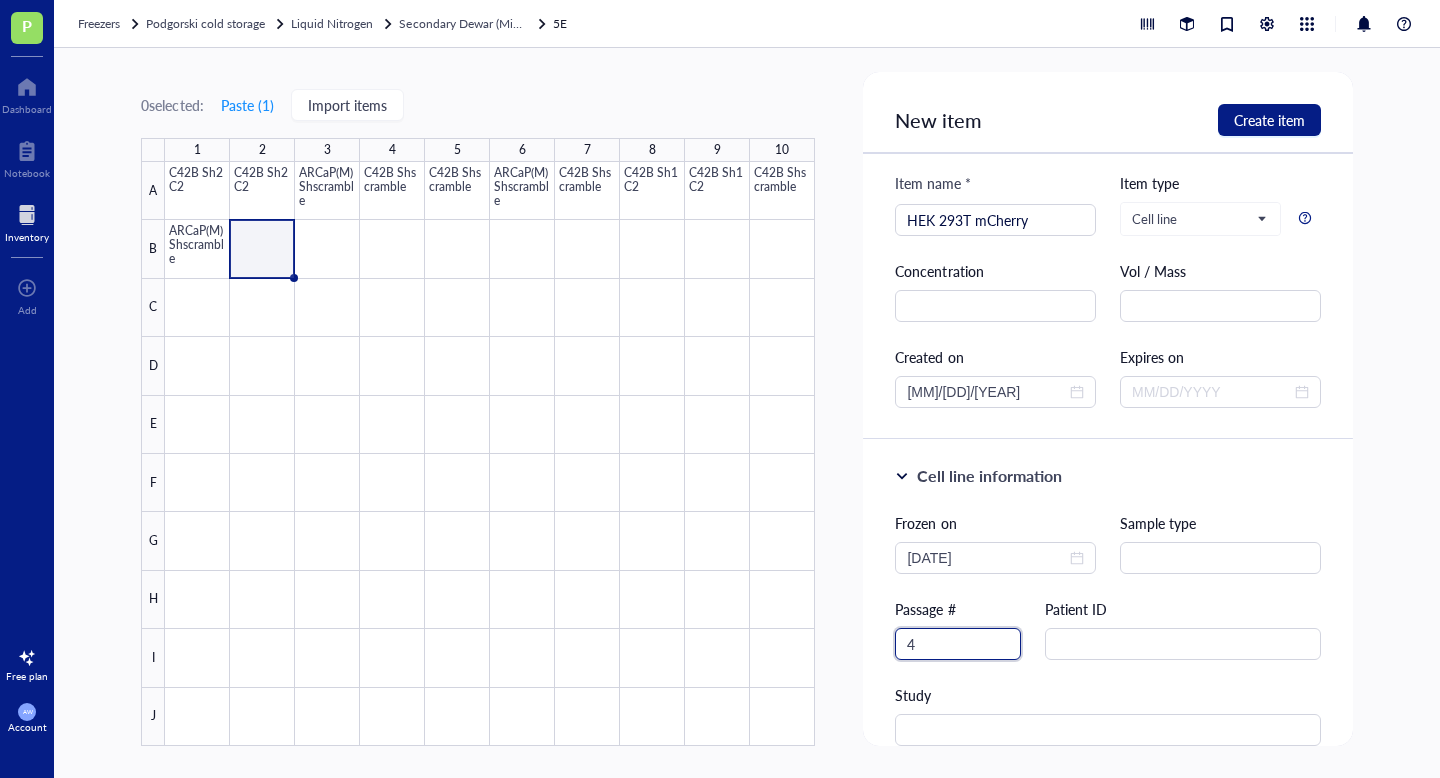 scroll, scrollTop: 61, scrollLeft: 0, axis: vertical 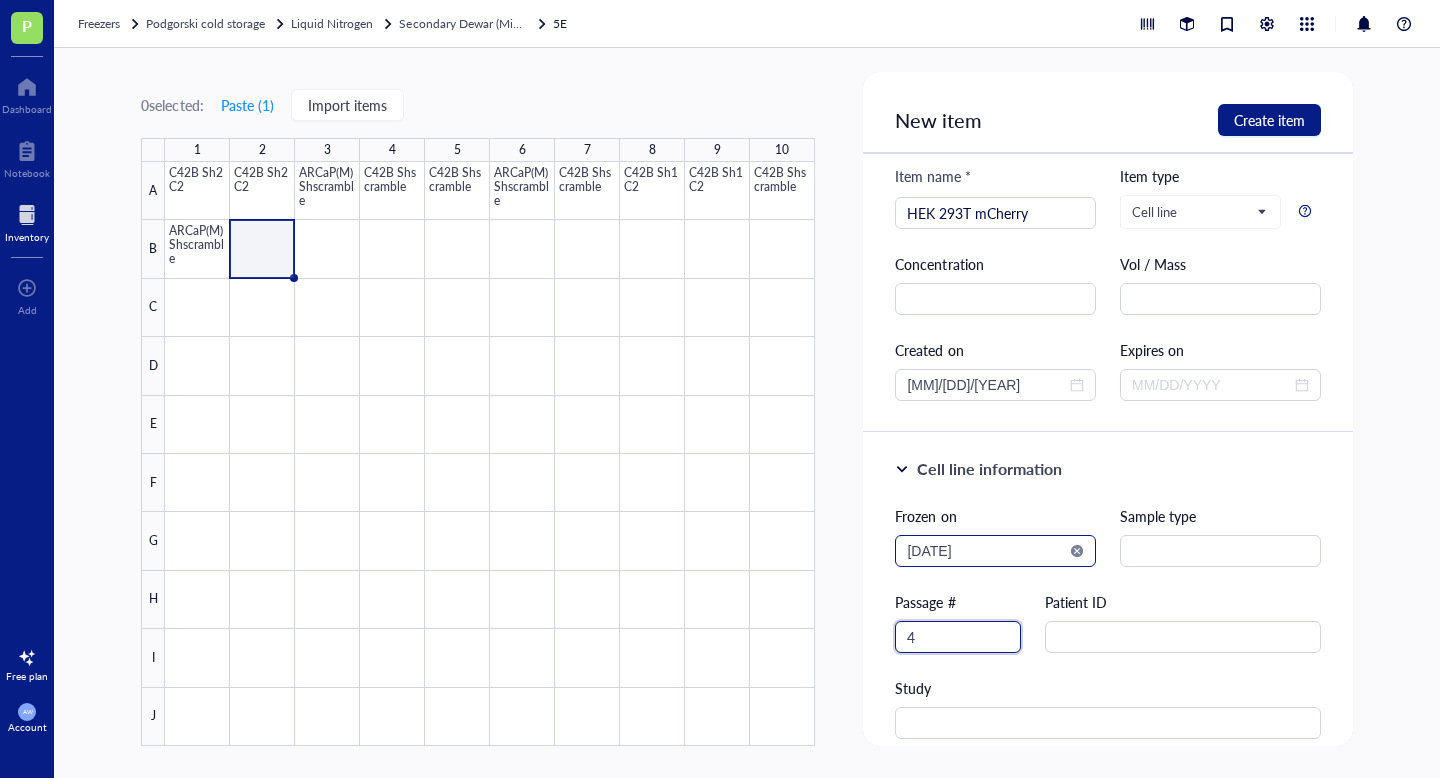 type on "4" 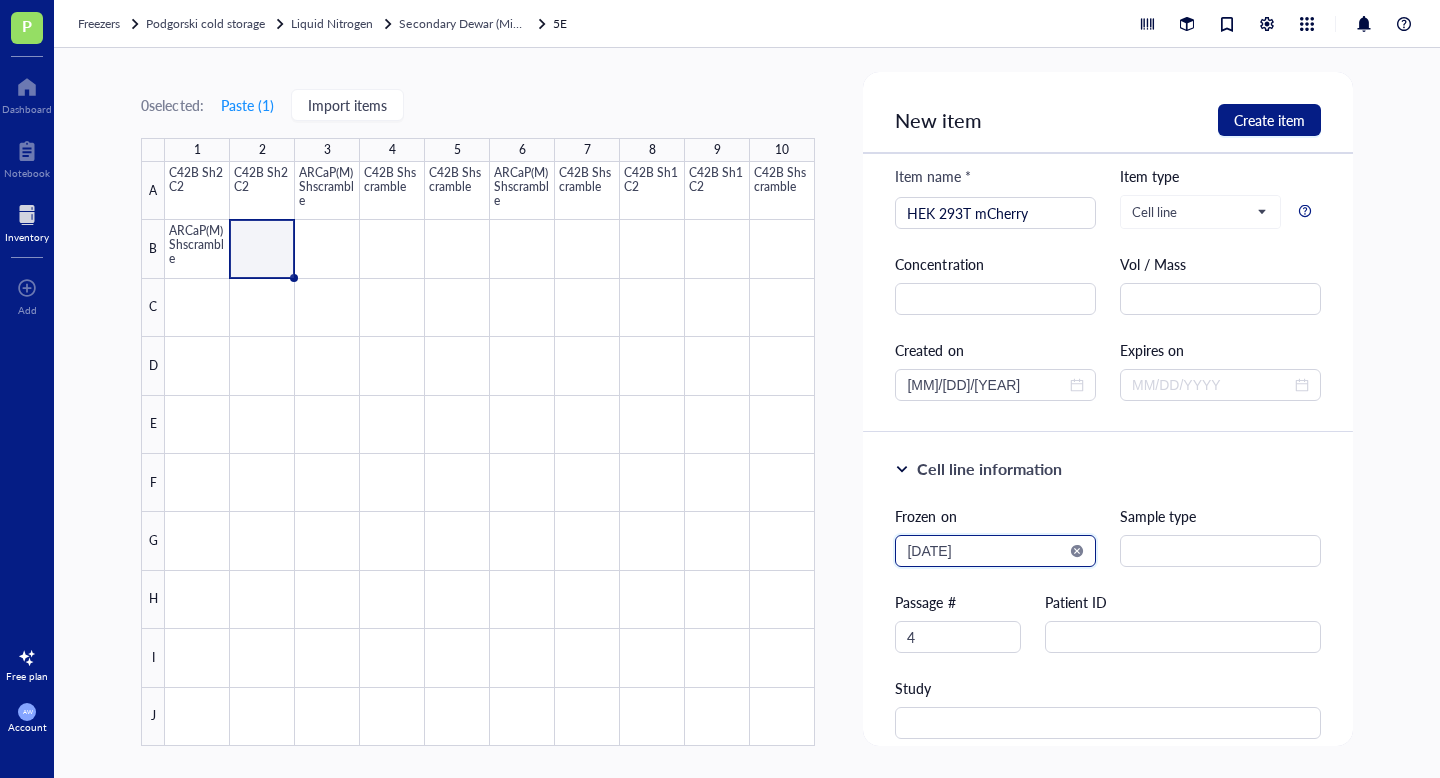click on "2025-08-02" at bounding box center [986, 551] 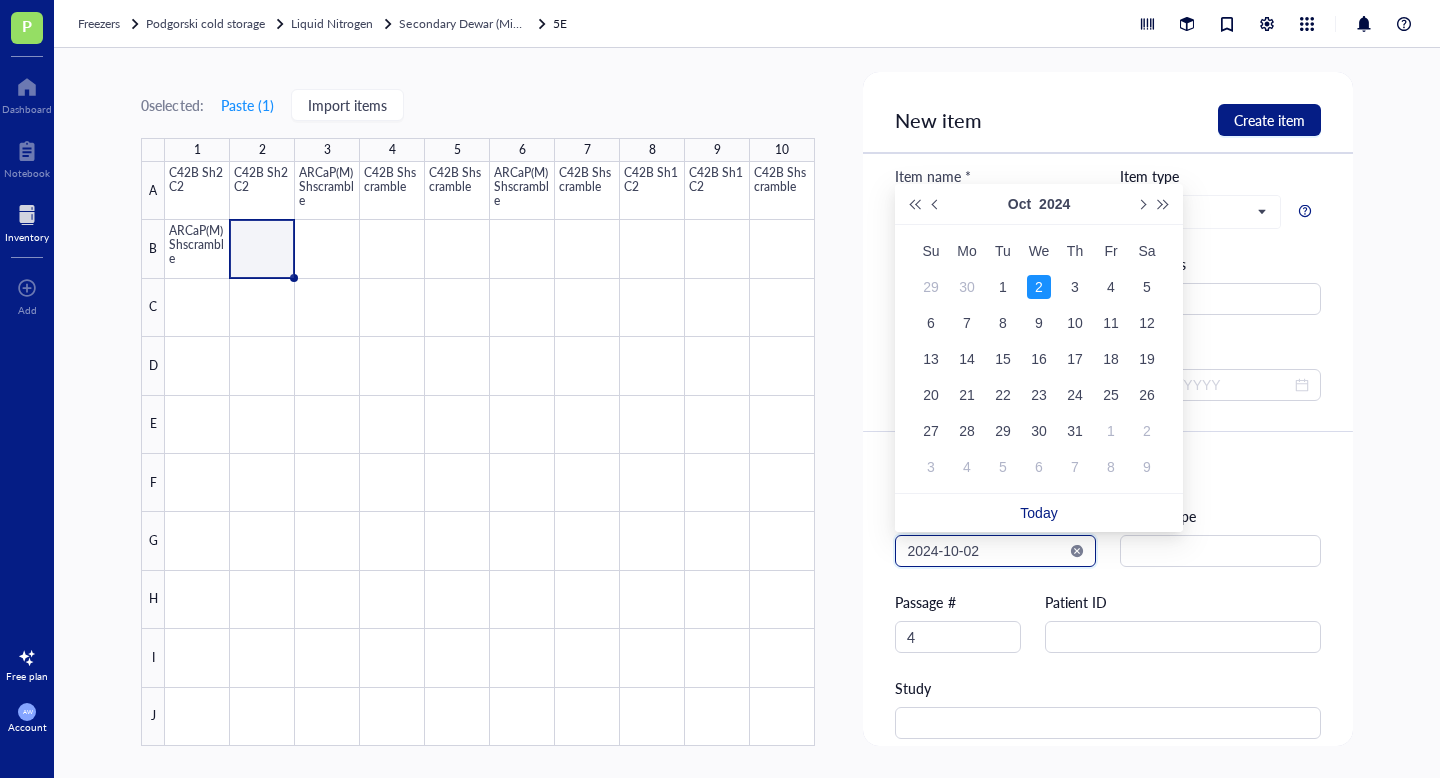 click on "2024-10-02" at bounding box center (986, 551) 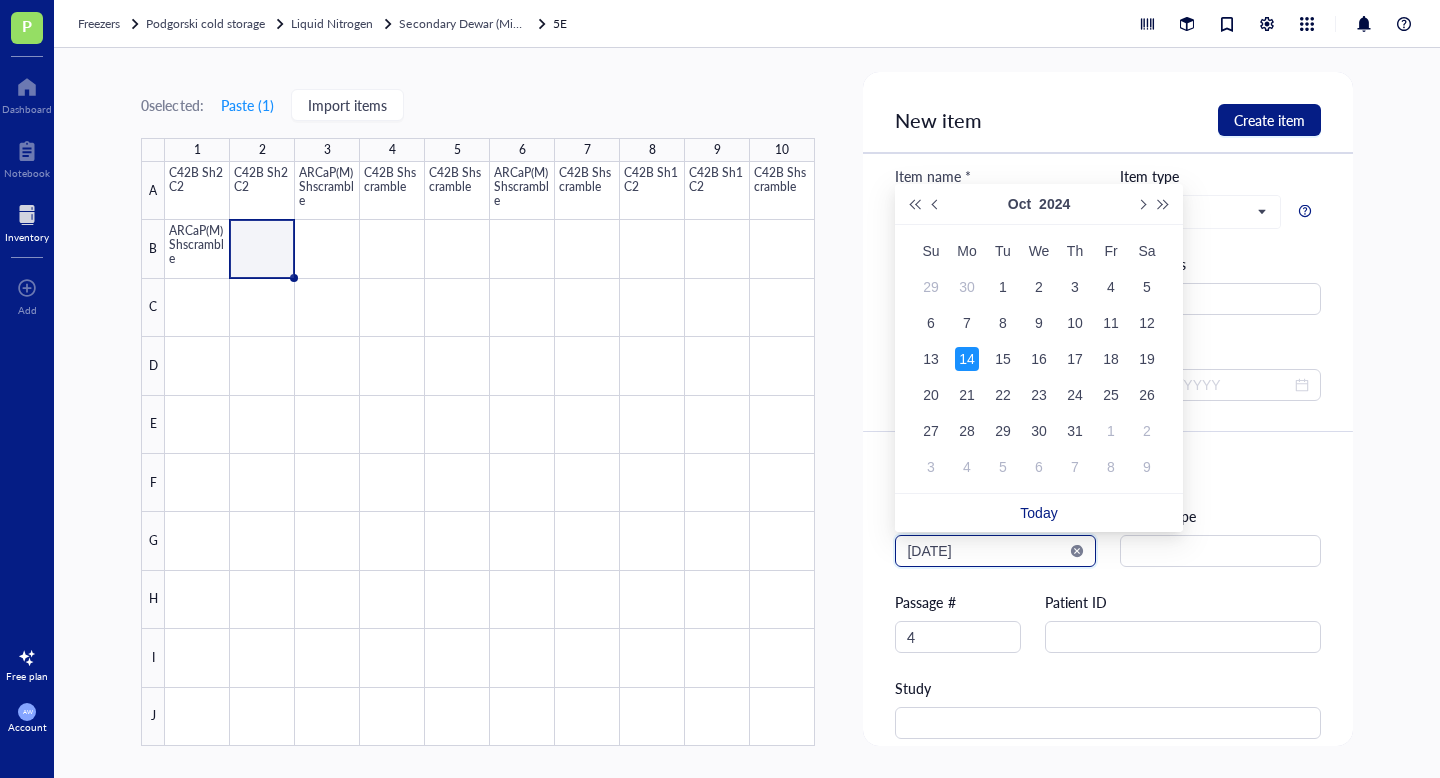 click on "2024-10-14" at bounding box center [986, 551] 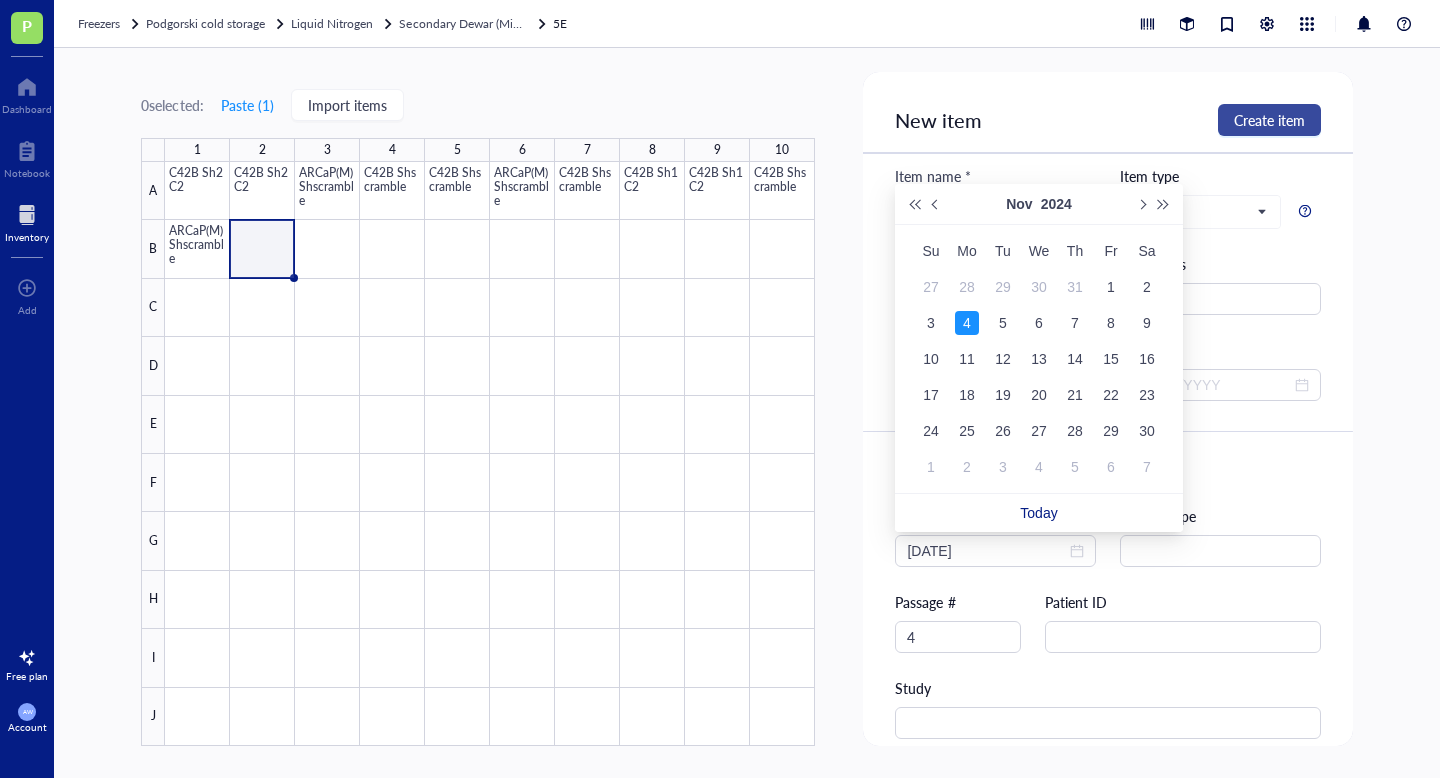 type on "2024-11-04" 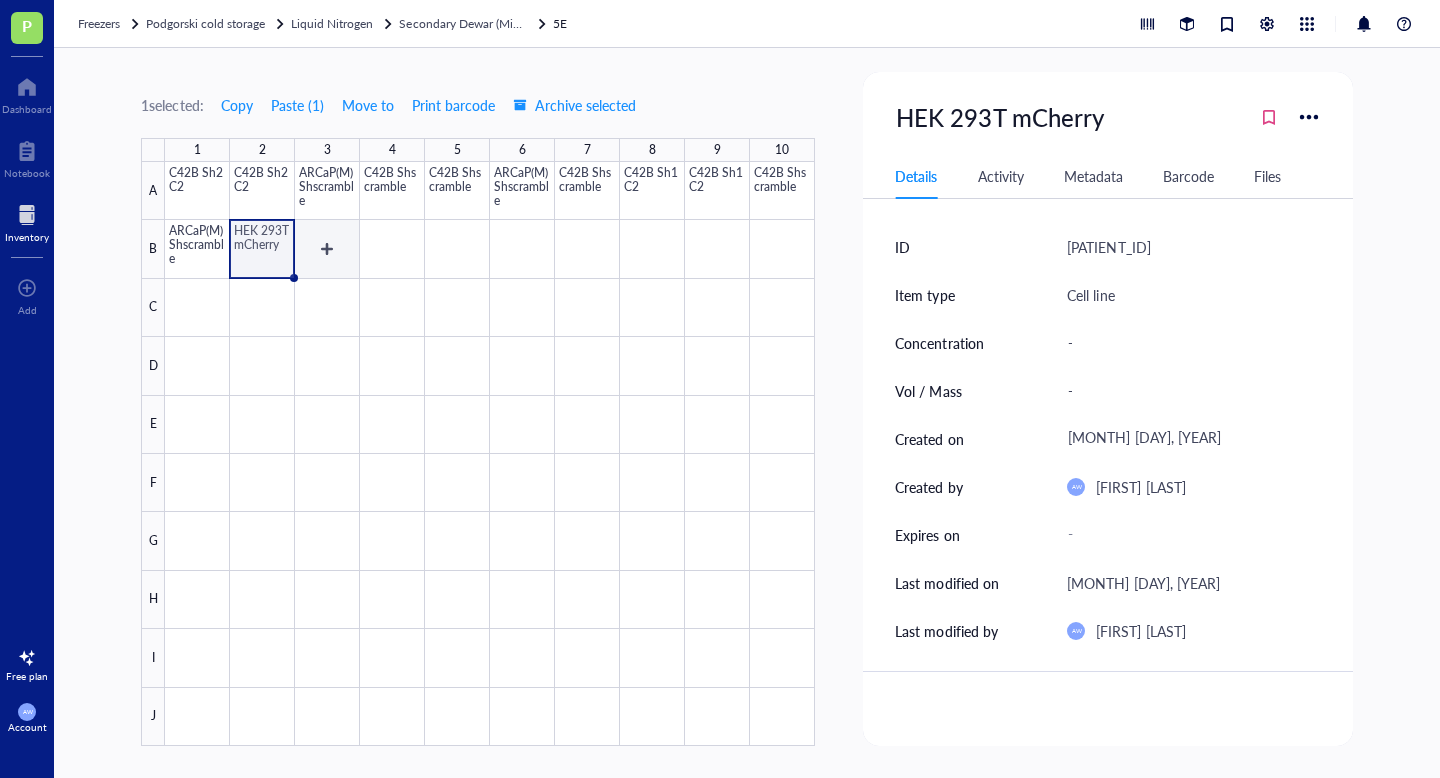 click at bounding box center (490, 454) 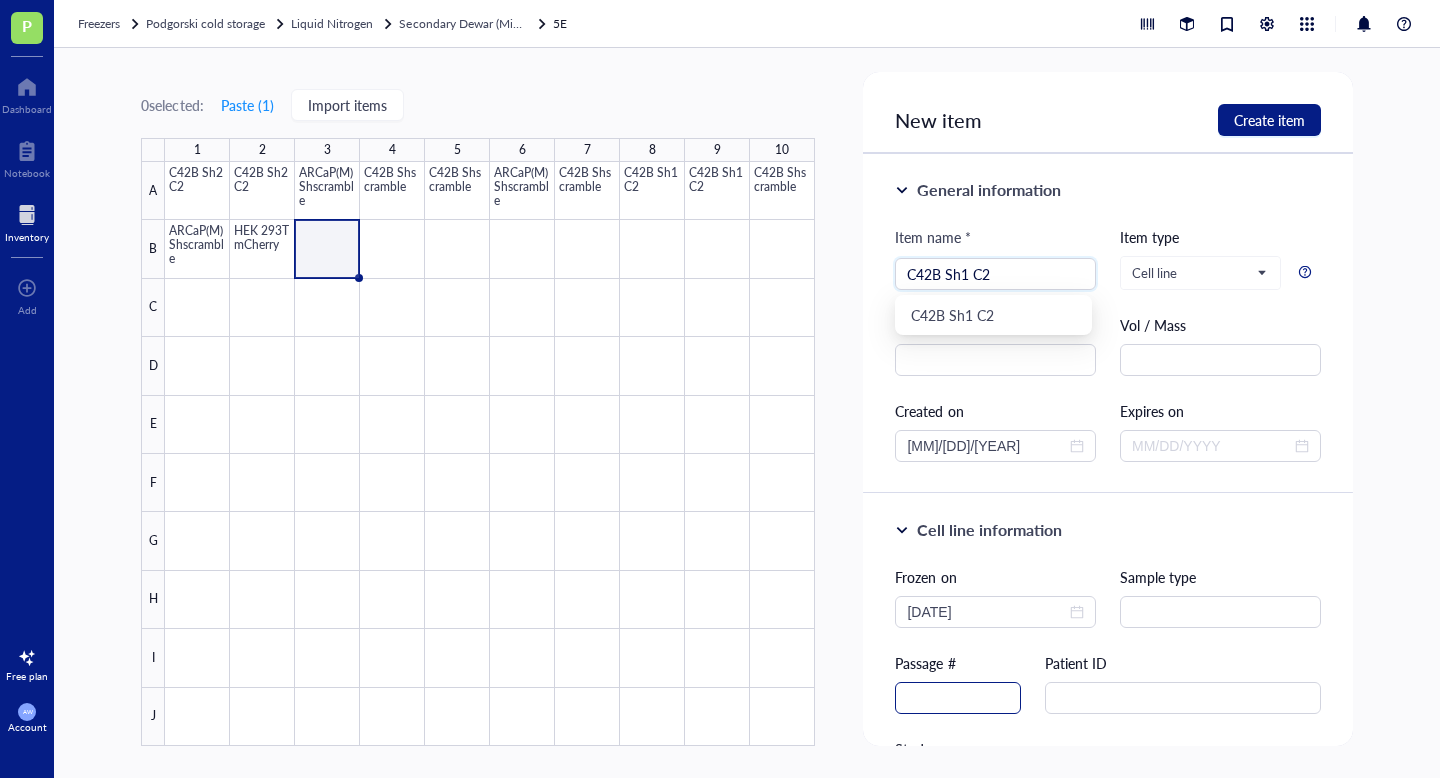 type on "C42B Sh1 C2" 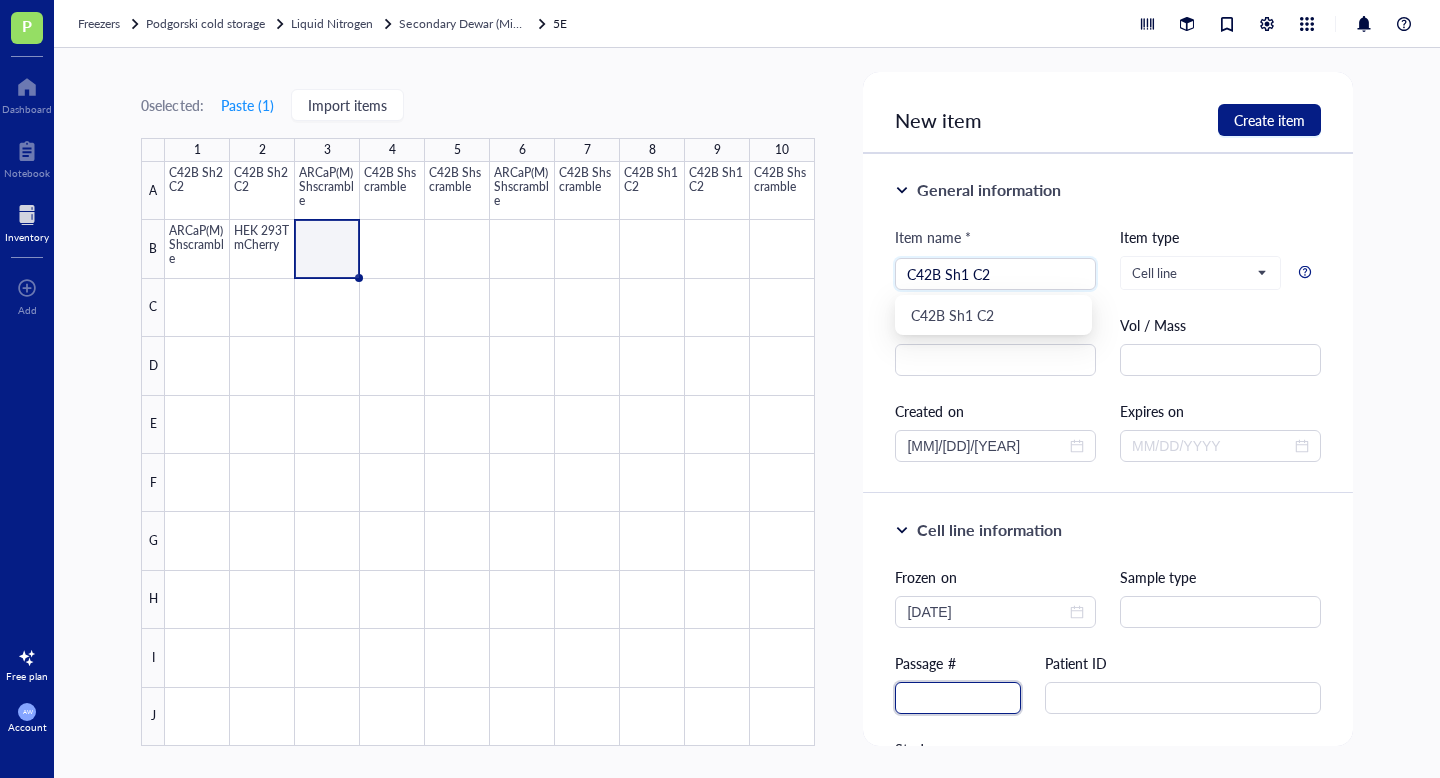 click at bounding box center (958, 698) 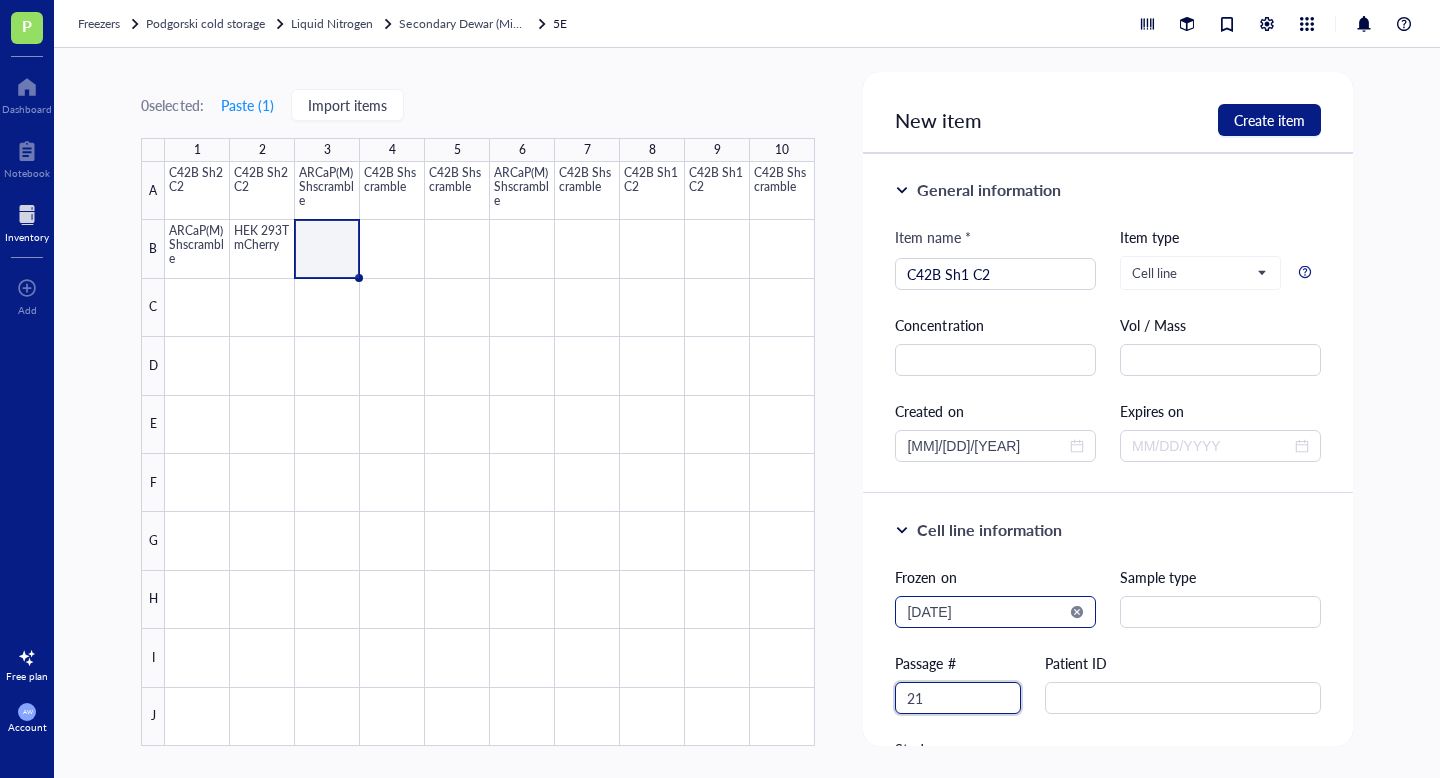 type on "21" 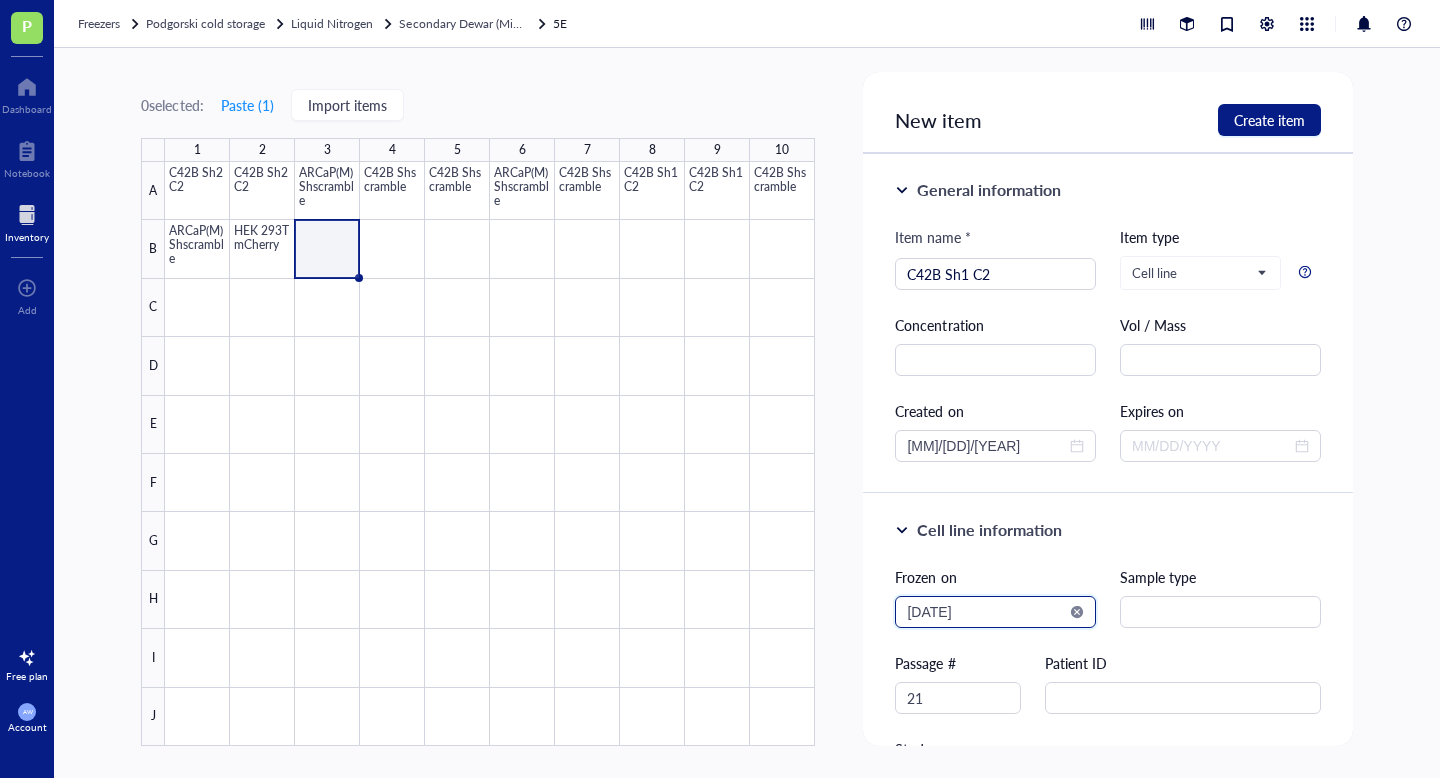 click on "2025-08-02" at bounding box center [986, 612] 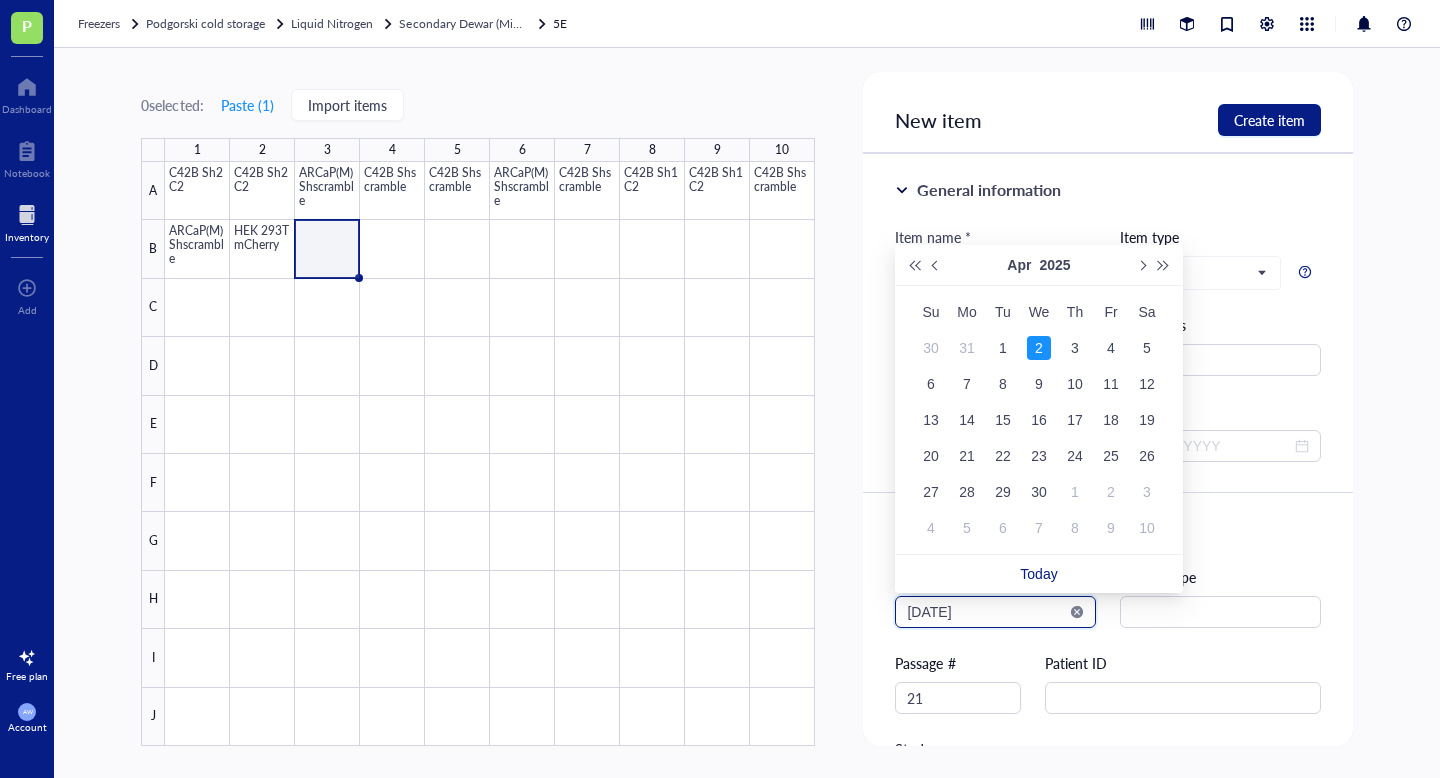 click on "2025-04-02" at bounding box center [986, 612] 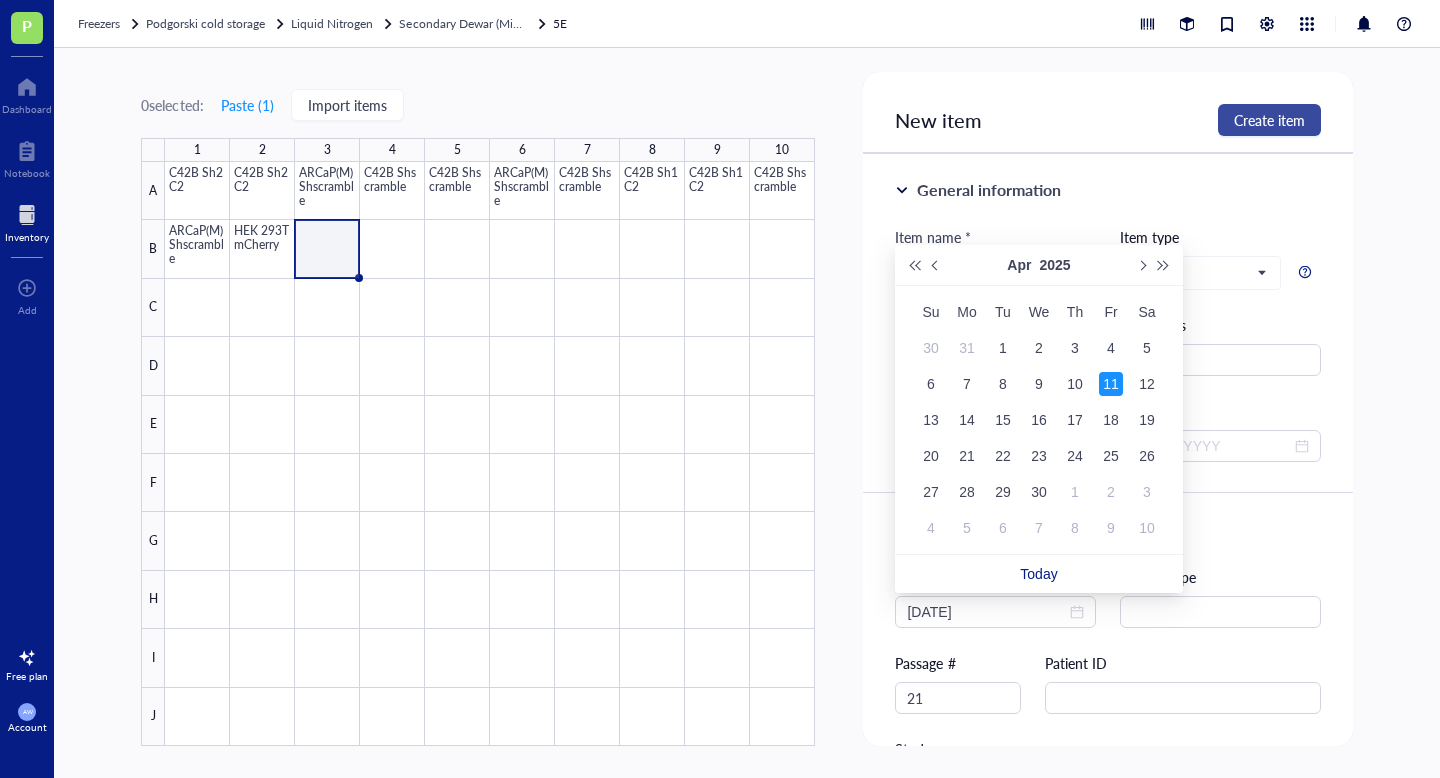 type on "2025-04-11" 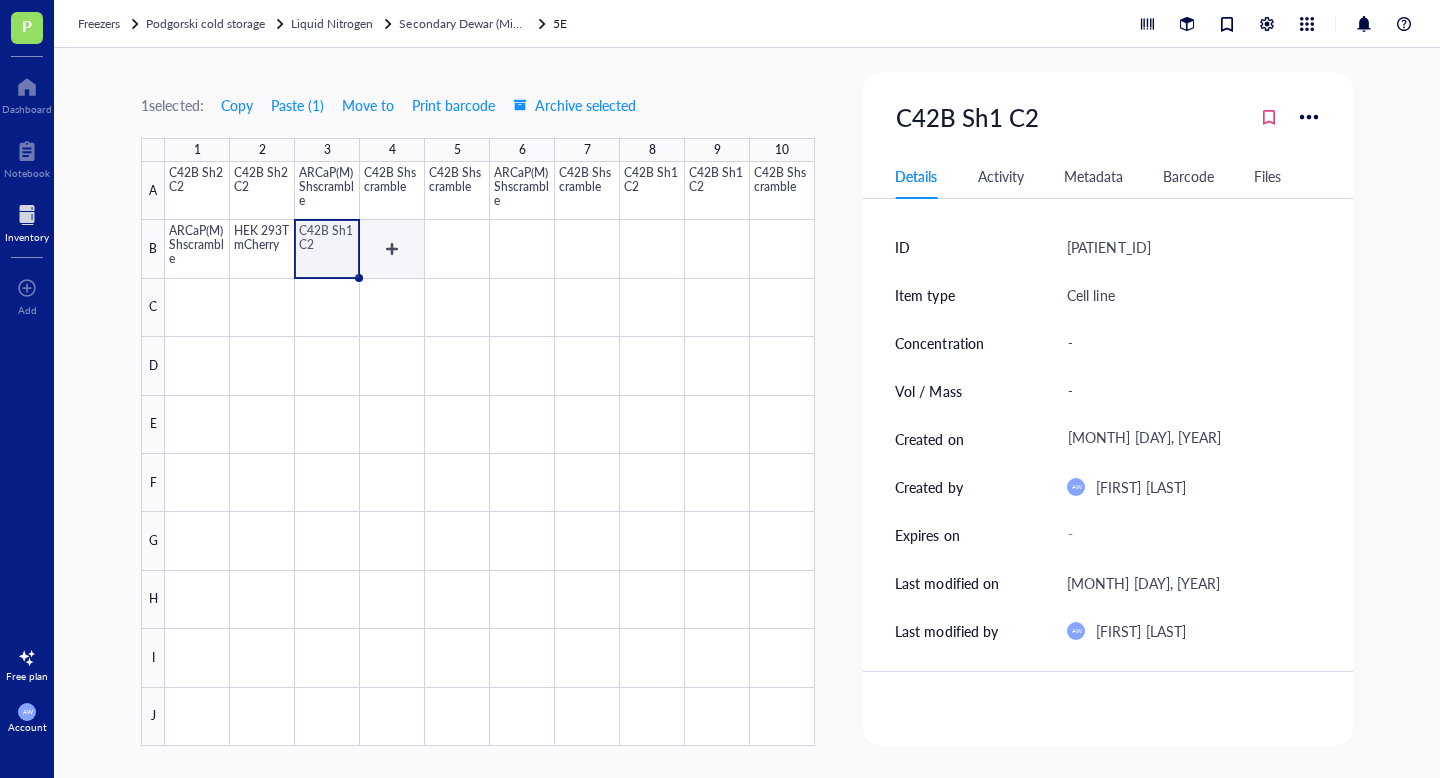 click at bounding box center (490, 454) 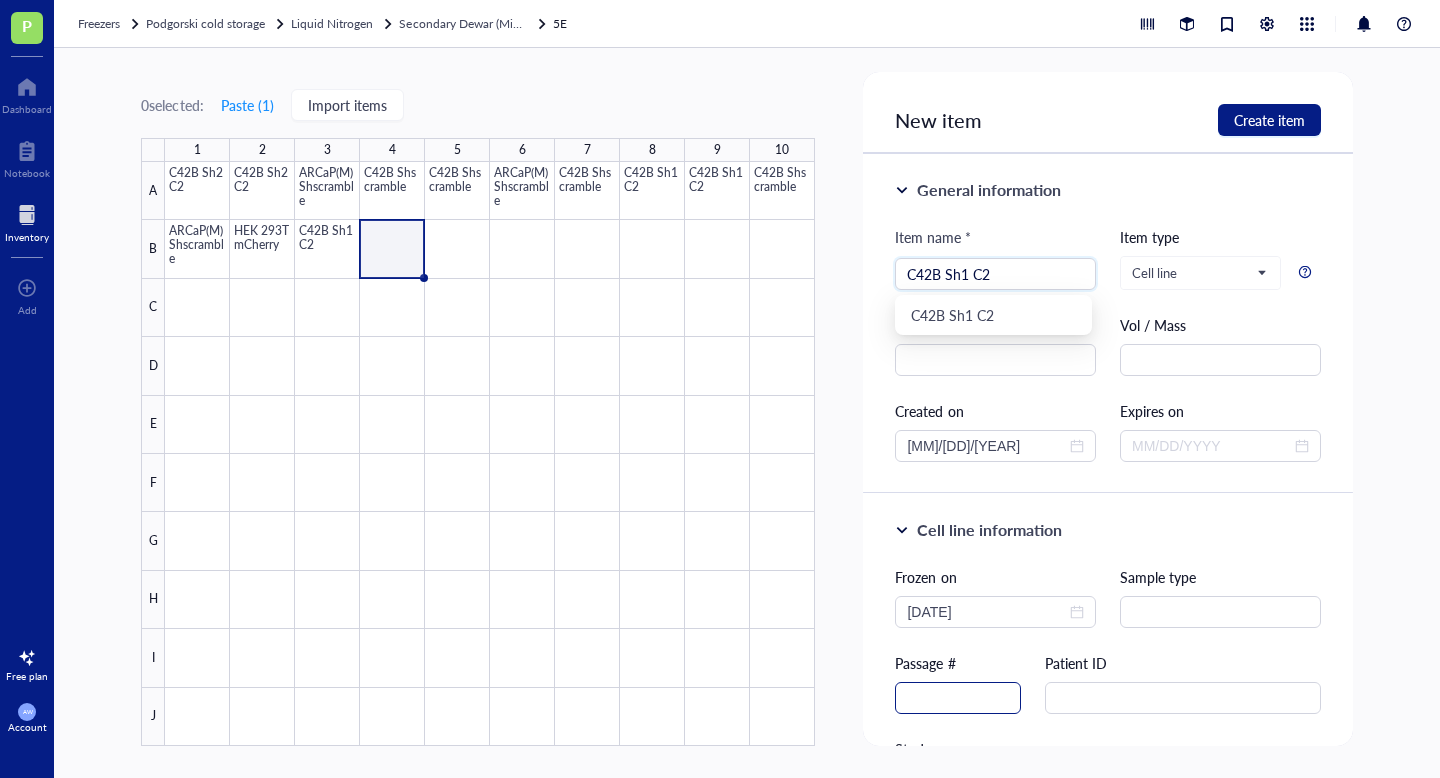 type on "C42B Sh1 C2" 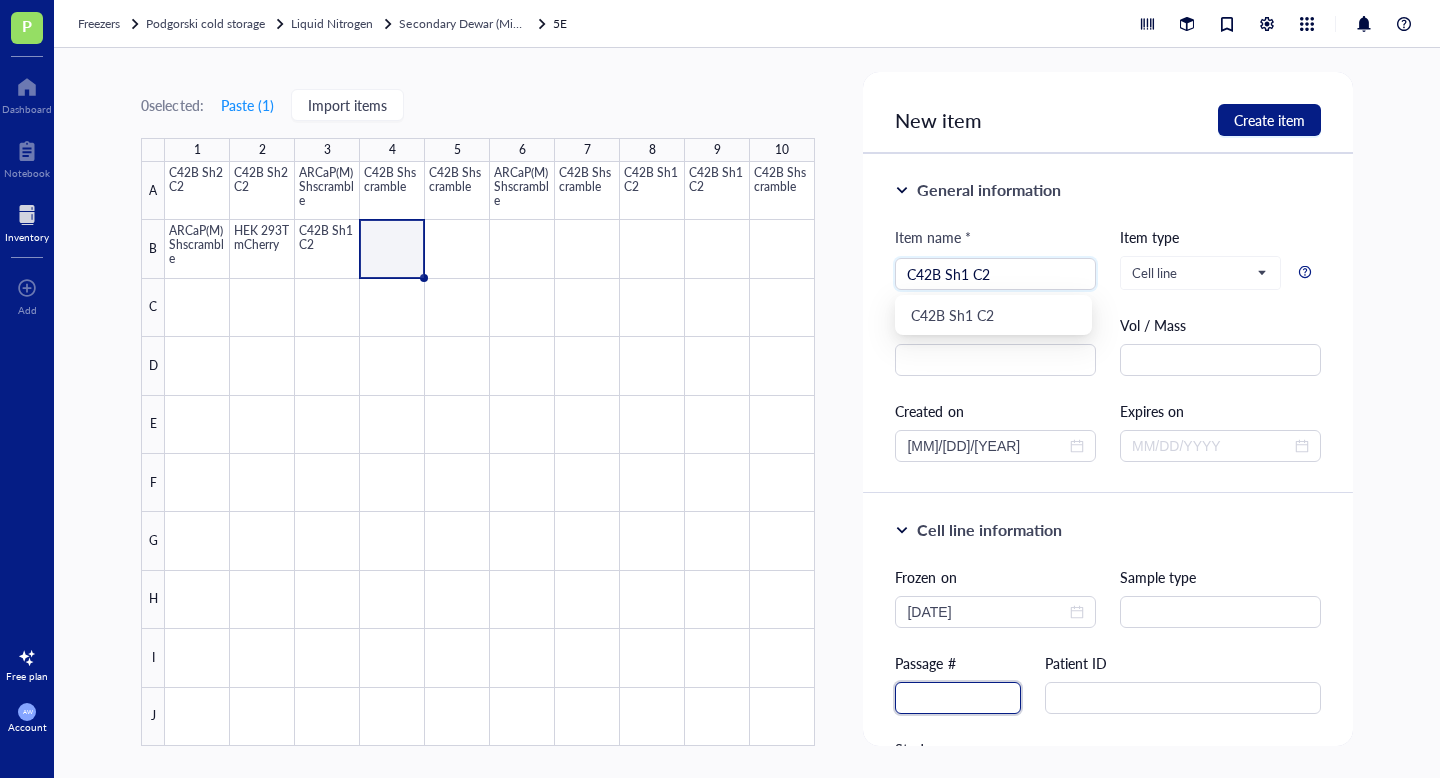 click at bounding box center (958, 698) 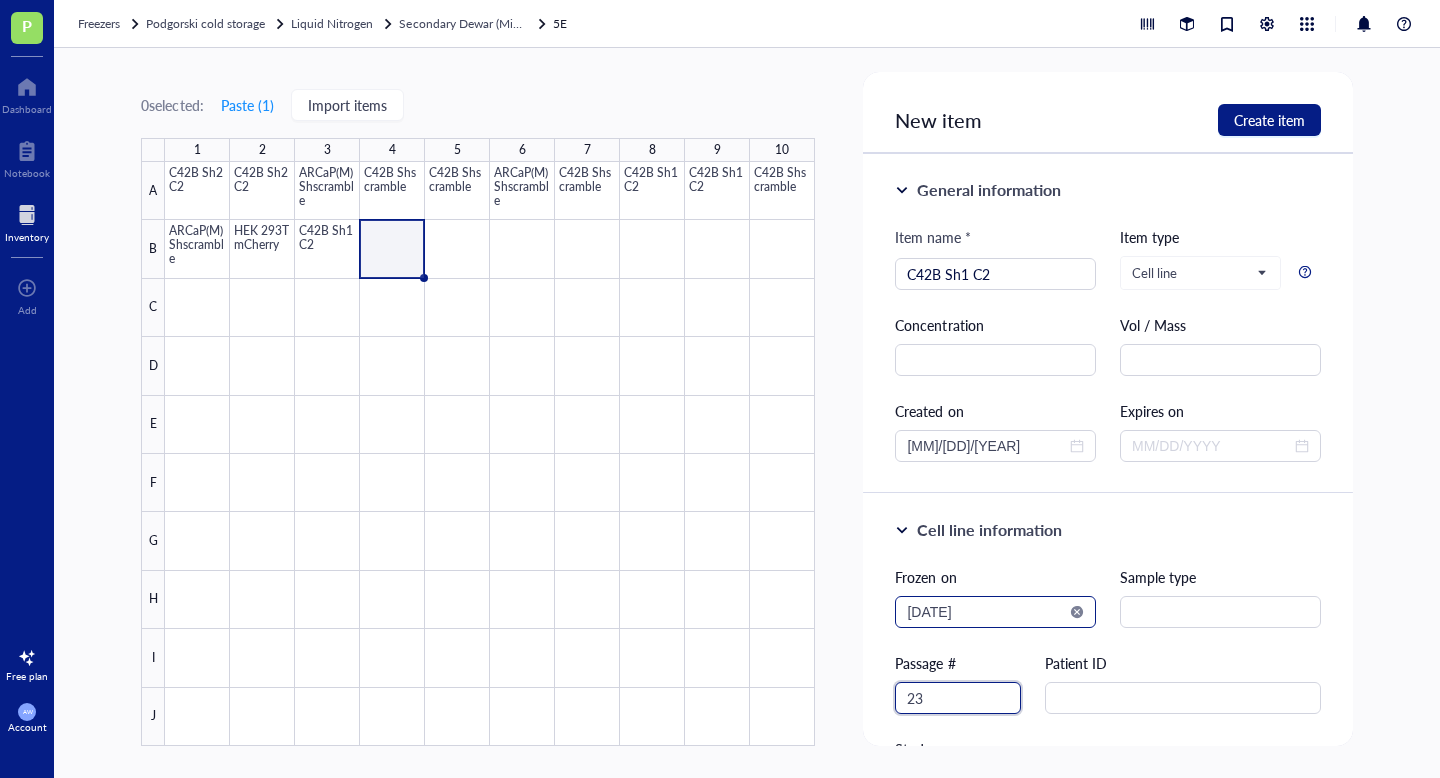 type on "23" 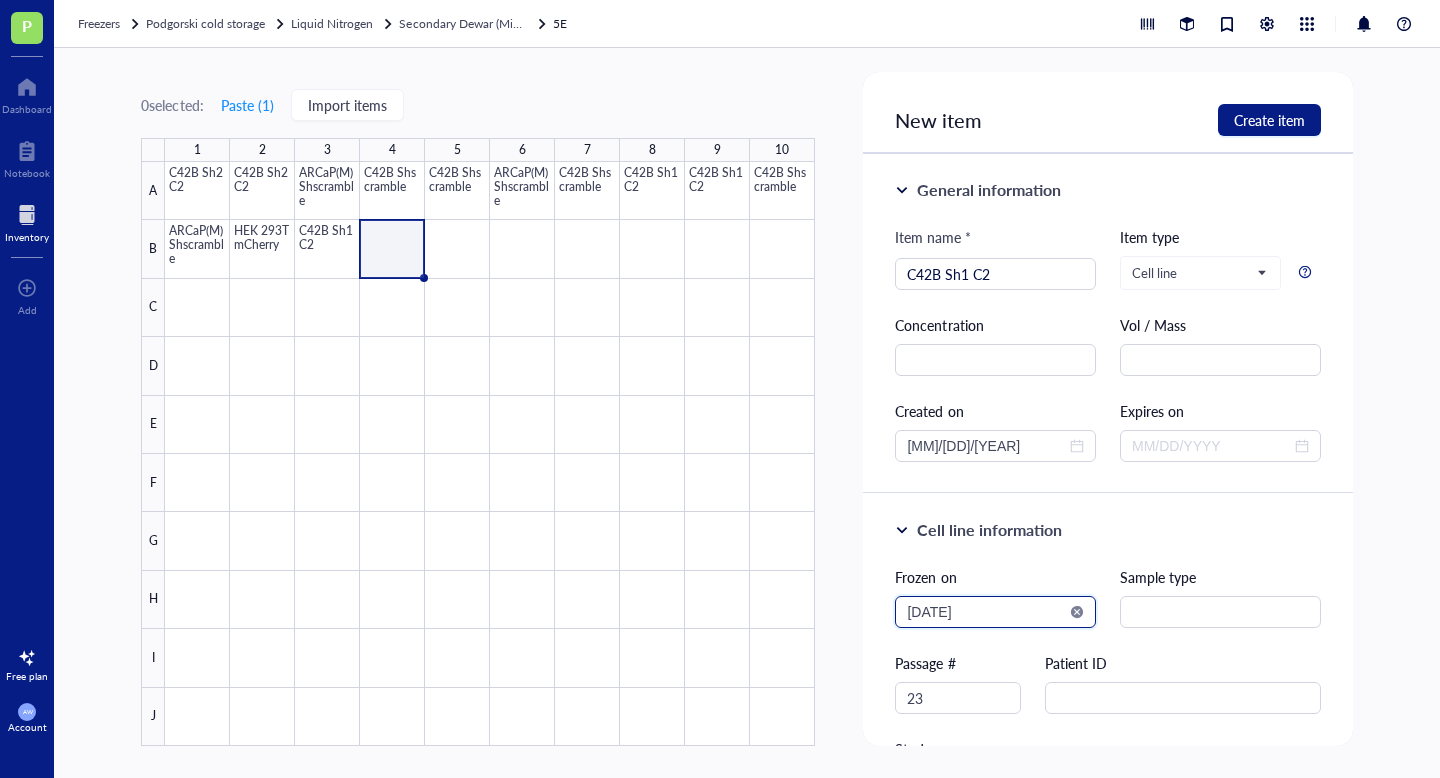 click on "2025-08-02" at bounding box center [986, 612] 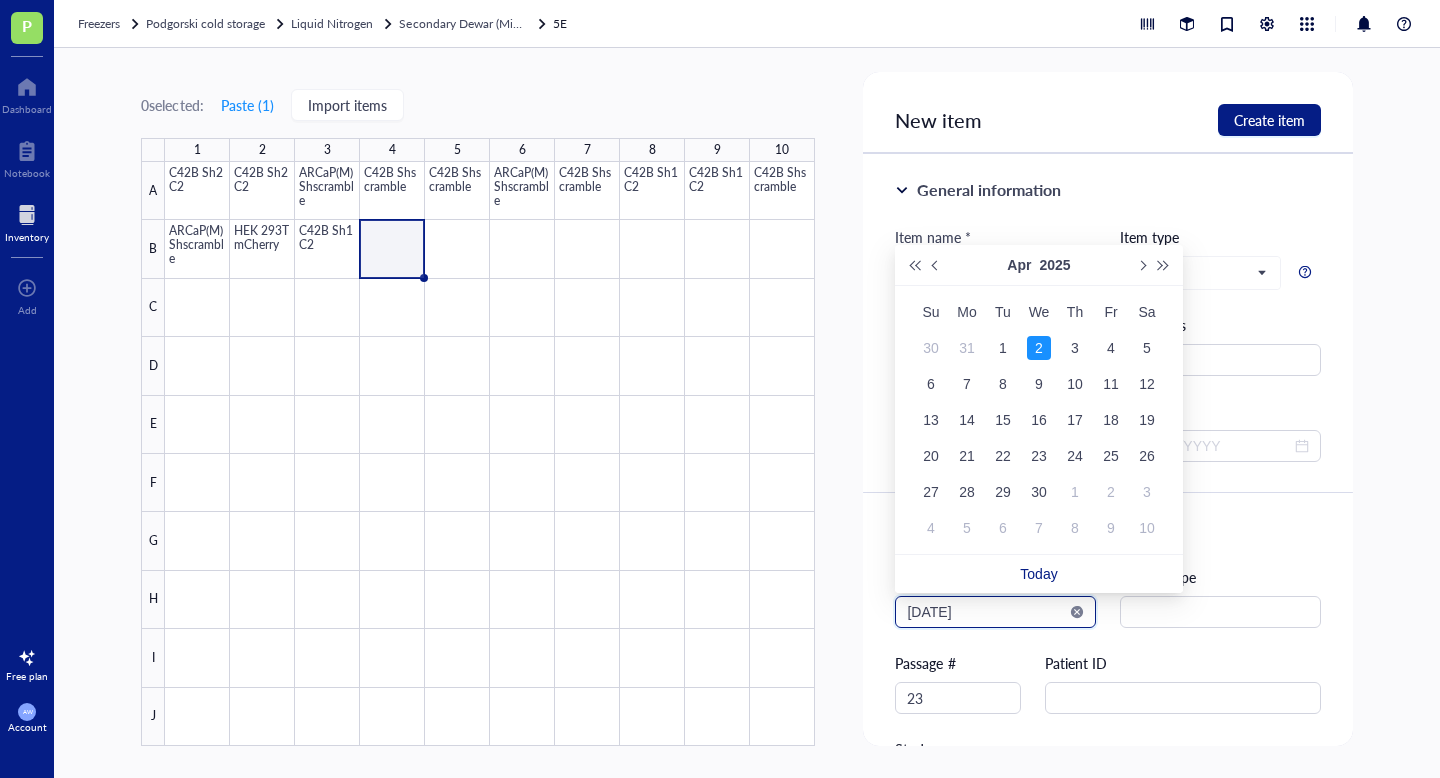 click on "2025-04-02" at bounding box center (986, 612) 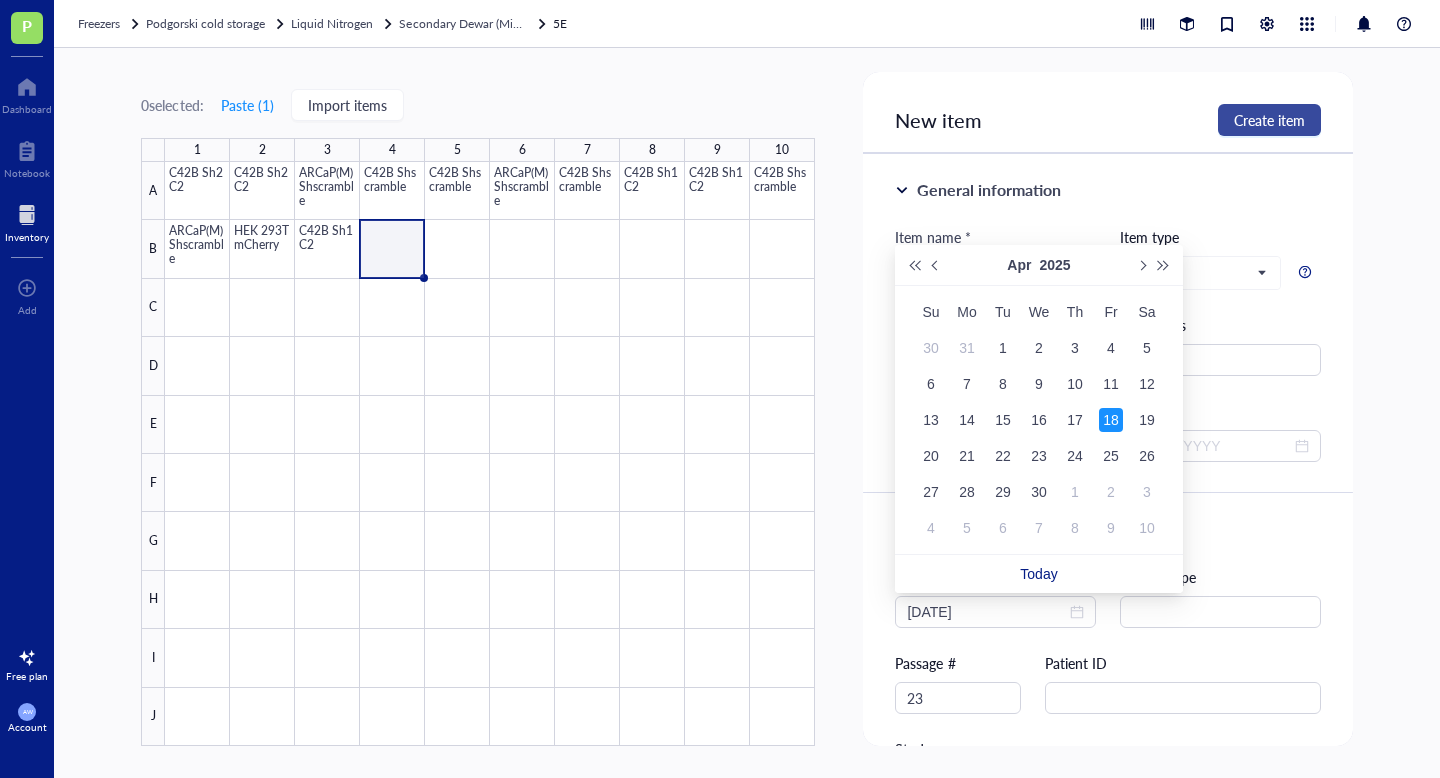 type on "2025-04-18" 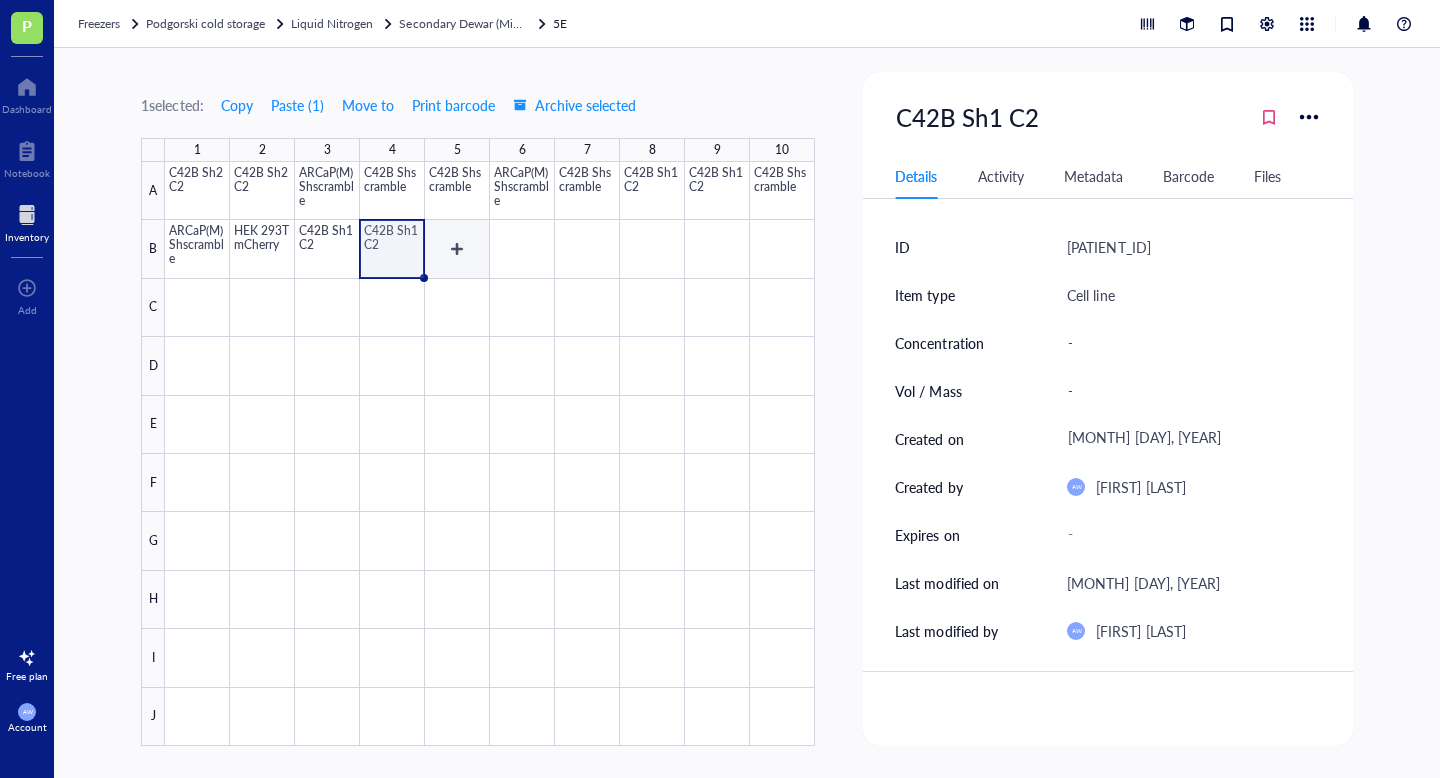click at bounding box center [490, 454] 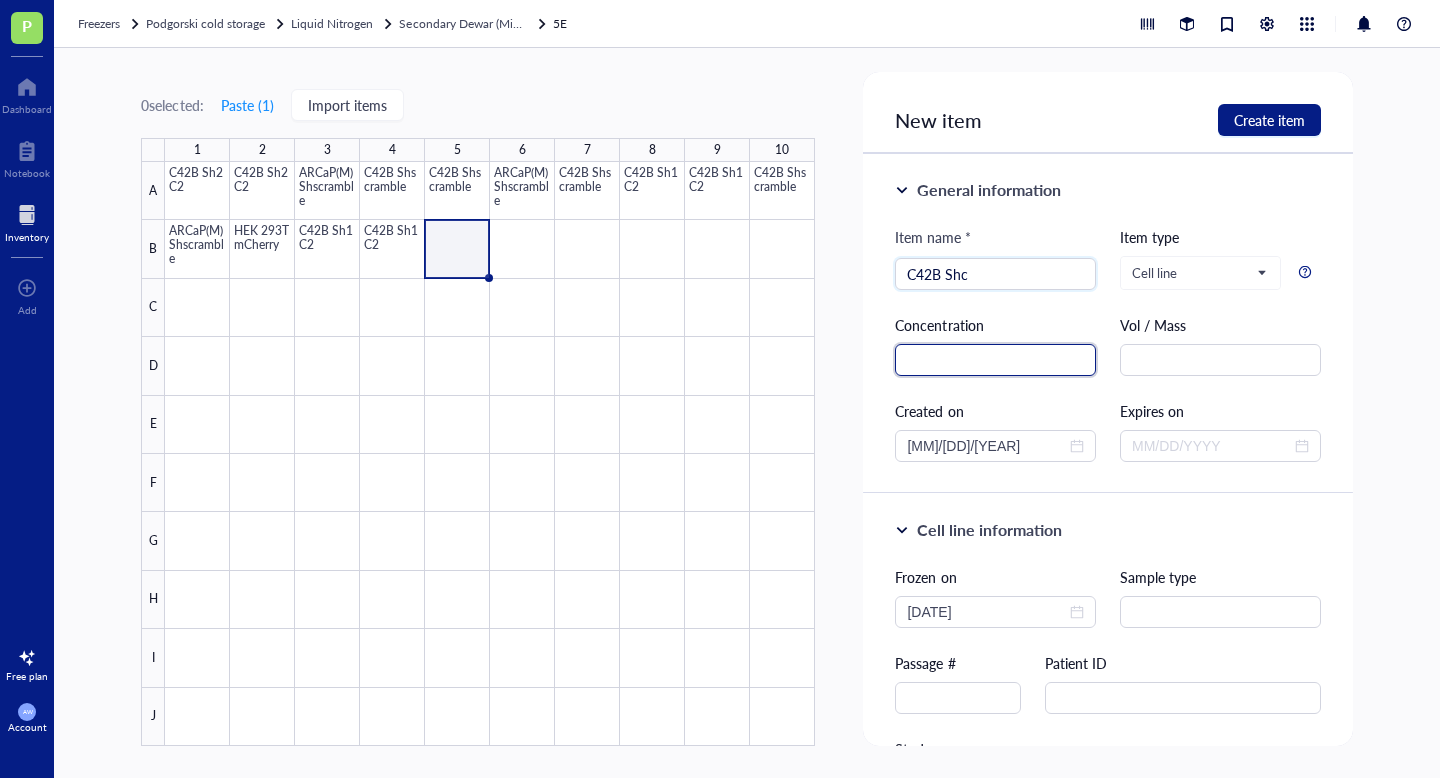 click at bounding box center (995, 360) 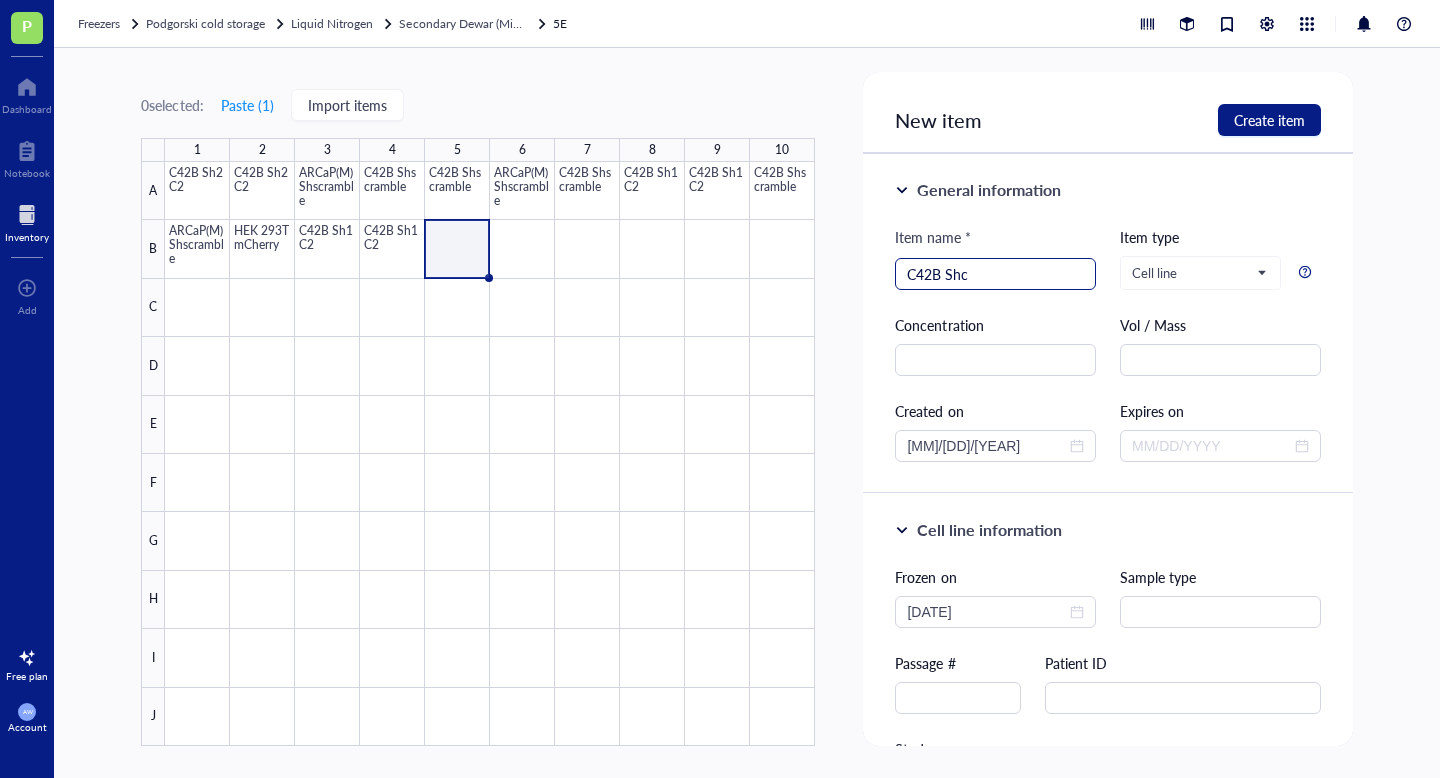 click on "C42B Shc" at bounding box center [995, 274] 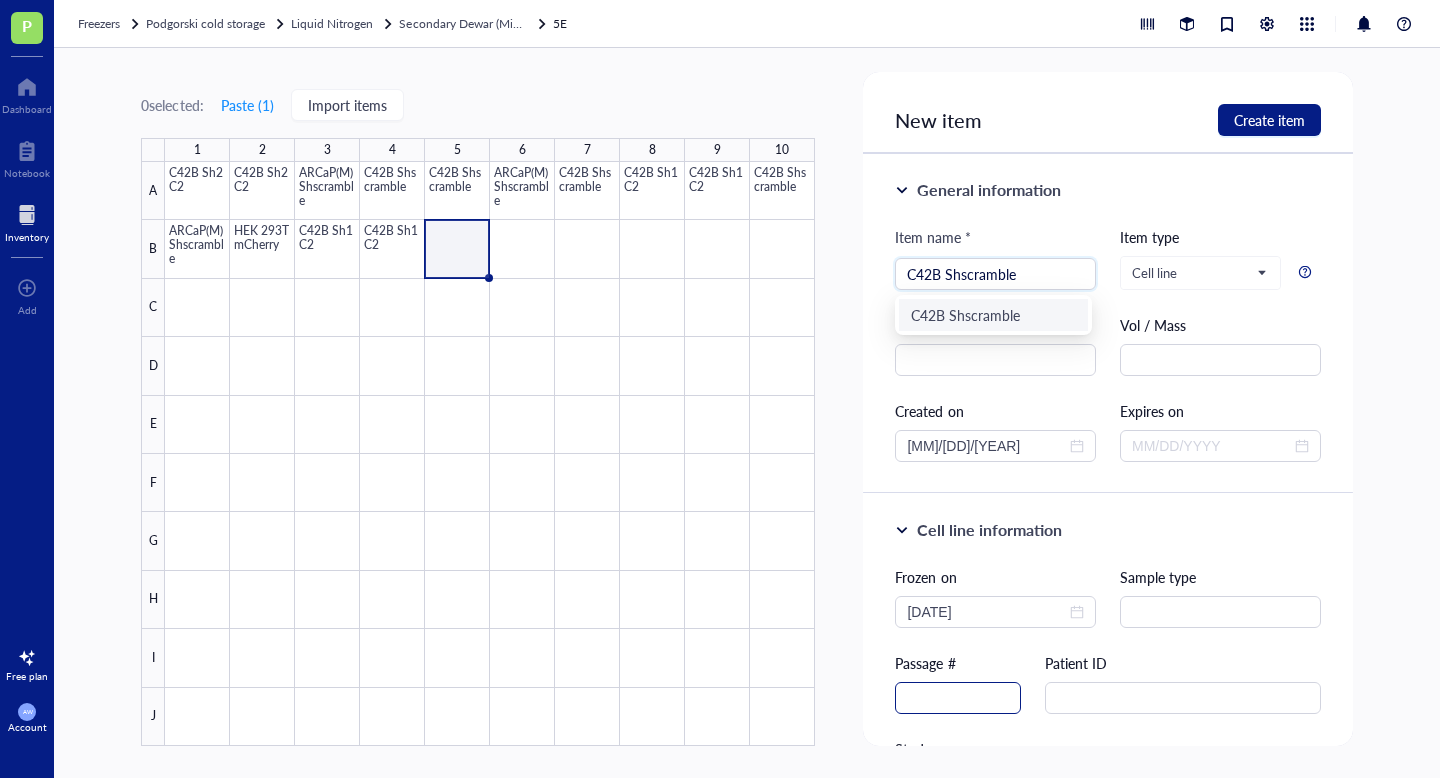 type on "C42B Shscramble" 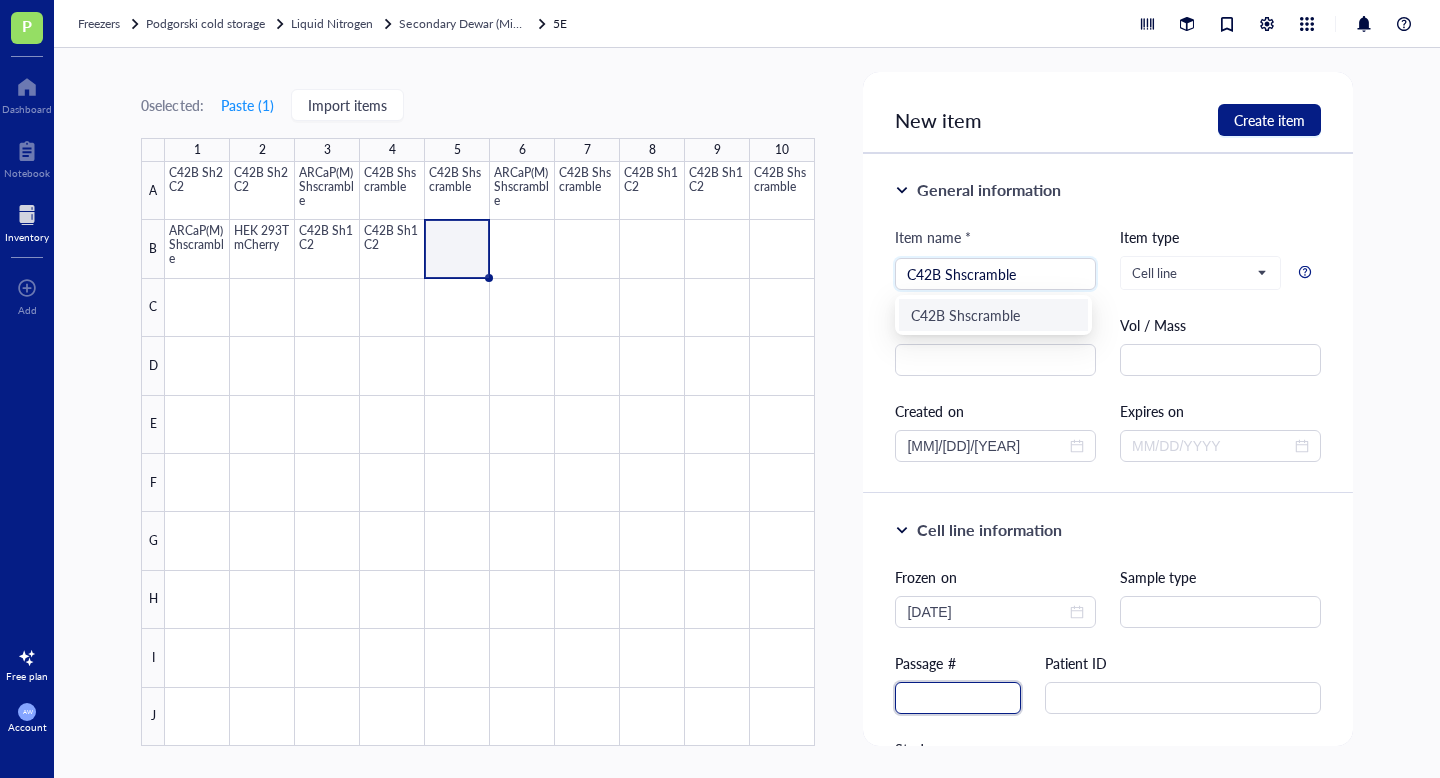 click at bounding box center [958, 698] 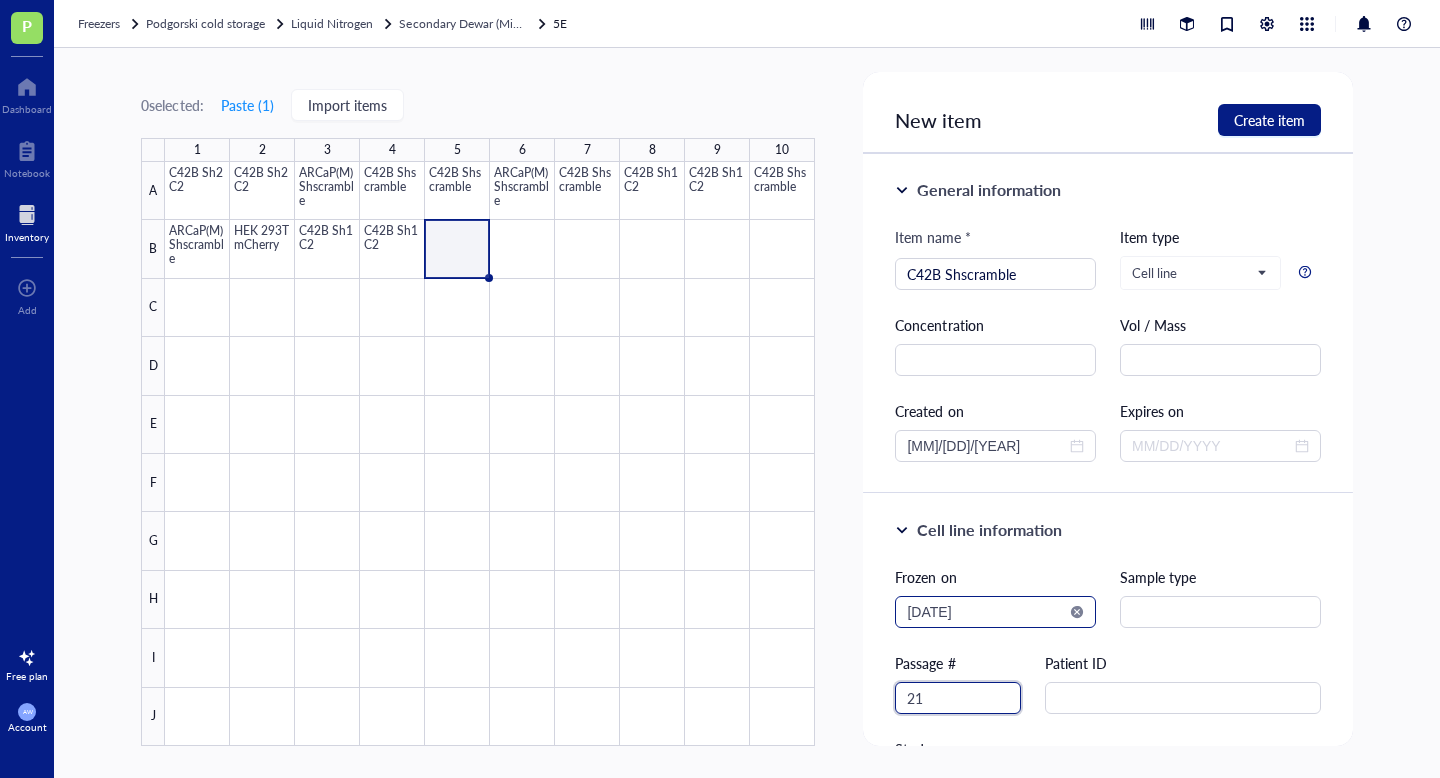type on "21" 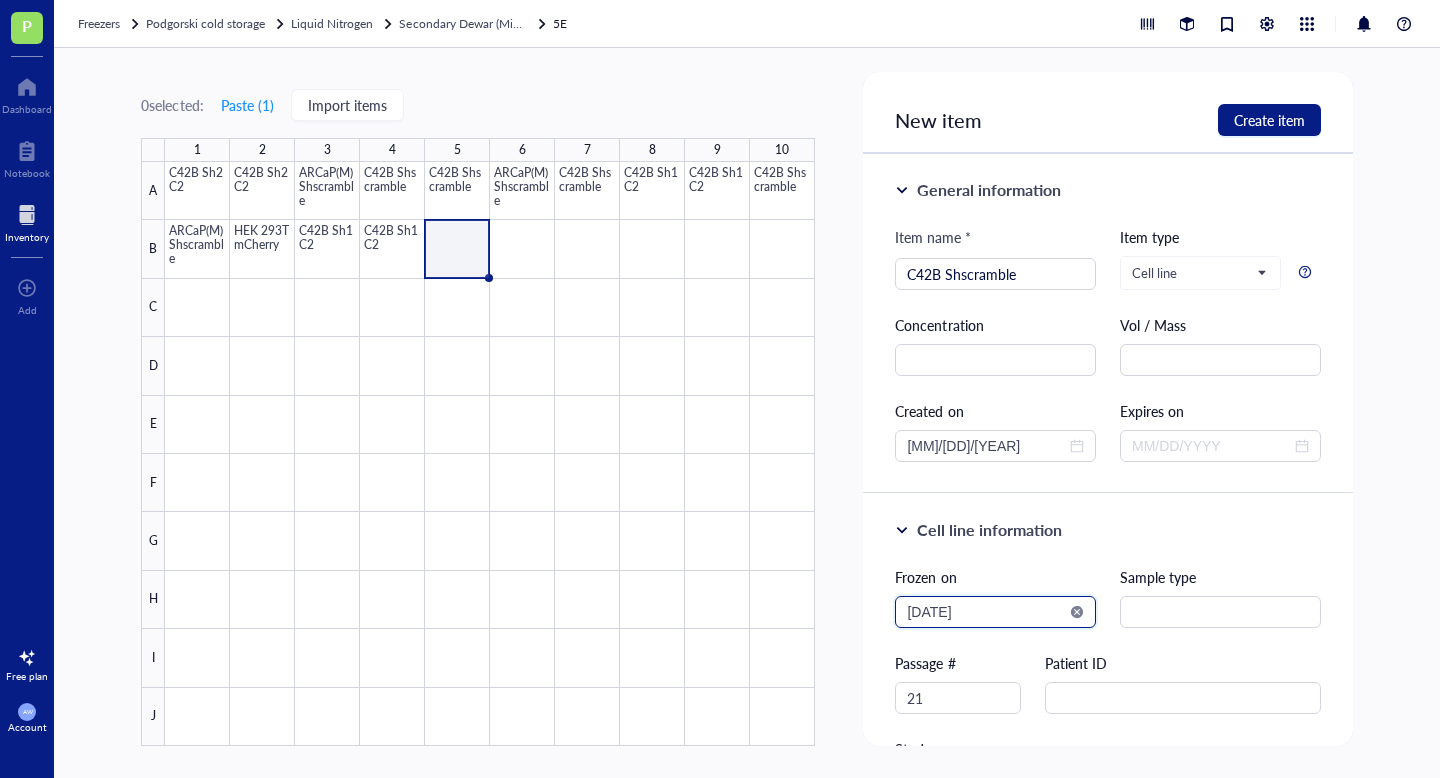 click on "2025-08-02" at bounding box center [986, 612] 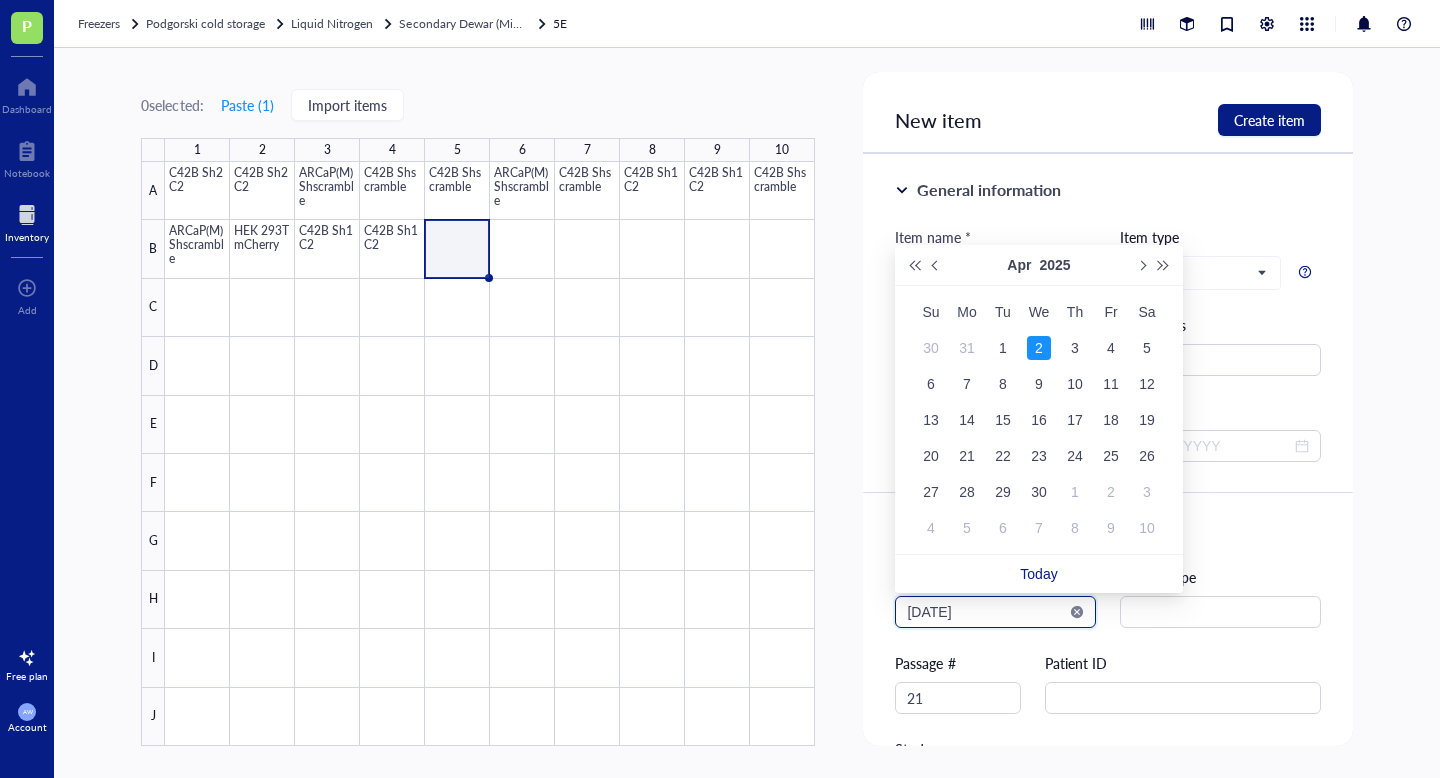 click on "2025-04-02" at bounding box center (986, 612) 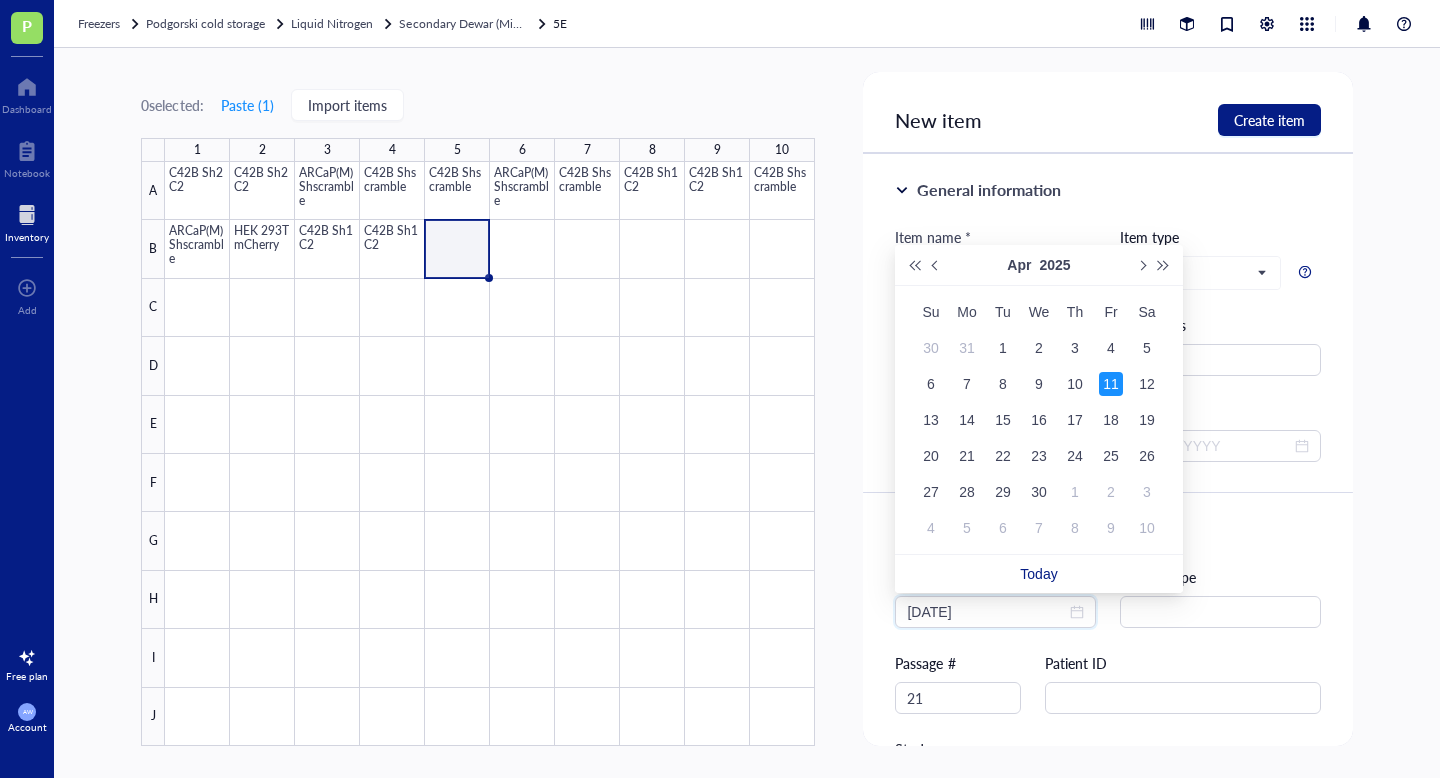 type on "2025-04-11" 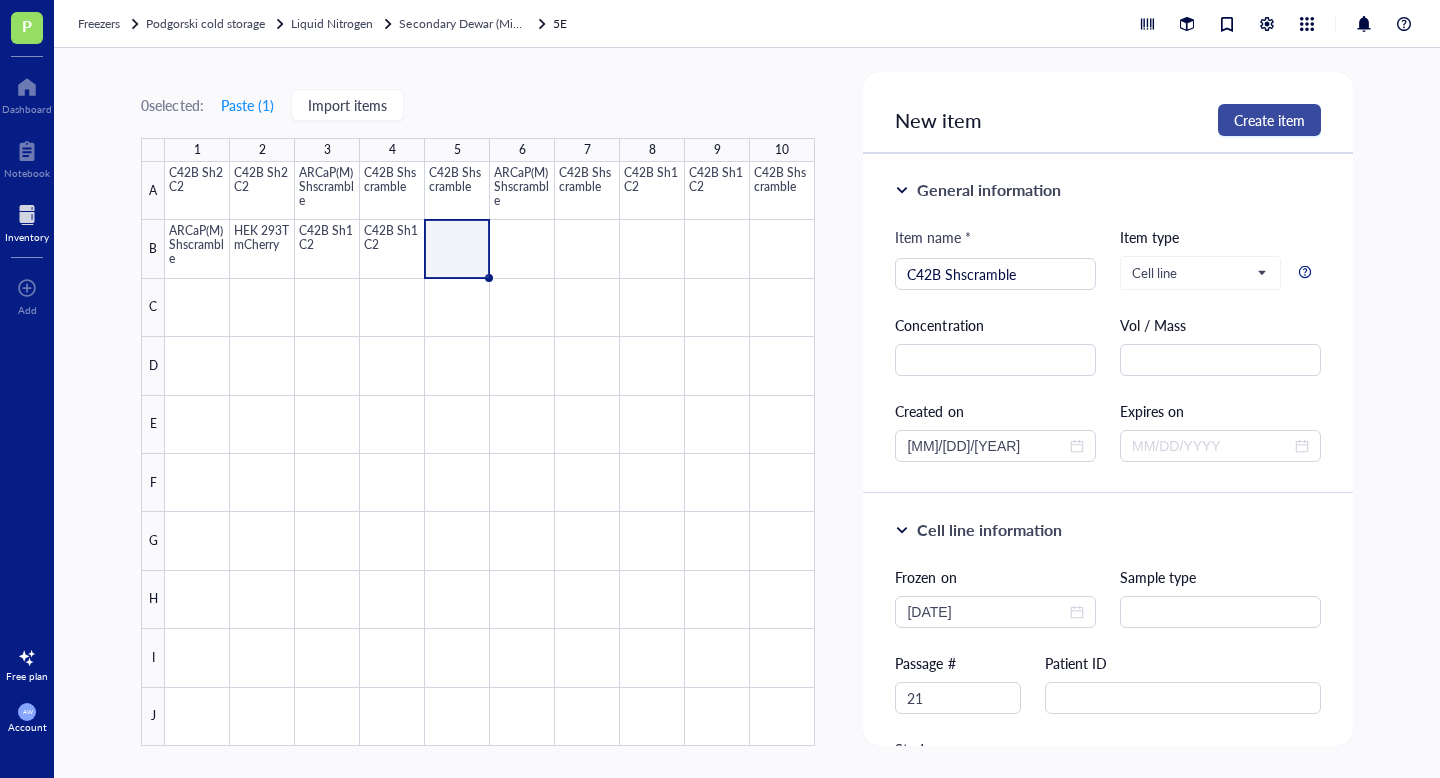 click on "Create item" at bounding box center (1269, 120) 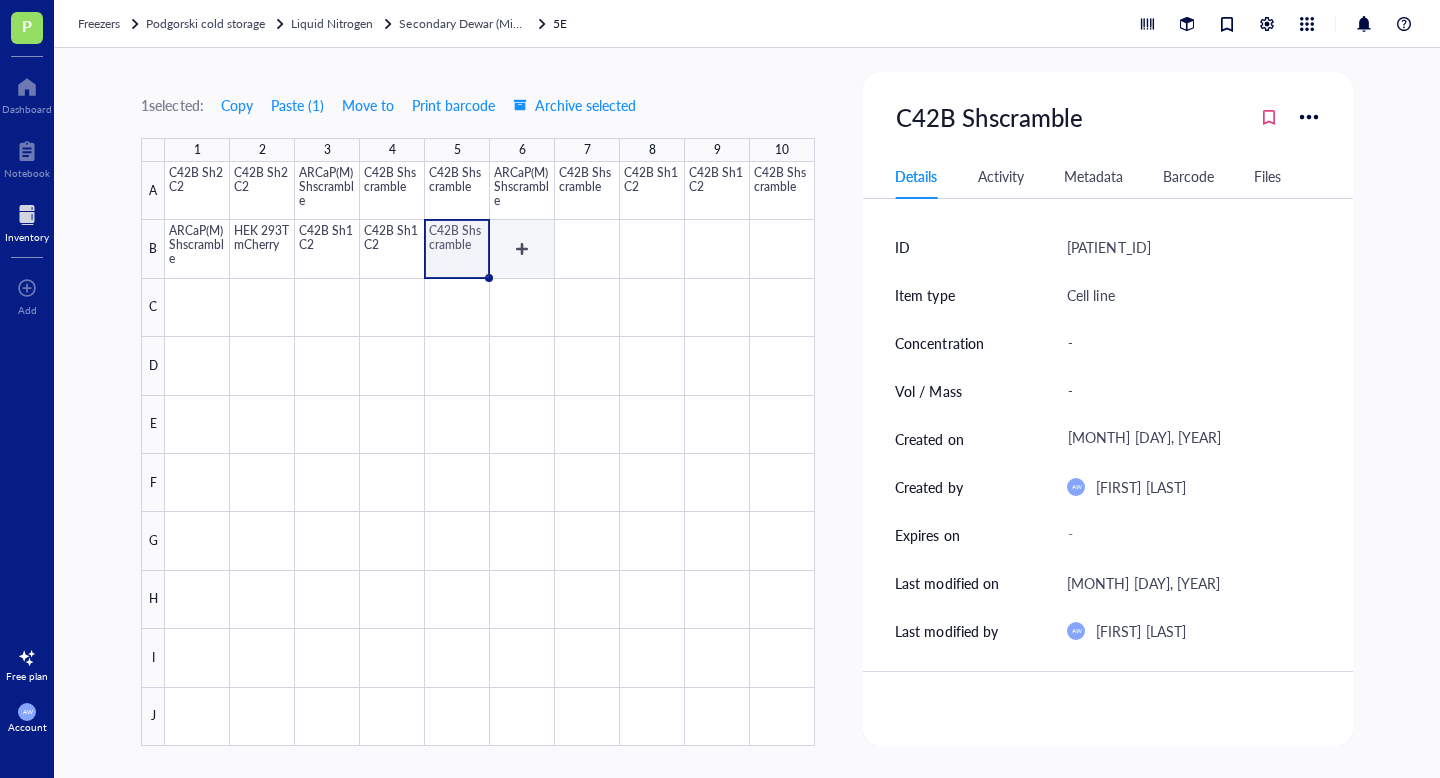 click at bounding box center (490, 454) 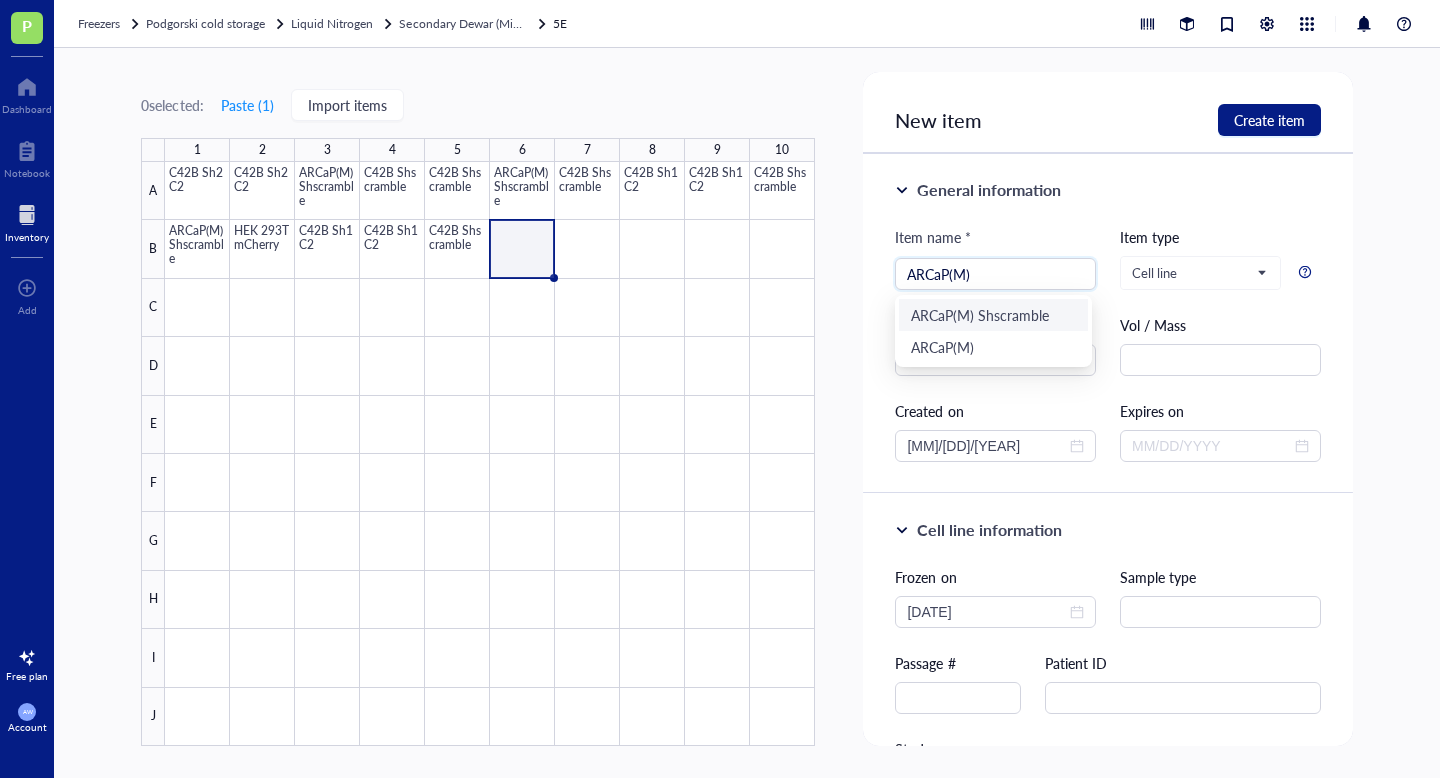 click on "ARCaP(M) Shscramble" at bounding box center [993, 315] 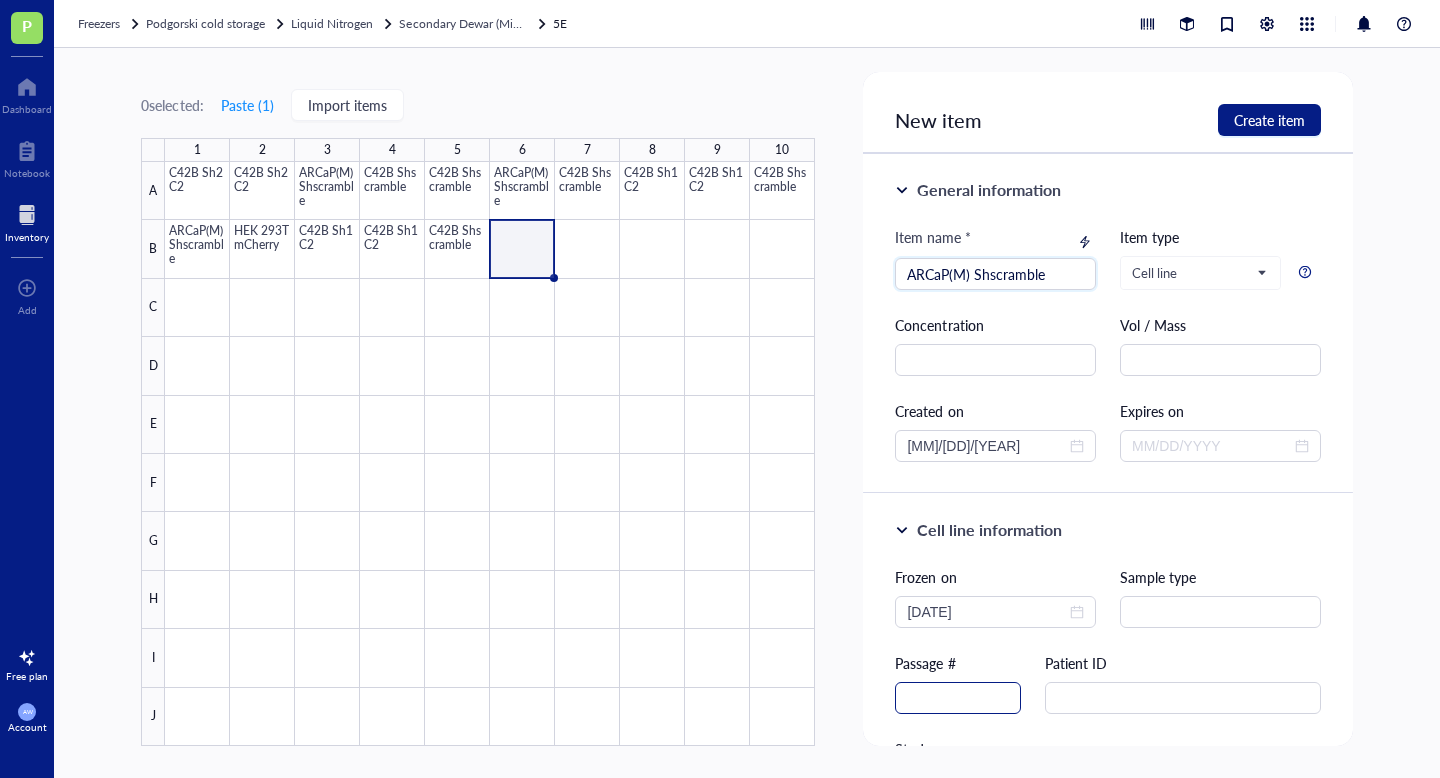 type on "ARCaP(M) Shscramble" 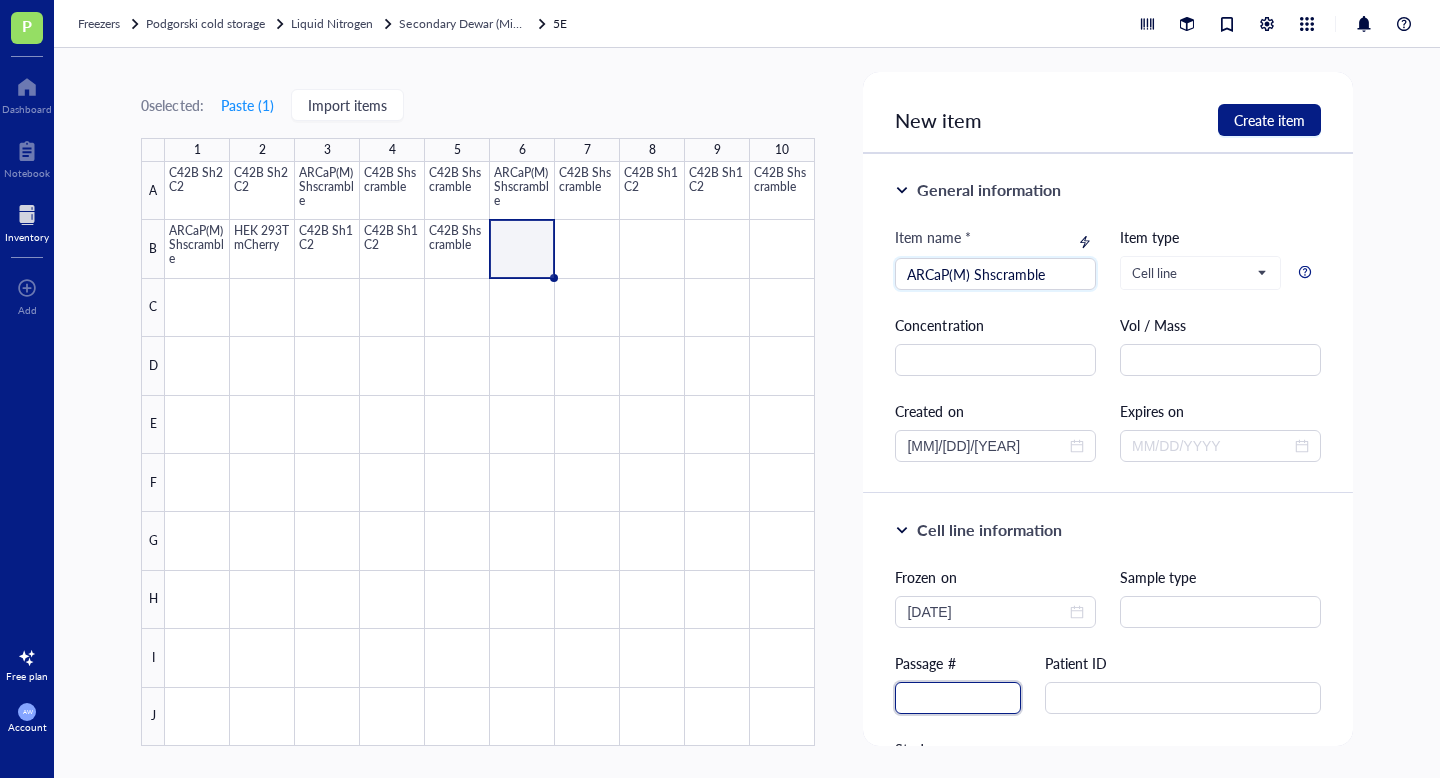 click at bounding box center (958, 698) 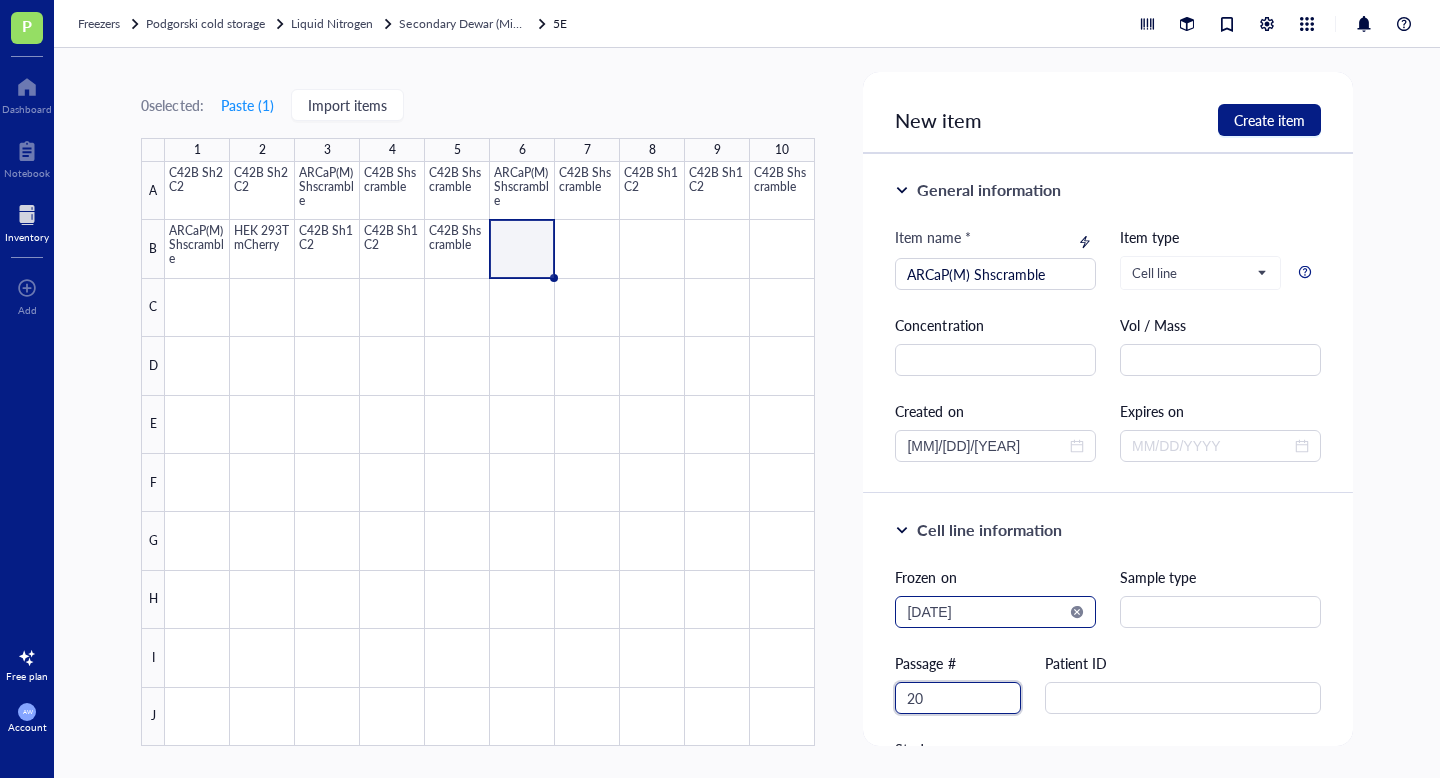 type on "20" 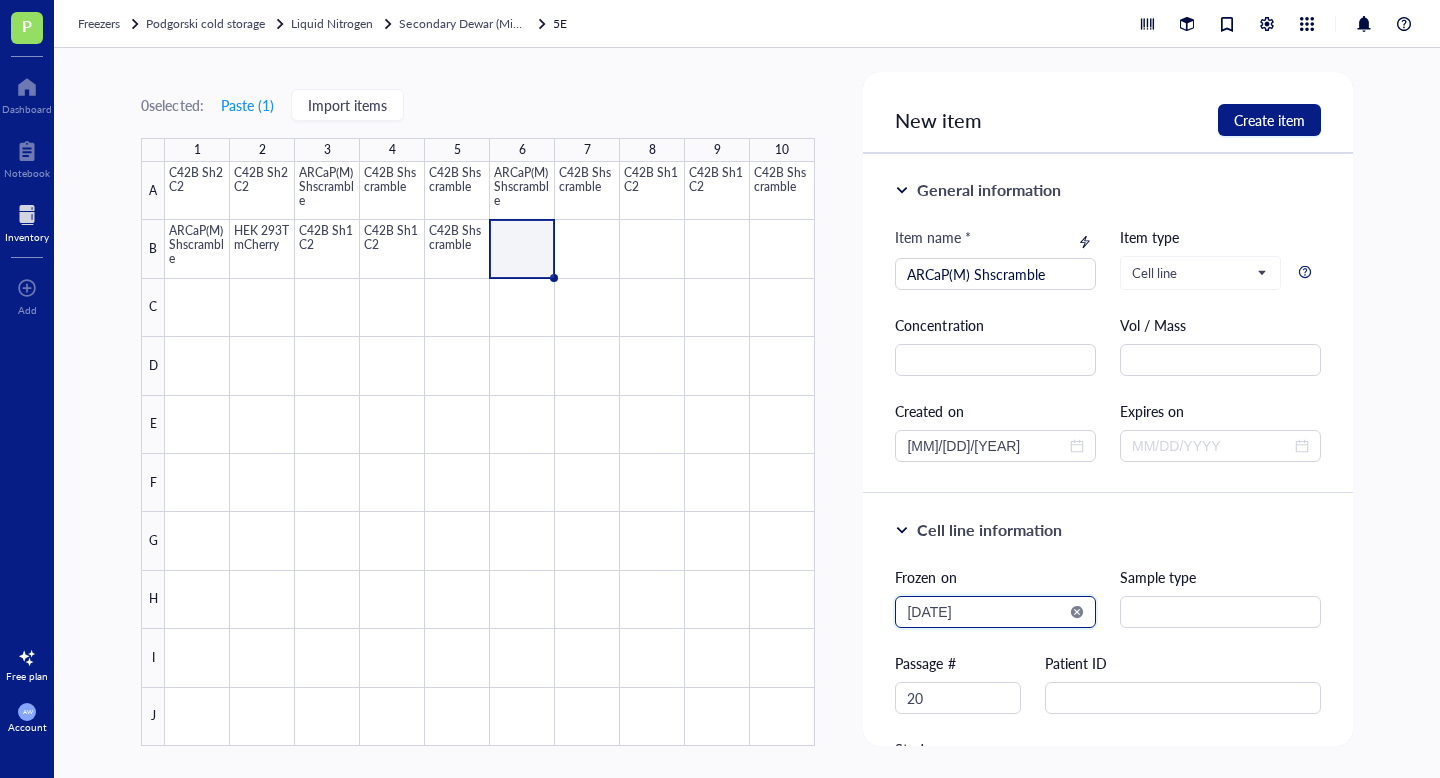 click on "2025-08-02" at bounding box center [986, 612] 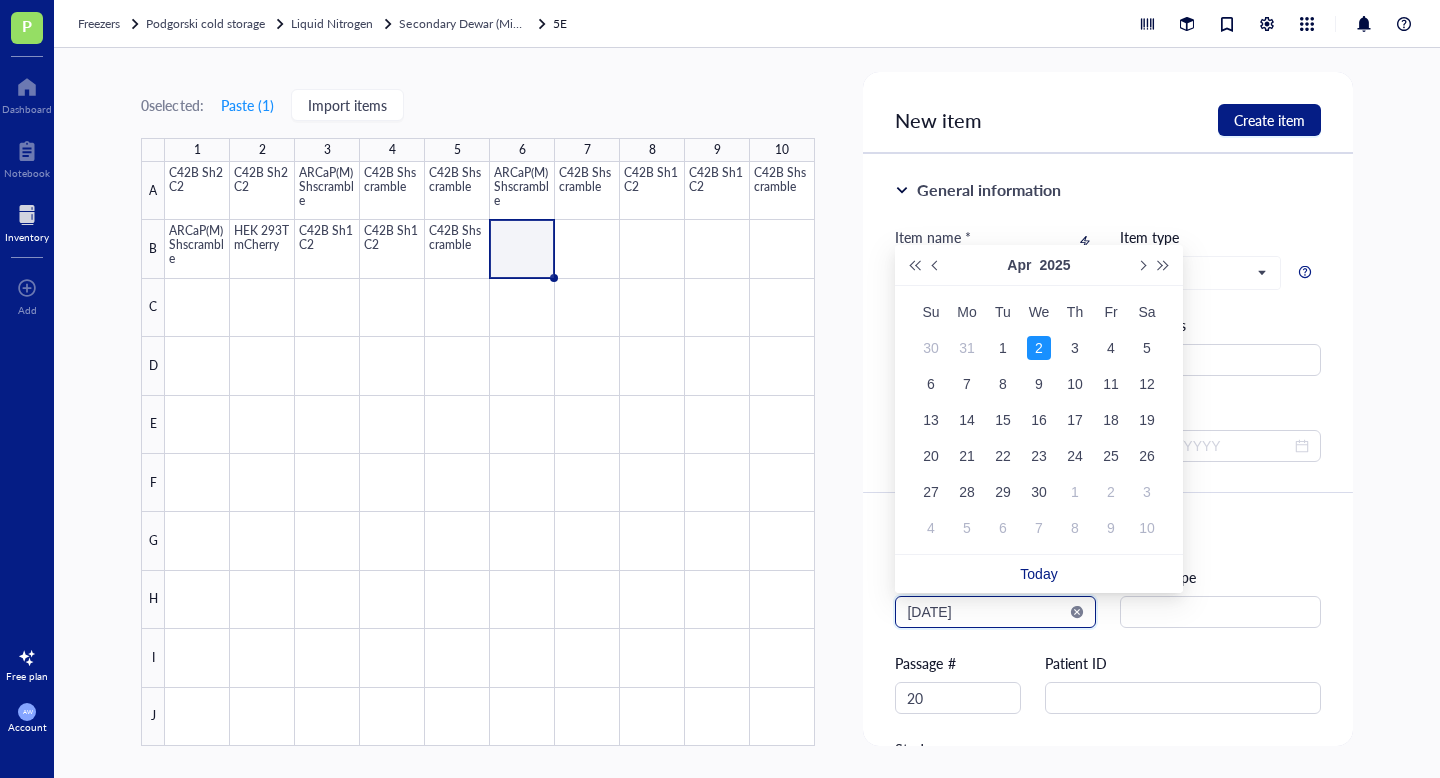 click on "2025-04-02" at bounding box center [986, 612] 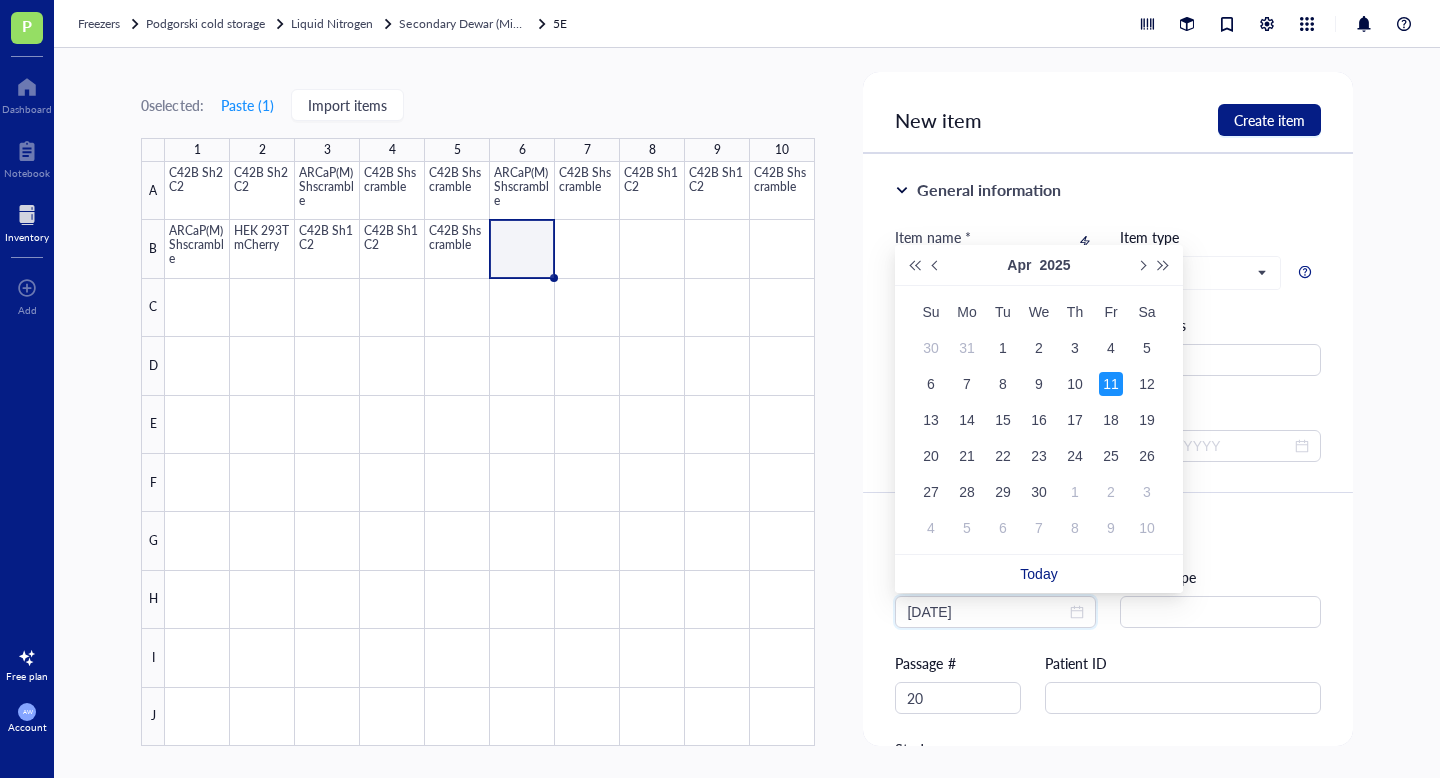 type on "2025-04-11" 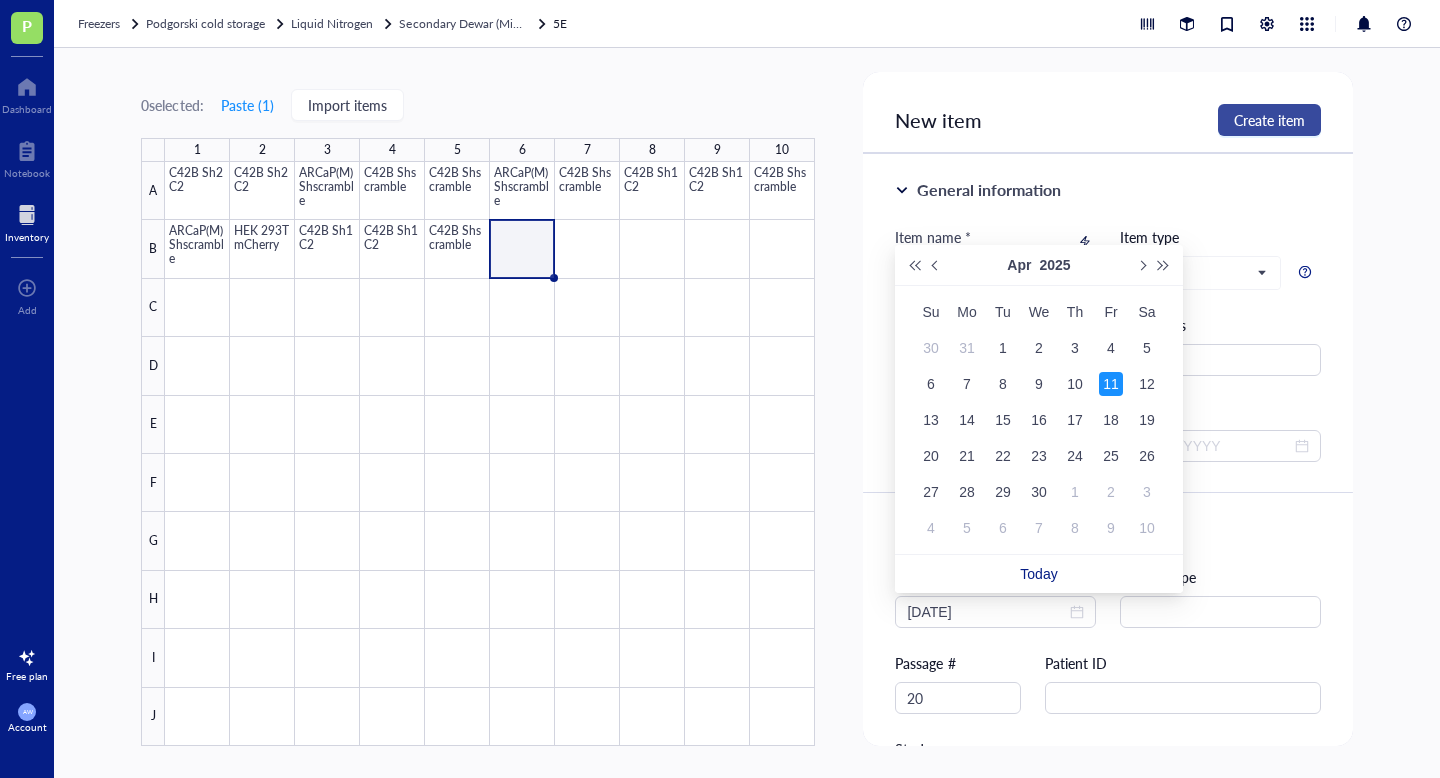 click on "Create item" at bounding box center (1269, 120) 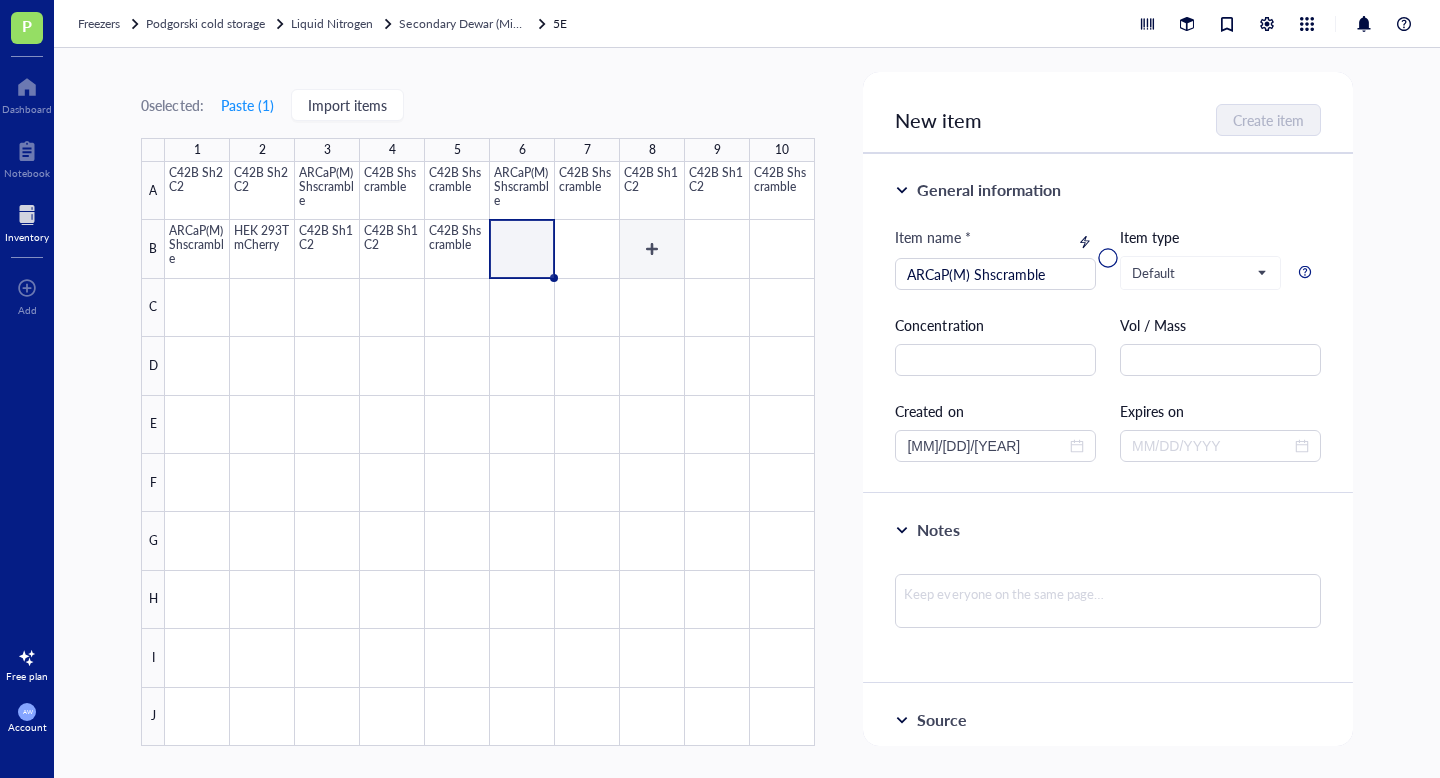 click at bounding box center [490, 454] 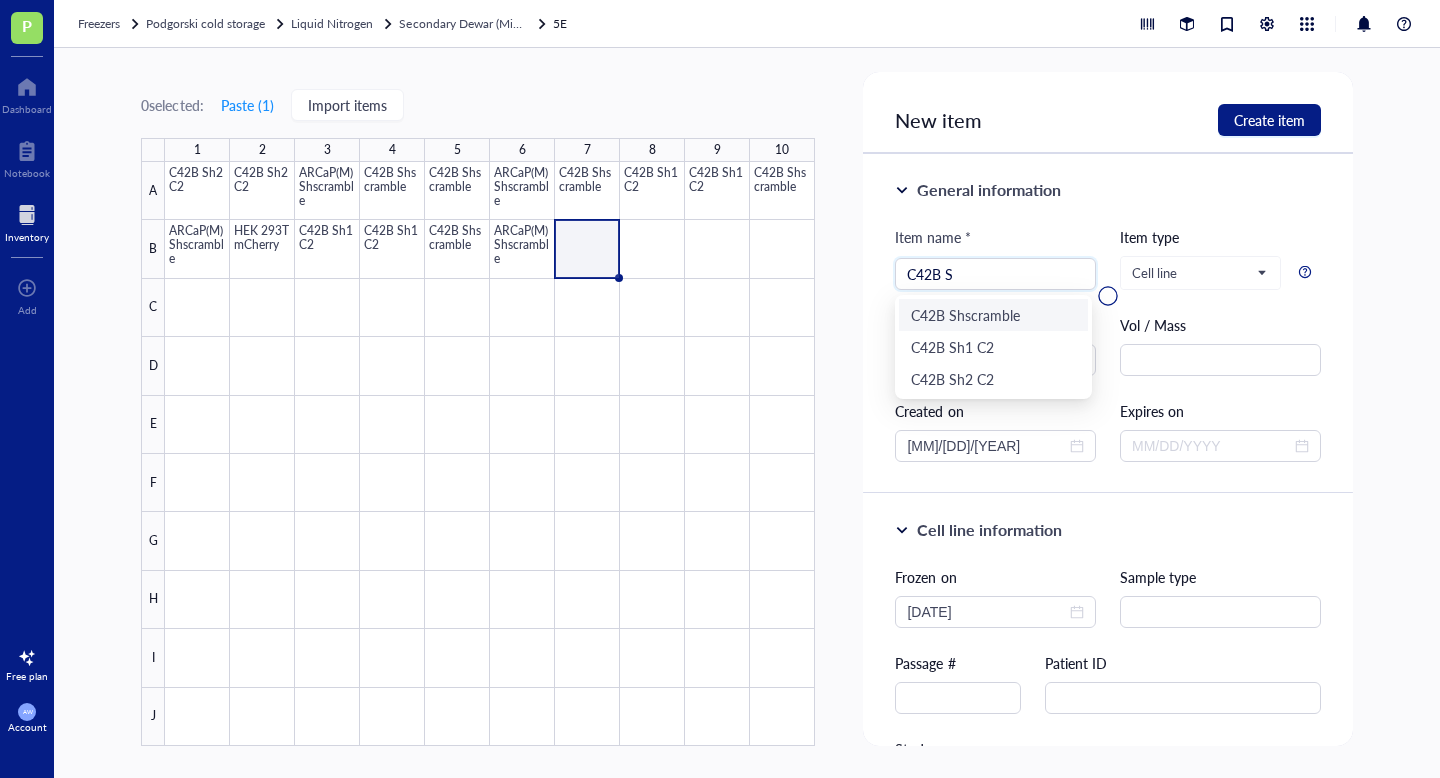 click on "C42B Shscramble" at bounding box center (993, 315) 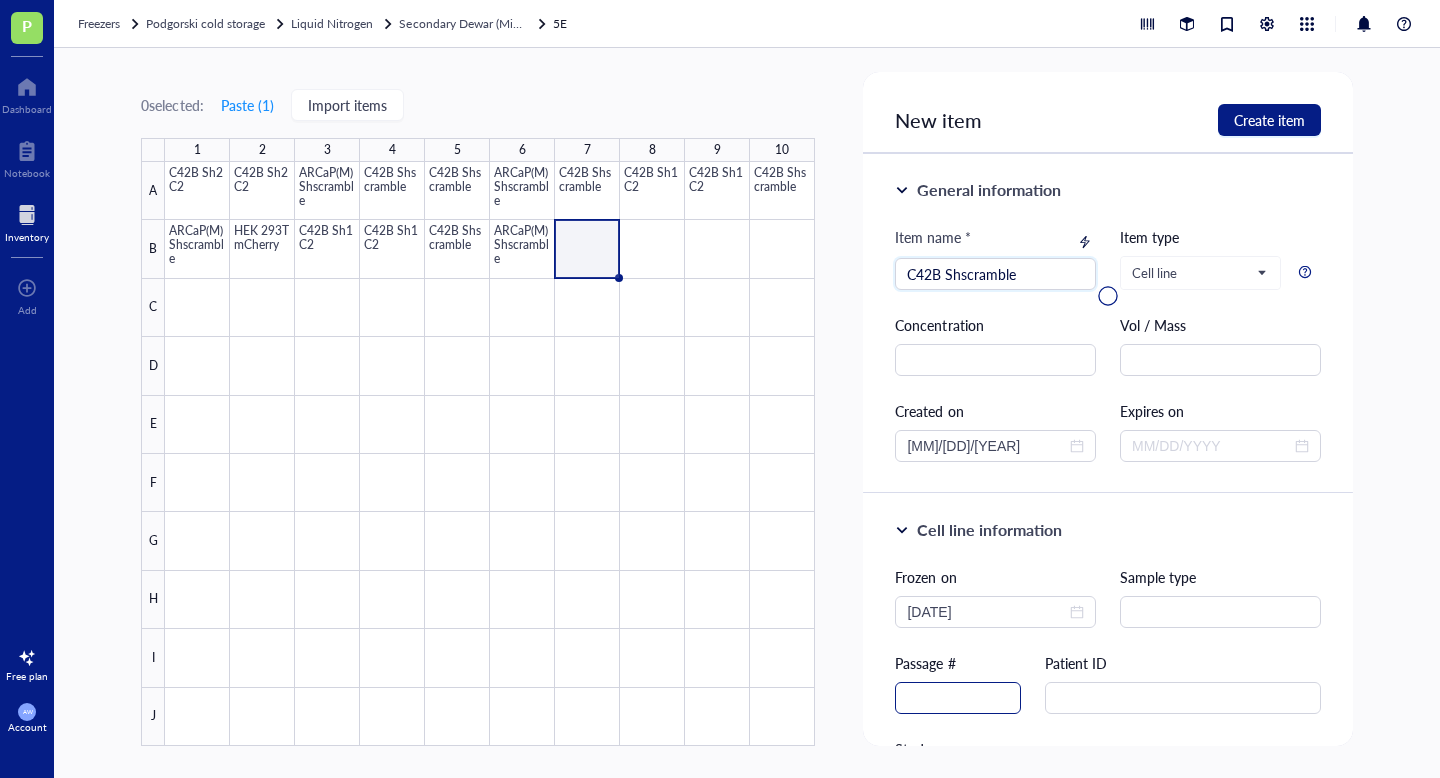 type on "C42B Shscramble" 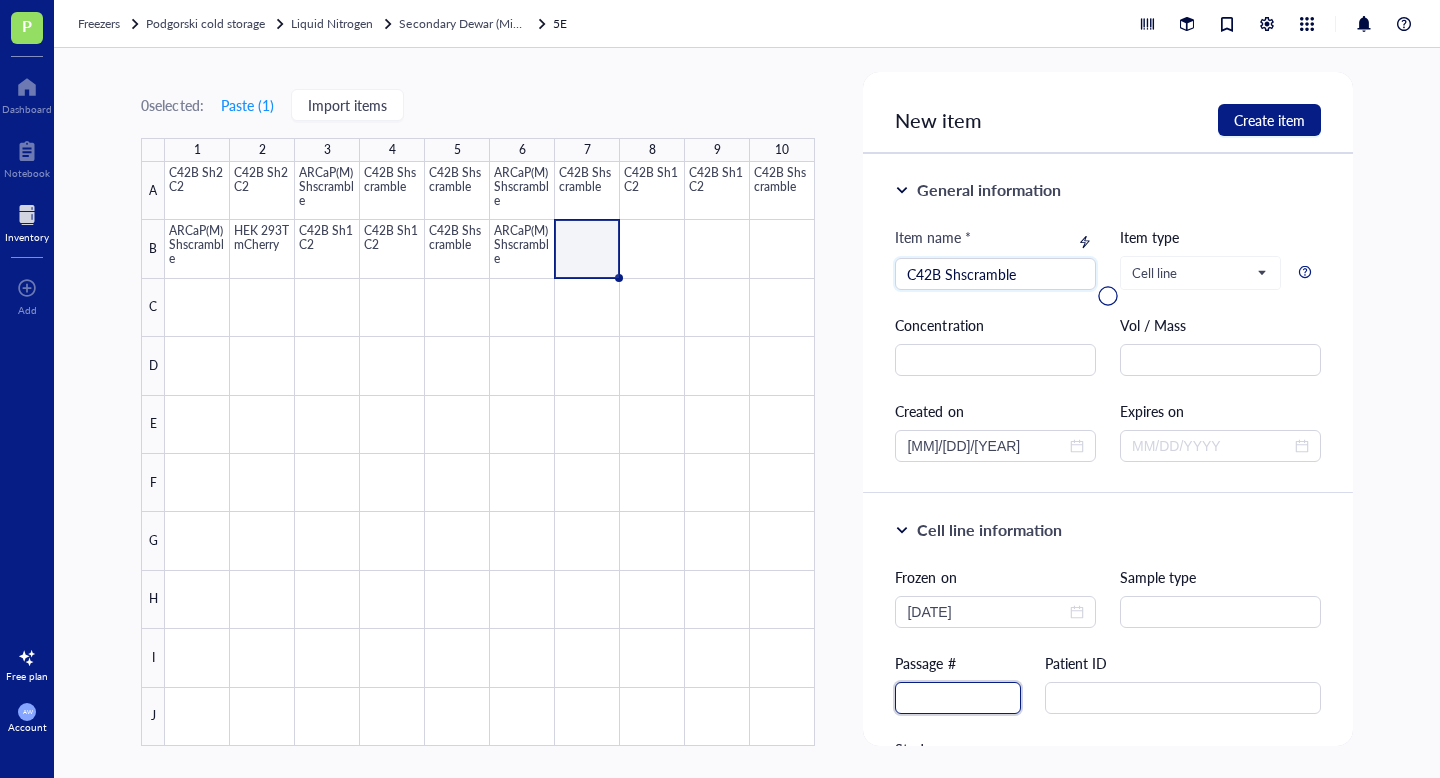 click at bounding box center [958, 698] 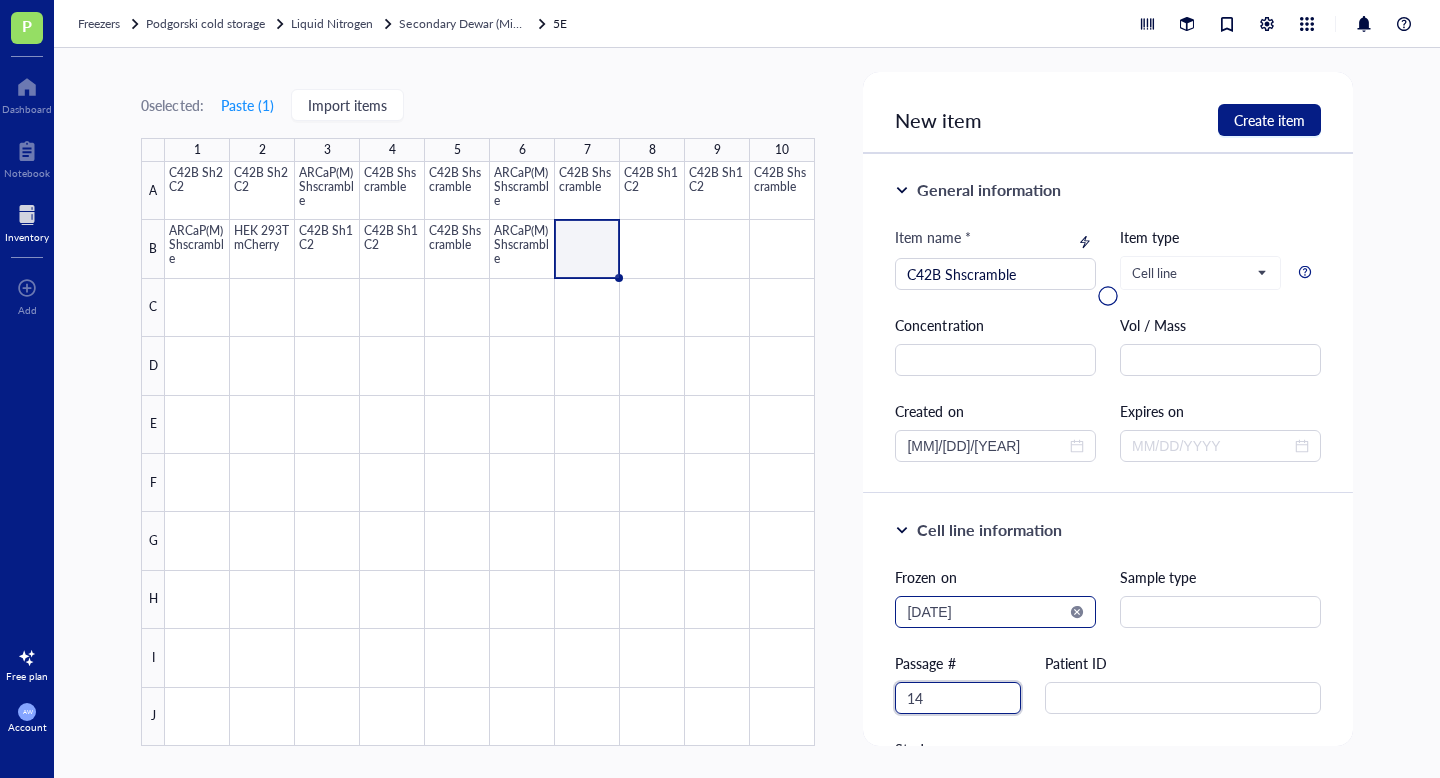 type on "14" 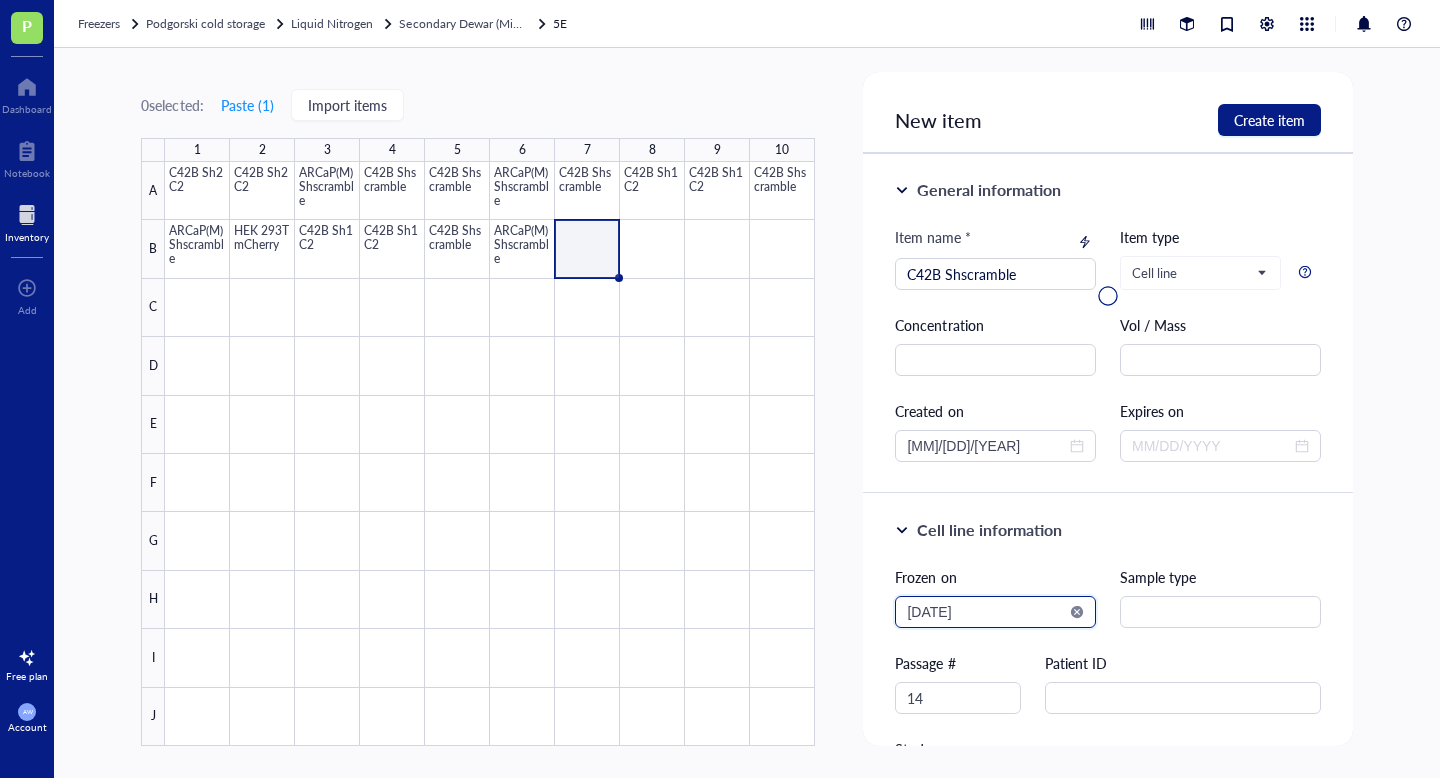 click on "2025-08-02" at bounding box center (986, 612) 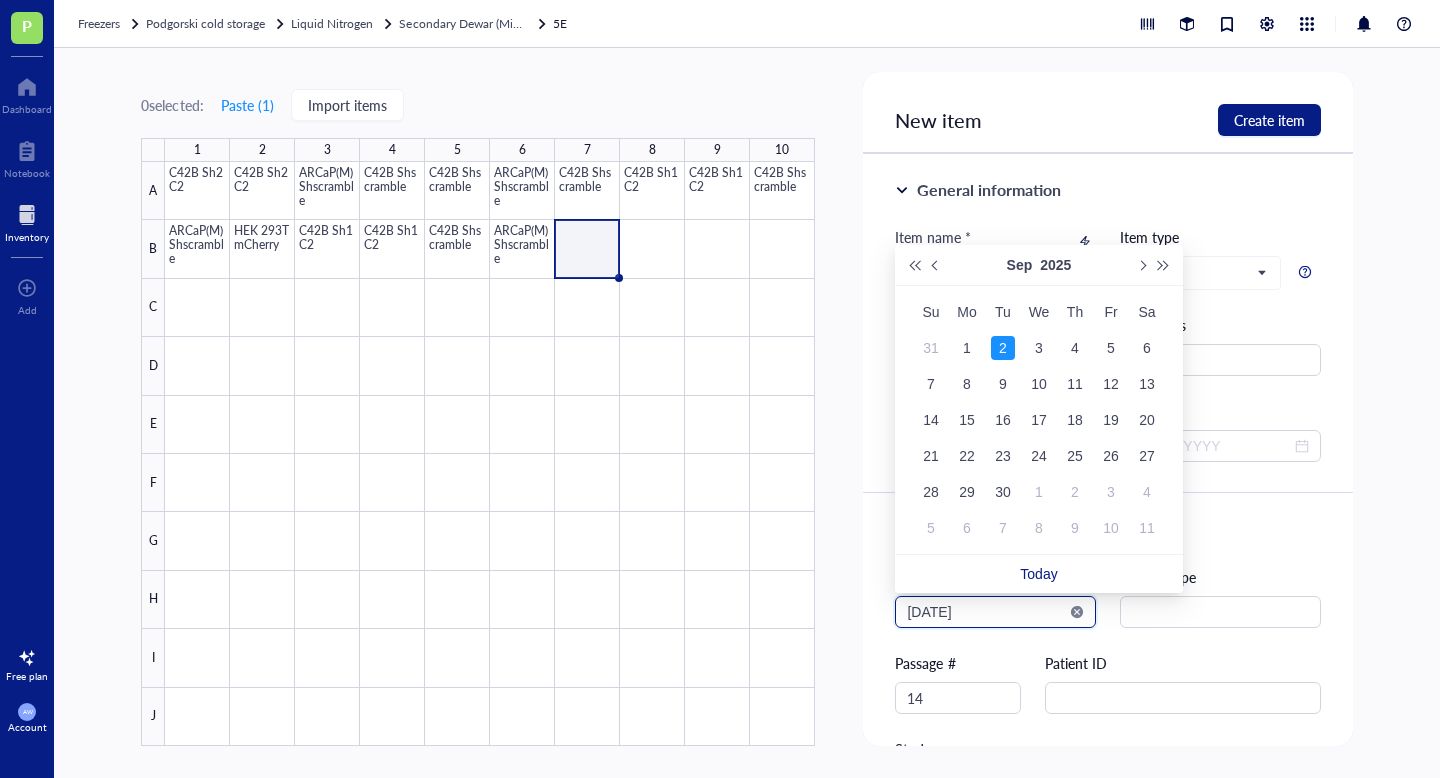 click on "2025-09-02" at bounding box center [986, 612] 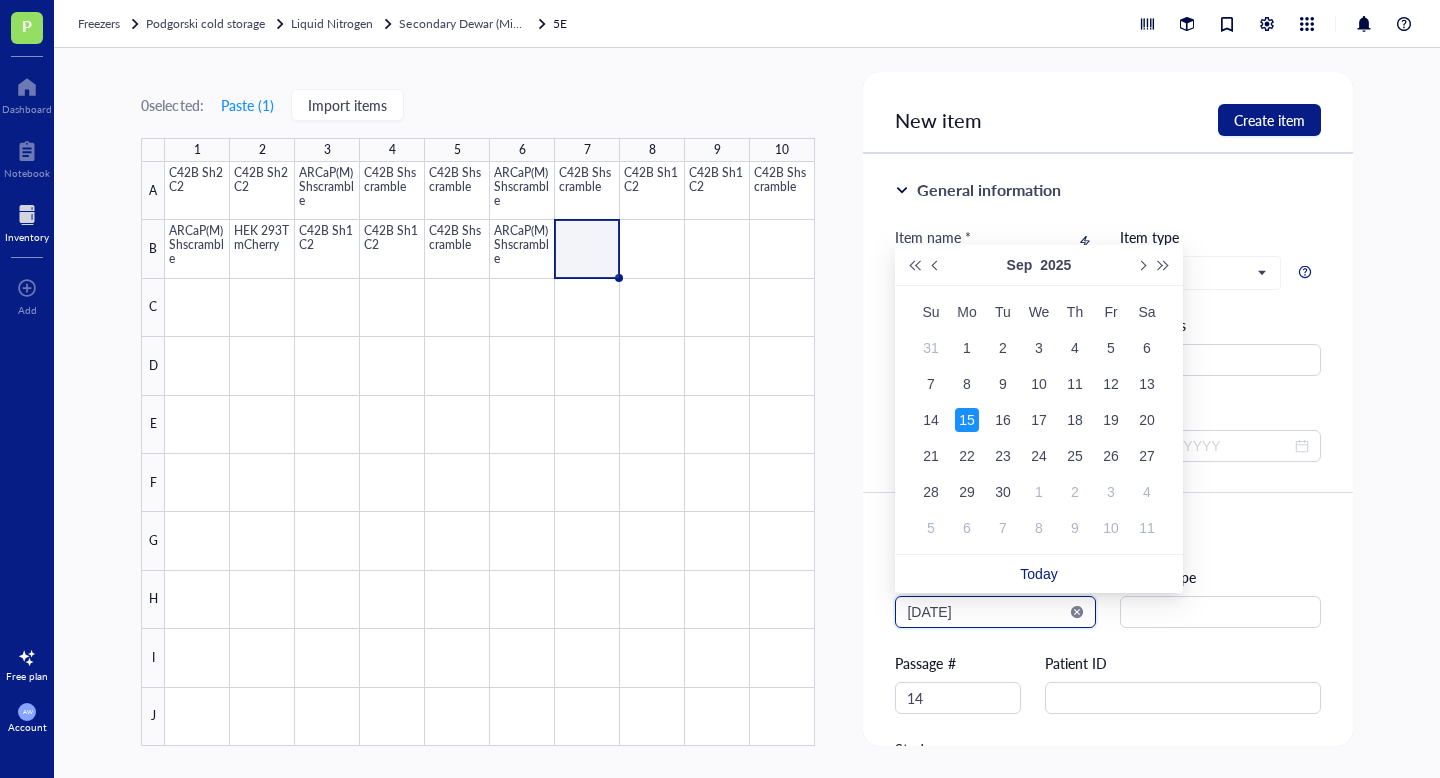 click on "2025-09-15" at bounding box center (986, 612) 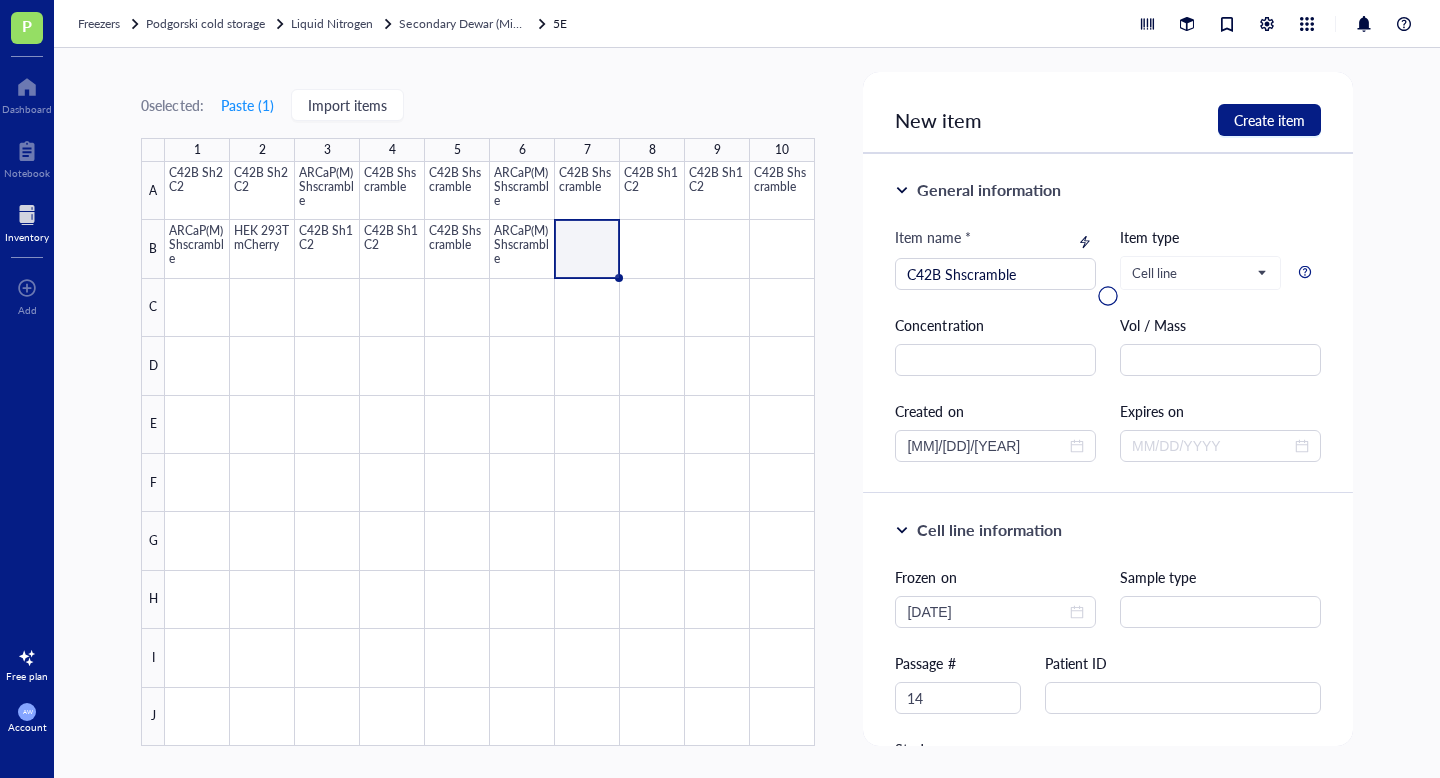 type on "2024-09-15" 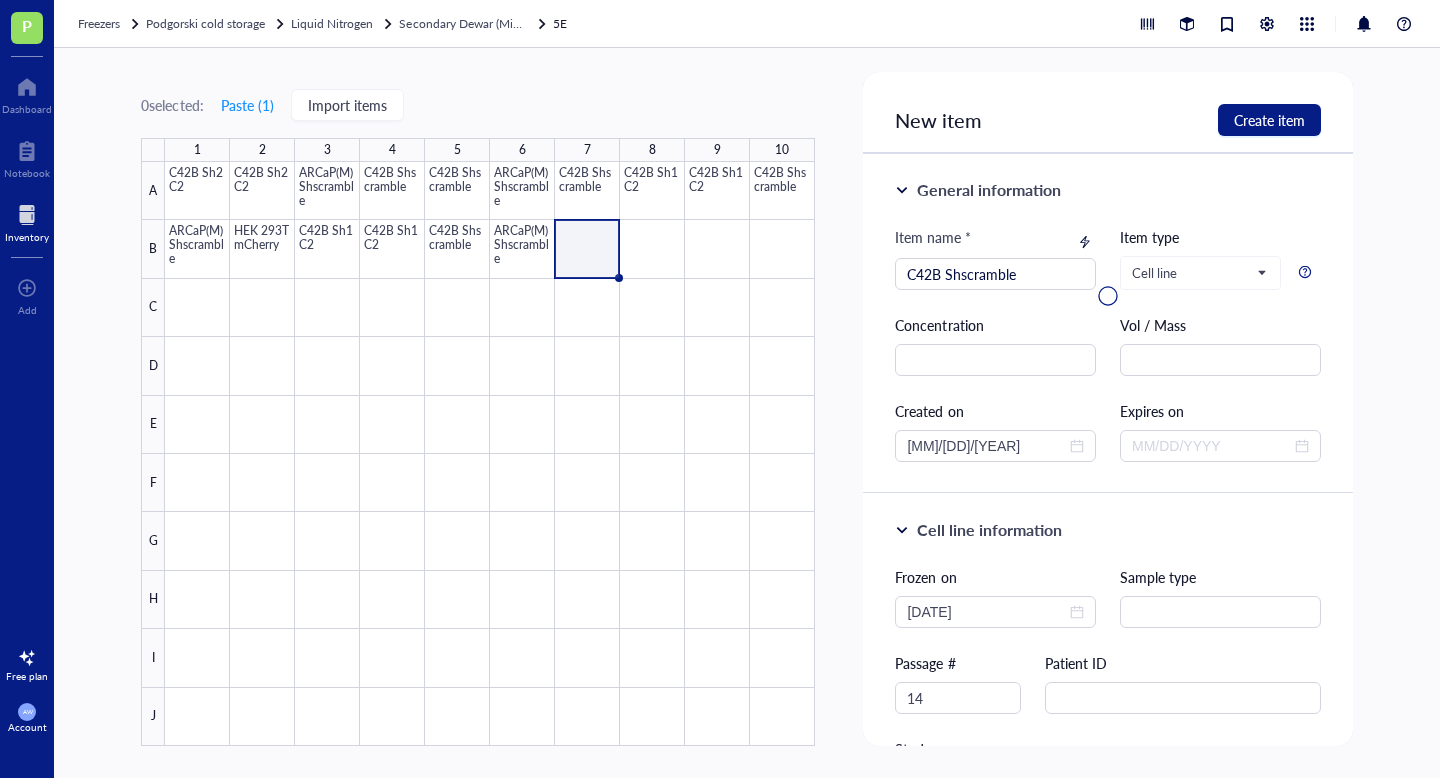 click at bounding box center [1107, 296] 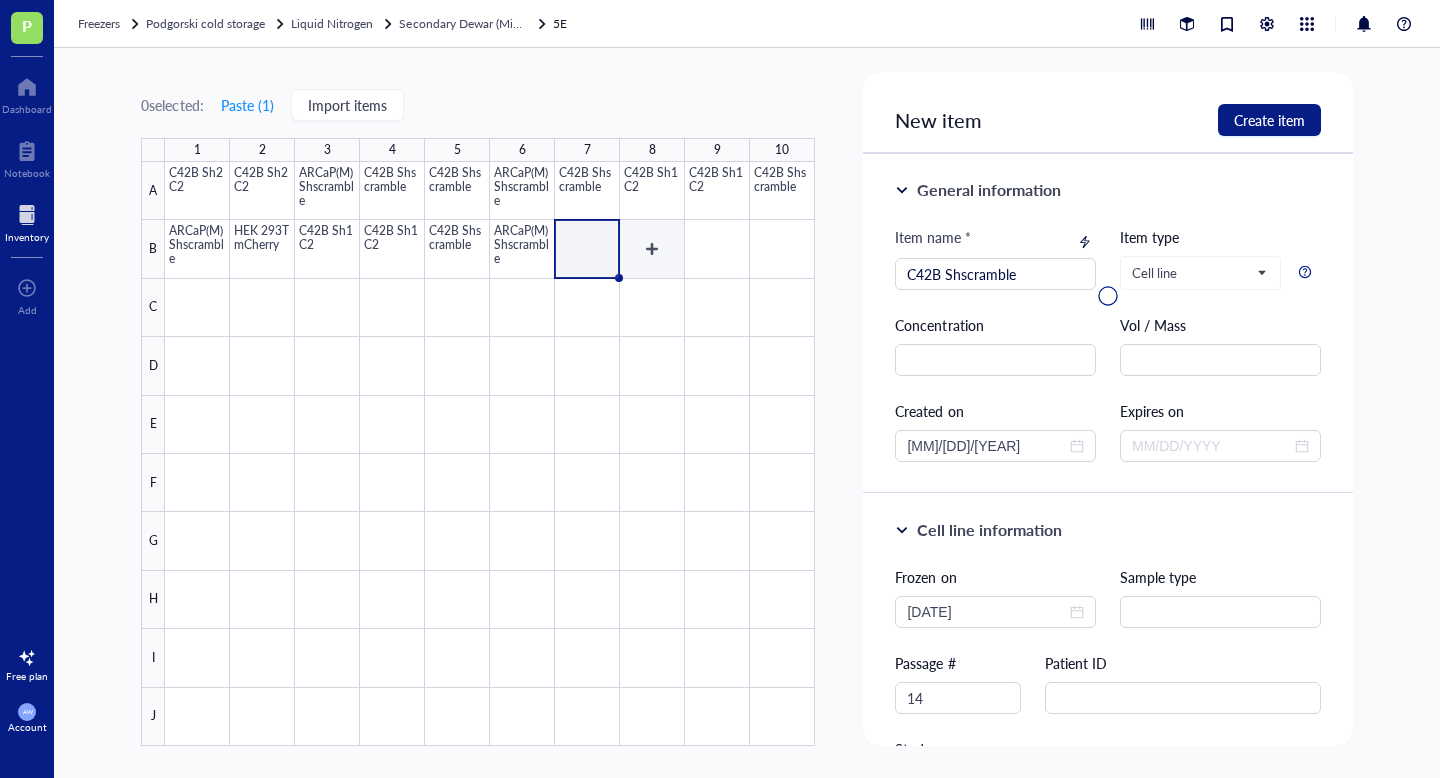 click at bounding box center [490, 454] 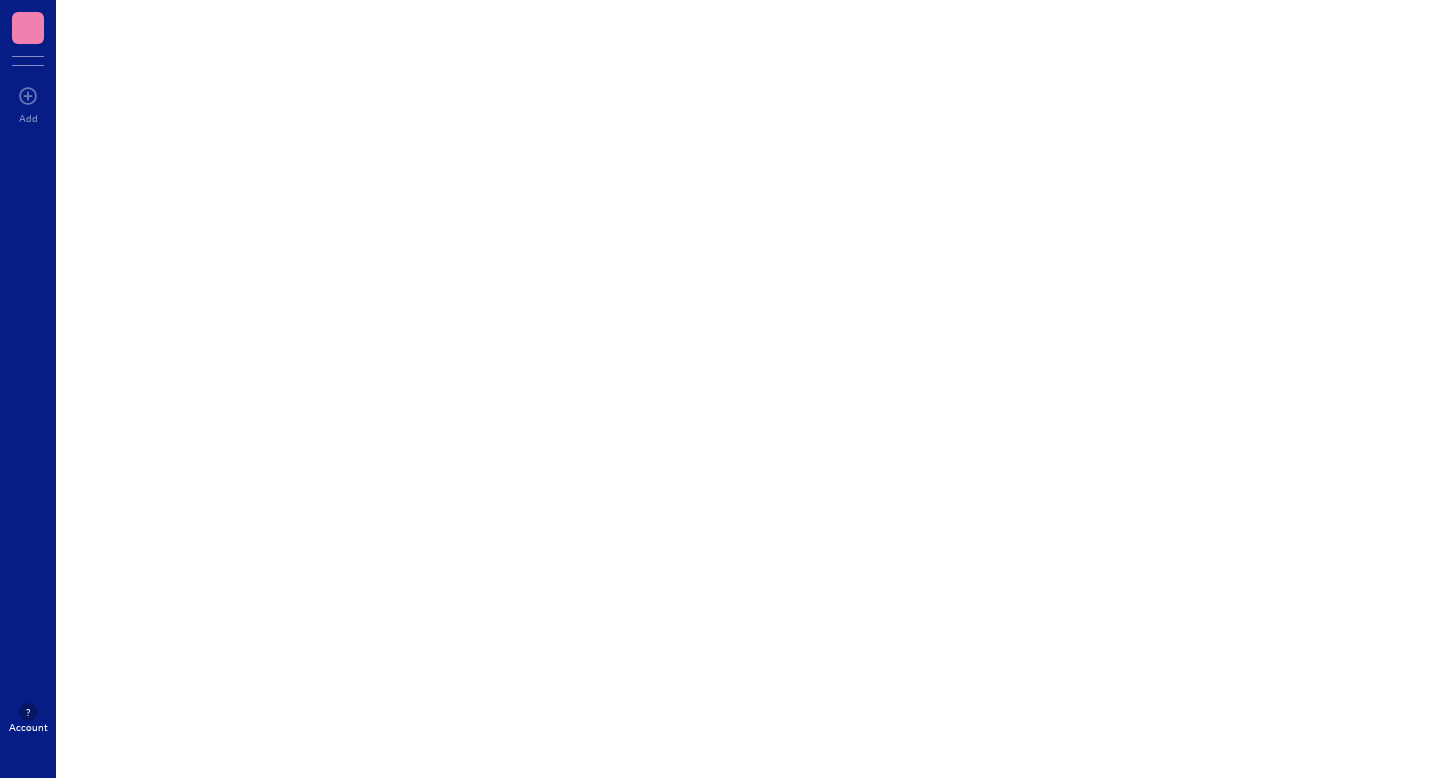 scroll, scrollTop: 0, scrollLeft: 0, axis: both 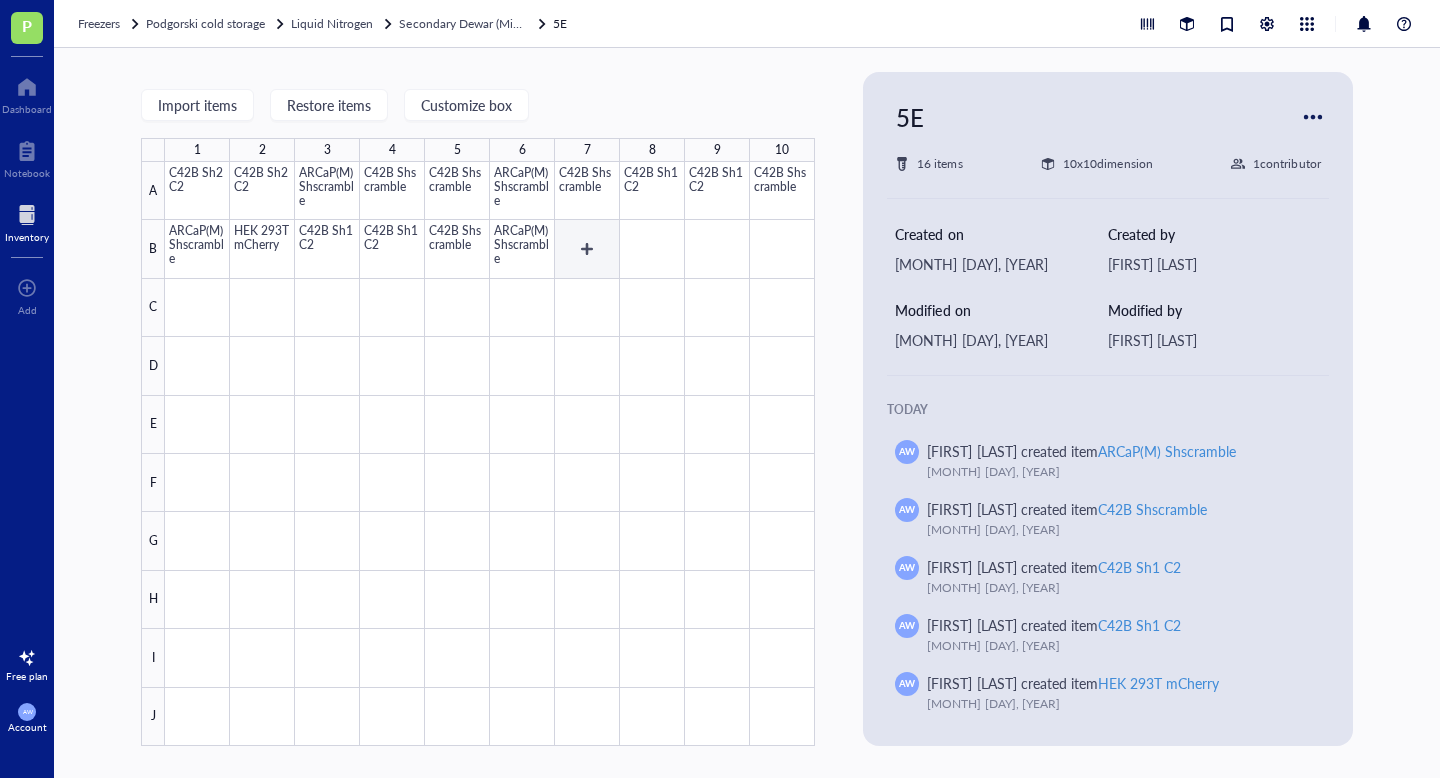 click at bounding box center (490, 454) 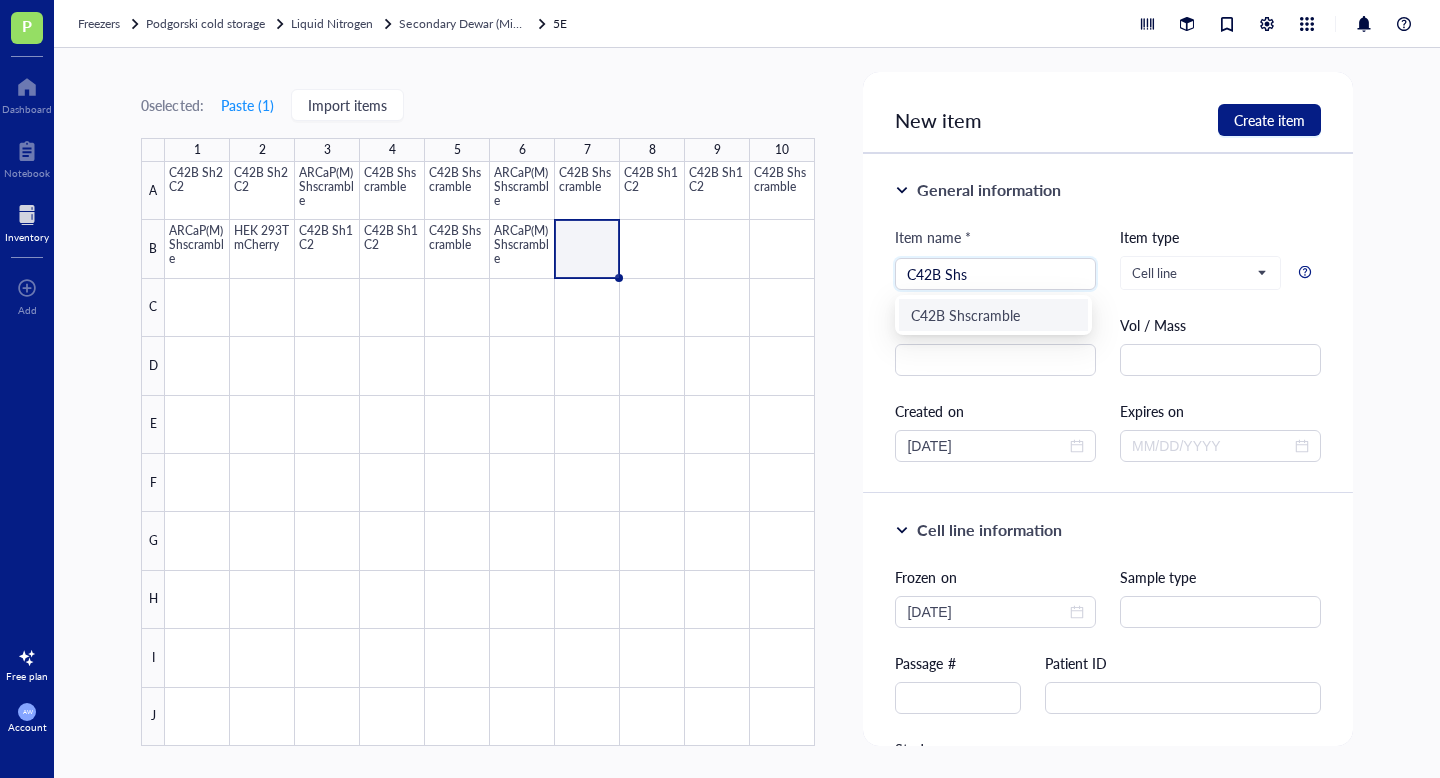 click on "C42B Shscramble" at bounding box center [993, 315] 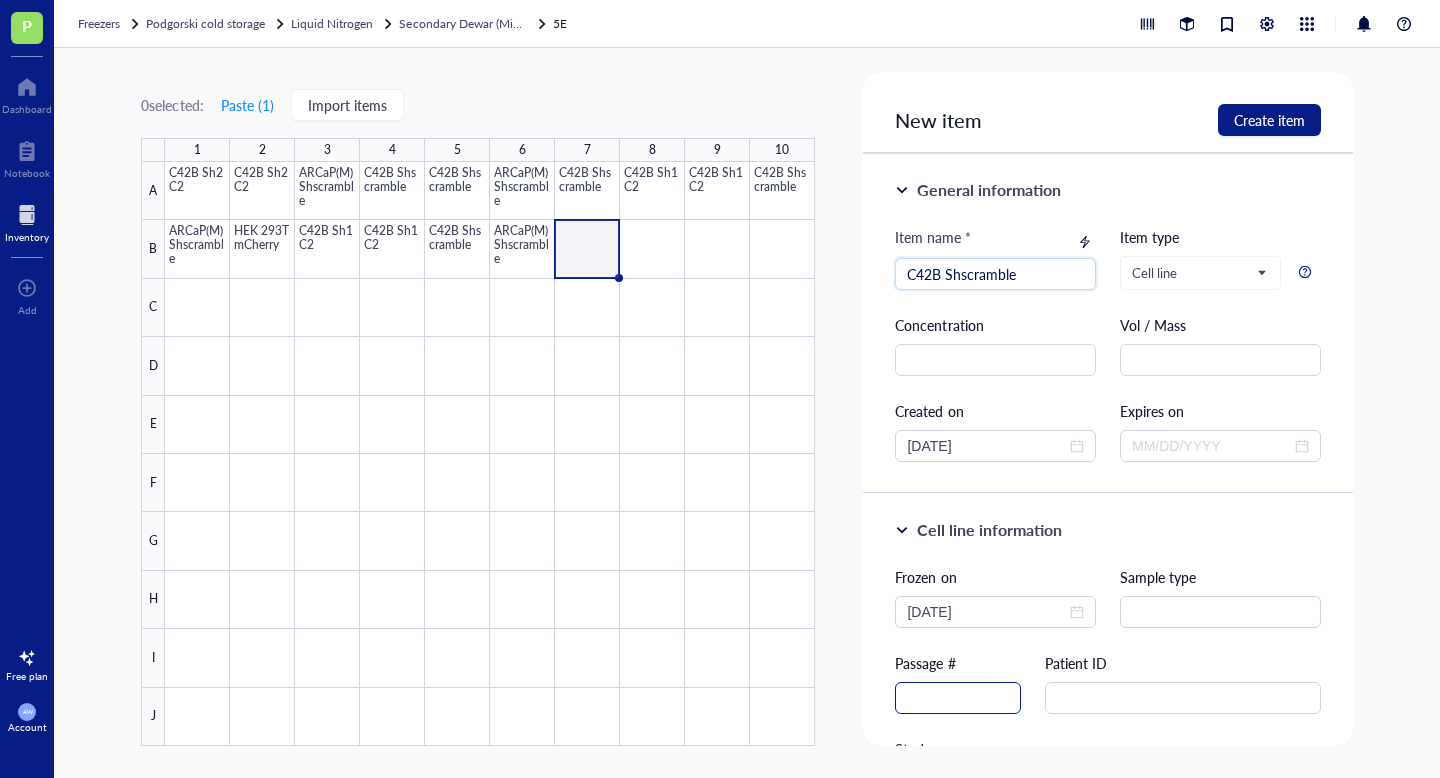 type on "C42B Shscramble" 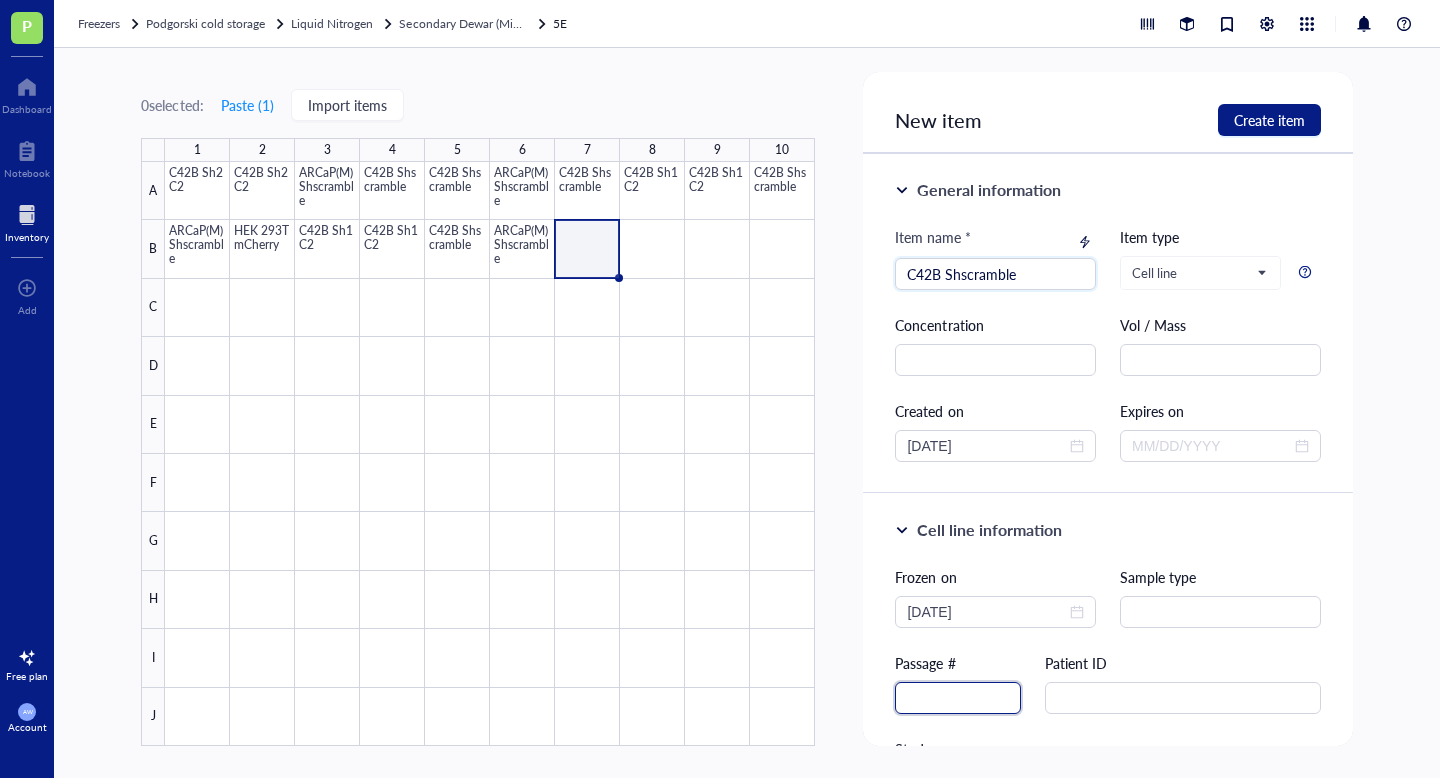 click at bounding box center (958, 698) 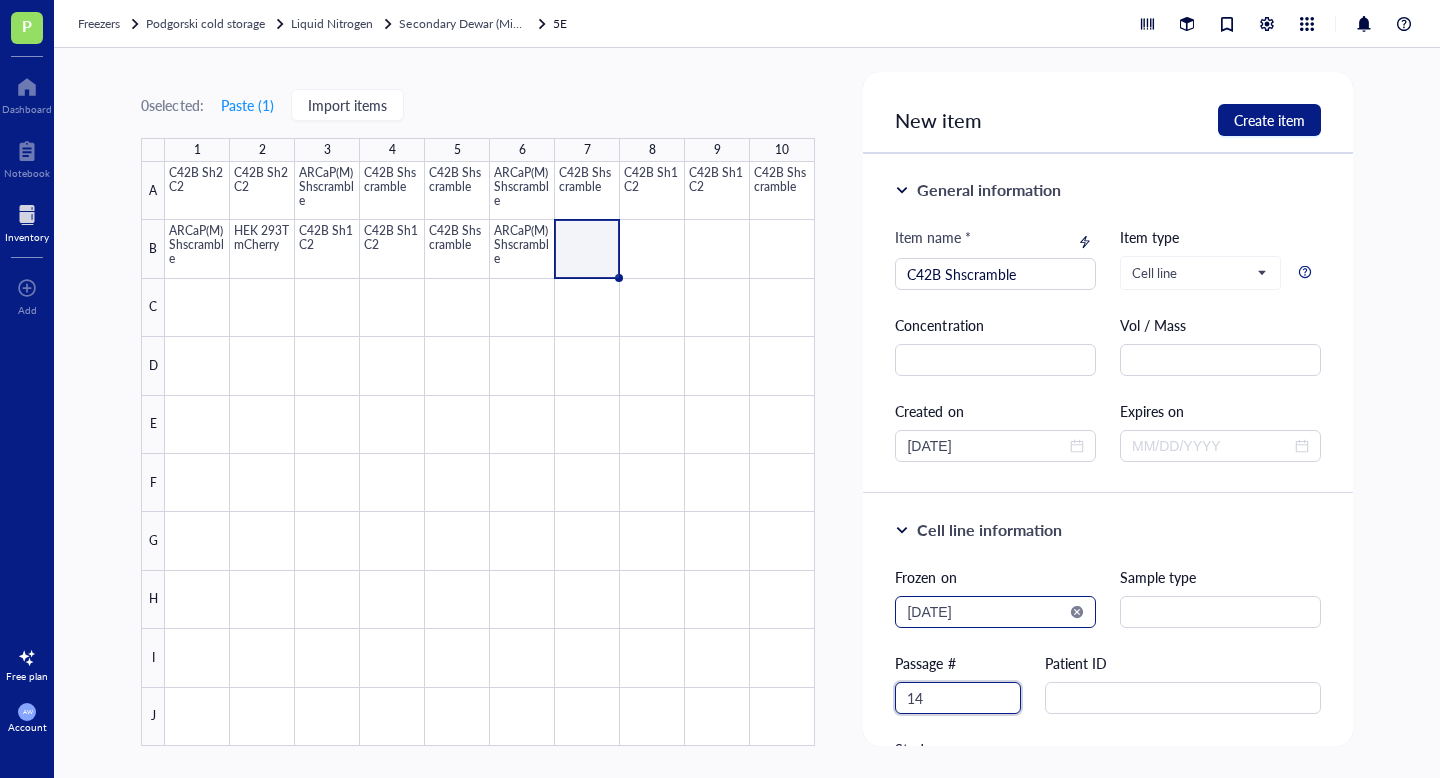 type on "14" 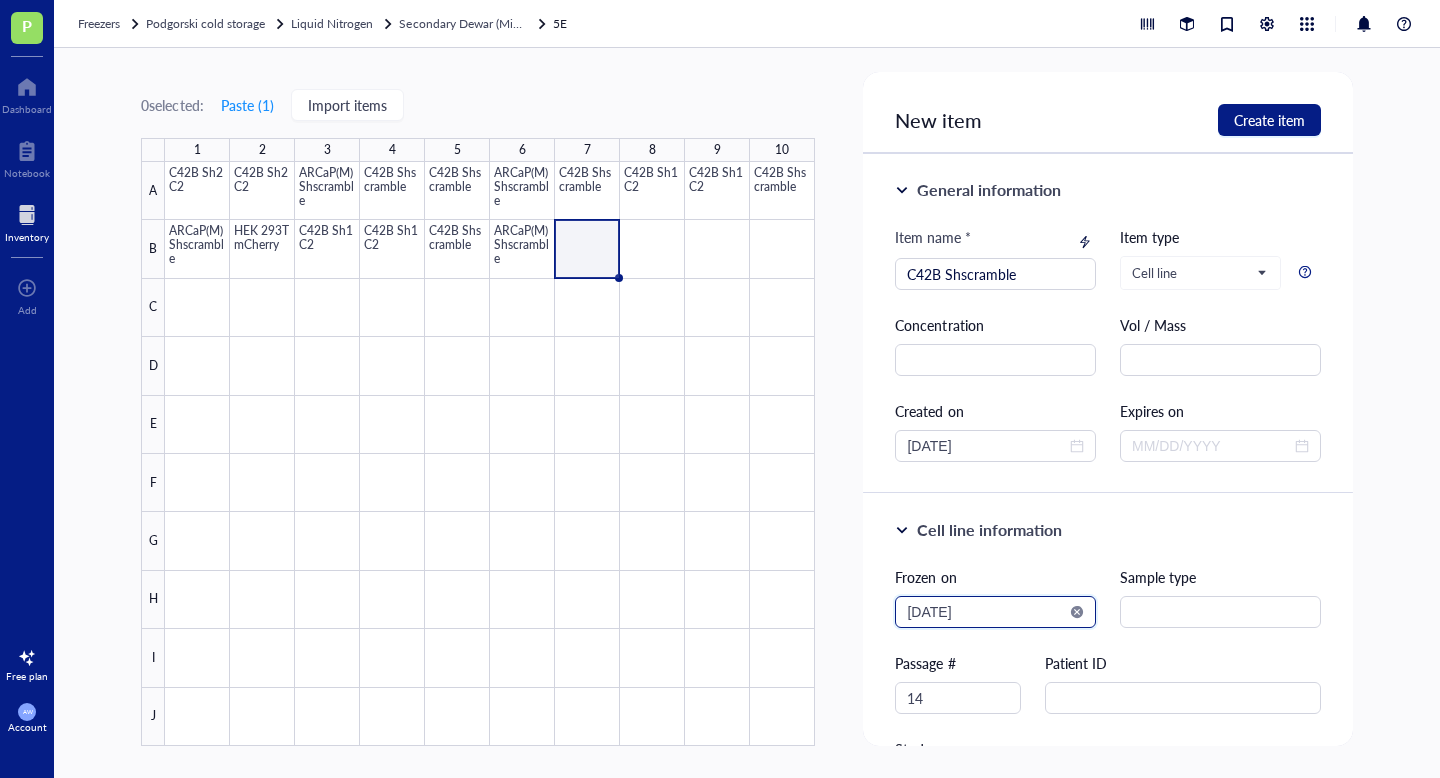 click on "[DATE]" at bounding box center (986, 612) 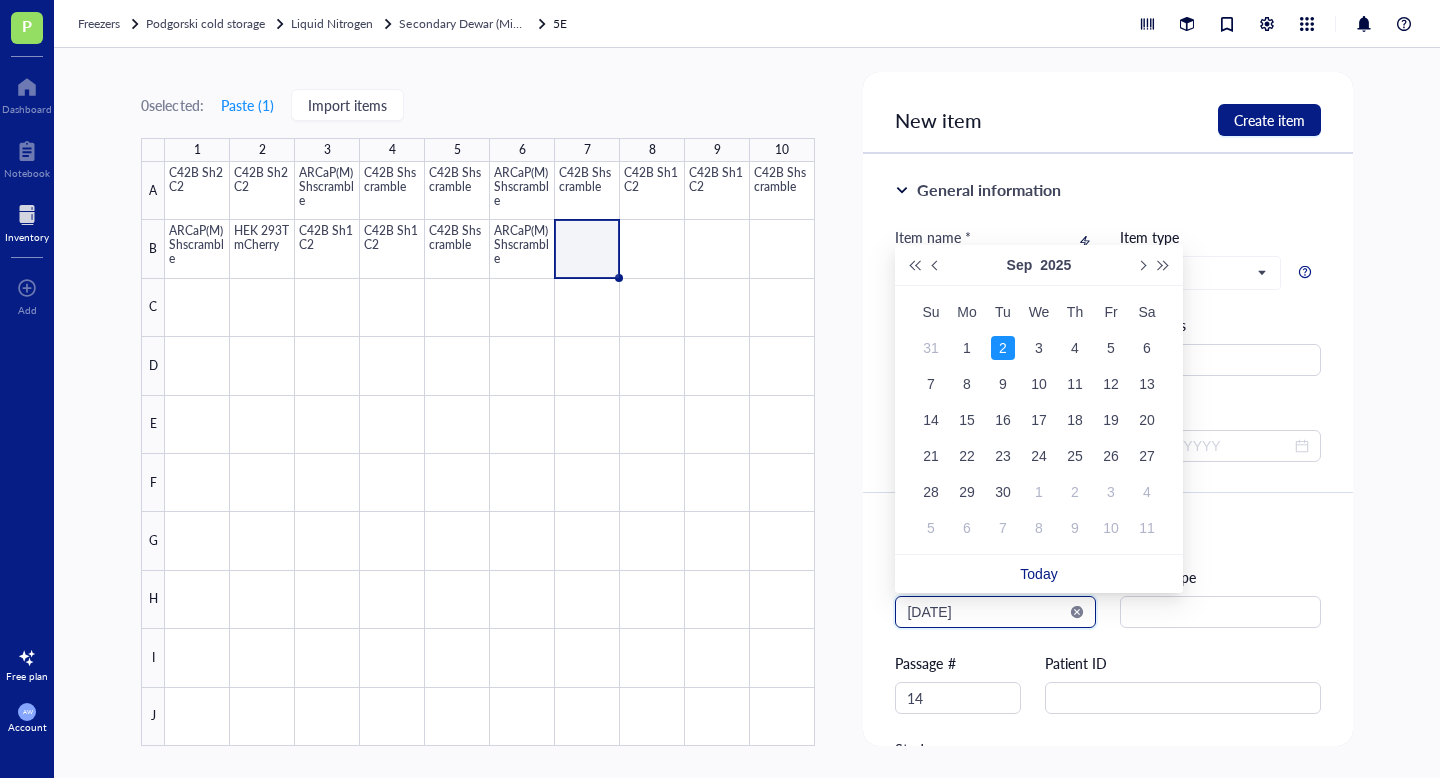 click on "2025-09-02" at bounding box center (986, 612) 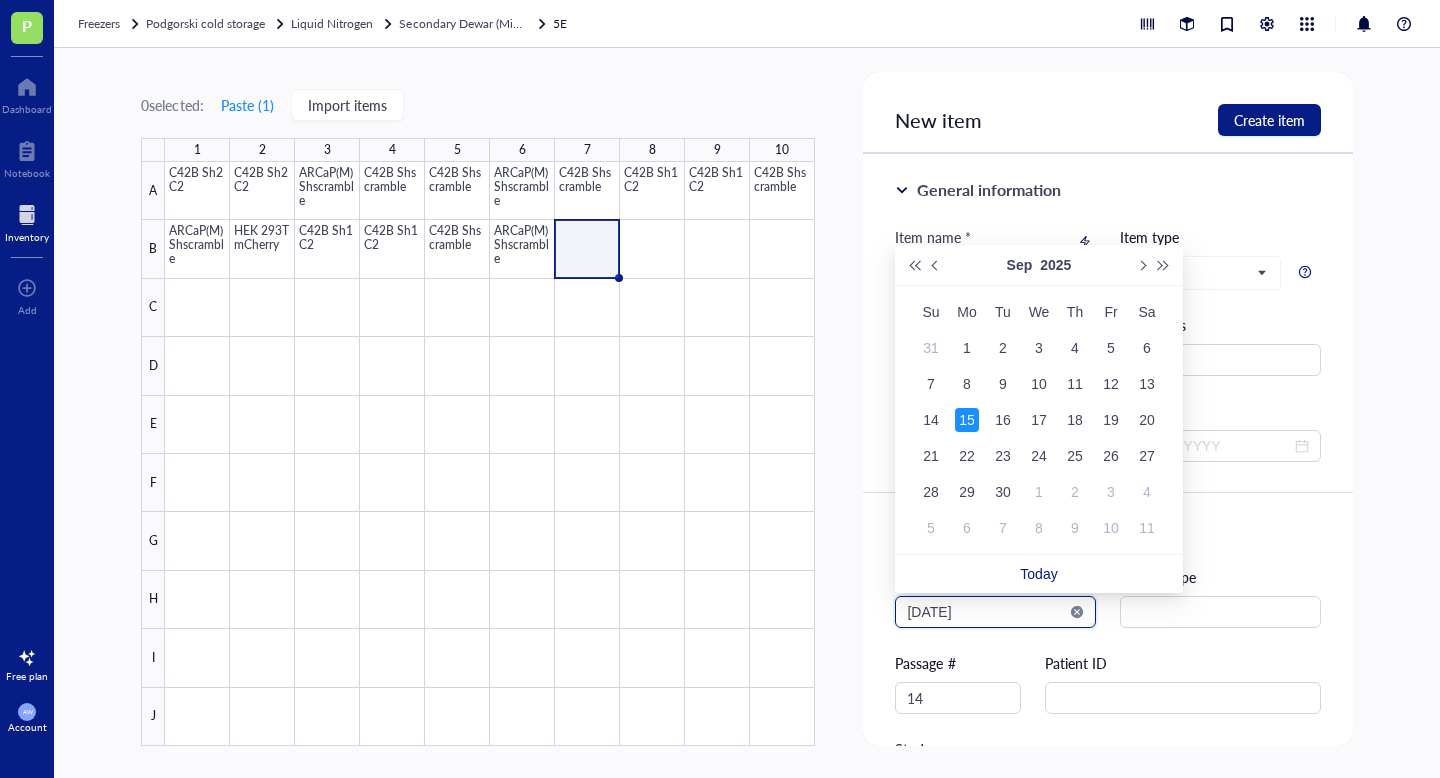 click on "2025-09-15" at bounding box center [986, 612] 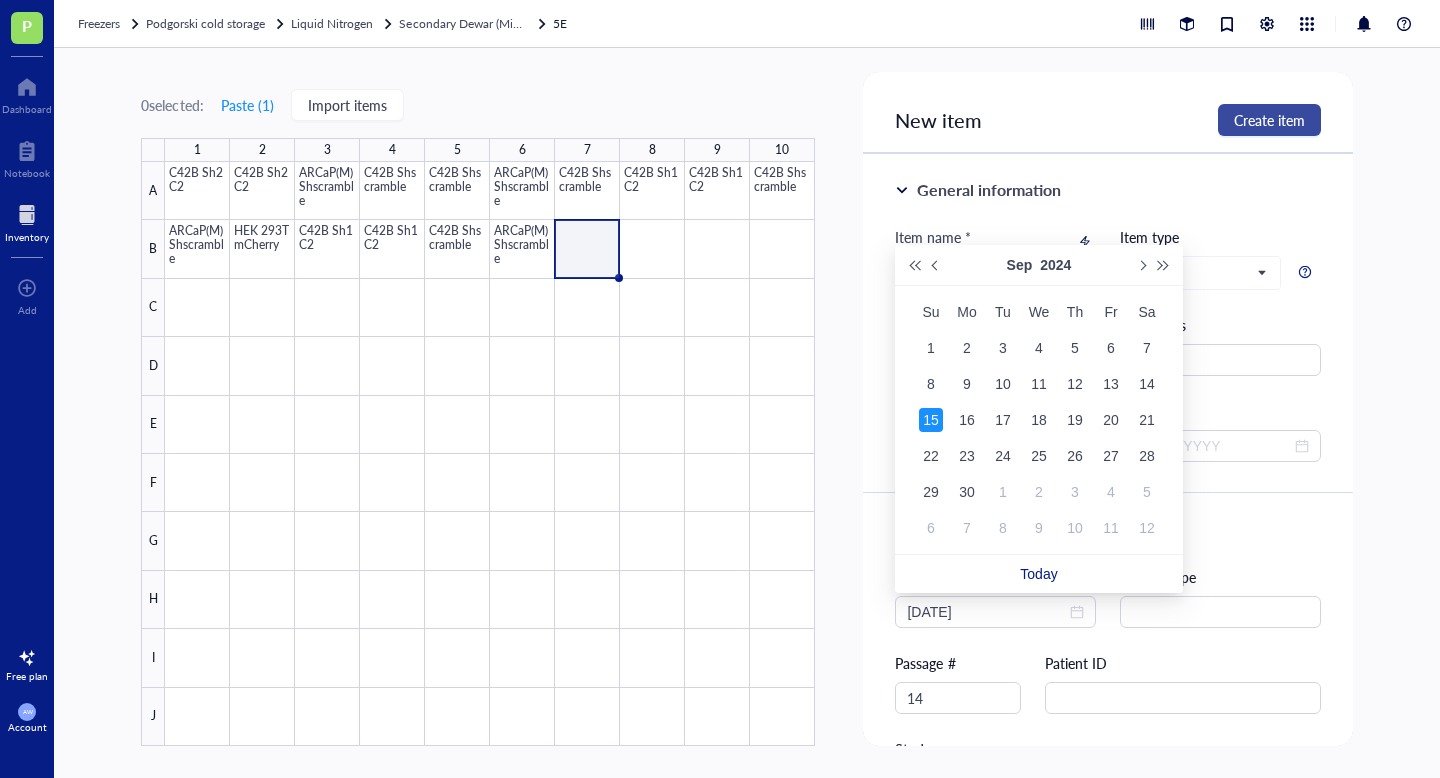 type on "2024-09-15" 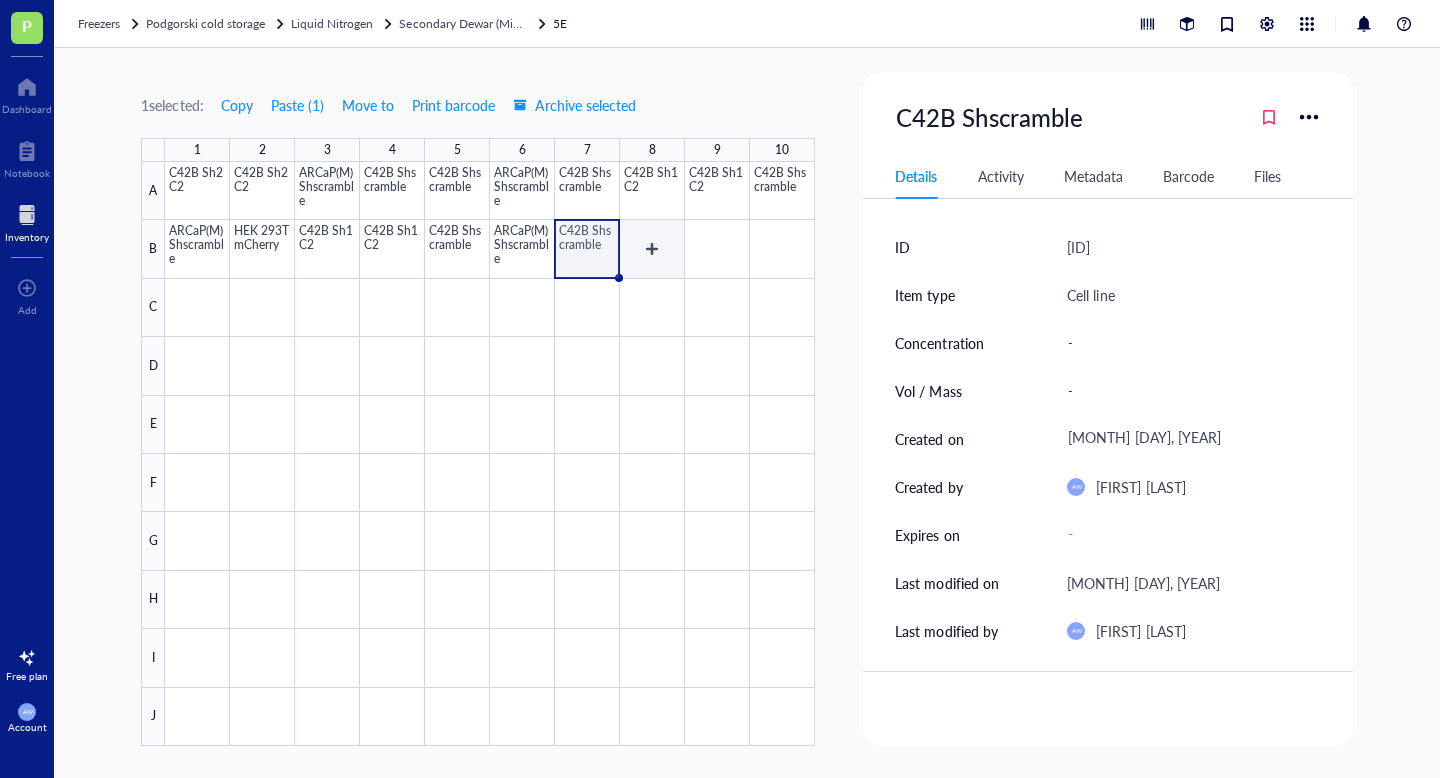 click at bounding box center [490, 454] 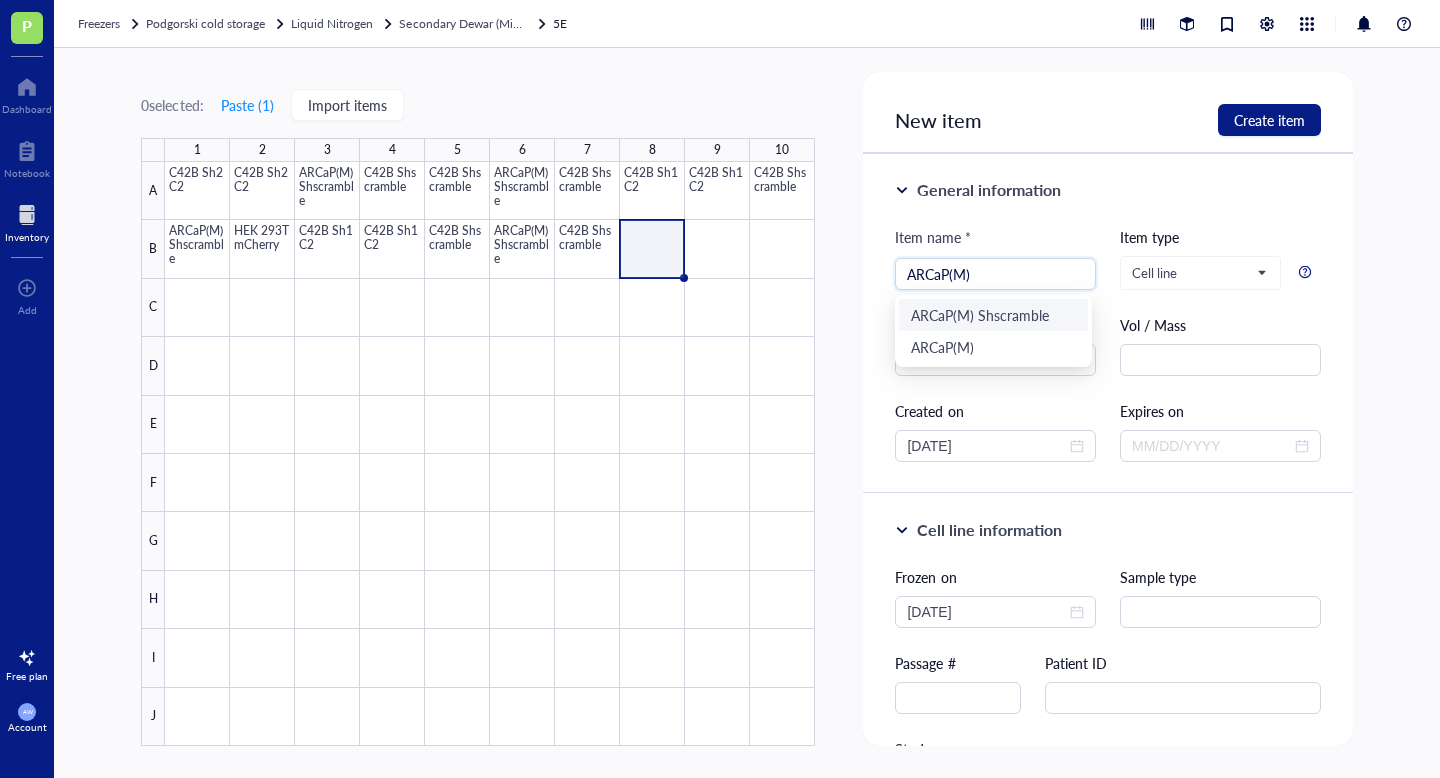 click on "ARCaP(M) Shscramble" at bounding box center [993, 315] 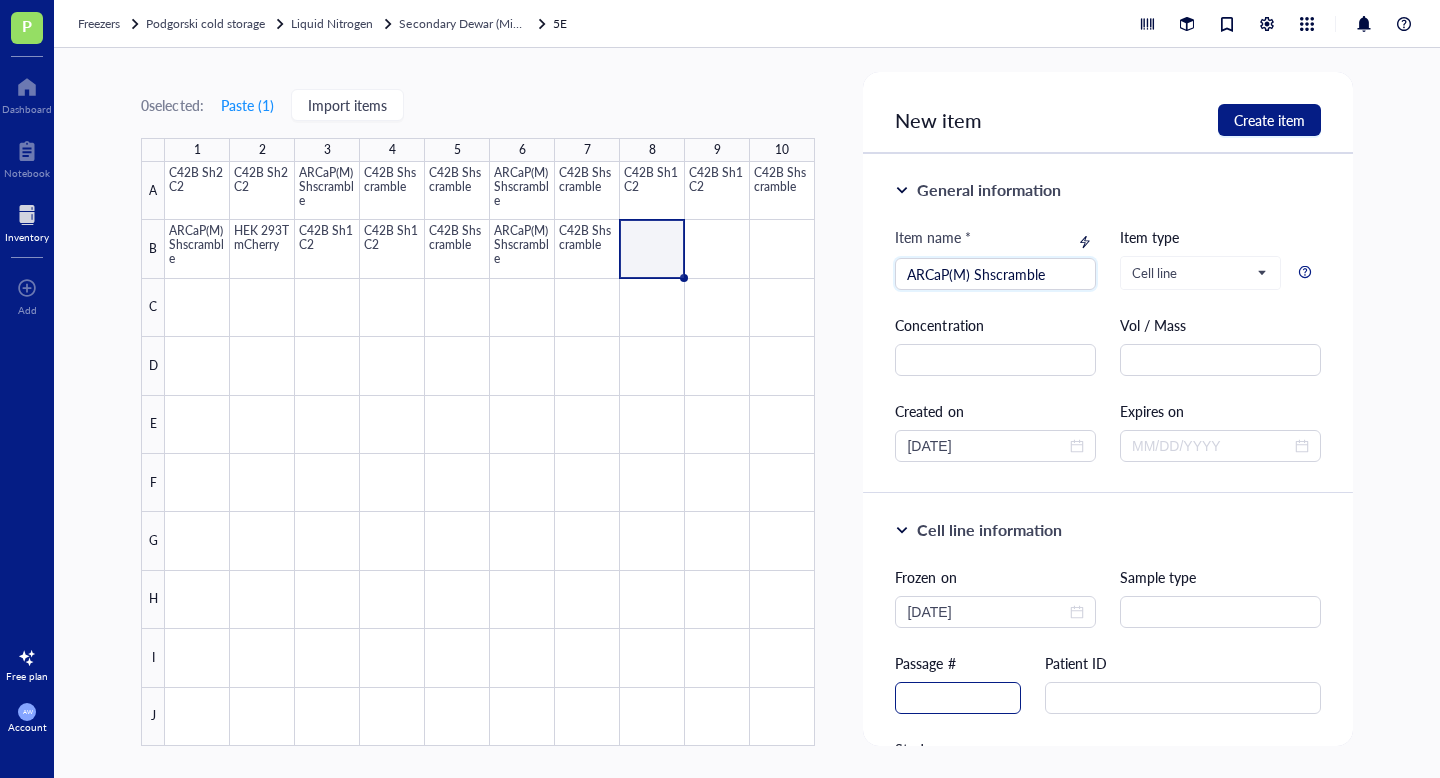type on "ARCaP(M) Shscramble" 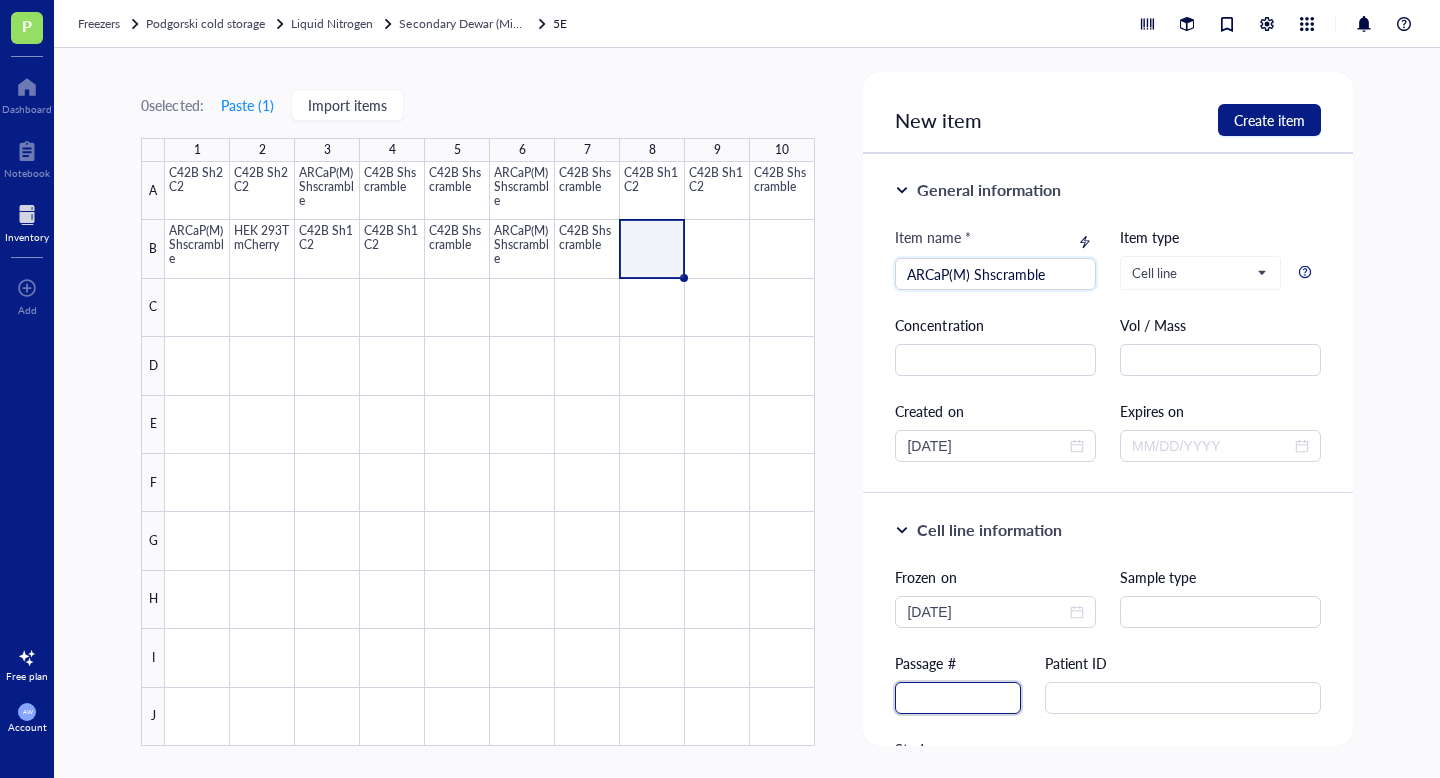 click at bounding box center [958, 698] 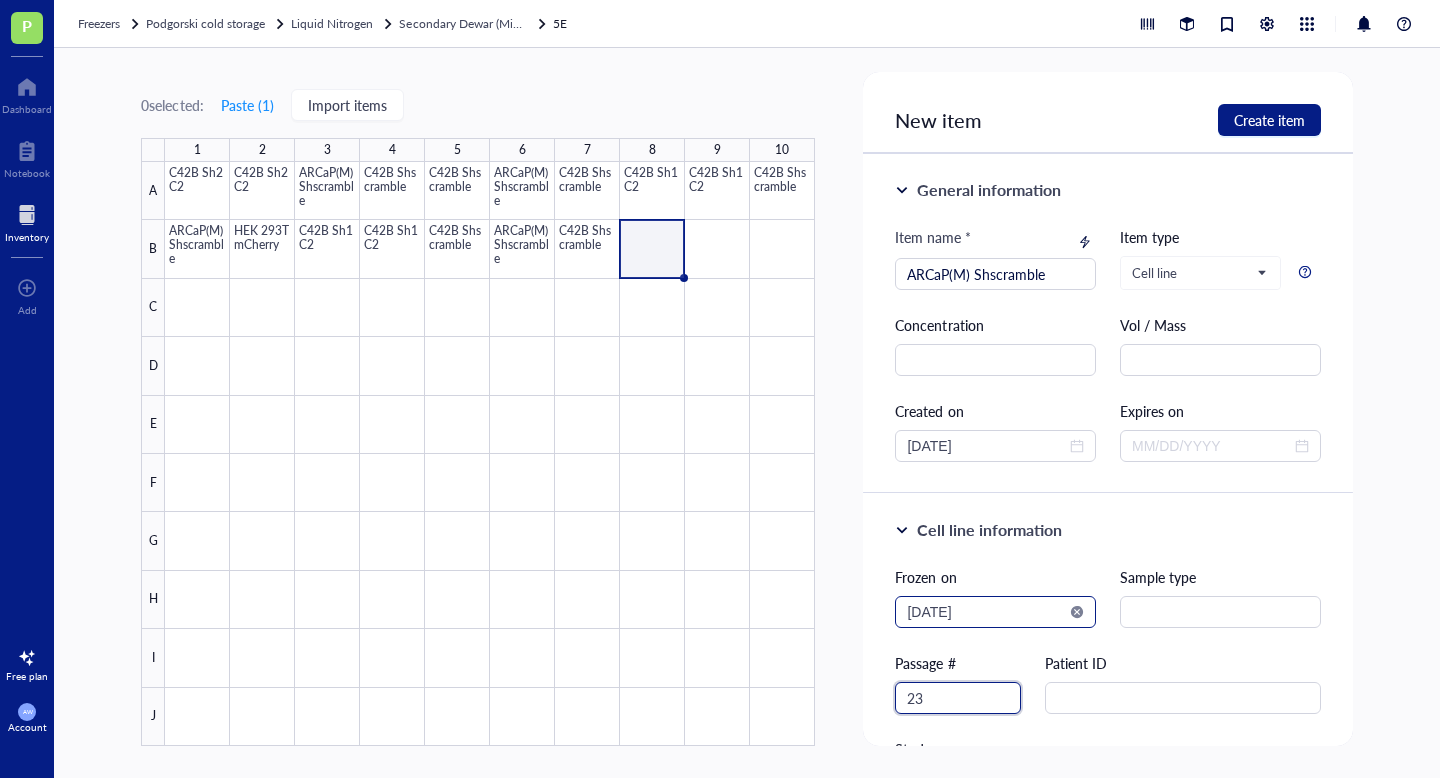 type on "23" 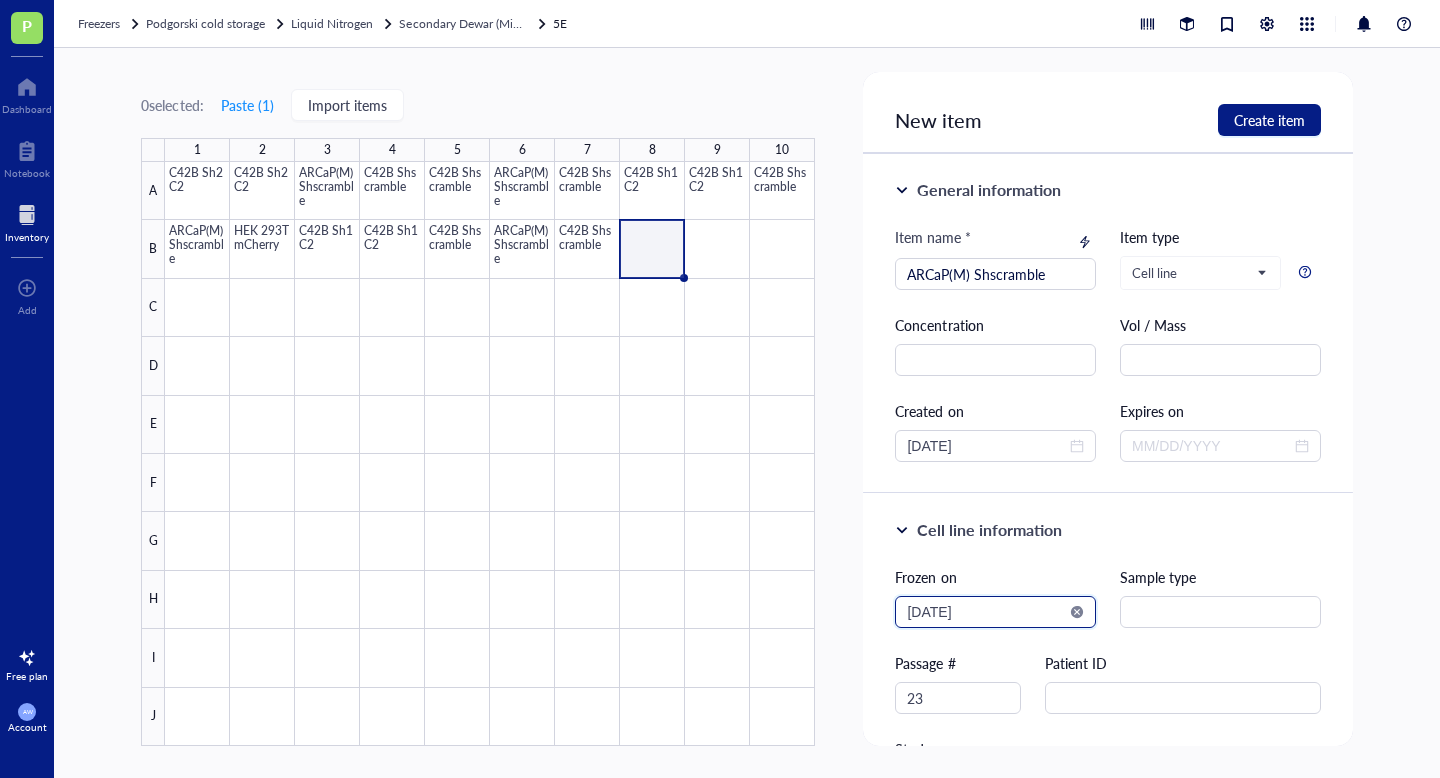 click on "2025-08-02" at bounding box center [986, 612] 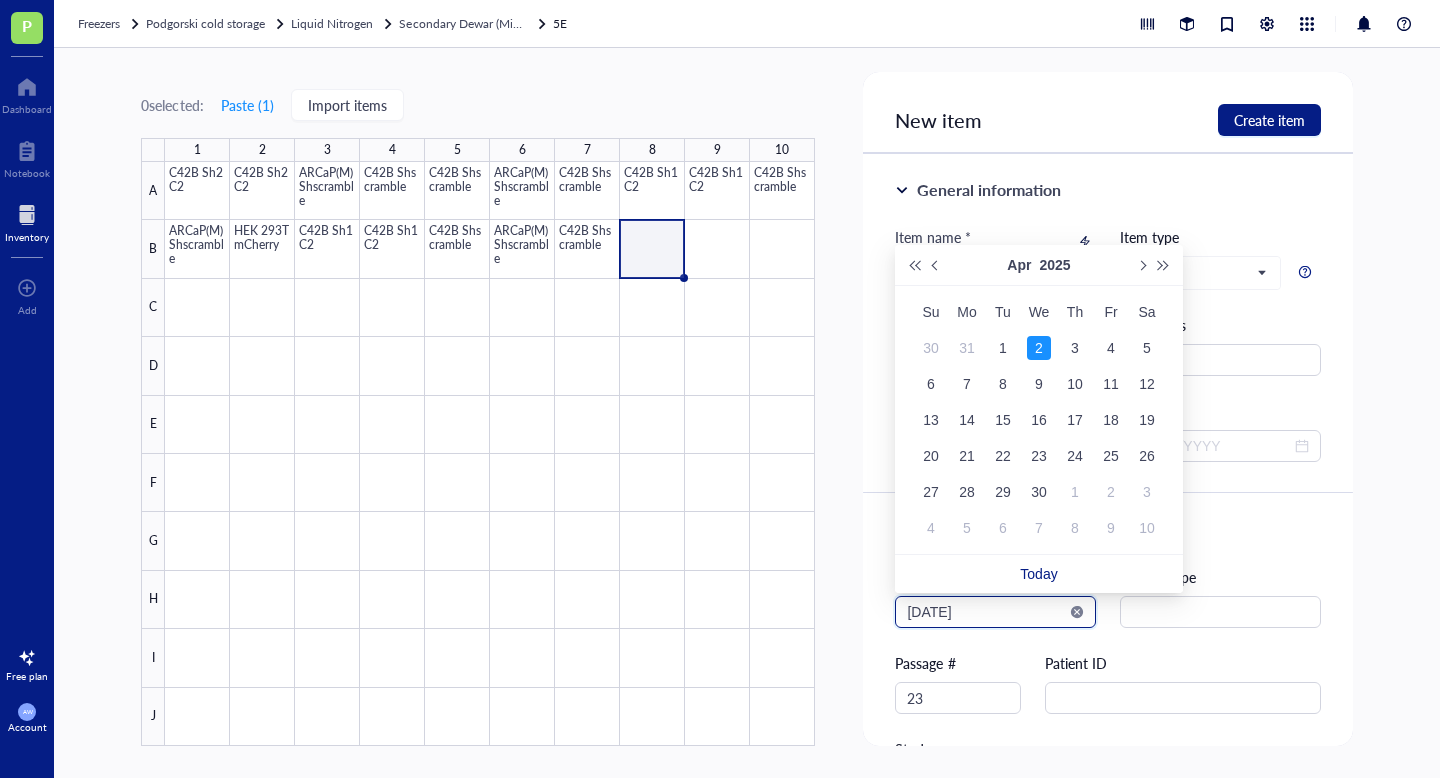 click on "2025-04-02" at bounding box center (986, 612) 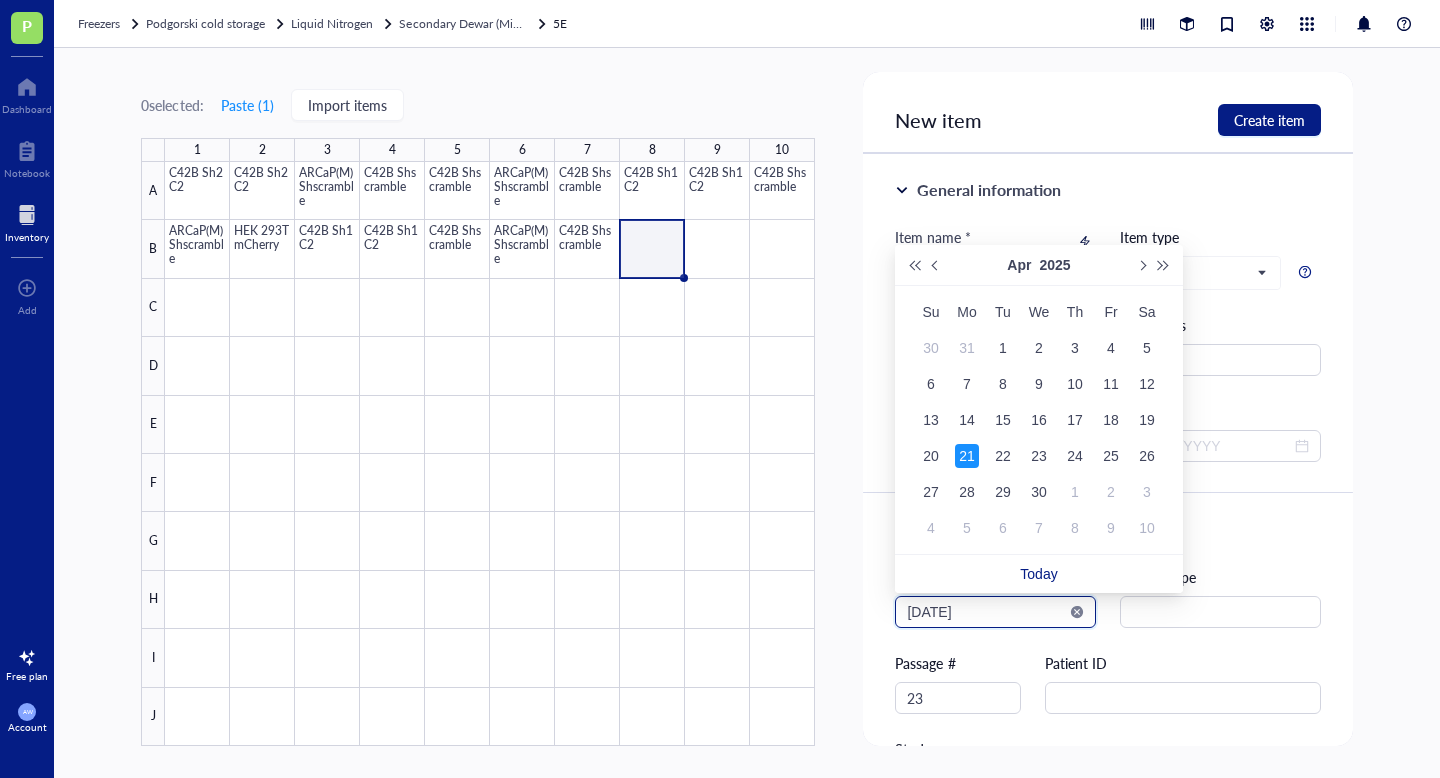 click on "2025-04-21" at bounding box center (986, 612) 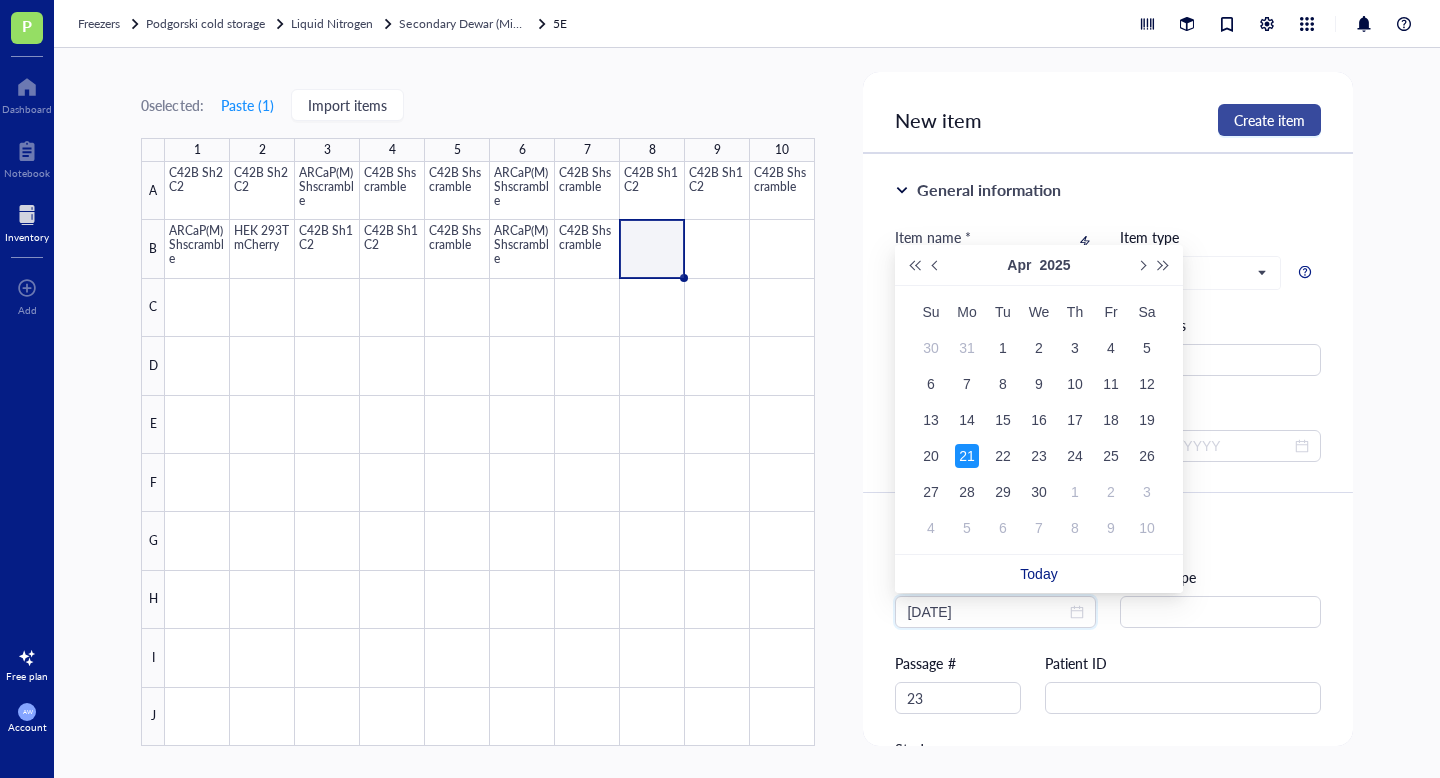 type on "2025-04-21" 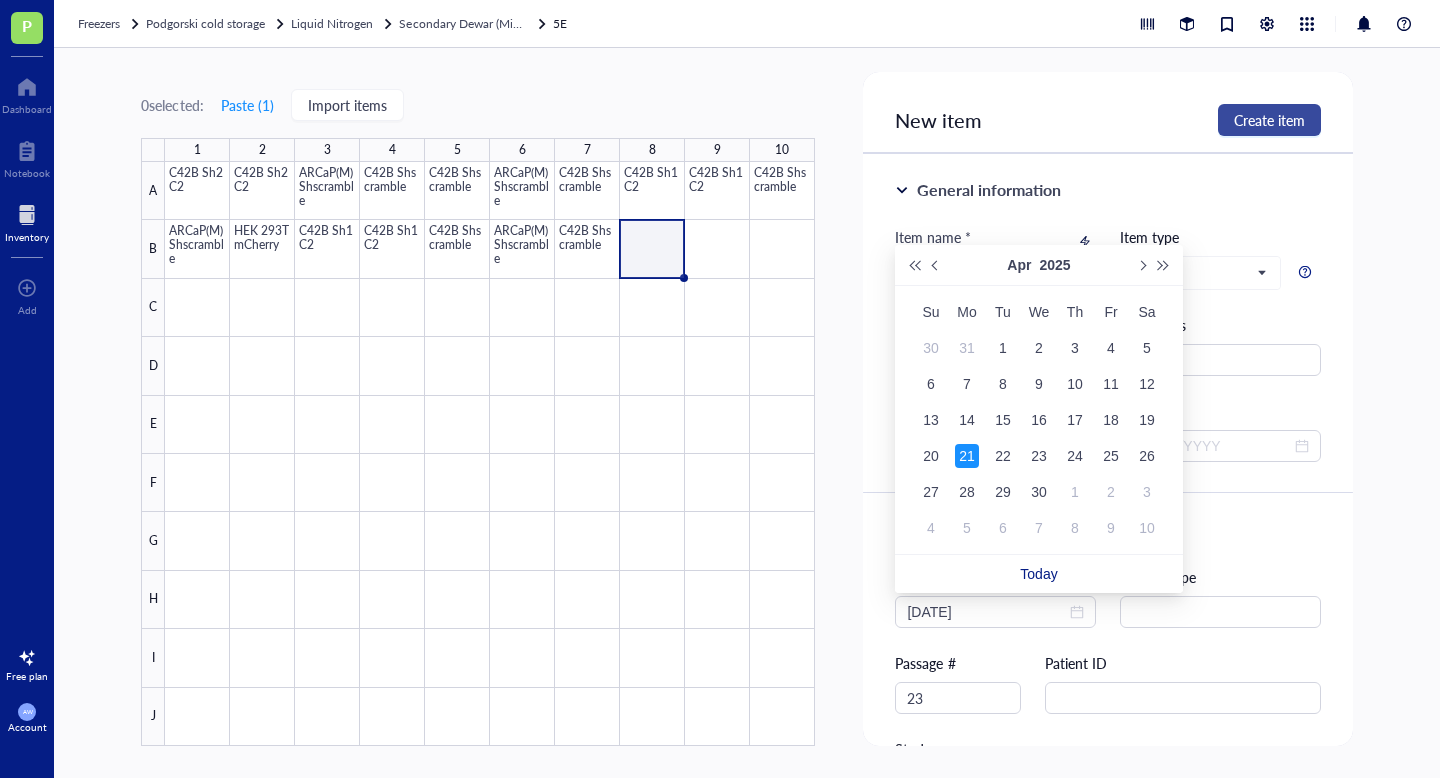 click on "Create item" at bounding box center (1269, 120) 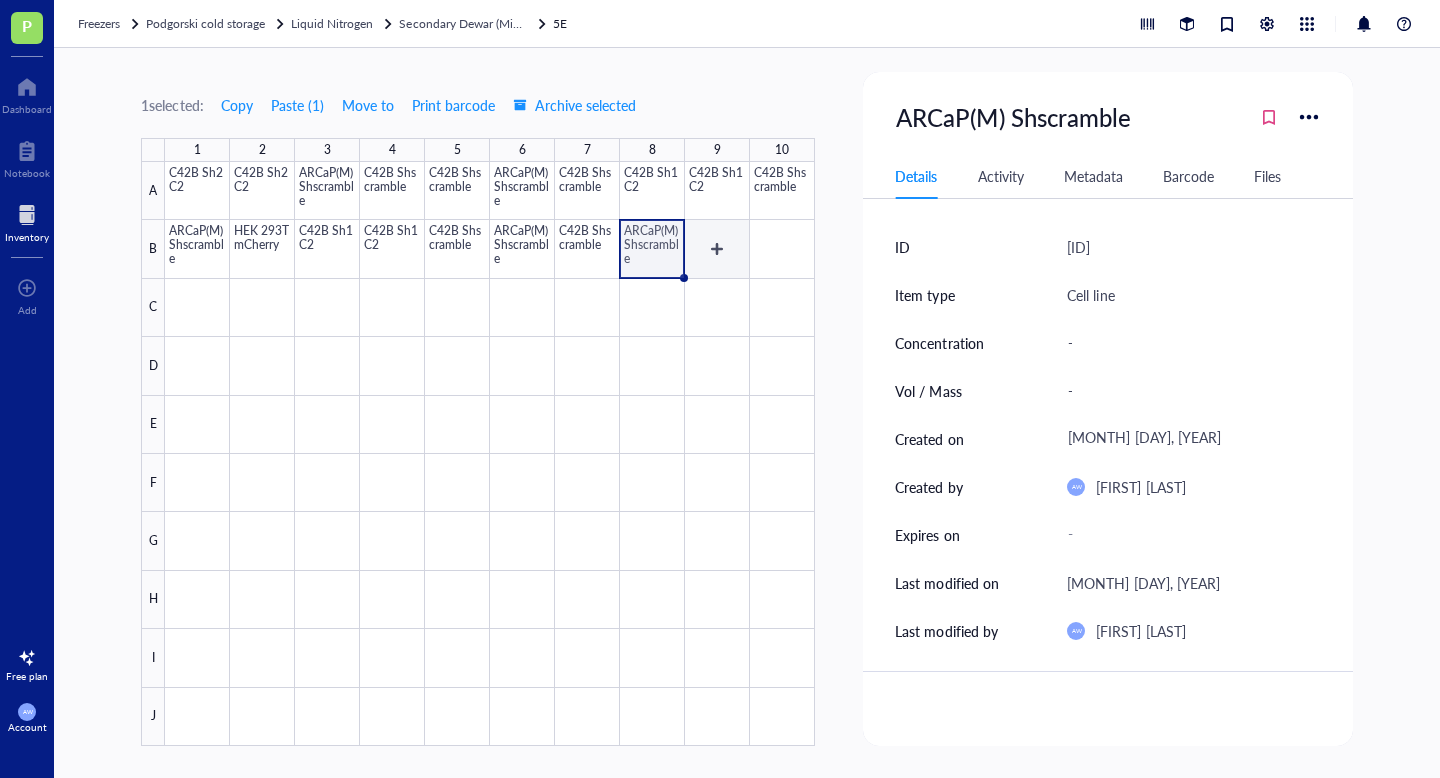 click at bounding box center [490, 454] 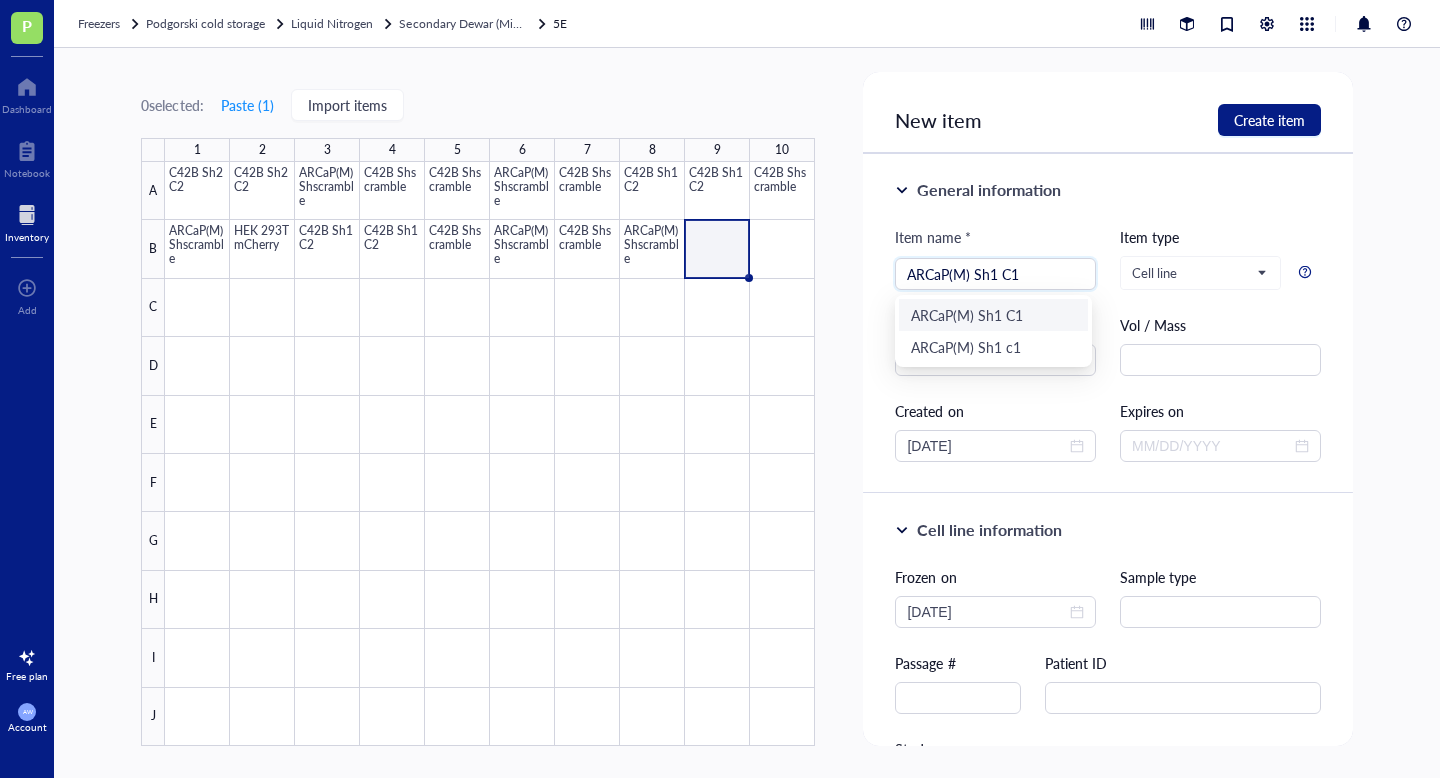 click on "ARCaP(M) Sh1 C1" at bounding box center (993, 315) 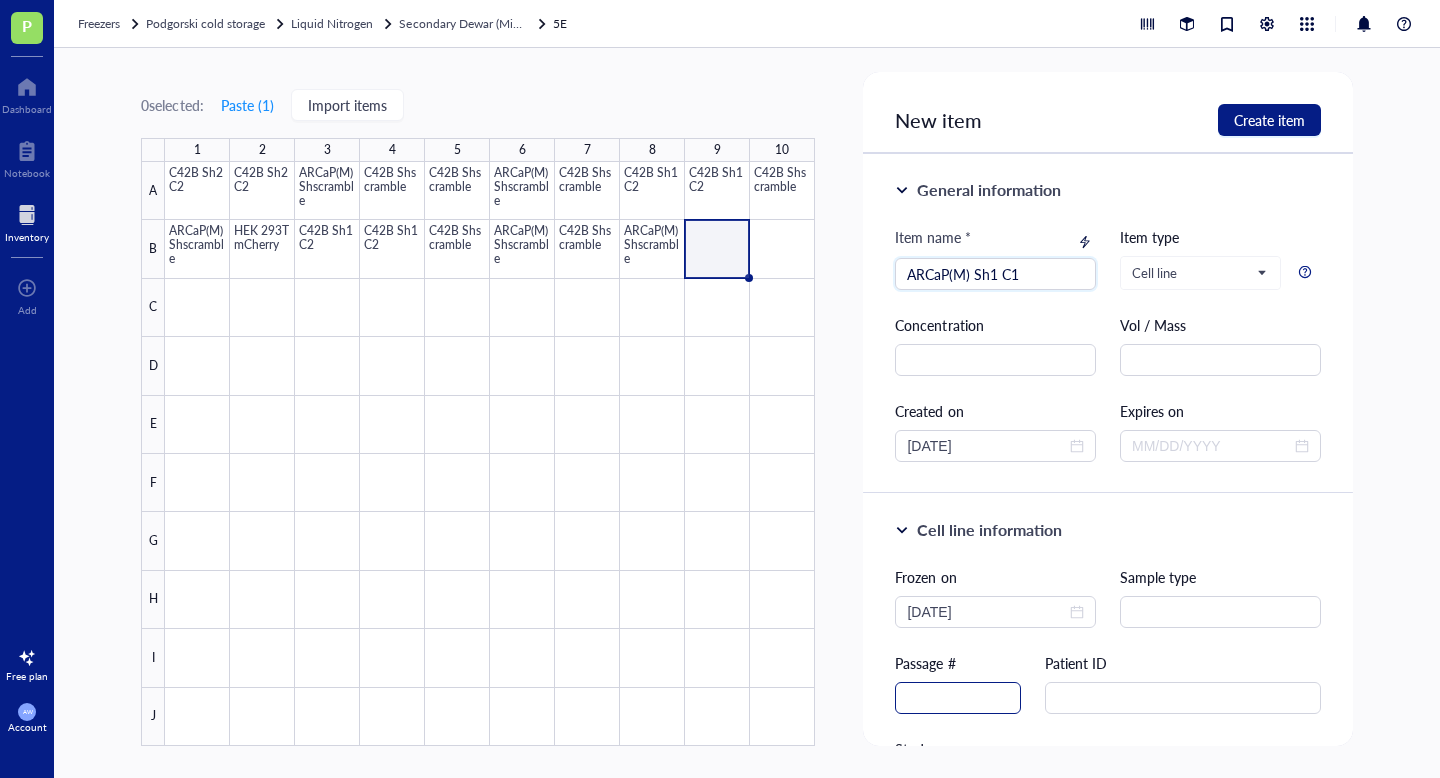 type on "ARCaP(M) Sh1 C1" 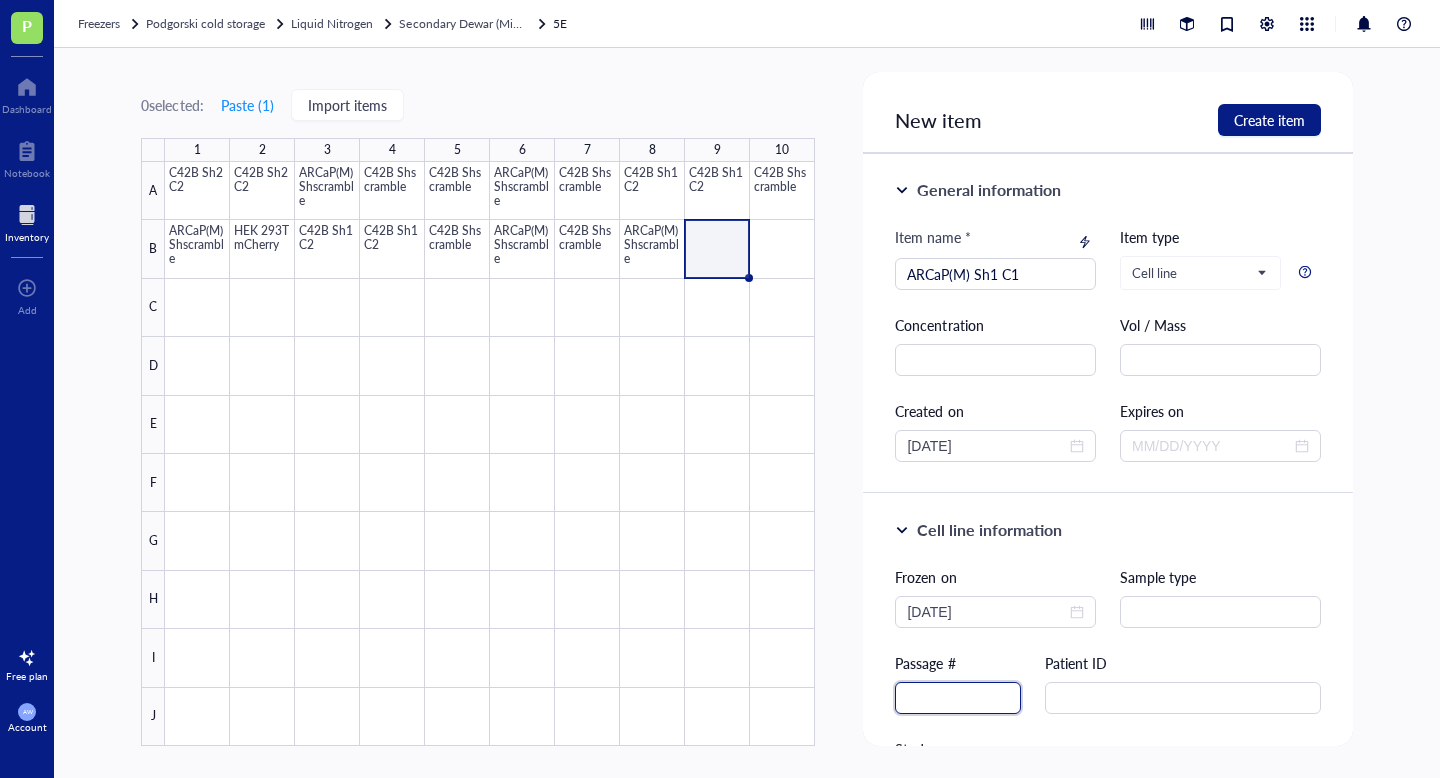 click at bounding box center (958, 698) 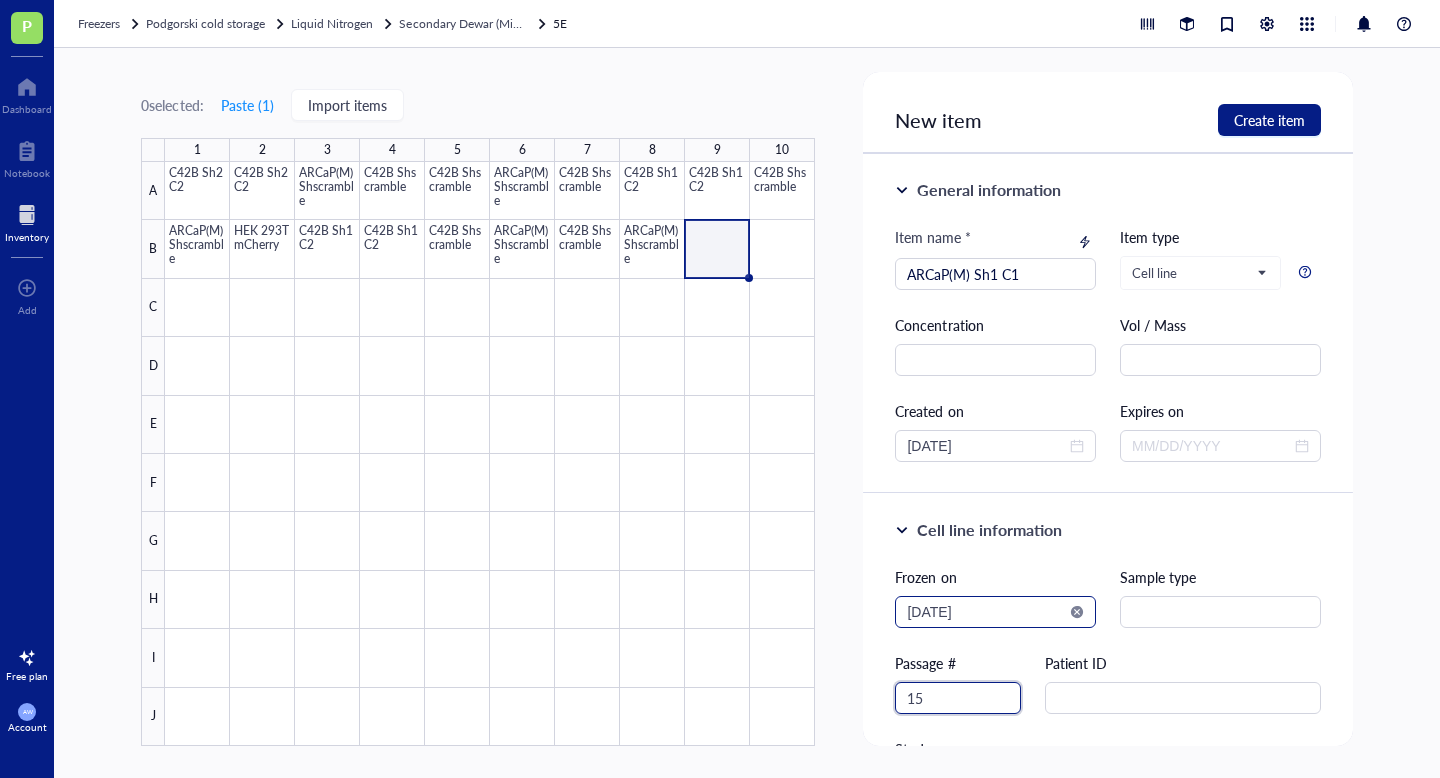 type on "15" 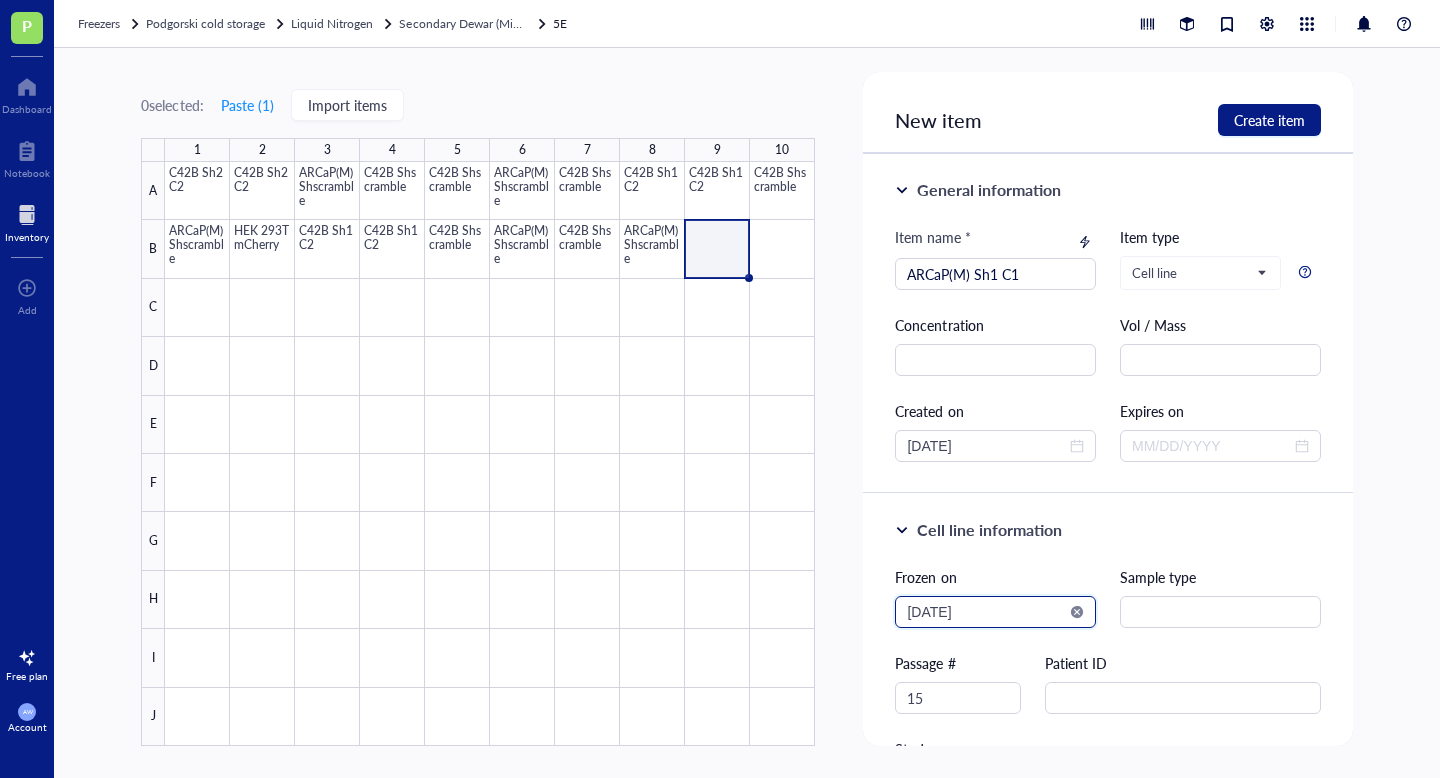 click on "2025-08-02" at bounding box center (986, 612) 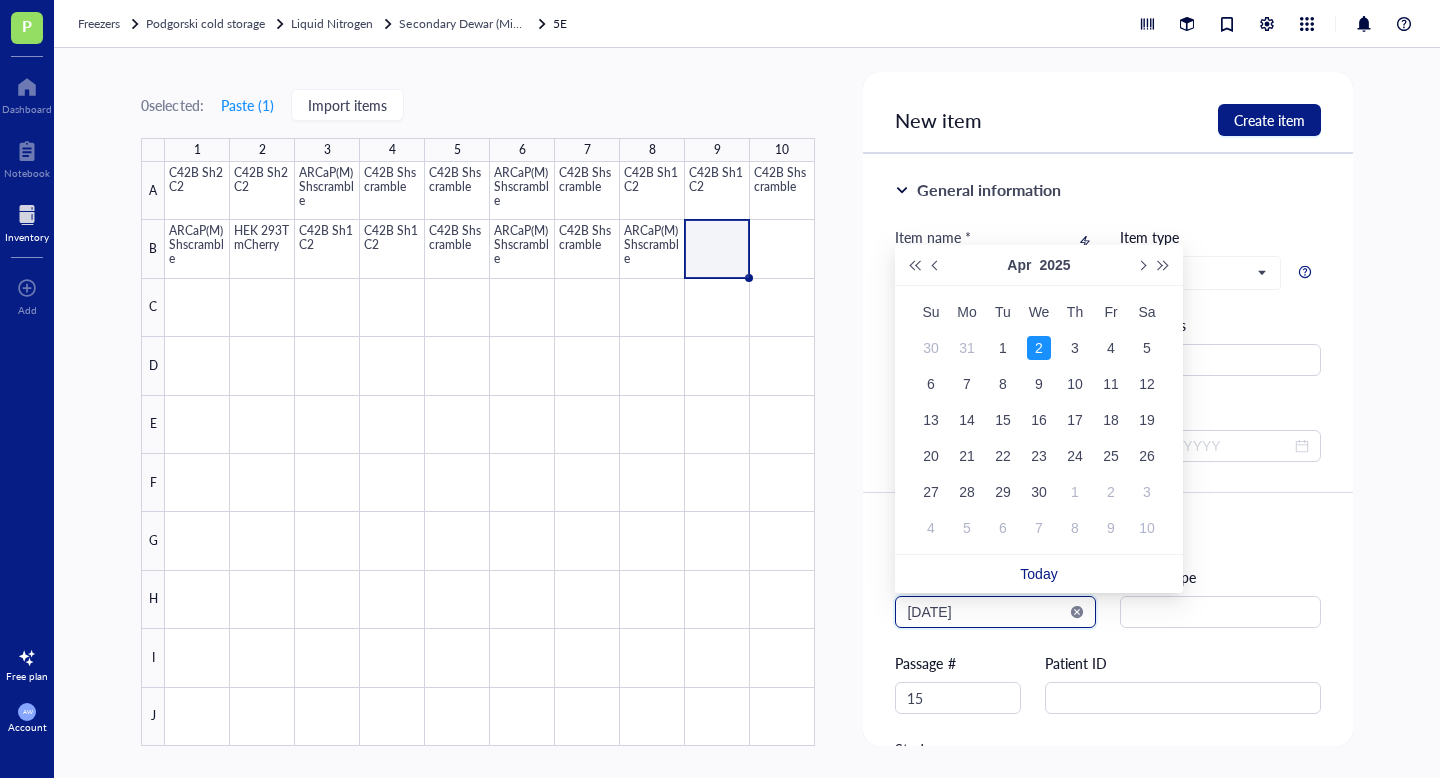 click on "2025-04-02" at bounding box center (986, 612) 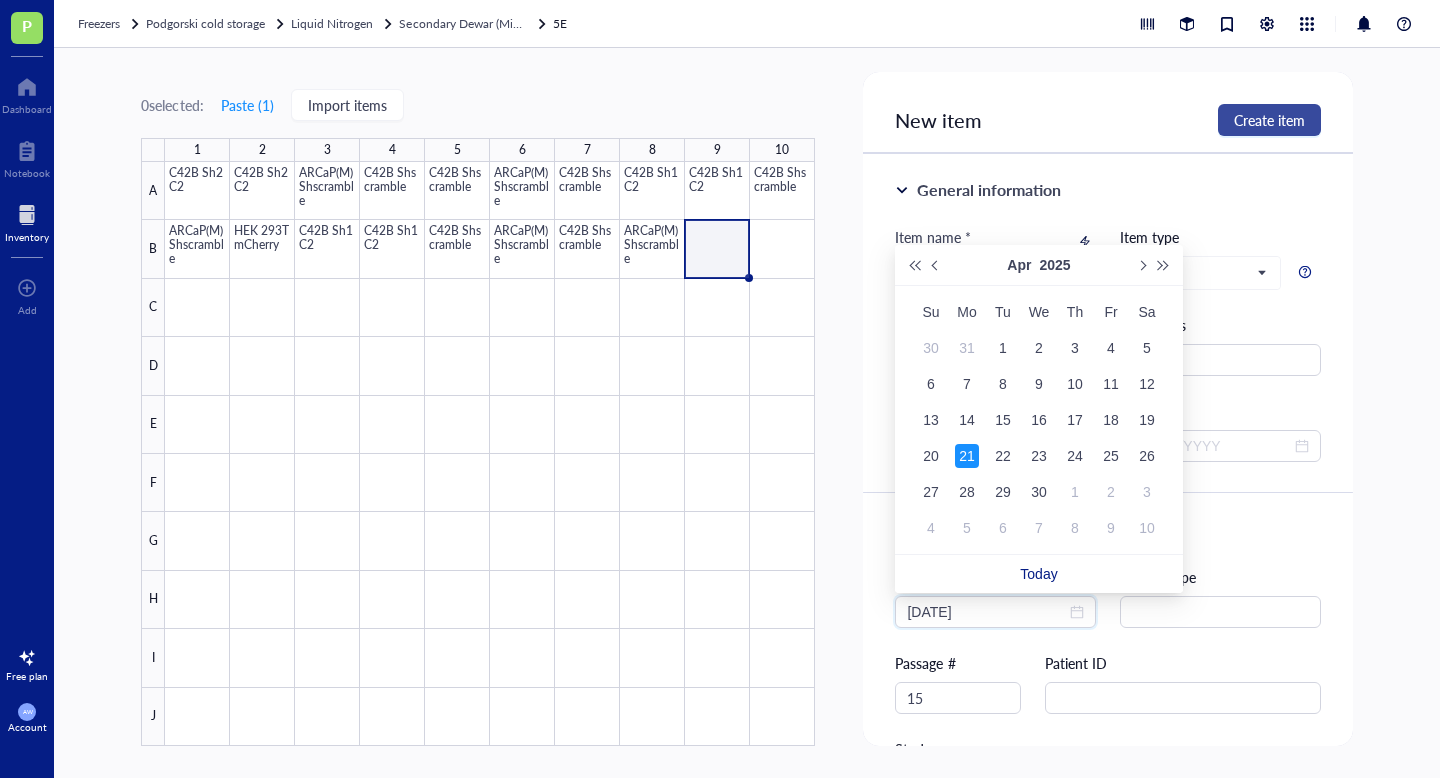 type on "2025-04-21" 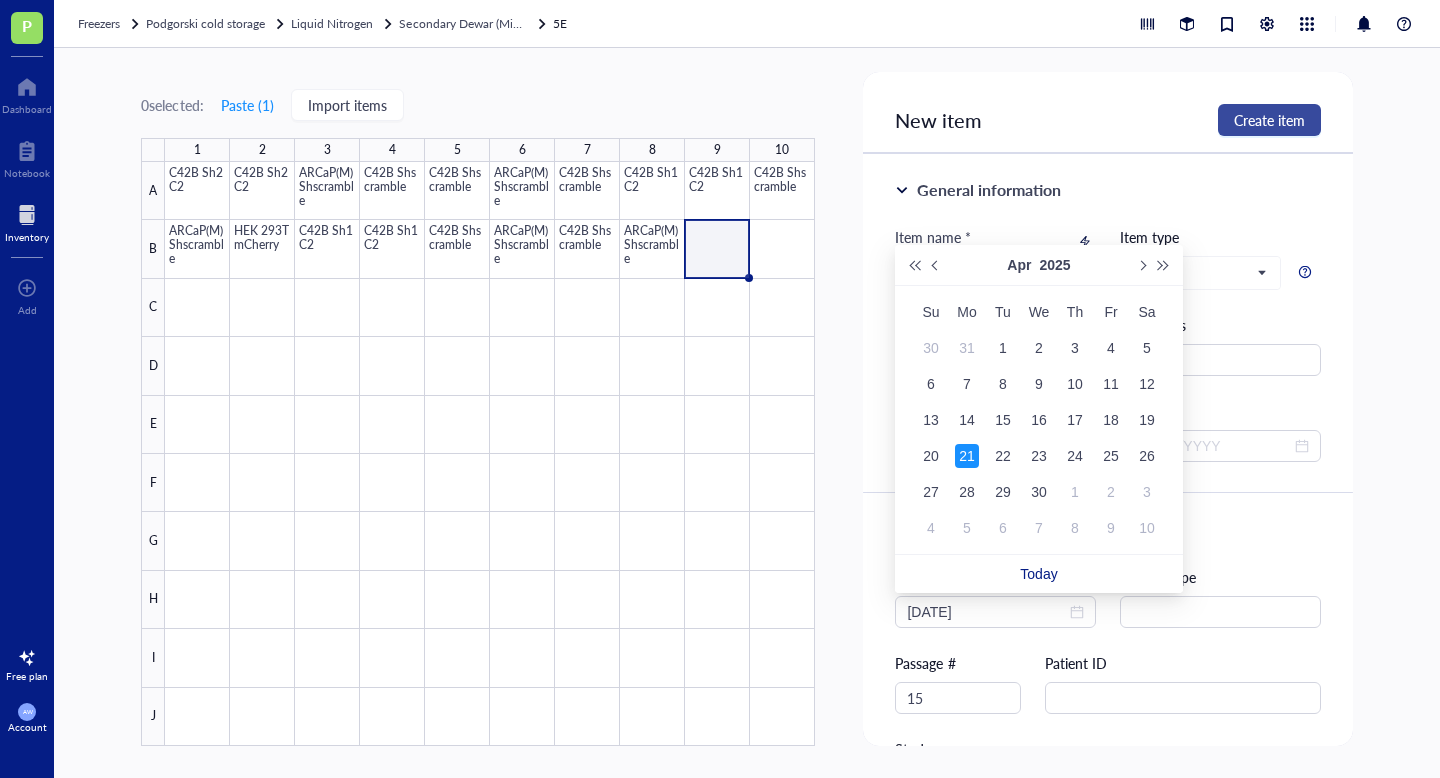 click on "Create item" at bounding box center (1269, 120) 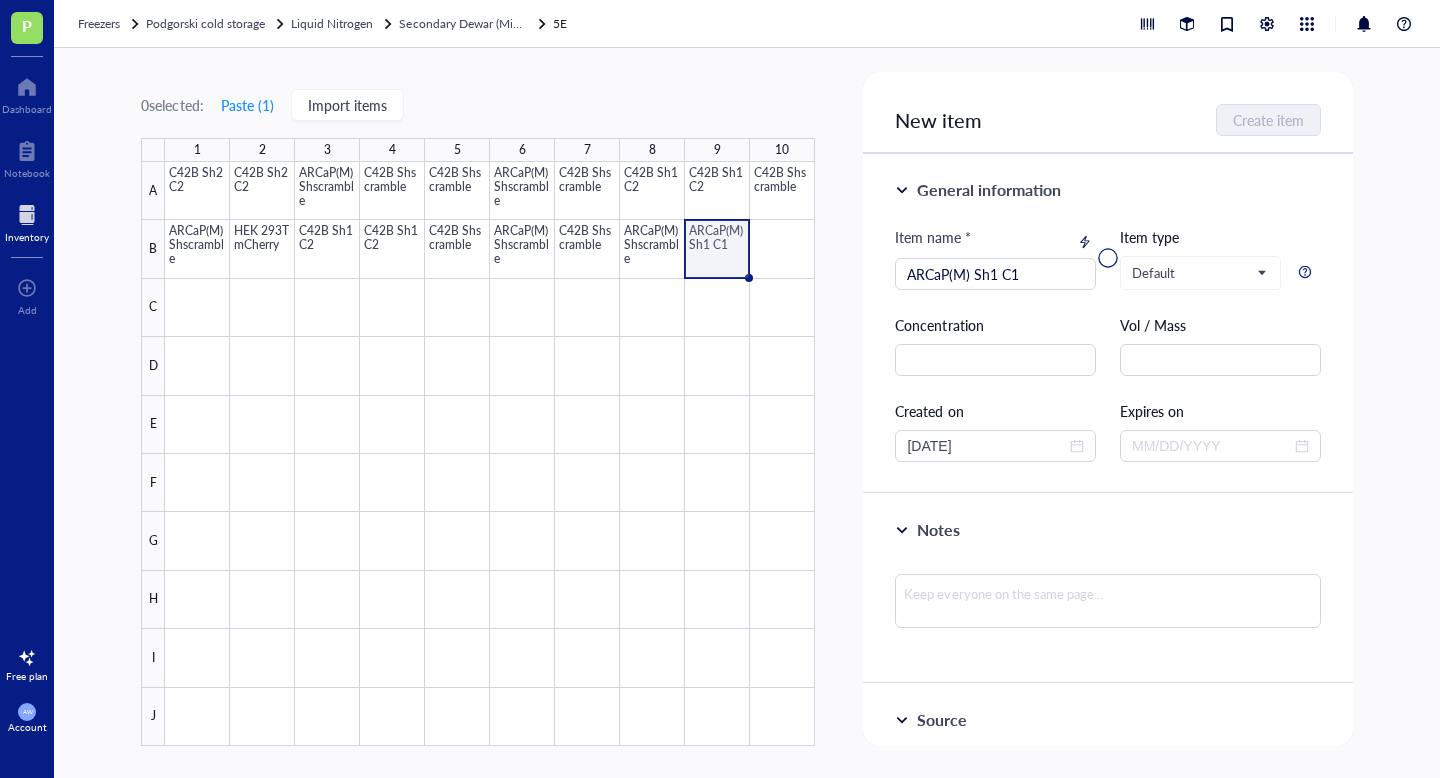 click at bounding box center [490, 454] 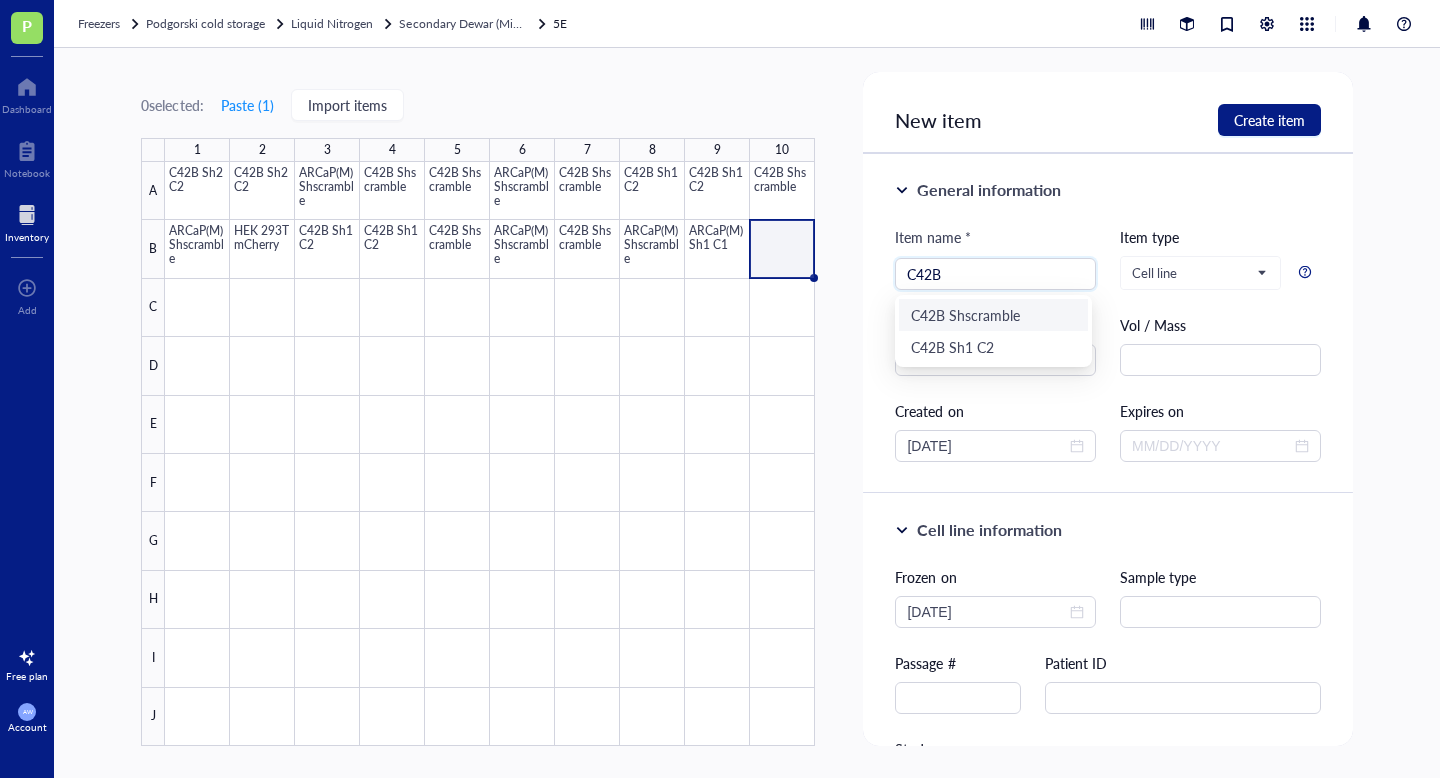click on "C42B Shscramble" at bounding box center [993, 315] 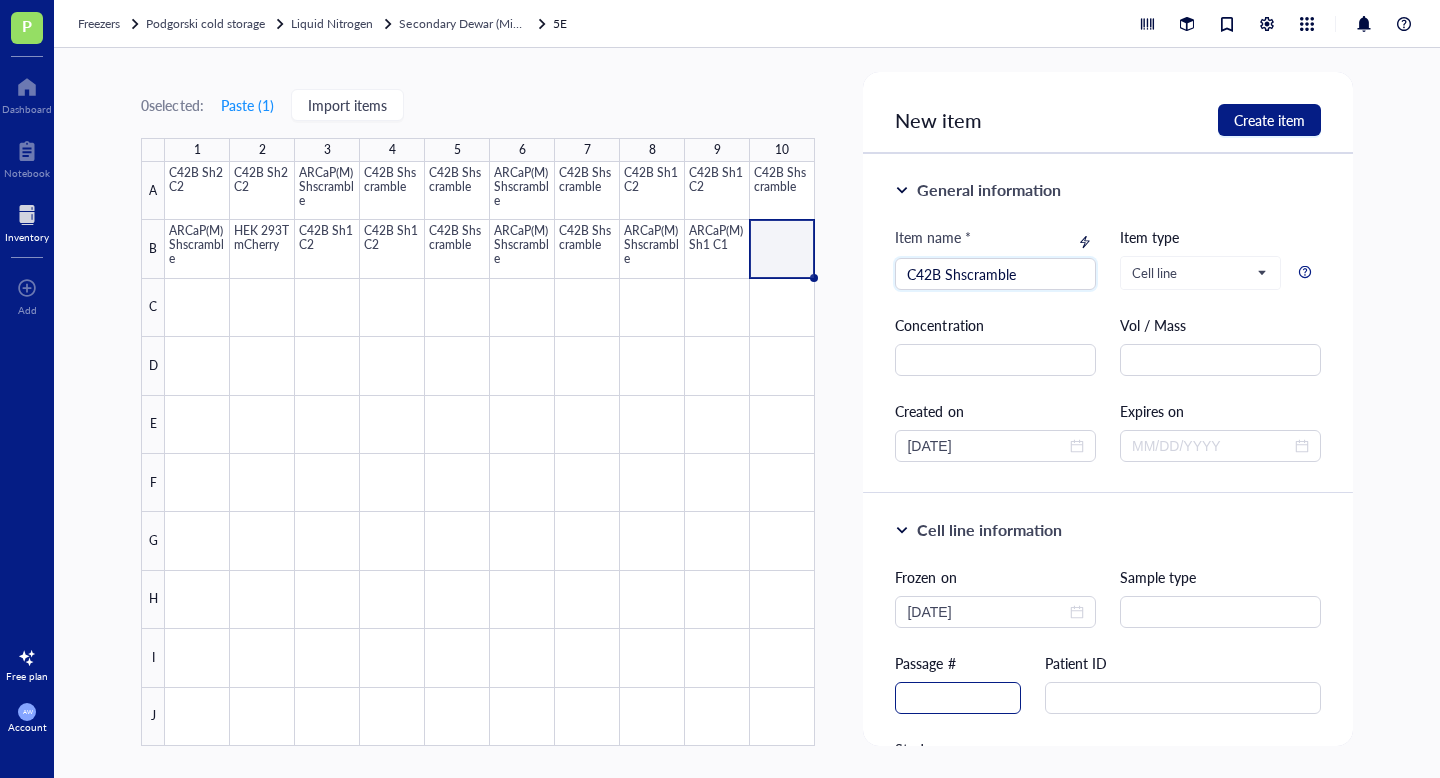 type on "C42B Shscramble" 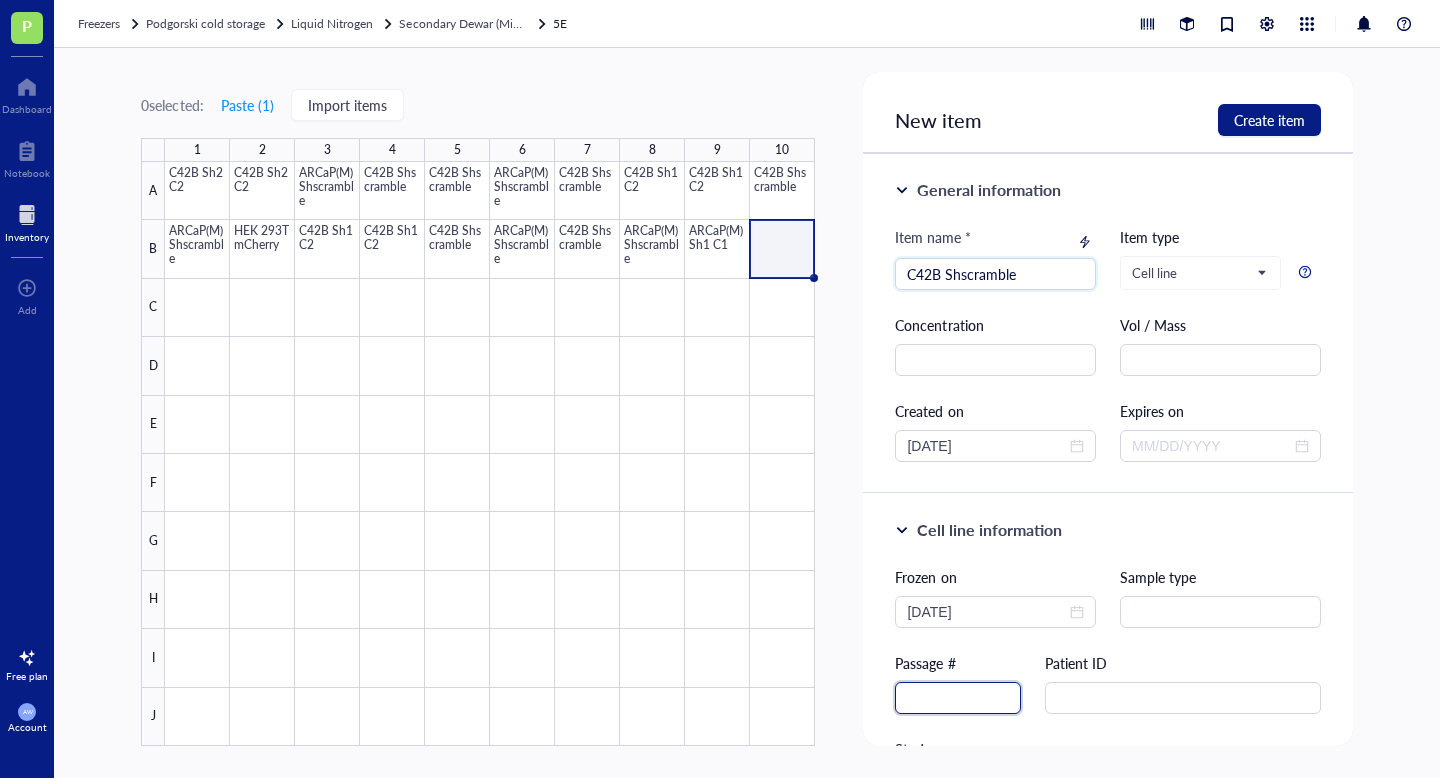 click at bounding box center [958, 698] 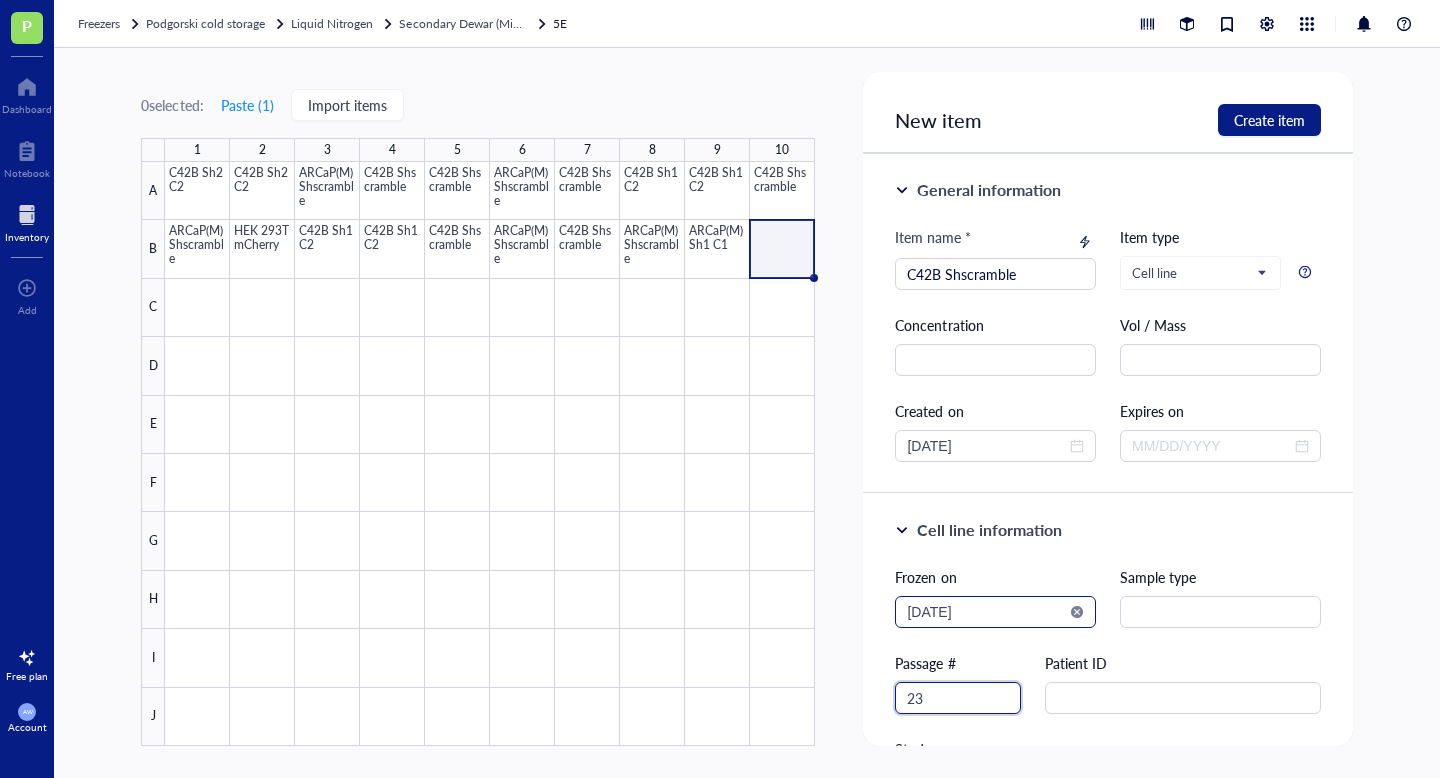 type on "23" 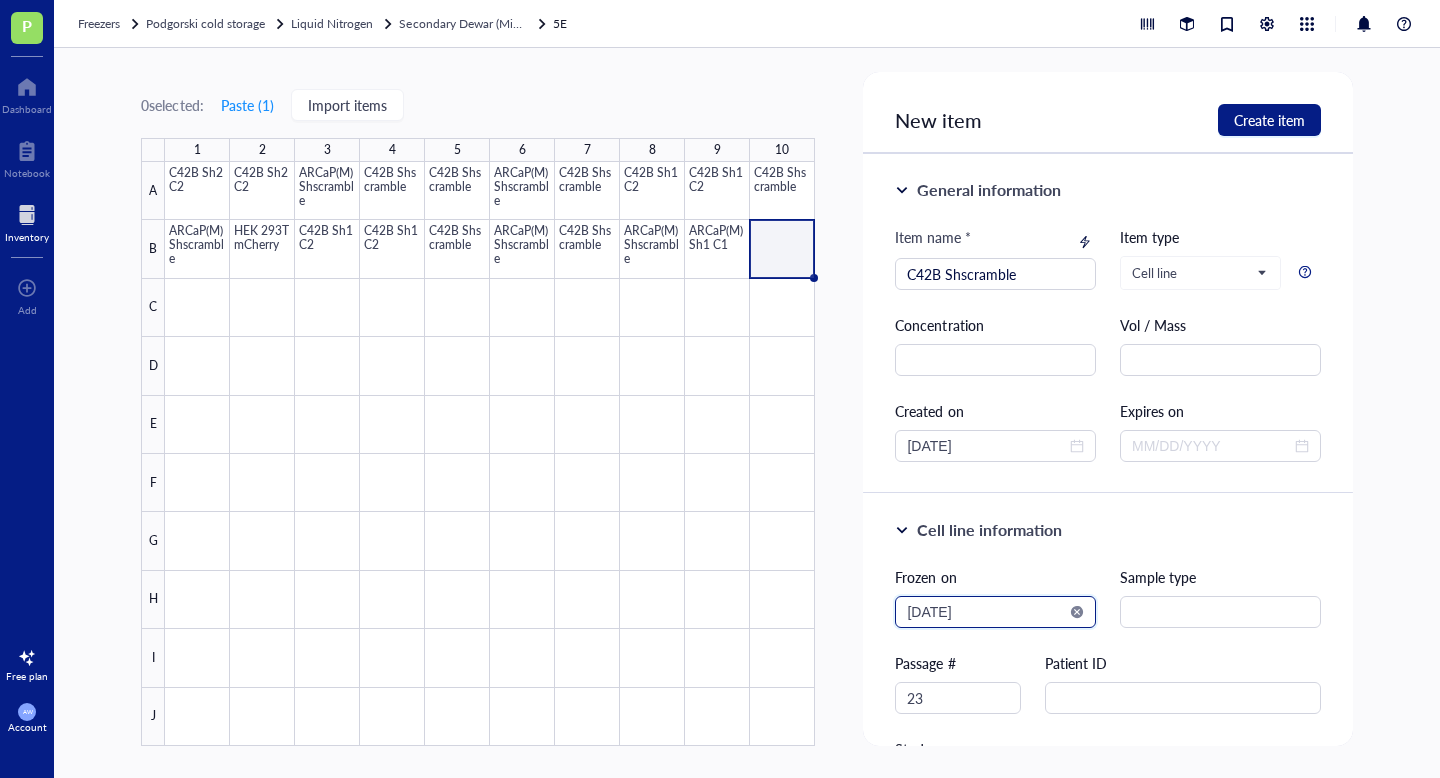 click on "2025-08-02" at bounding box center (986, 612) 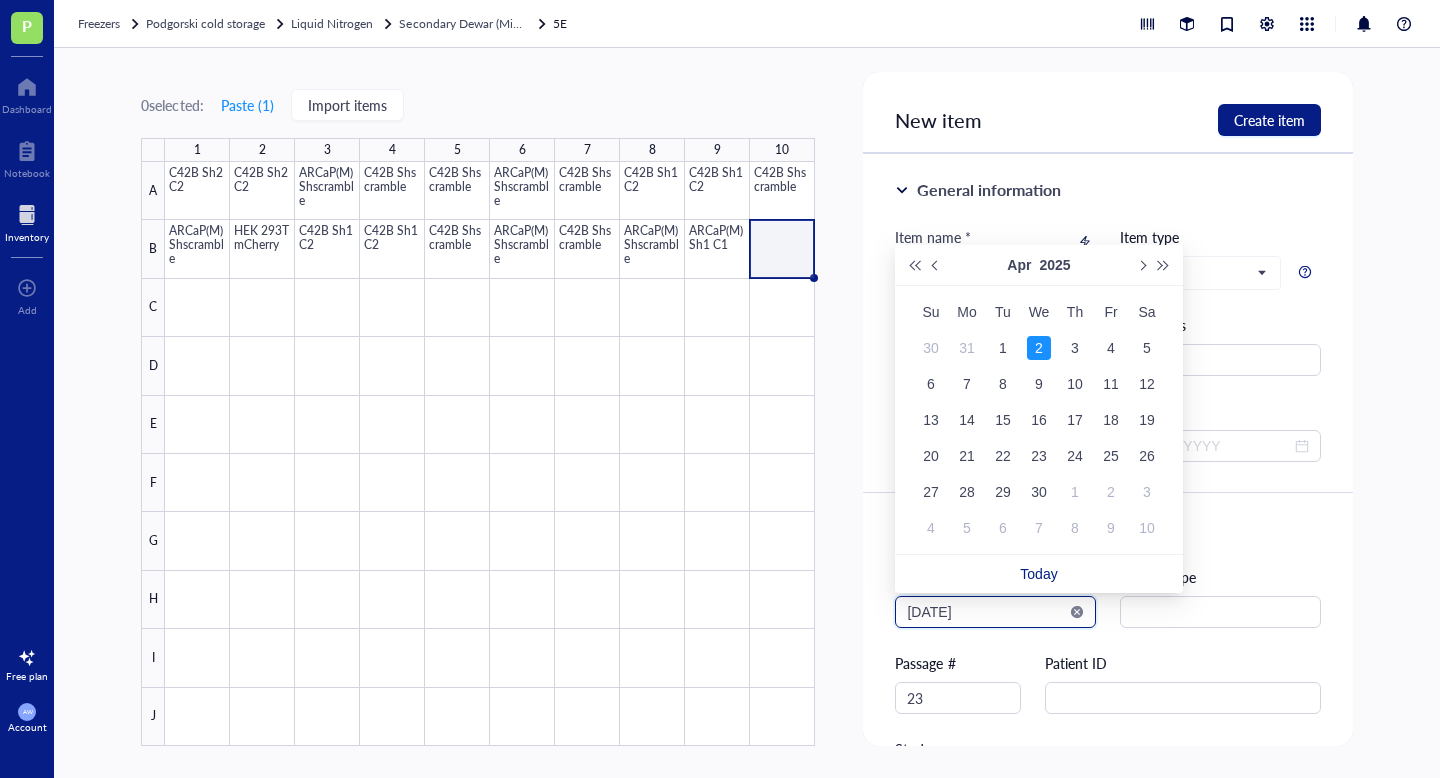 click on "2025-04-02" at bounding box center [986, 612] 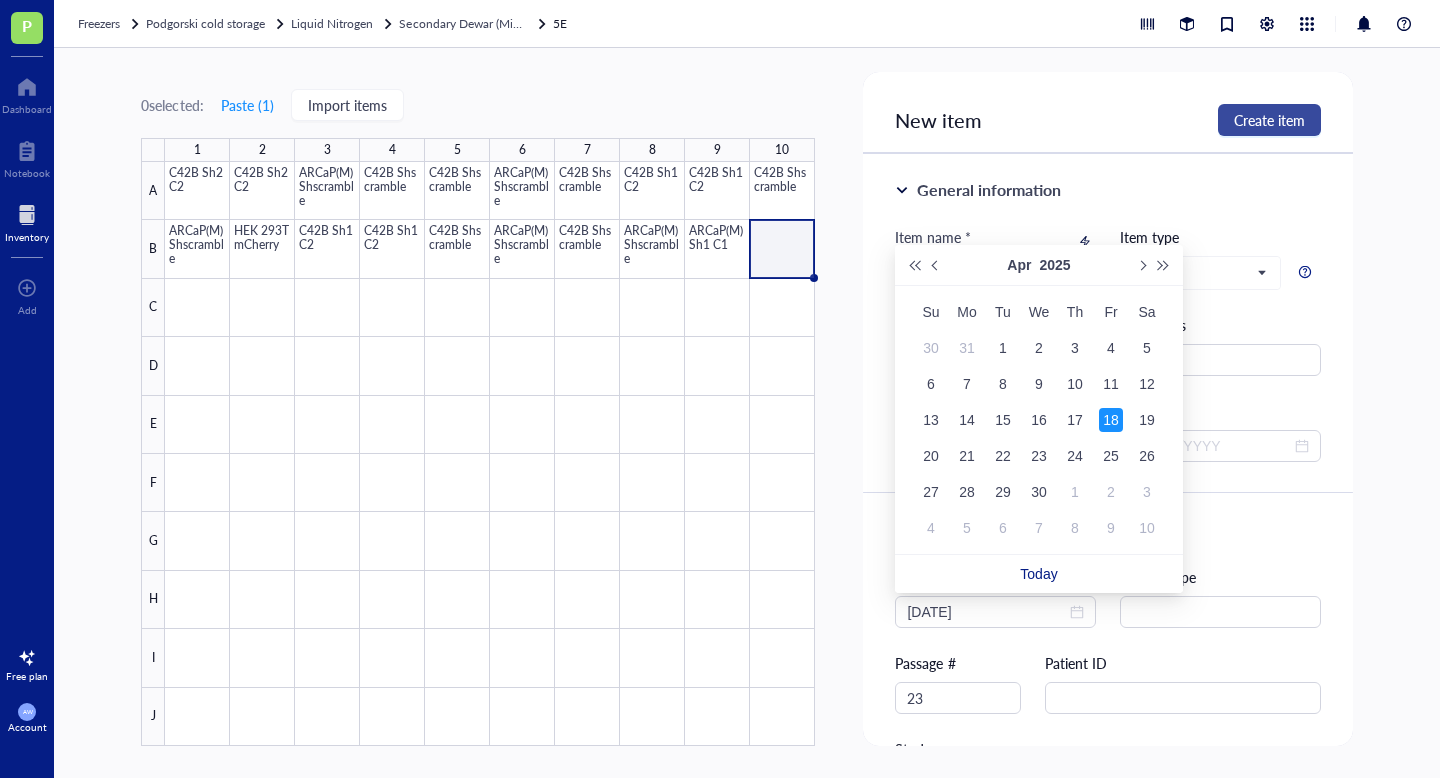 type on "2025-04-18" 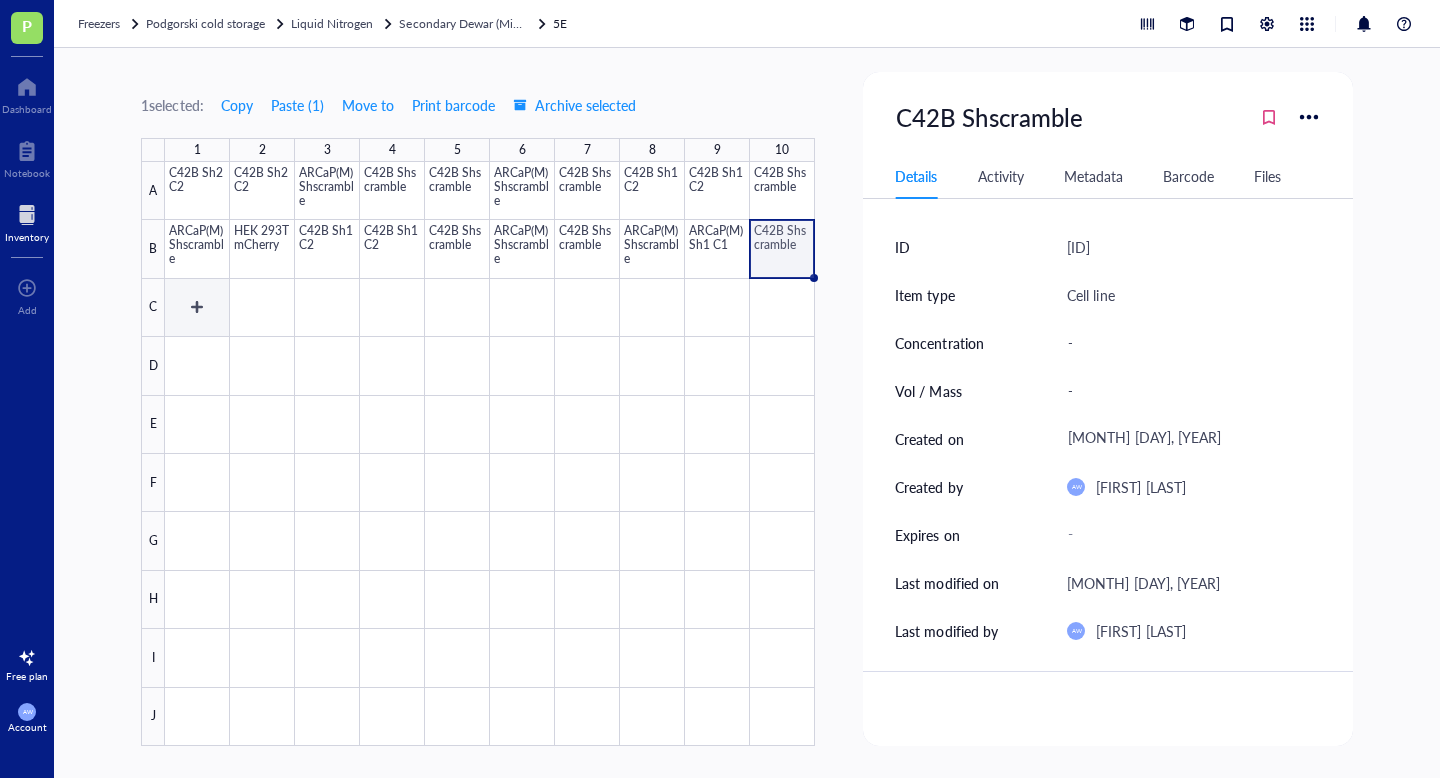 click at bounding box center [490, 454] 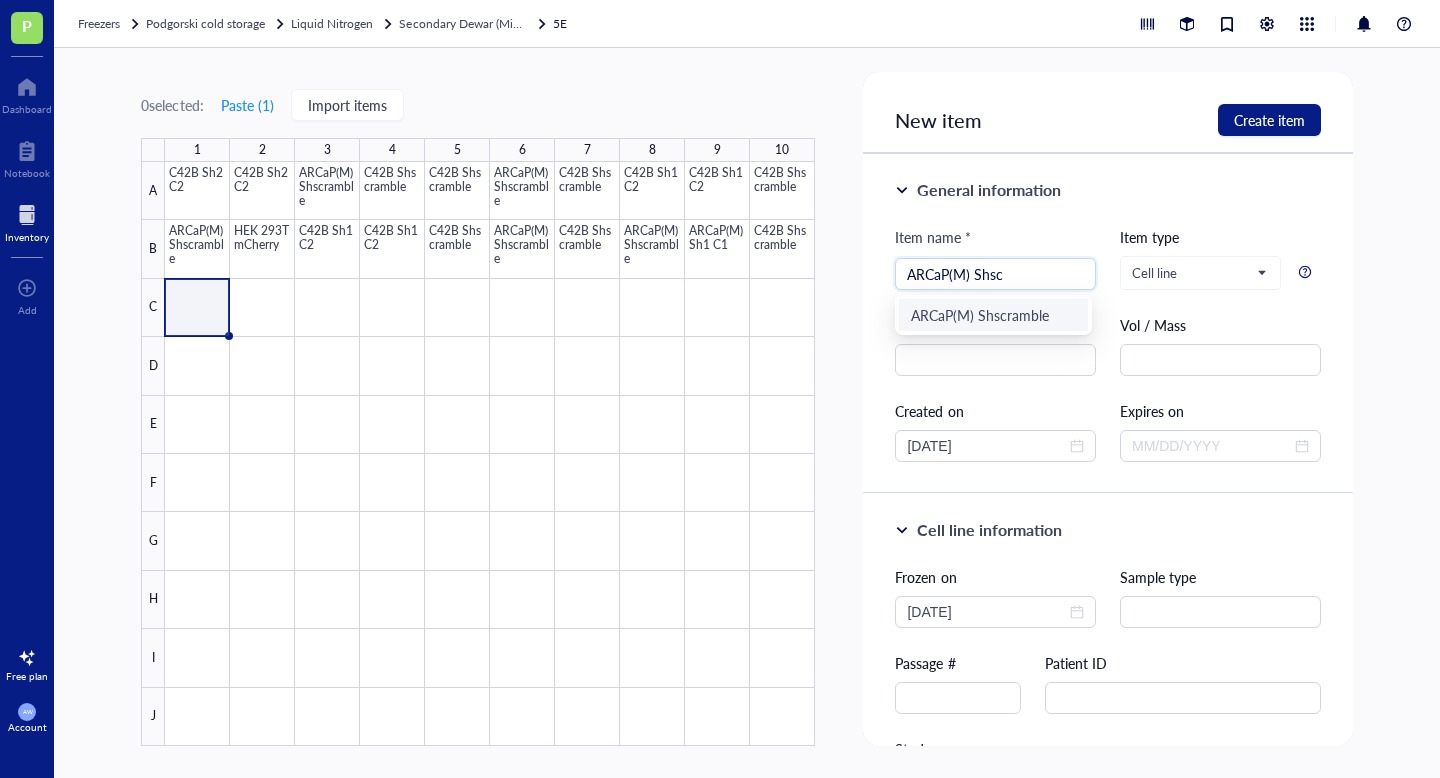 click on "ARCaP(M) Shscramble" at bounding box center [993, 315] 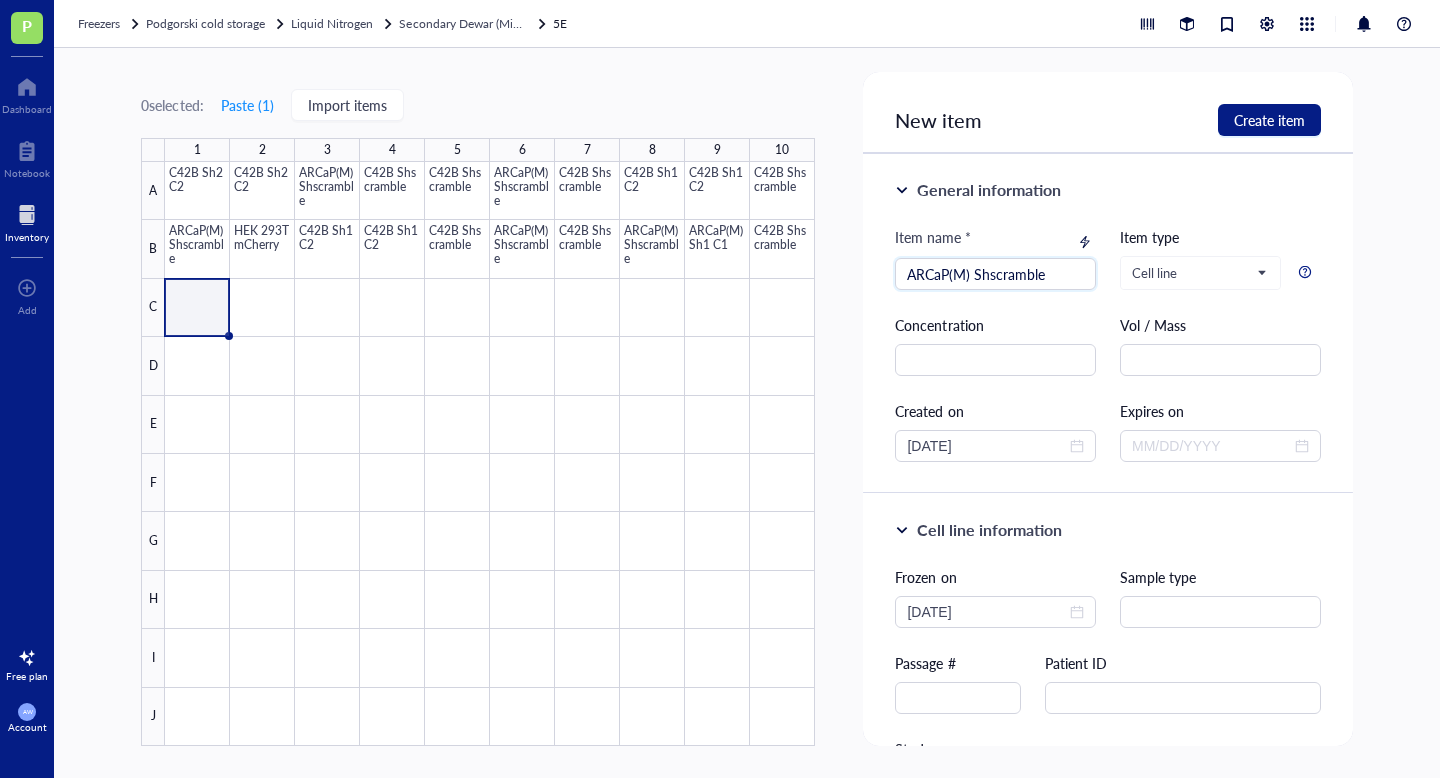 type on "ARCaP(M) Shscramble" 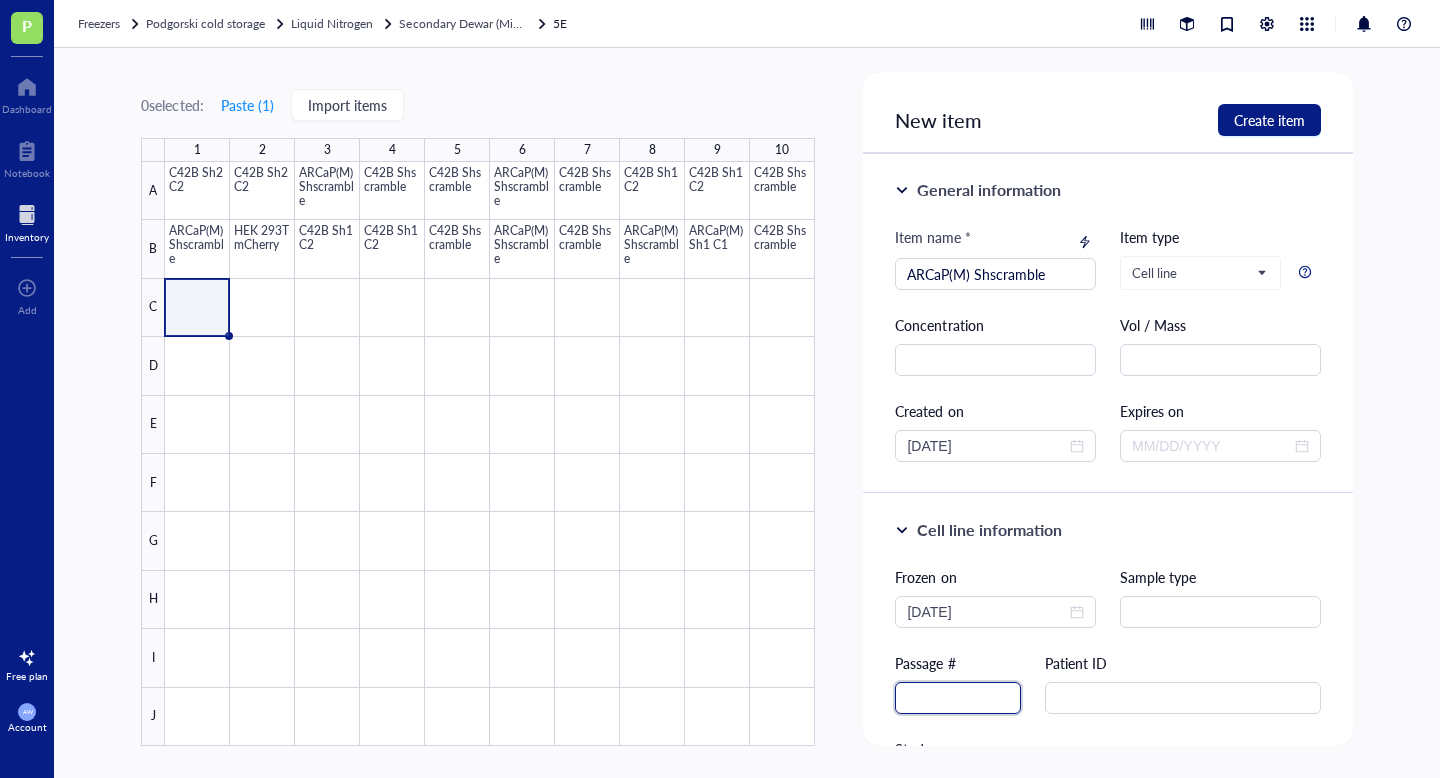 click at bounding box center [958, 698] 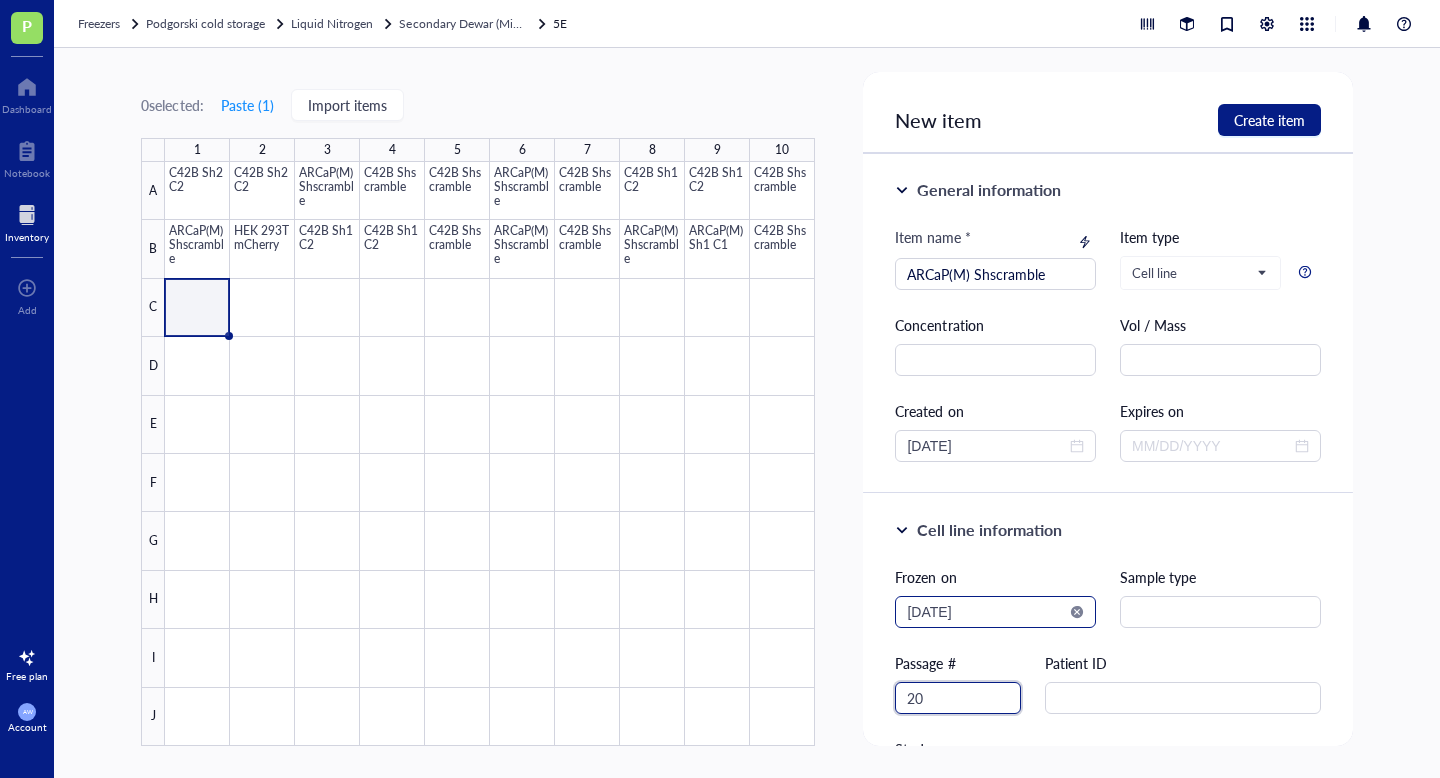 type on "20" 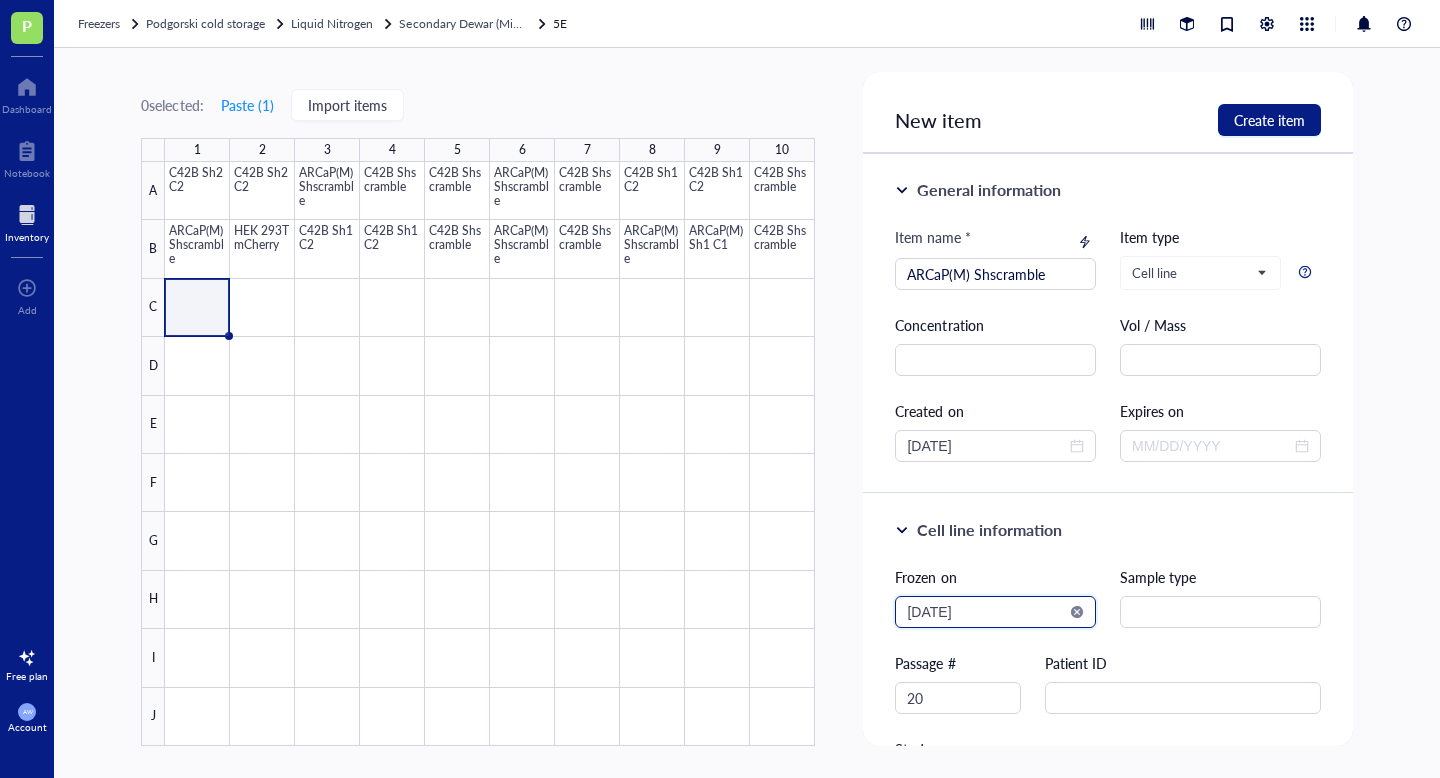 click on "2025-08-02" at bounding box center (986, 612) 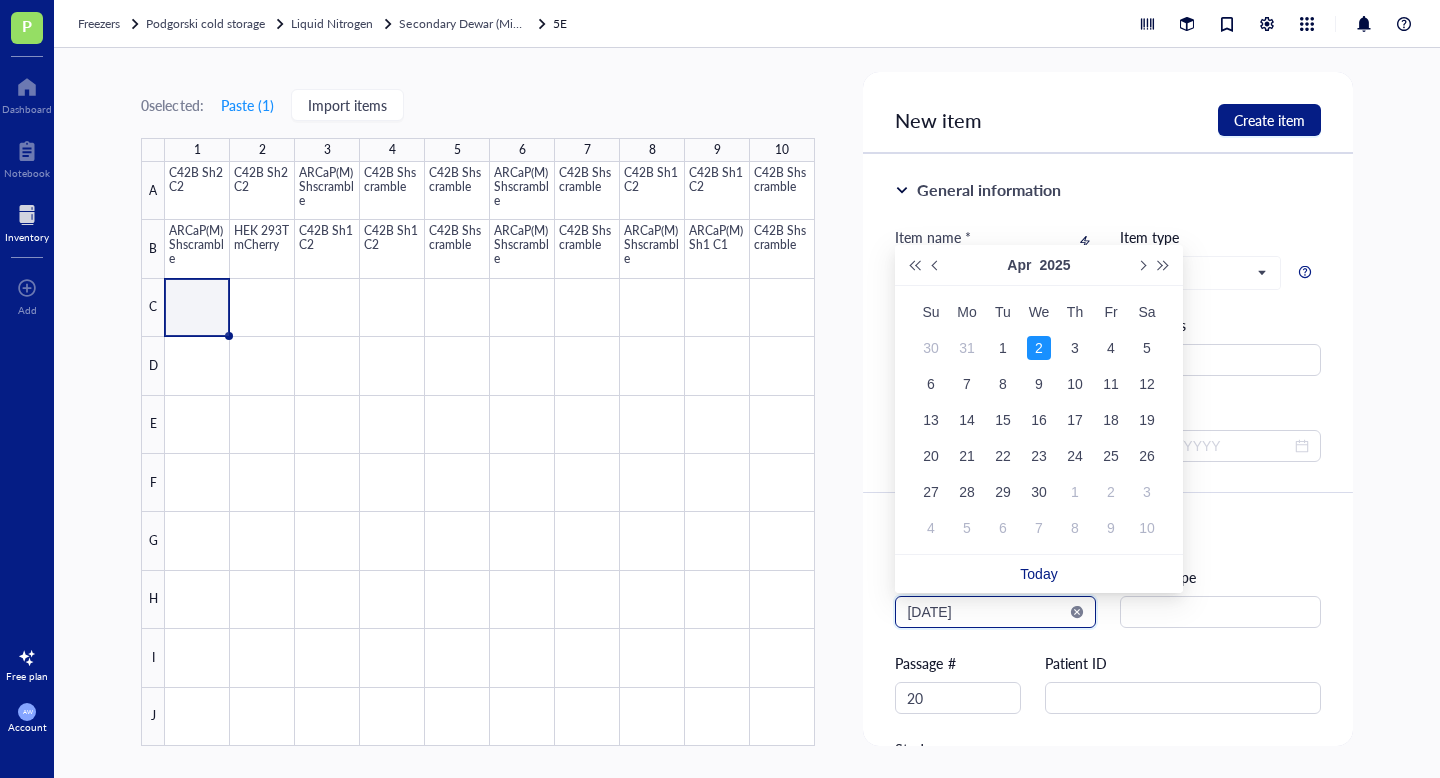 click on "2025-04-02" at bounding box center [986, 612] 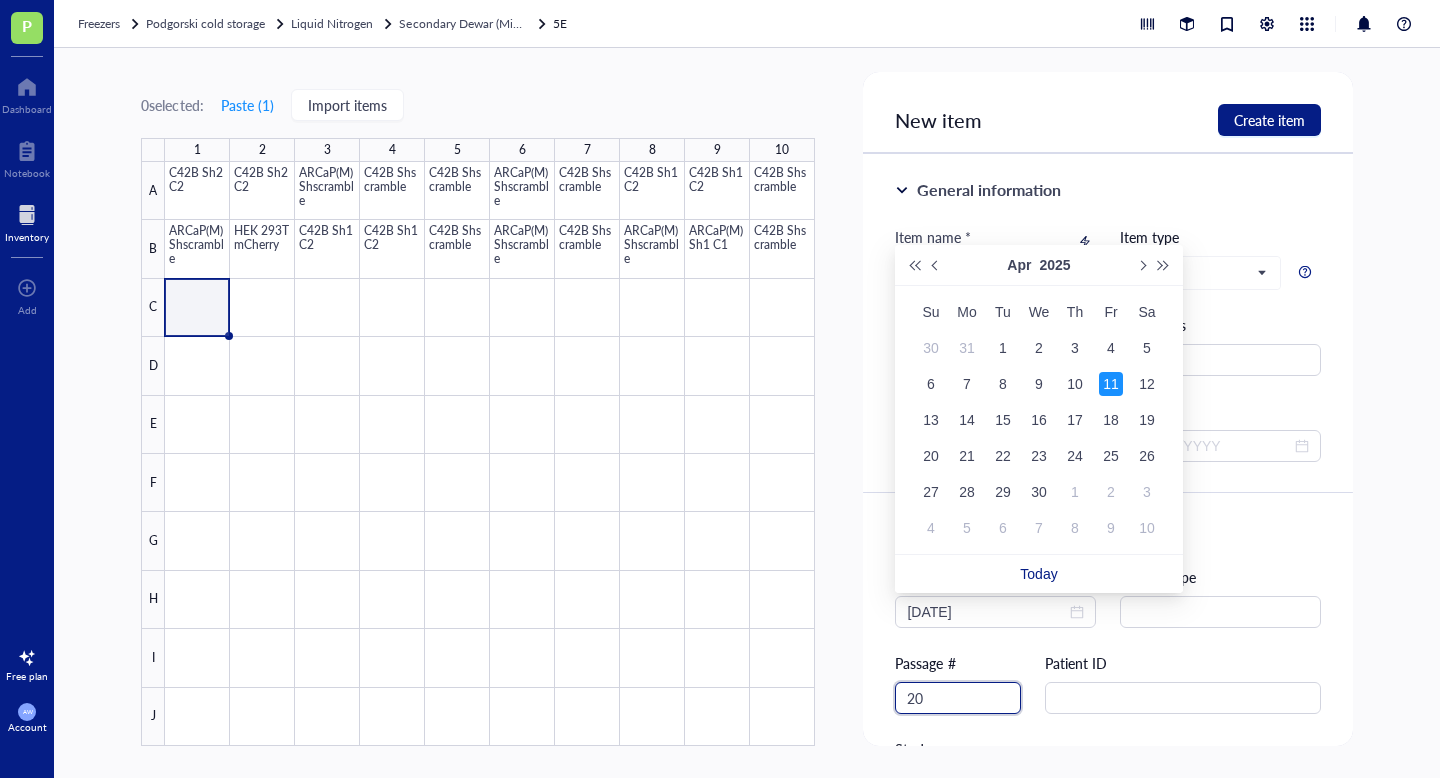 type on "2025-04-11" 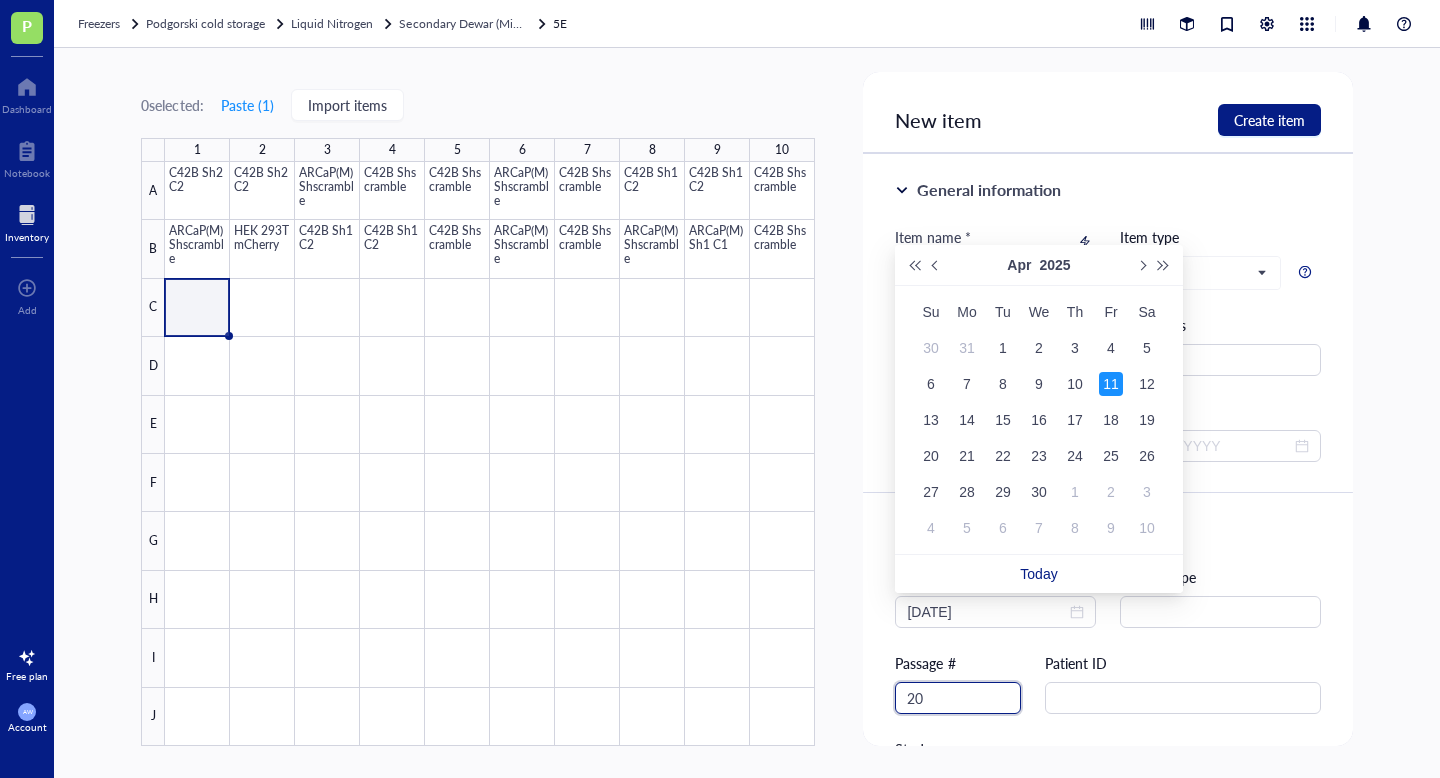 click on "20" at bounding box center (958, 698) 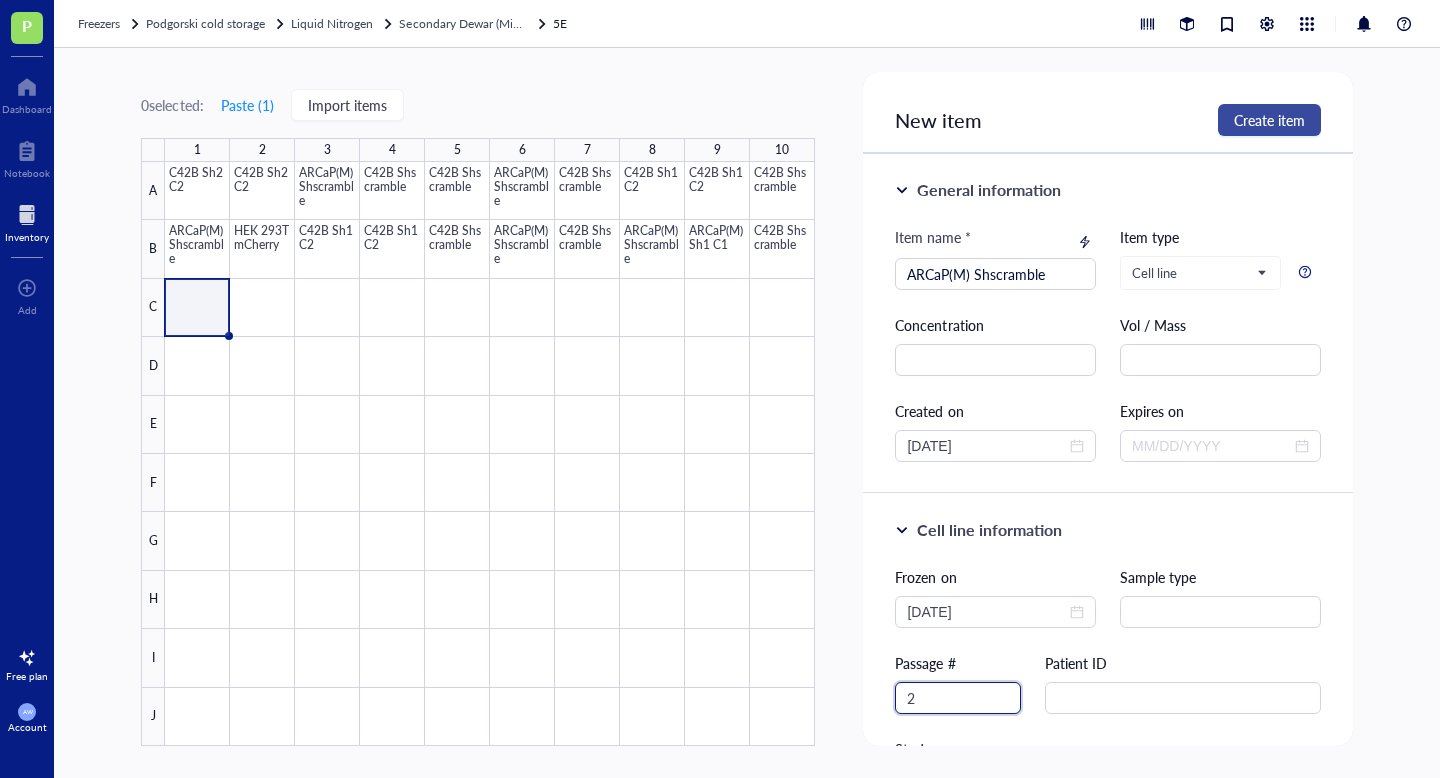 type on "20" 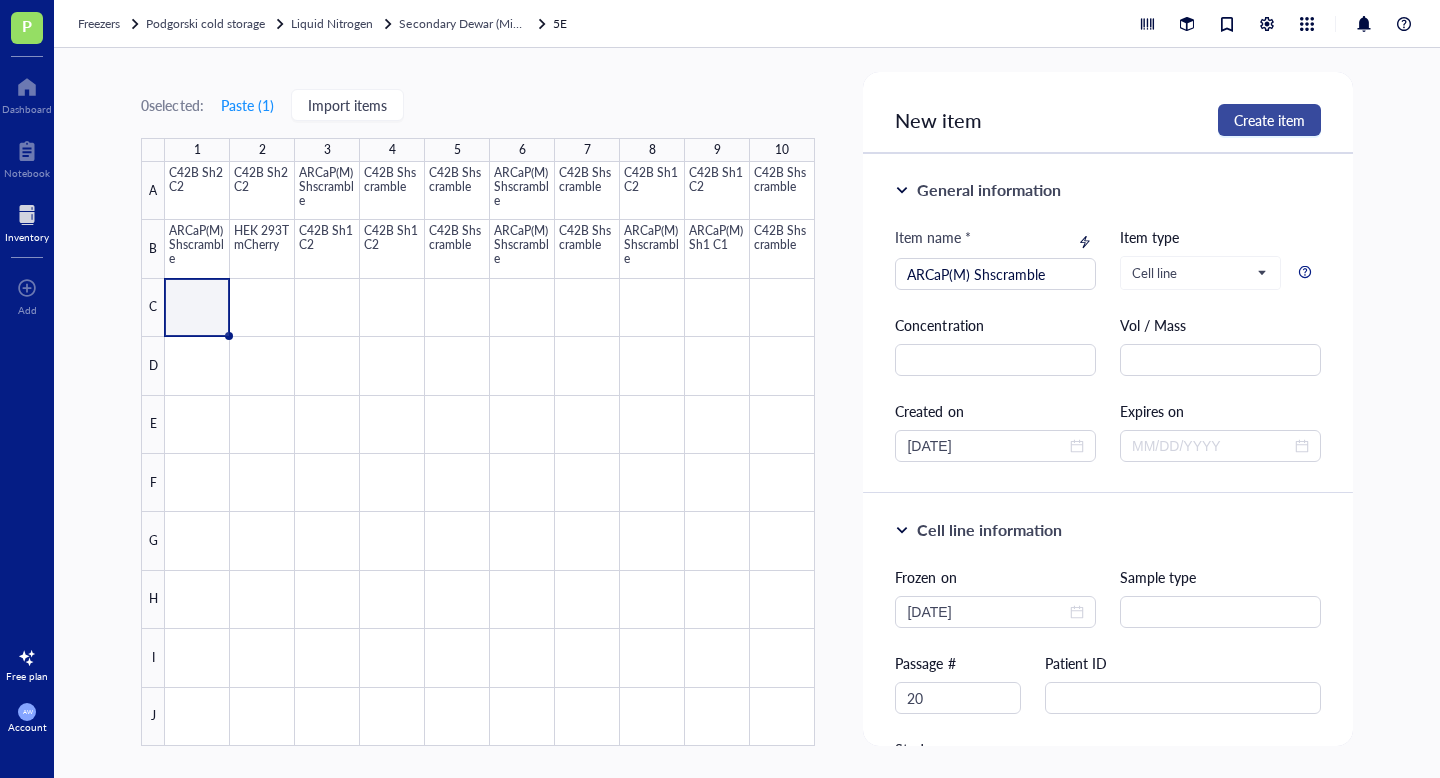 click on "Create item" at bounding box center (1269, 120) 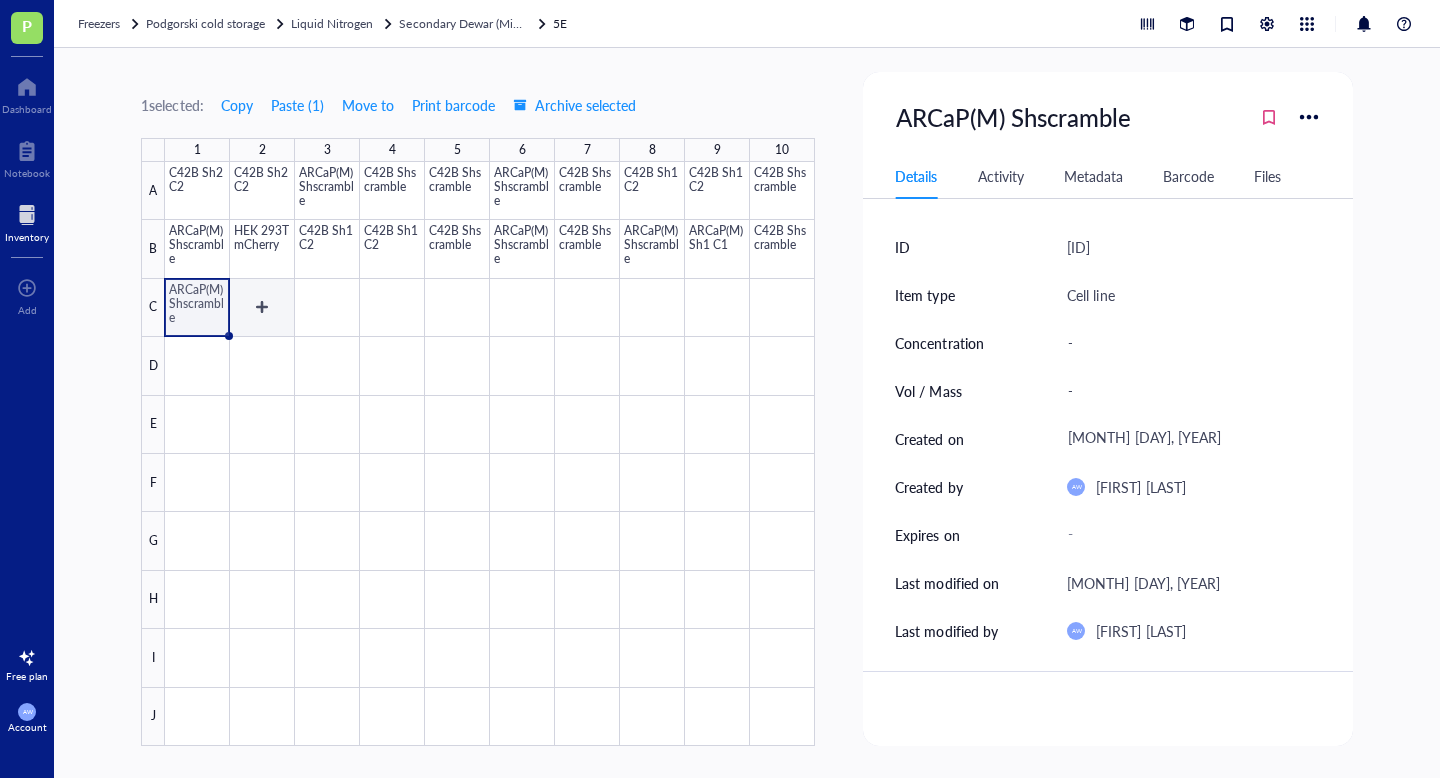 click at bounding box center [490, 454] 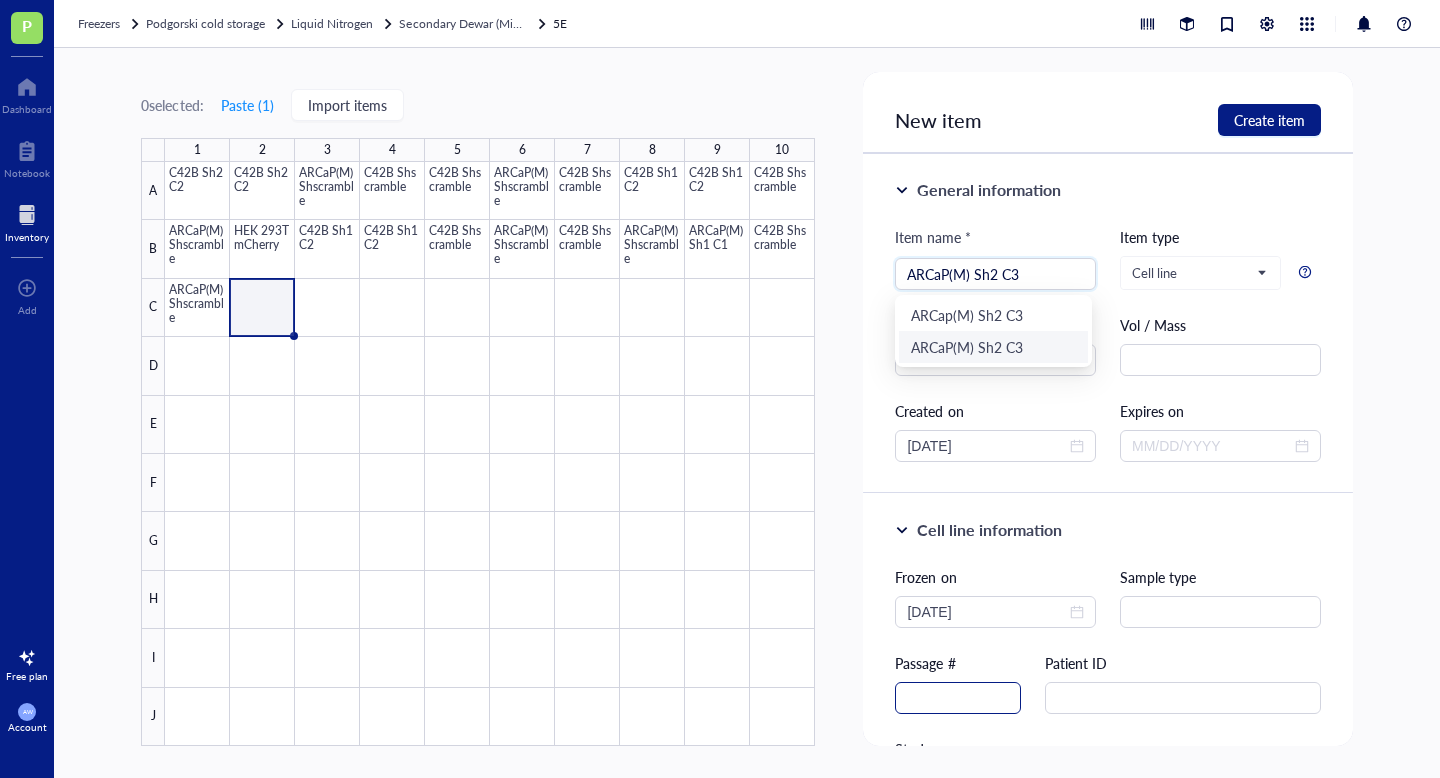 type on "ARCaP(M) Sh2 C3" 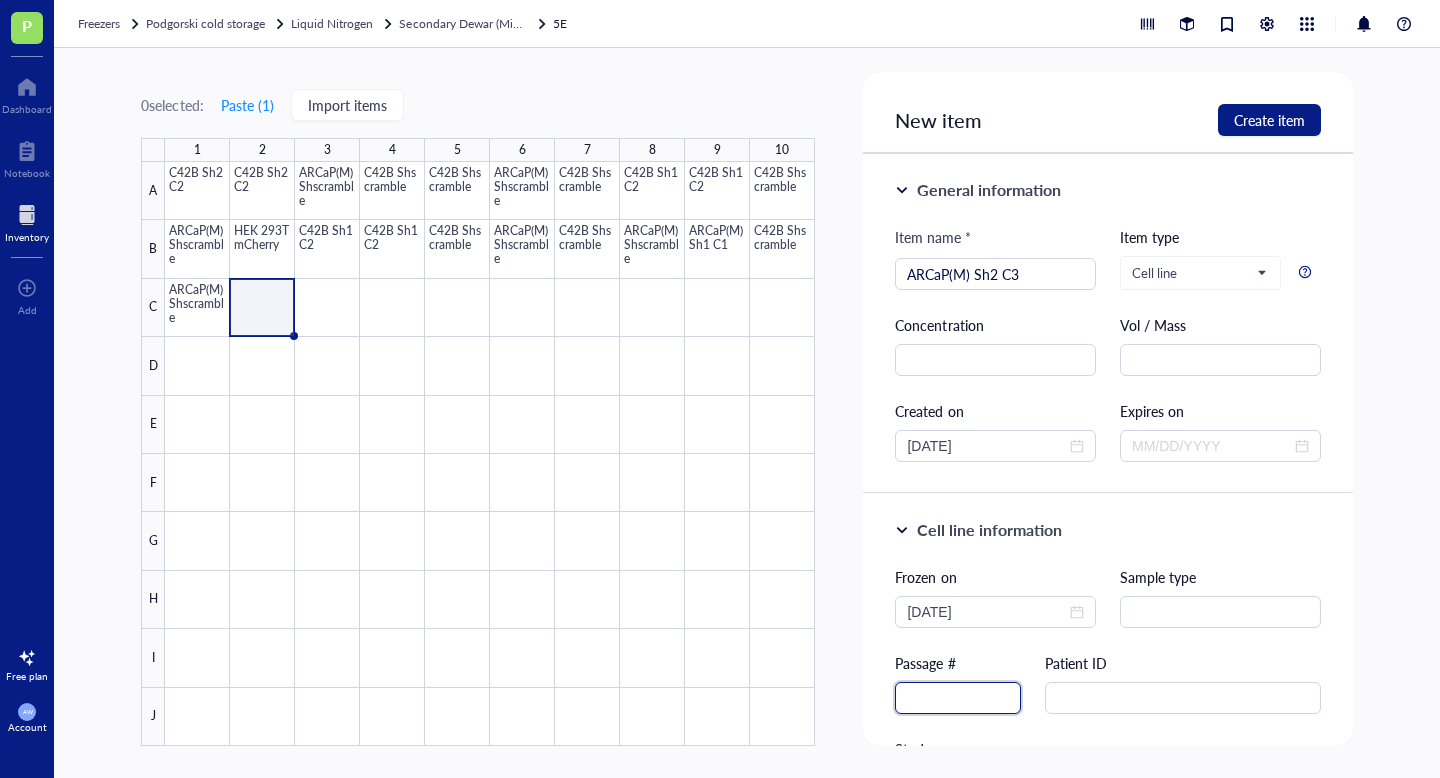 click at bounding box center (958, 698) 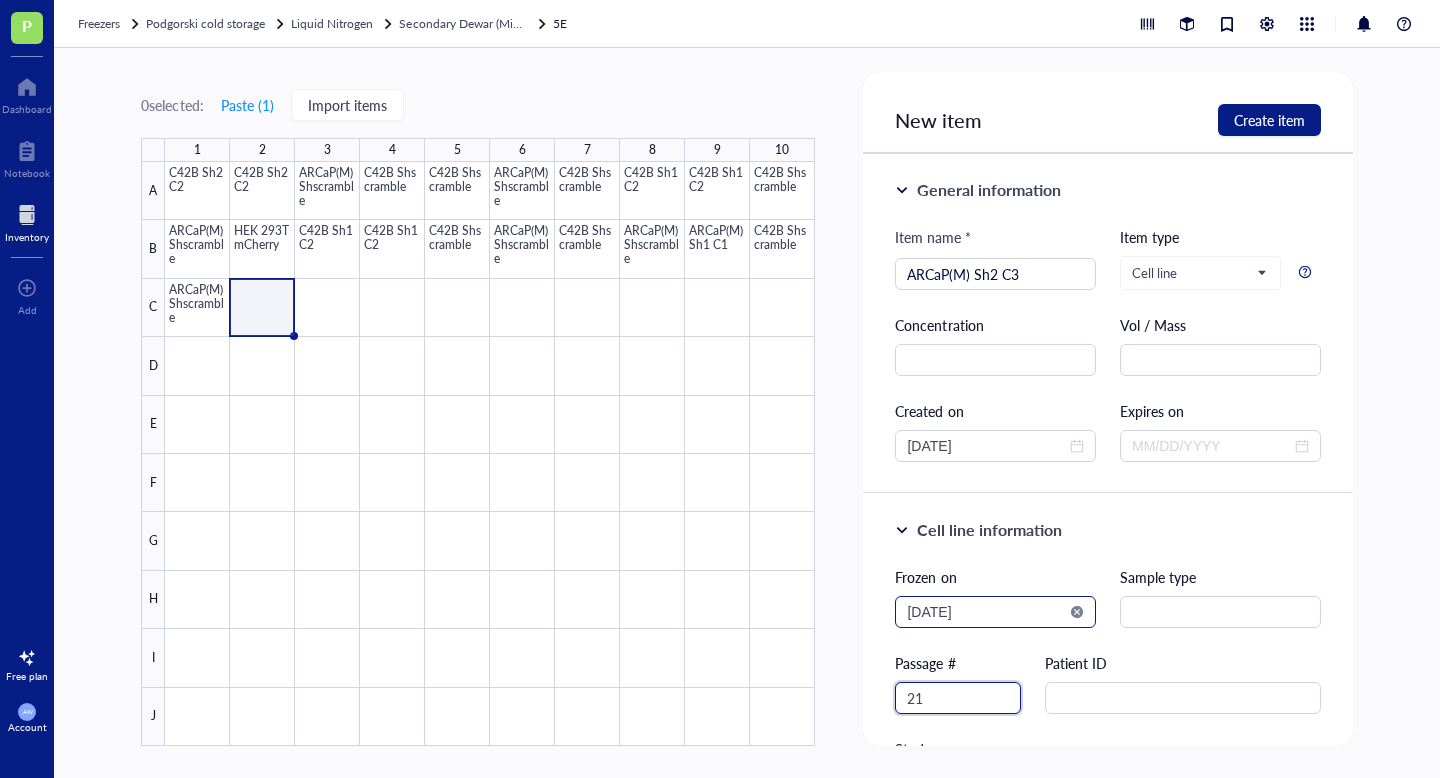 type on "21" 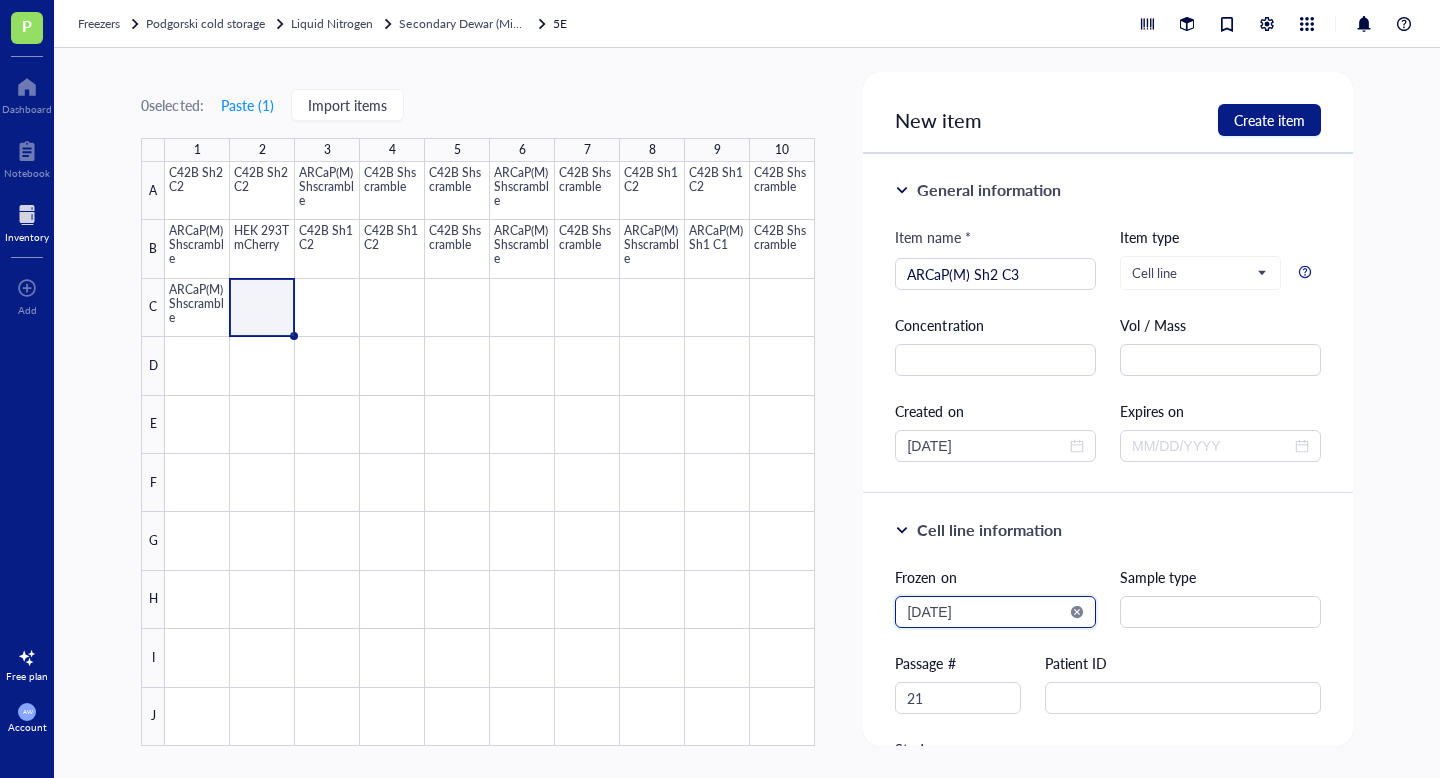 click on "2025-08-02" at bounding box center [986, 612] 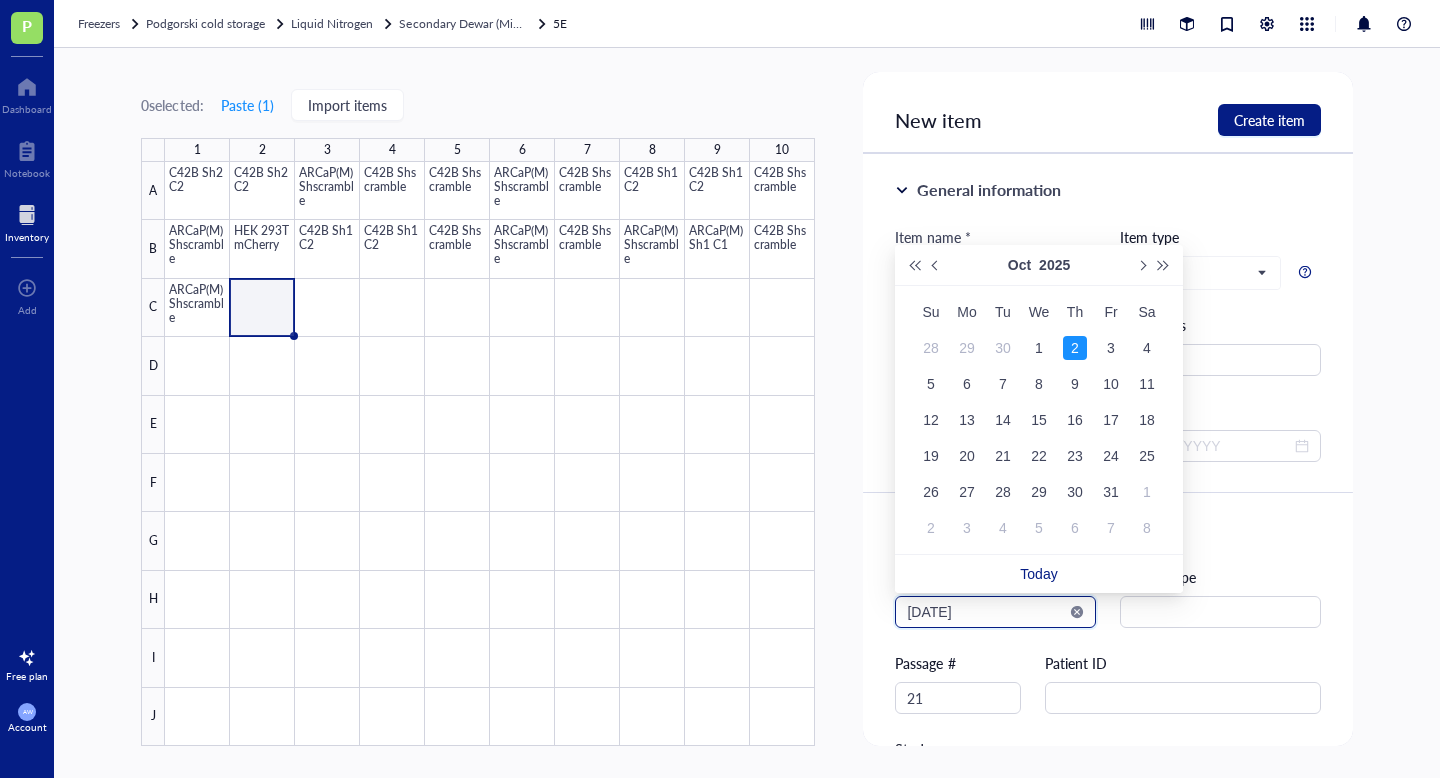 click on "2025-10-02" at bounding box center [986, 612] 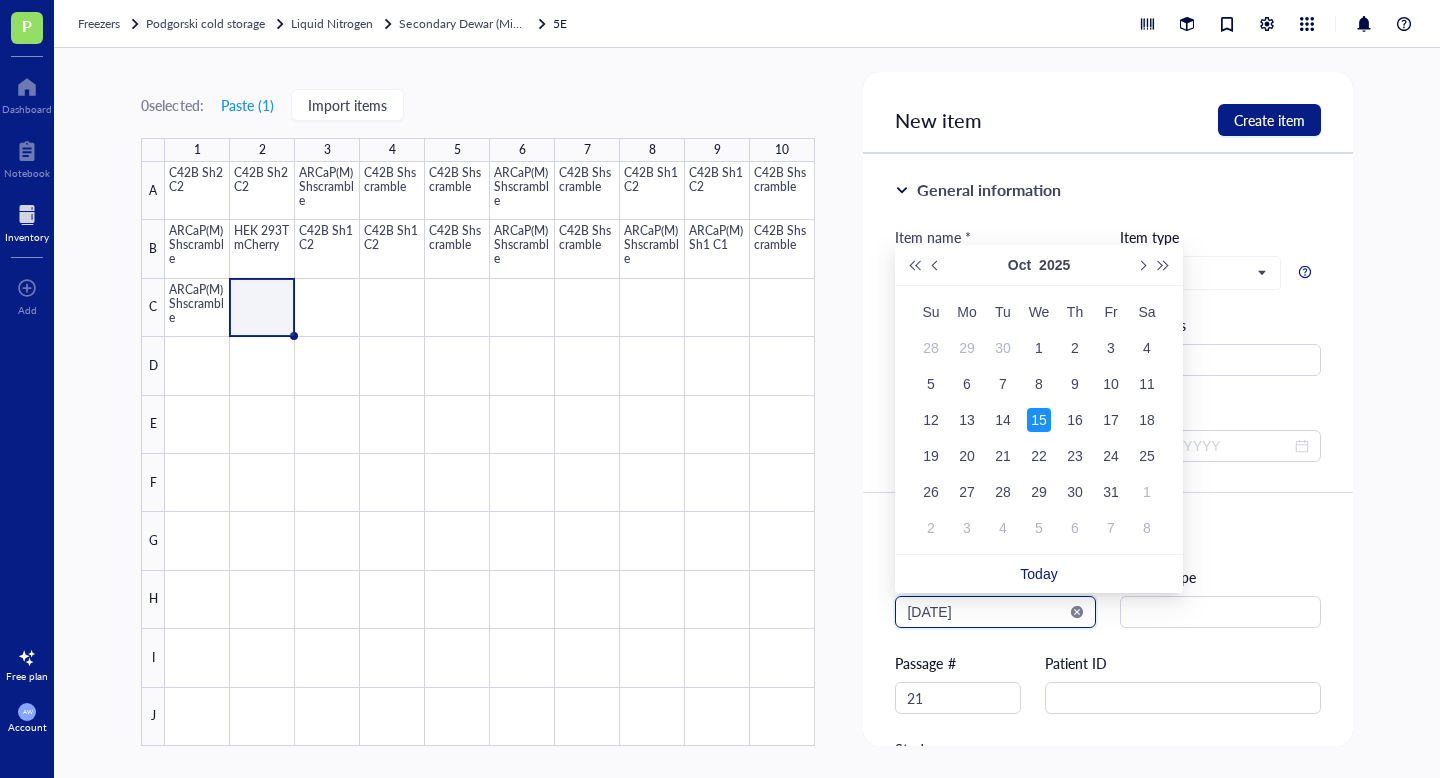 click on "2025-10-15" at bounding box center (986, 612) 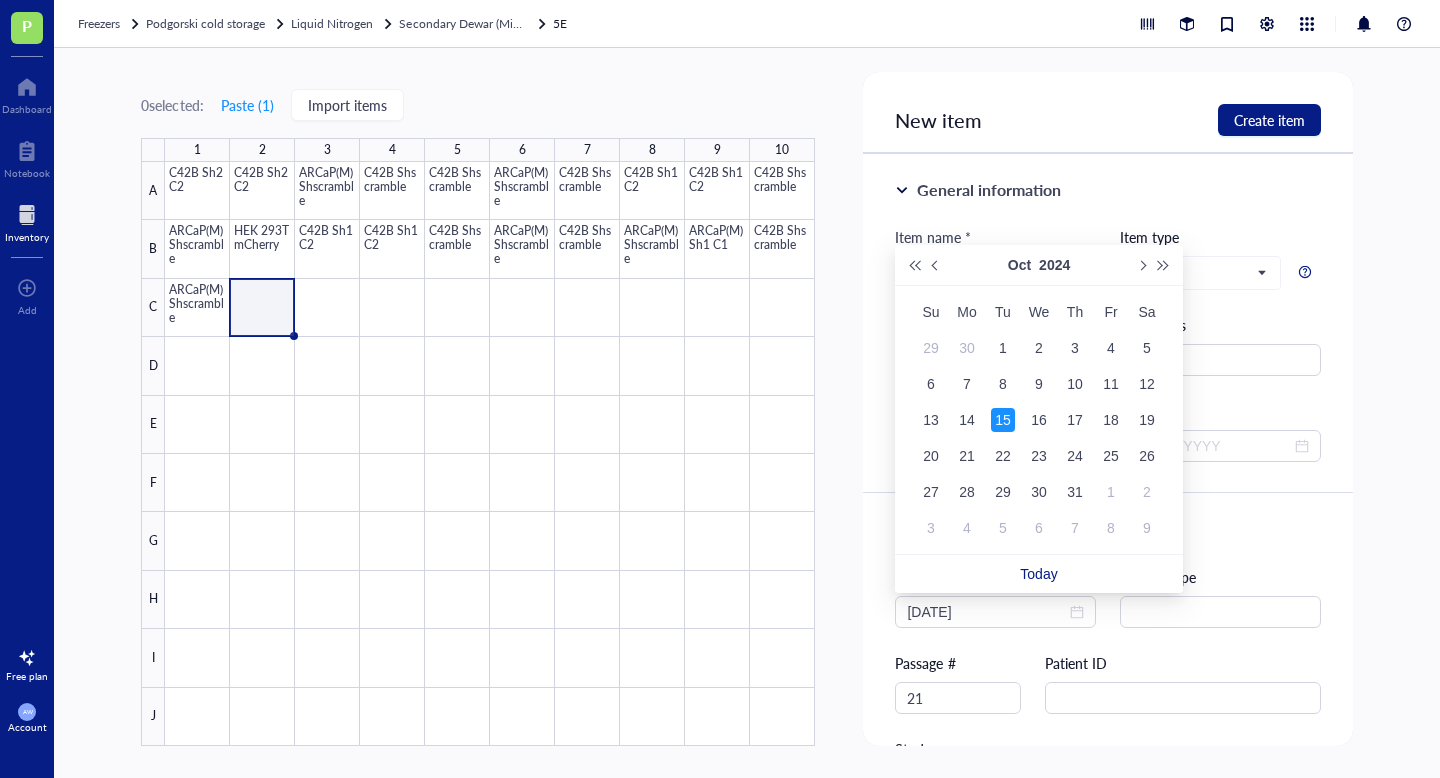 type on "2024-10-15" 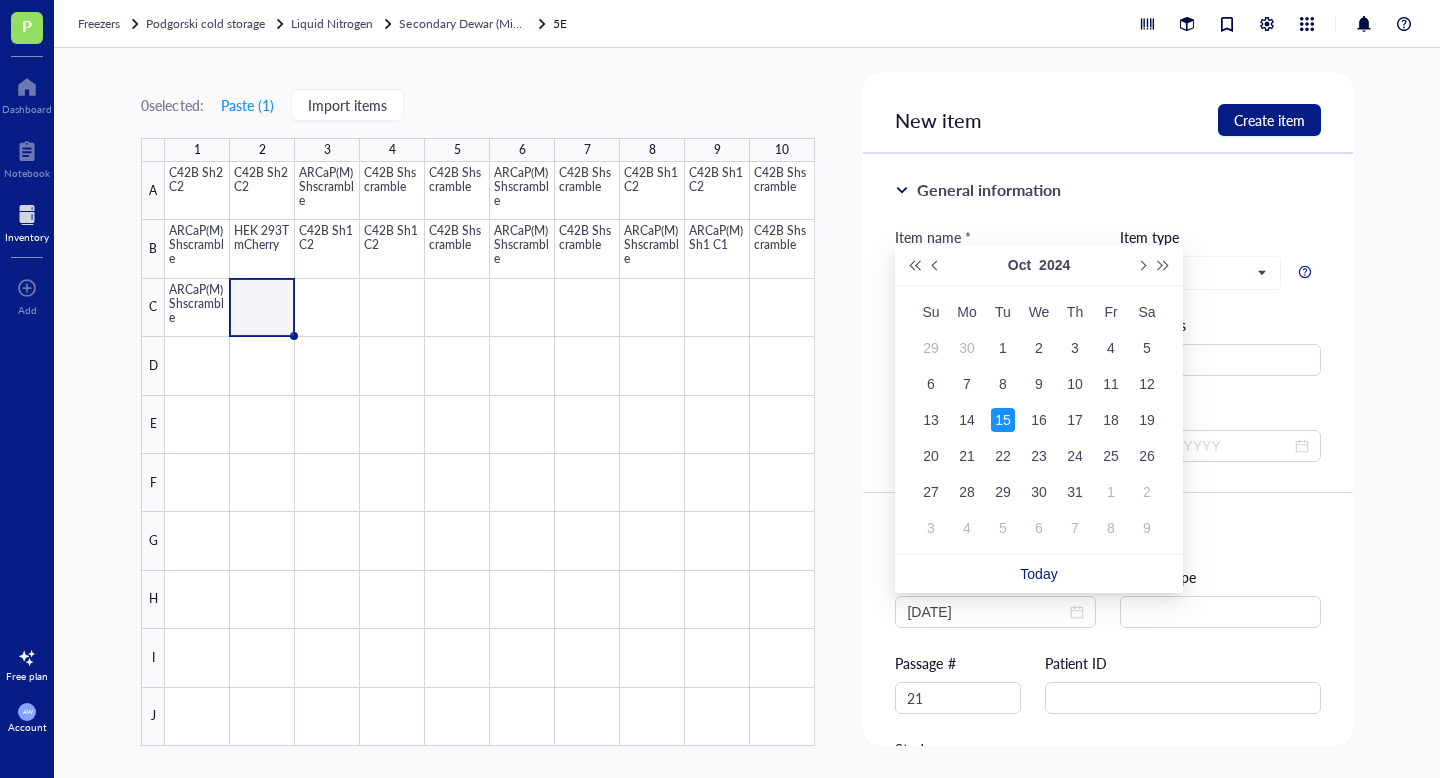 click on "Passage # 21" at bounding box center (958, 683) 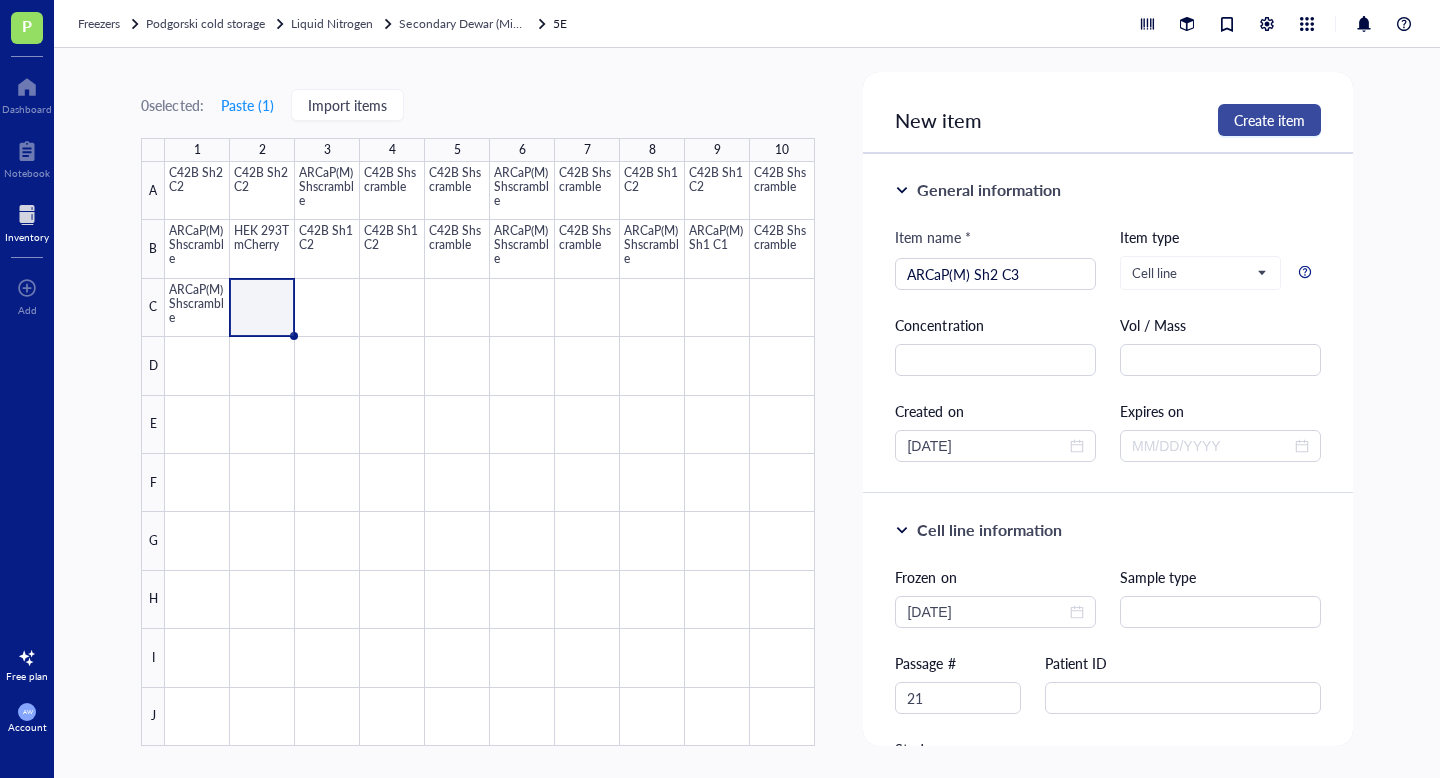 click on "Create item" at bounding box center (1269, 120) 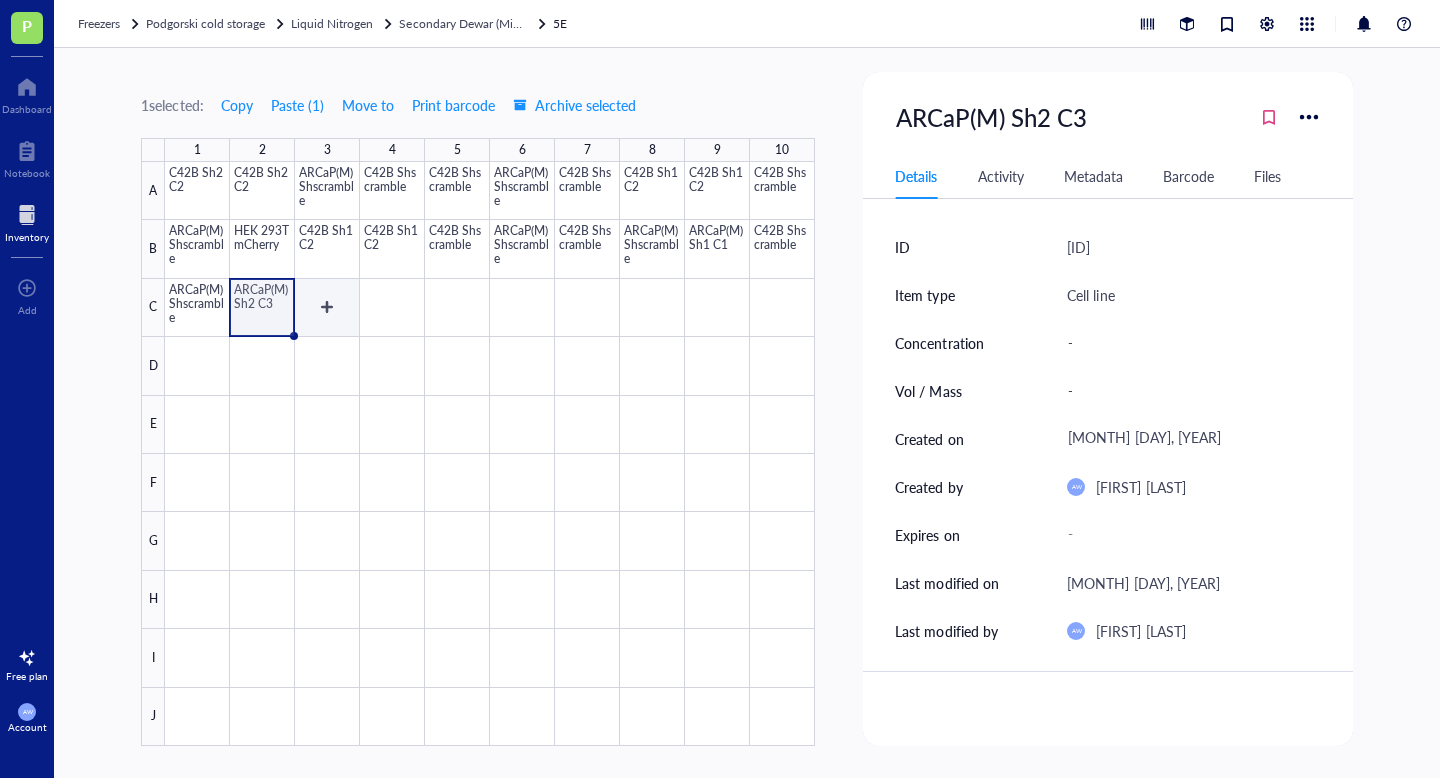 click at bounding box center (490, 454) 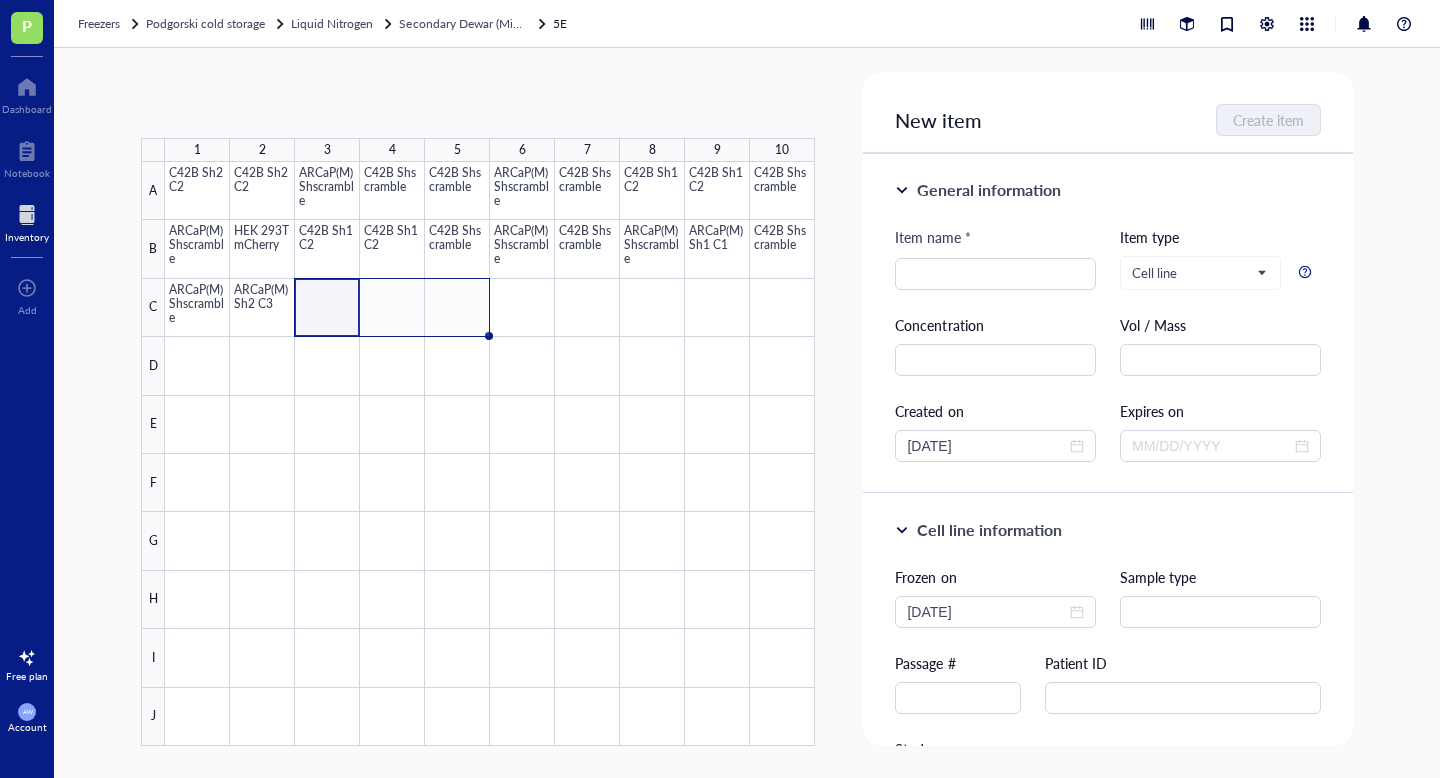 drag, startPoint x: 359, startPoint y: 336, endPoint x: 434, endPoint y: 336, distance: 75 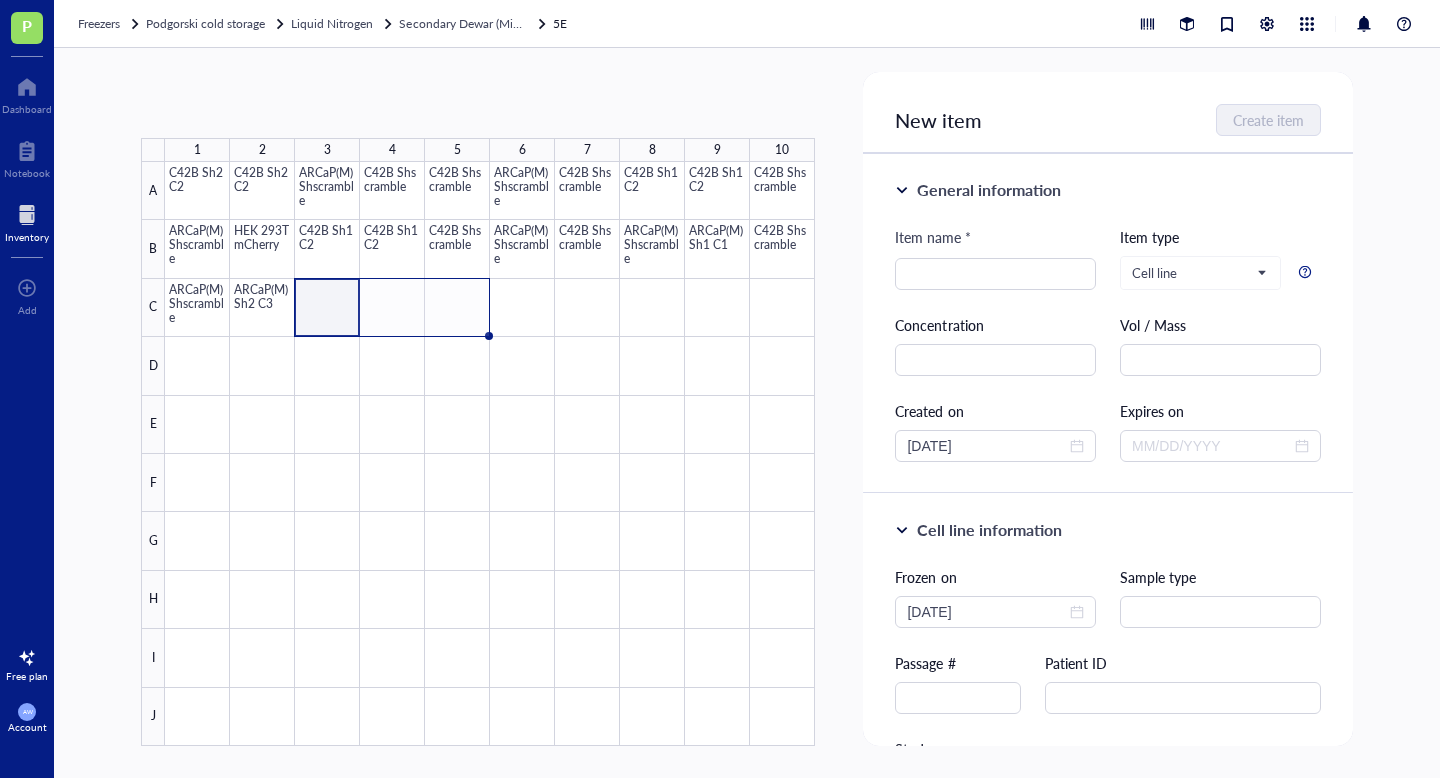 click on "C42B Sh2 C2 C42B Sh2 C2 ARCaP(M) Shscramble C42B Shscramble C42B Shscramble ARCaP(M) Shscramble C42B Shscramble C42B Sh1 C2 C42B Sh1 C2 C42B Shscramble ARCaP(M) Shscramble HEK 293T mCherry C42B Sh1 C2 C42B Sh1 C2 C42B Shscramble ARCaP(M) Shscramble C42B Shscramble ARCaP(M) Shscramble ARCaP(M) Sh1 C1 C42B Shscramble ARCaP(M) Shscramble ARCaP(M) Sh2 C3" at bounding box center (0, 0) 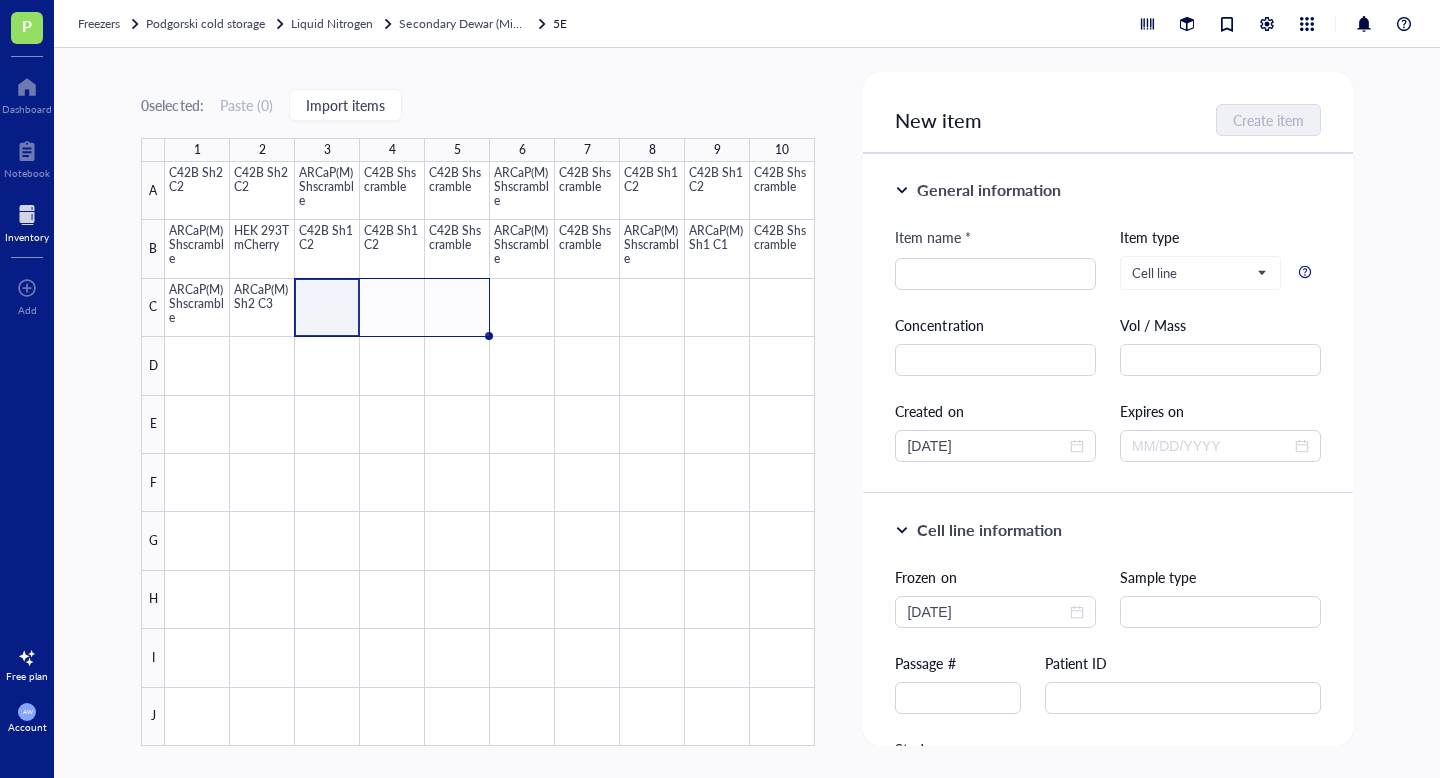 click at bounding box center [490, 454] 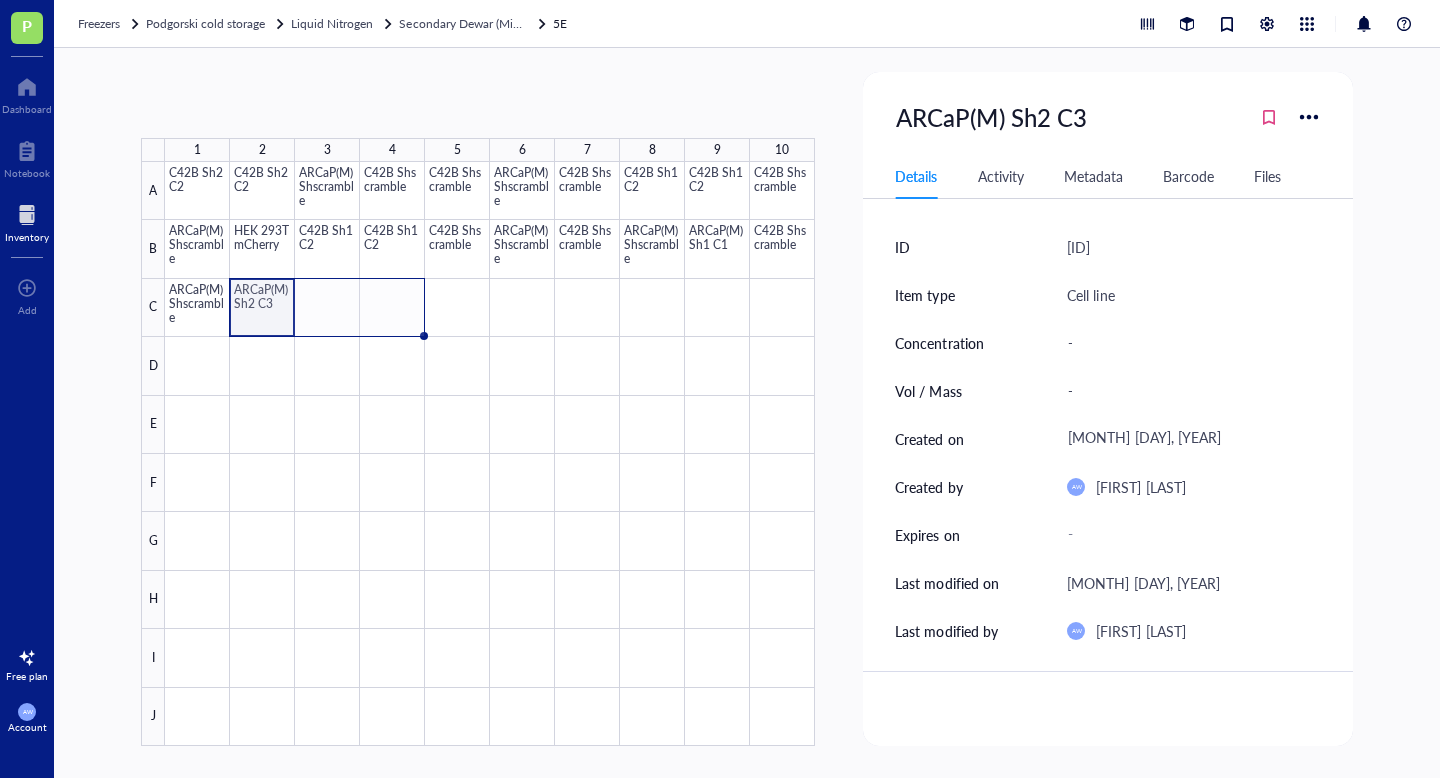 drag, startPoint x: 293, startPoint y: 335, endPoint x: 413, endPoint y: 330, distance: 120.10412 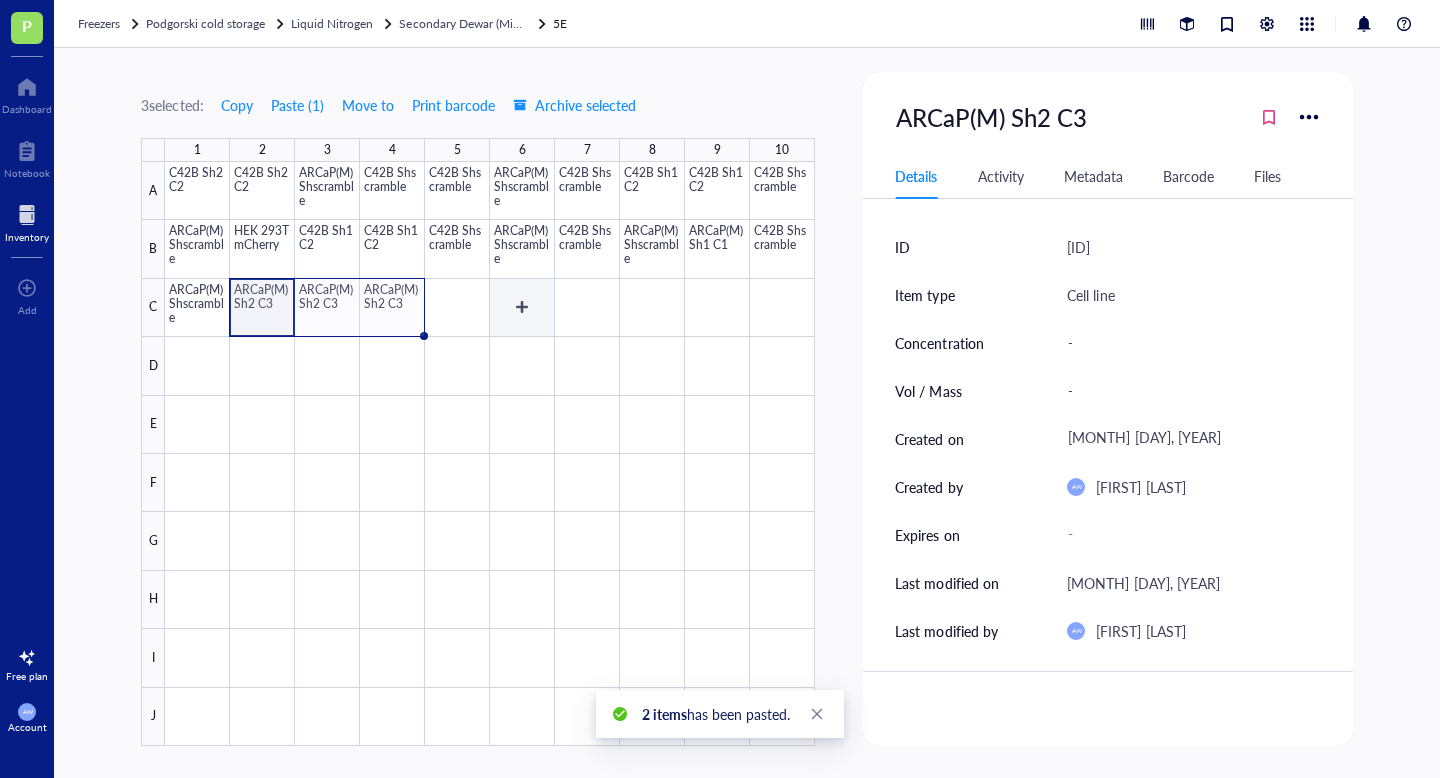 click at bounding box center [490, 454] 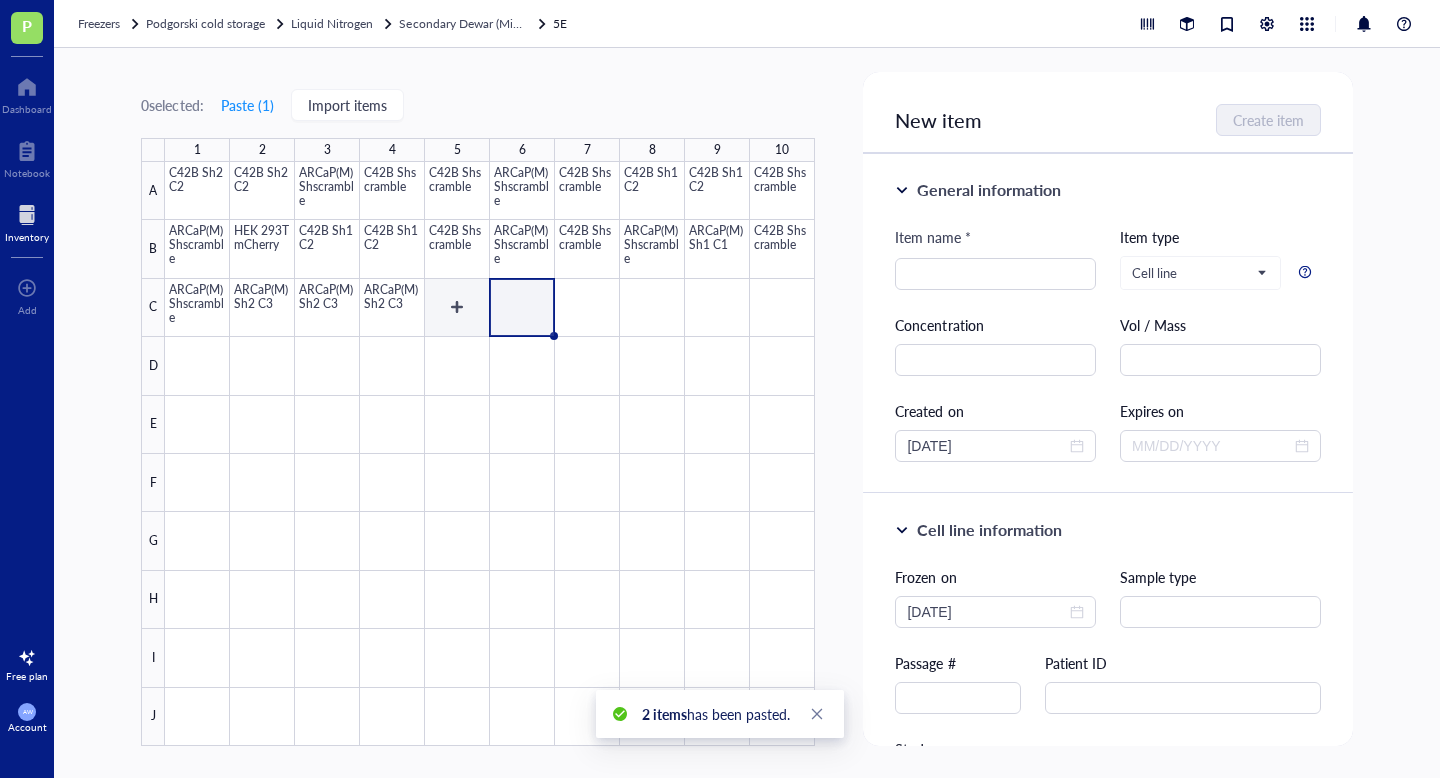 click at bounding box center [490, 454] 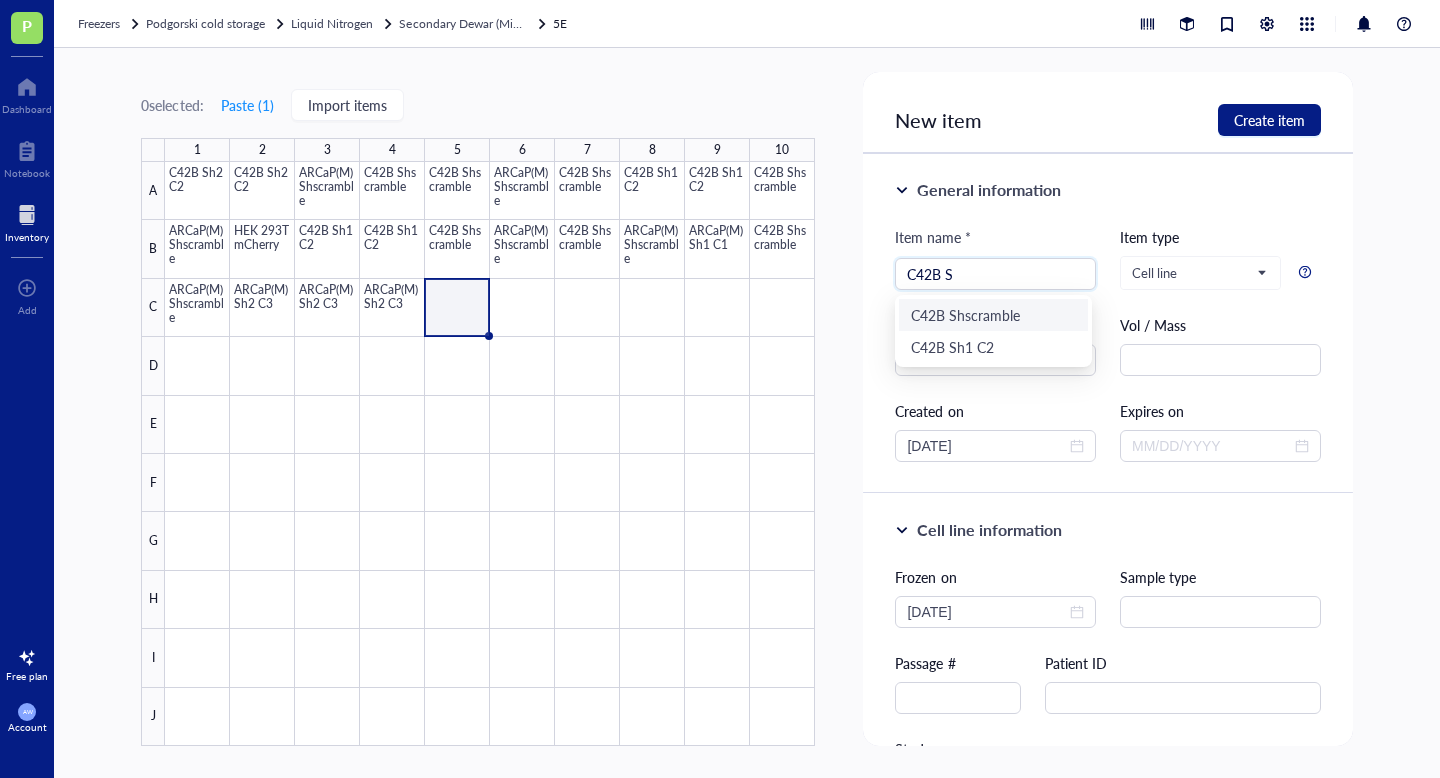 click on "C42B Shscramble" at bounding box center (993, 315) 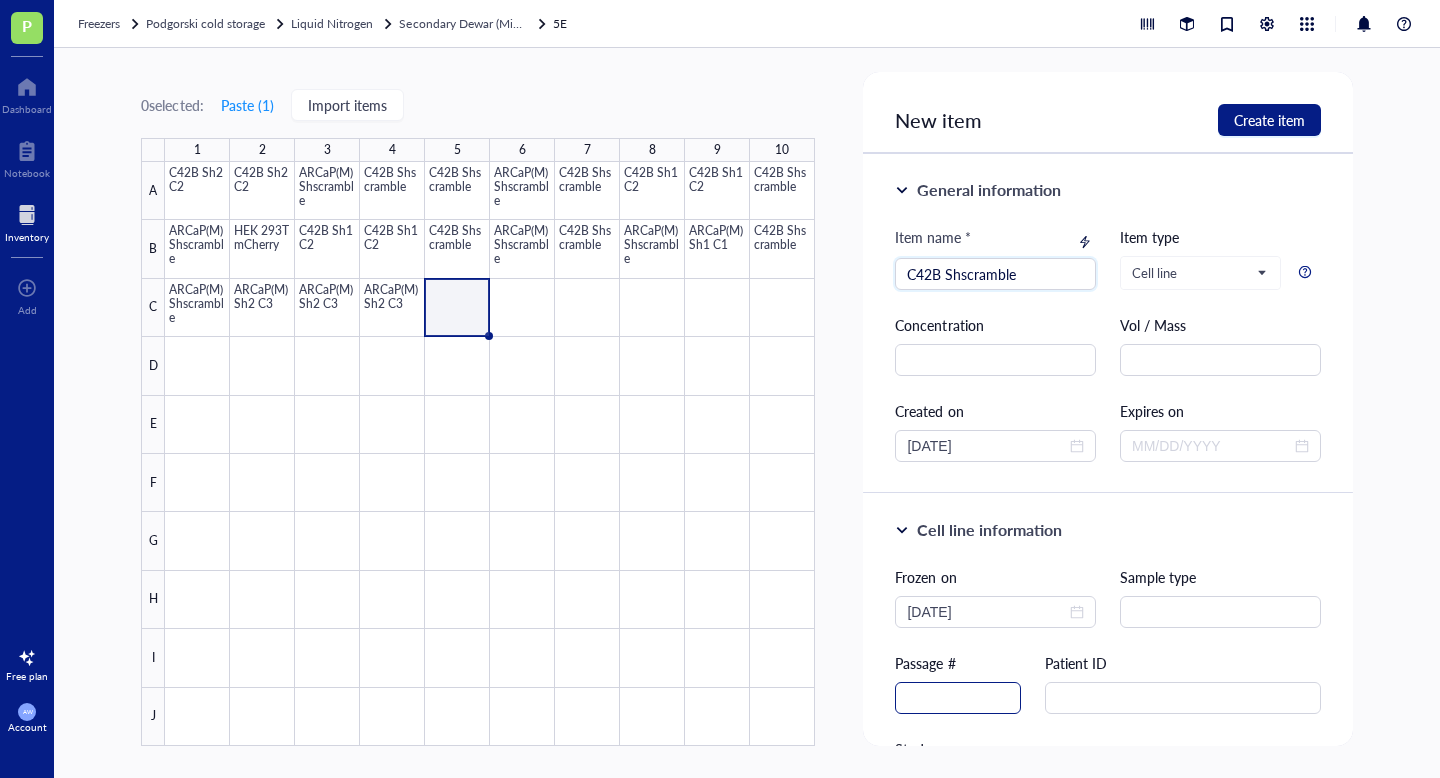 type on "C42B Shscramble" 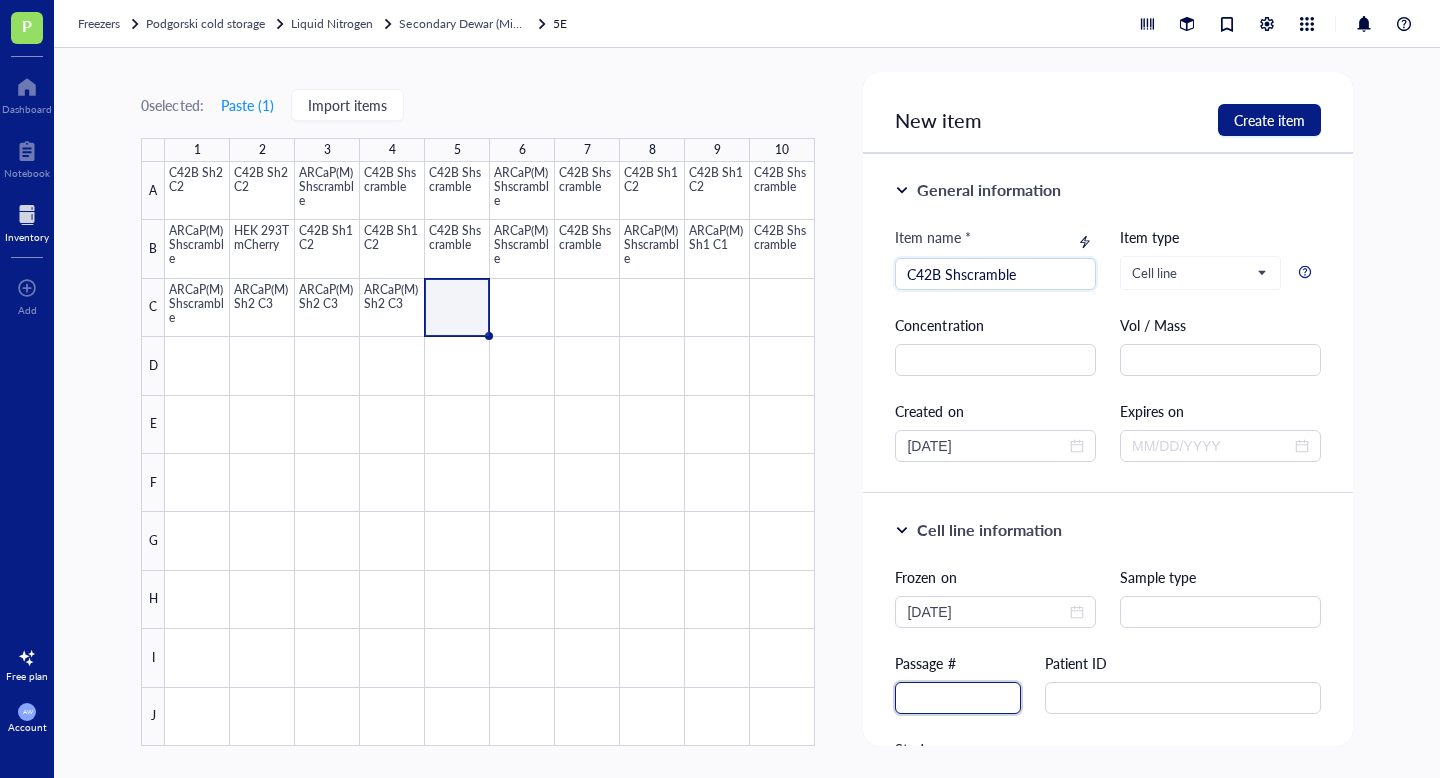 click at bounding box center (958, 698) 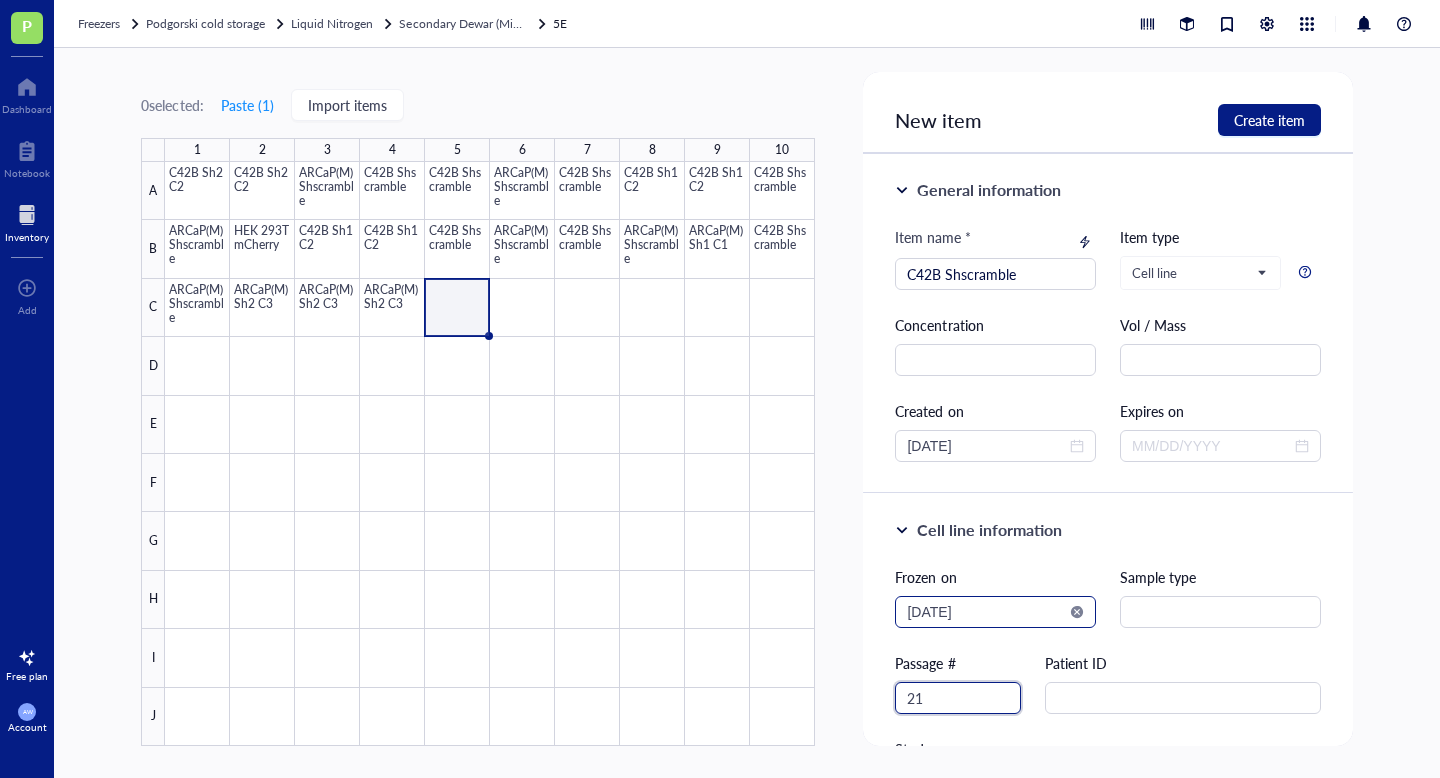 type on "21" 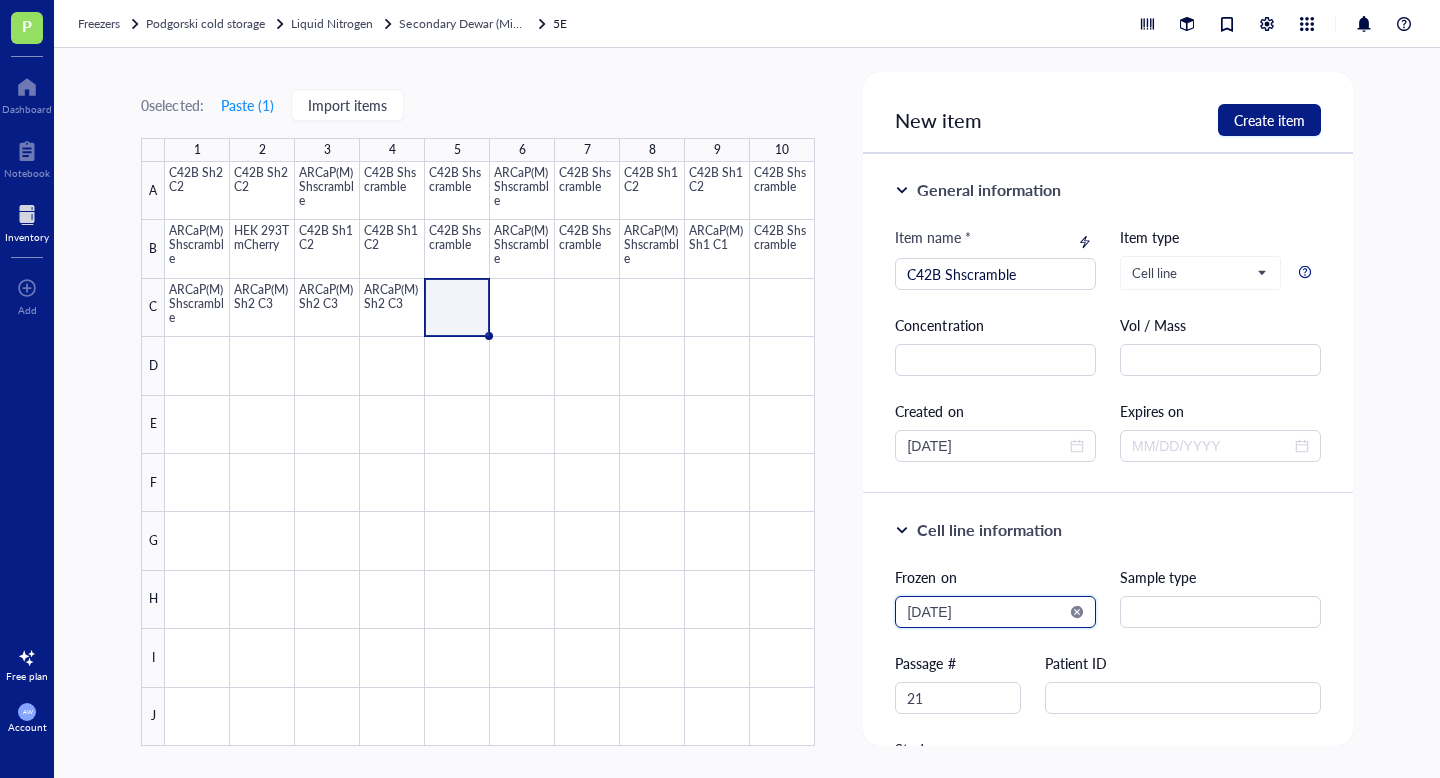 click on "2025-08-02" at bounding box center [986, 612] 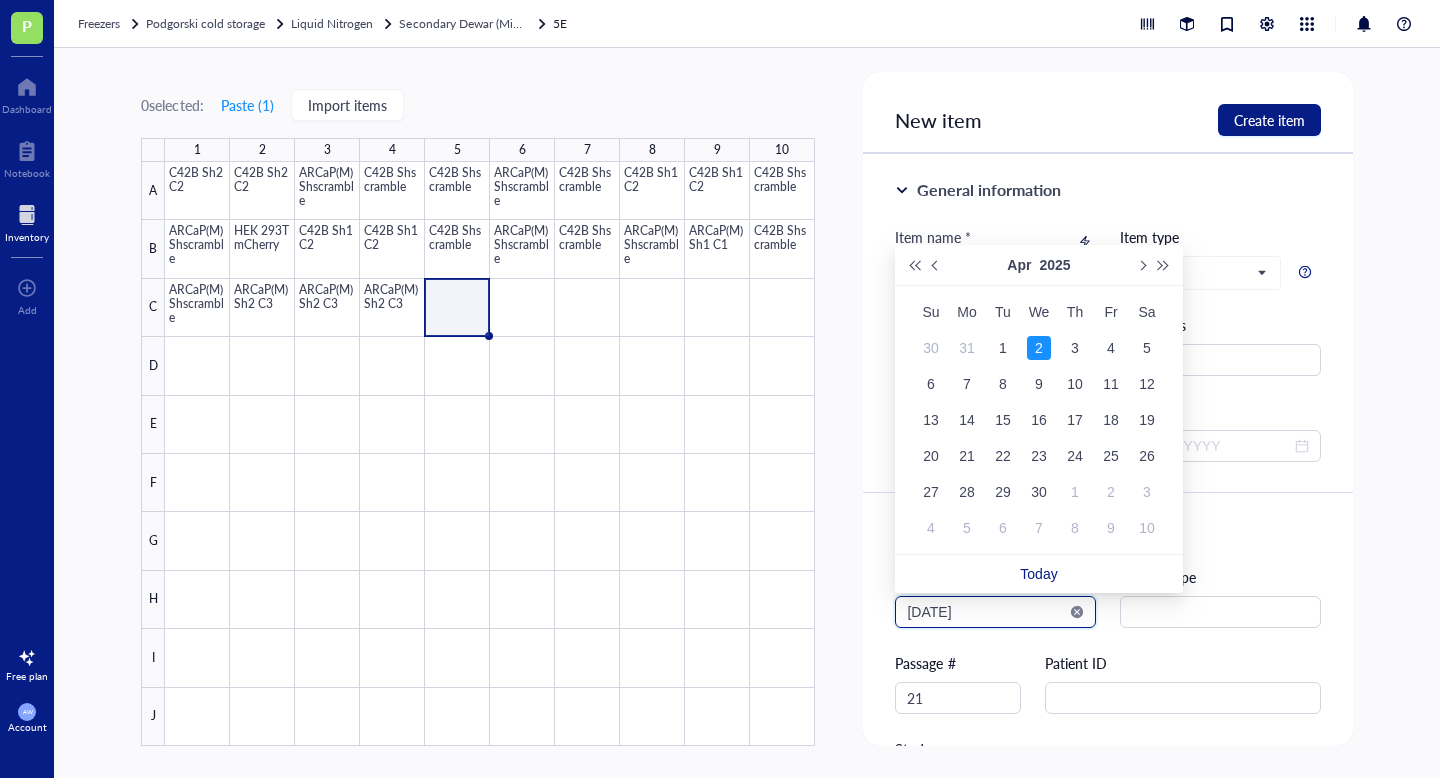 click on "2025-04-02" at bounding box center (986, 612) 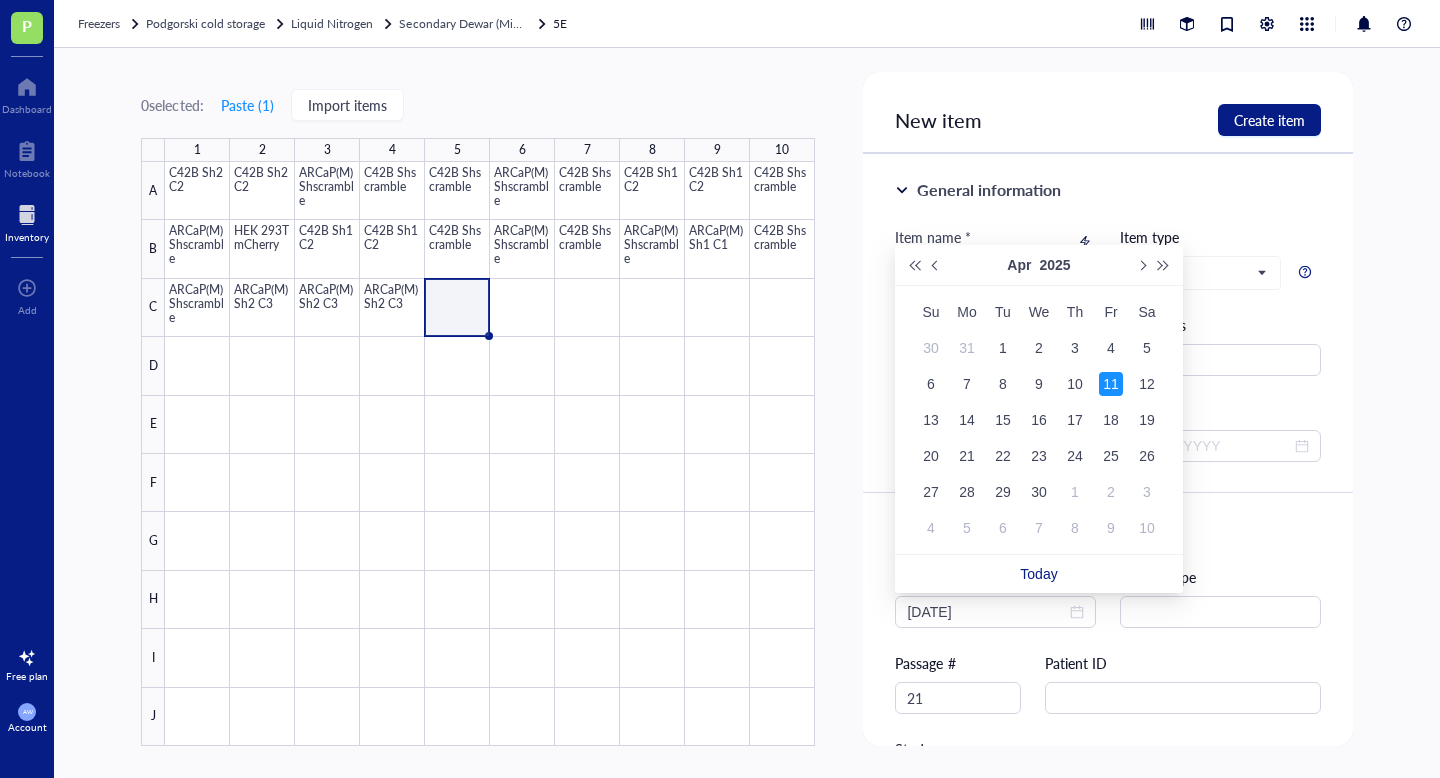 click on "Frozen on 2025-04-11 Sample type Passage # 21 Patient ID Study Selection marker" at bounding box center (1107, 726) 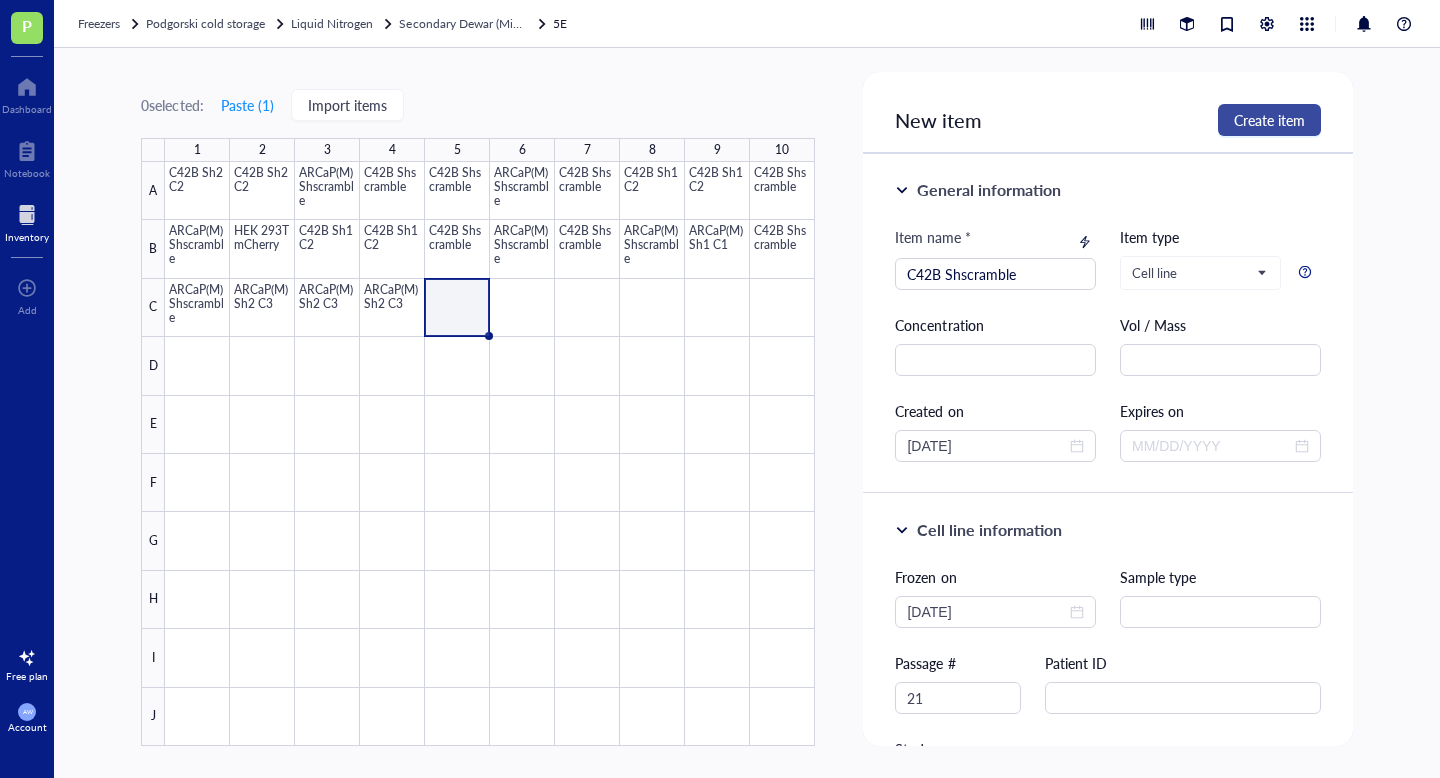 click on "Create item" at bounding box center [1269, 120] 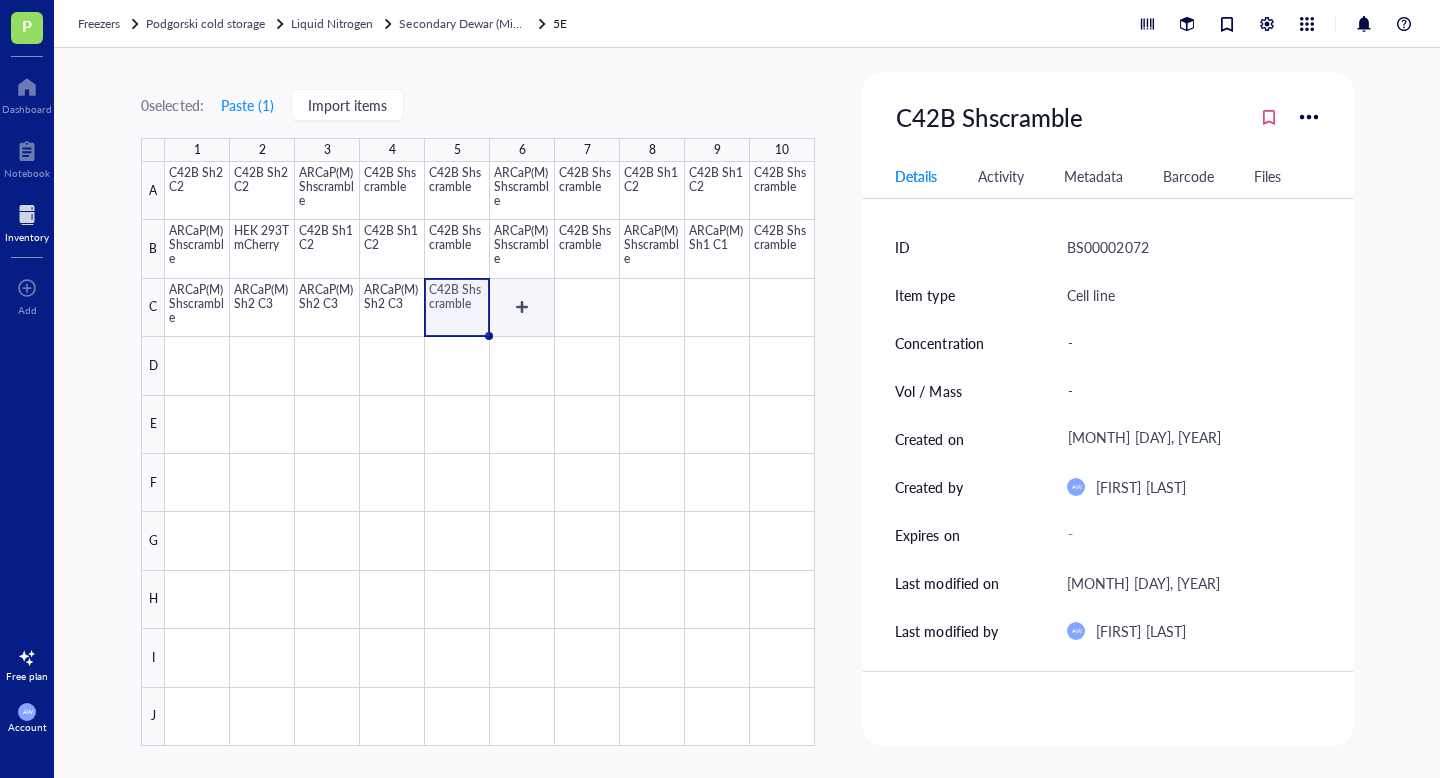 click at bounding box center (490, 454) 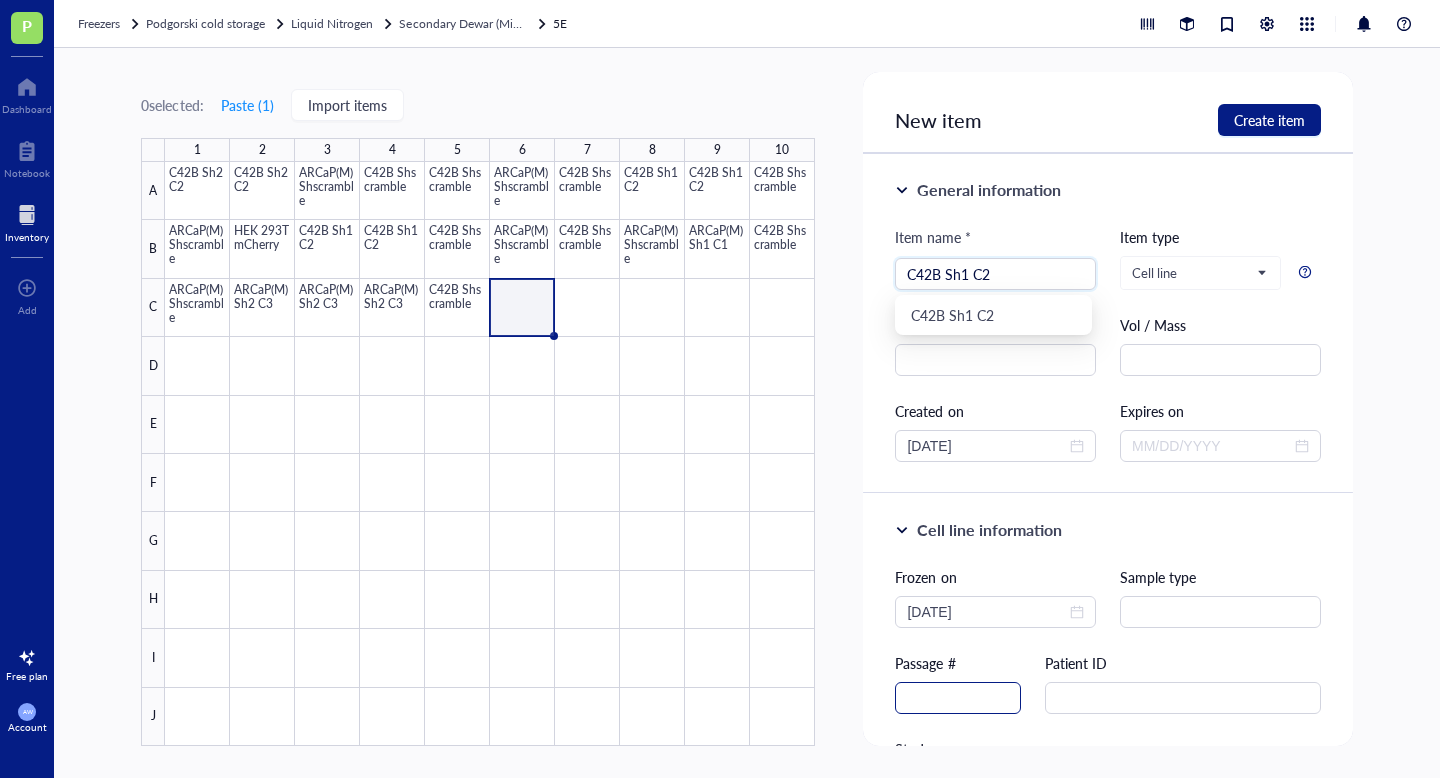 type on "C42B Sh1 C2" 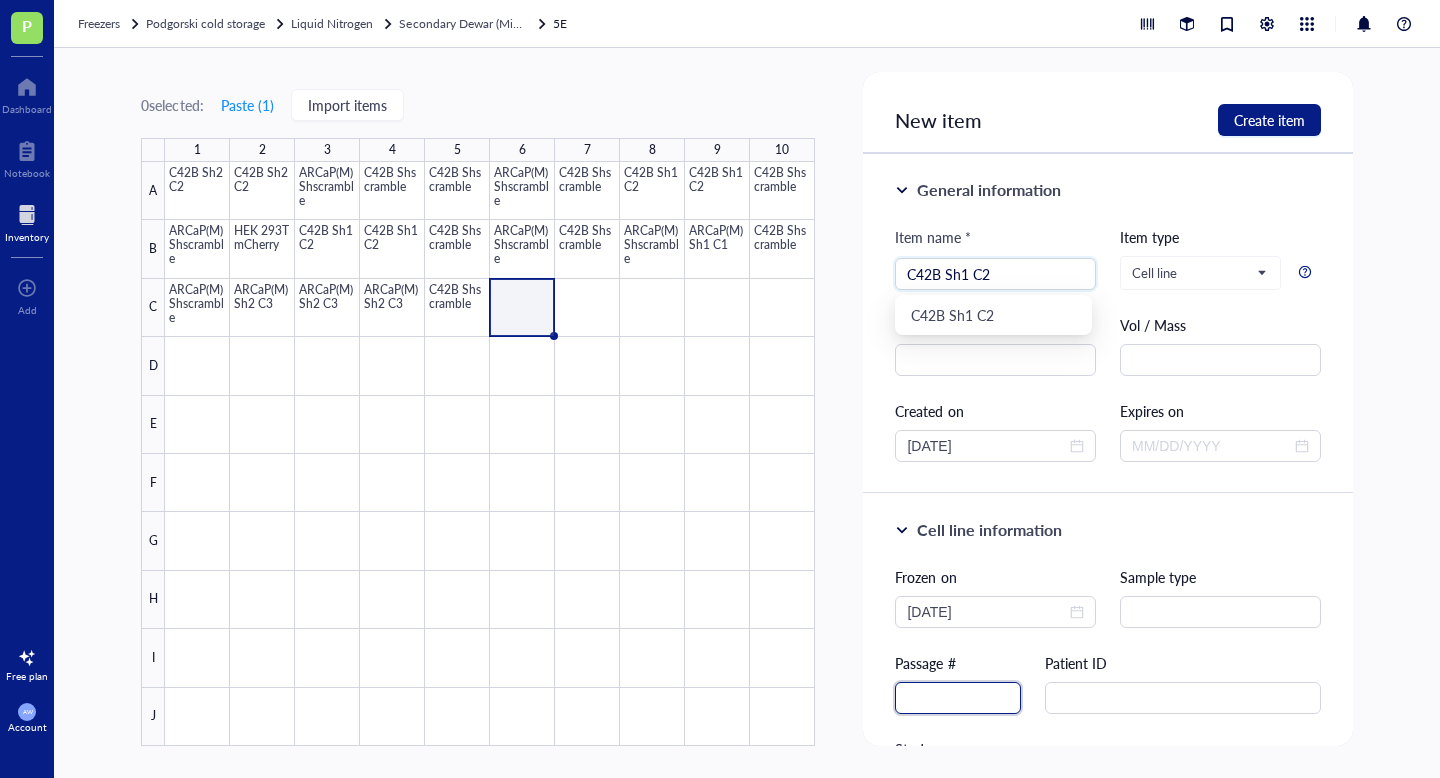 click at bounding box center [958, 698] 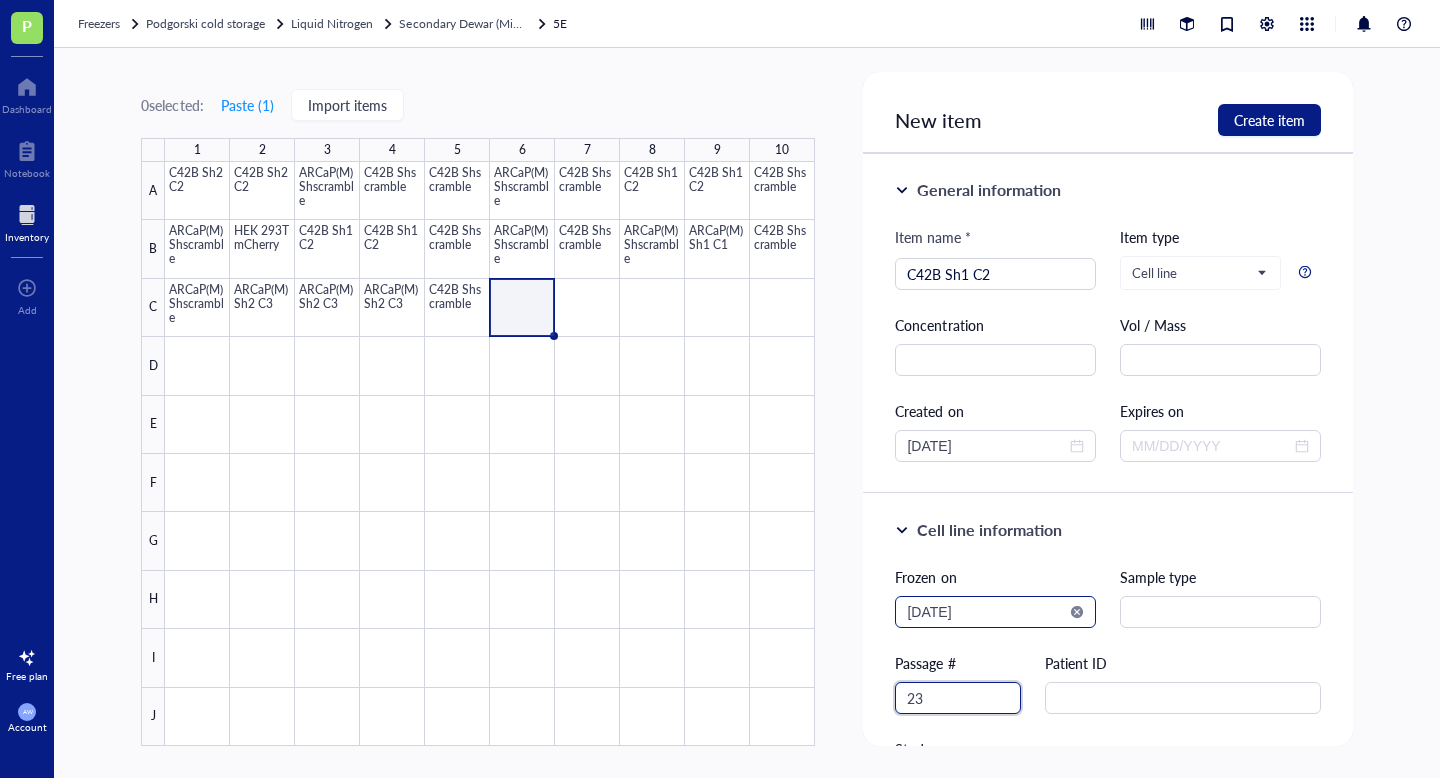 type on "23" 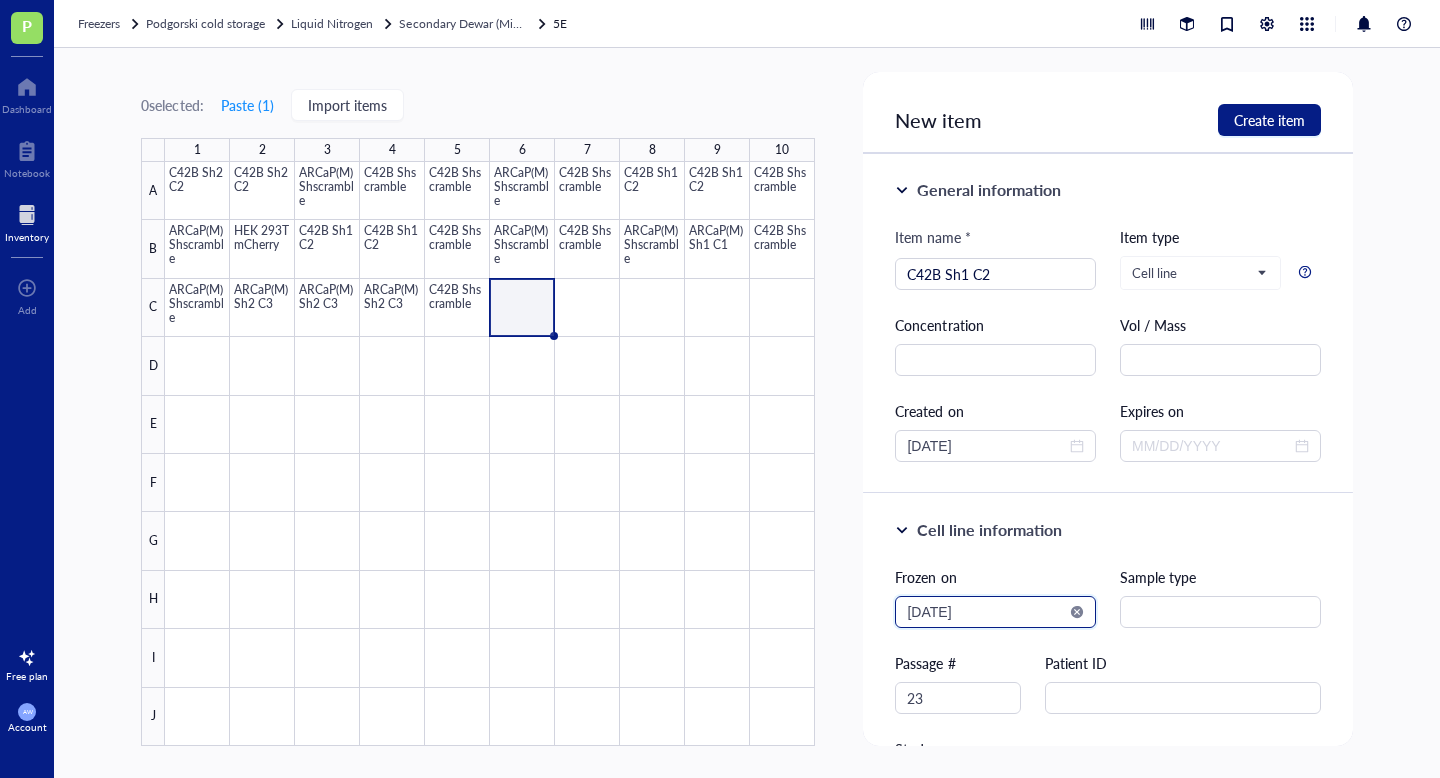 click on "2025-08-02" at bounding box center (986, 612) 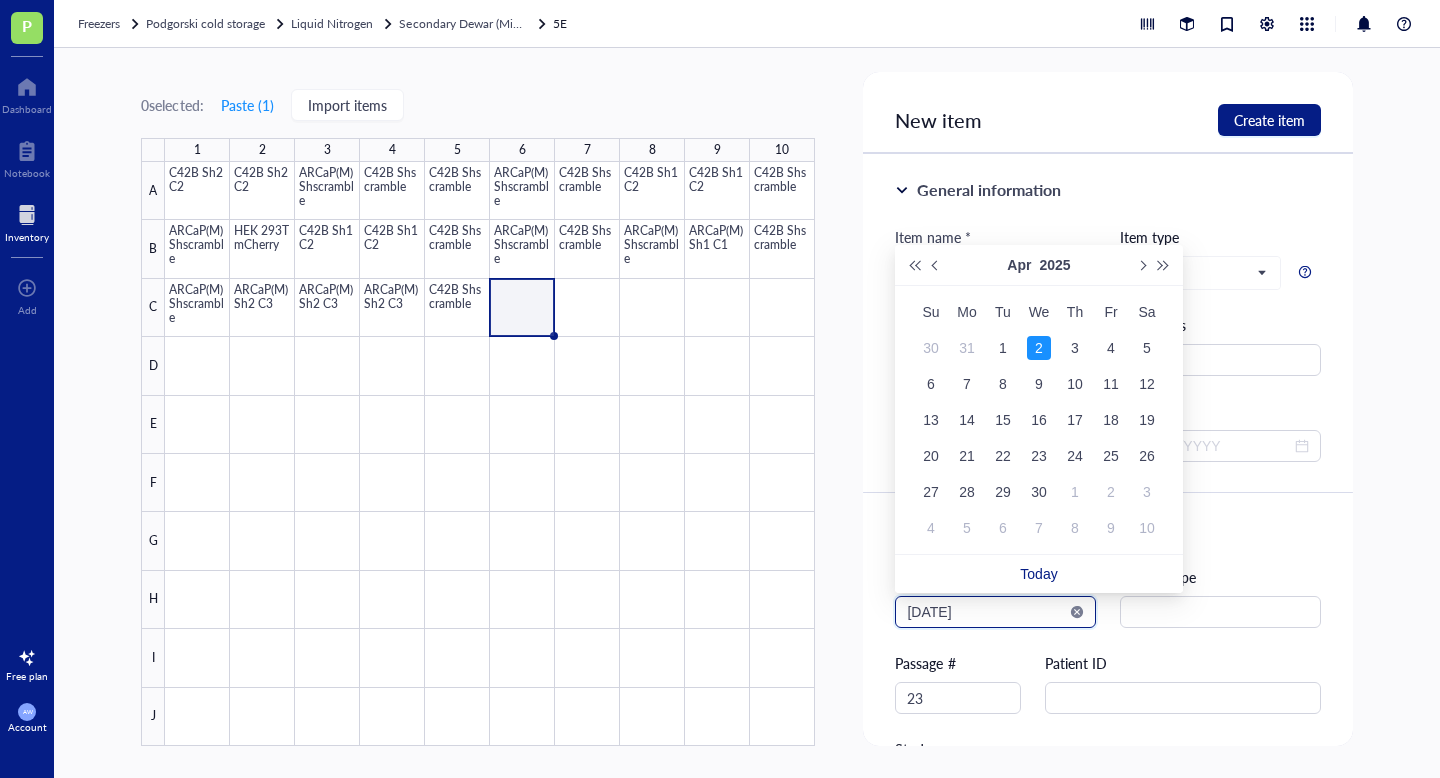 click on "2025-04-02" at bounding box center (986, 612) 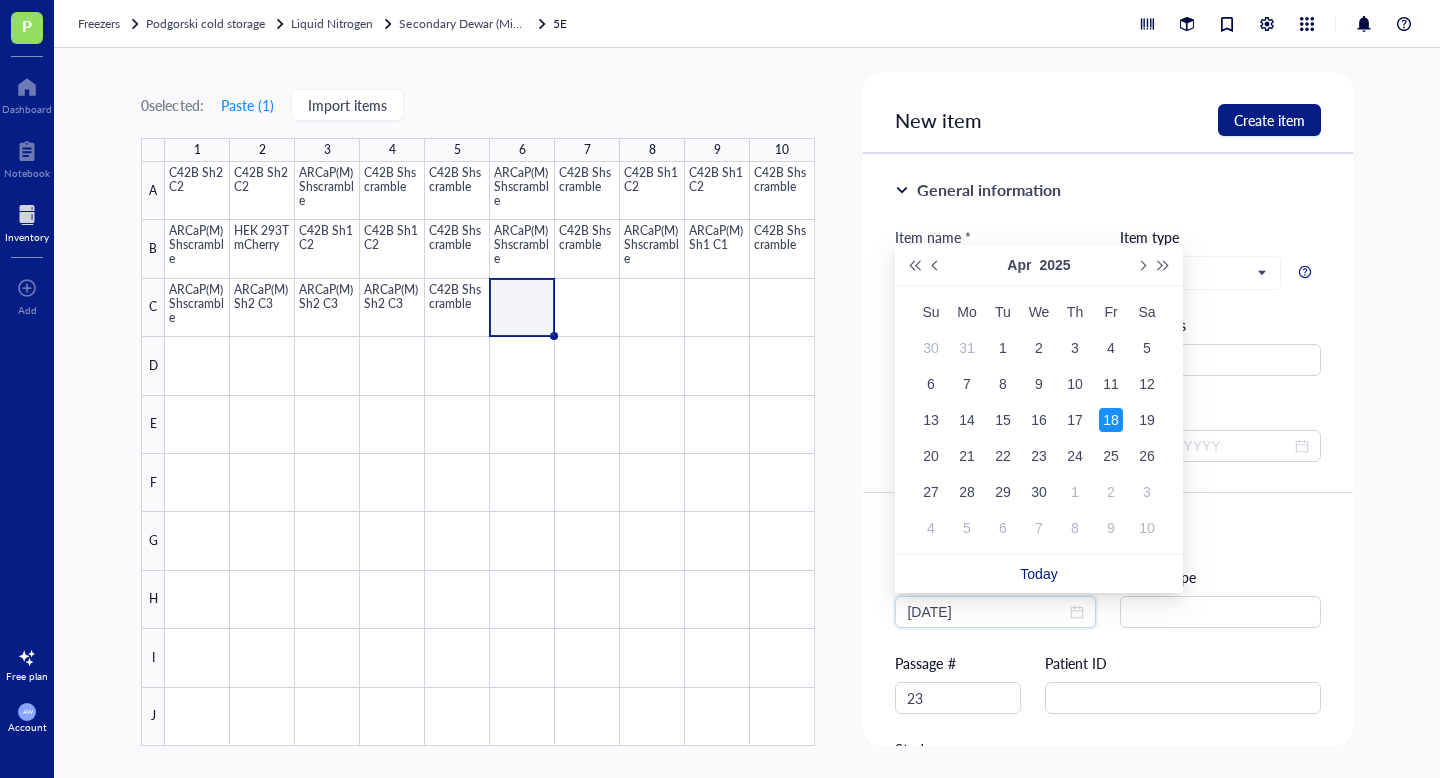 type on "2025-04-18" 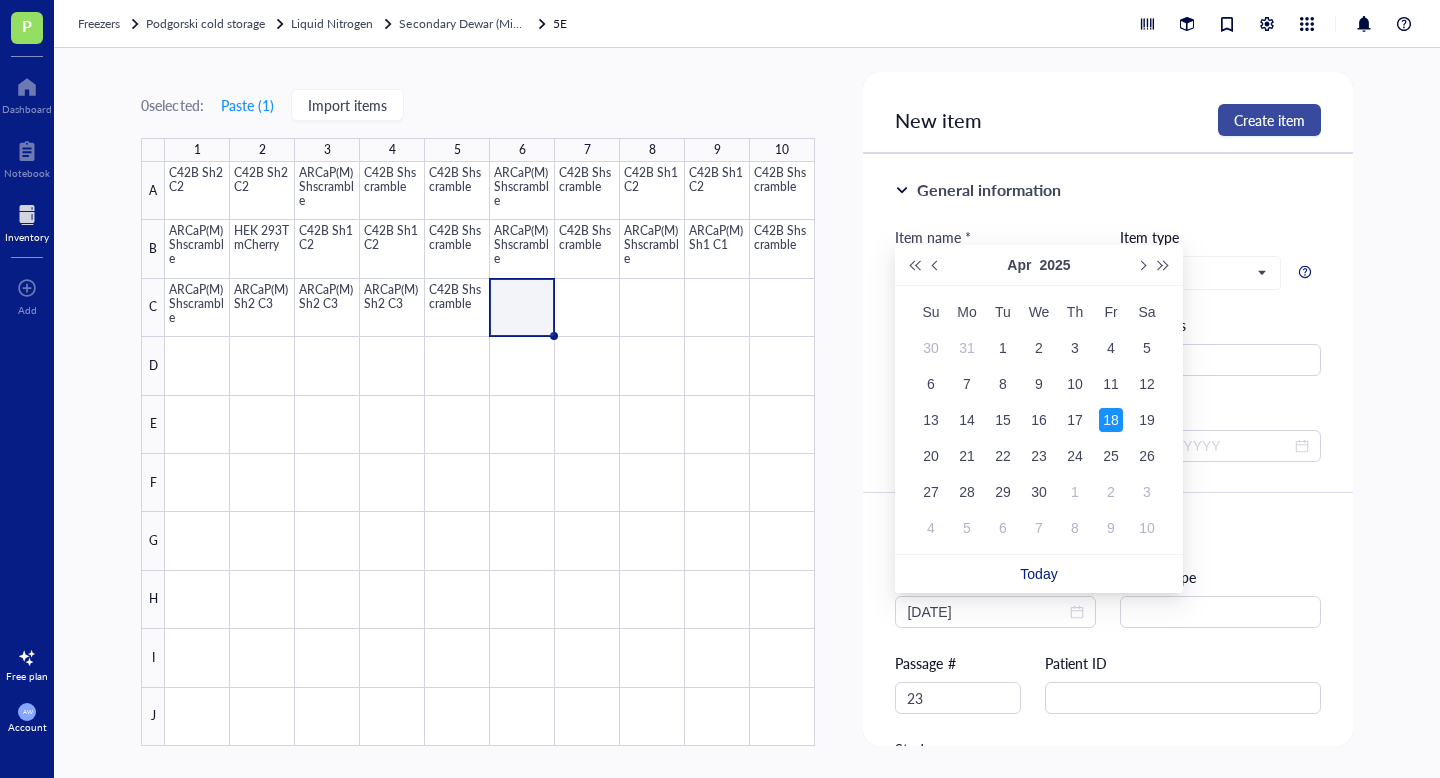 click on "Create item" at bounding box center [1269, 120] 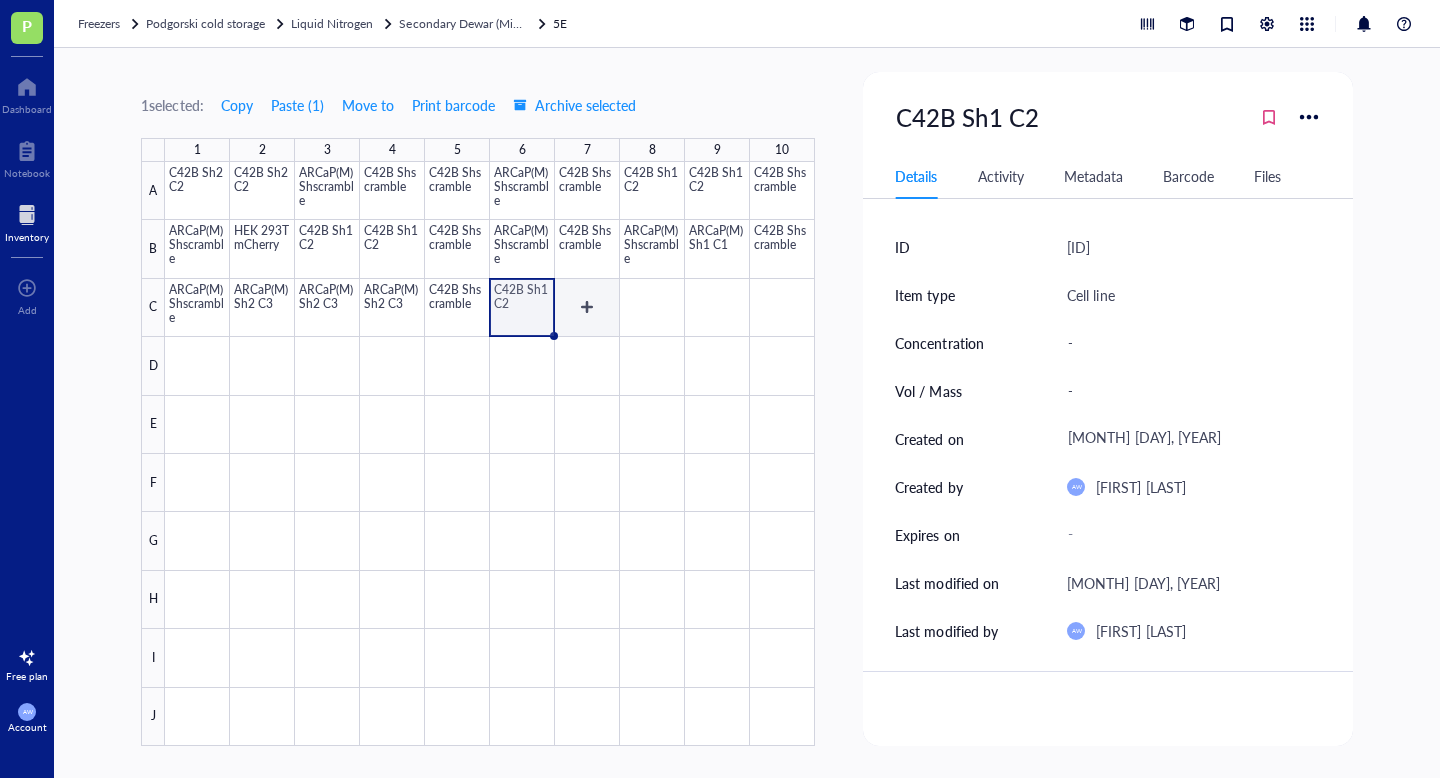 click at bounding box center (490, 454) 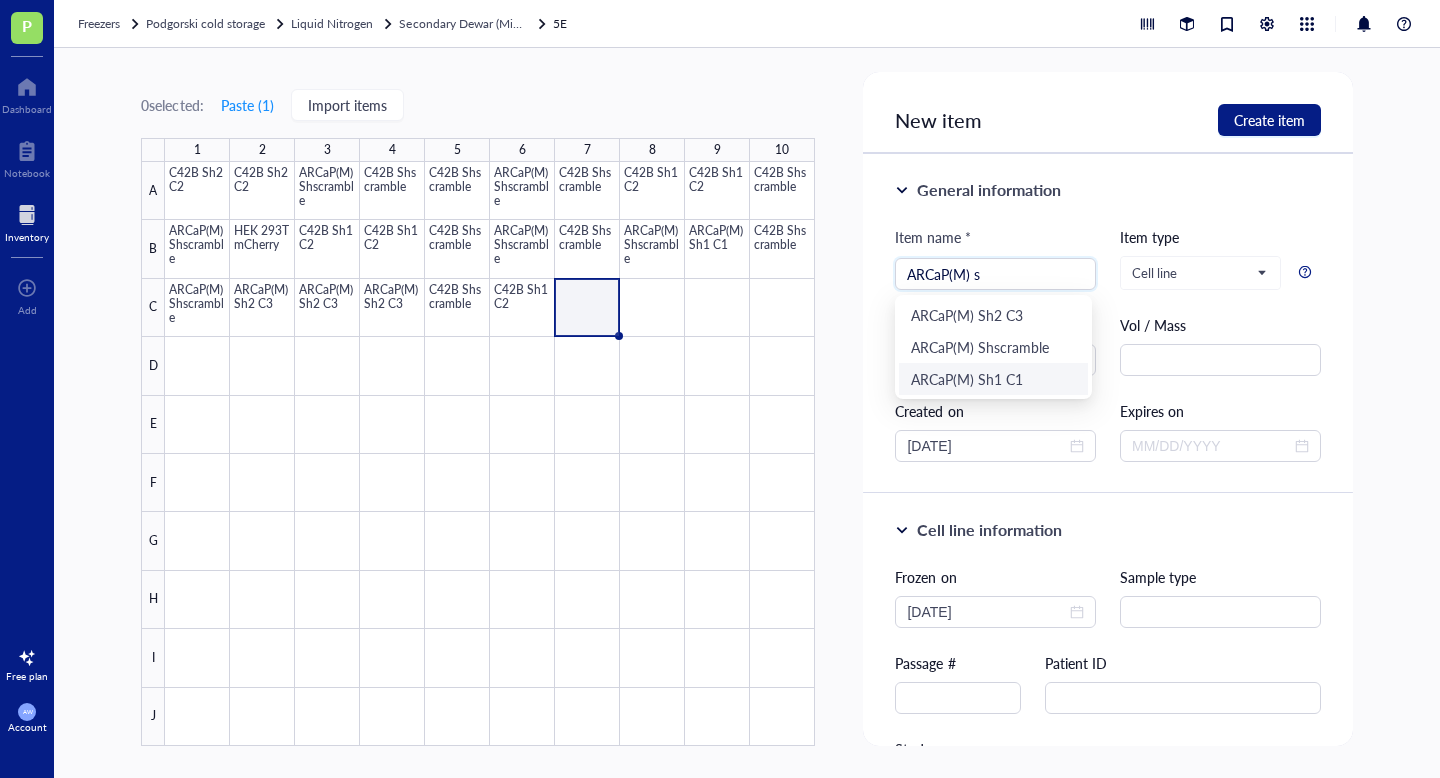 click on "ARCaP(M) Sh1 C1" at bounding box center [993, 379] 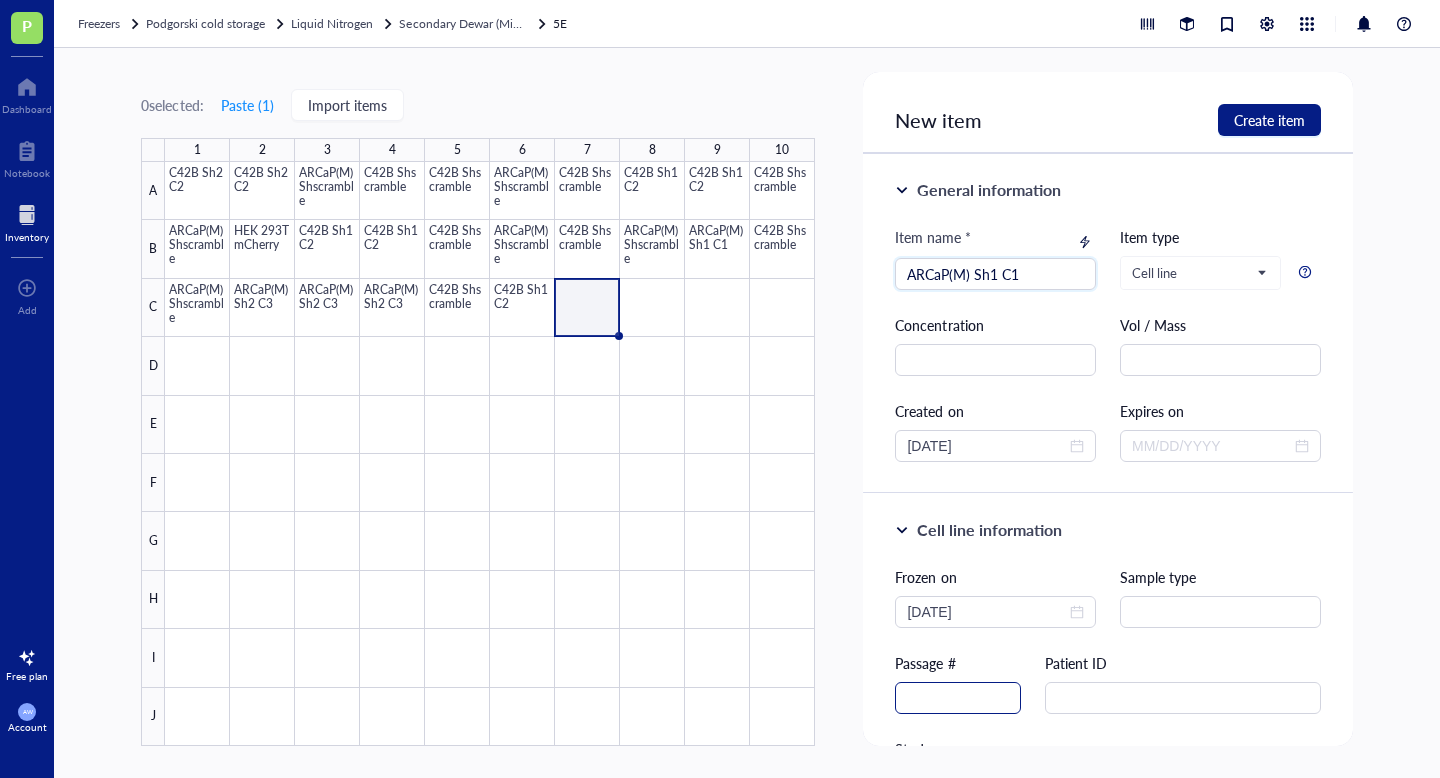 type on "ARCaP(M) Sh1 C1" 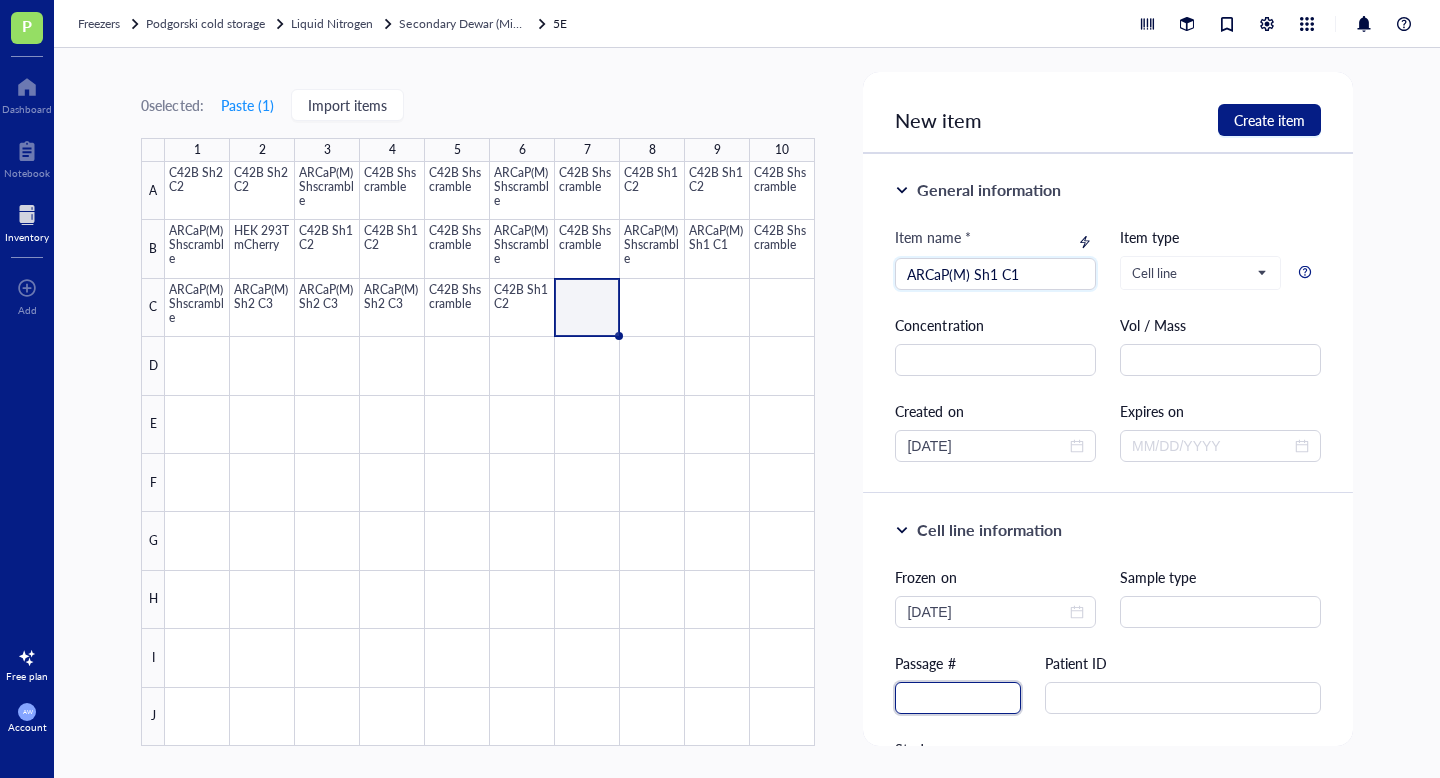 click at bounding box center [958, 698] 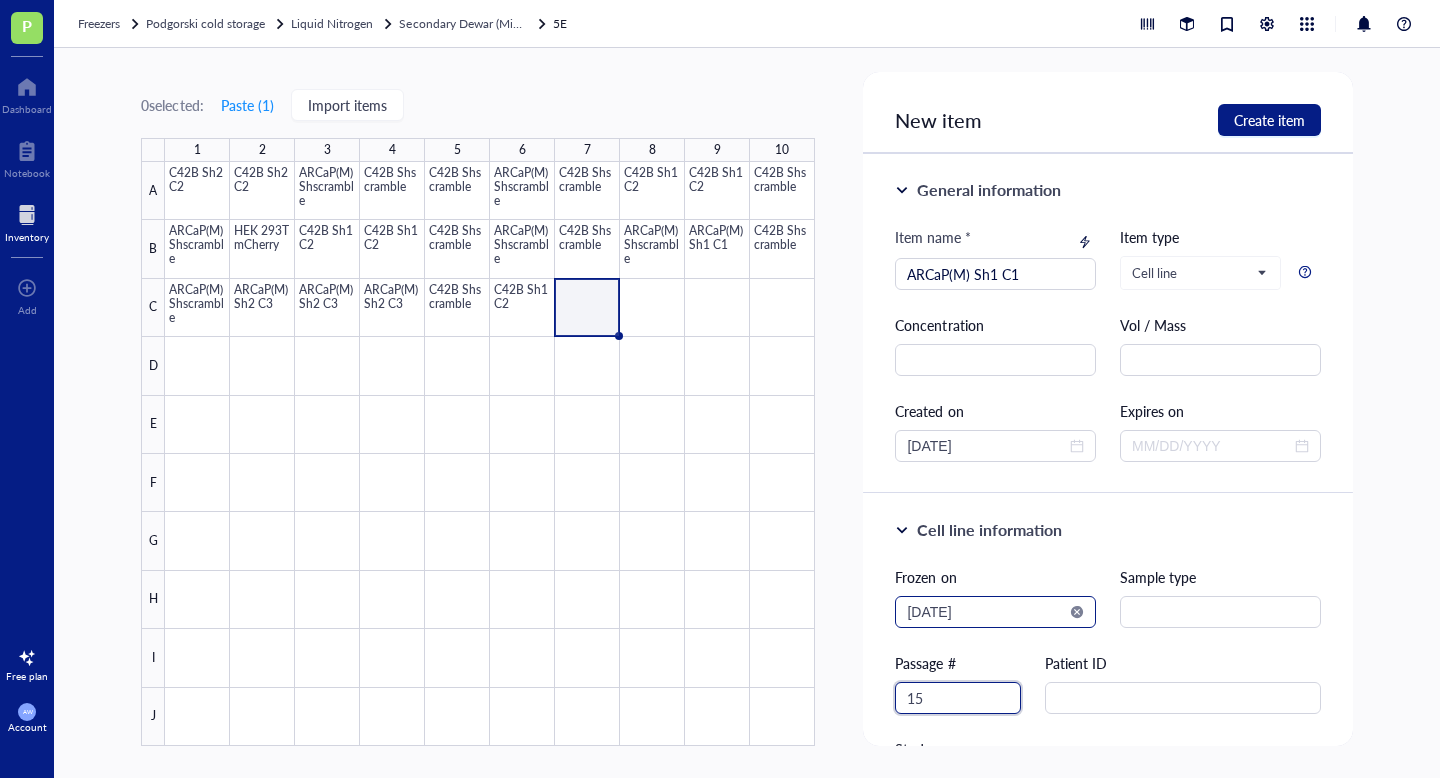 type on "15" 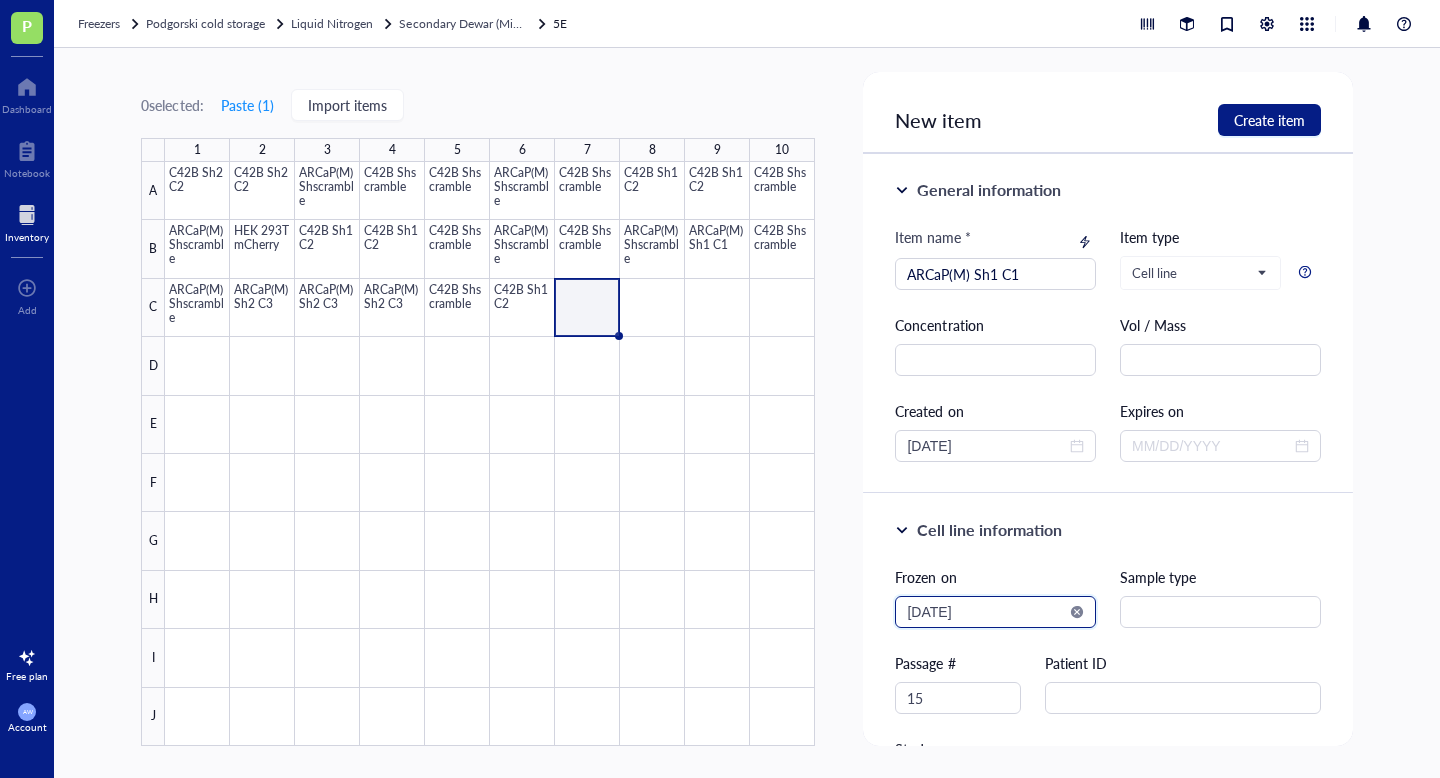 click on "2025-08-02" at bounding box center [986, 612] 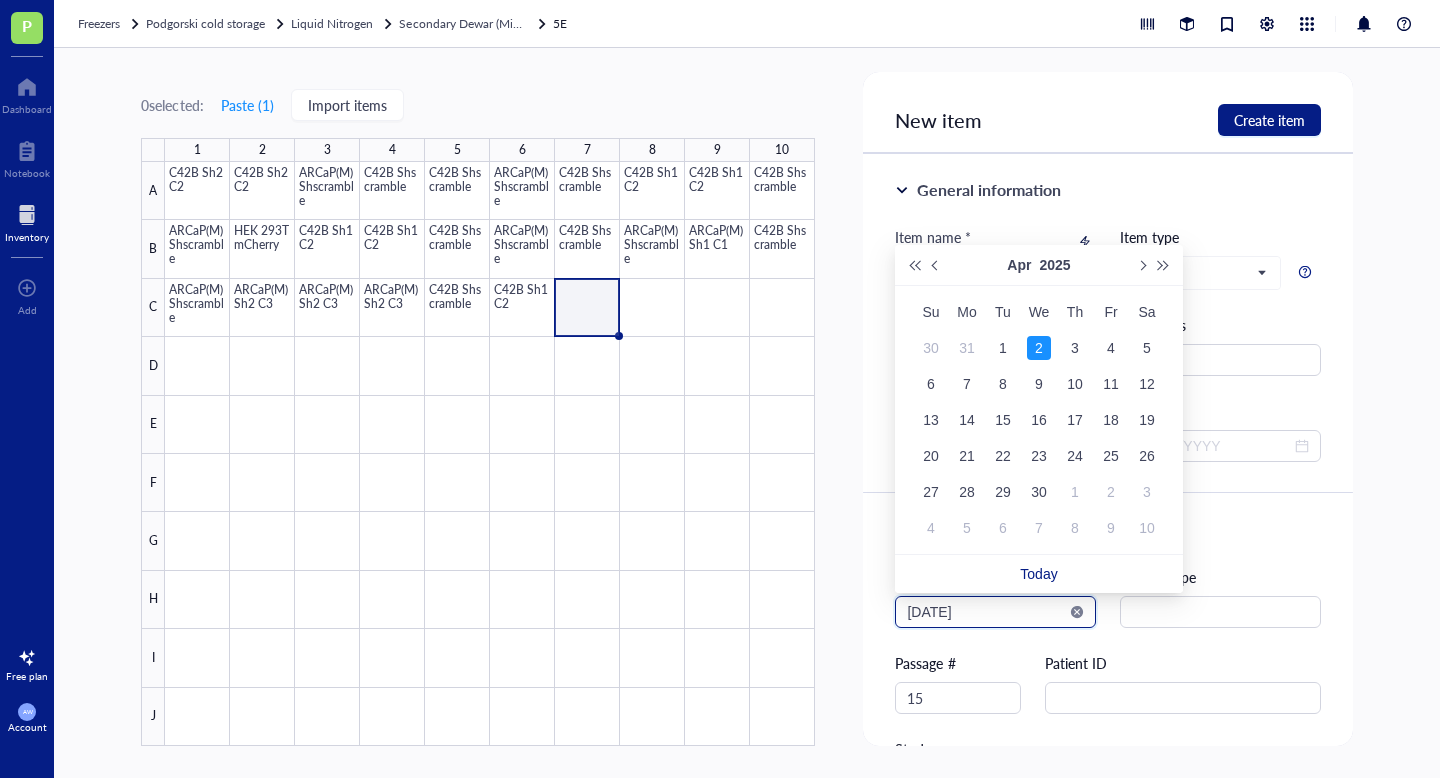 click on "2025-04-02" at bounding box center [986, 612] 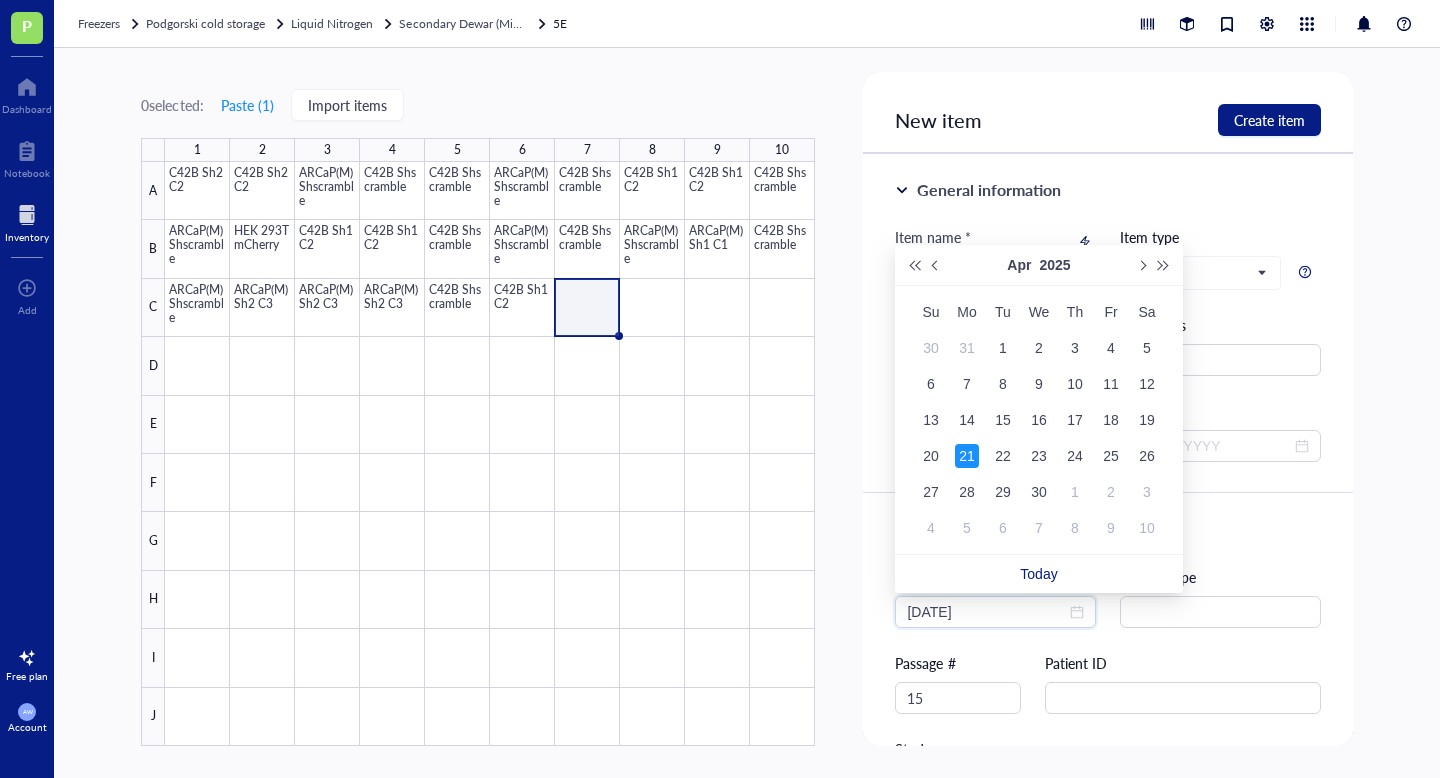 type on "2025-04-21" 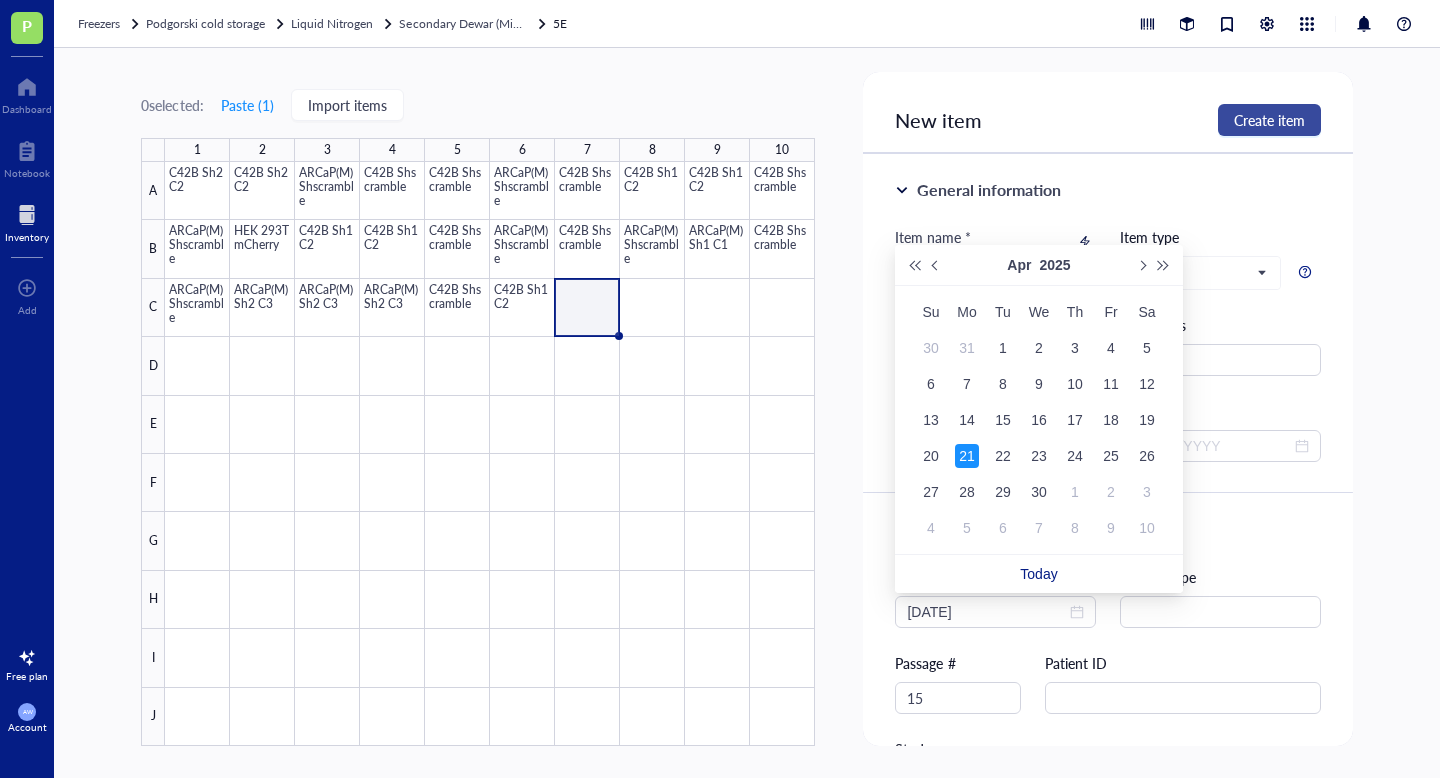 click on "Create item" at bounding box center [1269, 120] 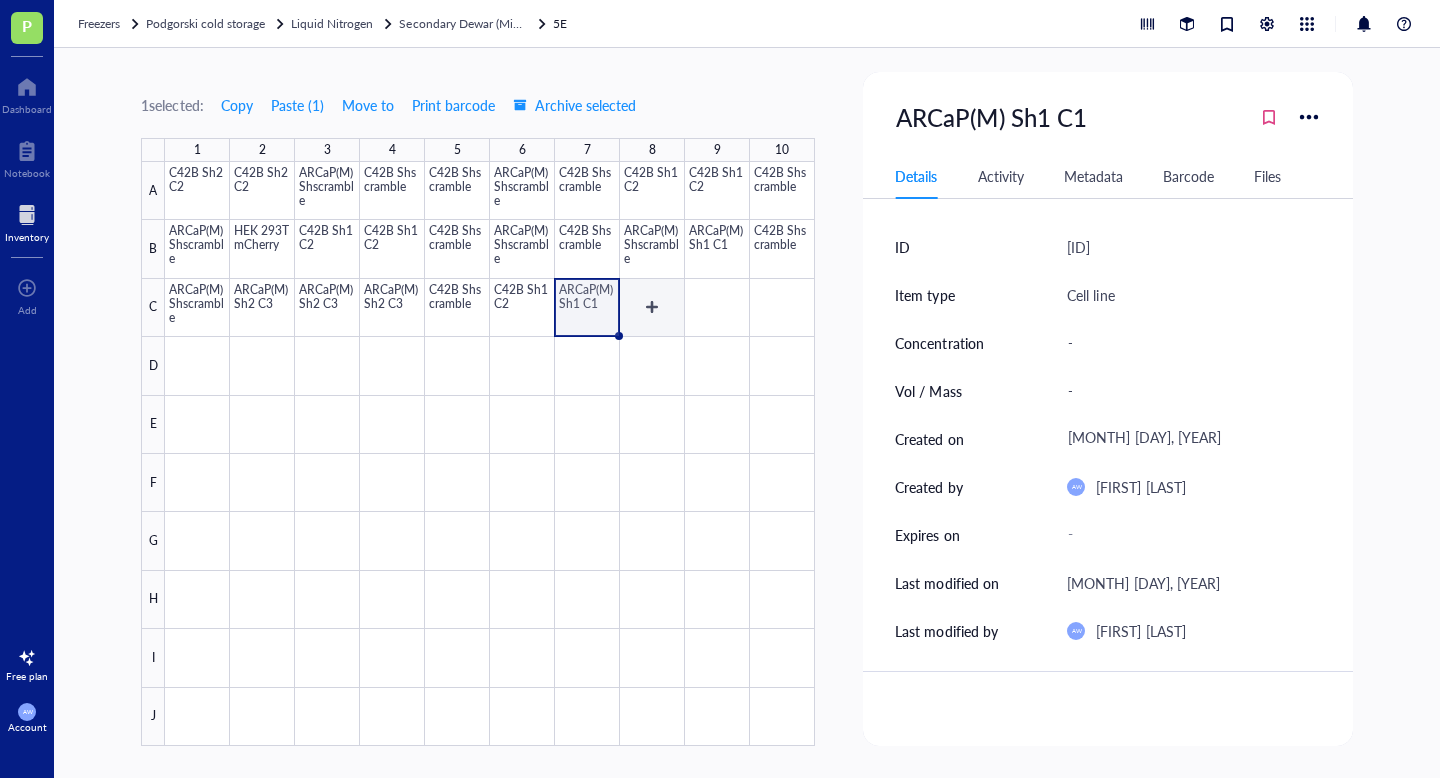 click at bounding box center (490, 454) 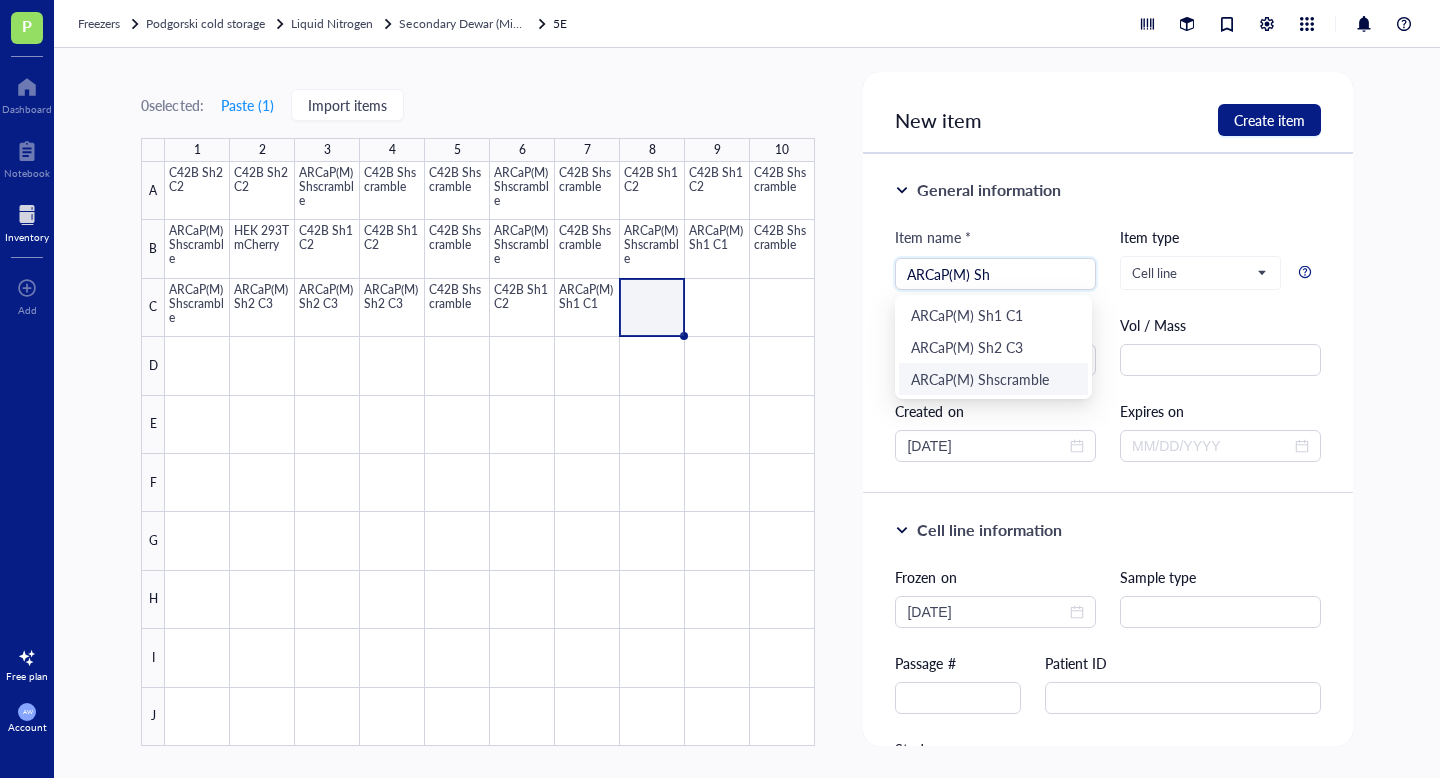click on "ARCaP(M) Shscramble" at bounding box center (993, 379) 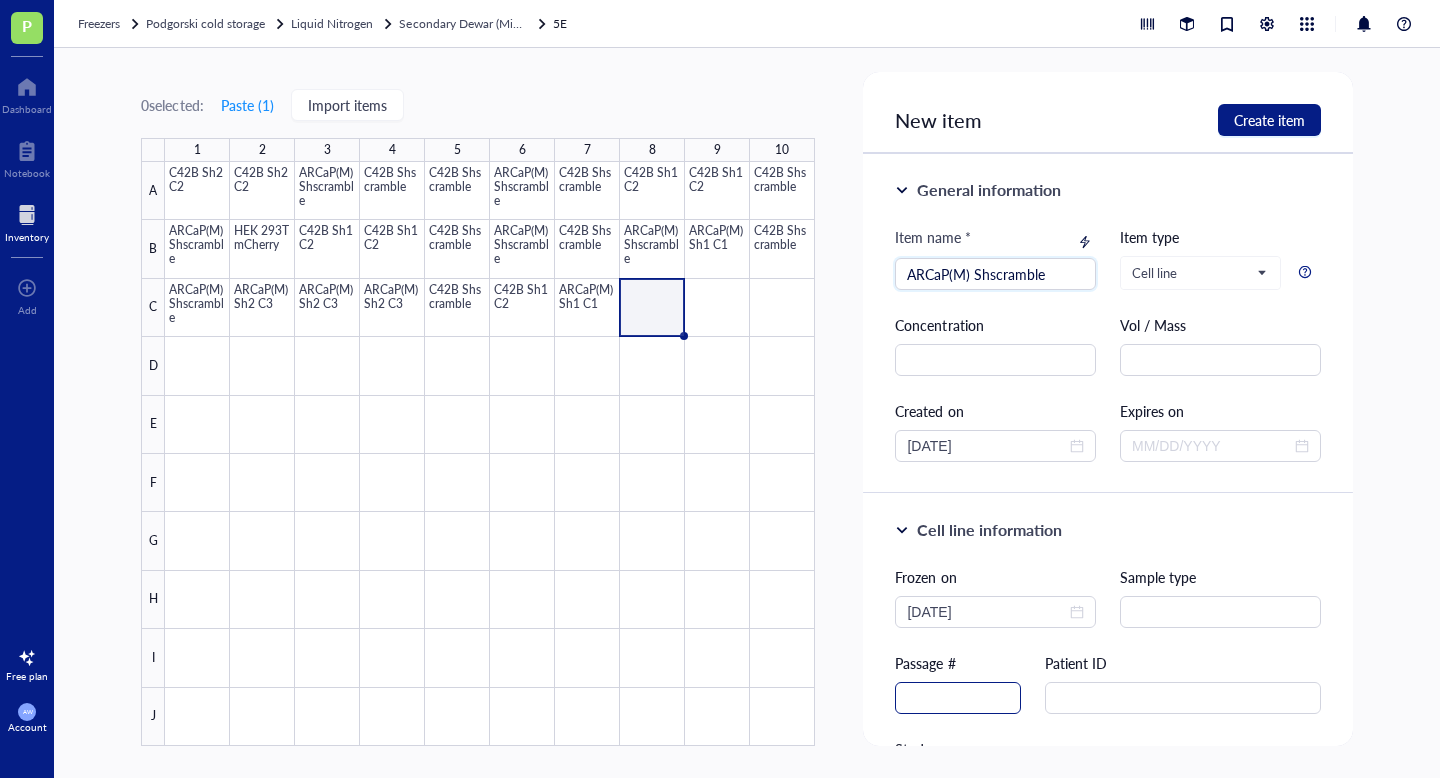 type on "ARCaP(M) Shscramble" 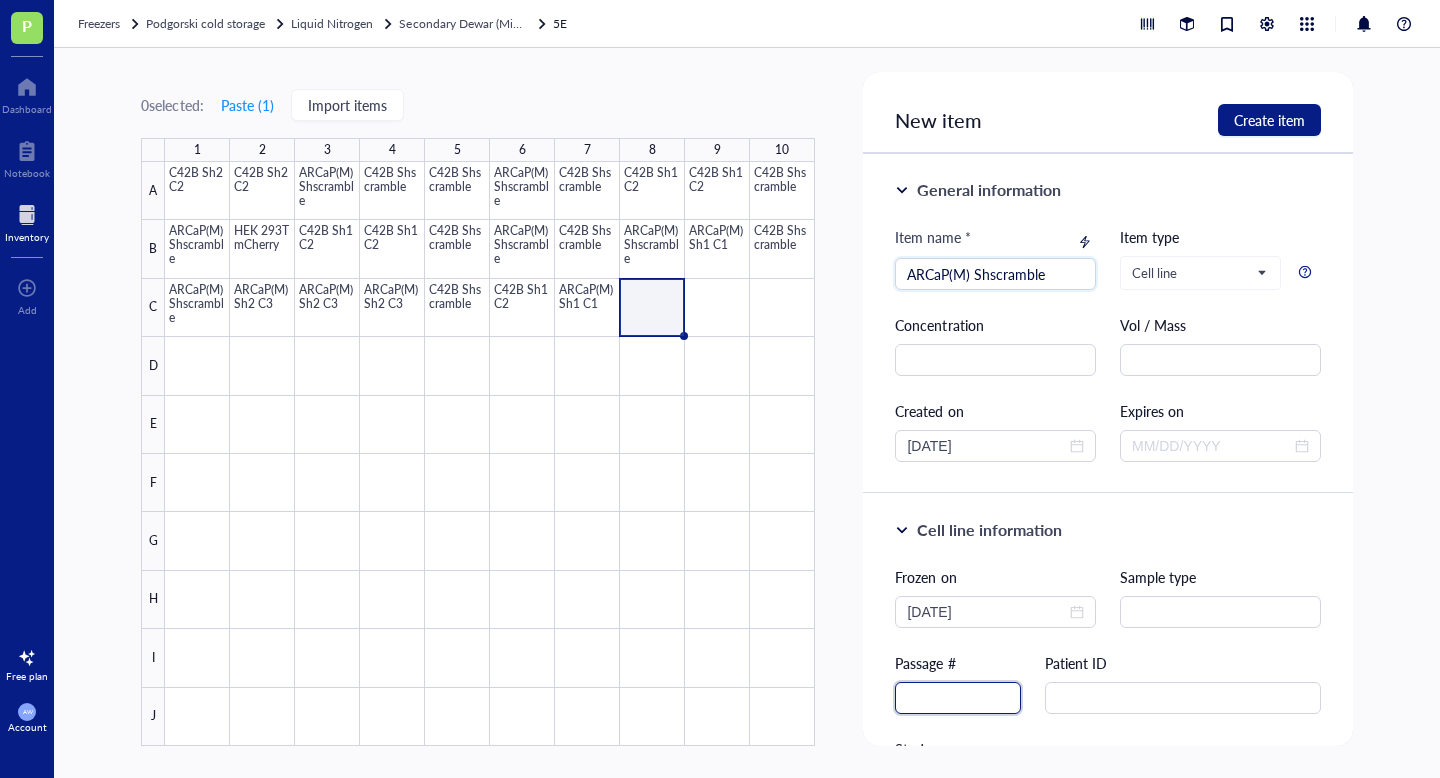 click at bounding box center (958, 698) 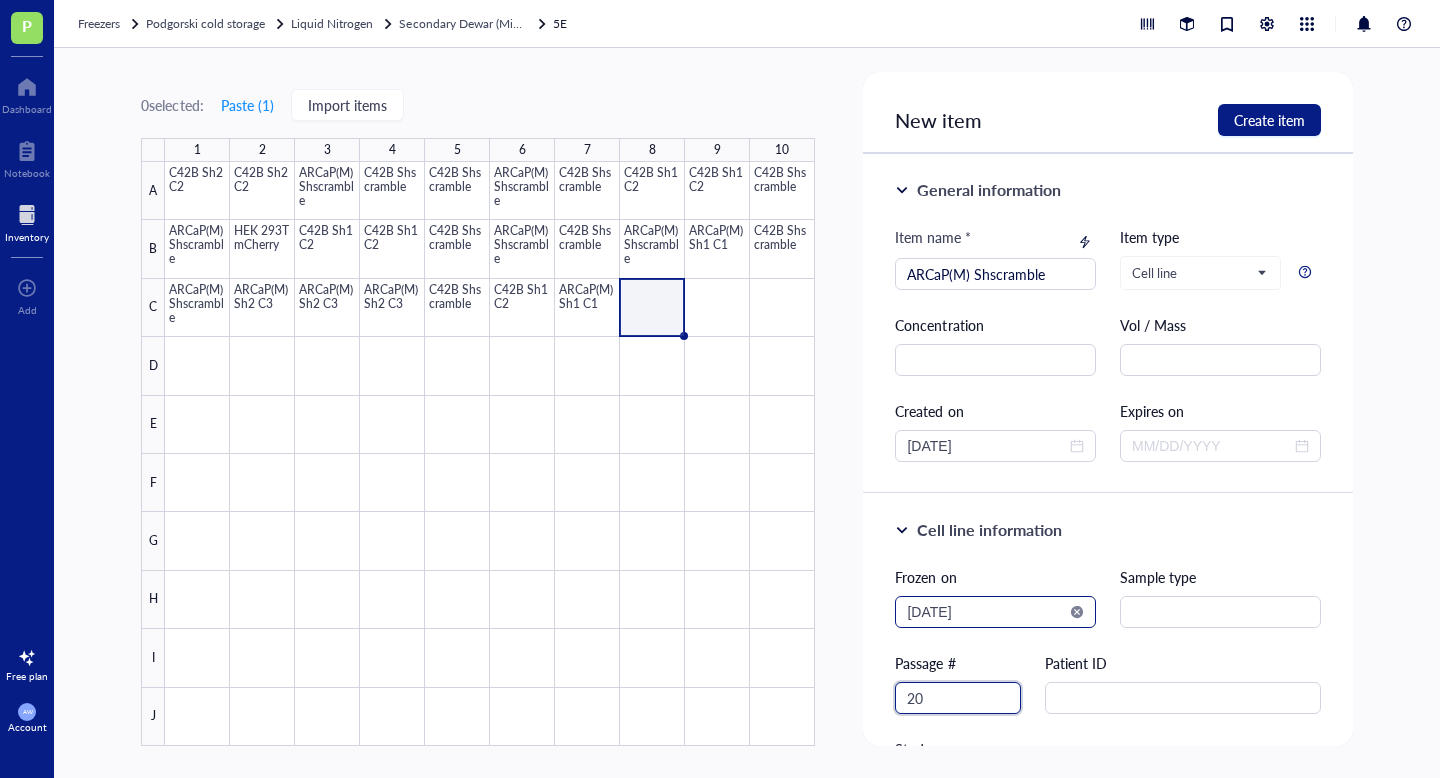 type on "20" 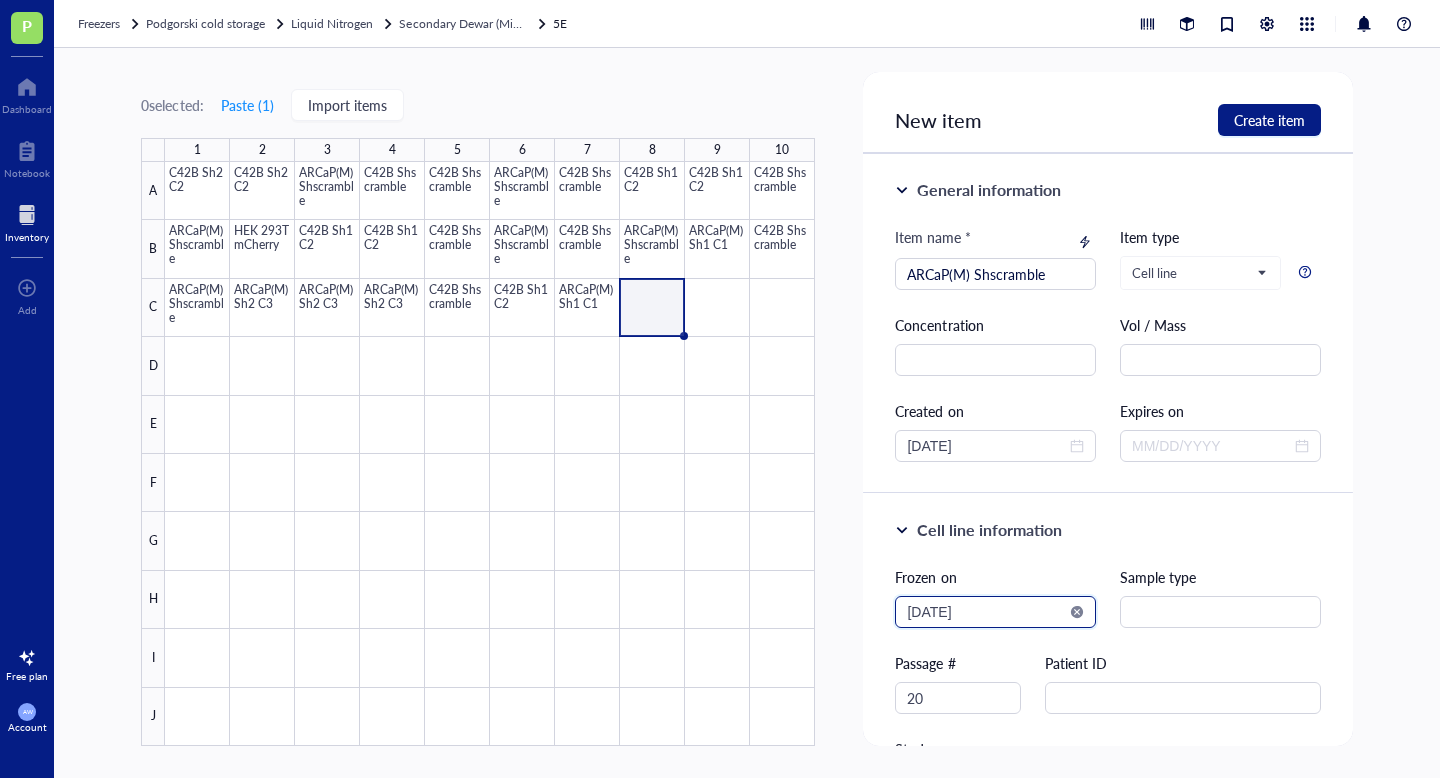 click on "2025-08-02" at bounding box center (986, 612) 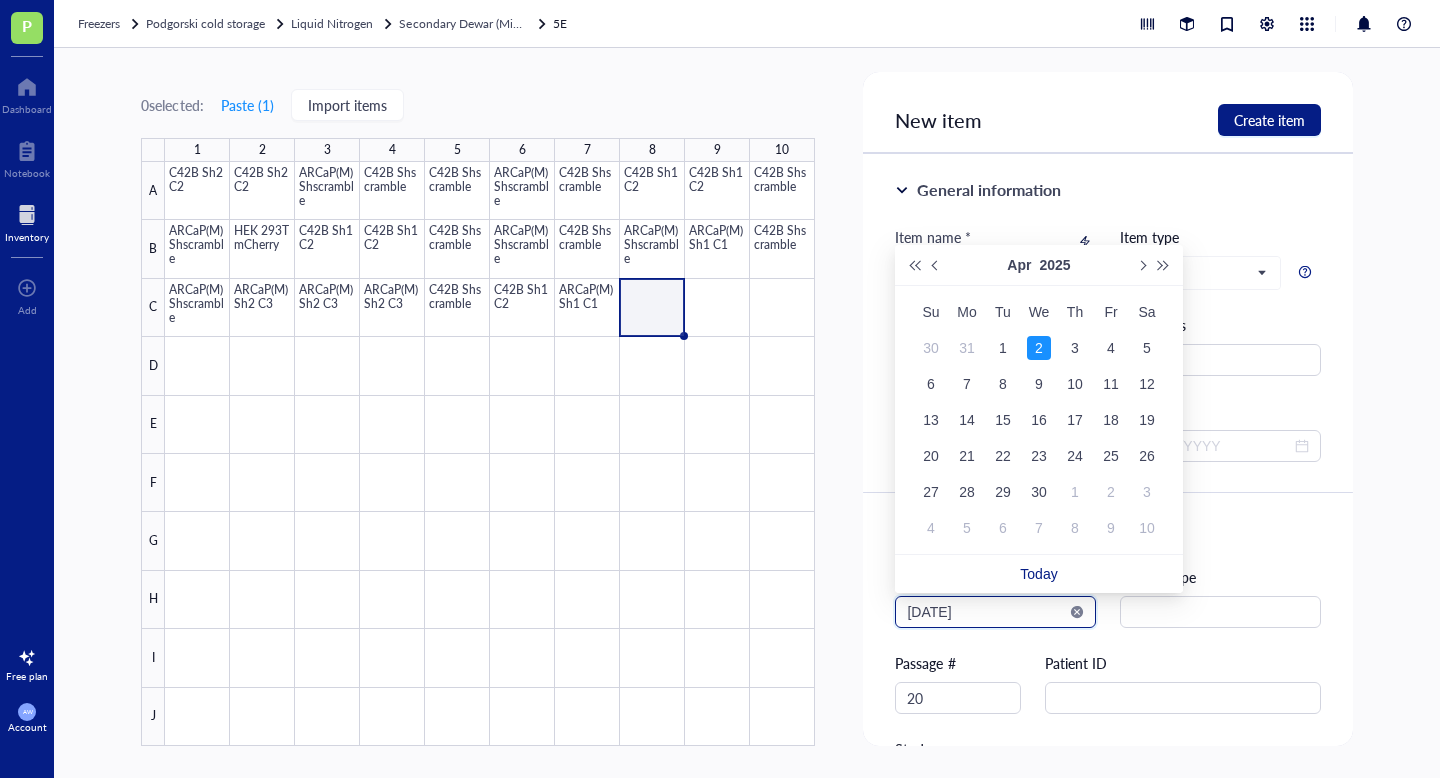 click on "2025-04-02" at bounding box center (986, 612) 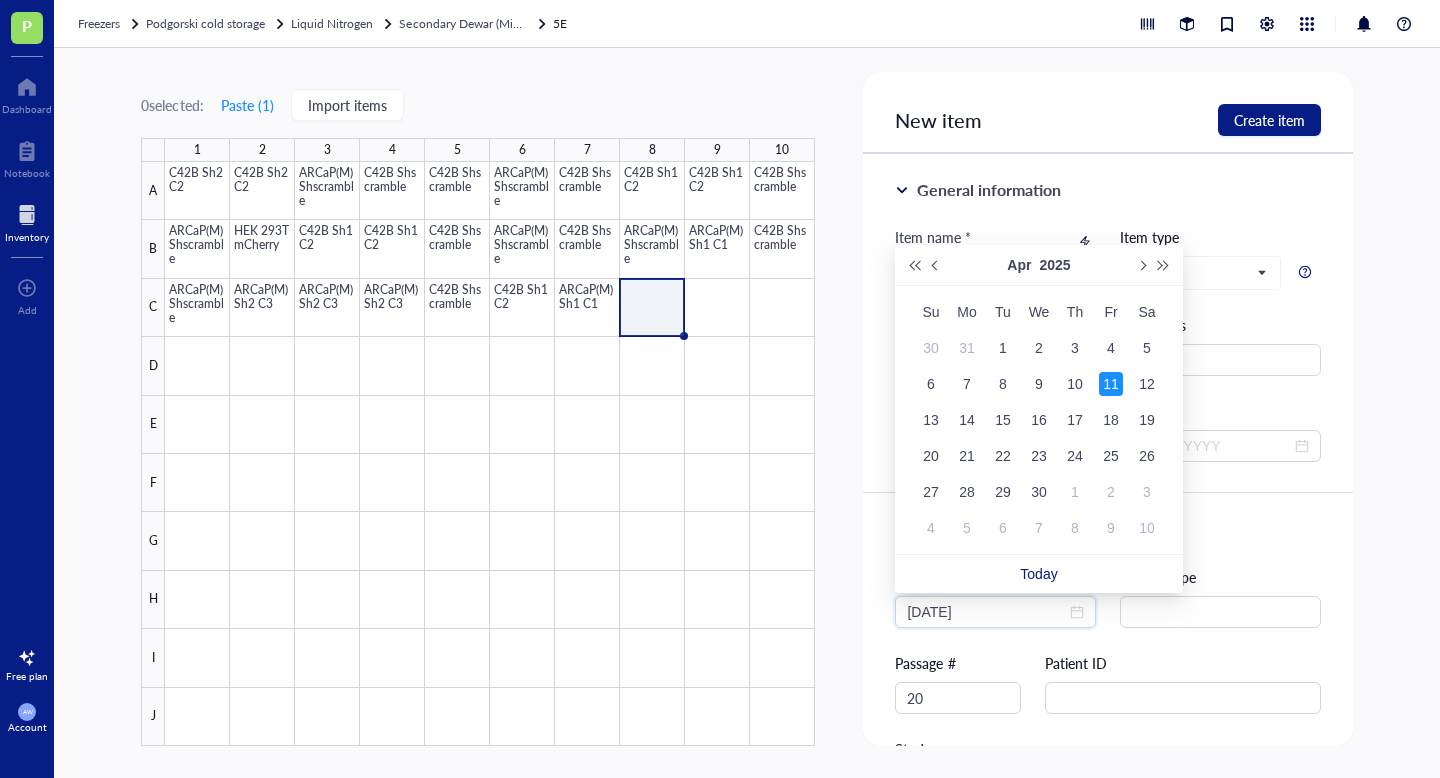 type on "2025-04-11" 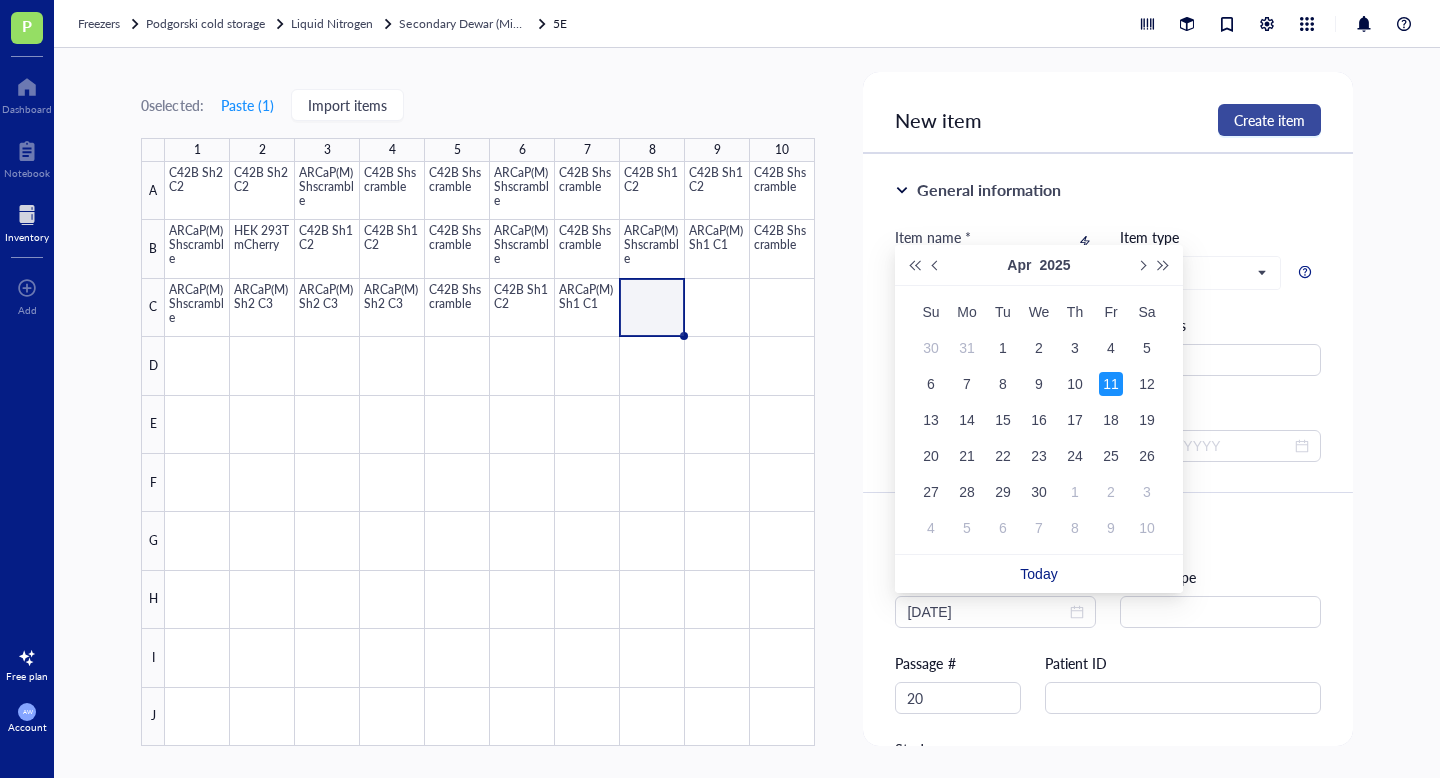 click on "Create item" at bounding box center (1269, 120) 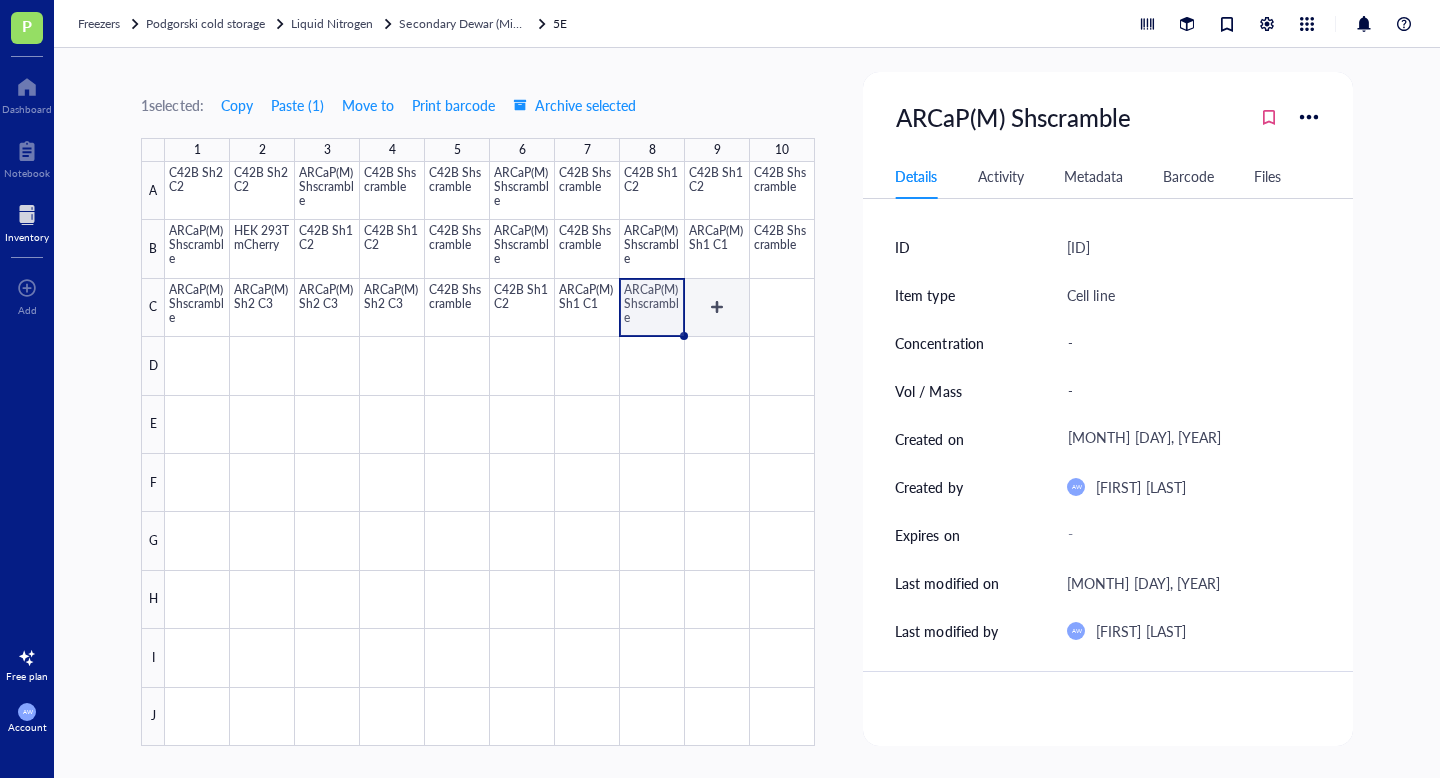 click at bounding box center [490, 454] 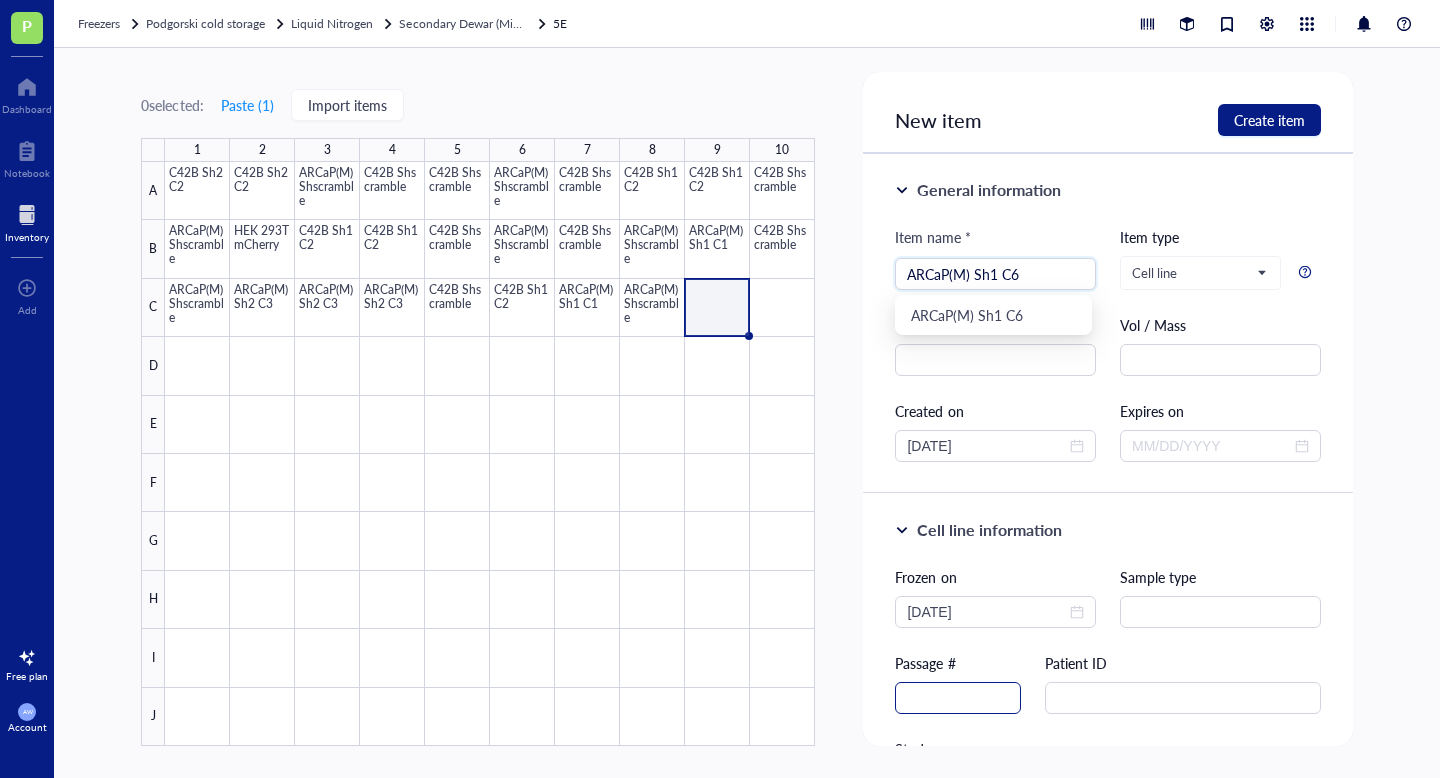 type on "ARCaP(M) Sh1 C6" 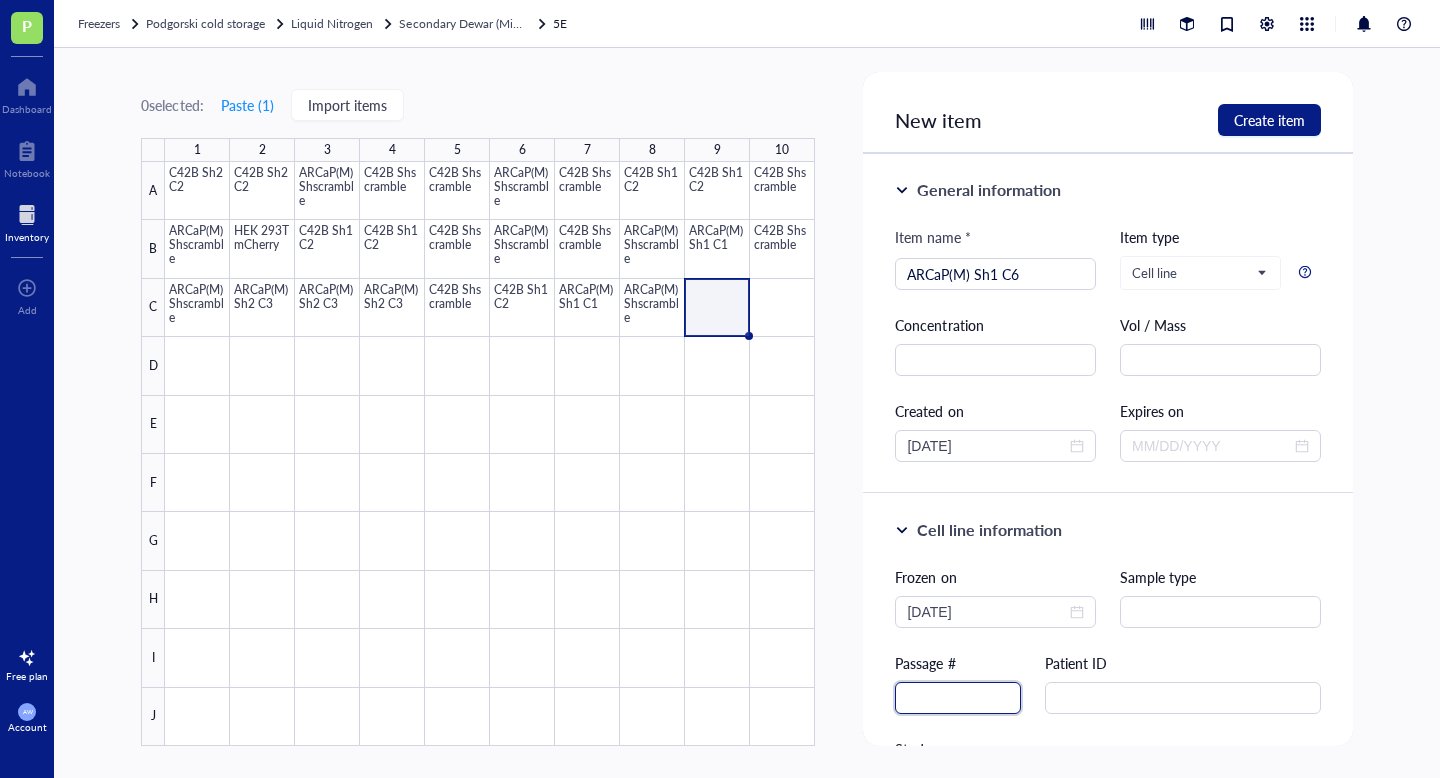 click at bounding box center [958, 698] 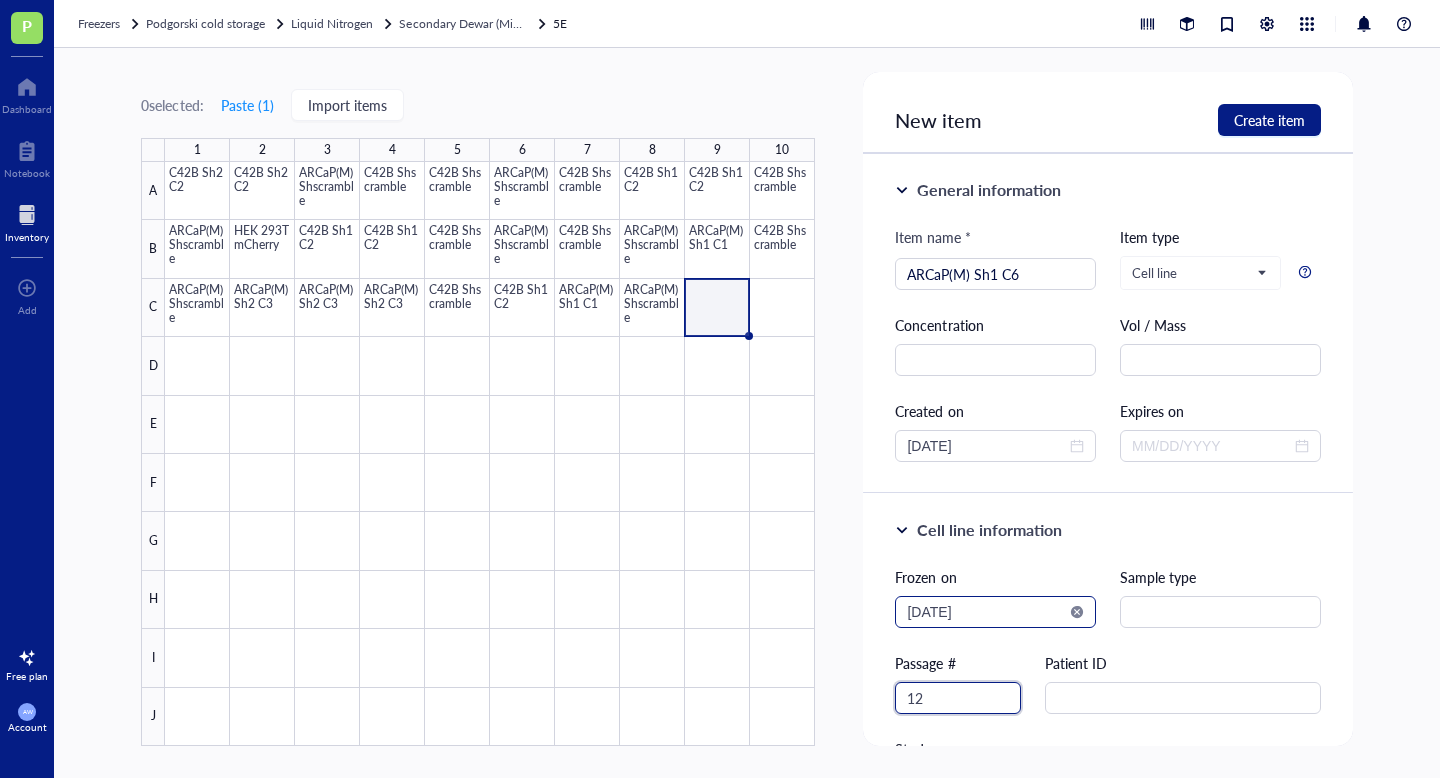 type on "12" 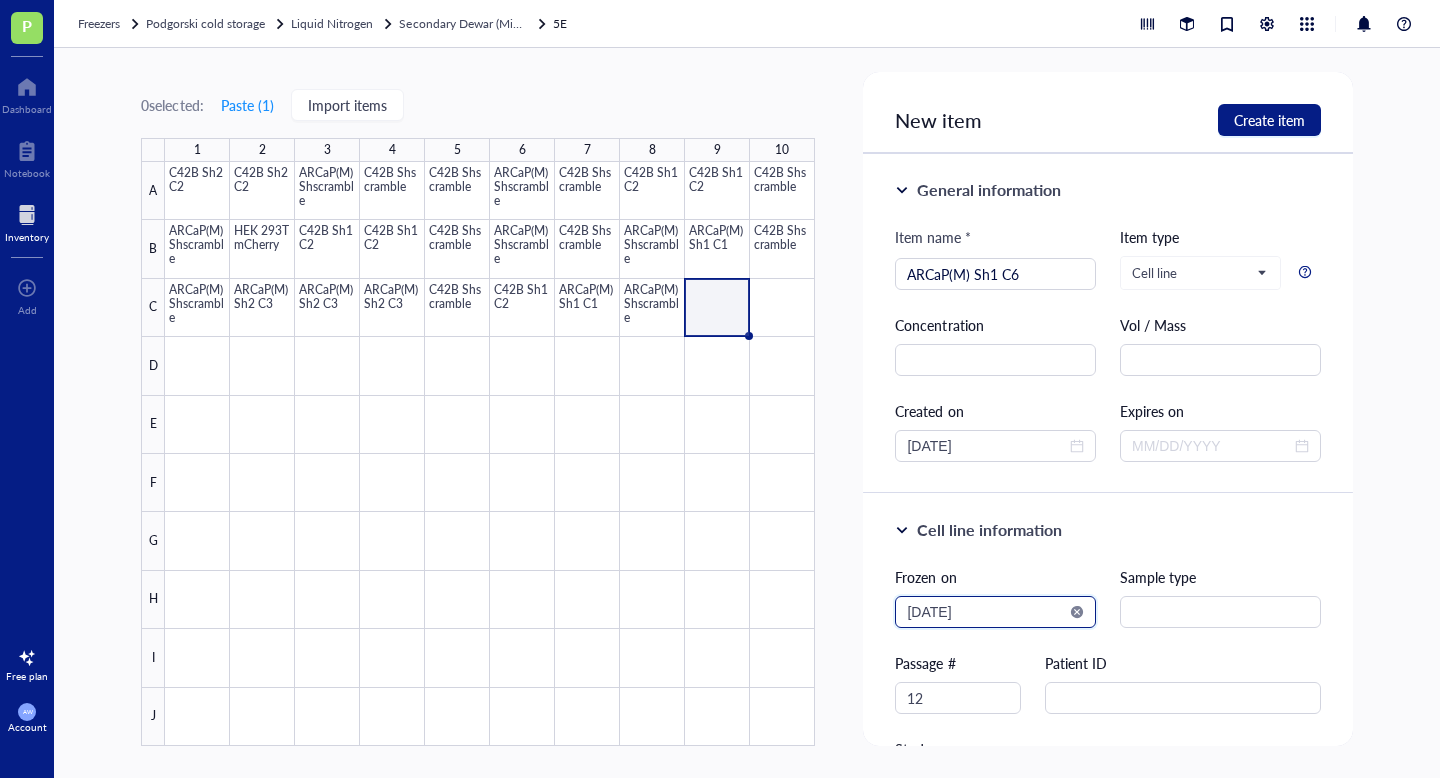 click on "2025-08-02" at bounding box center [986, 612] 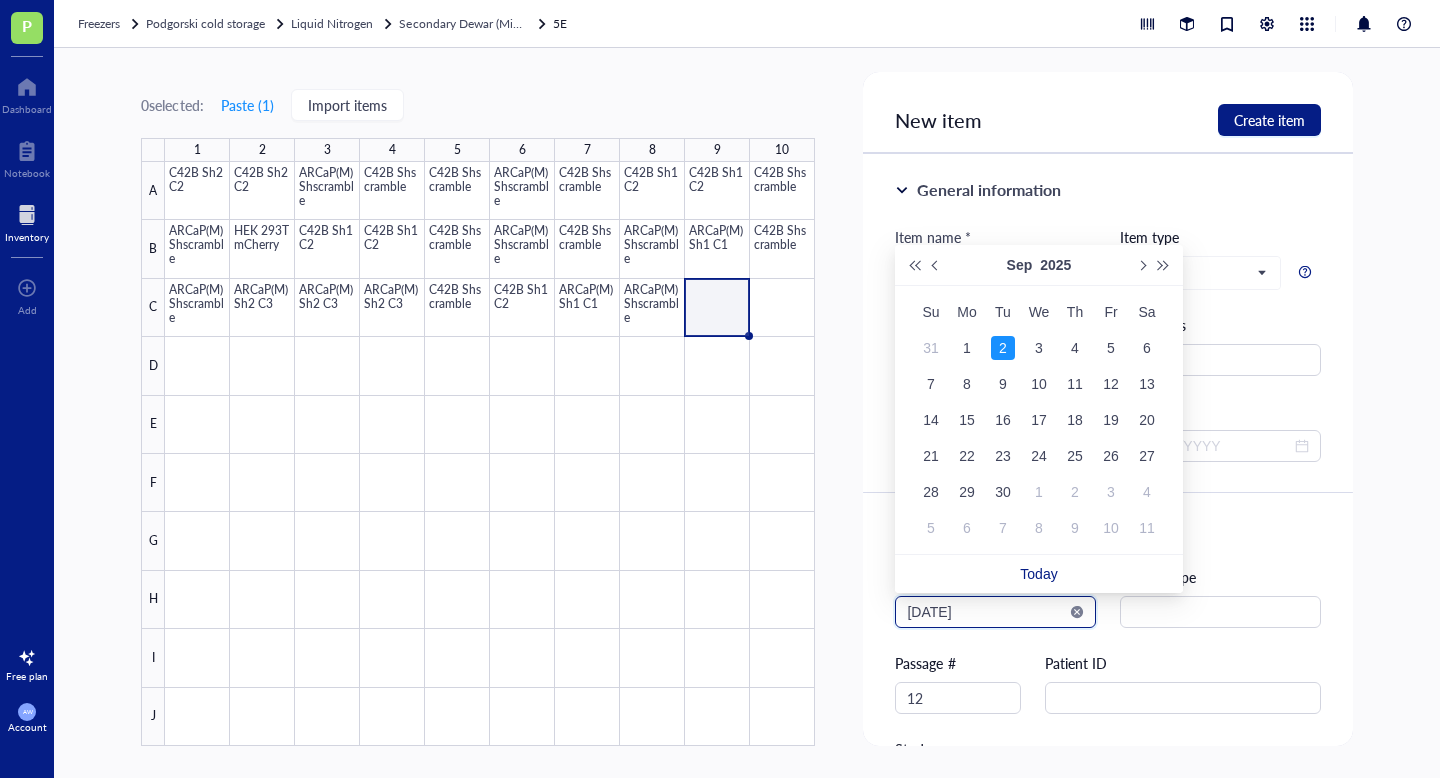 click on "2025-09-02" at bounding box center [986, 612] 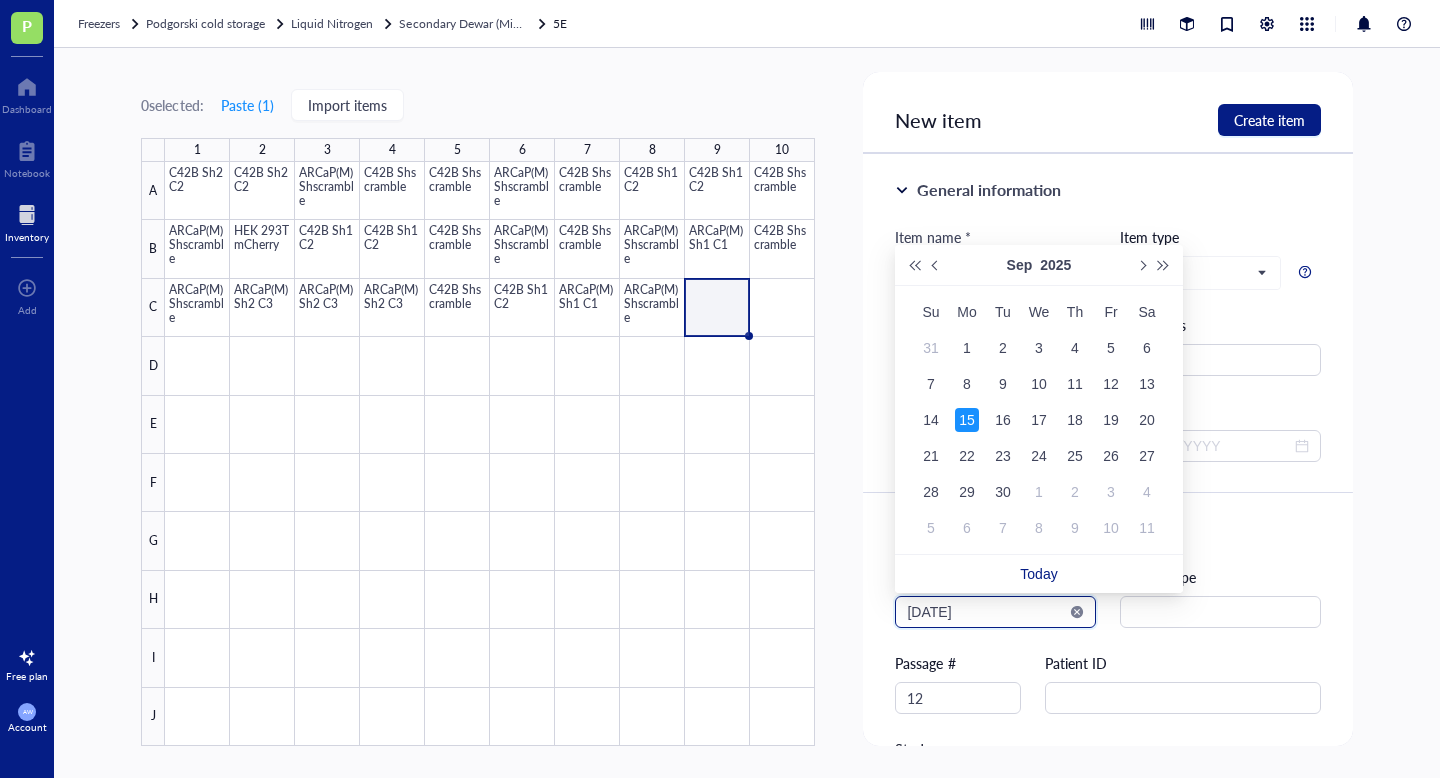 click on "2025-09-15" at bounding box center (986, 612) 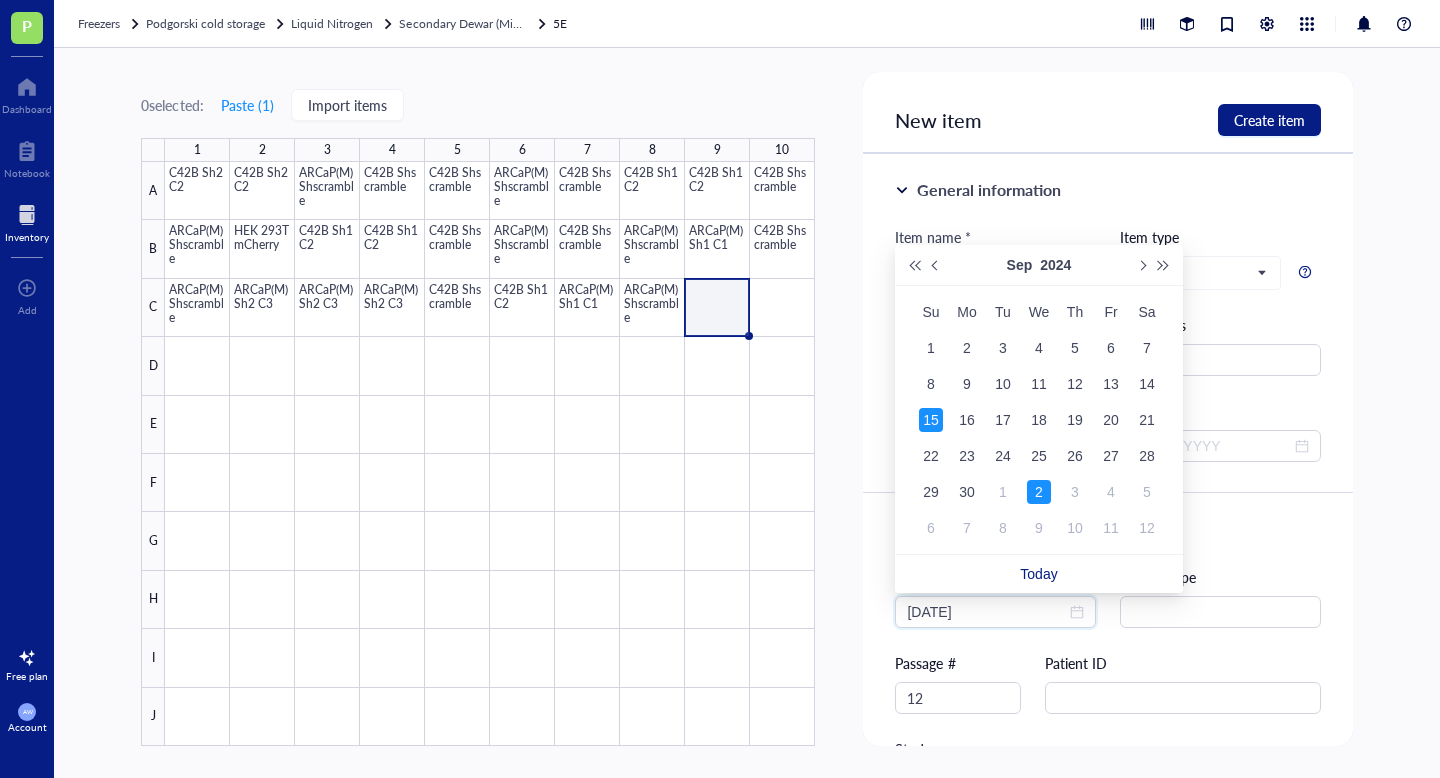 type on "2024-09-15" 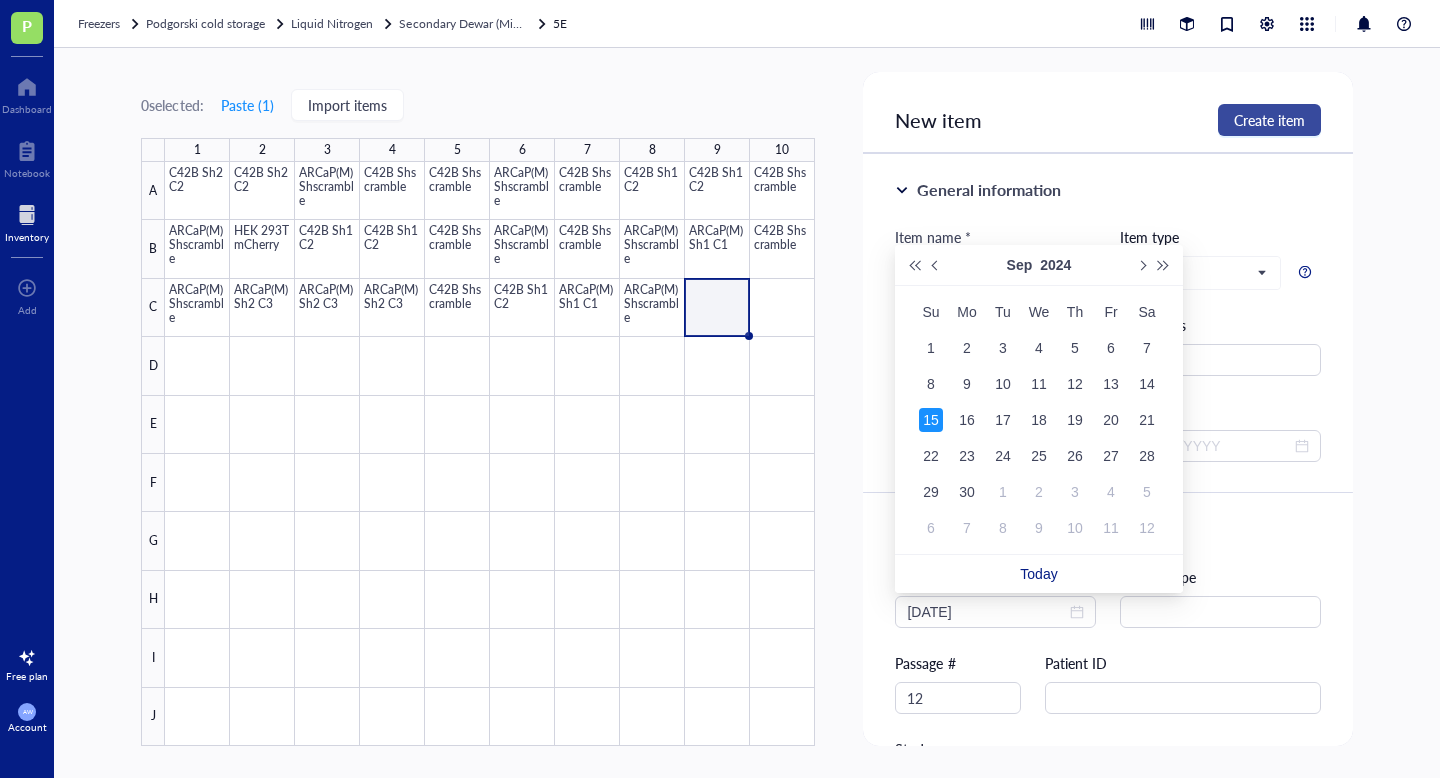 click on "Create item" at bounding box center [1269, 120] 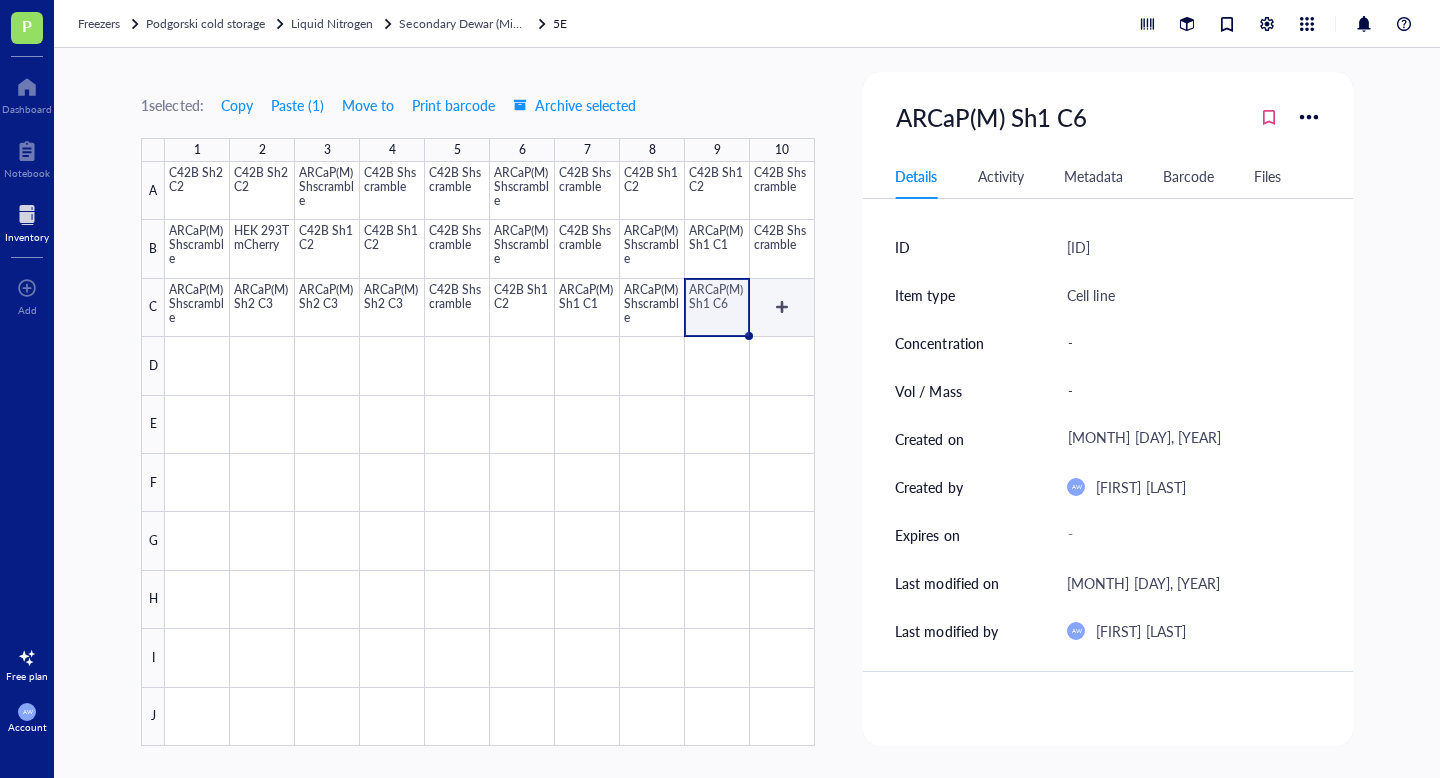 click at bounding box center [490, 454] 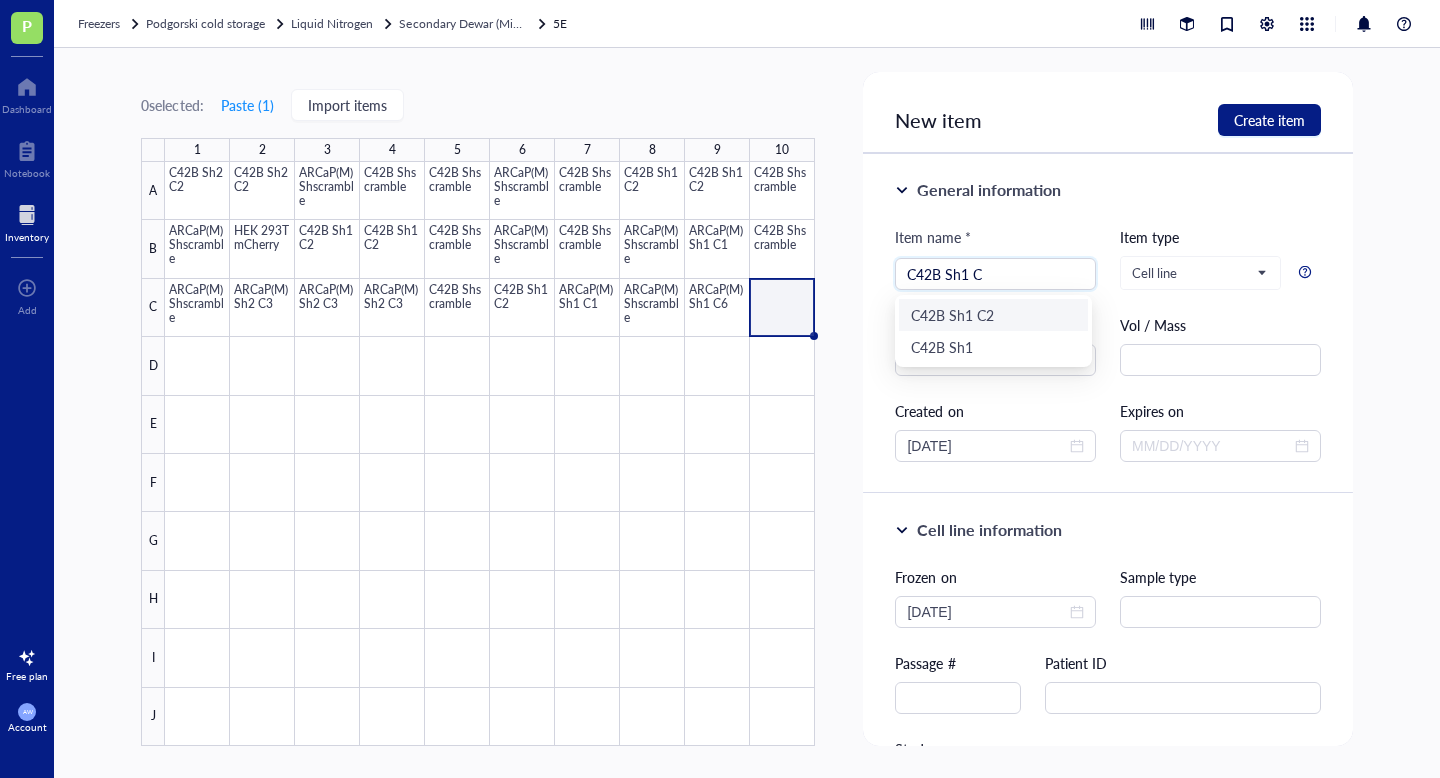 click on "C42B Sh1 C2" at bounding box center (993, 315) 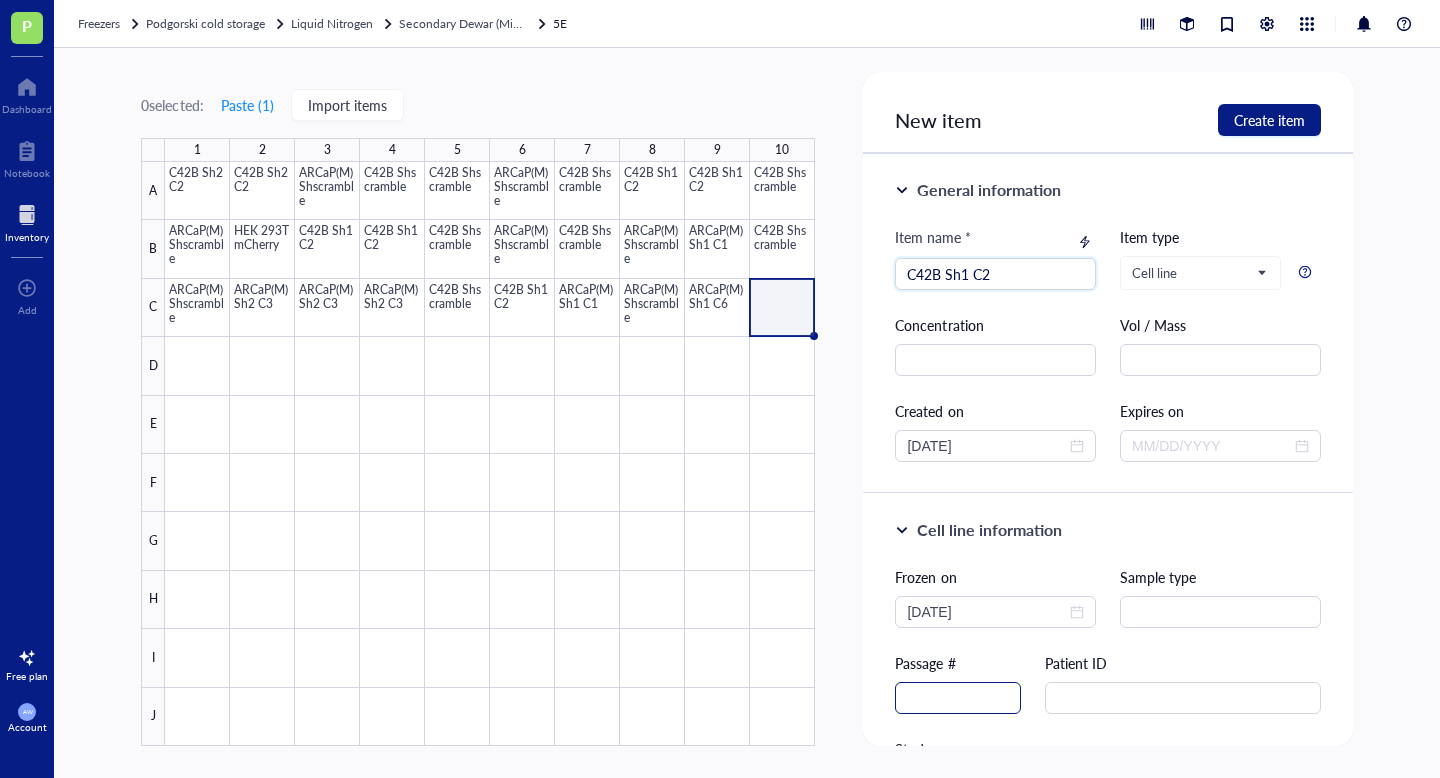 type on "C42B Sh1 C2" 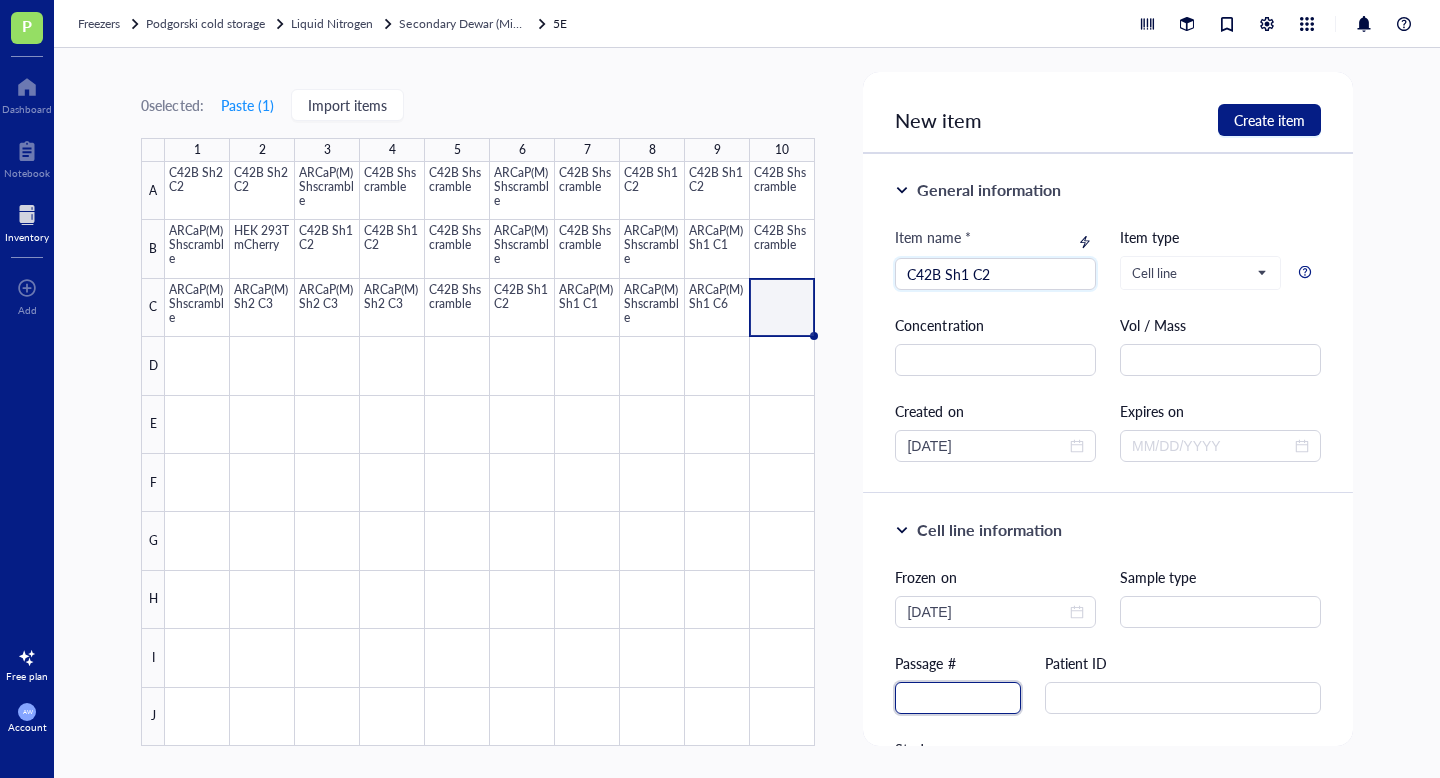 click at bounding box center (958, 698) 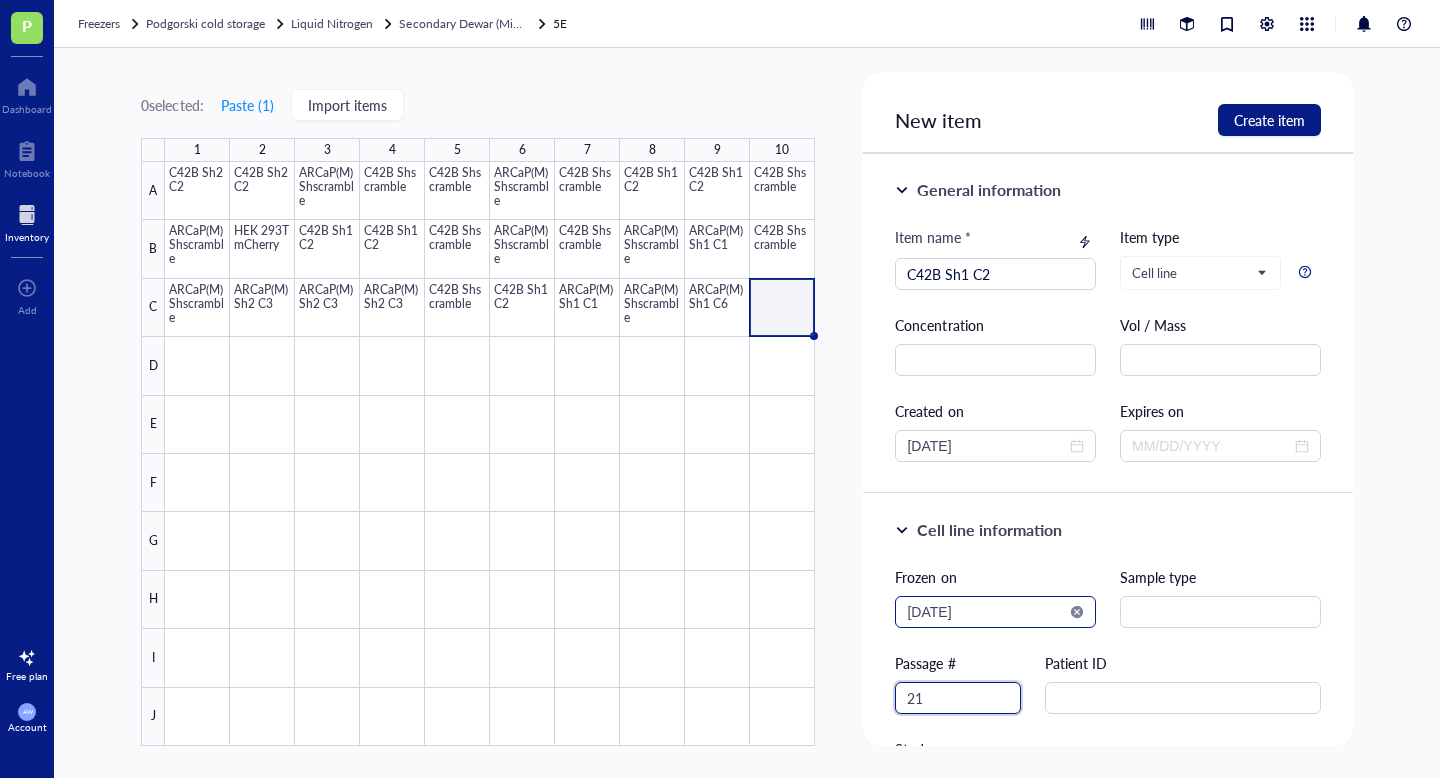 type on "21" 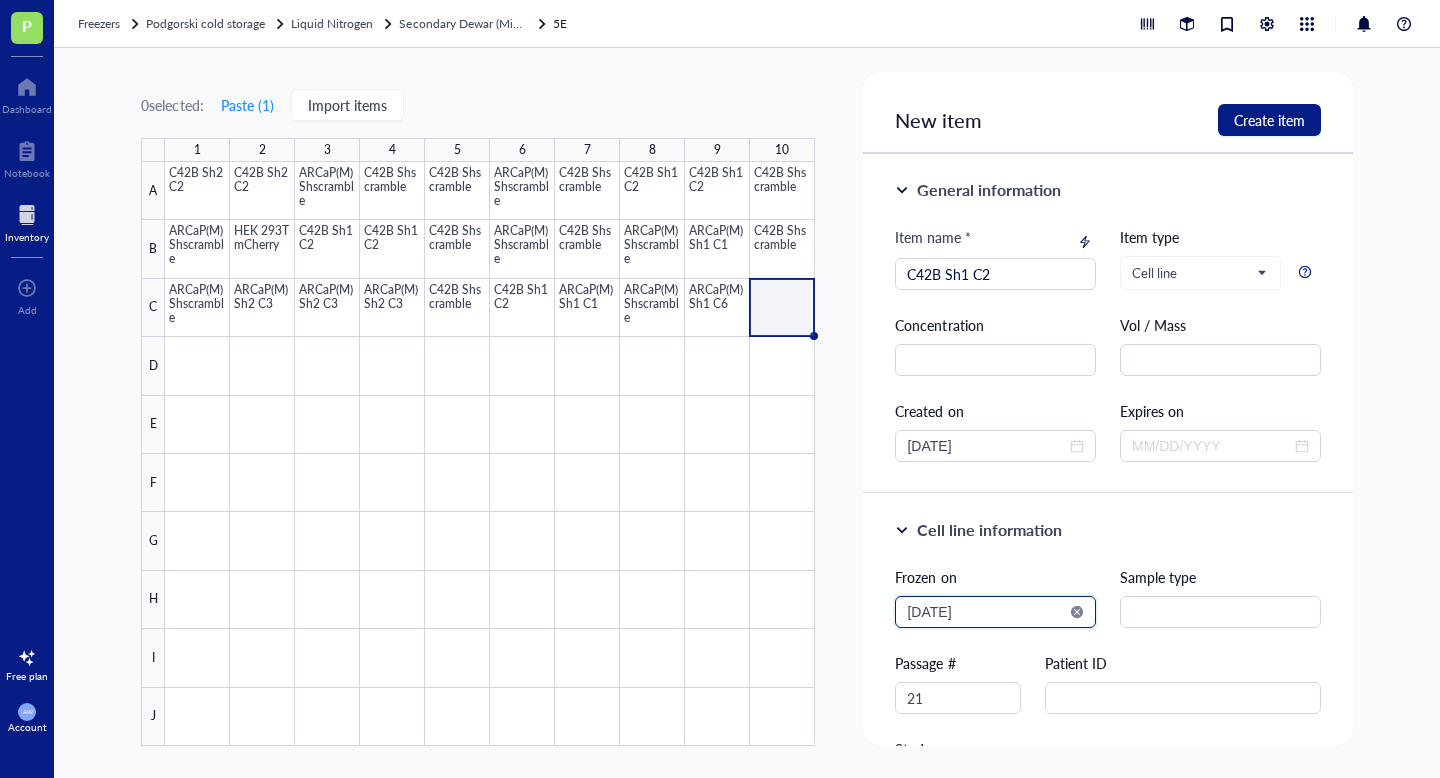 click on "2025-08-02" at bounding box center (986, 612) 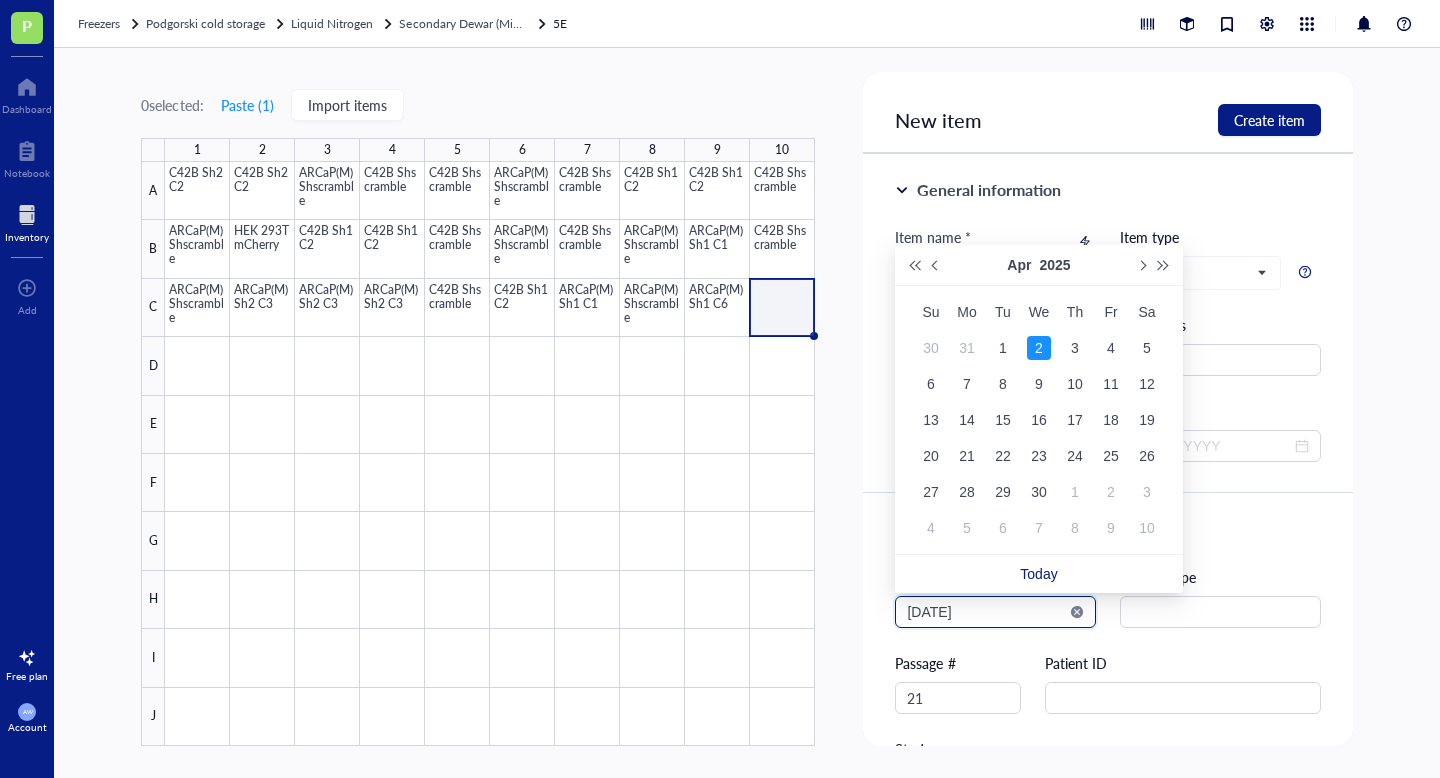click on "2025-04-02" at bounding box center [986, 612] 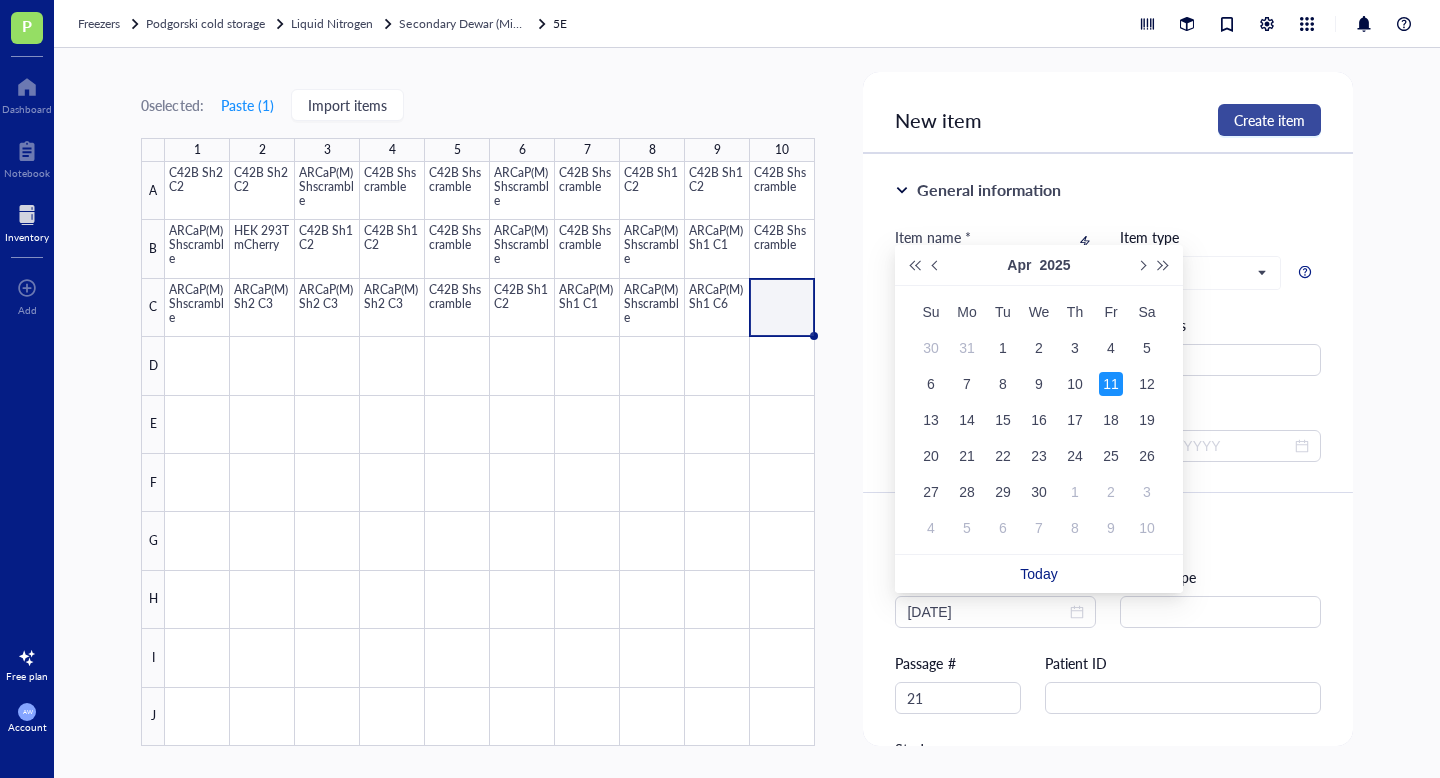 type on "2025-04-11" 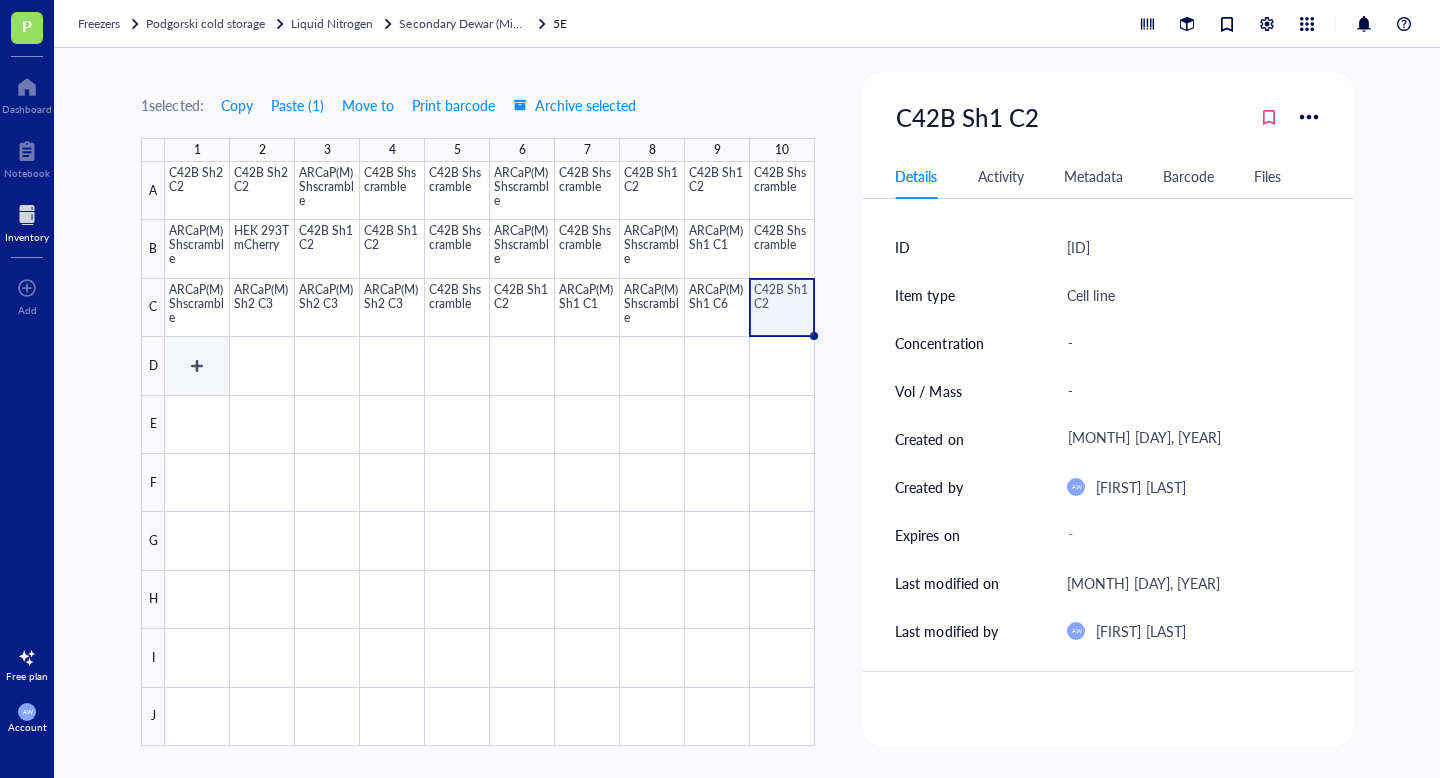 click at bounding box center [490, 454] 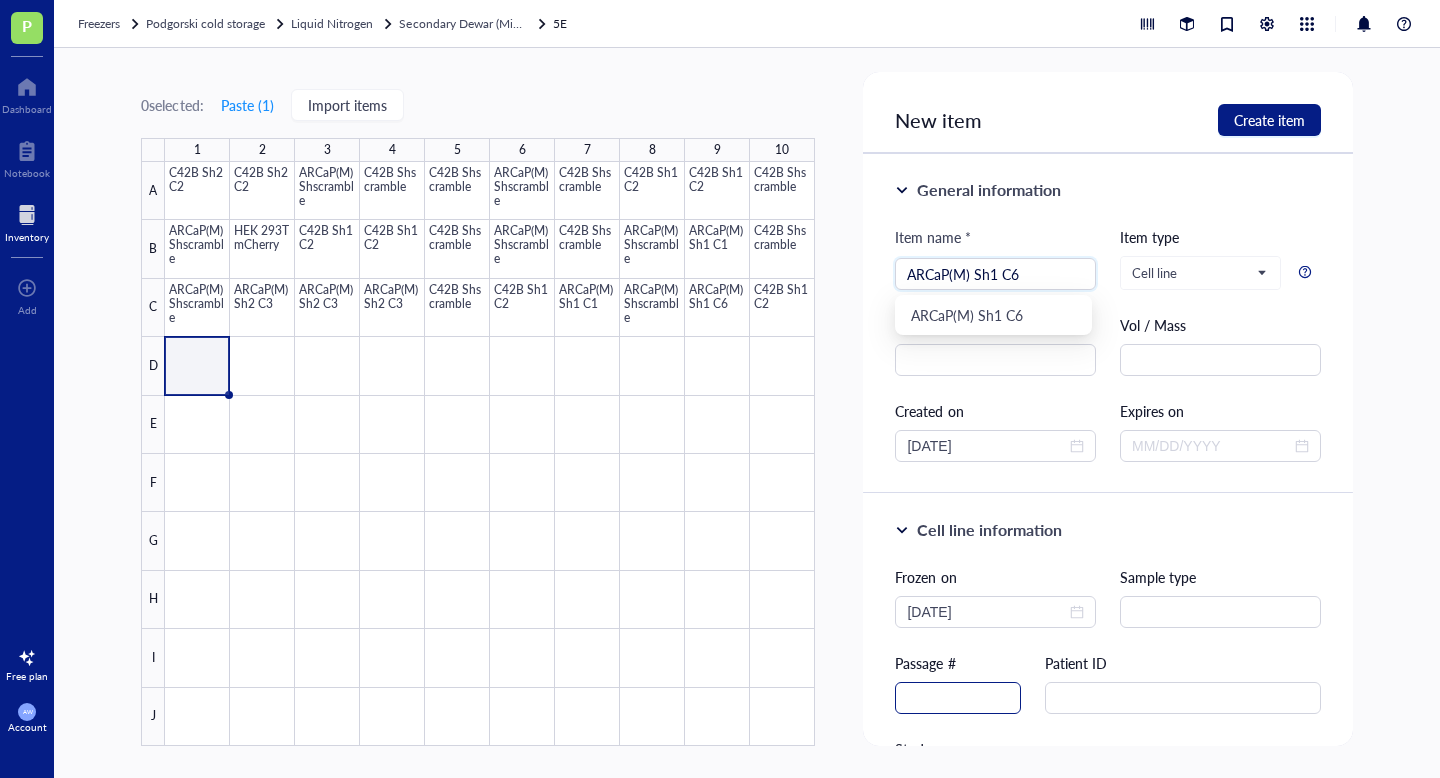type on "ARCaP(M) Sh1 C6" 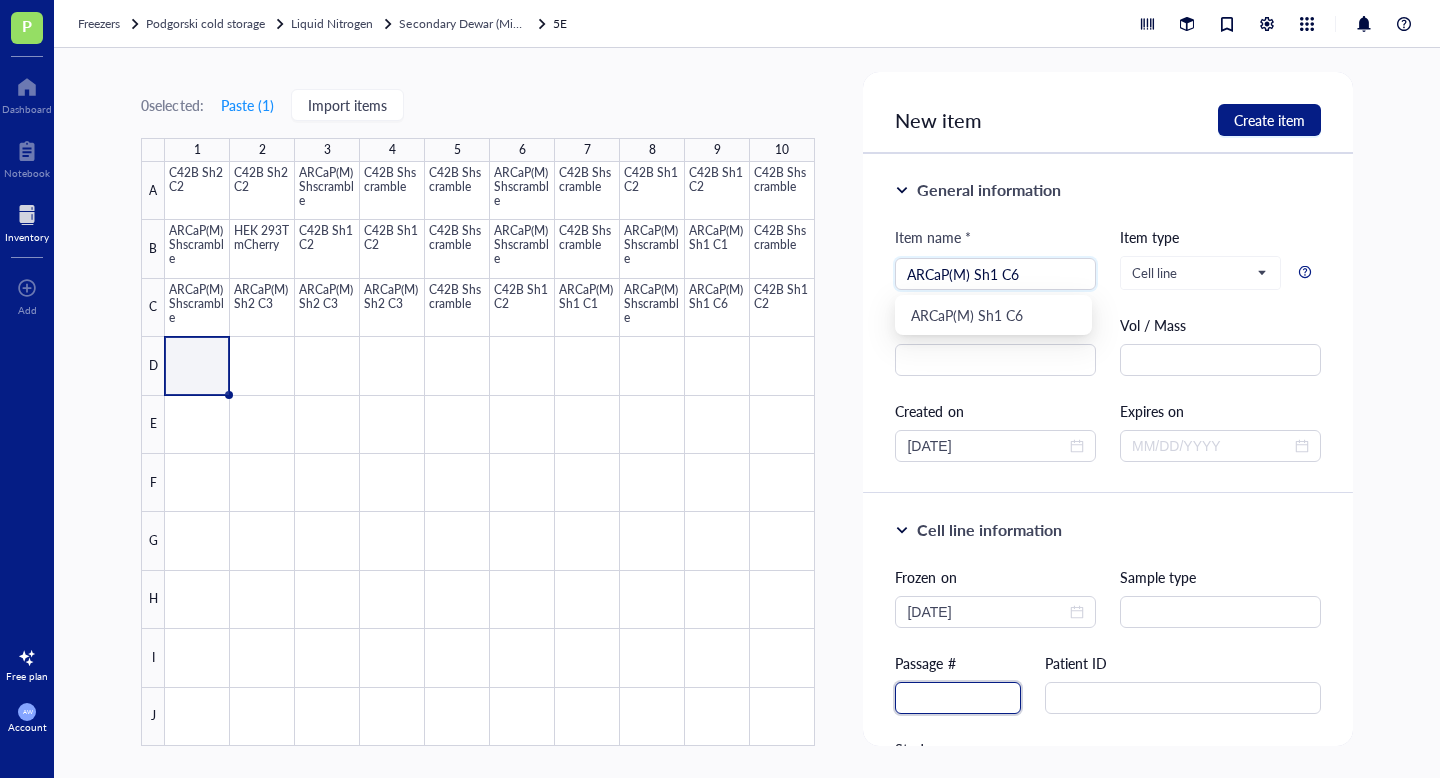 click at bounding box center [958, 698] 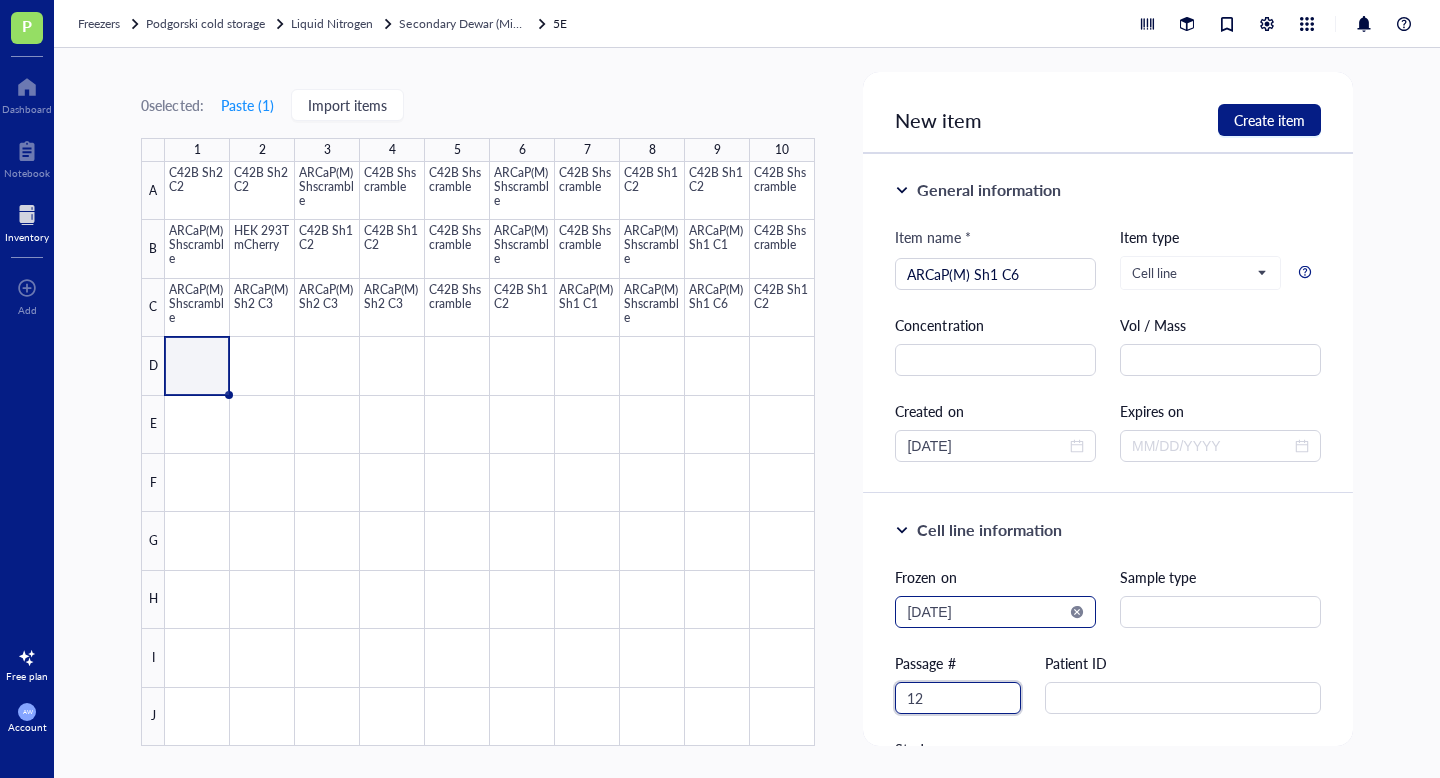 type on "12" 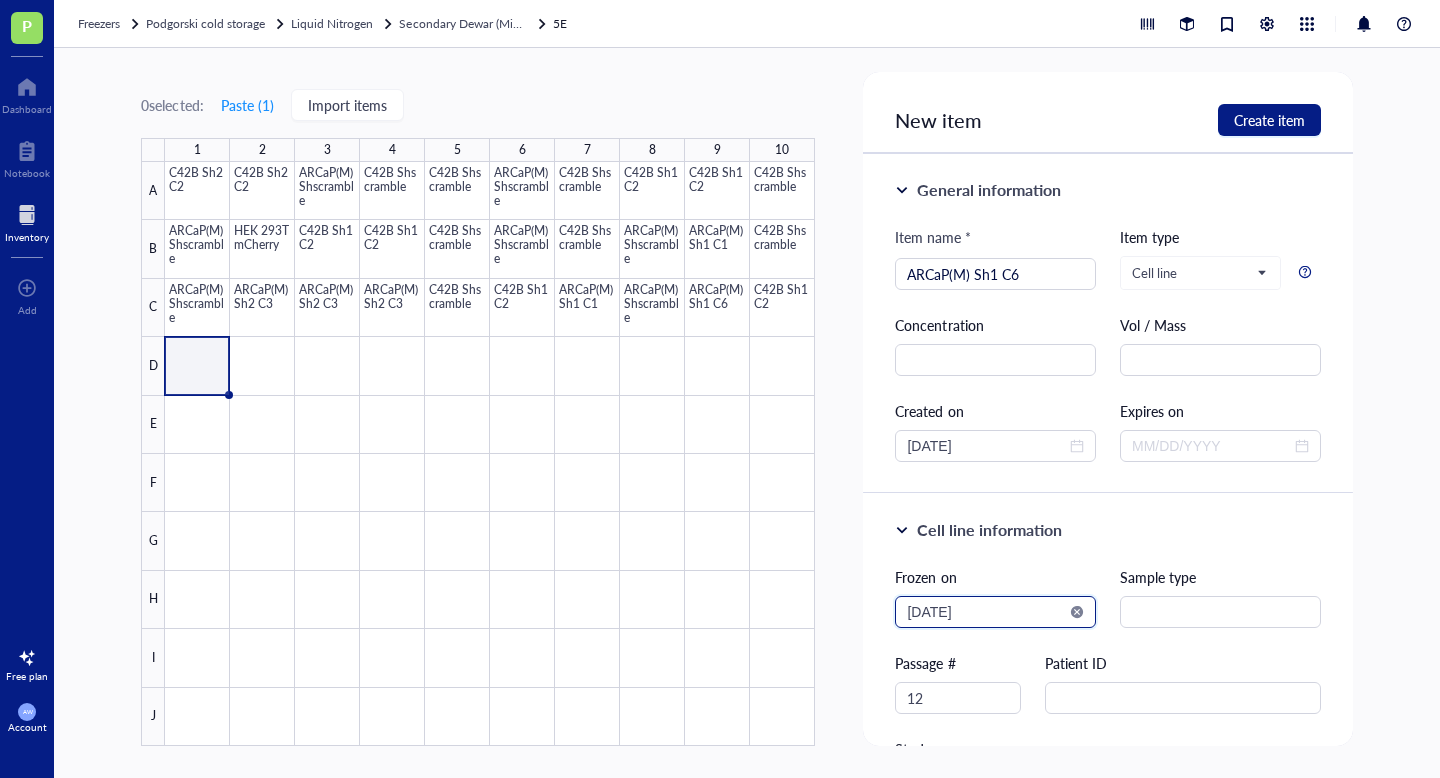 click on "2025-08-02" at bounding box center [986, 612] 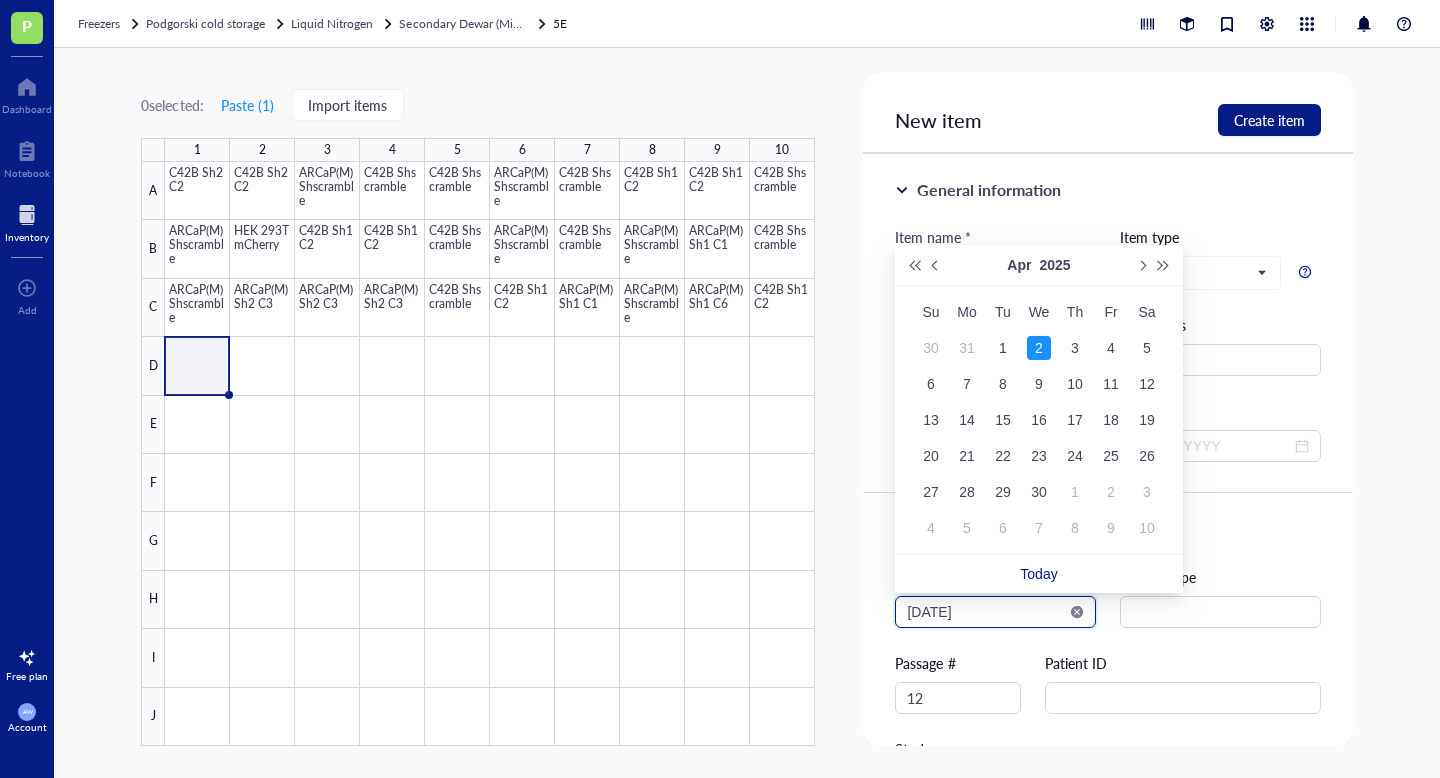 click on "2025-04-02" at bounding box center (986, 612) 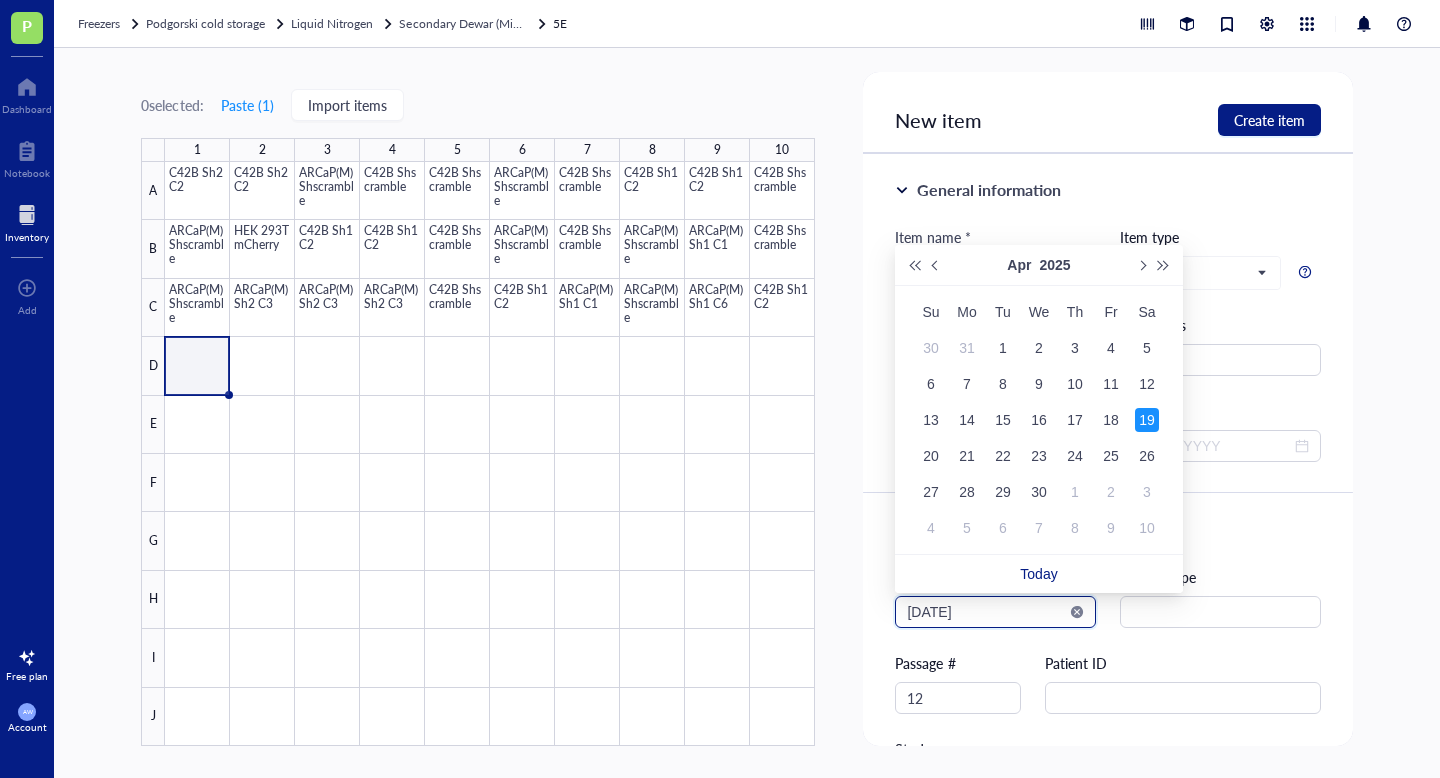 click on "2025-04-19" at bounding box center (986, 612) 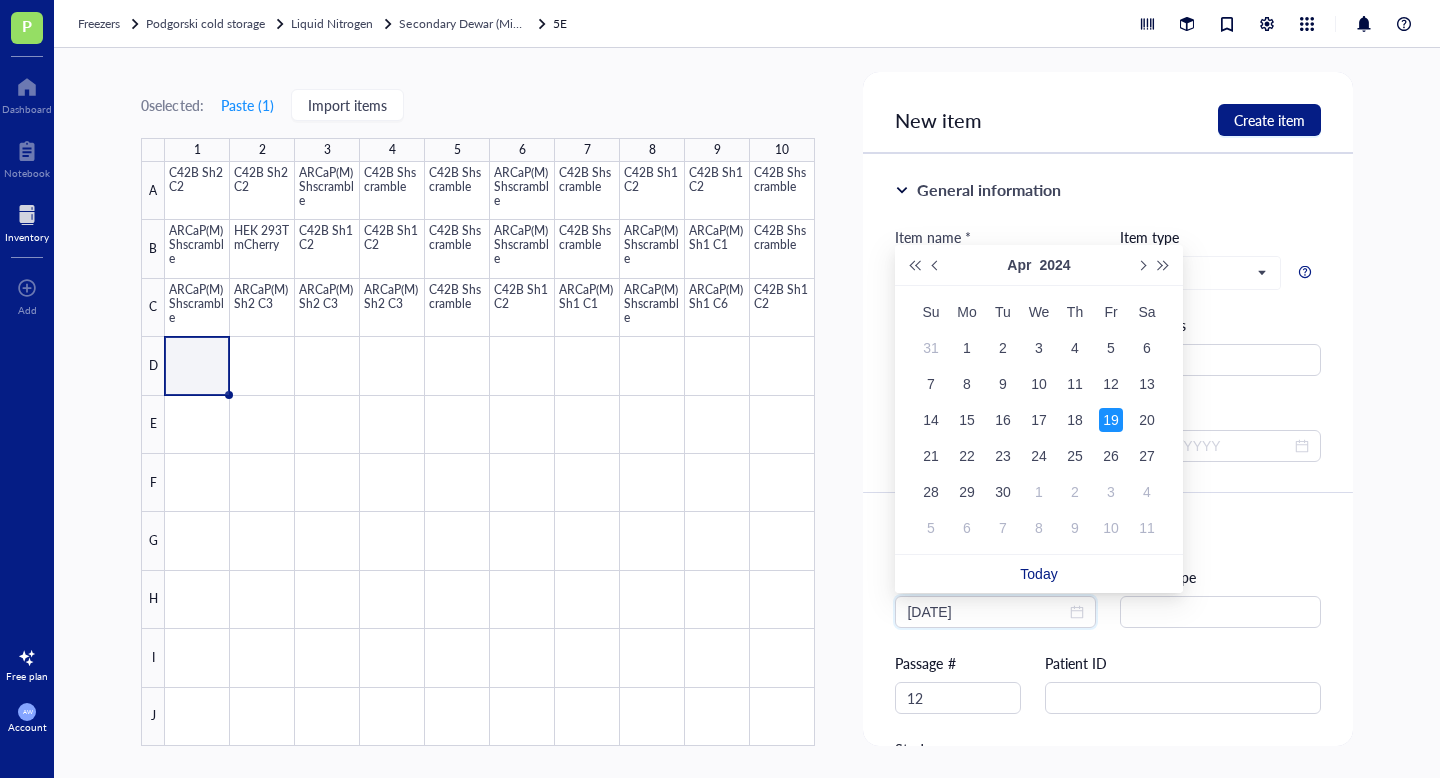 type on "2024-04-19" 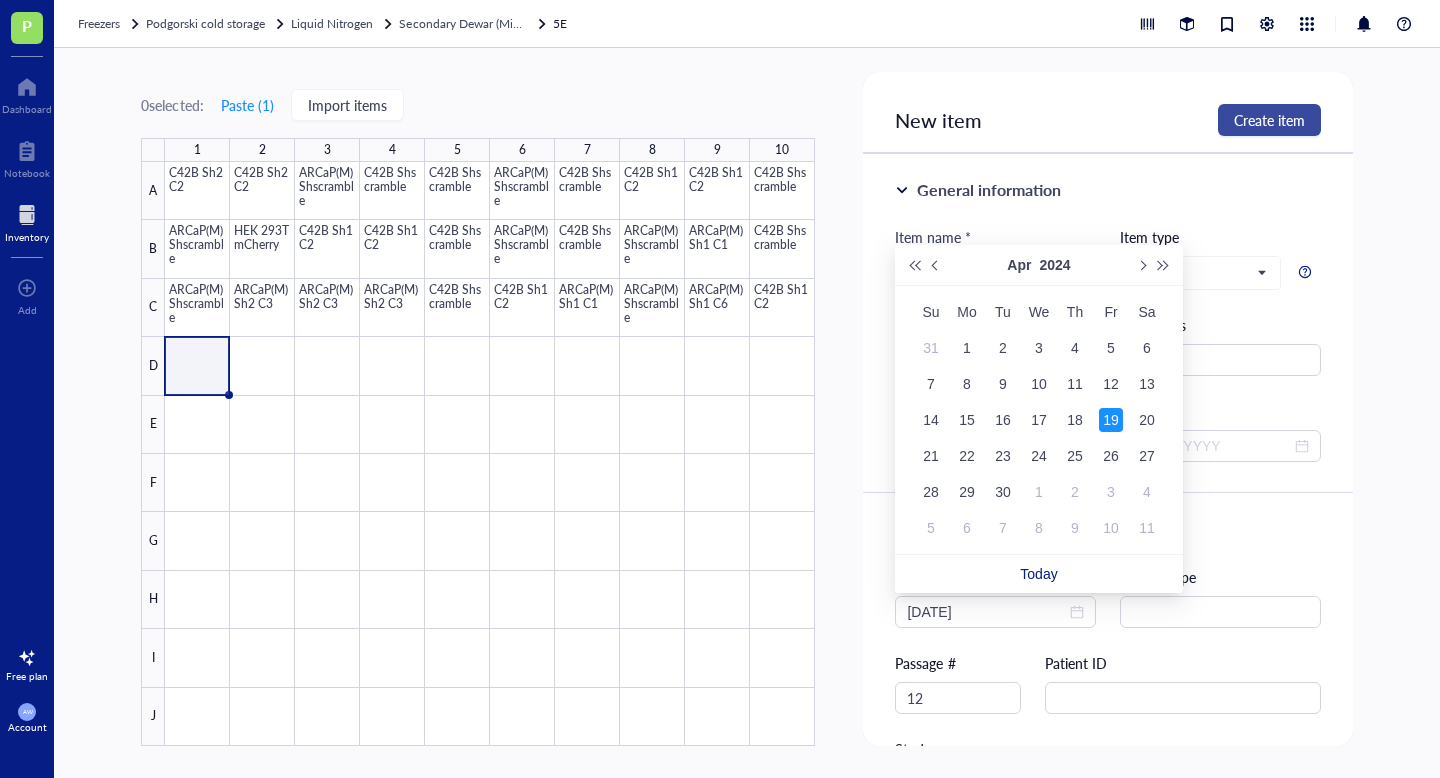 click on "Create item" at bounding box center (1269, 120) 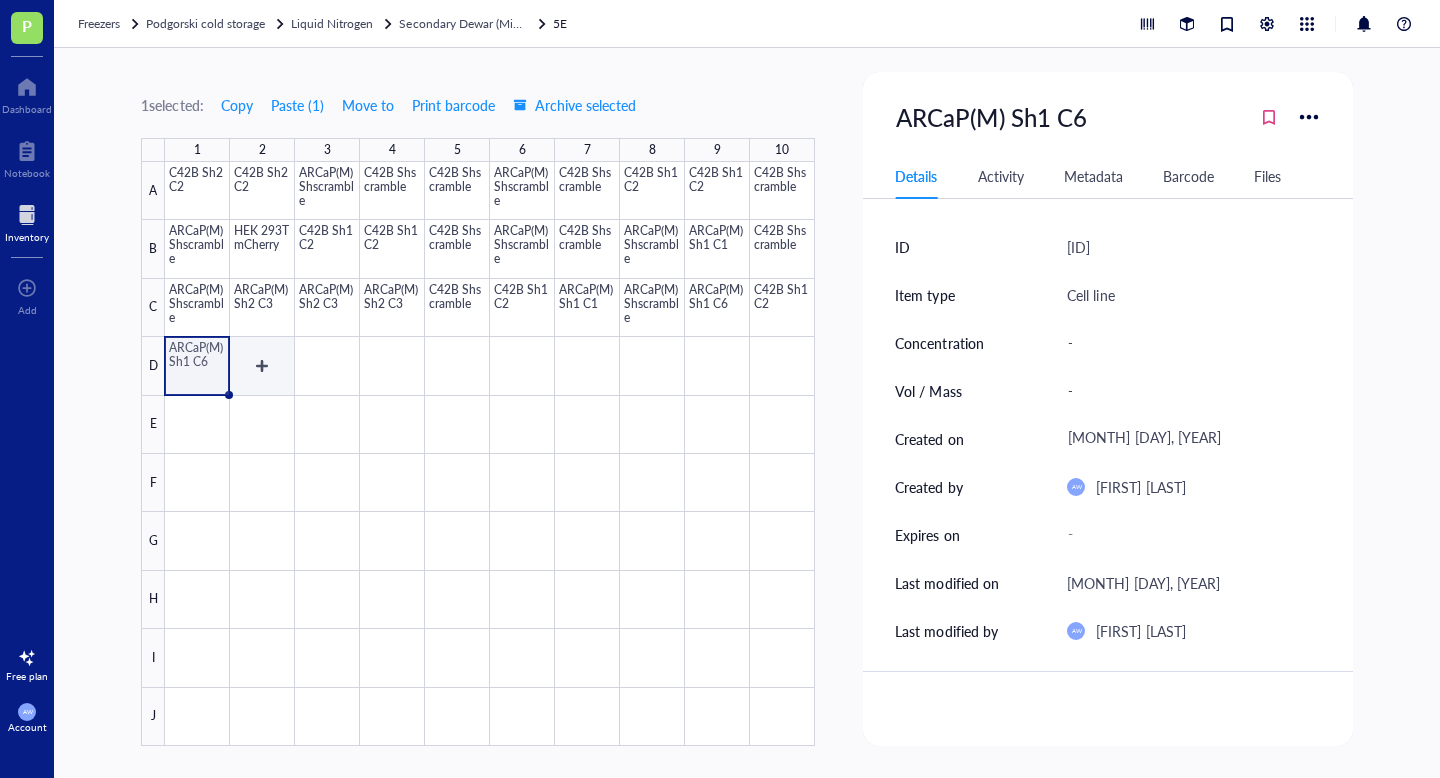click at bounding box center [490, 454] 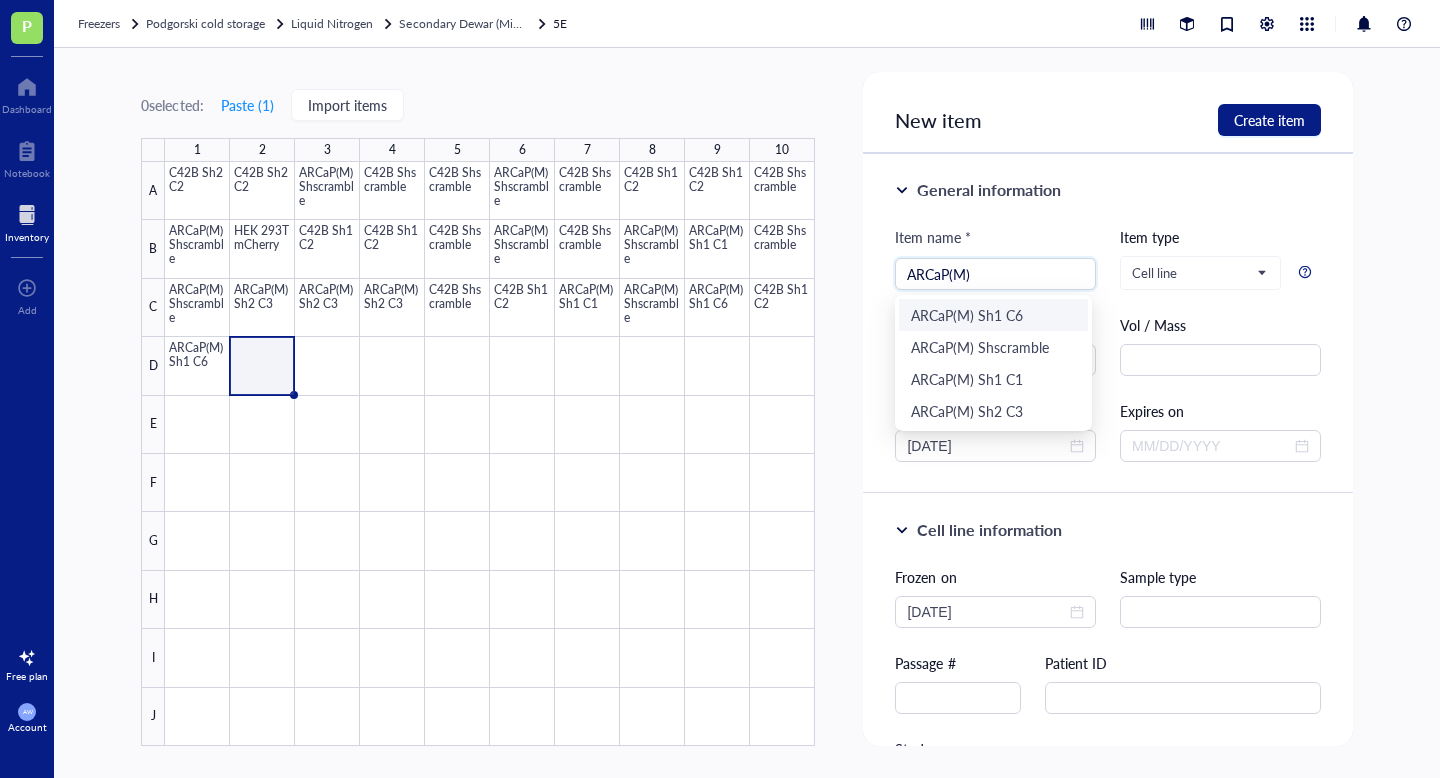click on "ARCaP(M) Sh1 C6" at bounding box center [993, 315] 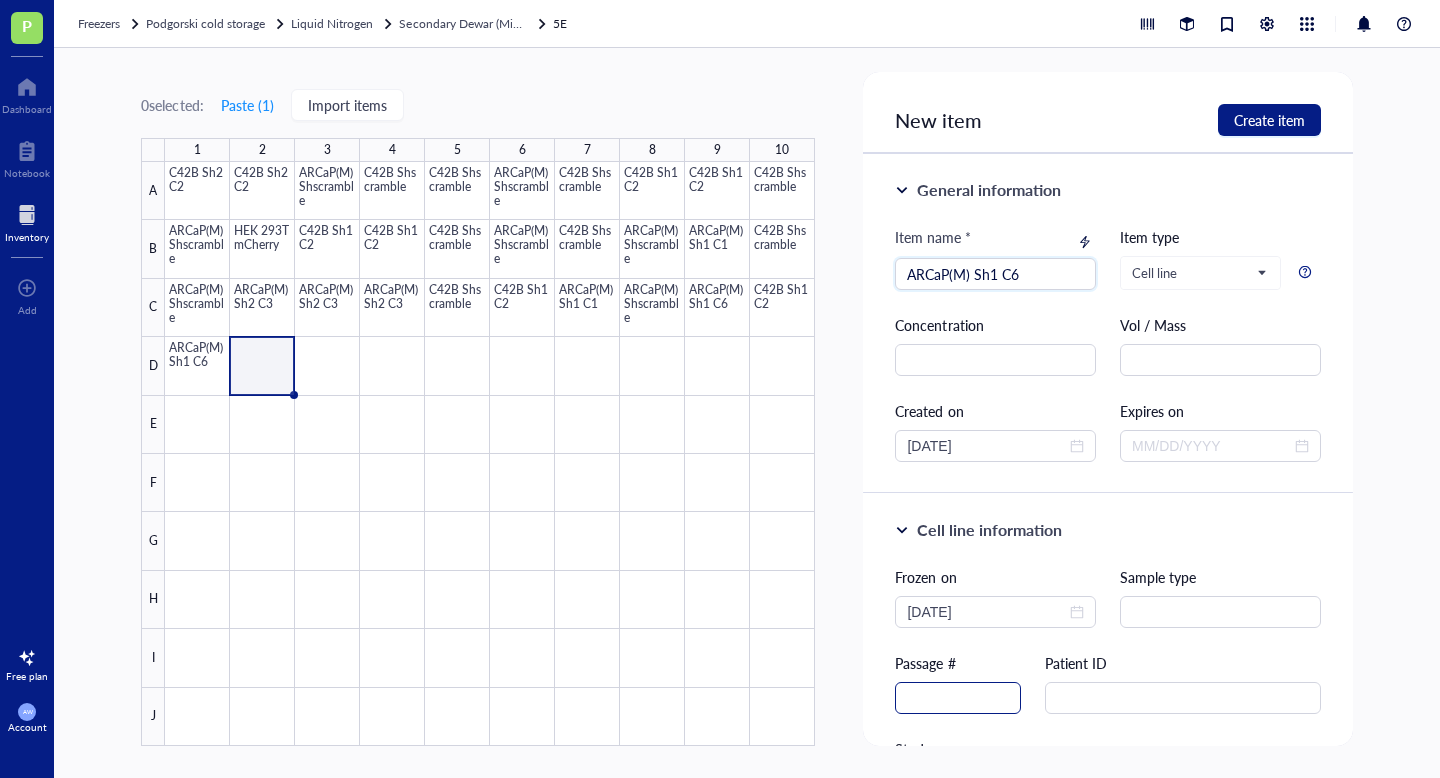 type on "ARCaP(M) Sh1 C6" 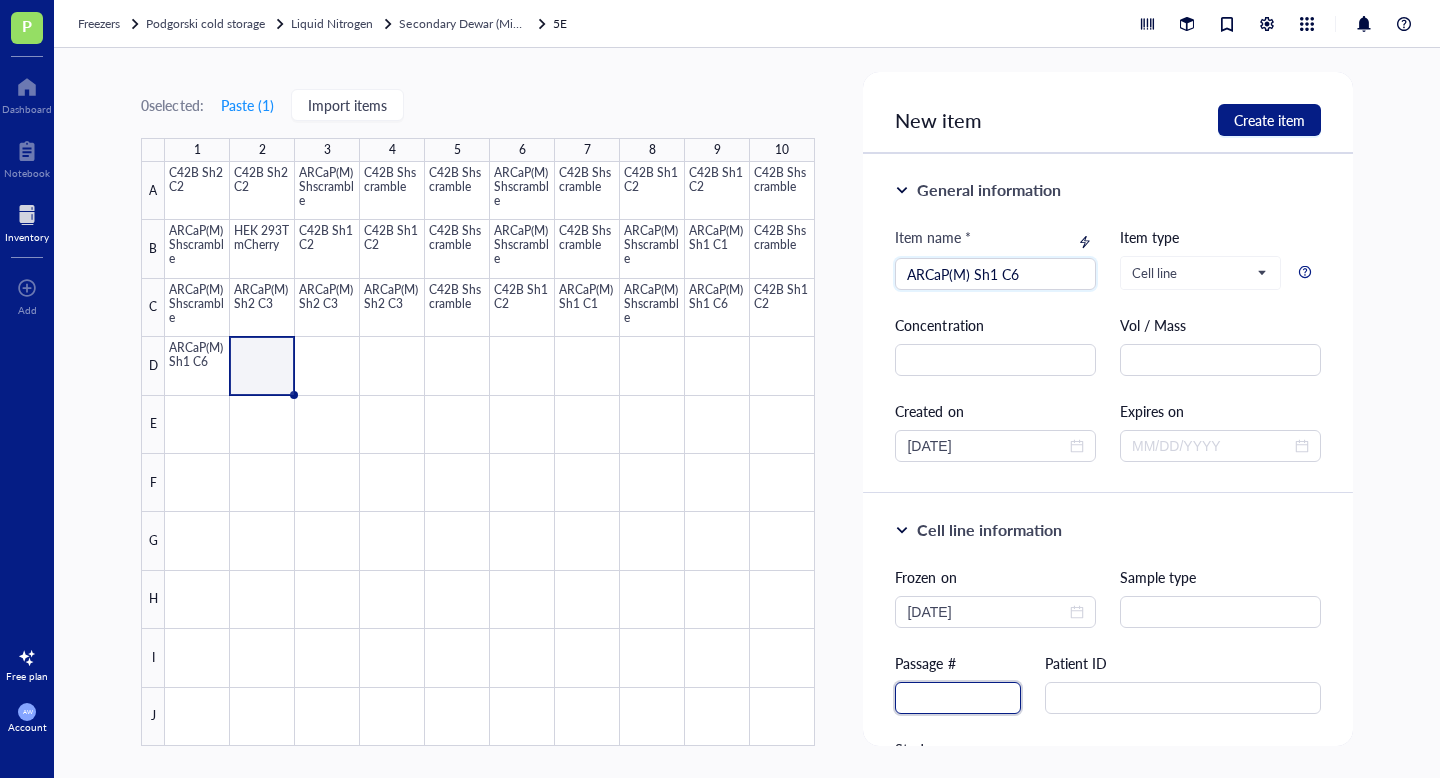 click at bounding box center [958, 698] 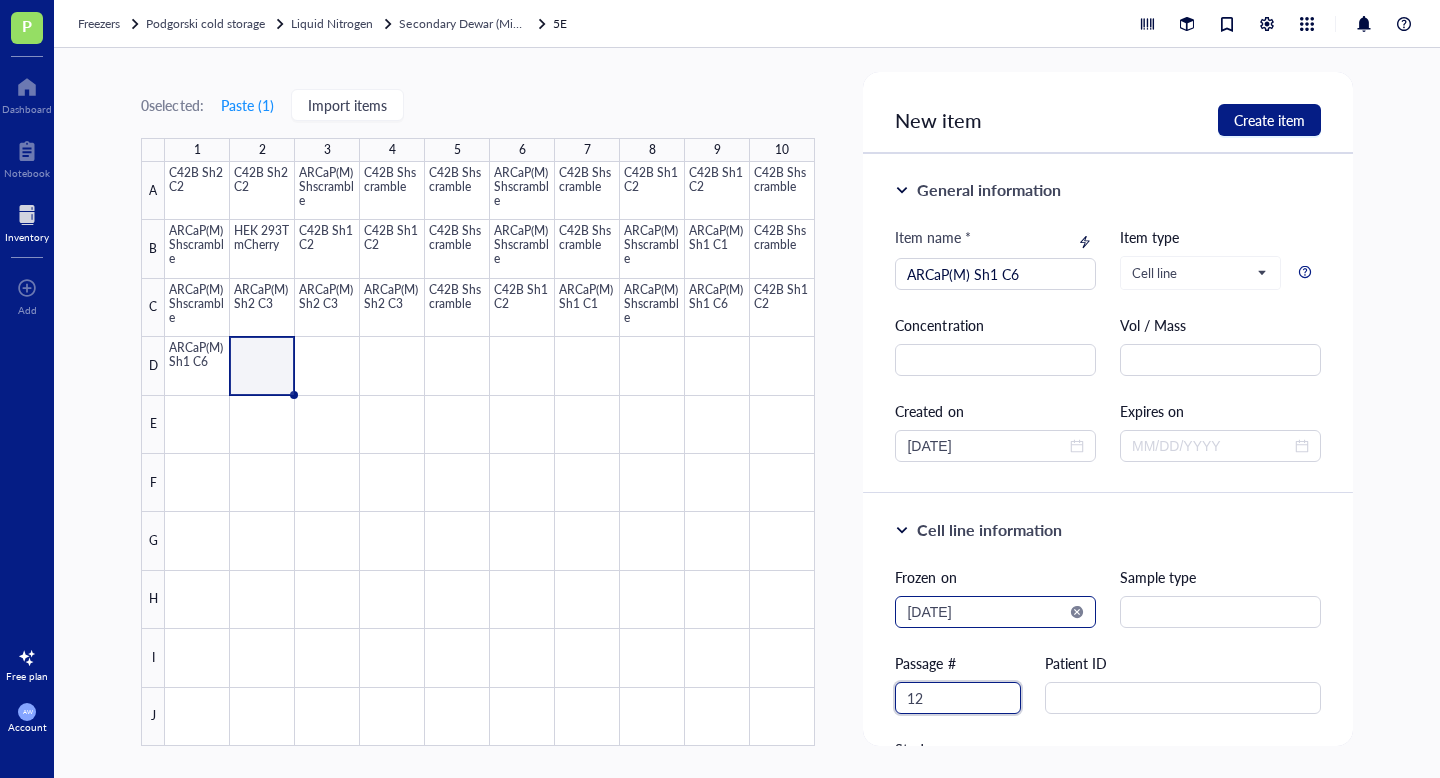 type on "12" 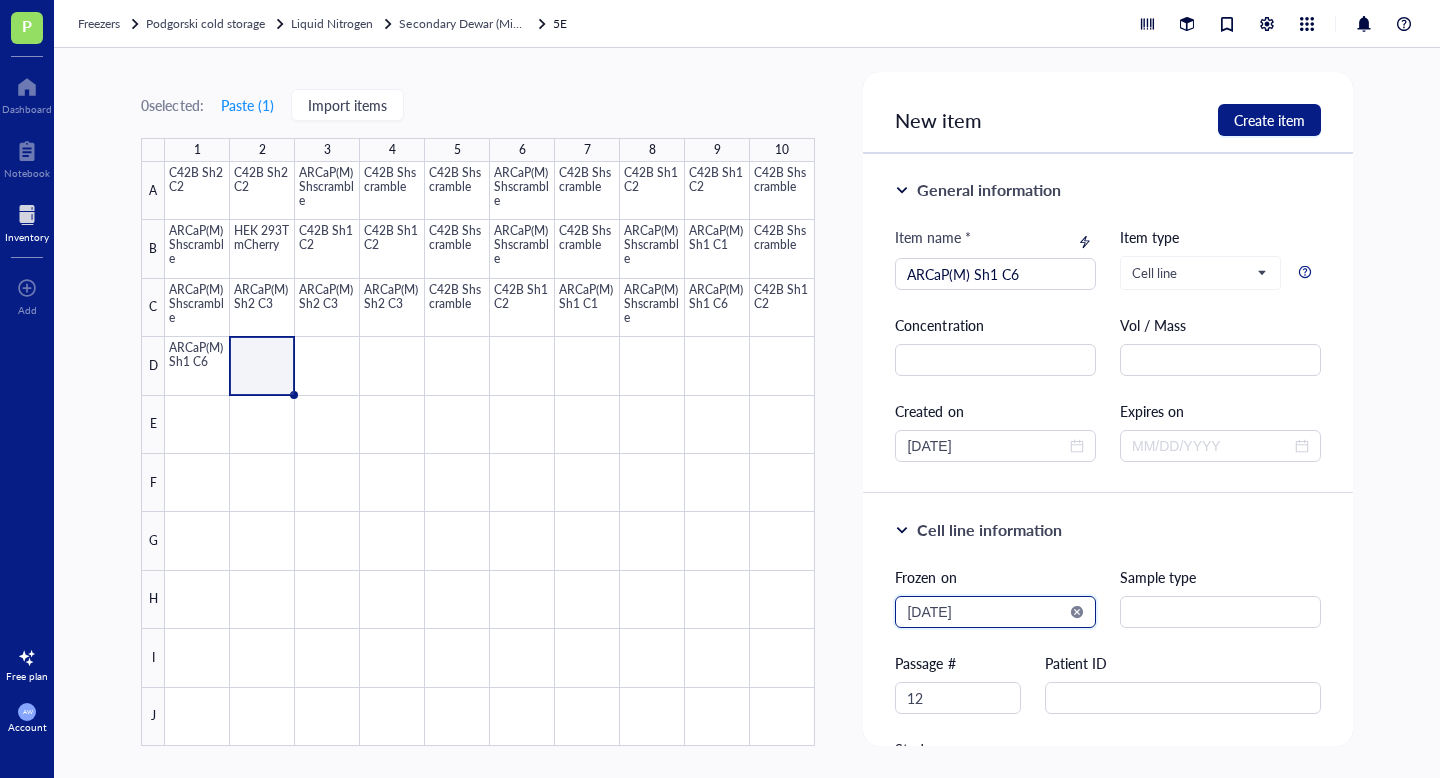 click on "2025-08-02" at bounding box center [986, 612] 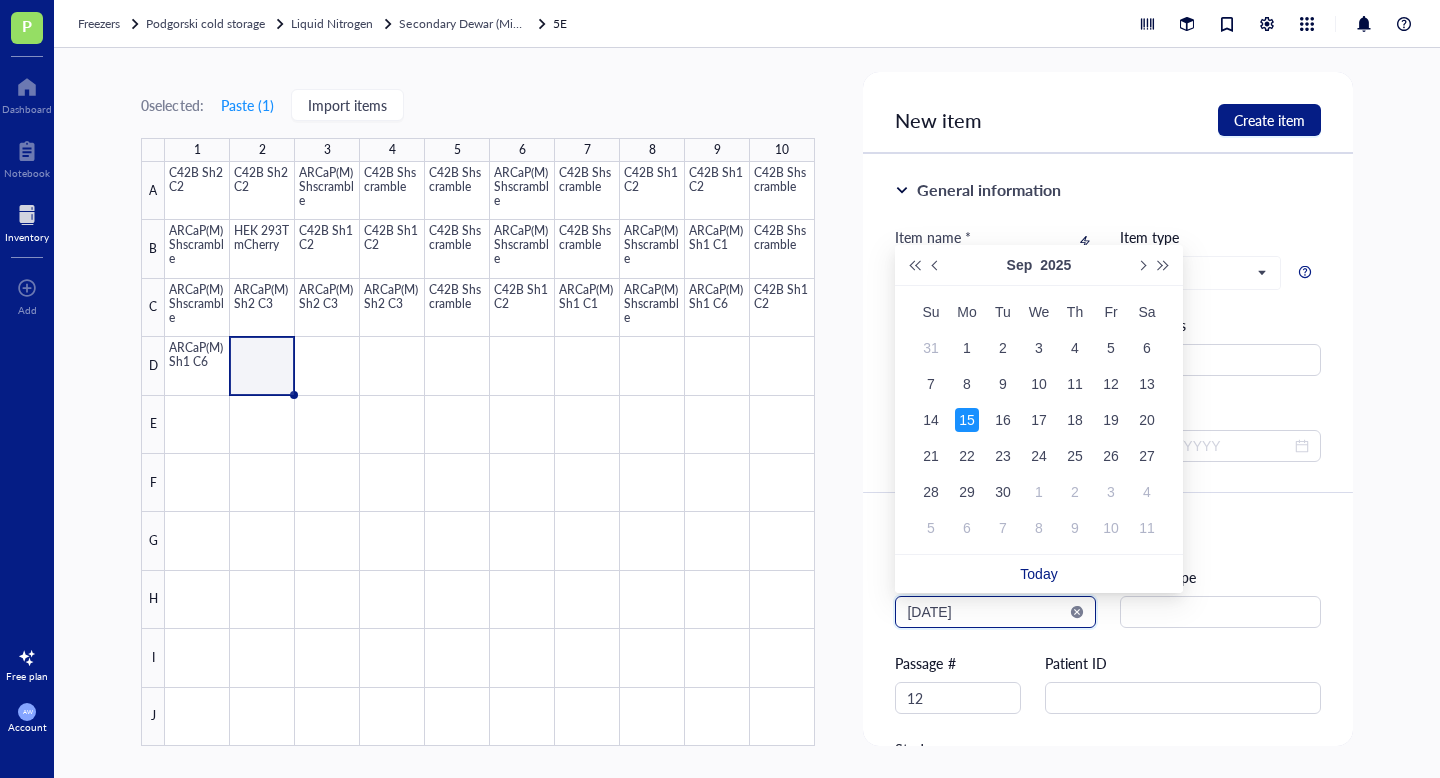 click on "2025-09-15" at bounding box center [986, 612] 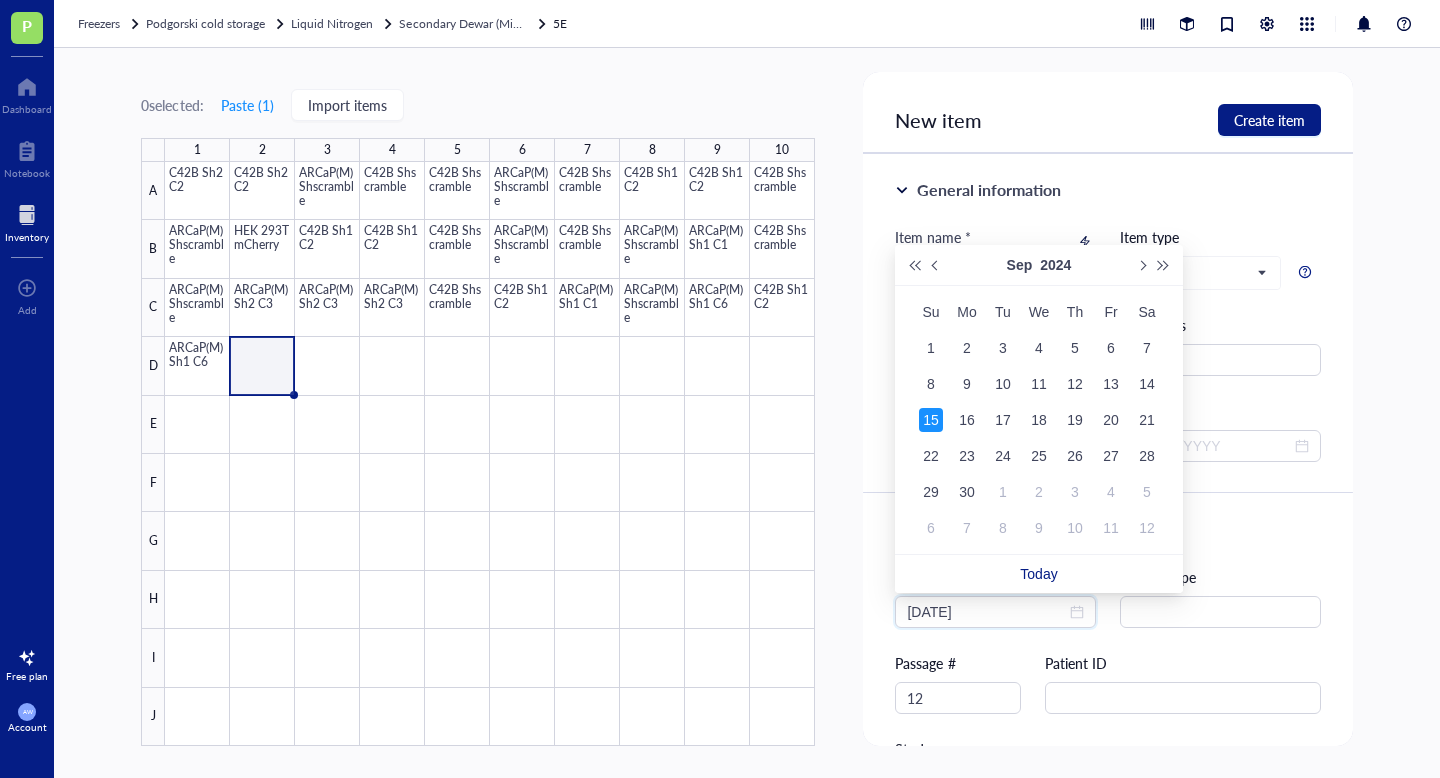 type on "2024-09-15" 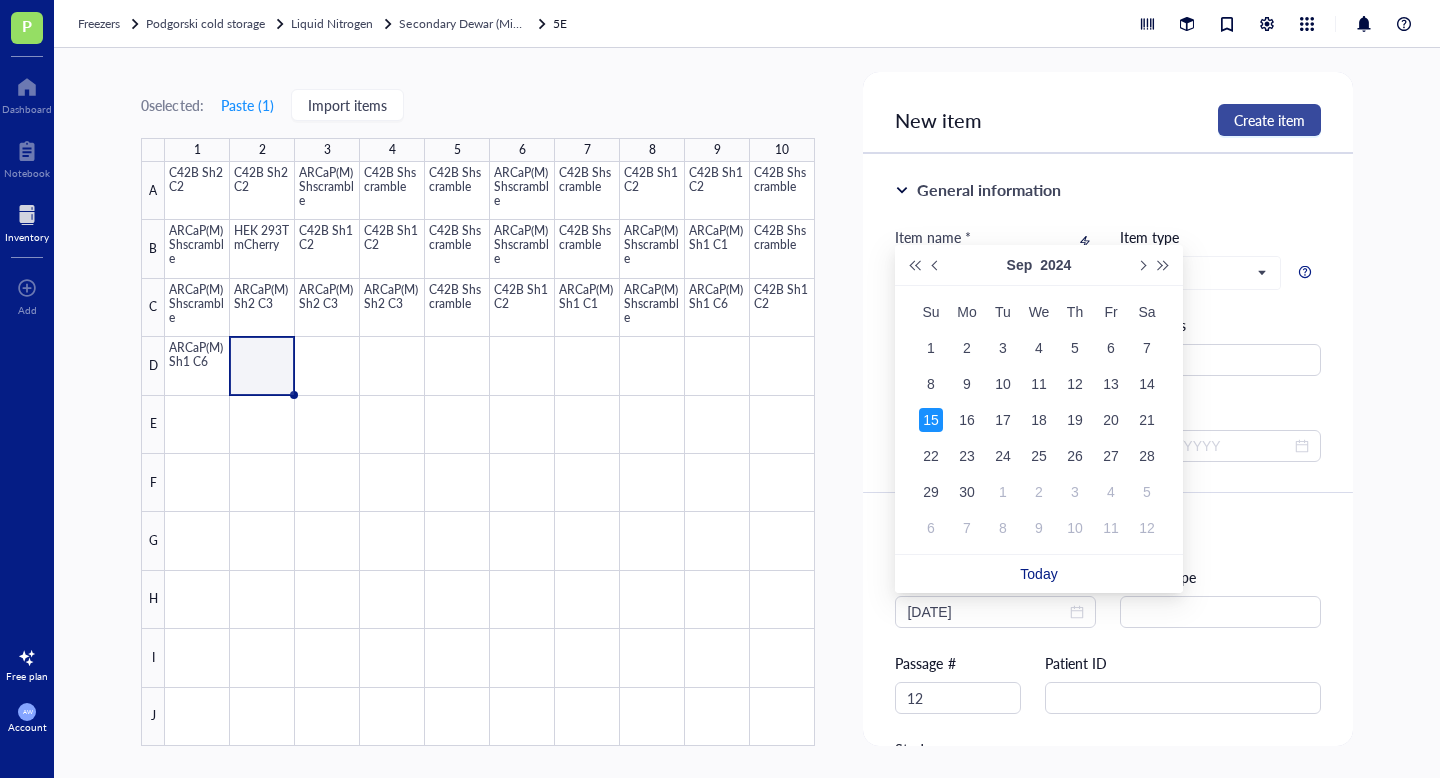 click on "Create item" at bounding box center (1269, 120) 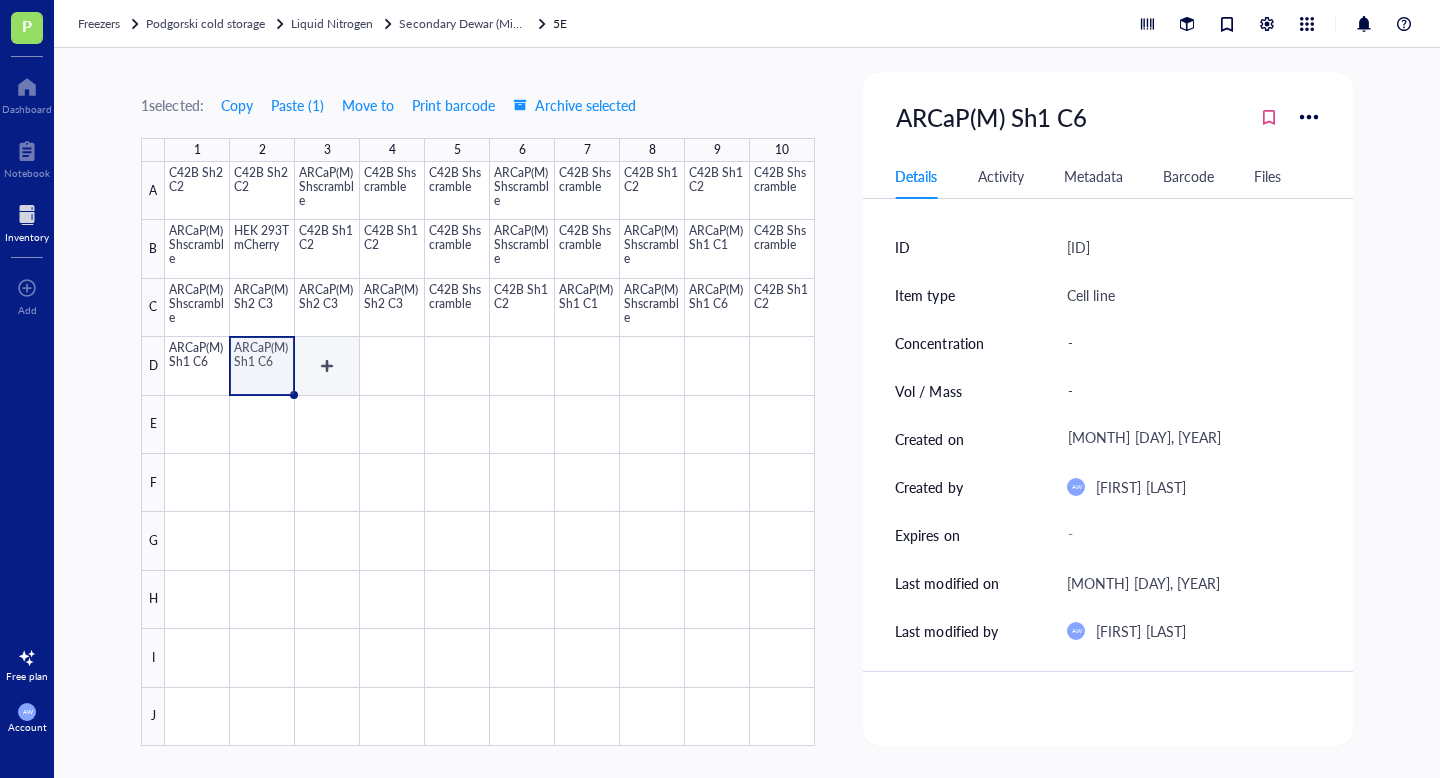 click at bounding box center [490, 454] 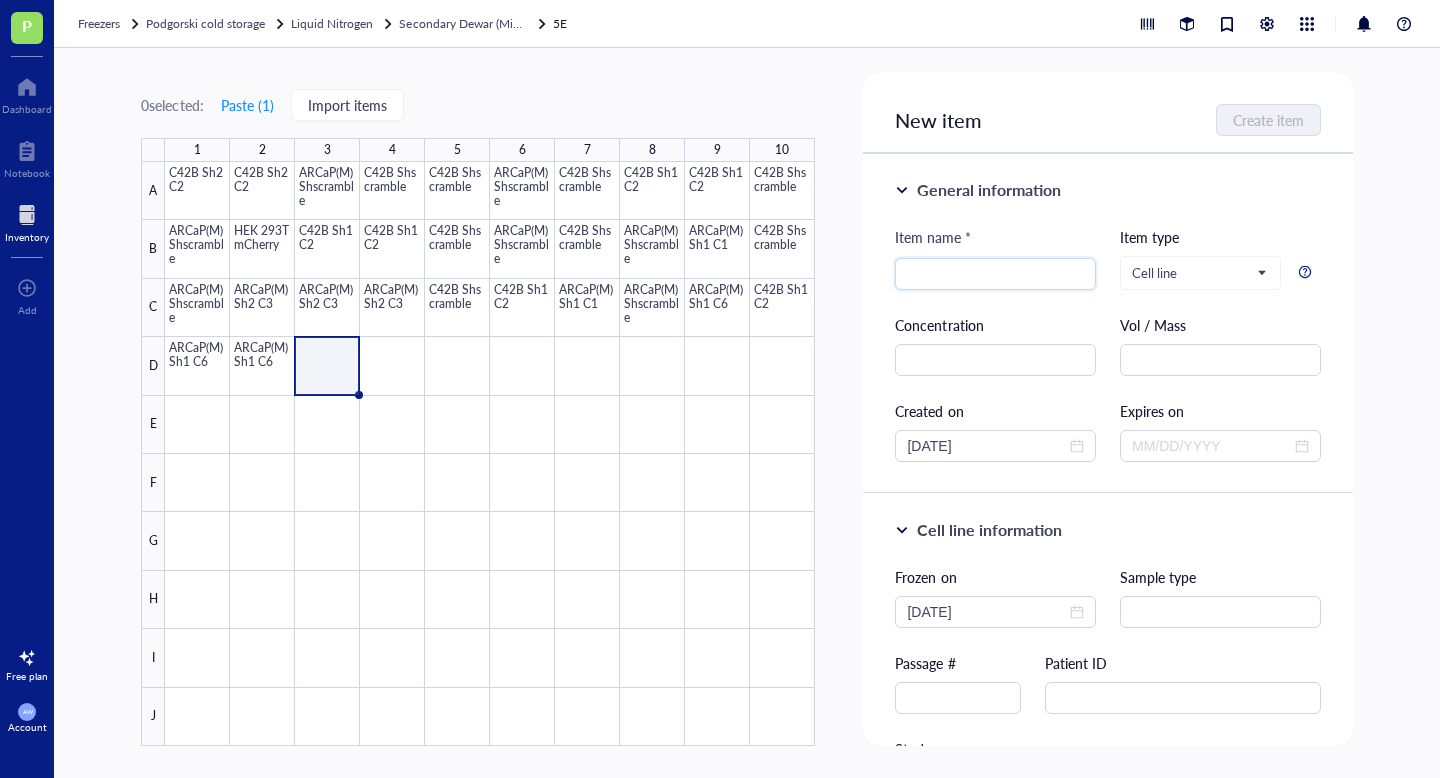 click at bounding box center [490, 454] 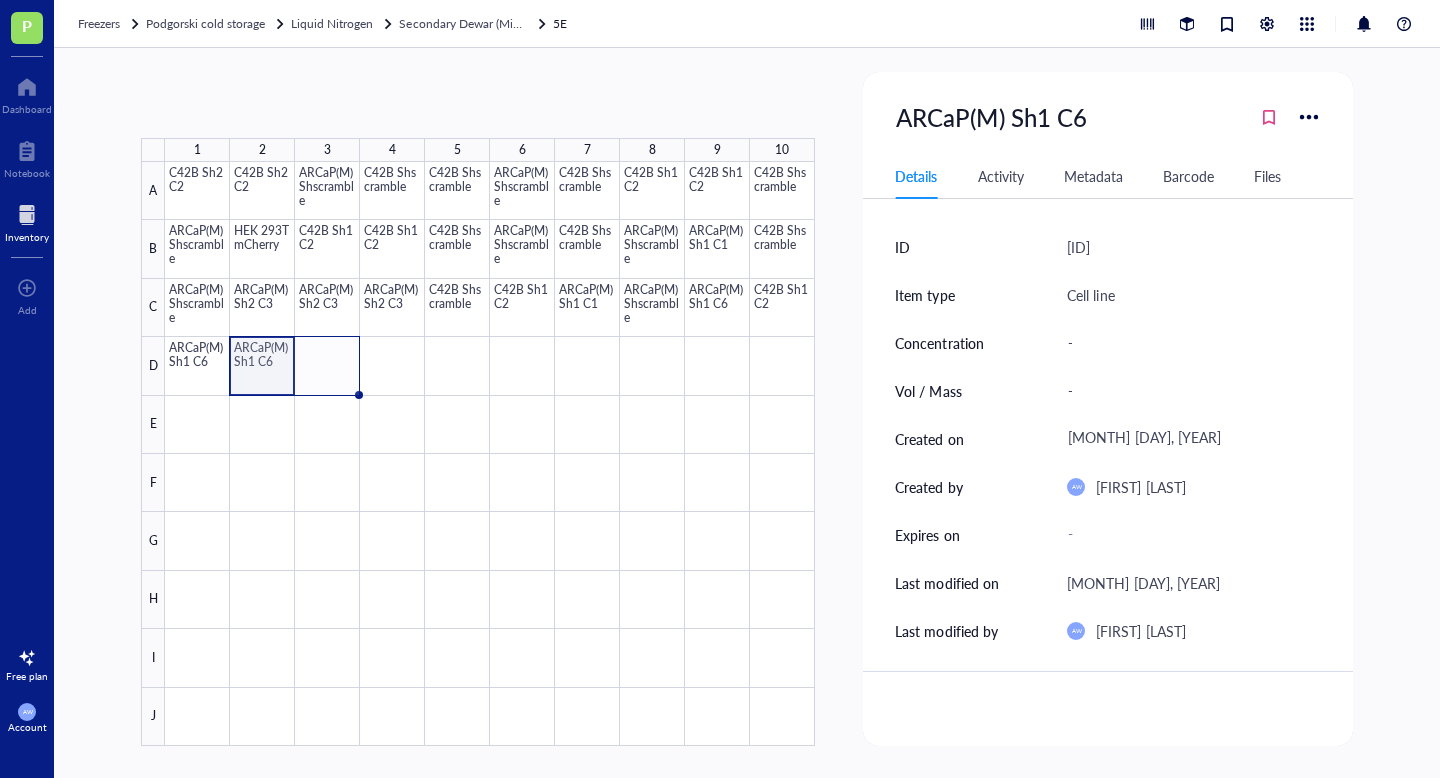 drag, startPoint x: 295, startPoint y: 392, endPoint x: 348, endPoint y: 392, distance: 53 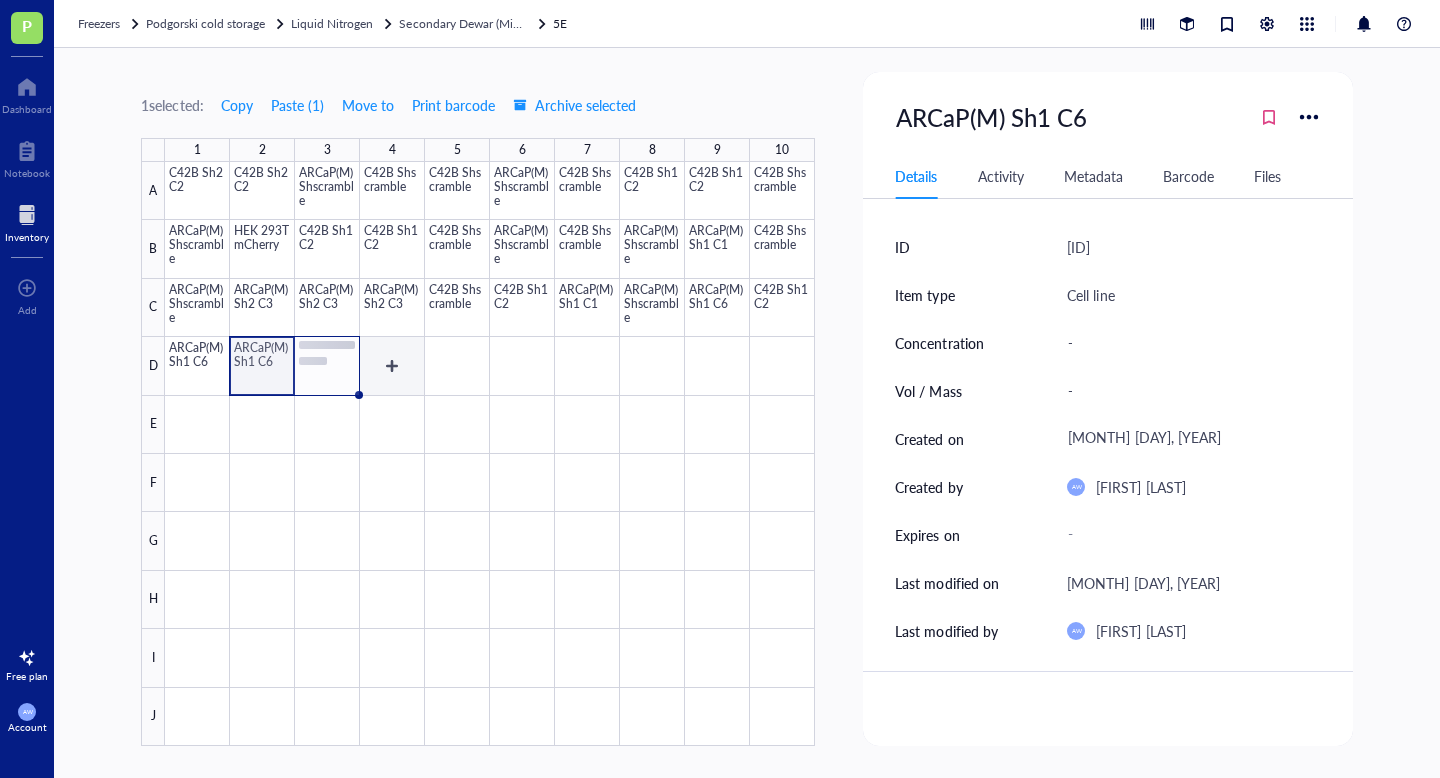 click at bounding box center (490, 454) 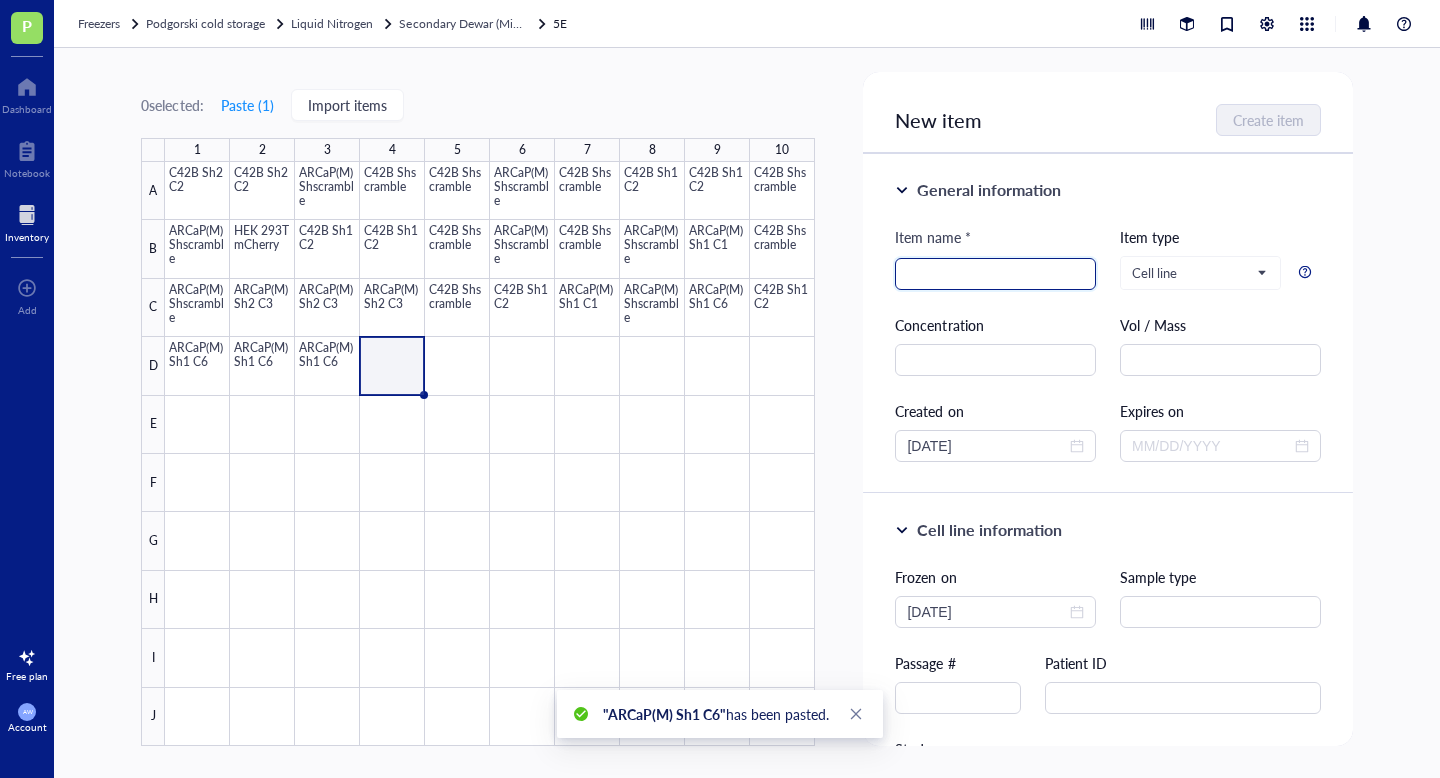 click at bounding box center [995, 274] 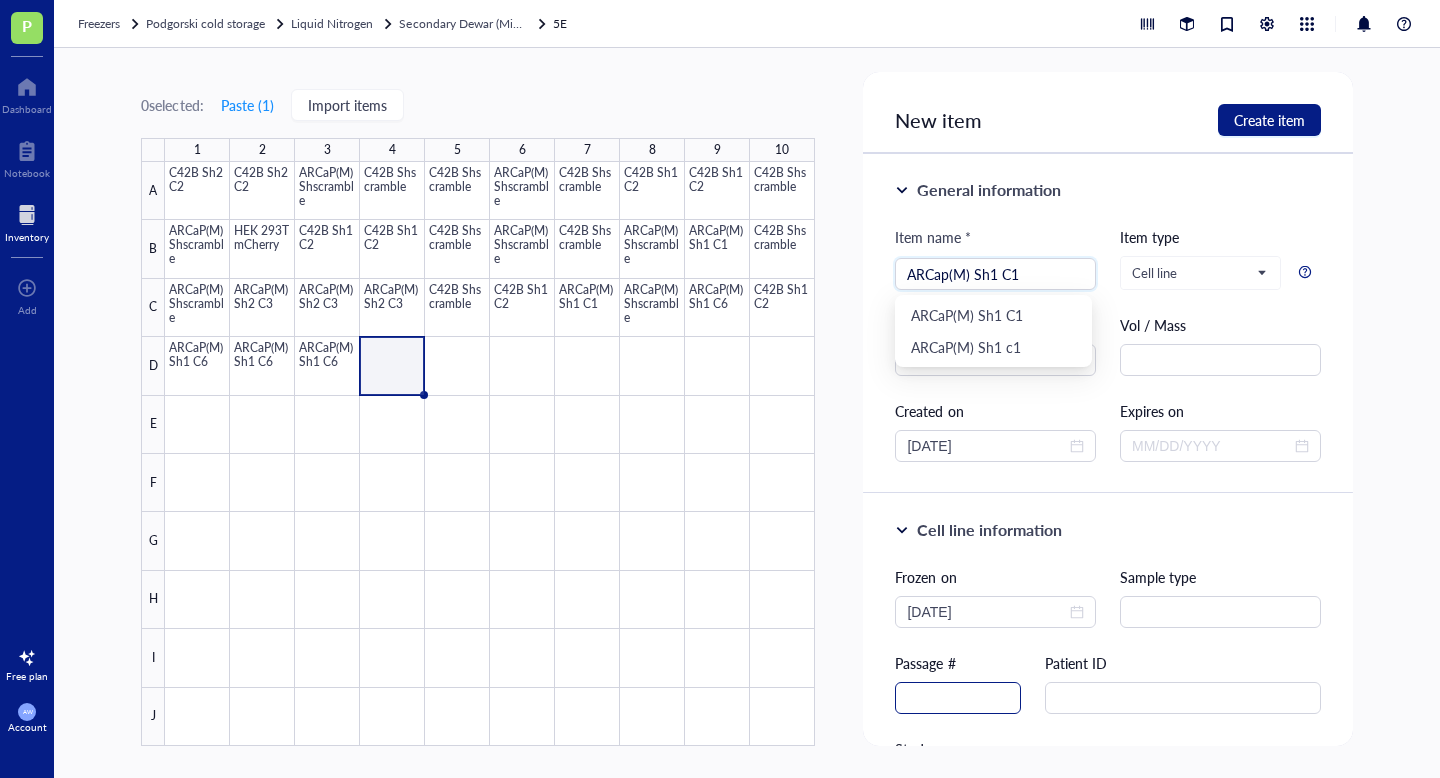 type on "ARCap(M) Sh1 C1" 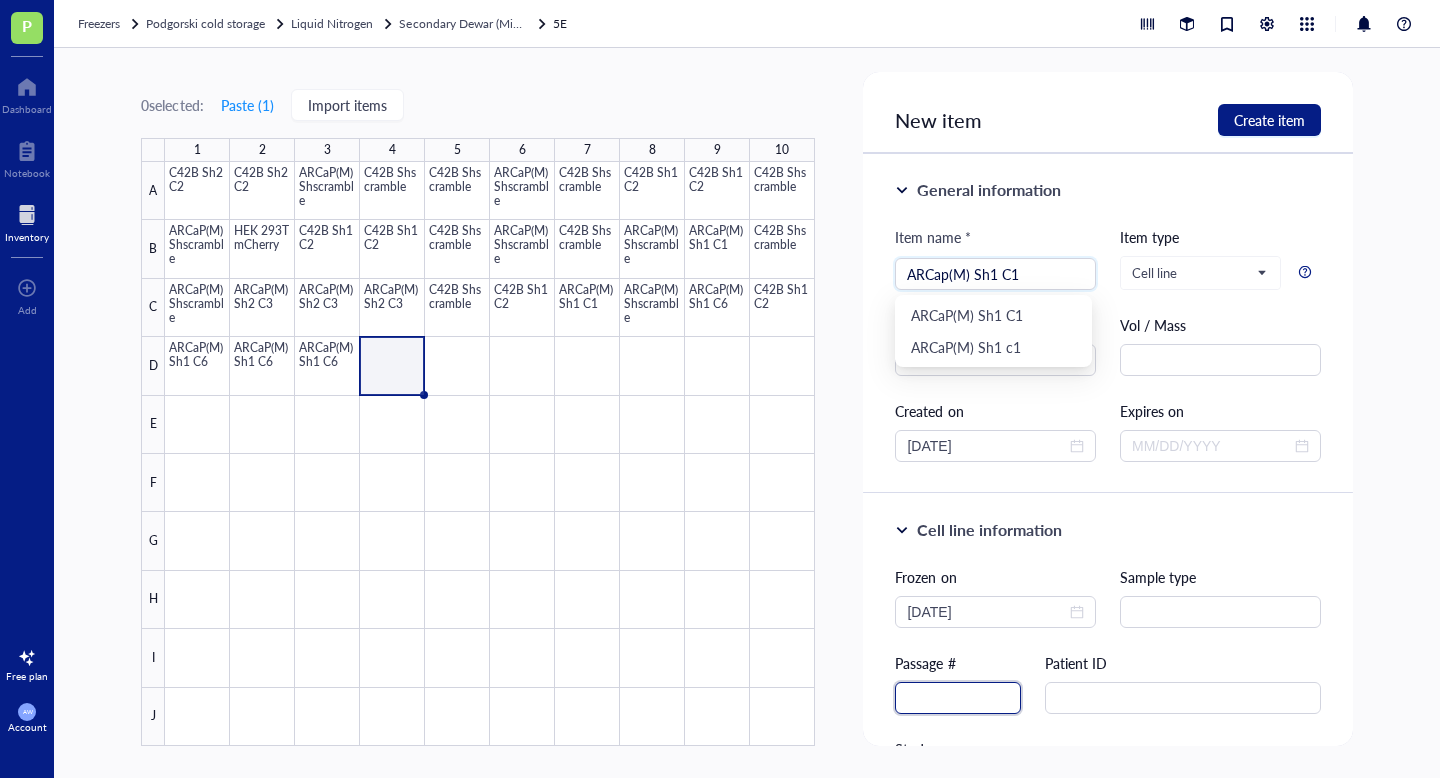 click at bounding box center [958, 698] 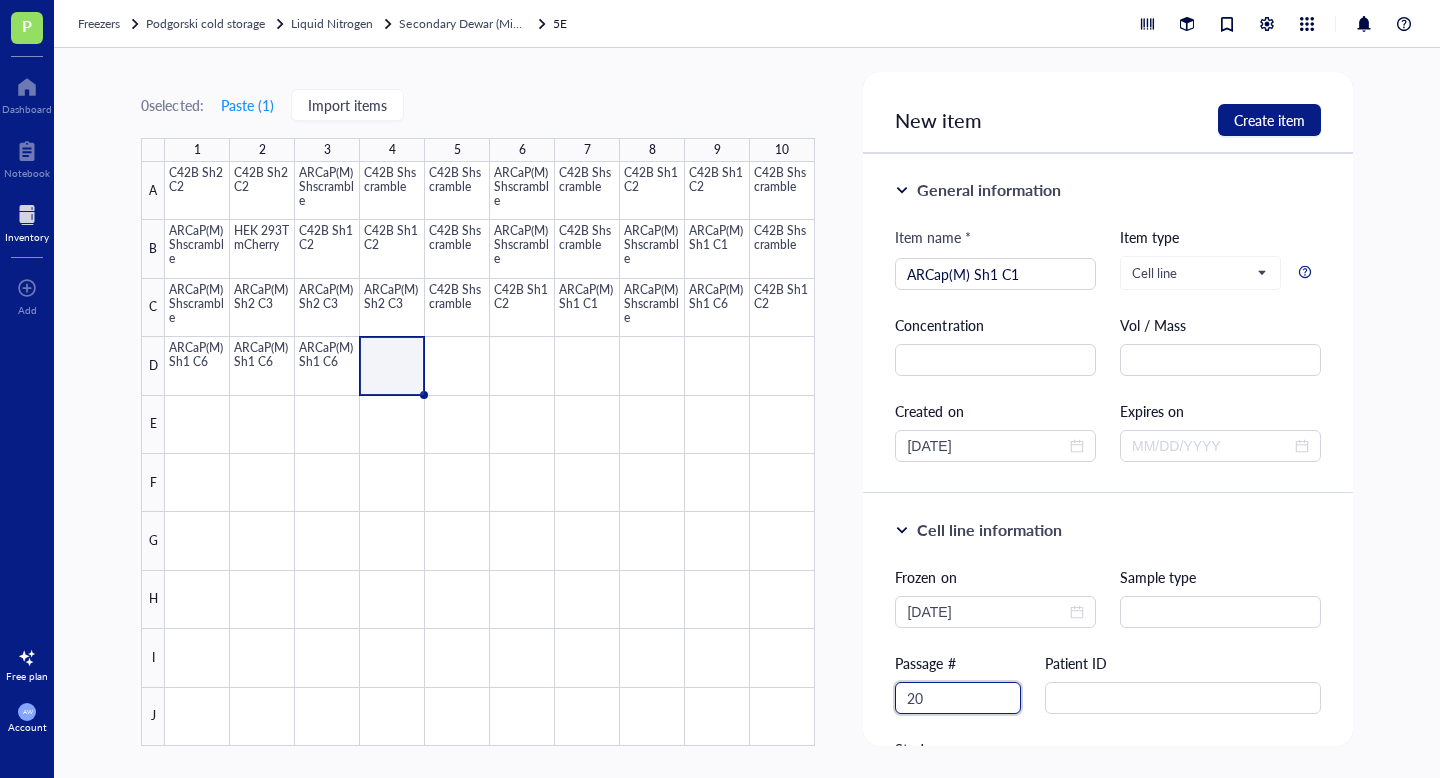 type on "2" 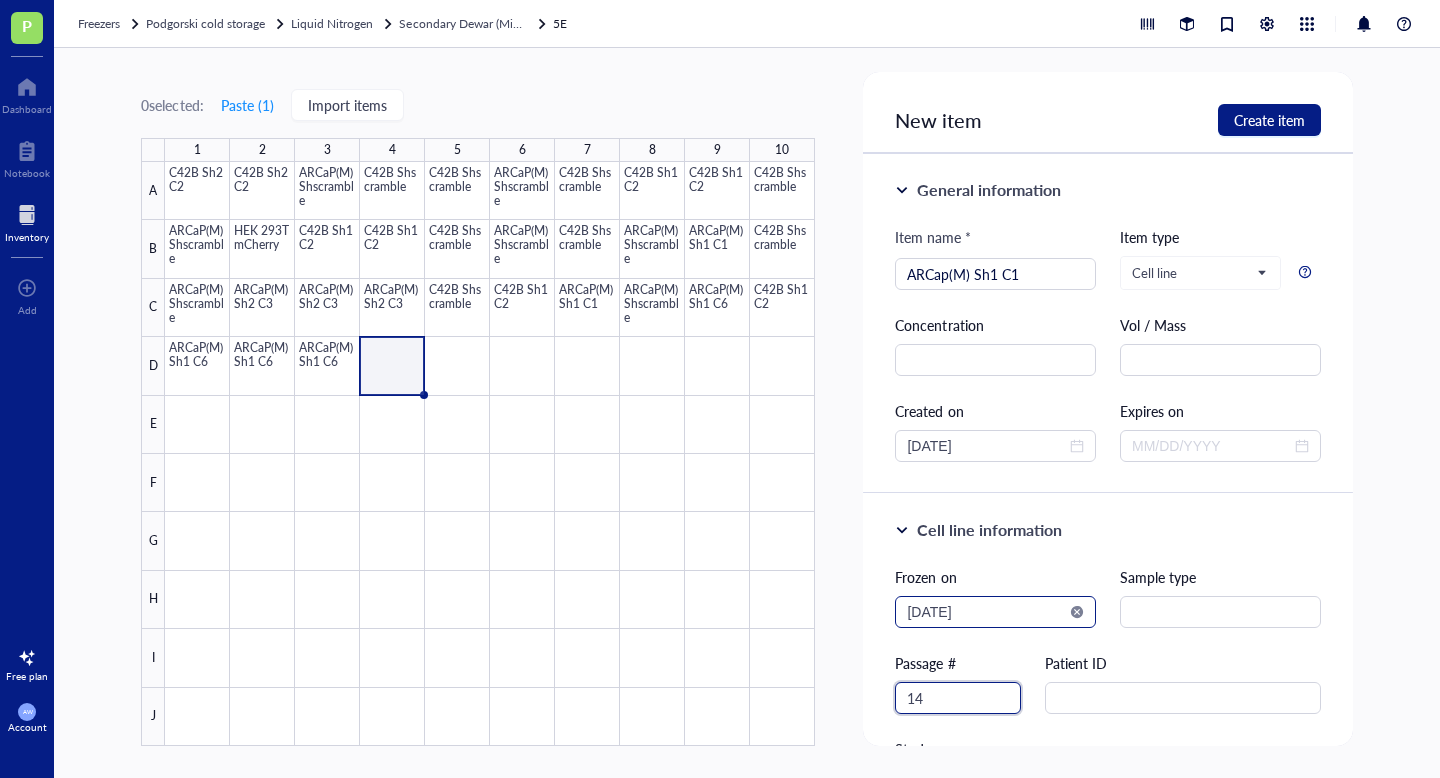 type on "14" 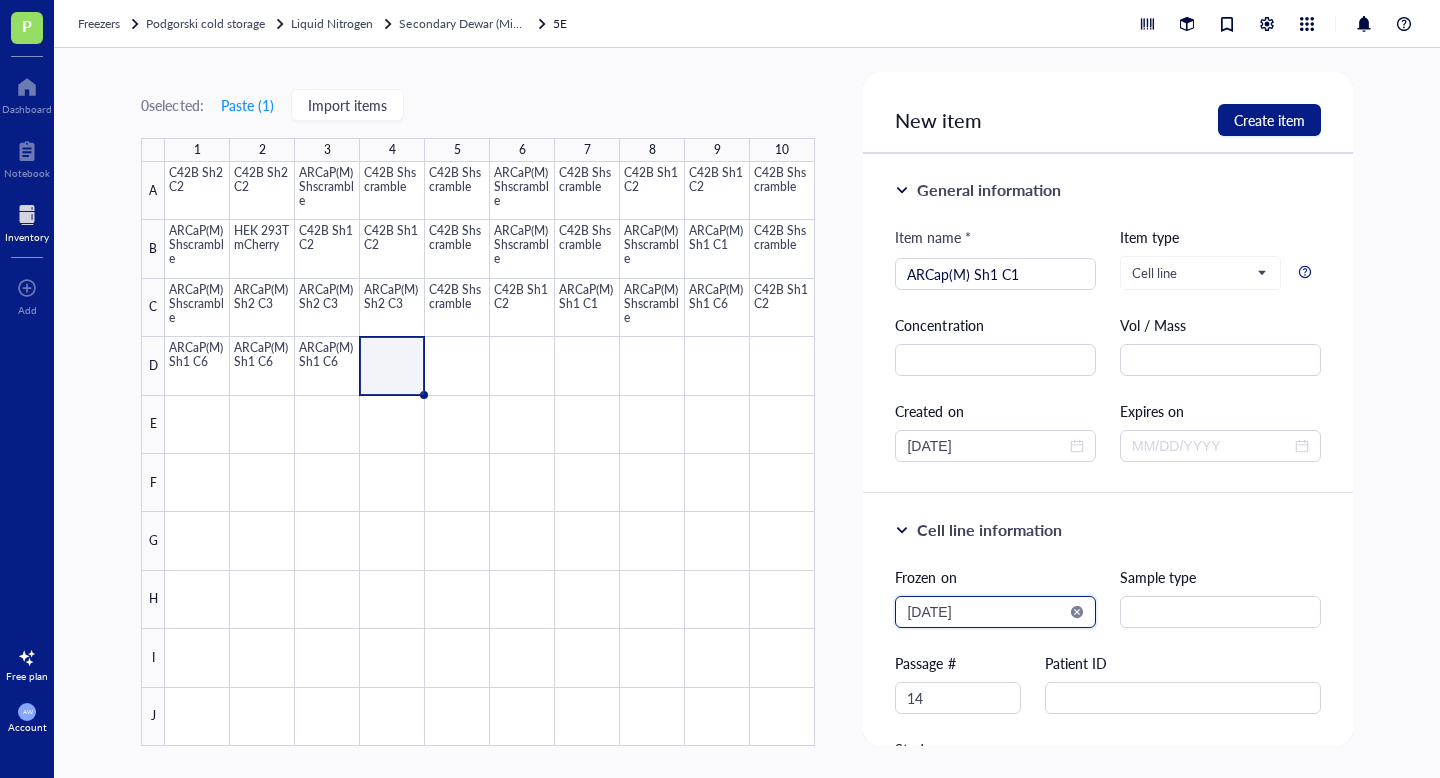 click on "2025-08-02" at bounding box center (986, 612) 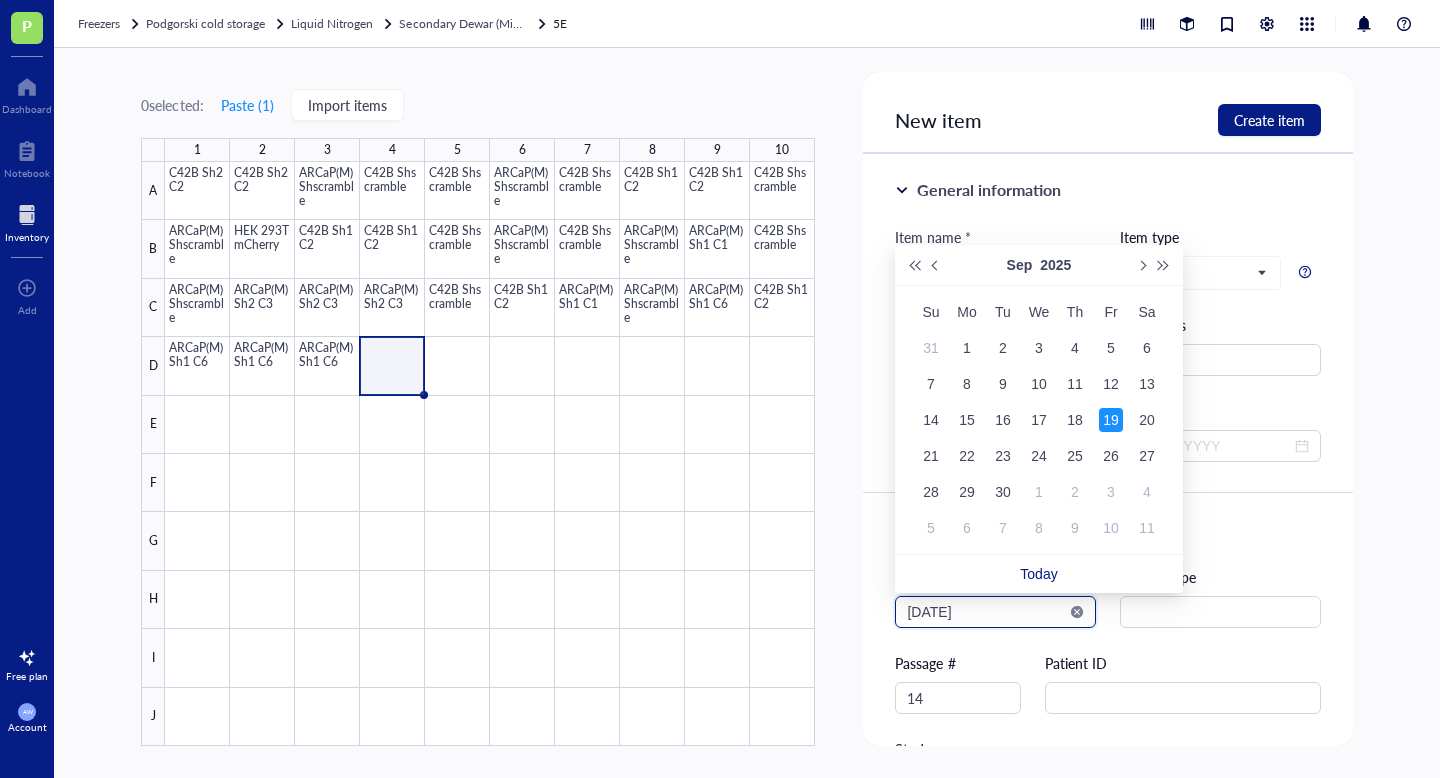 click on "2025-09-19" at bounding box center (986, 612) 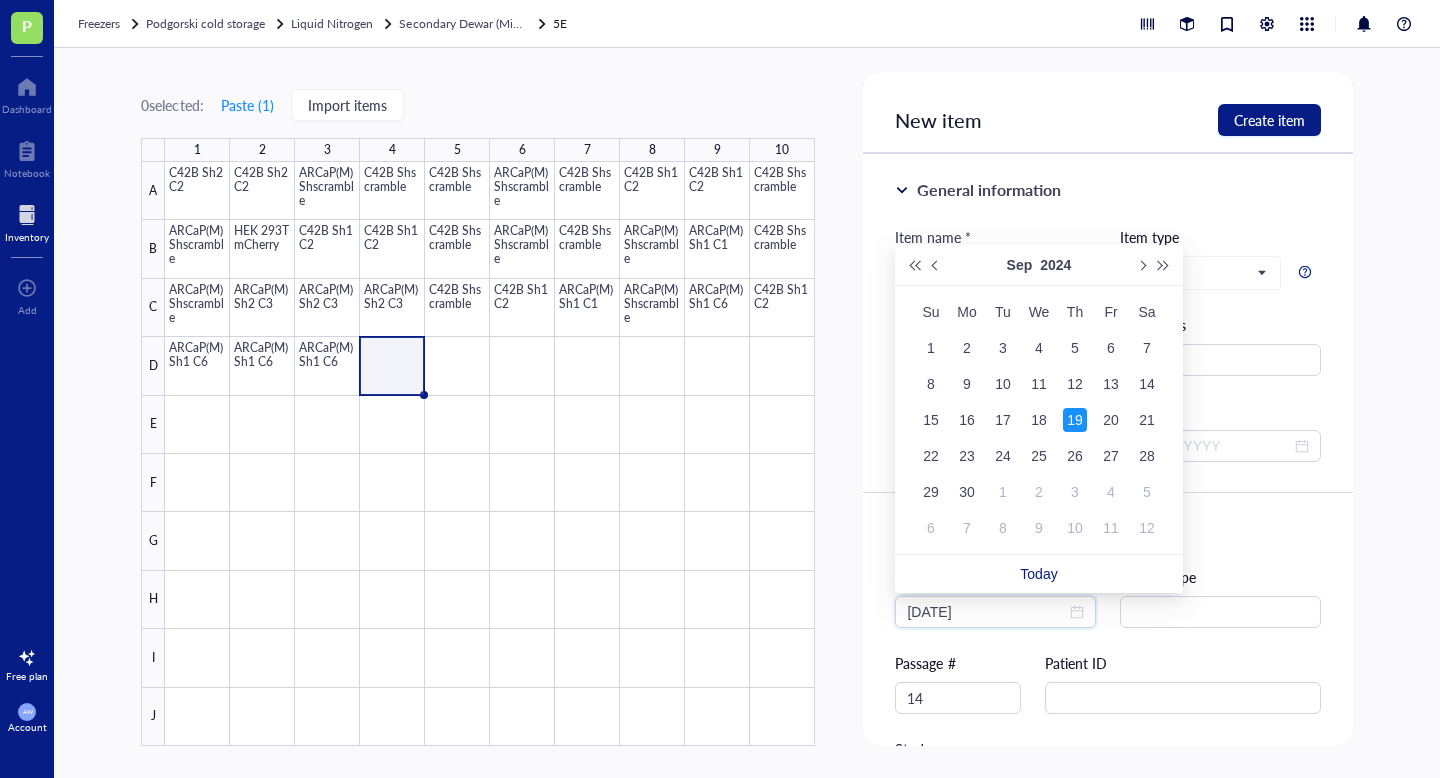 type on "2024-09-19" 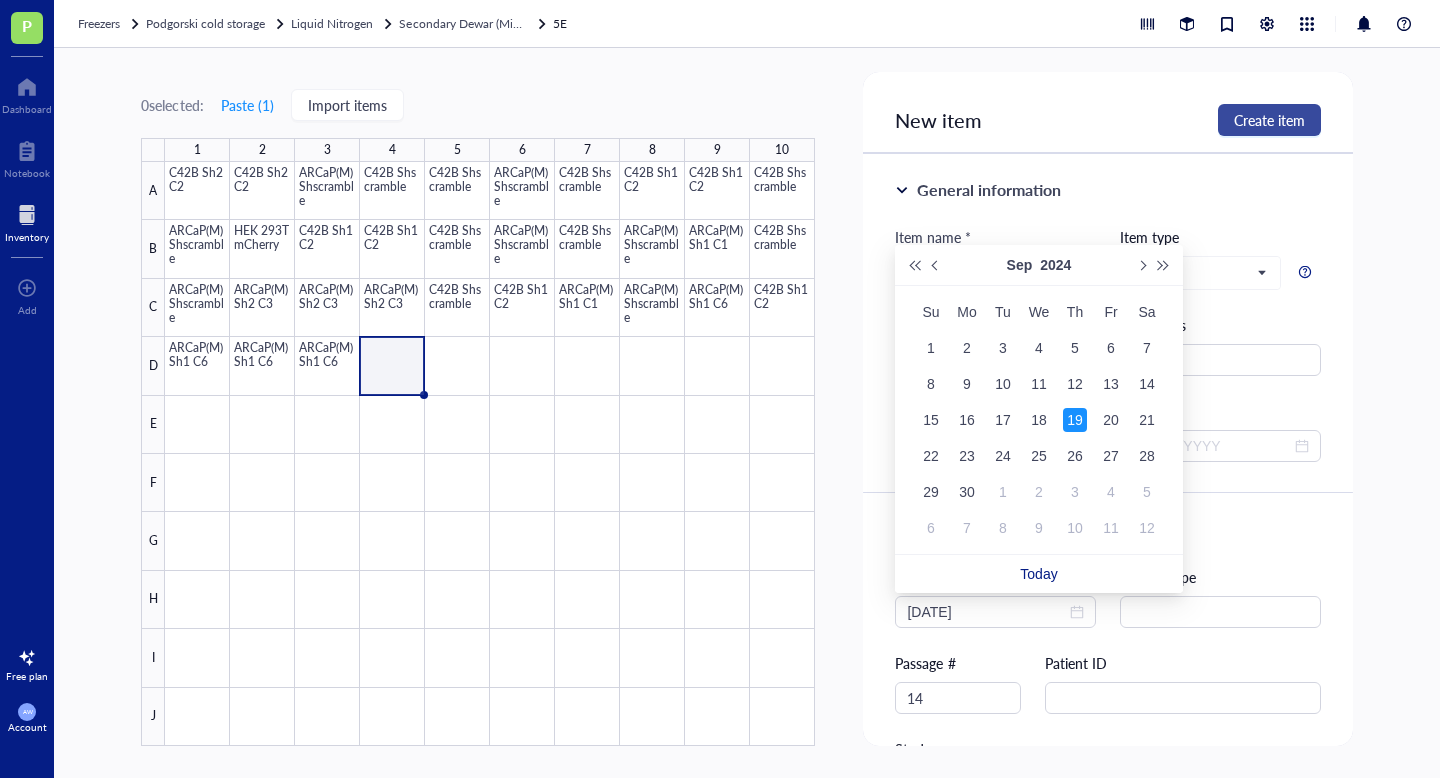 click on "Create item" at bounding box center [1269, 120] 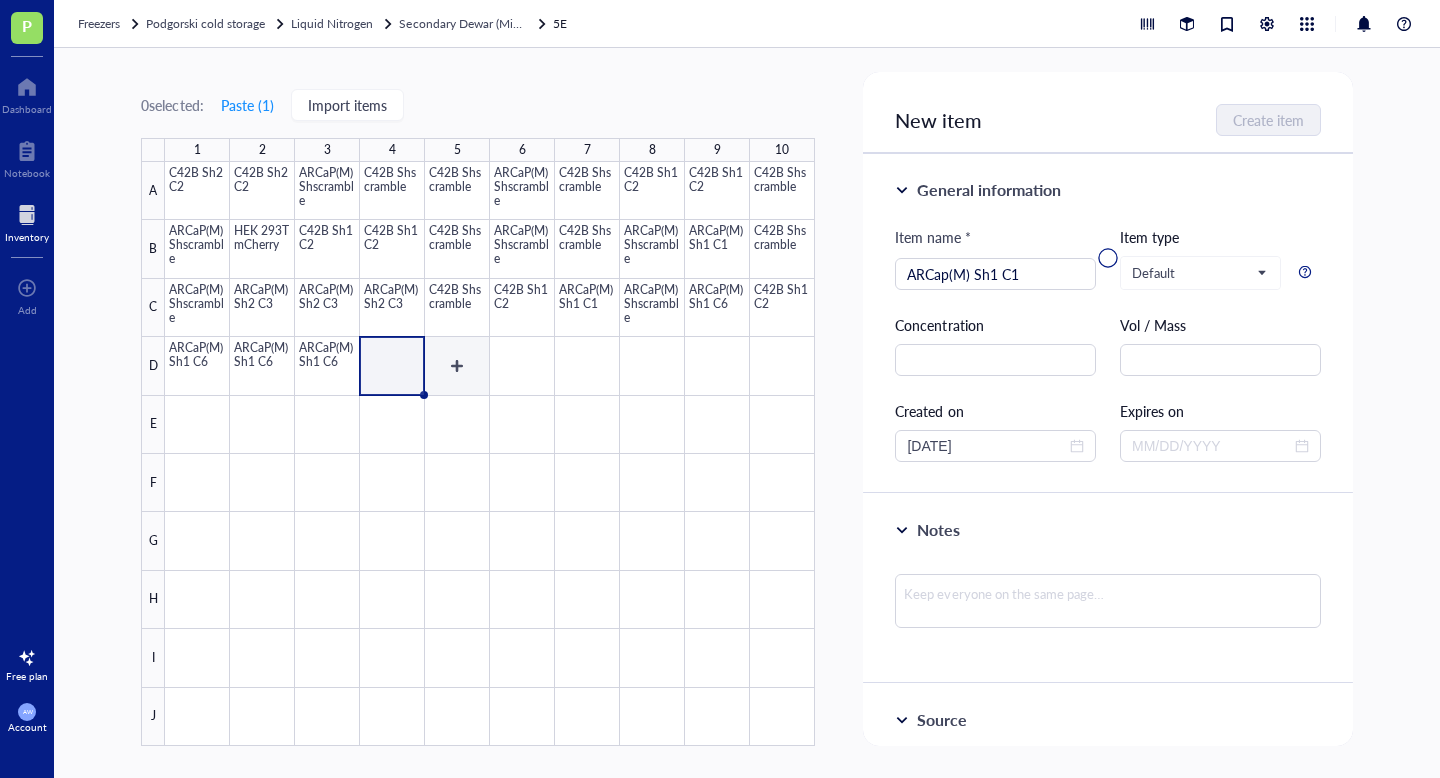 click at bounding box center [490, 454] 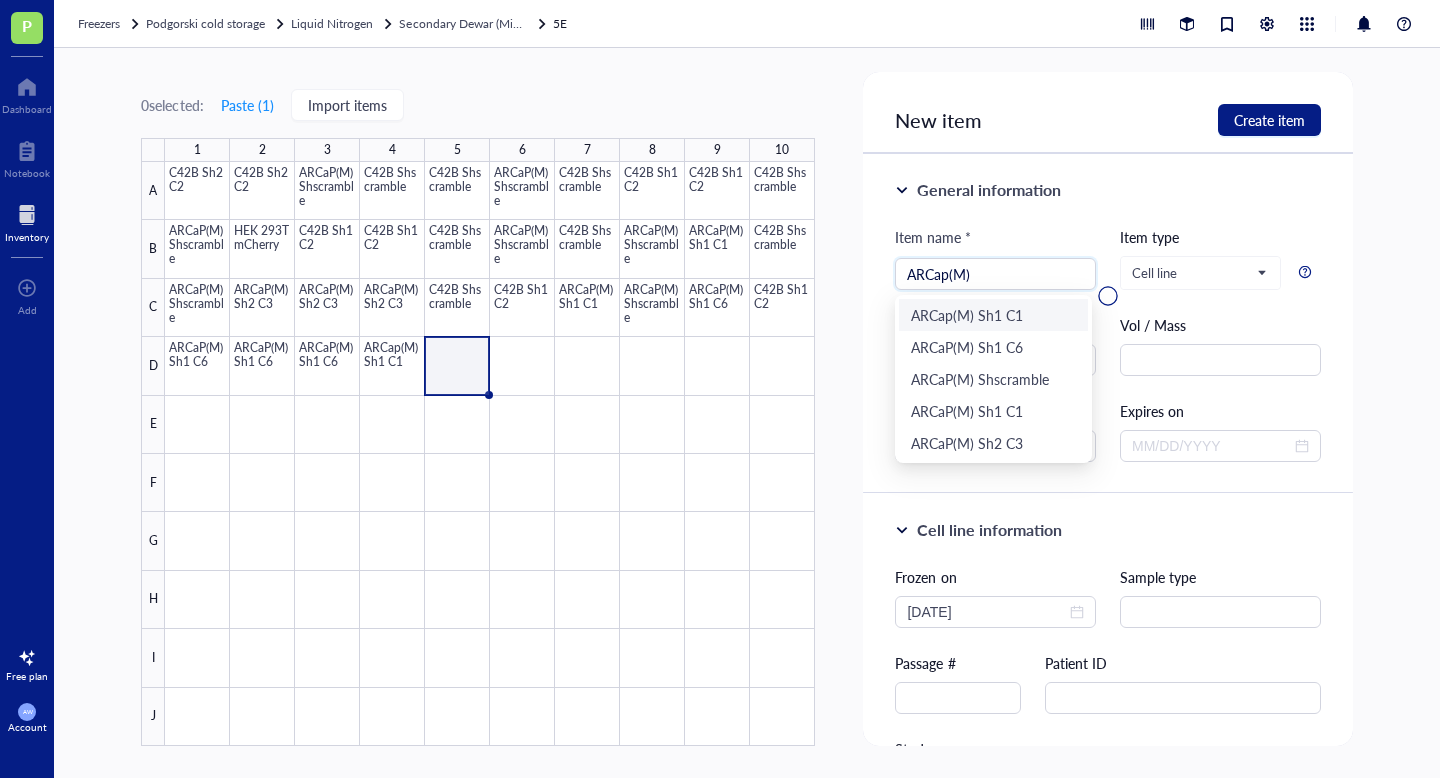 type on "ARCap(M)" 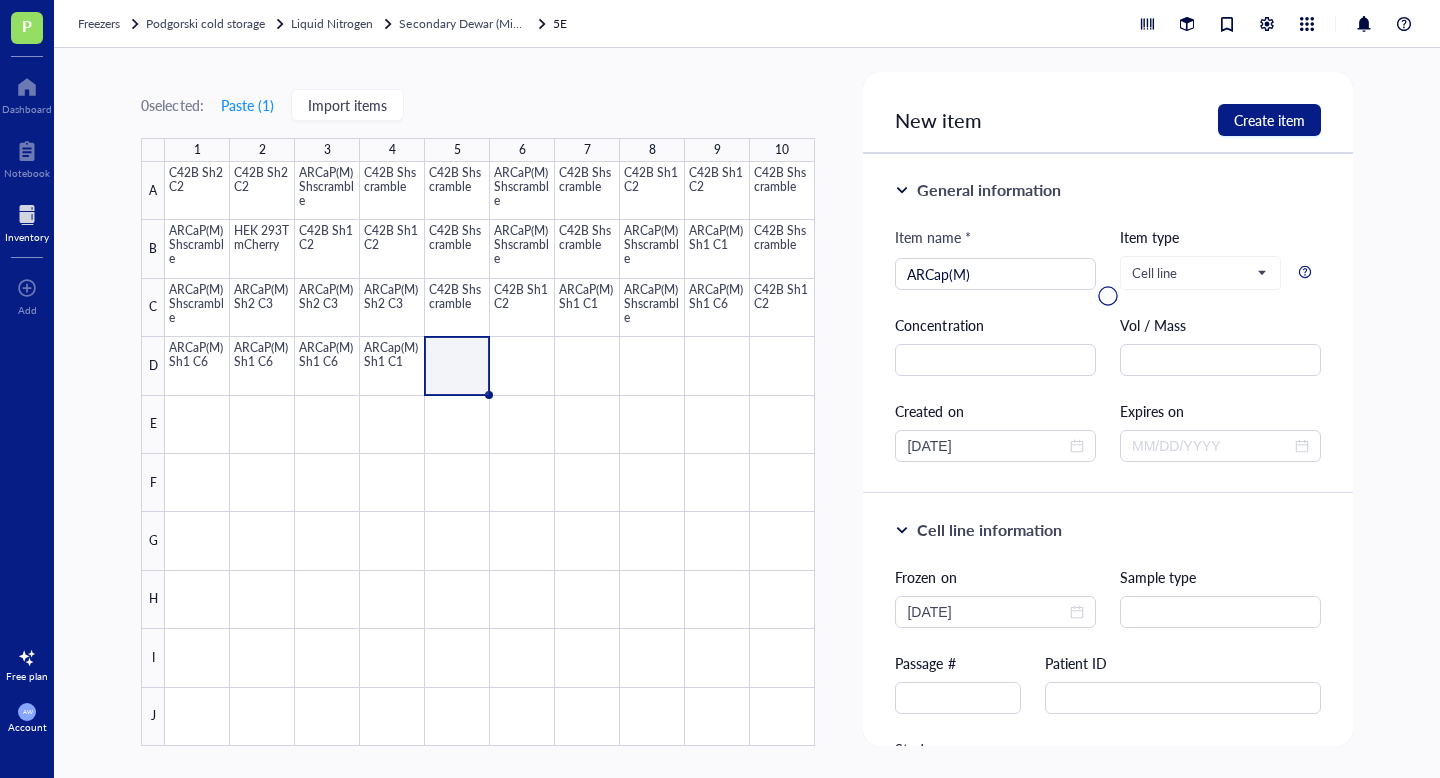 click at bounding box center (1107, 296) 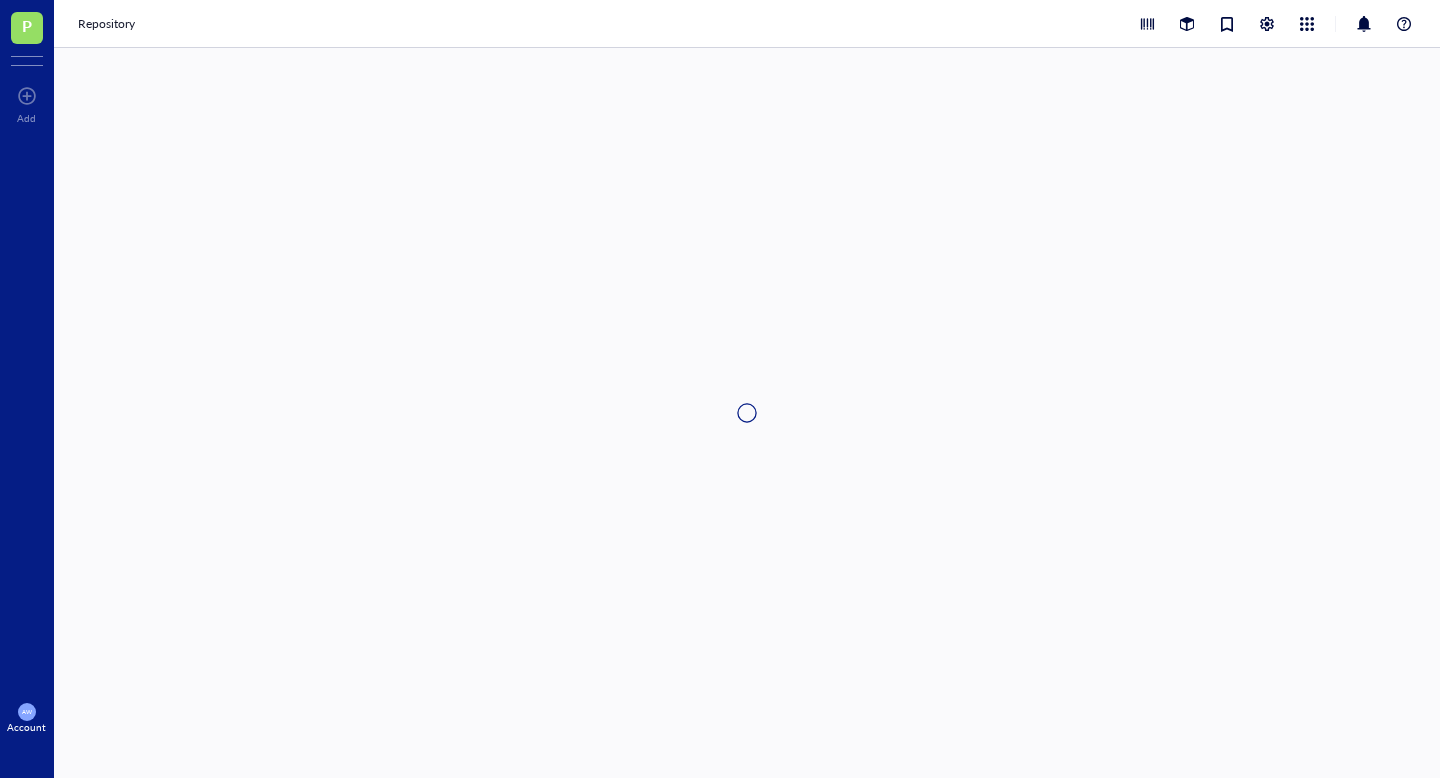 scroll, scrollTop: 0, scrollLeft: 0, axis: both 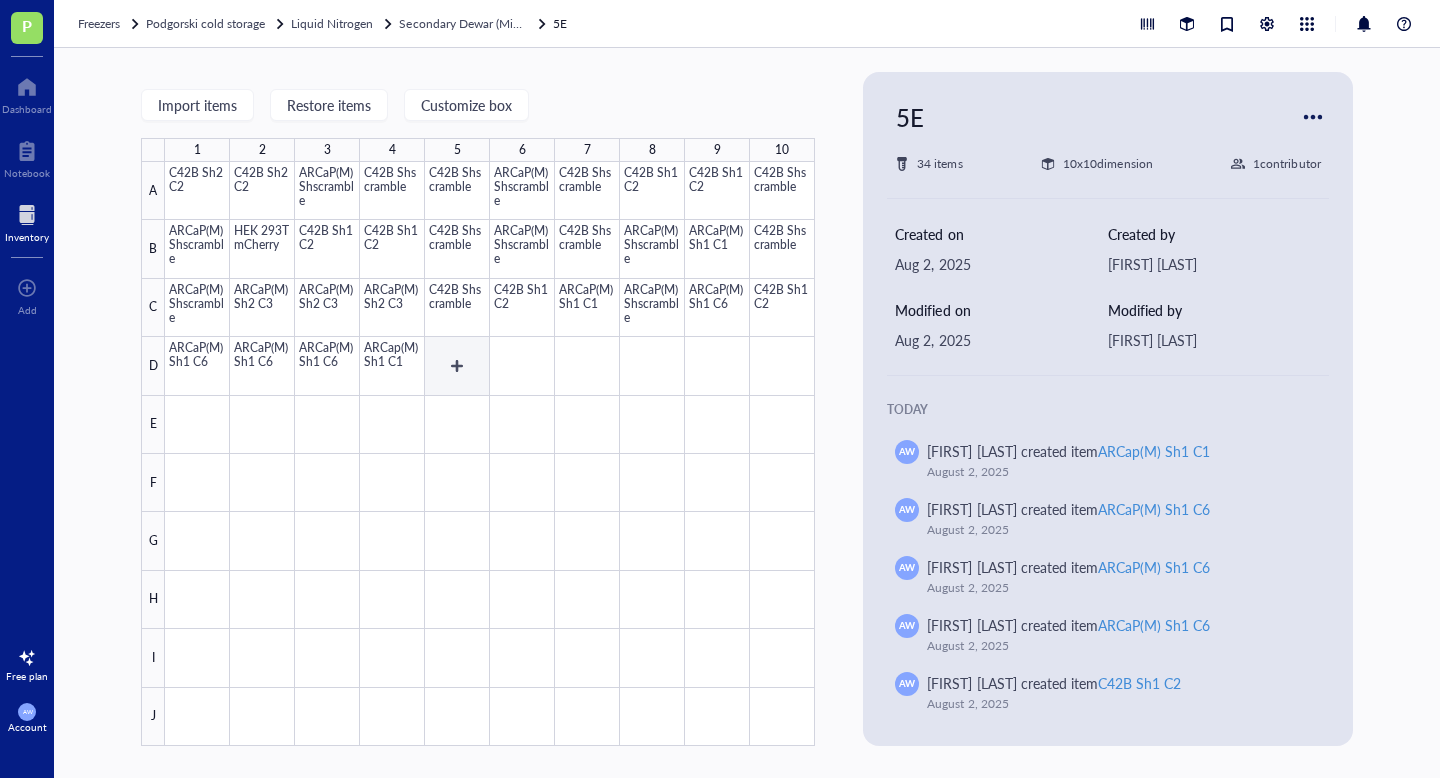 click at bounding box center [490, 454] 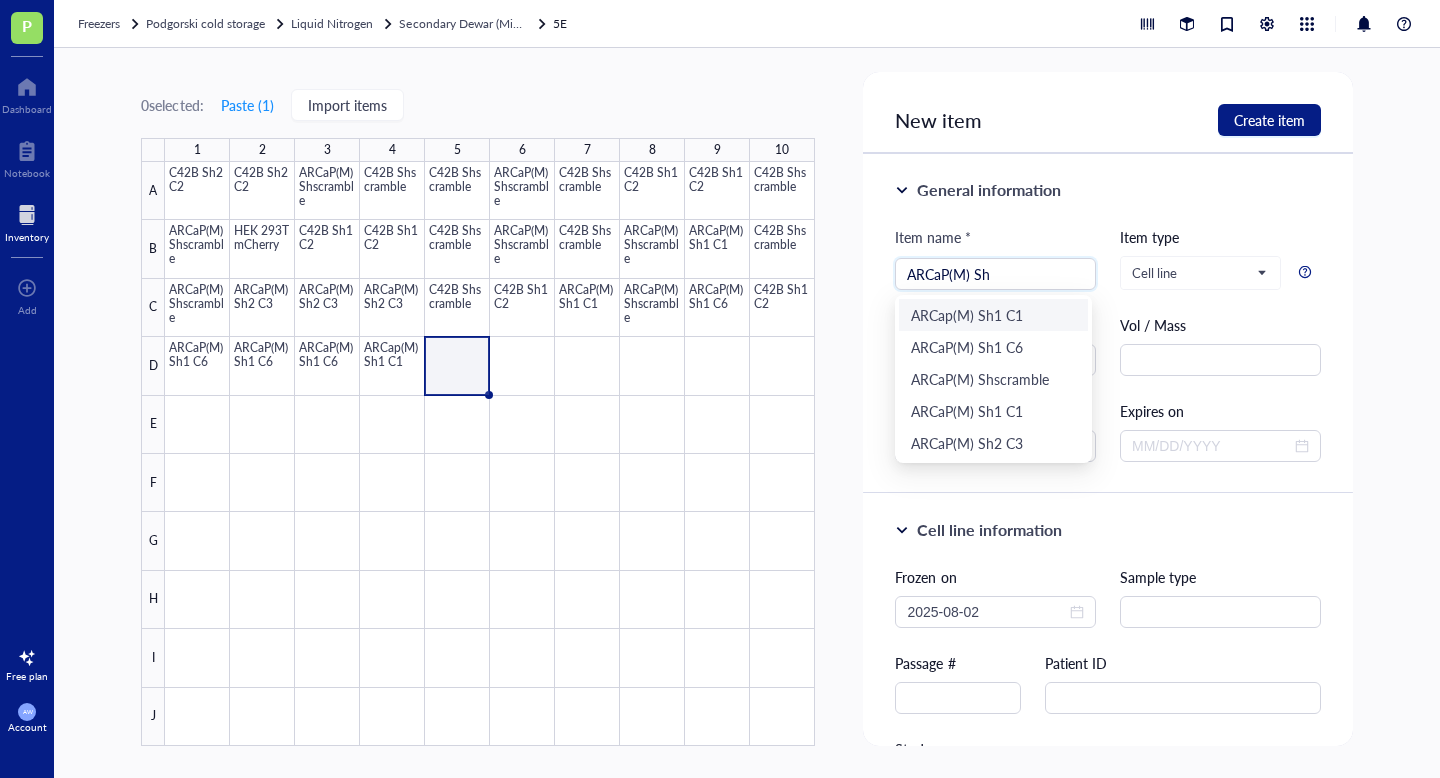 click on "ARCap(M) Sh1 C1" at bounding box center [993, 315] 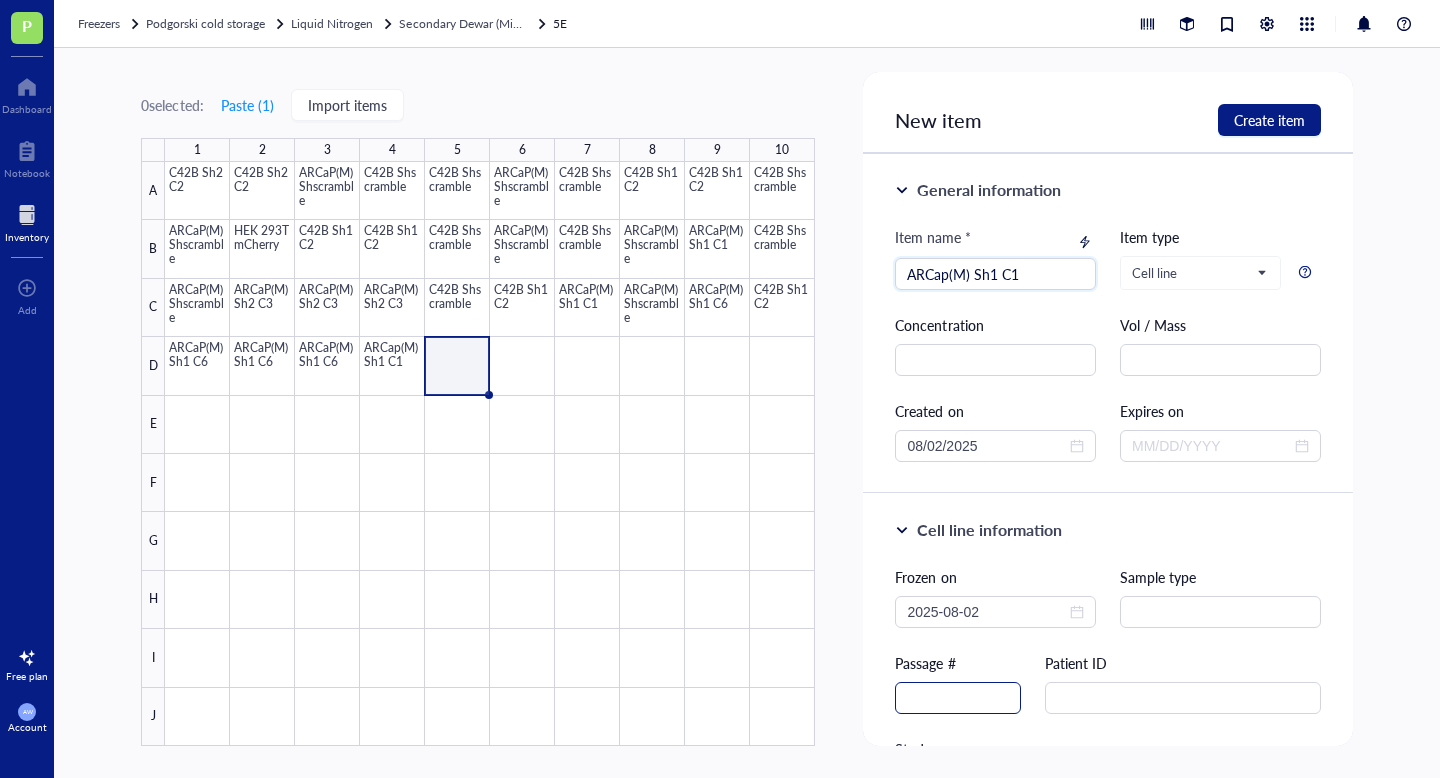 type on "ARCap(M) Sh1 C1" 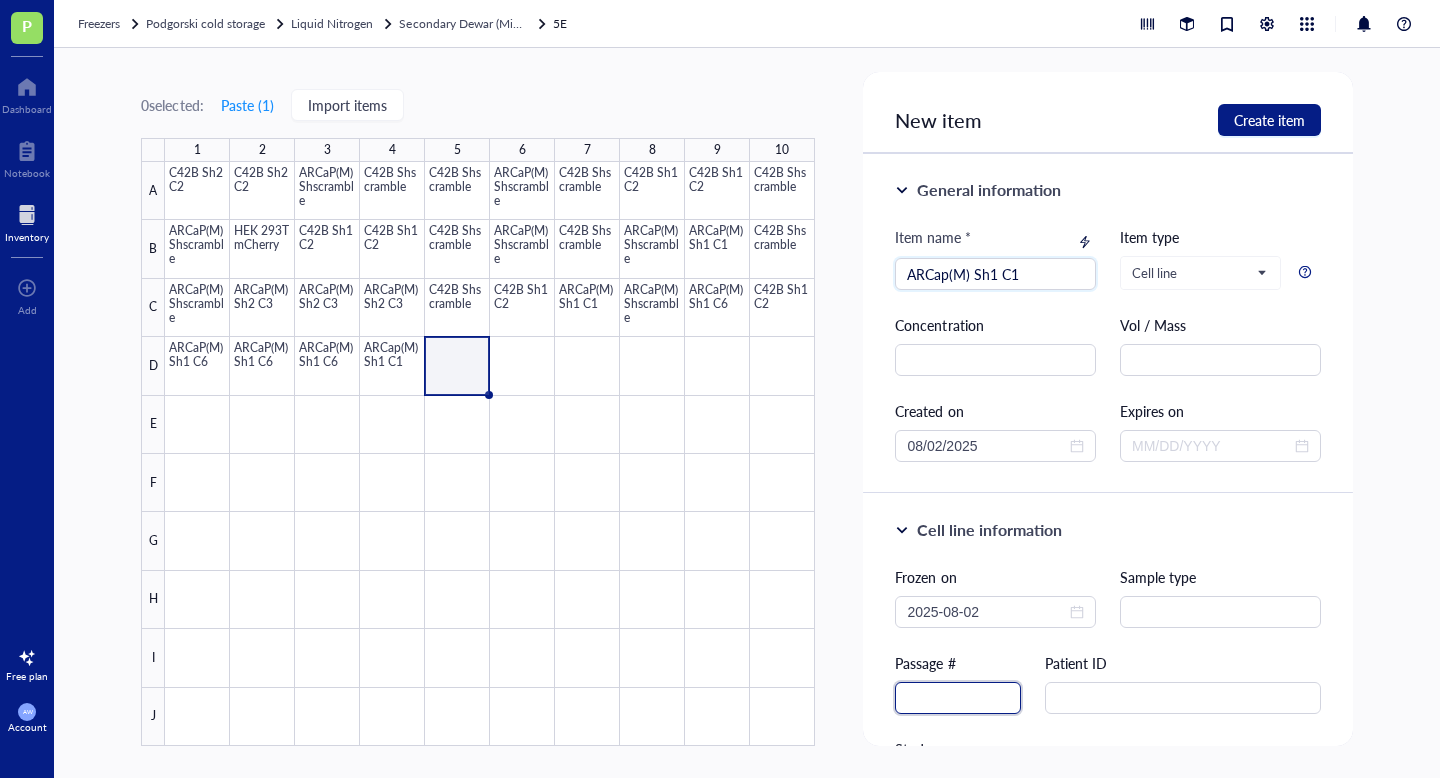 click at bounding box center (958, 698) 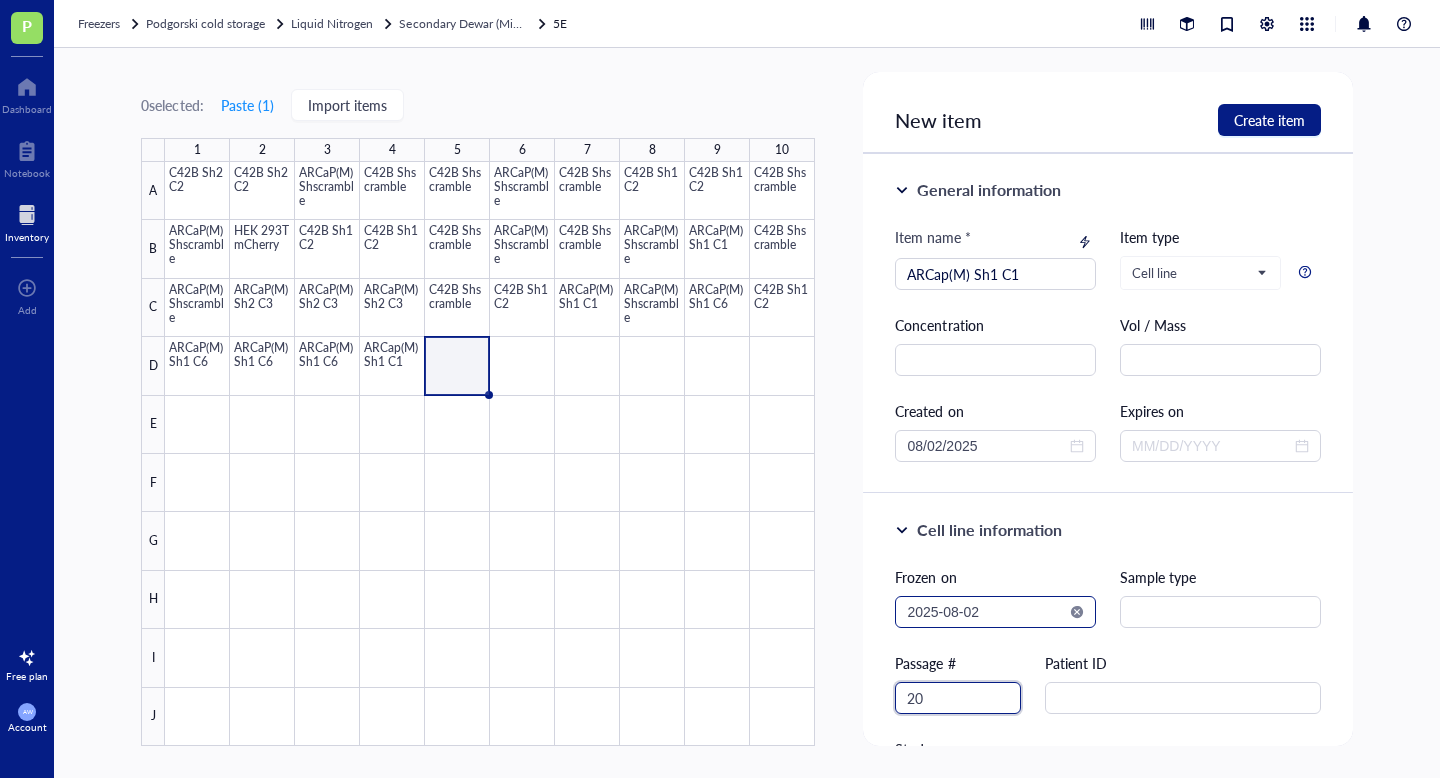 type on "20" 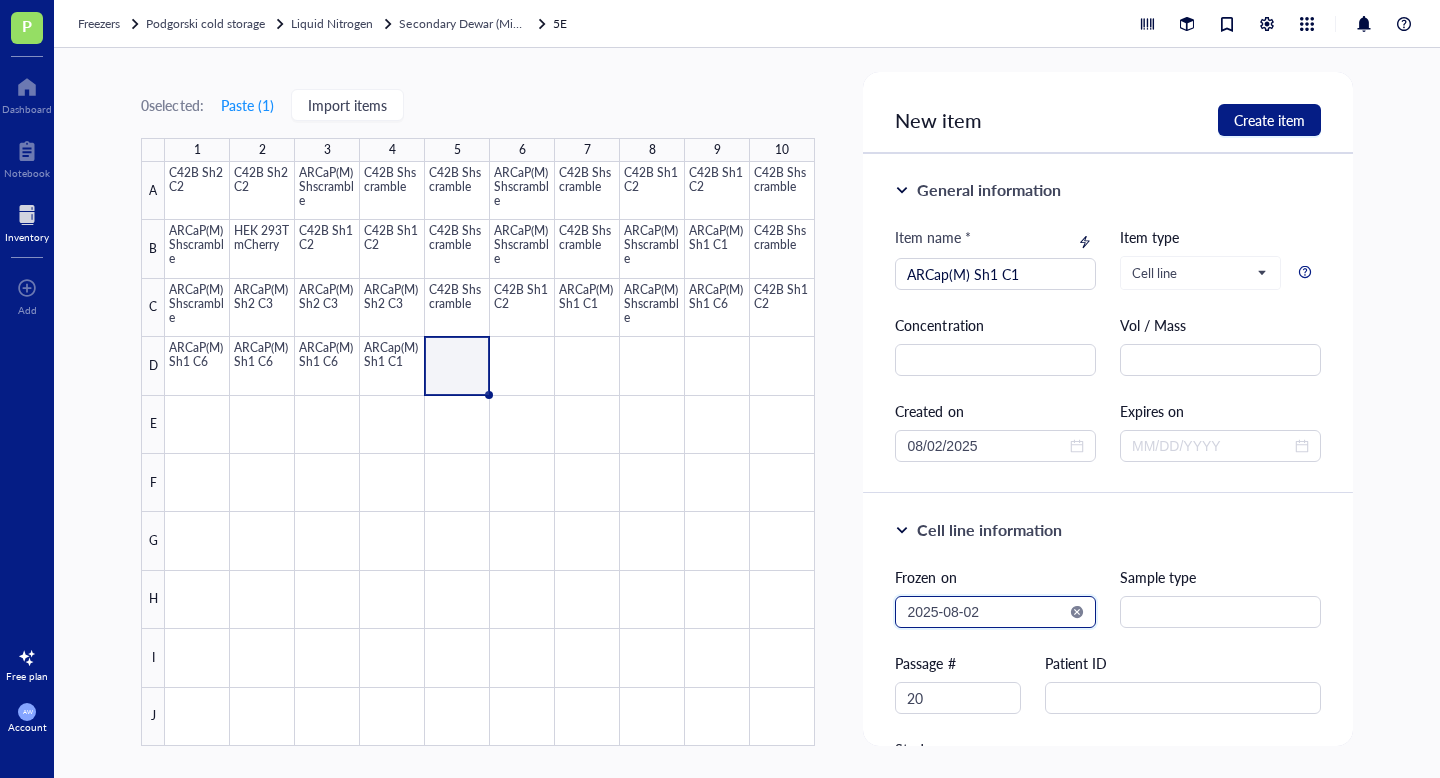 click on "2025-08-02" at bounding box center (986, 612) 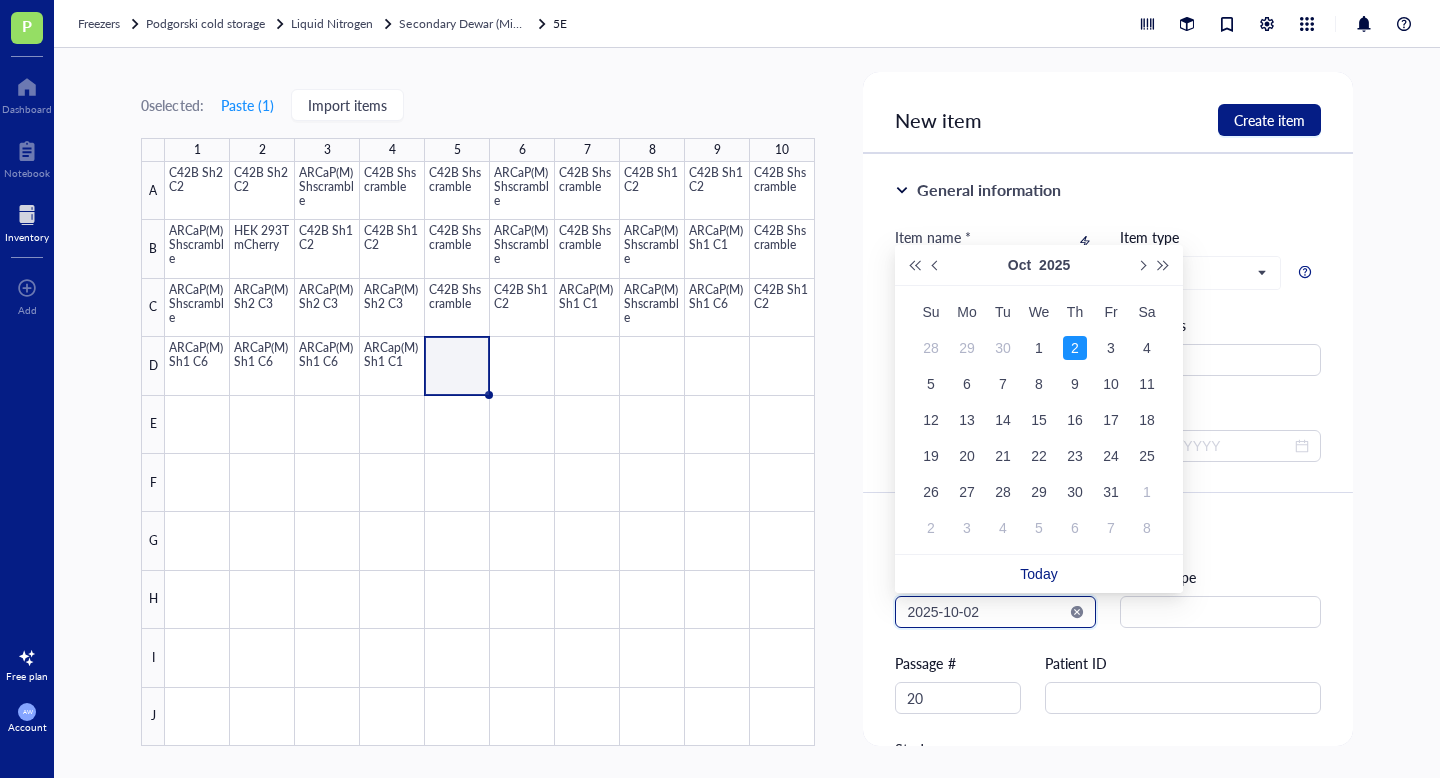 click on "2025-10-02" at bounding box center (986, 612) 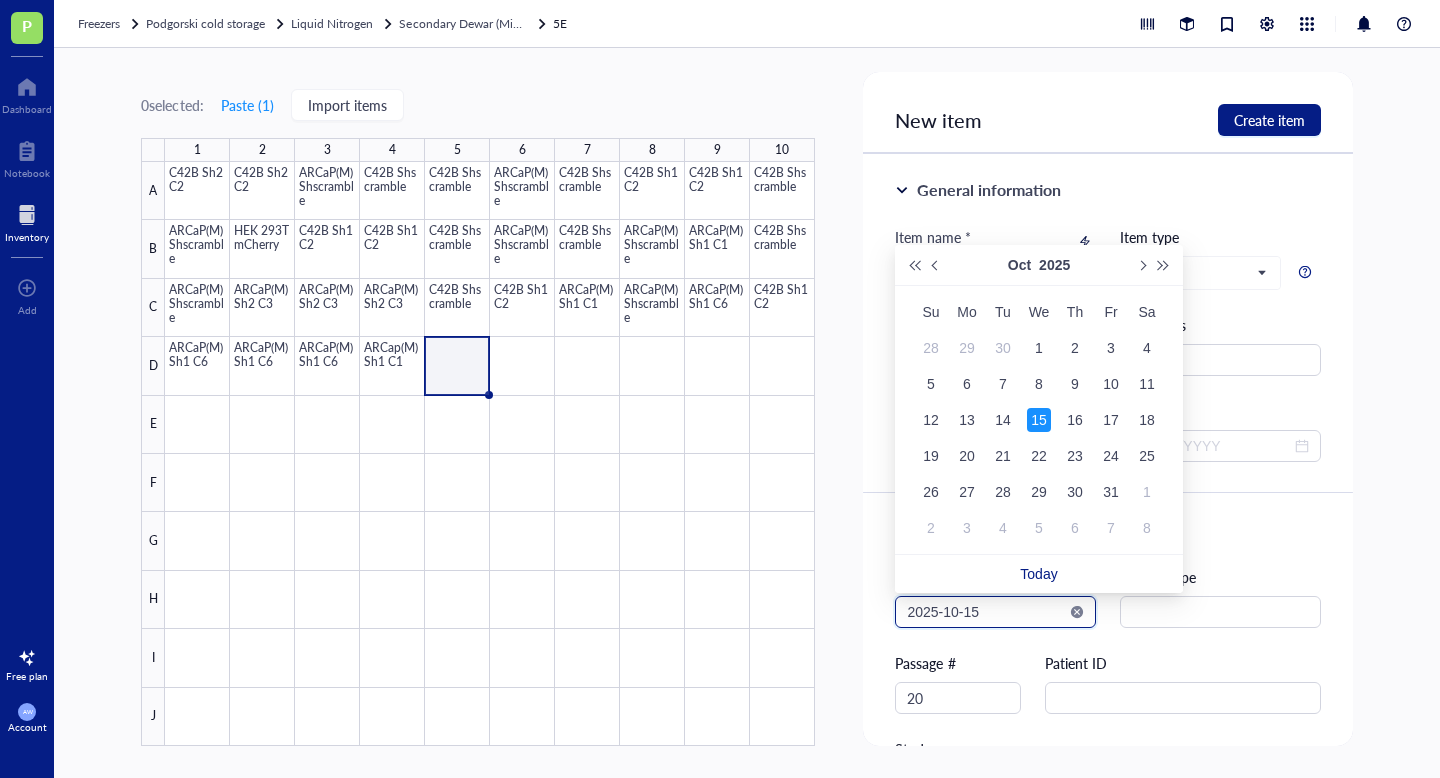 click on "2025-10-15" at bounding box center [986, 612] 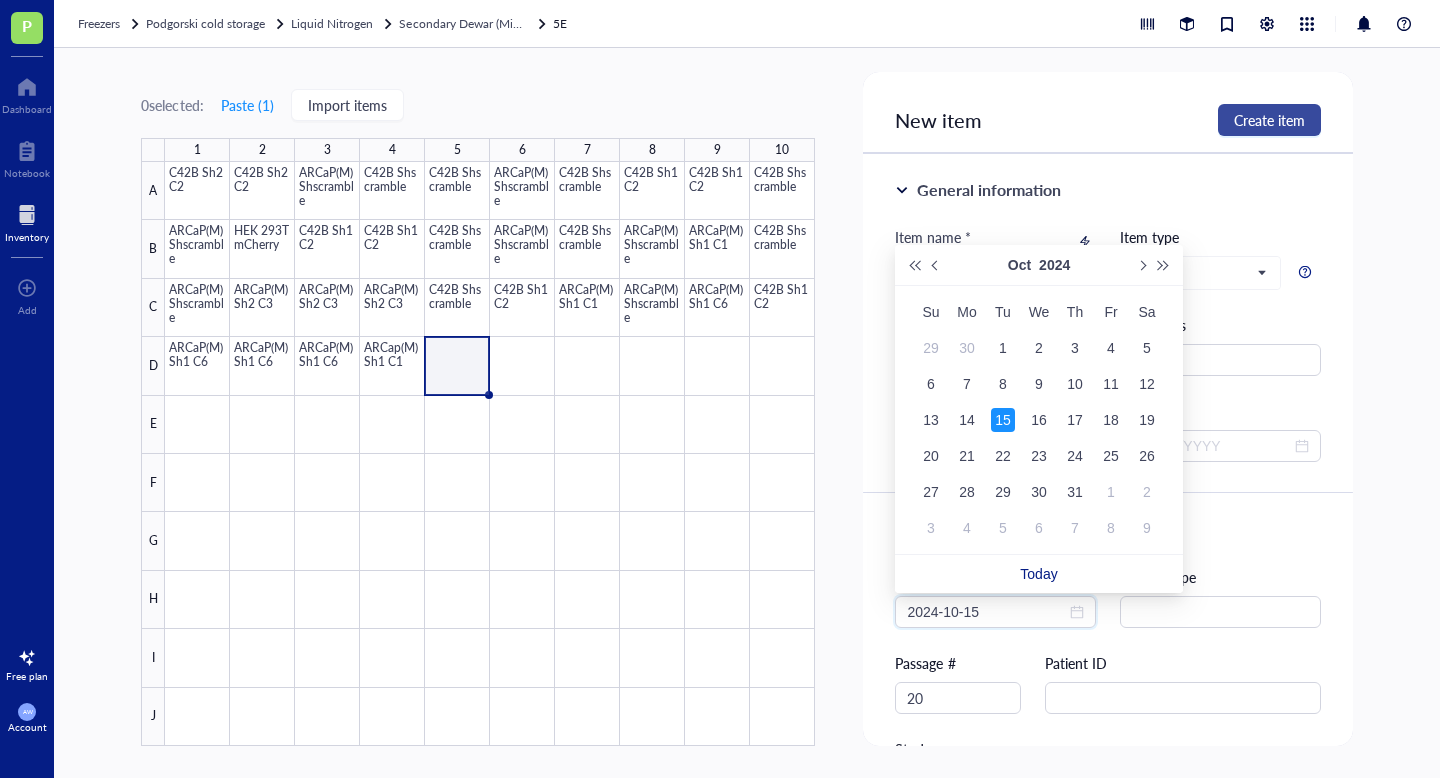 type on "2024-10-15" 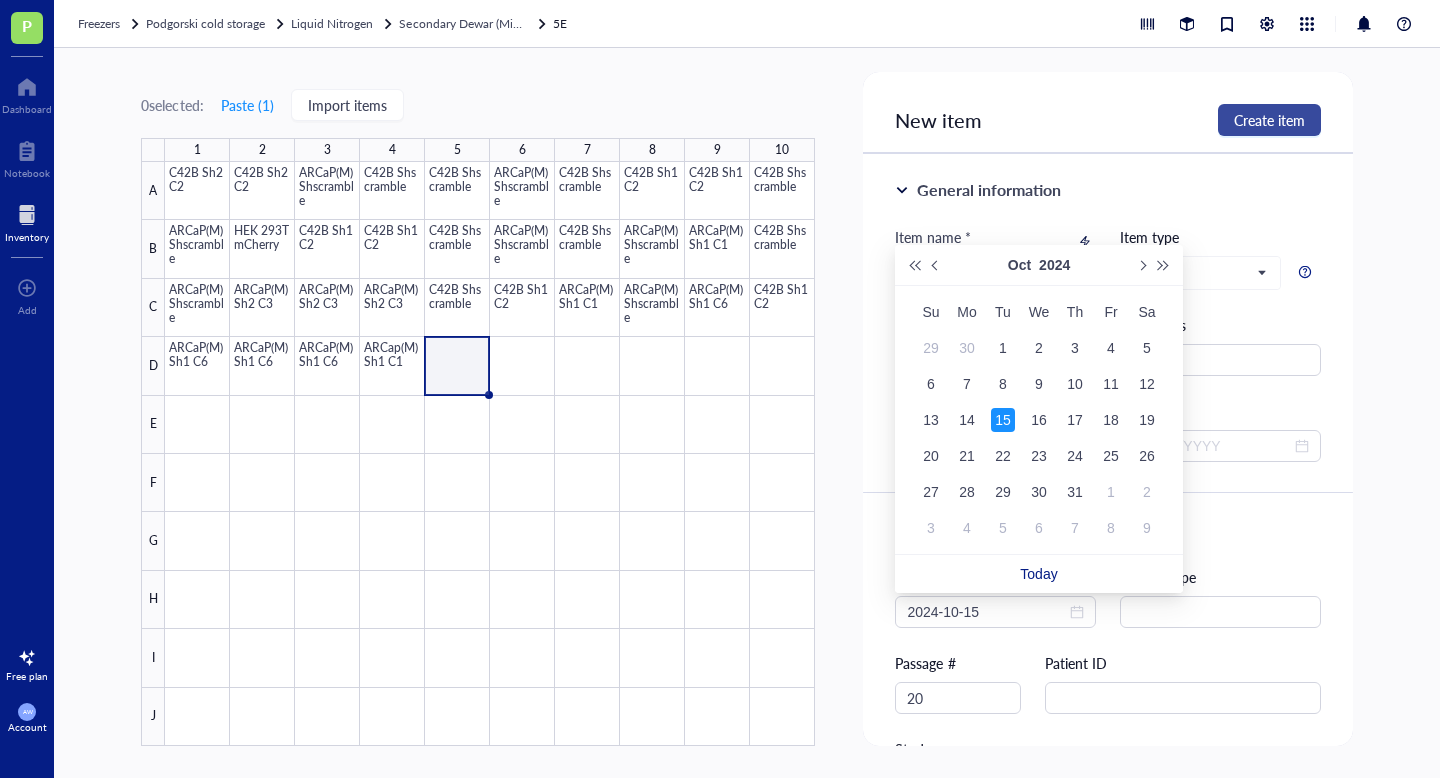 click on "Create item" at bounding box center (1269, 120) 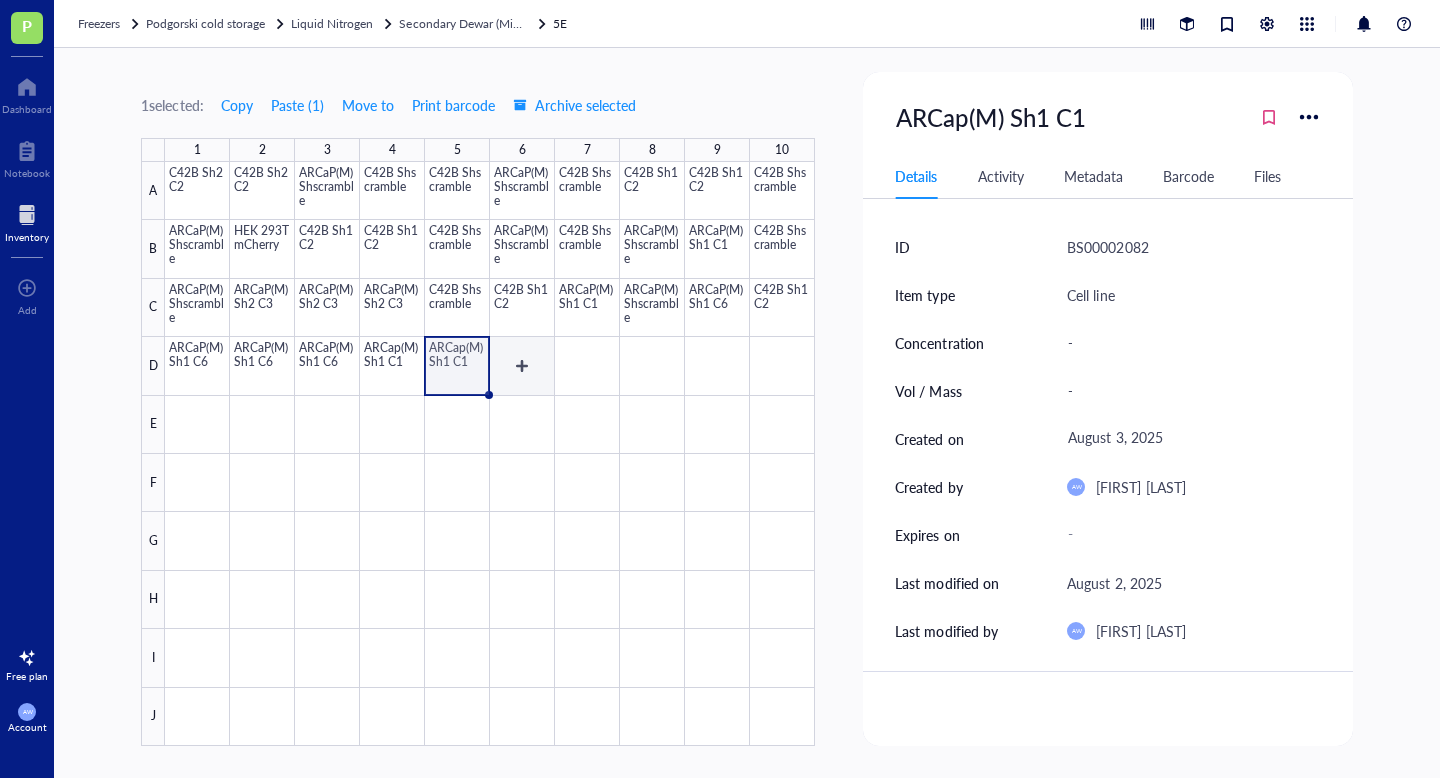 click at bounding box center [490, 454] 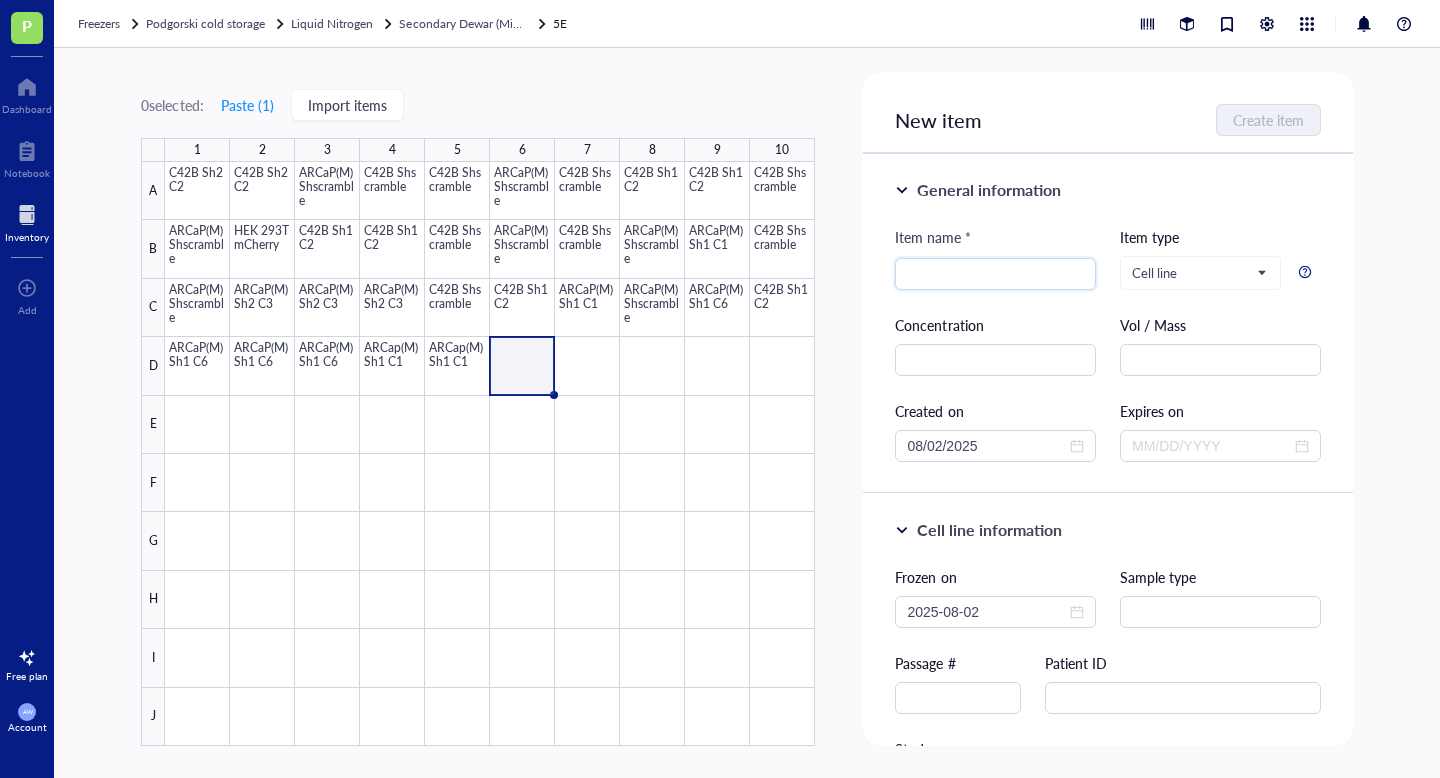 click at bounding box center (490, 454) 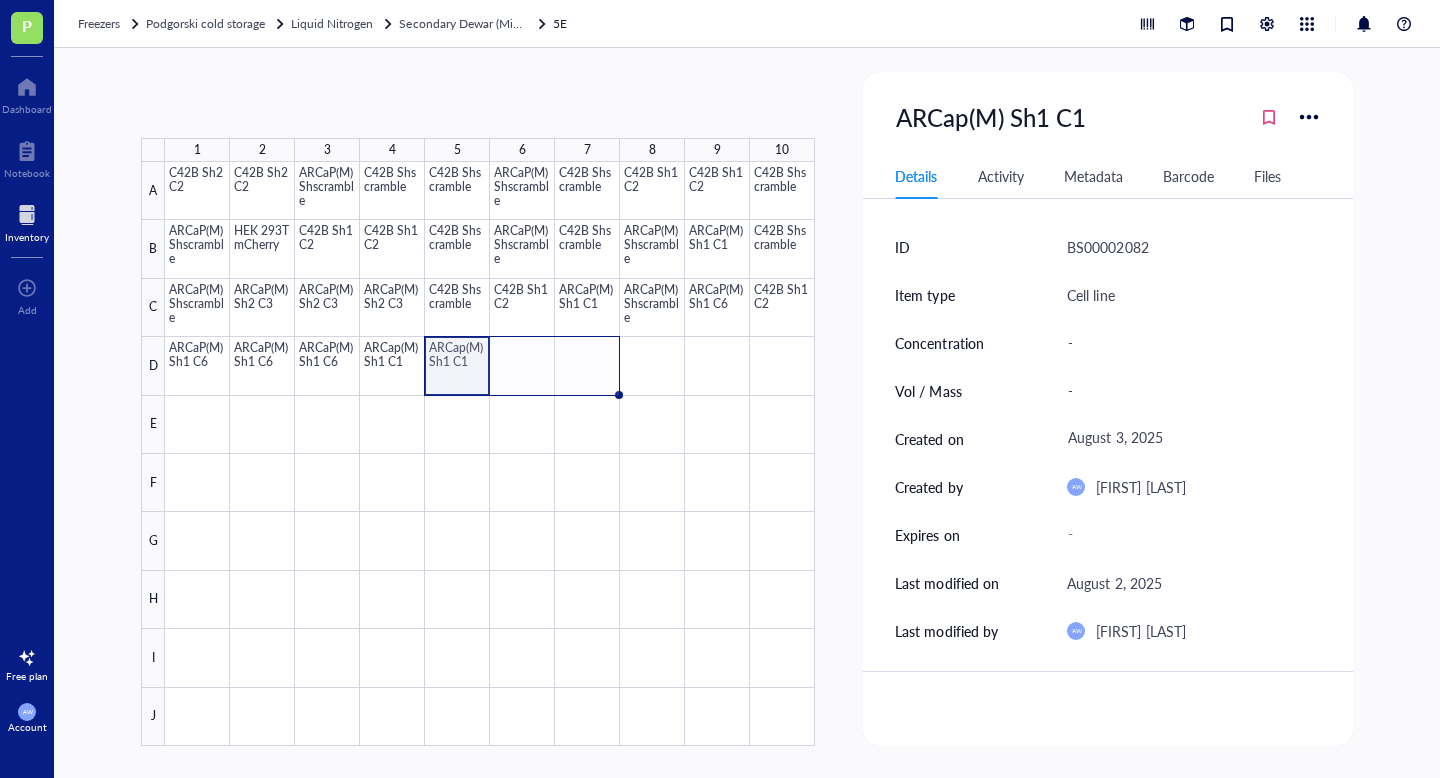 drag, startPoint x: 490, startPoint y: 391, endPoint x: 565, endPoint y: 391, distance: 75 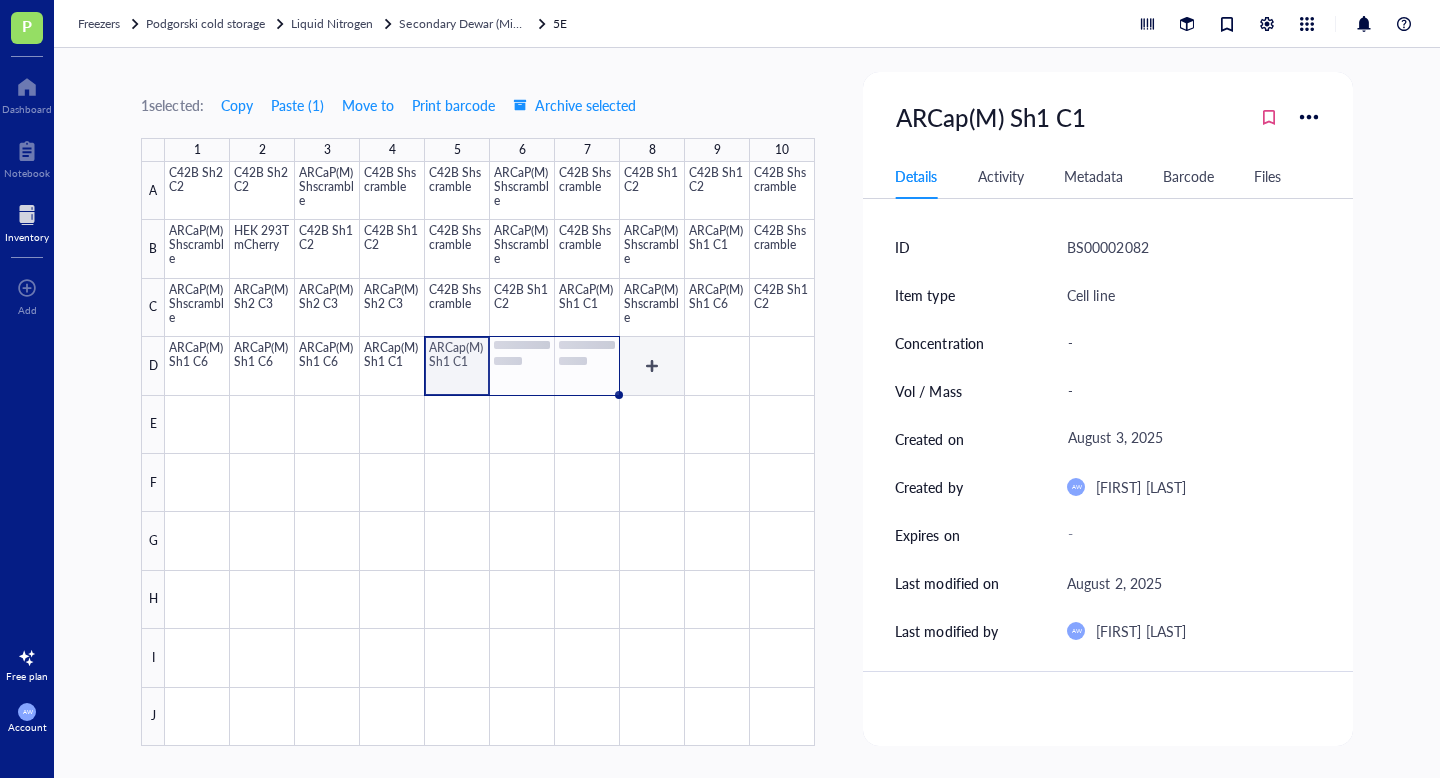 click at bounding box center [490, 454] 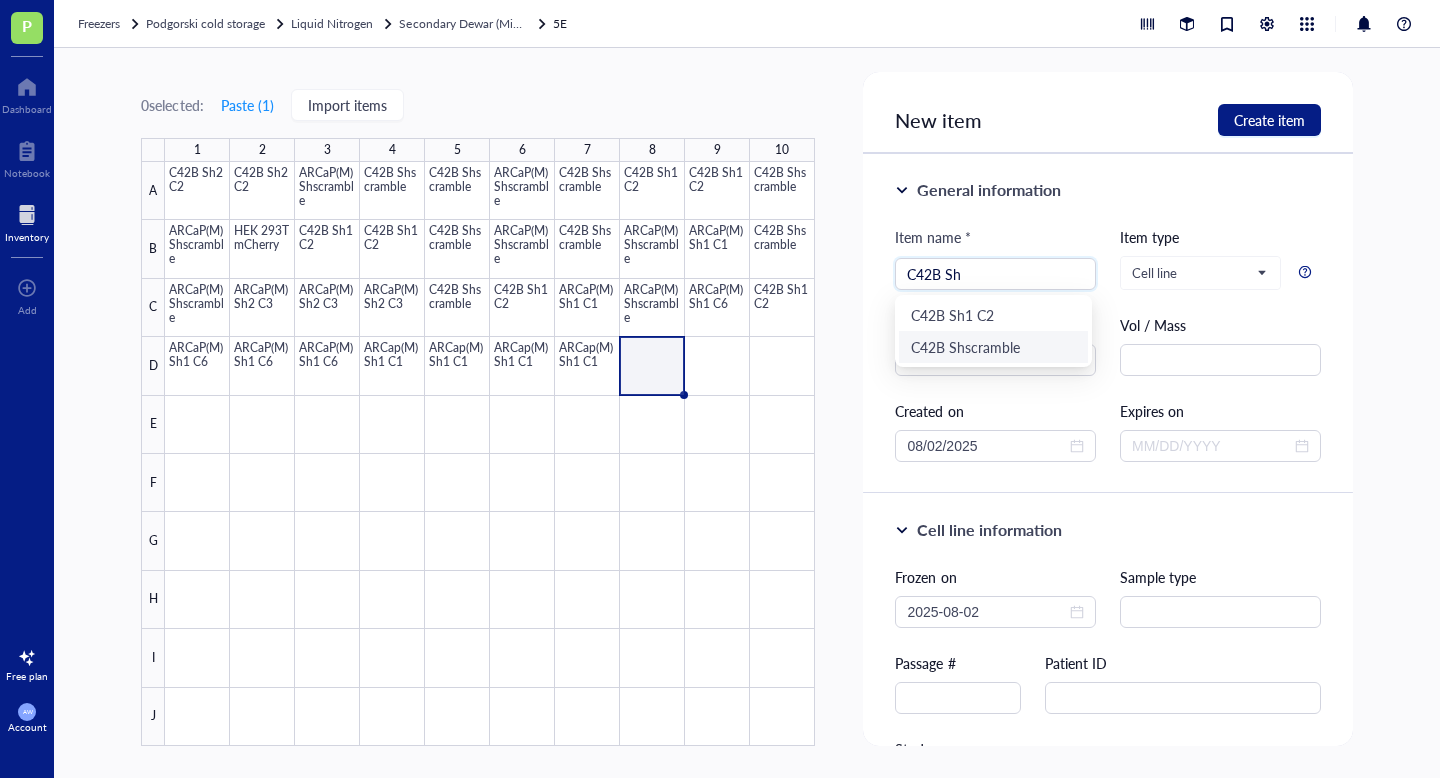 click on "C42B Shscramble" at bounding box center [993, 347] 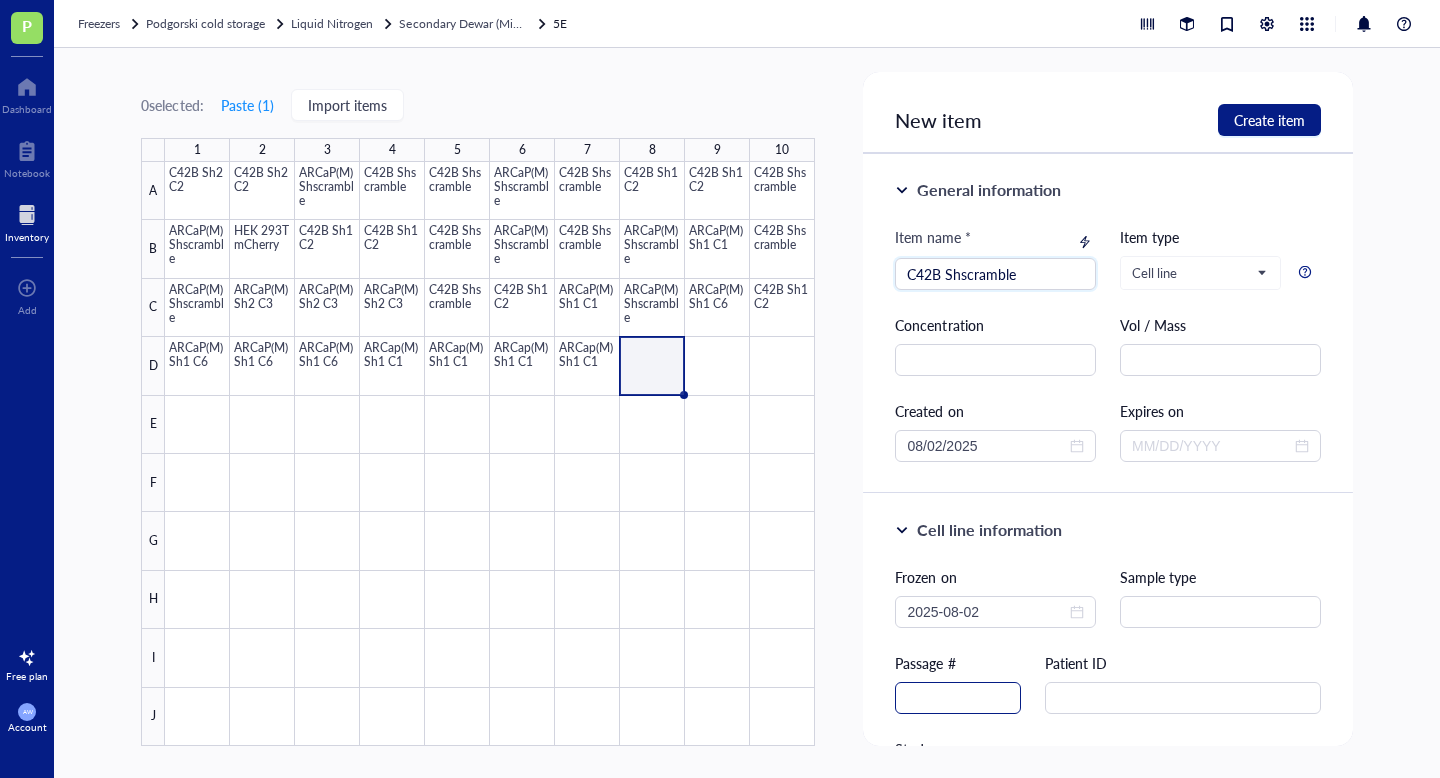 type on "C42B Shscramble" 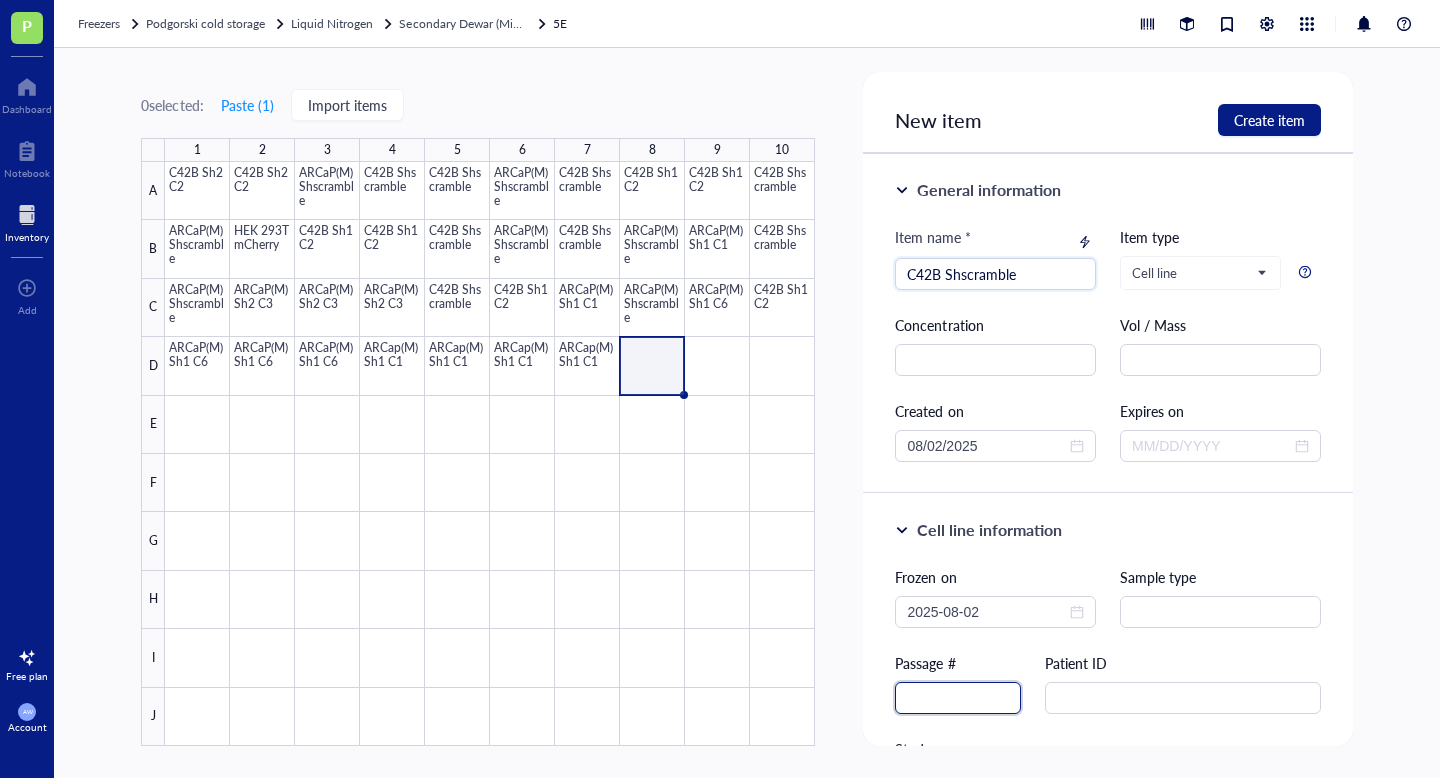 click at bounding box center (958, 698) 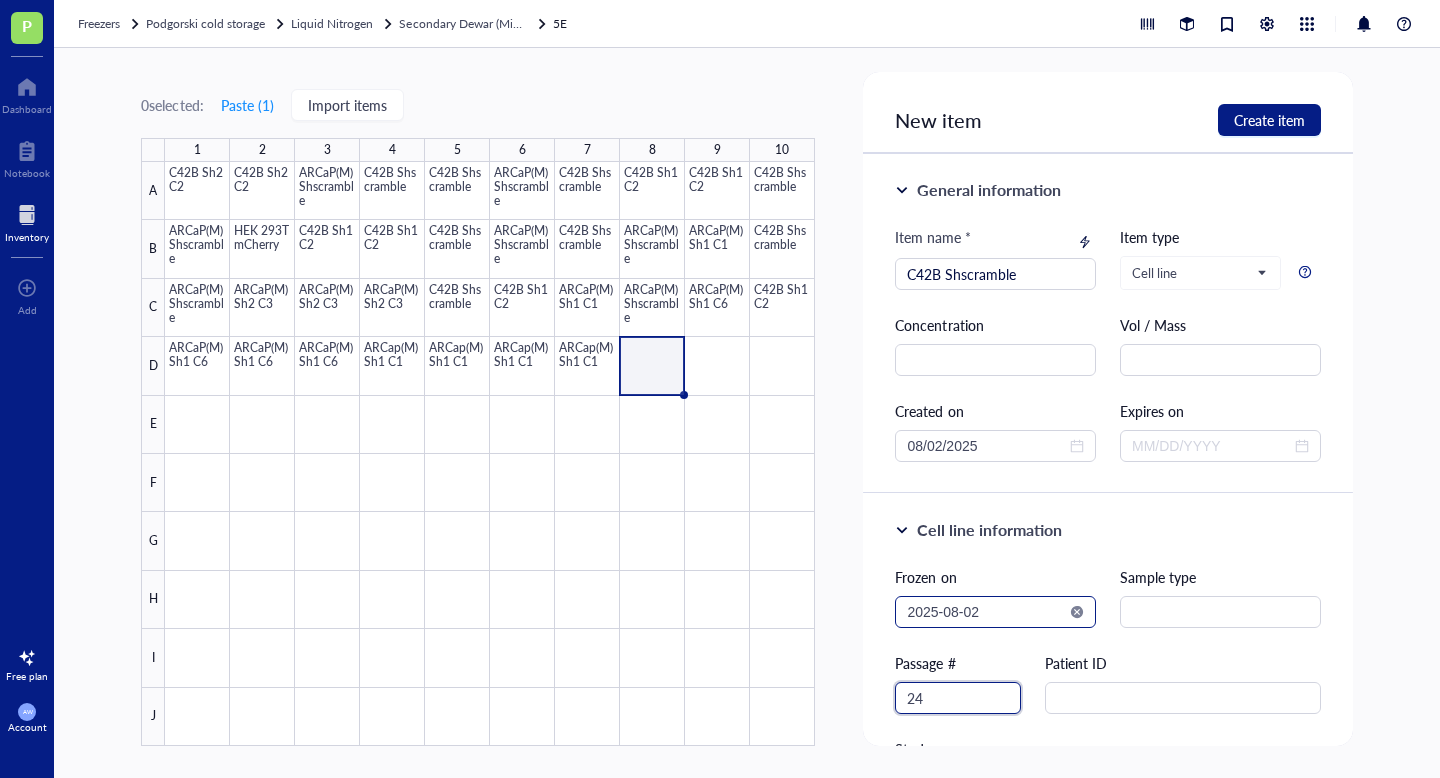 type on "24" 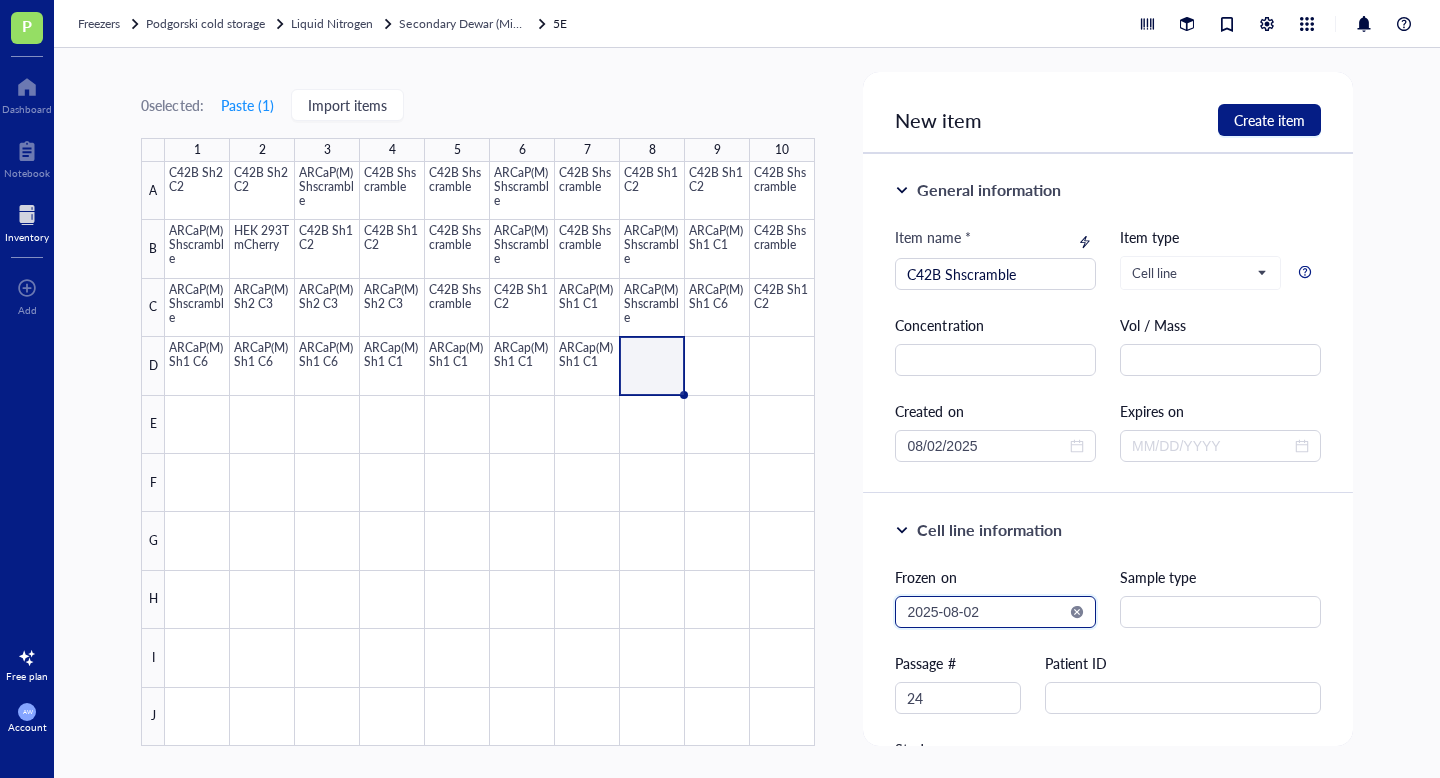 click on "2025-08-02" at bounding box center (986, 612) 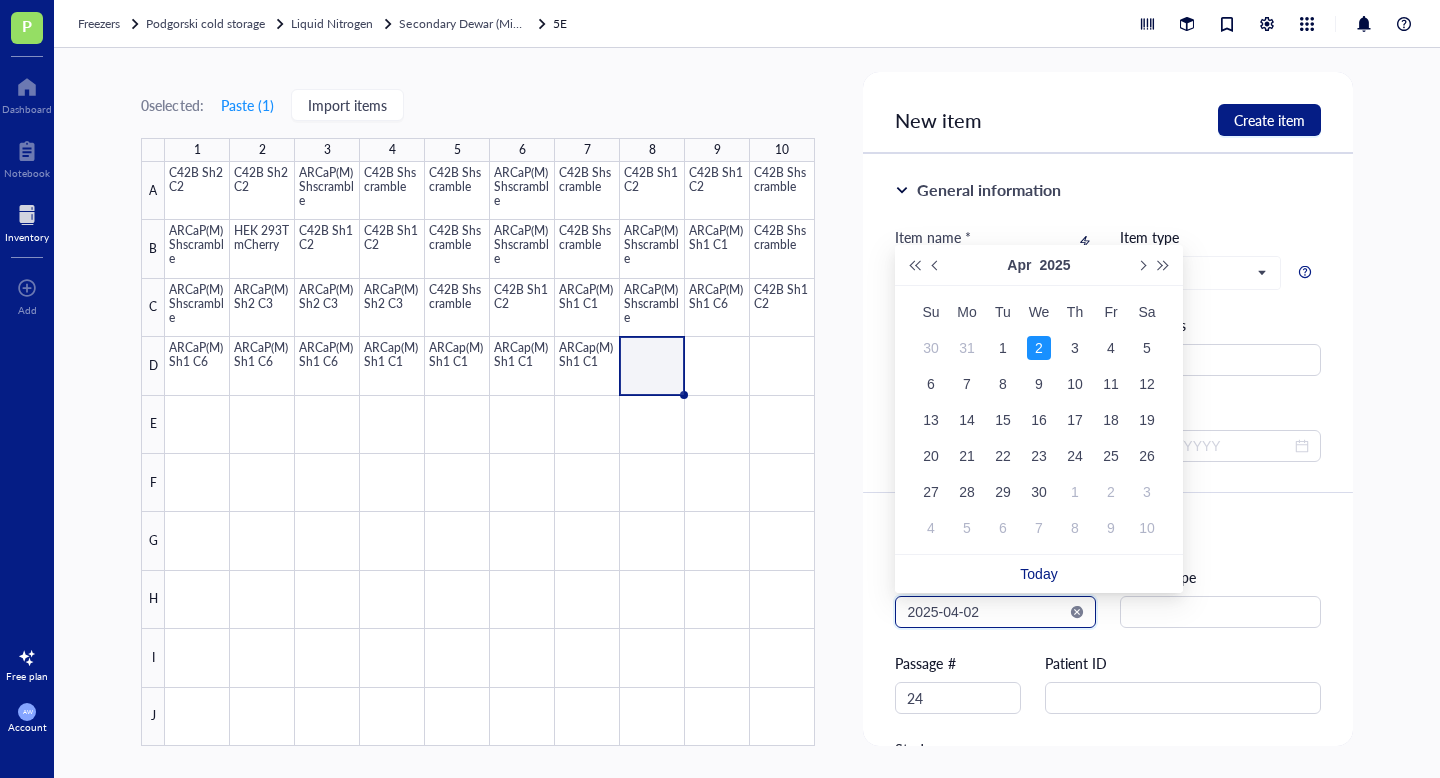 click on "2025-04-02" at bounding box center [986, 612] 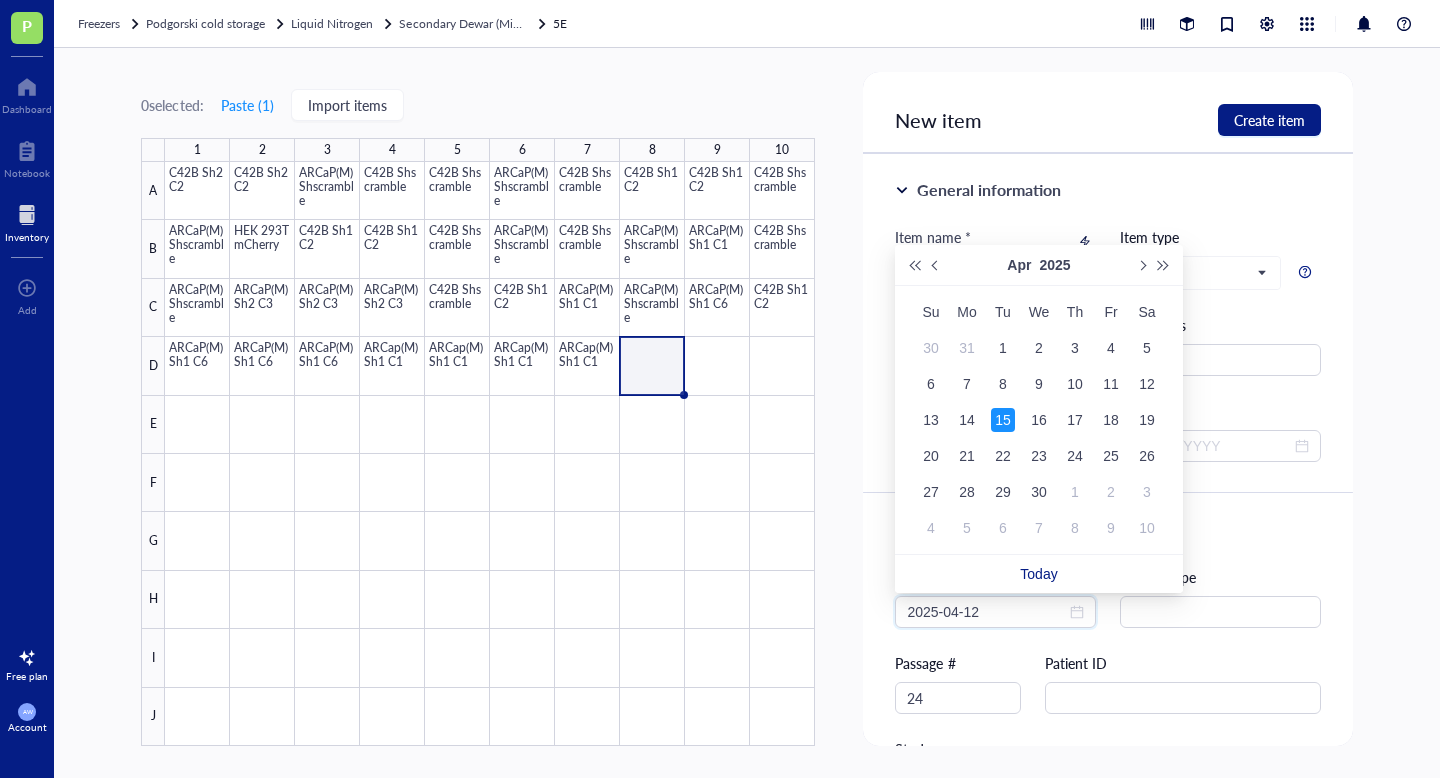 type on "2025-04-15" 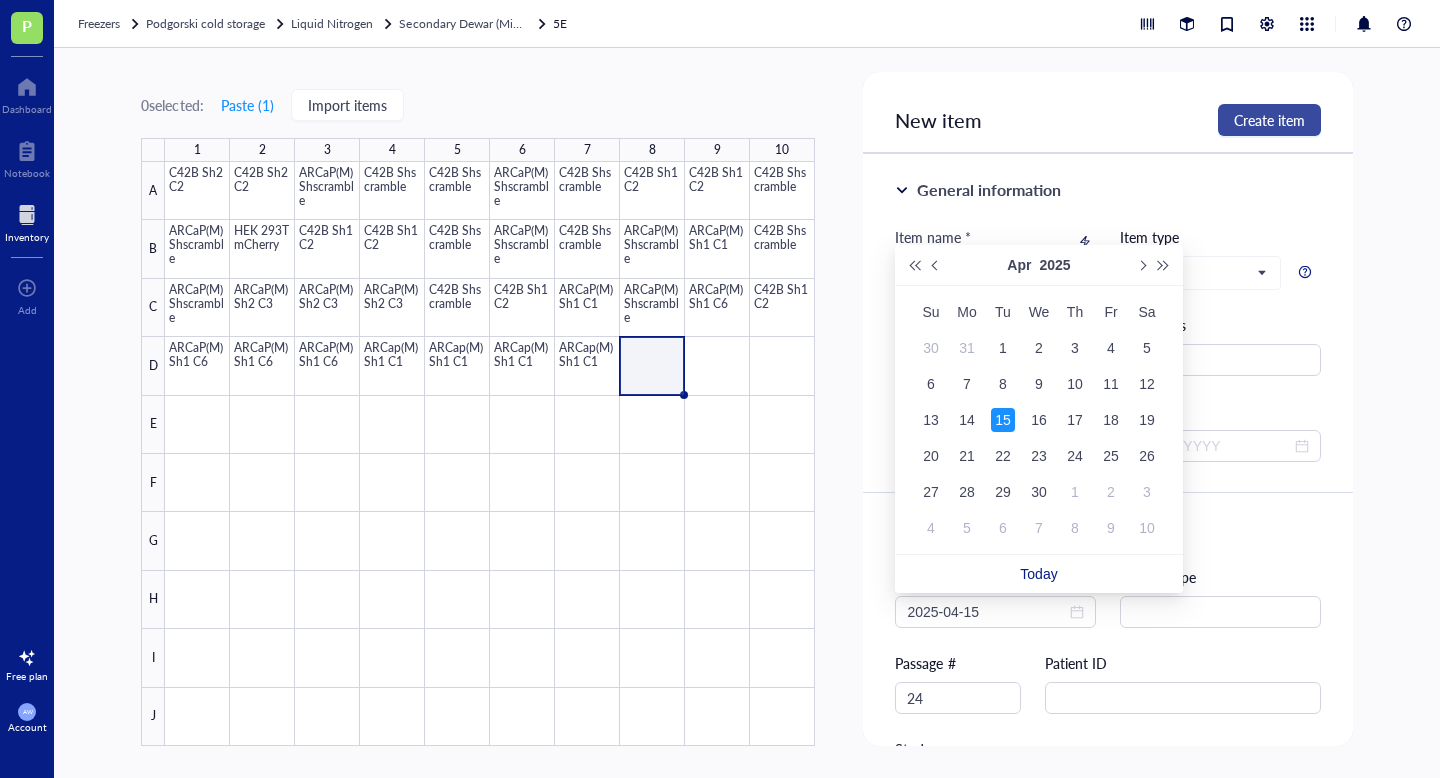 click on "Create item" at bounding box center [1269, 120] 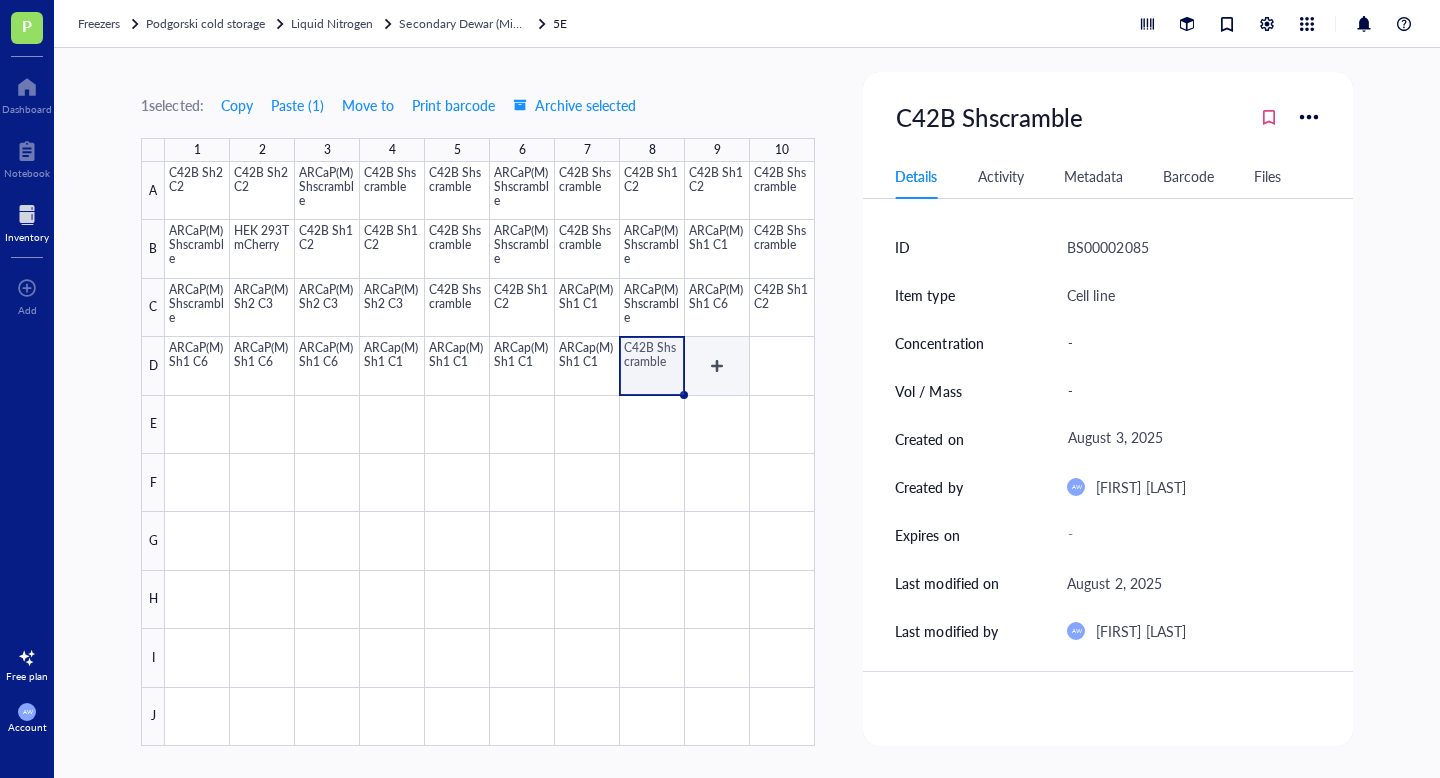 click at bounding box center (490, 454) 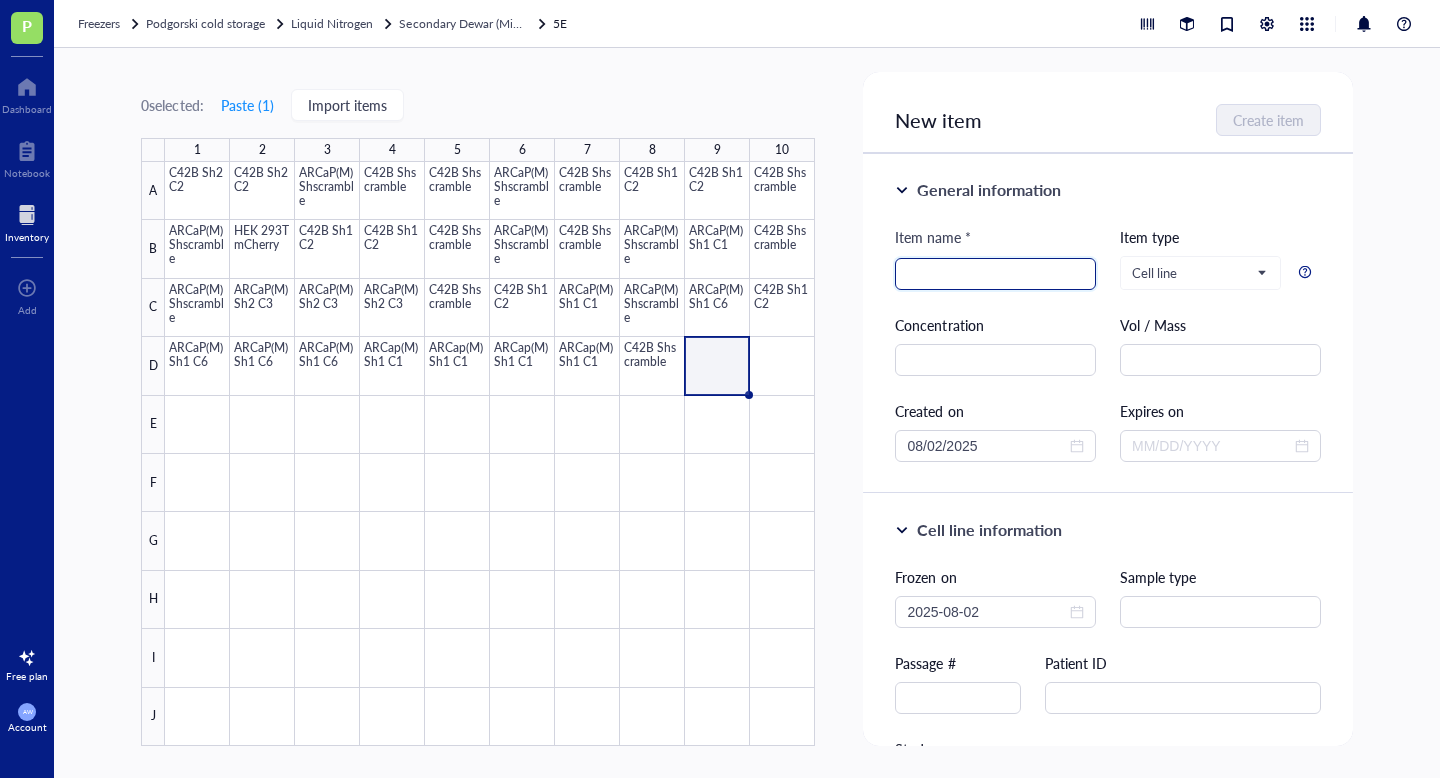 click at bounding box center [995, 274] 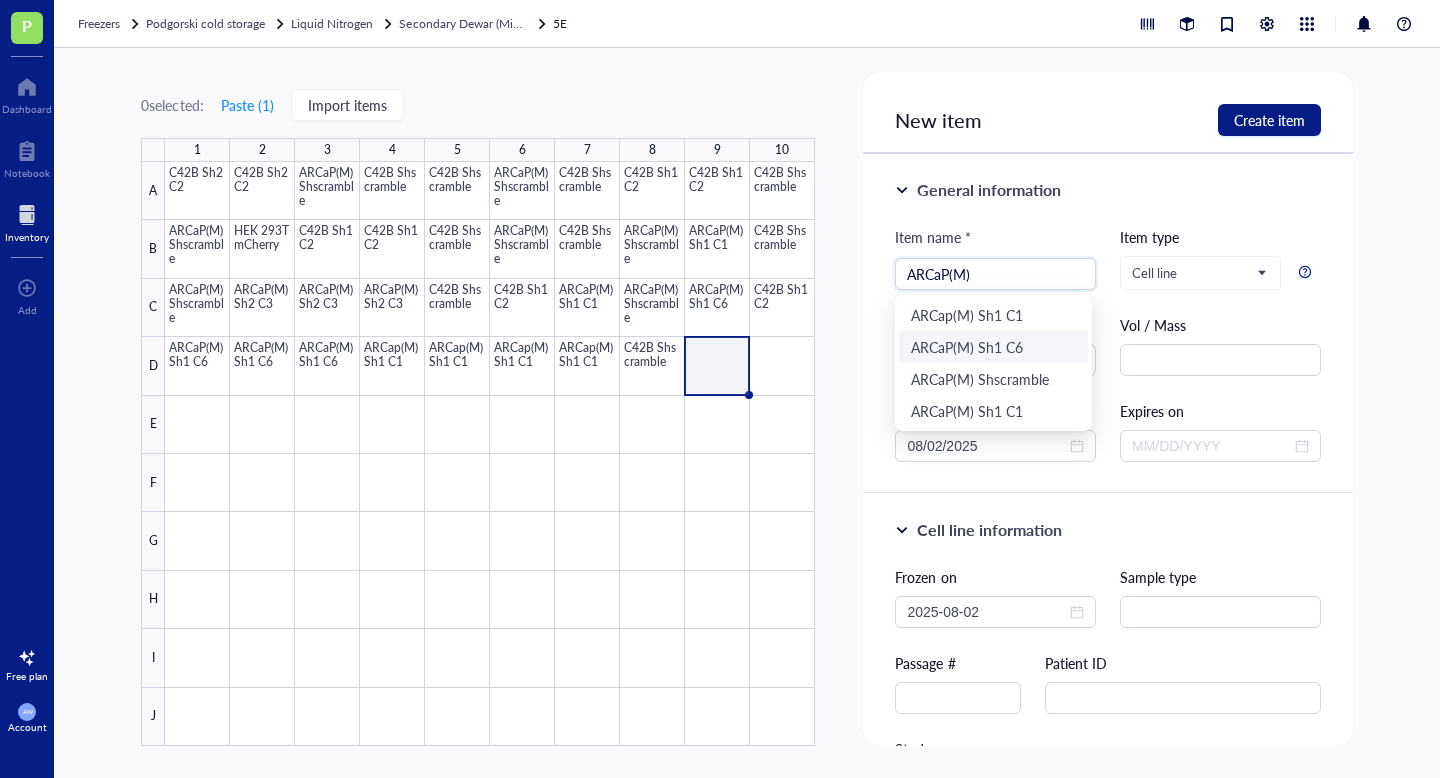 click on "ARCaP(M) Sh1 C6" at bounding box center (993, 347) 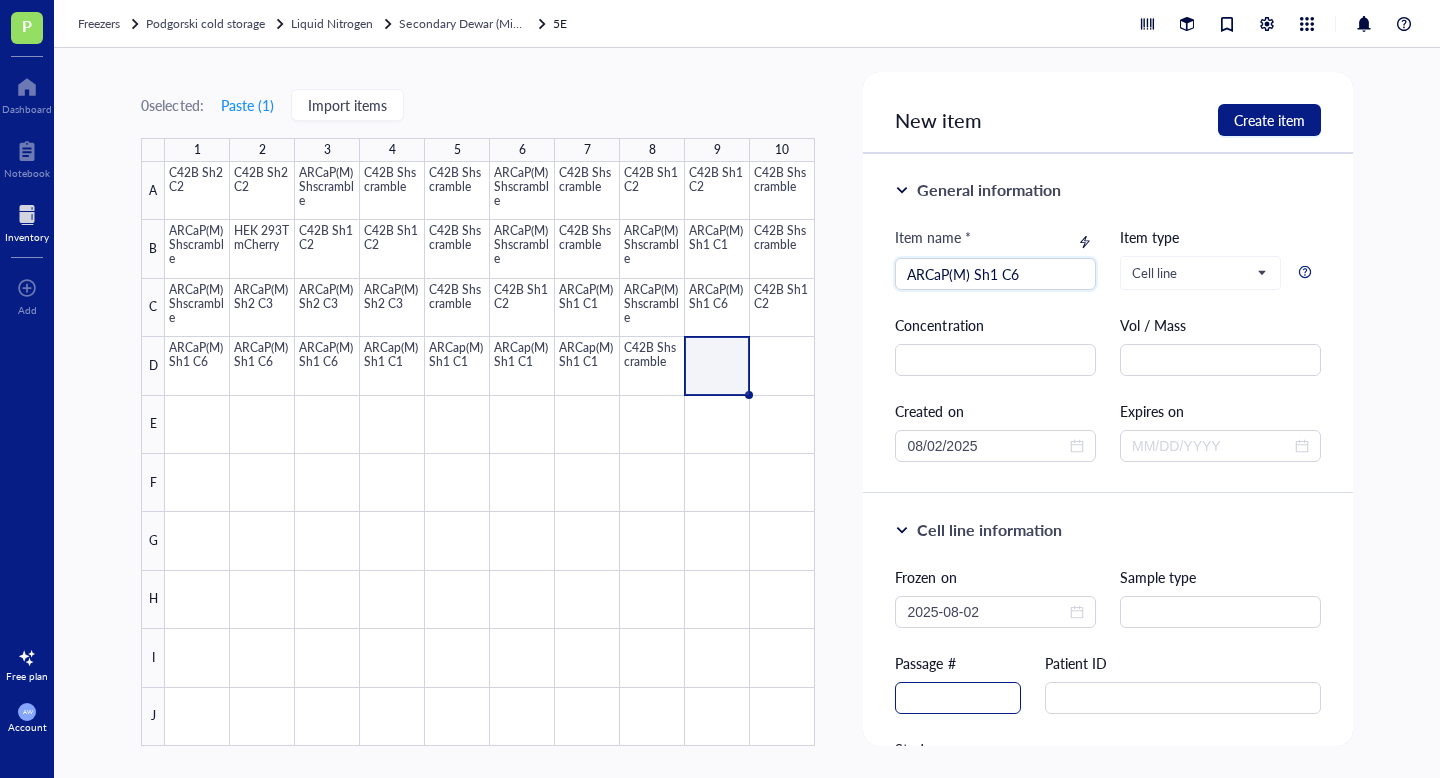 type on "ARCaP(M) Sh1 C6" 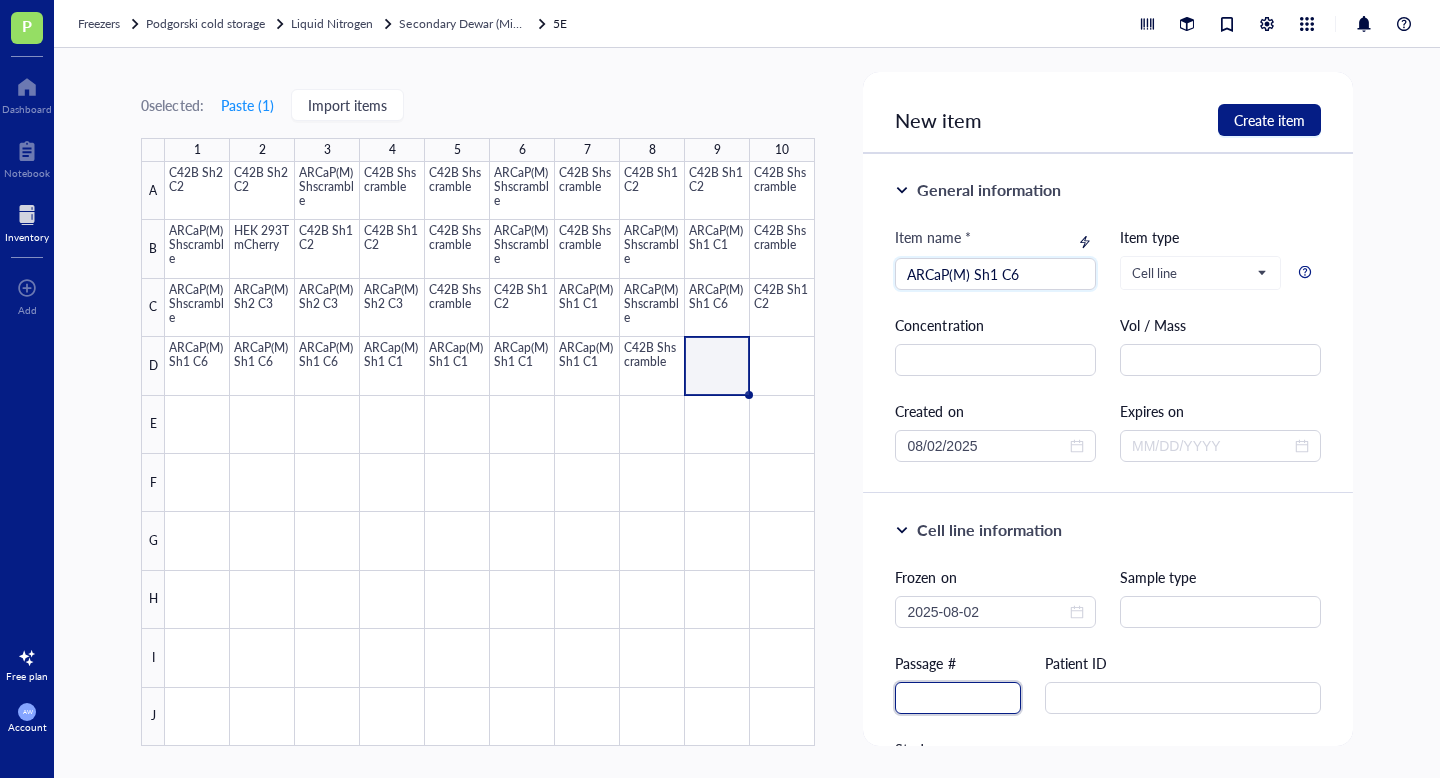 click at bounding box center (958, 698) 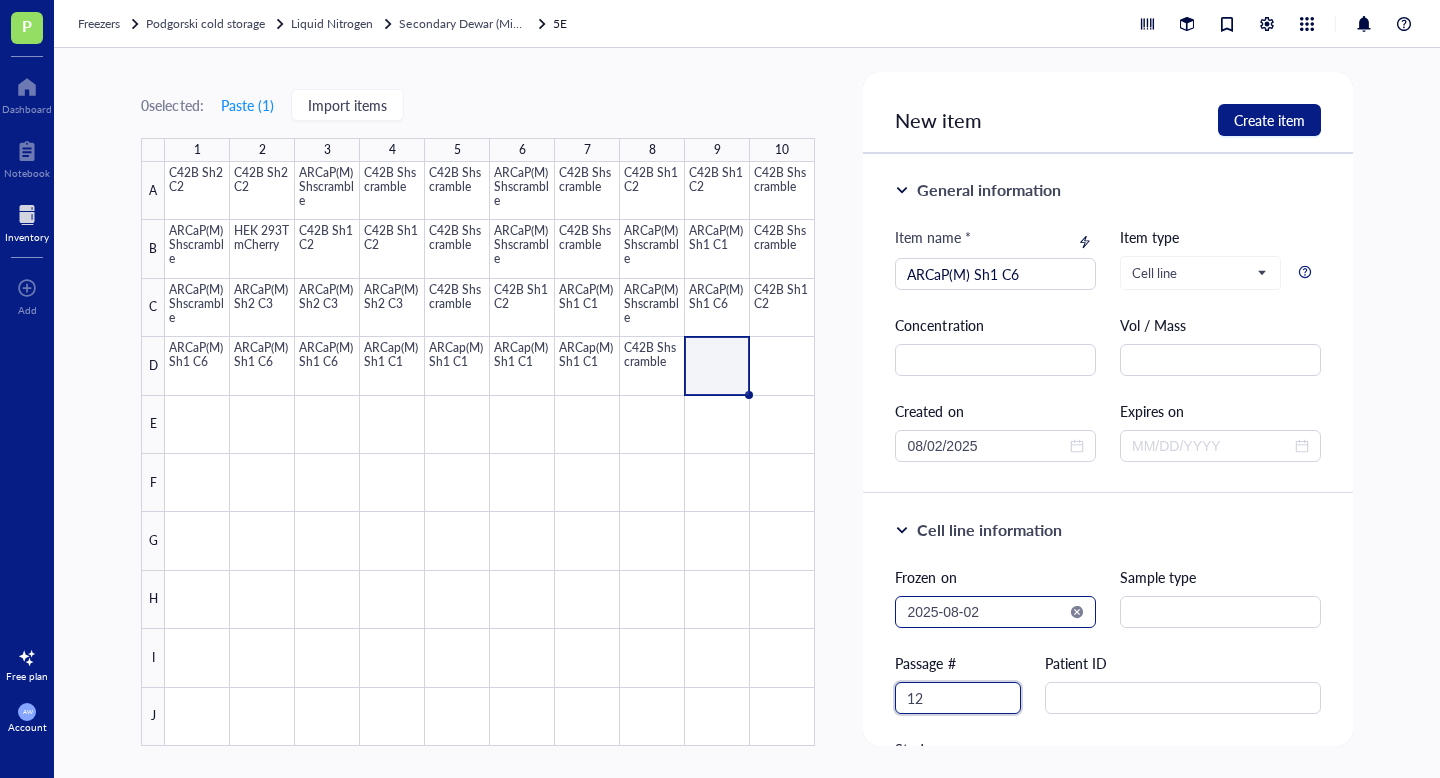 type on "12" 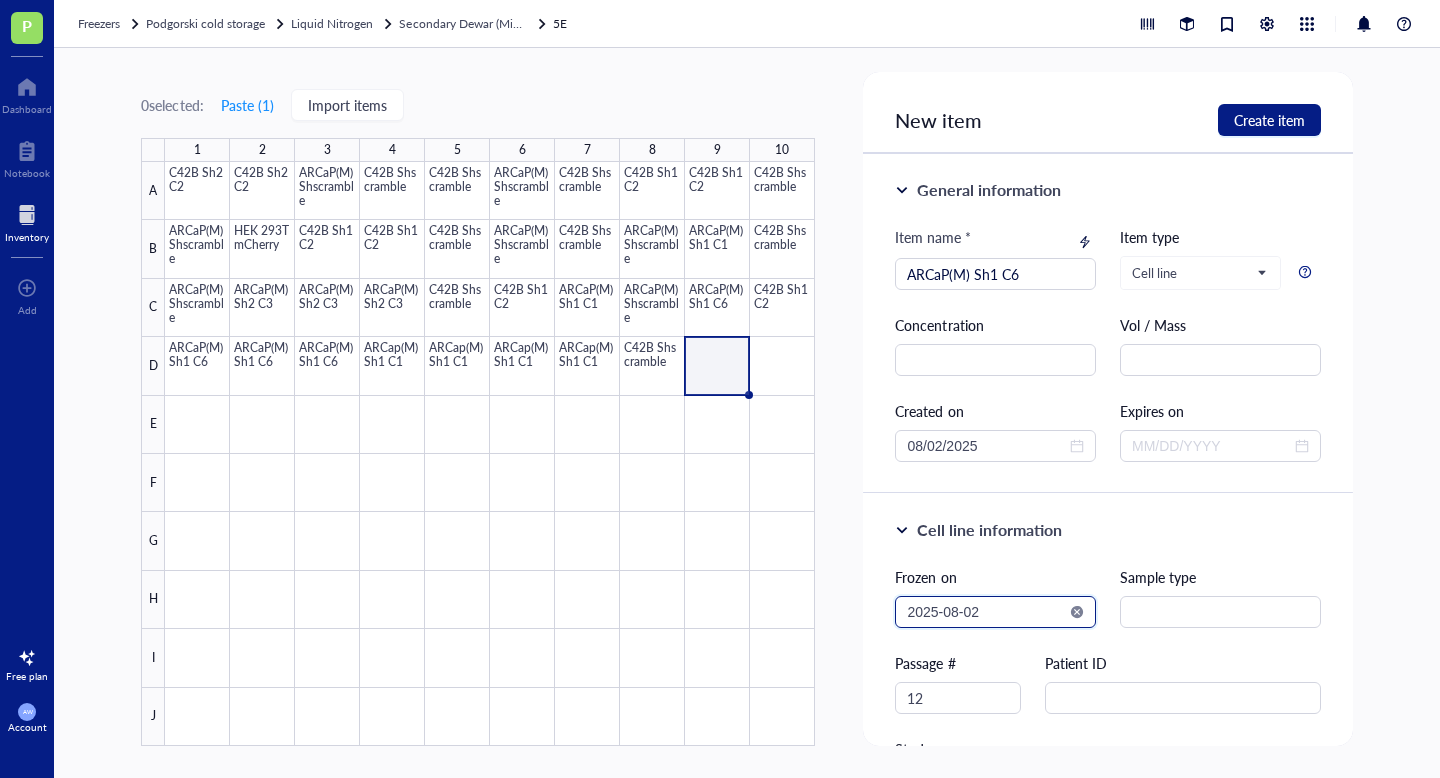 click on "2025-08-02" at bounding box center (986, 612) 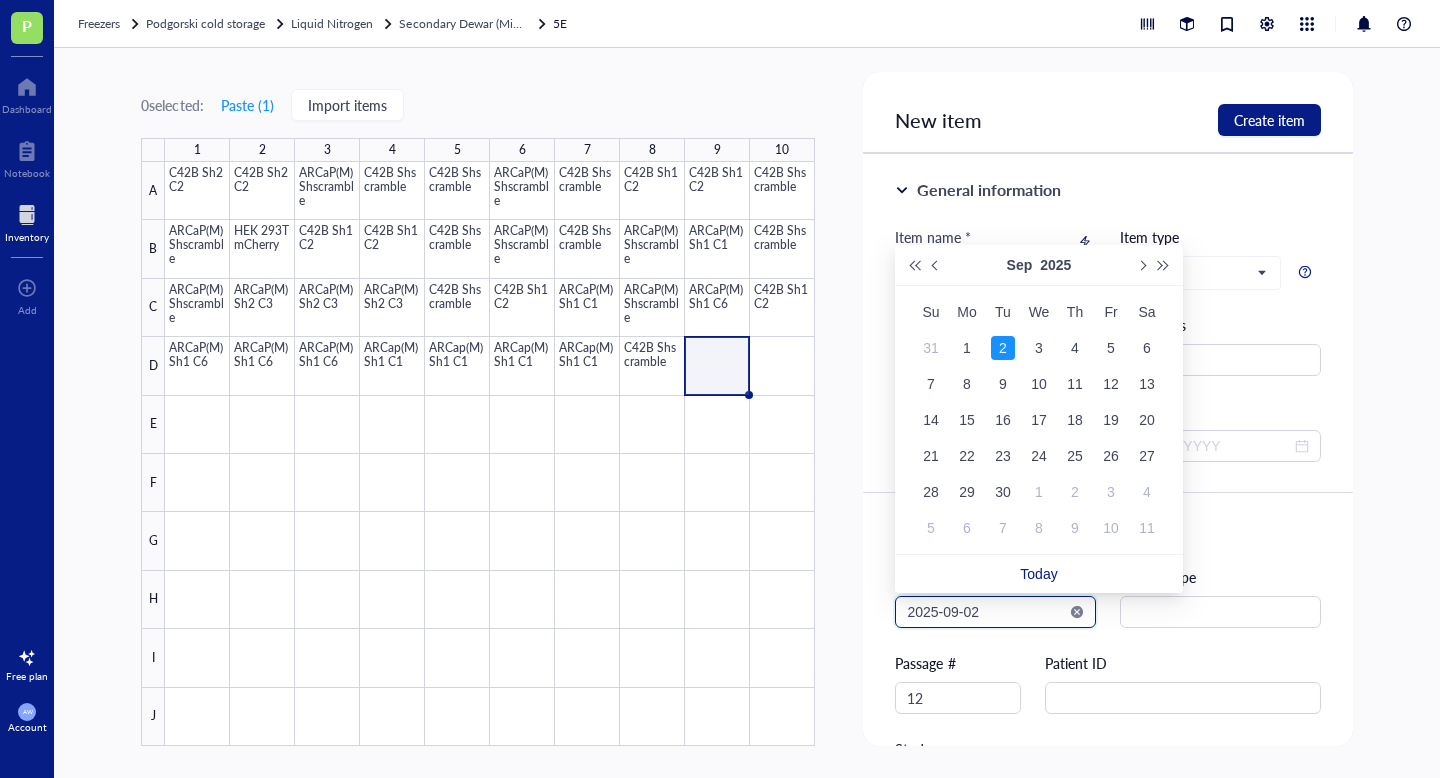 click on "2025-09-02" at bounding box center (986, 612) 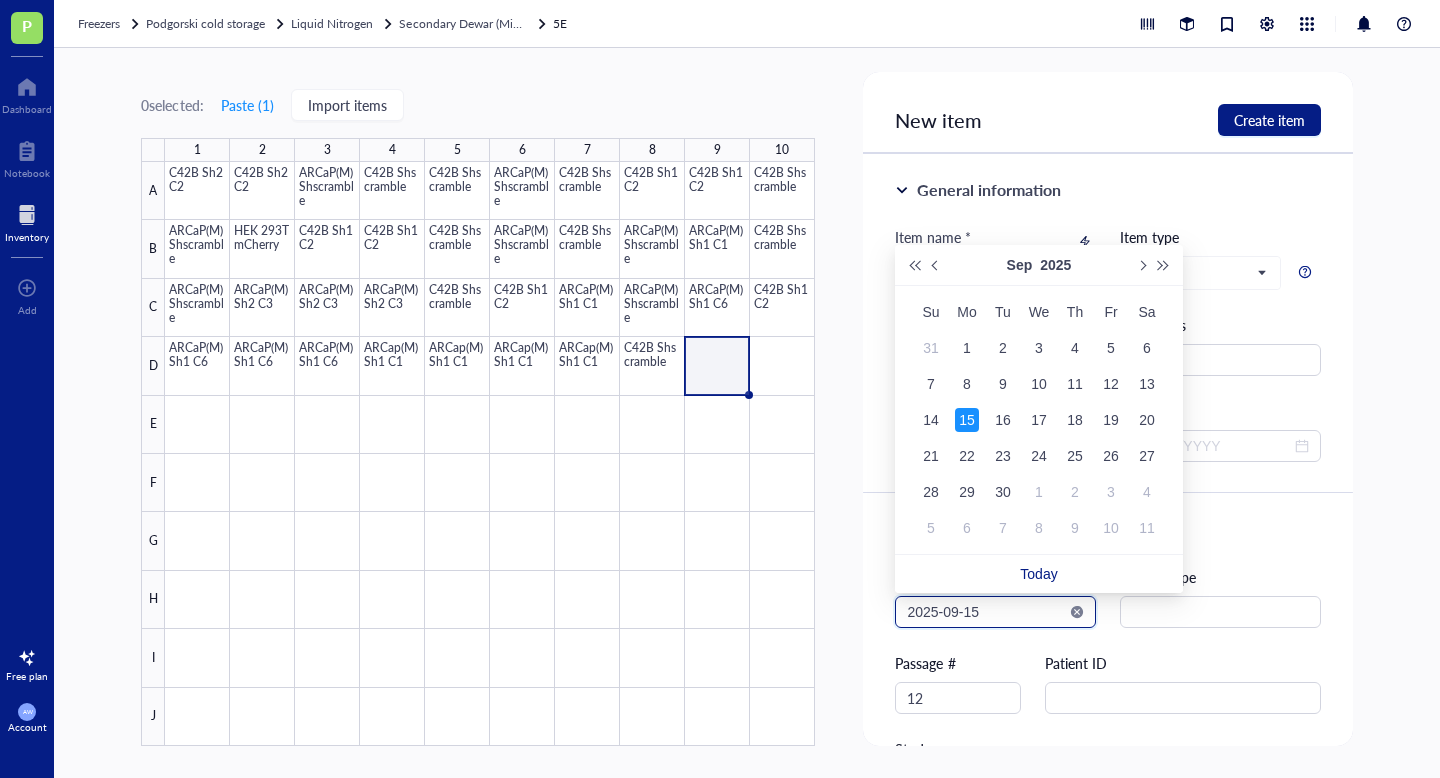 click on "2025-09-15" at bounding box center [986, 612] 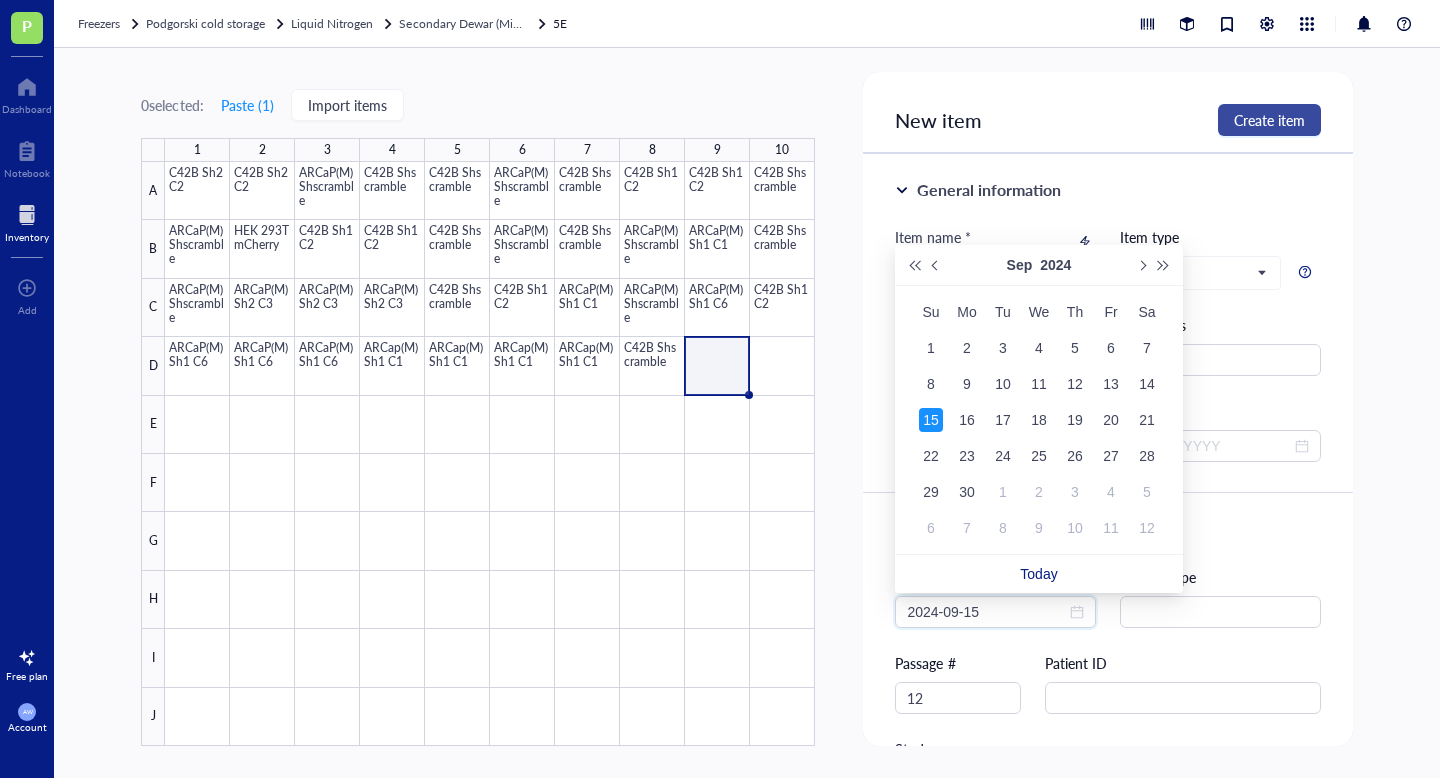 type on "2024-09-15" 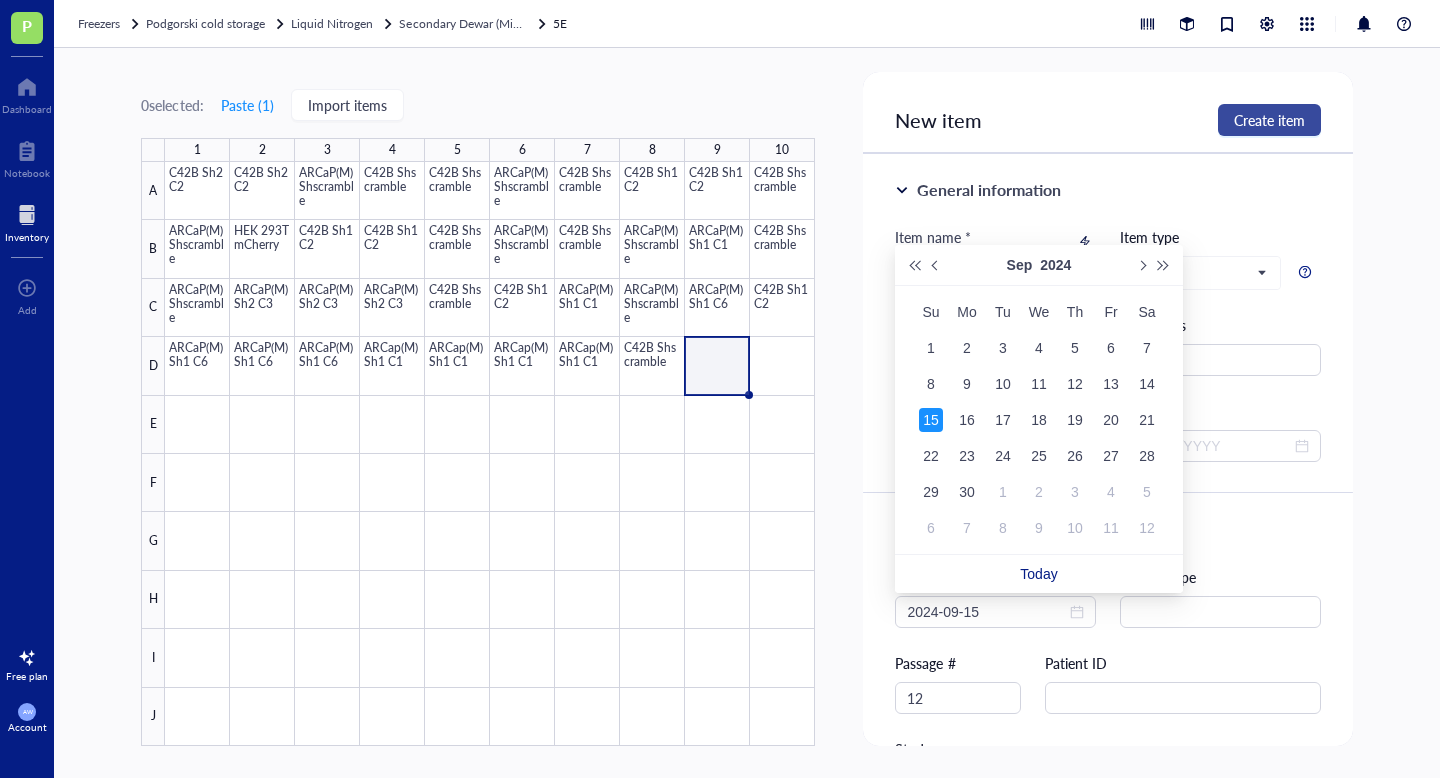click on "Create item" at bounding box center [1269, 120] 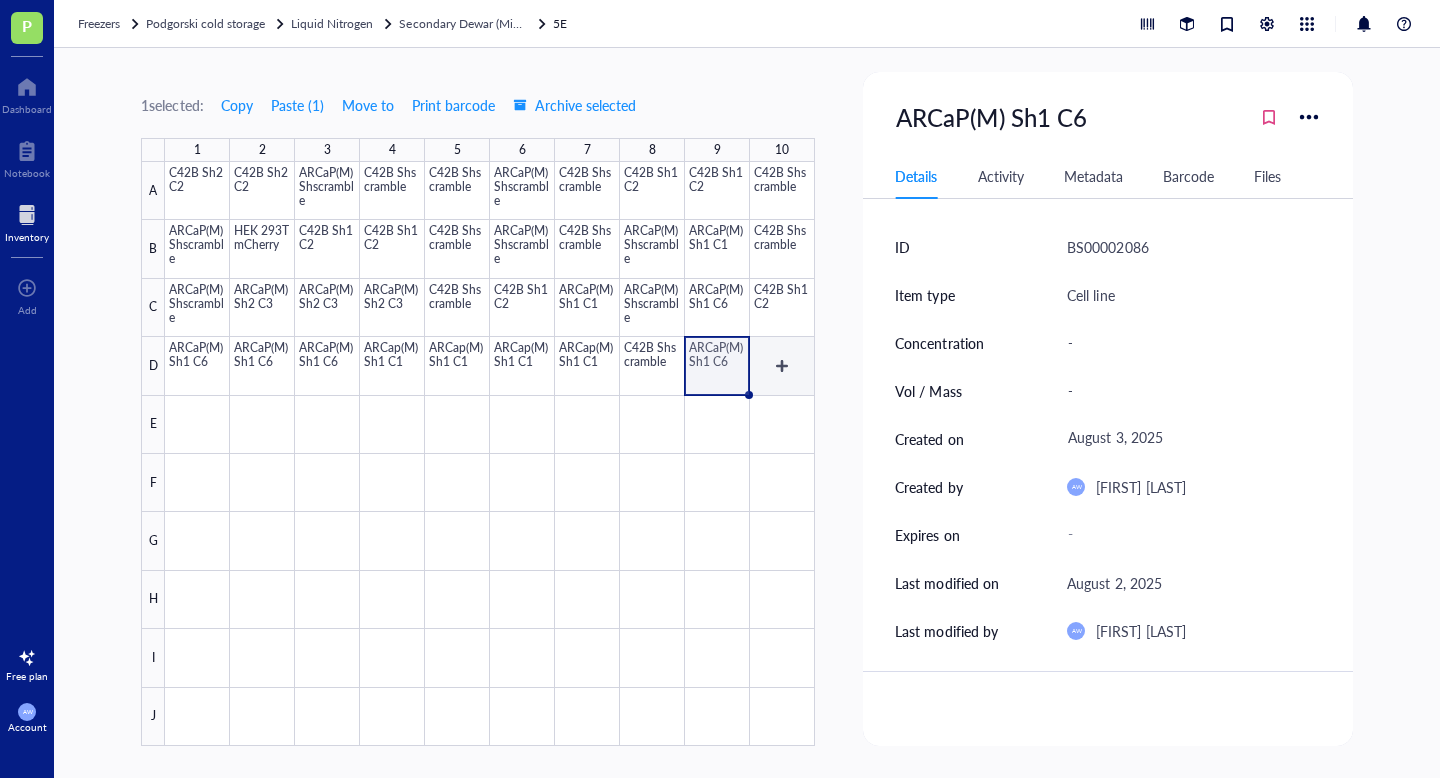 click at bounding box center (490, 454) 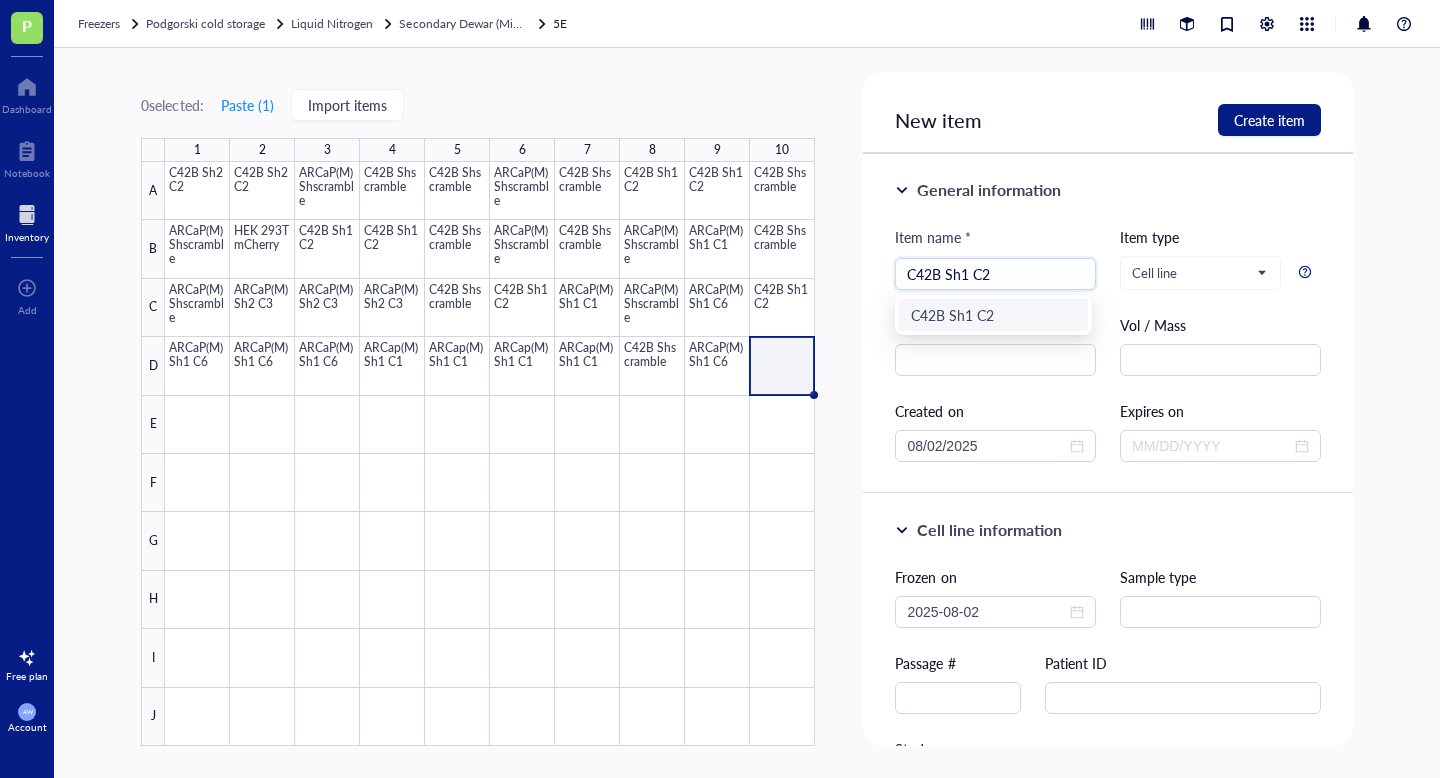 click on "C42B Sh1 C2" at bounding box center [993, 315] 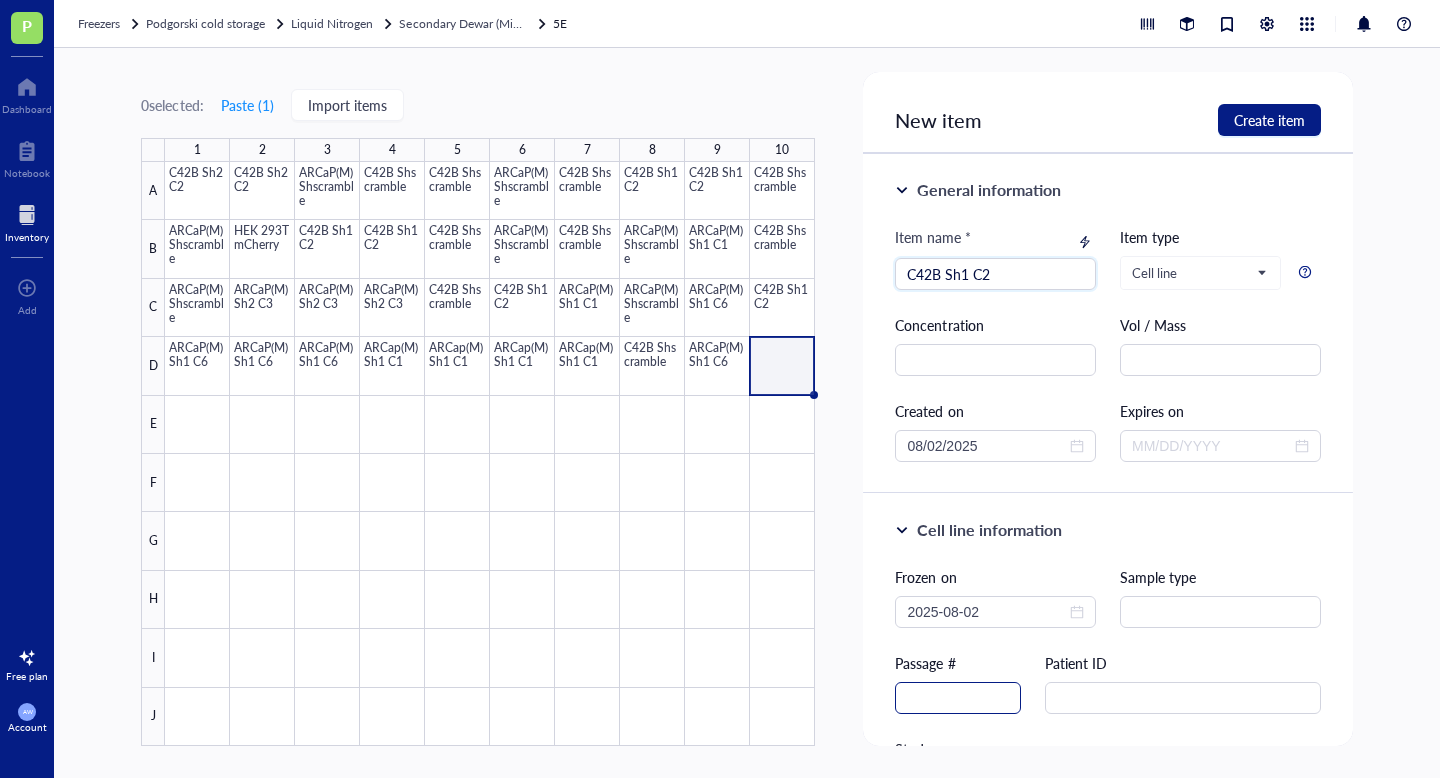 type on "C42B Sh1 C2" 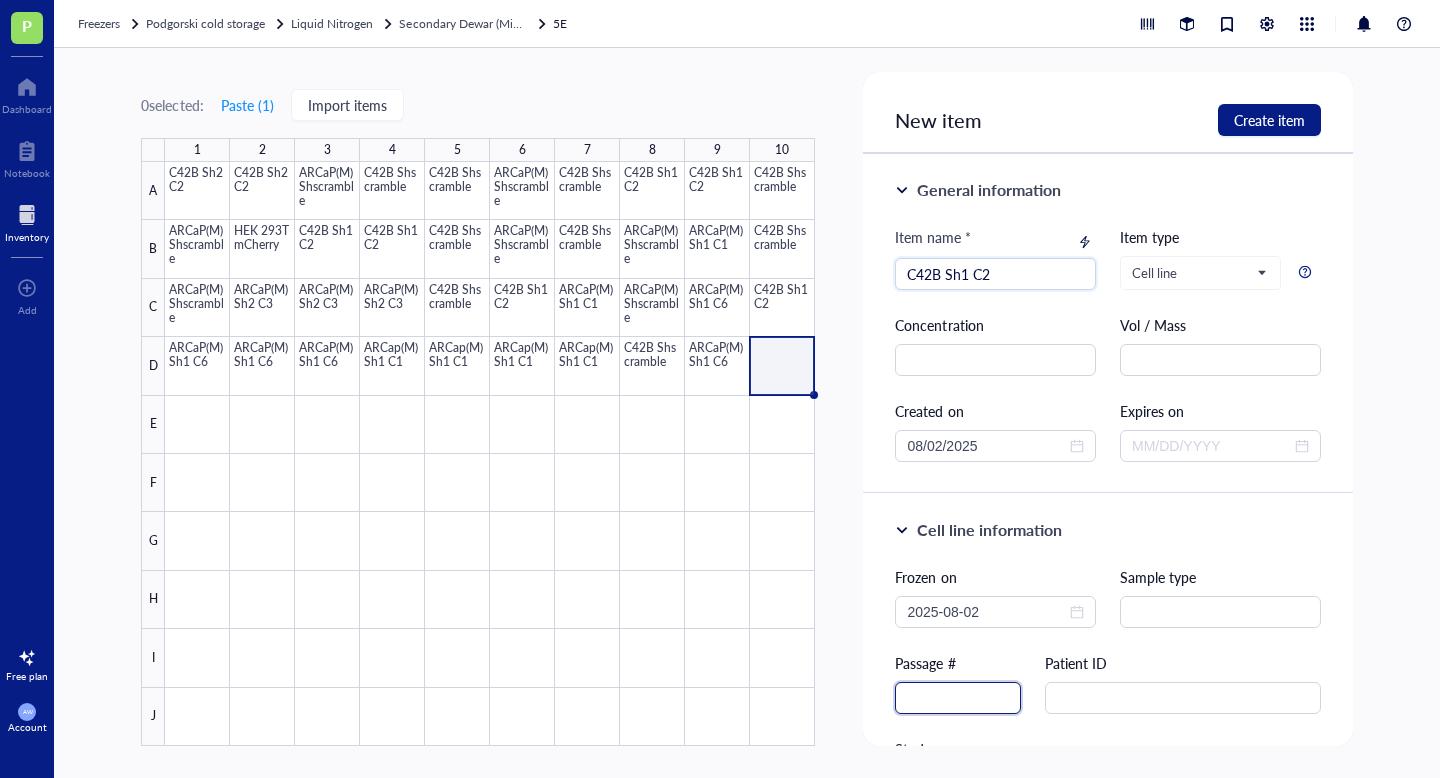 click at bounding box center (958, 698) 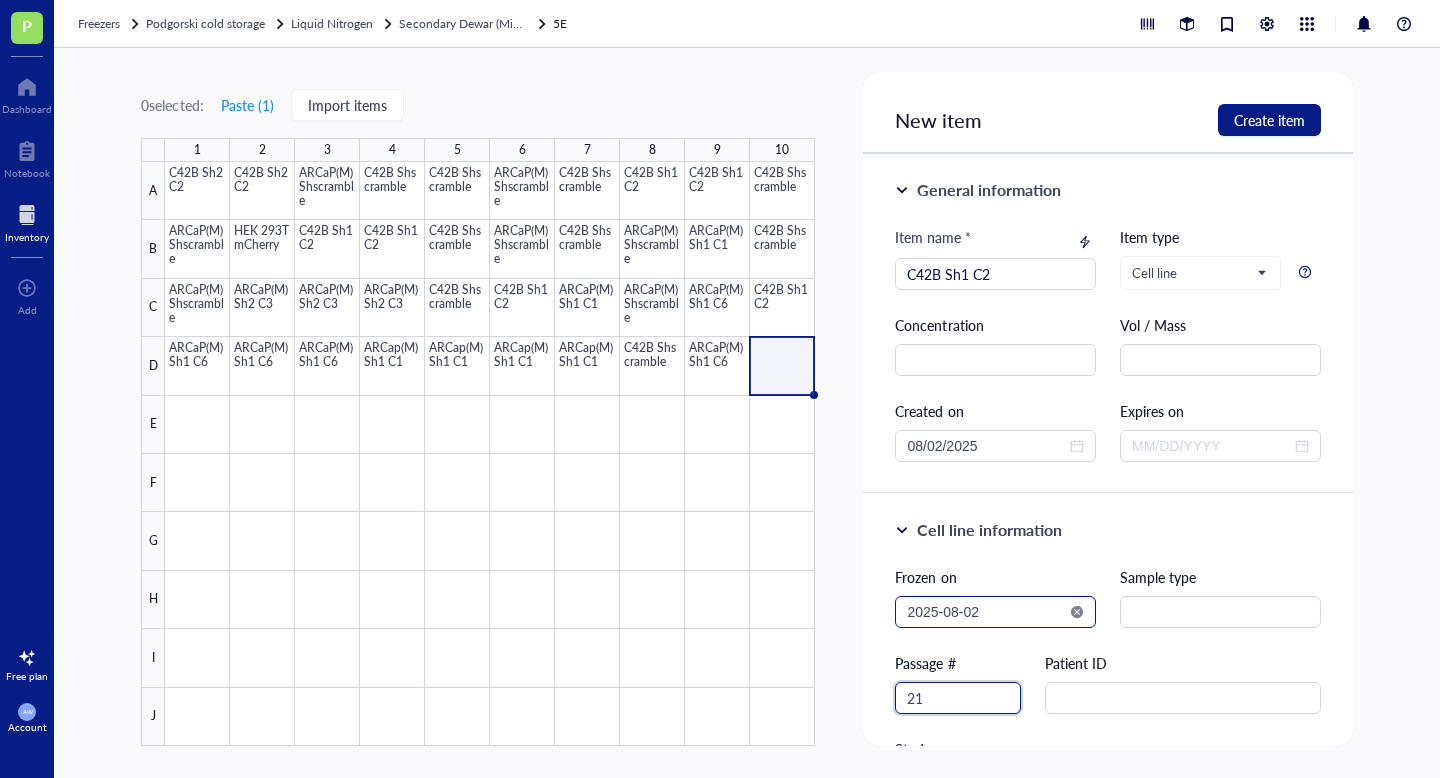 type on "21" 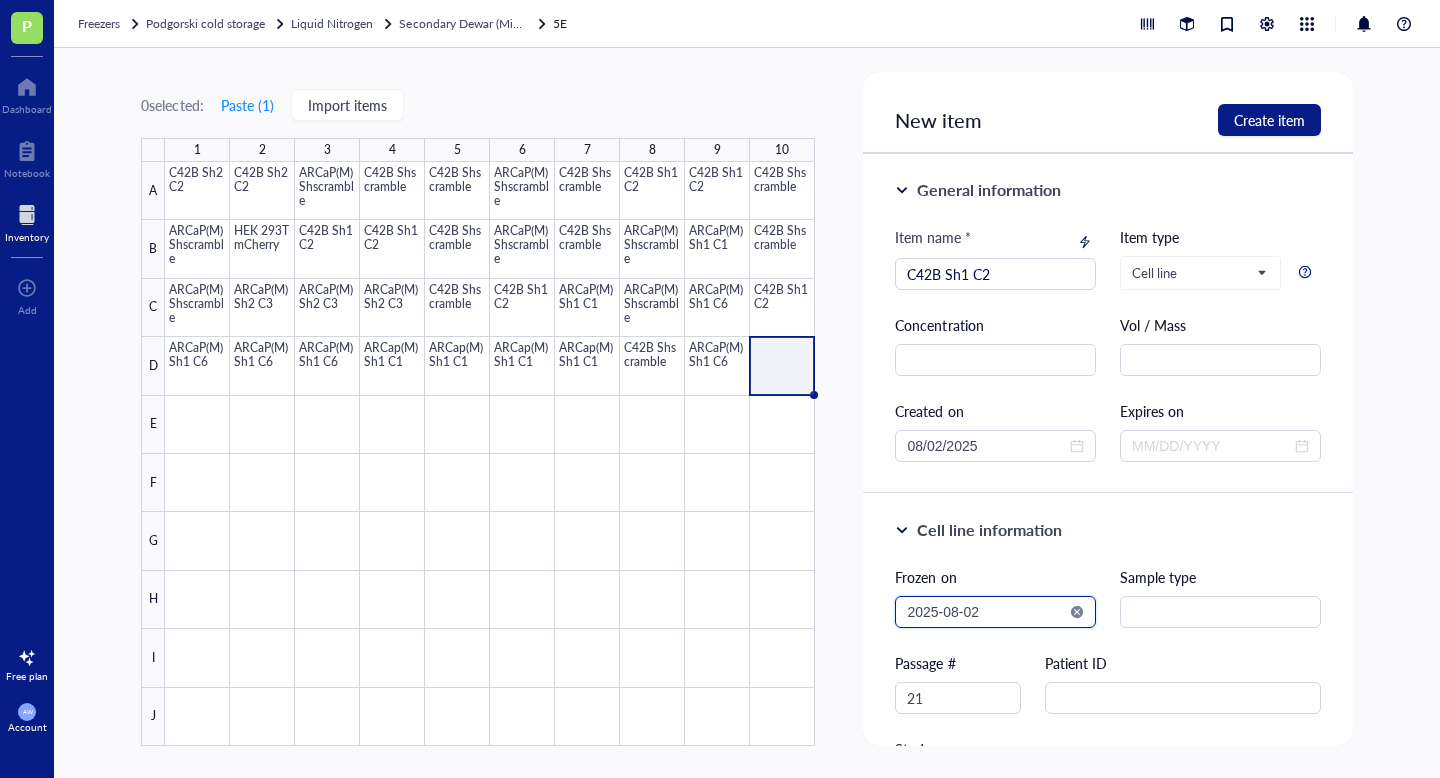 click on "2025-08-02" at bounding box center (986, 612) 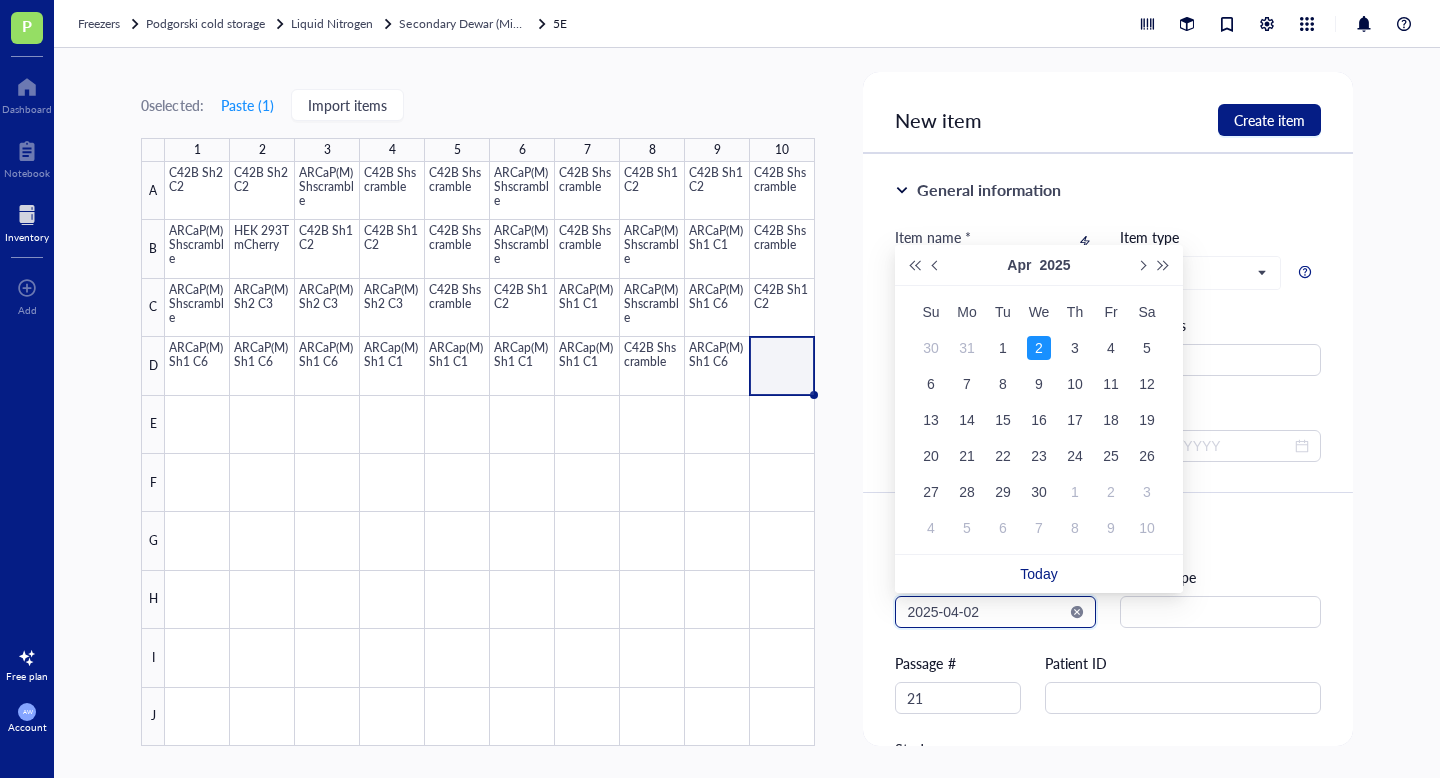 click on "2025-04-02" at bounding box center [986, 612] 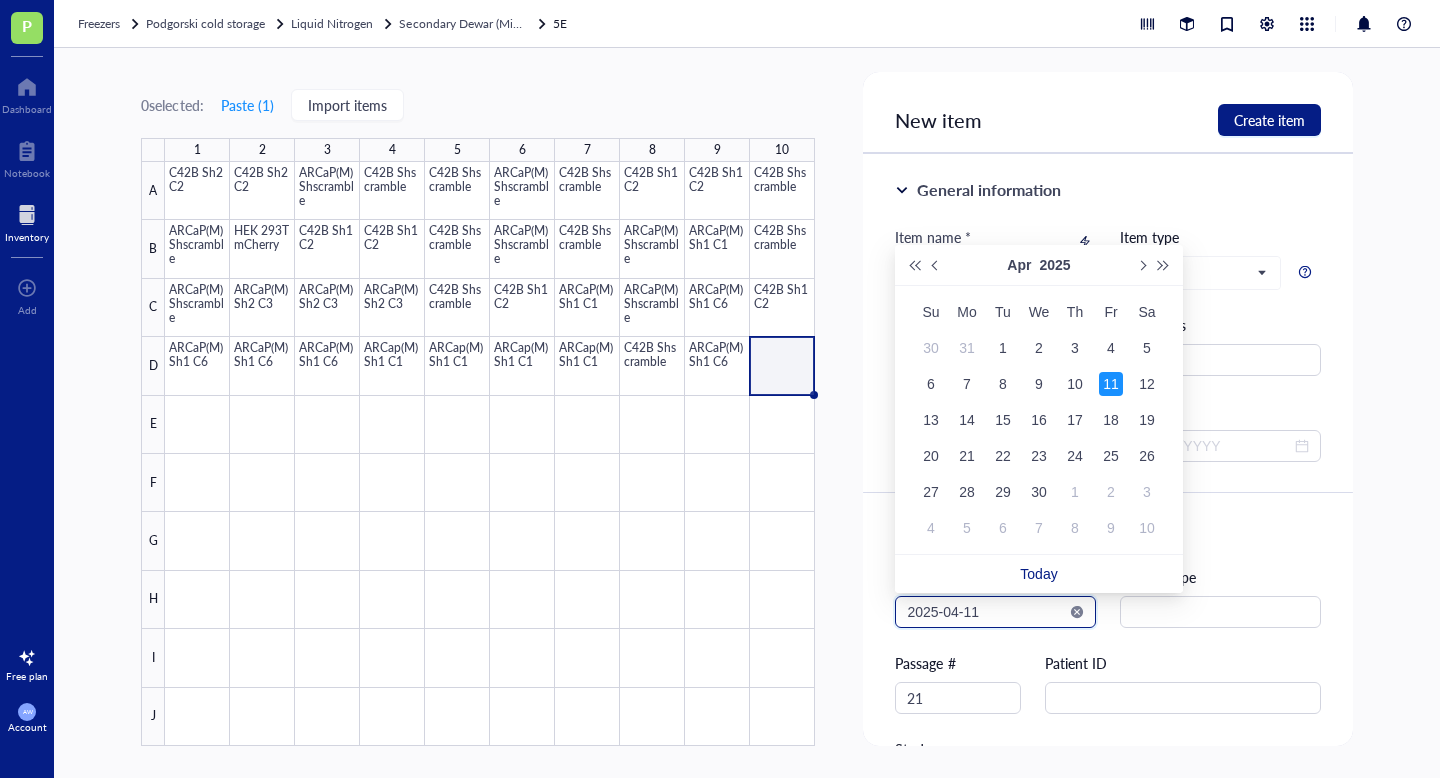 click on "2025-04-11" at bounding box center [986, 612] 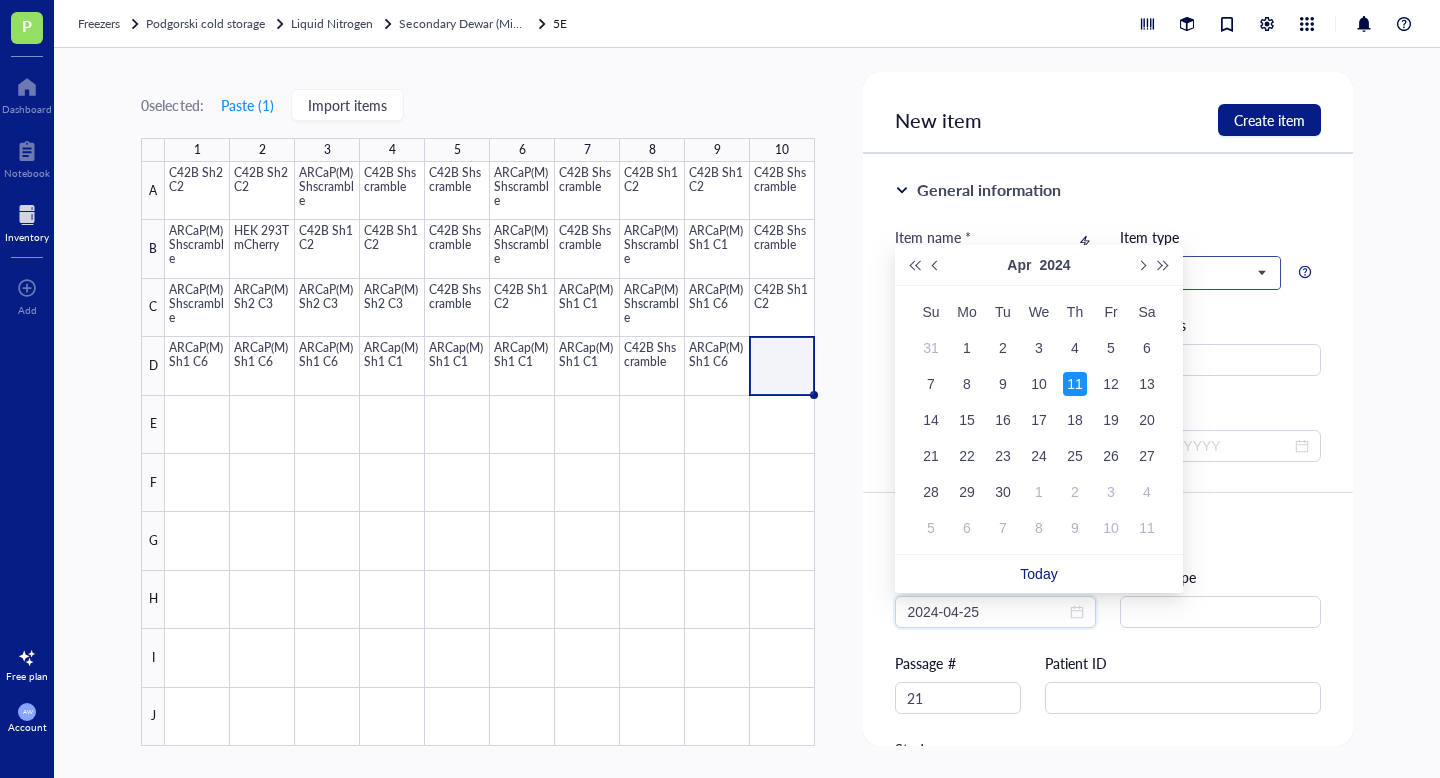type on "2024-04-11" 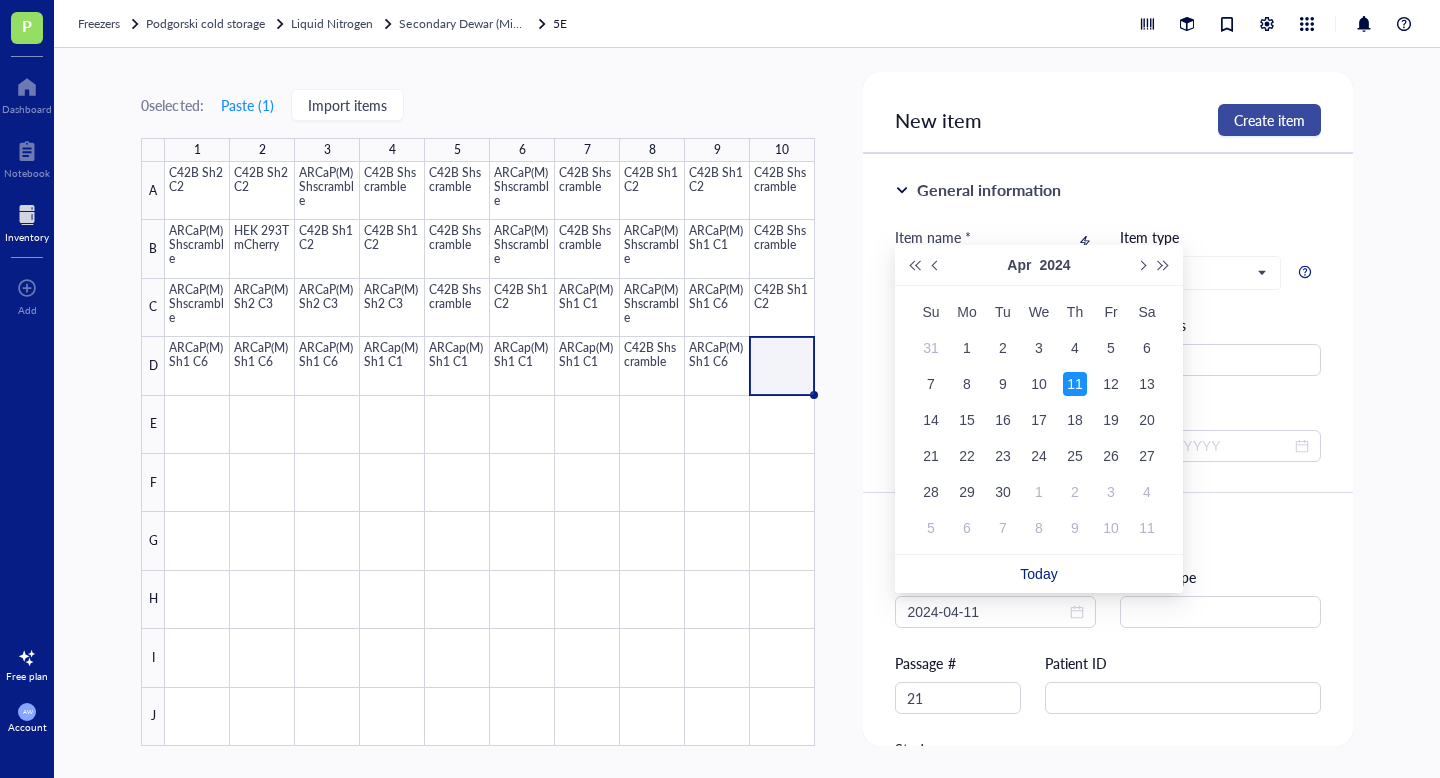 click on "Create item" at bounding box center [1269, 120] 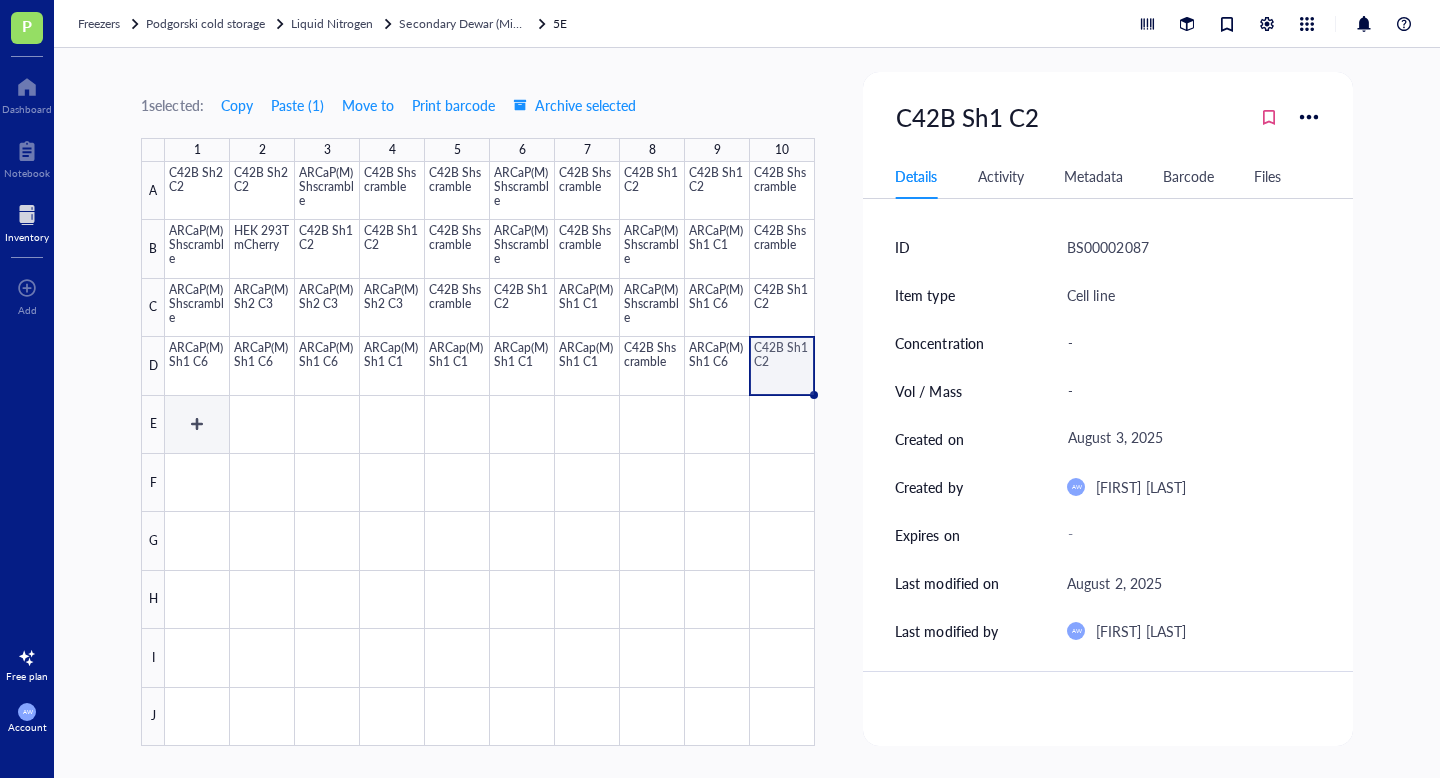 click at bounding box center (490, 454) 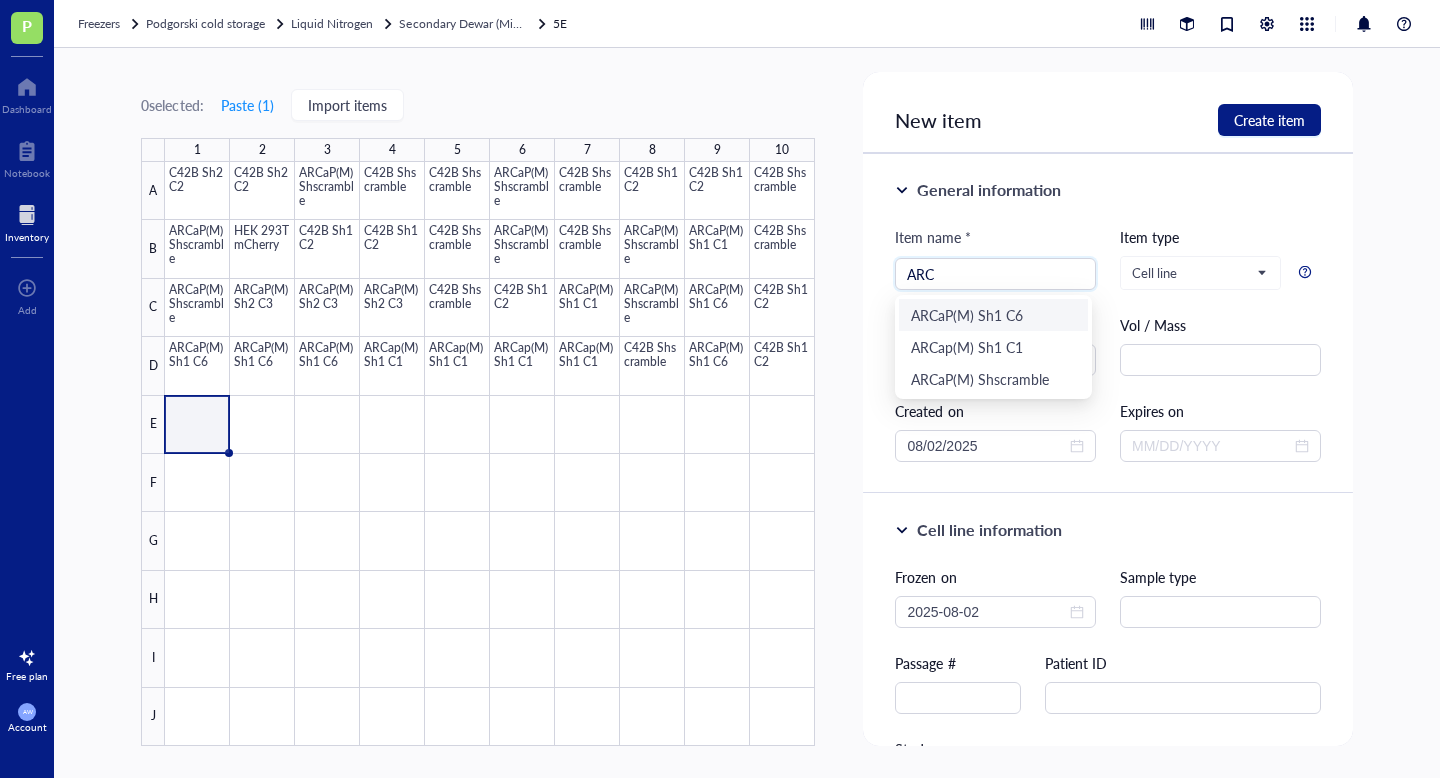 click on "ARCaP(M) Sh1 C6" at bounding box center [993, 315] 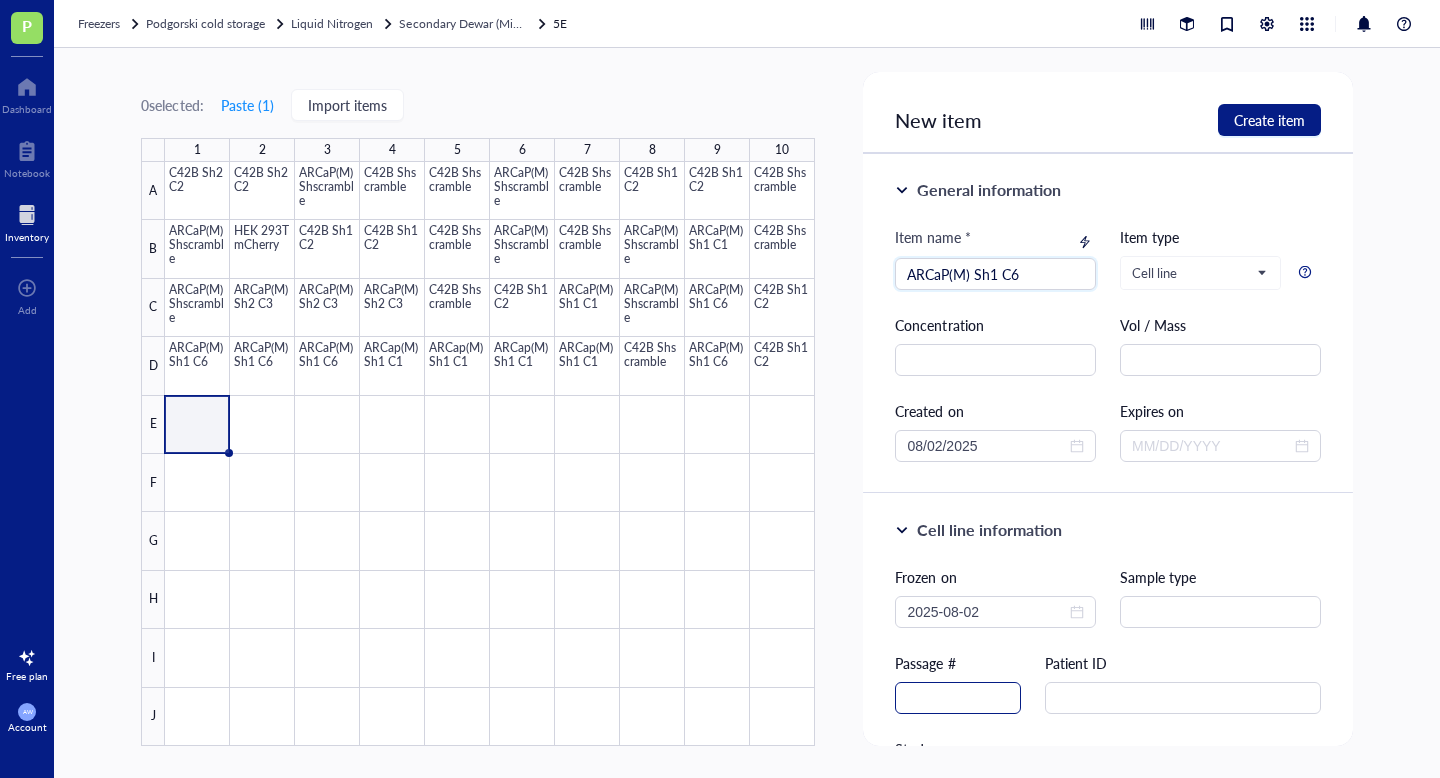 type on "ARCaP(M) Sh1 C6" 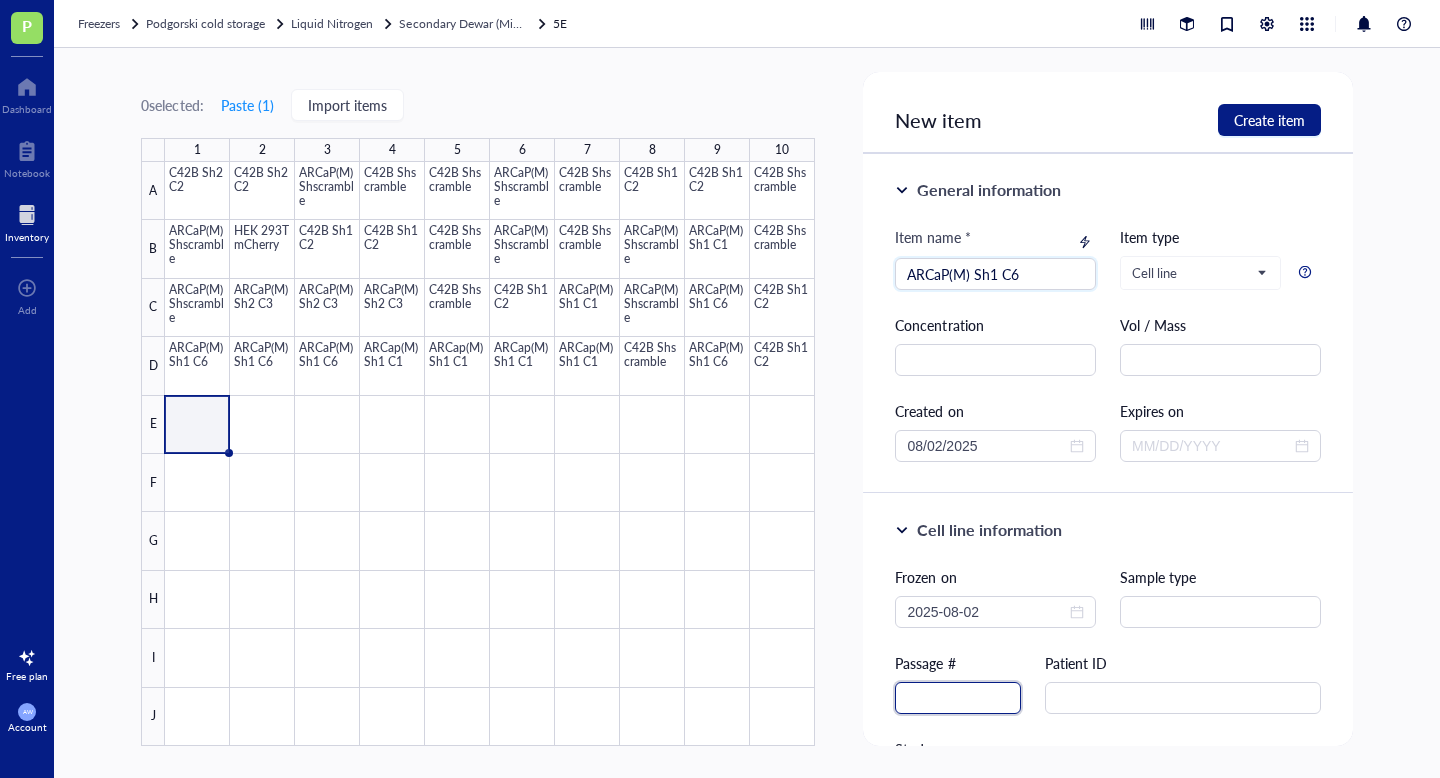 click at bounding box center [958, 698] 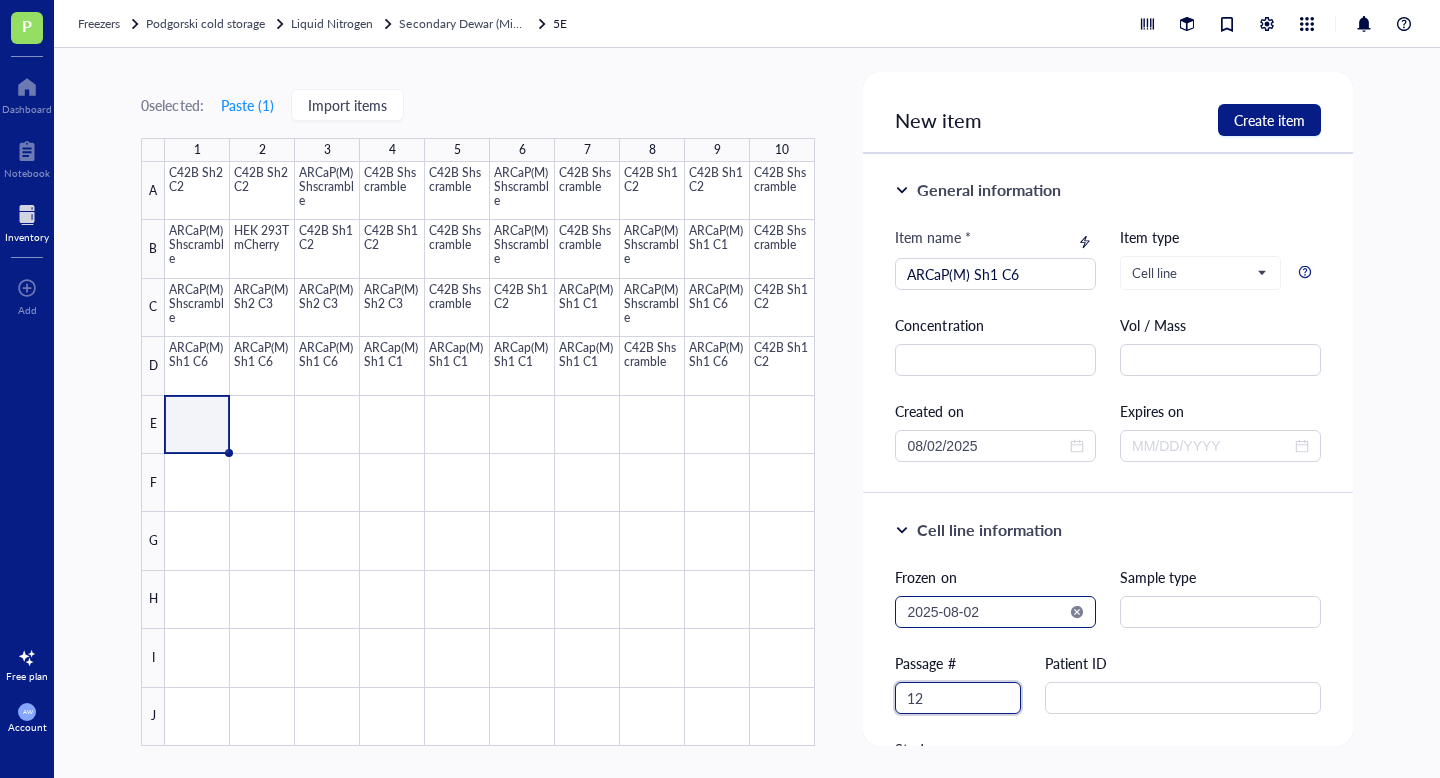 type on "12" 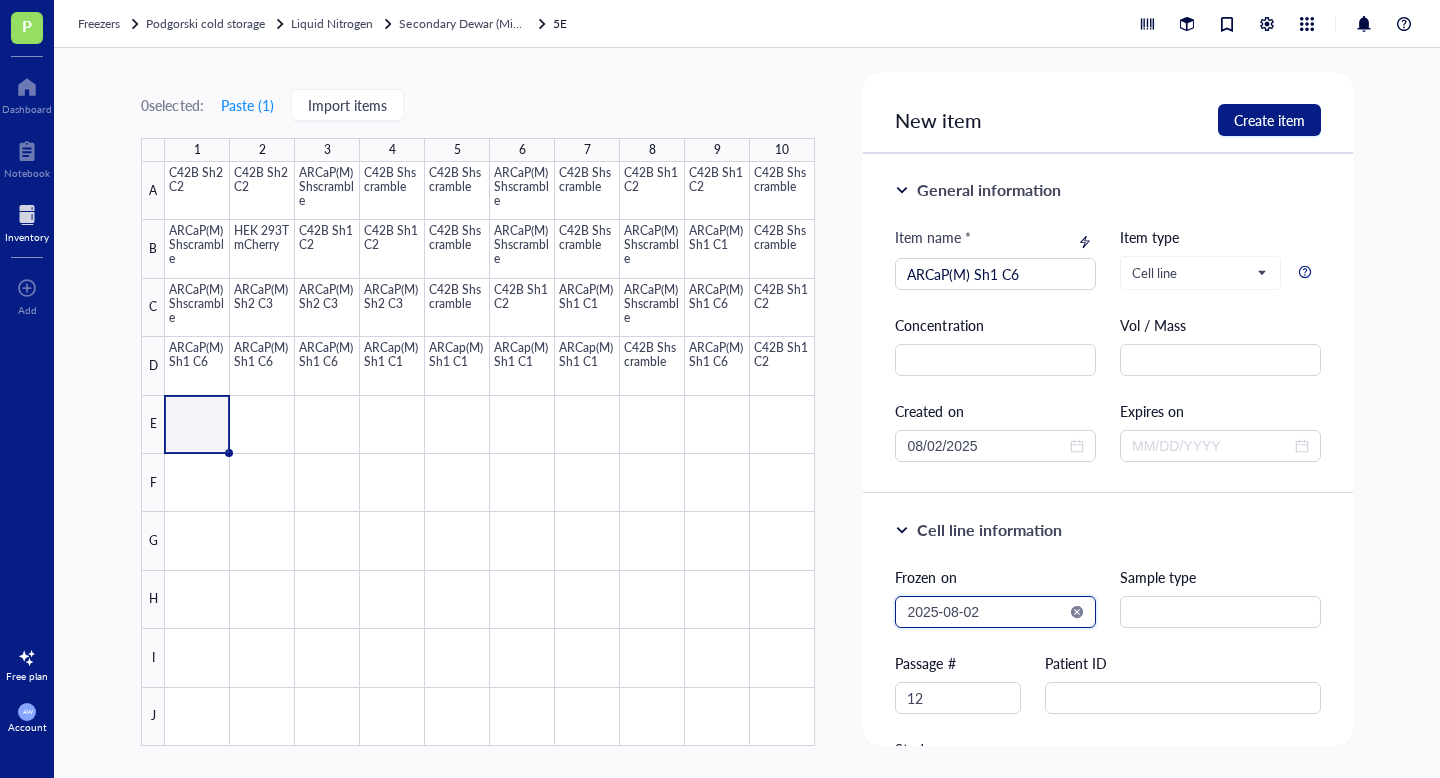 click on "2025-08-02" at bounding box center [986, 612] 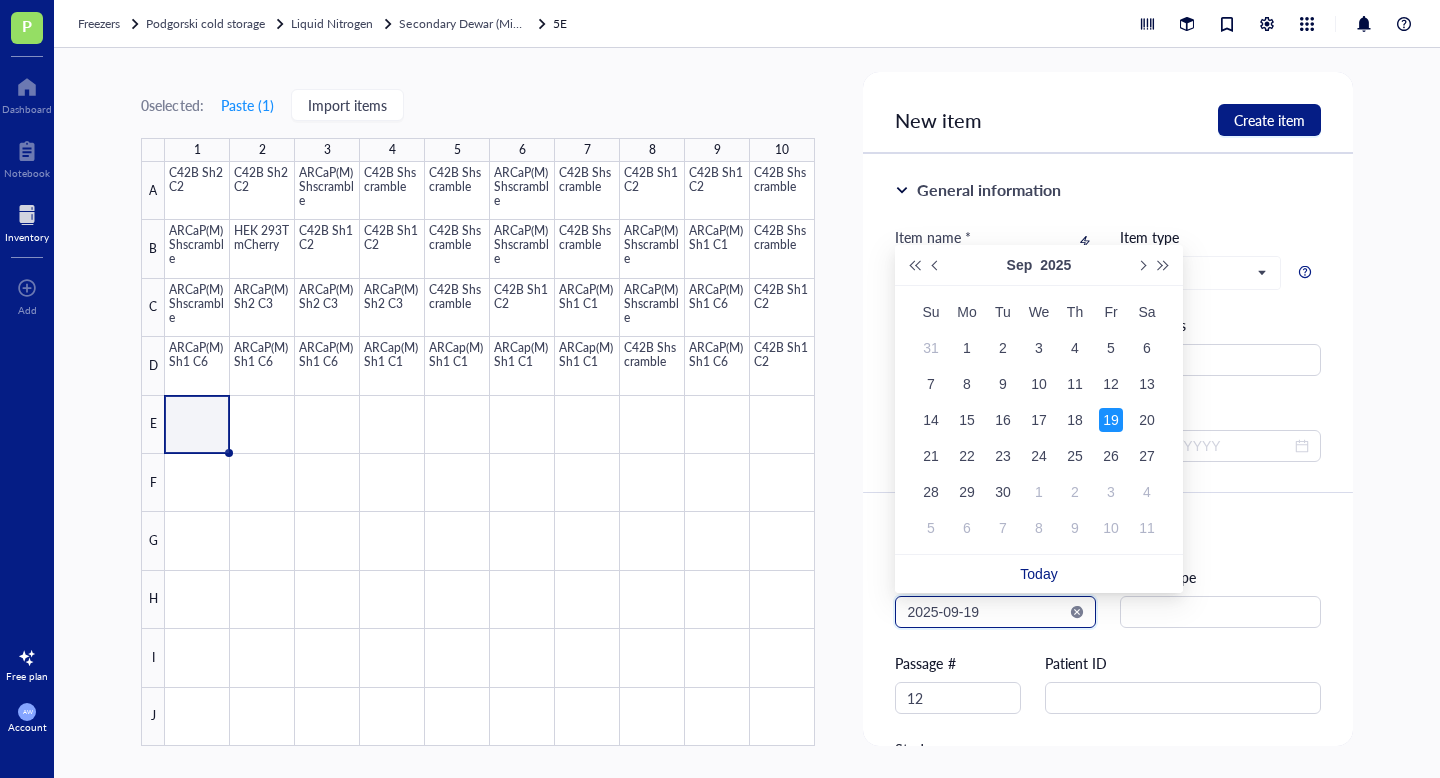 click on "2025-09-19" at bounding box center (986, 612) 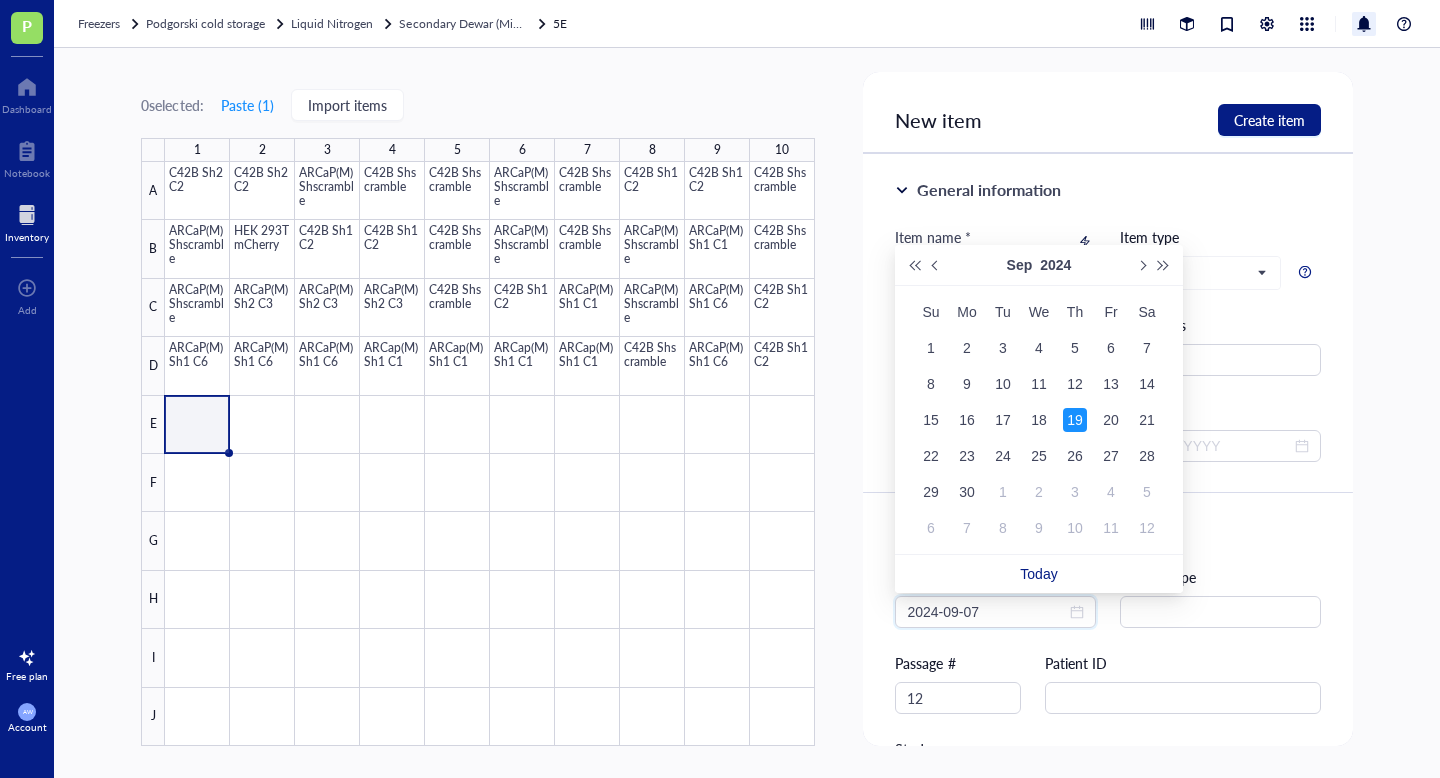 type on "2024-09-19" 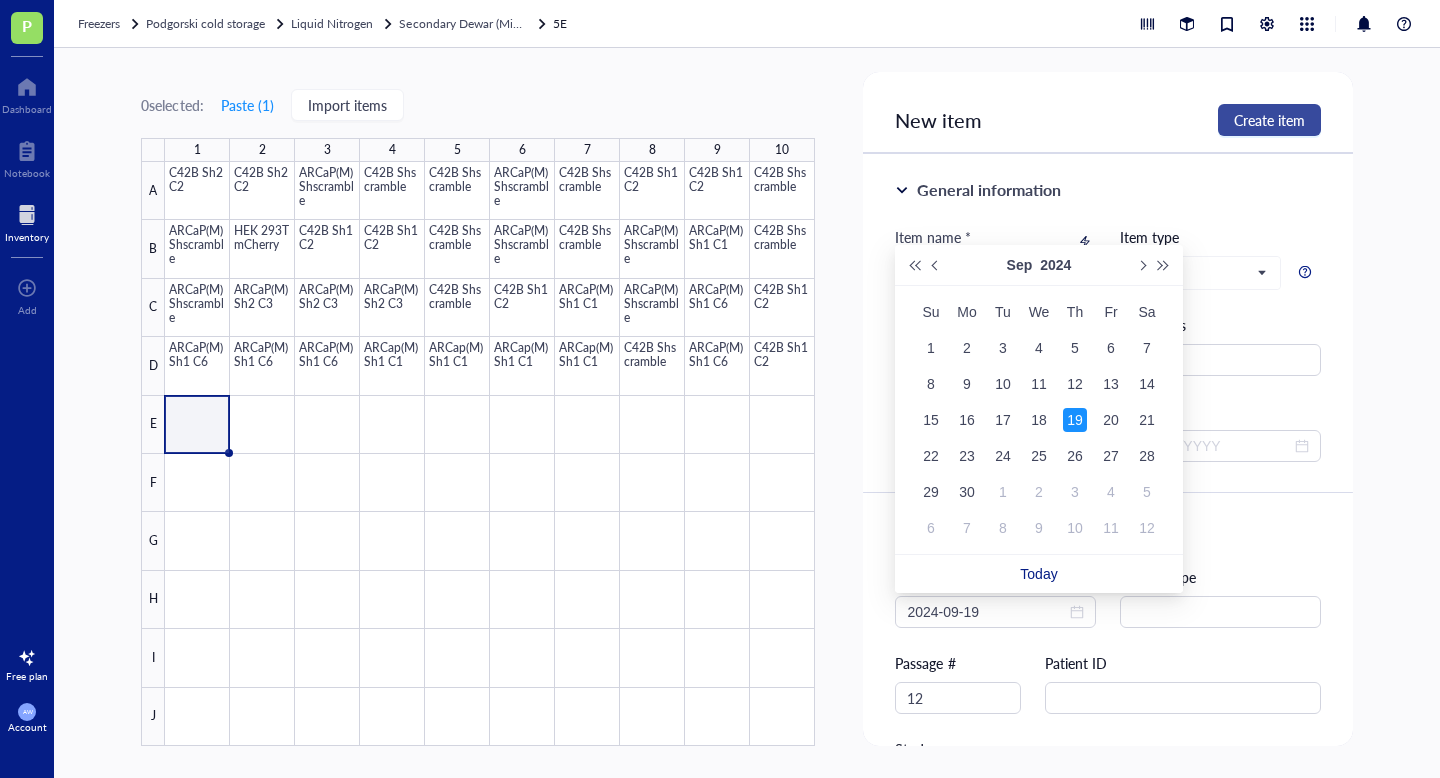 click on "Create item" at bounding box center [1269, 120] 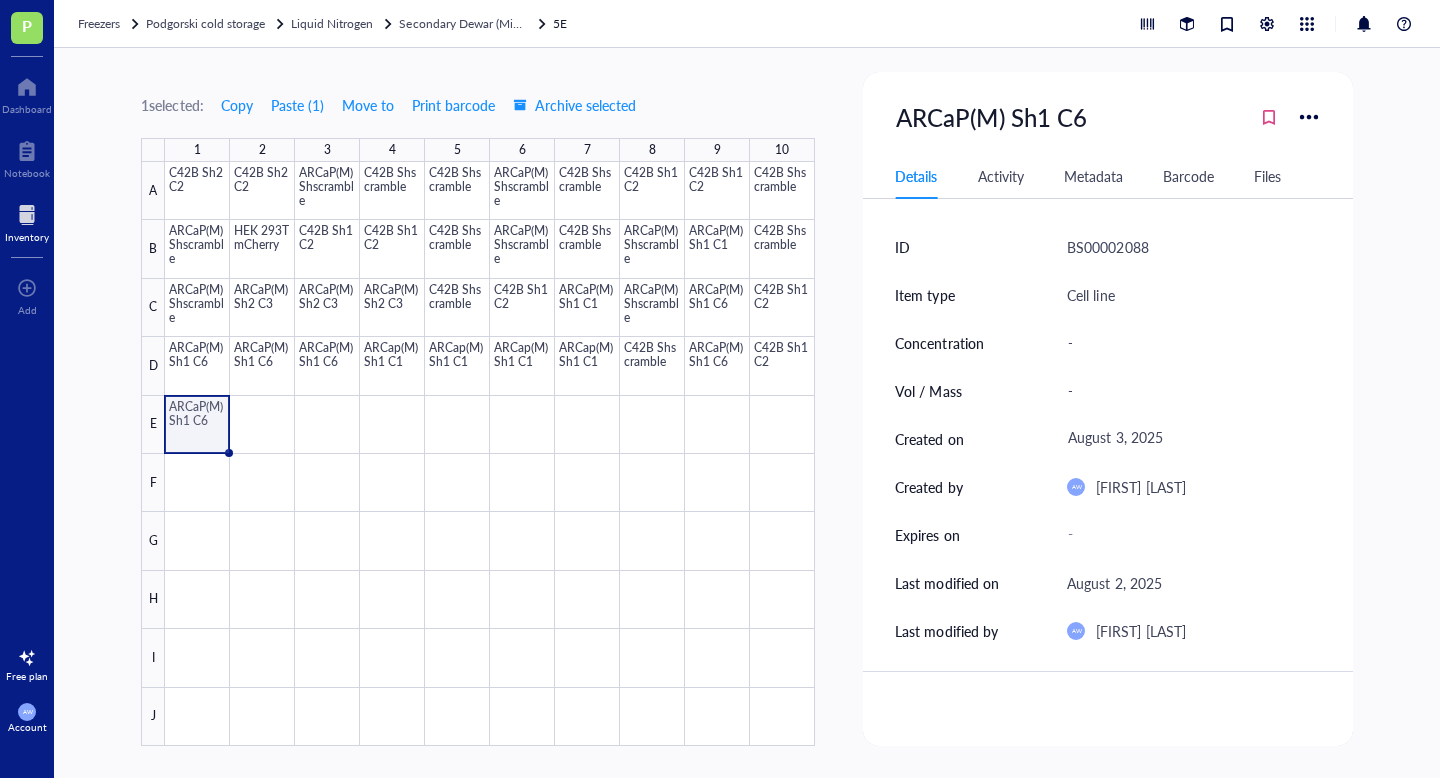 click at bounding box center [490, 454] 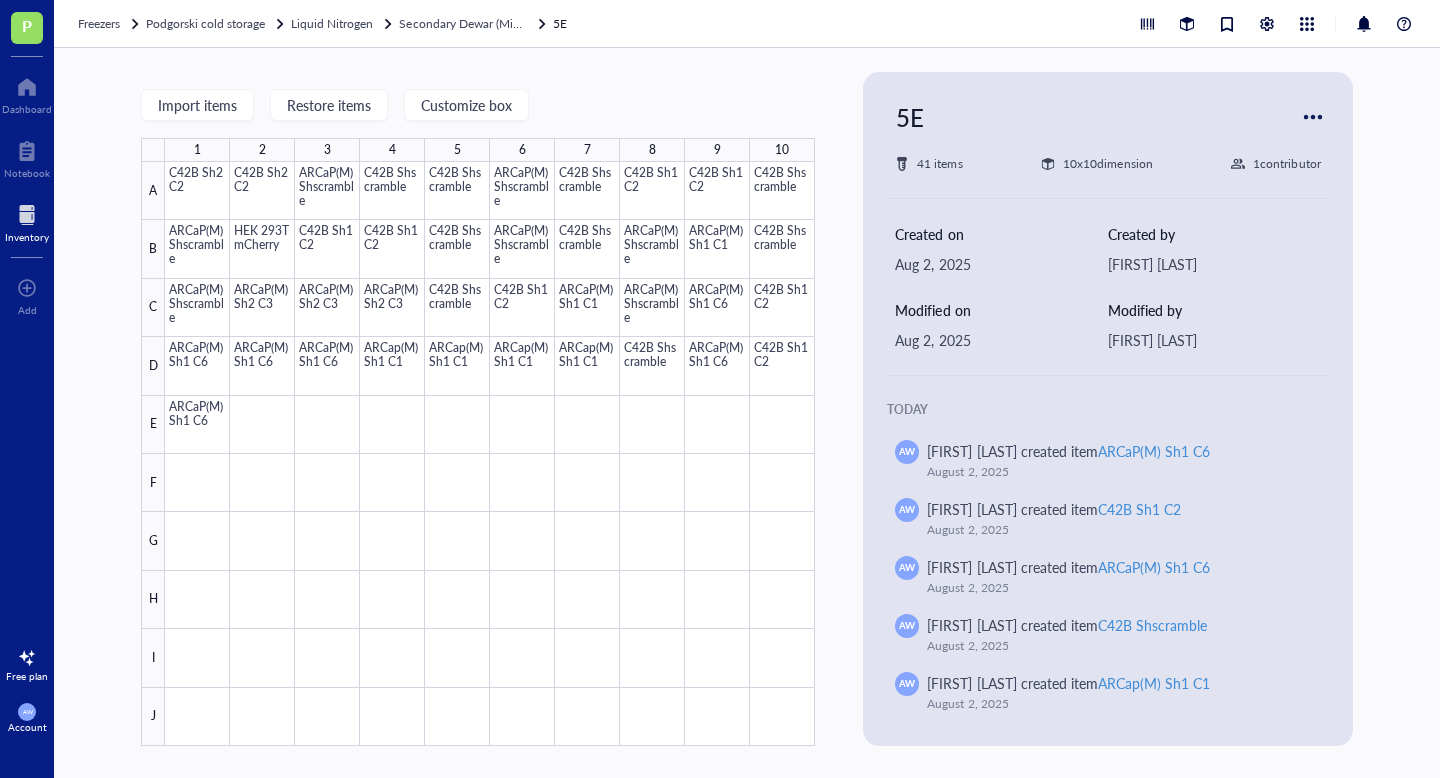 click at bounding box center [490, 454] 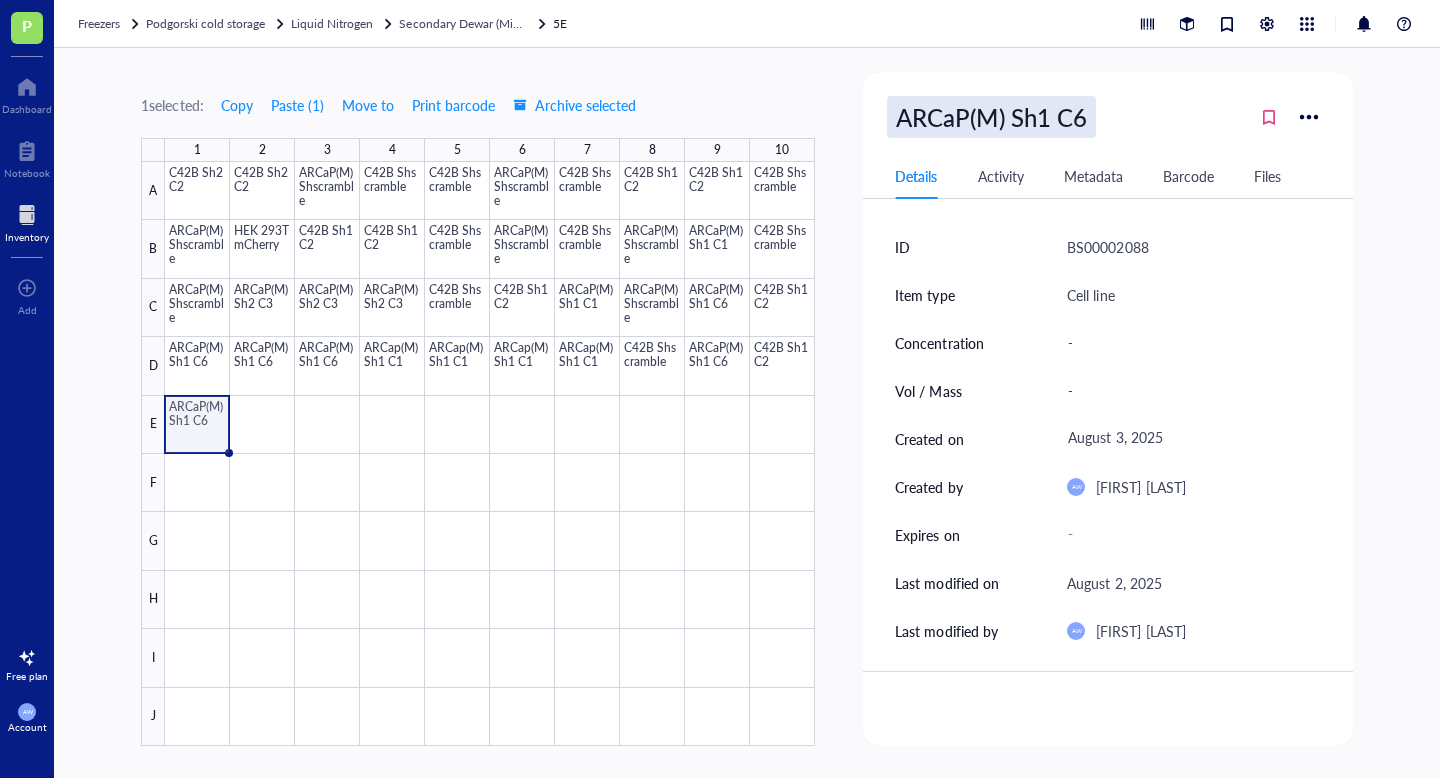click on "ARCaP(M) Sh1 C6" at bounding box center (991, 117) 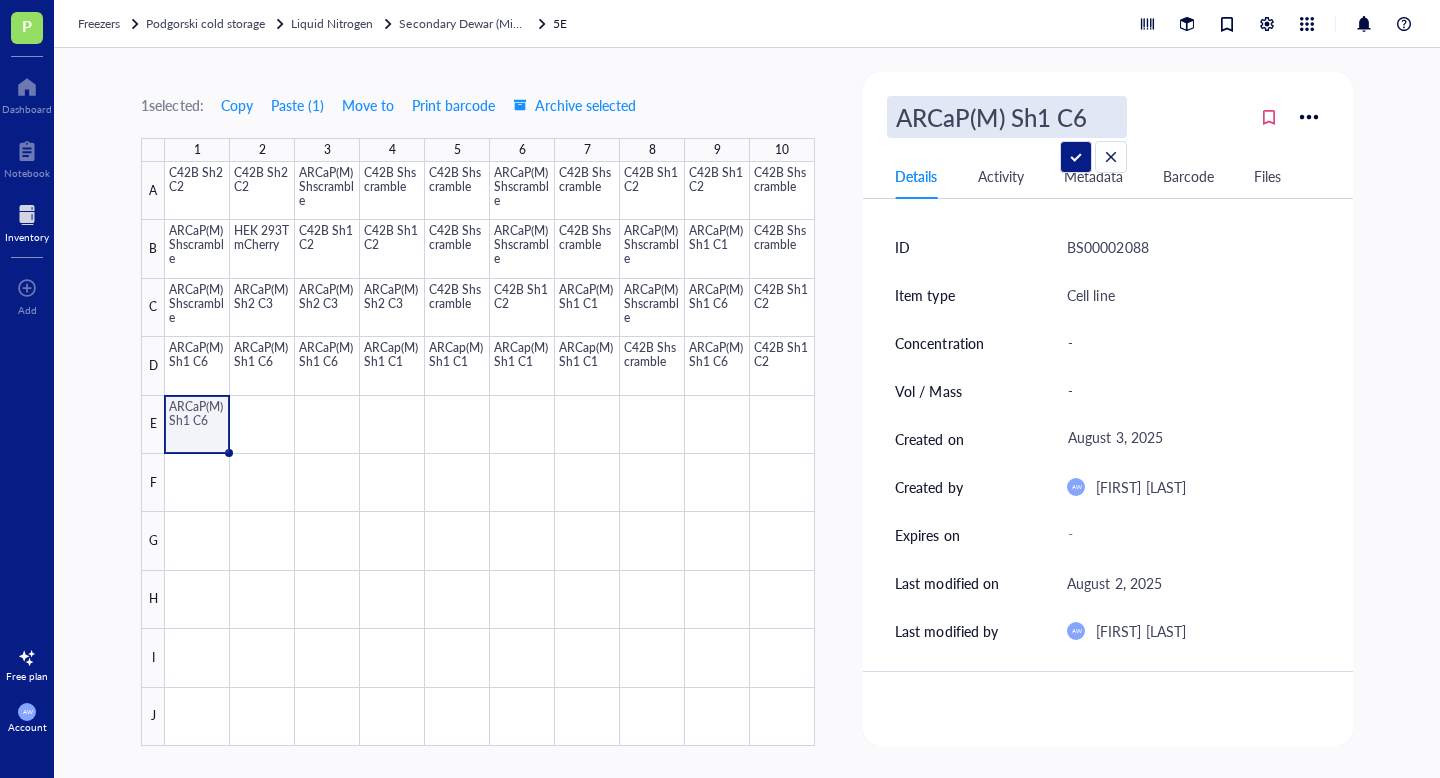 click on "ARCaP(M) Sh1 C6" at bounding box center (1007, 117) 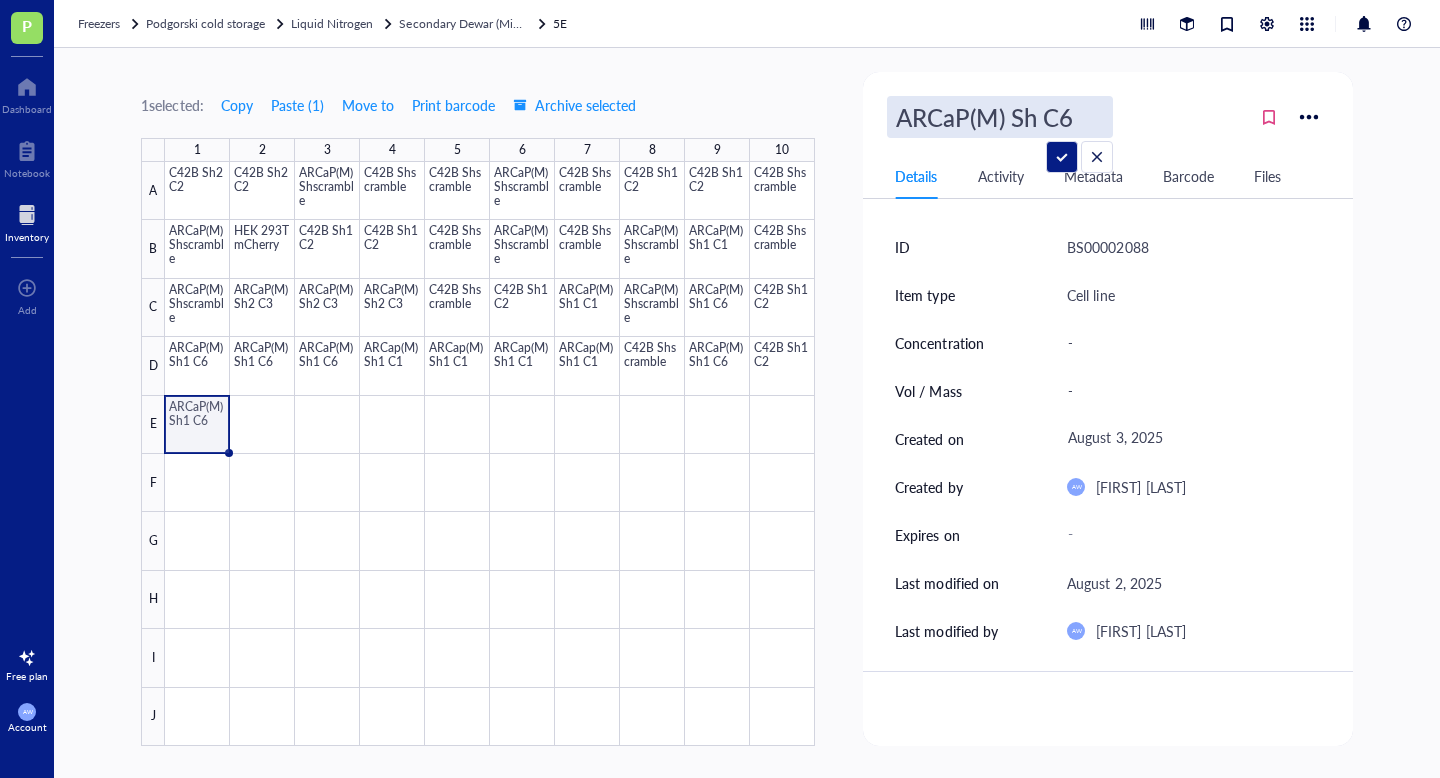 type on "ARCaP(M) Sh2 C6" 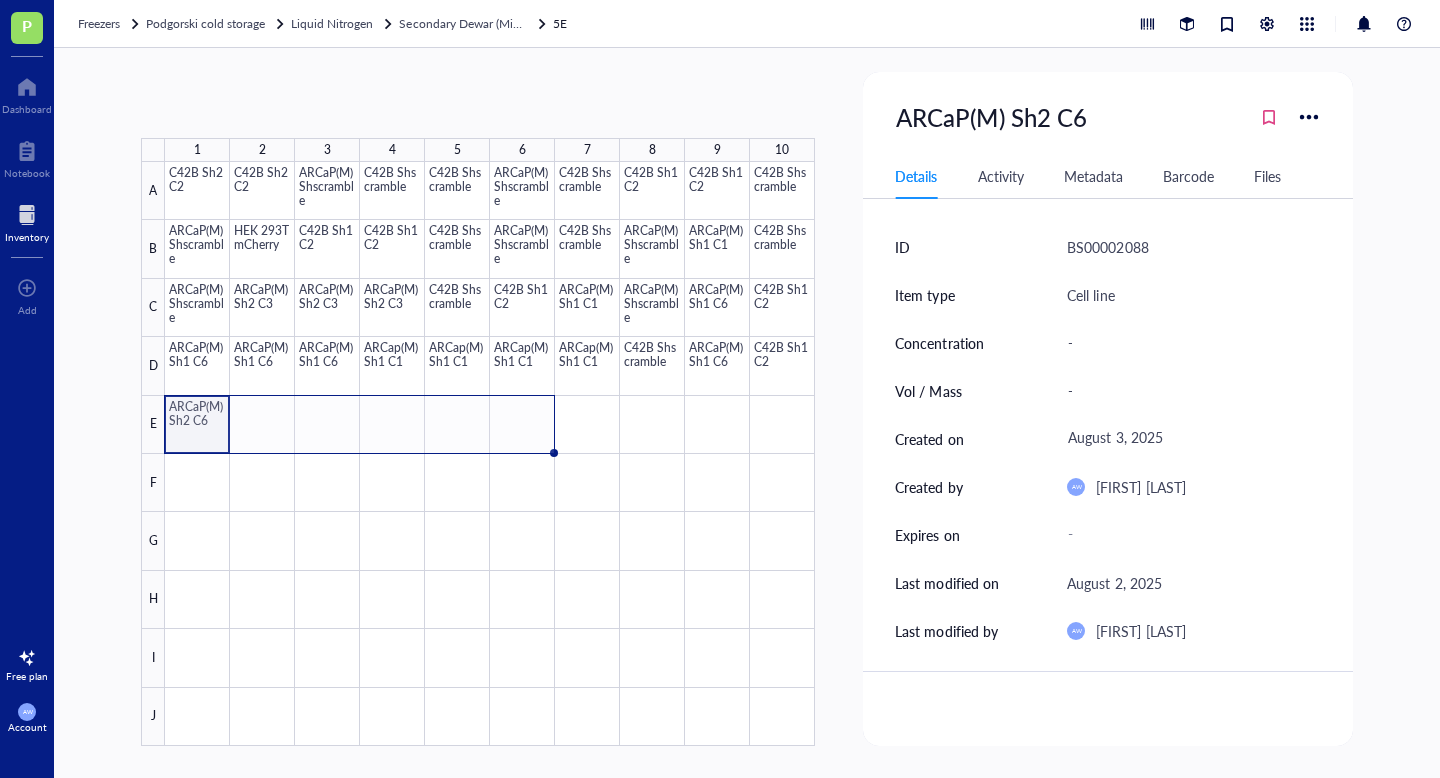 drag, startPoint x: 230, startPoint y: 450, endPoint x: 538, endPoint y: 445, distance: 308.0406 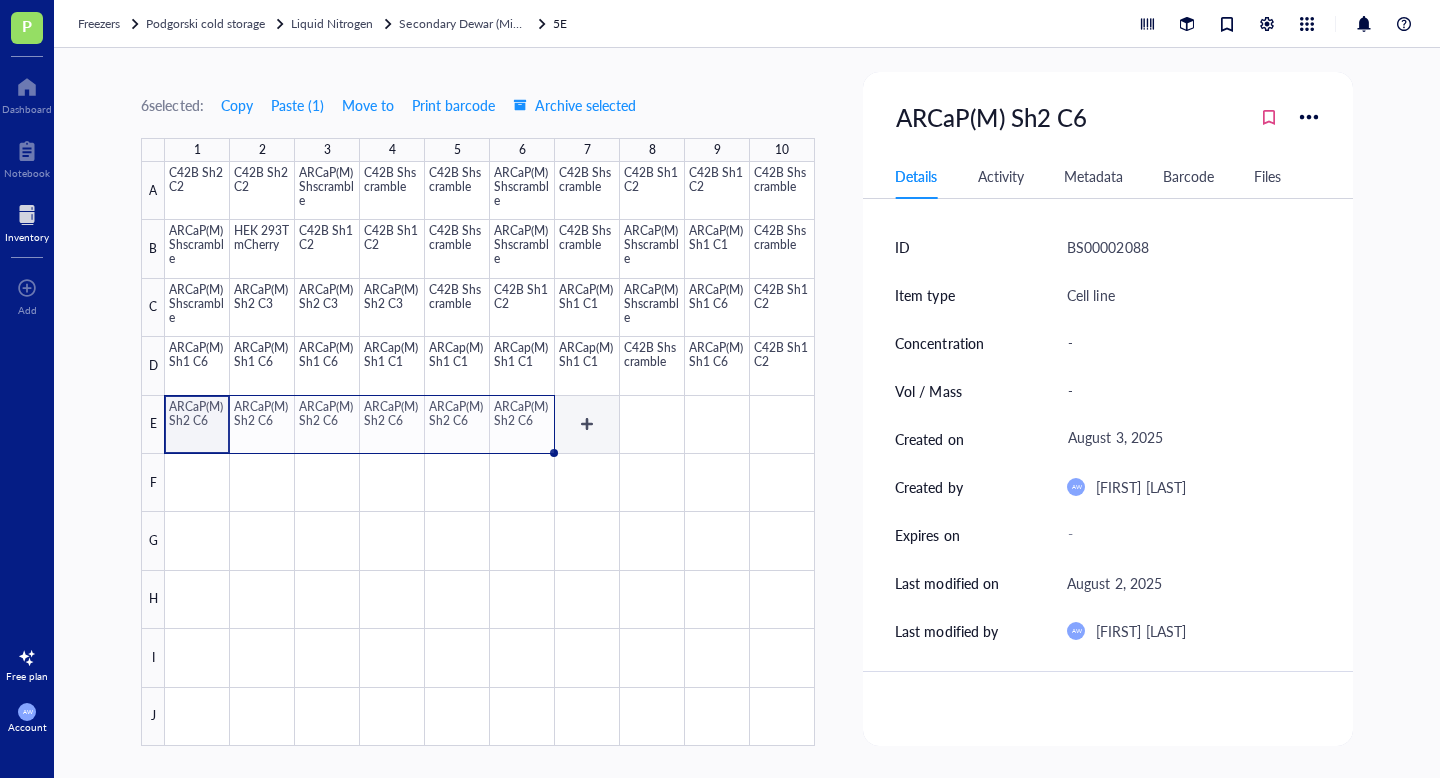 click at bounding box center (490, 454) 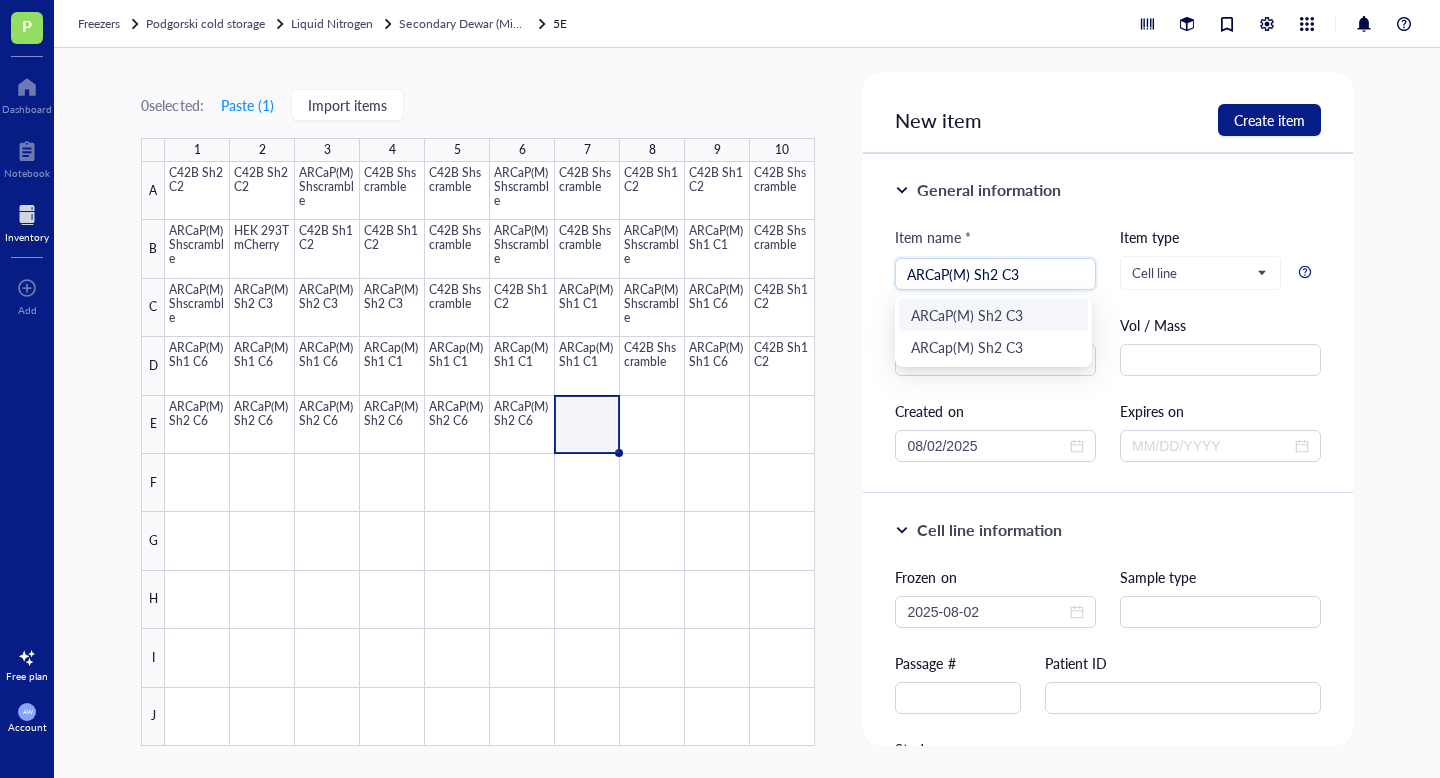 click on "ARCaP(M) Sh2 C3" at bounding box center (993, 315) 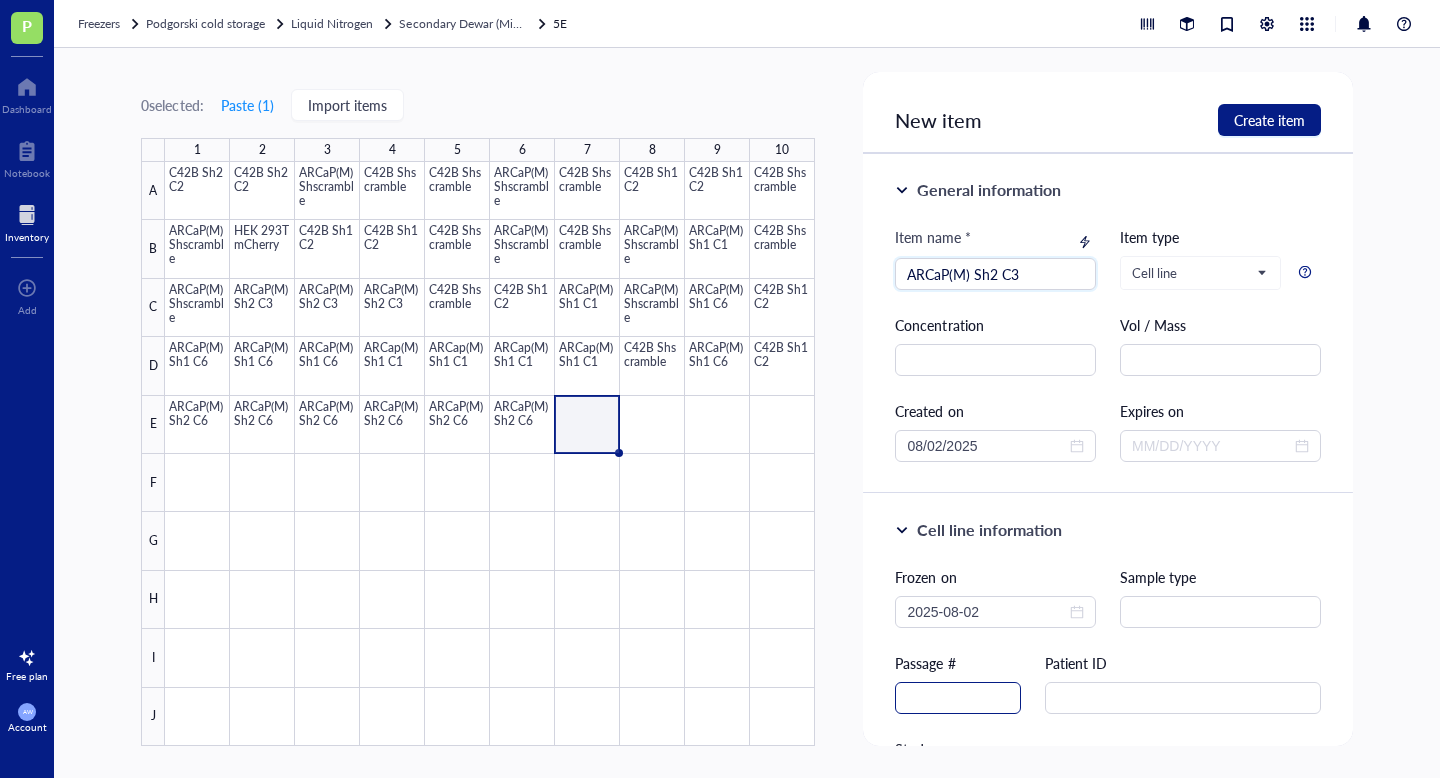 type on "ARCaP(M) Sh2 C3" 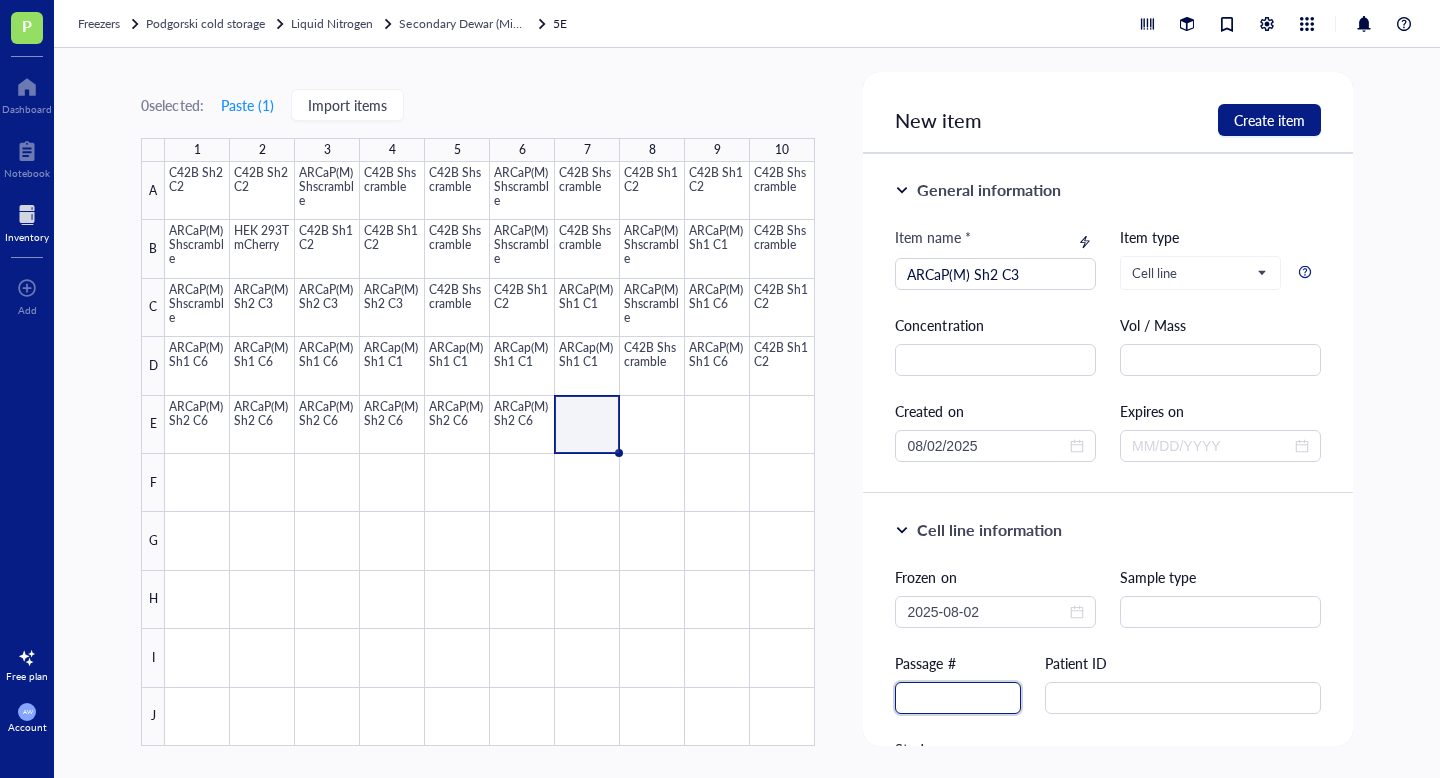 click at bounding box center (958, 698) 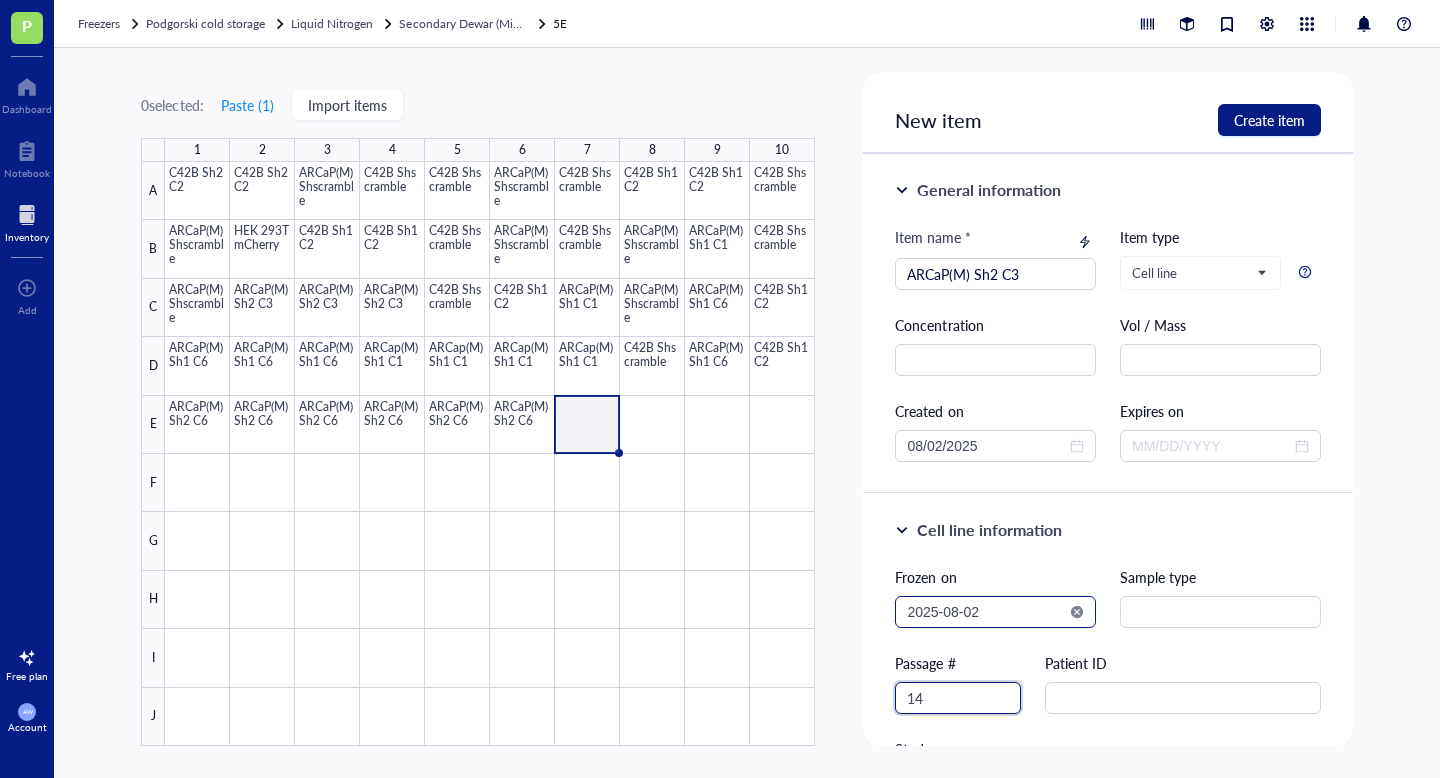 type on "14" 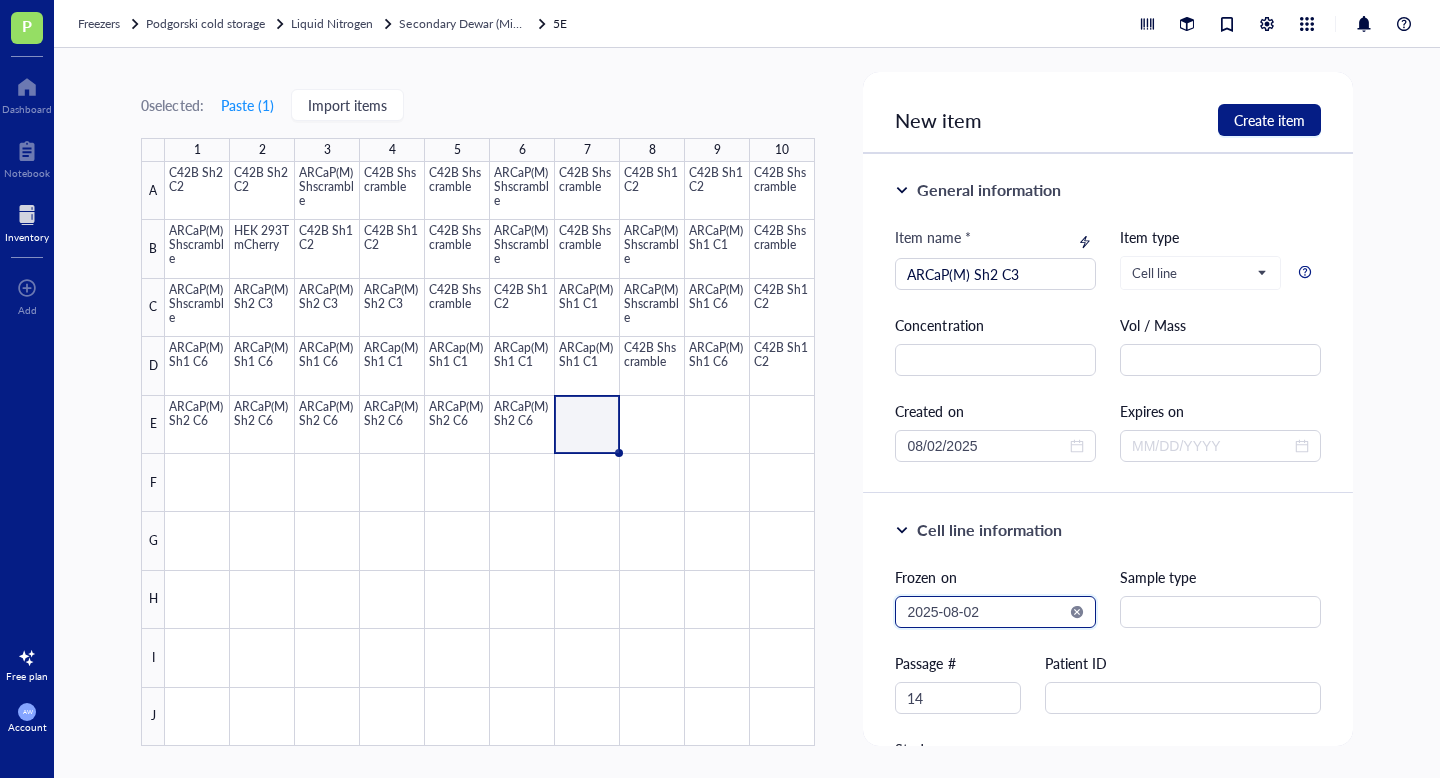click on "2025-08-02" at bounding box center (986, 612) 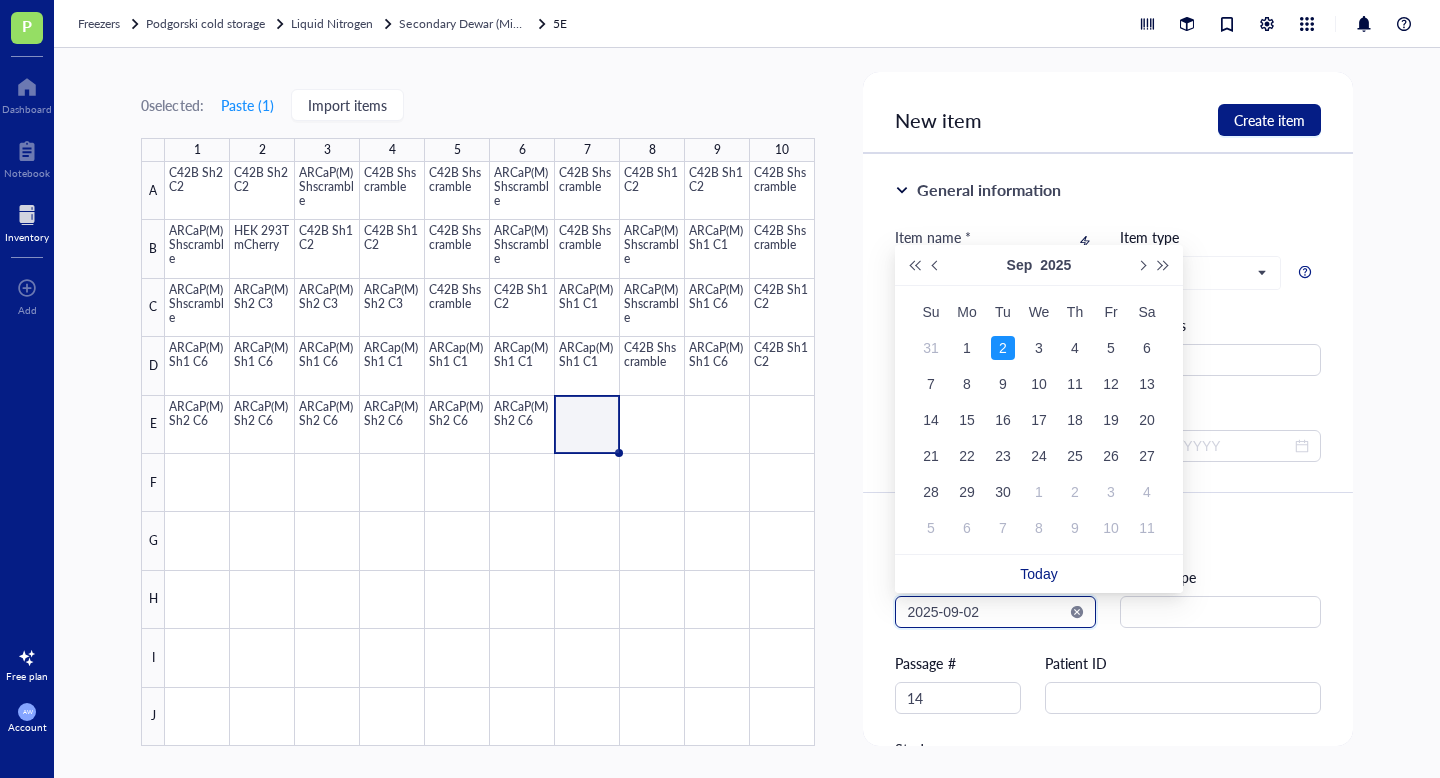 click on "2025-09-02" at bounding box center (986, 612) 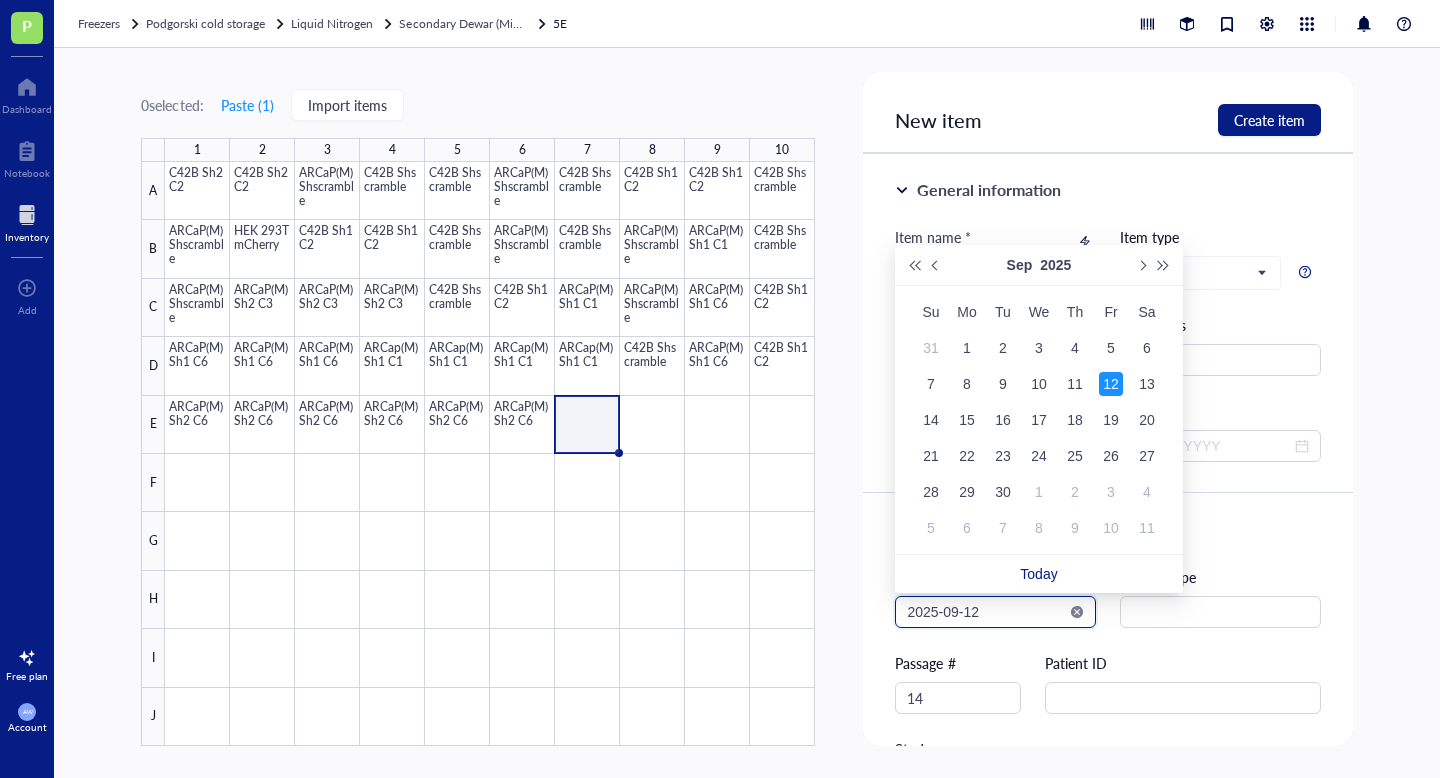 click on "2025-09-12" at bounding box center [986, 612] 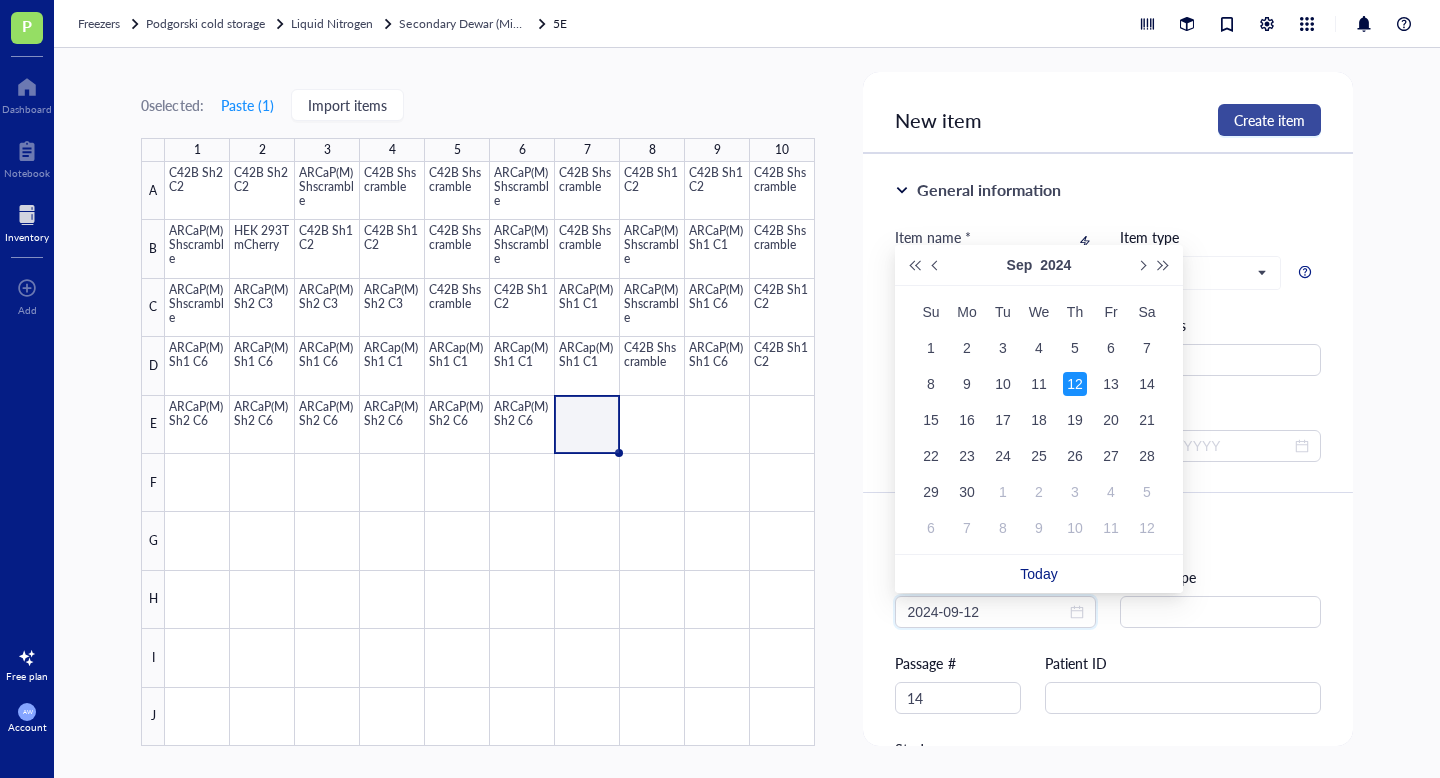 type on "2024-09-12" 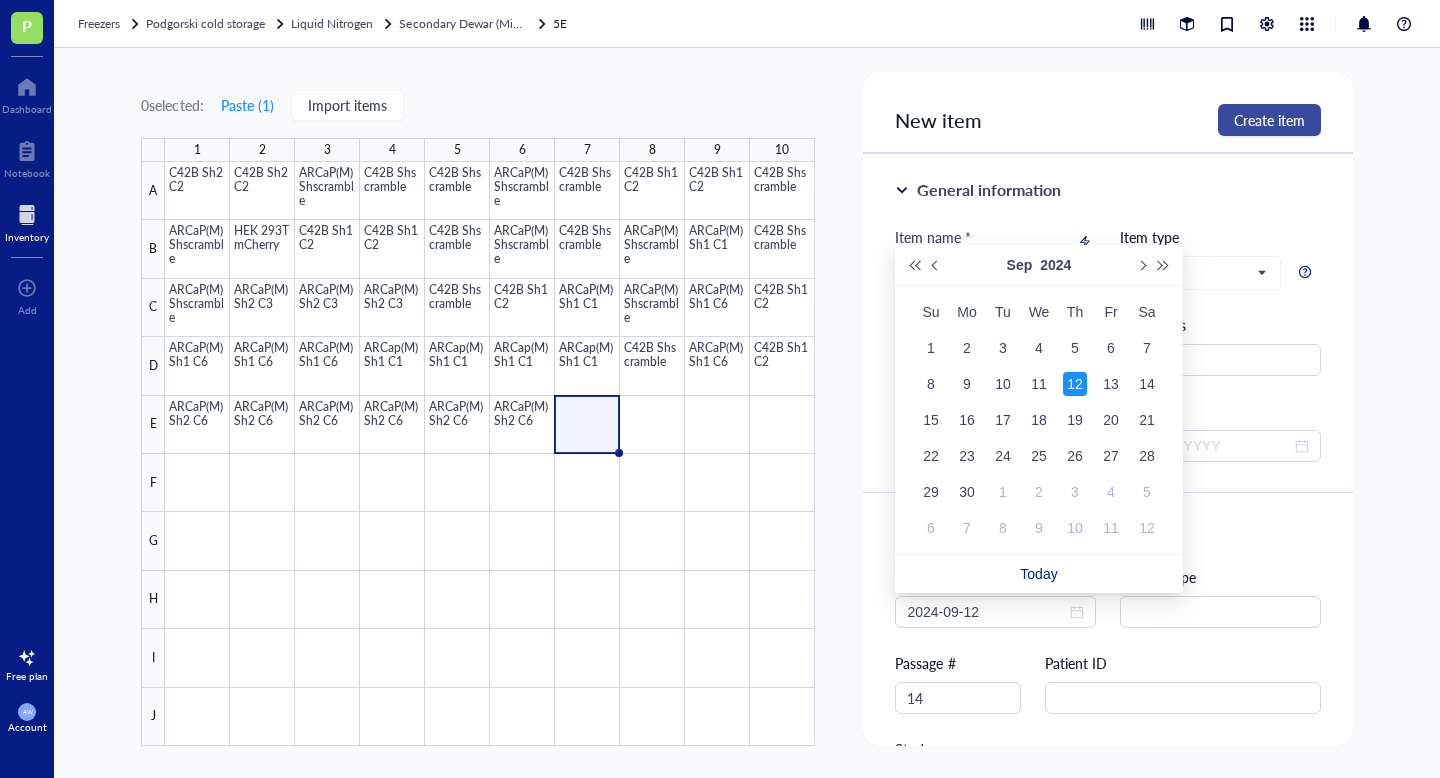 click on "Create item" at bounding box center [1269, 120] 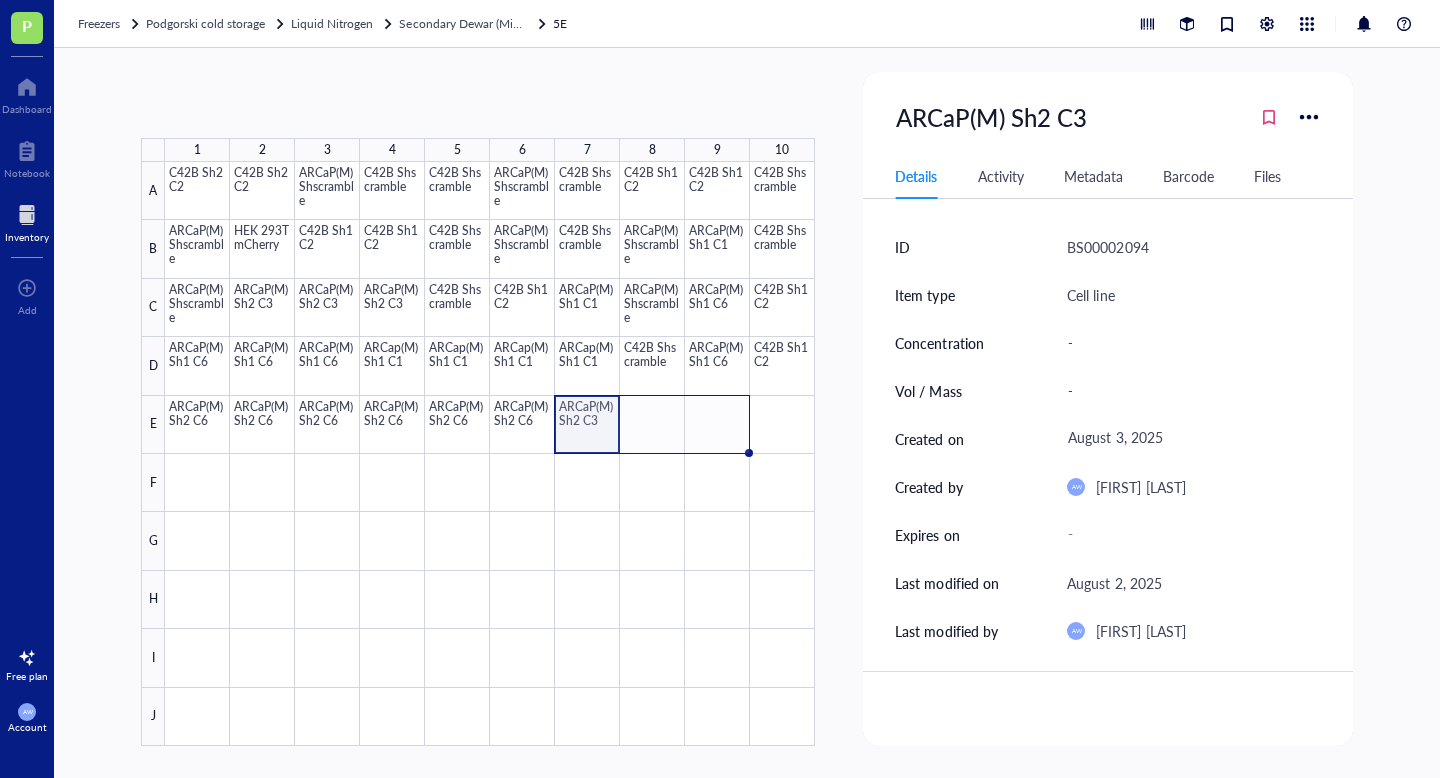 drag, startPoint x: 618, startPoint y: 450, endPoint x: 709, endPoint y: 450, distance: 91 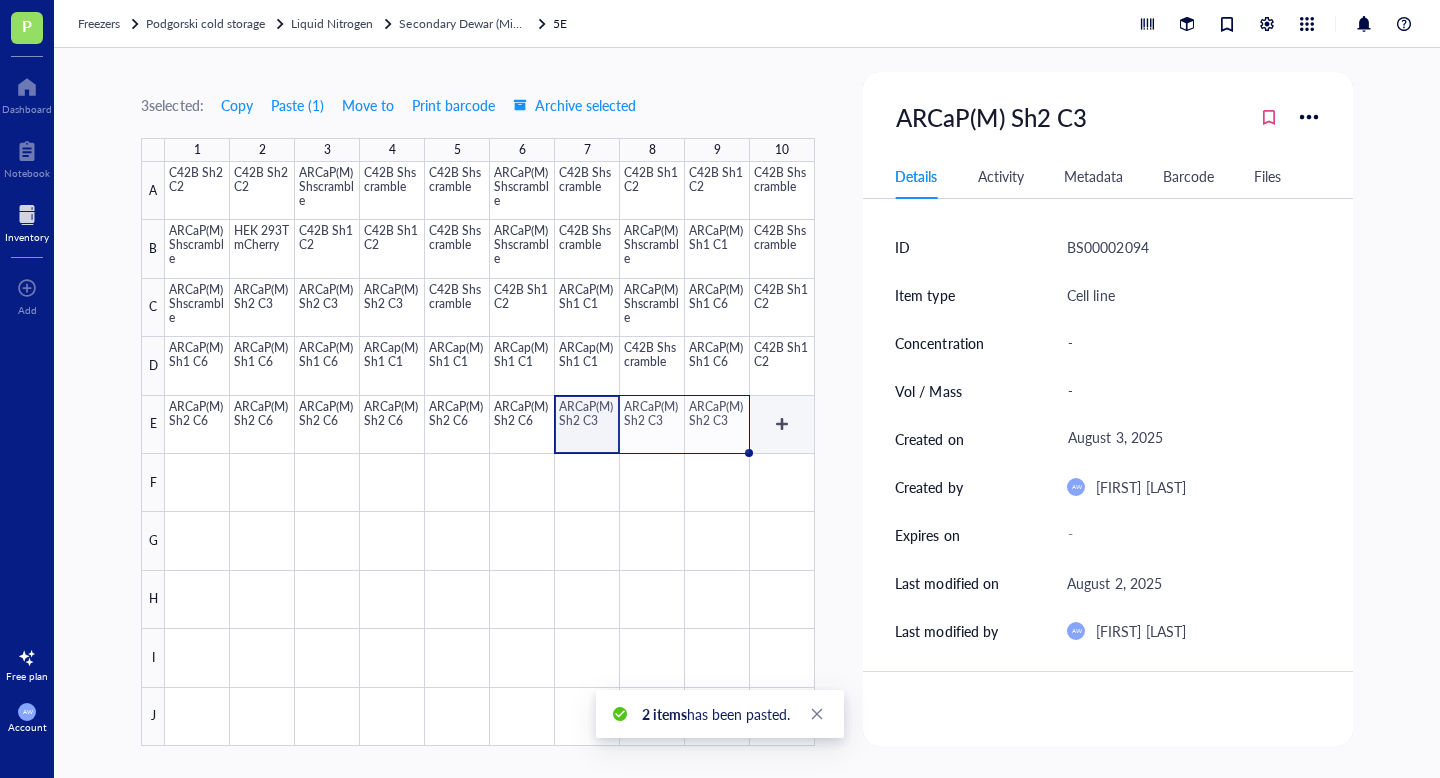 click at bounding box center [490, 454] 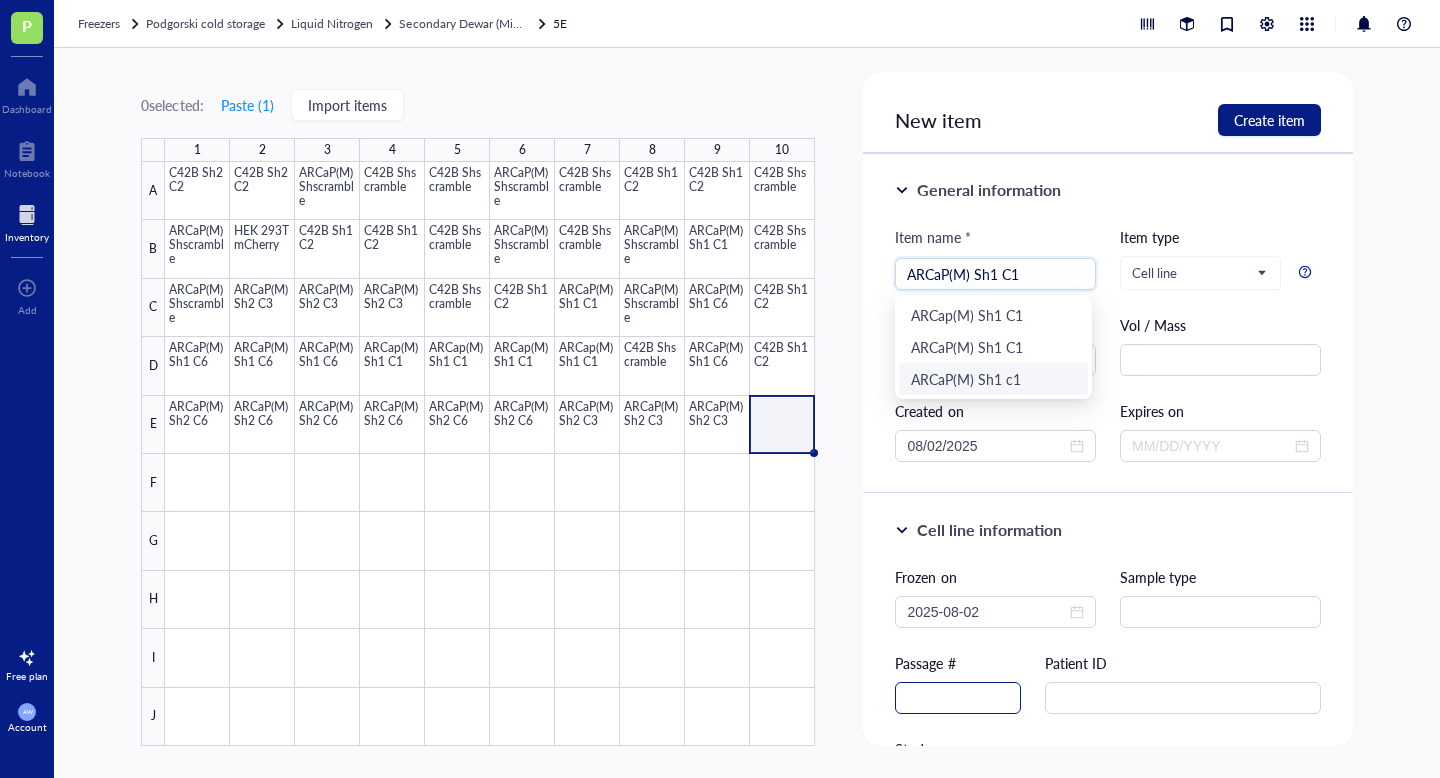 type on "ARCaP(M) Sh1 C1" 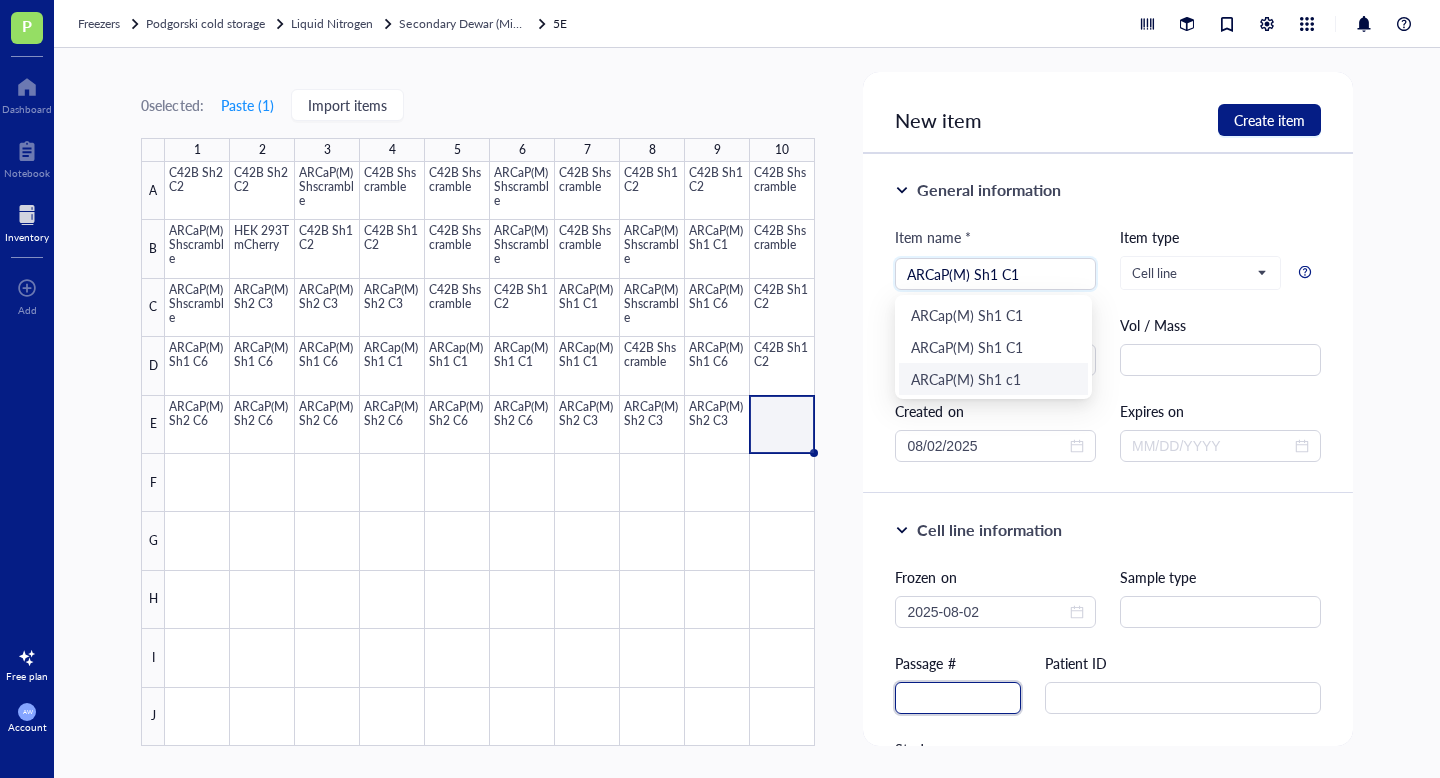 click at bounding box center [958, 698] 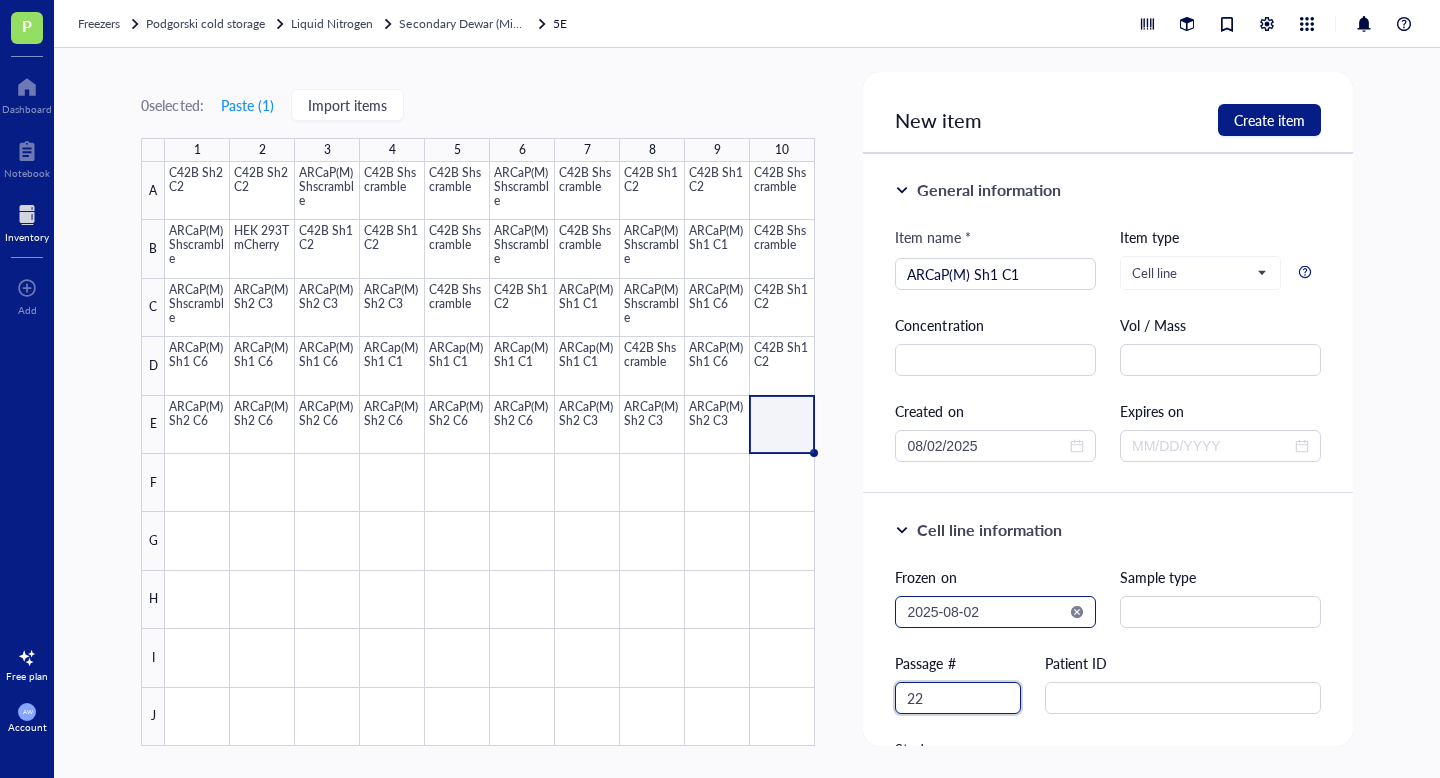 type on "22" 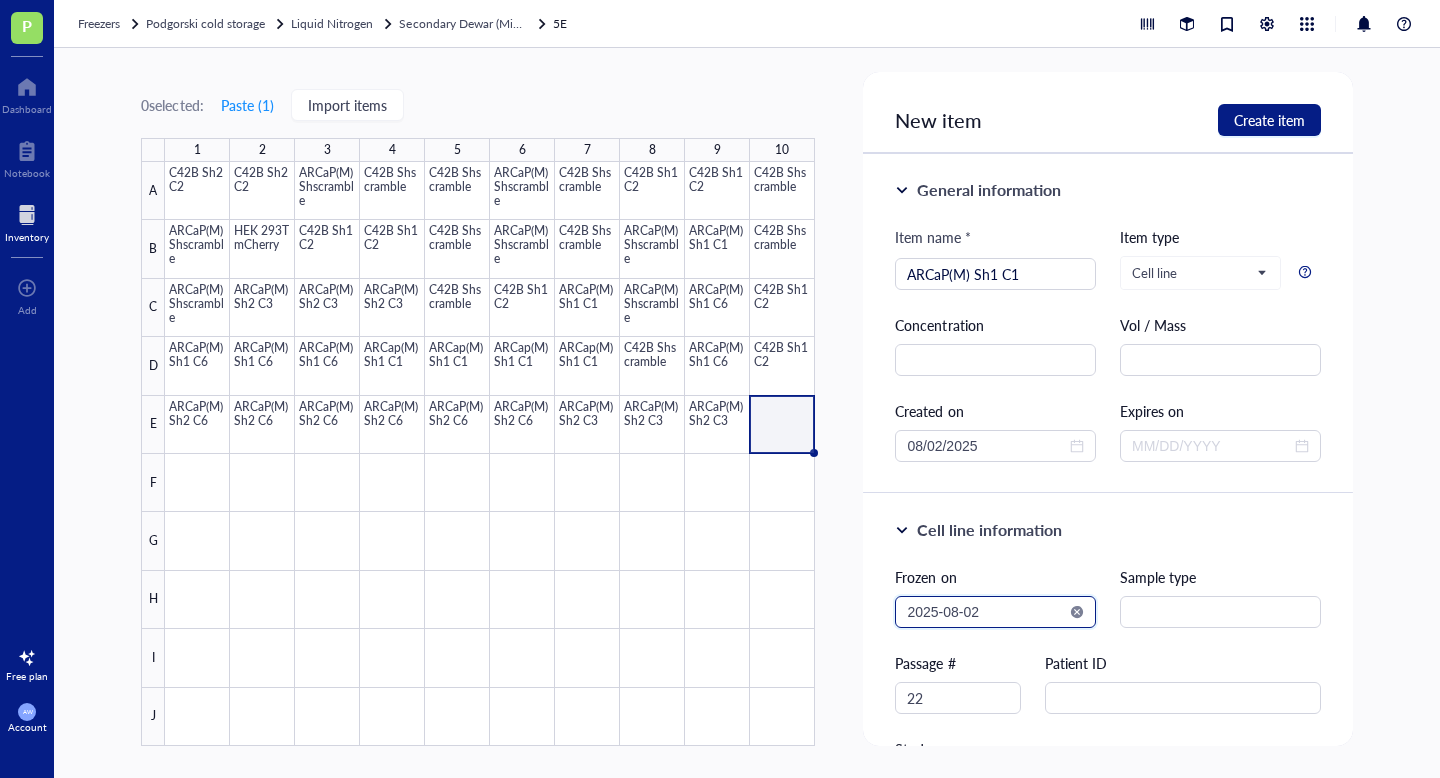 click on "2025-08-02" at bounding box center [986, 612] 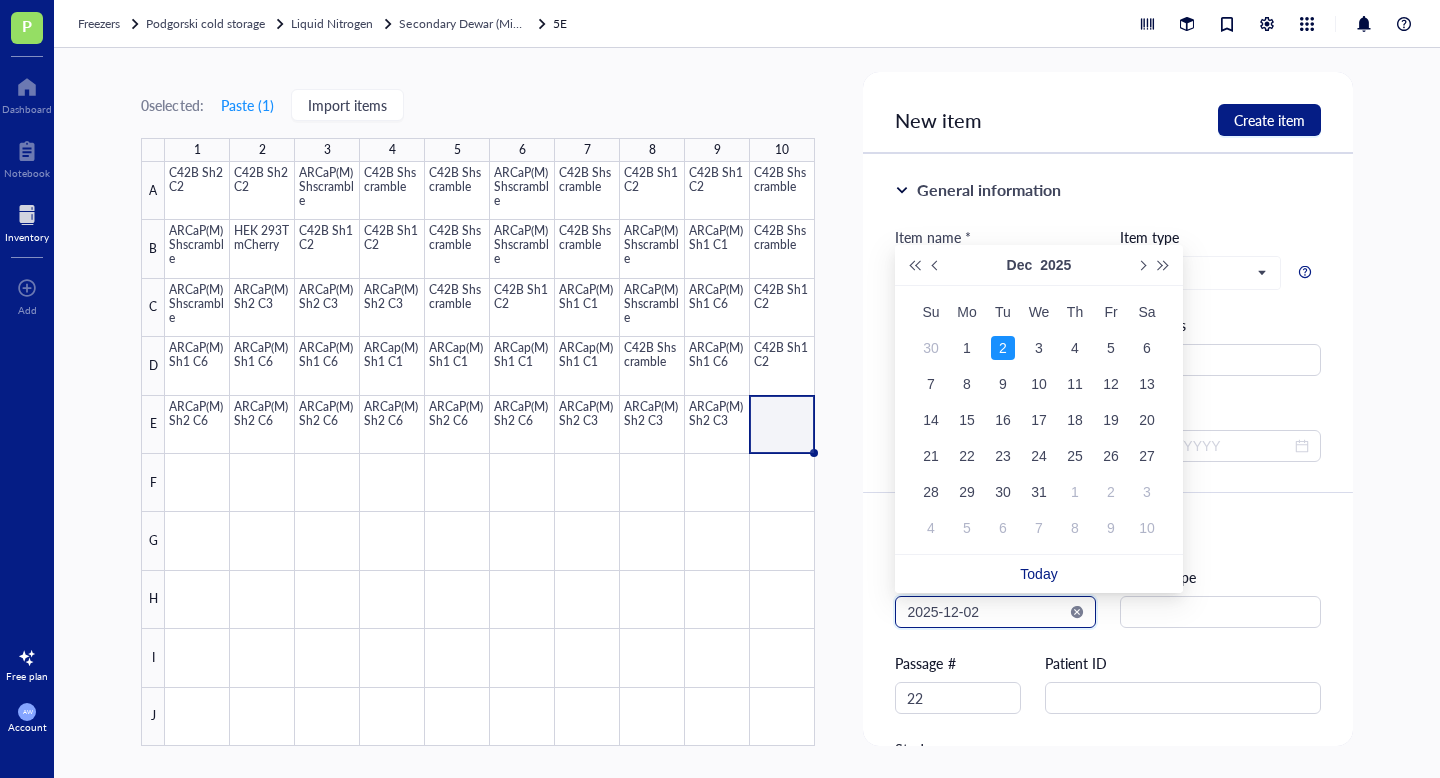 click on "2025-12-02" at bounding box center (986, 612) 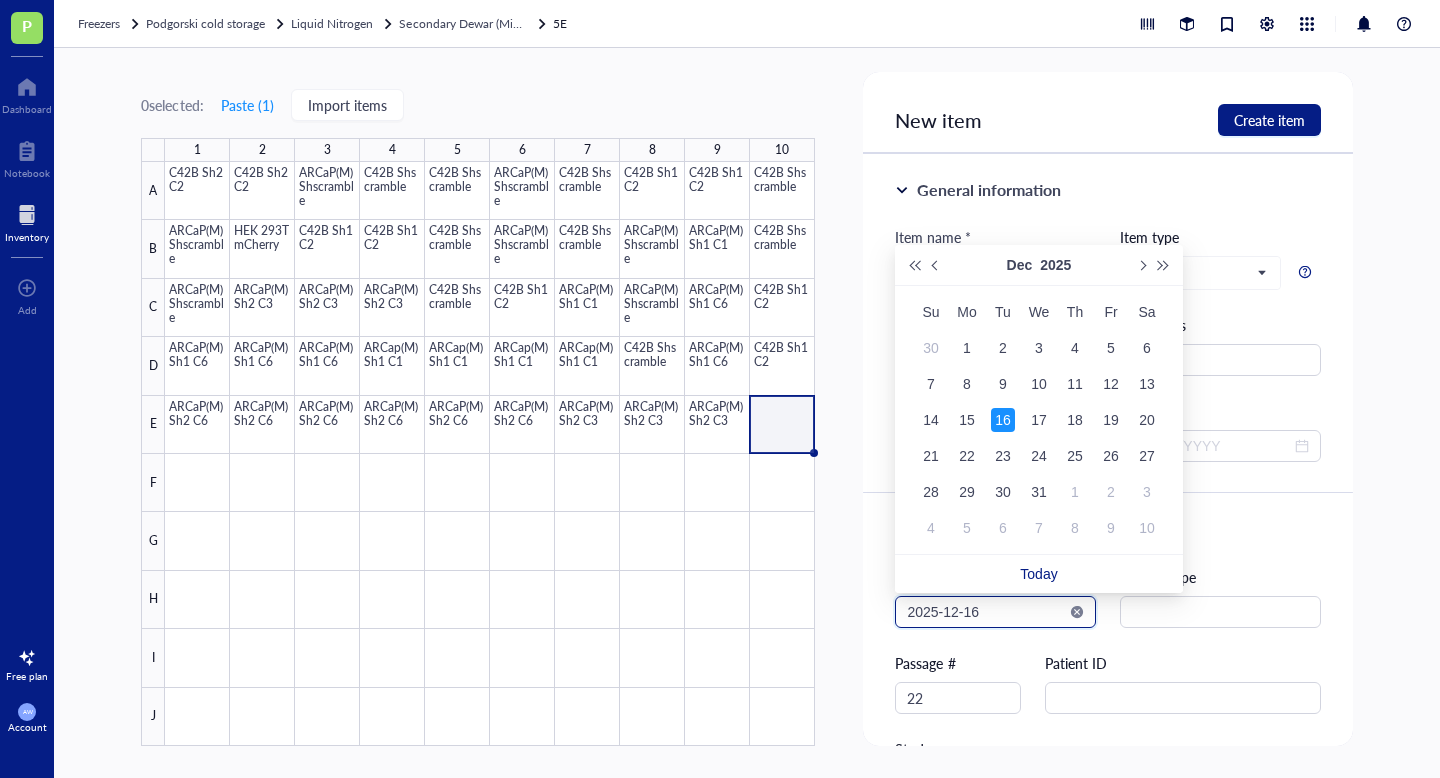 click on "2025-12-16" at bounding box center (986, 612) 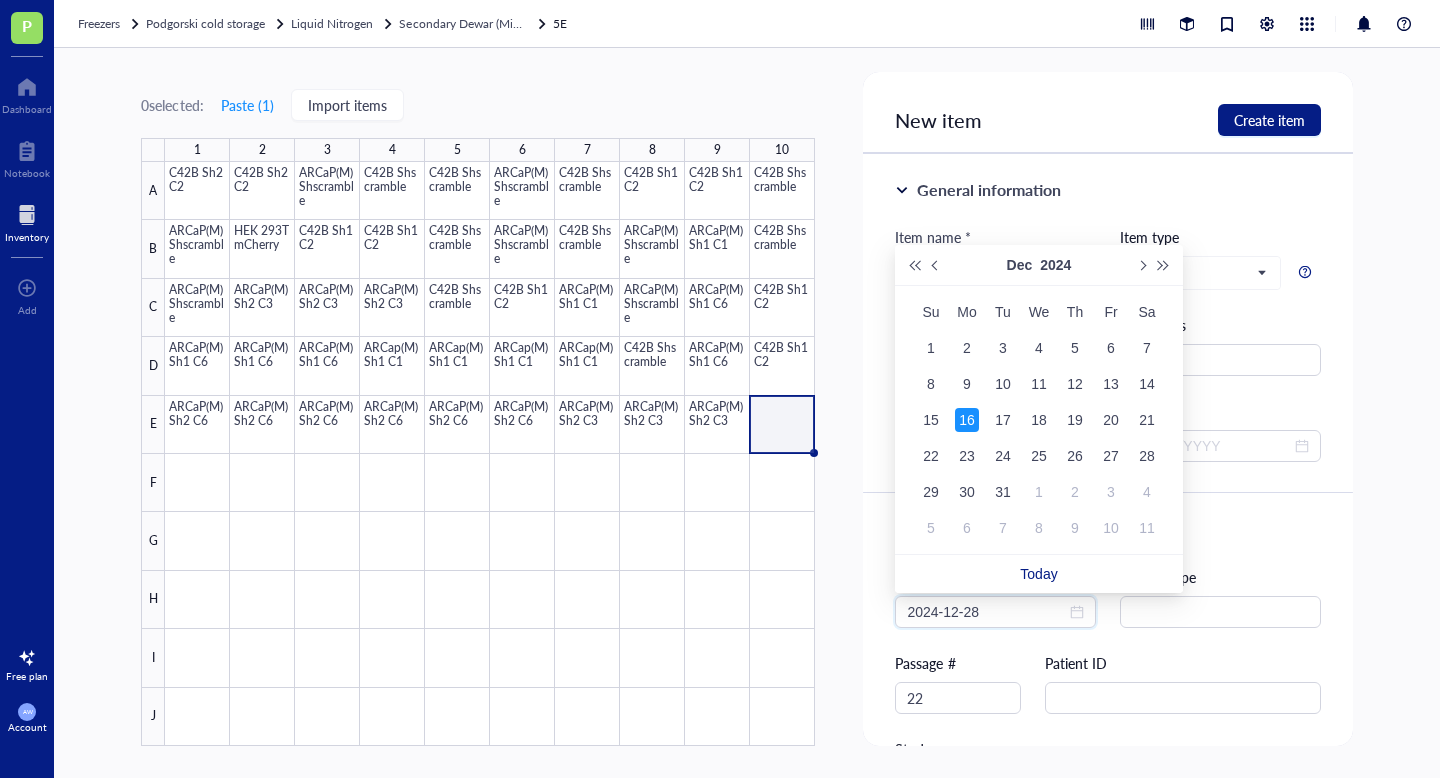 type on "2024-12-16" 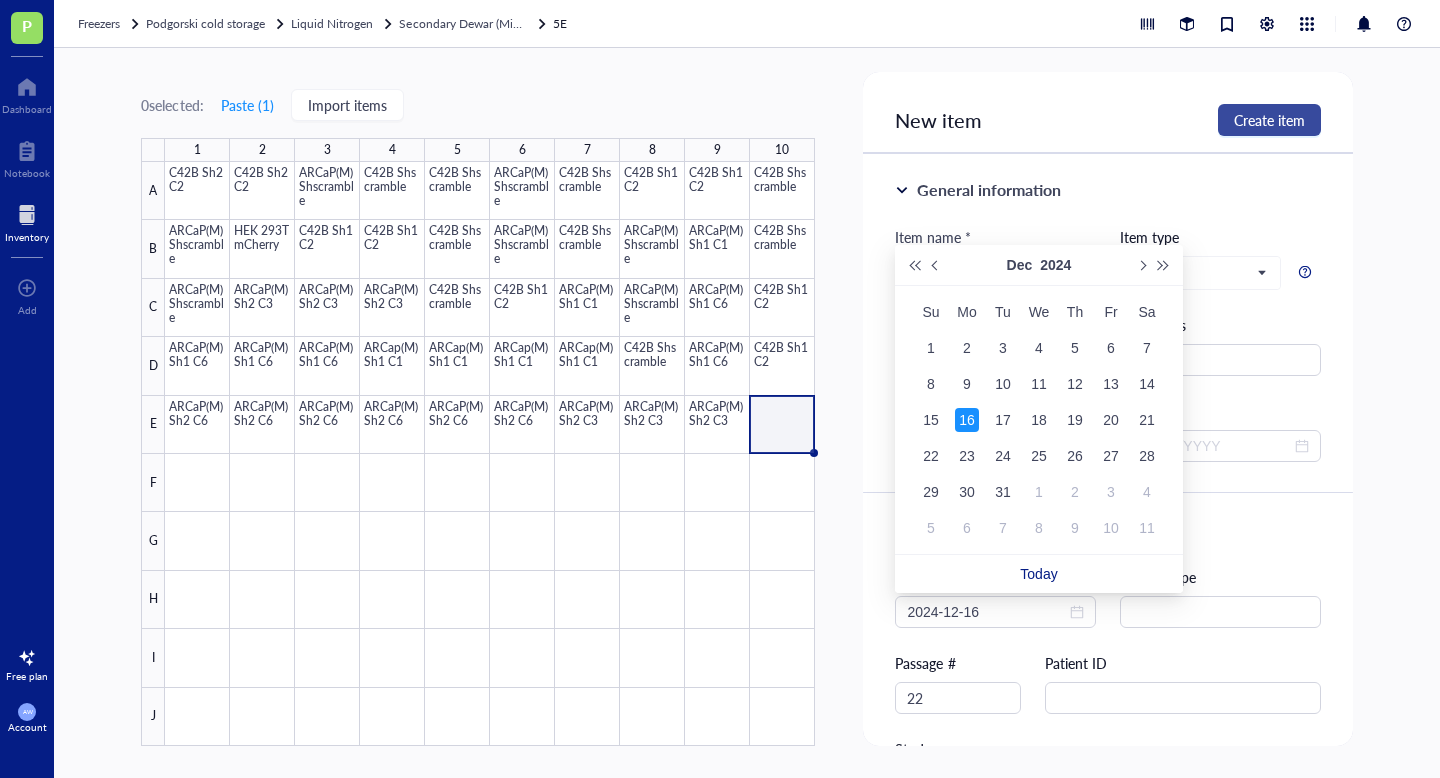 click on "Create item" at bounding box center (1269, 120) 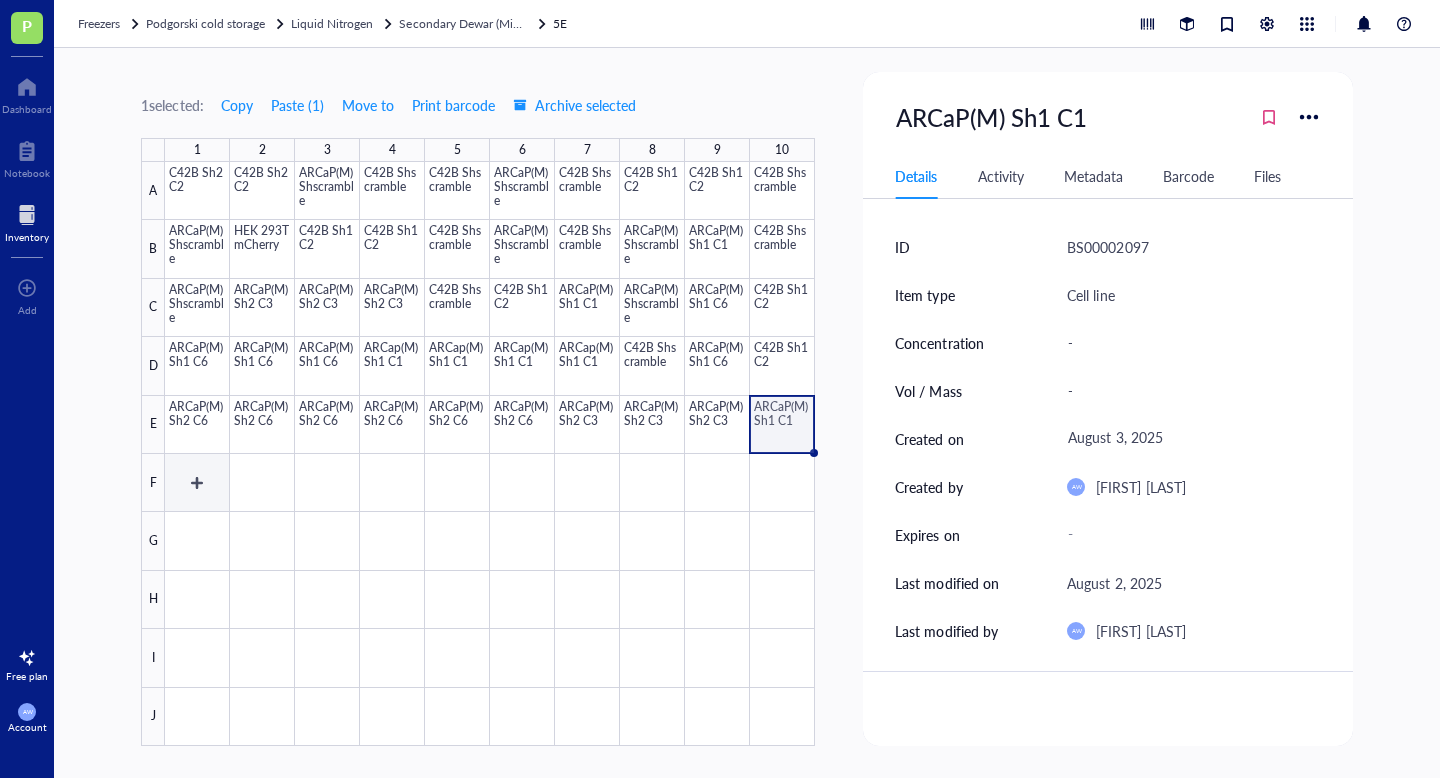 click at bounding box center (490, 454) 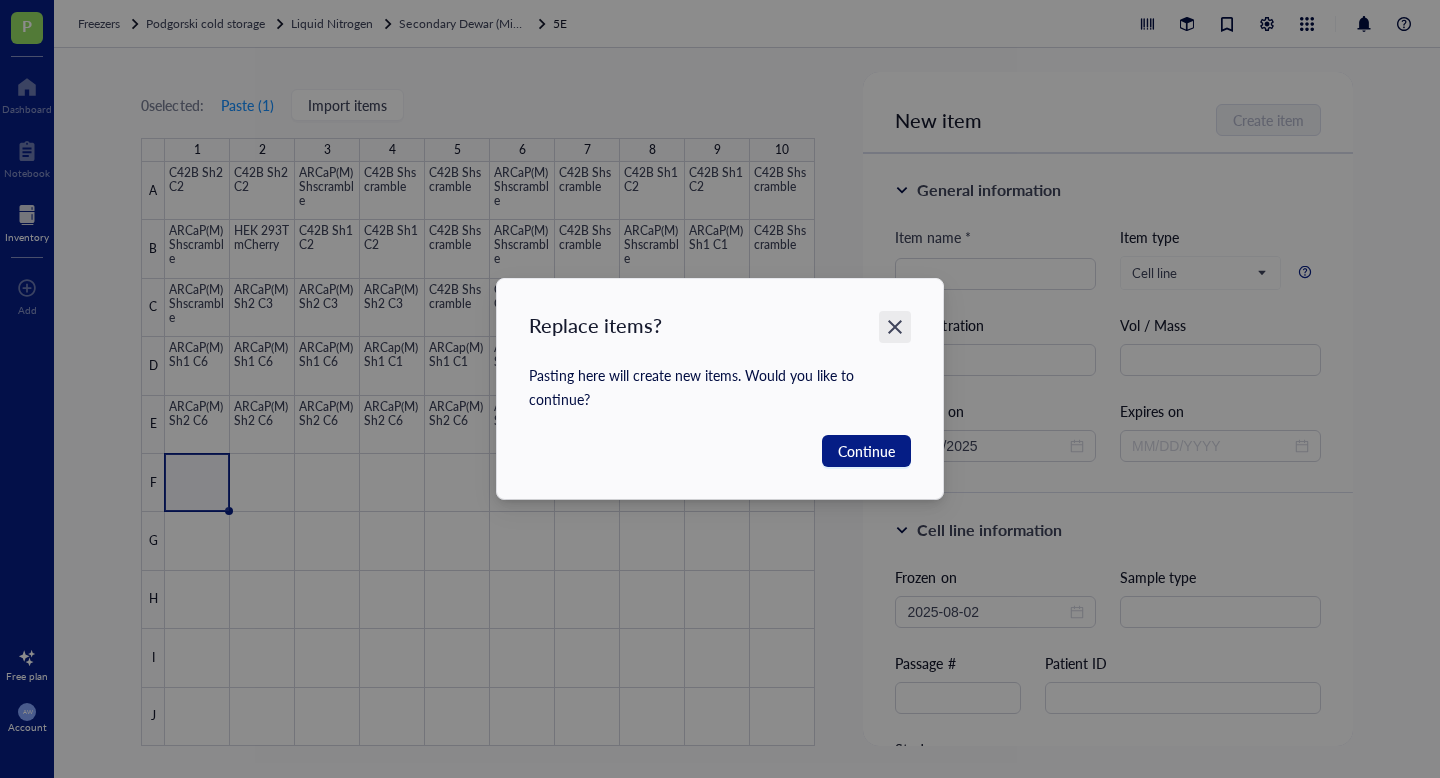 click at bounding box center (895, 327) 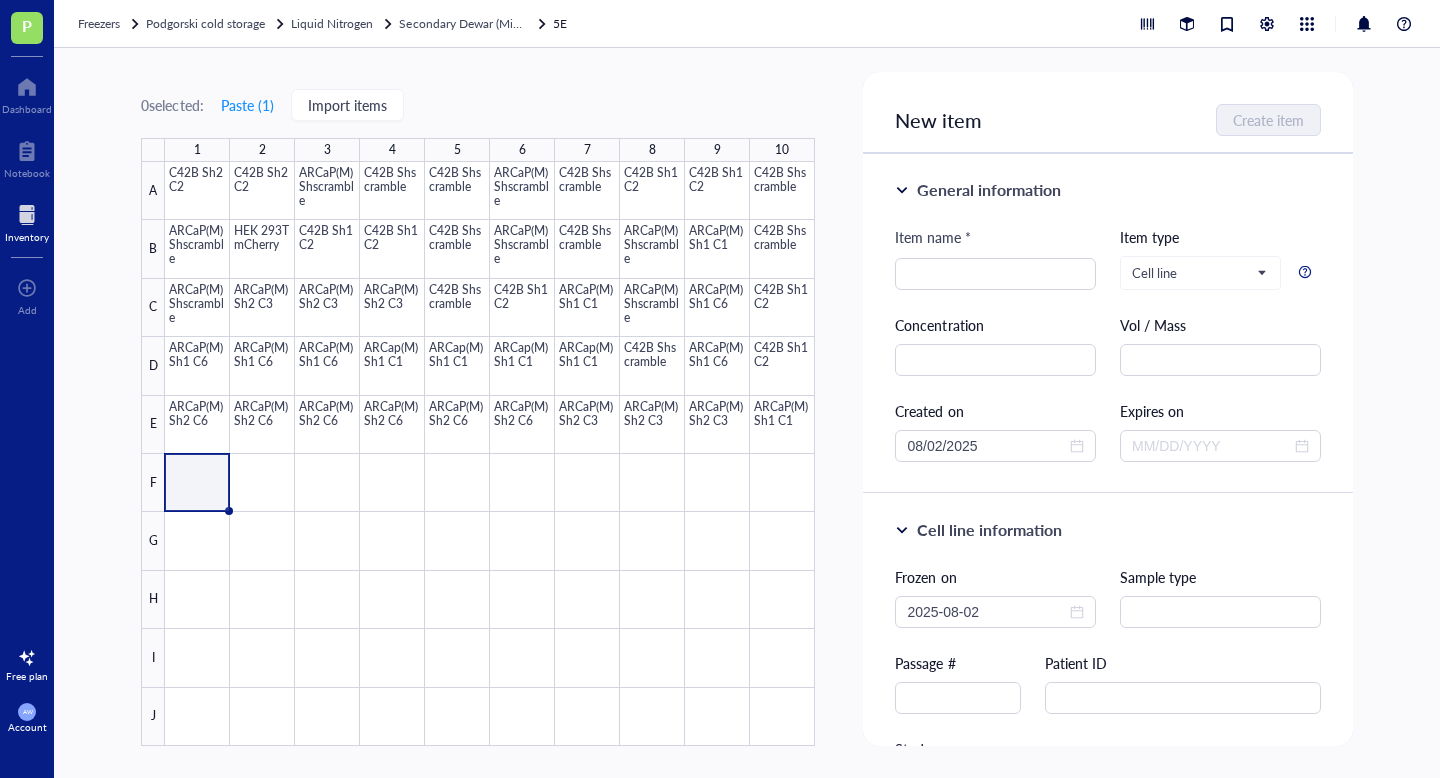 click on "Item name    *" at bounding box center [995, 242] 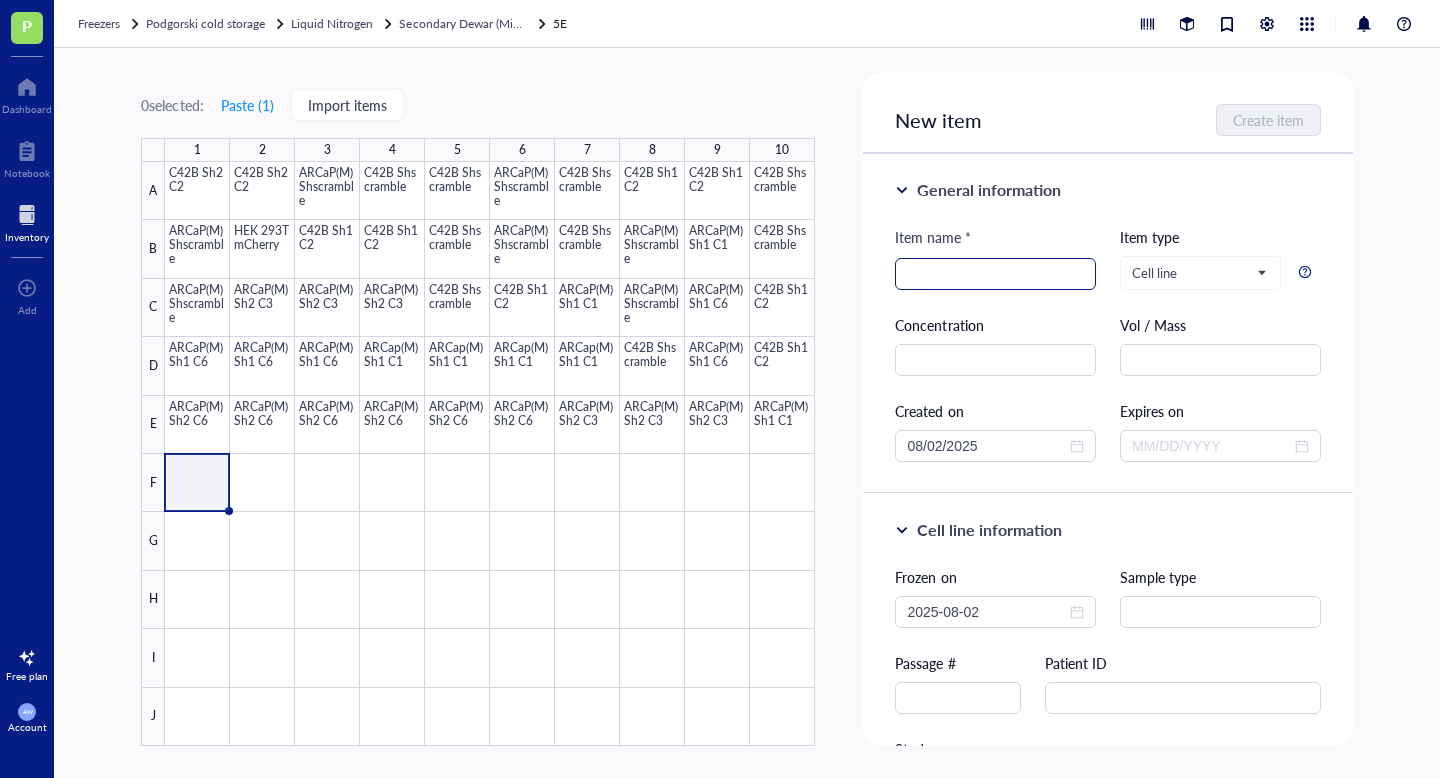 click at bounding box center (995, 274) 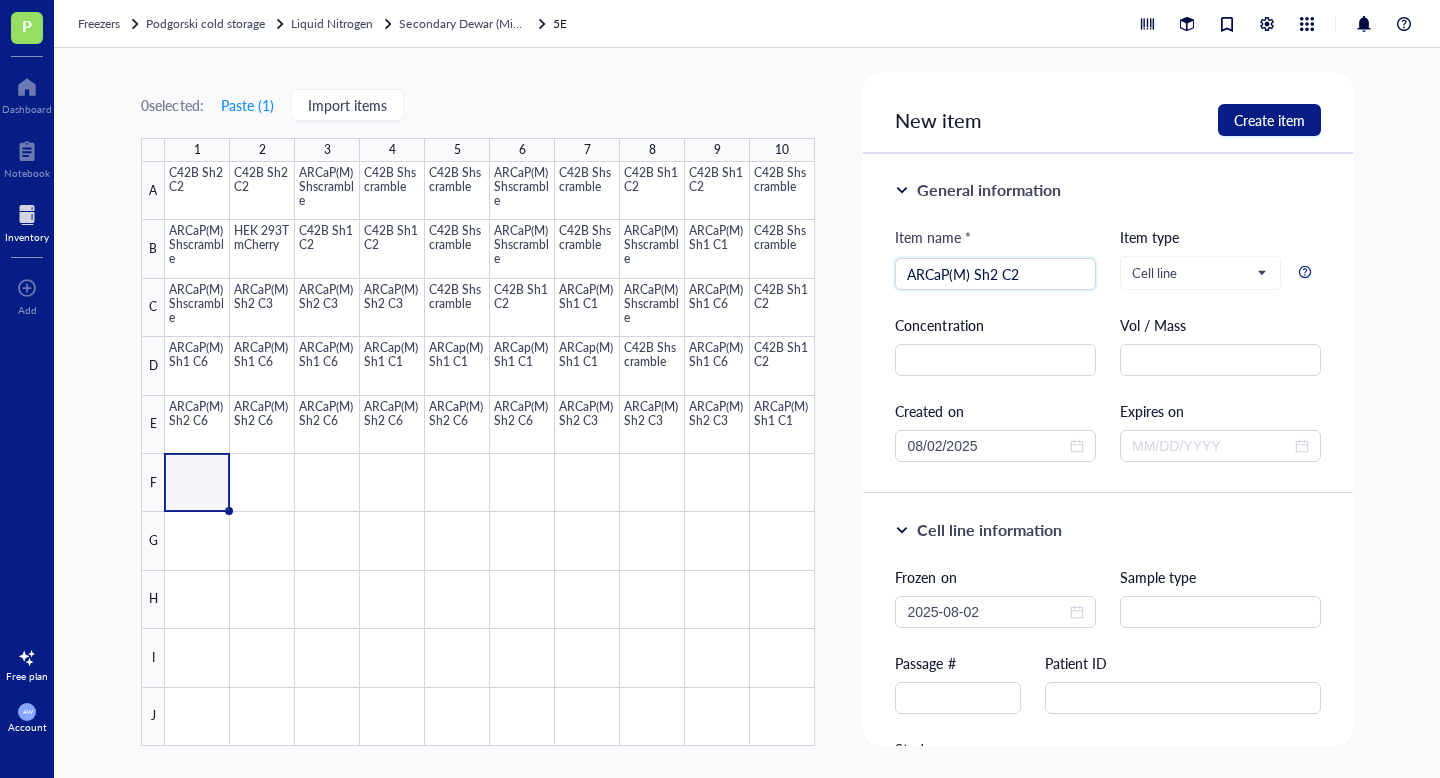 type on "ARCaP(M) Sh2 C2" 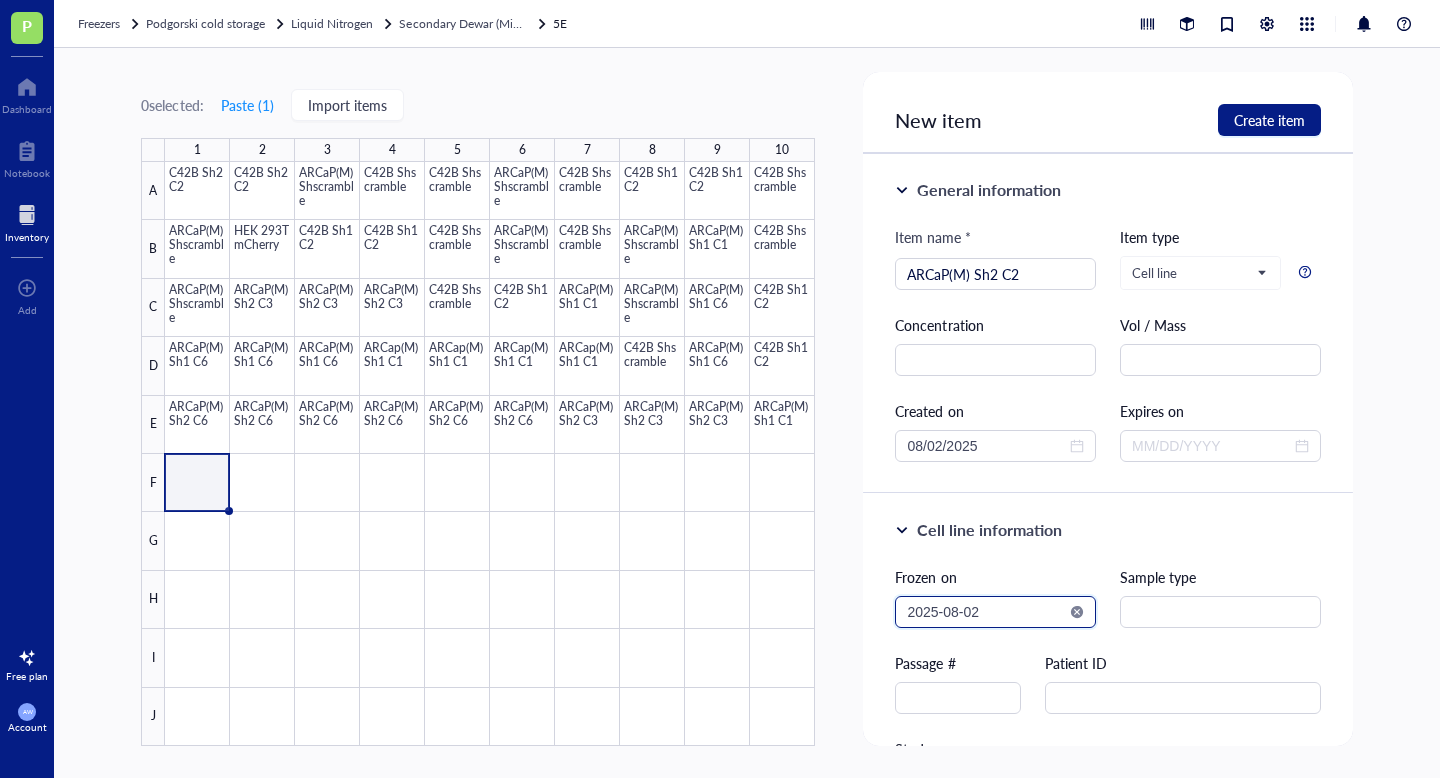 click on "2025-08-02" at bounding box center [986, 612] 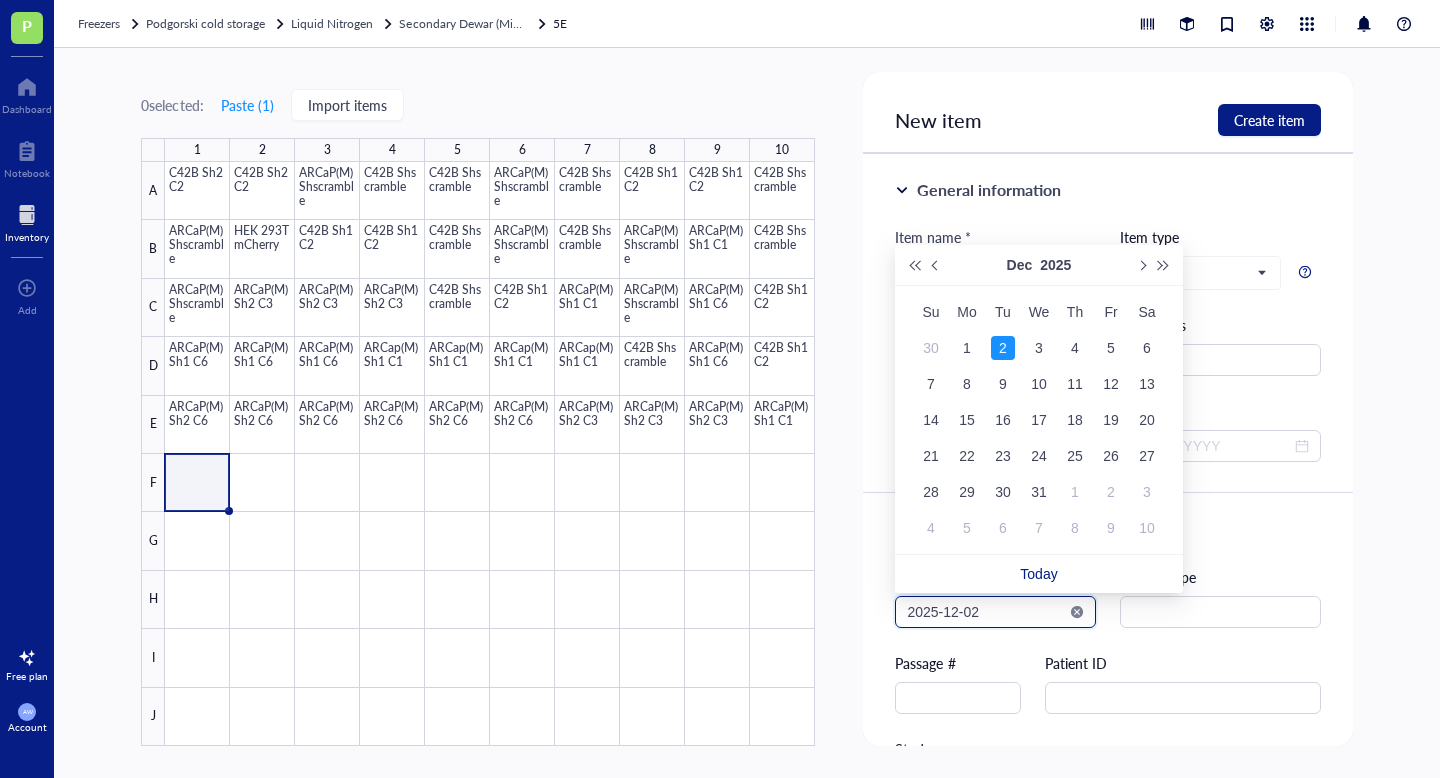 click on "2025-12-02" at bounding box center (986, 612) 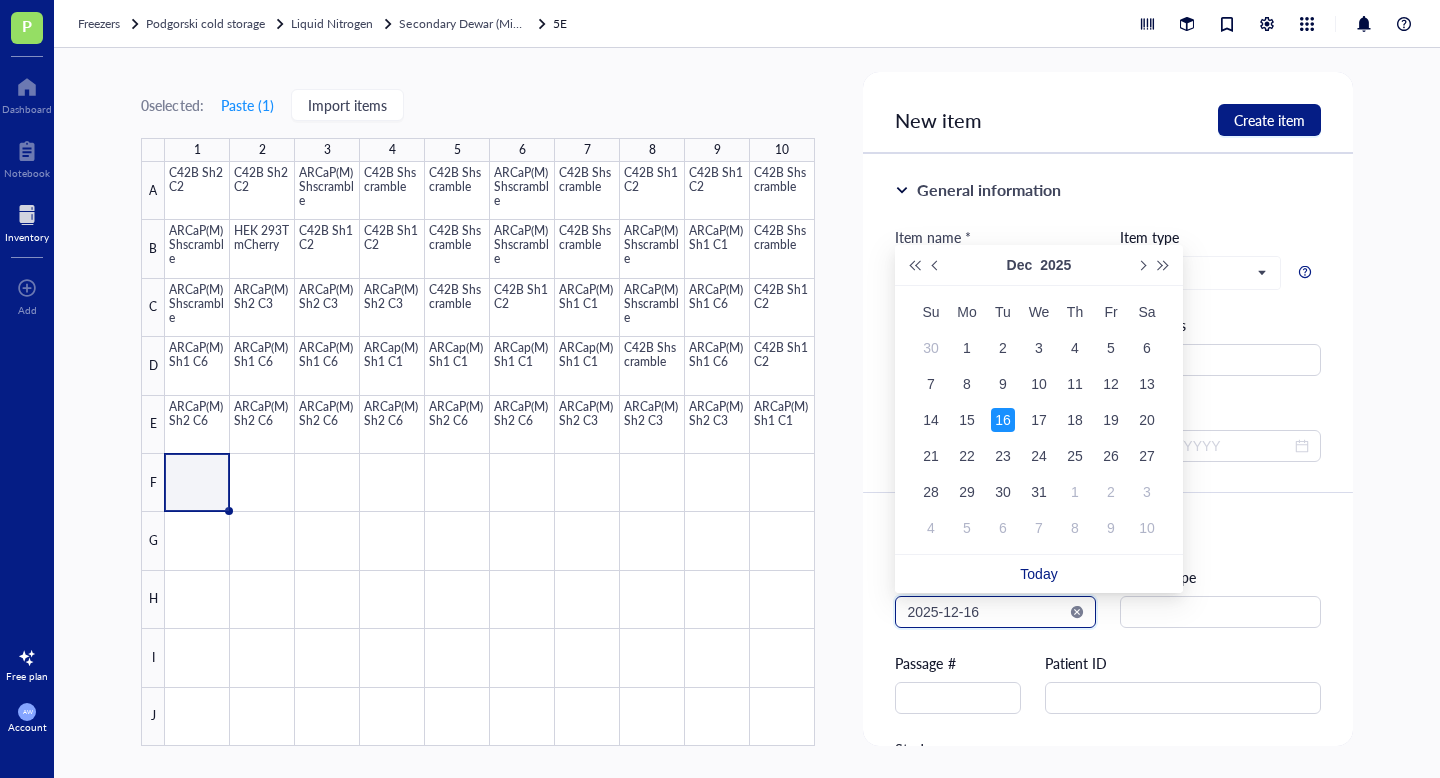 click on "2025-12-16" at bounding box center [986, 612] 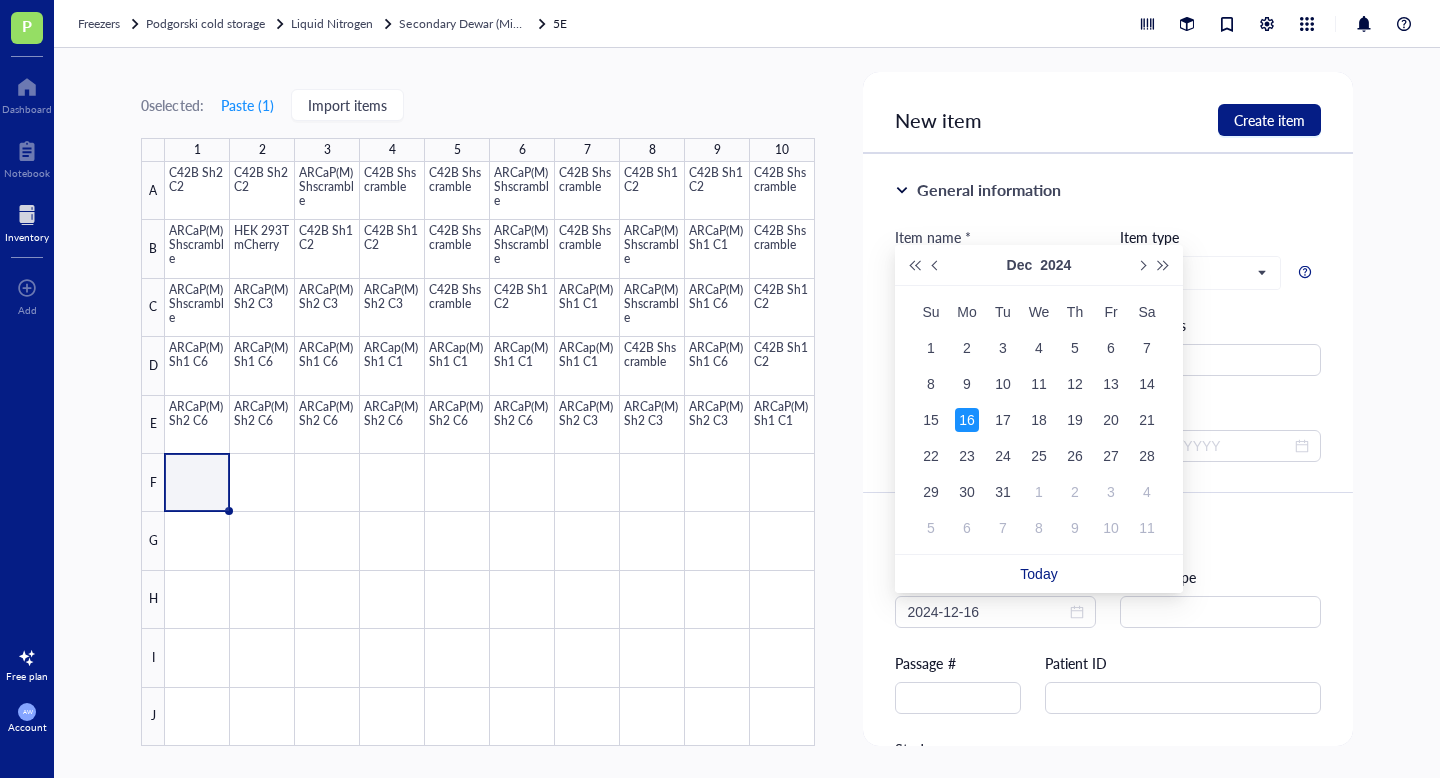 type on "2024-12-16" 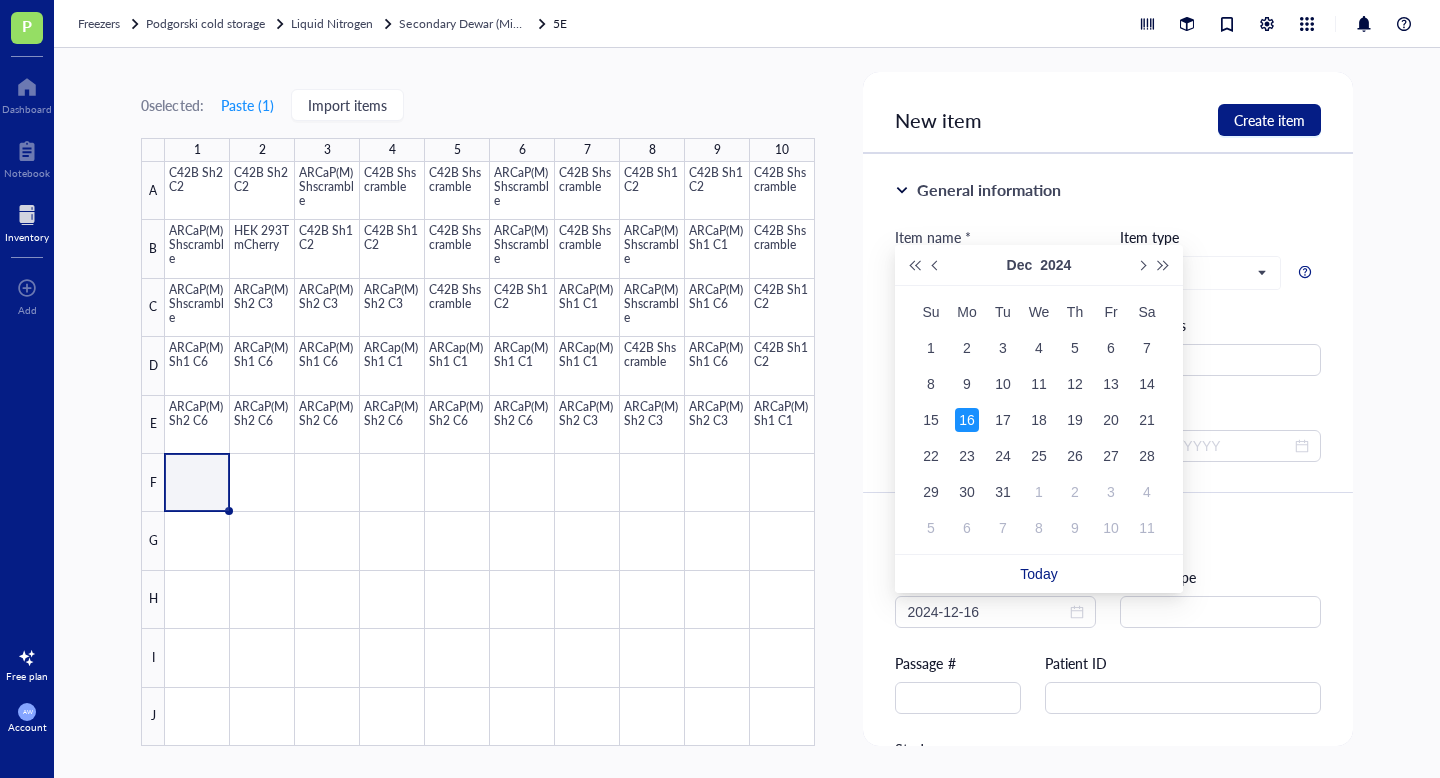 click on "General information Item name    * ARCaP(M) Sh2 C2 Item type   Cell line Concentration Vol / Mass Created on 08/02/2025 Expires on" at bounding box center (1107, 324) 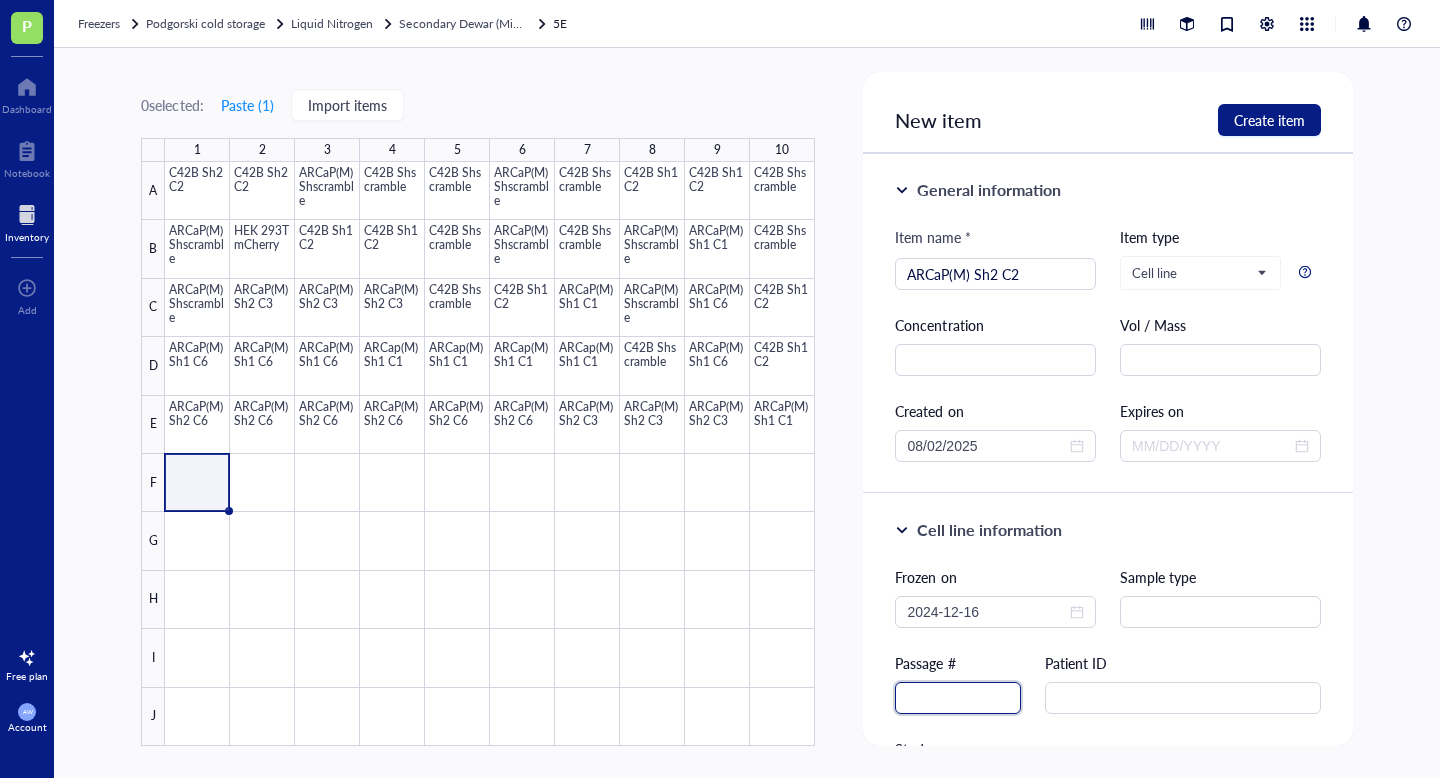 click at bounding box center (958, 698) 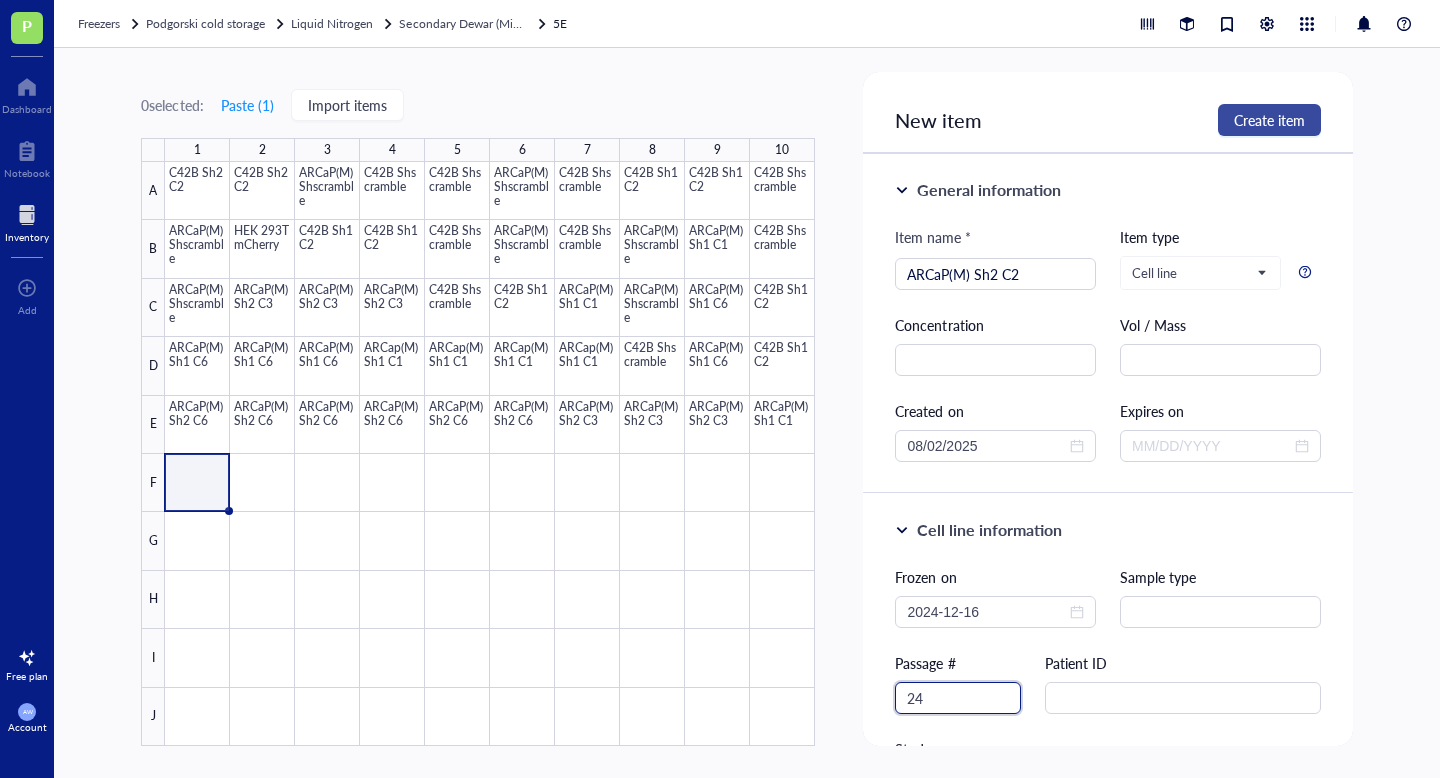 type on "24" 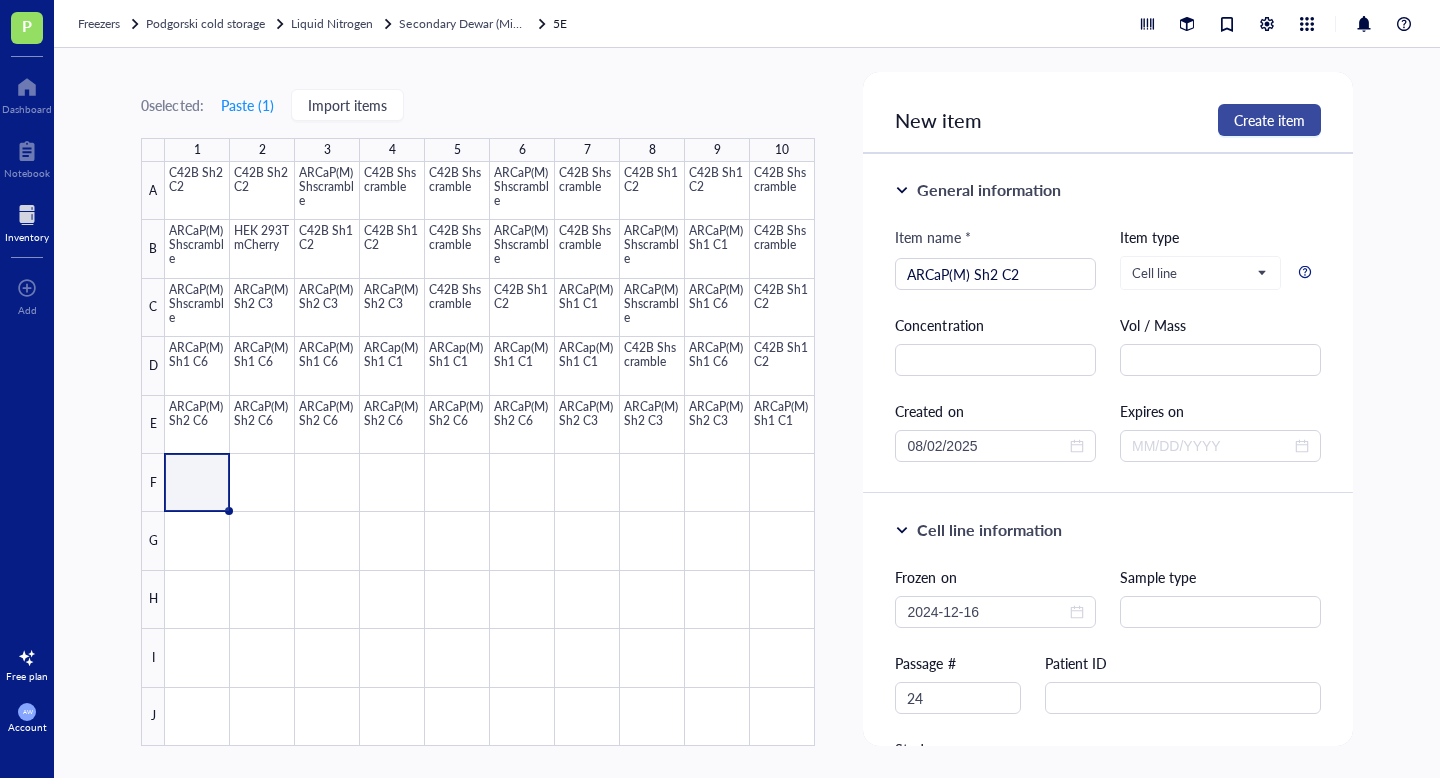 click on "Create item" at bounding box center [1269, 120] 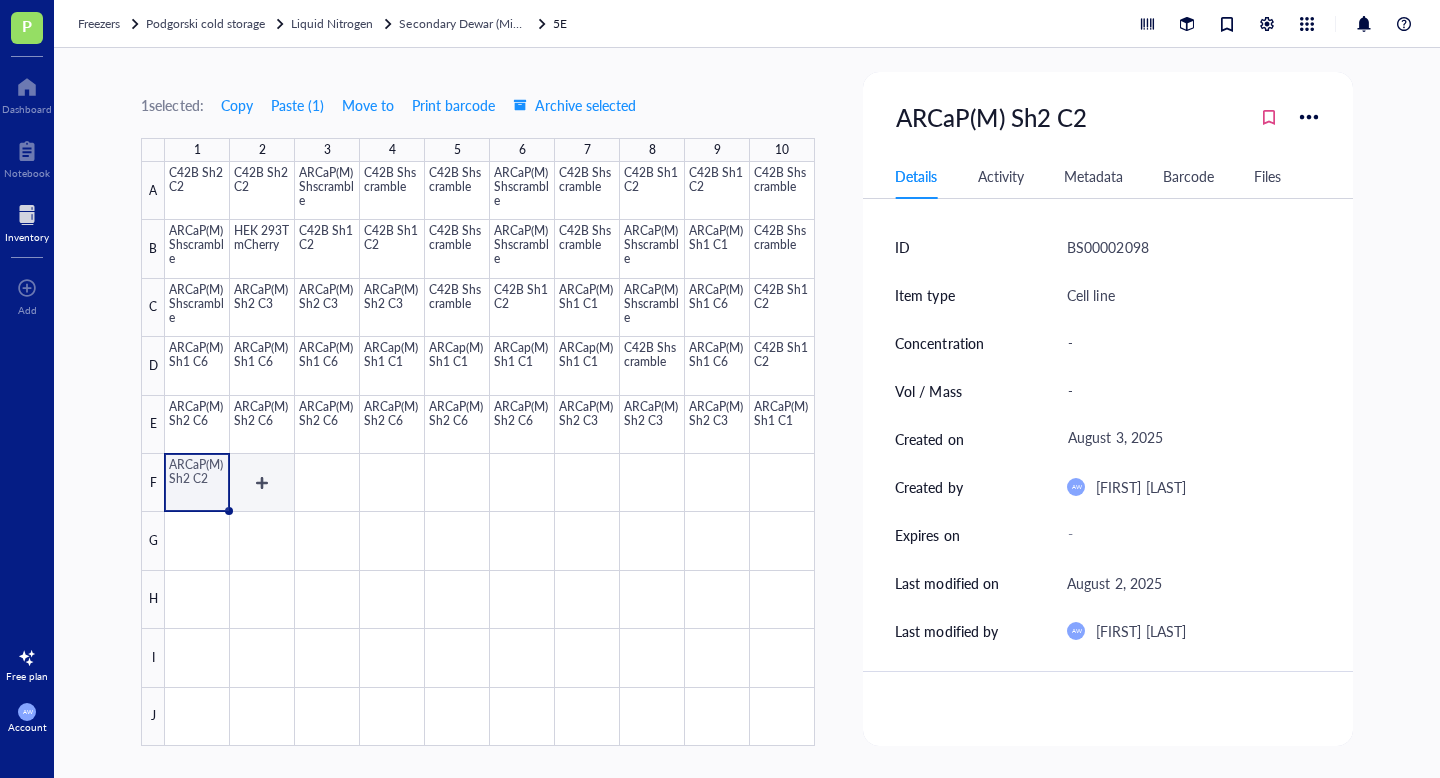 click at bounding box center (490, 454) 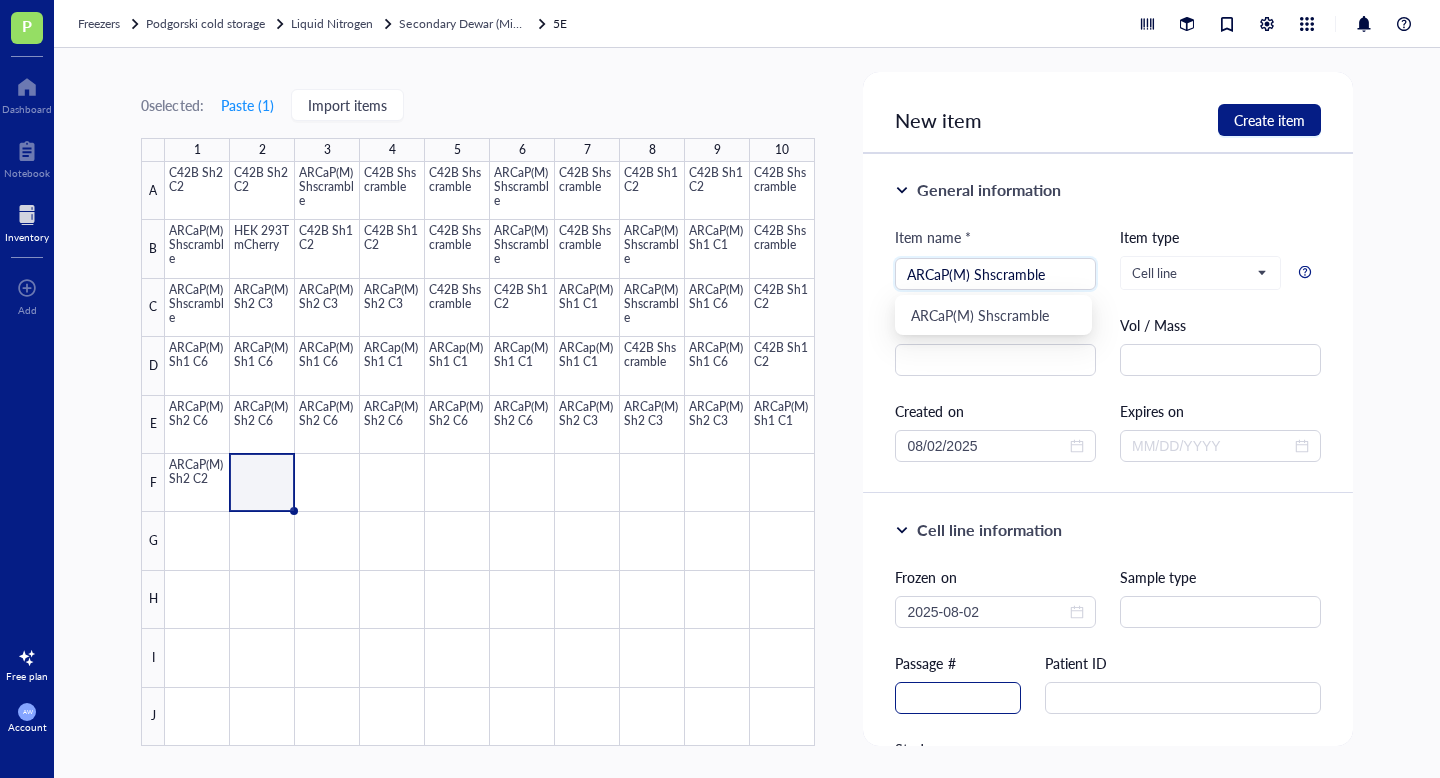 type on "ARCaP(M) Shscramble" 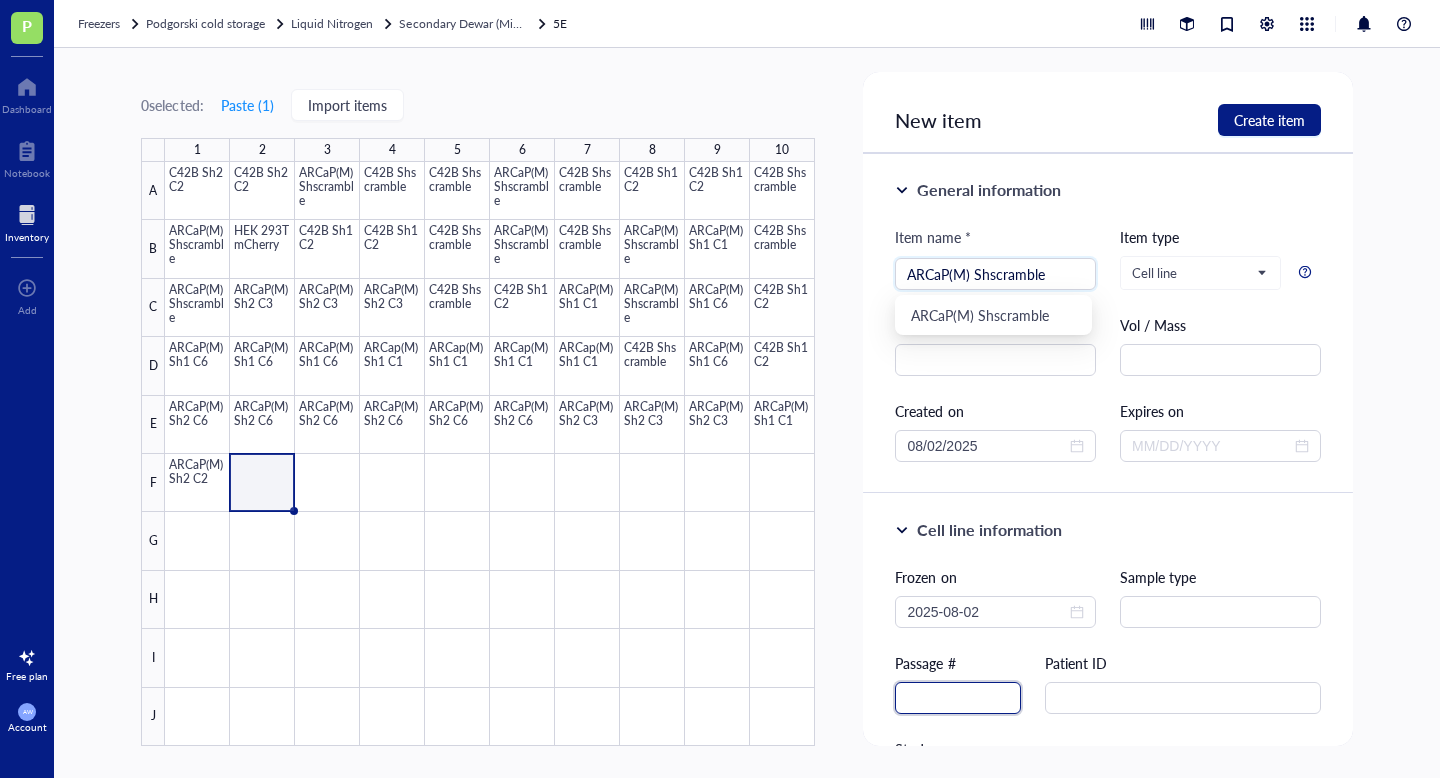 click at bounding box center (958, 698) 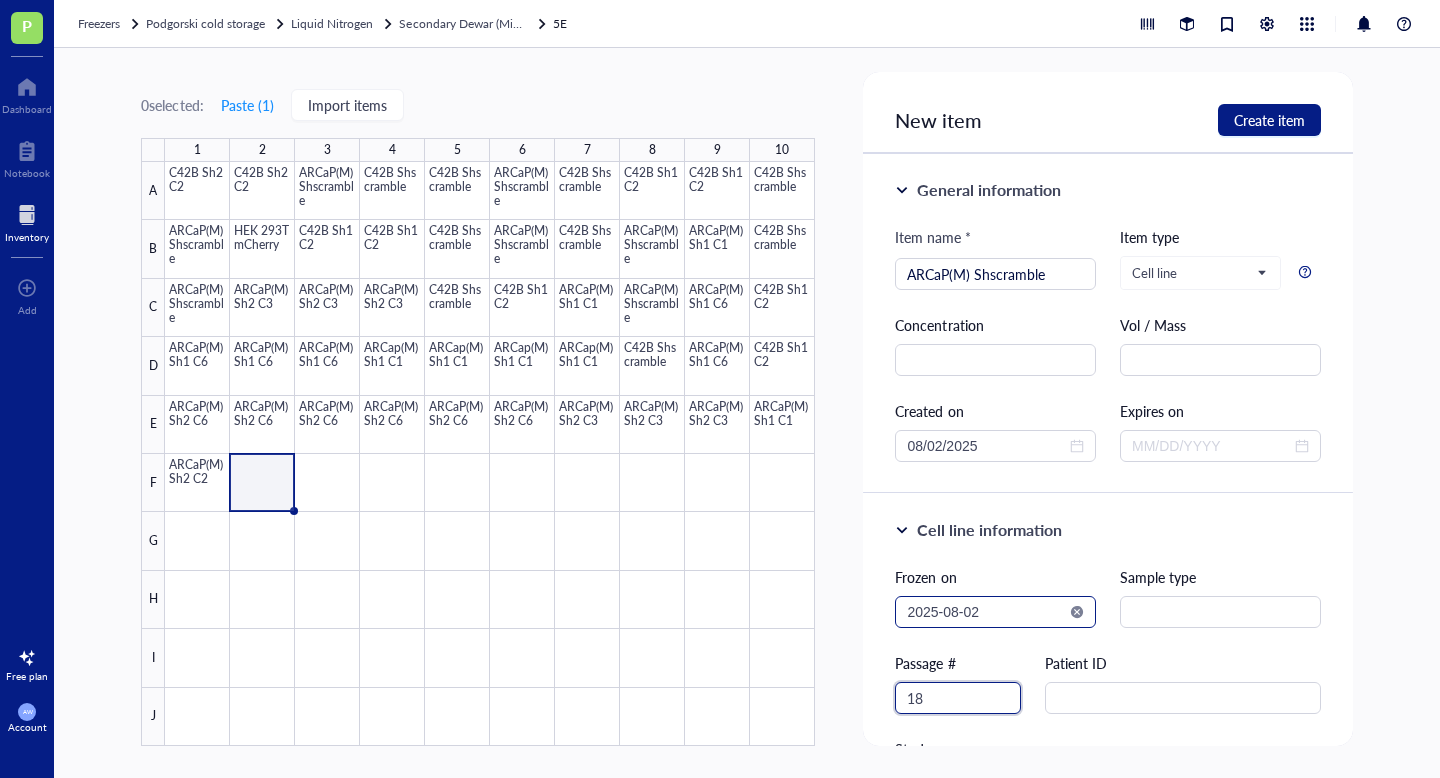 type on "18" 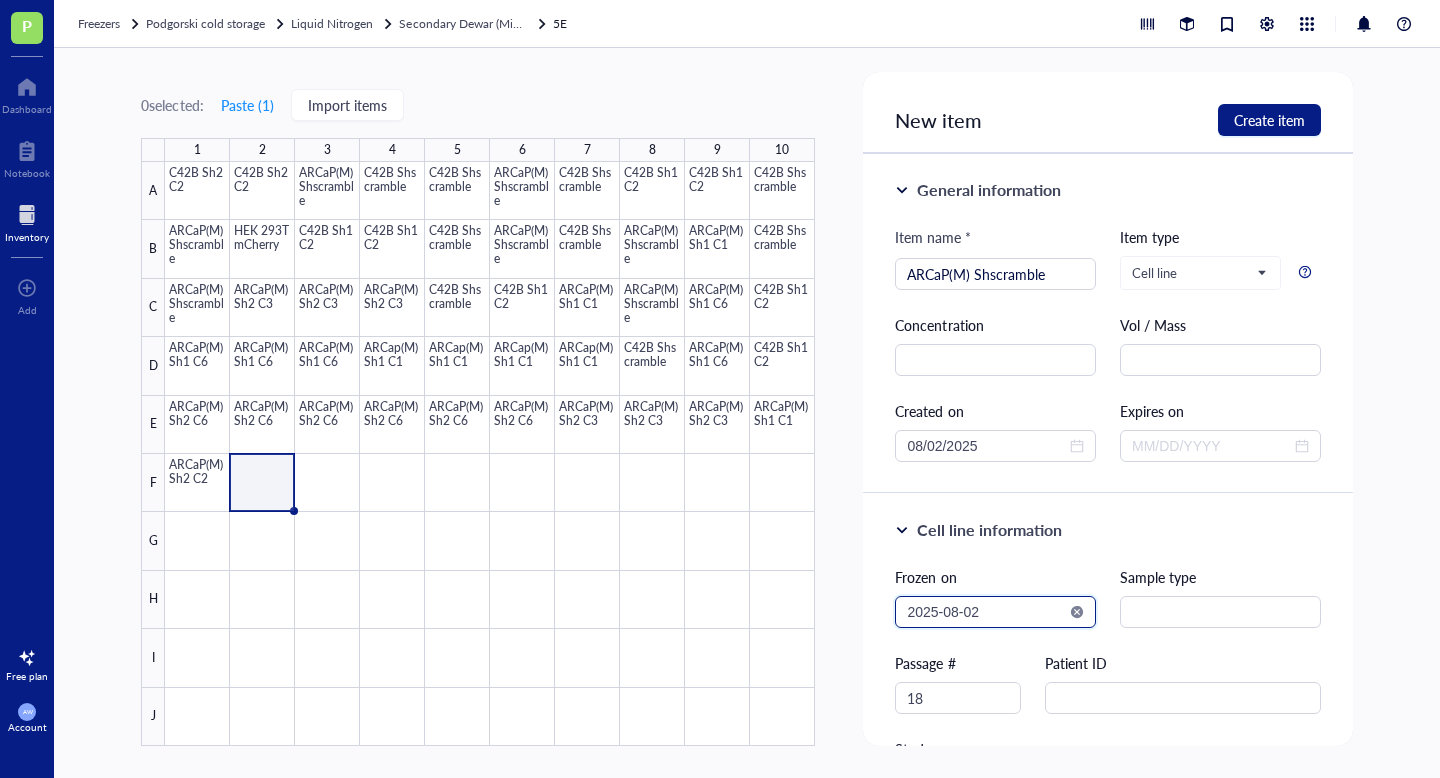 click on "2025-08-02" at bounding box center (986, 612) 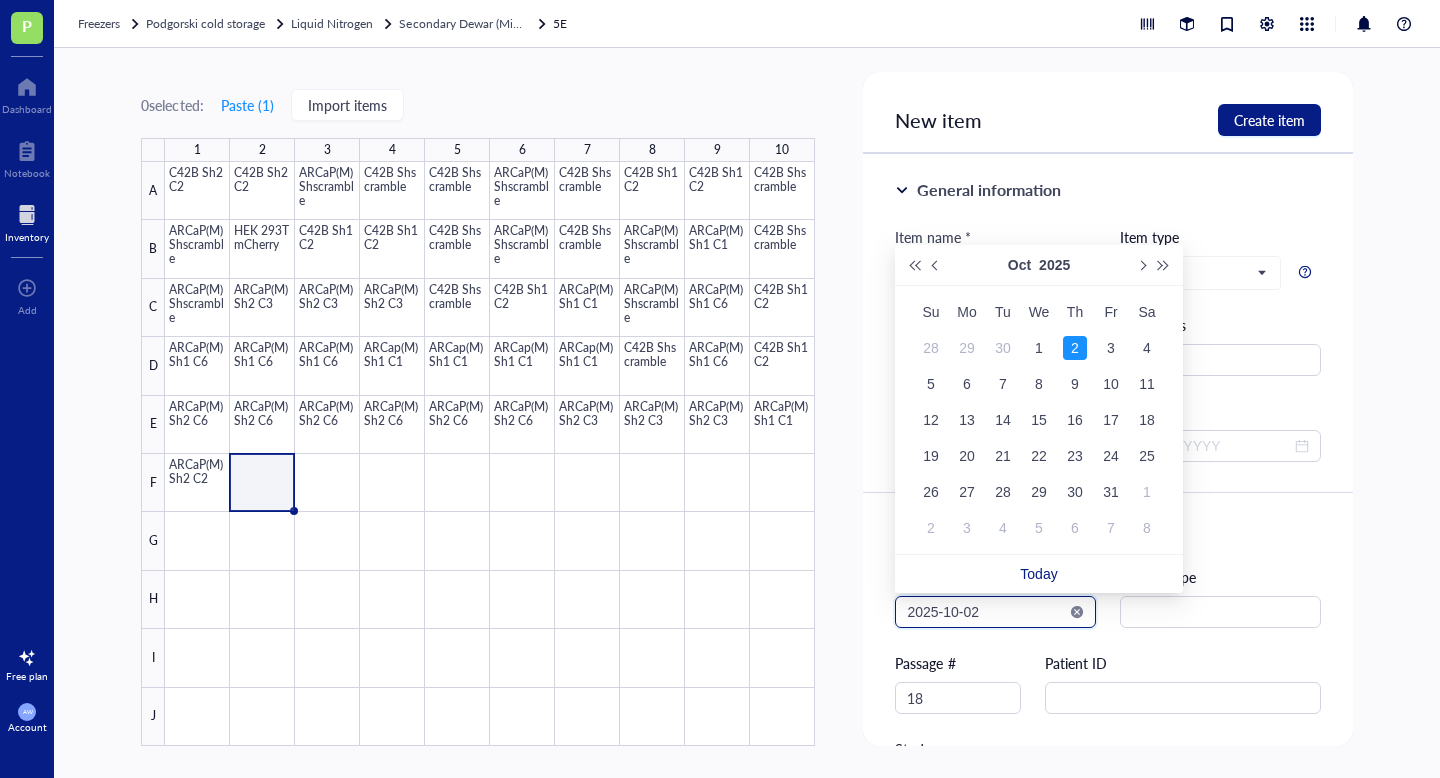 click on "2025-10-02" at bounding box center [986, 612] 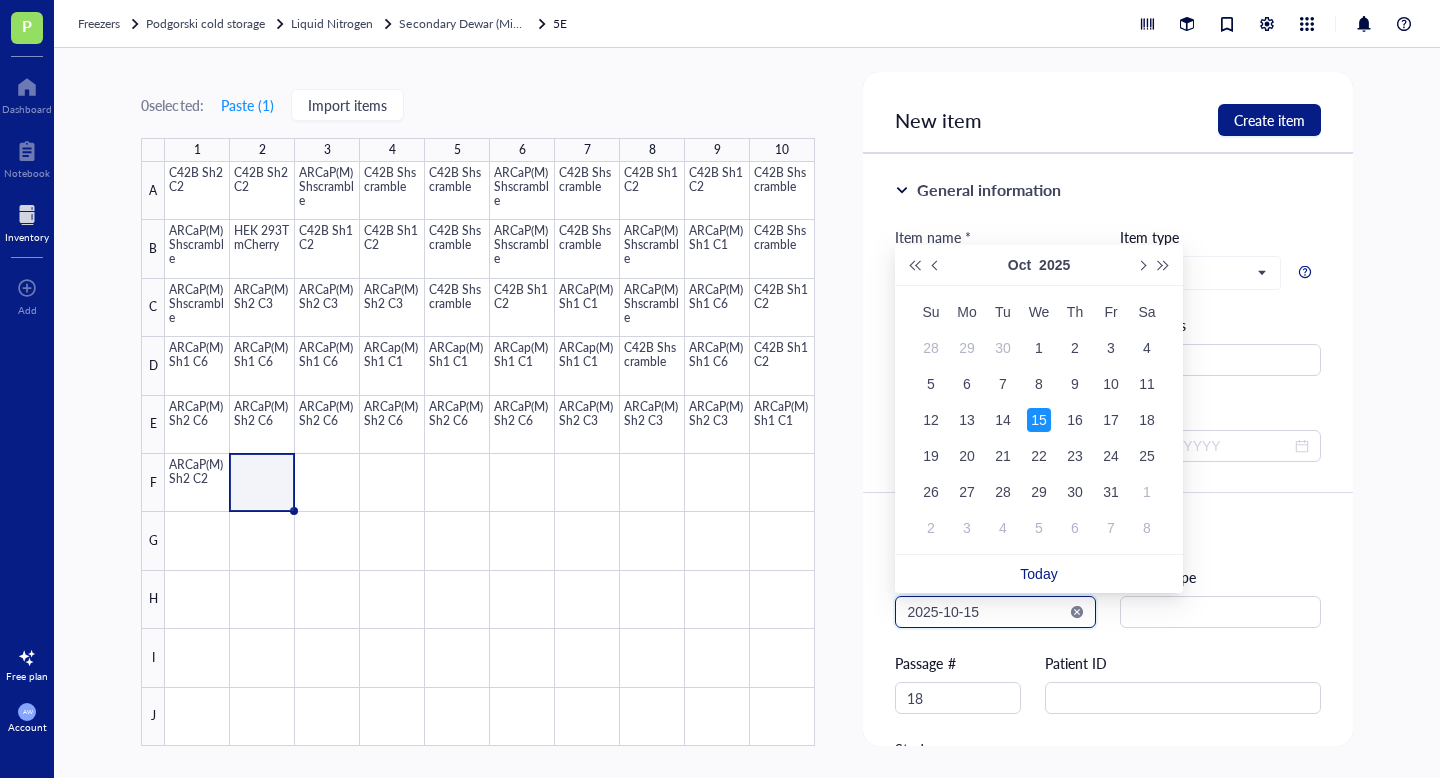 click on "2025-10-15" at bounding box center [986, 612] 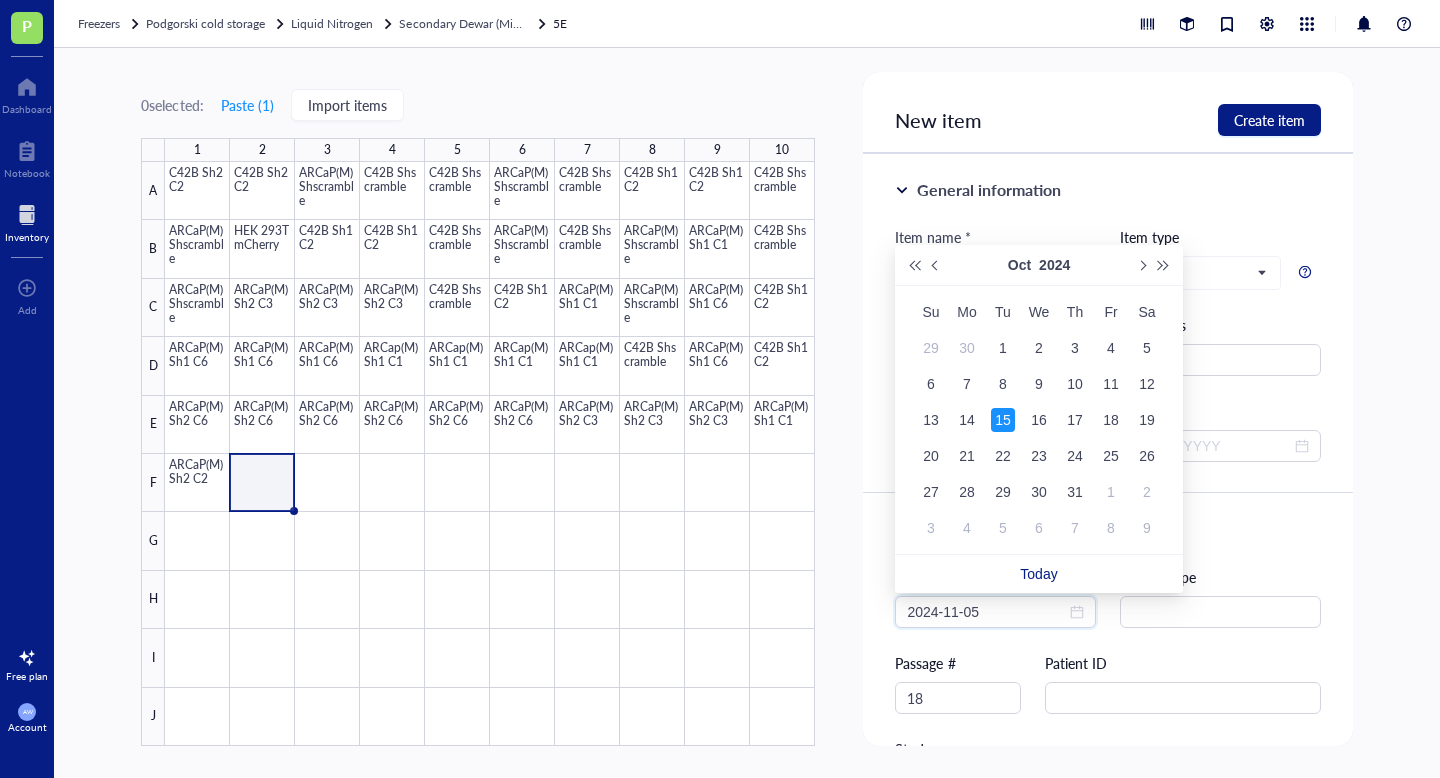 type on "2024-10-15" 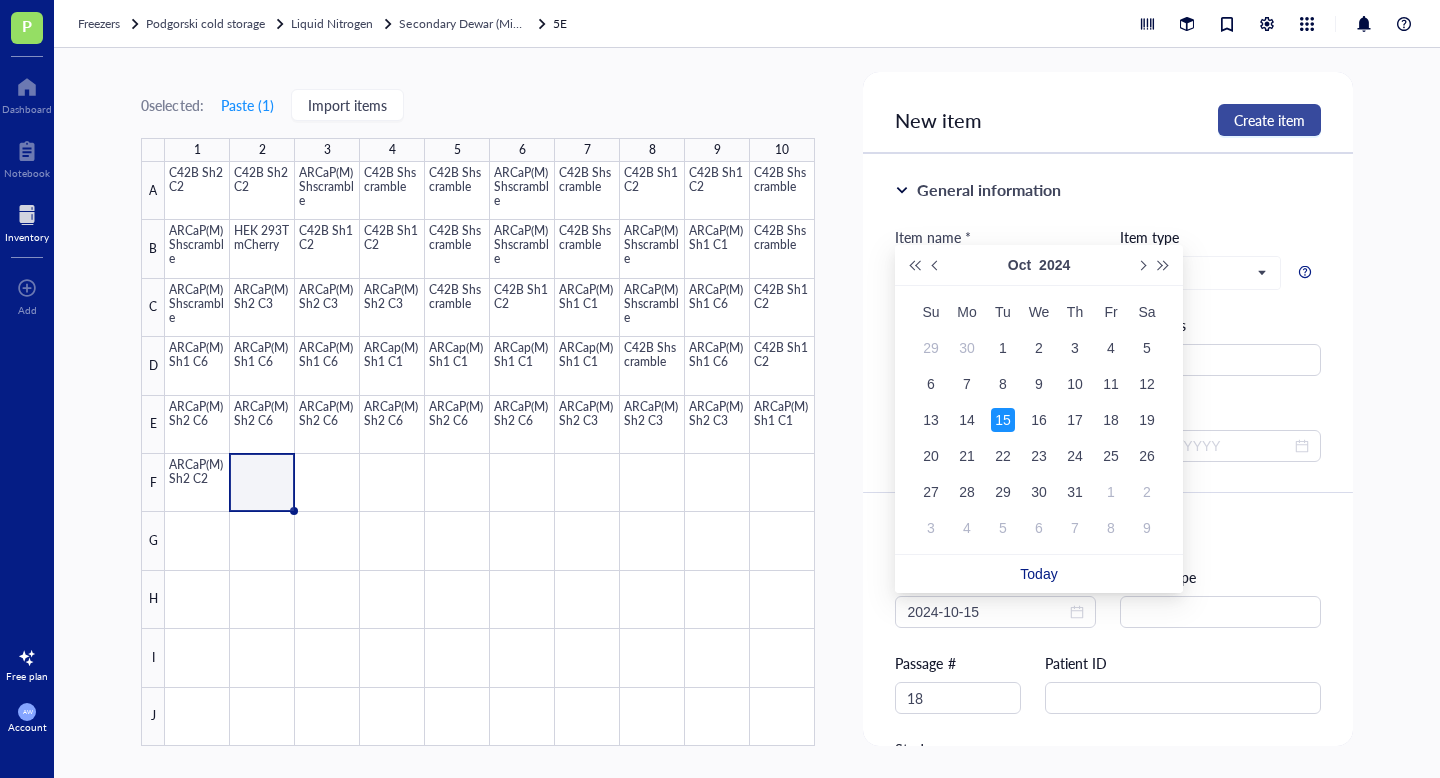 click on "Create item" at bounding box center (1269, 120) 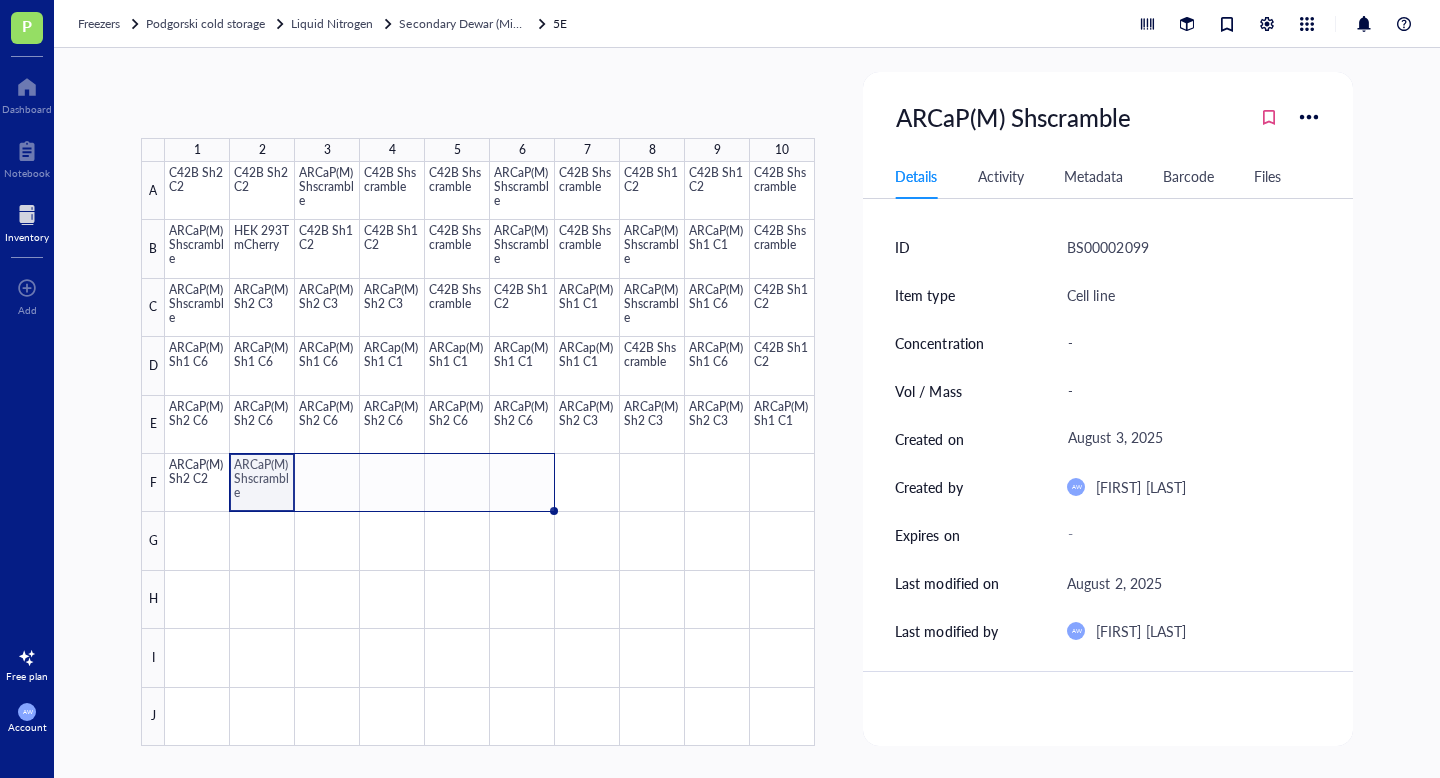 drag, startPoint x: 295, startPoint y: 510, endPoint x: 529, endPoint y: 501, distance: 234.17302 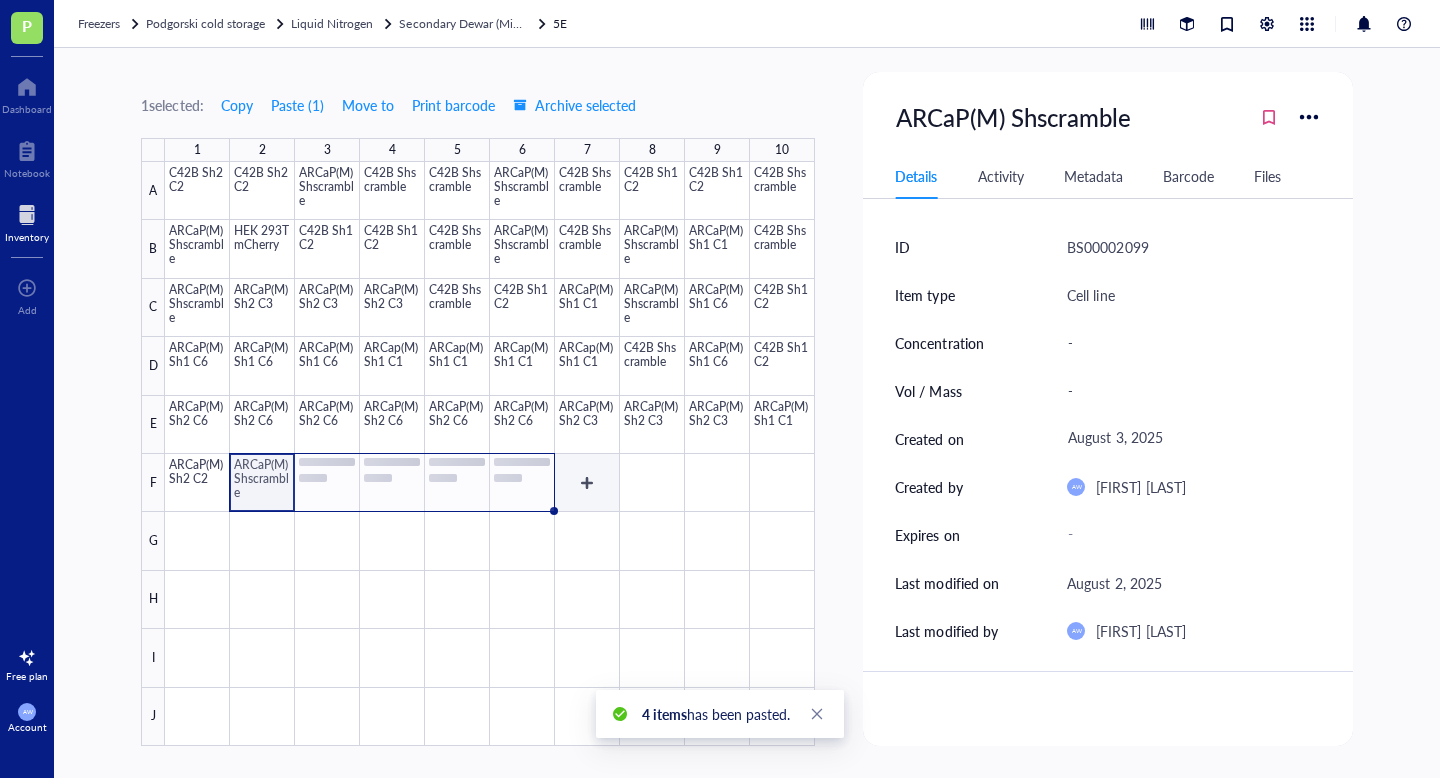 click at bounding box center [490, 454] 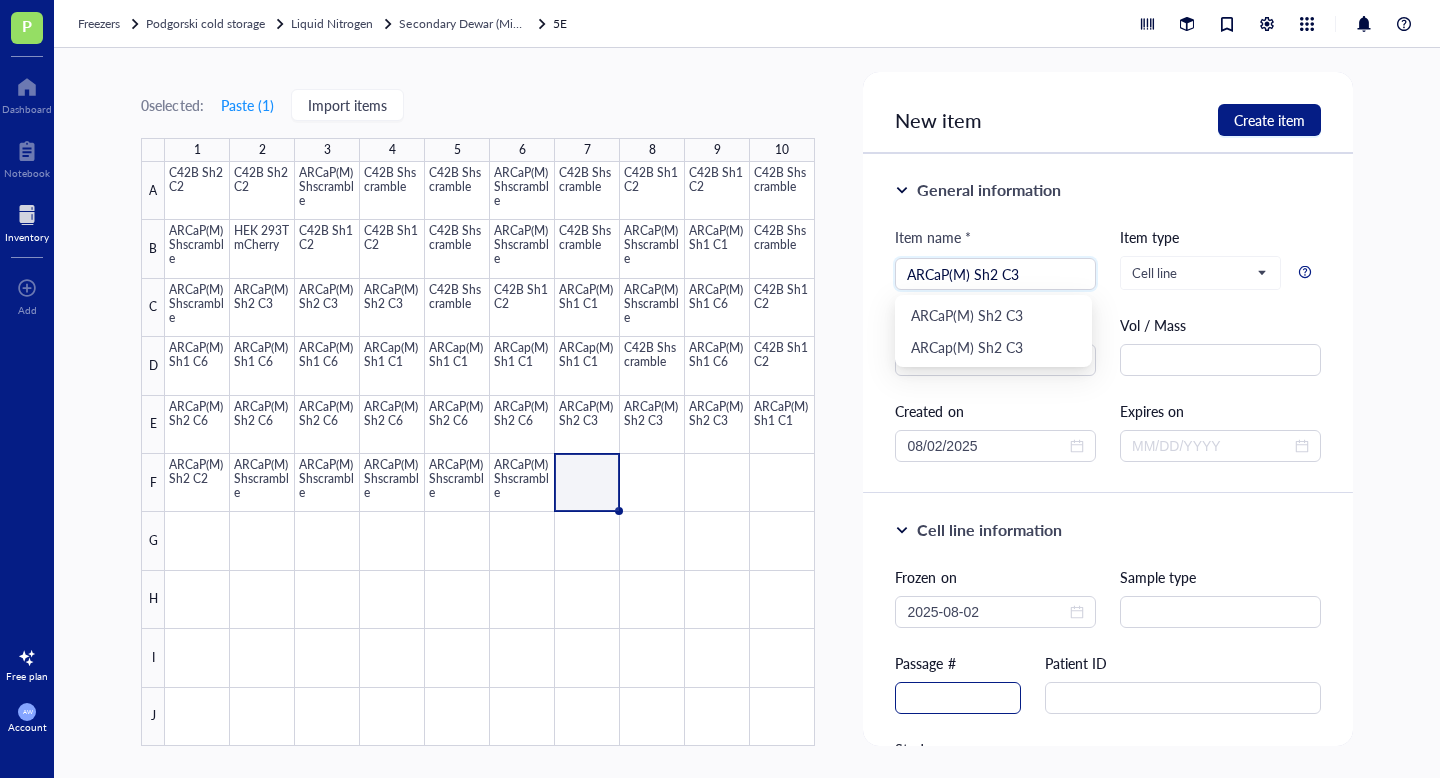 type on "ARCaP(M) Sh2 C3" 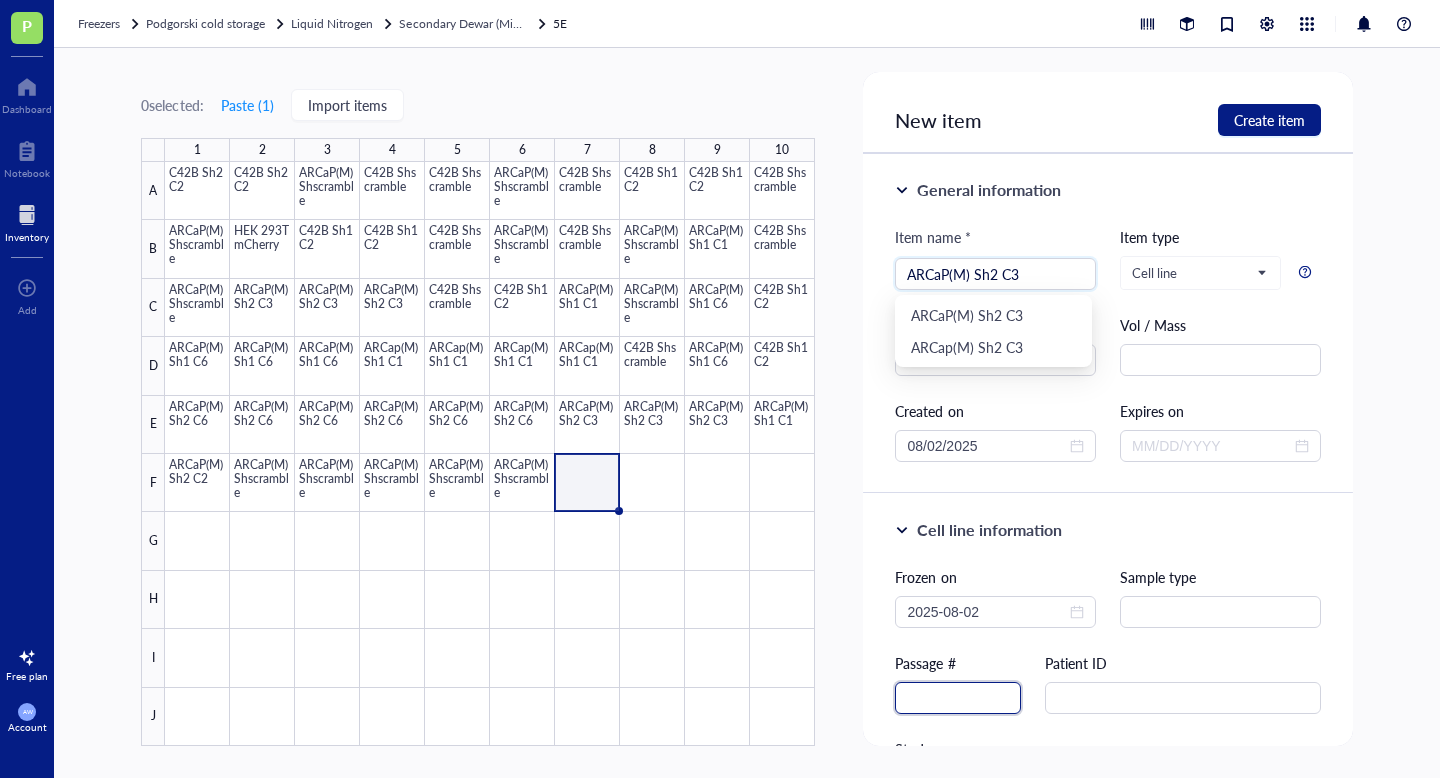 click at bounding box center (958, 698) 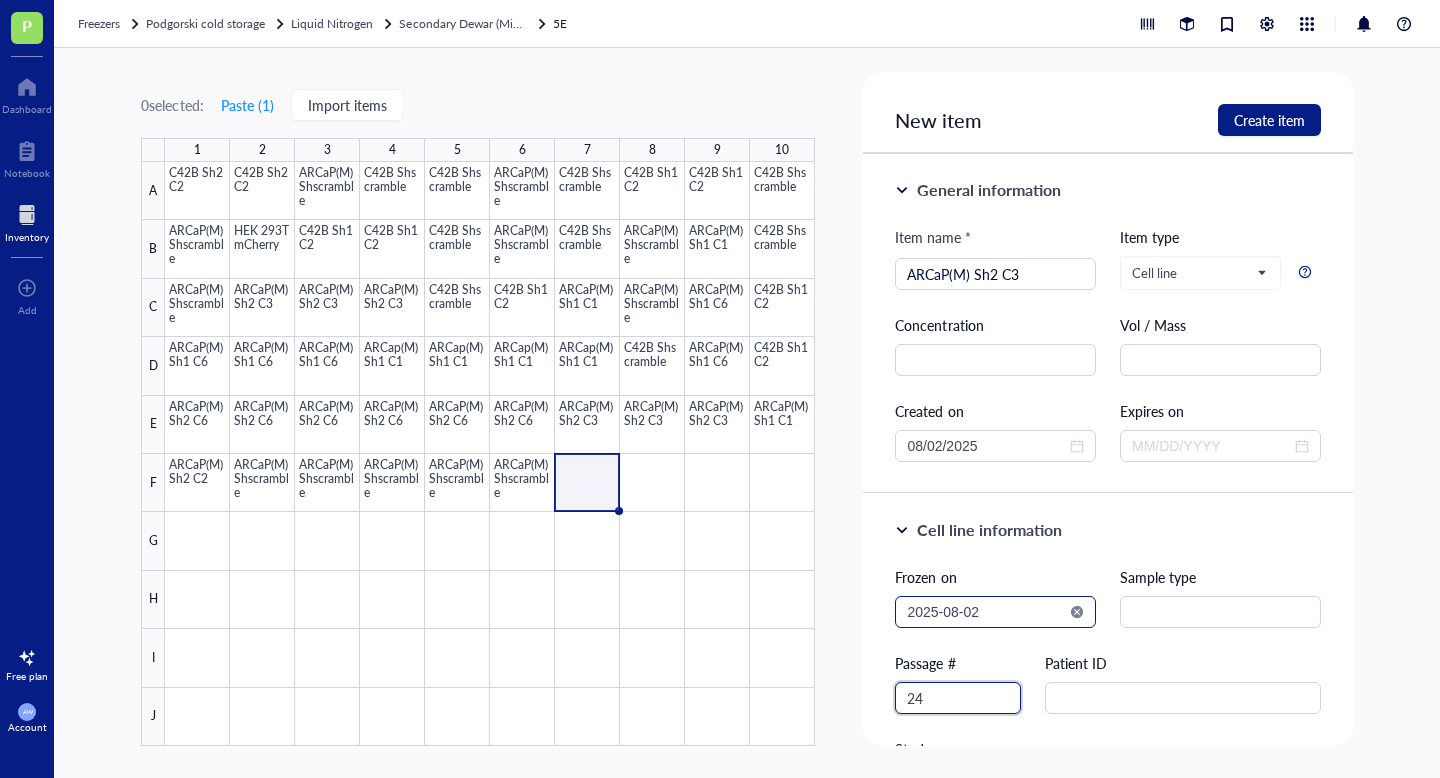 type on "24" 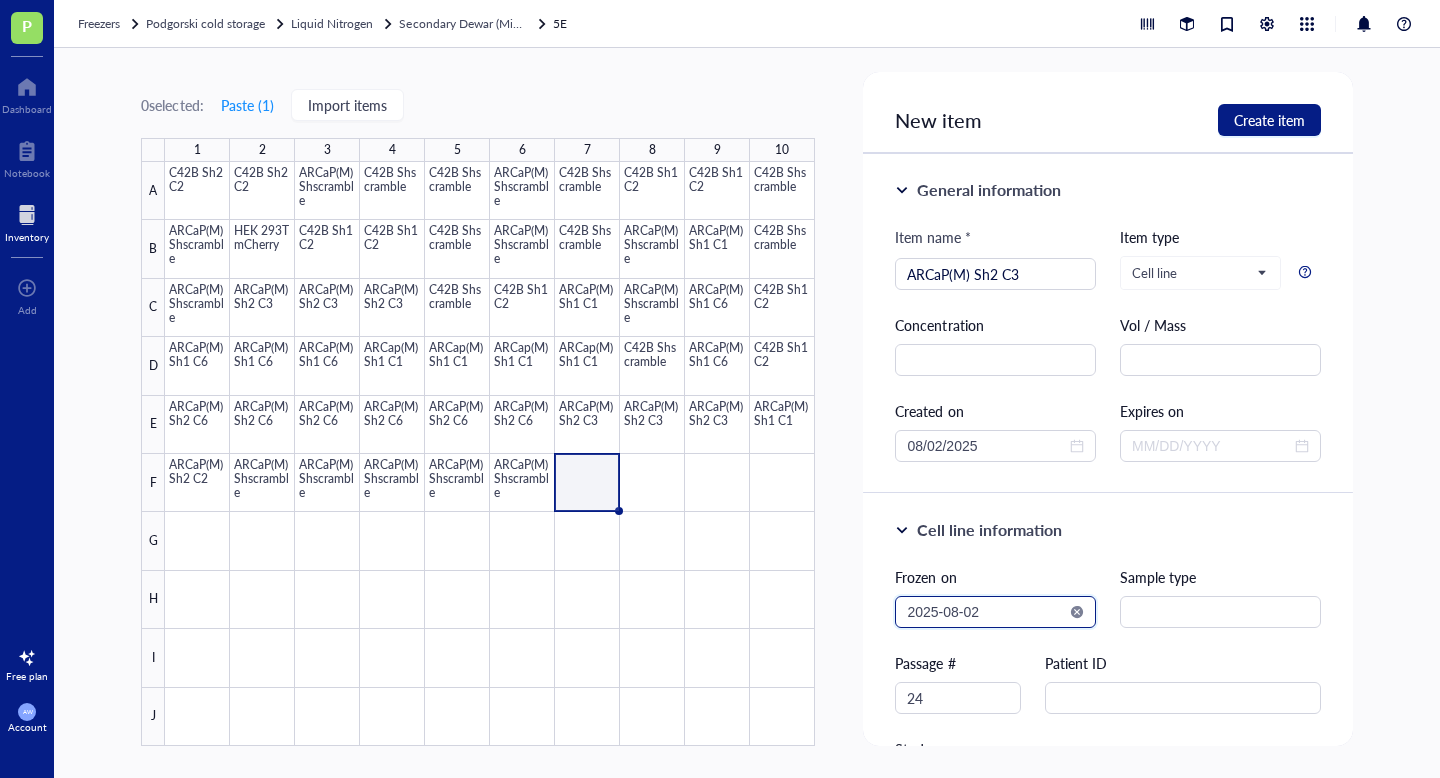 click on "2025-08-02" at bounding box center [986, 612] 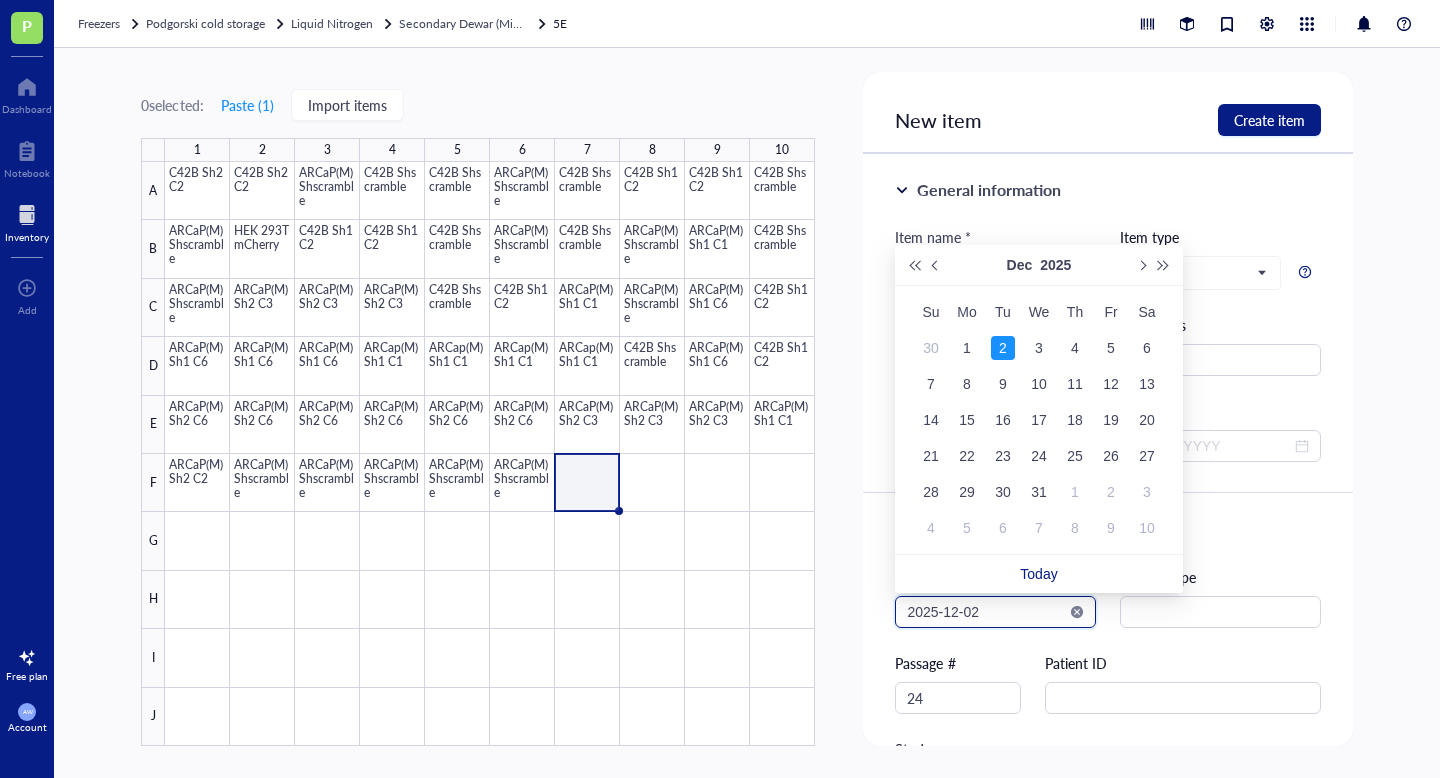 click on "2025-12-02" at bounding box center (986, 612) 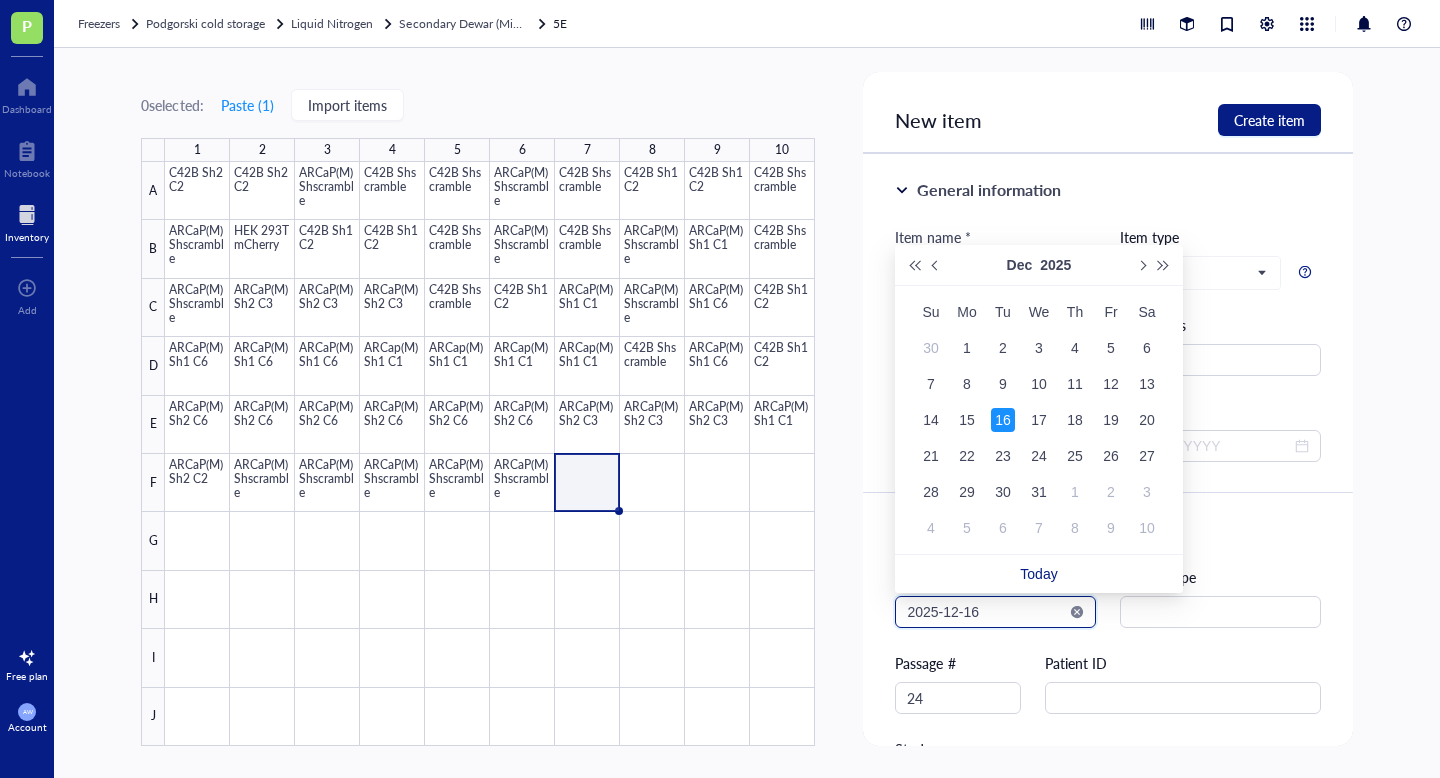 click on "2025-12-16" at bounding box center (986, 612) 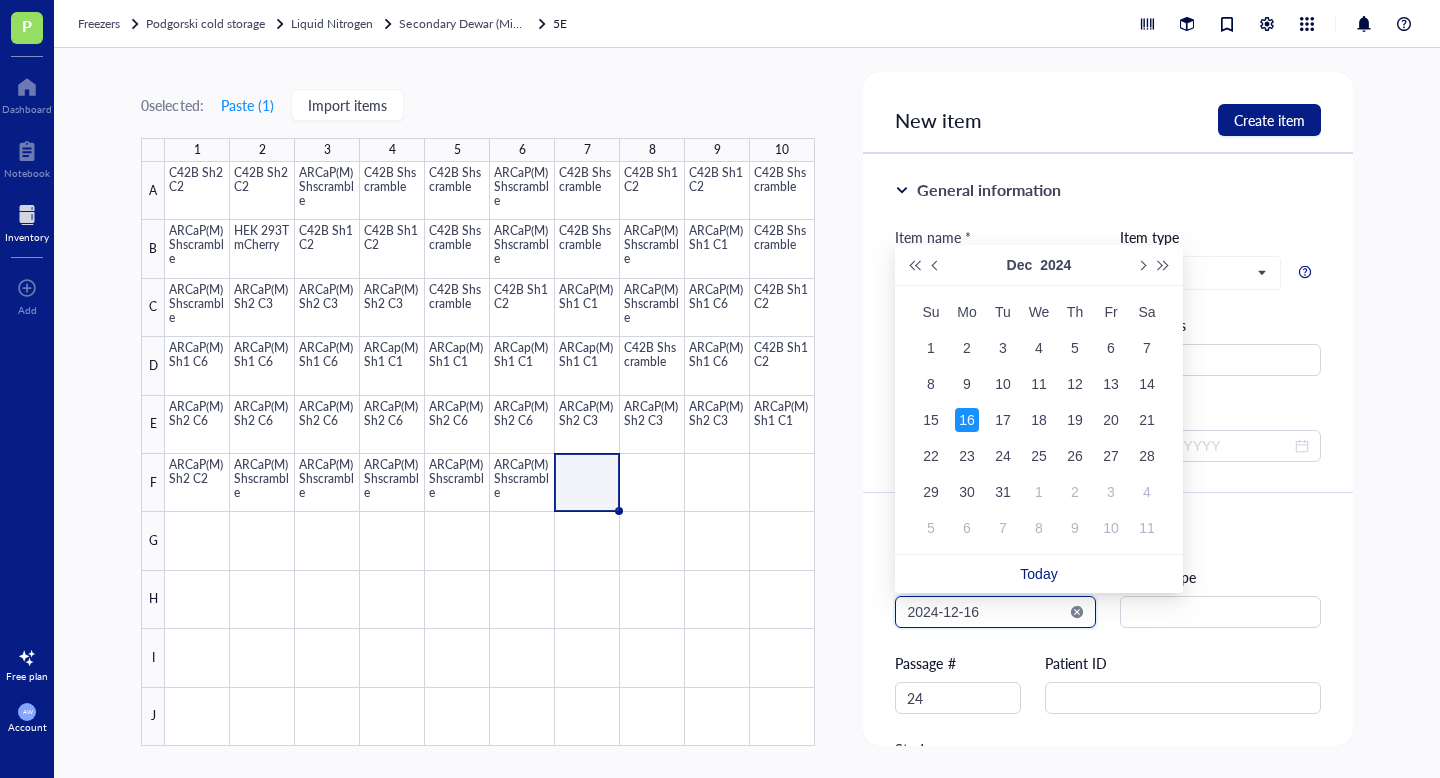 type on "2024-12-16" 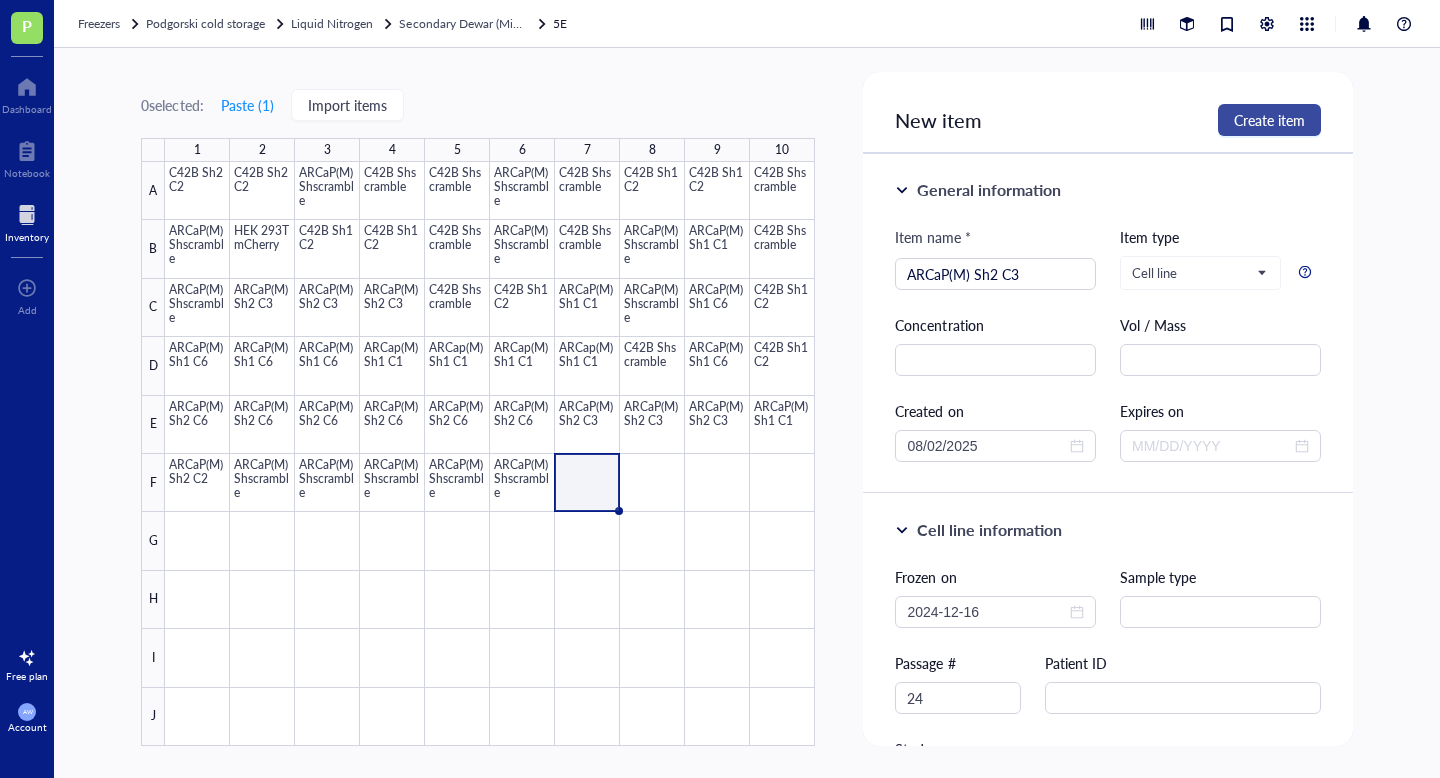 click on "Create item" at bounding box center [1269, 120] 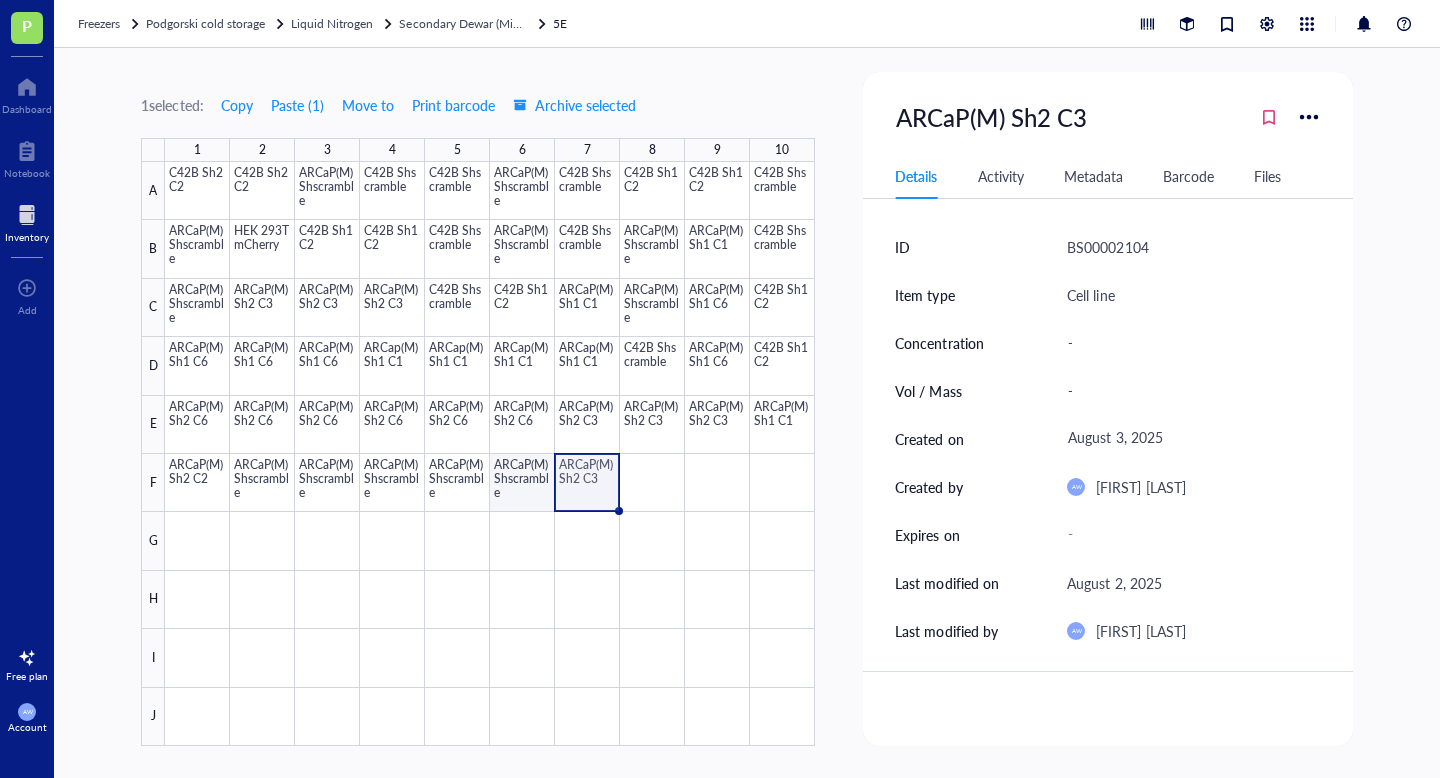click at bounding box center [490, 454] 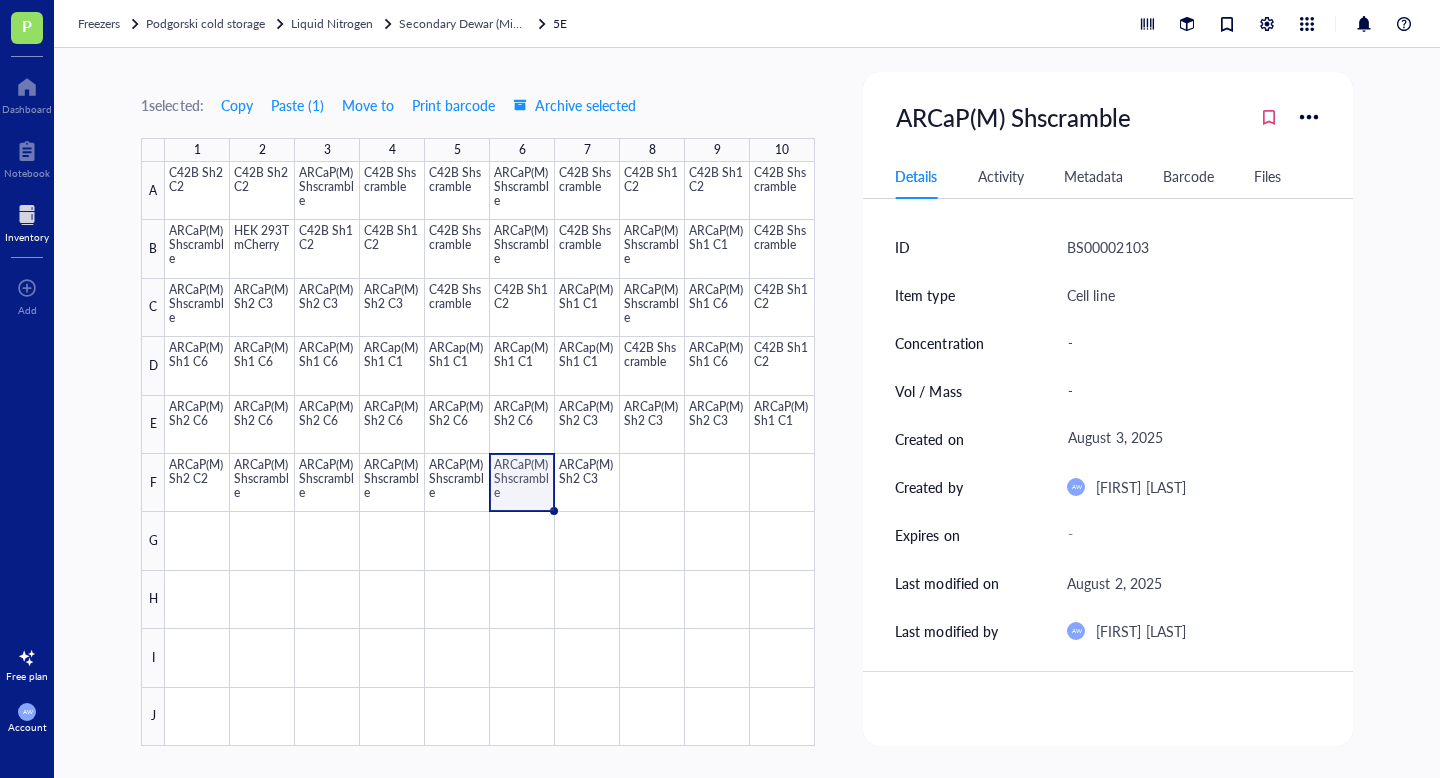 click at bounding box center (490, 454) 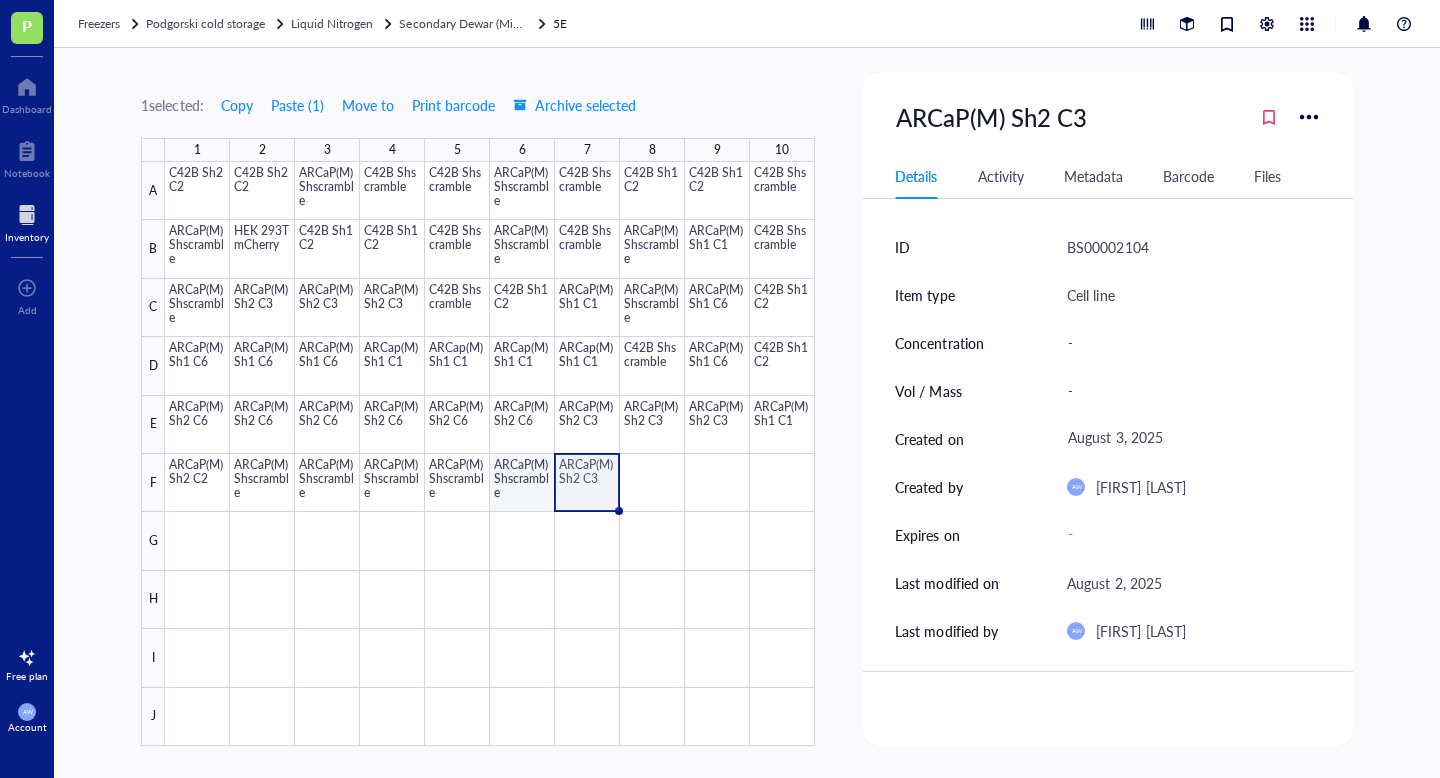 click at bounding box center [490, 454] 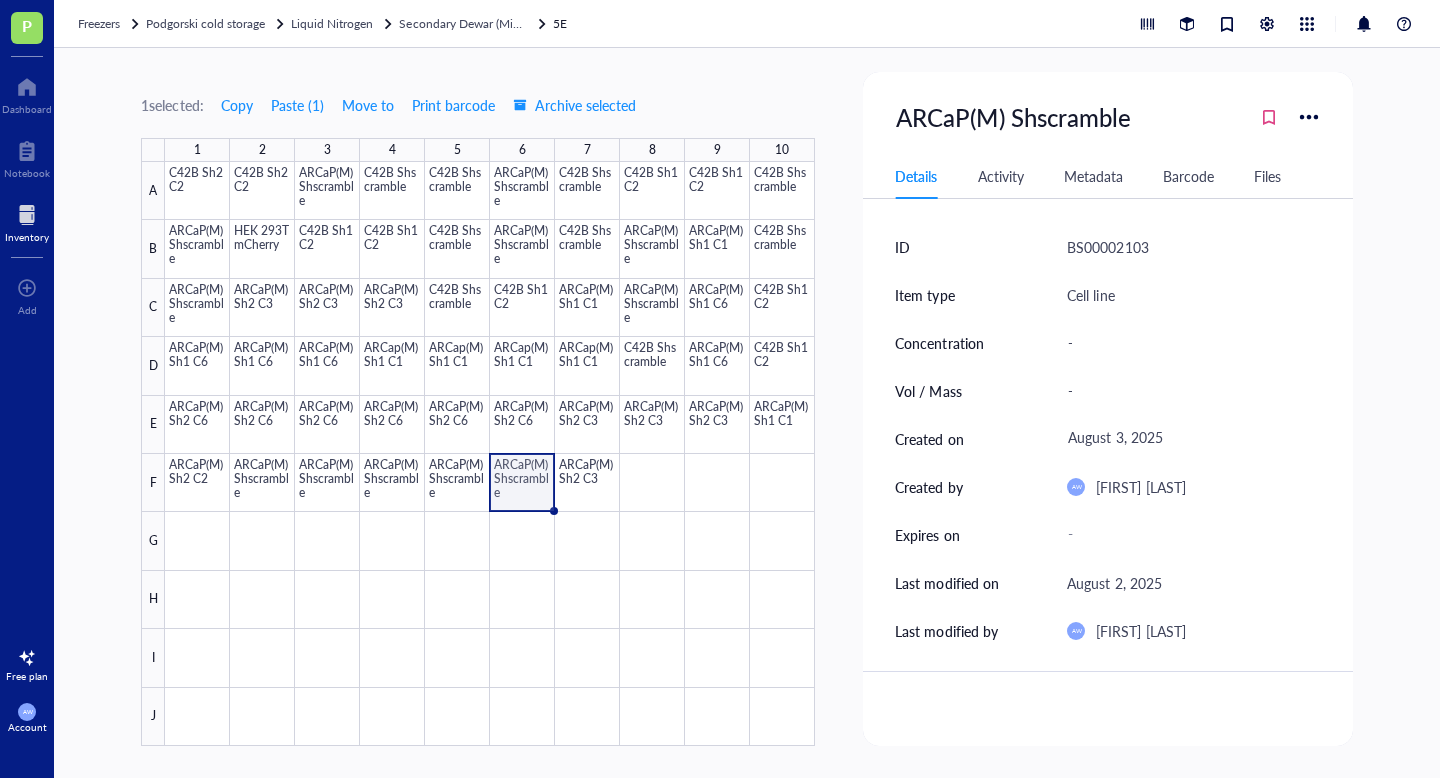 click at bounding box center (490, 454) 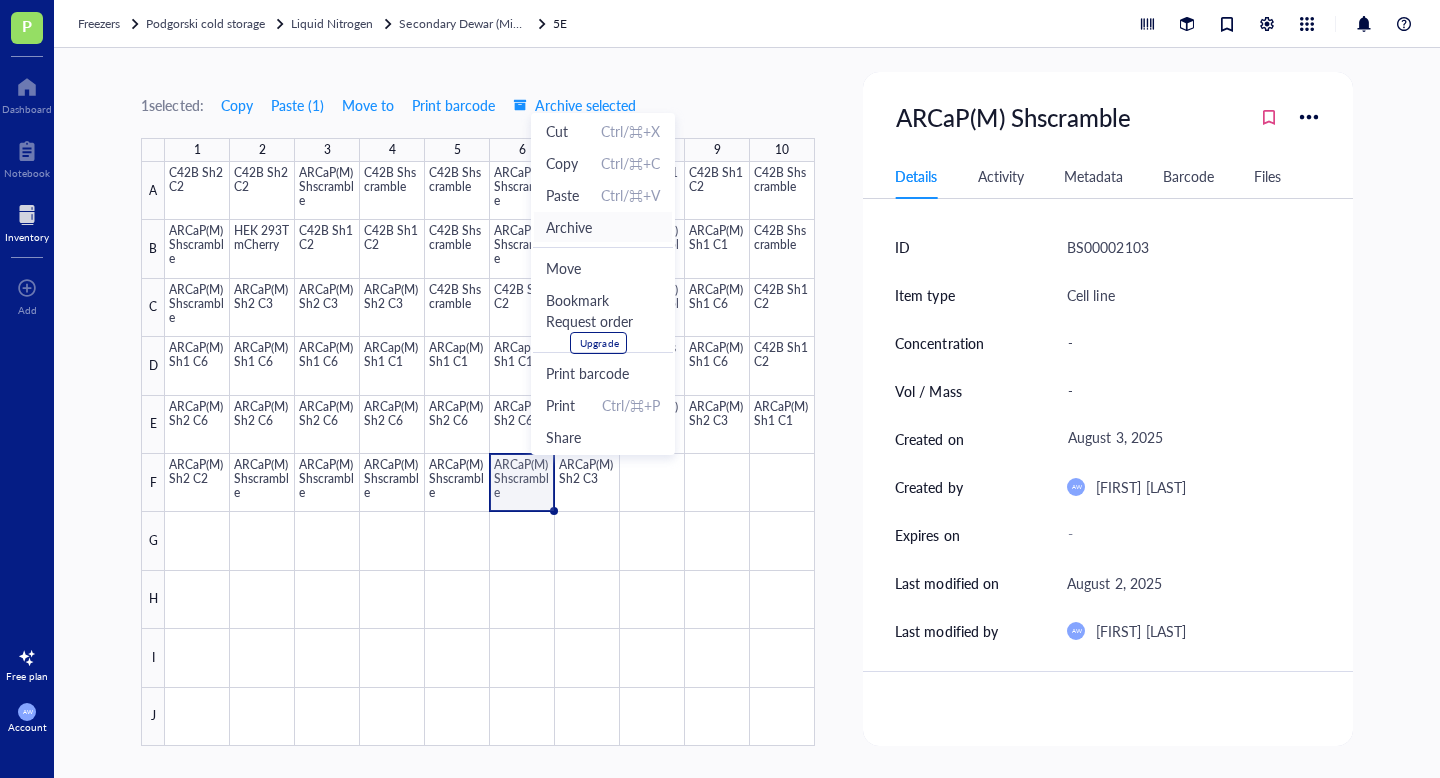 click on "Archive" at bounding box center (603, 227) 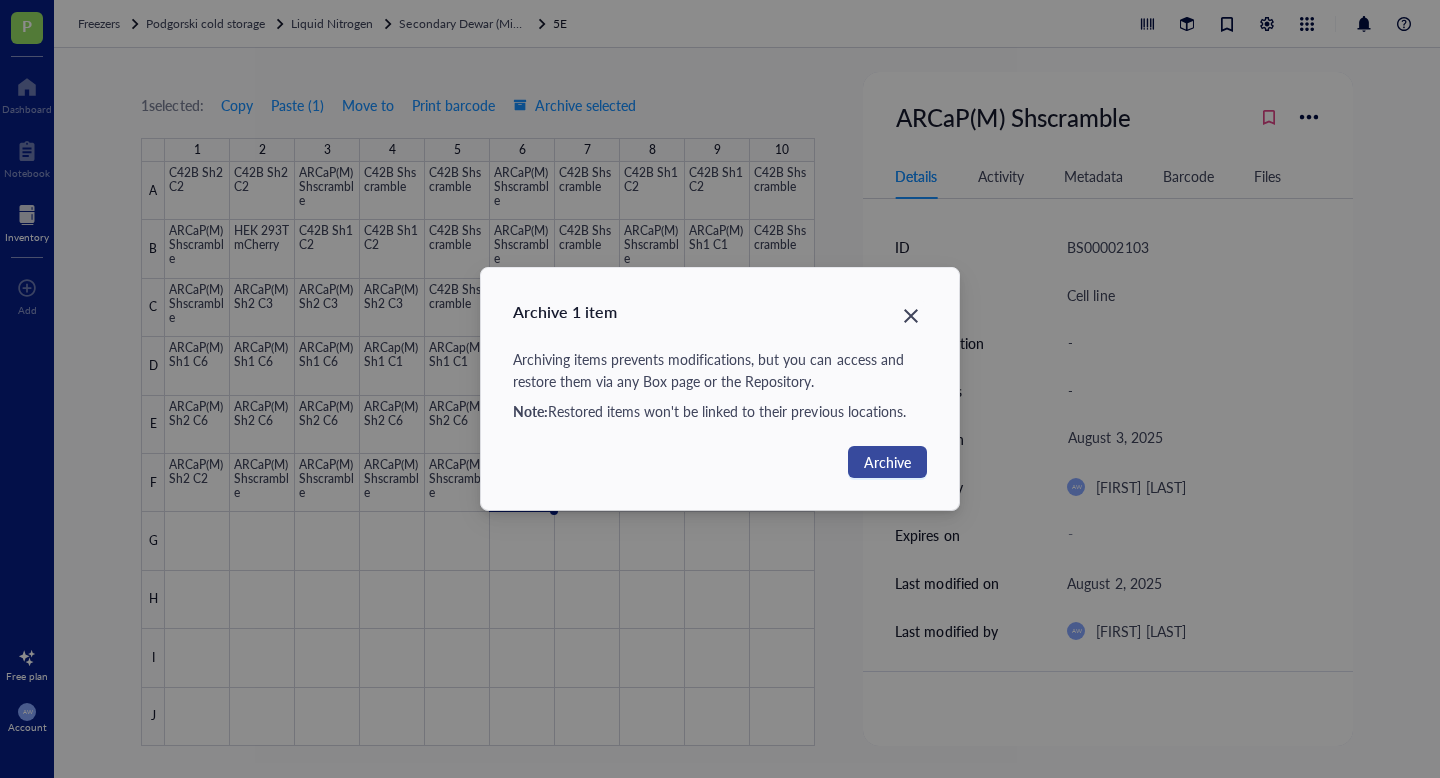 click on "Archive" at bounding box center [887, 462] 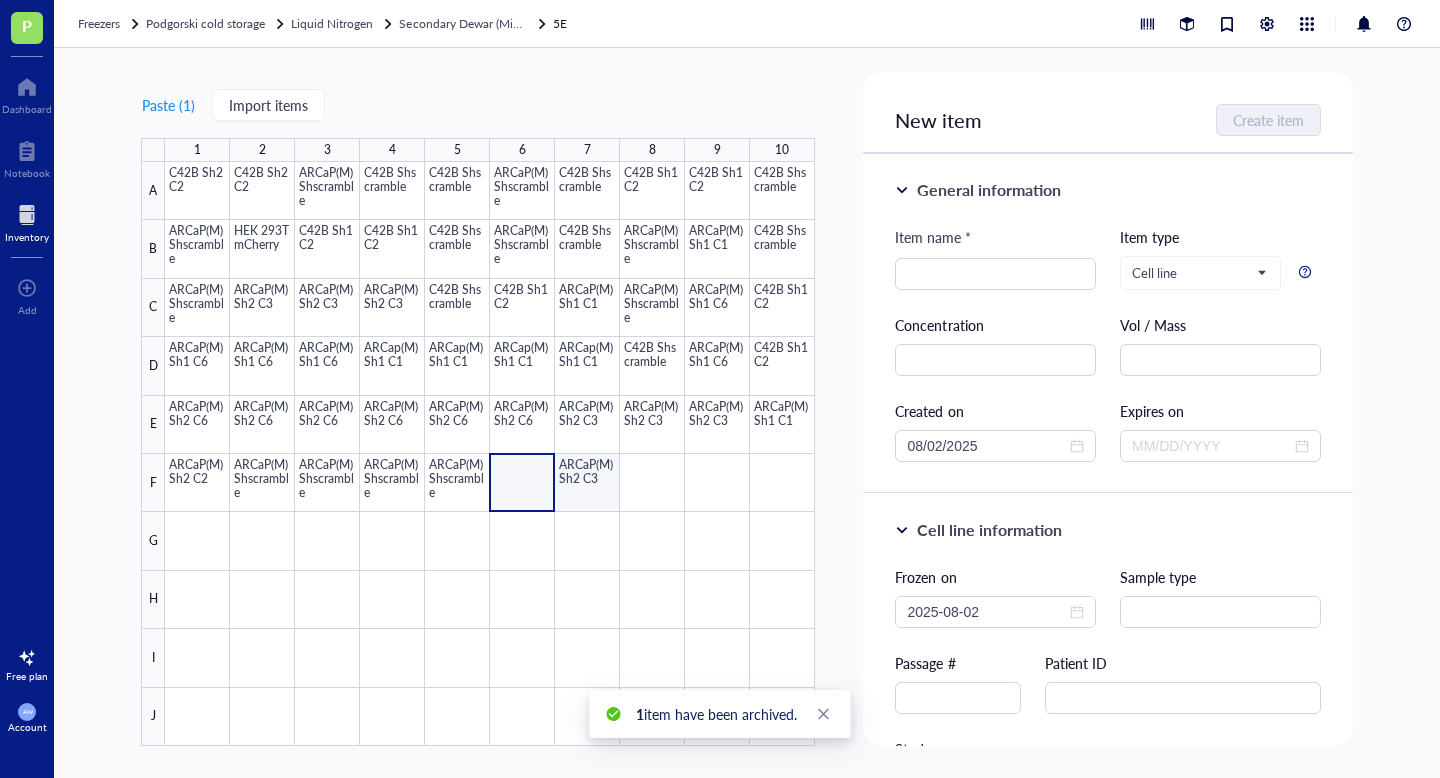 click at bounding box center (490, 454) 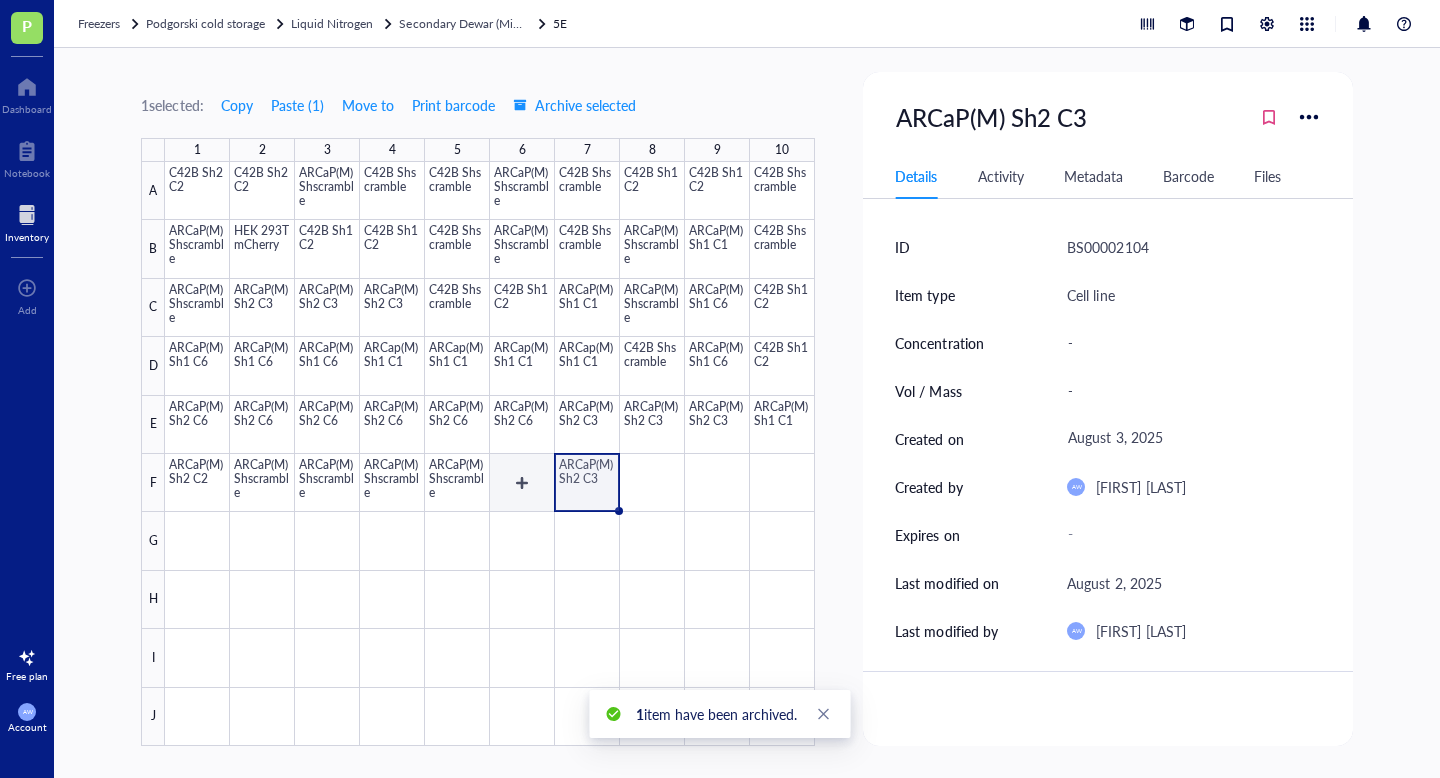 click at bounding box center (490, 454) 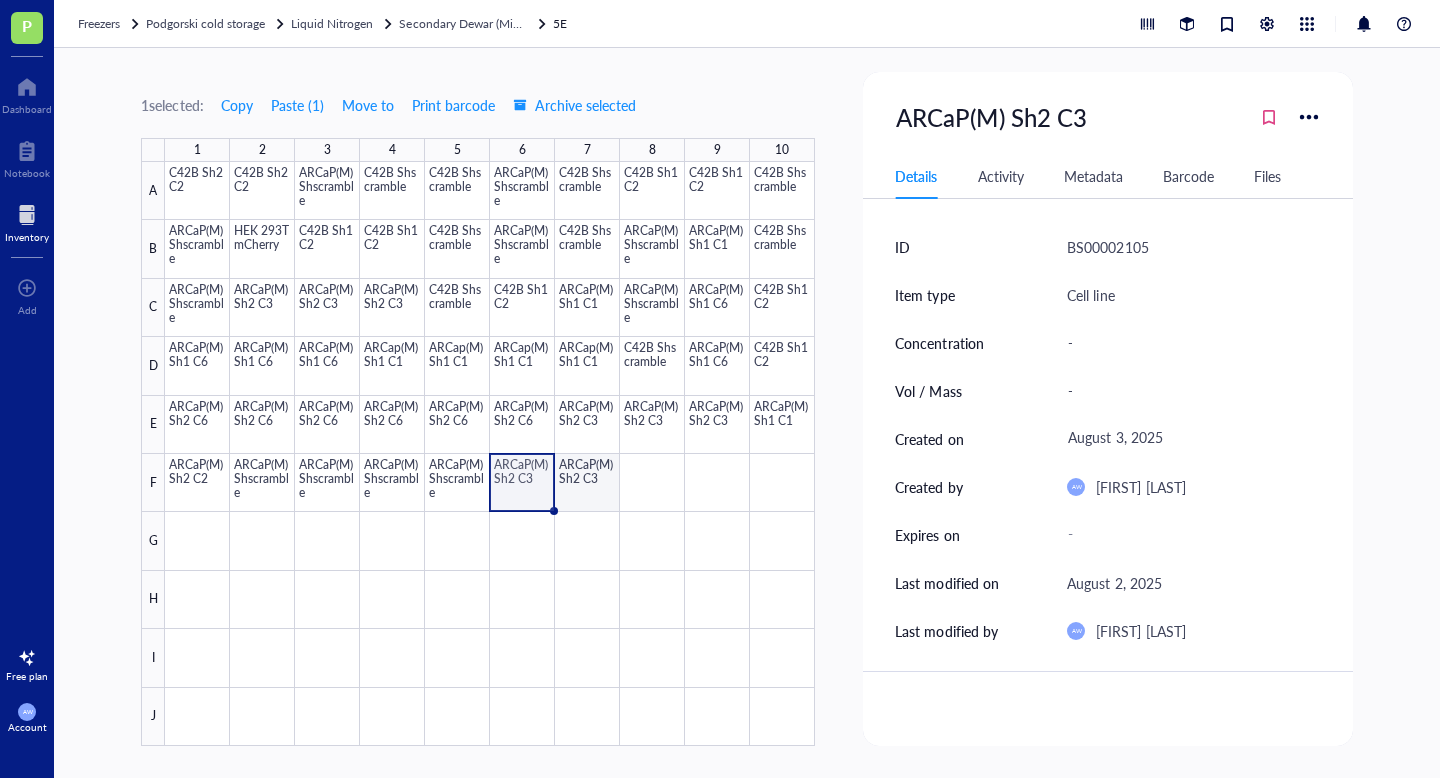 click at bounding box center (490, 454) 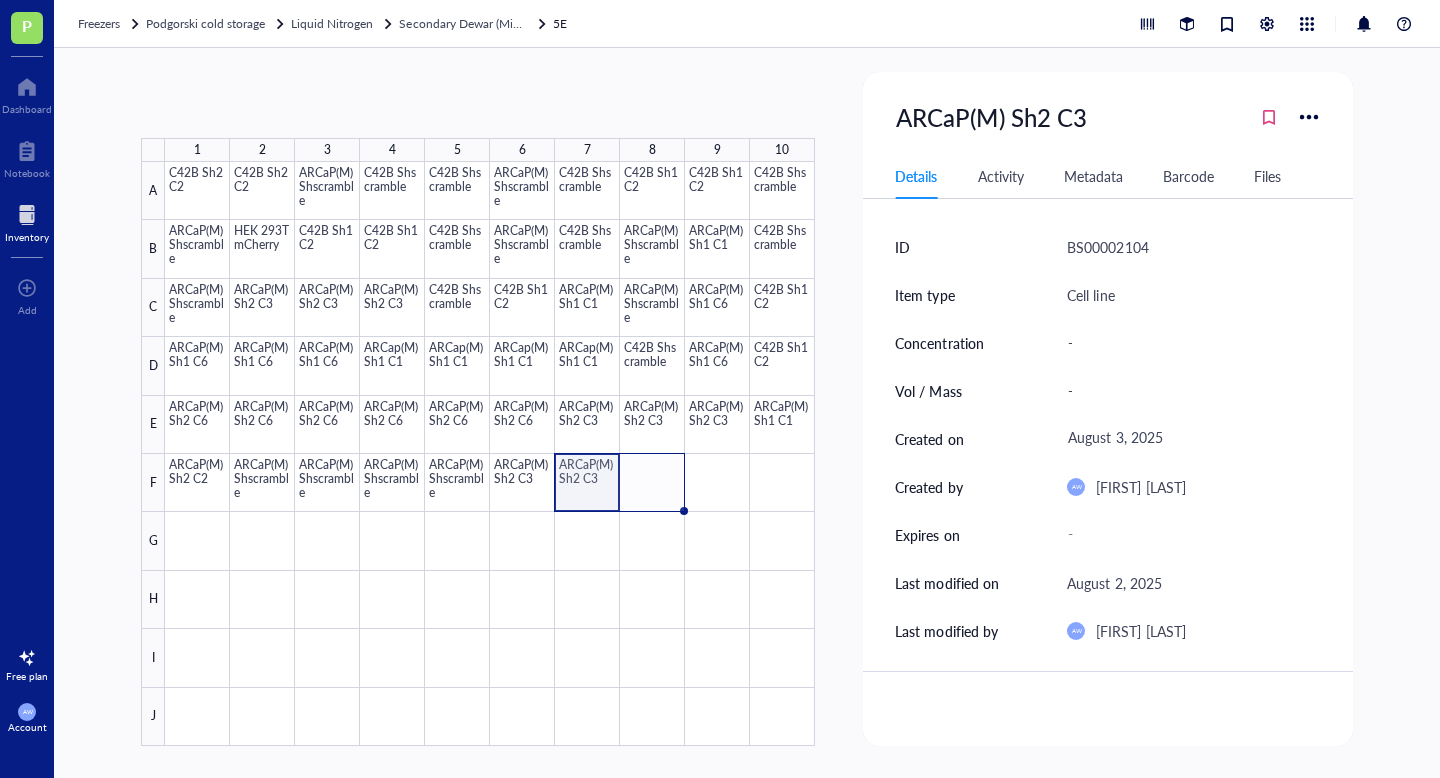 drag, startPoint x: 620, startPoint y: 512, endPoint x: 683, endPoint y: 512, distance: 63 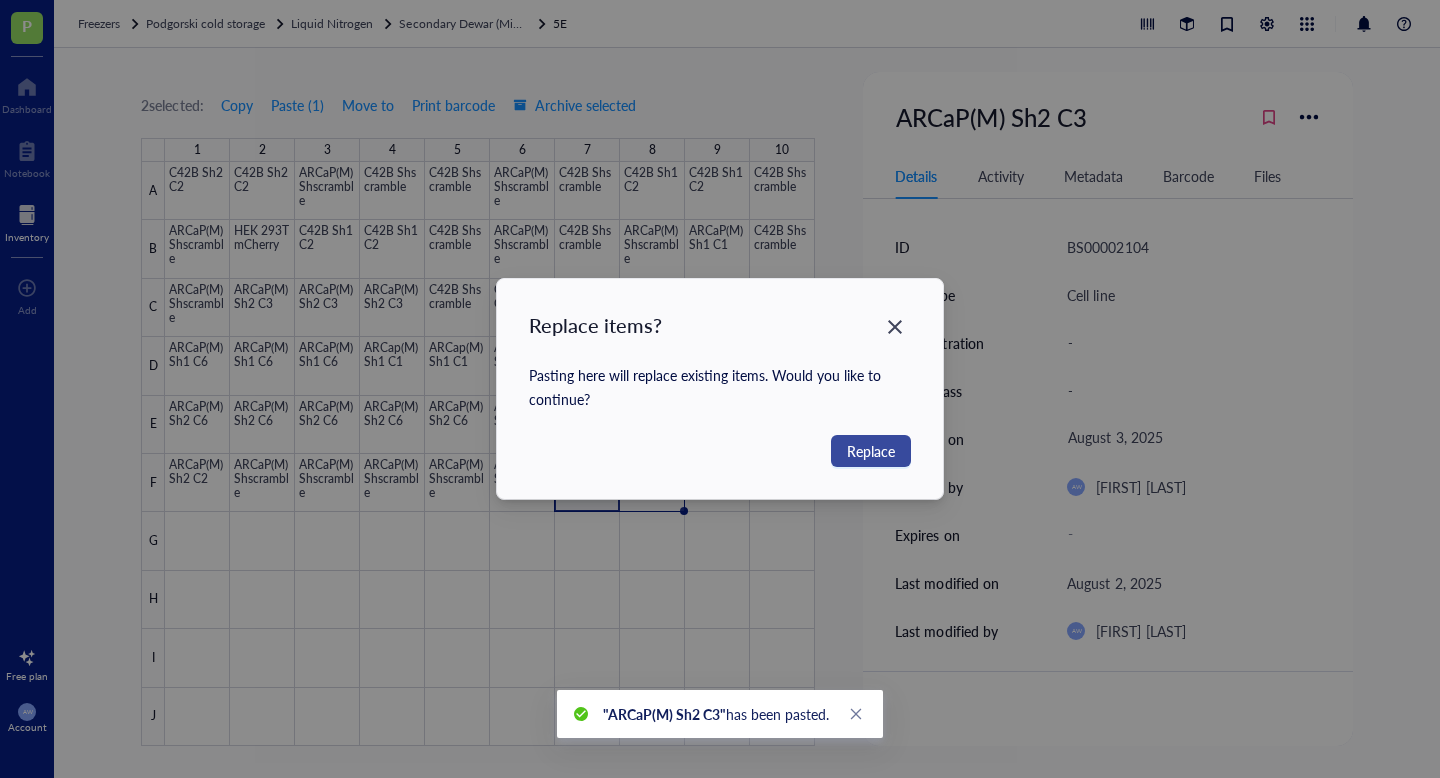 click on "Replace" at bounding box center [871, 451] 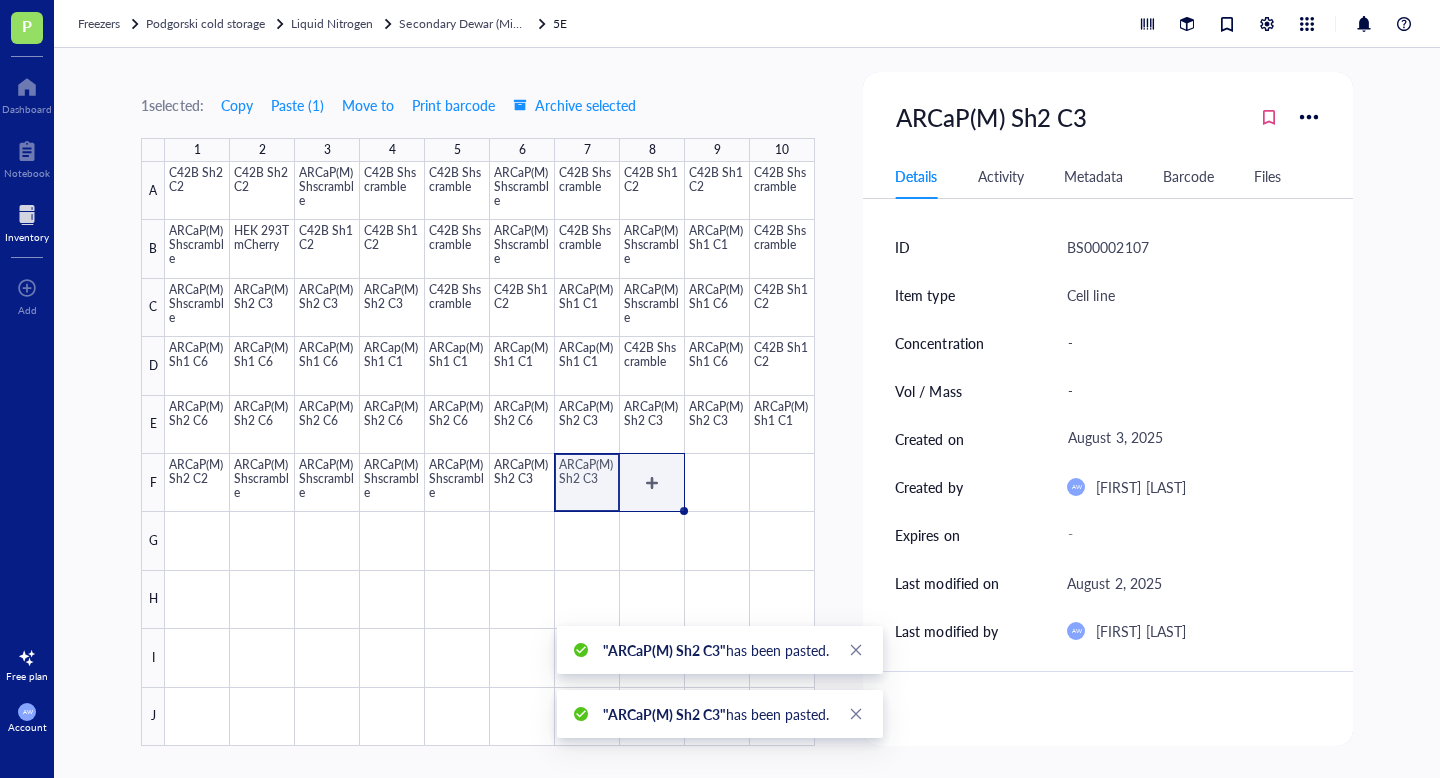 click at bounding box center (490, 454) 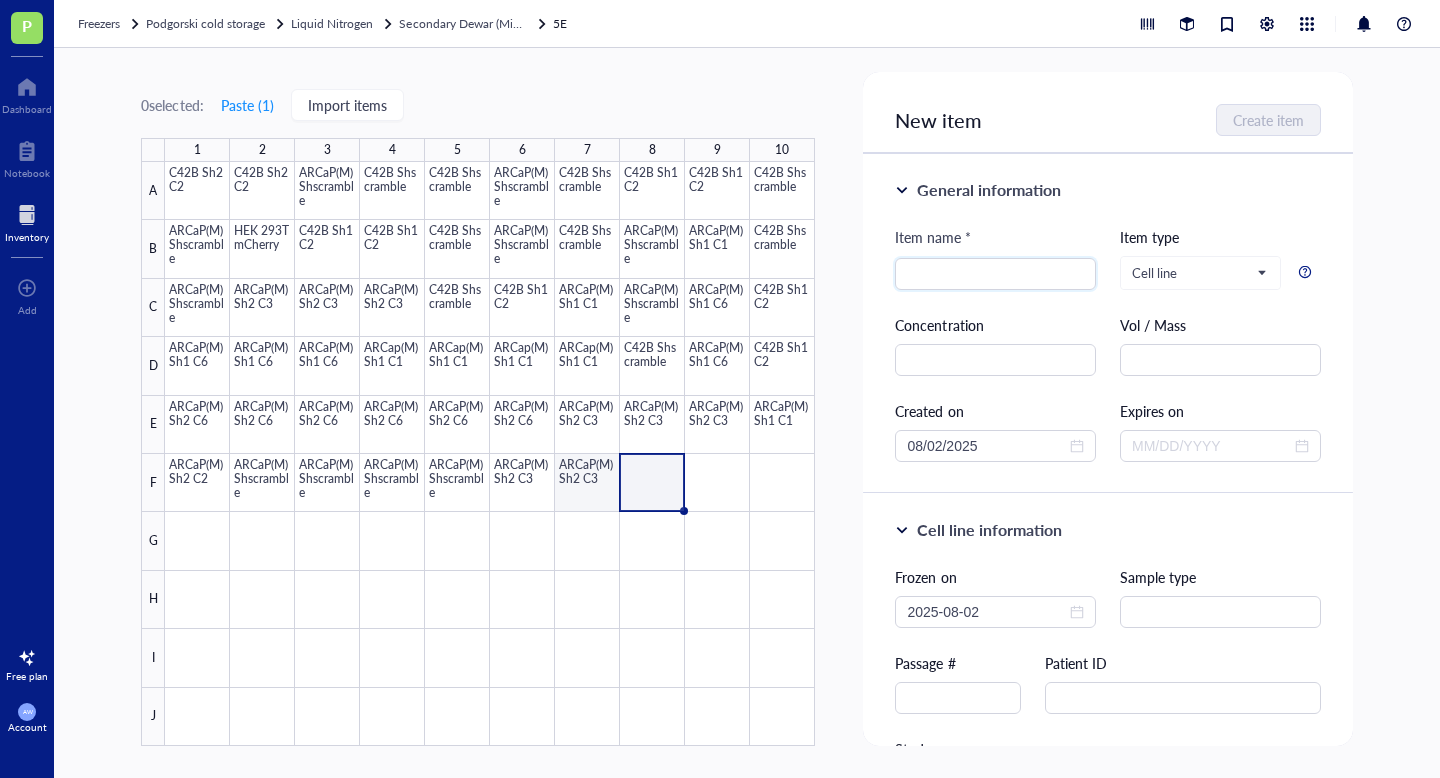 click at bounding box center (490, 454) 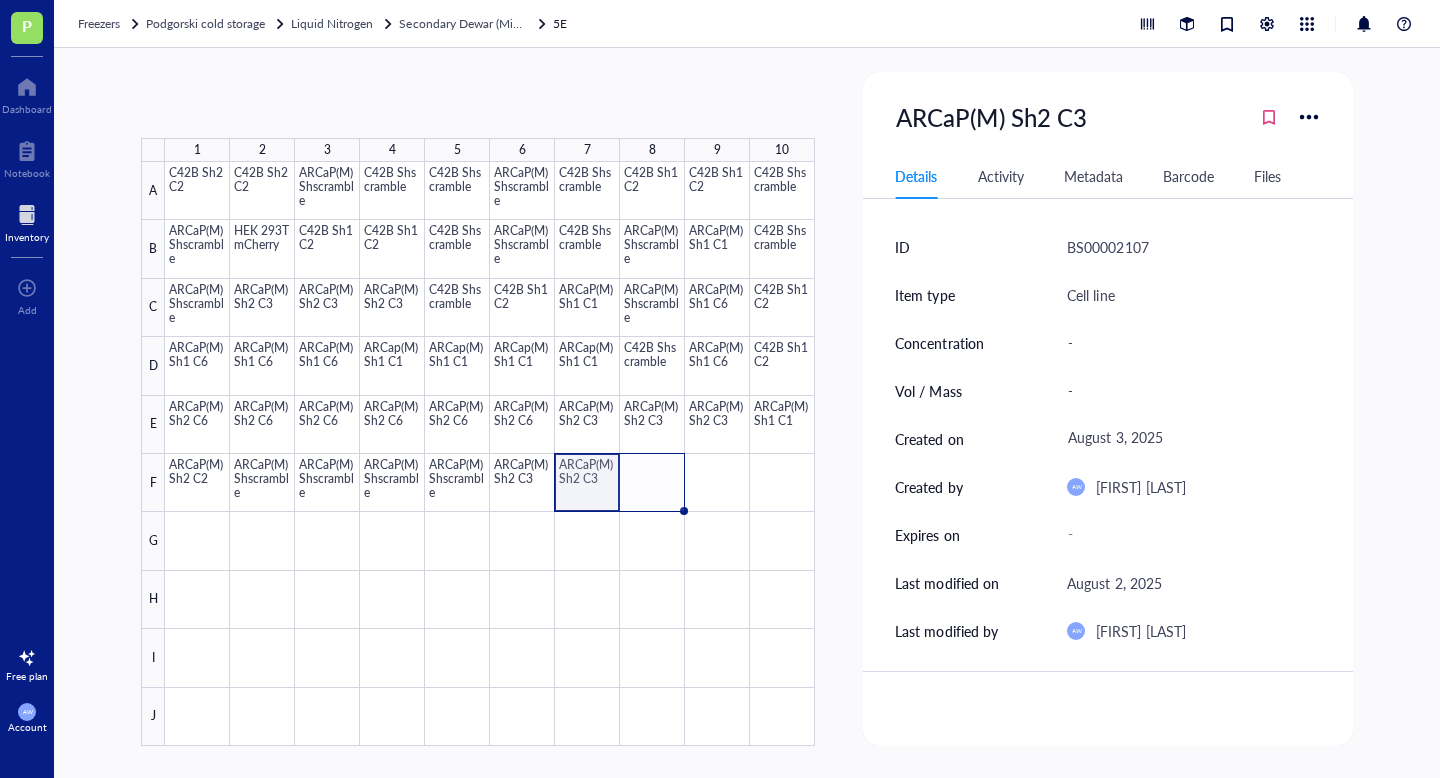 drag, startPoint x: 620, startPoint y: 509, endPoint x: 669, endPoint y: 509, distance: 49 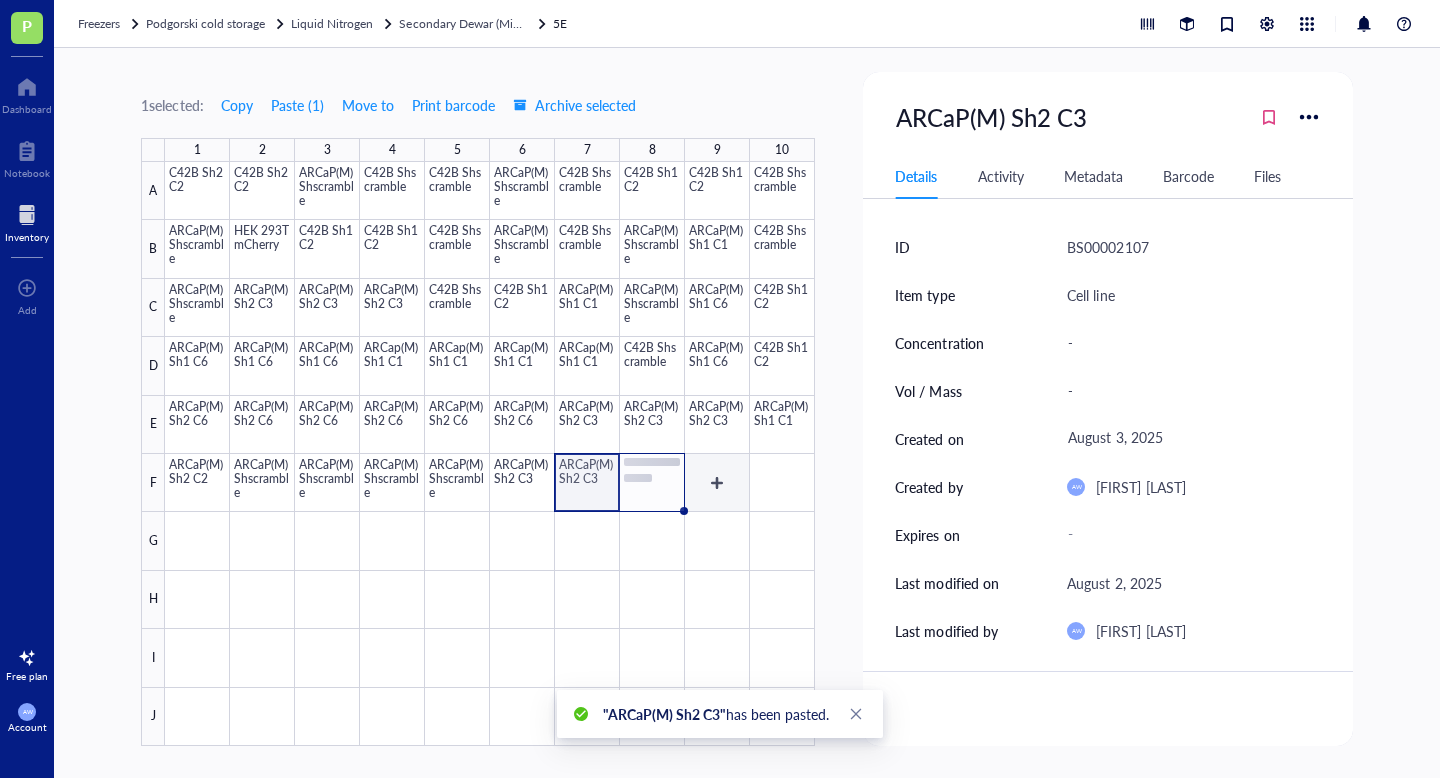 click at bounding box center (490, 454) 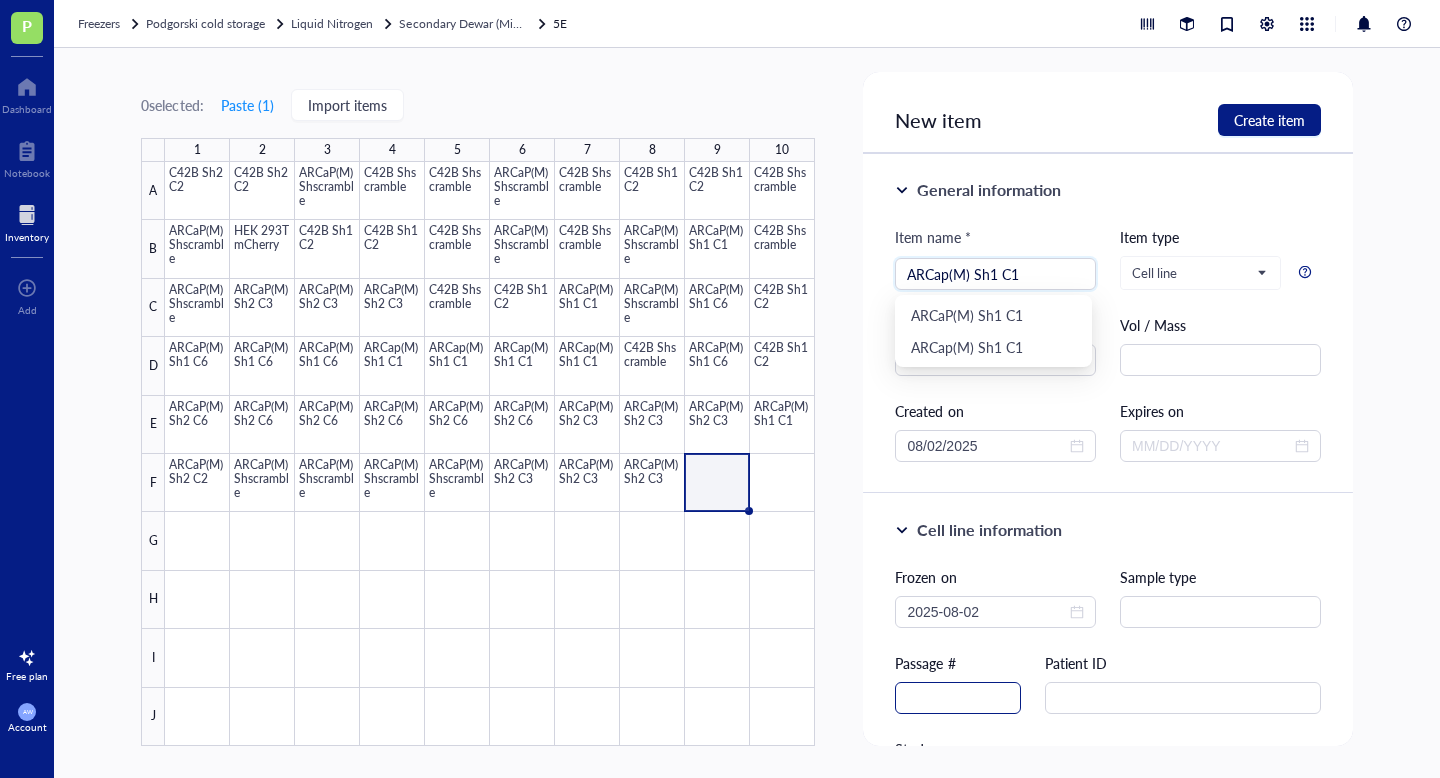 type on "ARCap(M) Sh1 C1" 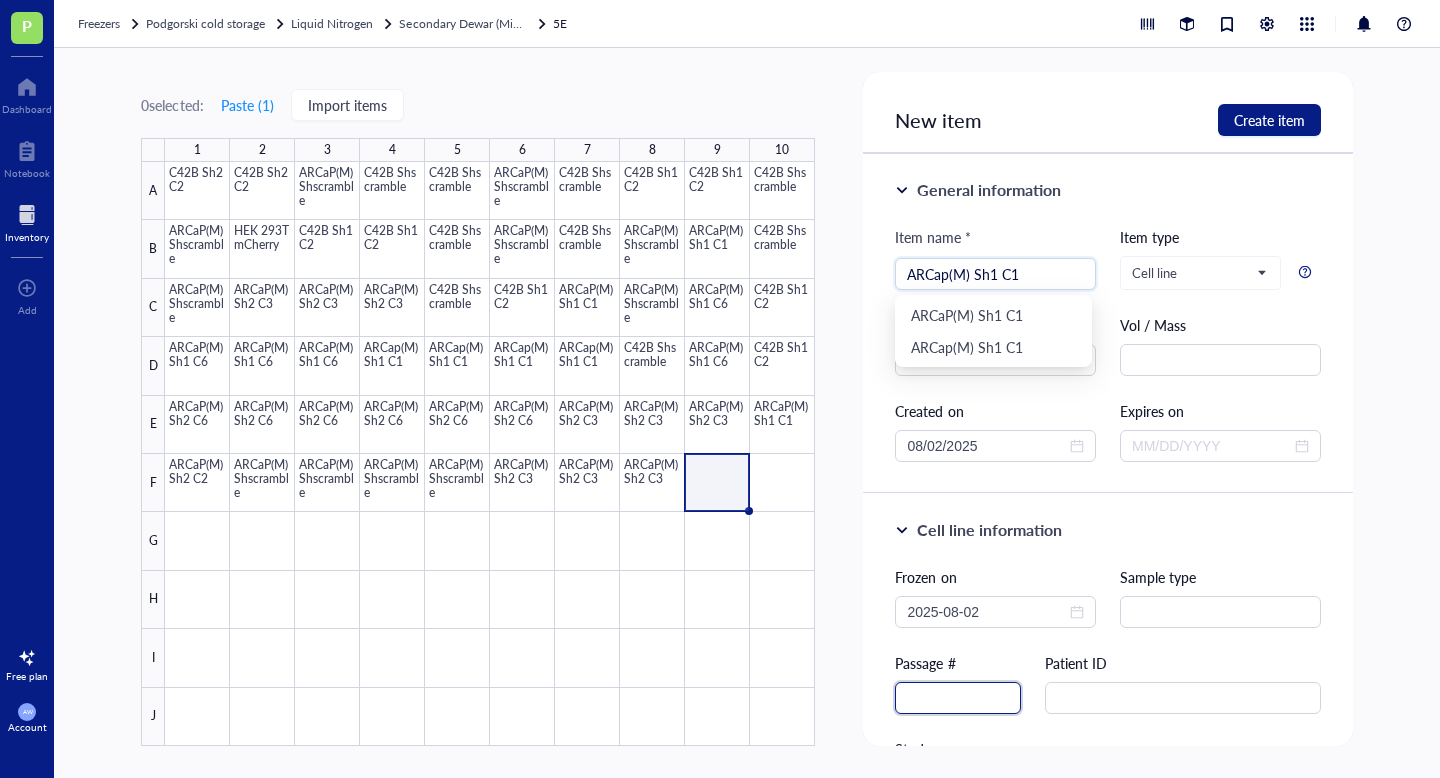 click at bounding box center (958, 698) 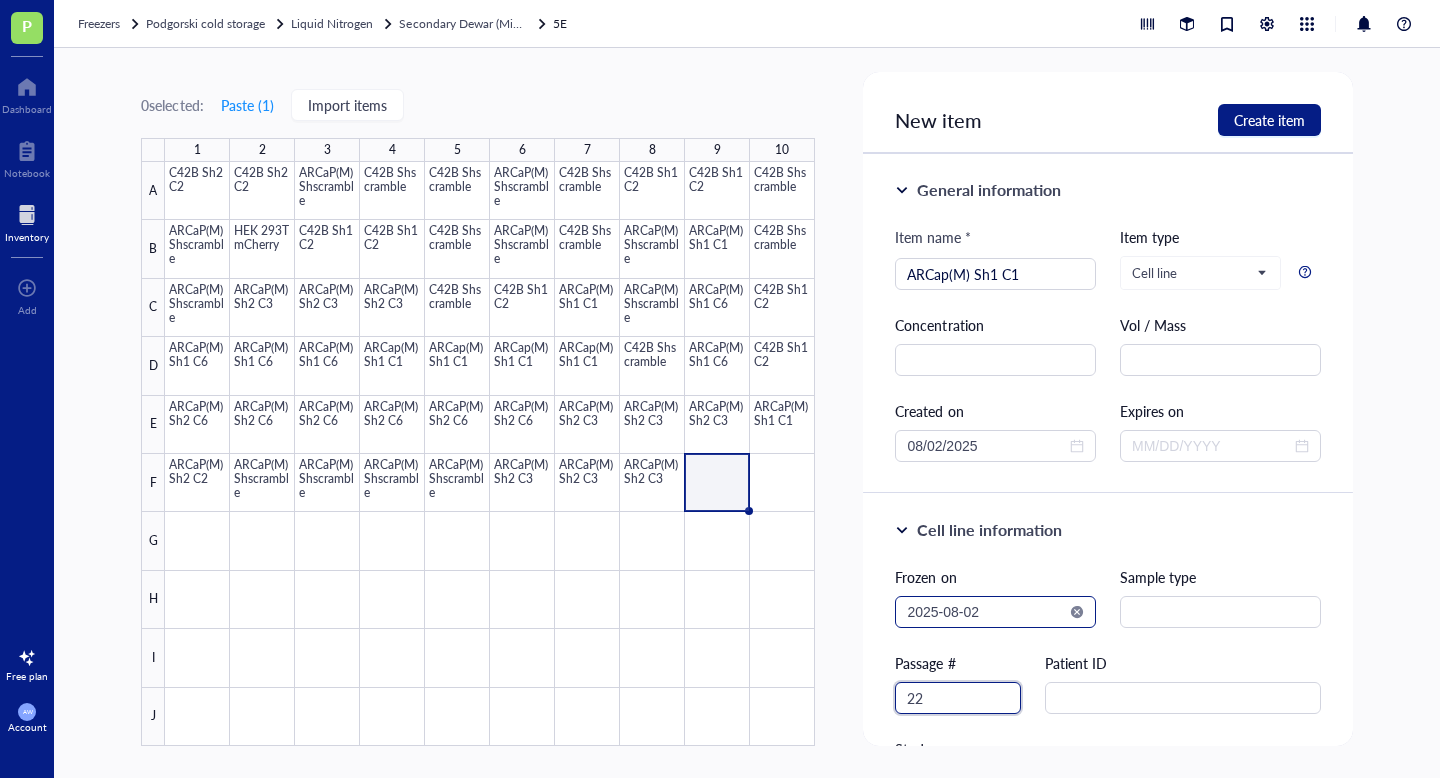 type on "22" 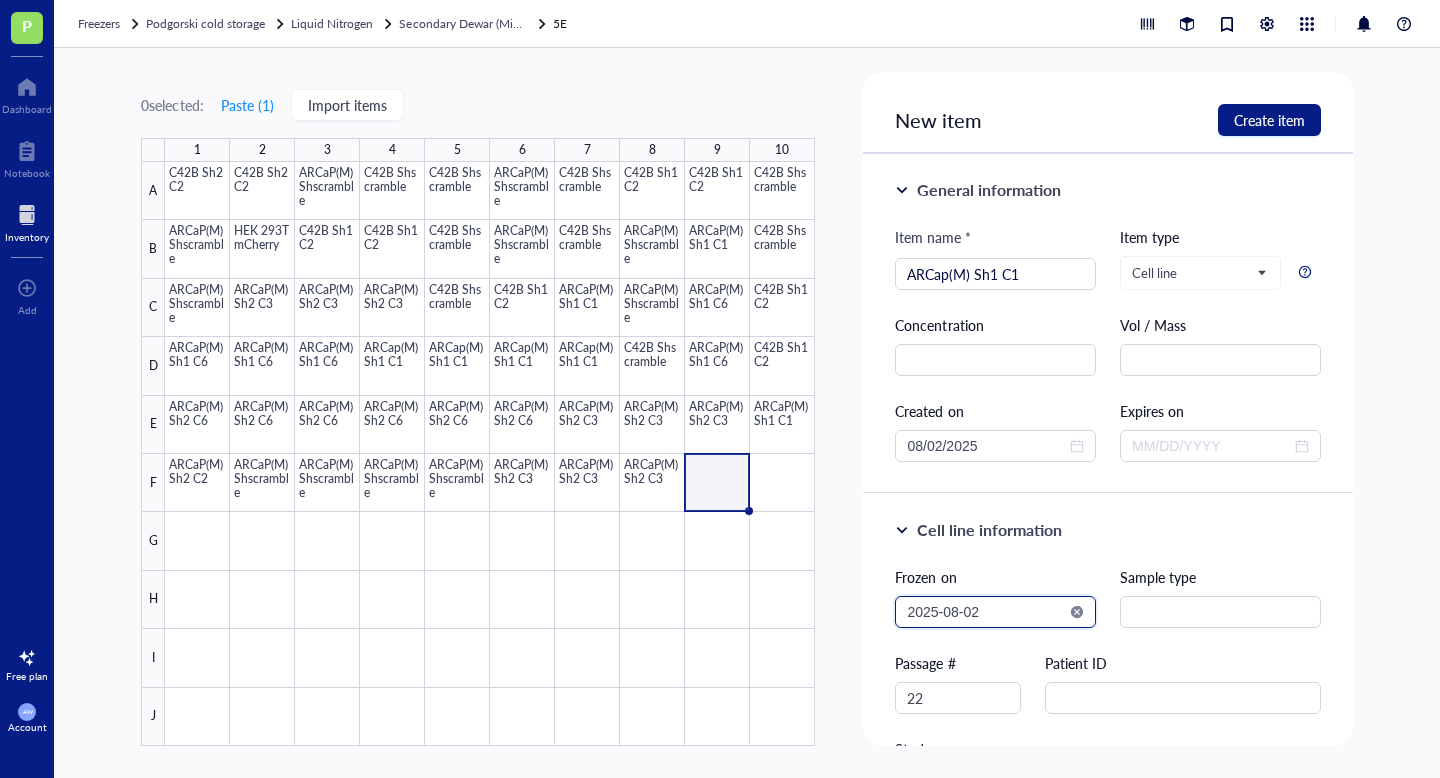 click on "2025-08-02" at bounding box center (986, 612) 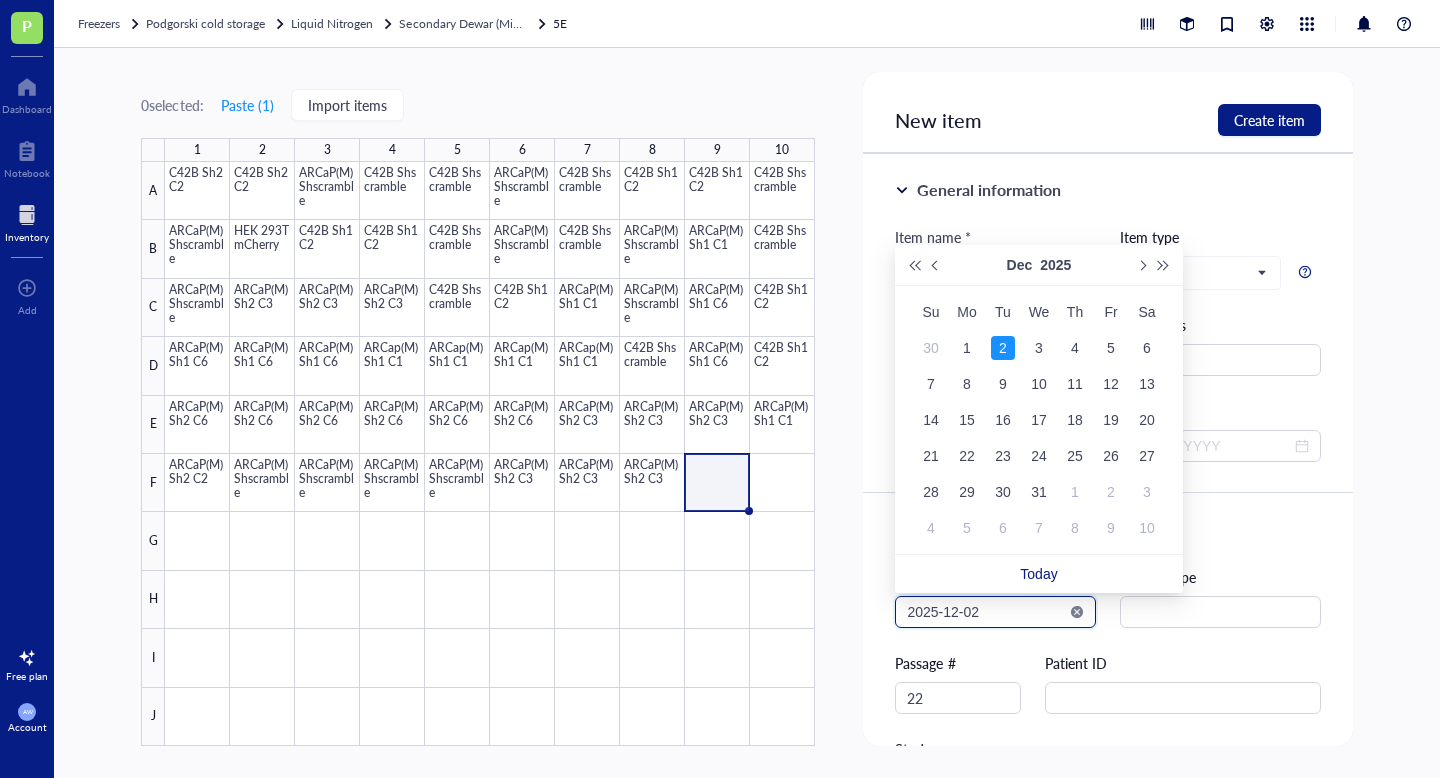 click on "2025-12-02" at bounding box center (986, 612) 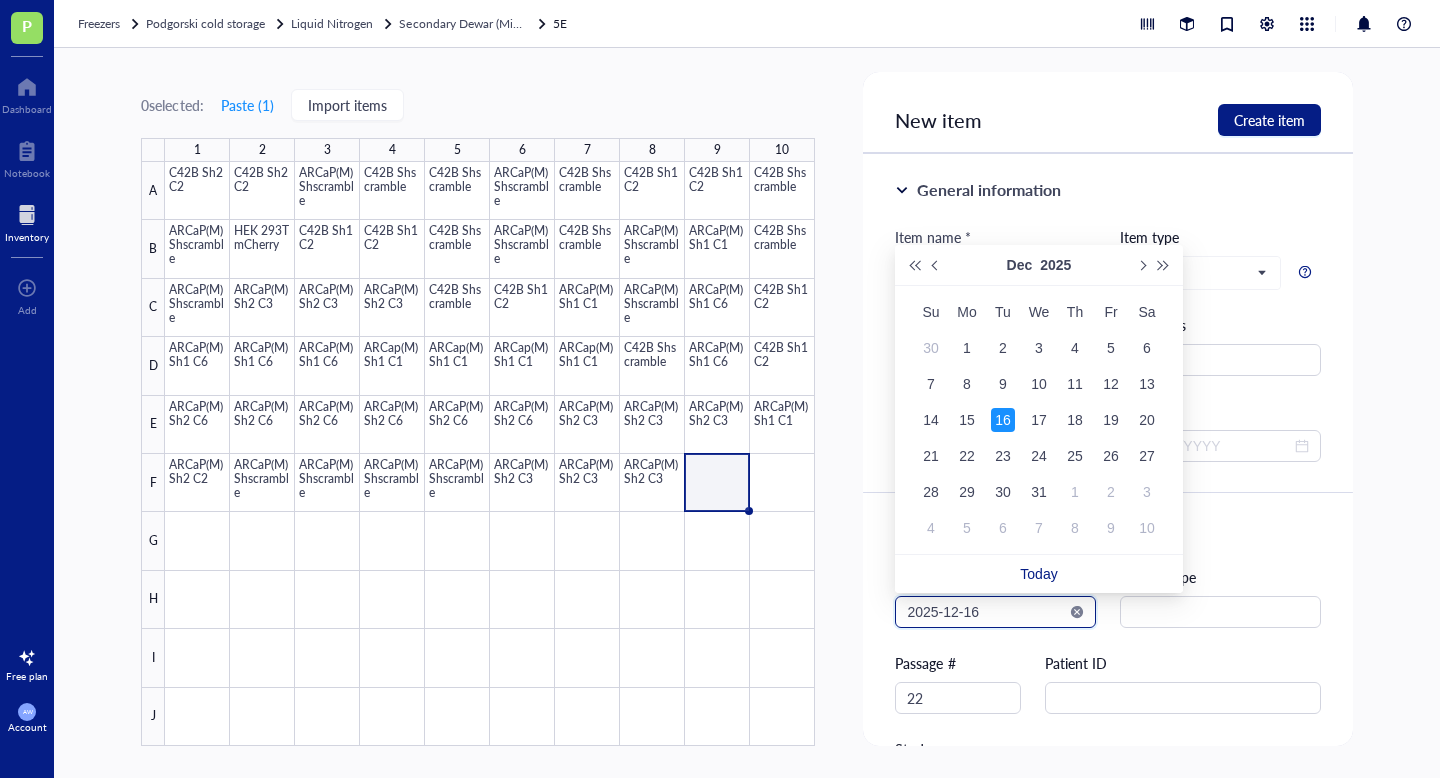 click on "2025-12-16" at bounding box center (986, 612) 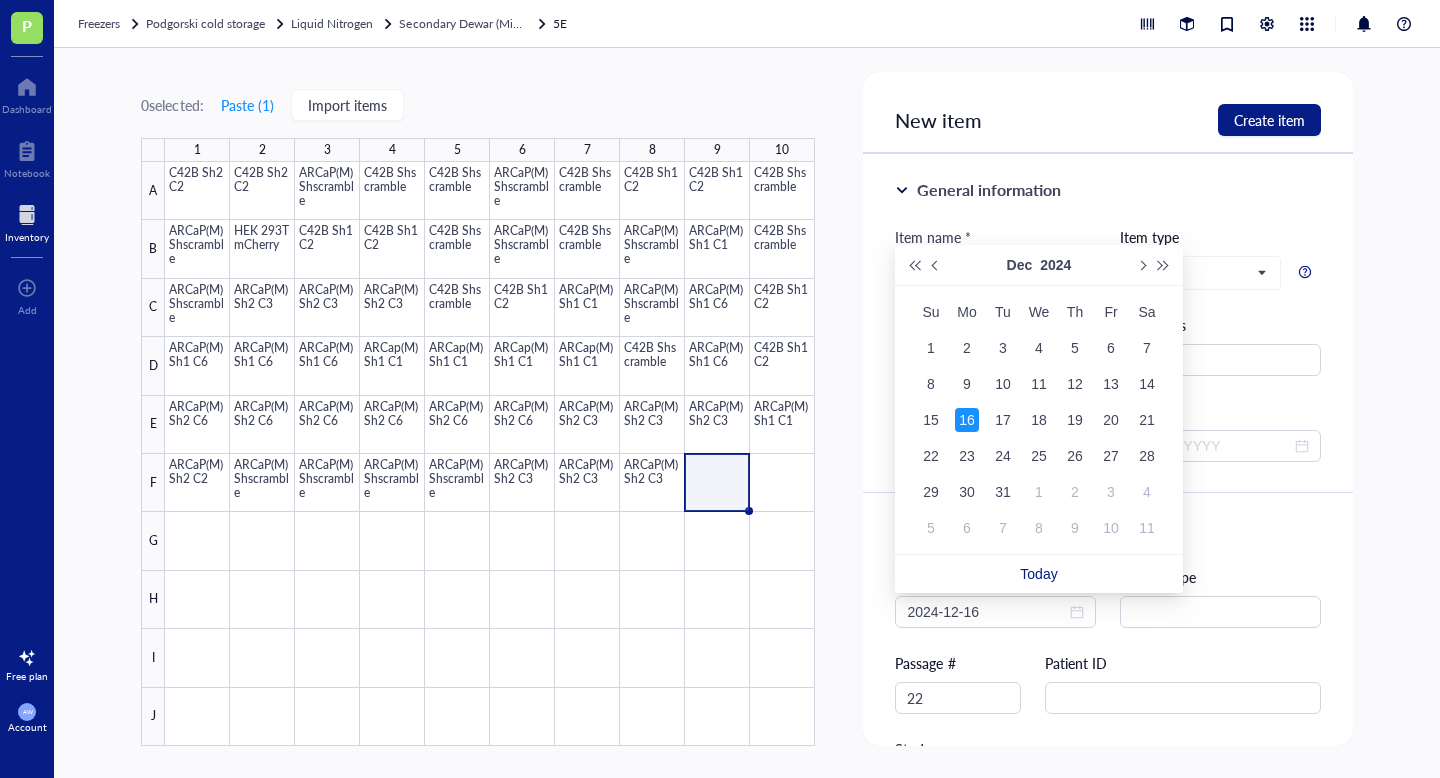 type on "2024-12-16" 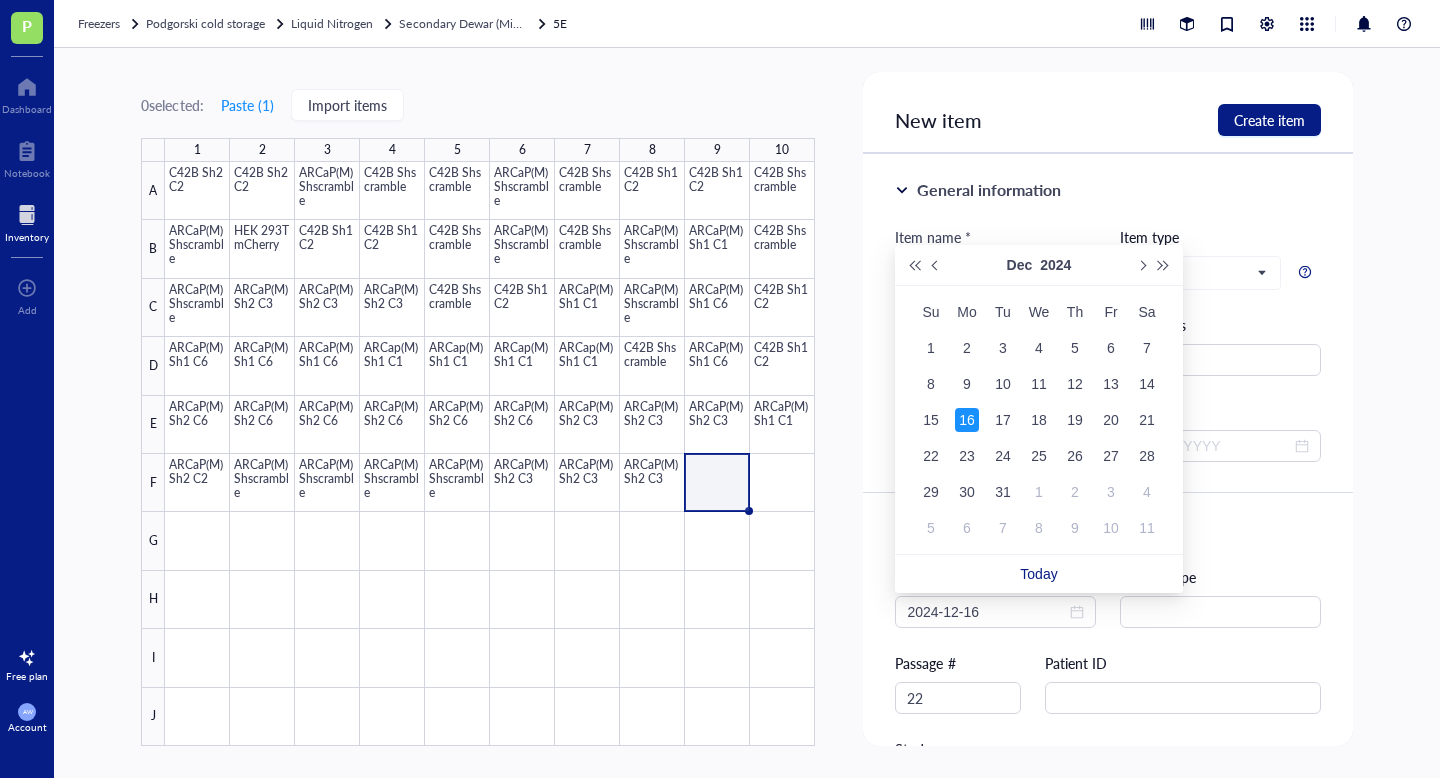 click on "Passage #" at bounding box center [958, 663] 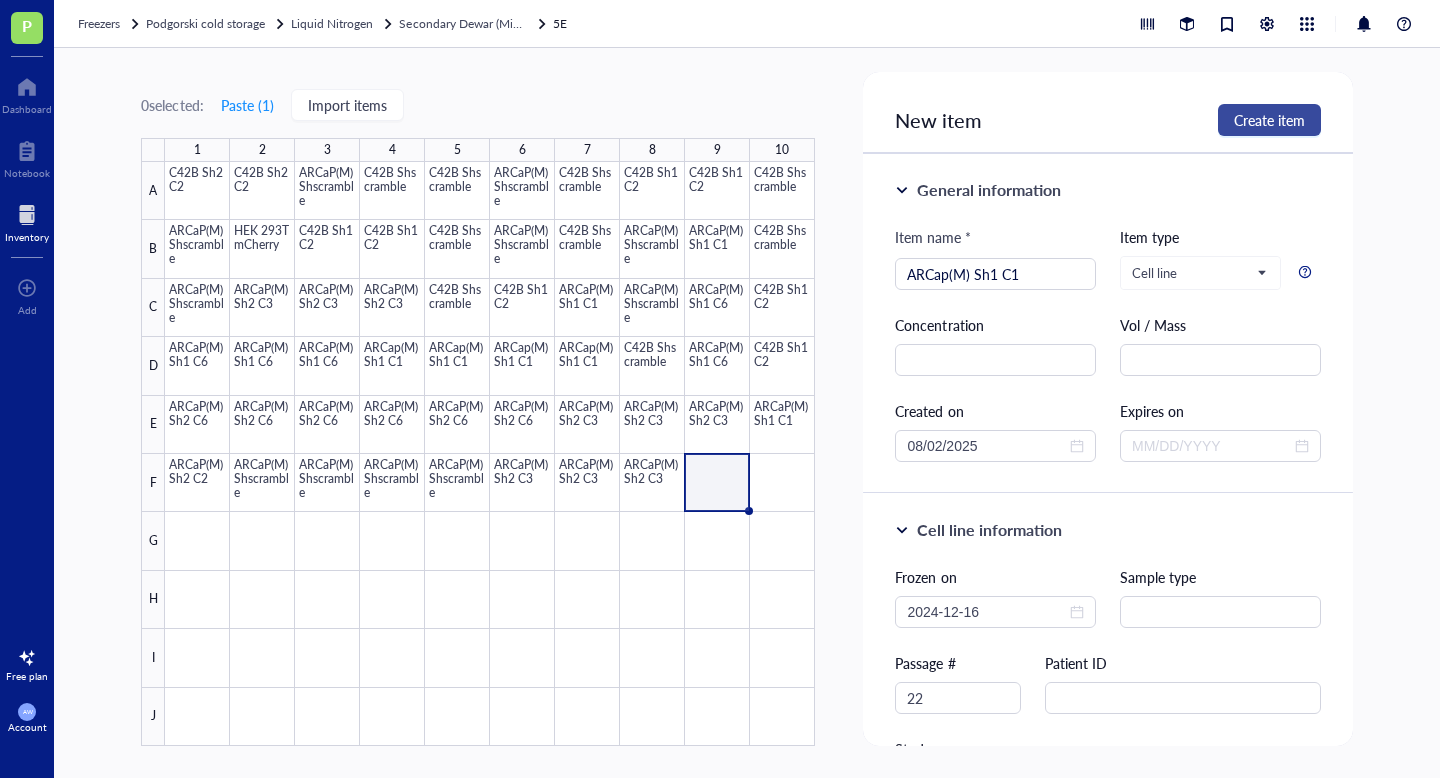 click on "Create item" at bounding box center [1269, 120] 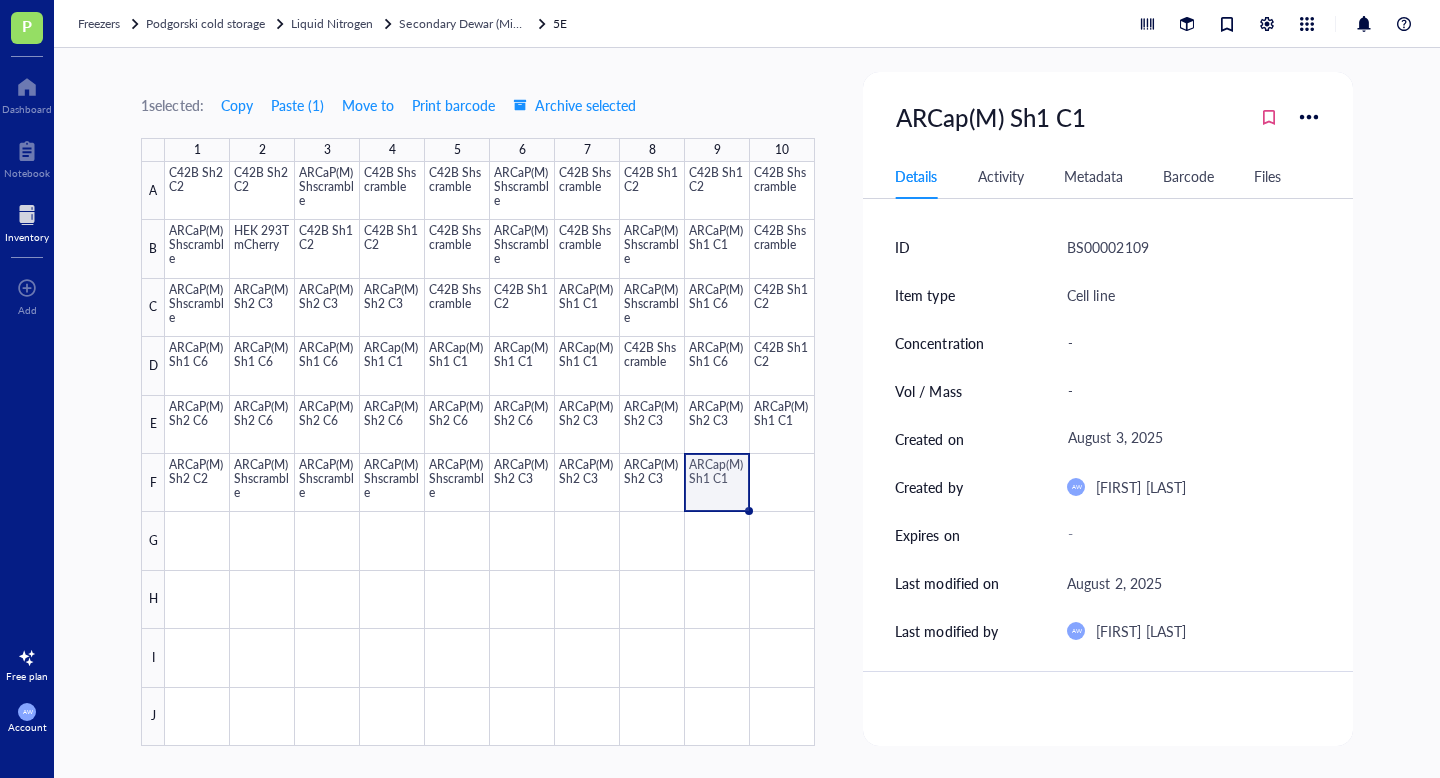 click at bounding box center [490, 454] 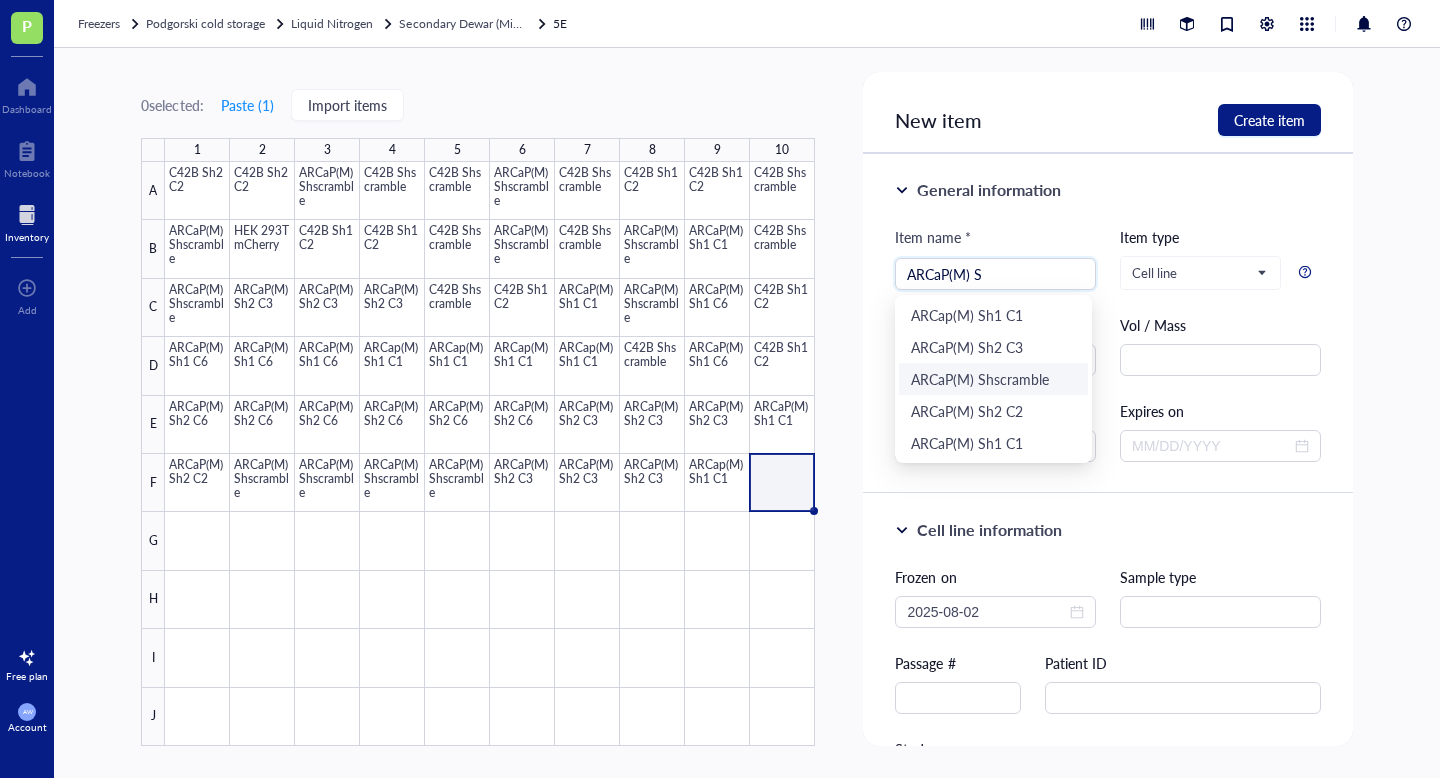 click on "ARCaP(M) Shscramble" at bounding box center (993, 379) 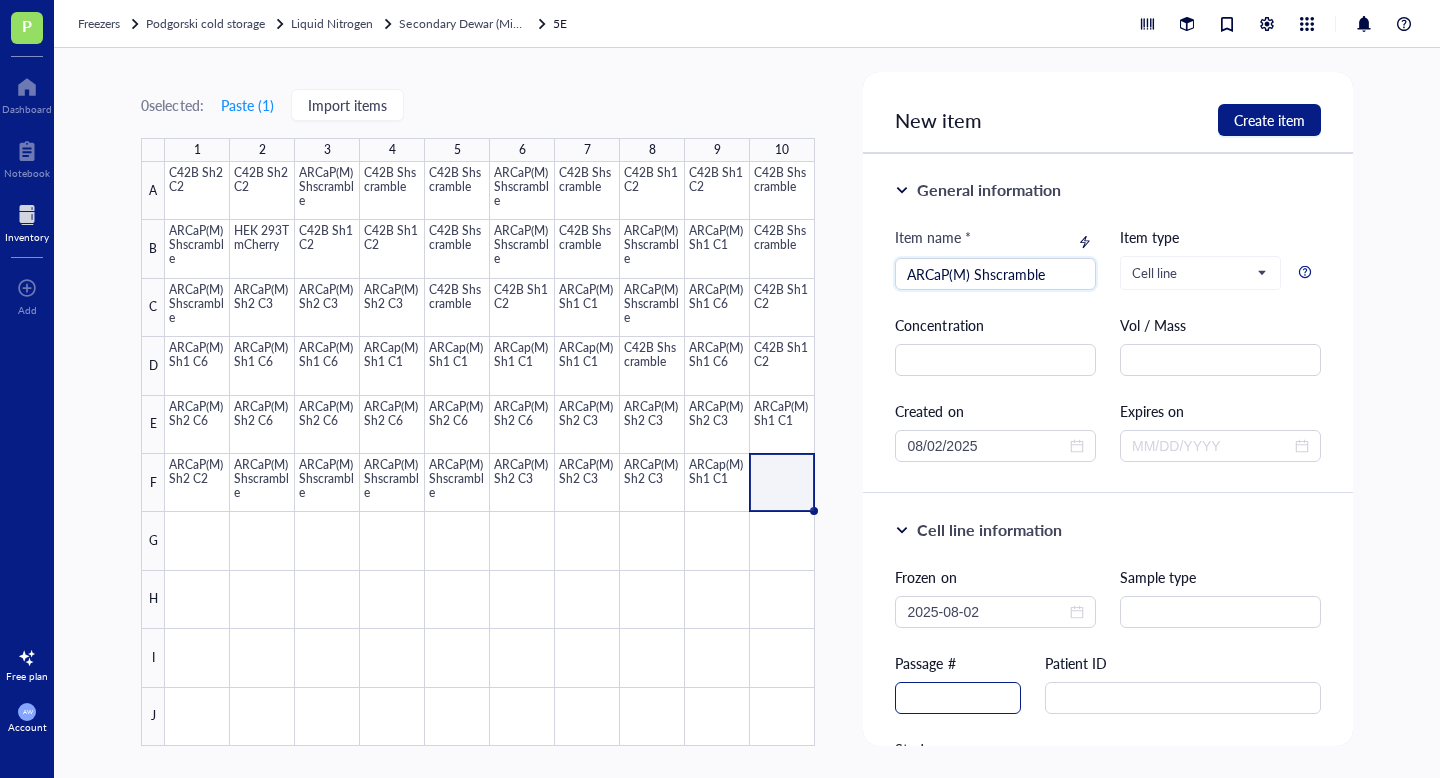 type on "ARCaP(M) Shscramble" 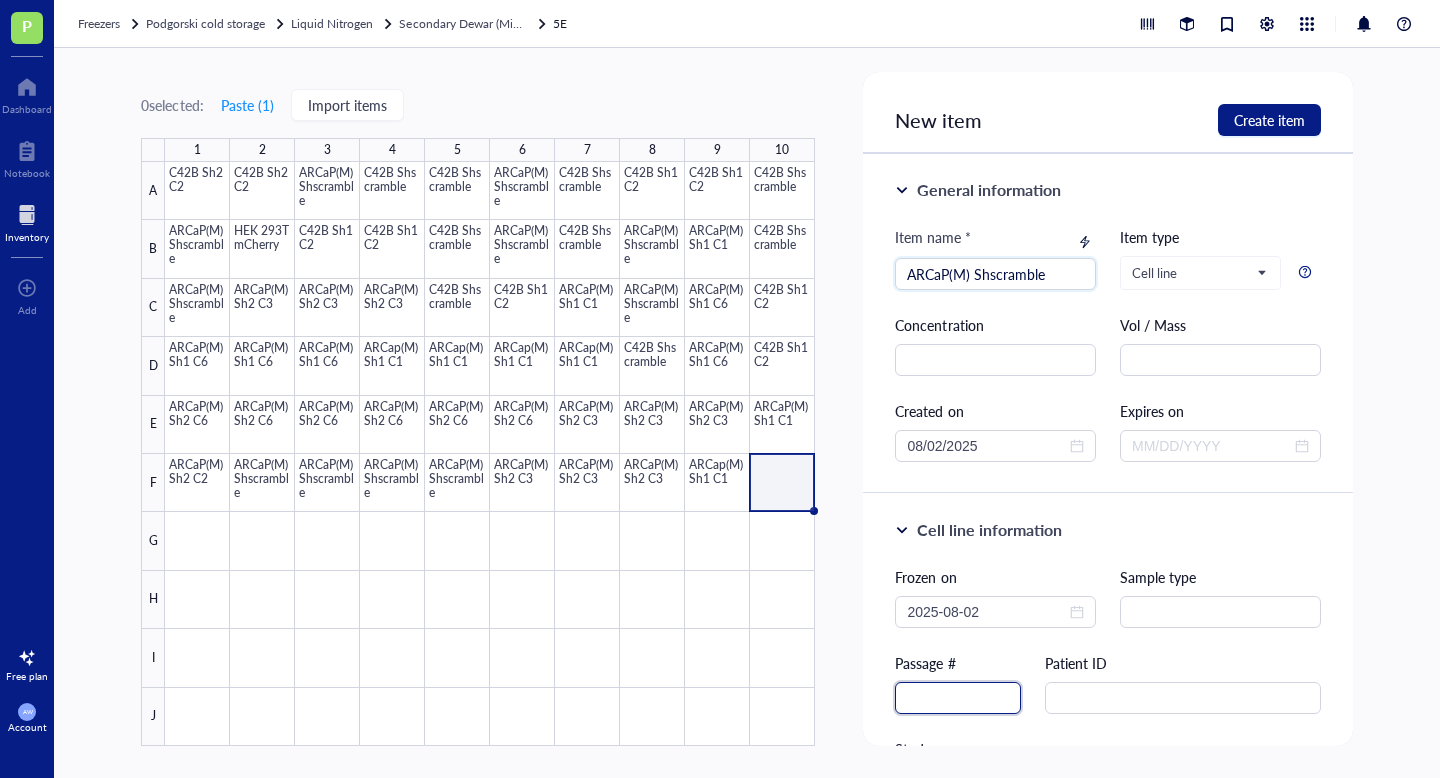 click at bounding box center [958, 698] 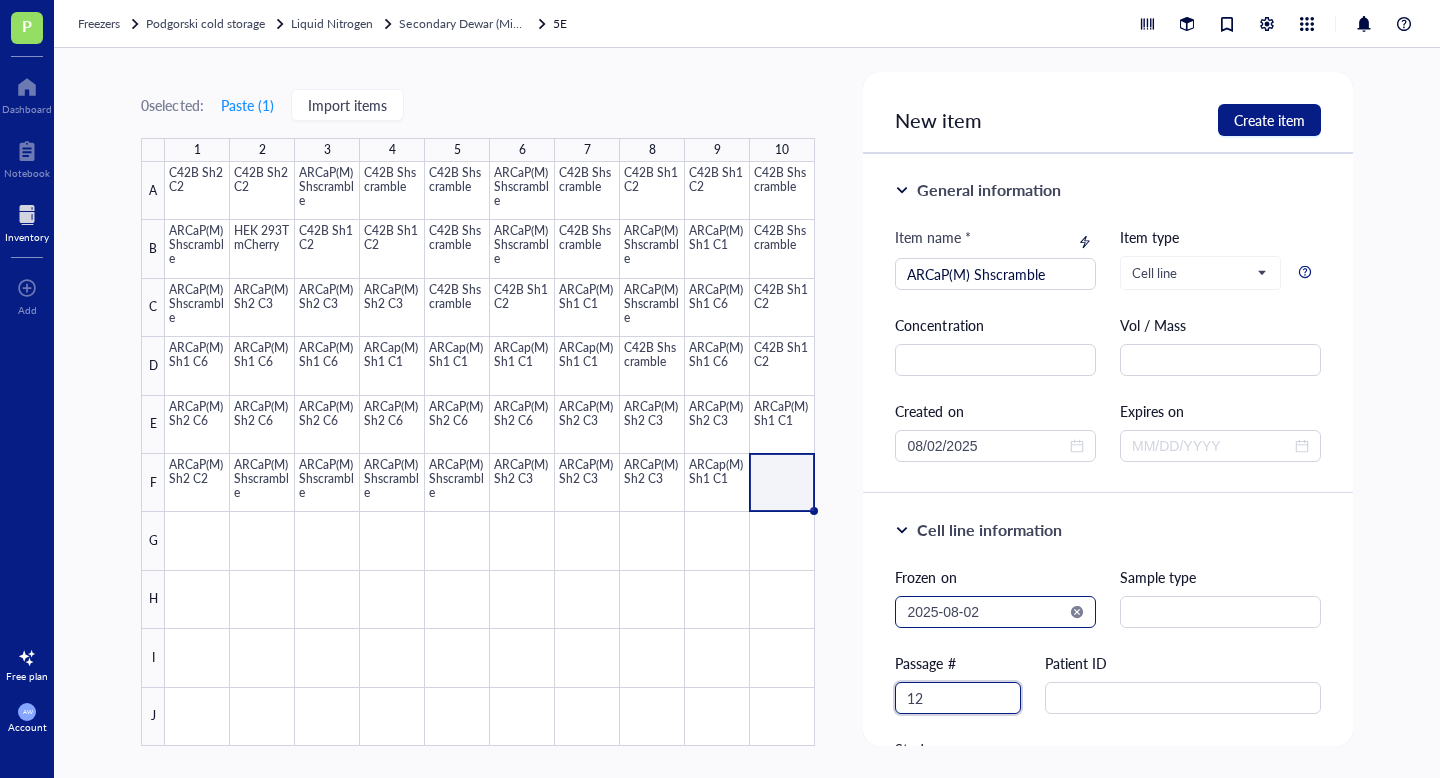 type on "12" 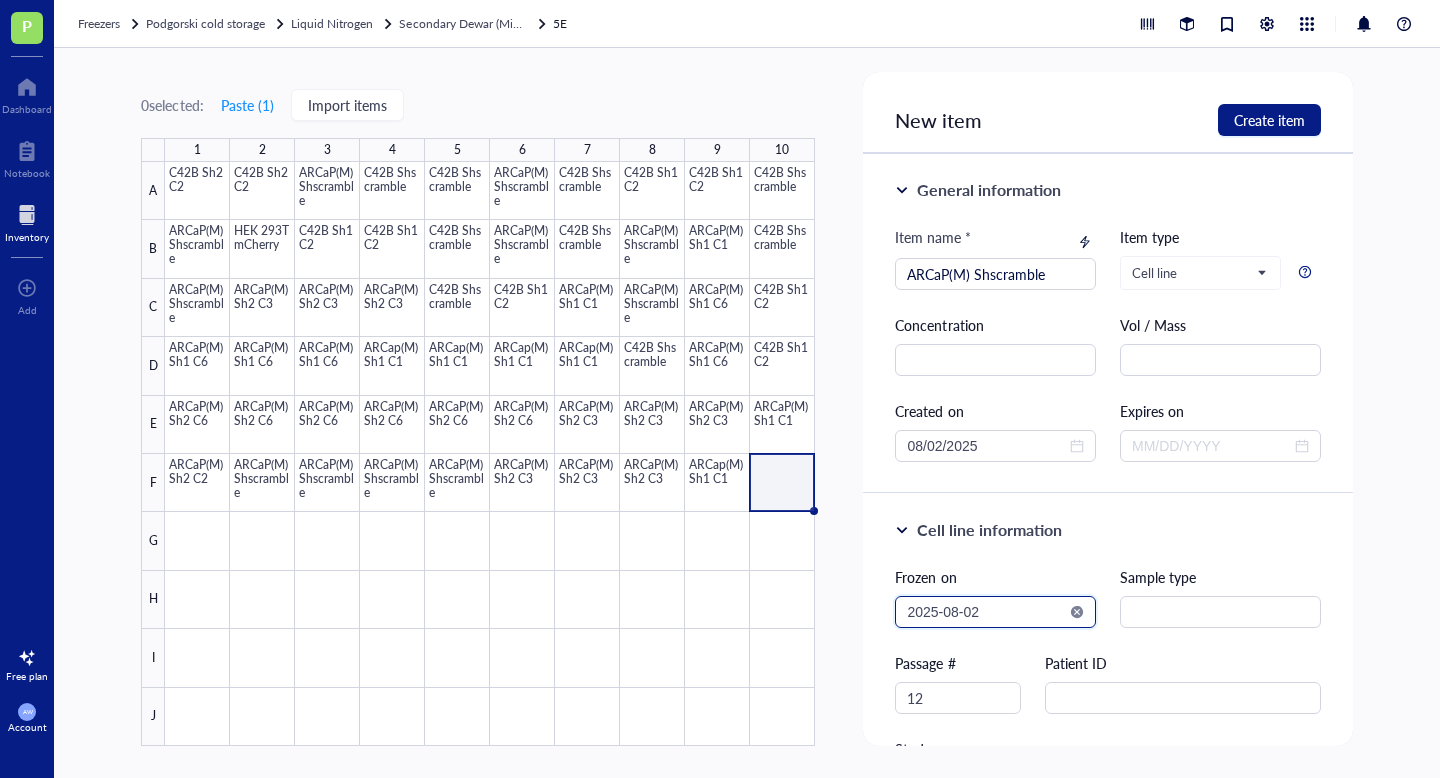 click on "2025-08-02" at bounding box center (986, 612) 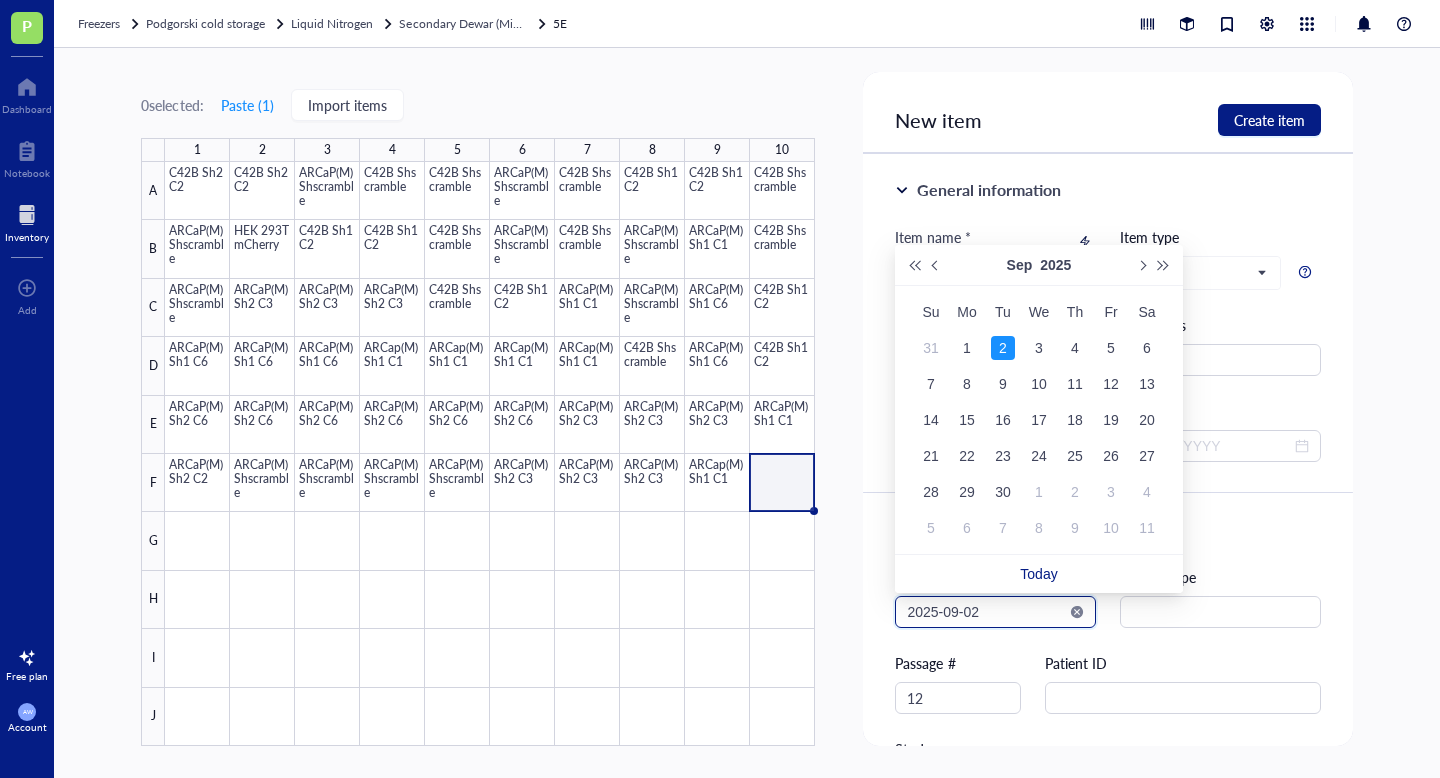 click on "2025-09-02" at bounding box center [986, 612] 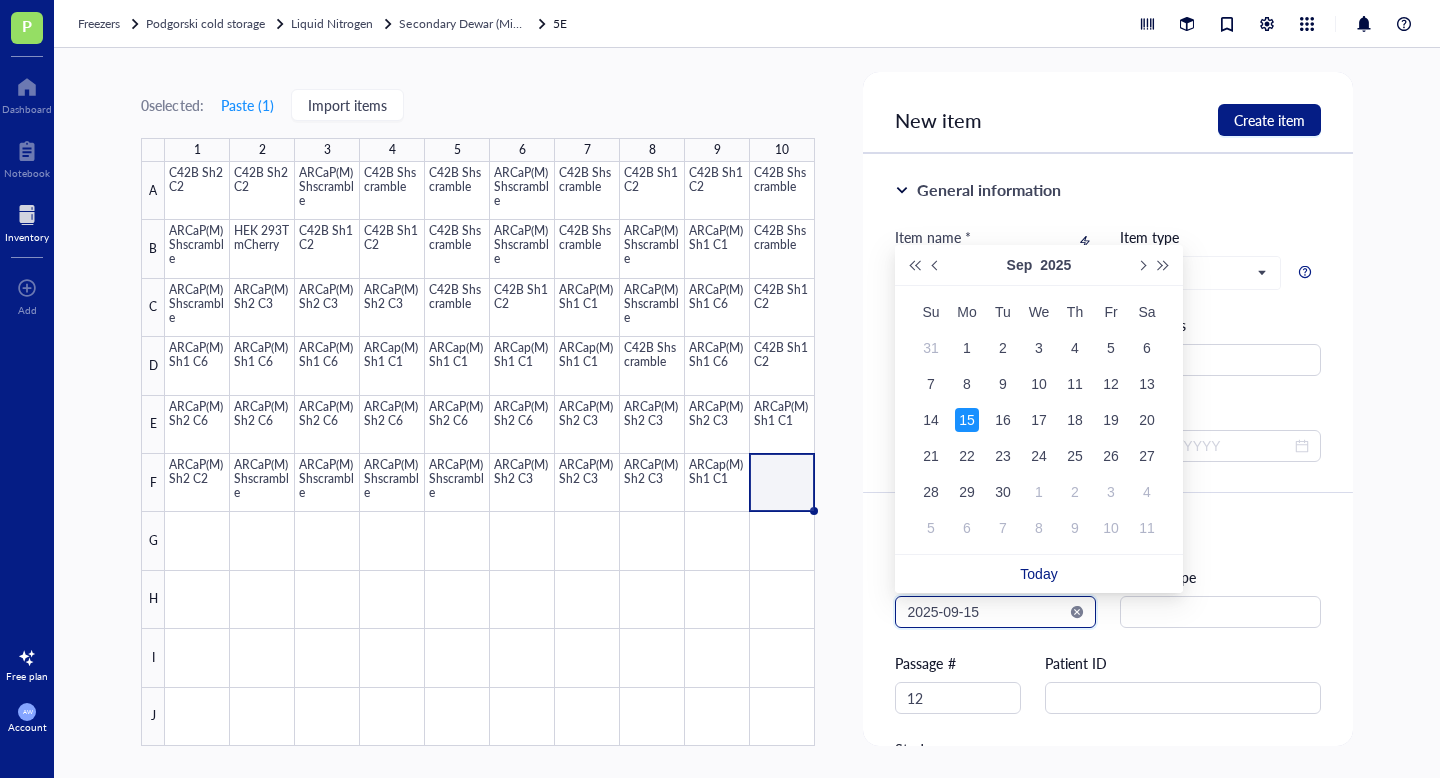 click on "2025-09-15" at bounding box center (986, 612) 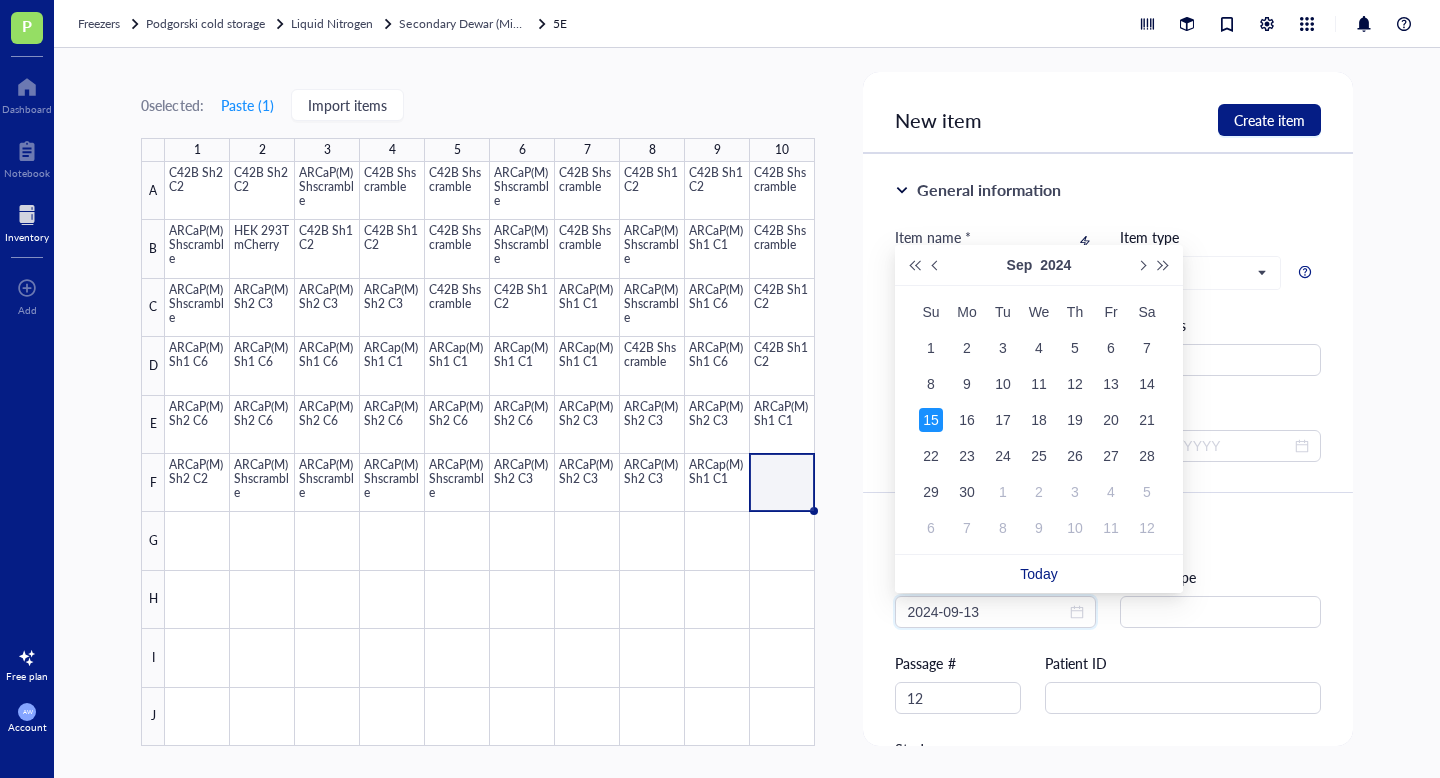 type on "2024-09-15" 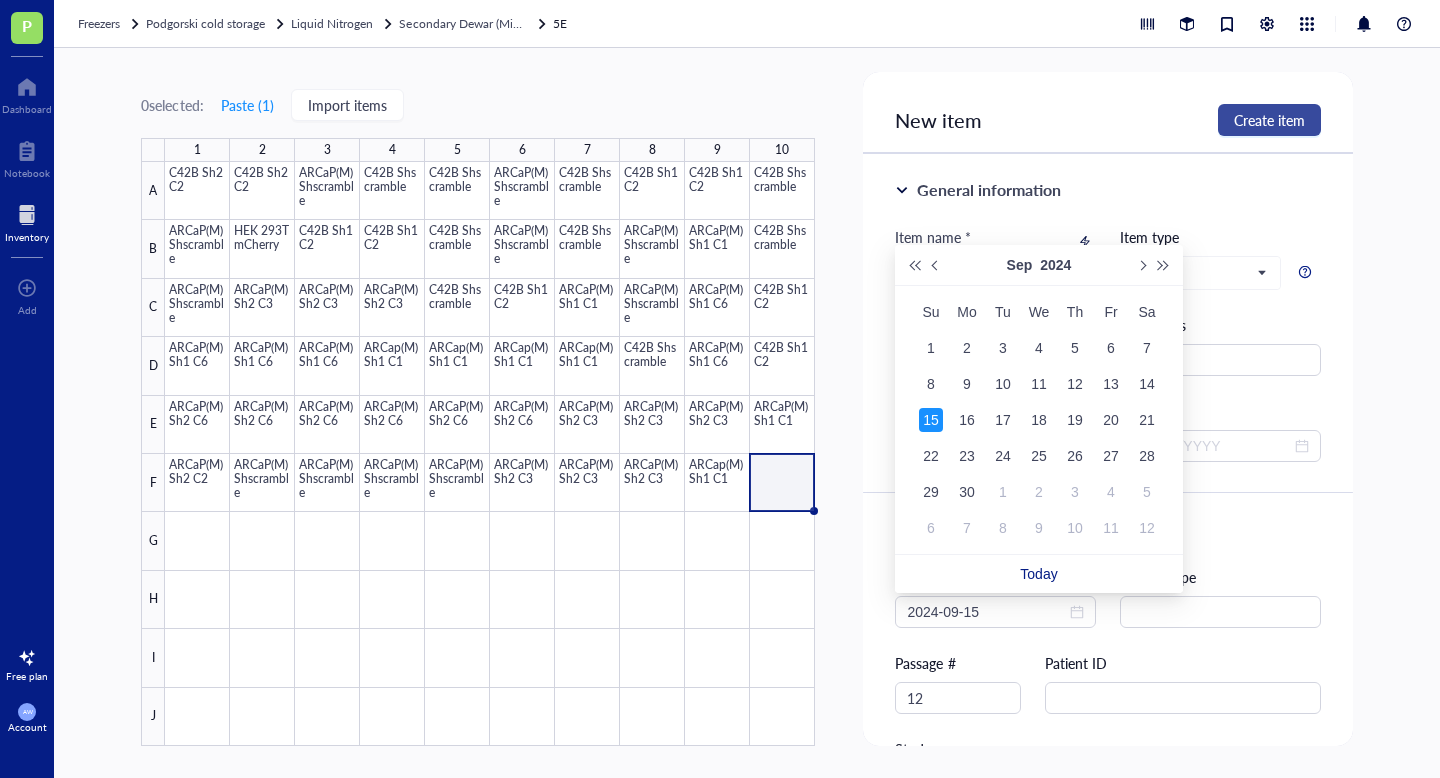 click on "Create item" at bounding box center (1269, 120) 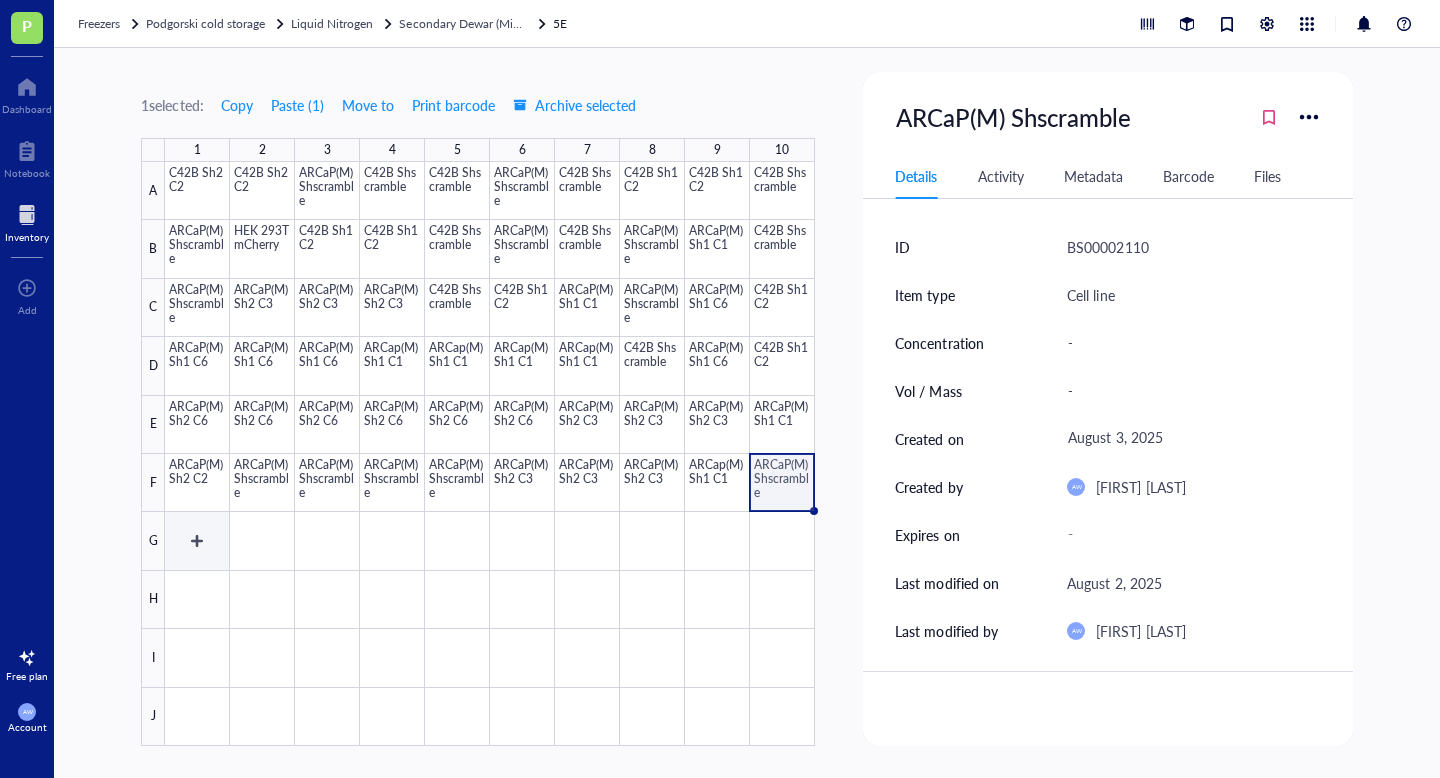 click at bounding box center (490, 454) 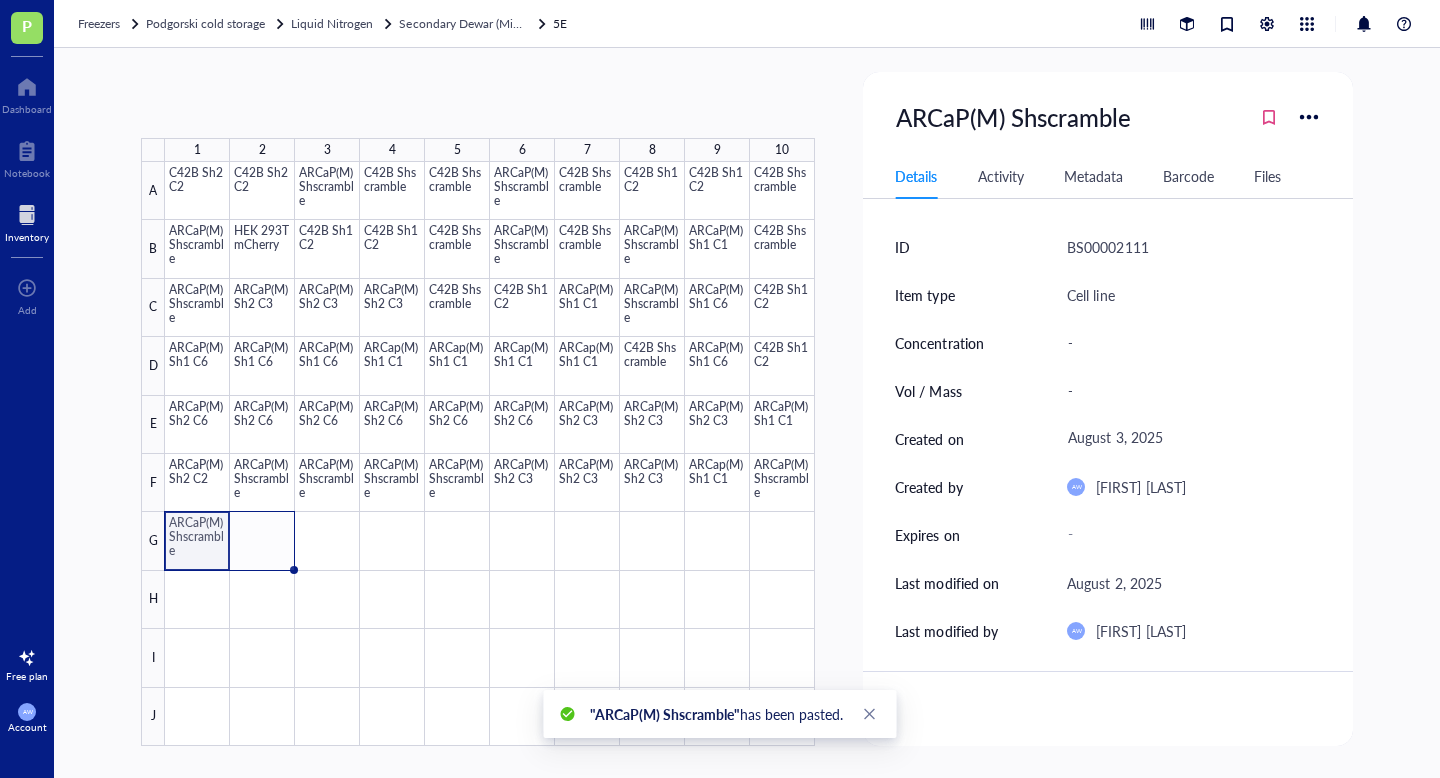 drag, startPoint x: 228, startPoint y: 568, endPoint x: 261, endPoint y: 568, distance: 33 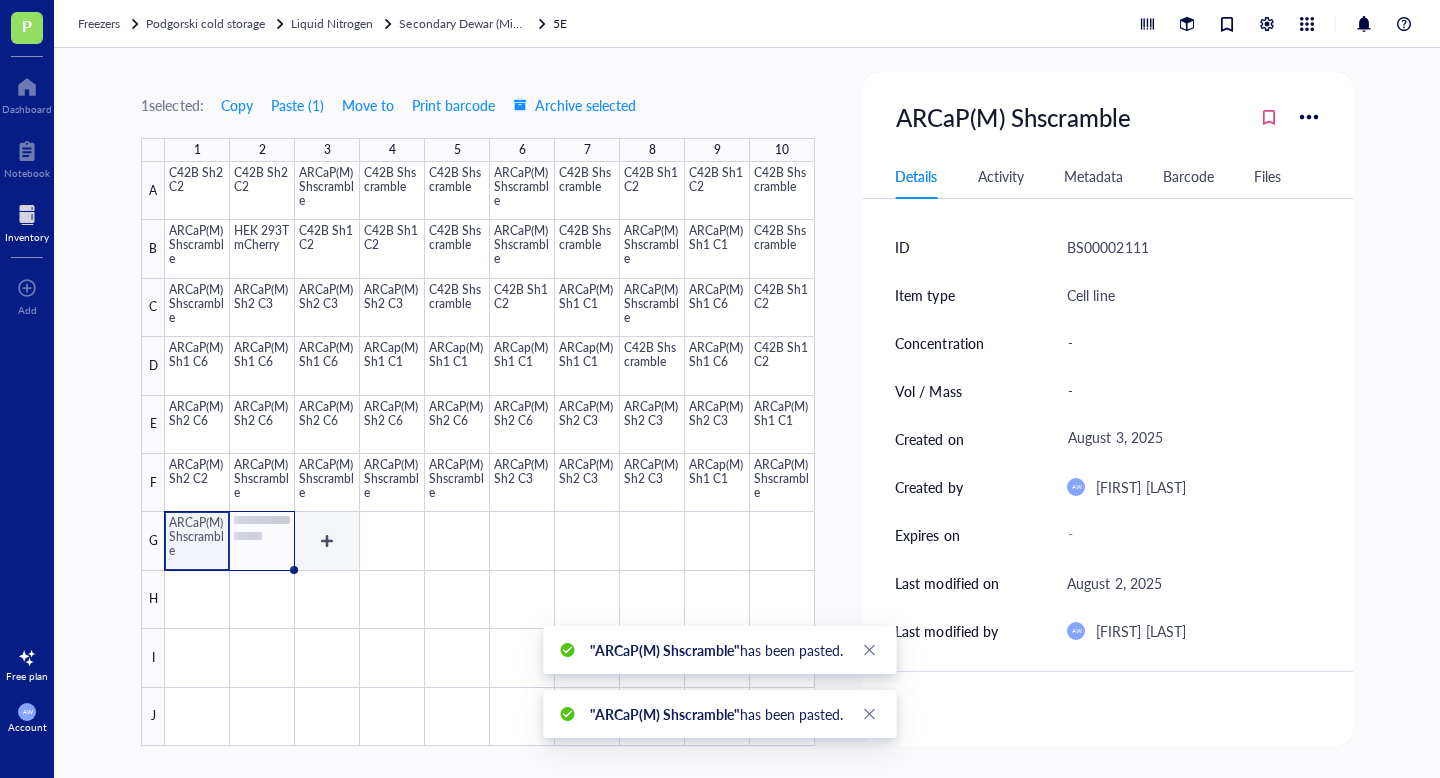 click at bounding box center [490, 454] 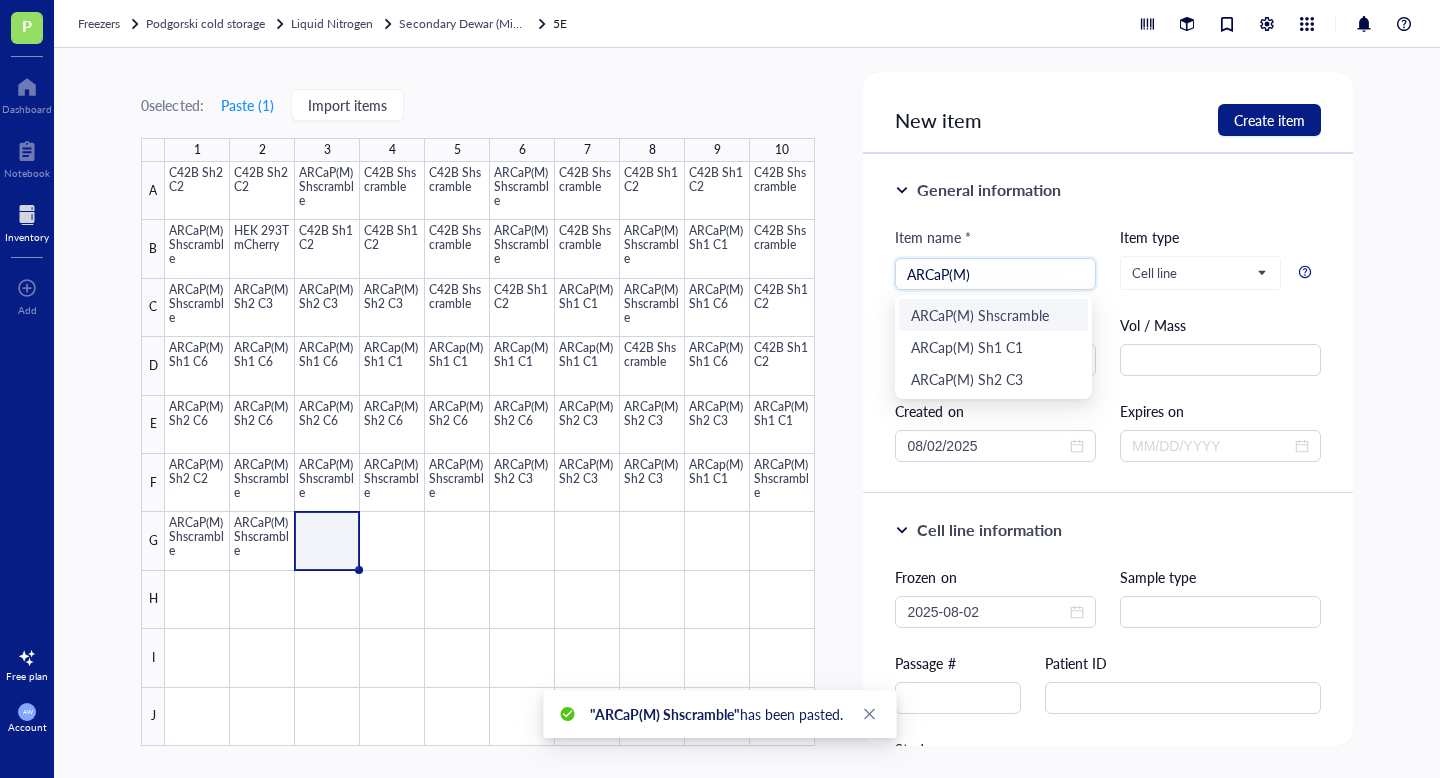 click on "ARCaP(M) Shscramble" at bounding box center (993, 315) 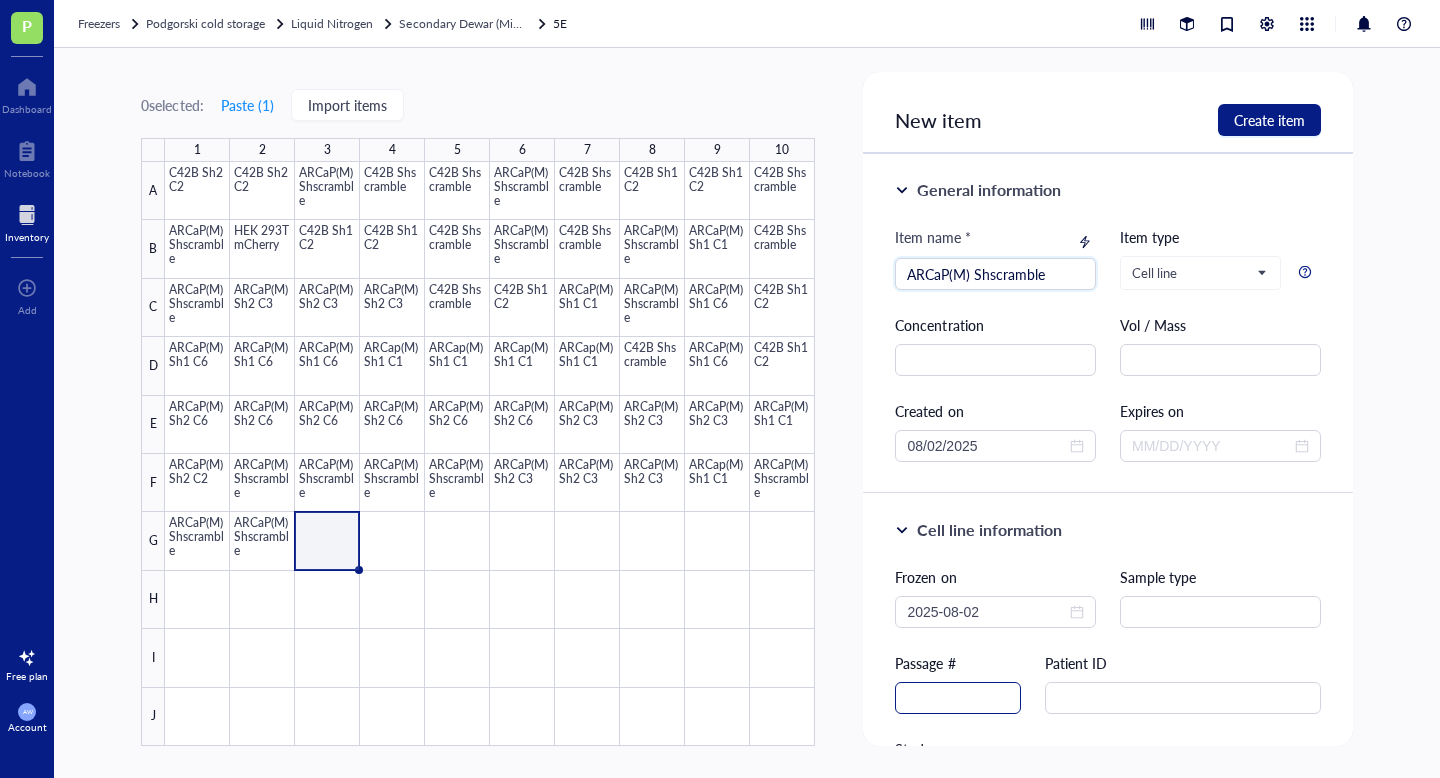 type on "ARCaP(M) Shscramble" 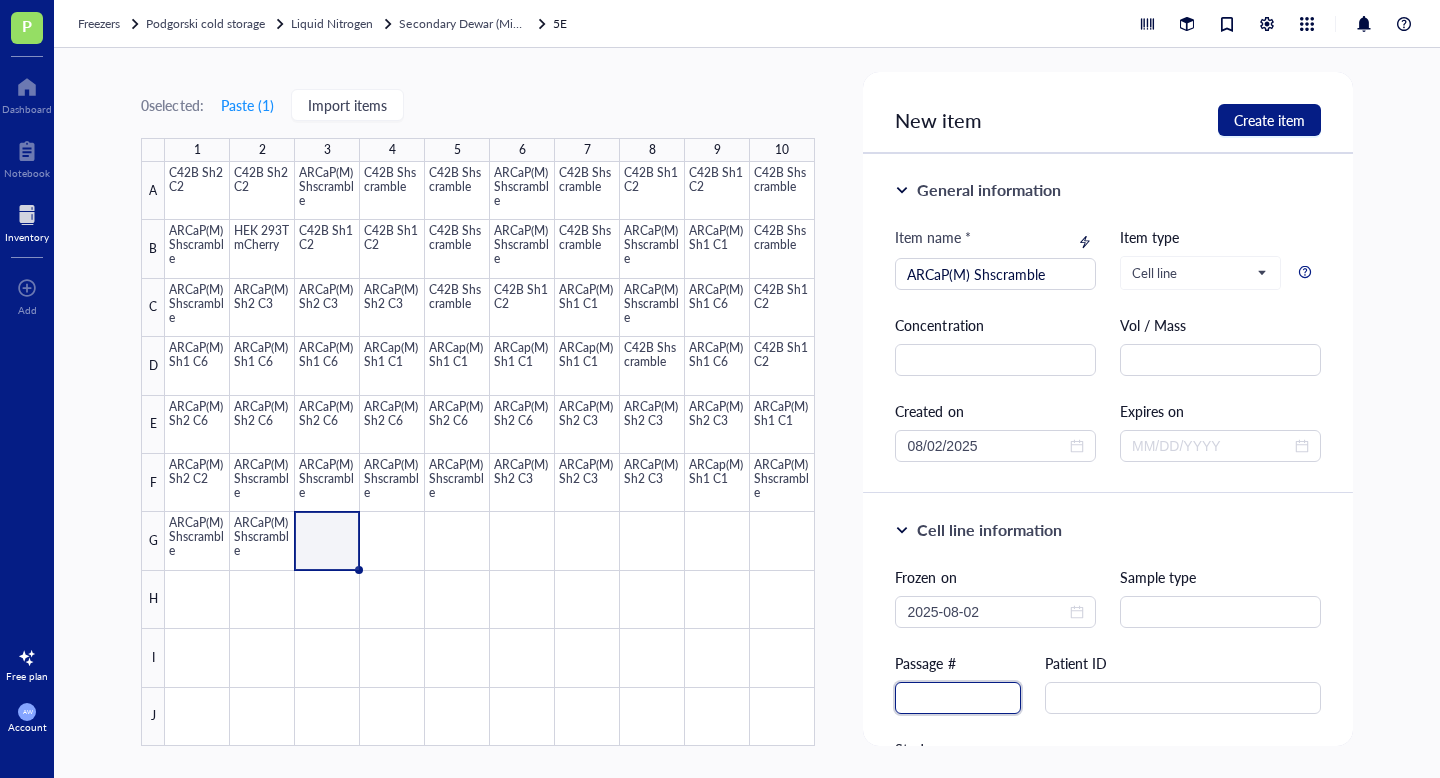 click at bounding box center [958, 698] 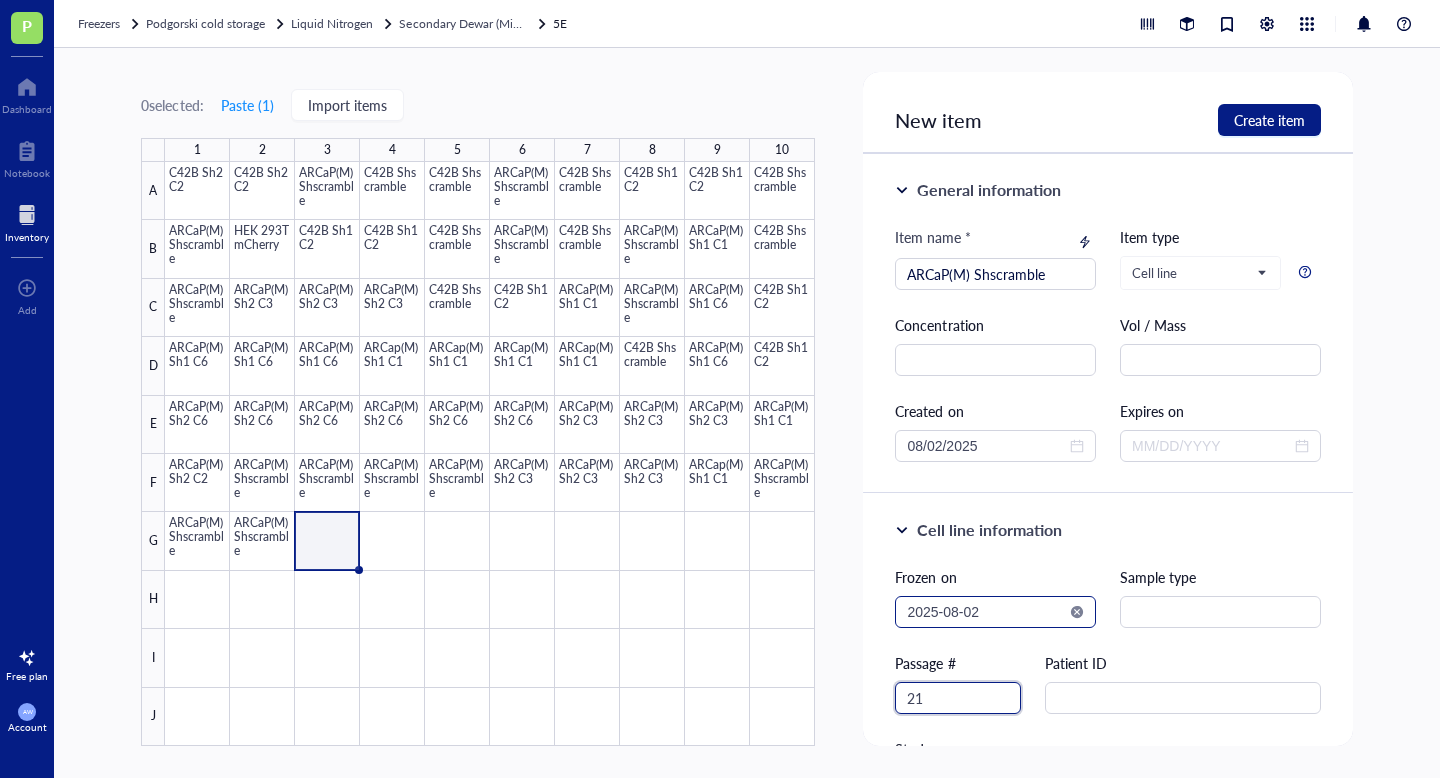 type on "21" 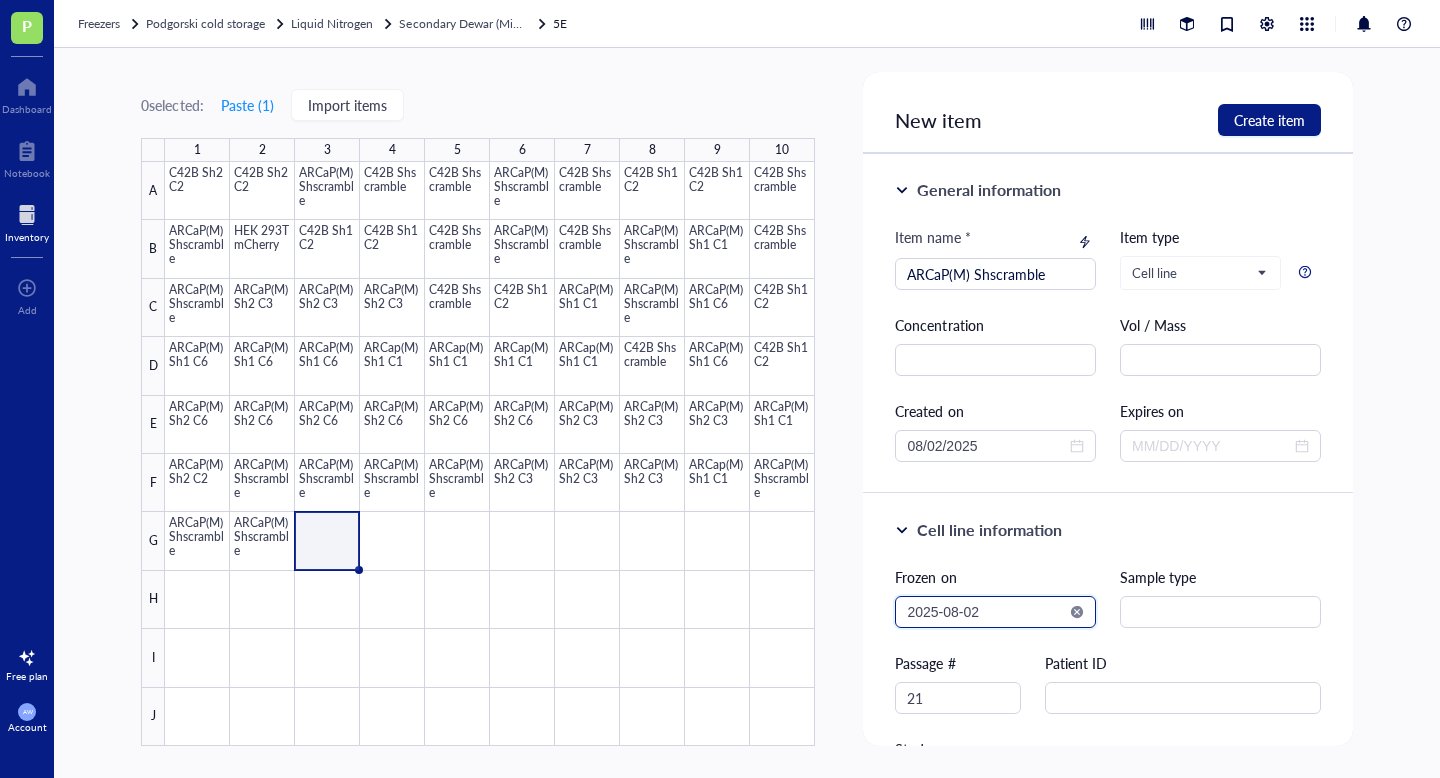 click on "2025-08-02" at bounding box center [986, 612] 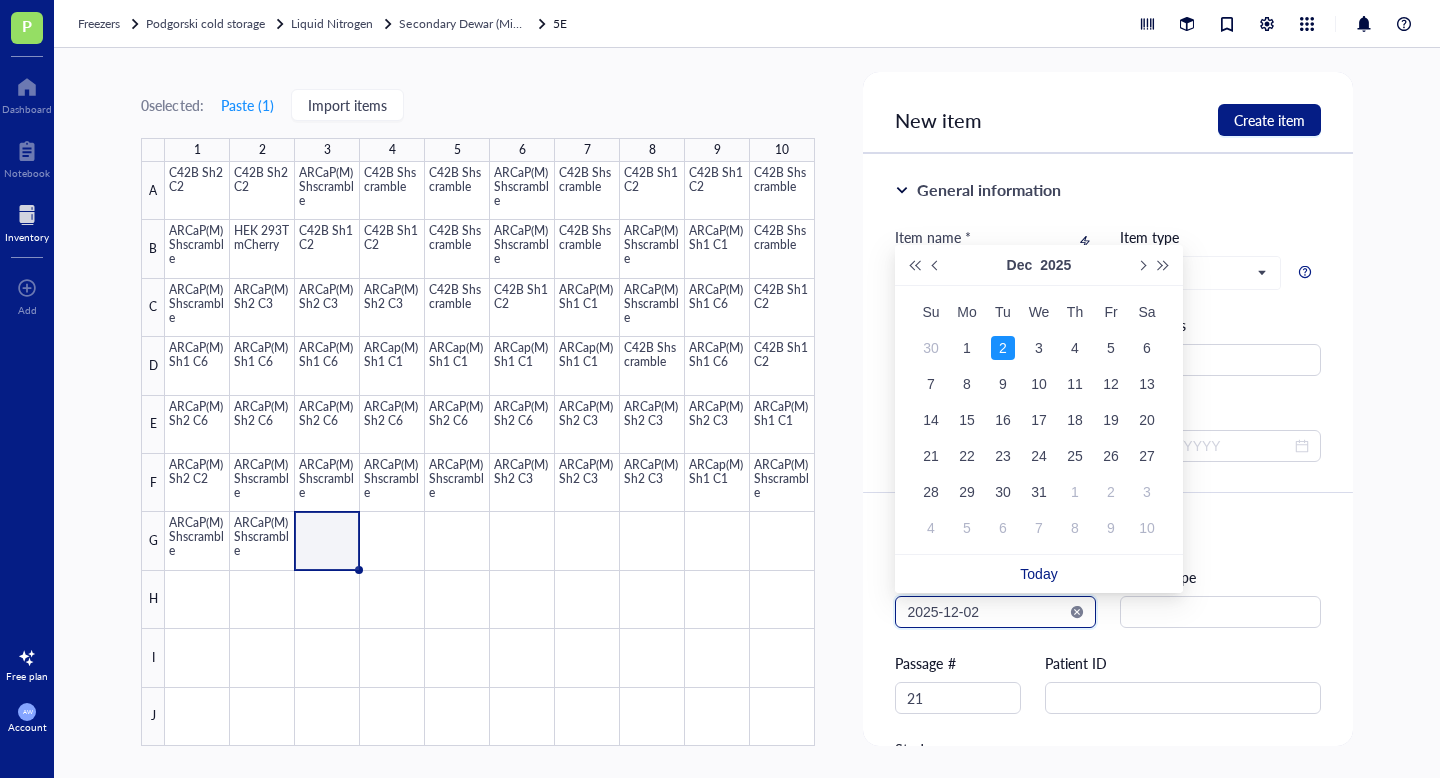 click on "2025-12-02" at bounding box center [986, 612] 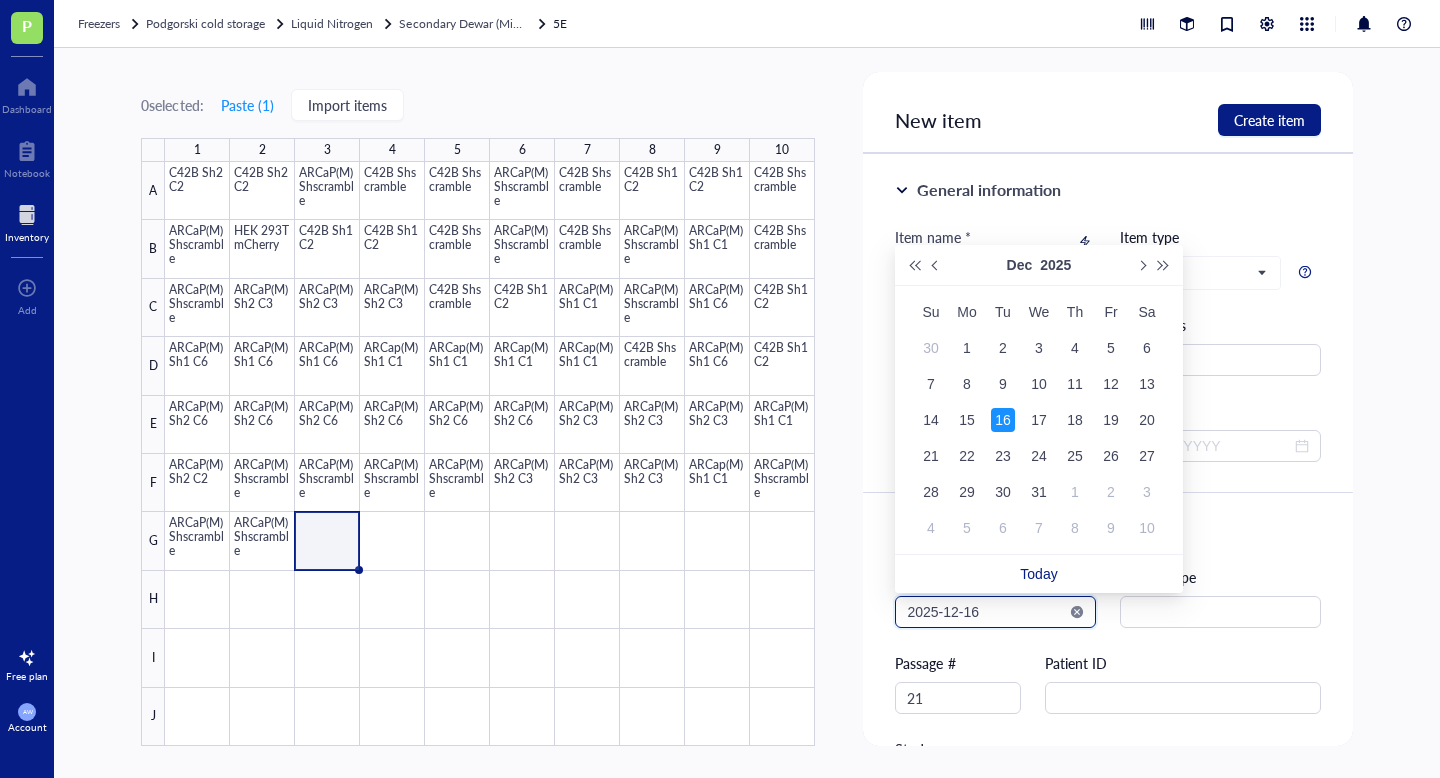 click on "2025-12-16" at bounding box center [986, 612] 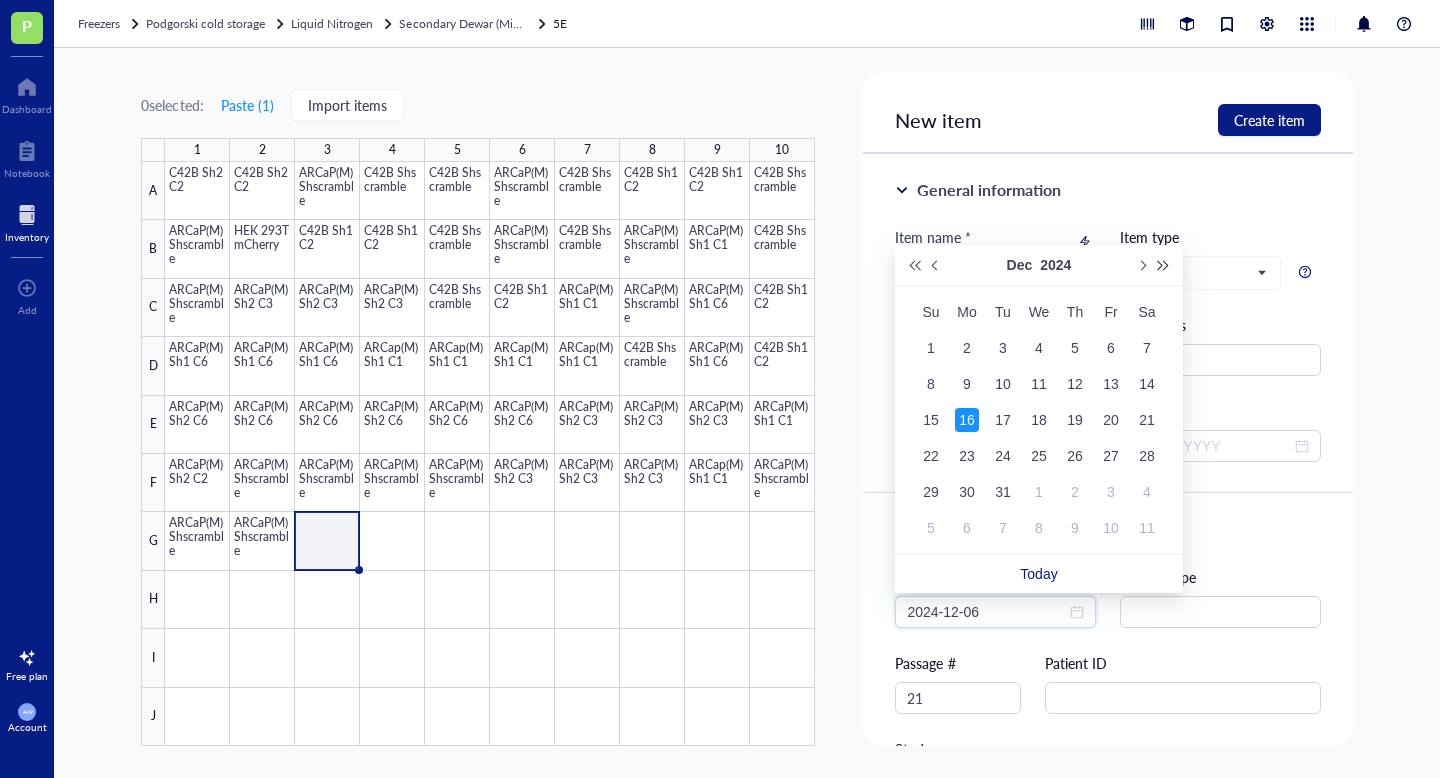 type on "2024-12-16" 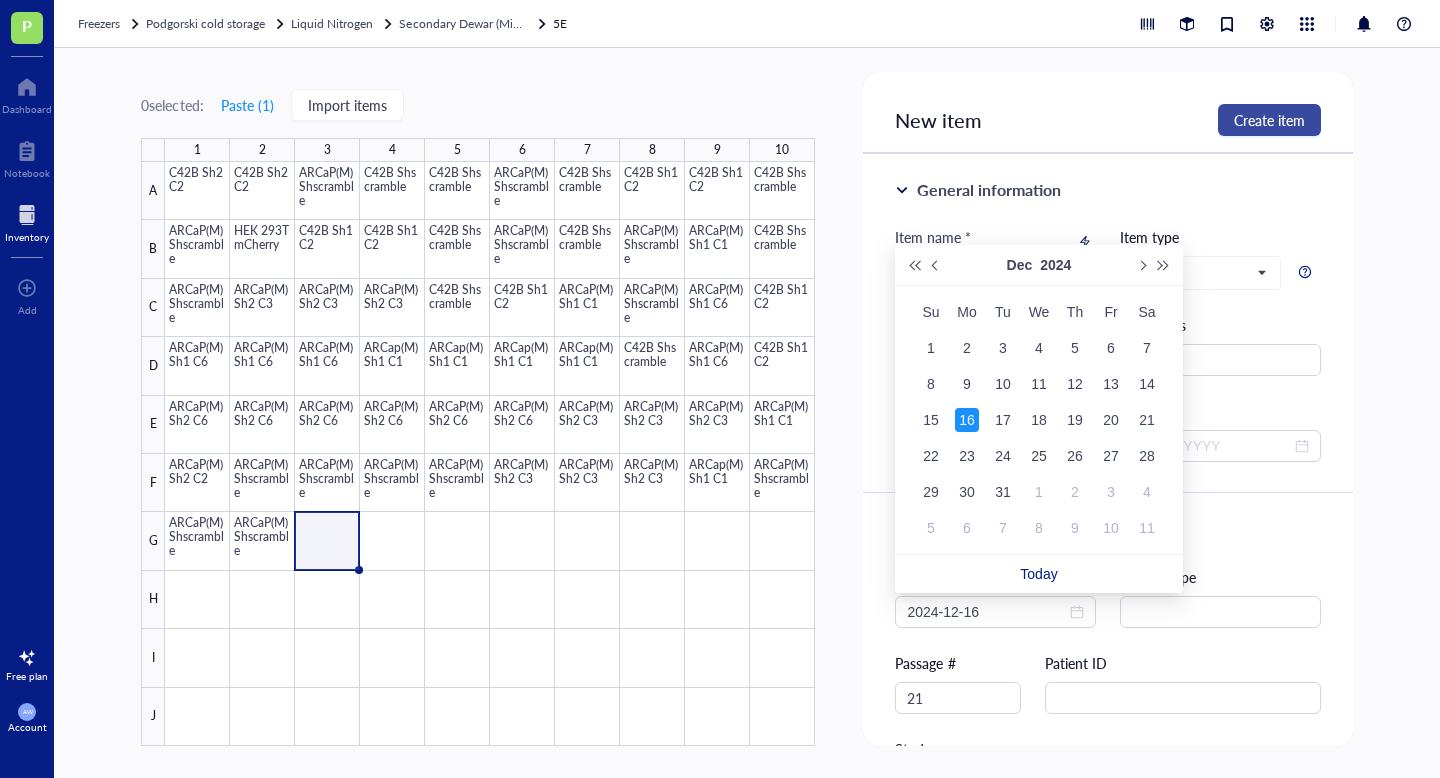 click on "Create item" at bounding box center (1269, 120) 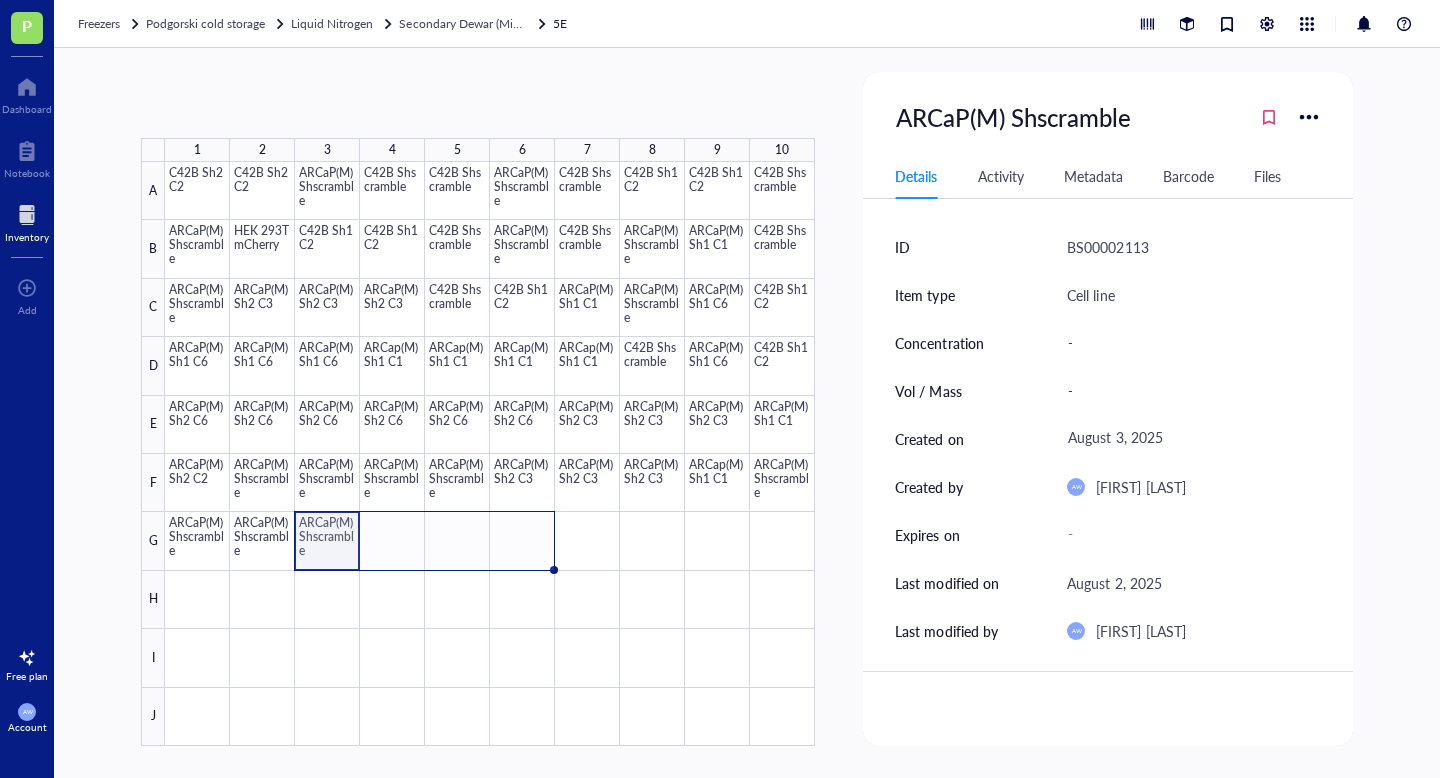 drag, startPoint x: 361, startPoint y: 569, endPoint x: 500, endPoint y: 564, distance: 139.0899 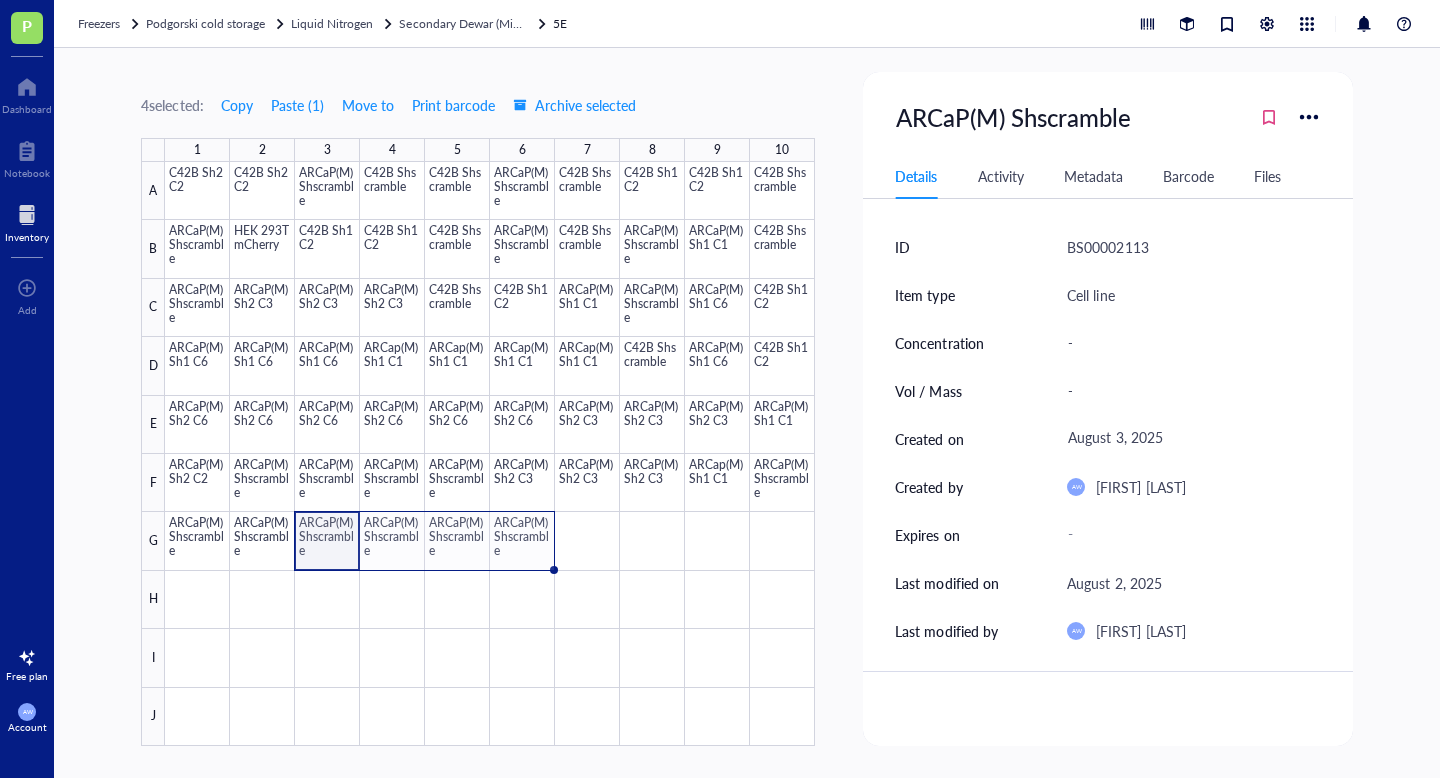 click on "Freezers Podgorski cold storage Liquid Nitrogen Secondary Dewar (Minhong) 5E" at bounding box center (747, 24) 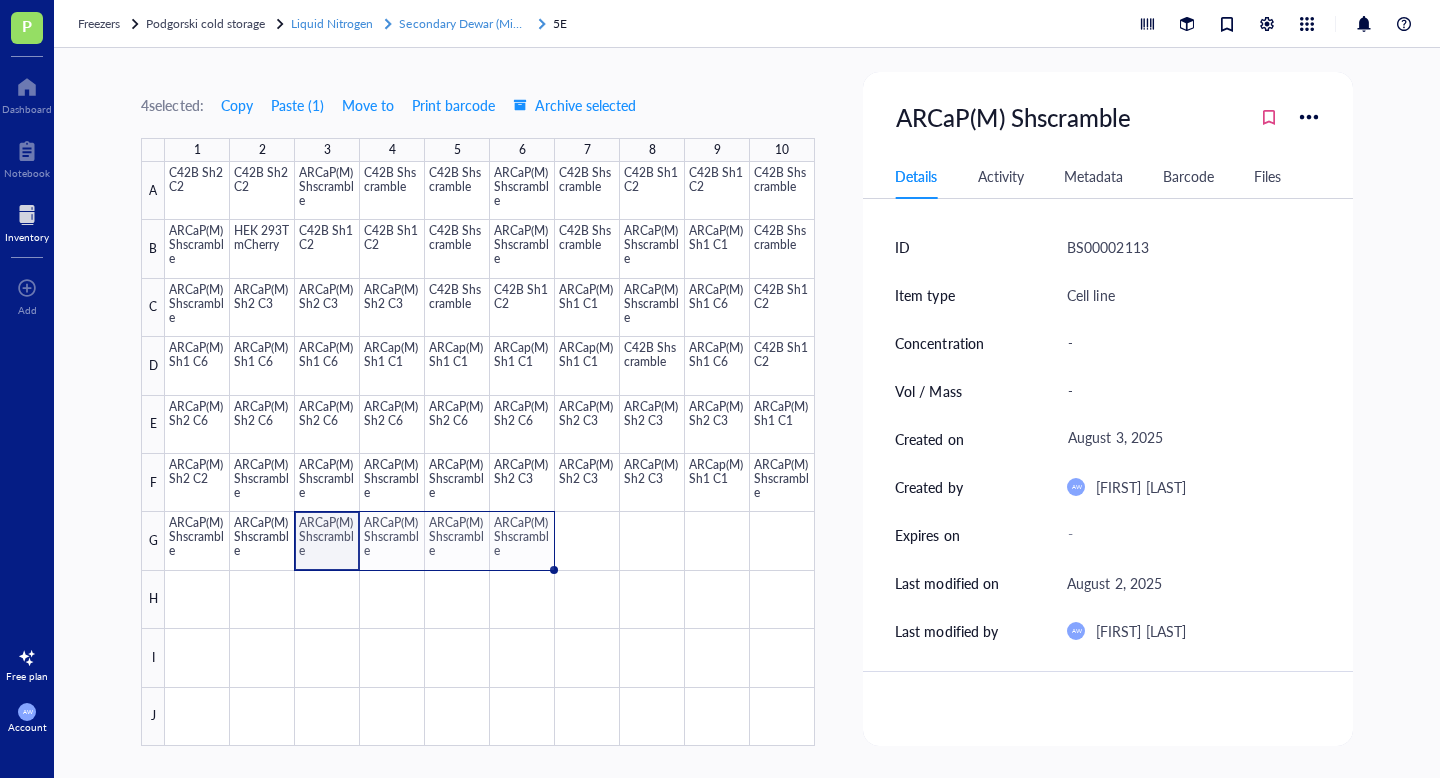 click on "Secondary Dewar (Minhong)" at bounding box center [474, 23] 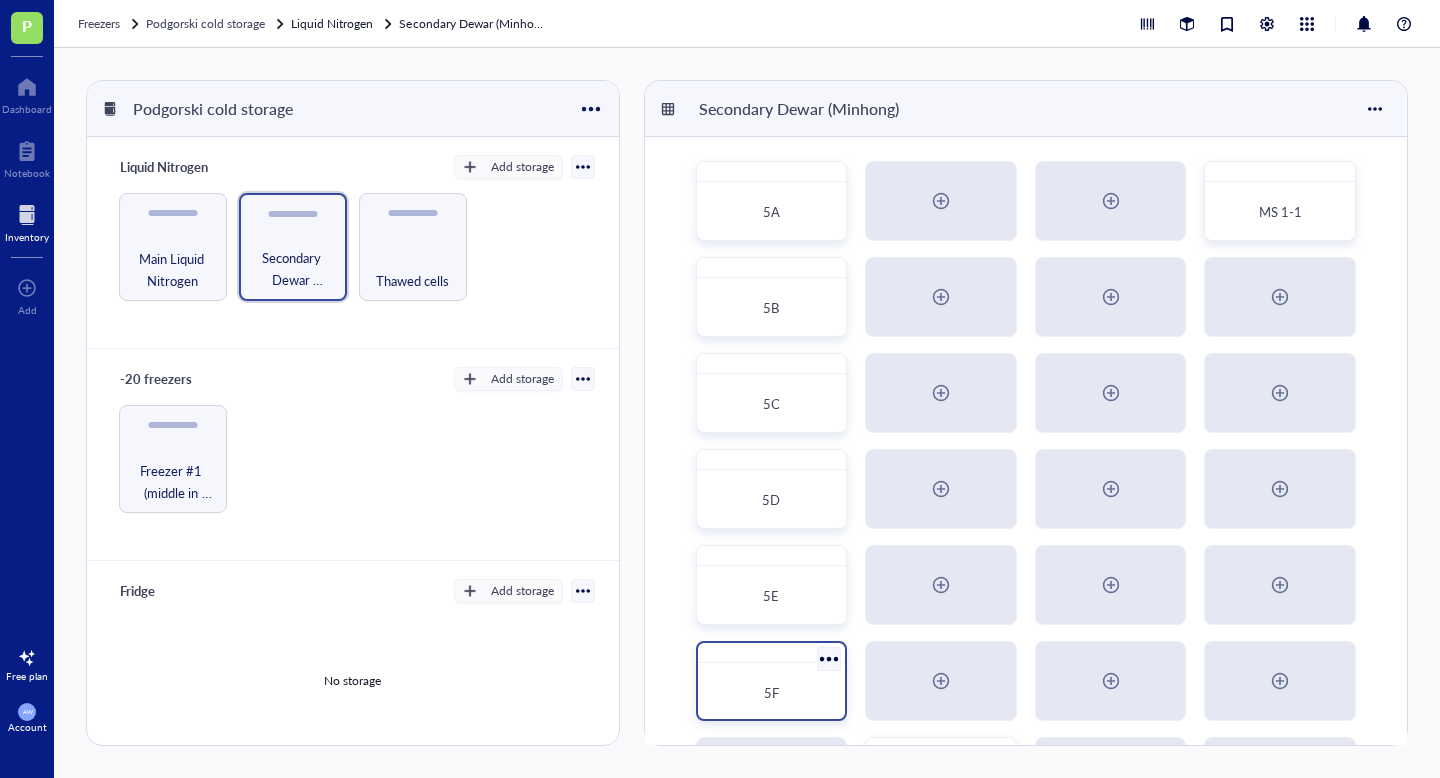 click on "5F" at bounding box center (772, 693) 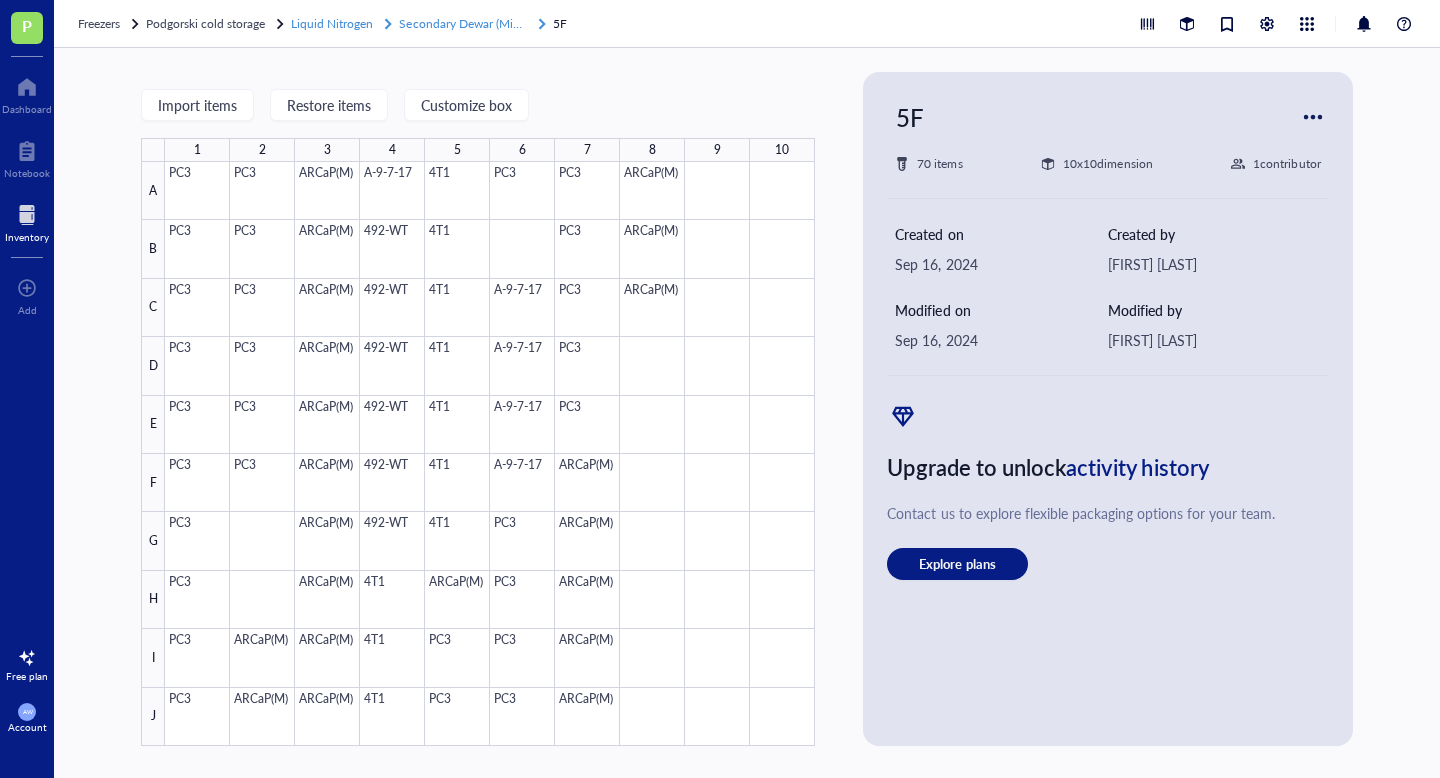 click on "Secondary Dewar (Minhong)" at bounding box center [474, 23] 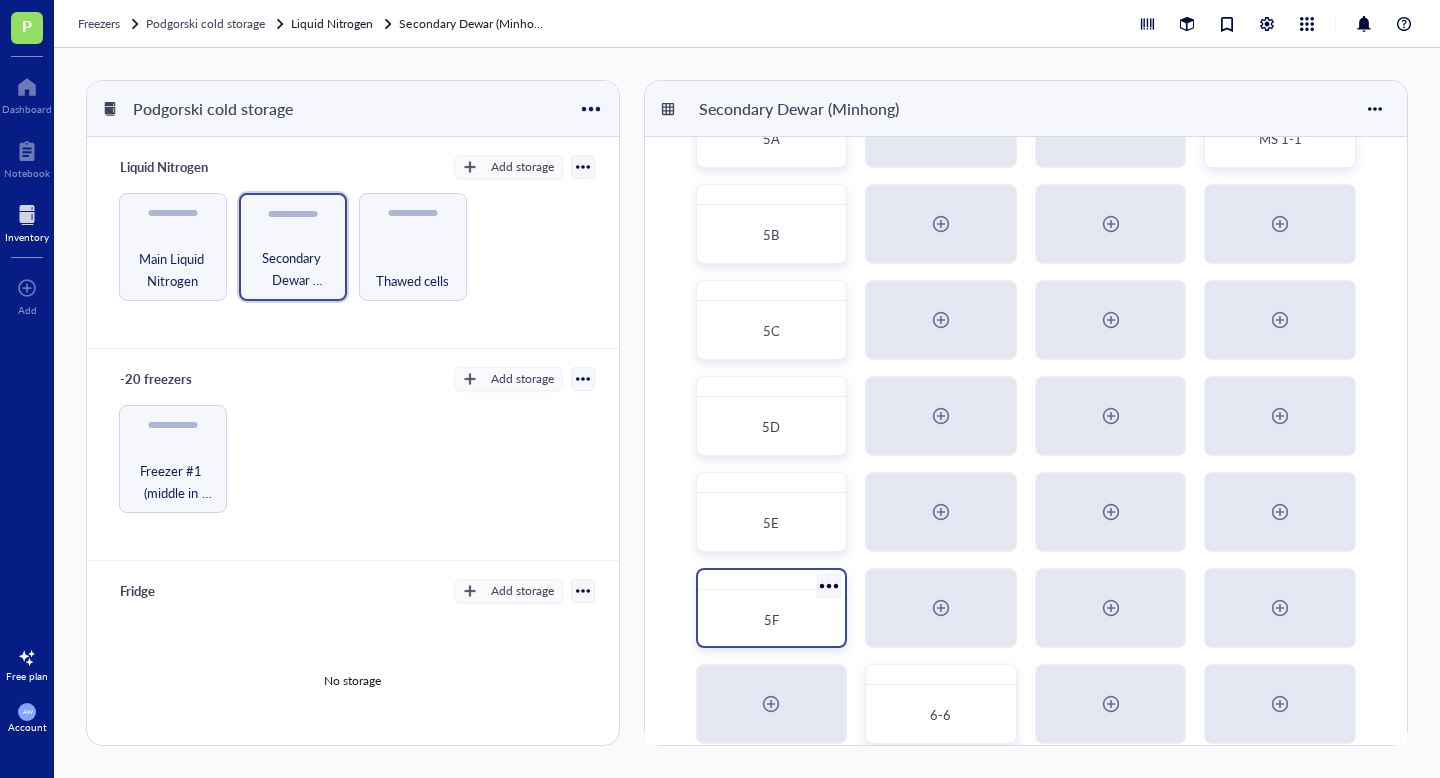 scroll, scrollTop: 77, scrollLeft: 0, axis: vertical 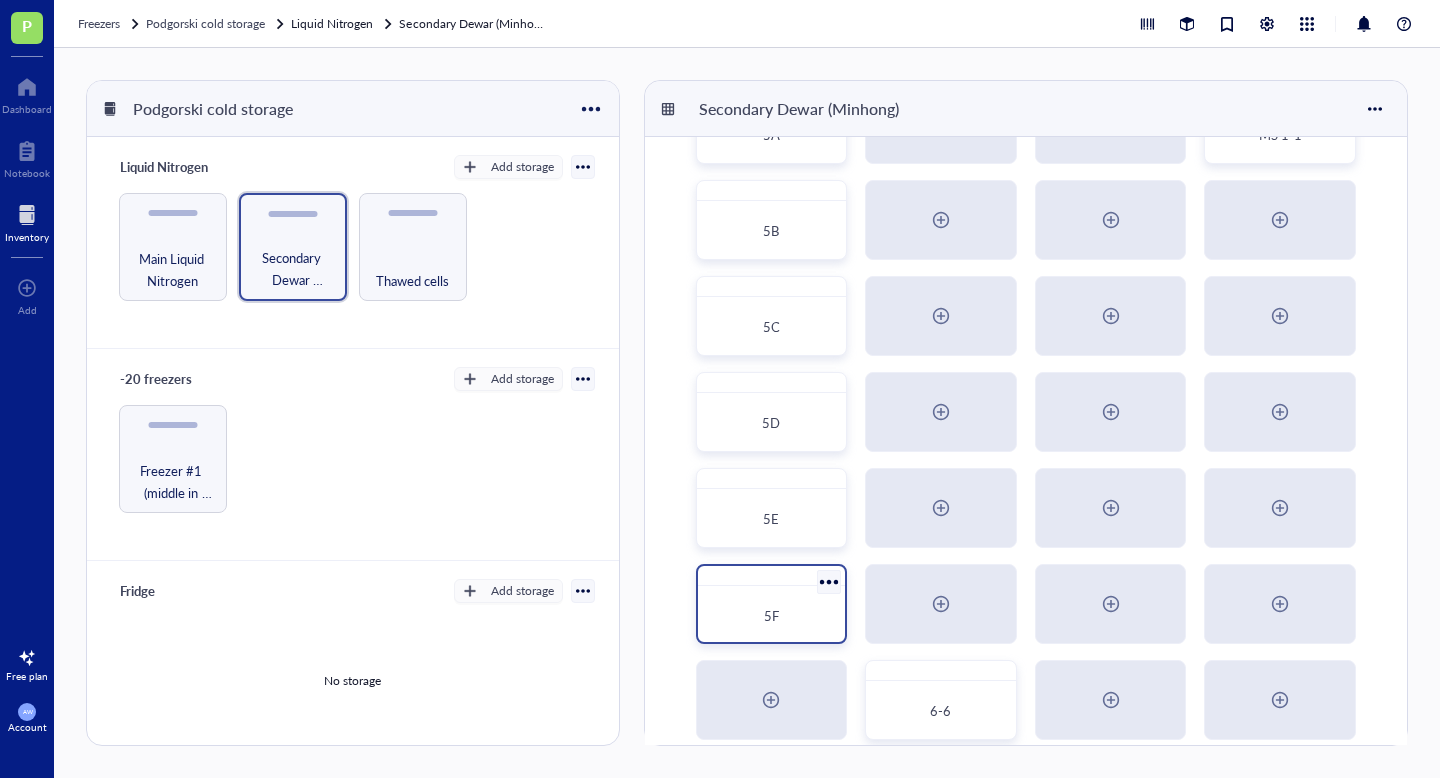 click at bounding box center [828, 581] 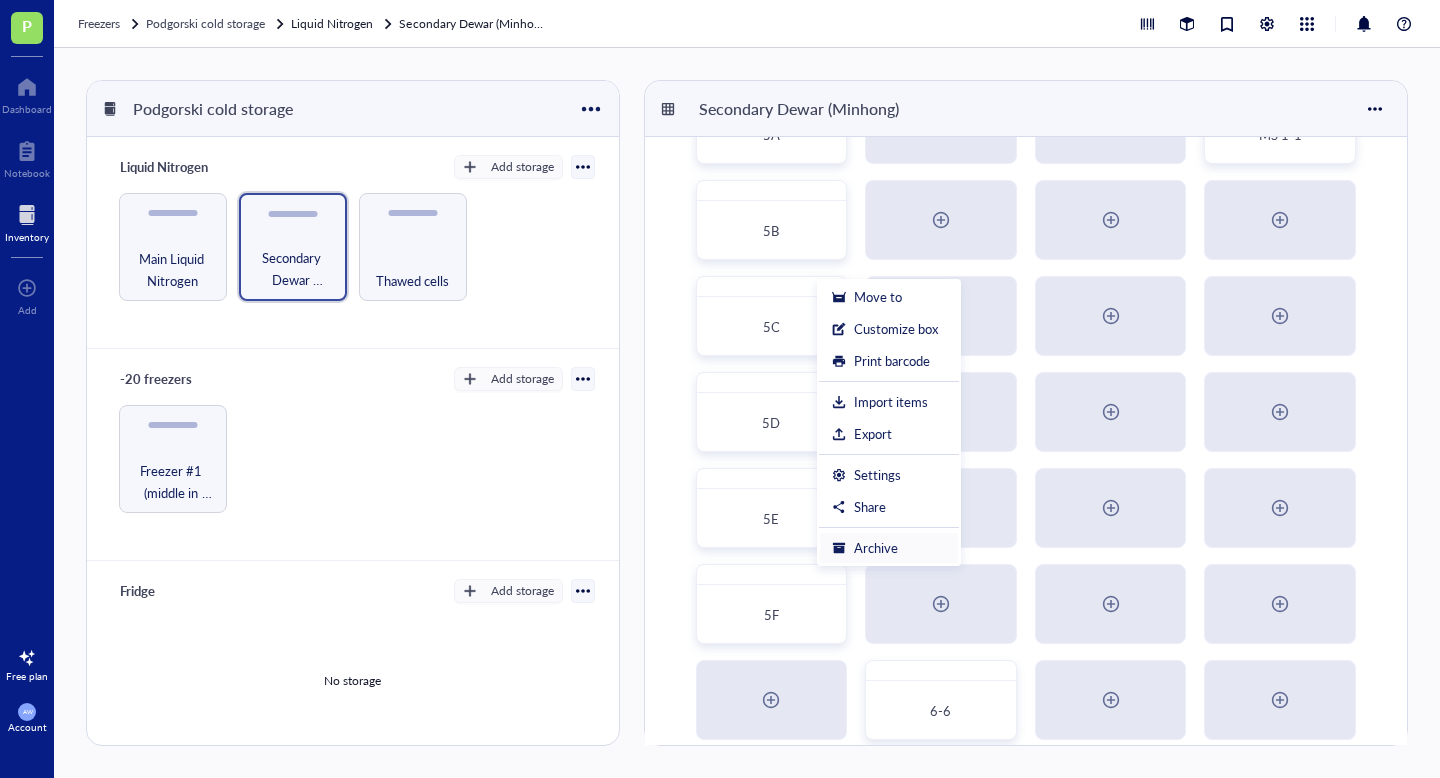 click on "Archive" at bounding box center (876, 548) 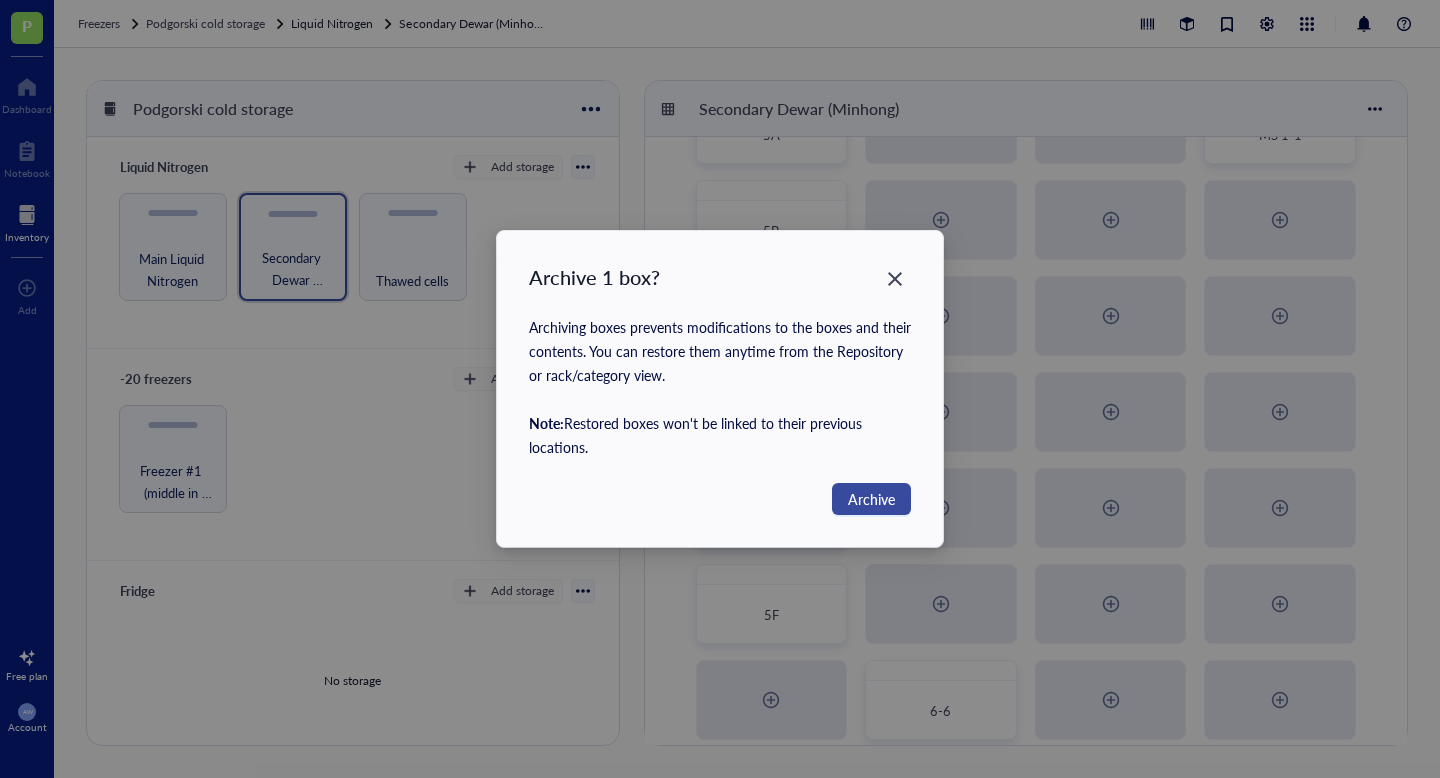 click on "Archive" at bounding box center (871, 499) 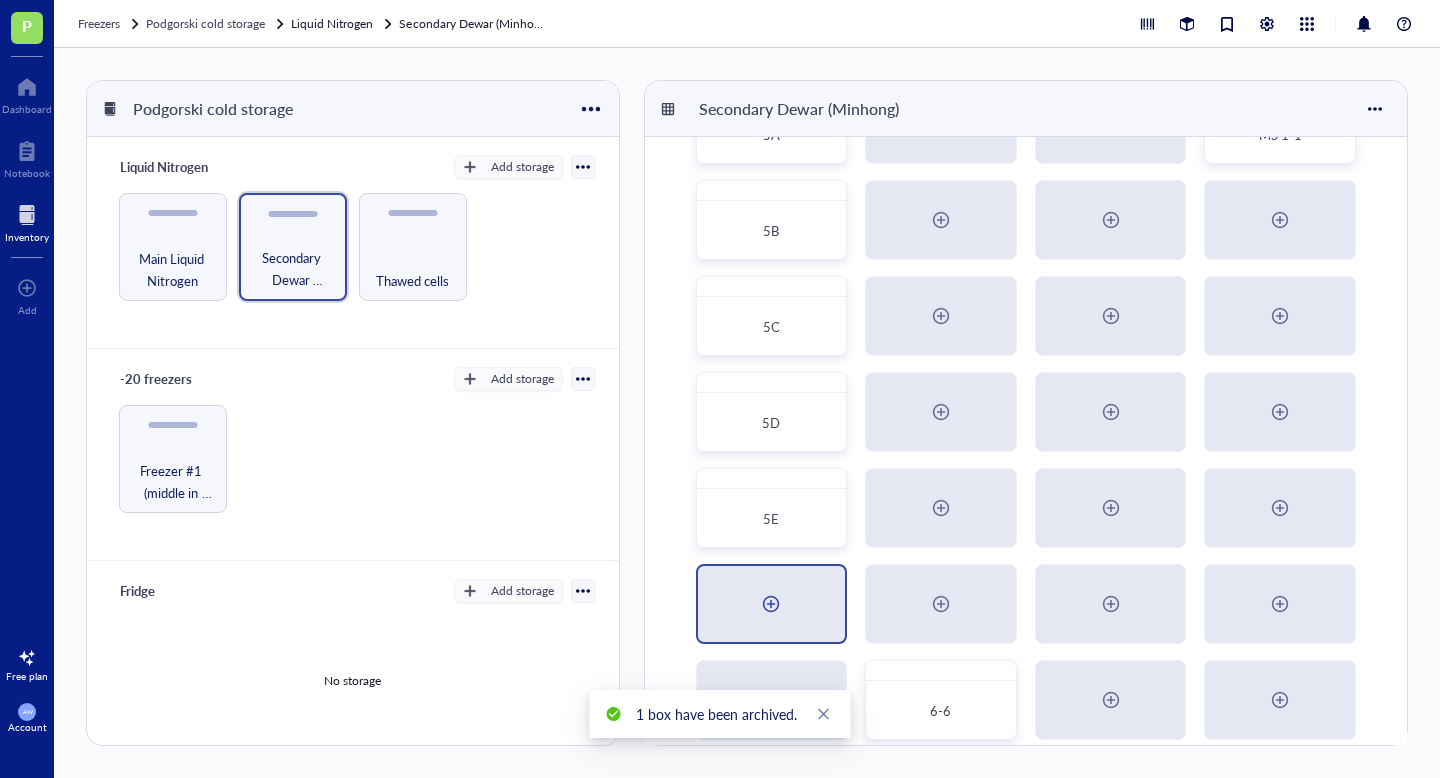 click at bounding box center [771, 604] 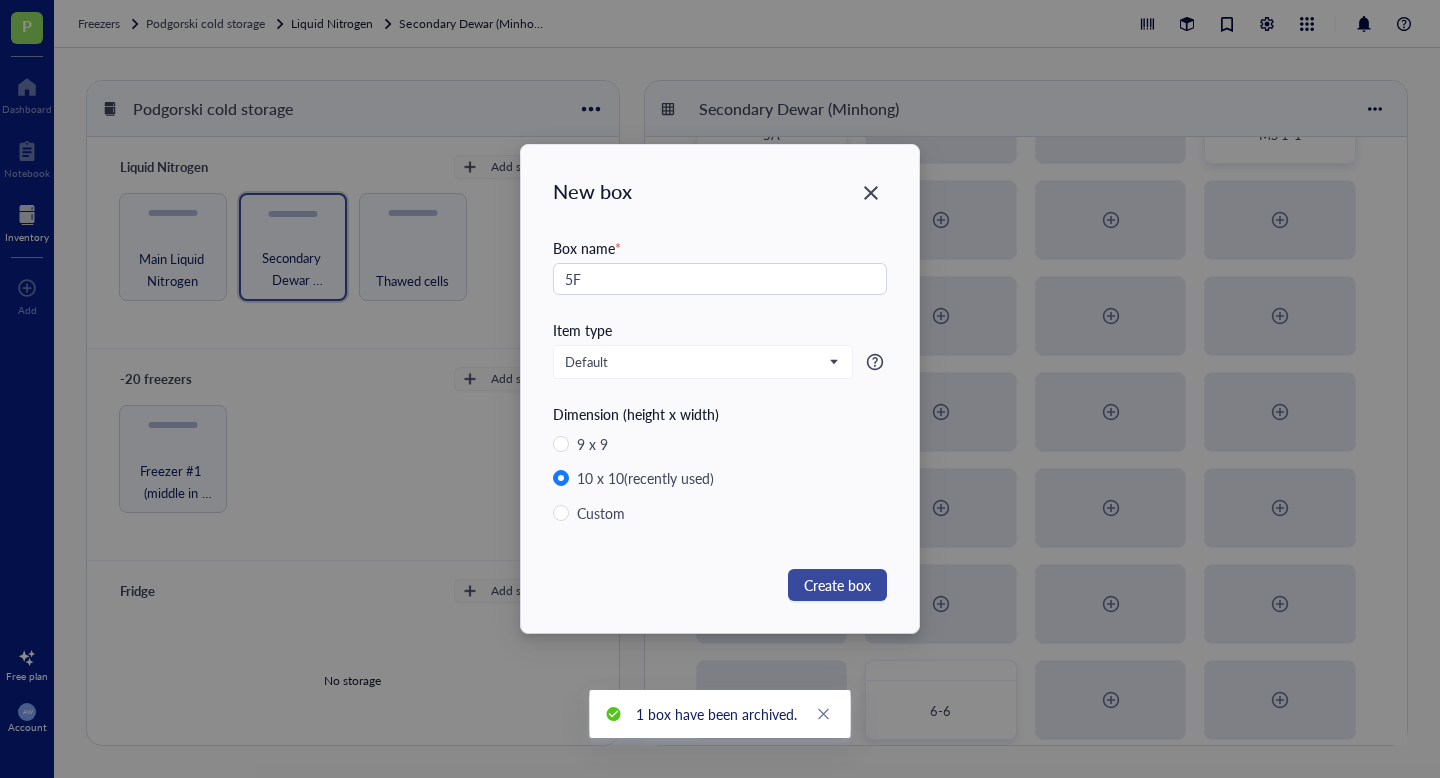 type on "5F" 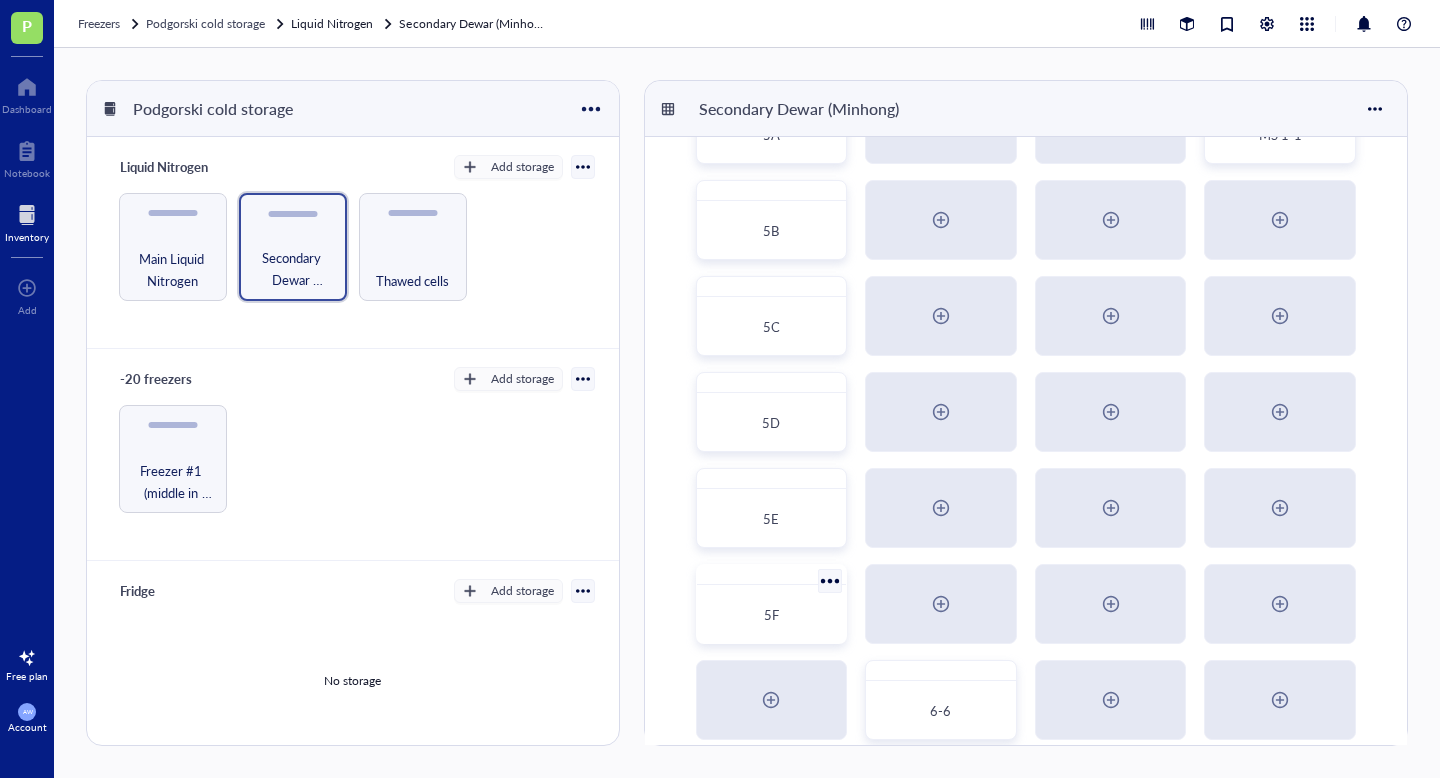 click on "5F" at bounding box center [771, 614] 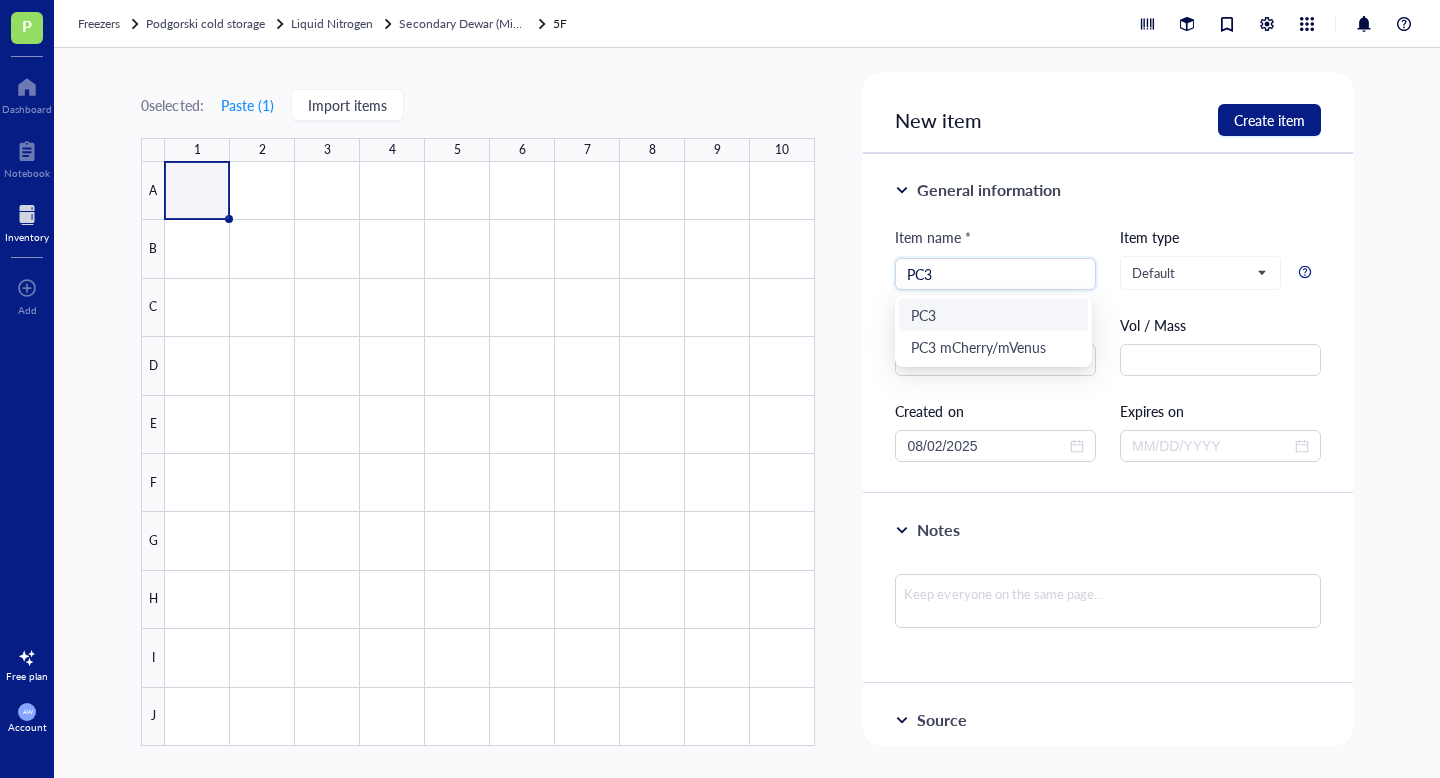 scroll, scrollTop: 8, scrollLeft: 0, axis: vertical 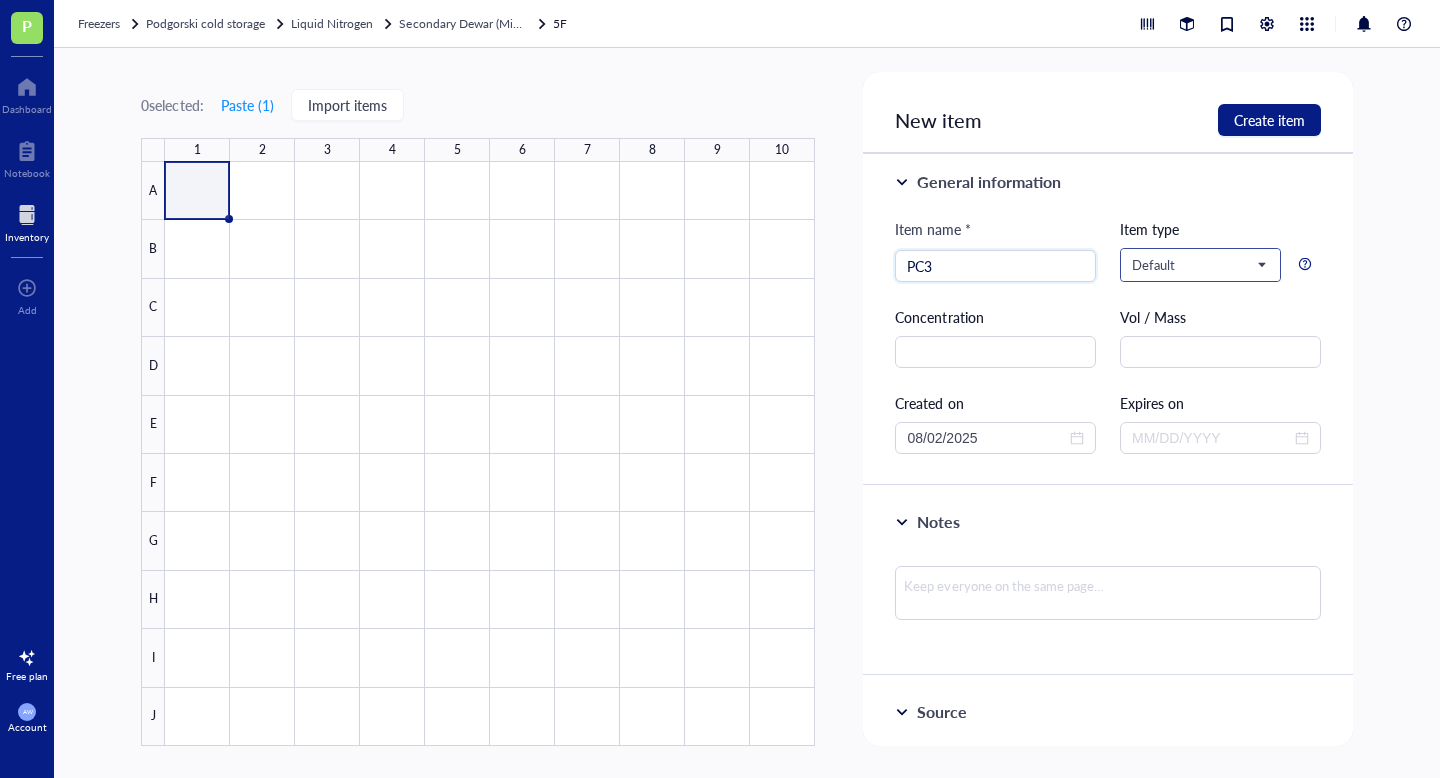 click on "Default" at bounding box center [1198, 265] 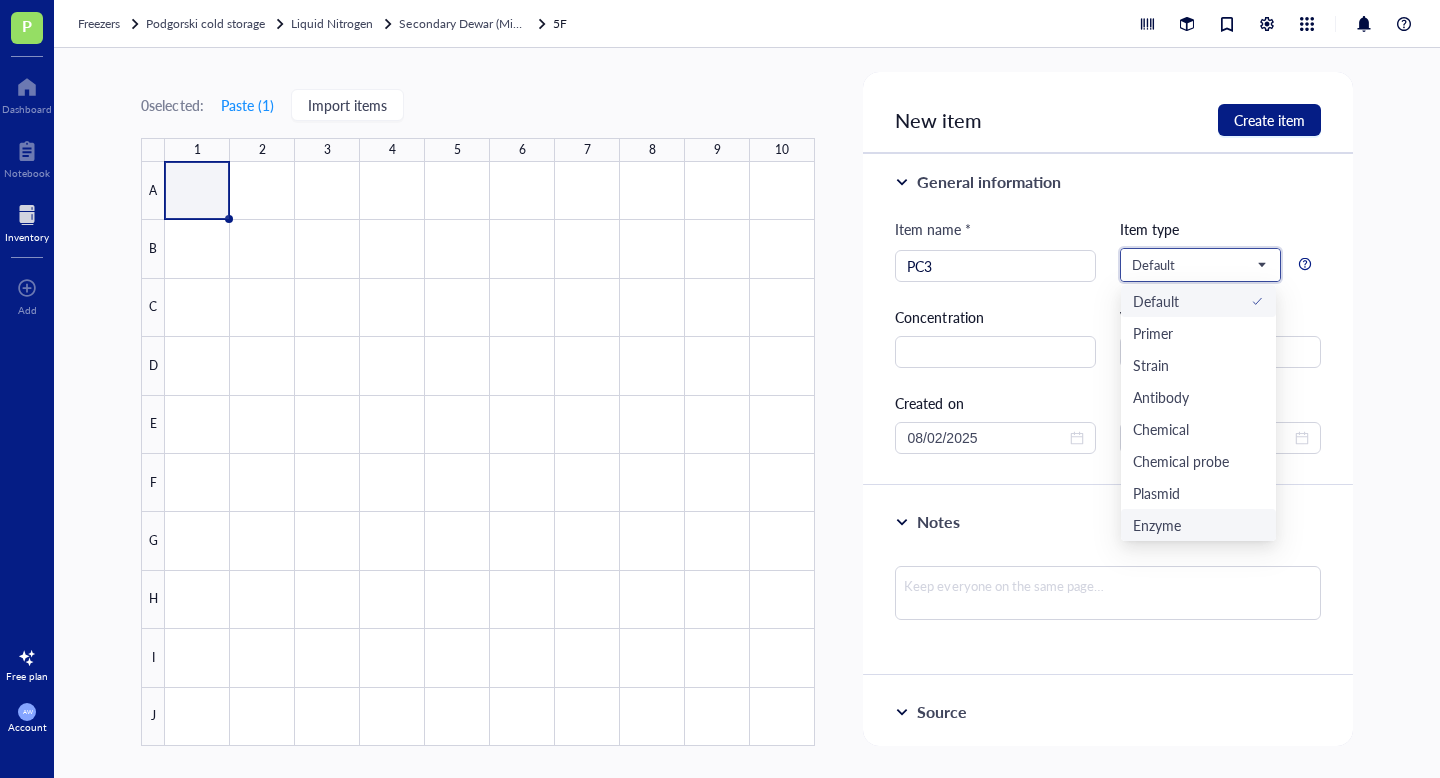 scroll, scrollTop: 65, scrollLeft: 0, axis: vertical 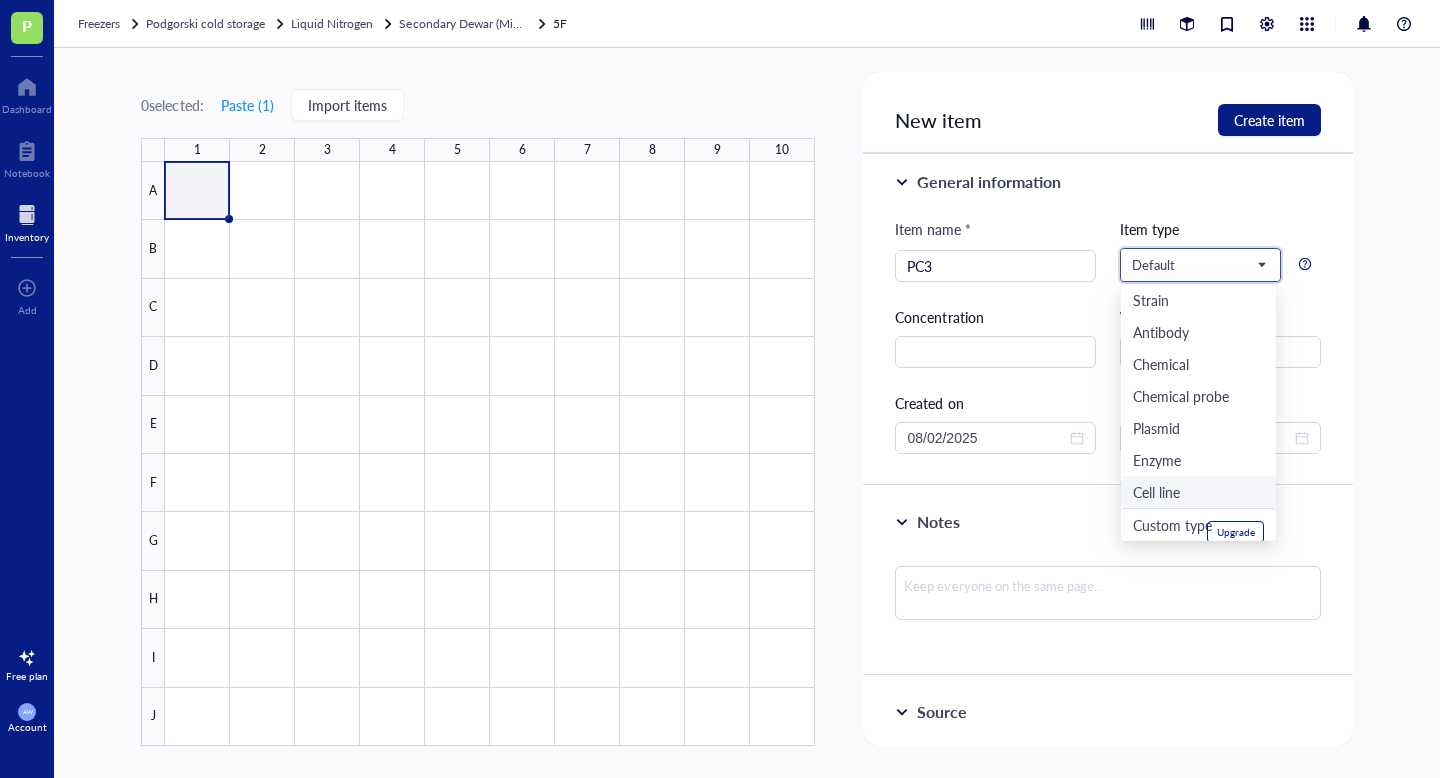 click on "Cell line" at bounding box center [1156, 492] 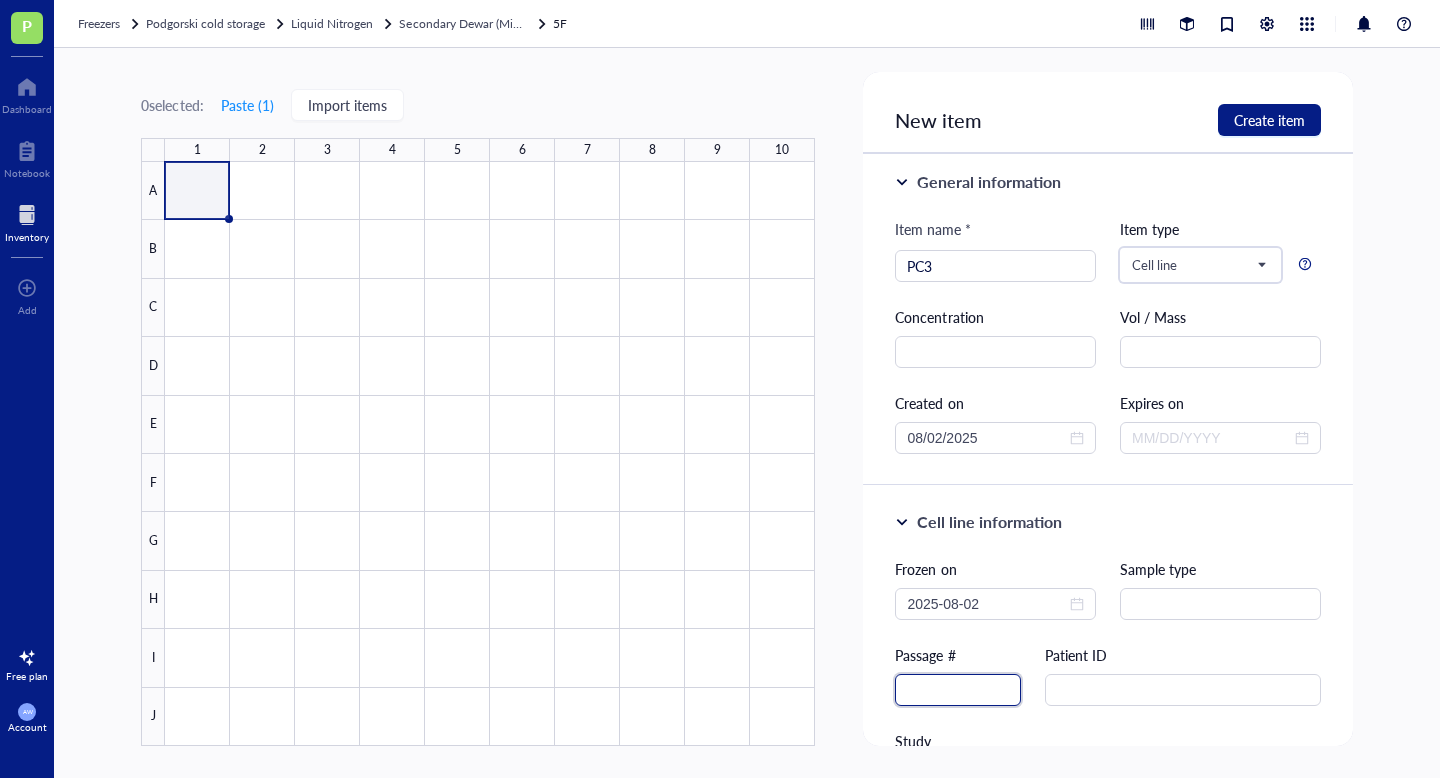 click at bounding box center (958, 690) 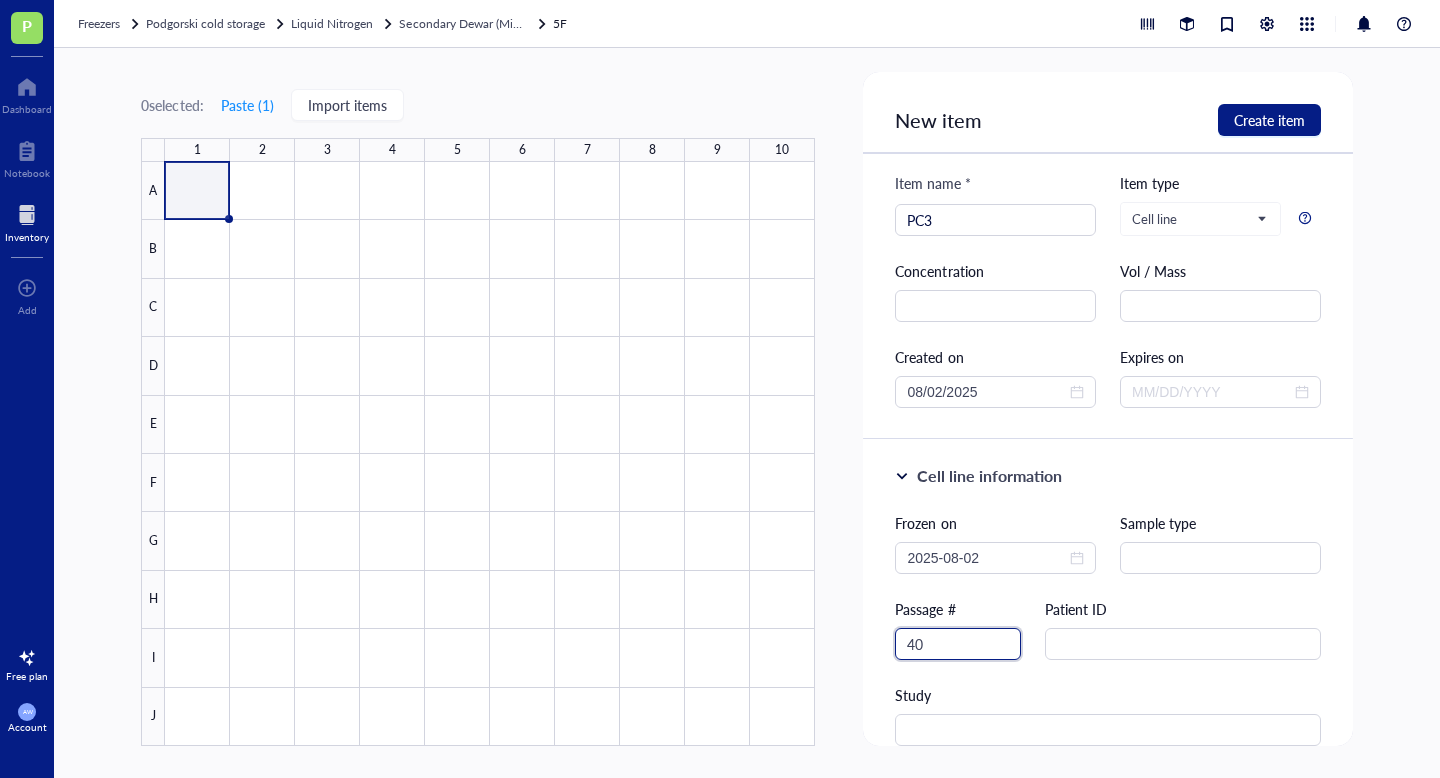 scroll, scrollTop: 52, scrollLeft: 0, axis: vertical 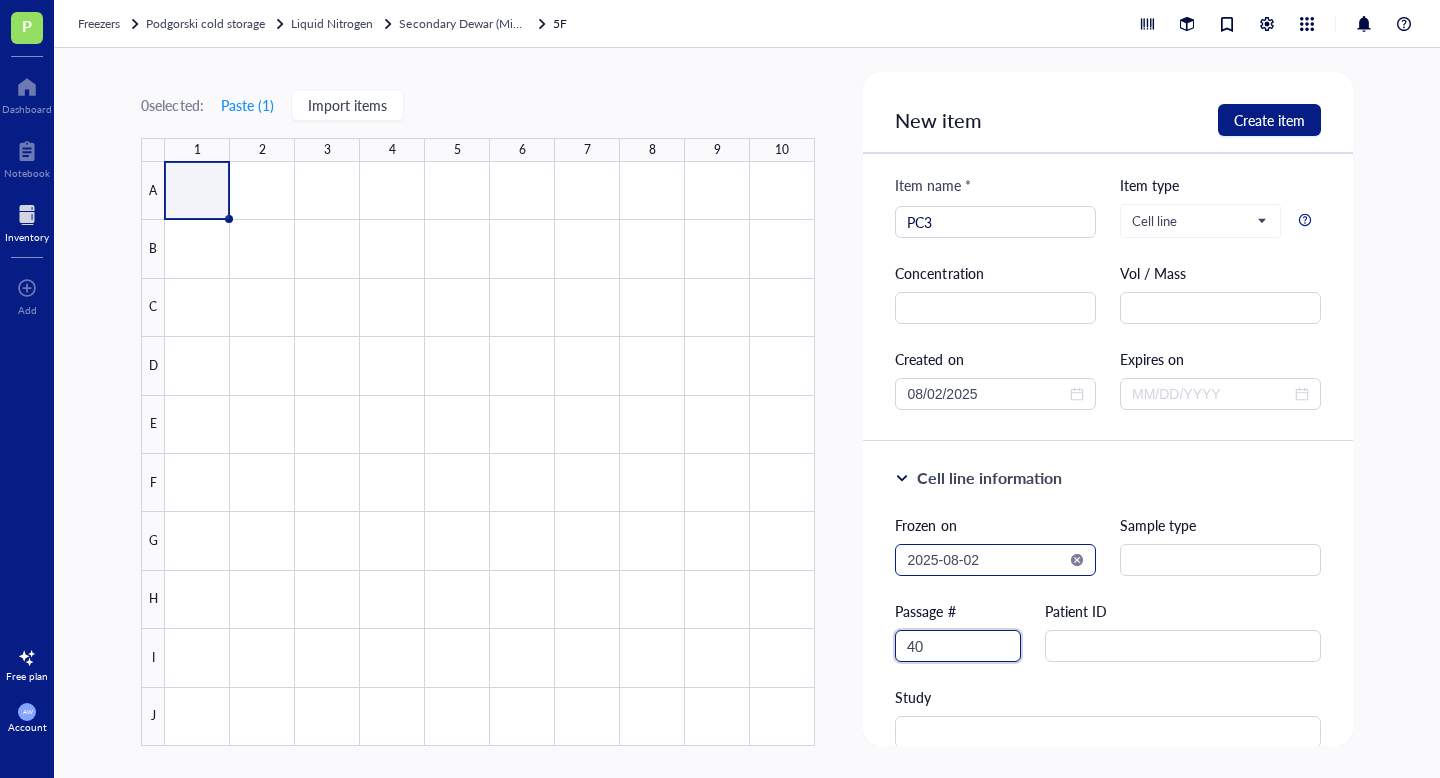 type on "40" 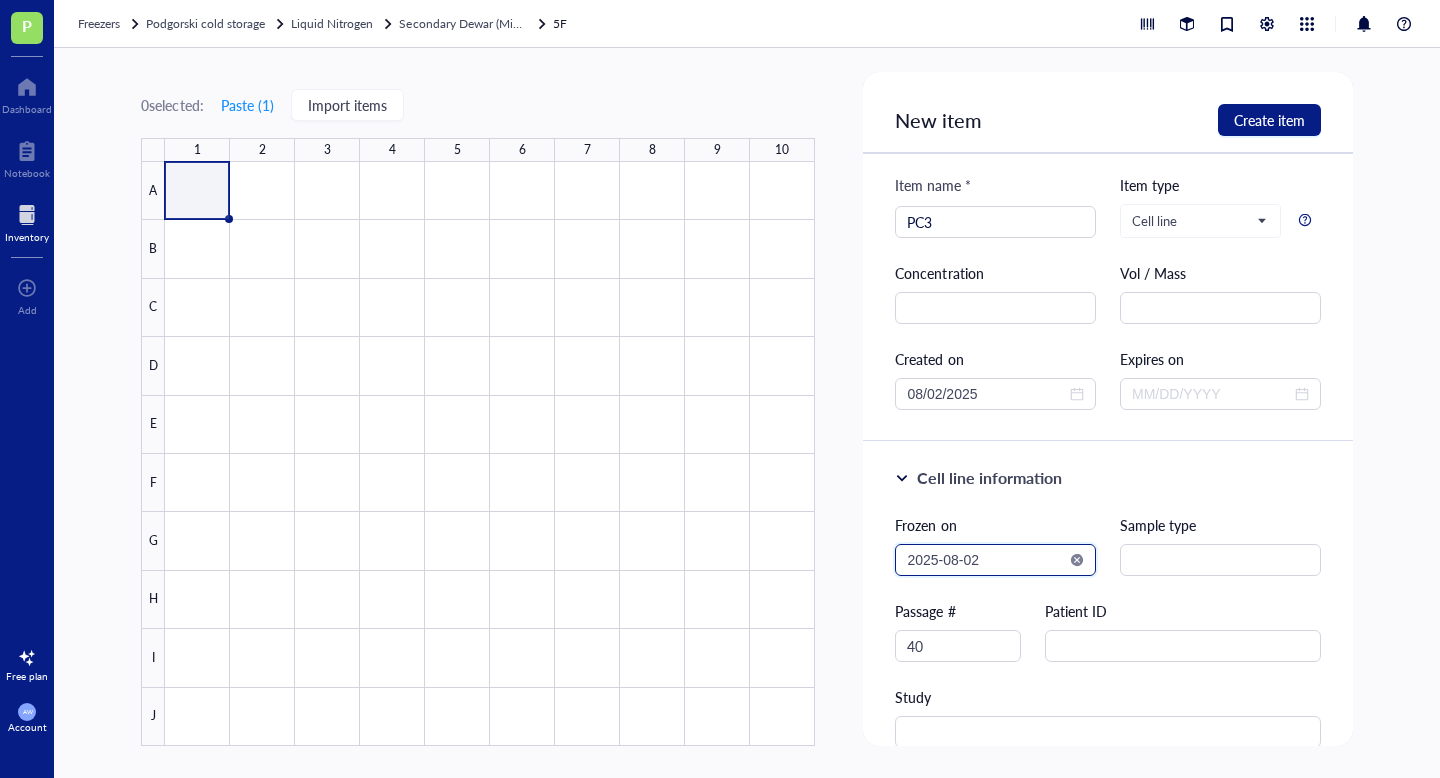 click on "2025-08-02" at bounding box center [986, 560] 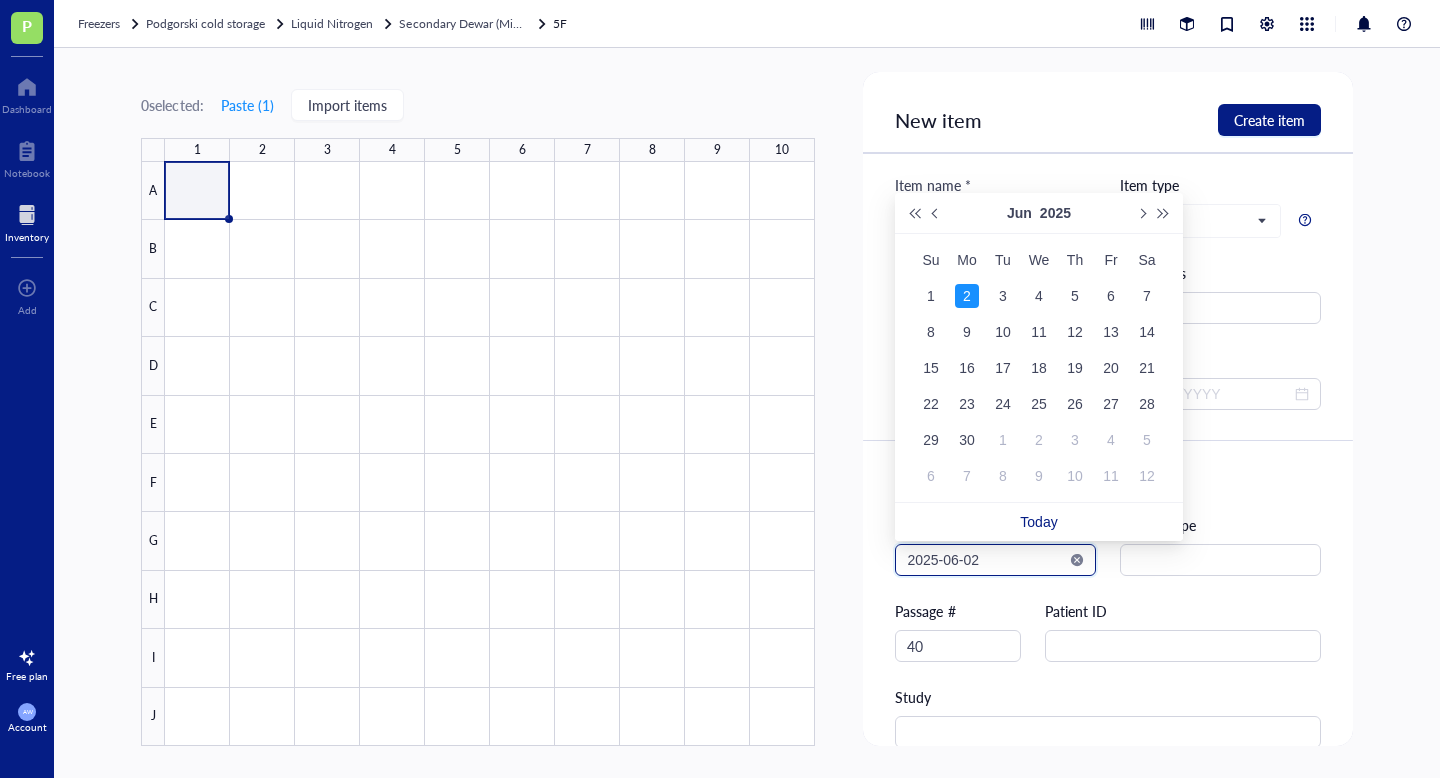click on "2025-06-02" at bounding box center [986, 560] 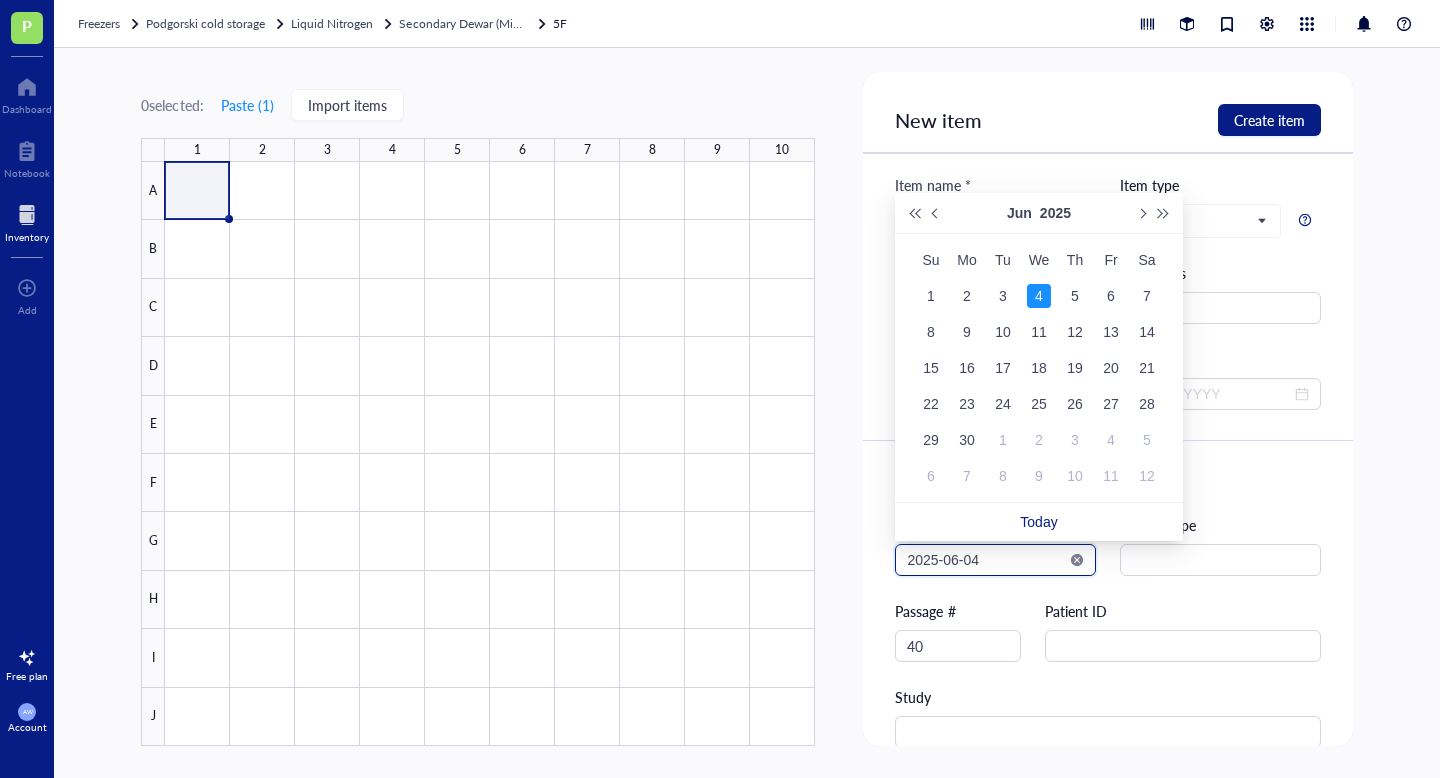click on "2025-06-04" at bounding box center [986, 560] 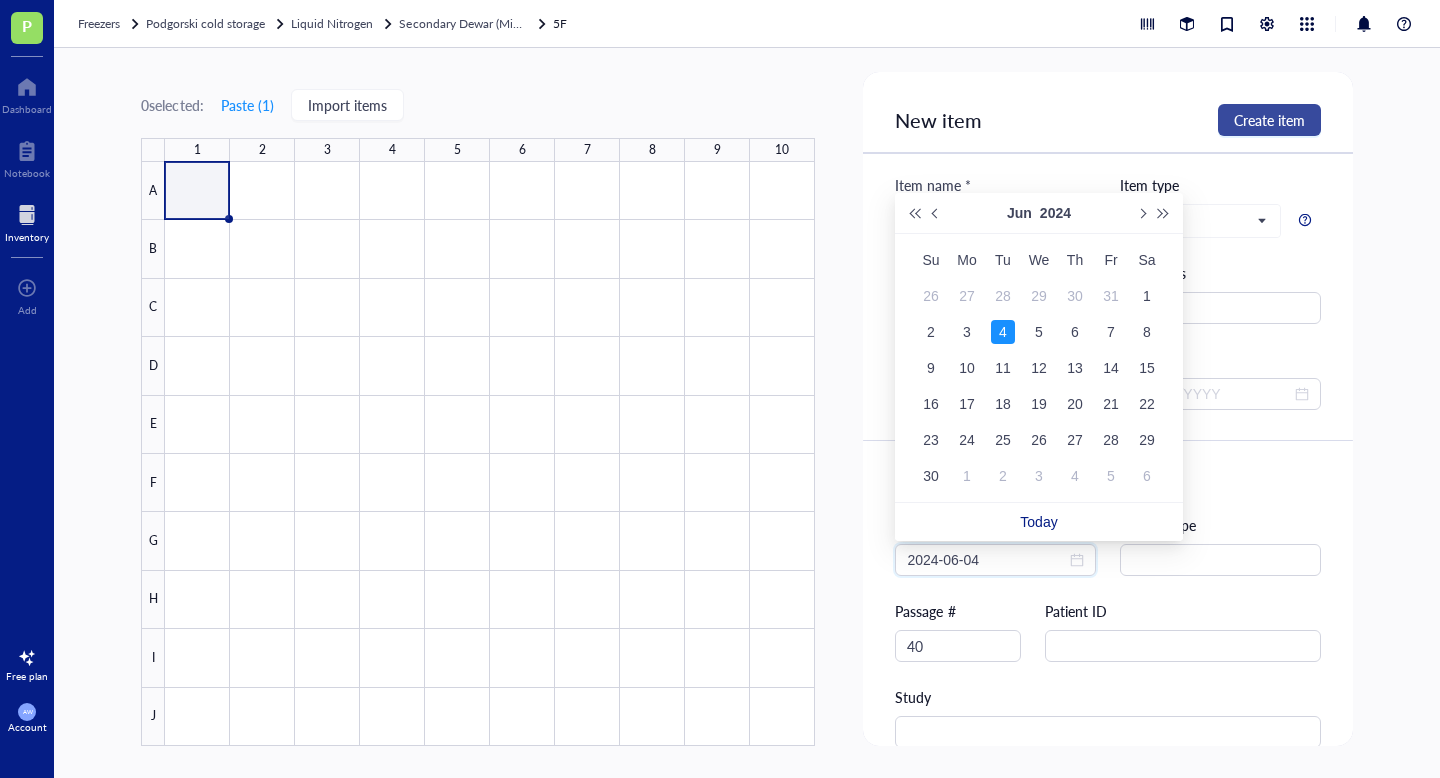 type on "2024-06-04" 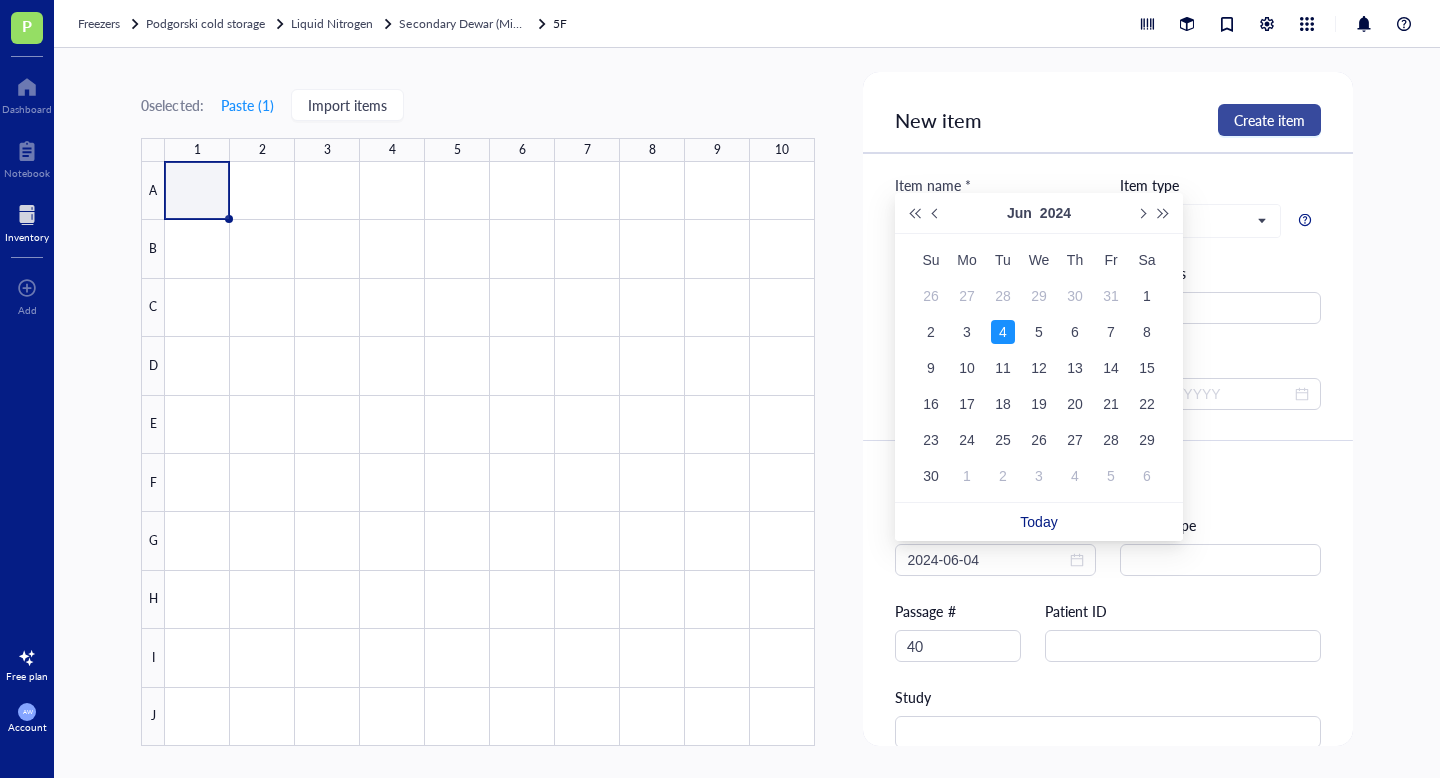click on "Create item" at bounding box center [1269, 120] 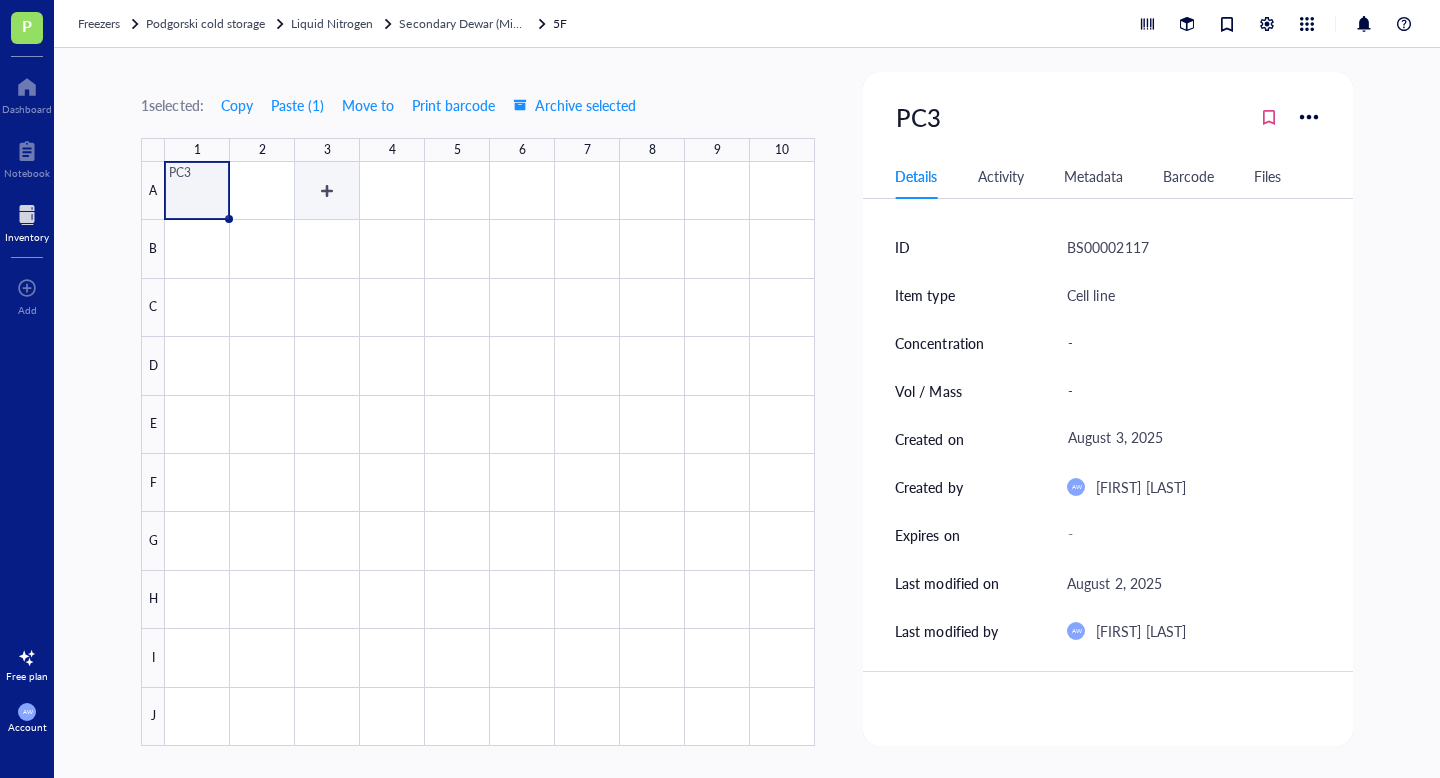 click at bounding box center (490, 454) 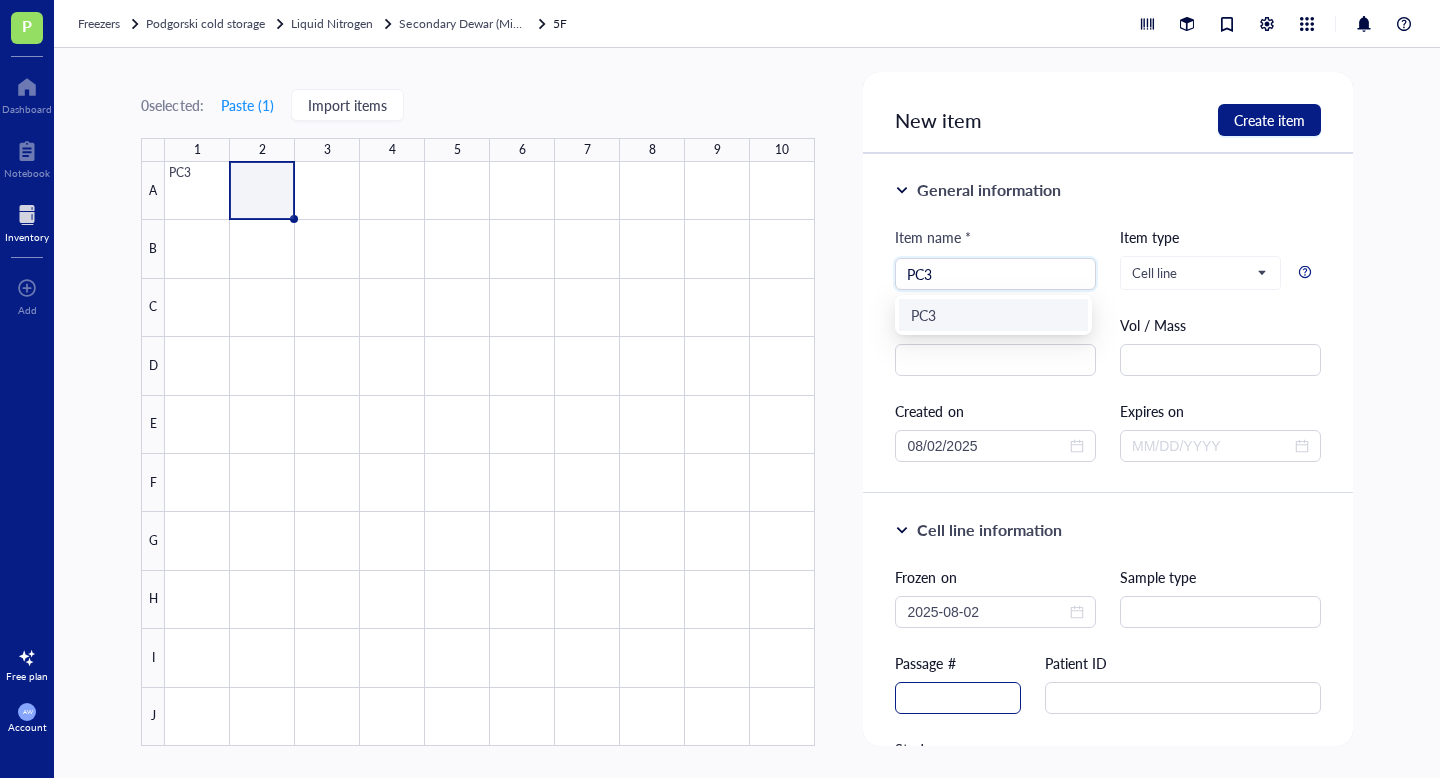 type on "PC3" 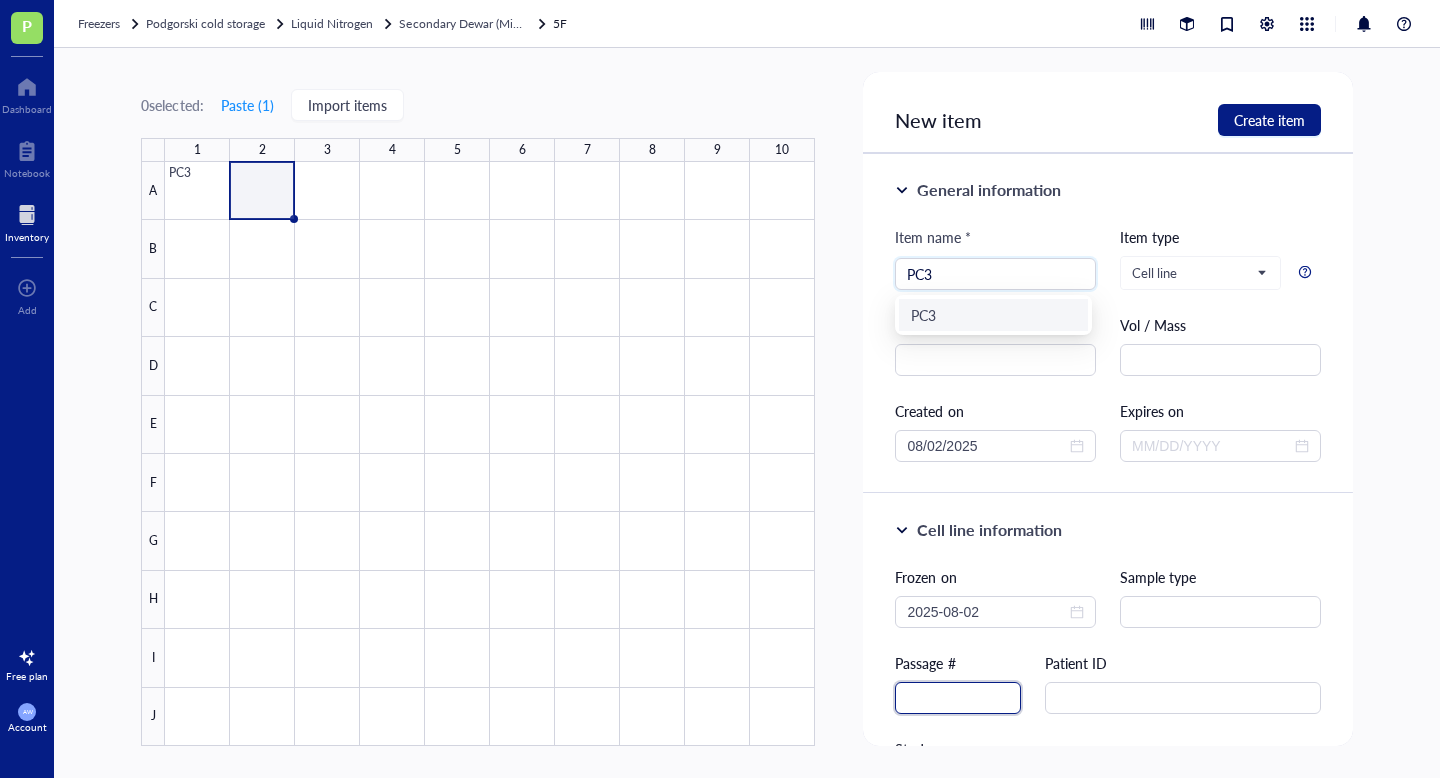 click at bounding box center [958, 698] 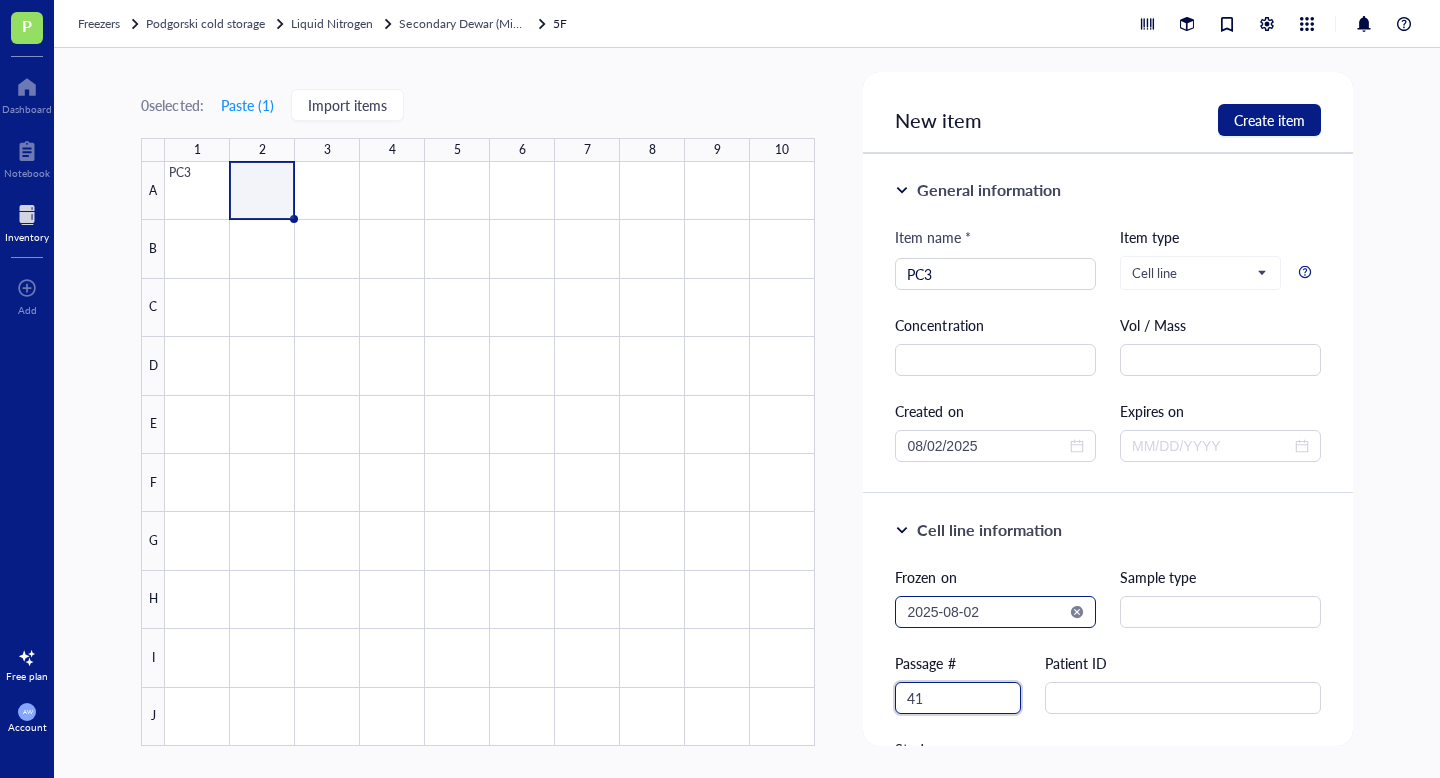 type on "41" 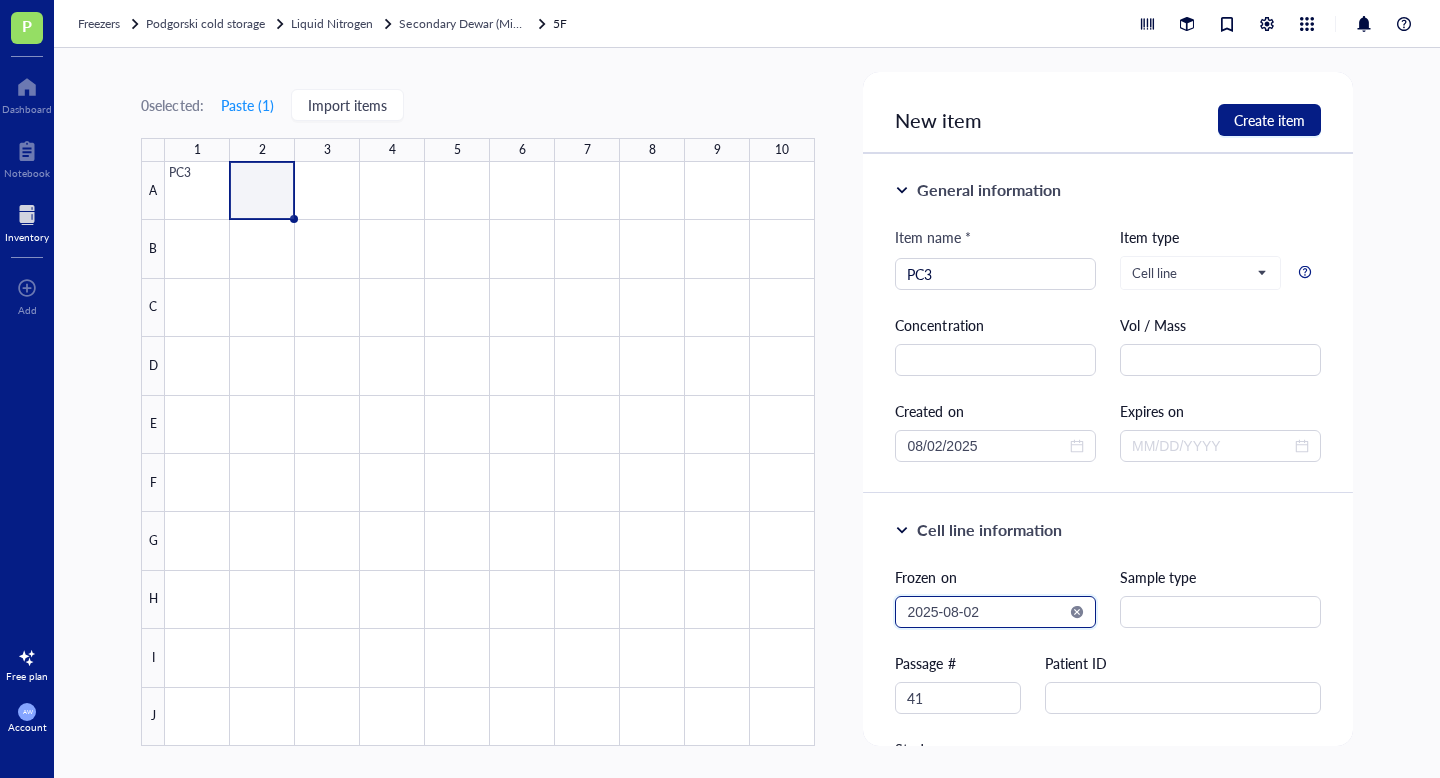 click on "2025-08-02" at bounding box center [986, 612] 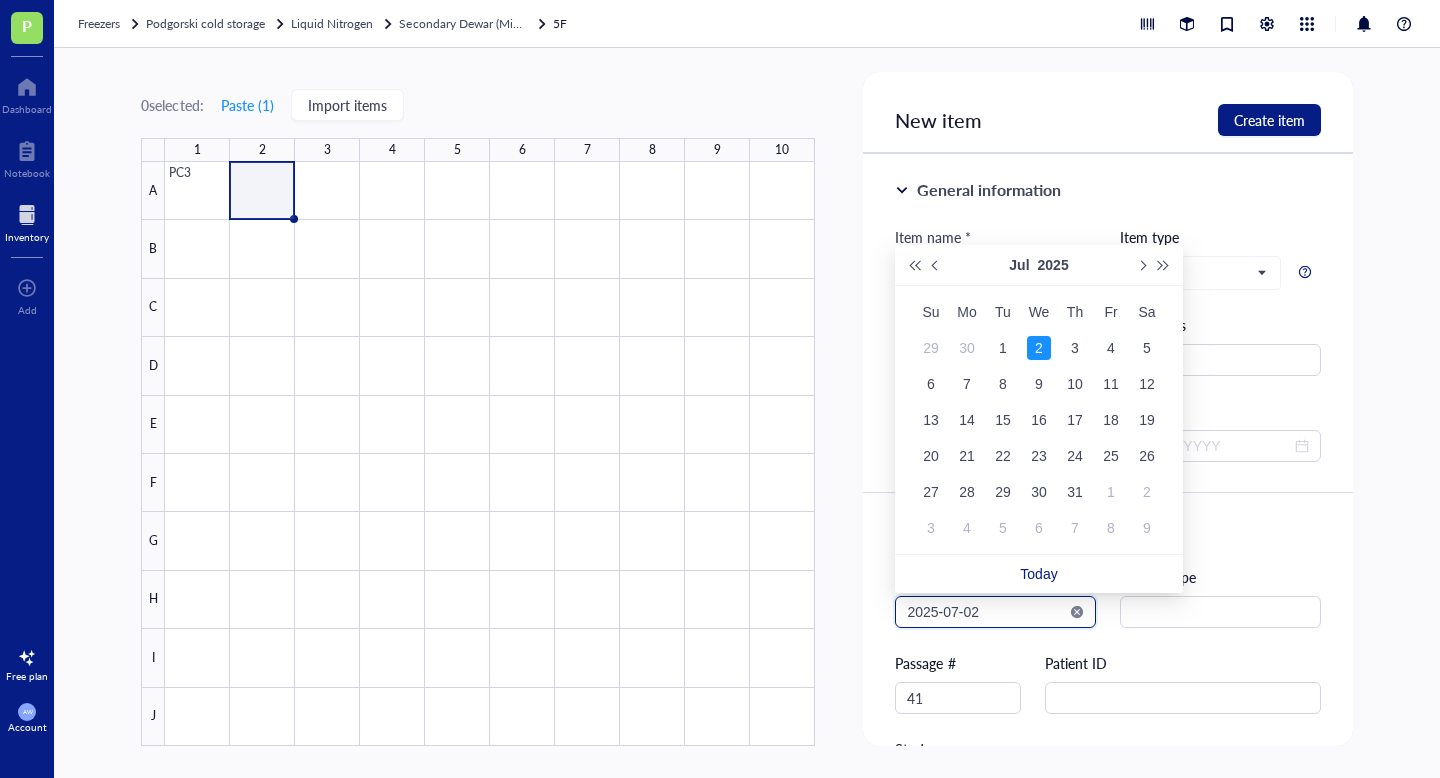 click on "2025-07-02" at bounding box center (986, 612) 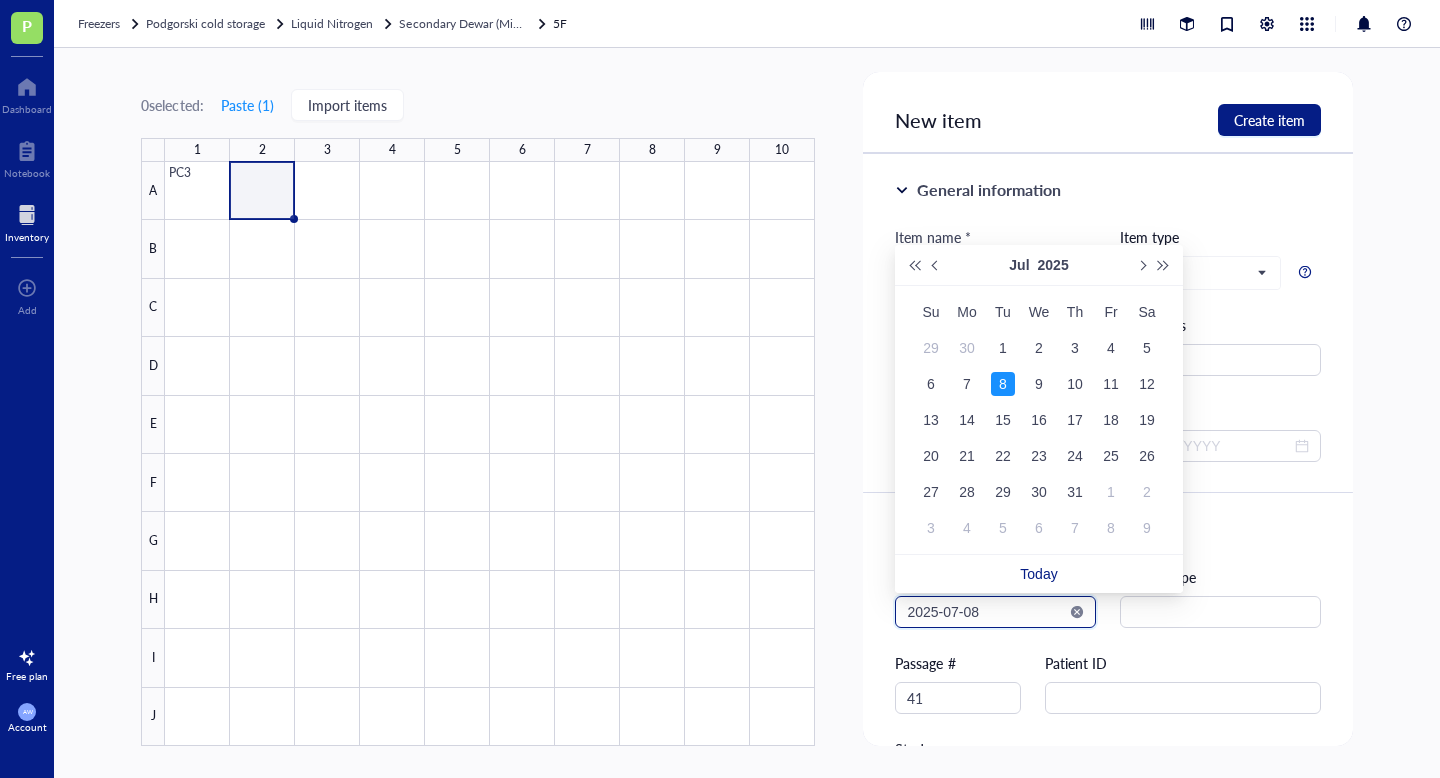 click on "2025-07-08" at bounding box center [986, 612] 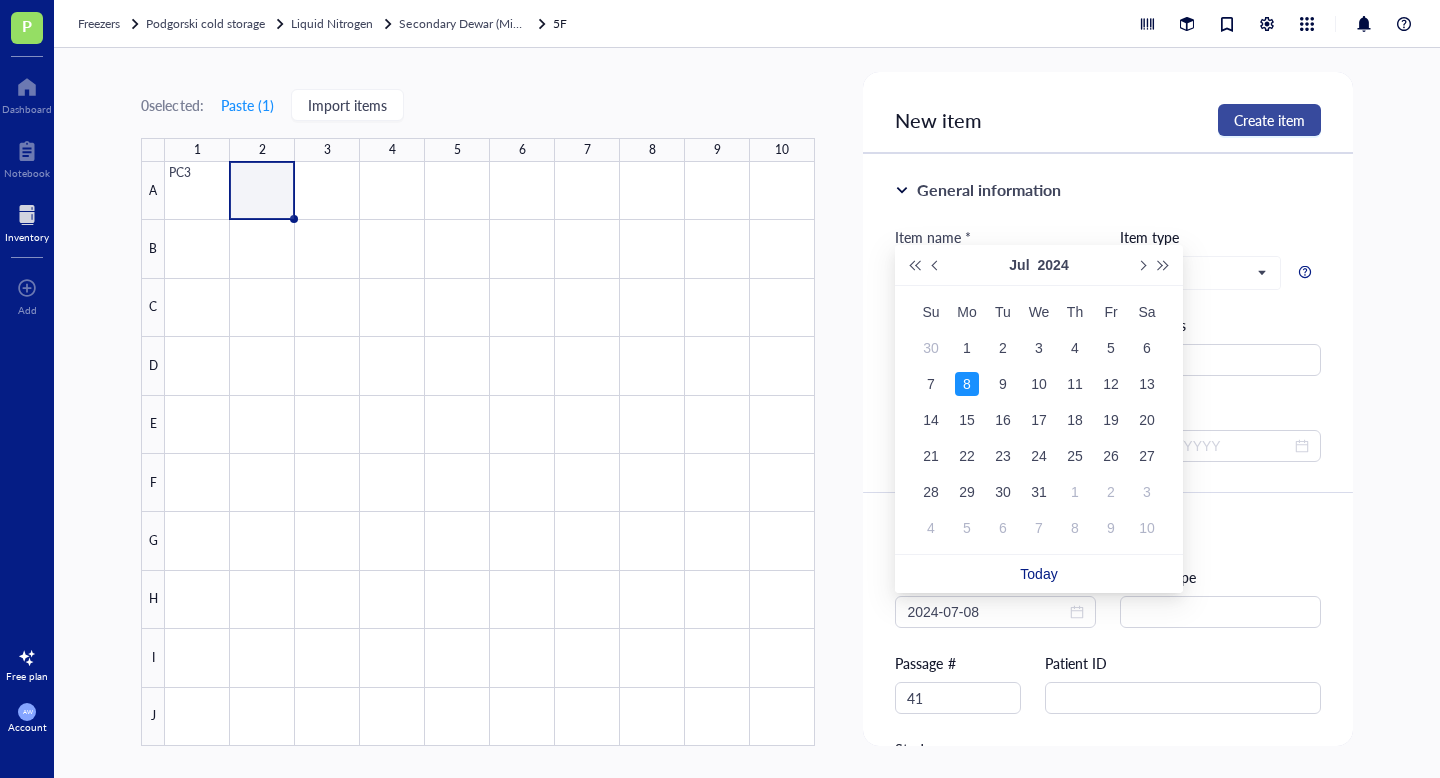 type on "2024-07-08" 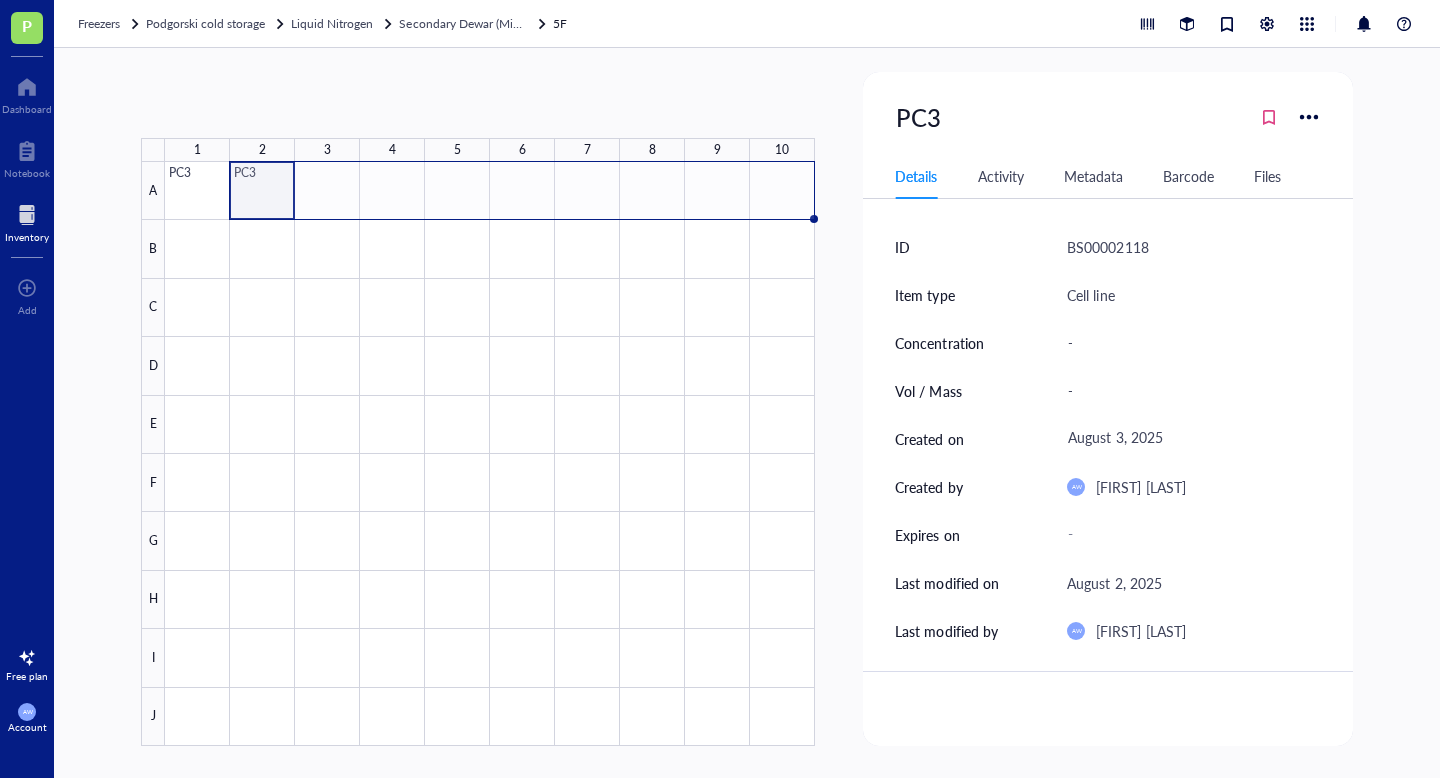 drag, startPoint x: 291, startPoint y: 220, endPoint x: 785, endPoint y: 250, distance: 494.9101 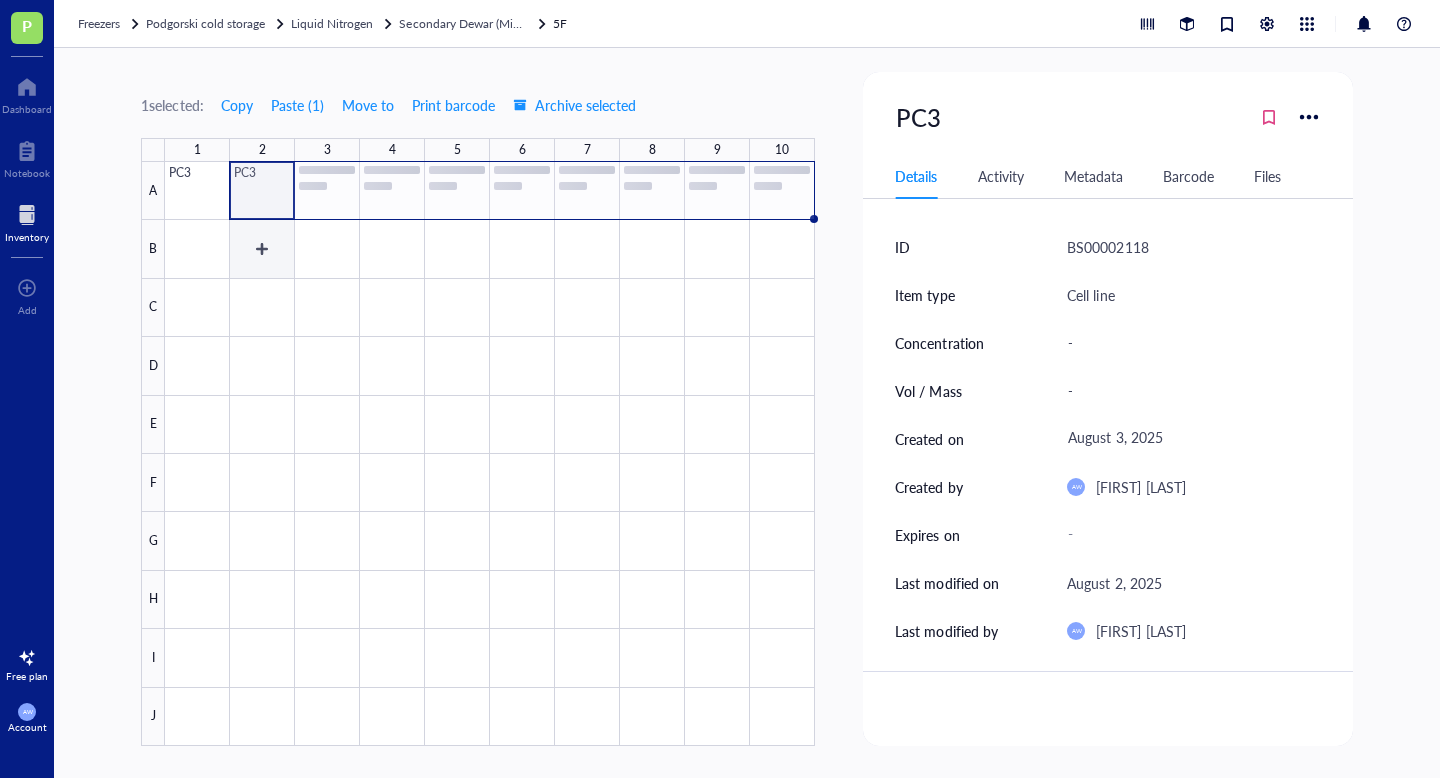 click at bounding box center [490, 454] 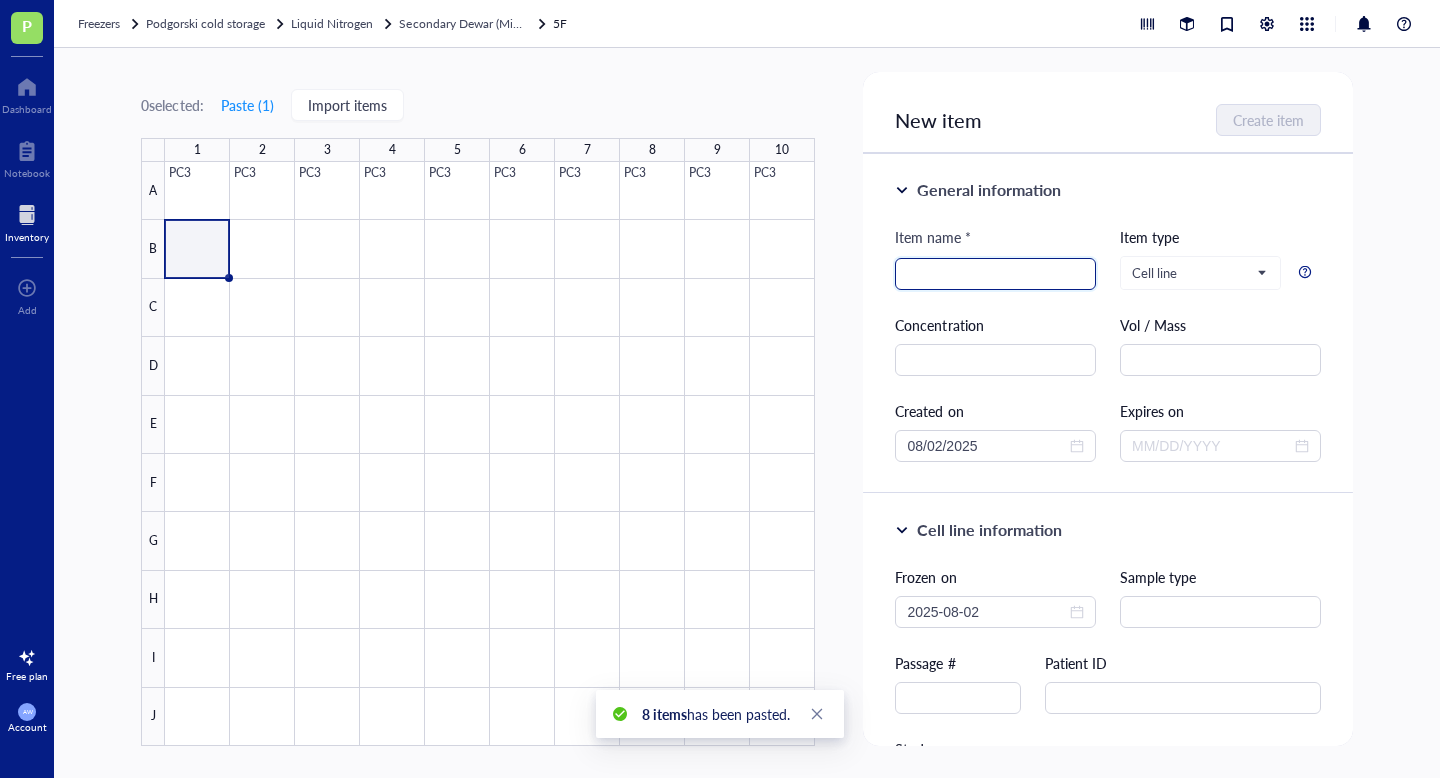 click at bounding box center (995, 274) 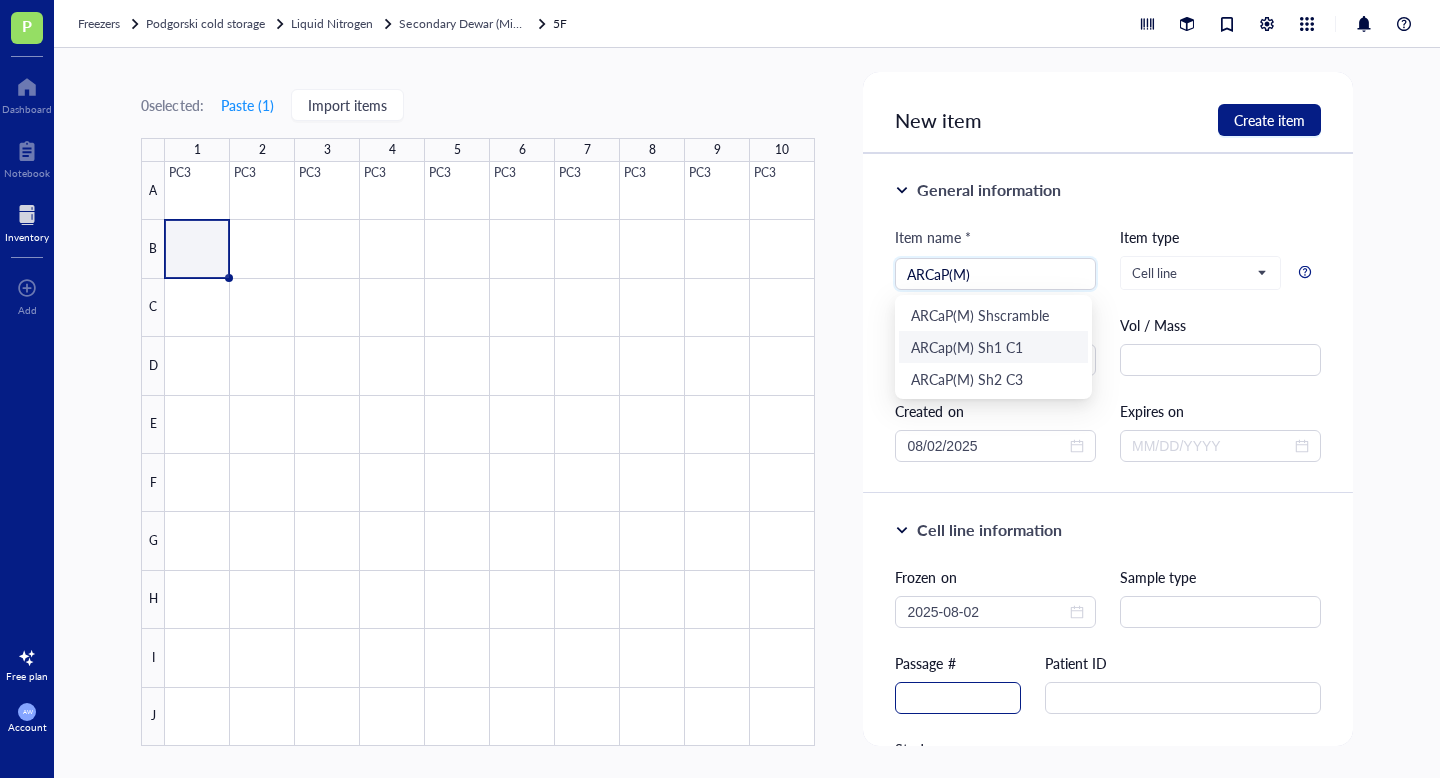 type on "ARCaP(M)" 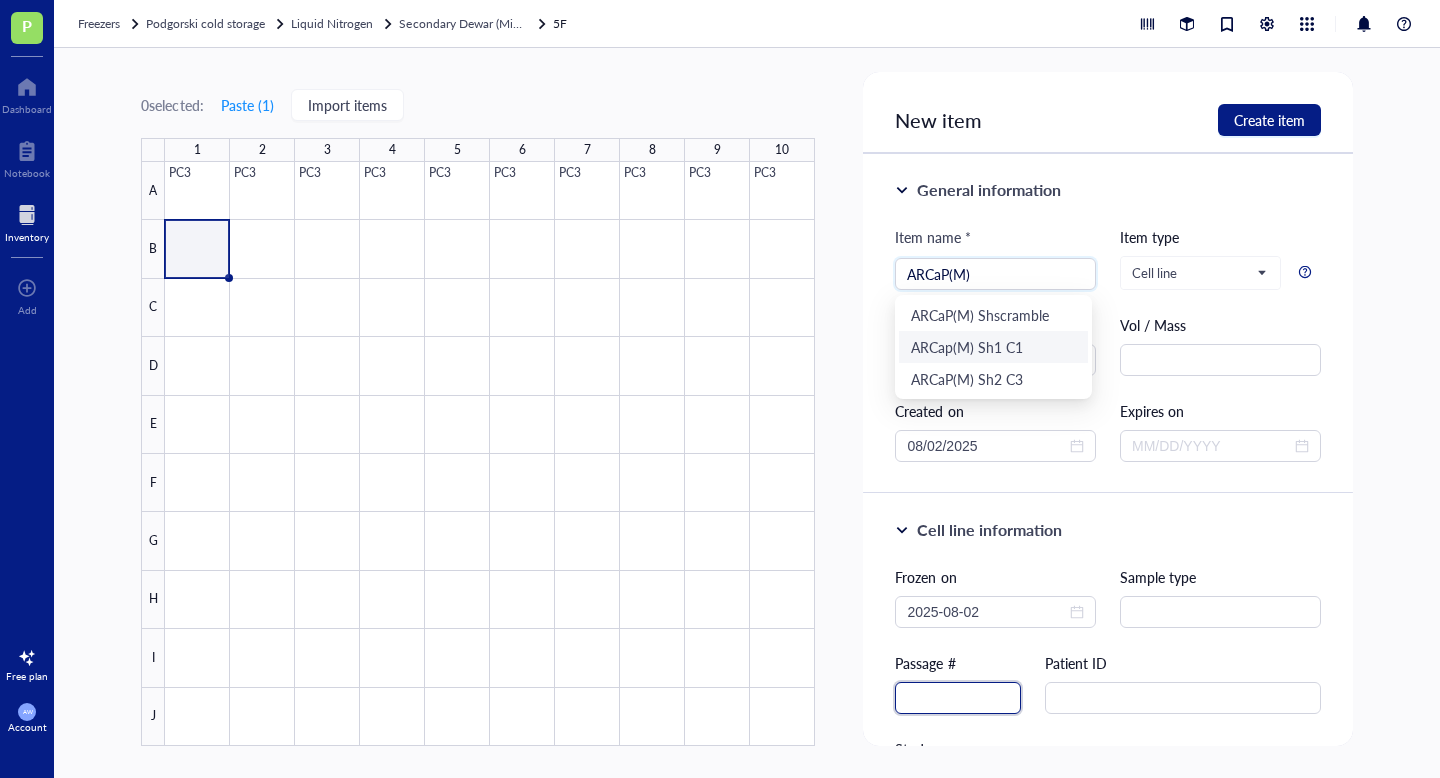 click at bounding box center (958, 698) 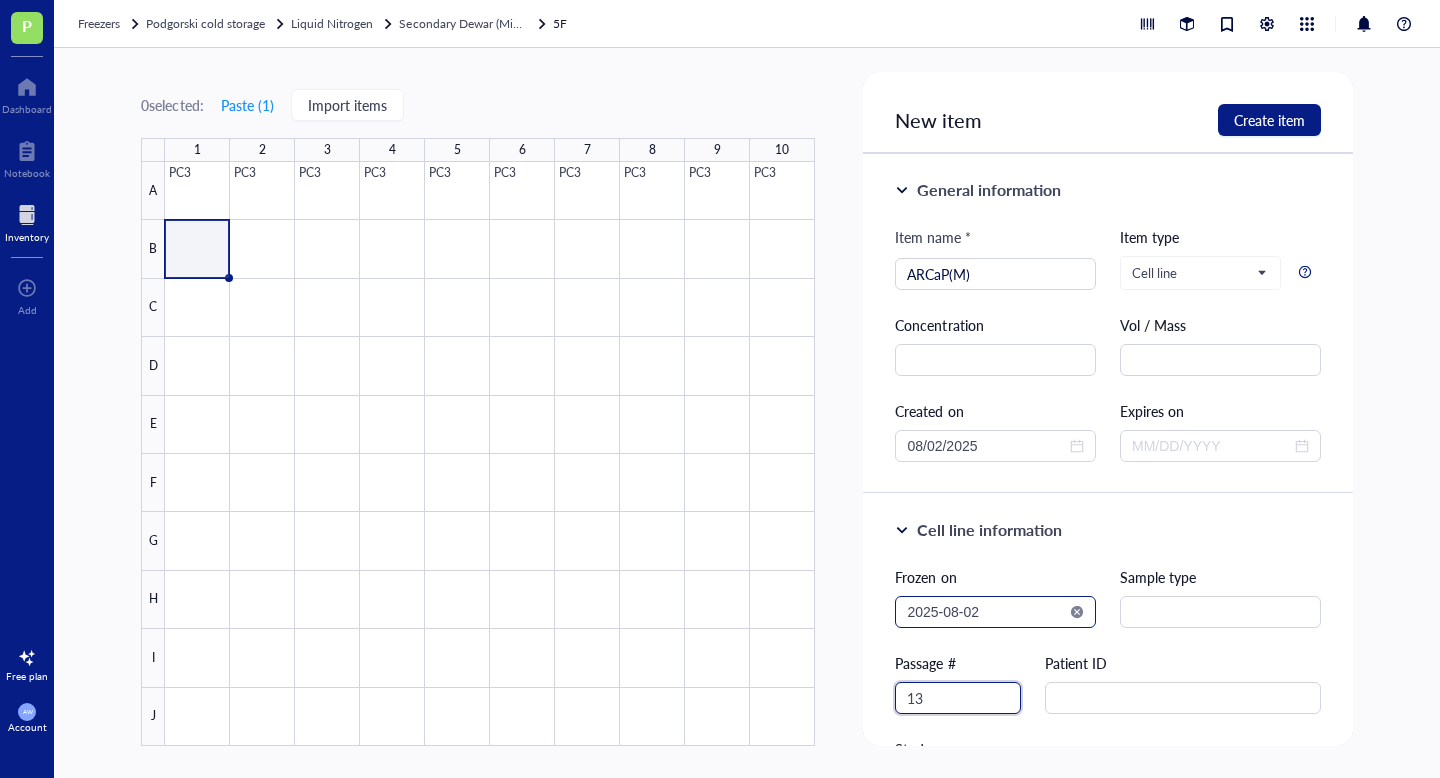 type on "13" 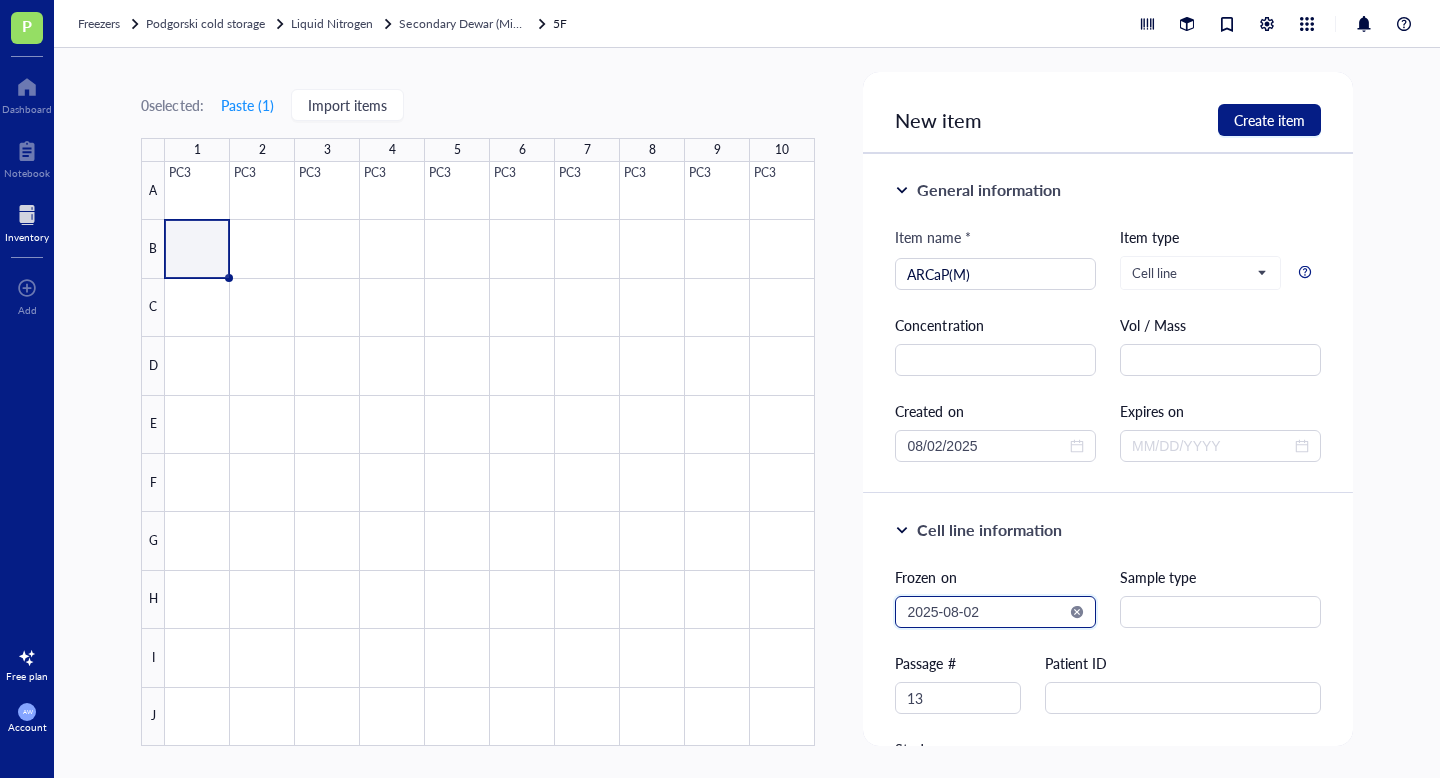 click on "2025-08-02" at bounding box center [986, 612] 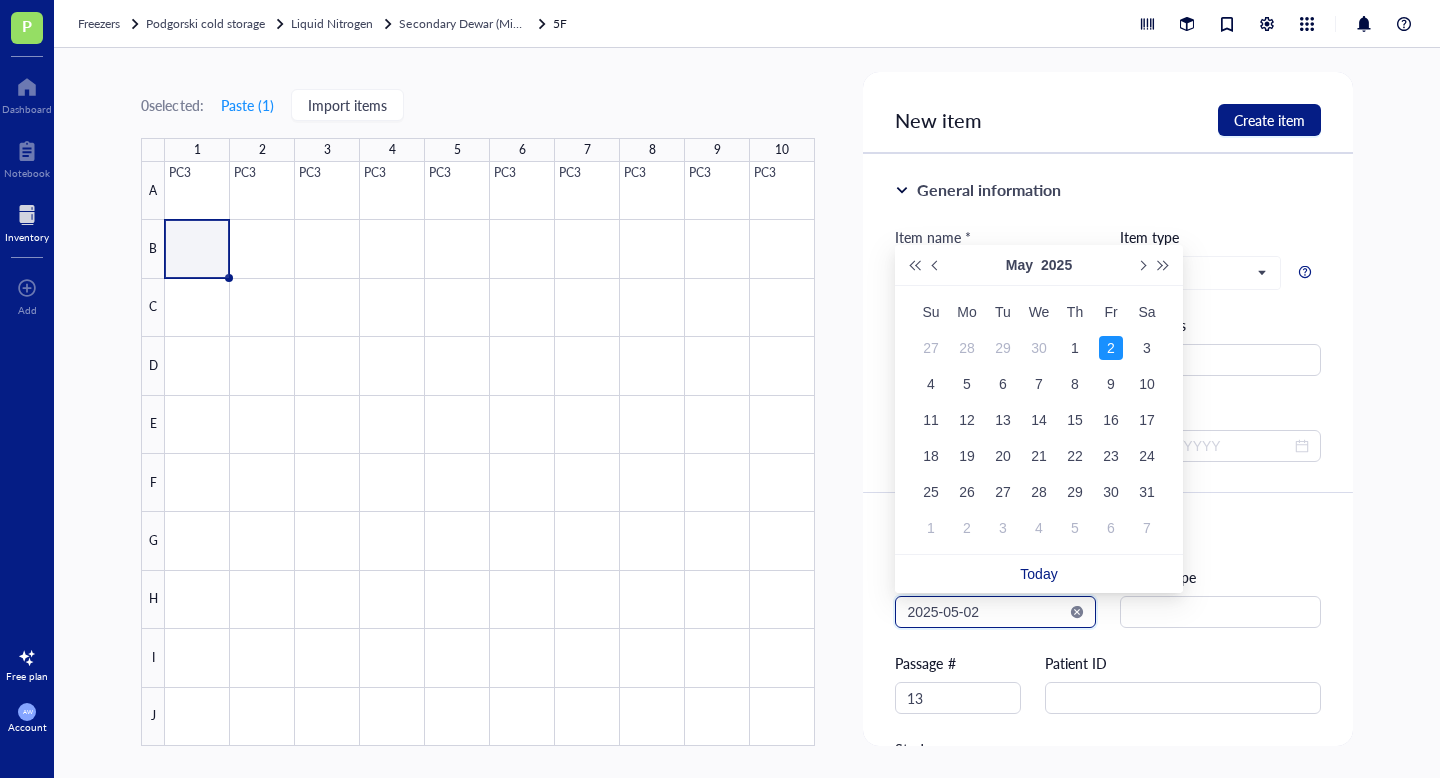click on "2025-05-02" at bounding box center [986, 612] 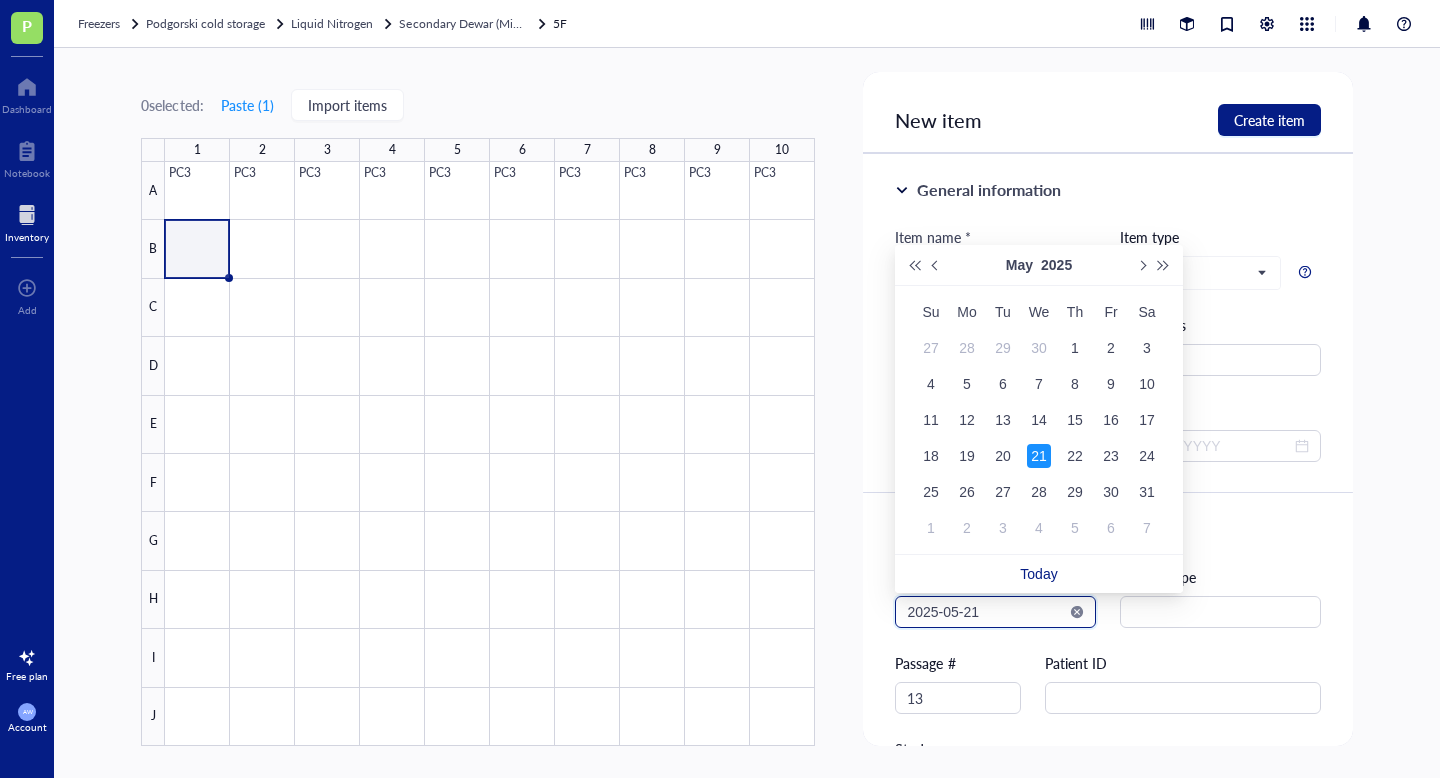 click on "2025-05-21" at bounding box center [986, 612] 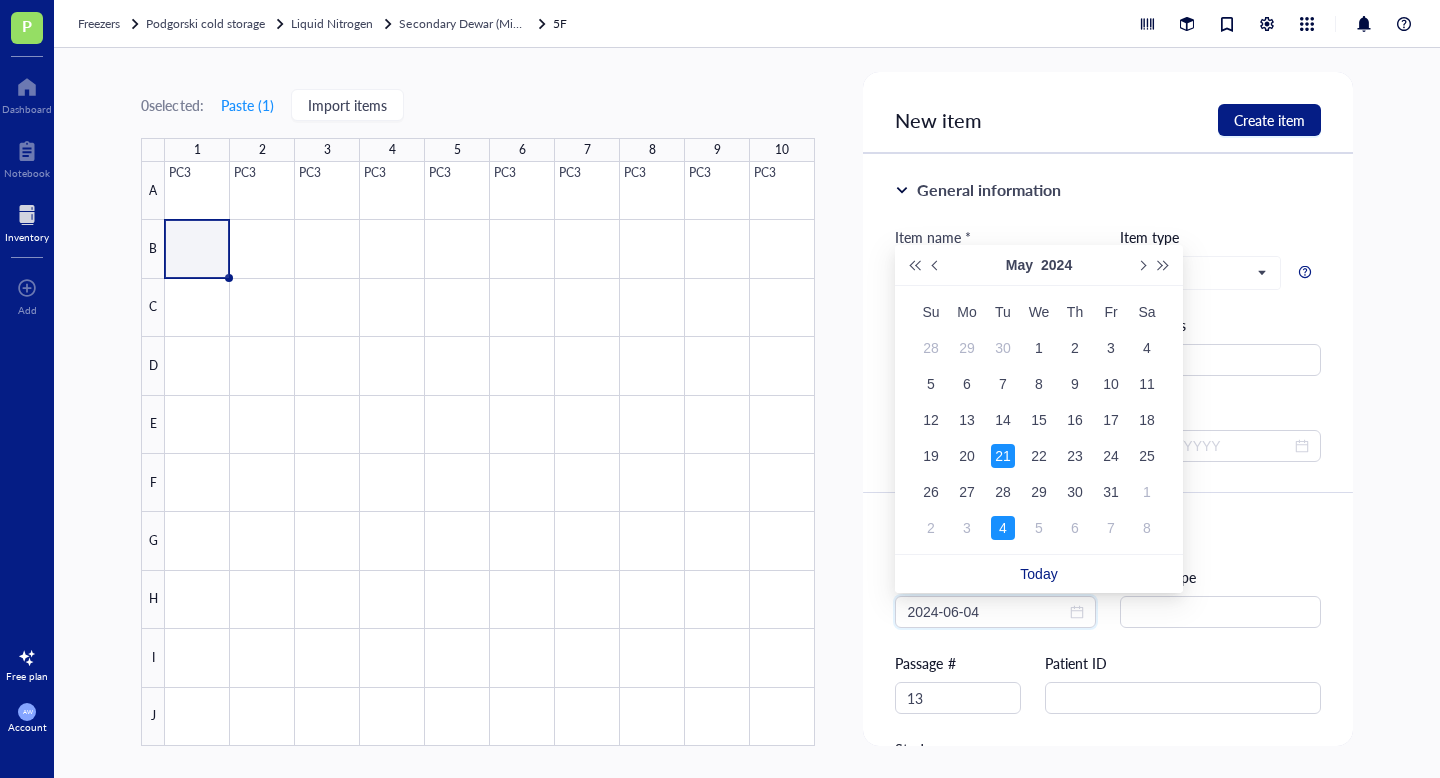 type on "2024-05-21" 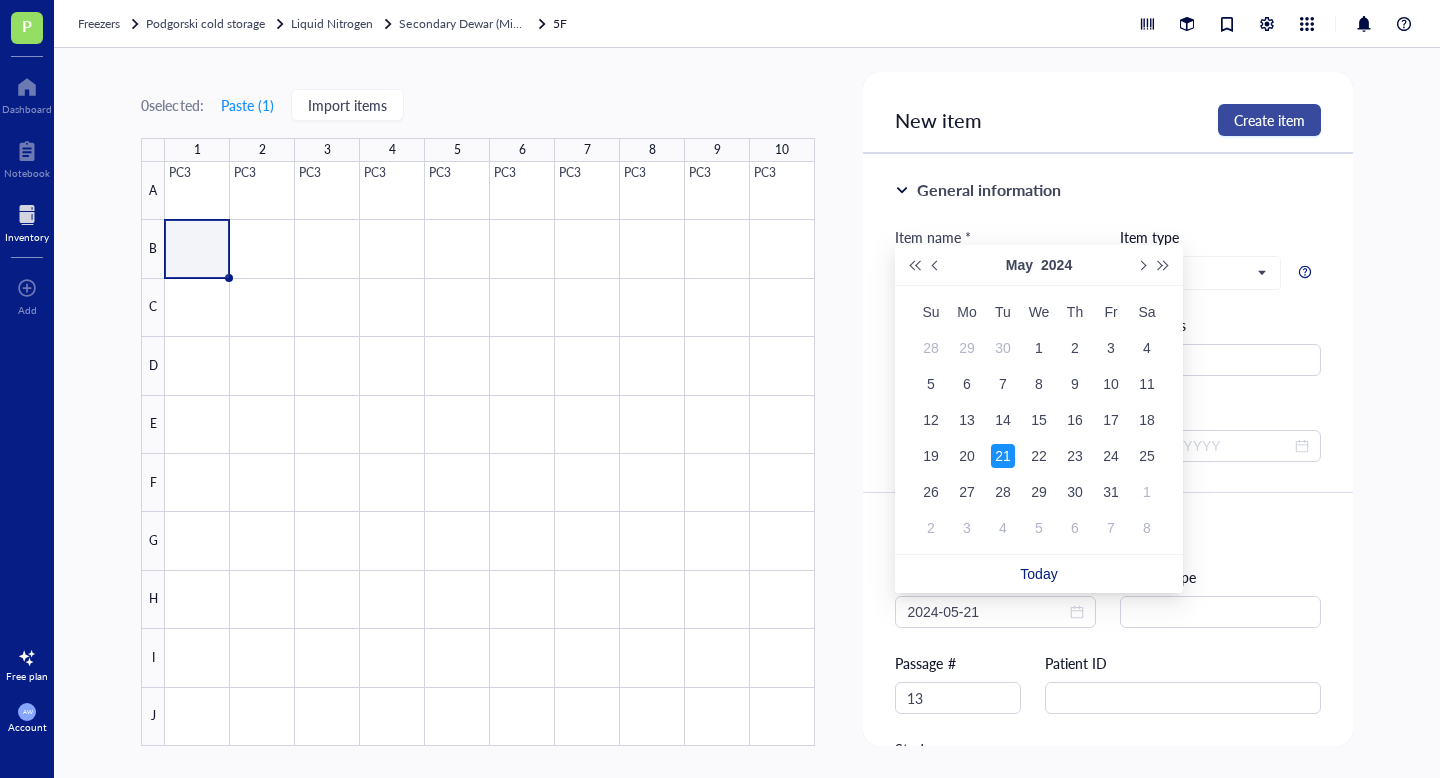 click on "Create item" at bounding box center (1269, 120) 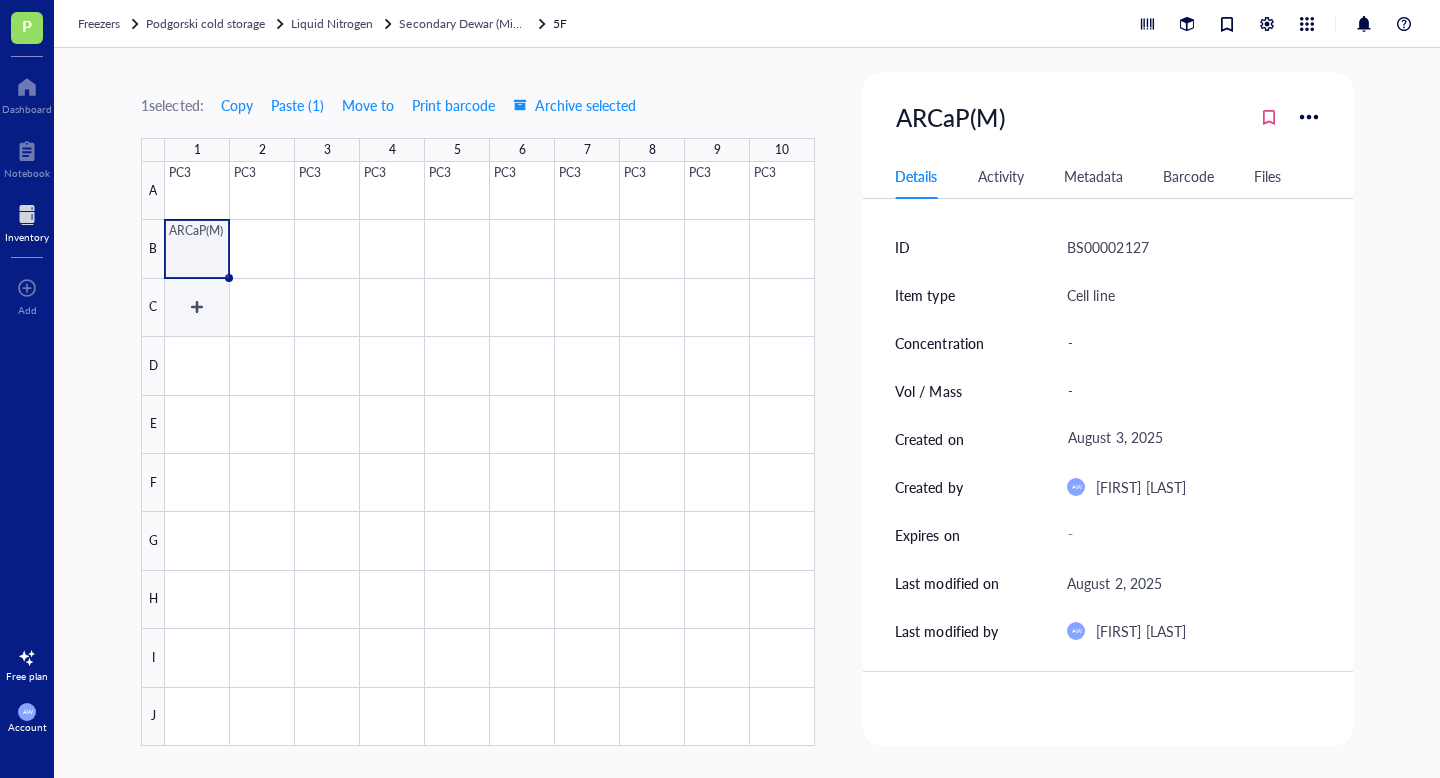 click at bounding box center [490, 454] 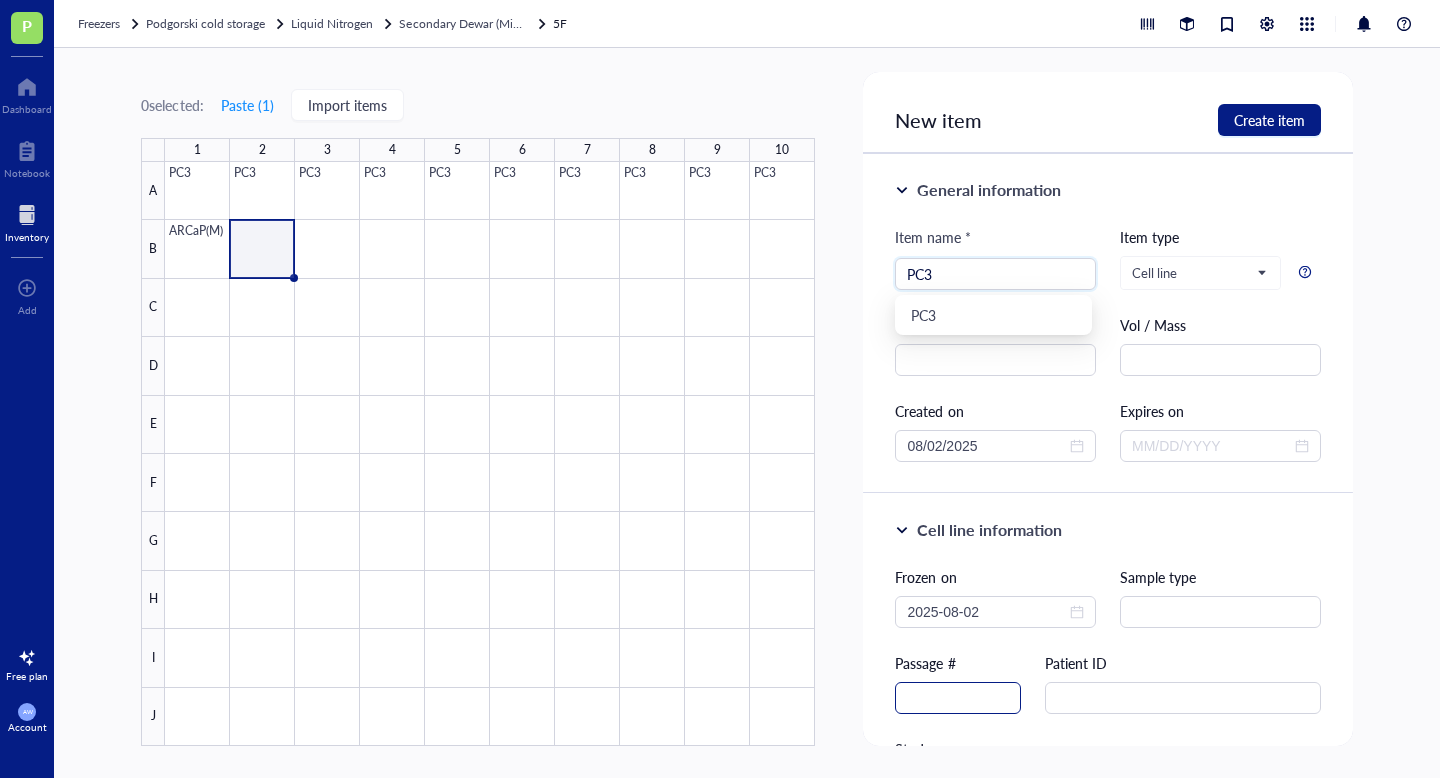 type on "PC3" 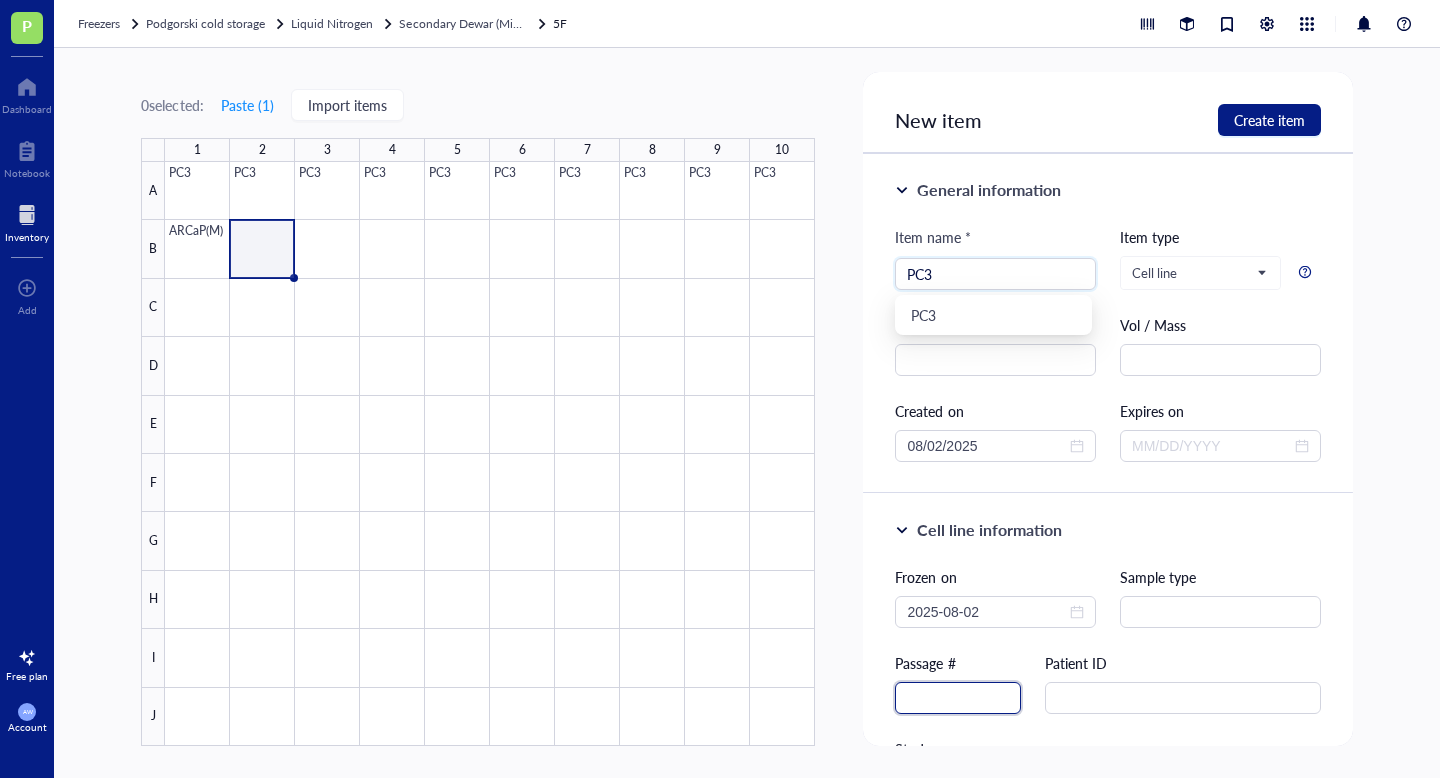 click at bounding box center (958, 698) 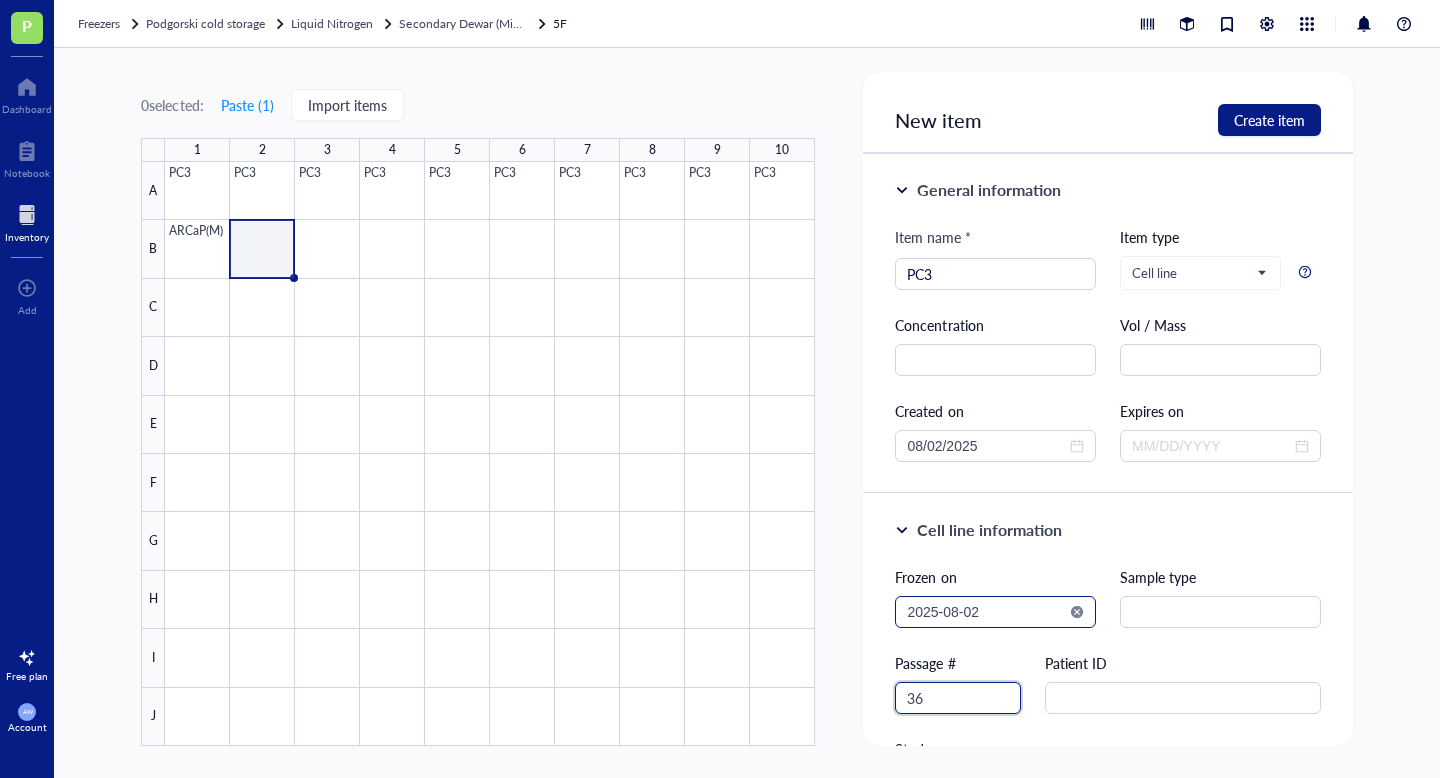 type on "36" 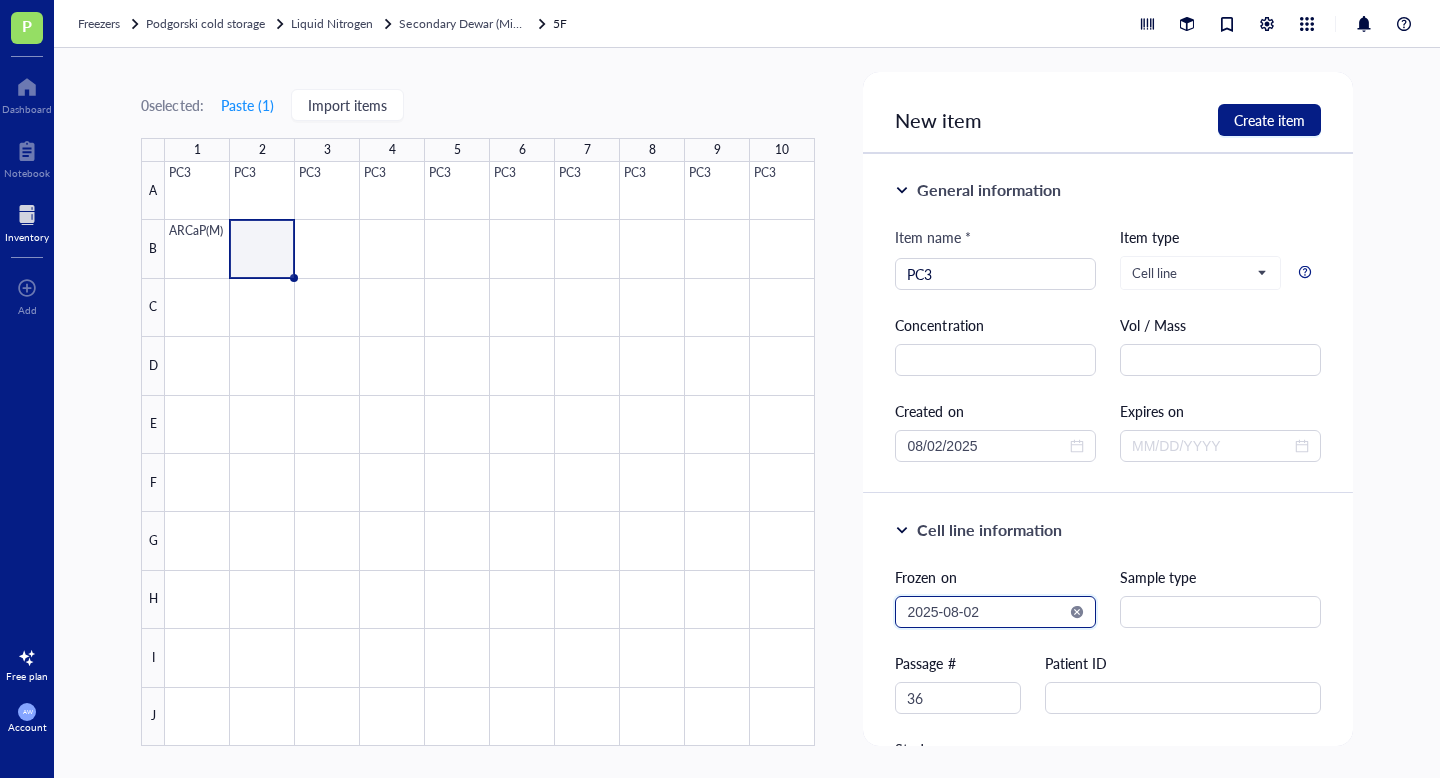 click on "2025-08-02" at bounding box center [986, 612] 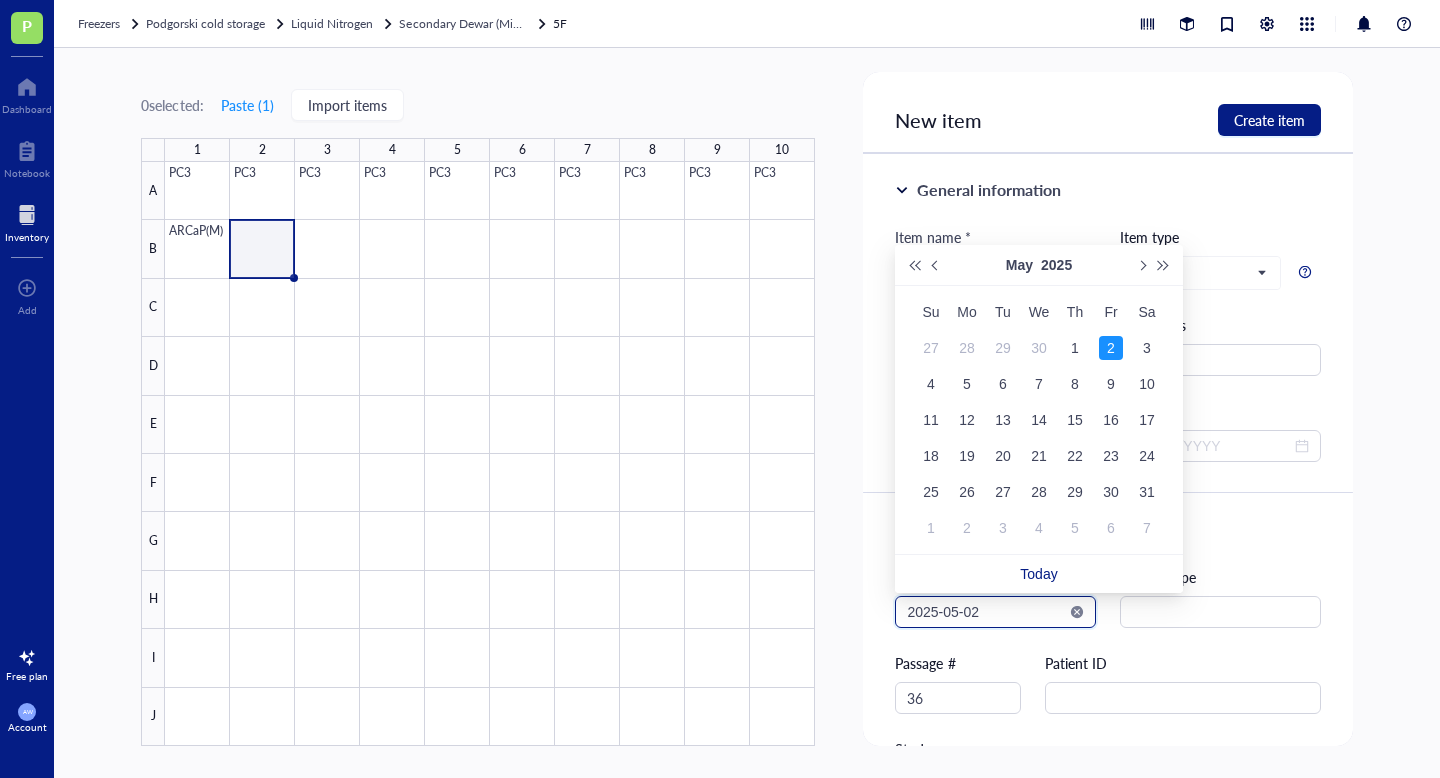 click on "2025-05-02" at bounding box center [986, 612] 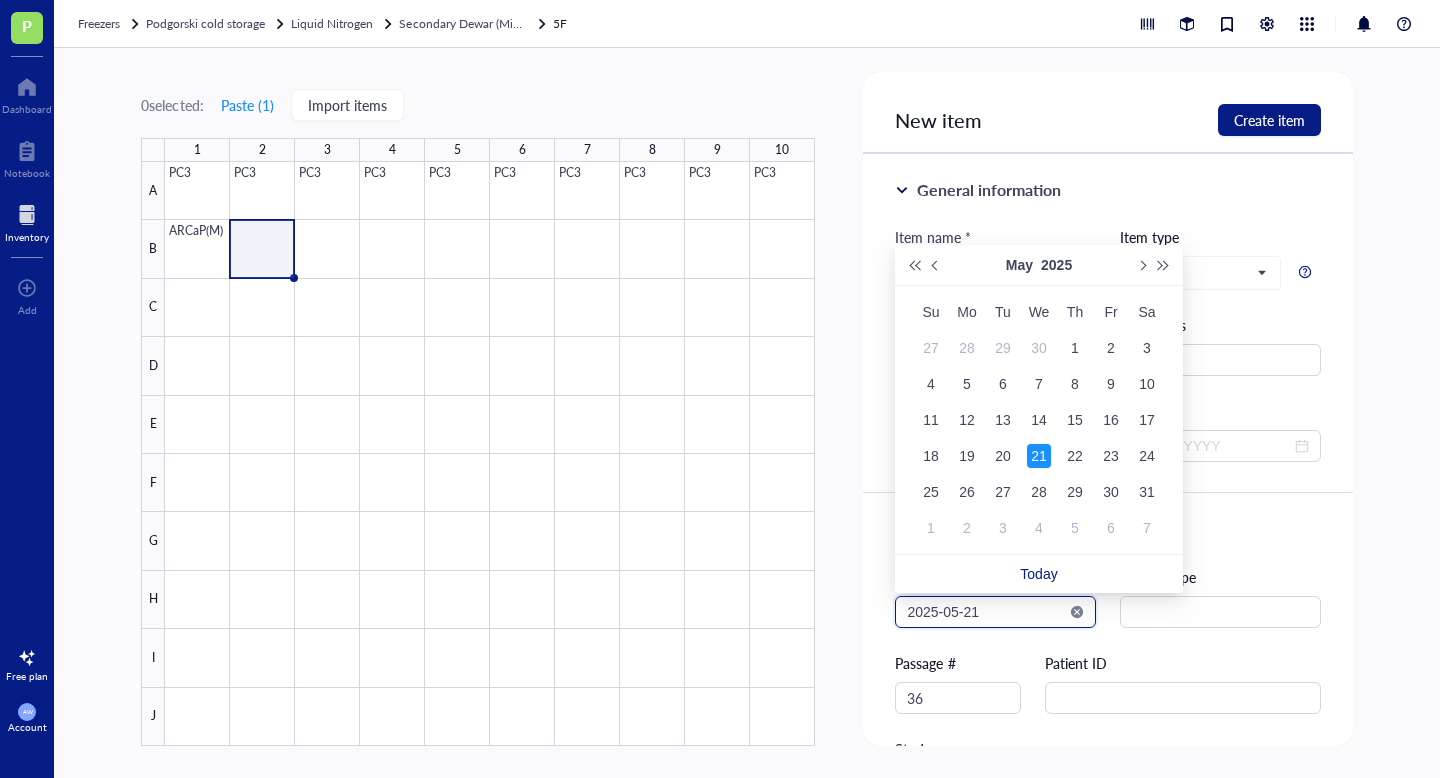 click on "2025-05-21" at bounding box center [986, 612] 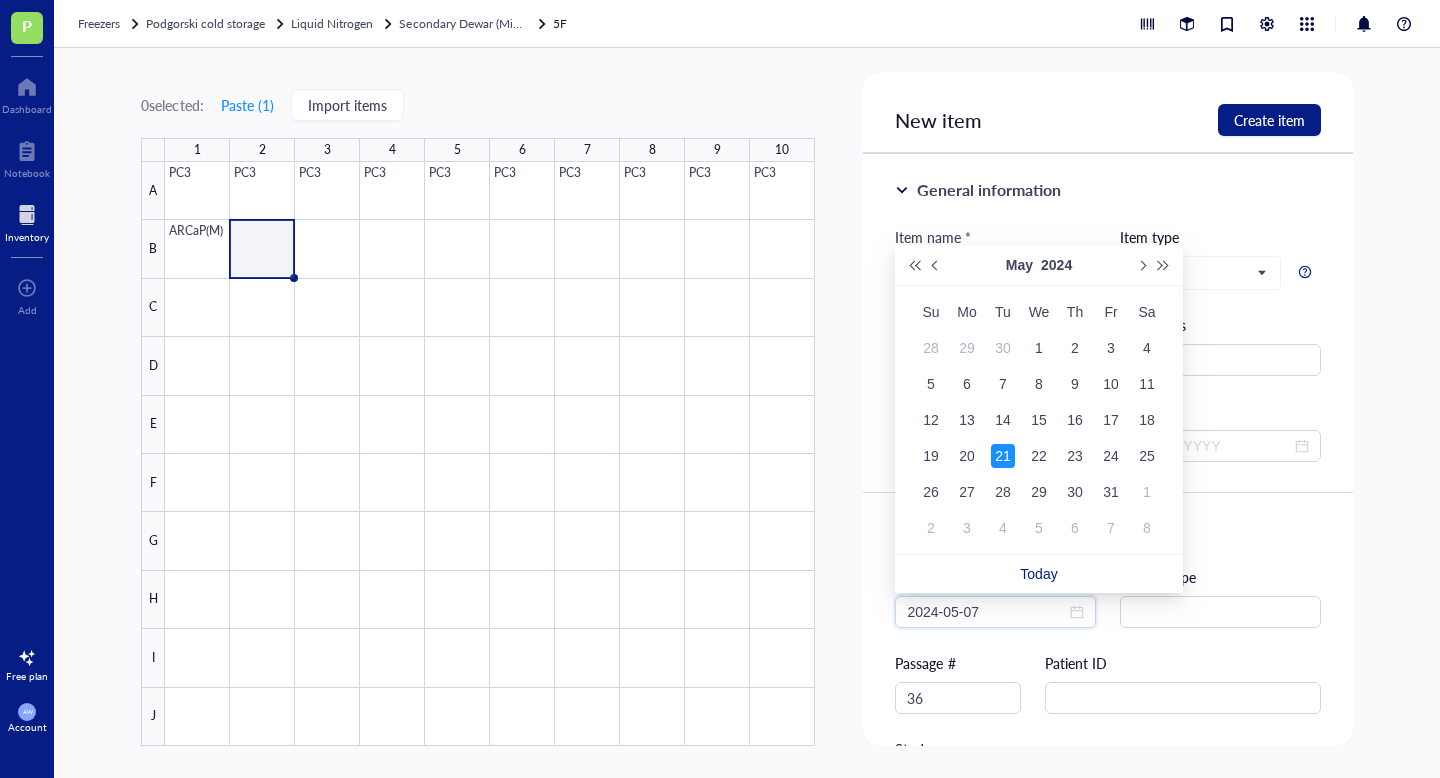 type on "2024-05-21" 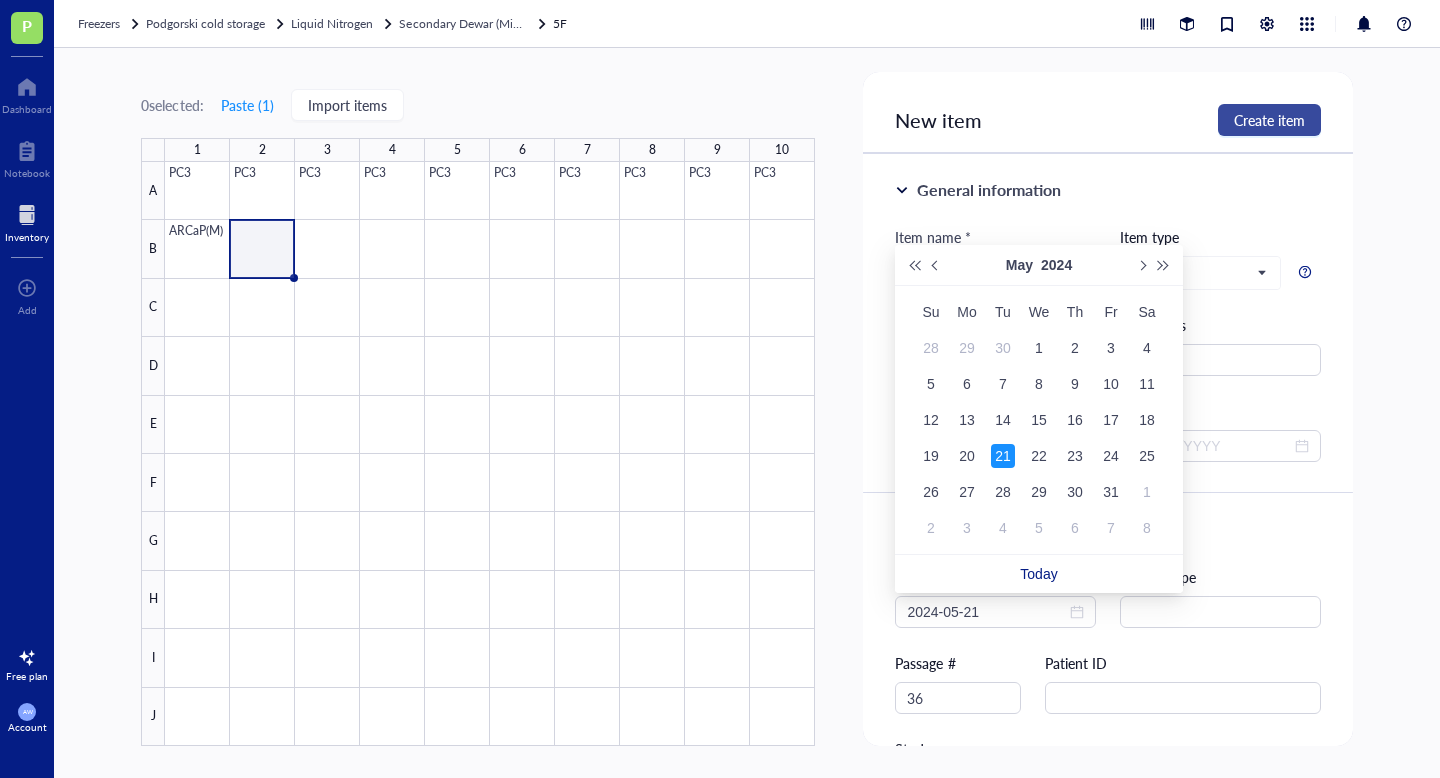 click on "Create item" at bounding box center (1269, 120) 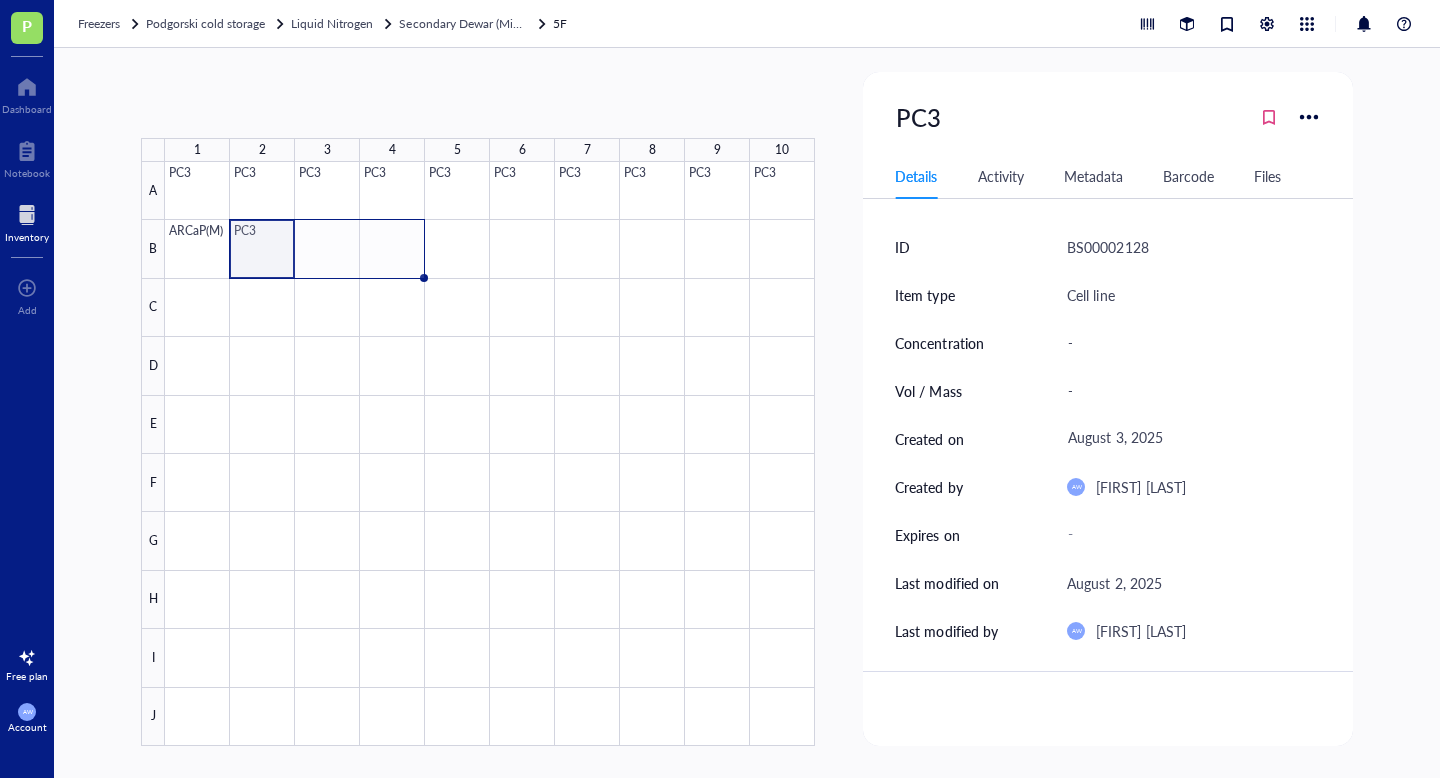 drag, startPoint x: 293, startPoint y: 275, endPoint x: 404, endPoint y: 275, distance: 111 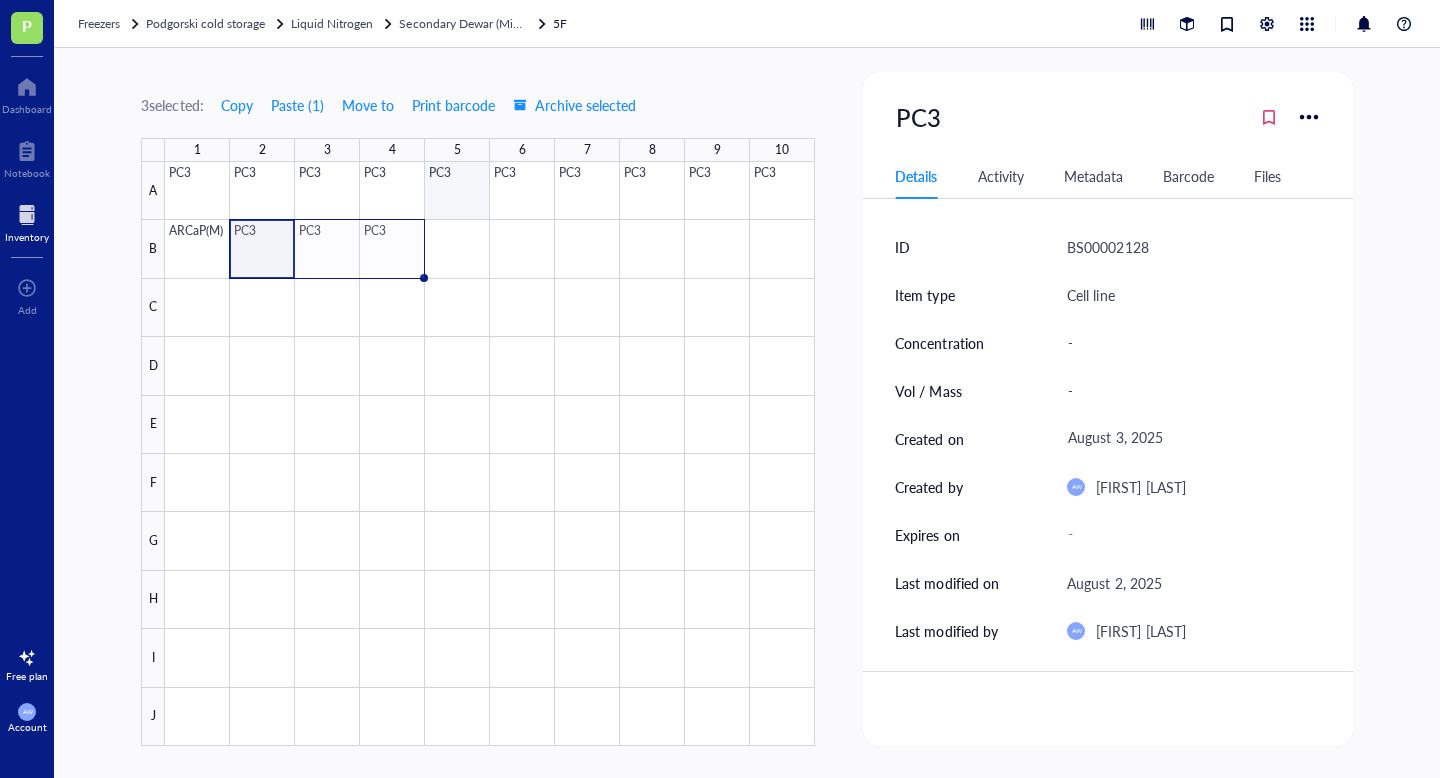 click at bounding box center (490, 454) 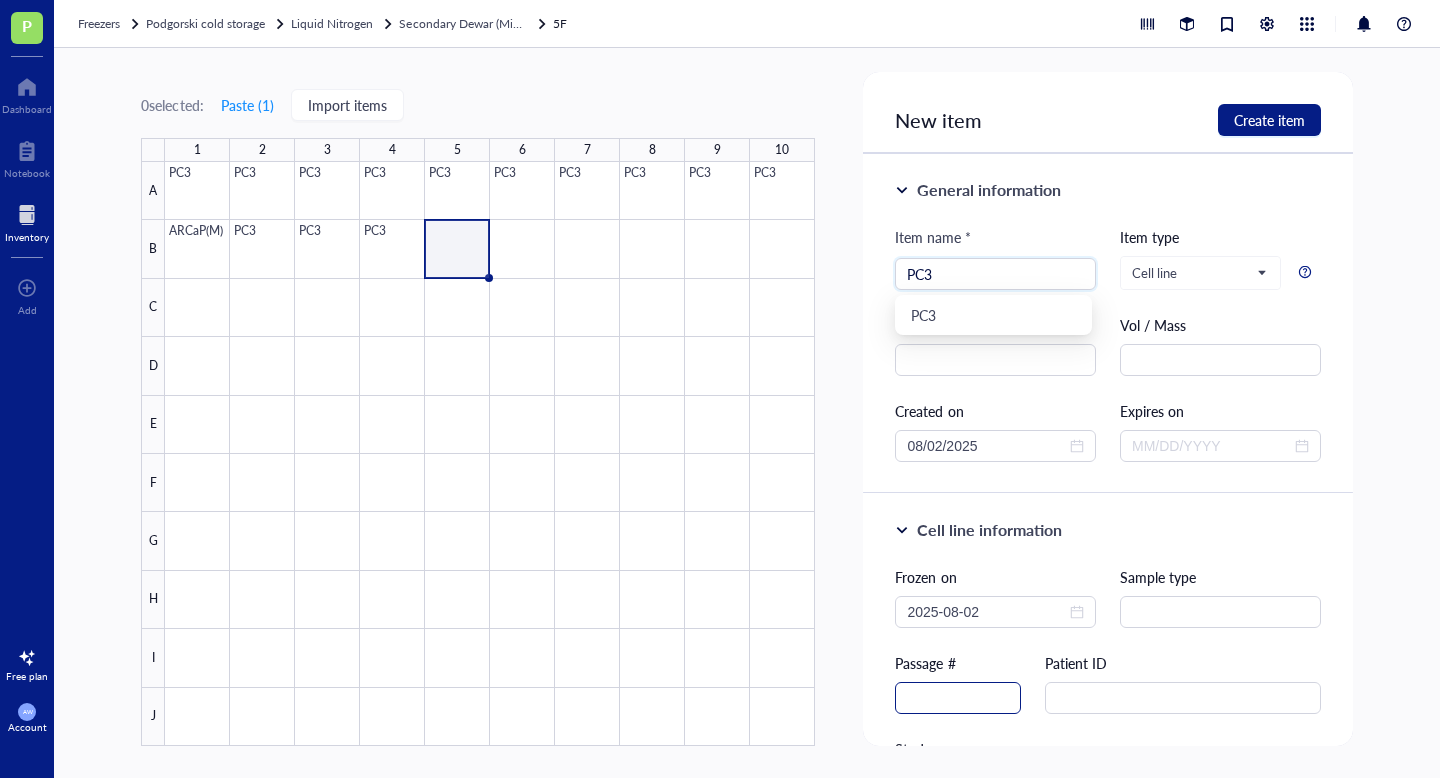 type on "PC3" 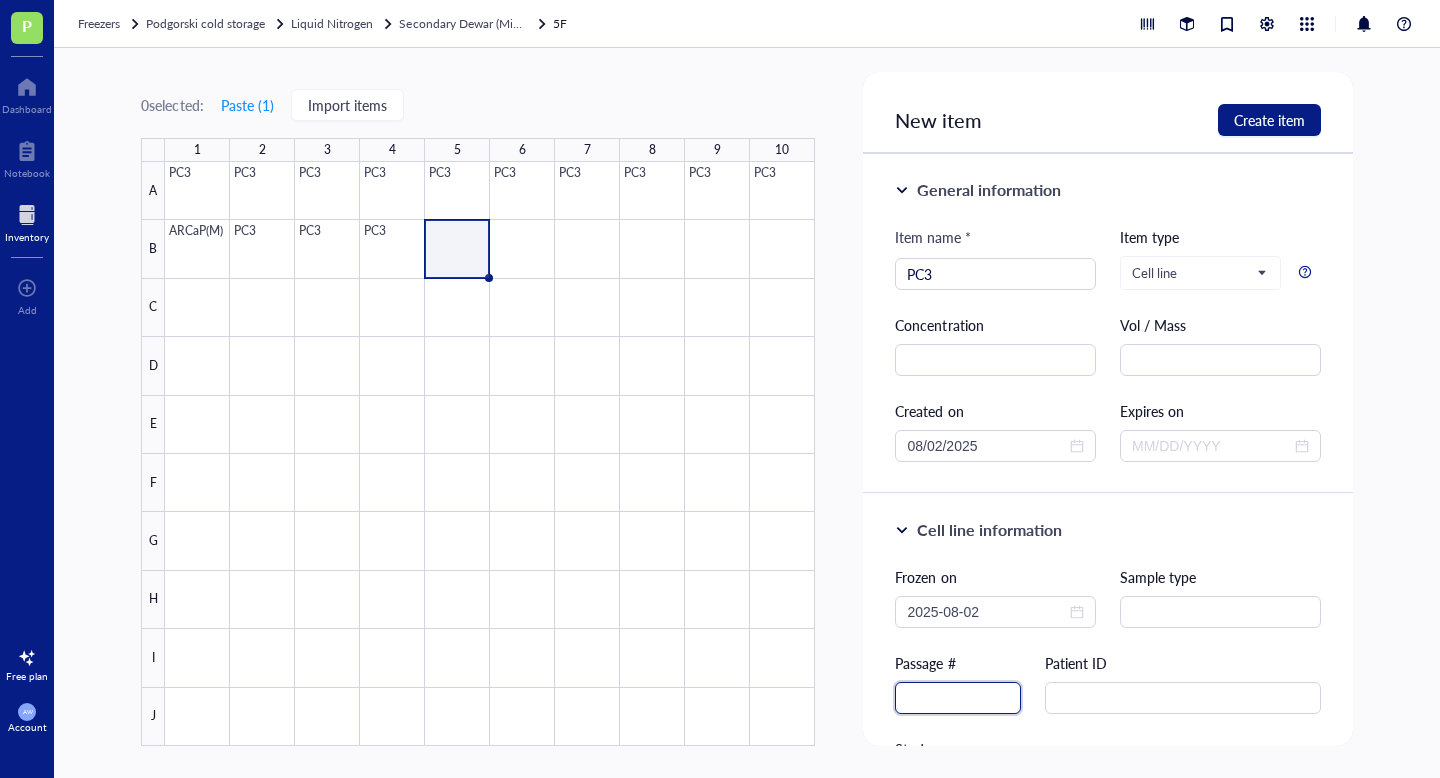 click at bounding box center [958, 698] 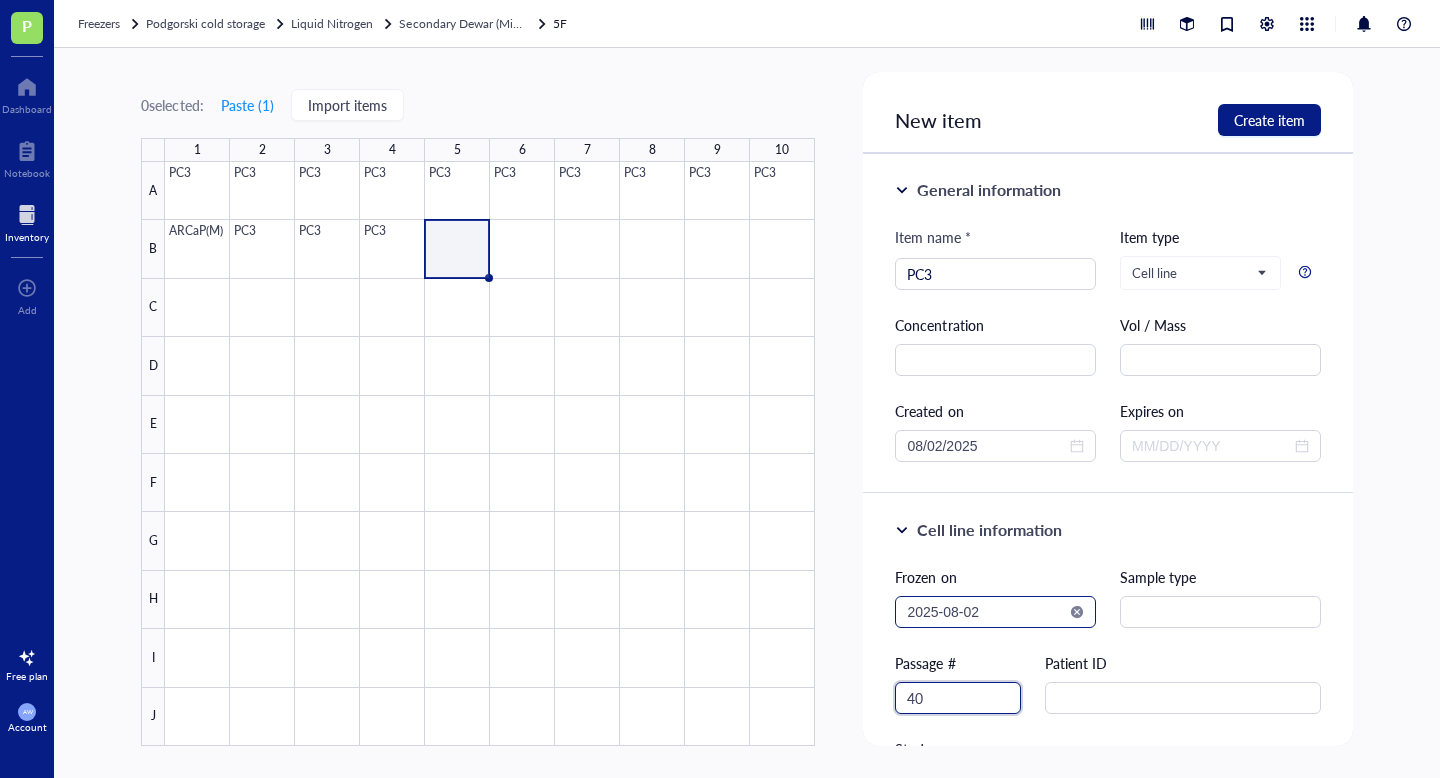 type on "40" 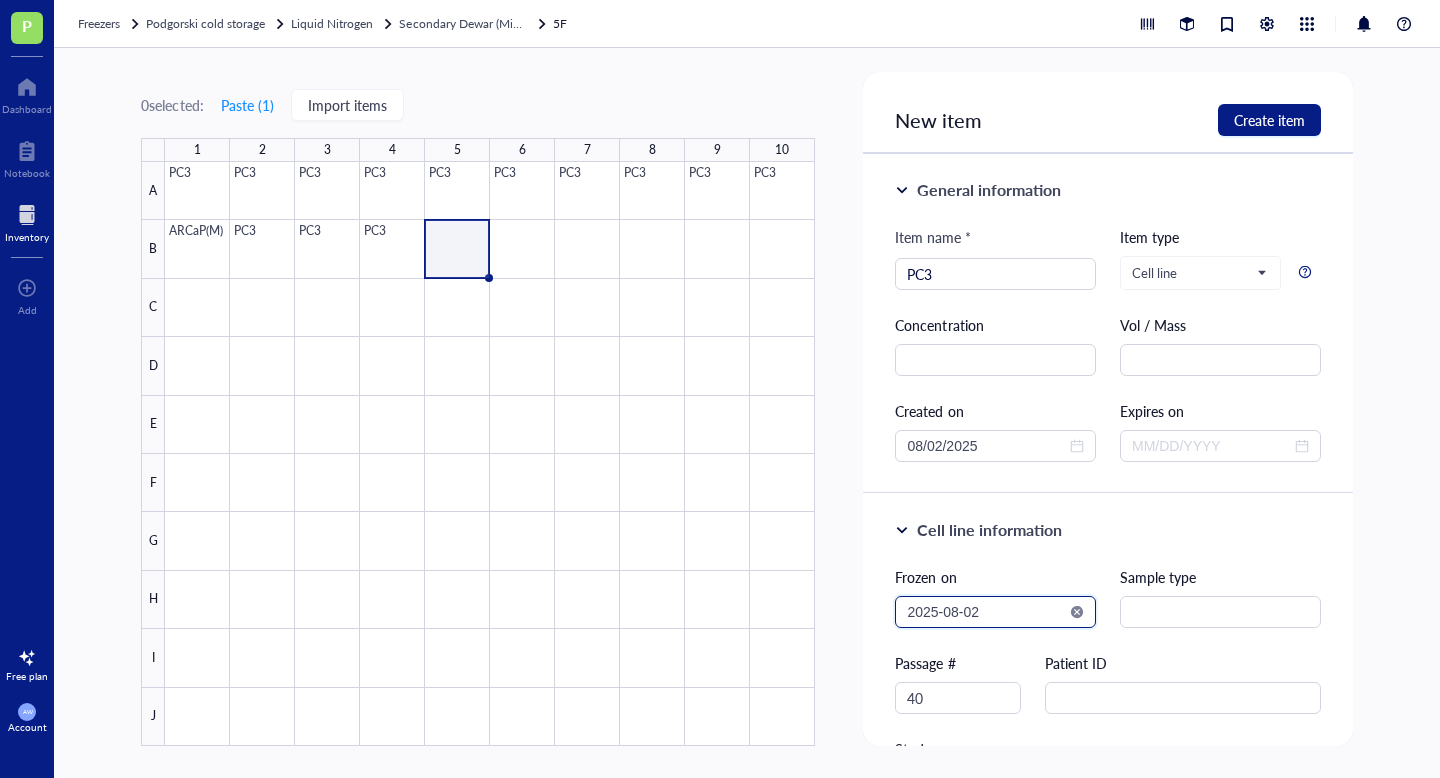 click on "2025-08-02" at bounding box center (986, 612) 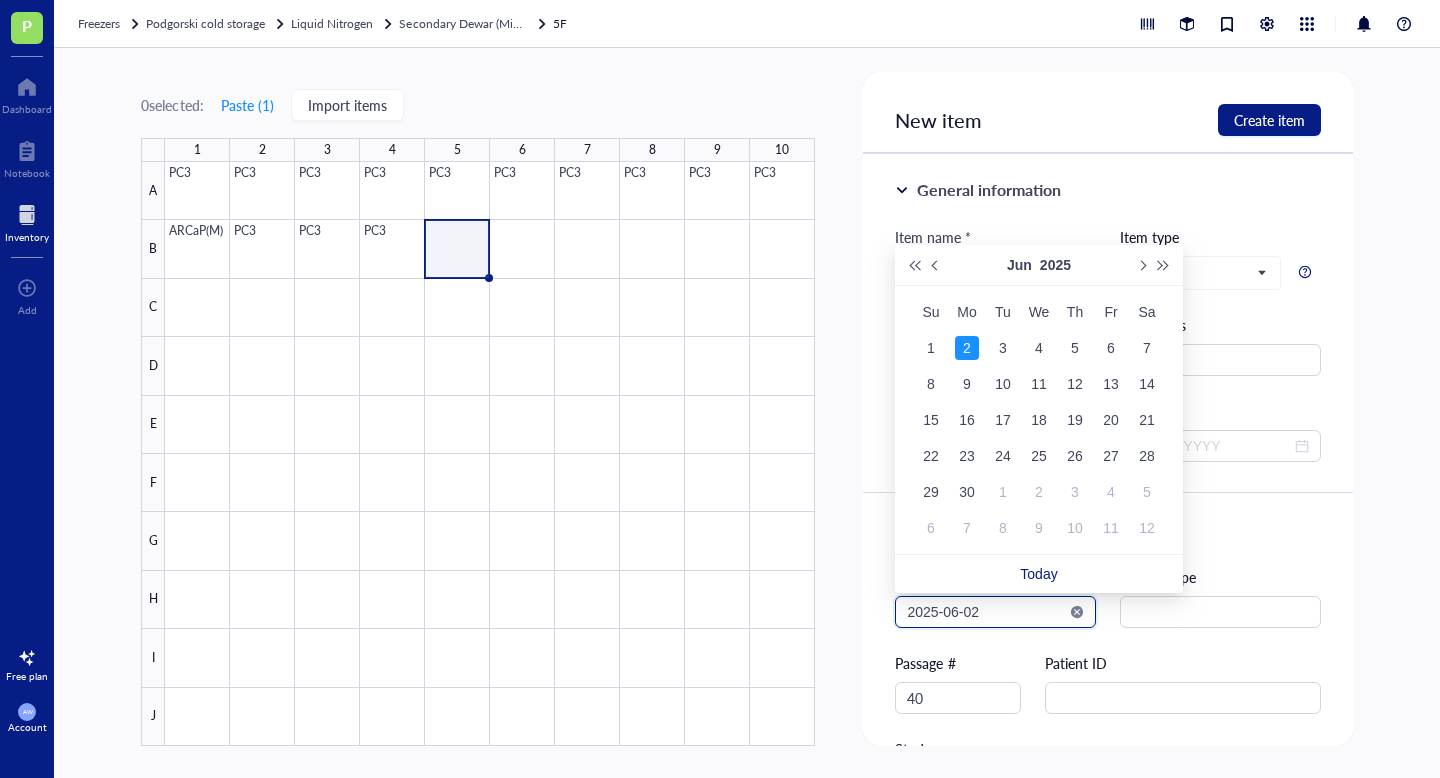 click on "2025-06-02" at bounding box center (986, 612) 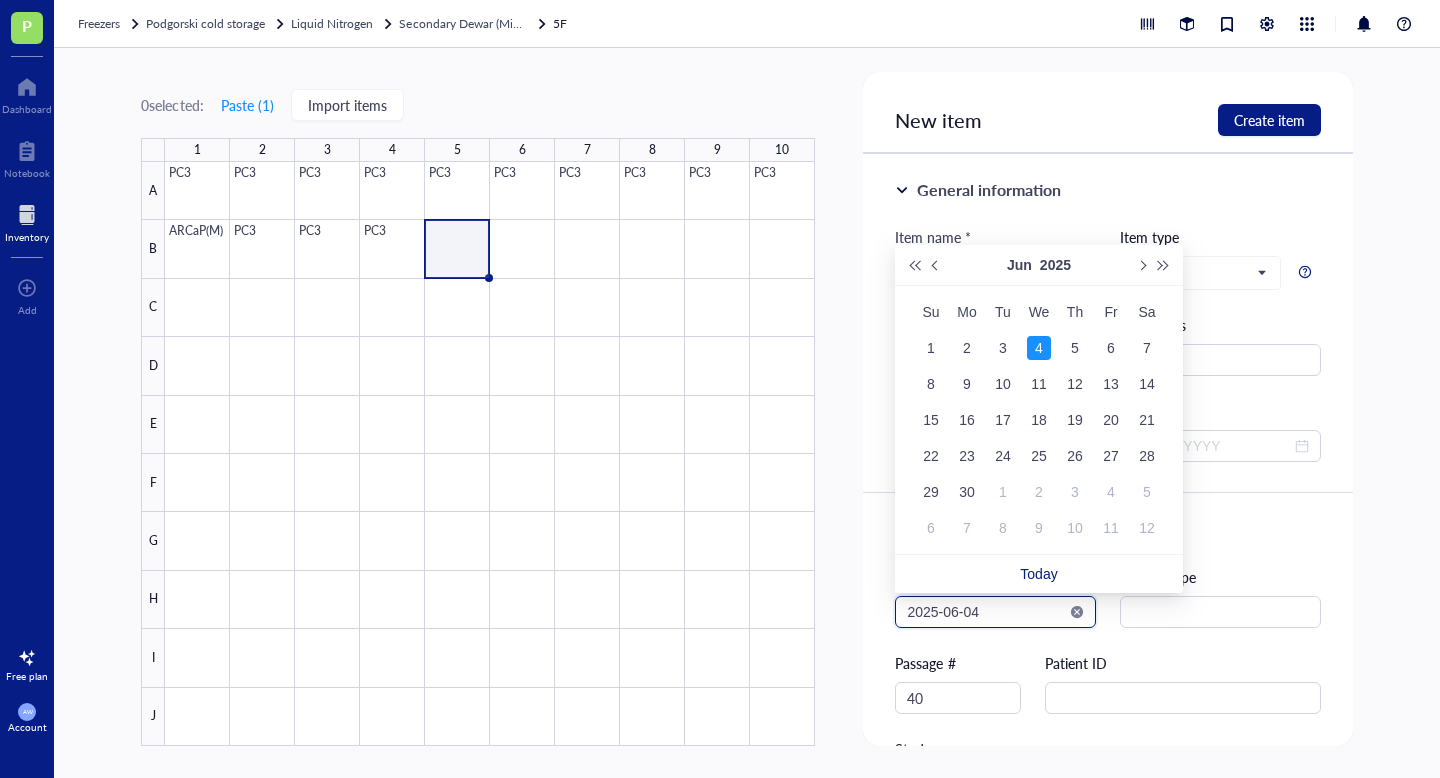 click on "2025-06-04" at bounding box center [986, 612] 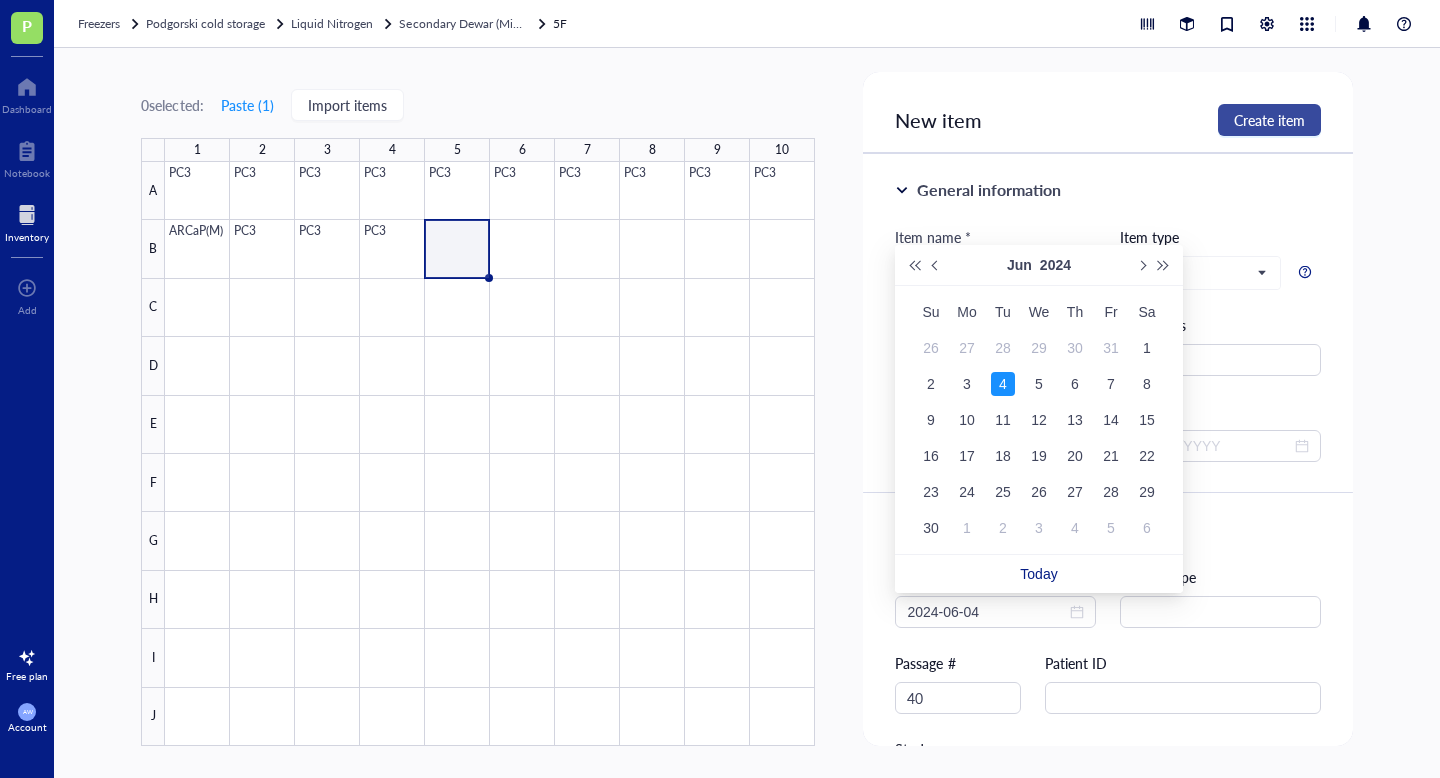 type on "2024-06-04" 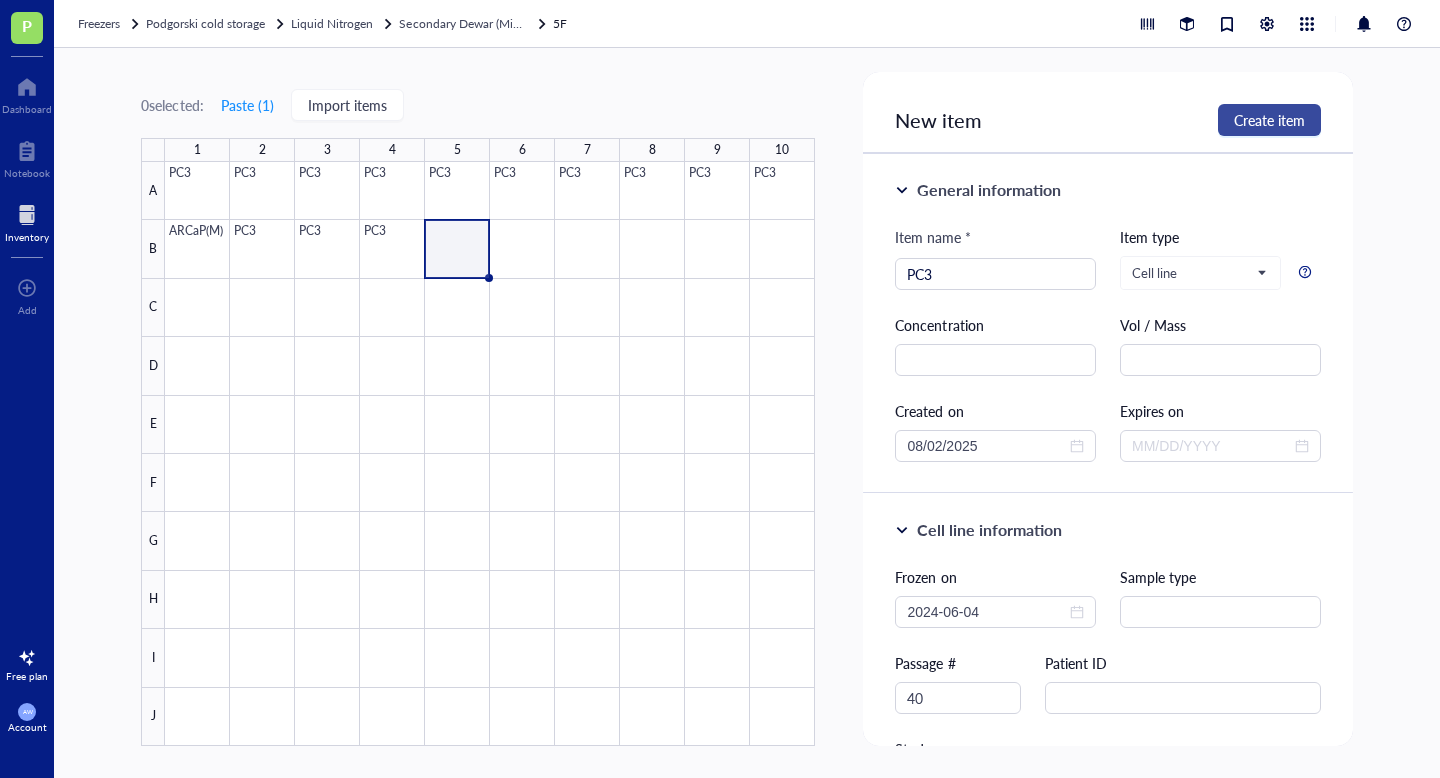 click on "Create item" at bounding box center (1269, 120) 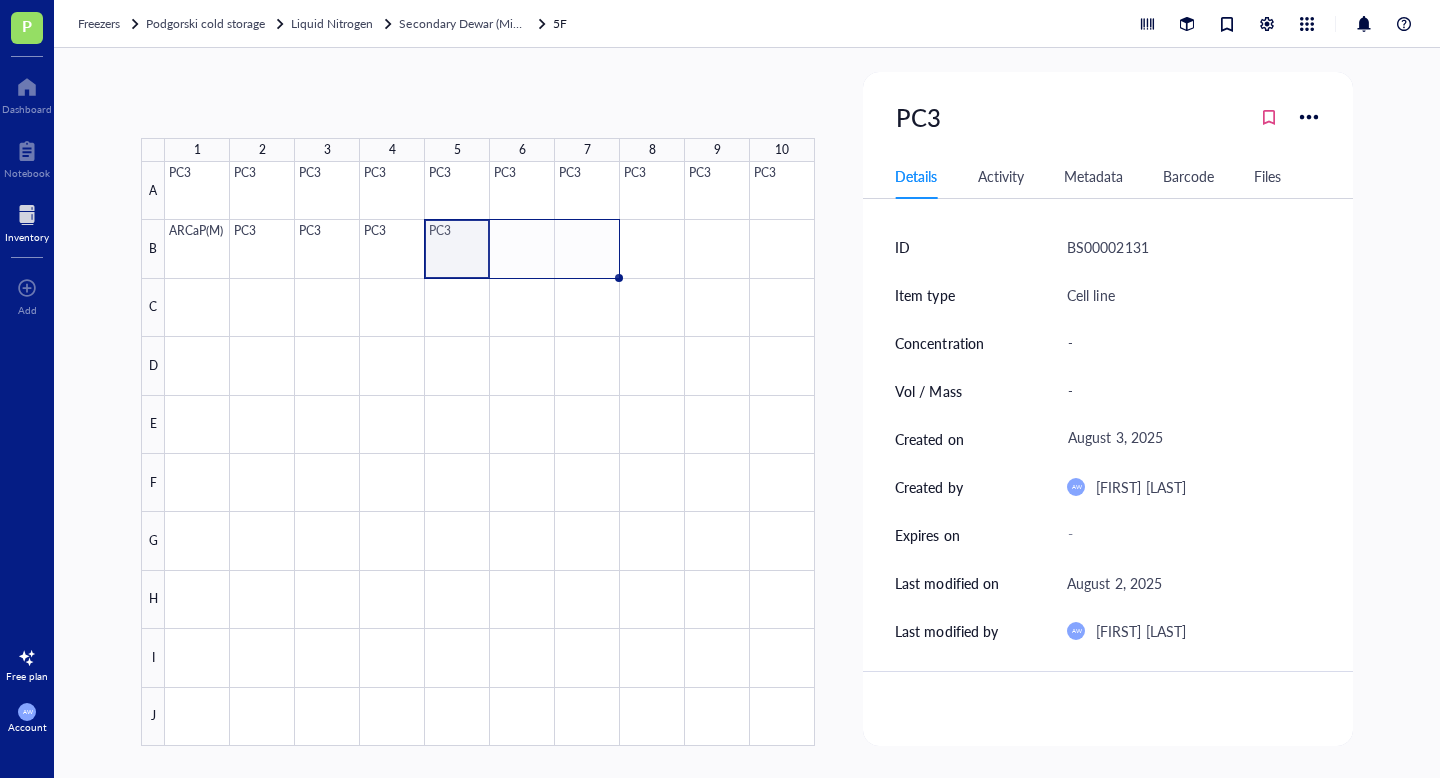 drag, startPoint x: 491, startPoint y: 276, endPoint x: 616, endPoint y: 274, distance: 125.016 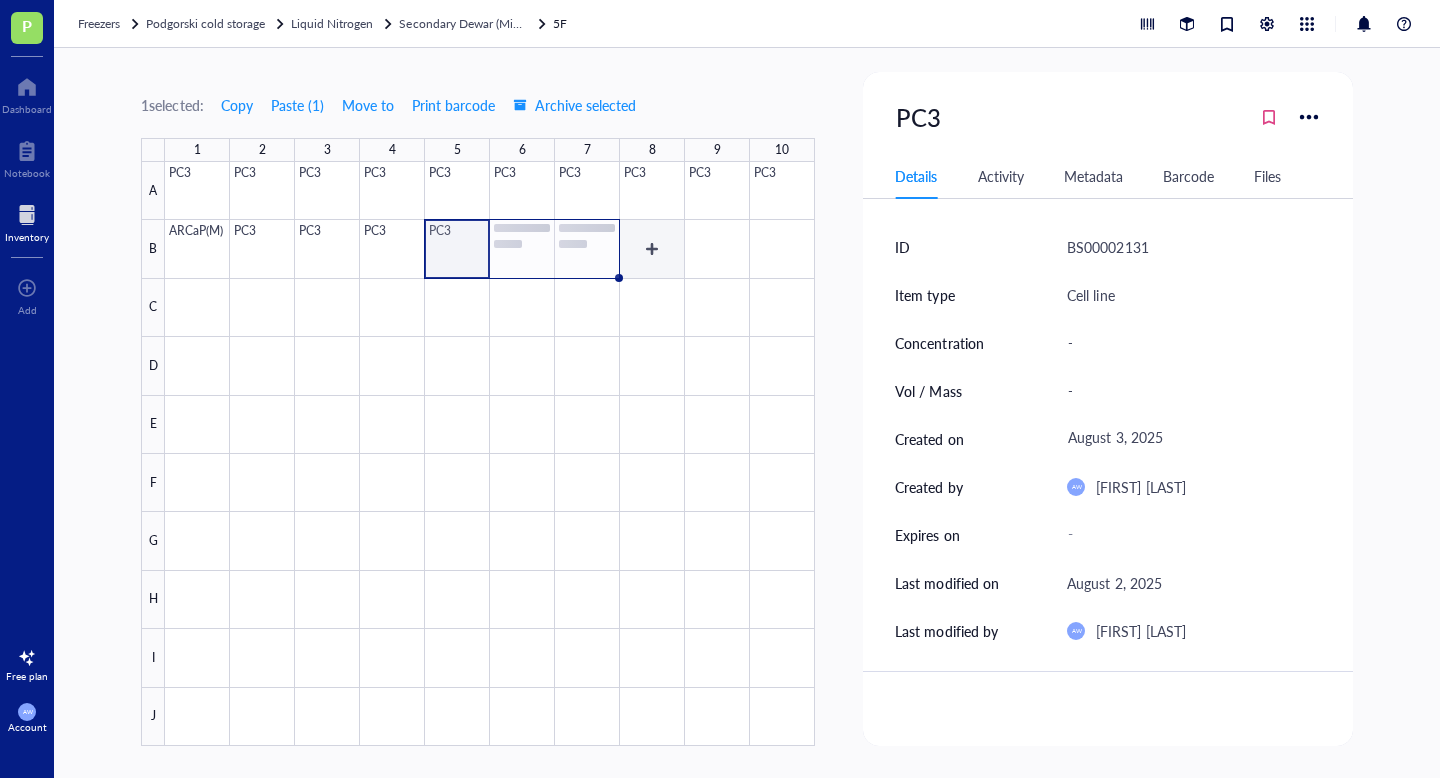 click at bounding box center [490, 454] 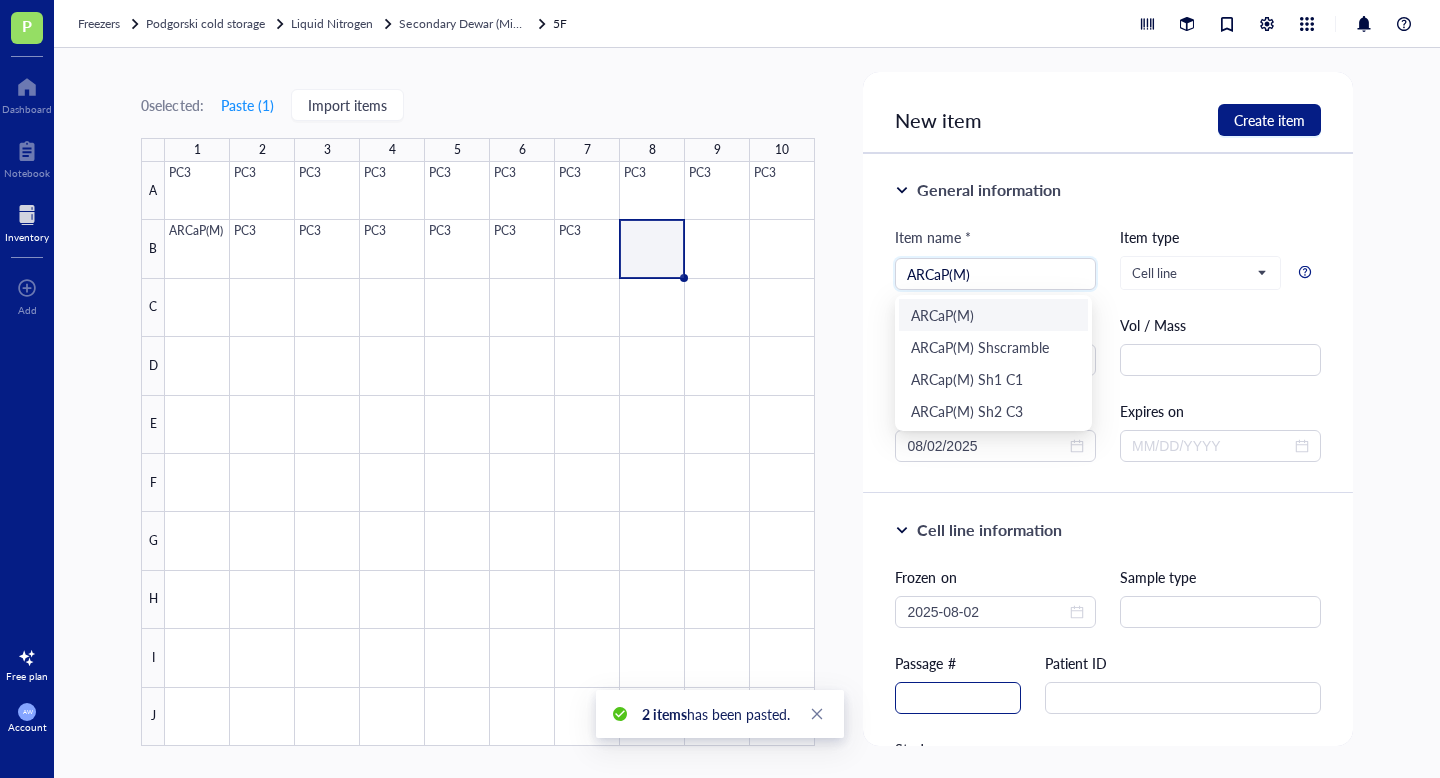 type on "ARCaP(M)" 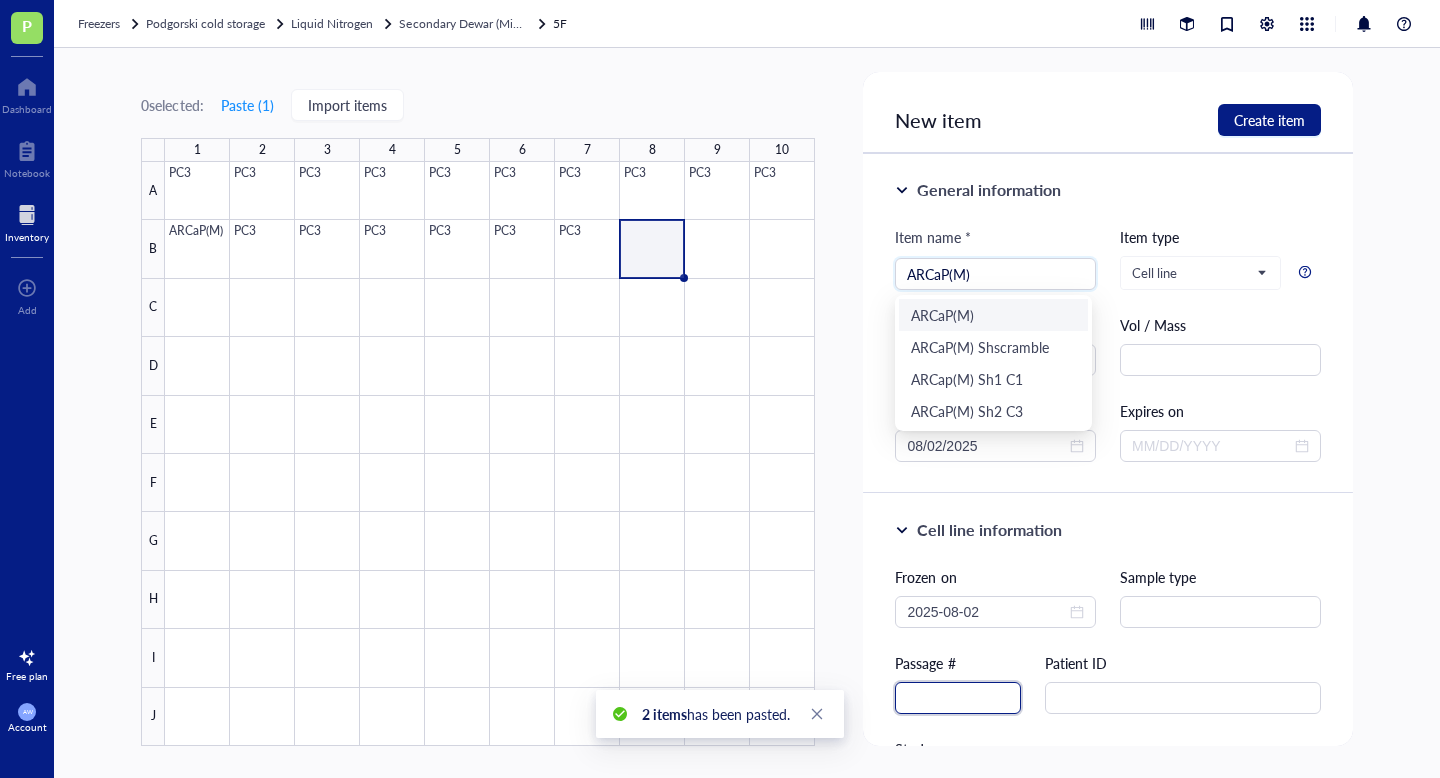 click at bounding box center (958, 698) 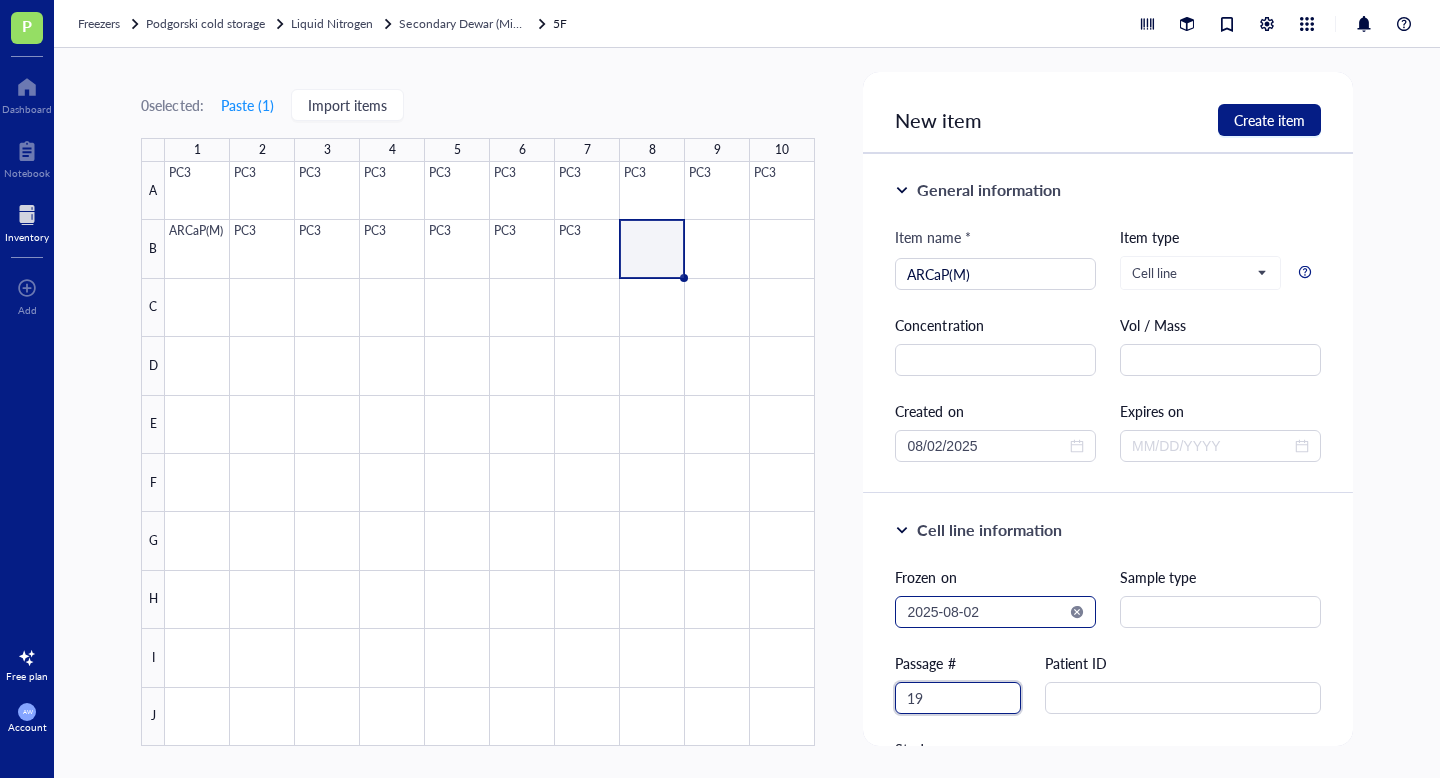type on "19" 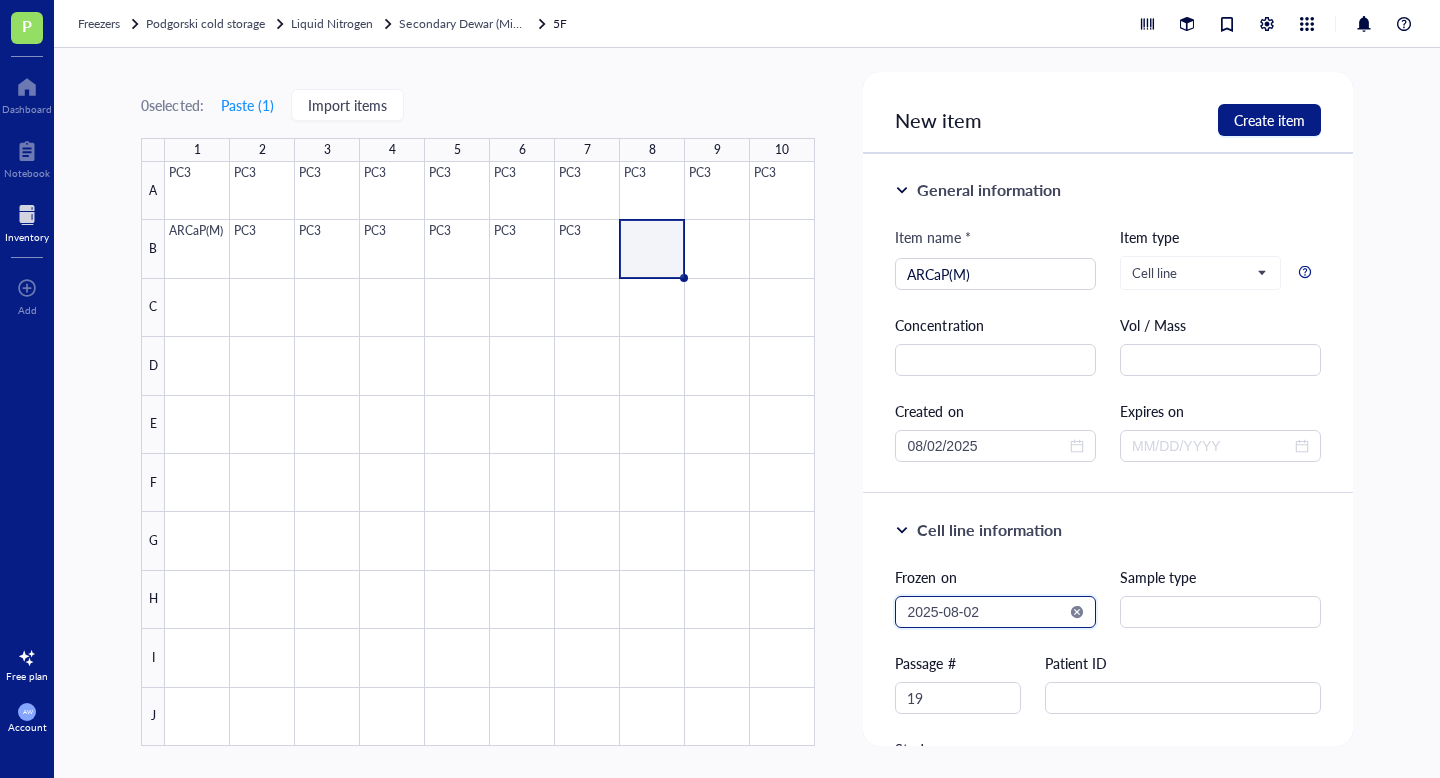 click on "2025-08-02" at bounding box center (986, 612) 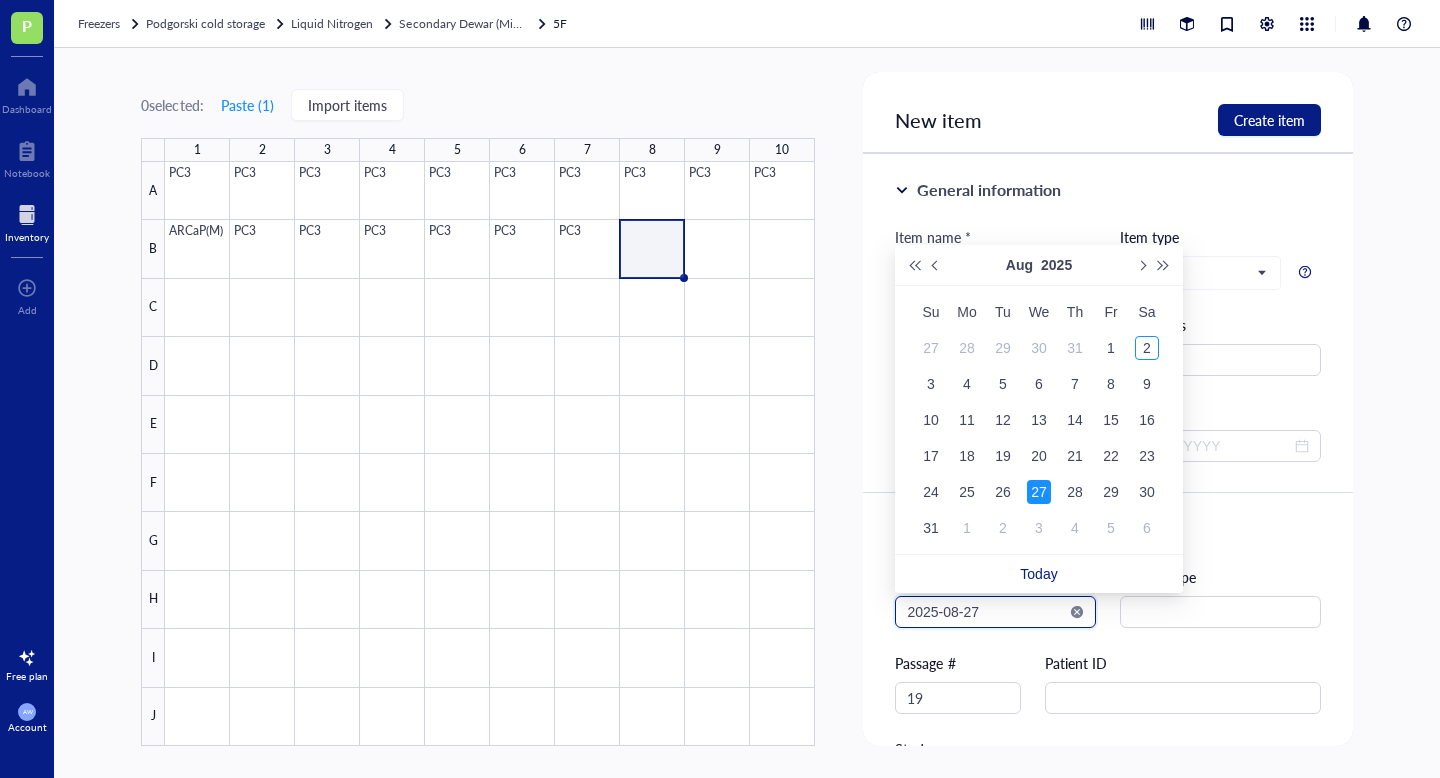 click on "2025-08-27" at bounding box center (986, 612) 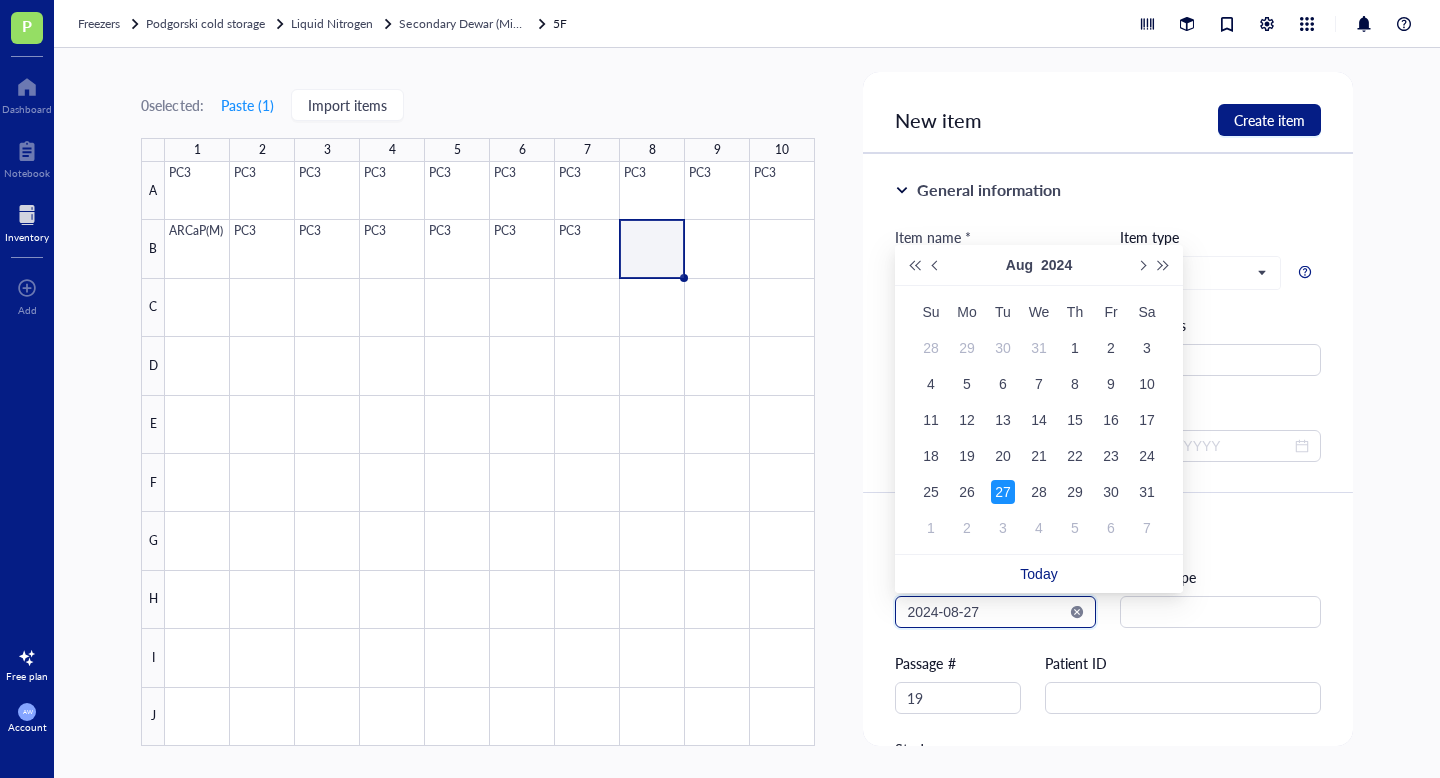 type on "2024-08-27" 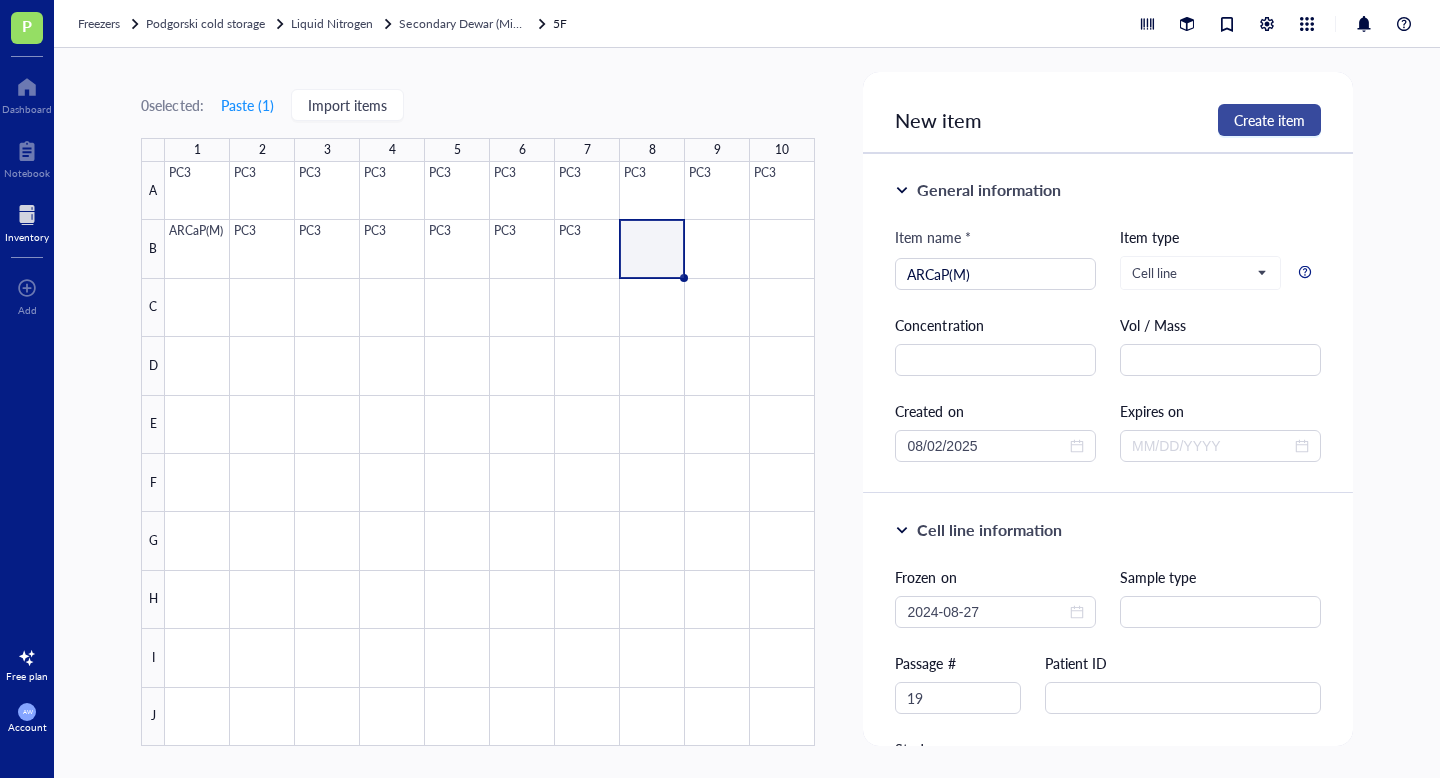 click on "Create item" at bounding box center [1269, 120] 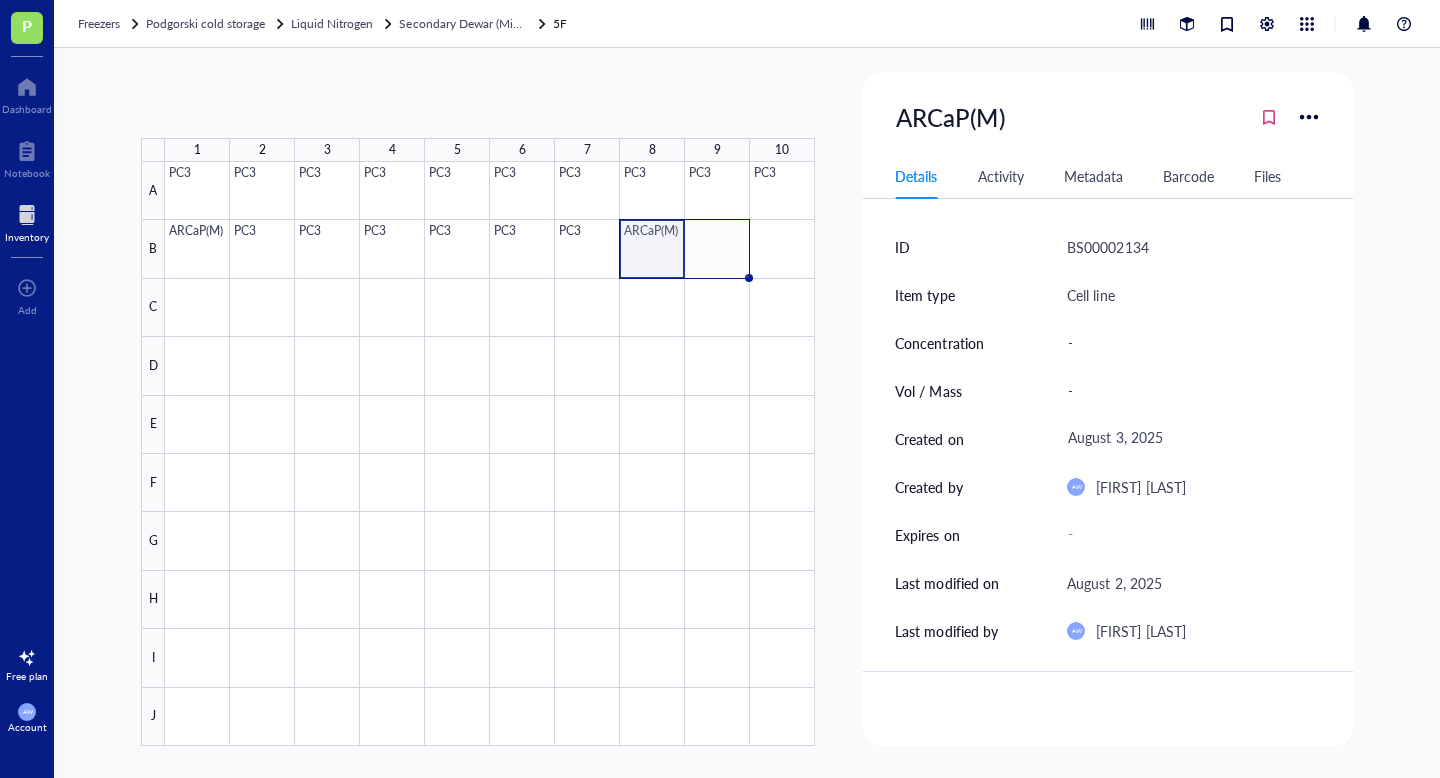 drag, startPoint x: 684, startPoint y: 278, endPoint x: 711, endPoint y: 278, distance: 27 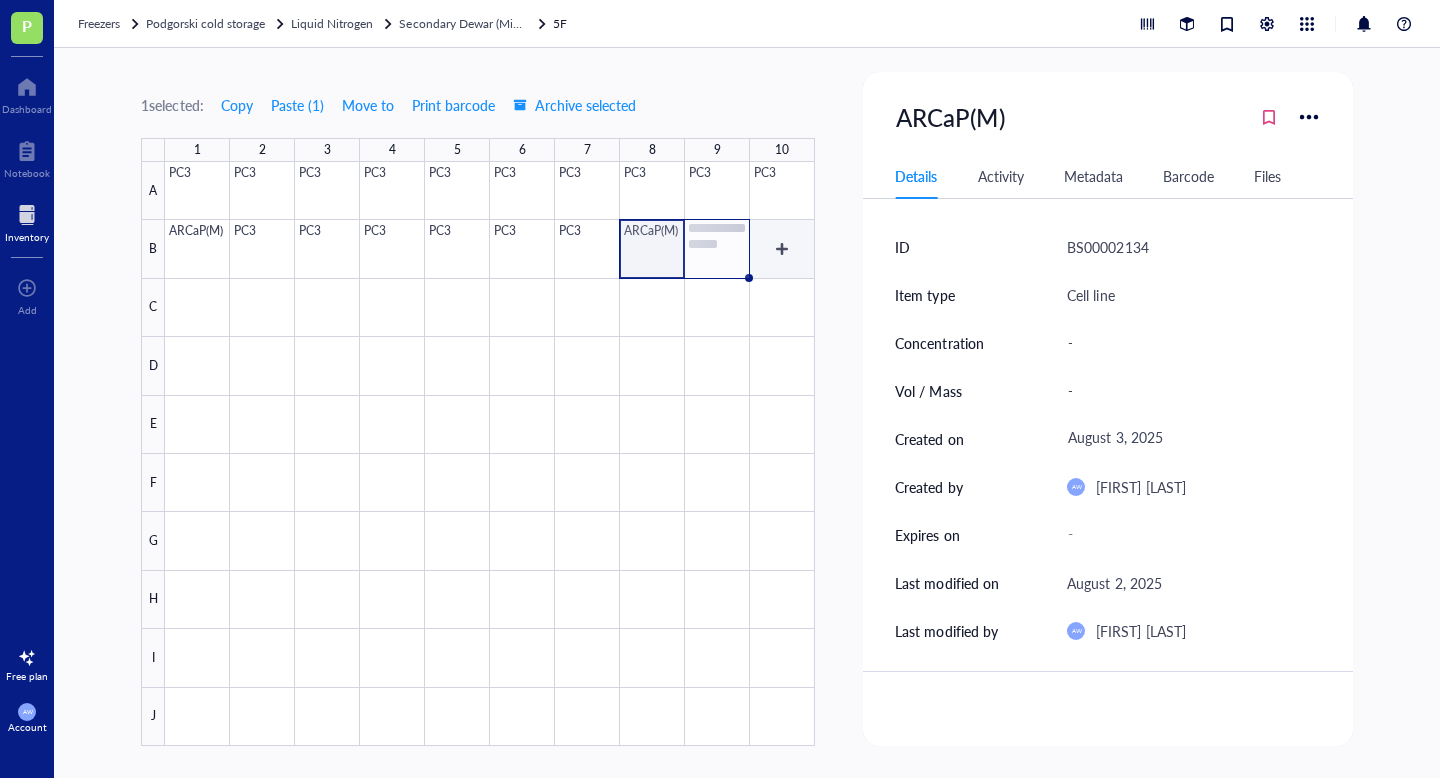 click at bounding box center [490, 454] 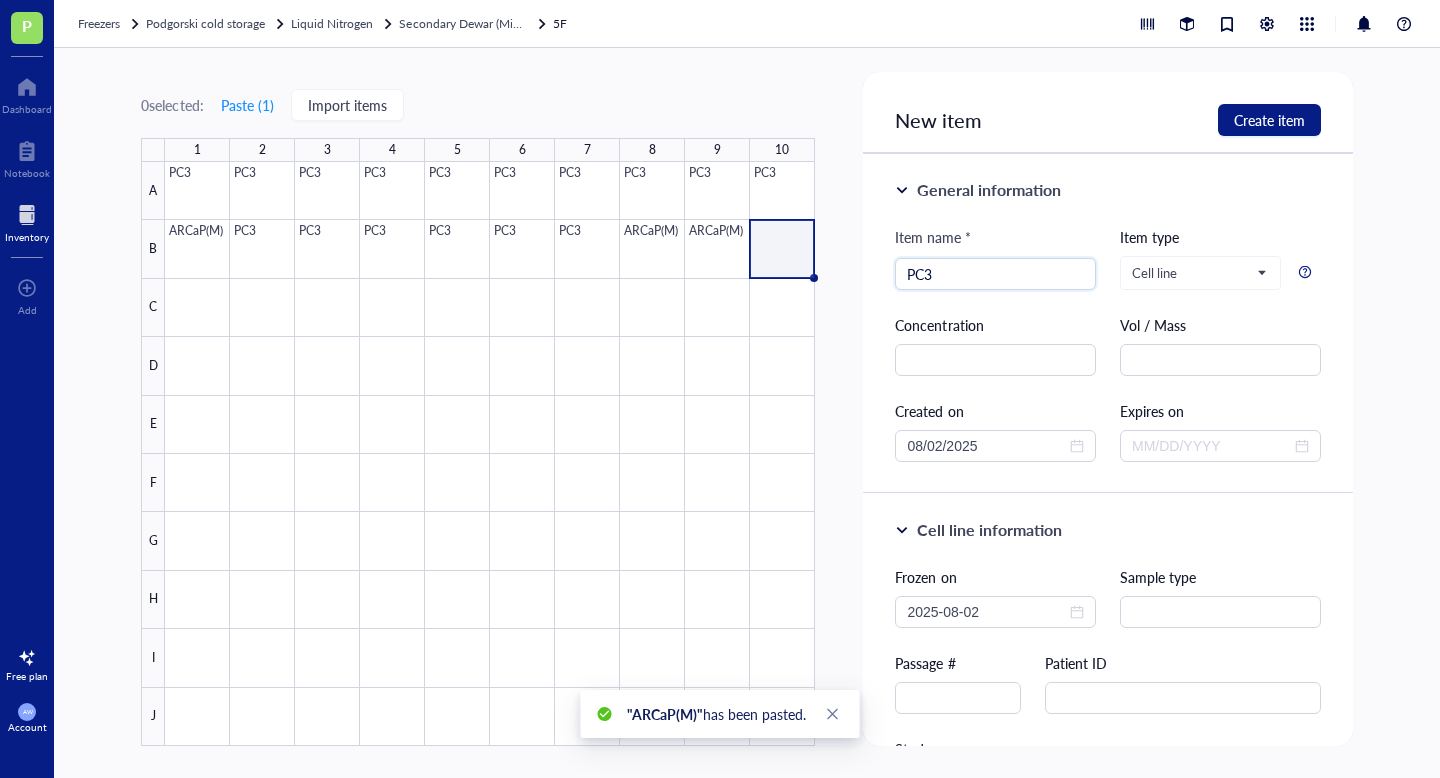 type on "PC3" 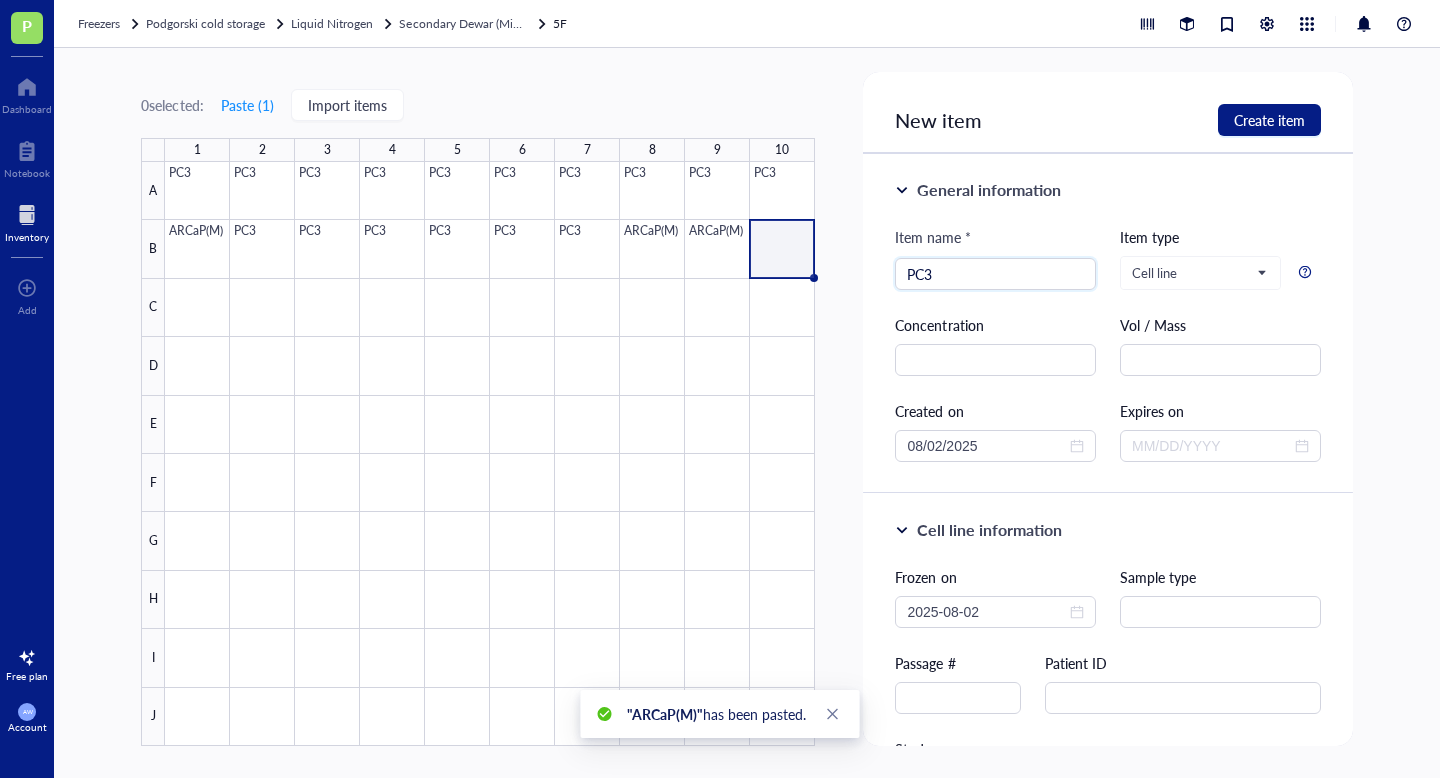 click on "Passage #" at bounding box center (958, 683) 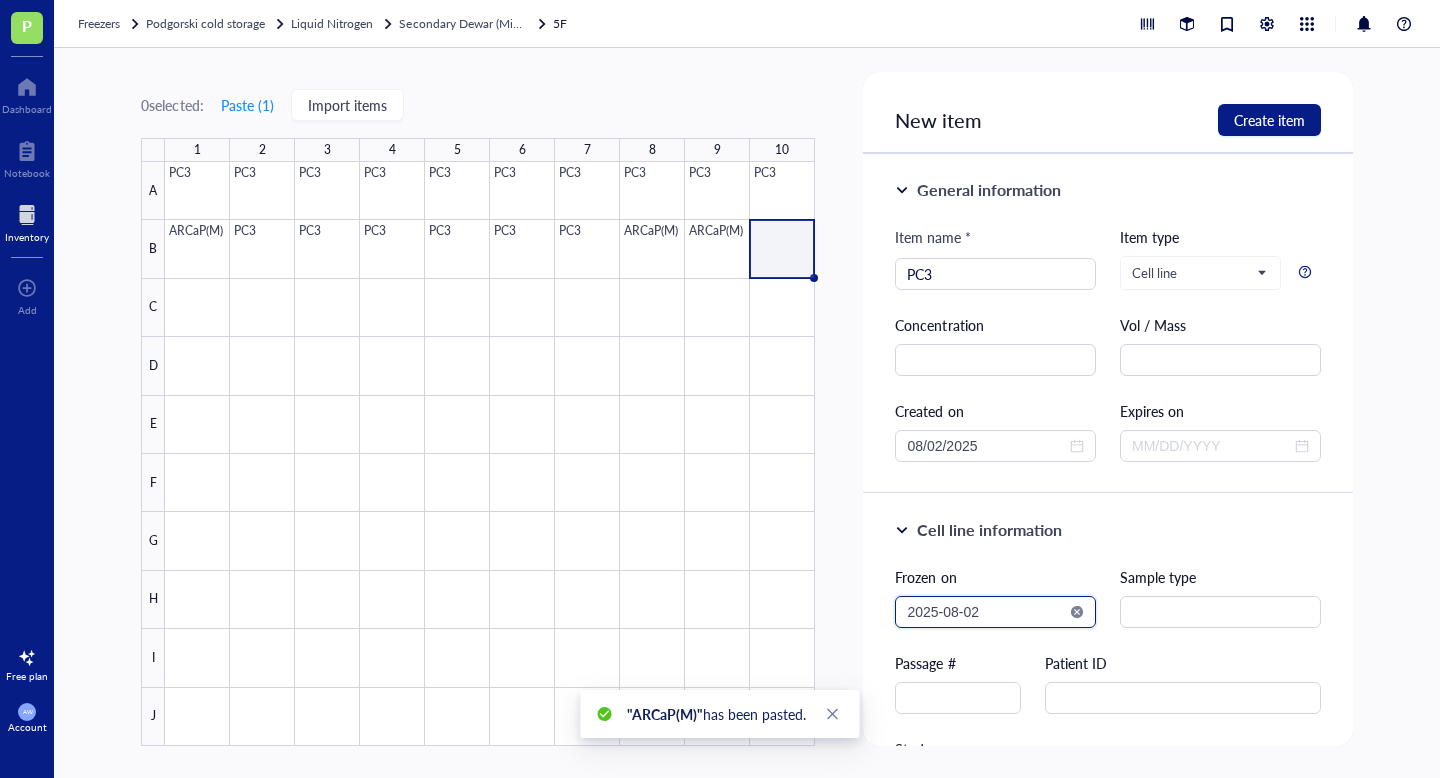 click on "2025-08-02" at bounding box center [986, 612] 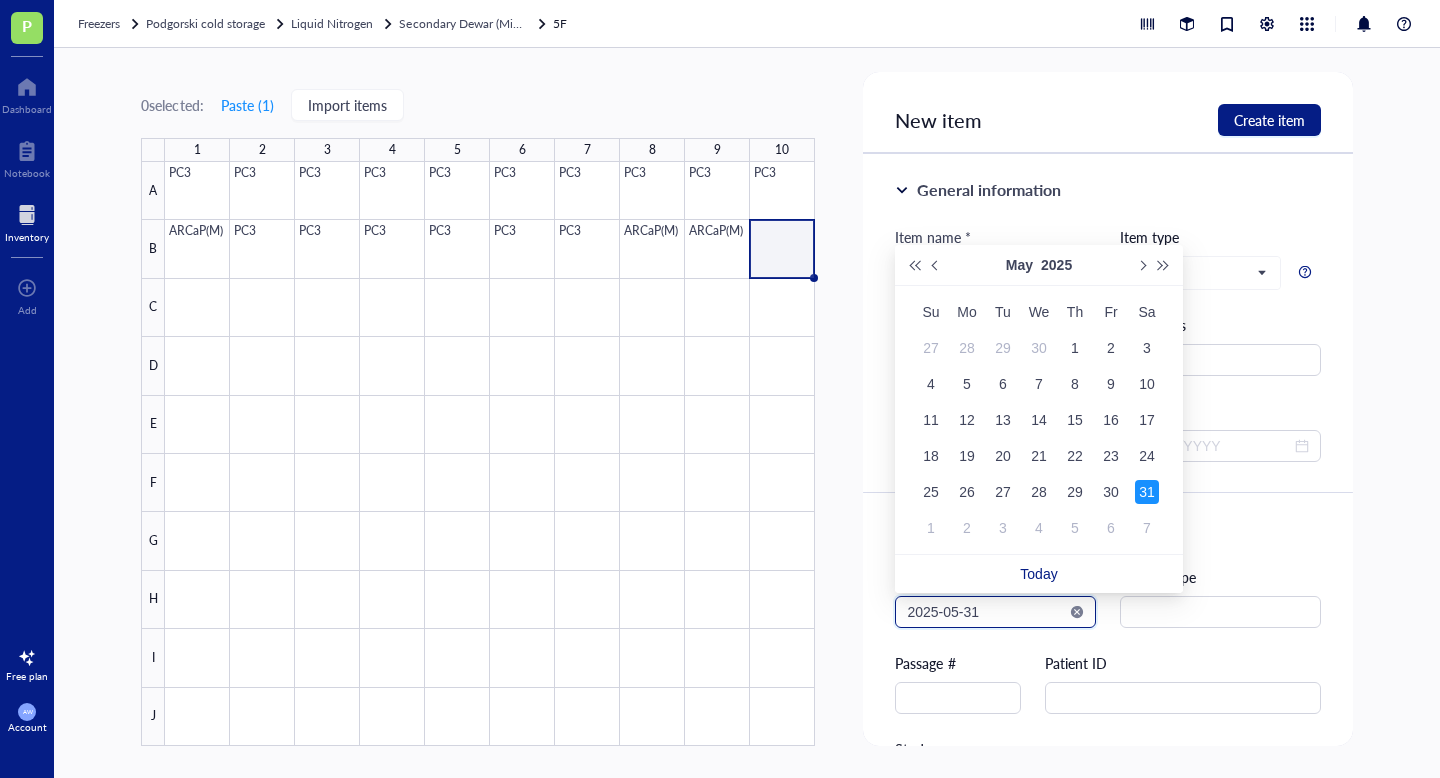 click on "2025-05-31" at bounding box center (986, 612) 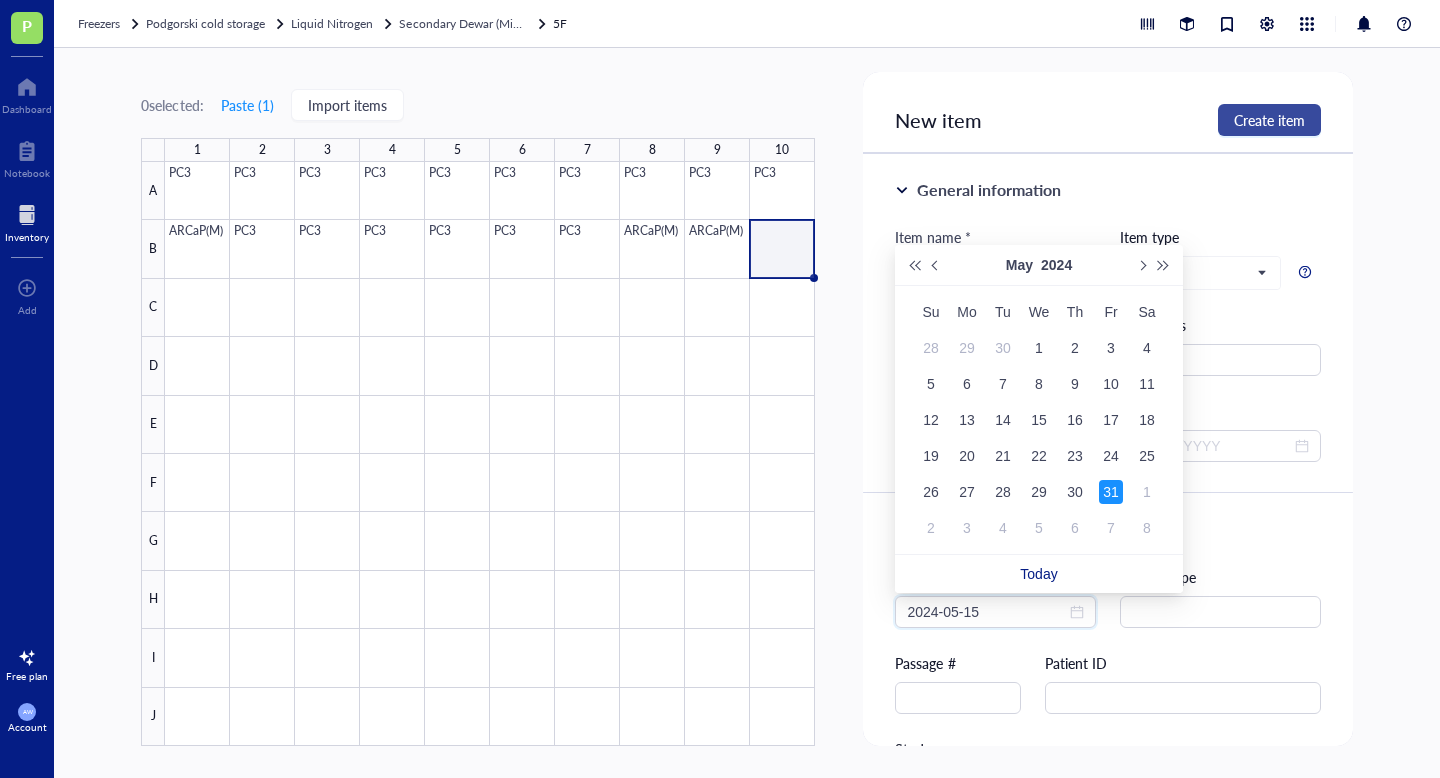 type on "2024-05-31" 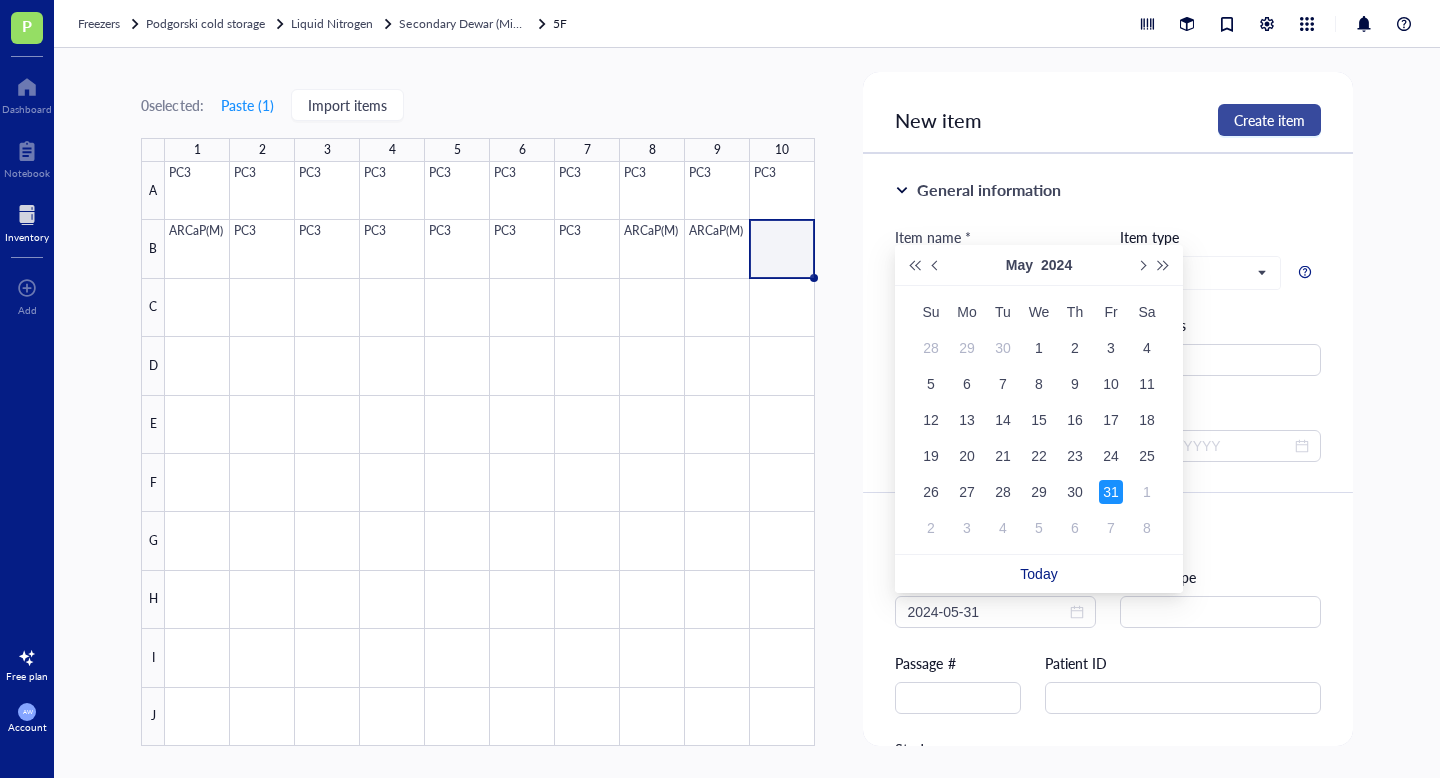 click on "Create item" at bounding box center [1269, 120] 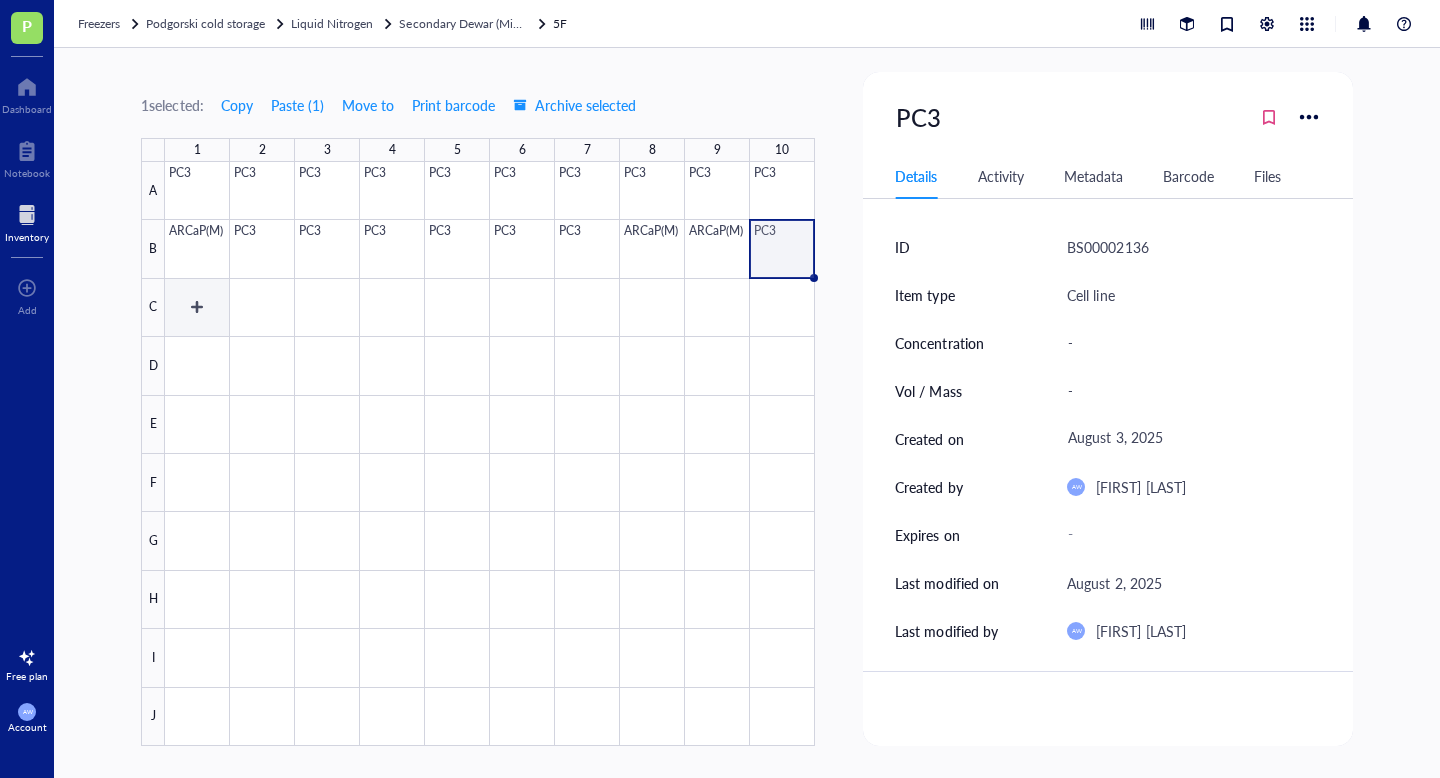 click at bounding box center (490, 454) 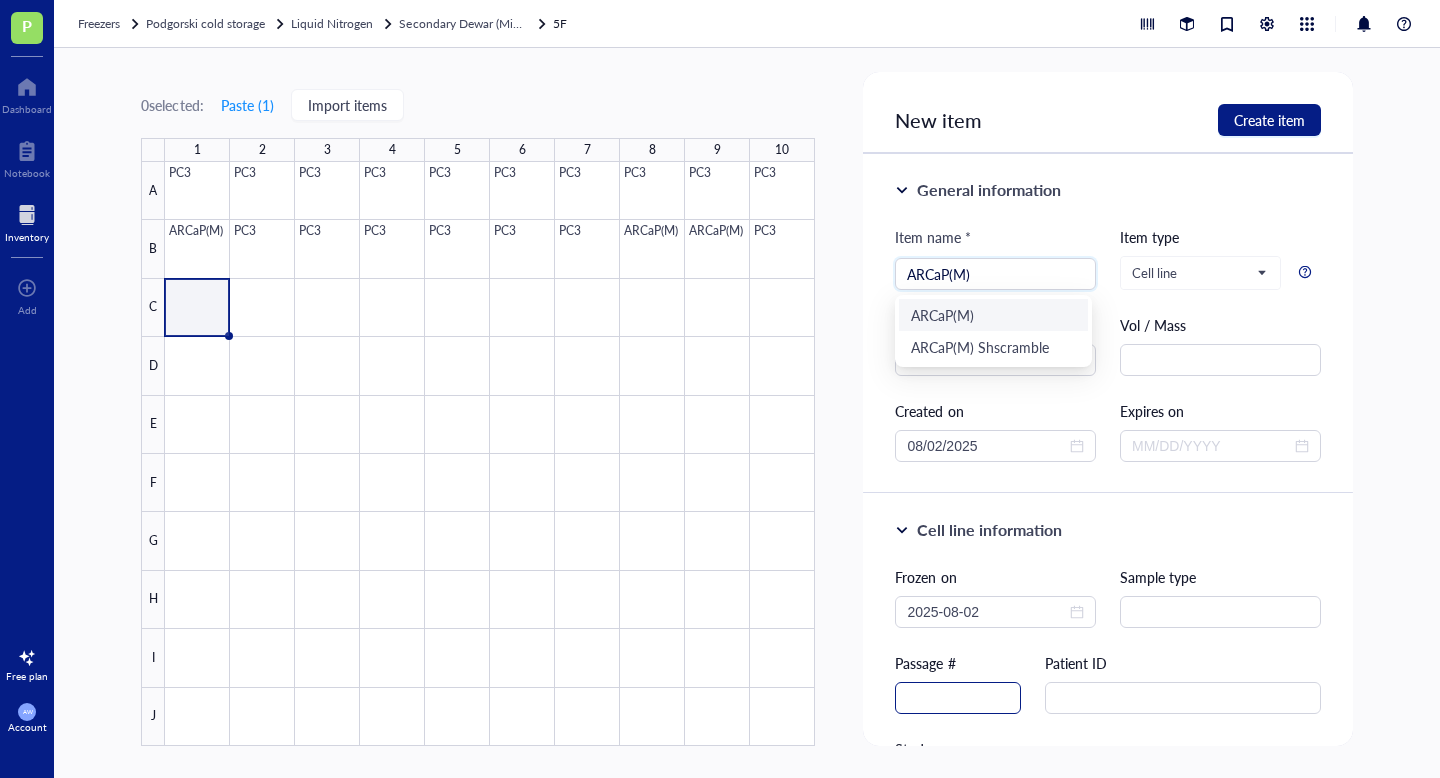 type on "ARCaP(M)" 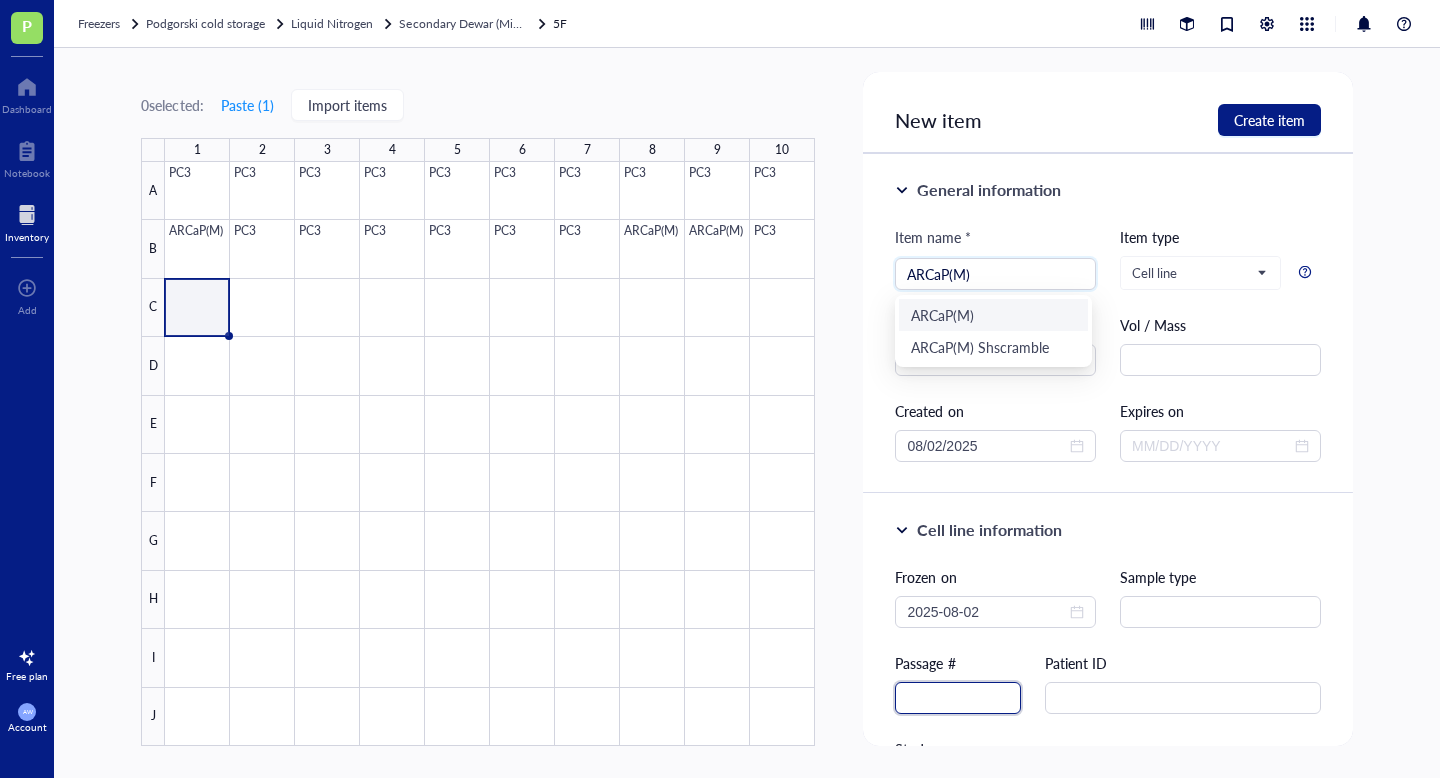 click at bounding box center (958, 698) 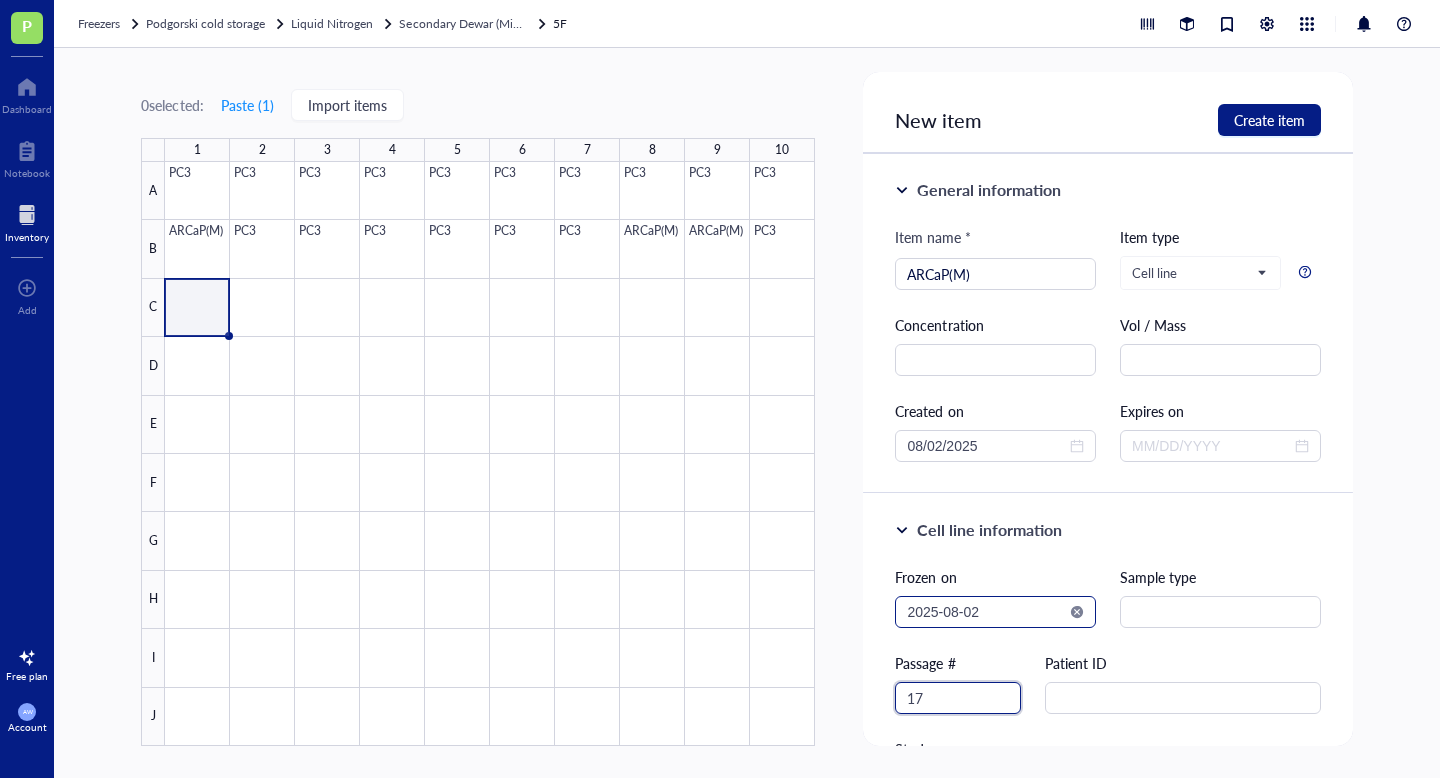 type on "17" 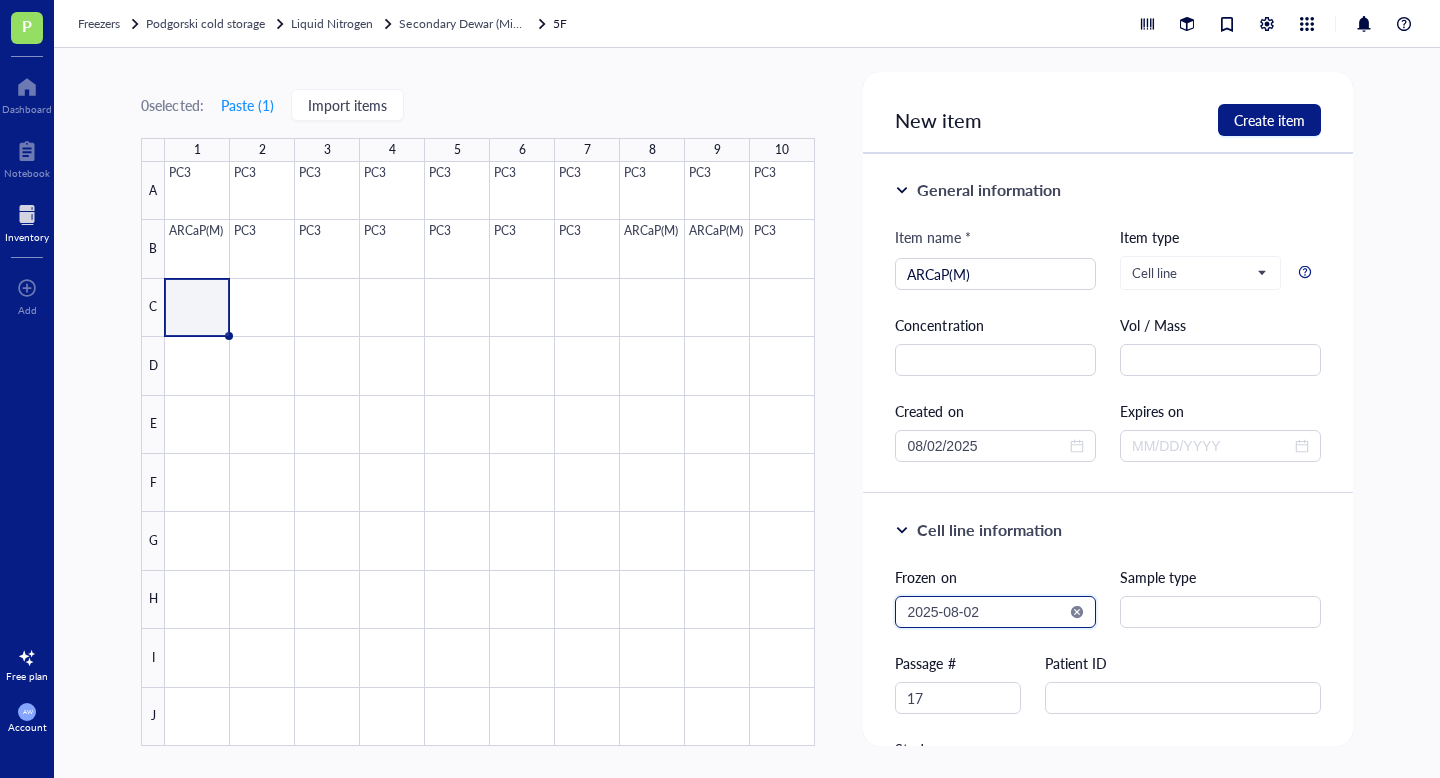 click on "2025-08-02" at bounding box center (986, 612) 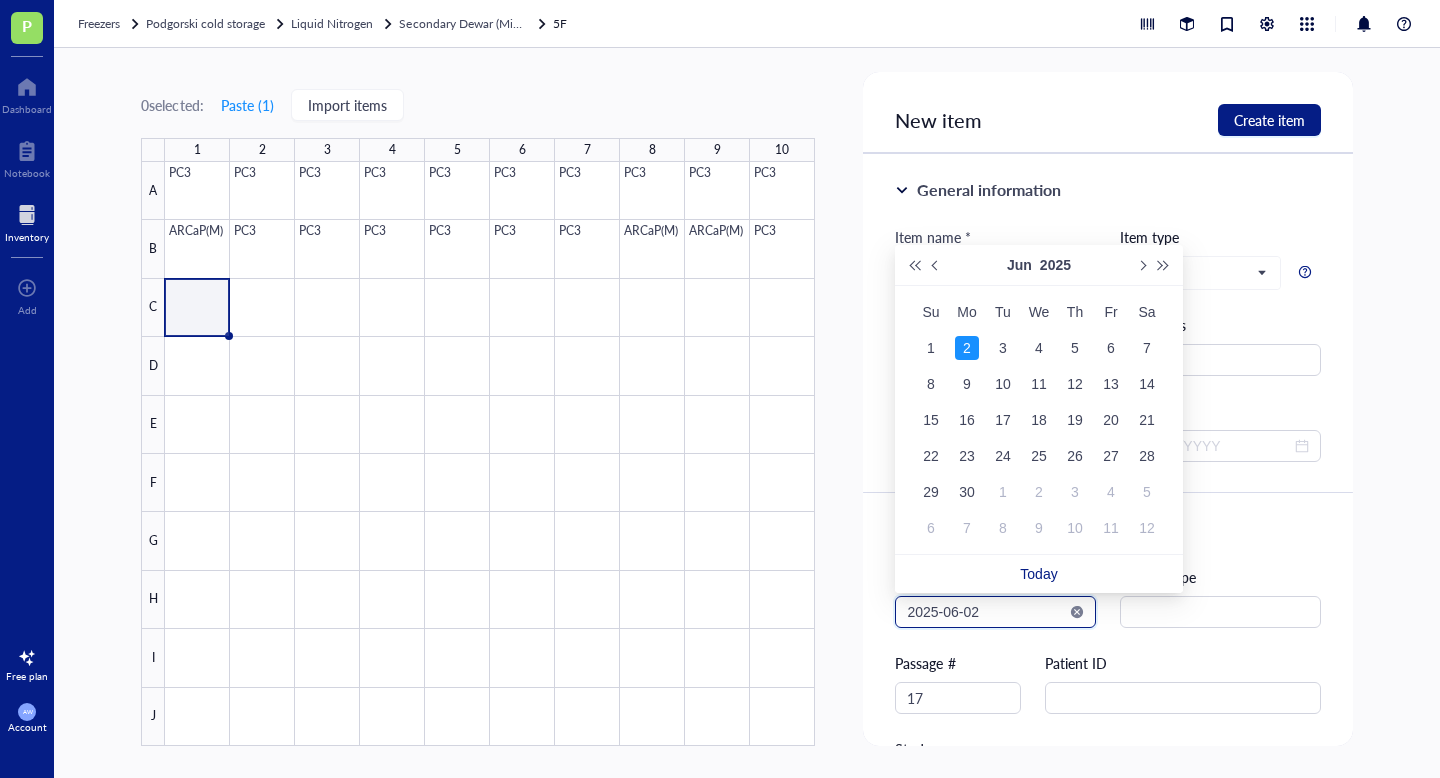 click on "2025-06-02" at bounding box center [986, 612] 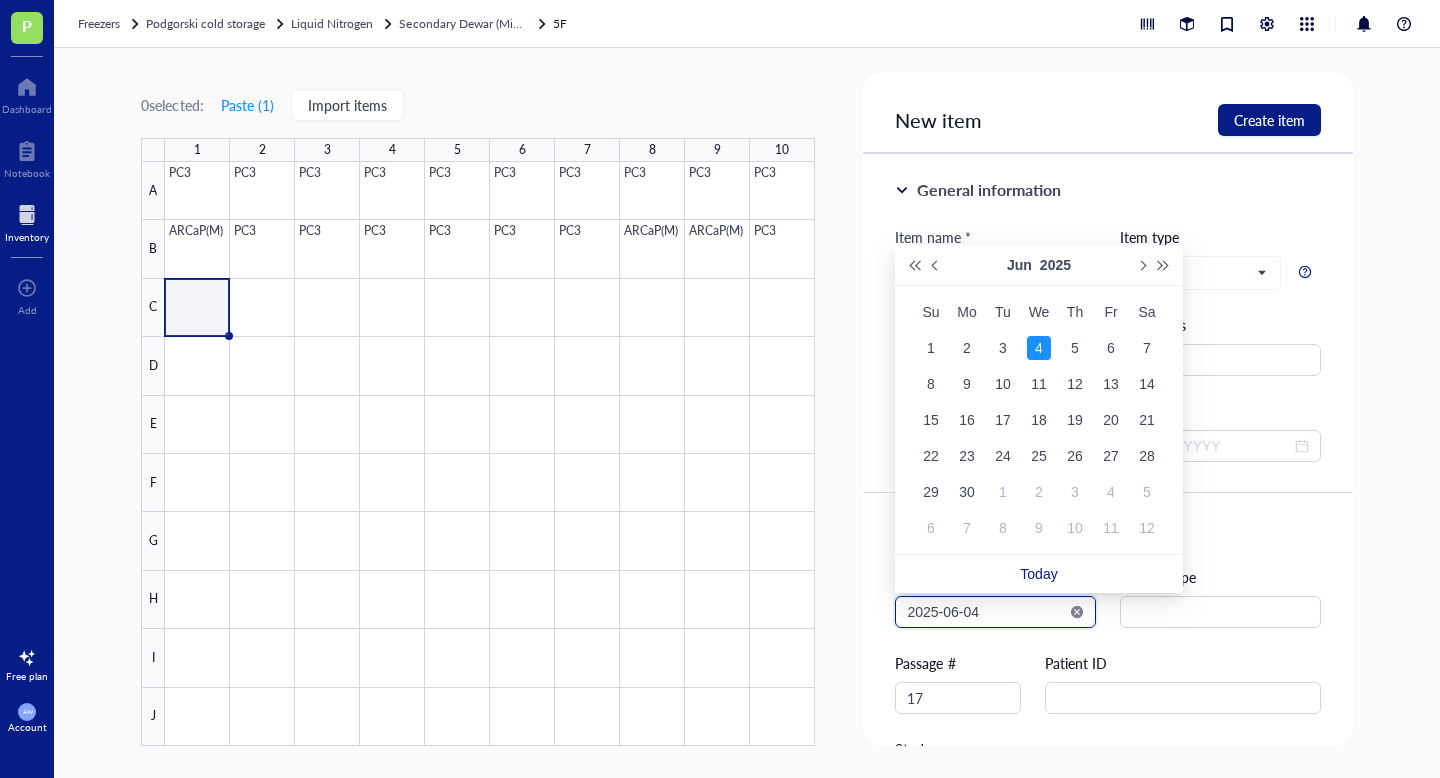click on "2025-06-04" at bounding box center (986, 612) 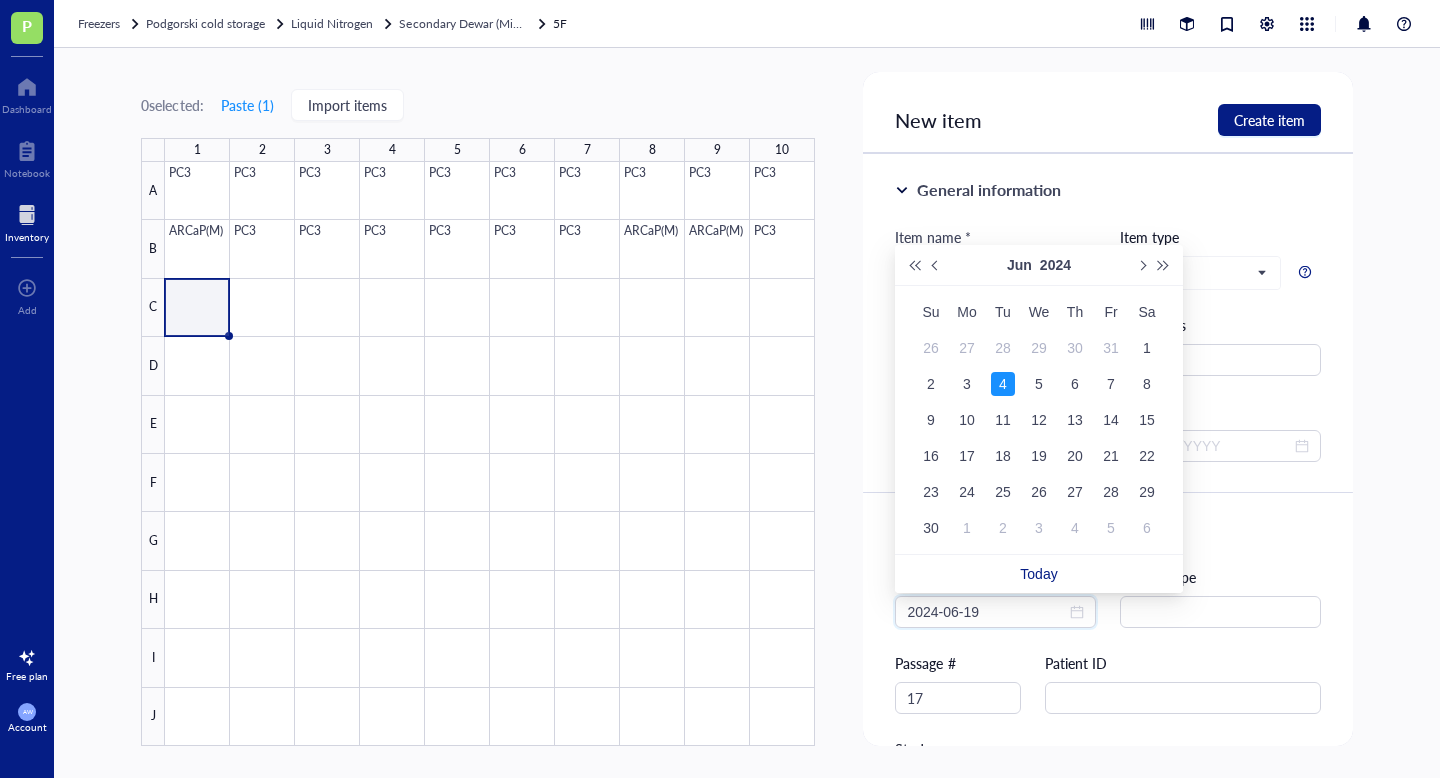 type on "2024-06-04" 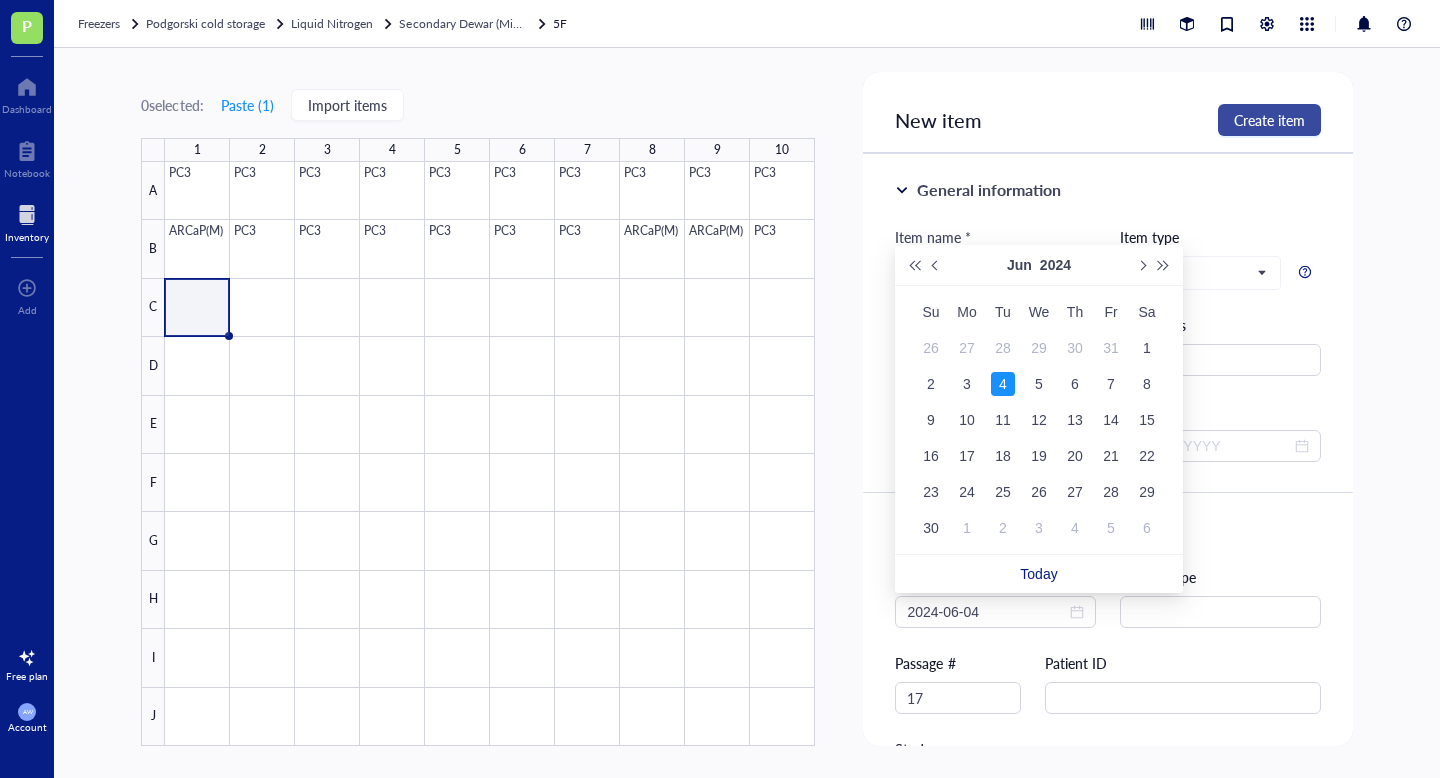 click on "Create item" at bounding box center (1269, 120) 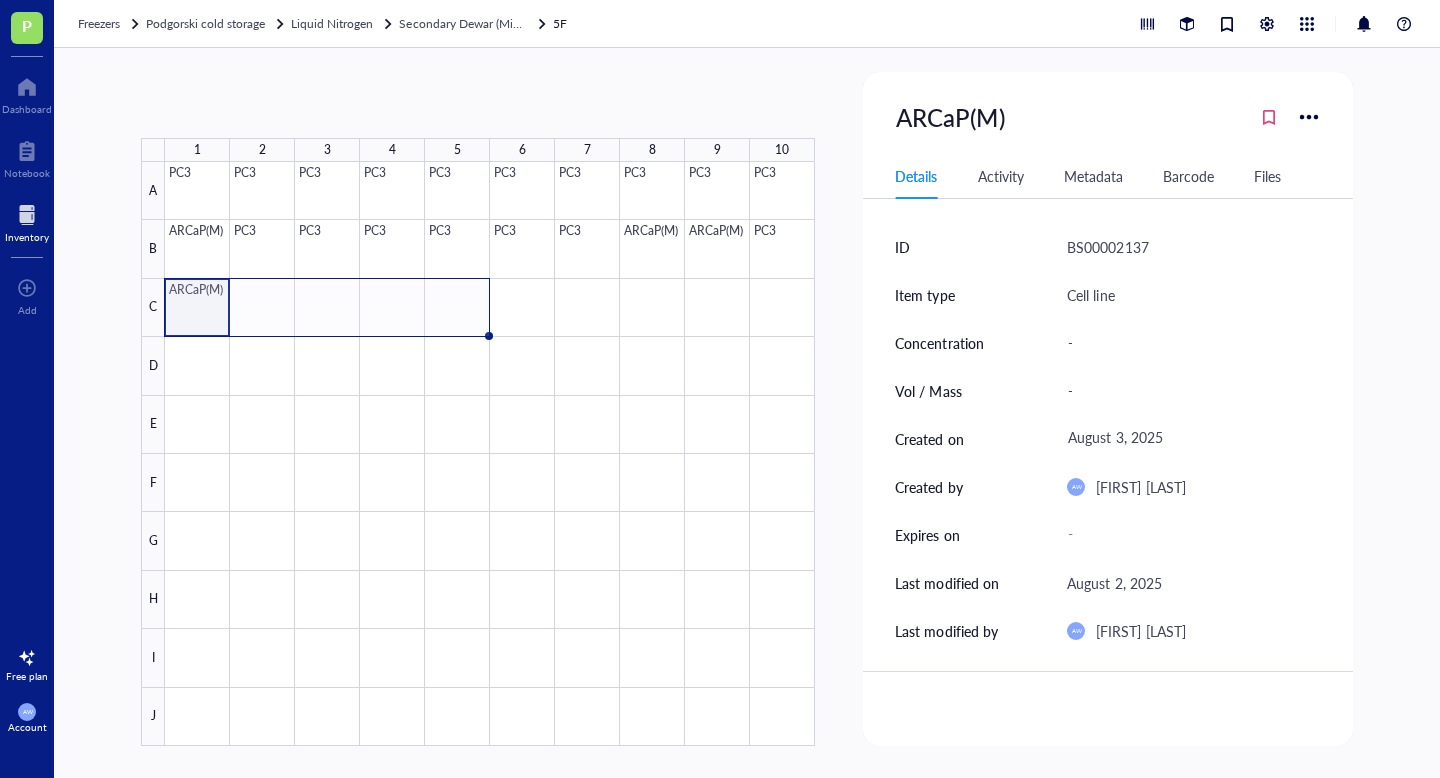 drag, startPoint x: 227, startPoint y: 332, endPoint x: 437, endPoint y: 329, distance: 210.02142 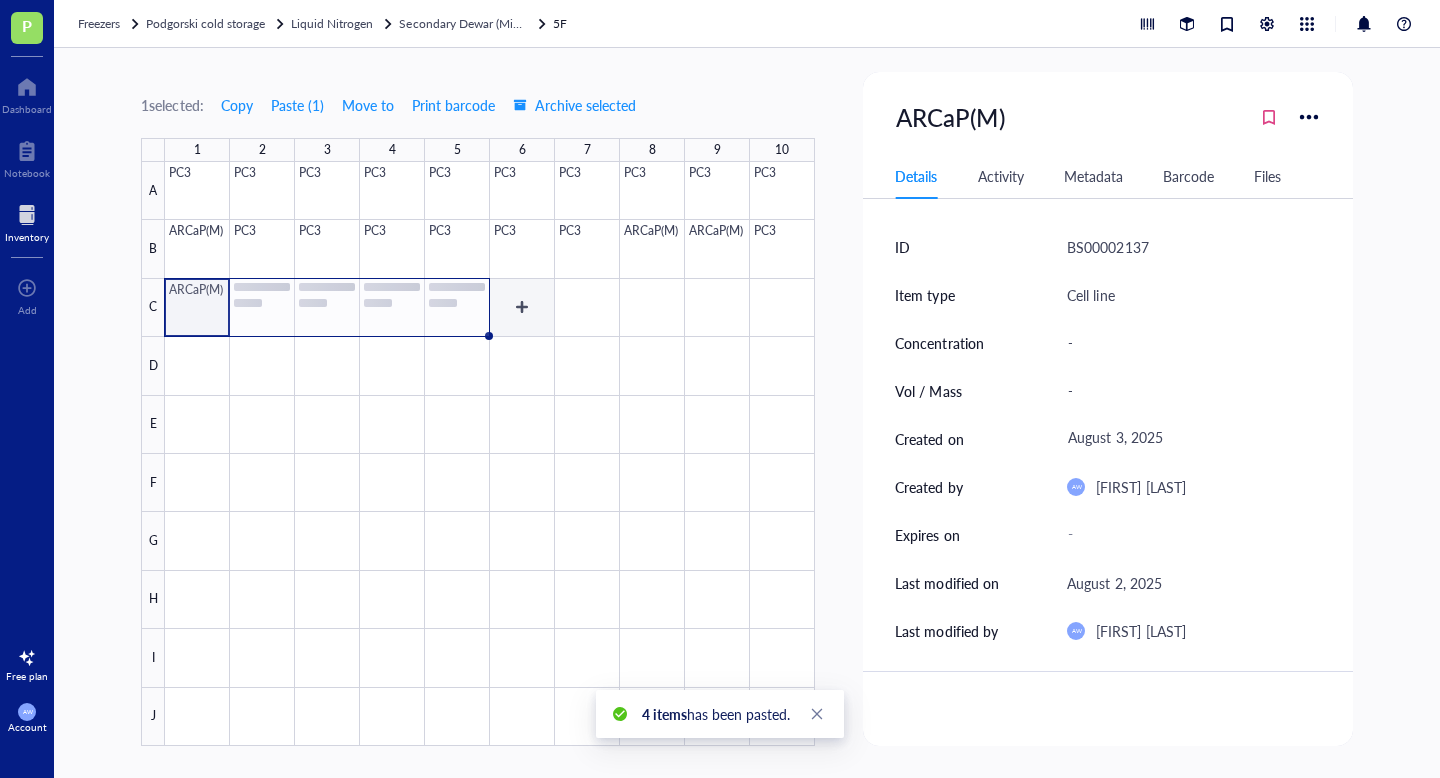 click at bounding box center [490, 454] 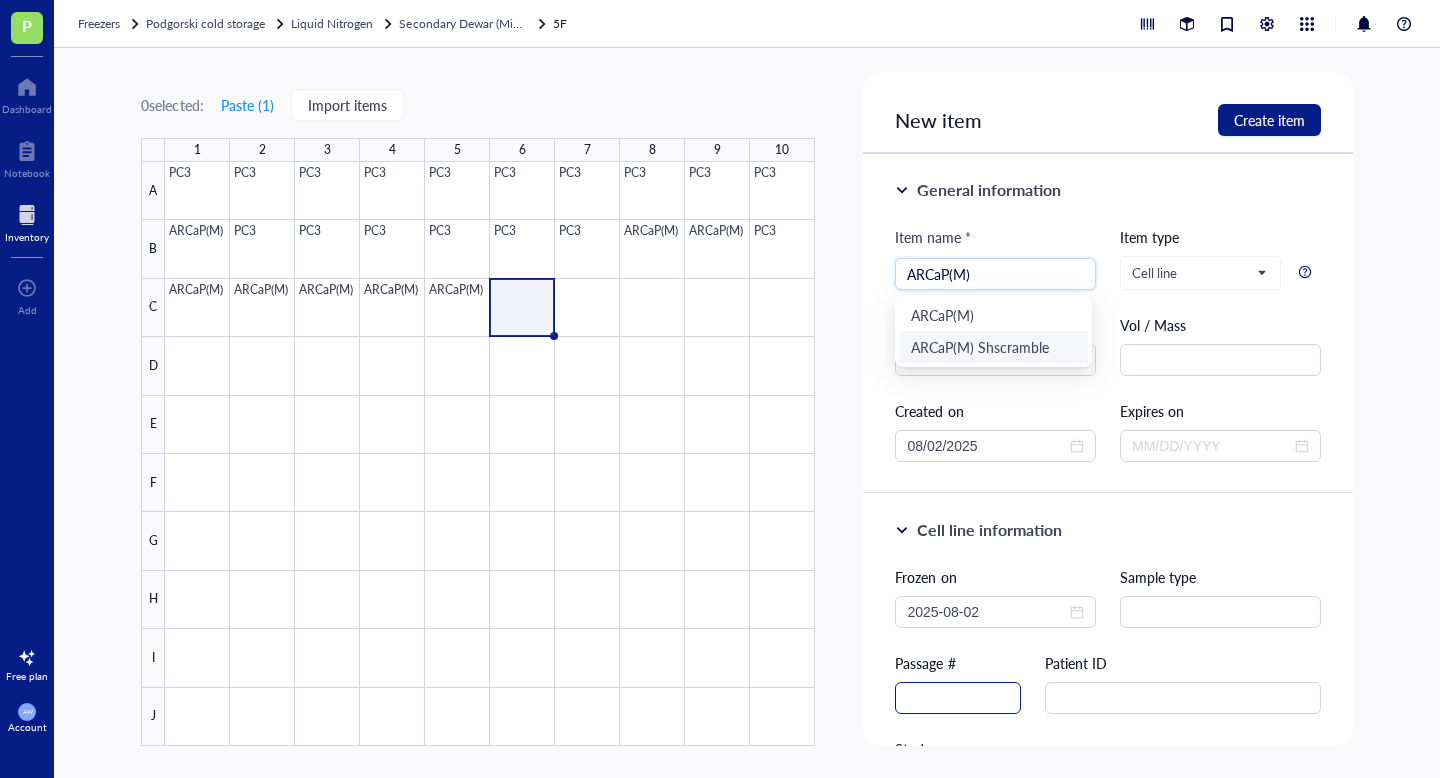 type on "ARCaP(M)" 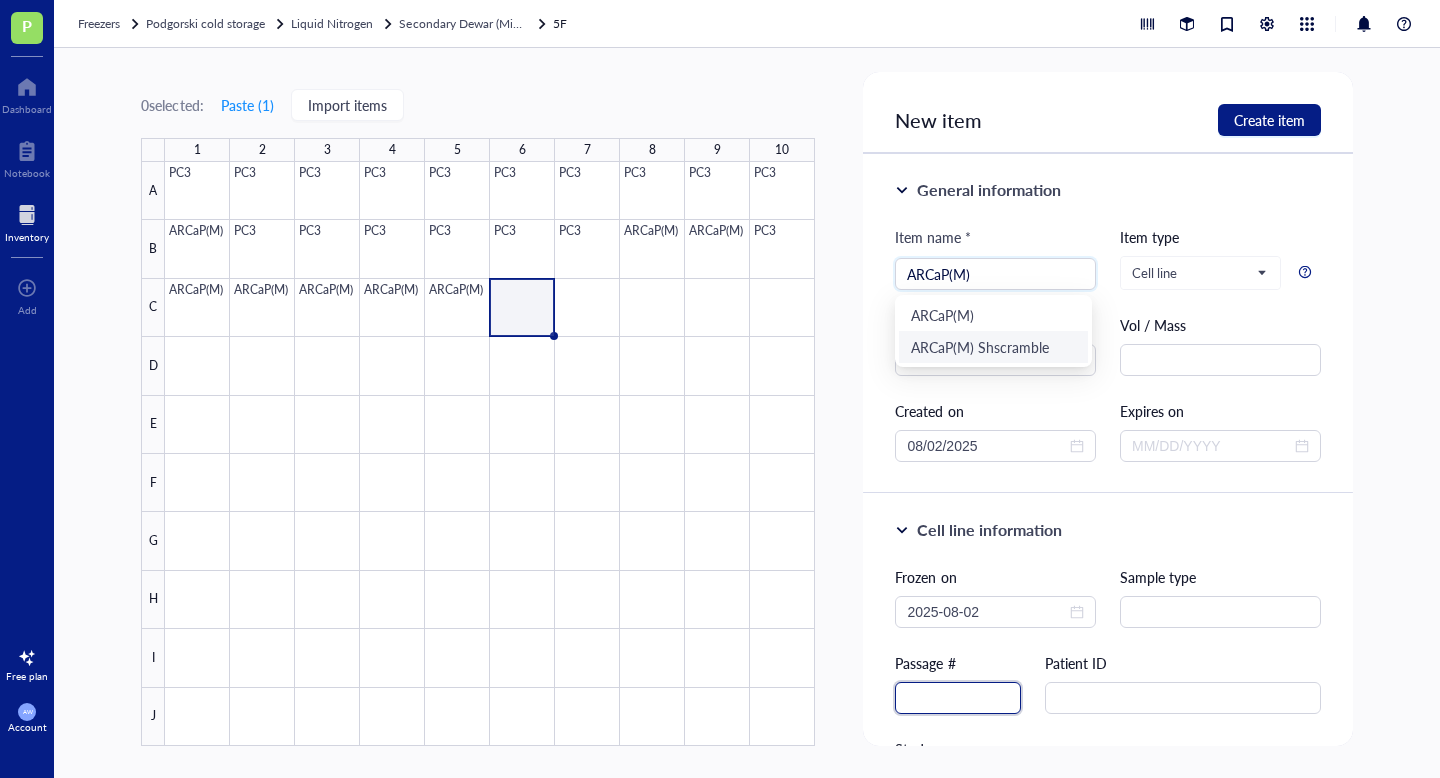 click at bounding box center (958, 698) 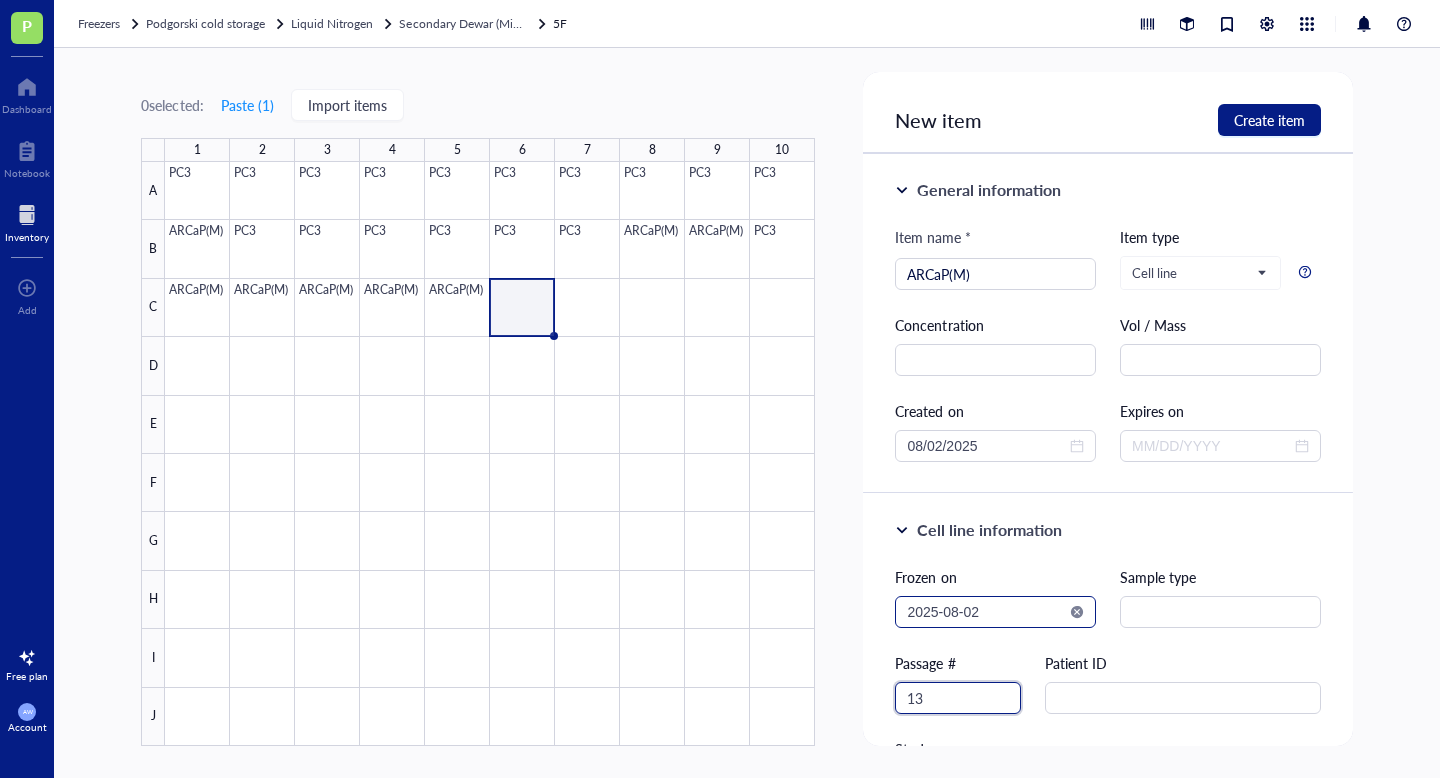 type on "13" 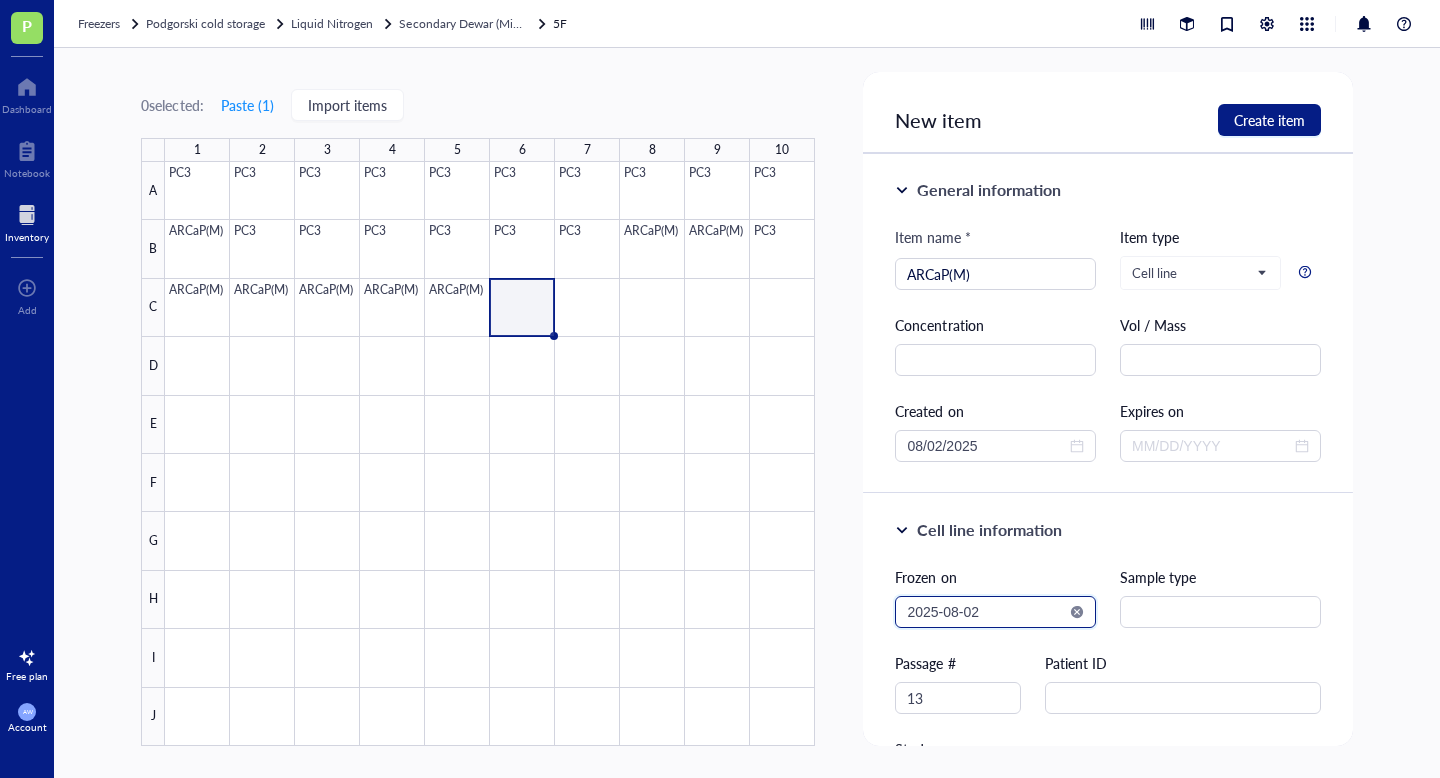 click on "2025-08-02" at bounding box center [986, 612] 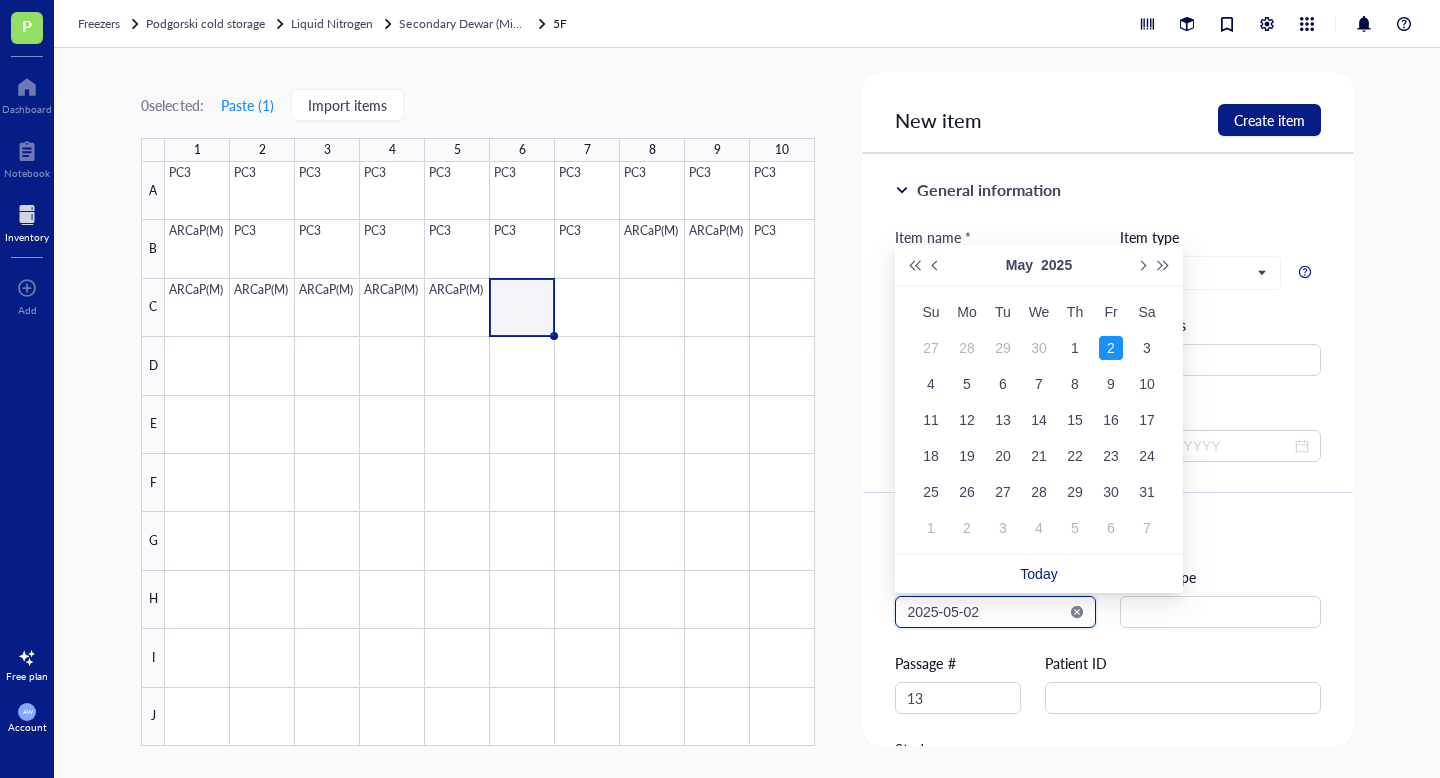 click on "2025-05-02" at bounding box center (986, 612) 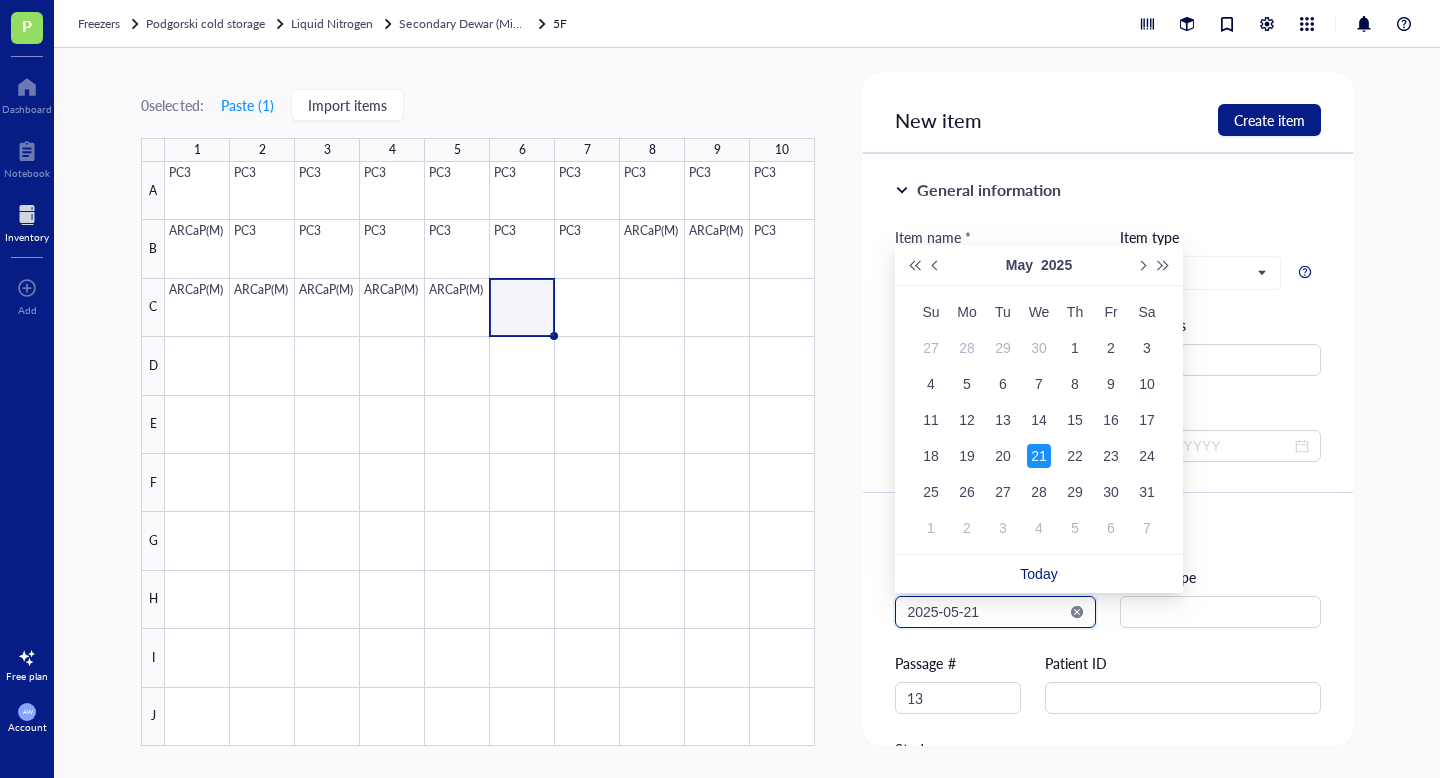 click on "2025-05-21" at bounding box center (986, 612) 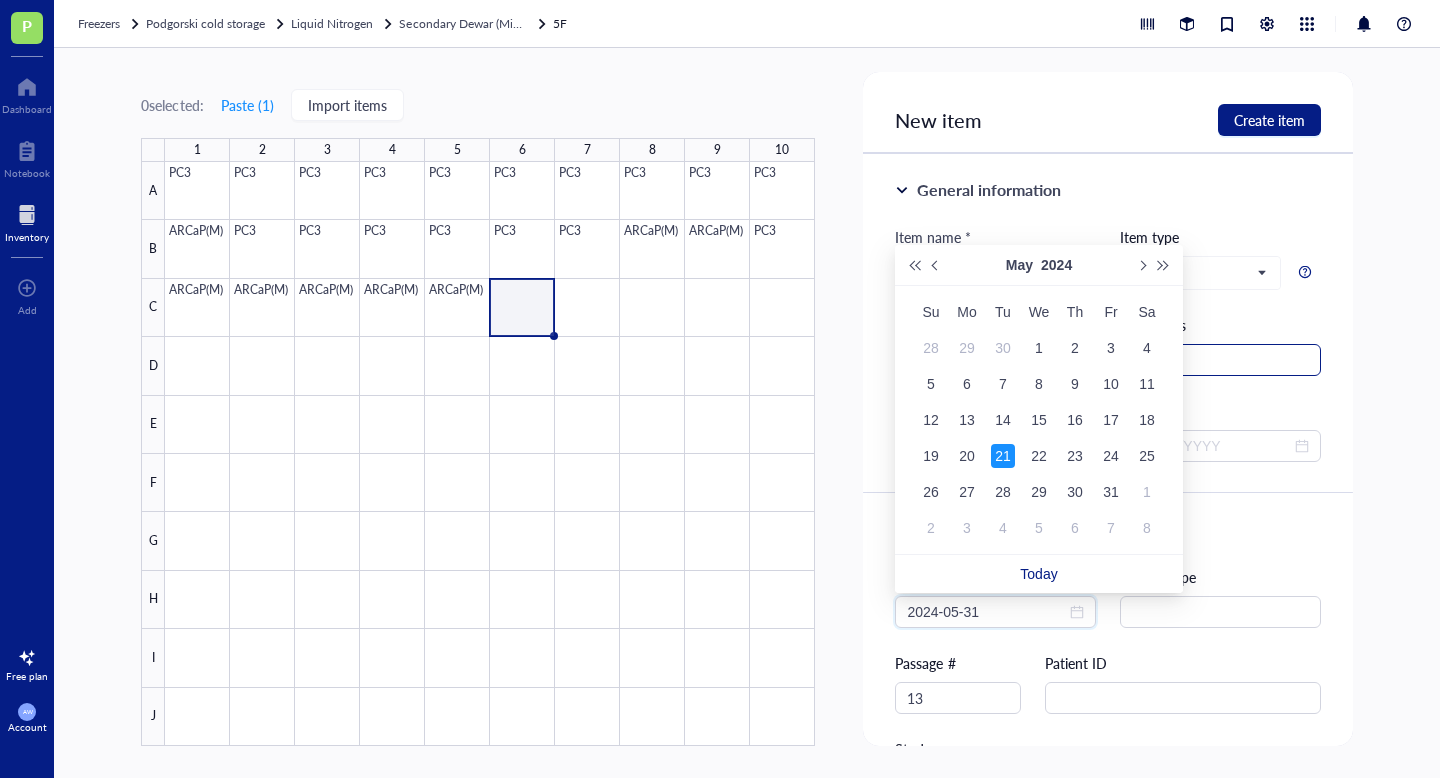 type on "2024-05-21" 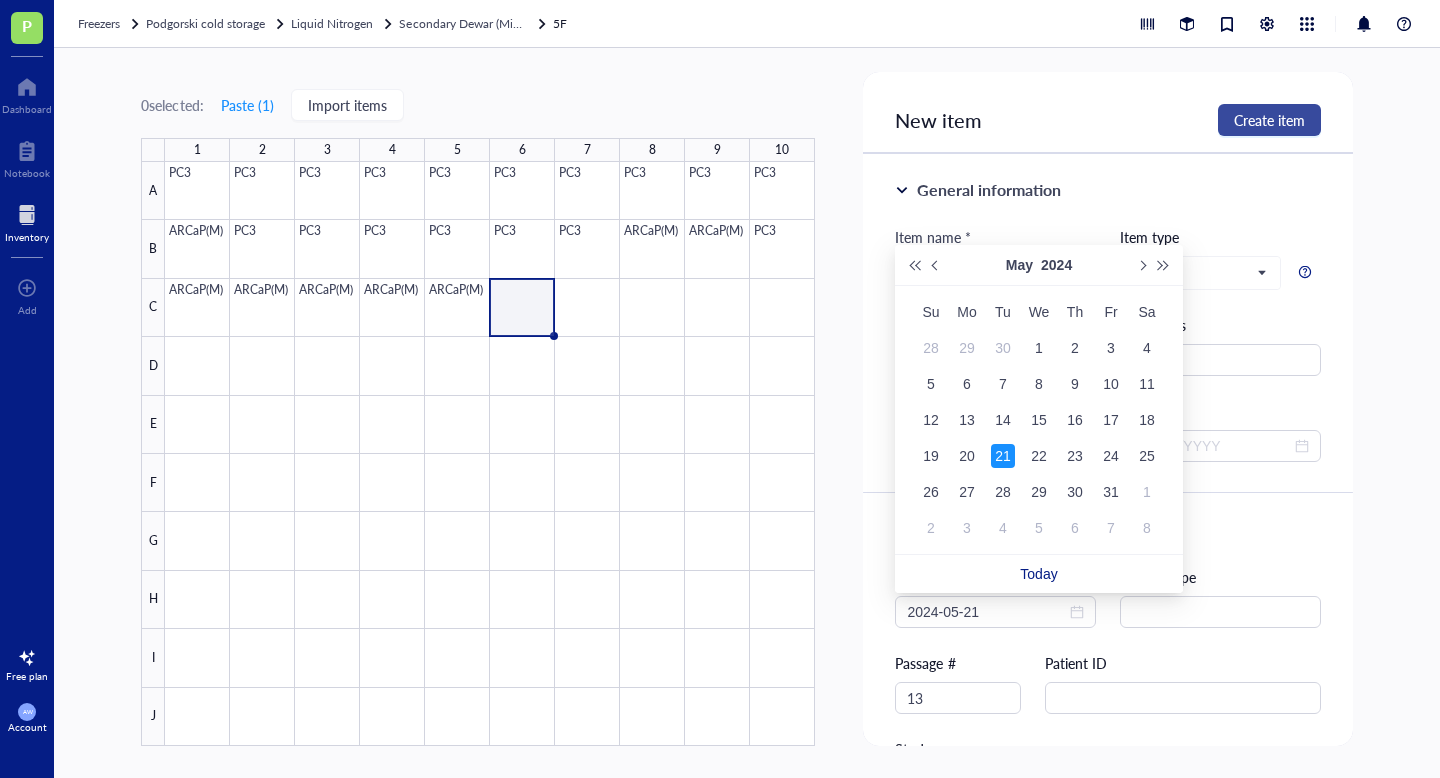 click on "Create item" at bounding box center (1269, 120) 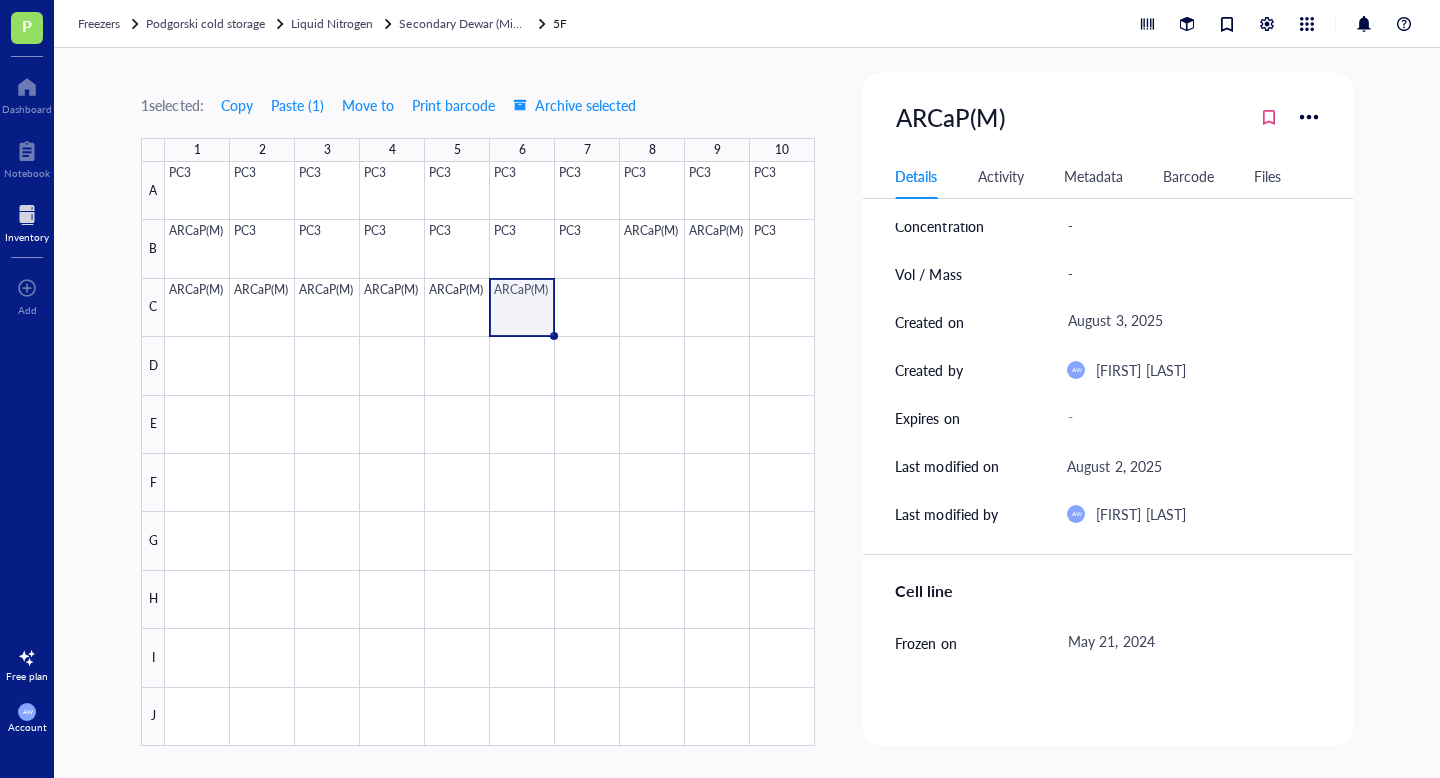 scroll, scrollTop: 0, scrollLeft: 0, axis: both 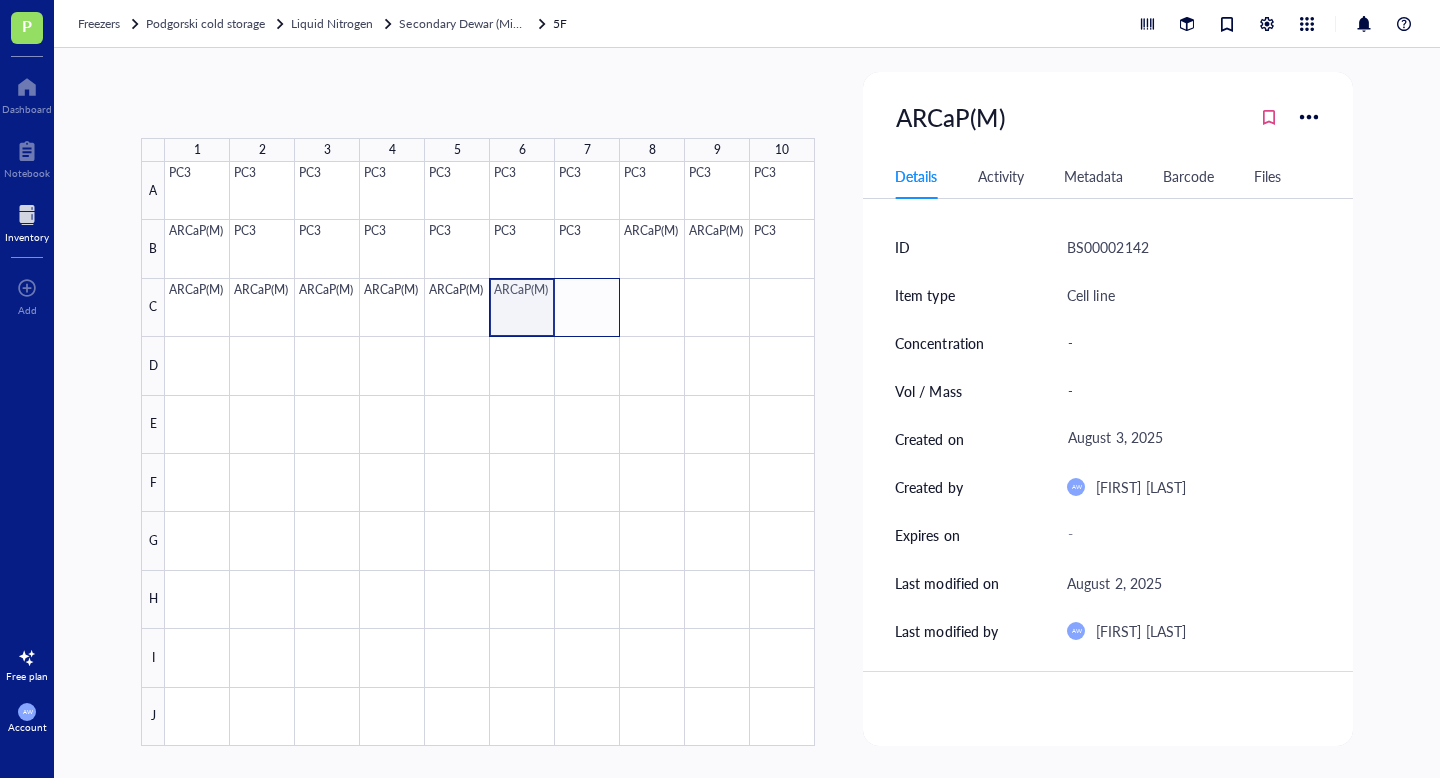click at bounding box center [490, 454] 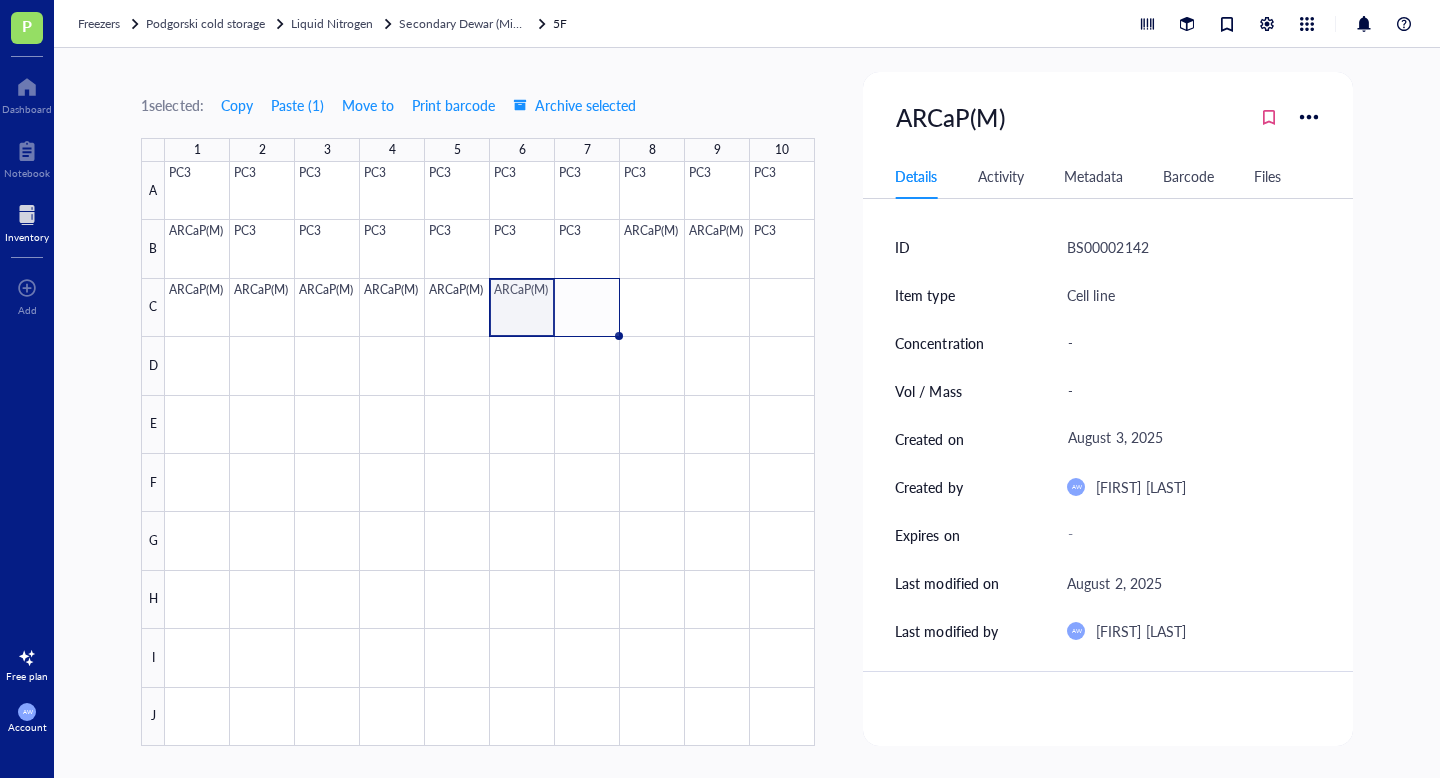 click at bounding box center [490, 454] 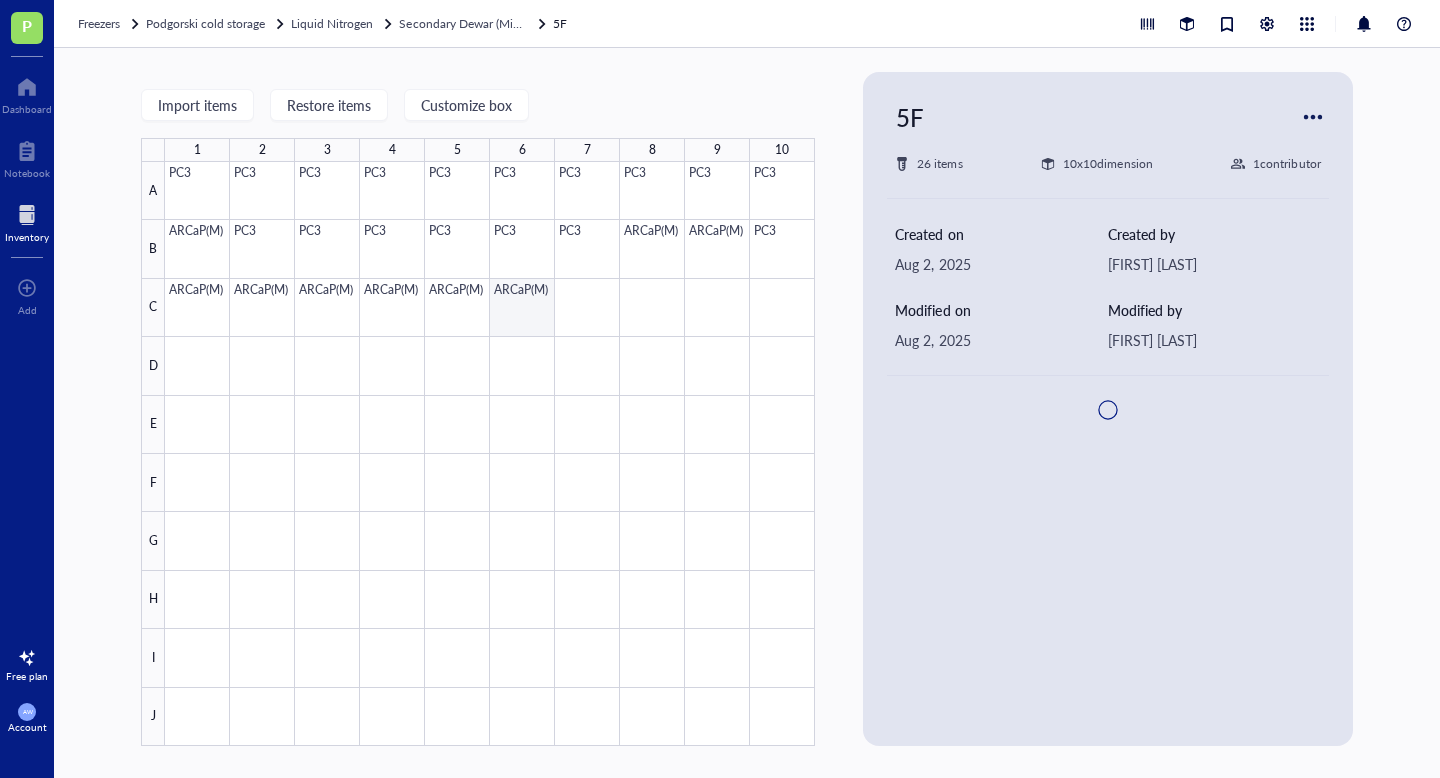 click at bounding box center [490, 454] 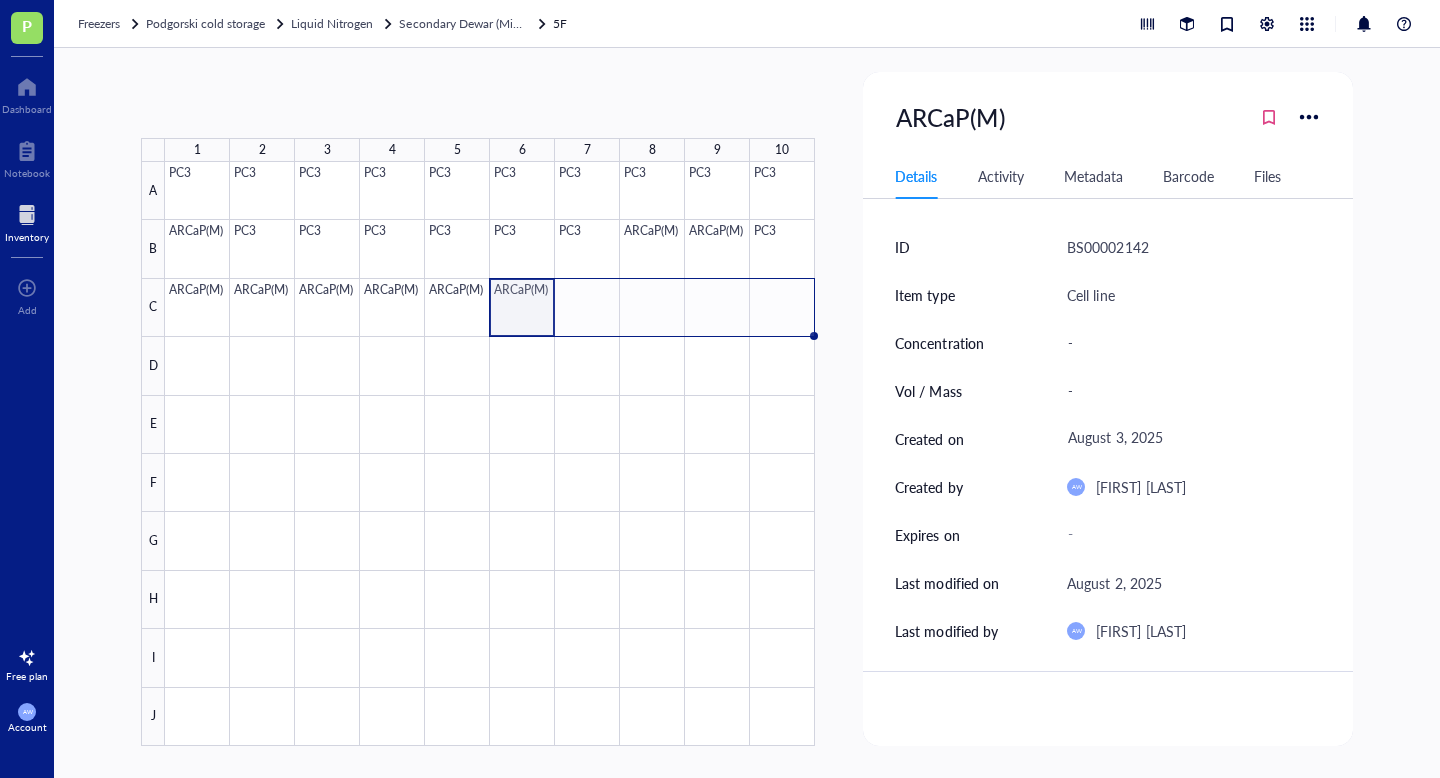 drag, startPoint x: 553, startPoint y: 334, endPoint x: 800, endPoint y: 333, distance: 247.00203 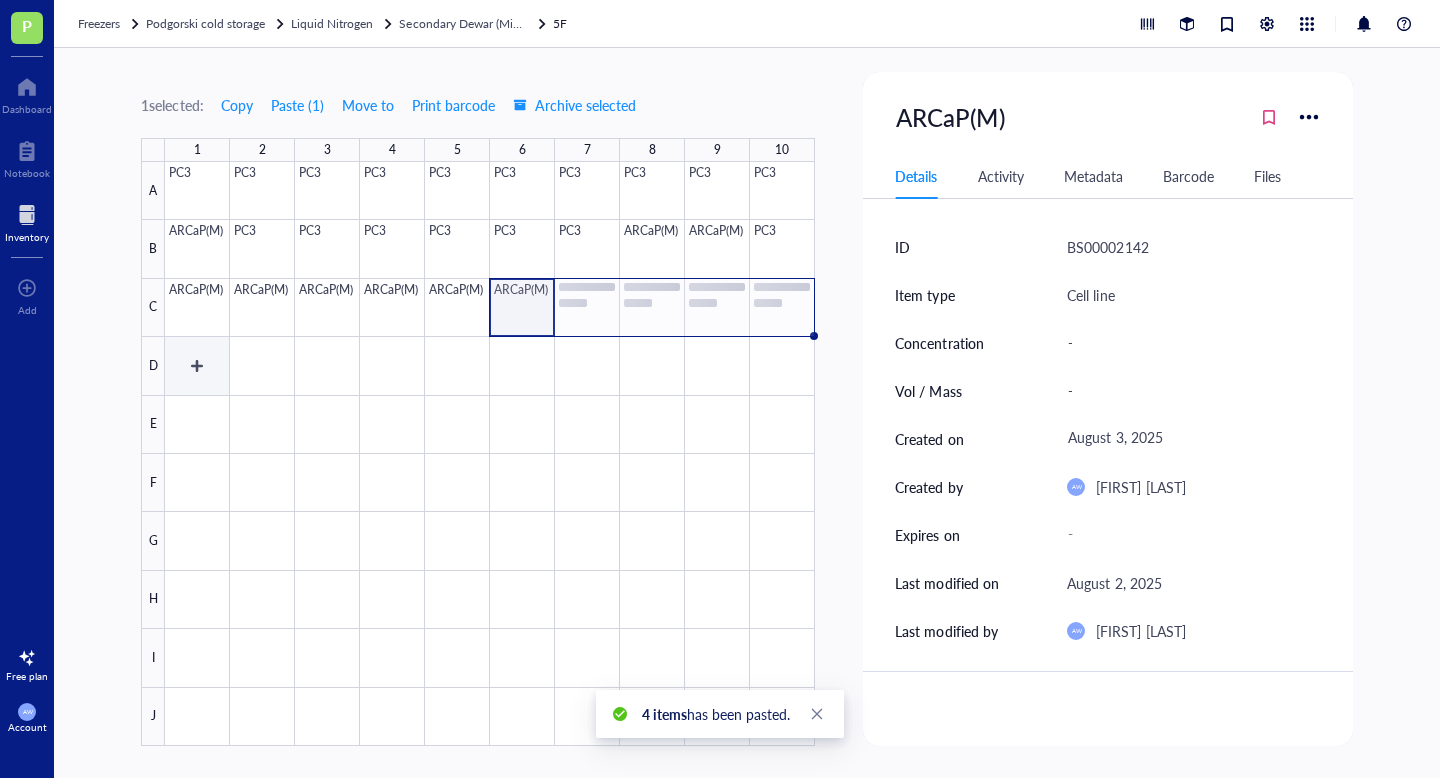 click at bounding box center (490, 454) 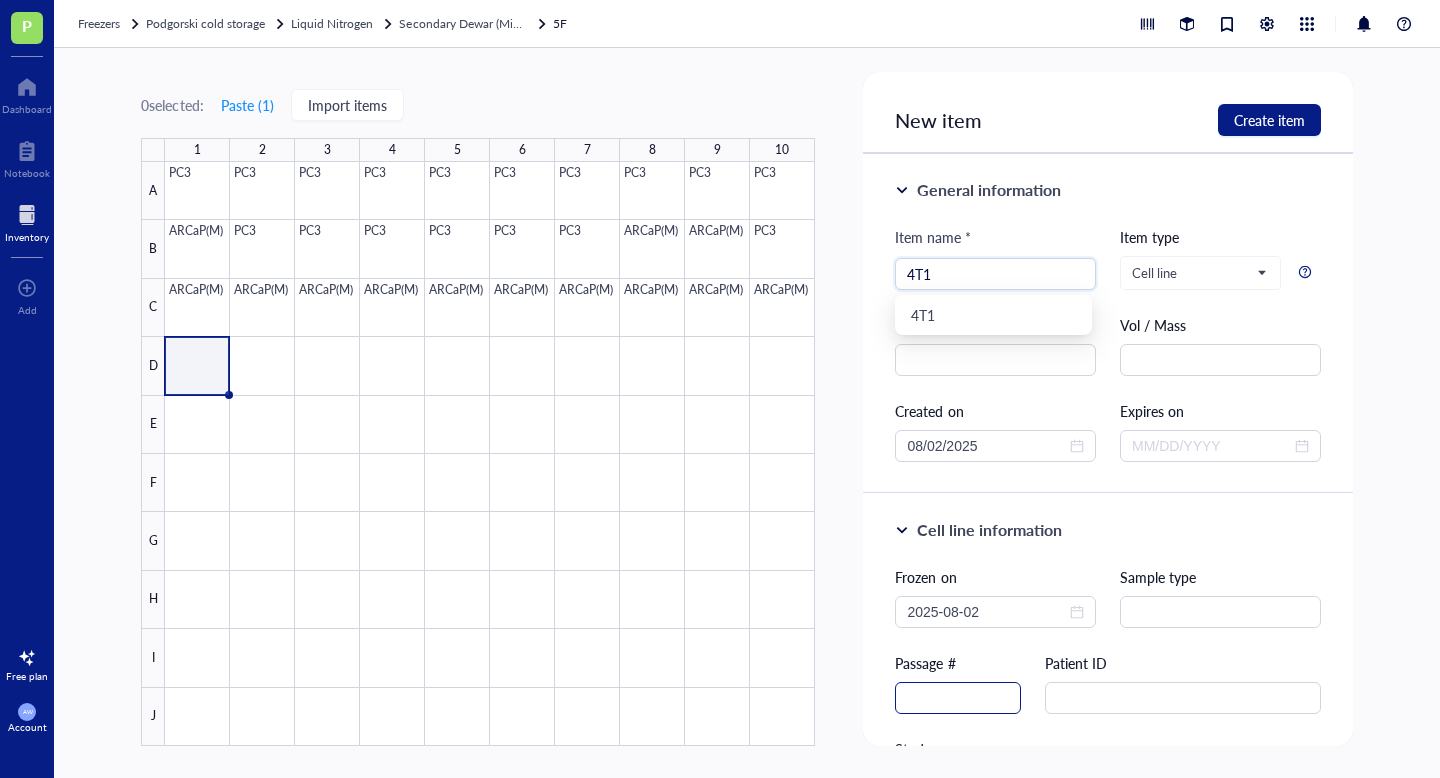 type on "4T1" 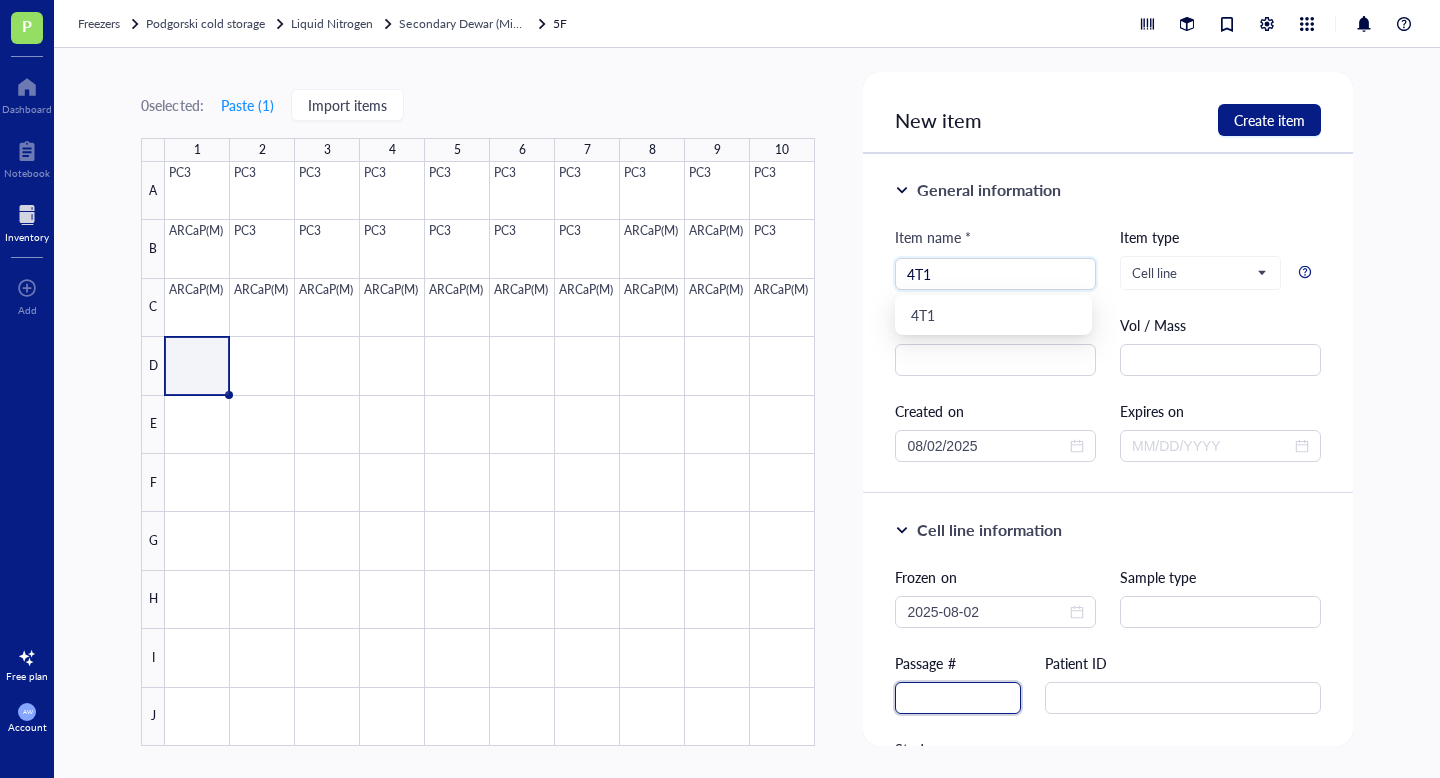 click at bounding box center (958, 698) 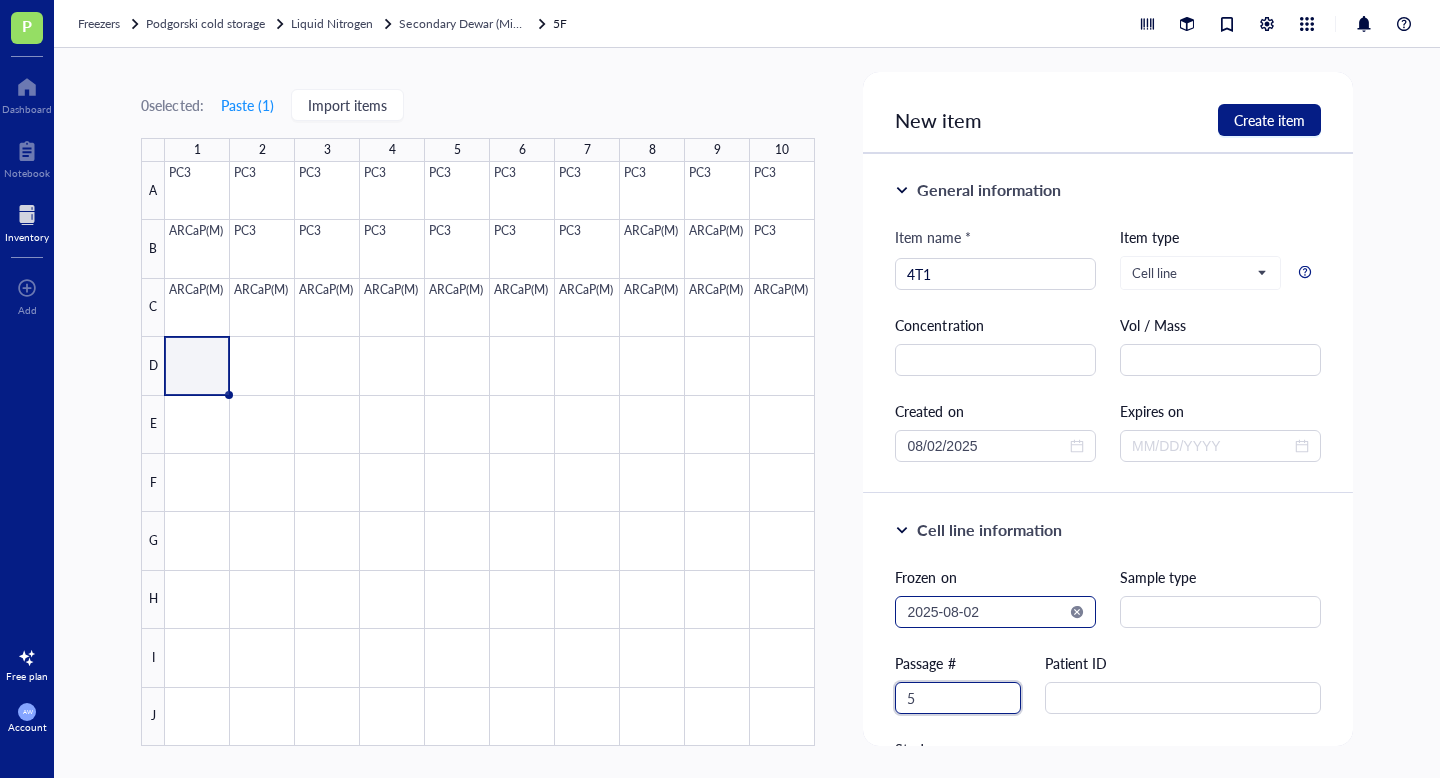 type on "5" 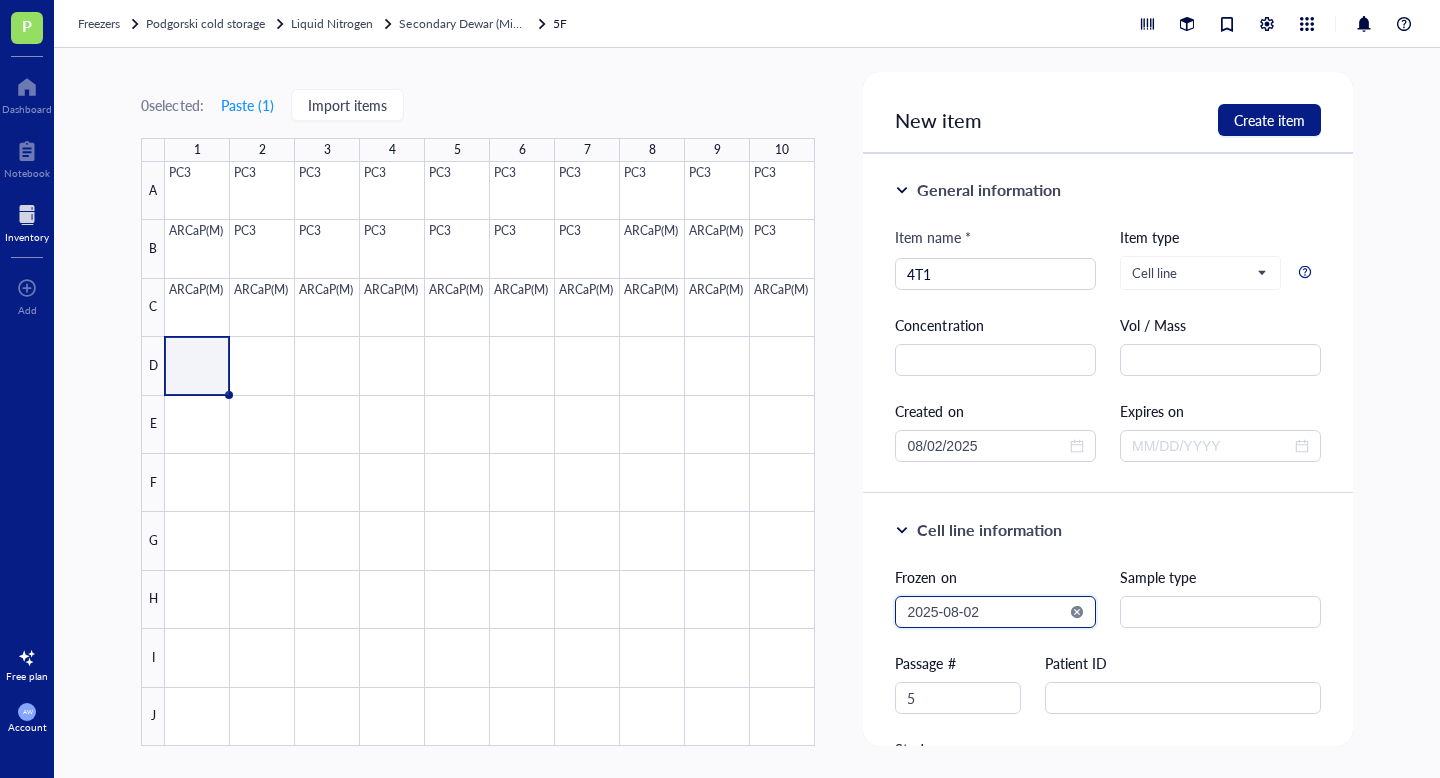 click on "2025-08-02" at bounding box center [986, 612] 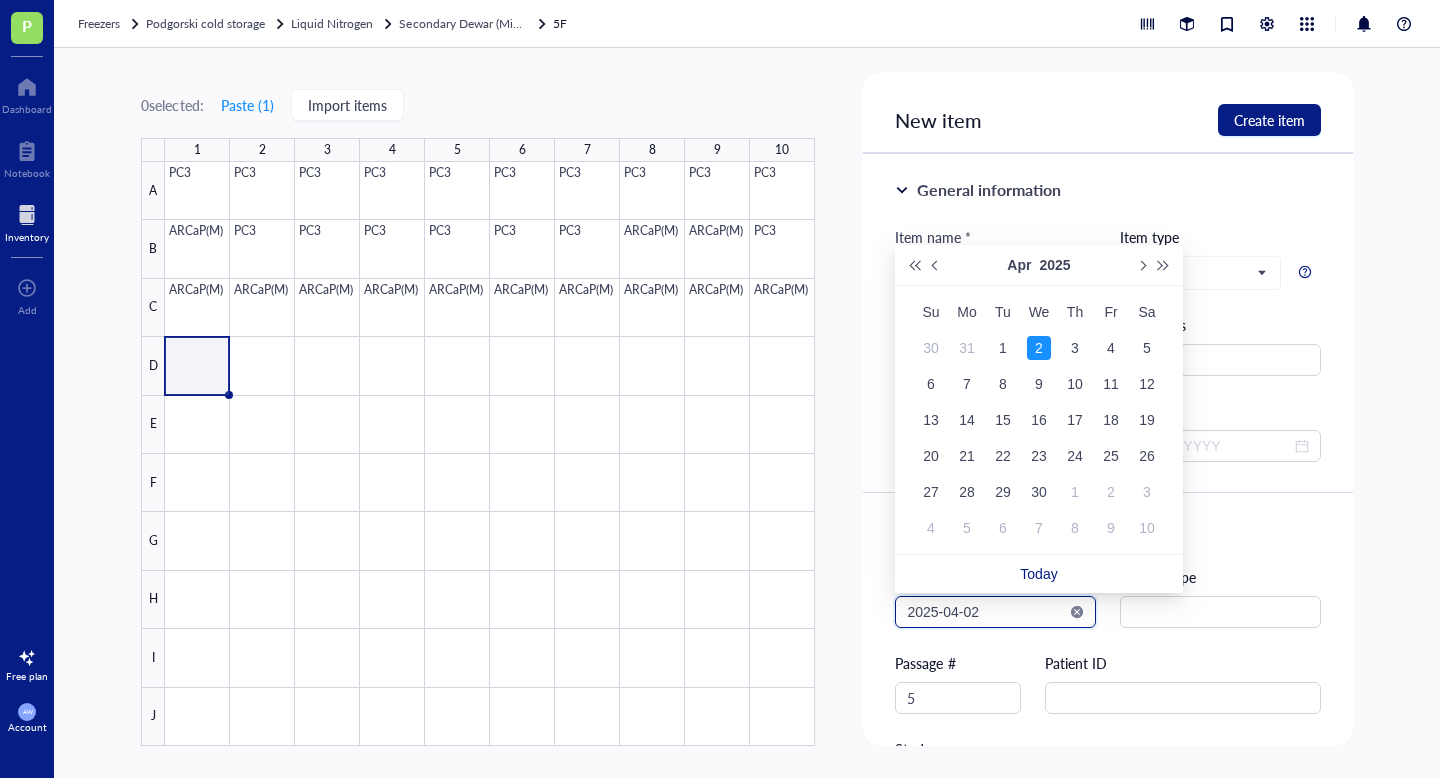 click on "2025-04-02" at bounding box center (986, 612) 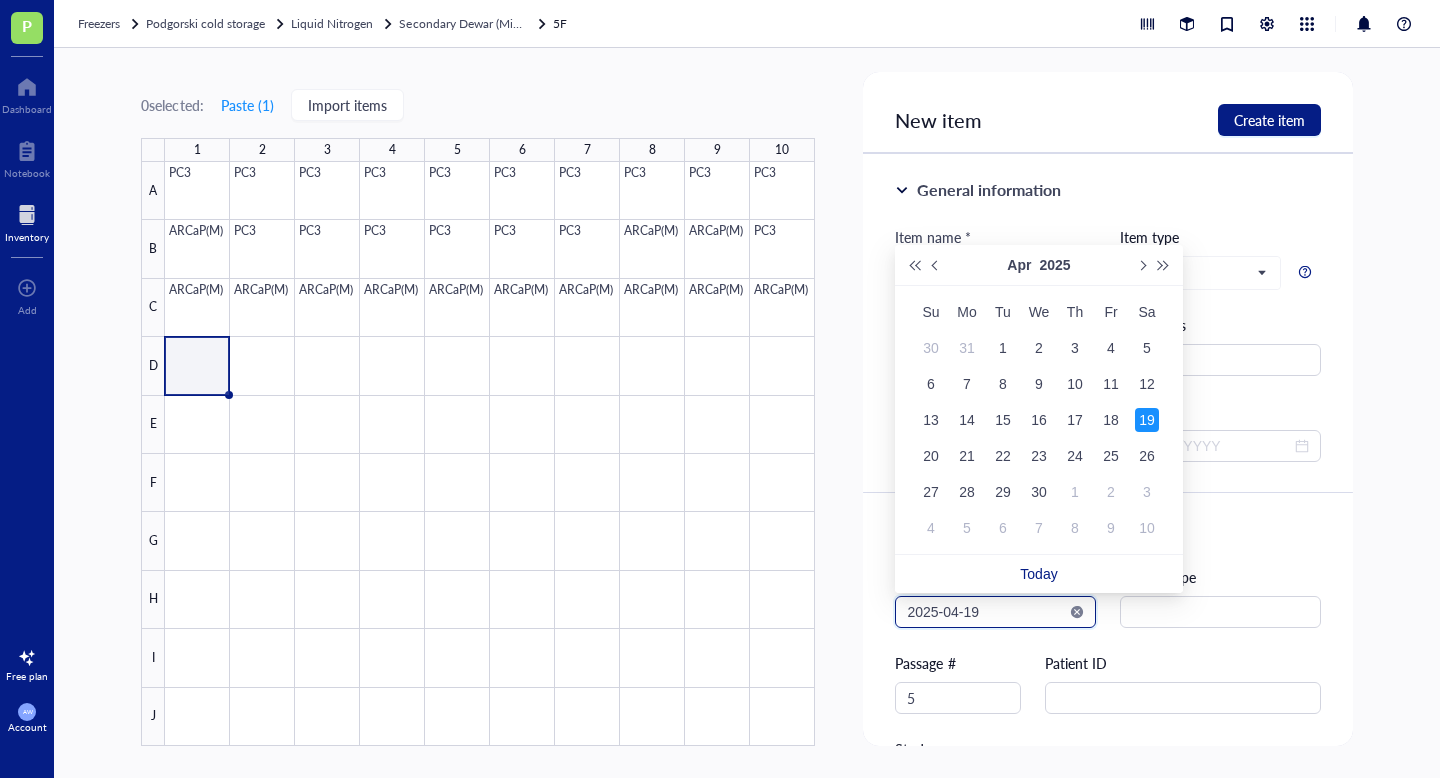 click on "2025-04-19" at bounding box center (986, 612) 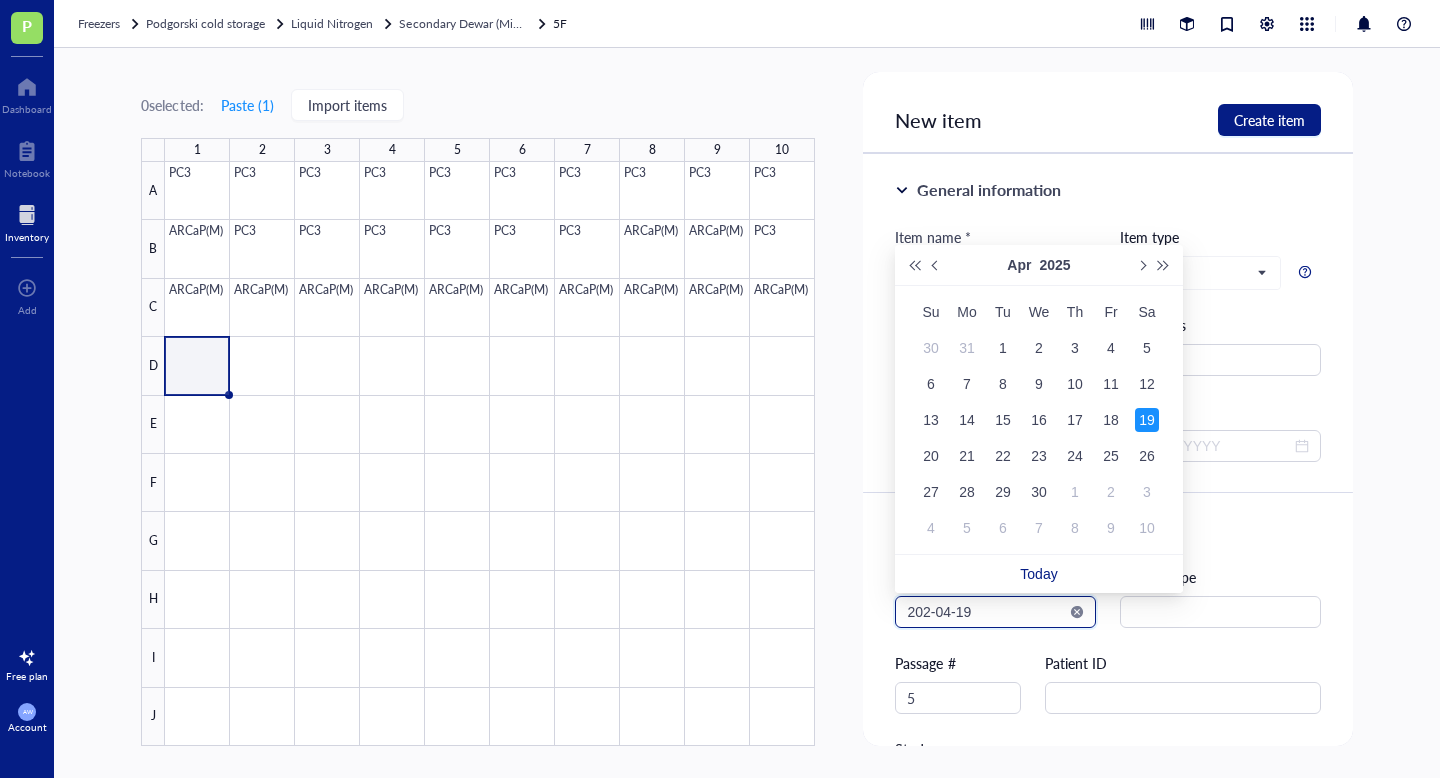 type on "2024-04-19" 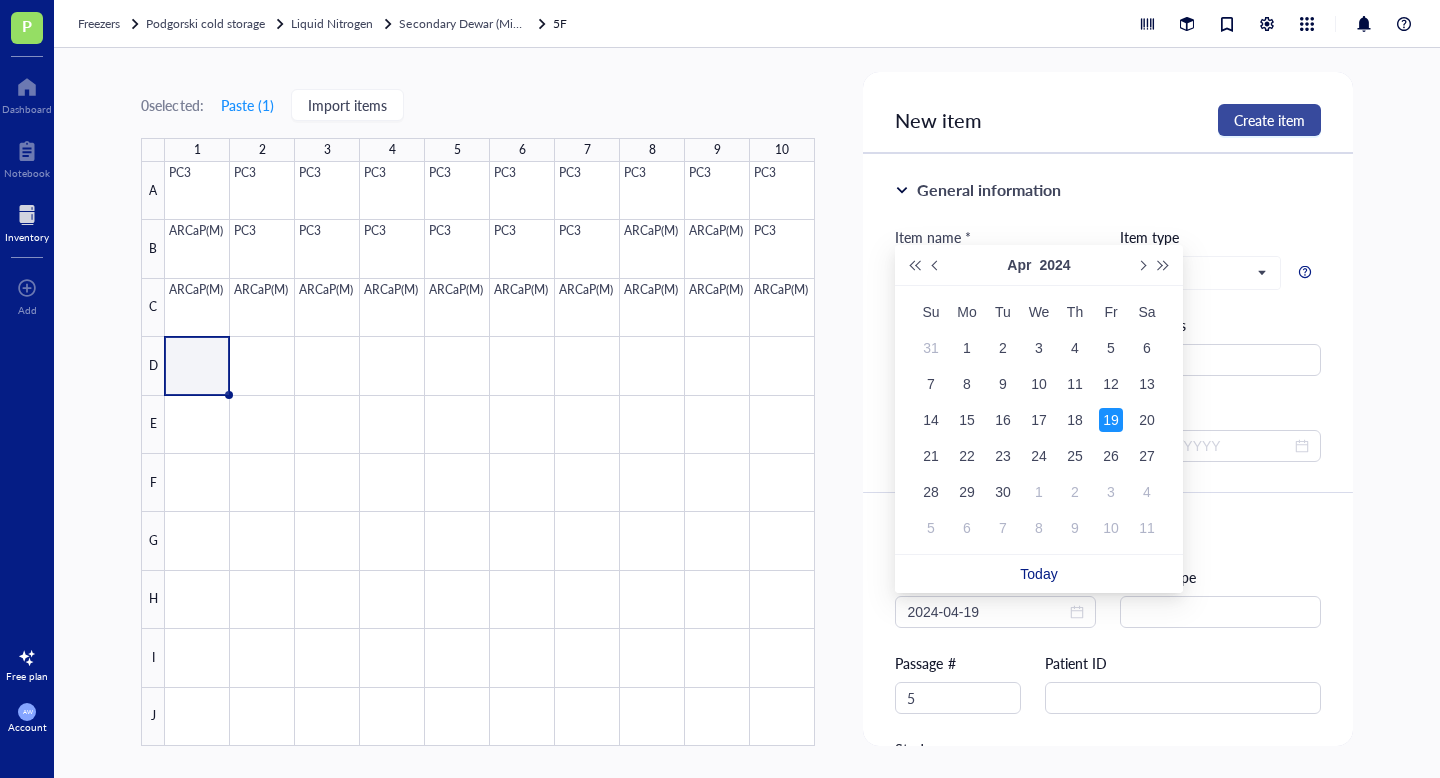click on "Create item" at bounding box center [1269, 120] 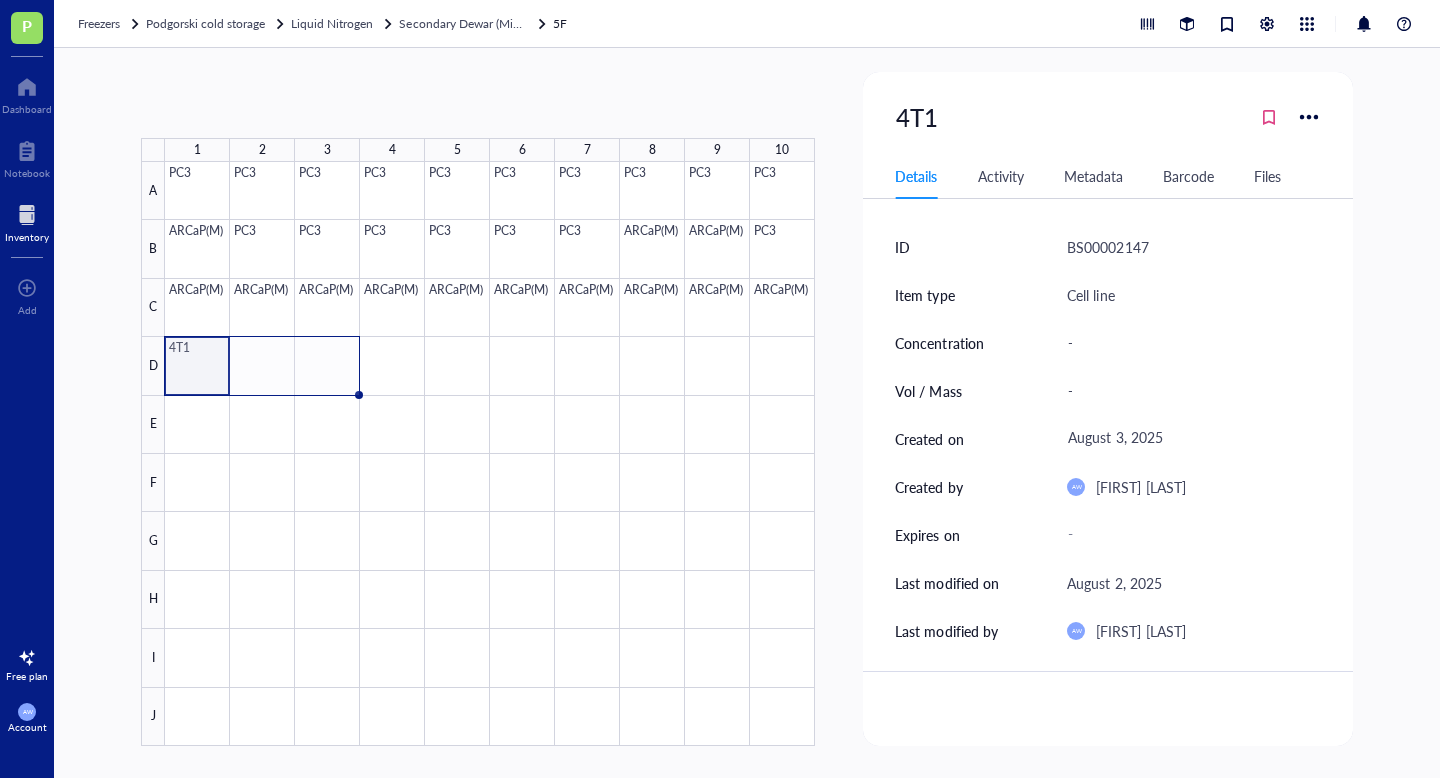 drag, startPoint x: 229, startPoint y: 392, endPoint x: 309, endPoint y: 392, distance: 80 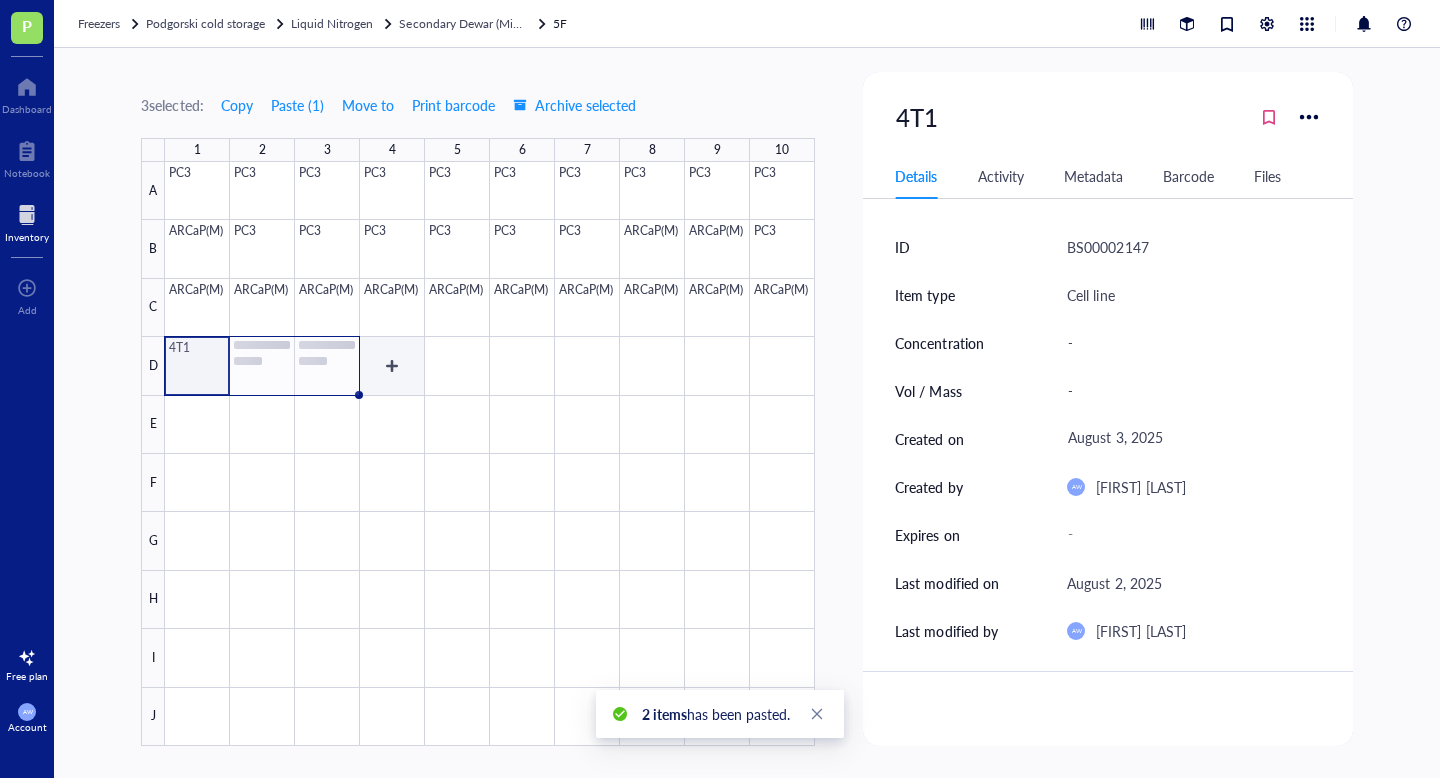 click at bounding box center (490, 454) 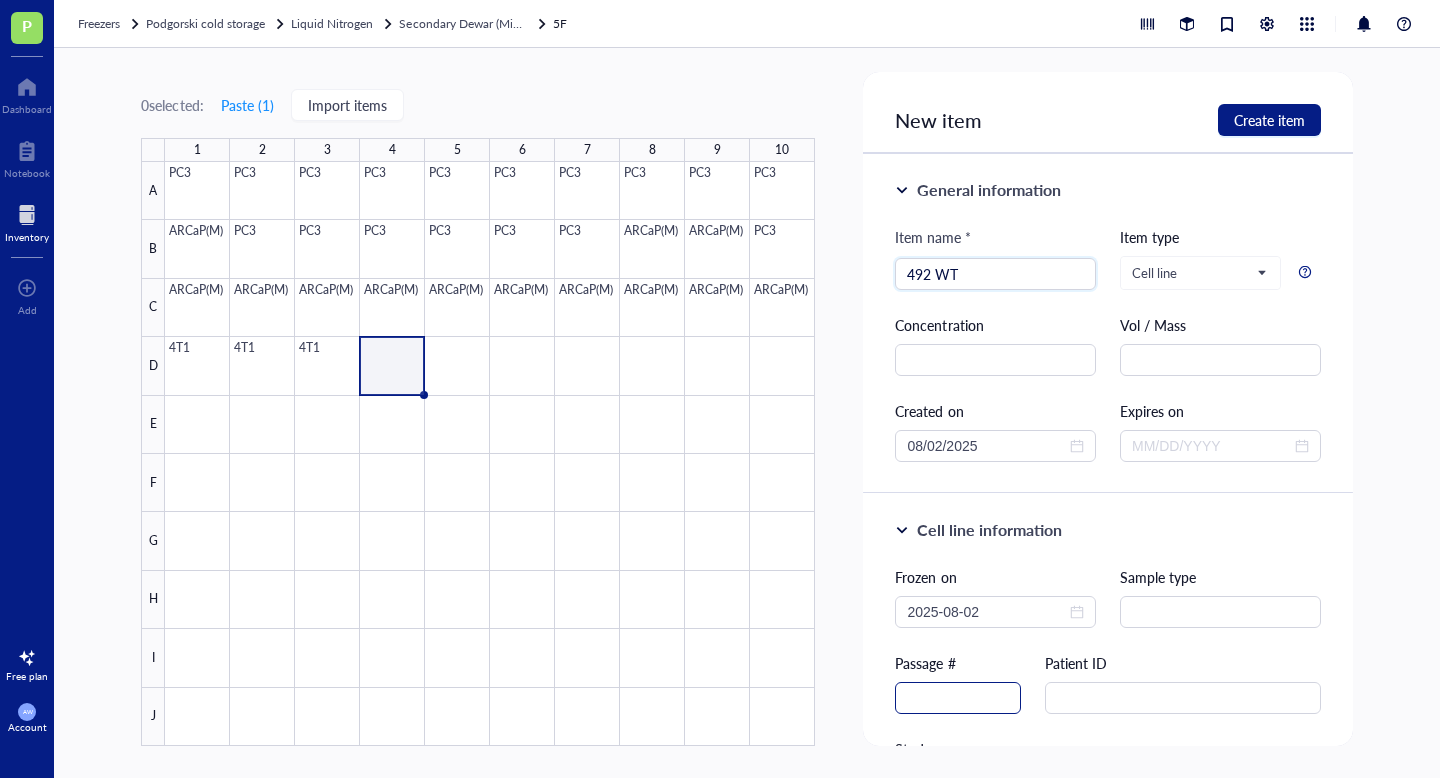 type on "492 WT" 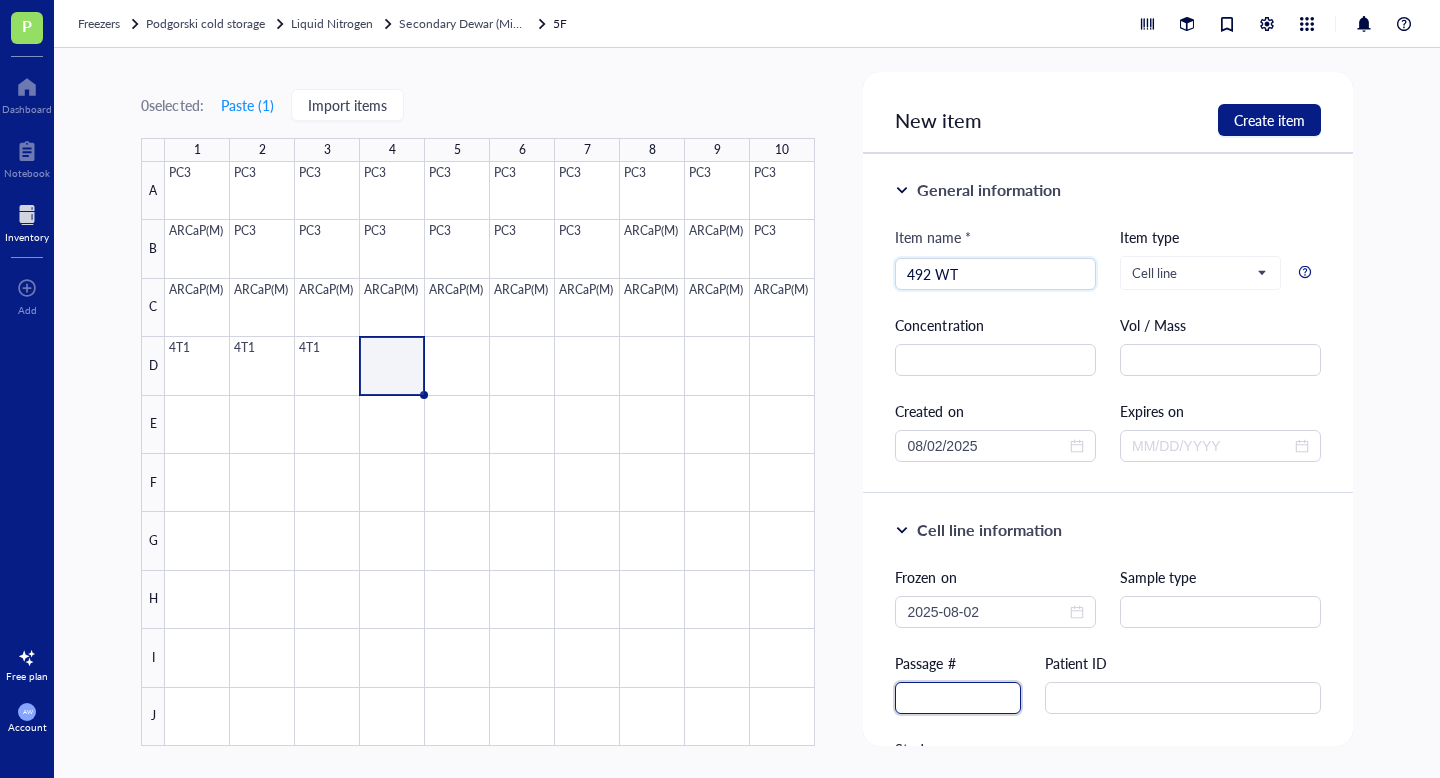 click at bounding box center (958, 698) 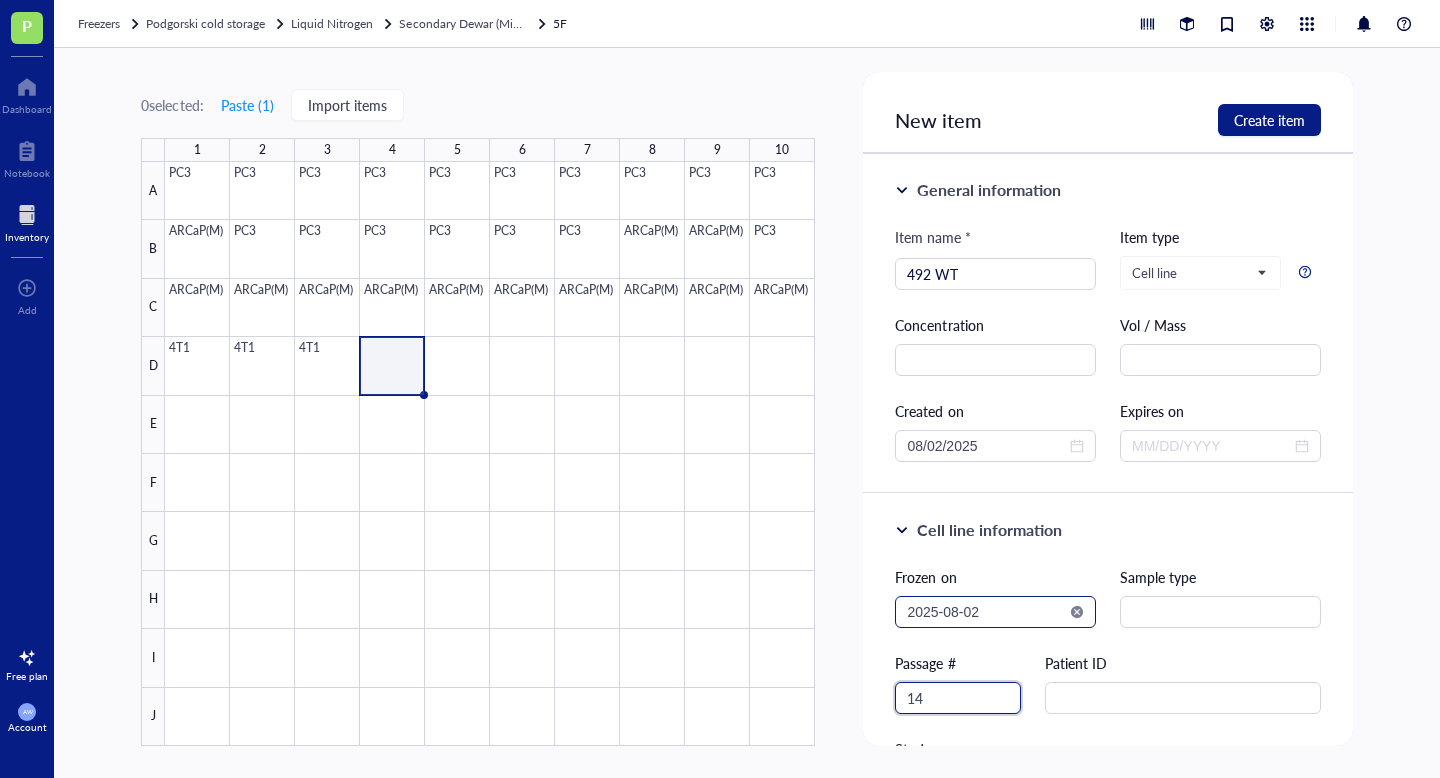 type on "14" 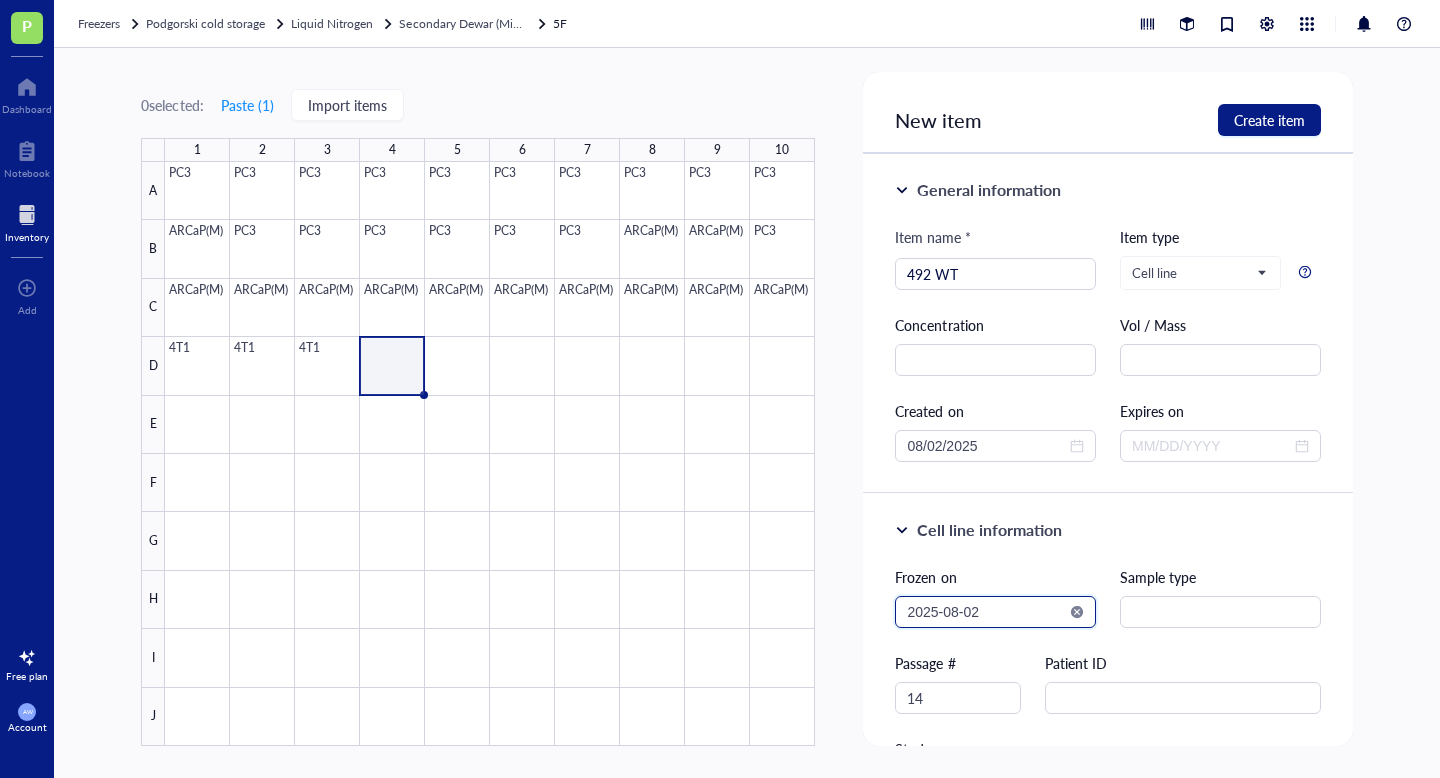 click on "2025-08-02" at bounding box center (986, 612) 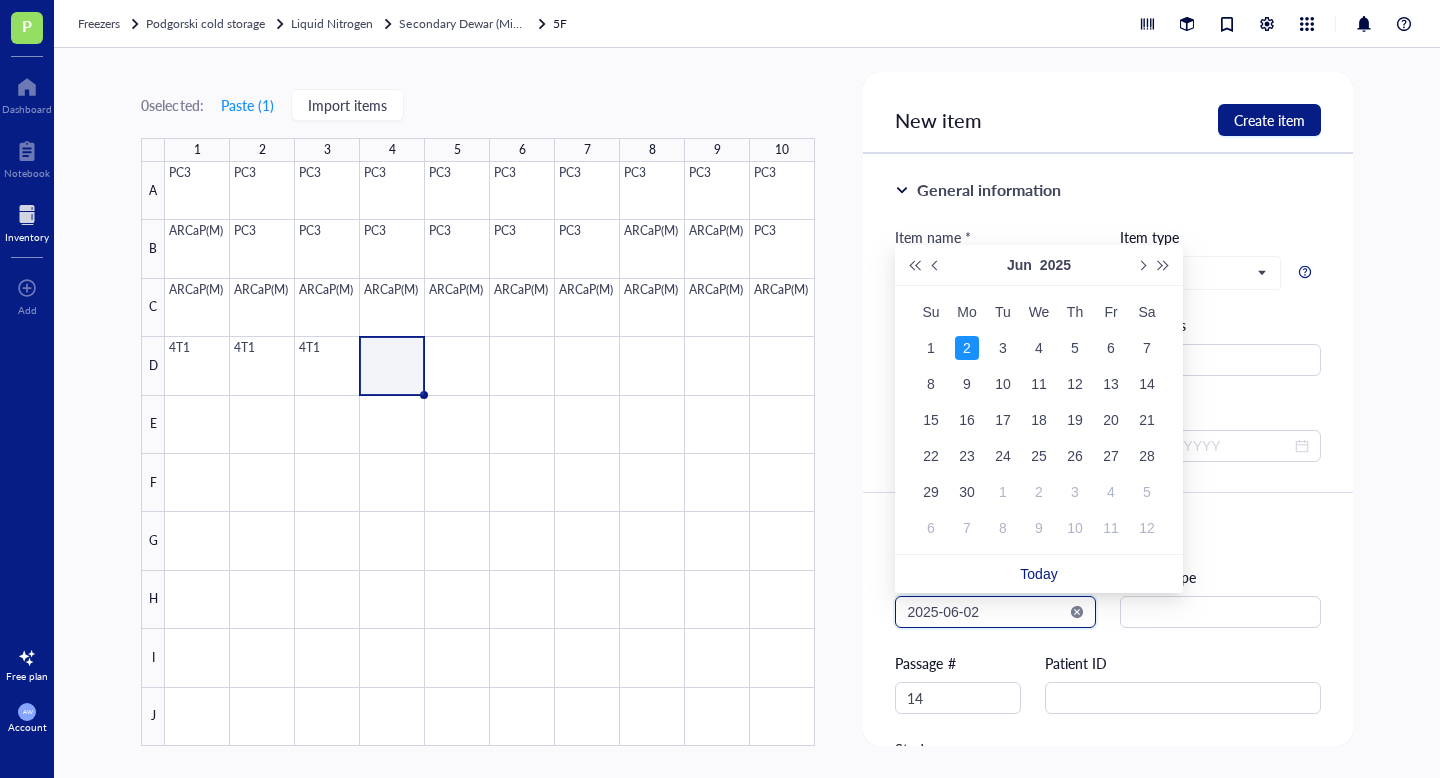 click on "2025-06-02" at bounding box center (986, 612) 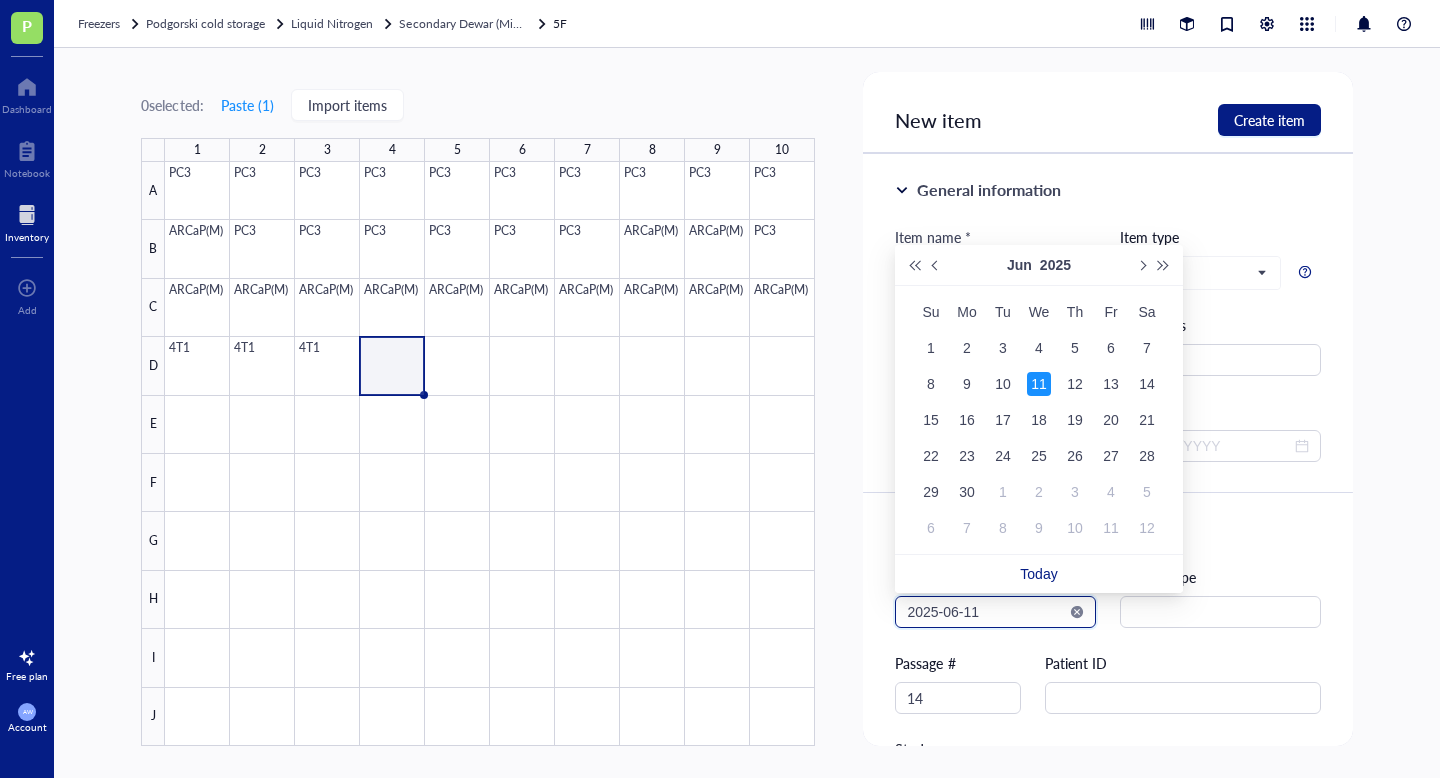 click on "2025-06-11" at bounding box center (986, 612) 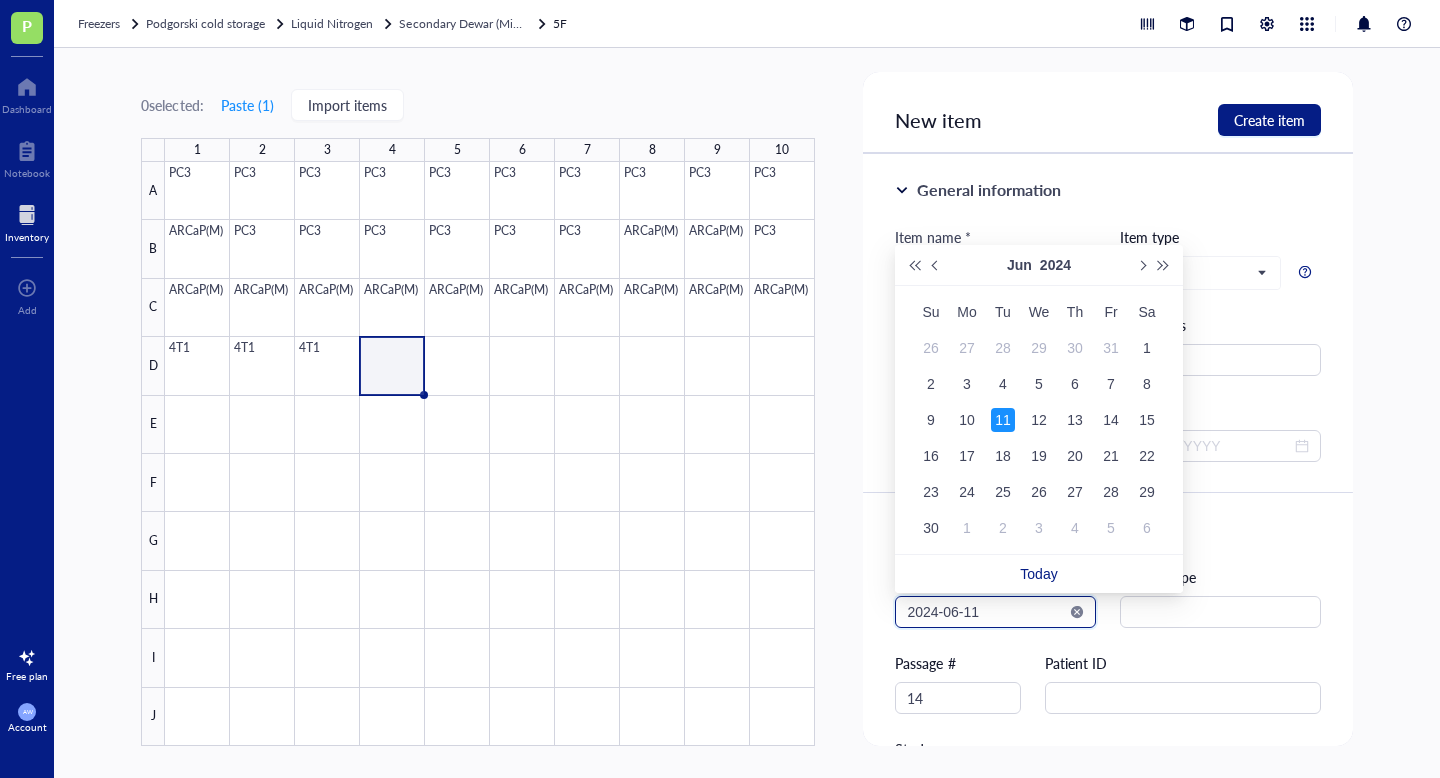type on "2024-06-11" 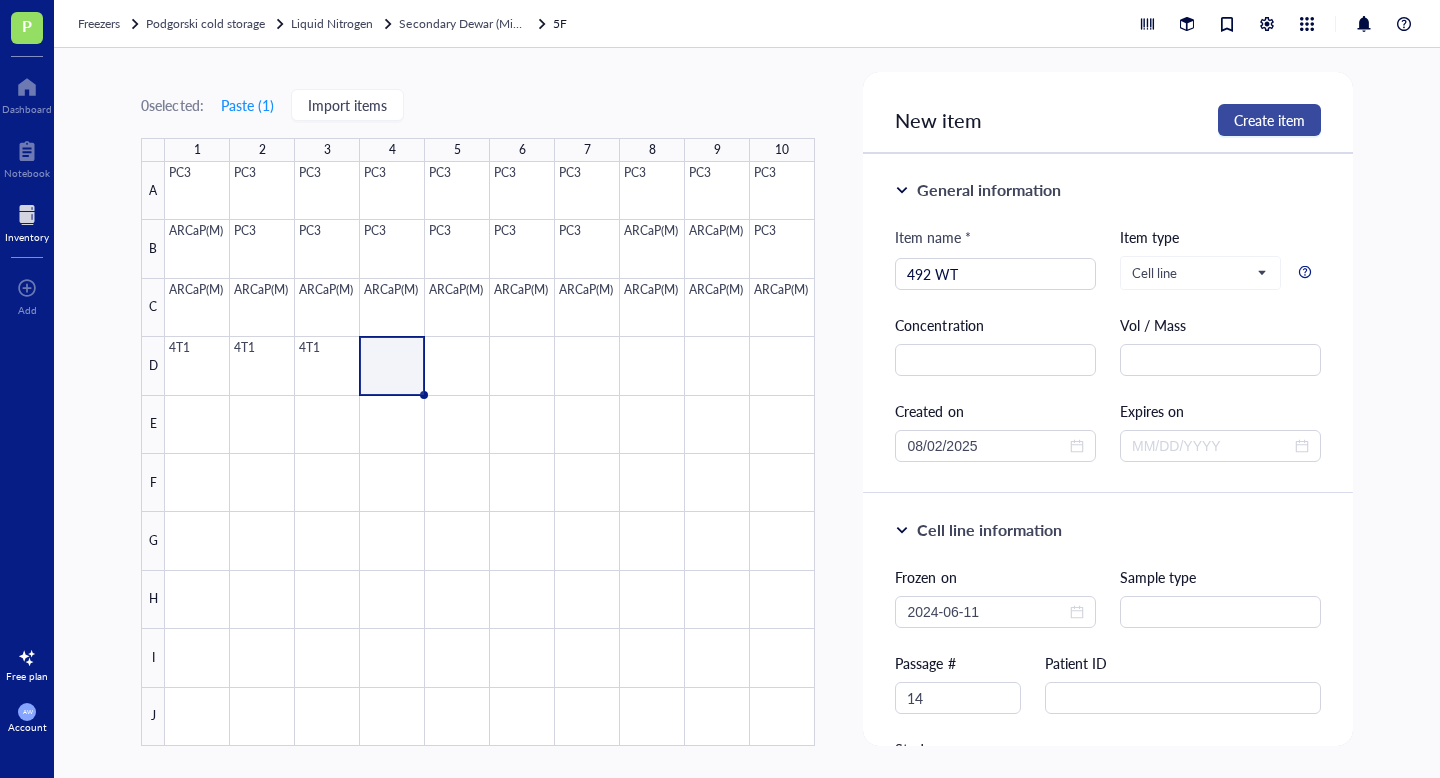 click on "Create item" at bounding box center [1269, 120] 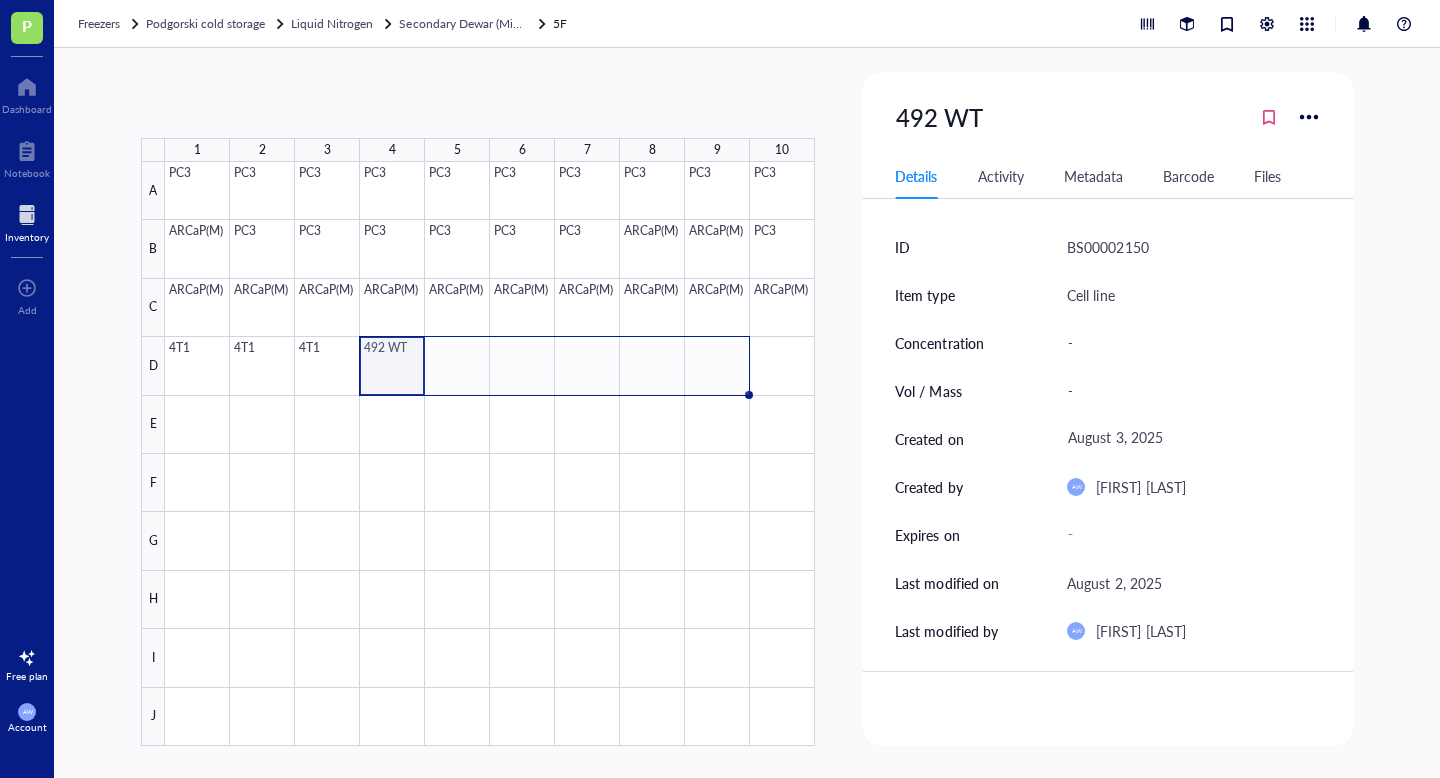 drag, startPoint x: 425, startPoint y: 393, endPoint x: 686, endPoint y: 389, distance: 261.03064 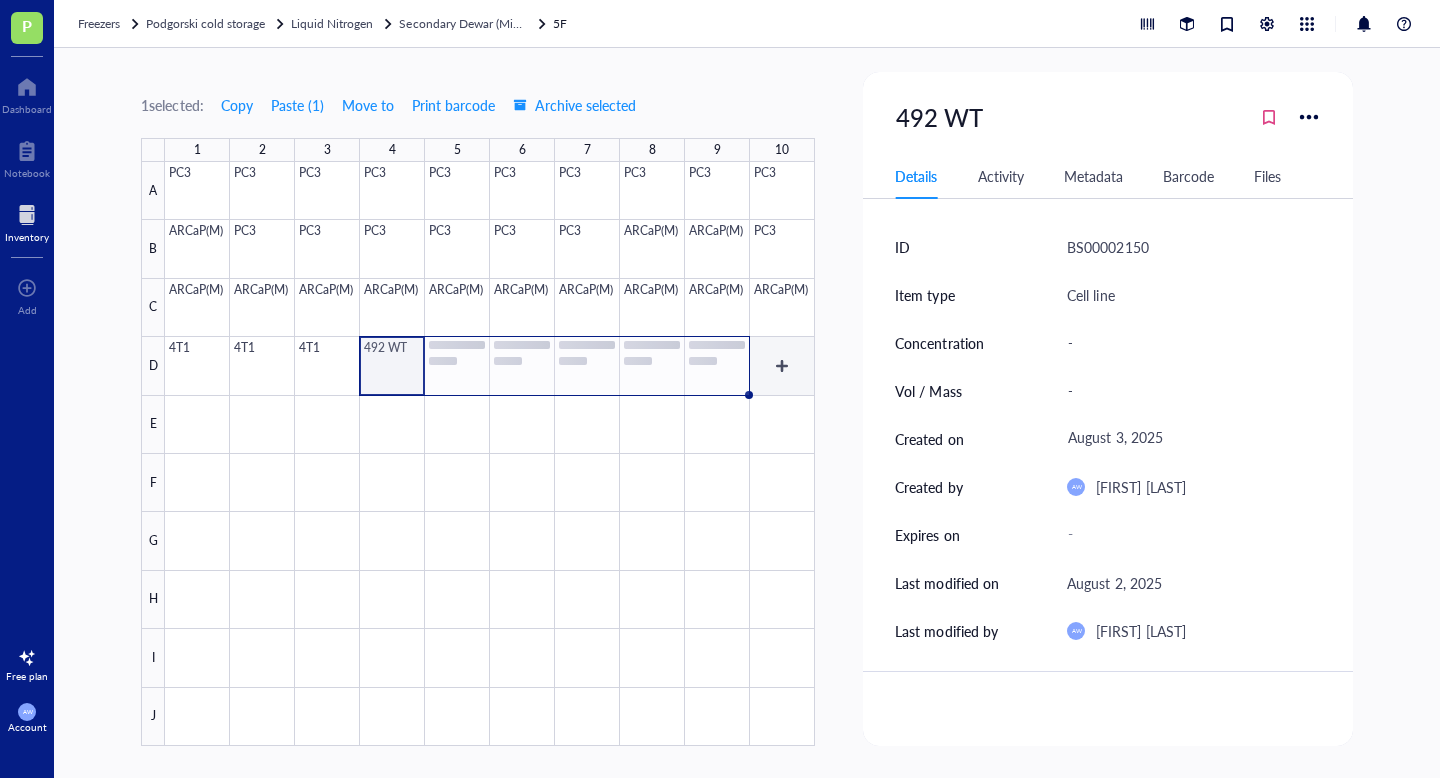 click at bounding box center [490, 454] 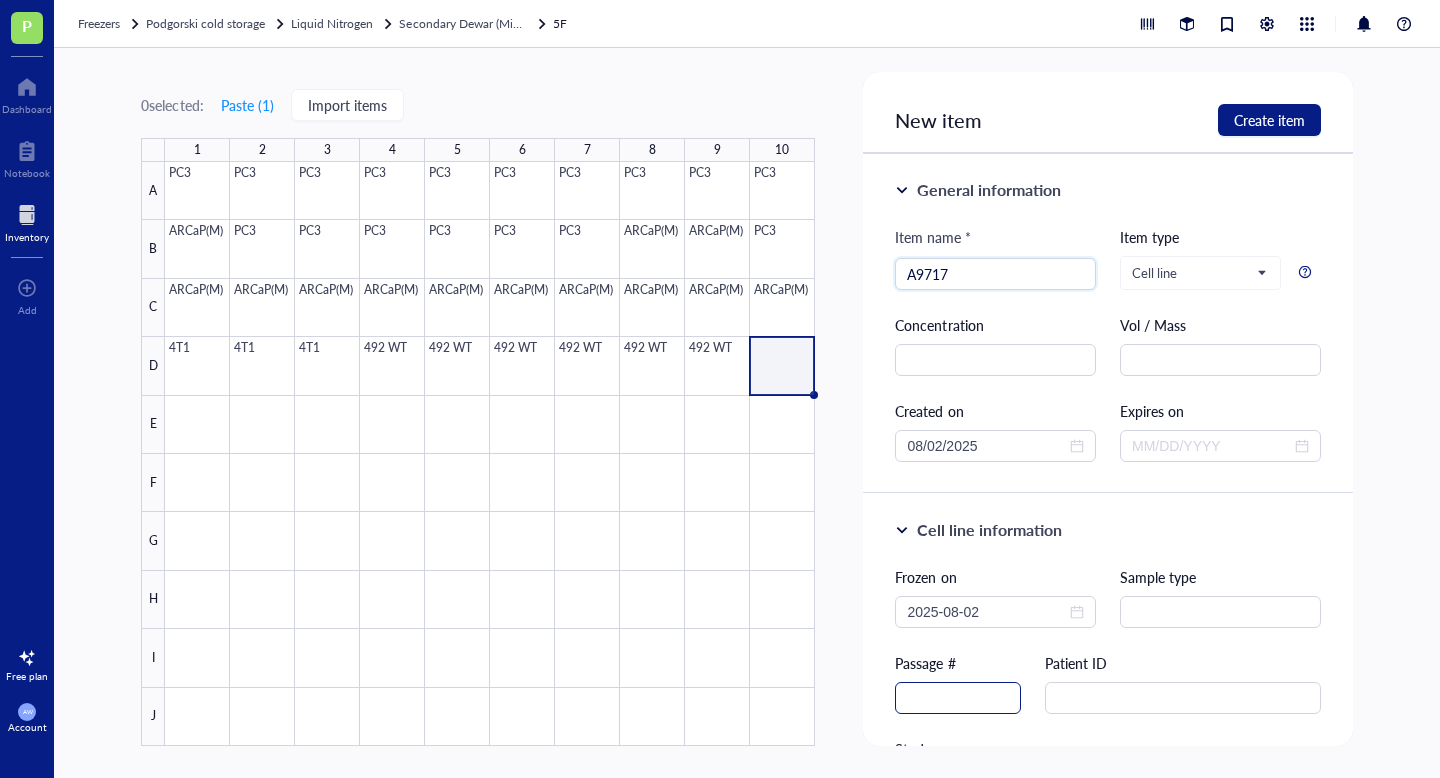 type on "A9717" 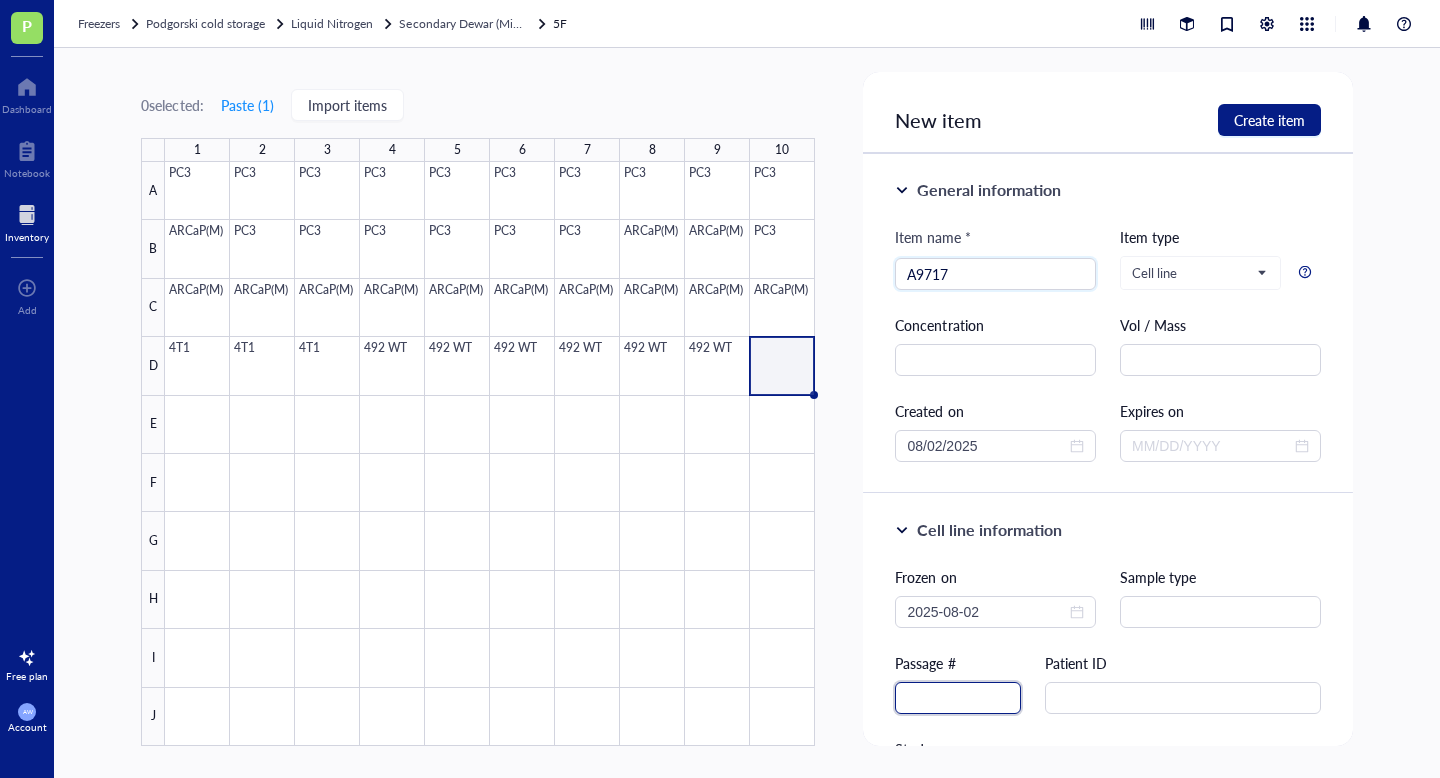 click at bounding box center (958, 698) 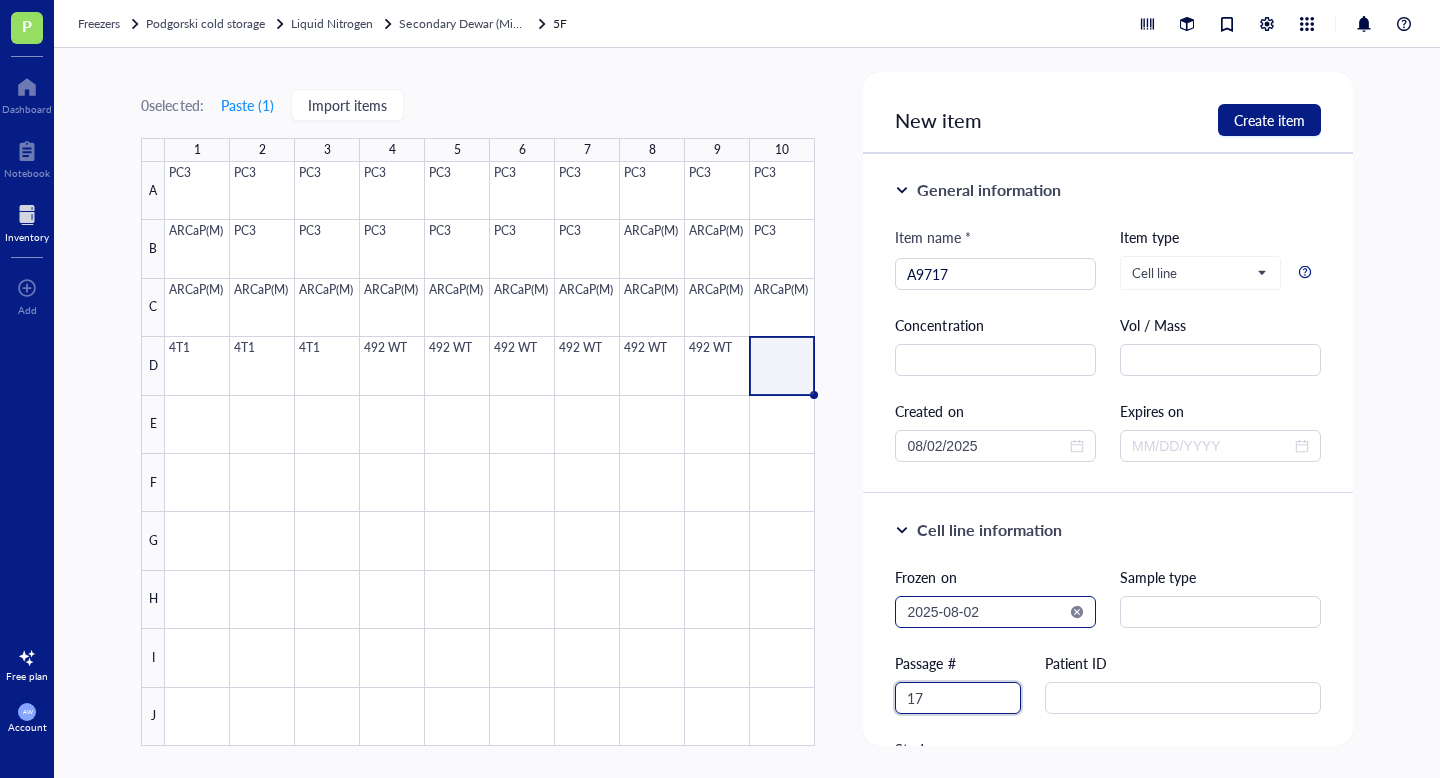 type on "17" 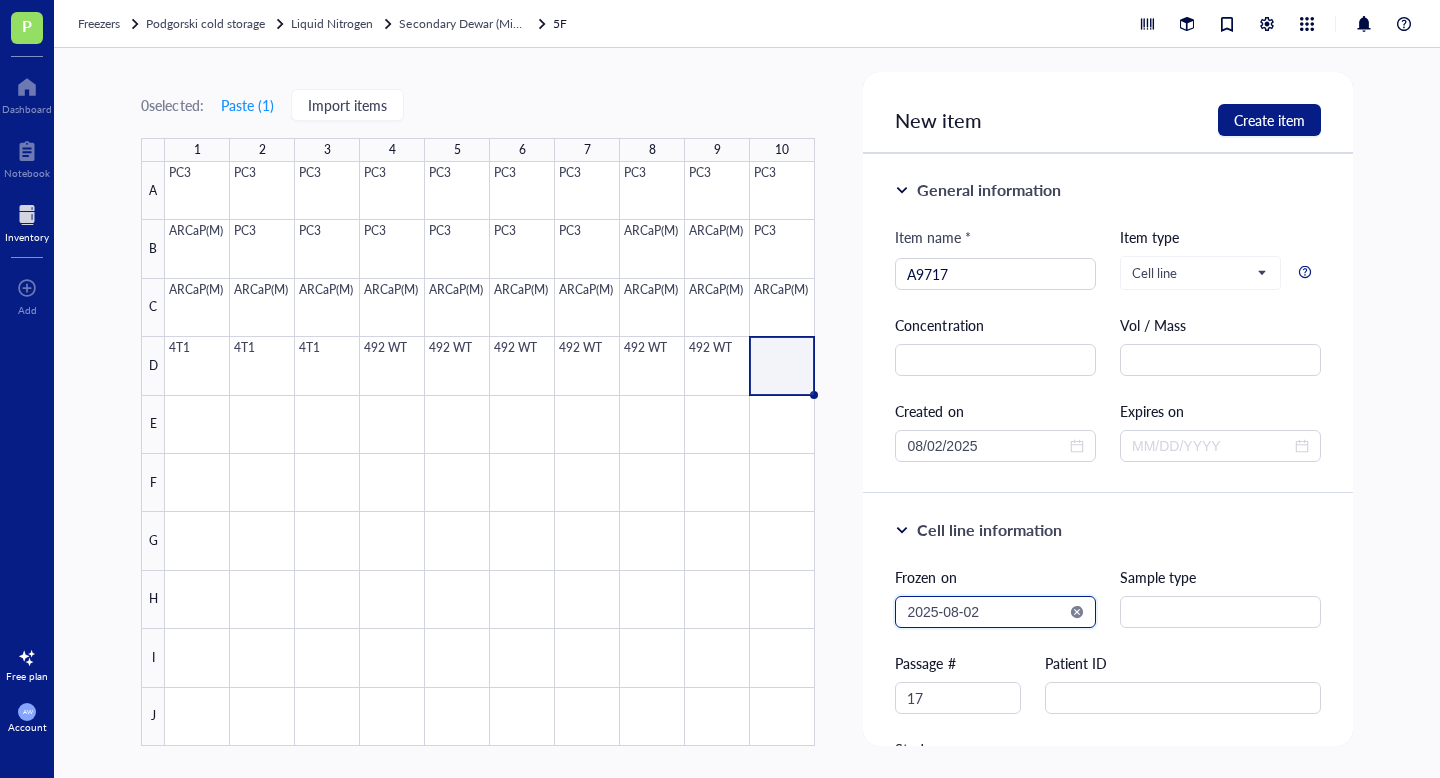 click on "2025-08-02" at bounding box center (986, 612) 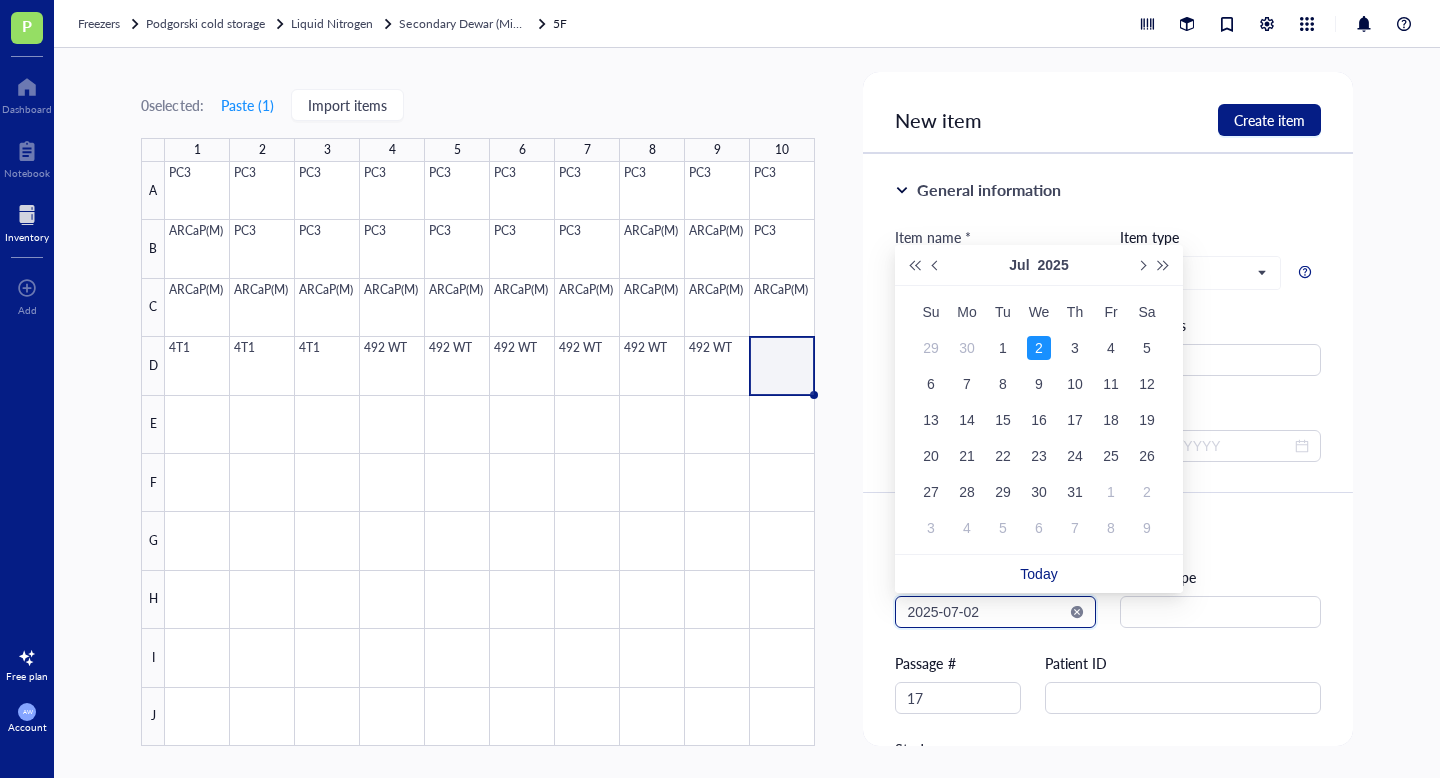 click on "2025-07-02" at bounding box center (986, 612) 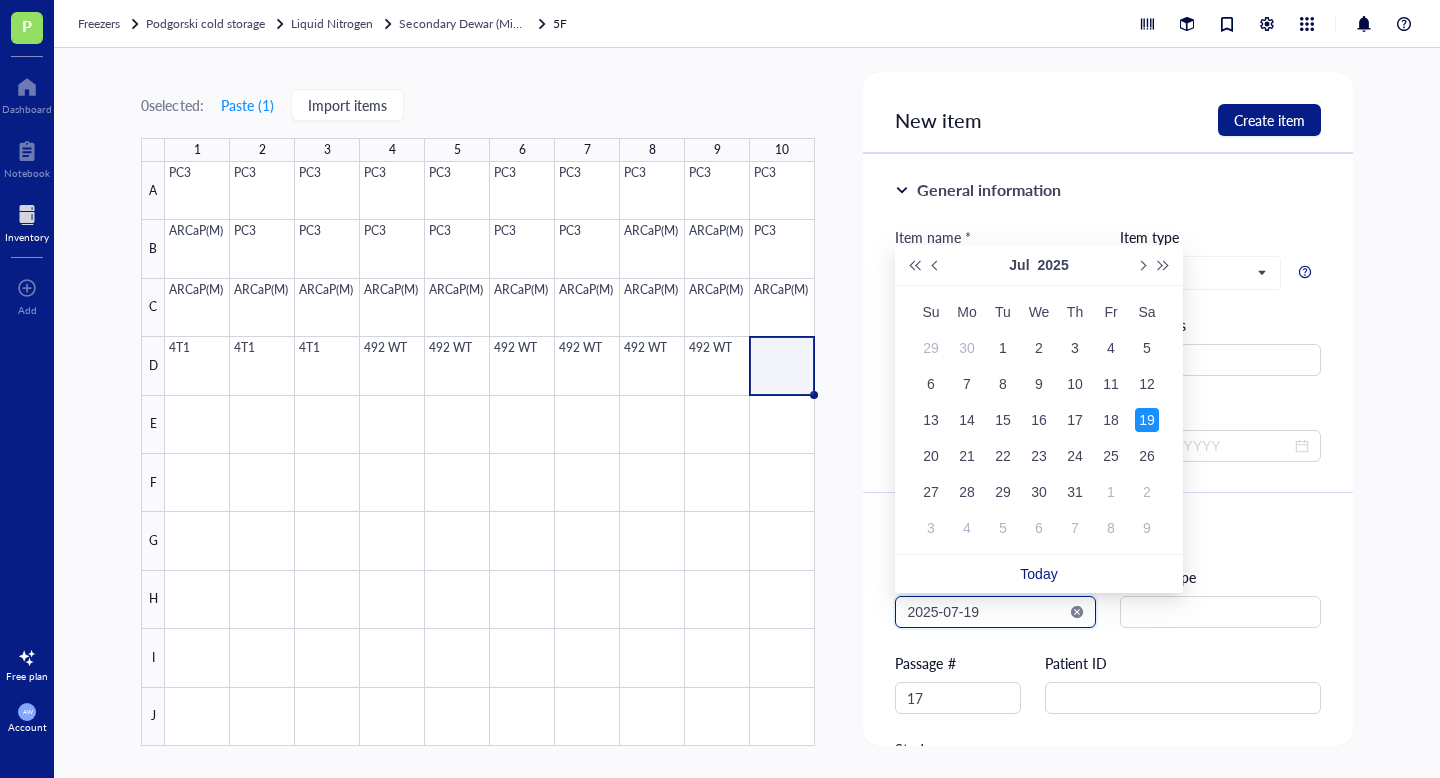 click on "2025-07-19" at bounding box center (986, 612) 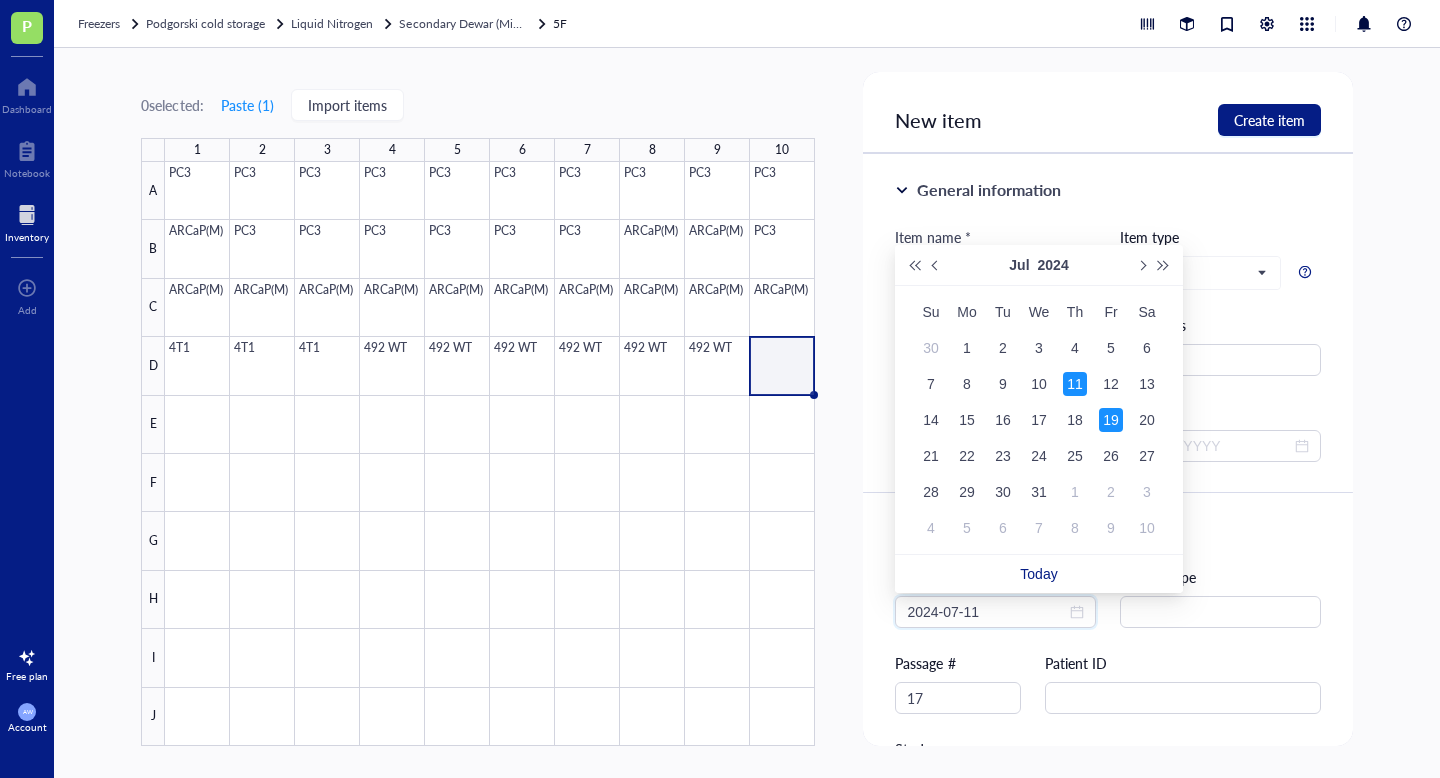 type on "2024-07-19" 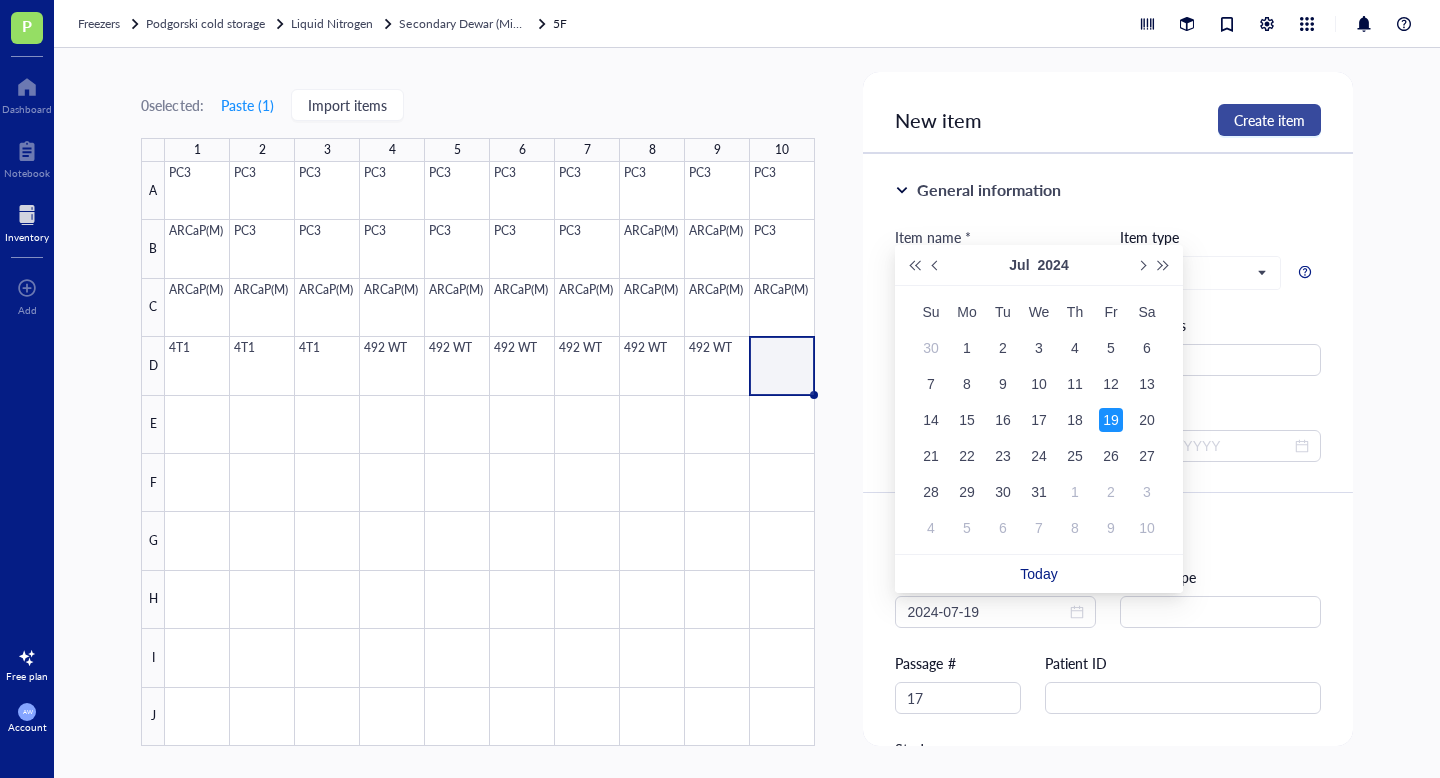 click on "Create item" at bounding box center (1269, 120) 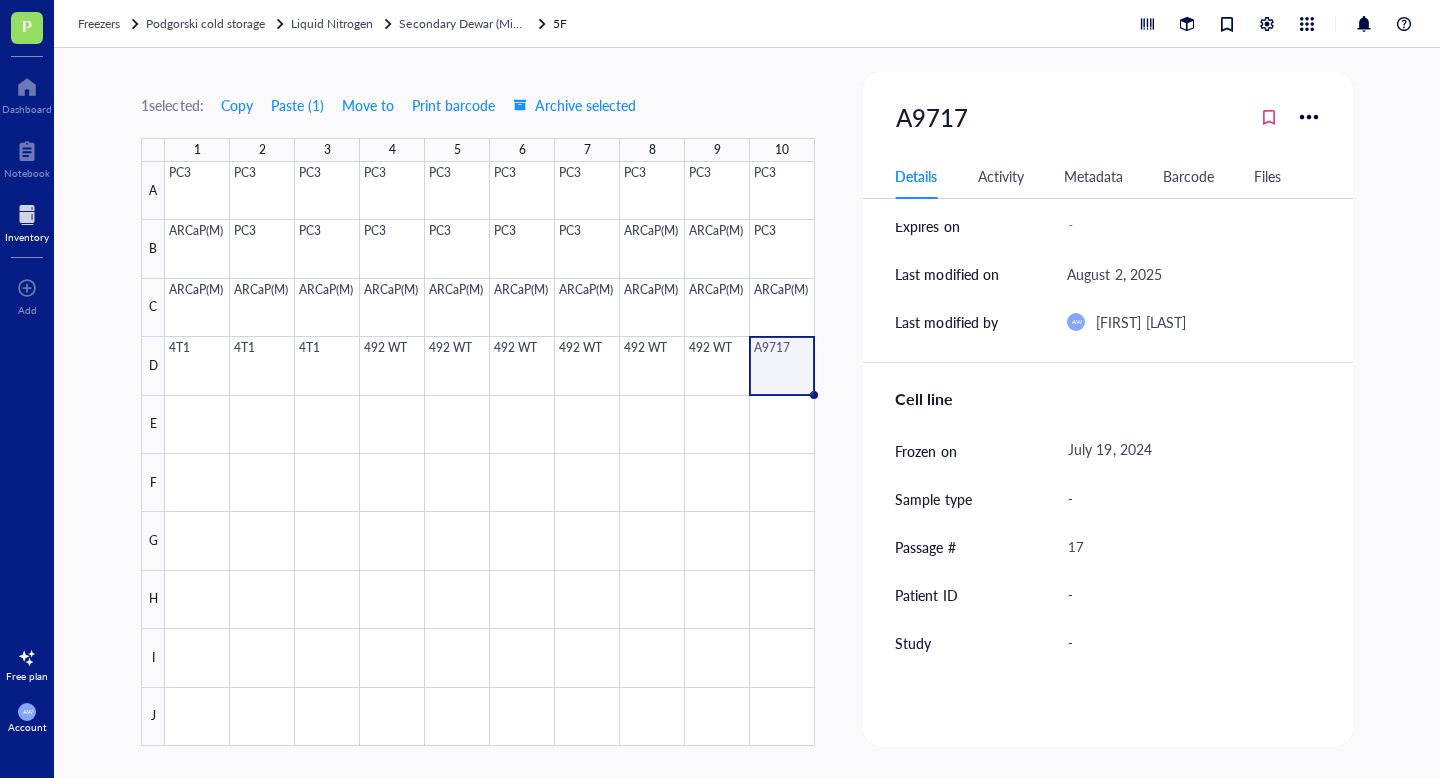 scroll, scrollTop: 316, scrollLeft: 0, axis: vertical 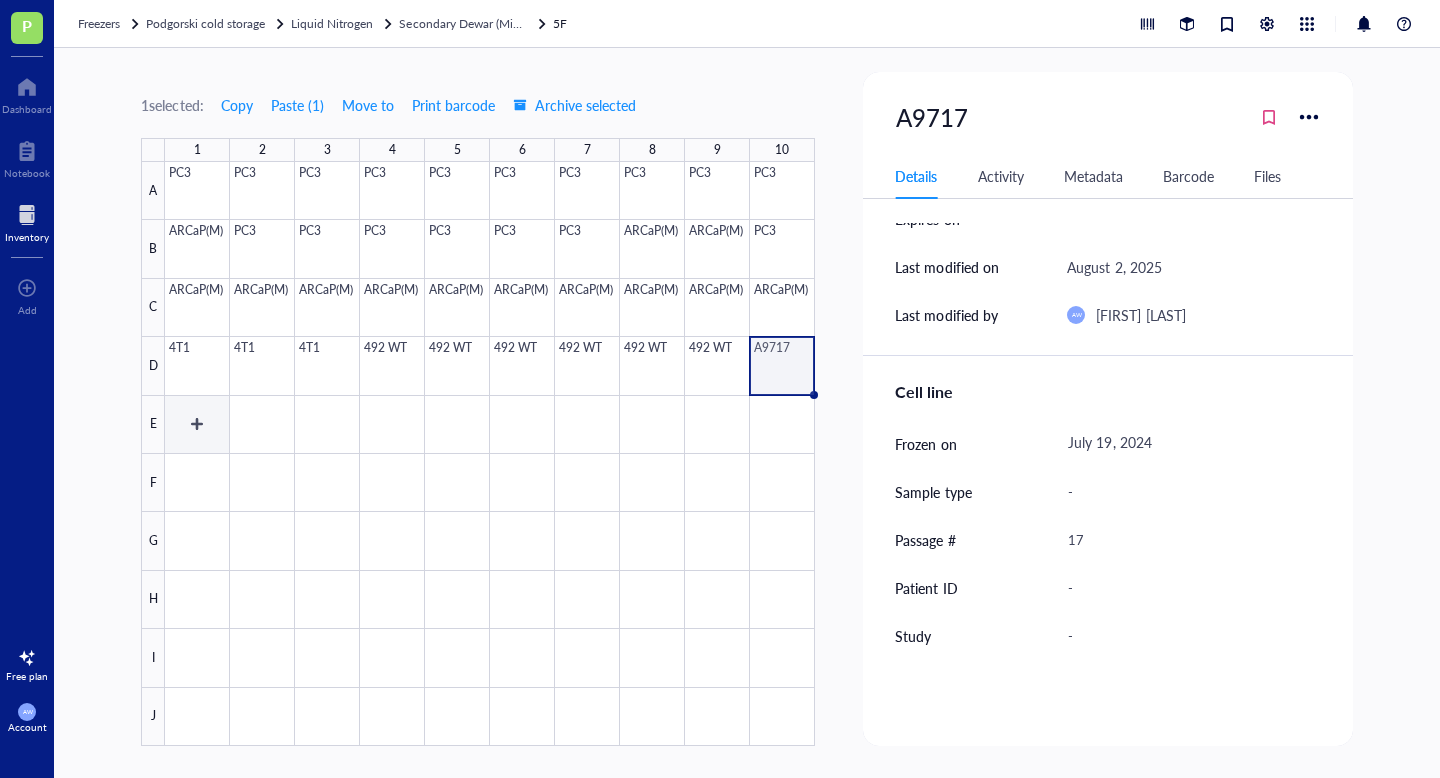 click at bounding box center [490, 454] 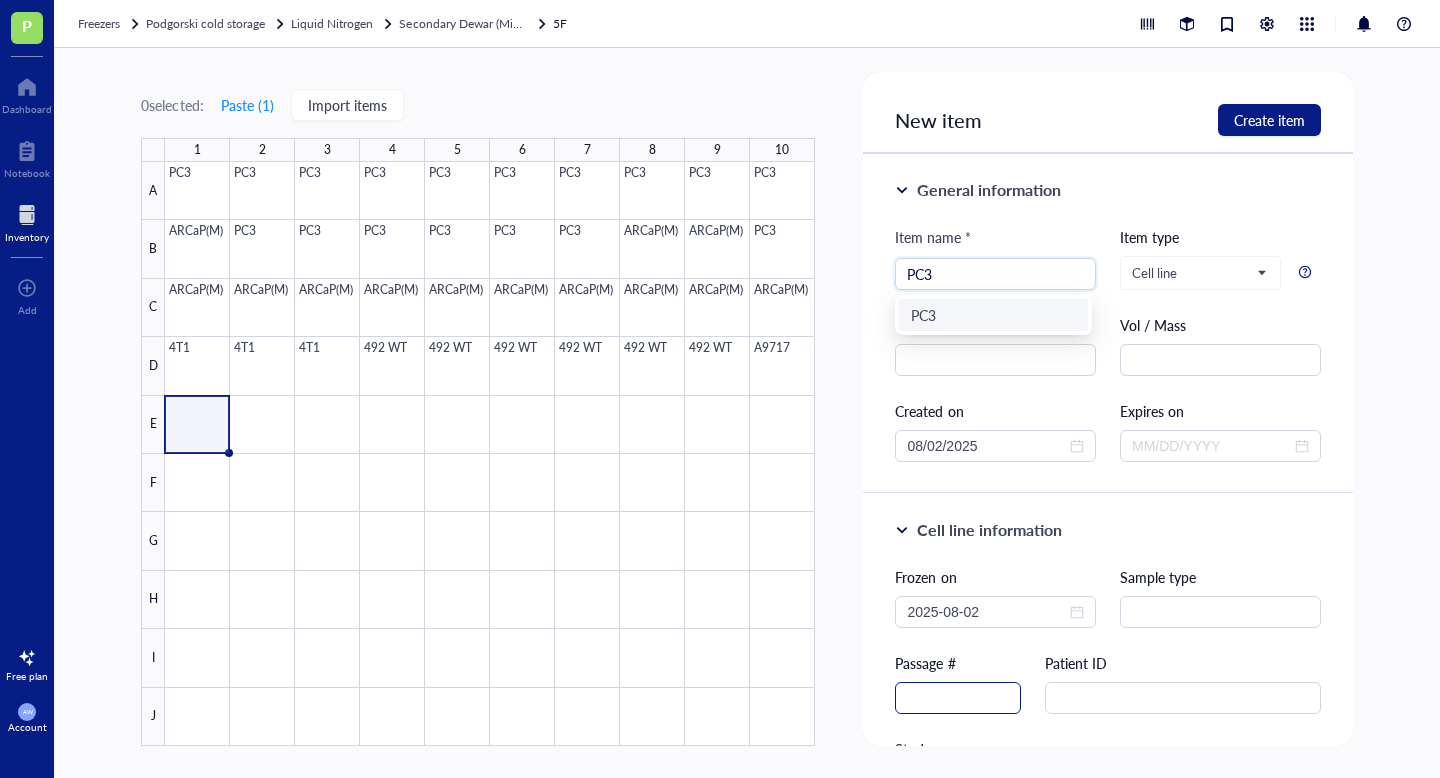 type on "PC3" 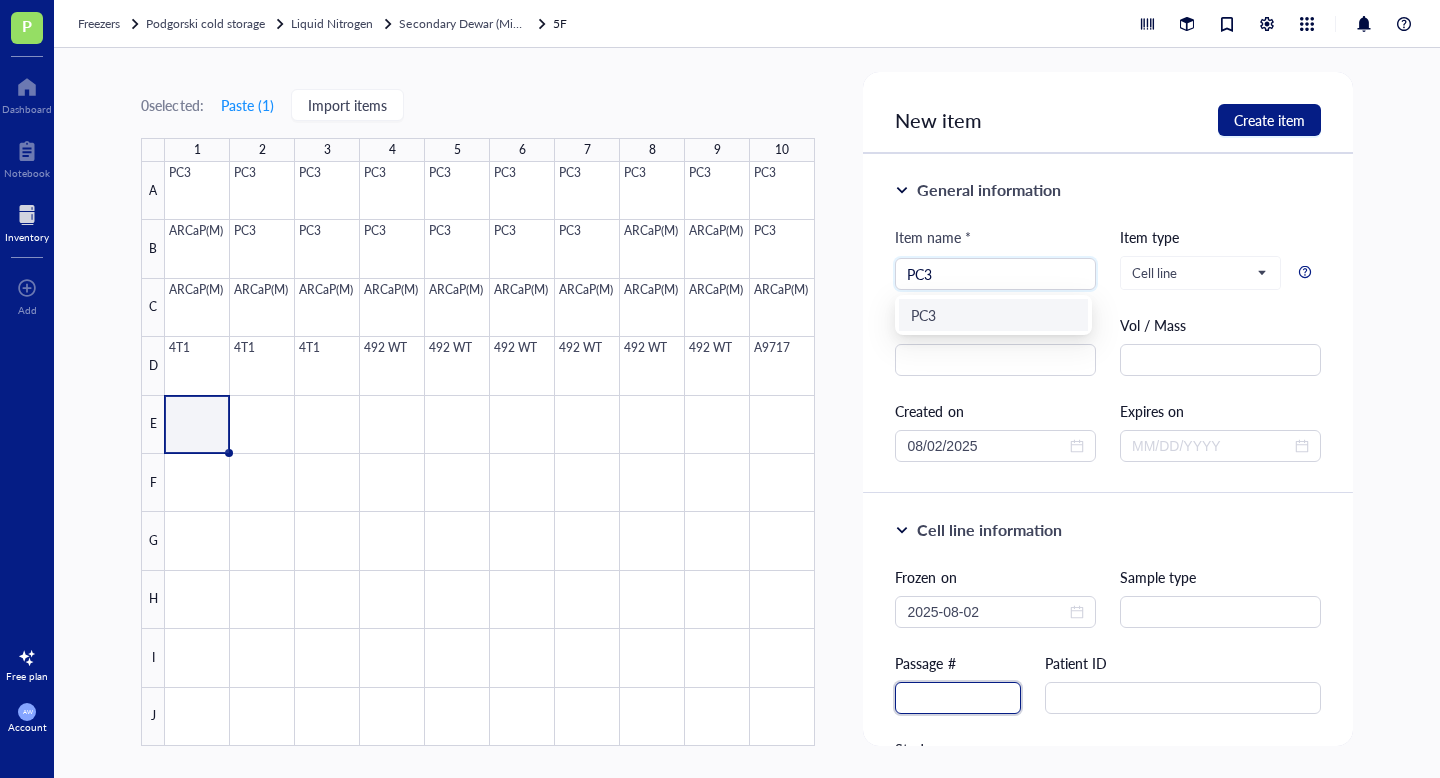 click at bounding box center [958, 698] 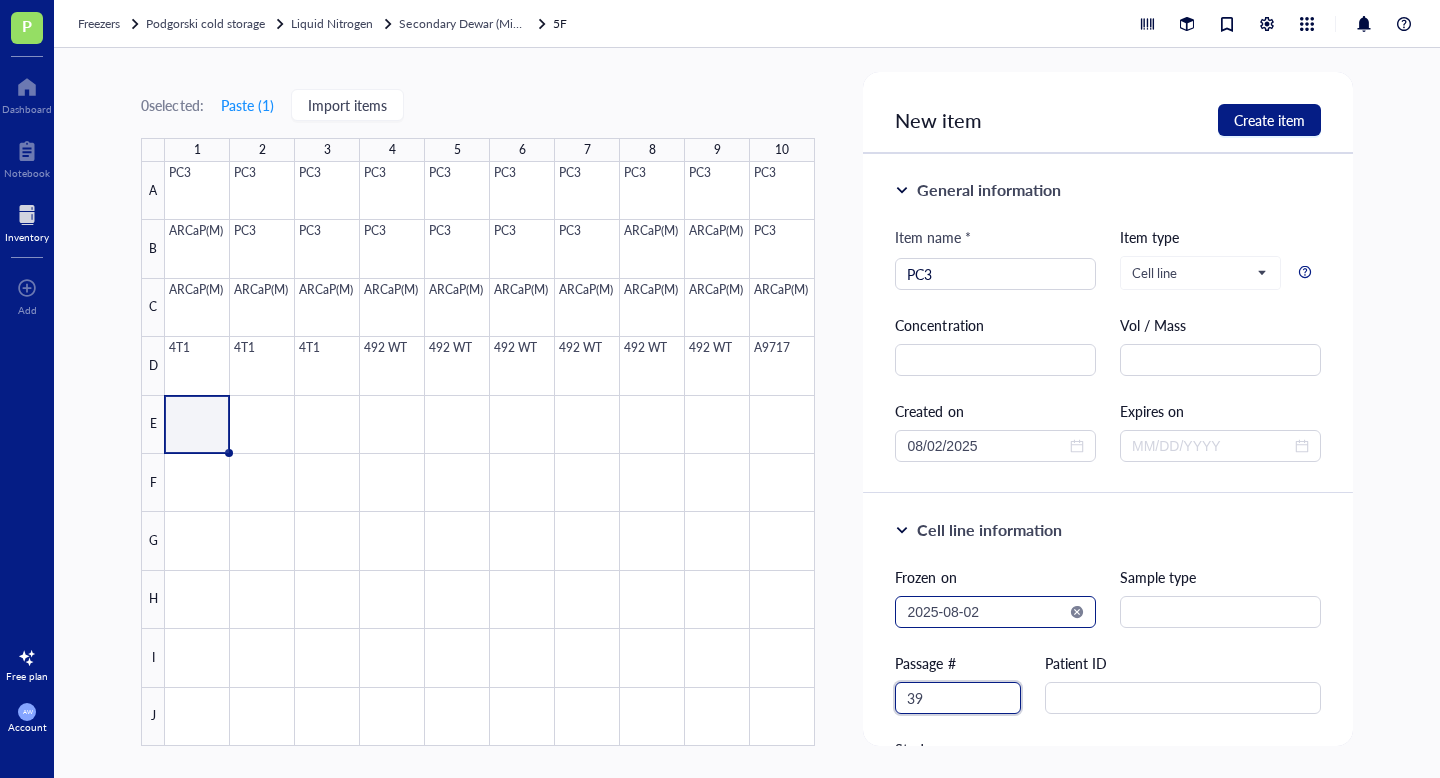 type on "39" 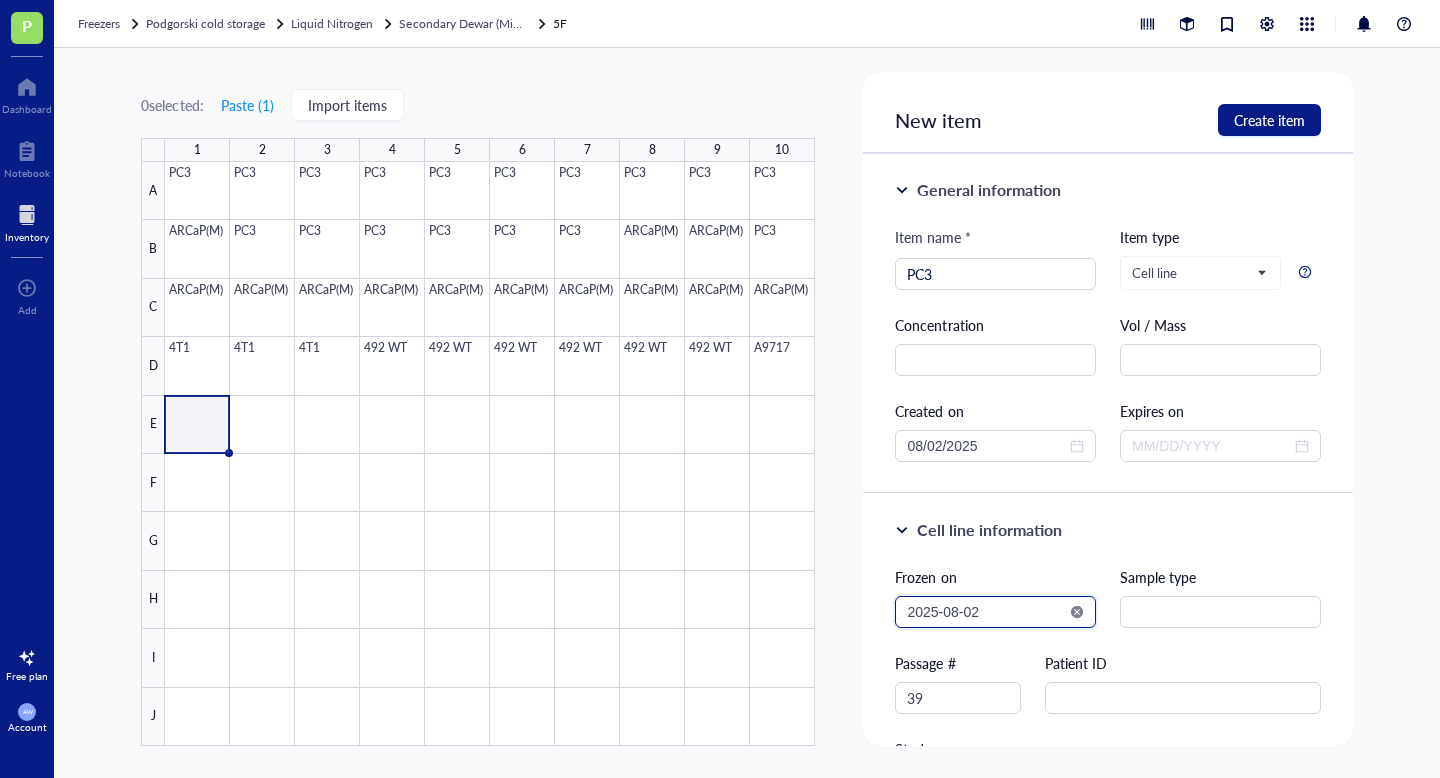 click on "2025-08-02" at bounding box center [986, 612] 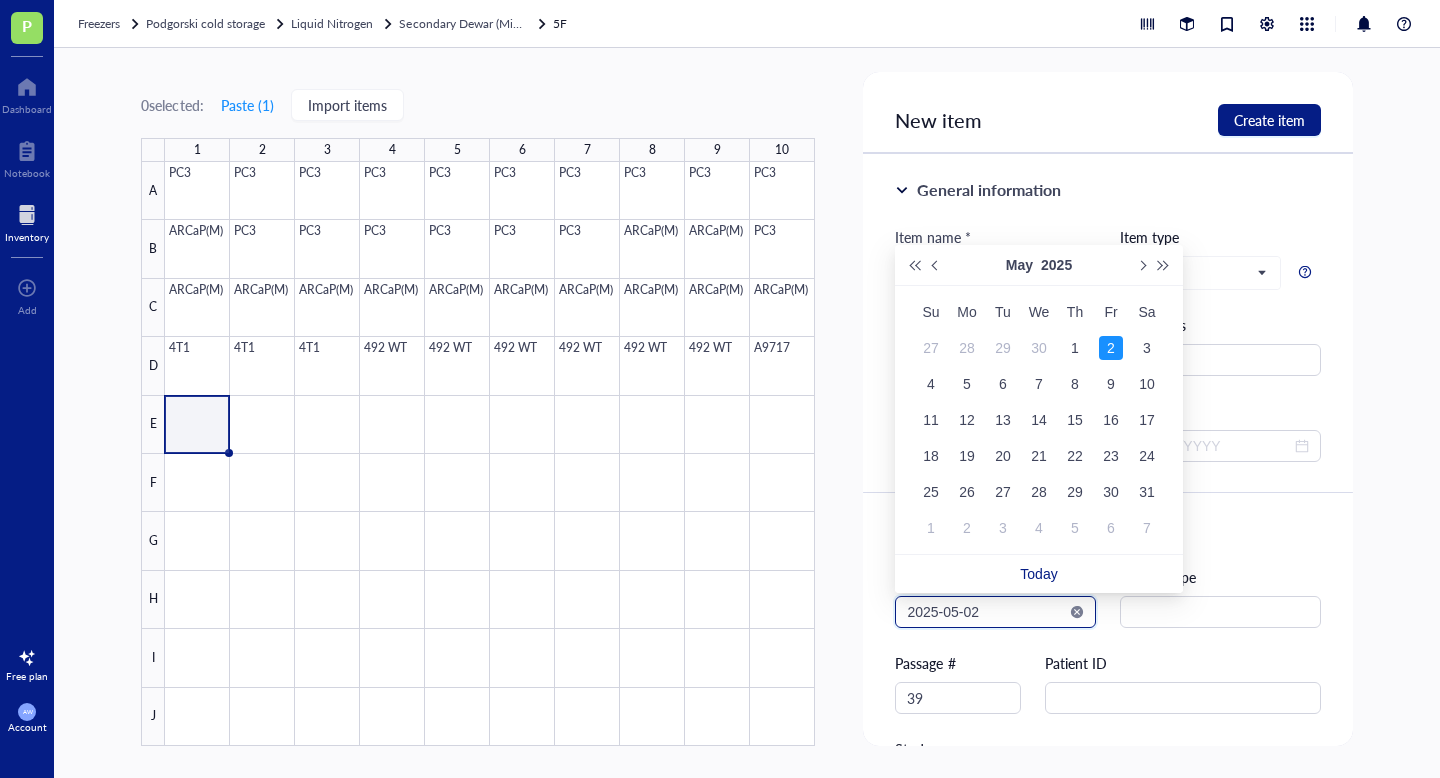 click on "2025-05-02" at bounding box center [986, 612] 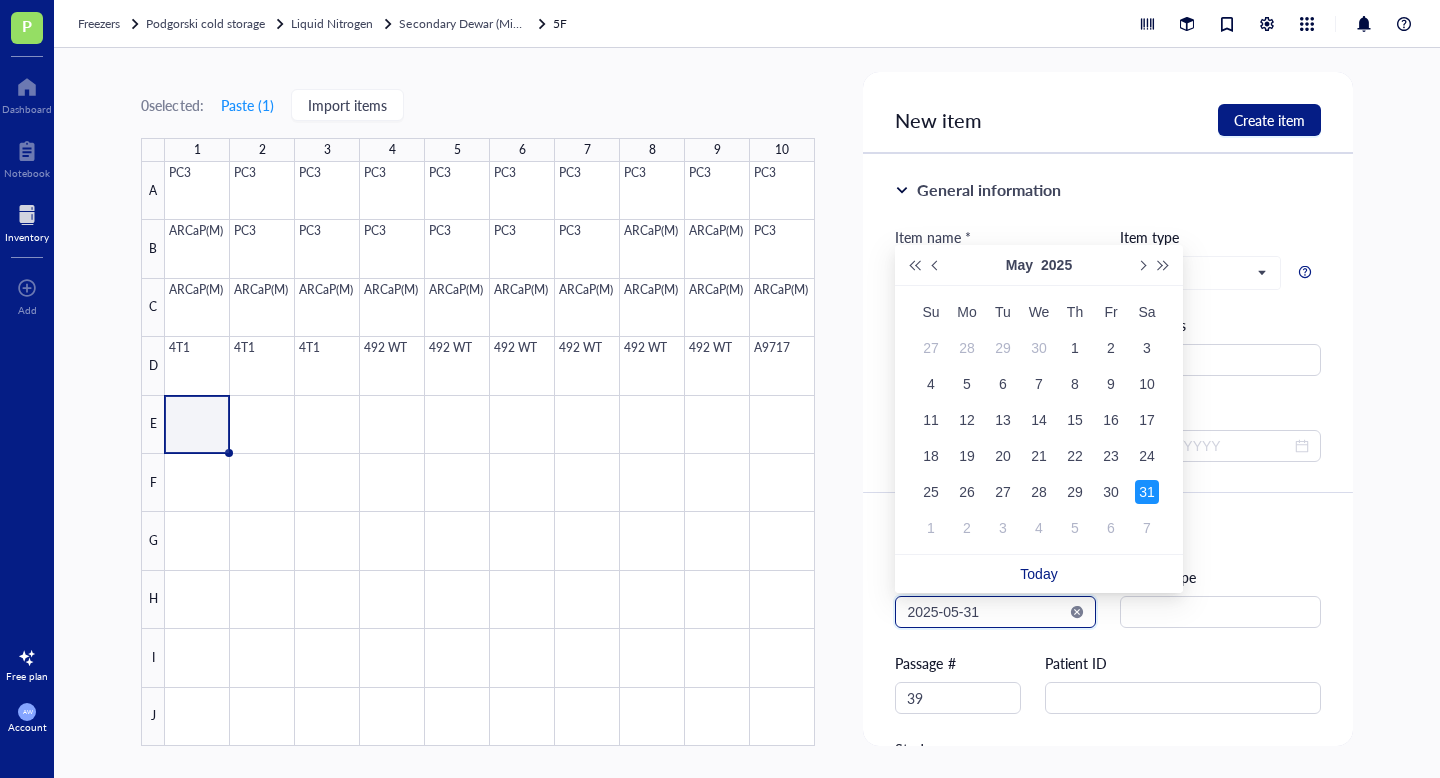 click on "2025-05-31" at bounding box center (986, 612) 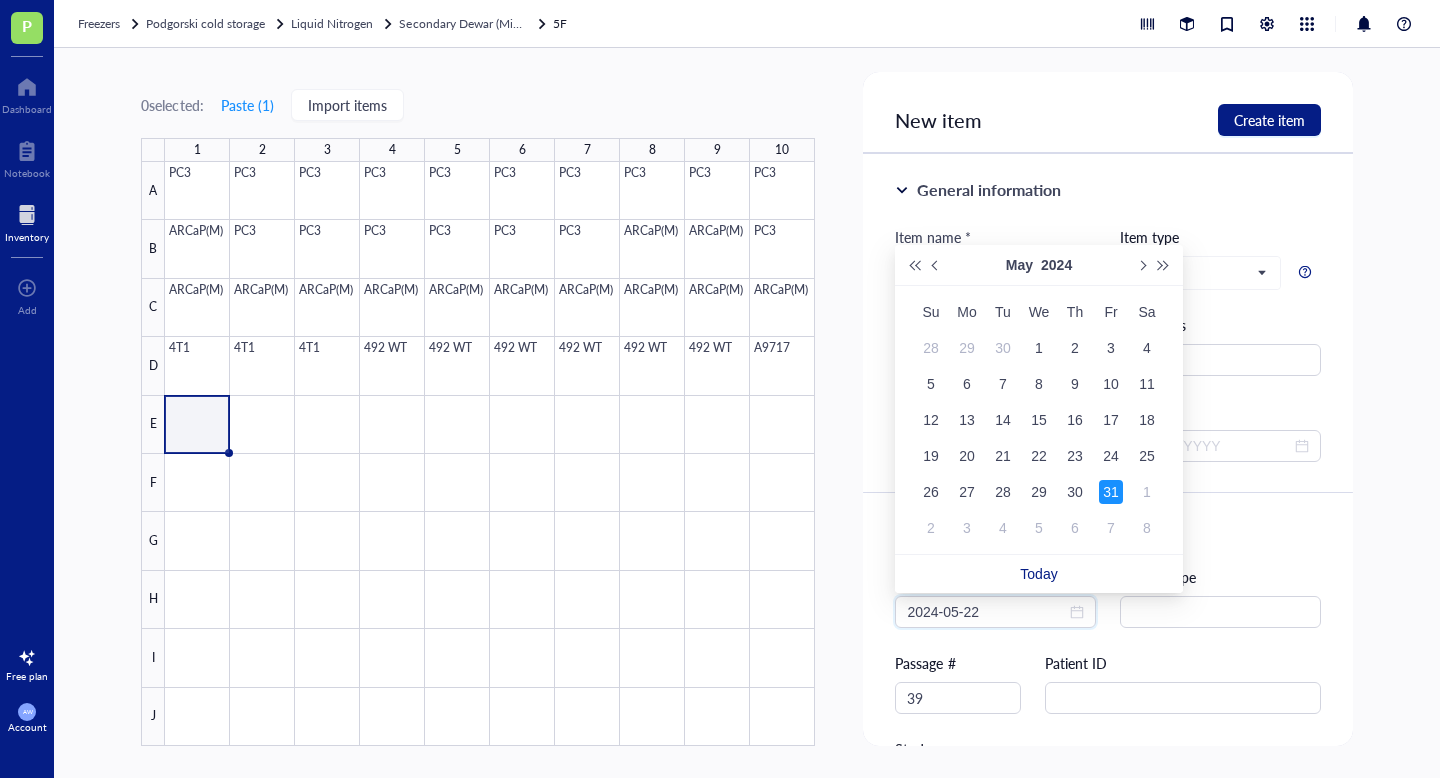 type on "2024-05-31" 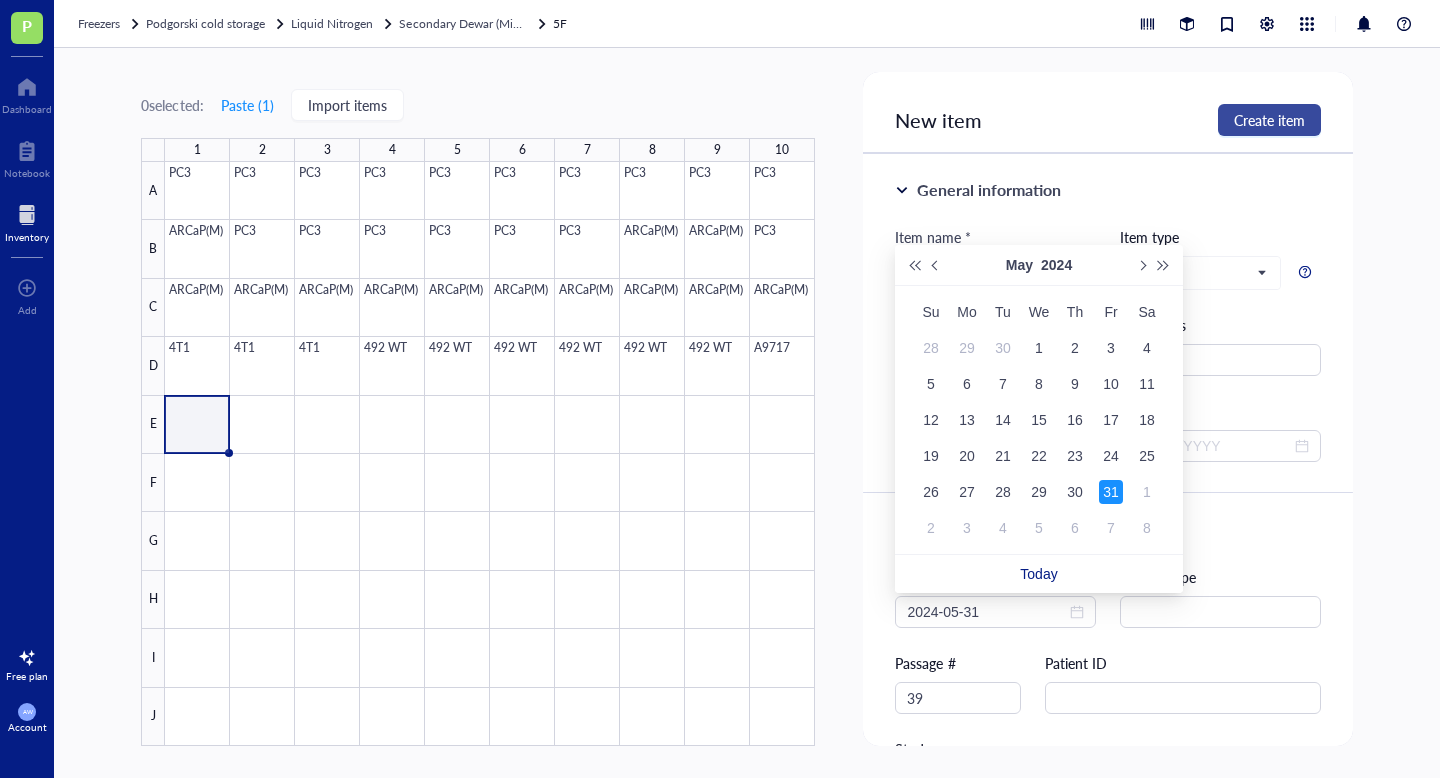 click on "Create item" at bounding box center (1269, 120) 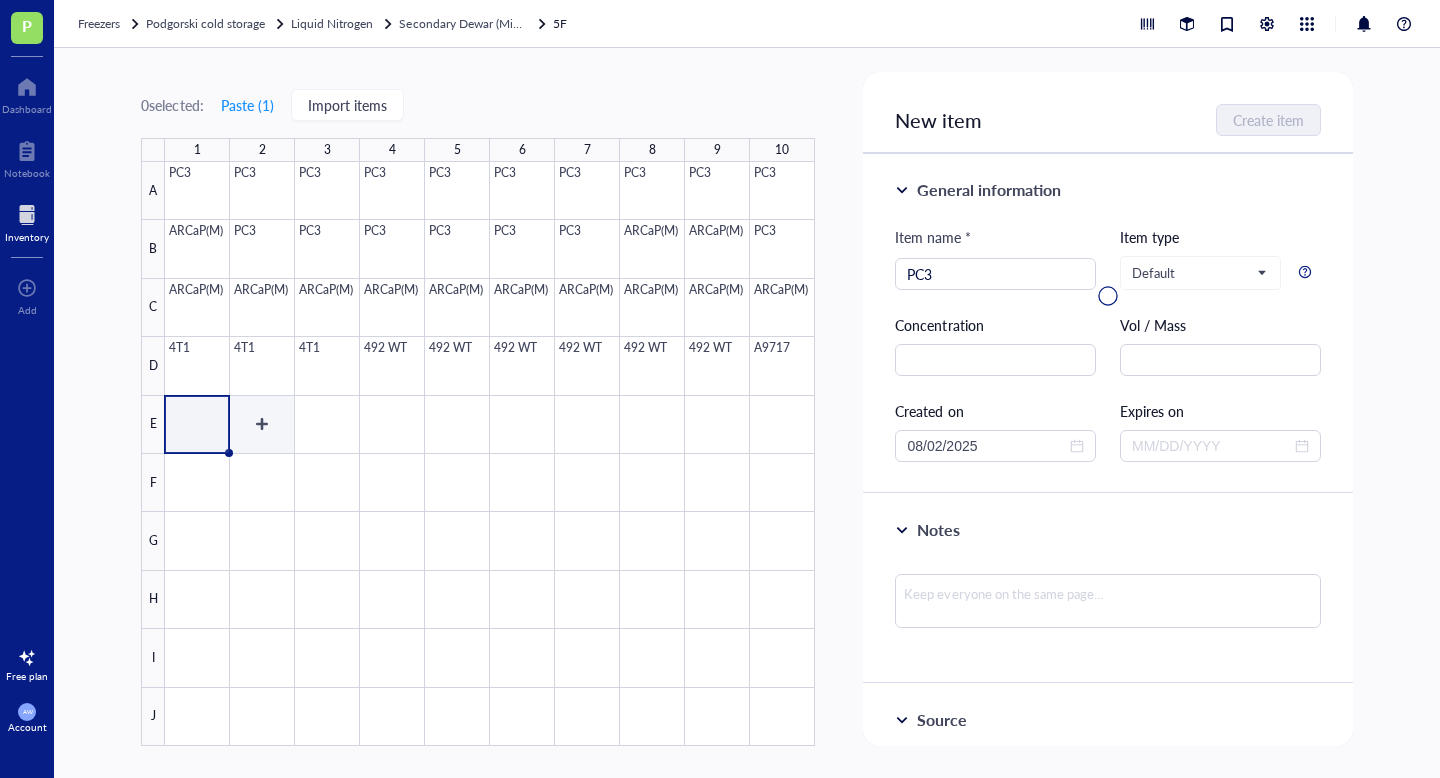click at bounding box center [490, 454] 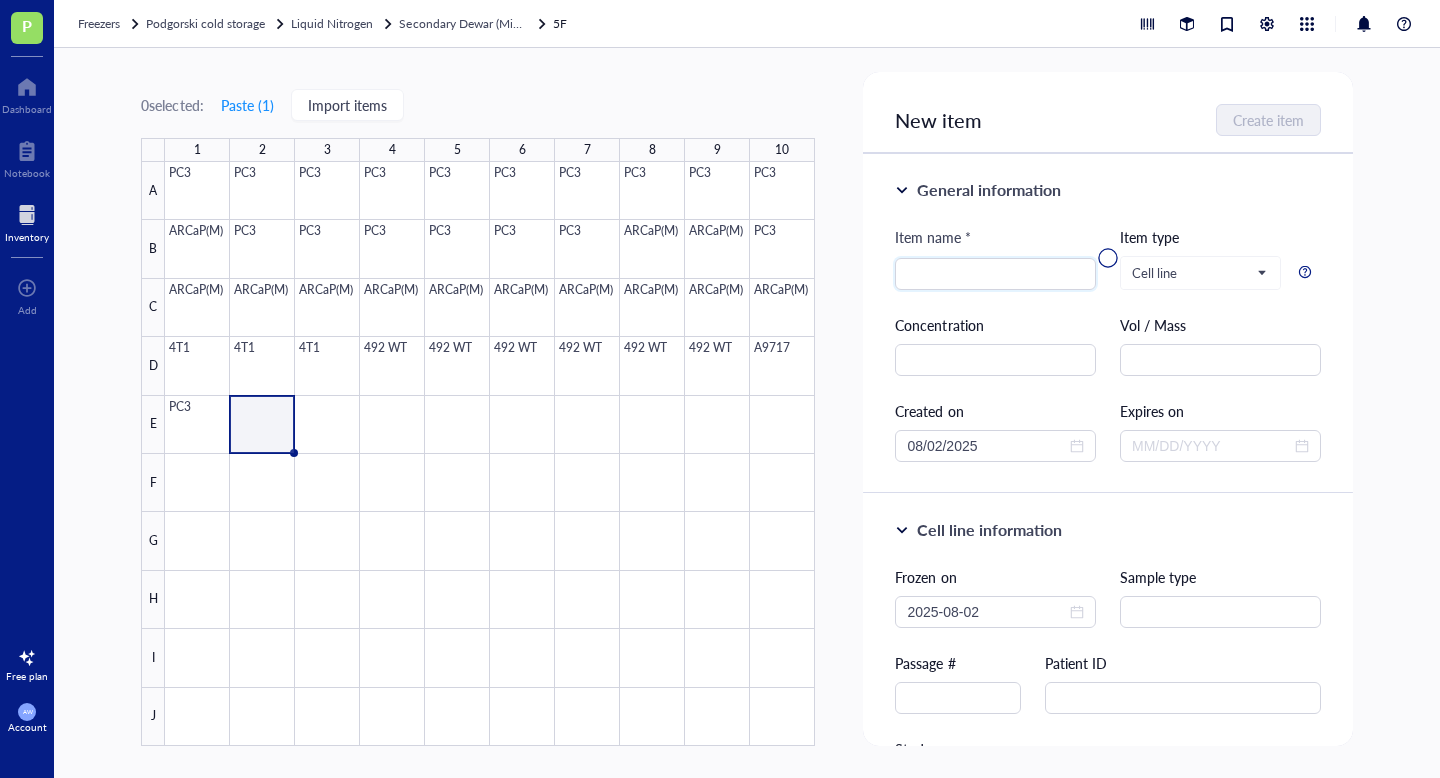 click at bounding box center (1107, 258) 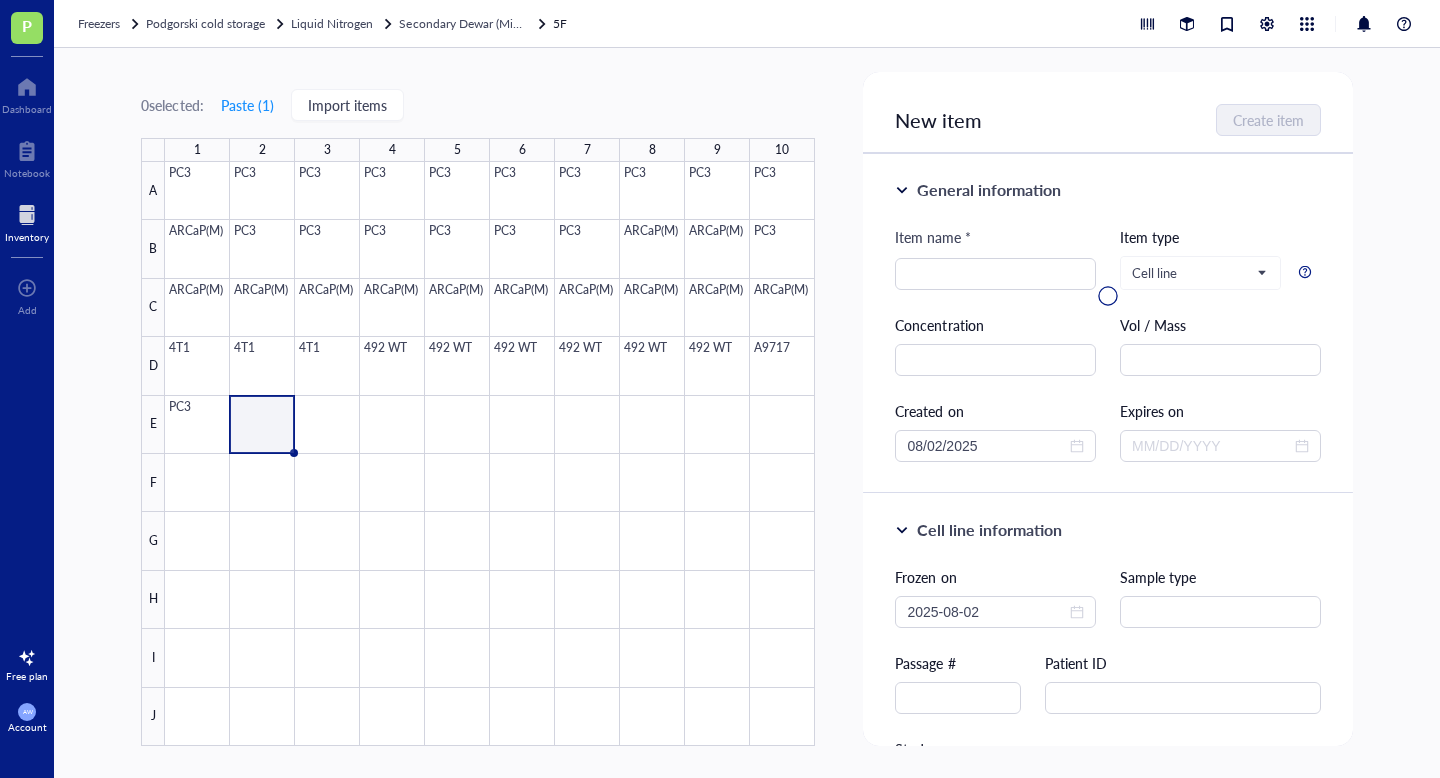 click at bounding box center (1107, 296) 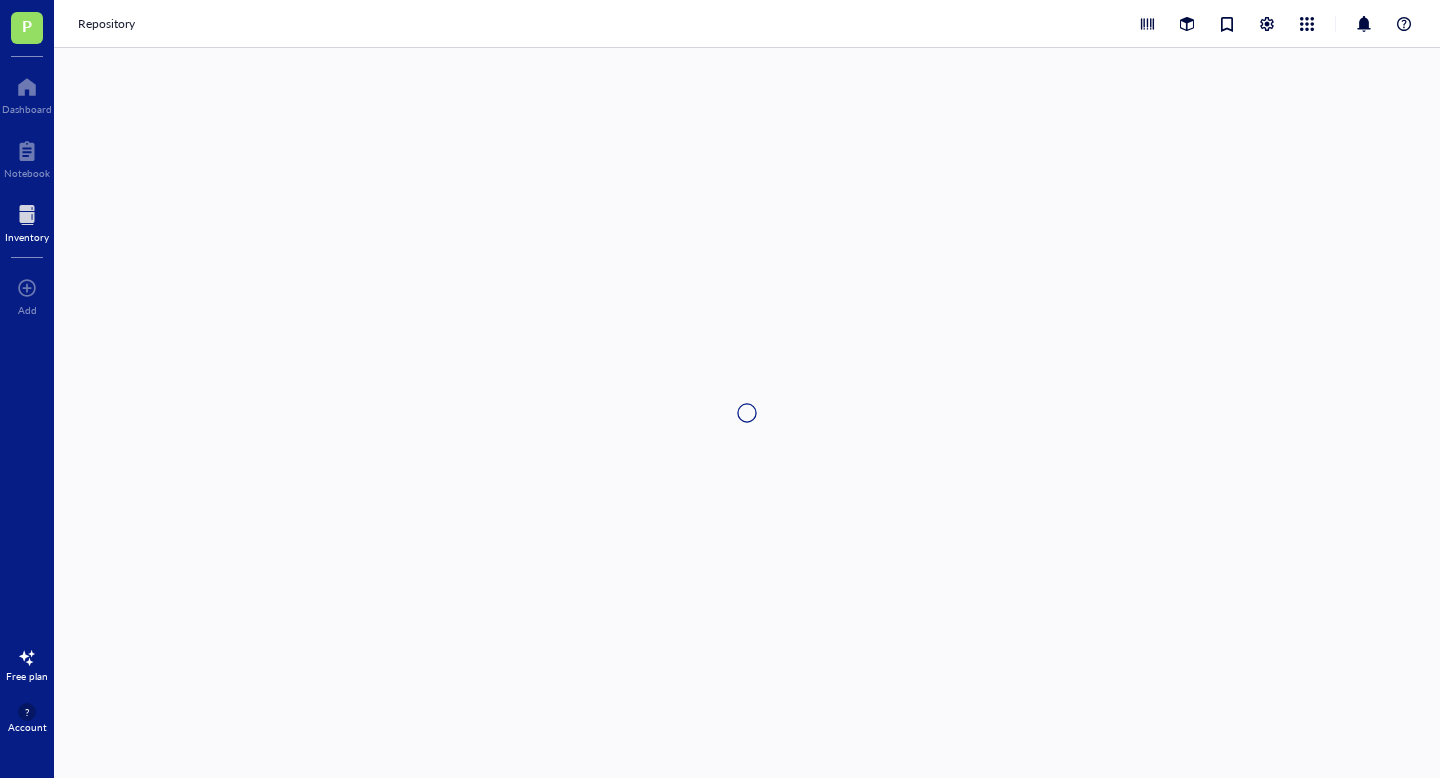 scroll, scrollTop: 0, scrollLeft: 0, axis: both 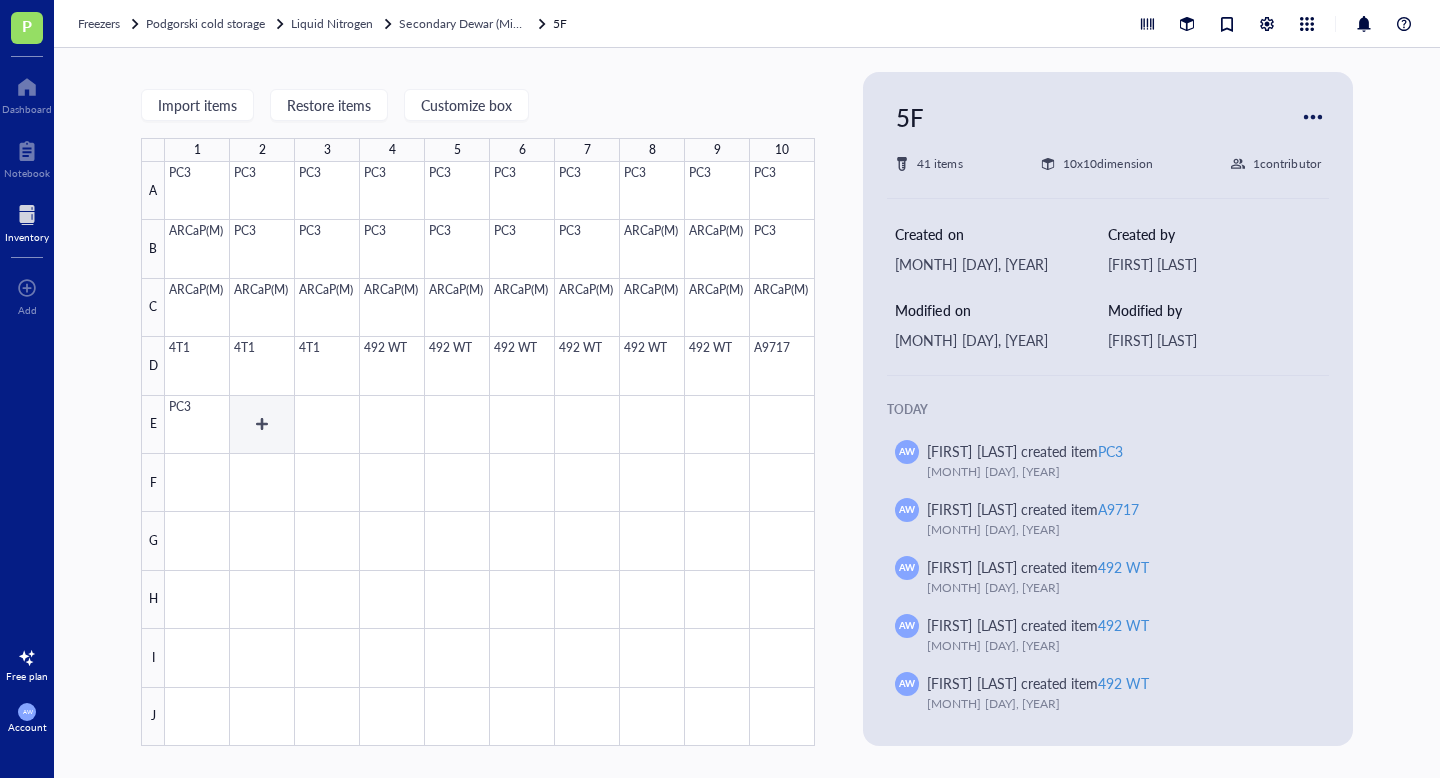 click at bounding box center [490, 454] 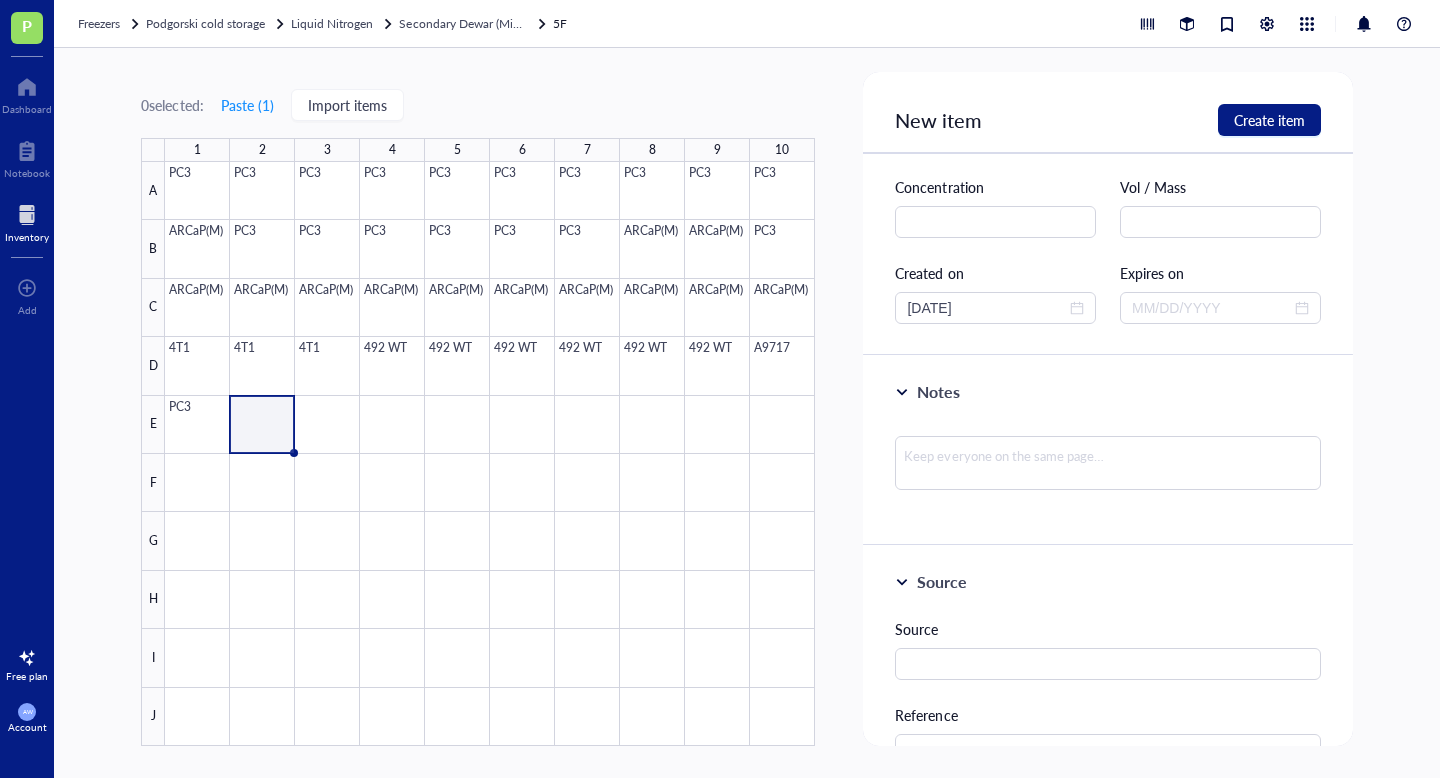 scroll, scrollTop: 0, scrollLeft: 0, axis: both 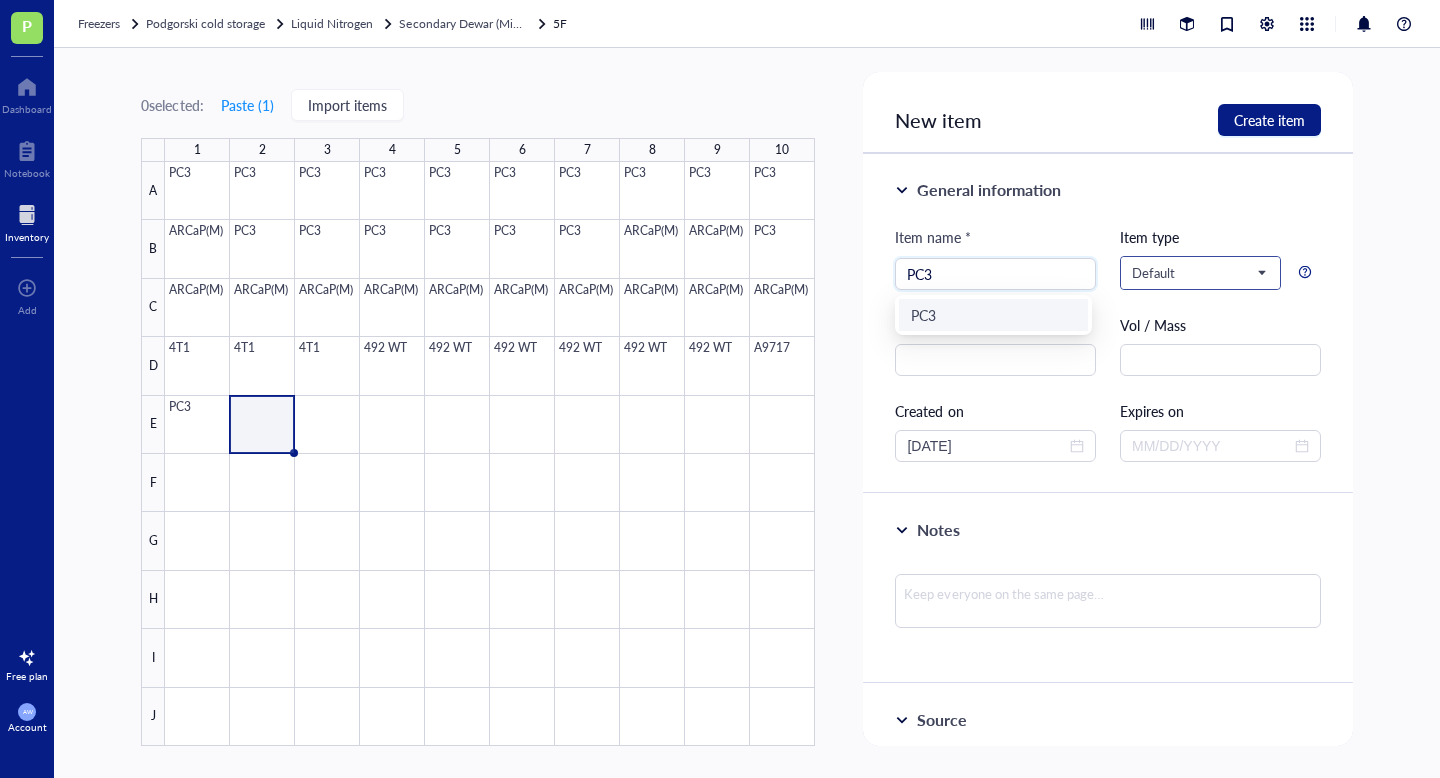 click on "Default" at bounding box center [1198, 273] 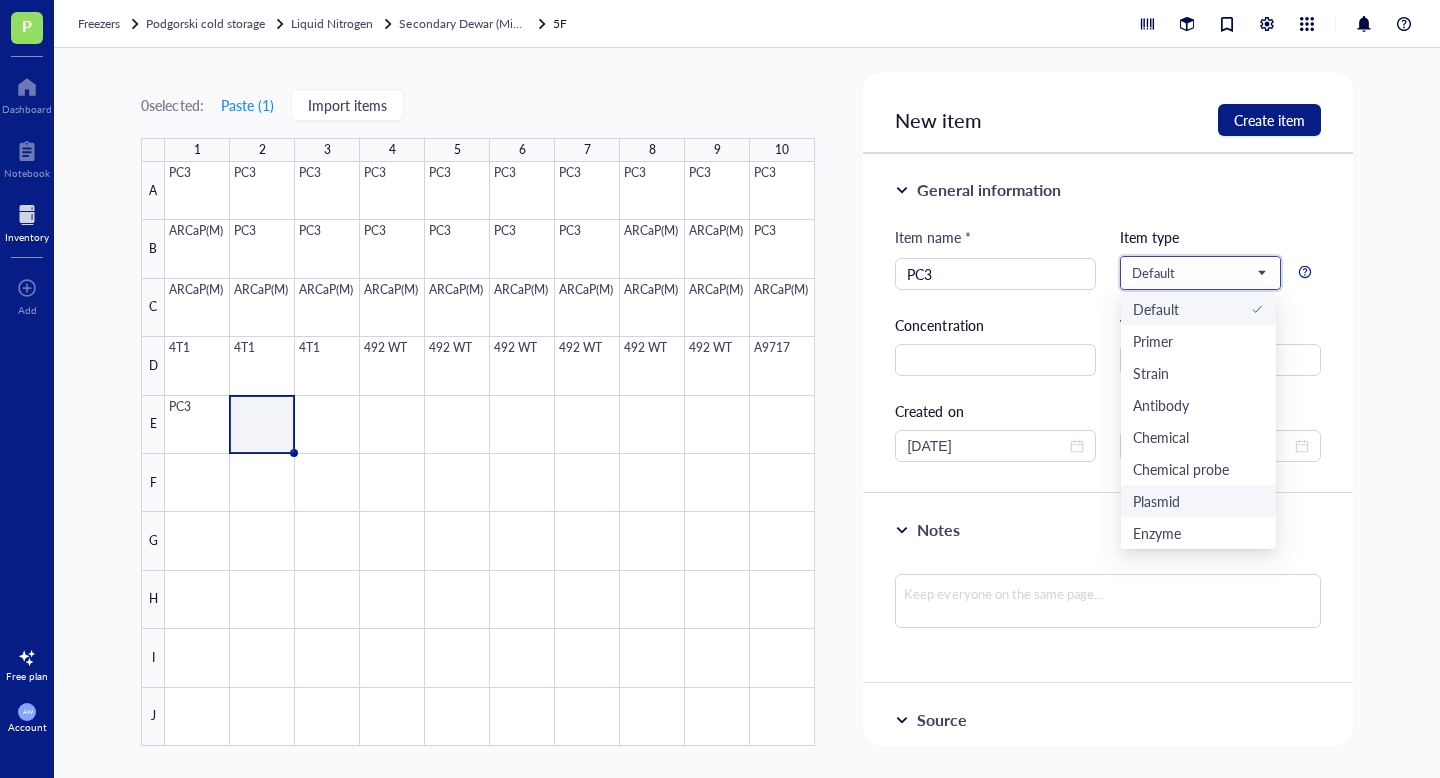 scroll, scrollTop: 67, scrollLeft: 0, axis: vertical 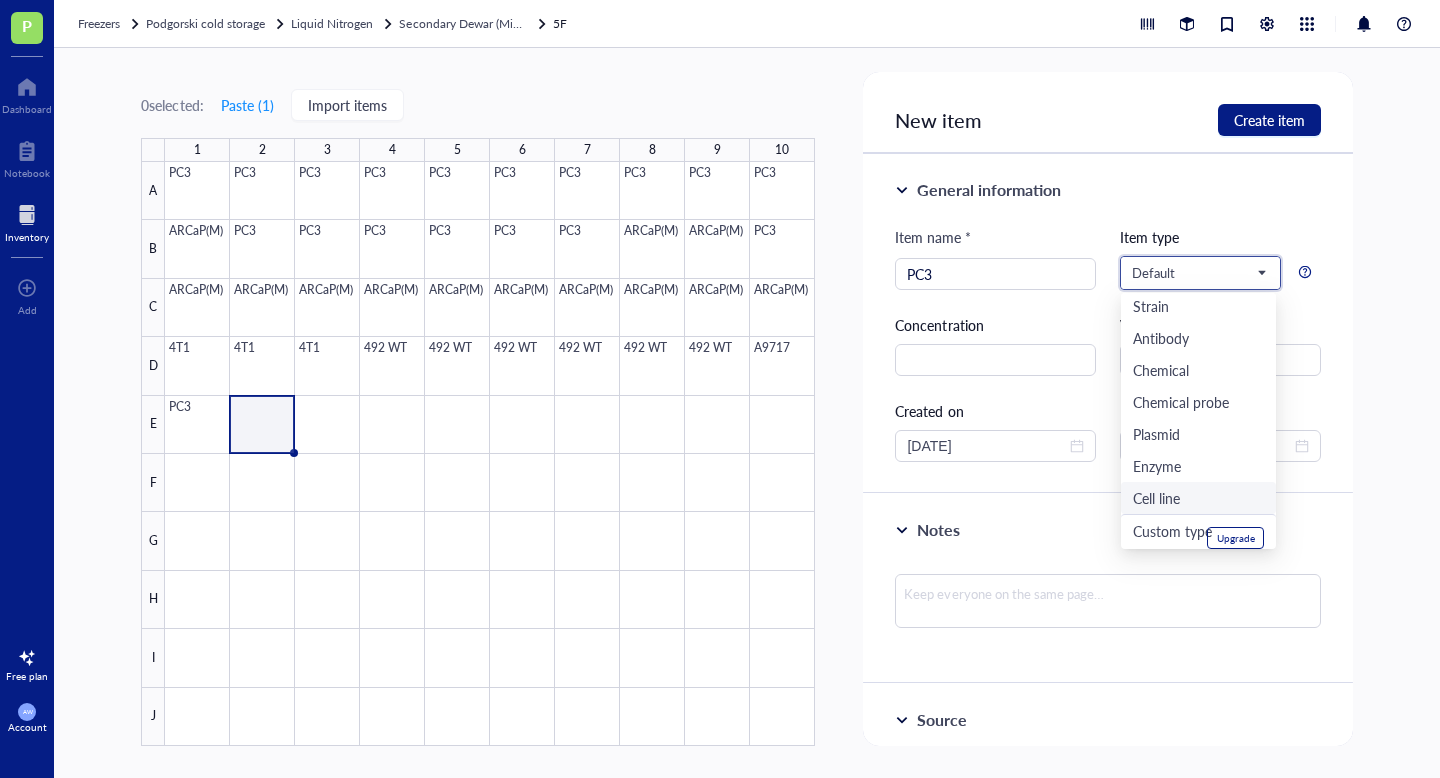 click on "Cell line" at bounding box center [1156, 498] 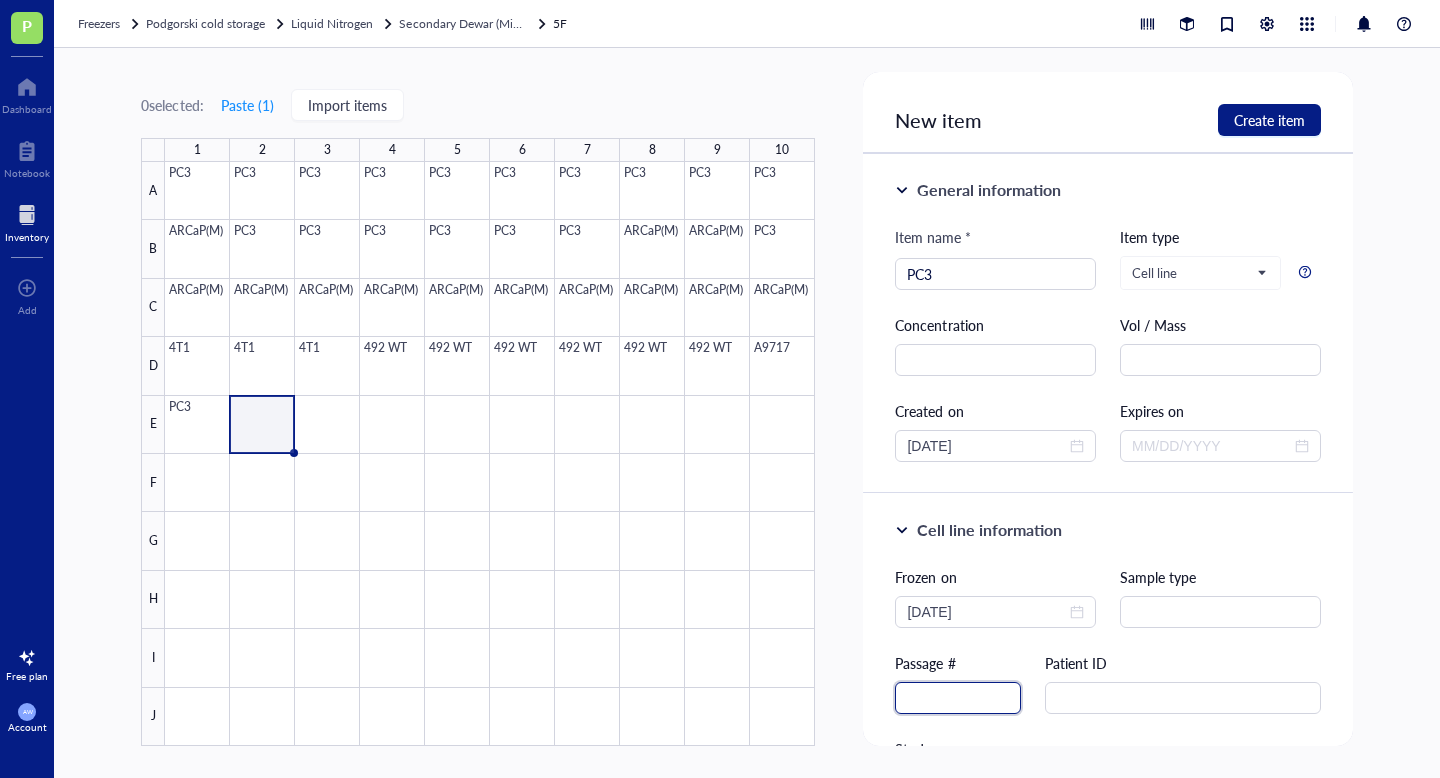 click at bounding box center [958, 698] 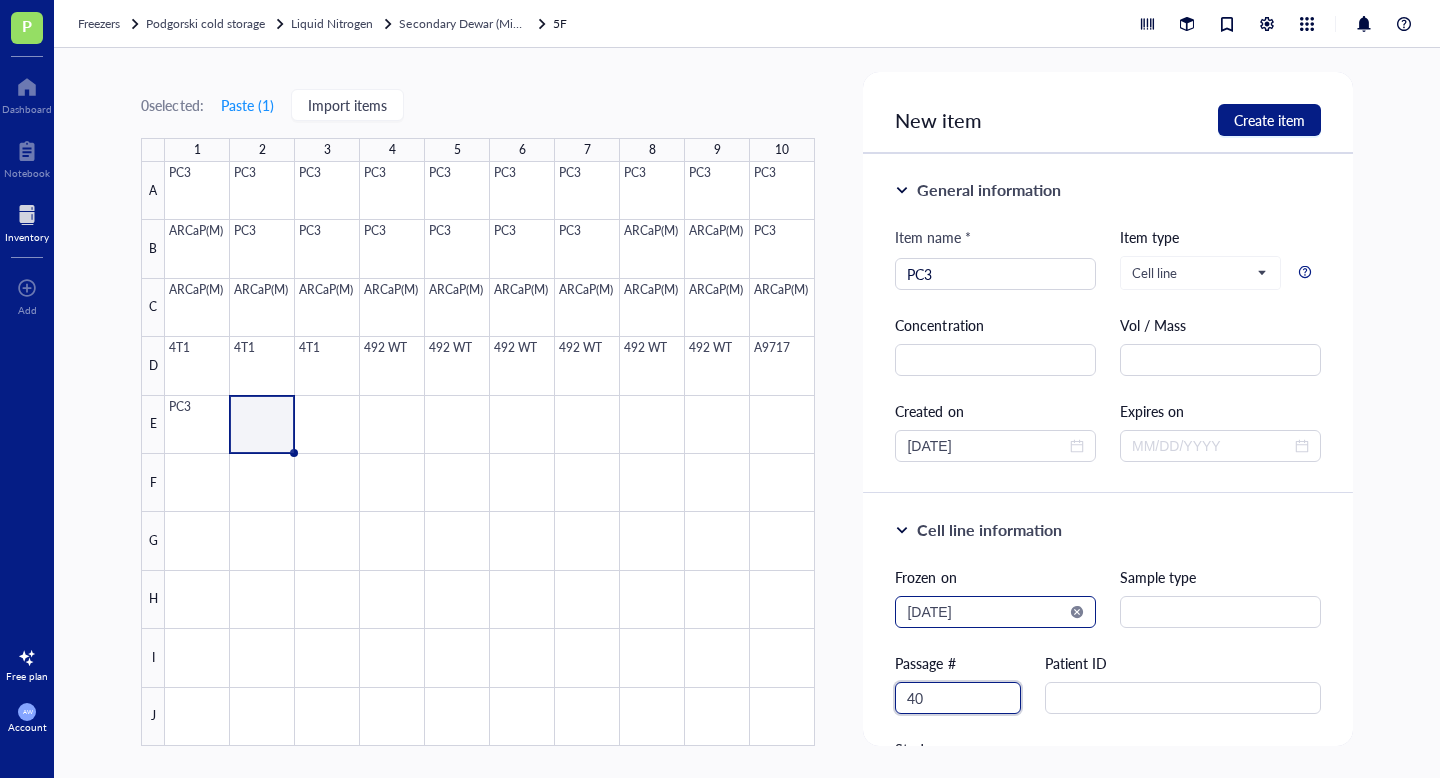 type on "40" 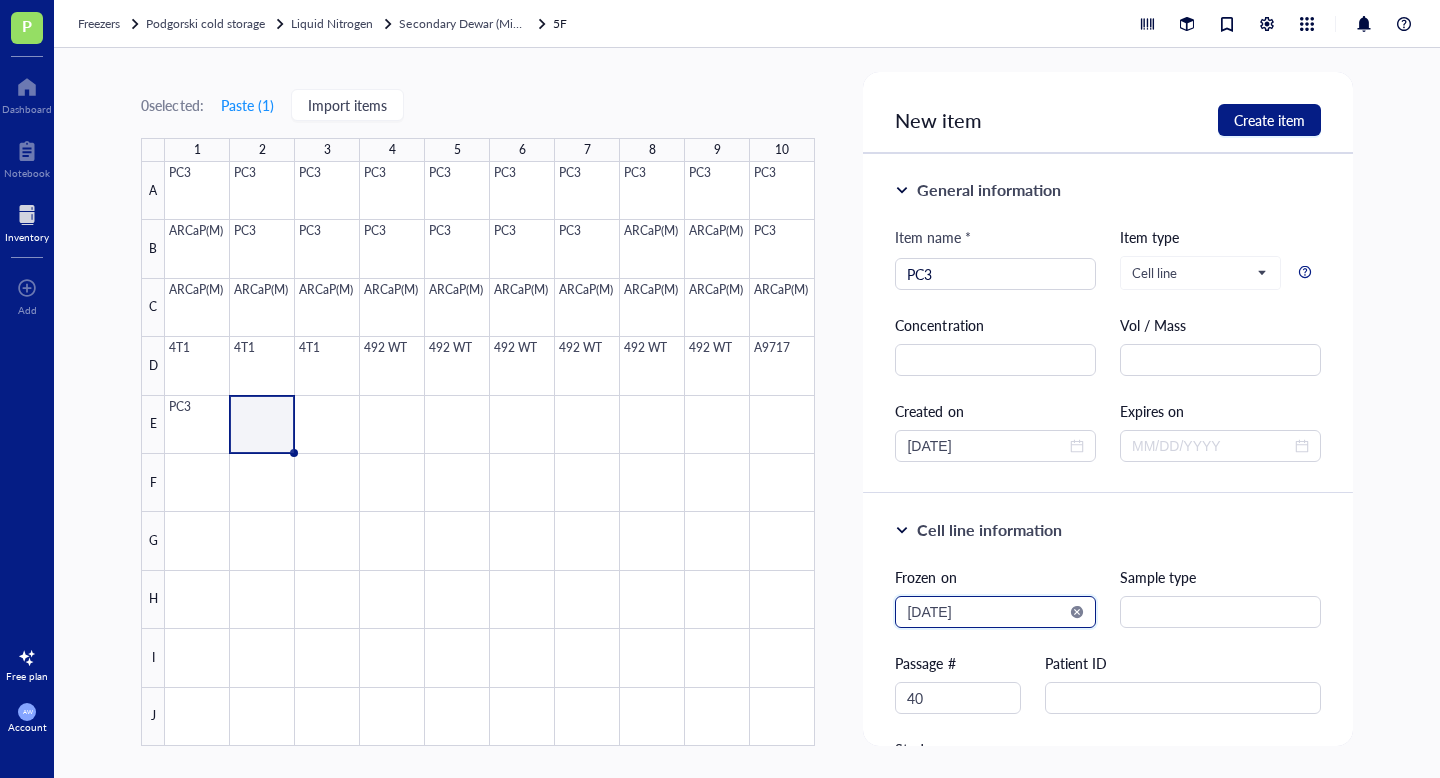 click on "2025-08-02" at bounding box center (986, 612) 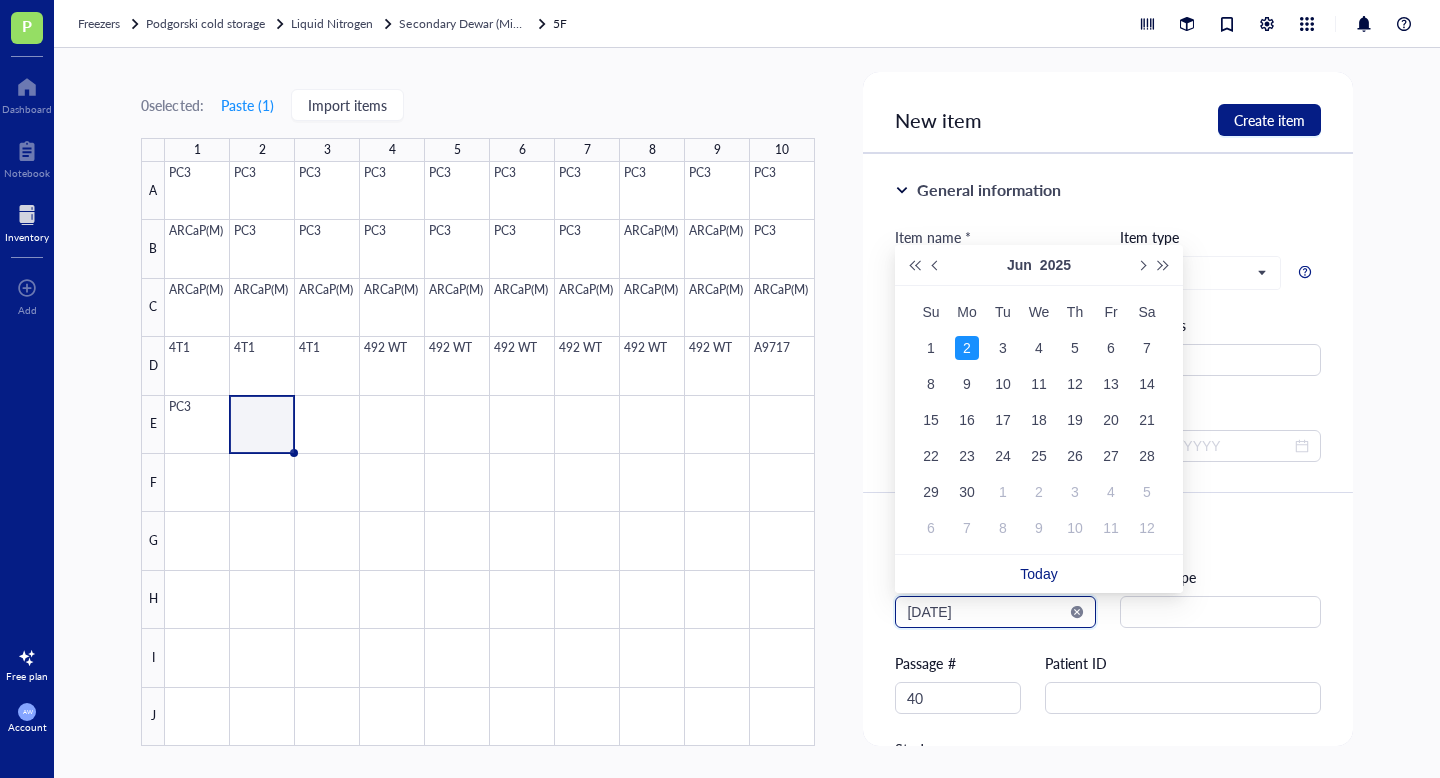 click on "2025-06-02" at bounding box center (986, 612) 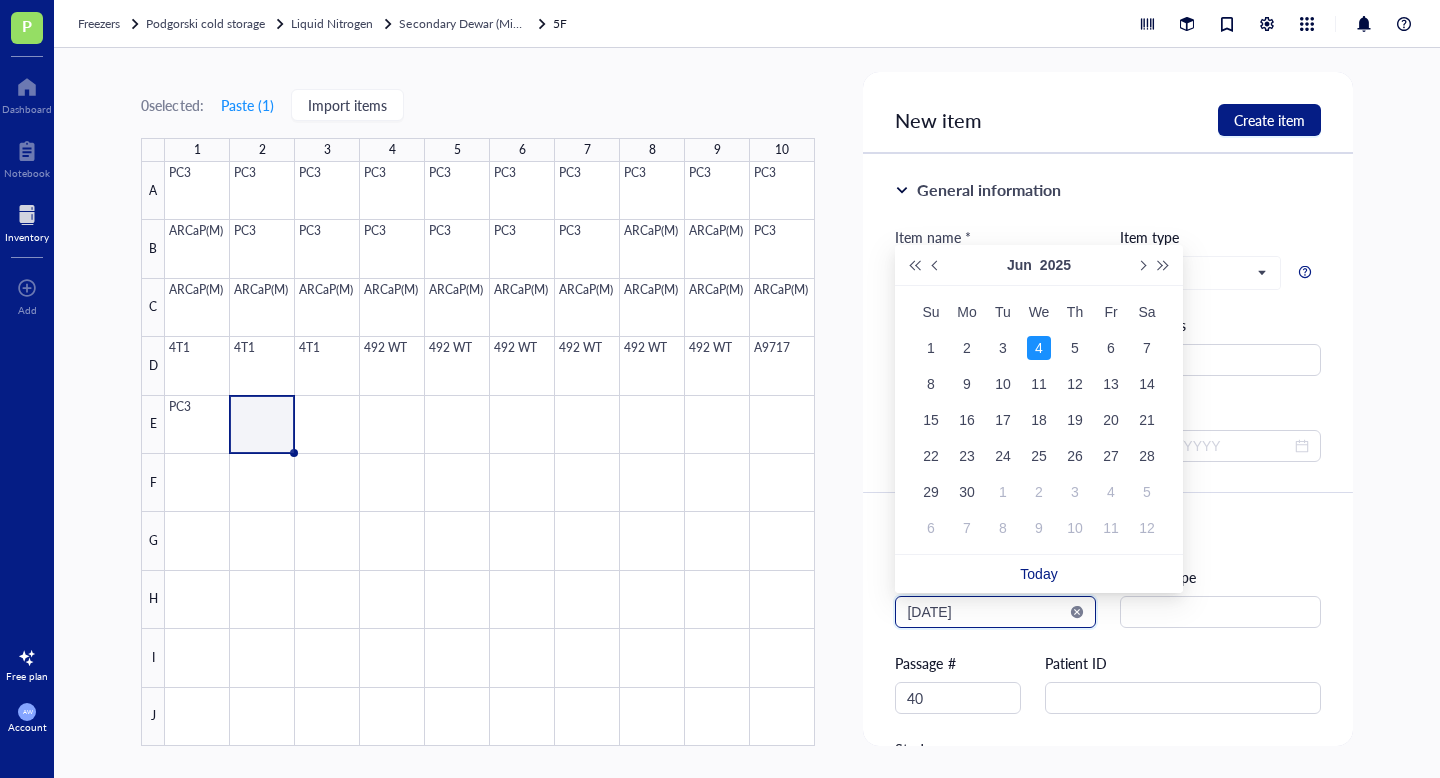 click on "2025-06-04" at bounding box center [986, 612] 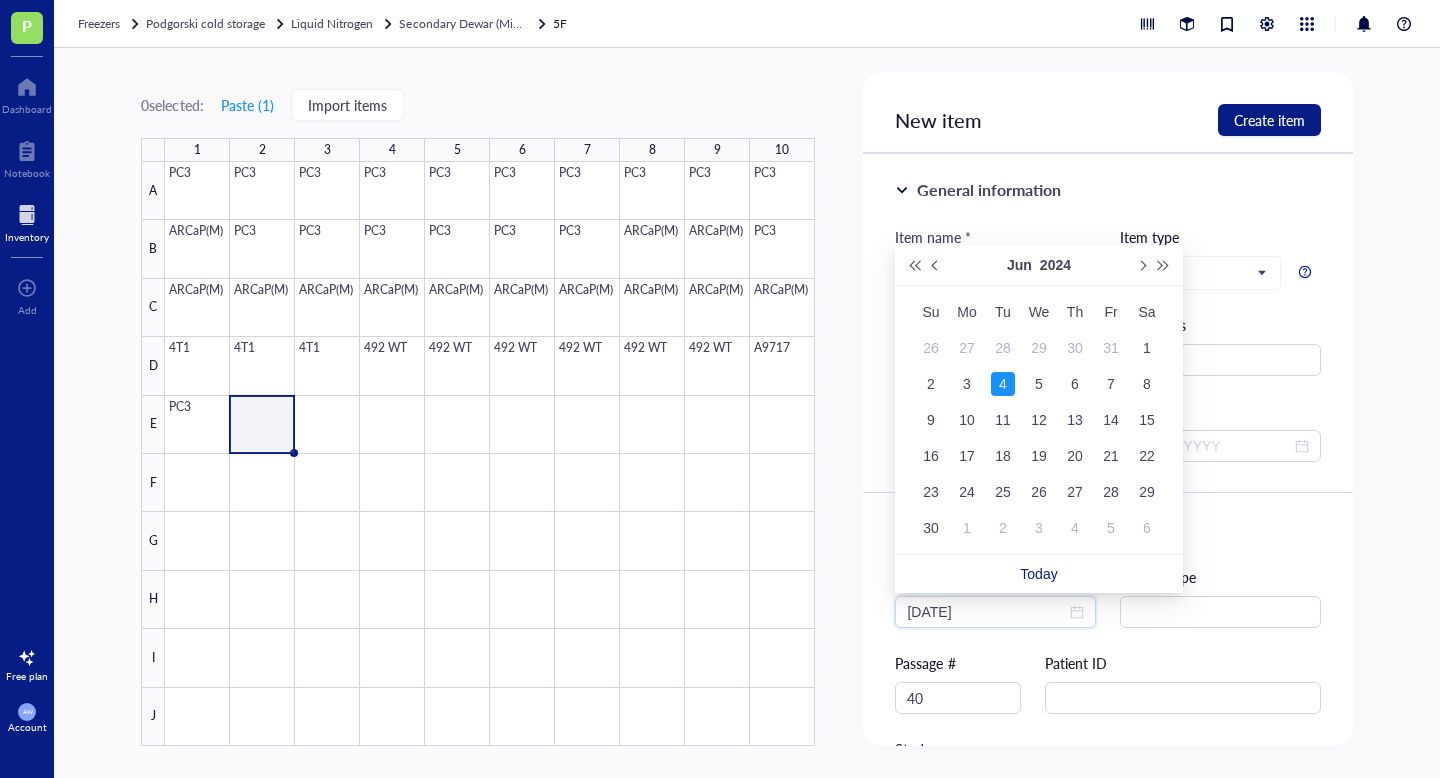type on "2024-06-04" 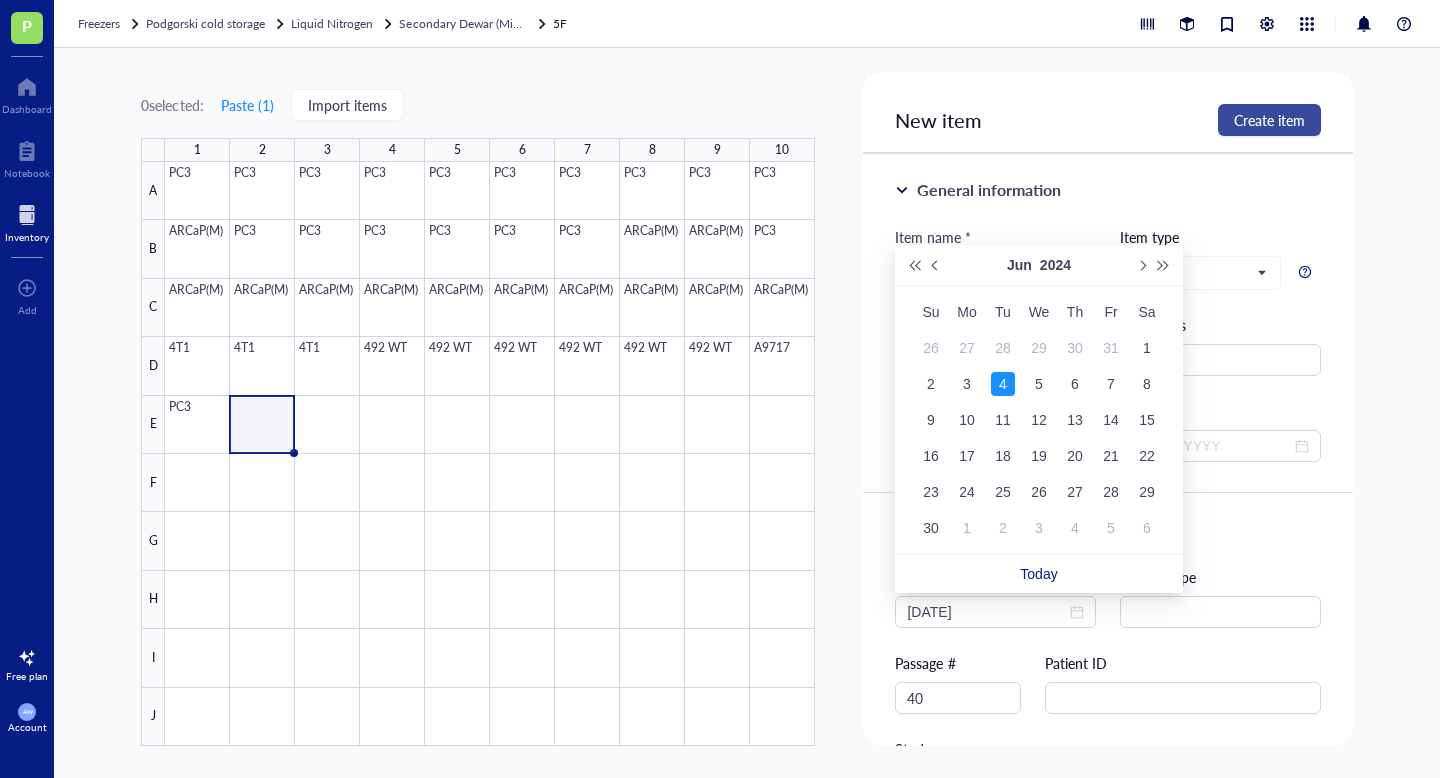 click on "Create item" at bounding box center (1269, 120) 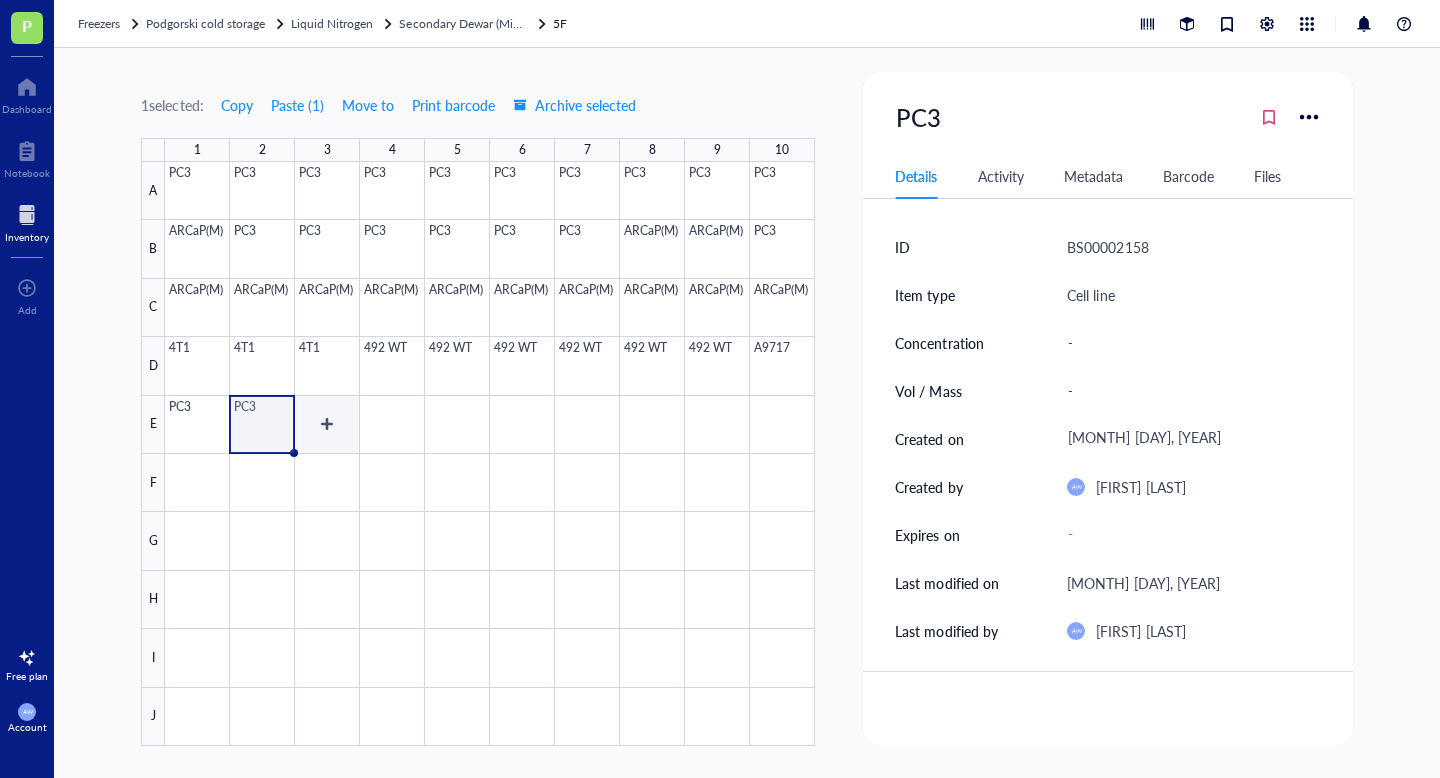 click at bounding box center (490, 454) 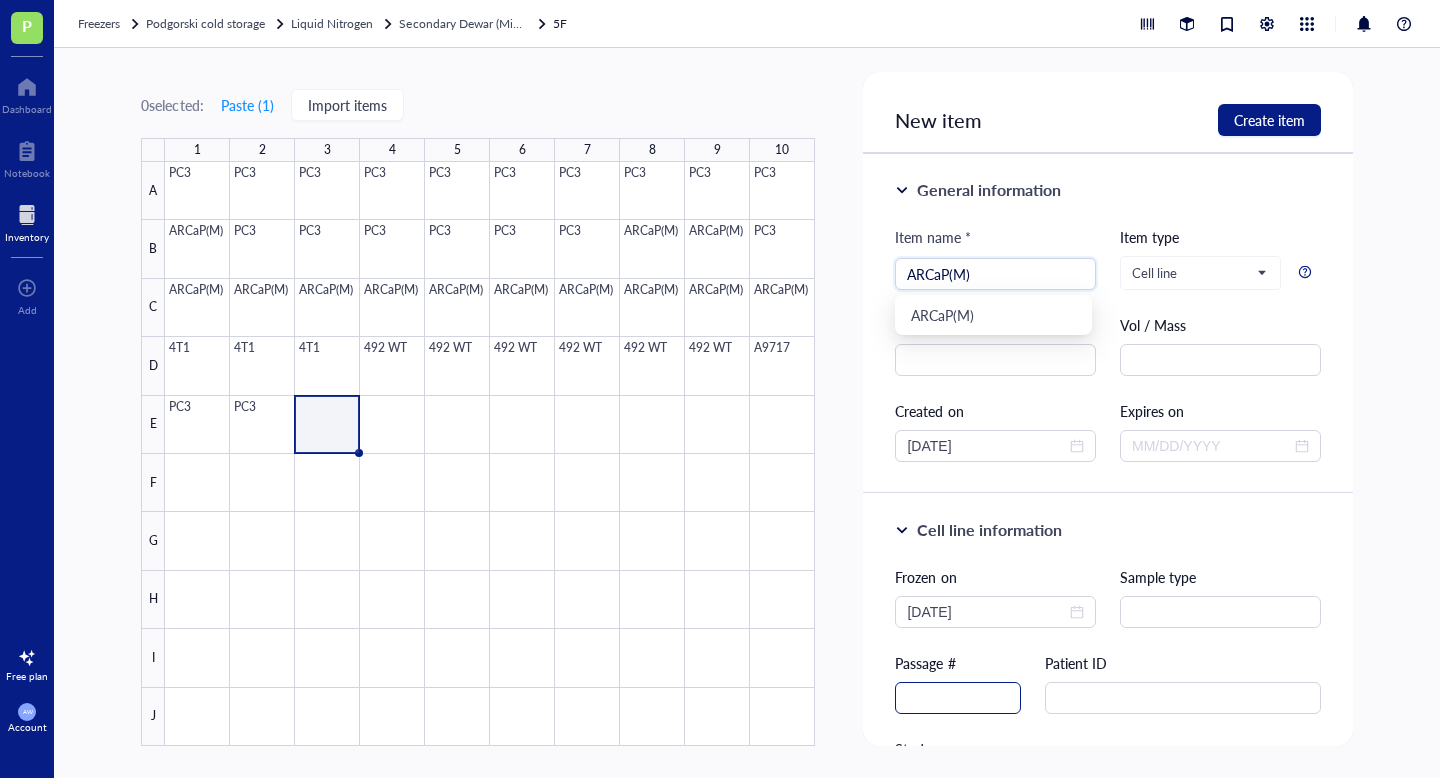 type on "ARCaP(M)" 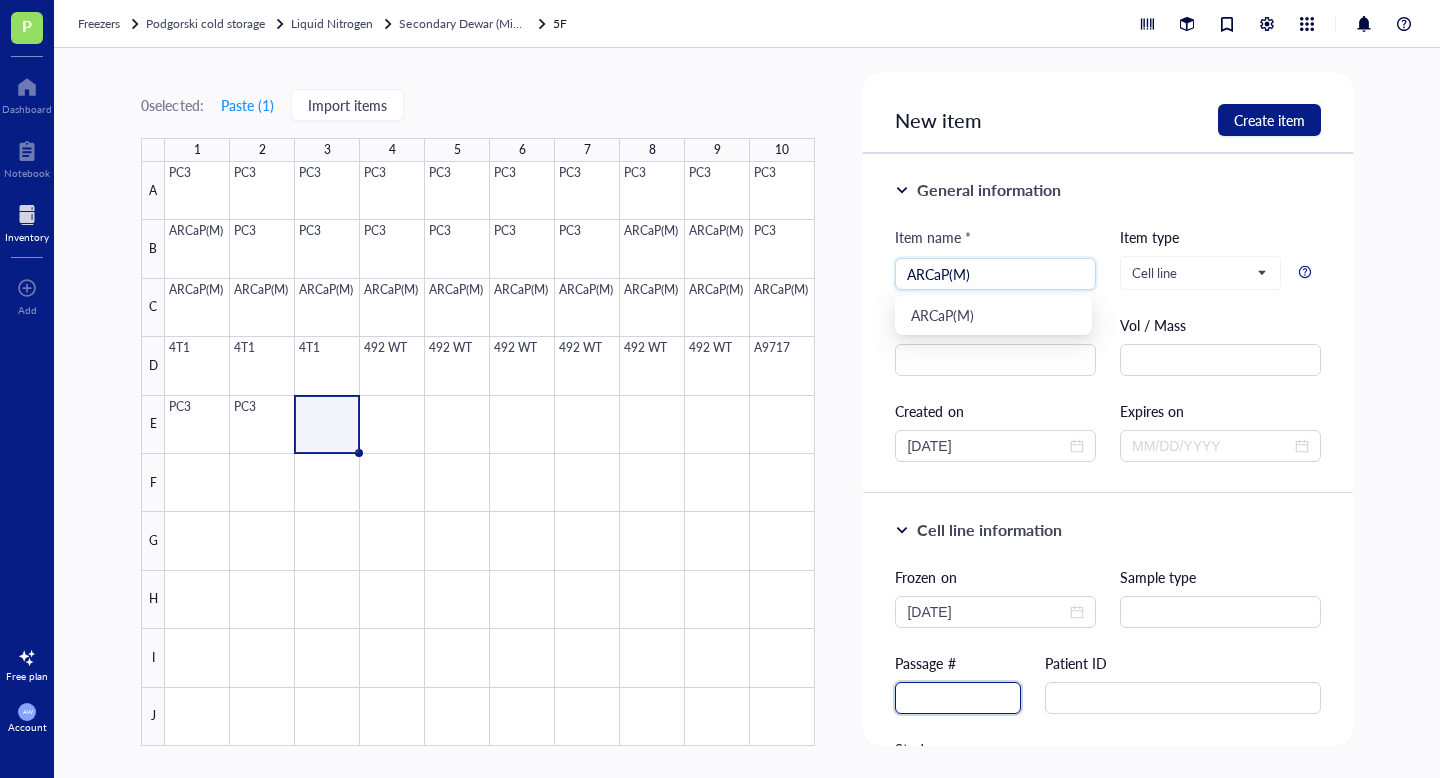 click at bounding box center (958, 698) 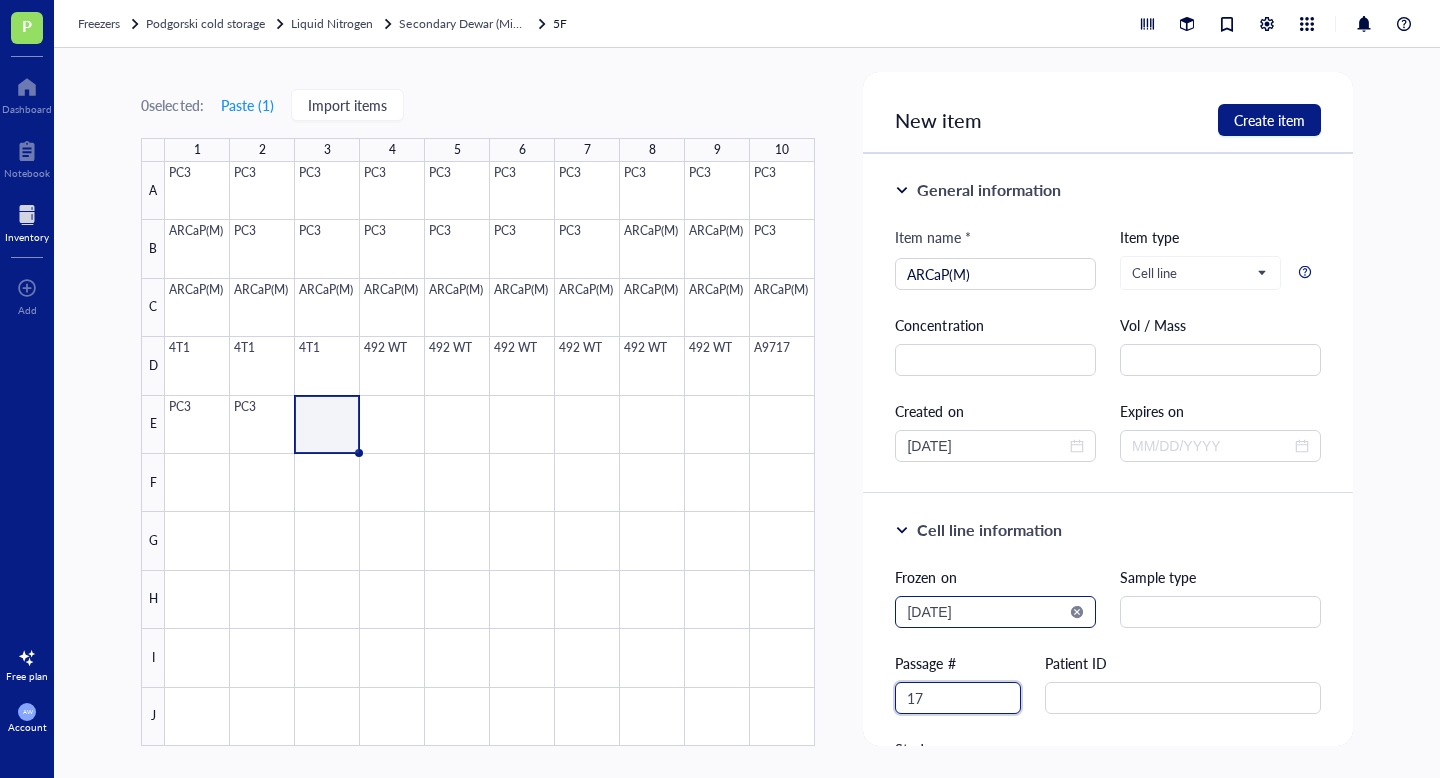 type on "17" 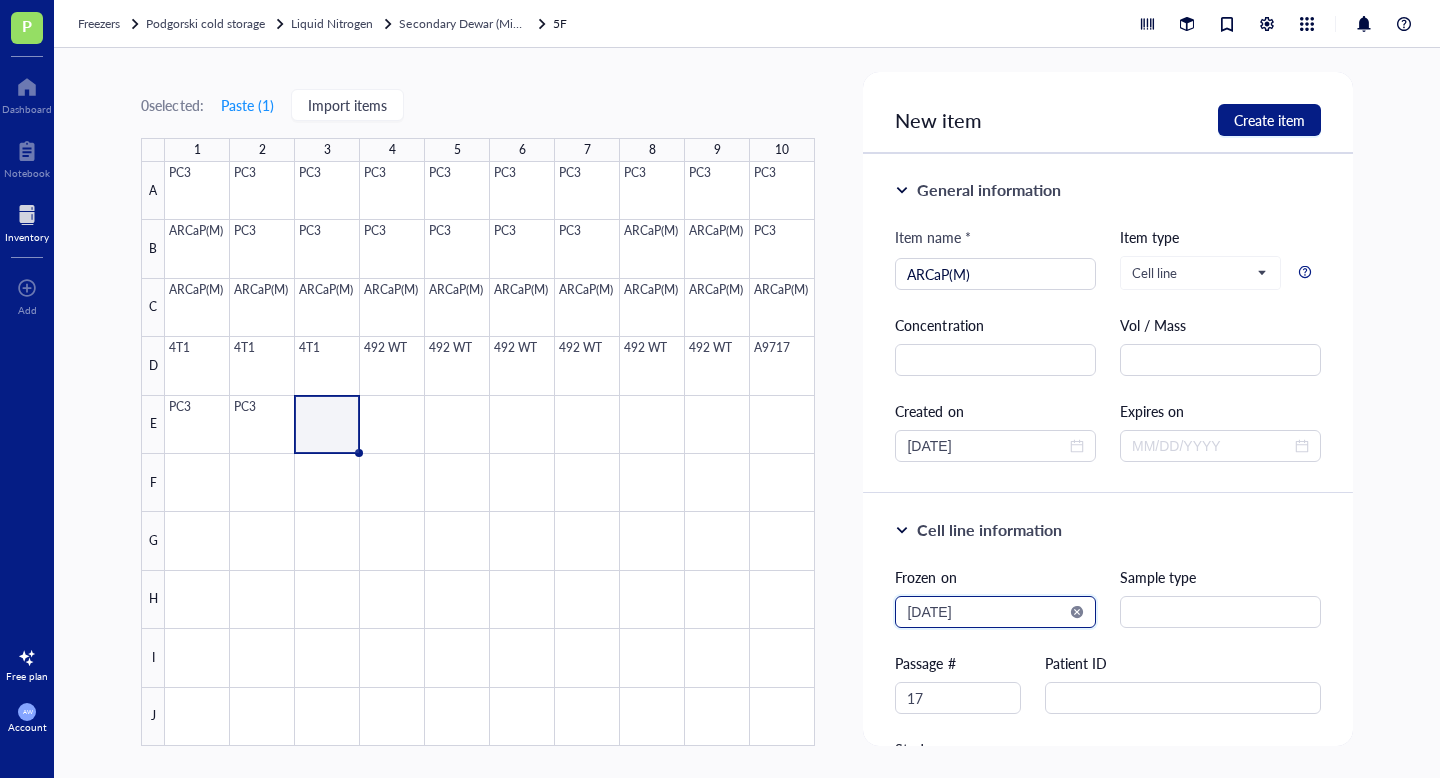 click on "2025-08-02" at bounding box center [986, 612] 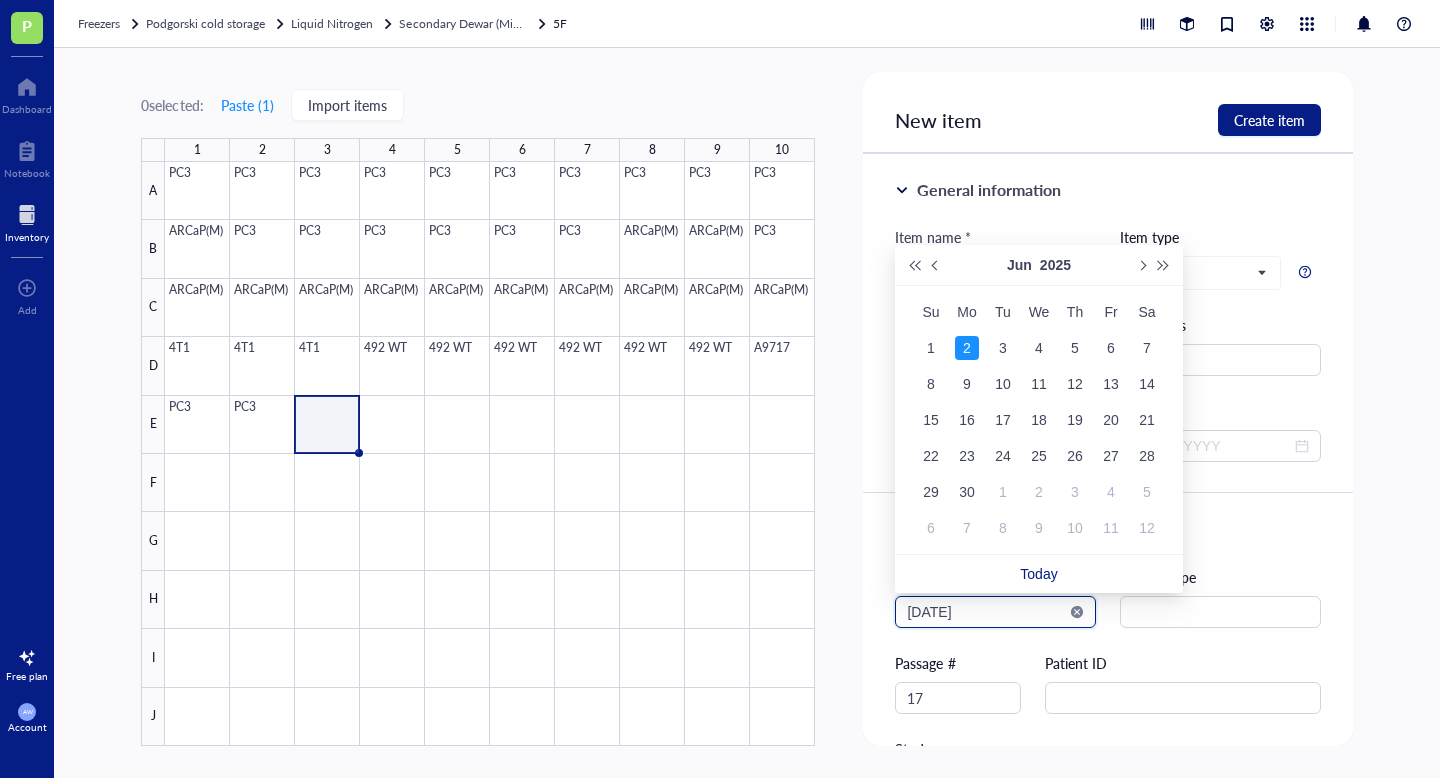 click on "2025-06-02" at bounding box center [986, 612] 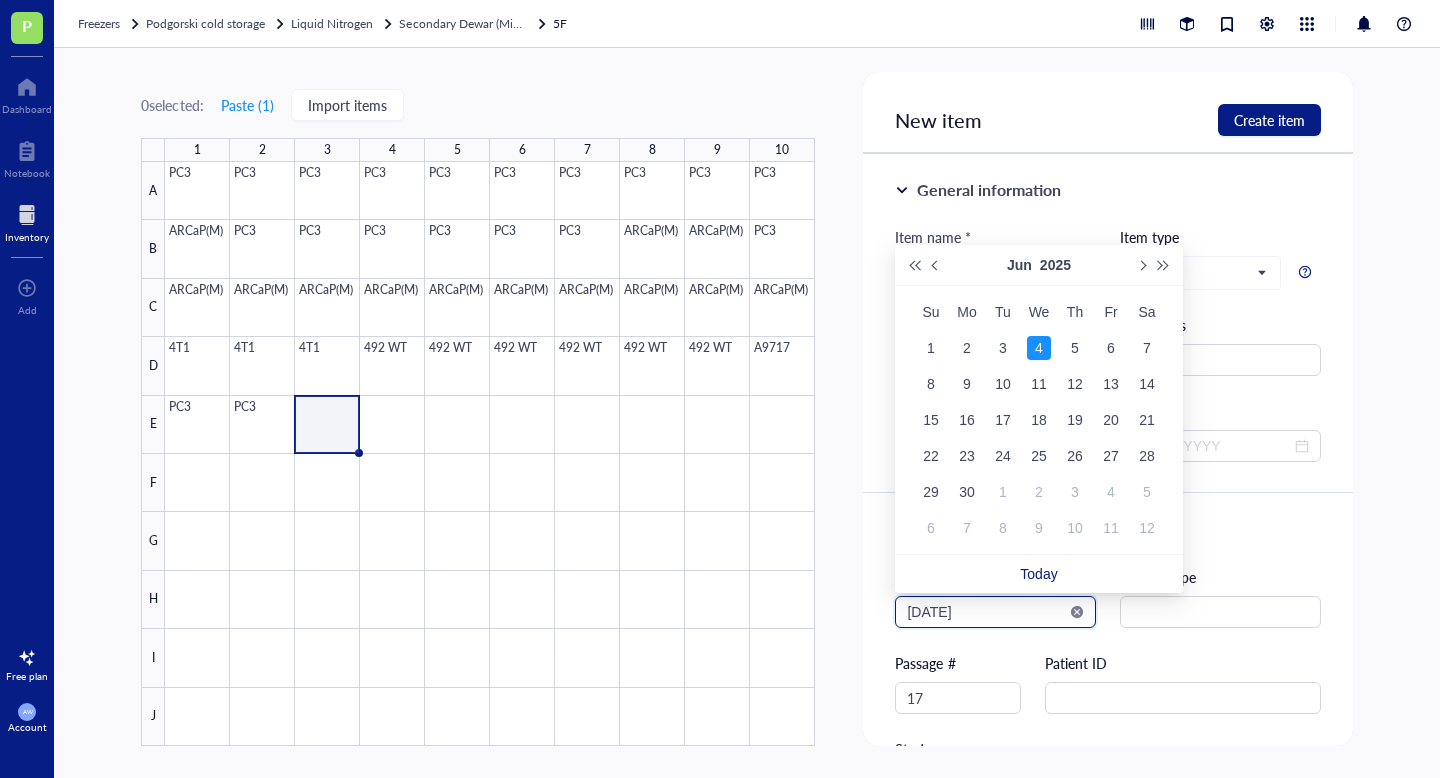 click on "2025-06-04" at bounding box center [986, 612] 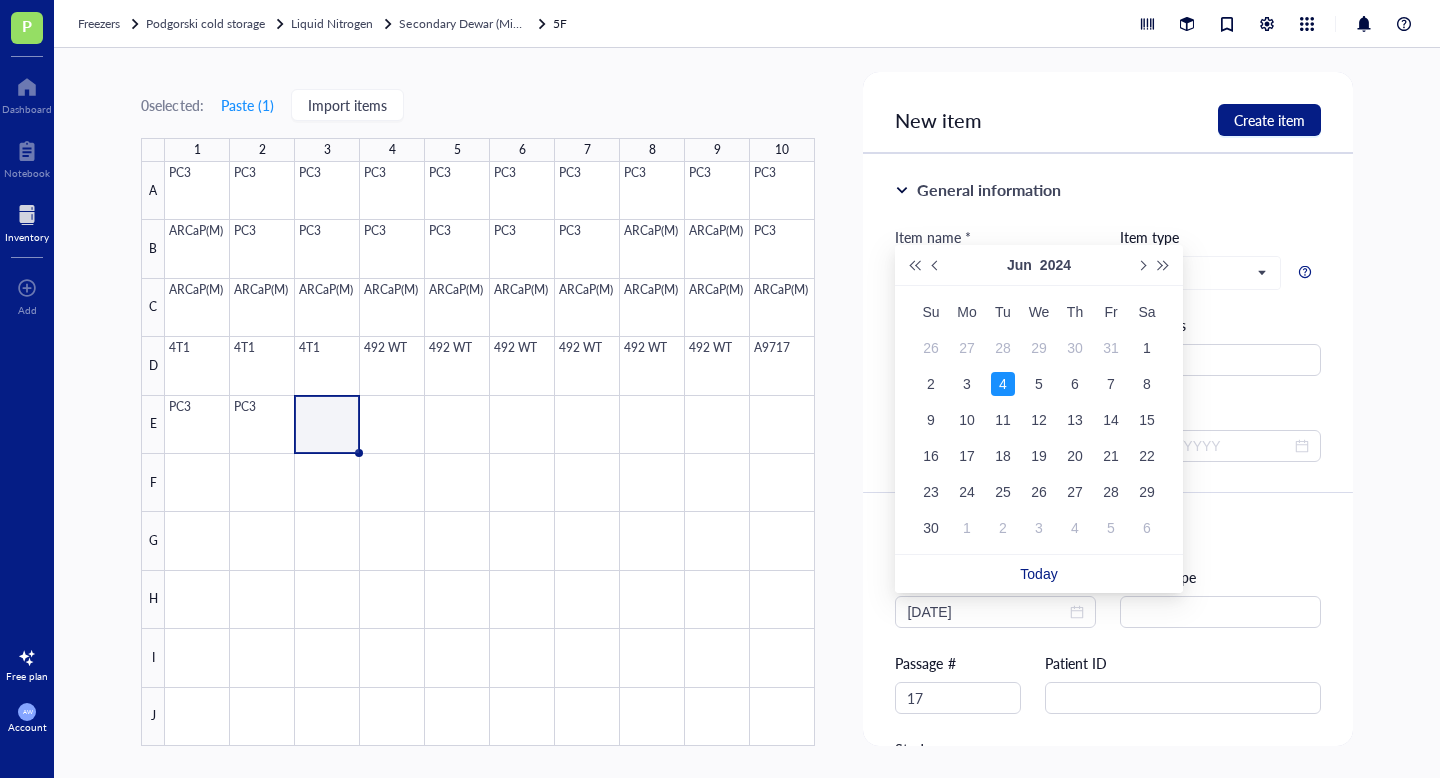 click on "Passage #" at bounding box center (958, 663) 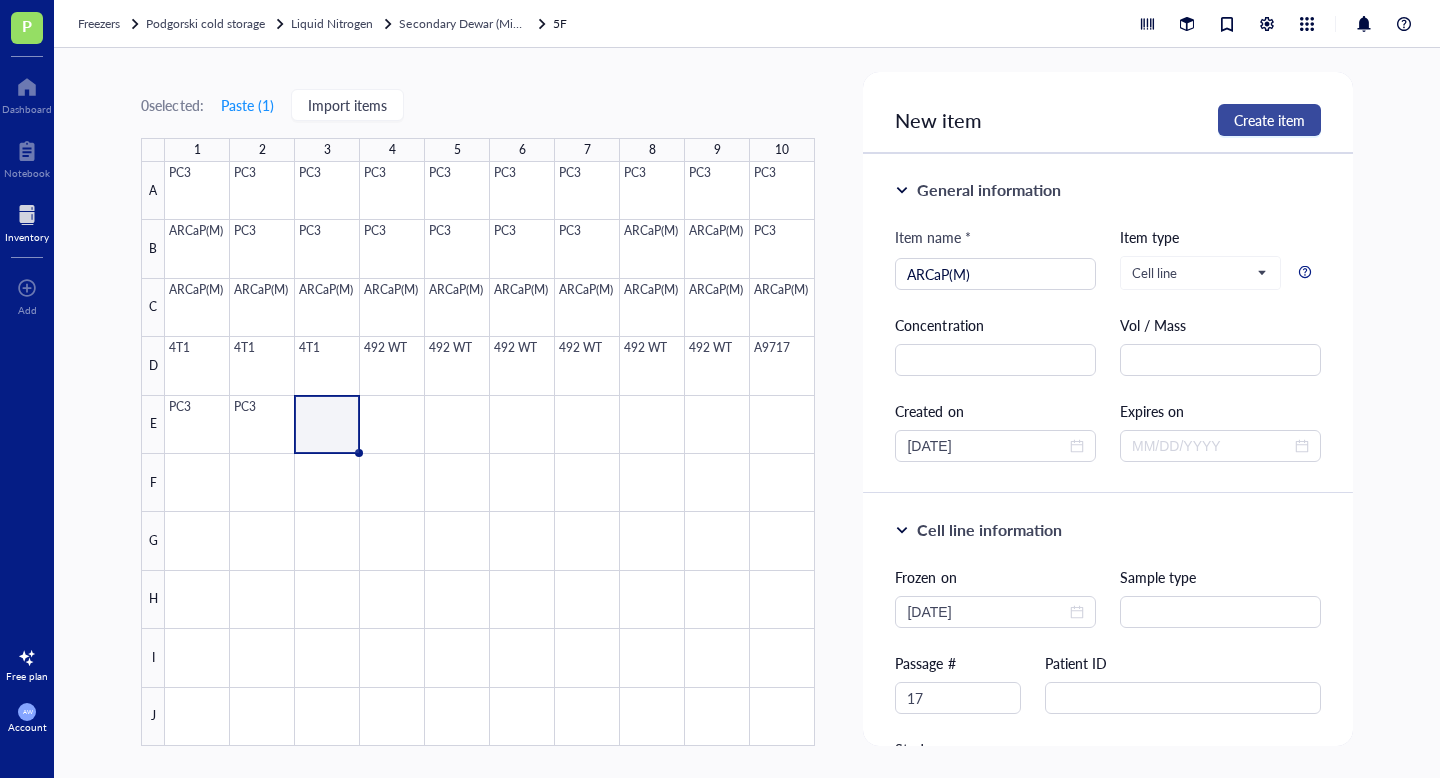 click on "Create item" at bounding box center [1269, 120] 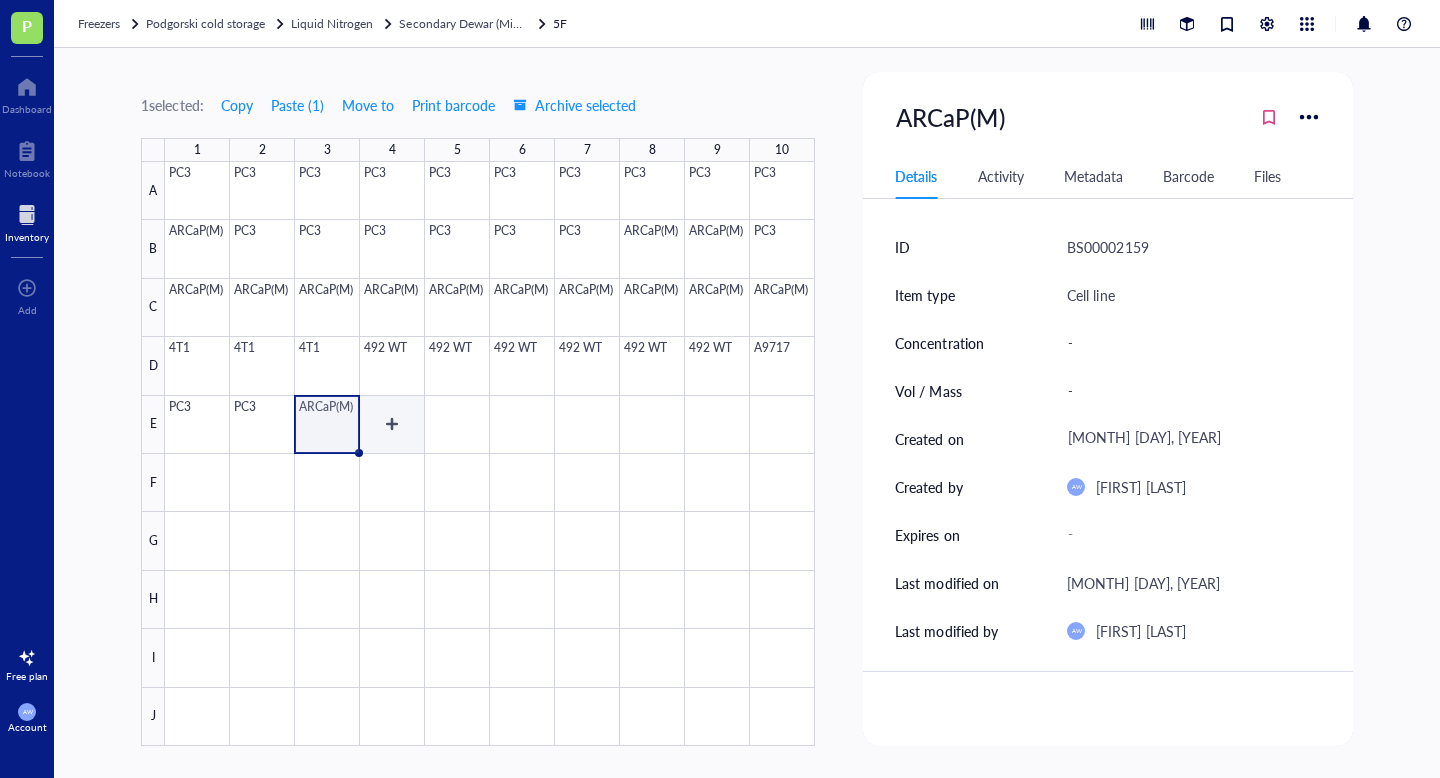 click at bounding box center (490, 454) 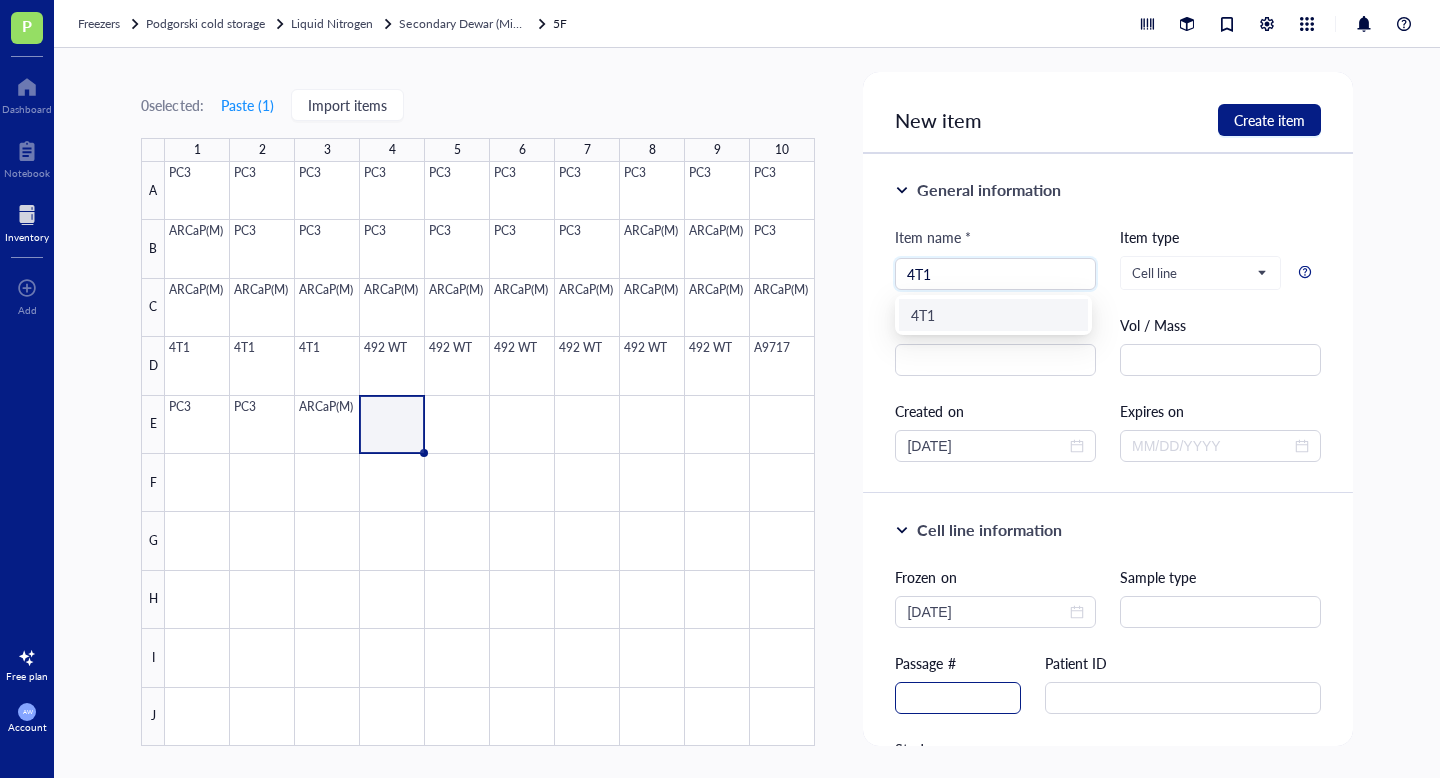 type on "4T1" 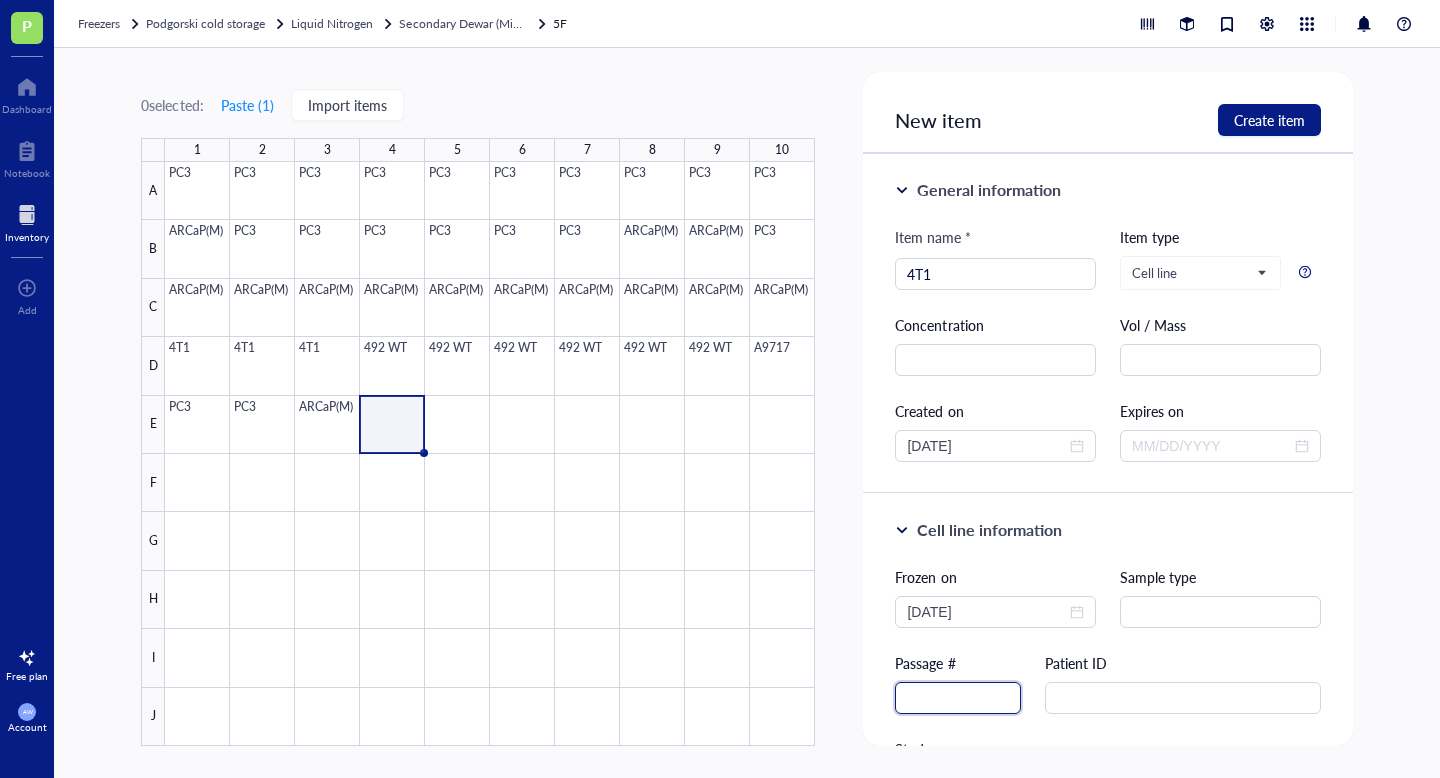 click at bounding box center (958, 698) 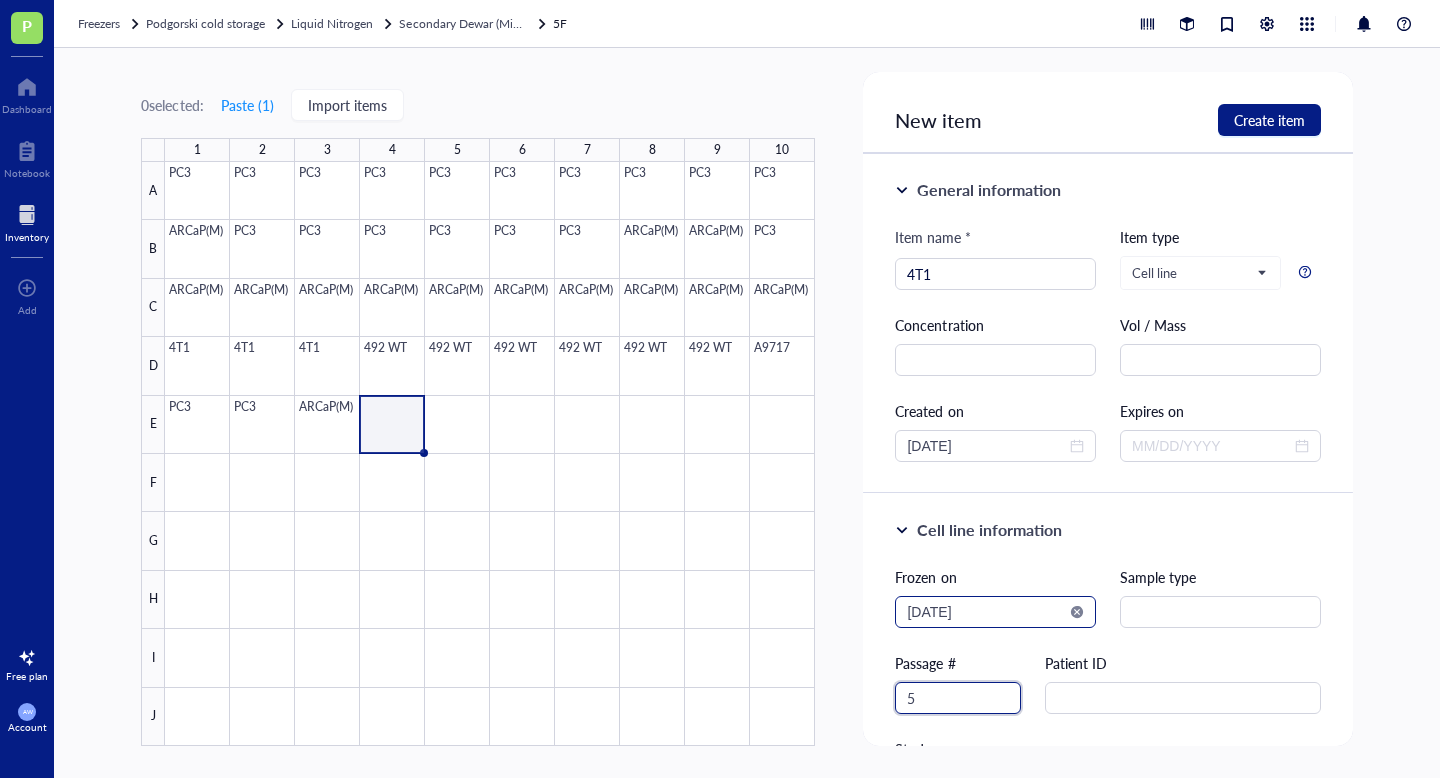type on "5" 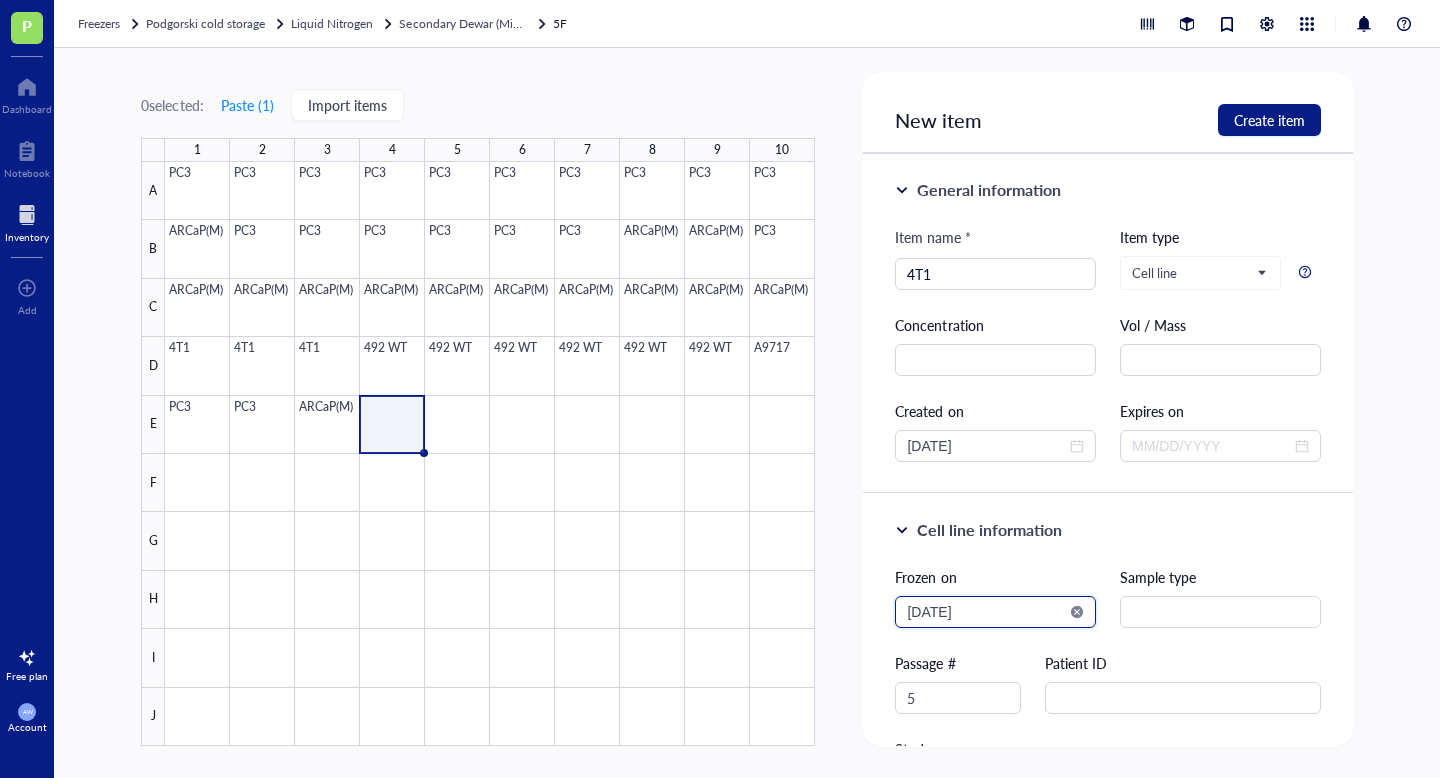 click on "2025-08-02" at bounding box center [986, 612] 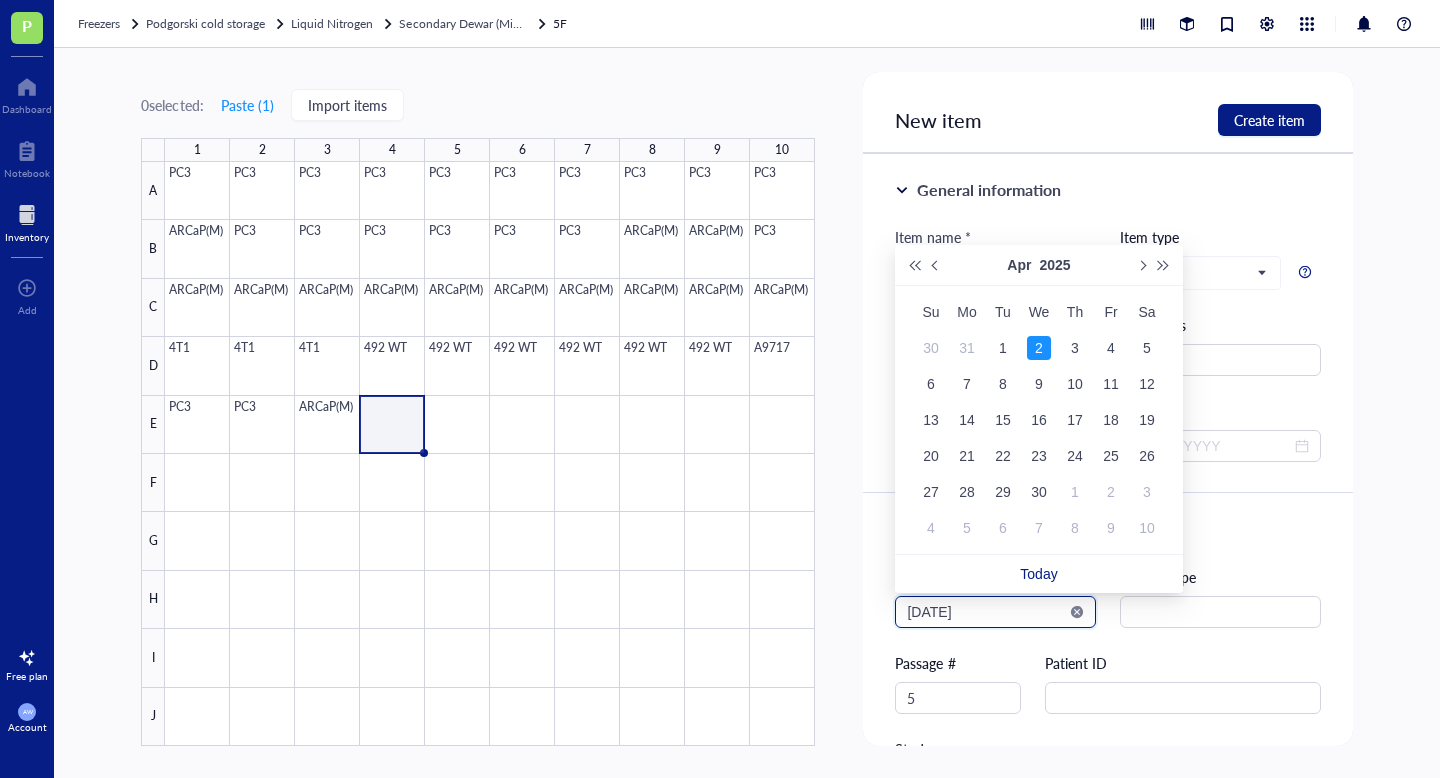 click on "2025-04-02" at bounding box center (986, 612) 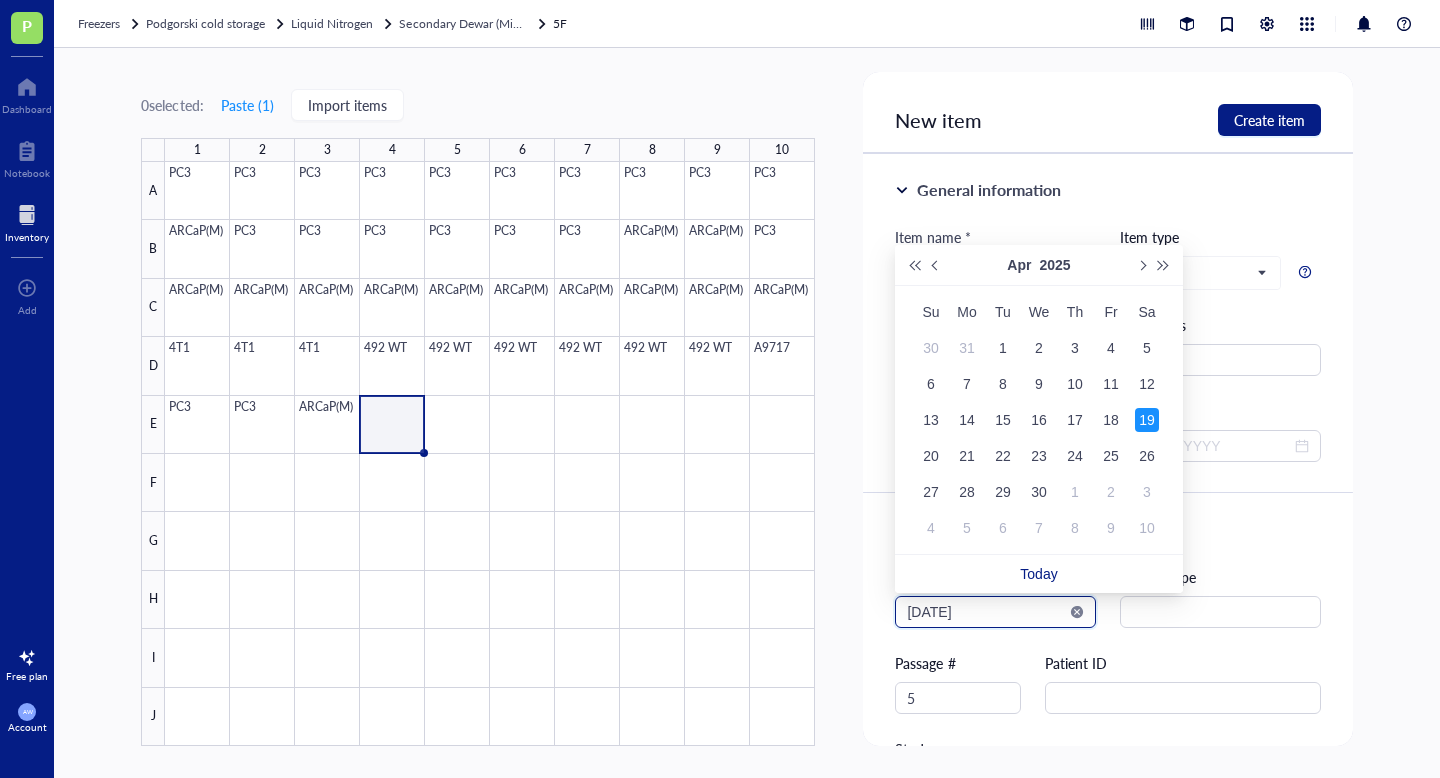 click on "2025-04-19" at bounding box center (986, 612) 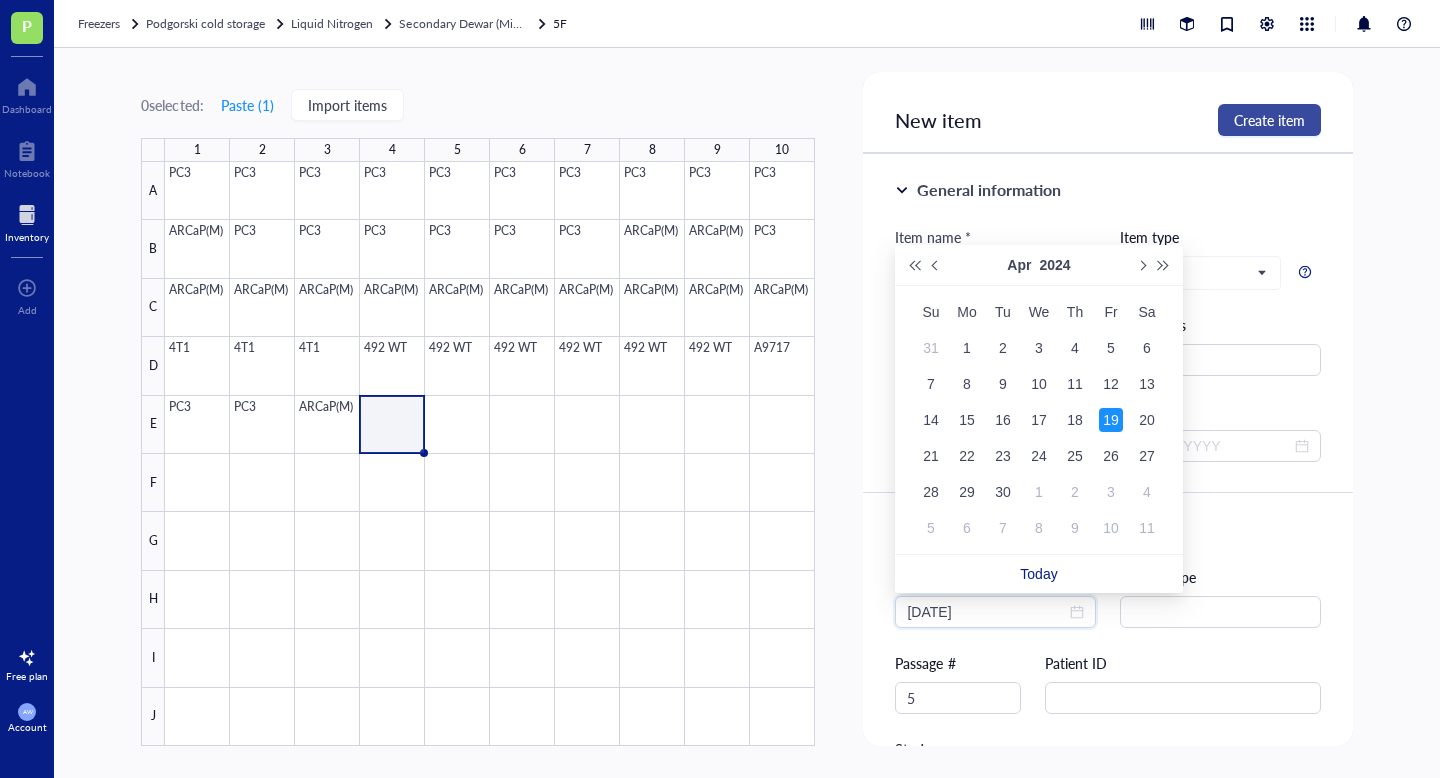 type on "2024-04-19" 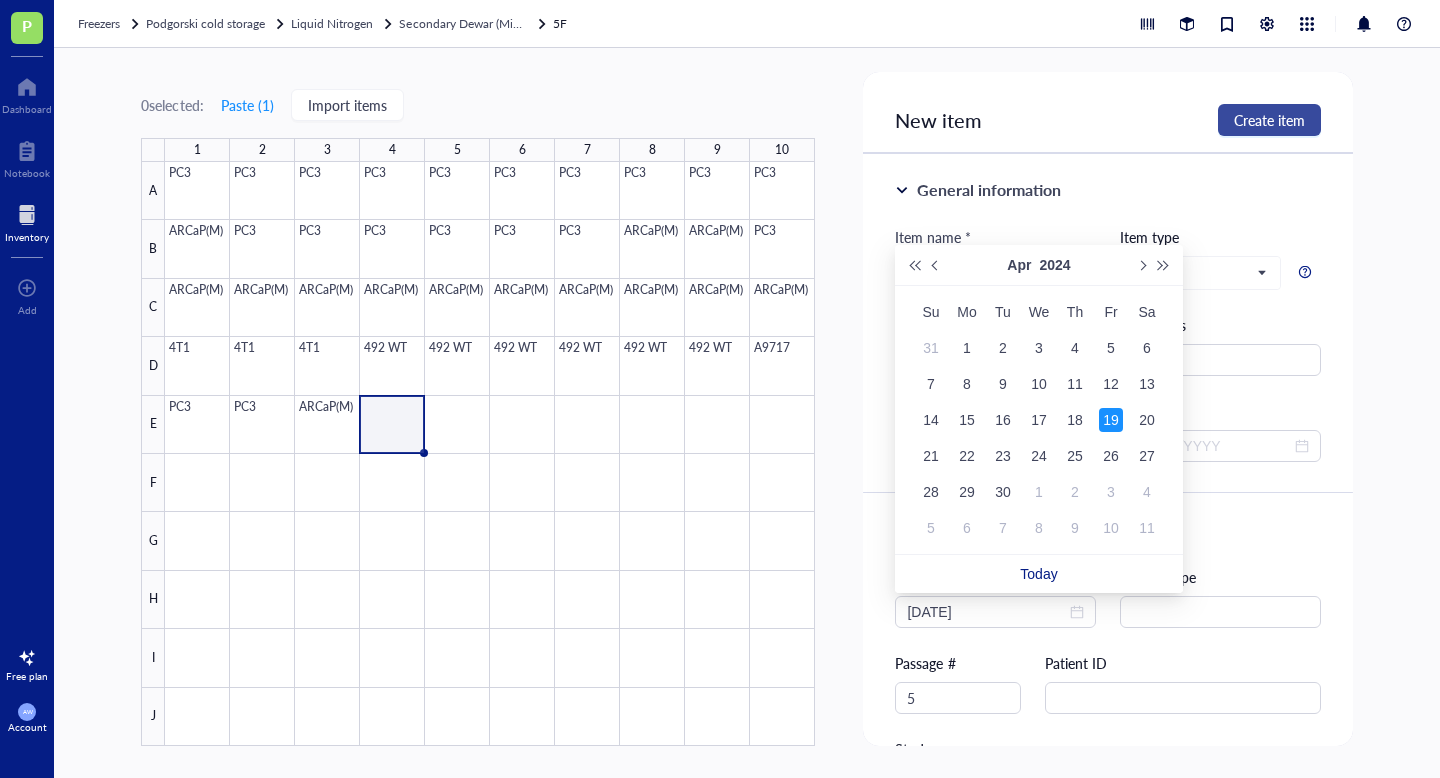 click on "Create item" at bounding box center [1269, 120] 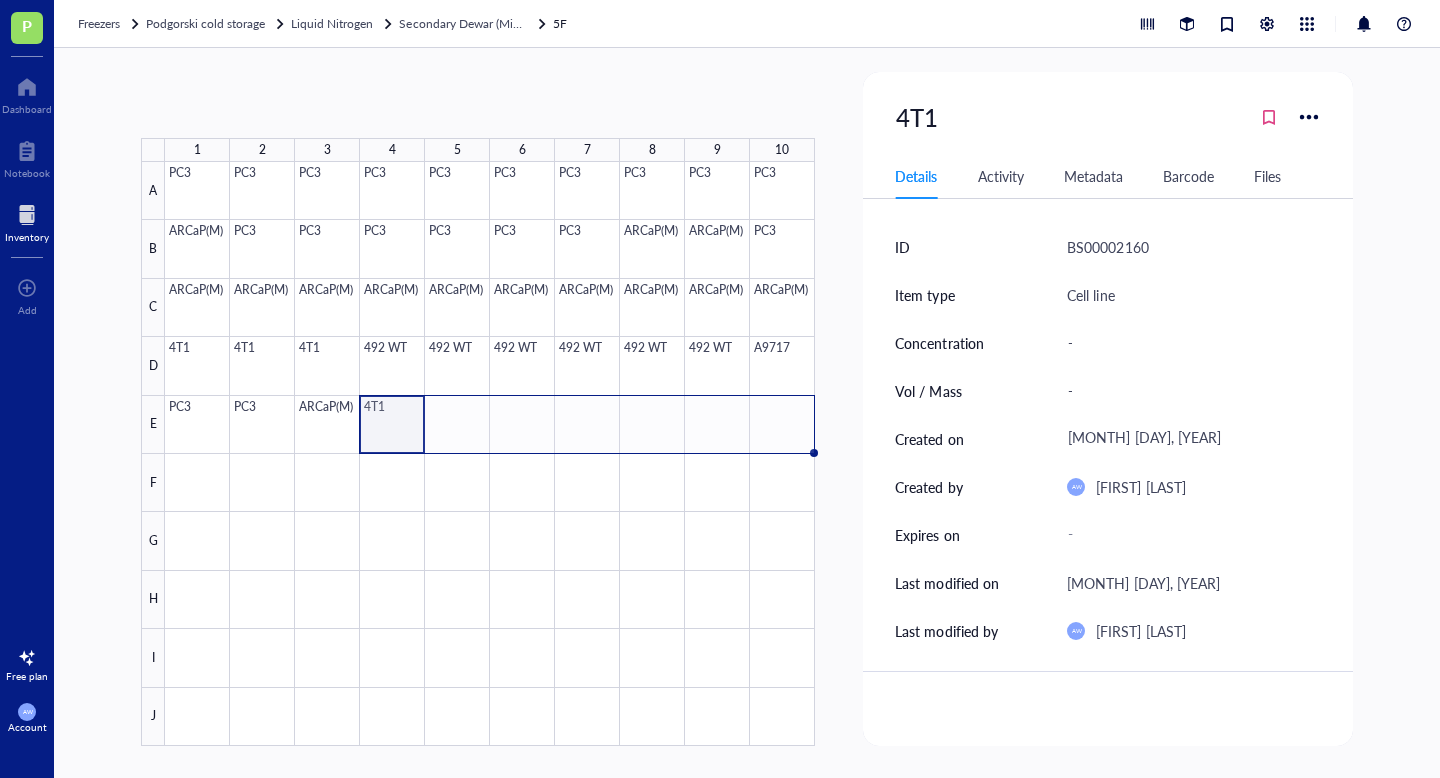 drag, startPoint x: 424, startPoint y: 451, endPoint x: 782, endPoint y: 451, distance: 358 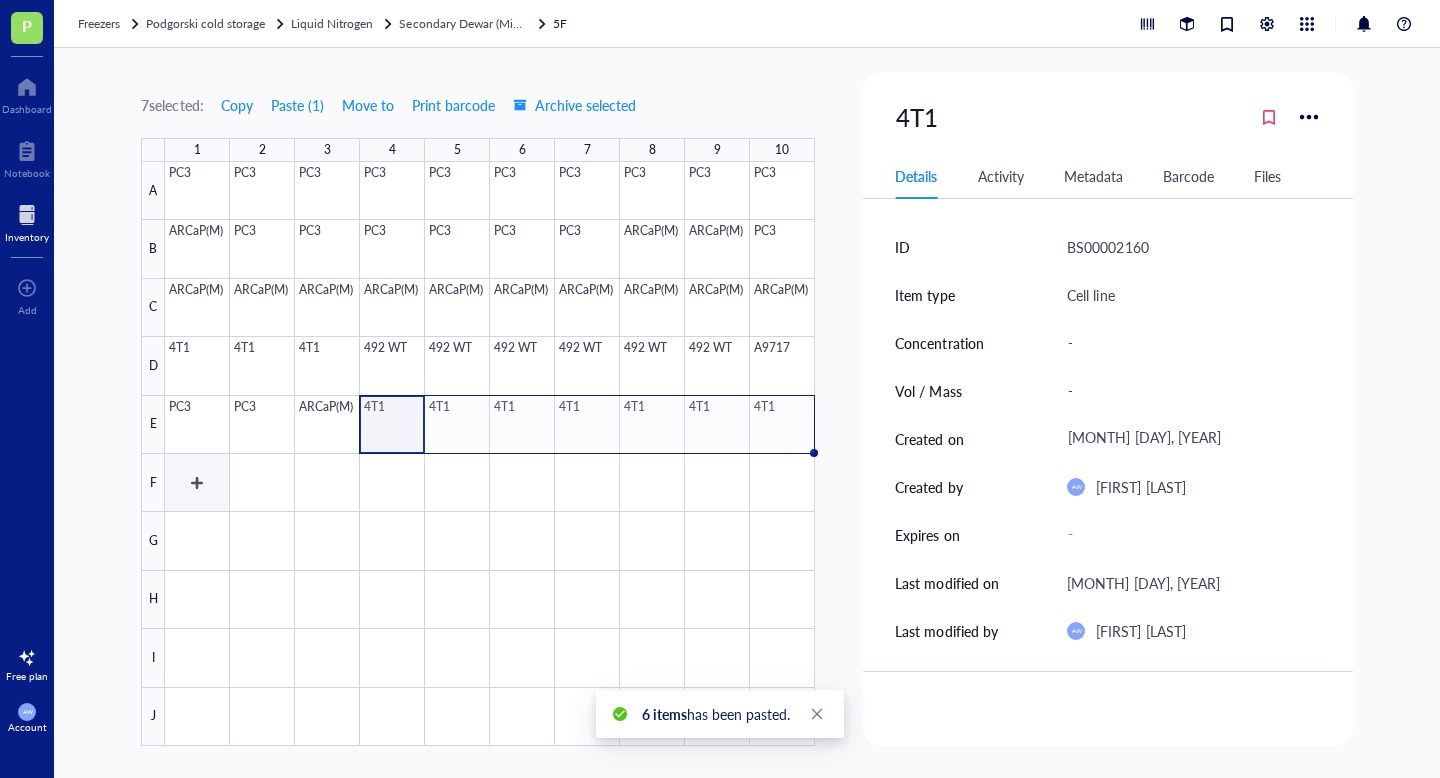 click at bounding box center (490, 454) 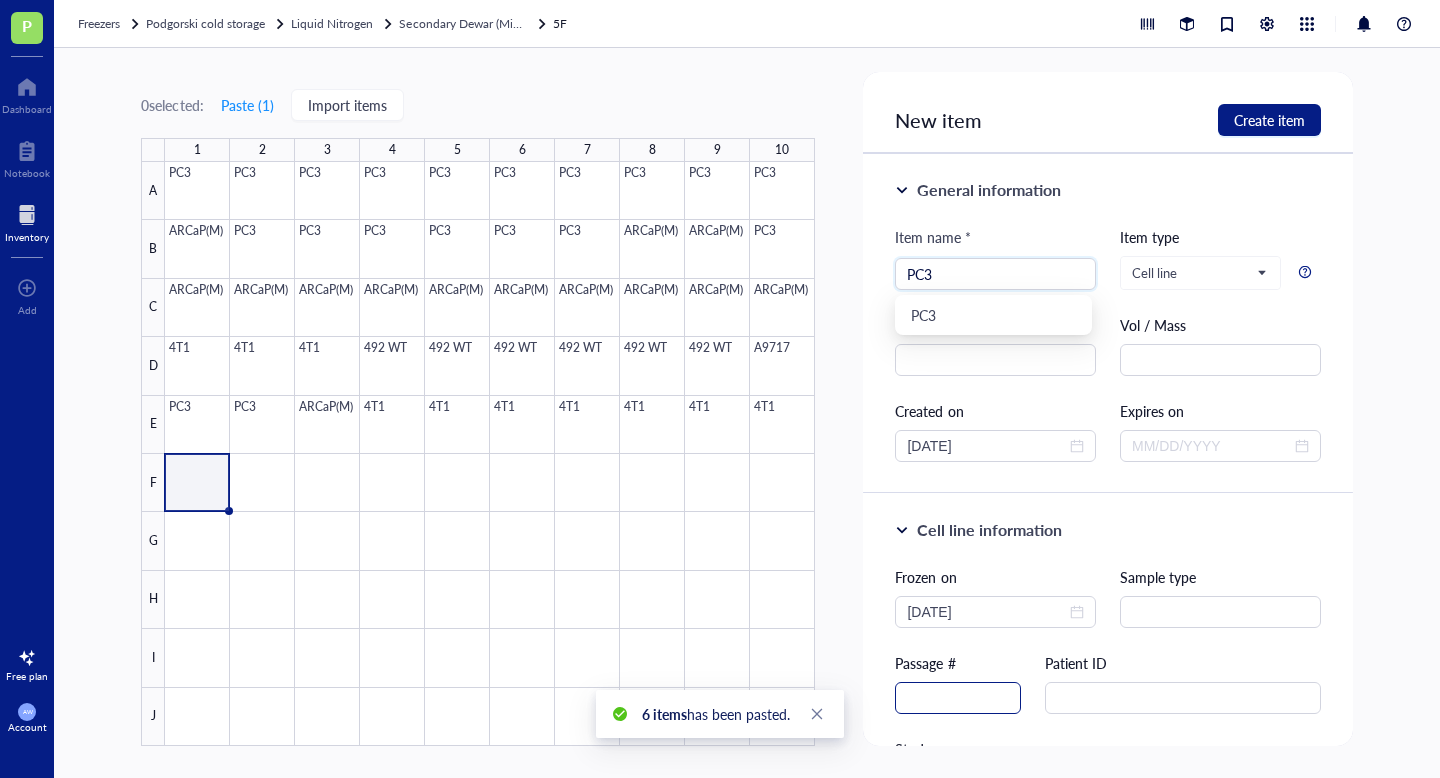 type on "PC3" 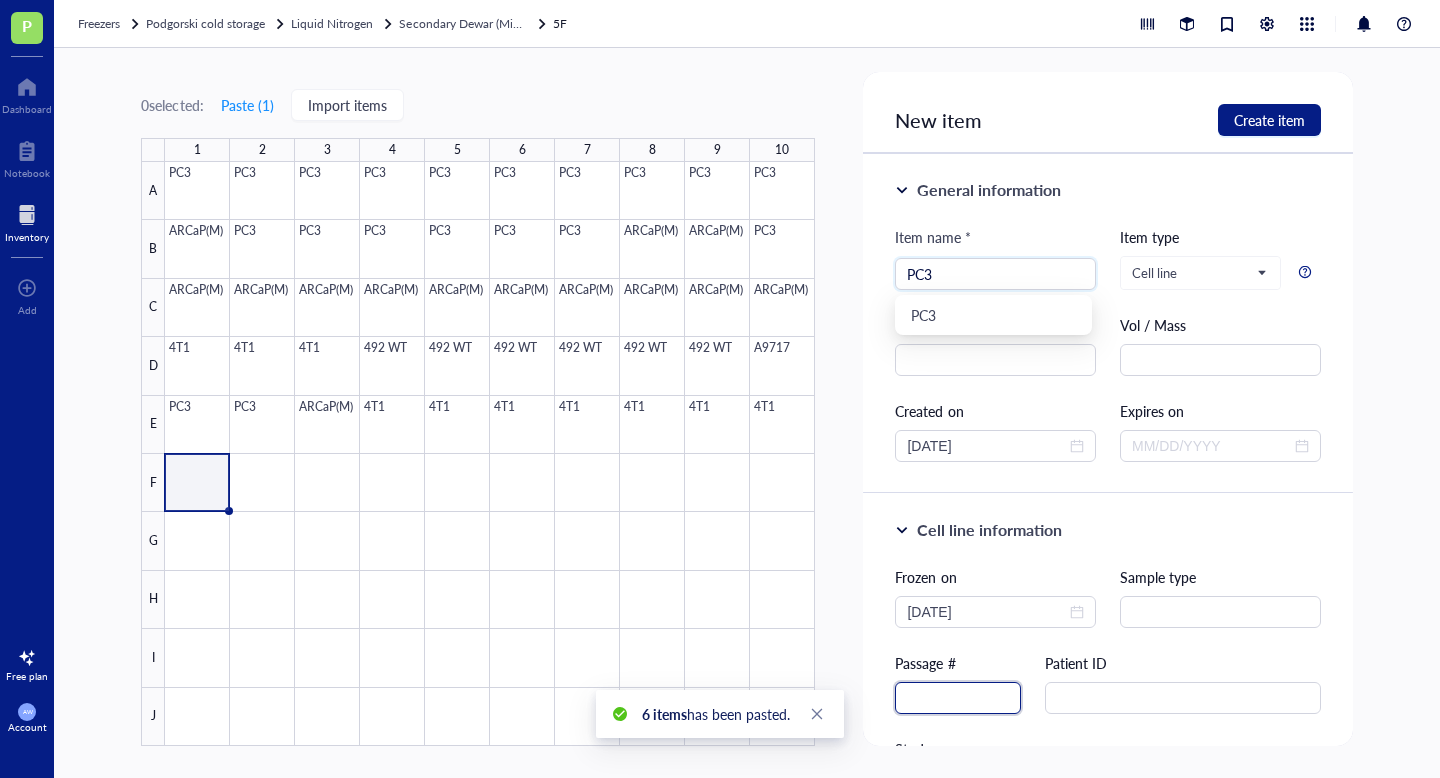 click at bounding box center (958, 698) 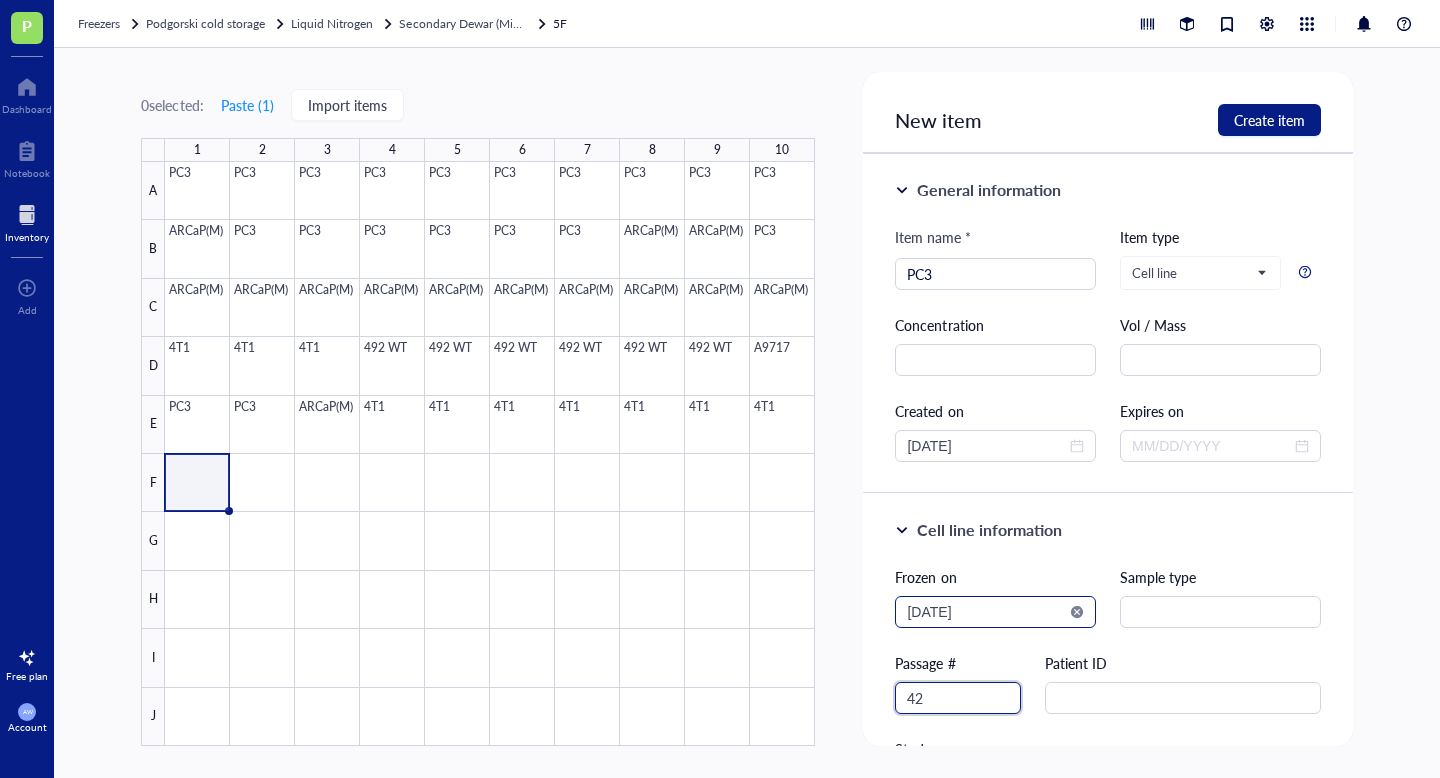 type on "42" 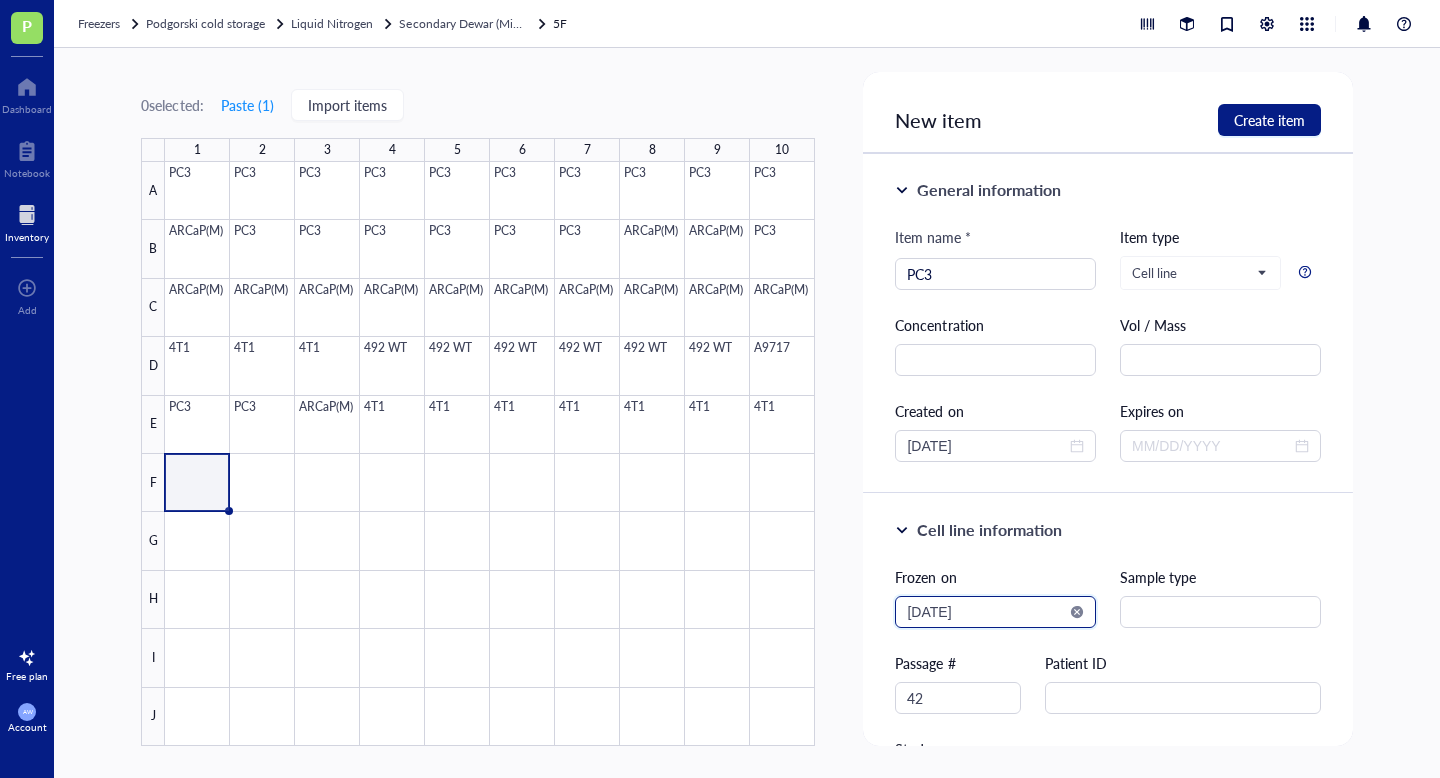 click on "2025-08-02" at bounding box center (986, 612) 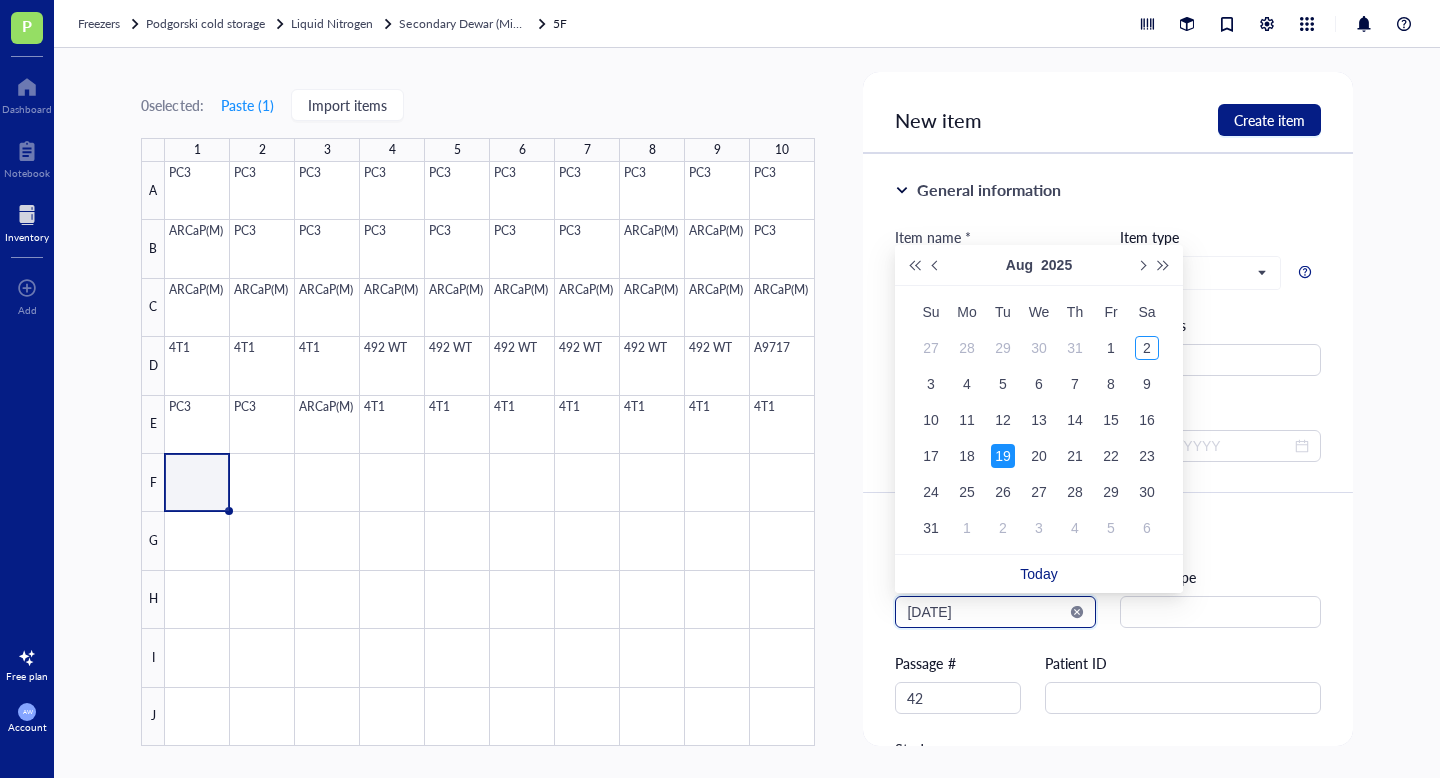 click on "2025-08-19" at bounding box center [986, 612] 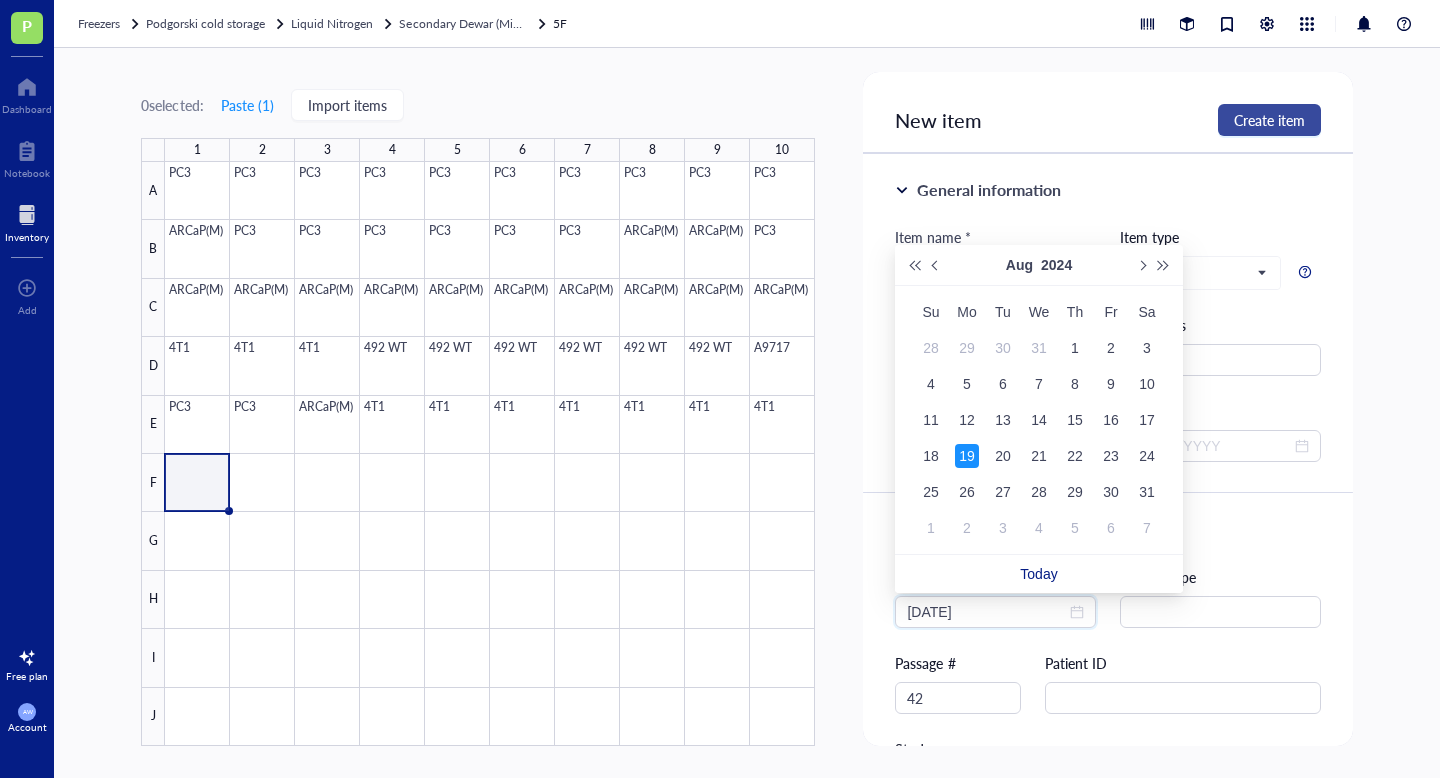 type on "2024-08-19" 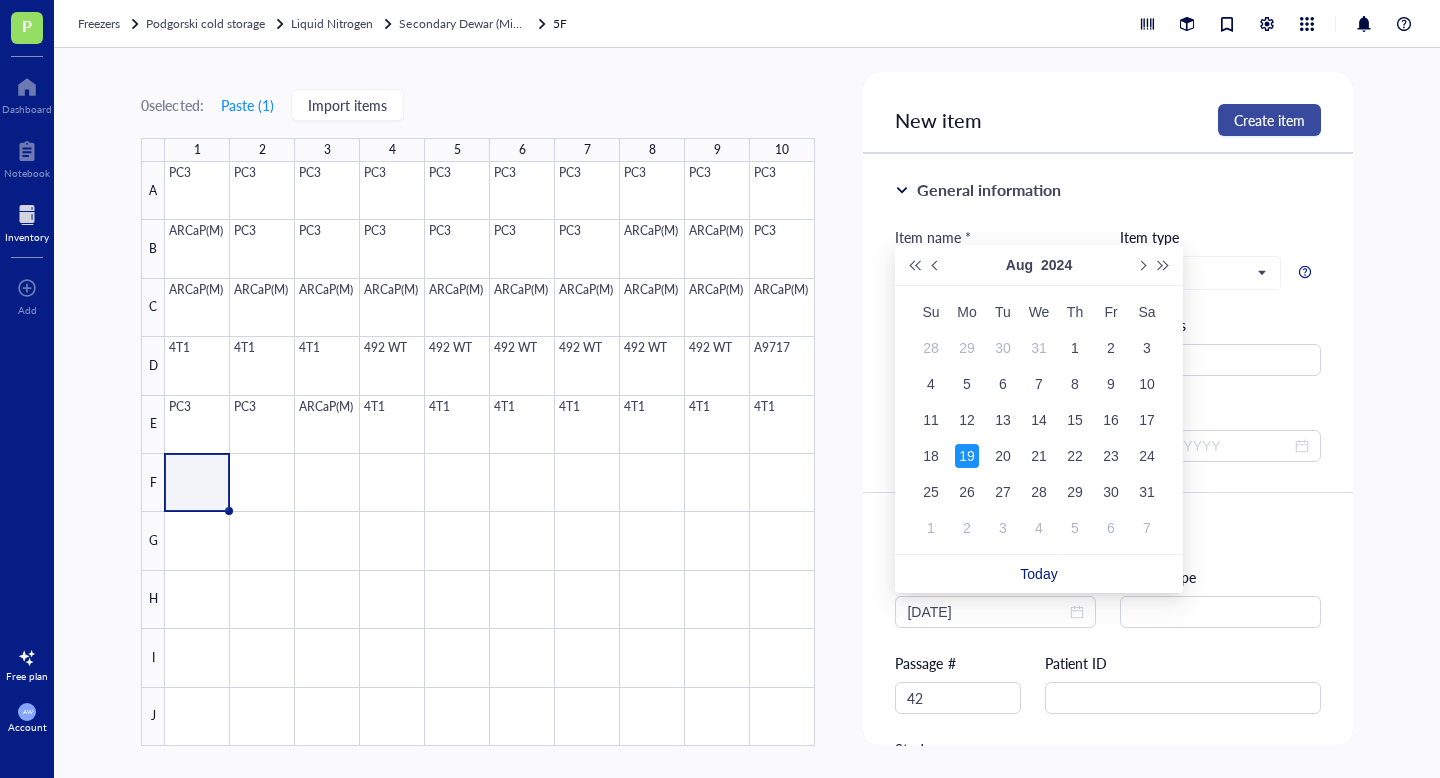 click on "Create item" at bounding box center [1269, 120] 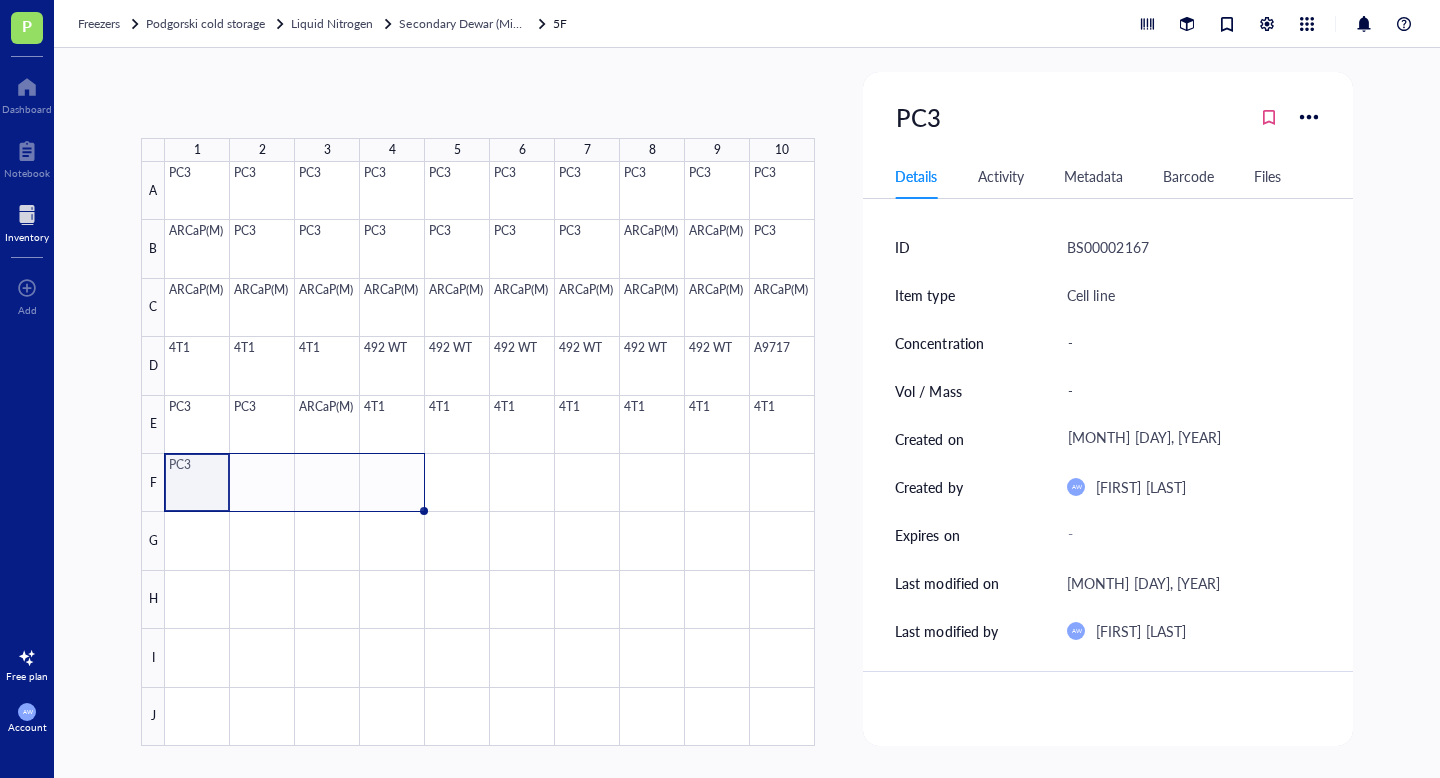 drag, startPoint x: 229, startPoint y: 512, endPoint x: 424, endPoint y: 506, distance: 195.09229 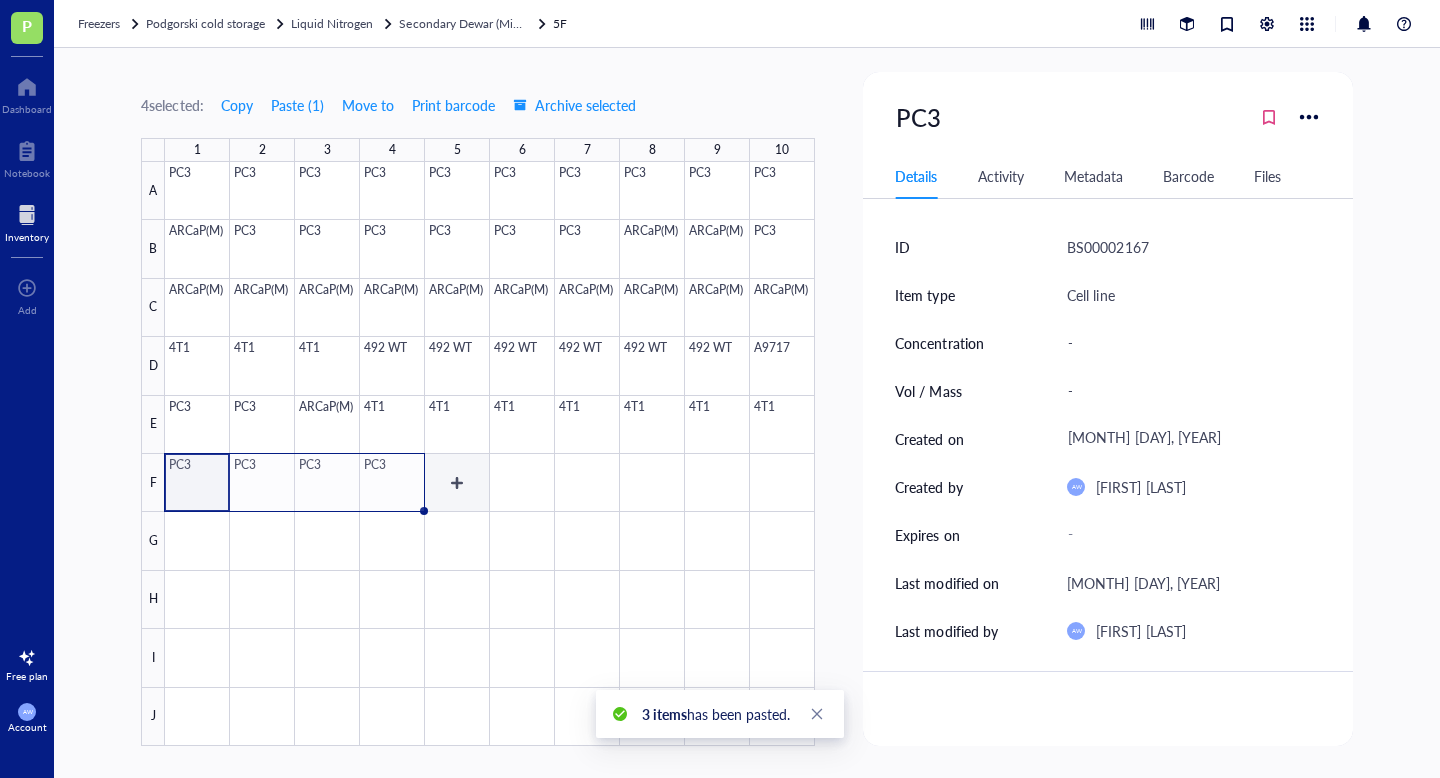 click at bounding box center [490, 454] 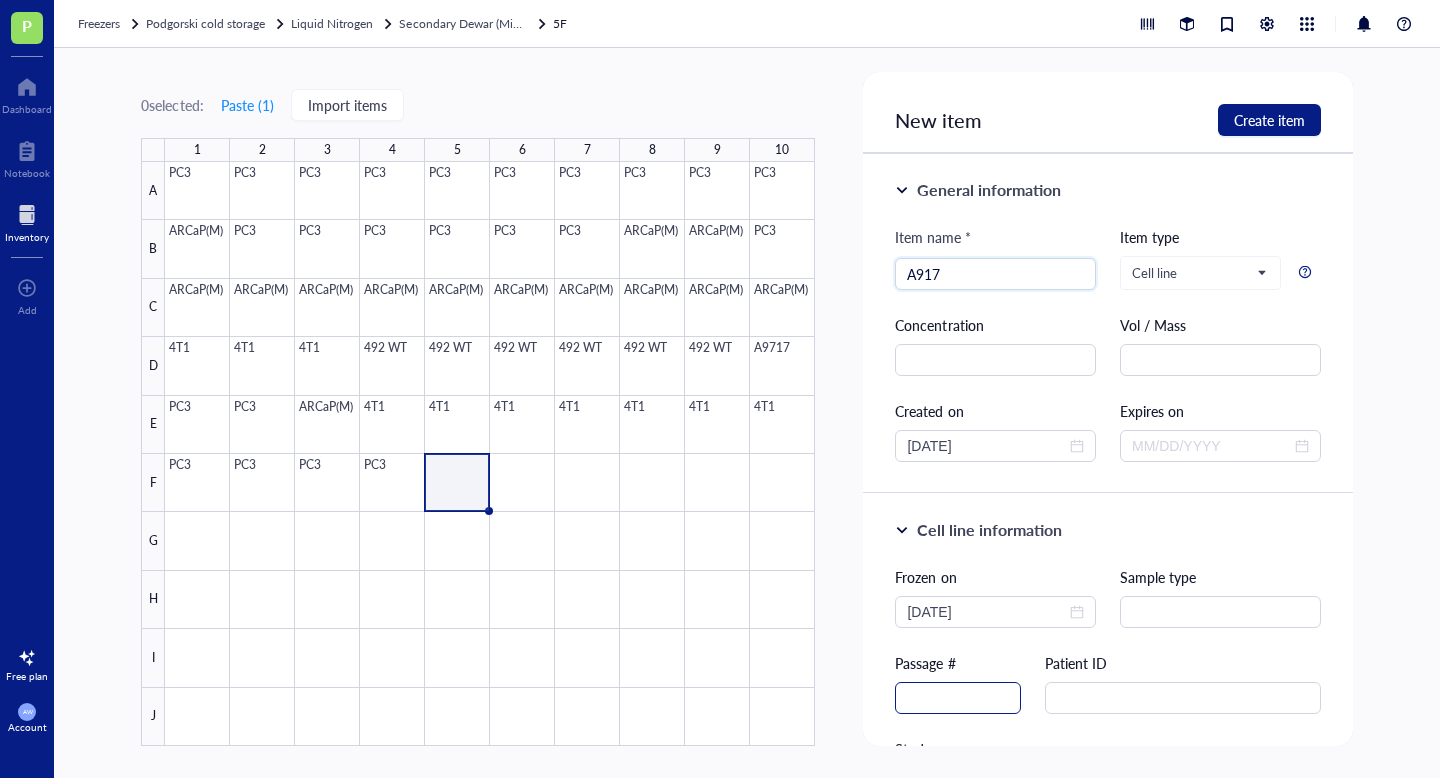 type on "A917" 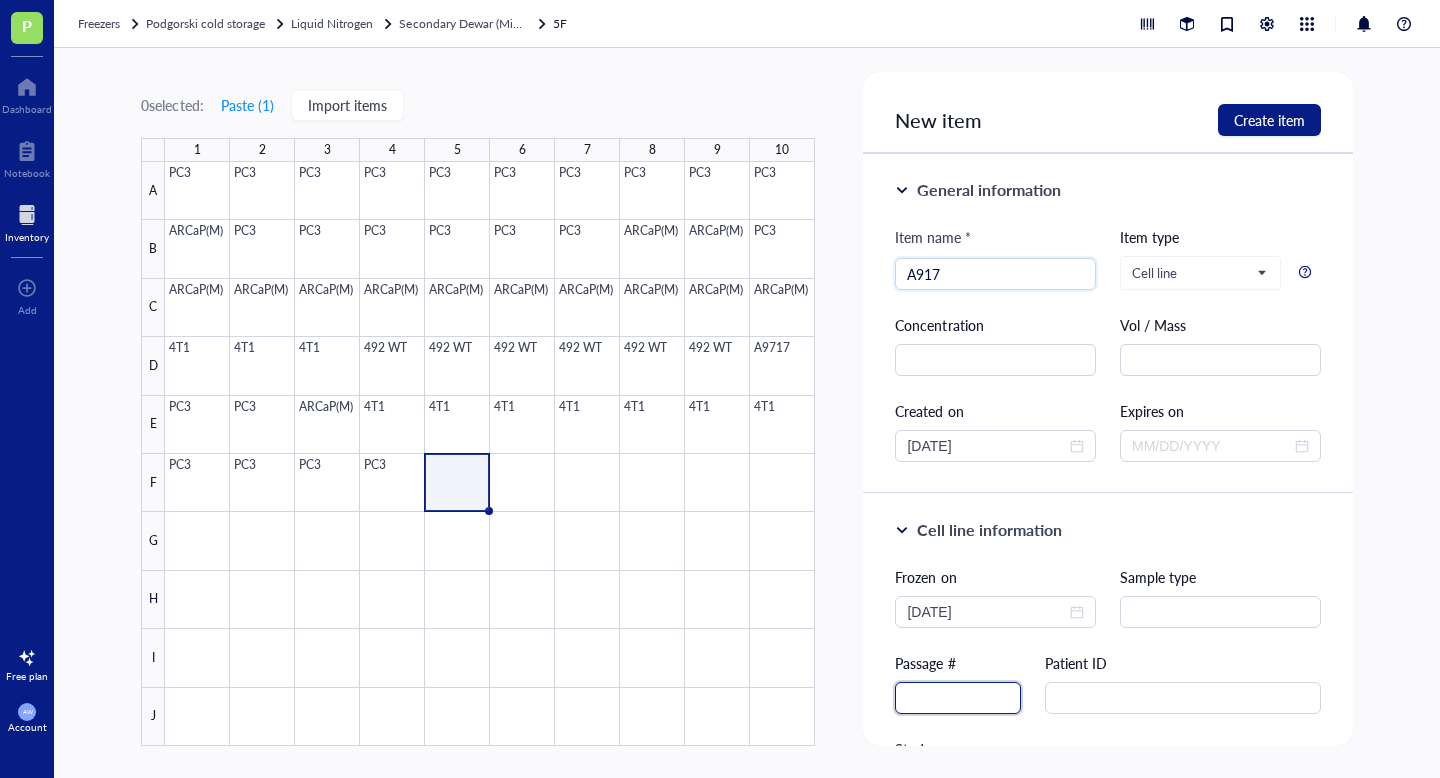 click at bounding box center (958, 698) 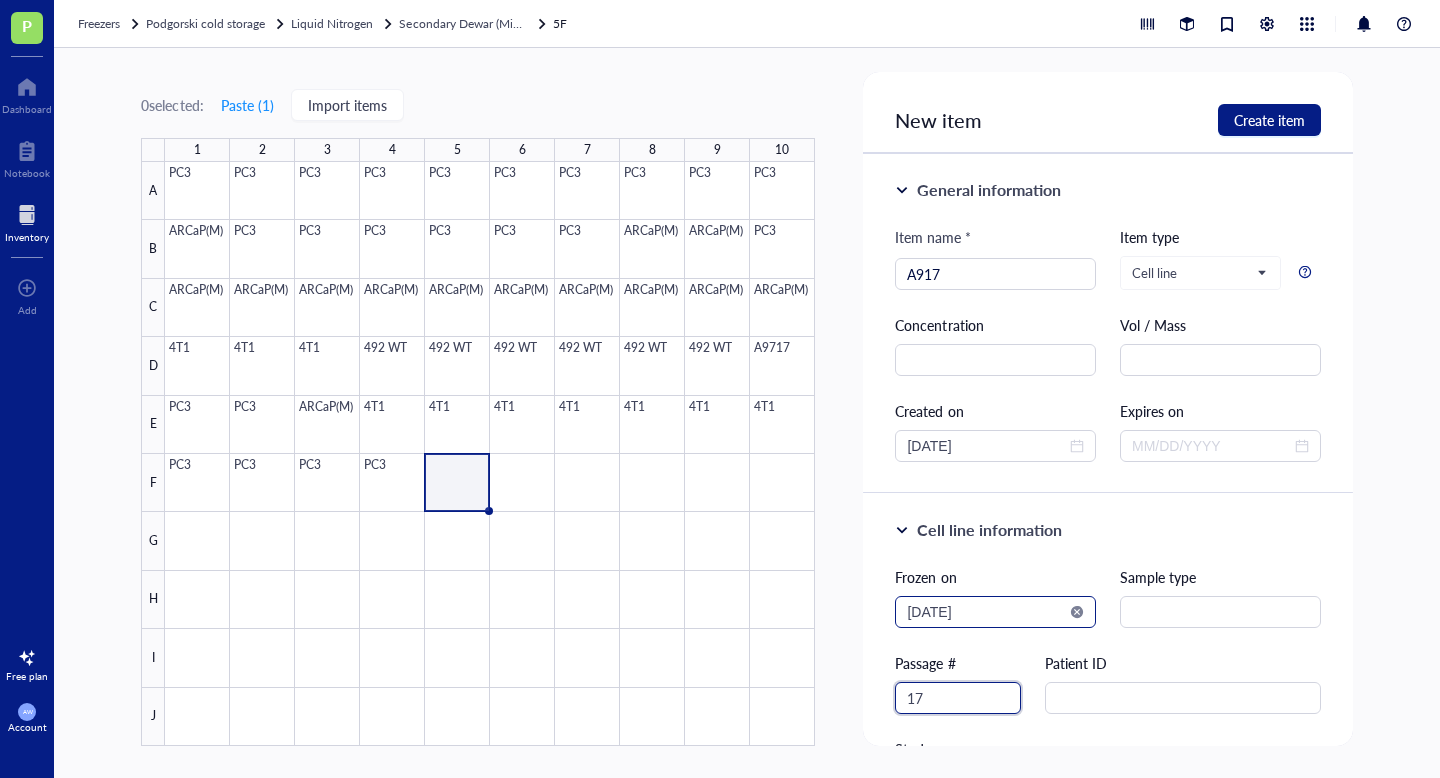 type on "17" 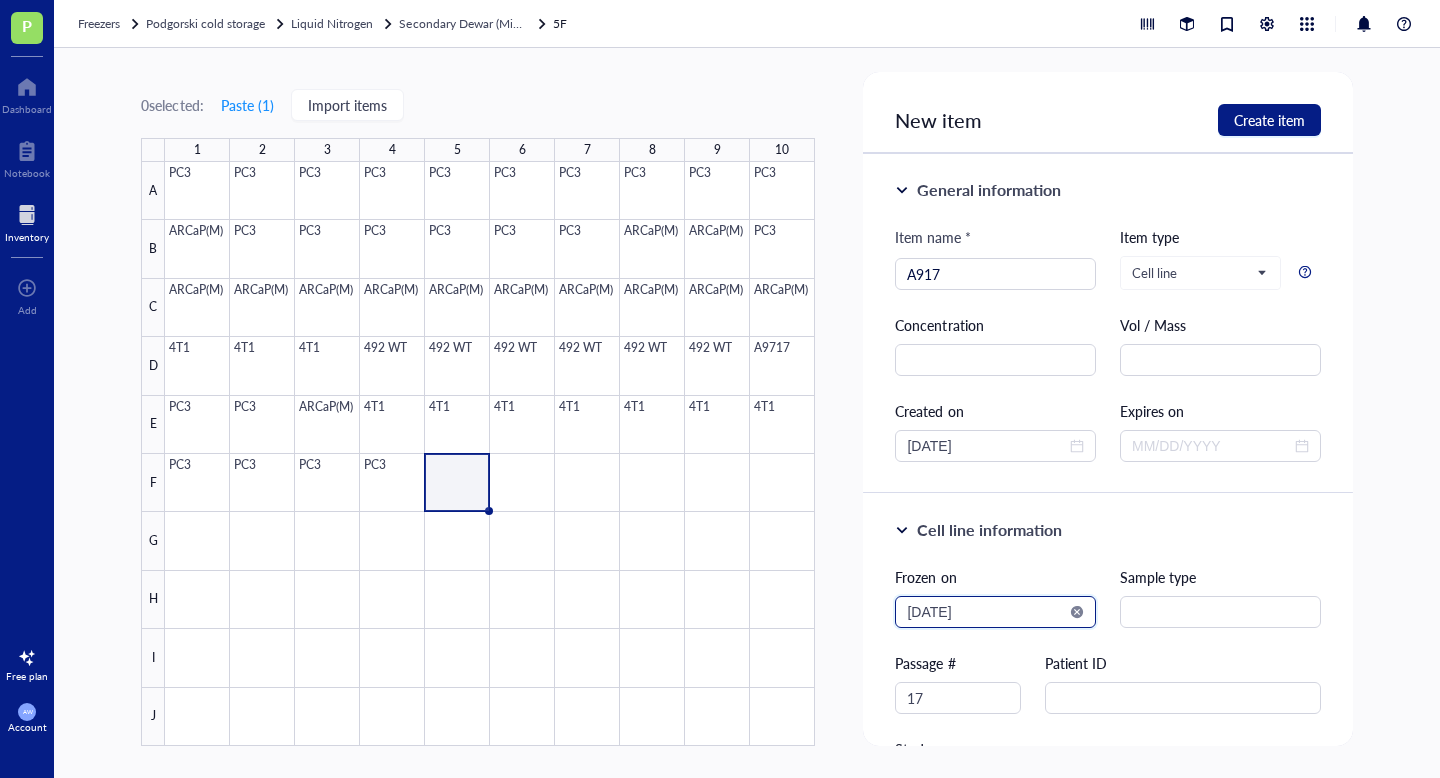 click on "2025-08-02" at bounding box center (986, 612) 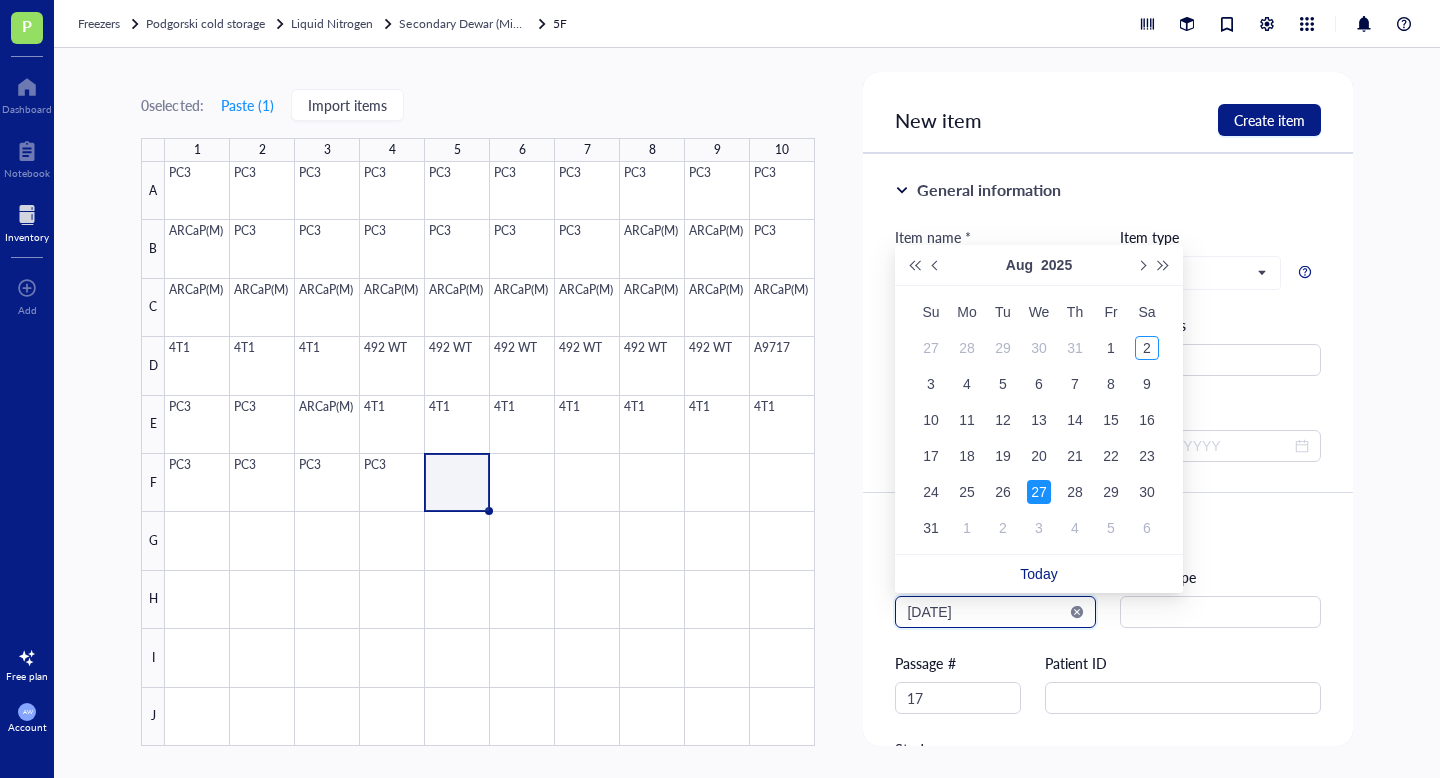click on "2025-08-27" at bounding box center [986, 612] 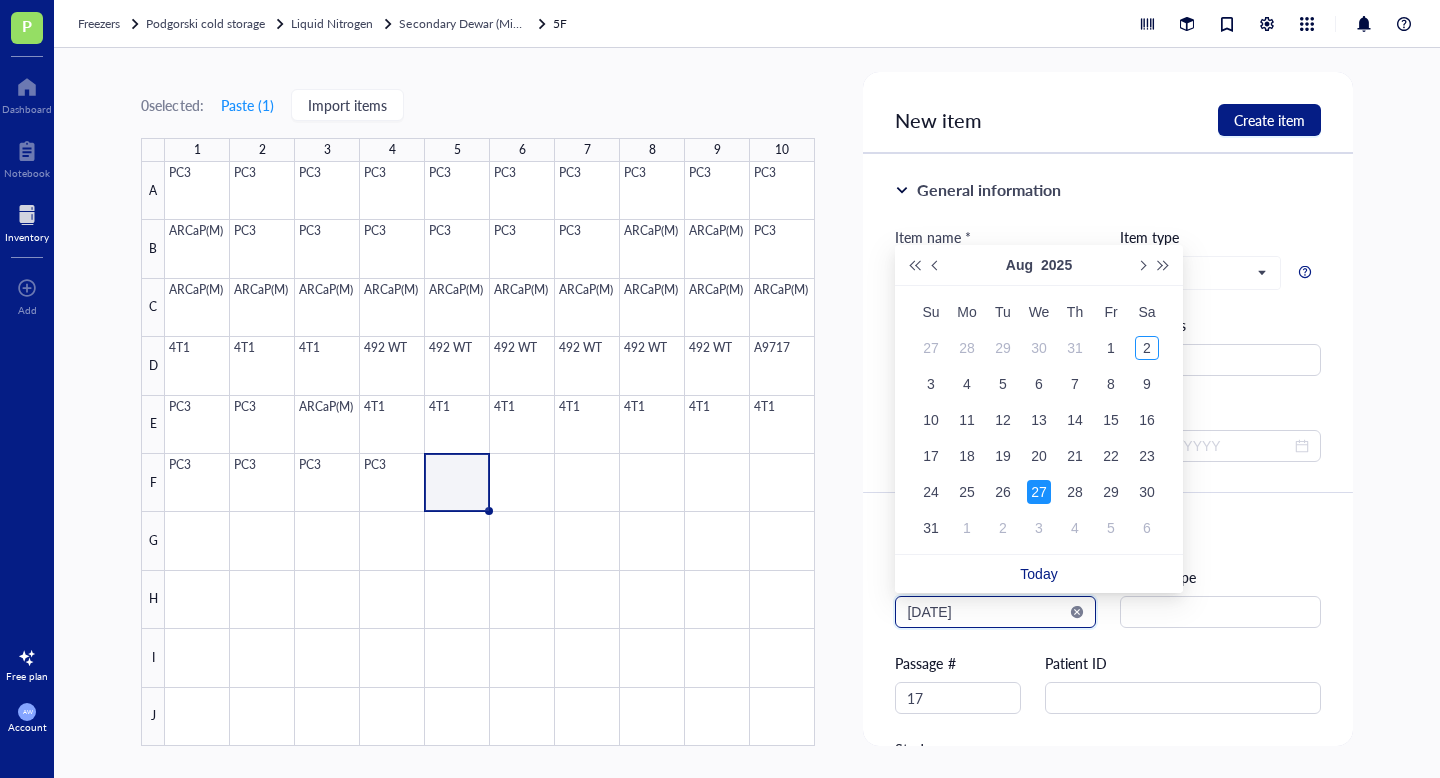 click on "2025-08-27" at bounding box center (986, 612) 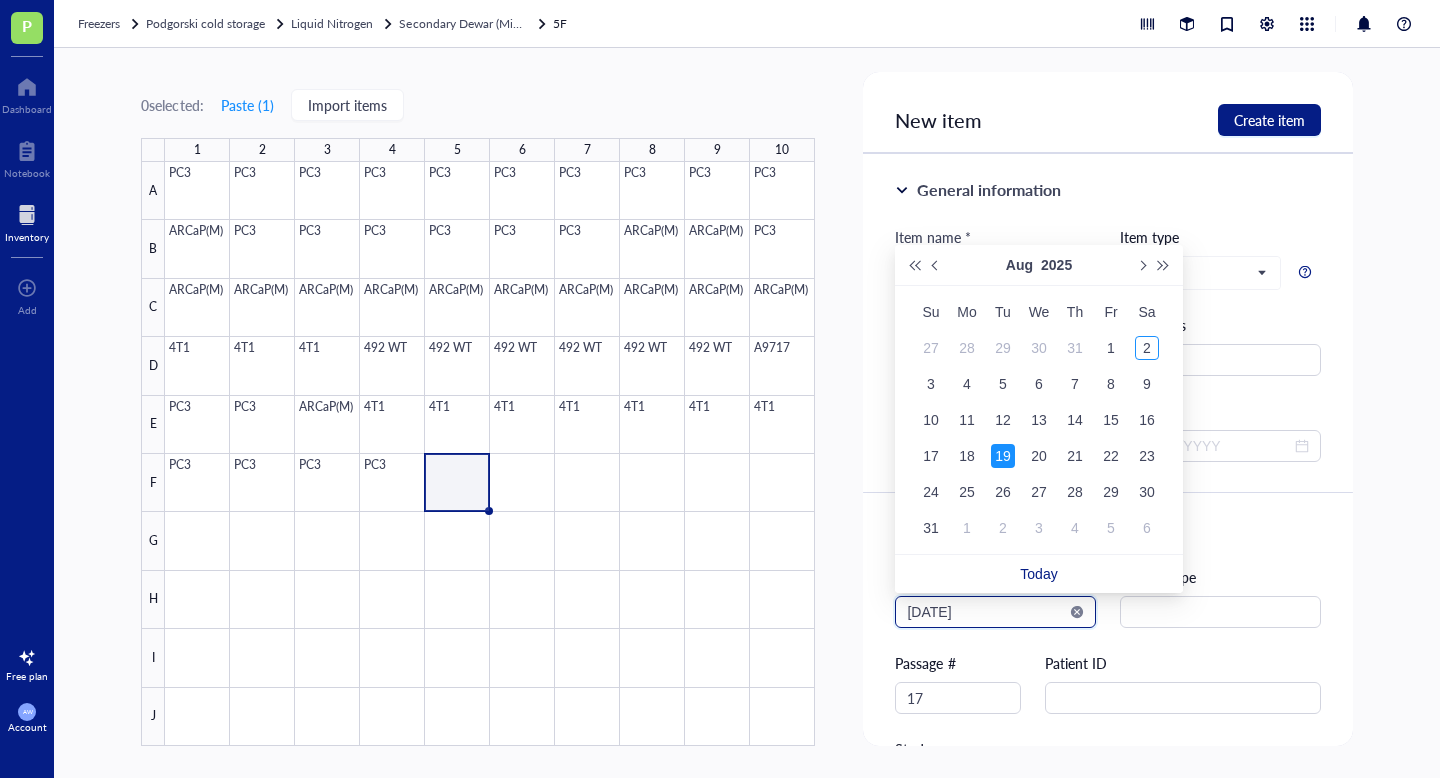 click on "2025-08-19" at bounding box center (986, 612) 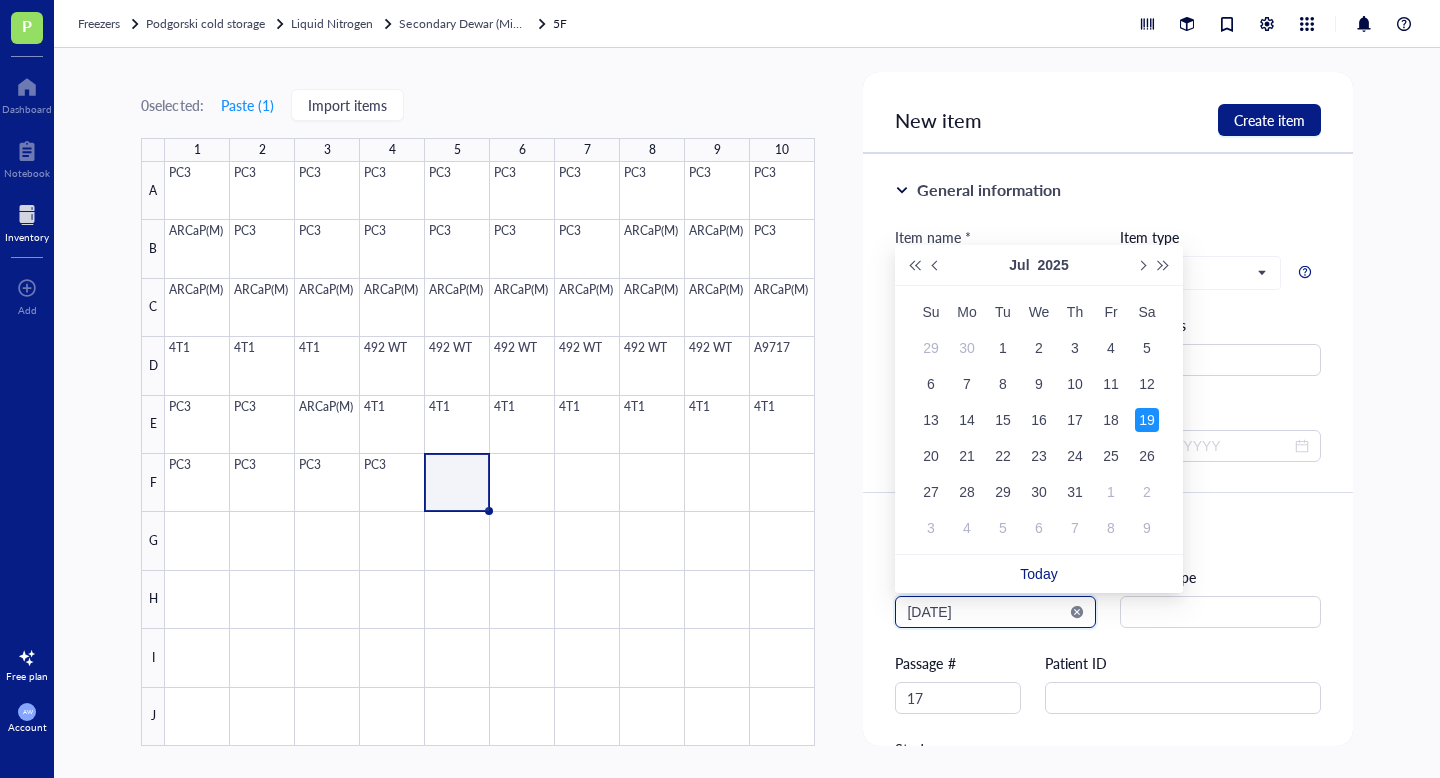 click on "2025-07-19" at bounding box center [986, 612] 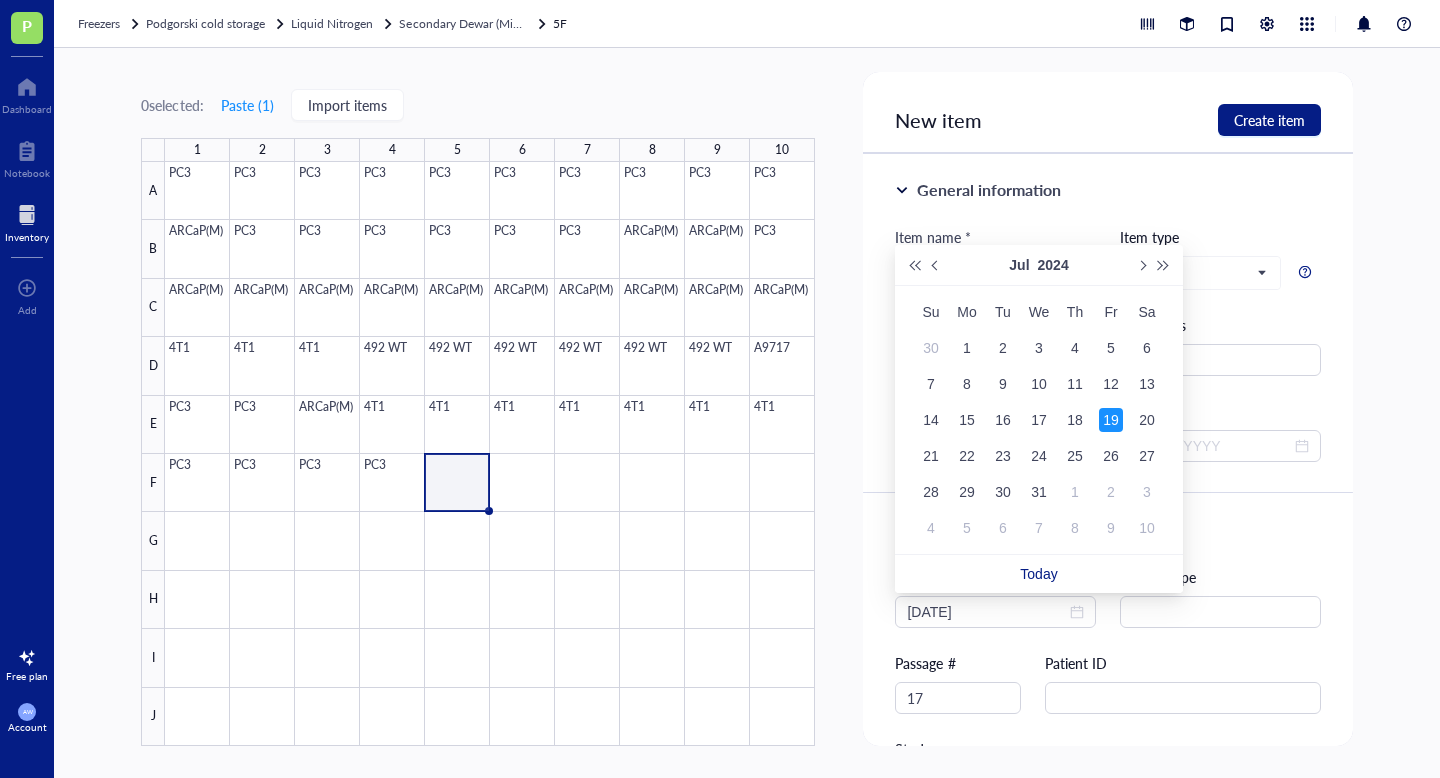 type on "2024-07-19" 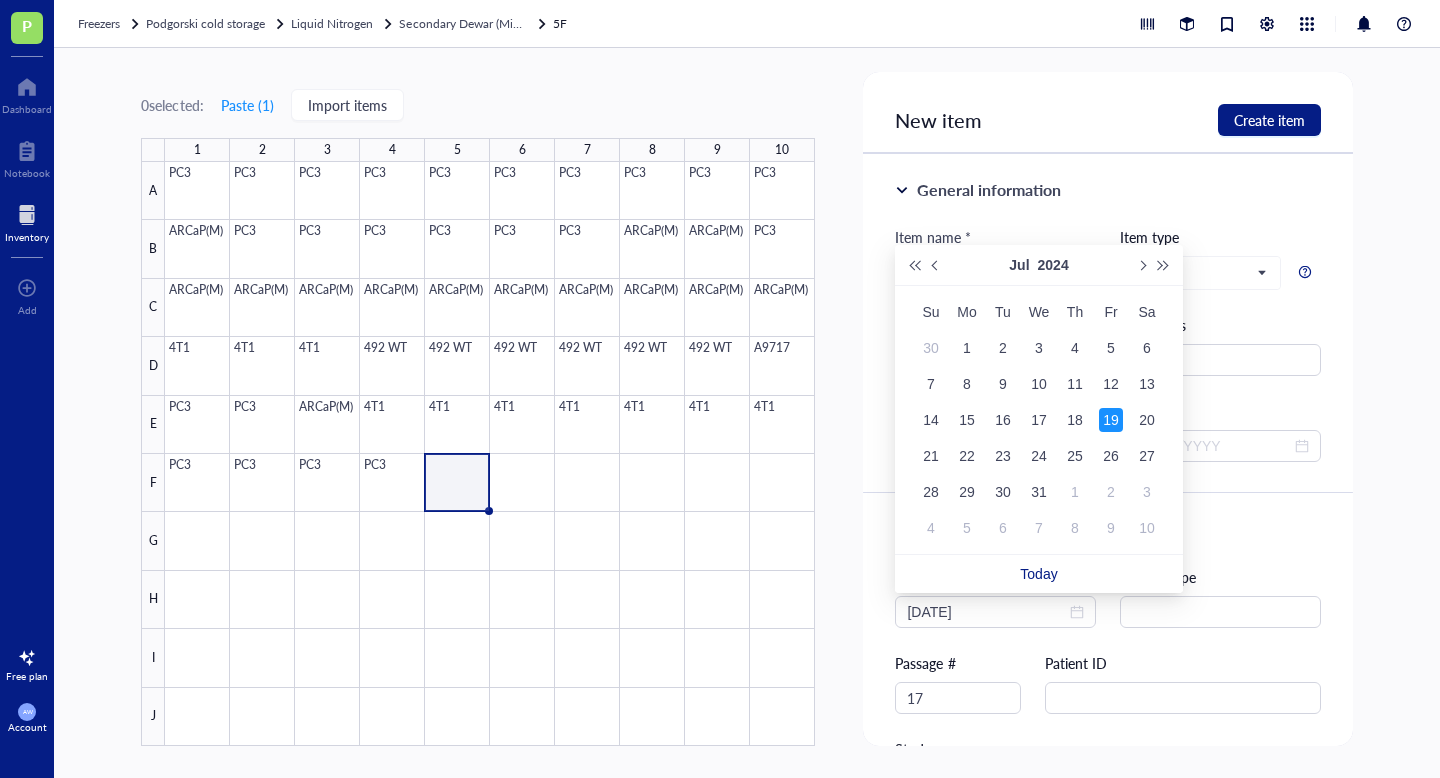click on "Patient ID" at bounding box center [1182, 663] 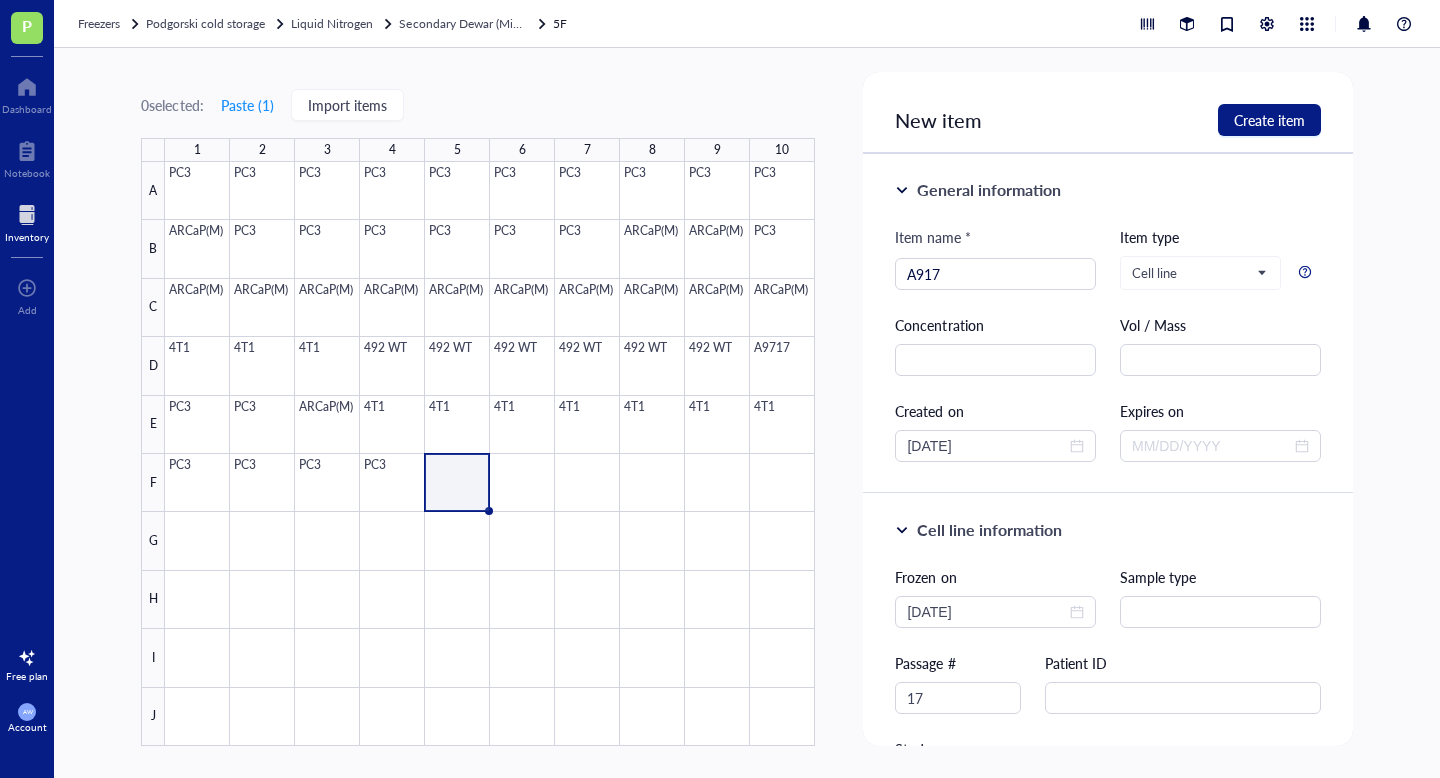 click on "New item Create item" at bounding box center (1107, 113) 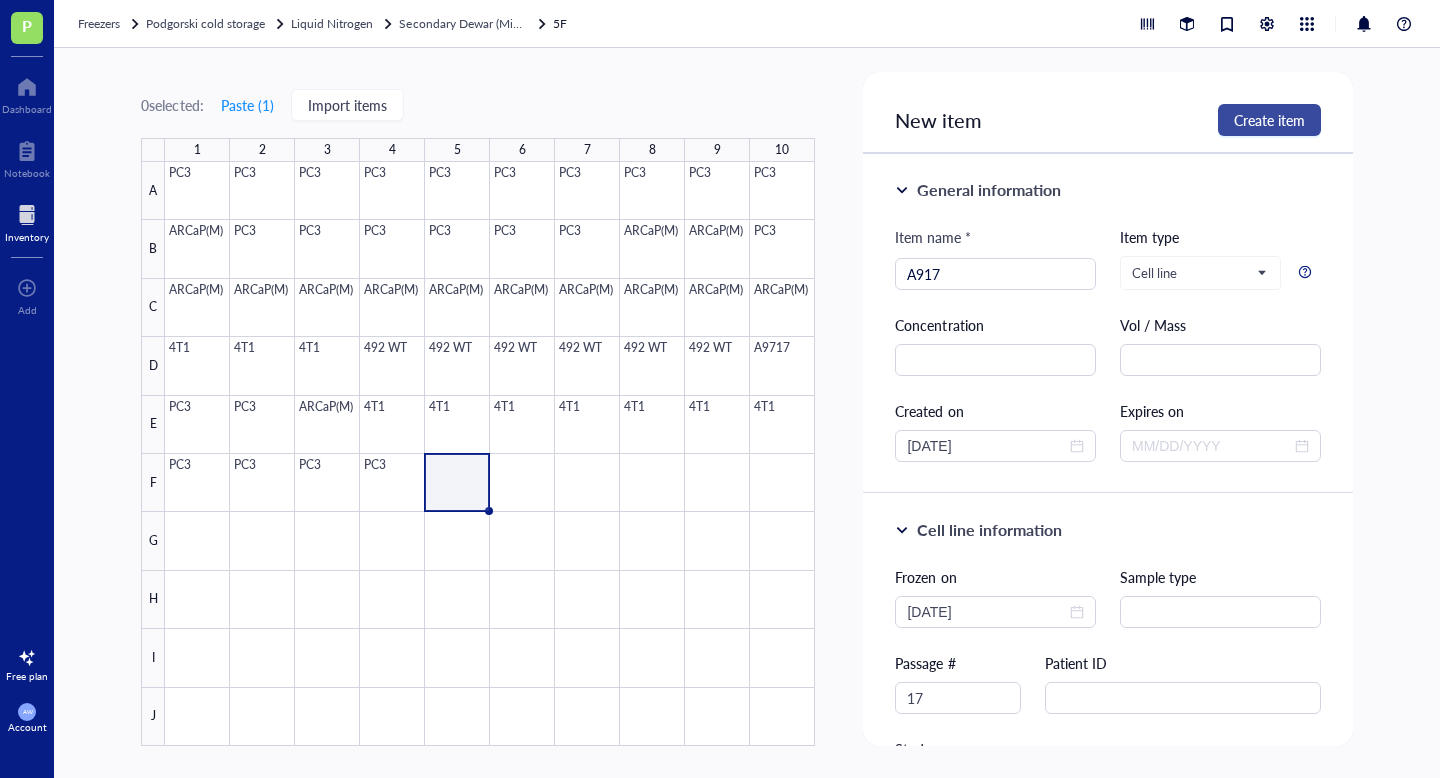 click on "Create item" at bounding box center [1269, 120] 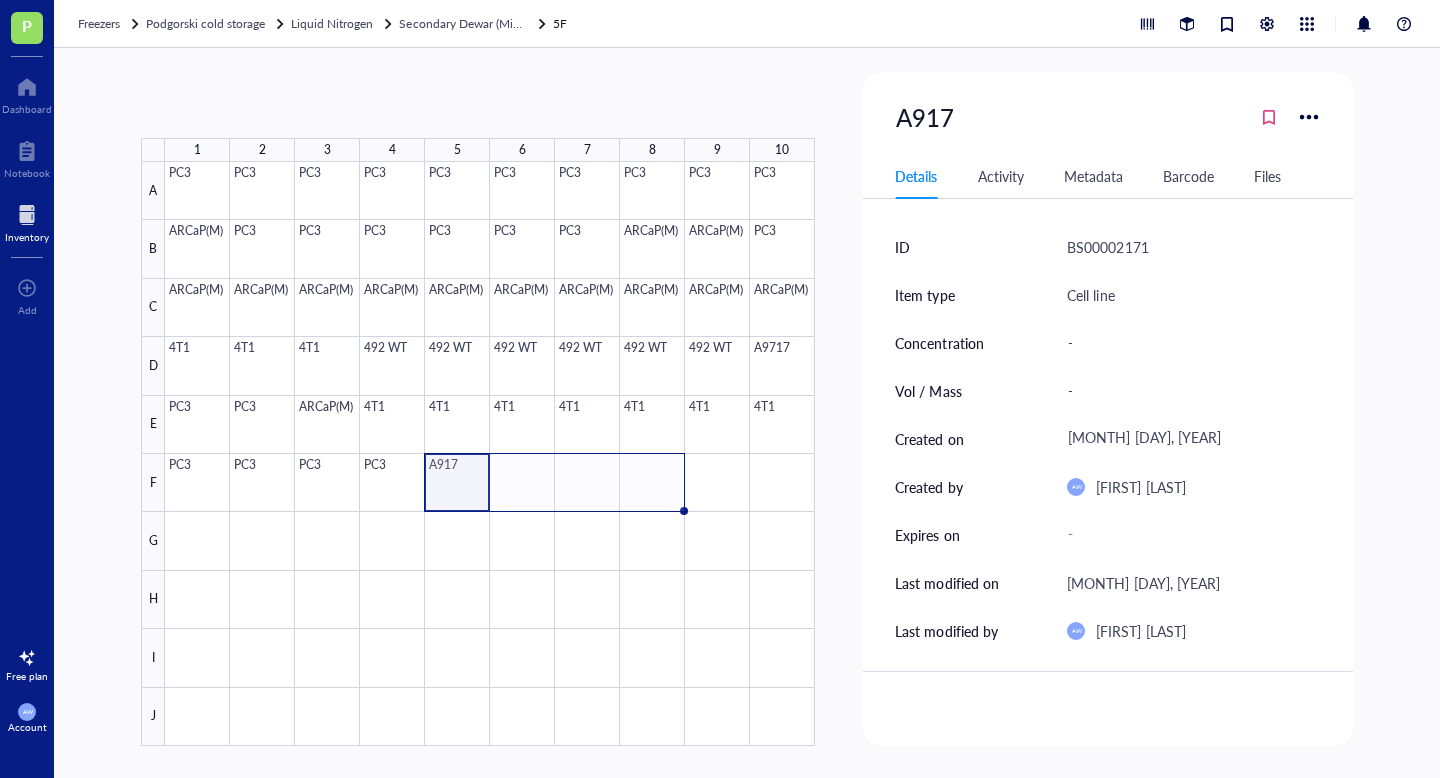 drag, startPoint x: 491, startPoint y: 510, endPoint x: 631, endPoint y: 510, distance: 140 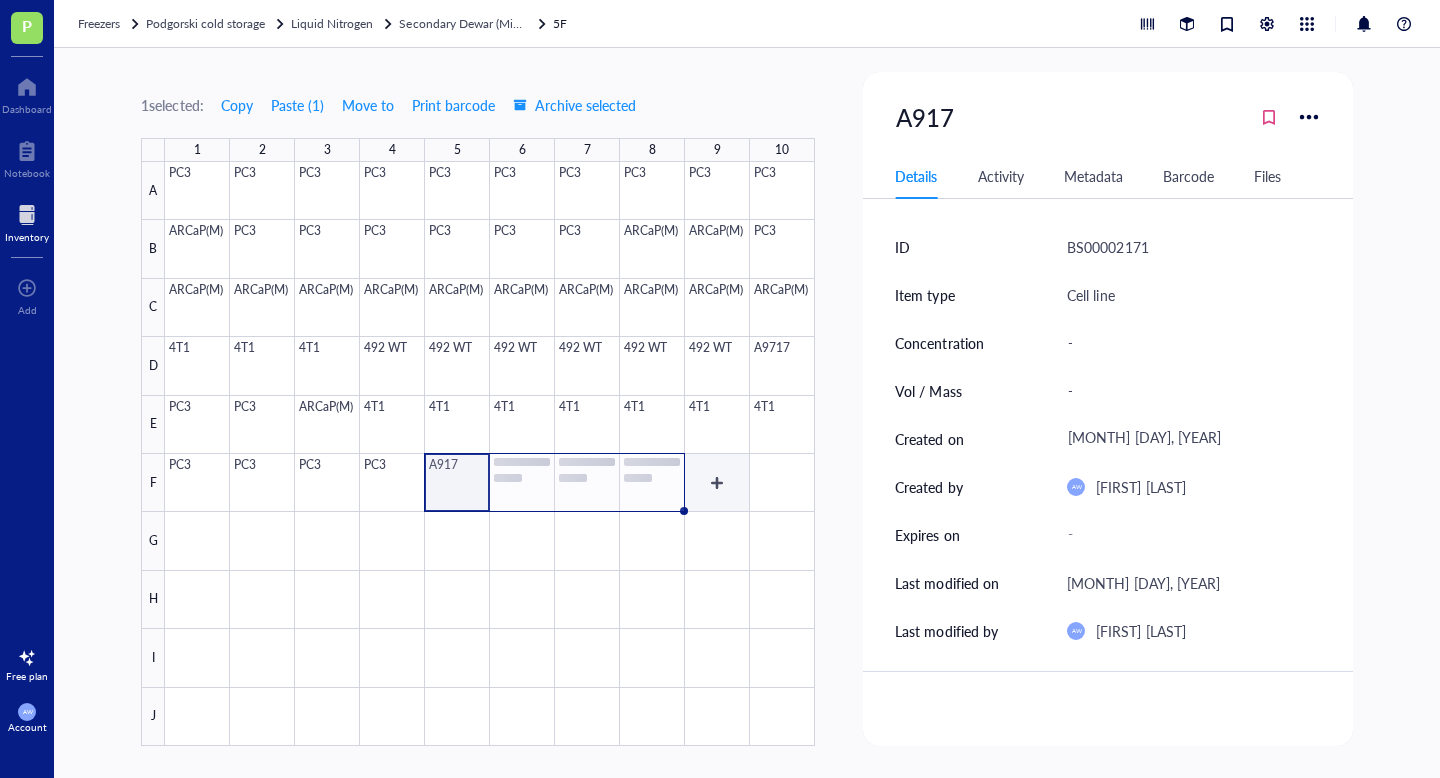 click at bounding box center [490, 454] 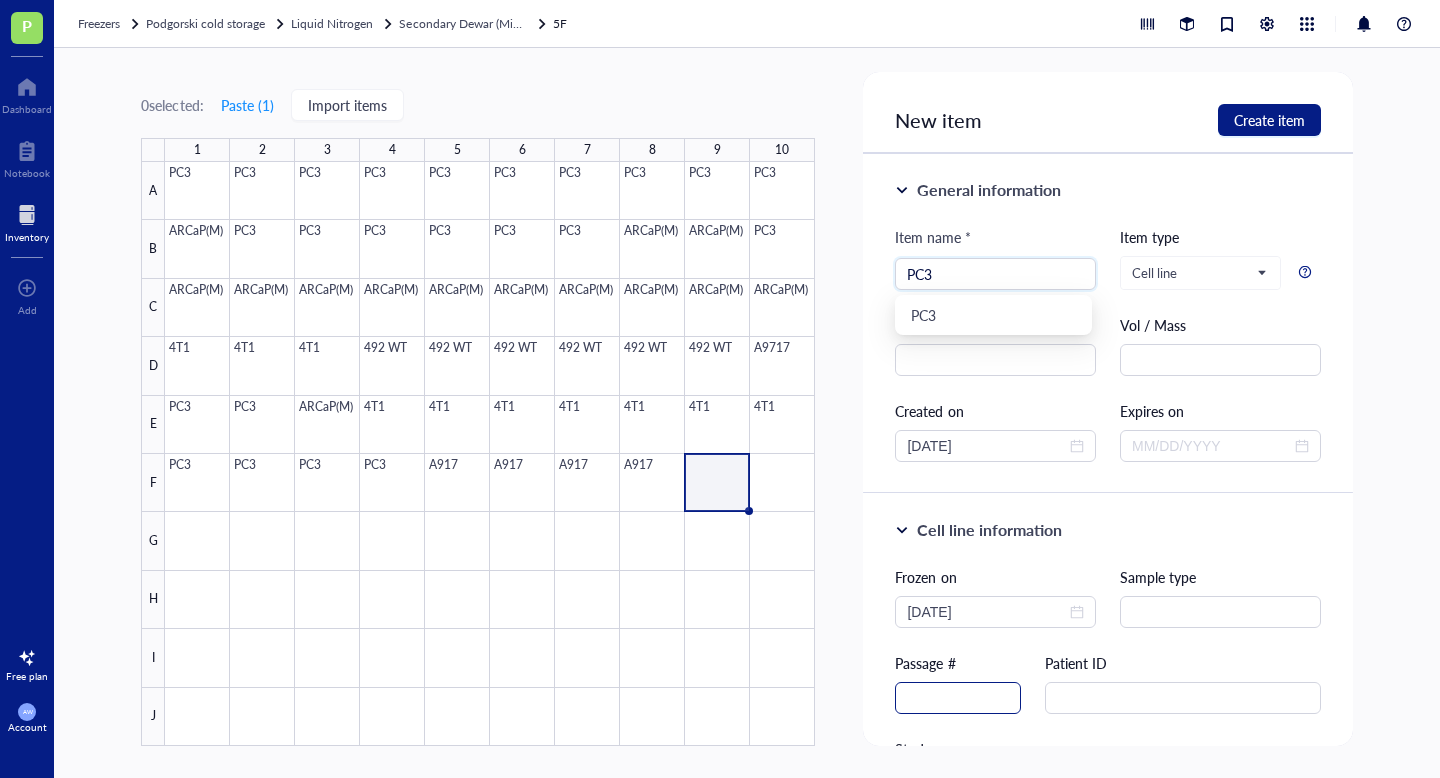 type on "PC3" 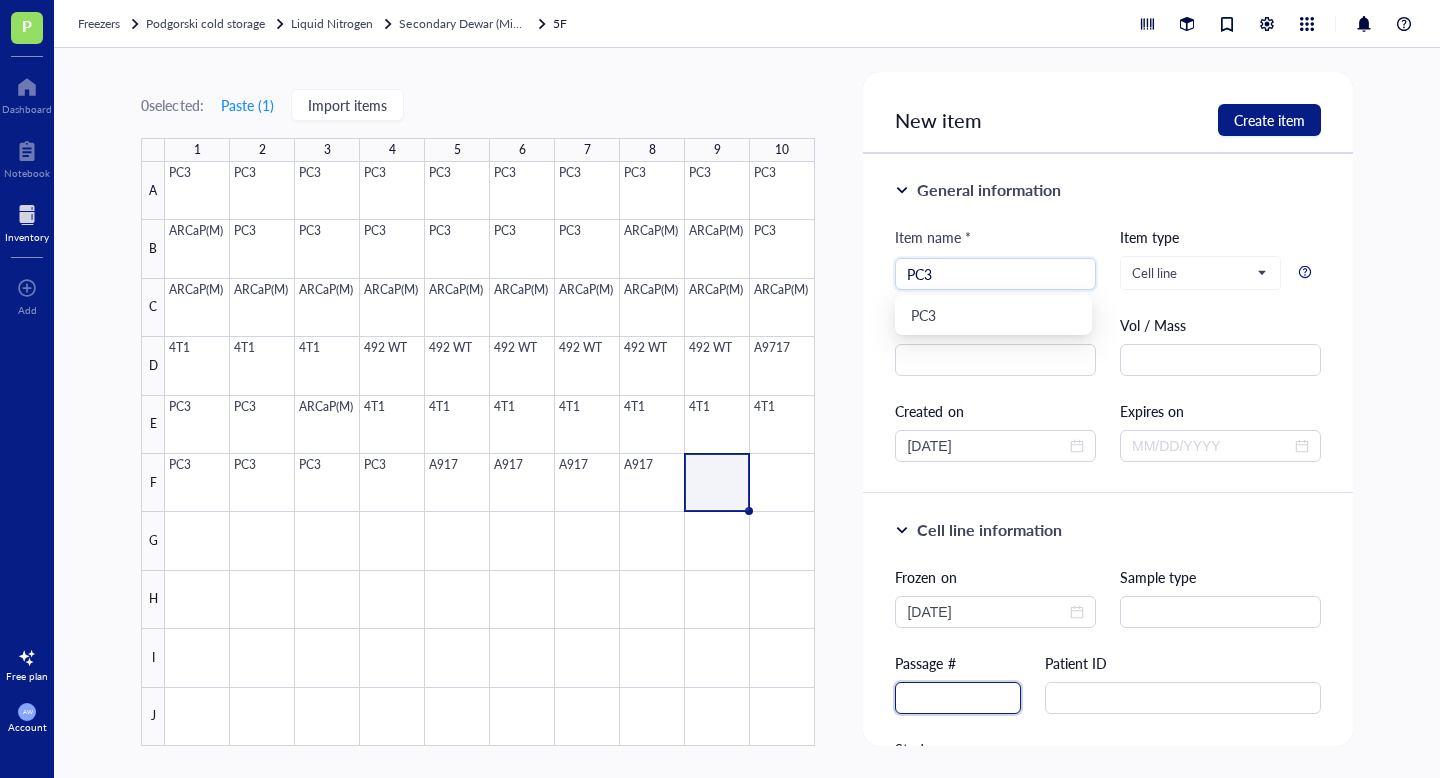click at bounding box center [958, 698] 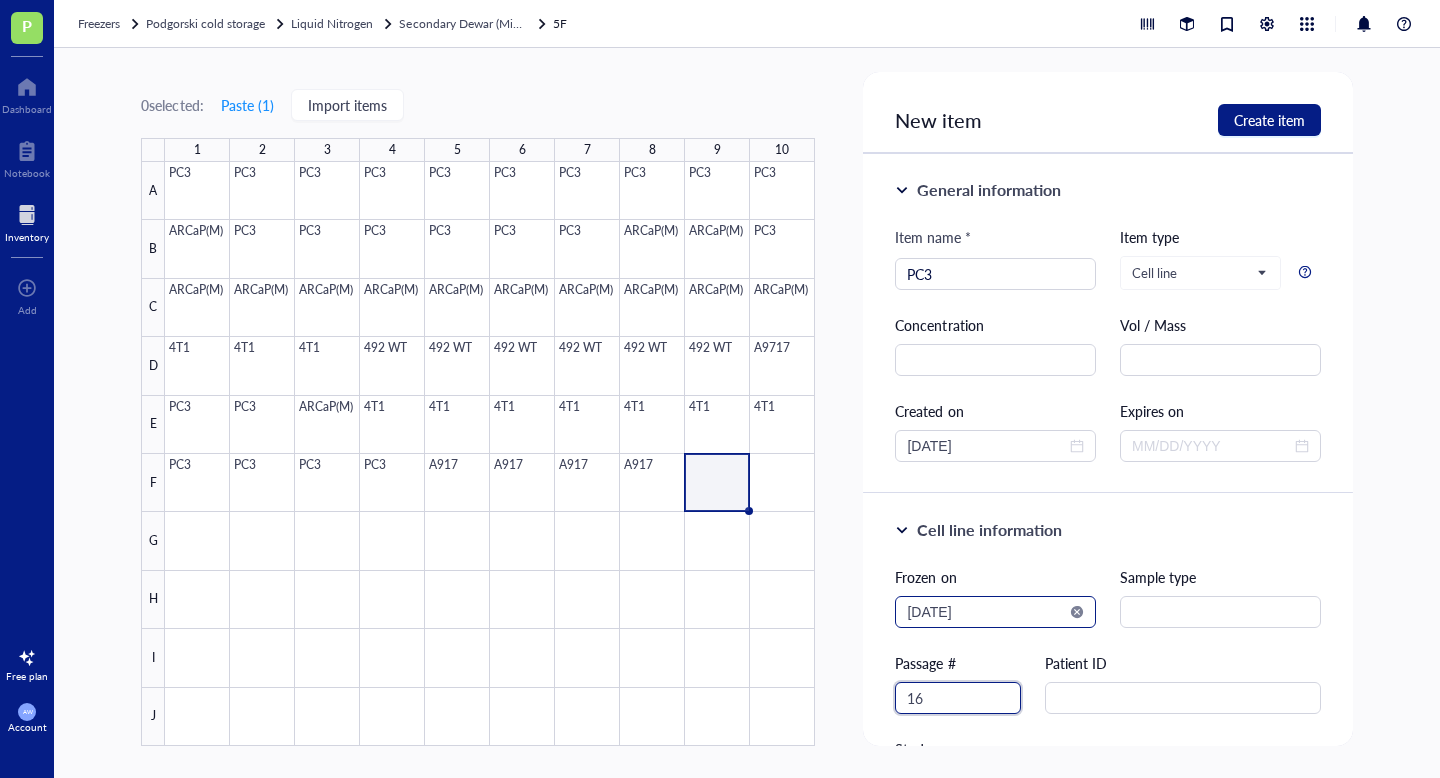 type on "16" 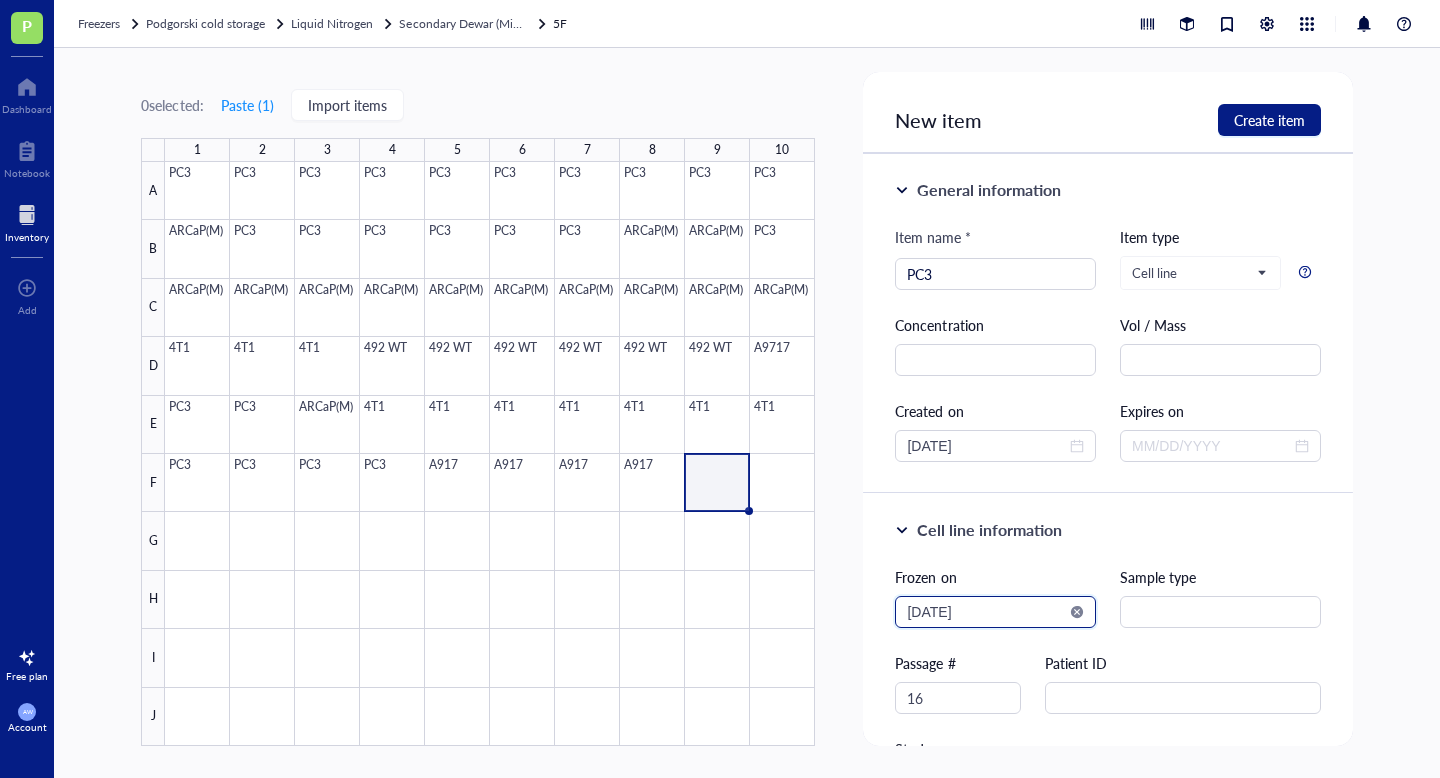 click on "2025-08-02" at bounding box center [986, 612] 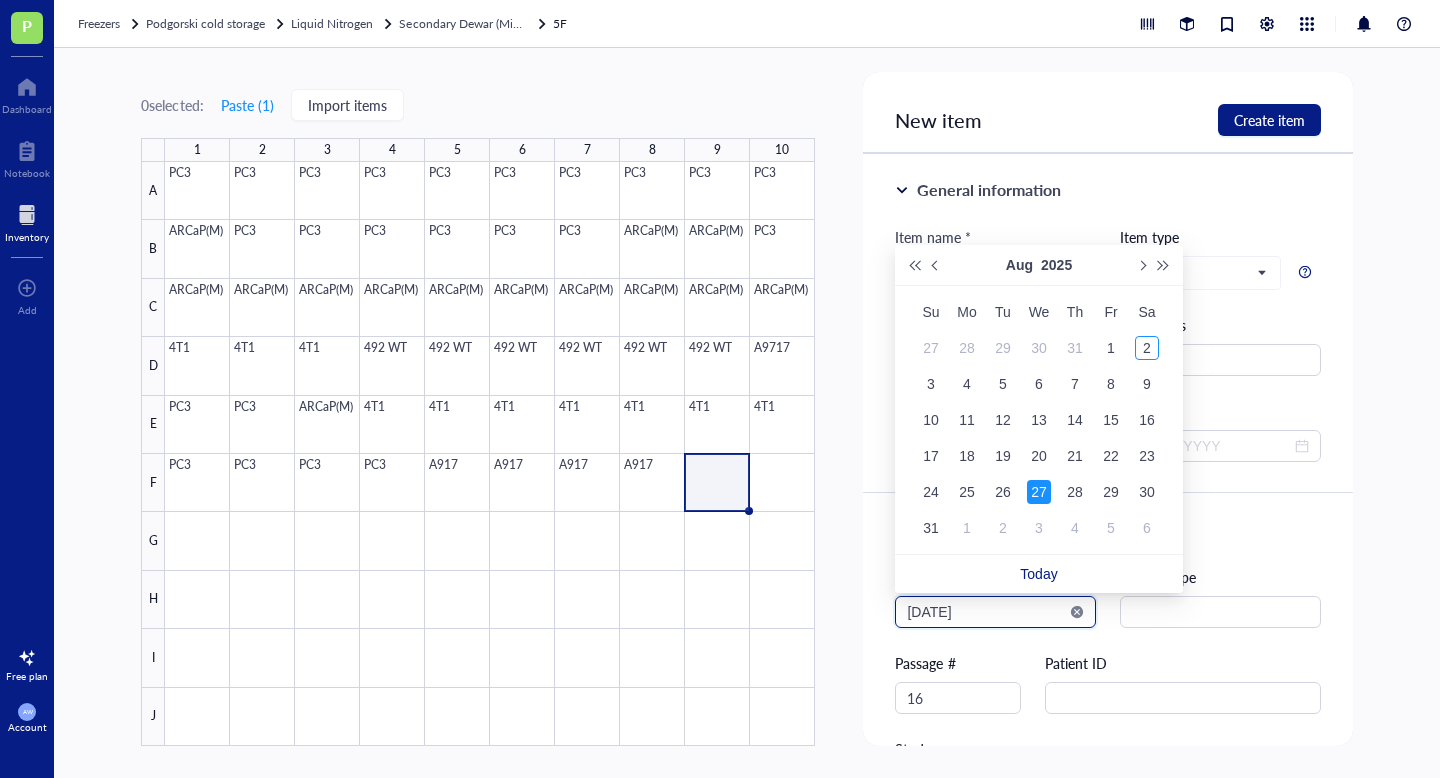 click on "2025-08-27" at bounding box center (986, 612) 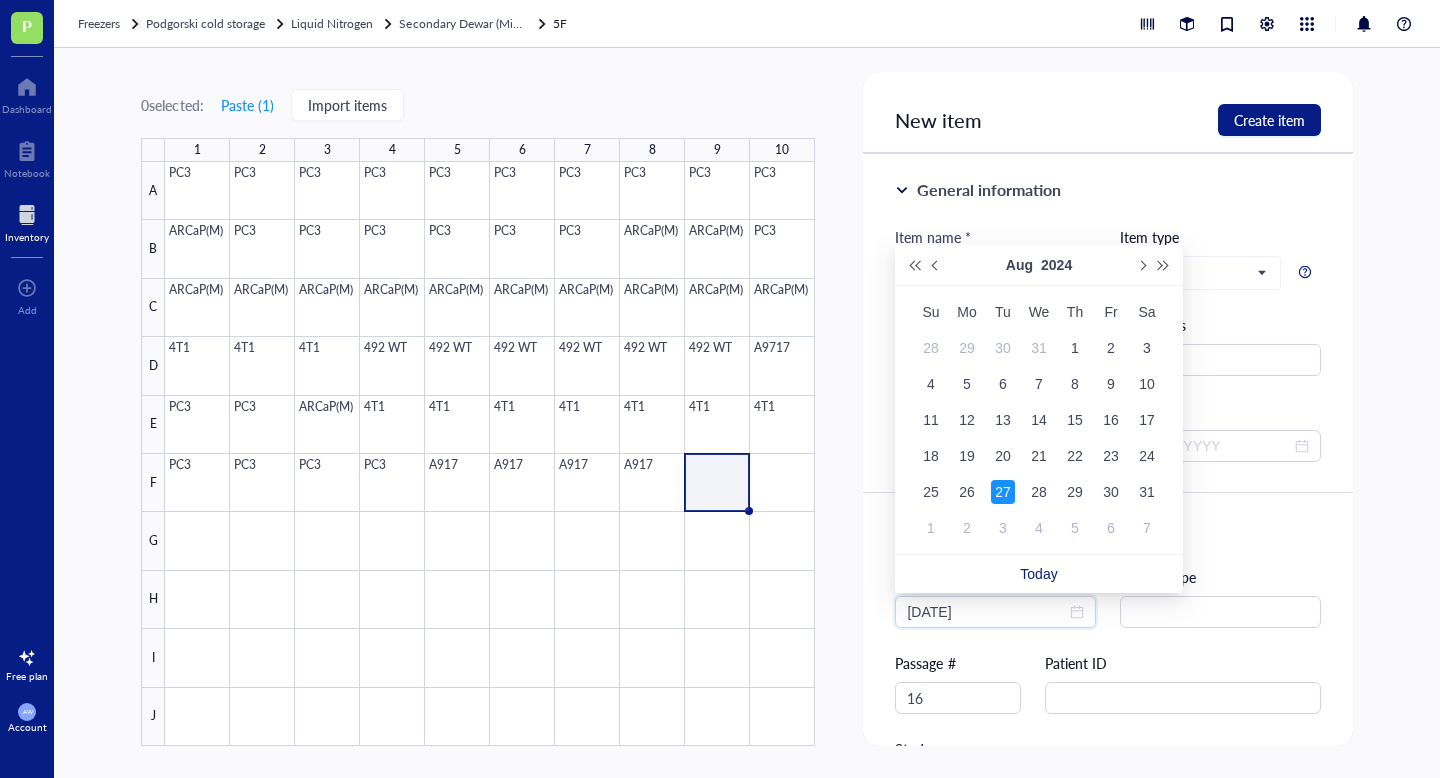 type on "2024-08-27" 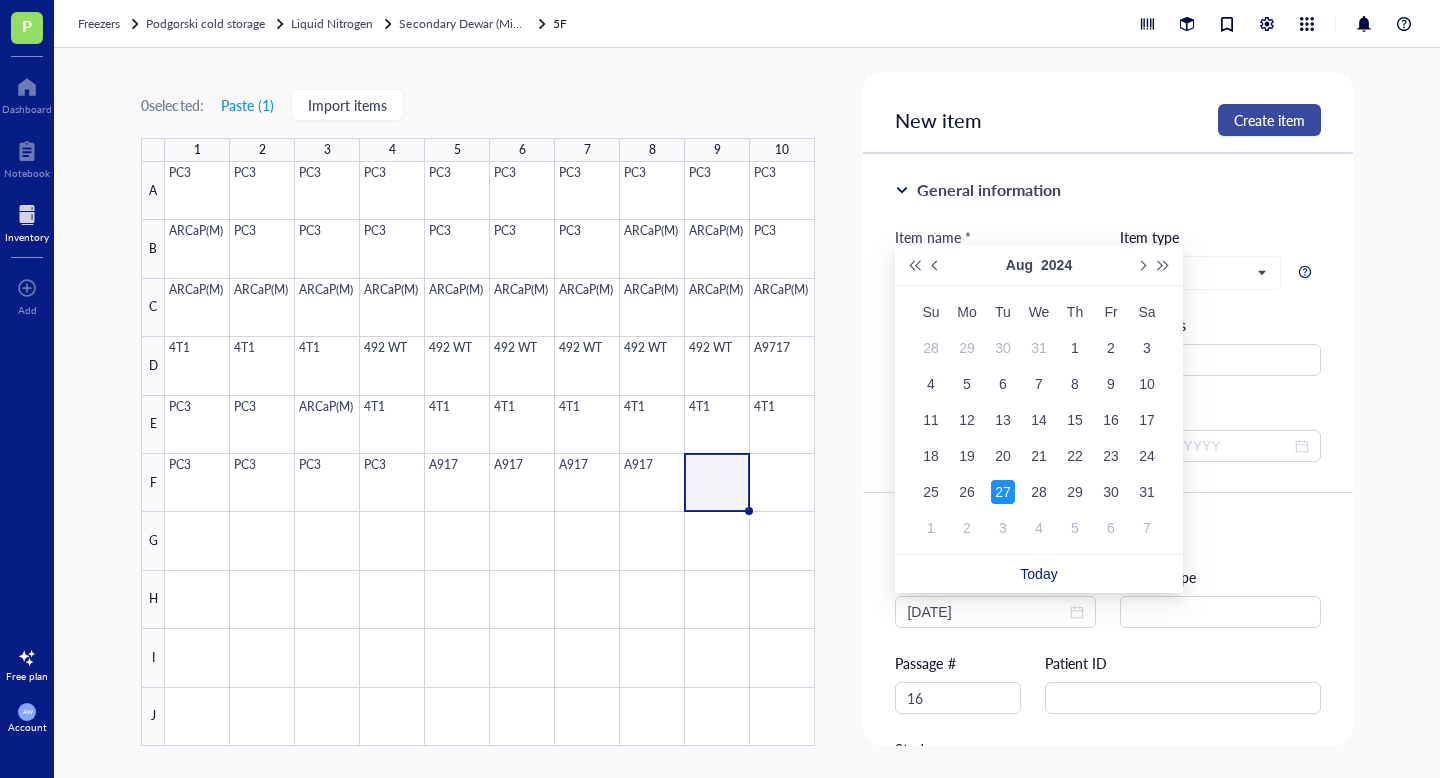 click on "Create item" at bounding box center [1269, 120] 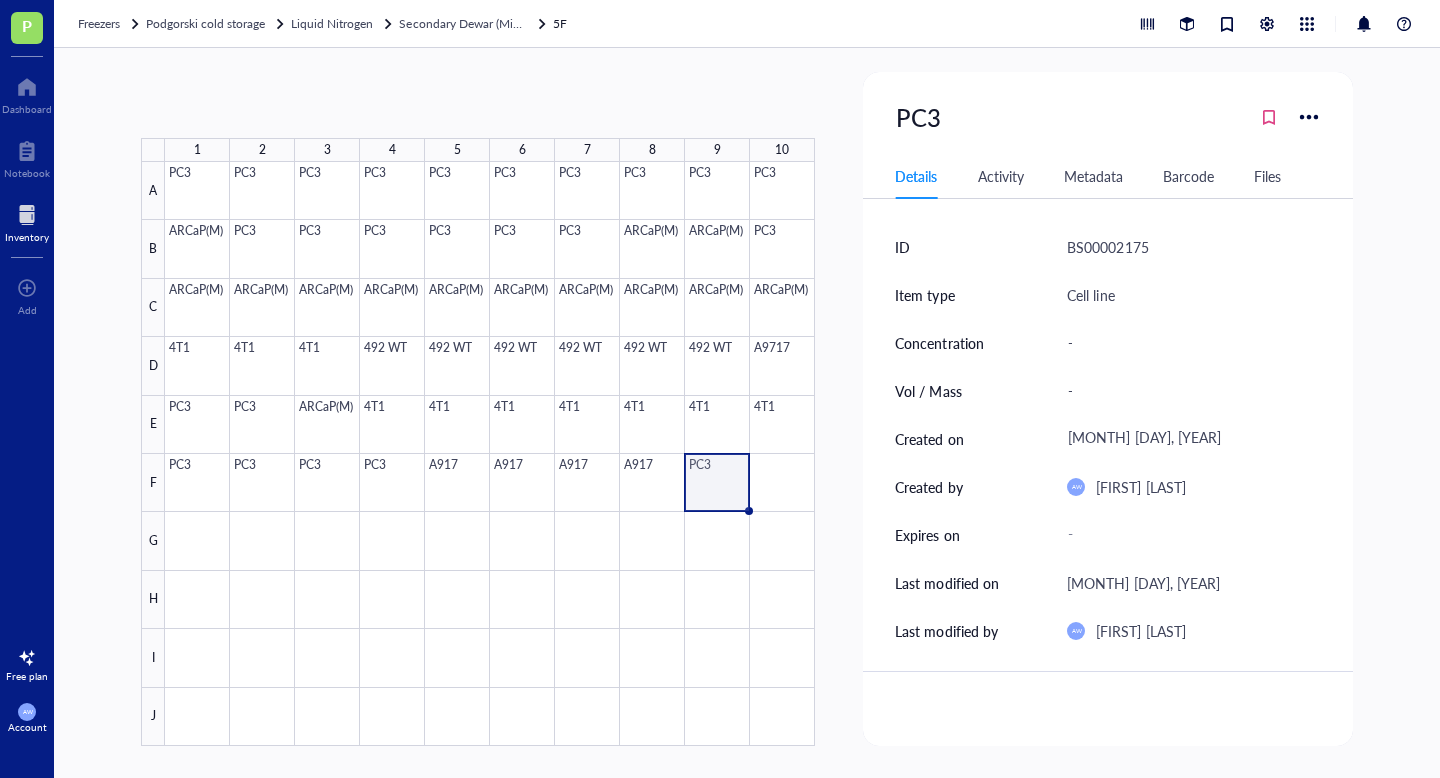 drag, startPoint x: 753, startPoint y: 510, endPoint x: 807, endPoint y: 510, distance: 54 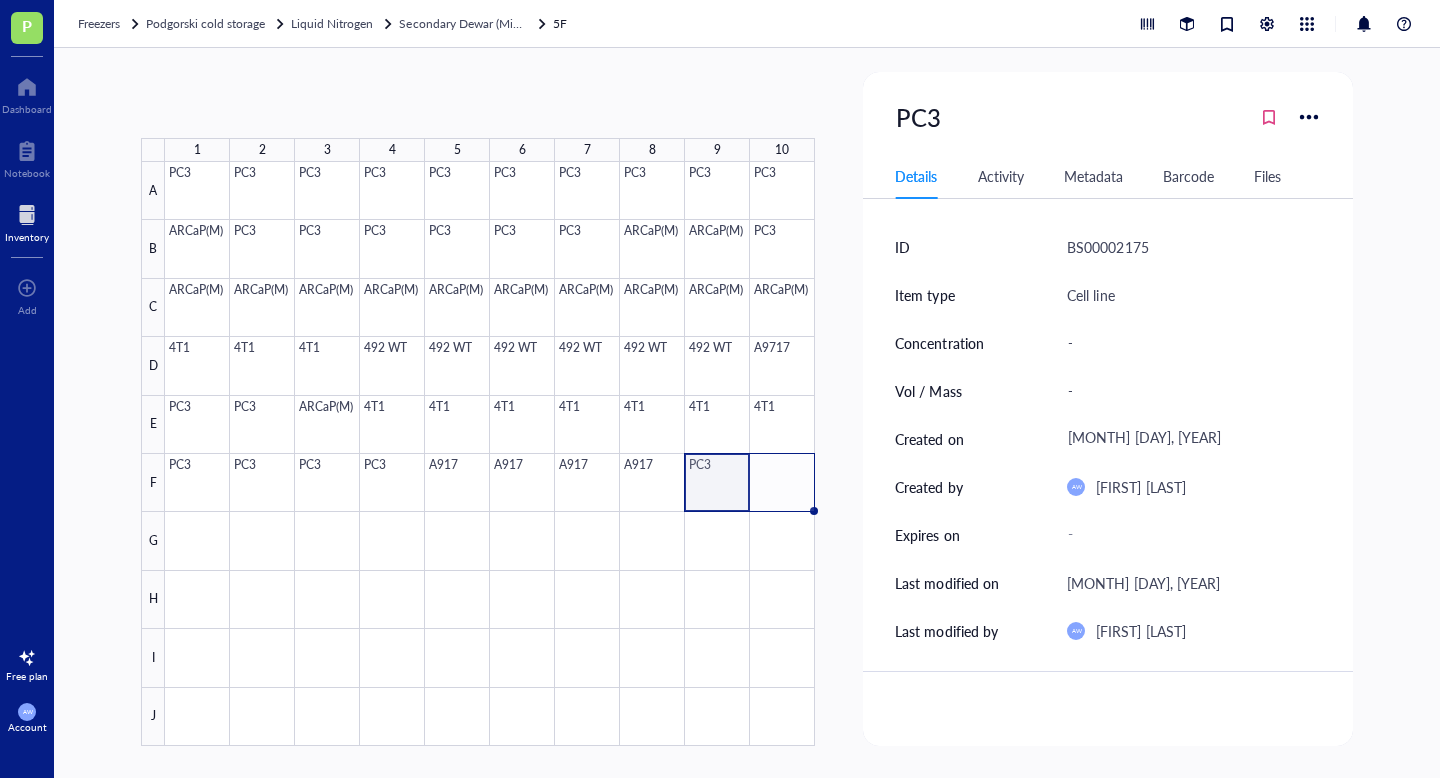 drag, startPoint x: 748, startPoint y: 509, endPoint x: 801, endPoint y: 509, distance: 53 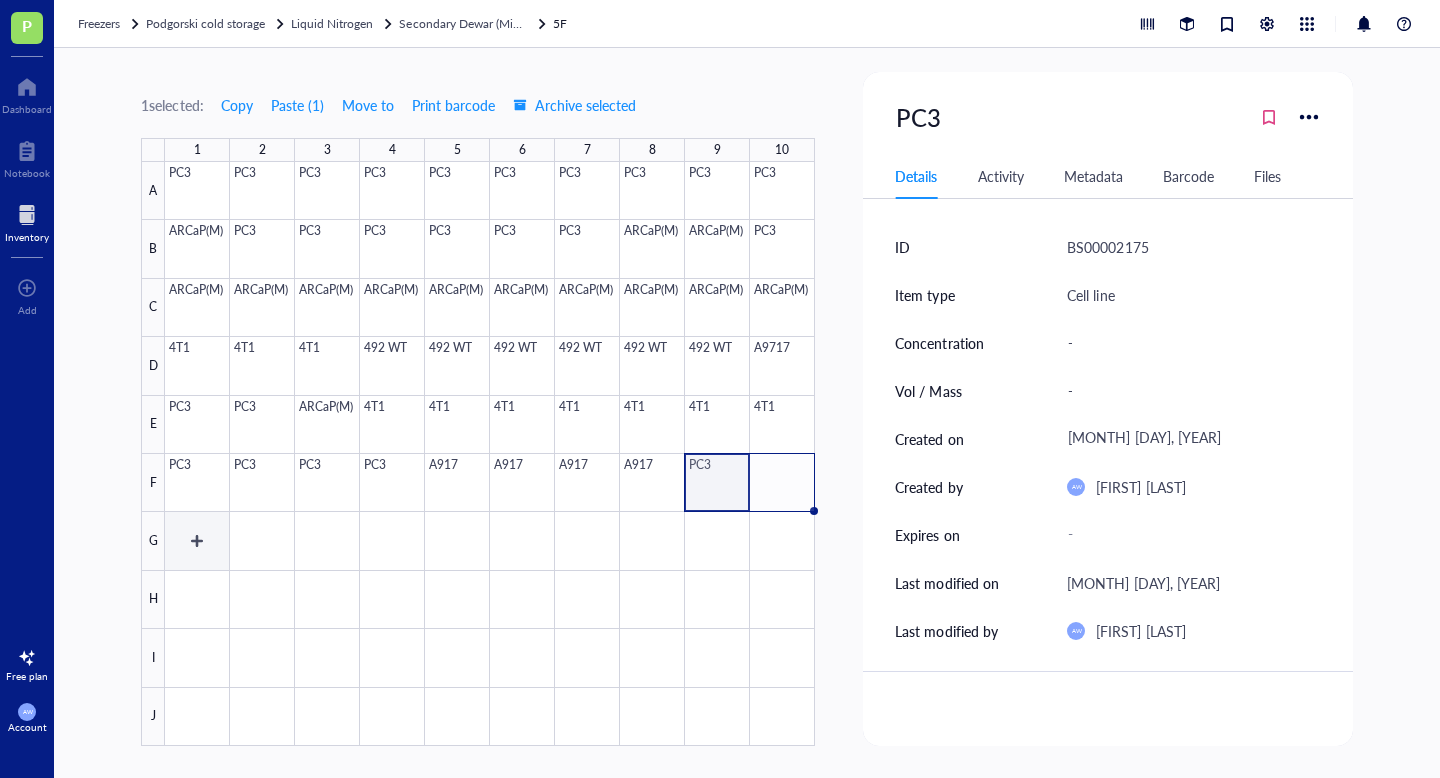 click at bounding box center (490, 454) 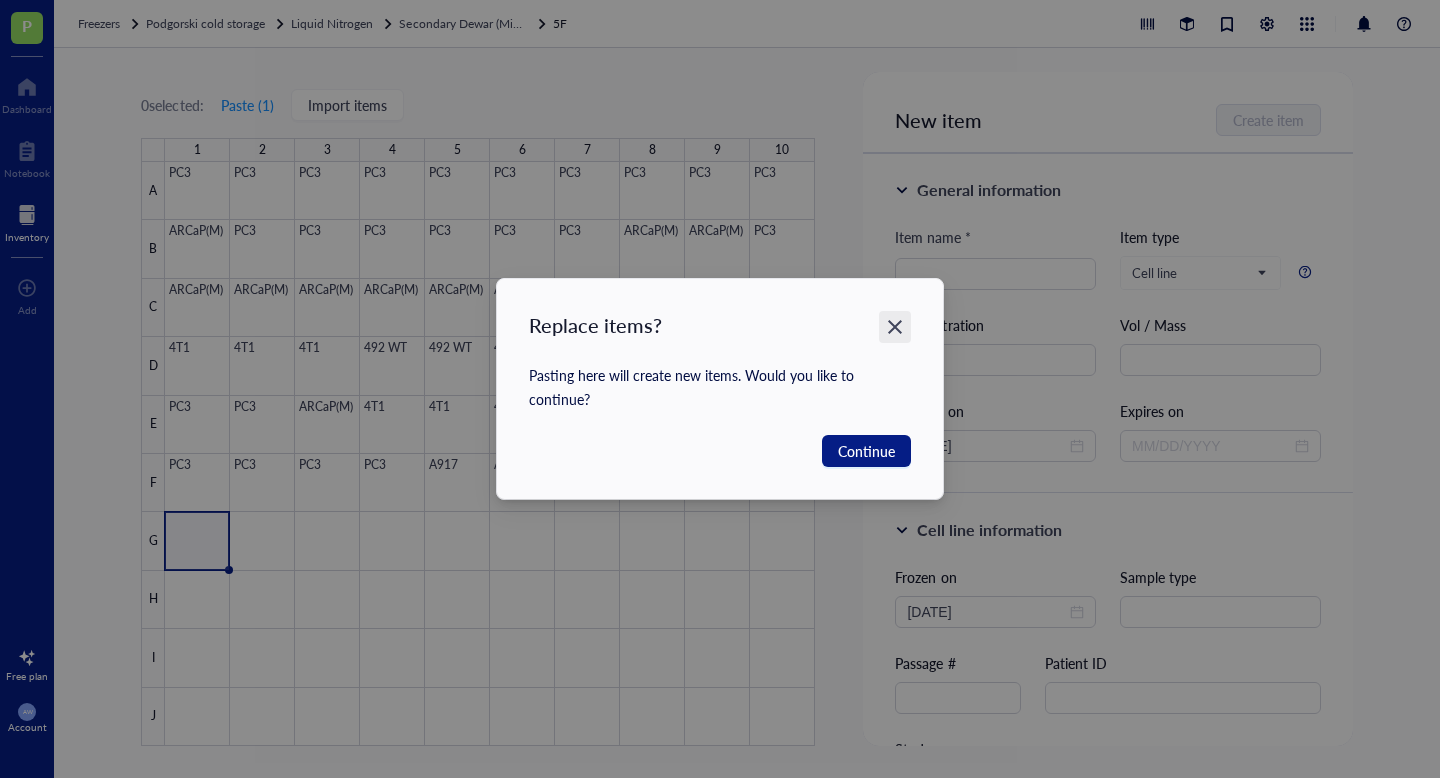 click 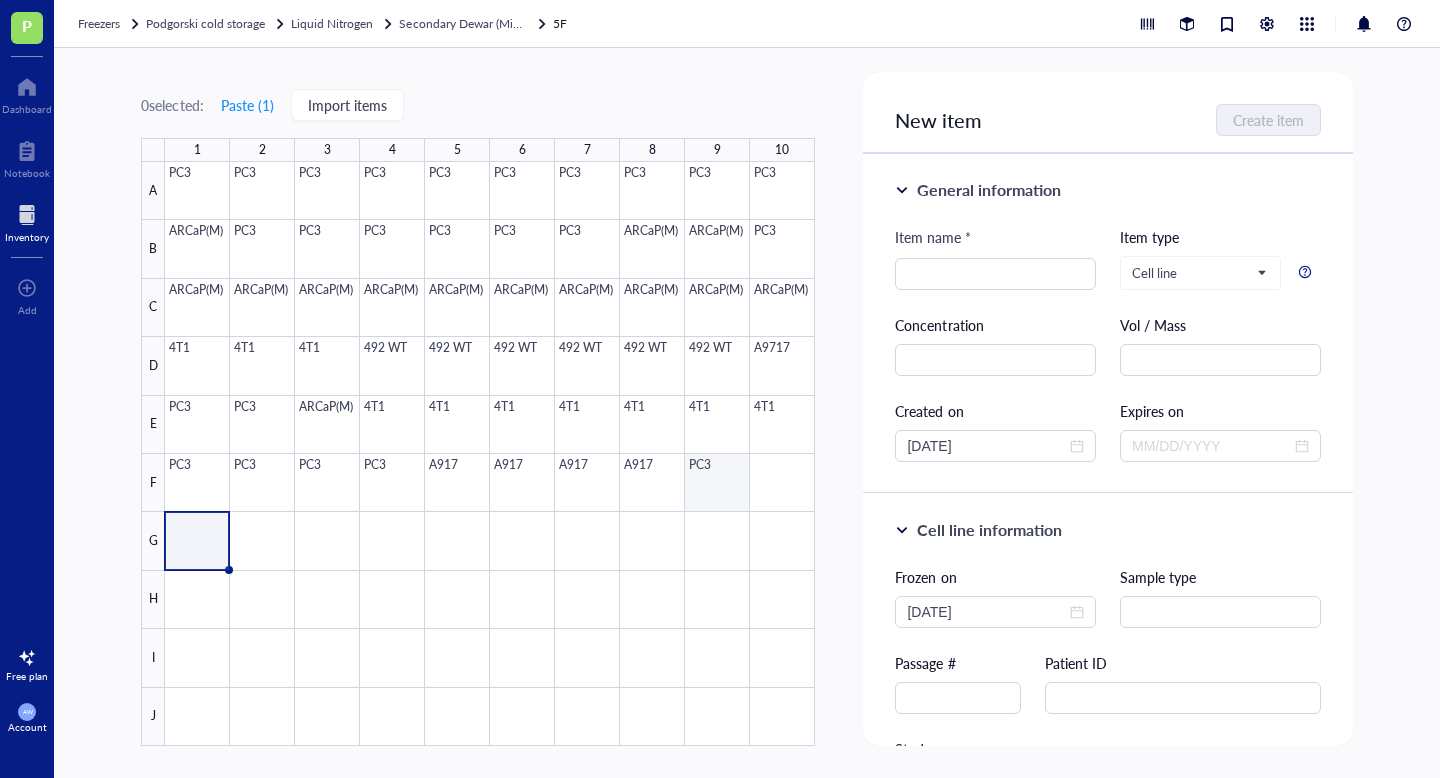 click at bounding box center (490, 454) 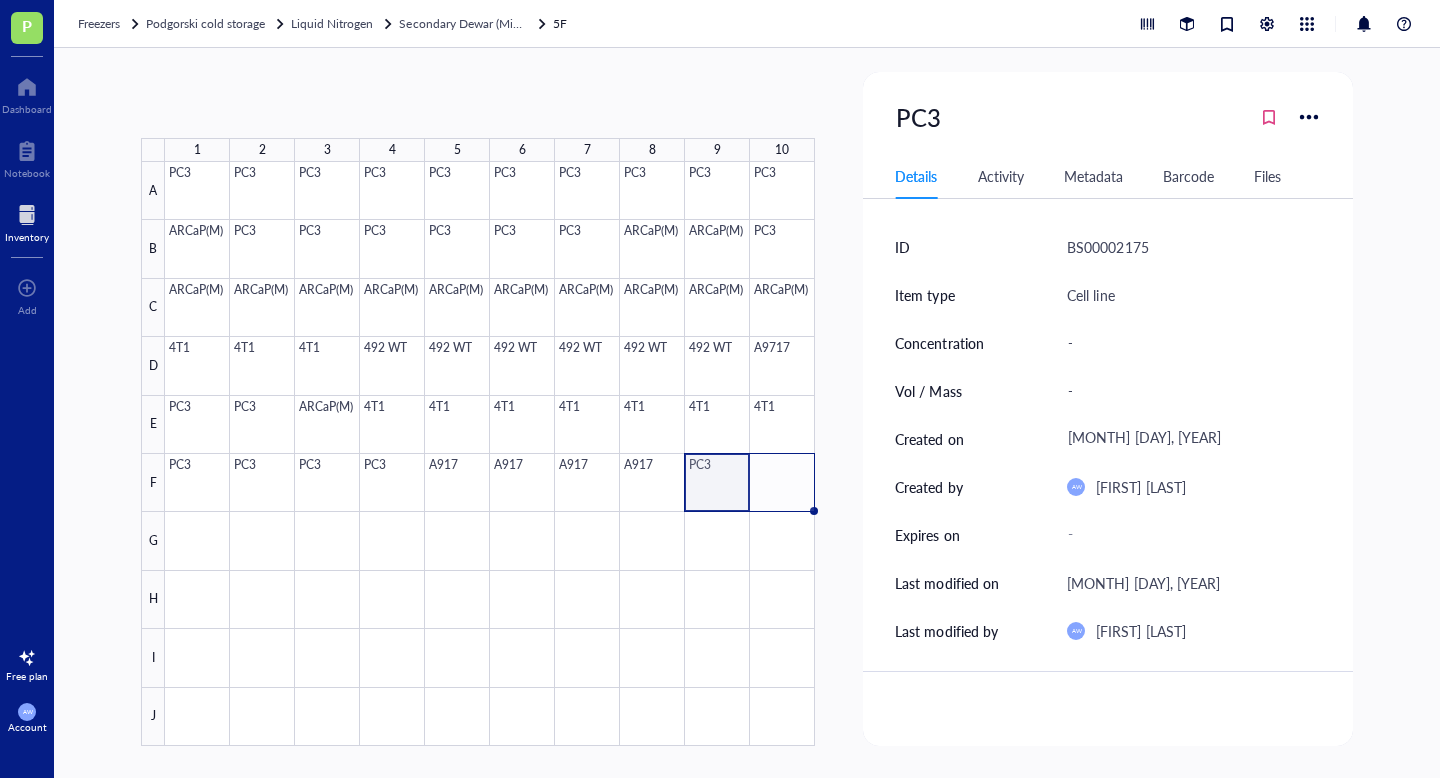 drag, startPoint x: 749, startPoint y: 510, endPoint x: 787, endPoint y: 510, distance: 38 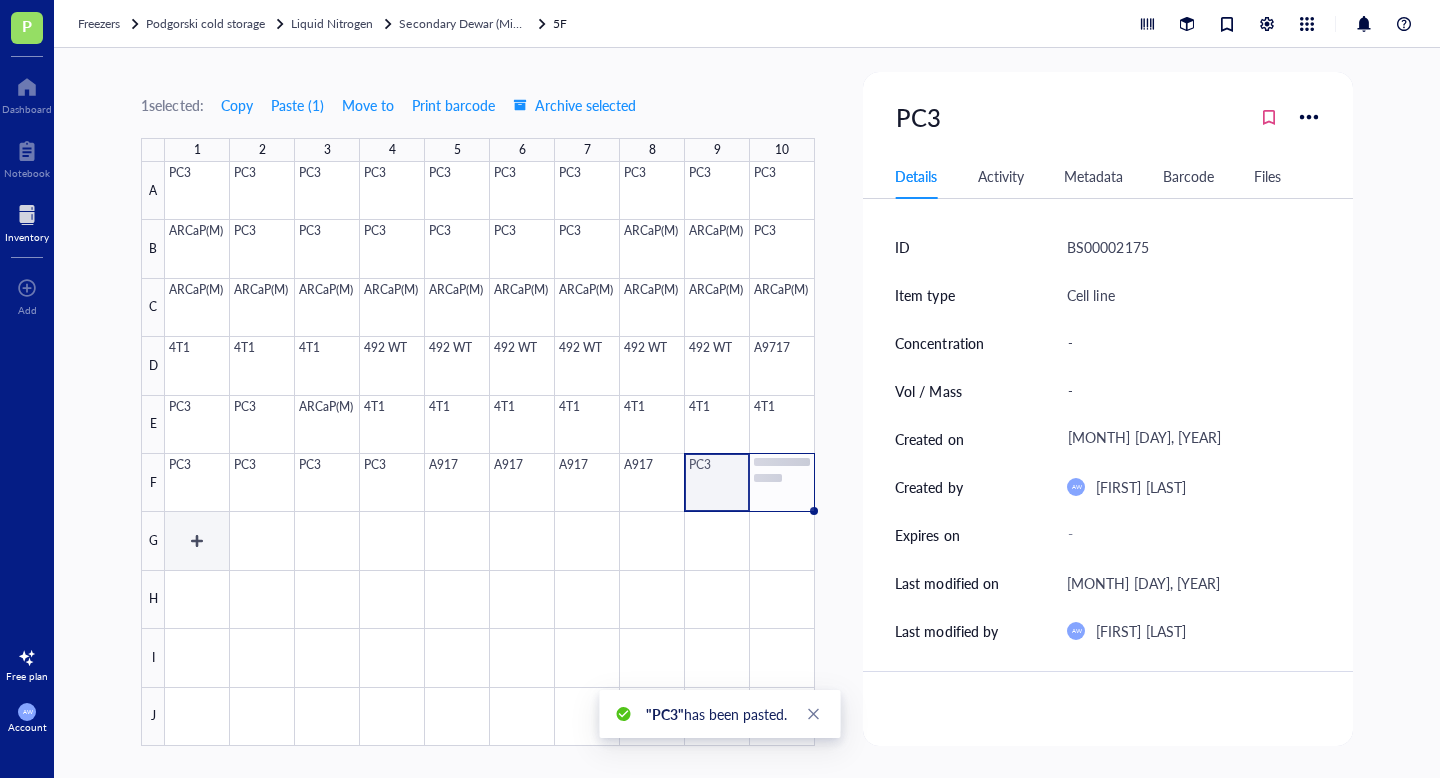 click at bounding box center (490, 454) 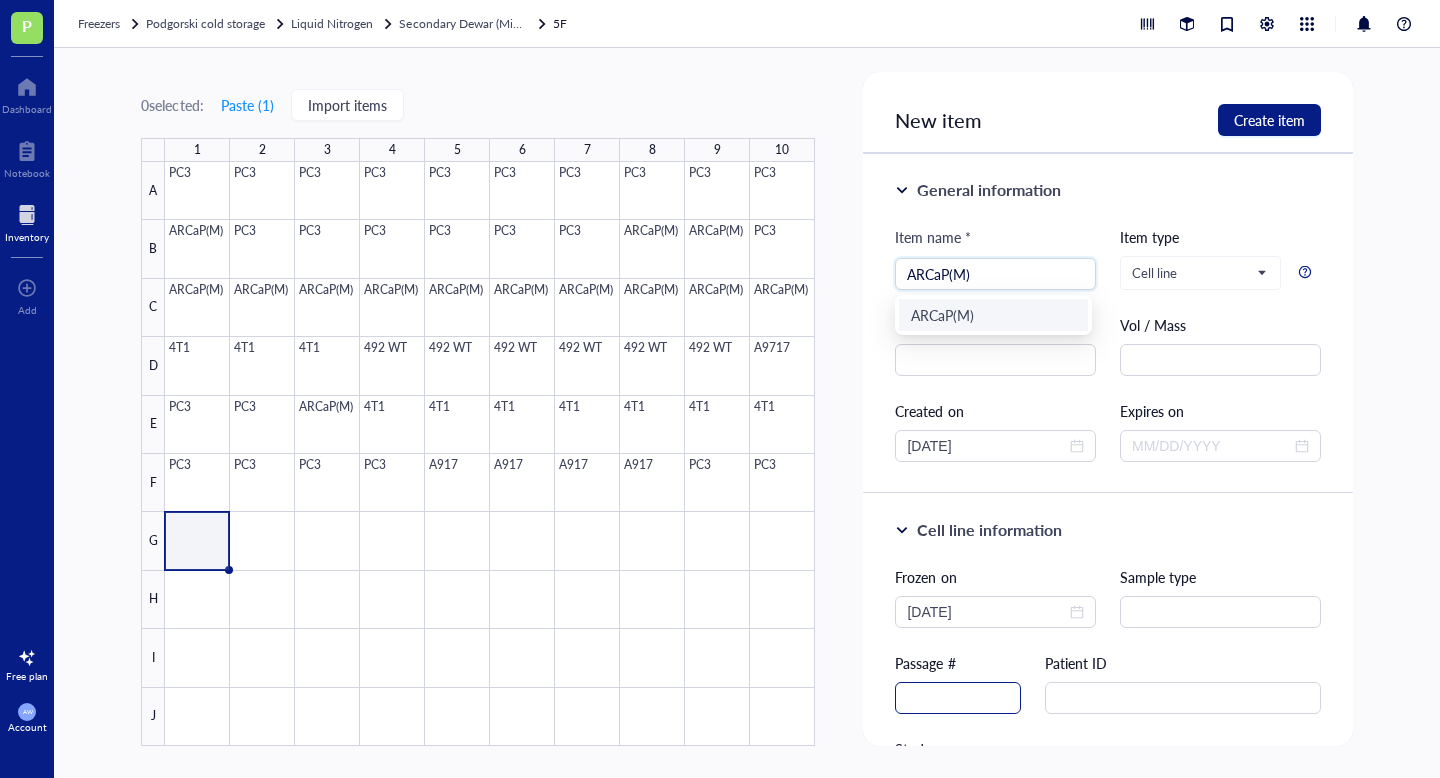 type on "ARCaP(M)" 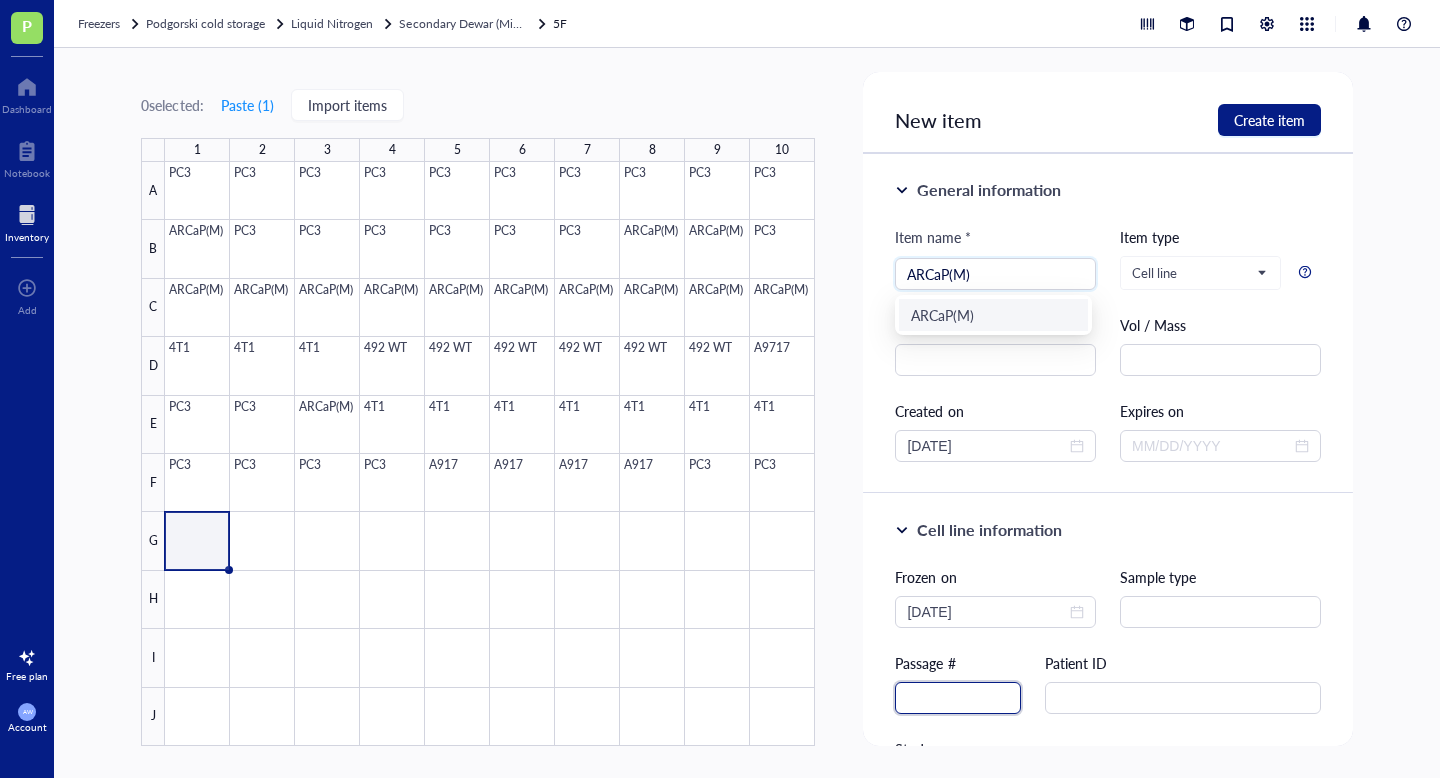 click at bounding box center (958, 698) 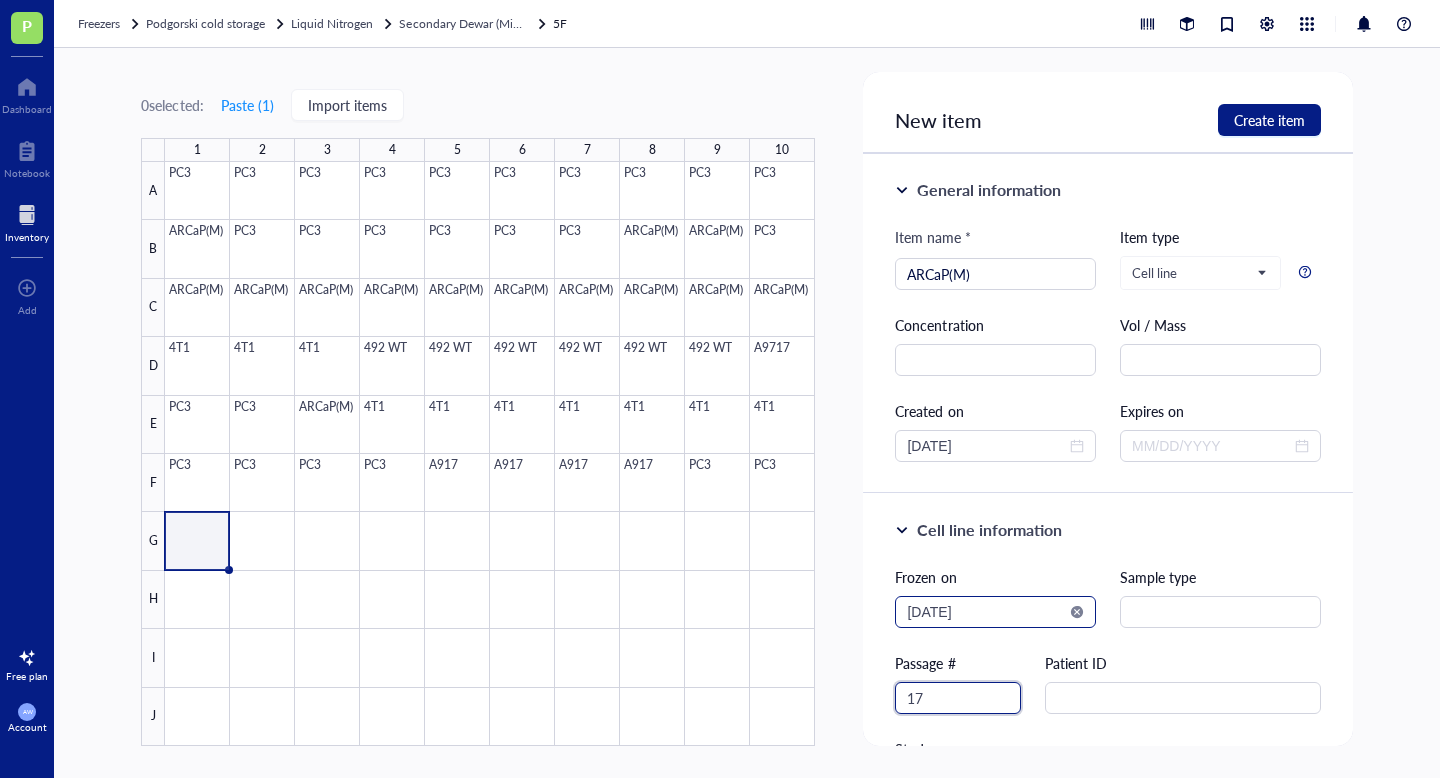 type on "17" 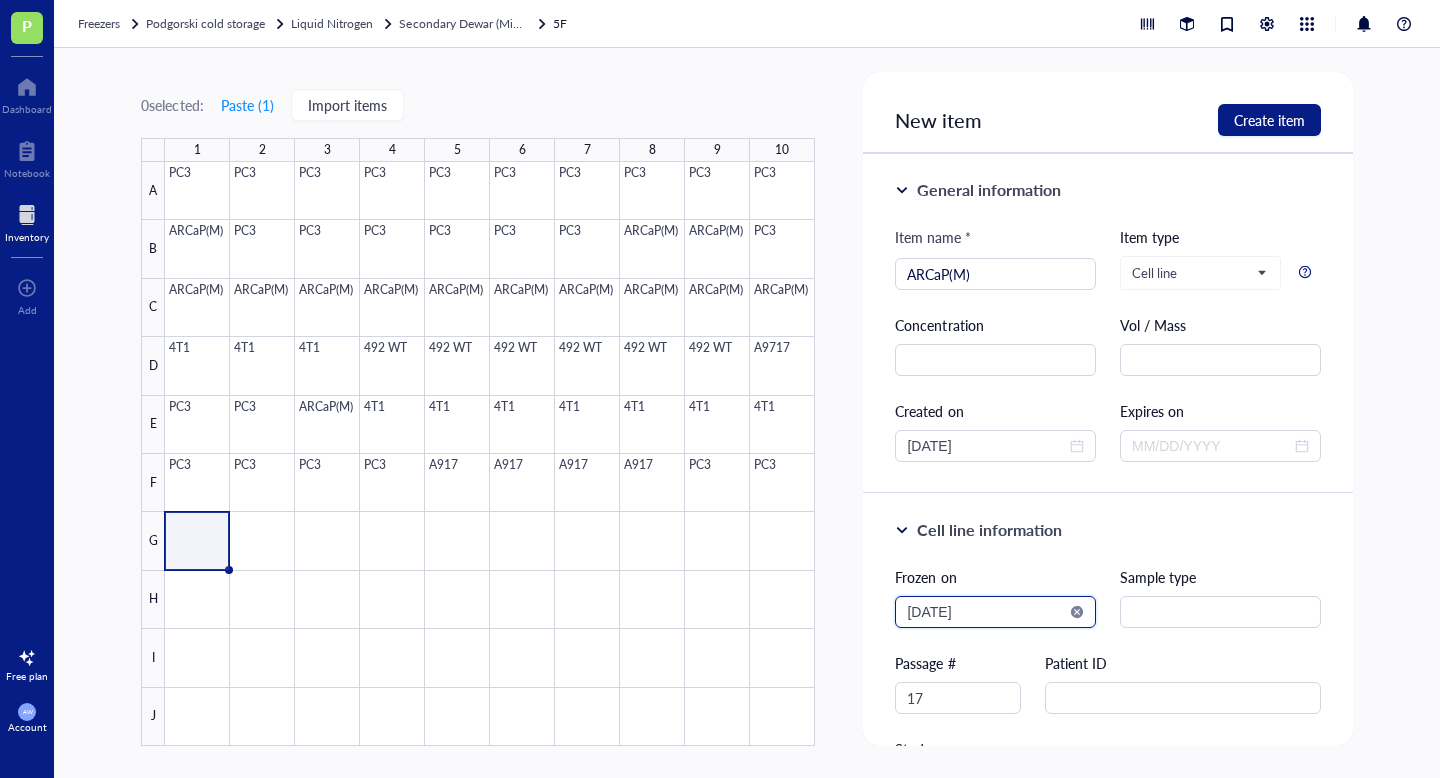 click on "2025-08-02" at bounding box center (986, 612) 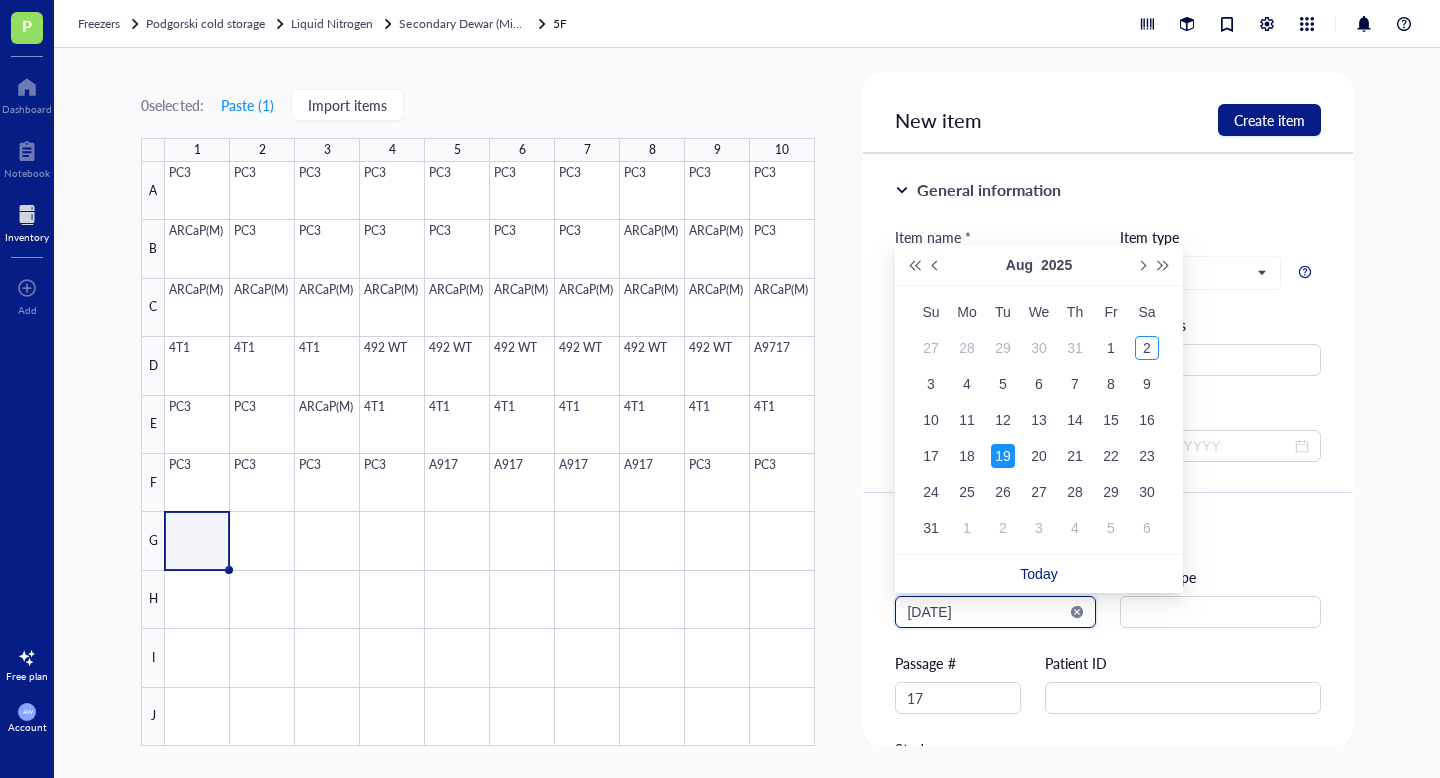 click on "2025-08-19" at bounding box center [986, 612] 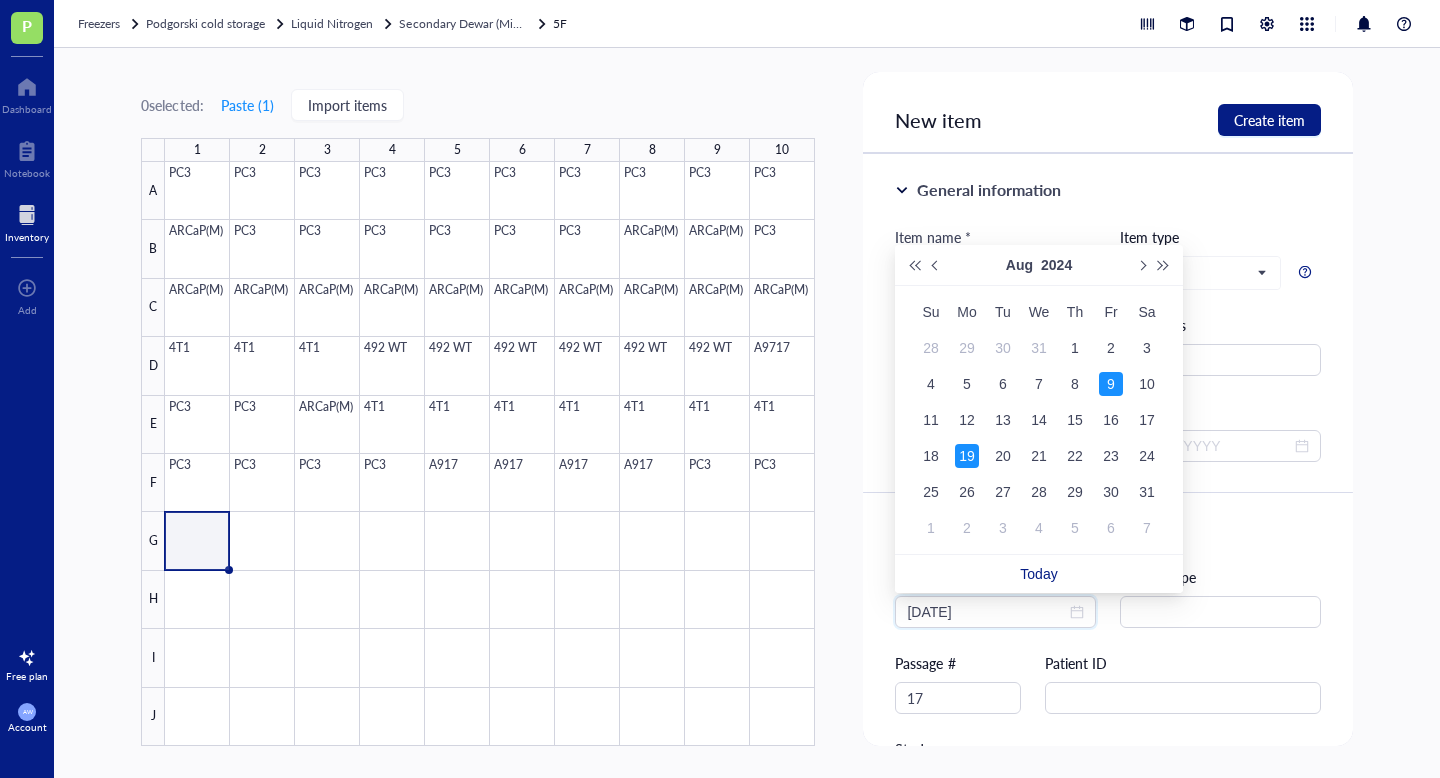 type on "2024-08-19" 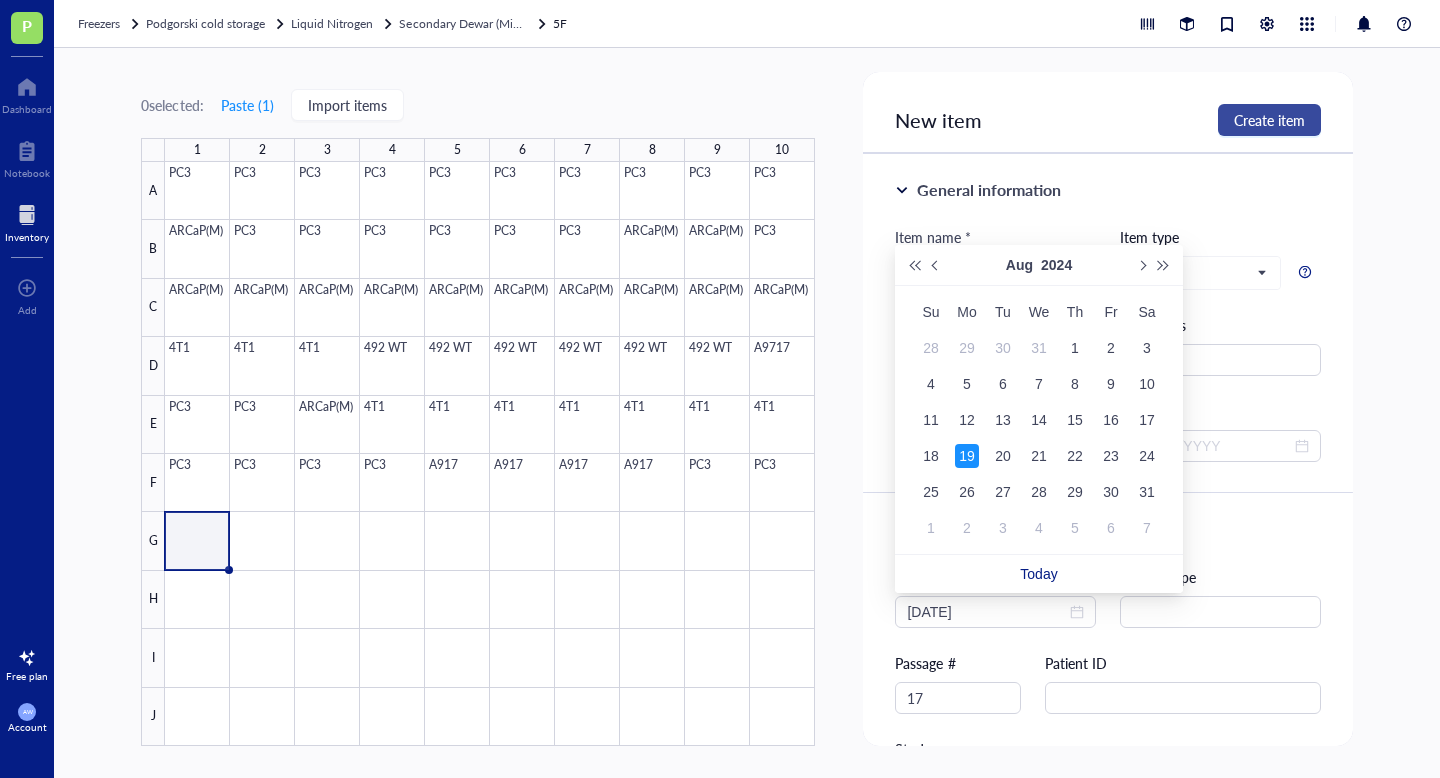 click on "Create item" at bounding box center [1269, 120] 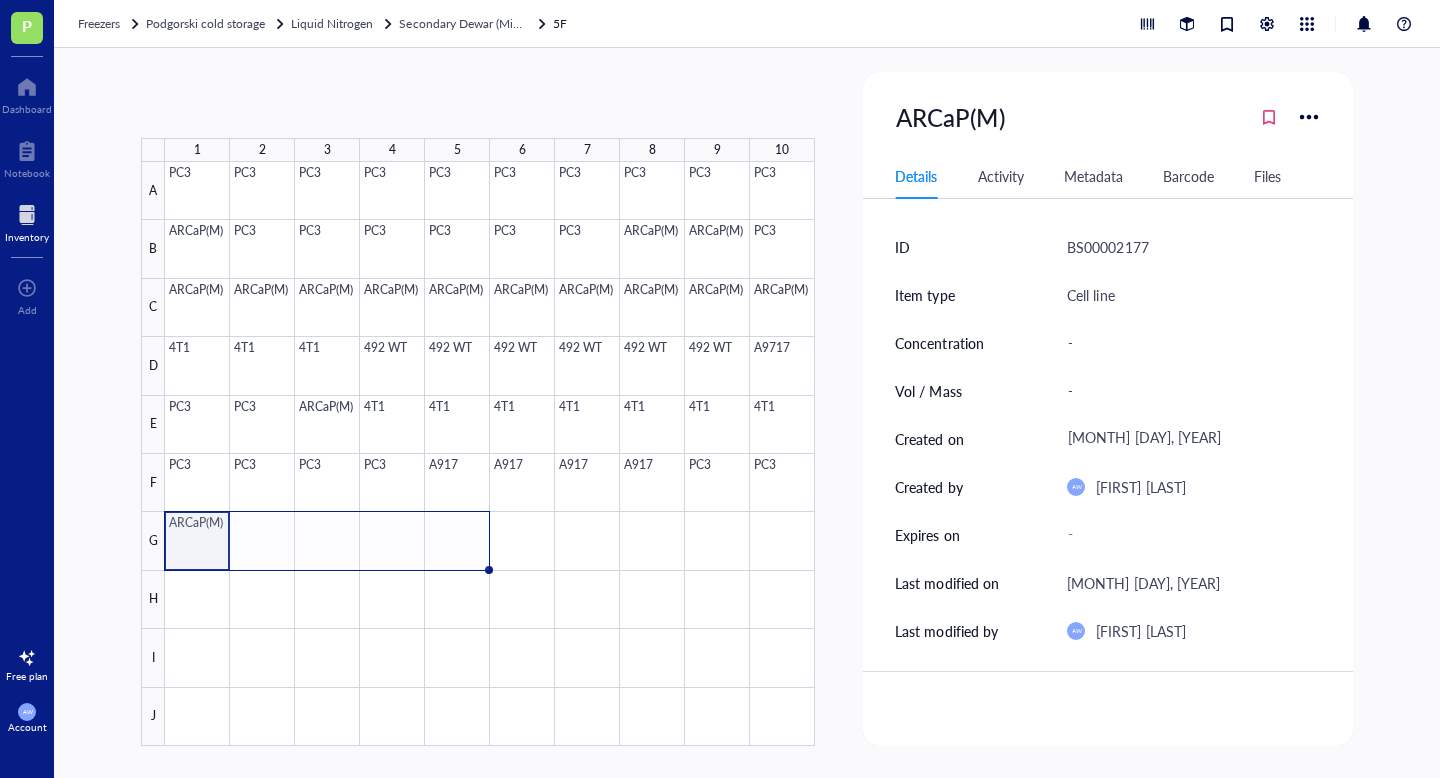 drag, startPoint x: 229, startPoint y: 569, endPoint x: 427, endPoint y: 568, distance: 198.00252 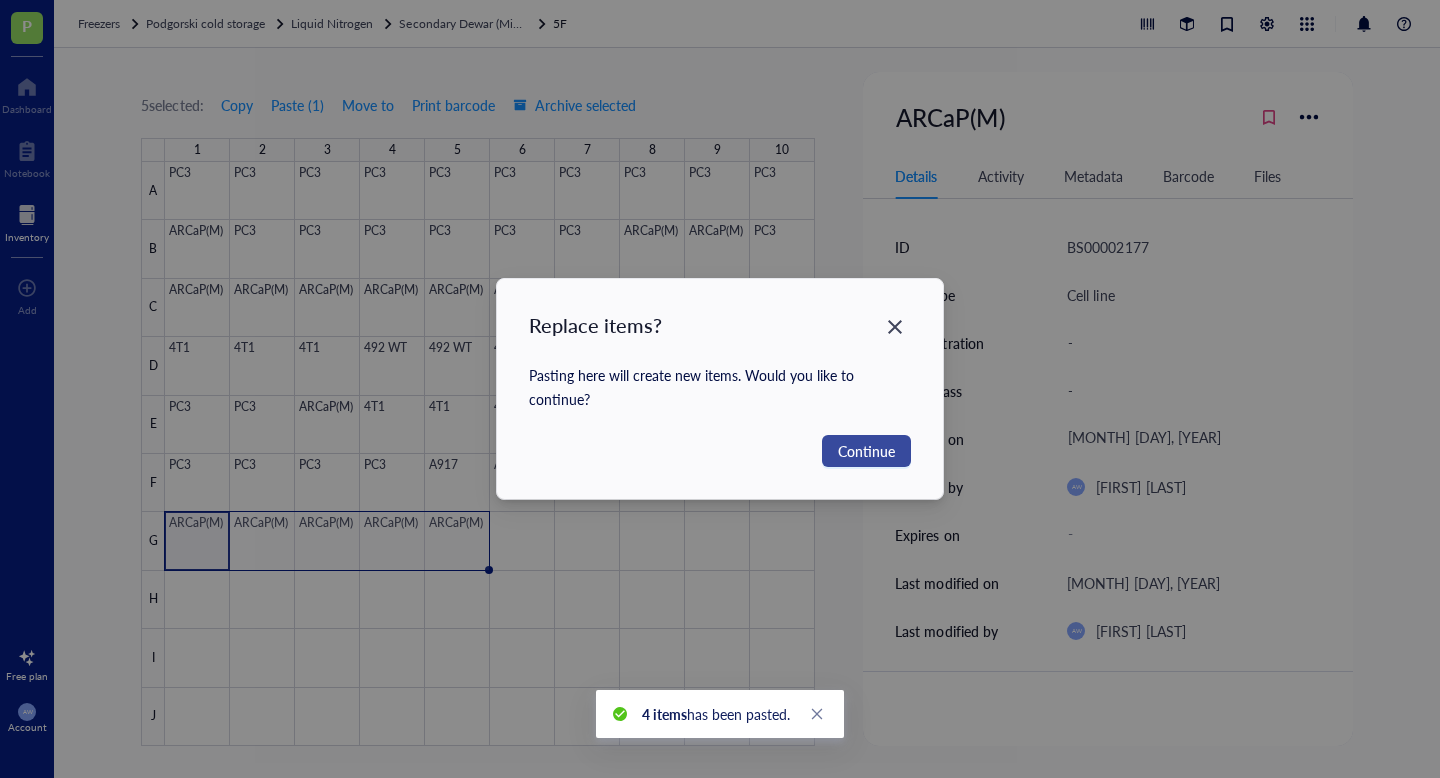 click on "Continue" at bounding box center [866, 451] 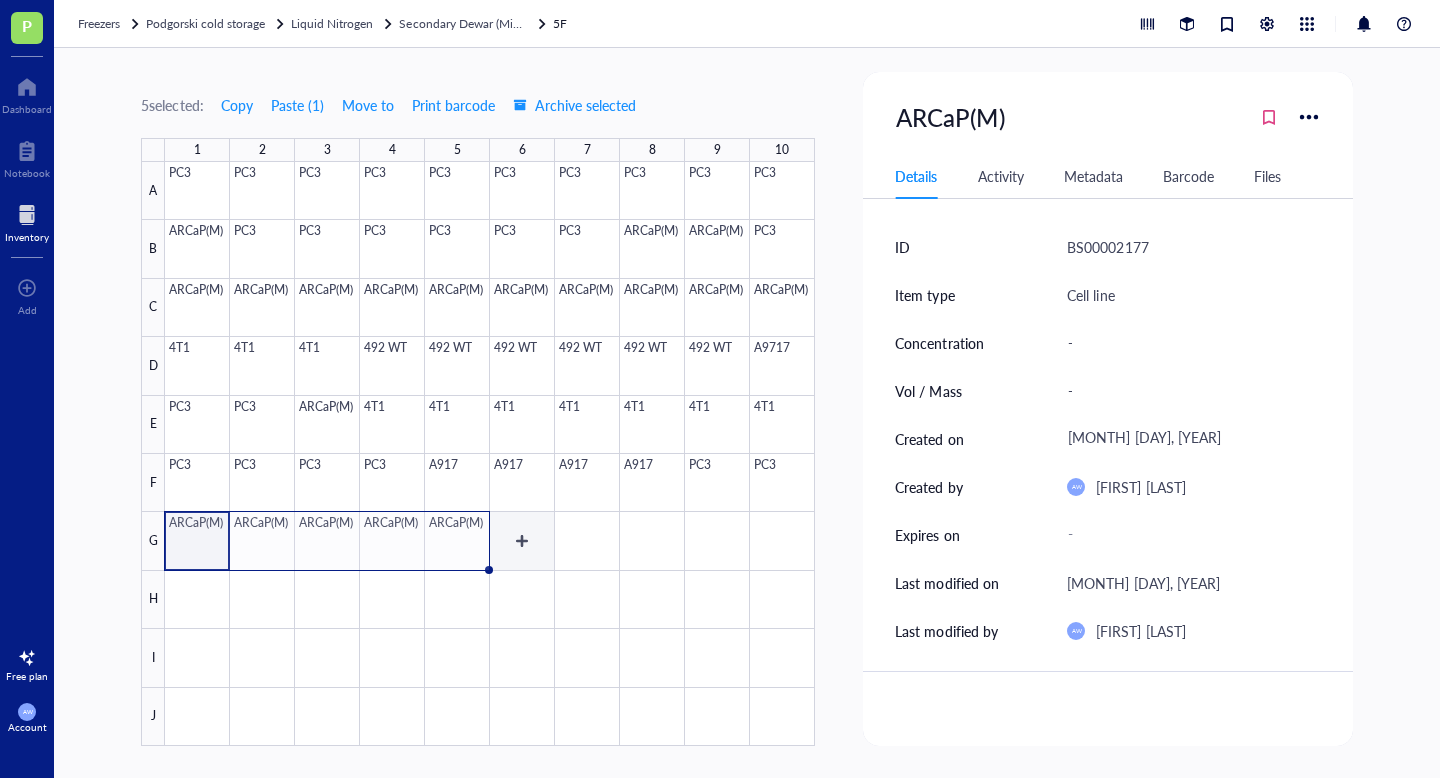 click at bounding box center (490, 454) 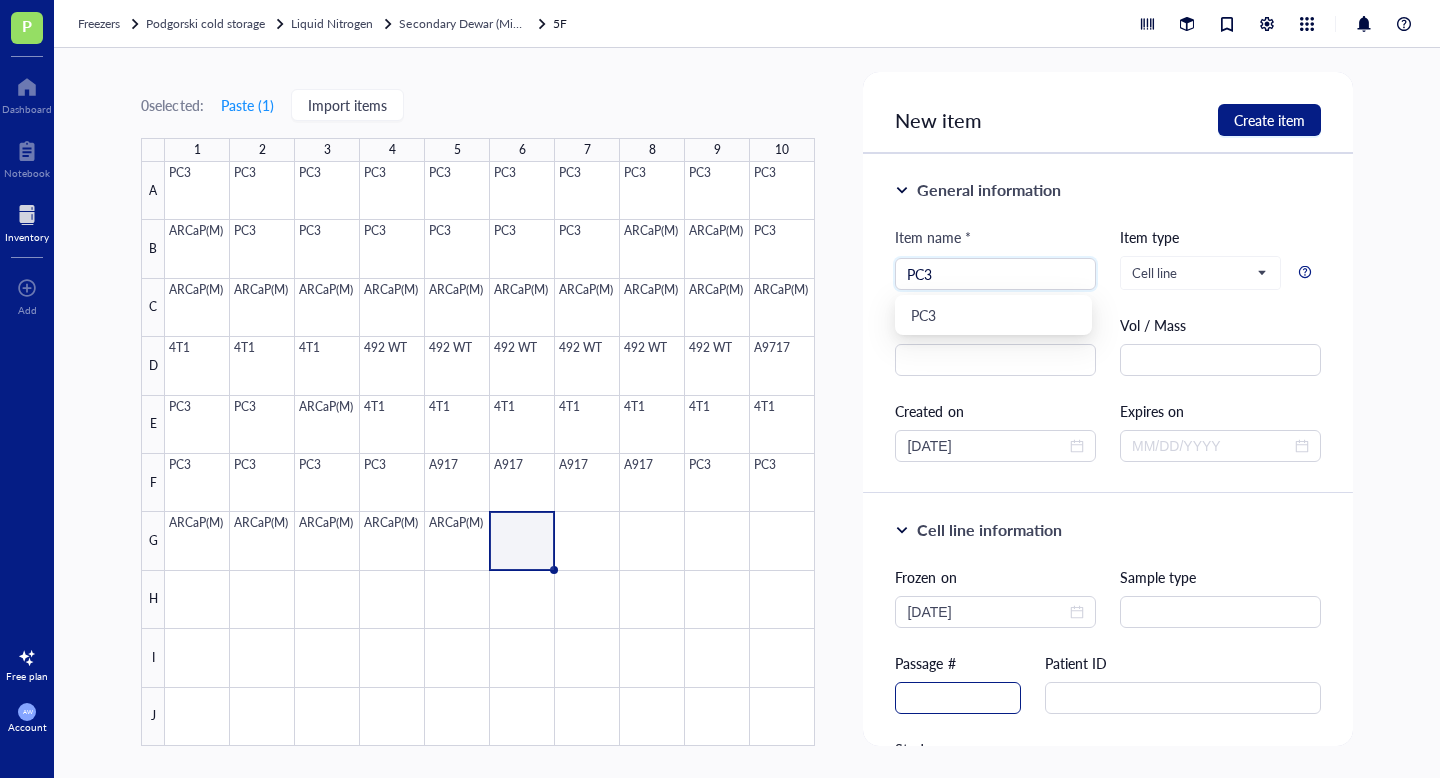 type on "PC3" 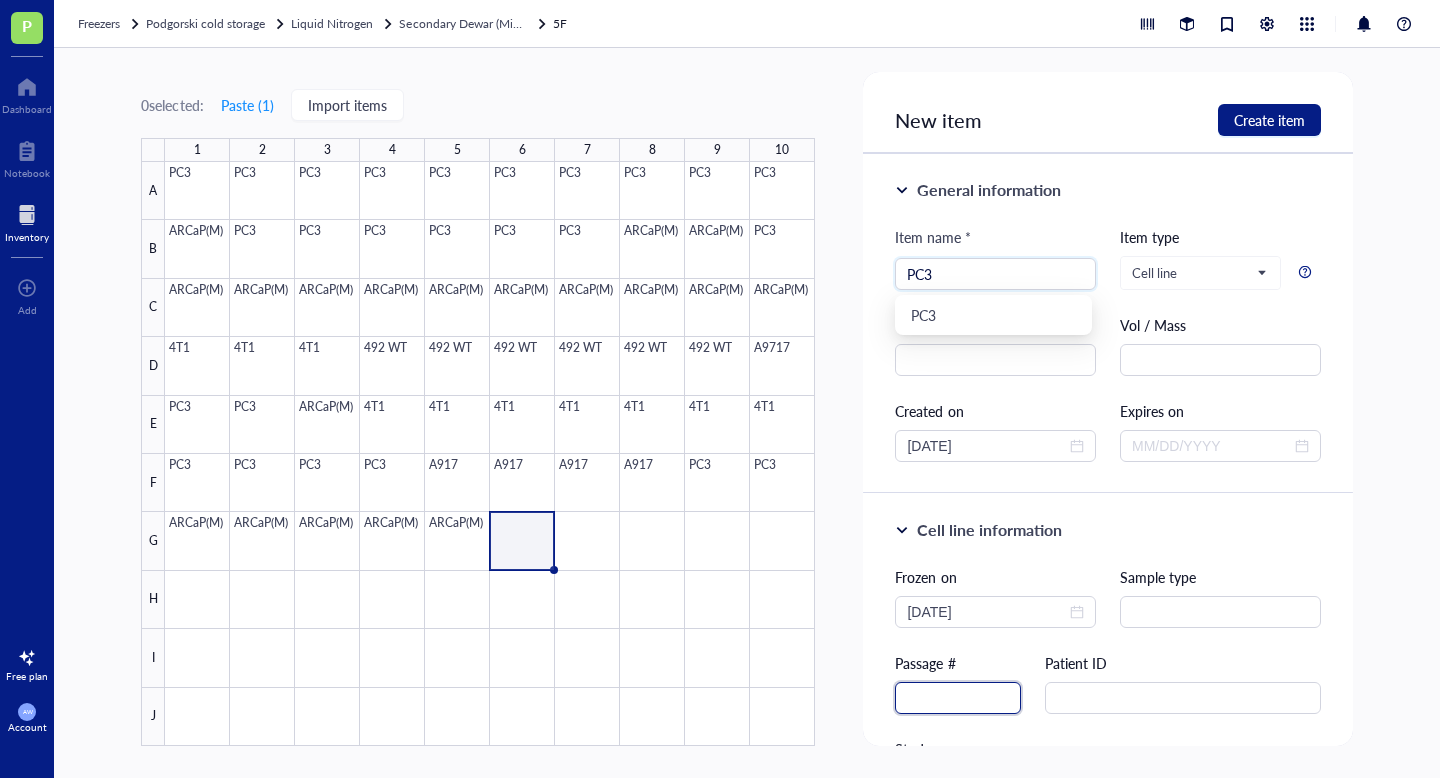click at bounding box center [958, 698] 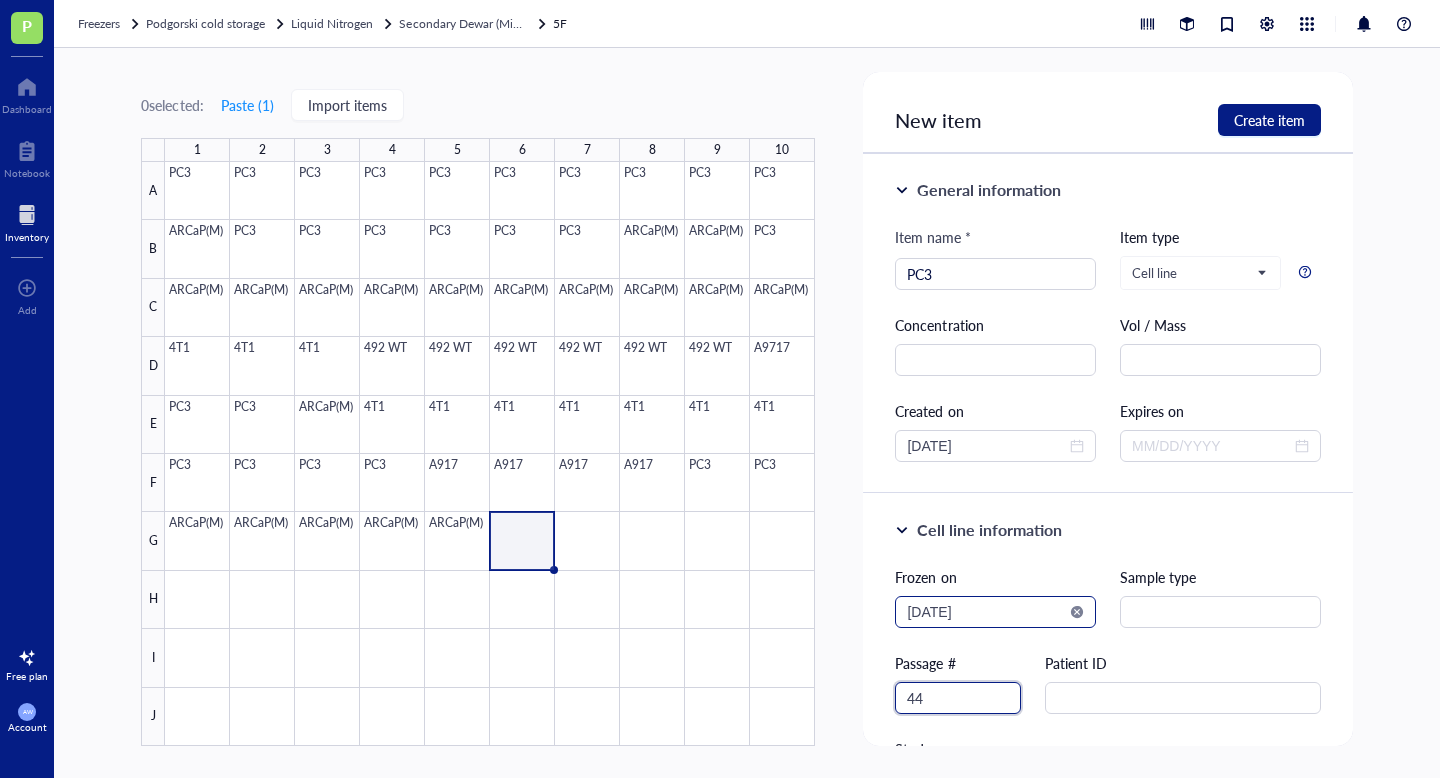 type on "44" 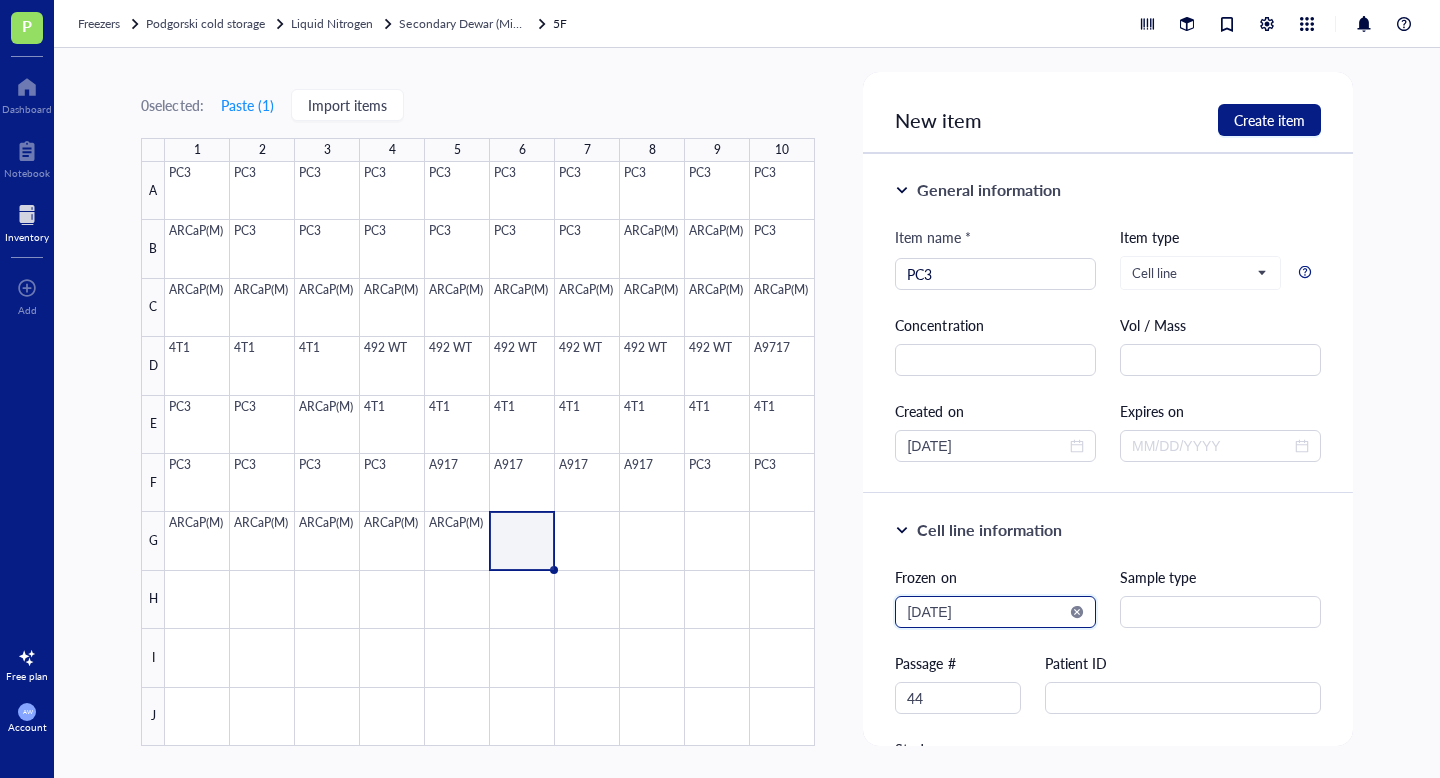 click on "2025-08-02" at bounding box center [986, 612] 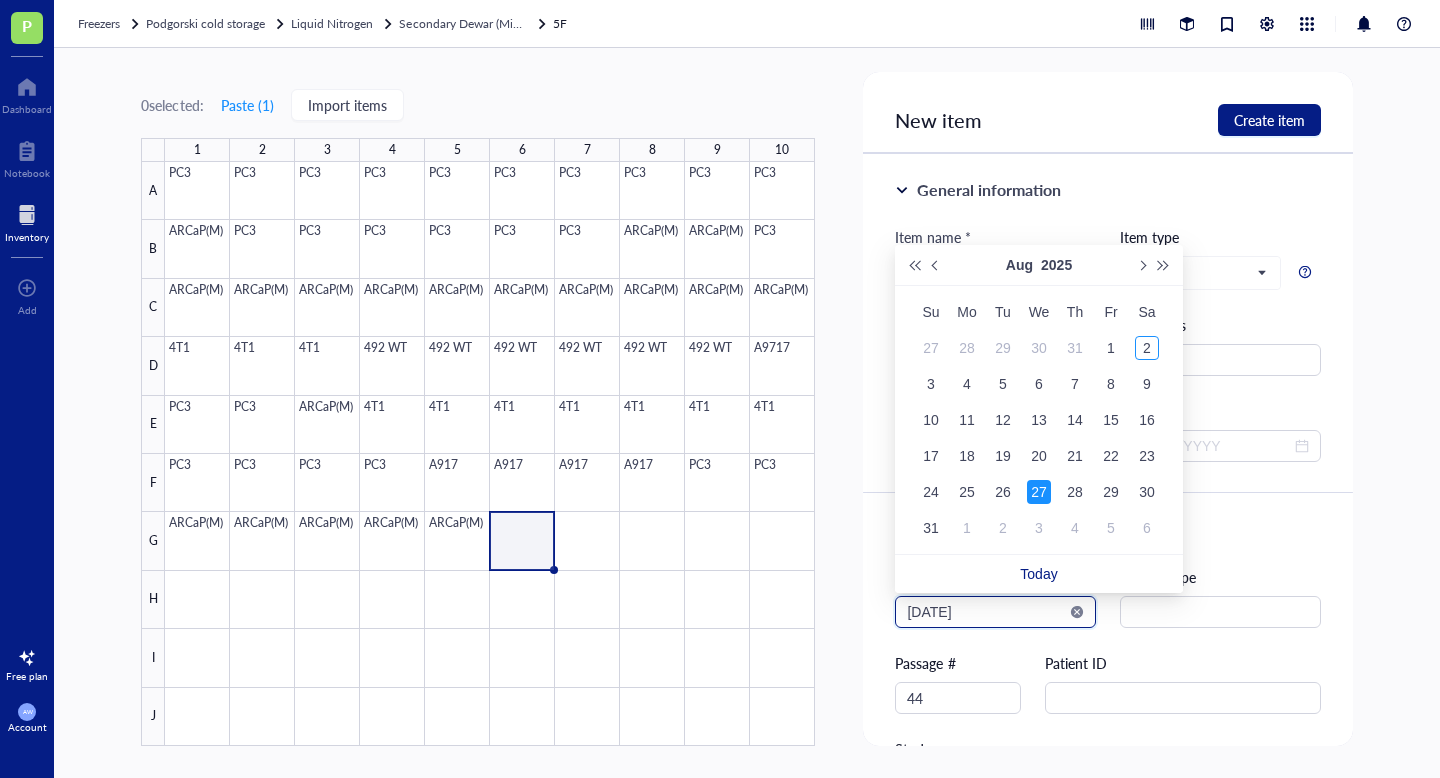 click on "2025-08-27" at bounding box center (986, 612) 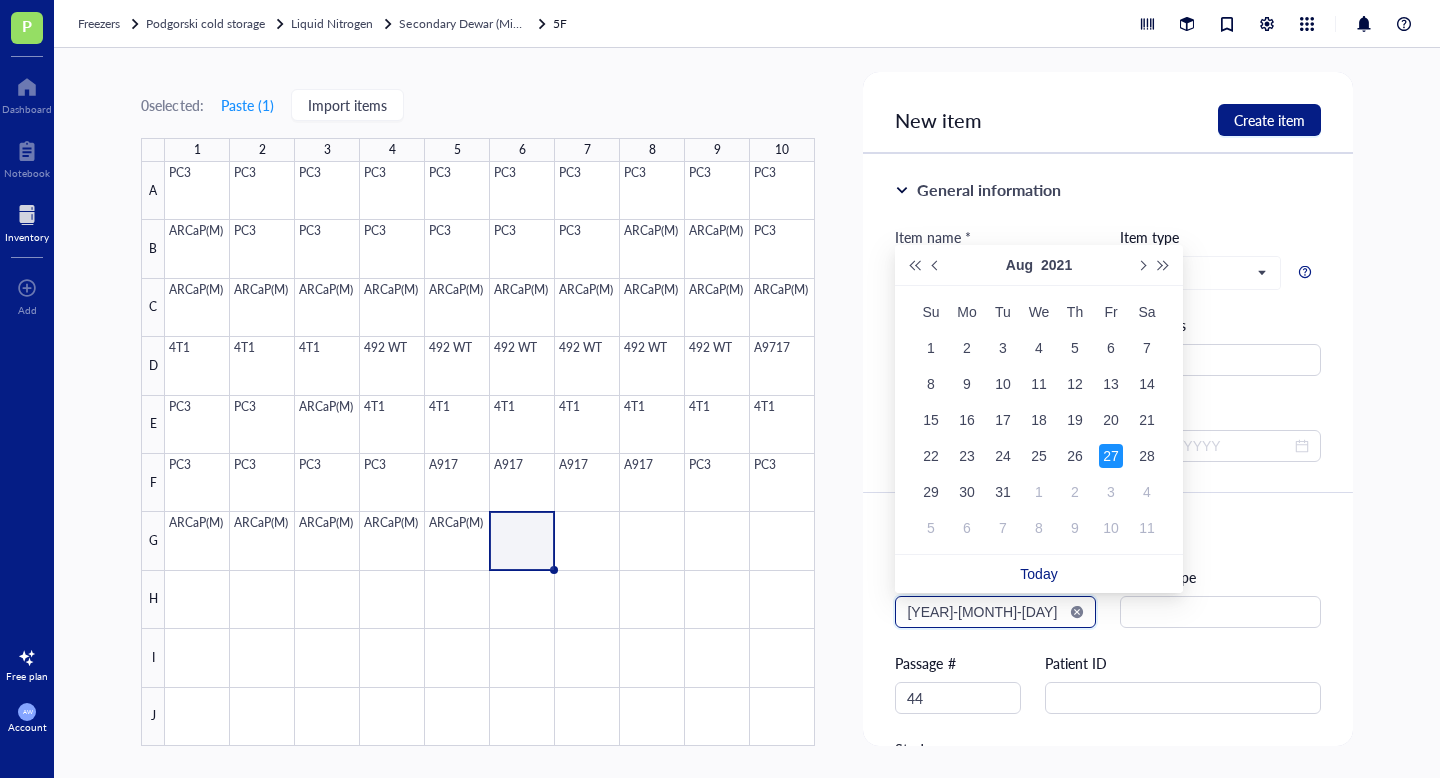 type on "2021-08-27" 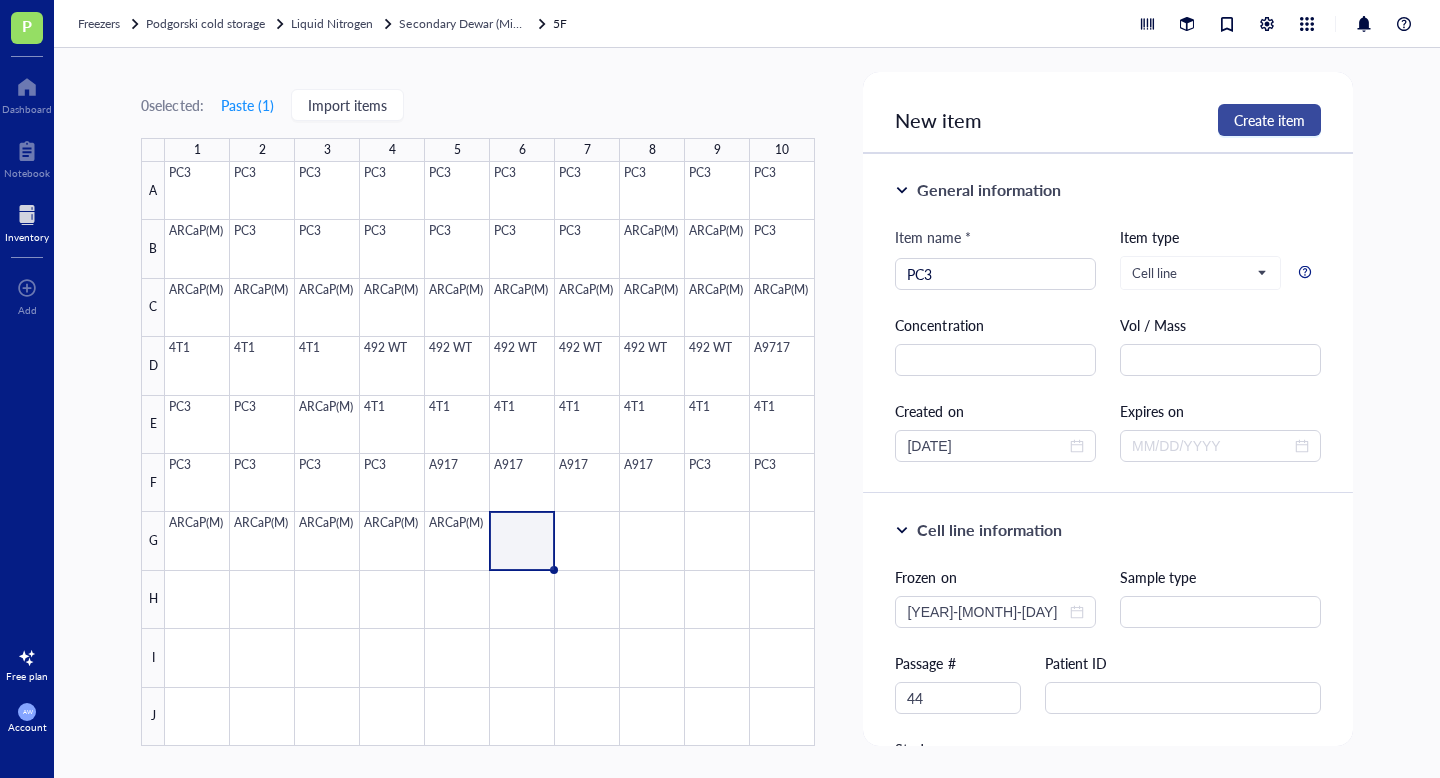 click on "Create item" at bounding box center (1269, 120) 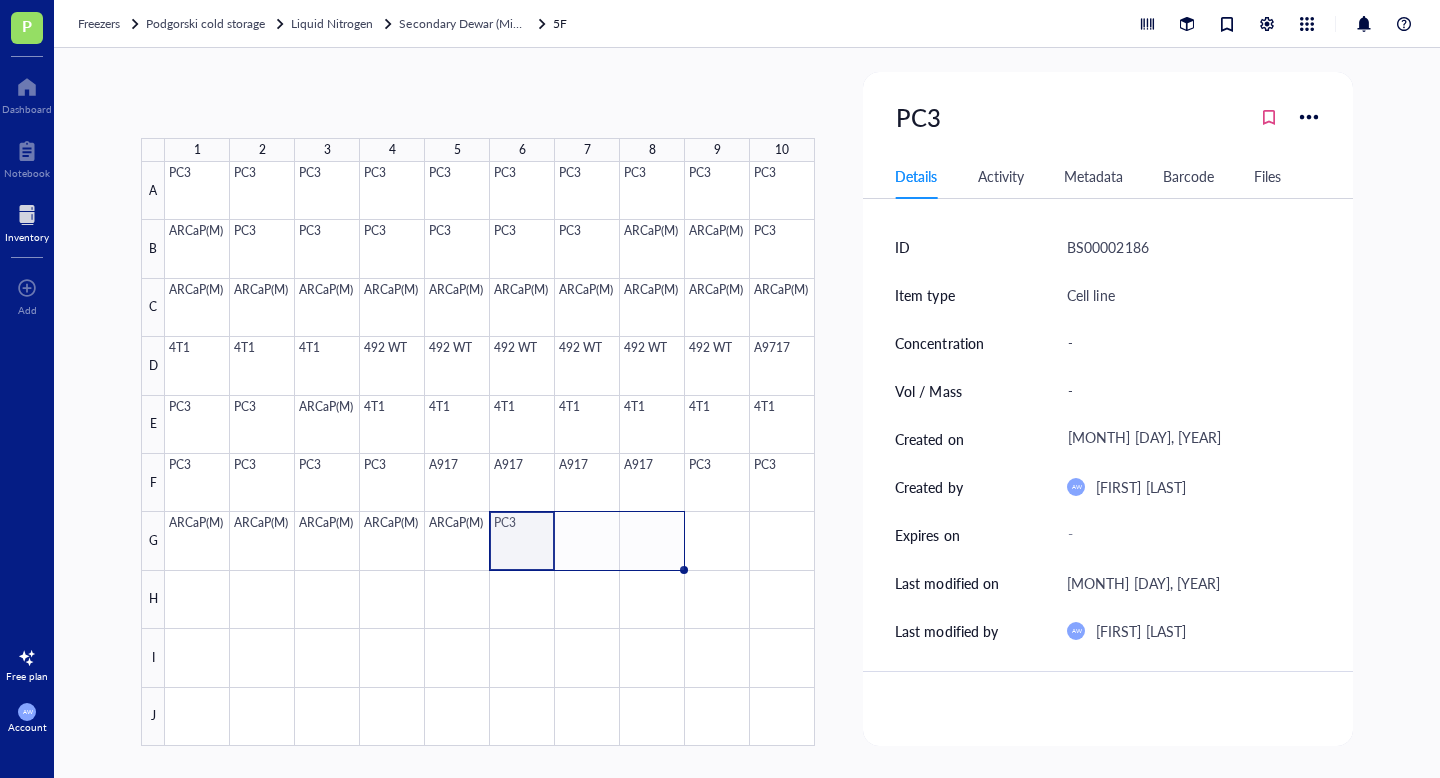 drag, startPoint x: 554, startPoint y: 569, endPoint x: 662, endPoint y: 565, distance: 108.07405 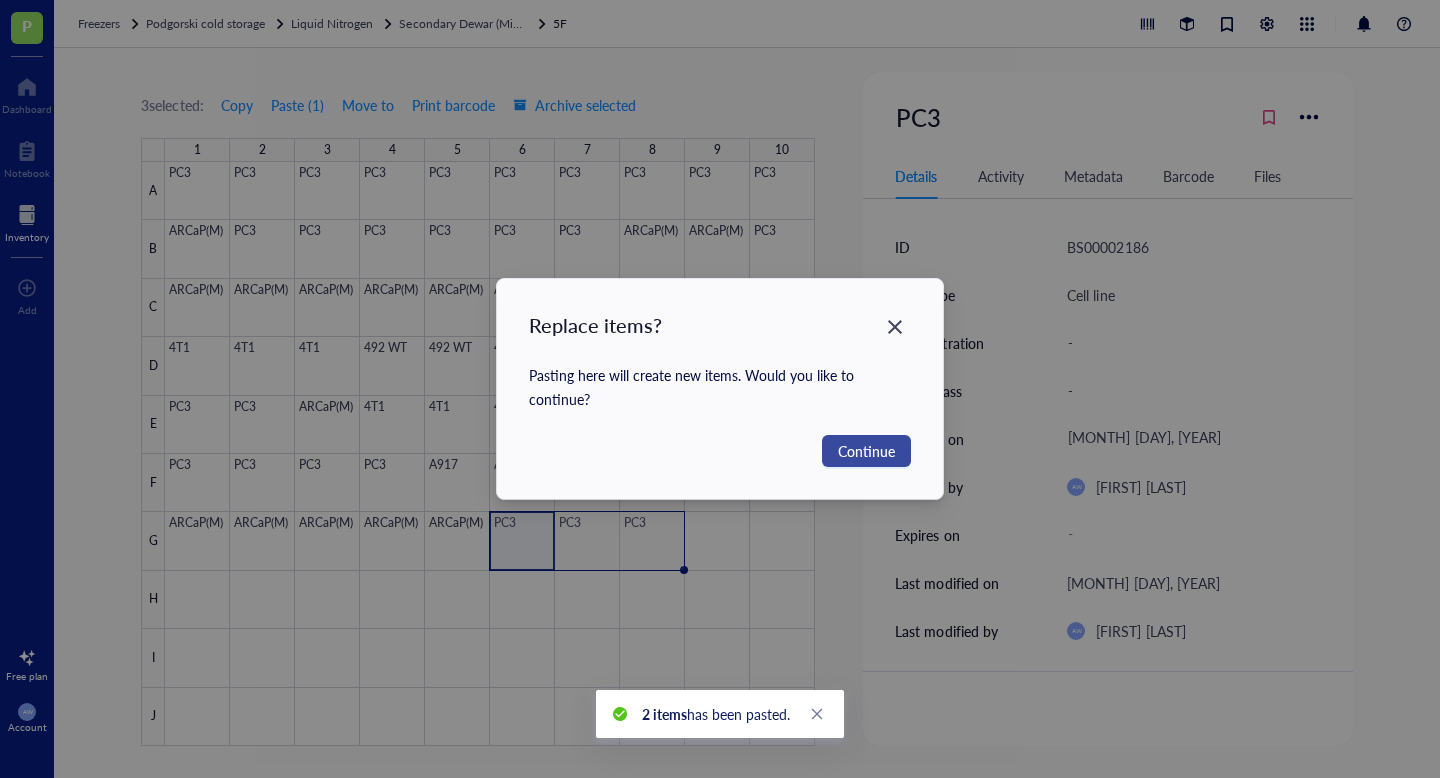 click on "Continue" at bounding box center [866, 451] 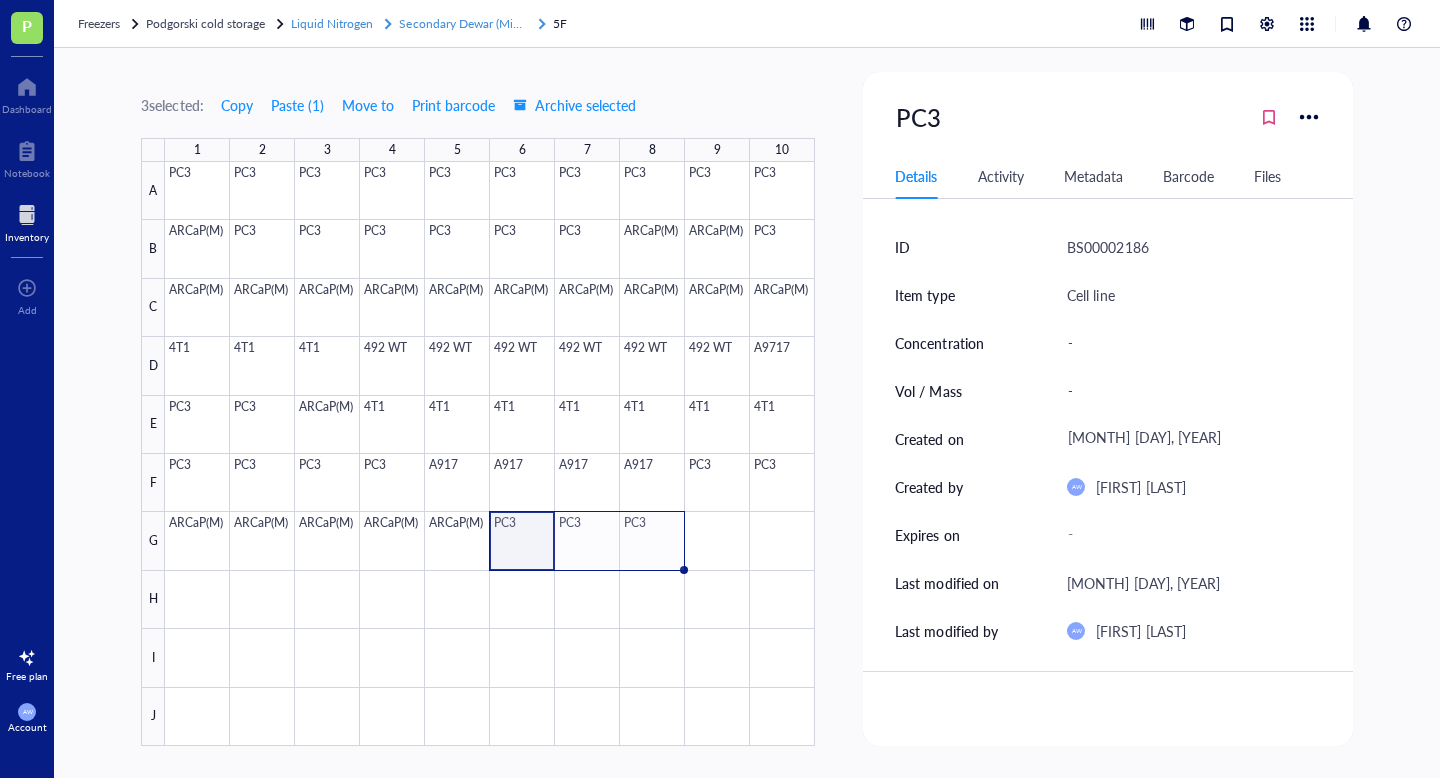 click on "Secondary Dewar (Minhong)" at bounding box center (474, 23) 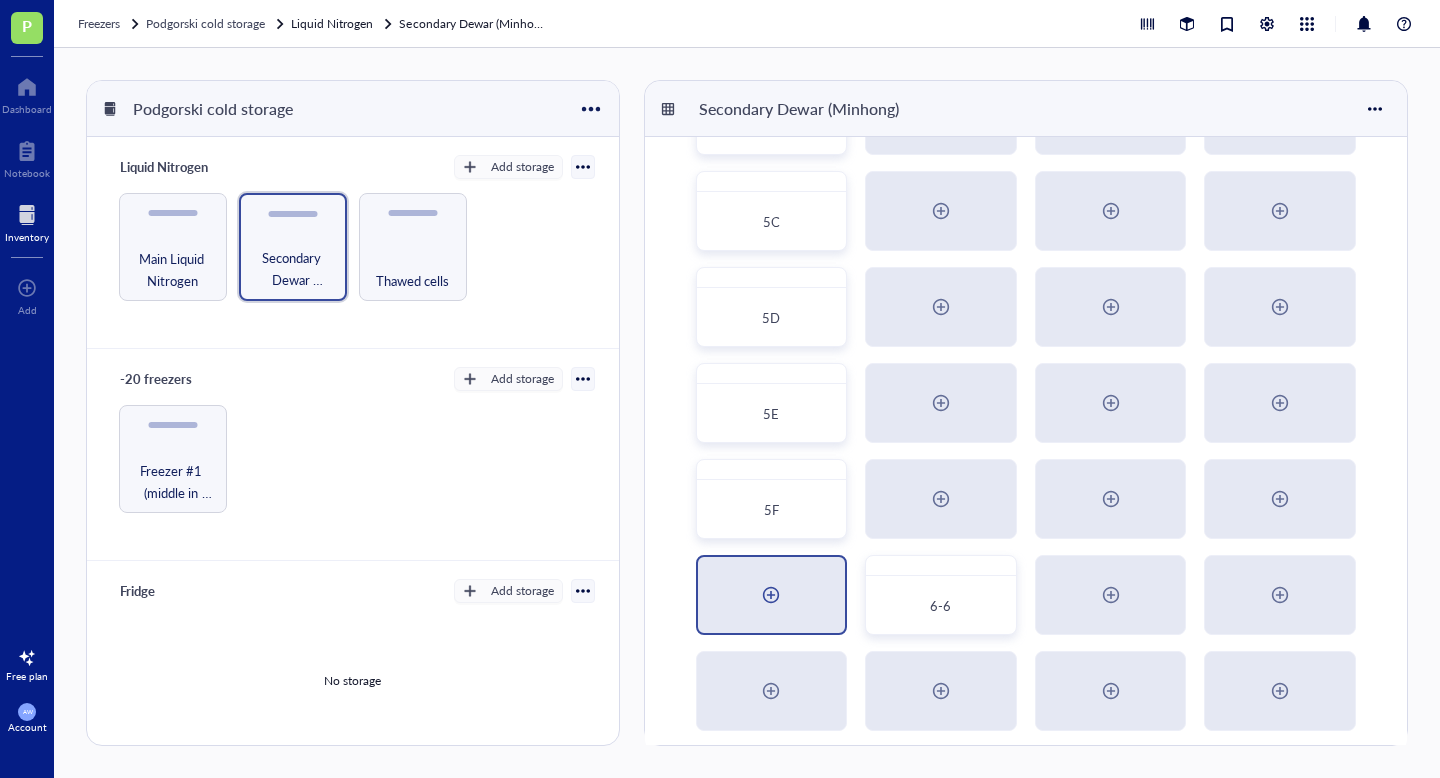 scroll, scrollTop: 190, scrollLeft: 0, axis: vertical 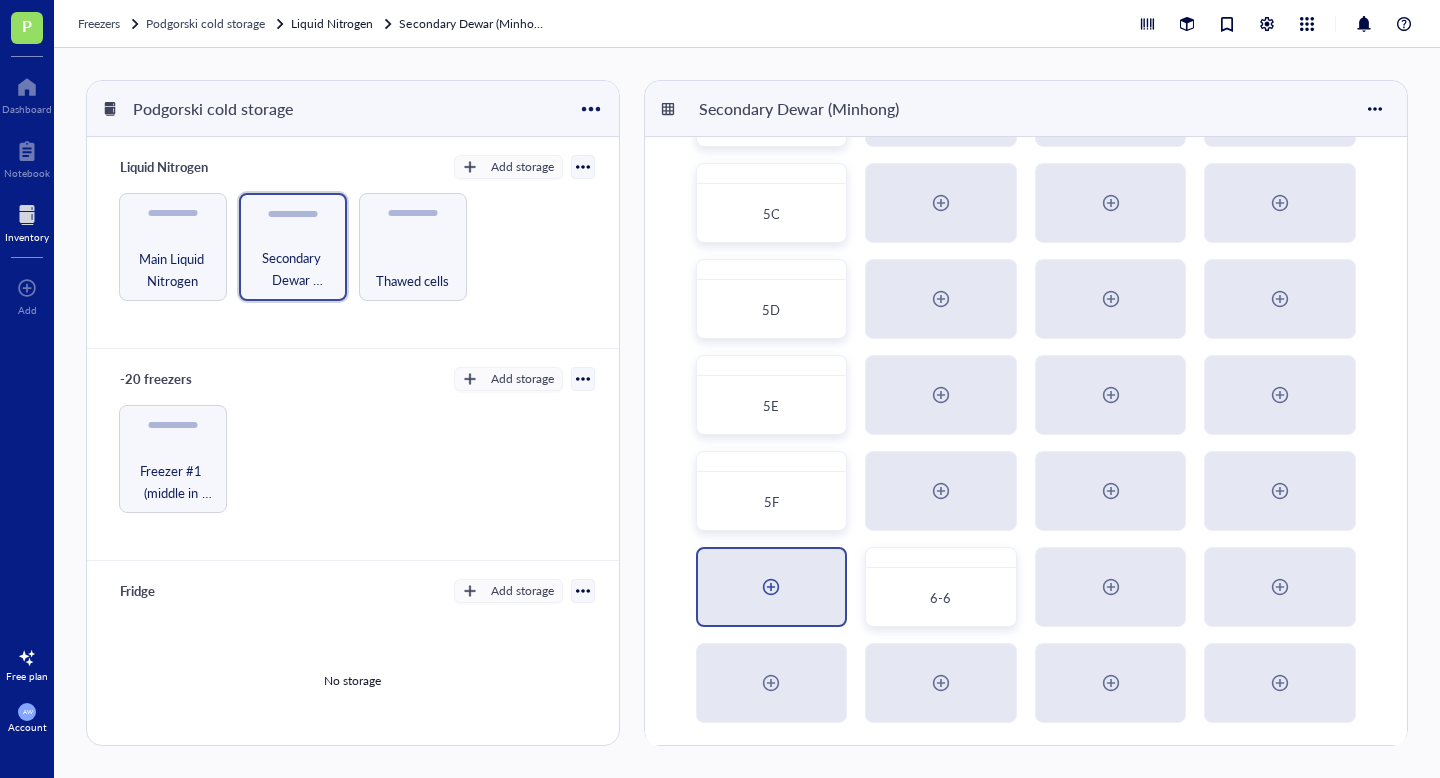 click at bounding box center [772, 587] 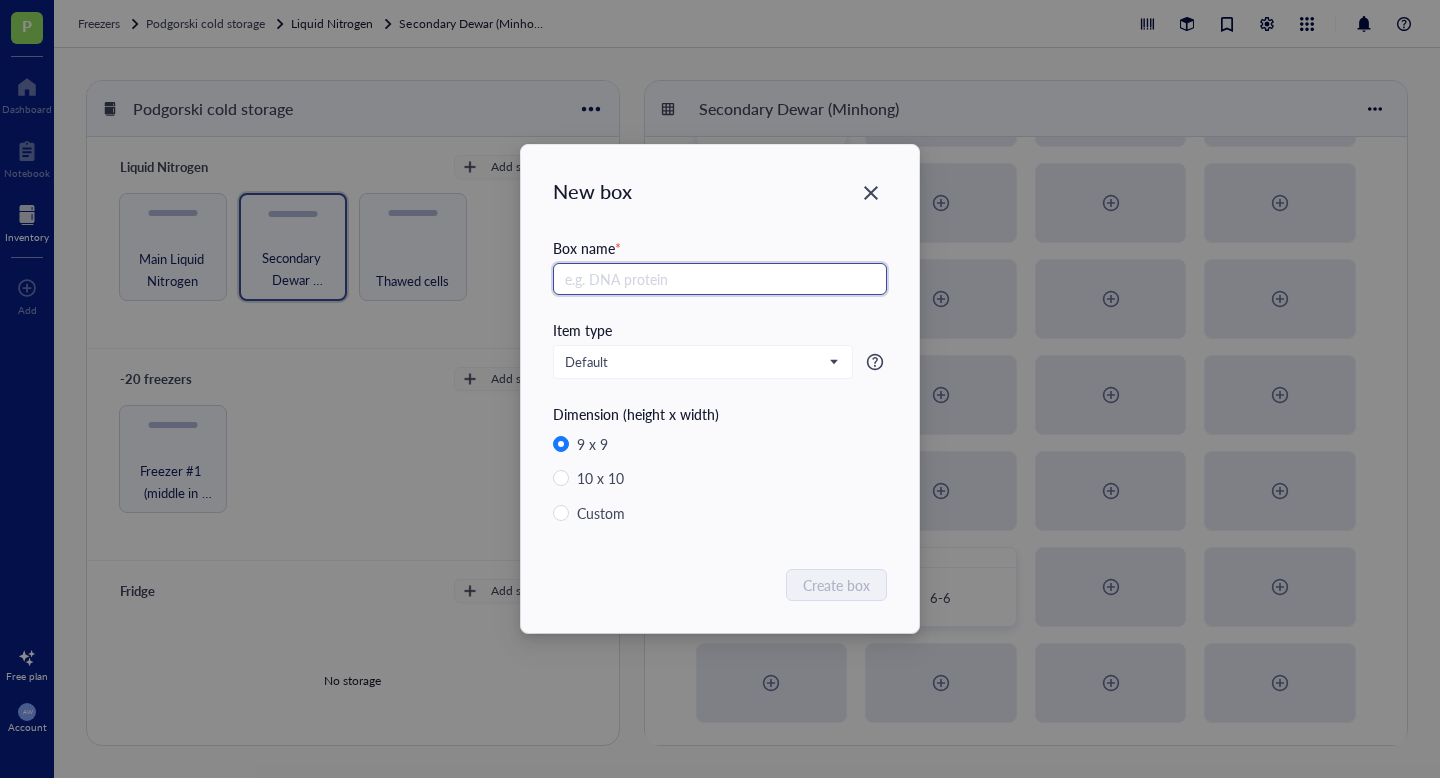 radio on "false" 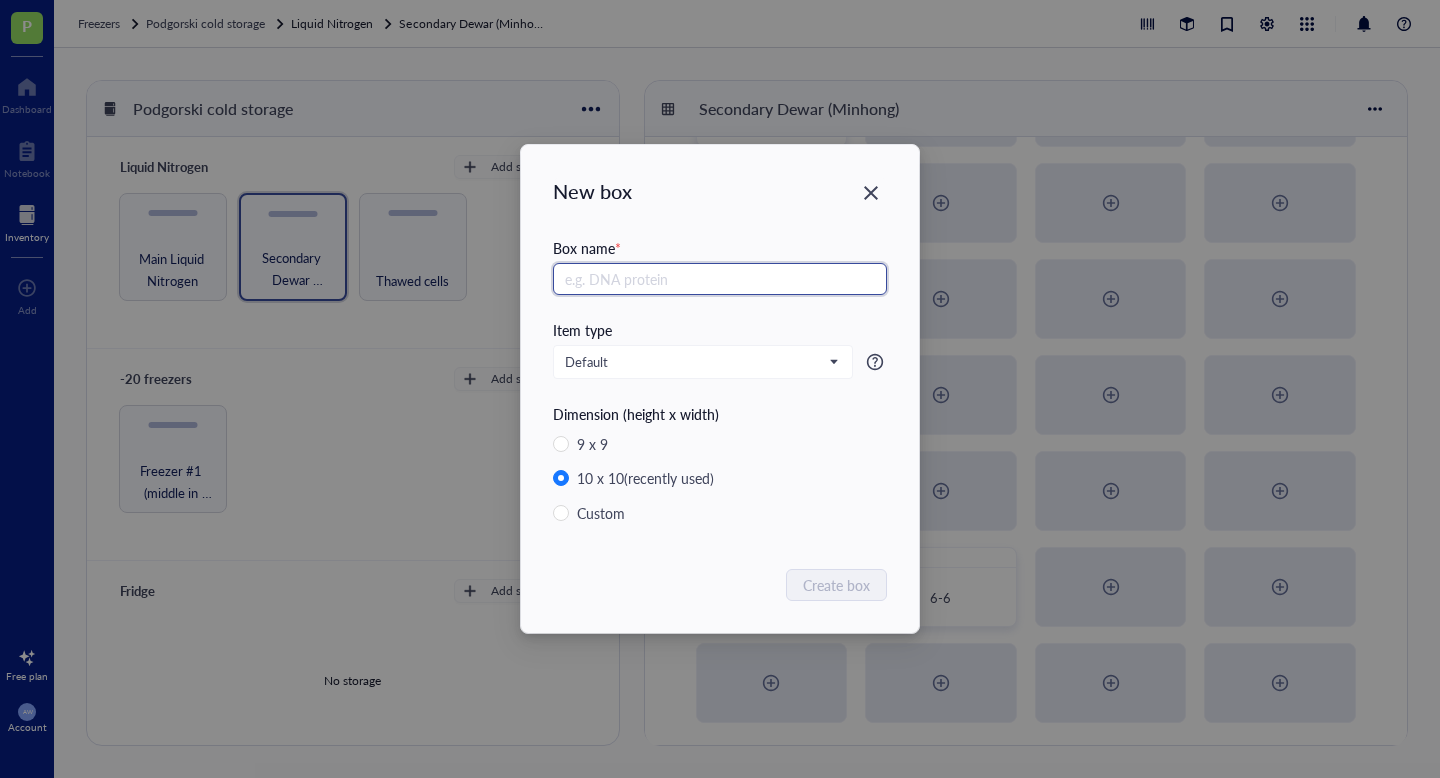 type on "%" 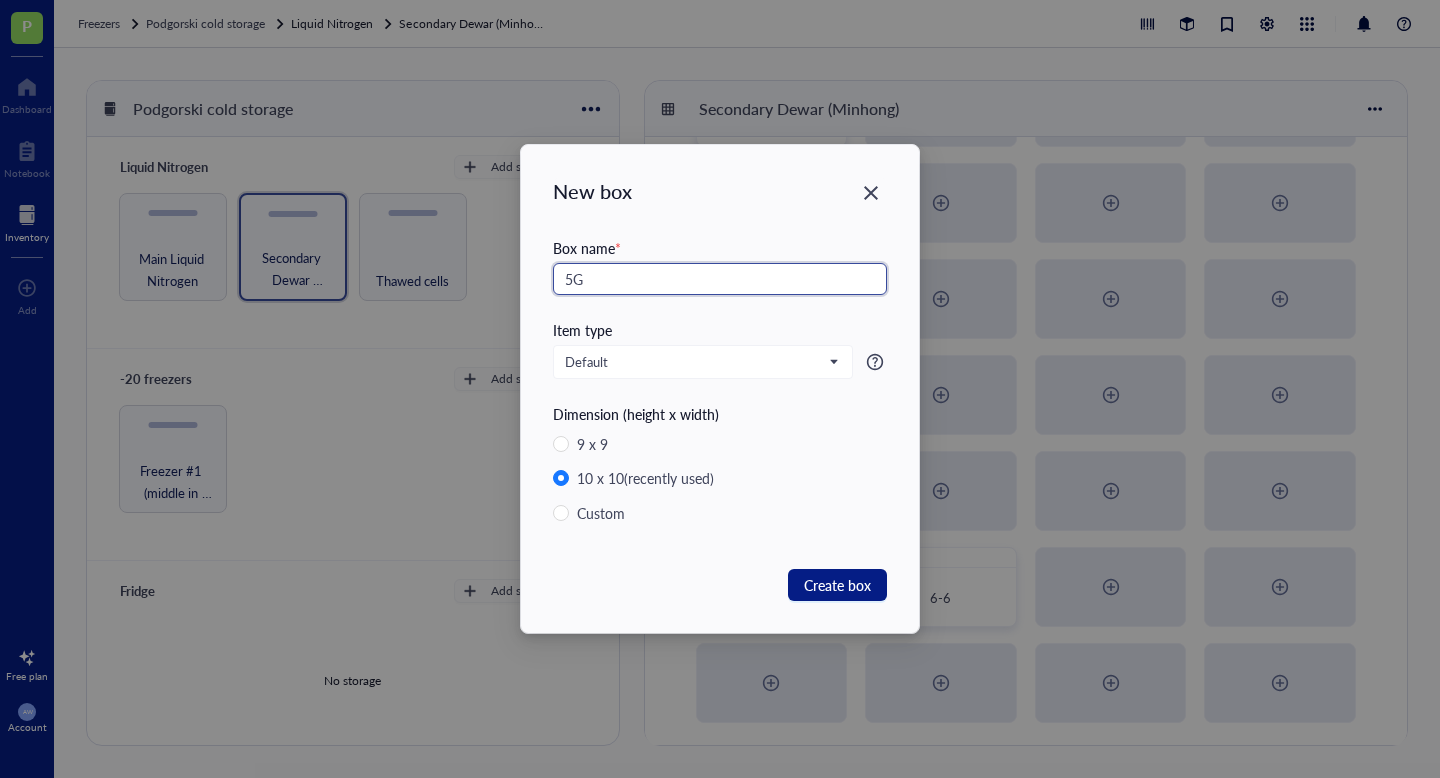type on "5G" 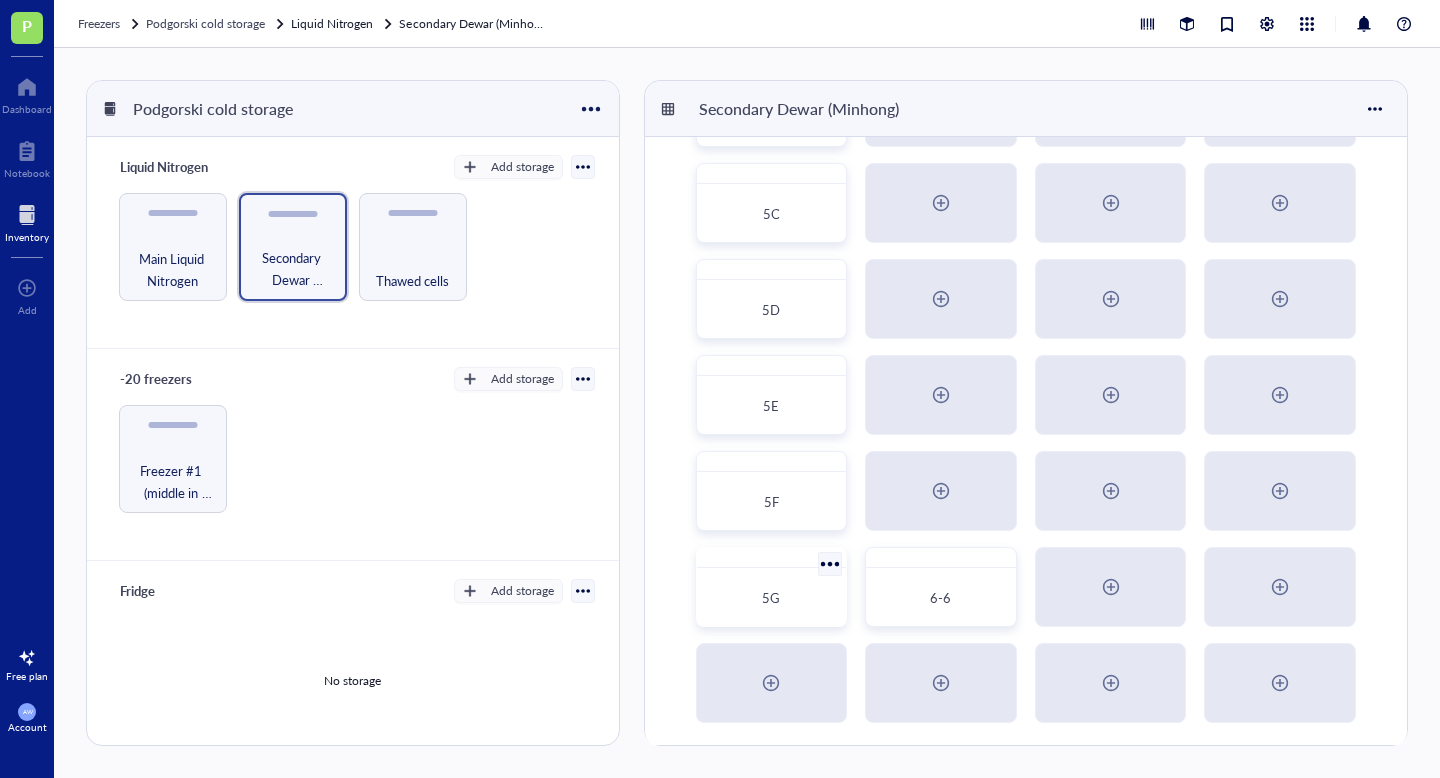 click on "5G" at bounding box center [772, 598] 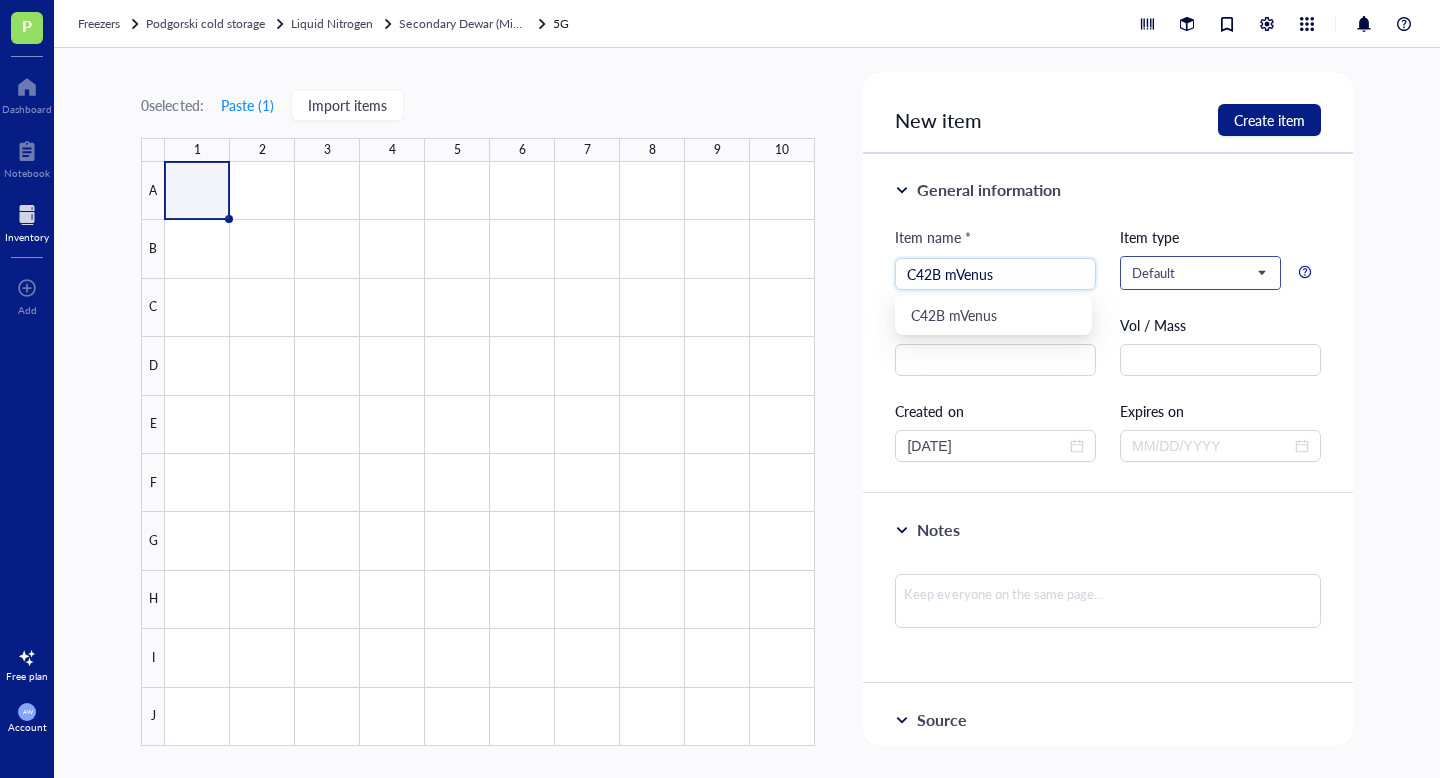 click on "Default" at bounding box center (1198, 273) 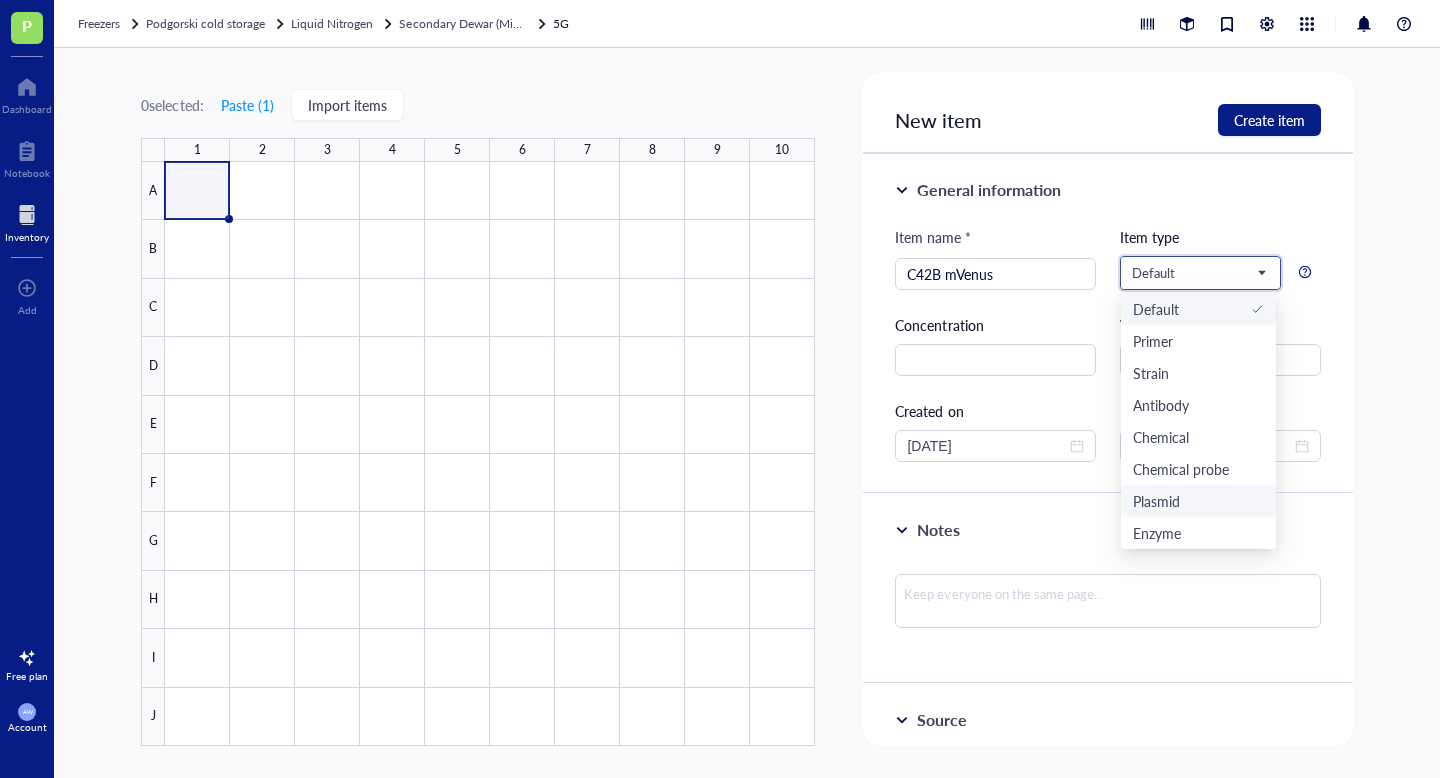 scroll, scrollTop: 67, scrollLeft: 0, axis: vertical 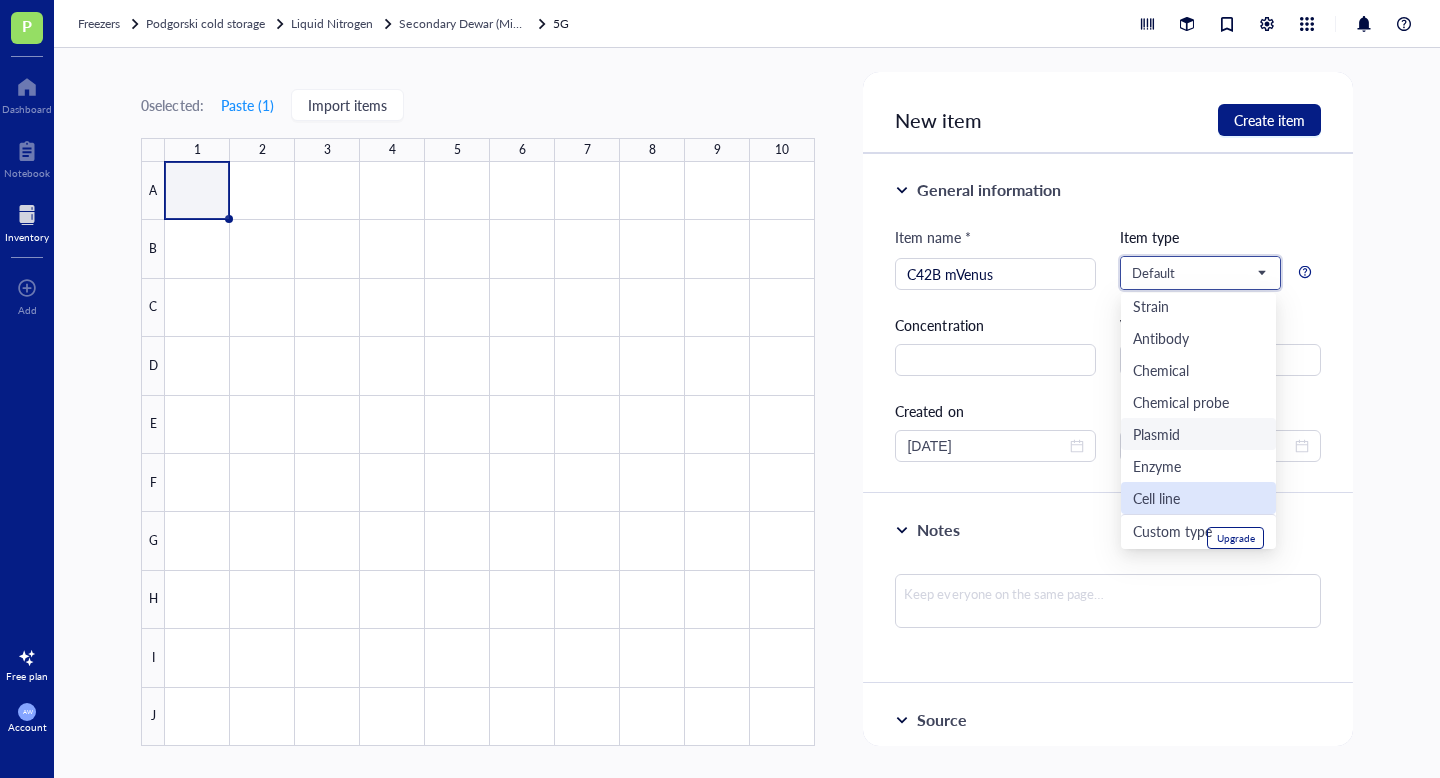 click on "Cell line" at bounding box center [1156, 498] 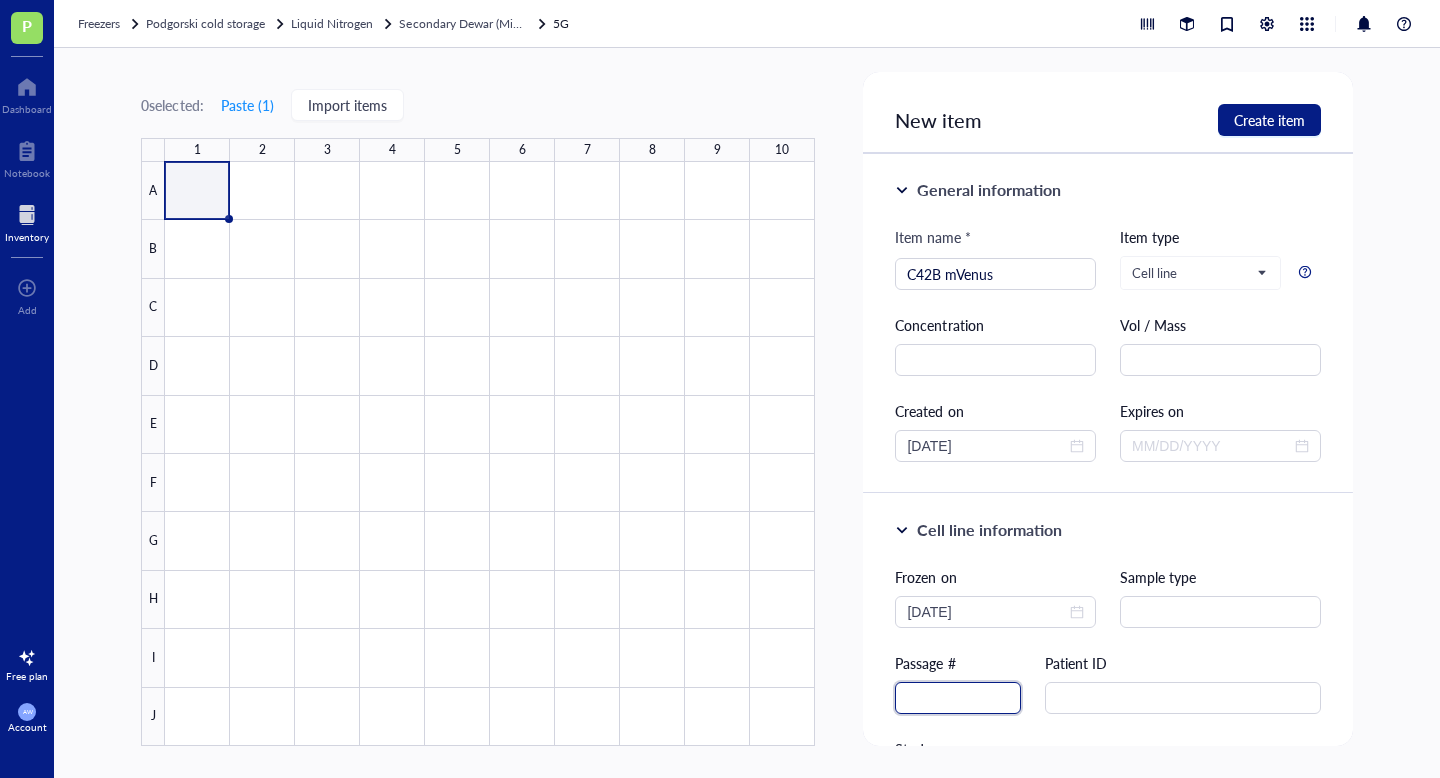 click at bounding box center (958, 698) 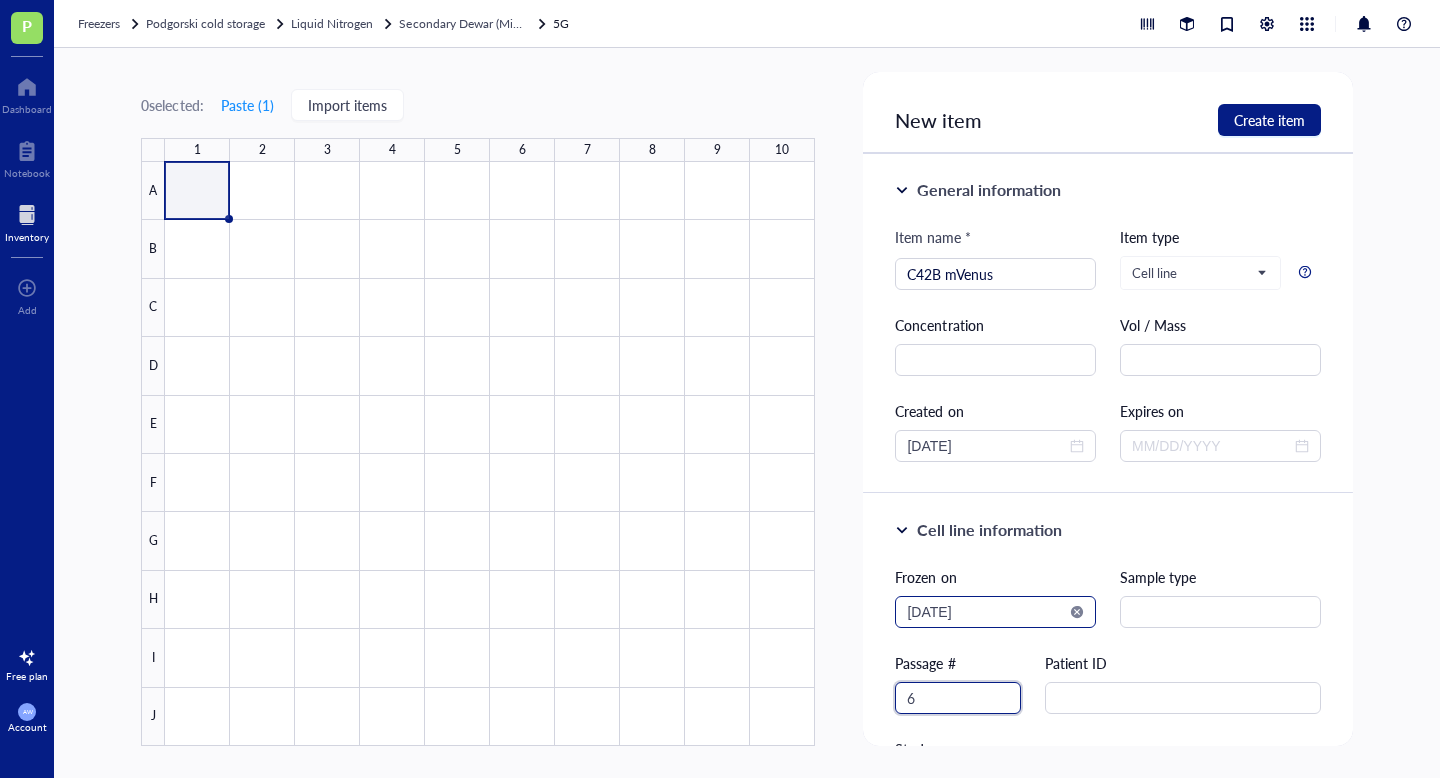 type on "6" 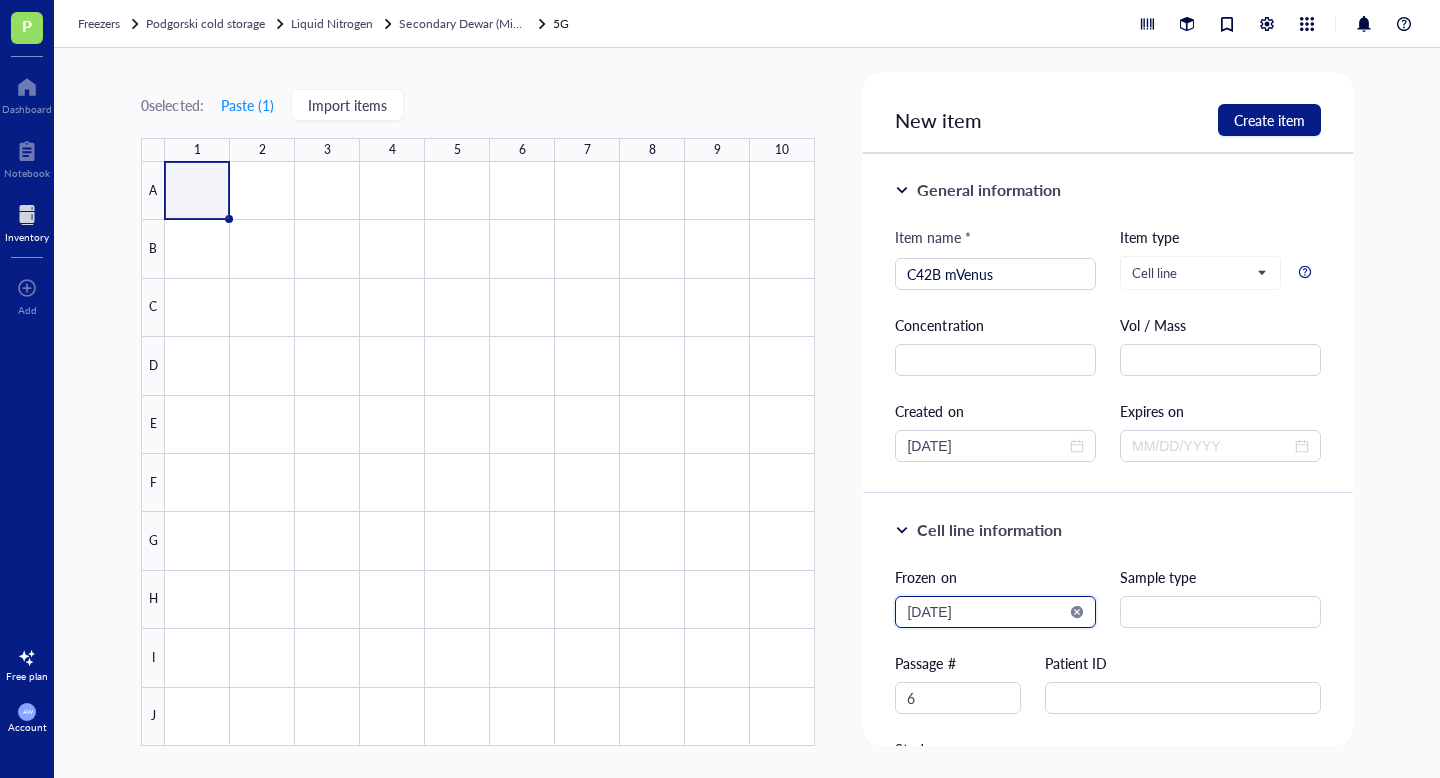 click on "2025-08-02" at bounding box center [986, 612] 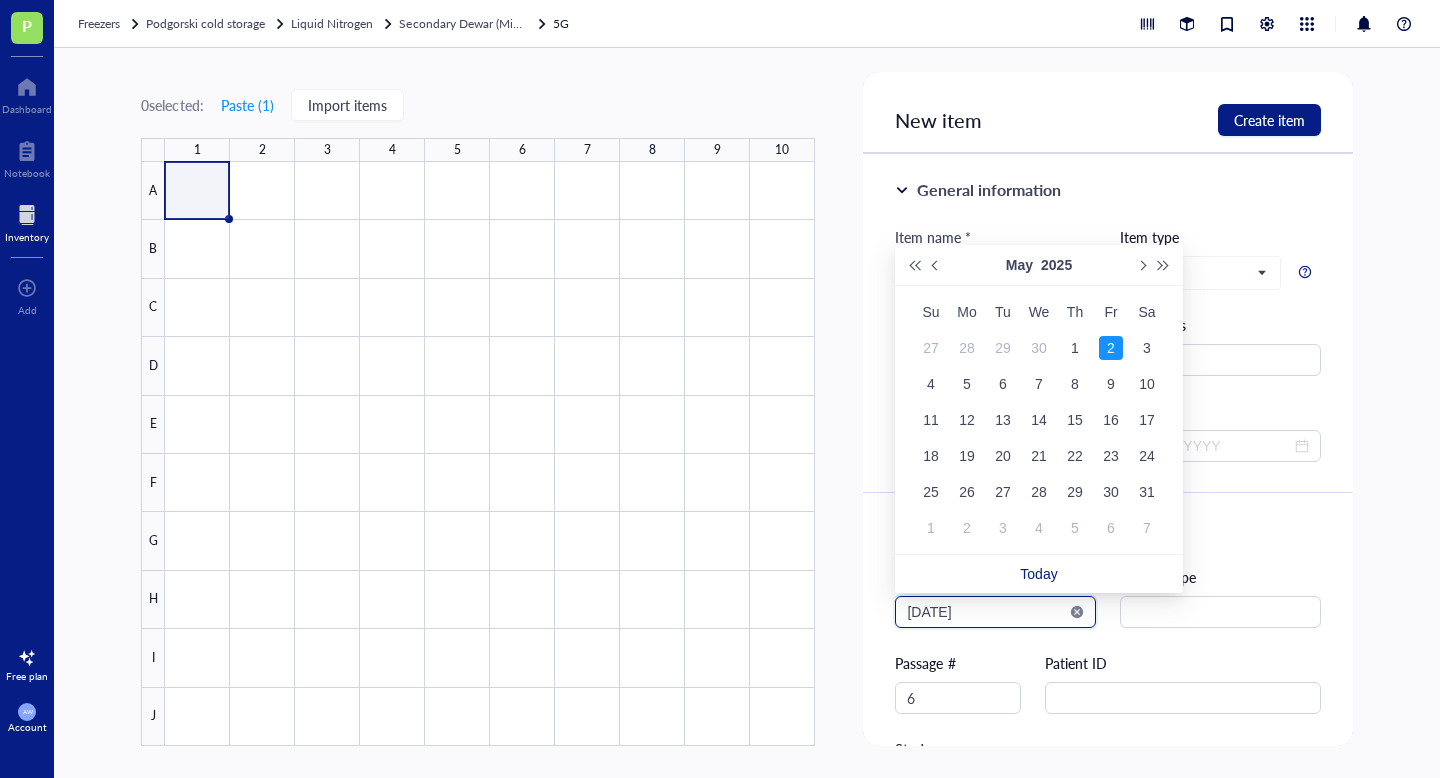 click on "2025-05-02" at bounding box center (986, 612) 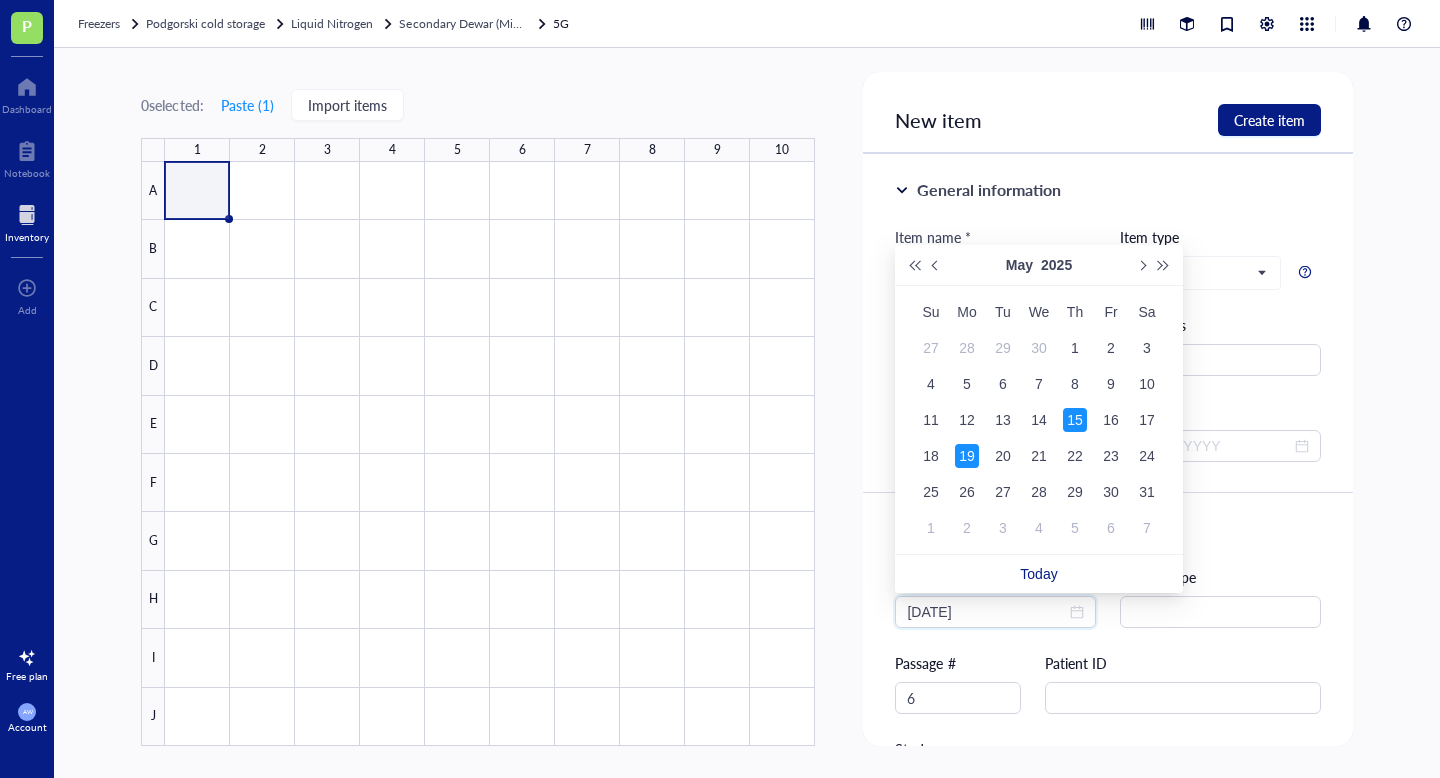 type on "2025-05-19" 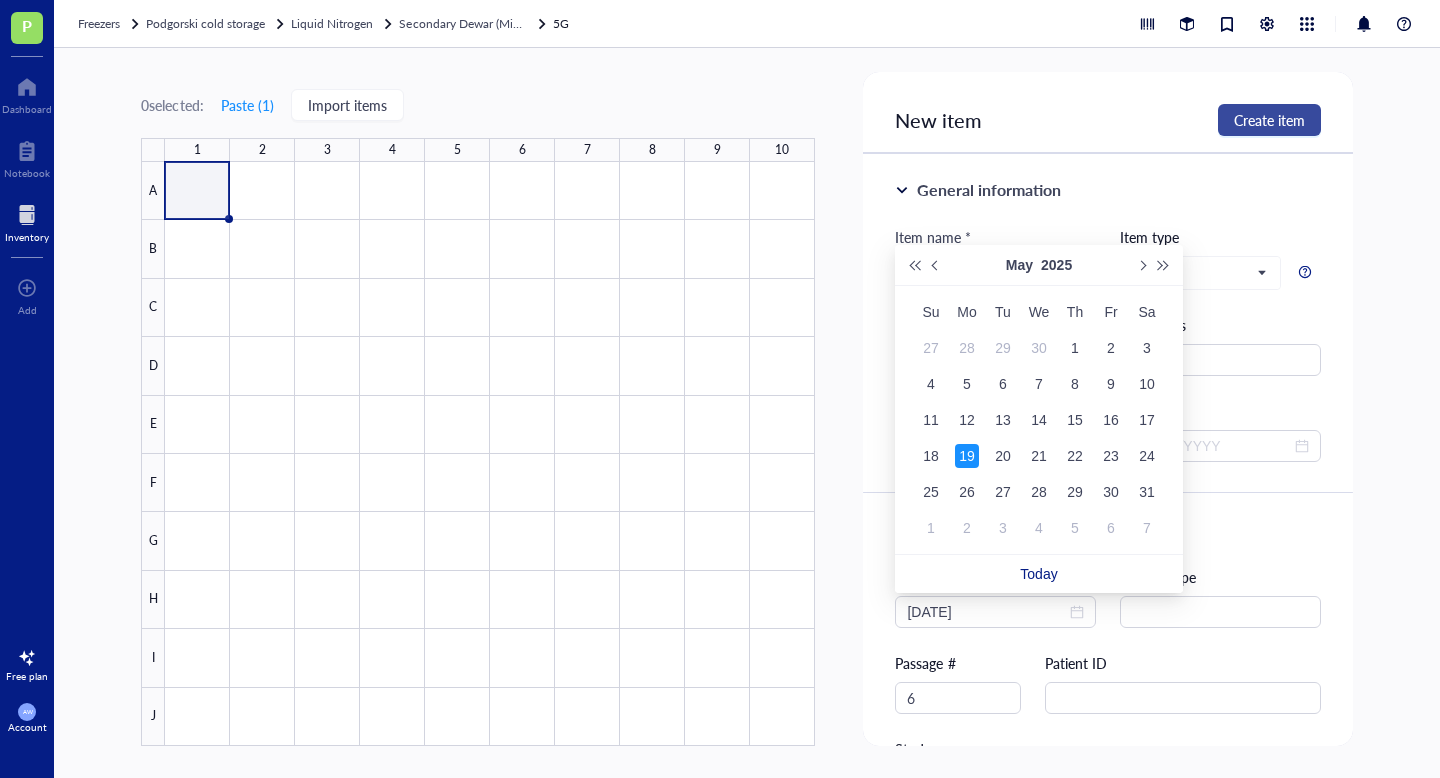 click on "Create item" at bounding box center [1269, 120] 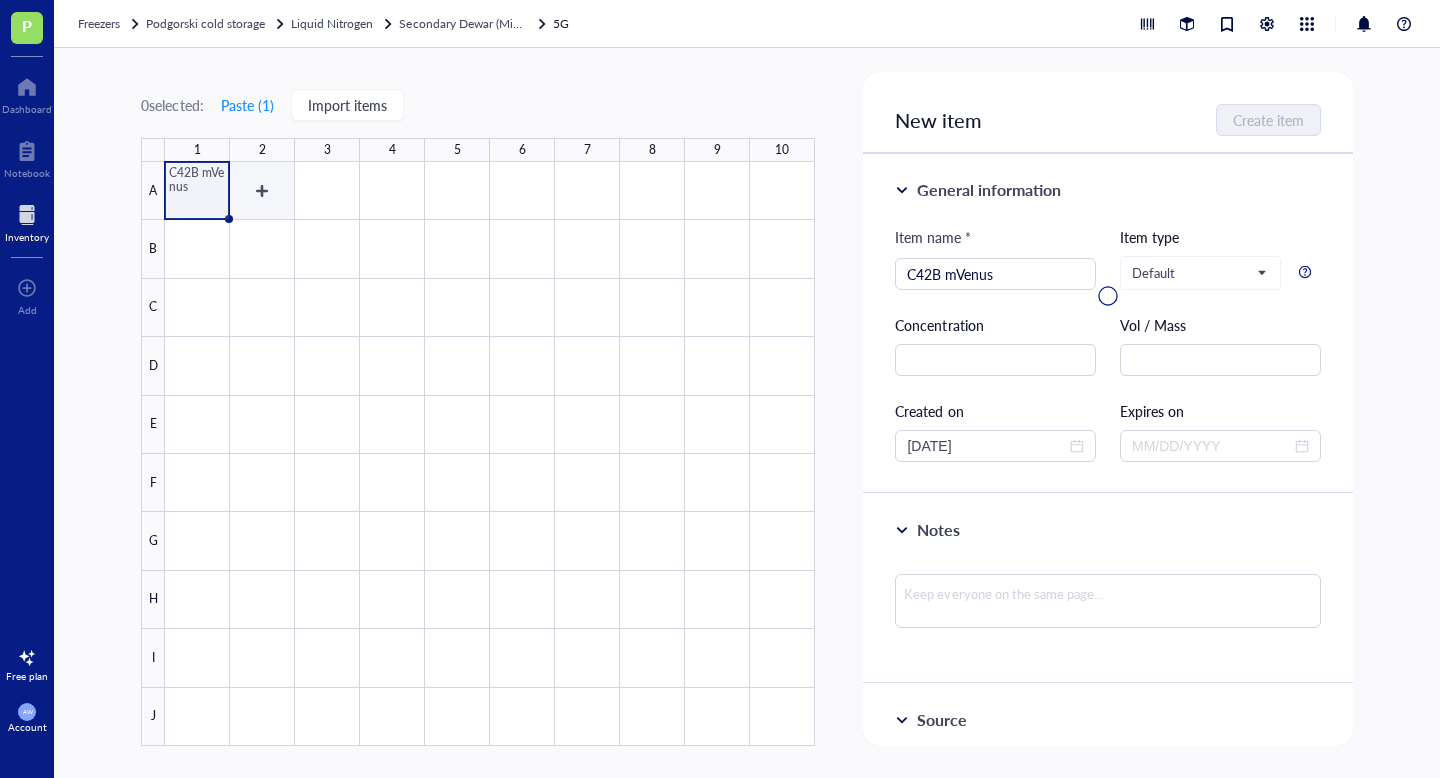 click at bounding box center [490, 454] 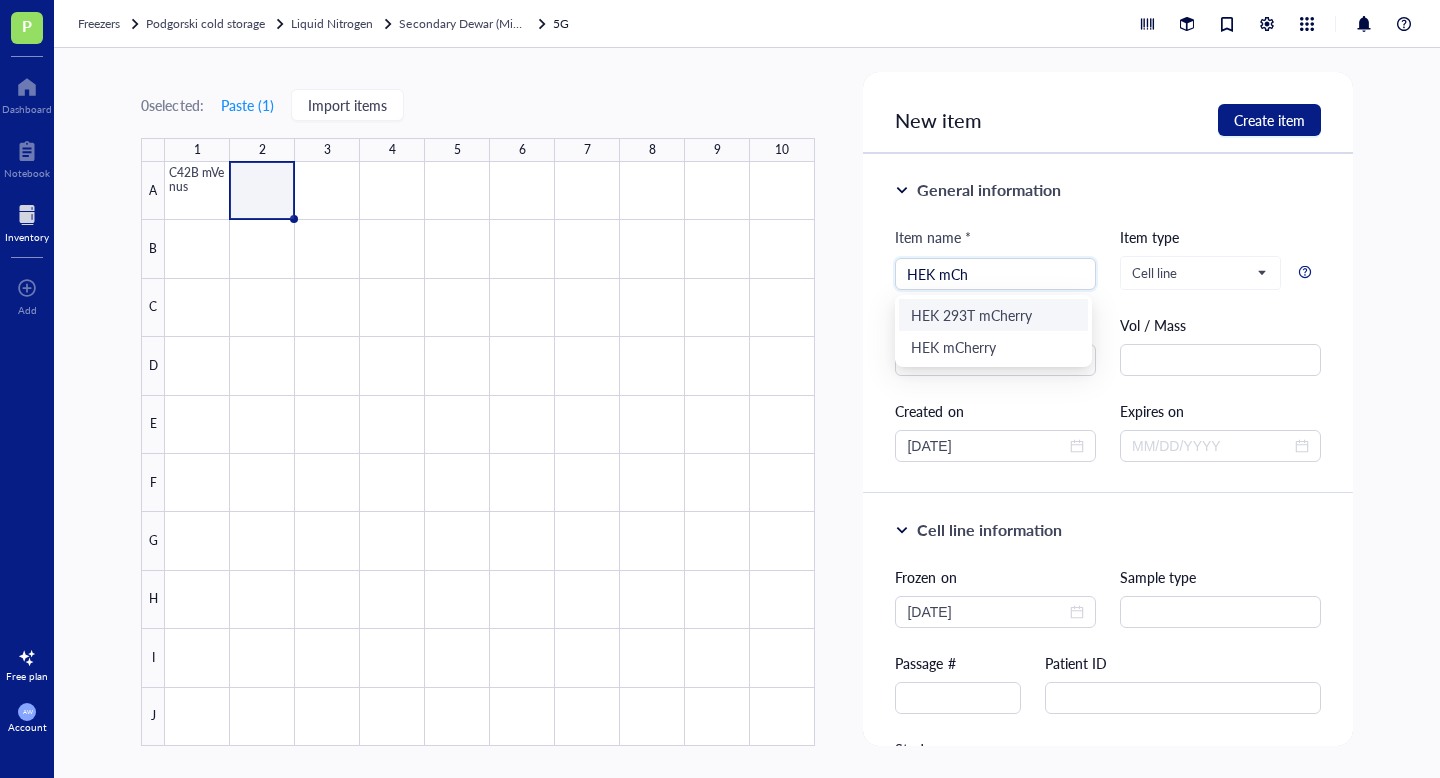 click on "HEK 293T mCherry" at bounding box center (993, 315) 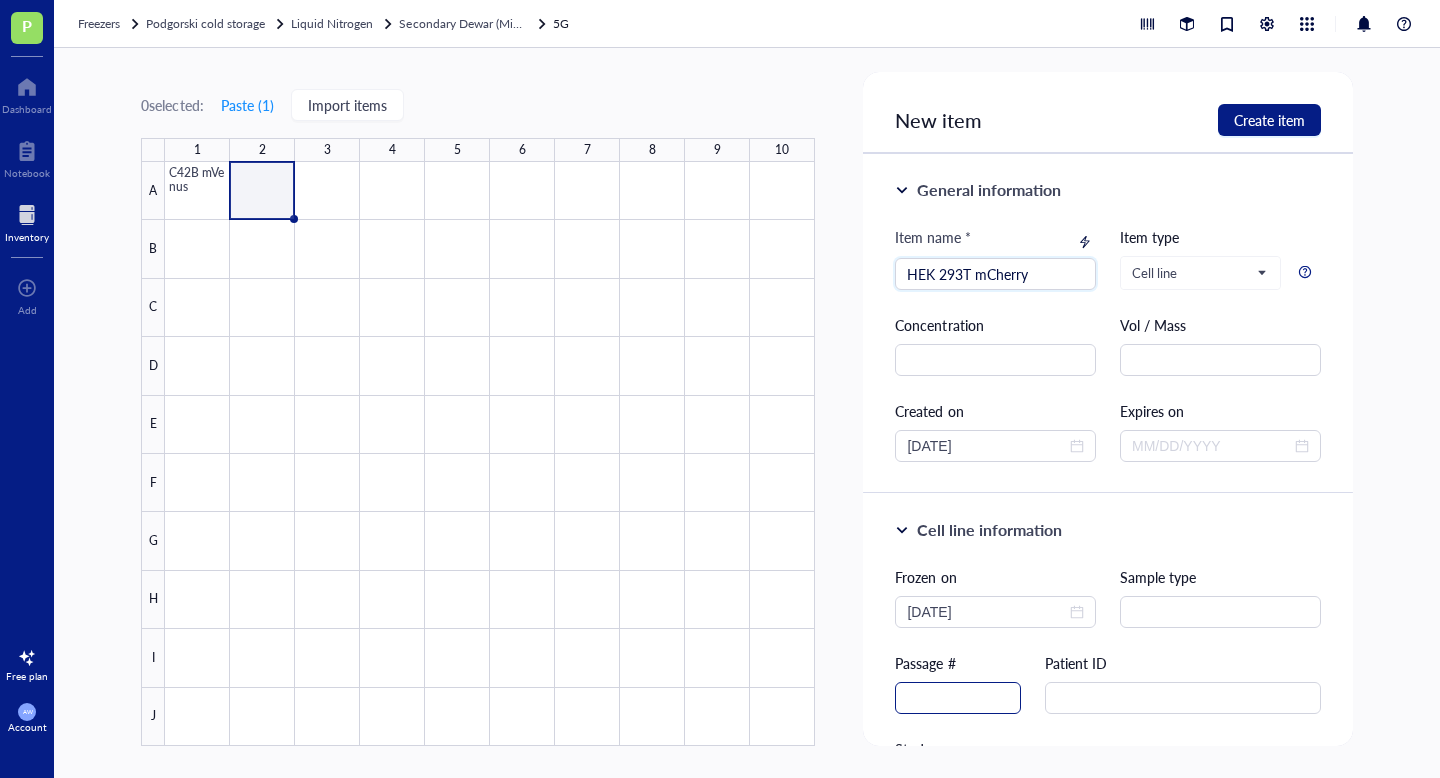 type on "HEK 293T mCherry" 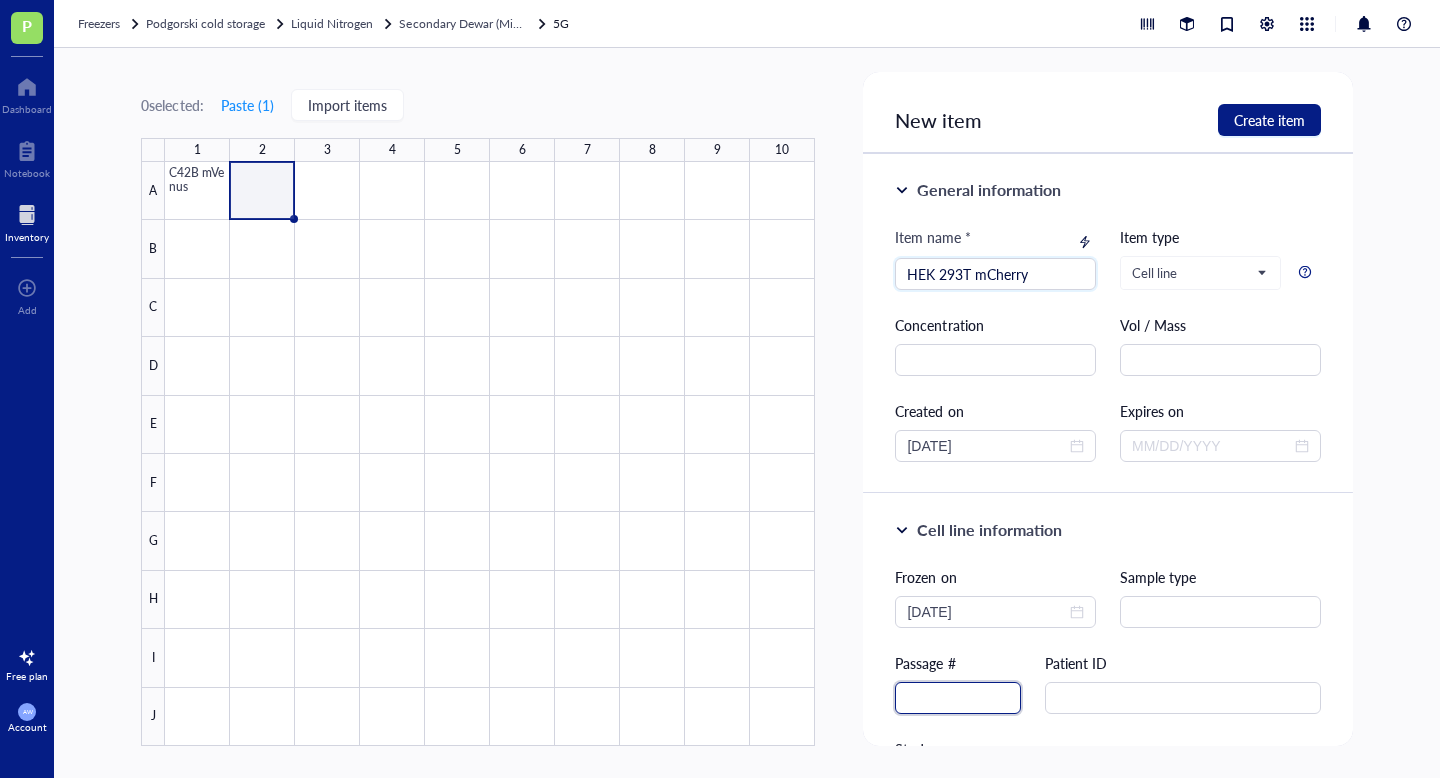 click at bounding box center (958, 698) 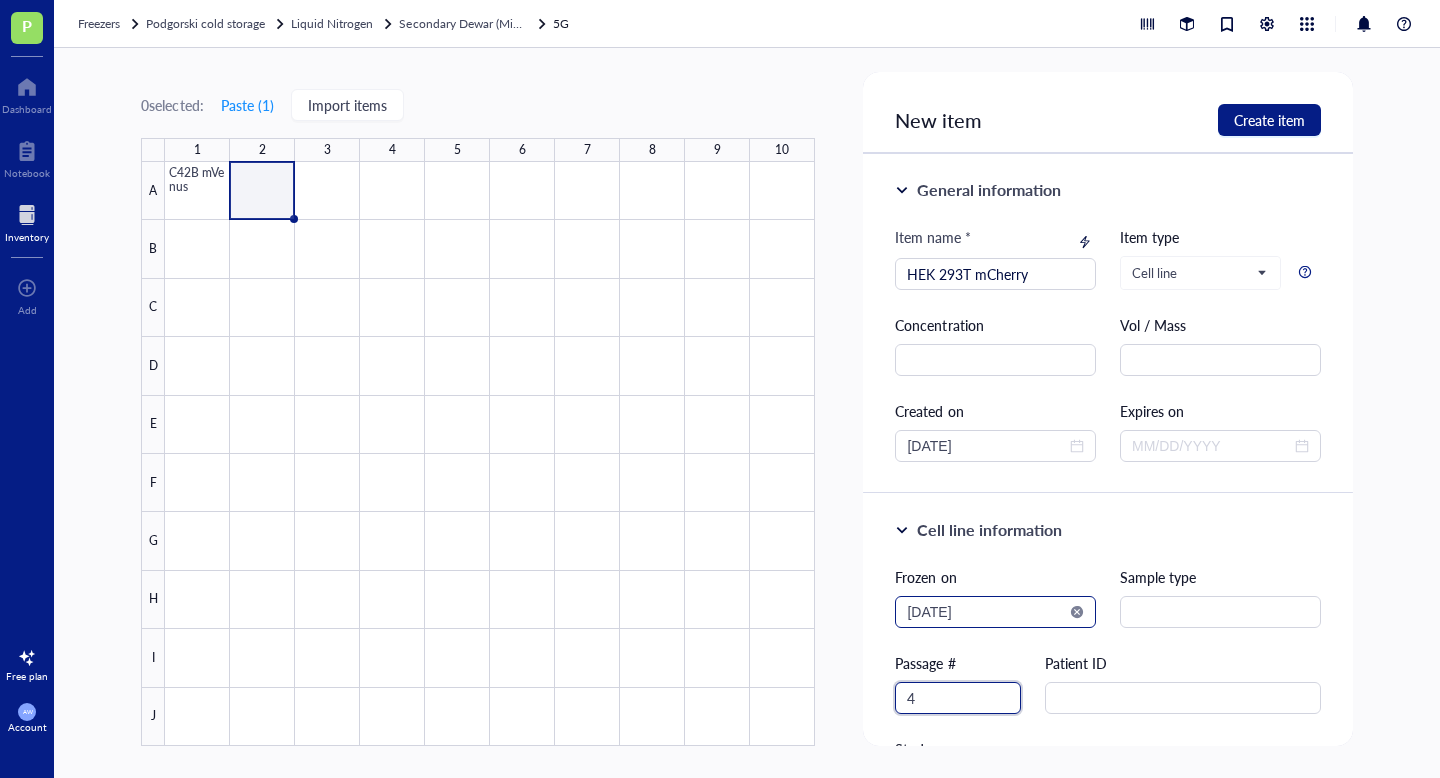 type on "4" 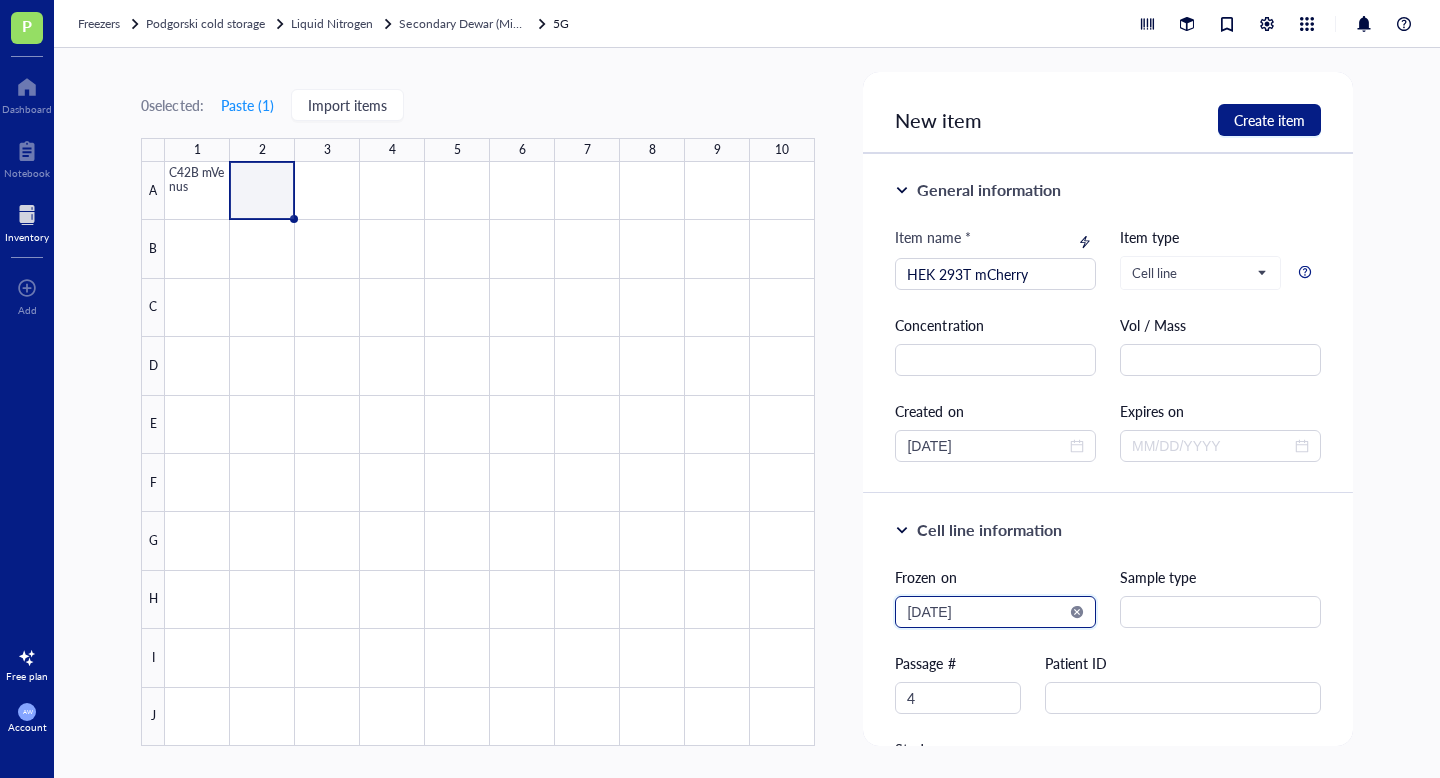 click on "2025-08-02" at bounding box center (986, 612) 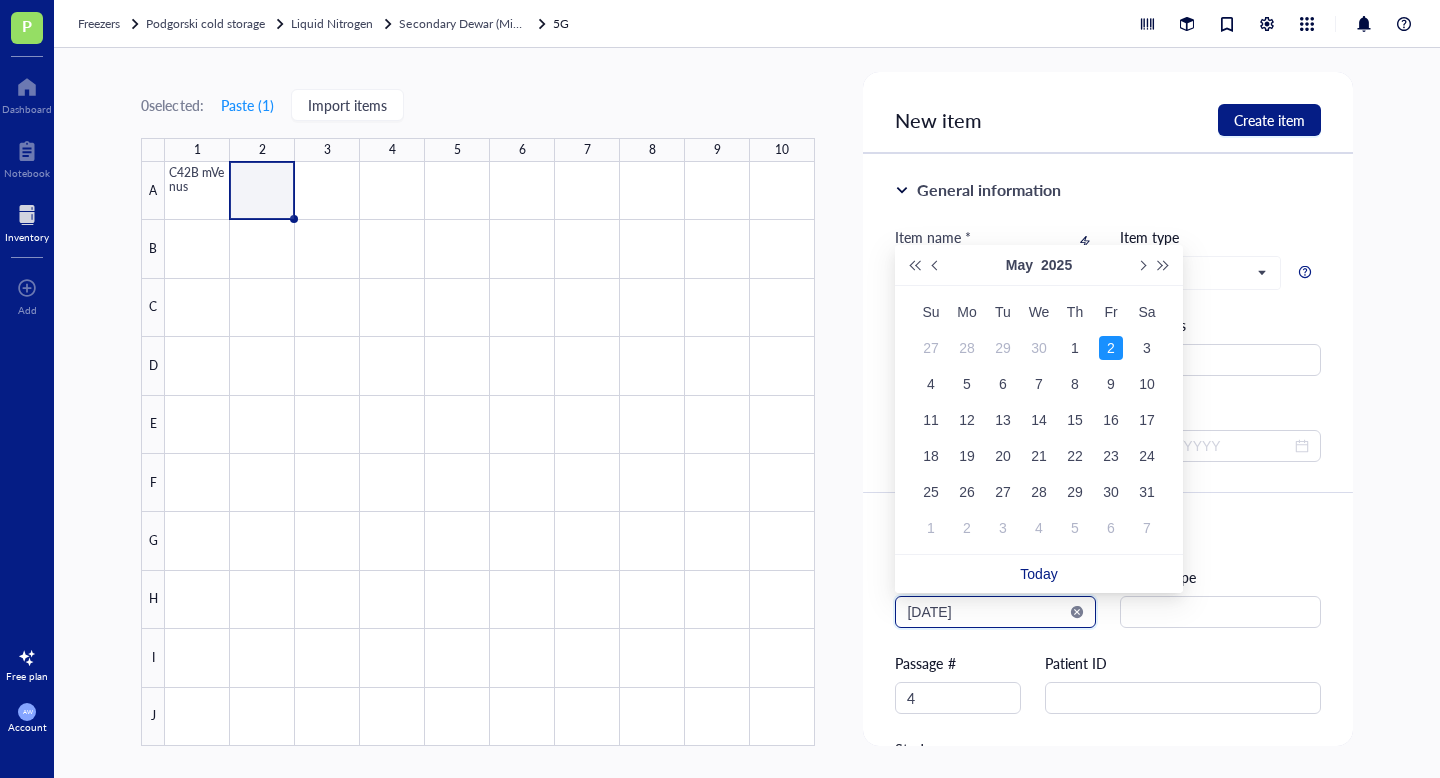 click on "2025-05-02" at bounding box center (986, 612) 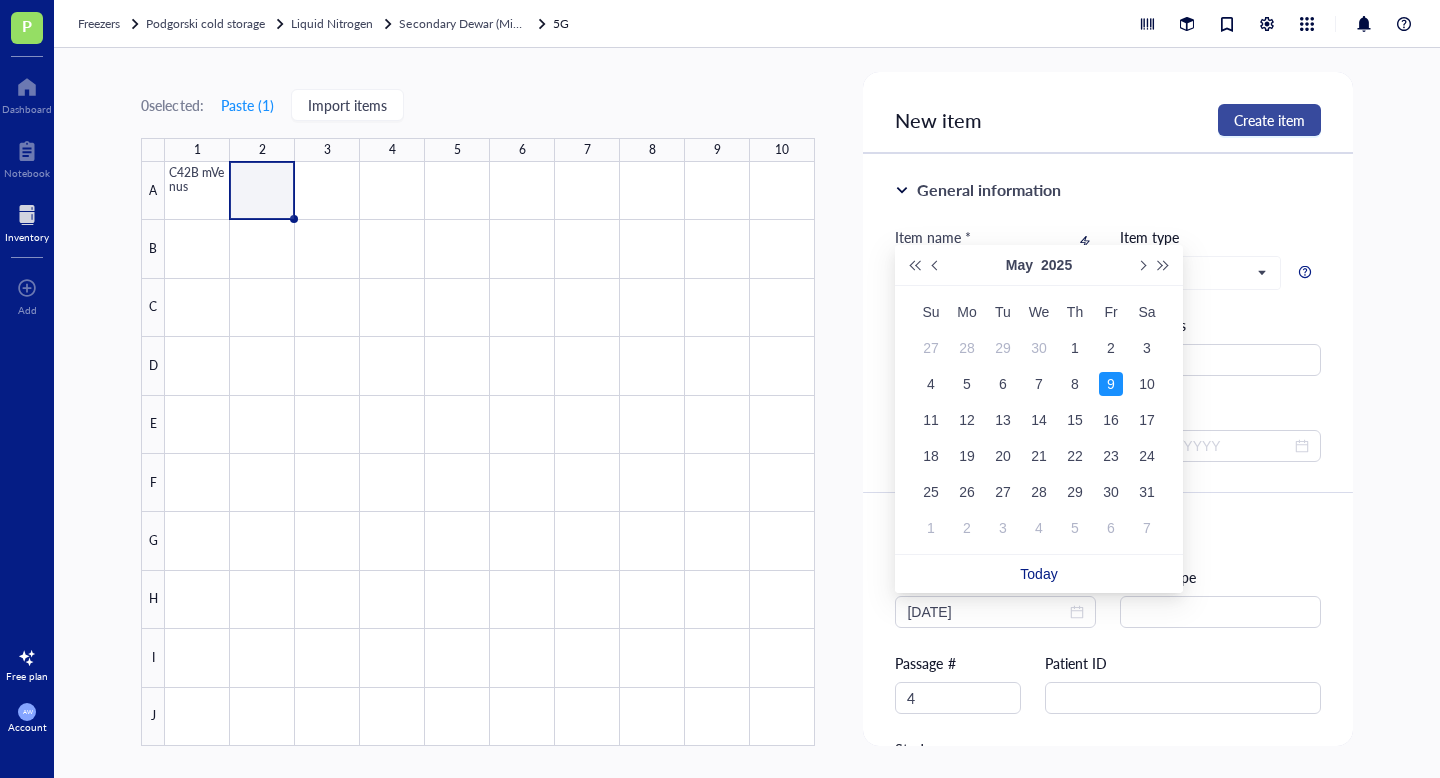click on "Create item" at bounding box center (1269, 120) 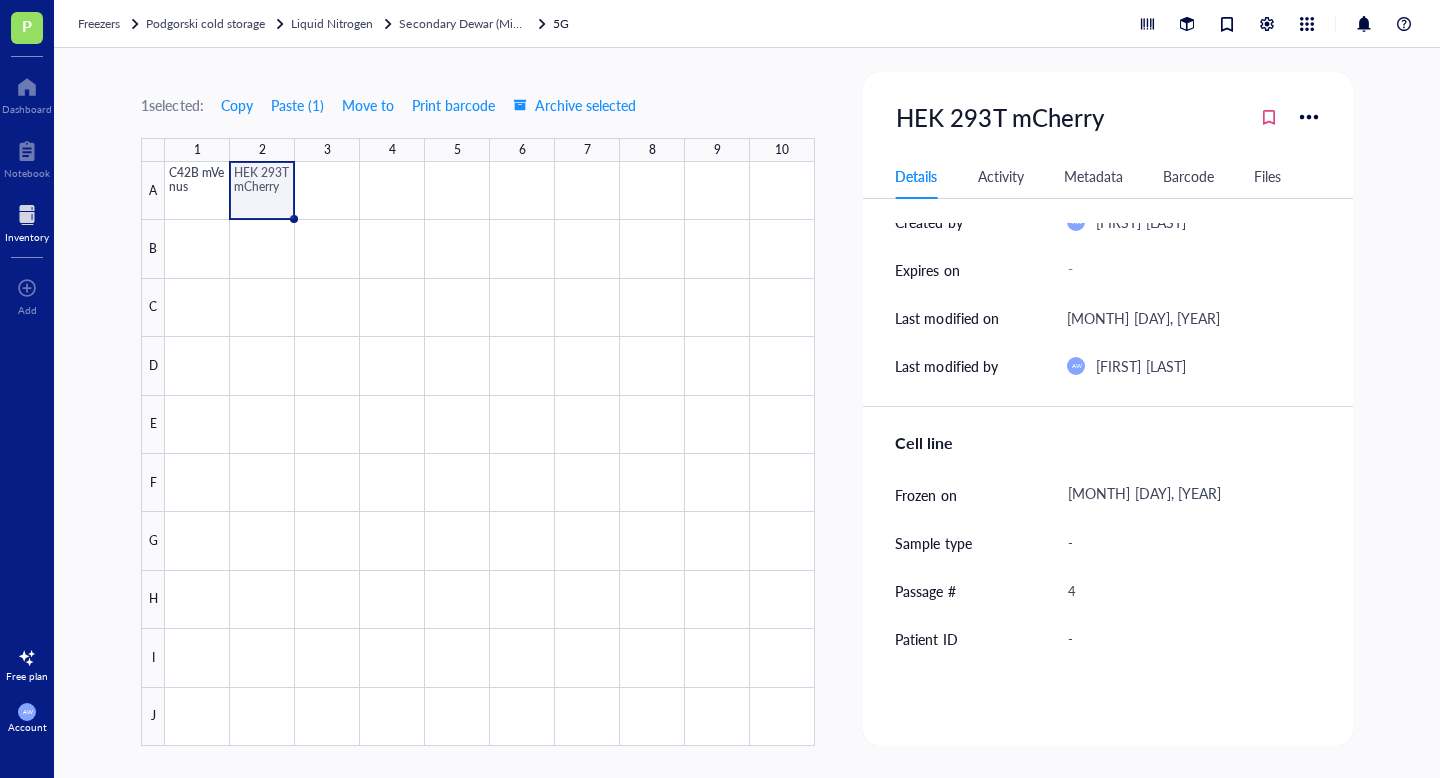 scroll, scrollTop: 278, scrollLeft: 0, axis: vertical 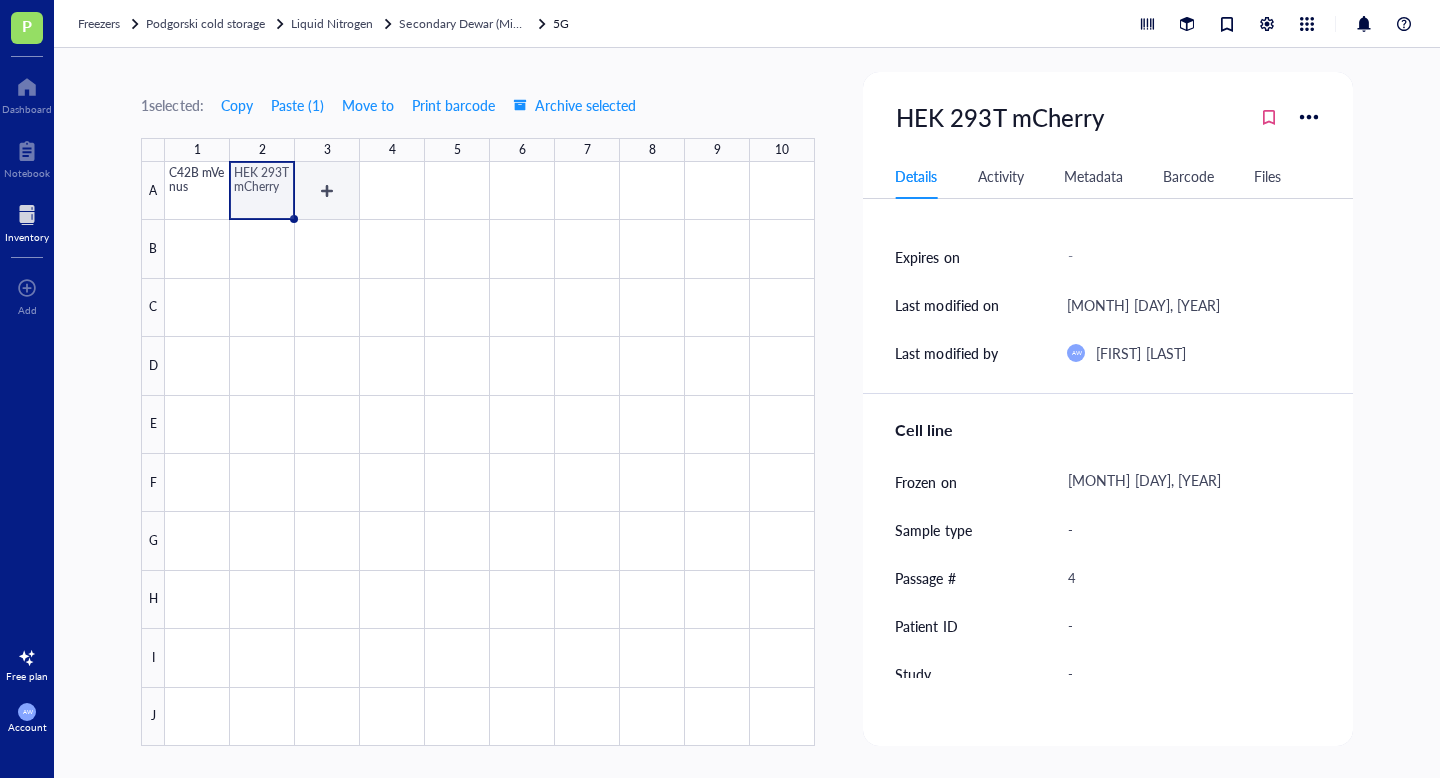 click at bounding box center (490, 454) 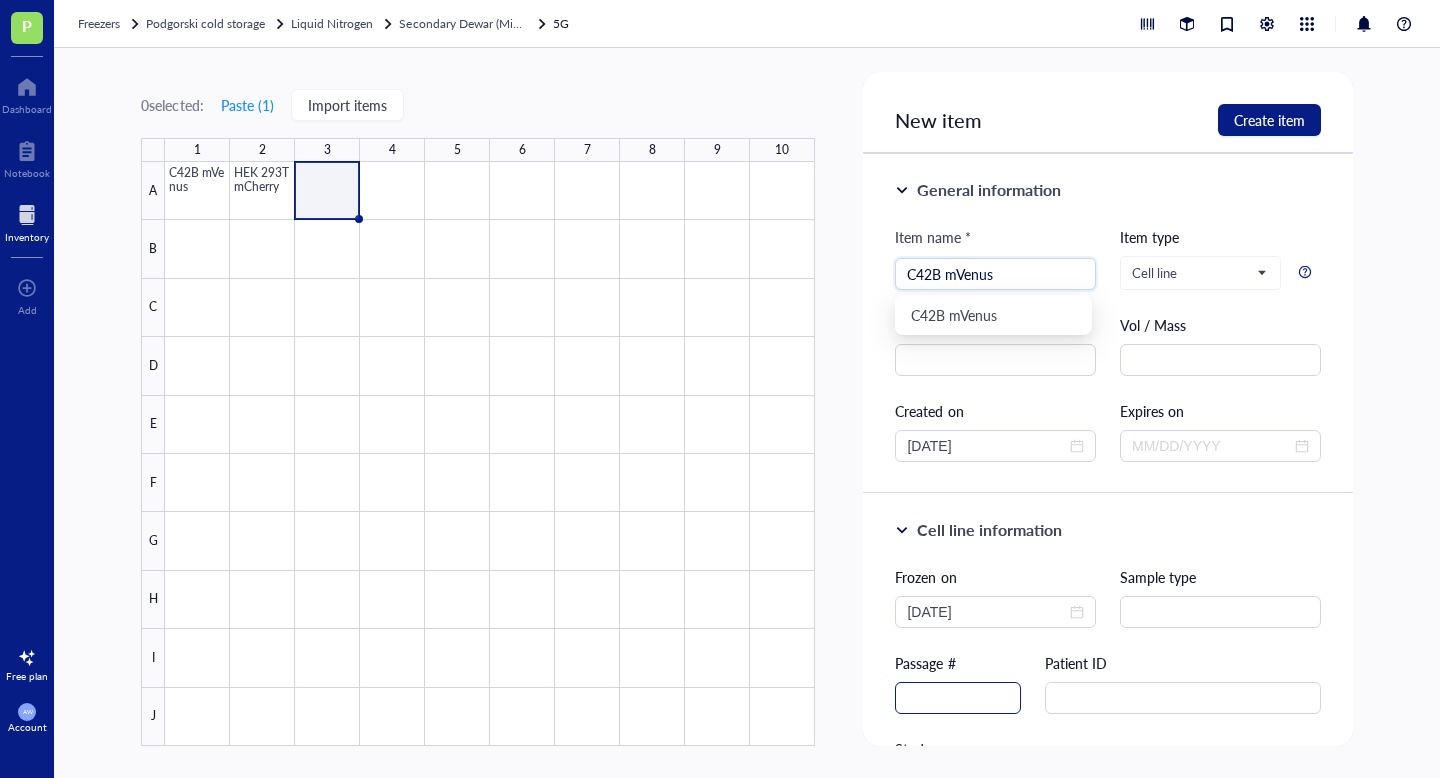 type on "C42B mVenus" 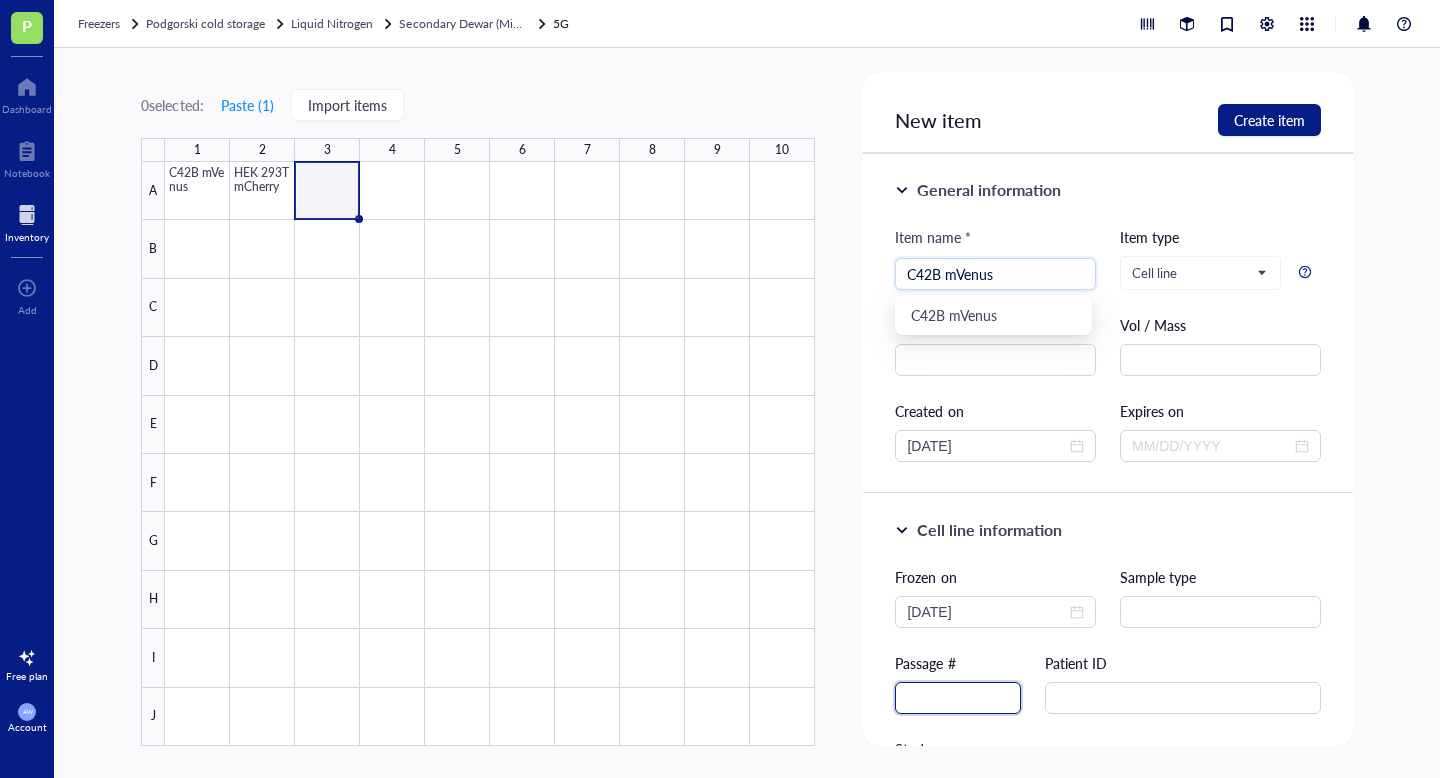 click at bounding box center (958, 698) 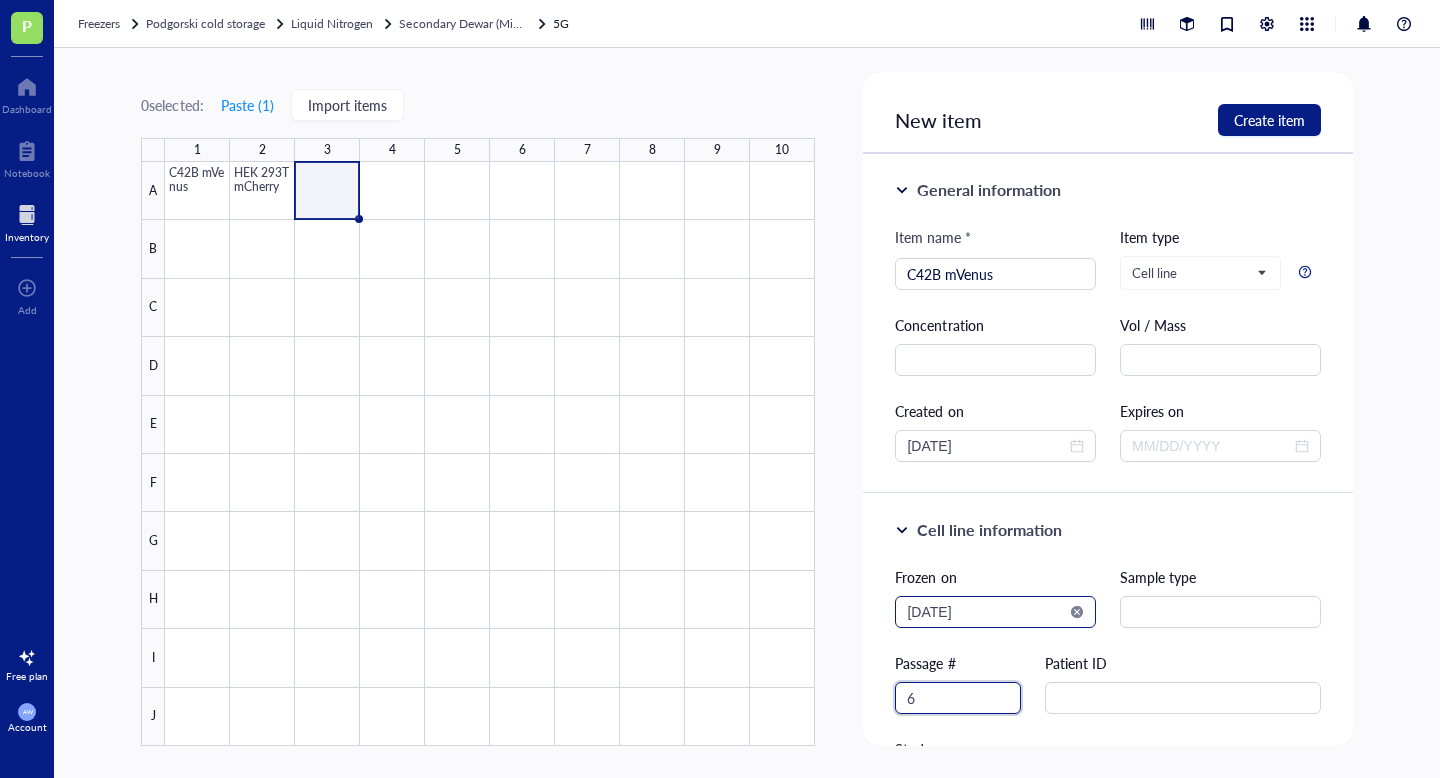 type on "6" 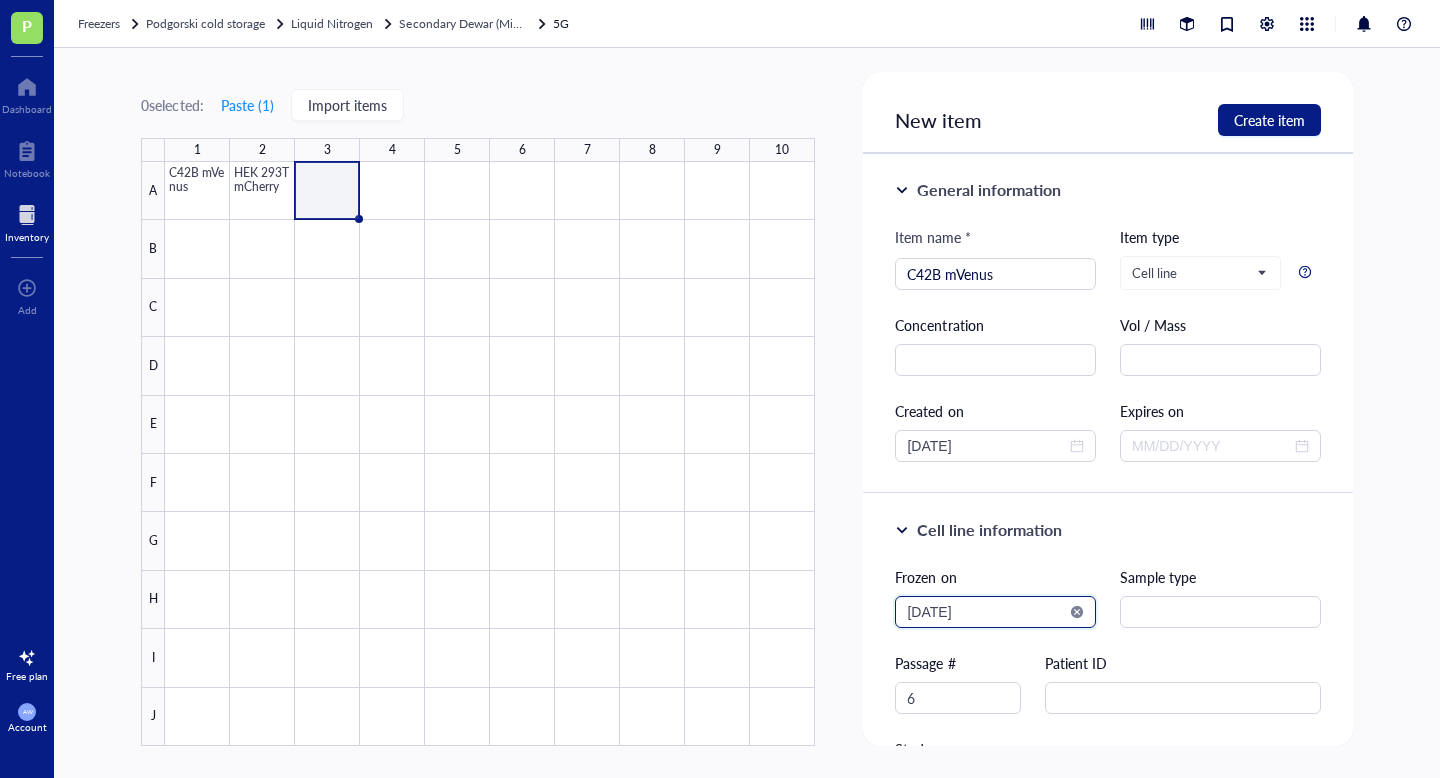 click on "2025-08-02" at bounding box center [986, 612] 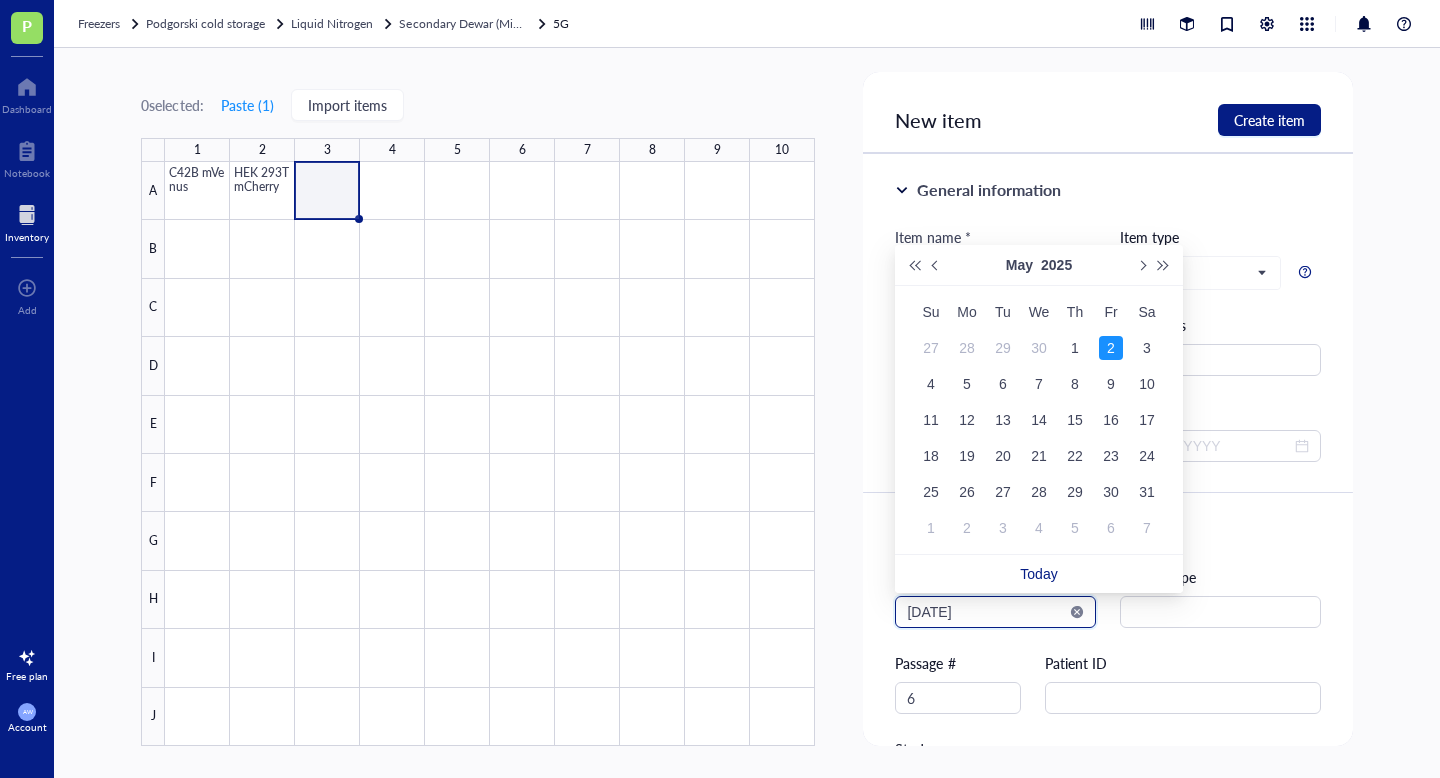 click on "2025-05-02" at bounding box center [986, 612] 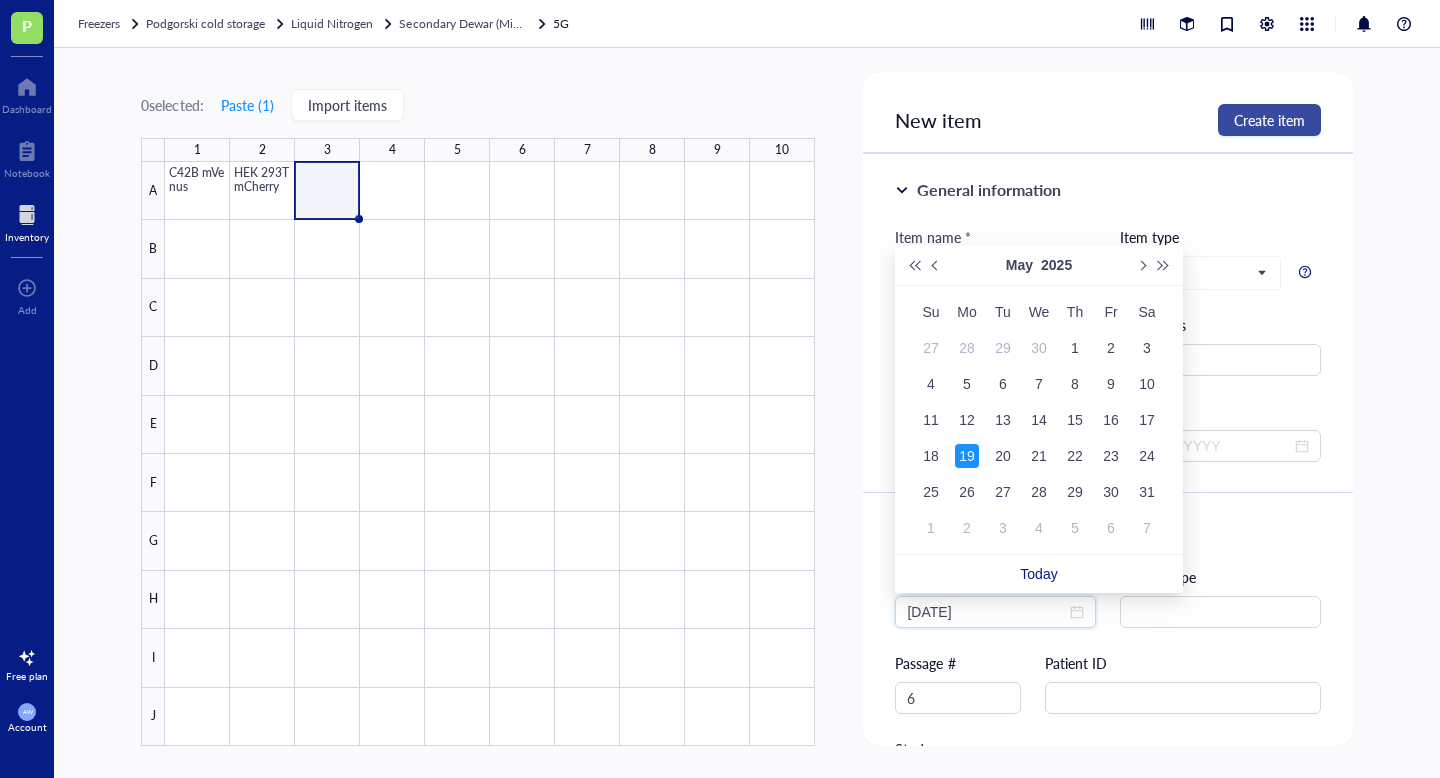 type on "2025-05-19" 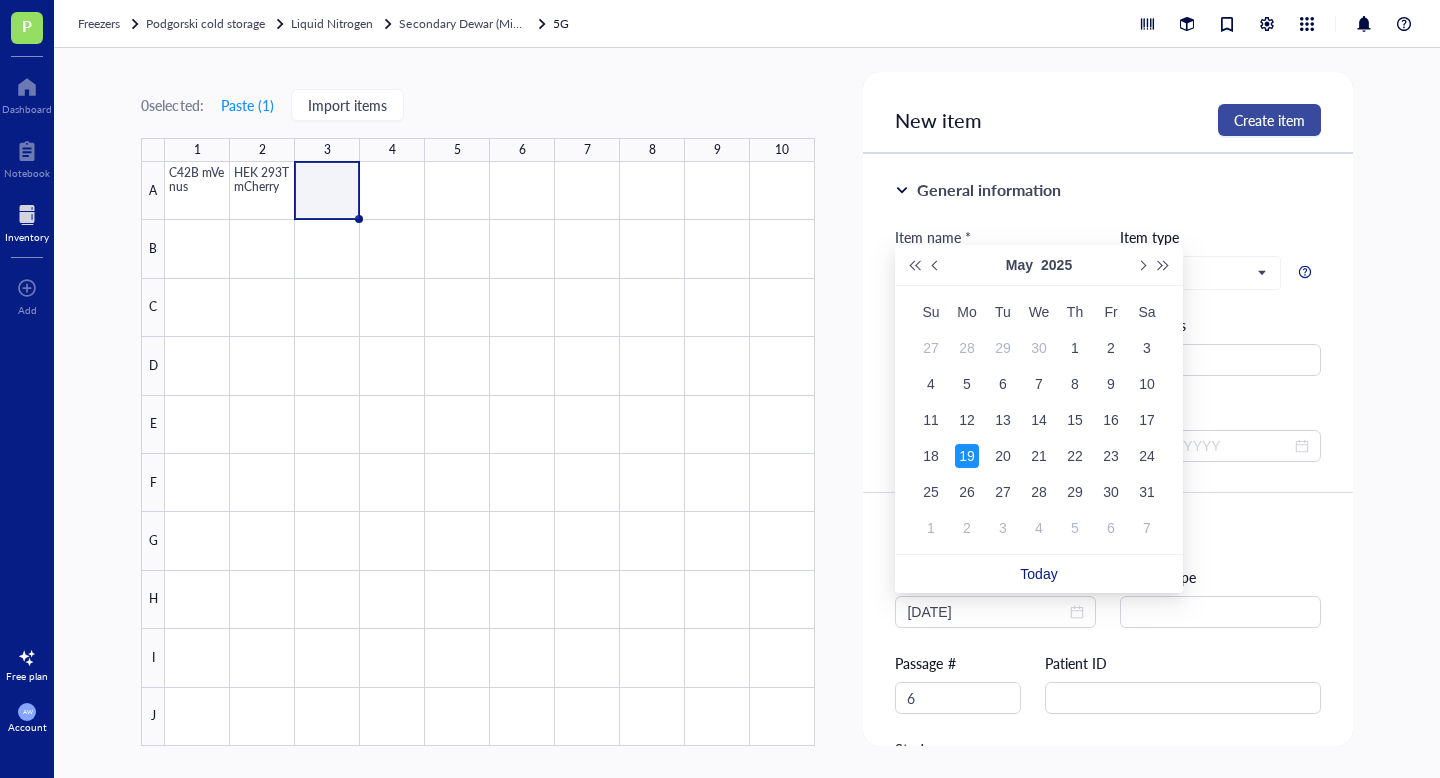 click on "Create item" at bounding box center [1269, 120] 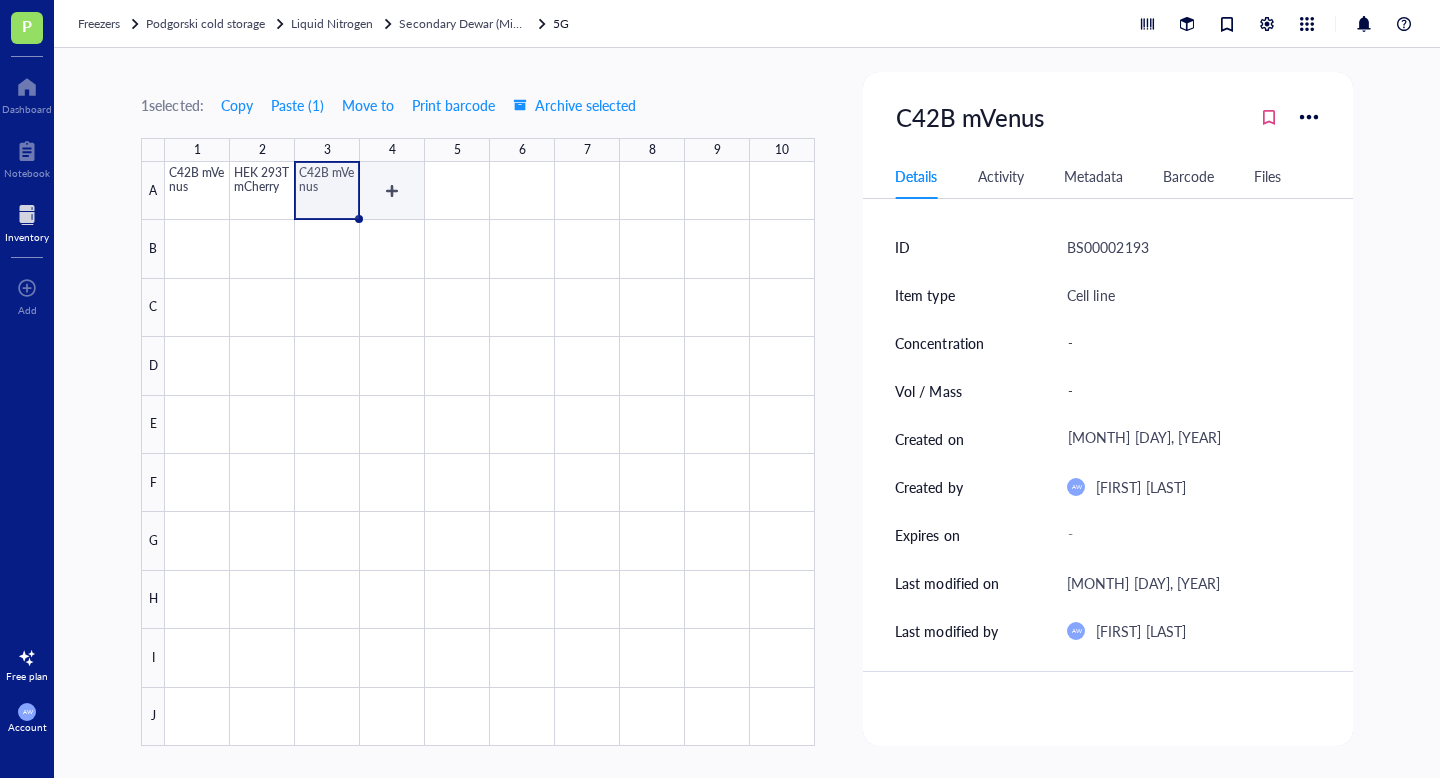 click at bounding box center [490, 454] 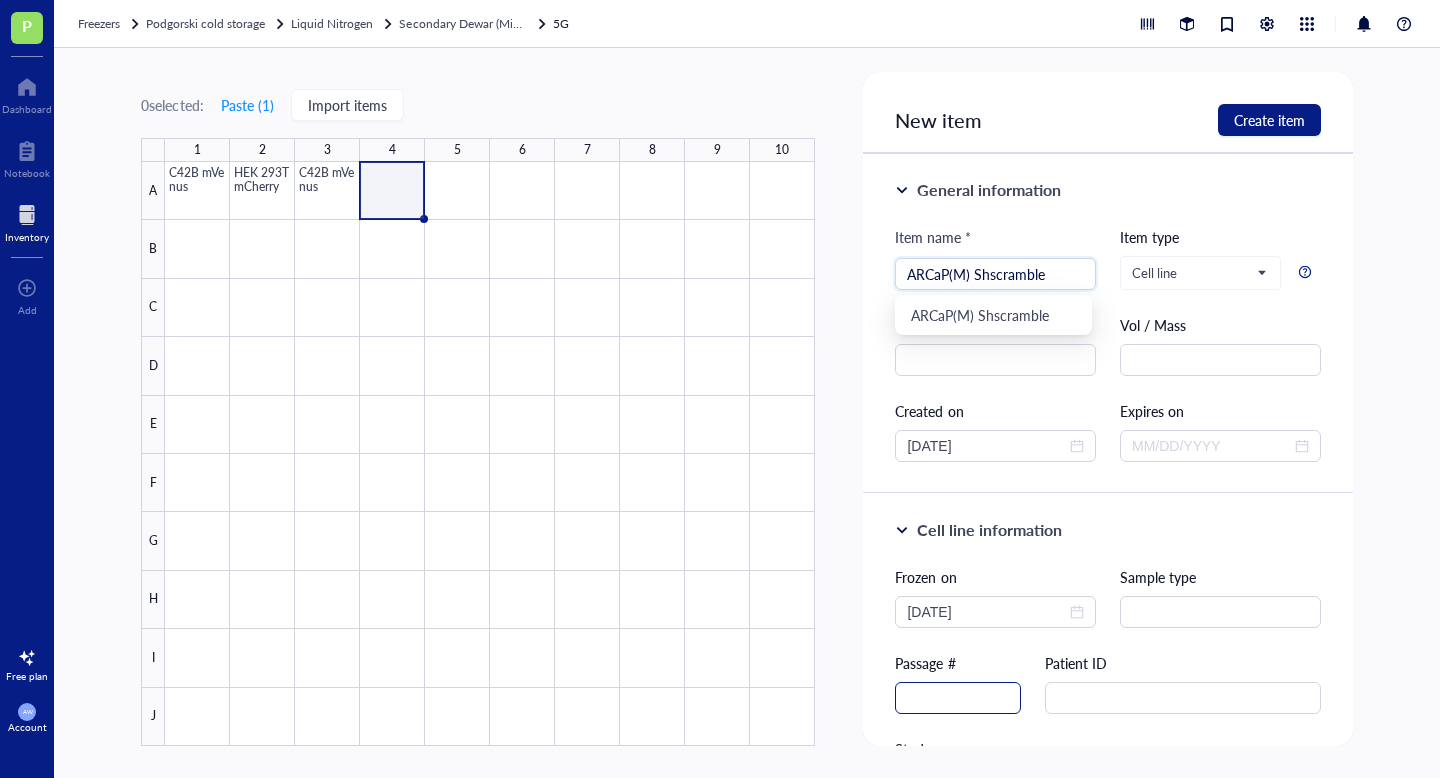 type on "ARCaP(M) Shscramble" 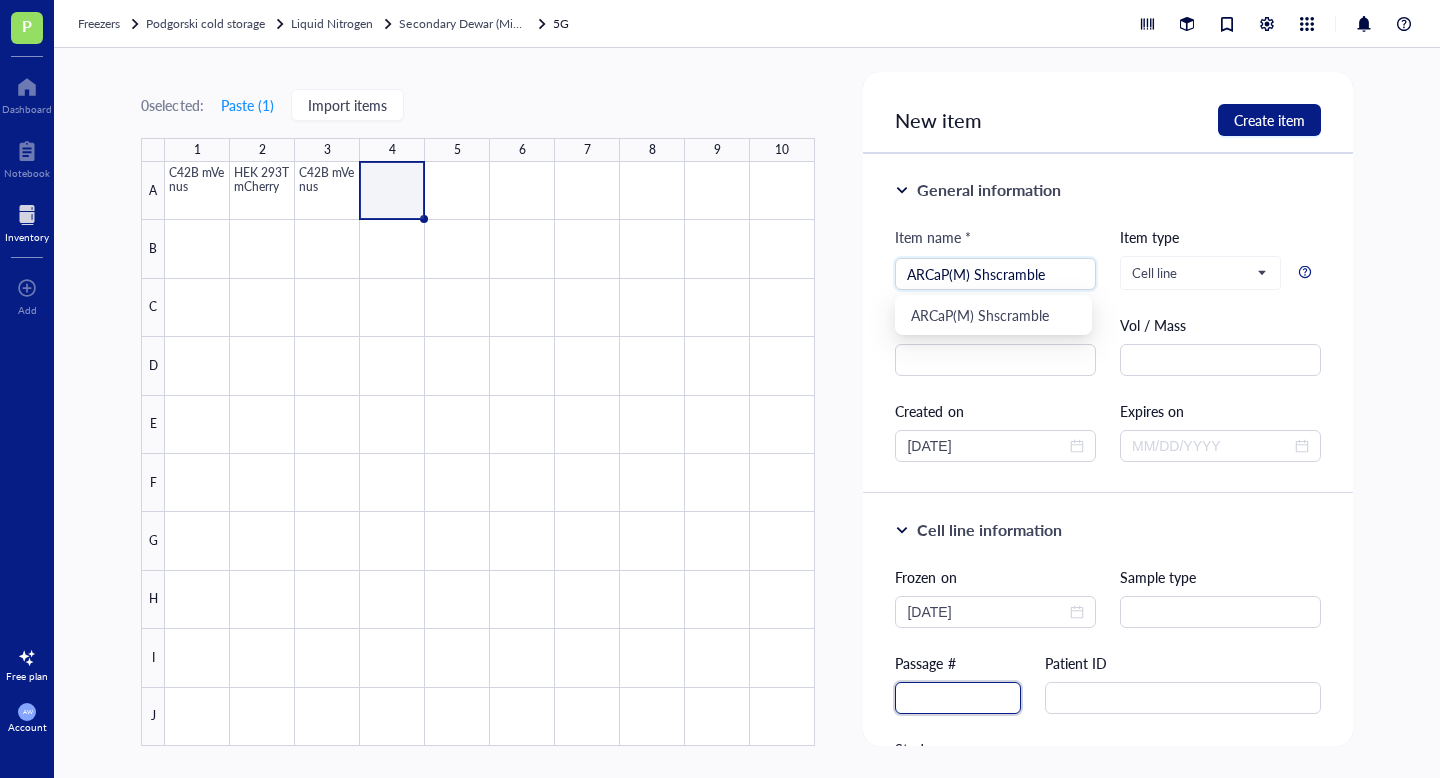 click at bounding box center (958, 698) 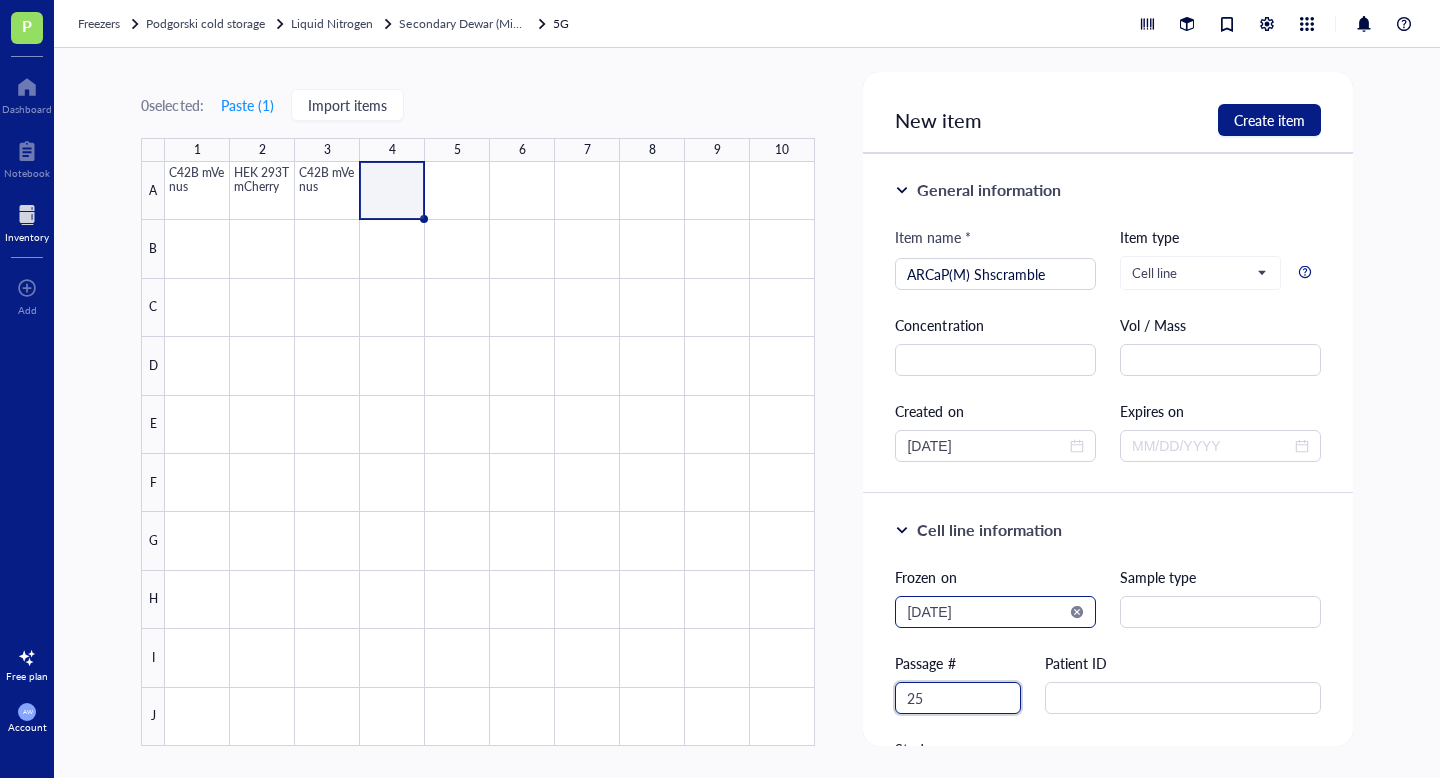 type on "25" 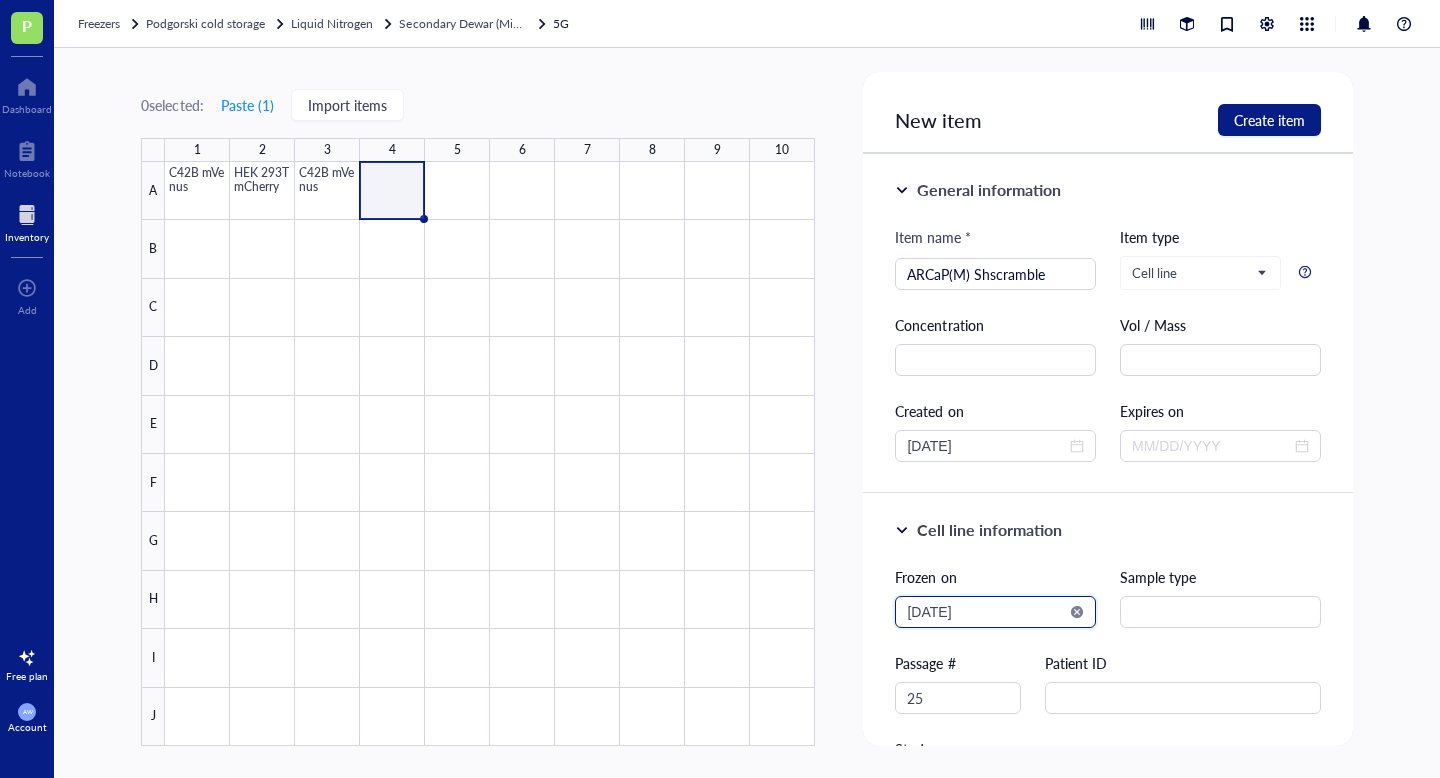 click on "2025-08-02" at bounding box center (986, 612) 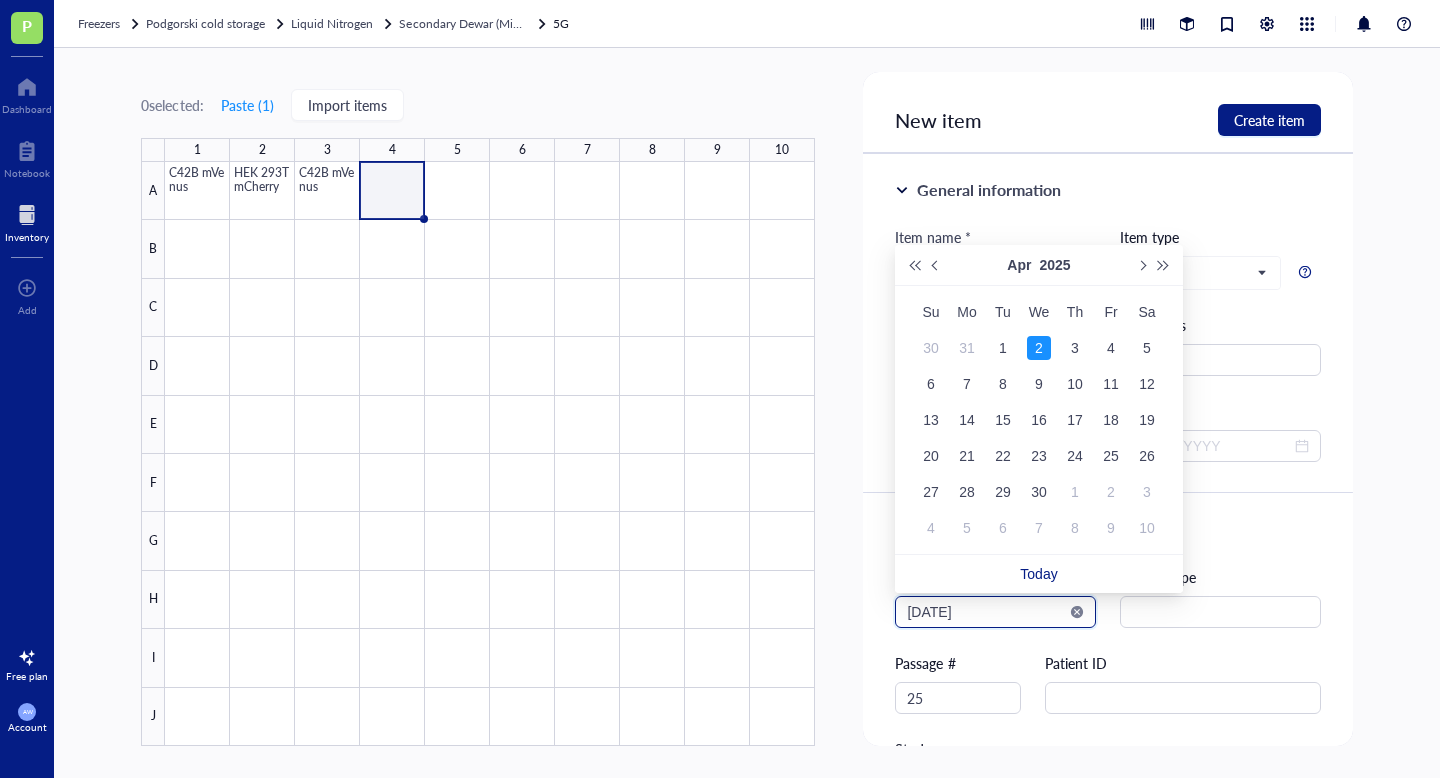 click on "2025-04-02" at bounding box center (986, 612) 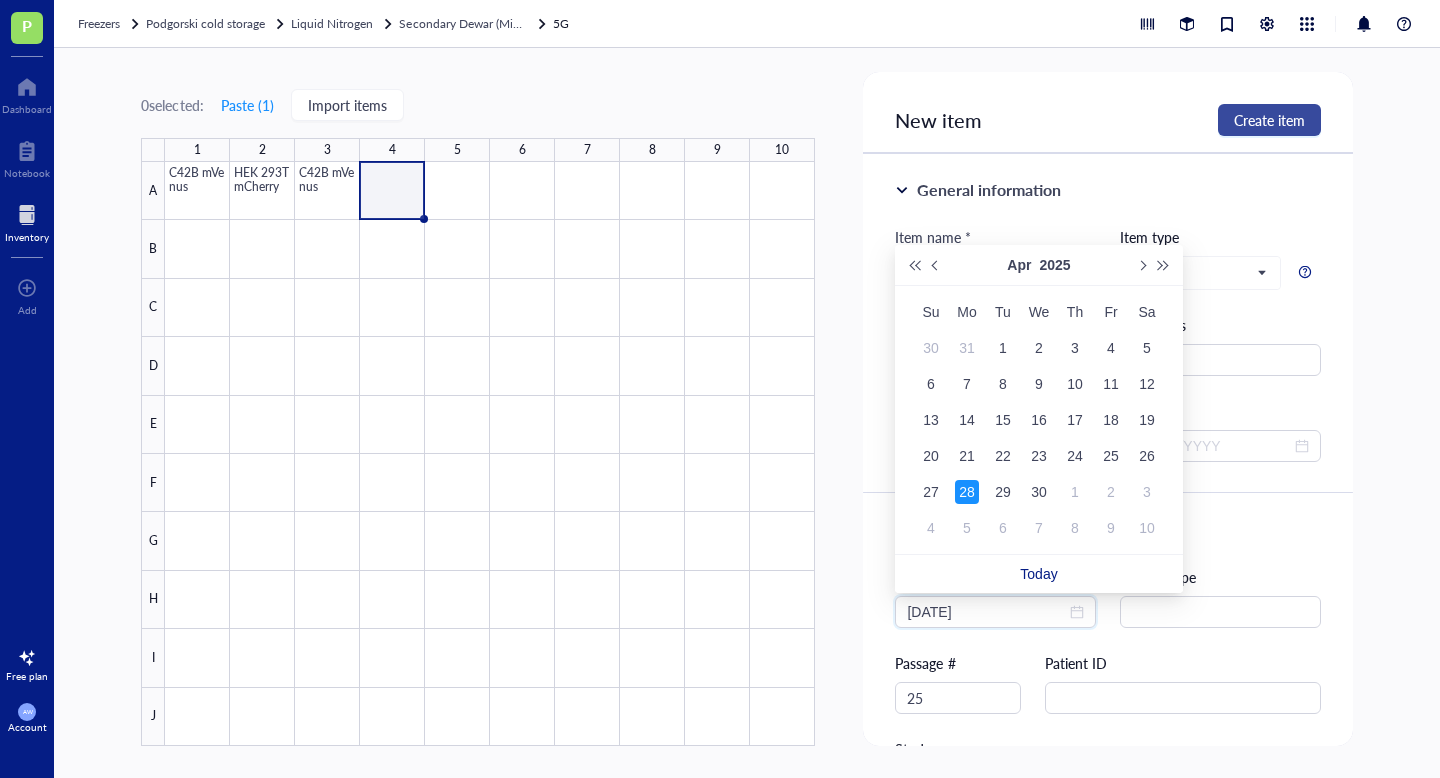 type on "2025-04-28" 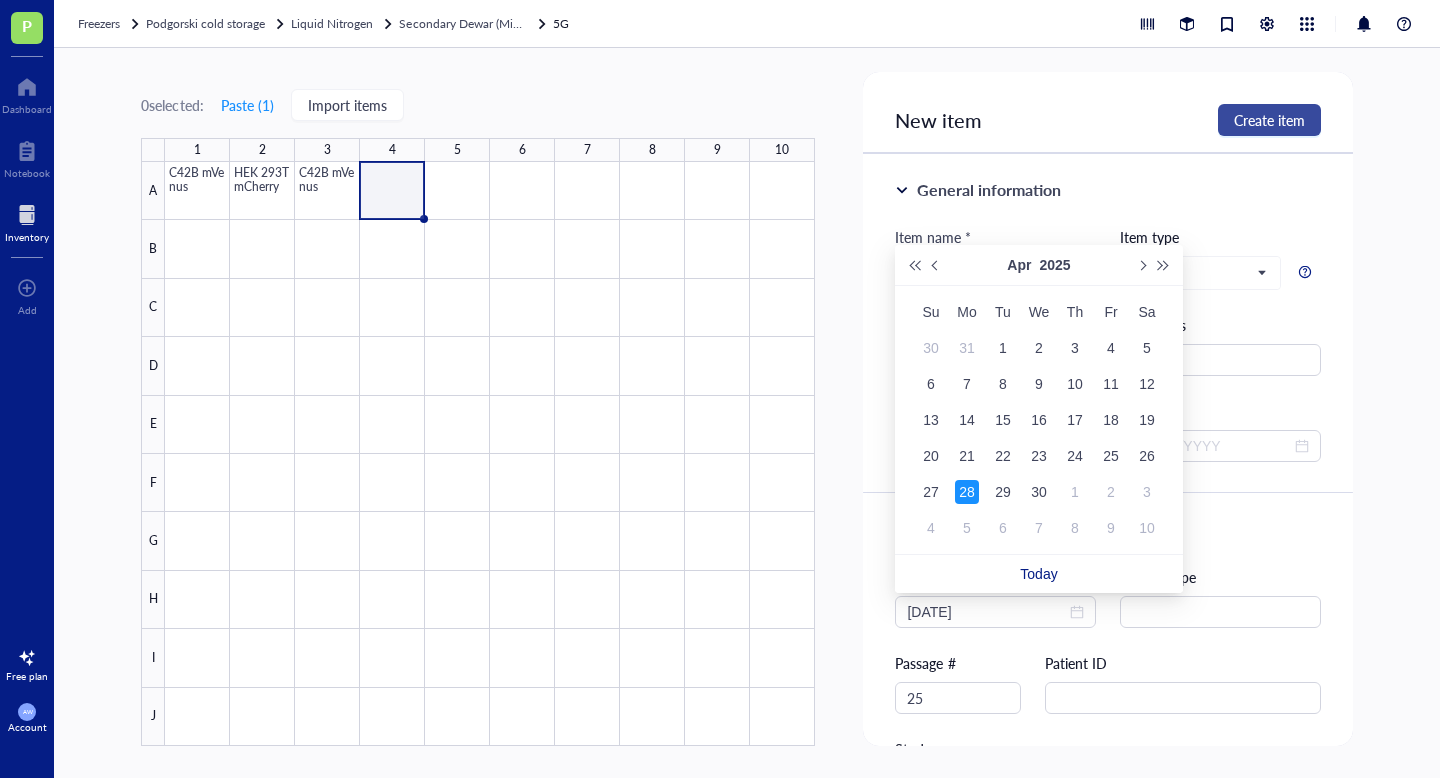 click on "Create item" at bounding box center [1269, 120] 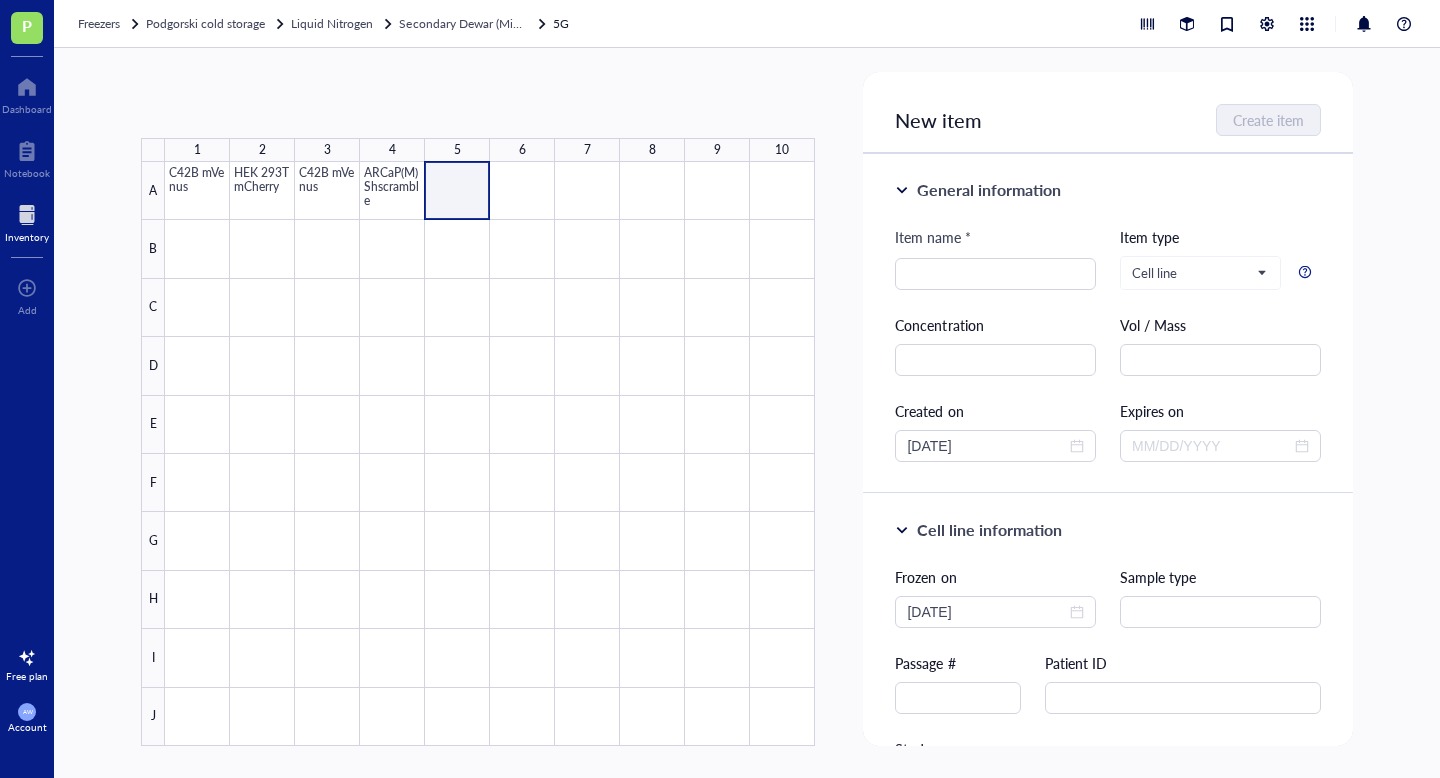 click at bounding box center (490, 454) 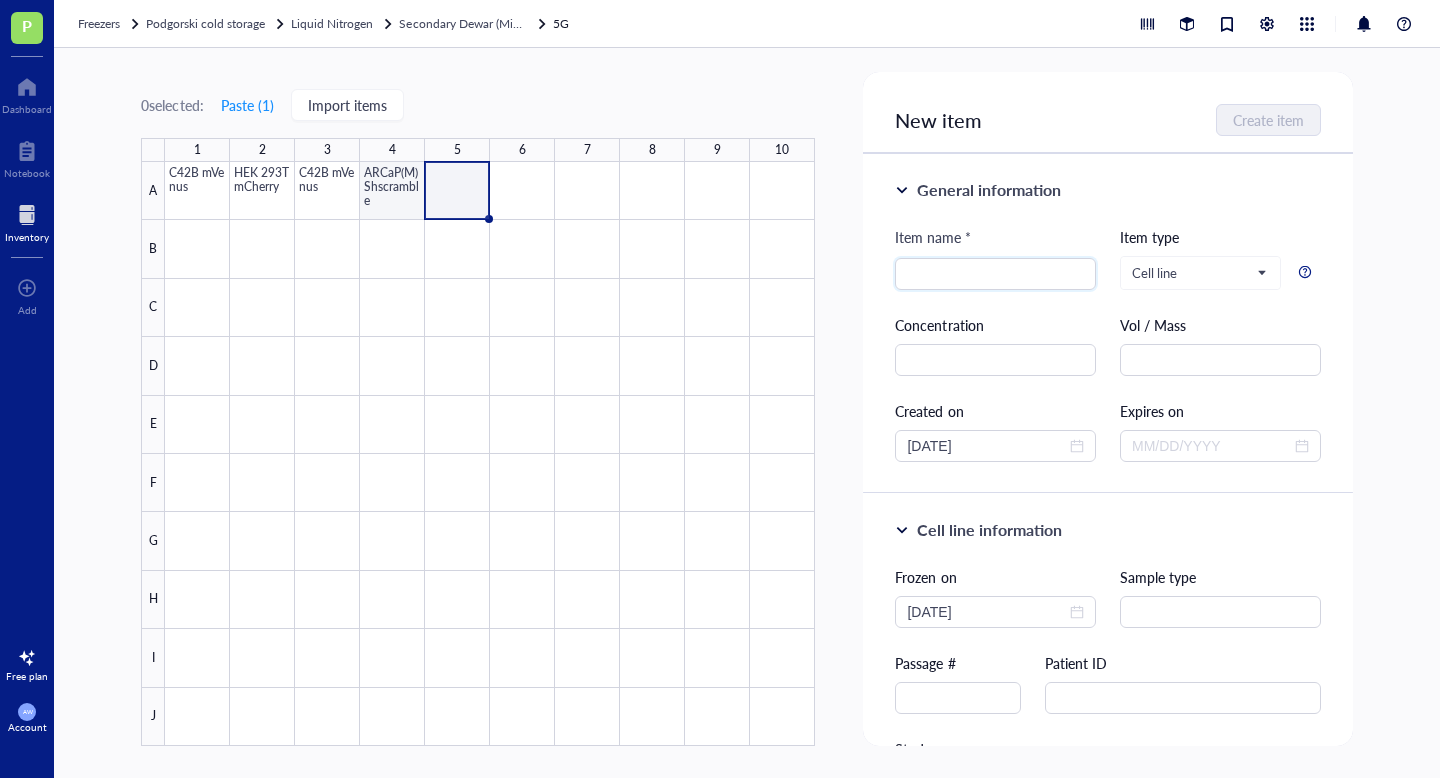 click at bounding box center (490, 454) 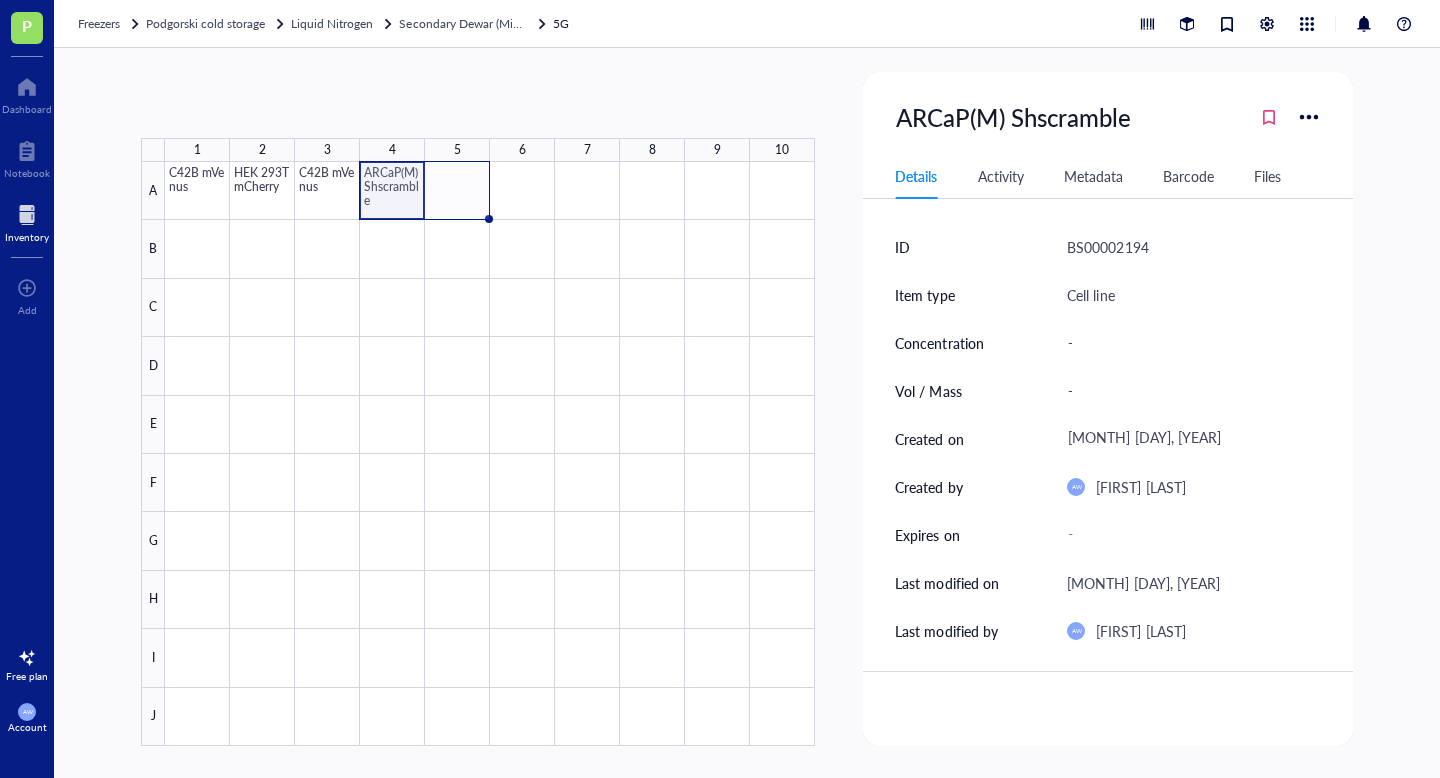 drag, startPoint x: 422, startPoint y: 216, endPoint x: 454, endPoint y: 216, distance: 32 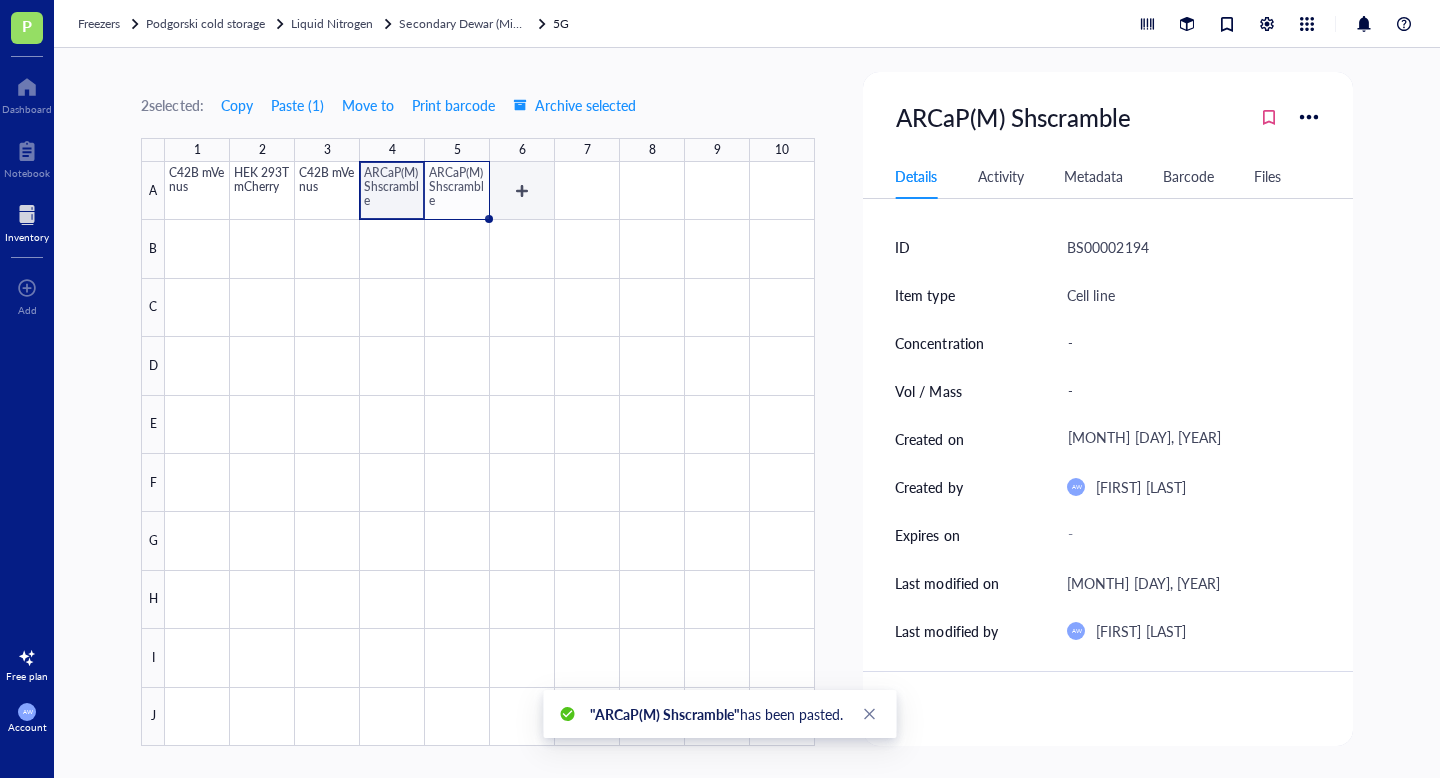 click at bounding box center (490, 454) 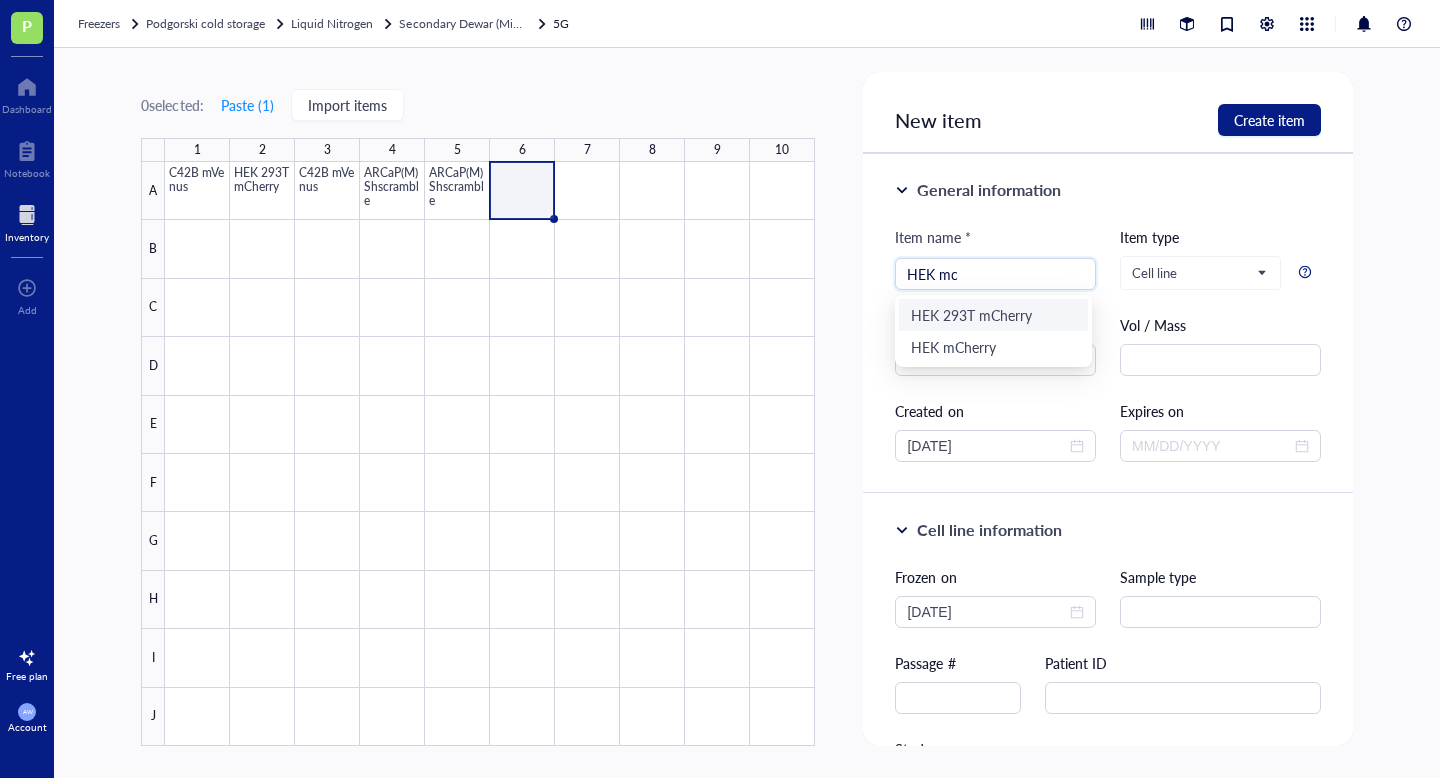 click on "HEK 293T mCherry" at bounding box center (993, 315) 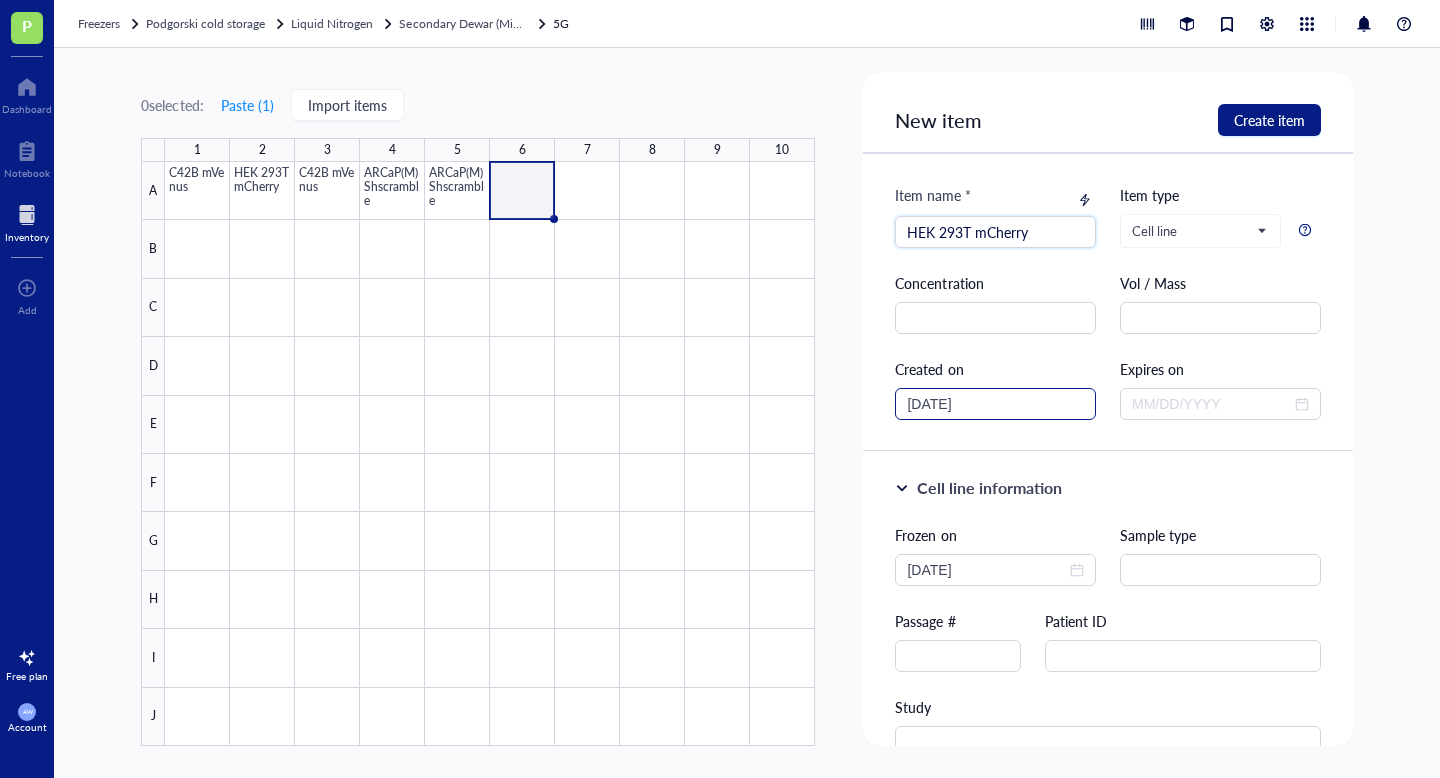 scroll, scrollTop: 53, scrollLeft: 0, axis: vertical 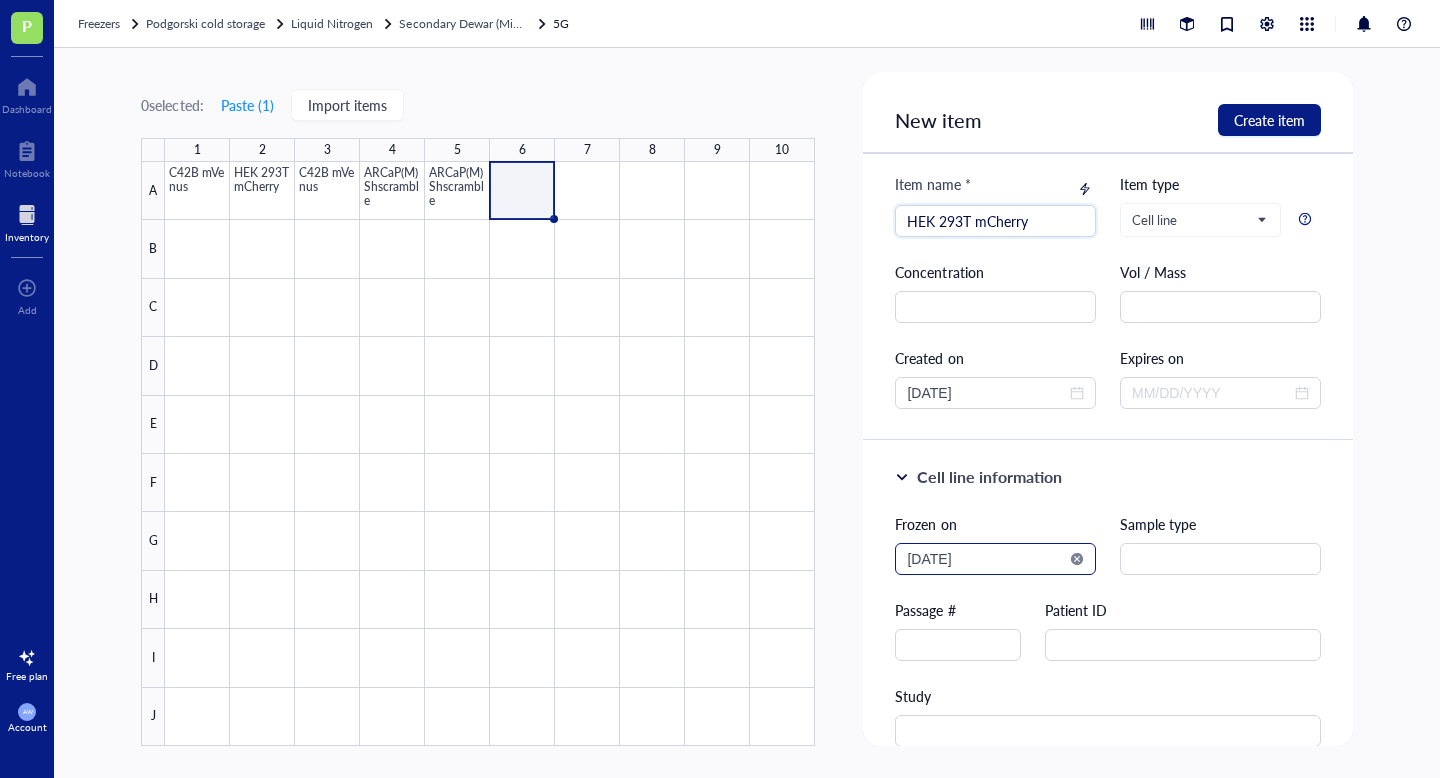 type on "HEK 293T mCherry" 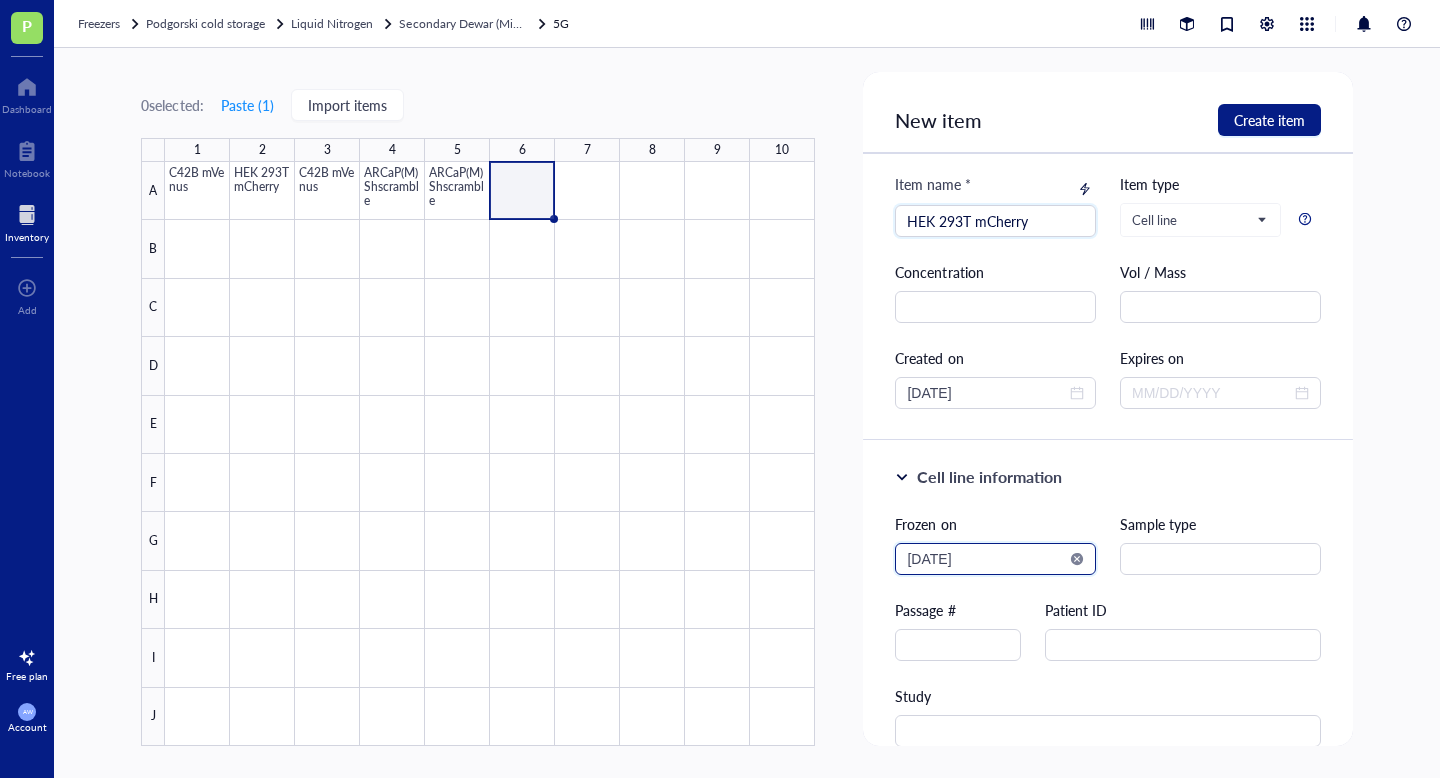 click on "2025-08-02" at bounding box center [986, 559] 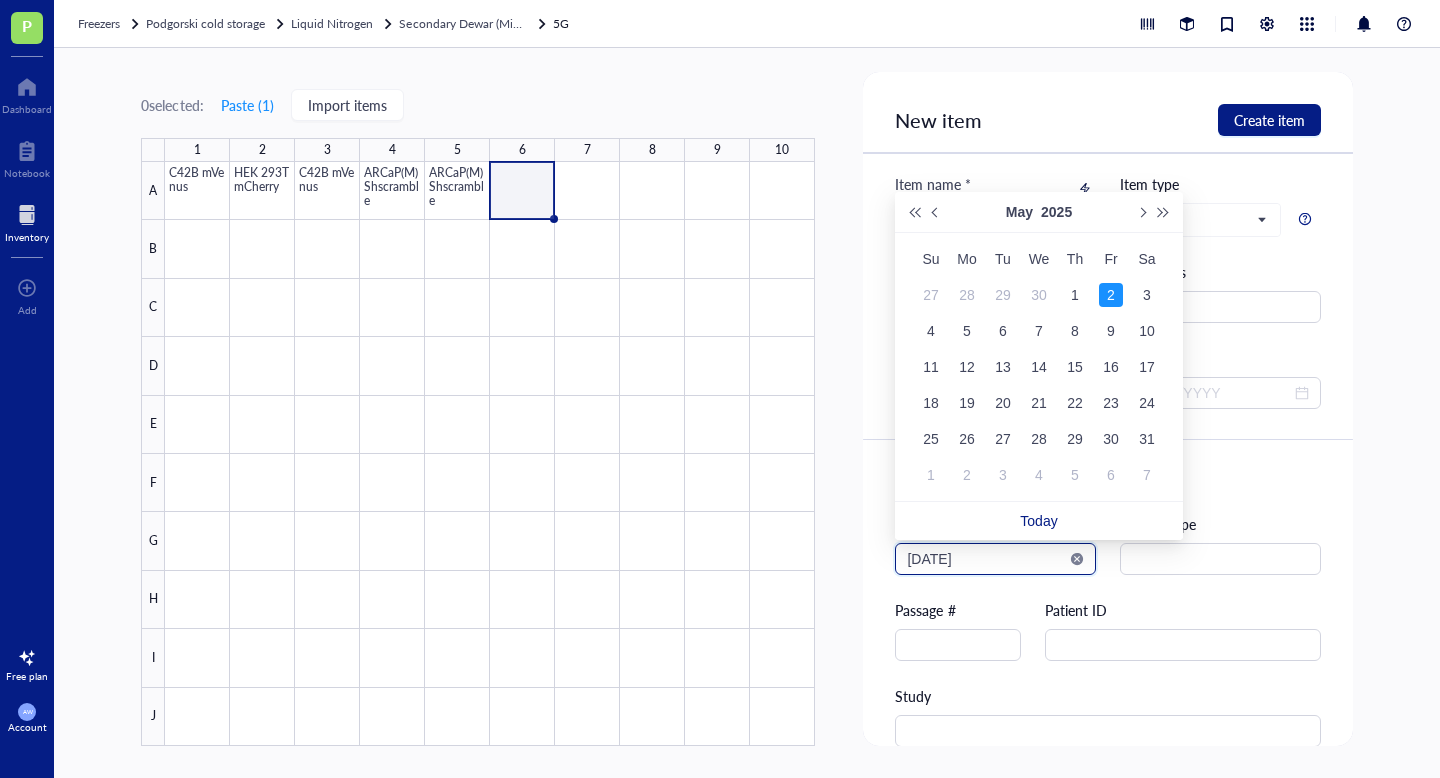 click on "2025-05-02" at bounding box center [986, 559] 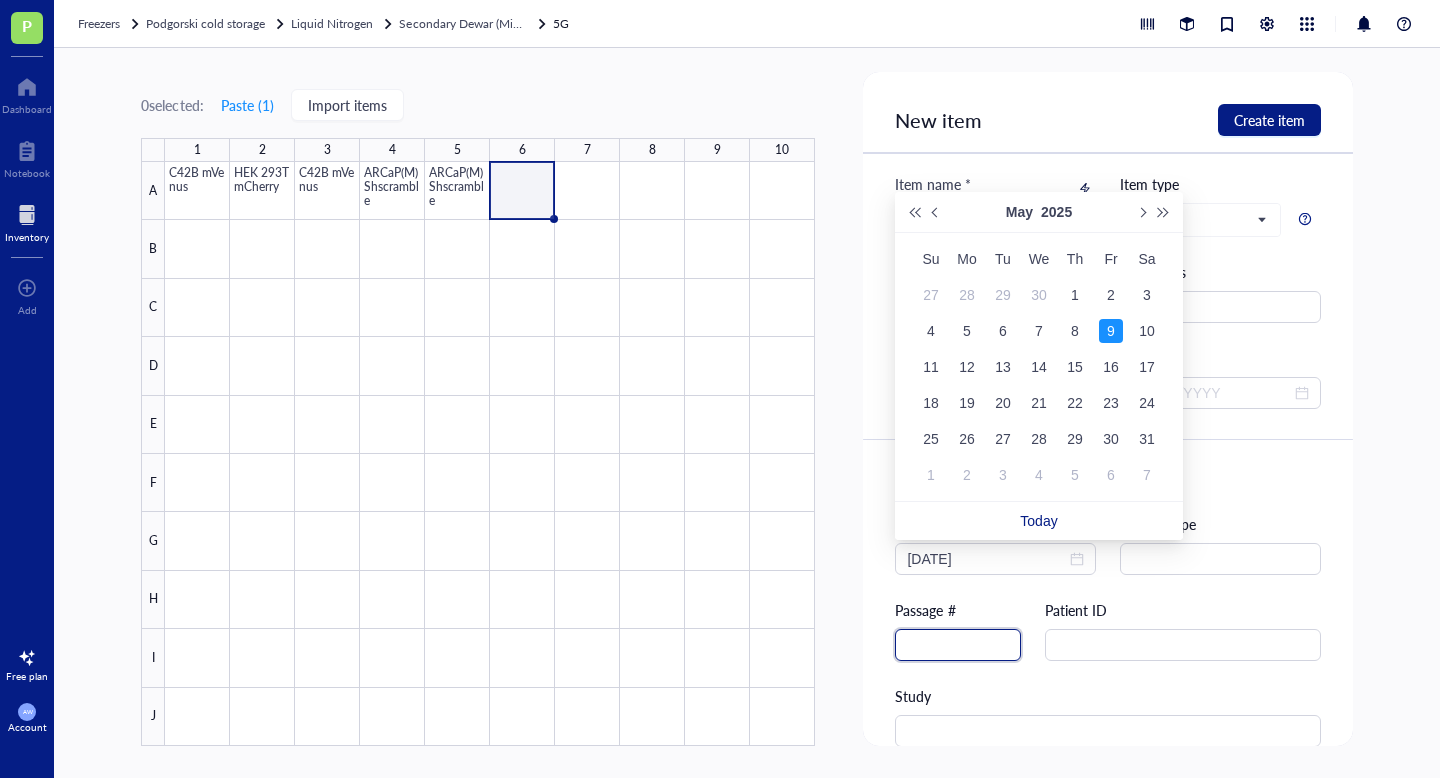 type on "2025-05-09" 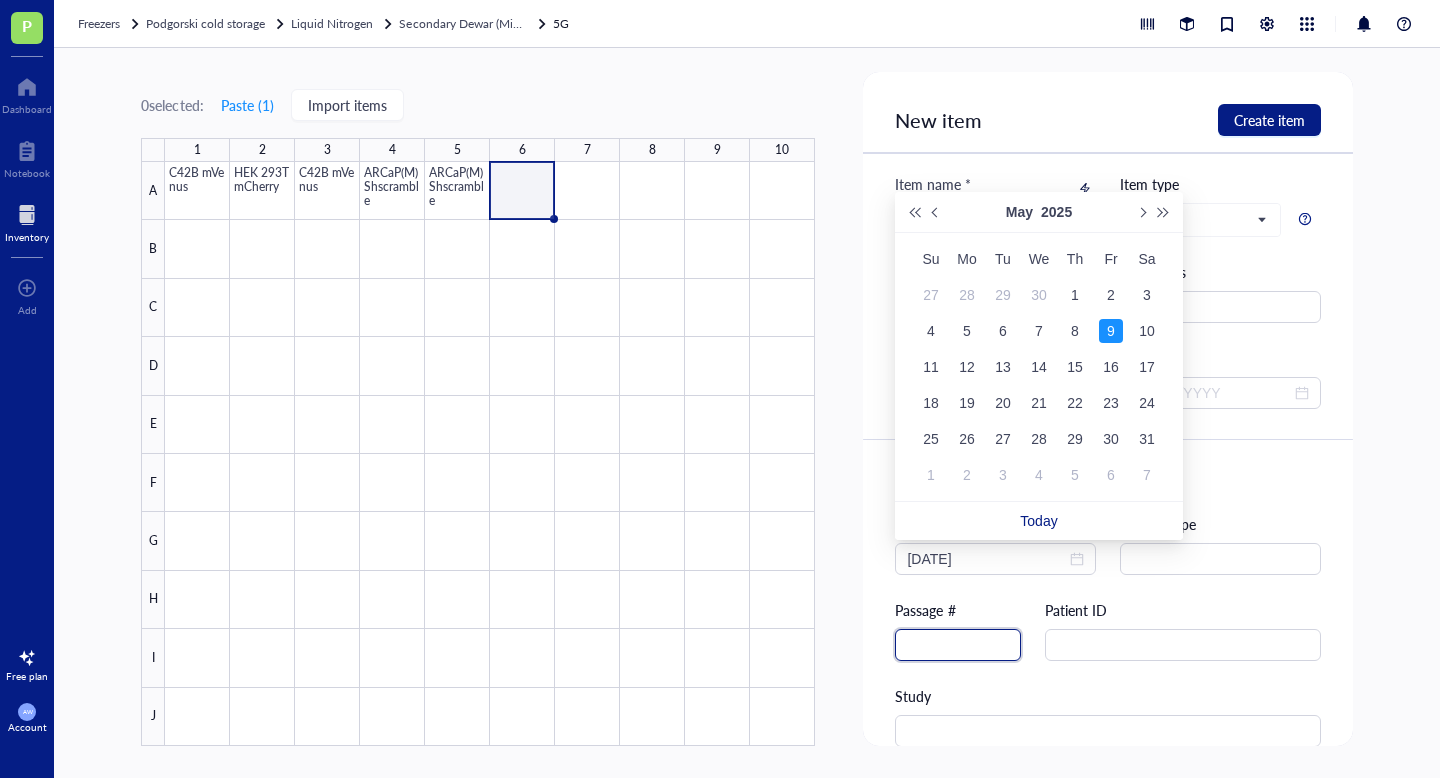 click at bounding box center [958, 645] 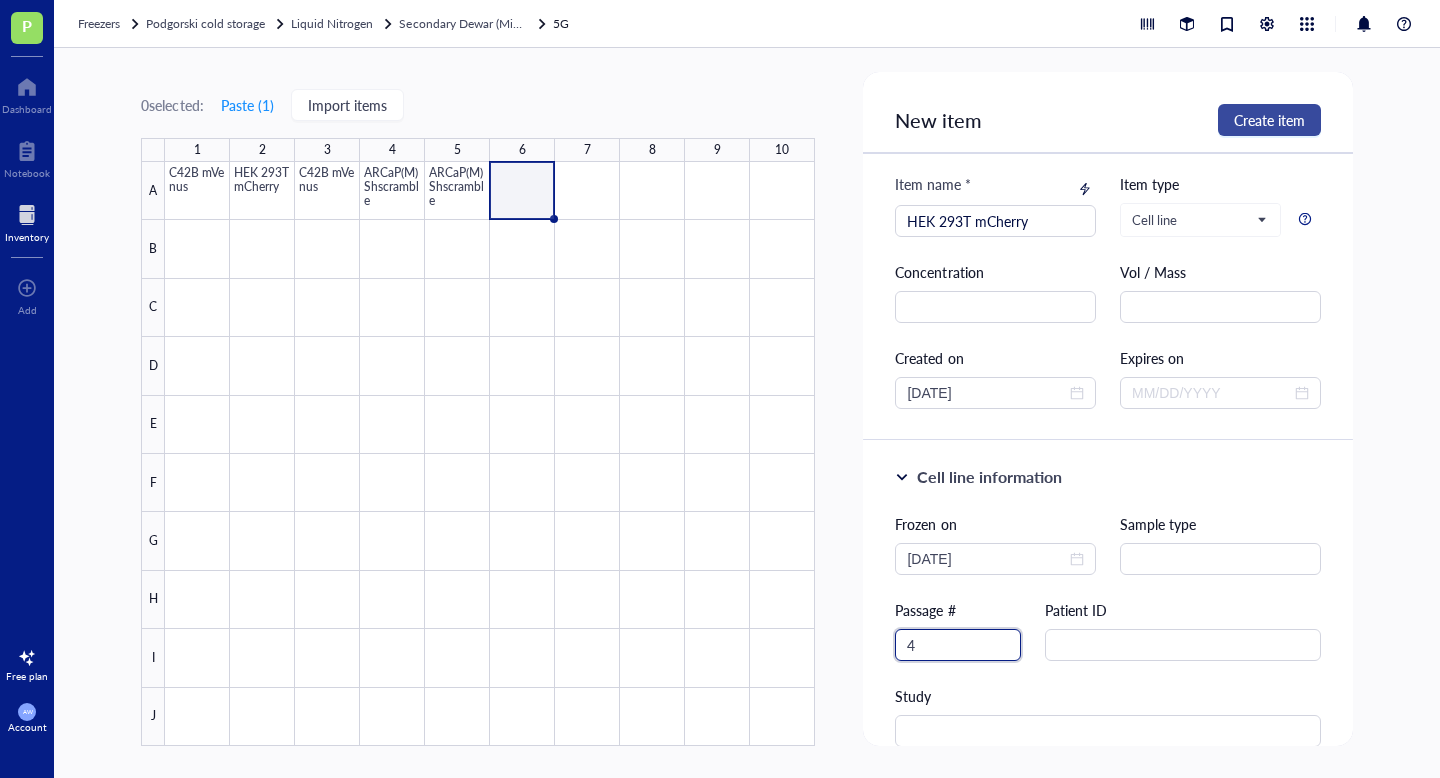 type on "4" 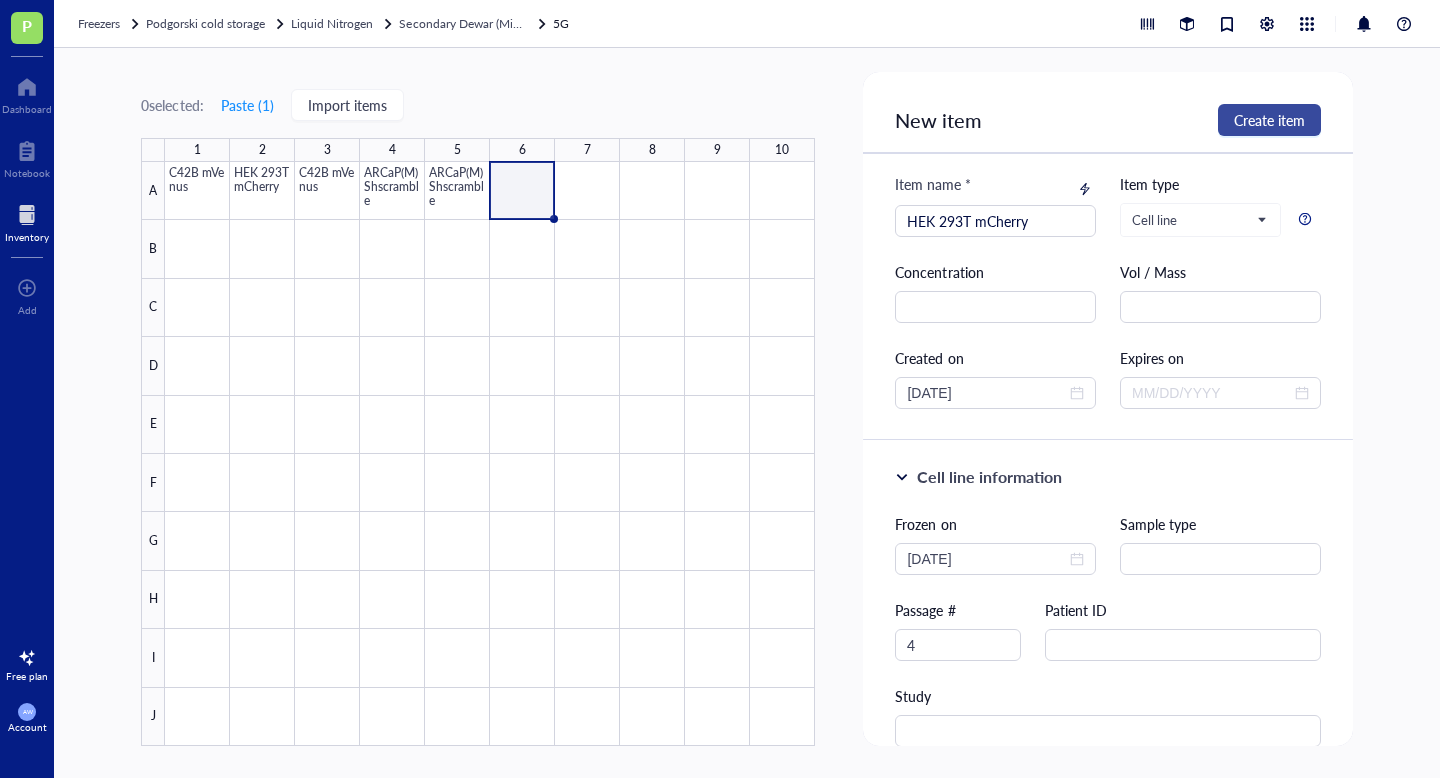 click on "Create item" at bounding box center [1269, 120] 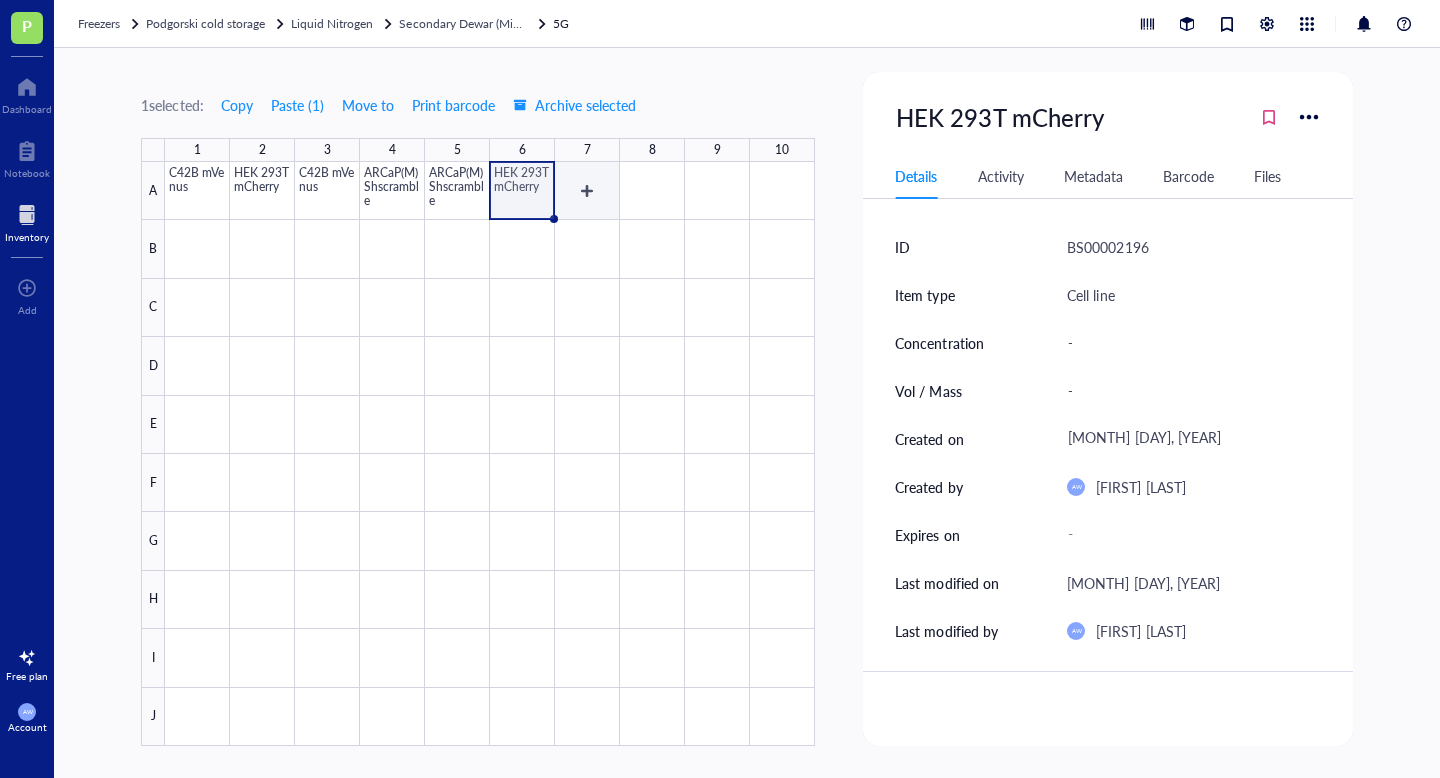 click at bounding box center [490, 454] 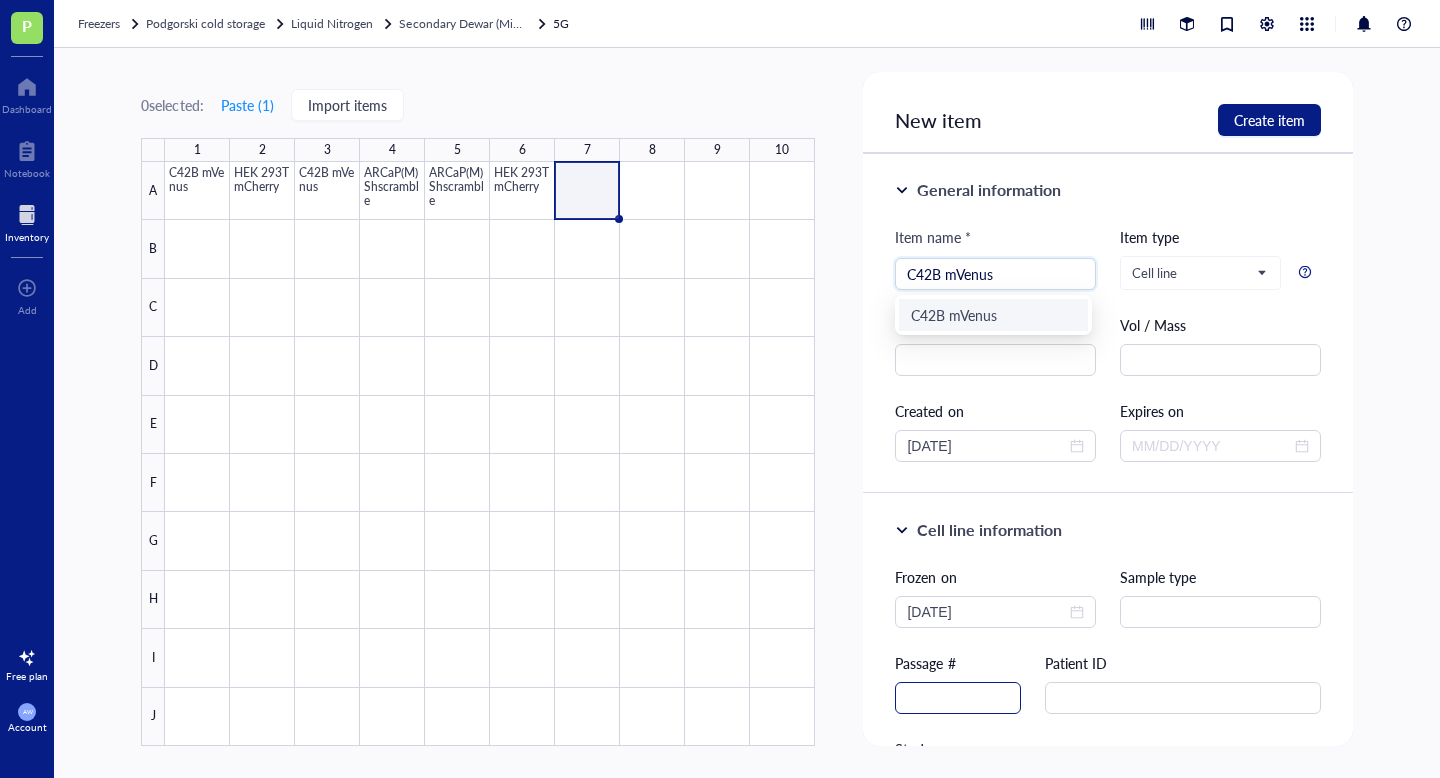 type on "C42B mVenus" 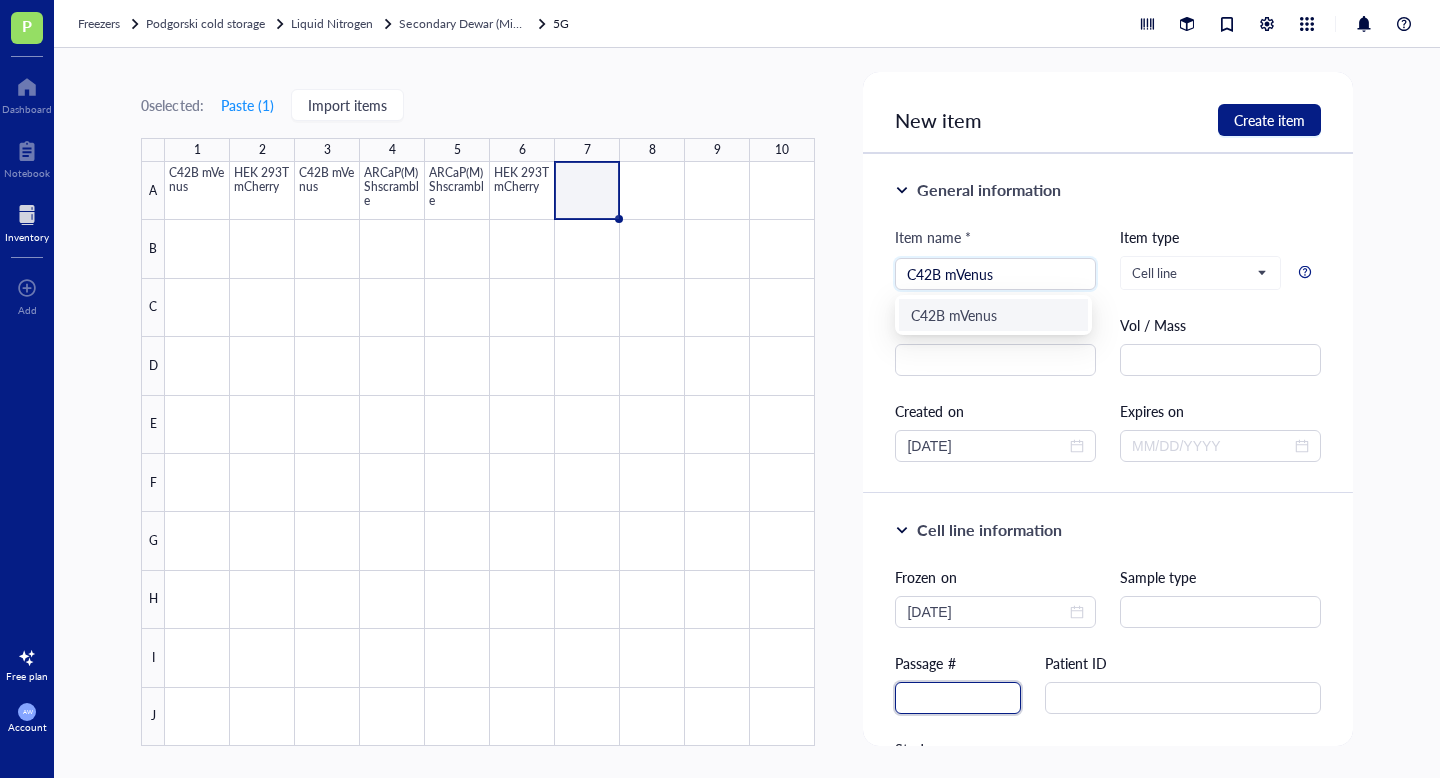 click at bounding box center (958, 698) 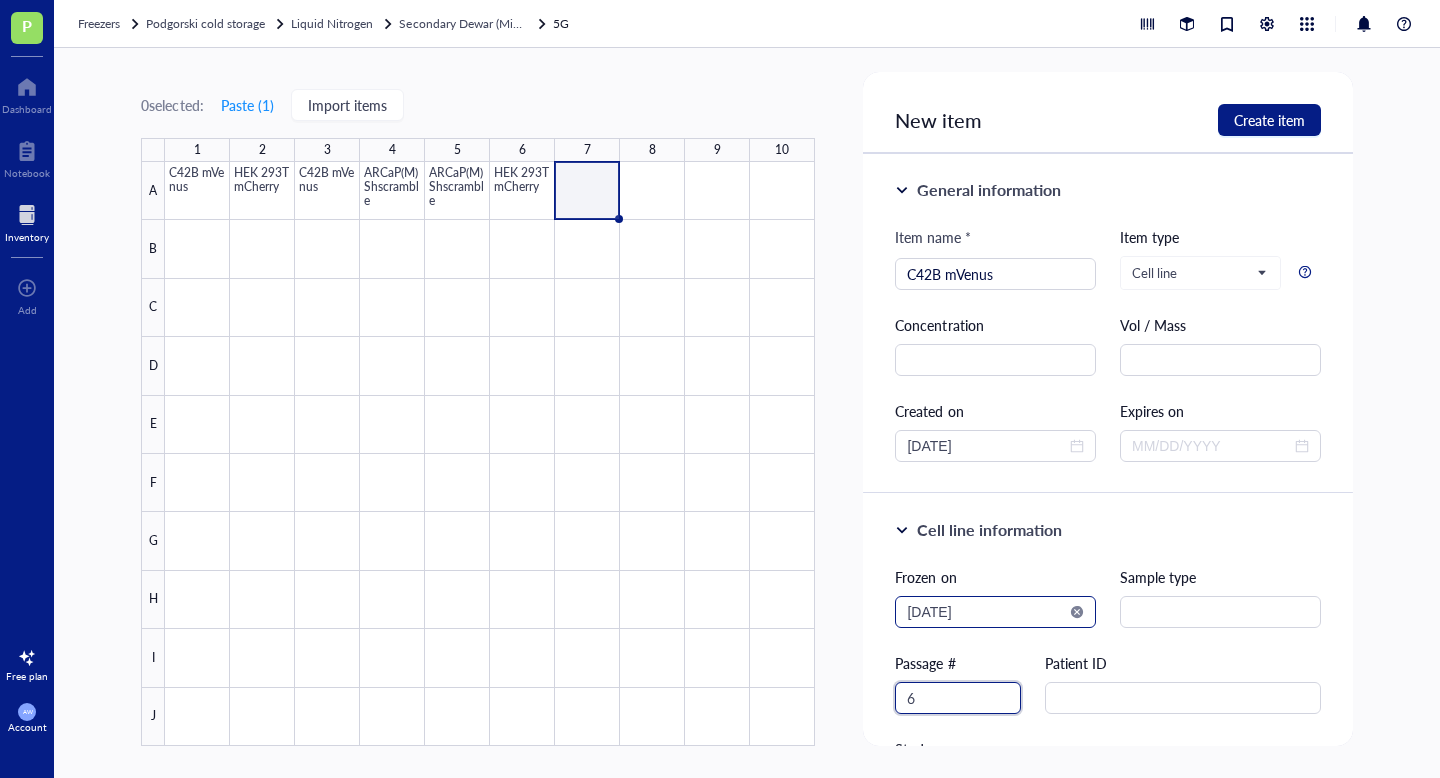 type on "6" 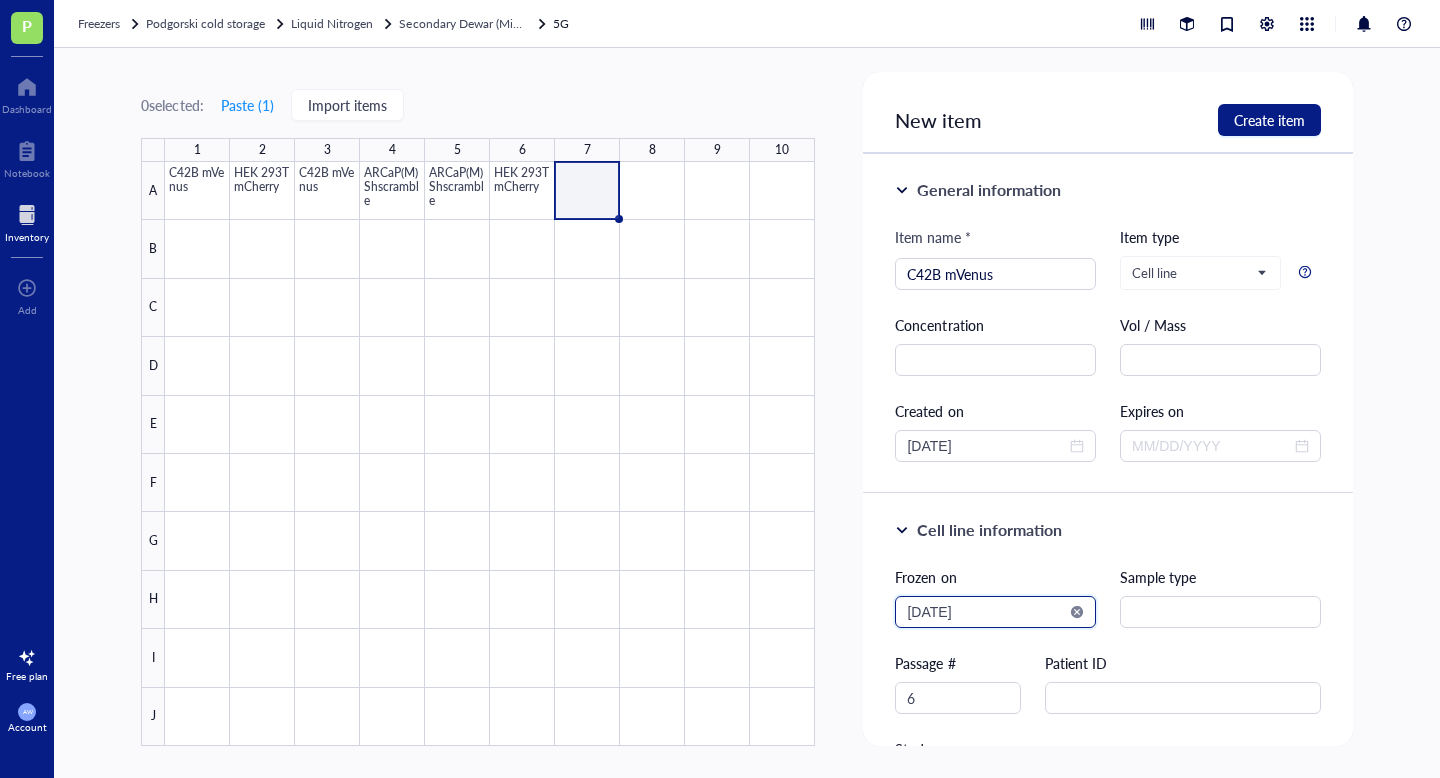 click on "2025-08-02" at bounding box center [986, 612] 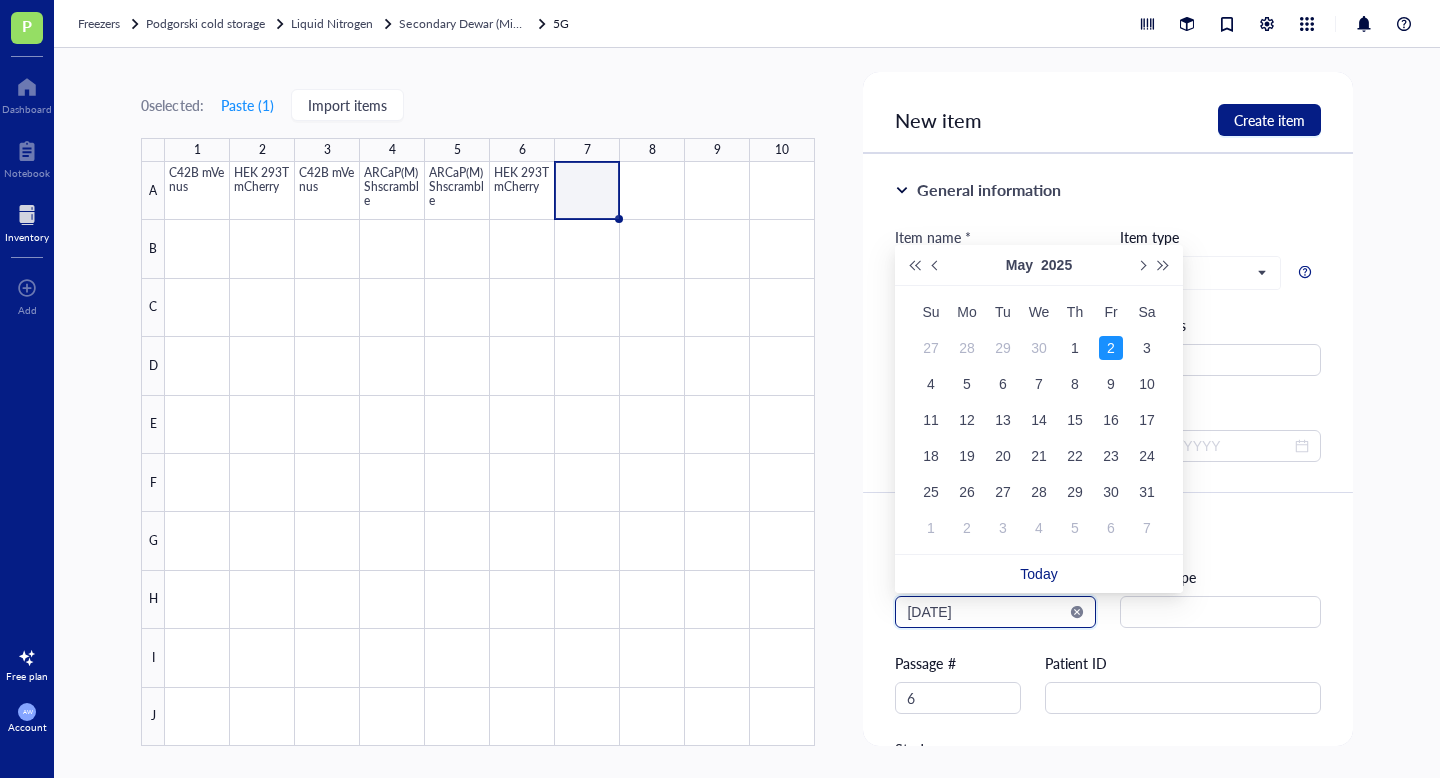 click on "2025-05-02" at bounding box center [986, 612] 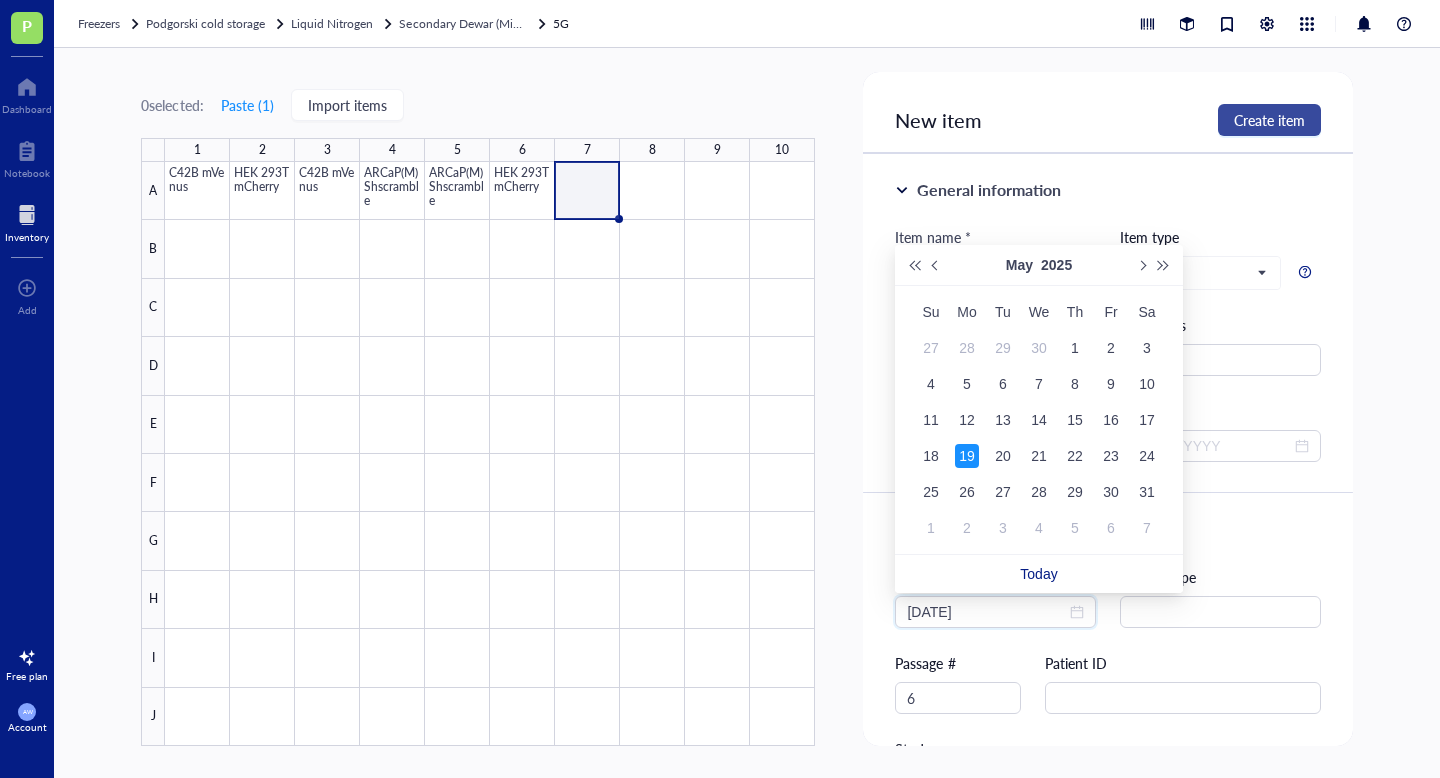 type on "2025-05-19" 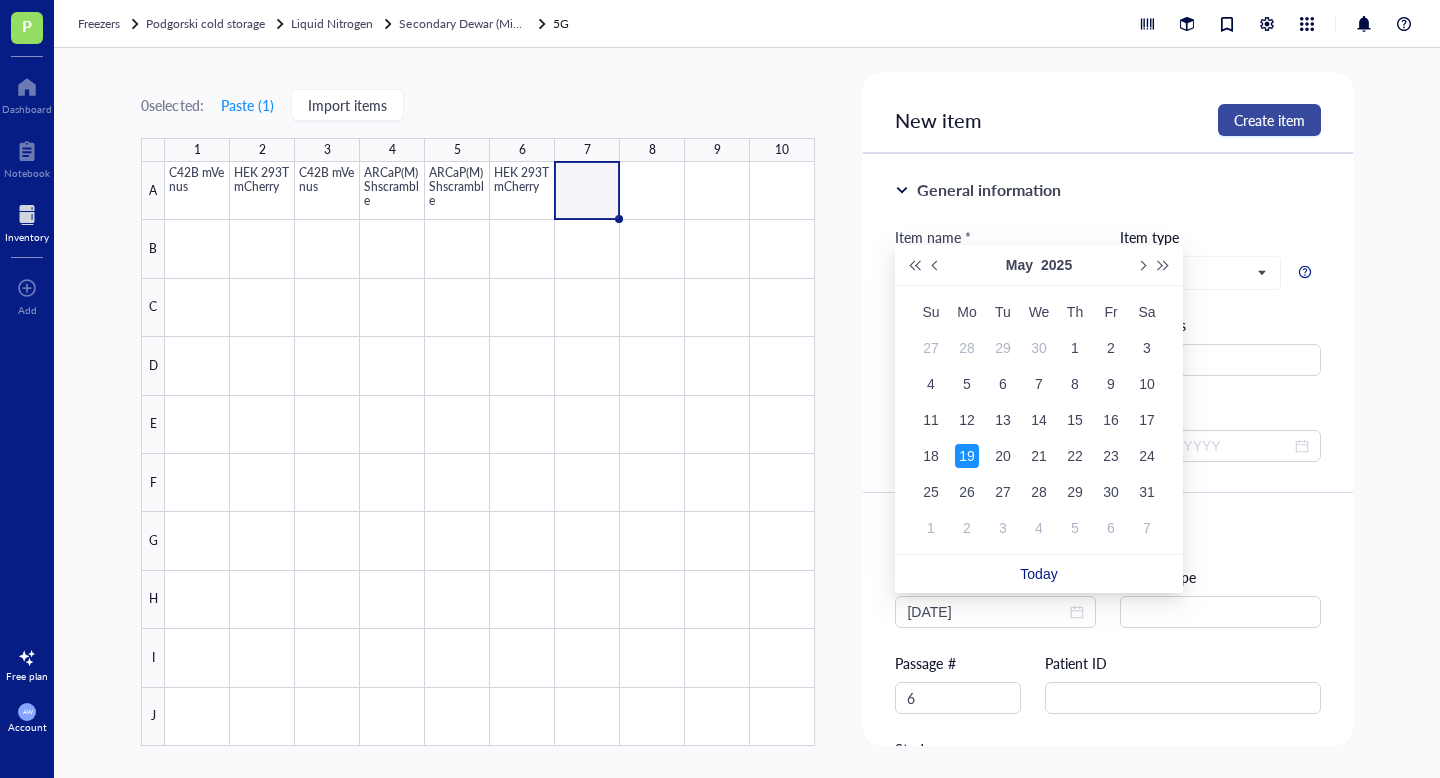 click on "Create item" at bounding box center [1269, 120] 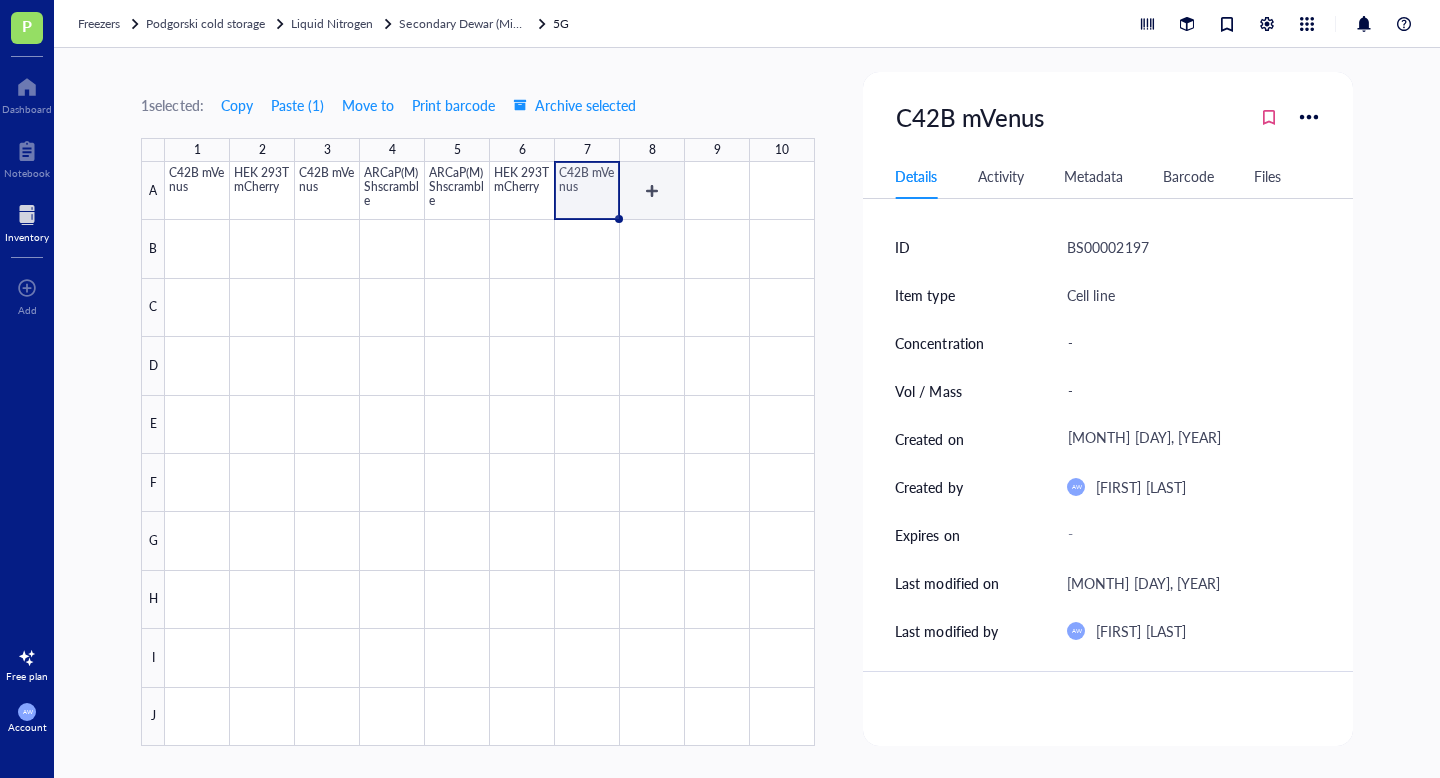 click at bounding box center [490, 454] 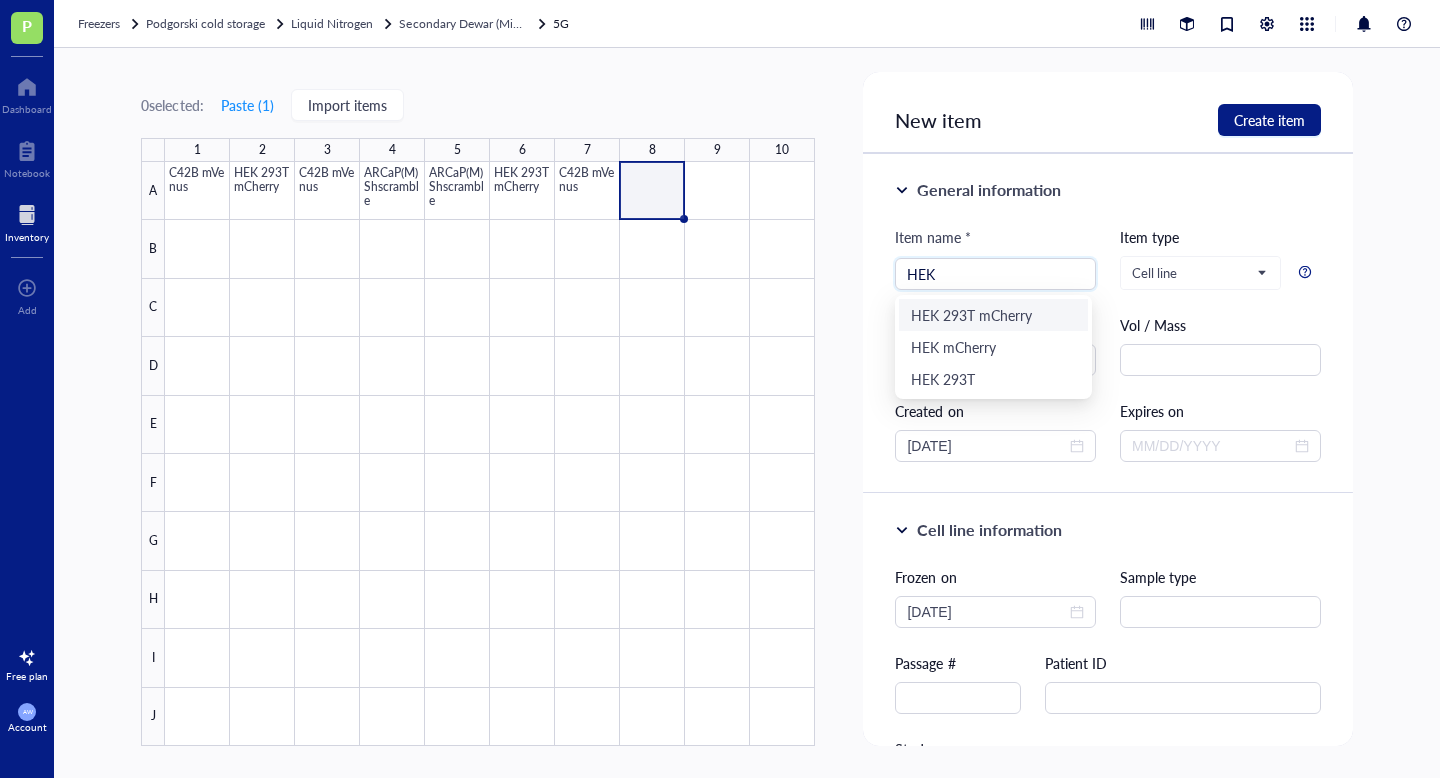 click on "HEK 293T mCherry" at bounding box center (993, 315) 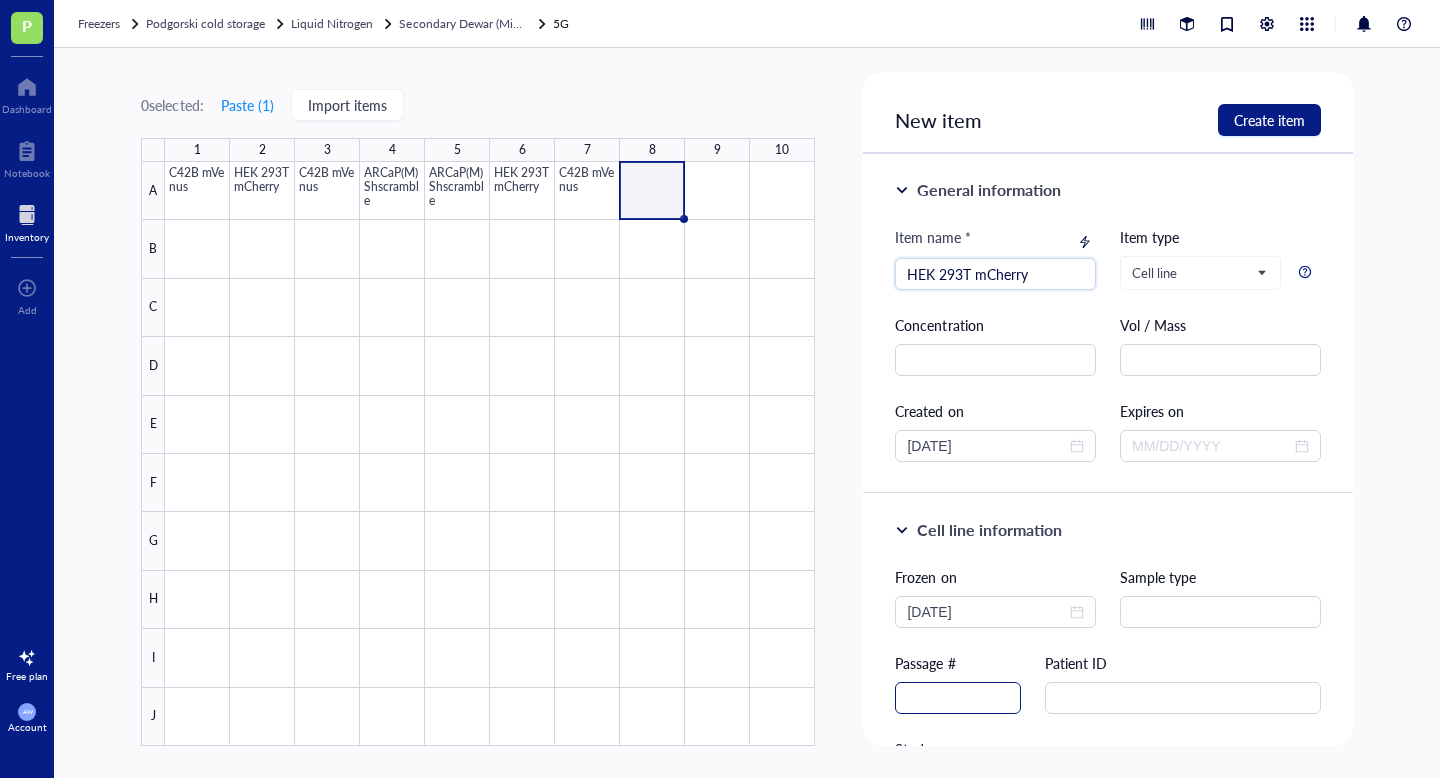 type on "HEK 293T mCherry" 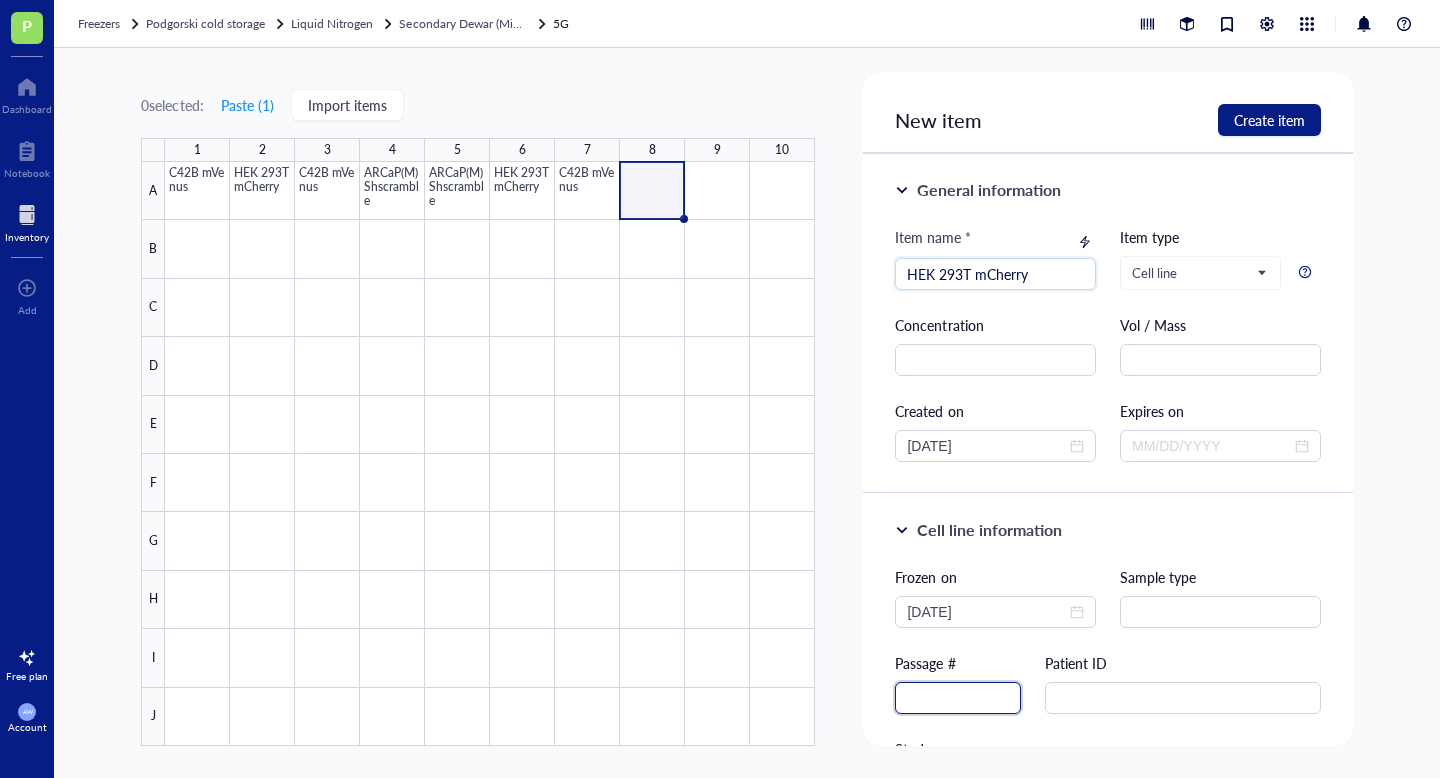 click at bounding box center (958, 698) 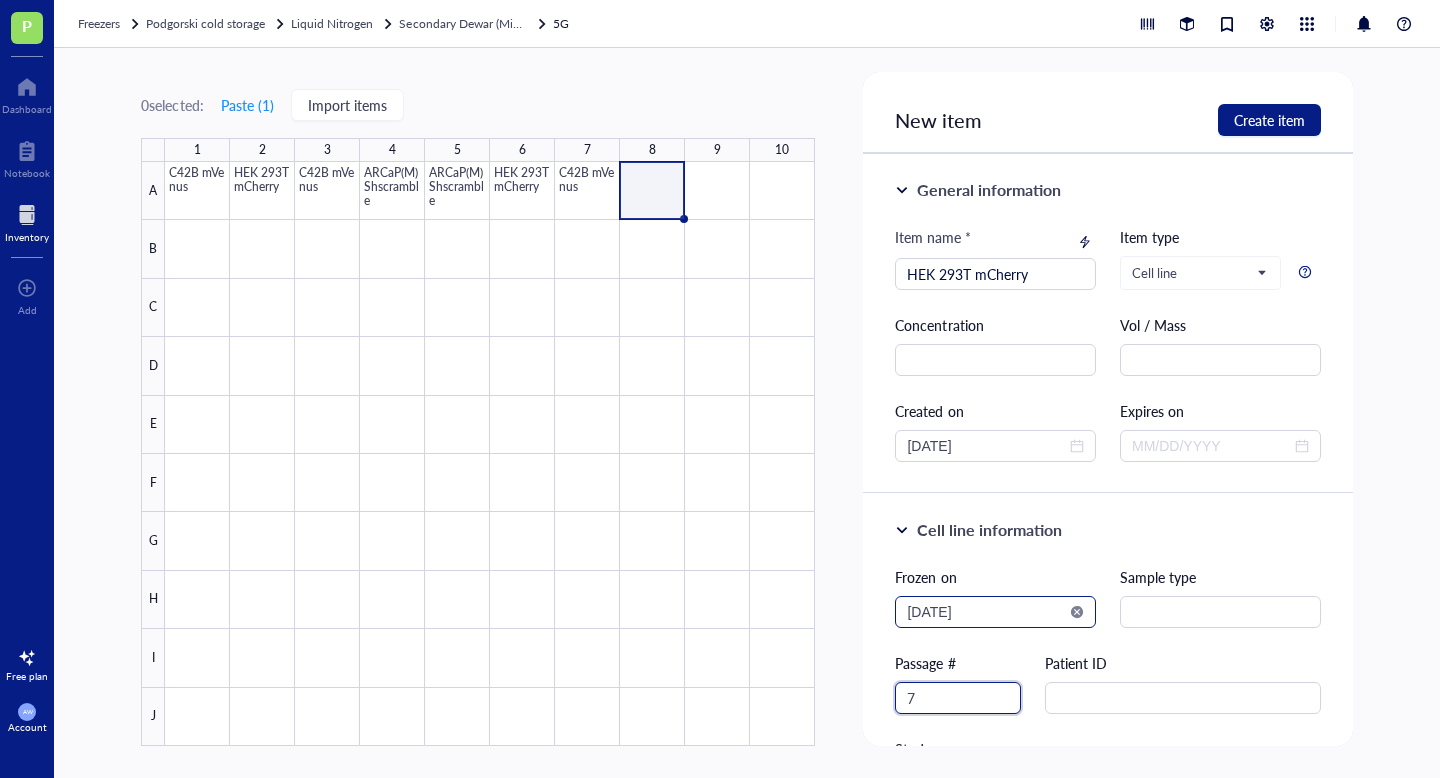 type on "7" 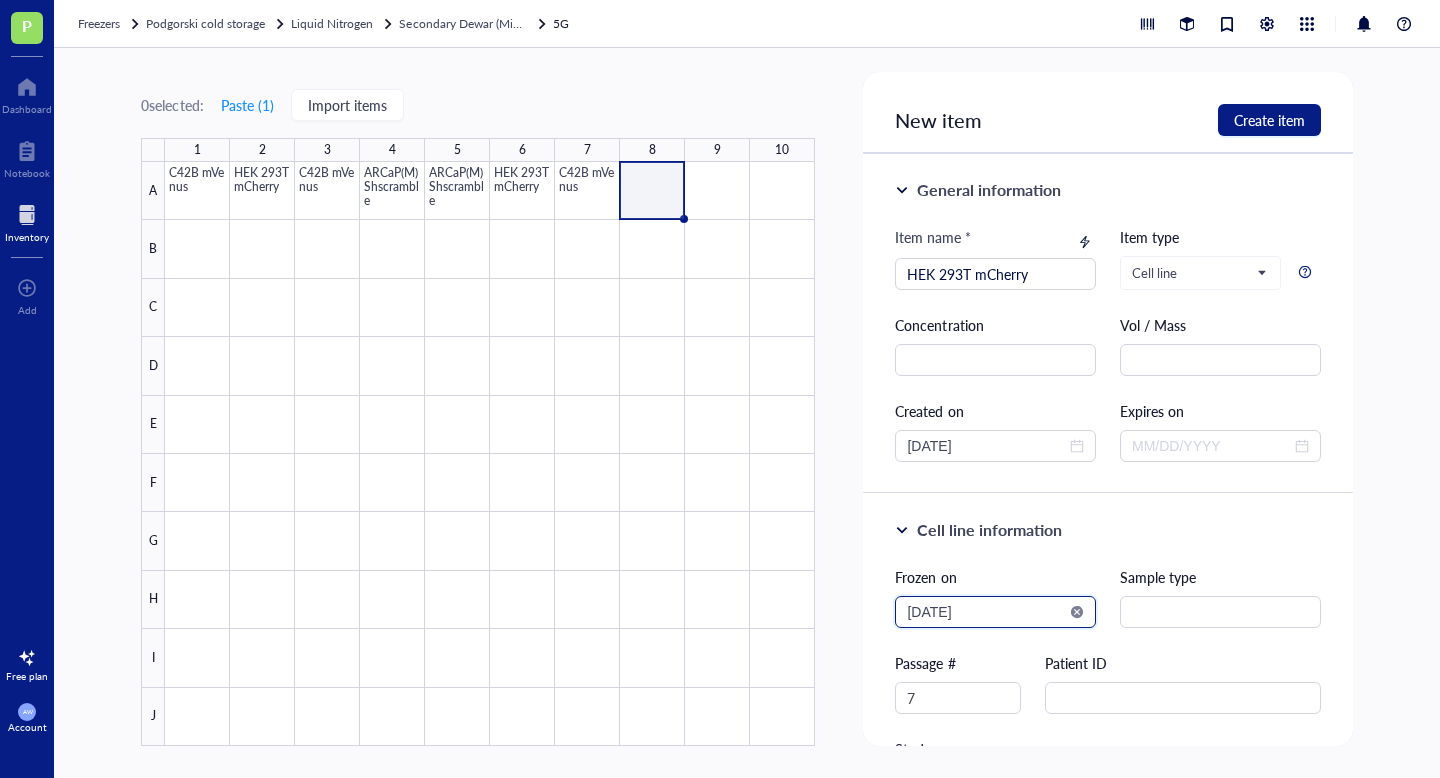 click on "2025-08-02" at bounding box center (986, 612) 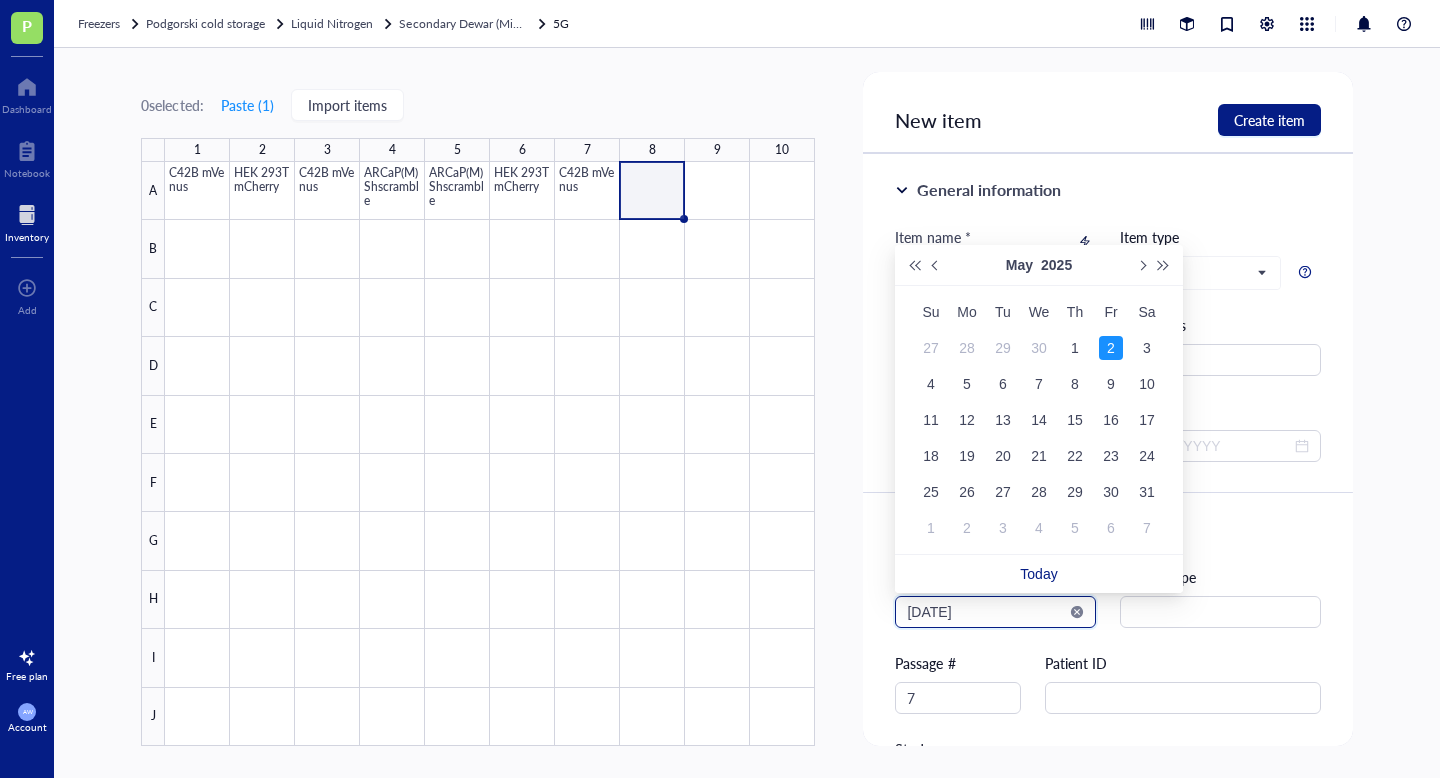 click on "2025-05-02" at bounding box center [986, 612] 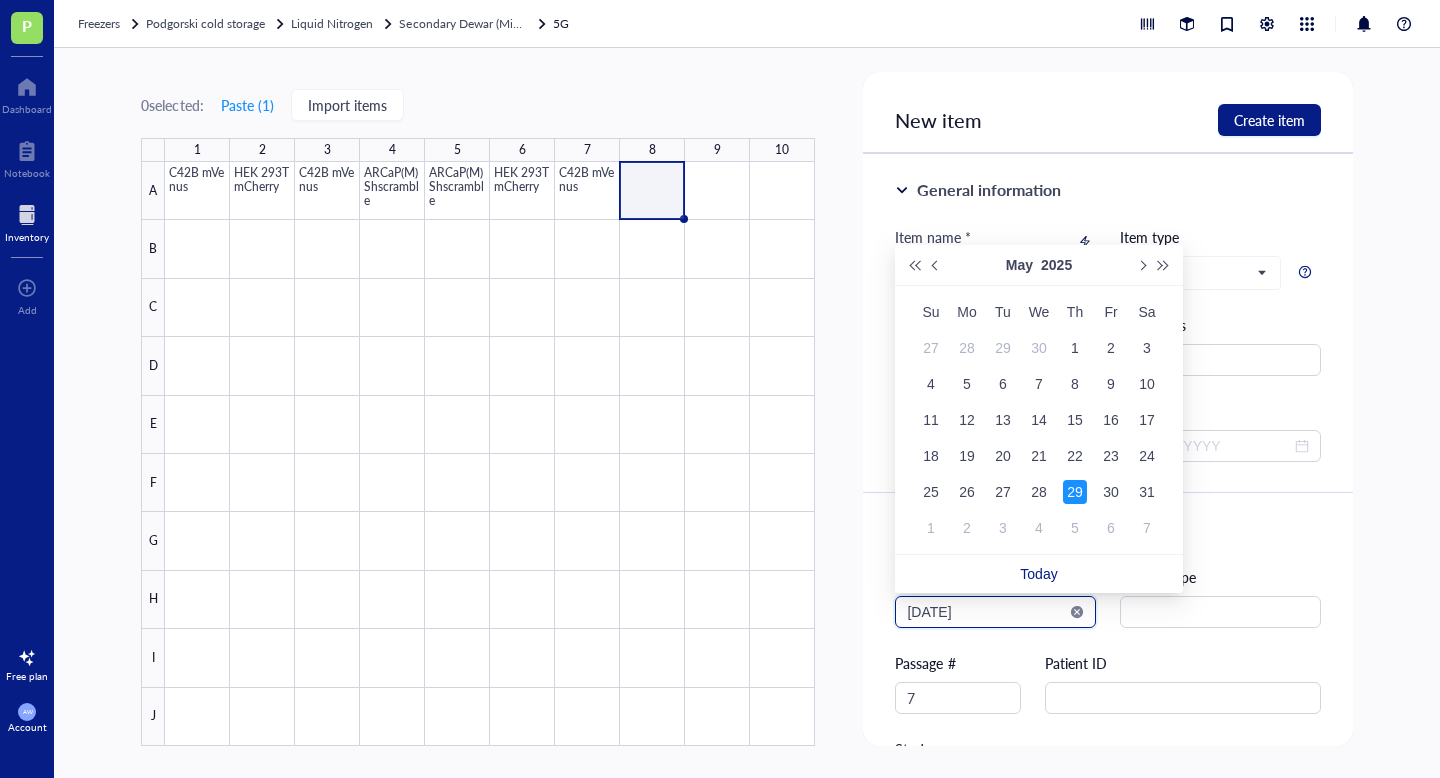 click on "2025-05-29" at bounding box center (986, 612) 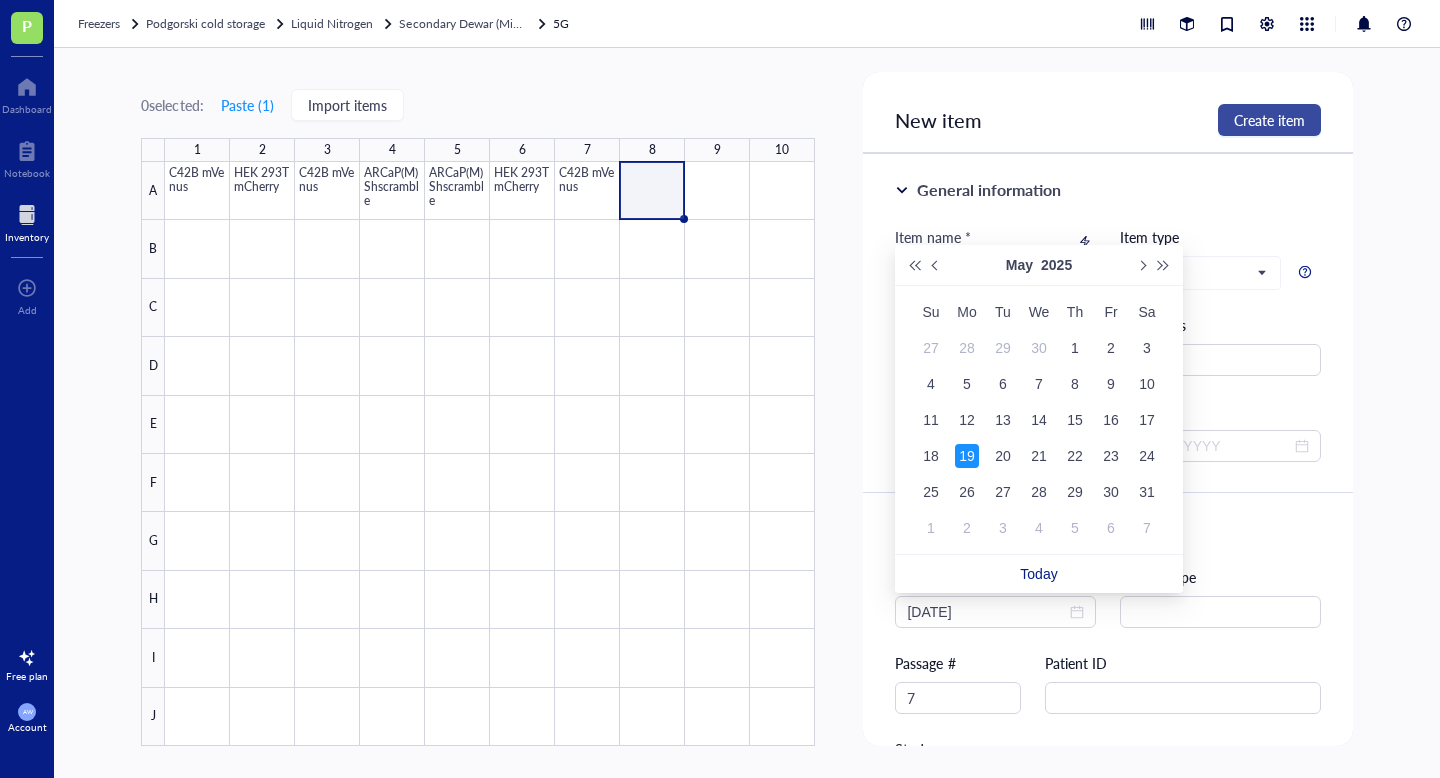 type on "2025-05-19" 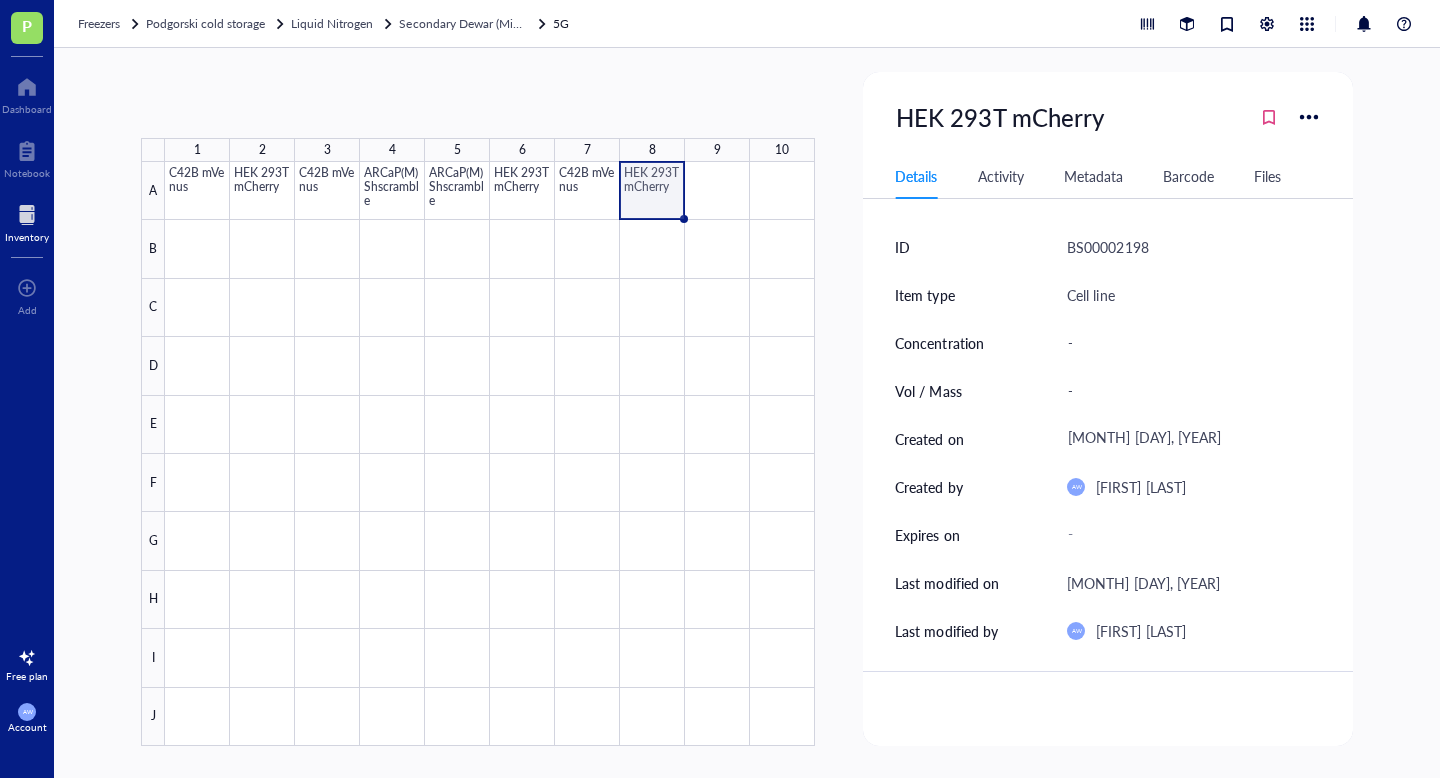 drag, startPoint x: 686, startPoint y: 216, endPoint x: 721, endPoint y: 216, distance: 35 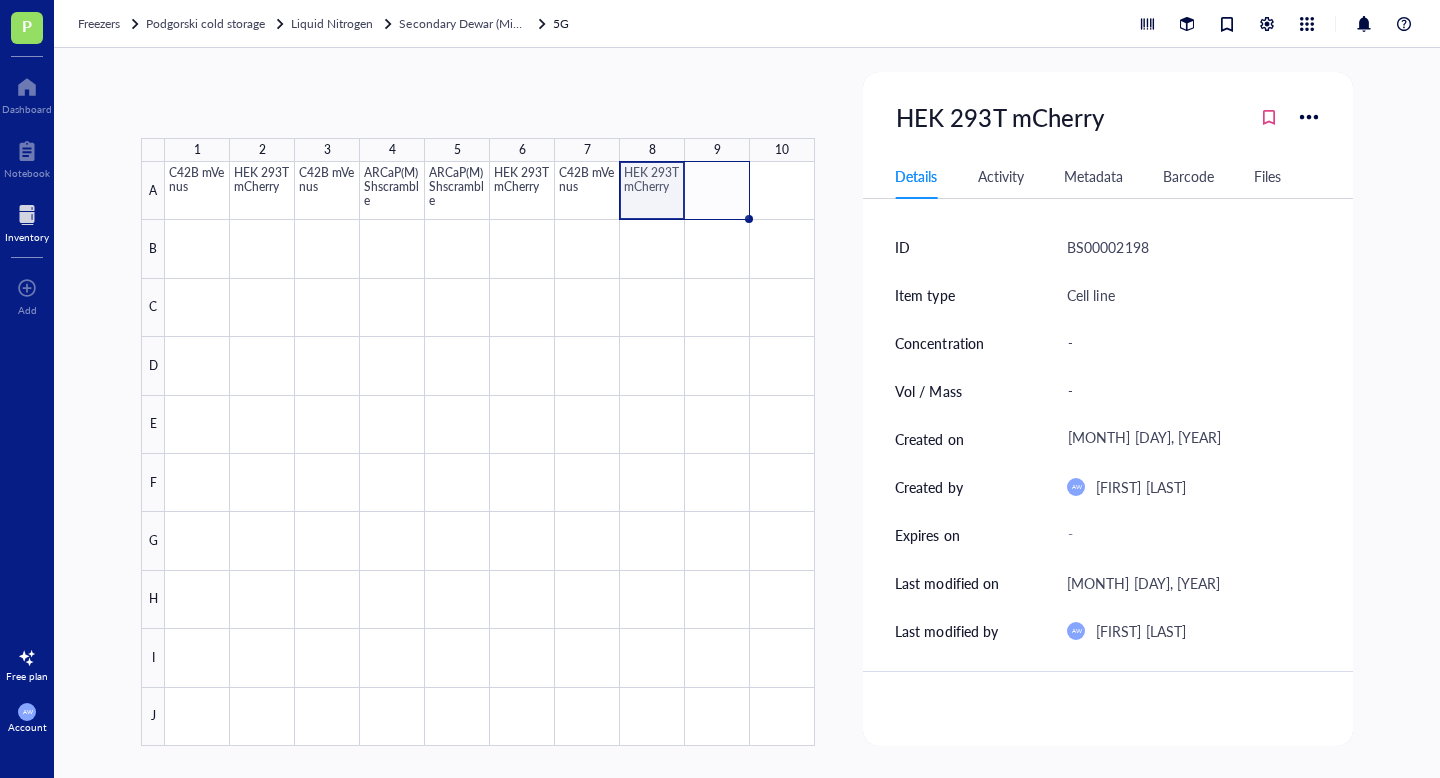 drag, startPoint x: 685, startPoint y: 218, endPoint x: 728, endPoint y: 218, distance: 43 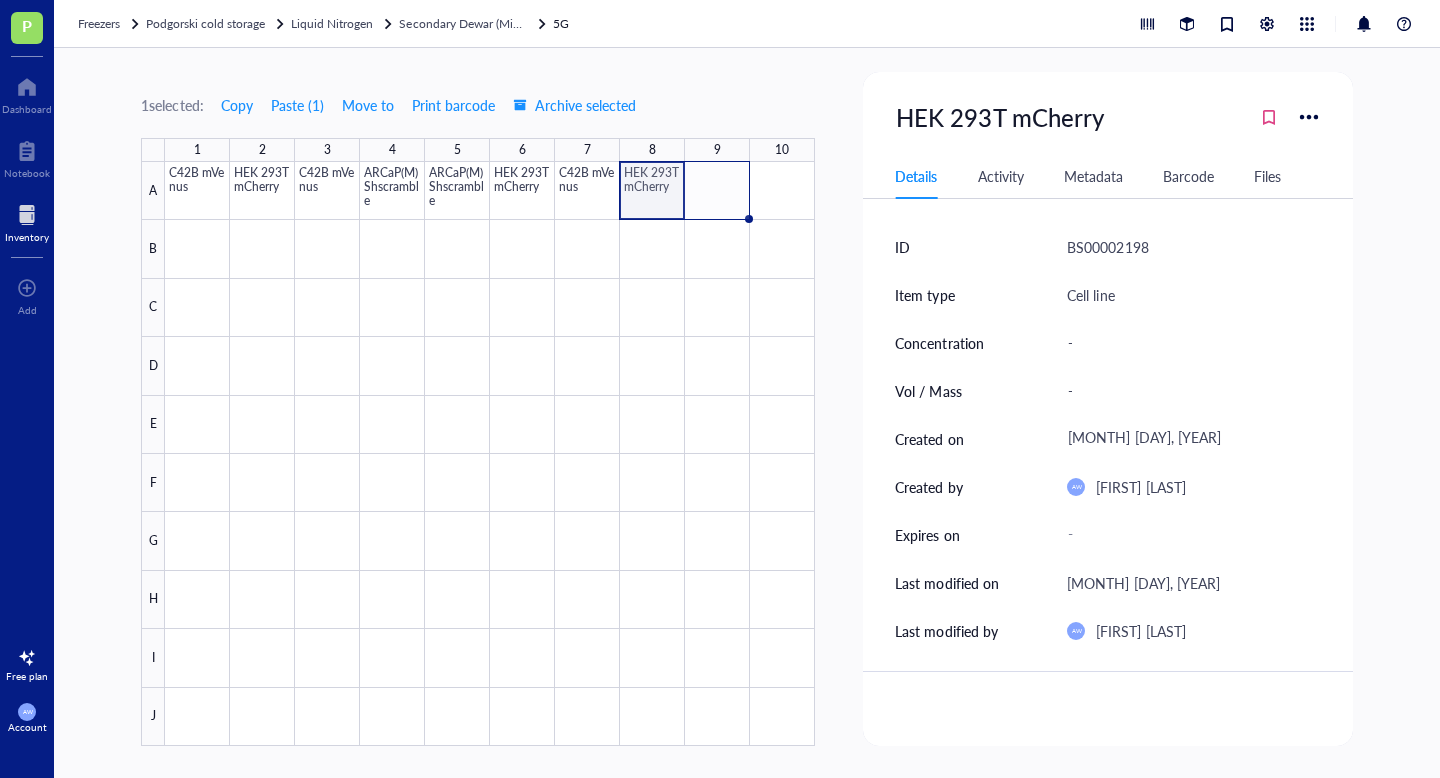 click at bounding box center [490, 454] 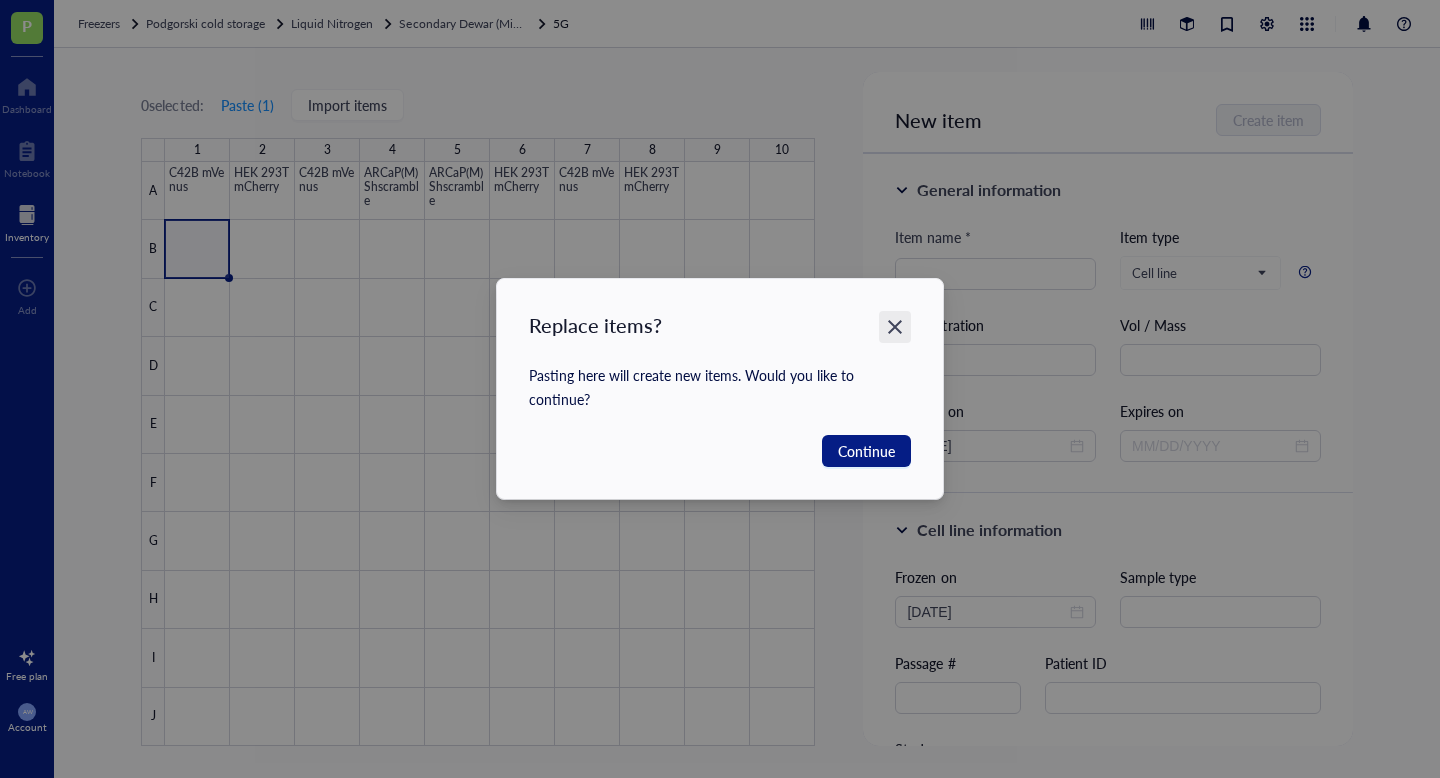 click 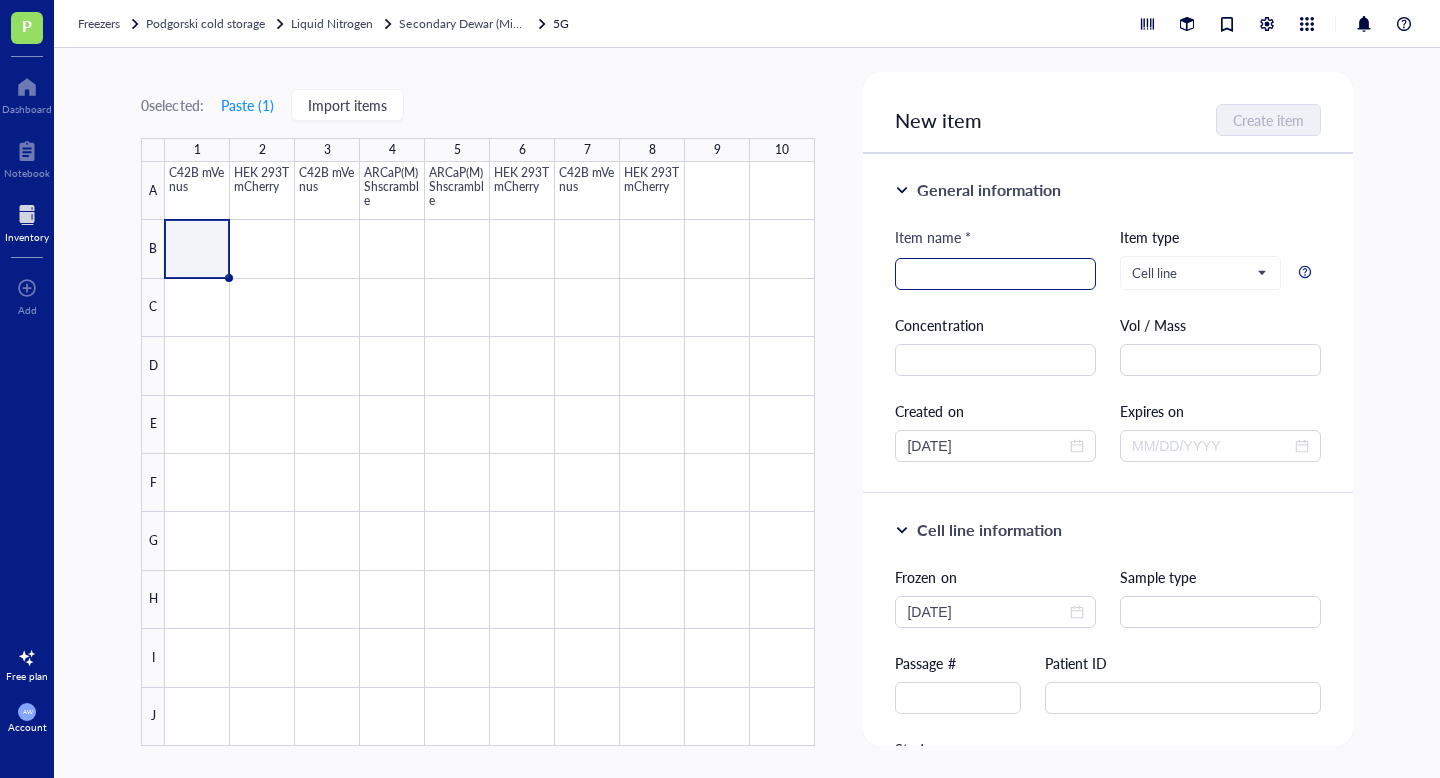 click at bounding box center (995, 274) 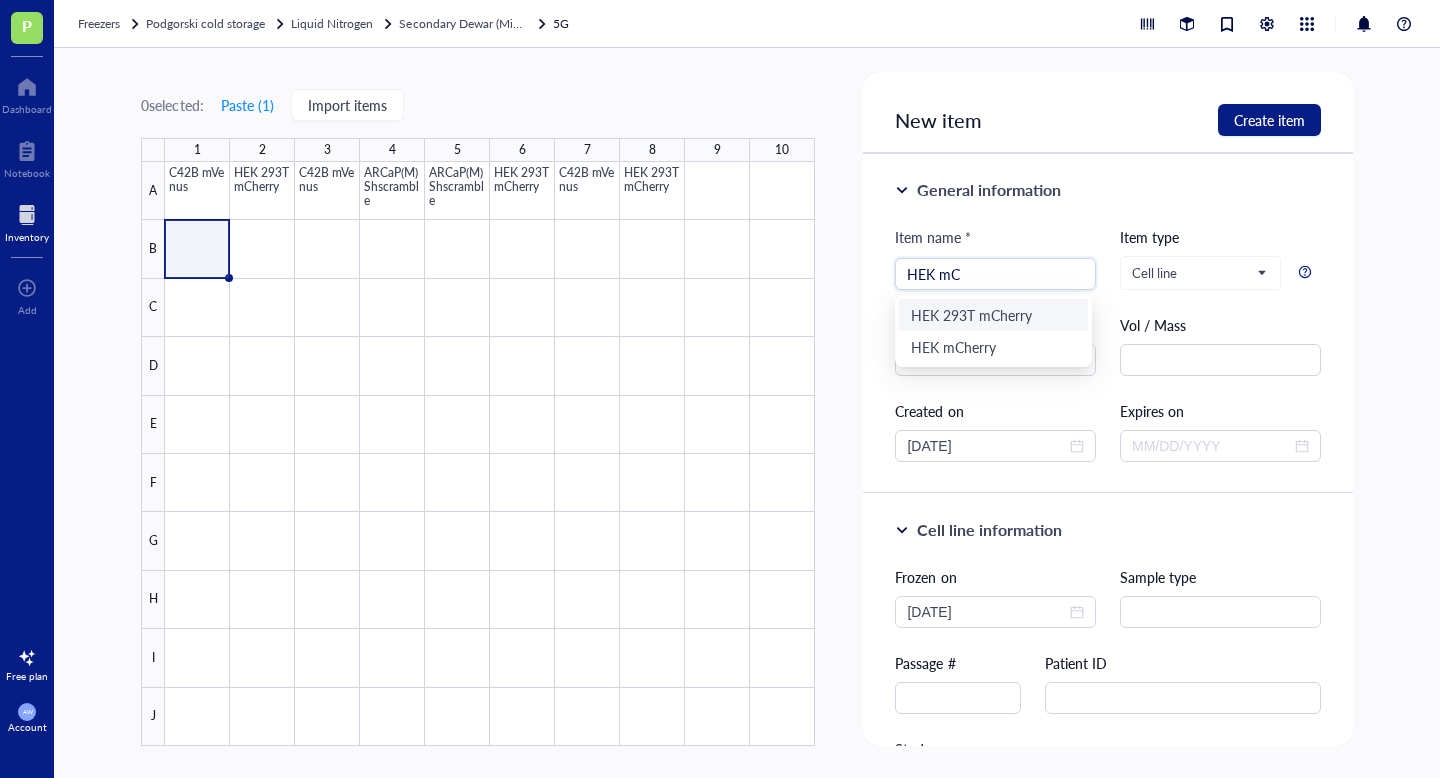 click on "HEK 293T mCherry" at bounding box center [993, 315] 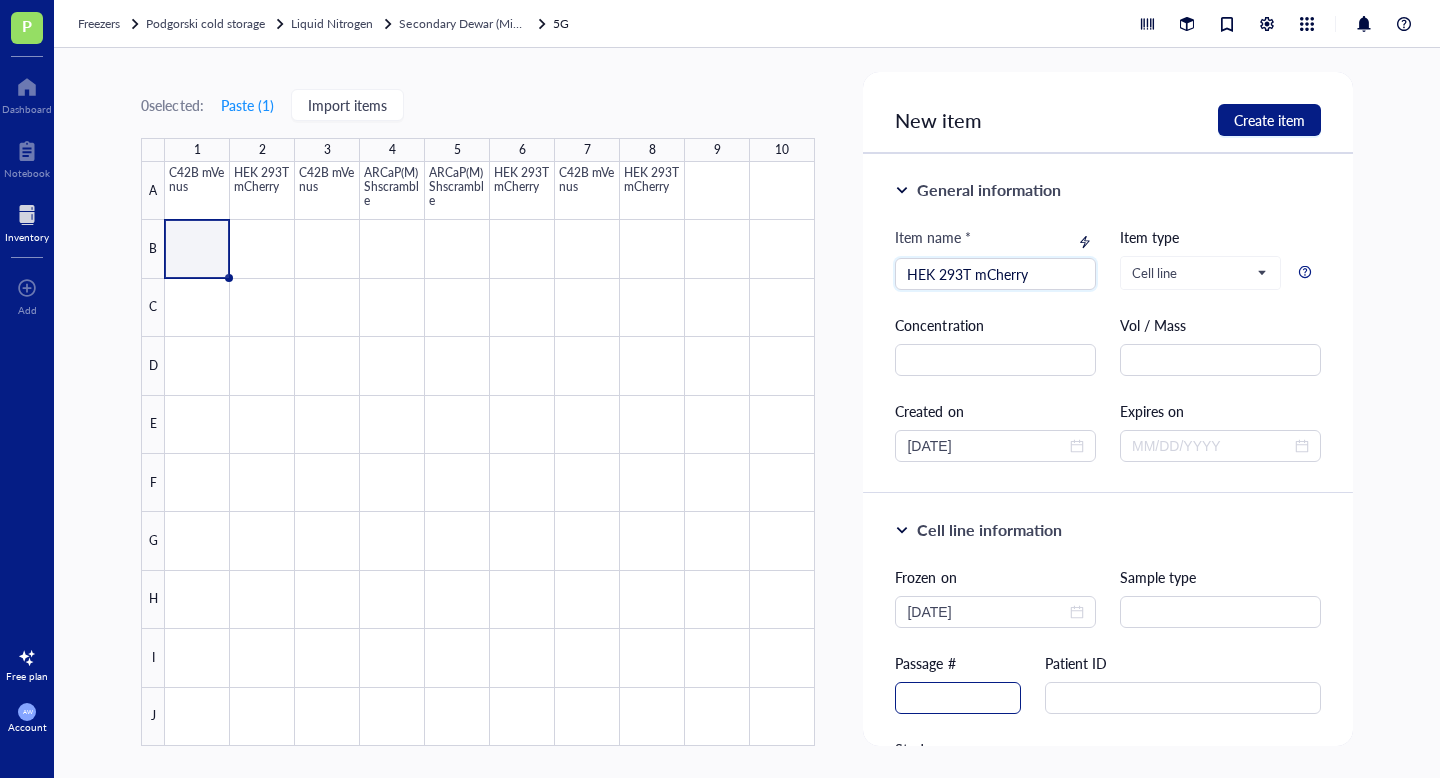 type on "HEK 293T mCherry" 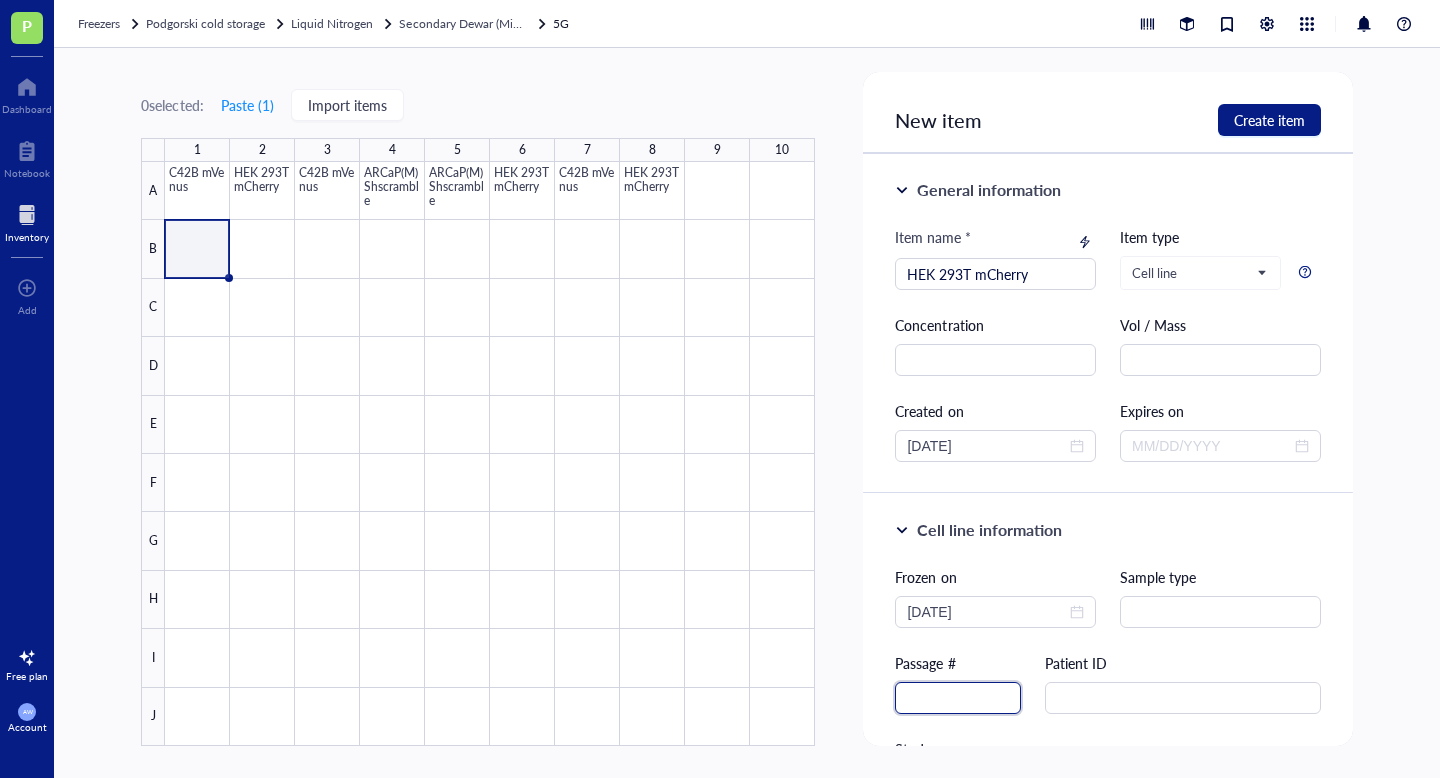 click at bounding box center [958, 698] 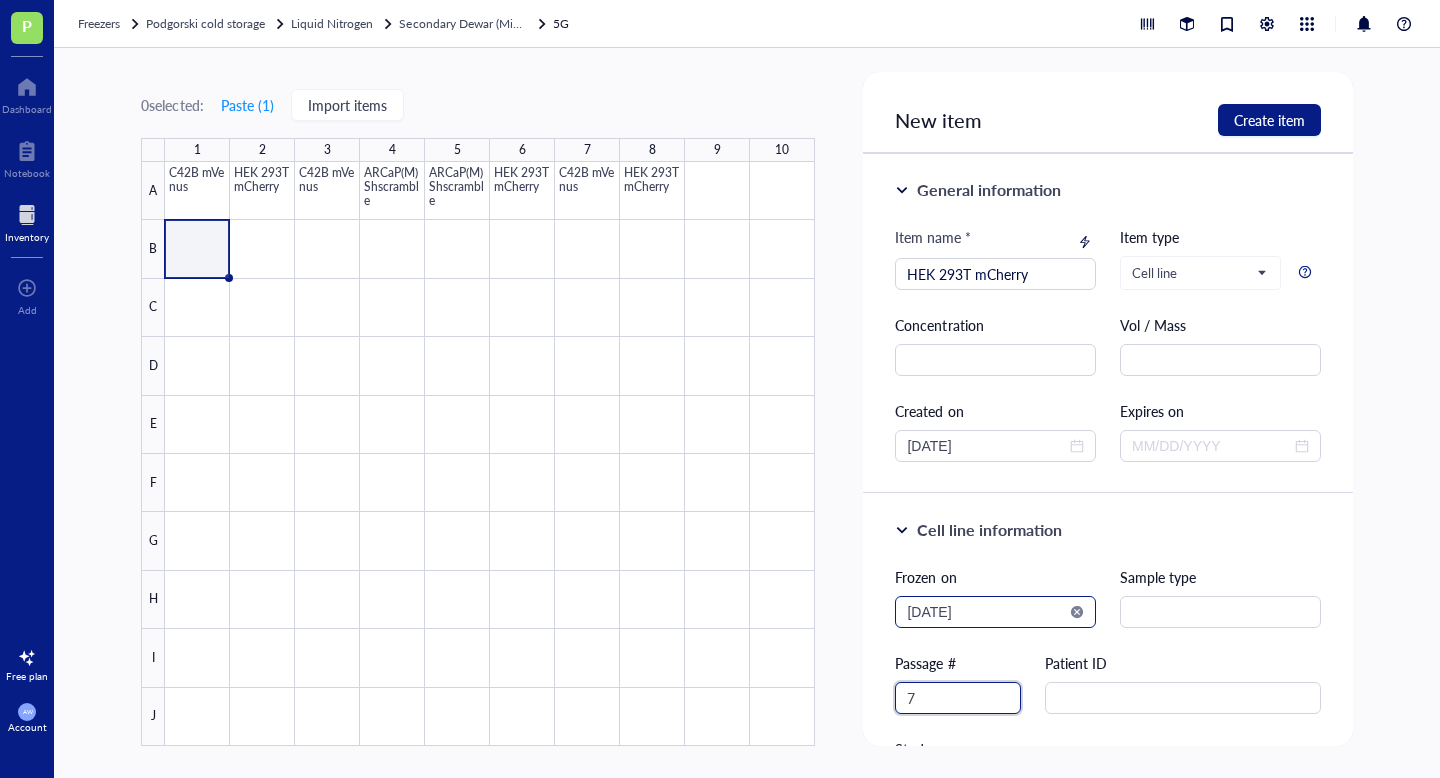 type on "7" 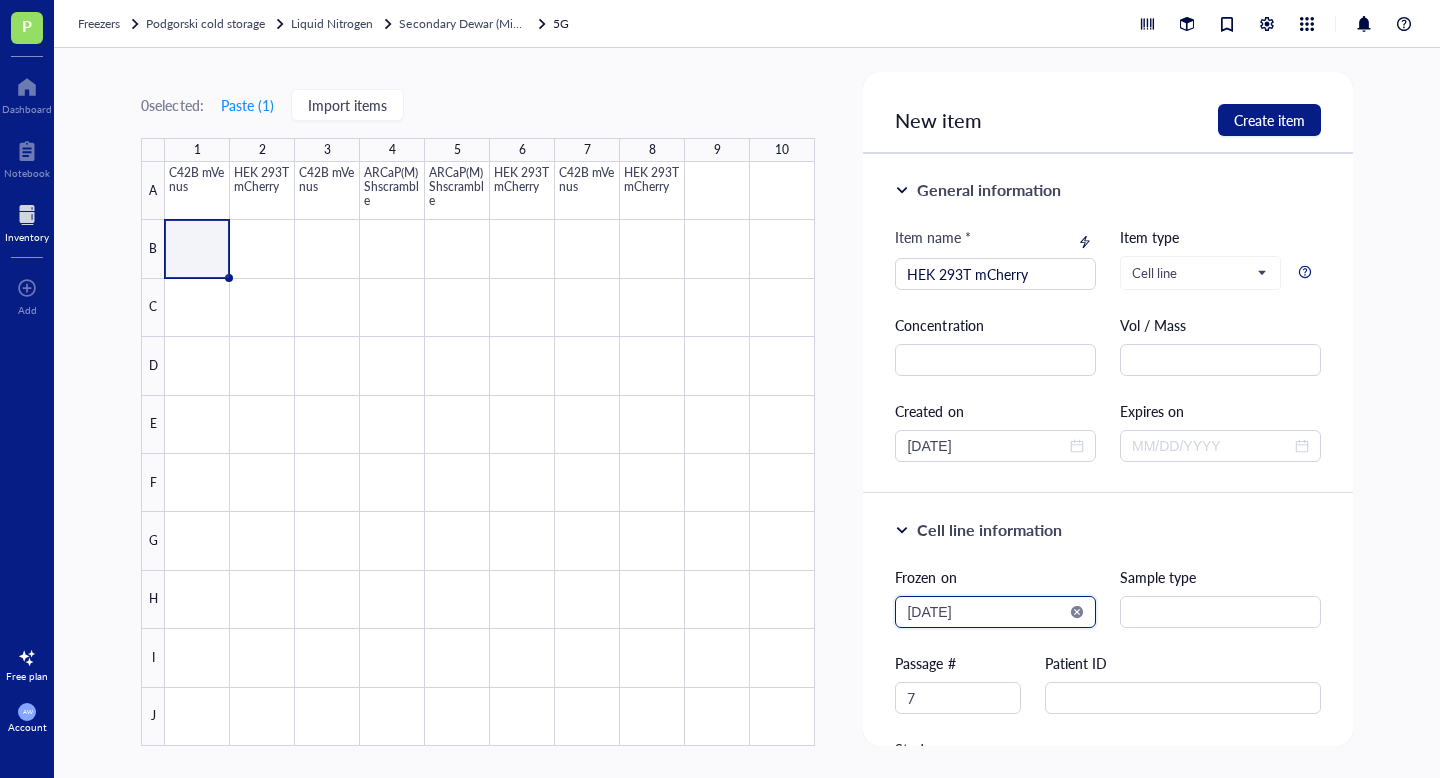click on "2025-08-02" at bounding box center [986, 612] 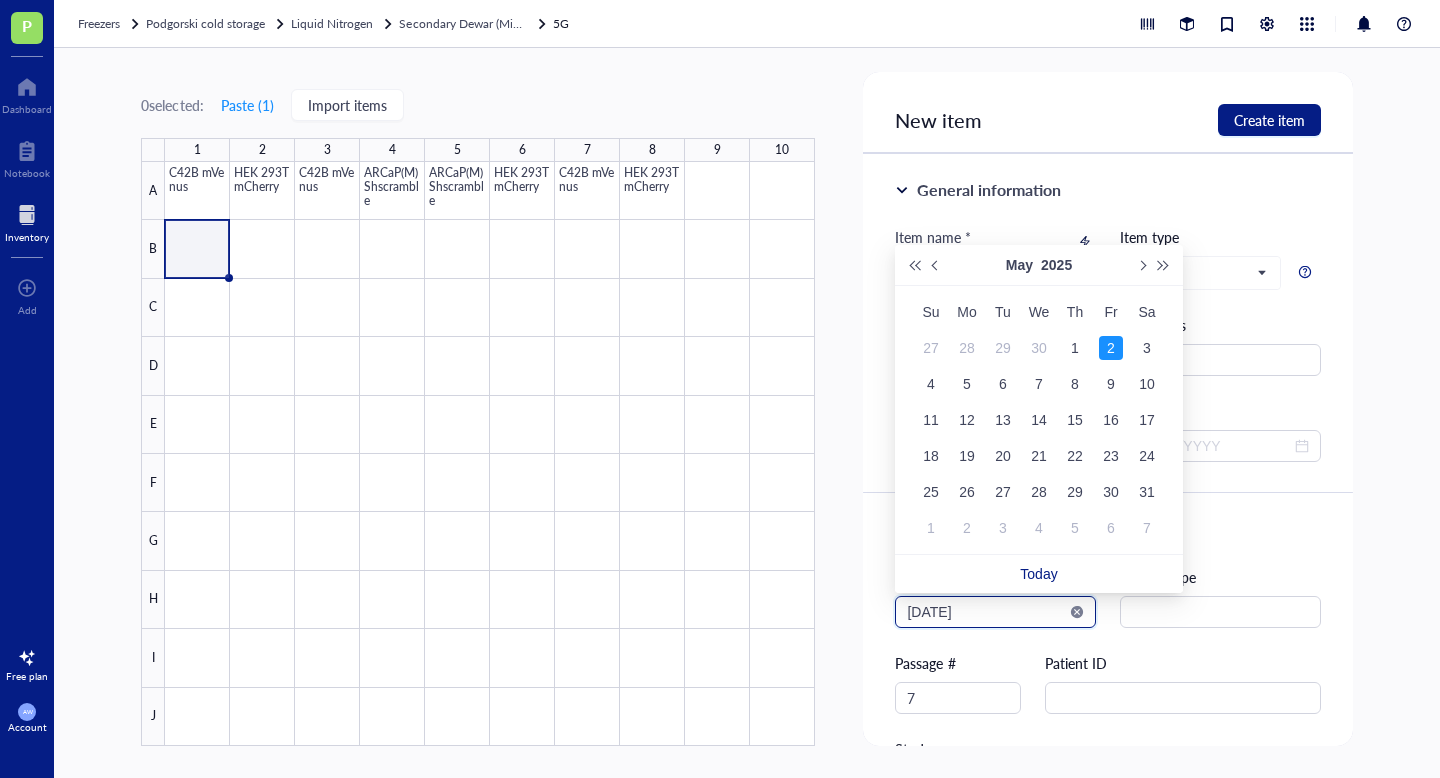 click on "2025-05-02" at bounding box center [986, 612] 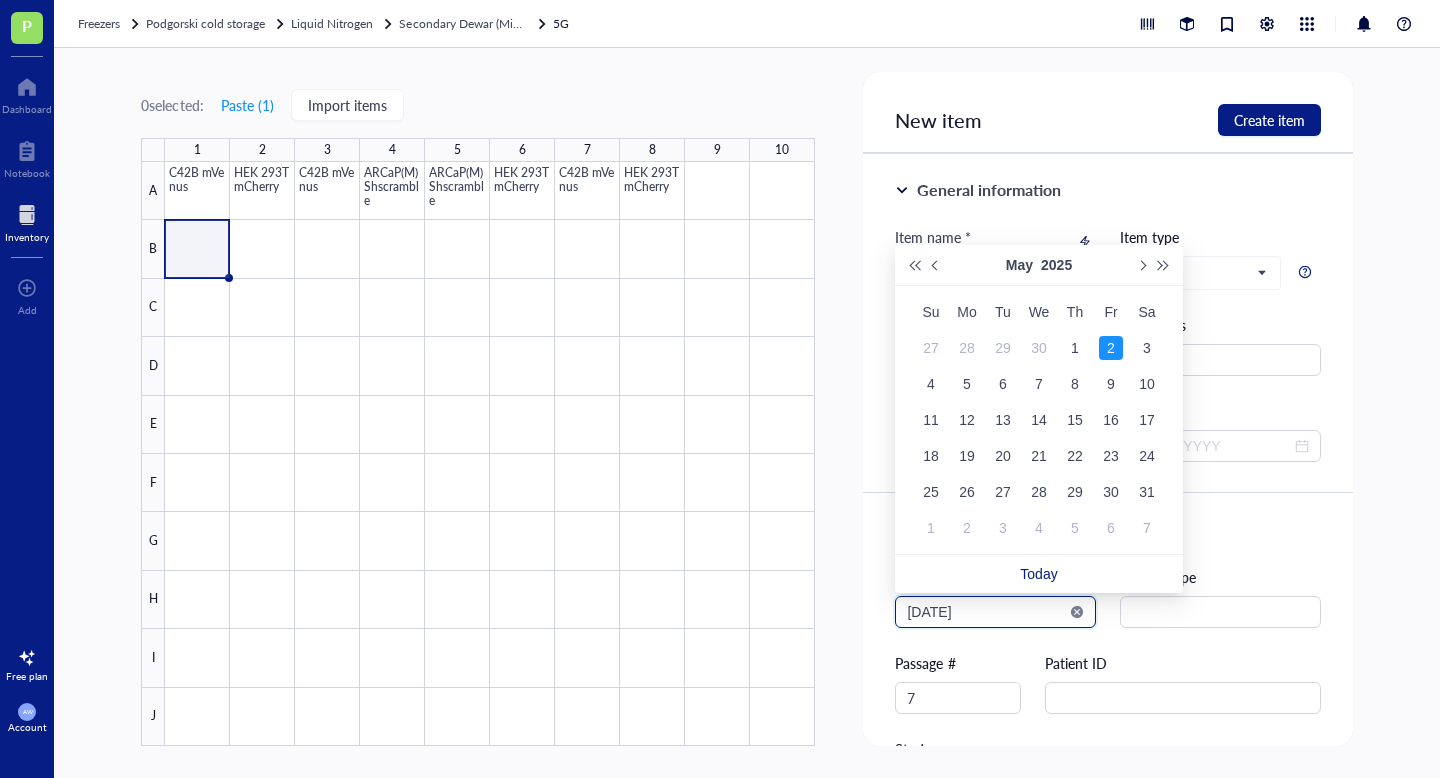 type on "2025-05-19" 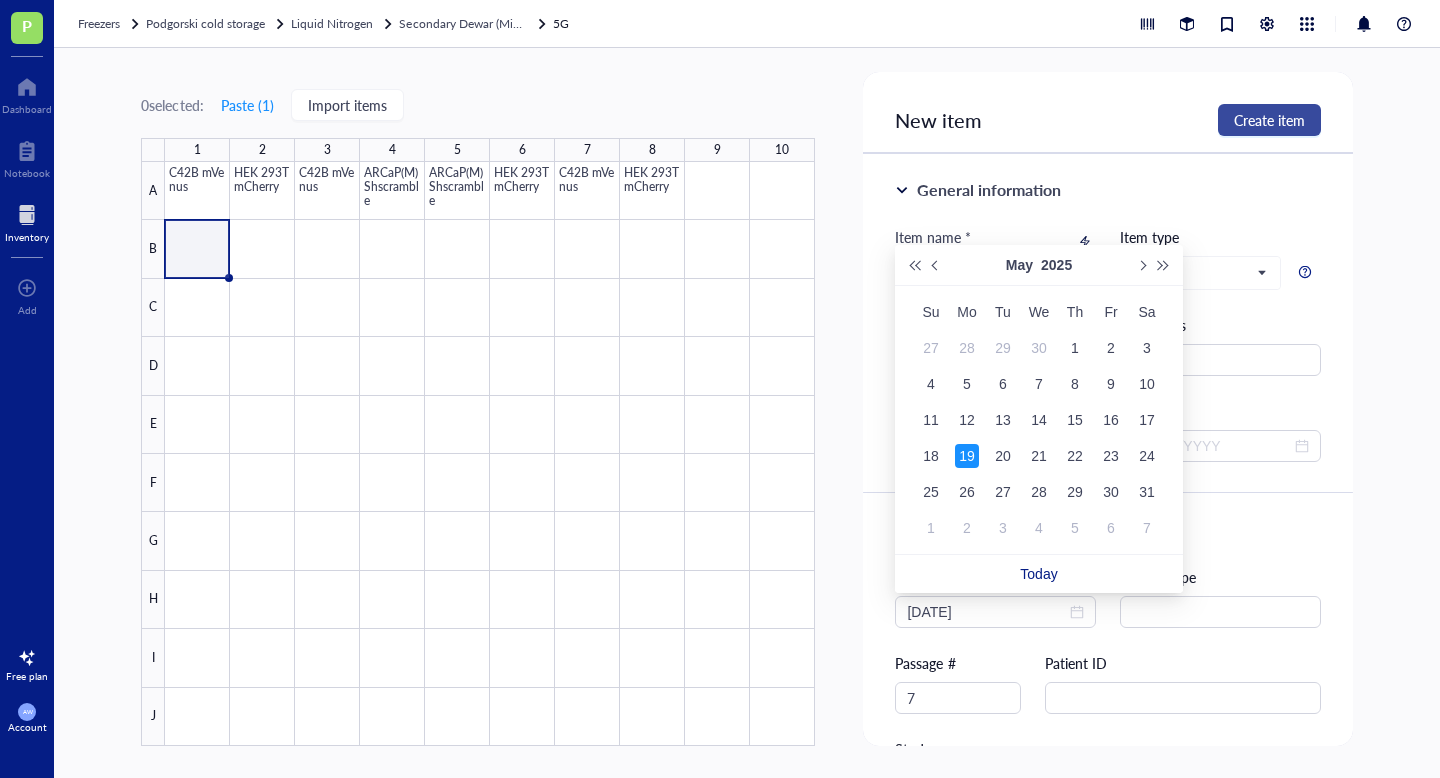 click on "Create item" at bounding box center [1269, 120] 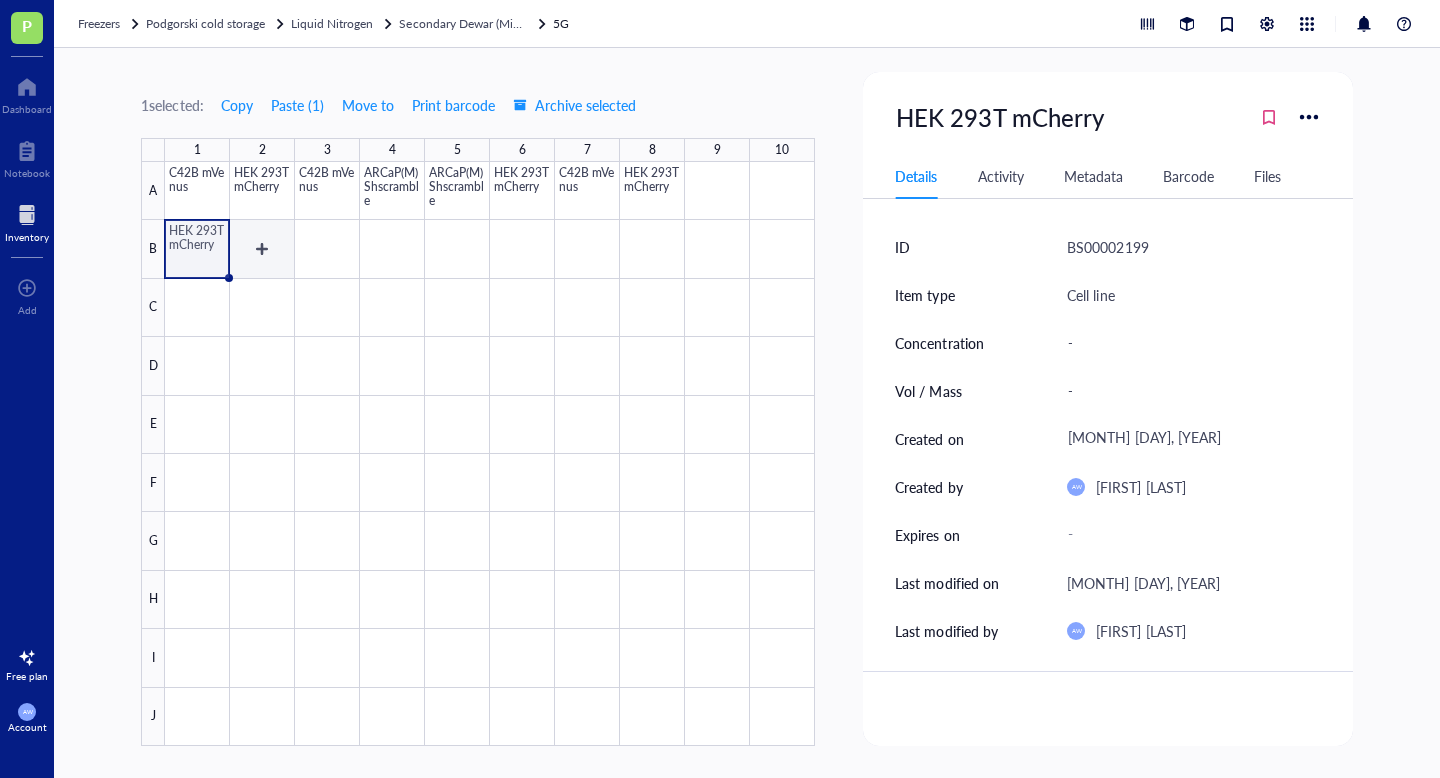 click at bounding box center (490, 454) 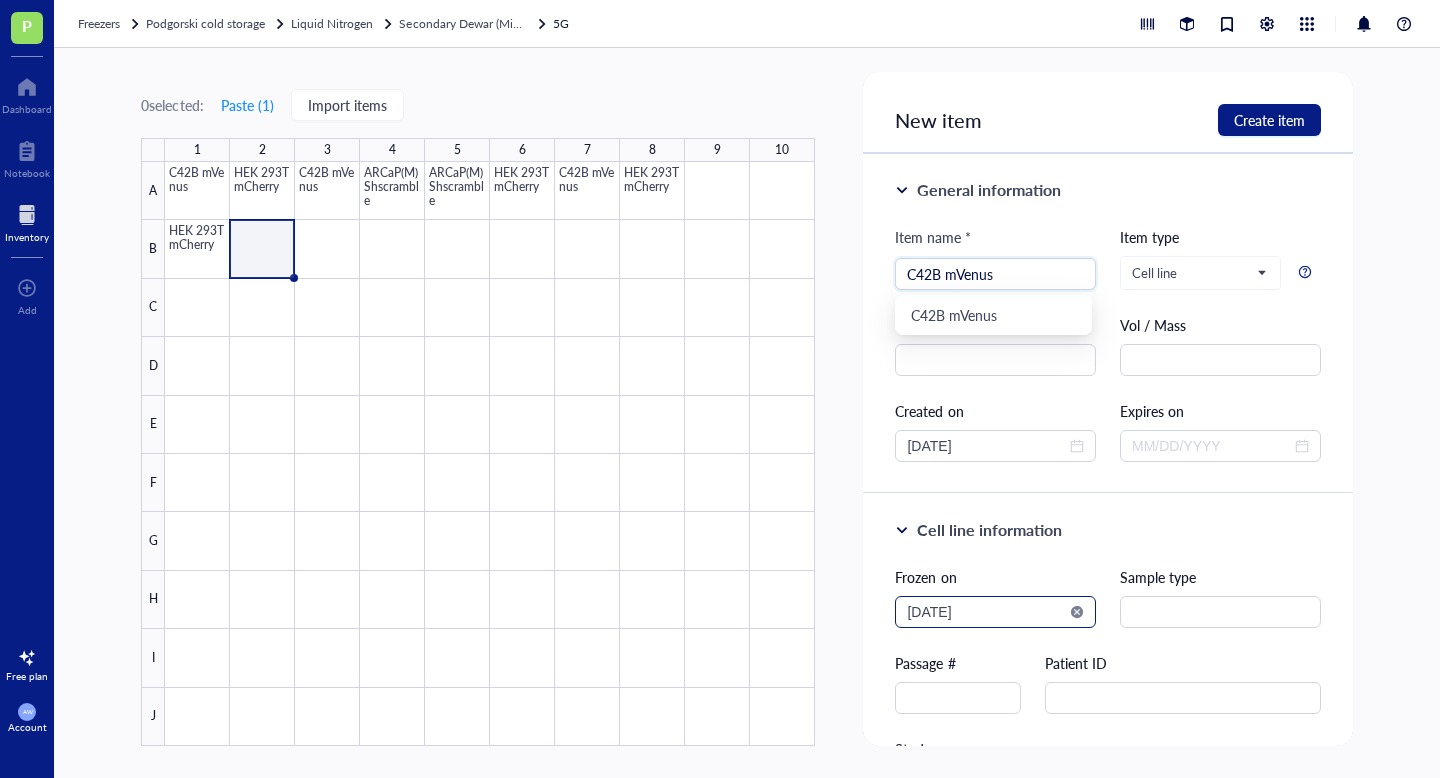 type on "C42B mVenus" 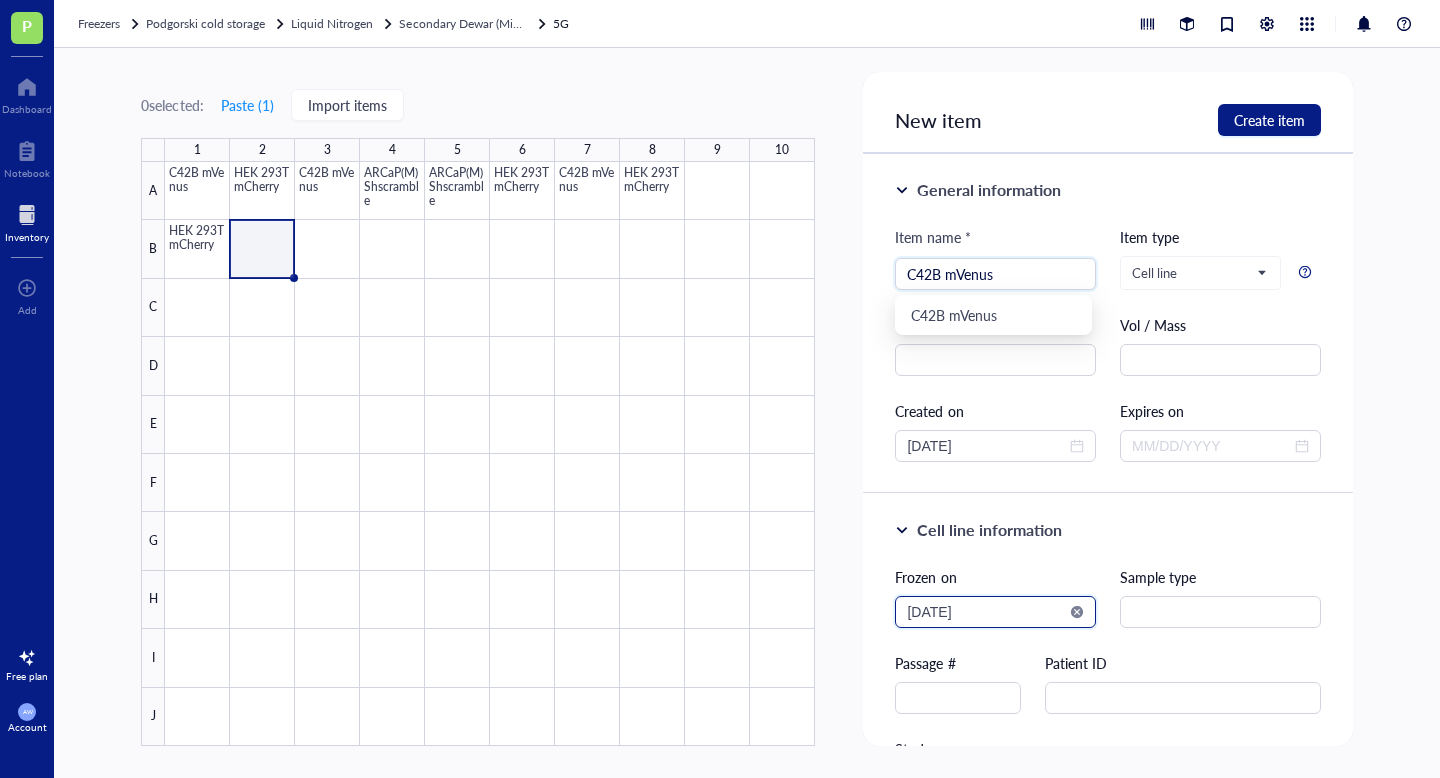 click on "2025-08-02" at bounding box center [986, 612] 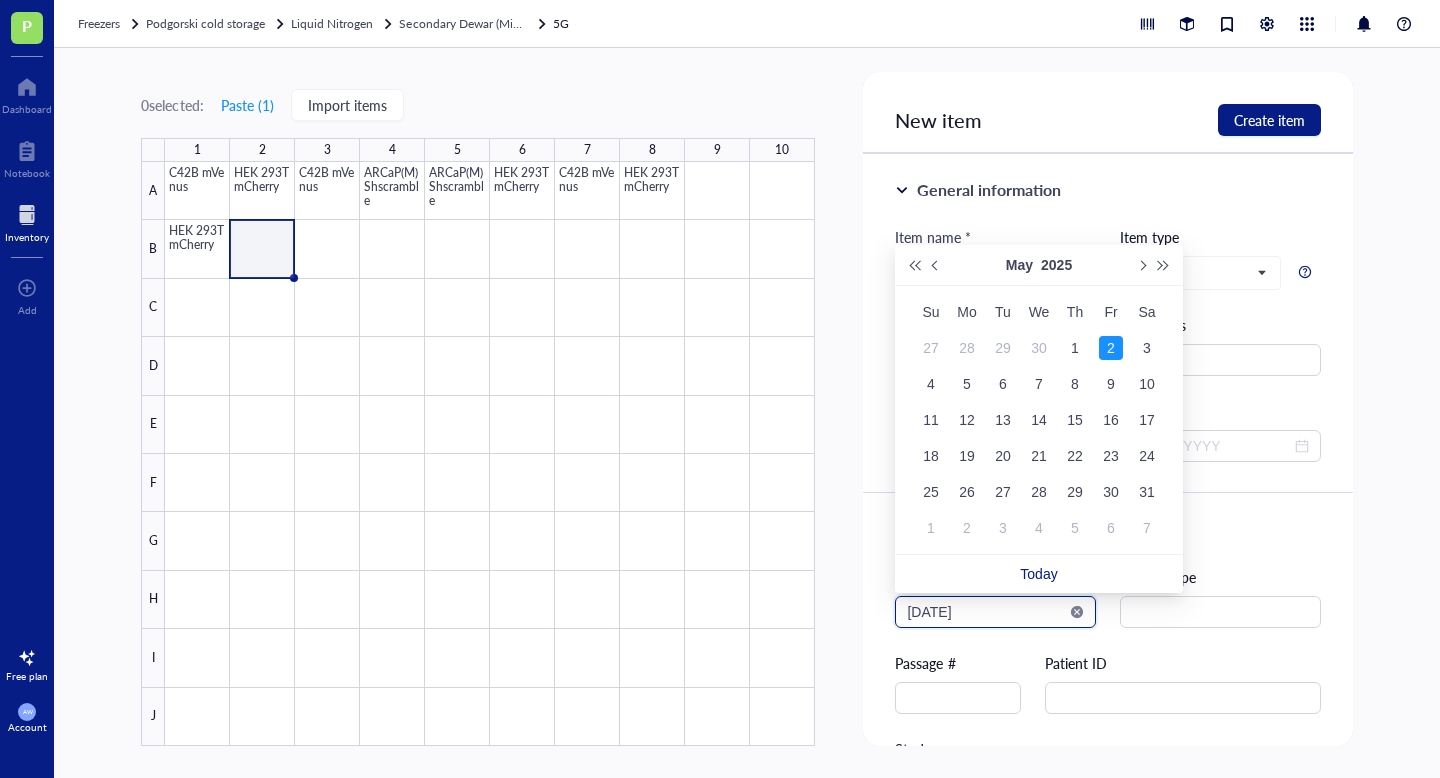 click on "2025-05-02" at bounding box center (986, 612) 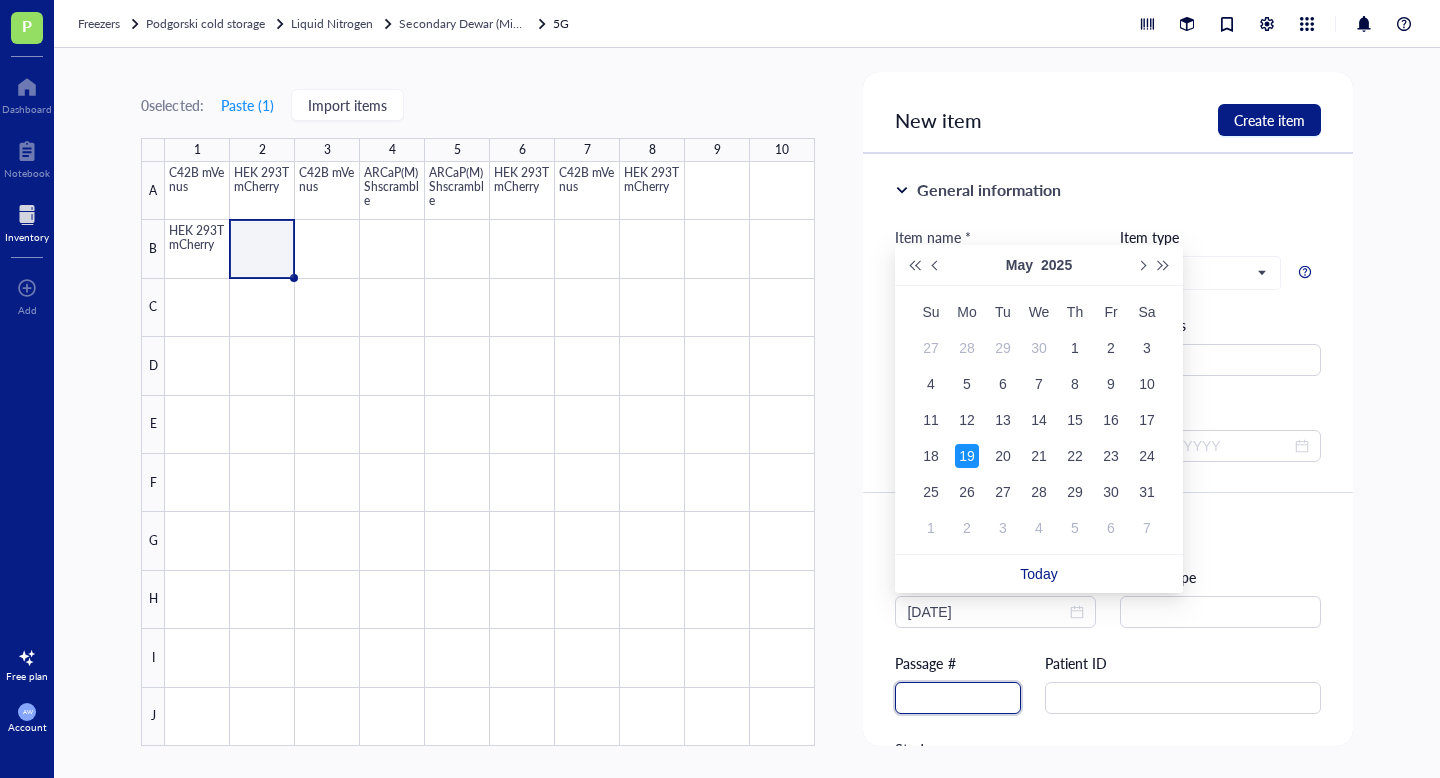 type on "2025-05-19" 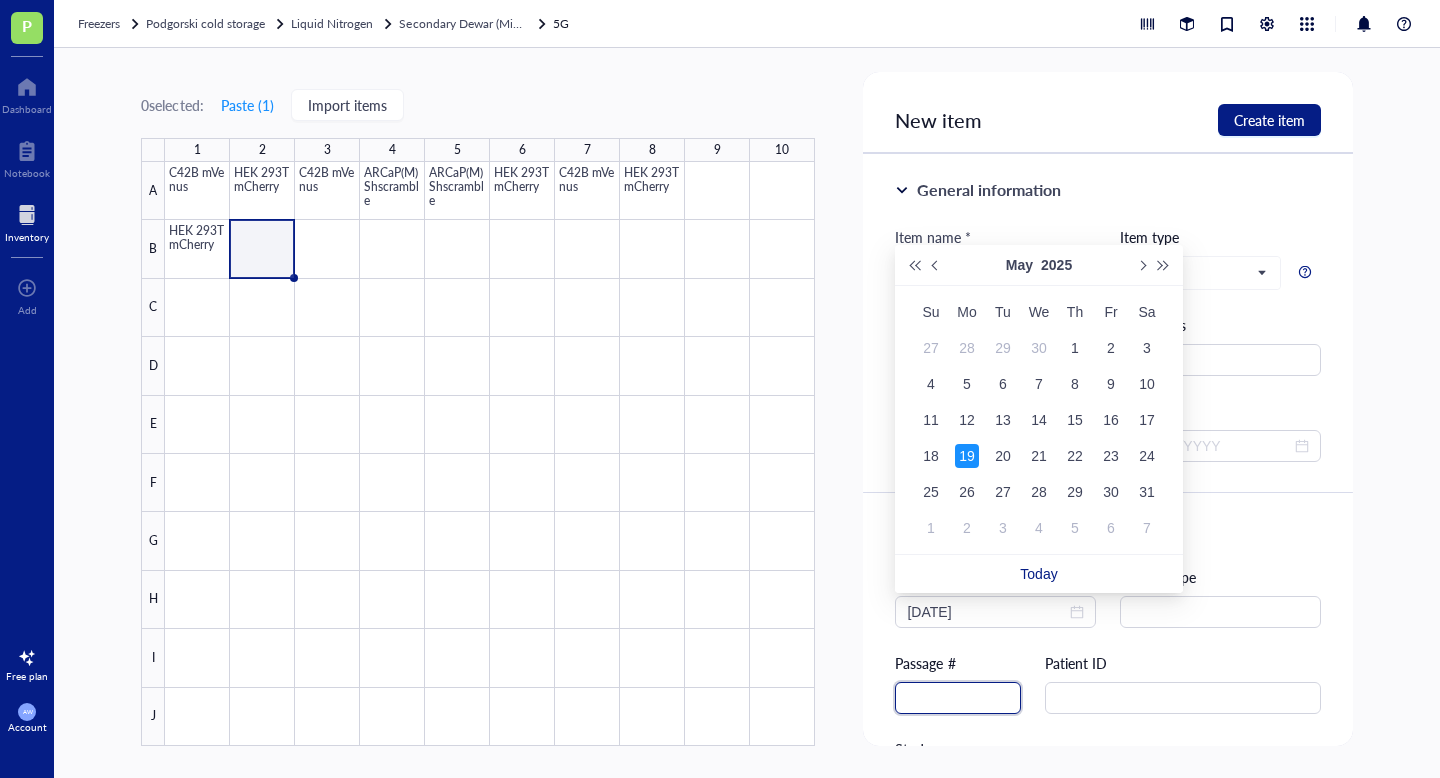 click at bounding box center [958, 698] 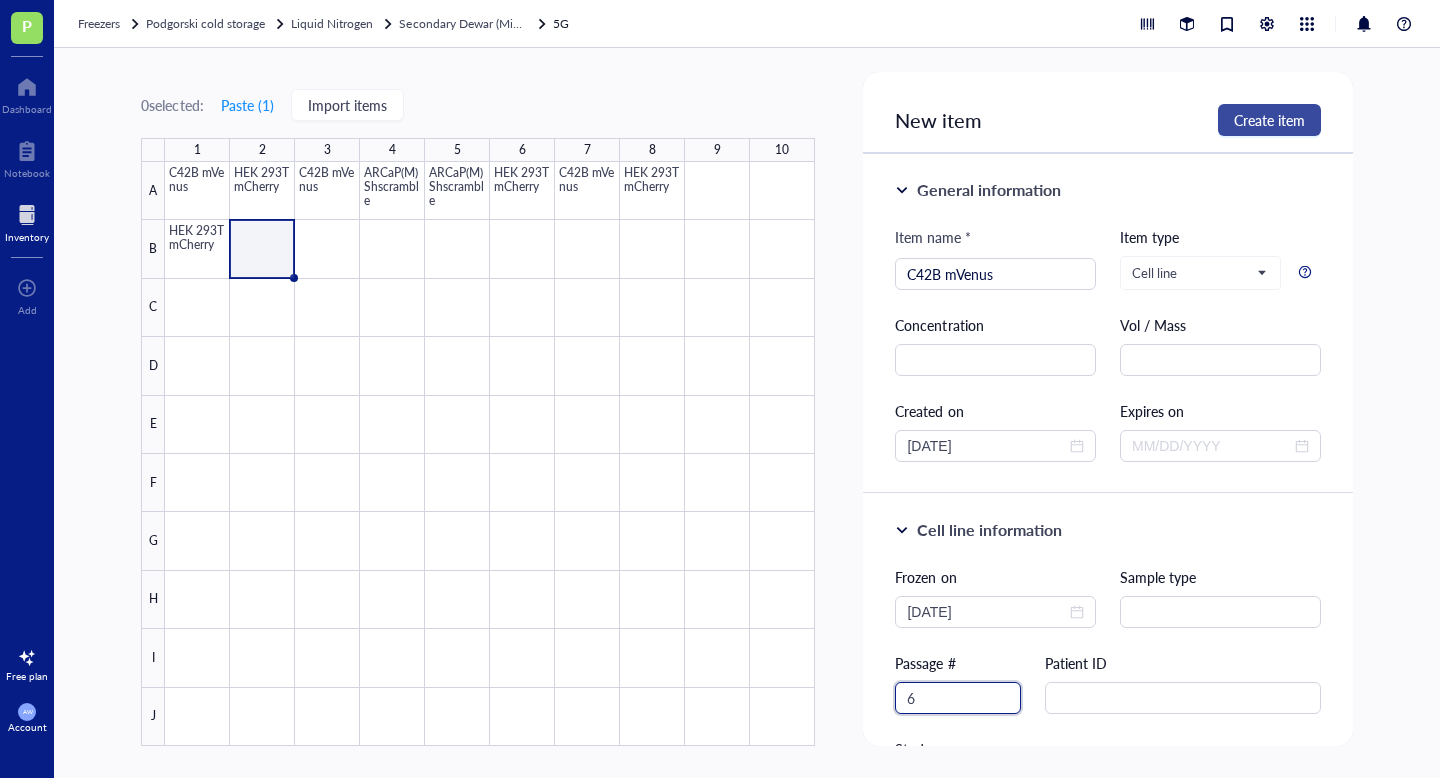 type on "6" 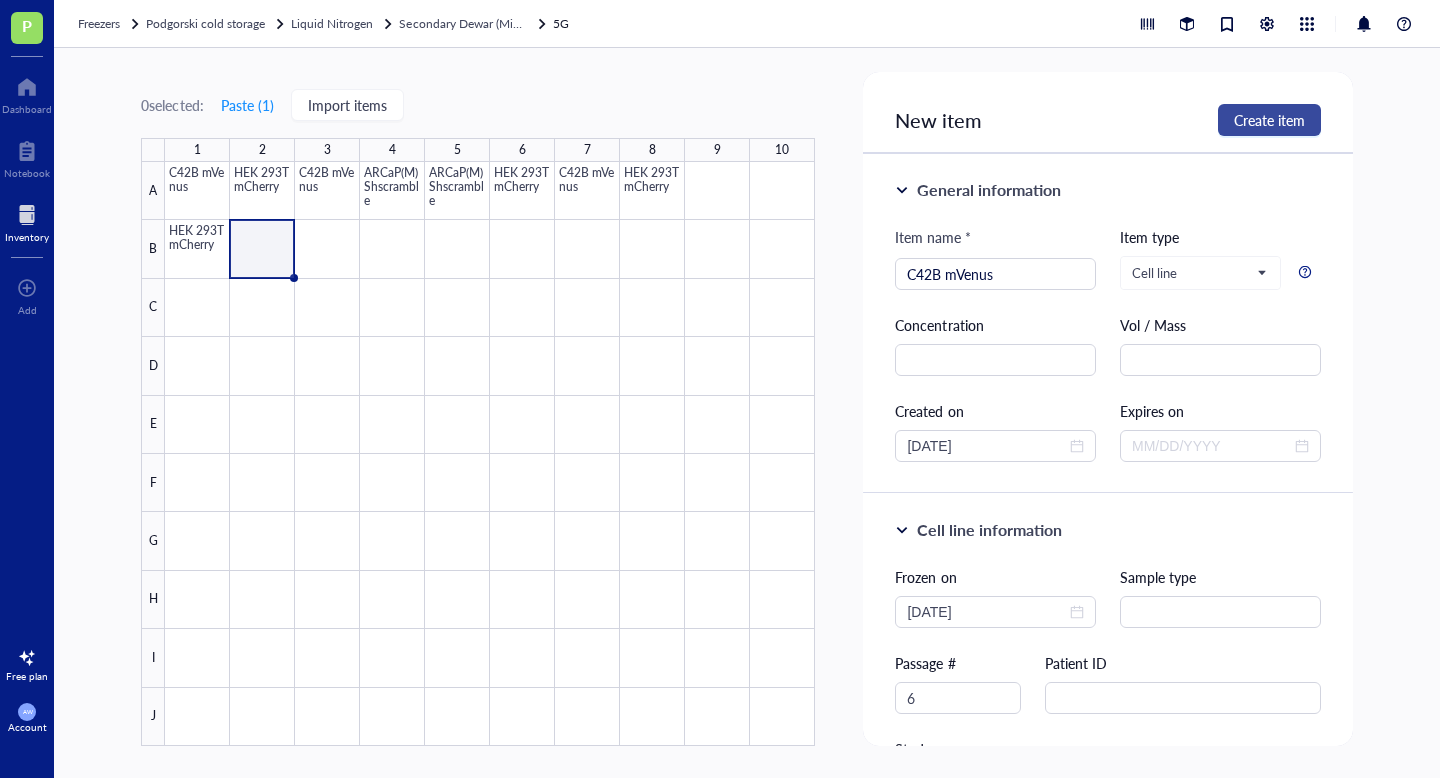 click on "Create item" at bounding box center (1269, 120) 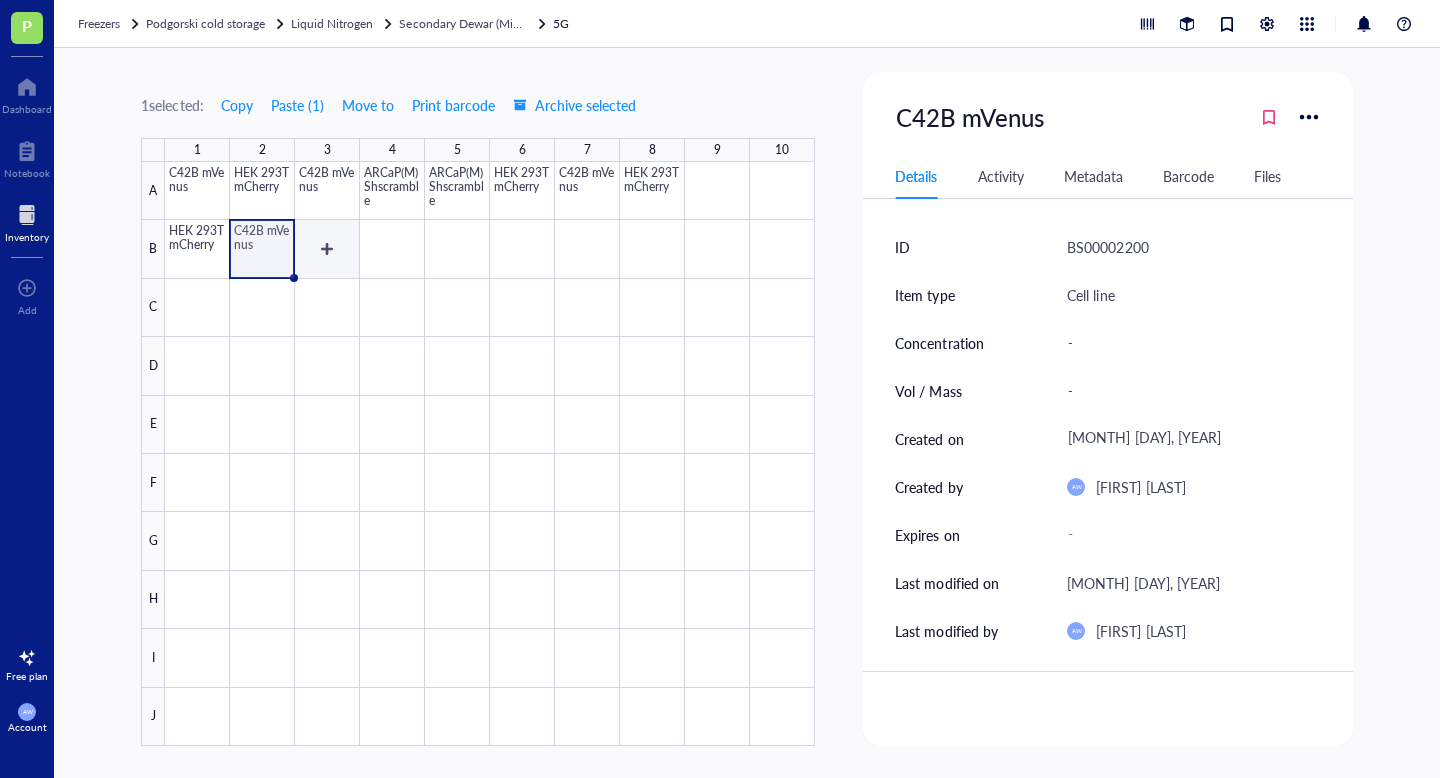 click at bounding box center [490, 454] 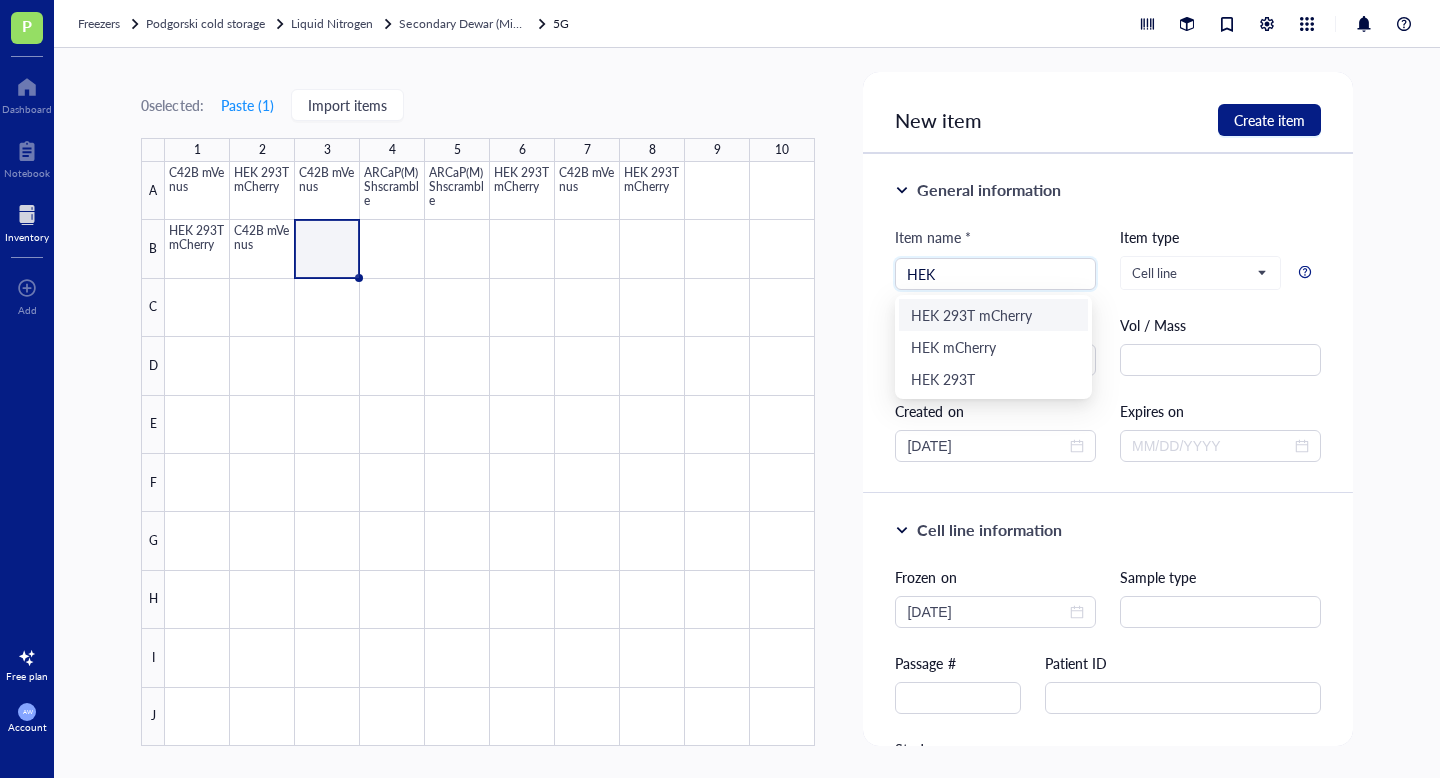 click on "HEK 293T mCherry" at bounding box center (993, 315) 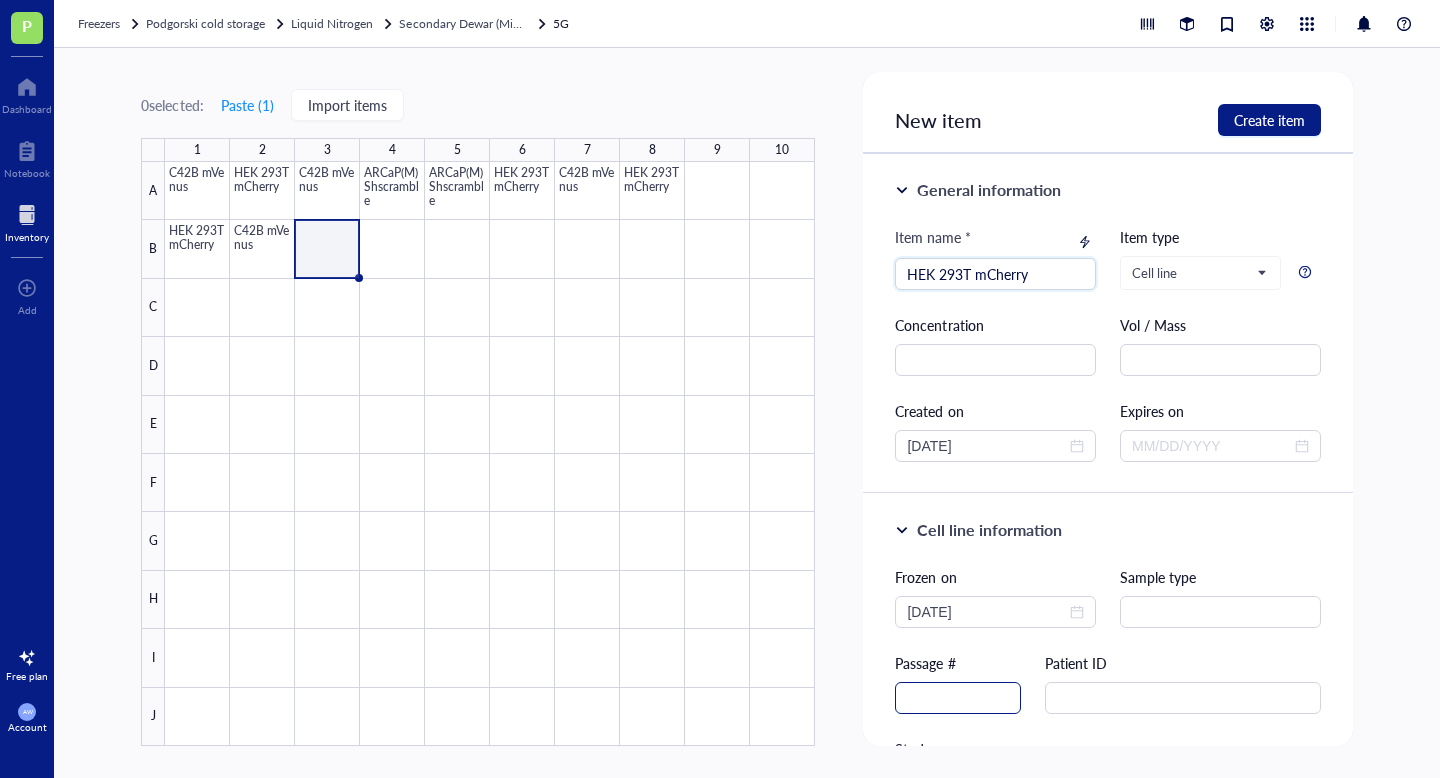 type on "HEK 293T mCherry" 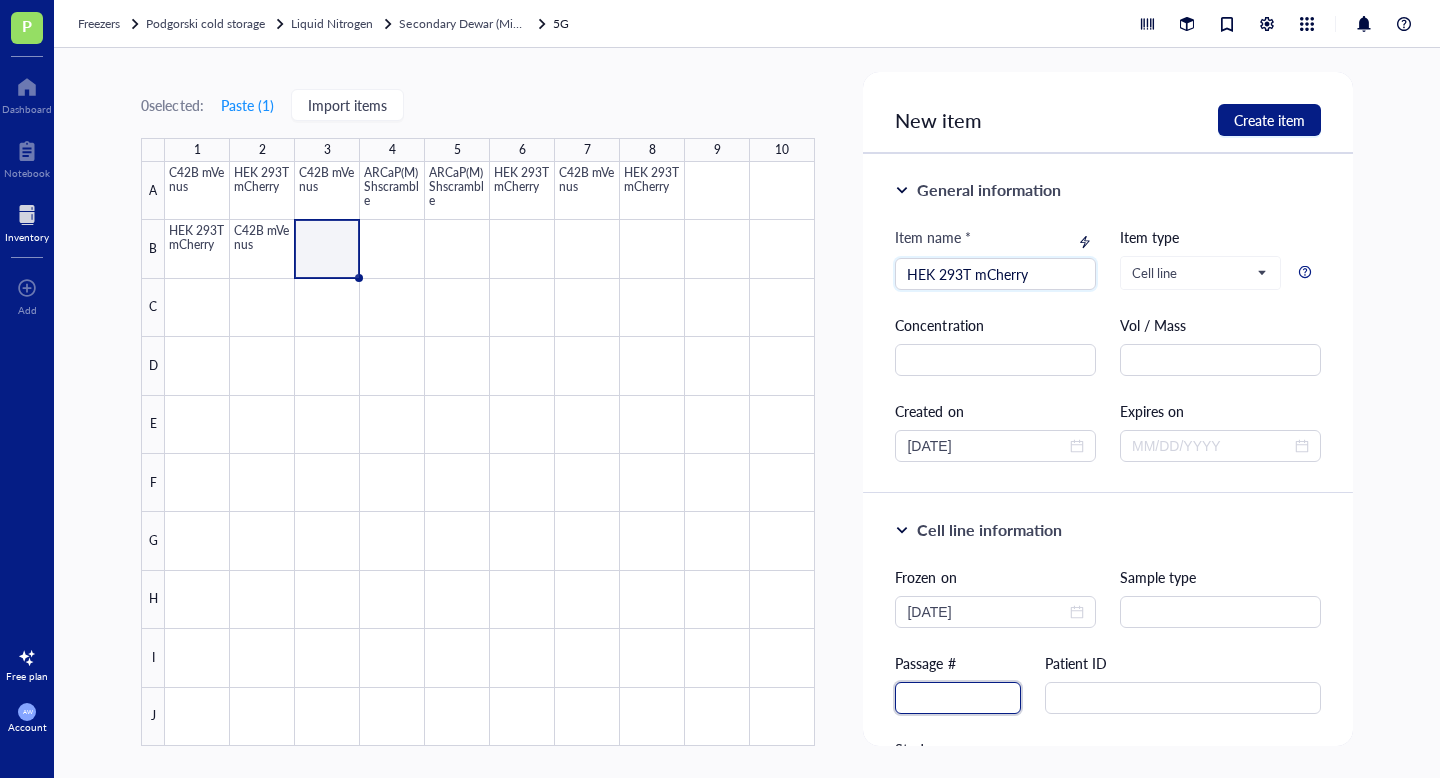 click at bounding box center [958, 698] 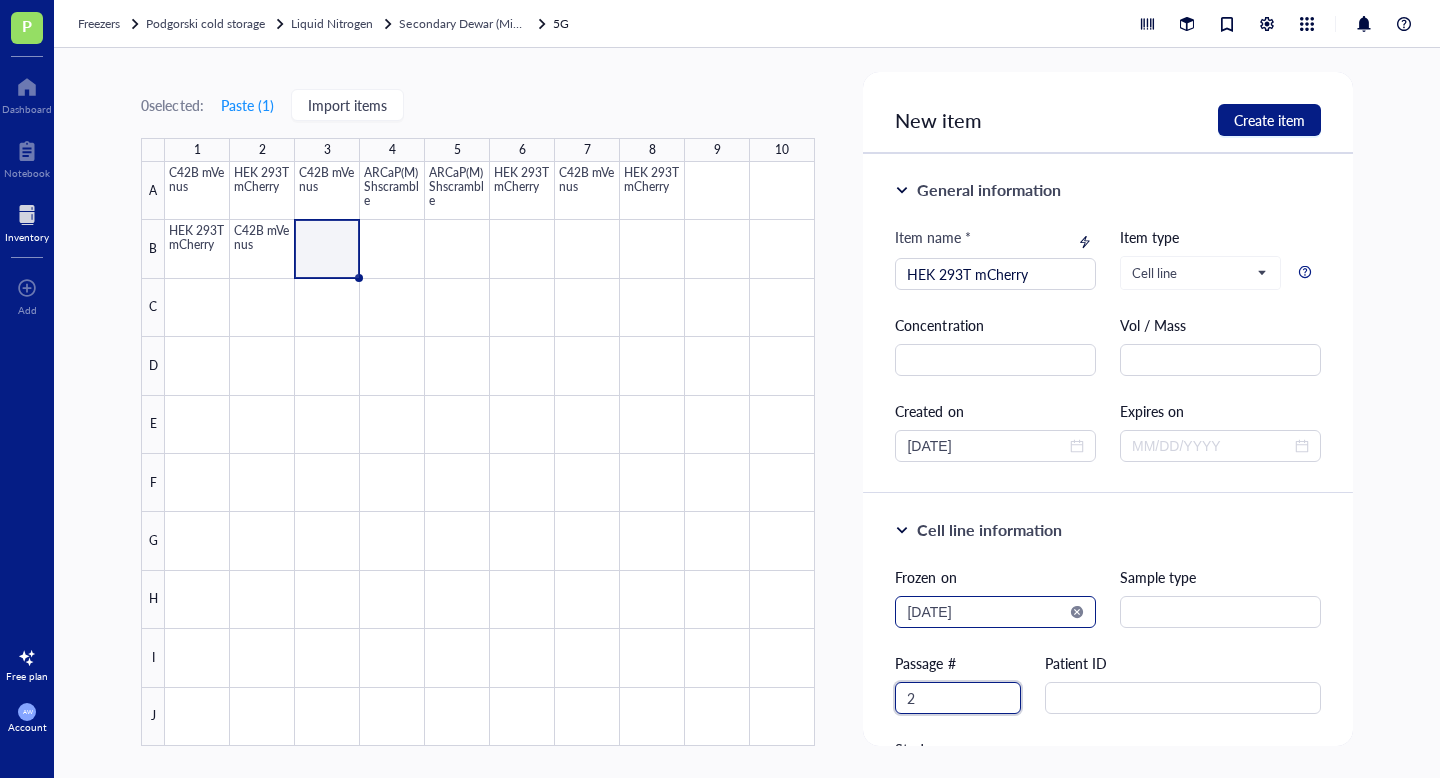 type on "2" 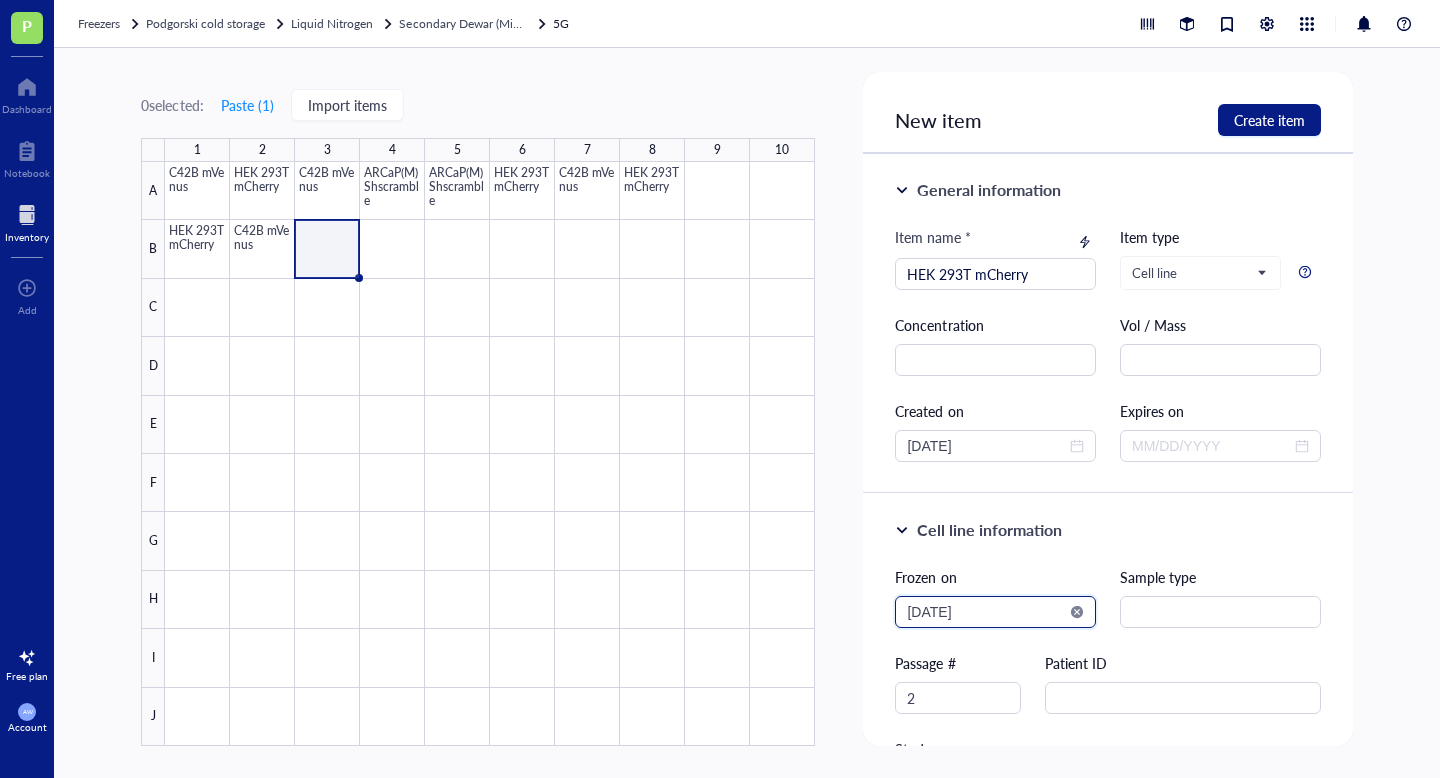 click on "2025-08-02" at bounding box center [986, 612] 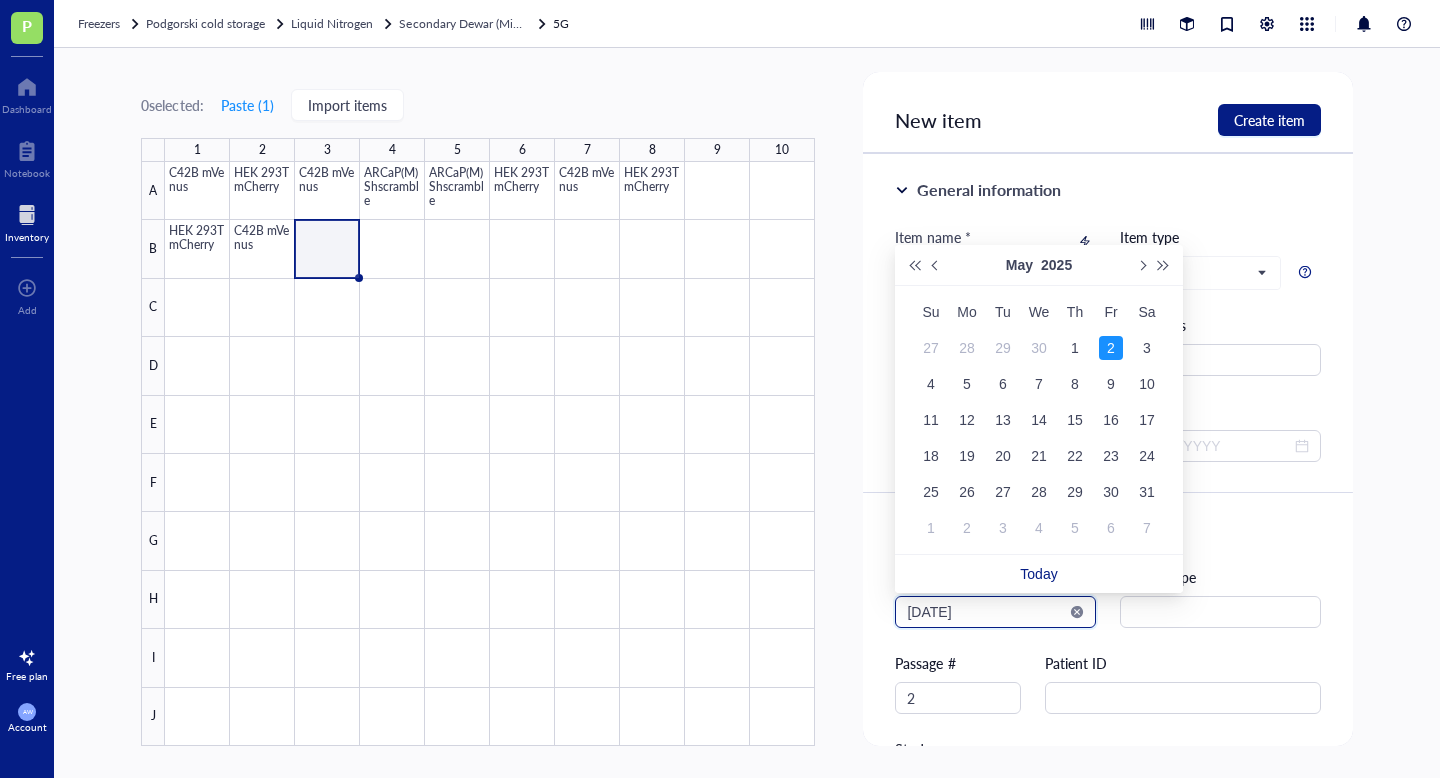click on "2025-05-02" at bounding box center (986, 612) 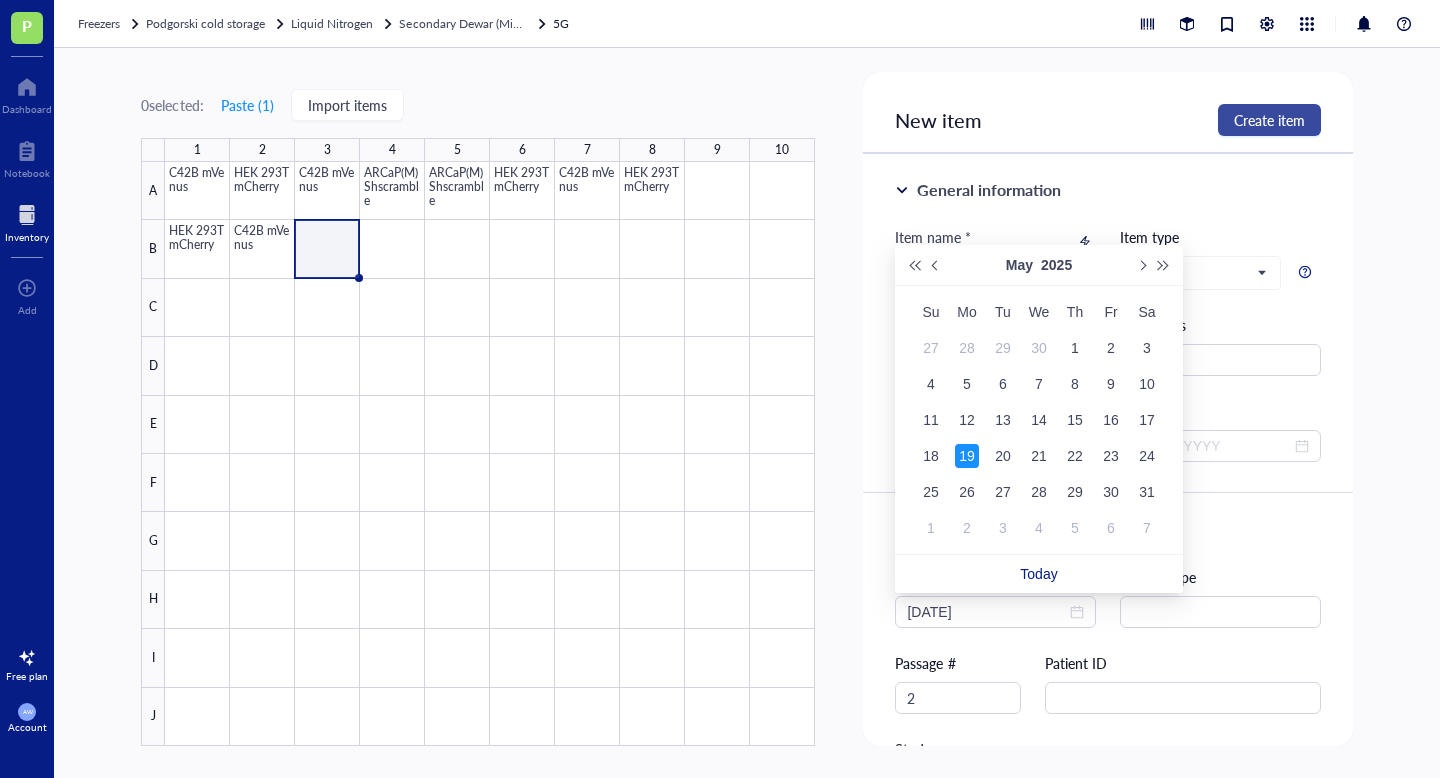 type on "2025-05-19" 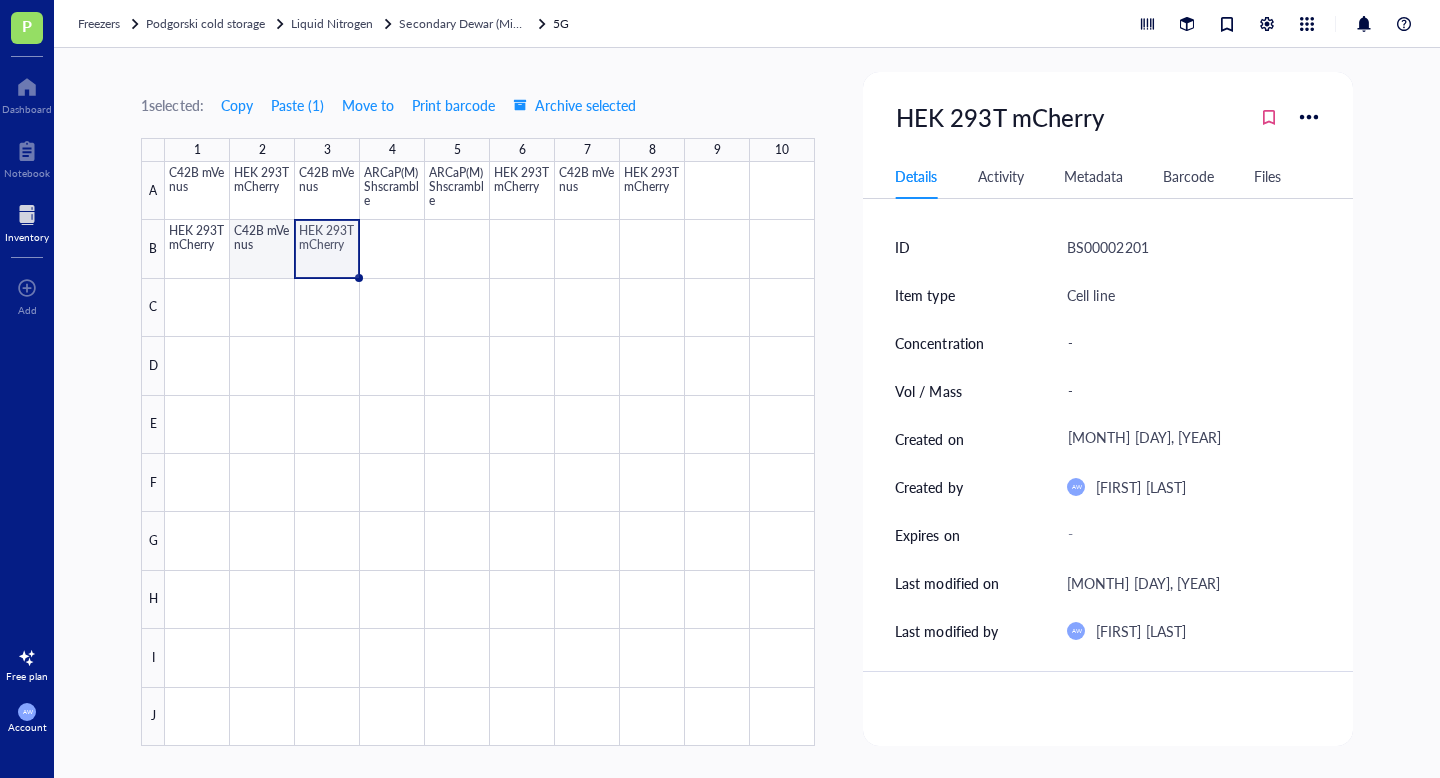 click at bounding box center (490, 454) 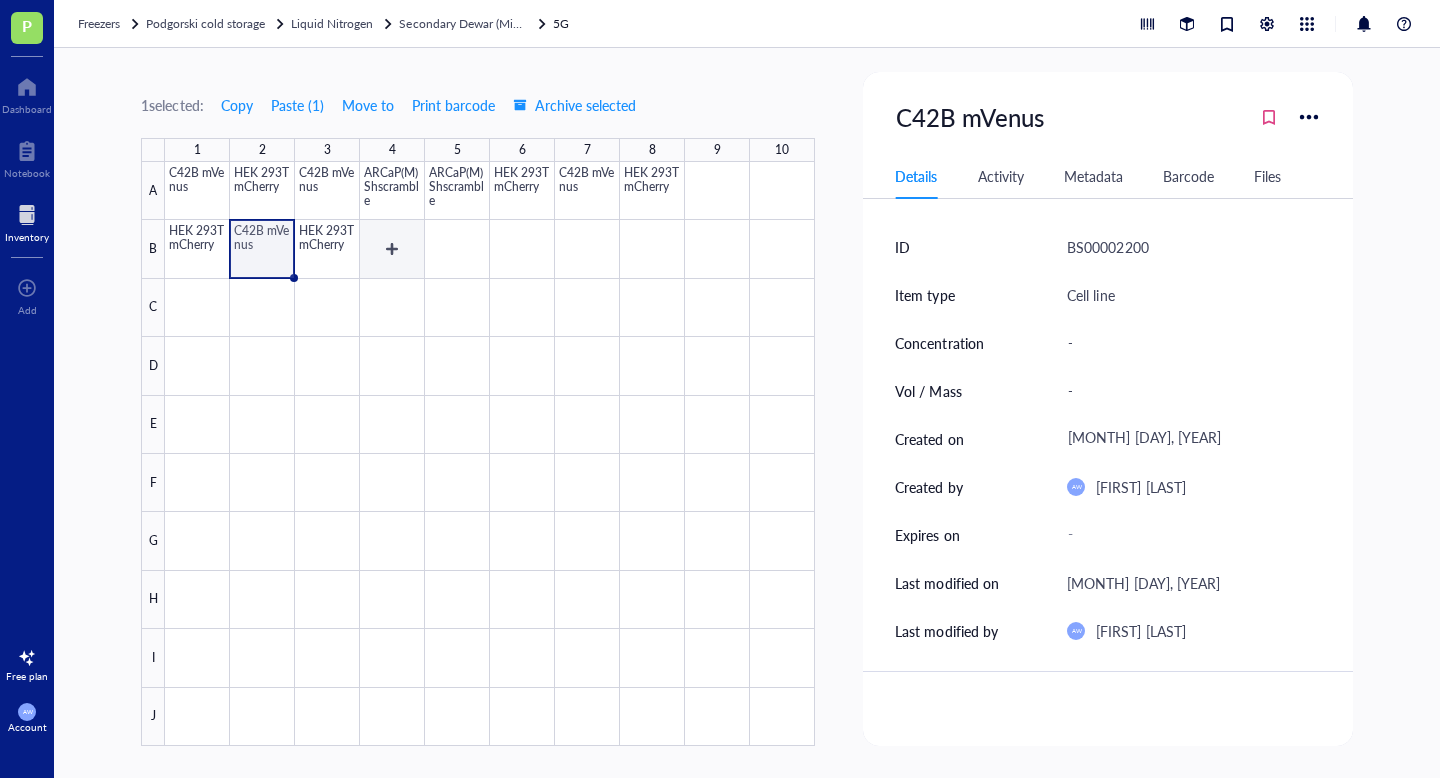 click at bounding box center (490, 454) 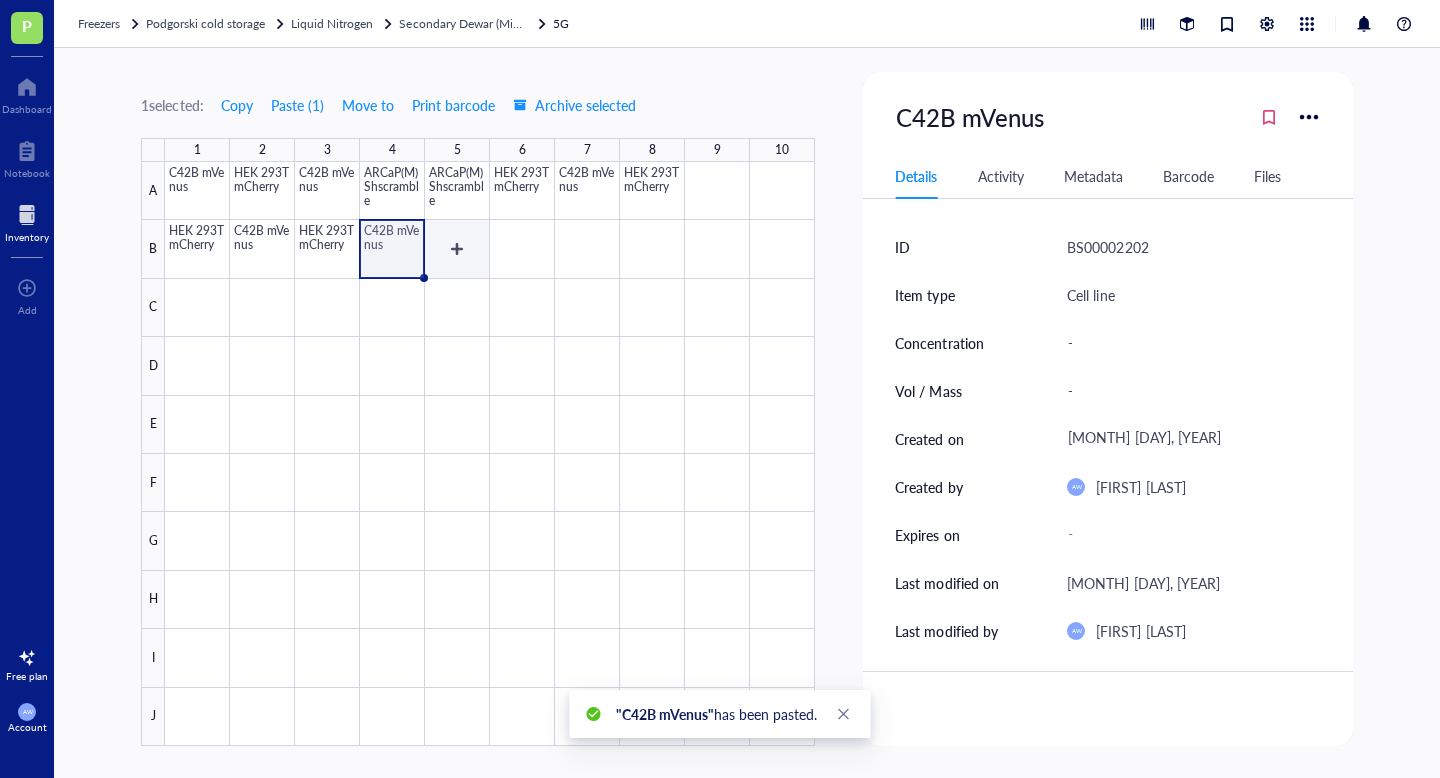 click at bounding box center (490, 454) 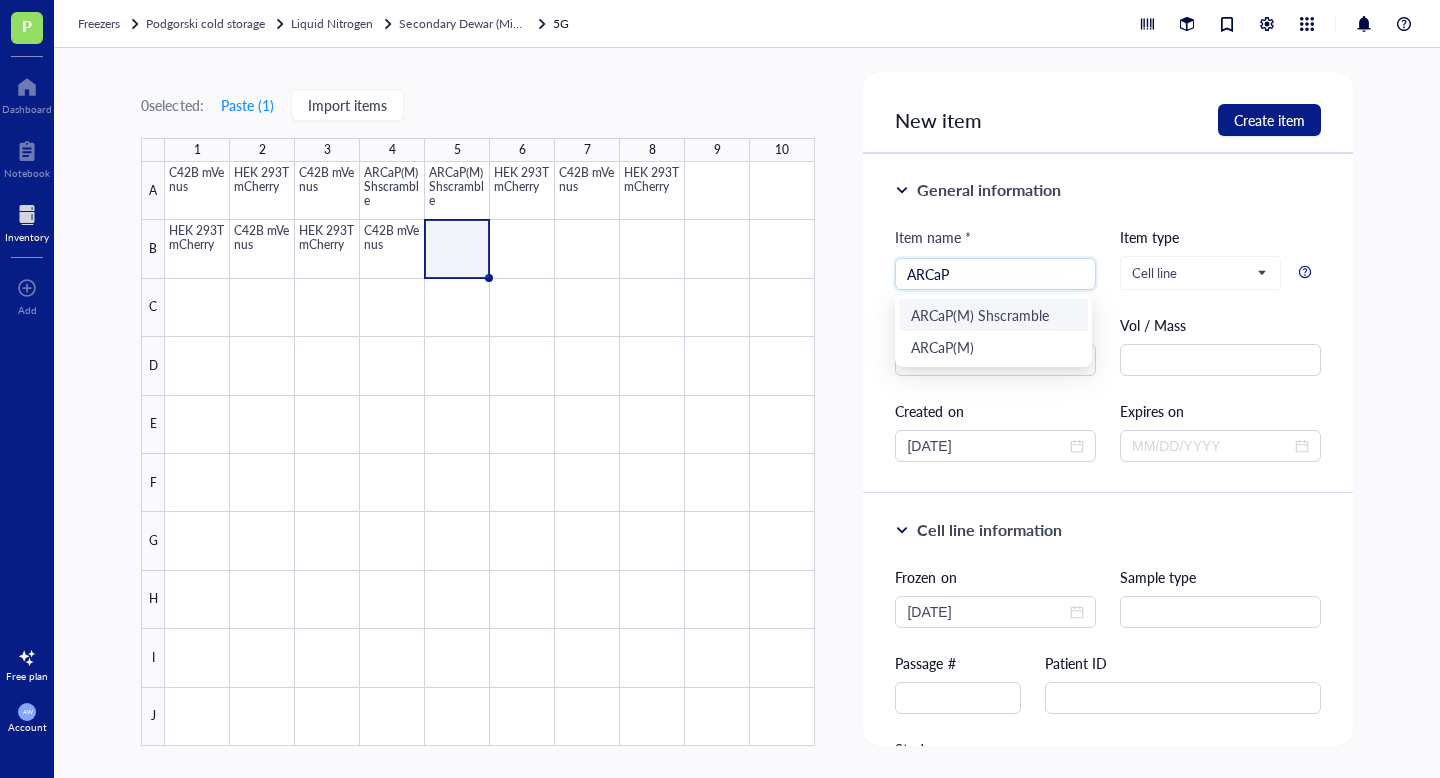 click on "ARCaP(M) Shscramble" at bounding box center [993, 315] 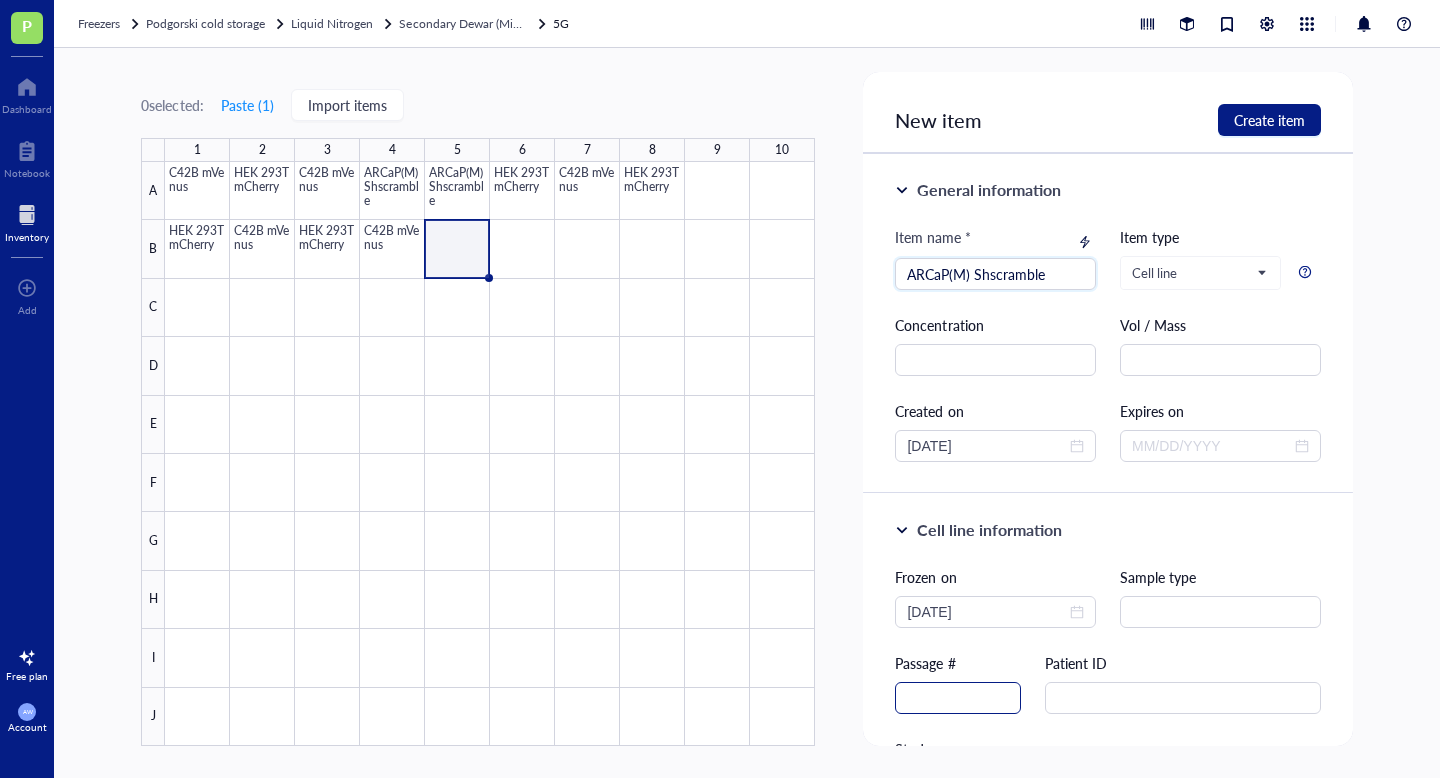 type on "ARCaP(M) Shscramble" 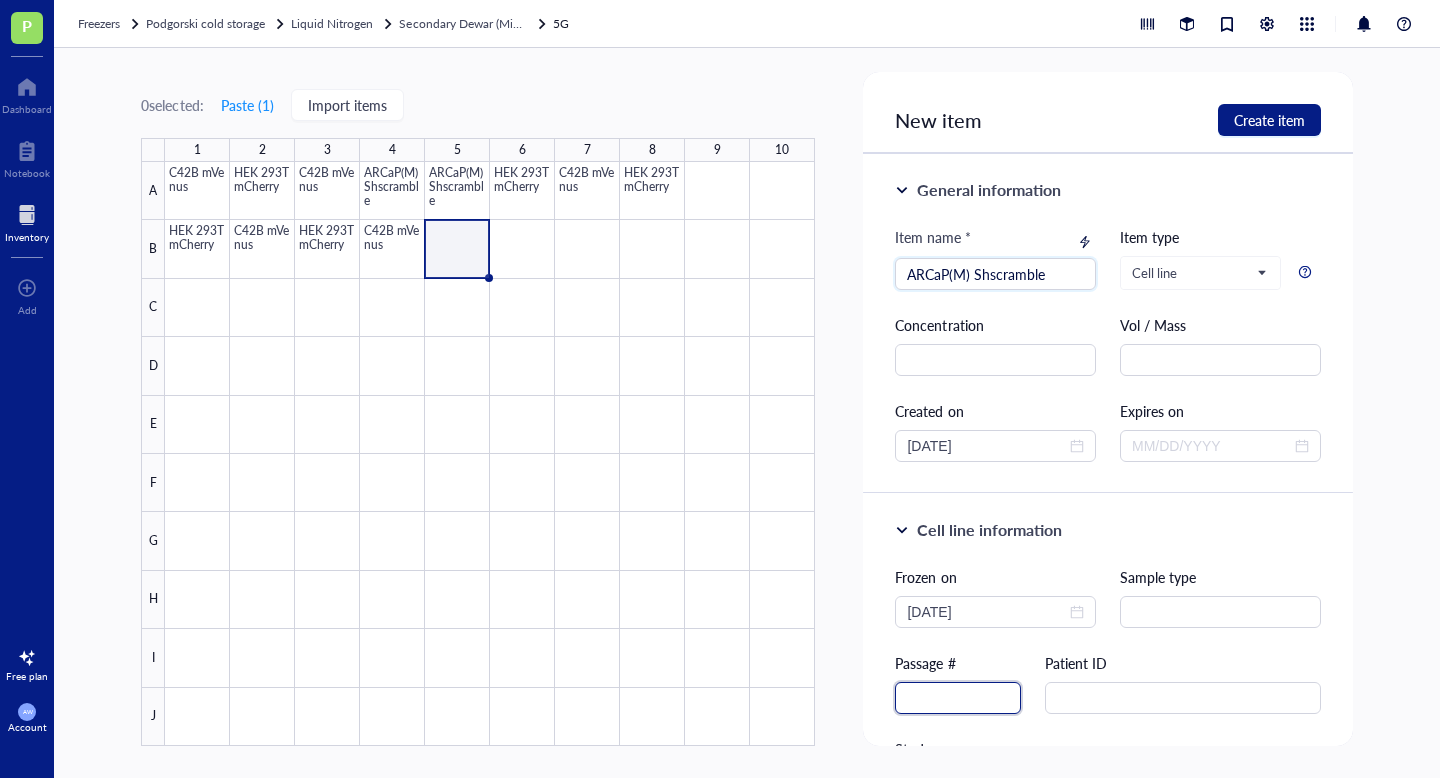 click at bounding box center (958, 698) 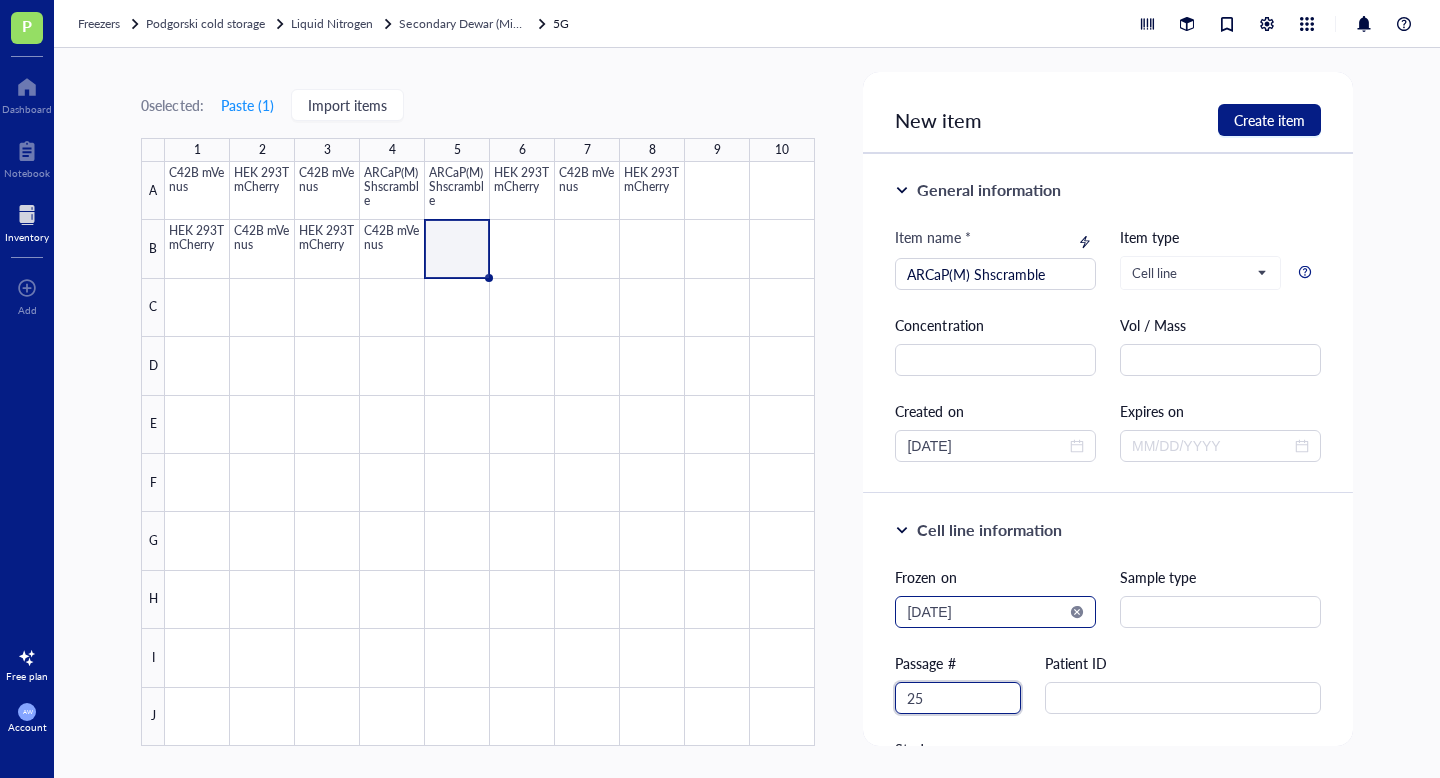 type on "25" 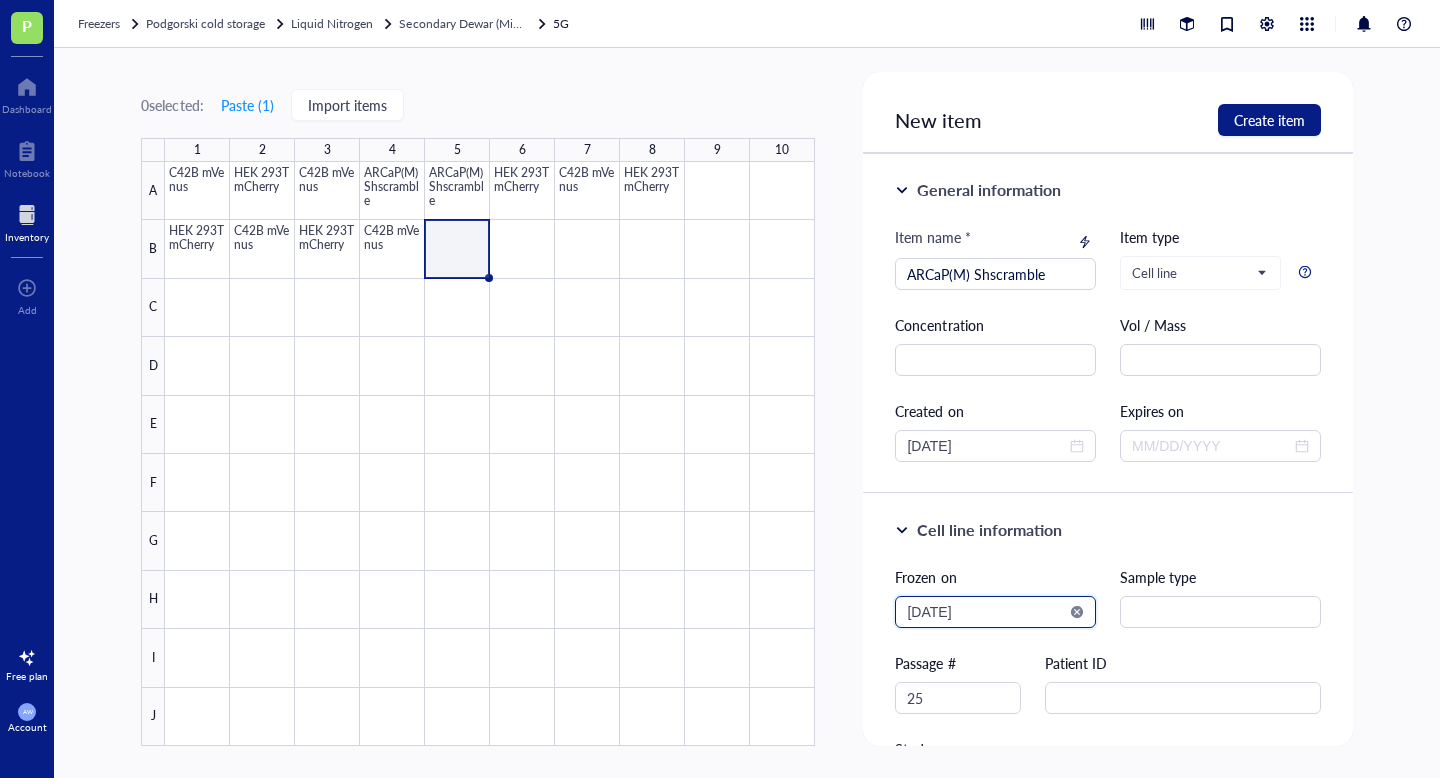 click on "2025-08-02" at bounding box center (986, 612) 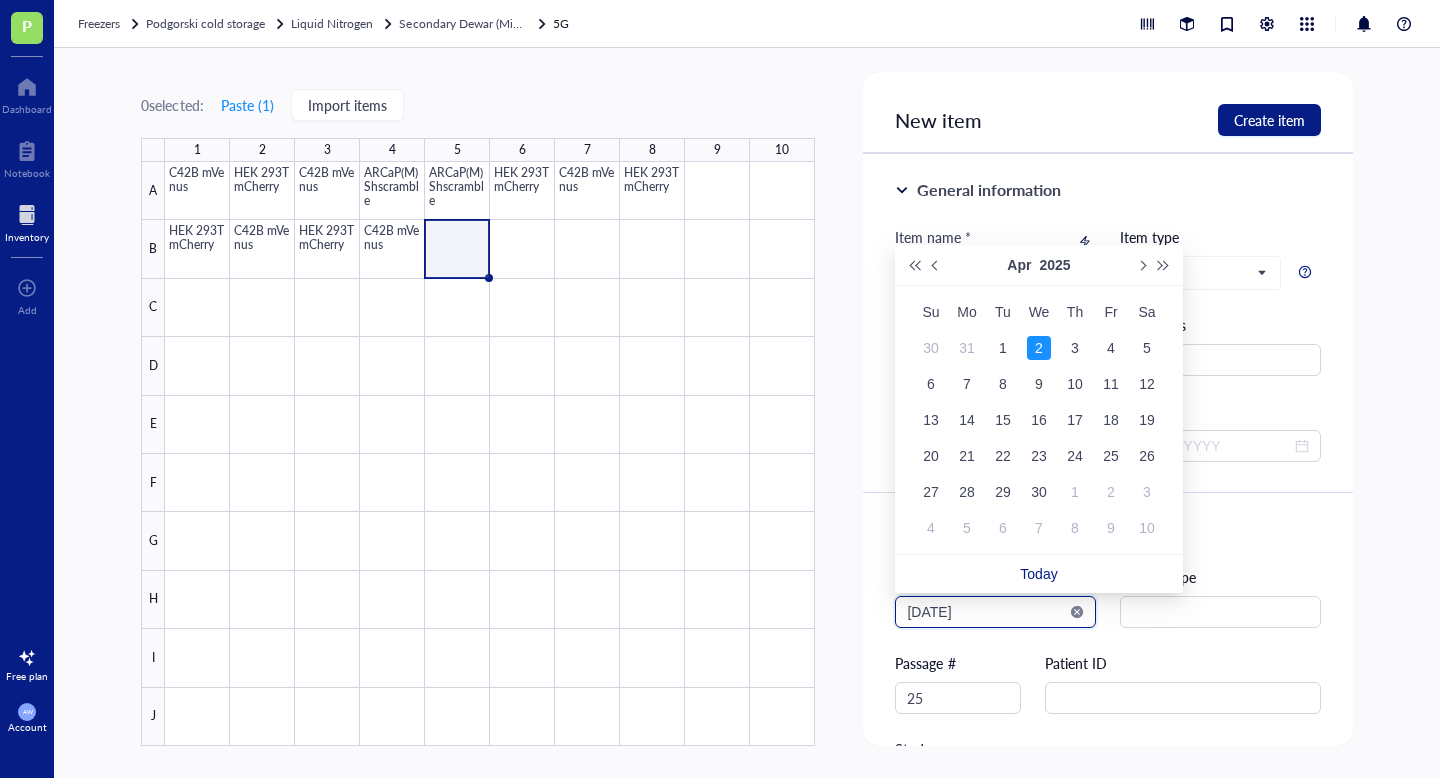 click on "2025-04-02" at bounding box center [986, 612] 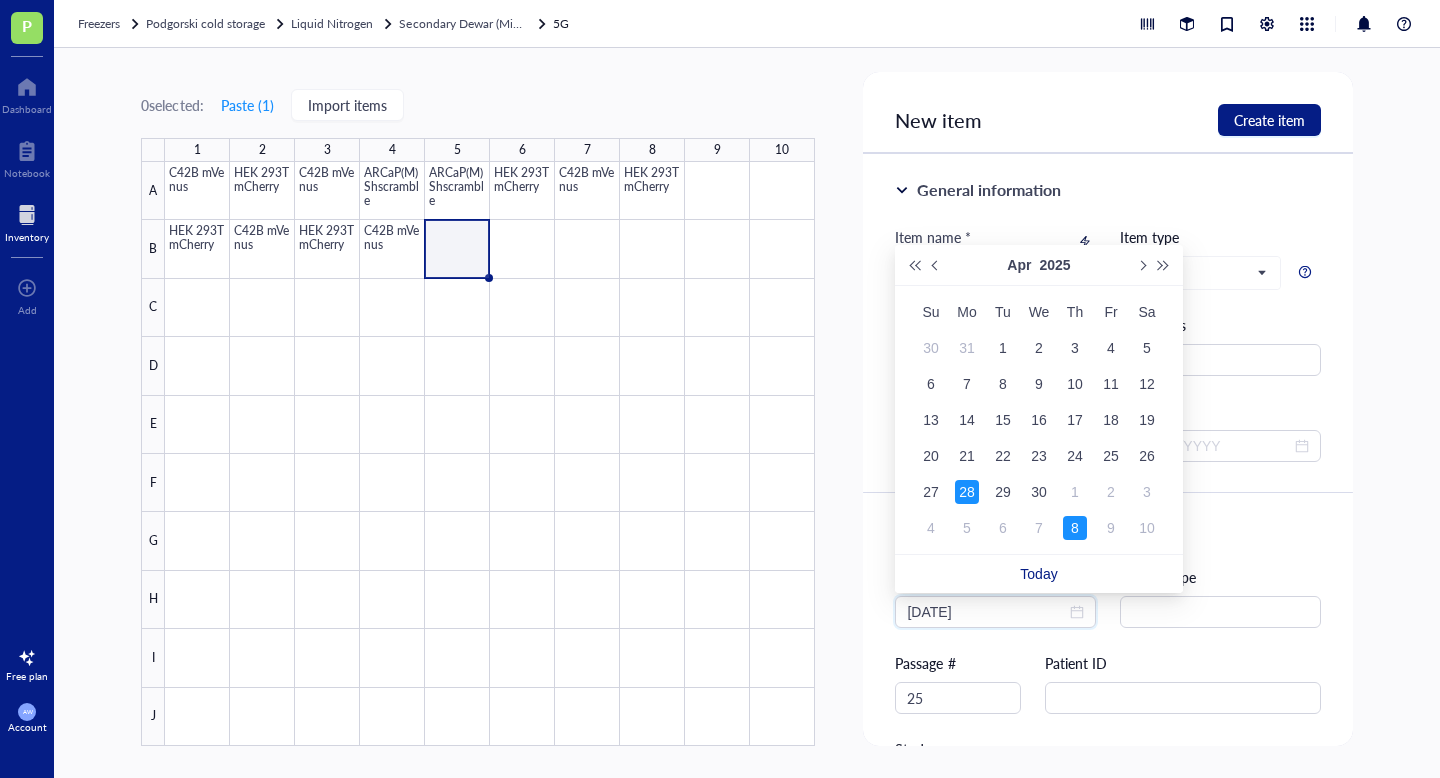 type on "2025-04-28" 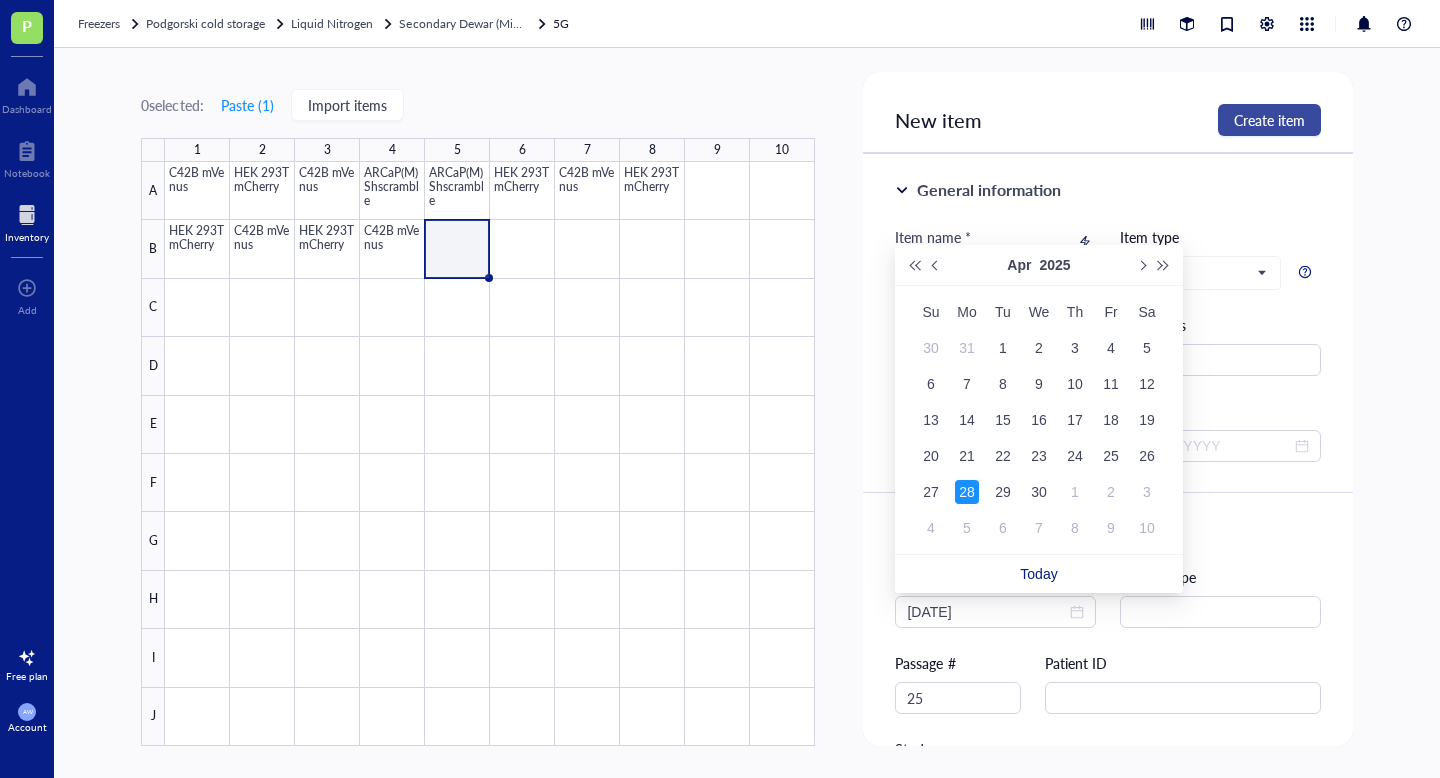 click on "Create item" at bounding box center (1269, 120) 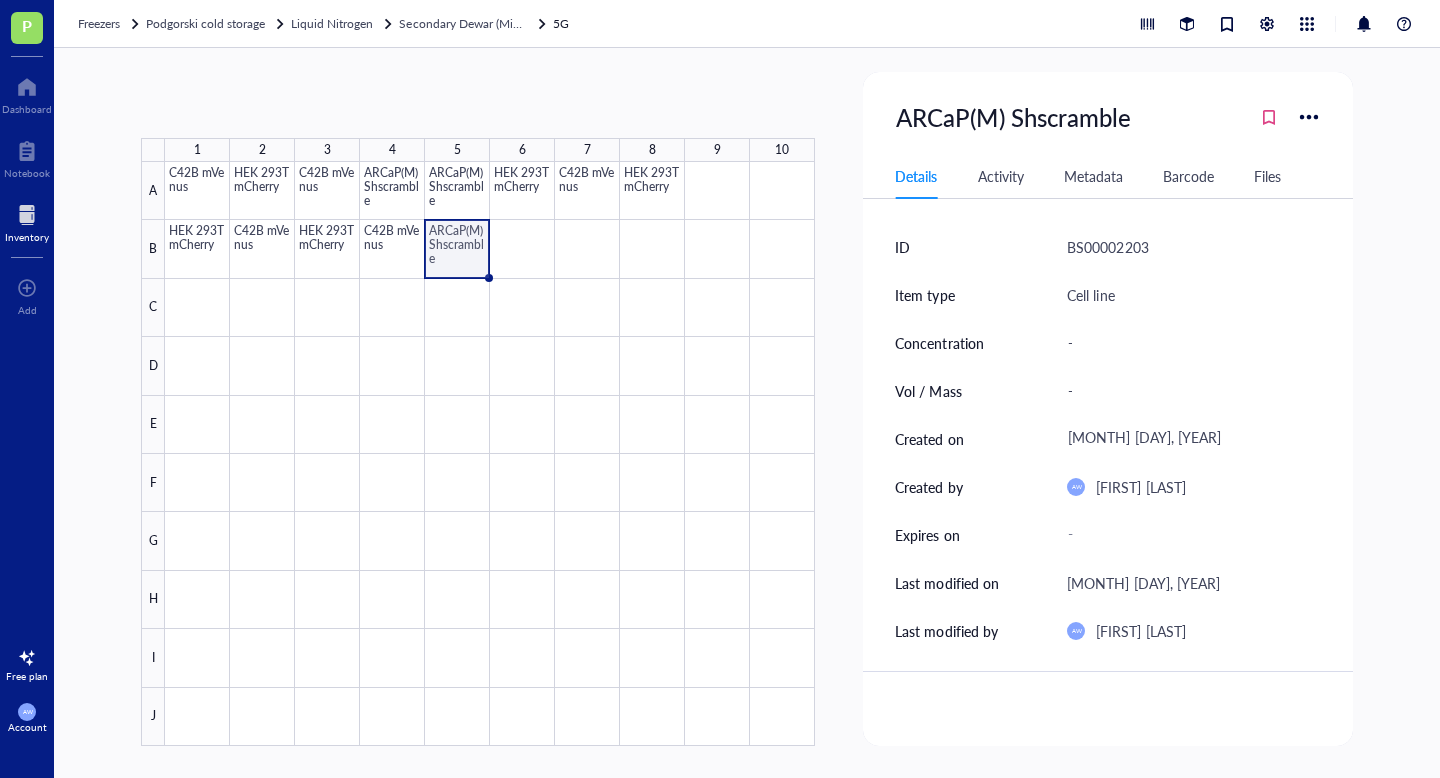 drag, startPoint x: 491, startPoint y: 275, endPoint x: 537, endPoint y: 274, distance: 46.010868 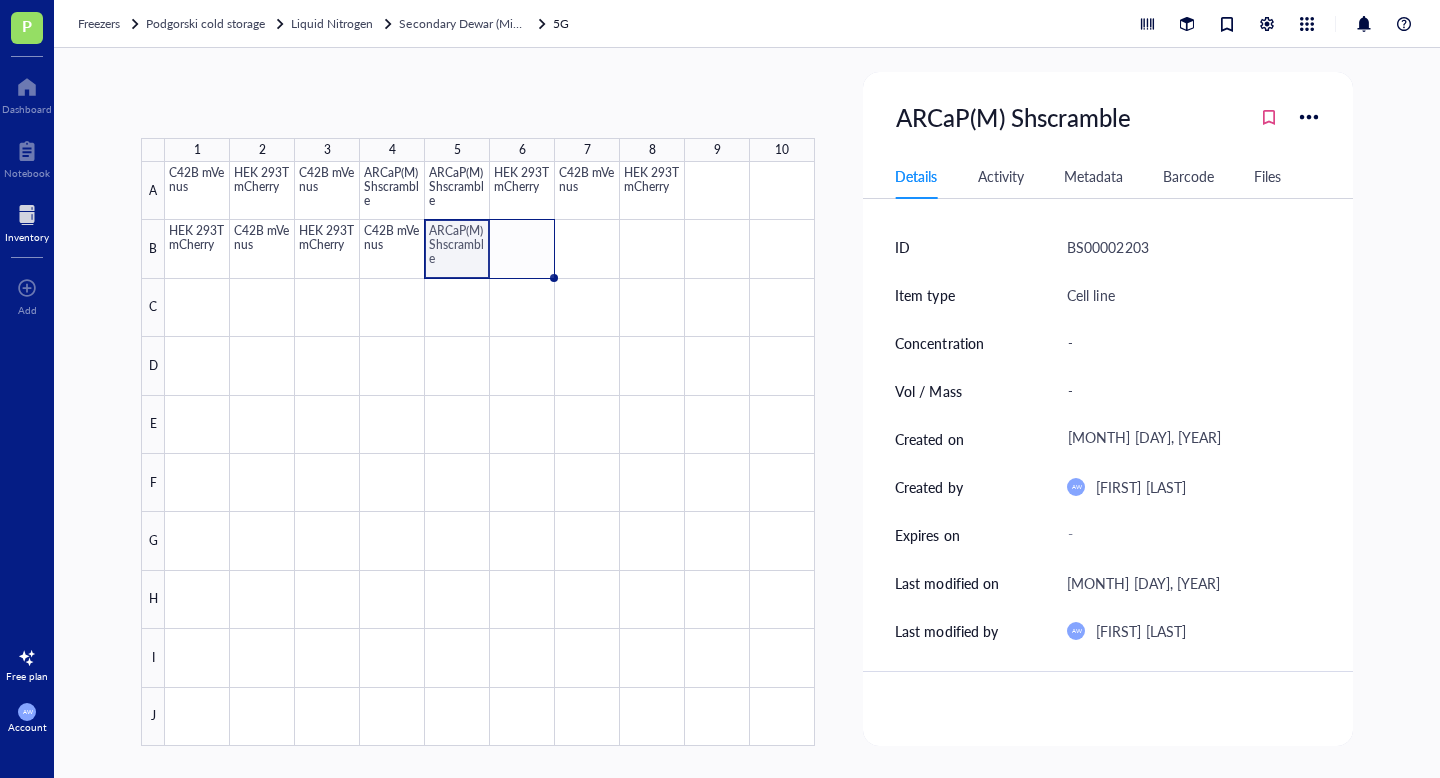 drag, startPoint x: 489, startPoint y: 275, endPoint x: 533, endPoint y: 274, distance: 44.011364 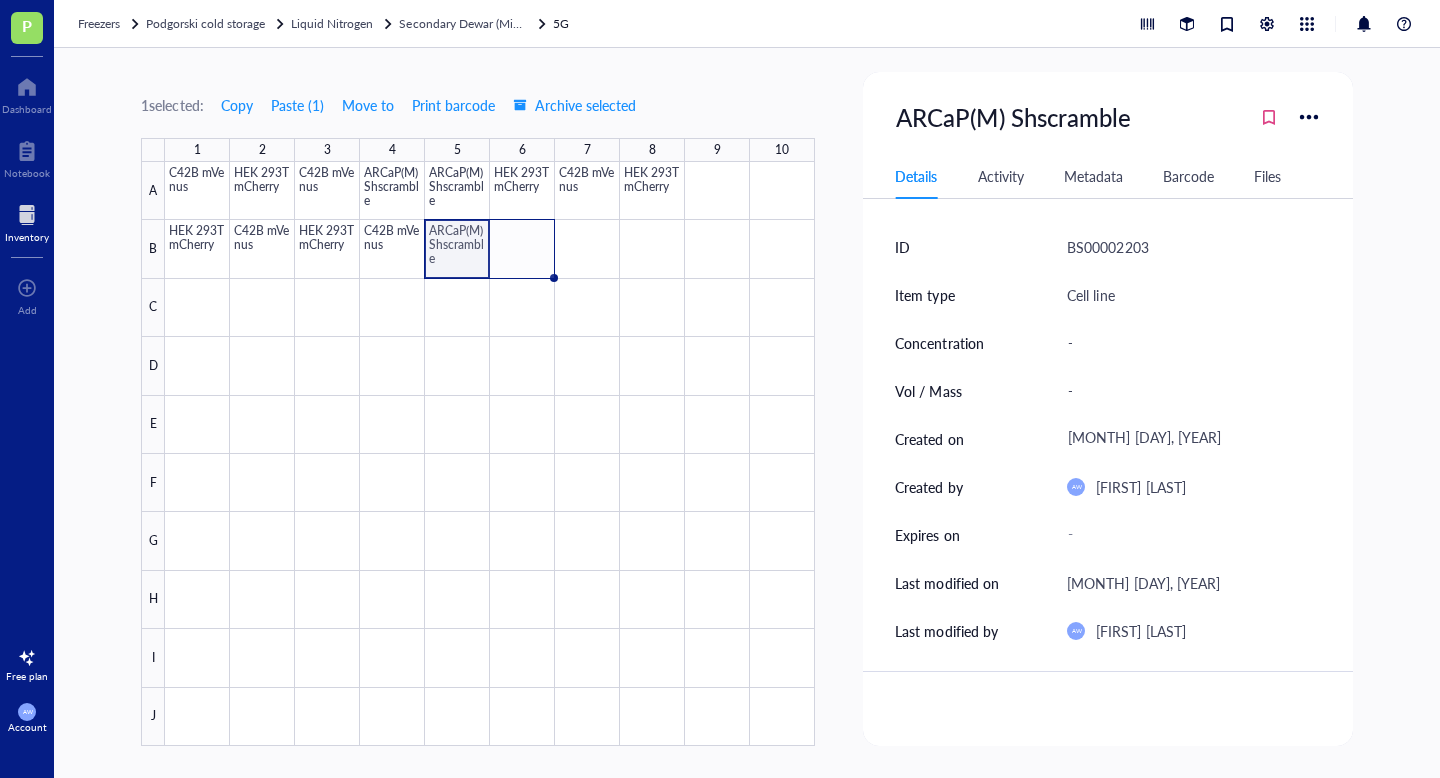 click at bounding box center (490, 454) 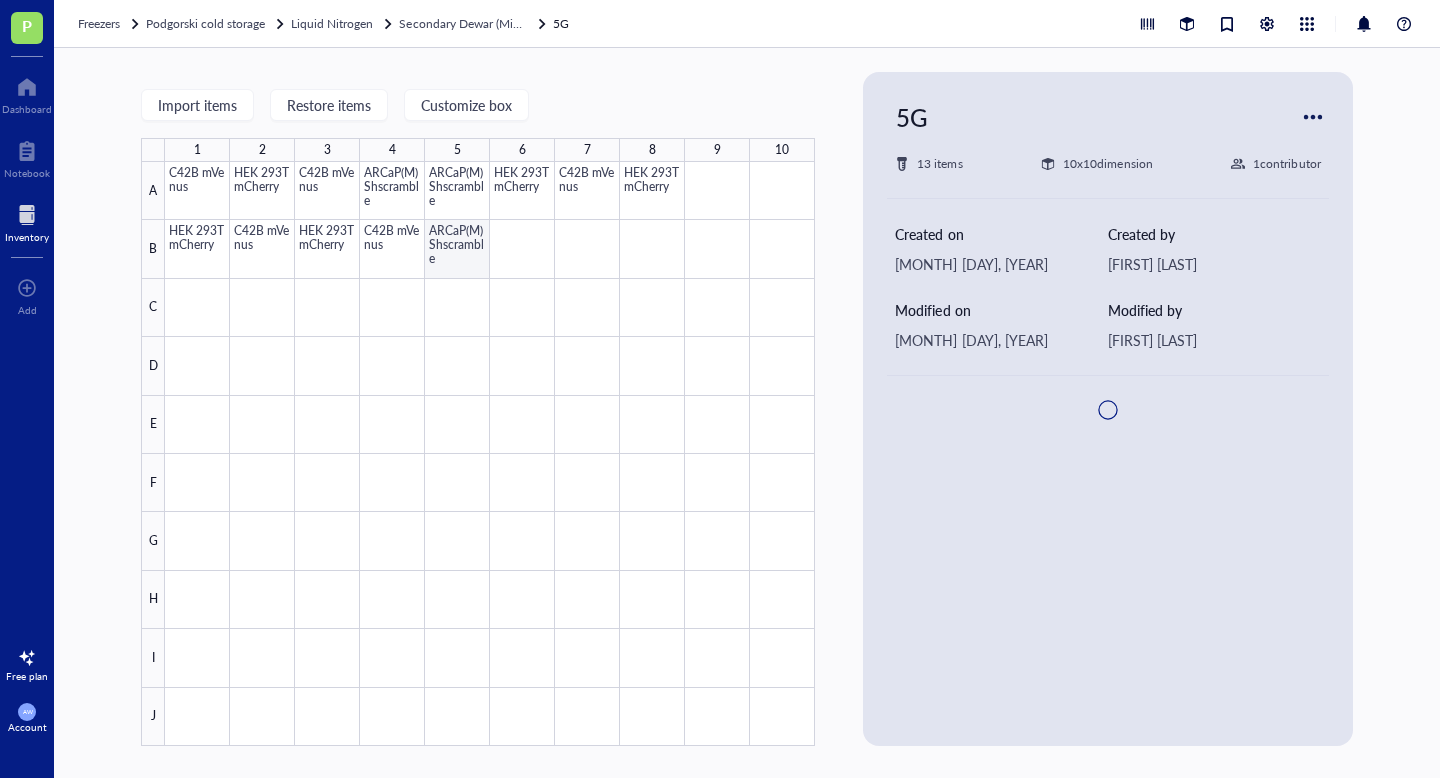 click at bounding box center (490, 454) 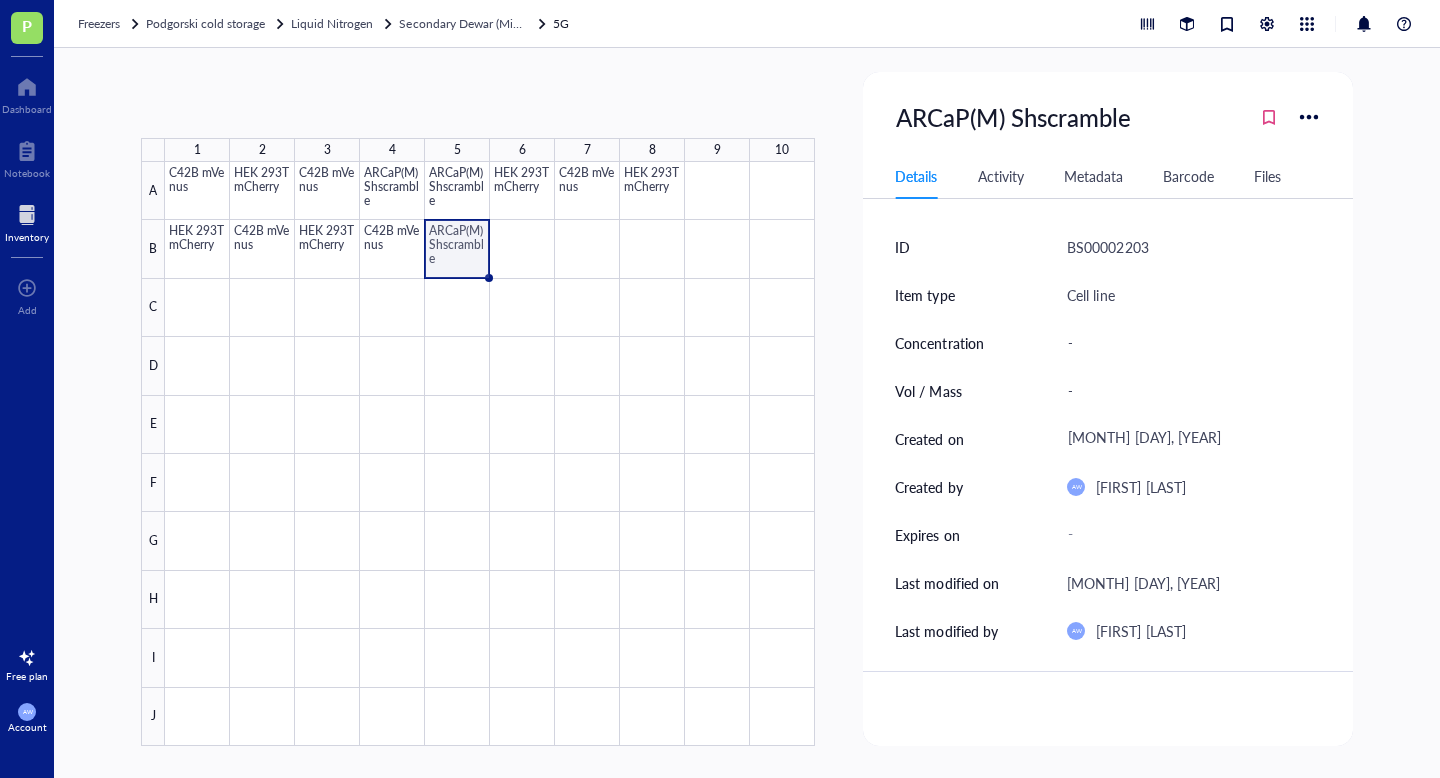 drag, startPoint x: 491, startPoint y: 278, endPoint x: 524, endPoint y: 278, distance: 33 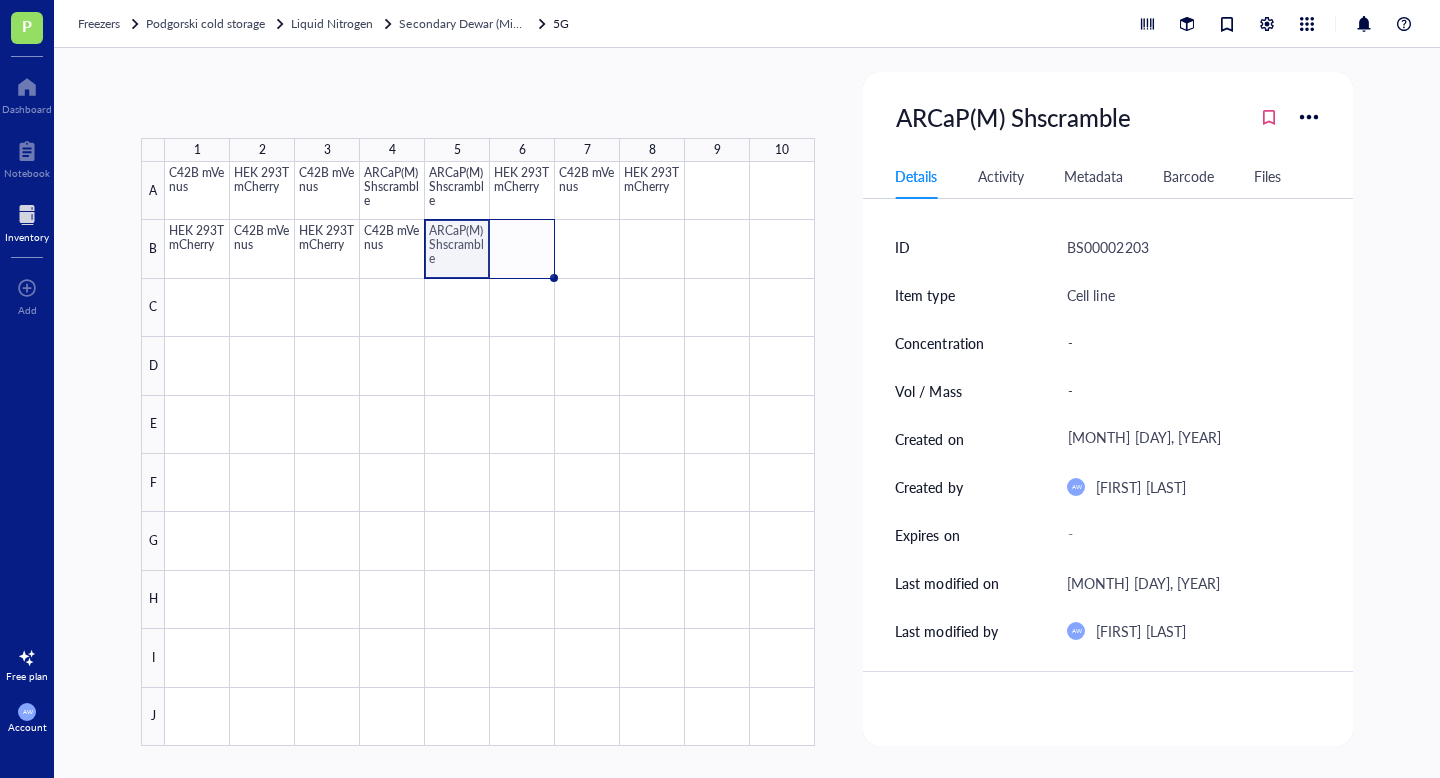drag, startPoint x: 489, startPoint y: 274, endPoint x: 532, endPoint y: 272, distance: 43.046486 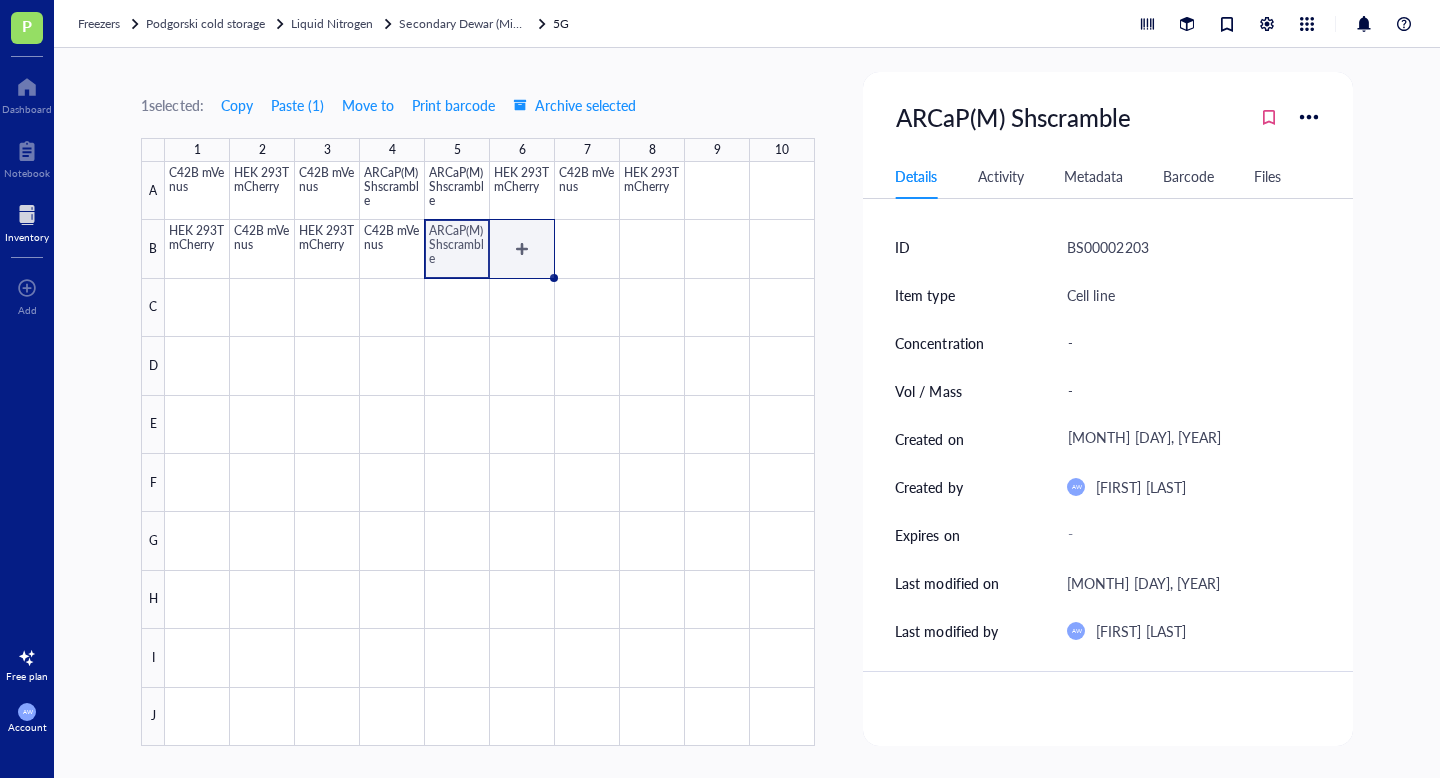 click at bounding box center (490, 454) 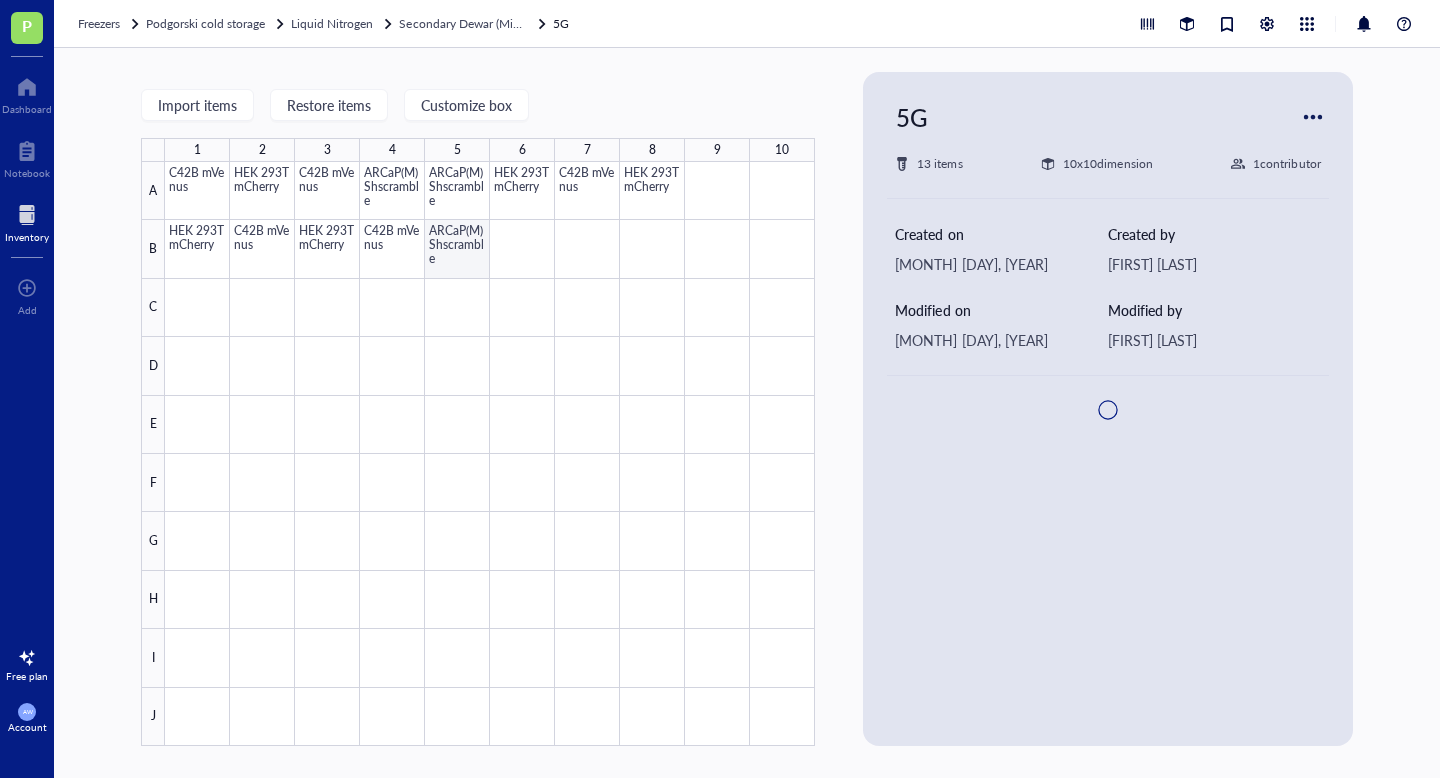 click at bounding box center [490, 454] 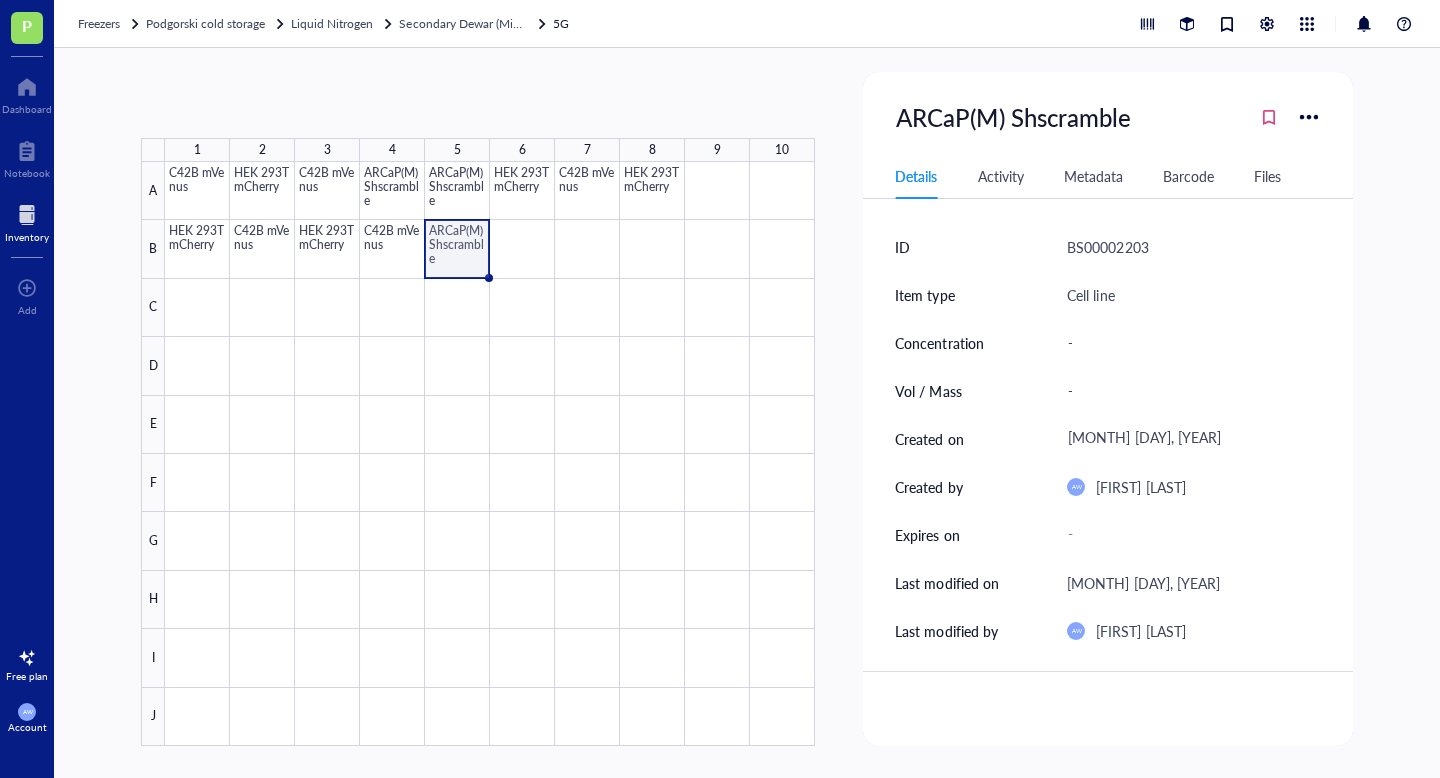 drag, startPoint x: 490, startPoint y: 276, endPoint x: 474, endPoint y: 241, distance: 38.483765 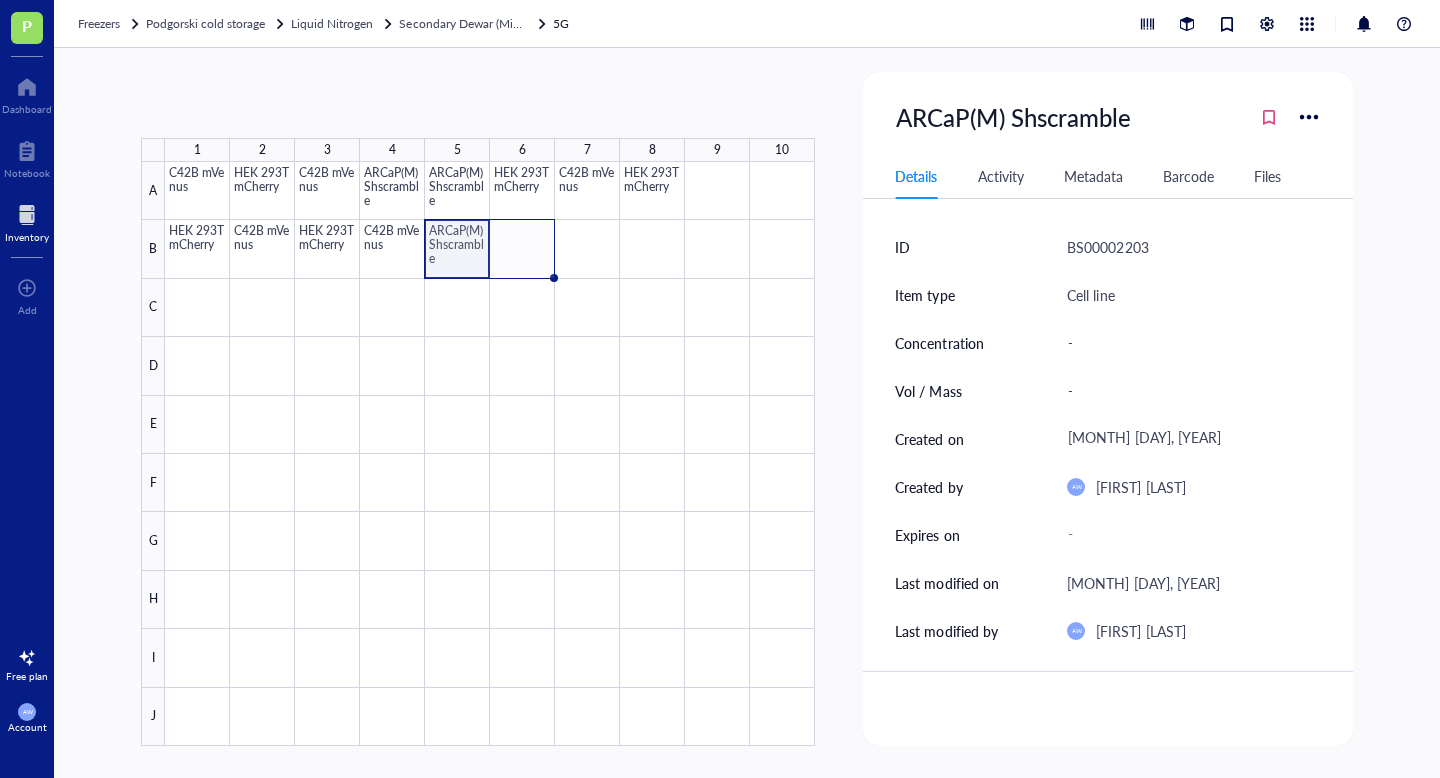 drag, startPoint x: 490, startPoint y: 278, endPoint x: 537, endPoint y: 276, distance: 47.042534 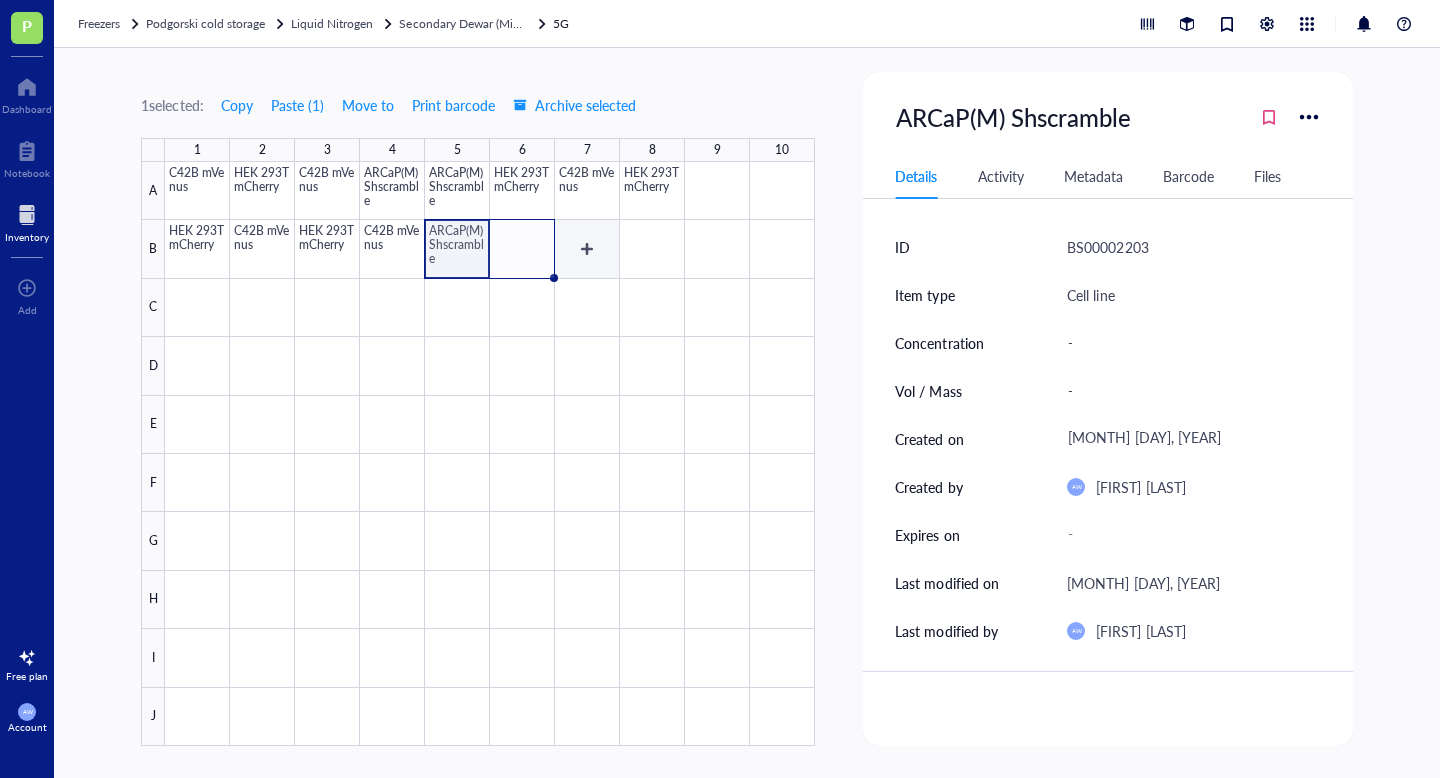 click at bounding box center (490, 454) 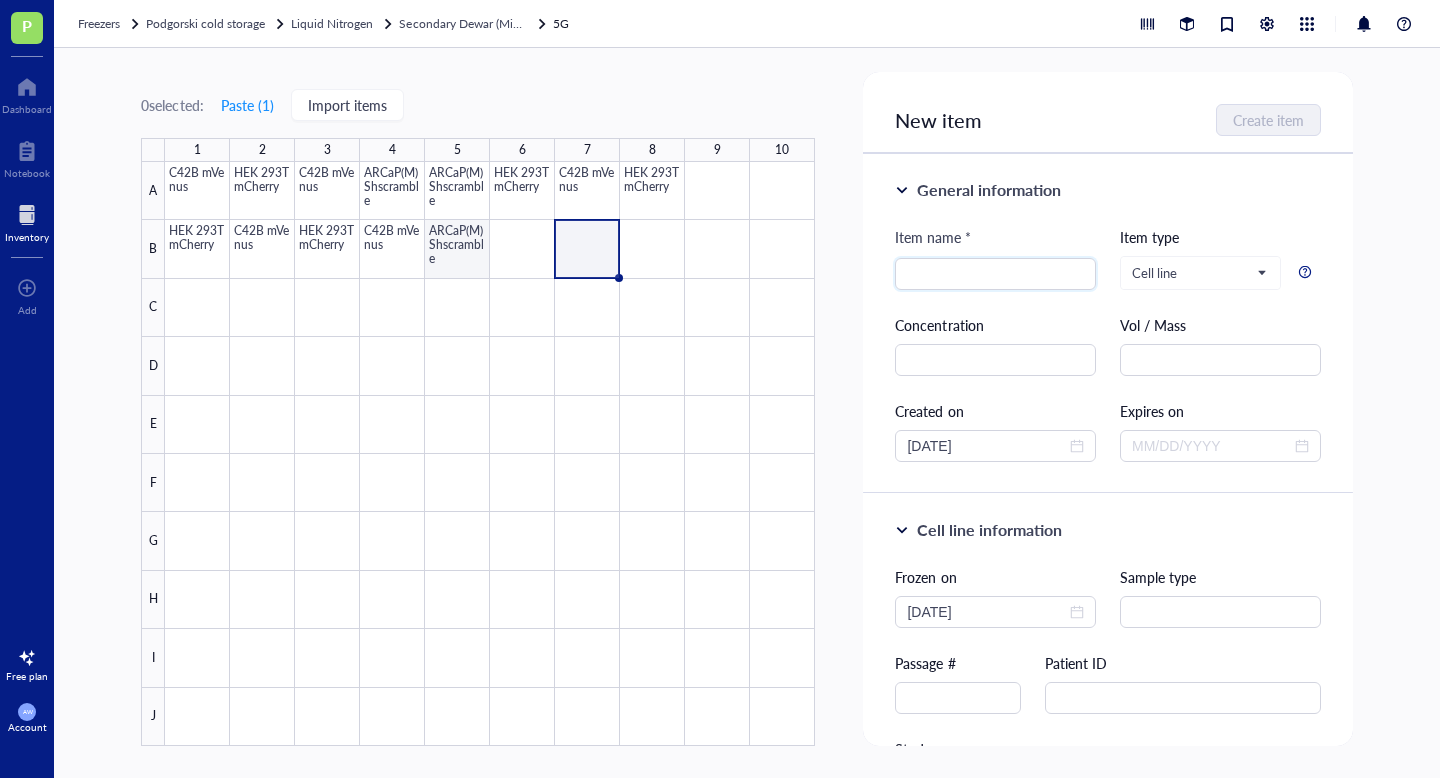 click at bounding box center (490, 454) 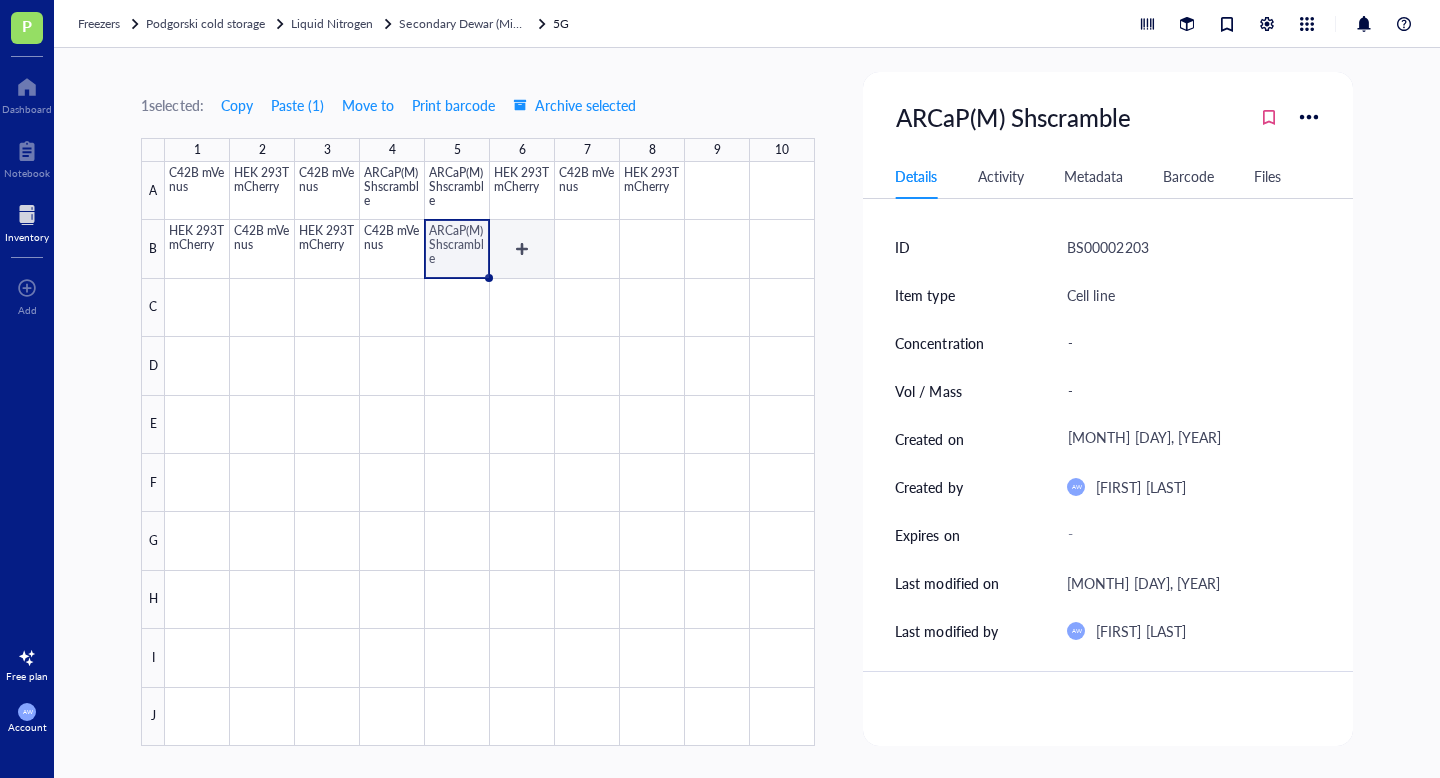 click at bounding box center [490, 454] 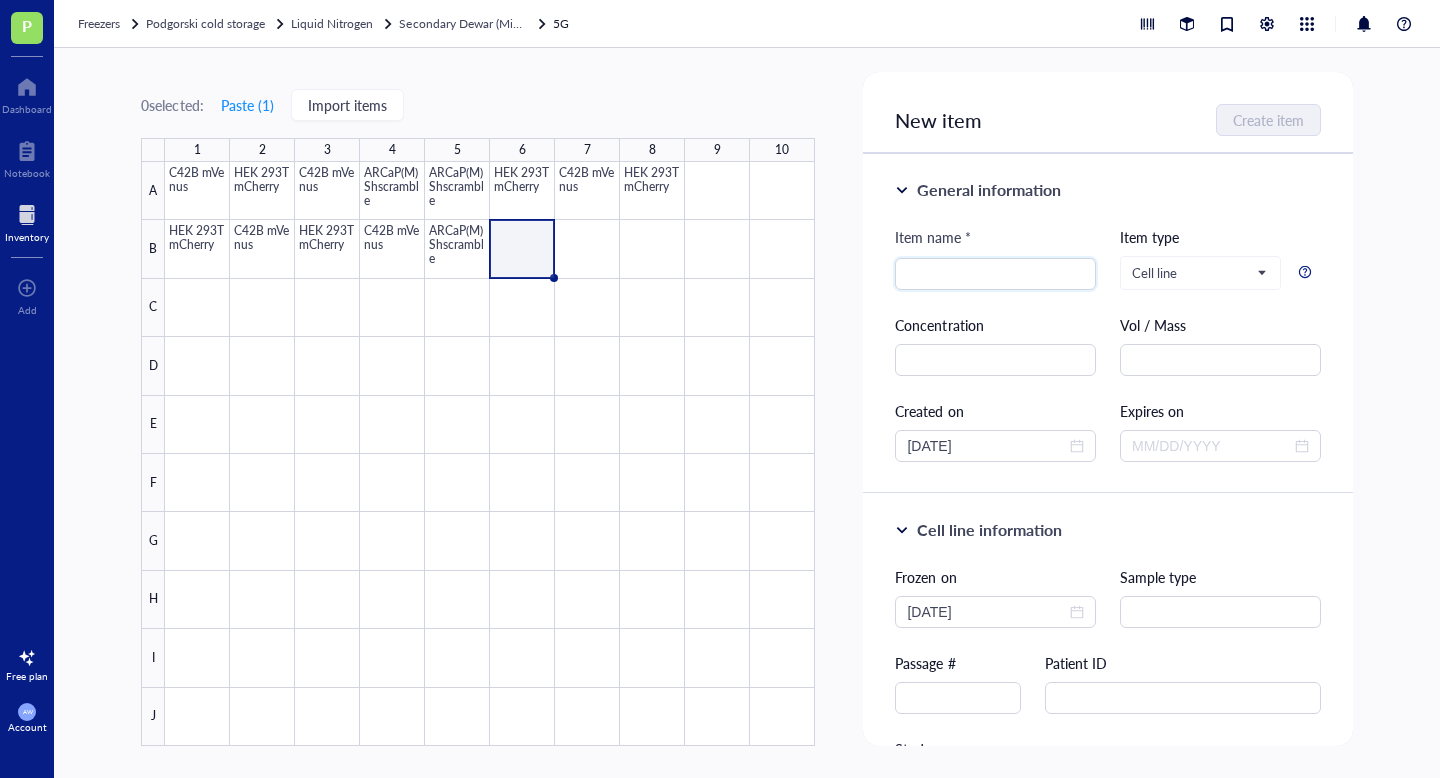 click at bounding box center (490, 454) 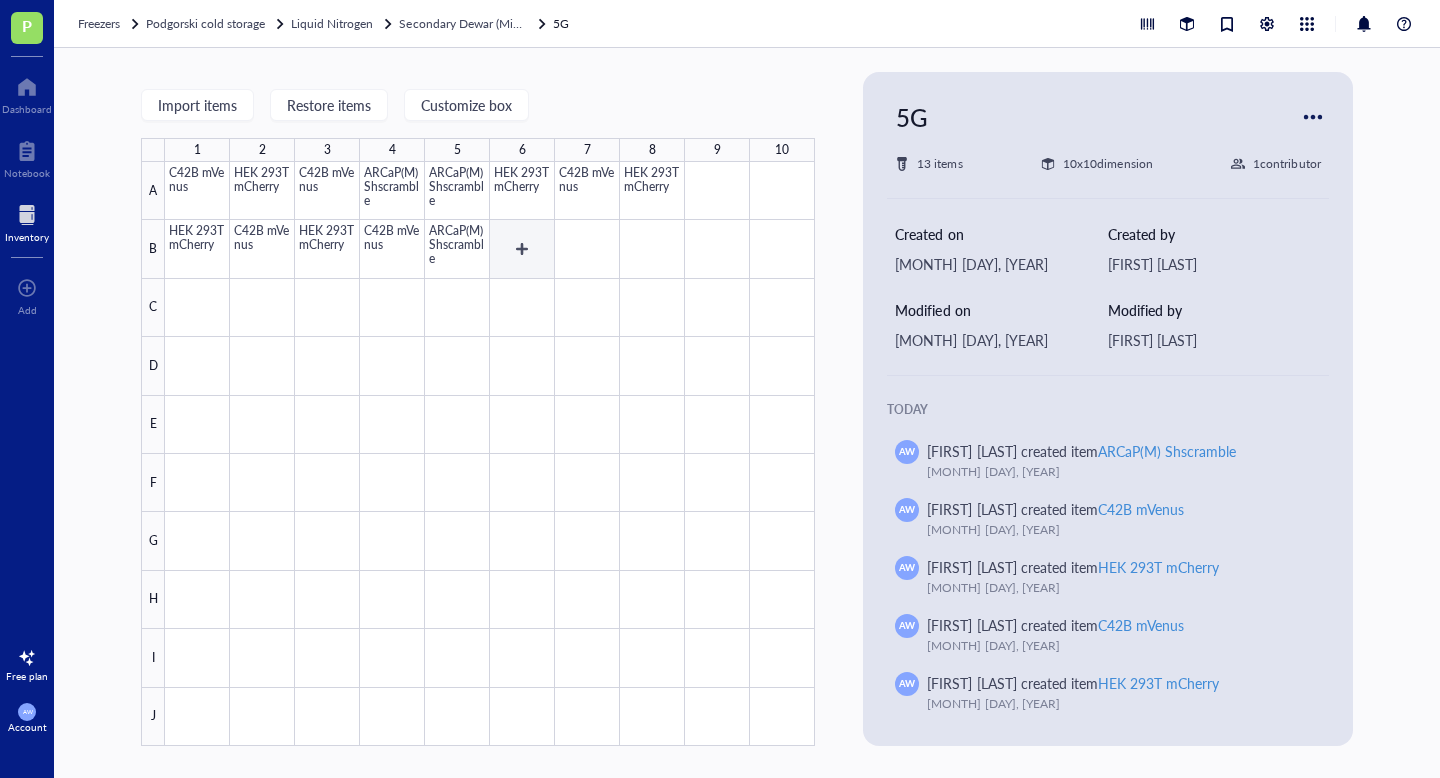 click at bounding box center (490, 454) 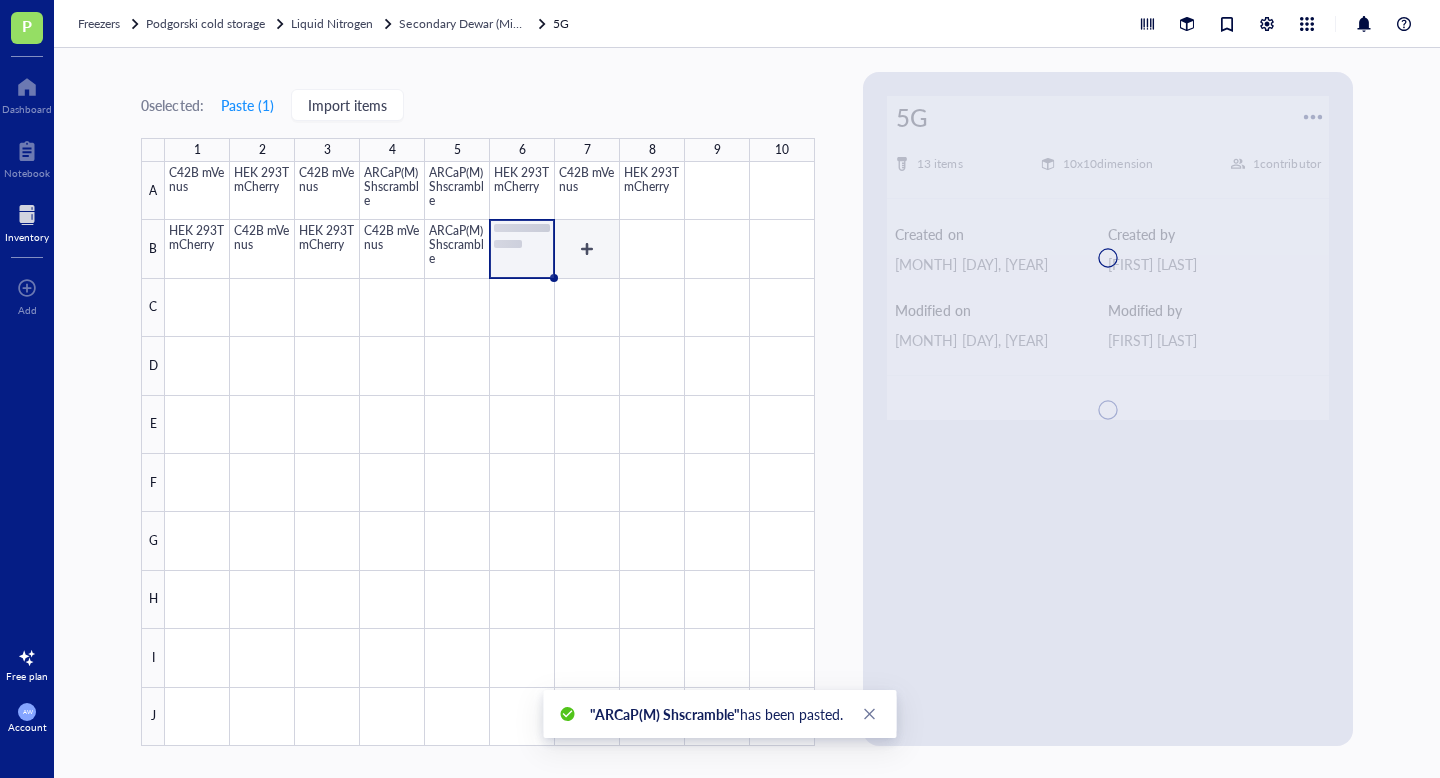 click at bounding box center (490, 454) 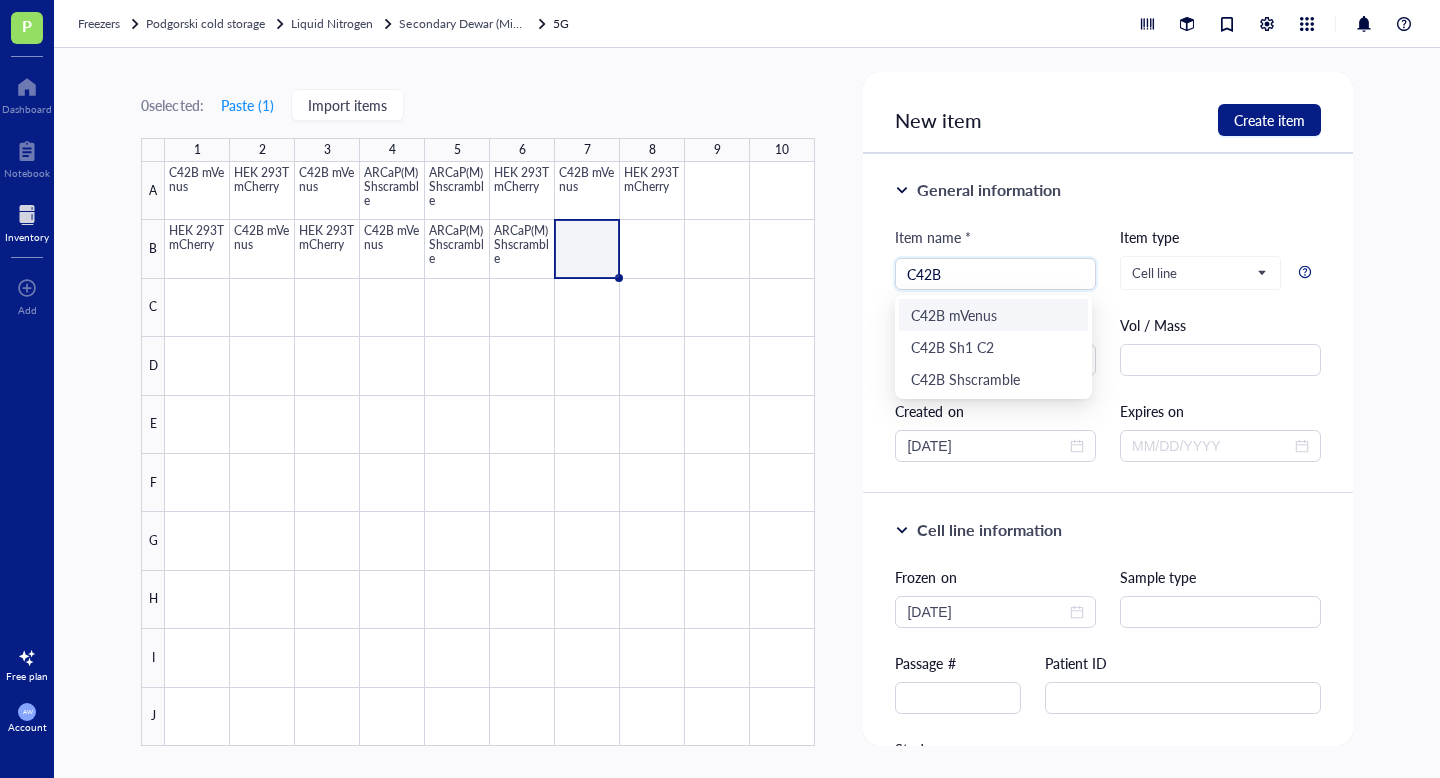 click on "C42B mVenus" at bounding box center [993, 315] 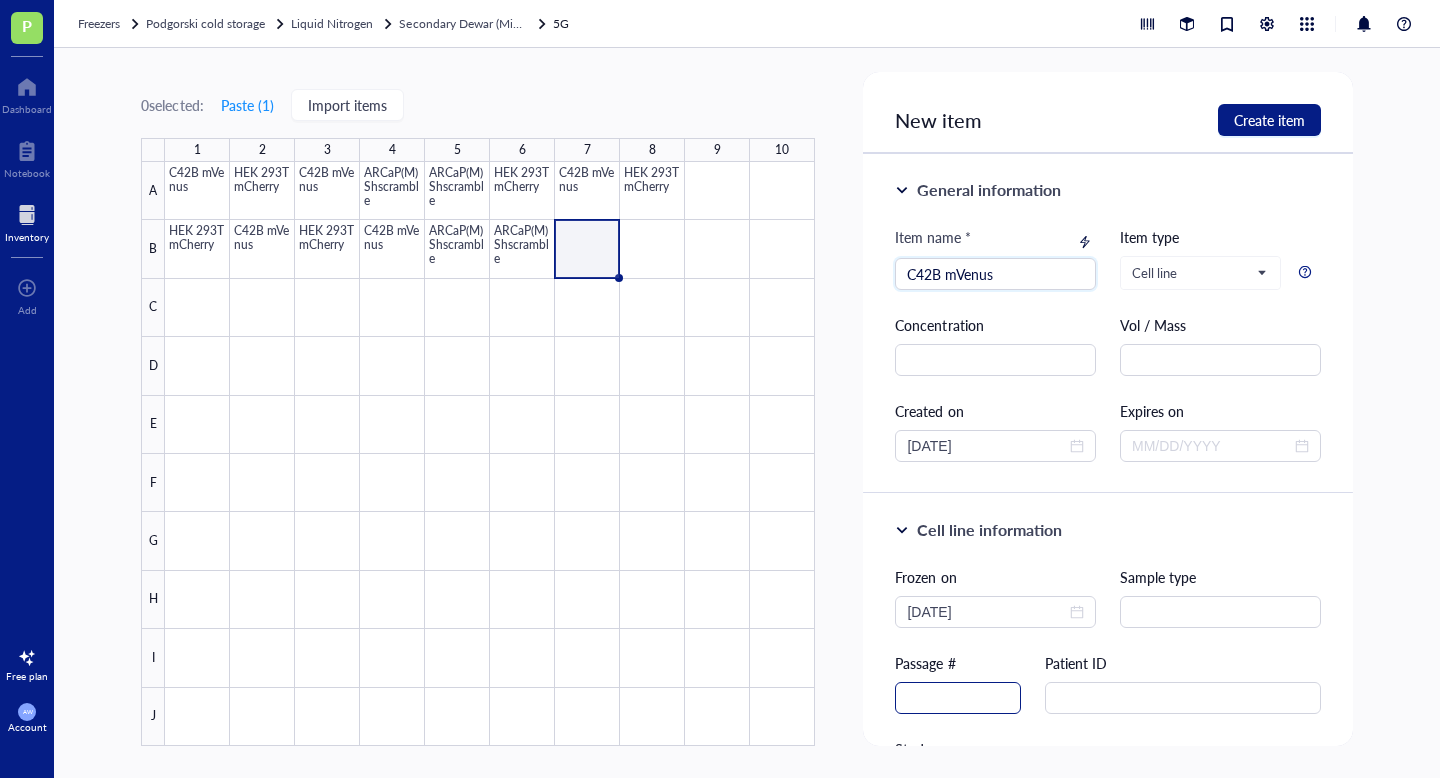 type on "C42B mVenus" 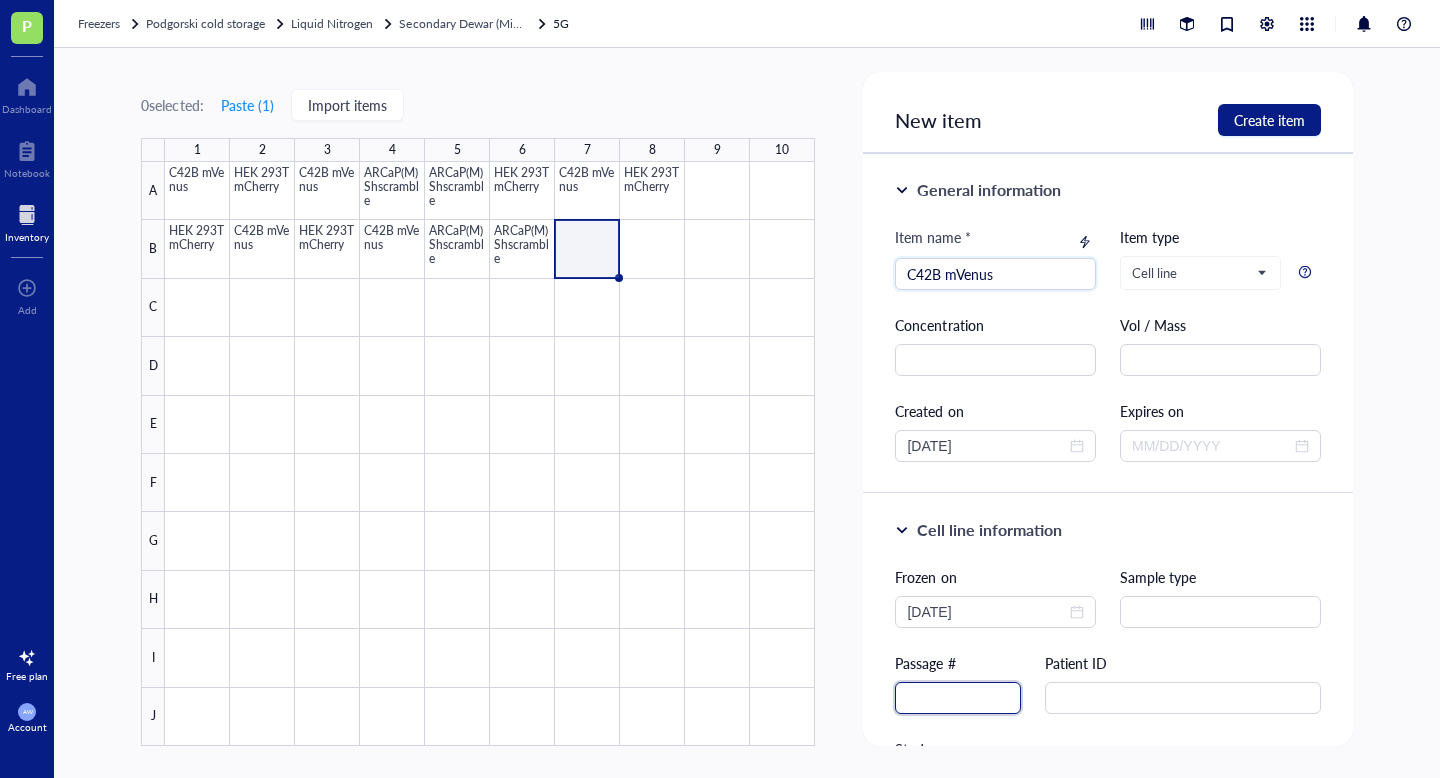 click at bounding box center [958, 698] 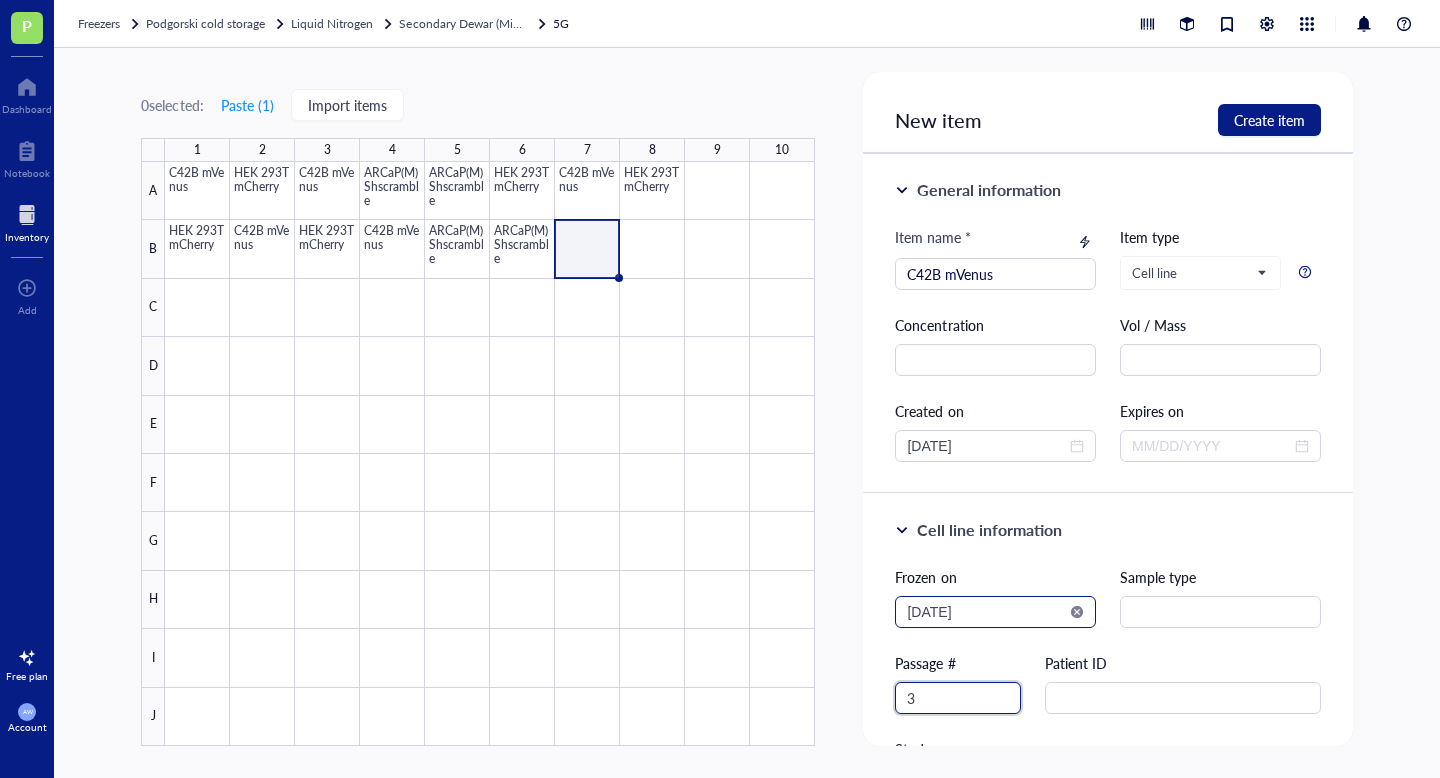 type on "3" 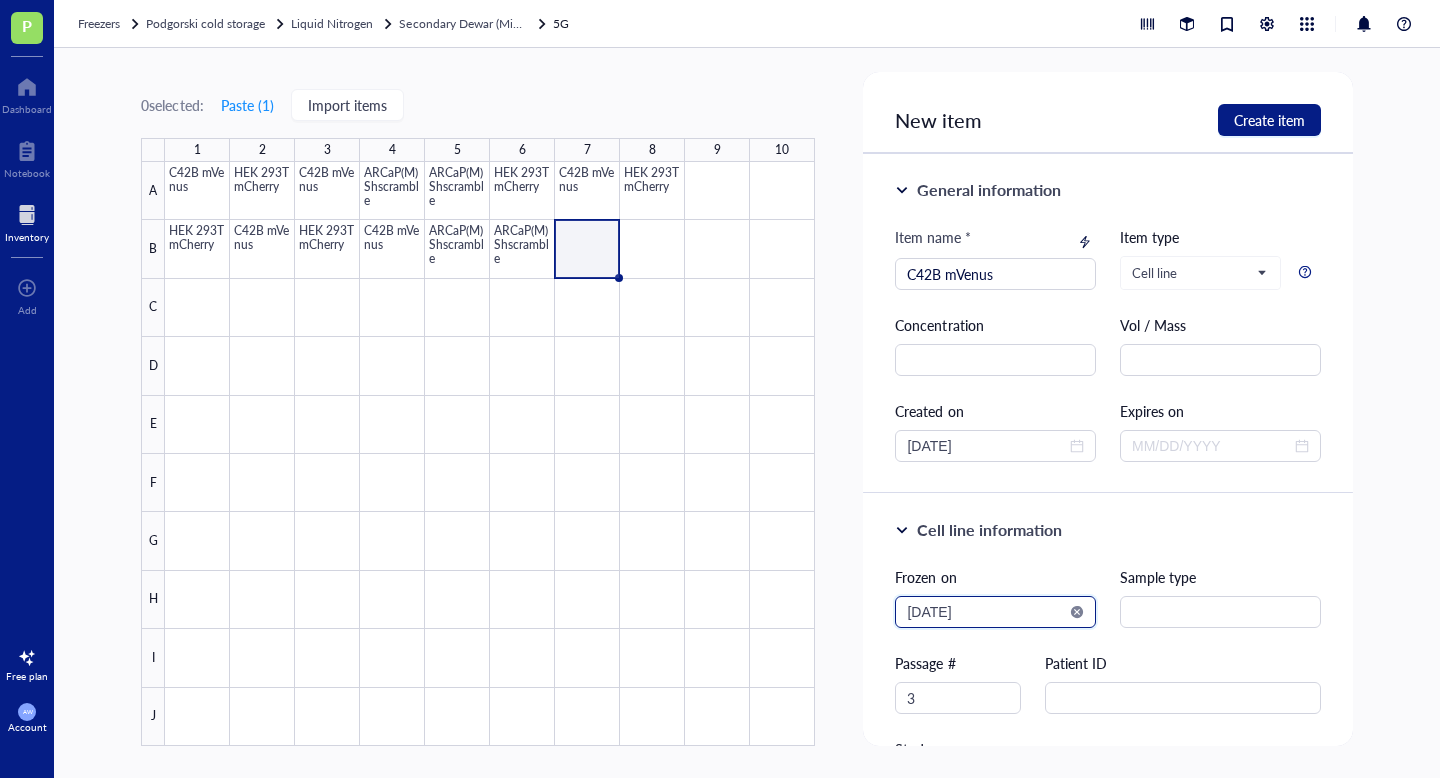 click on "2025-08-02" at bounding box center (986, 612) 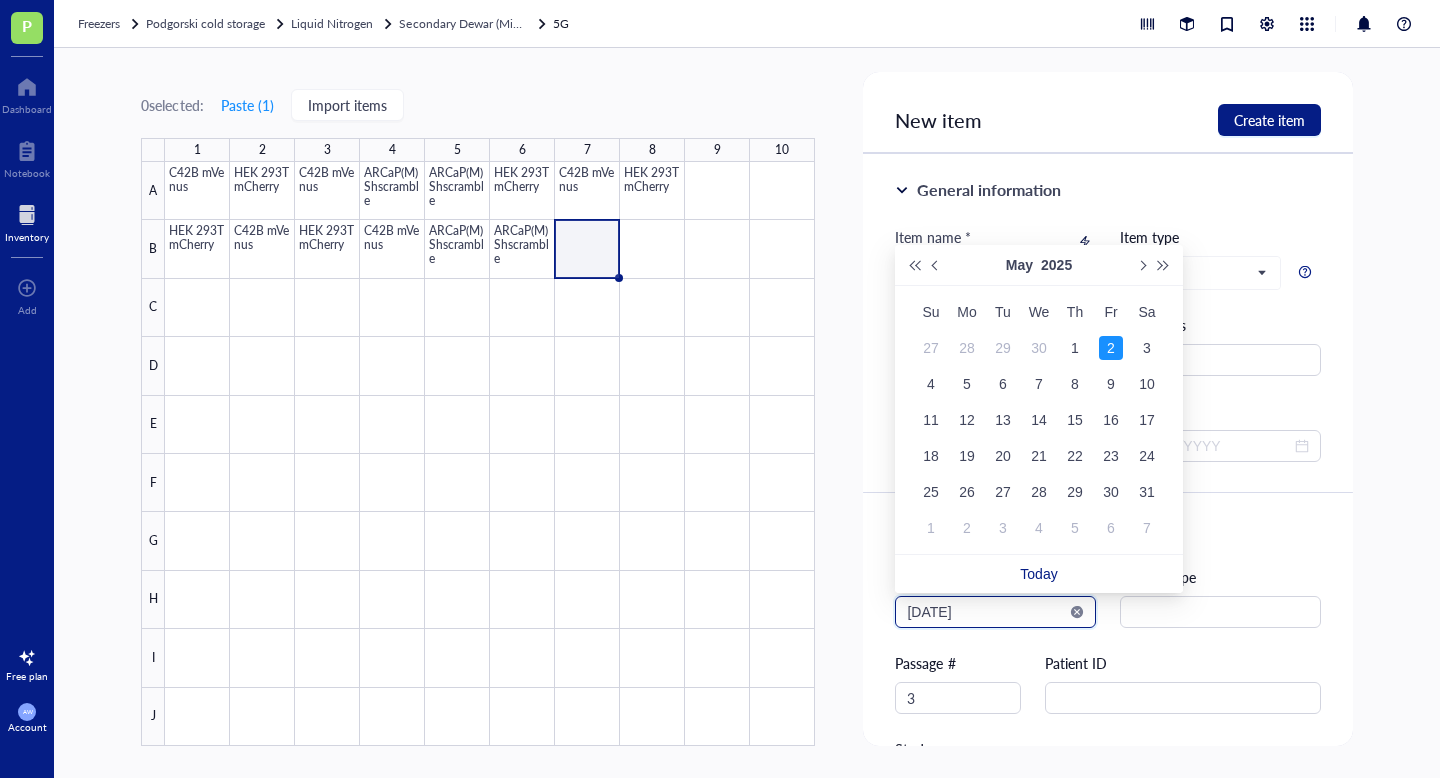click on "2025-05-02" at bounding box center [986, 612] 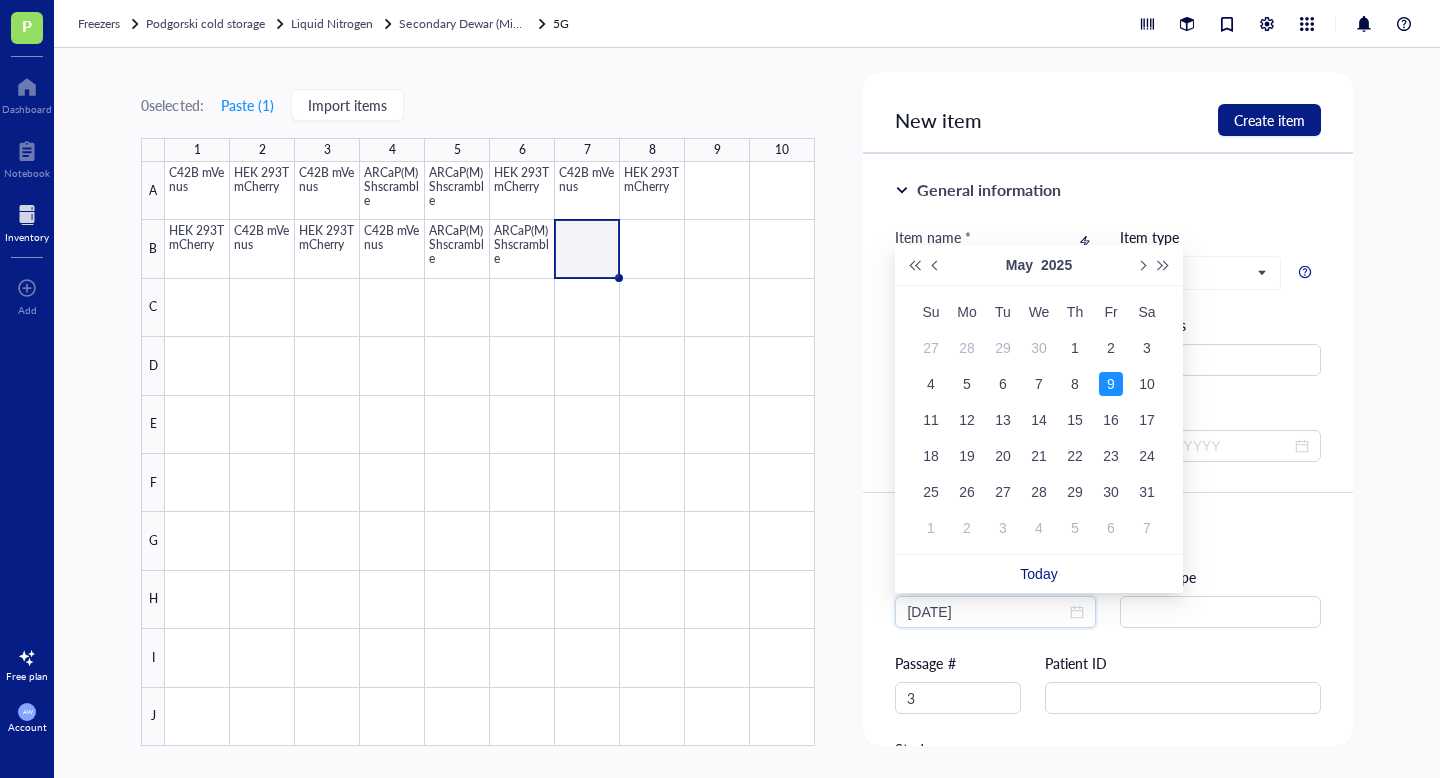 type on "2025-05-09" 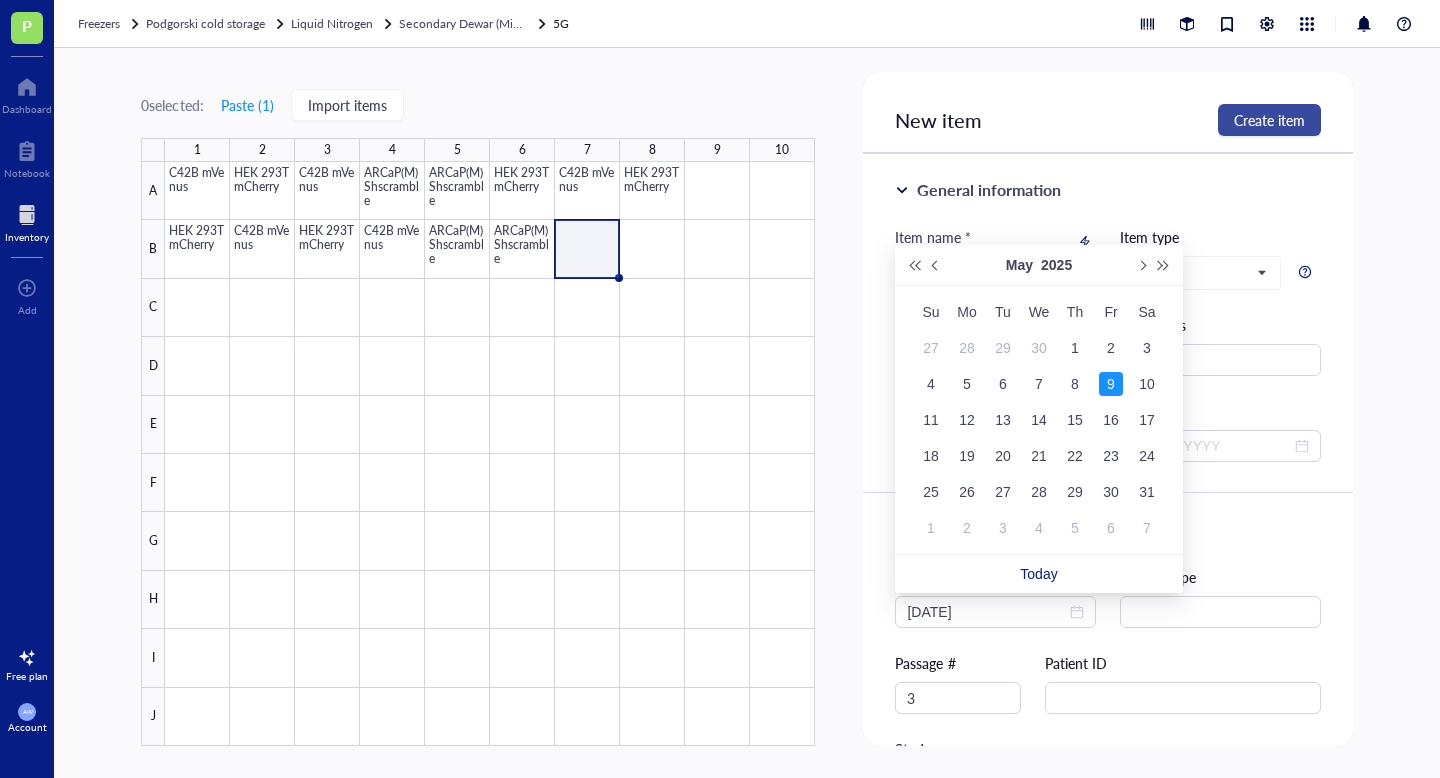 click on "Create item" at bounding box center [1269, 120] 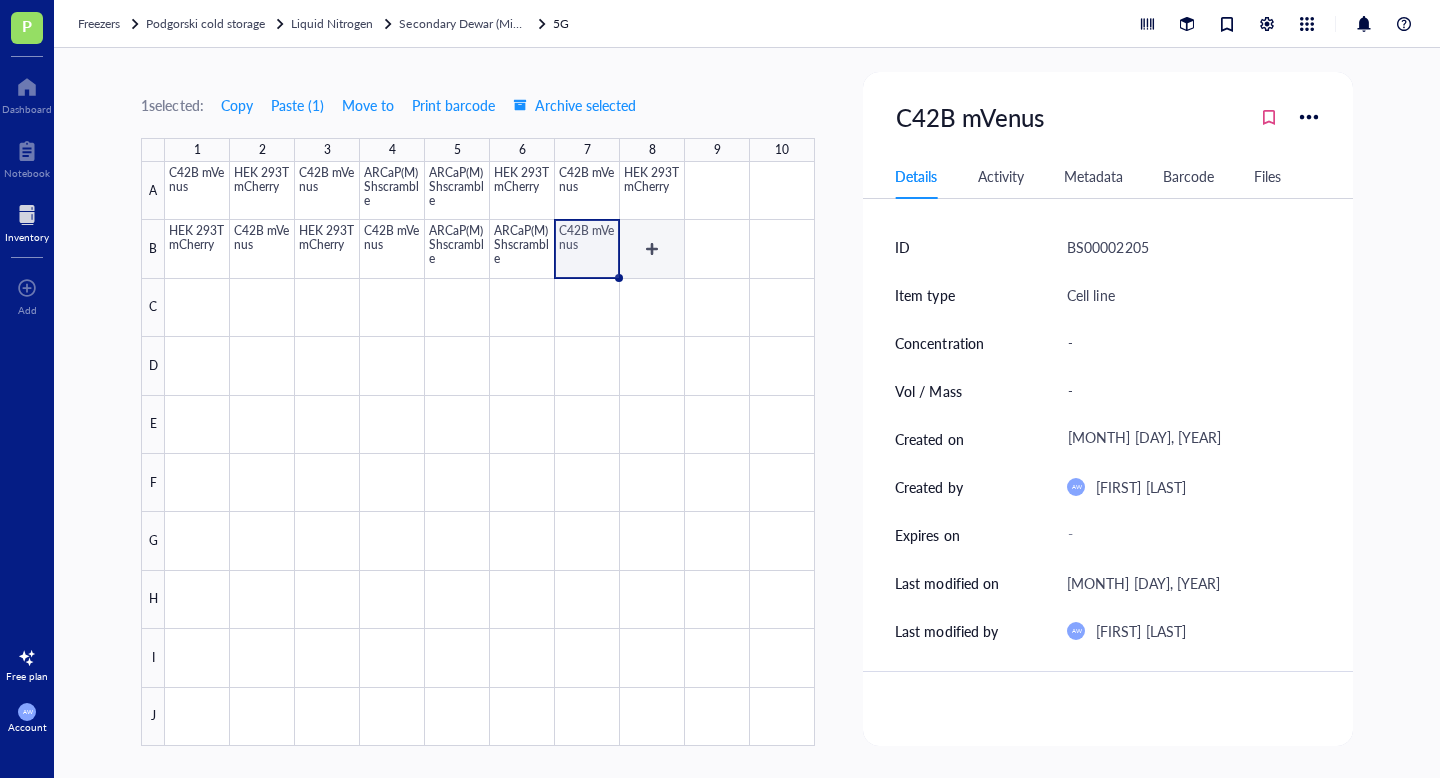 click at bounding box center [490, 454] 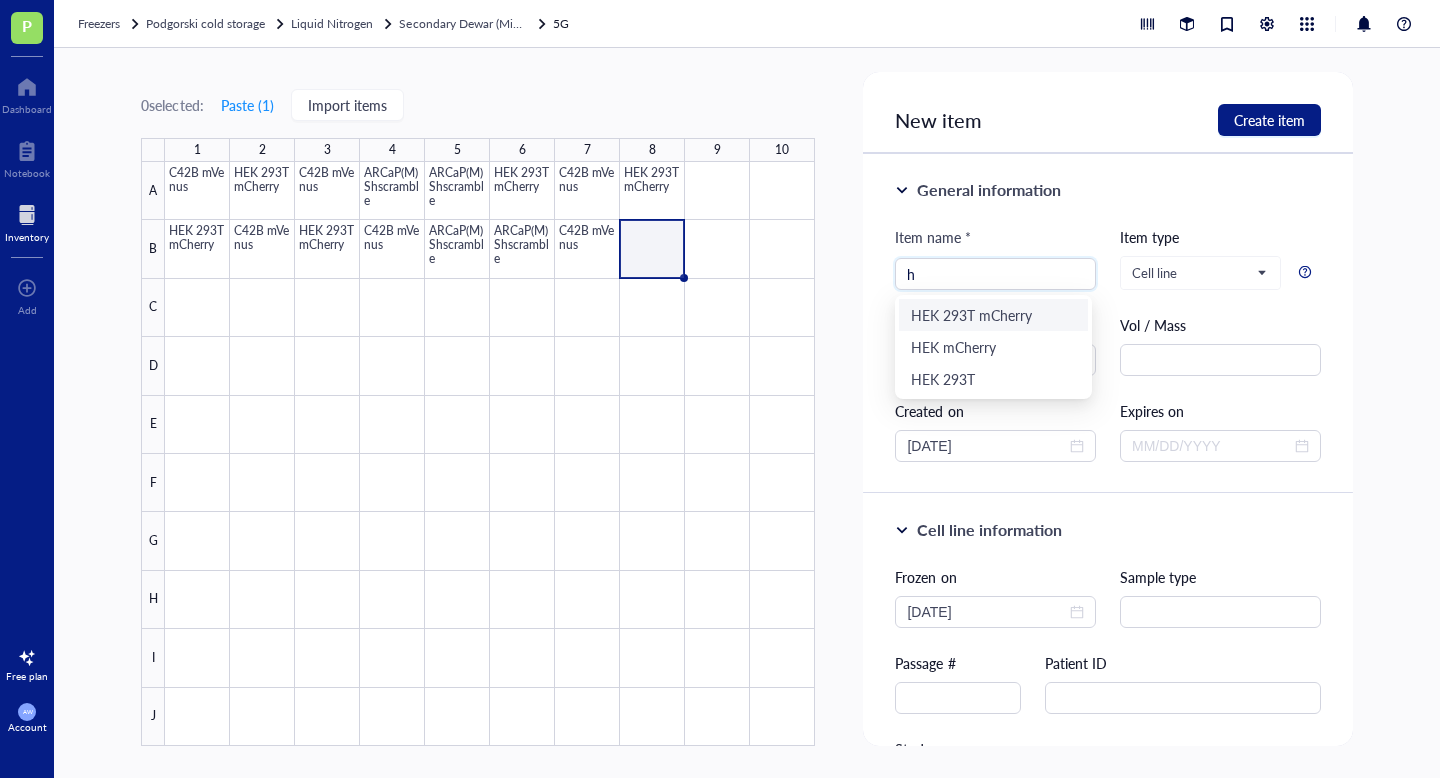click on "HEK 293T mCherry" at bounding box center [993, 315] 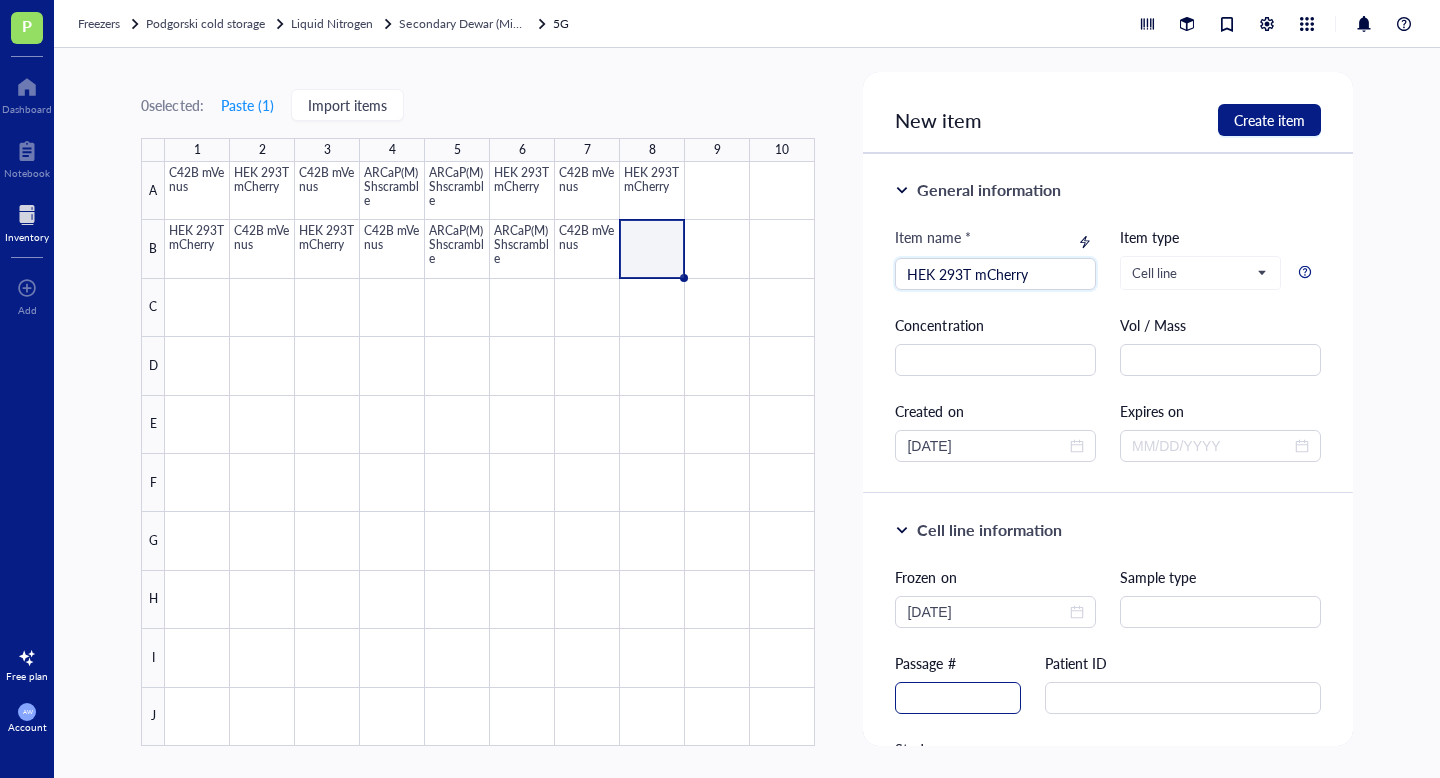 type on "HEK 293T mCherry" 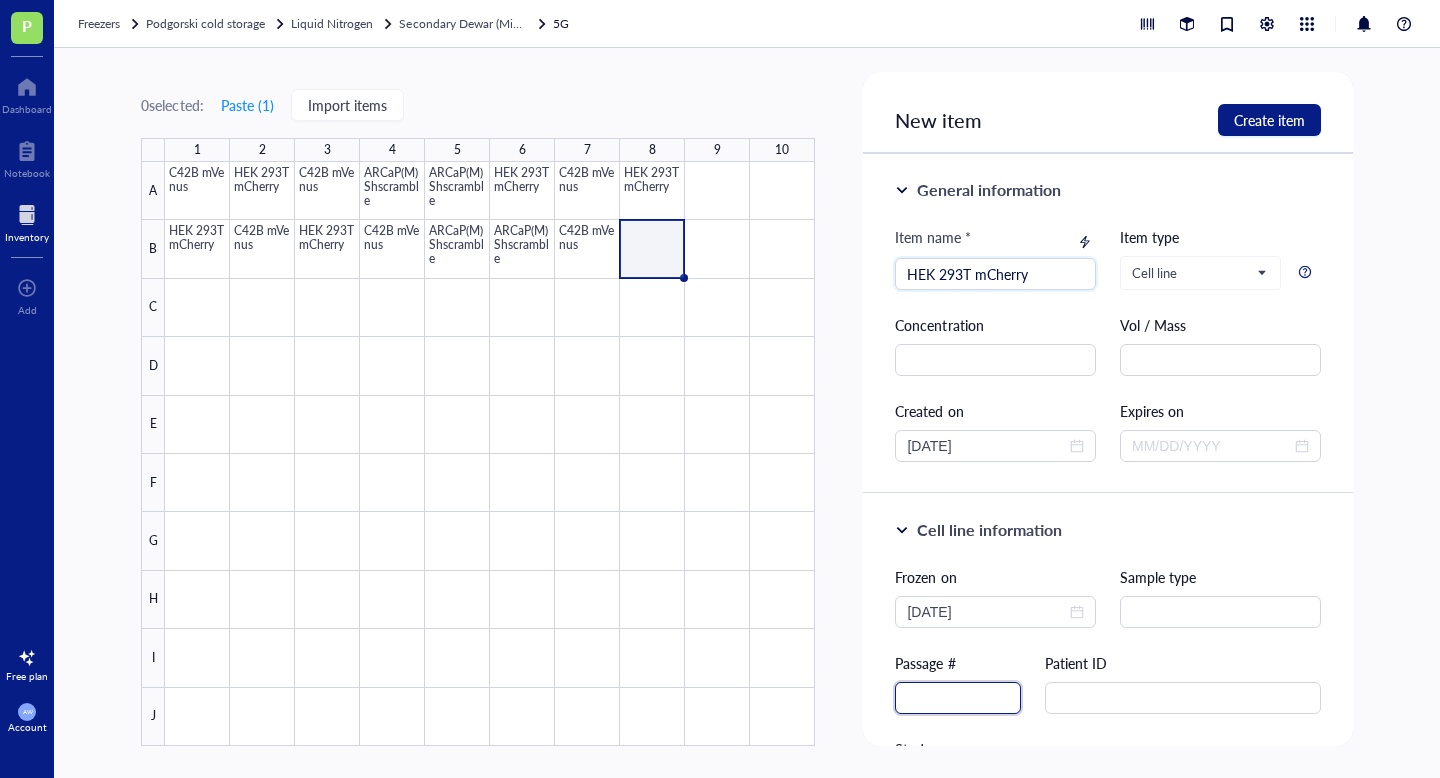 click at bounding box center [958, 698] 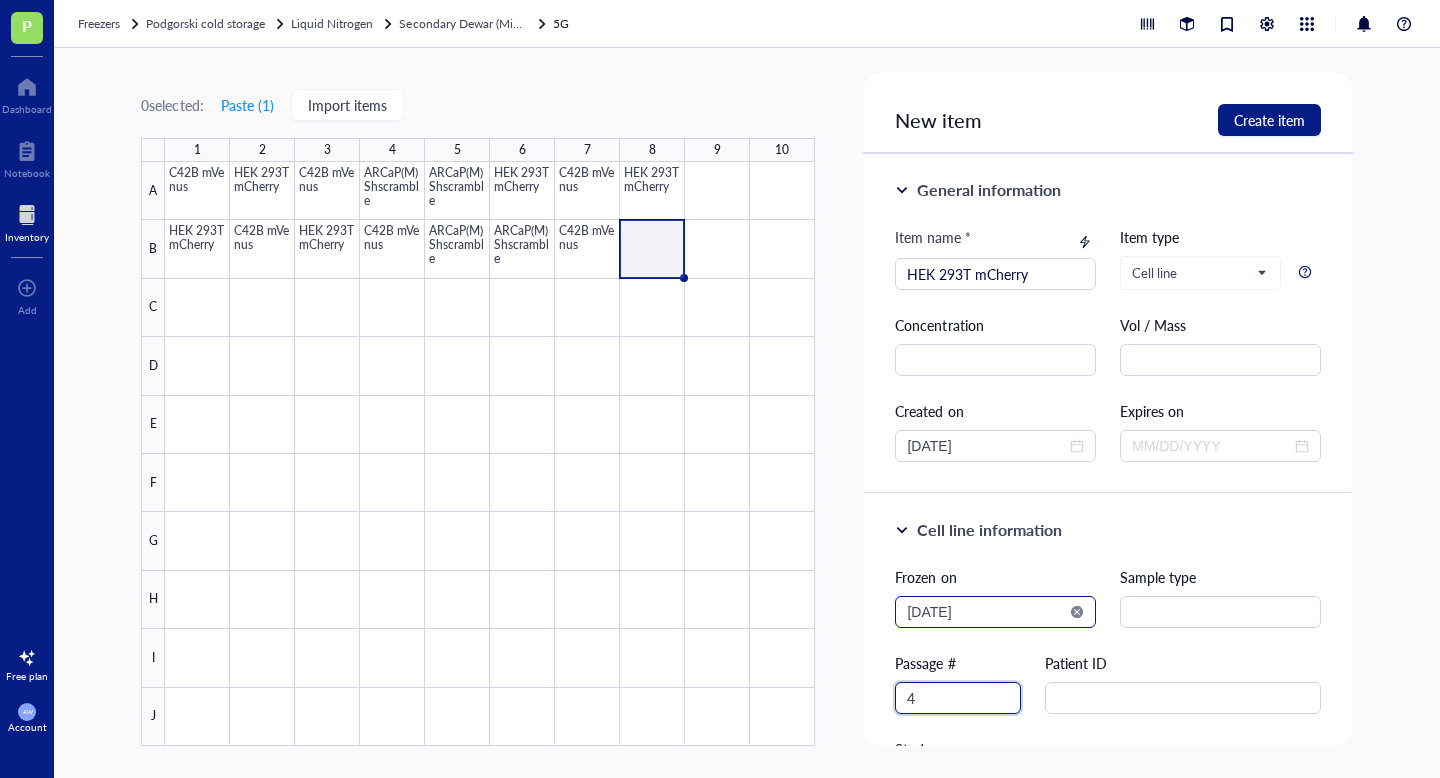 type on "4" 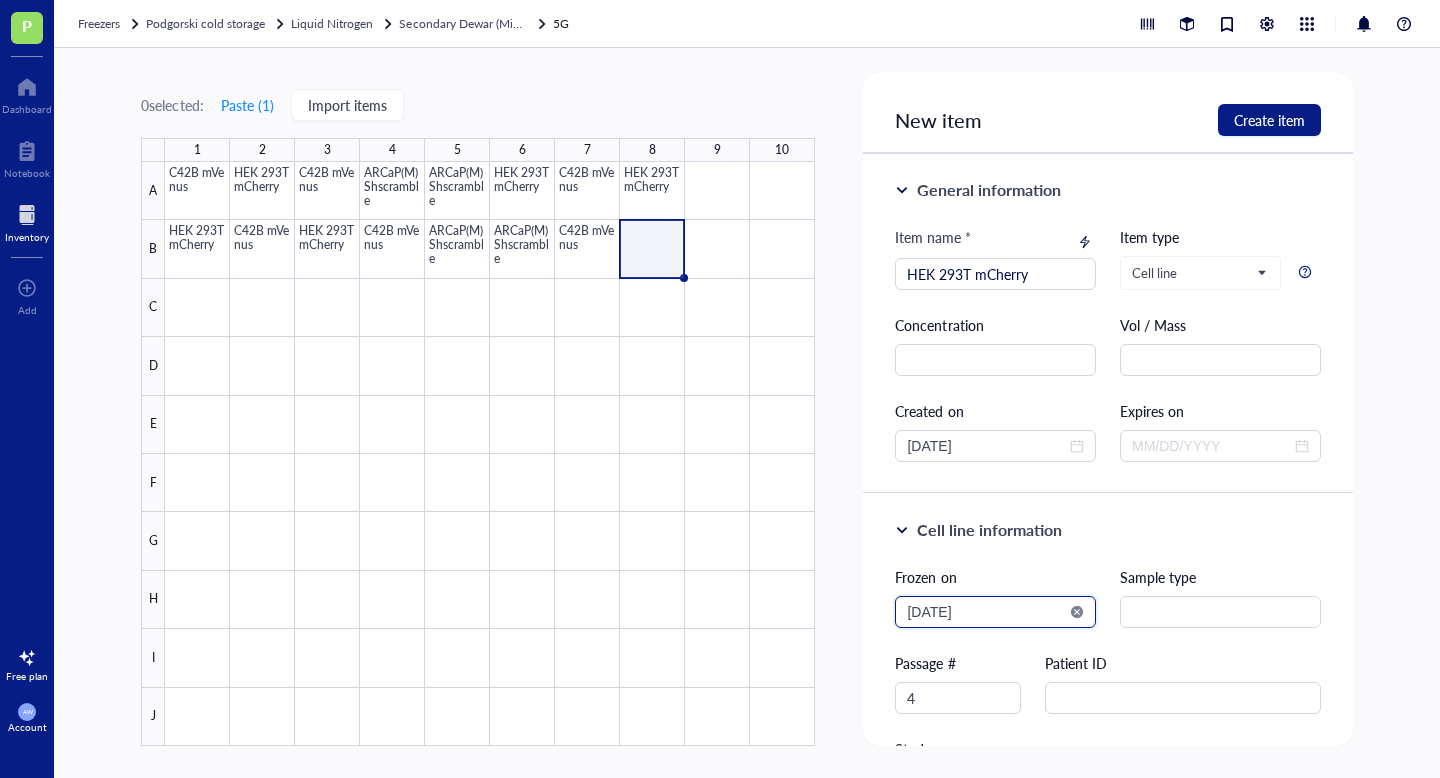 click on "2025-08-02" at bounding box center (986, 612) 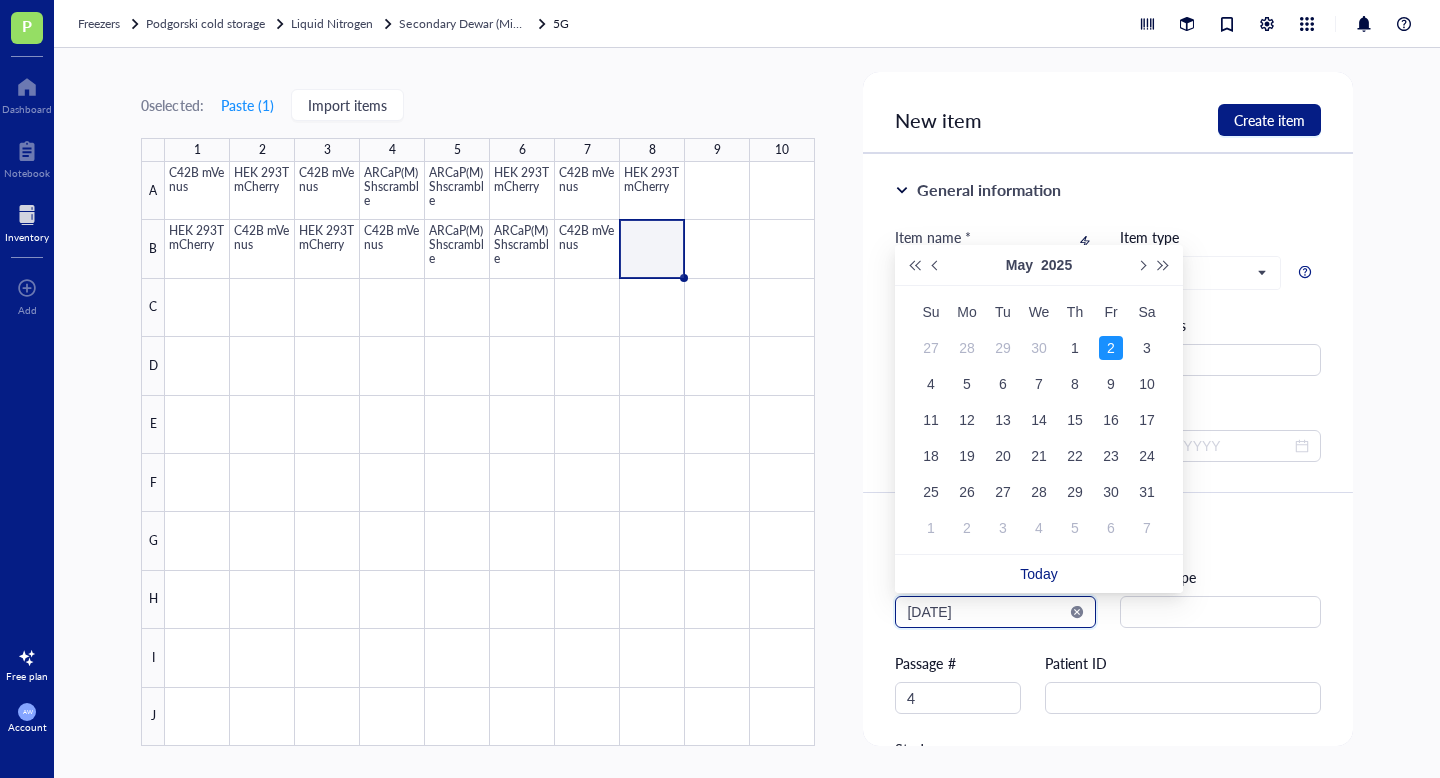 click on "2025-05-02" at bounding box center (986, 612) 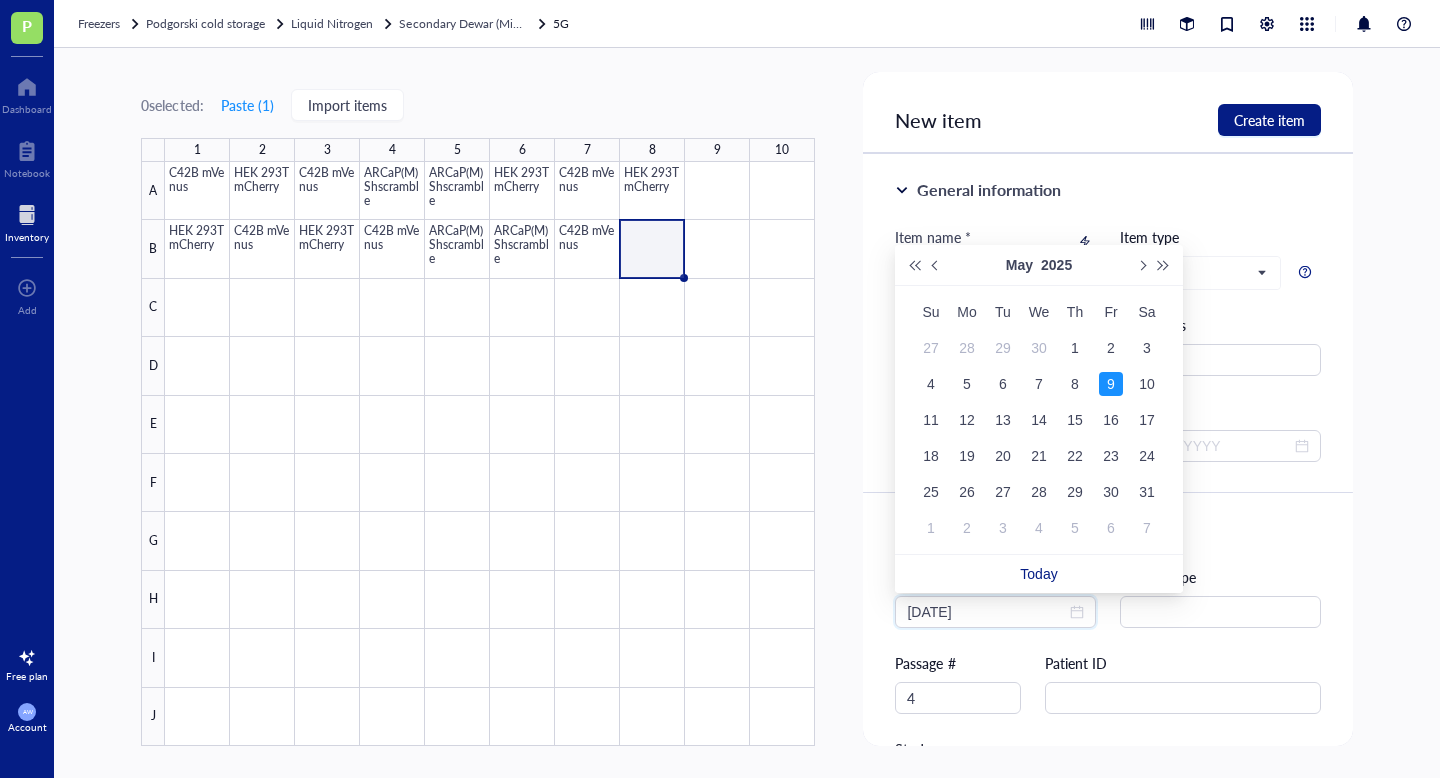 type on "2025-05-09" 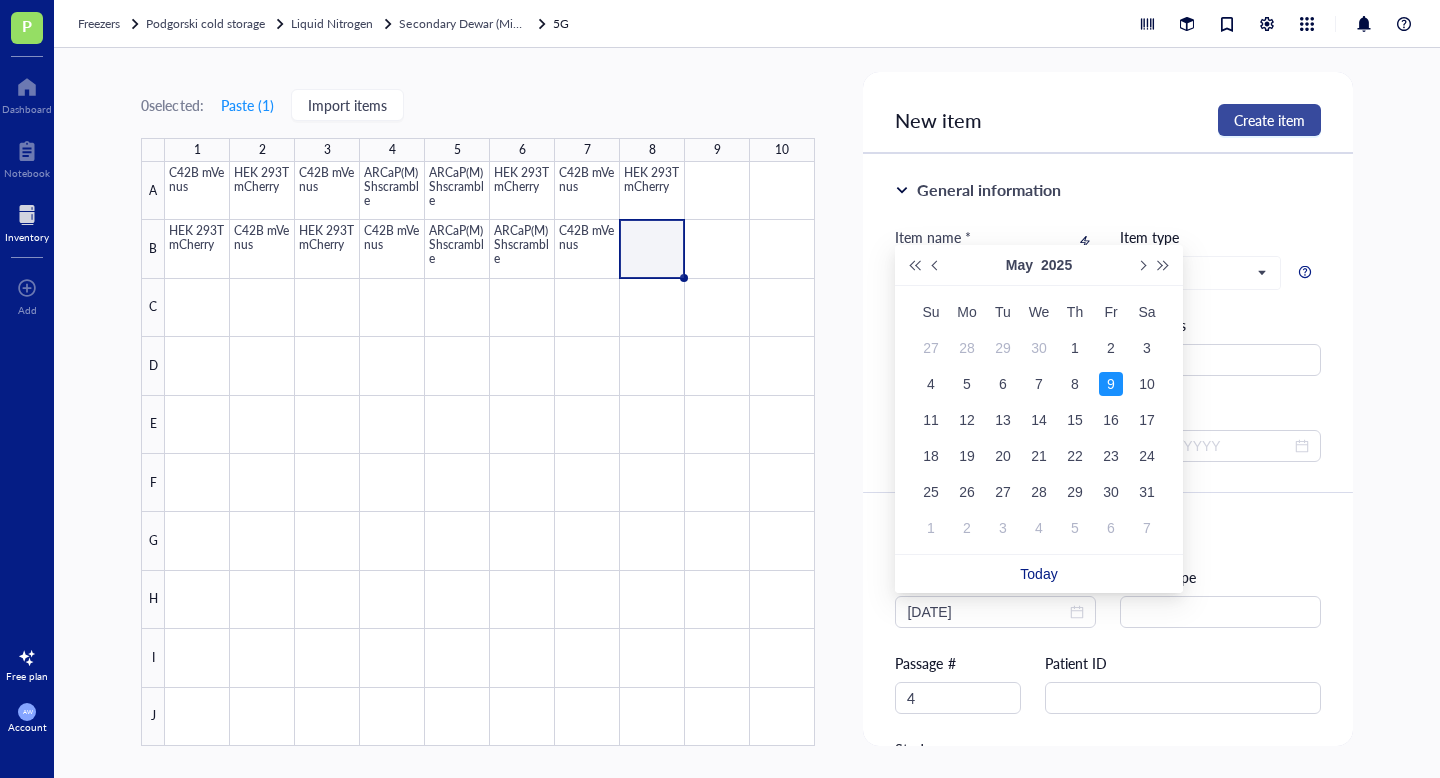click on "Create item" at bounding box center [1269, 120] 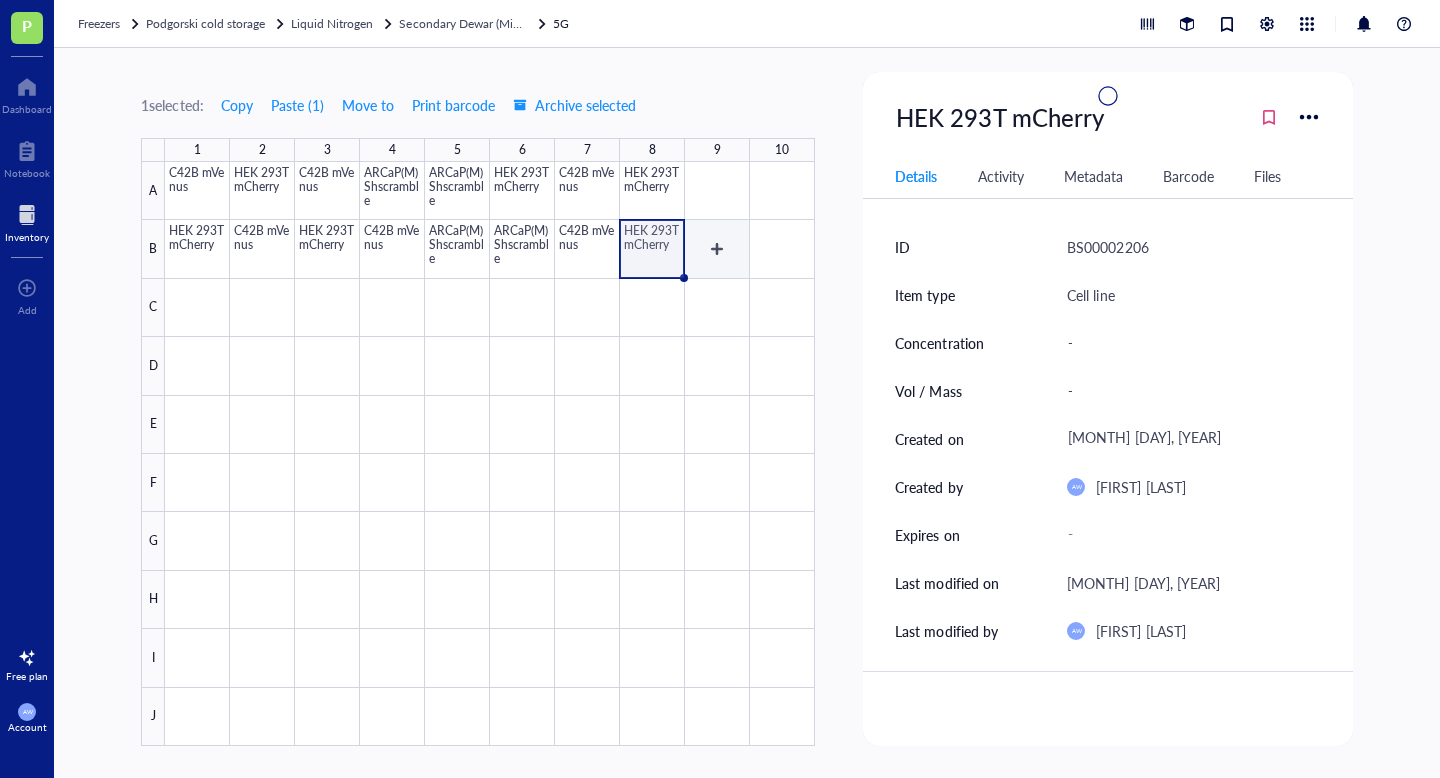 click at bounding box center [490, 454] 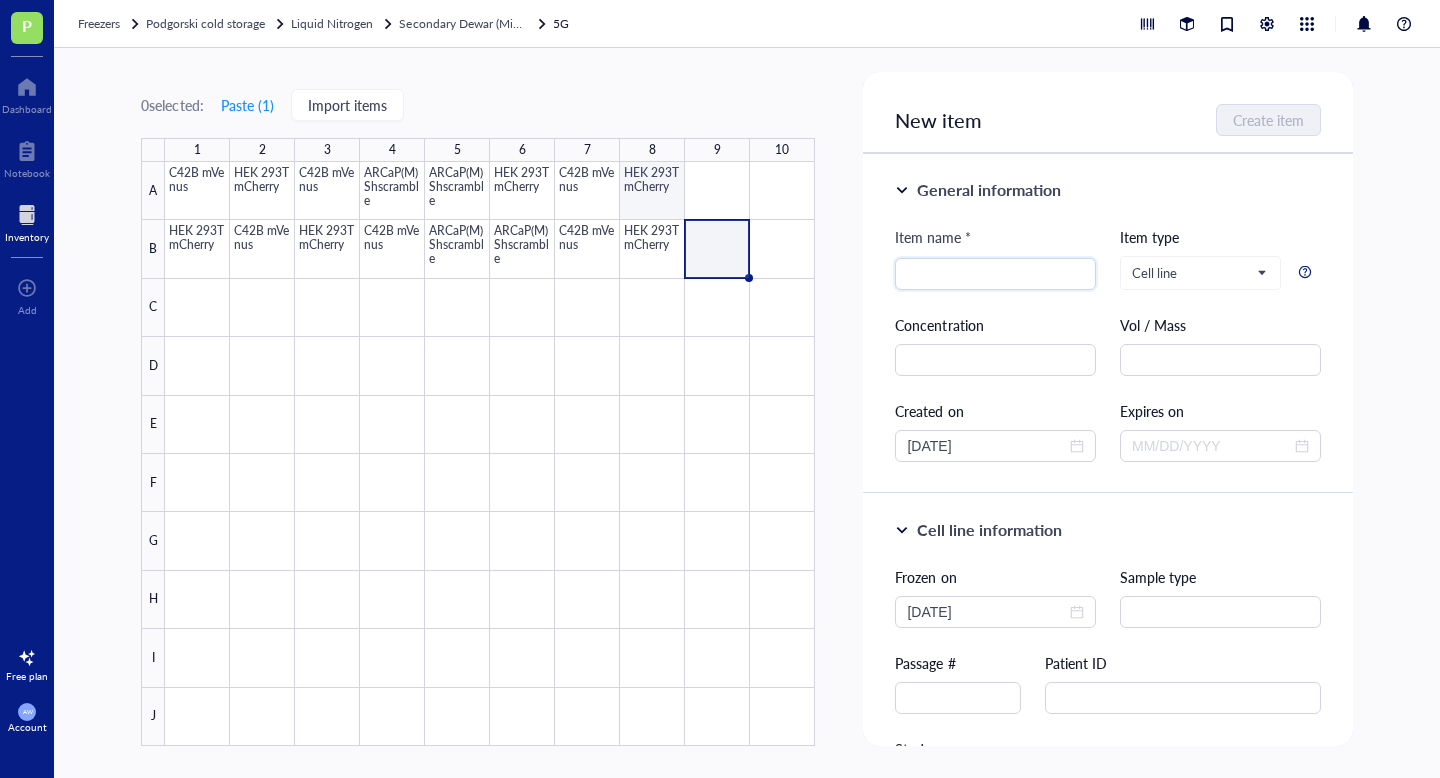 click at bounding box center (490, 454) 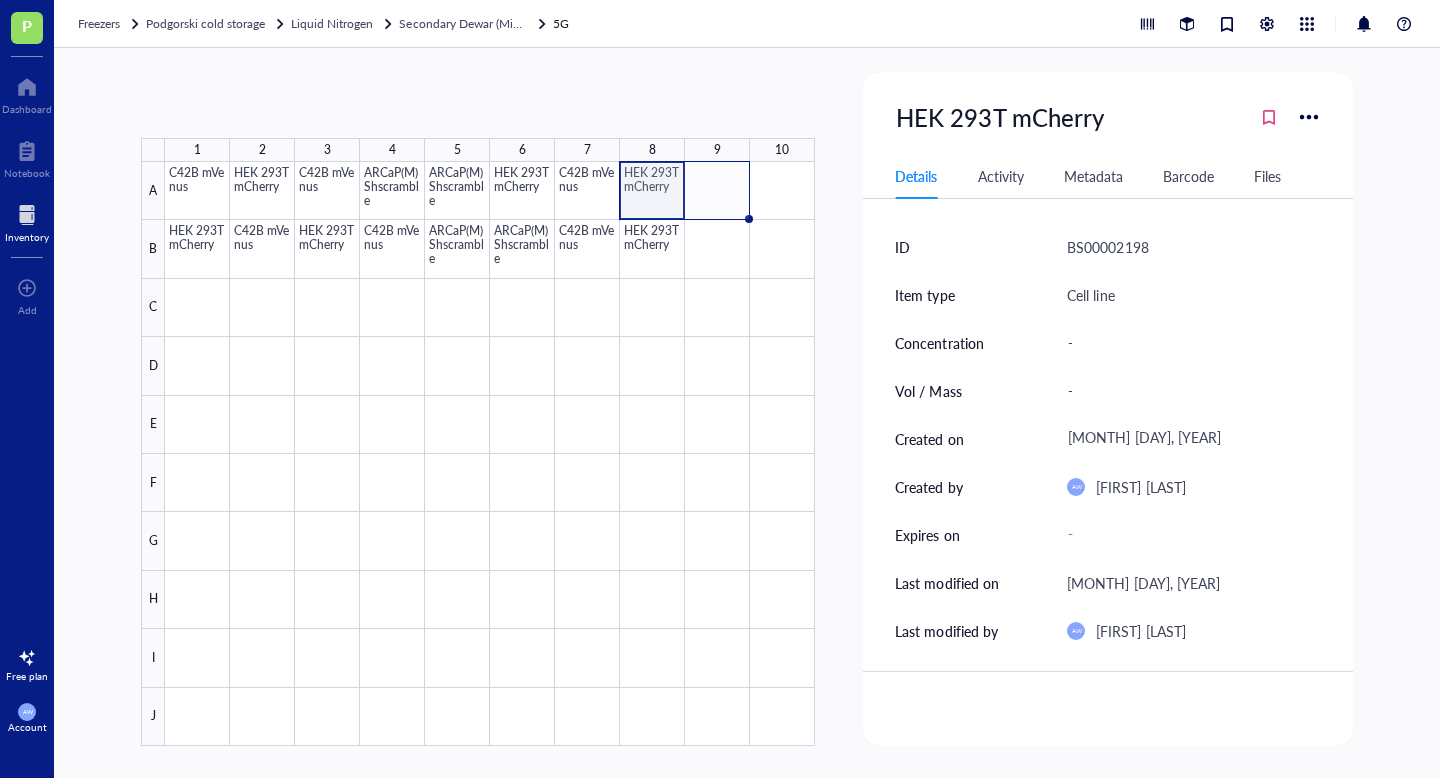 drag, startPoint x: 686, startPoint y: 218, endPoint x: 741, endPoint y: 205, distance: 56.515484 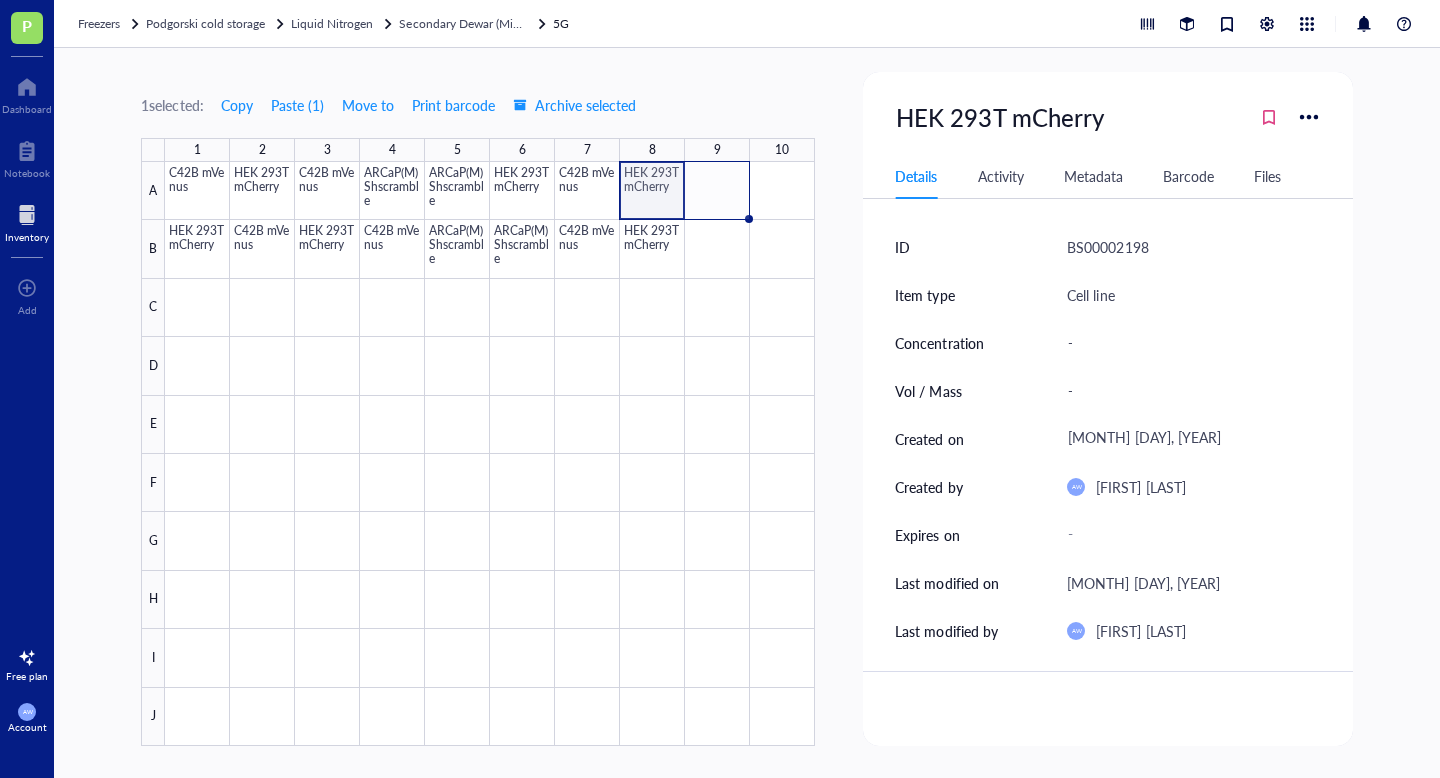 click at bounding box center [490, 454] 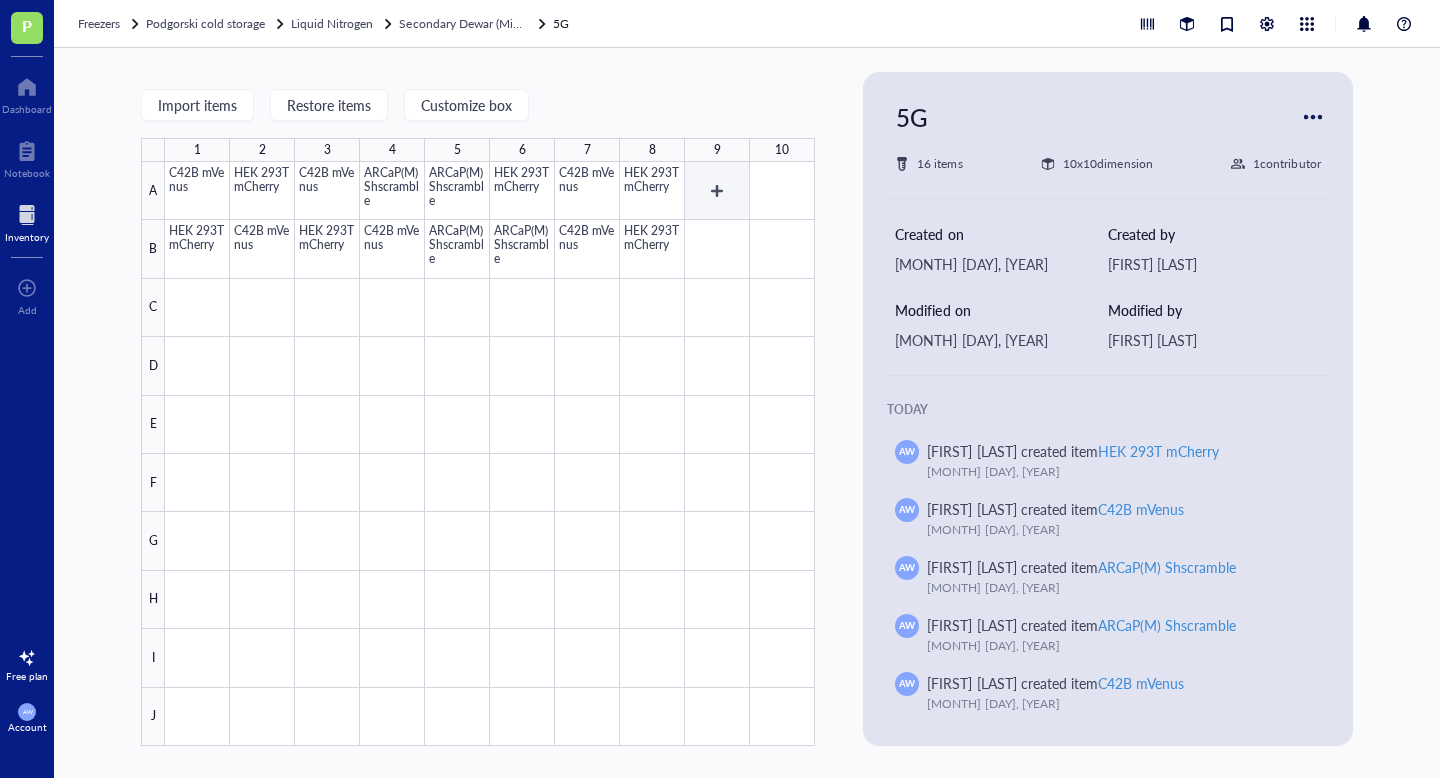 click at bounding box center (490, 454) 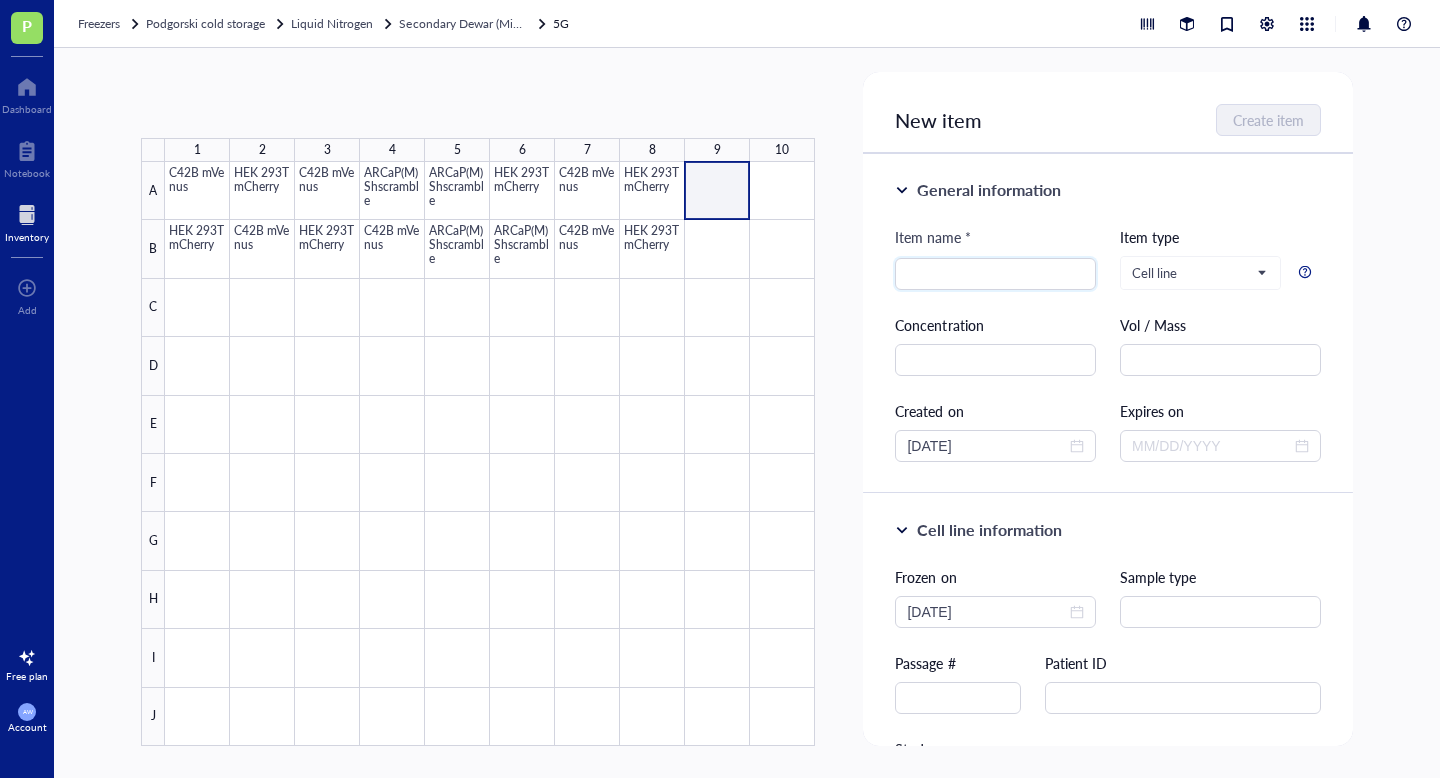 click at bounding box center [490, 454] 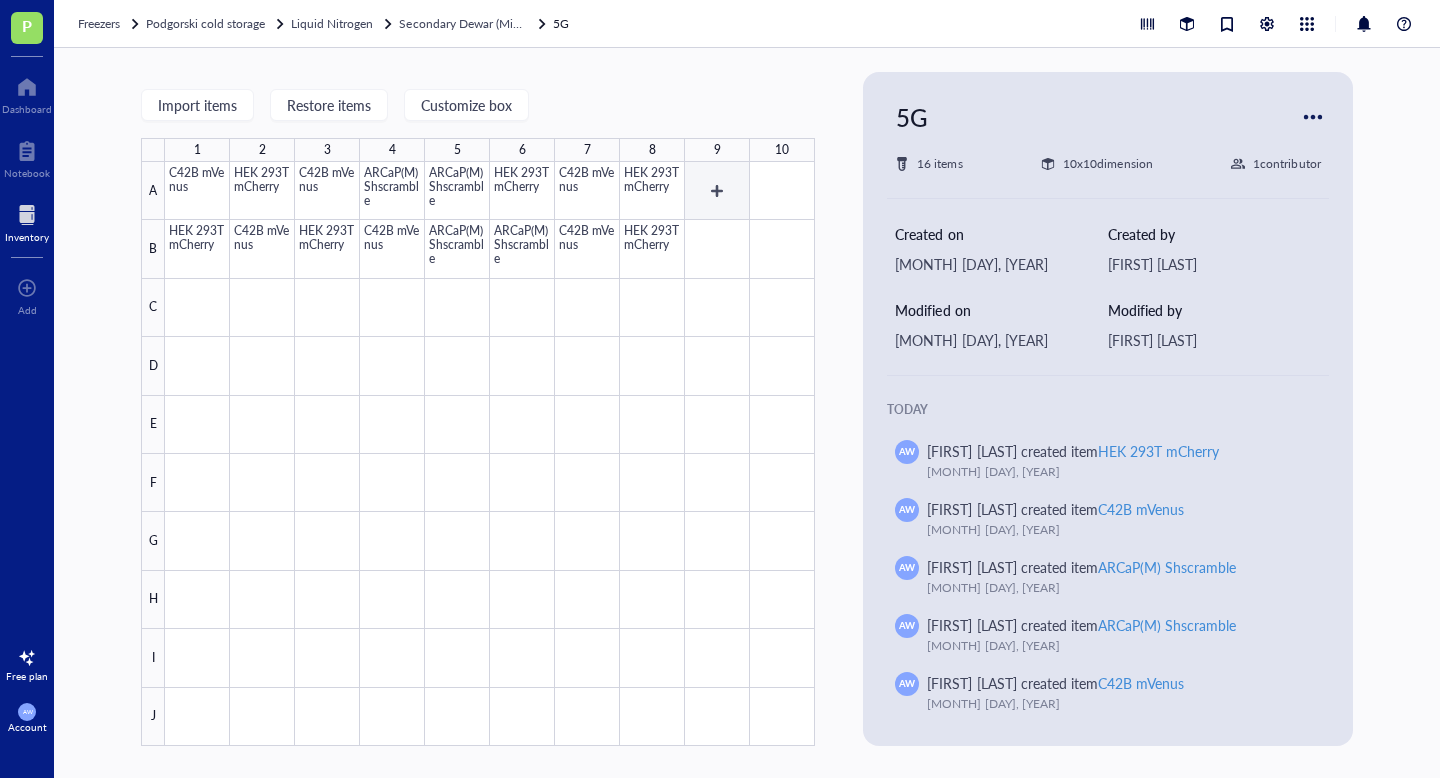 click at bounding box center [490, 454] 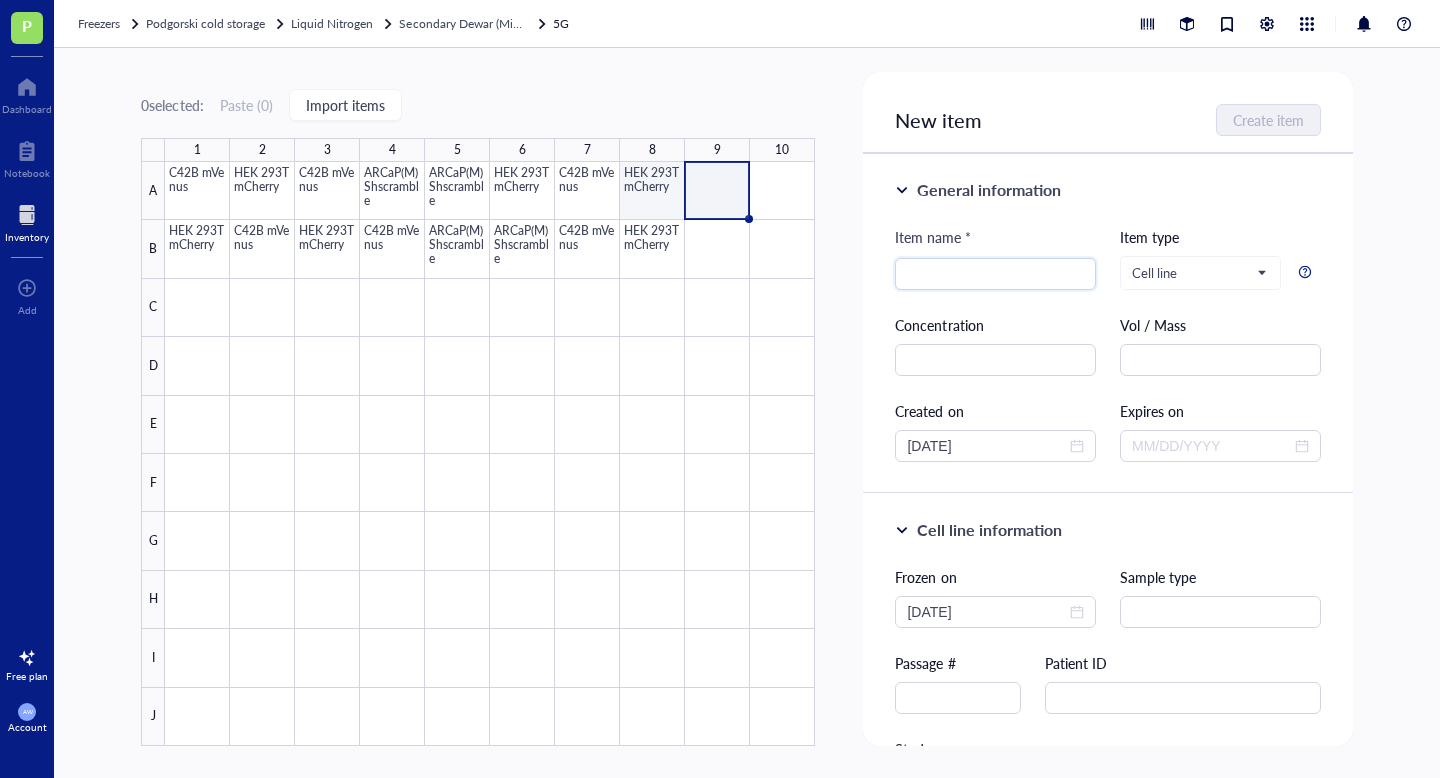 click at bounding box center (490, 454) 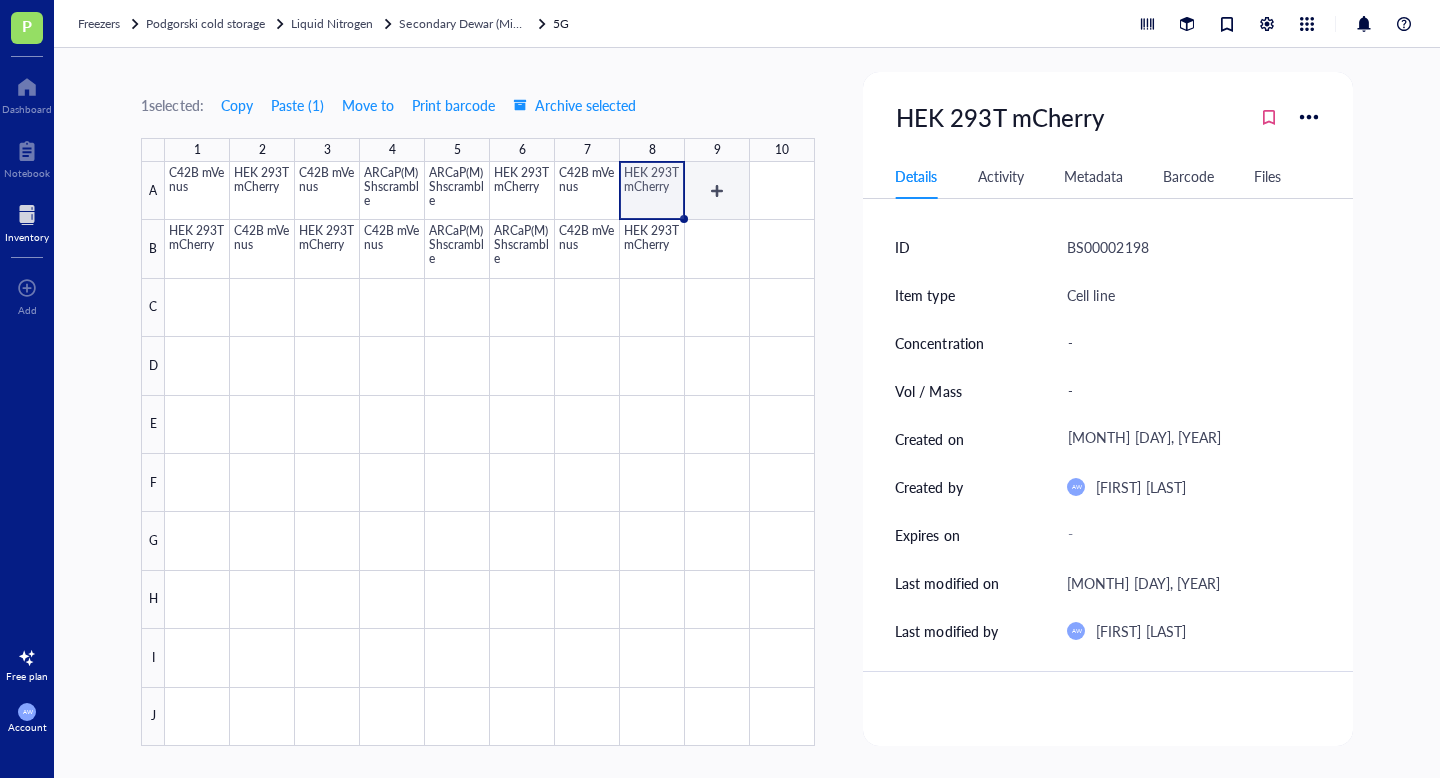 click at bounding box center [490, 454] 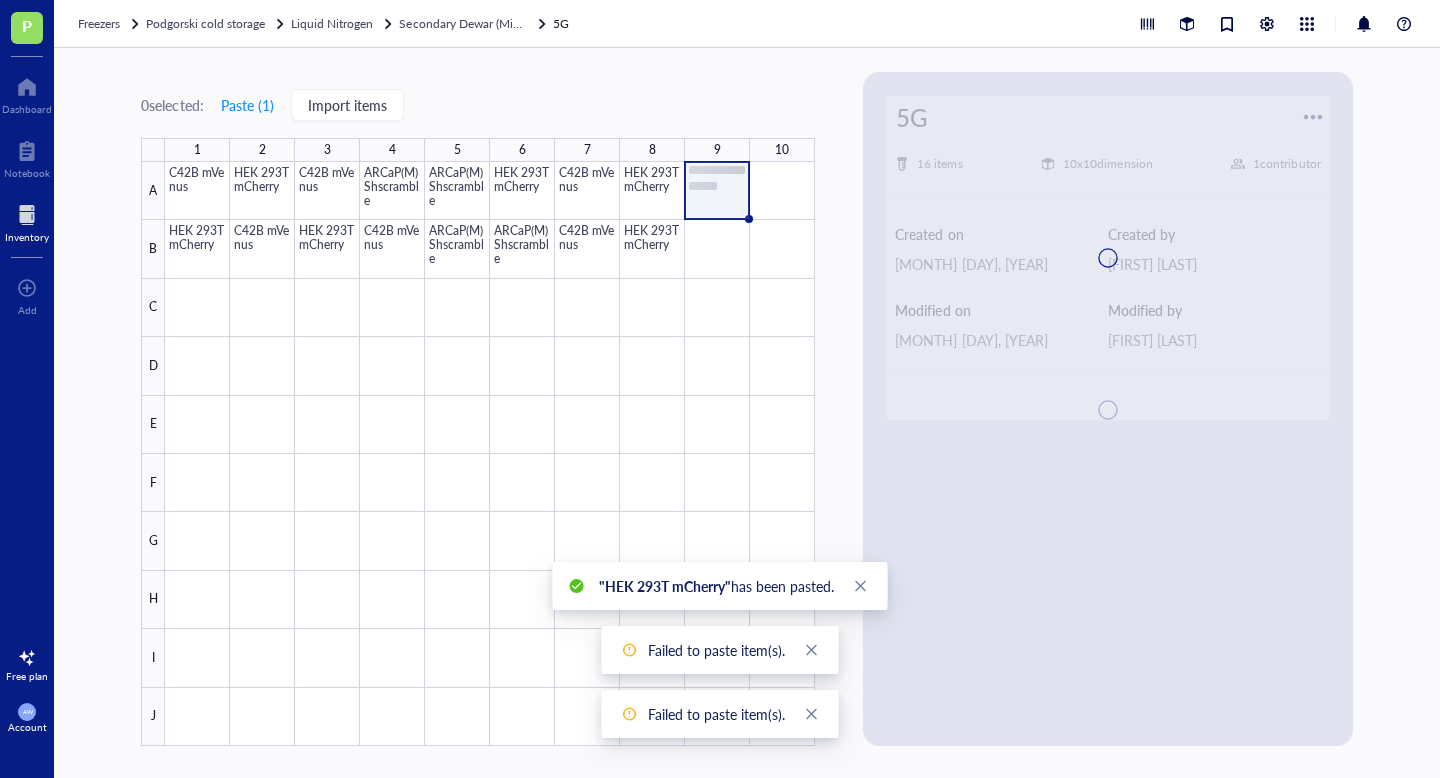 click at bounding box center (490, 454) 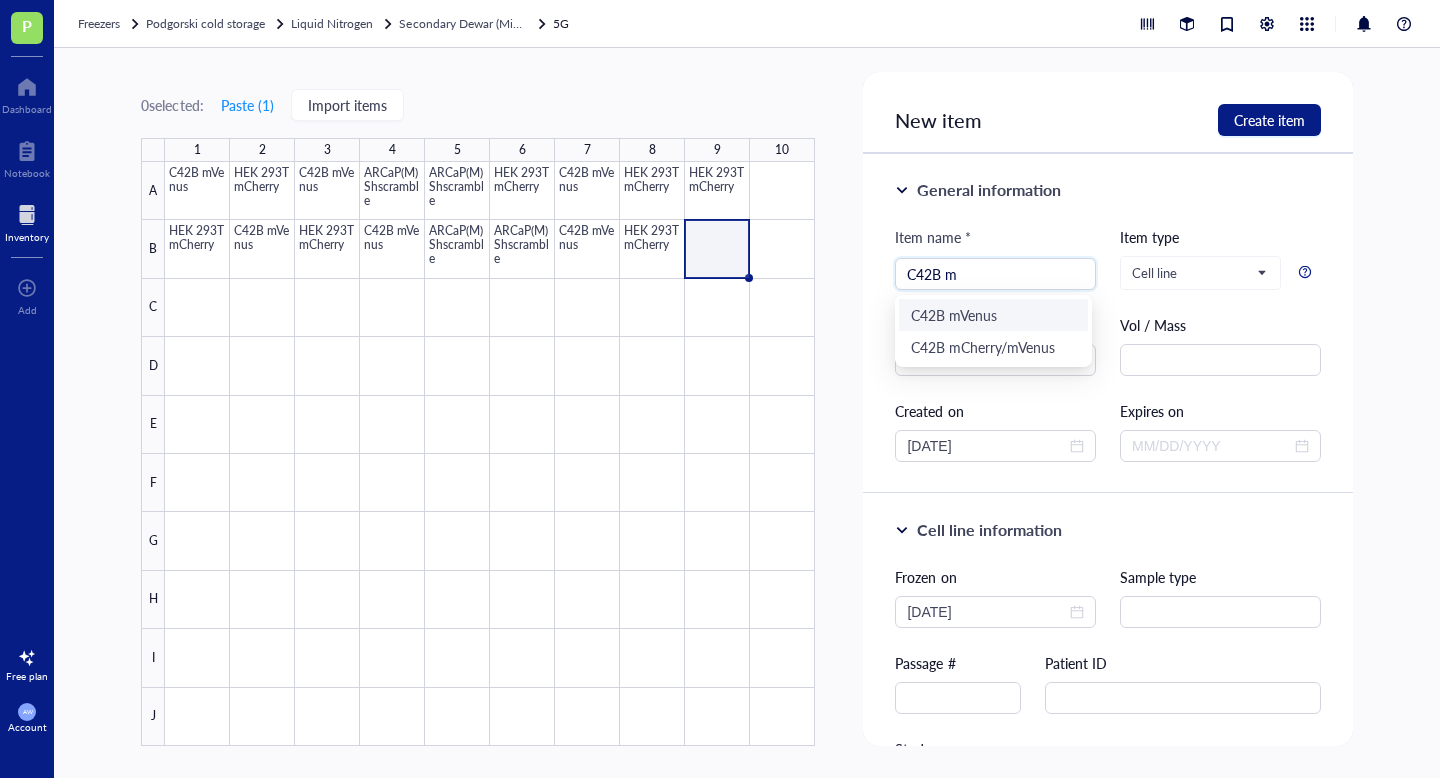 click on "C42B mVenus" at bounding box center [993, 315] 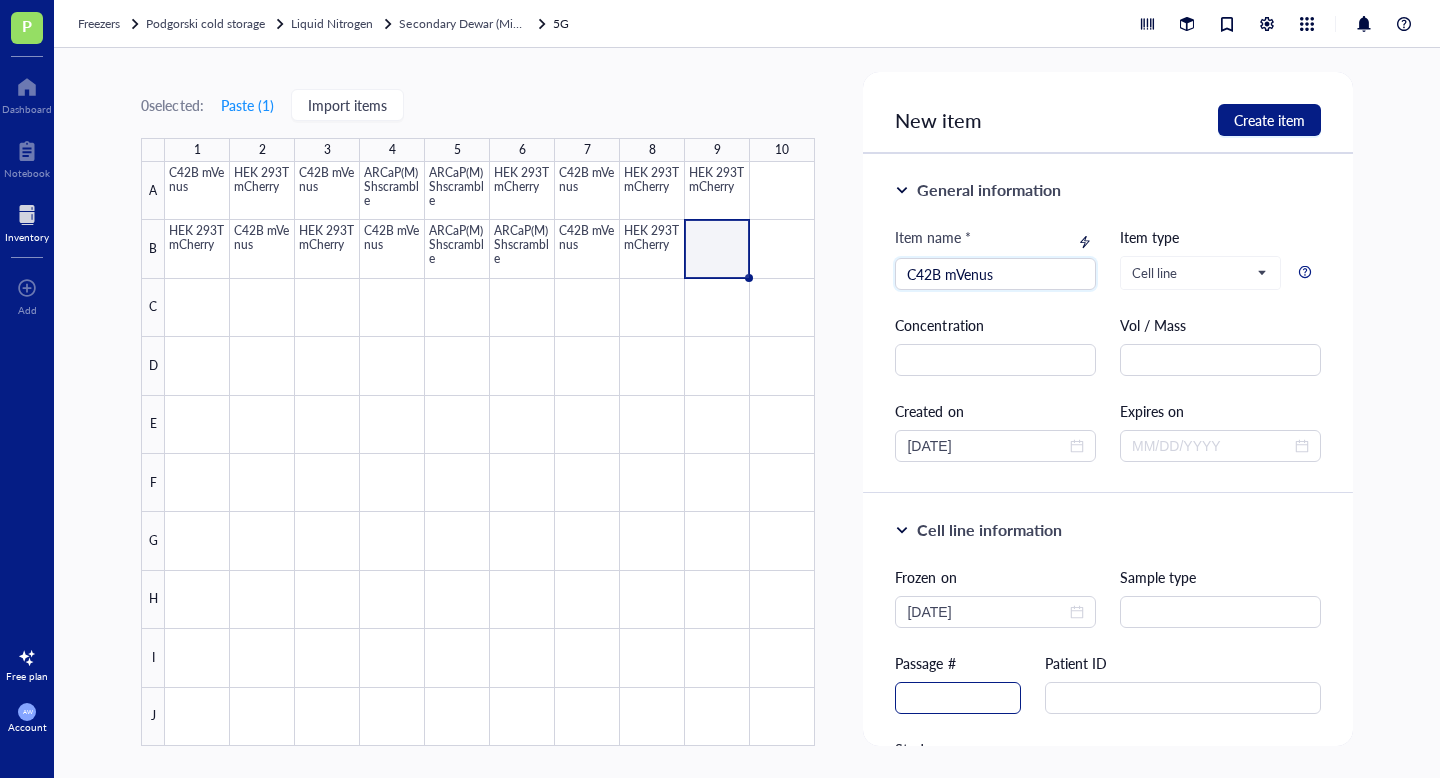 type on "C42B mVenus" 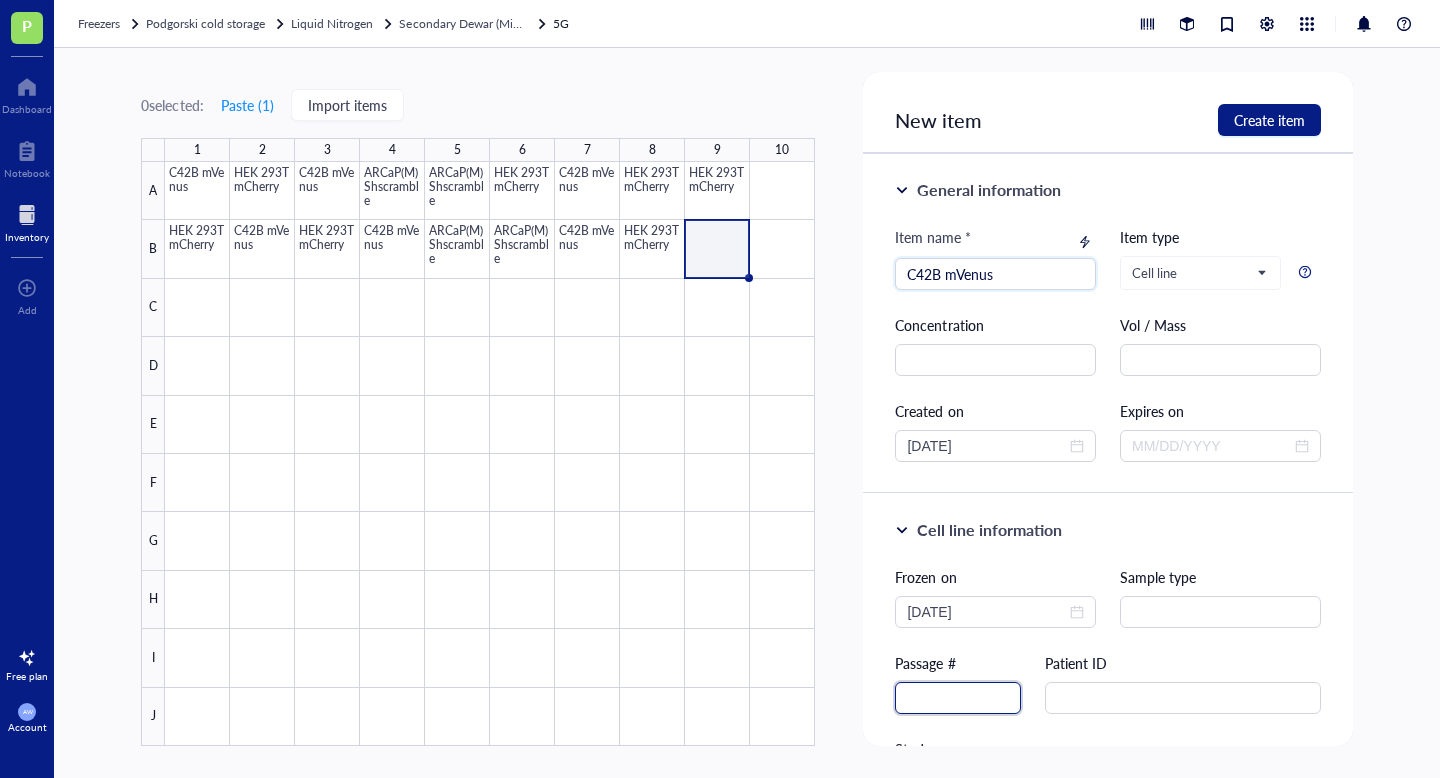 click at bounding box center [958, 698] 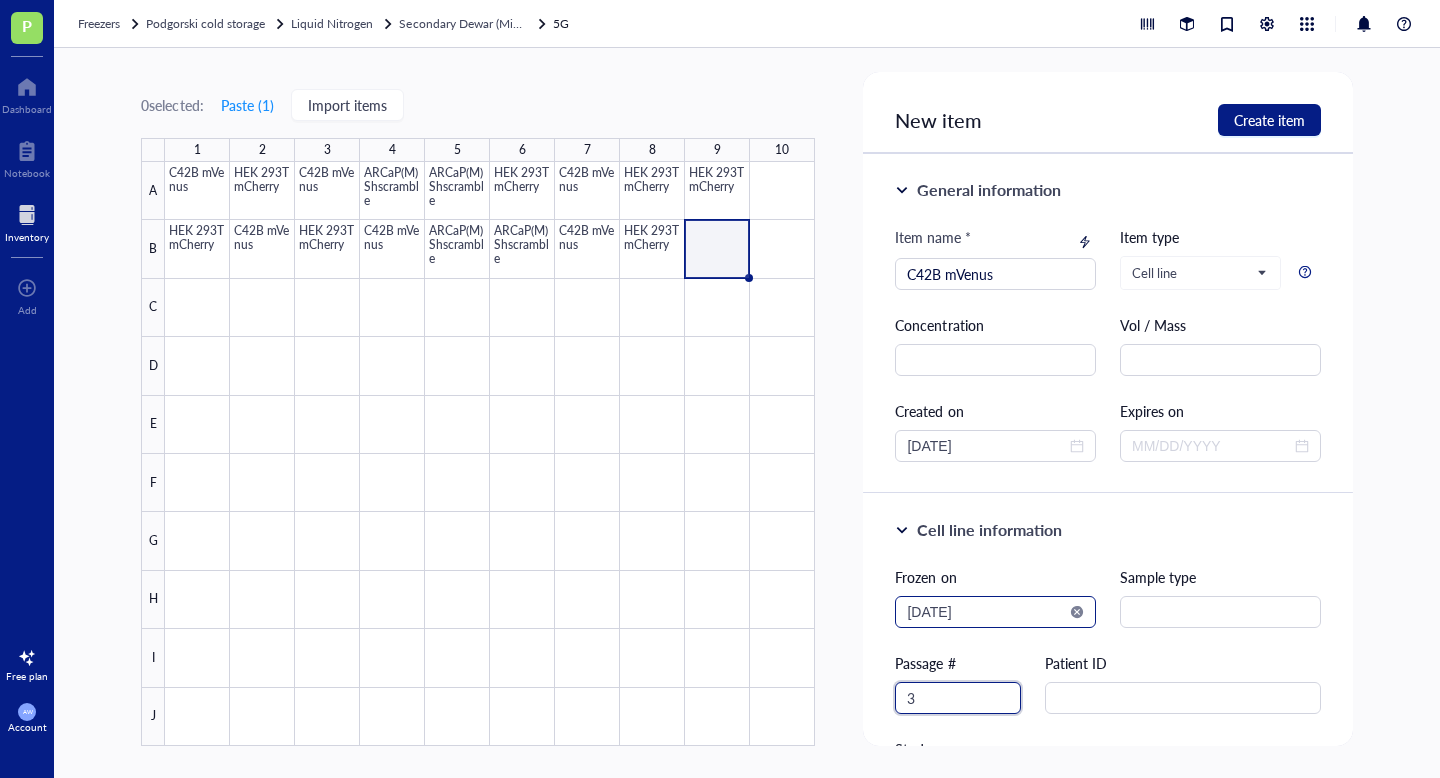 type on "3" 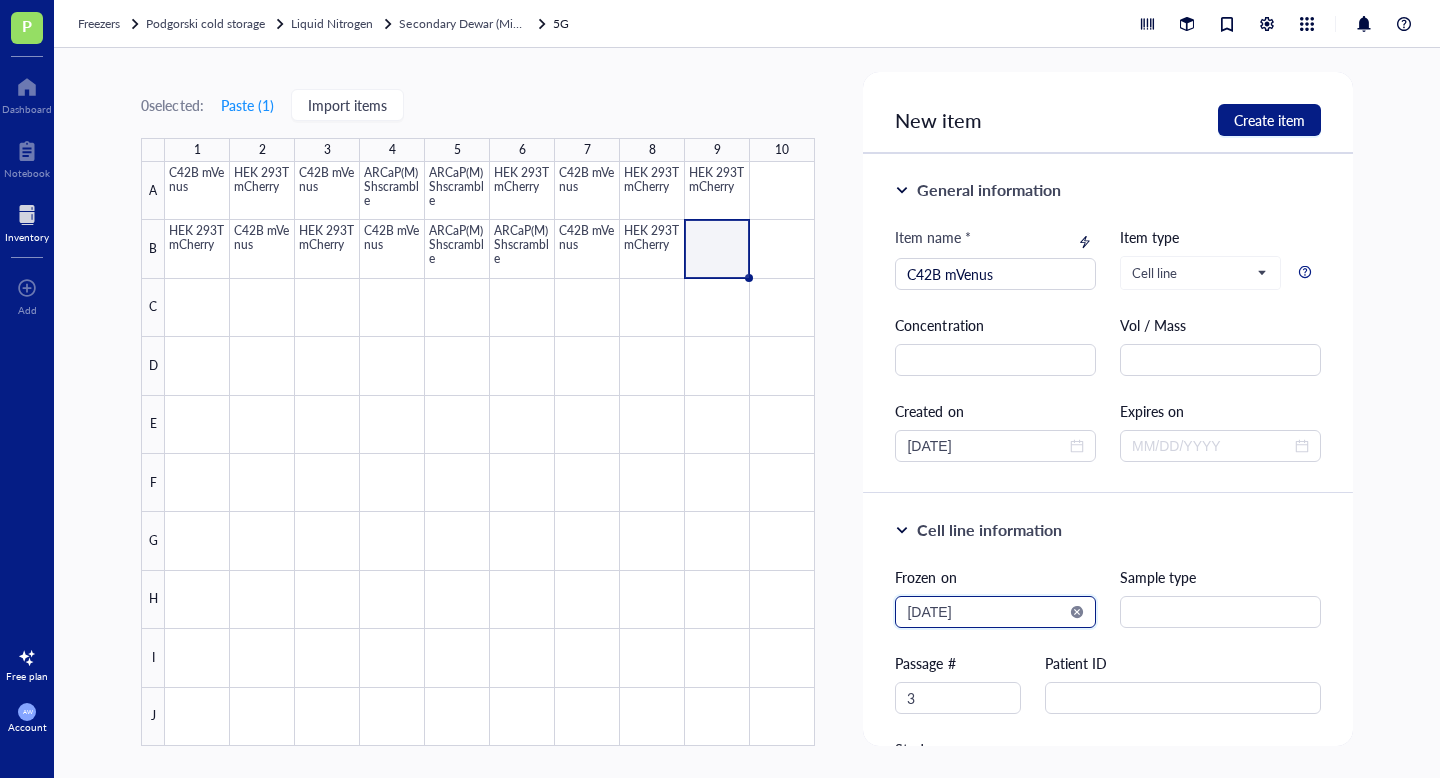click on "2025-08-02" at bounding box center [986, 612] 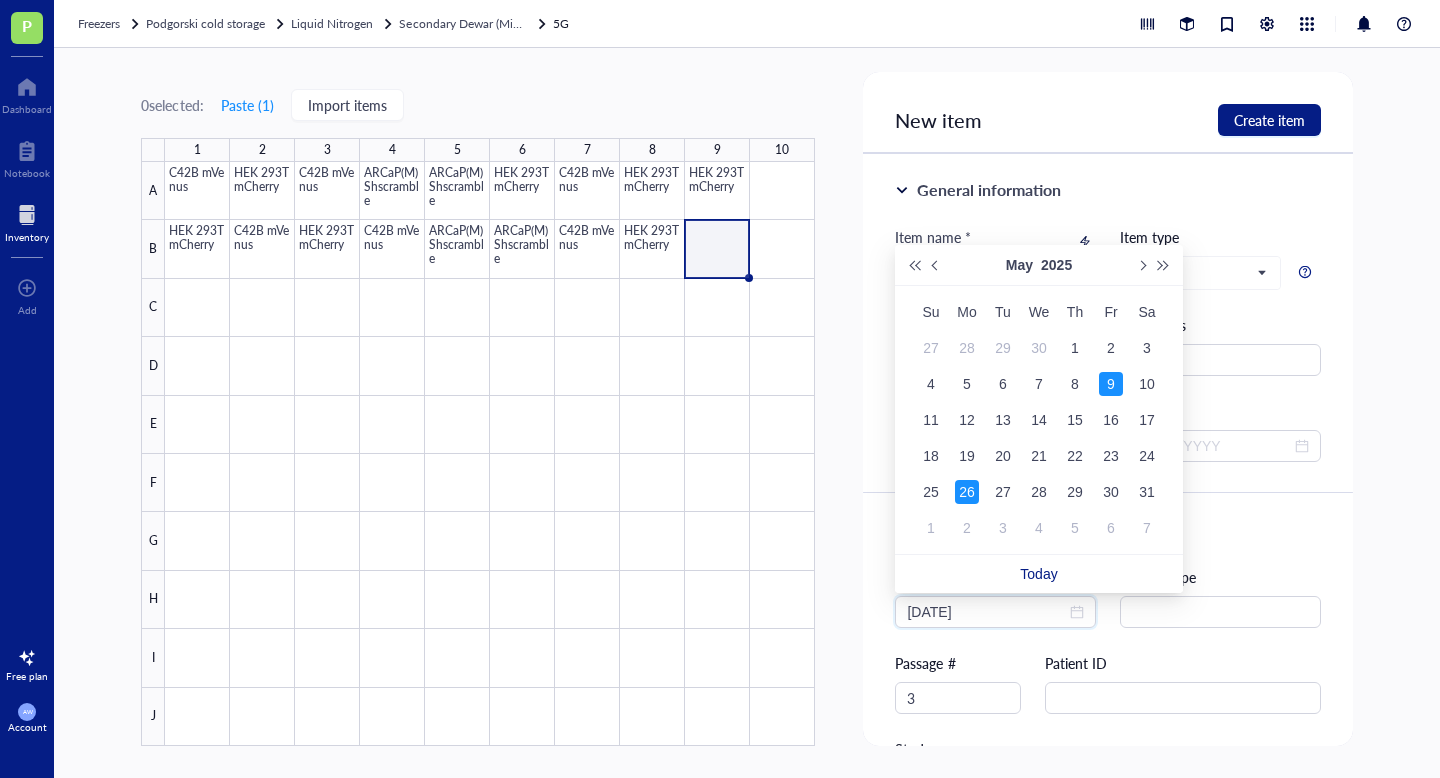 type on "2025-05-09" 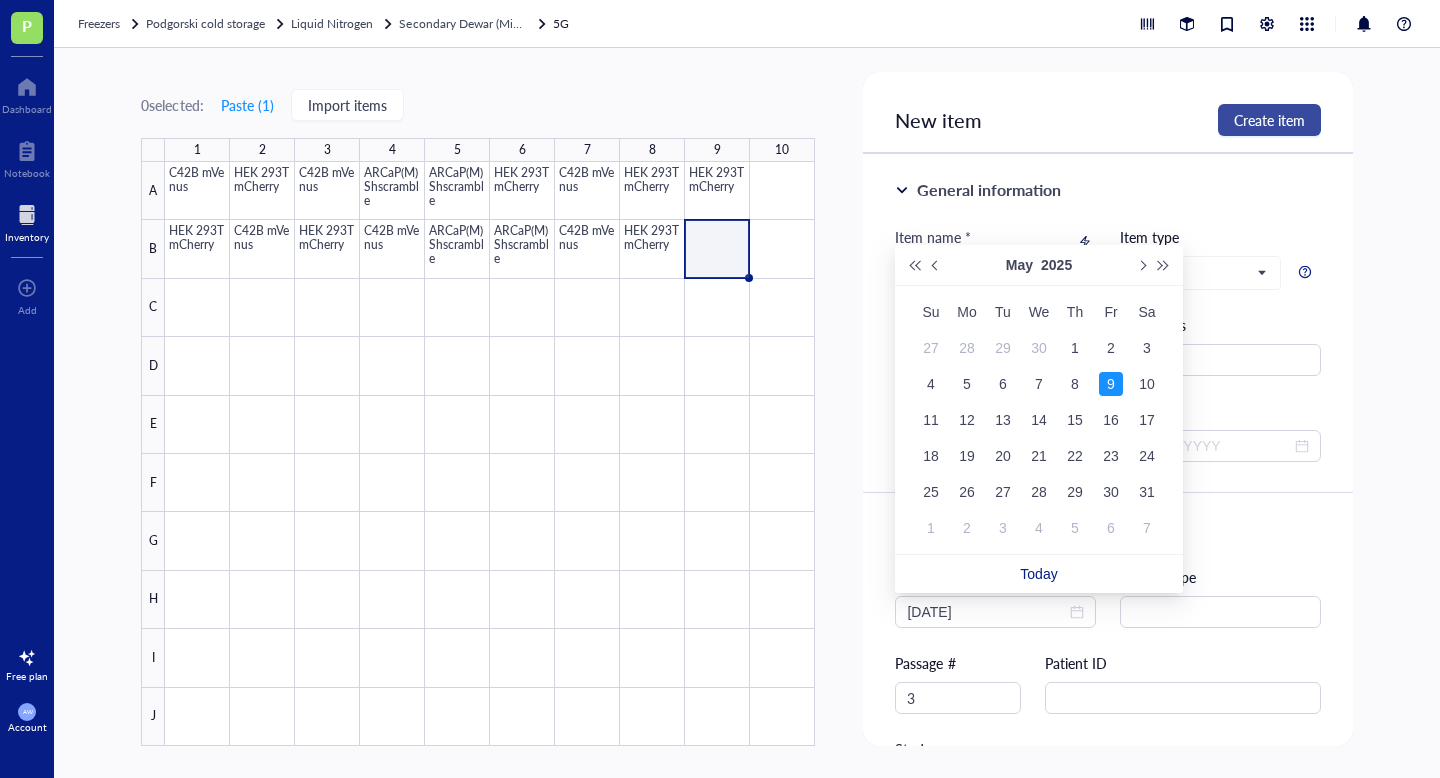 click on "Create item" at bounding box center [1269, 120] 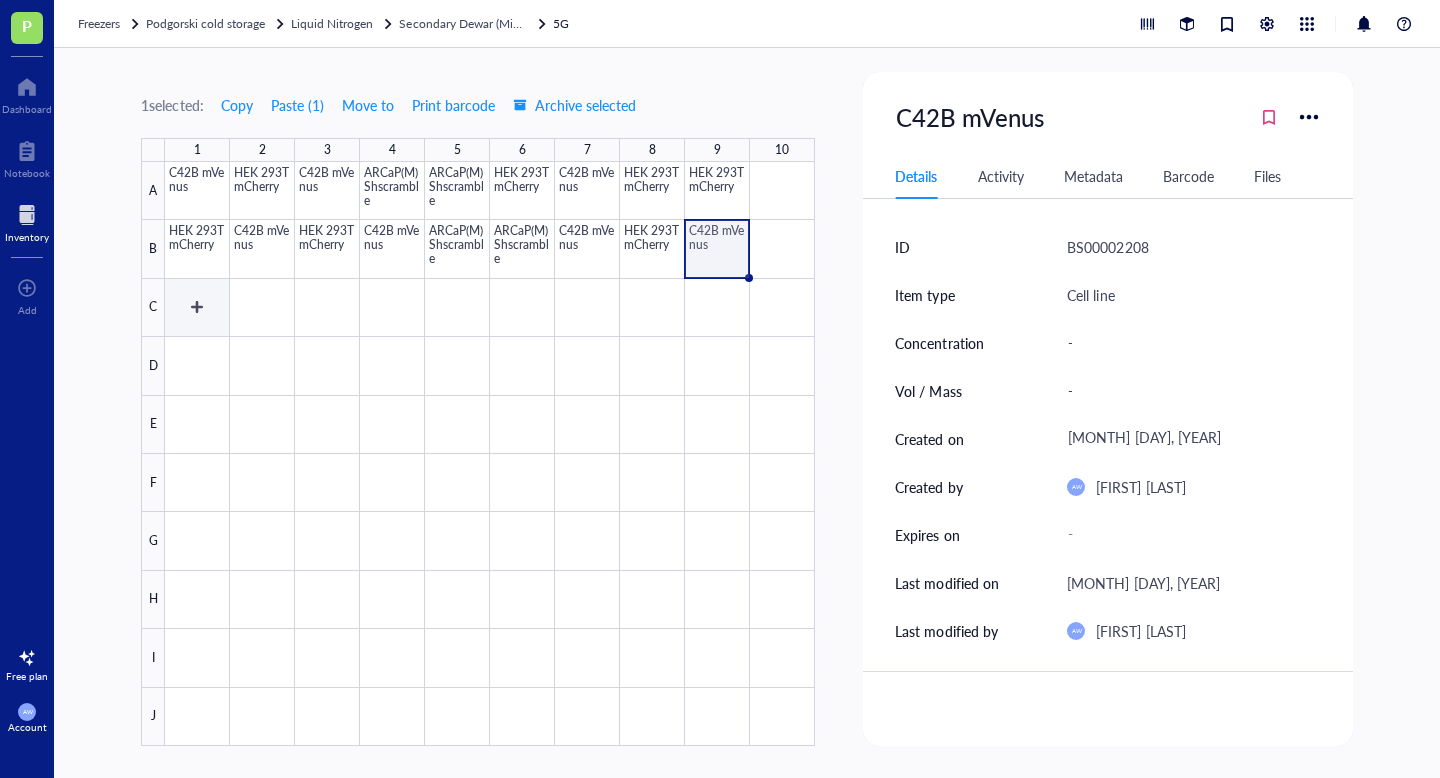 click at bounding box center (490, 454) 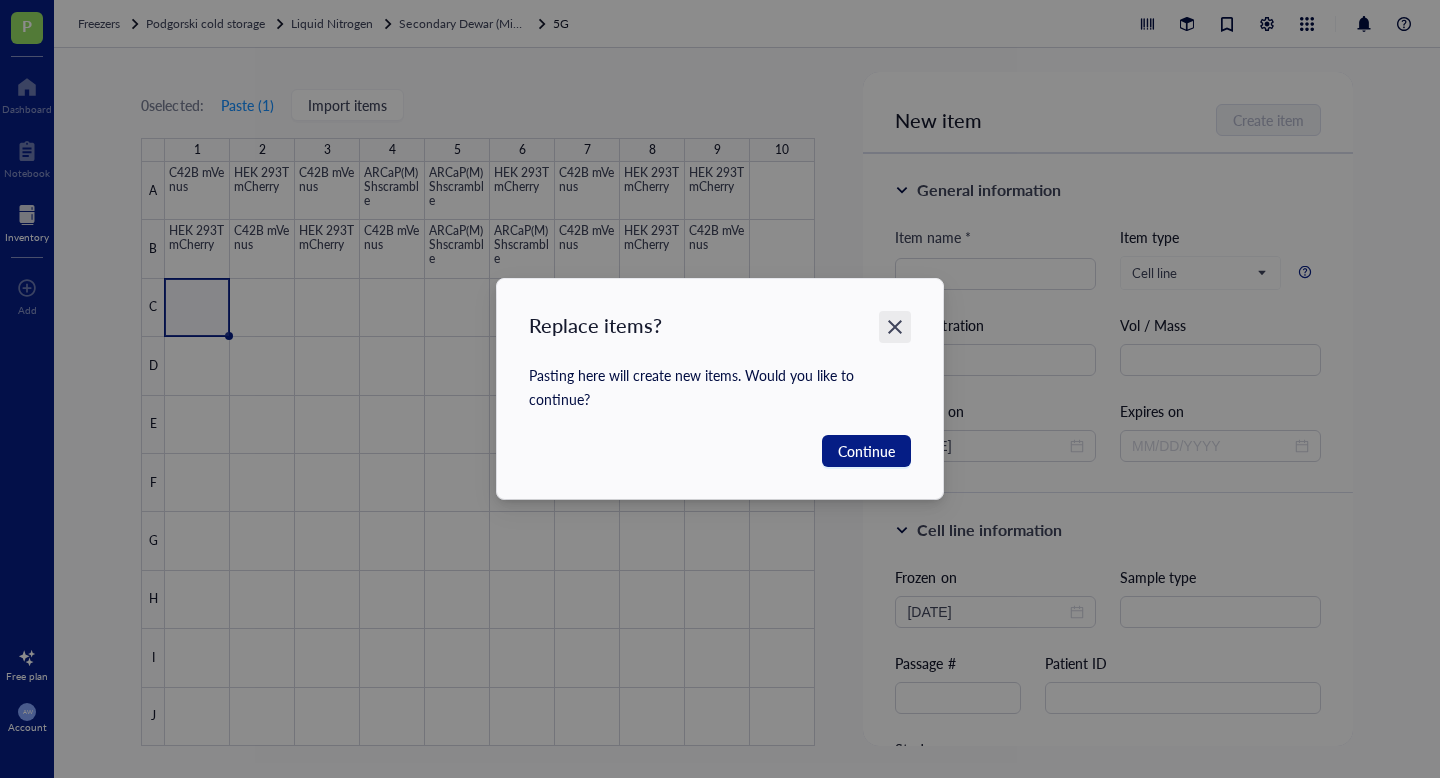 click 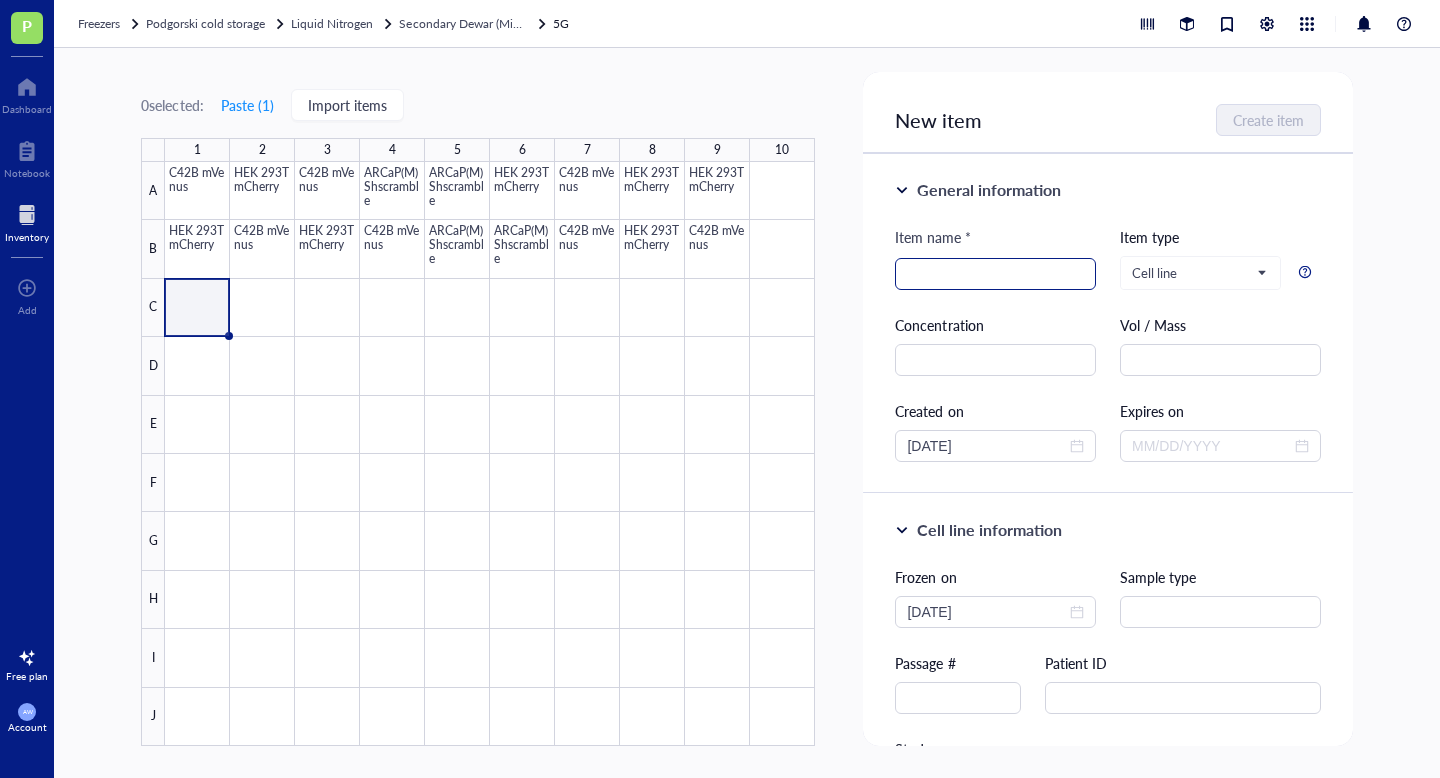 click at bounding box center [995, 274] 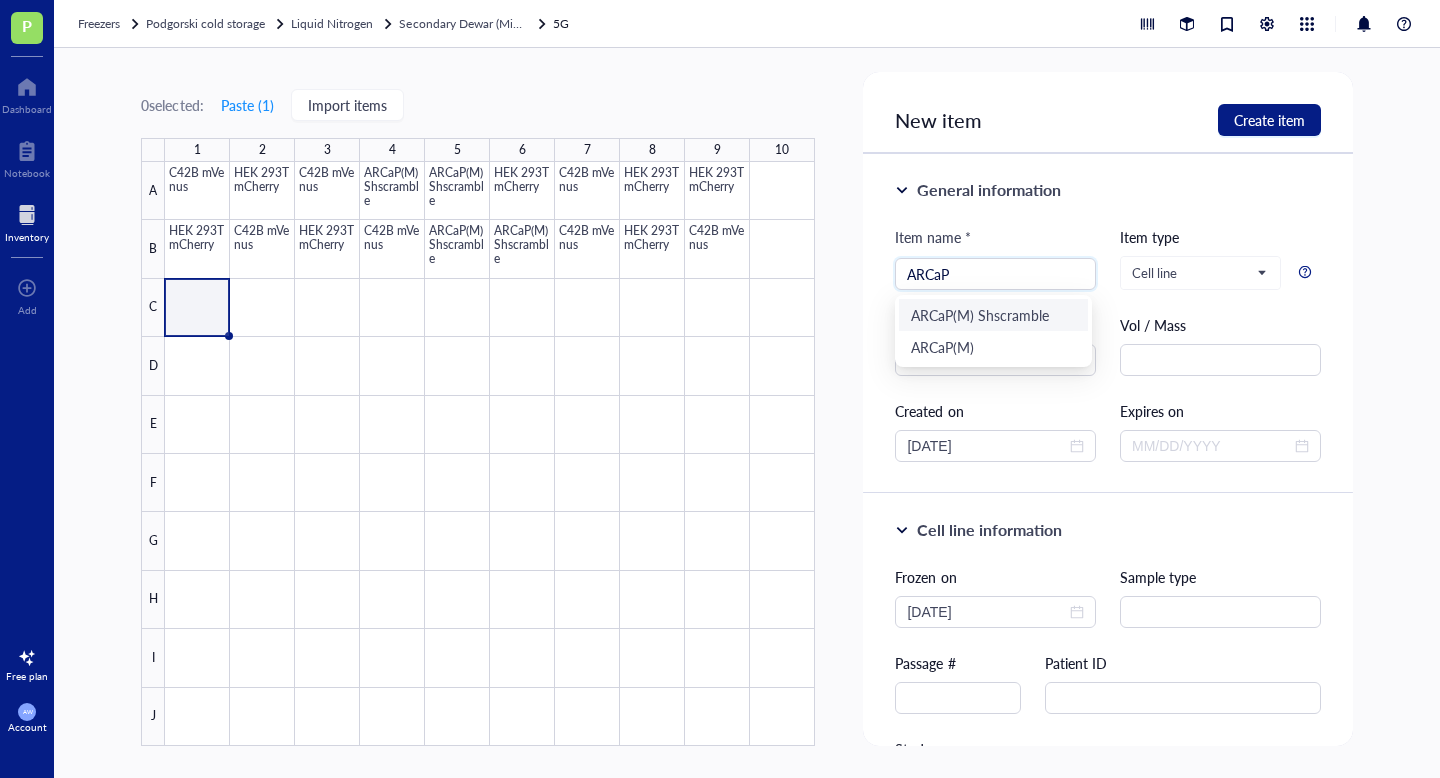 click on "ARCaP(M) Shscramble" at bounding box center [993, 315] 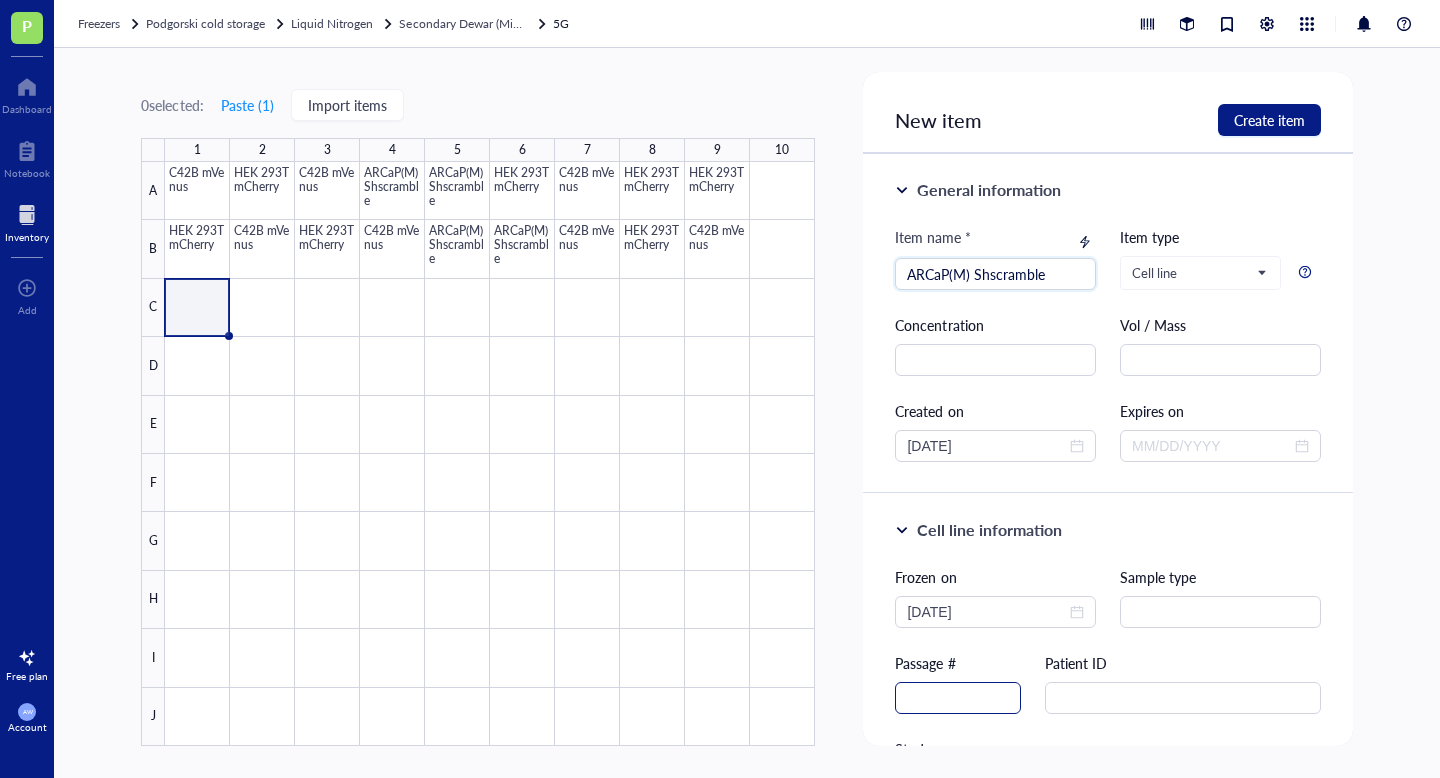 type on "ARCaP(M) Shscramble" 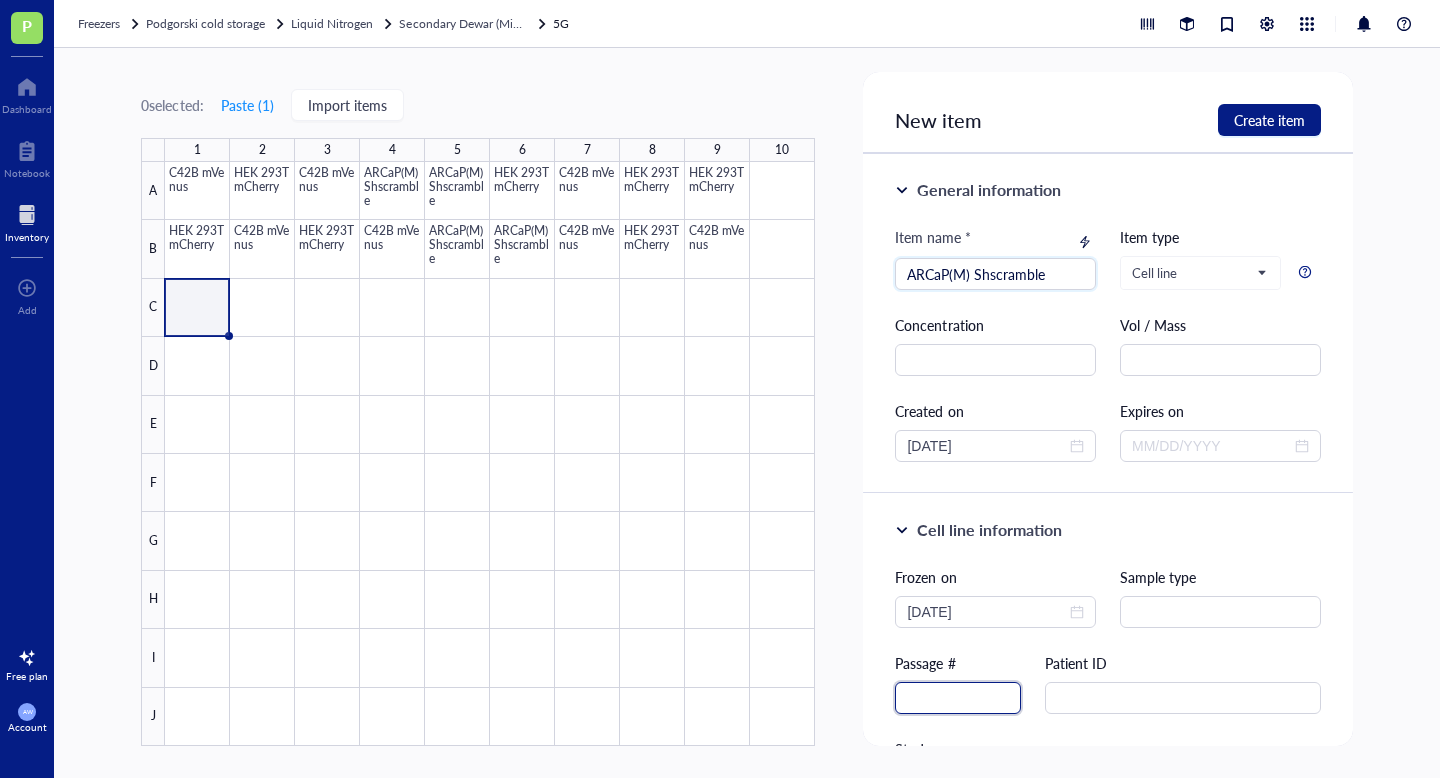 click at bounding box center (958, 698) 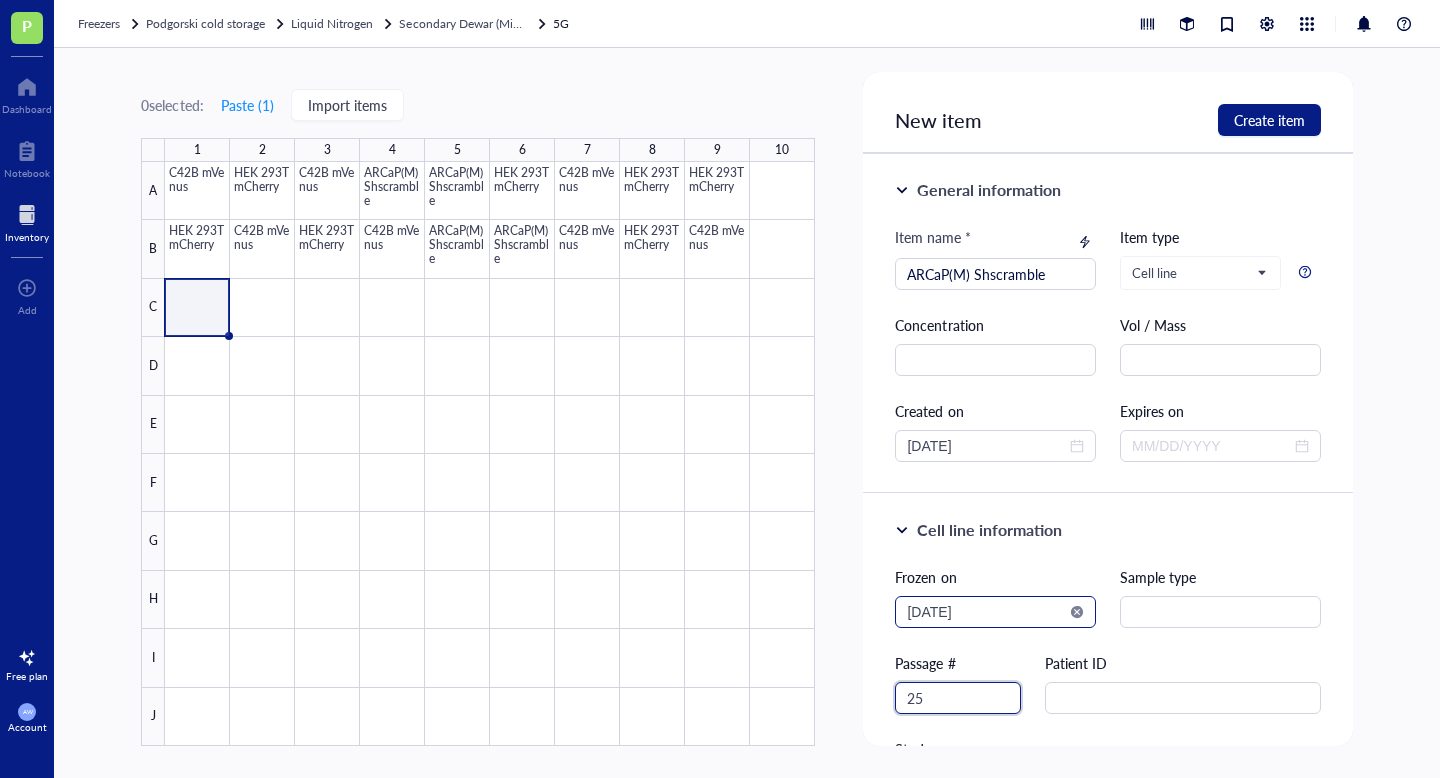 type on "25" 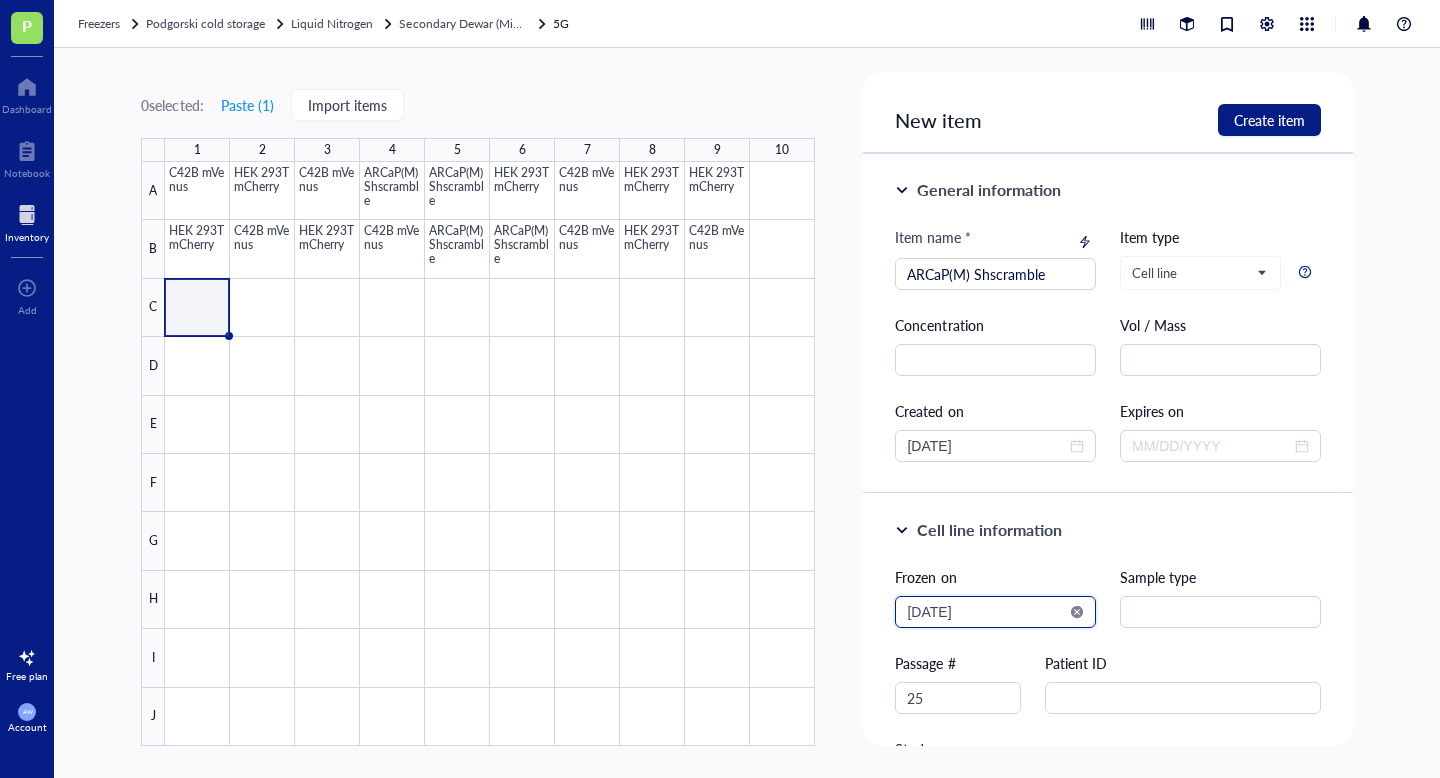 click on "2025-08-02" at bounding box center [986, 612] 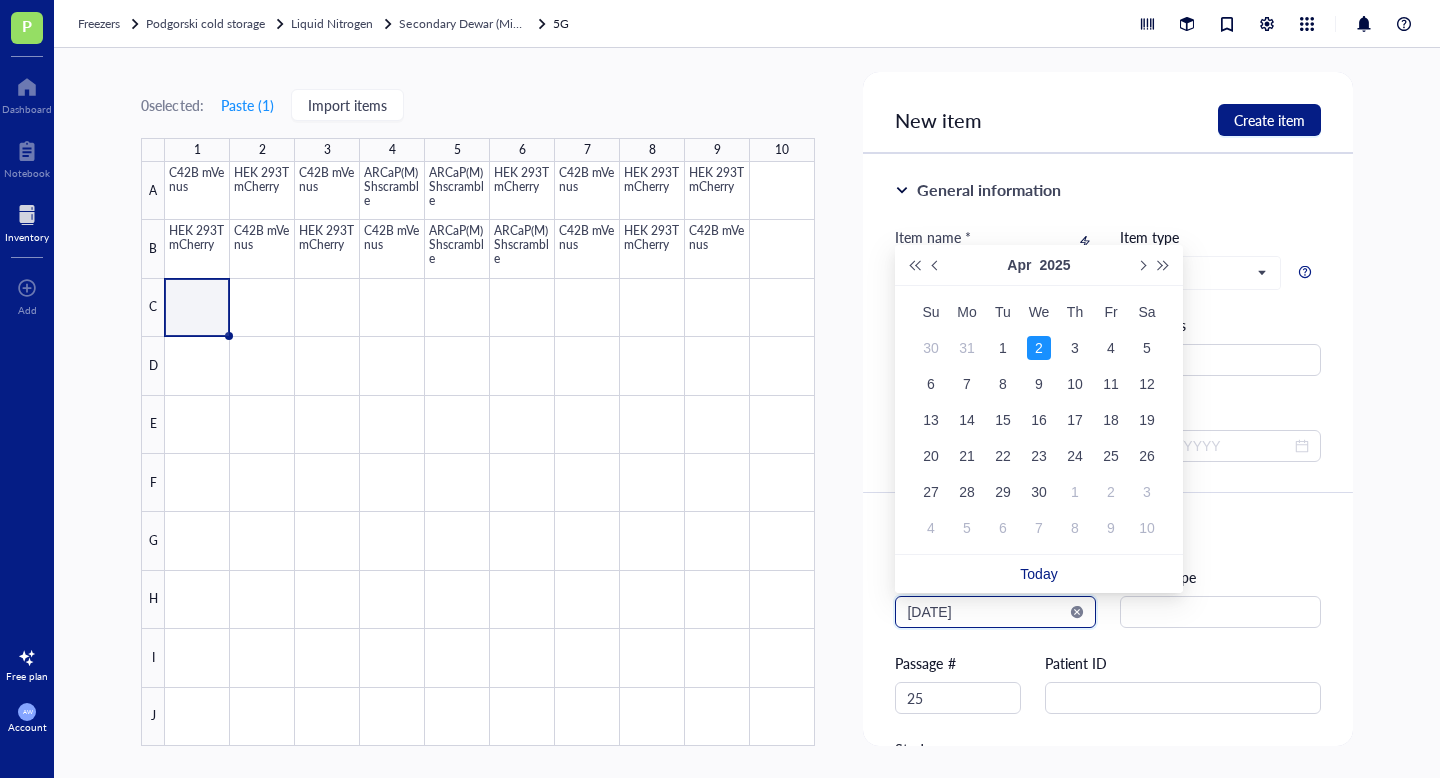 click on "2025-04-02" at bounding box center [986, 612] 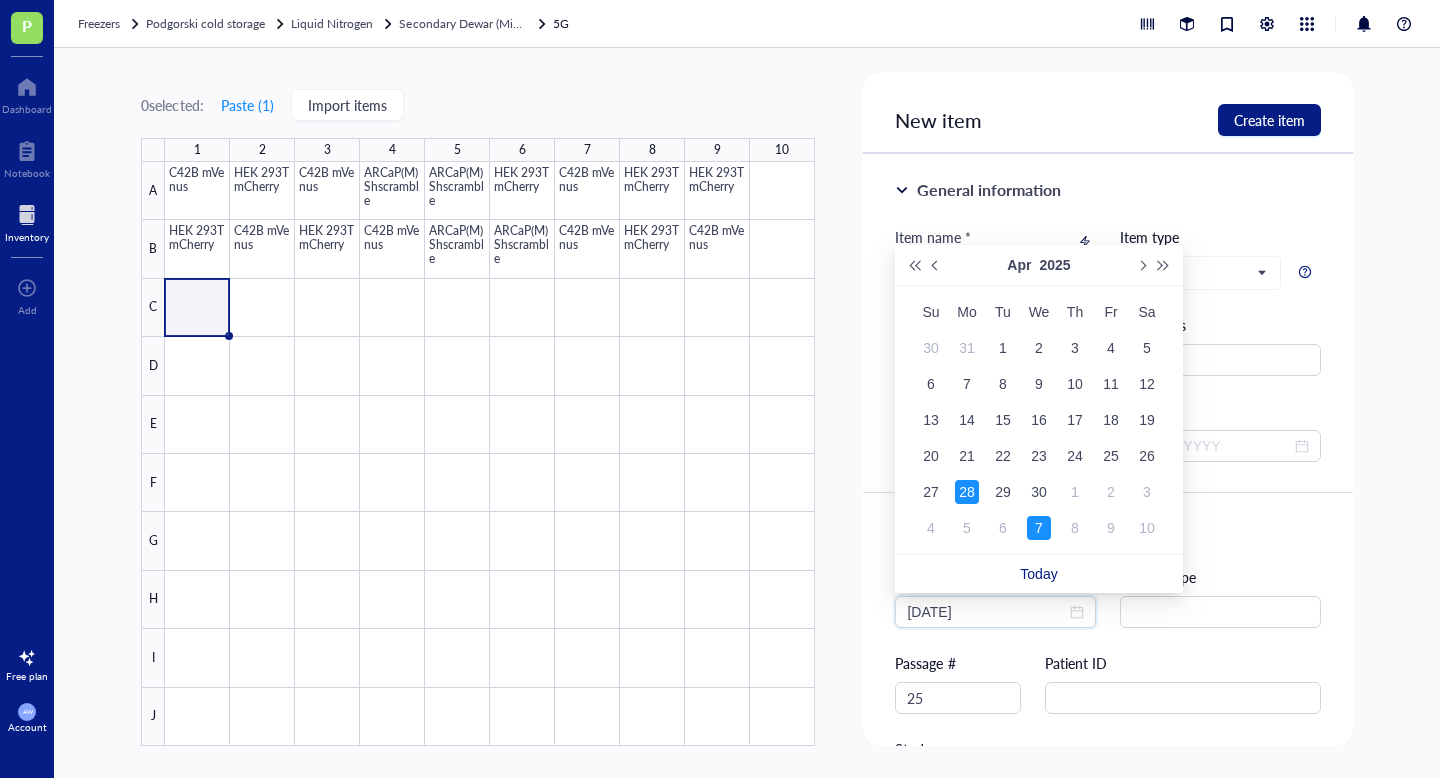 type on "2025-04-28" 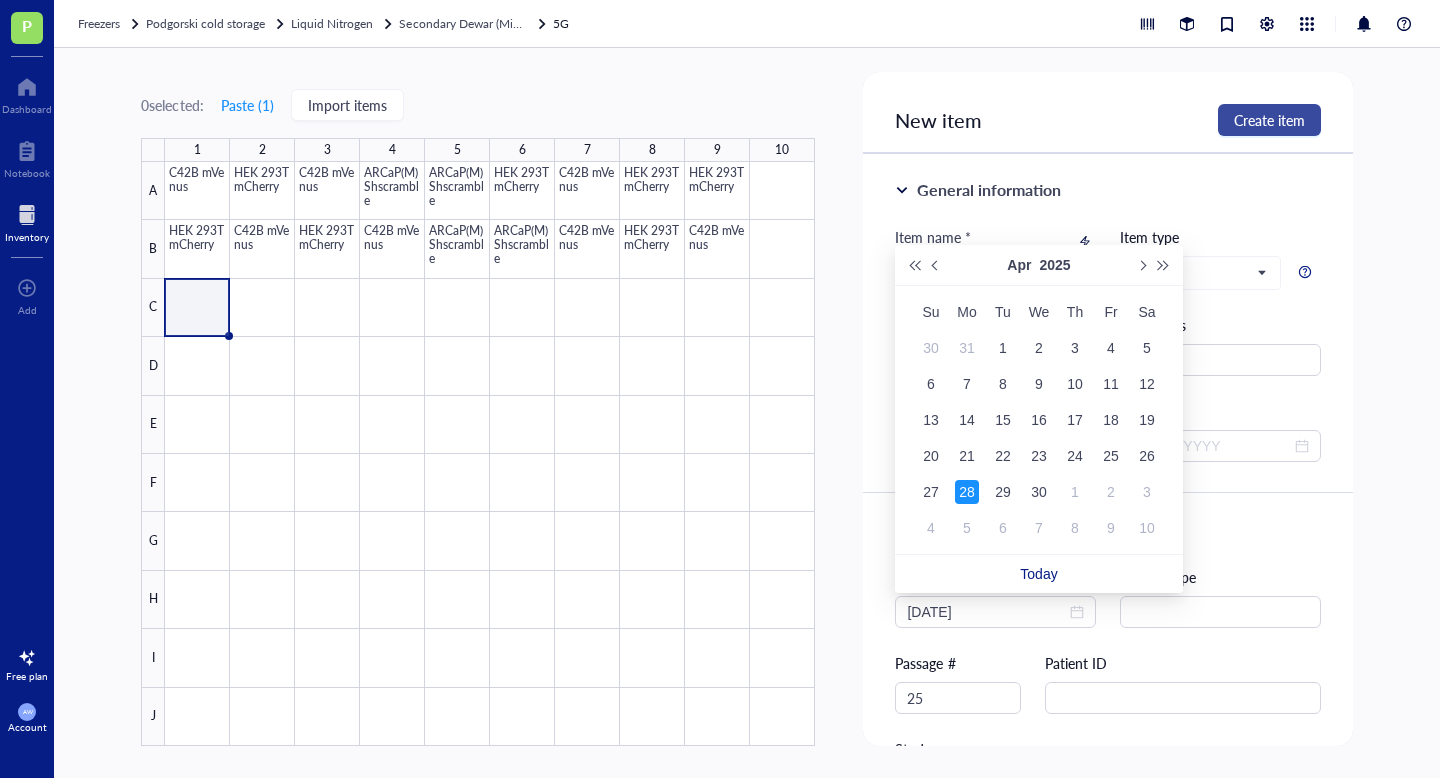 click on "Create item" at bounding box center [1269, 120] 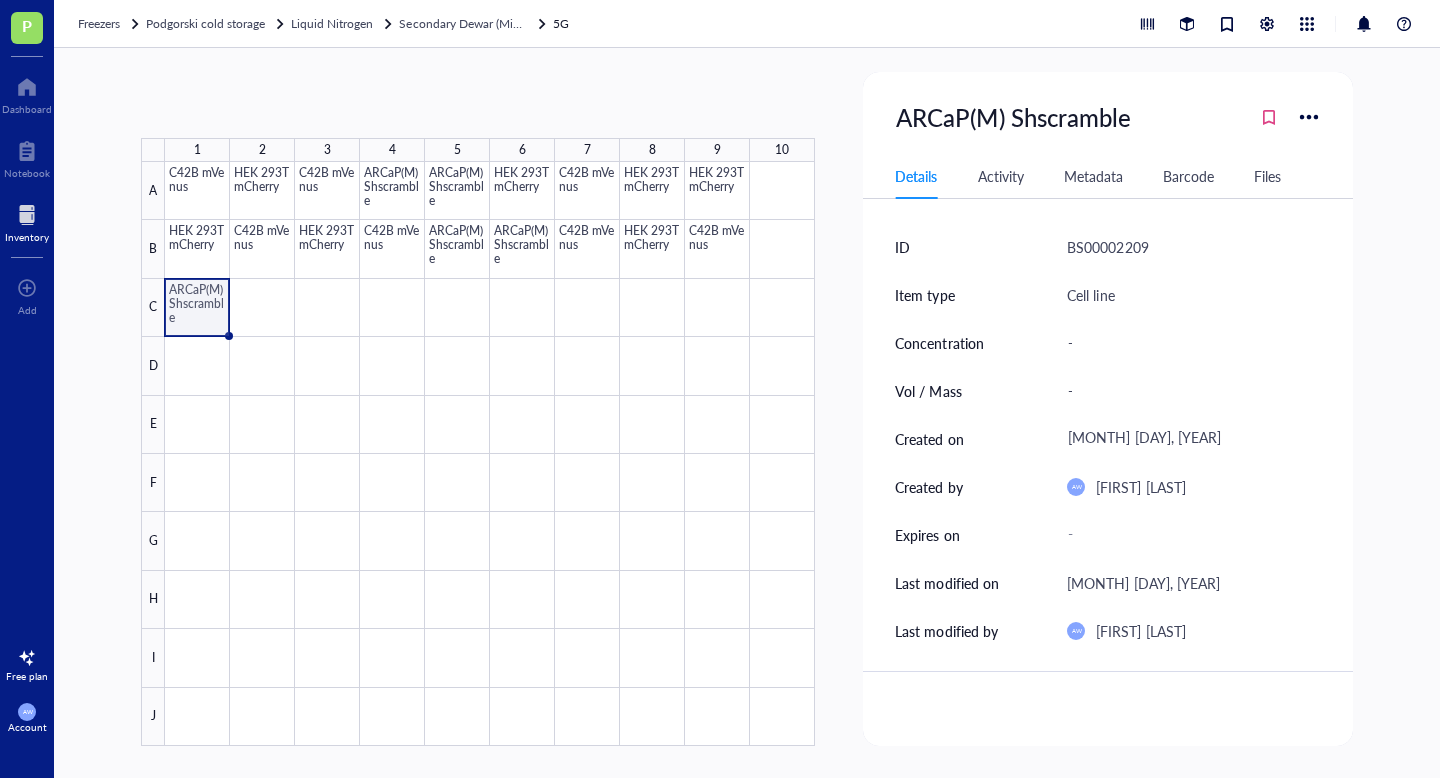 drag, startPoint x: 232, startPoint y: 335, endPoint x: 283, endPoint y: 331, distance: 51.156624 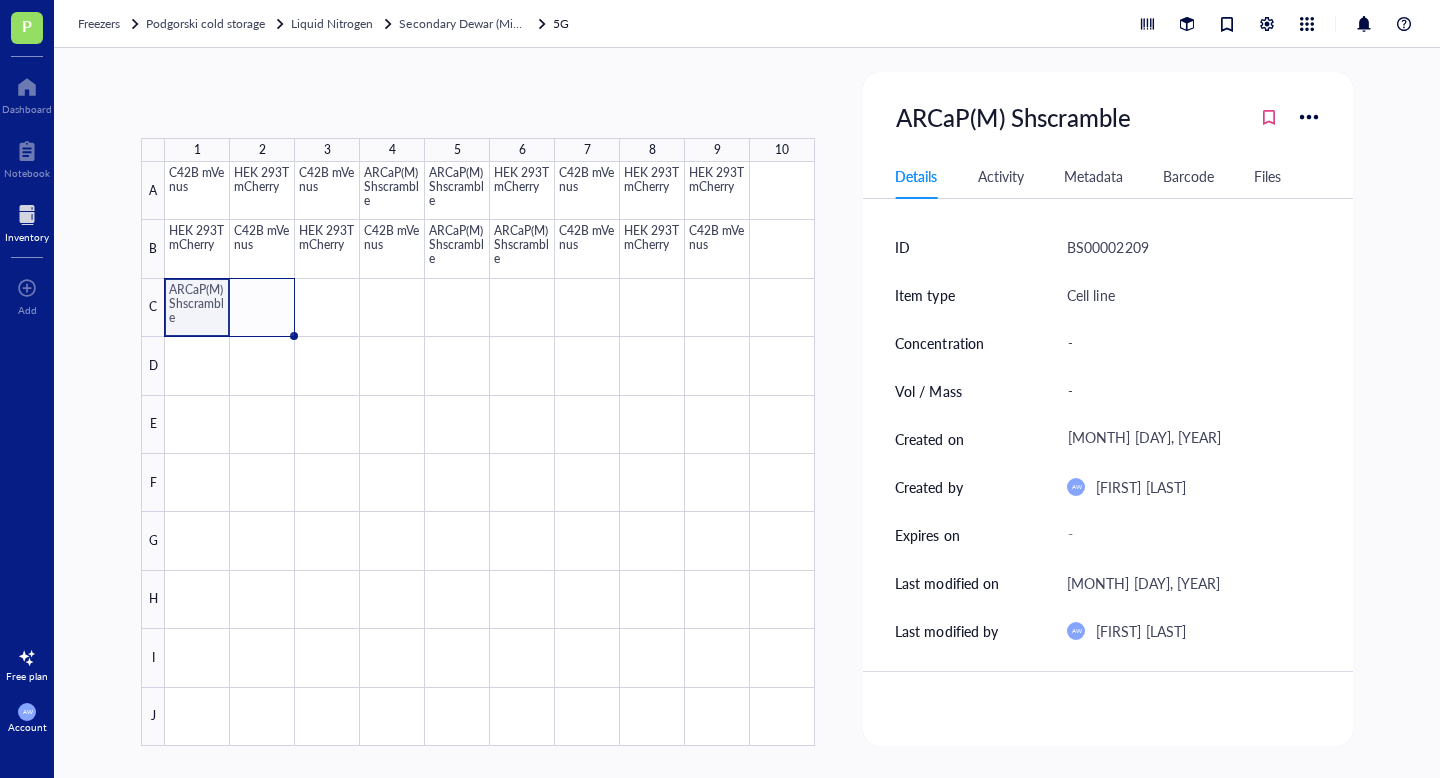drag, startPoint x: 228, startPoint y: 336, endPoint x: 269, endPoint y: 335, distance: 41.01219 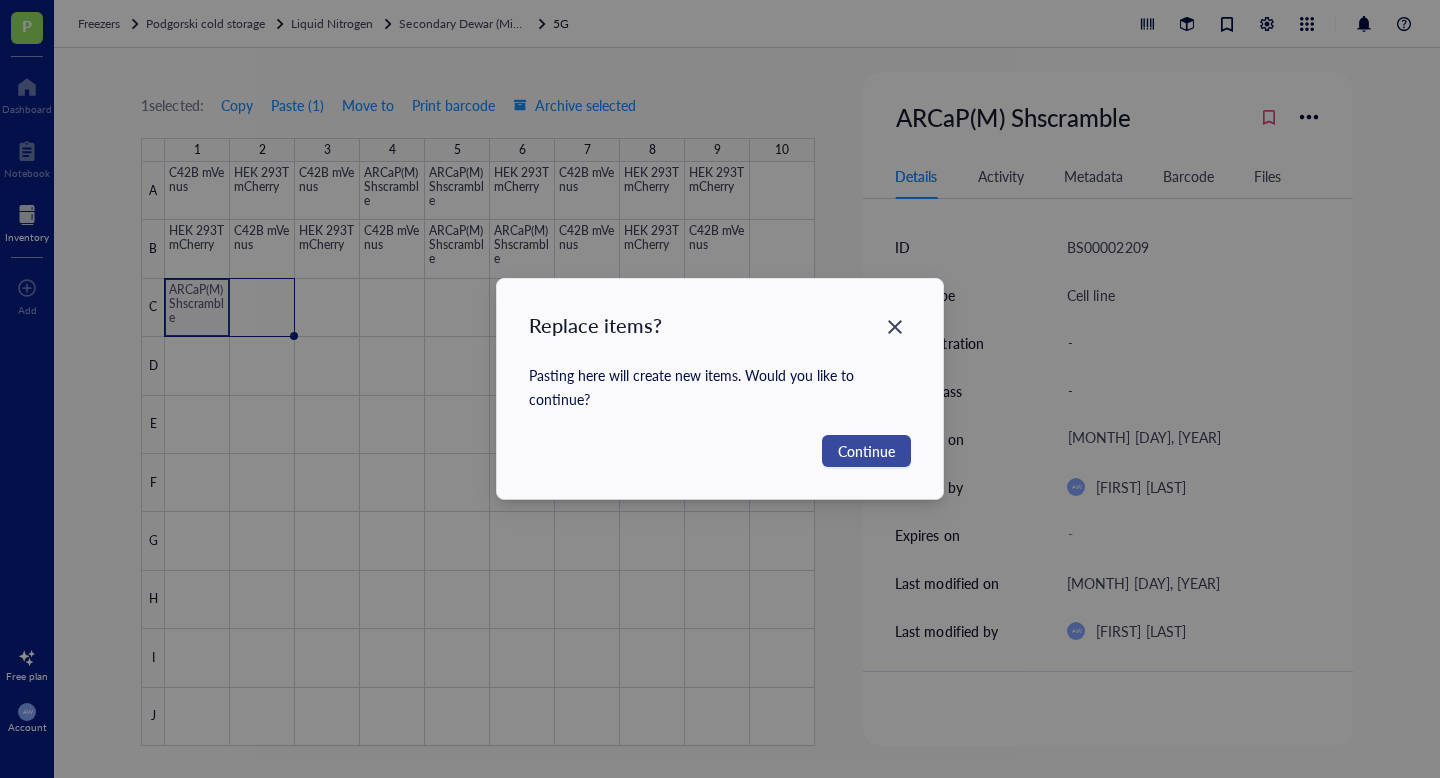 click on "Continue" at bounding box center [866, 451] 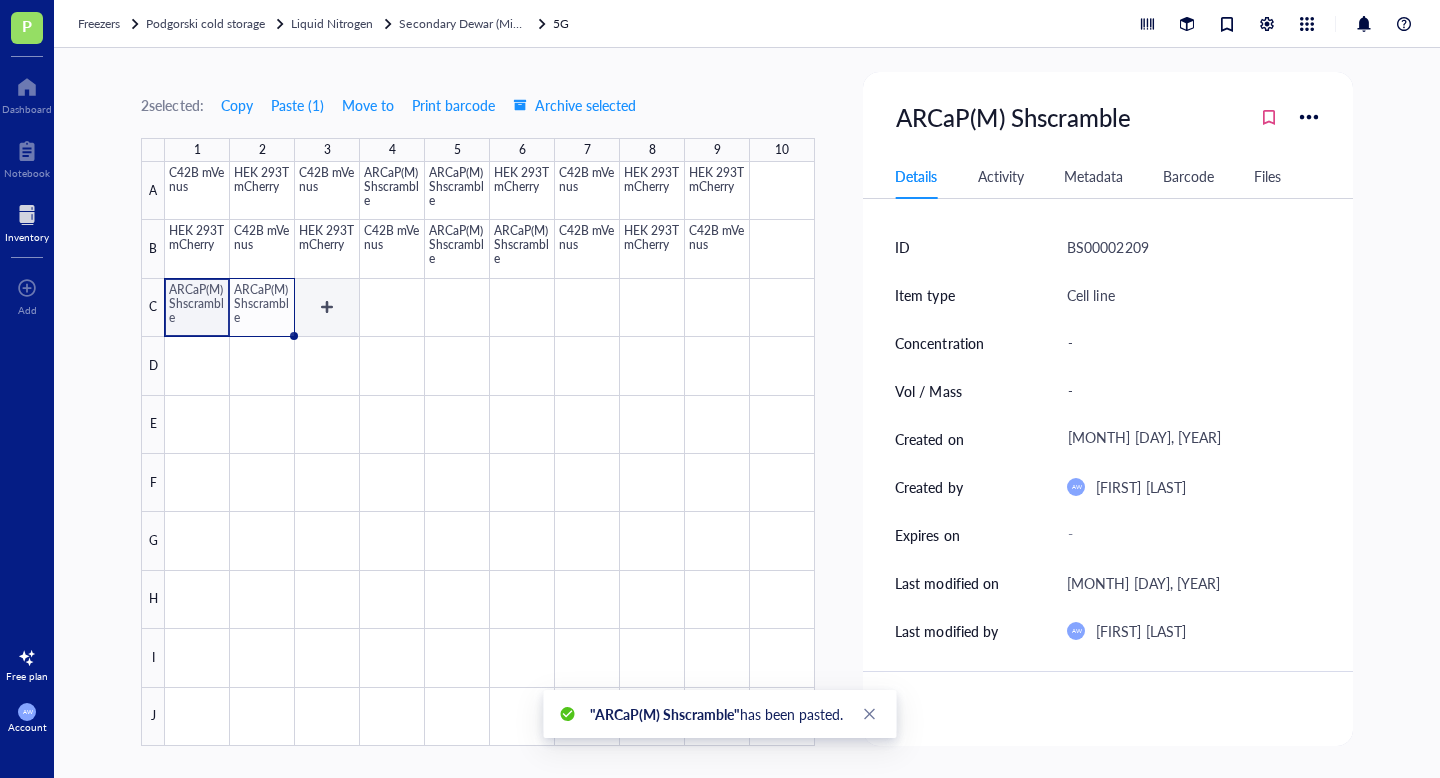 click at bounding box center (490, 454) 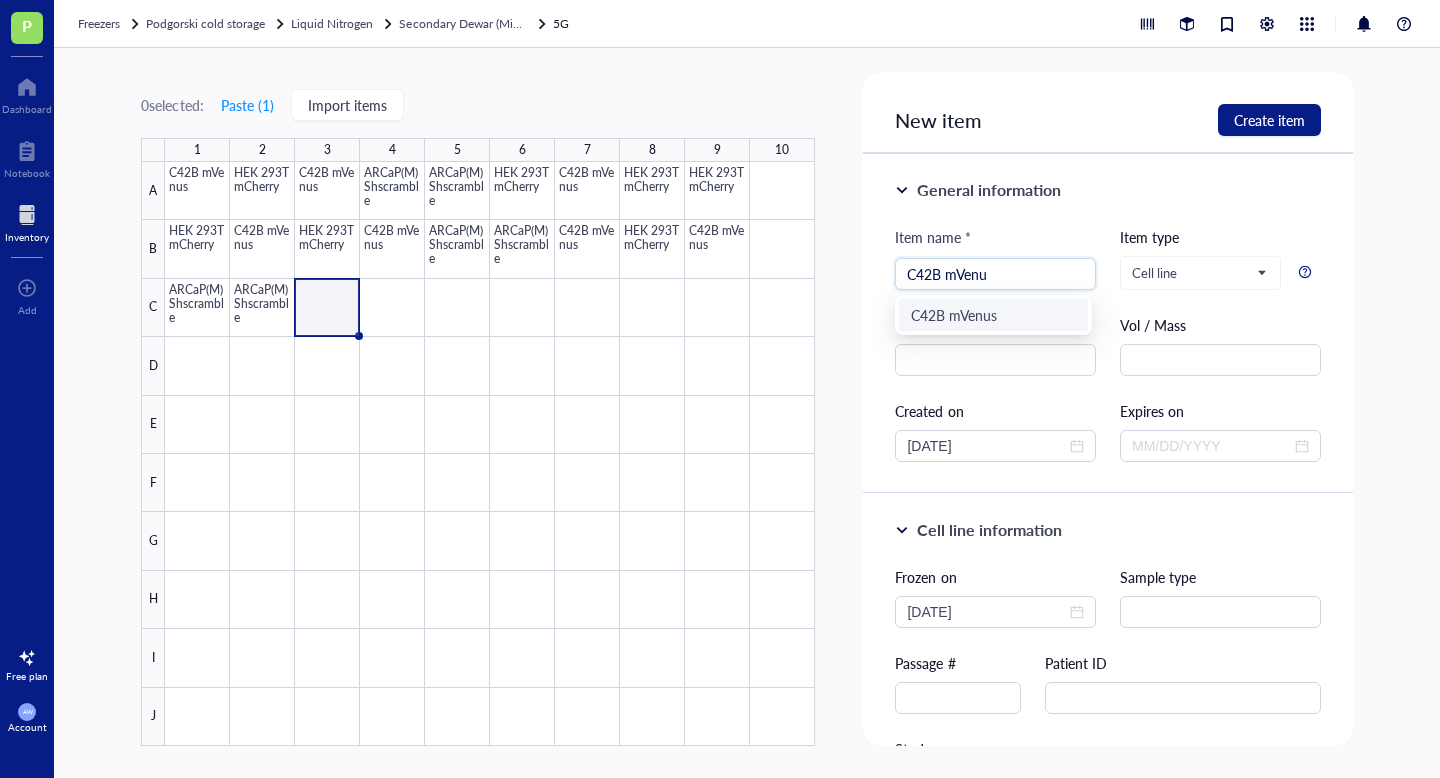 click on "C42B mVenus" at bounding box center [993, 315] 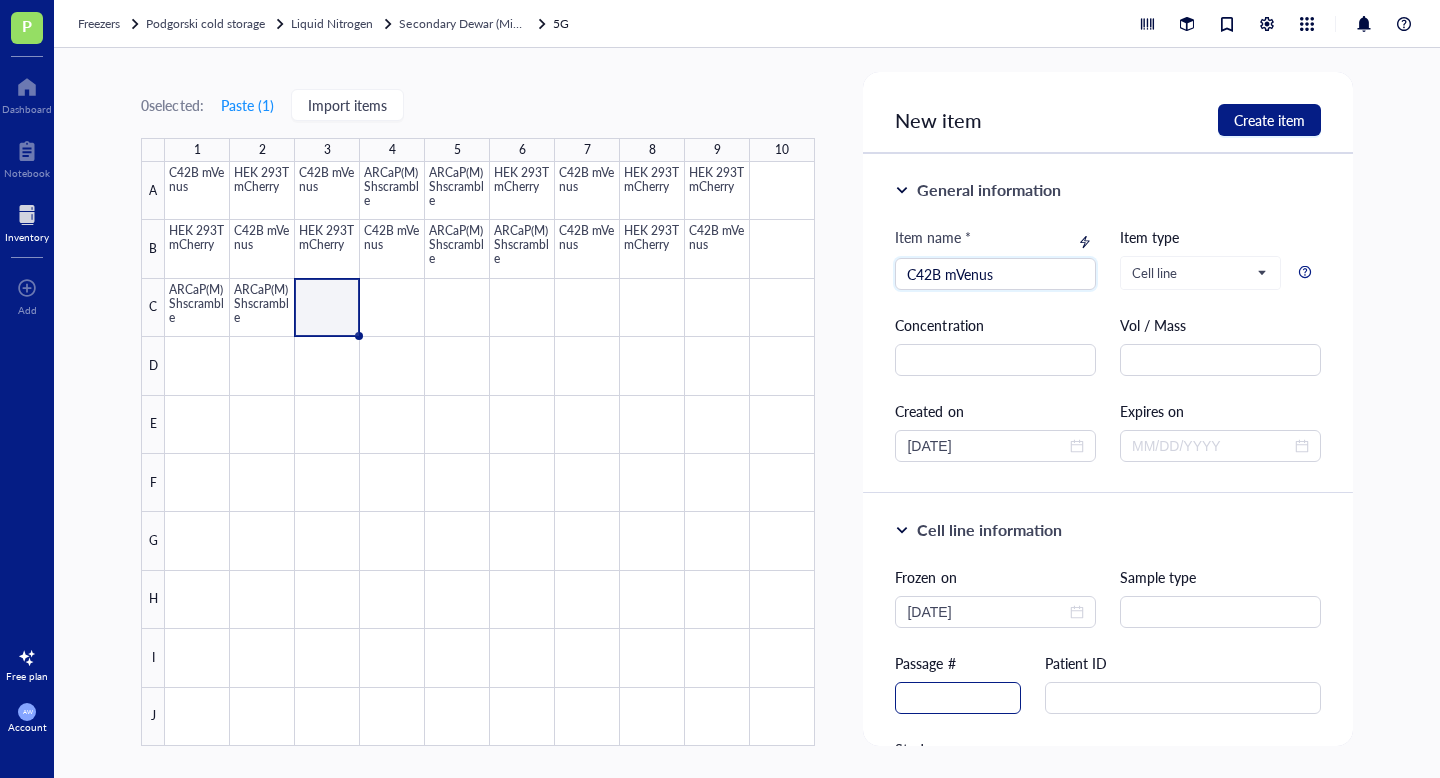 type on "C42B mVenus" 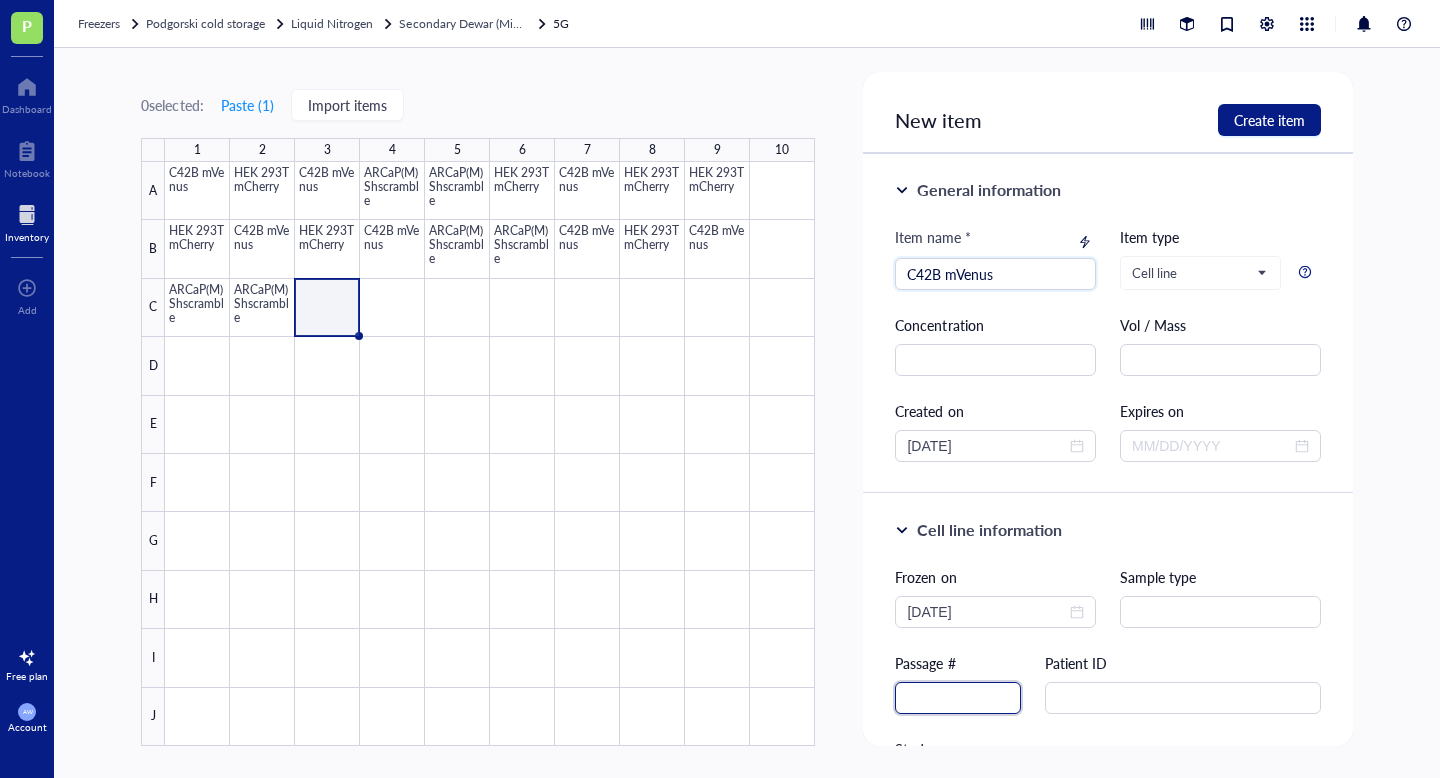 click at bounding box center (958, 698) 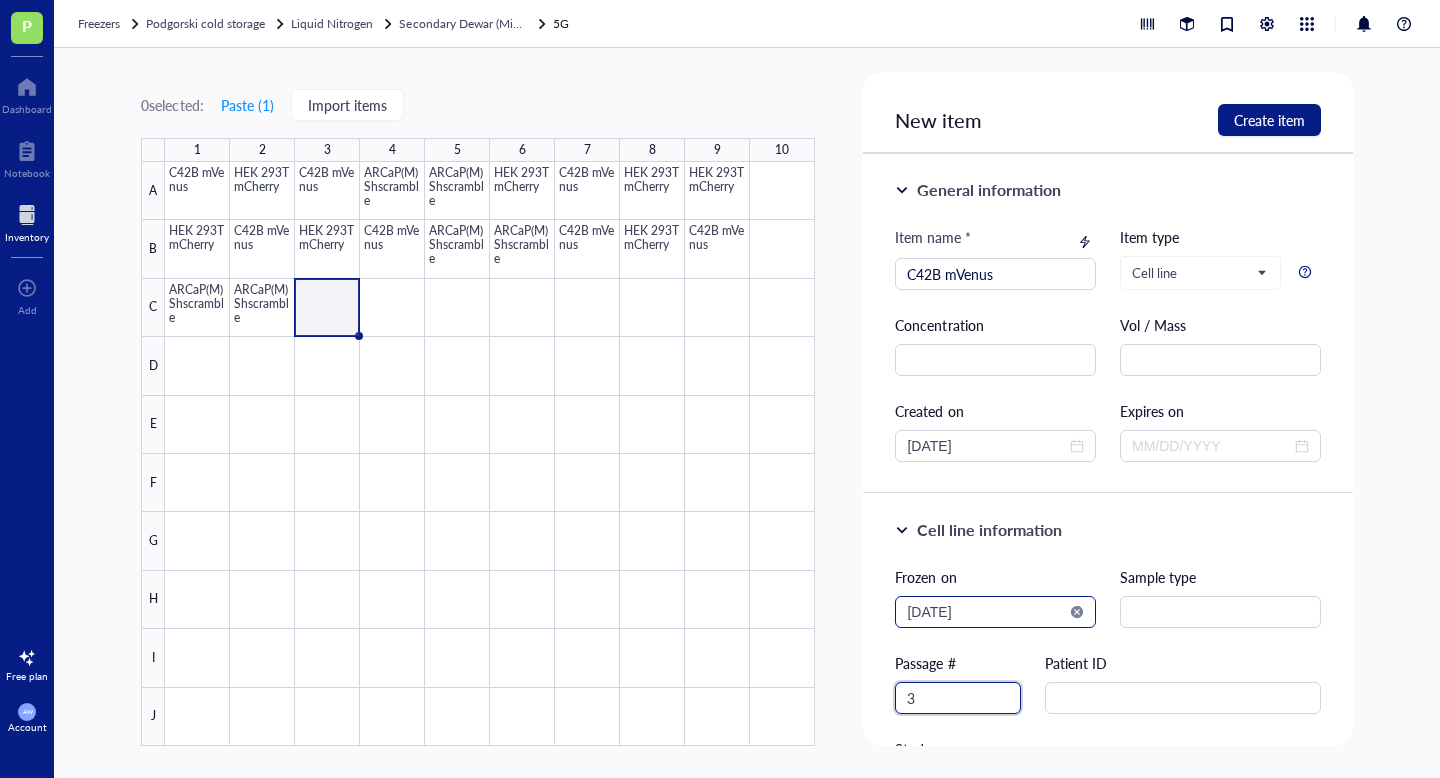 type on "3" 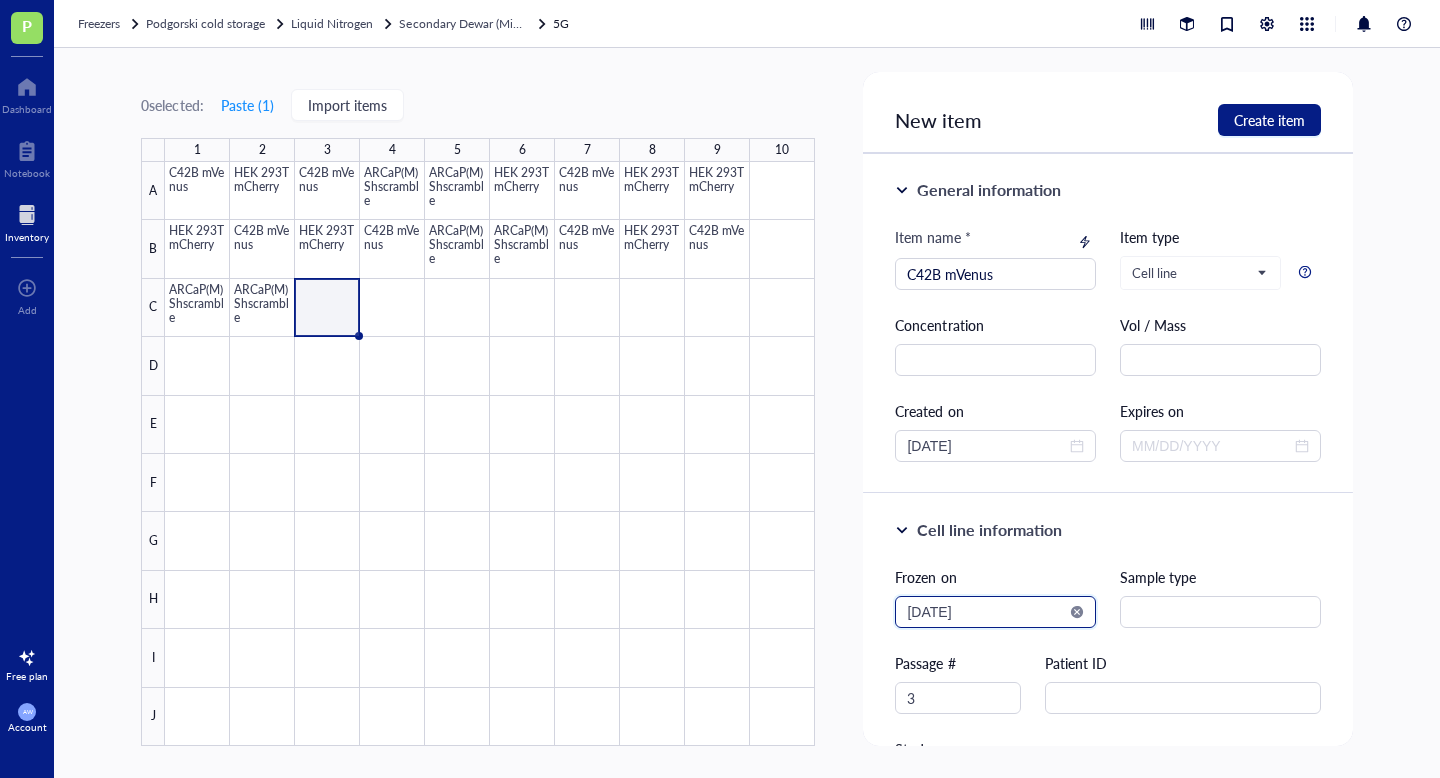 click on "2025-08-02" at bounding box center [986, 612] 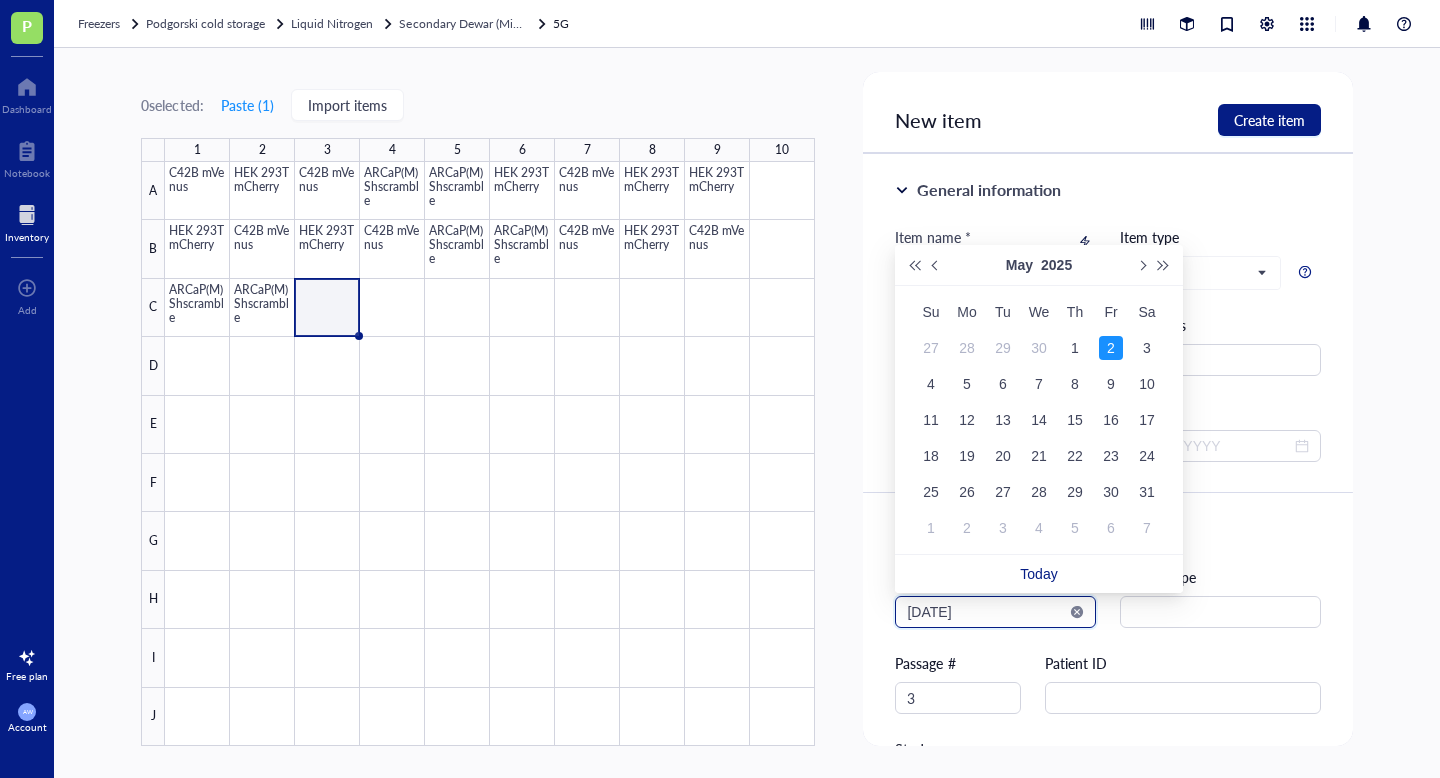 type on "2025-05-09" 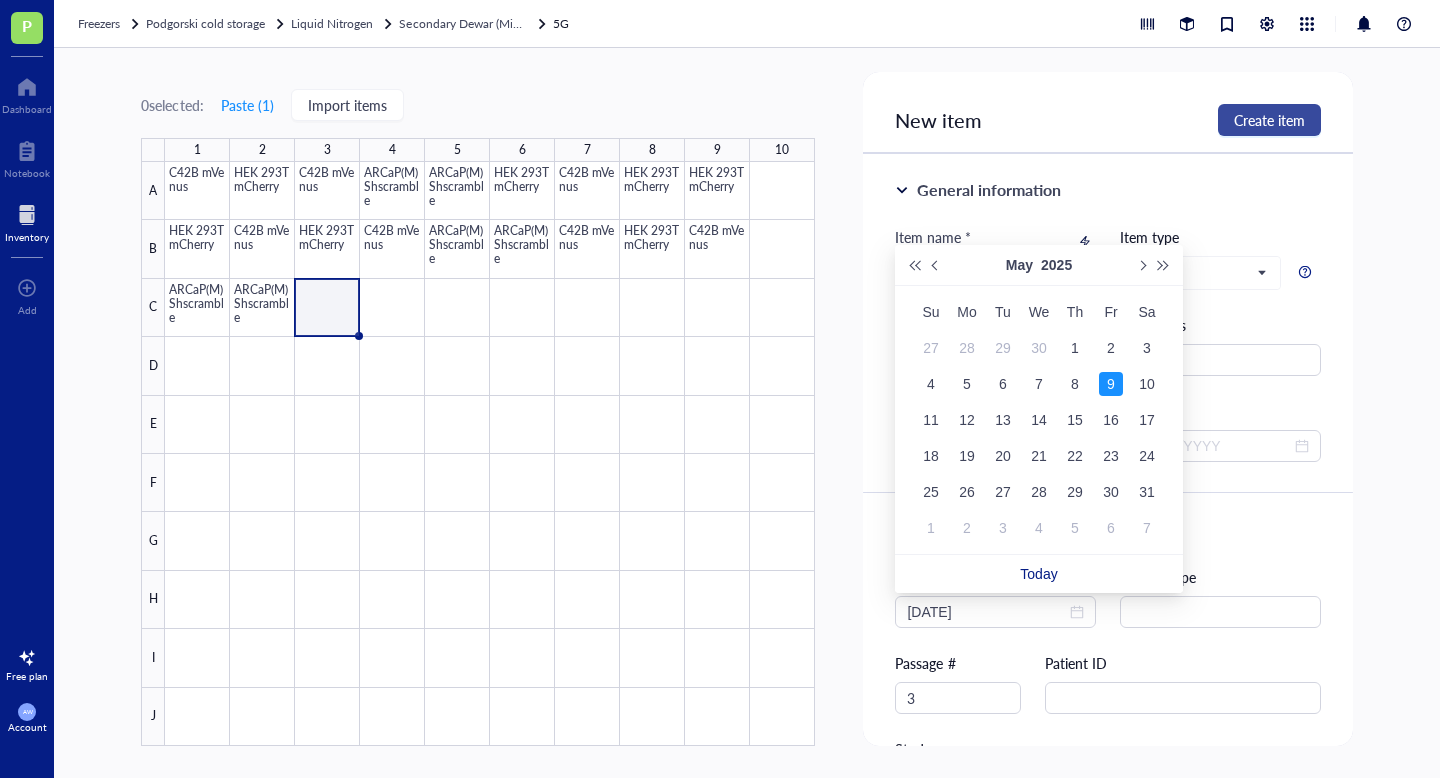click on "Create item" at bounding box center (1269, 120) 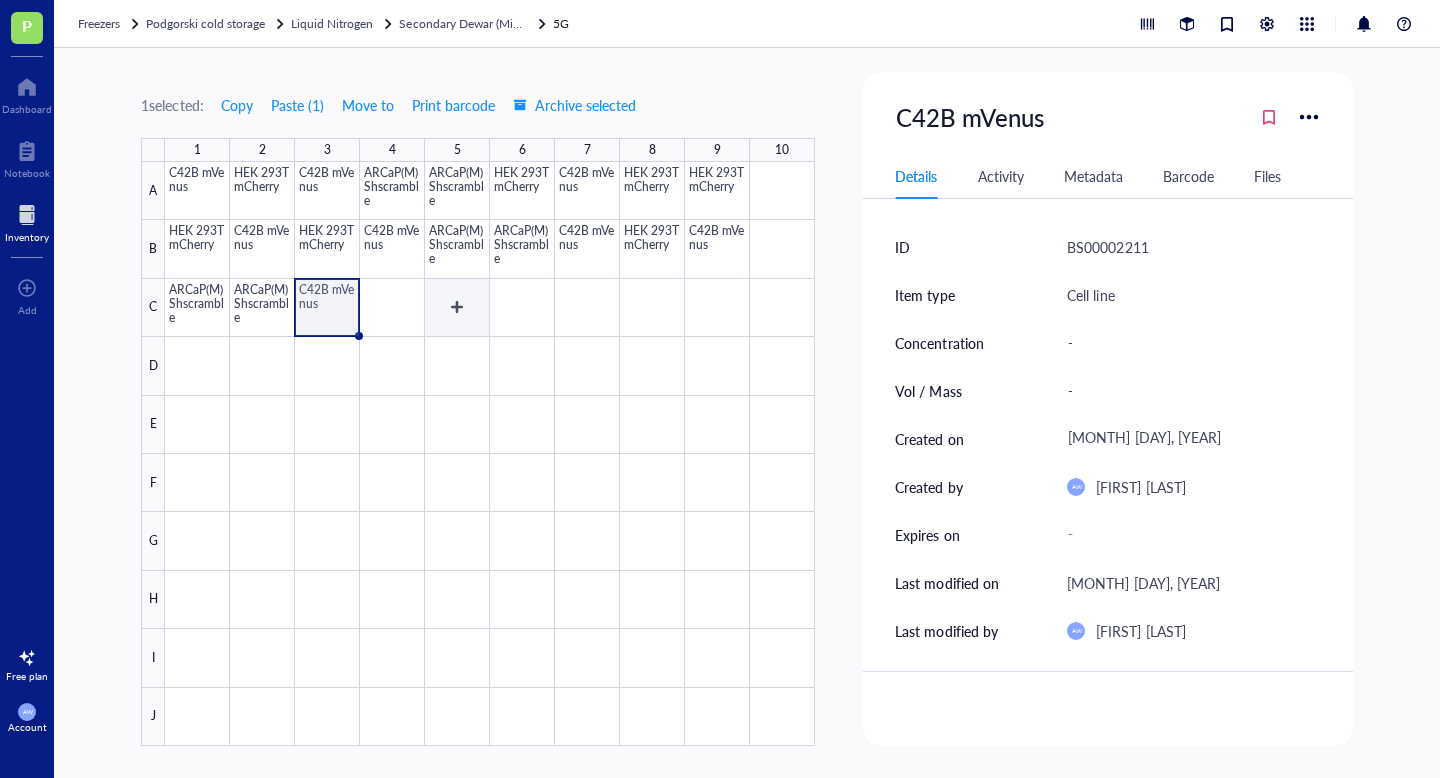 click at bounding box center [490, 454] 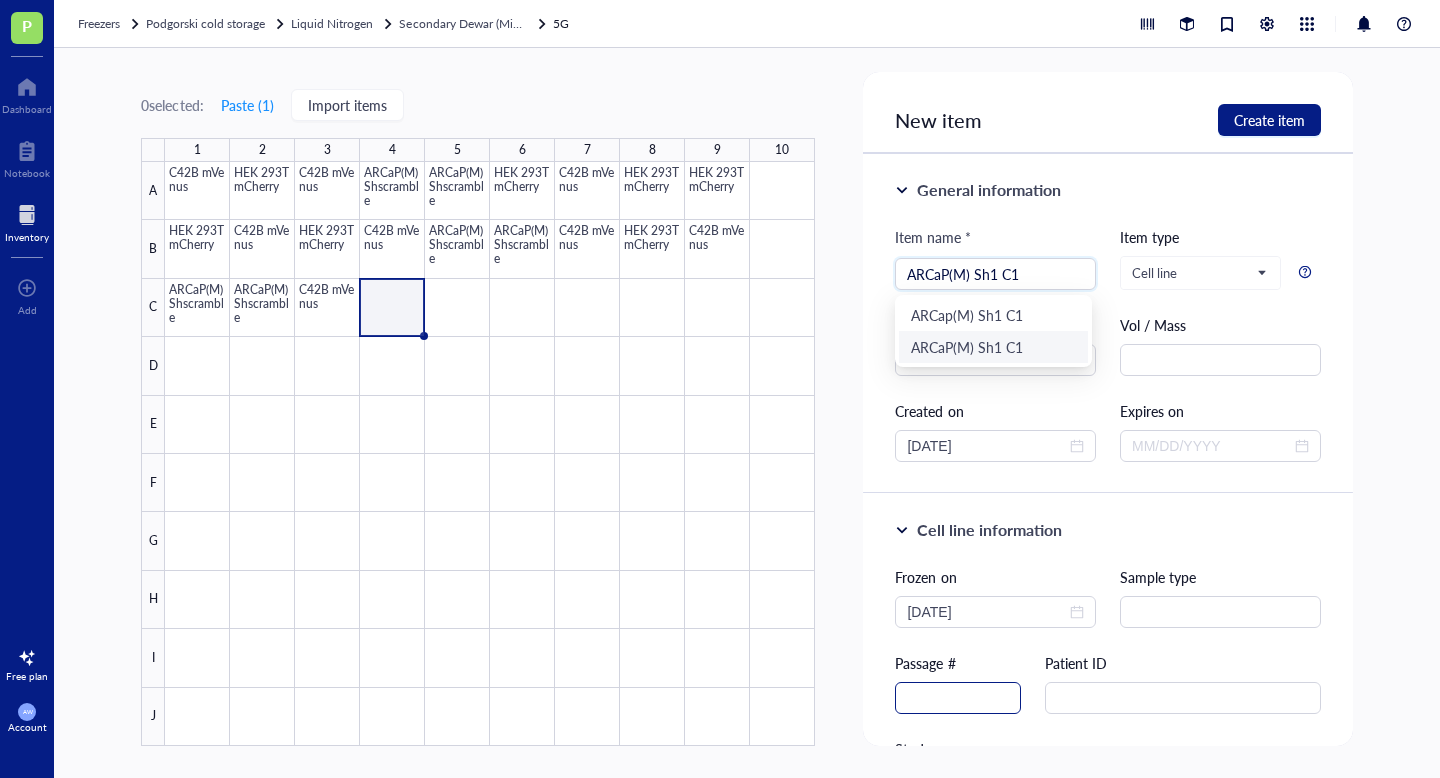 type on "ARCaP(M) Sh1 C1" 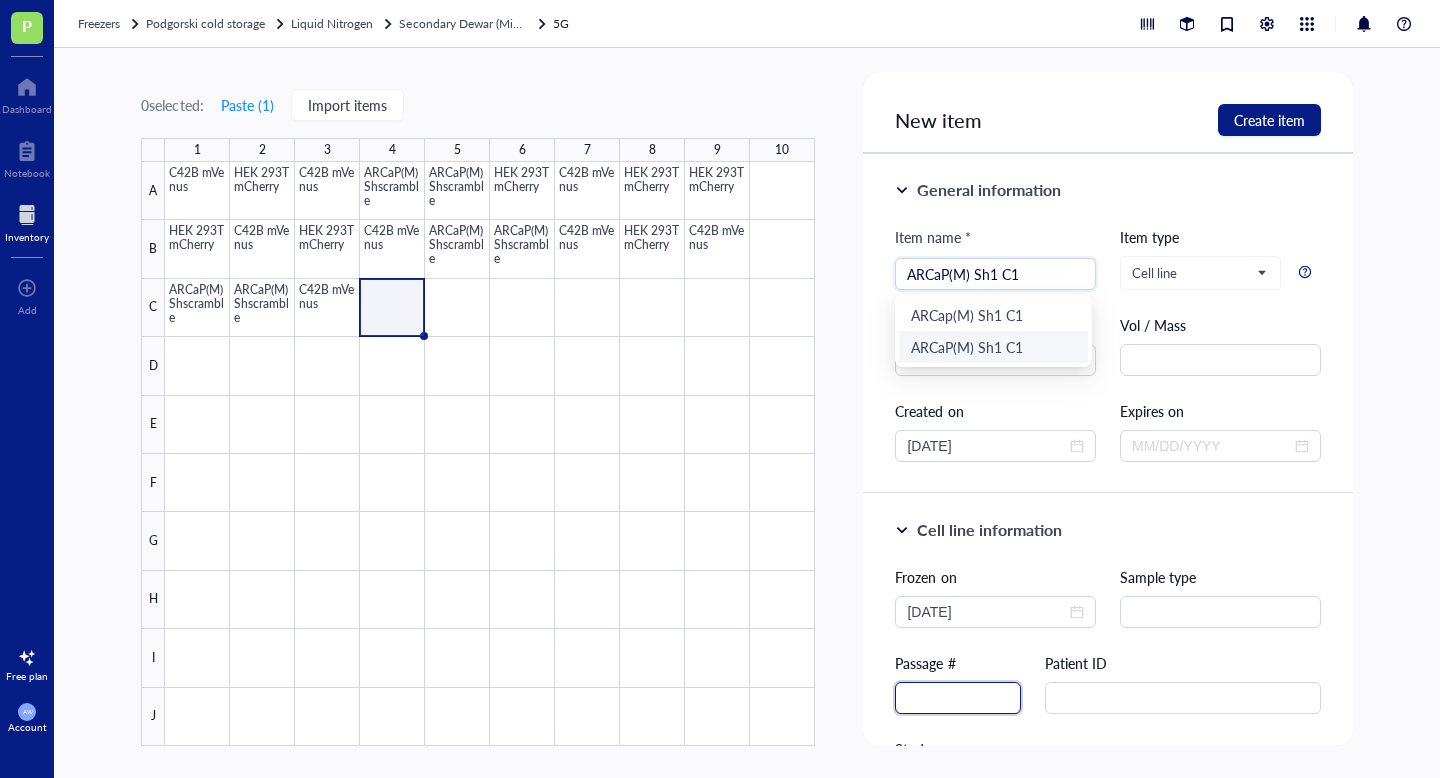 click at bounding box center (958, 698) 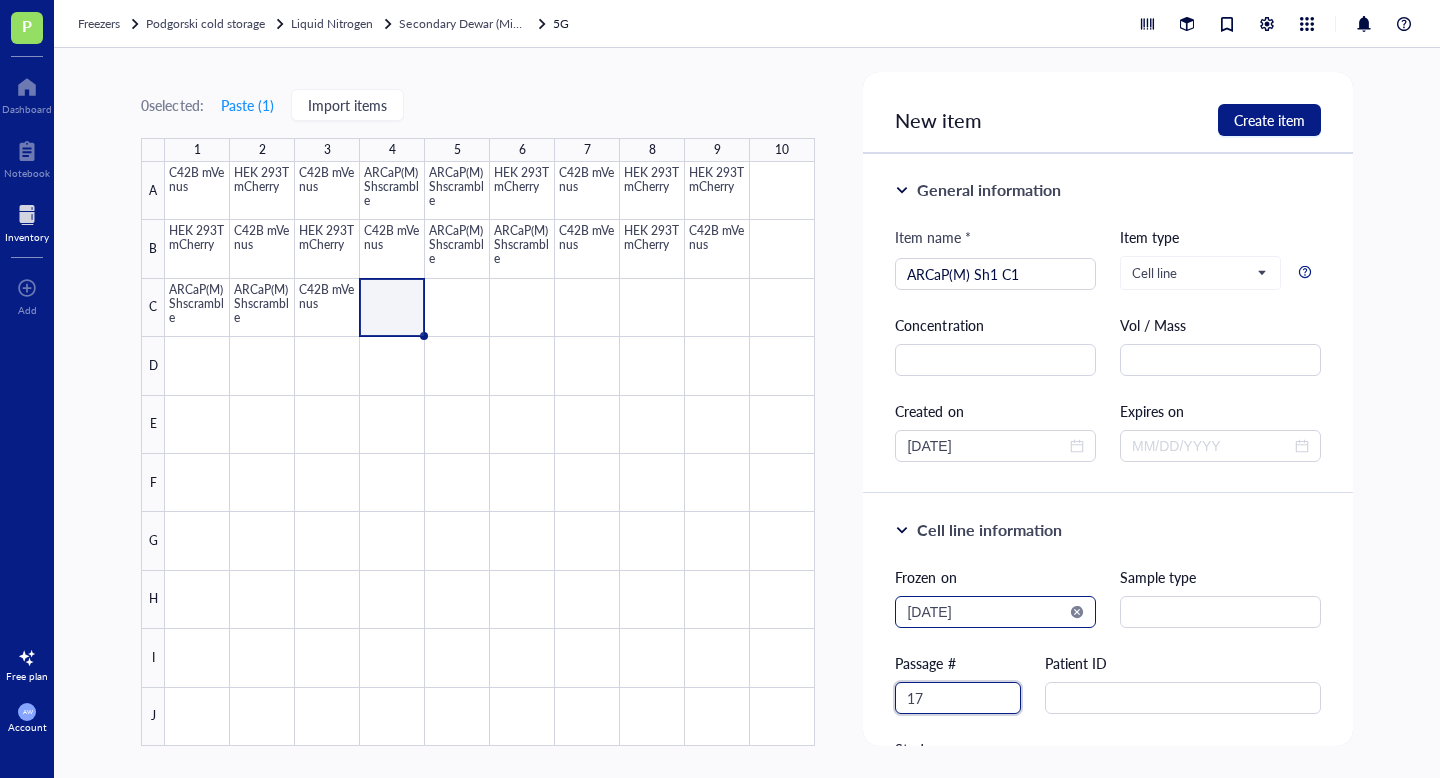 type on "17" 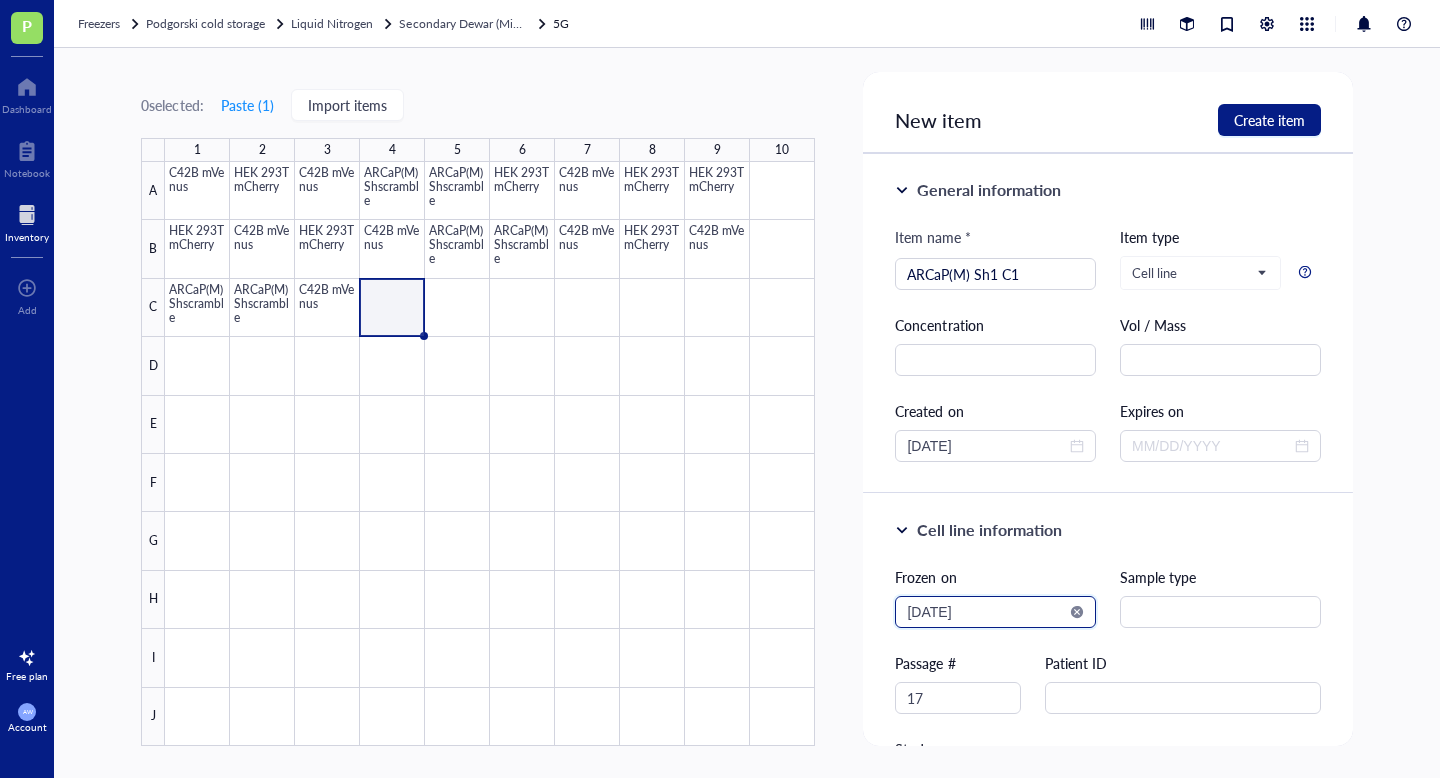 click on "2025-08-02" at bounding box center (986, 612) 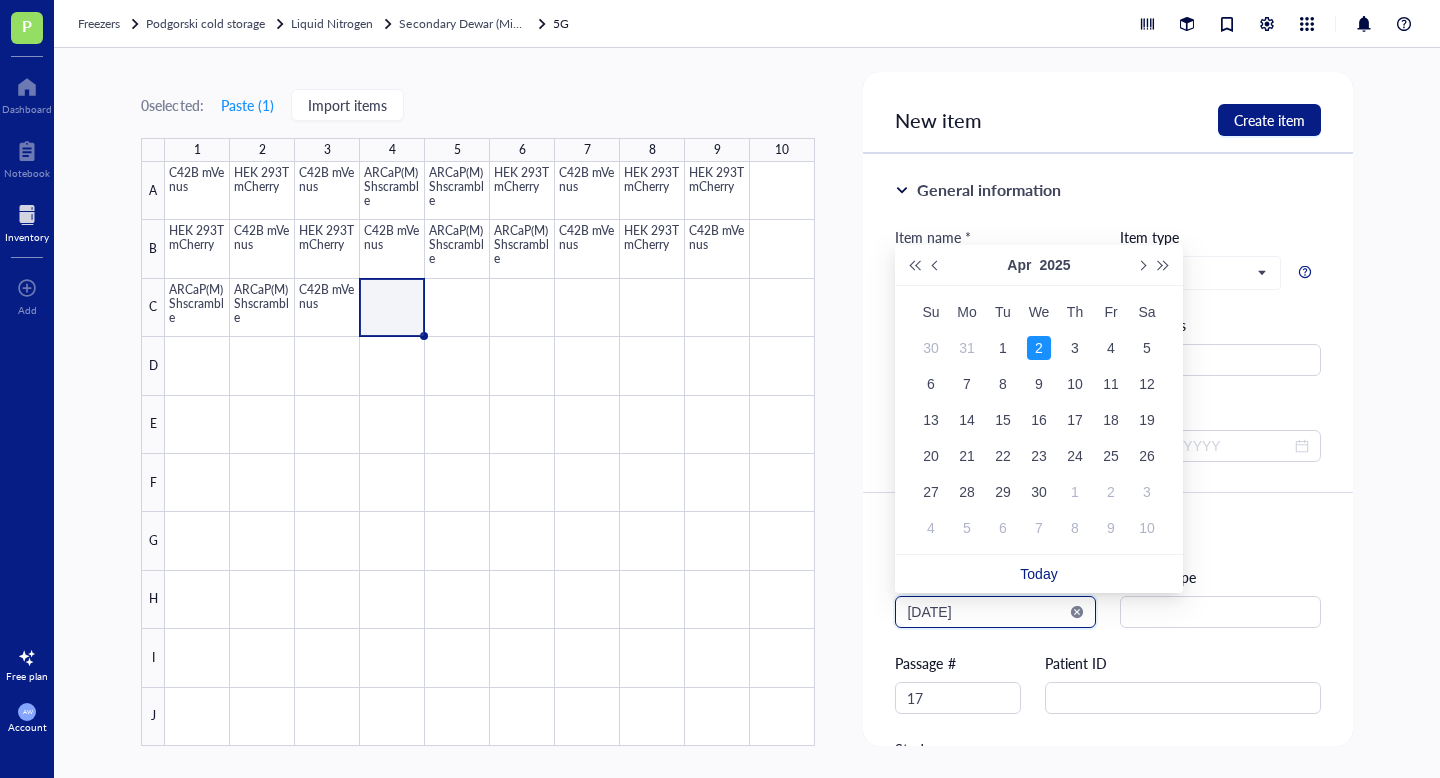 click on "2025-04-02" at bounding box center [986, 612] 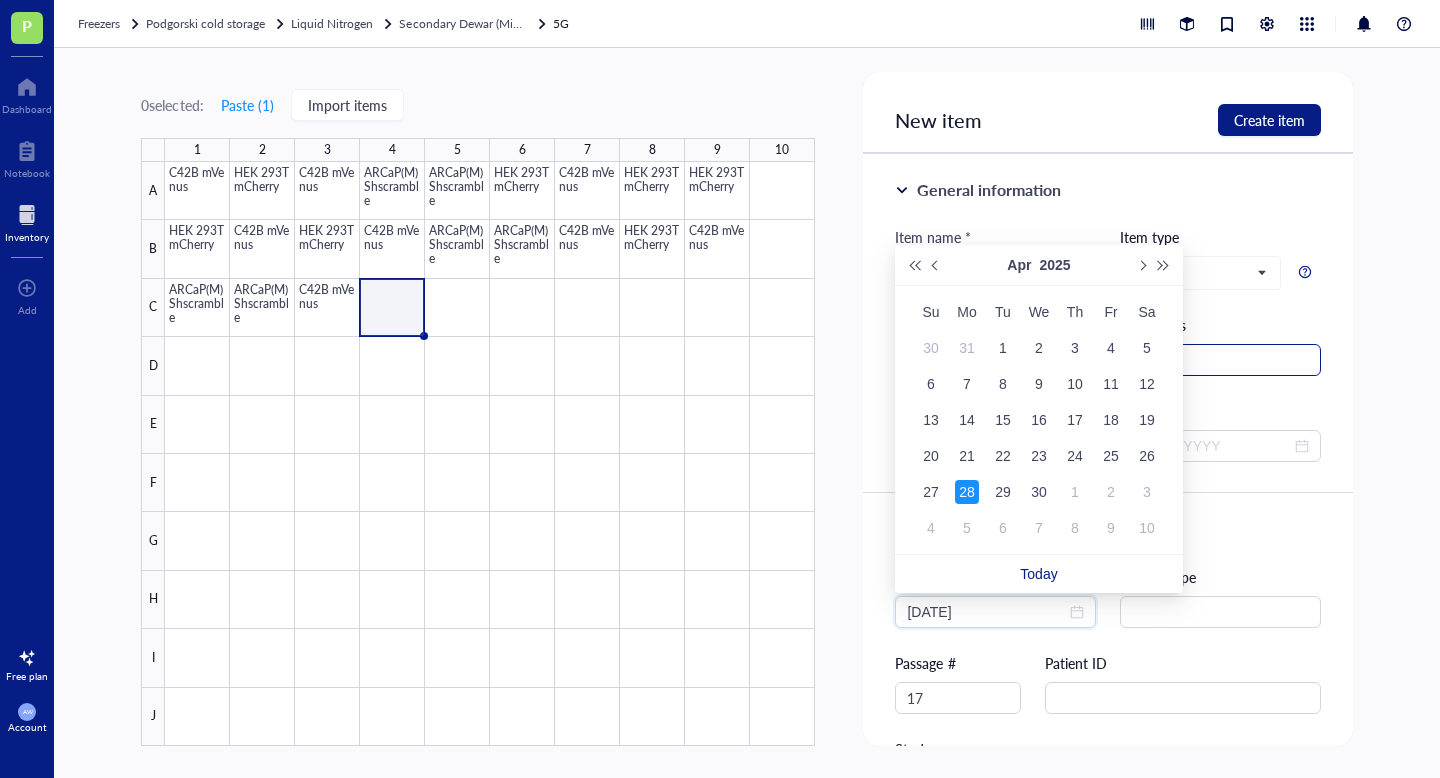 type on "2025-04-28" 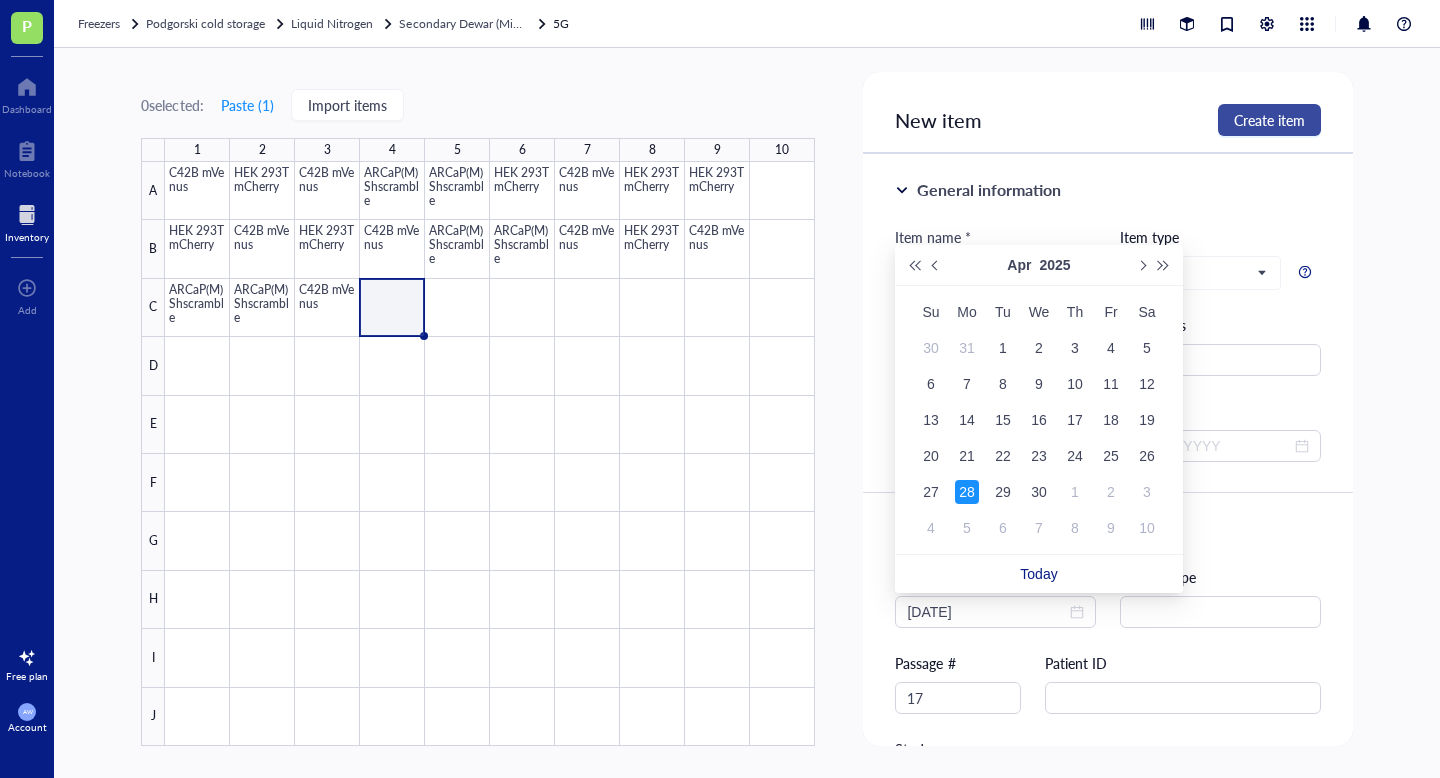 click on "Create item" at bounding box center (1269, 120) 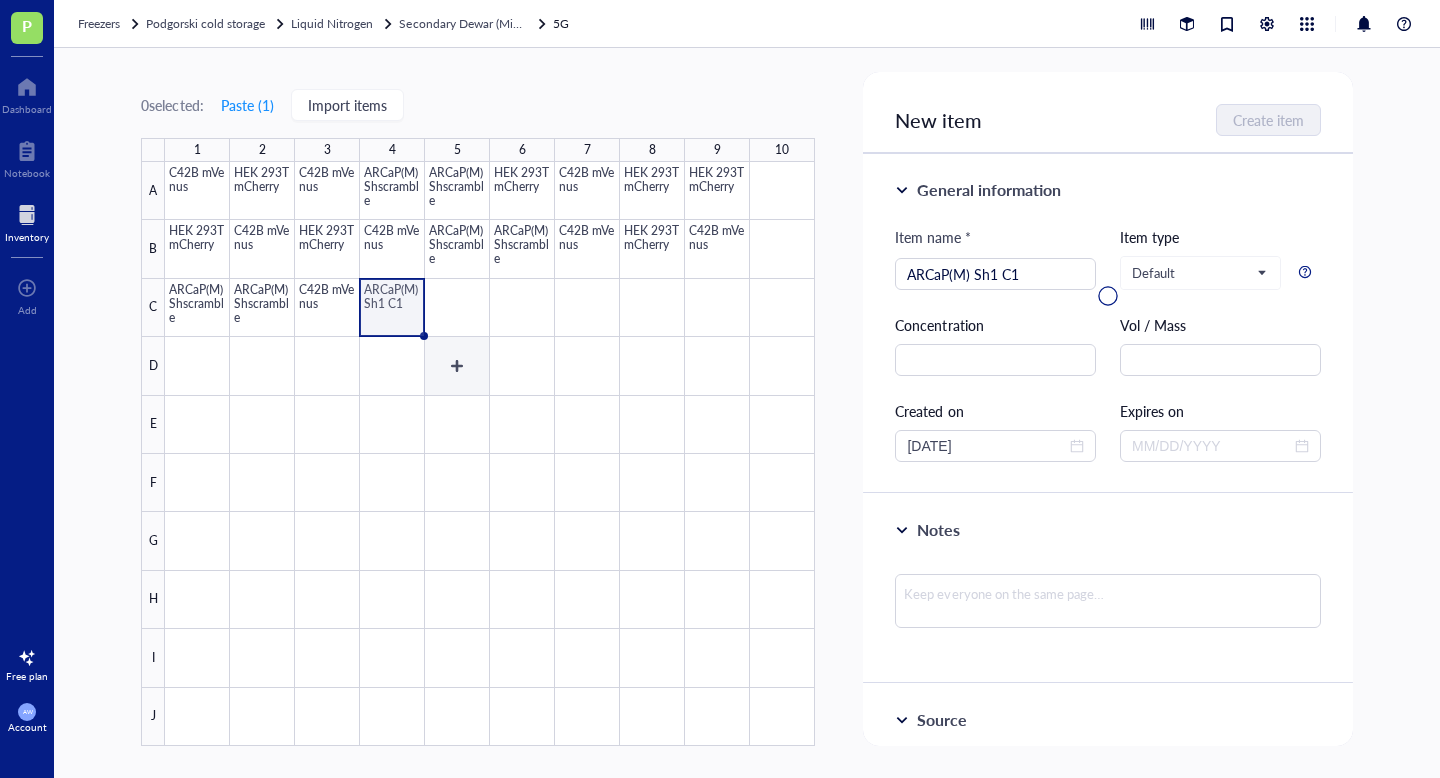 click at bounding box center [490, 454] 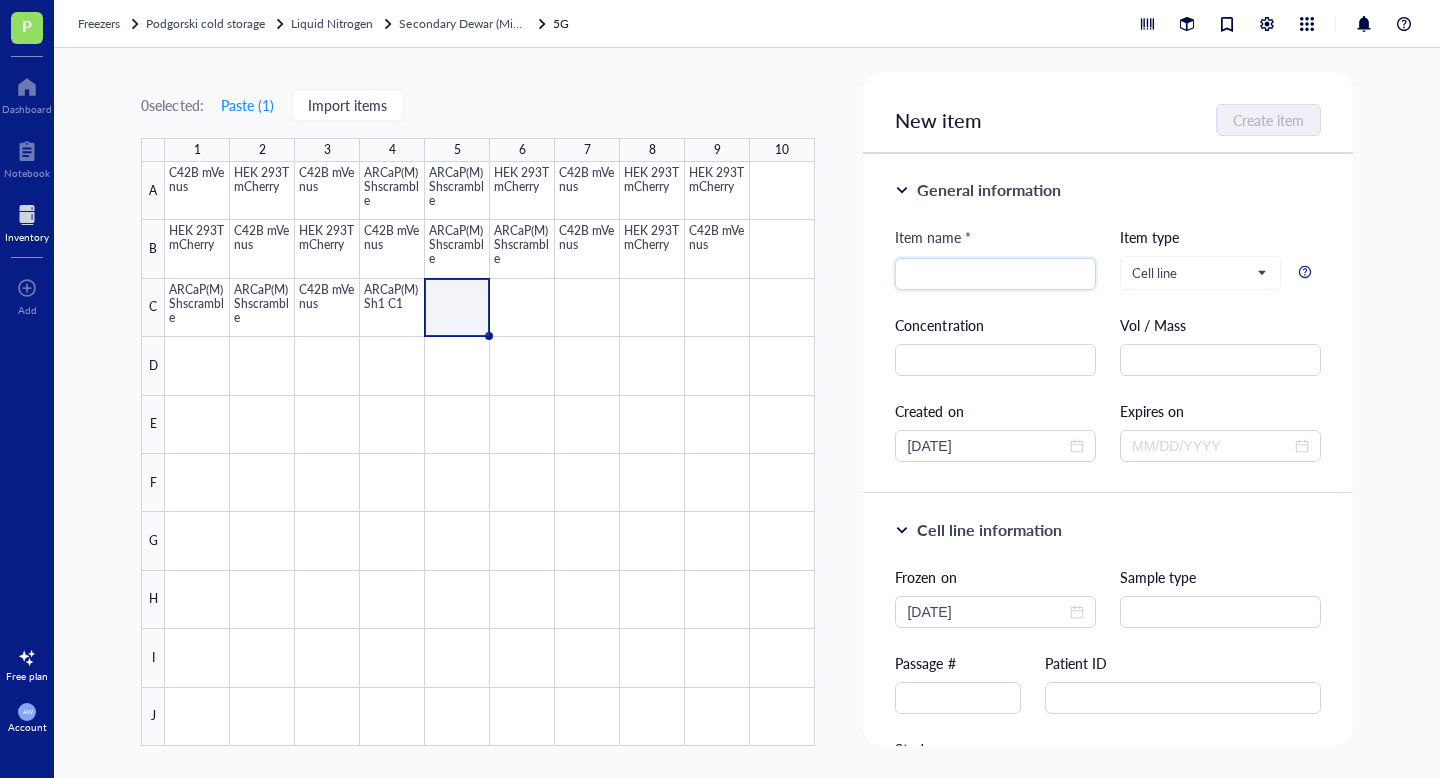 click on "Item name    * Item type   Cell line Concentration Vol / Mass Created on 08/02/2025 Expires on" at bounding box center (1107, 344) 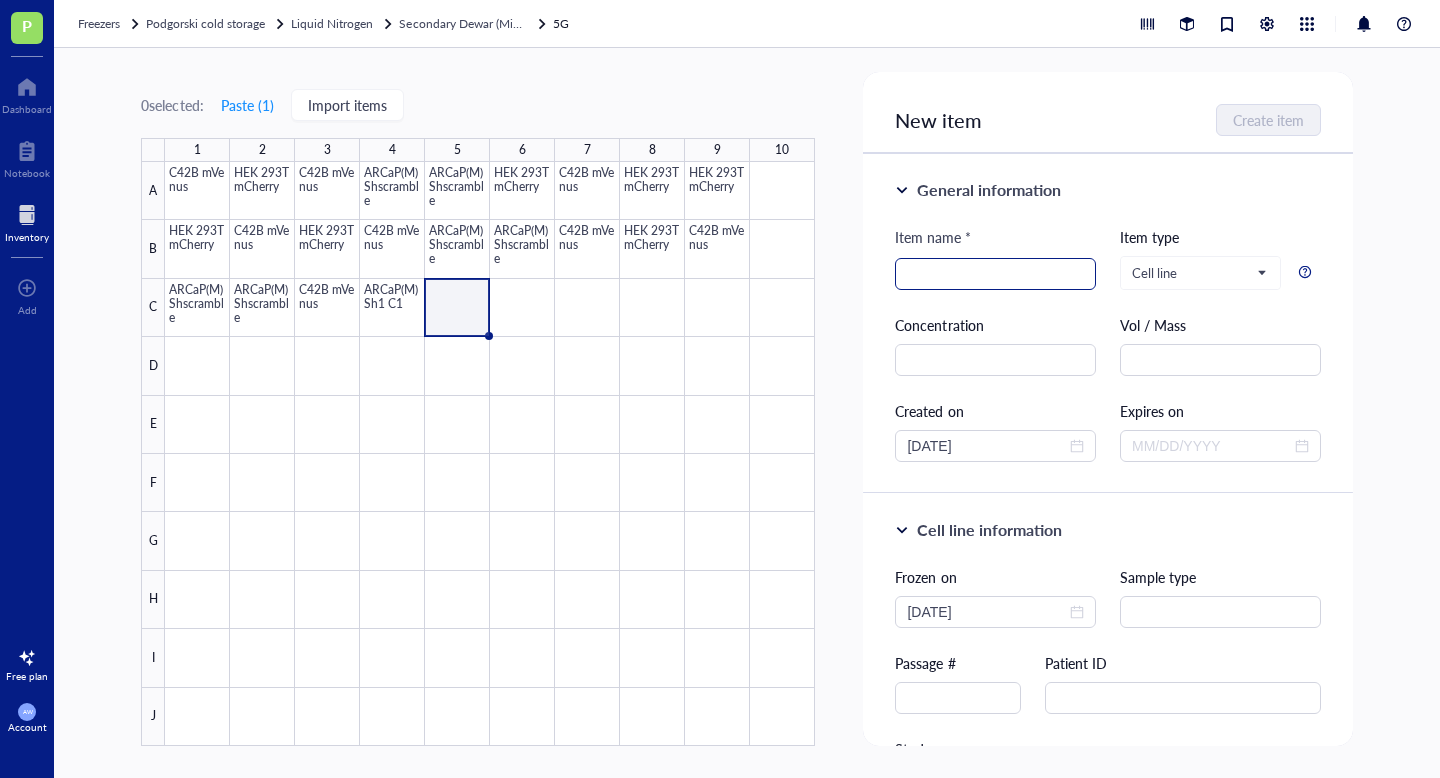 click at bounding box center [995, 274] 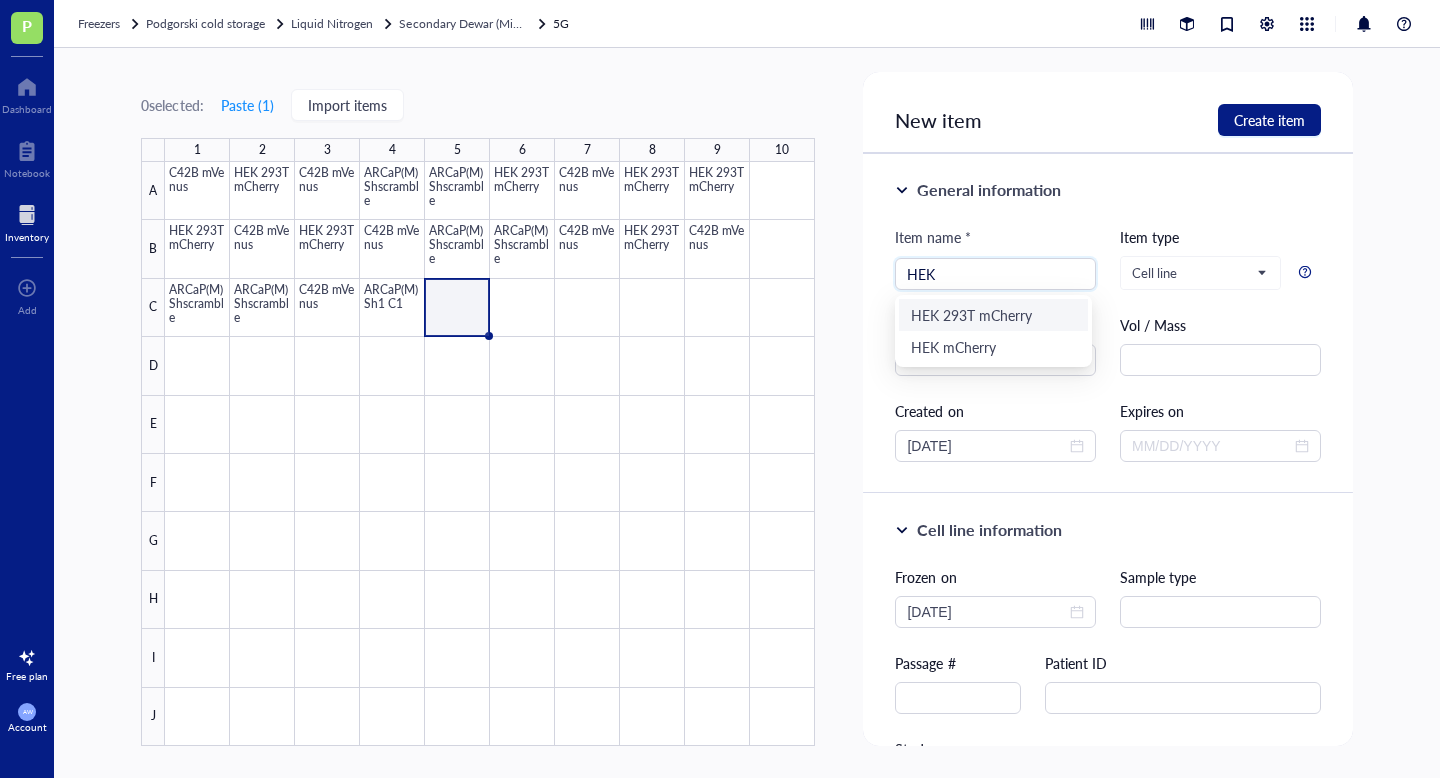 click on "HEK 293T mCherry" at bounding box center (993, 315) 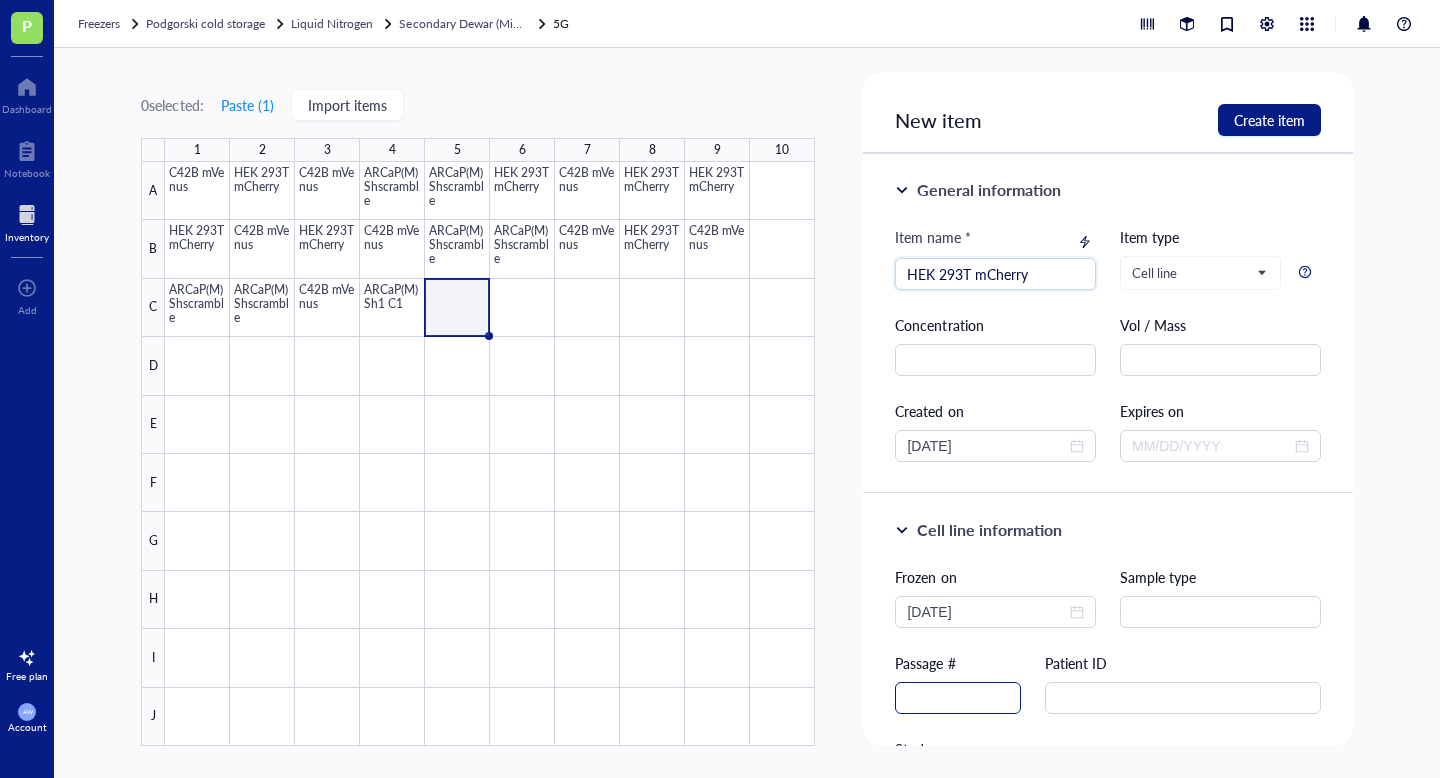 type on "HEK 293T mCherry" 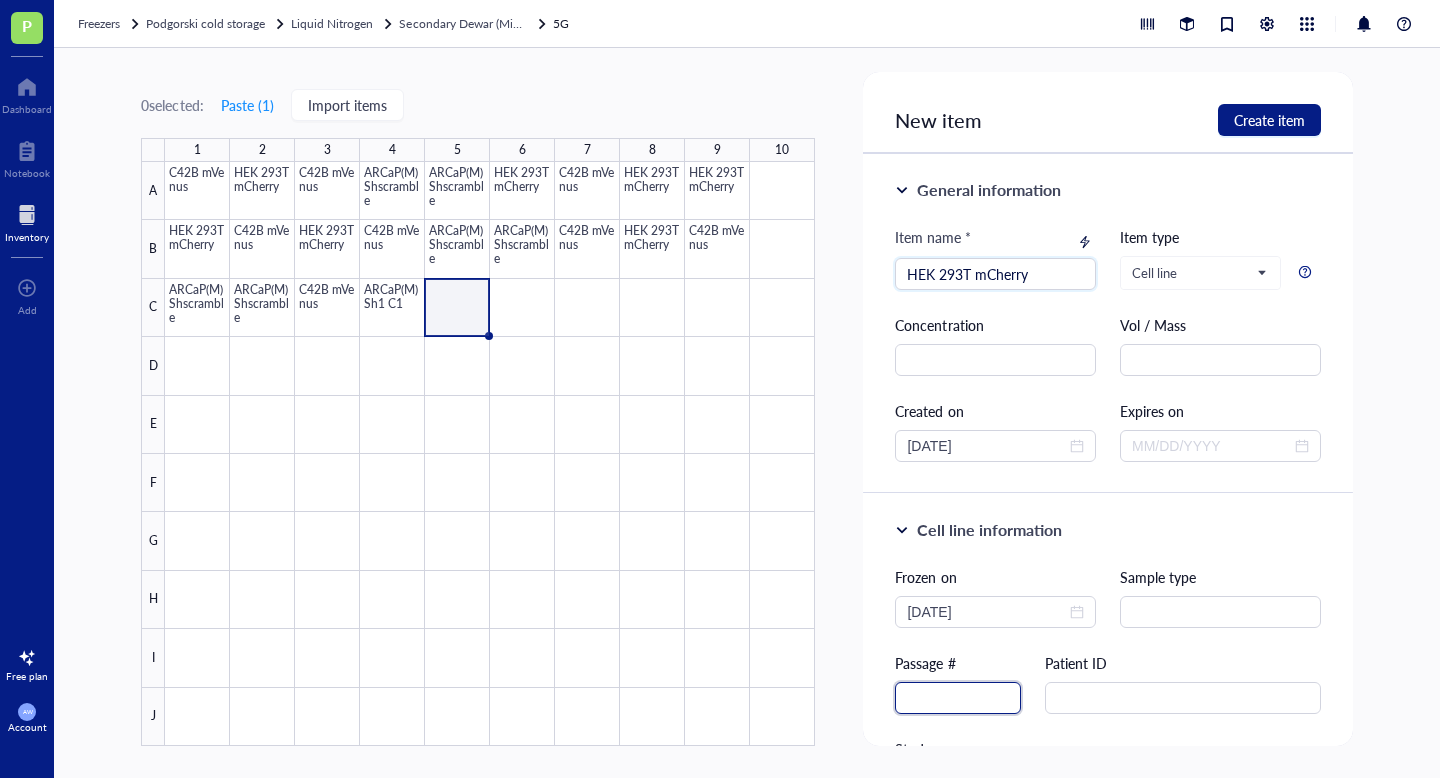 click at bounding box center (958, 698) 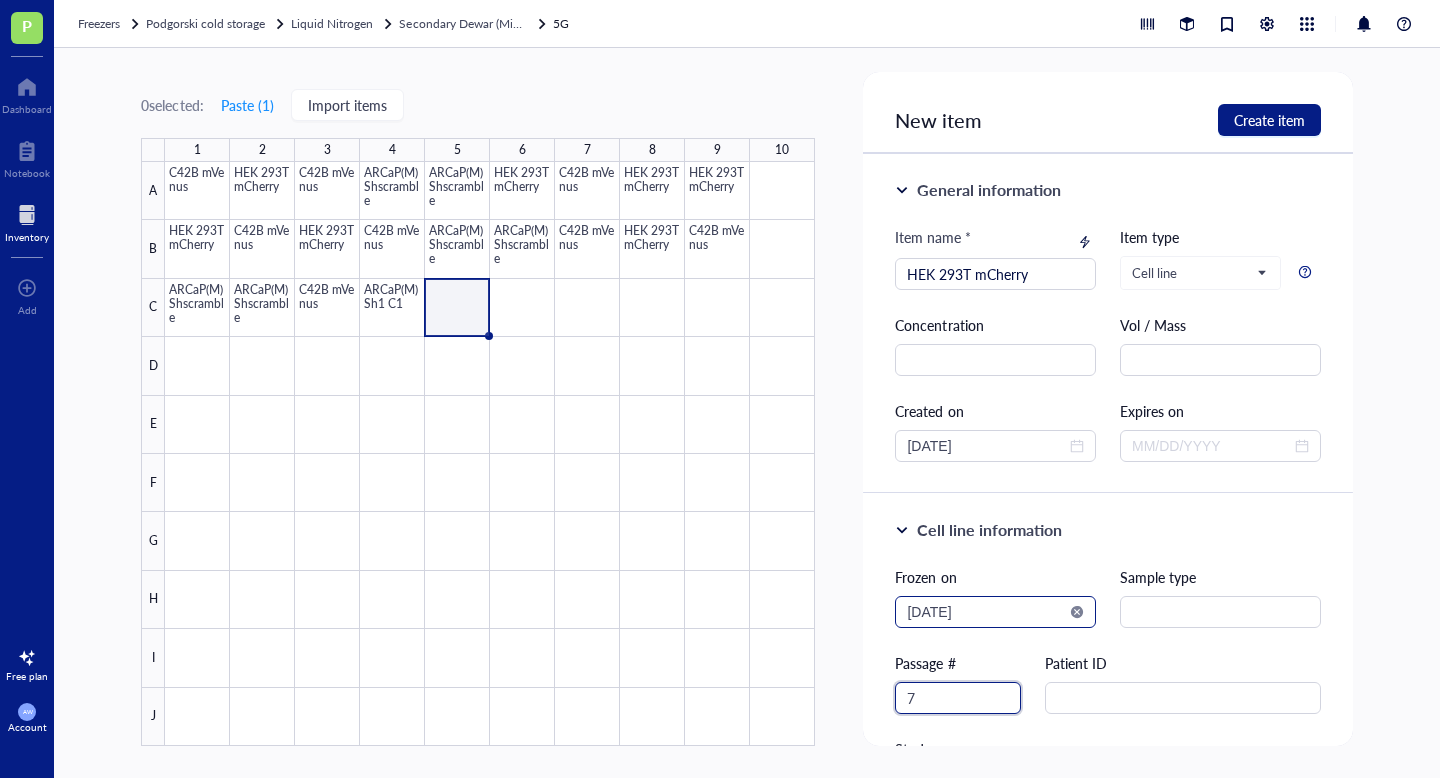 type on "7" 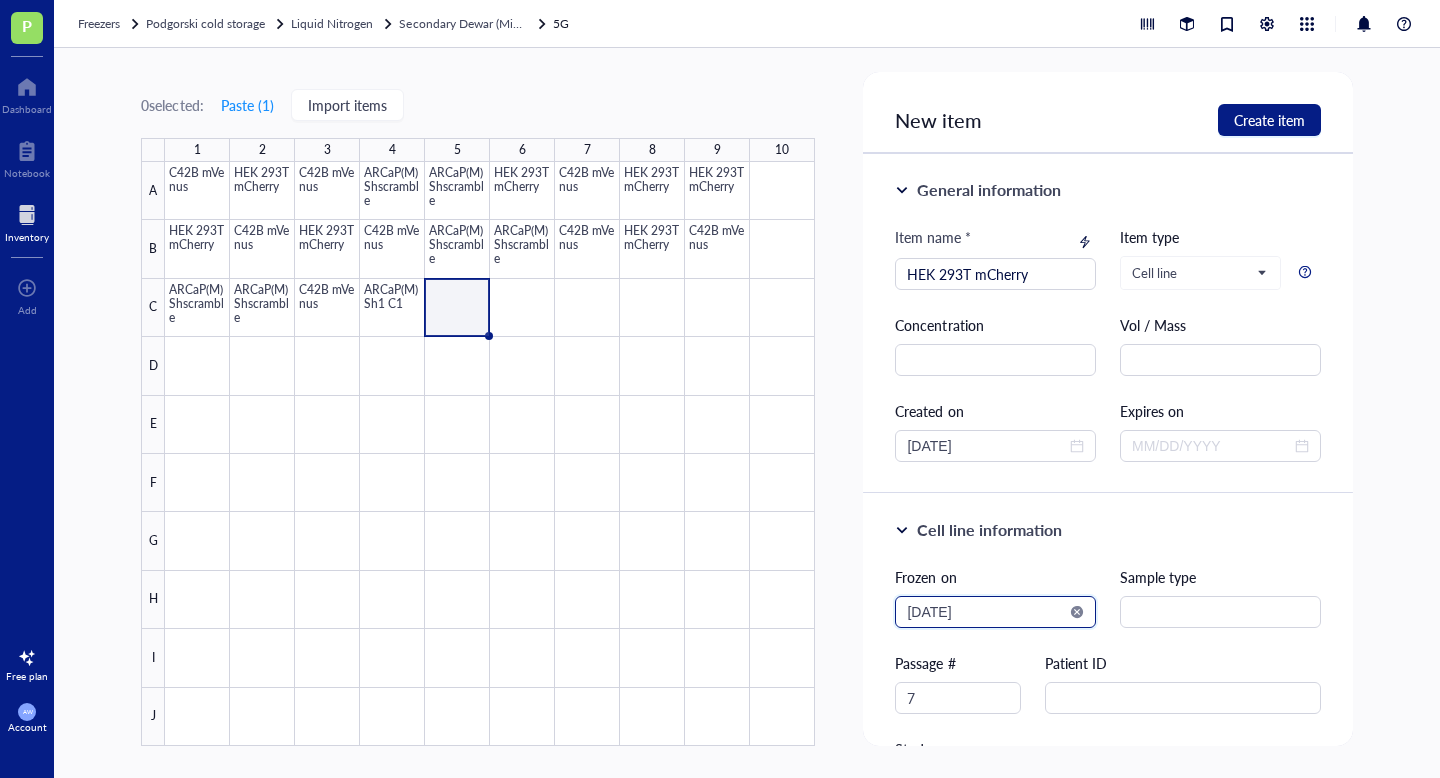 click on "2025-08-02" at bounding box center [986, 612] 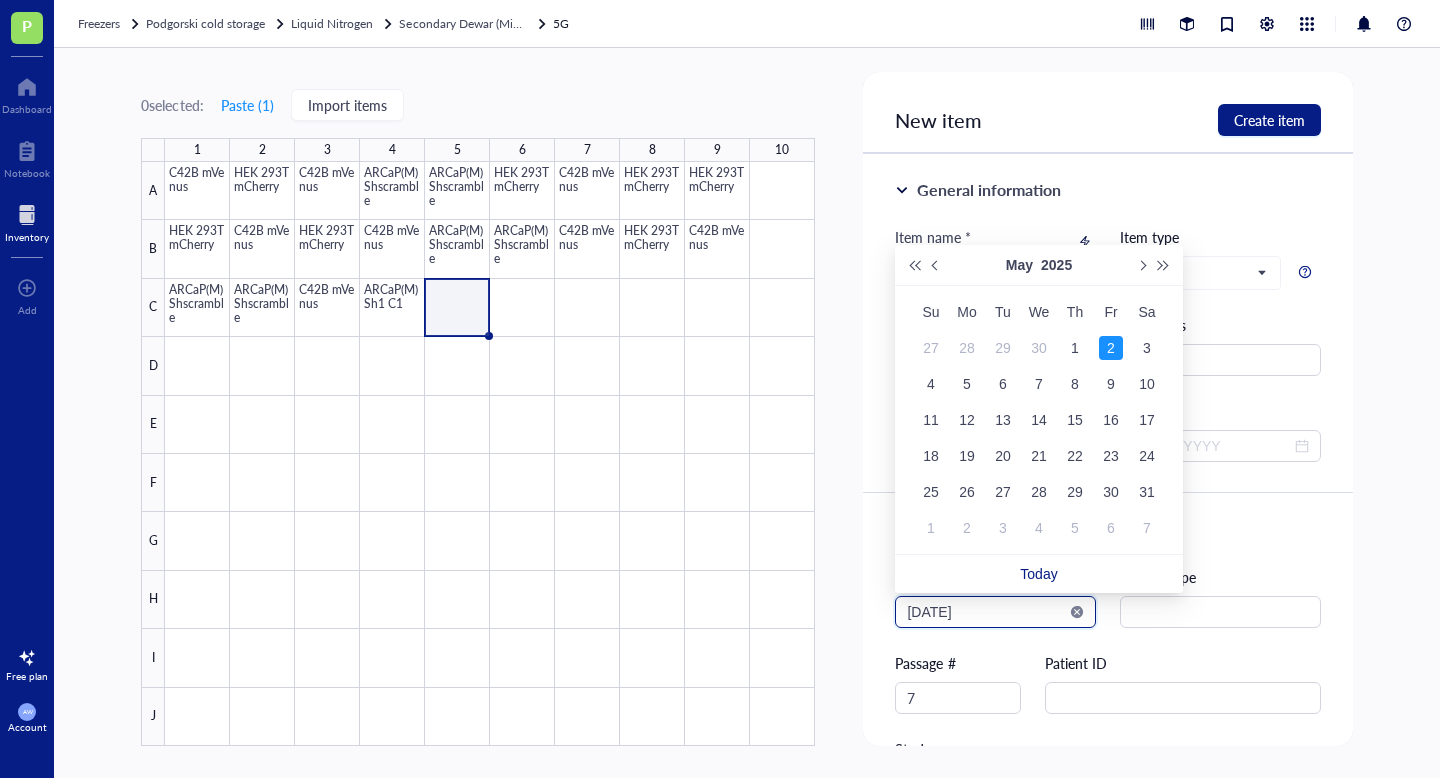 click on "2025-05-02" at bounding box center [986, 612] 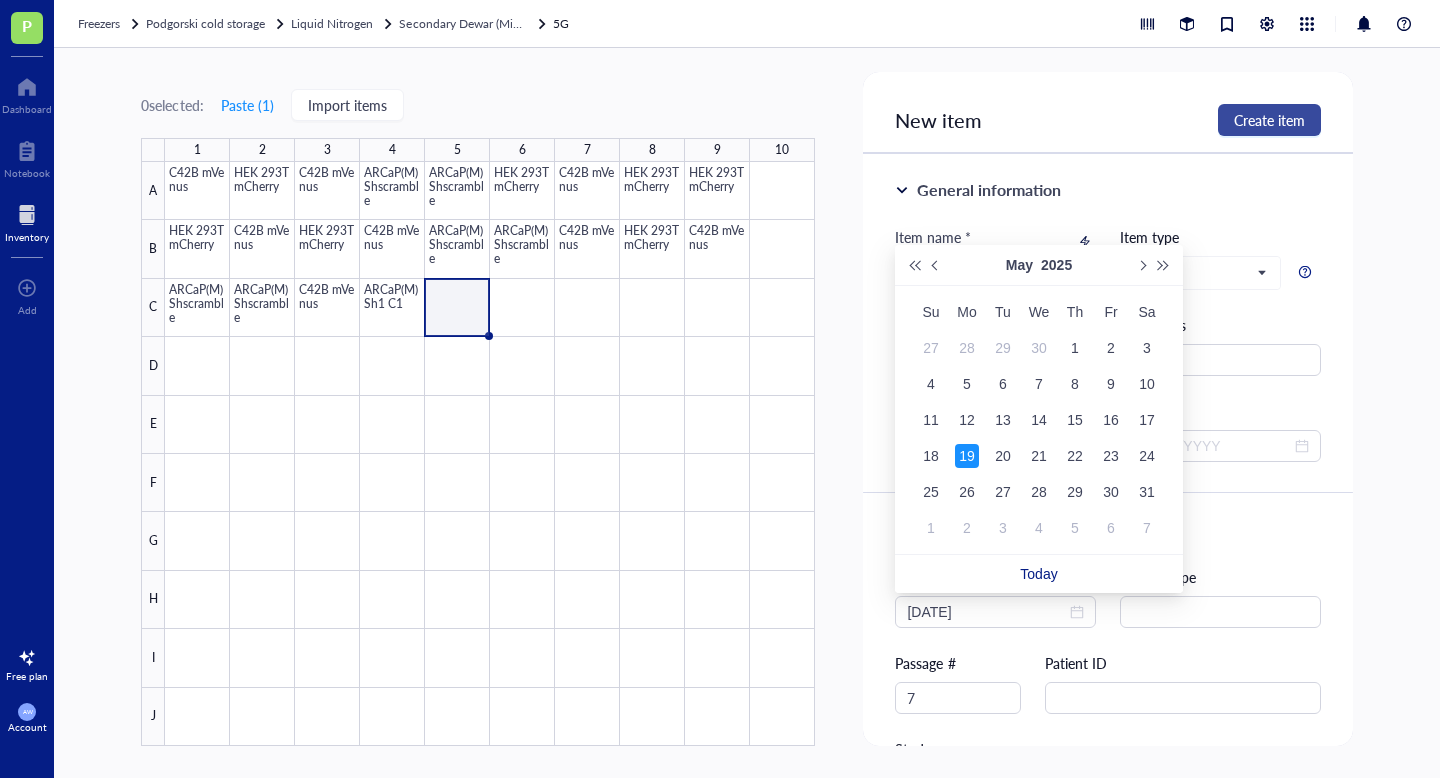 click on "Create item" at bounding box center (1269, 120) 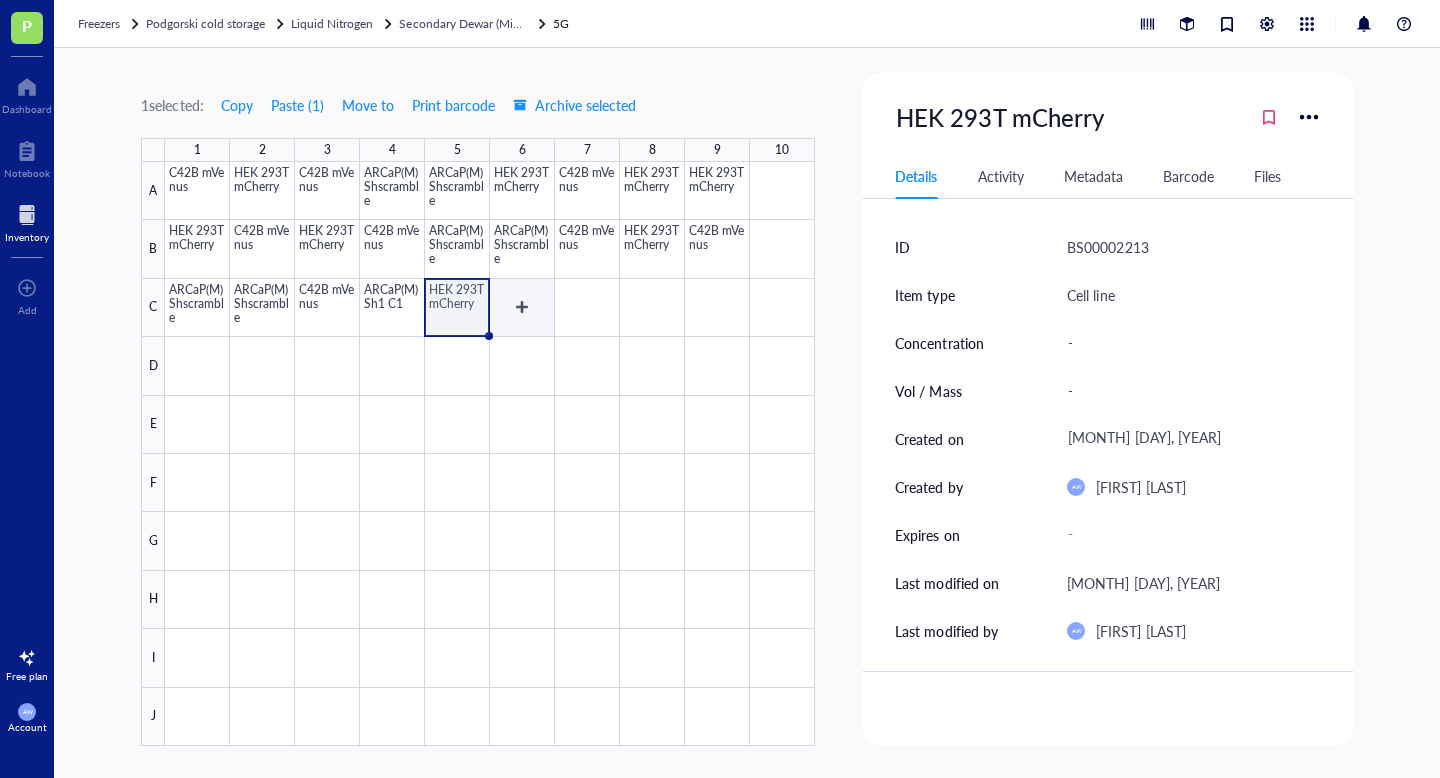 click at bounding box center [490, 454] 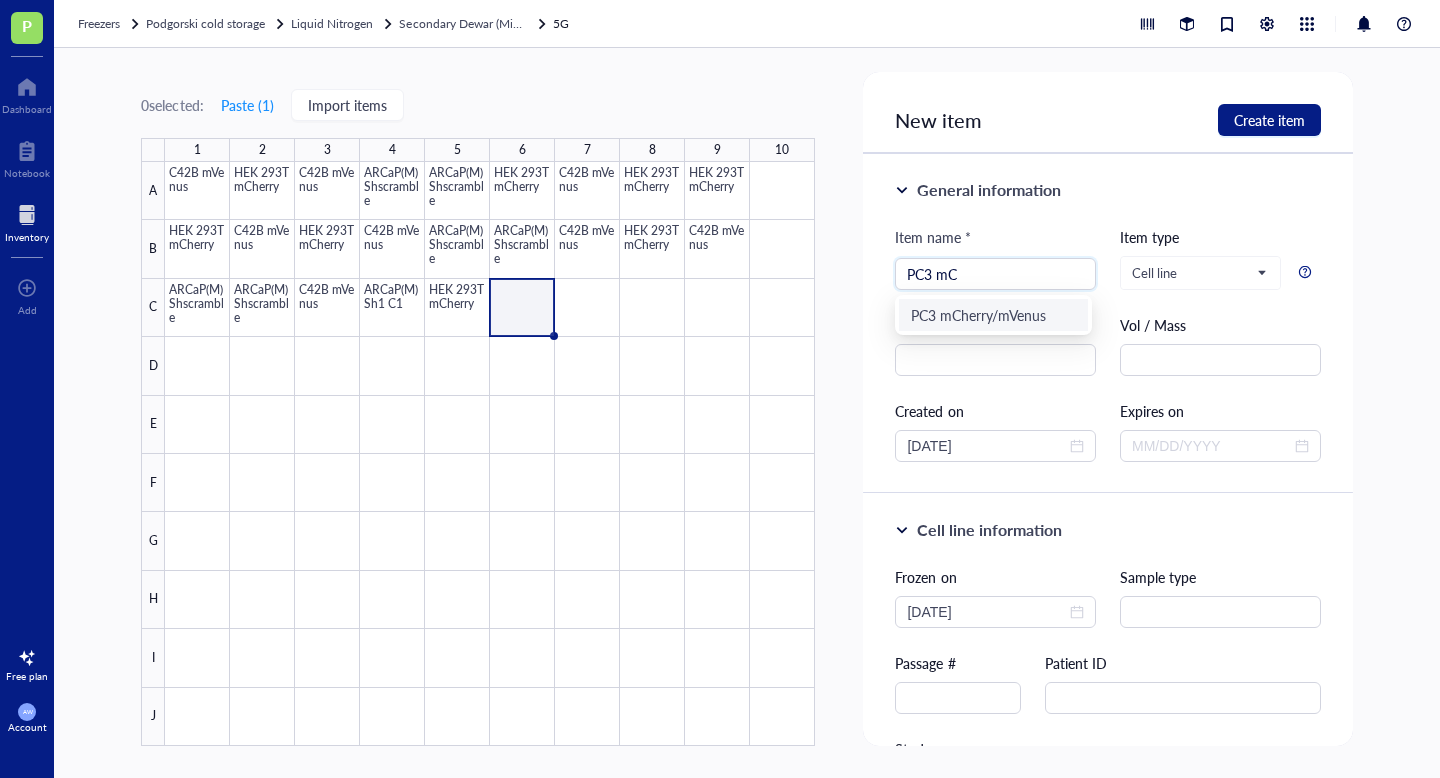 click on "PC3 mCherry/mVenus" at bounding box center (993, 315) 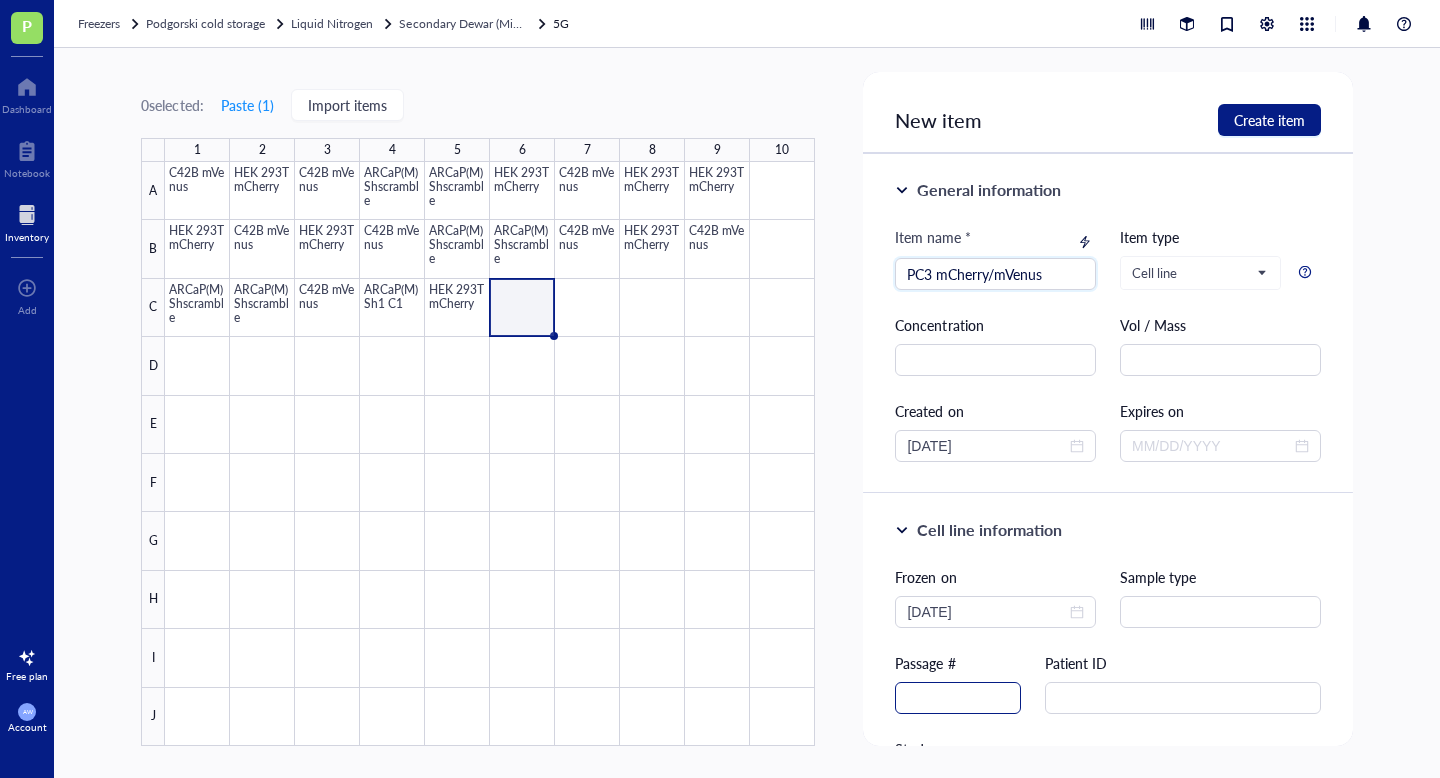 type on "PC3 mCherry/mVenus" 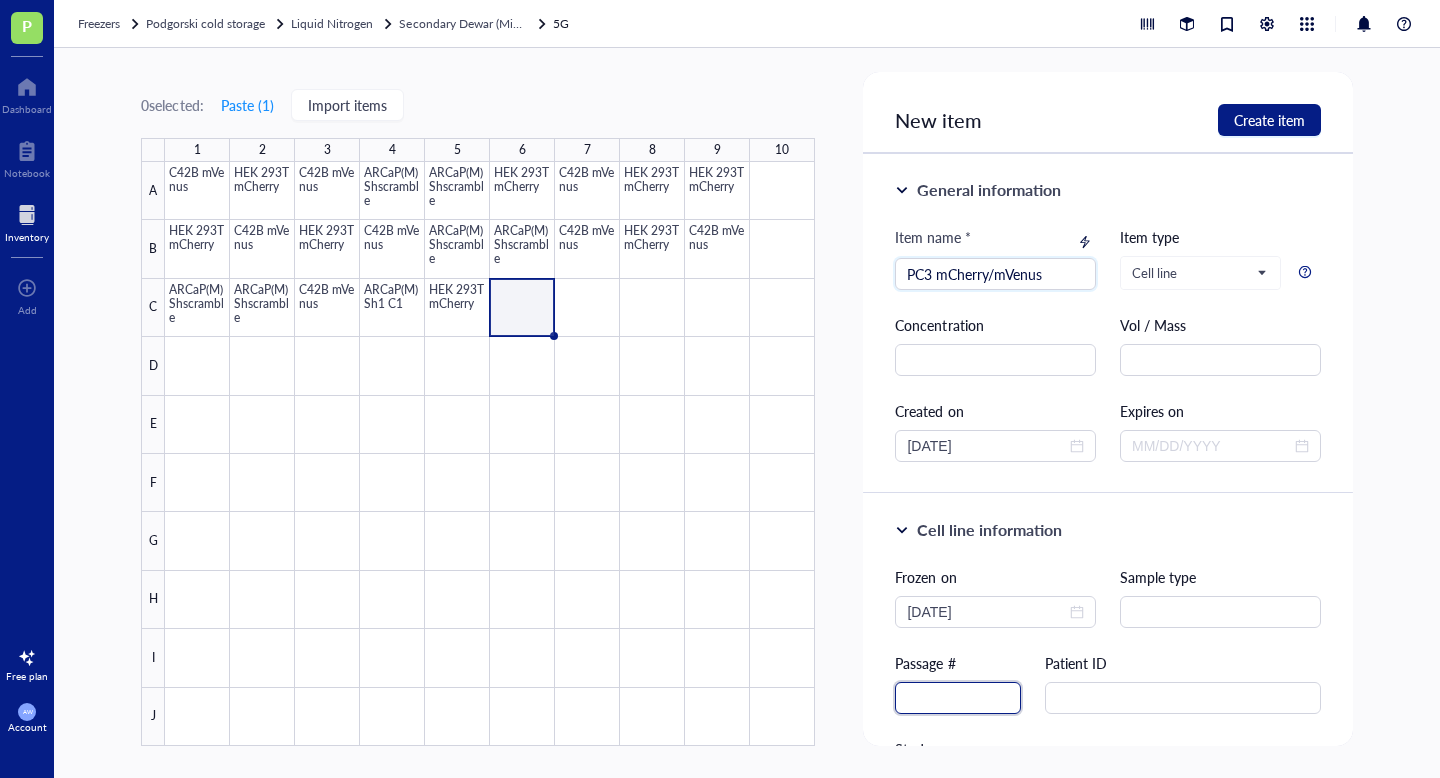 click at bounding box center (958, 698) 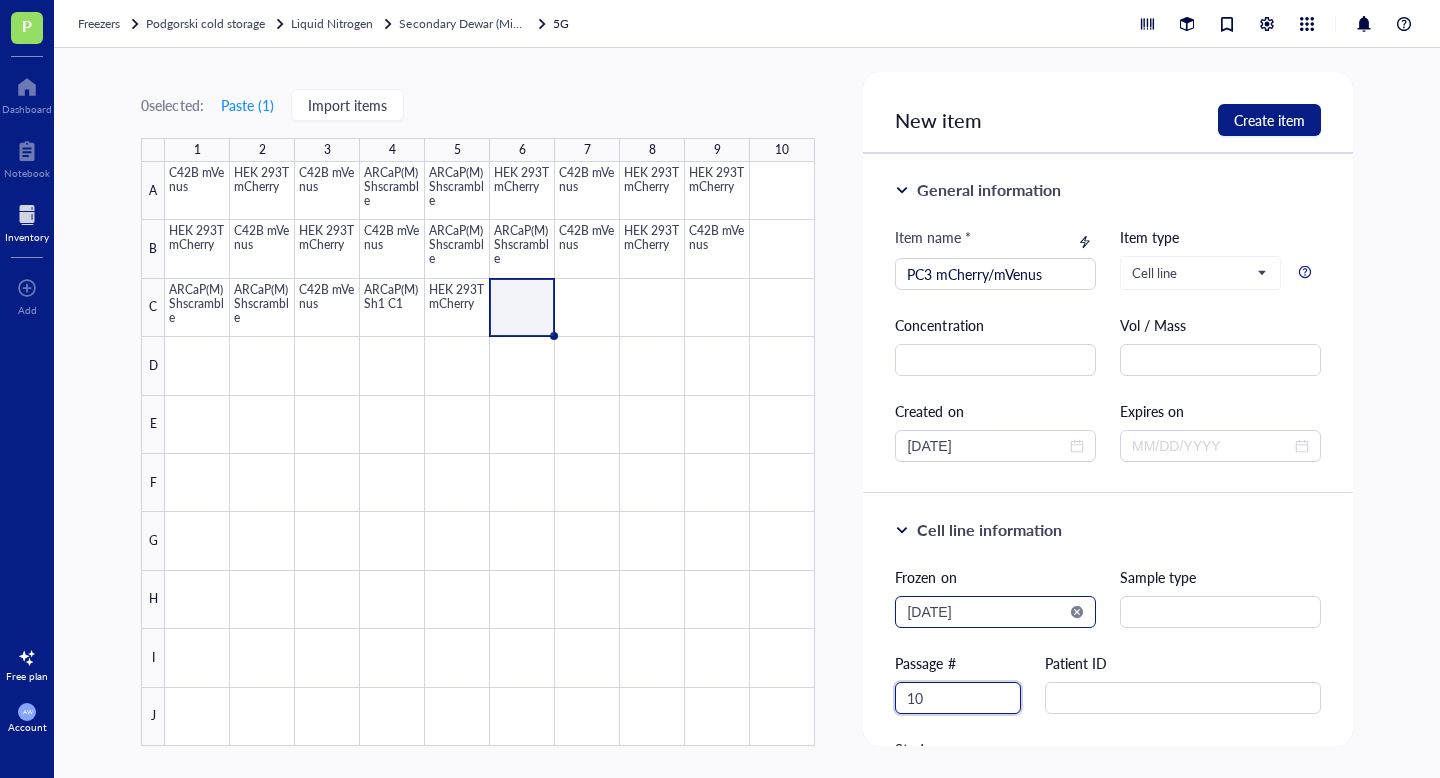 type on "10" 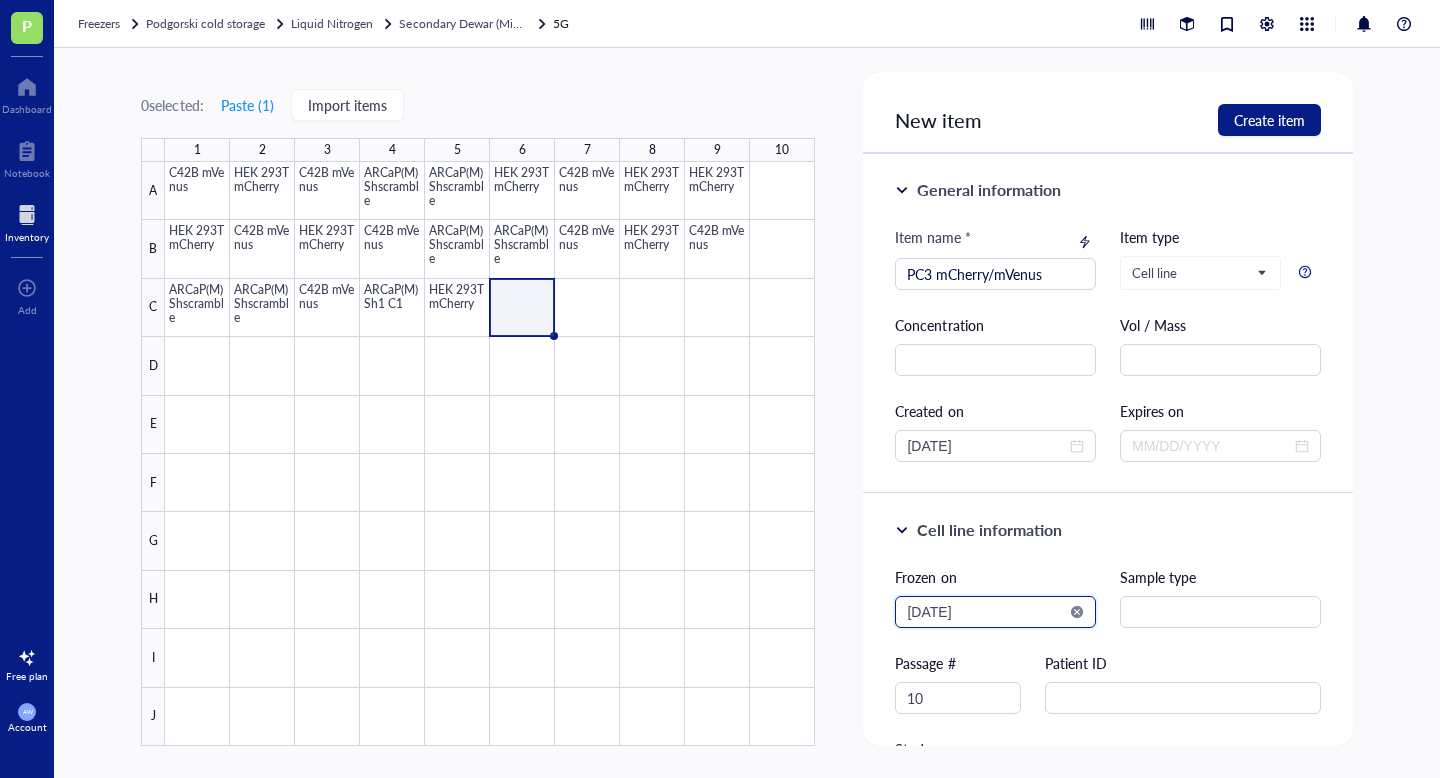 click on "2025-08-02" at bounding box center (986, 612) 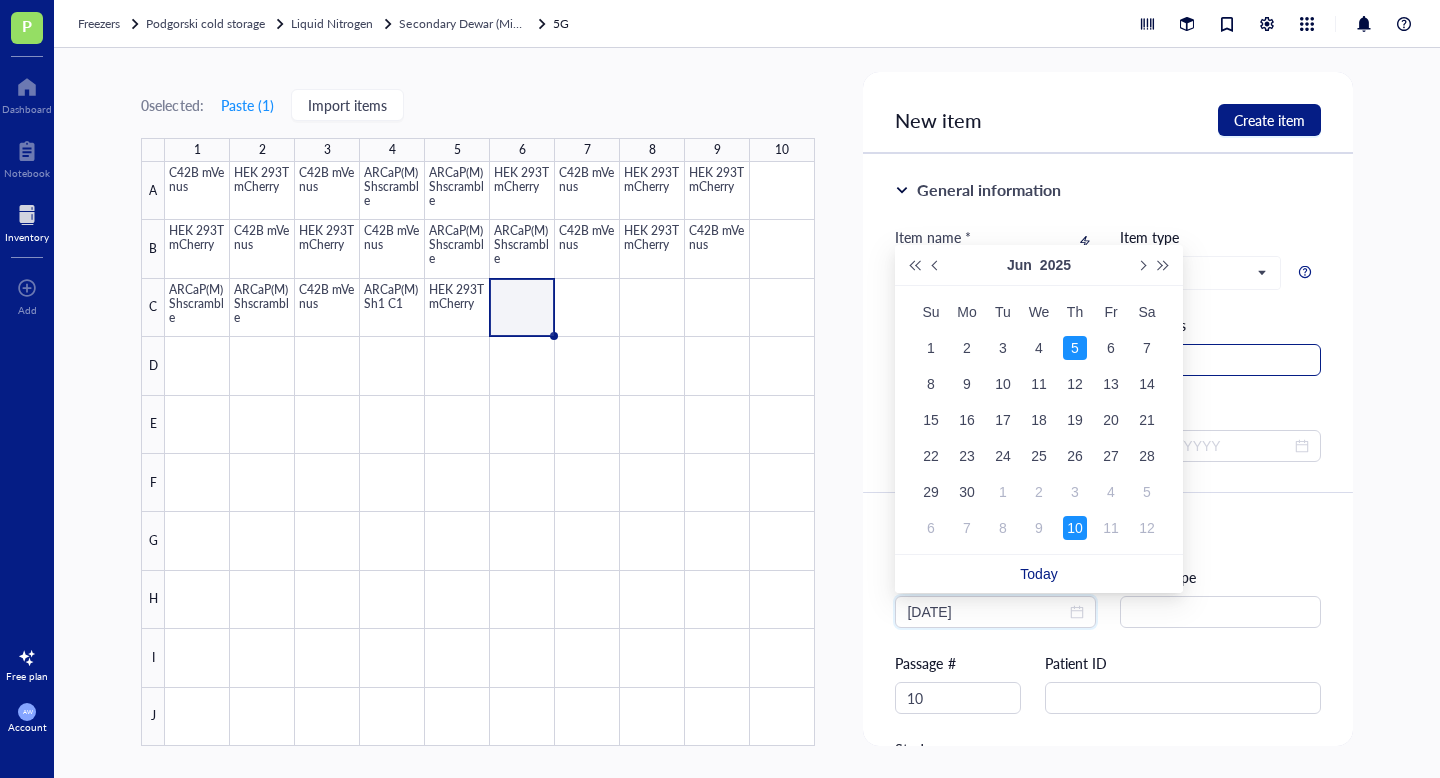 type on "2025-06-05" 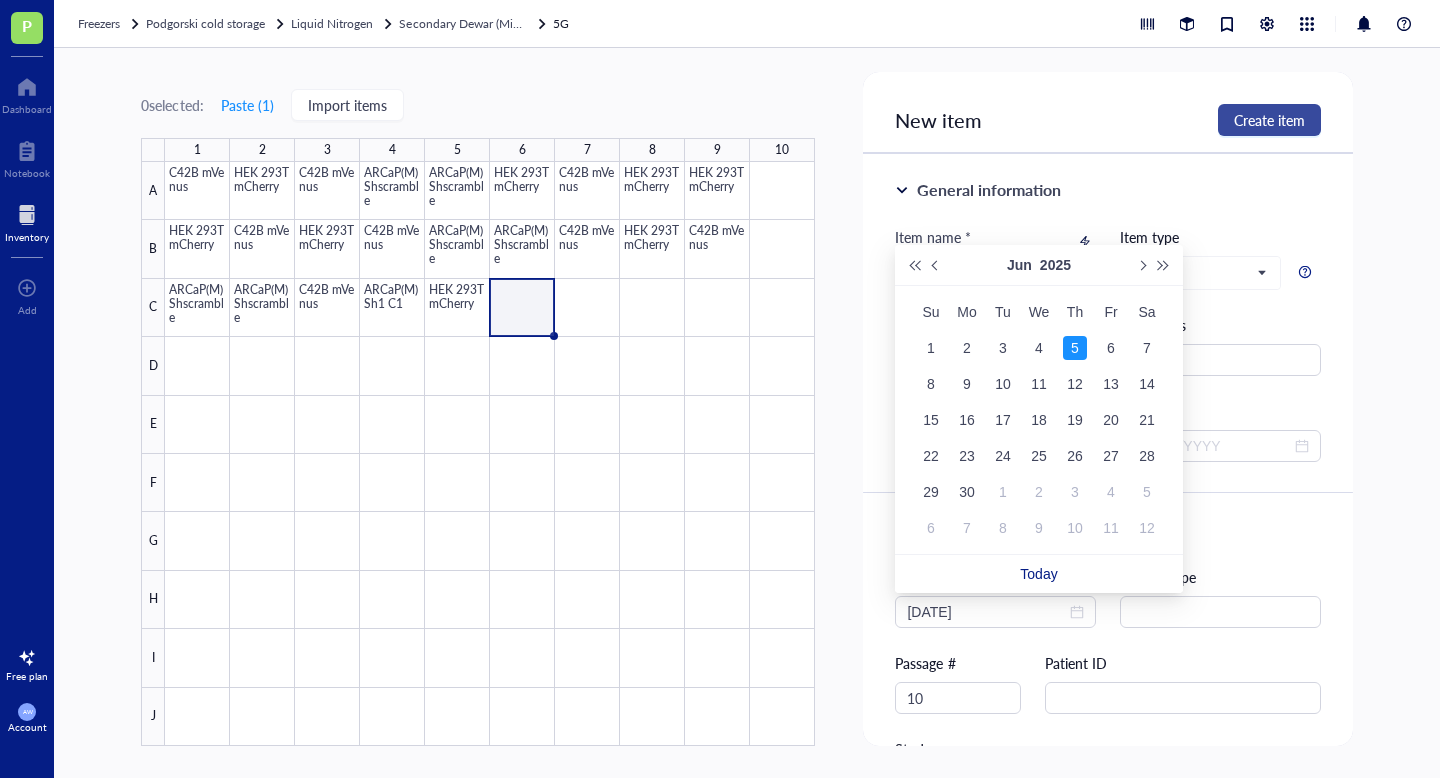 click on "Create item" at bounding box center [1269, 120] 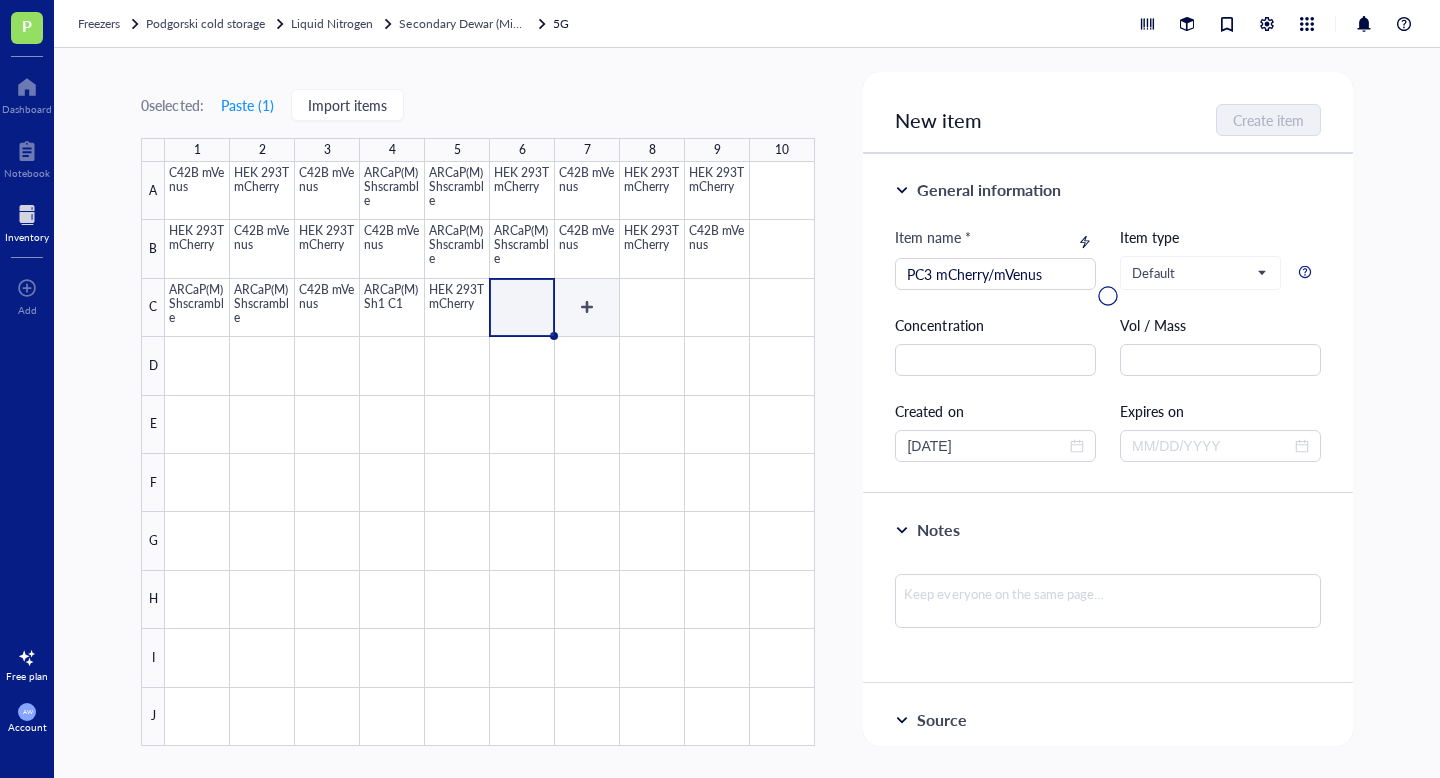 click at bounding box center [490, 454] 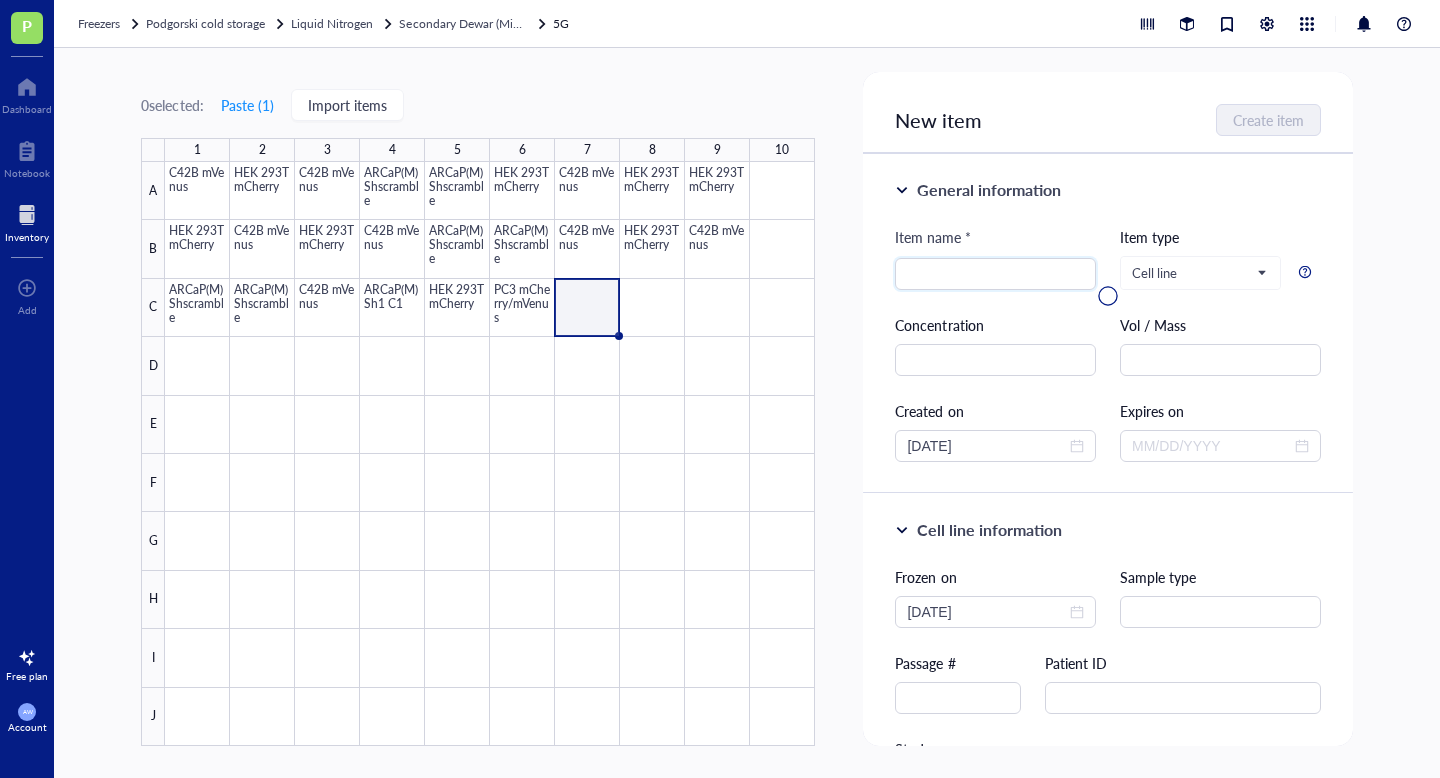 click at bounding box center [1107, 296] 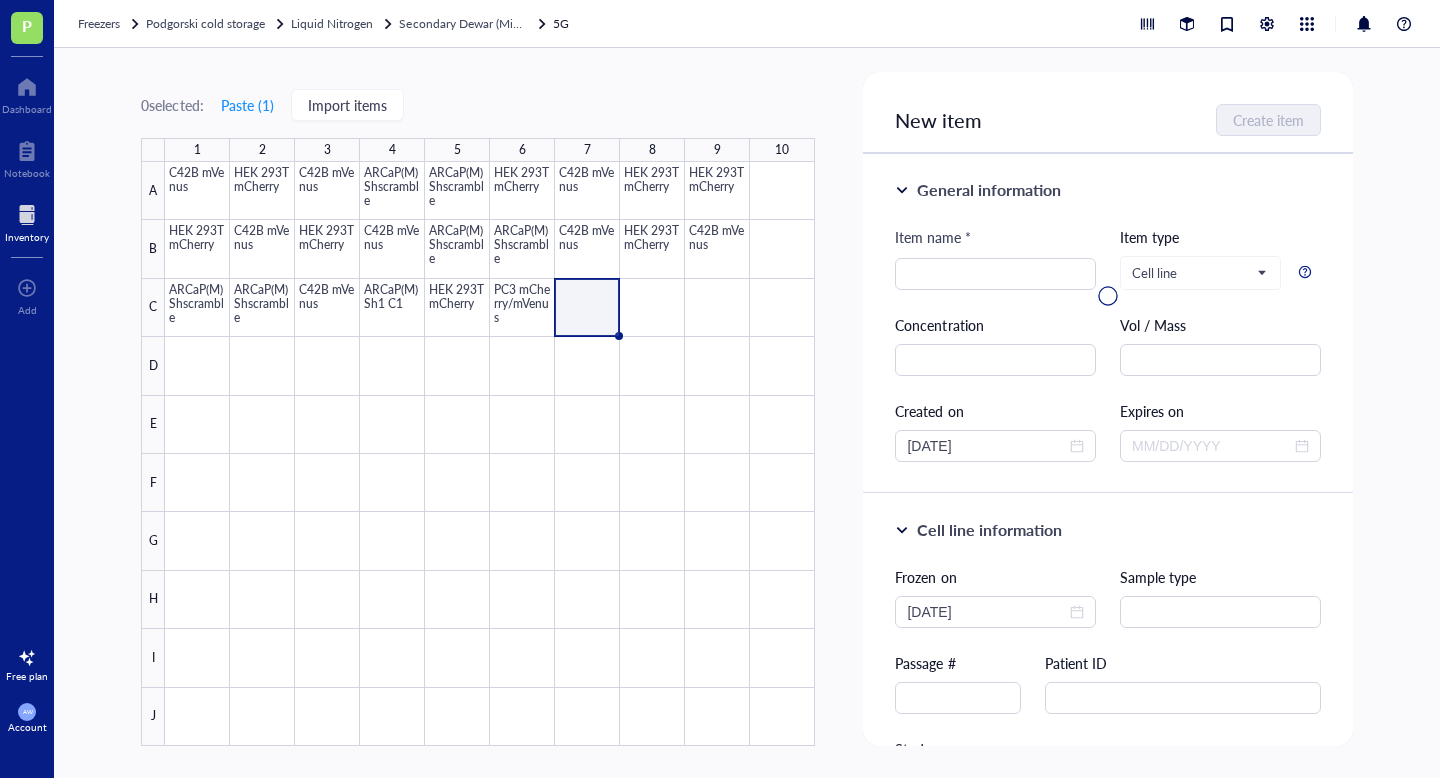 click at bounding box center (1107, 296) 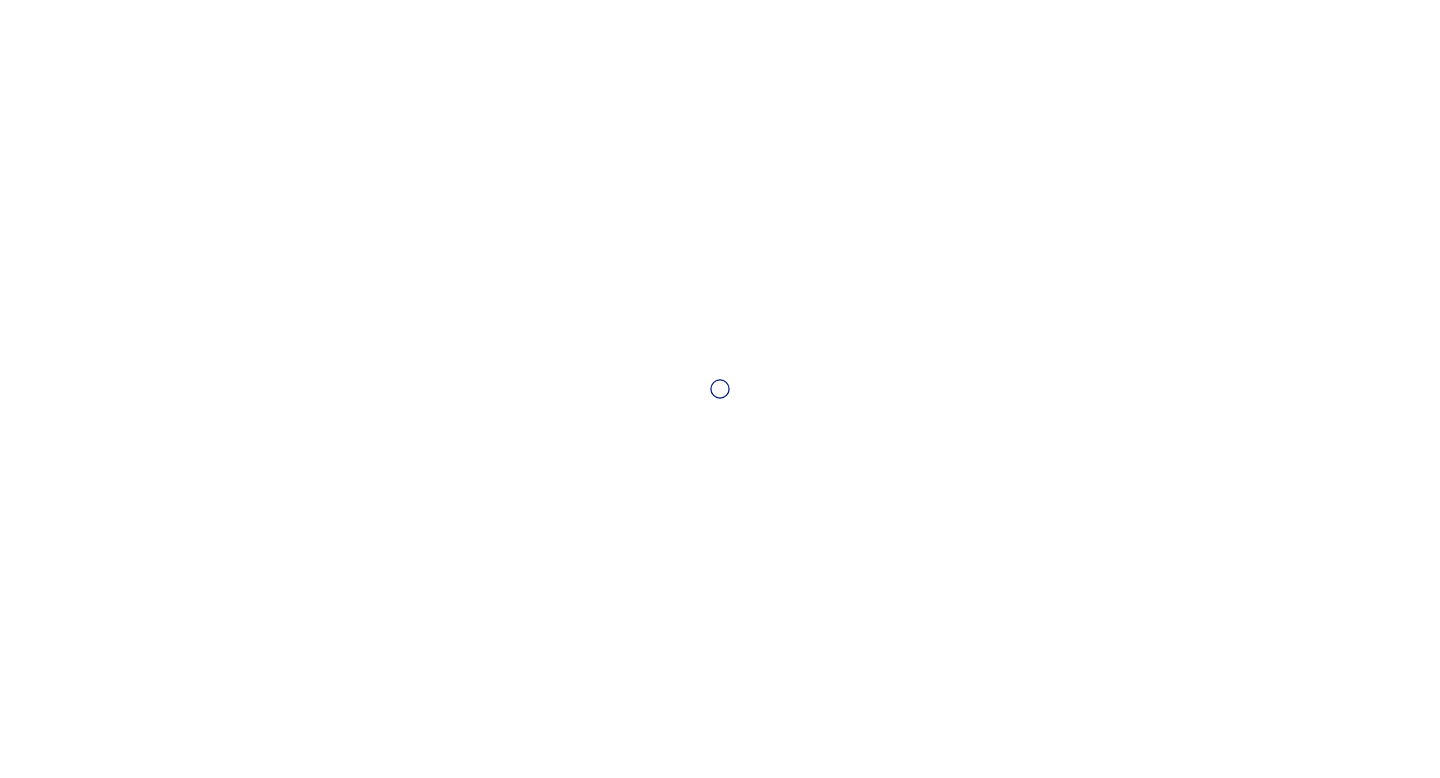 scroll, scrollTop: 0, scrollLeft: 0, axis: both 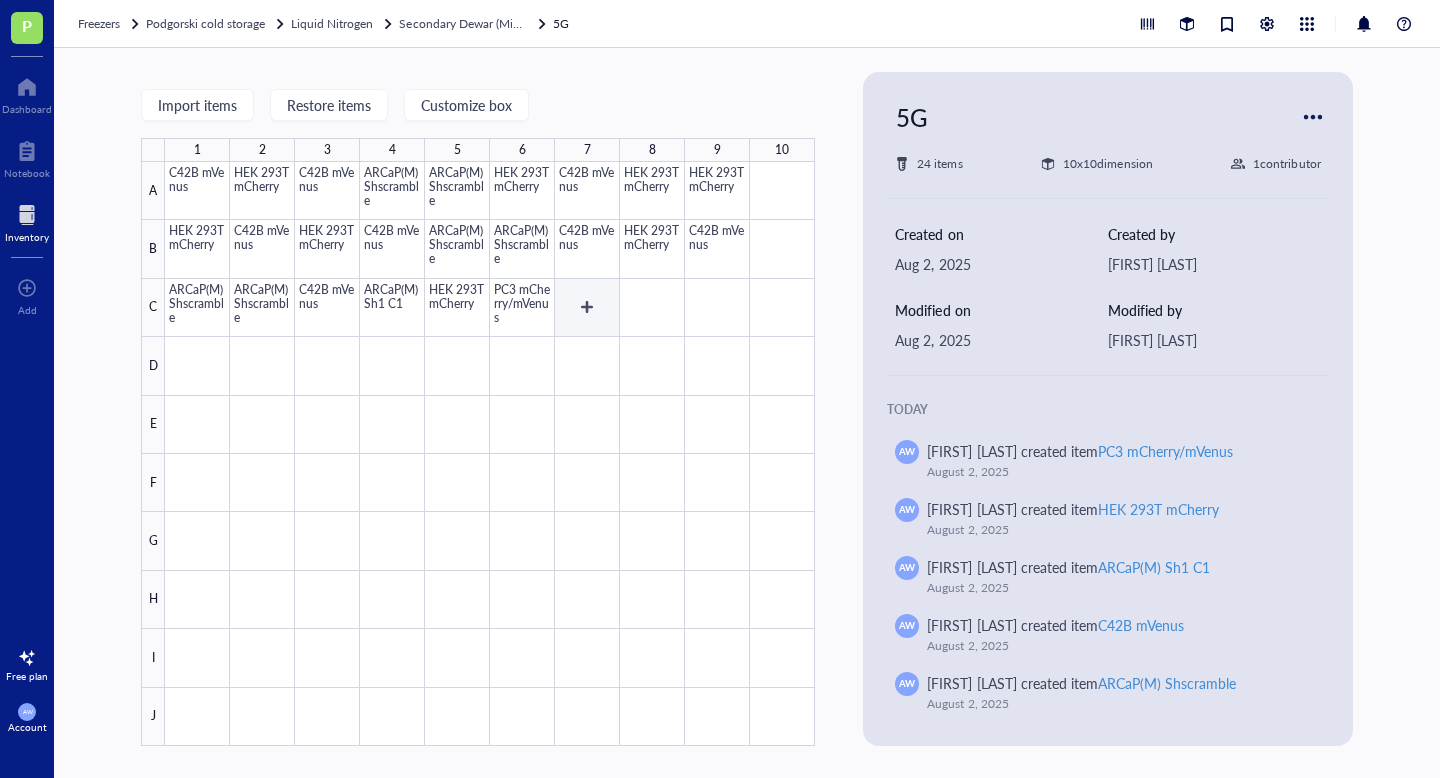 click at bounding box center [490, 454] 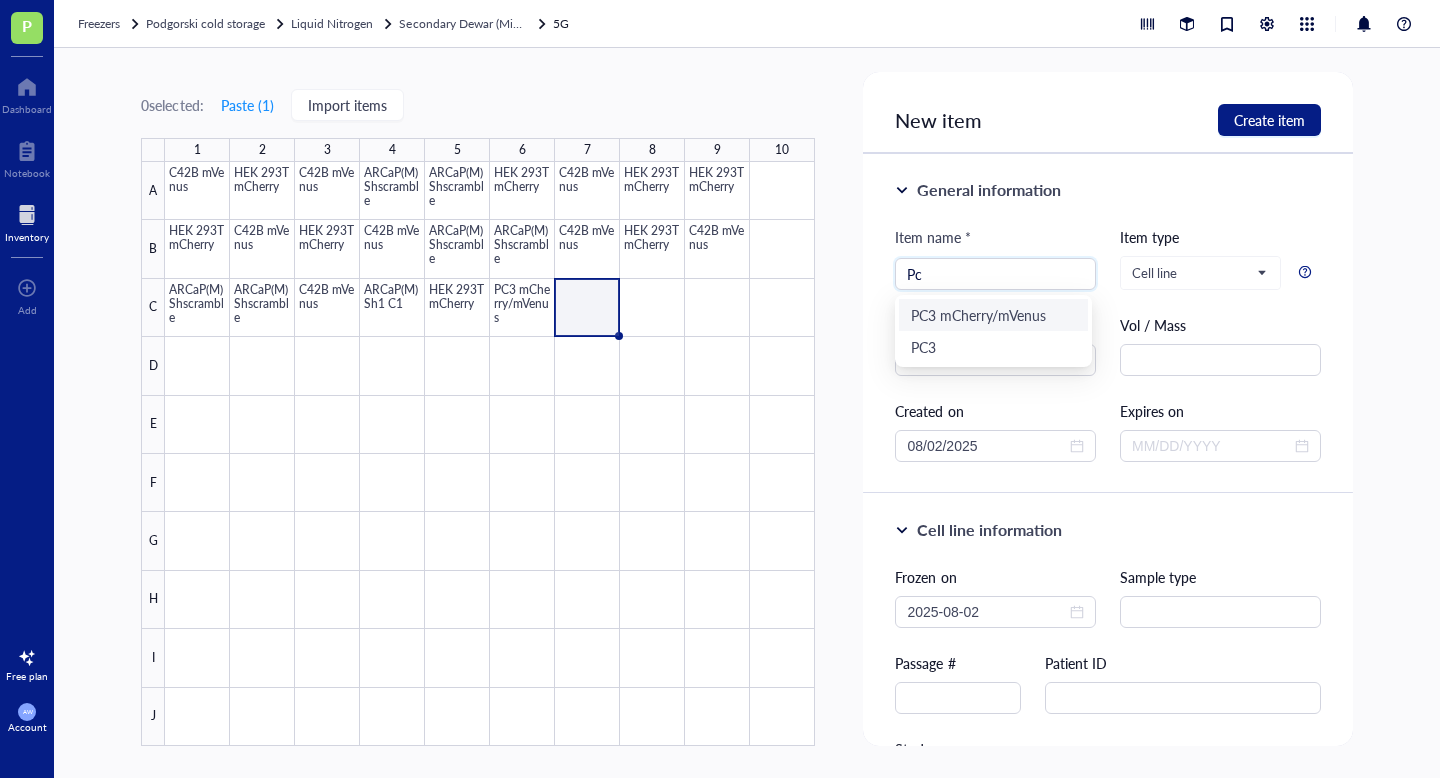 click on "PC3 mCherry/mVenus" at bounding box center [993, 315] 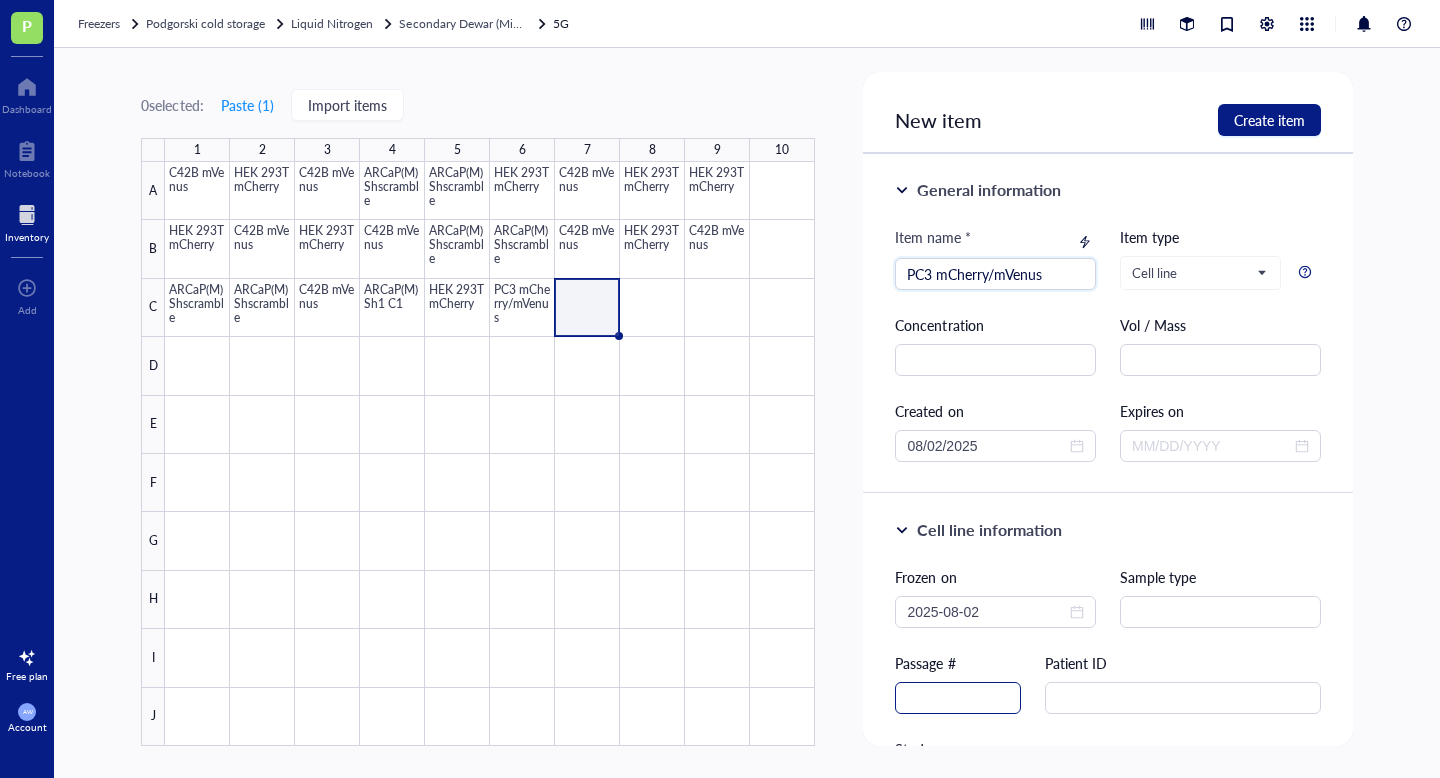 type on "PC3 mCherry/mVenus" 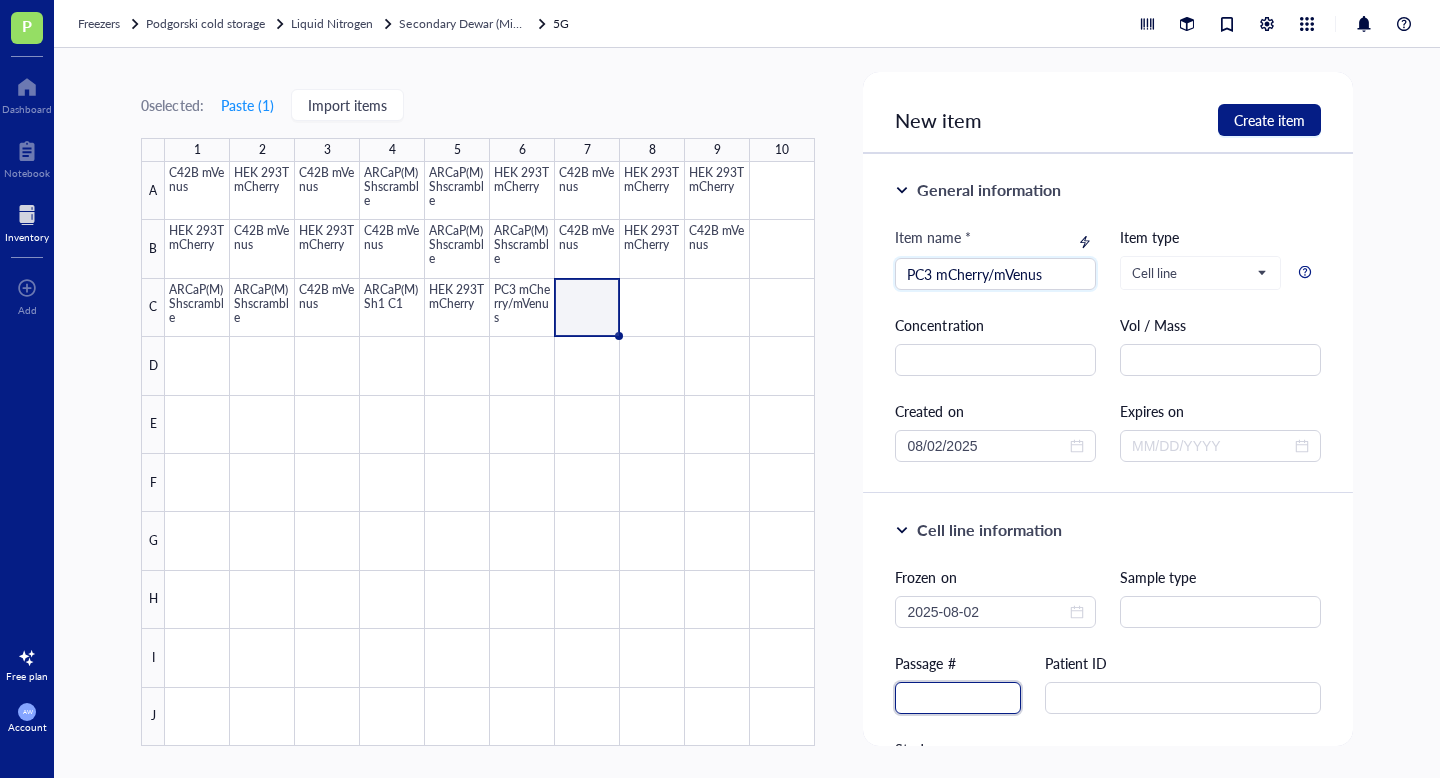 click at bounding box center [958, 698] 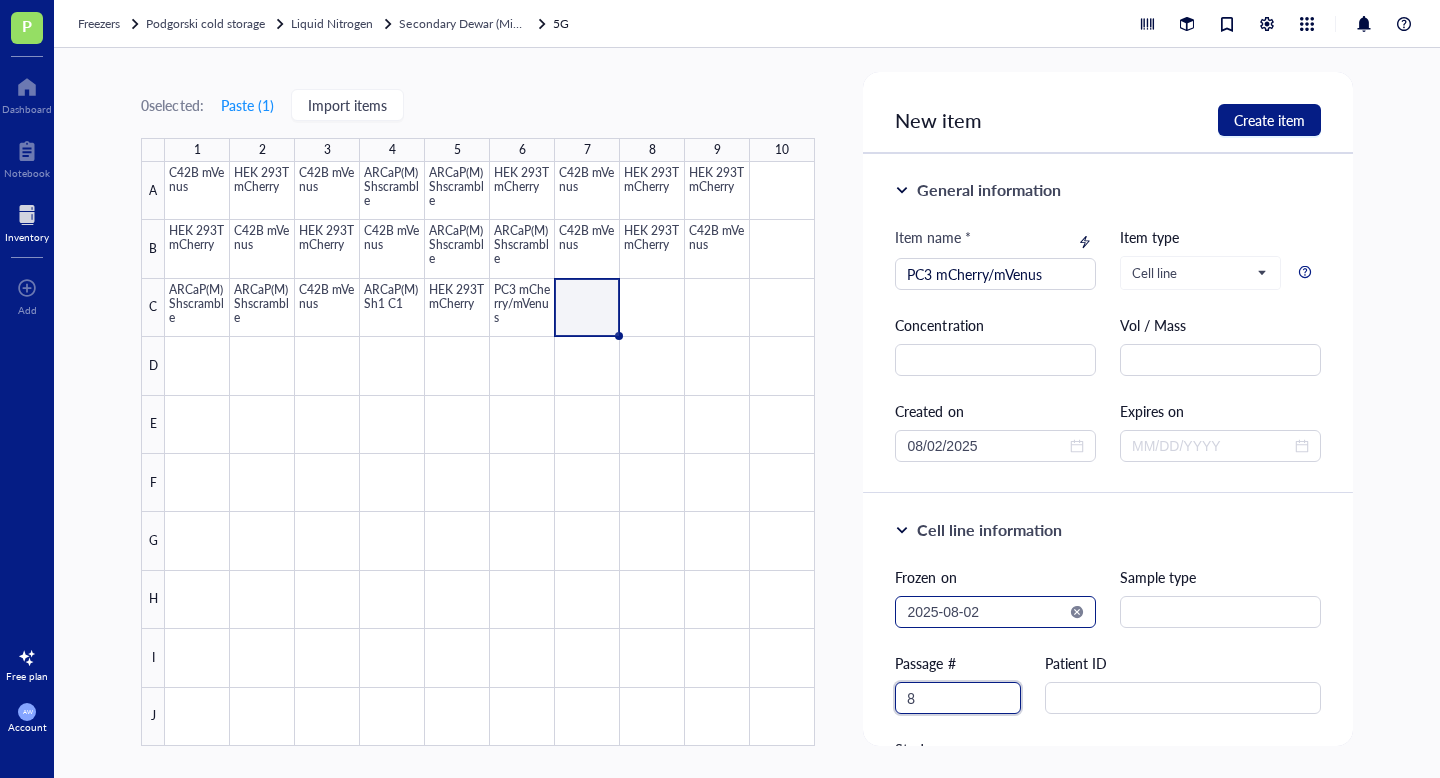 type on "8" 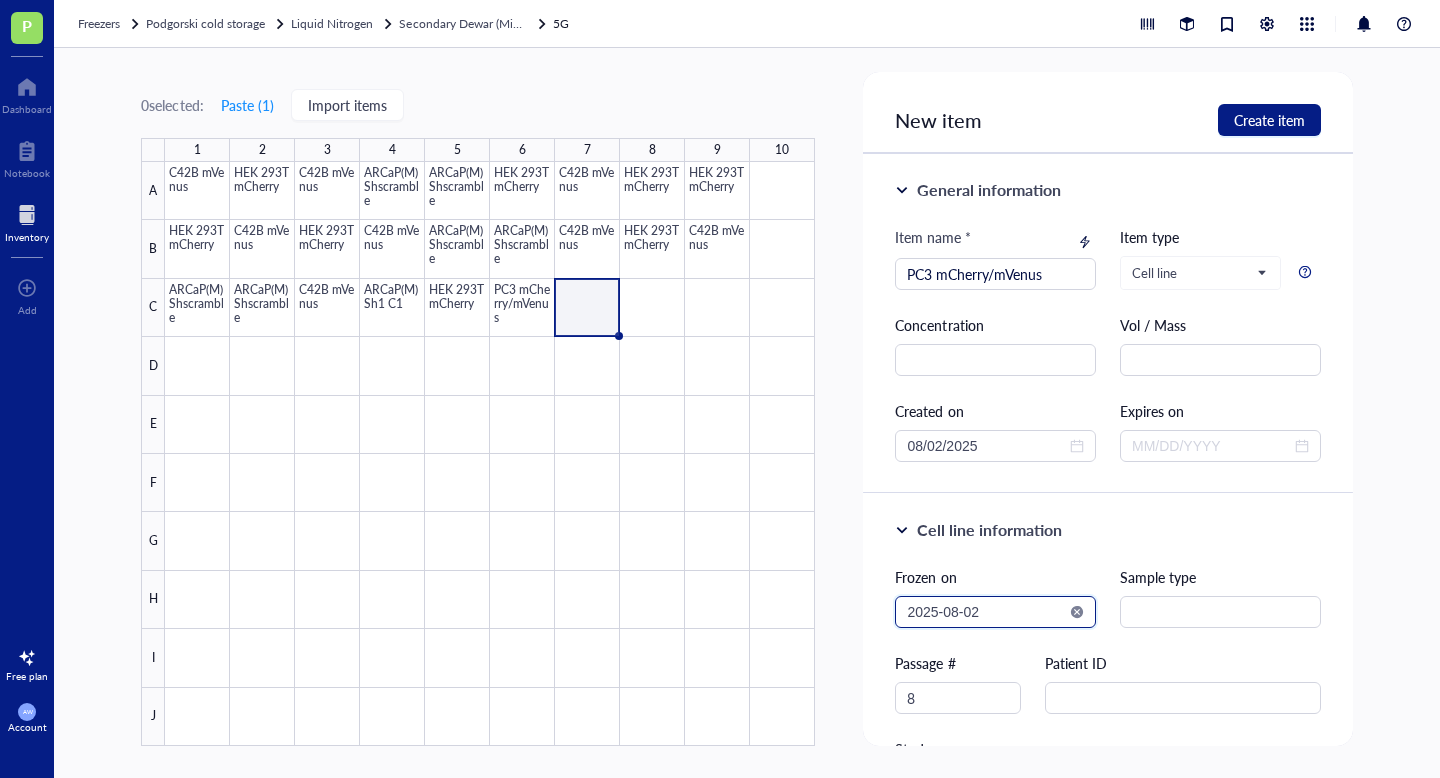 click on "2025-08-02" at bounding box center (986, 612) 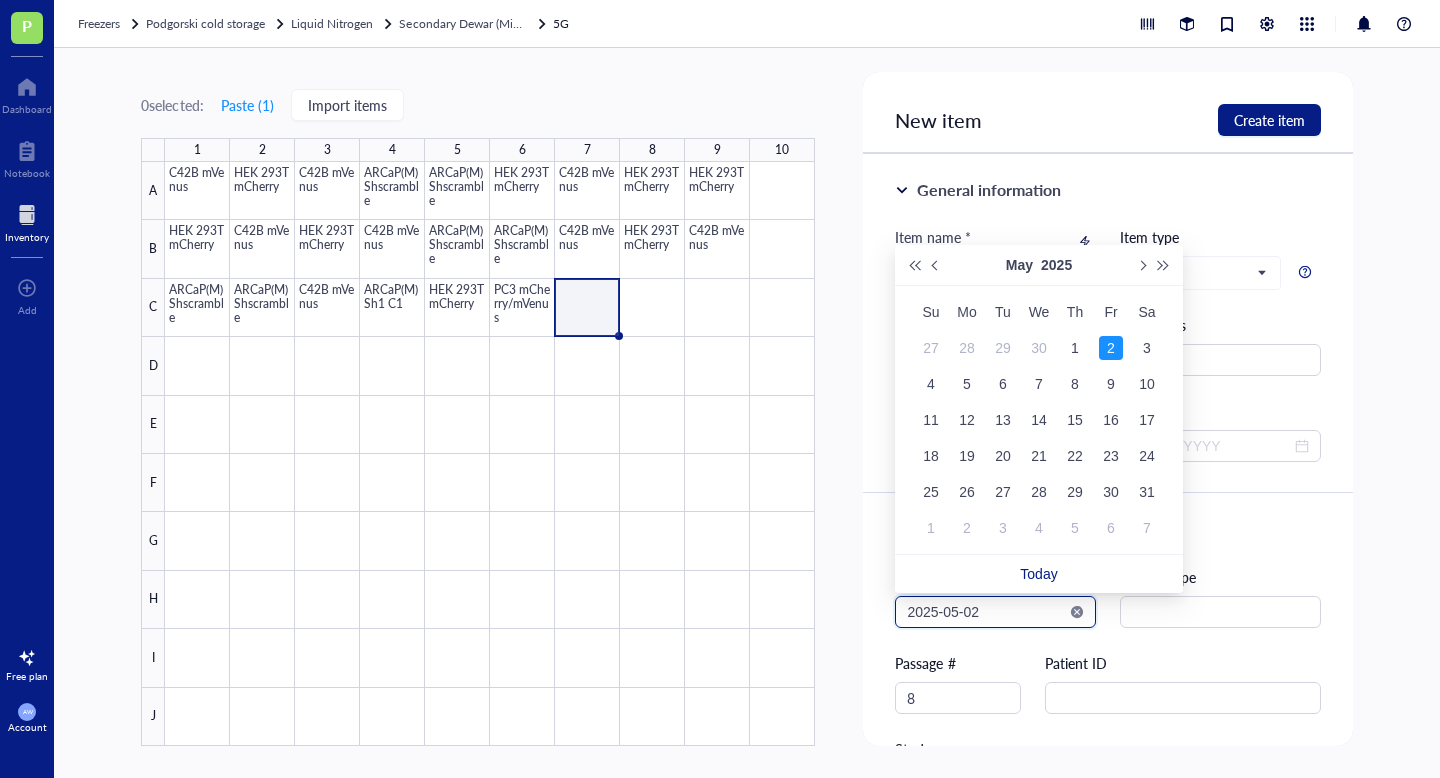 click on "2025-05-02" at bounding box center [986, 612] 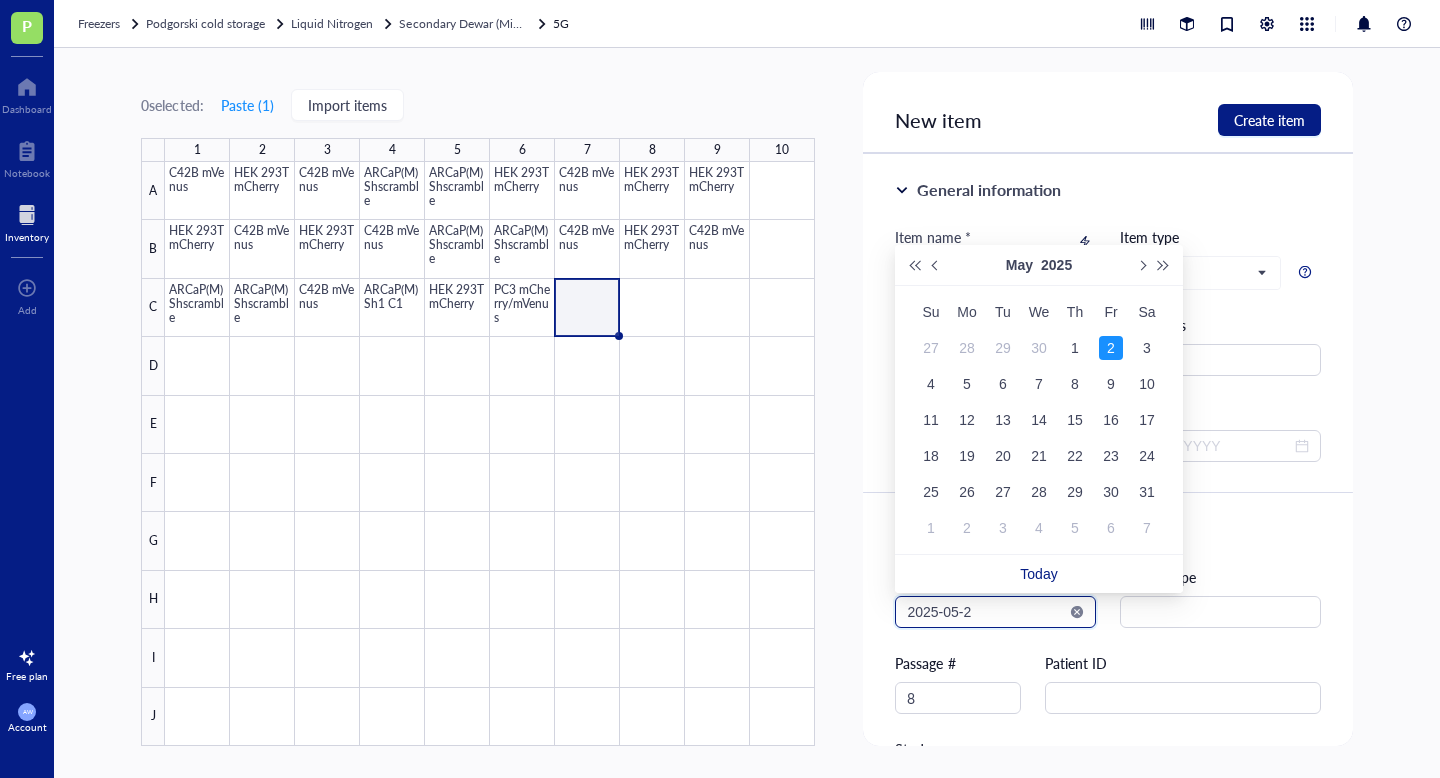 type on "[DATE]" 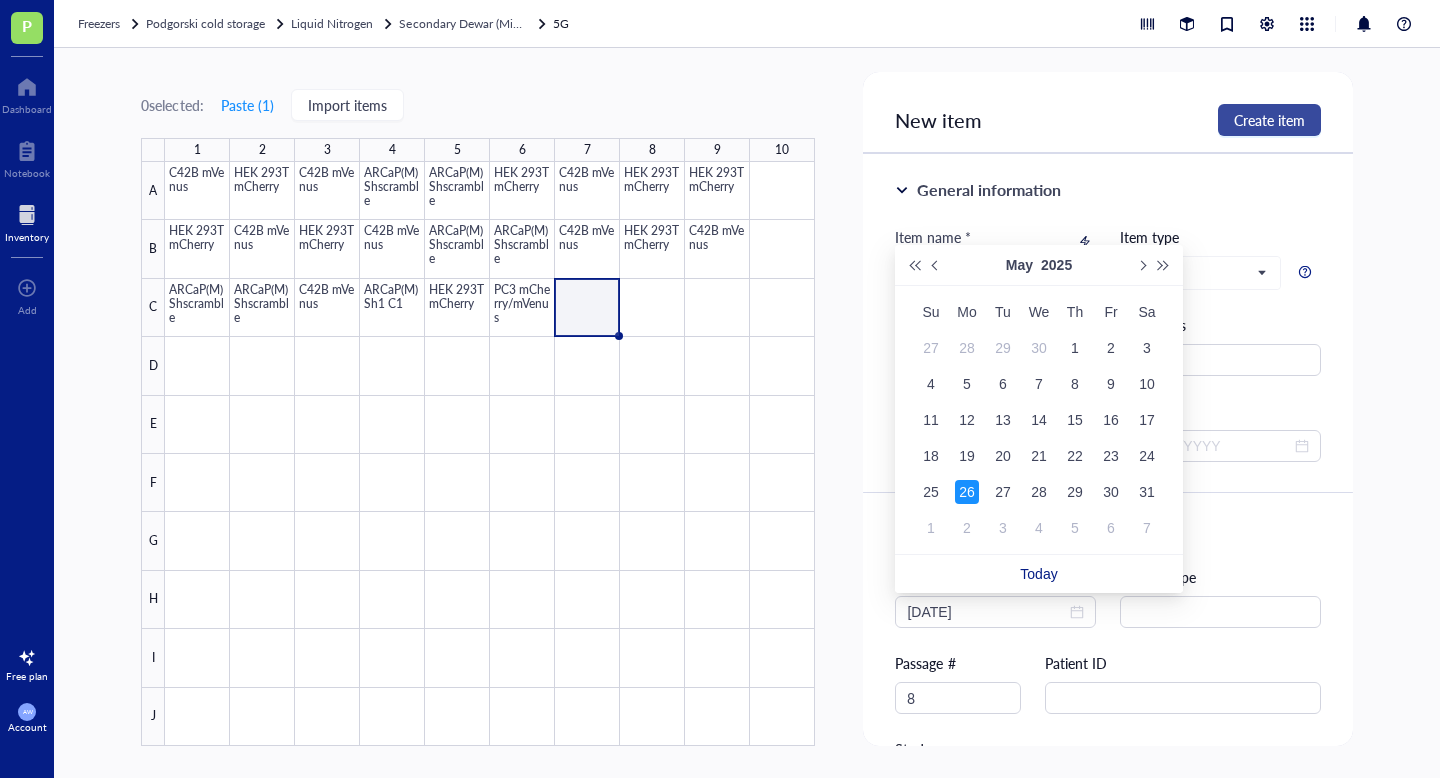 click on "Create item" at bounding box center [1269, 120] 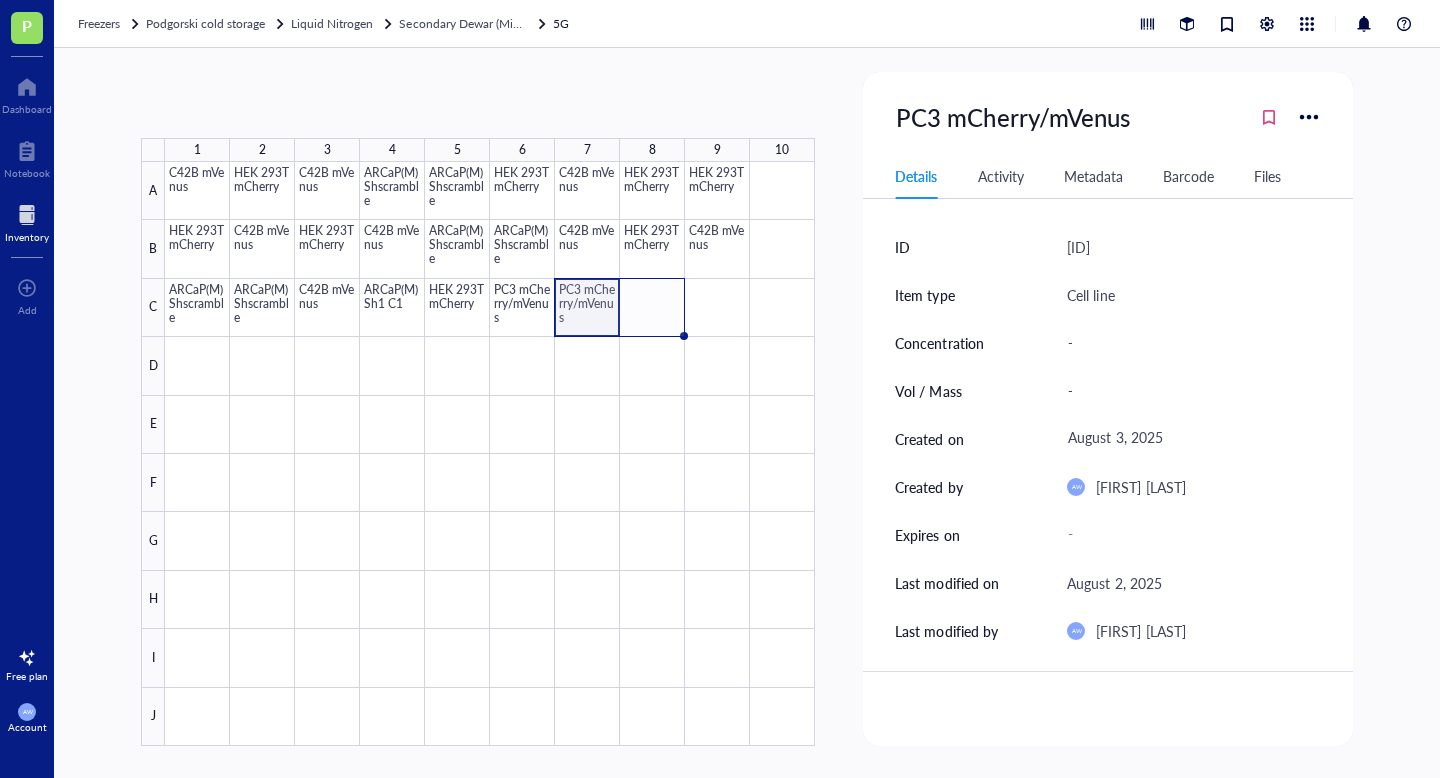 drag, startPoint x: 618, startPoint y: 333, endPoint x: 655, endPoint y: 331, distance: 37.054016 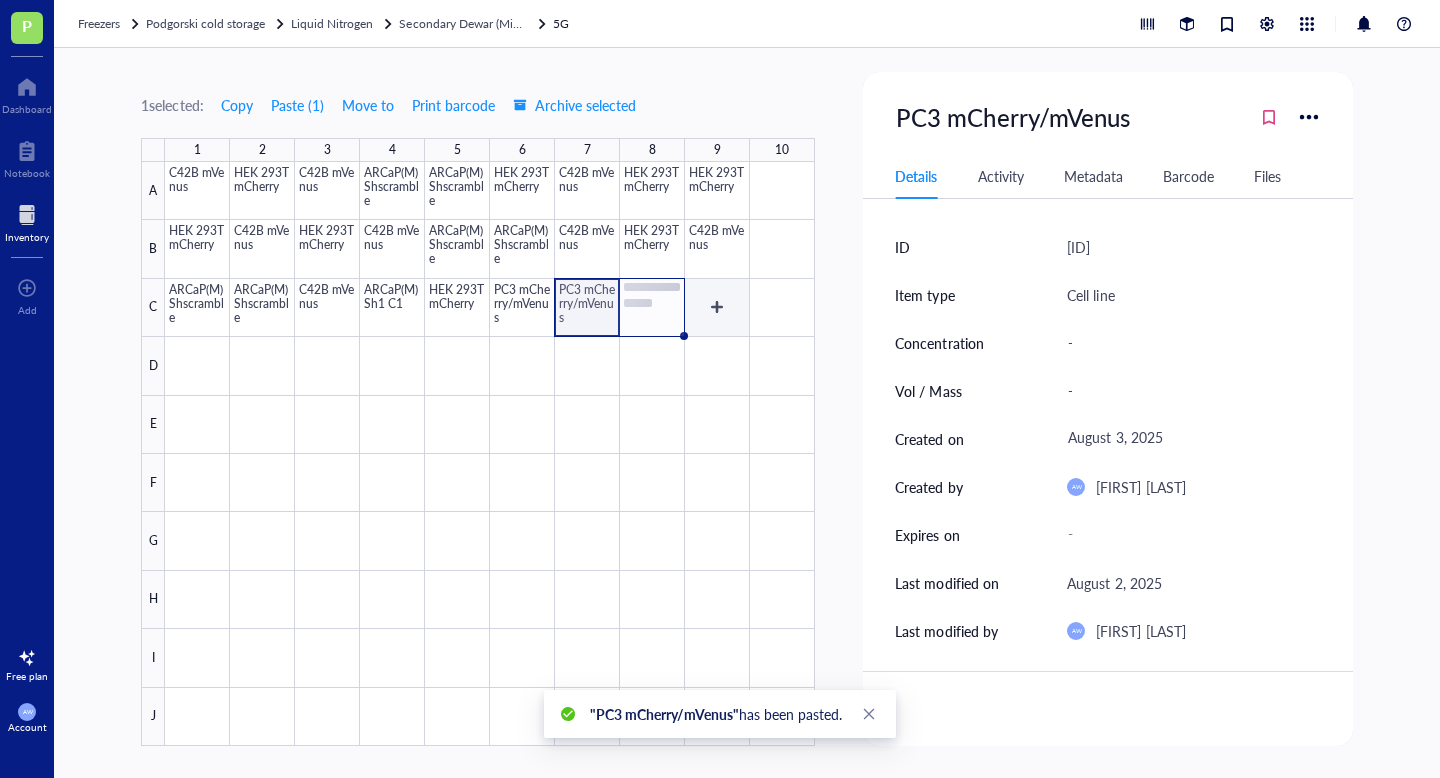 click at bounding box center [490, 454] 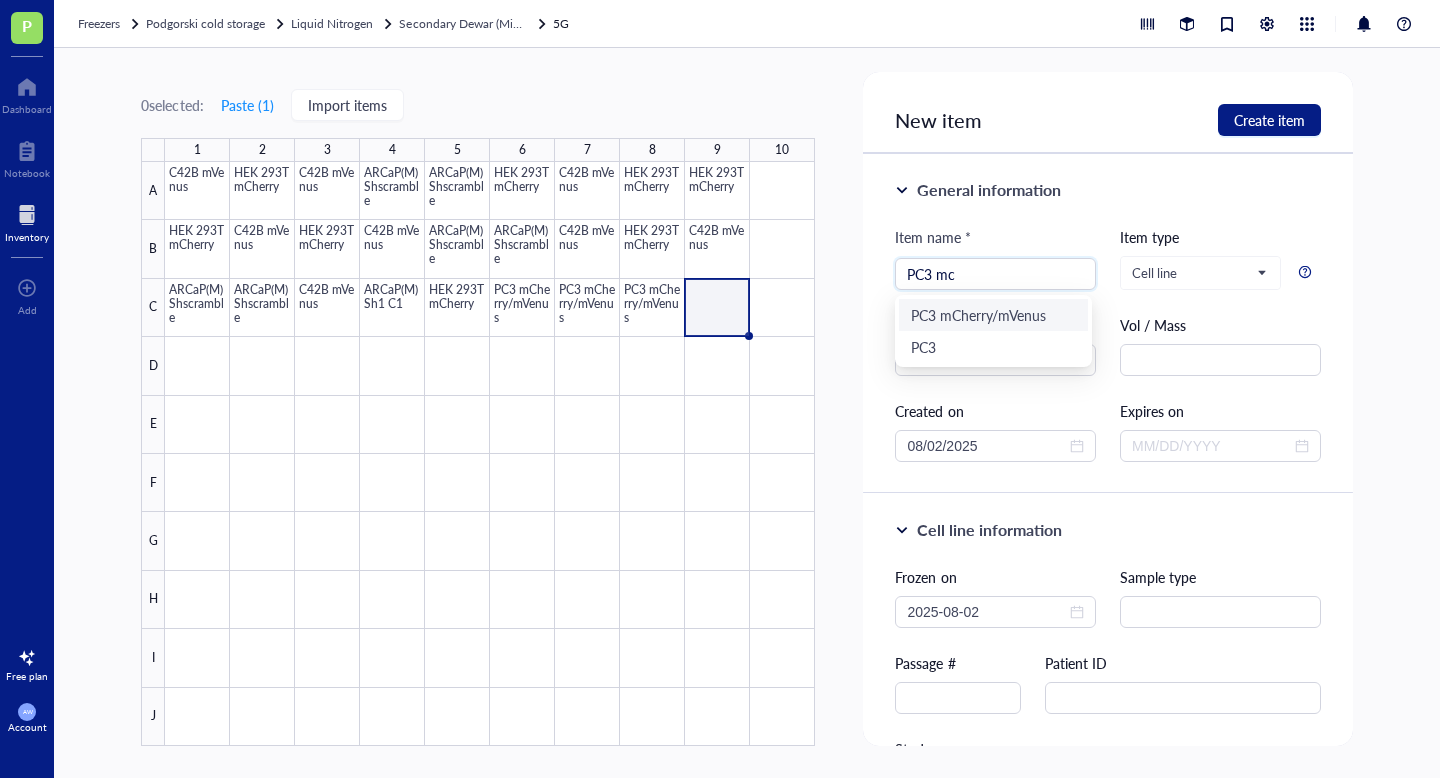 click on "PC3 mCherry/mVenus" at bounding box center (993, 315) 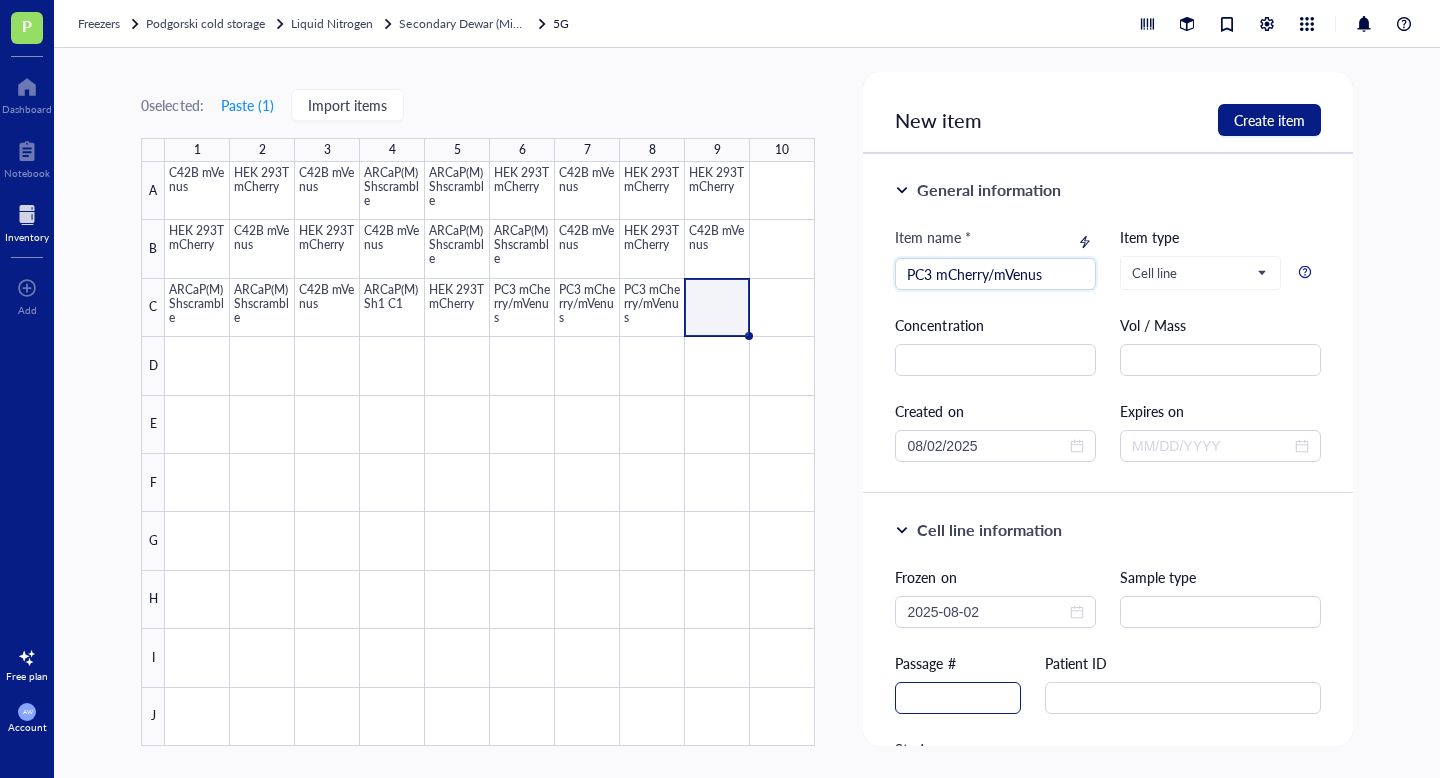 type on "PC3 mCherry/mVenus" 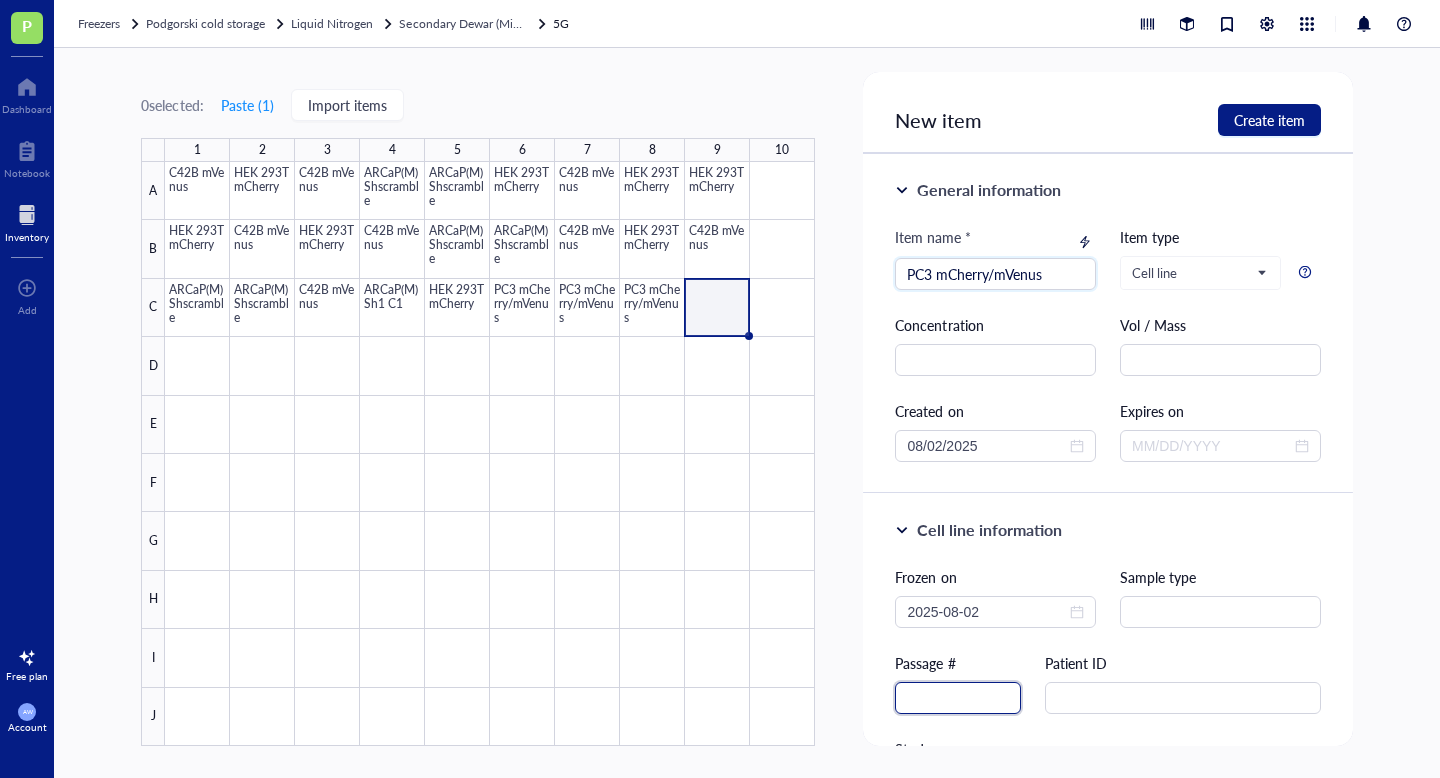 click at bounding box center [958, 698] 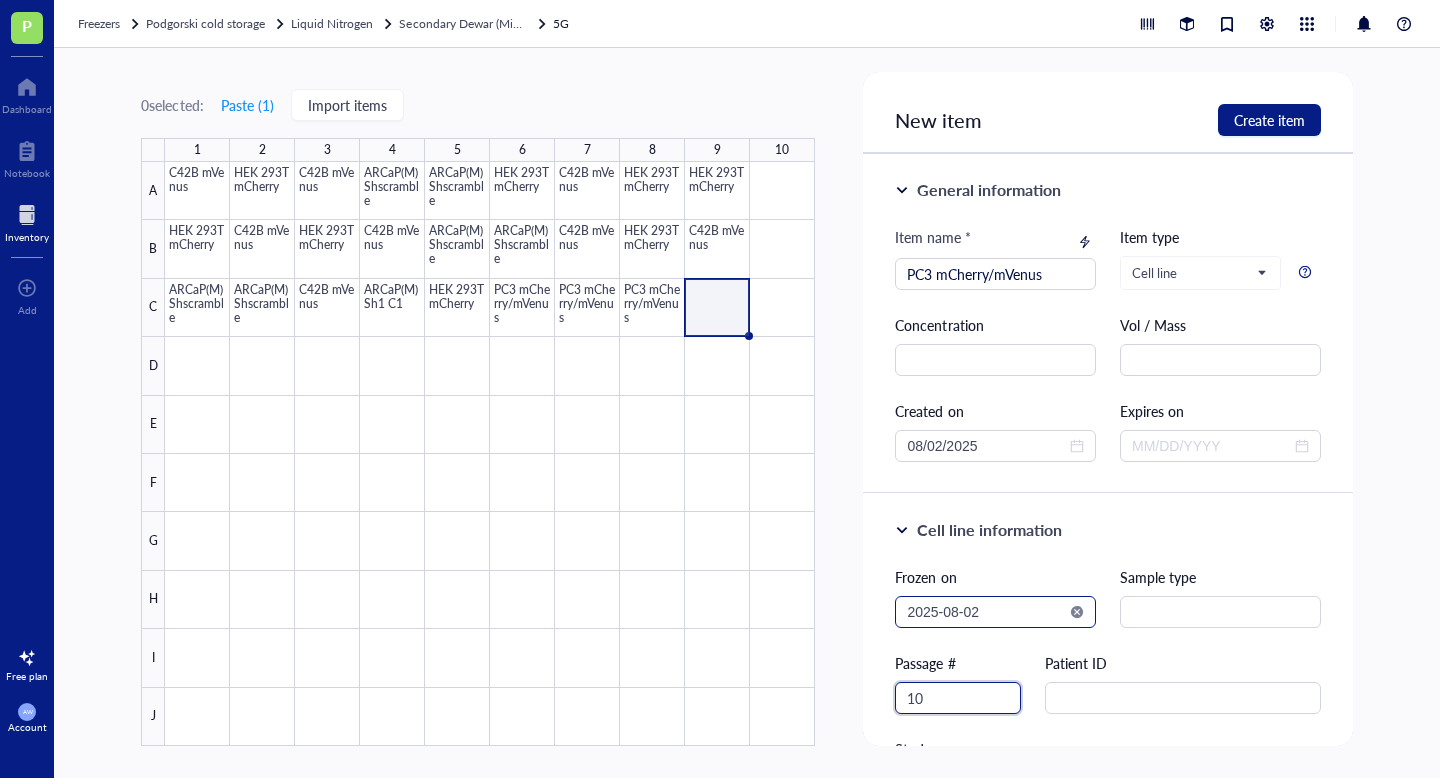 type on "10" 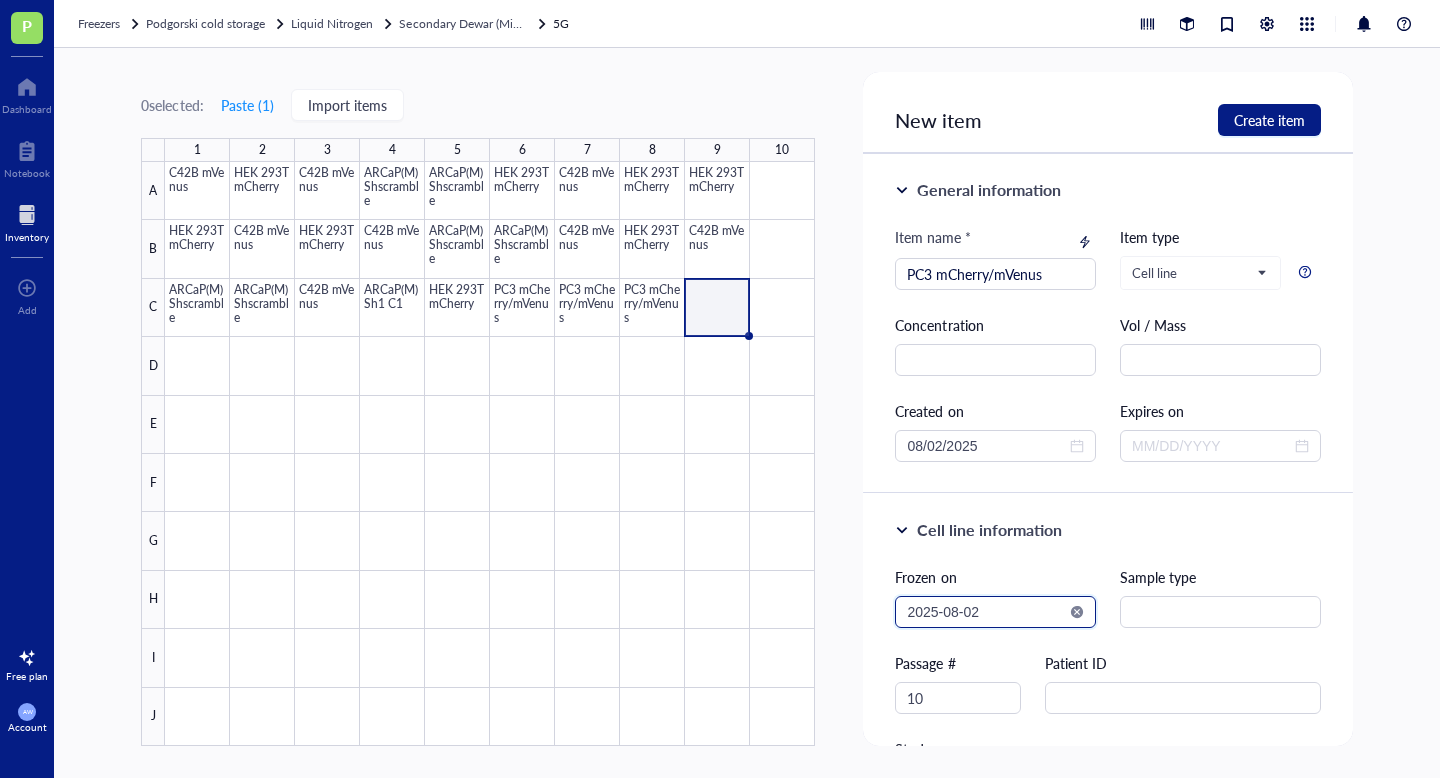 click on "2025-08-02" at bounding box center [986, 612] 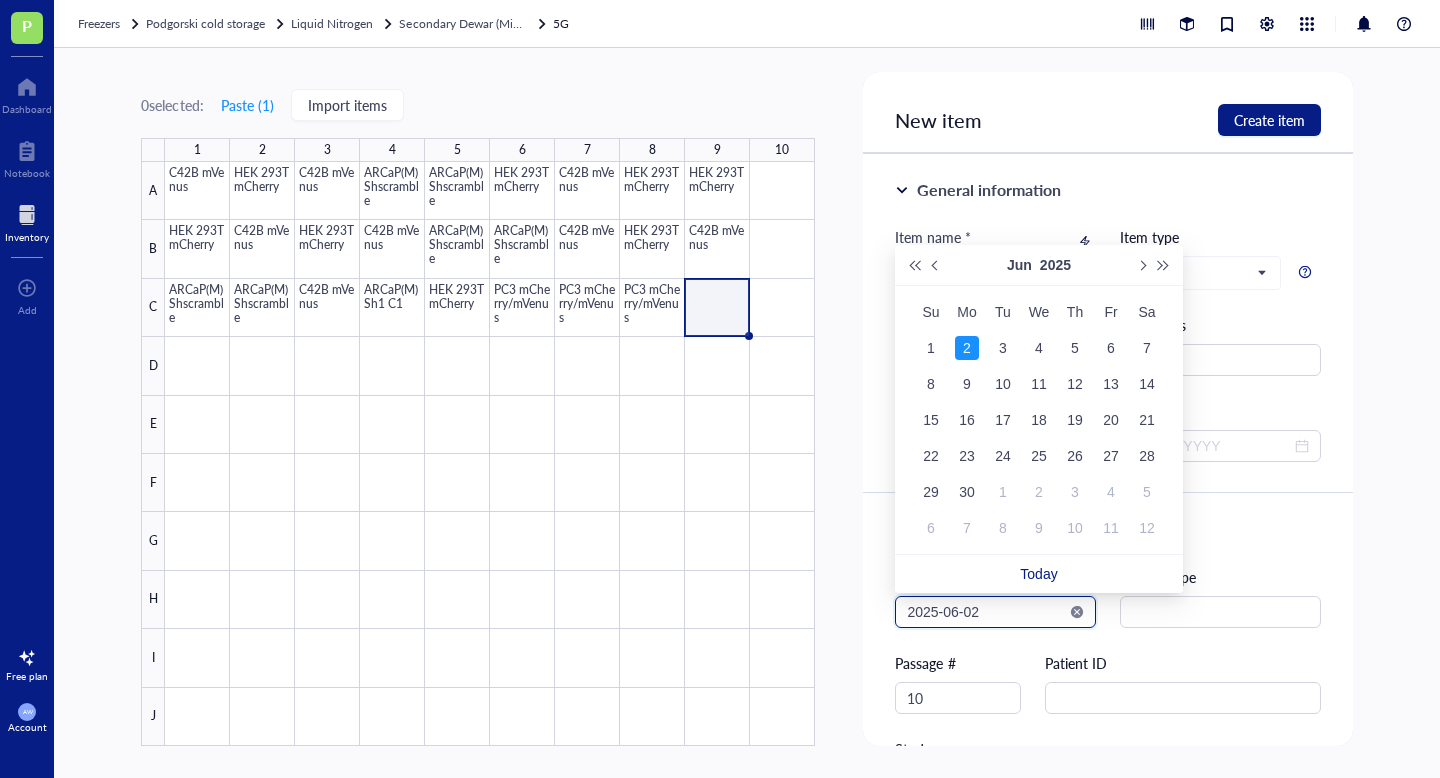 click on "2025-06-02" at bounding box center [986, 612] 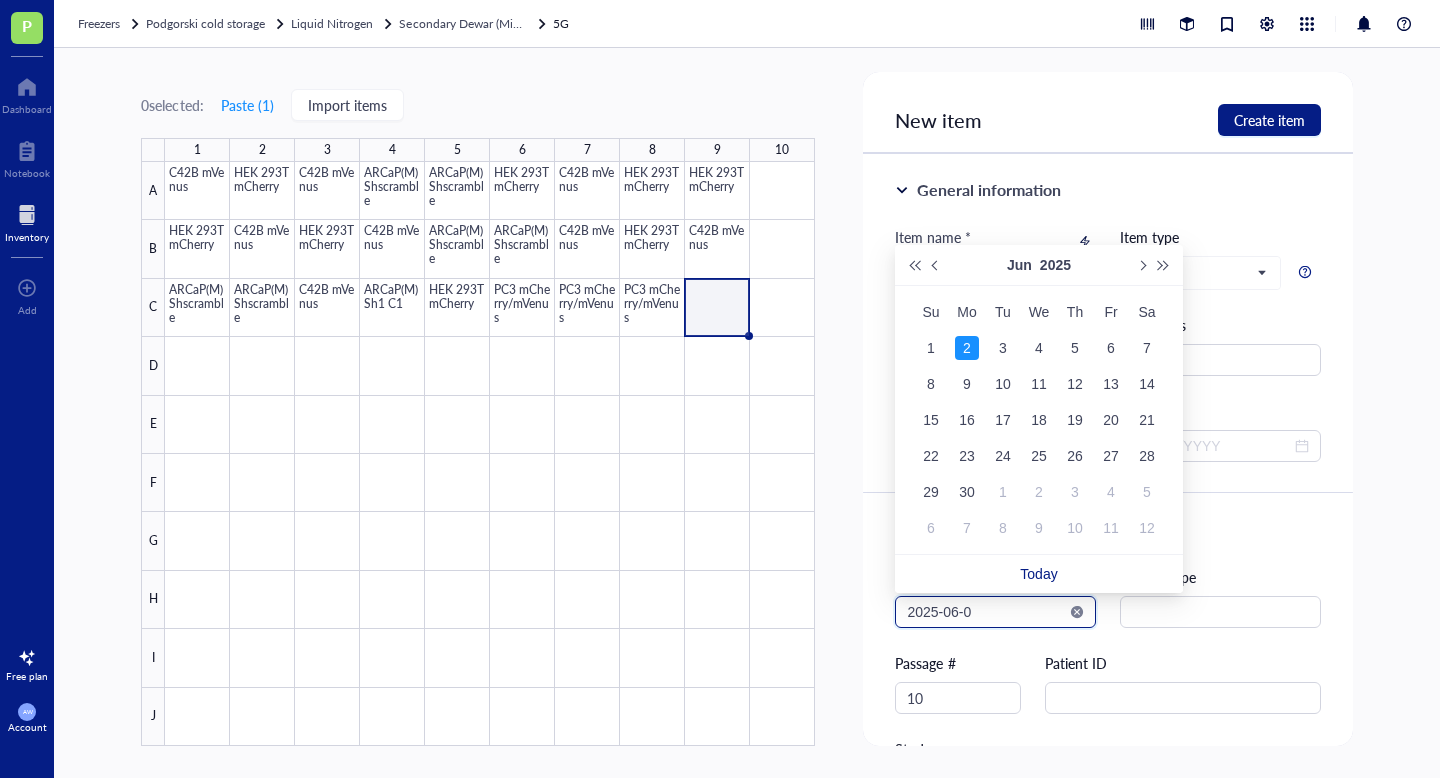 type on "2025-06-05" 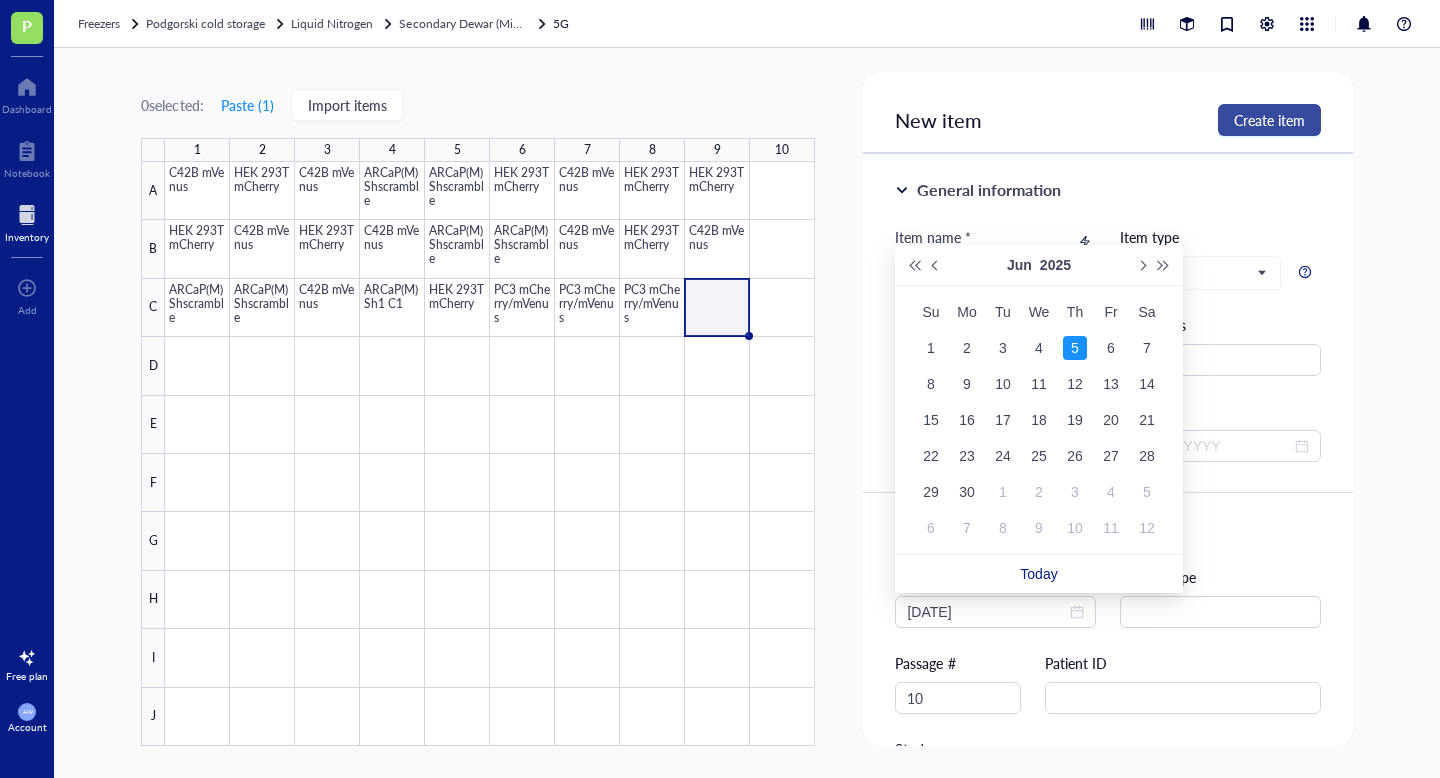 click on "Create item" at bounding box center [1269, 120] 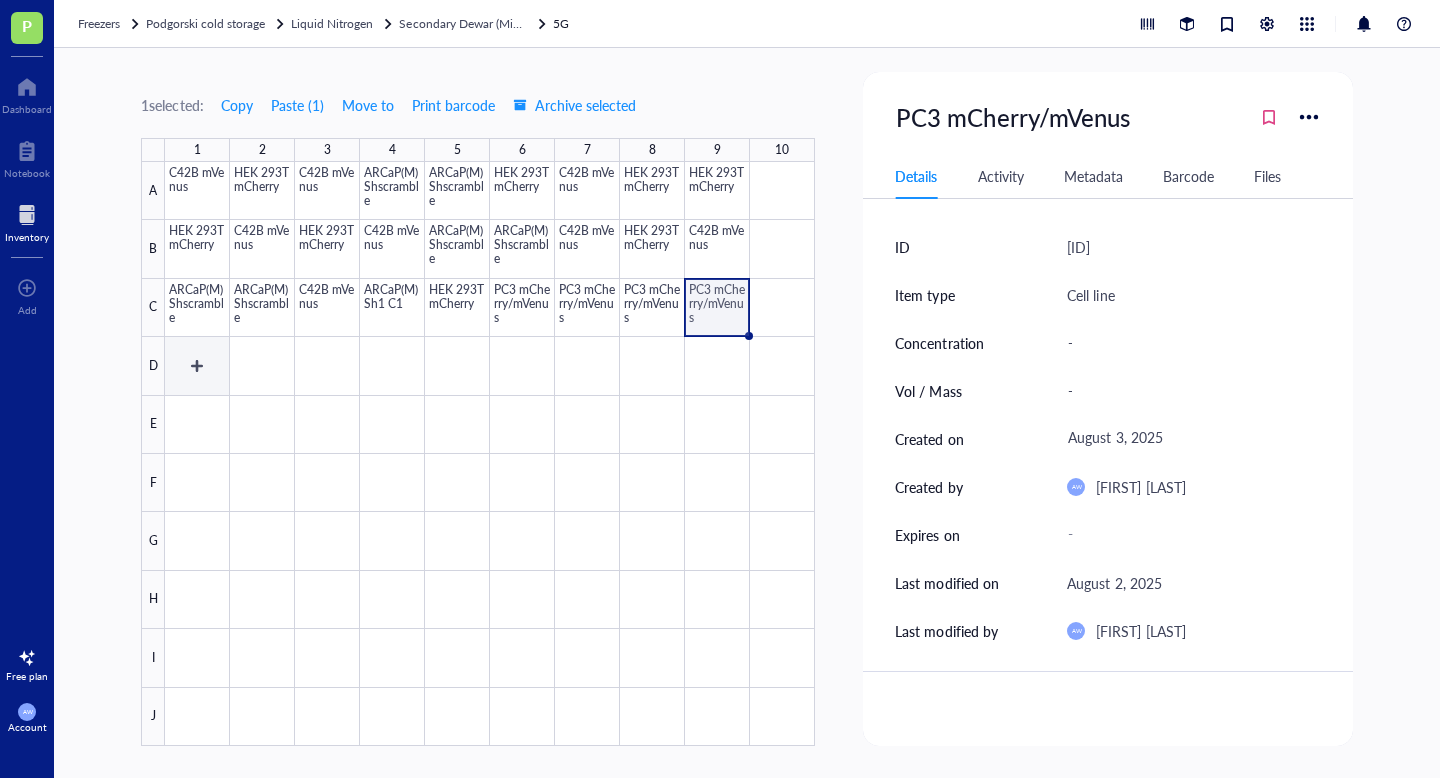 click at bounding box center [490, 454] 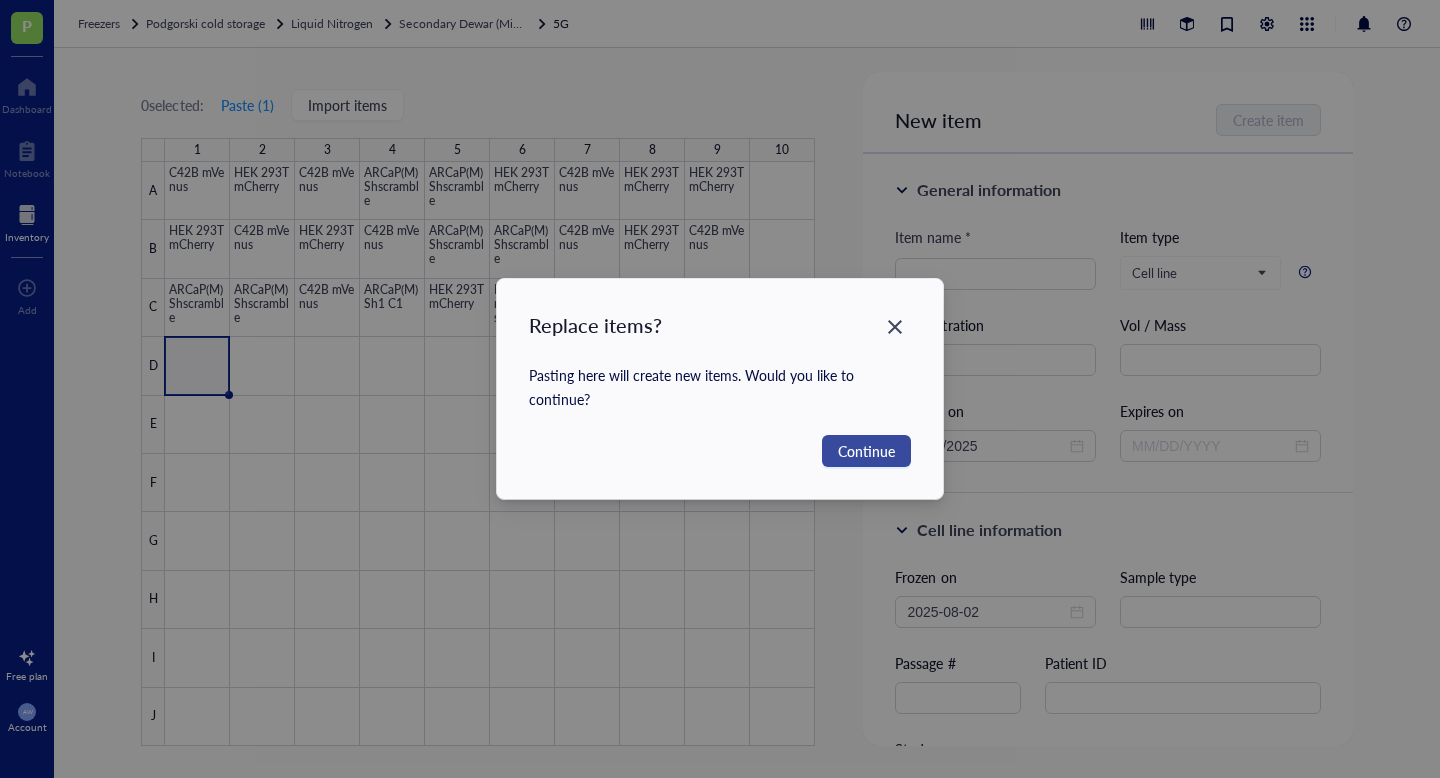 click on "Continue" at bounding box center [866, 451] 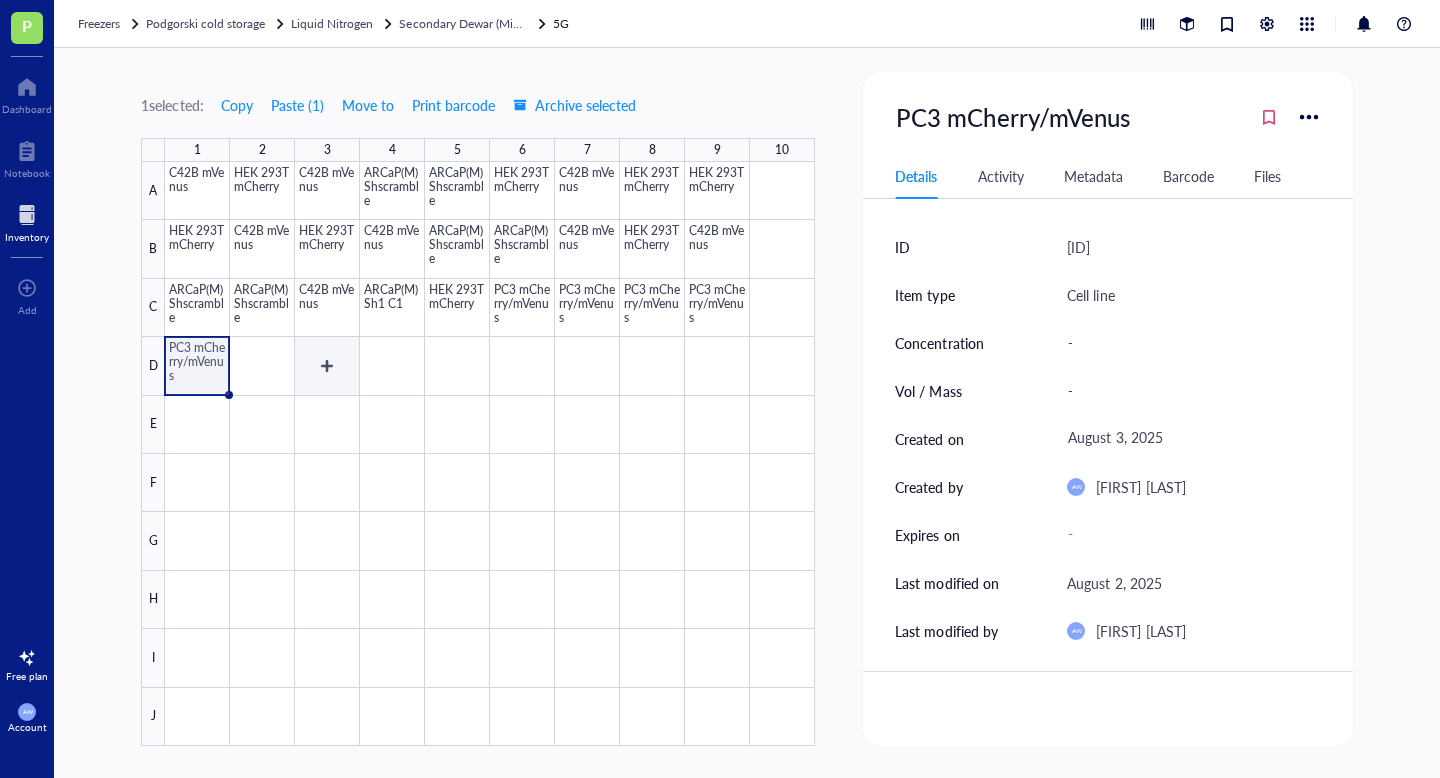 click at bounding box center (490, 454) 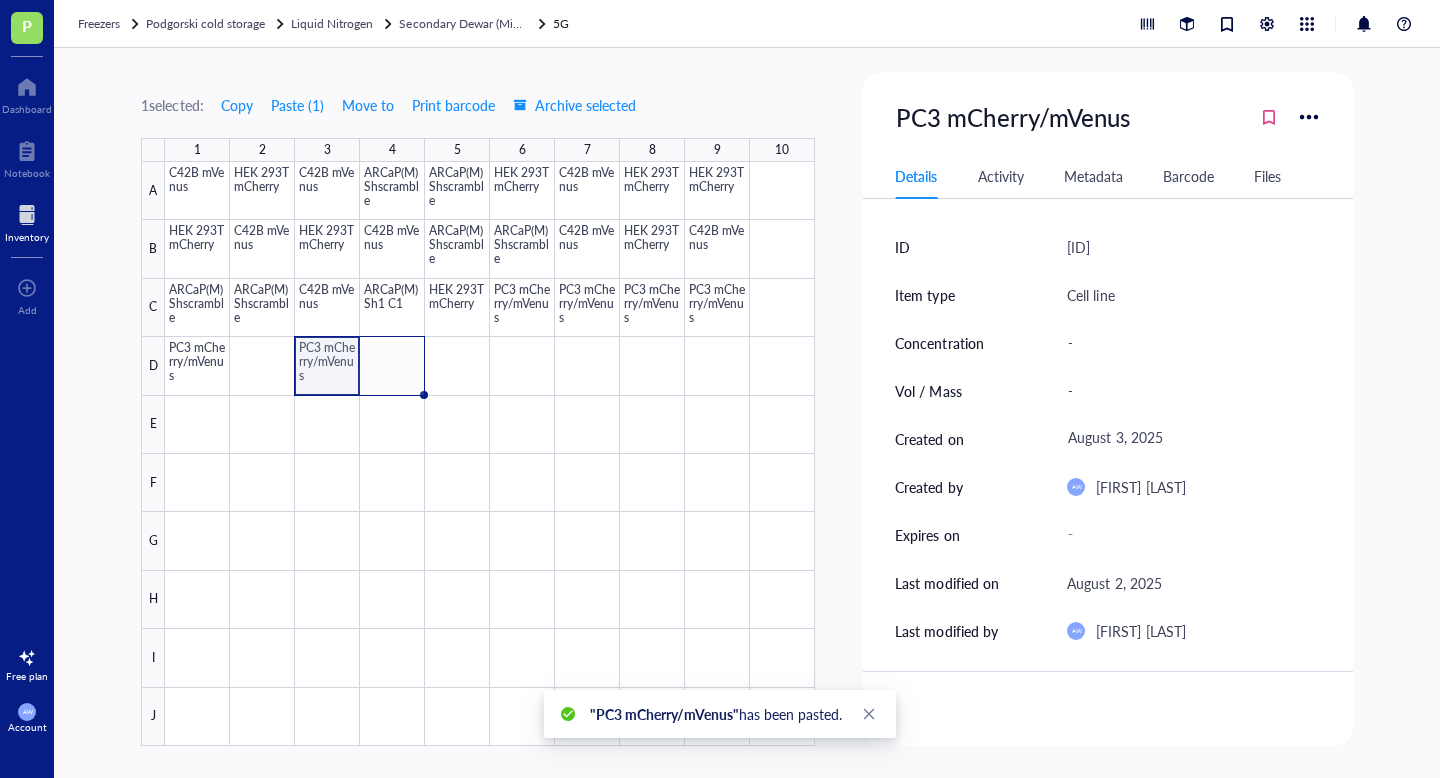click at bounding box center [490, 454] 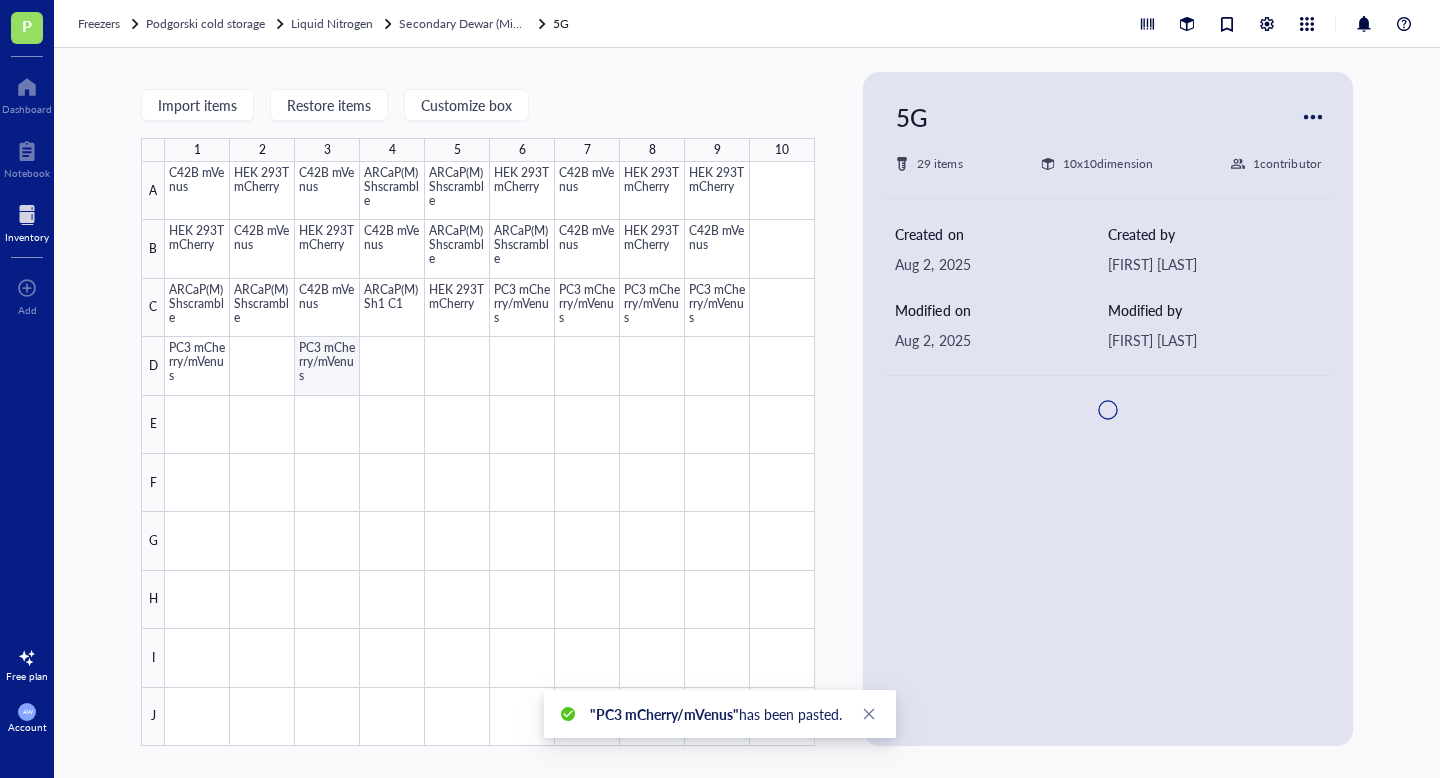 click at bounding box center [490, 454] 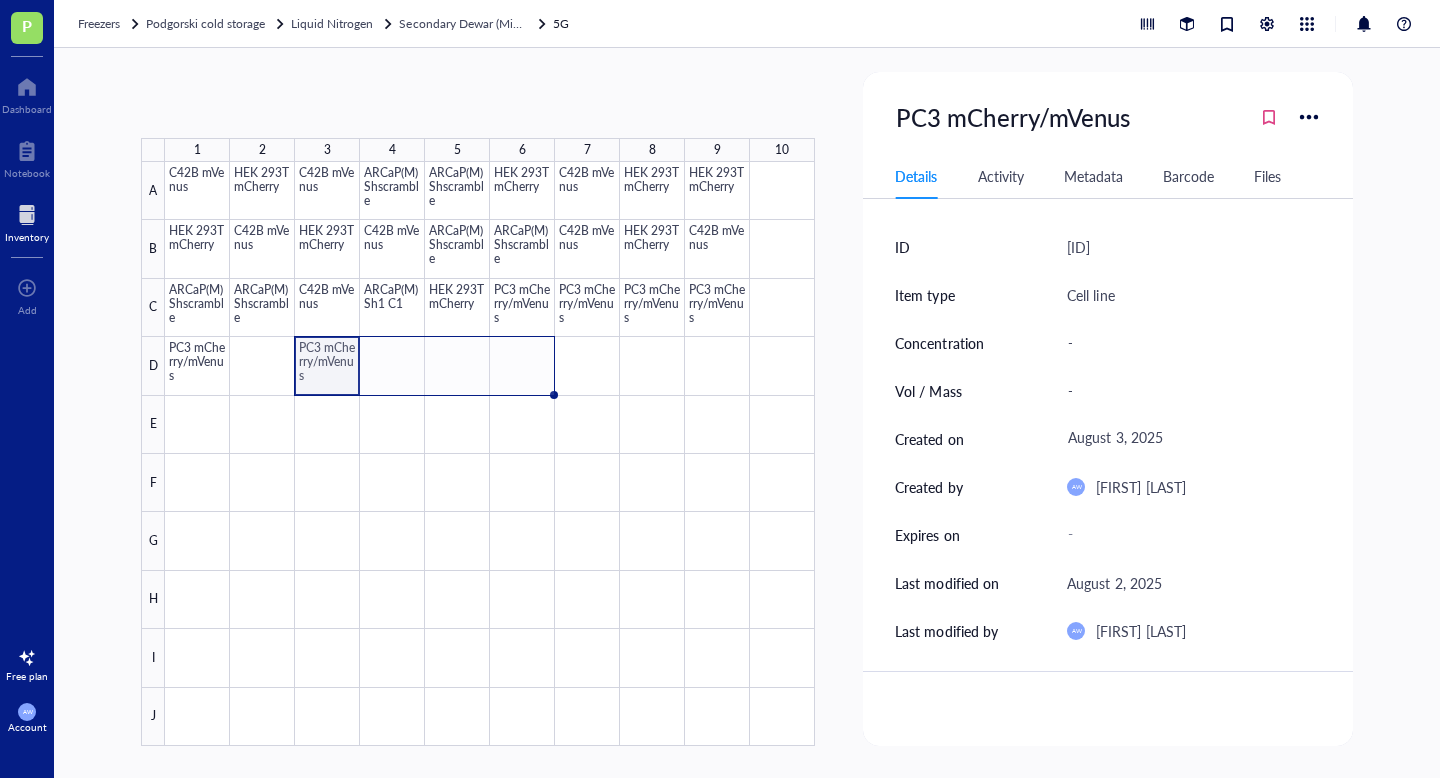 drag, startPoint x: 359, startPoint y: 392, endPoint x: 507, endPoint y: 391, distance: 148.00337 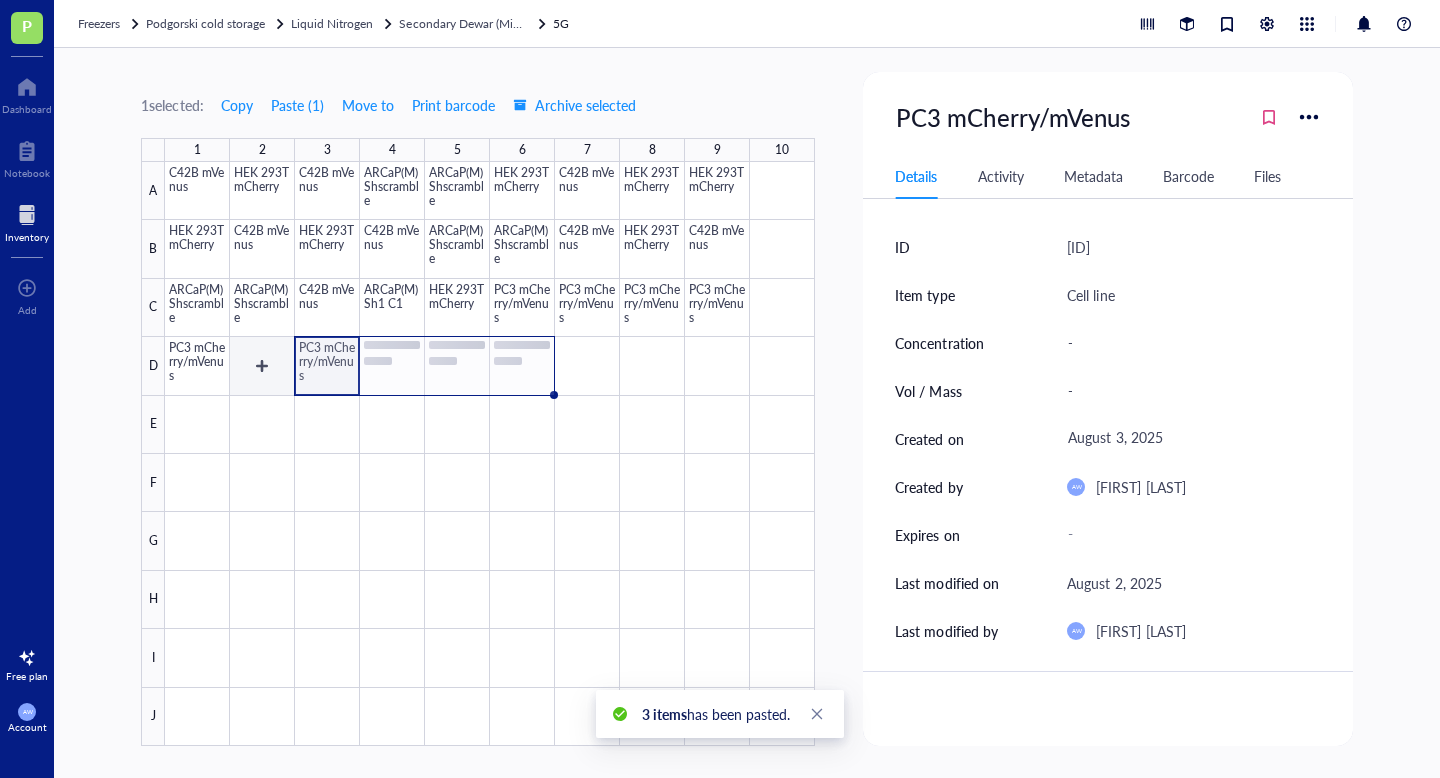 click at bounding box center [490, 454] 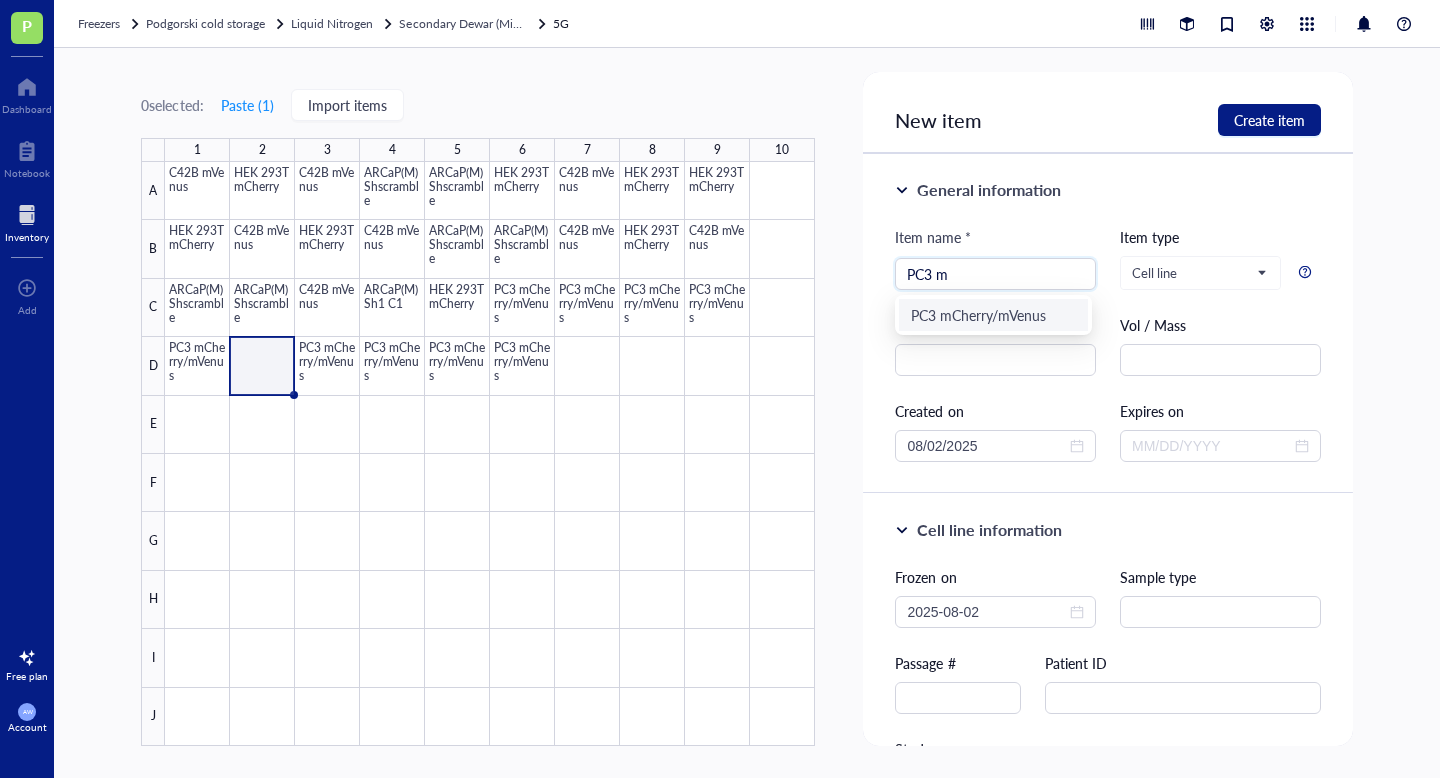 click on "PC3 mCherry/mVenus" at bounding box center (993, 315) 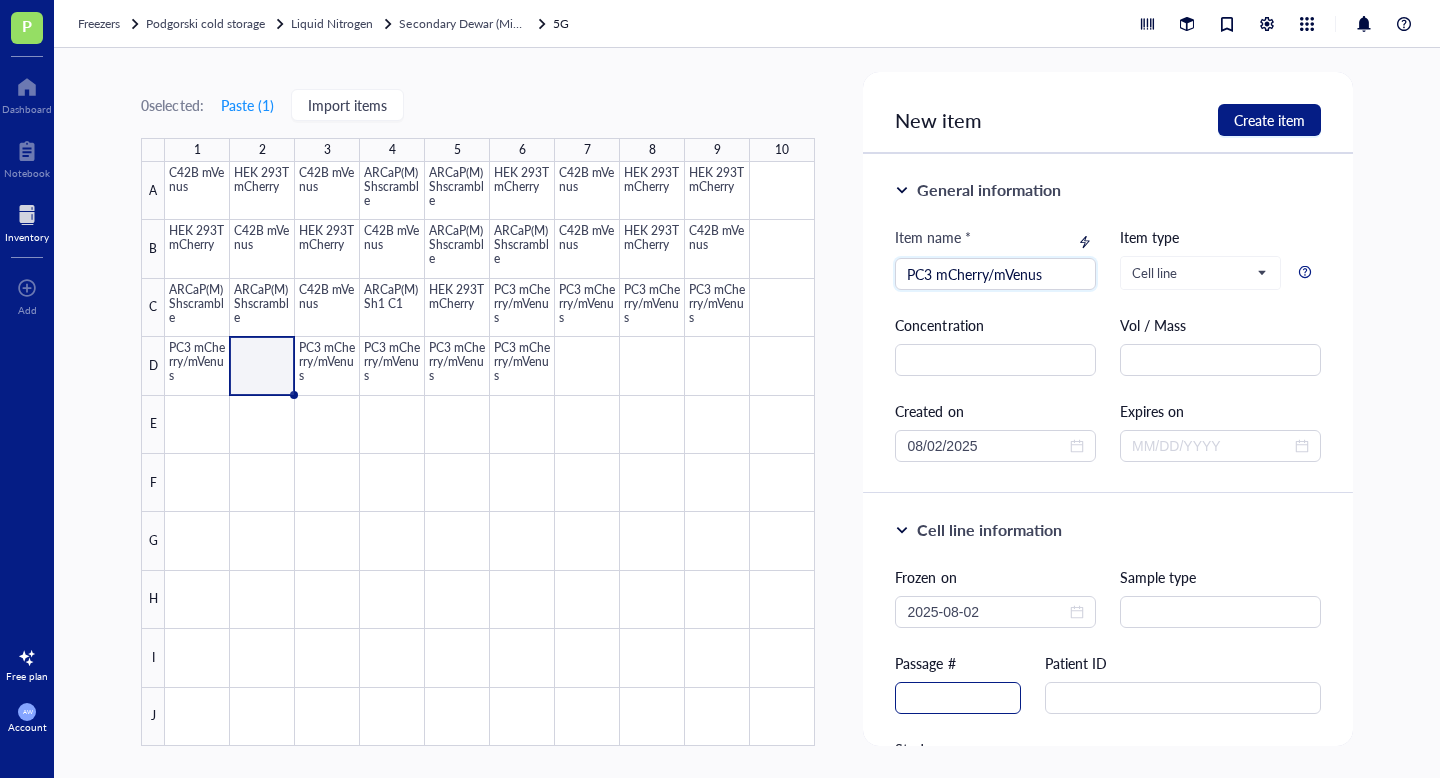 type on "PC3 mCherry/mVenus" 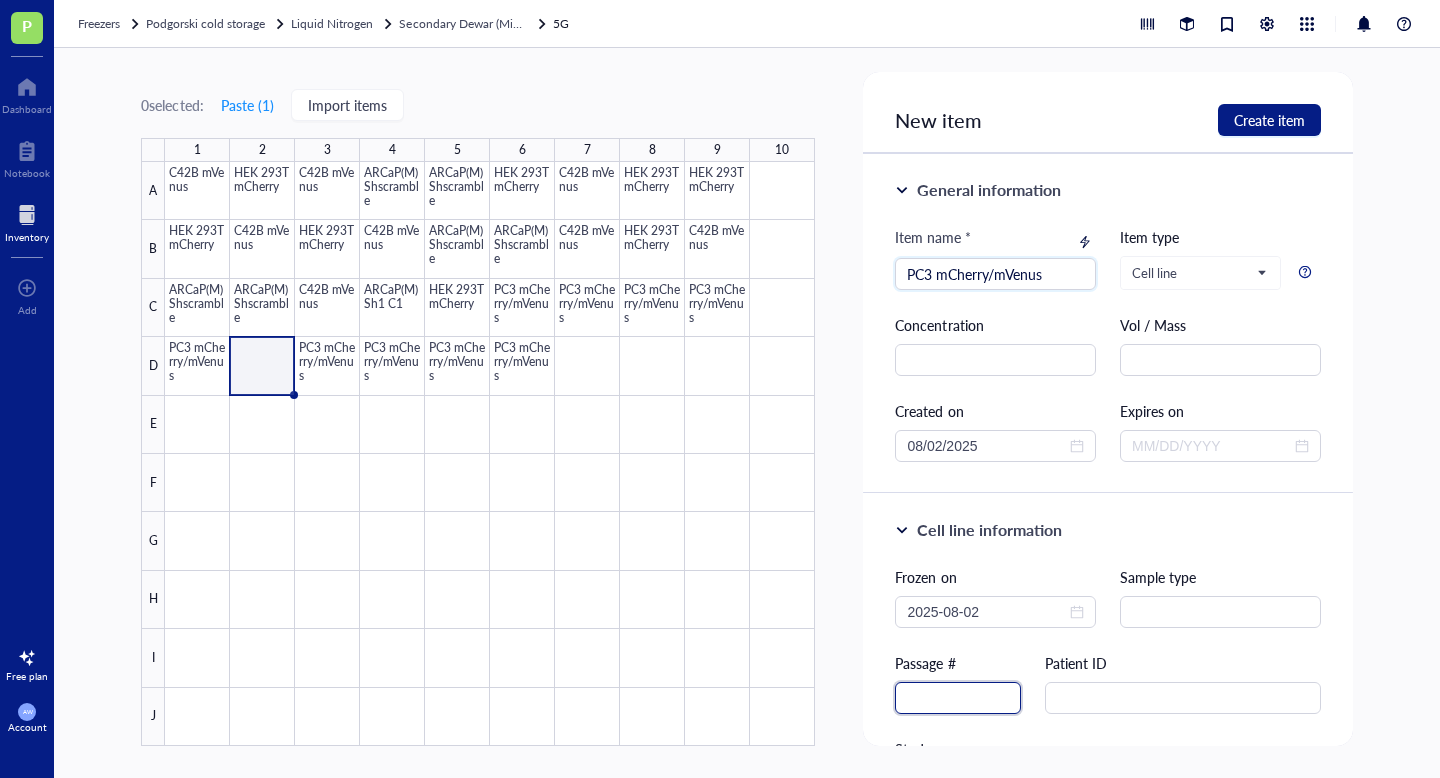 click at bounding box center (958, 698) 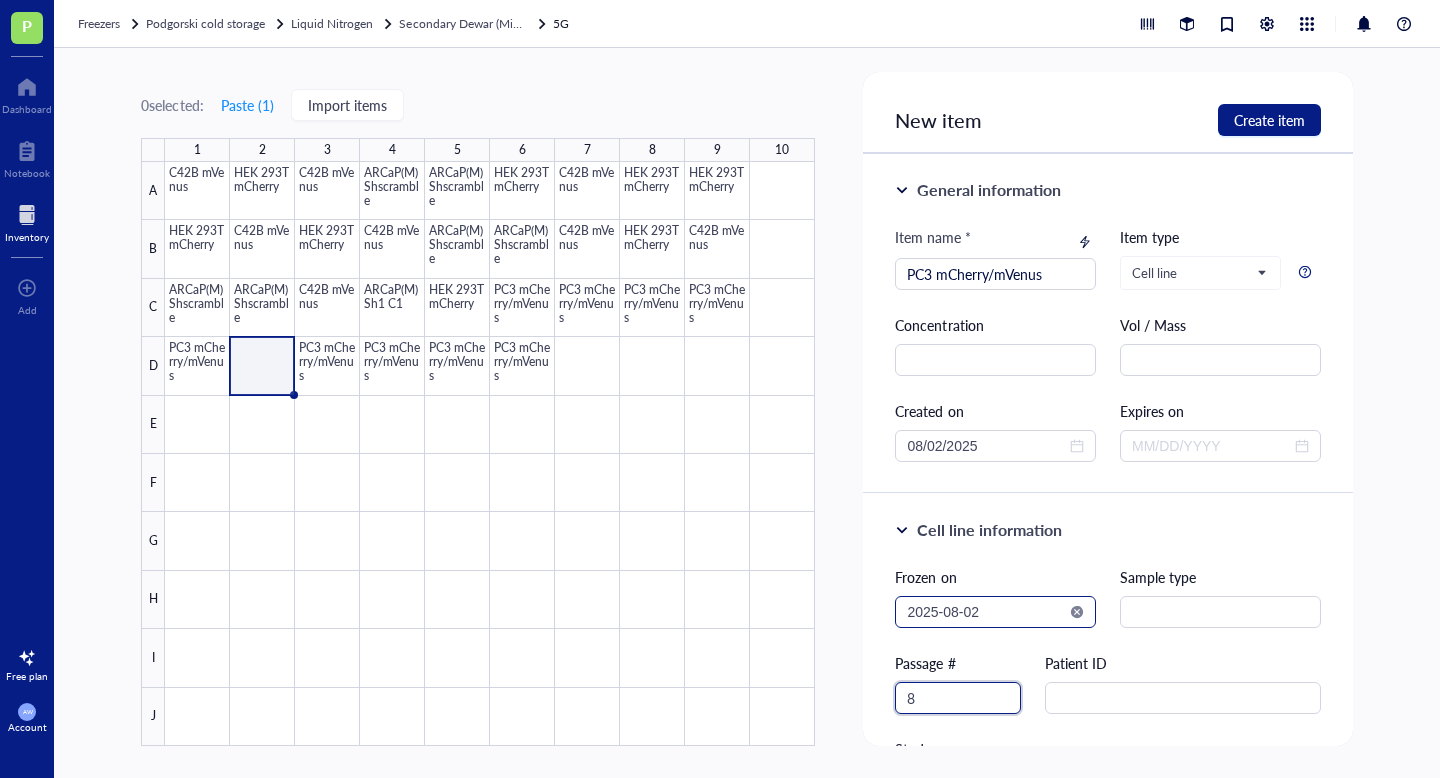 type on "8" 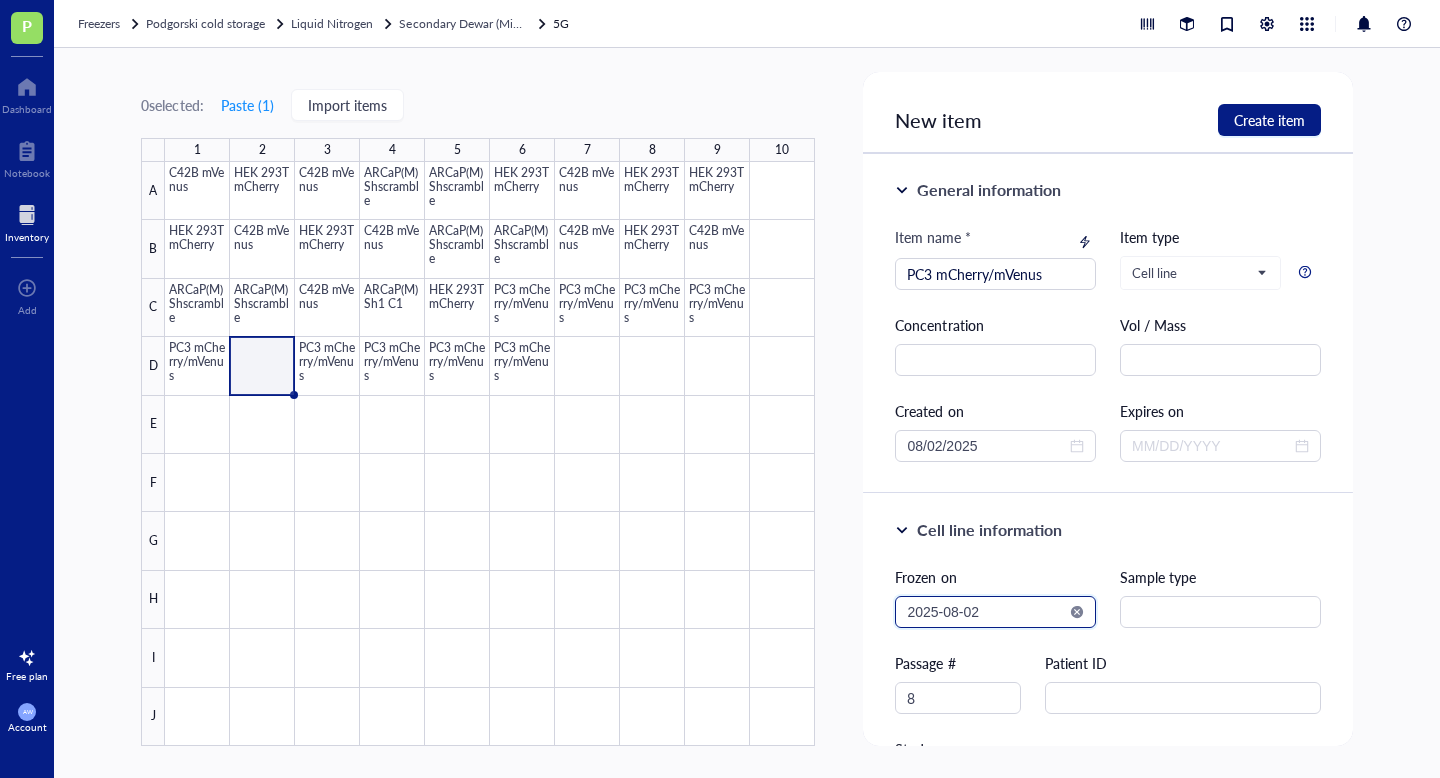 click on "2025-08-02" at bounding box center (986, 612) 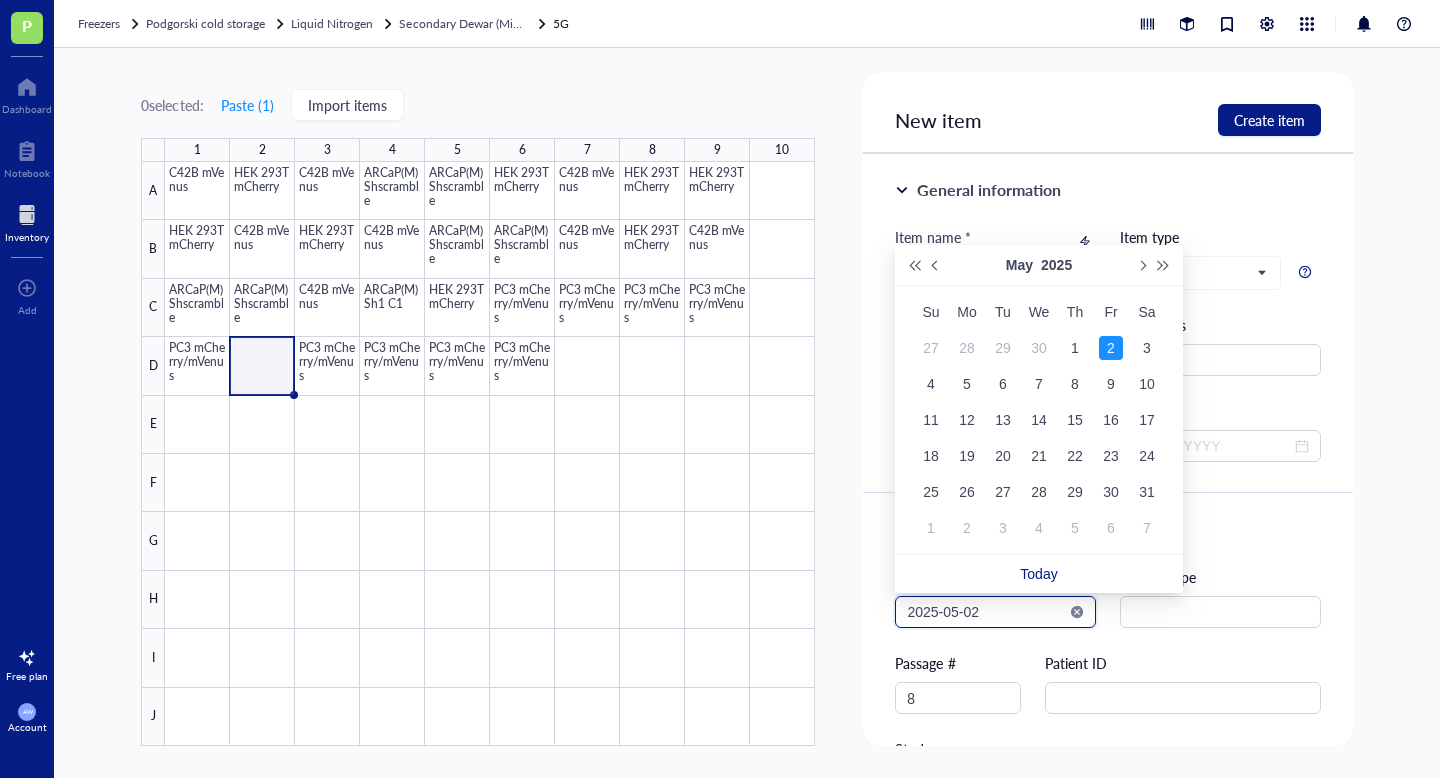 click on "2025-05-02" at bounding box center (986, 612) 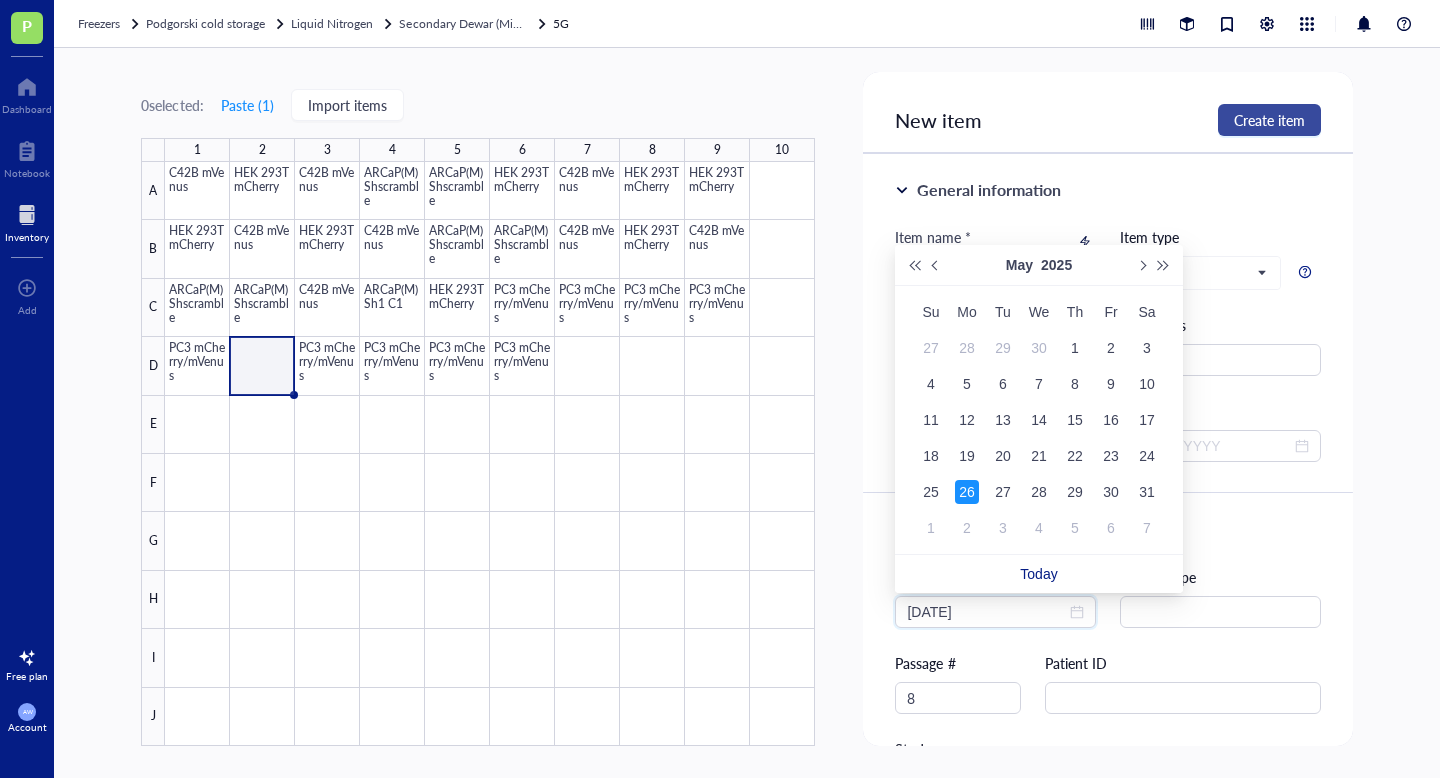 type on "2025-05-26" 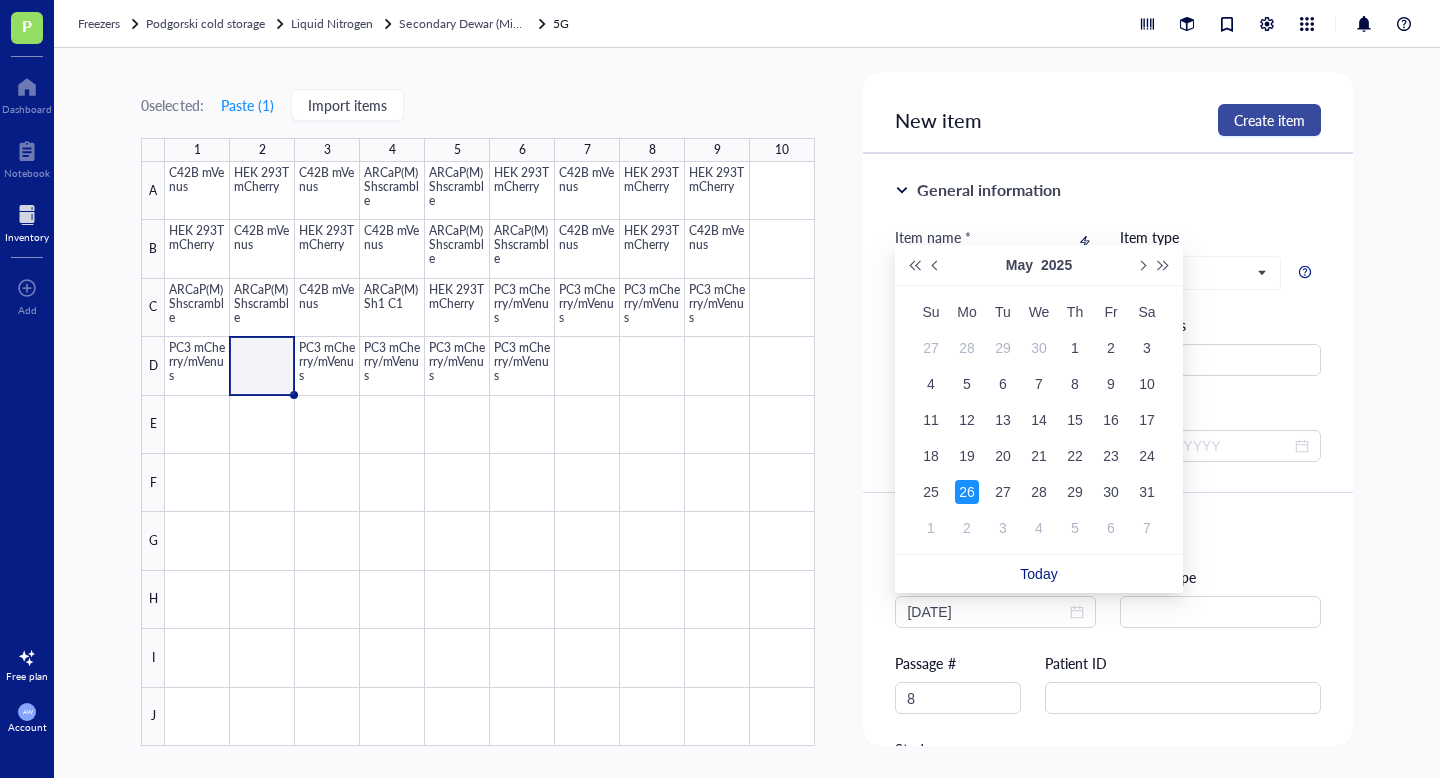 click on "Create item" at bounding box center (1269, 120) 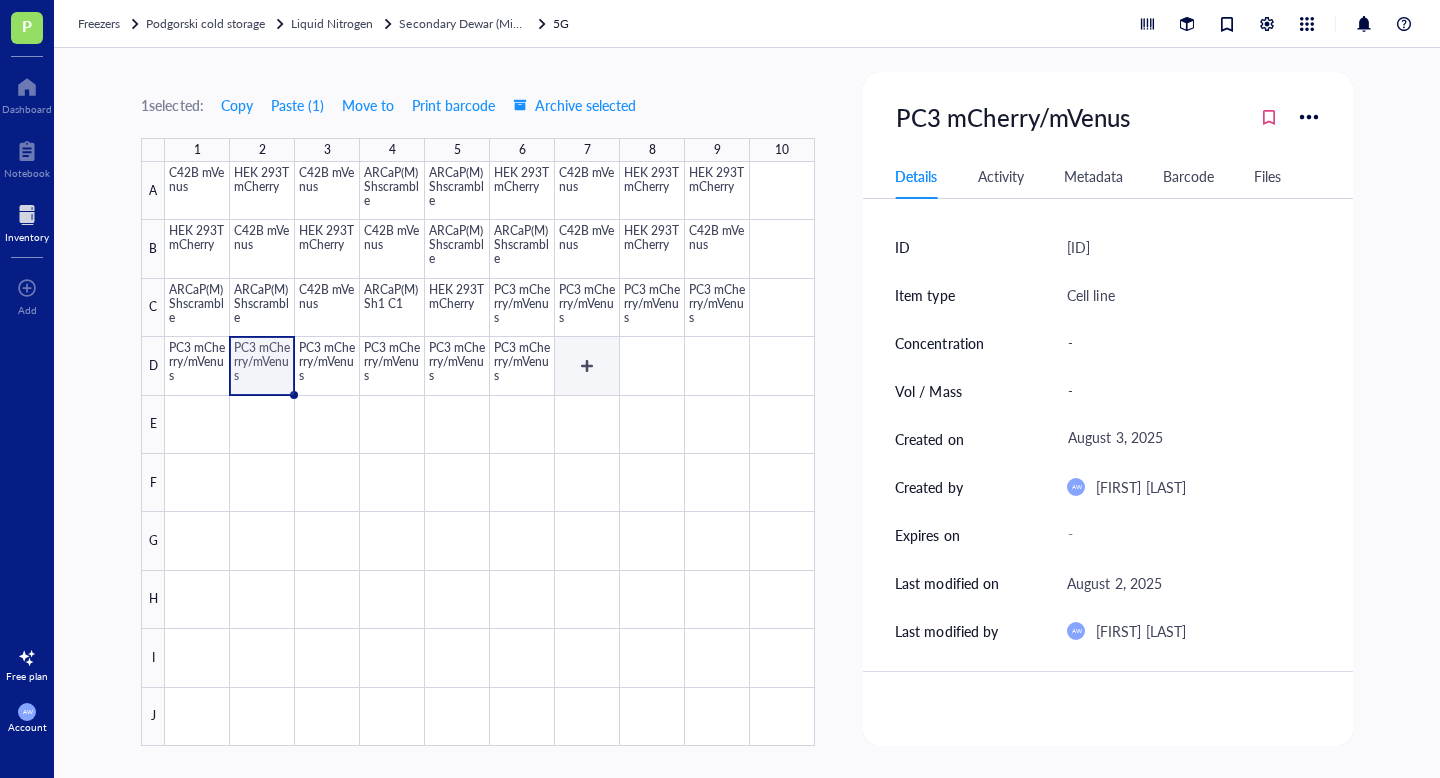 click at bounding box center [490, 454] 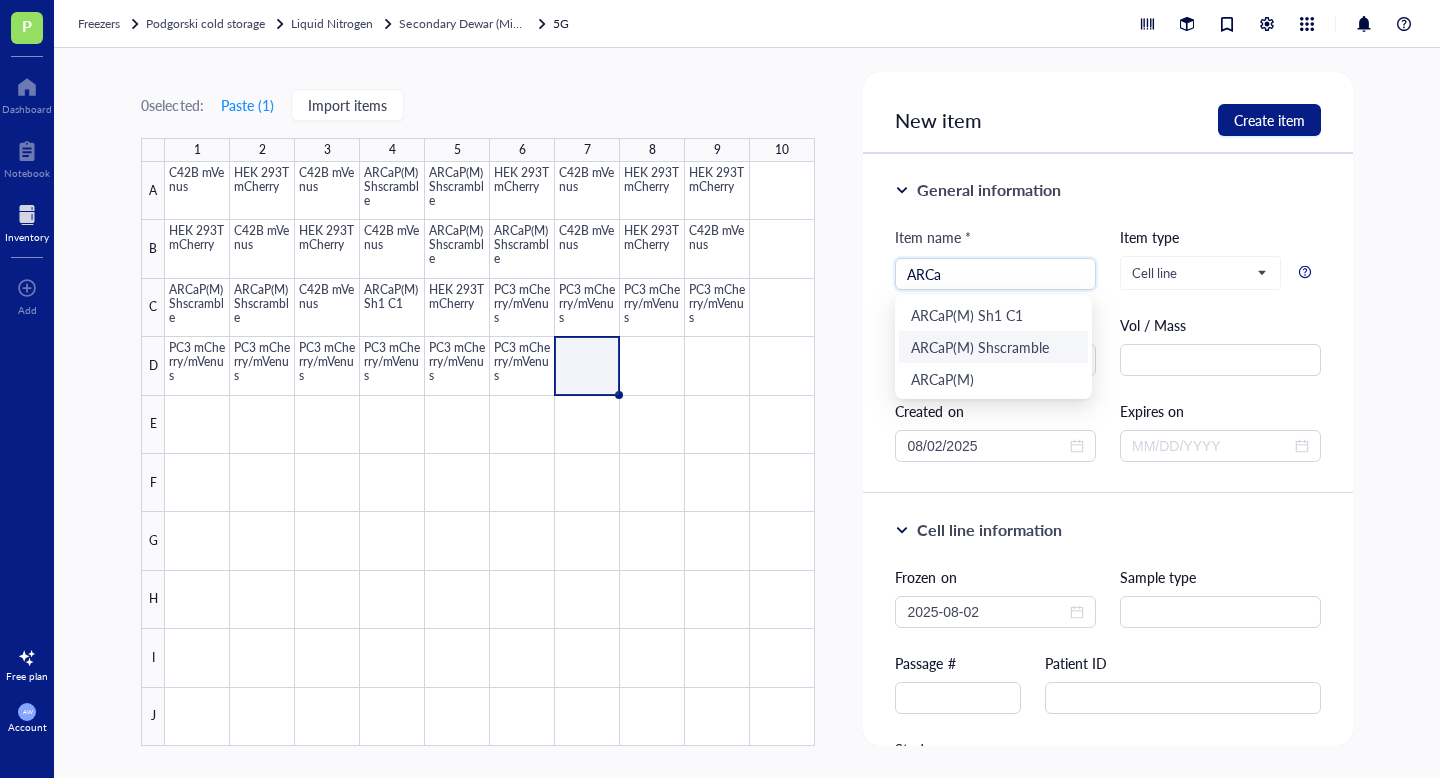 click on "ARCaP(M) Shscramble" at bounding box center (993, 347) 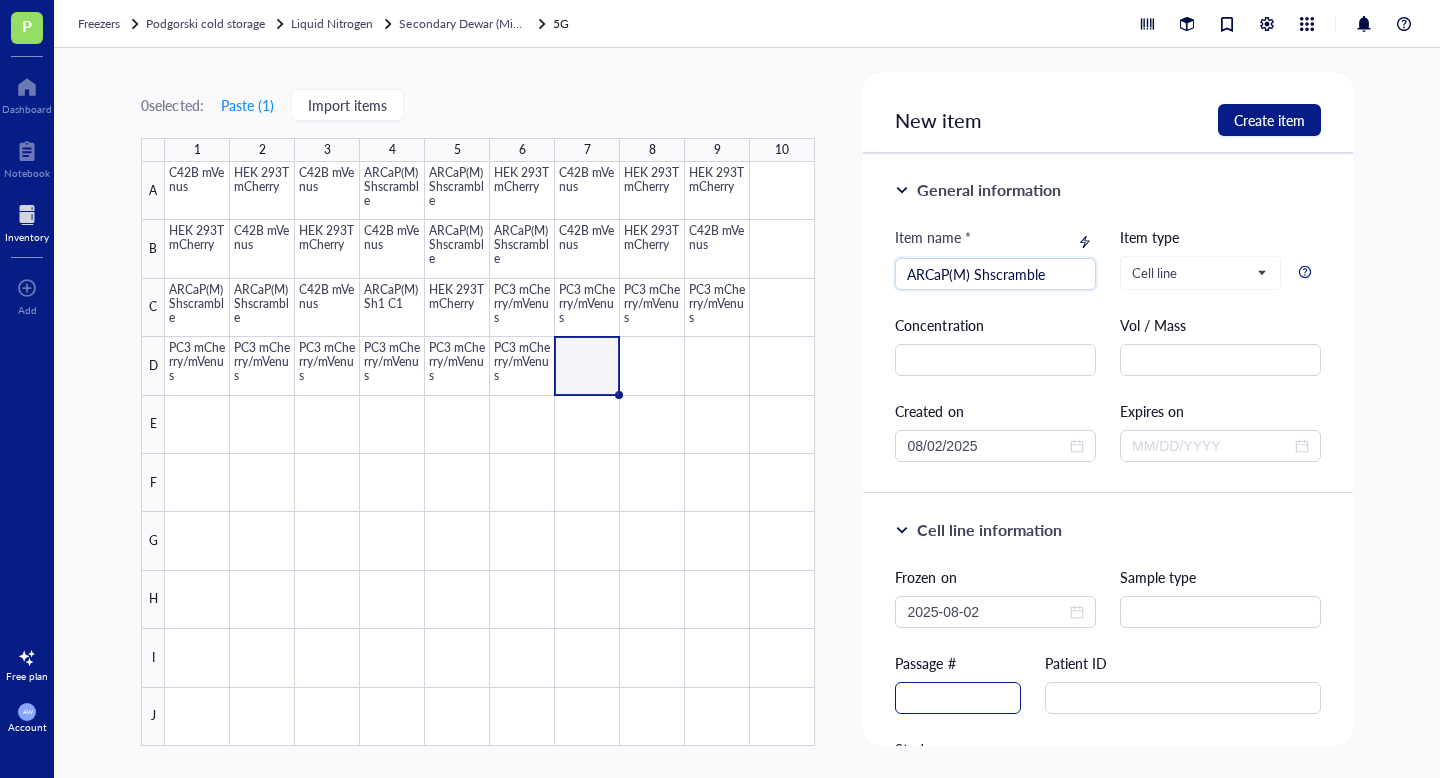 type on "ARCaP(M) Shscramble" 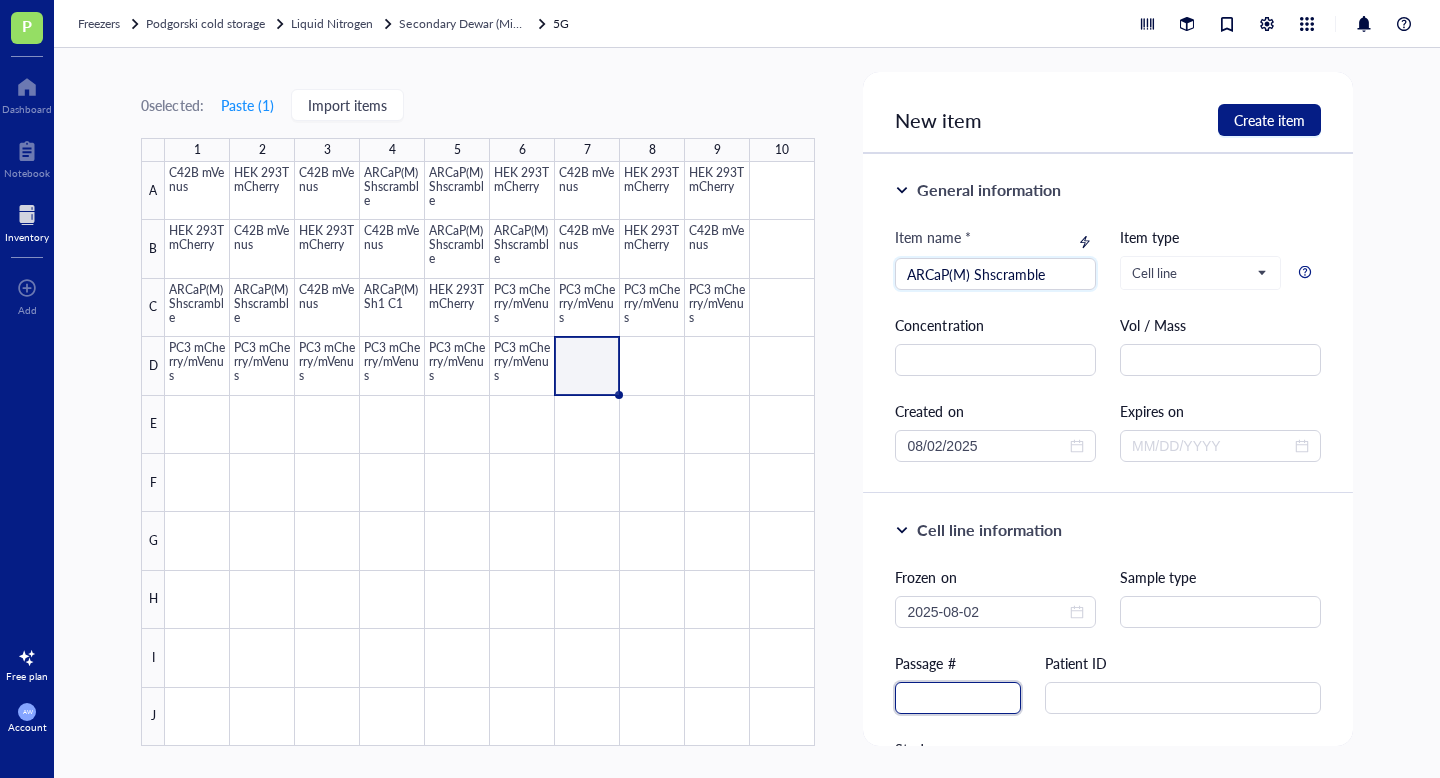 click at bounding box center [958, 698] 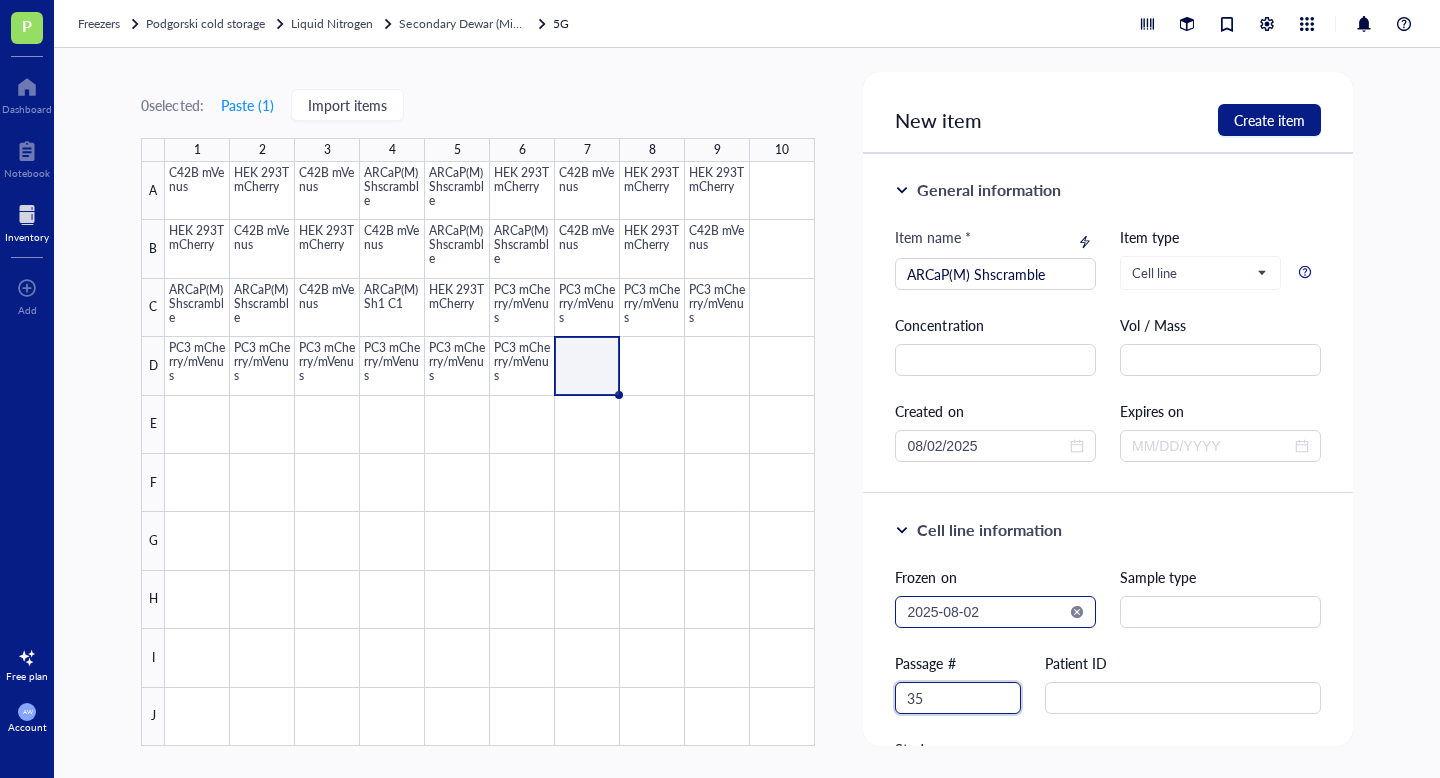 type on "35" 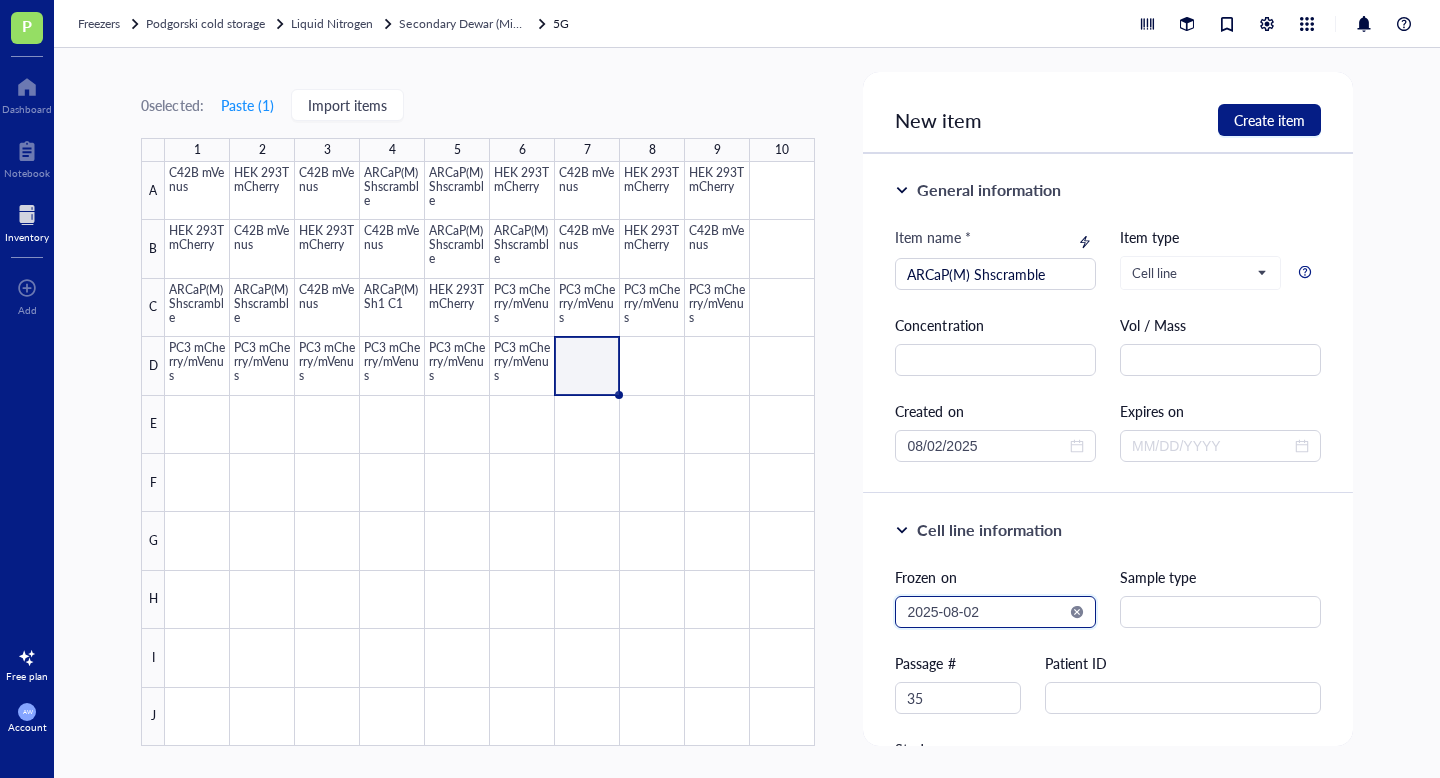 click on "2025-08-02" at bounding box center (986, 612) 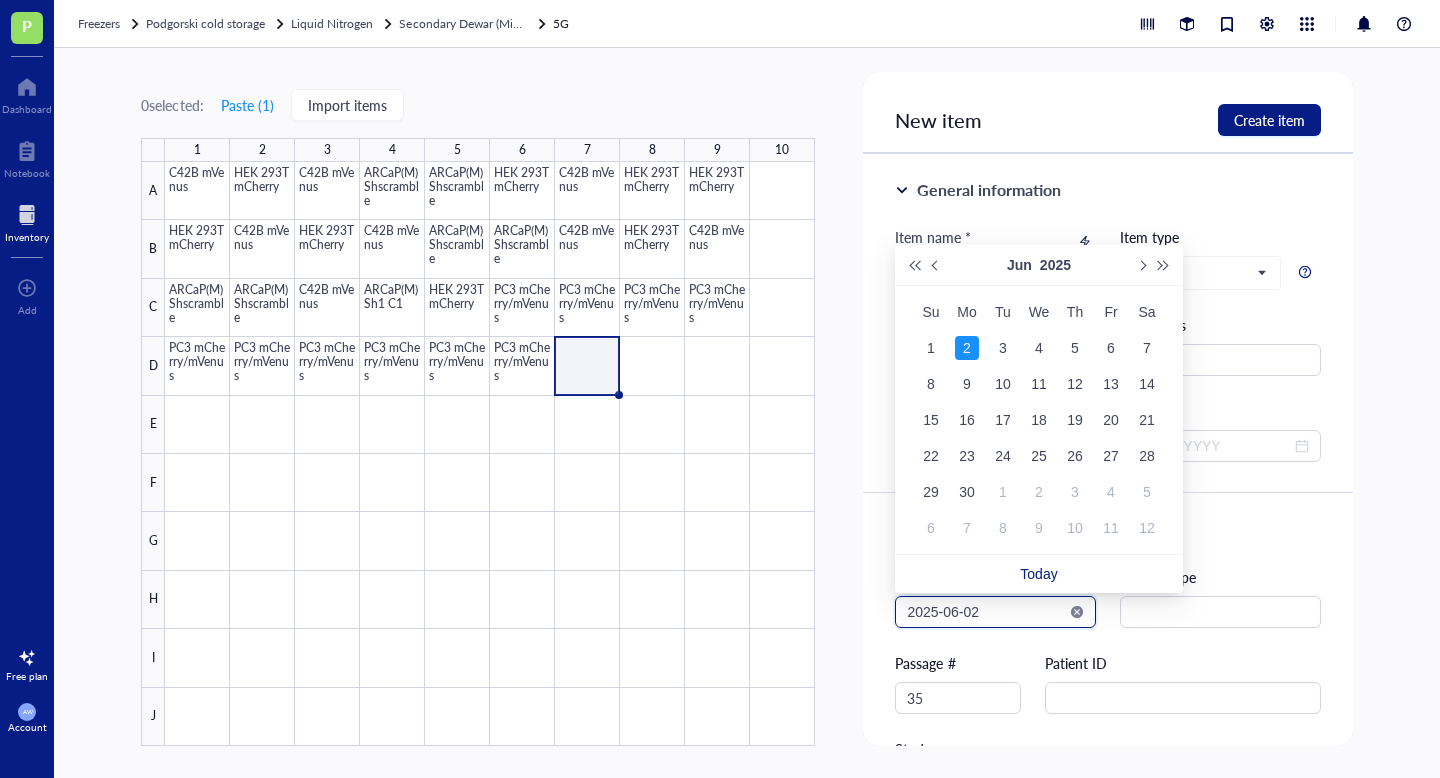 click on "2025-06-02" at bounding box center [986, 612] 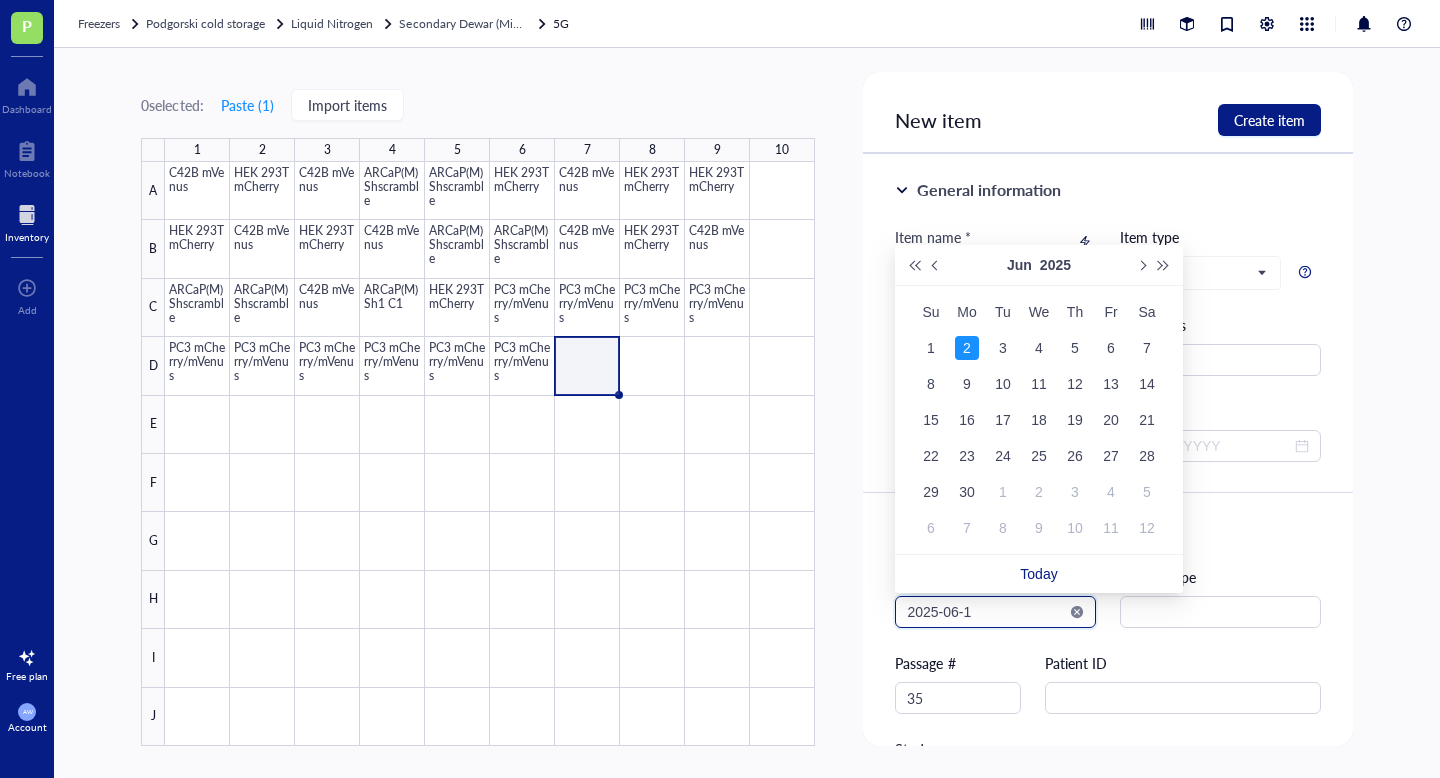 type on "2025-06-15" 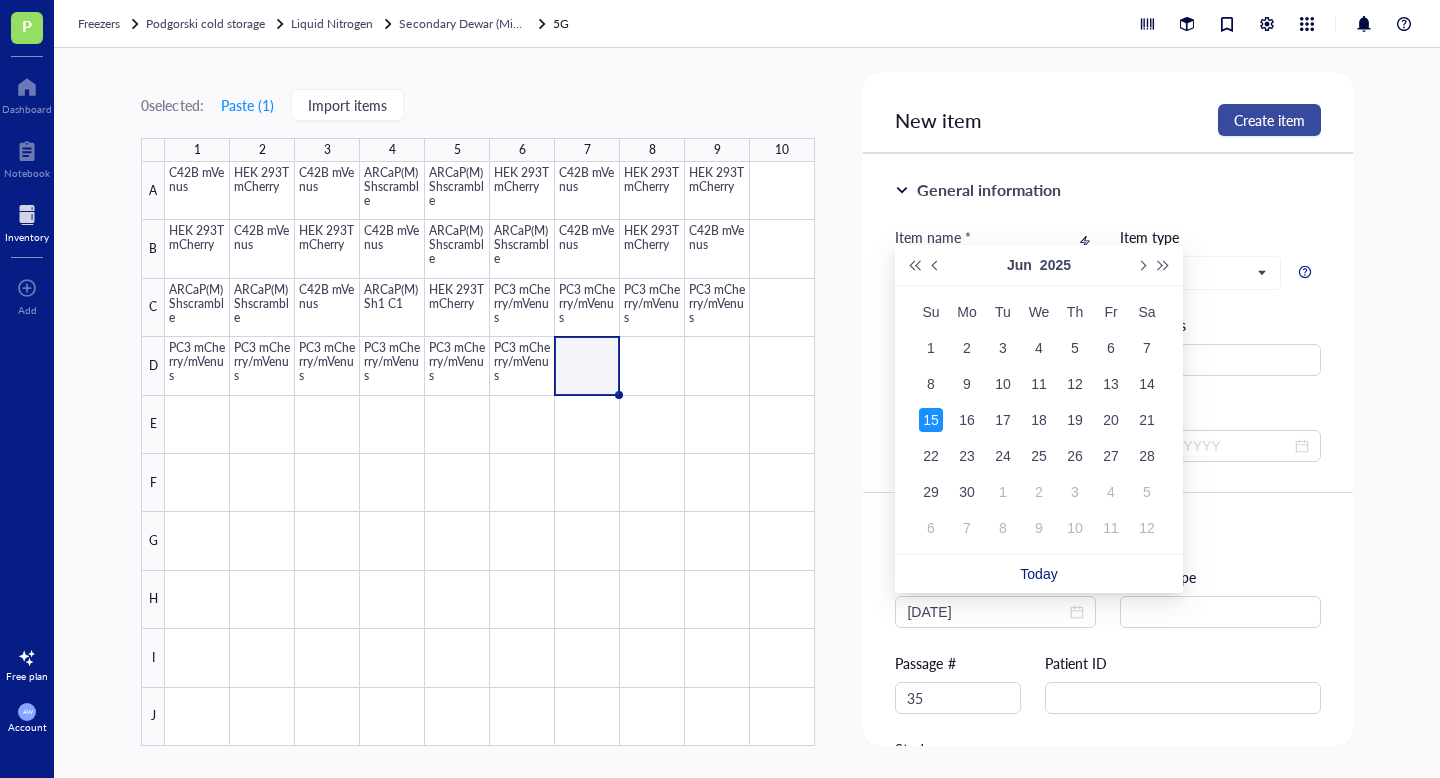 click on "Create item" at bounding box center (1269, 120) 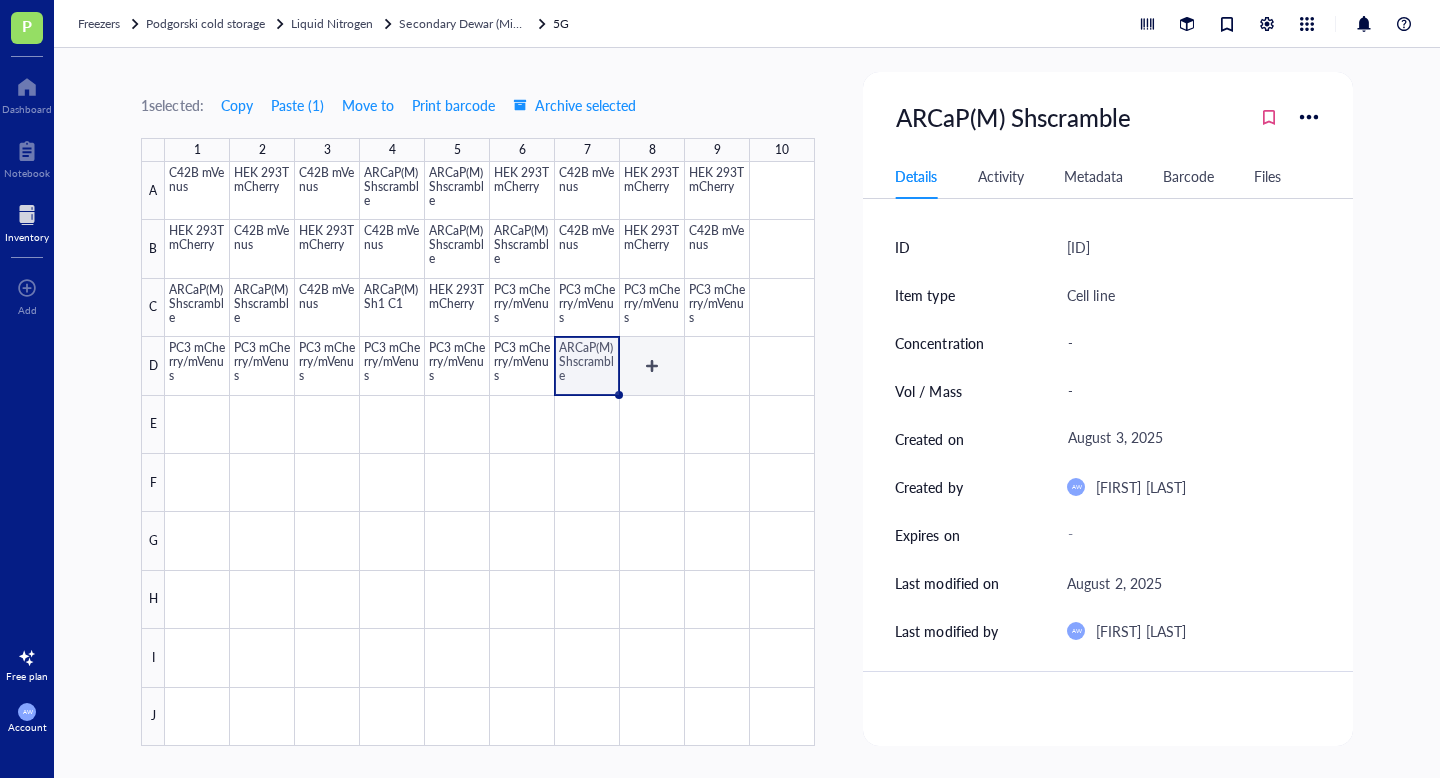 click at bounding box center [490, 454] 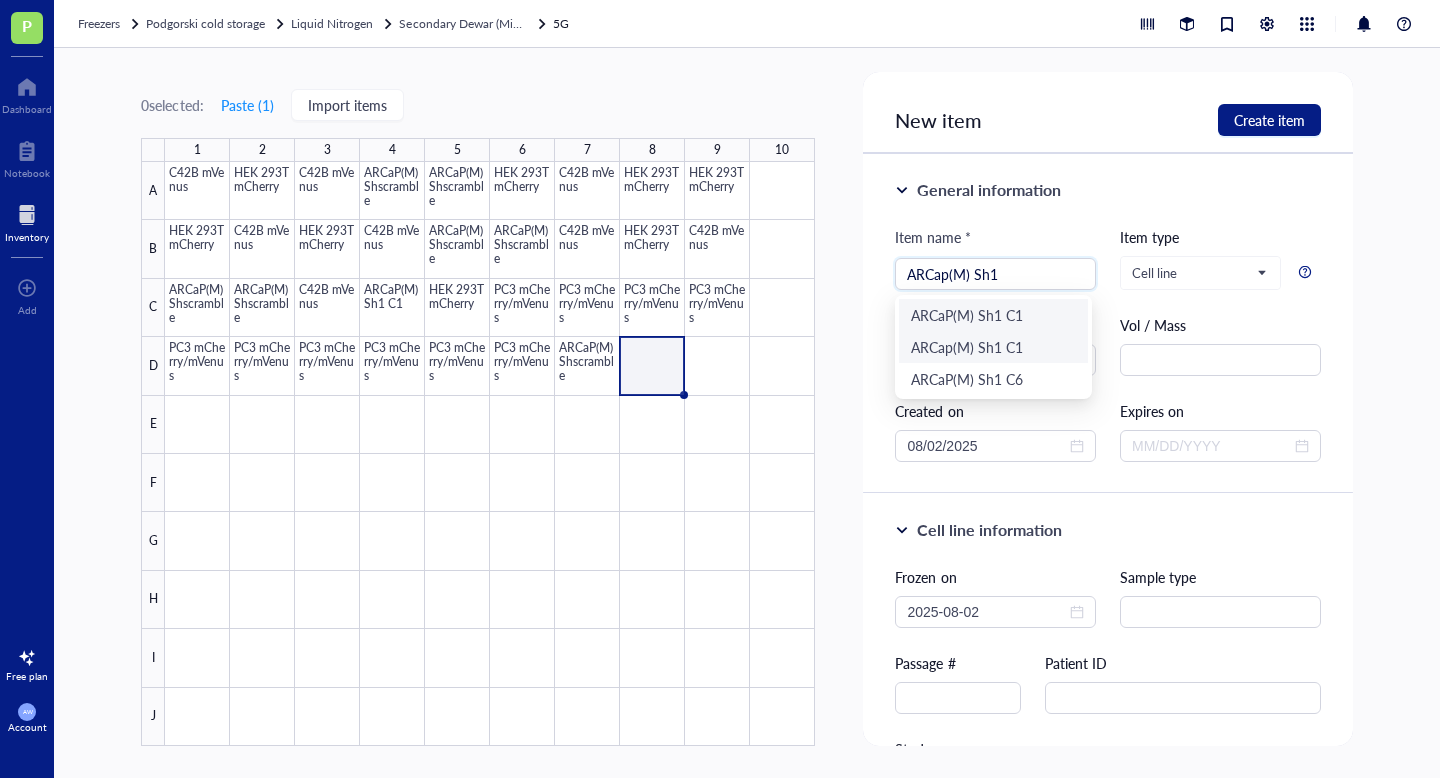 click on "ARCap(M) Sh1 C1" at bounding box center [993, 347] 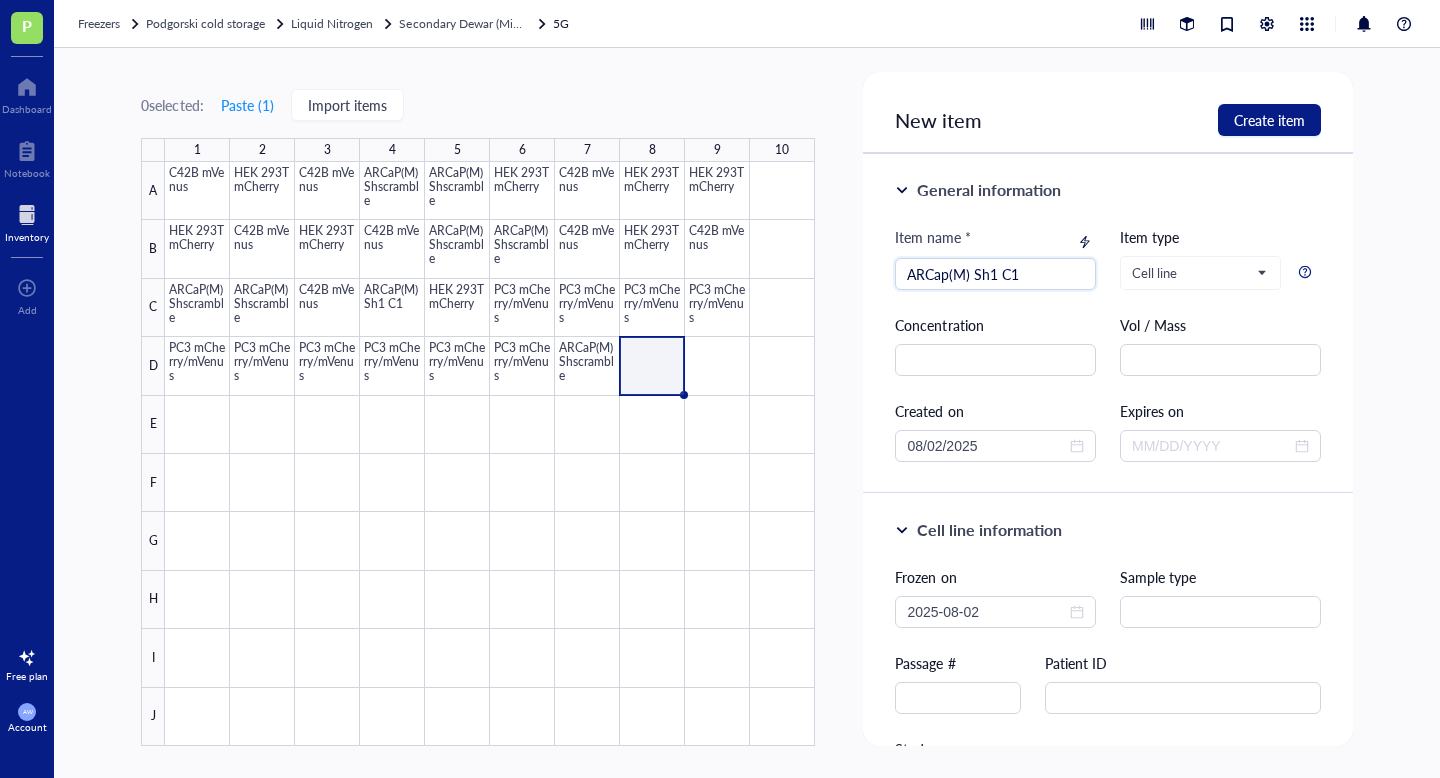 type on "ARCap(M) Sh1 C1" 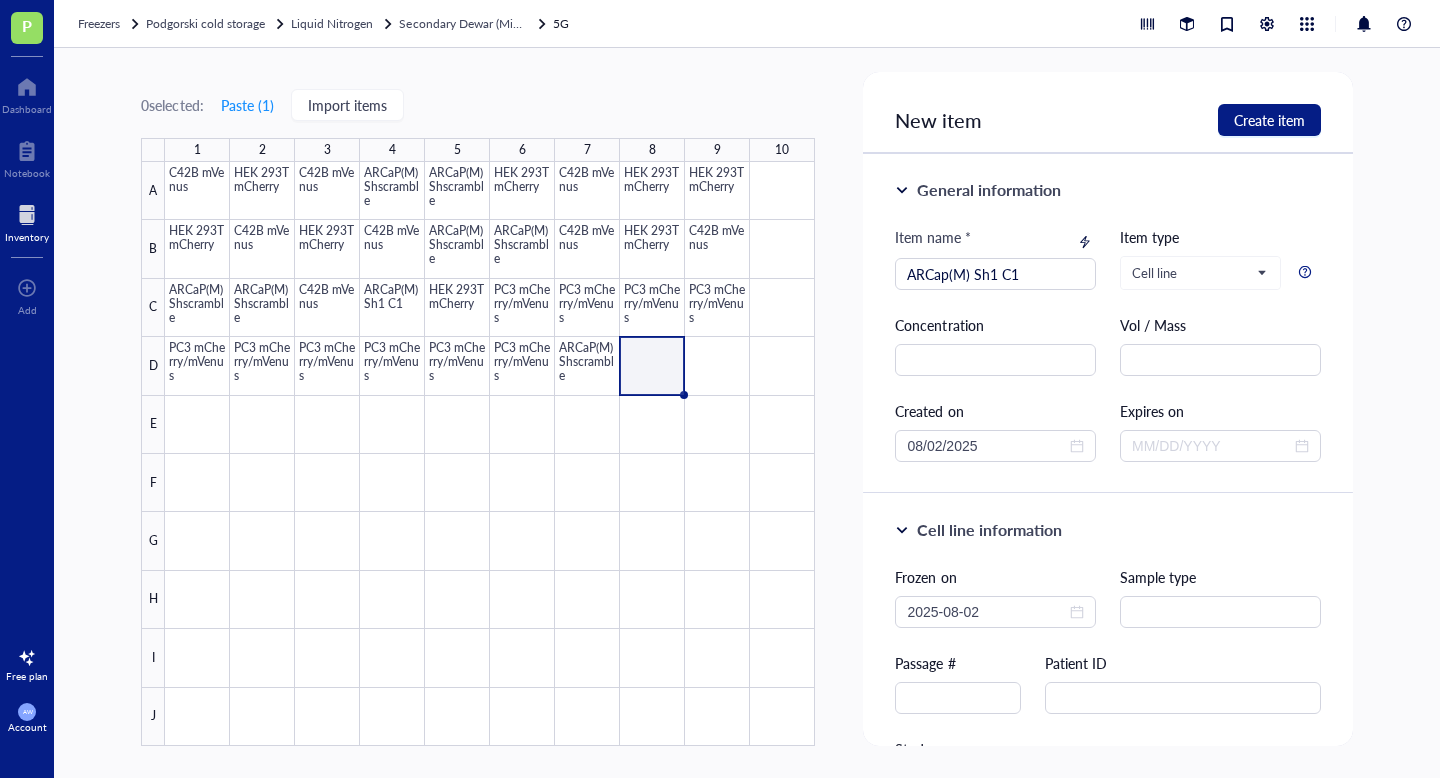 click on "Frozen on 2025-08-02 Sample type Passage # Patient ID Study Selection marker" at bounding box center (1107, 726) 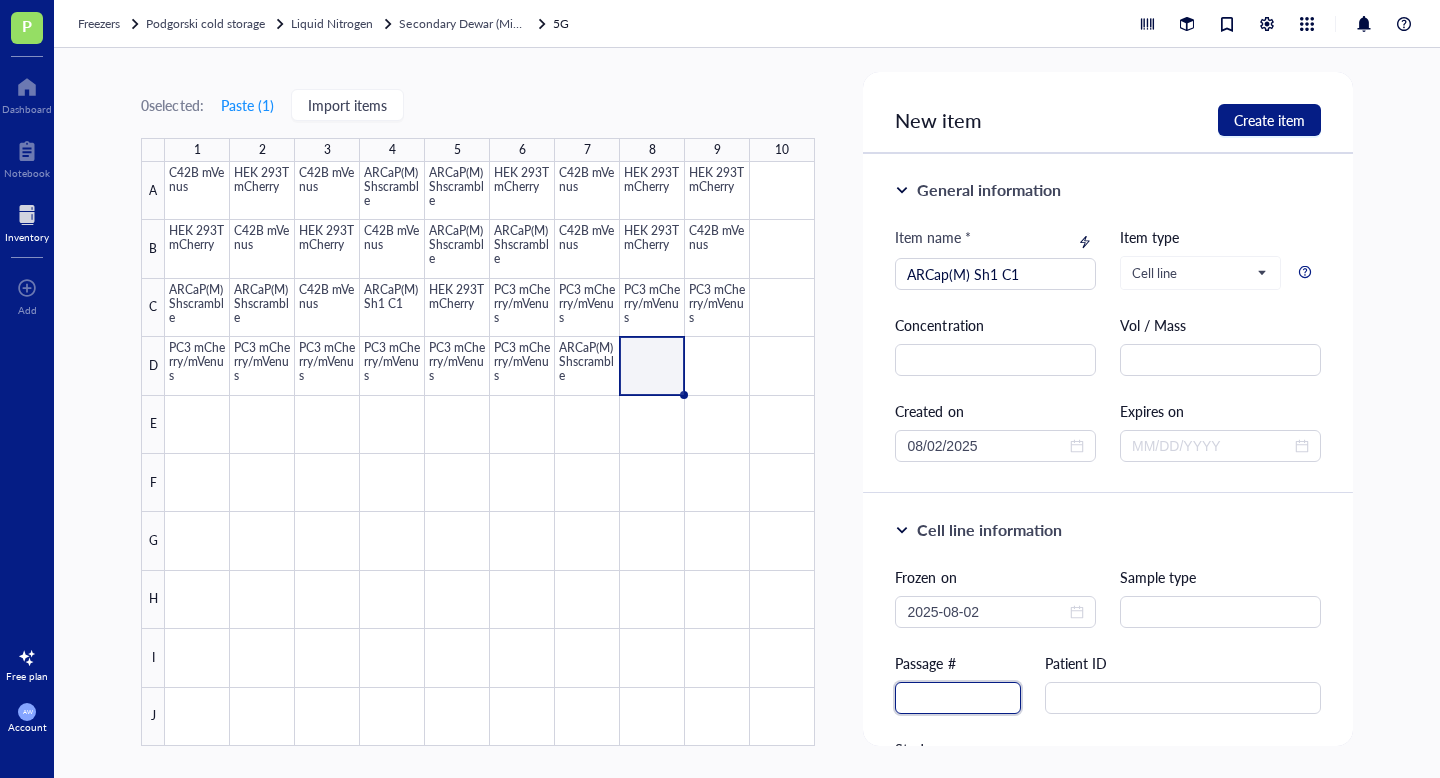 click at bounding box center (958, 698) 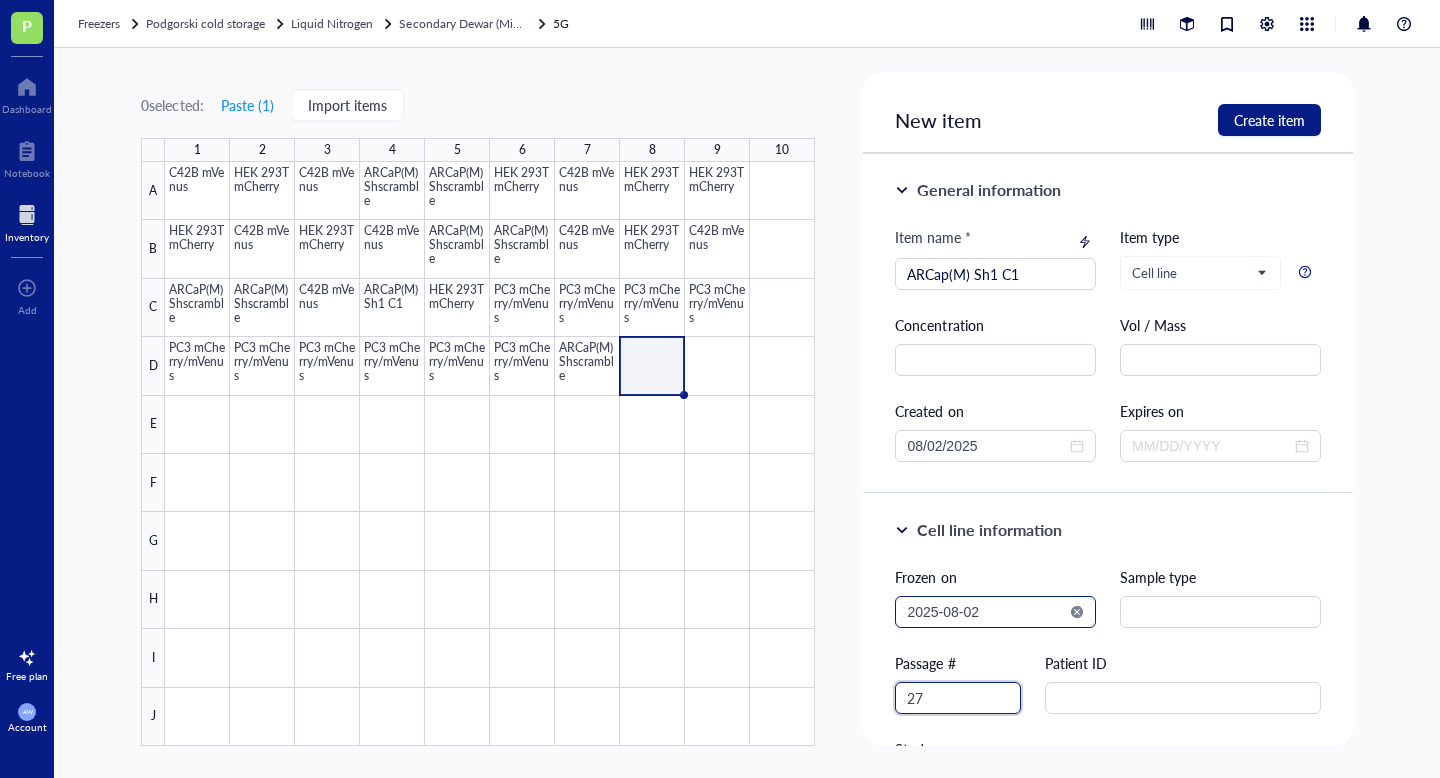 type on "27" 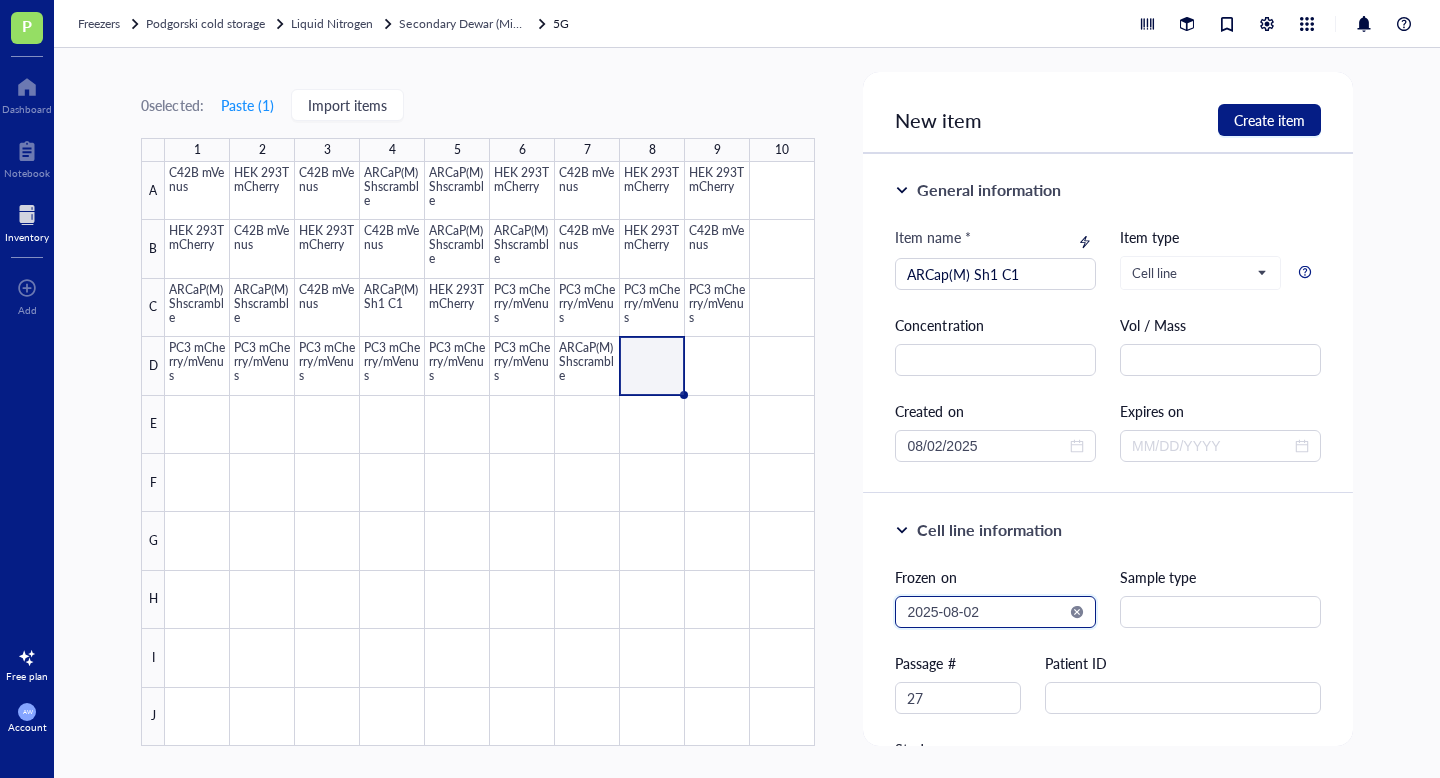 click on "2025-08-02" at bounding box center [986, 612] 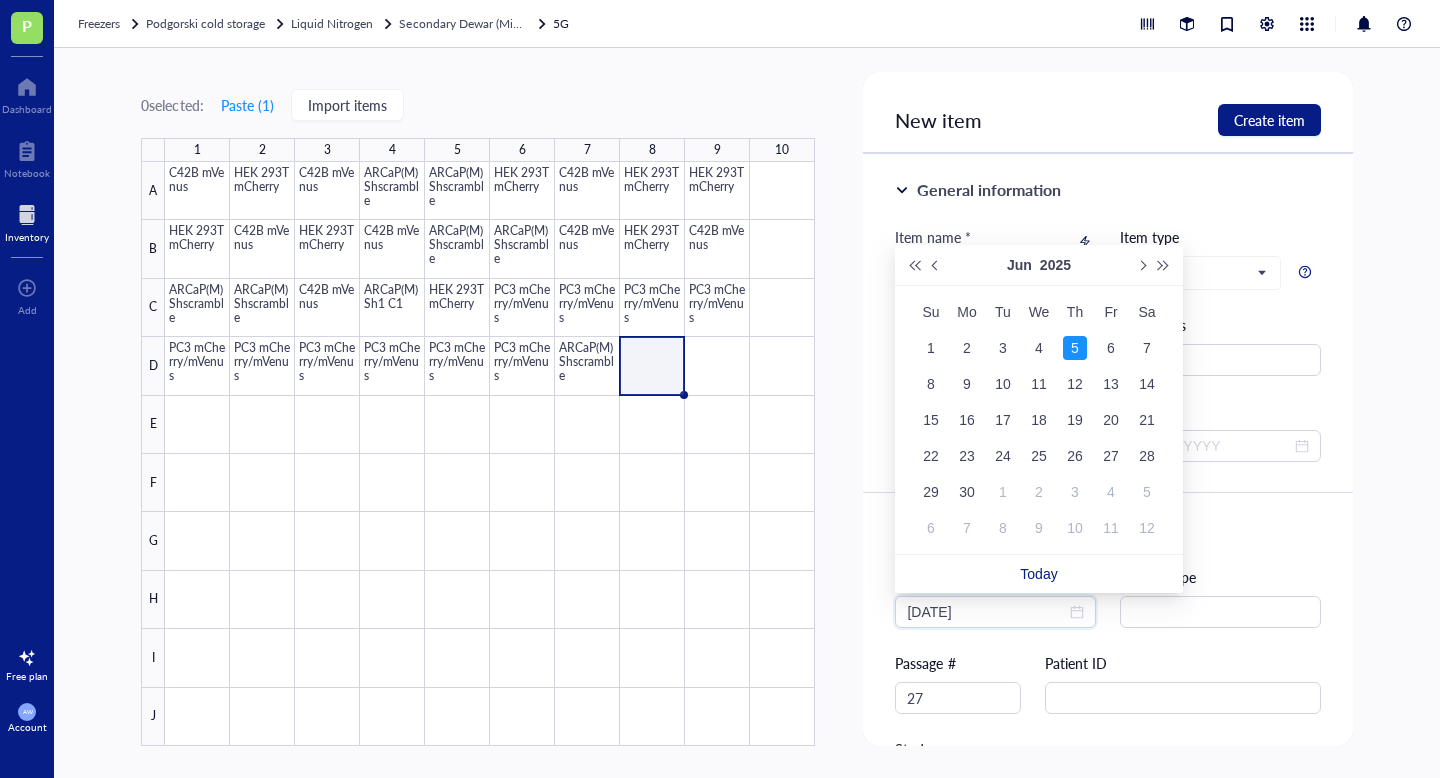 type on "2025-06-05" 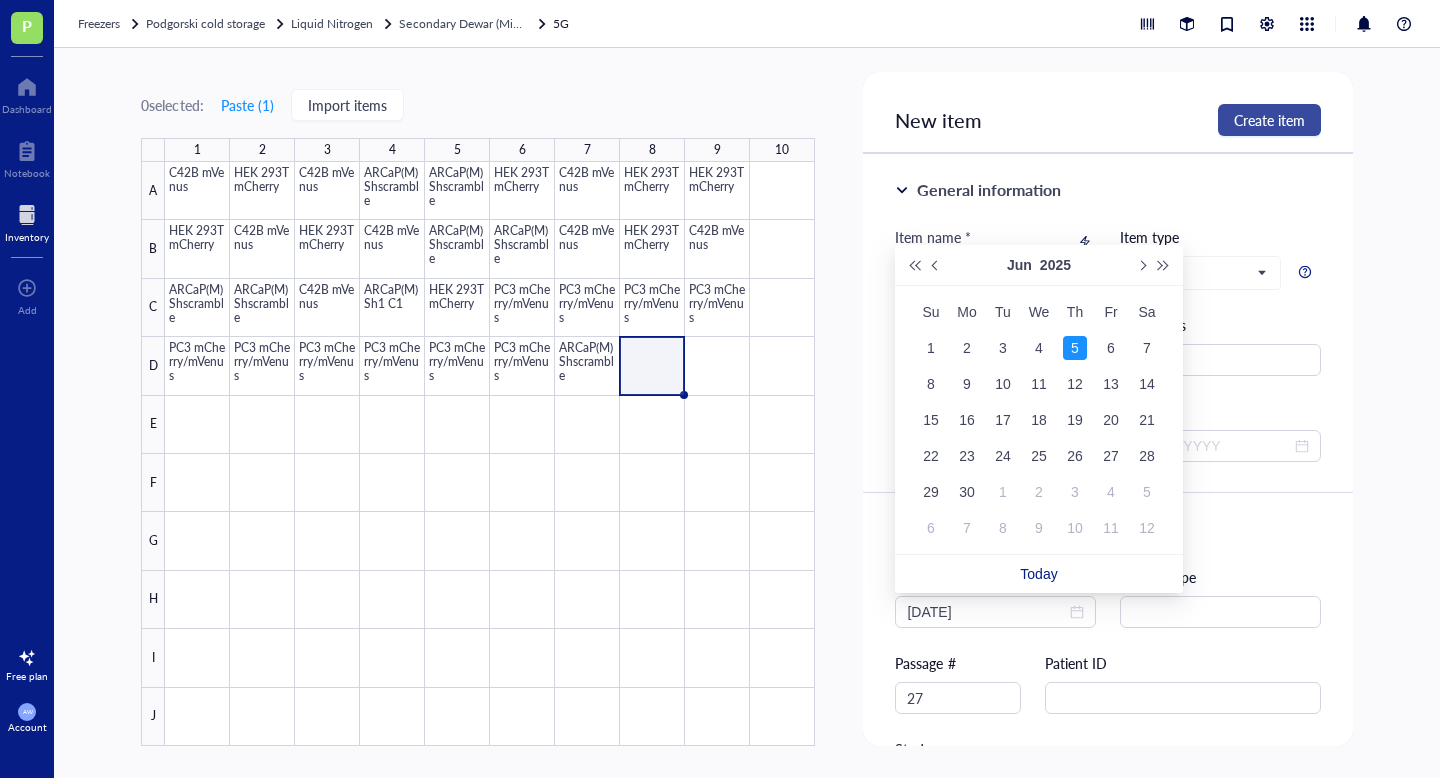click on "Create item" at bounding box center [1269, 120] 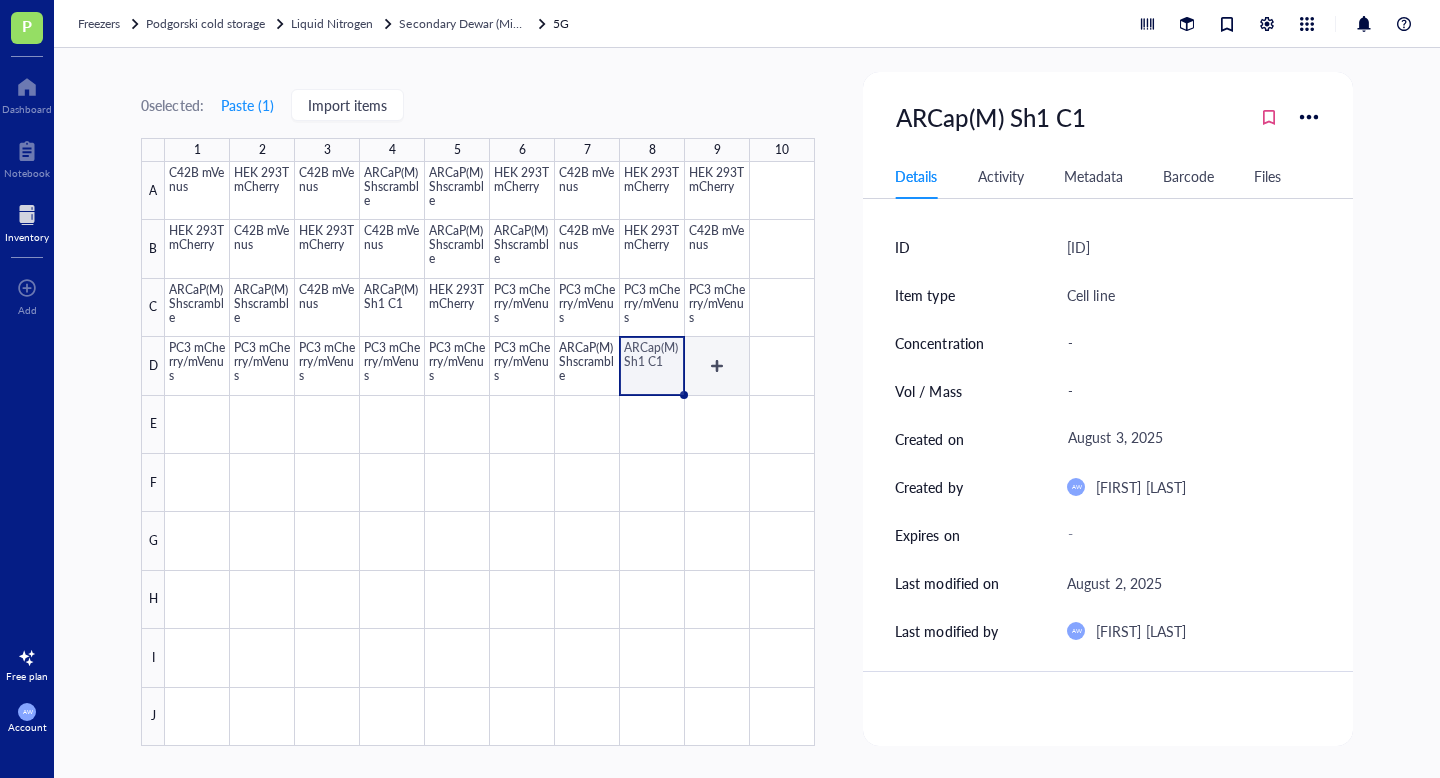 click at bounding box center [490, 454] 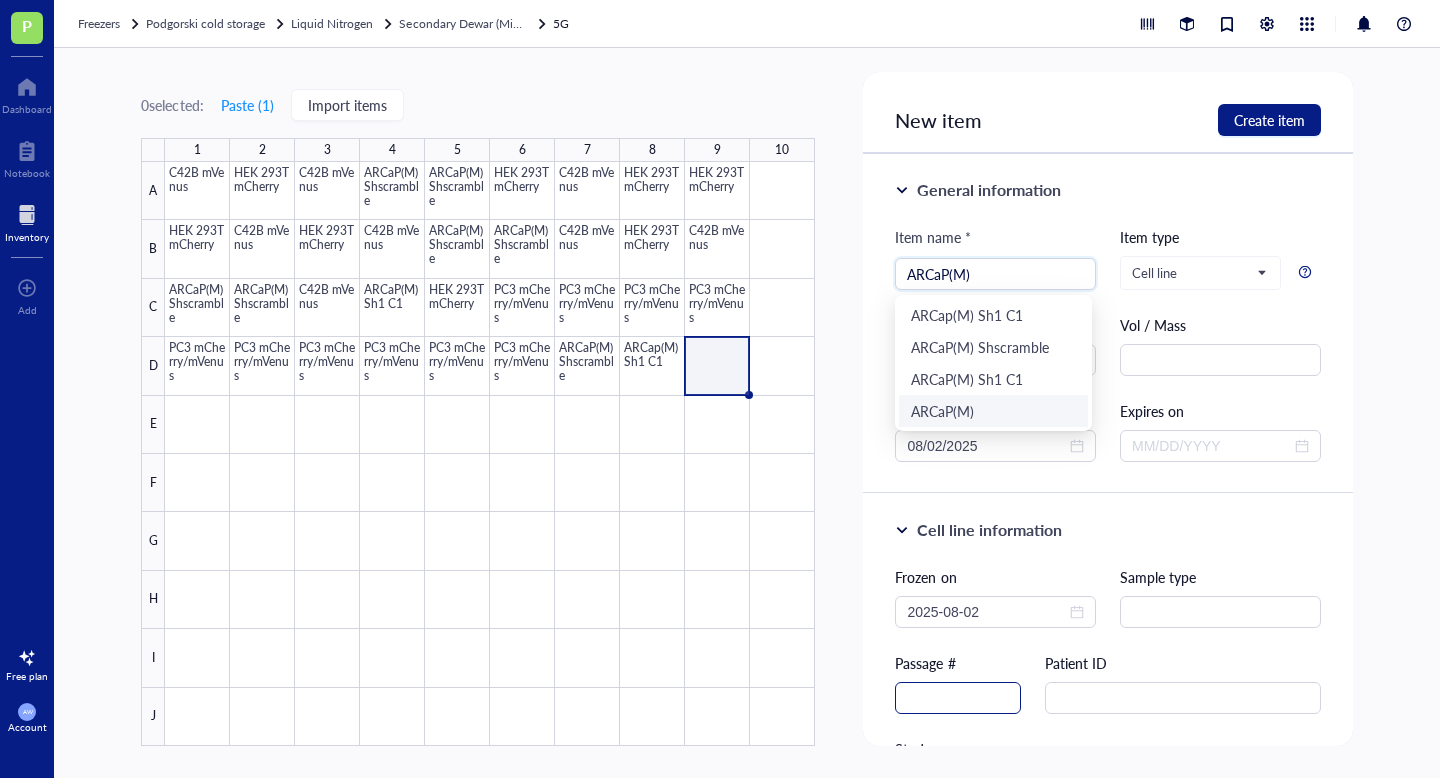 type on "ARCaP(M)" 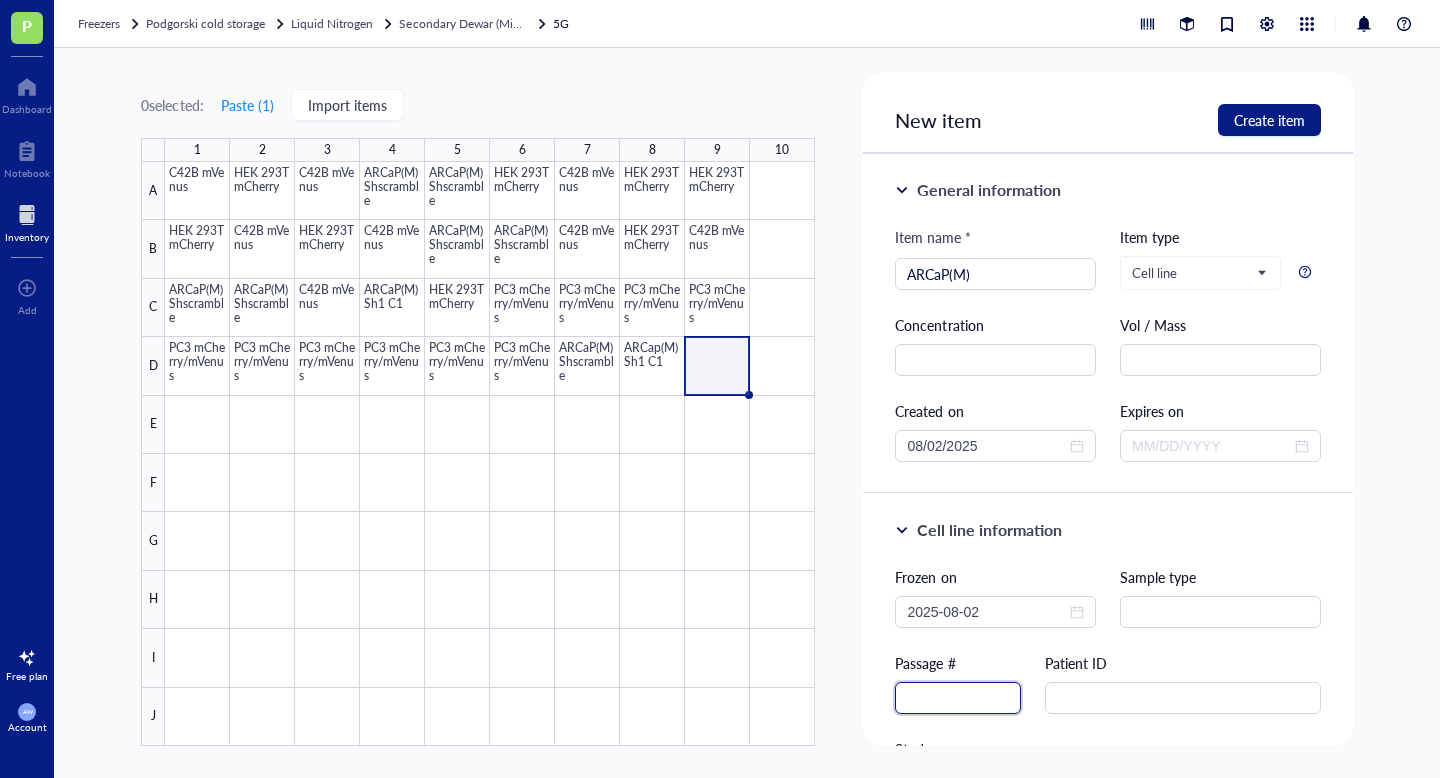 click at bounding box center (958, 698) 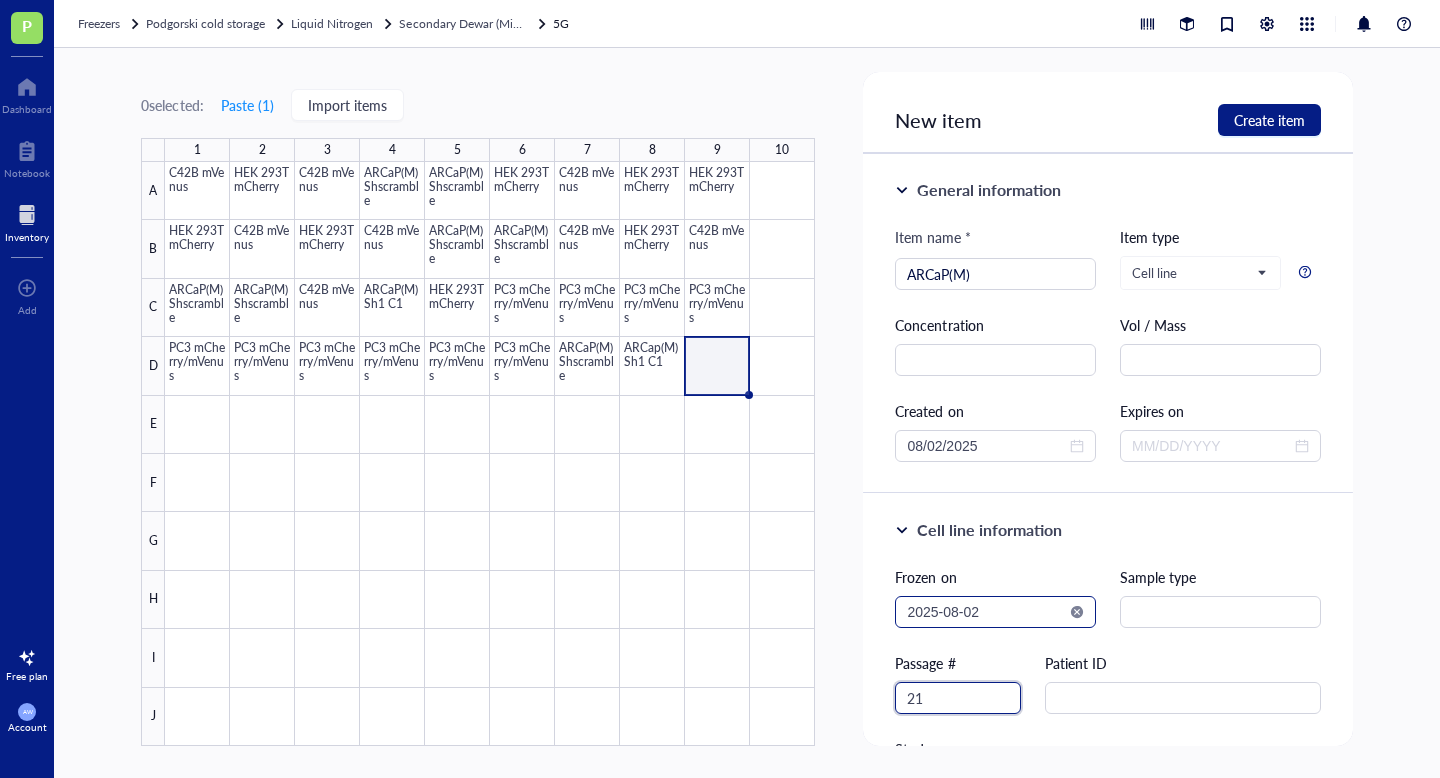 type on "21" 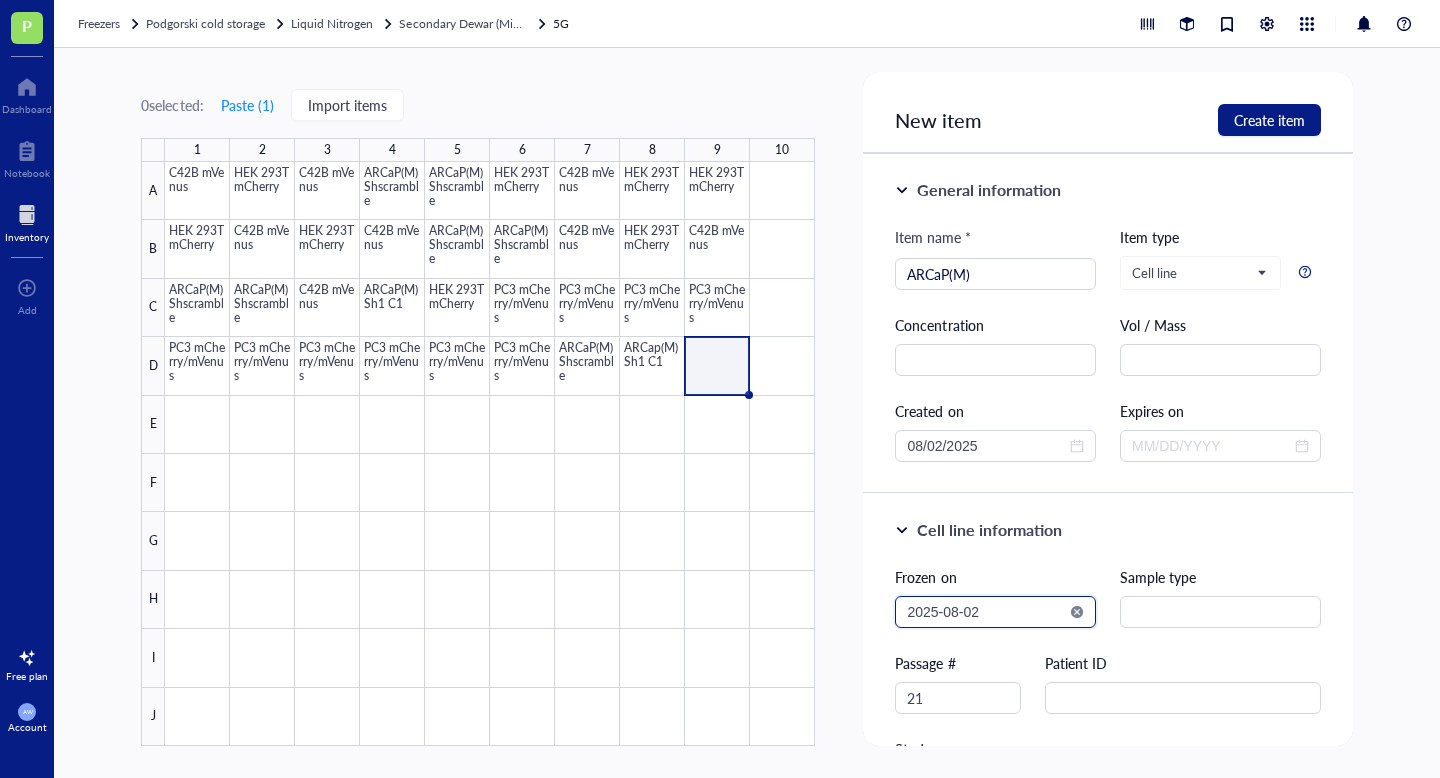 click on "2025-08-02" at bounding box center [986, 612] 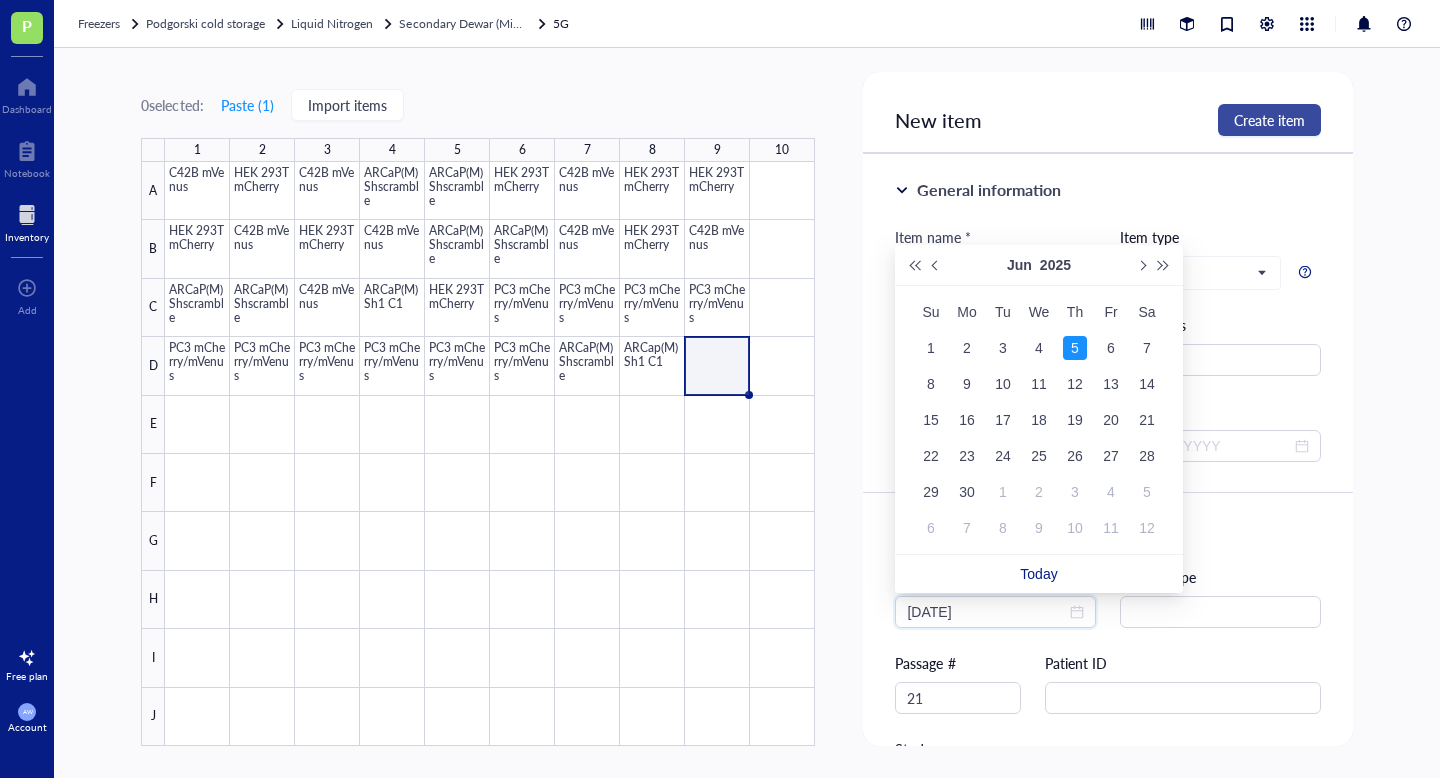 type on "2025-06-05" 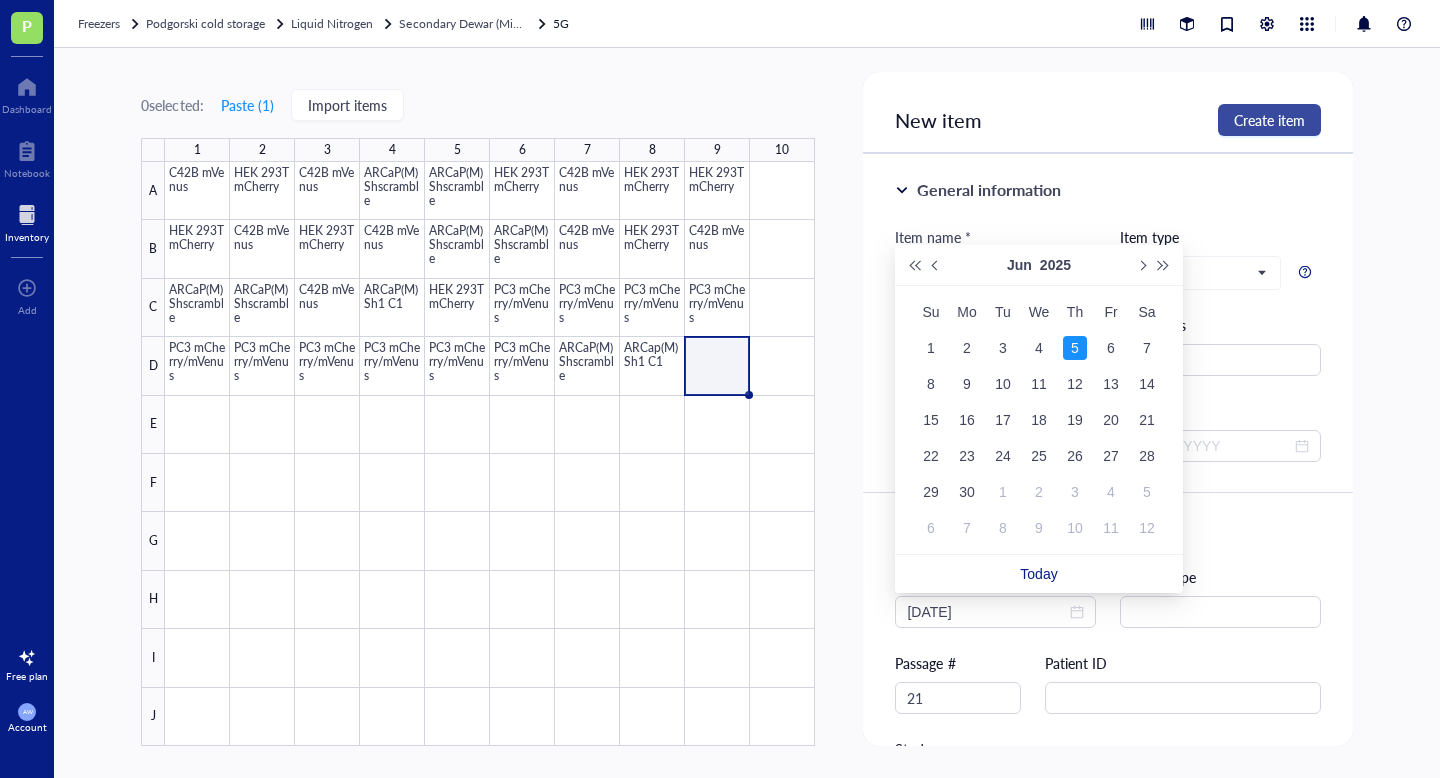 click on "Create item" at bounding box center (1269, 120) 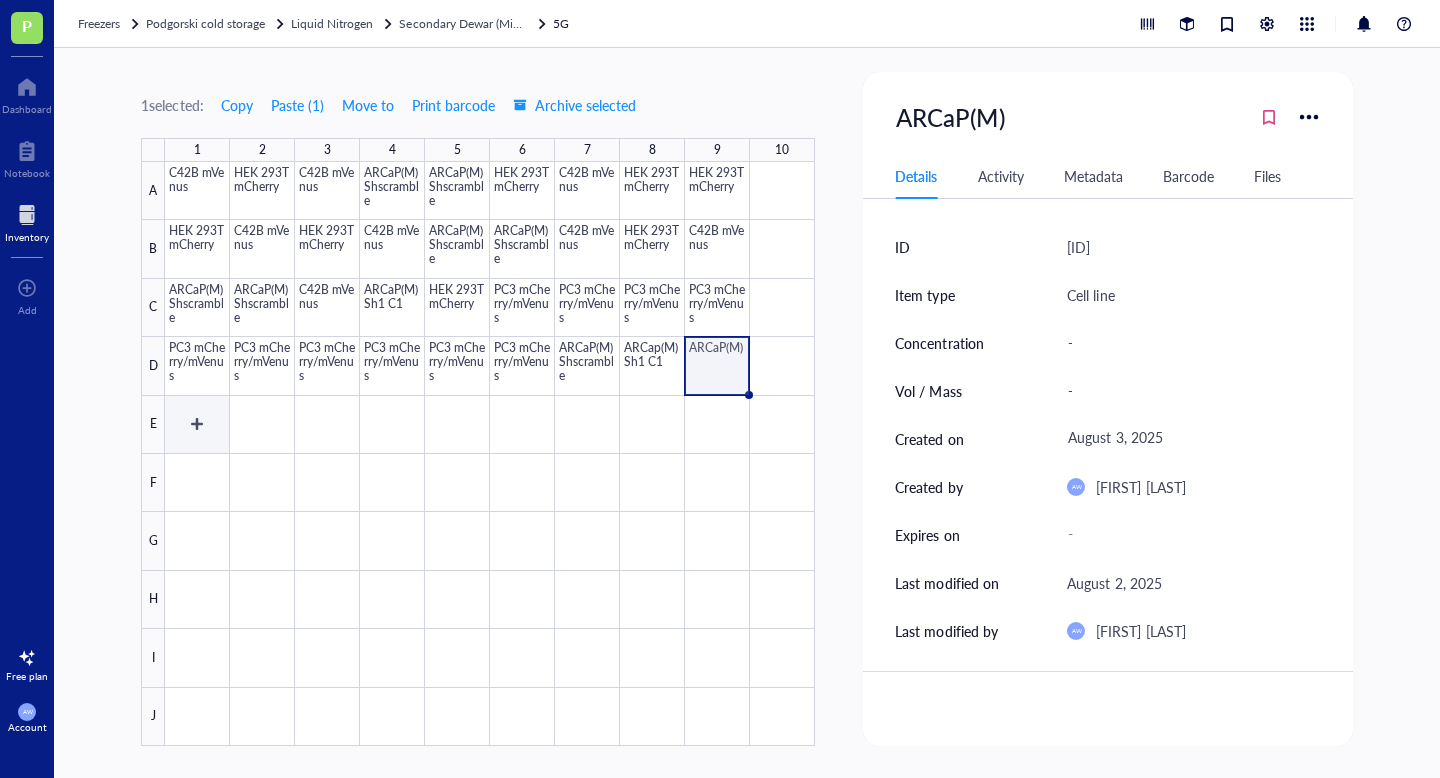 click at bounding box center [490, 454] 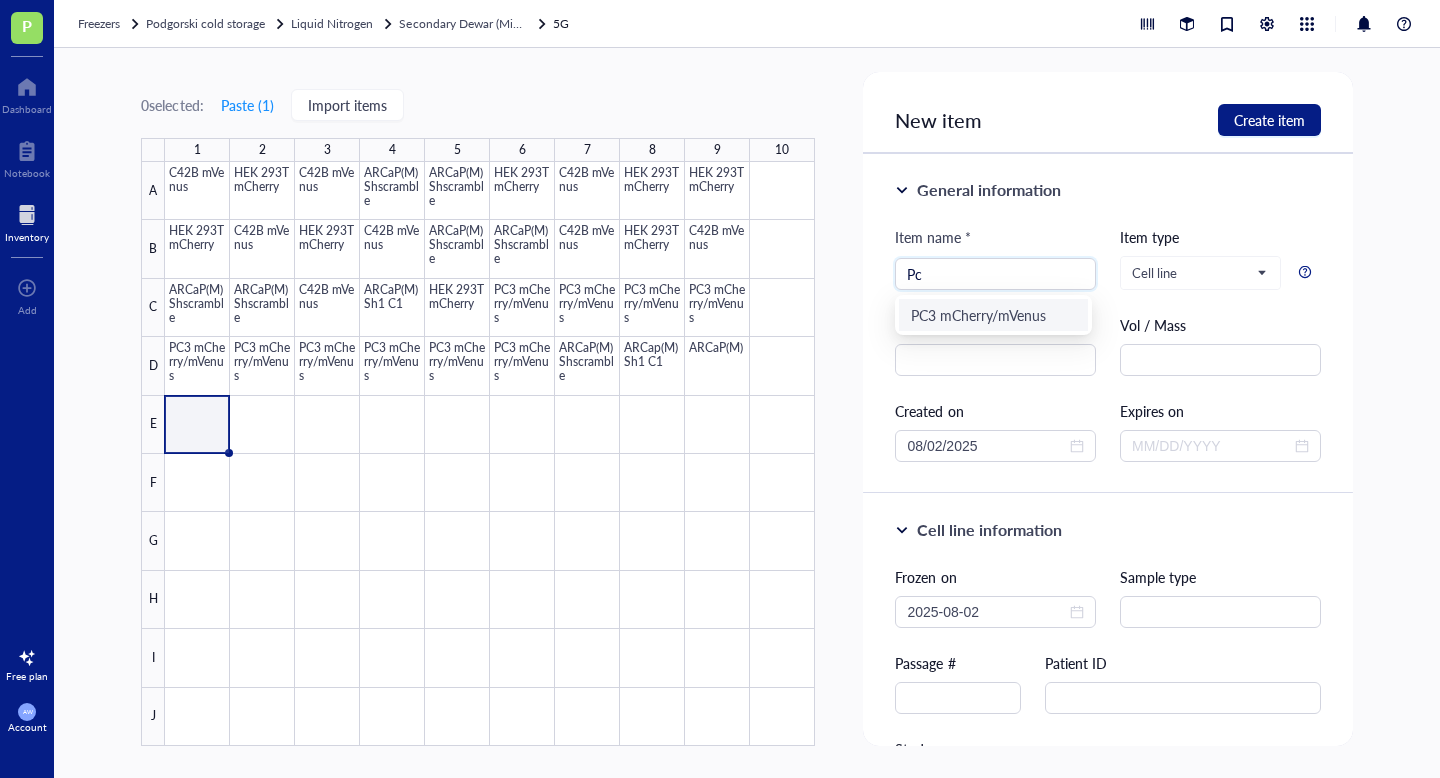 click on "PC3 mCherry/mVenus" at bounding box center (993, 315) 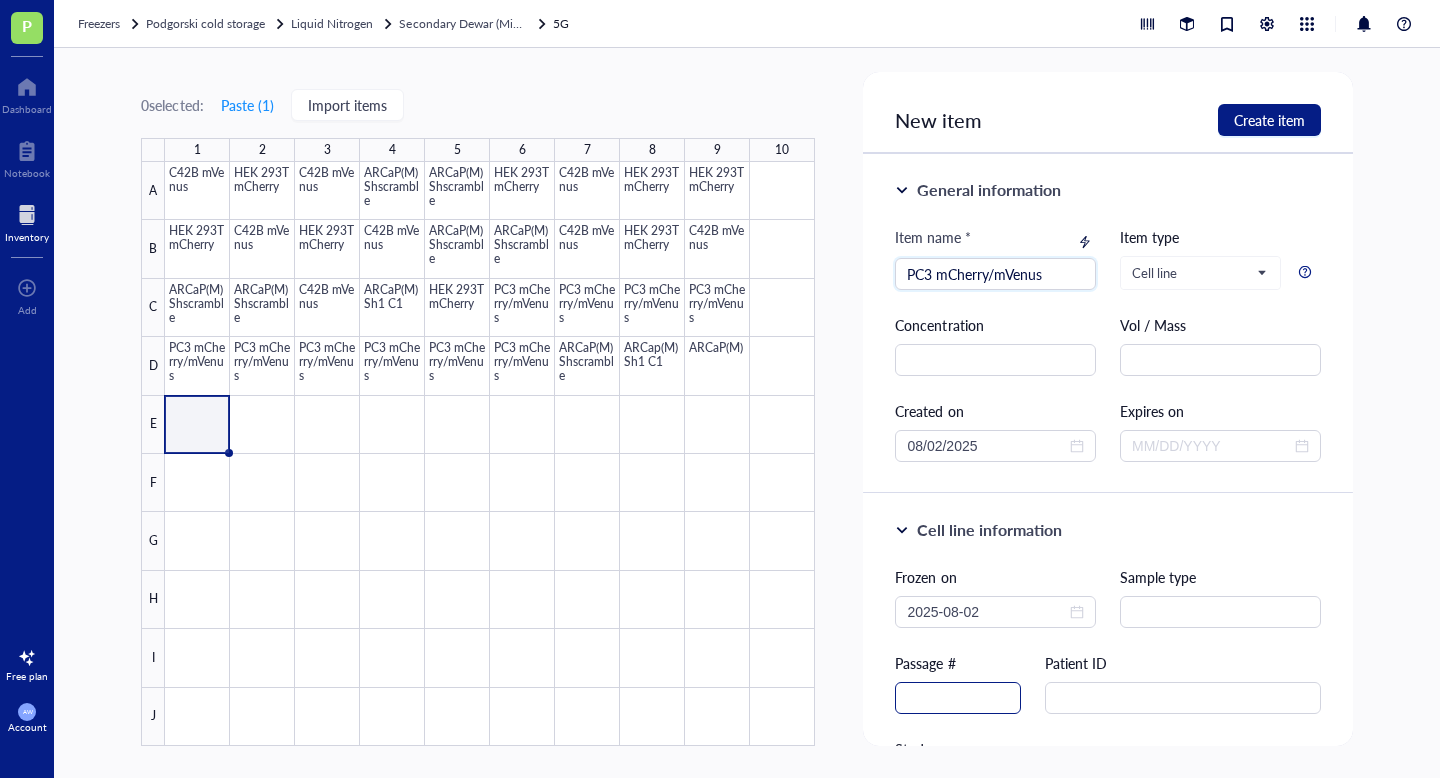 type on "PC3 mCherry/mVenus" 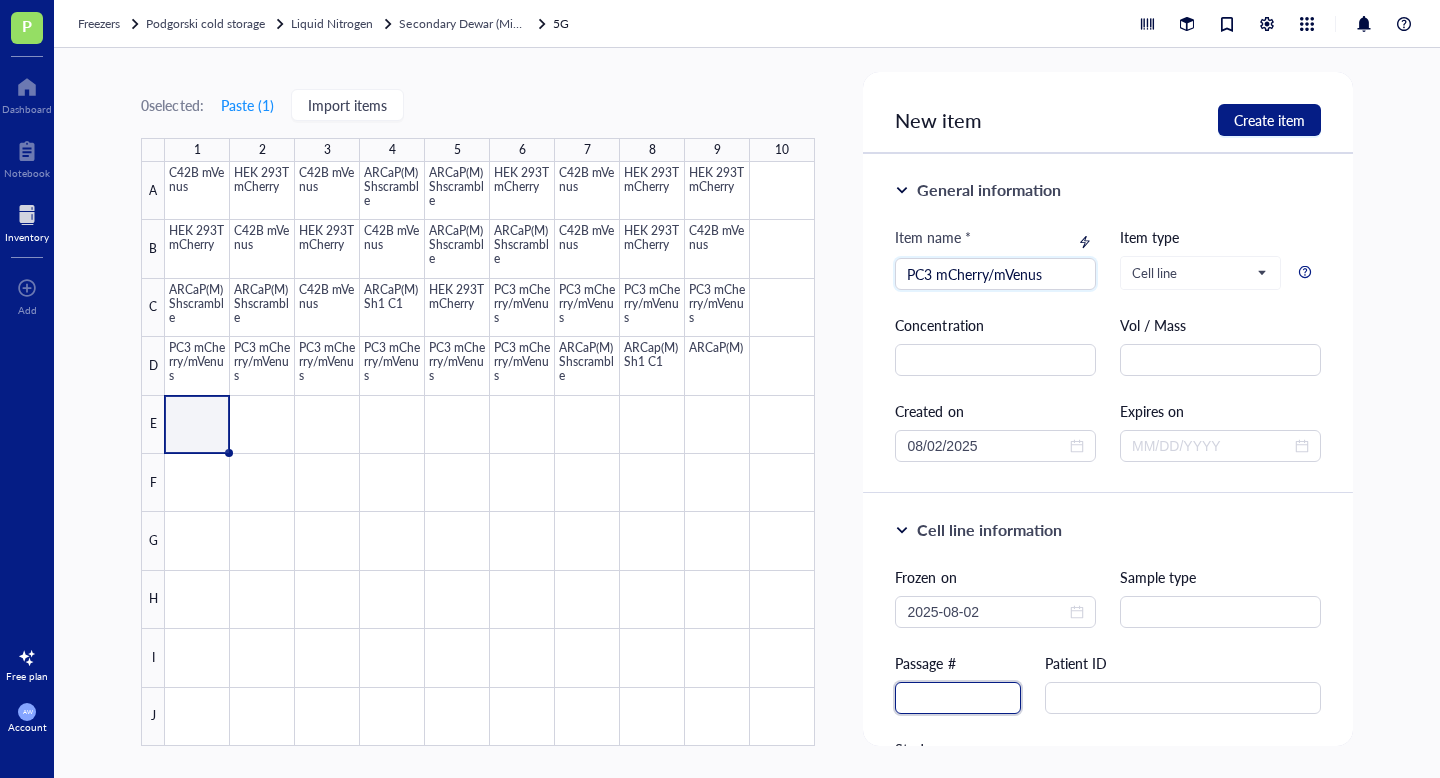 click at bounding box center [958, 698] 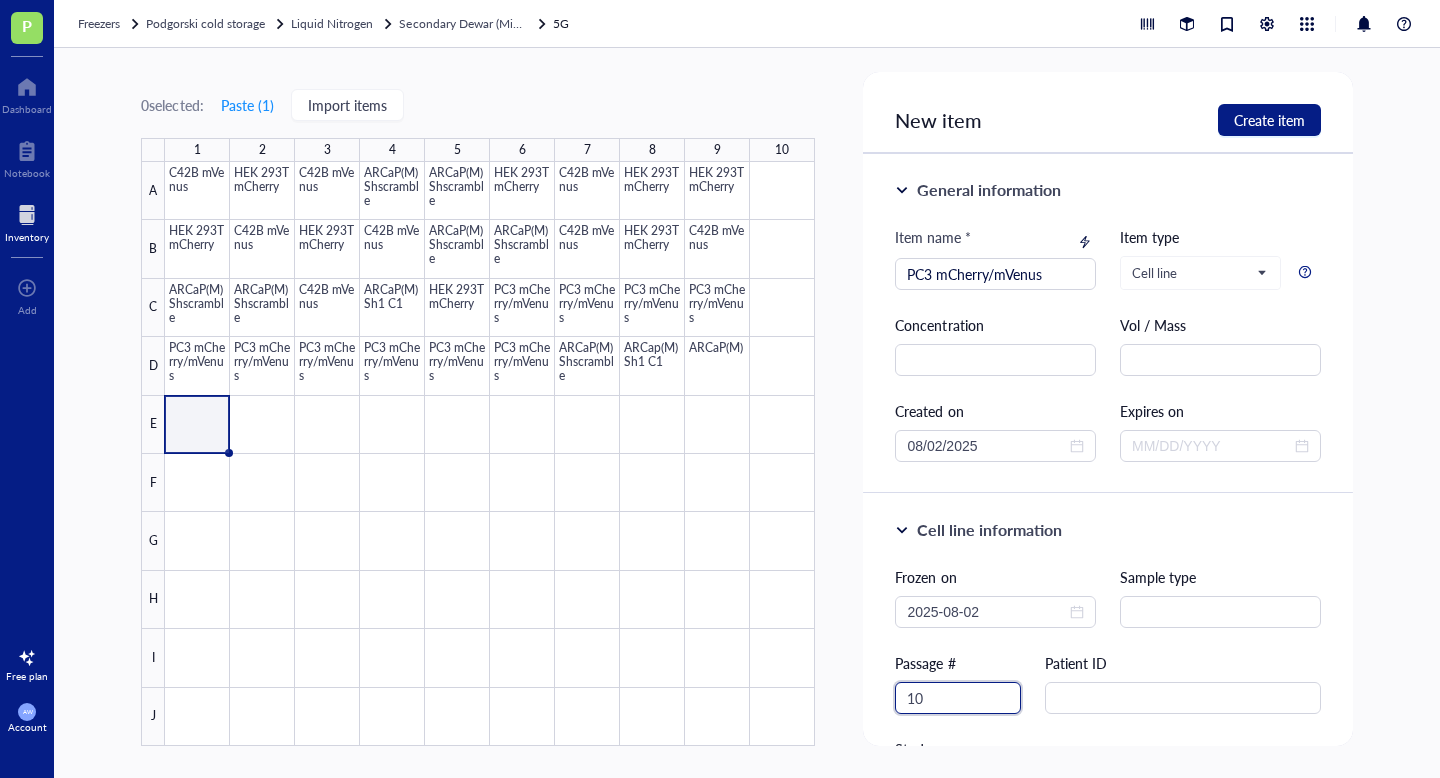 type on "1" 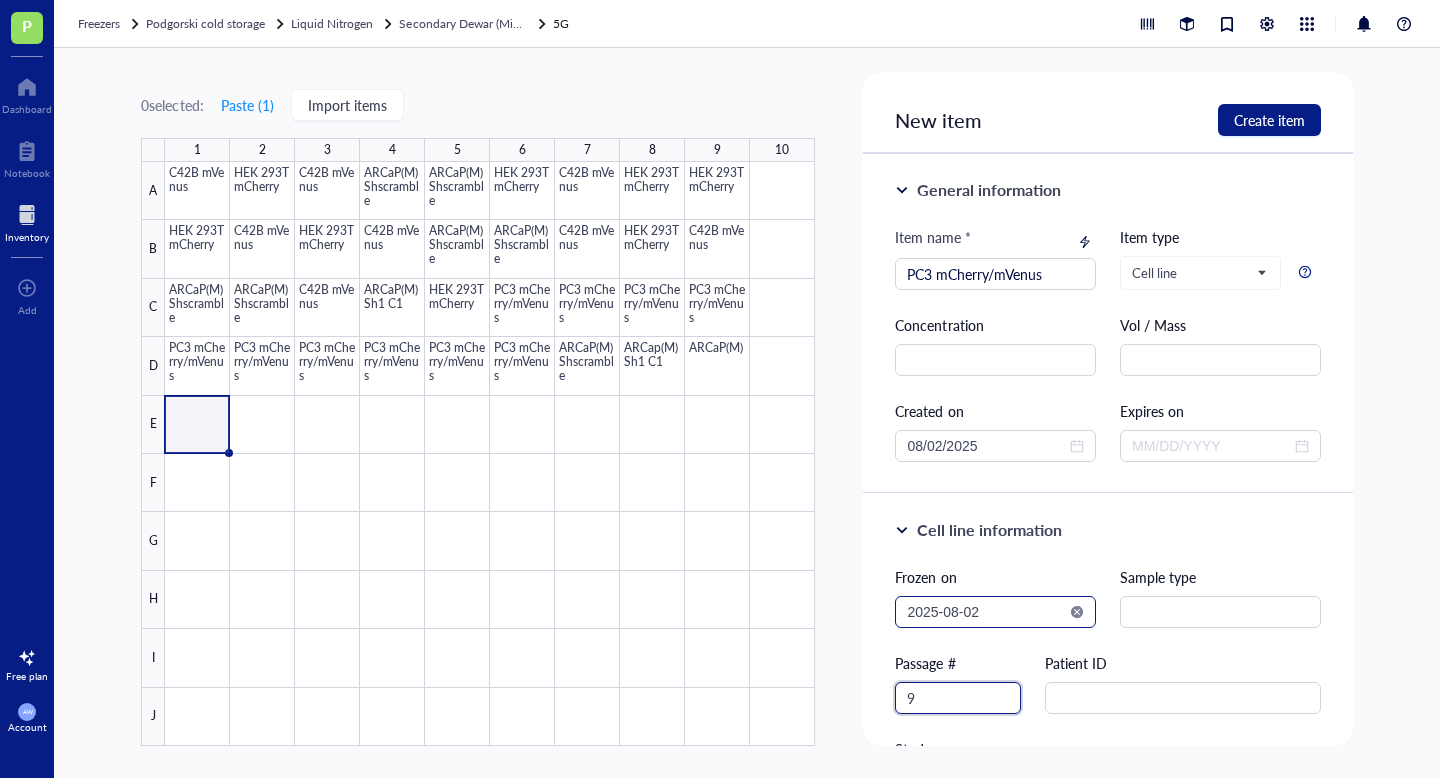 type on "9" 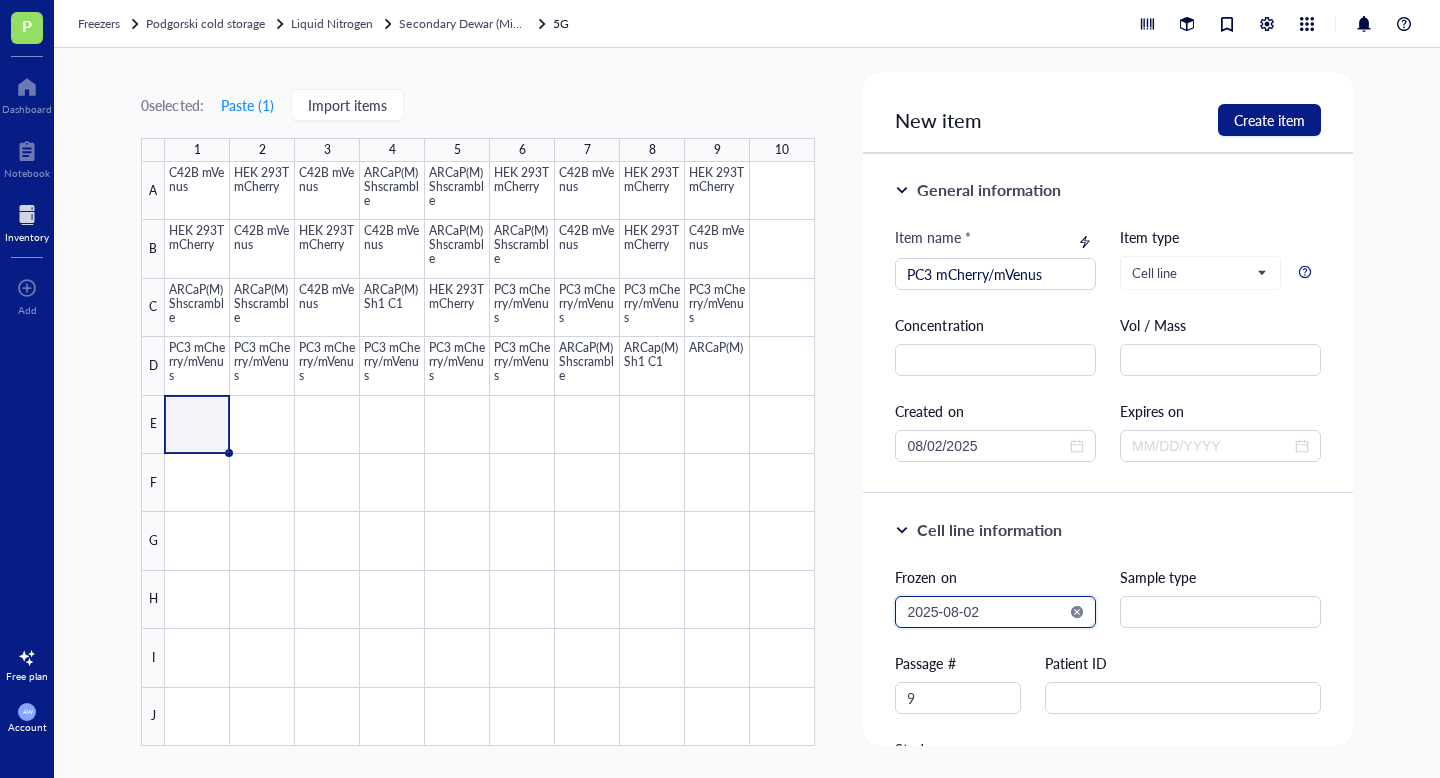 click on "2025-08-02" at bounding box center [986, 612] 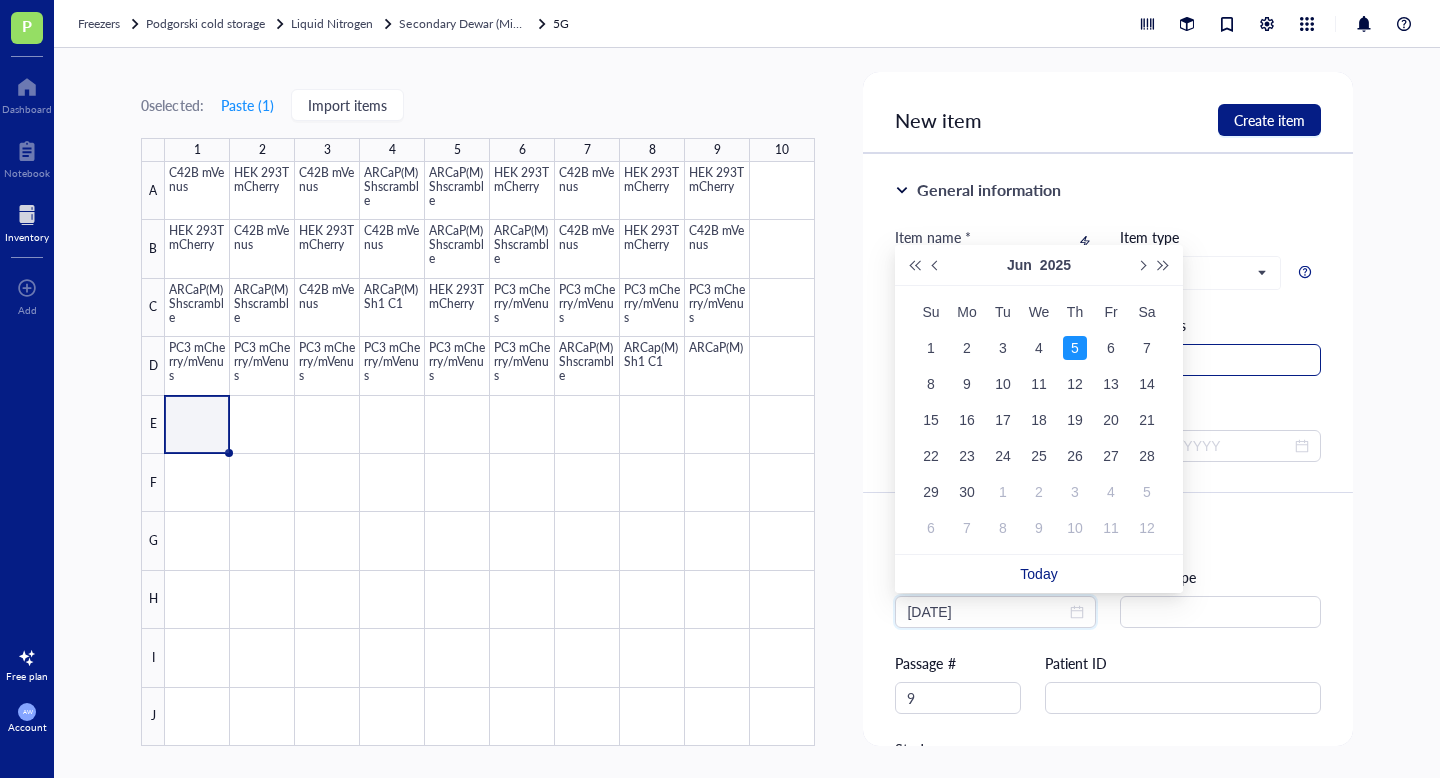 type on "2025-06-05" 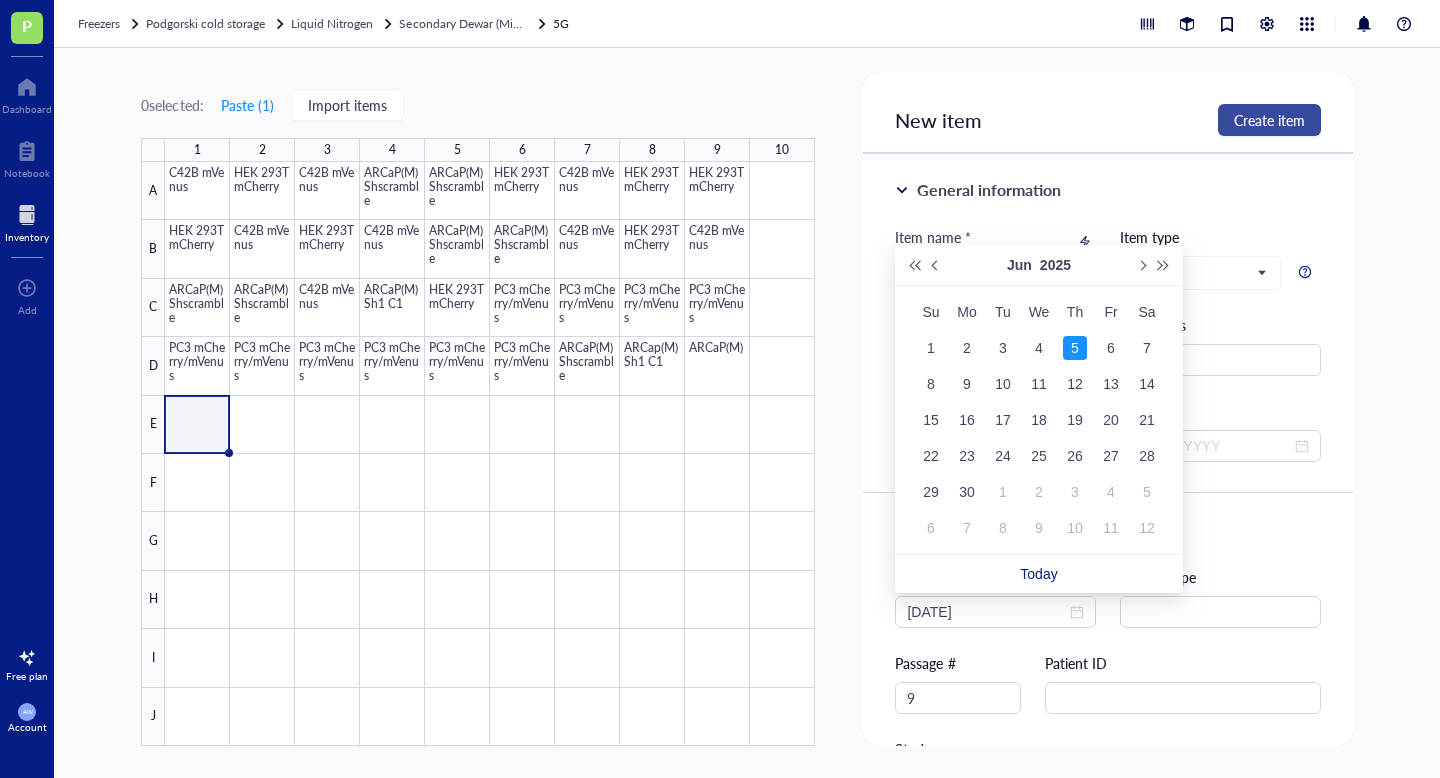 click on "Create item" at bounding box center (1269, 120) 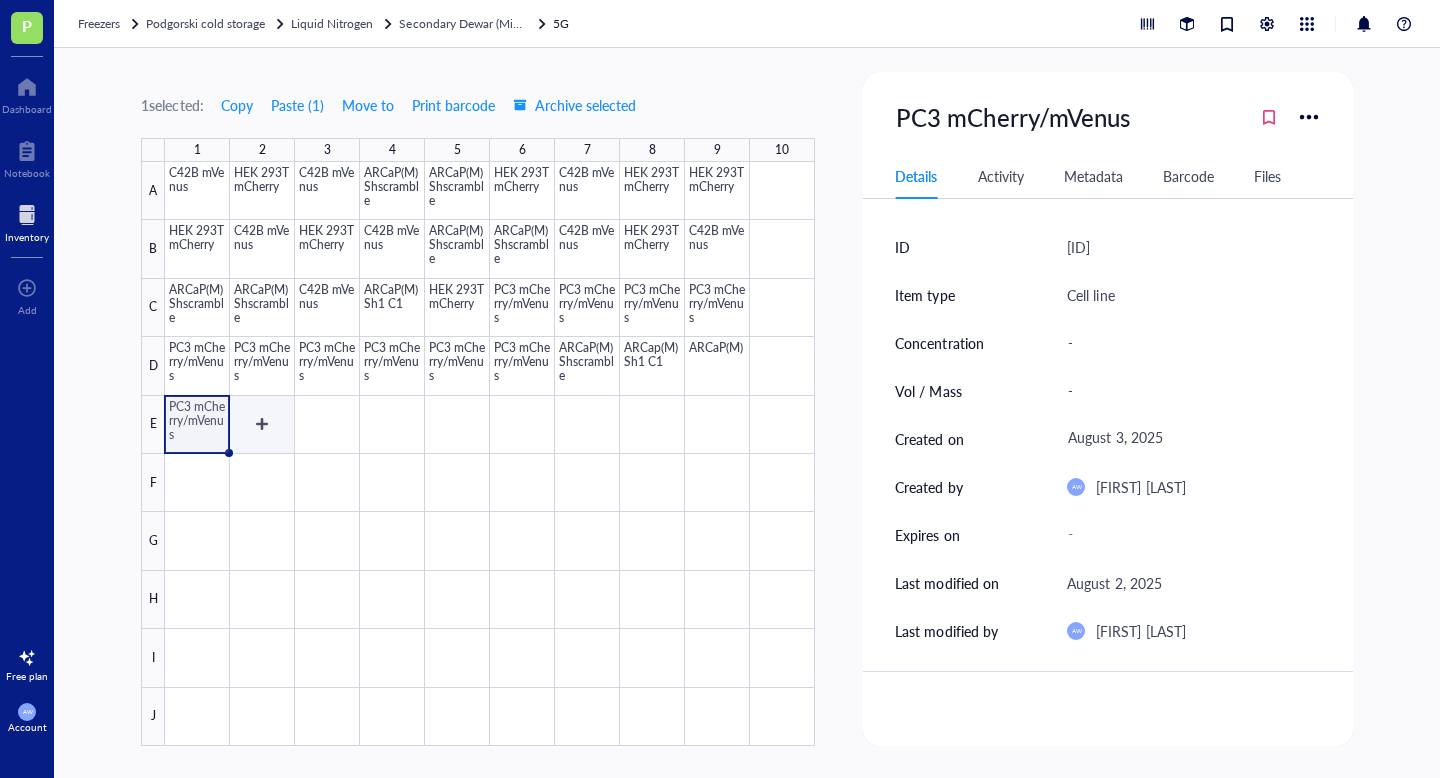 click at bounding box center [490, 454] 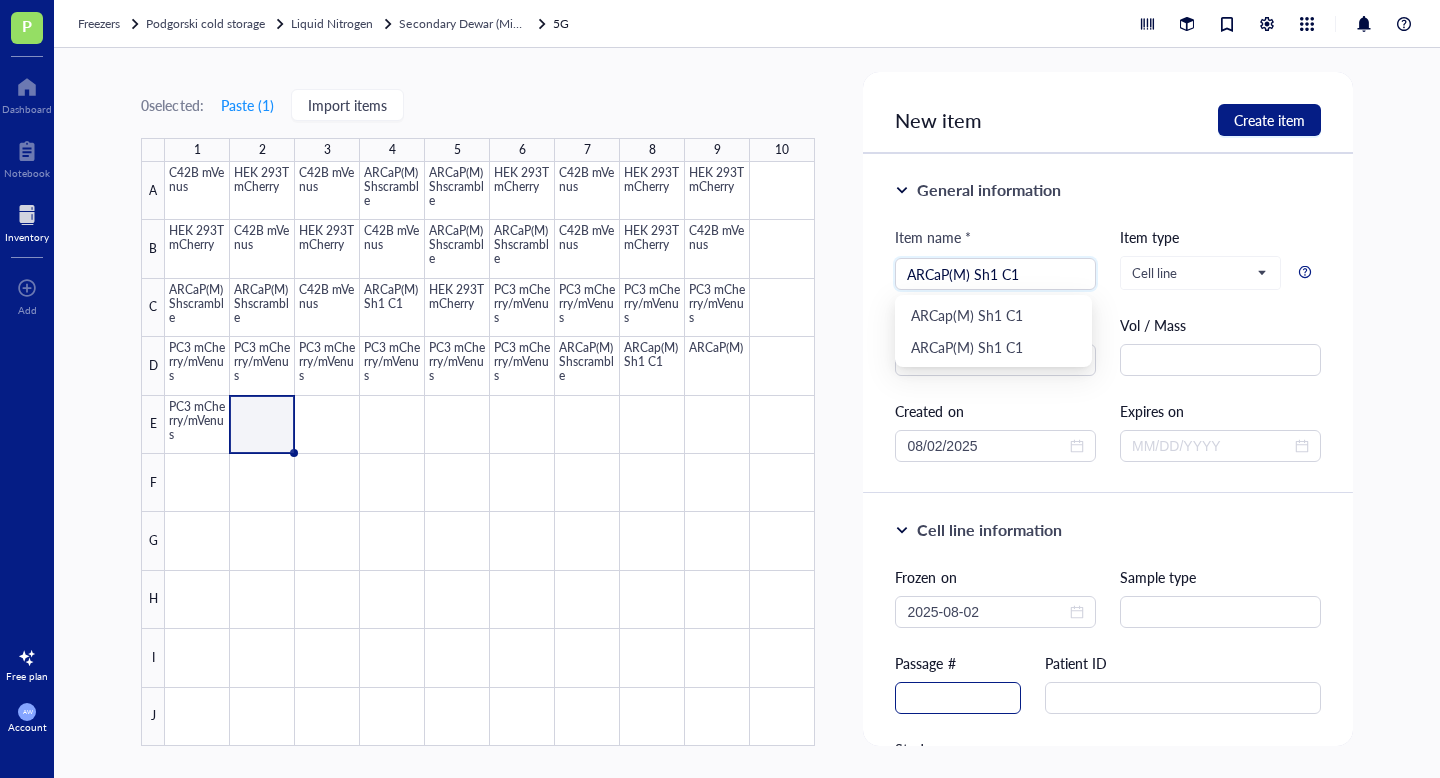 type on "ARCaP(M) Sh1 C1" 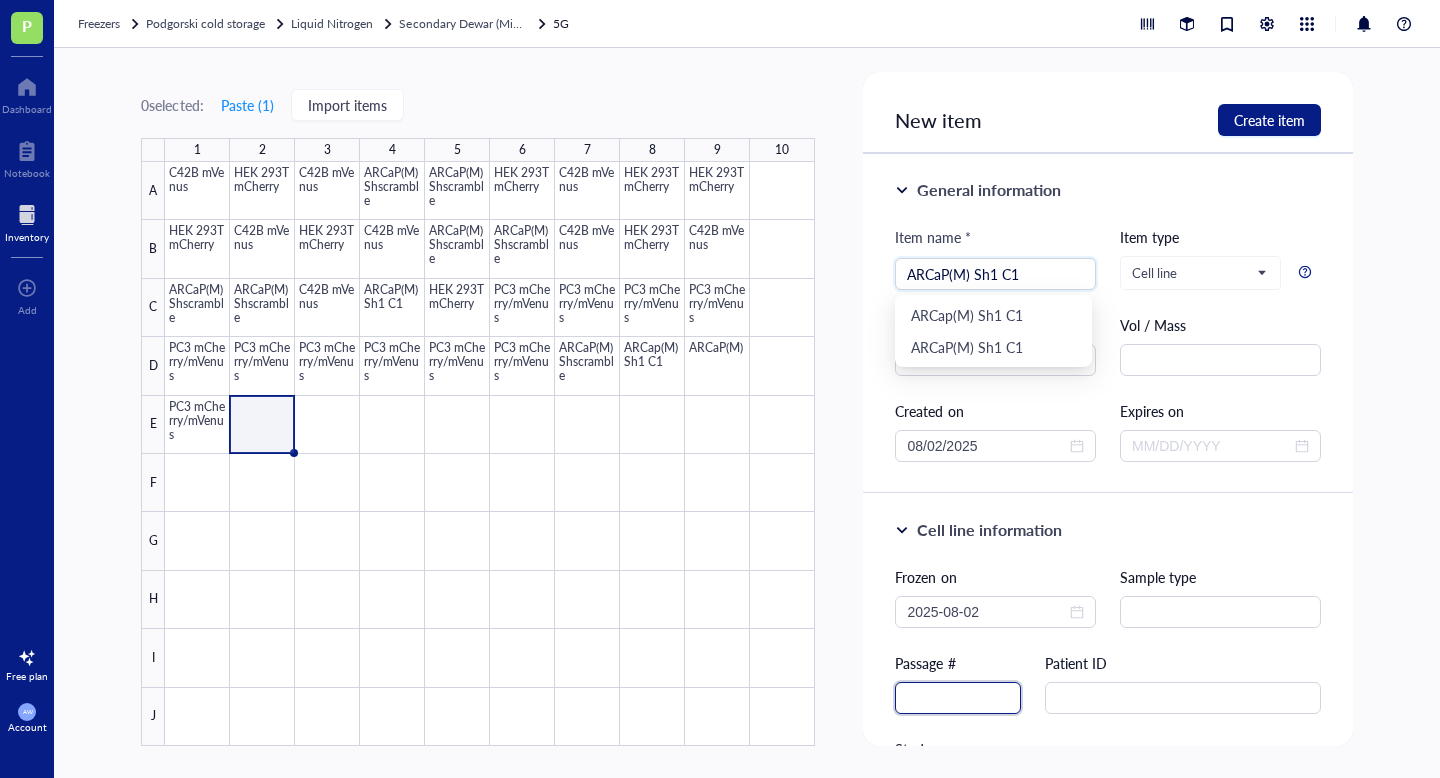 click at bounding box center (958, 698) 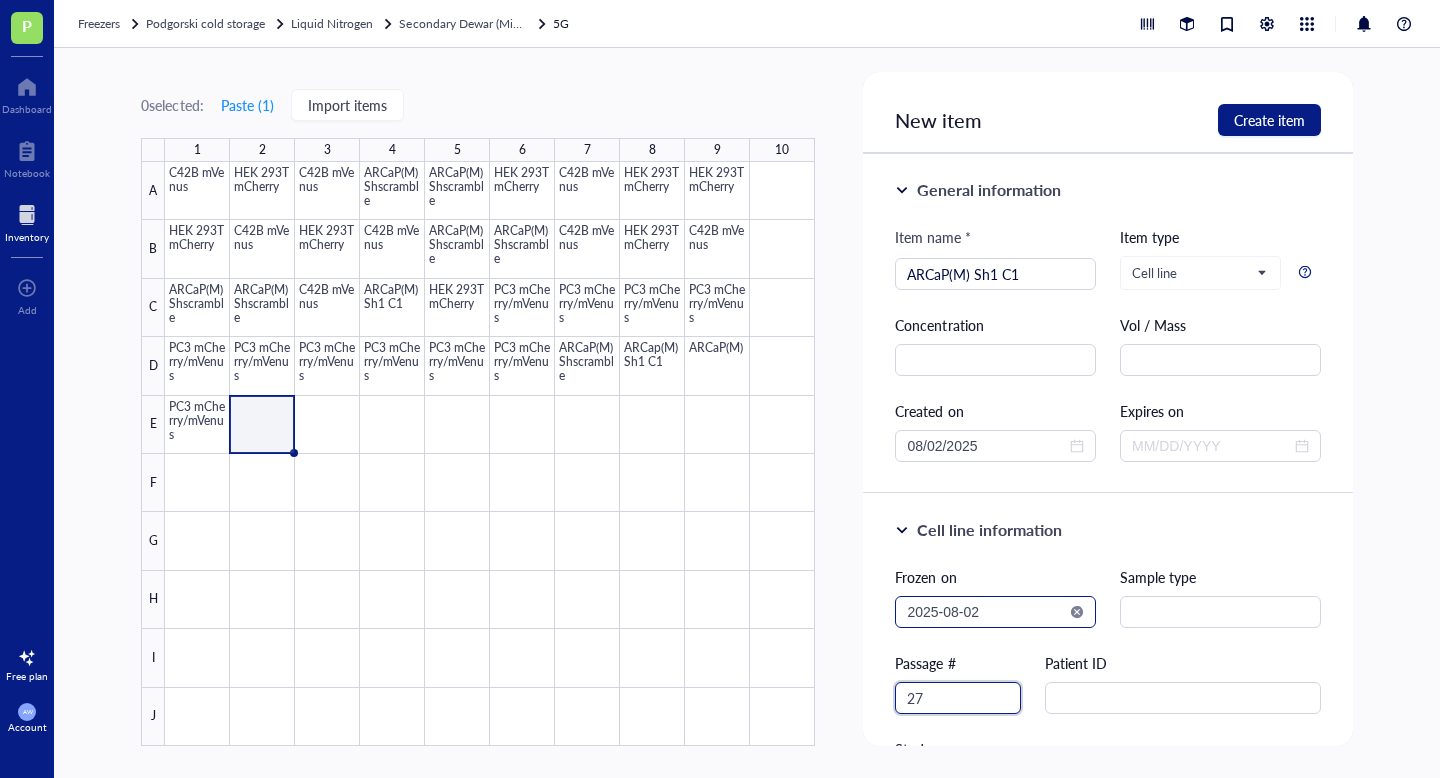 type on "27" 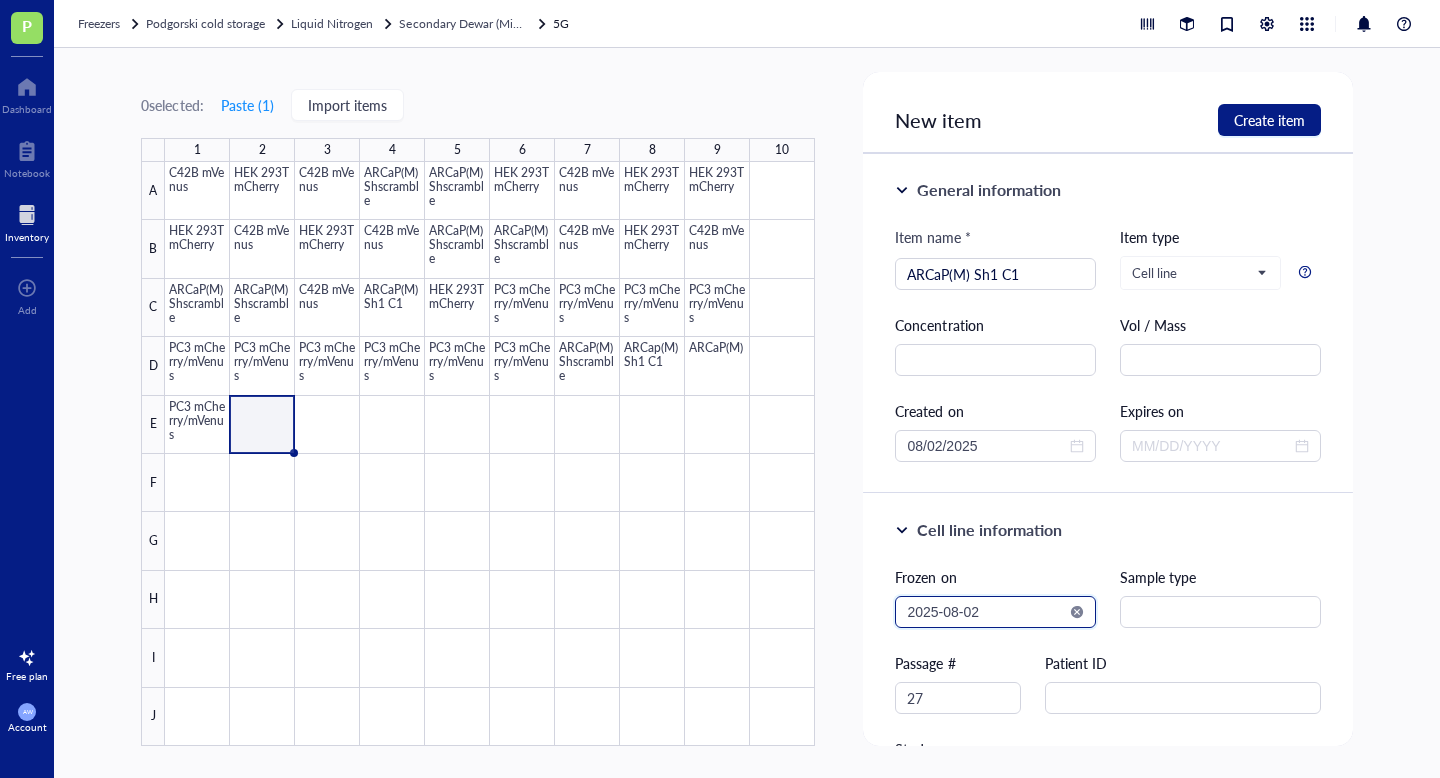 click on "2025-08-02" at bounding box center [986, 612] 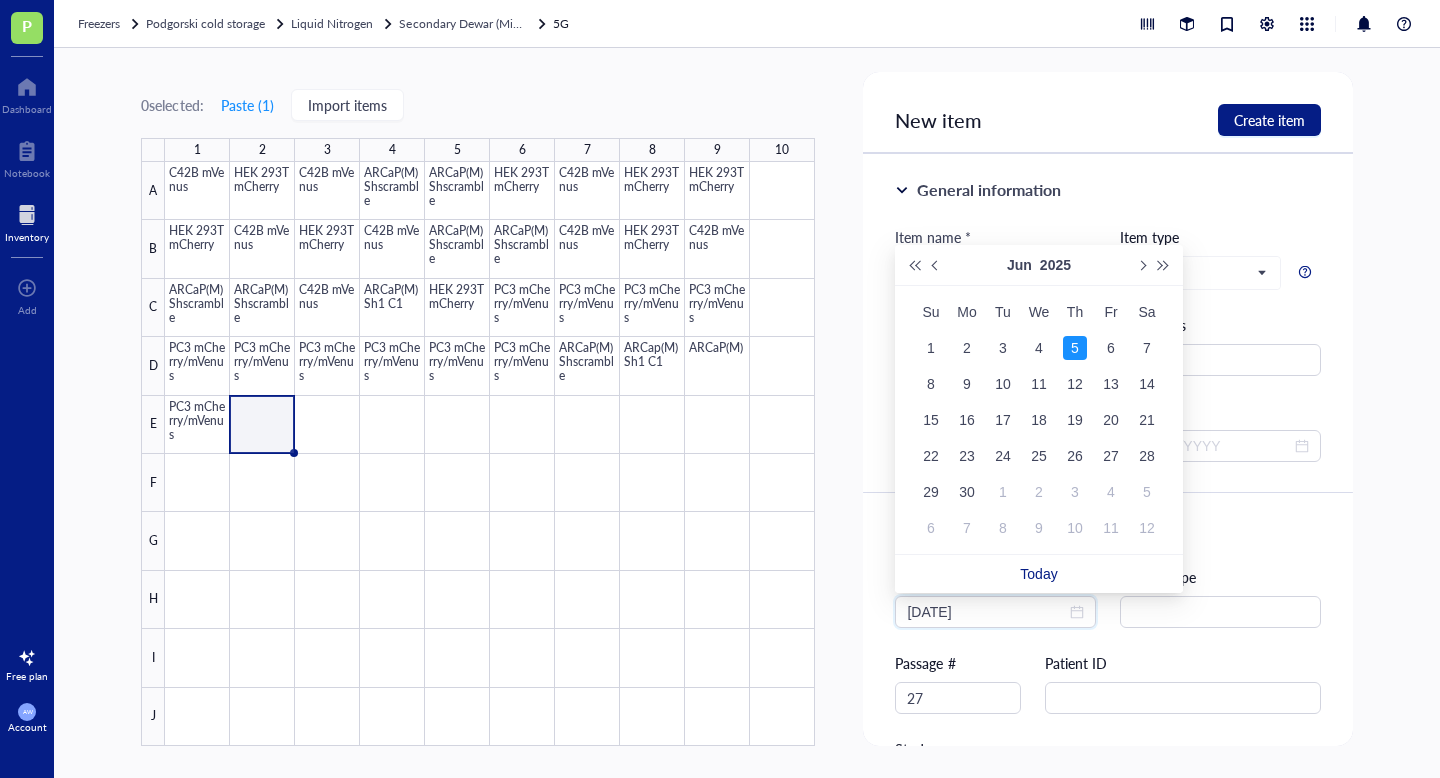 type on "2025-06-05" 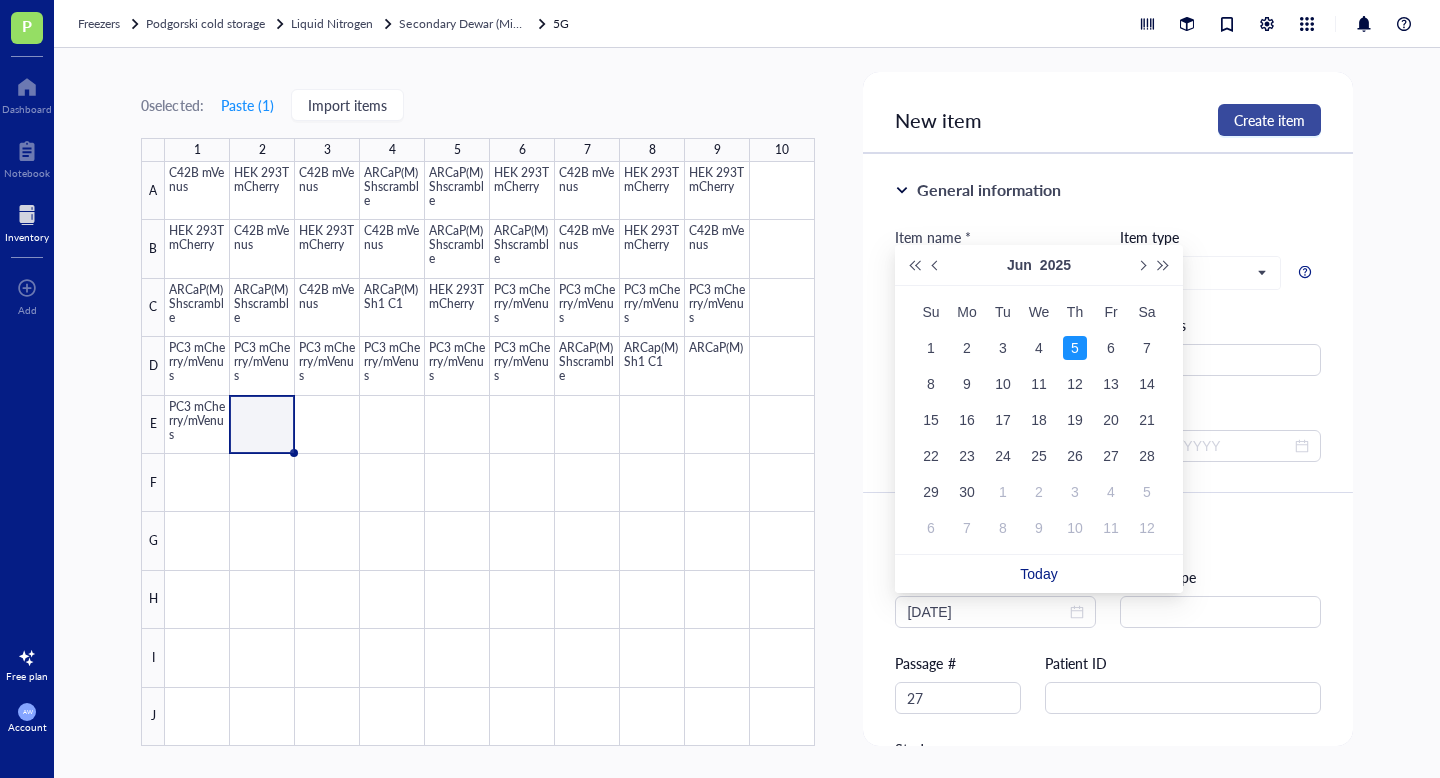 click on "Create item" at bounding box center [1269, 120] 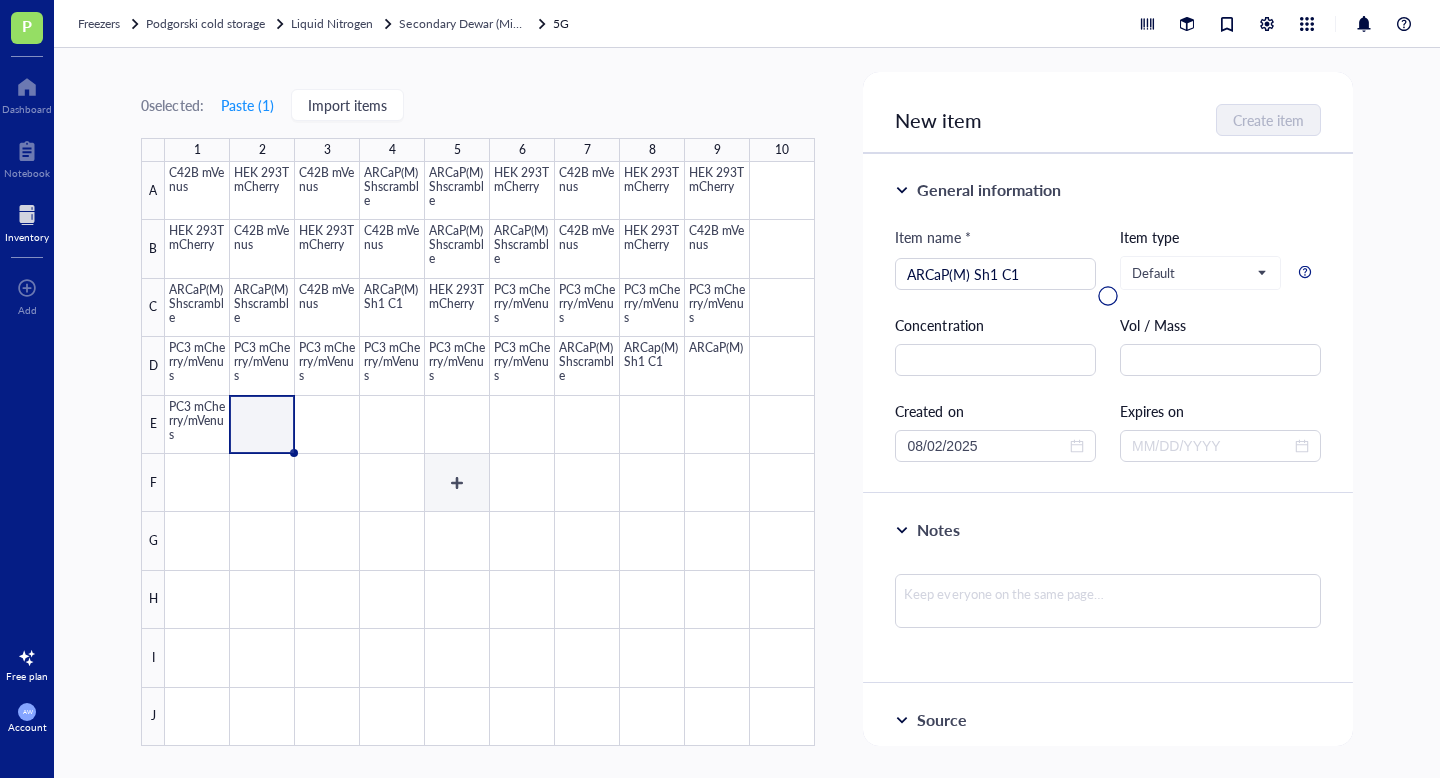click at bounding box center (490, 454) 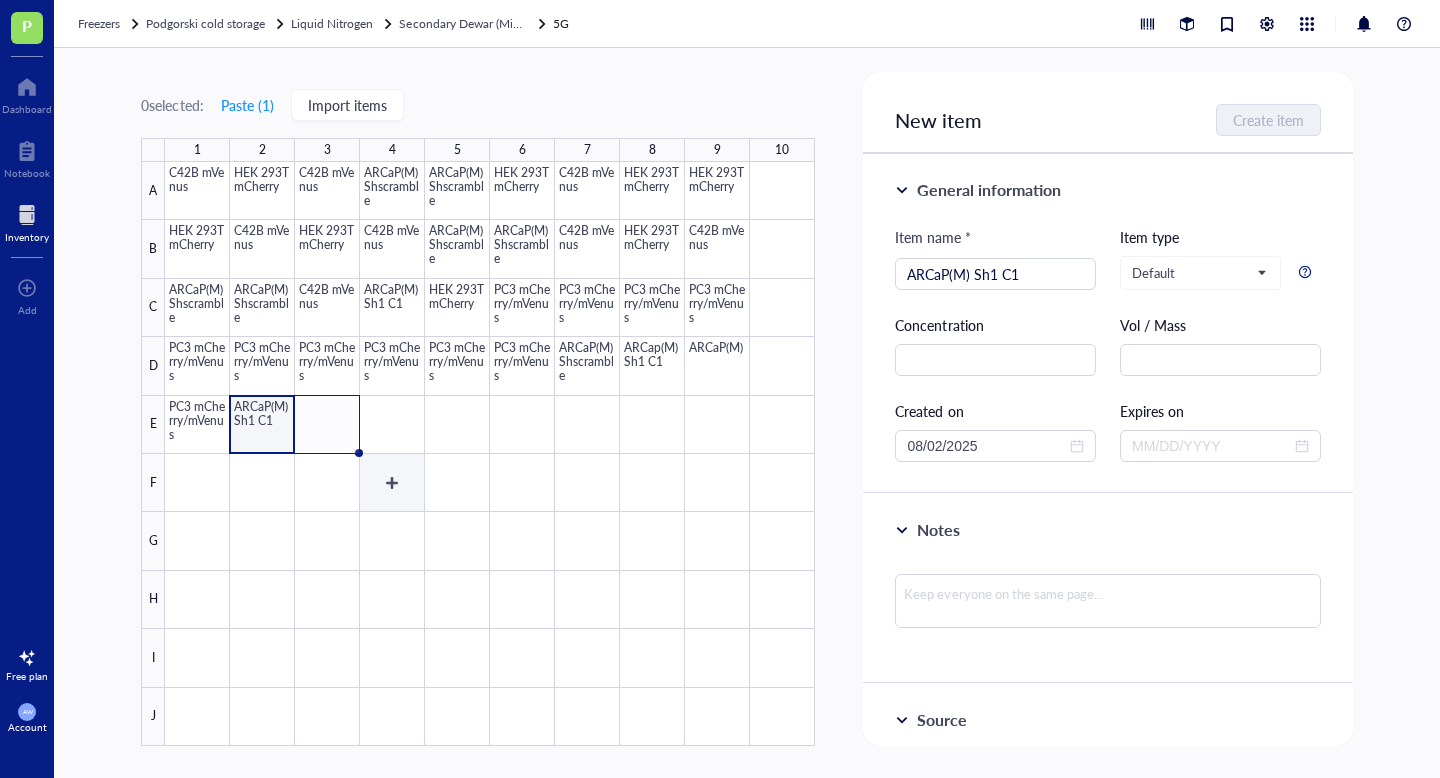 click at bounding box center (490, 454) 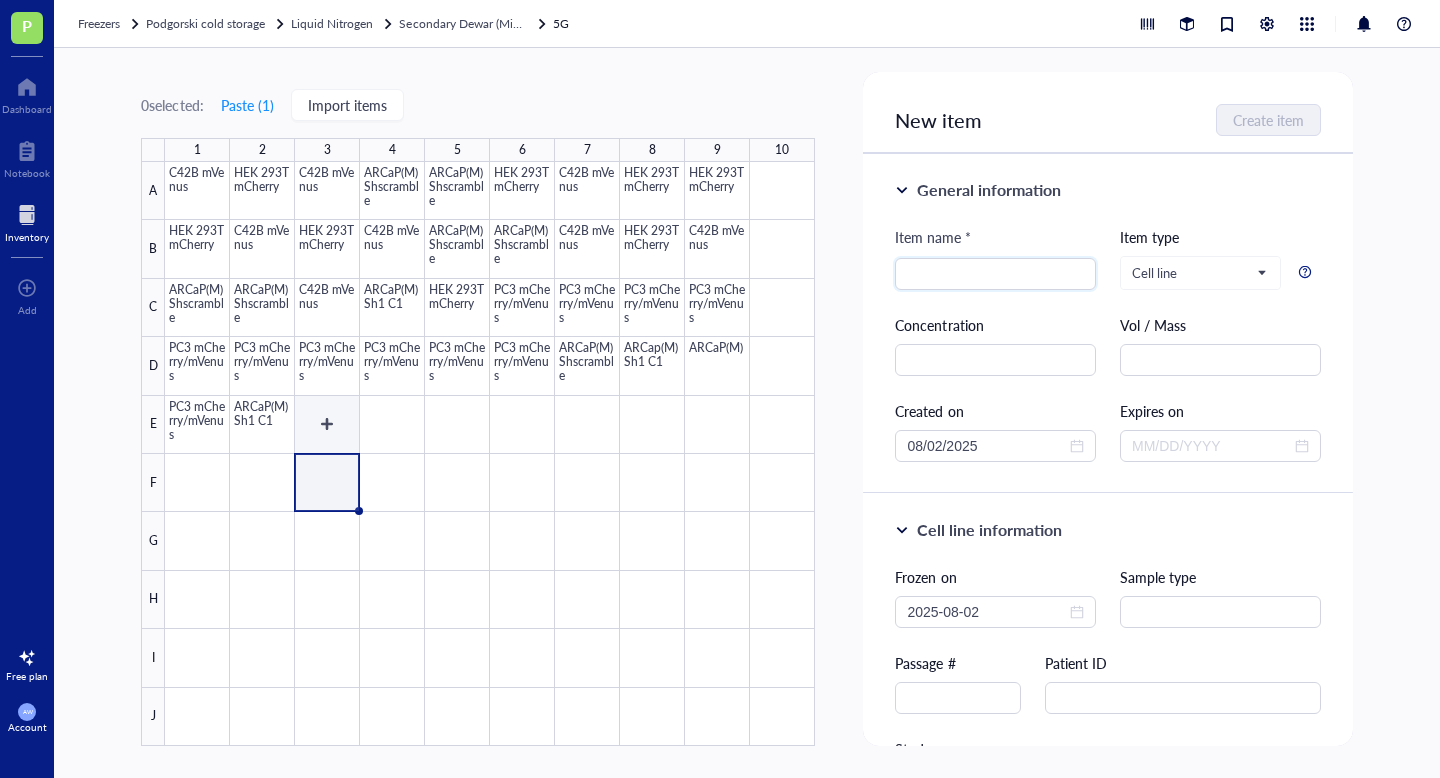 click at bounding box center [490, 454] 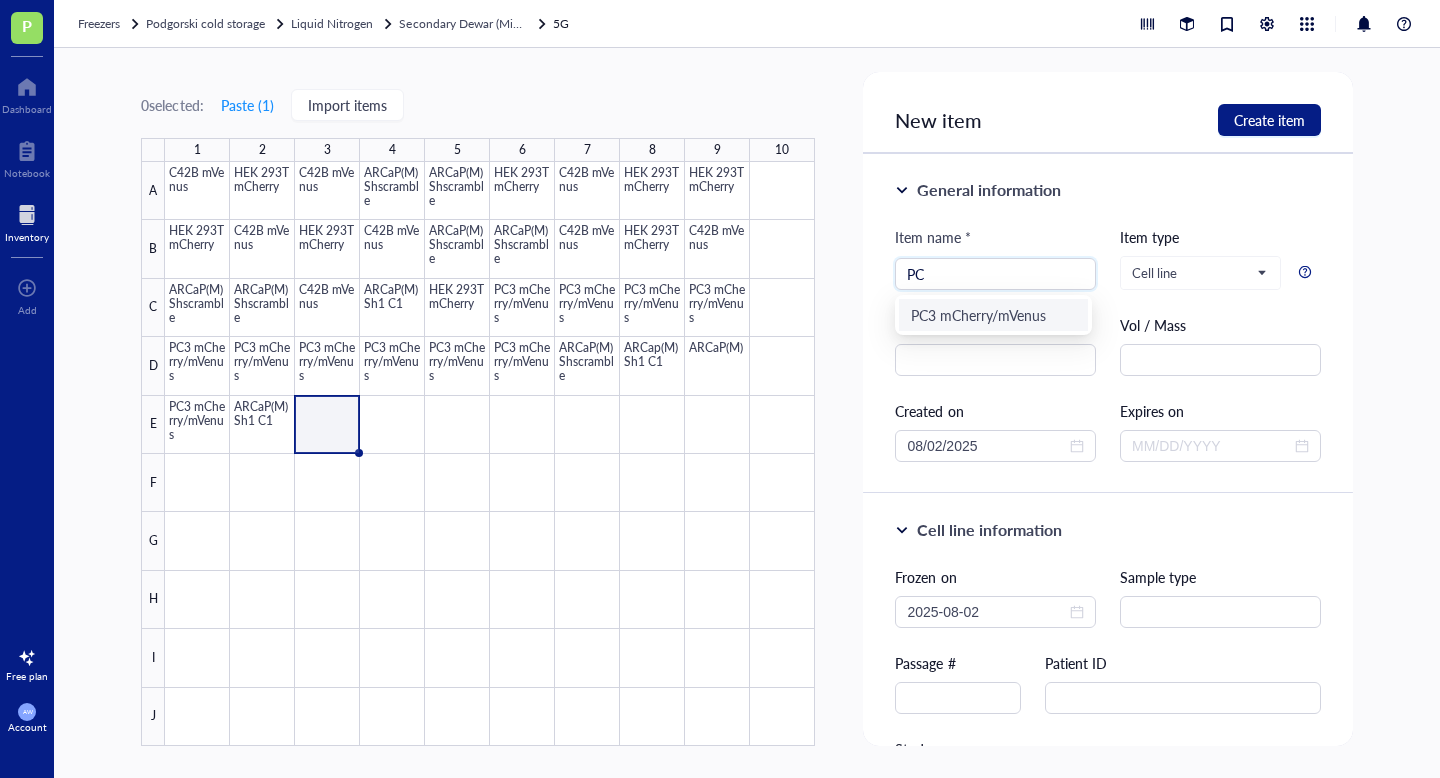 click on "PC3 mCherry/mVenus" at bounding box center (993, 315) 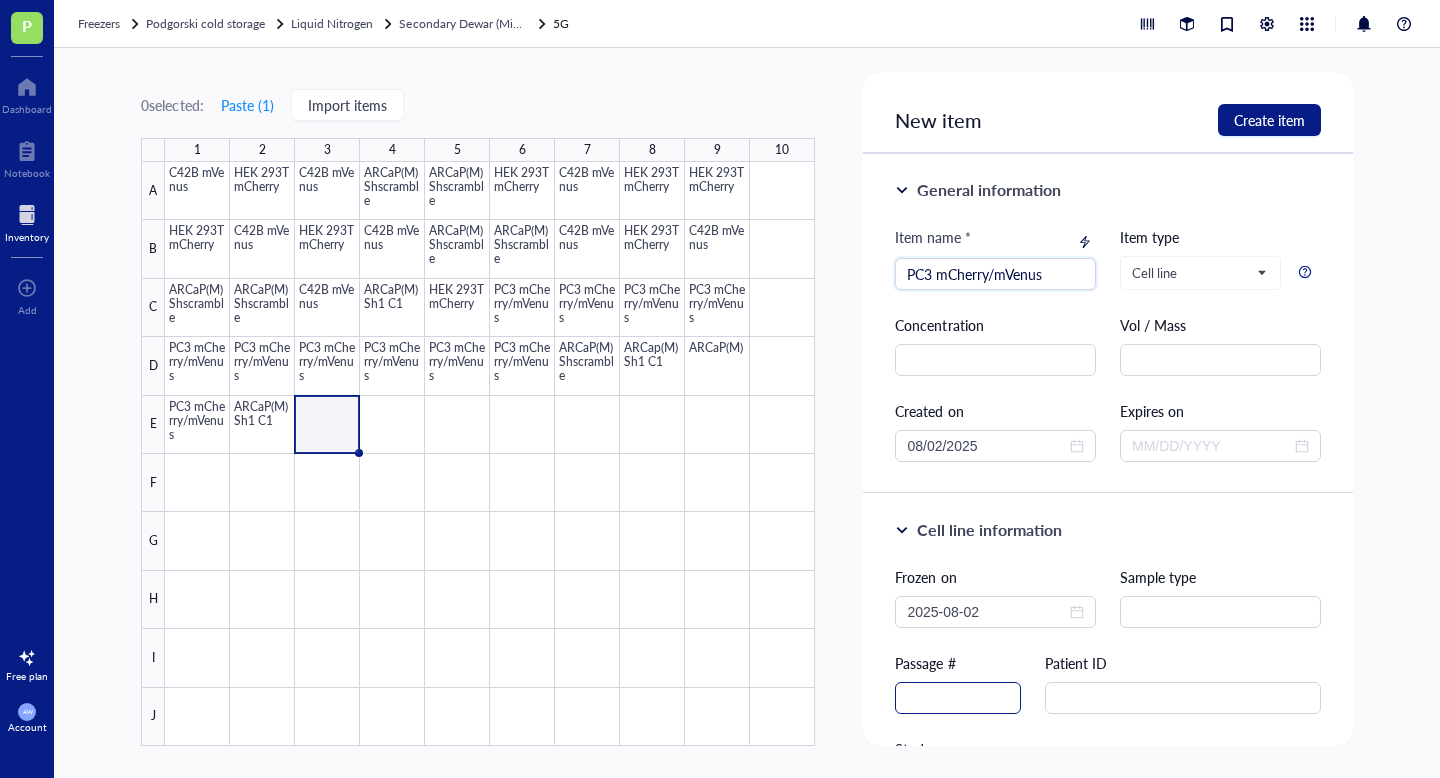 type on "PC3 mCherry/mVenus" 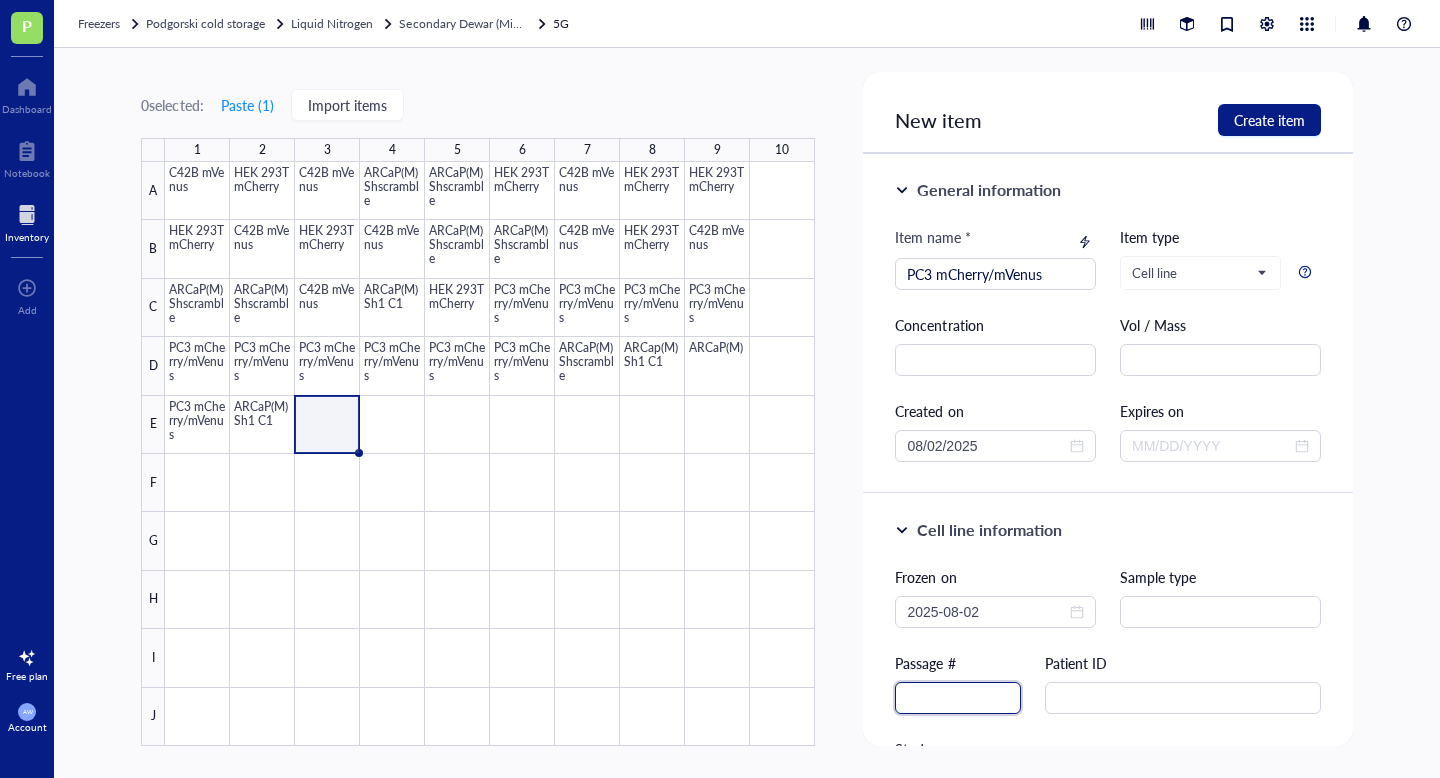 click at bounding box center [958, 698] 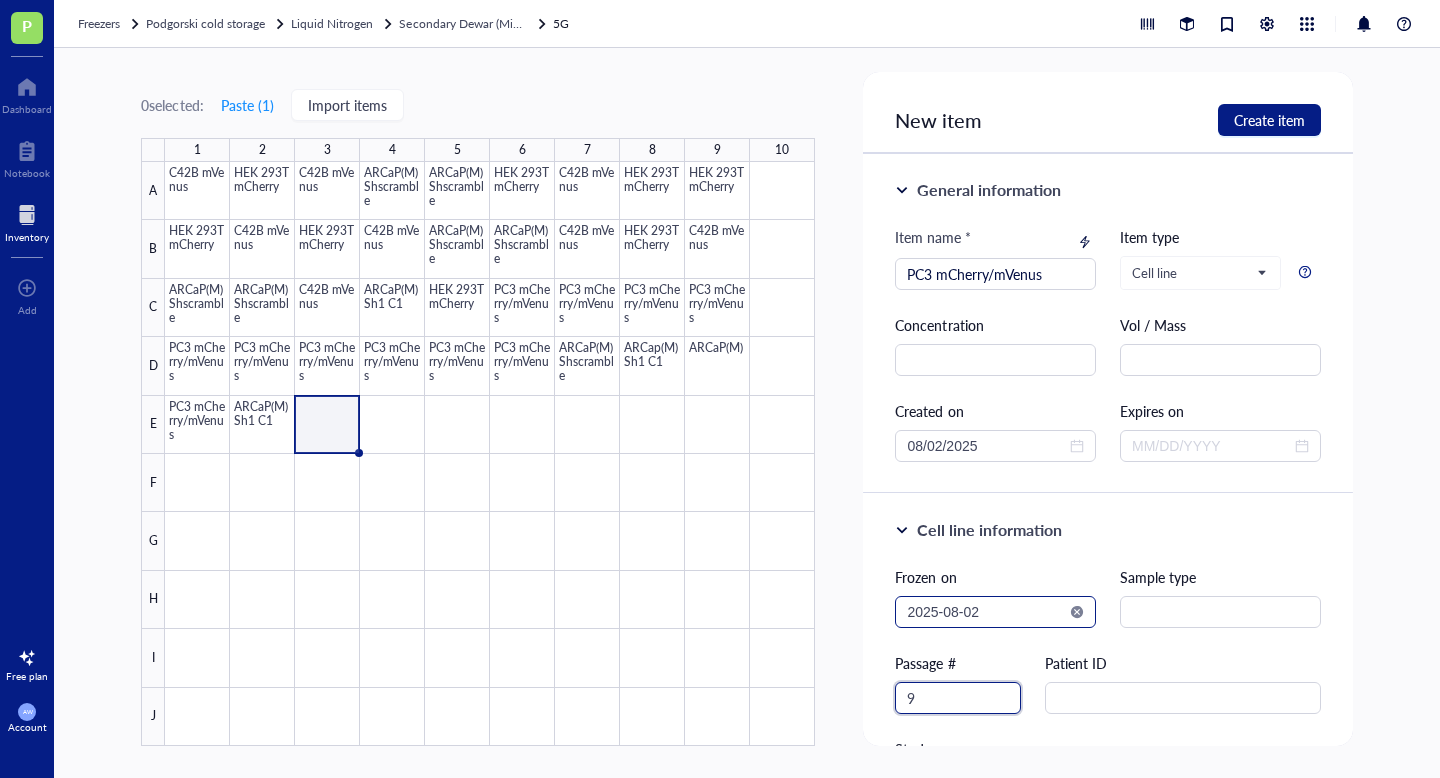 type on "9" 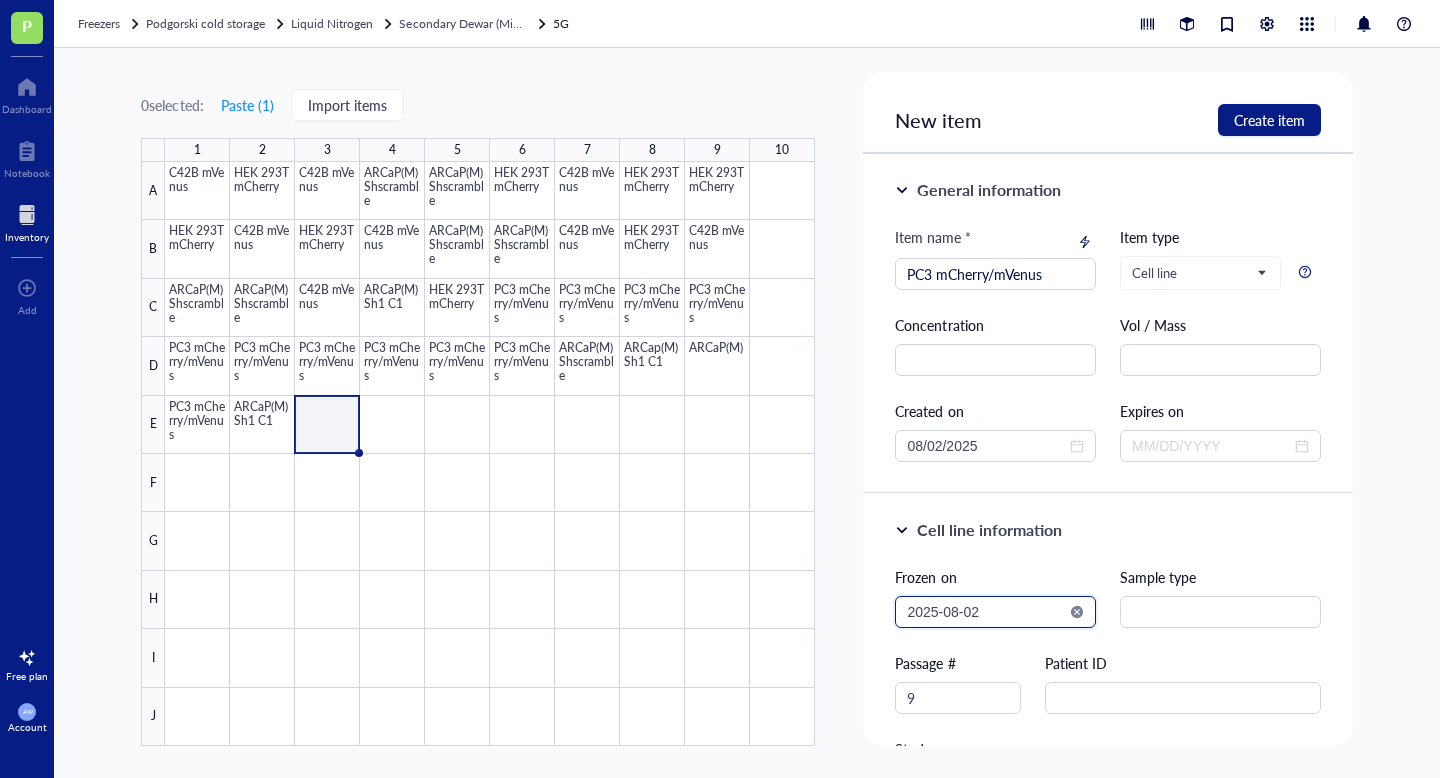 click on "2025-08-02" at bounding box center [986, 612] 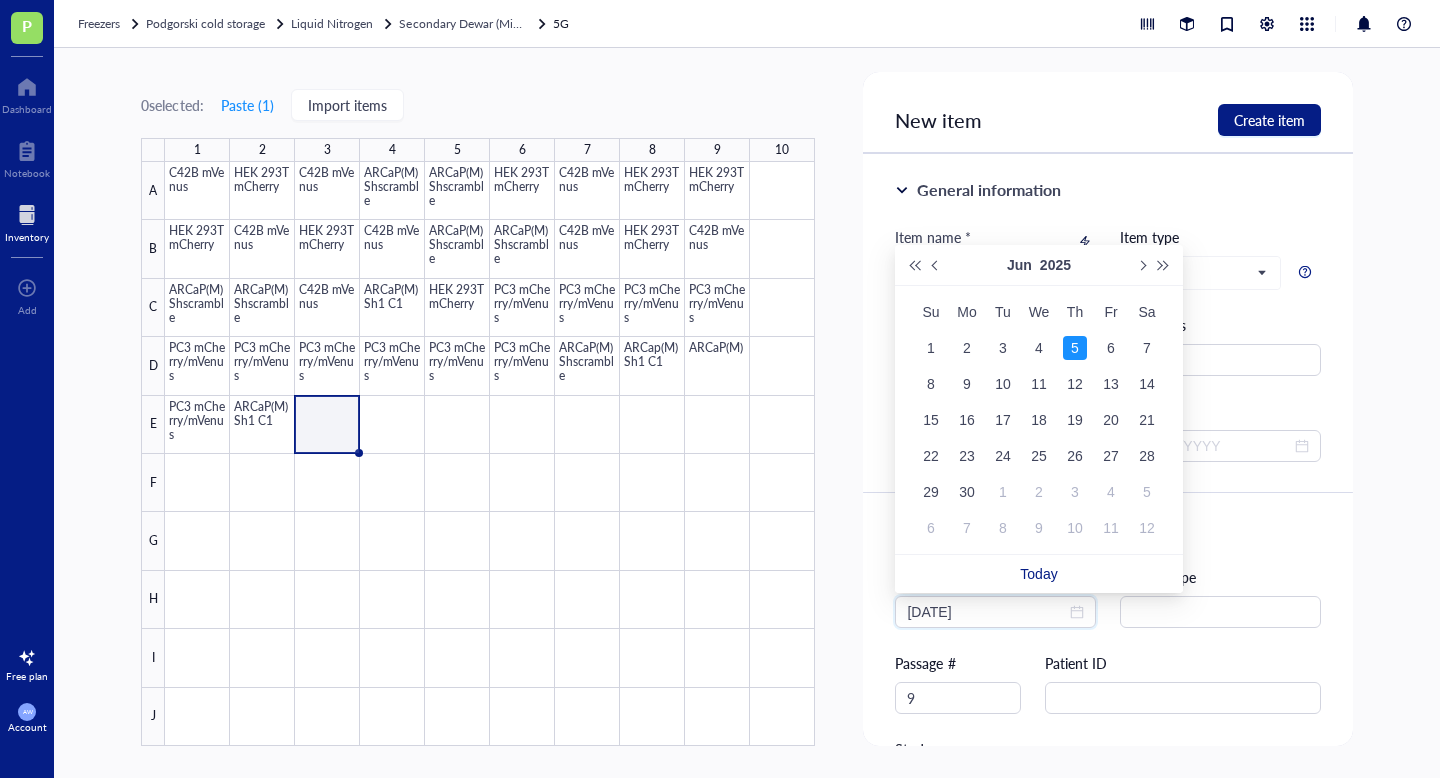 type on "2025-06-05" 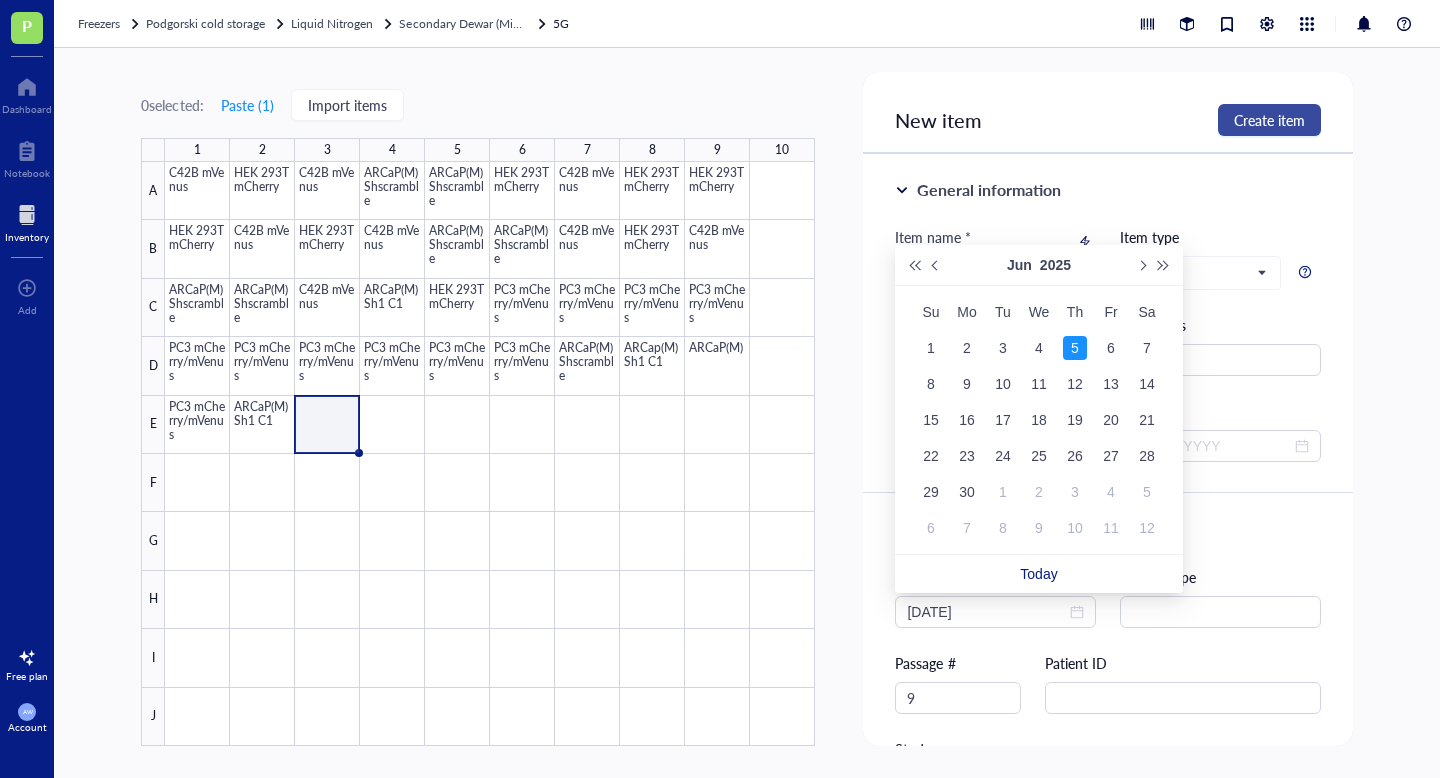 click on "Create item" at bounding box center [1269, 120] 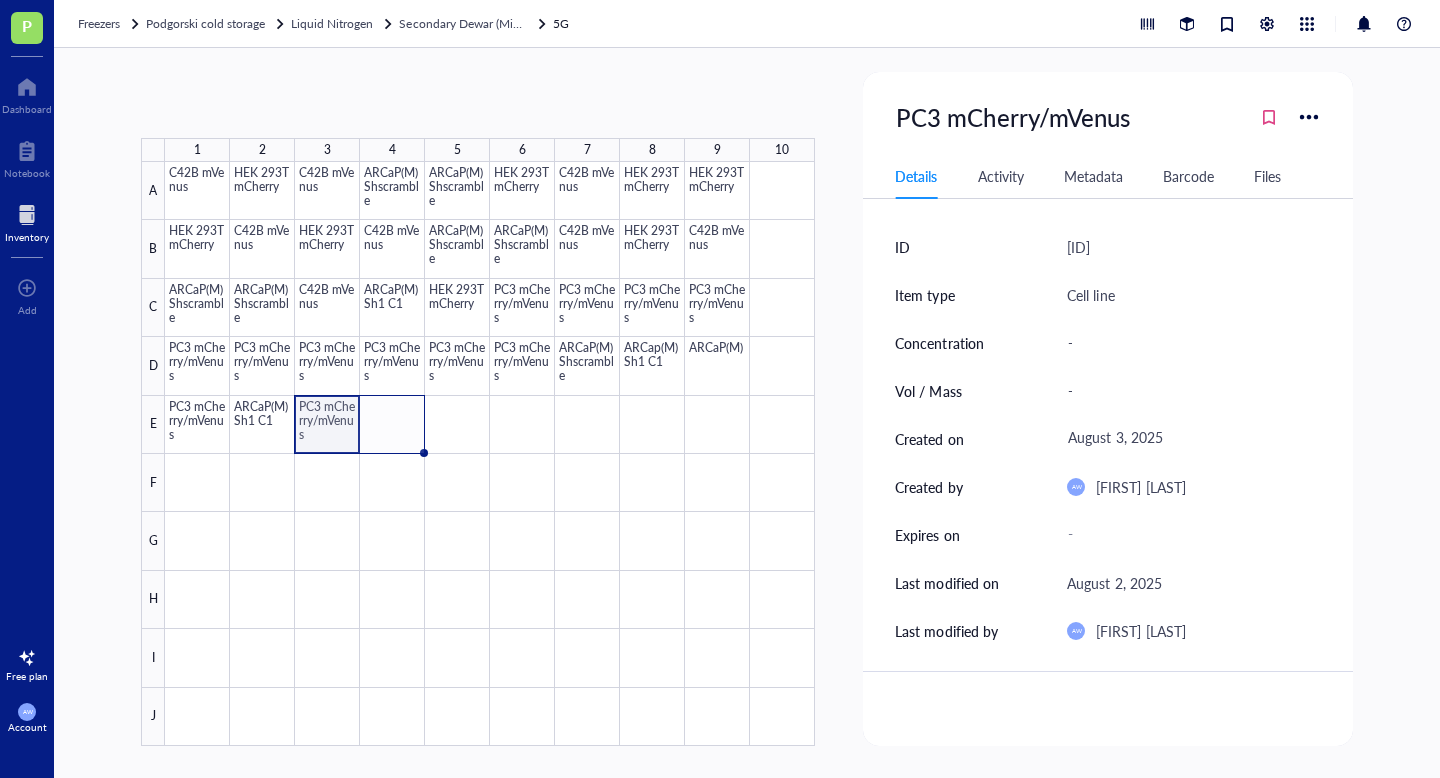 drag, startPoint x: 358, startPoint y: 453, endPoint x: 410, endPoint y: 453, distance: 52 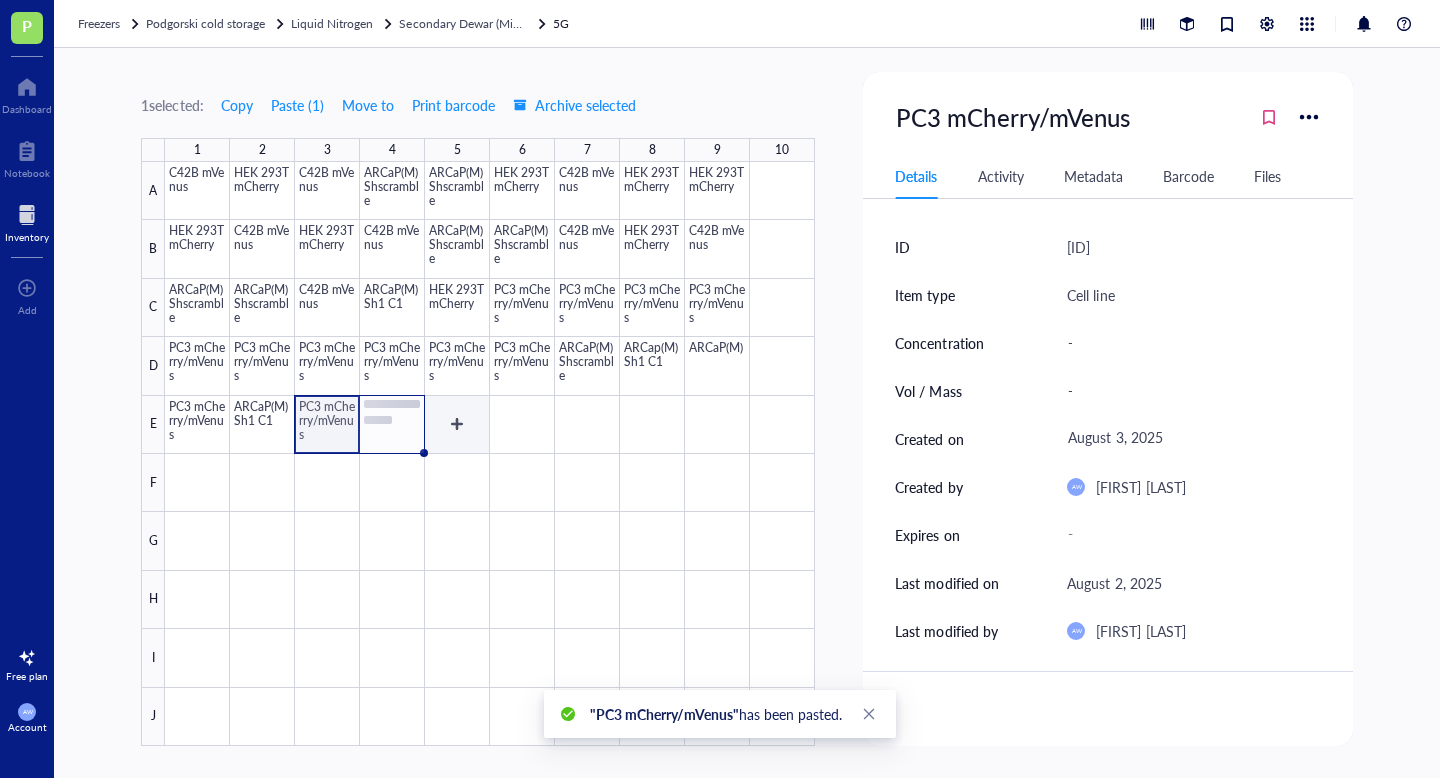 click at bounding box center (490, 454) 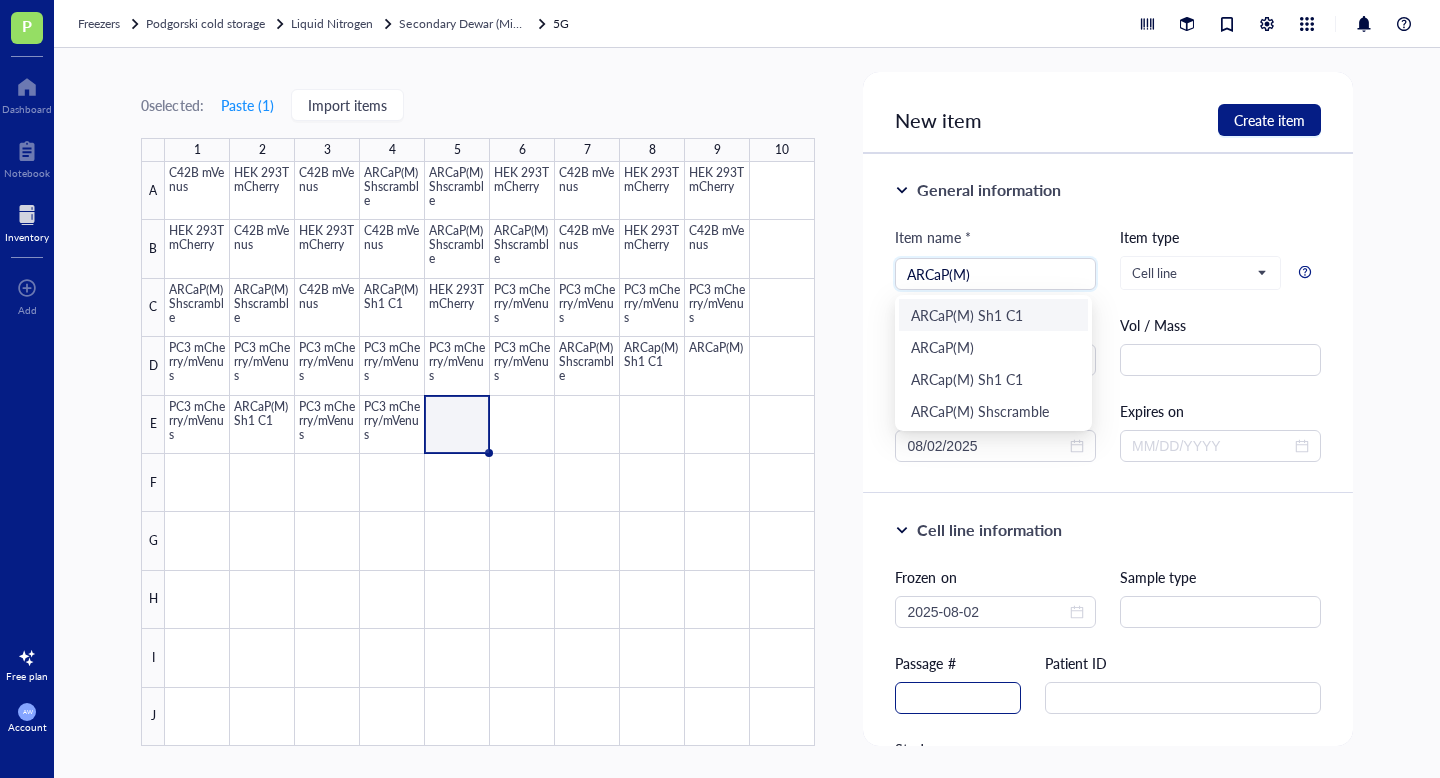 type on "ARCaP(M)" 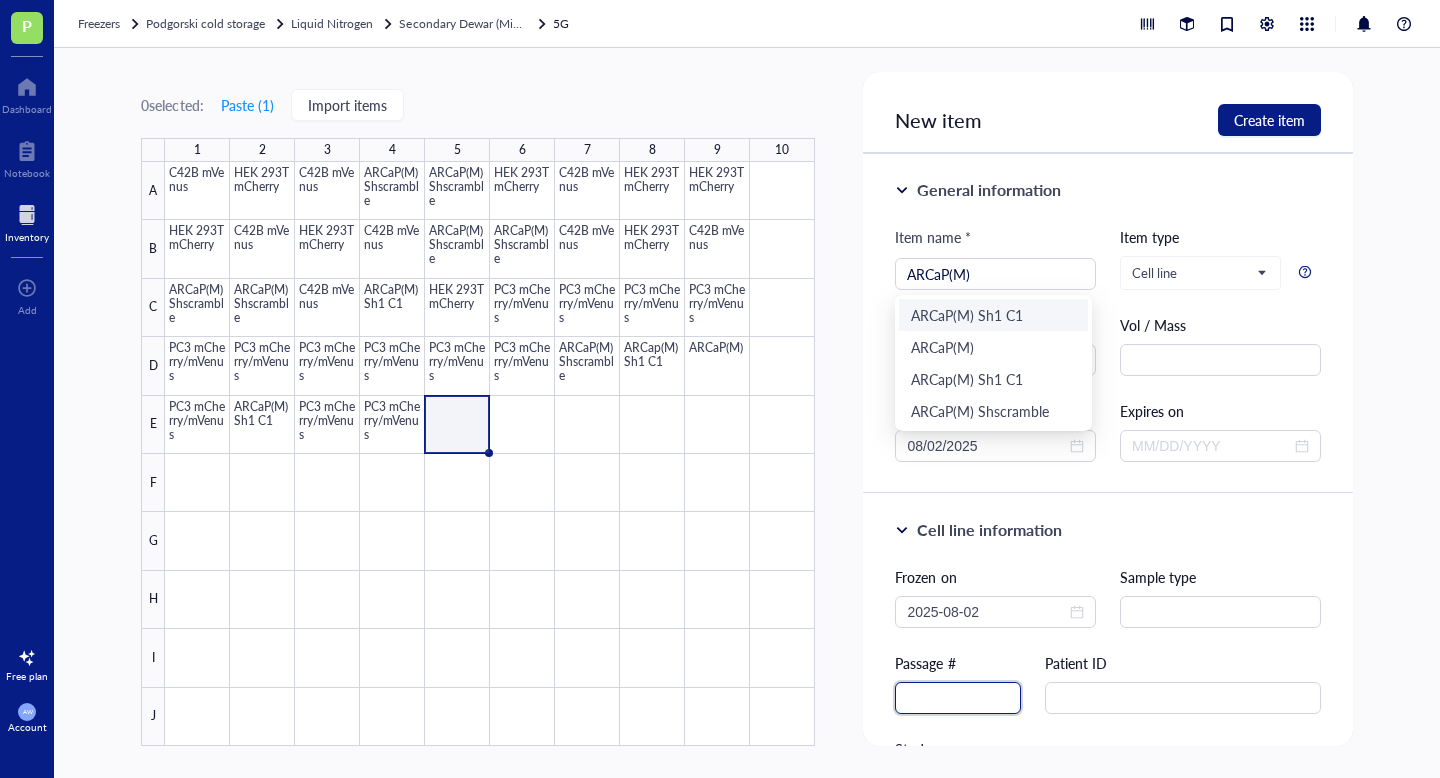 click at bounding box center [958, 698] 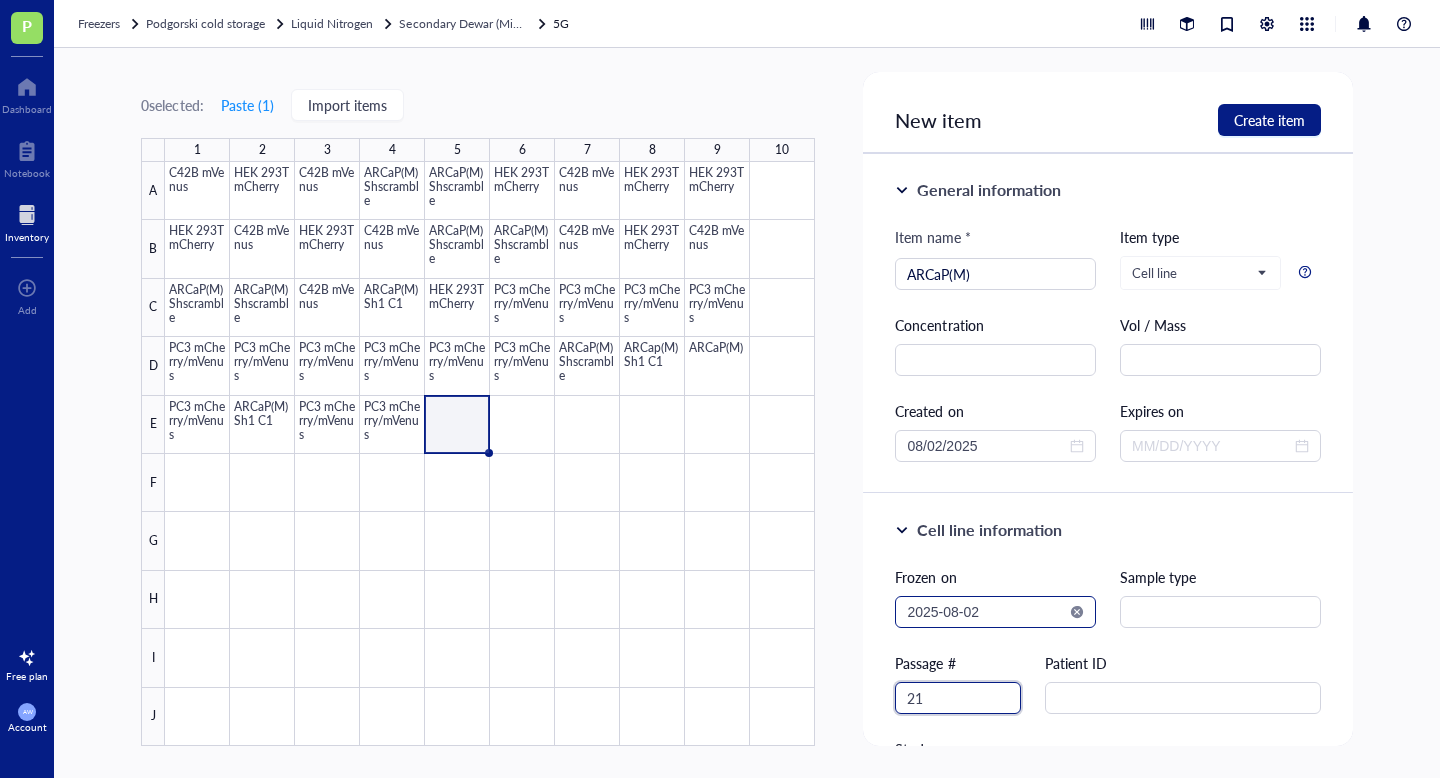 type on "21" 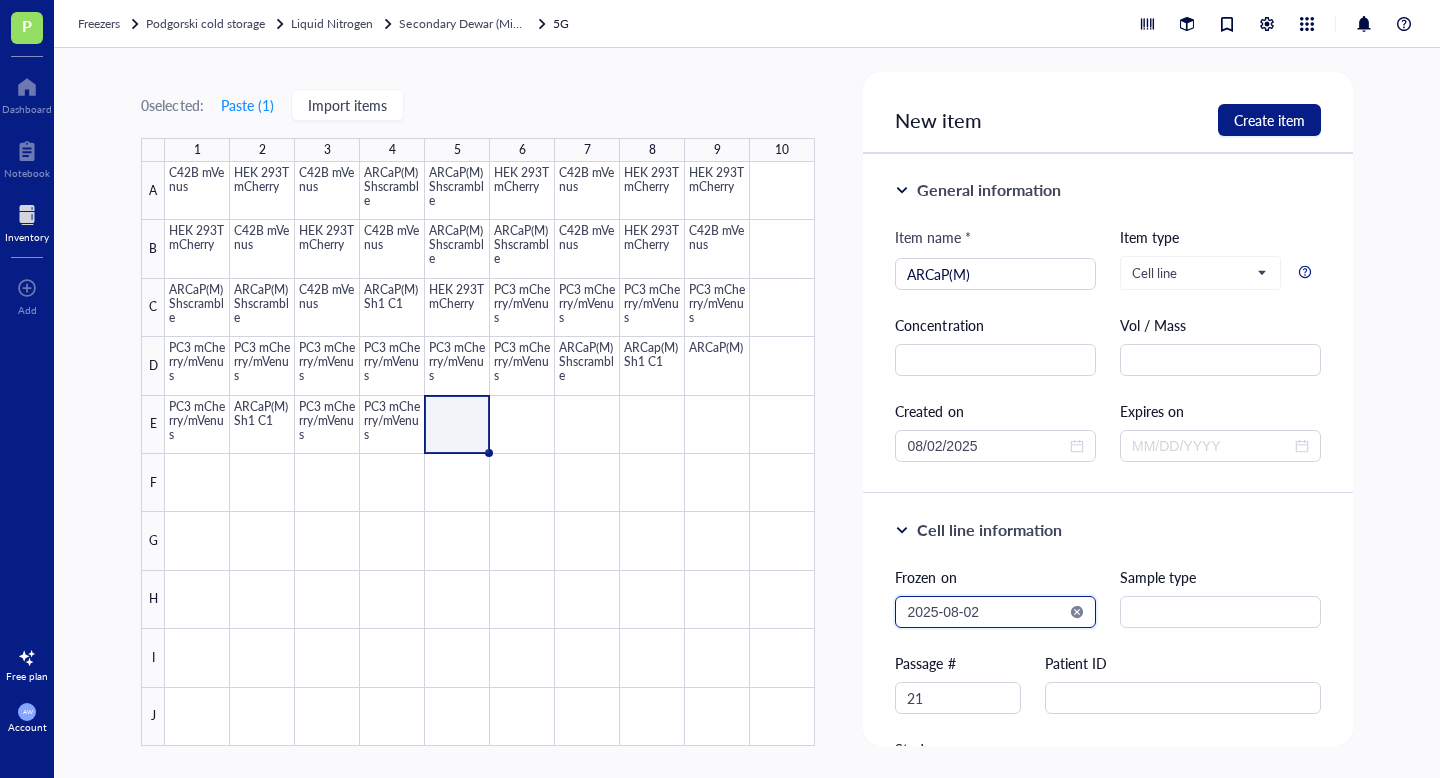 click on "2025-08-02" at bounding box center (986, 612) 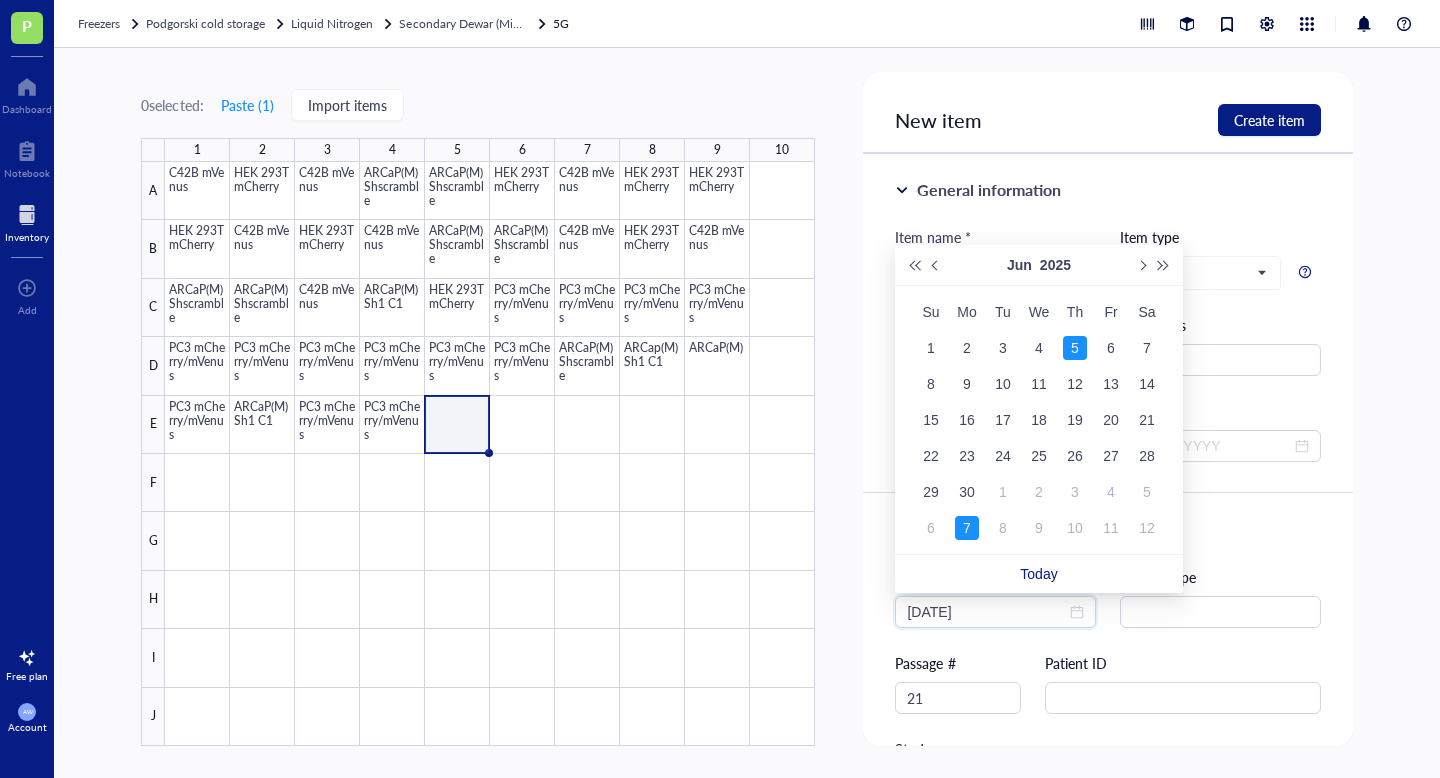 type on "2025-06-05" 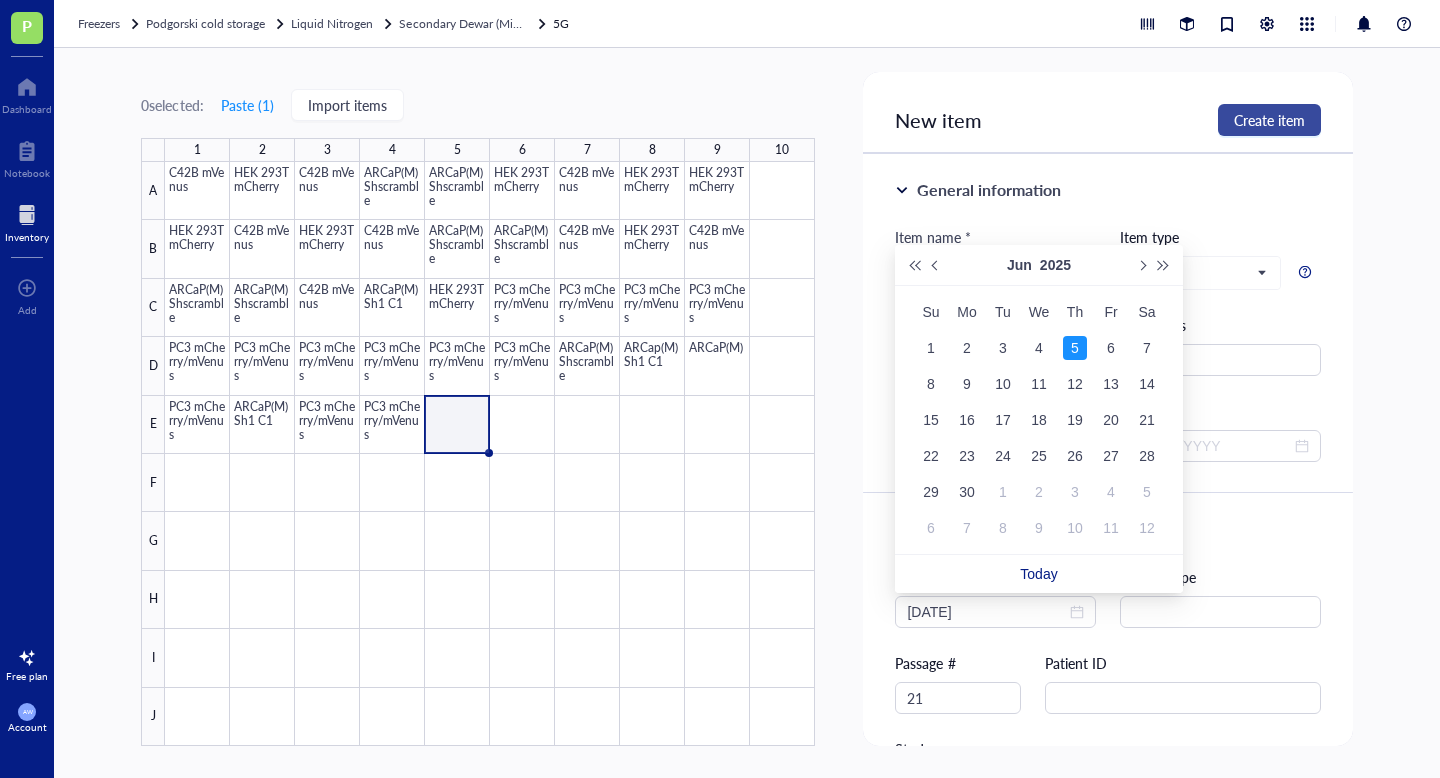 click on "Create item" at bounding box center [1269, 120] 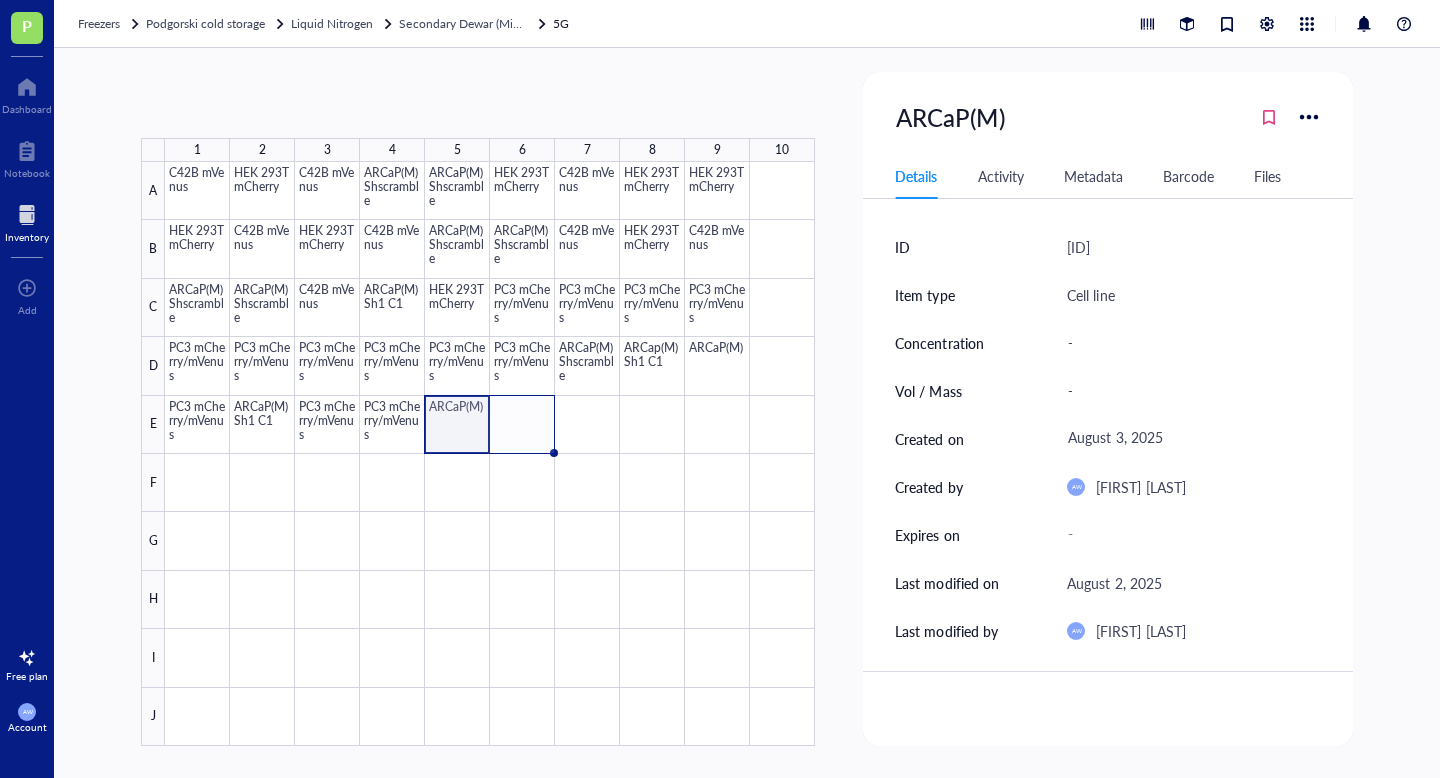 drag, startPoint x: 490, startPoint y: 452, endPoint x: 526, endPoint y: 451, distance: 36.013885 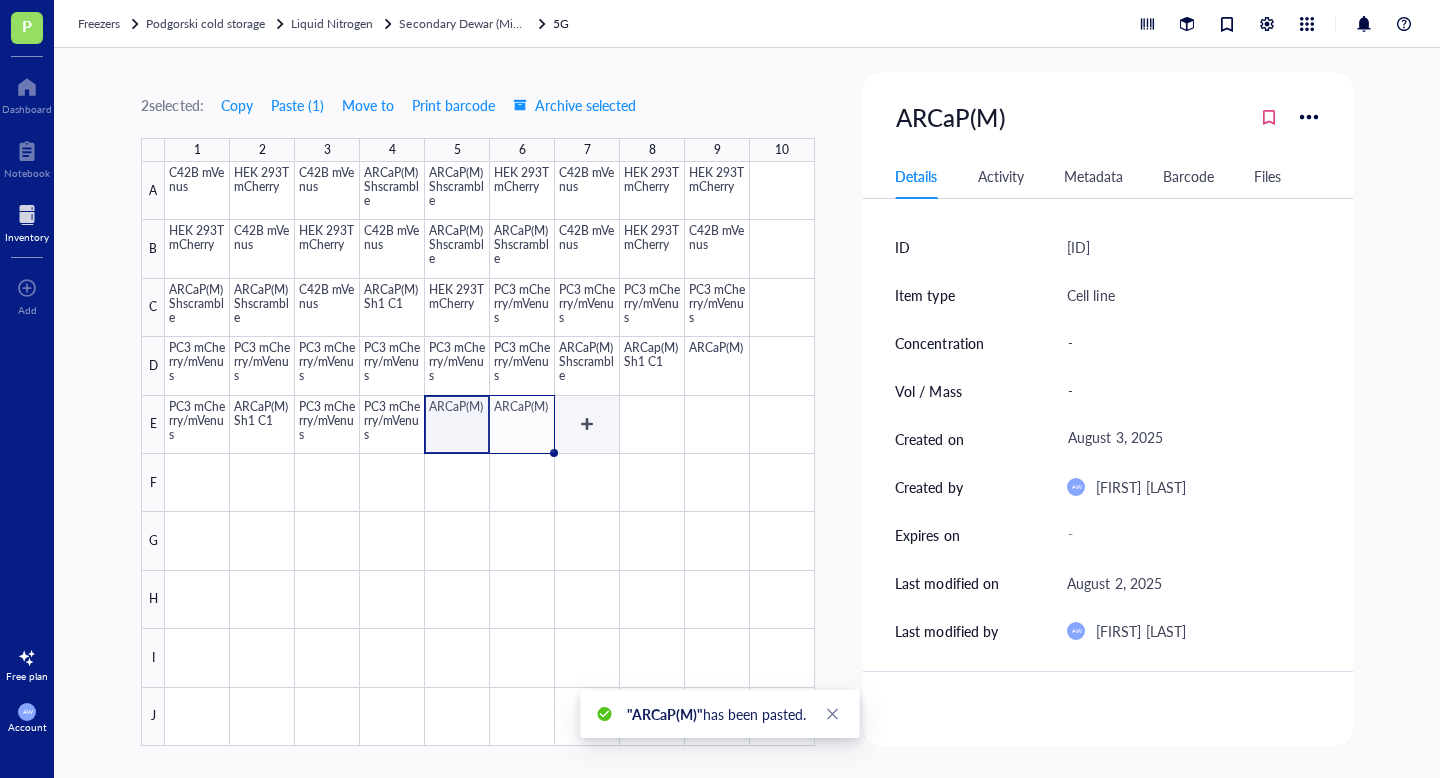 click at bounding box center (490, 454) 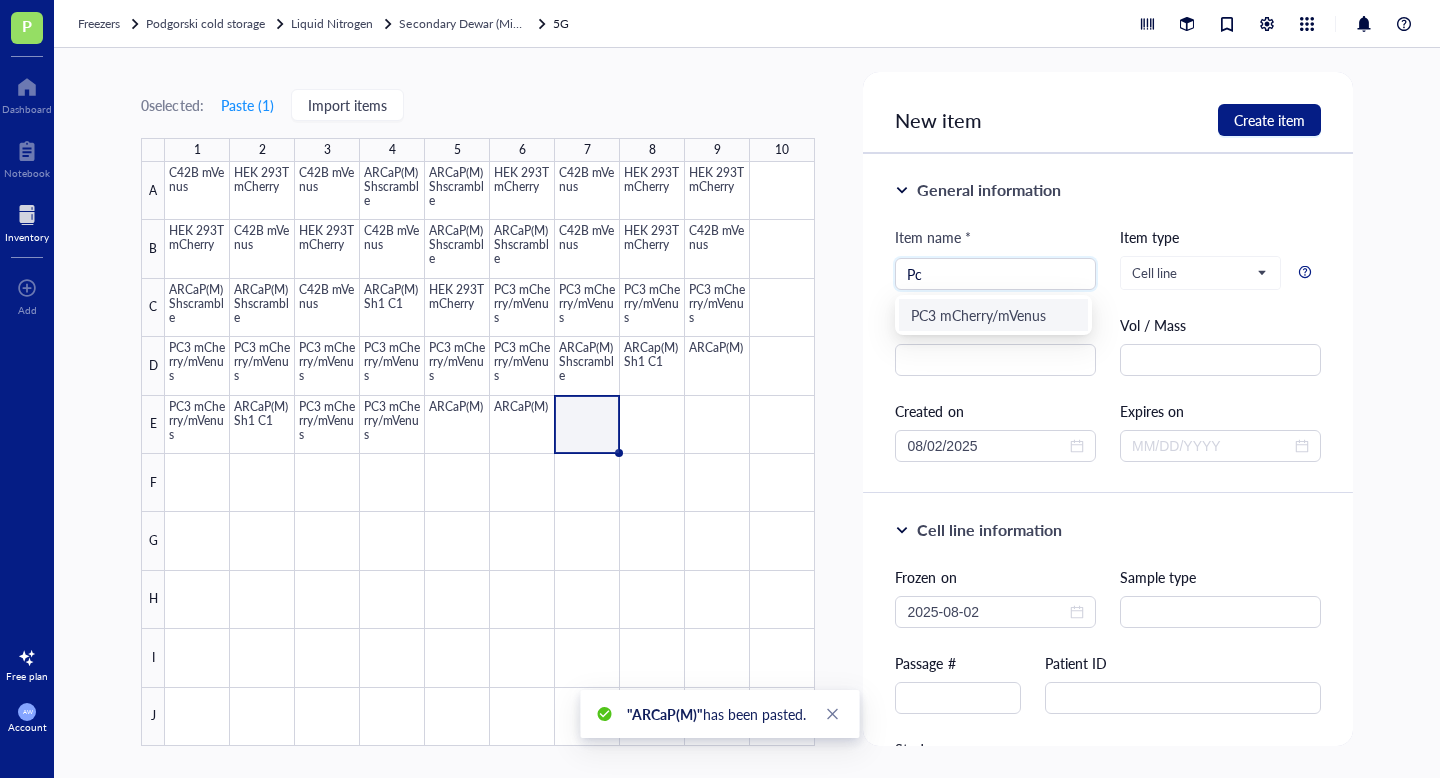 click on "PC3 mCherry/mVenus" at bounding box center [993, 315] 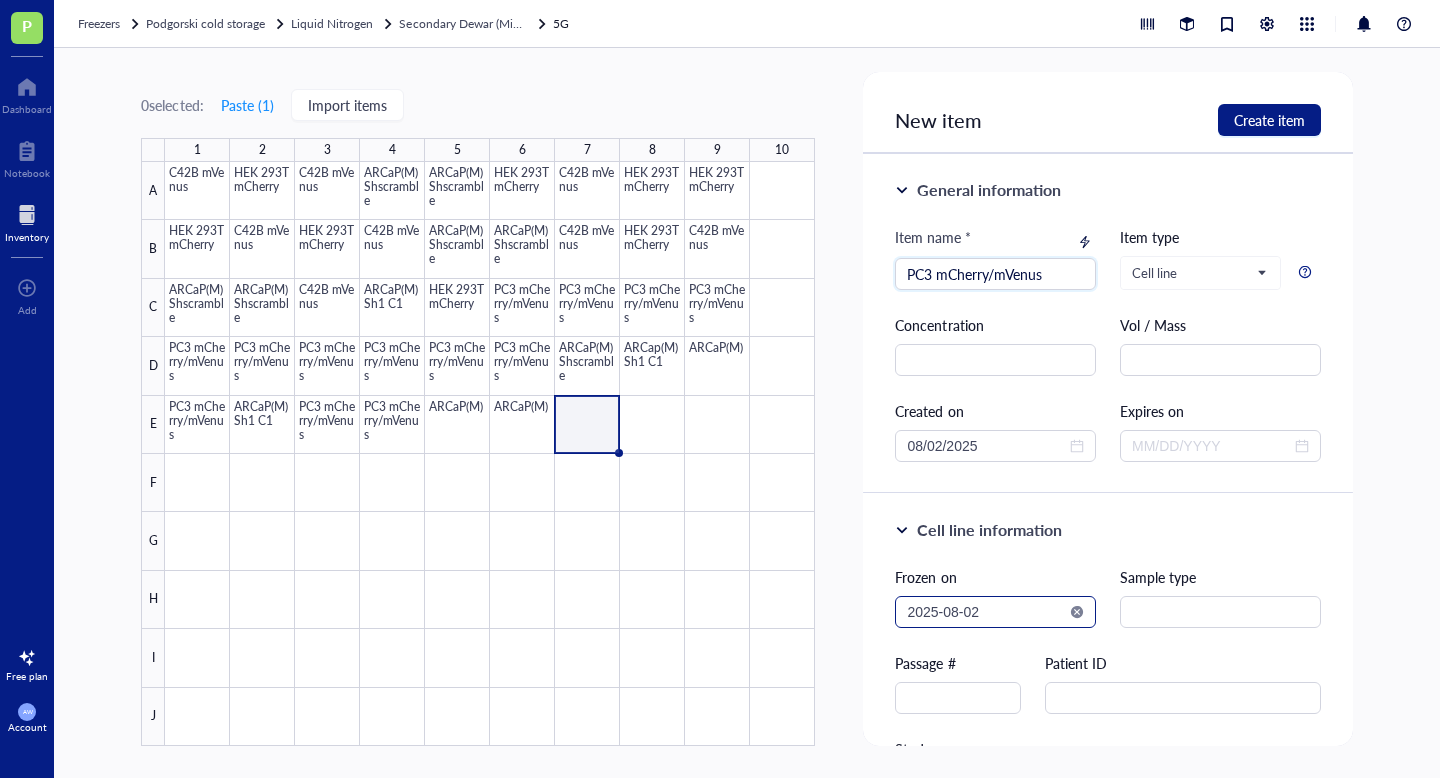 type on "PC3 mCherry/mVenus" 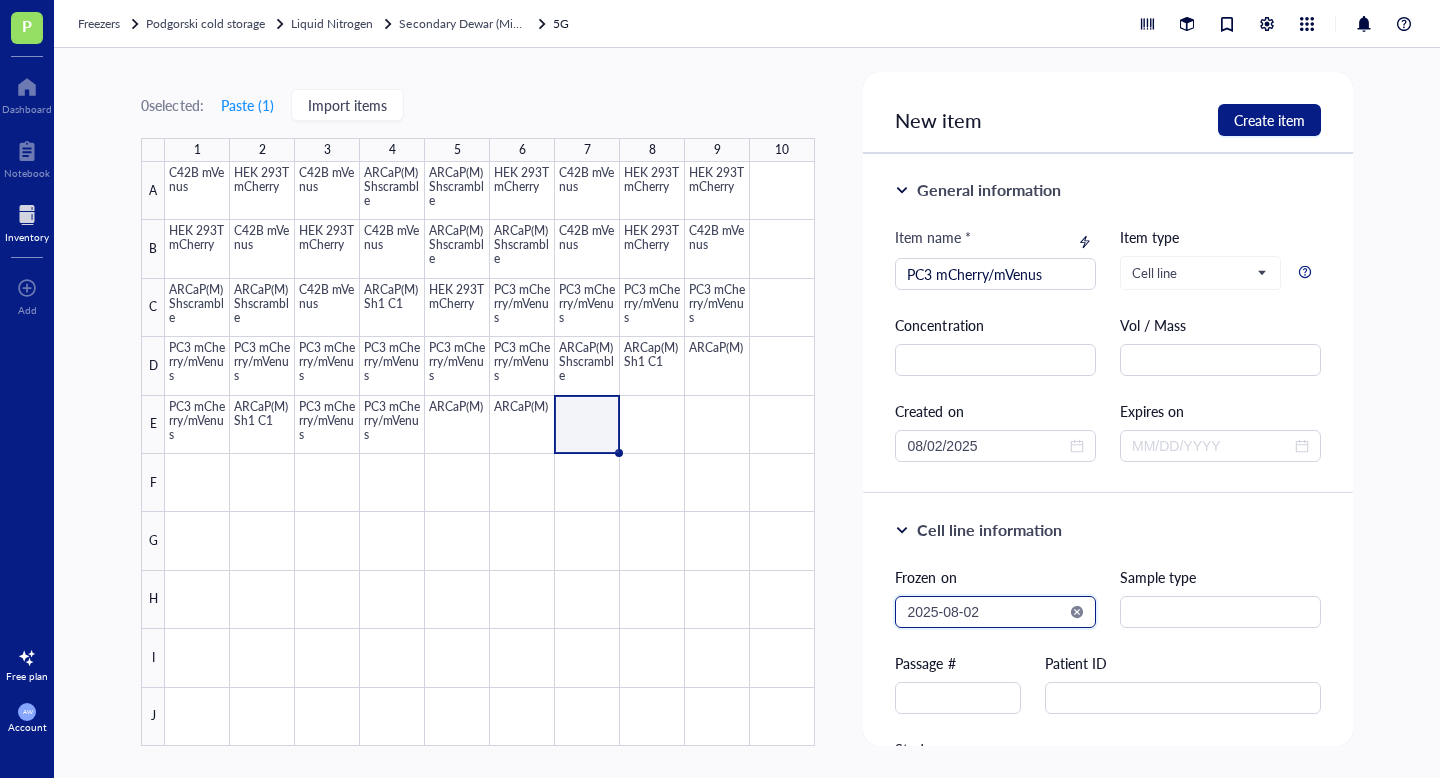 click on "2025-08-02" at bounding box center [986, 612] 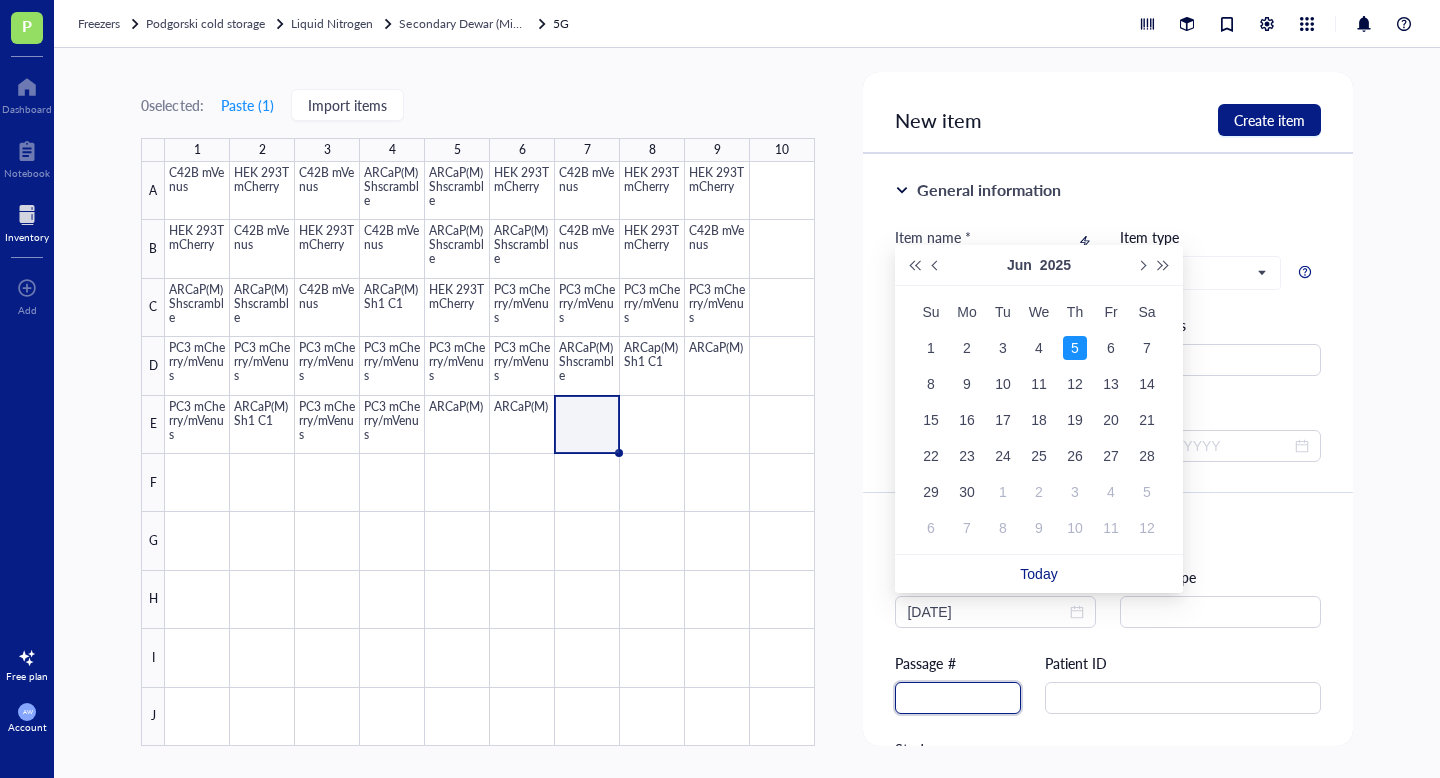 type on "2025-06-05" 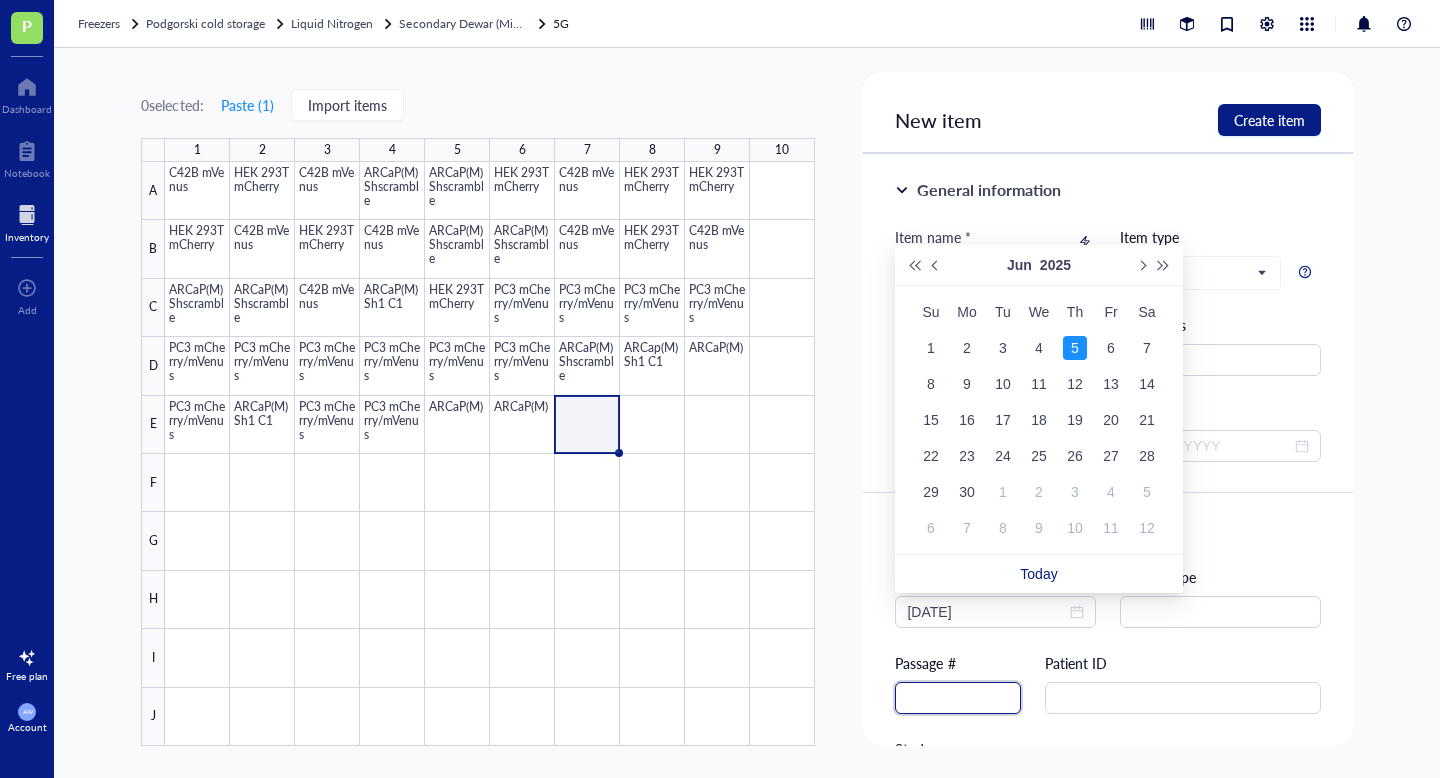 click at bounding box center [958, 698] 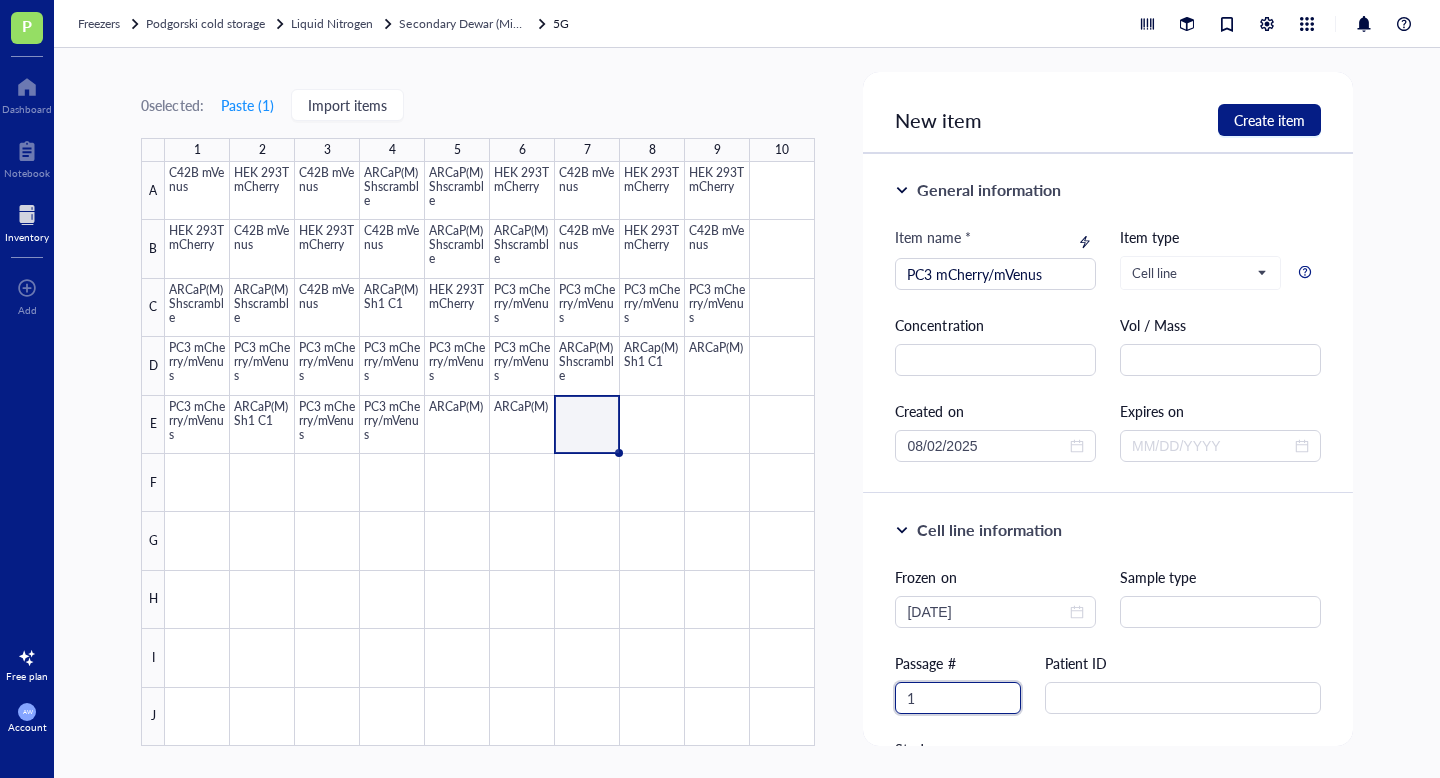 type on "10" 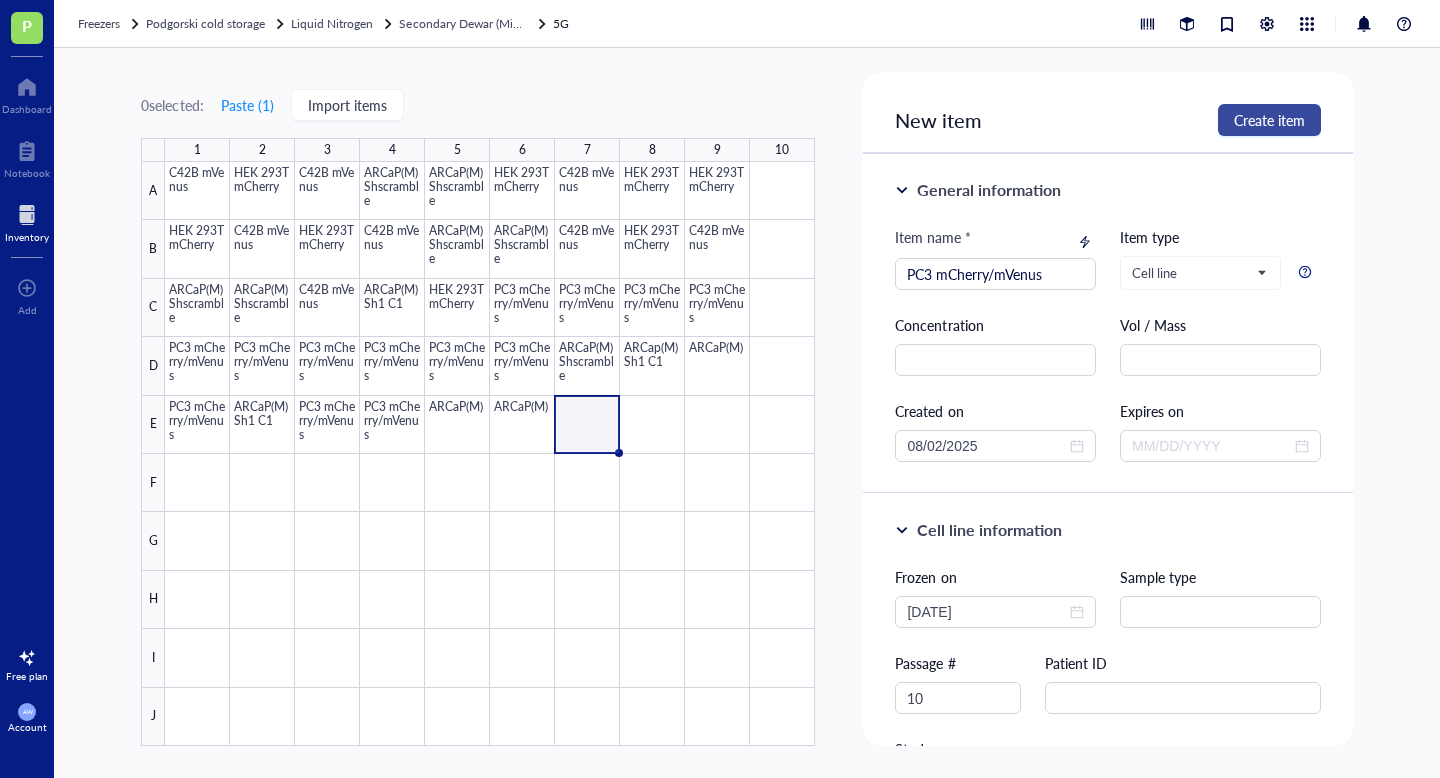 click on "Create item" at bounding box center (1269, 120) 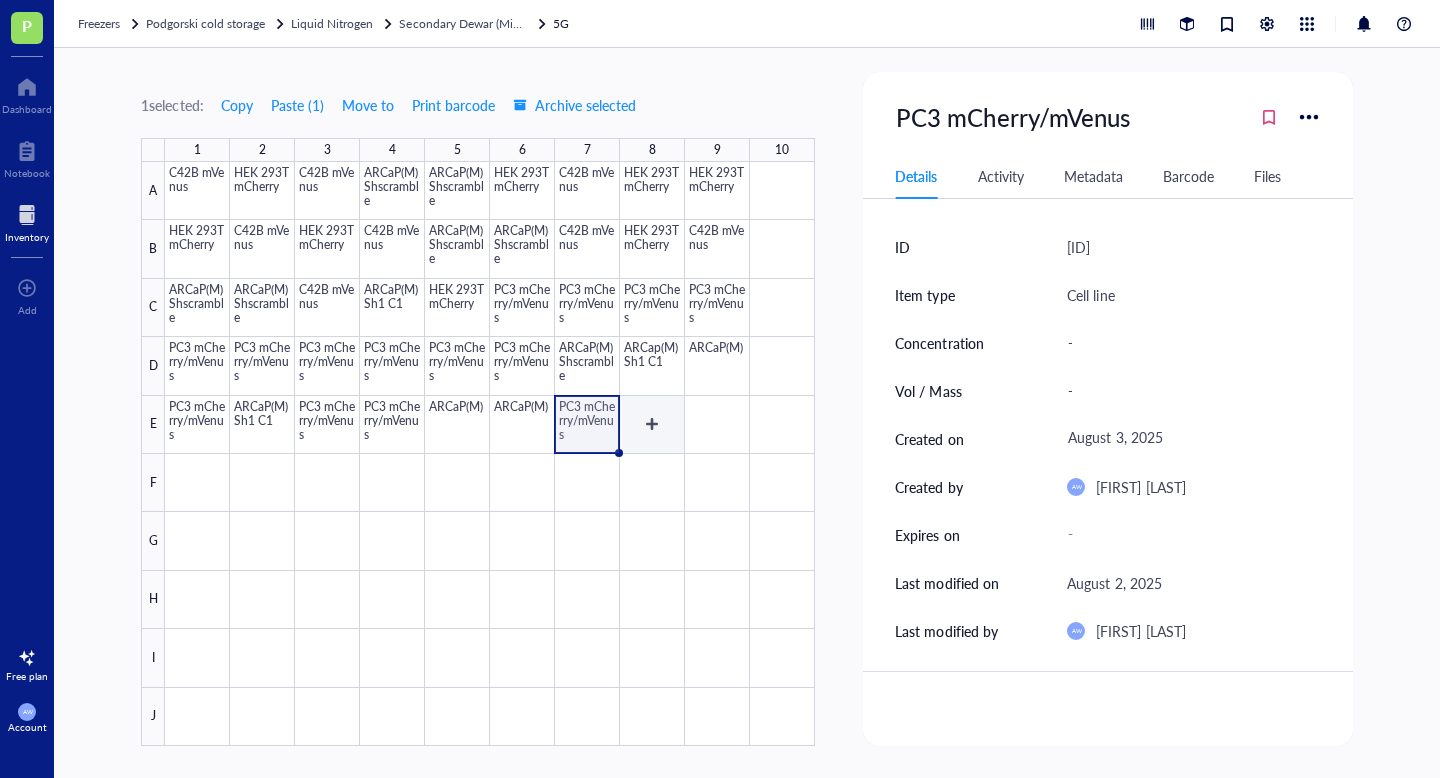 click at bounding box center (490, 454) 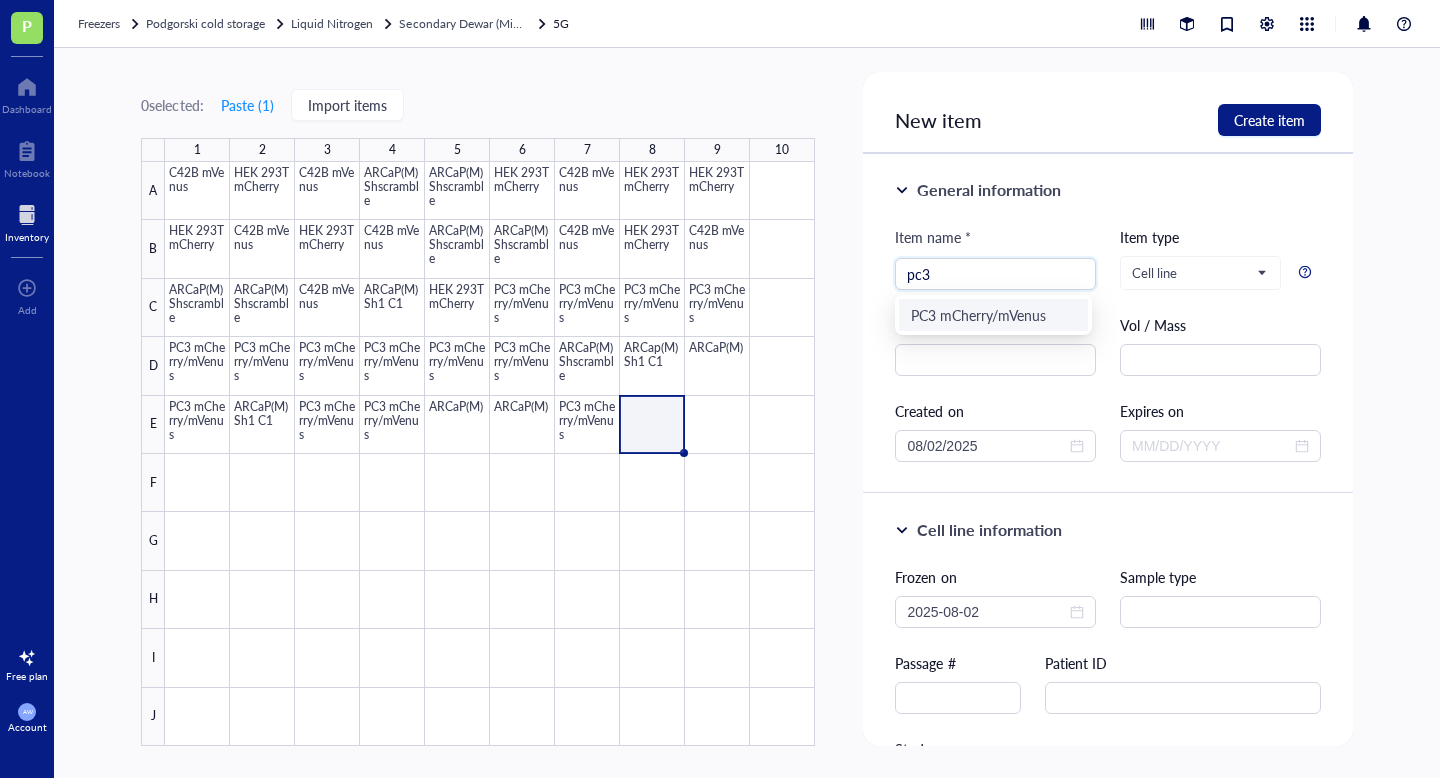 click on "PC3 mCherry/mVenus" at bounding box center [993, 315] 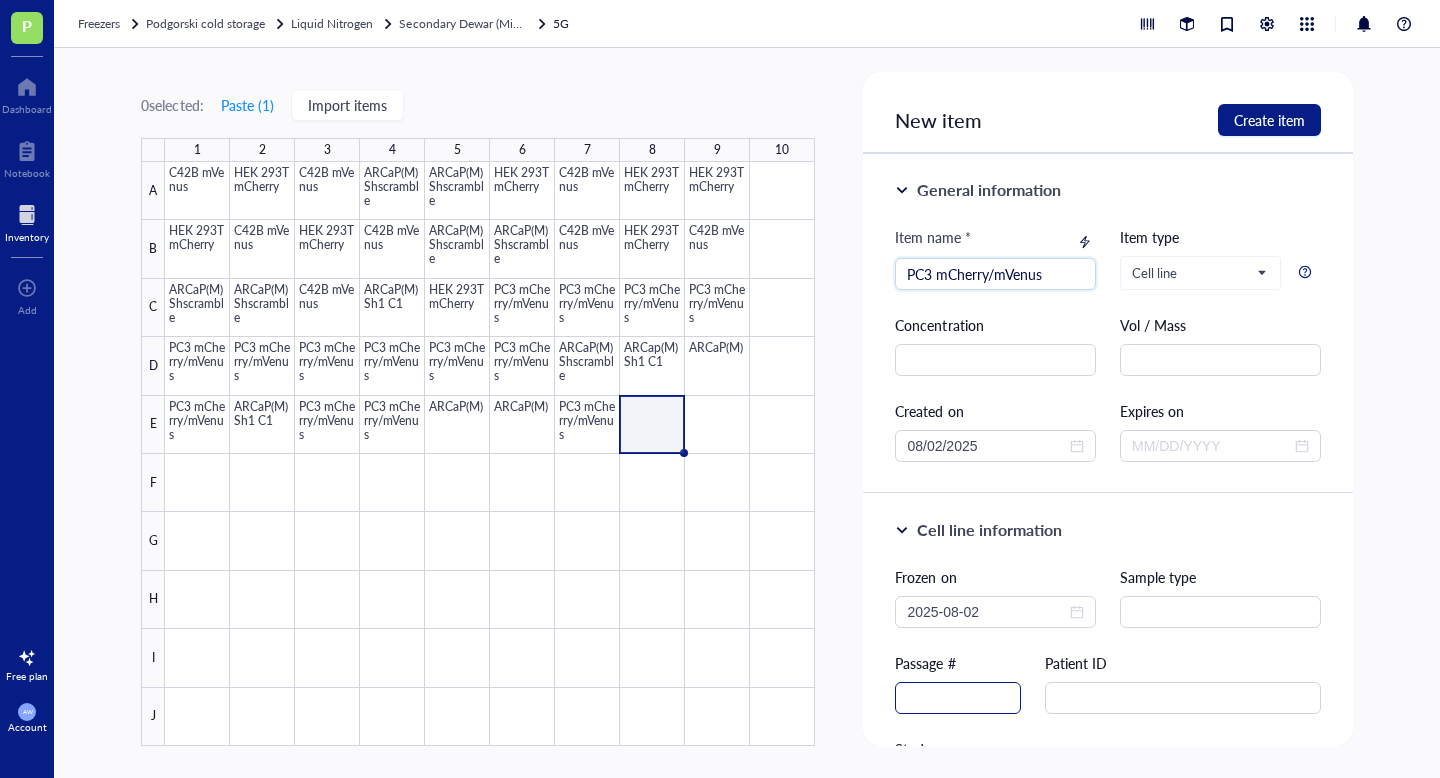 type on "PC3 mCherry/mVenus" 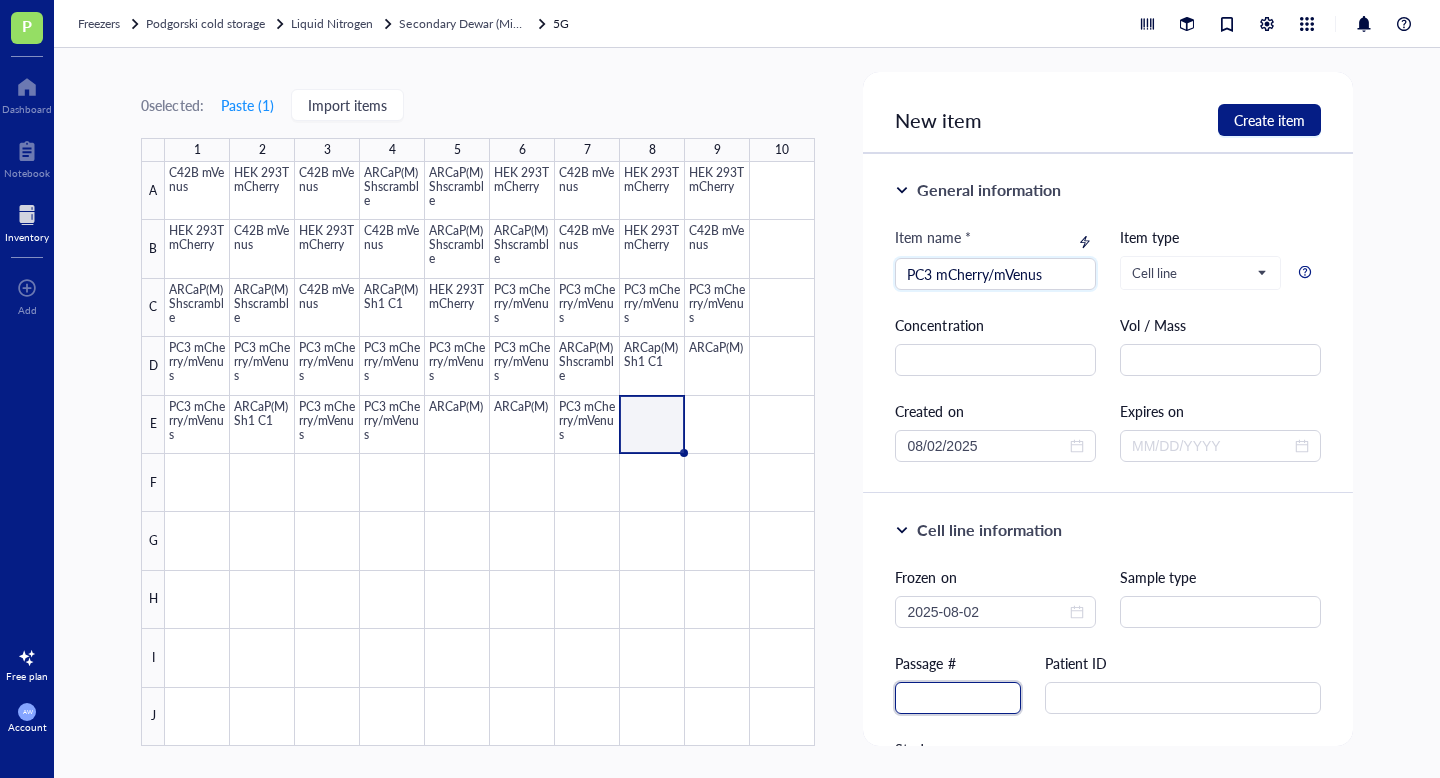 click at bounding box center [958, 698] 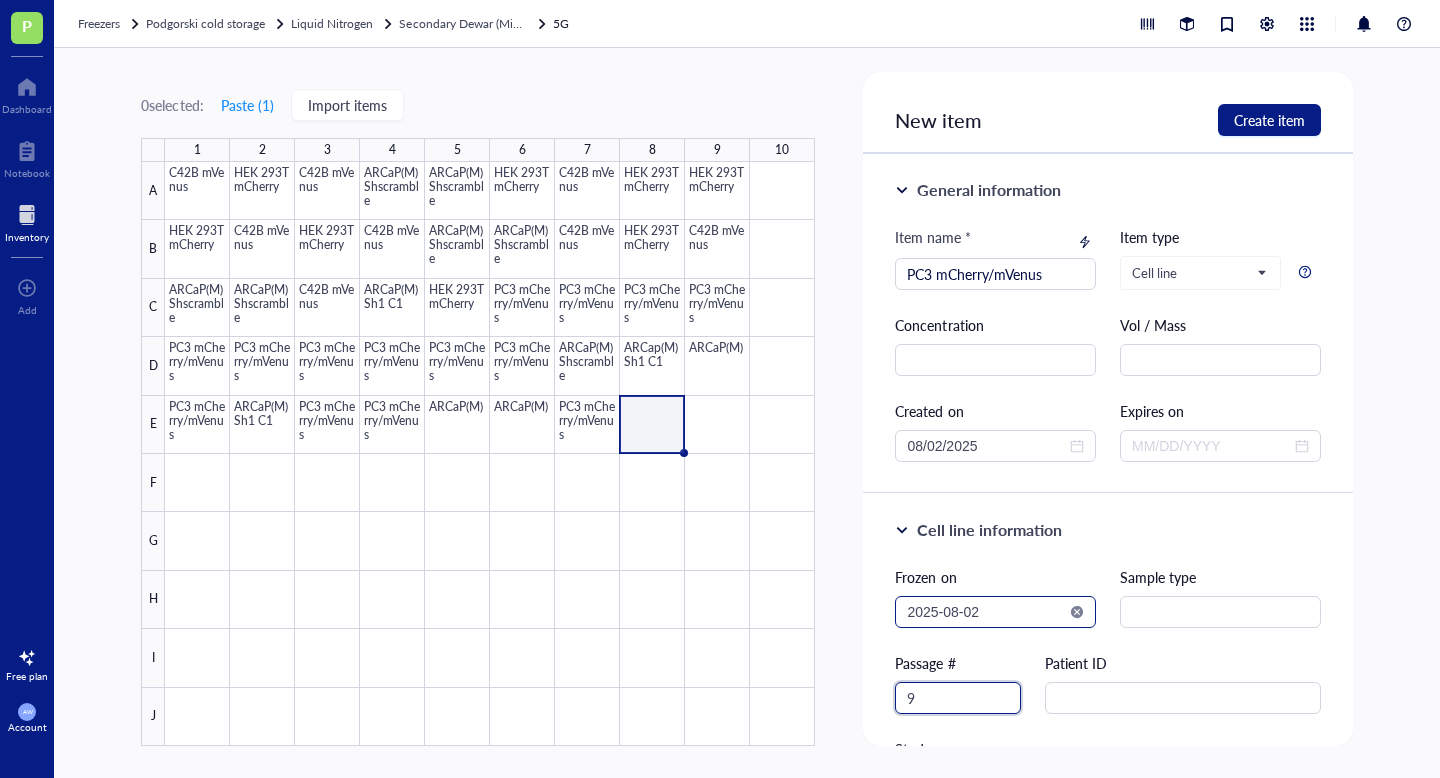 type on "9" 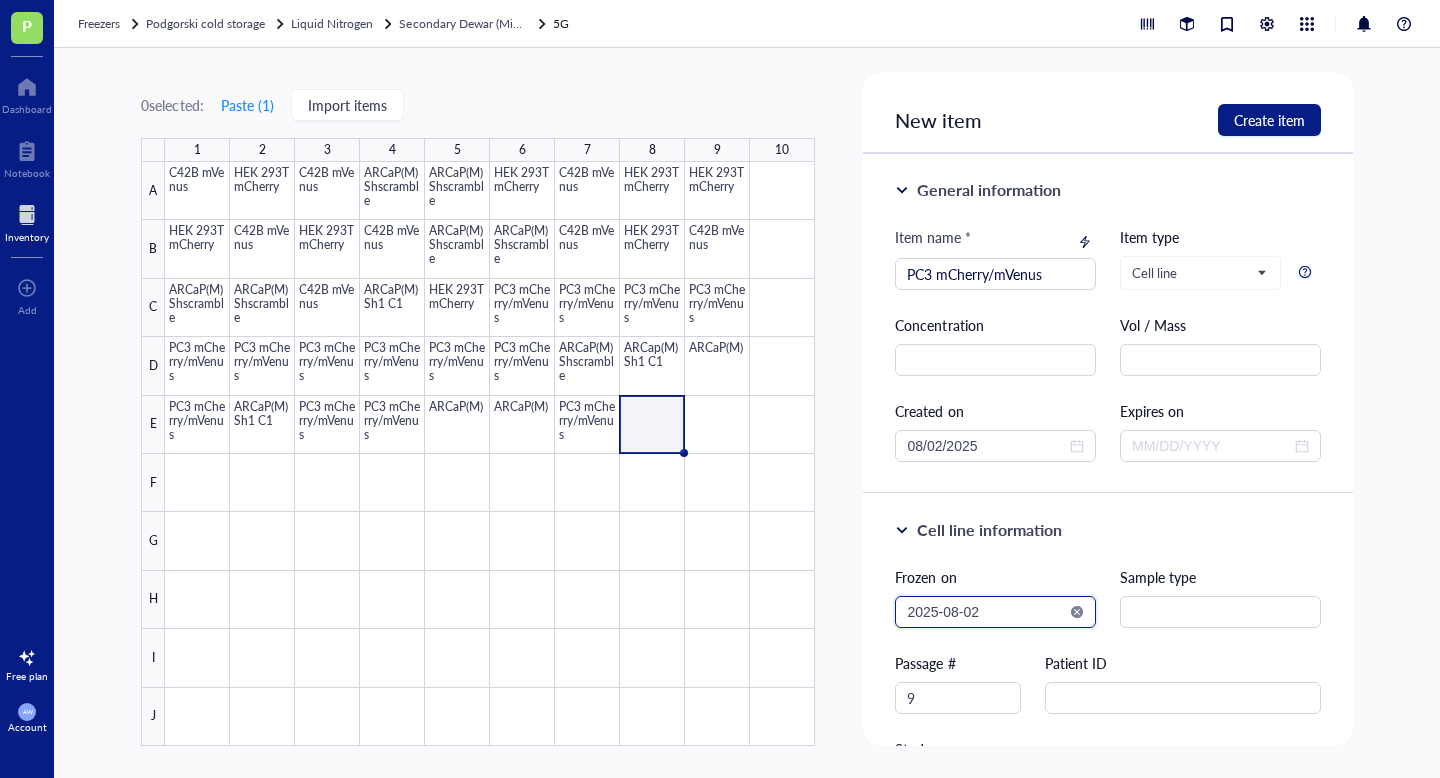 click on "2025-08-02" at bounding box center [986, 612] 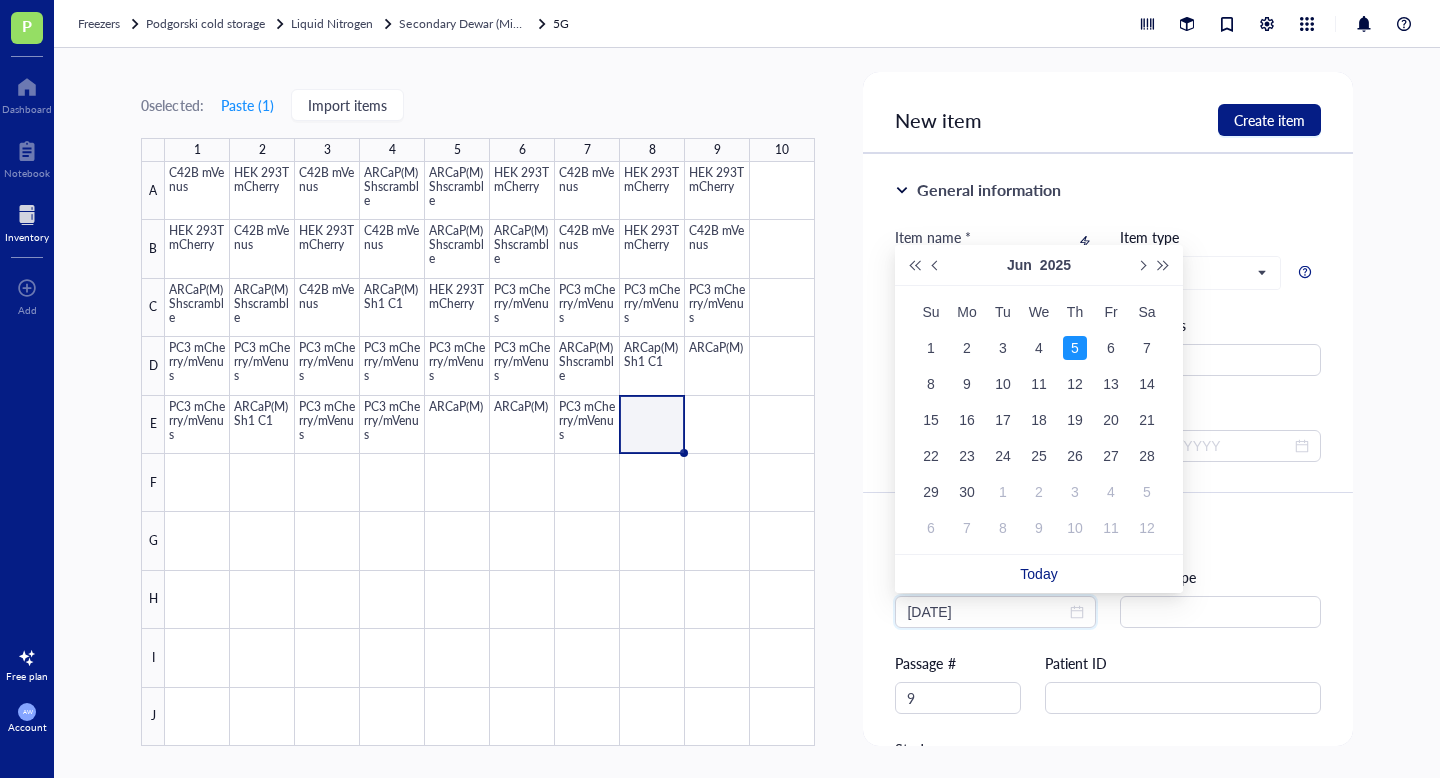 type on "2025-06-05" 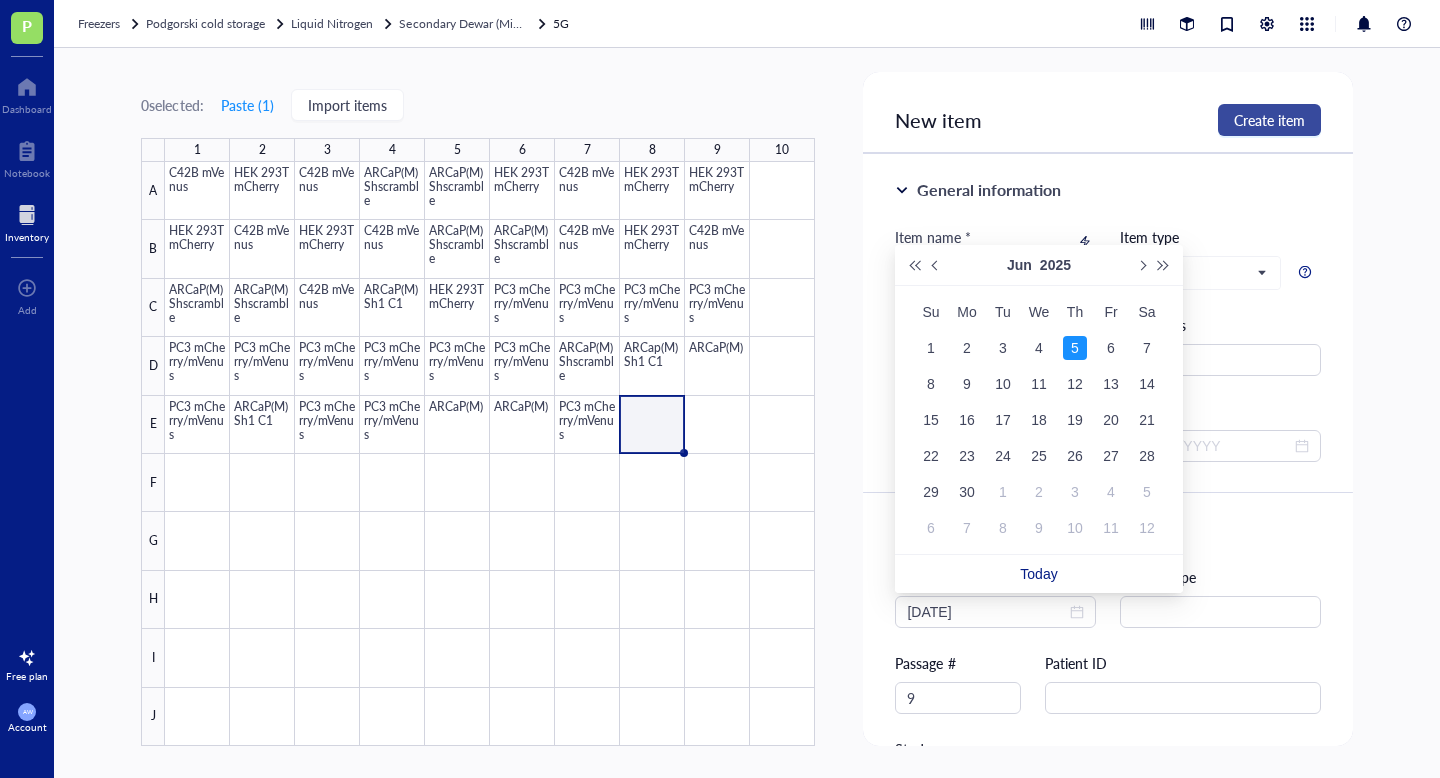 click on "Create item" at bounding box center (1269, 120) 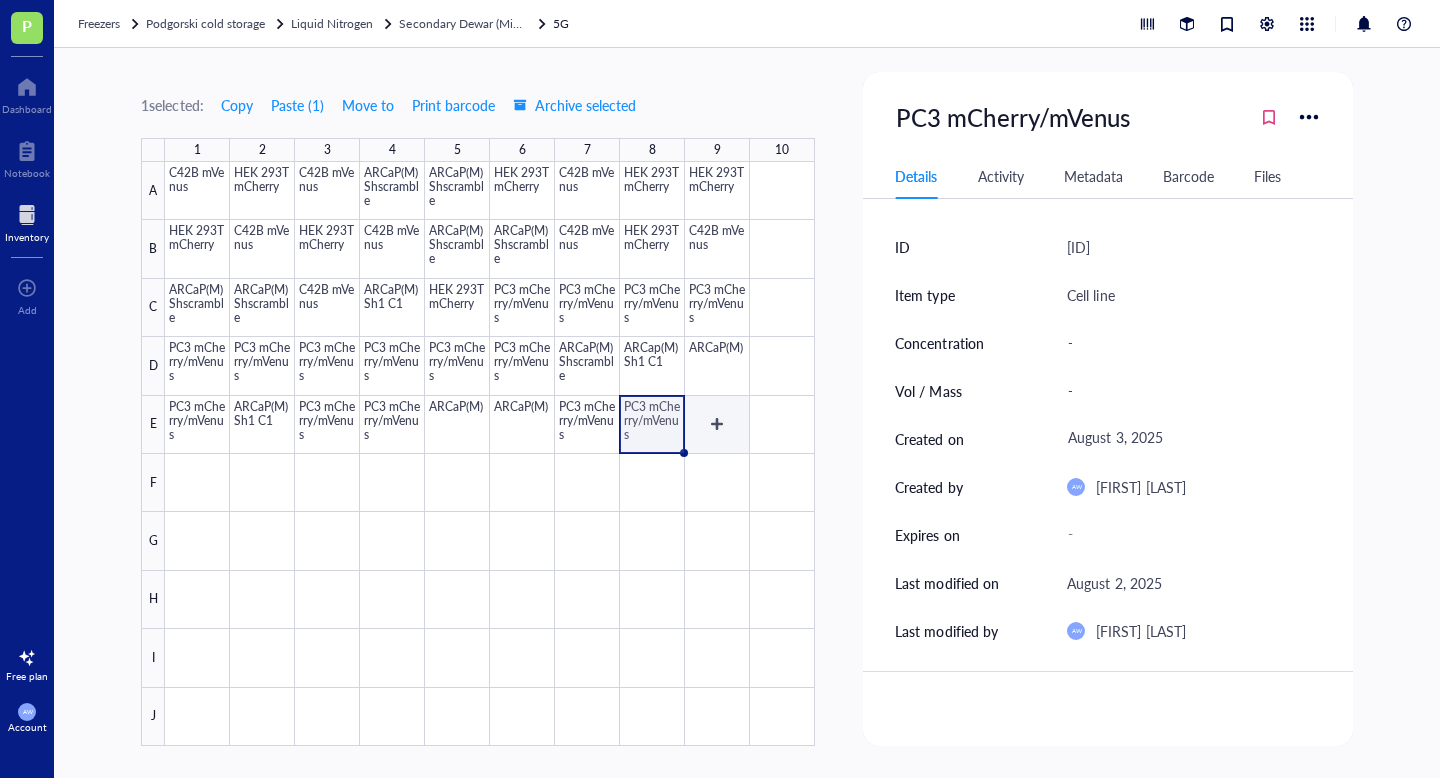 click at bounding box center (490, 454) 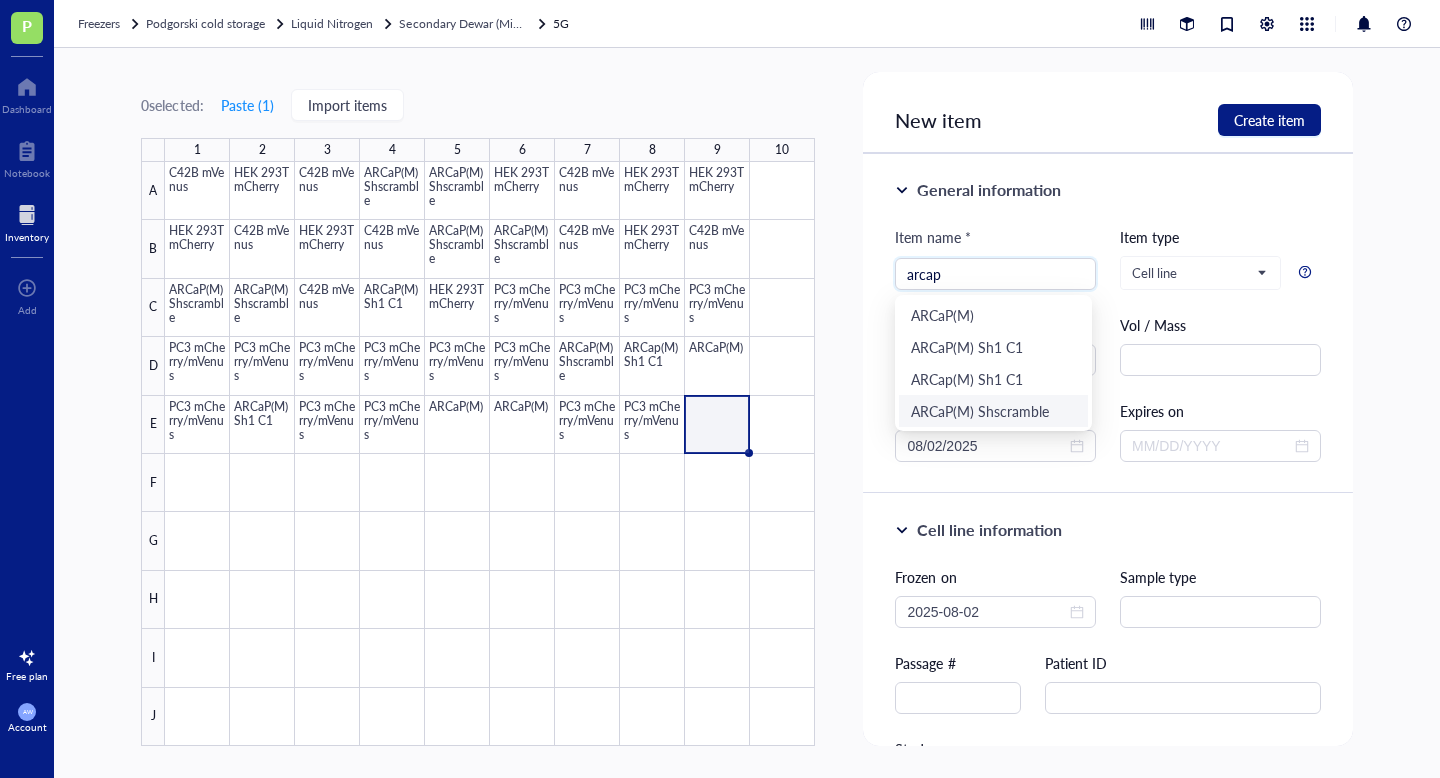 click on "ARCaP(M) Shscramble" at bounding box center (993, 411) 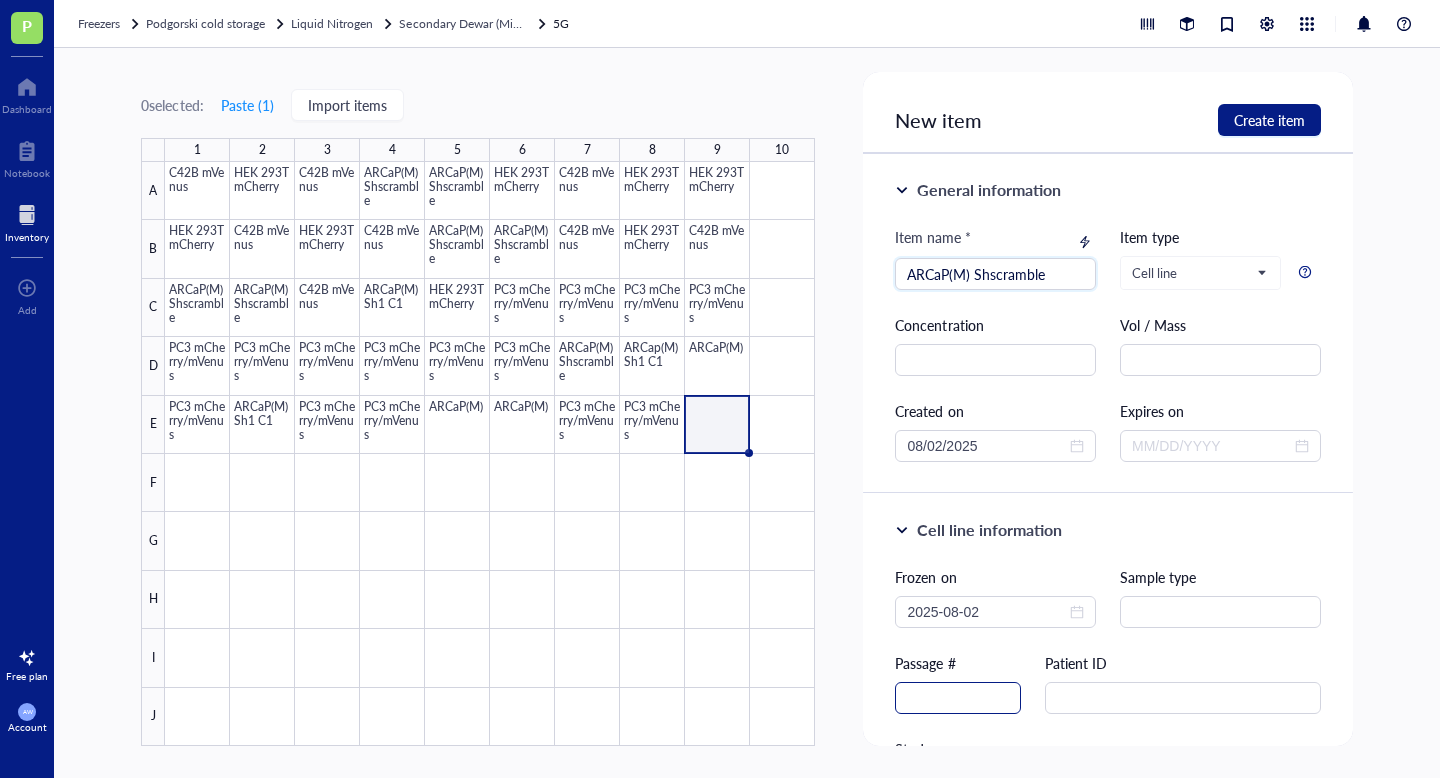 type on "ARCaP(M) Shscramble" 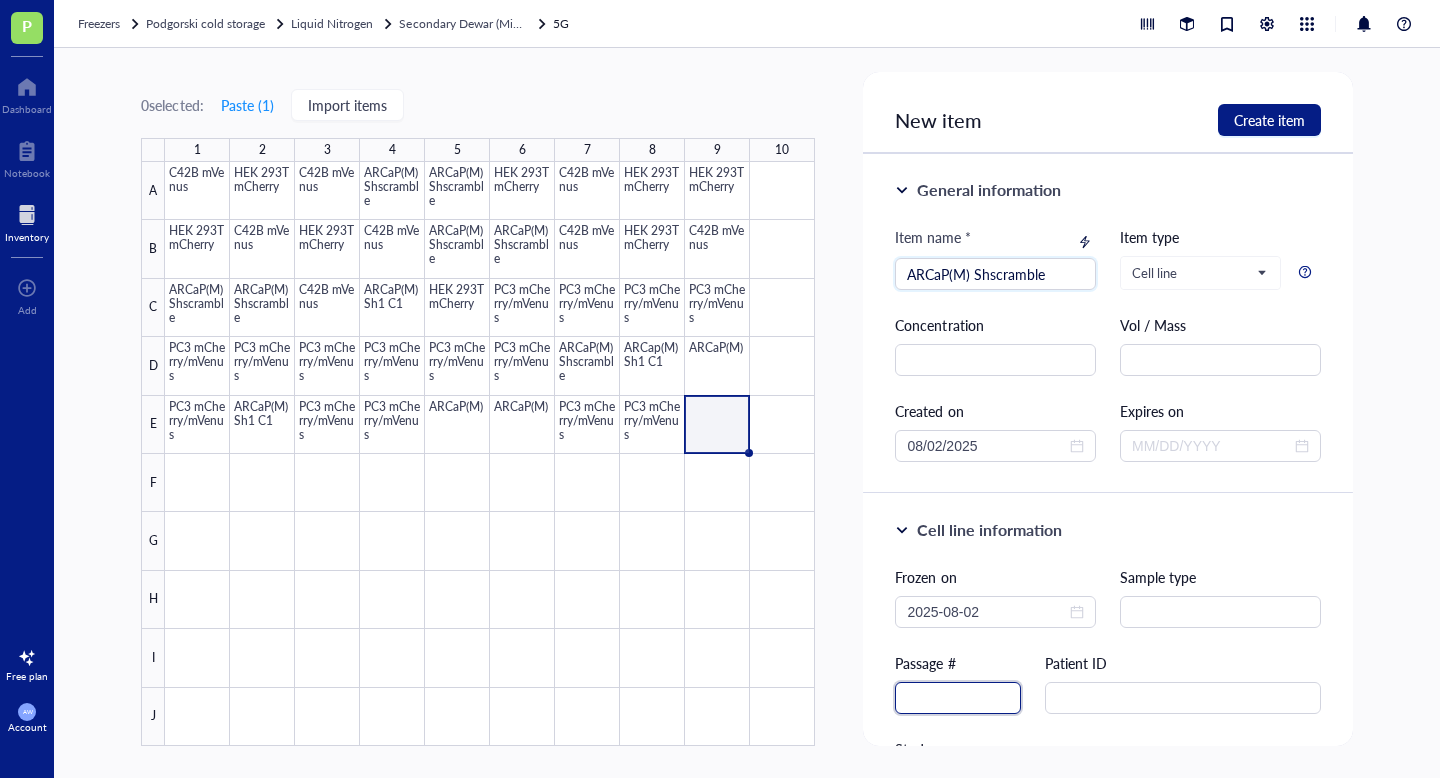 click at bounding box center [958, 698] 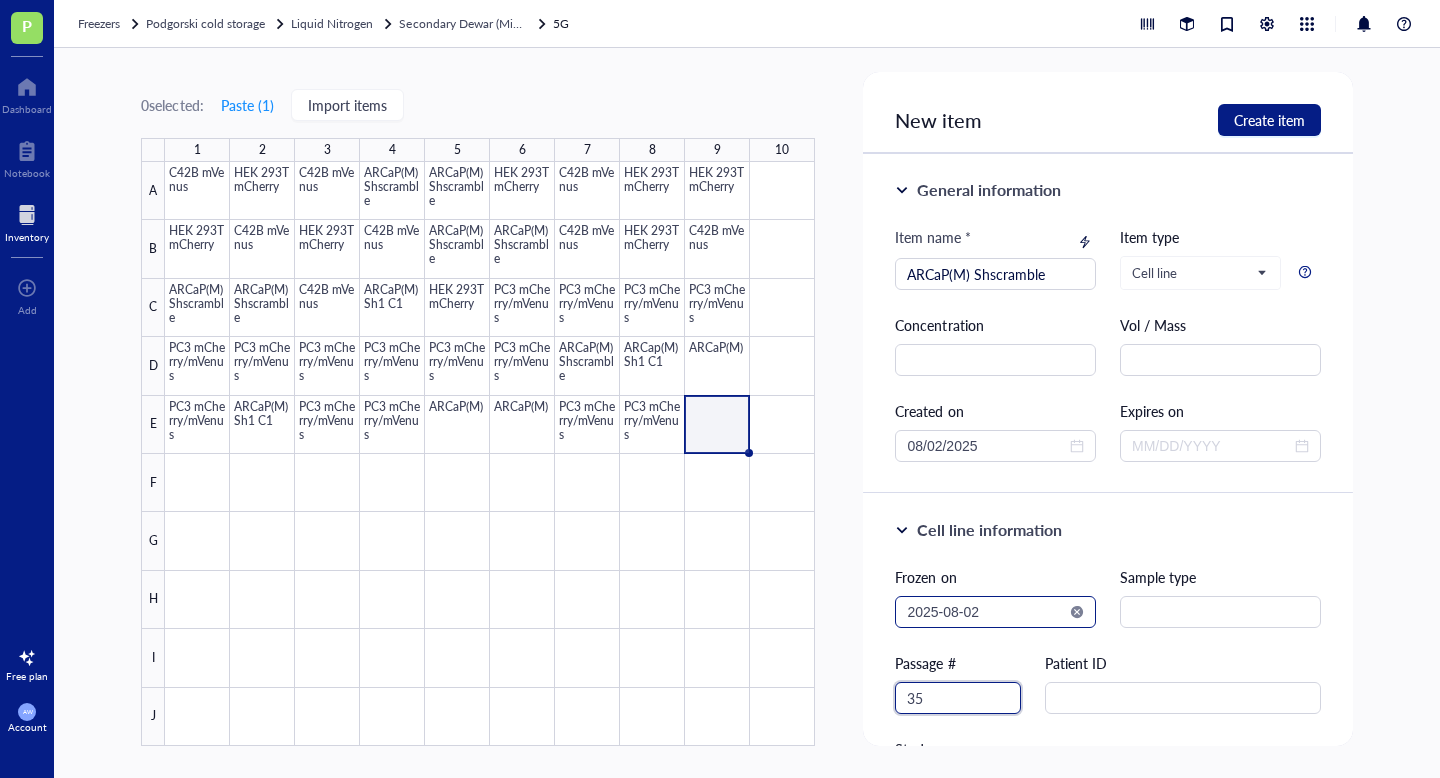 type on "35" 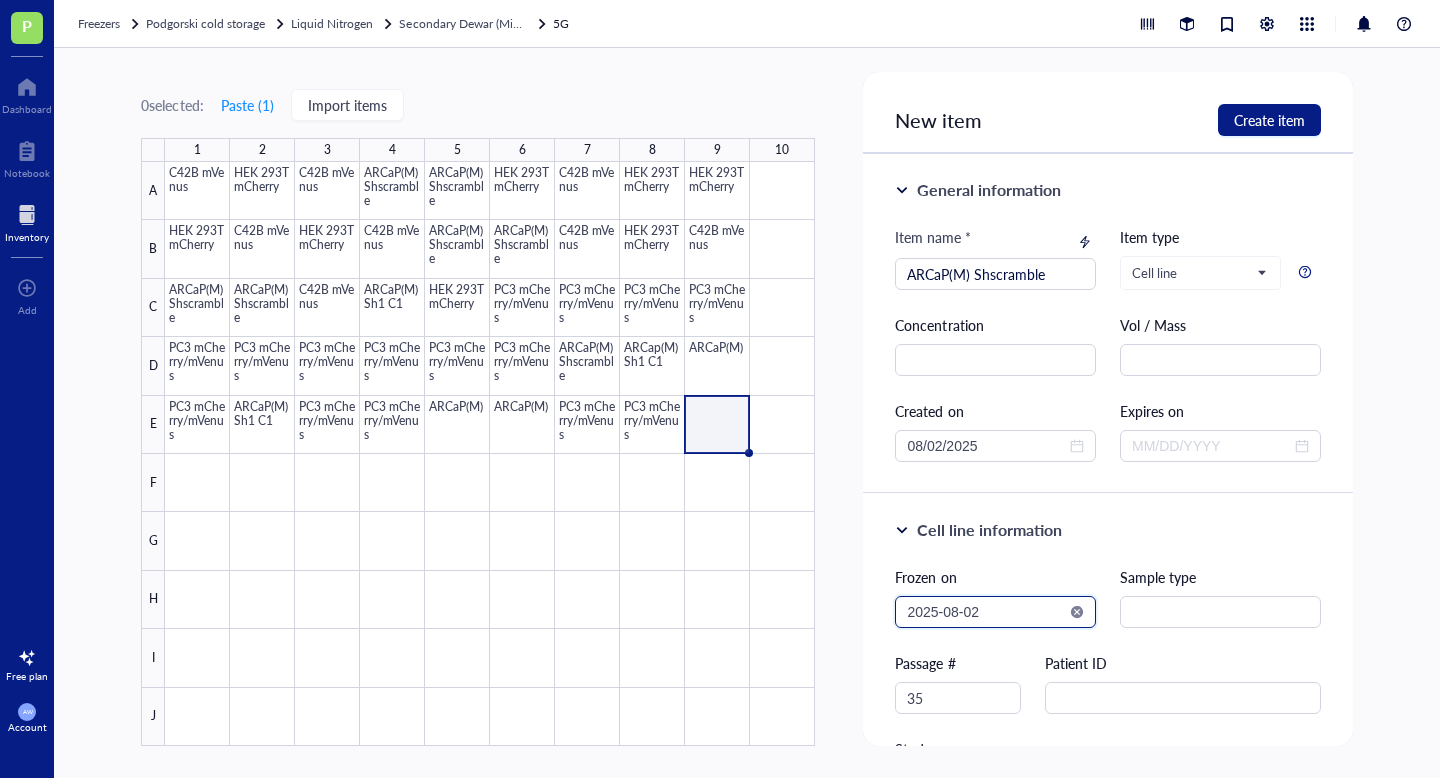 click on "2025-08-02" at bounding box center [986, 612] 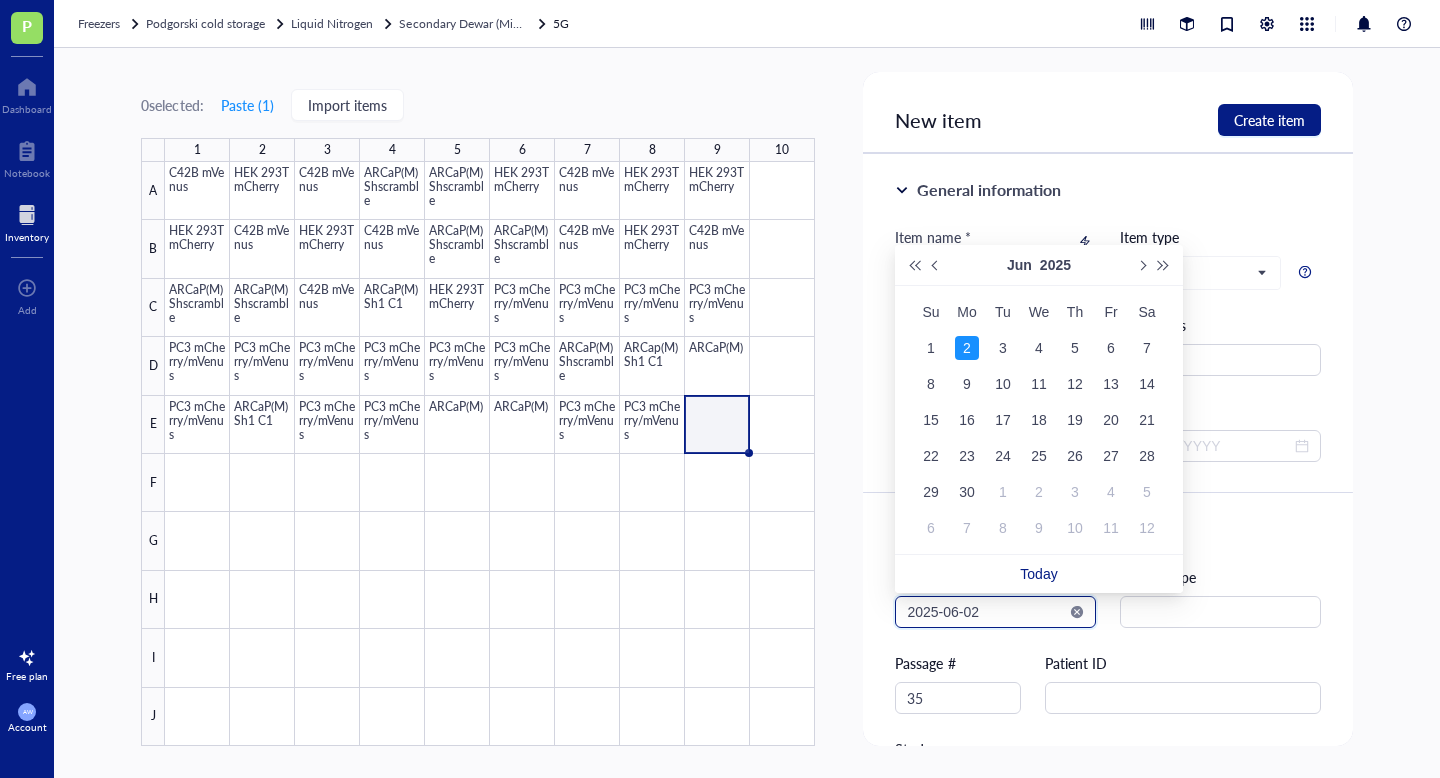 click on "2025-06-02" at bounding box center [986, 612] 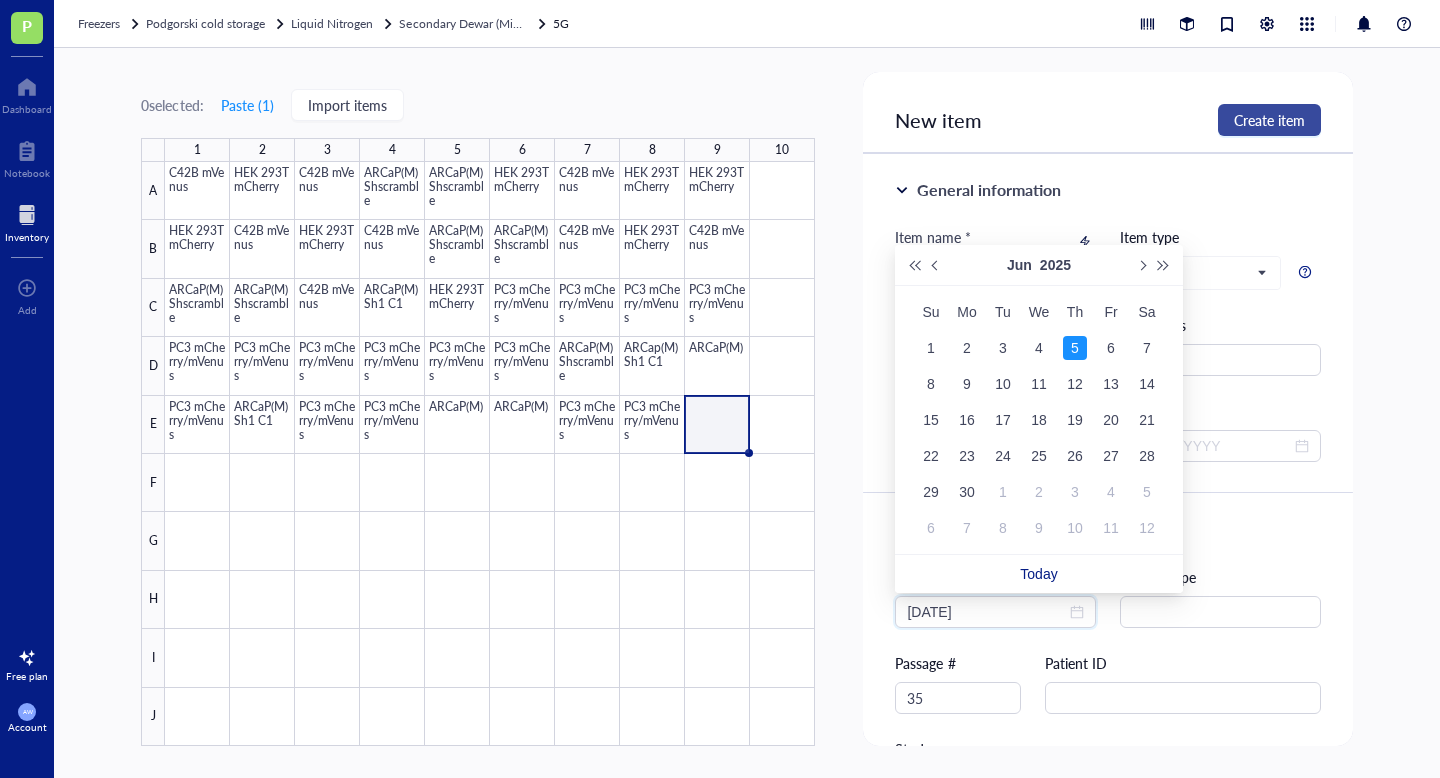 type on "2025-06-05" 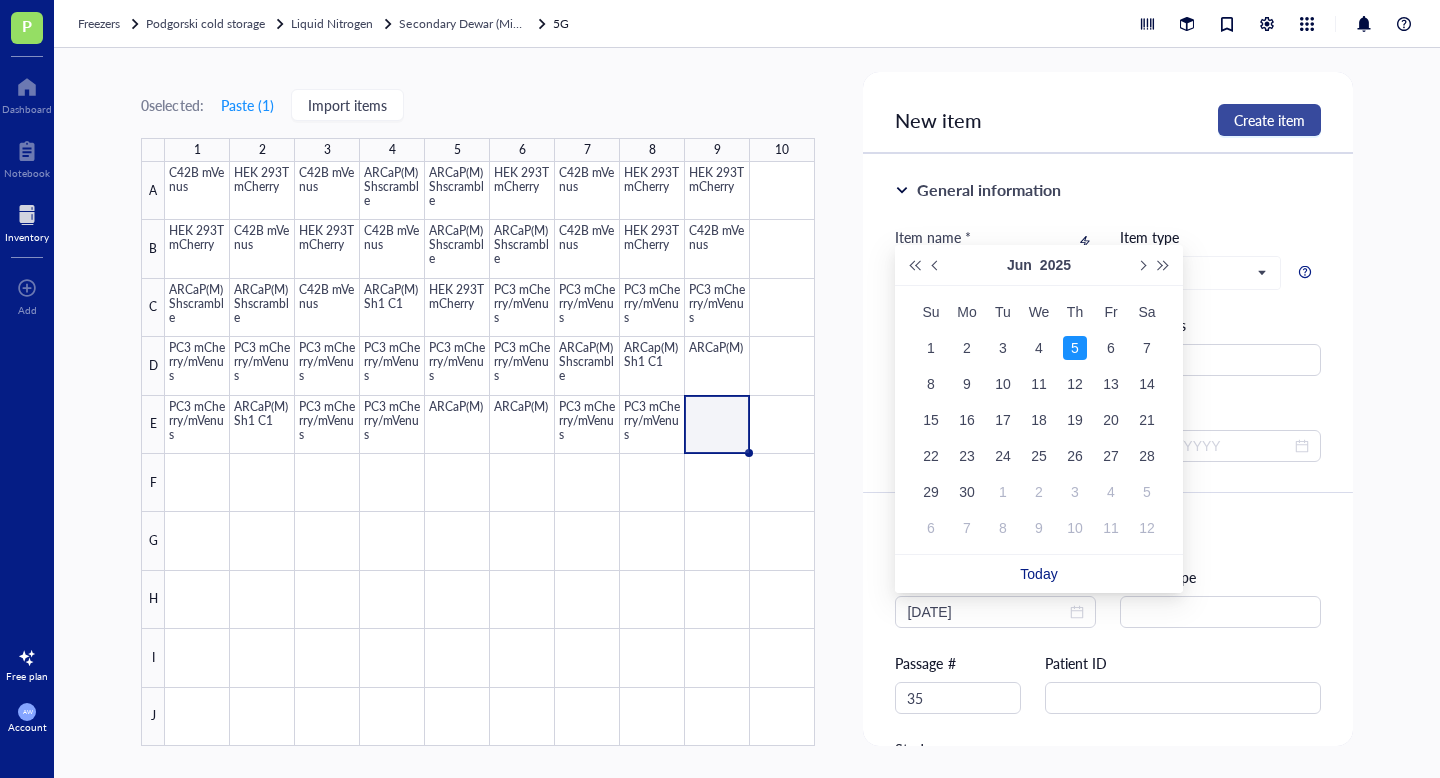 click on "Create item" at bounding box center (1269, 120) 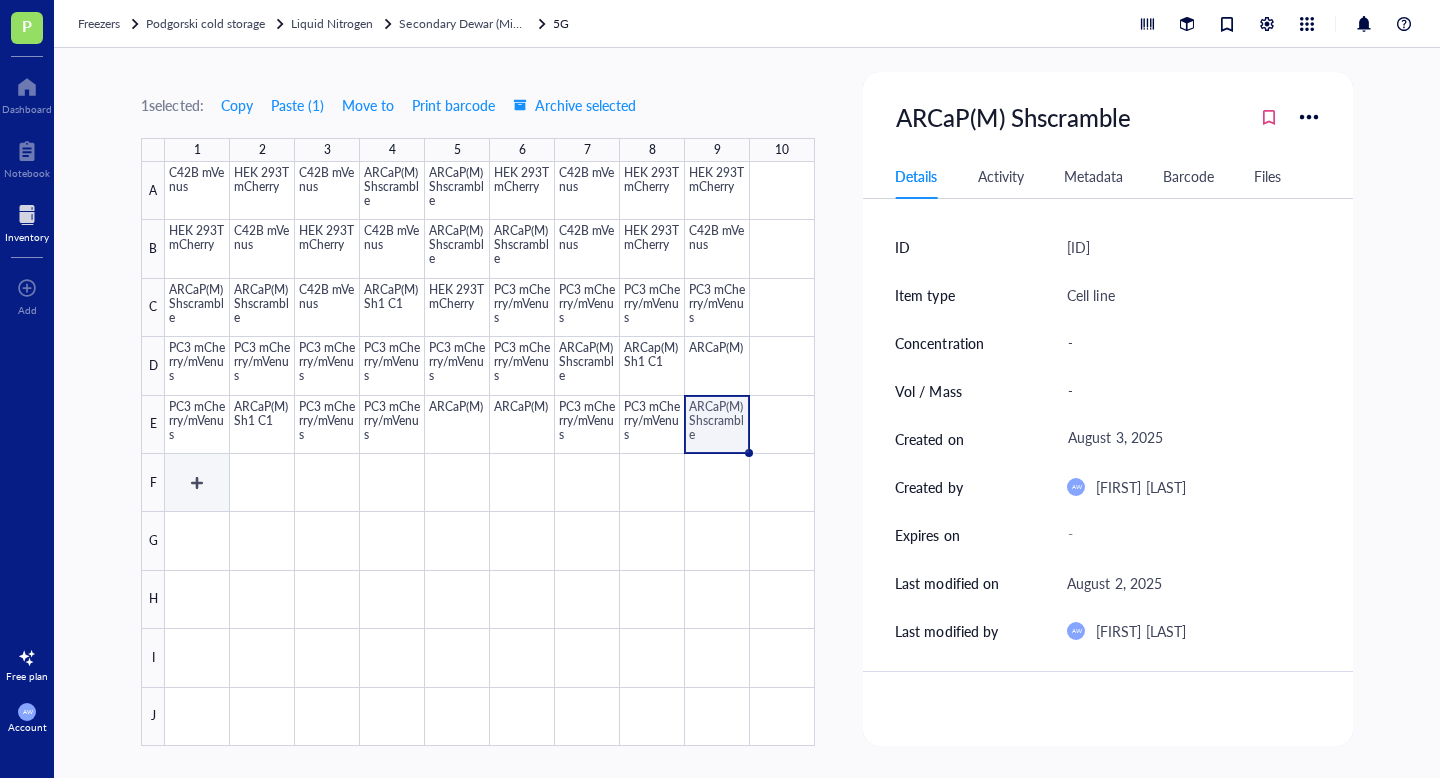 click at bounding box center [490, 454] 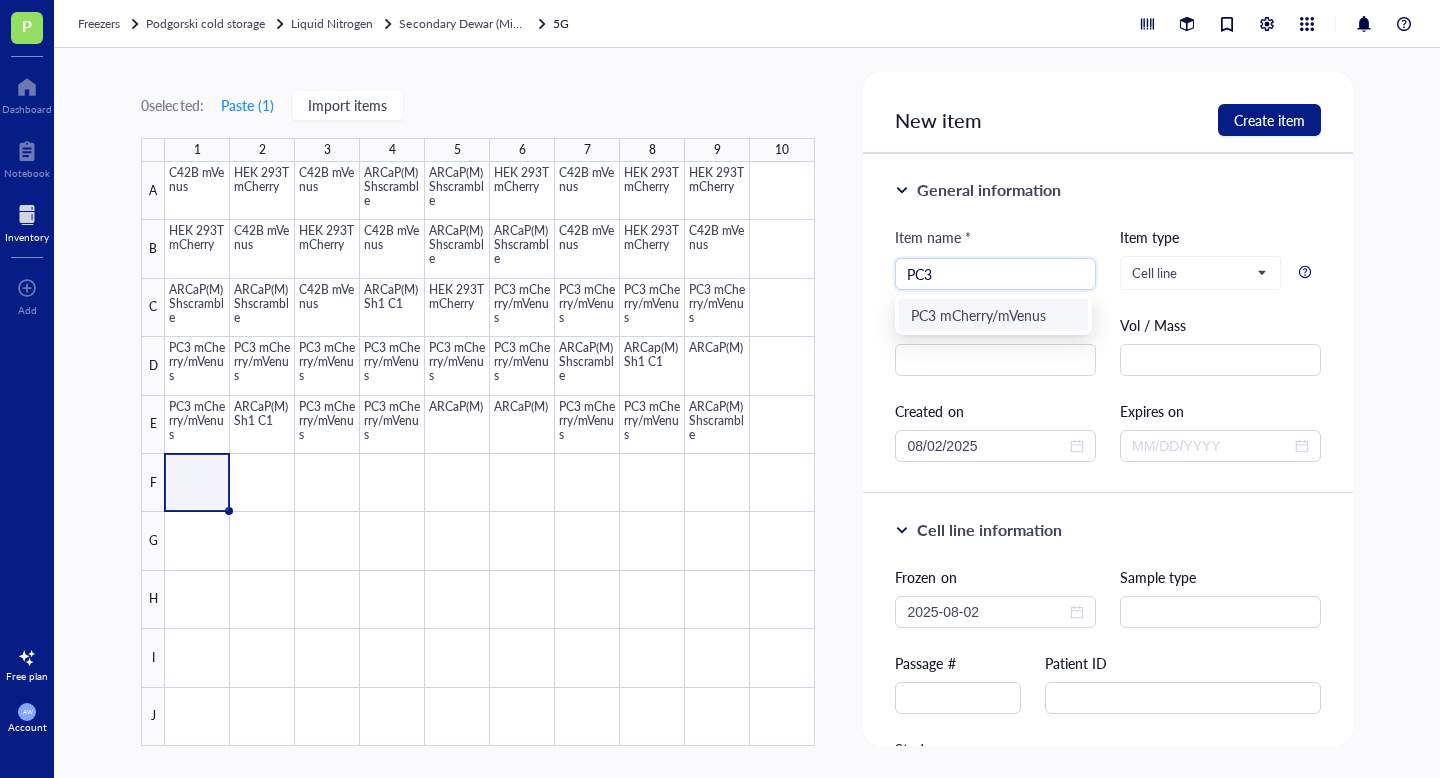 click on "PC3 mCherry/mVenus" at bounding box center (993, 315) 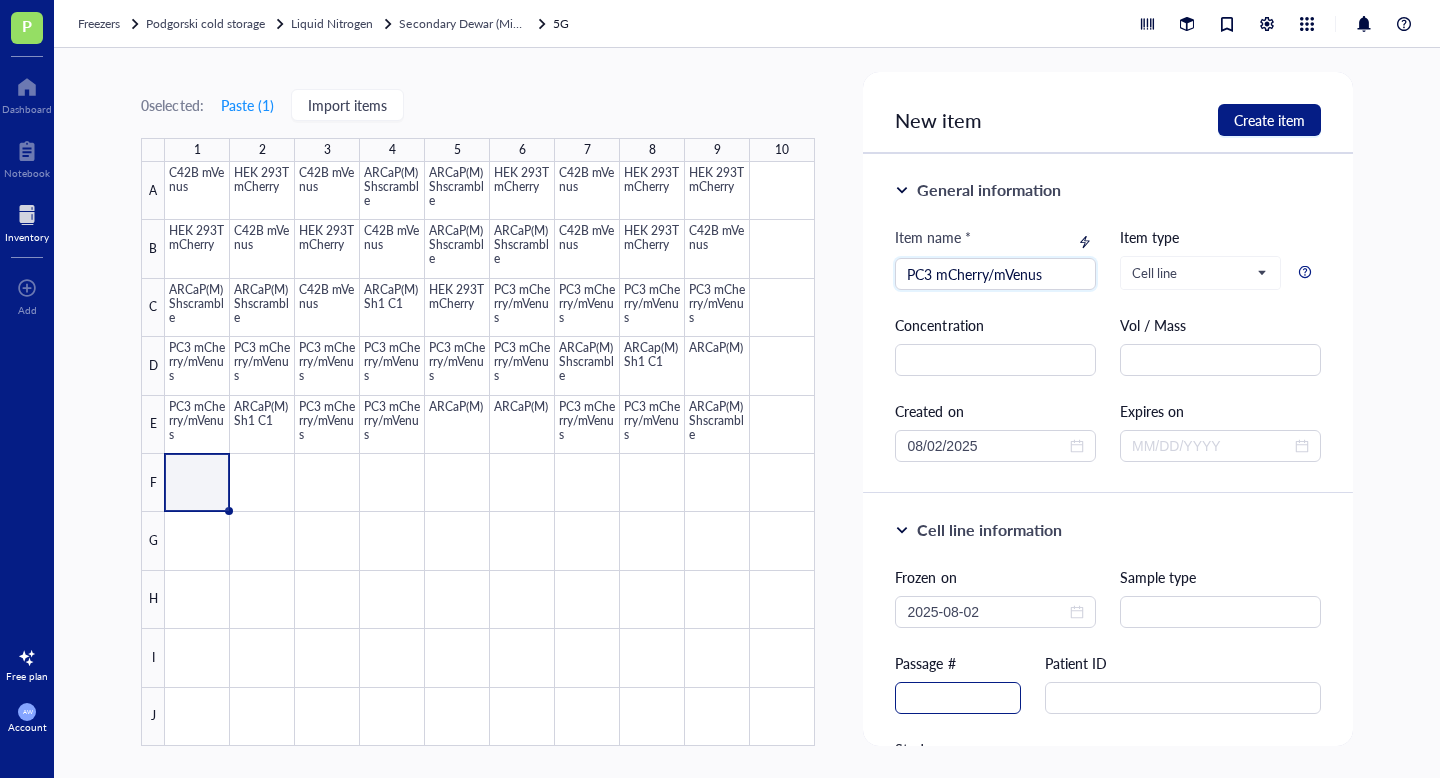 type on "PC3 mCherry/mVenus" 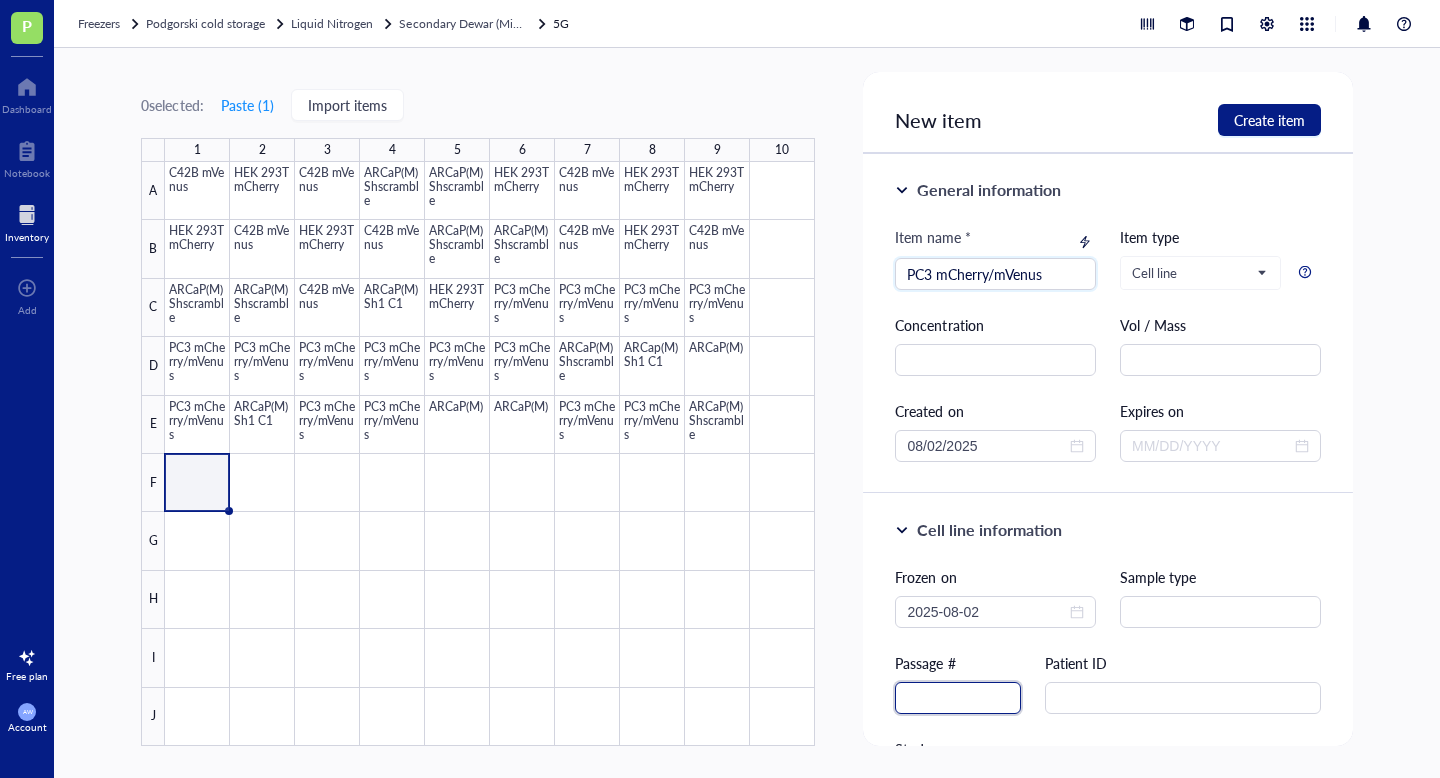 click at bounding box center (958, 698) 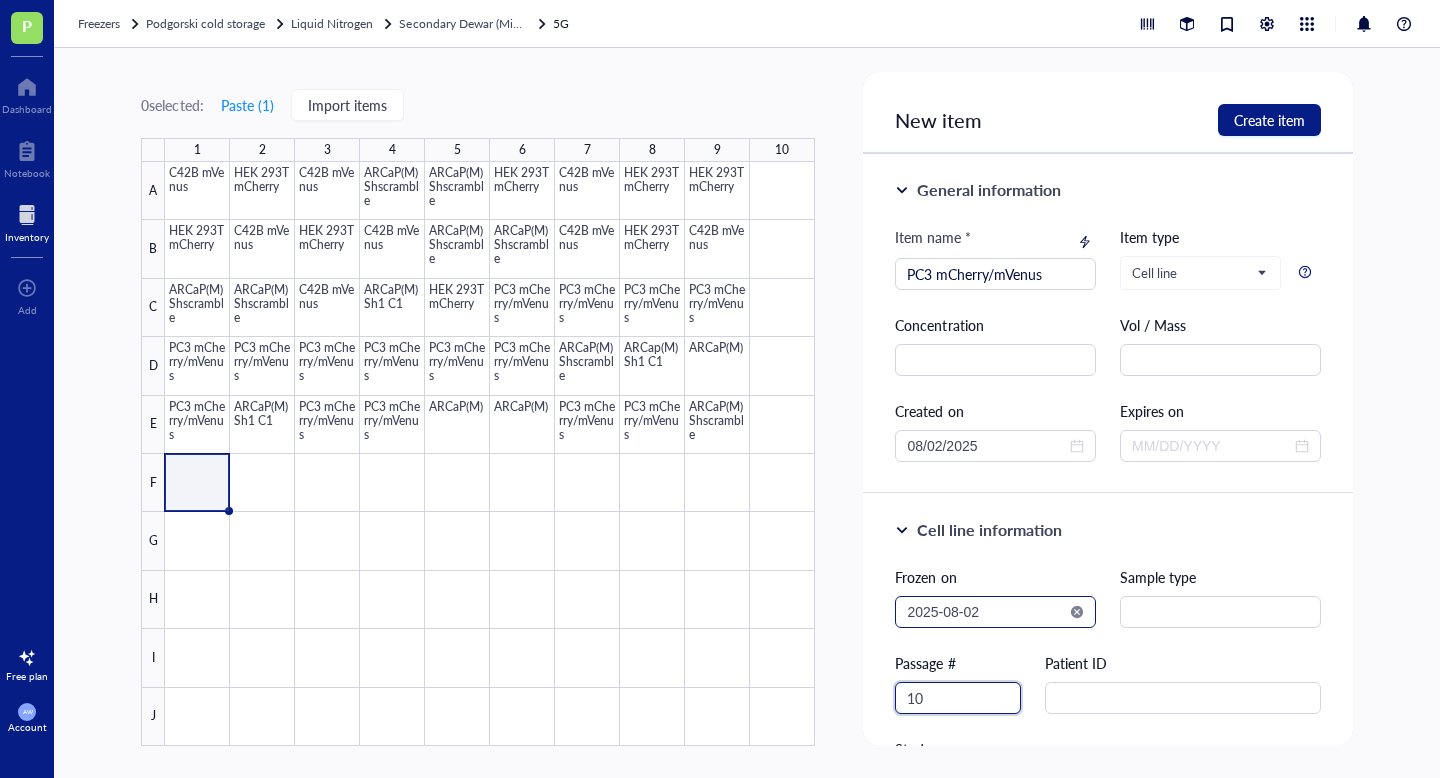 type on "10" 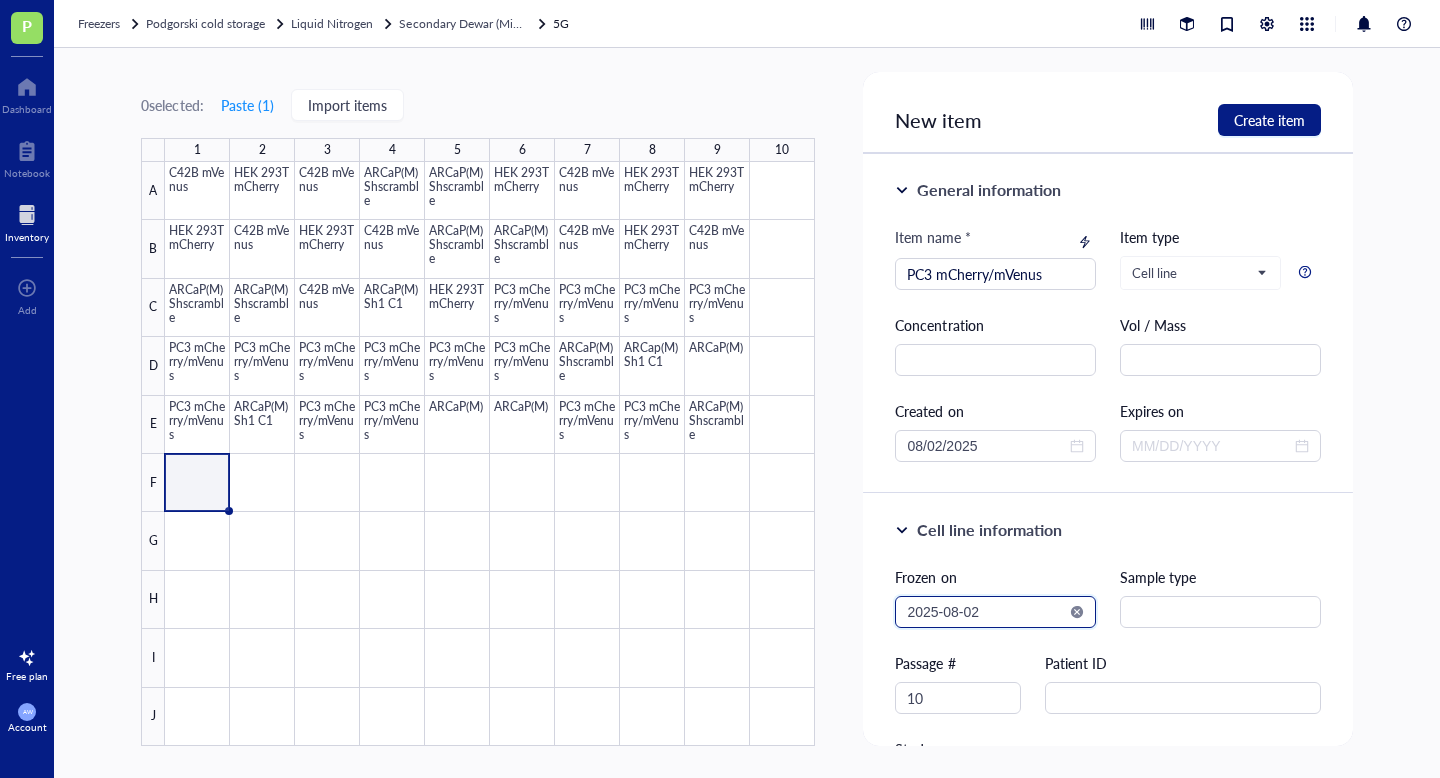click on "2025-08-02" at bounding box center (986, 612) 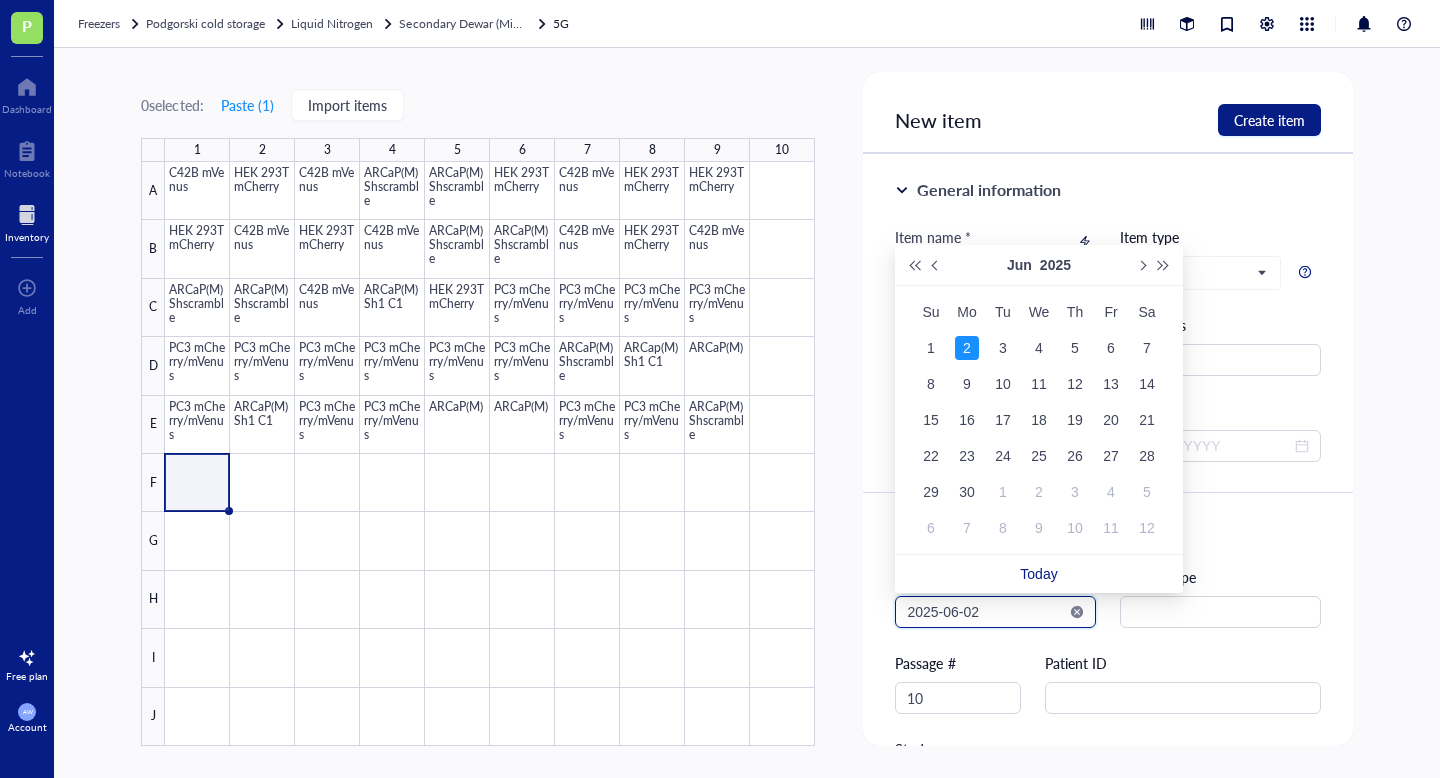 click on "2025-06-02" at bounding box center [995, 612] 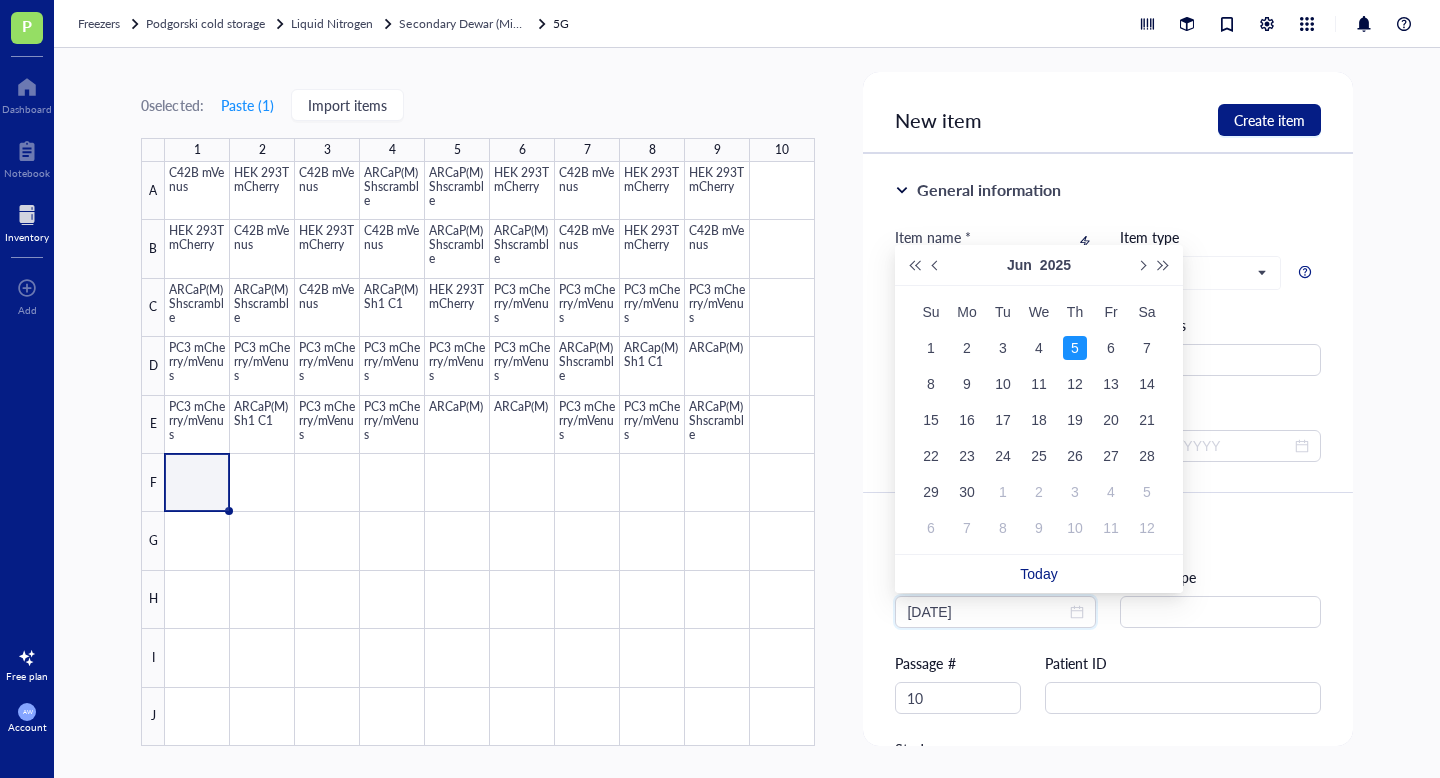 type on "2025-06-05" 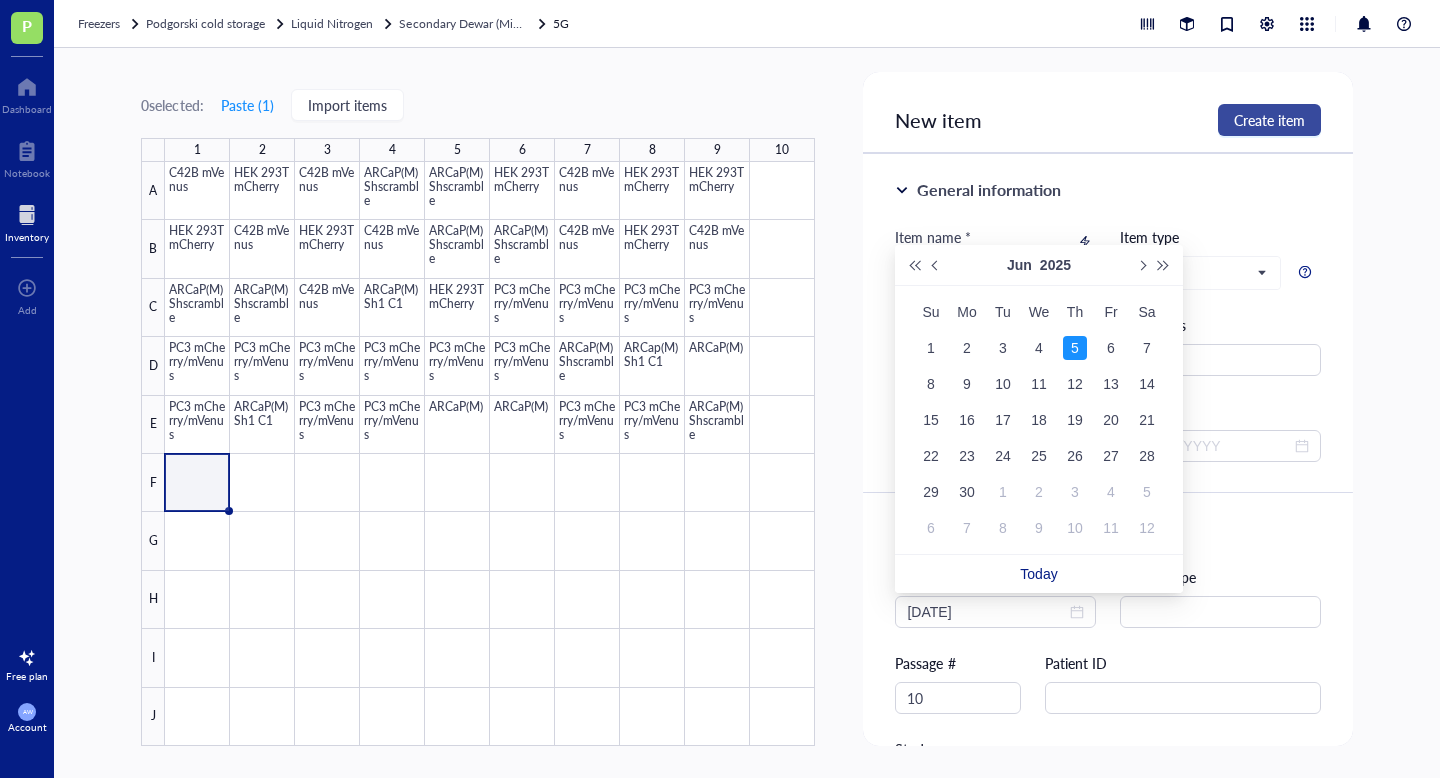 click on "Create item" at bounding box center (1269, 120) 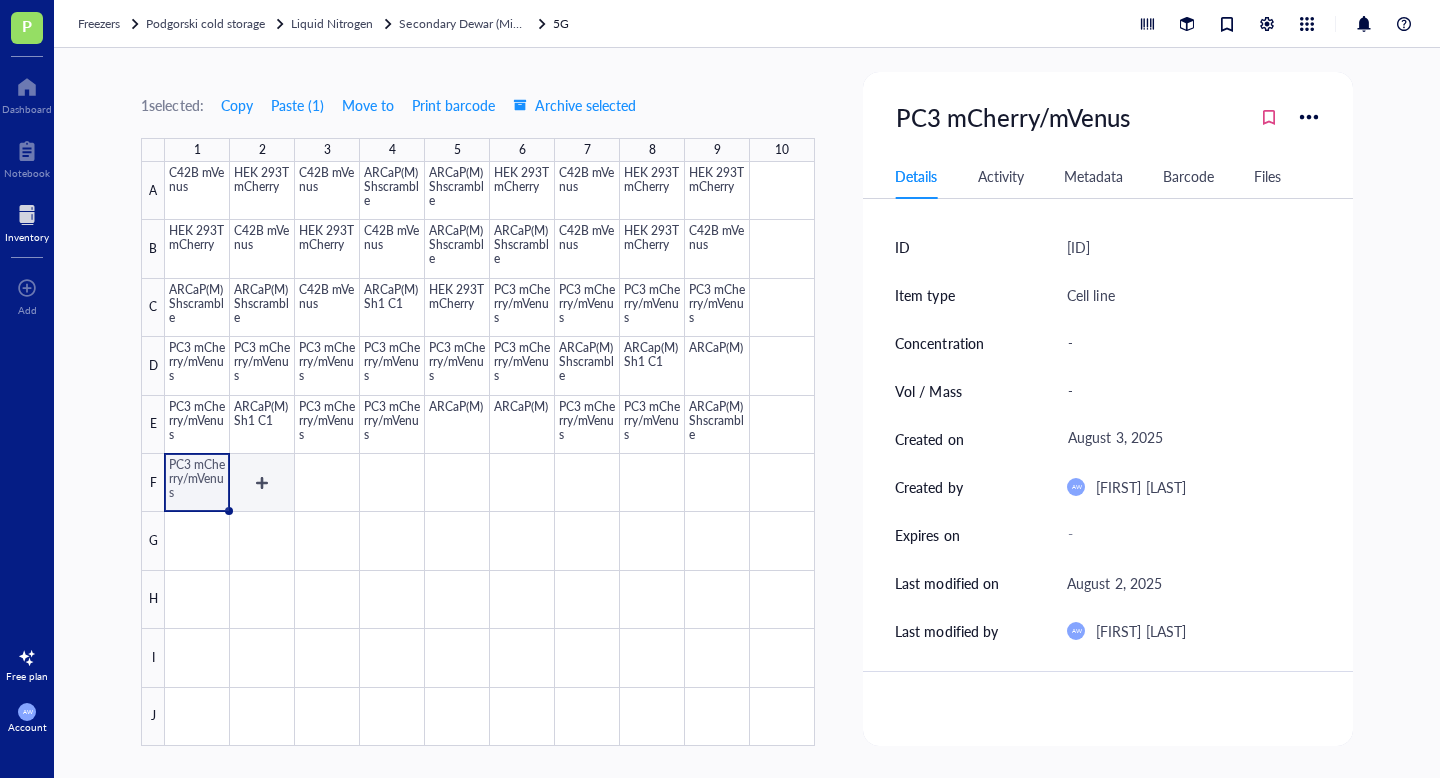 click at bounding box center [490, 454] 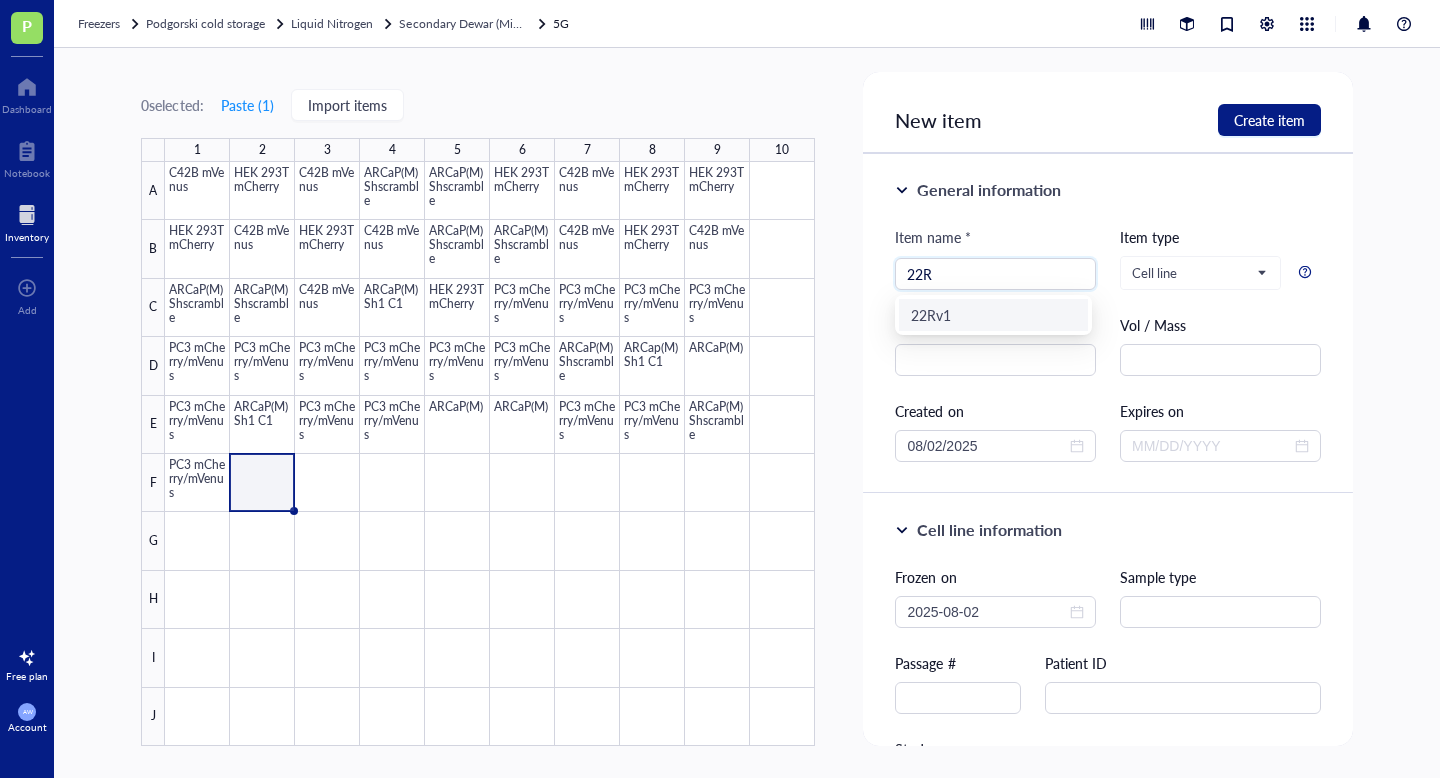 click on "22Rv1" at bounding box center [993, 315] 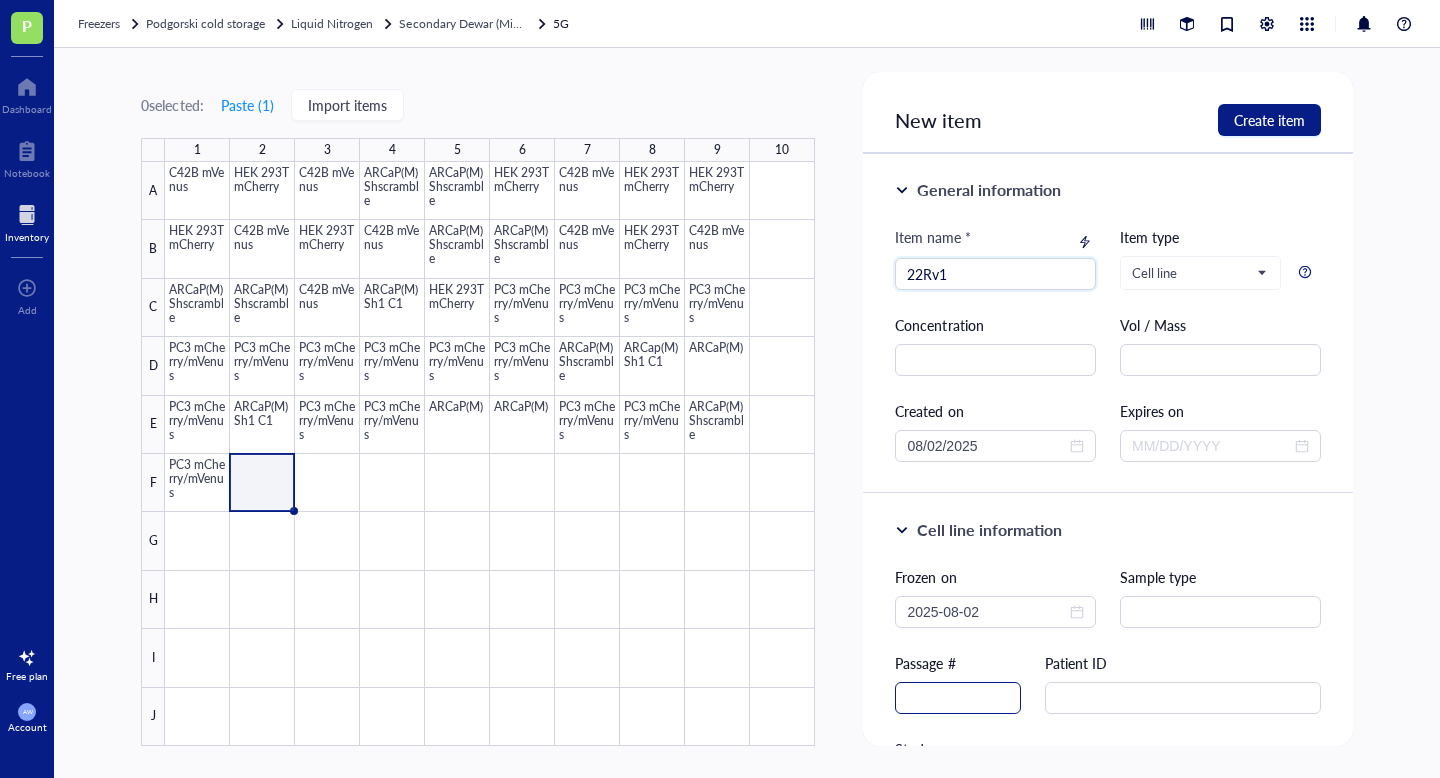 type on "22Rv1" 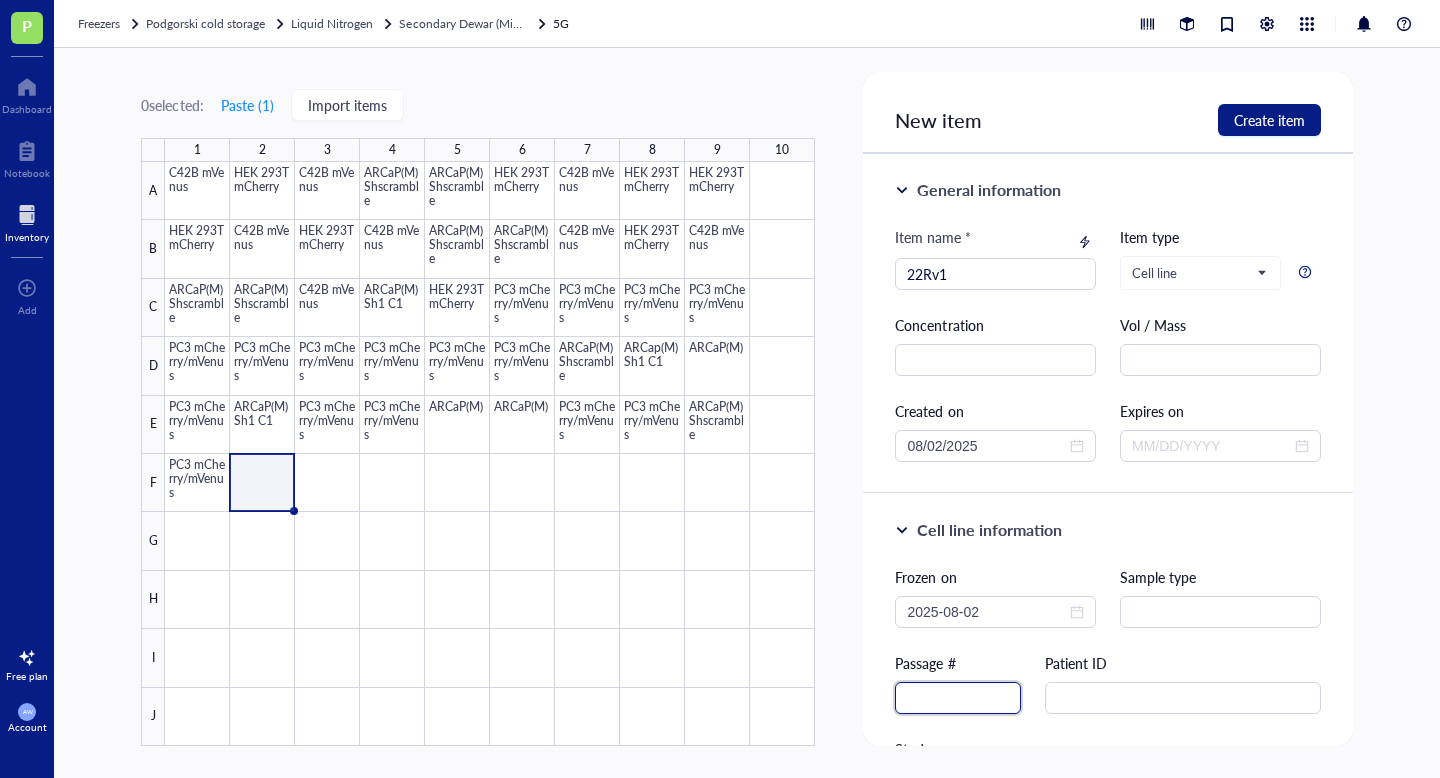 click at bounding box center (958, 698) 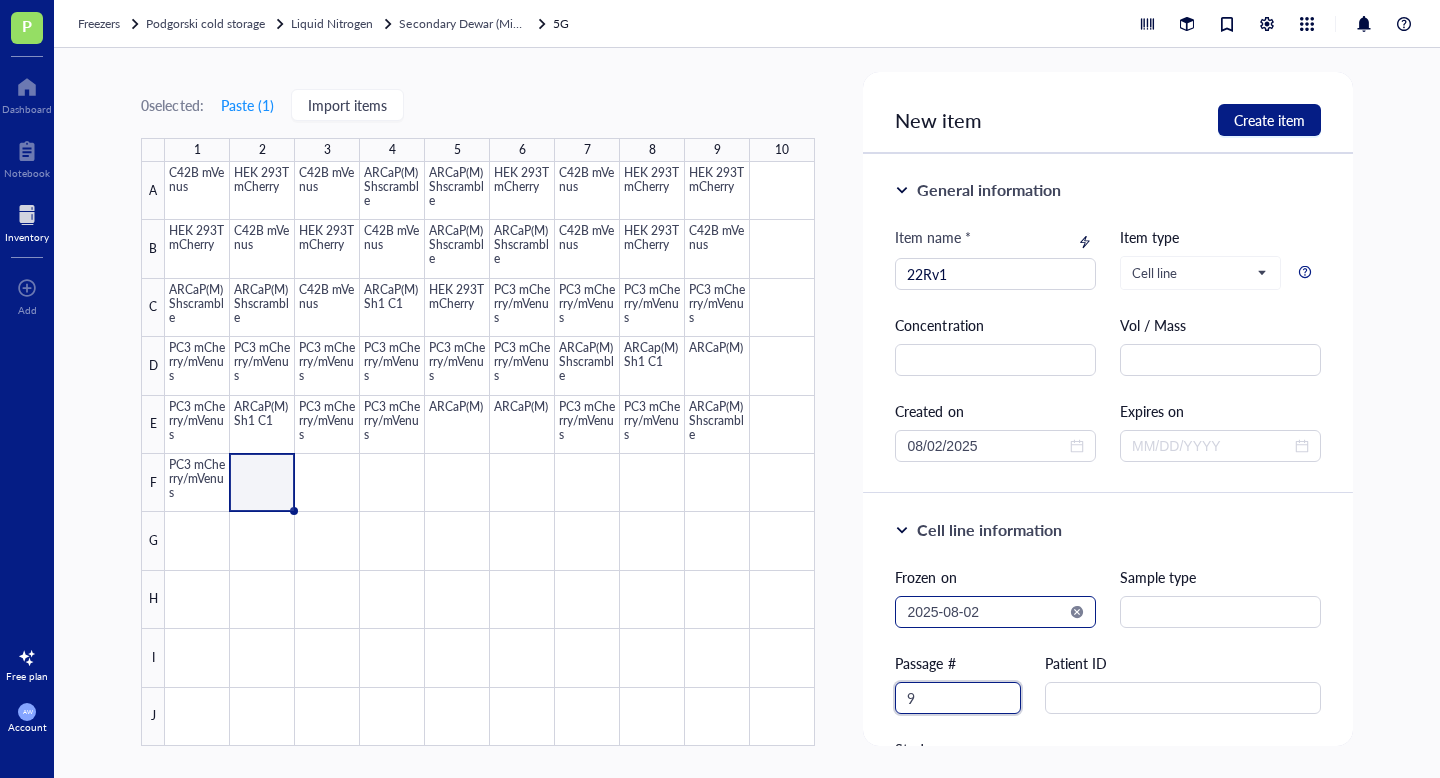 type on "9" 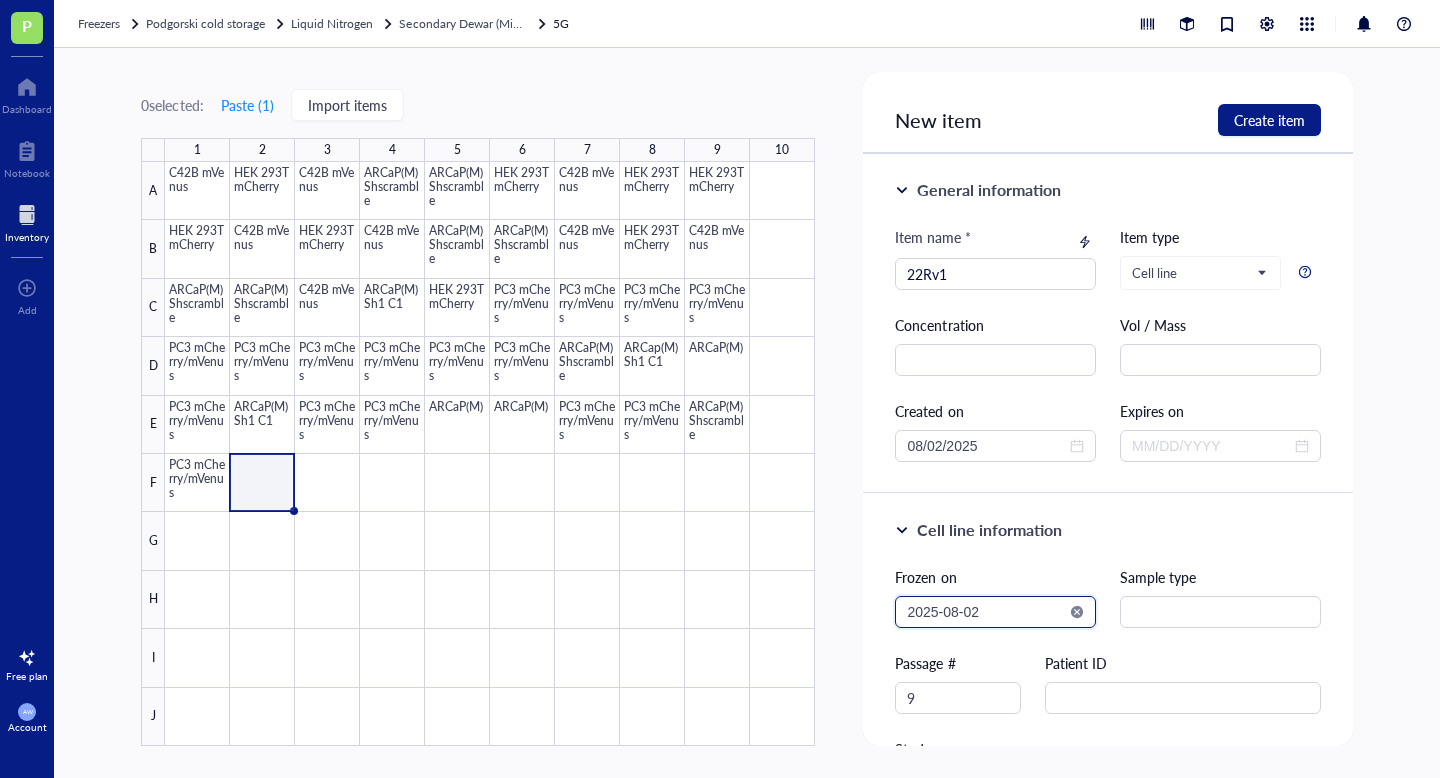 click on "2025-08-02" at bounding box center [986, 612] 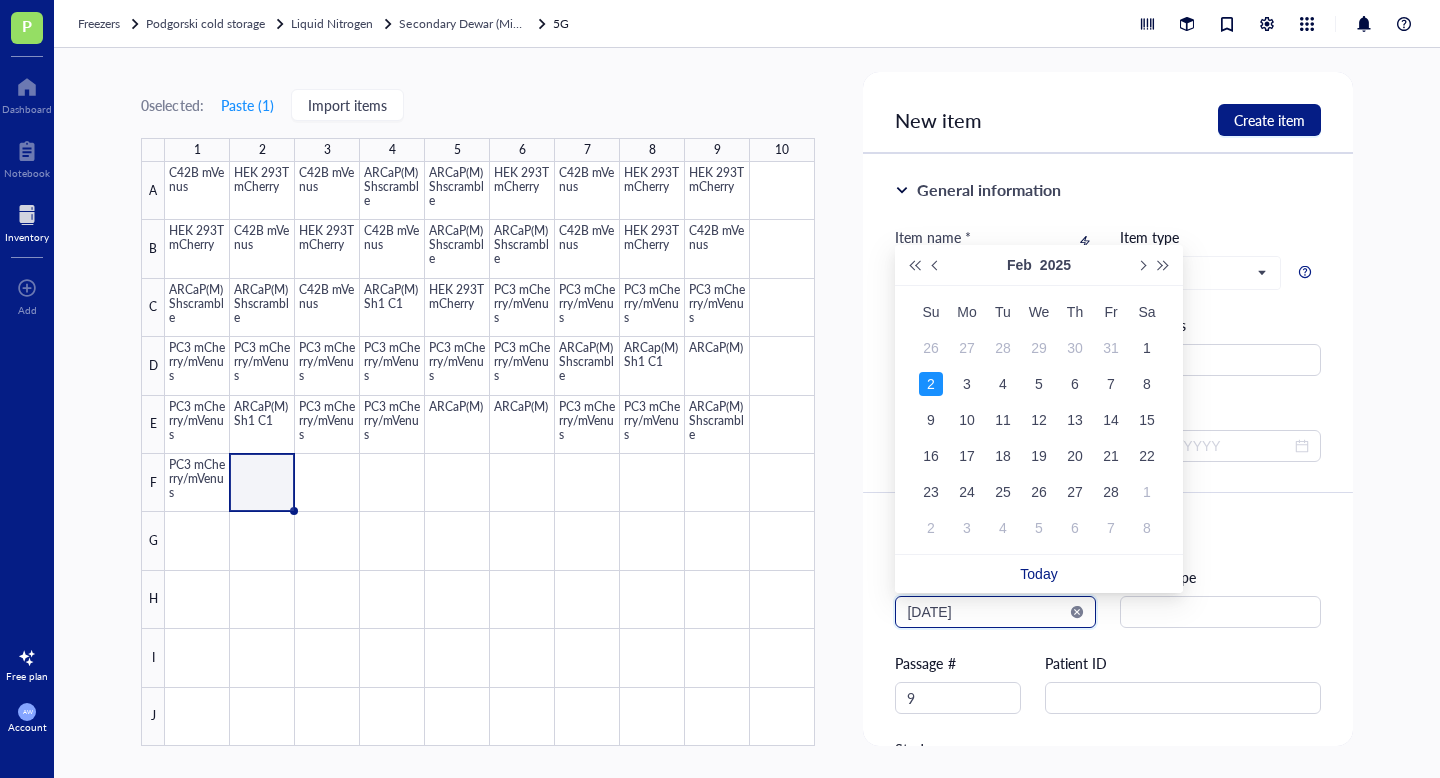 click on "2025-02-02" at bounding box center (986, 612) 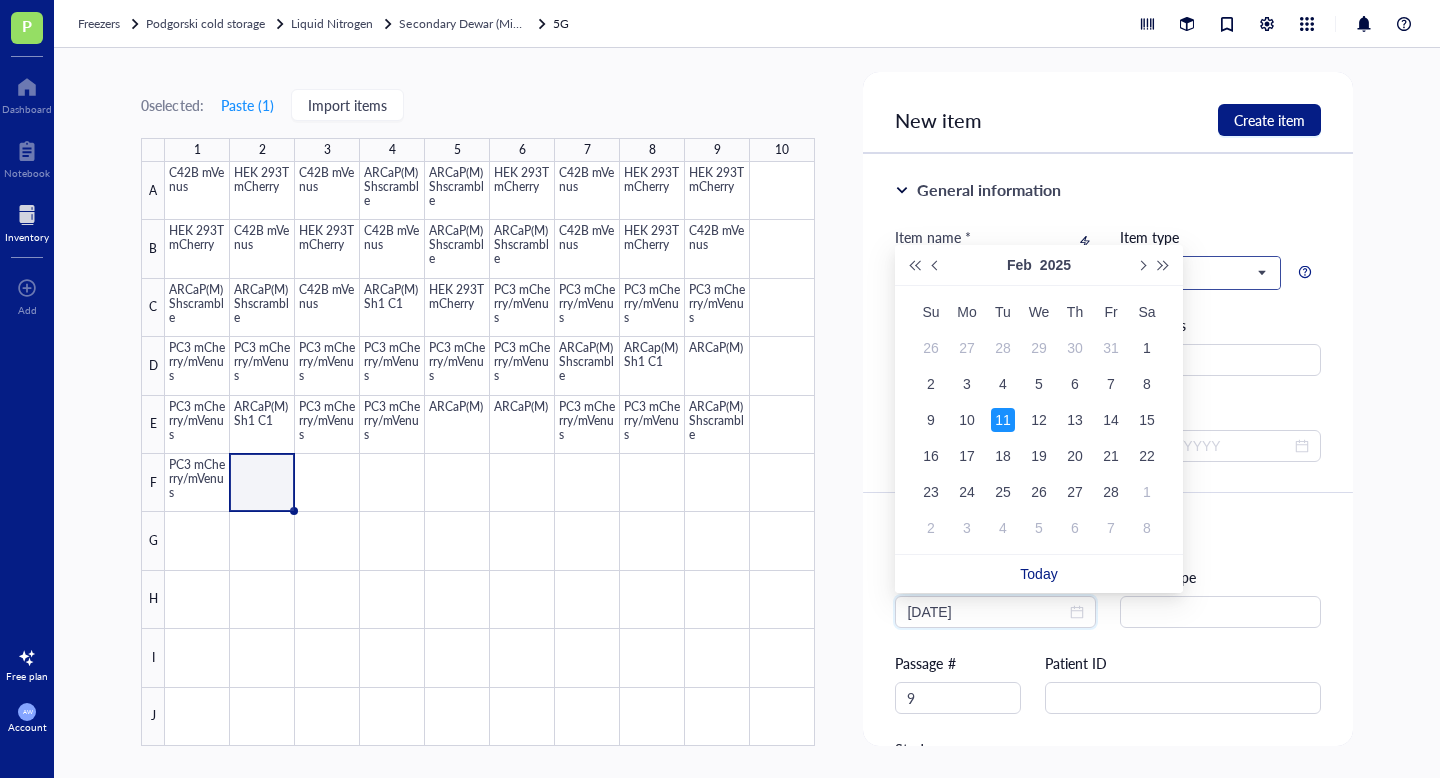 type on "2025-02-11" 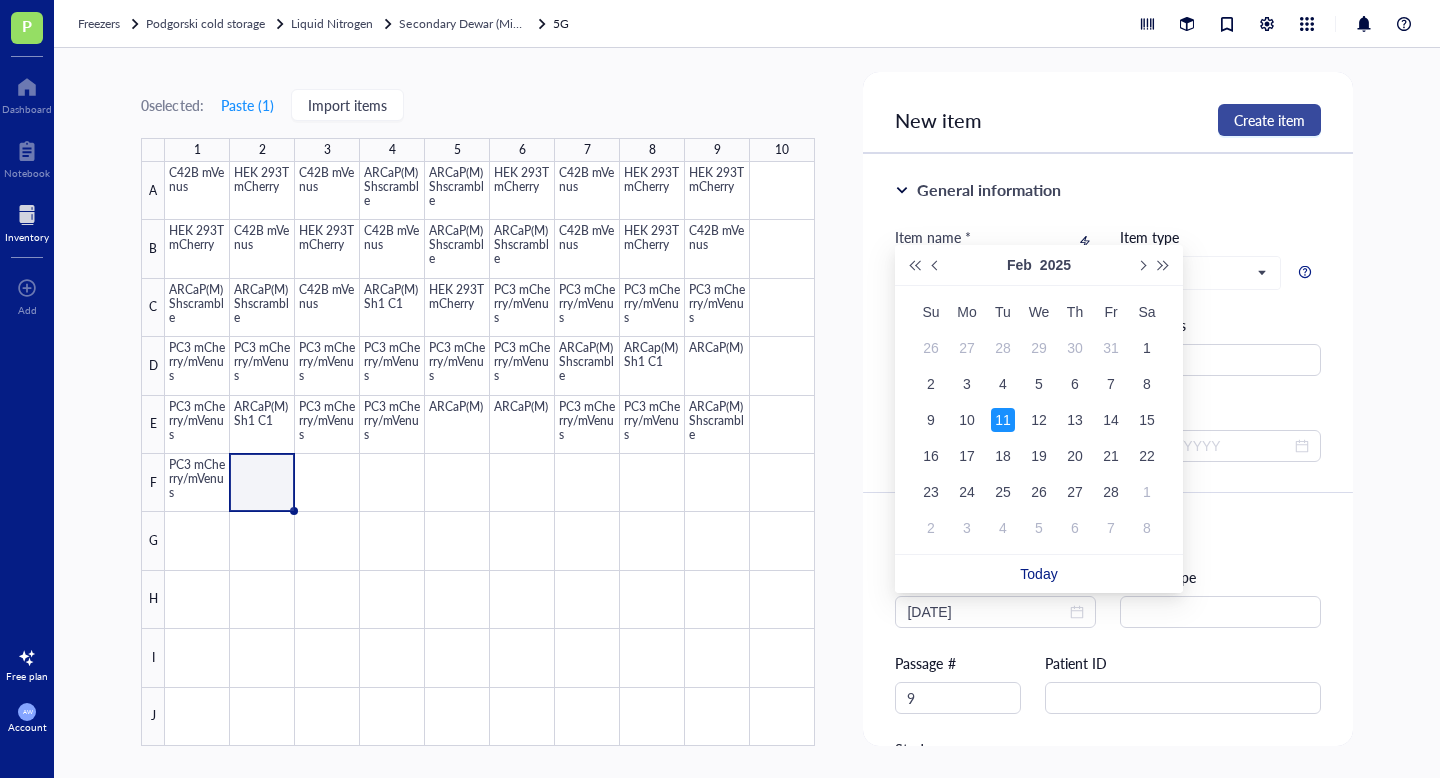 click on "Create item" at bounding box center (1269, 120) 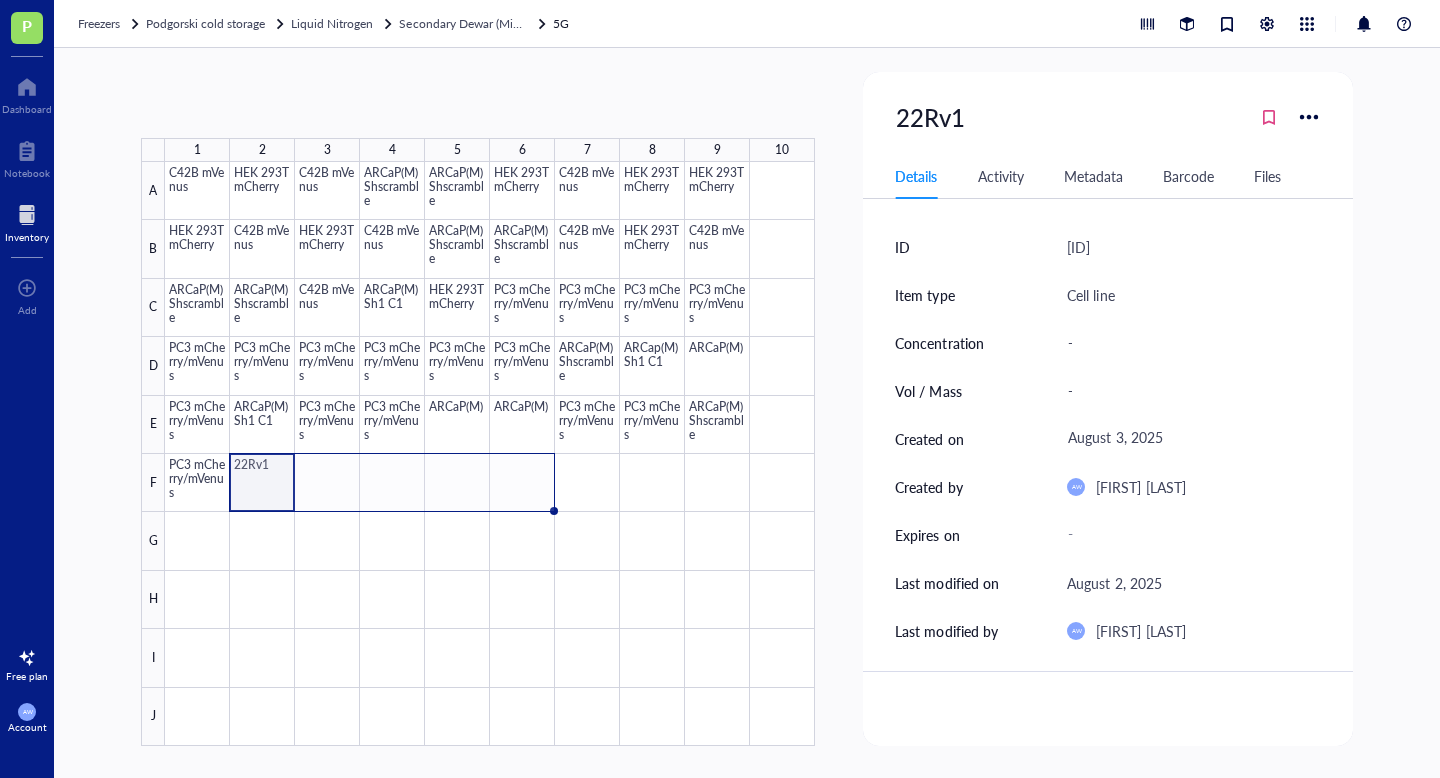 drag, startPoint x: 295, startPoint y: 509, endPoint x: 503, endPoint y: 505, distance: 208.03845 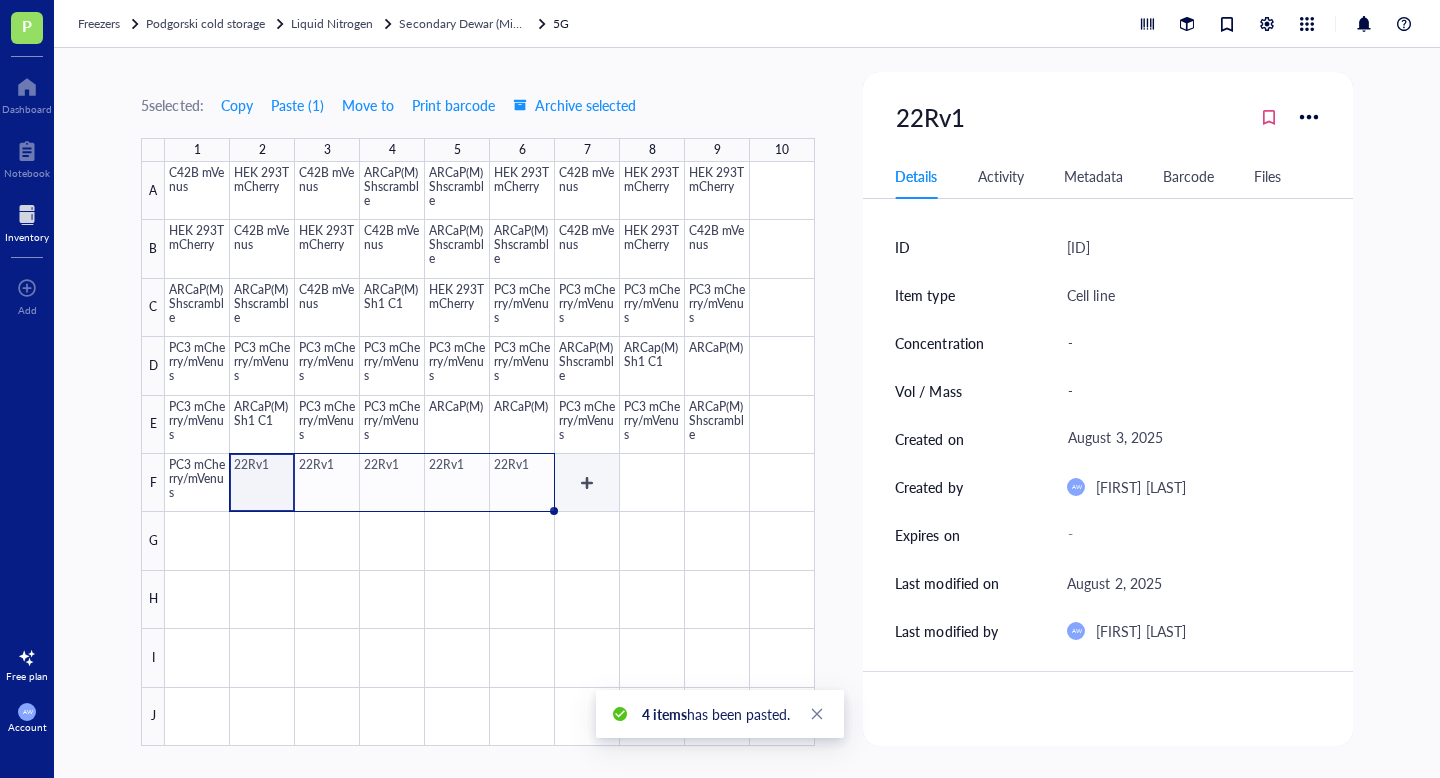 click at bounding box center (490, 454) 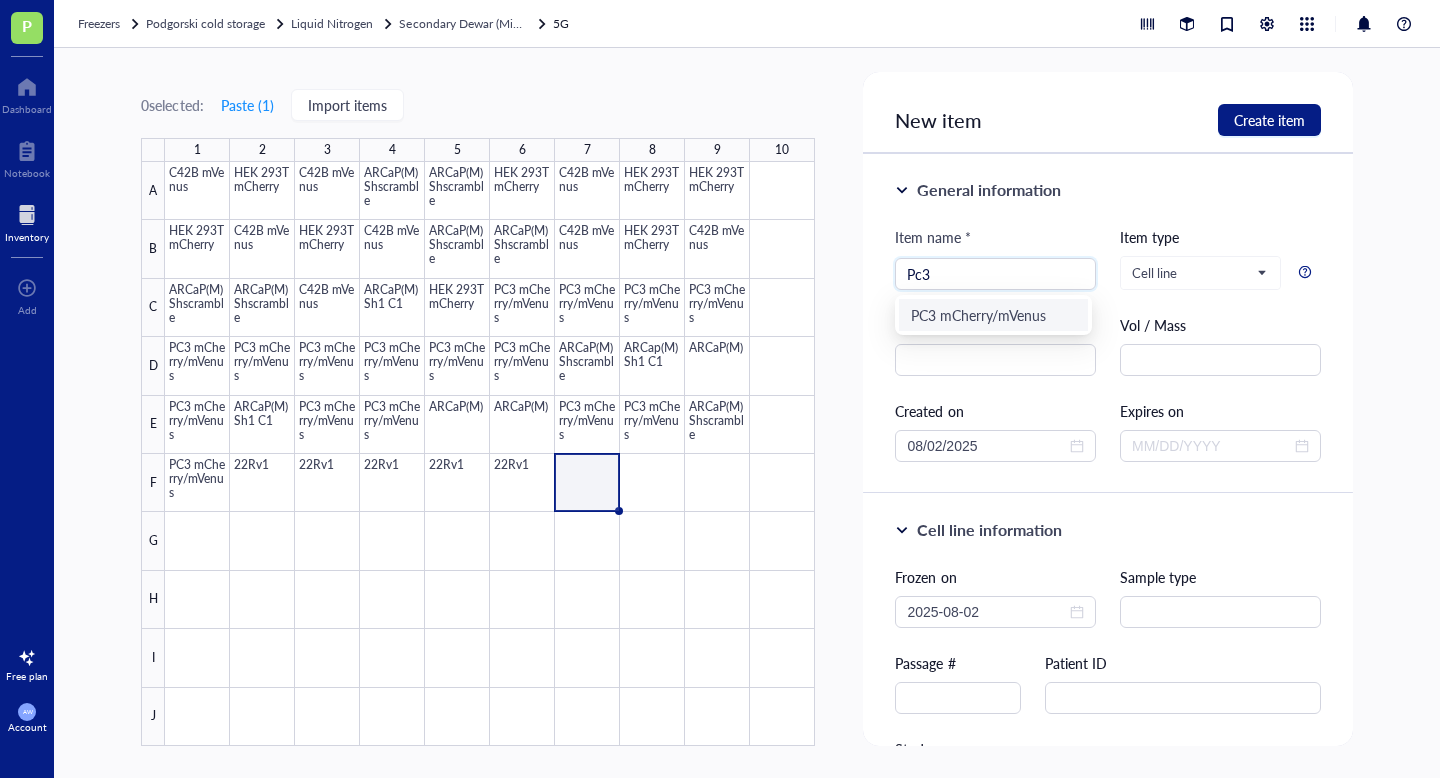 click on "PC3 mCherry/mVenus" at bounding box center [993, 315] 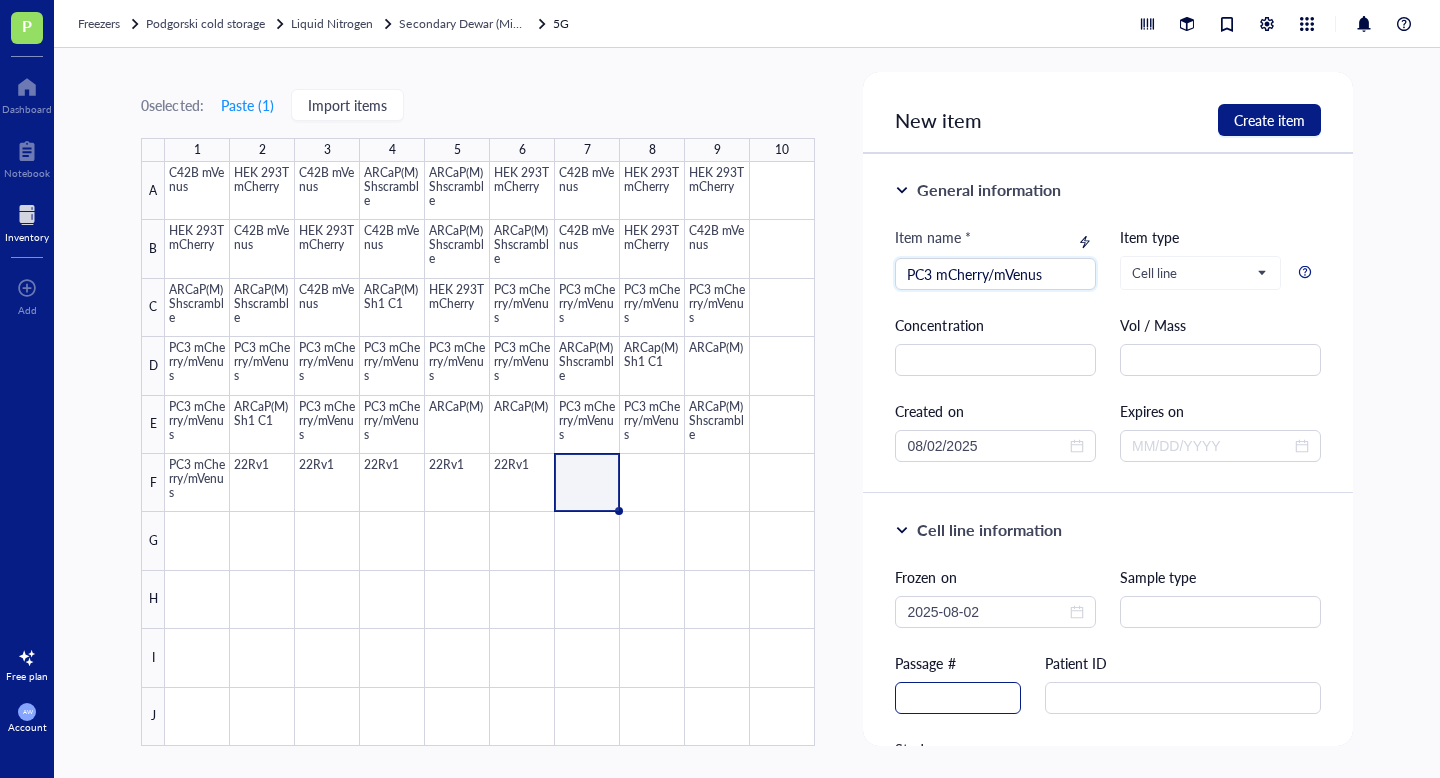 type on "PC3 mCherry/mVenus" 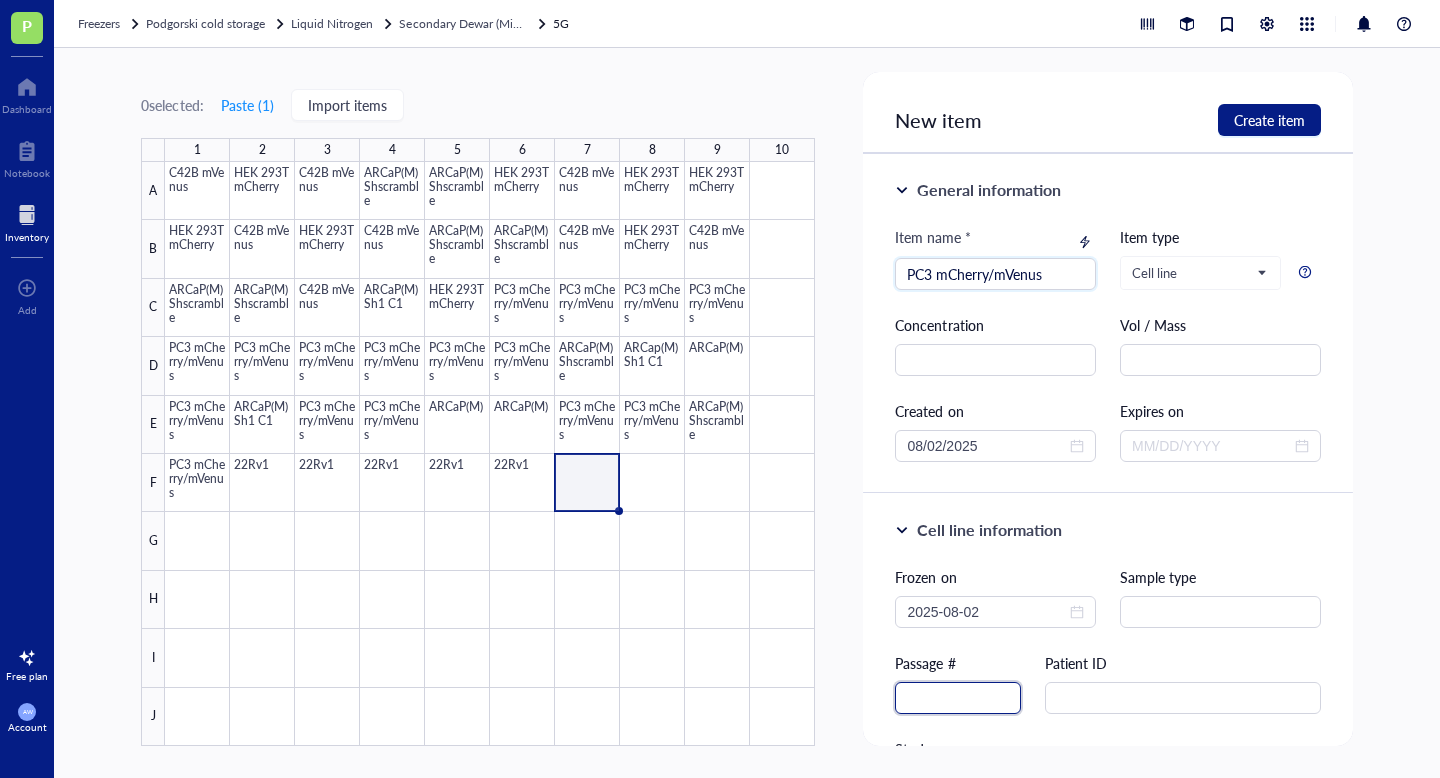 click at bounding box center [958, 698] 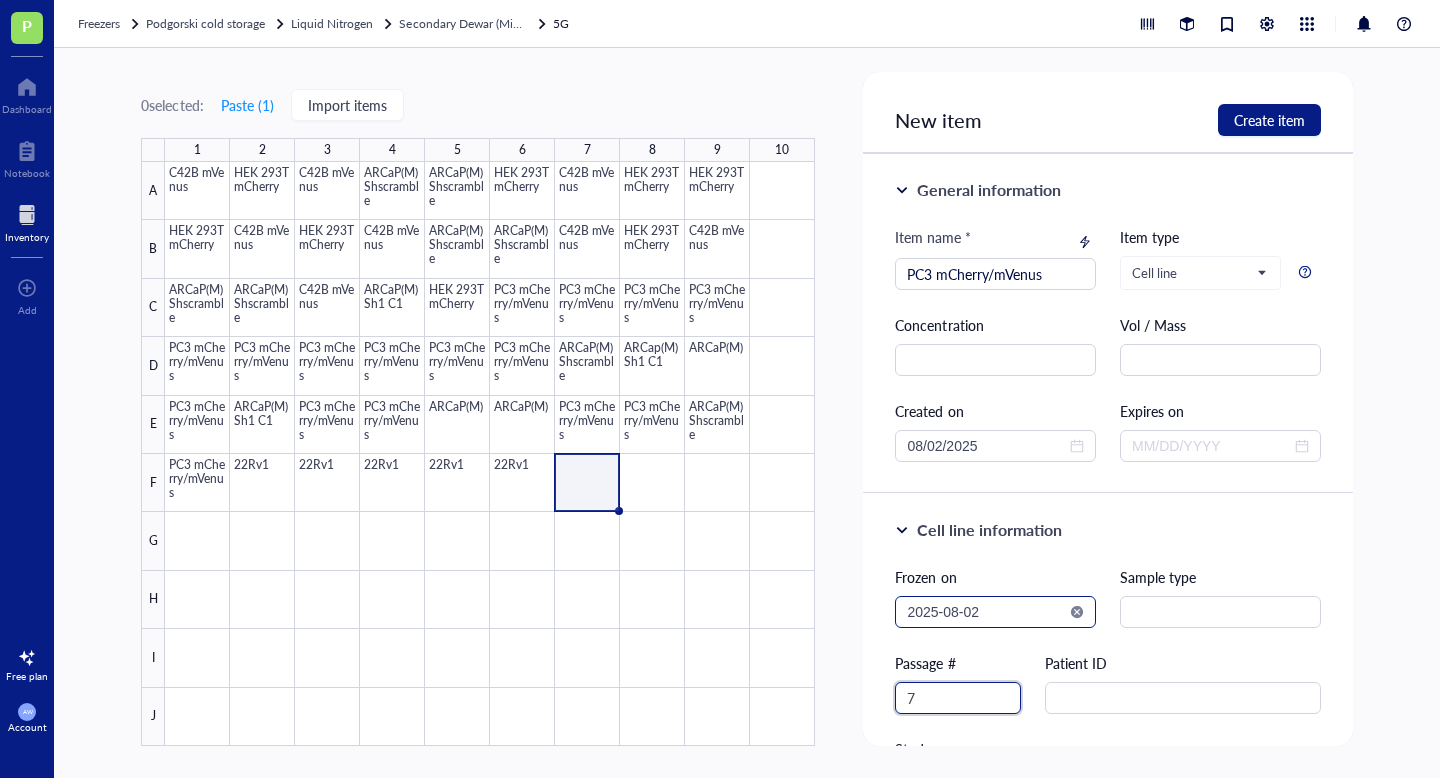 type on "7" 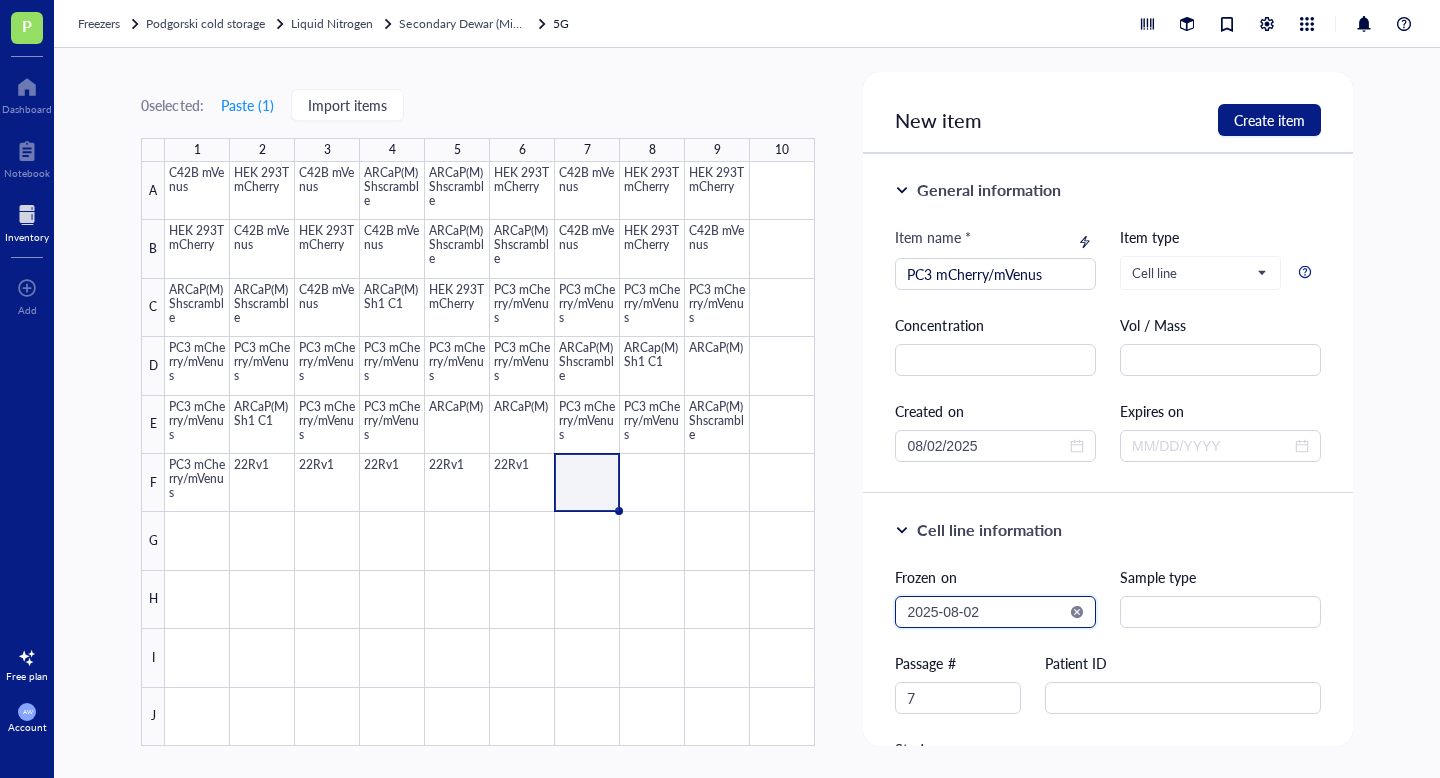 click on "2025-08-02" at bounding box center (986, 612) 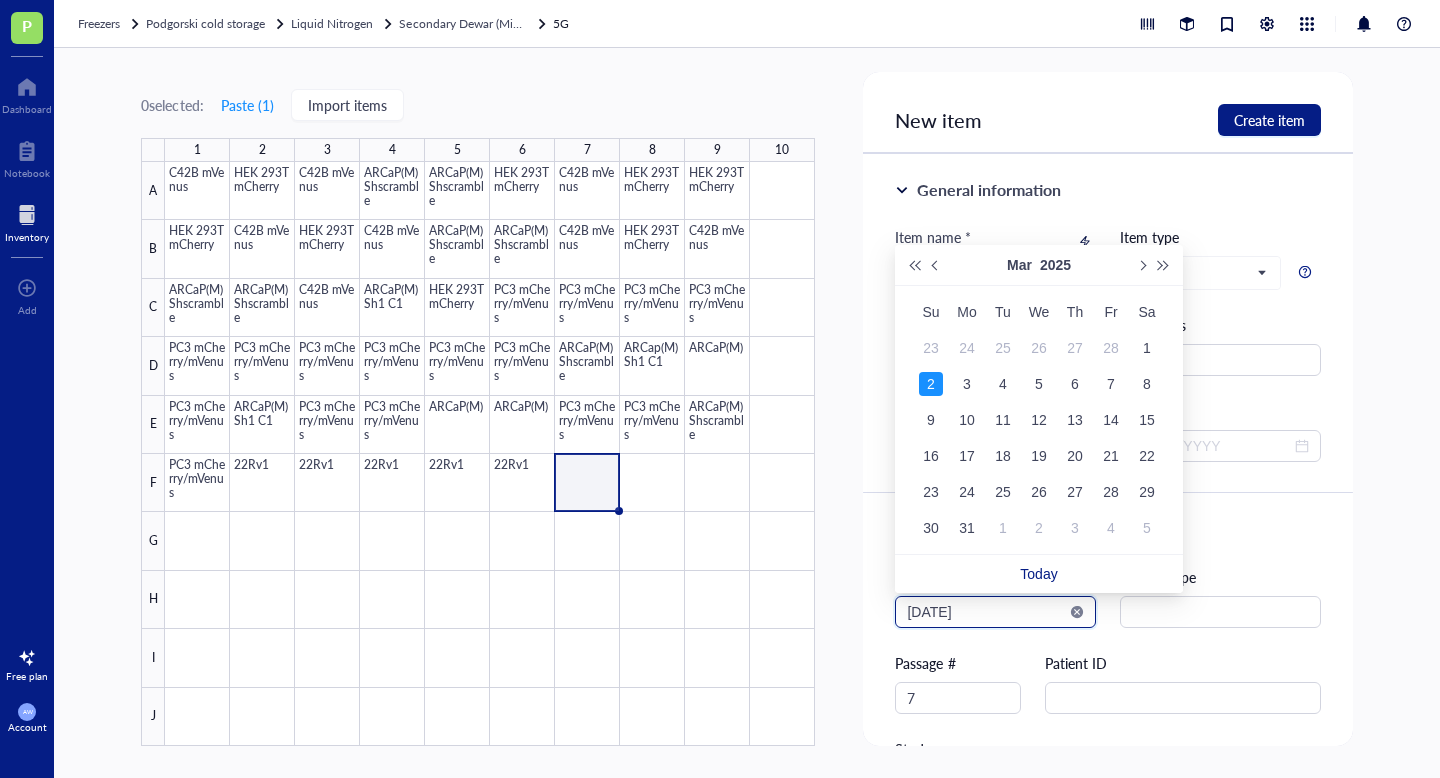click on "[DATE]" at bounding box center [986, 612] 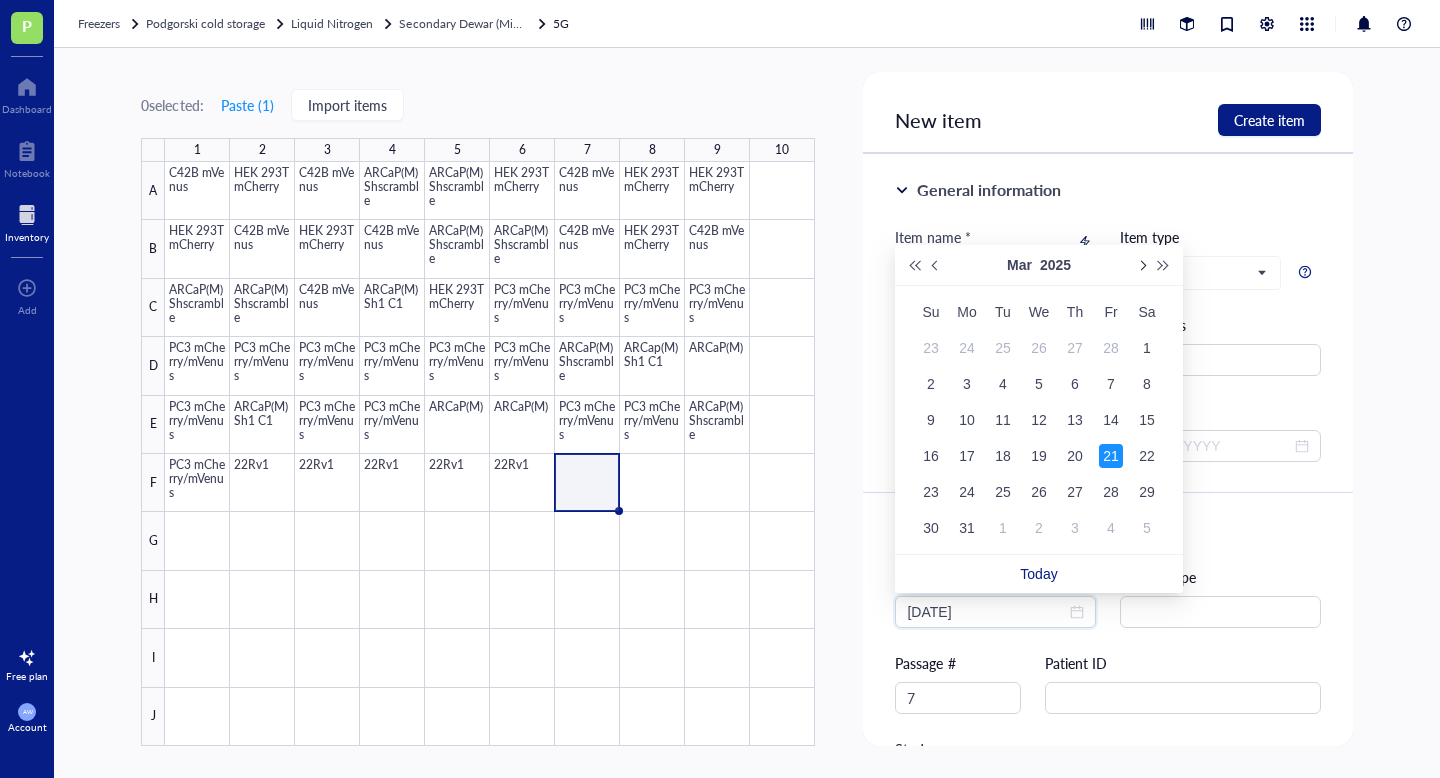 type on "2025-03-21" 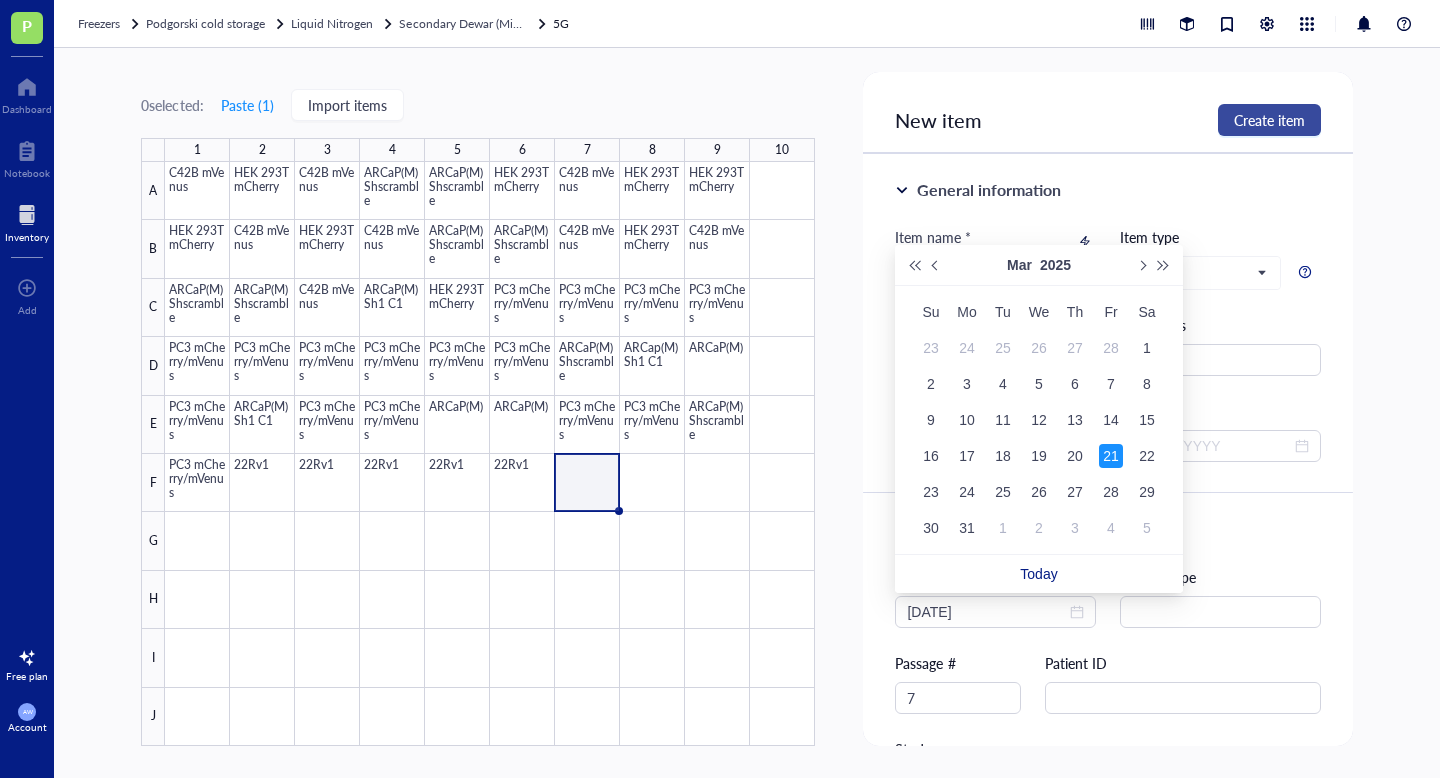 click on "Create item" at bounding box center (1269, 120) 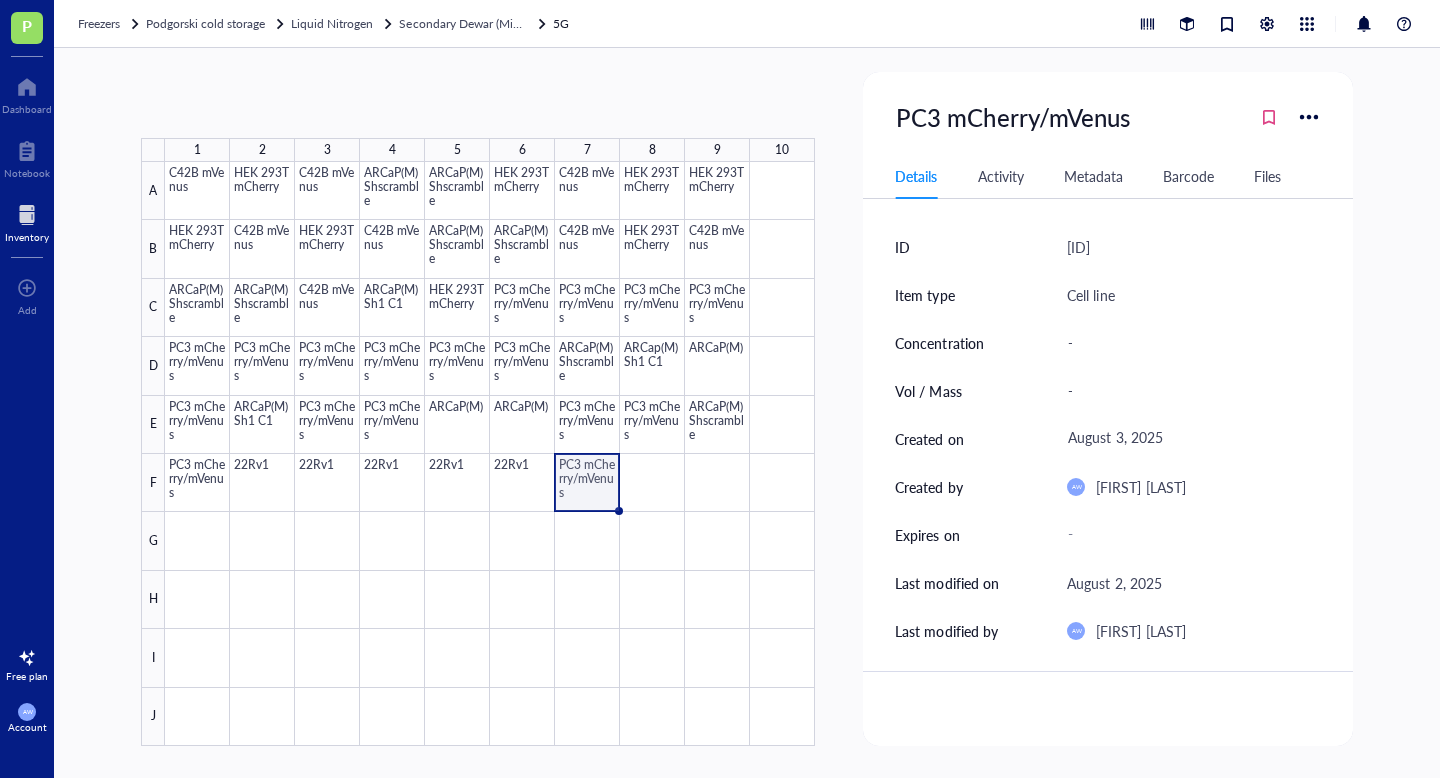 drag, startPoint x: 621, startPoint y: 509, endPoint x: 657, endPoint y: 509, distance: 36 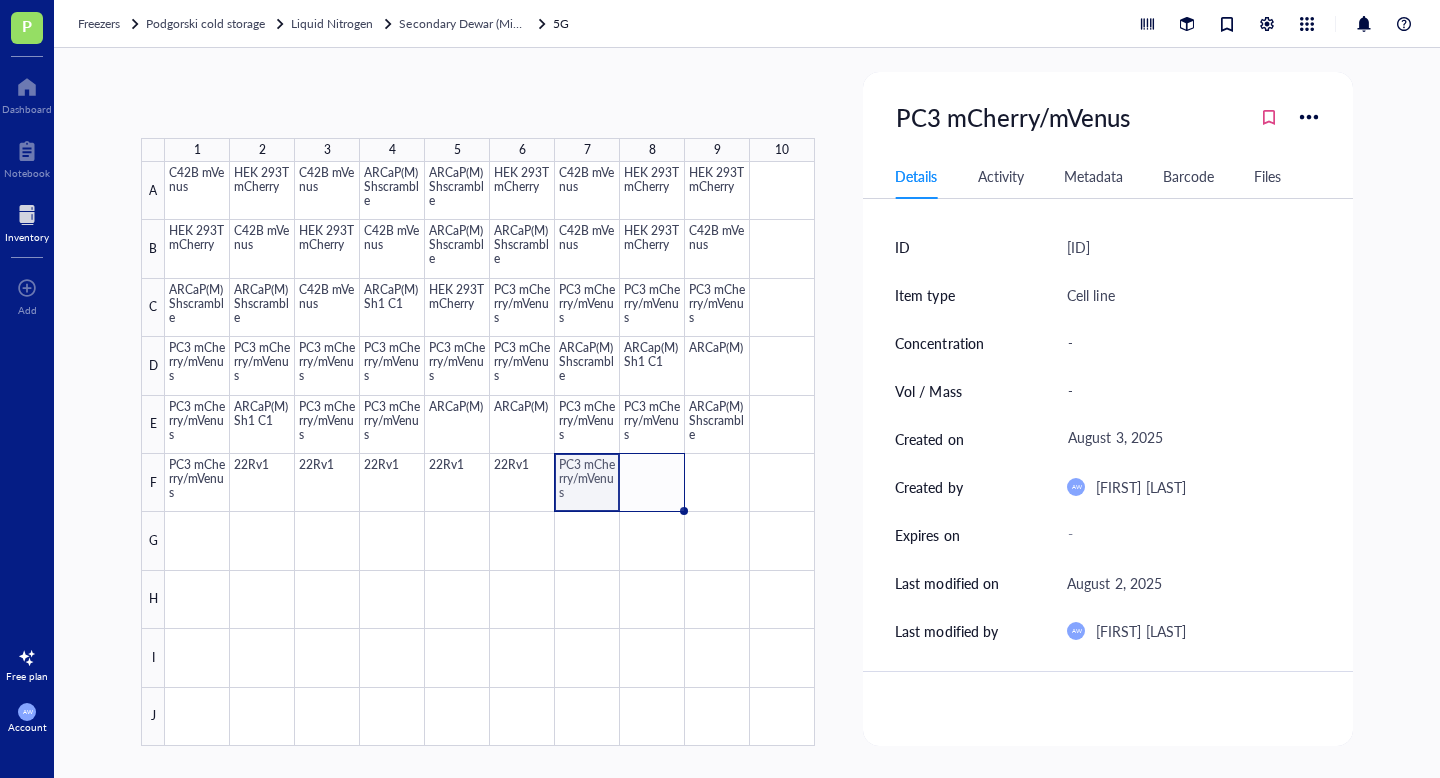 drag, startPoint x: 619, startPoint y: 509, endPoint x: 657, endPoint y: 509, distance: 38 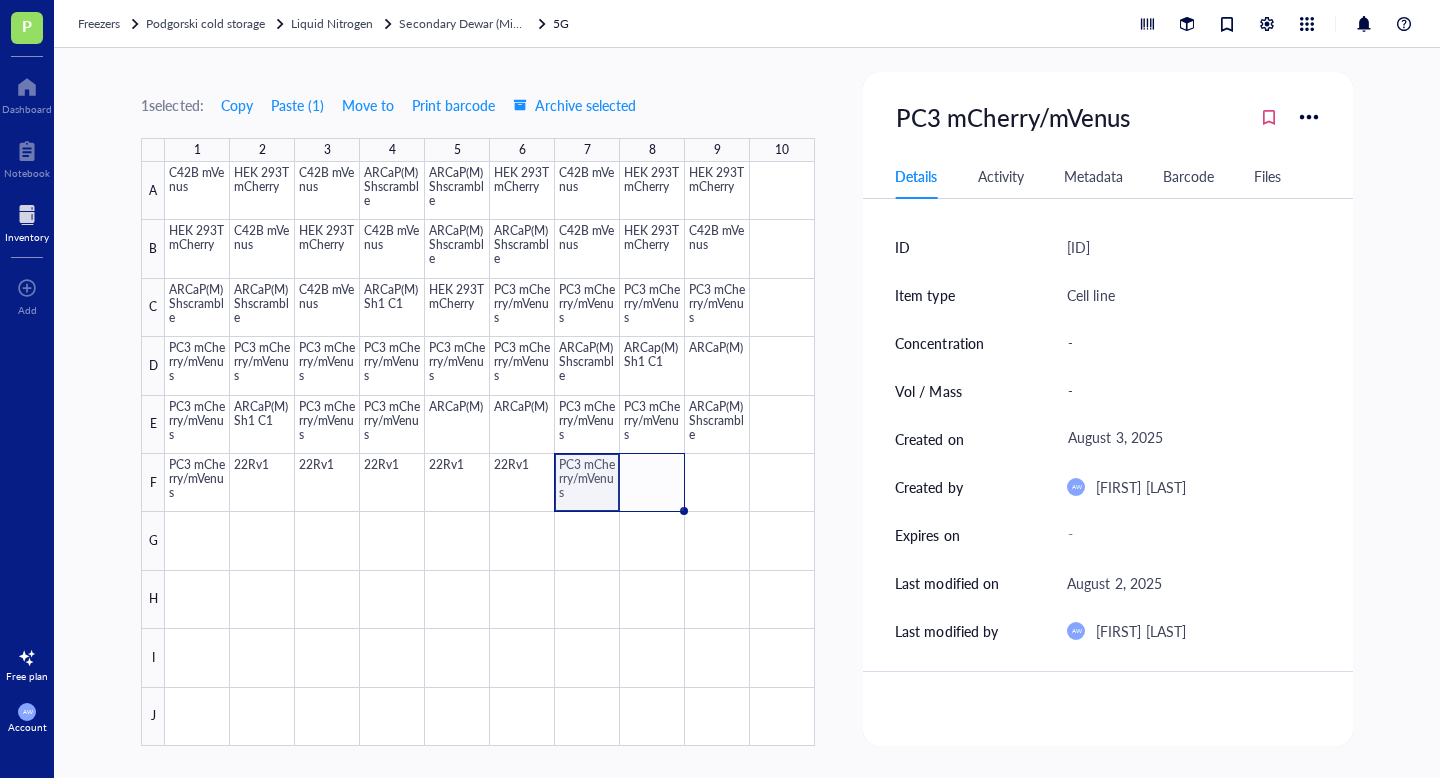 click at bounding box center [490, 454] 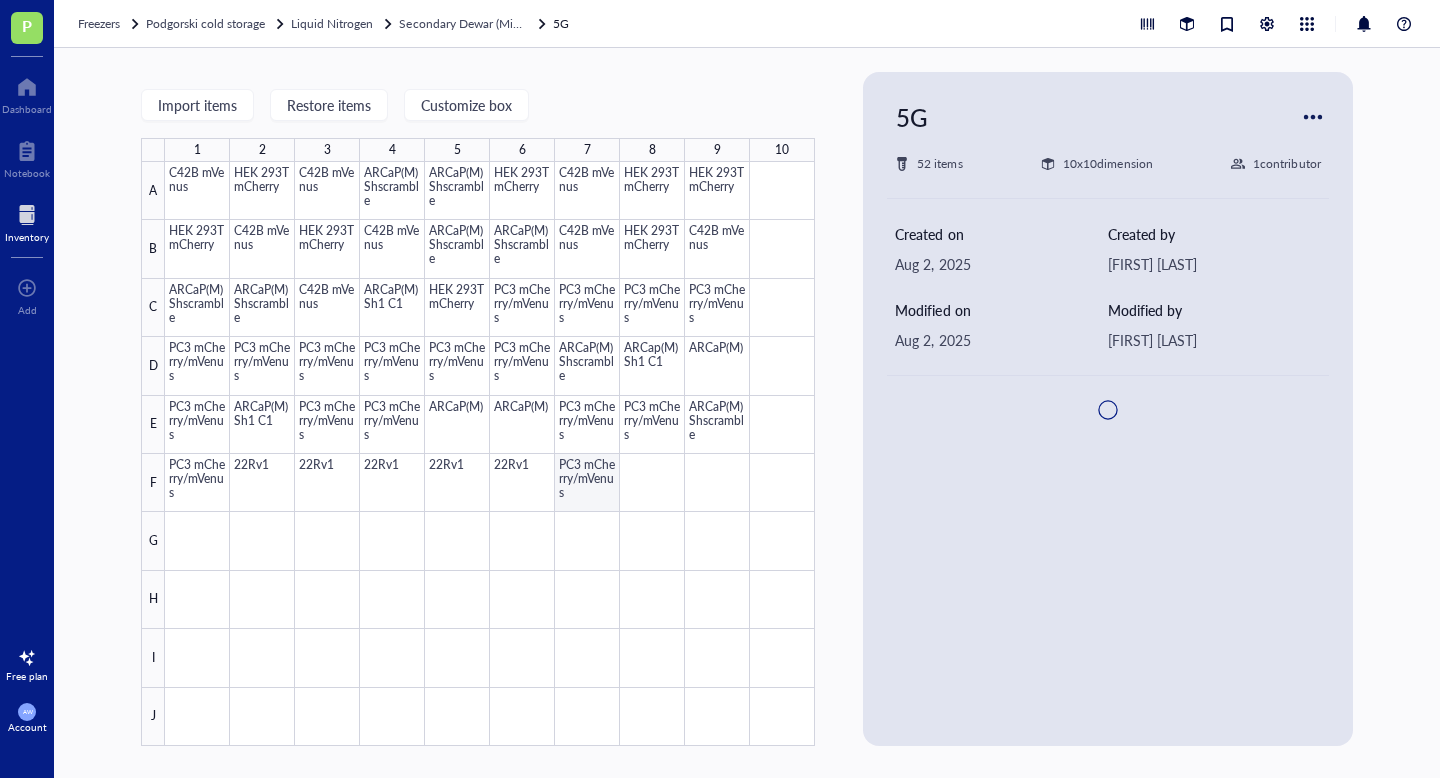 click at bounding box center (490, 454) 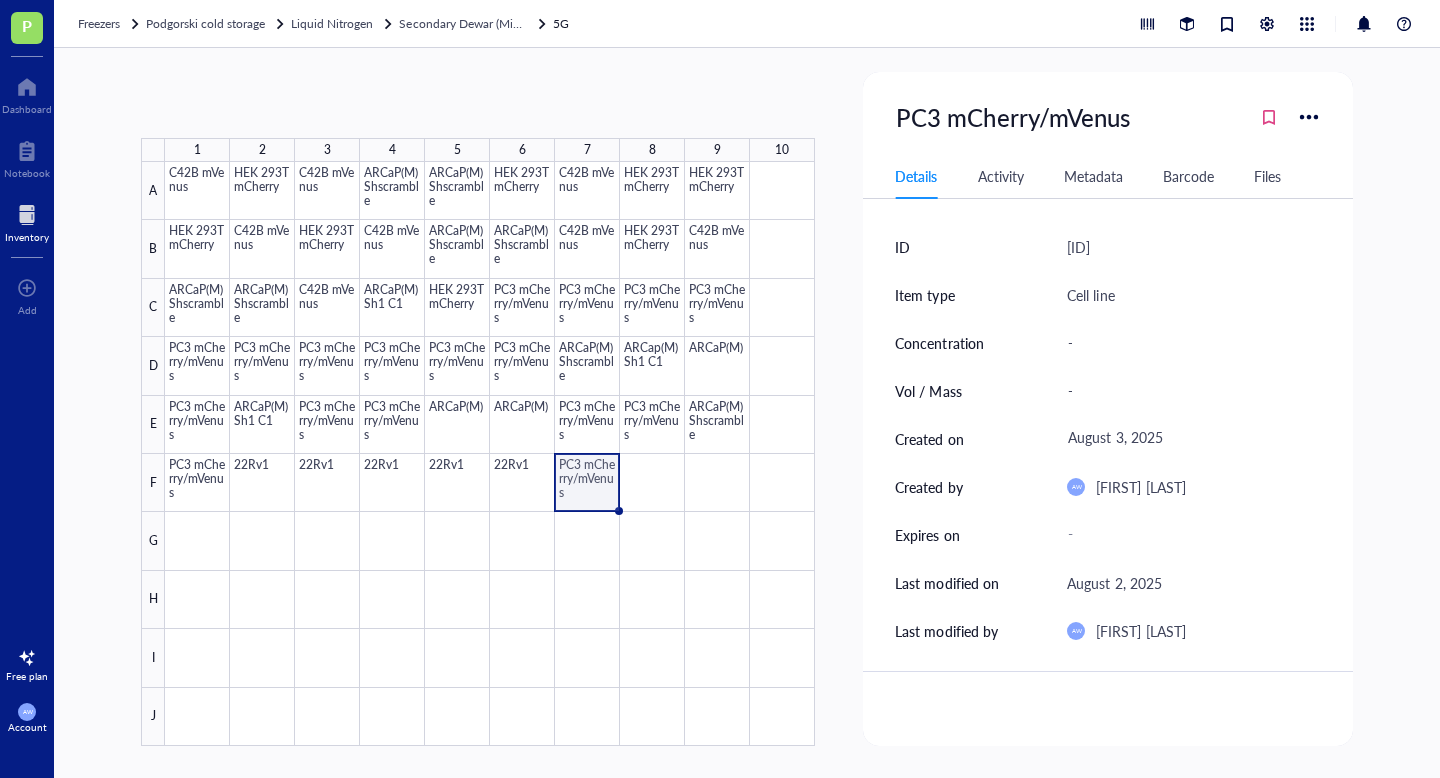 drag, startPoint x: 622, startPoint y: 508, endPoint x: 682, endPoint y: 502, distance: 60.299255 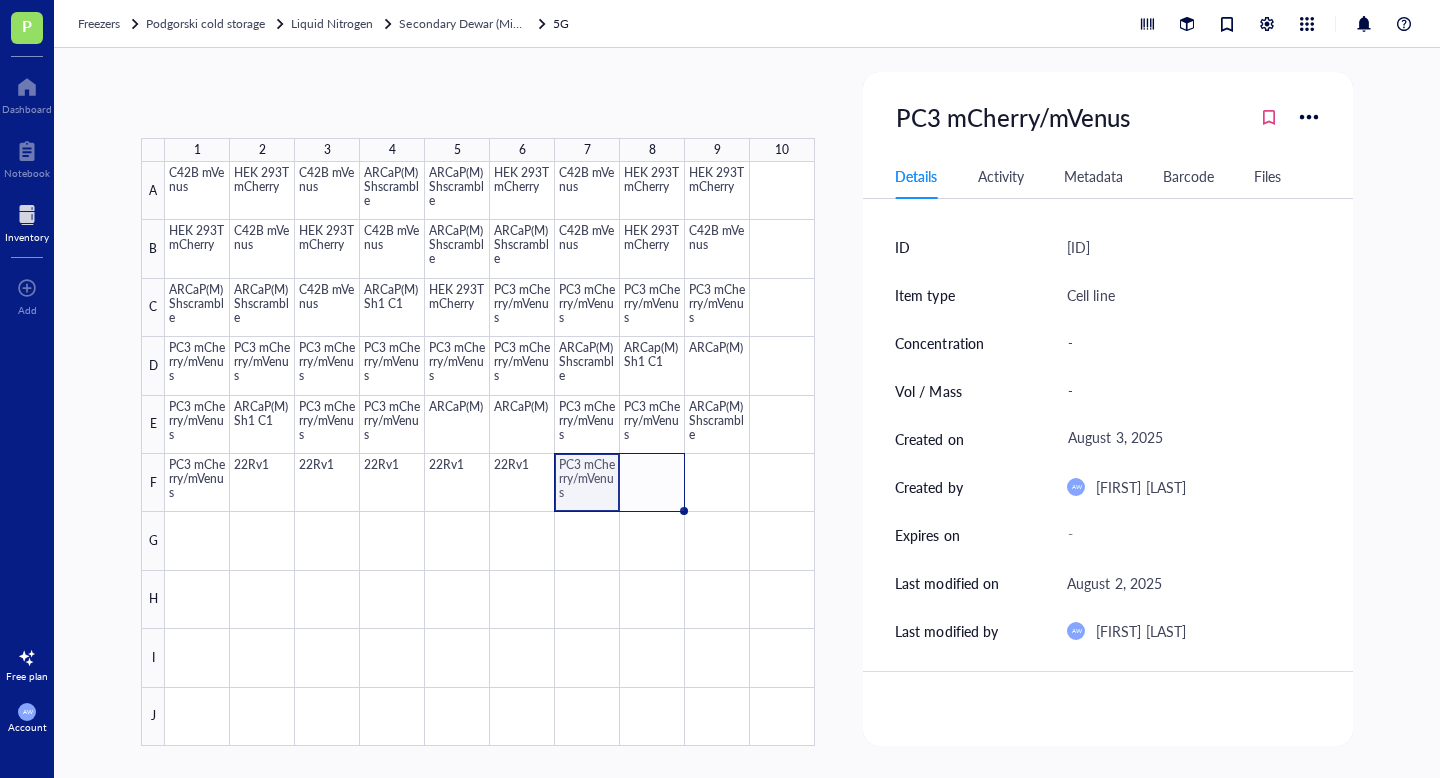 drag, startPoint x: 620, startPoint y: 510, endPoint x: 656, endPoint y: 510, distance: 36 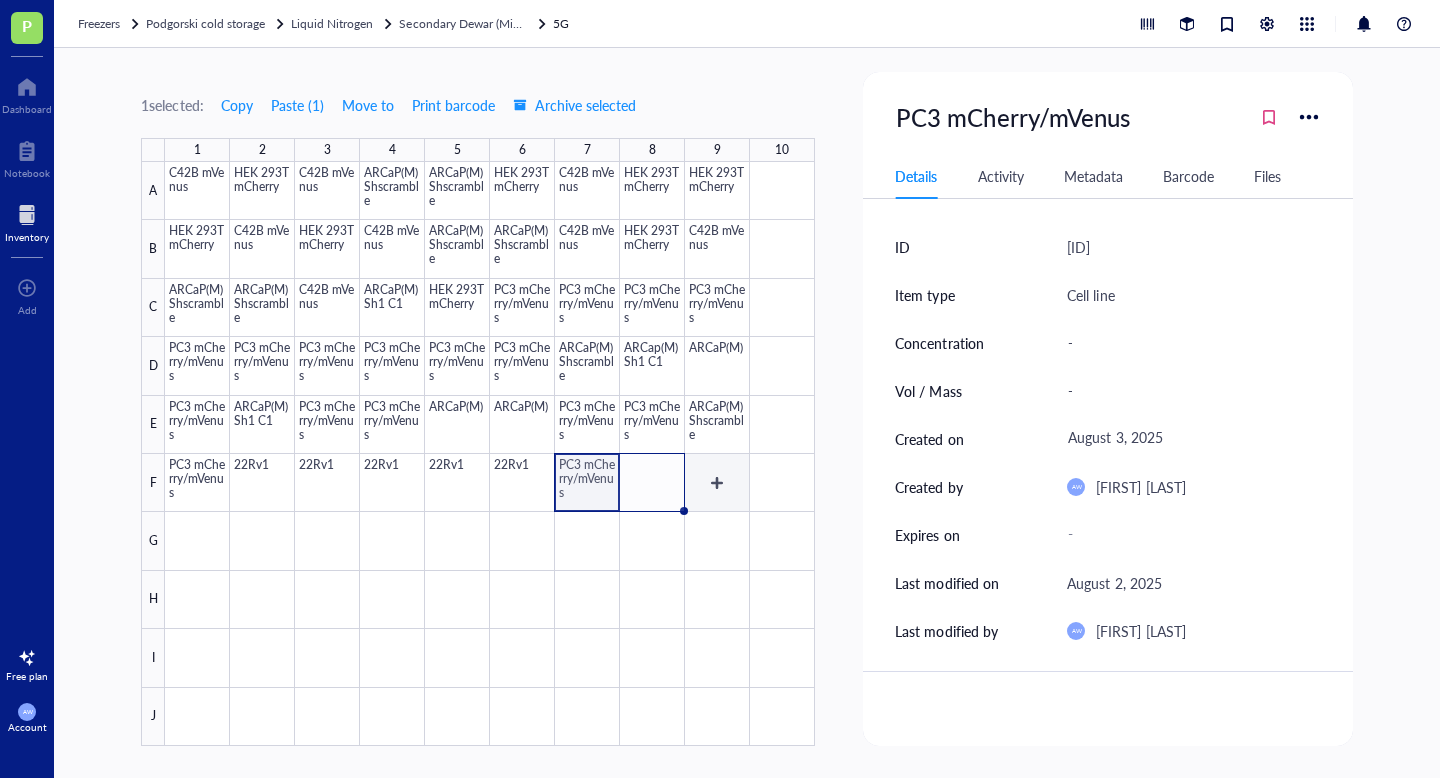 click at bounding box center (490, 454) 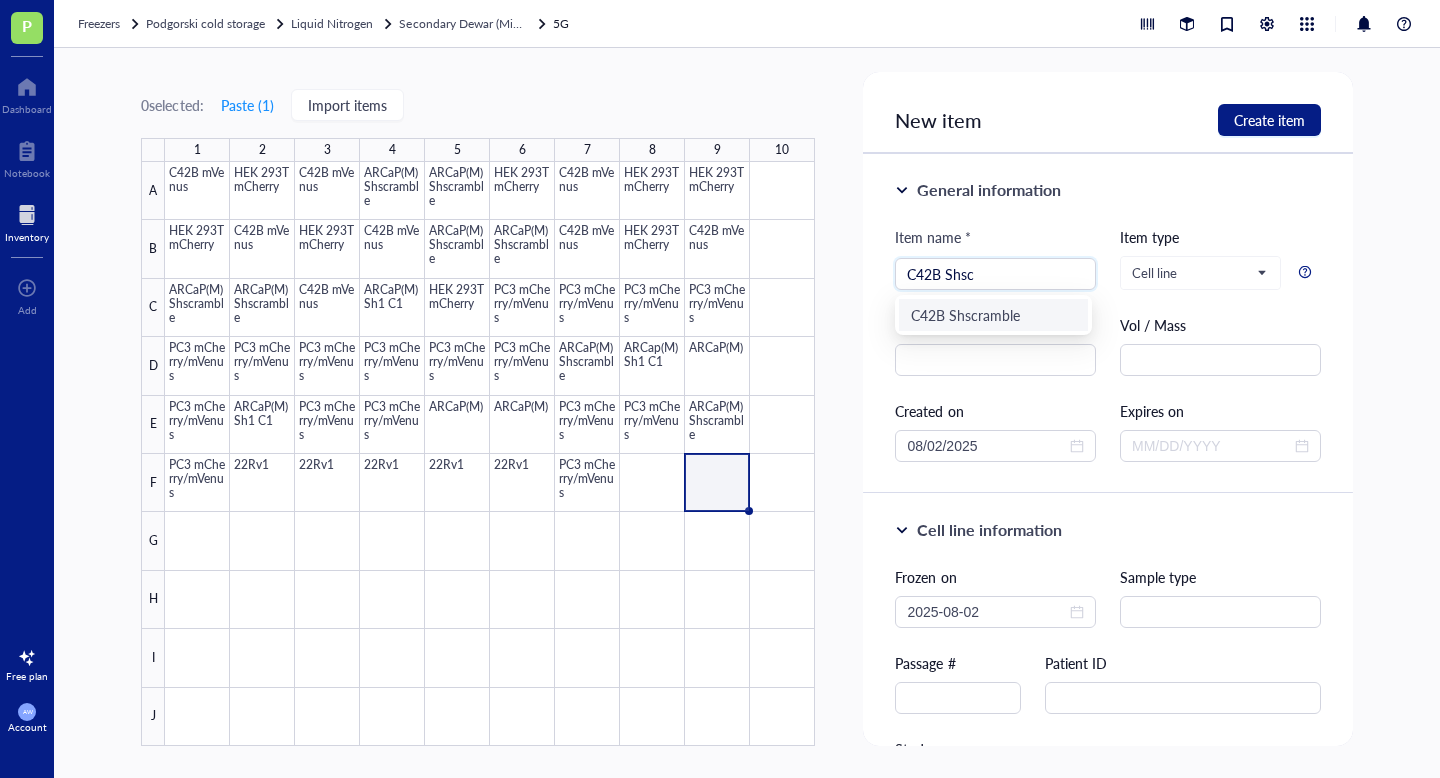 click on "C42B Shscramble" at bounding box center [993, 315] 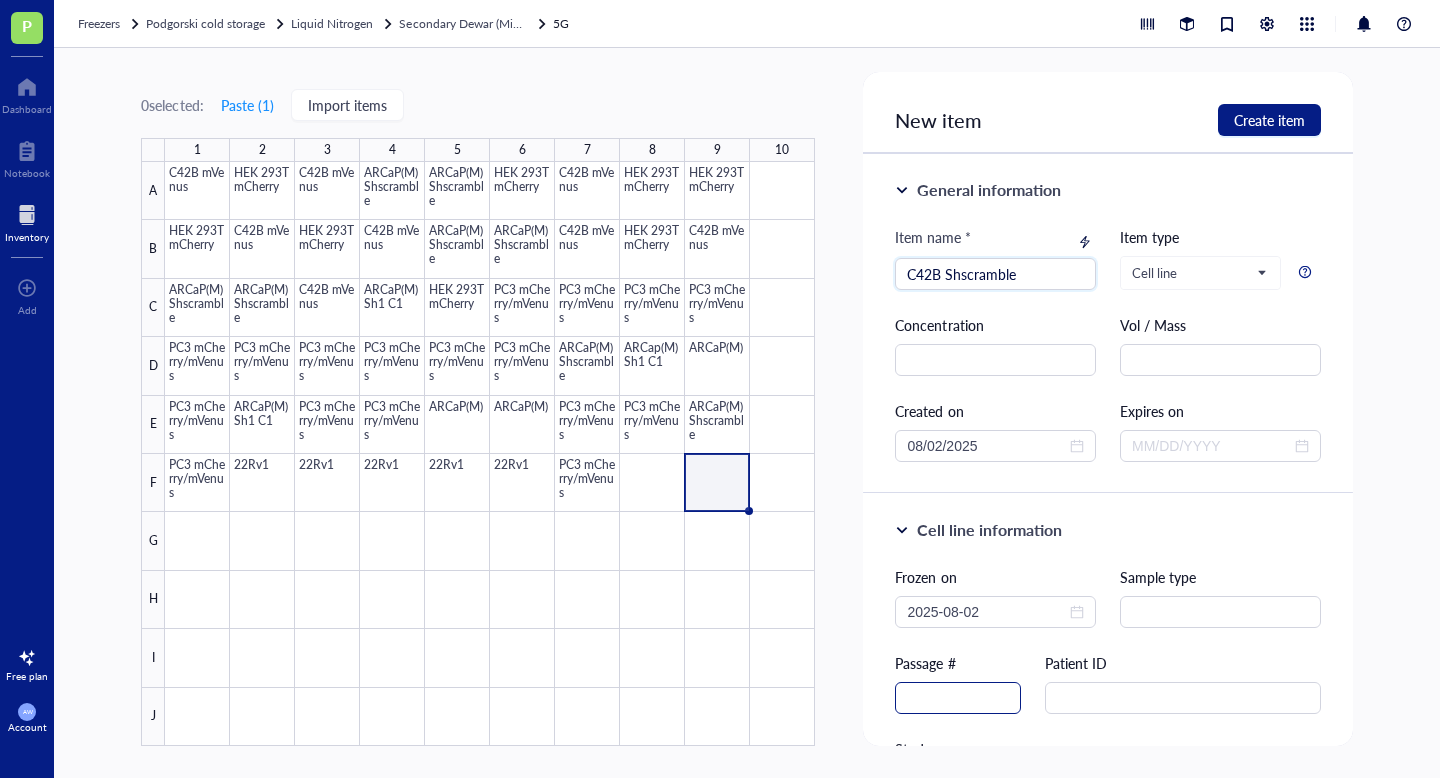 type on "C42B Shscramble" 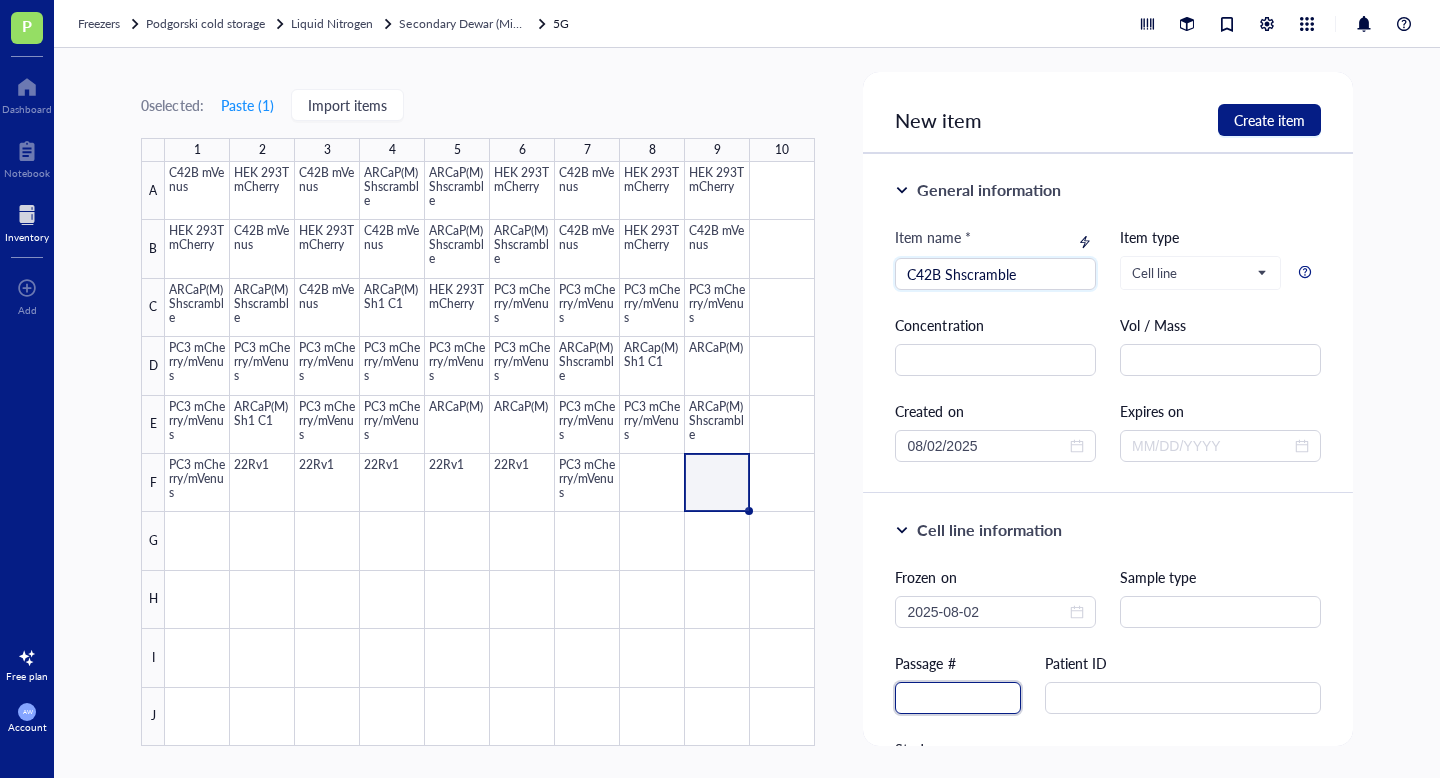 click at bounding box center (958, 698) 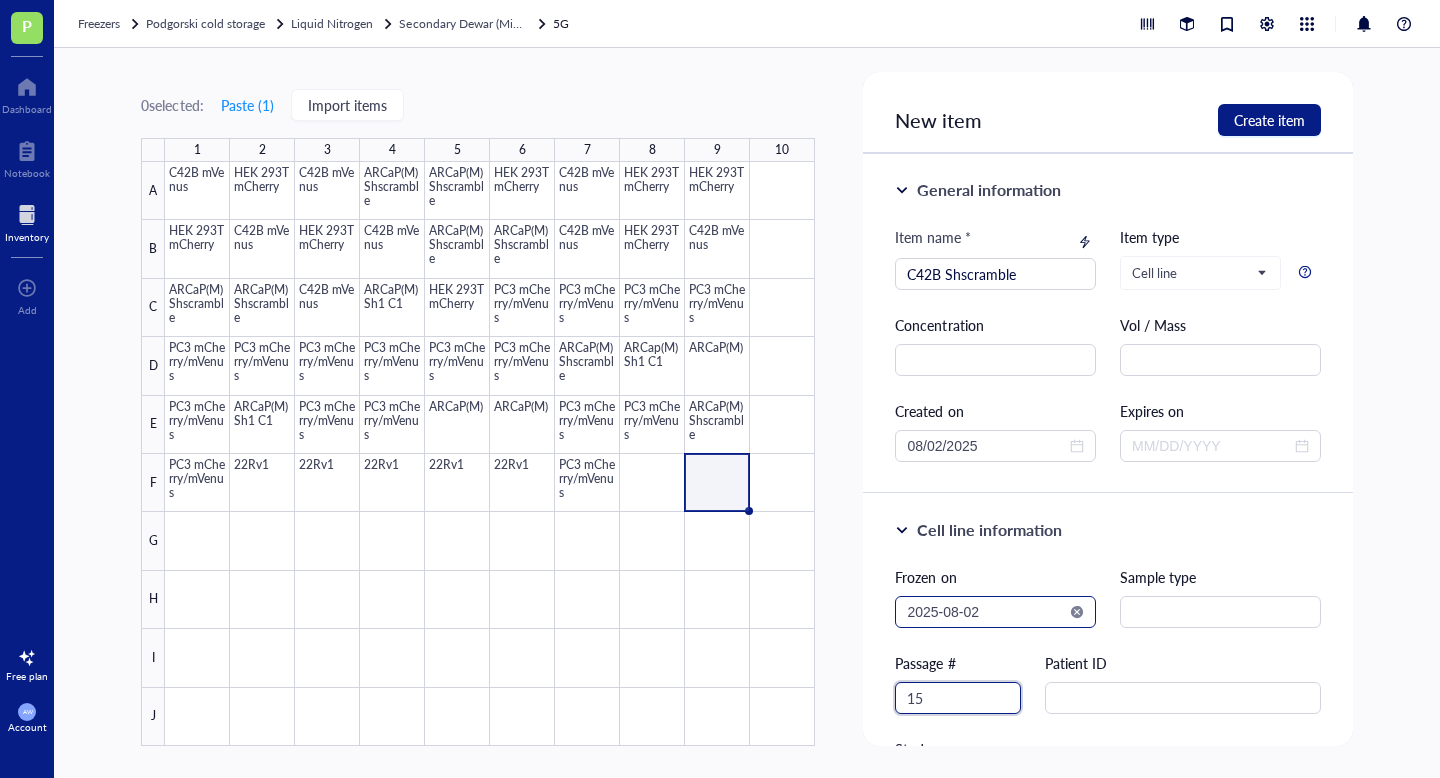 type on "15" 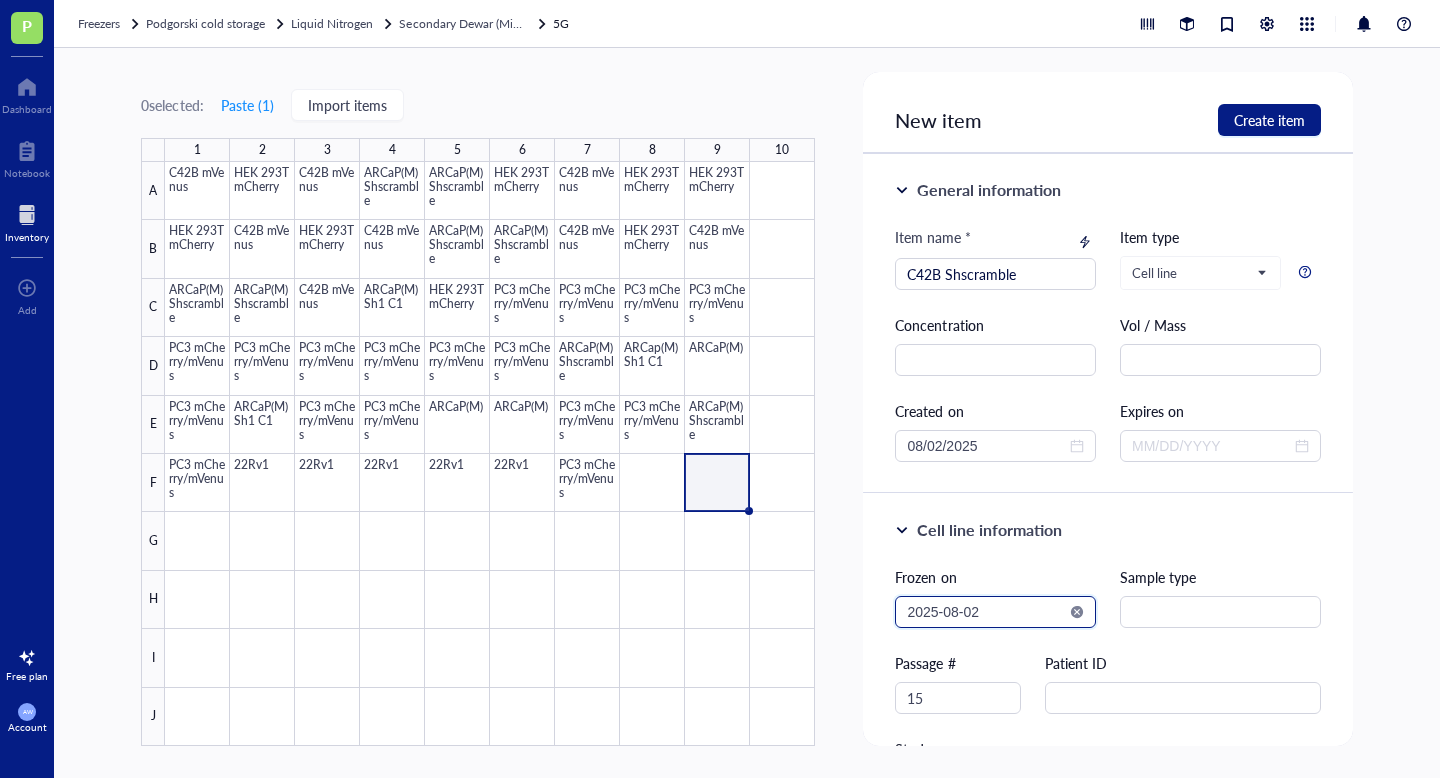 click on "2025-08-02" at bounding box center (986, 612) 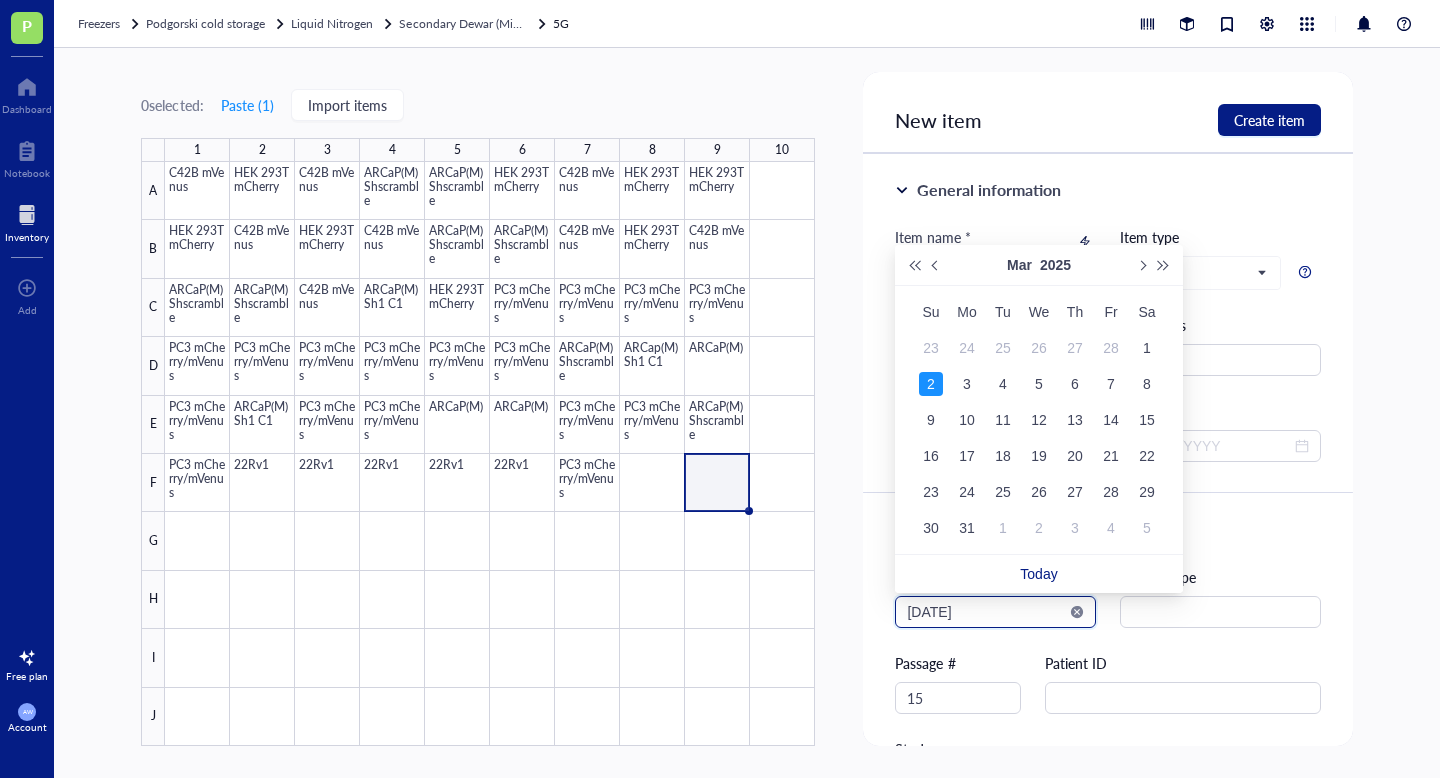 click on "[DATE]" at bounding box center [986, 612] 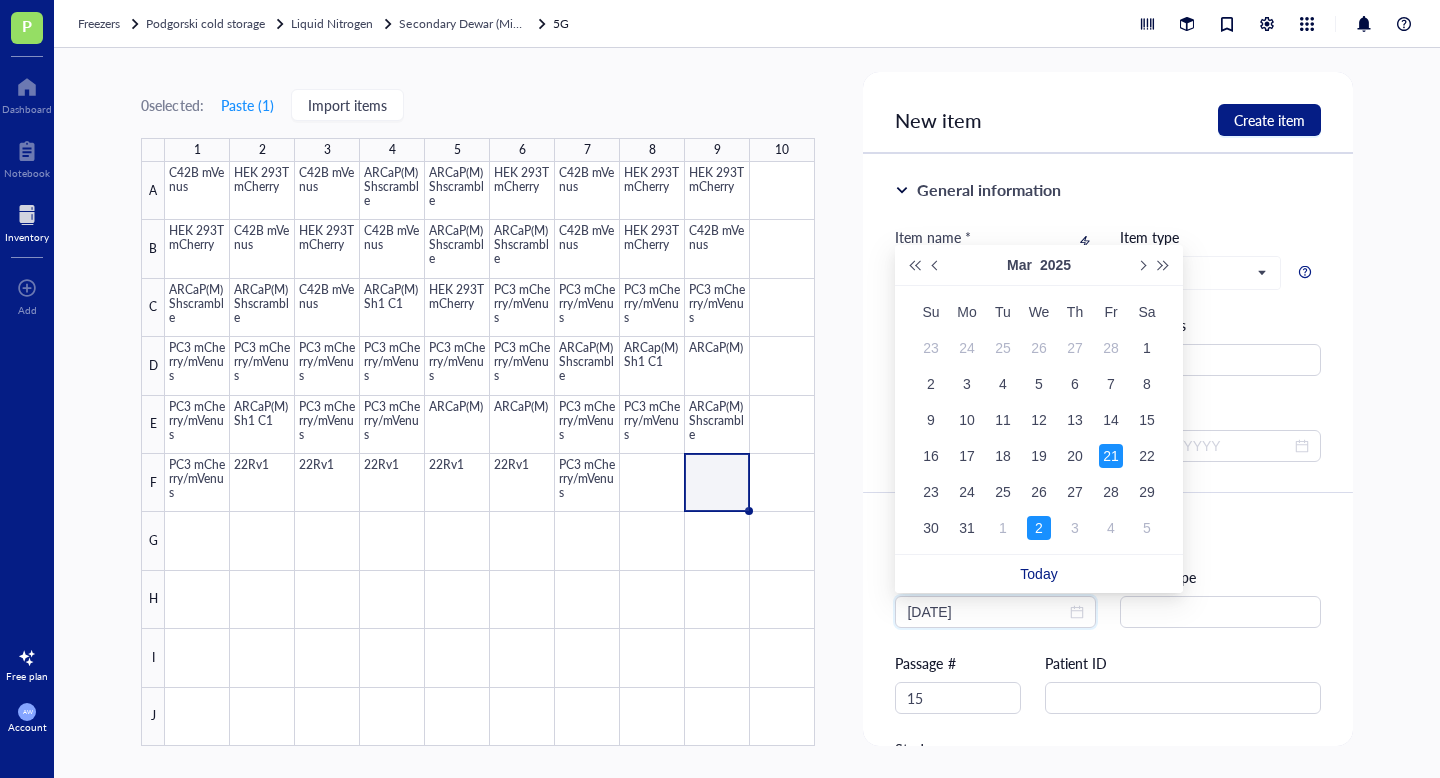 type on "2025-03-21" 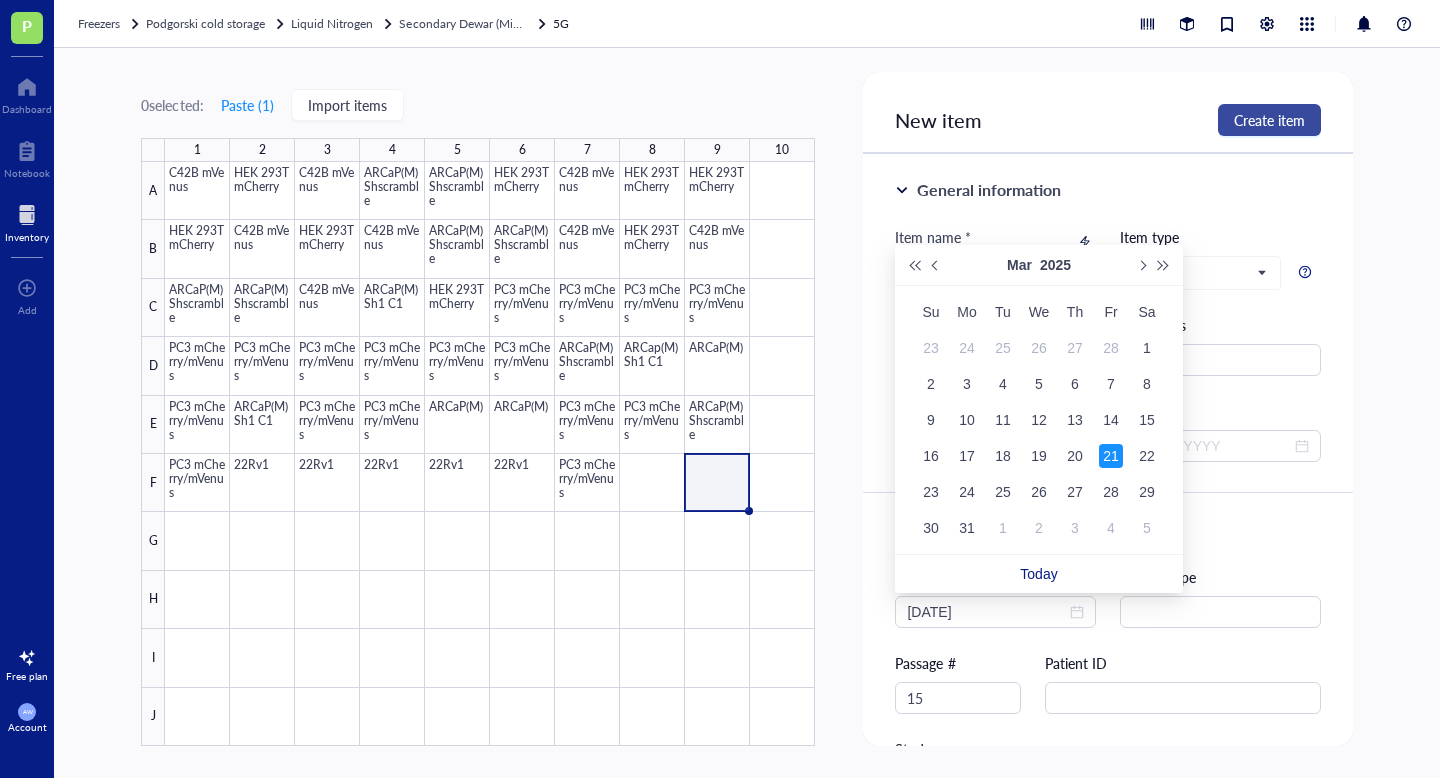 click on "Create item" at bounding box center [1269, 120] 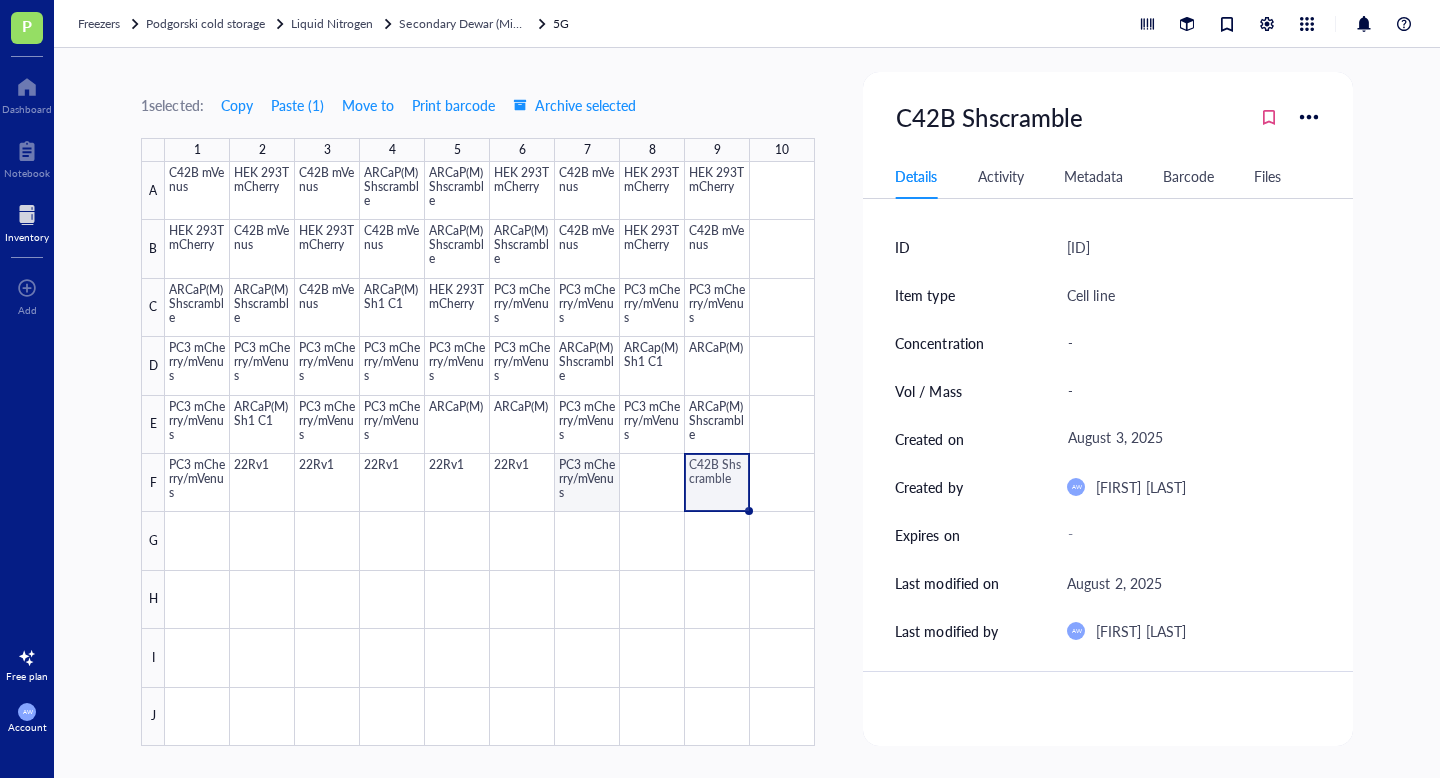 click at bounding box center [490, 454] 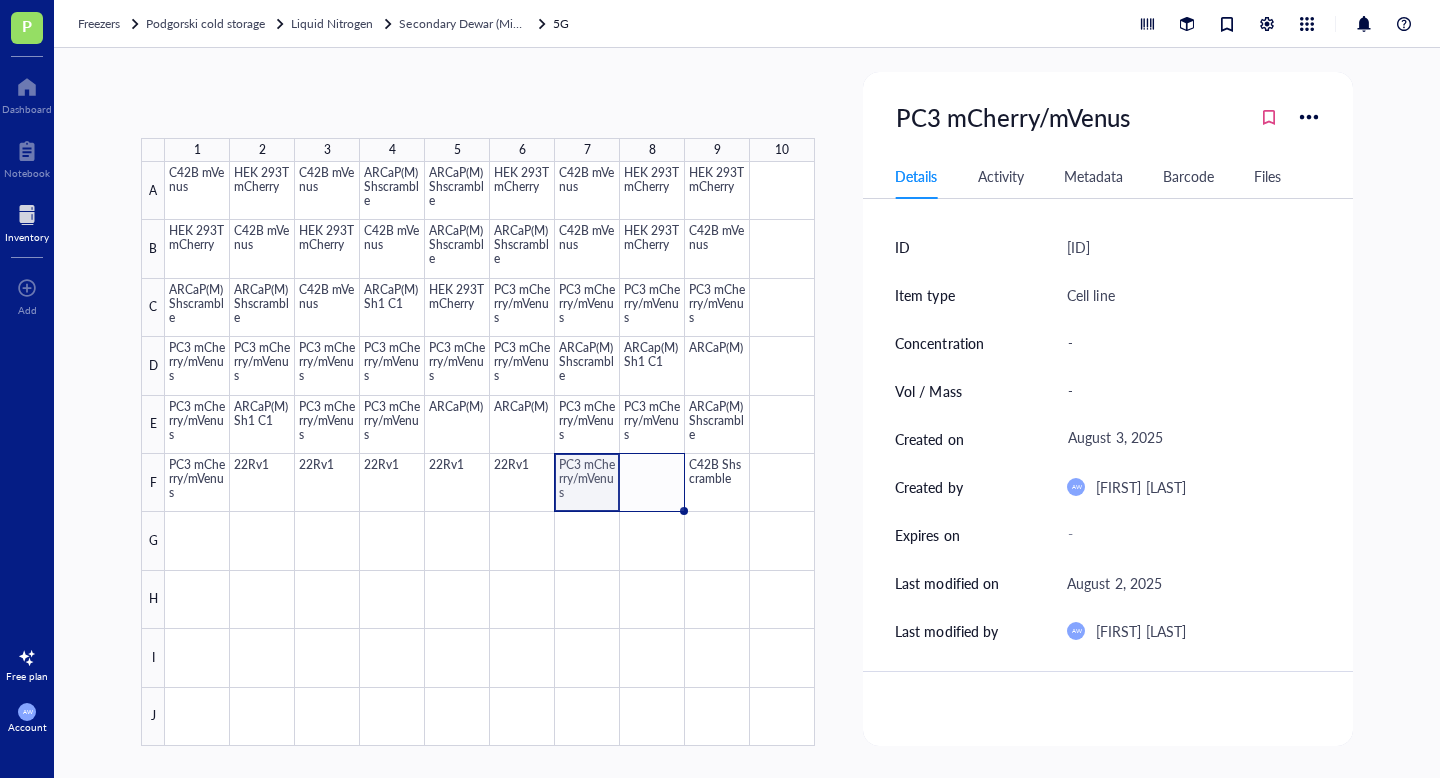 drag, startPoint x: 618, startPoint y: 511, endPoint x: 654, endPoint y: 511, distance: 36 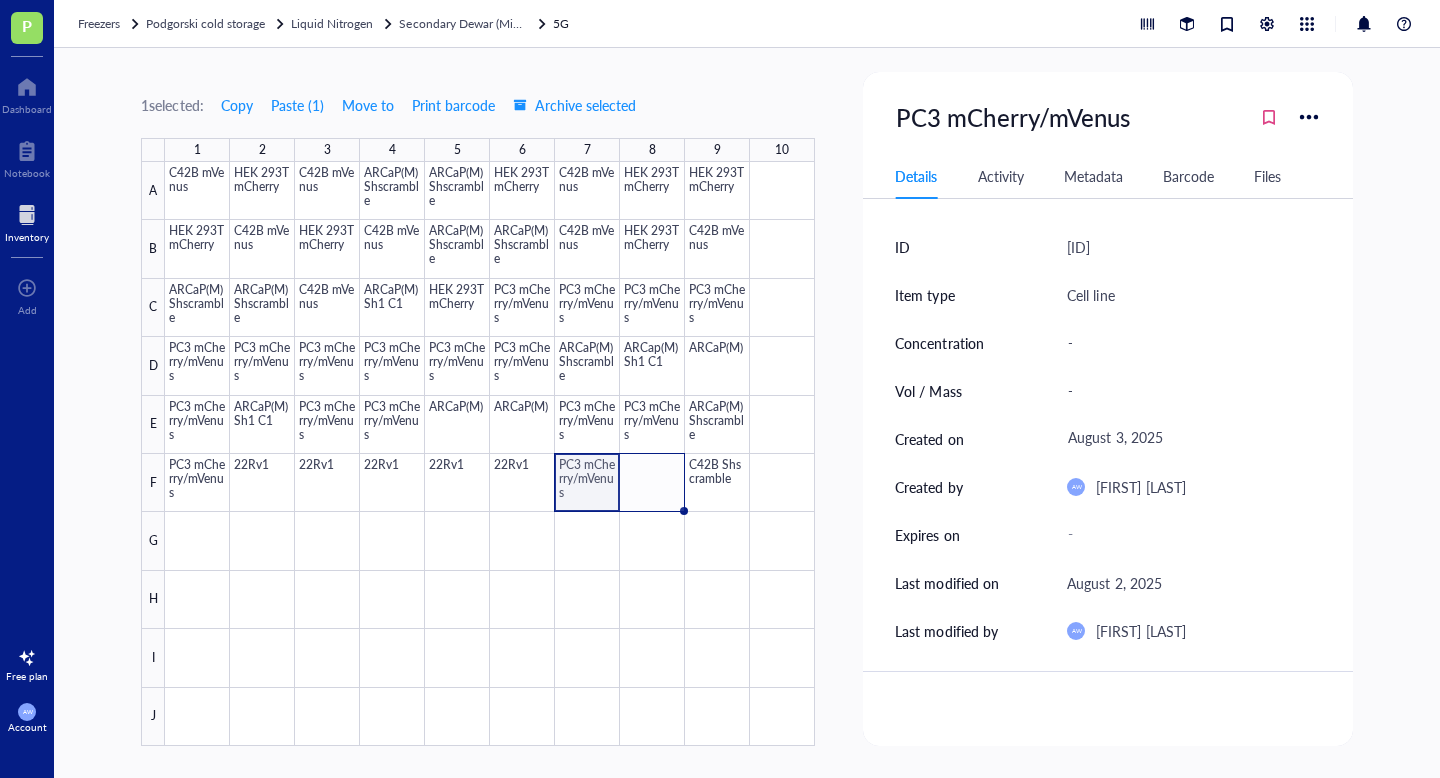 click at bounding box center [490, 454] 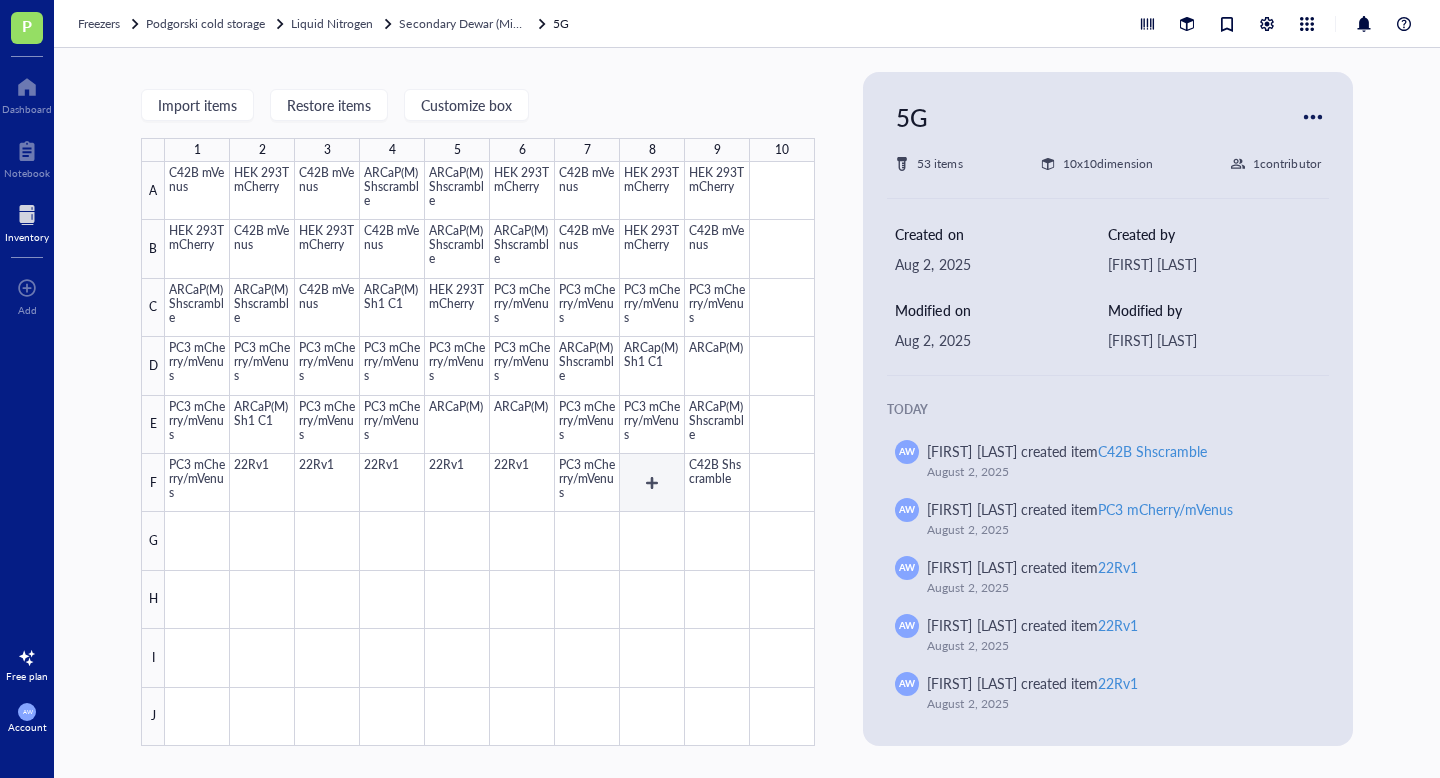 click at bounding box center (490, 454) 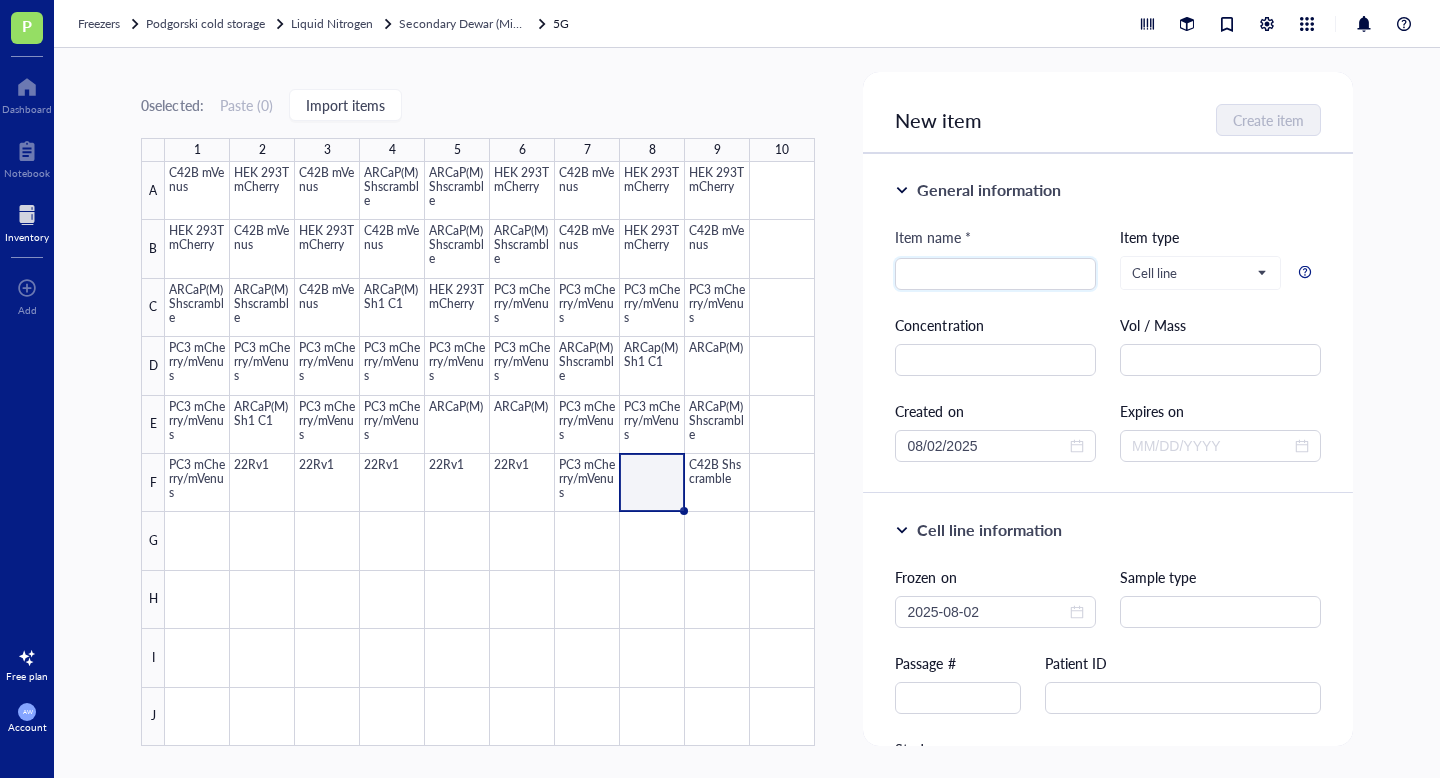 click at bounding box center [490, 454] 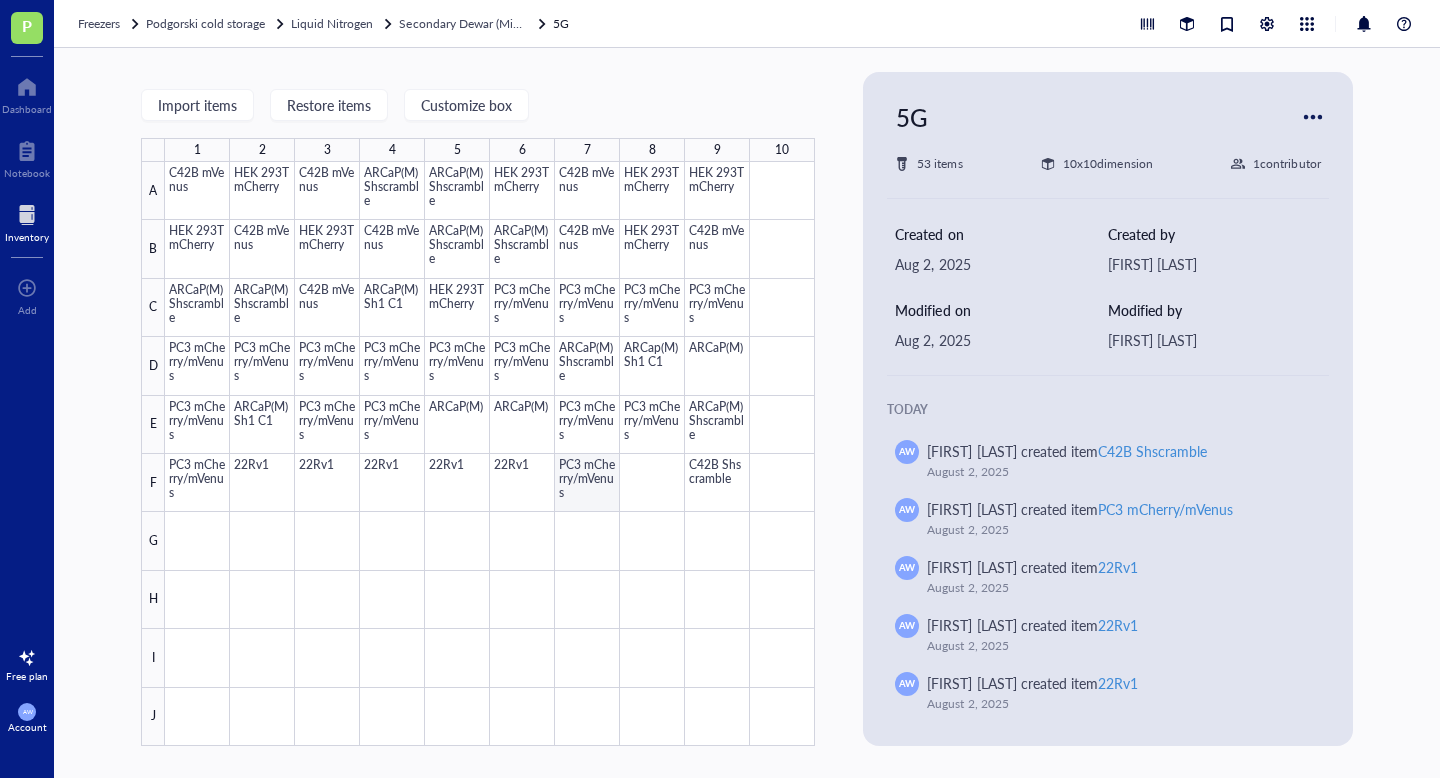 click at bounding box center (490, 454) 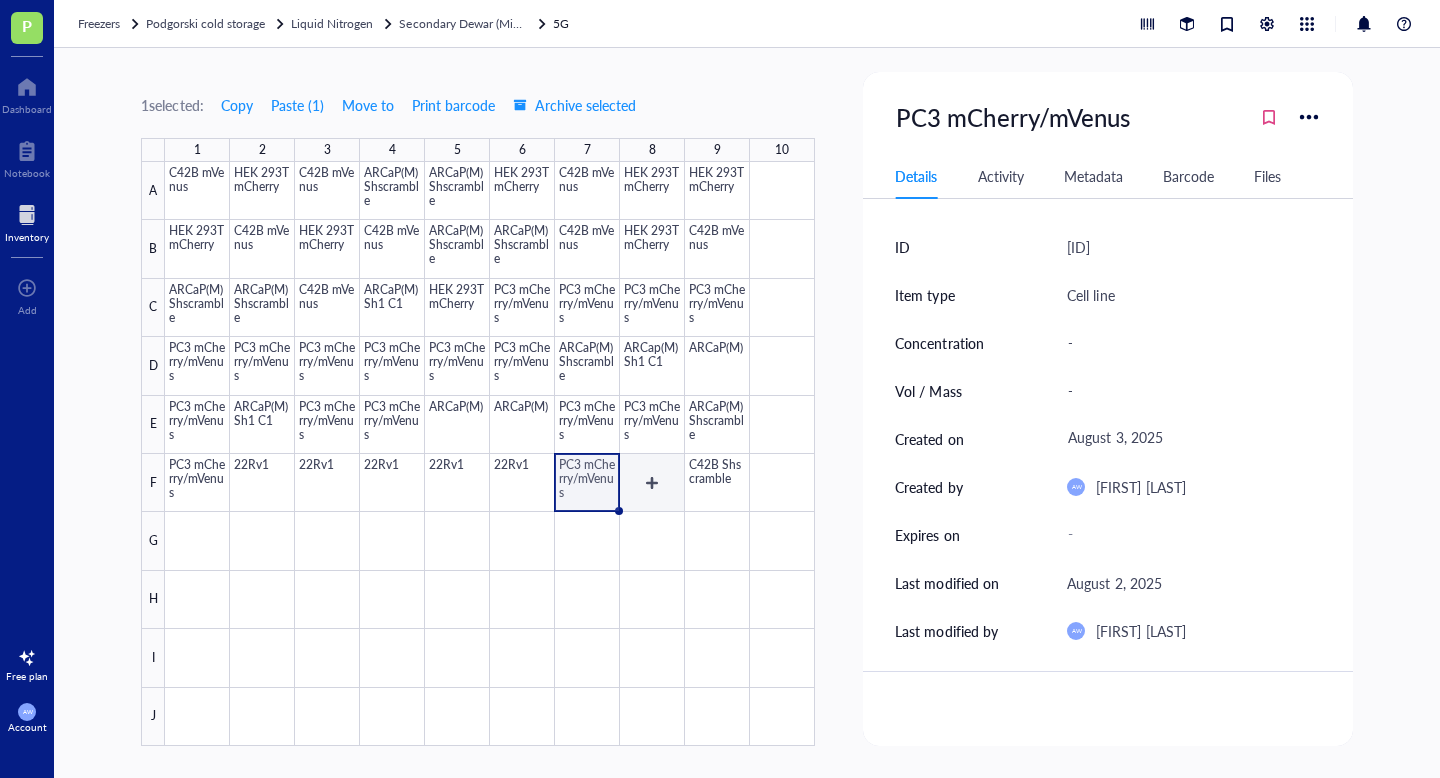 click at bounding box center (490, 454) 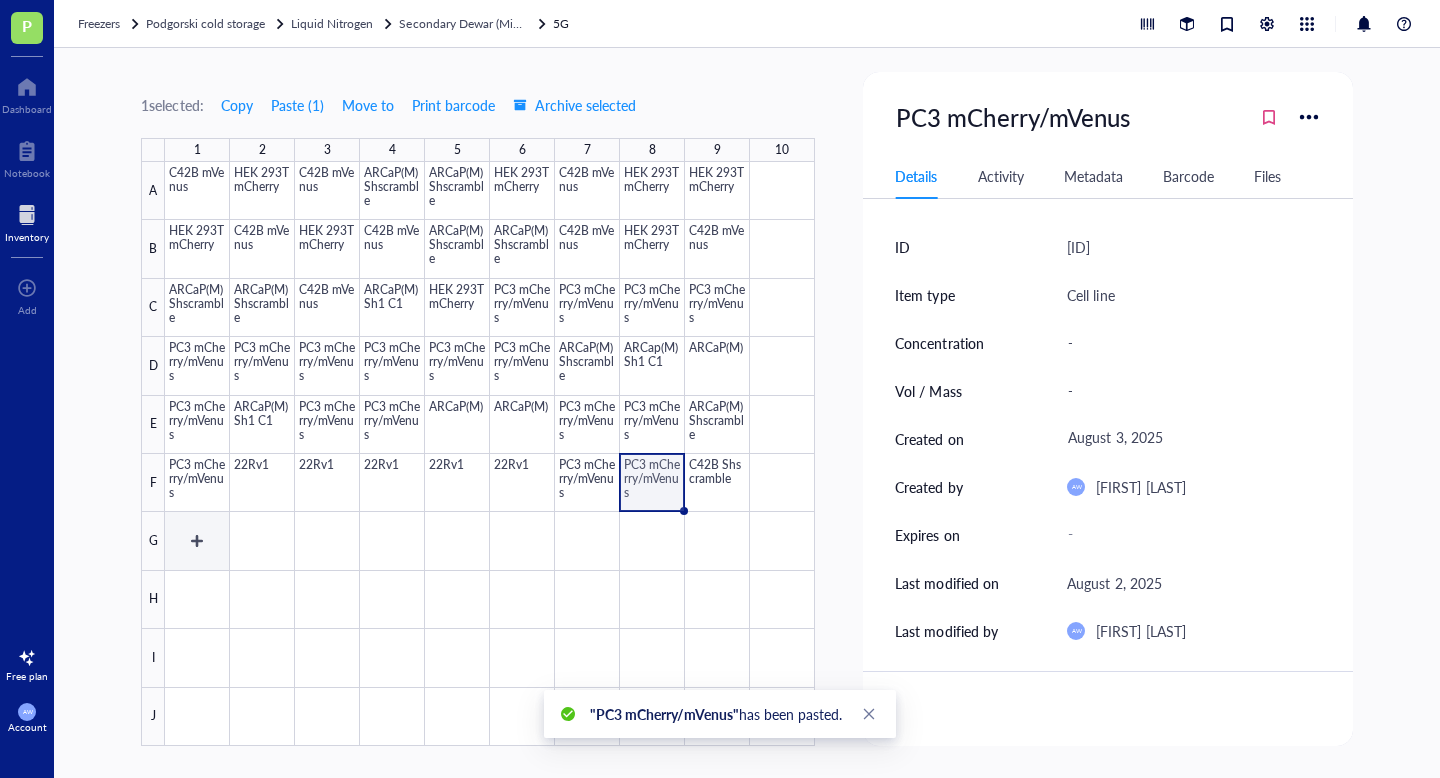 click at bounding box center [490, 454] 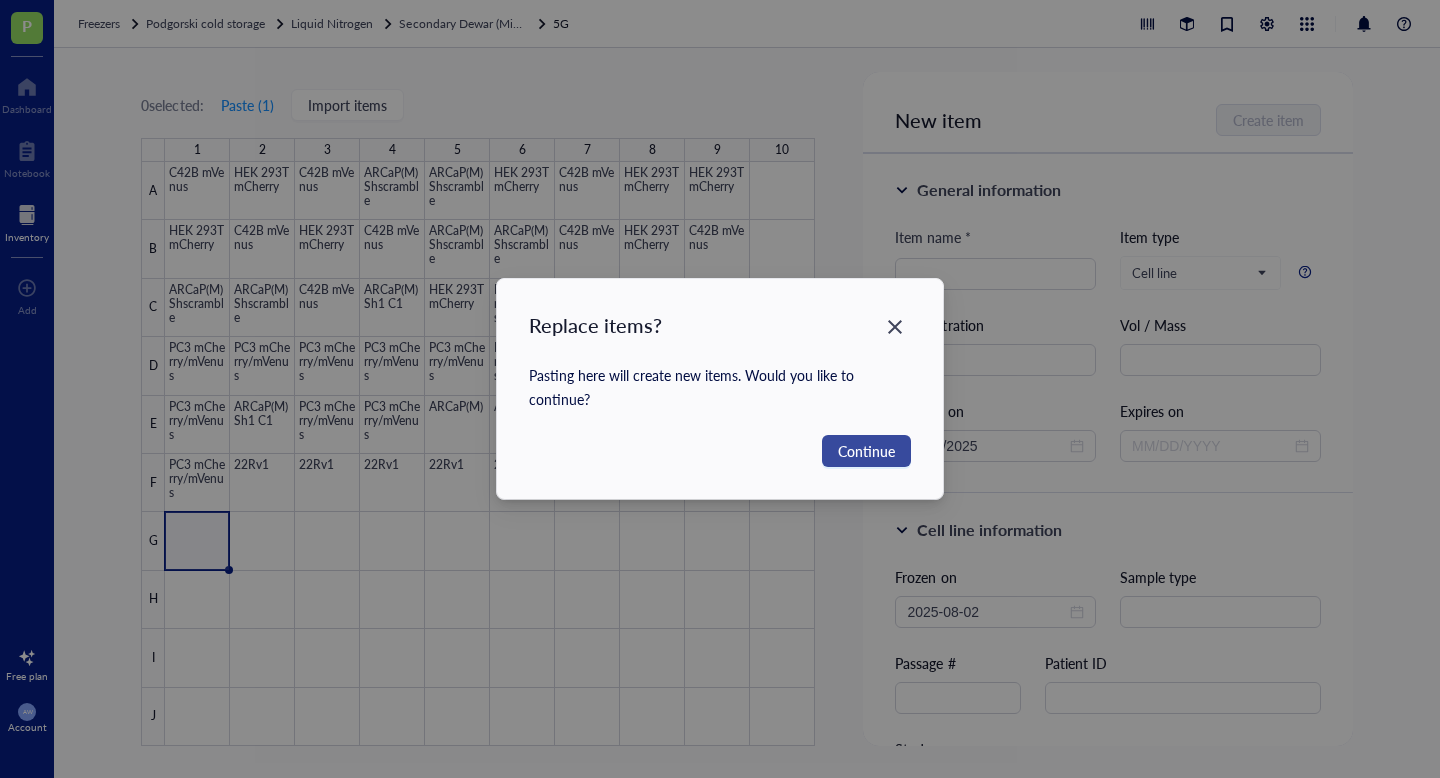 click on "Continue" at bounding box center [866, 451] 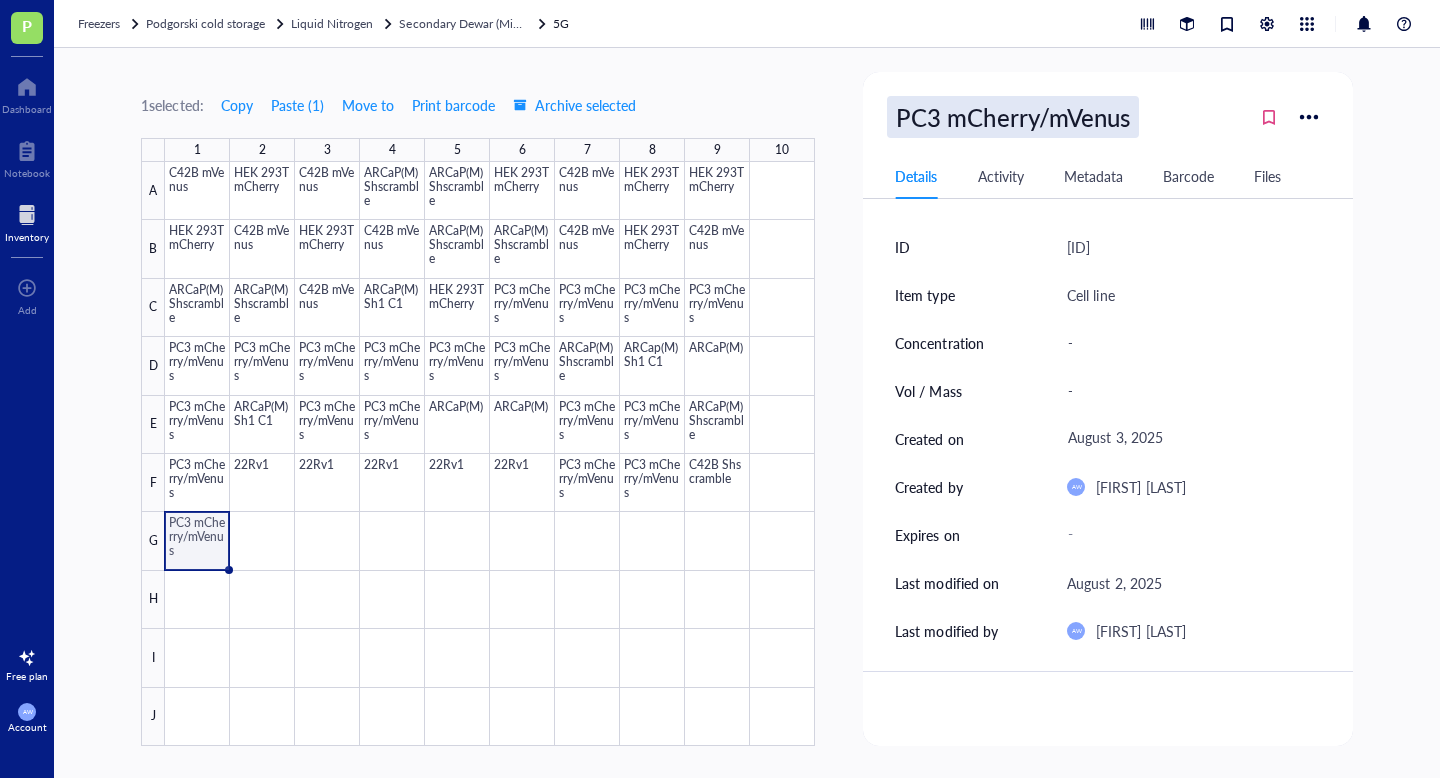 click on "PC3 mCherry/mVenus" at bounding box center (1012, 117) 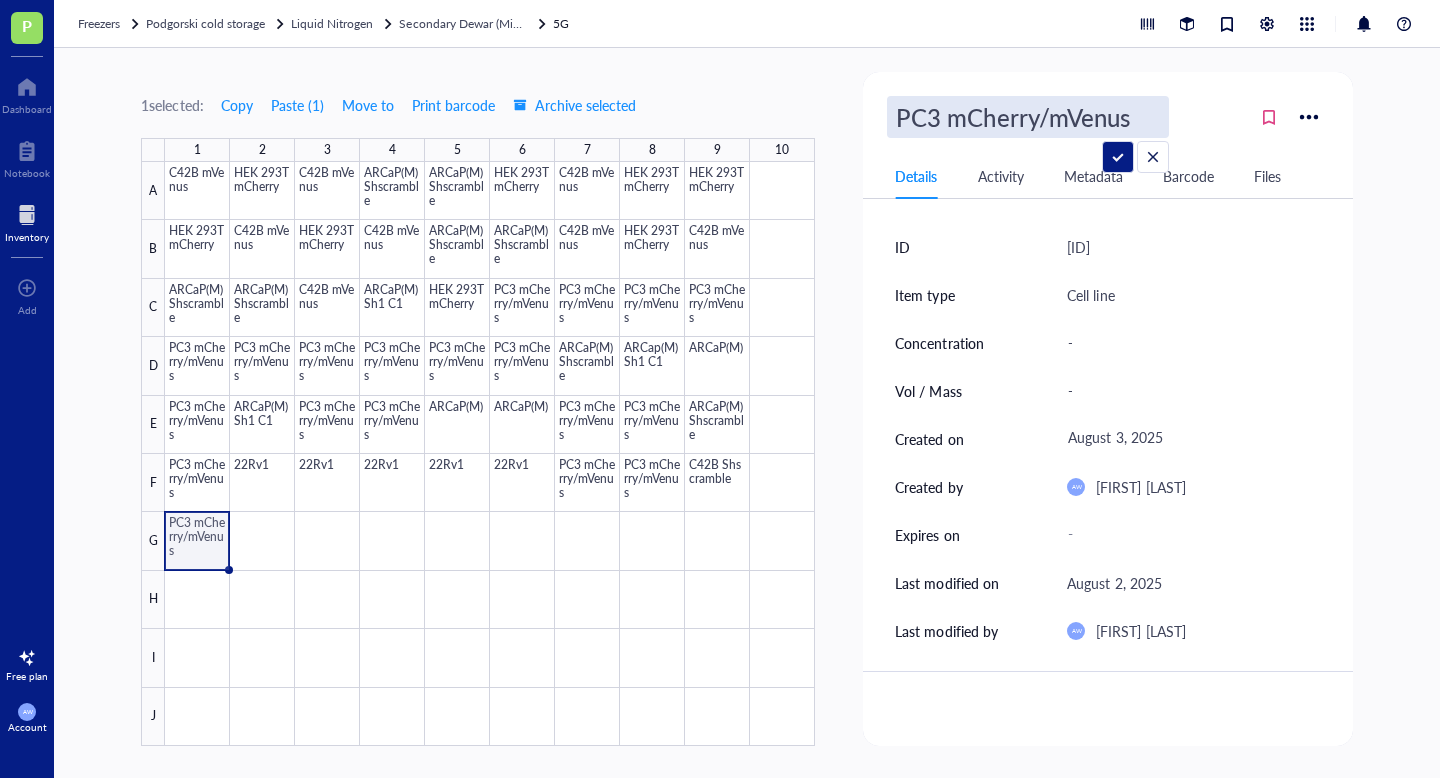 drag, startPoint x: 1133, startPoint y: 116, endPoint x: 844, endPoint y: 113, distance: 289.01556 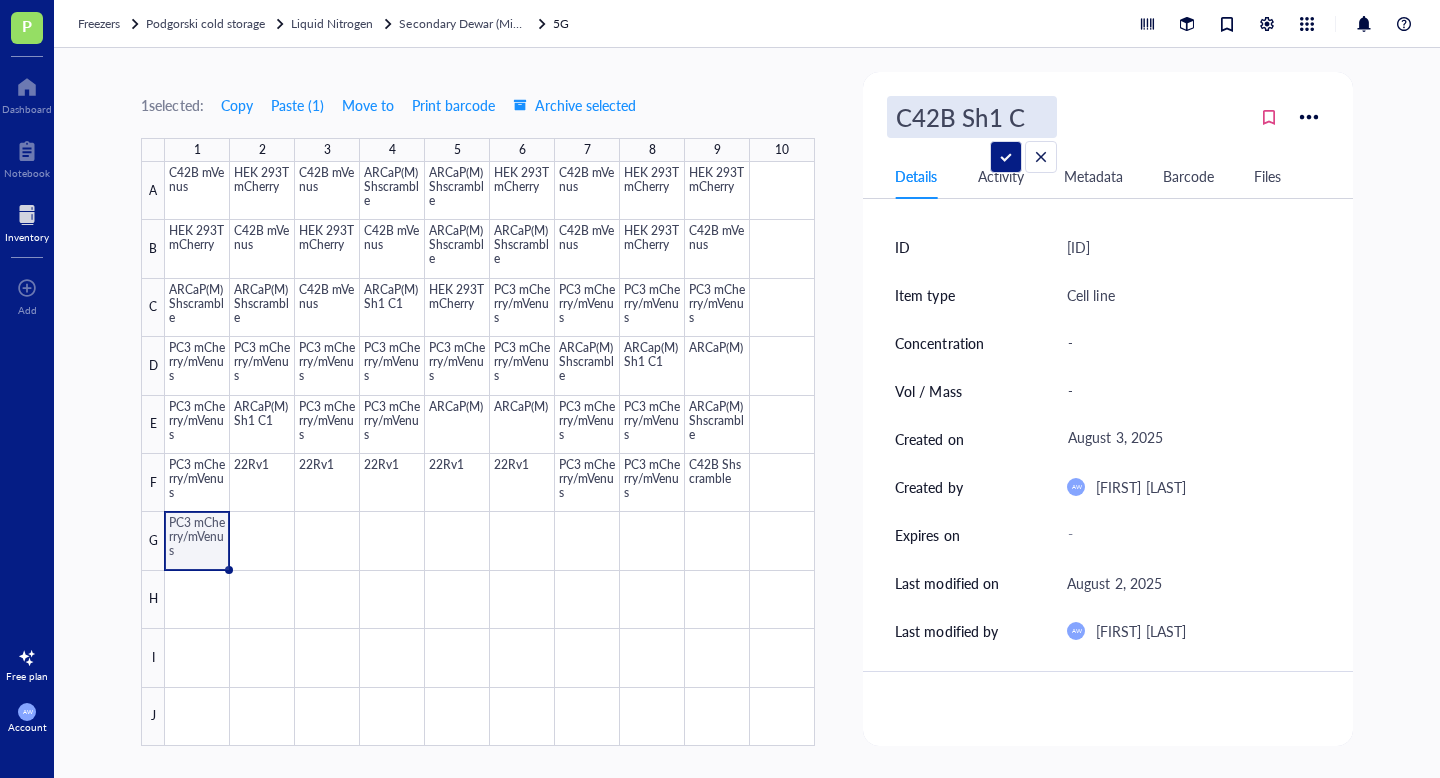 type on "C42B Sh1 C2" 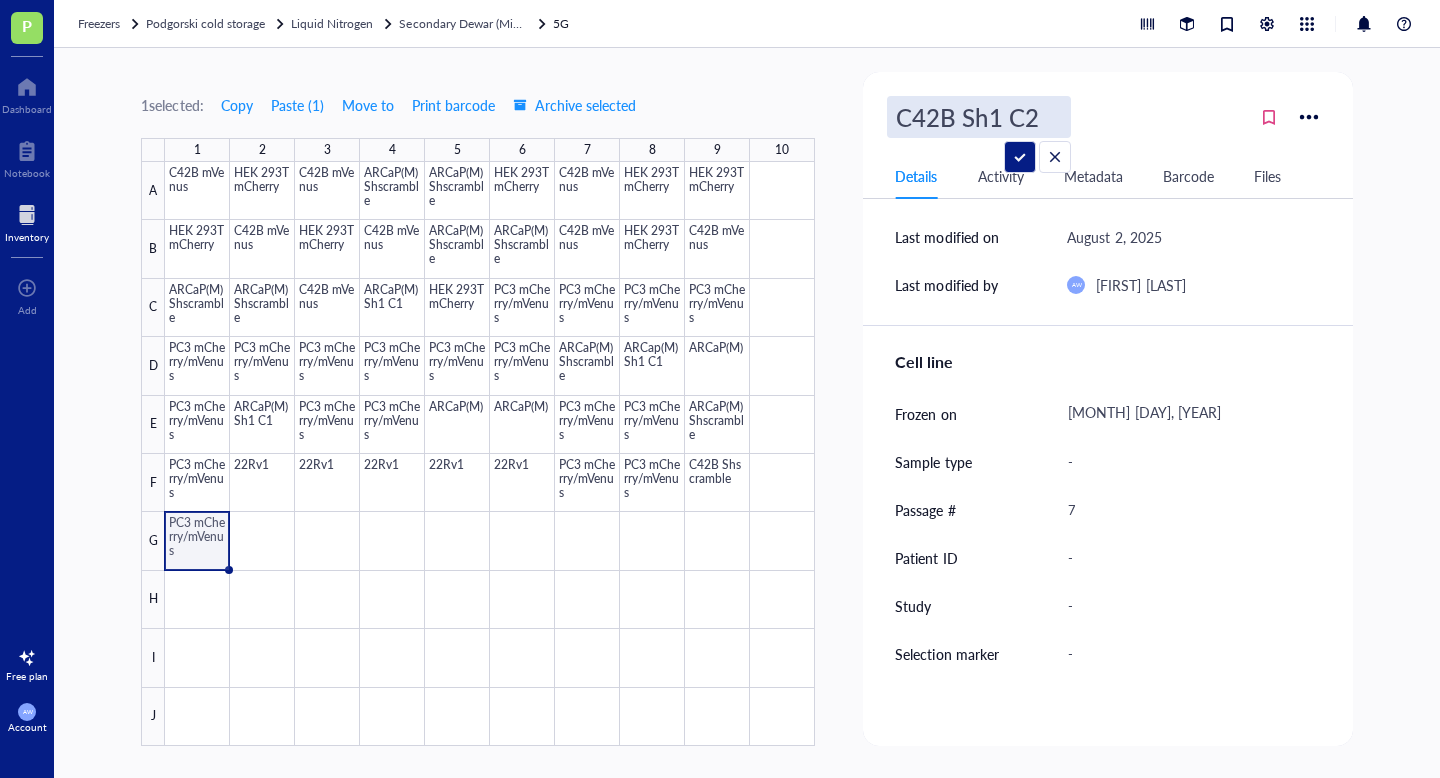 scroll, scrollTop: 351, scrollLeft: 0, axis: vertical 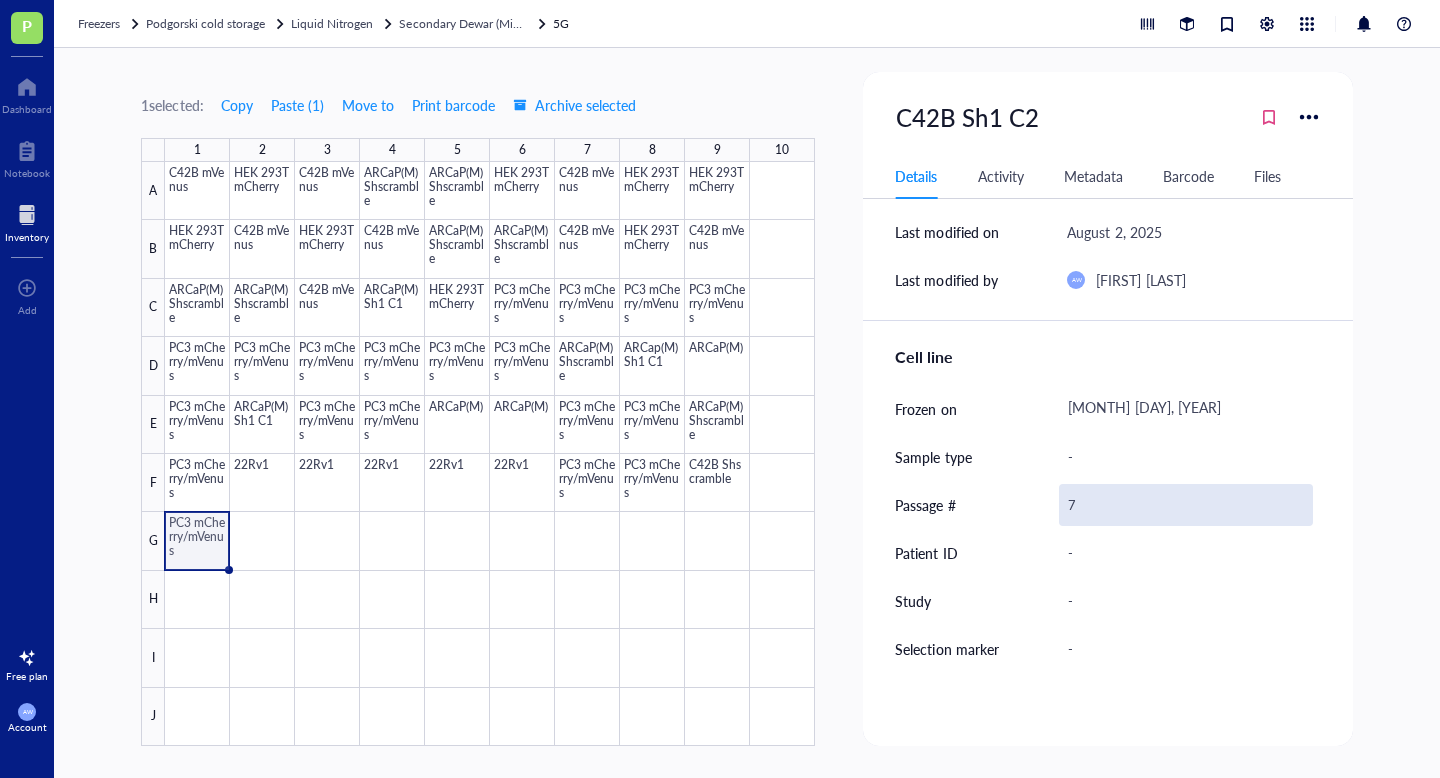 click on "7" at bounding box center (1185, 505) 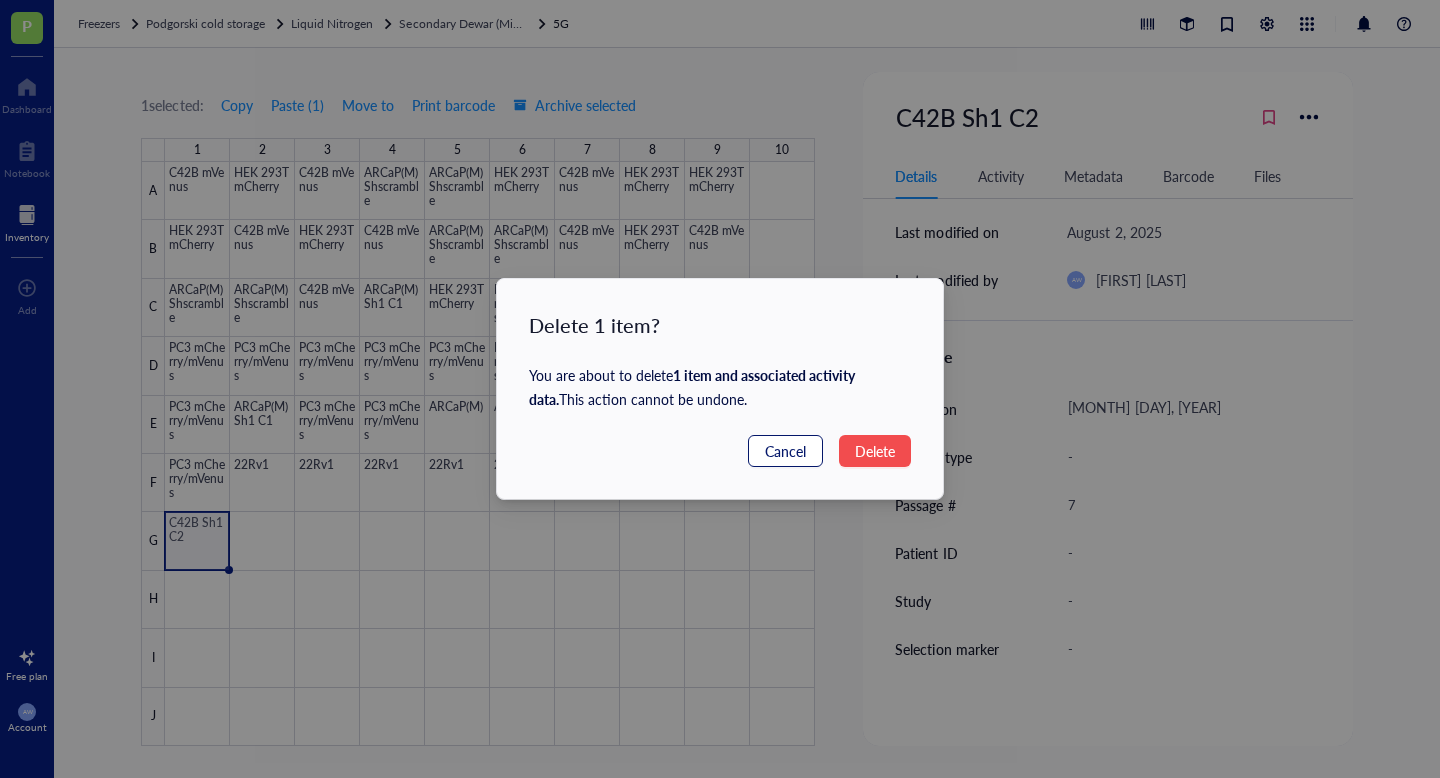 click on "Cancel" at bounding box center (785, 451) 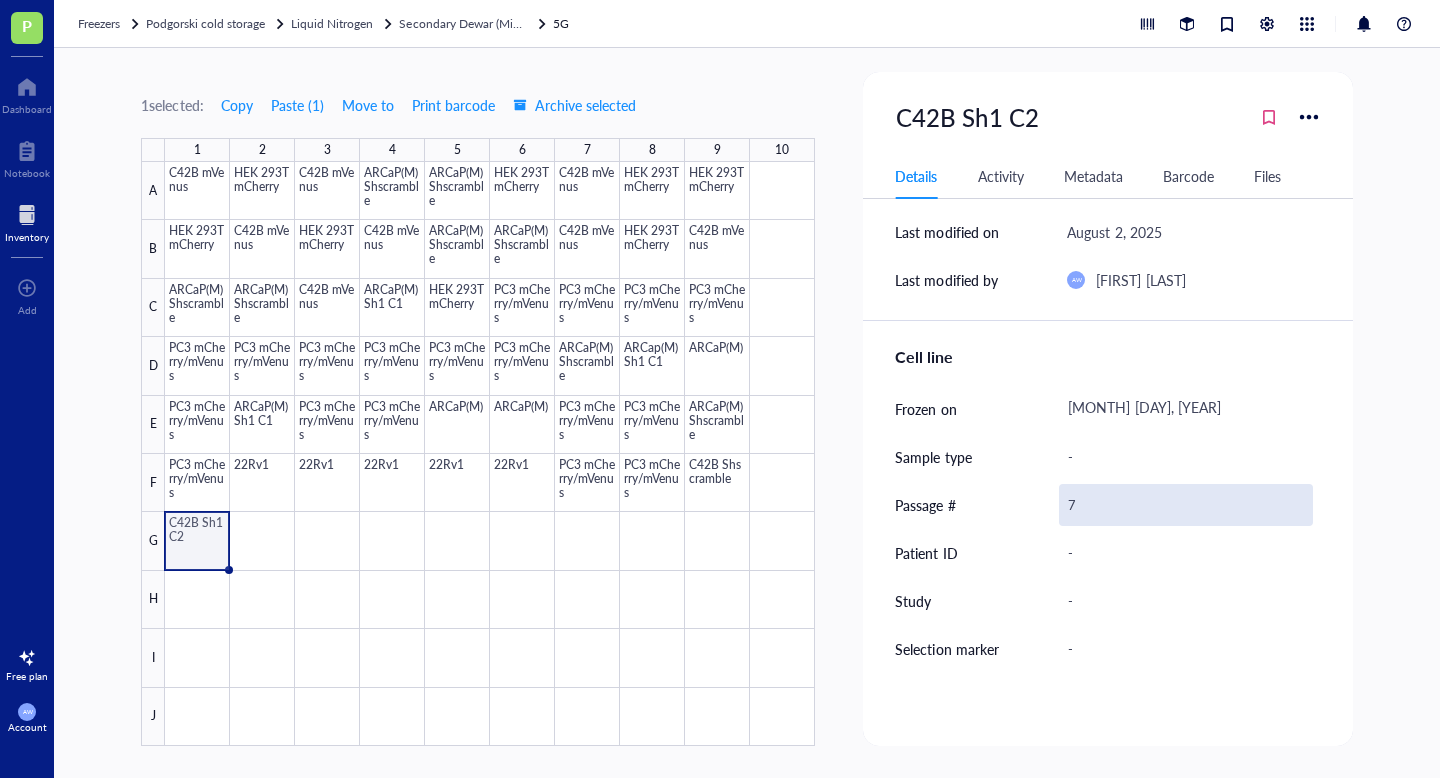 click on "7" at bounding box center [1185, 505] 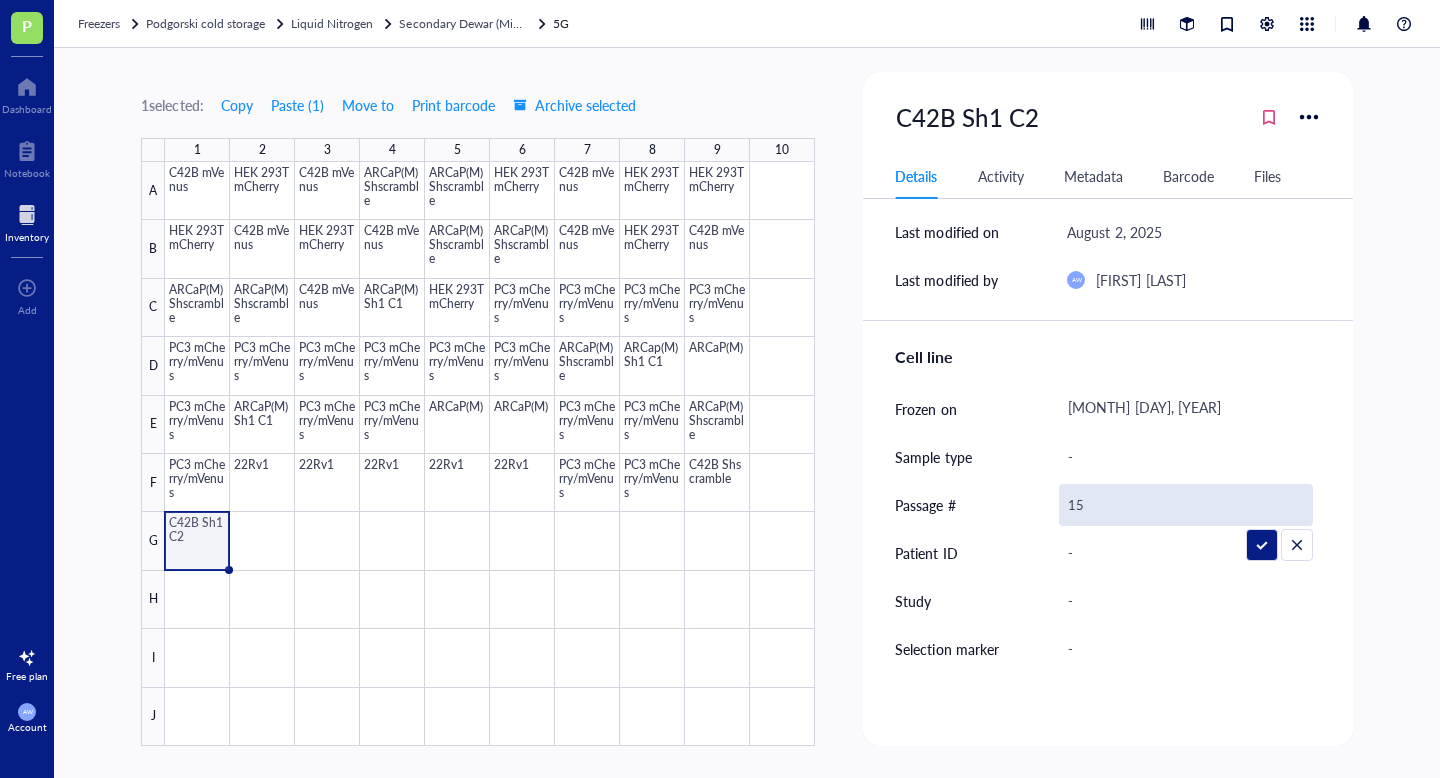 type on "15" 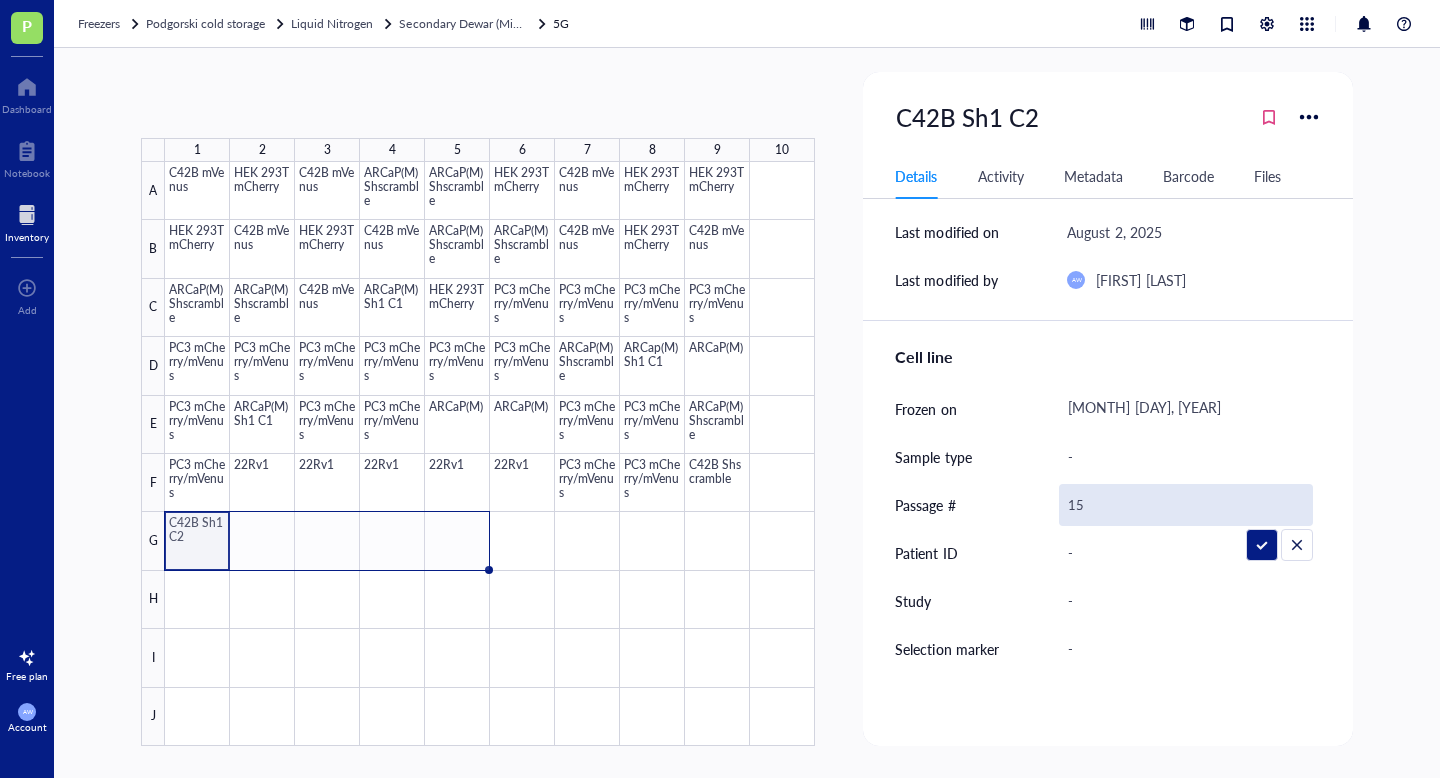 drag, startPoint x: 231, startPoint y: 570, endPoint x: 431, endPoint y: 567, distance: 200.02249 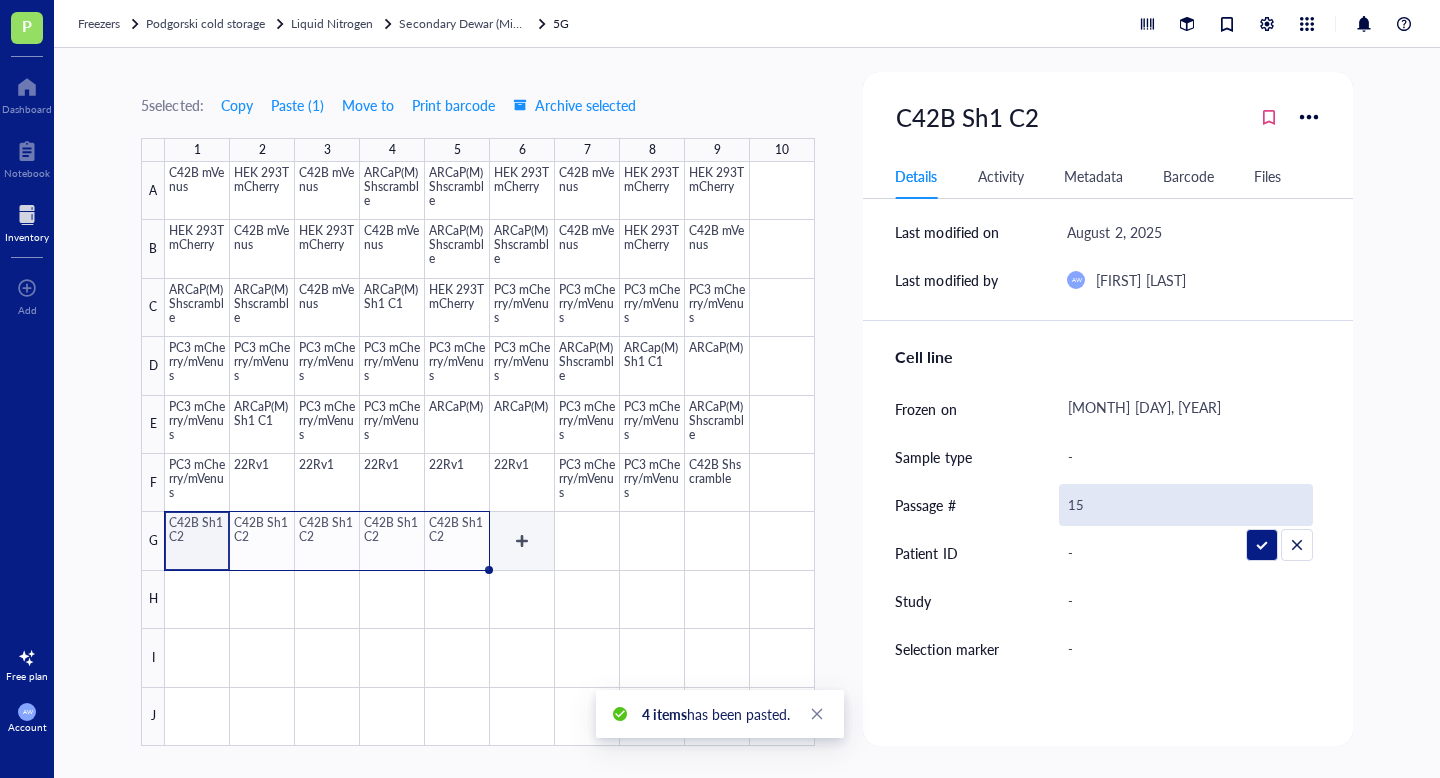 click at bounding box center (490, 454) 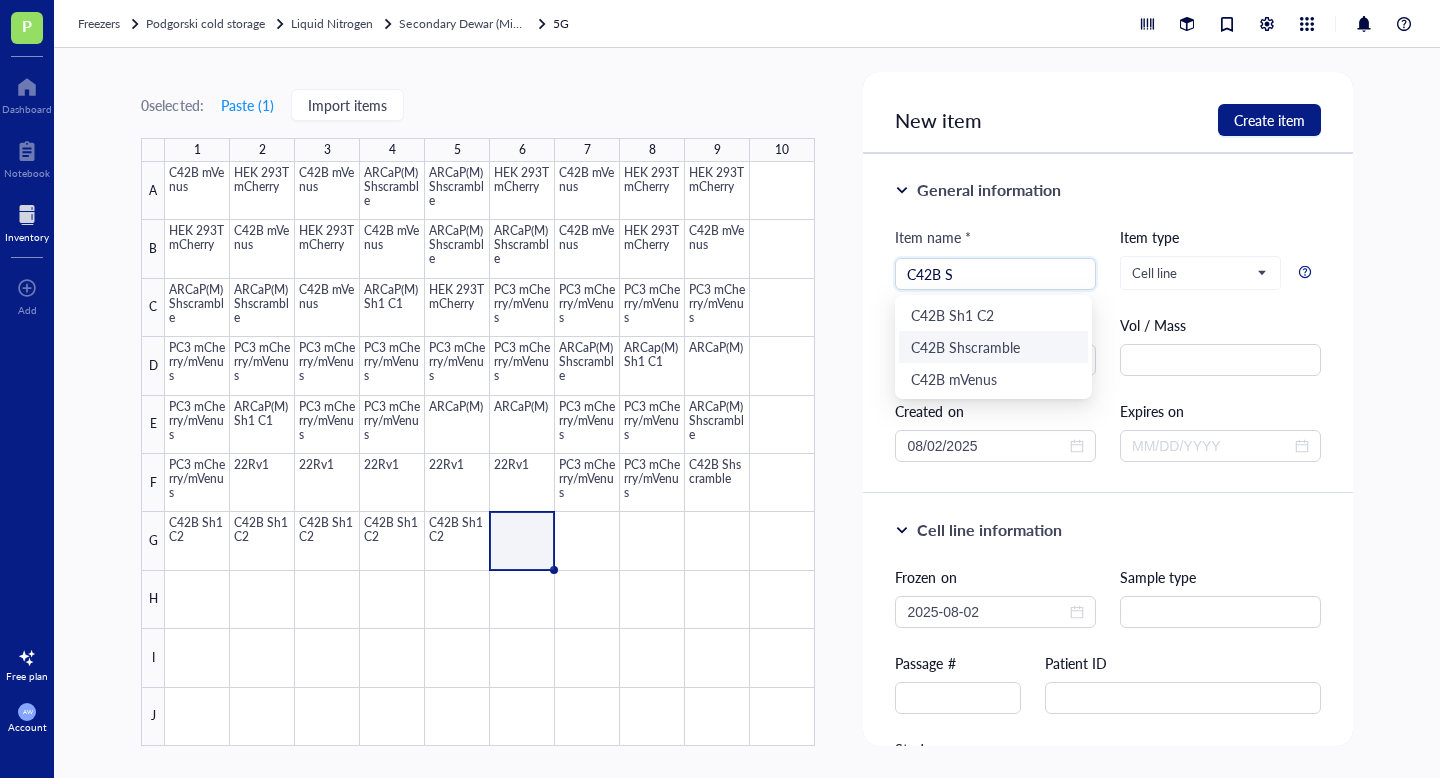 click on "C42B Shscramble" at bounding box center (993, 347) 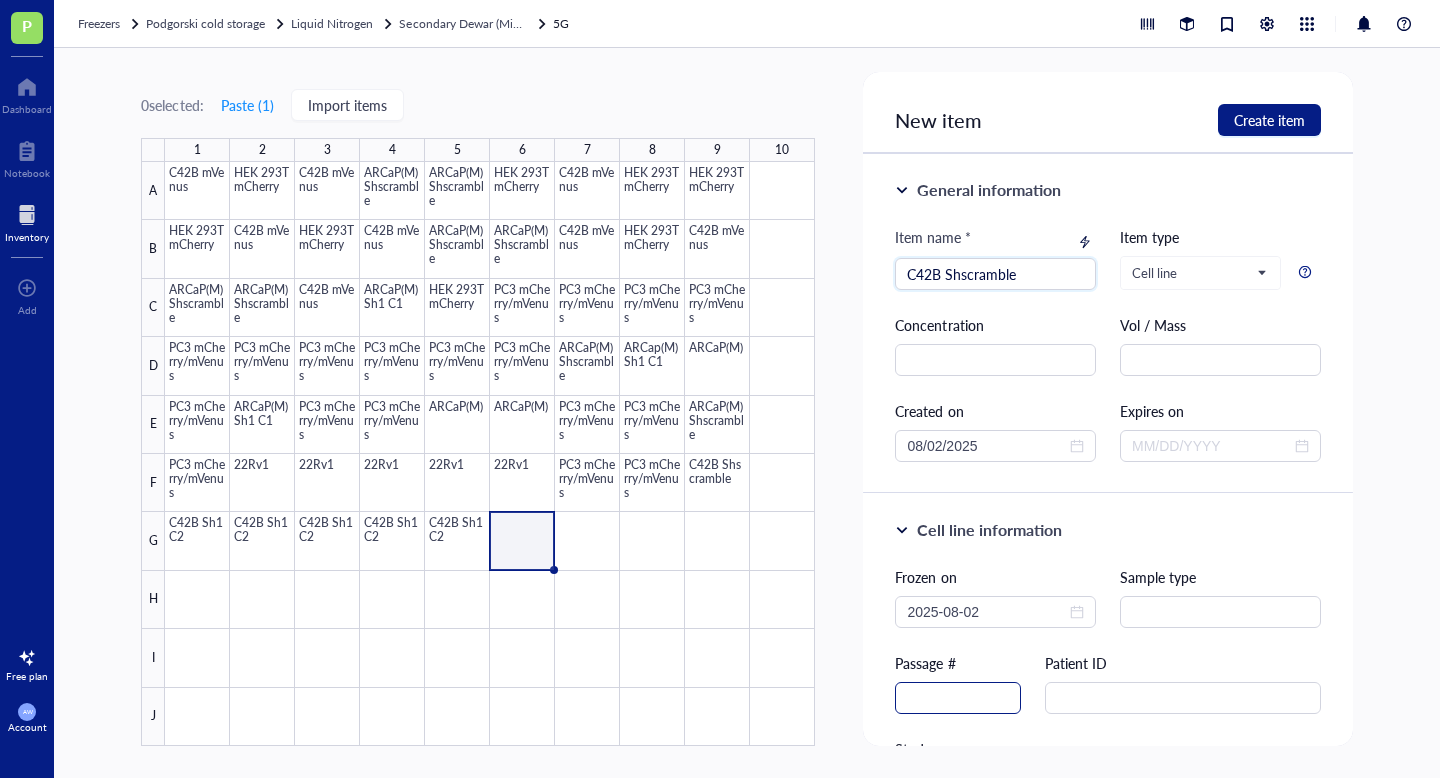 type on "C42B Shscramble" 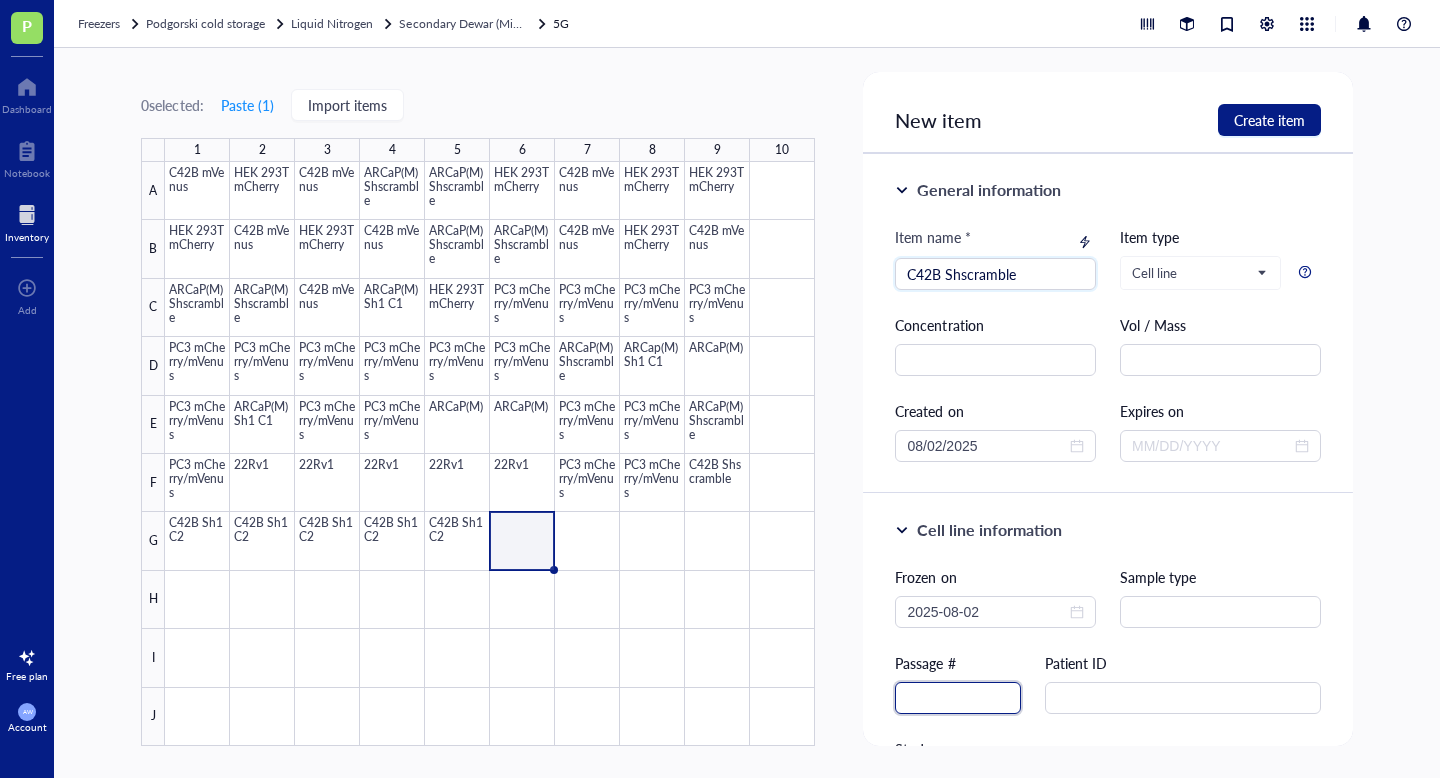 click at bounding box center [958, 698] 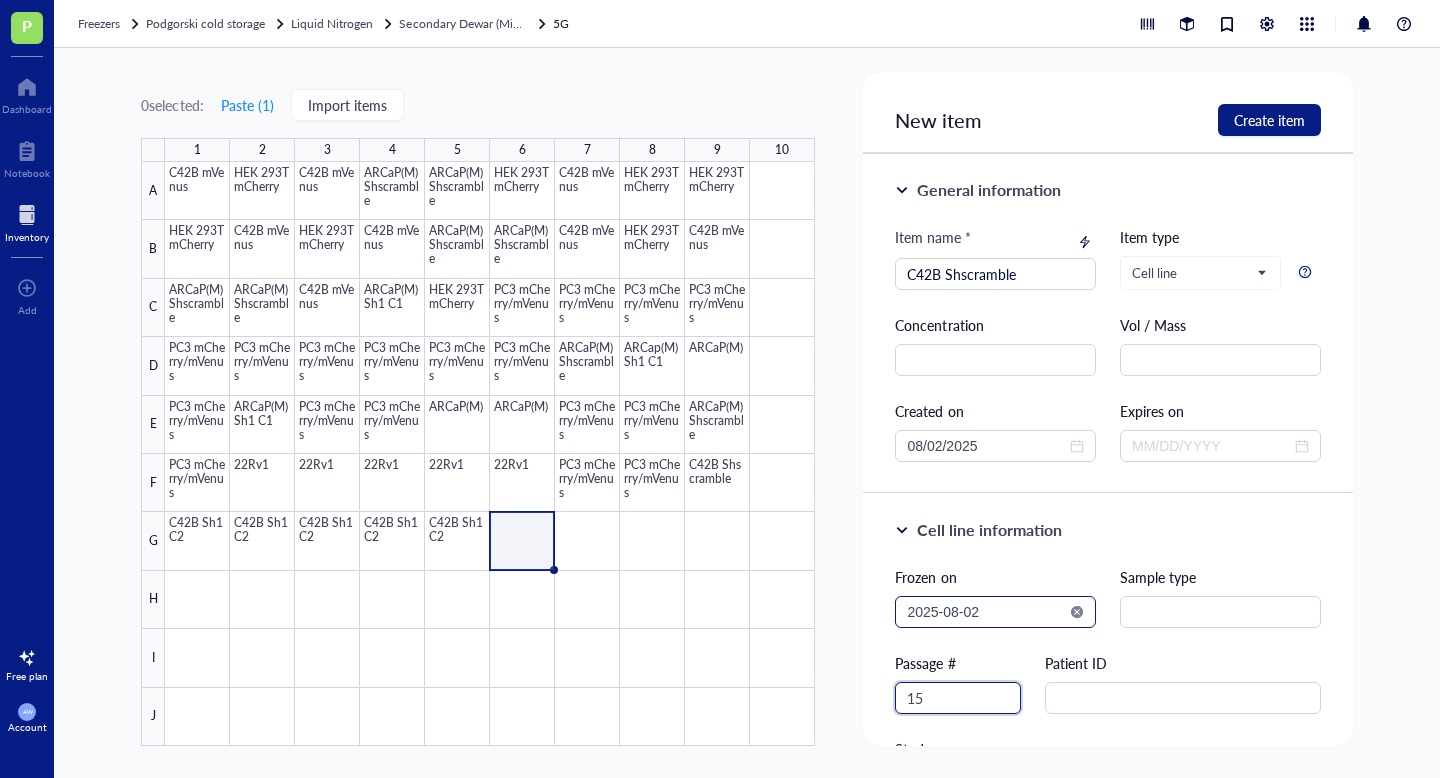 type on "15" 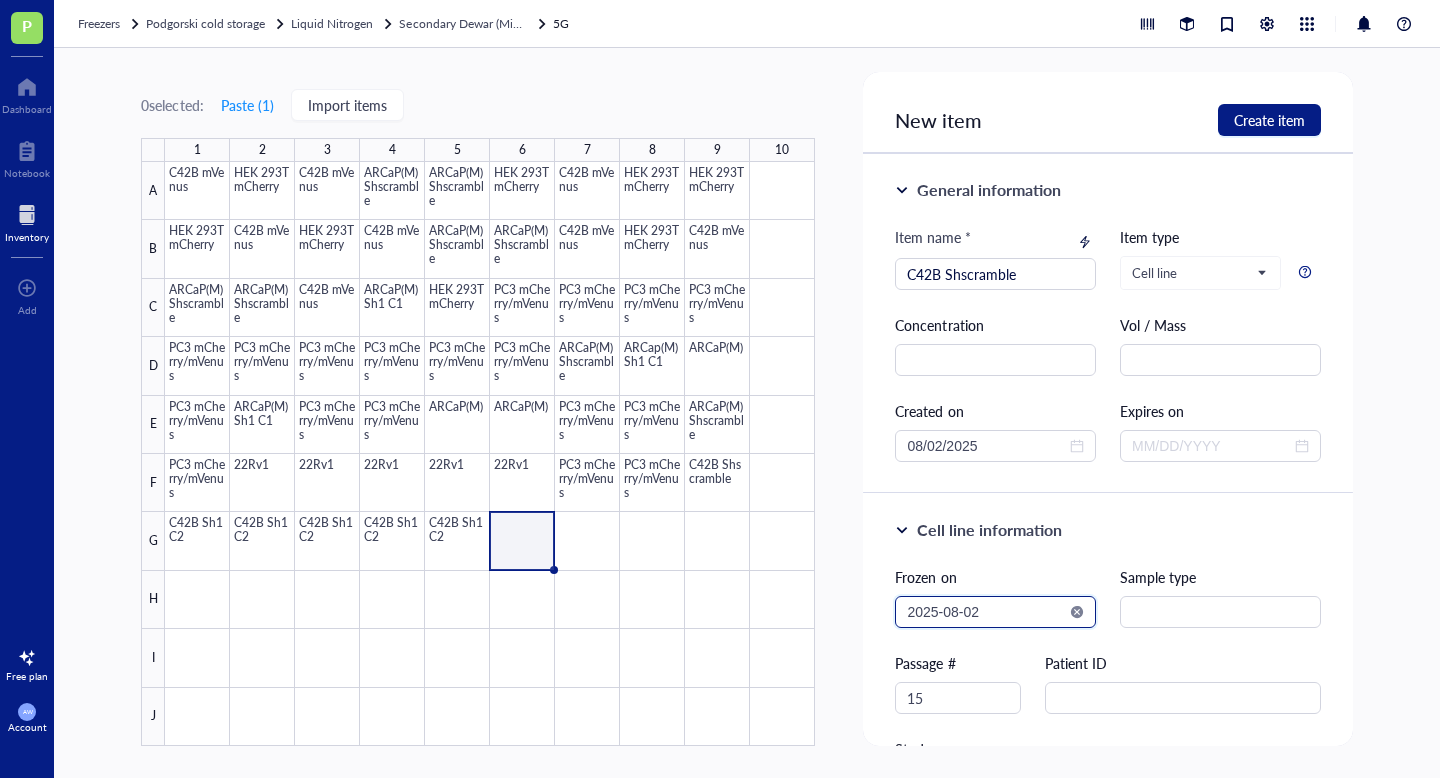 click on "2025-08-02" at bounding box center [986, 612] 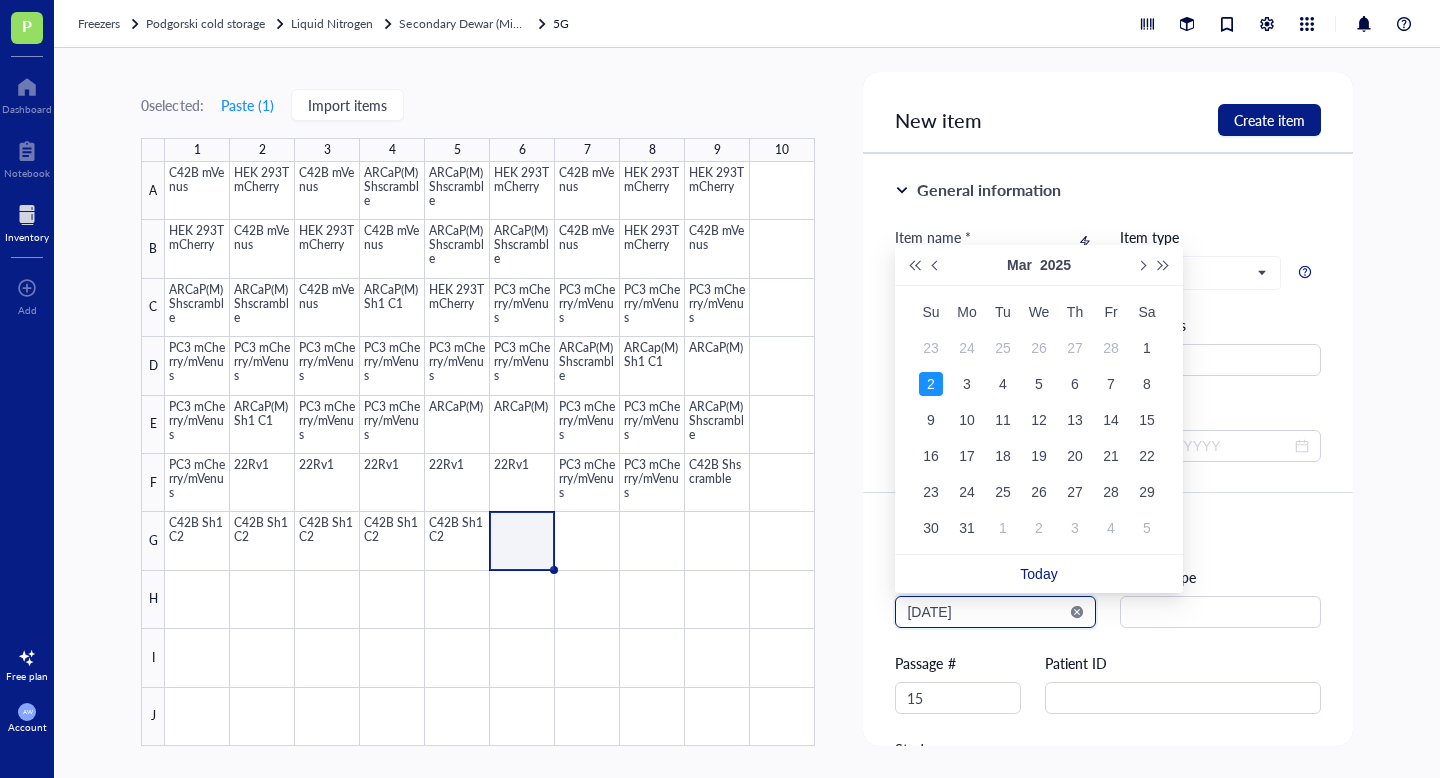 click on "[DATE]" at bounding box center [986, 612] 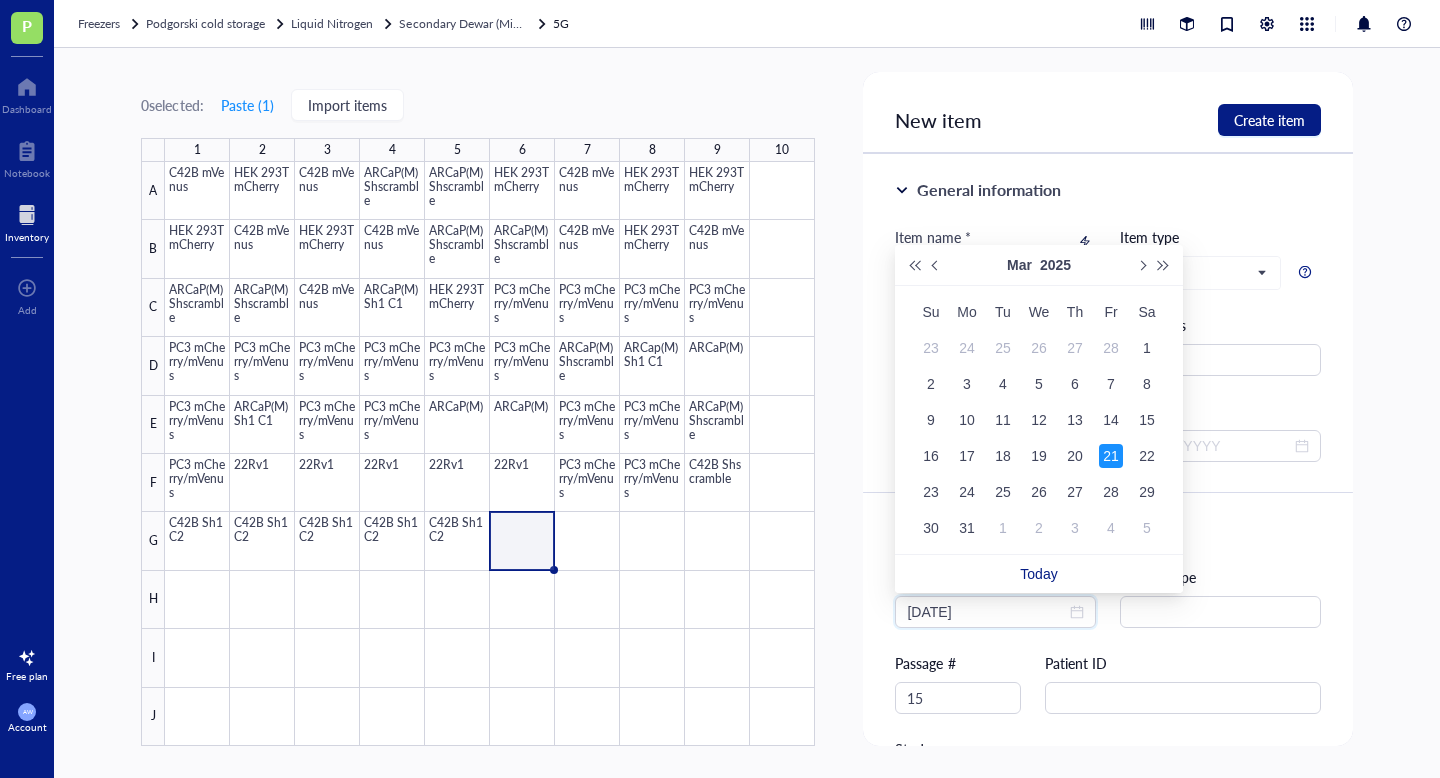 type on "2025-03-21" 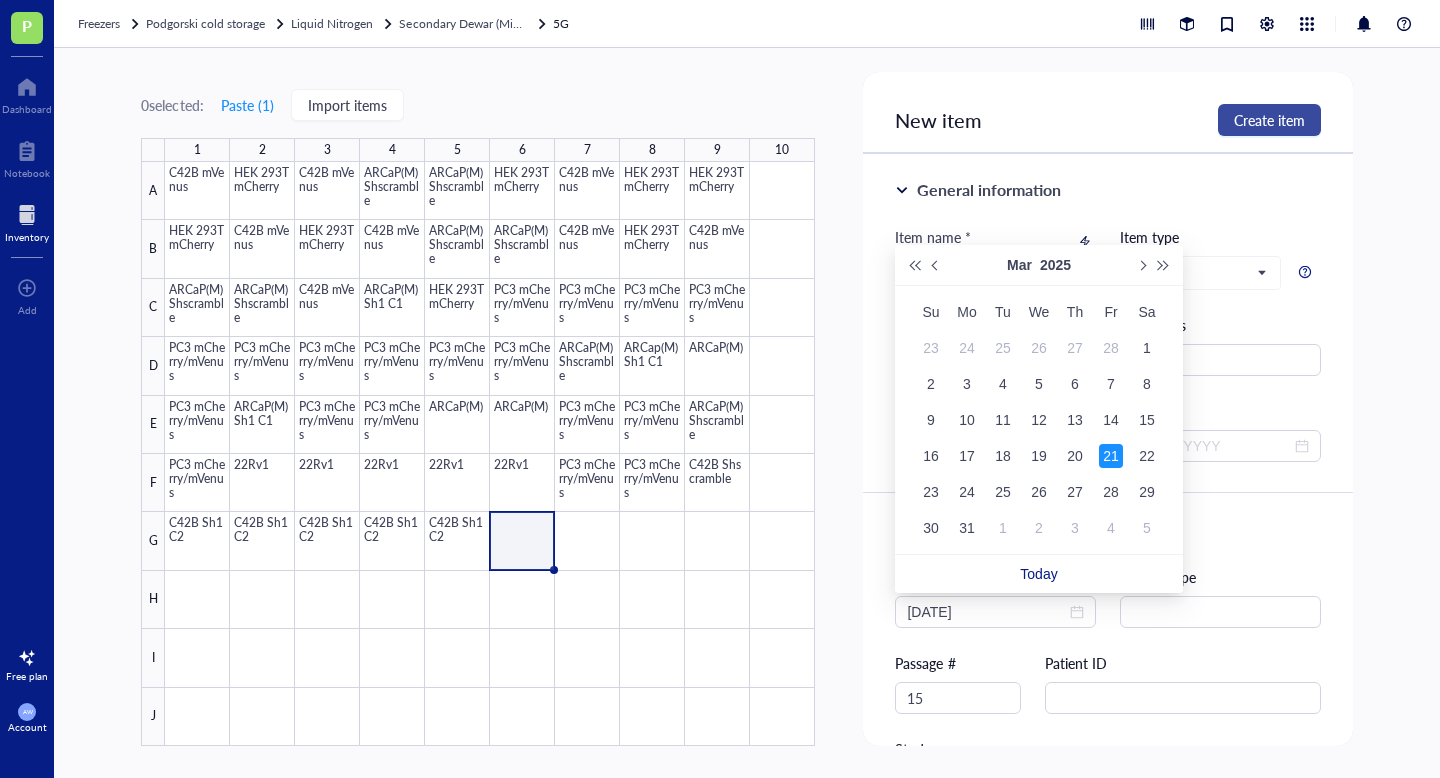 click on "Create item" at bounding box center [1269, 120] 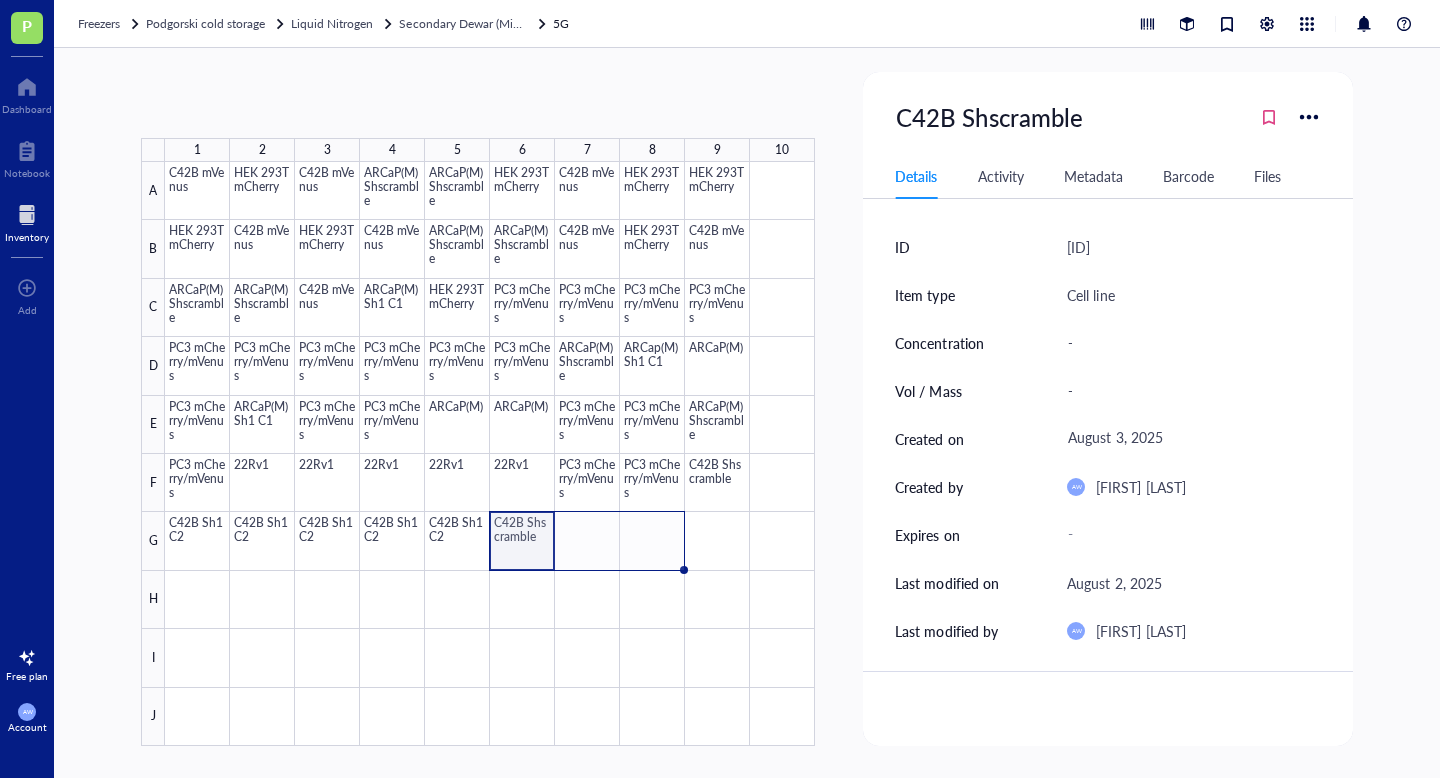 drag, startPoint x: 554, startPoint y: 570, endPoint x: 641, endPoint y: 568, distance: 87.02299 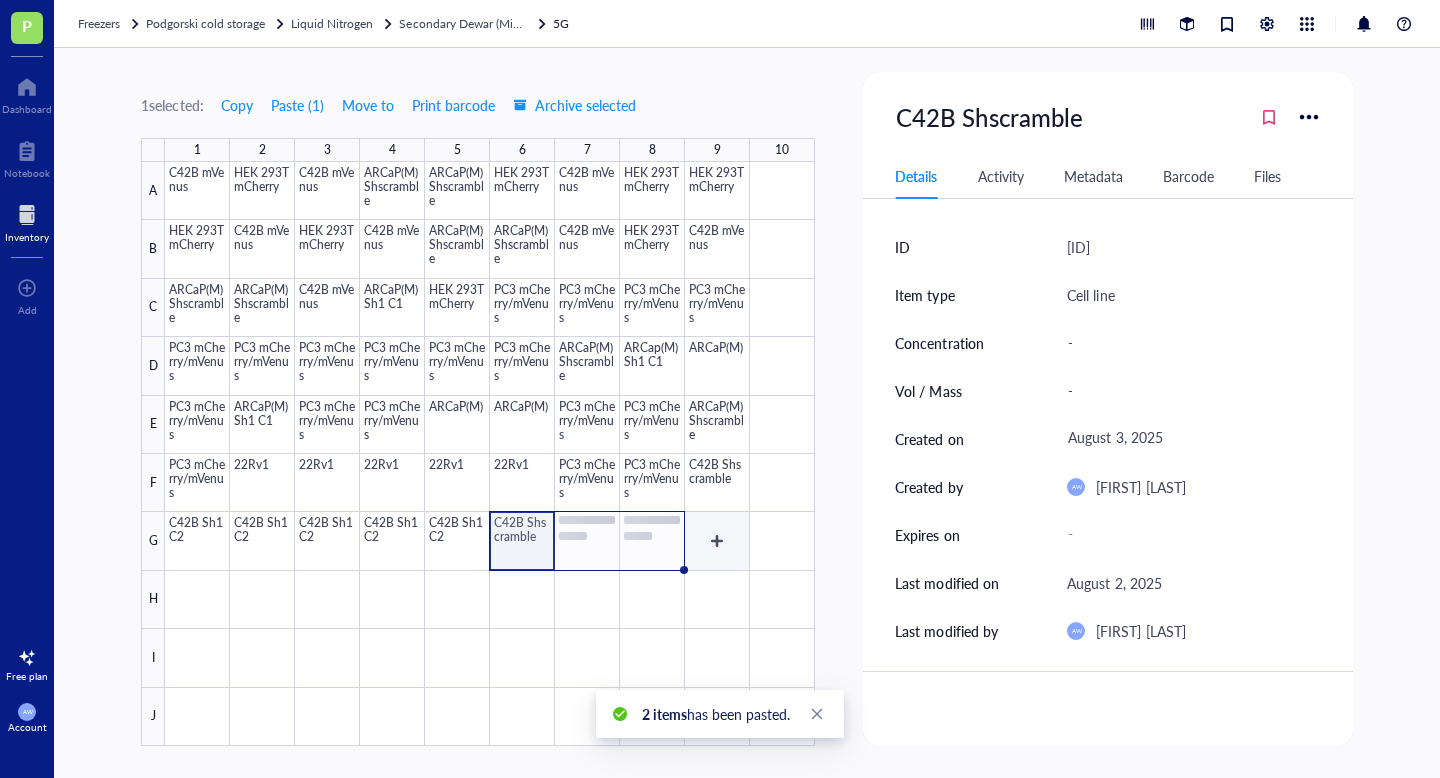 click at bounding box center (490, 454) 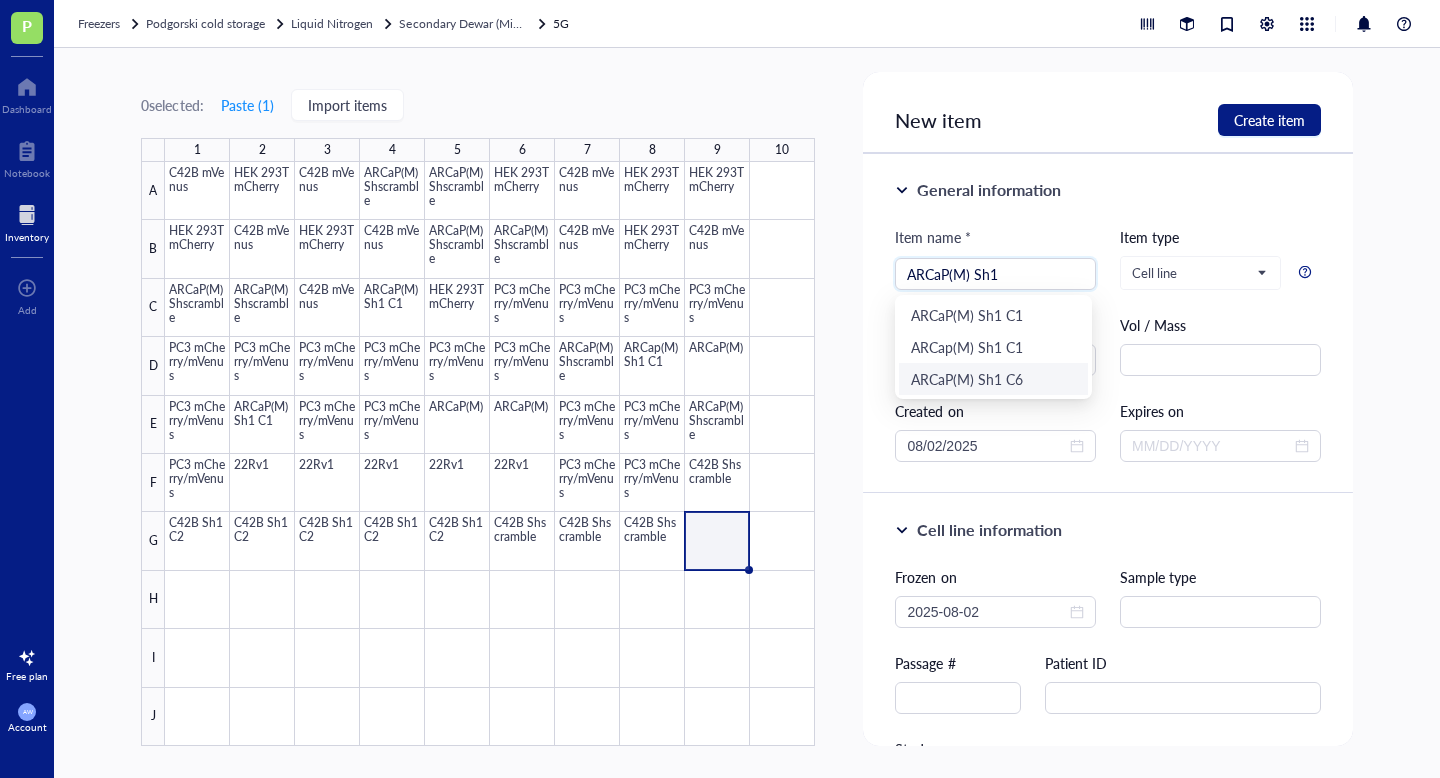 click on "ARCaP(M) Sh1 C6" at bounding box center (993, 379) 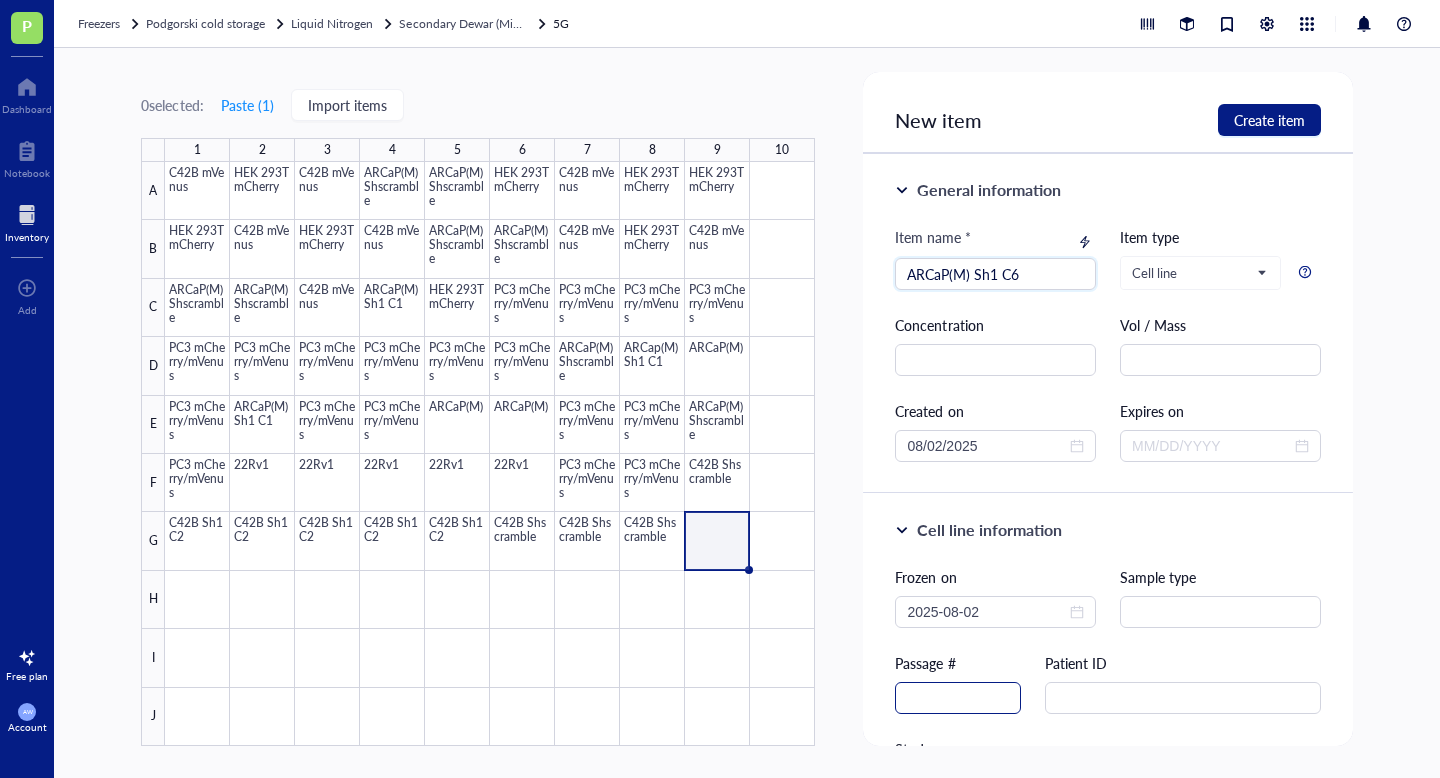 type on "ARCaP(M) Sh1 C6" 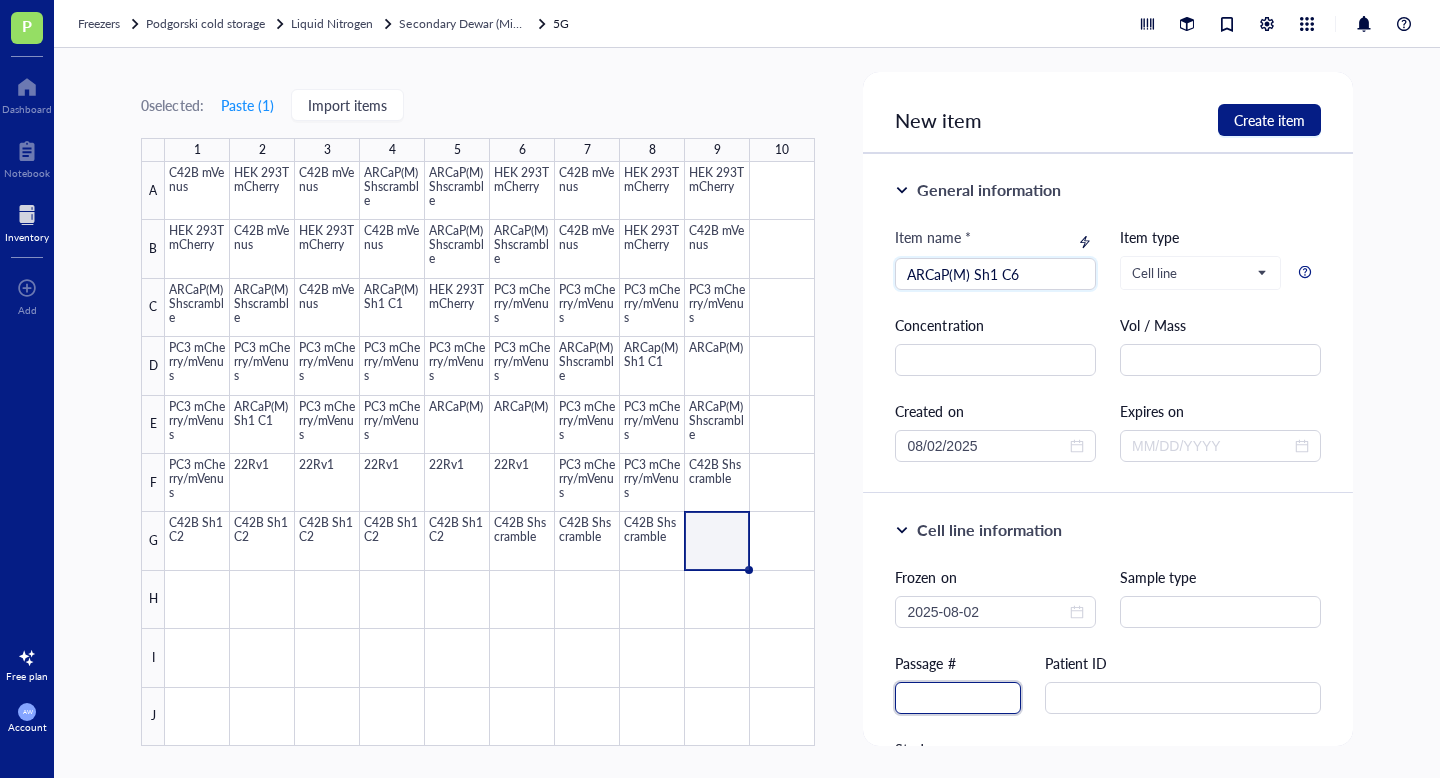click at bounding box center (958, 698) 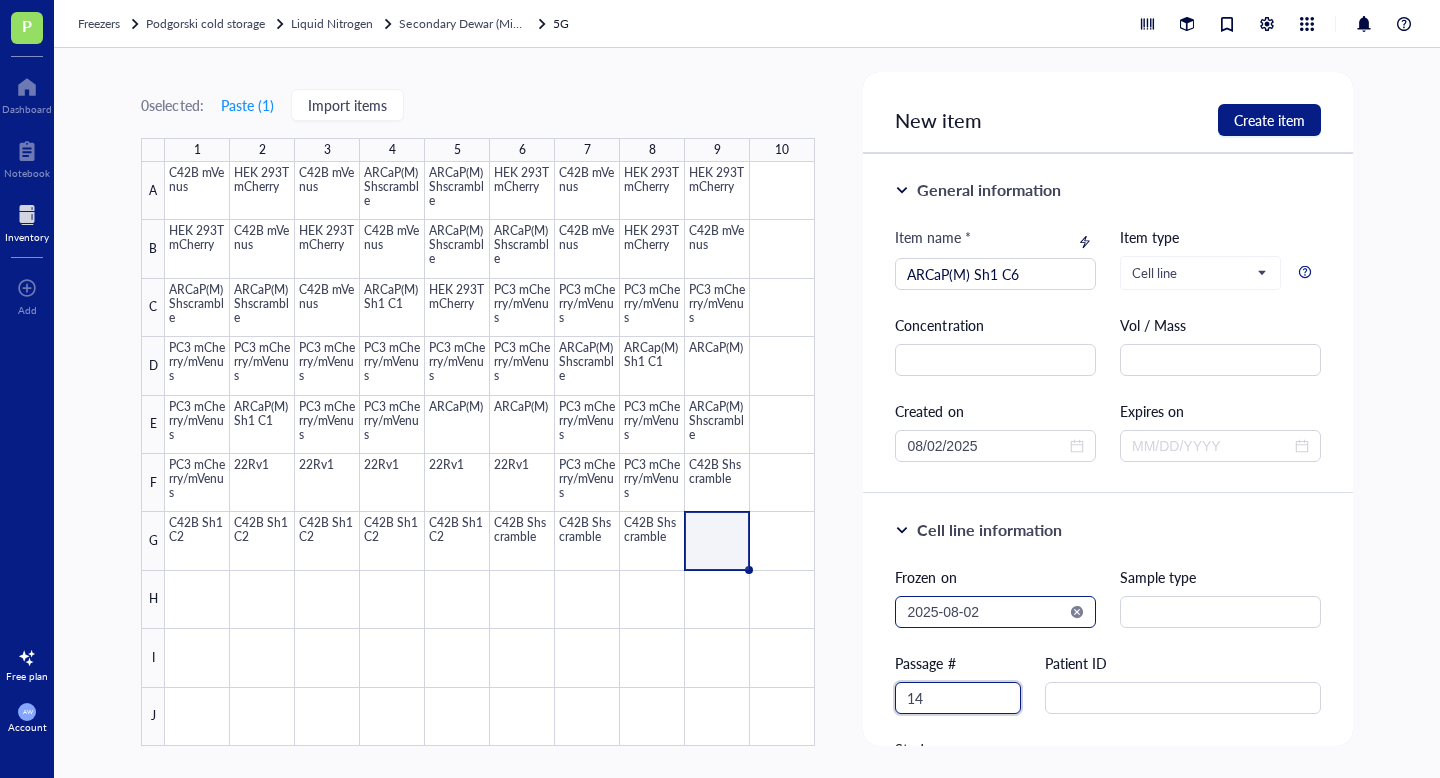 type on "14" 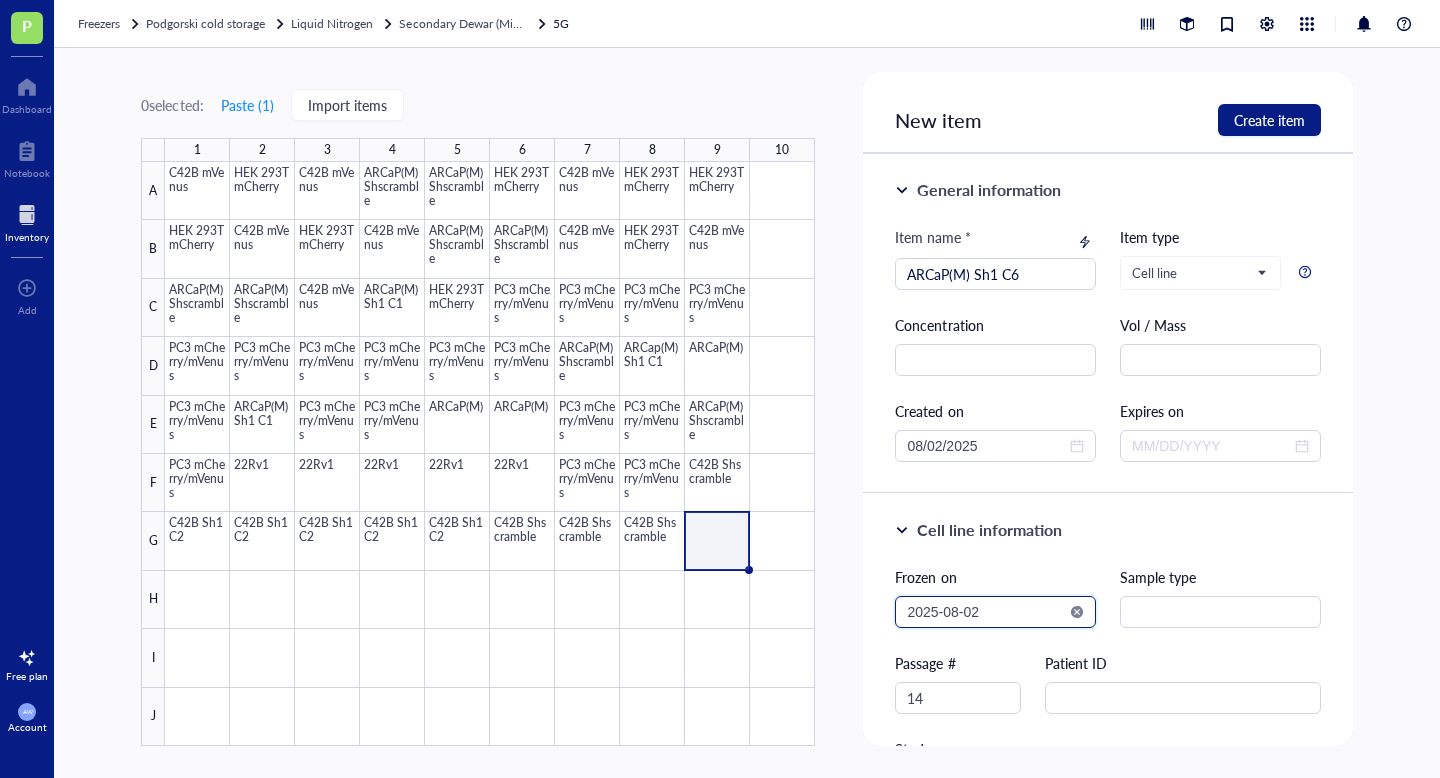click on "2025-08-02" at bounding box center [986, 612] 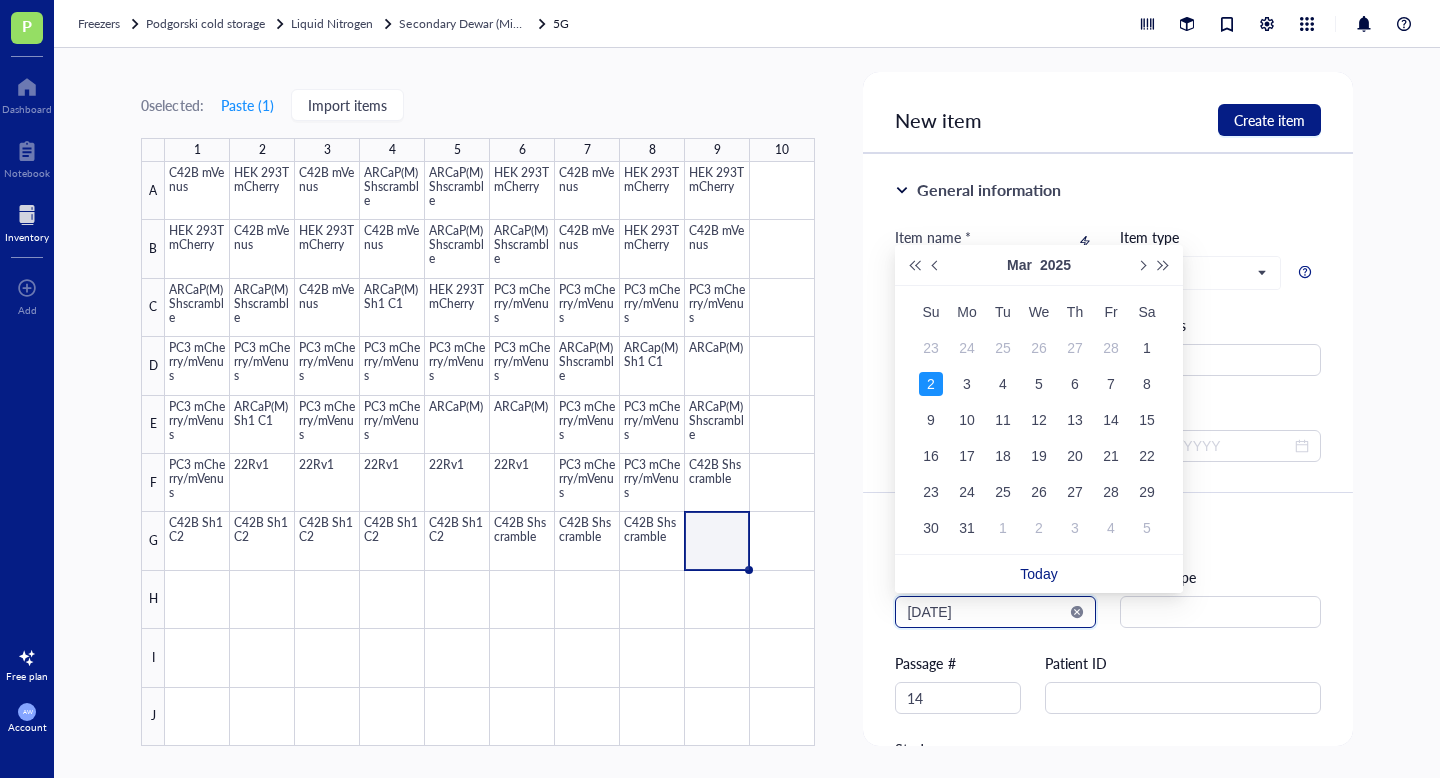 click on "[DATE]" at bounding box center [986, 612] 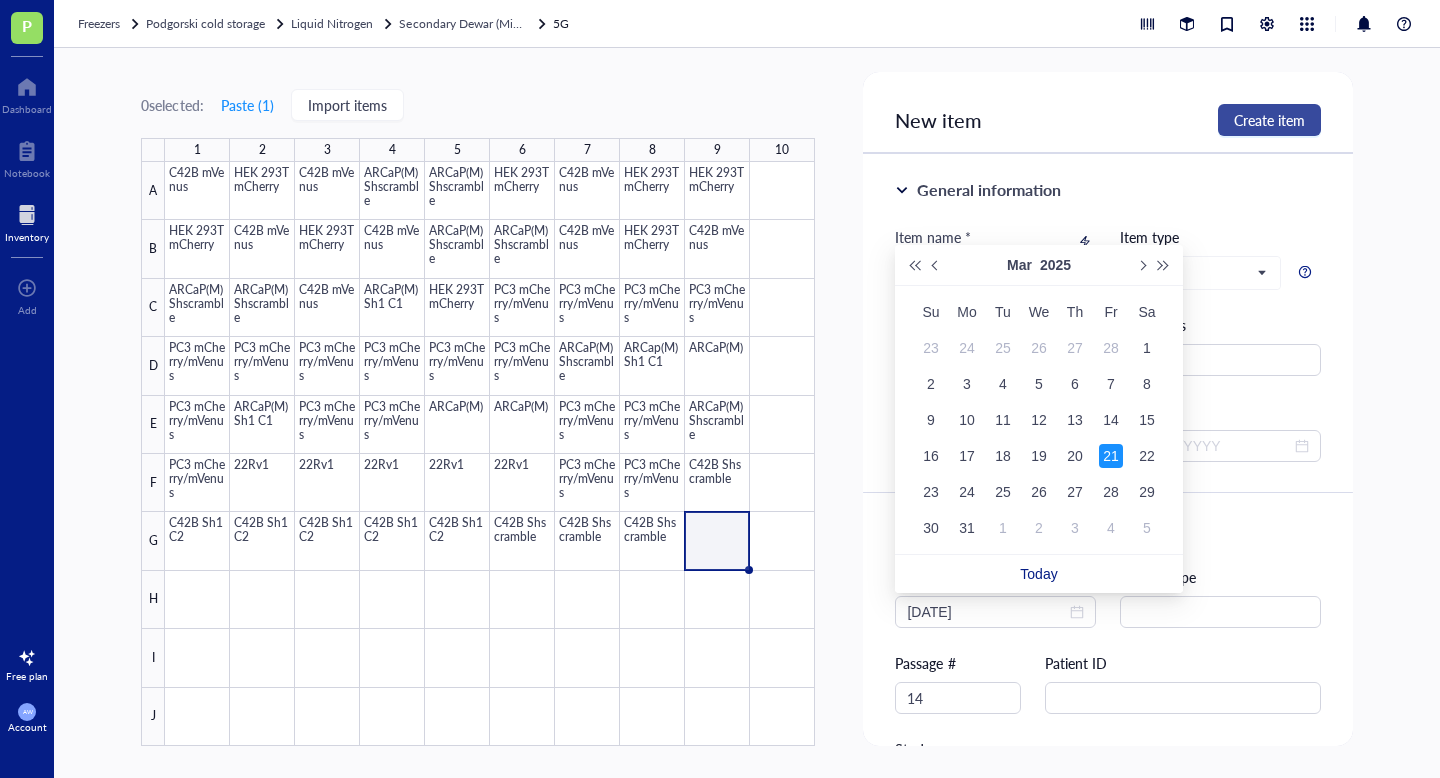 type on "2025-03-21" 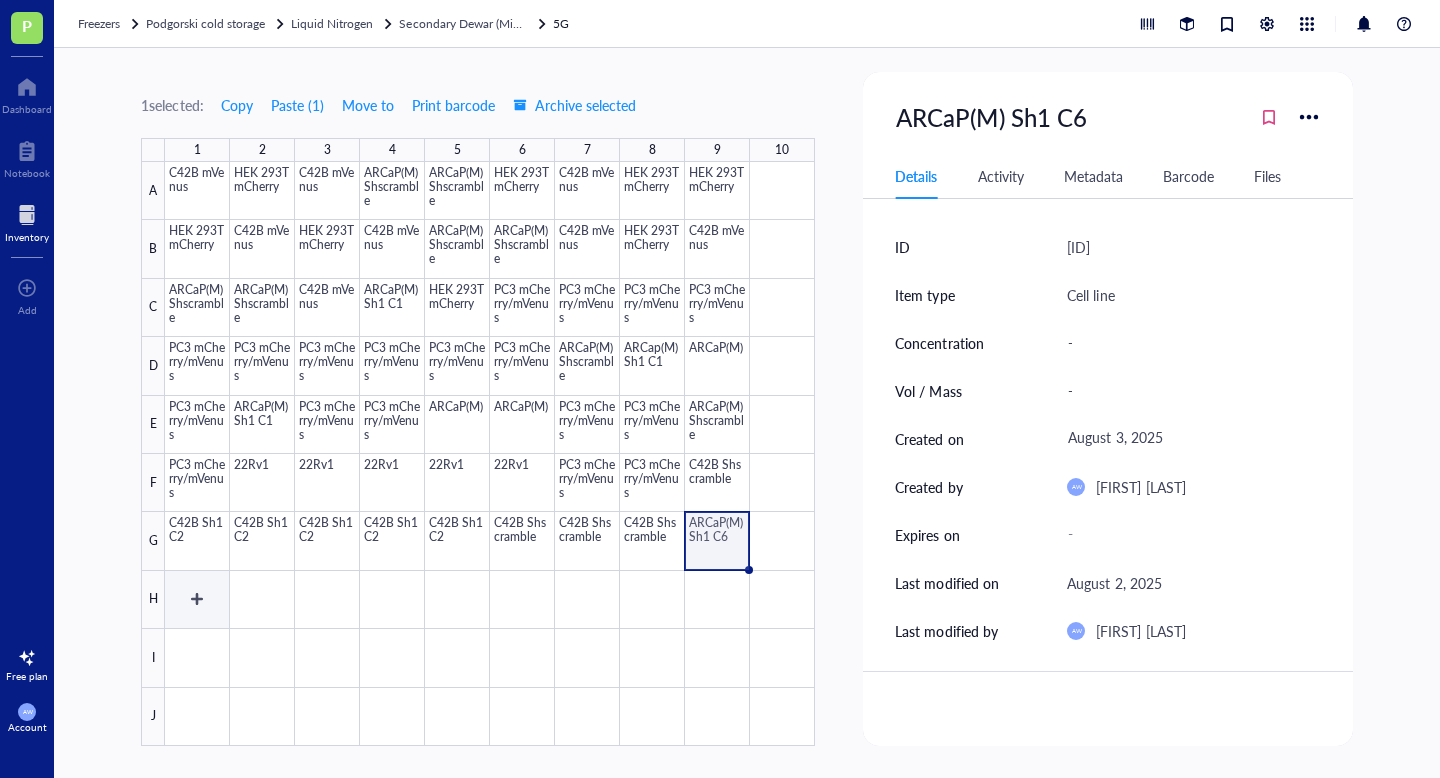 click at bounding box center (490, 454) 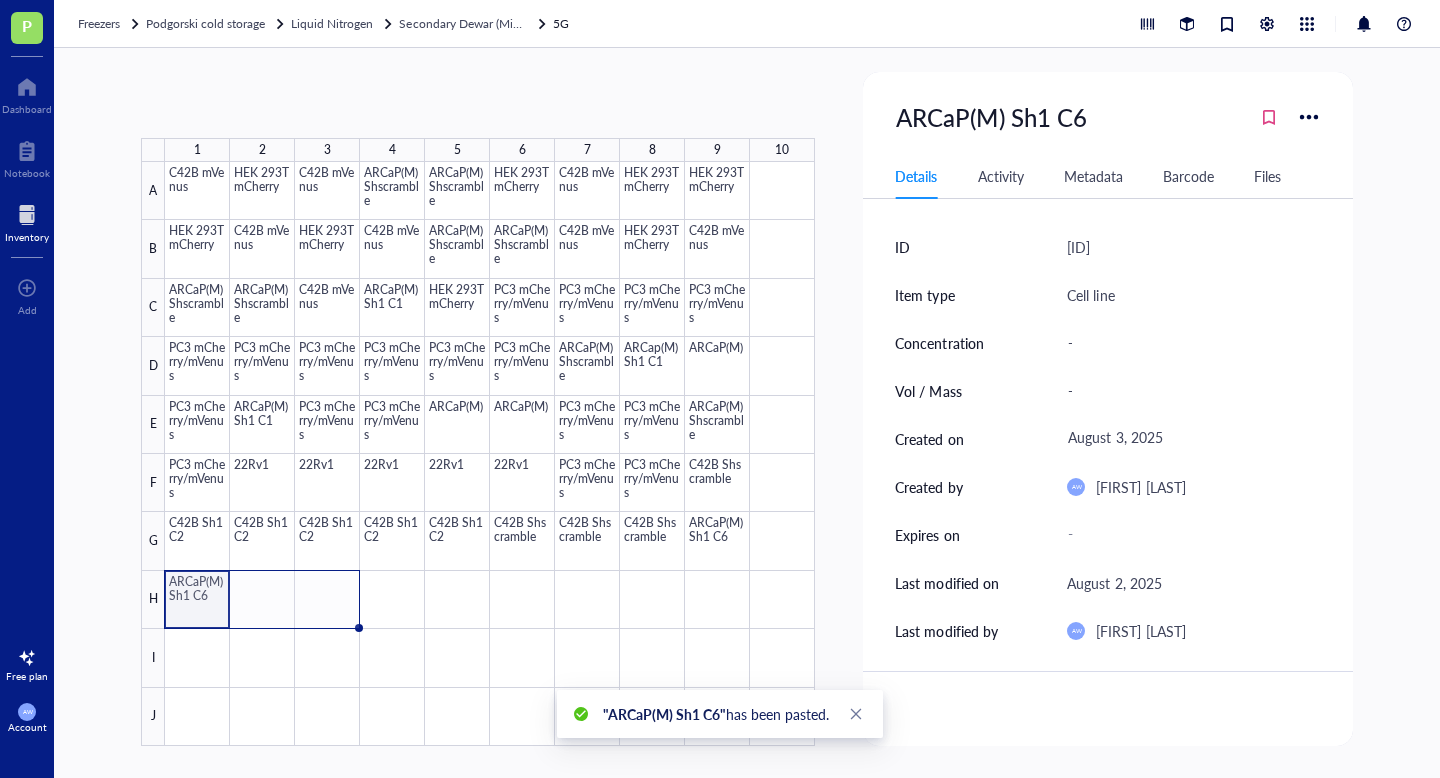 drag, startPoint x: 229, startPoint y: 627, endPoint x: 314, endPoint y: 617, distance: 85.58621 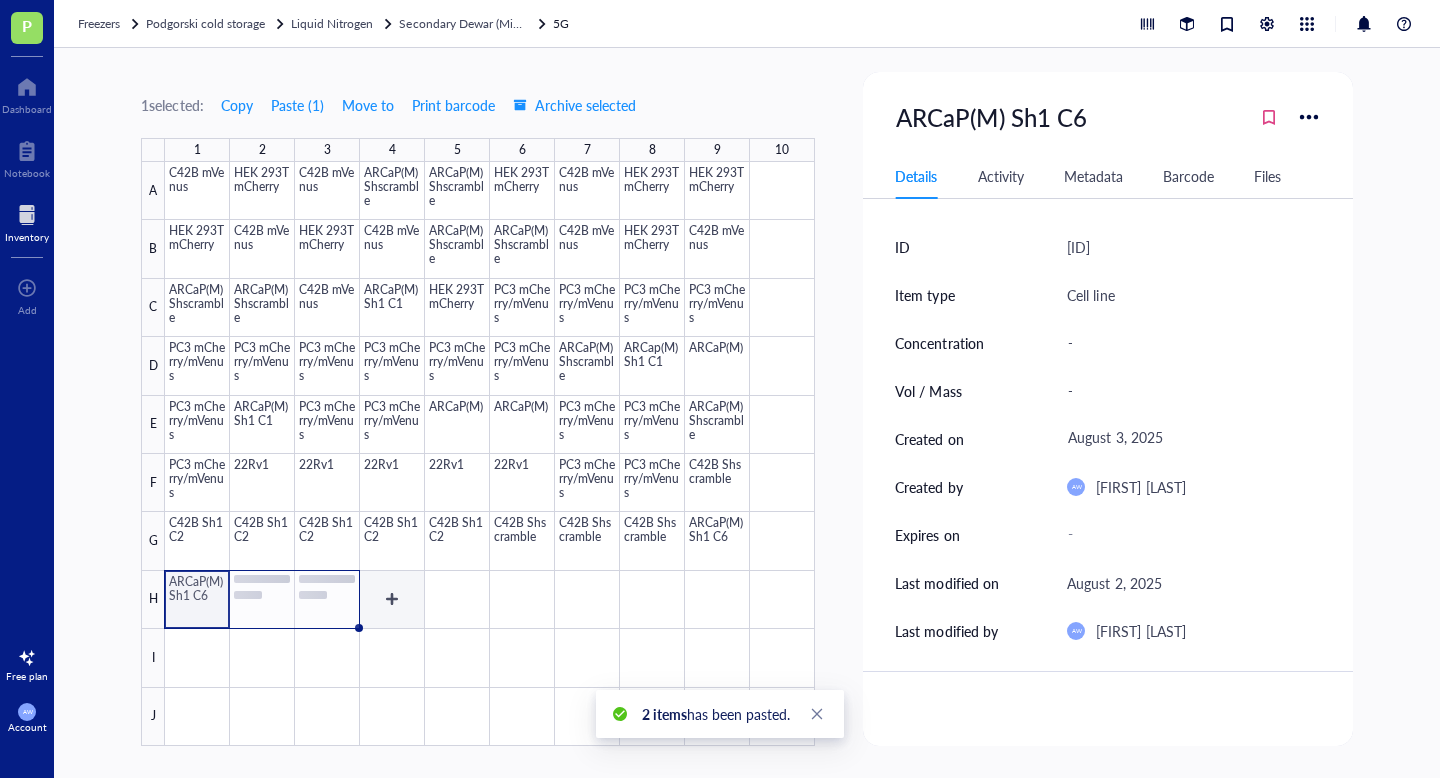 click at bounding box center (490, 454) 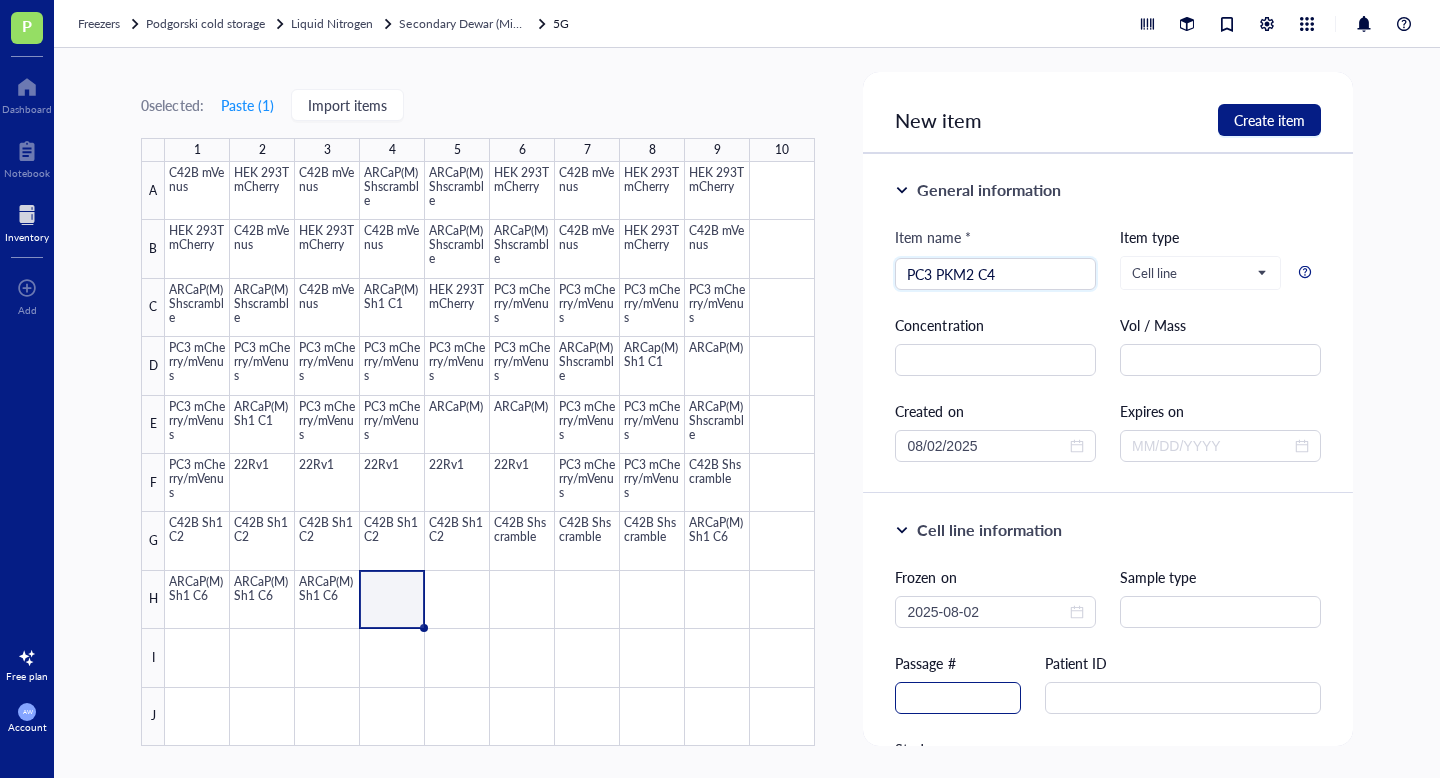 type on "PC3 PKM2 C4" 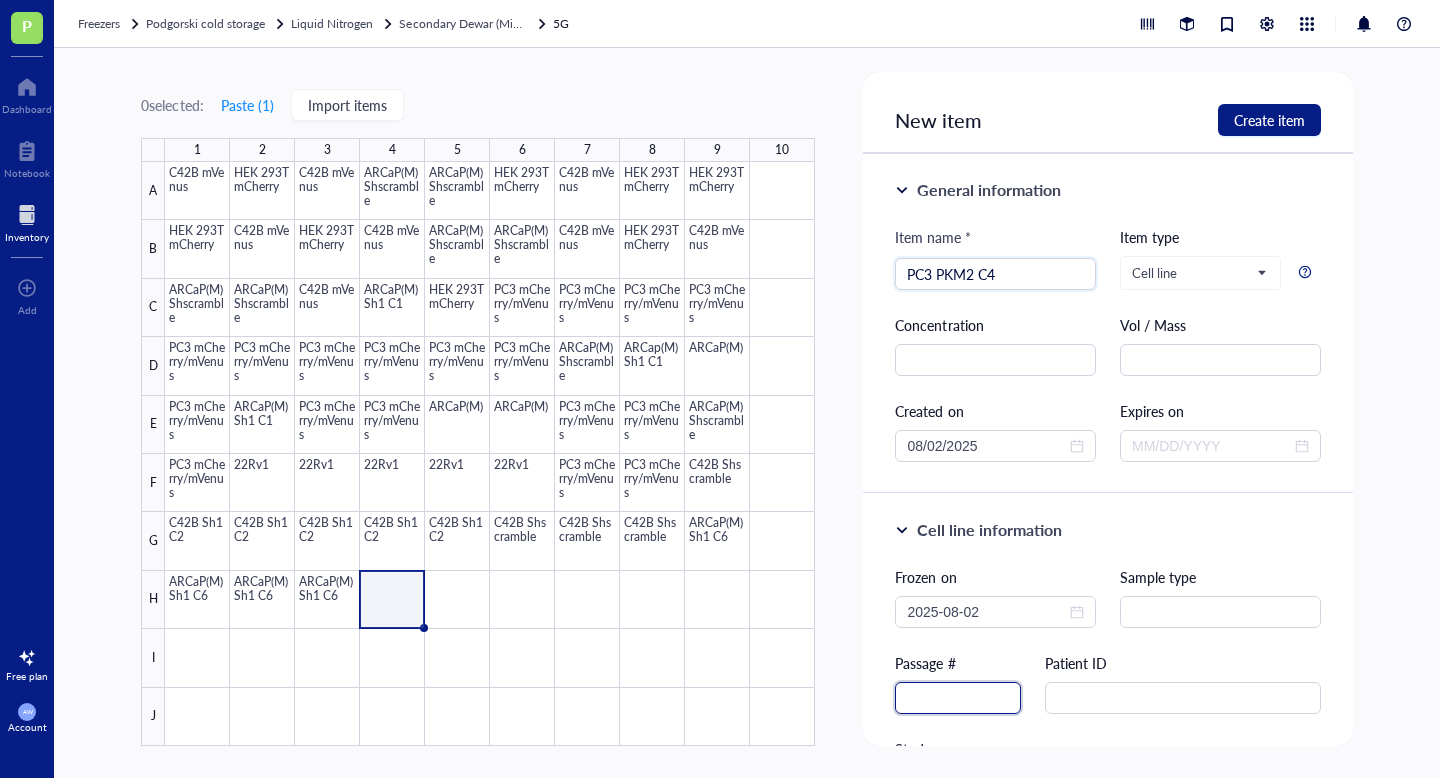 click at bounding box center (958, 698) 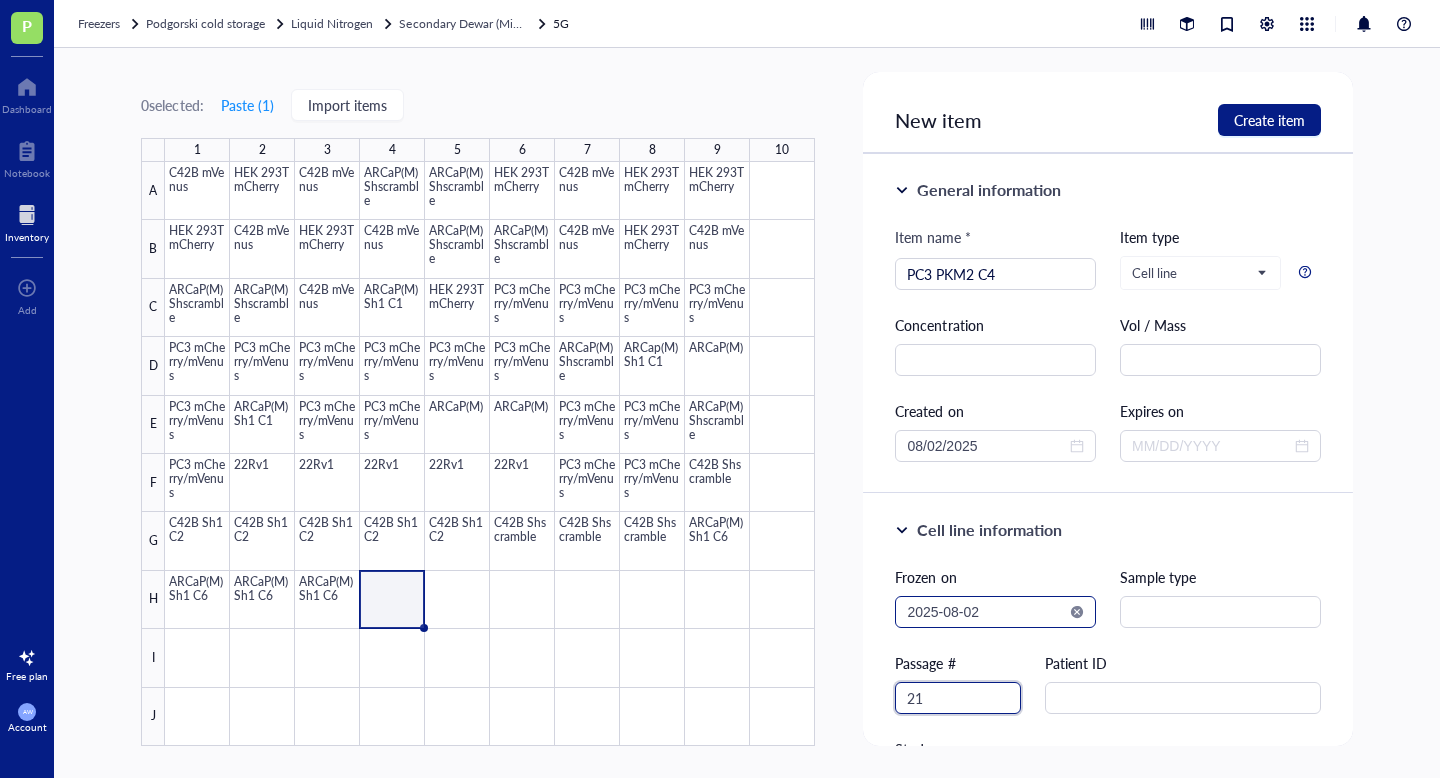 type on "21" 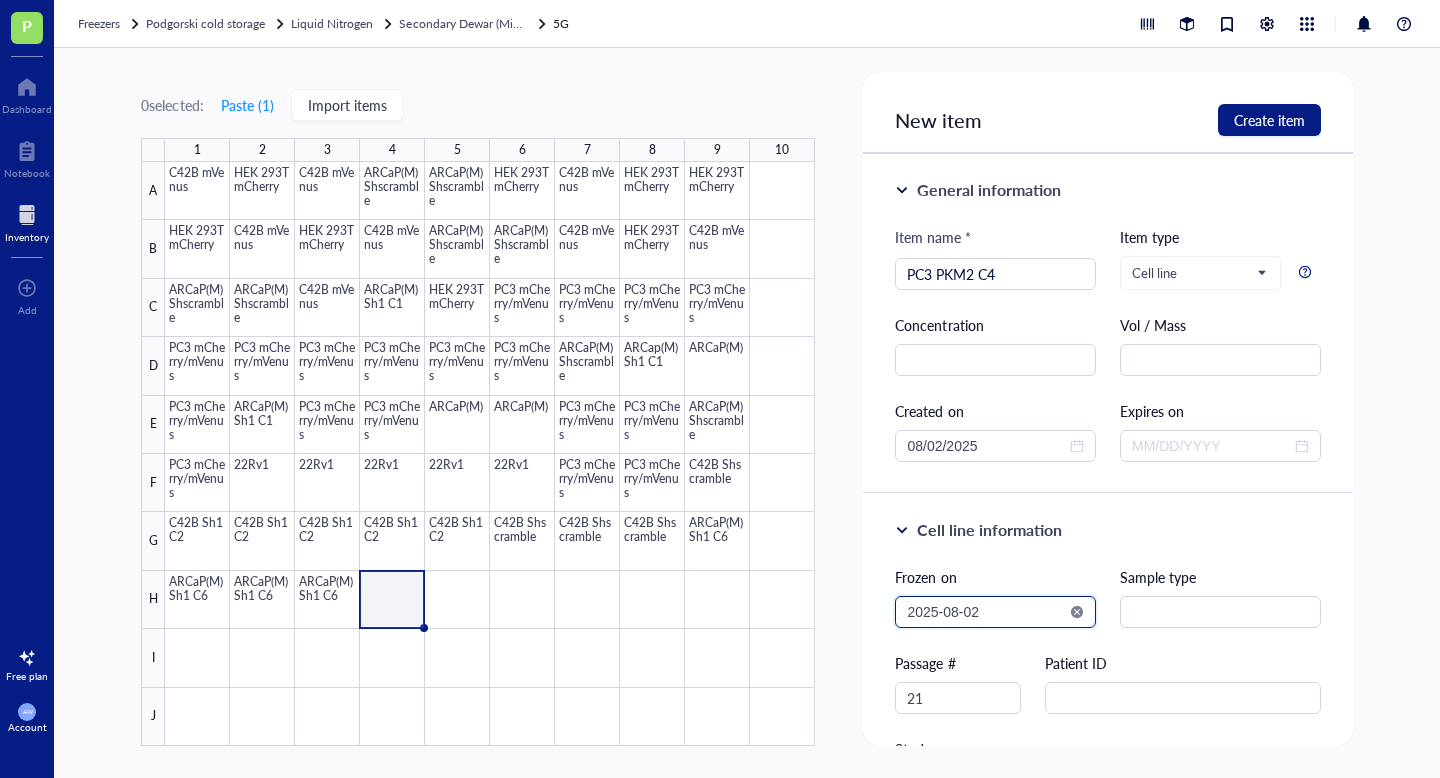 click on "2025-08-02" at bounding box center (986, 612) 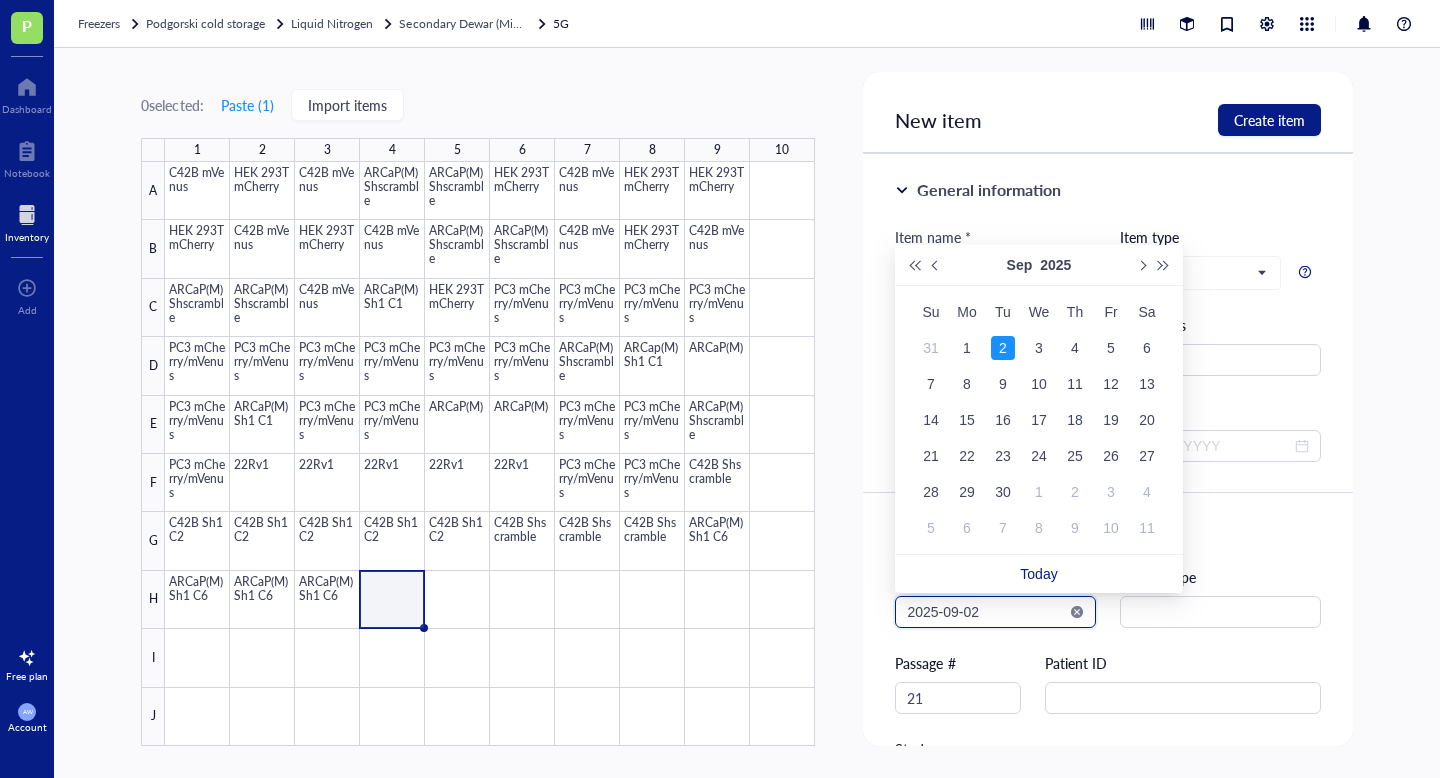click on "2025-09-02" at bounding box center [986, 612] 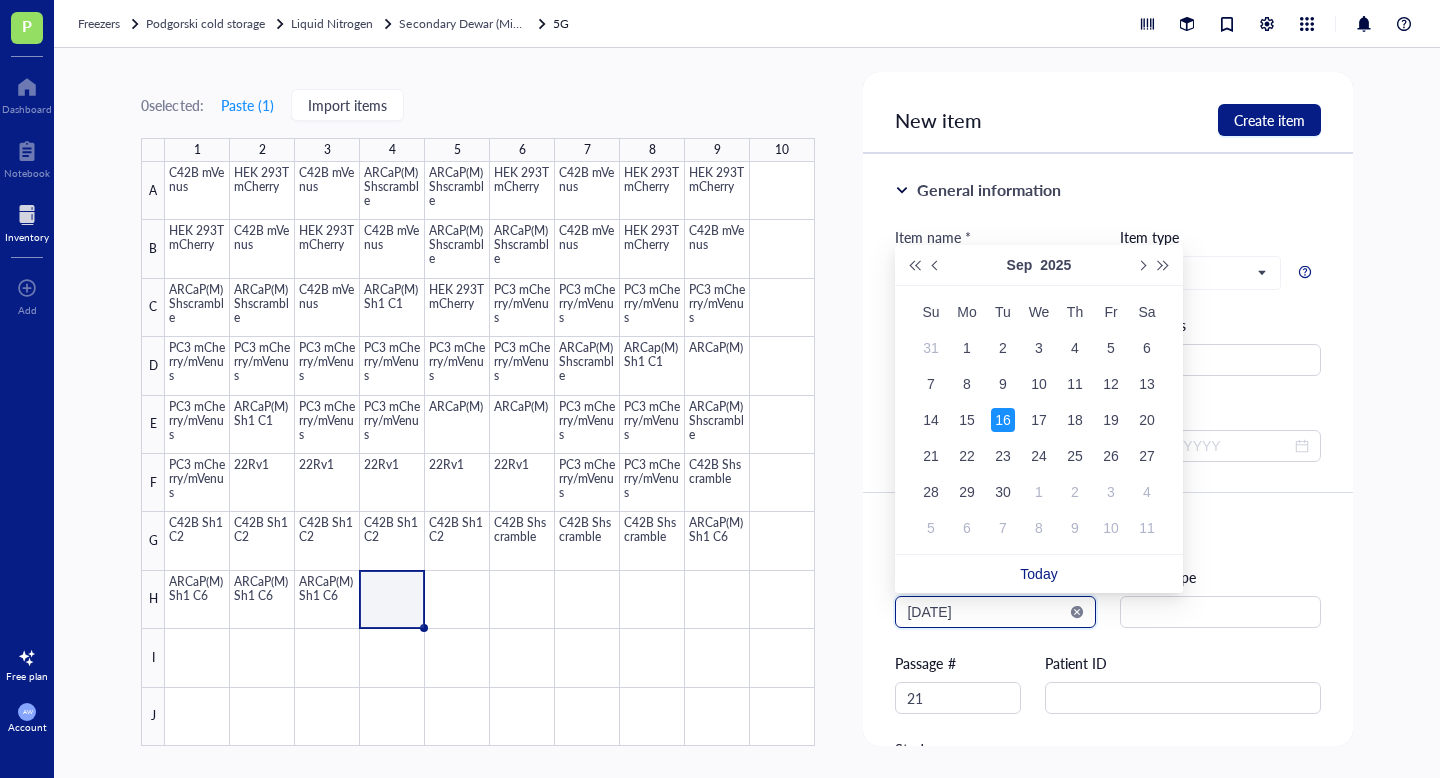 click on "2025-09-16" at bounding box center [986, 612] 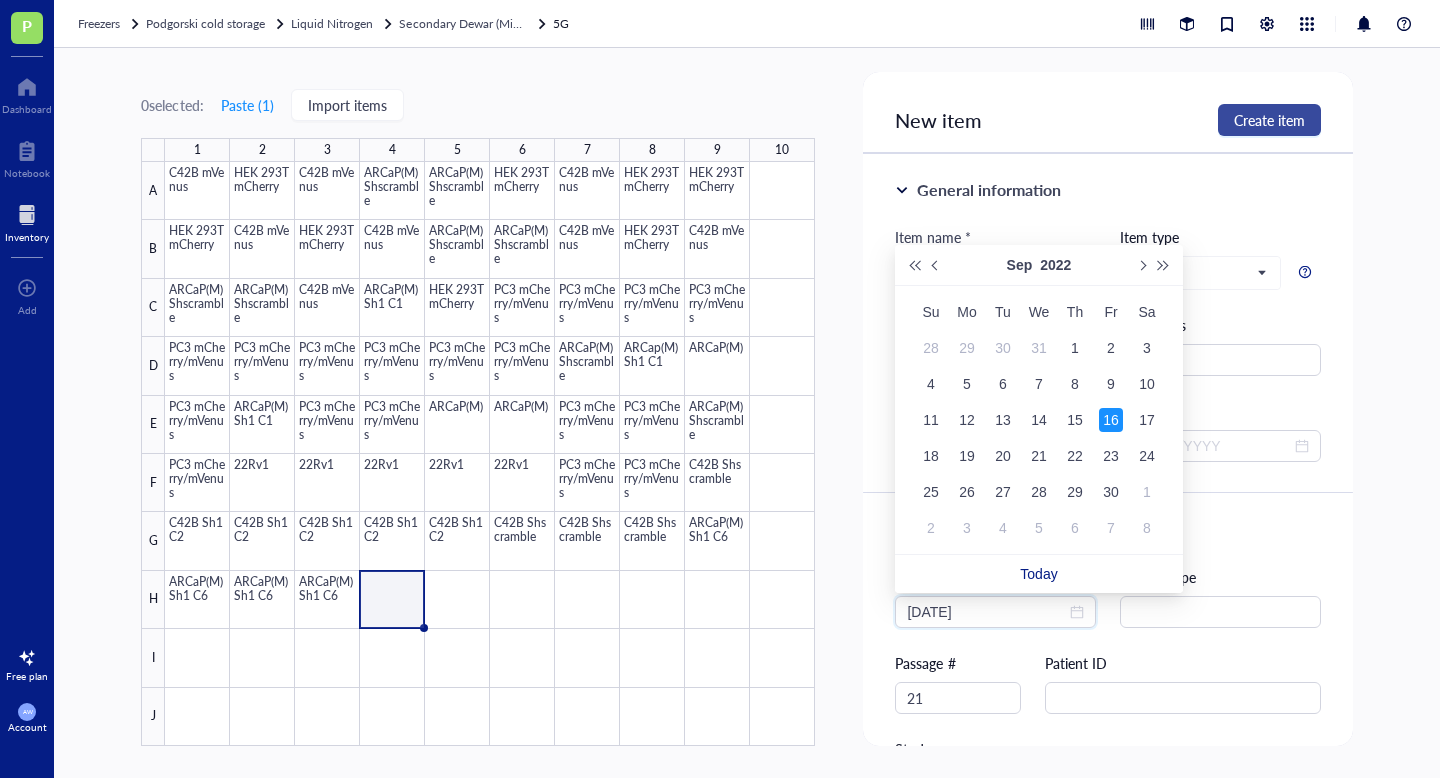 type on "2022-09-16" 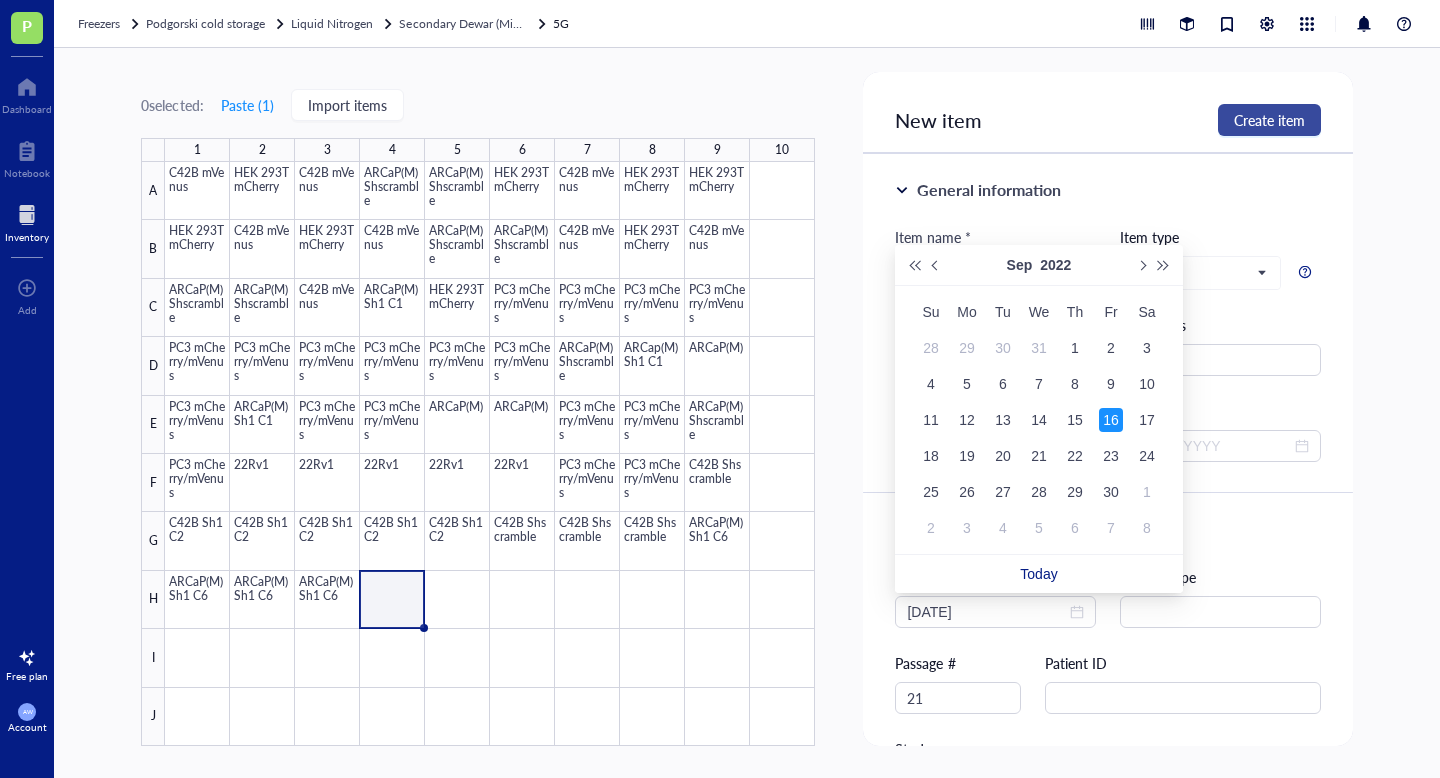 click on "Create item" at bounding box center [1269, 120] 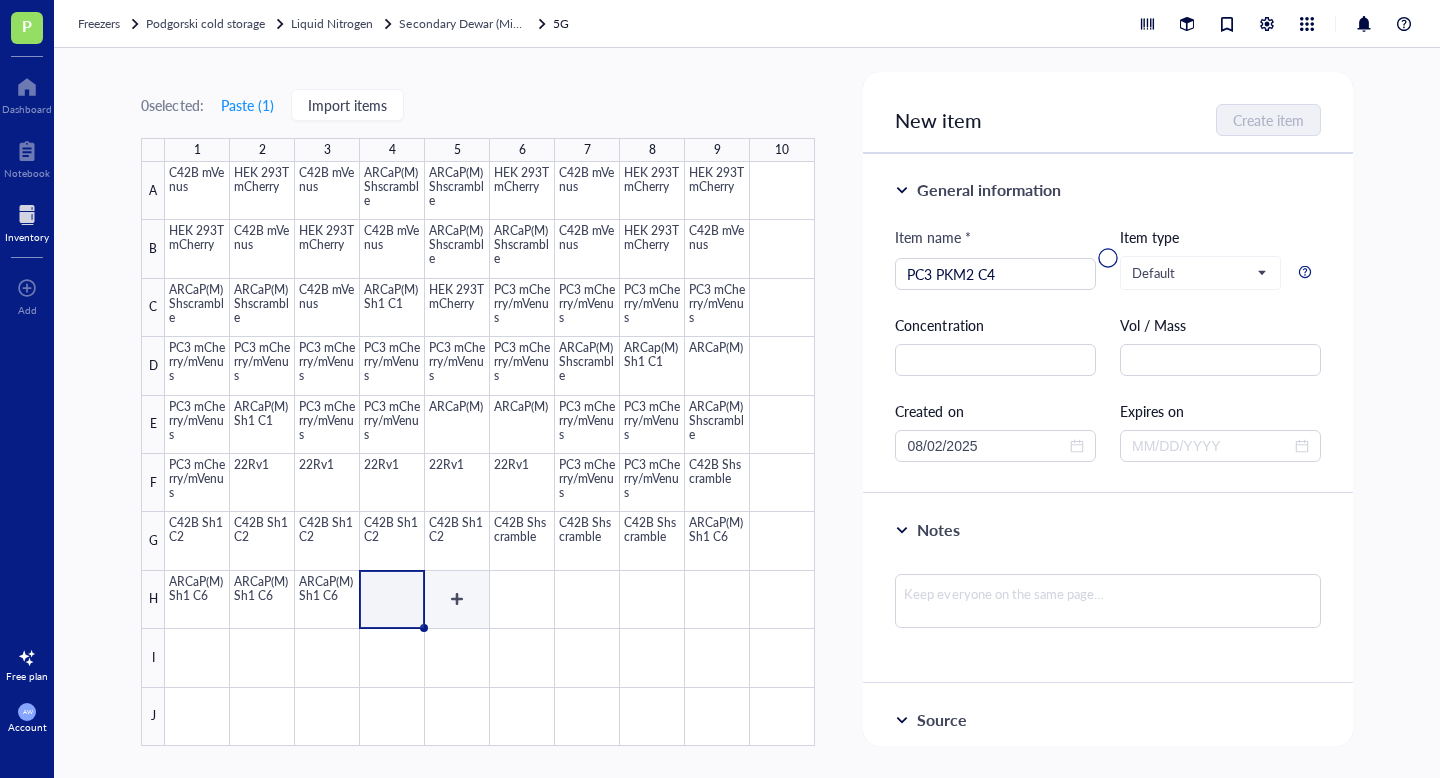 click at bounding box center (490, 454) 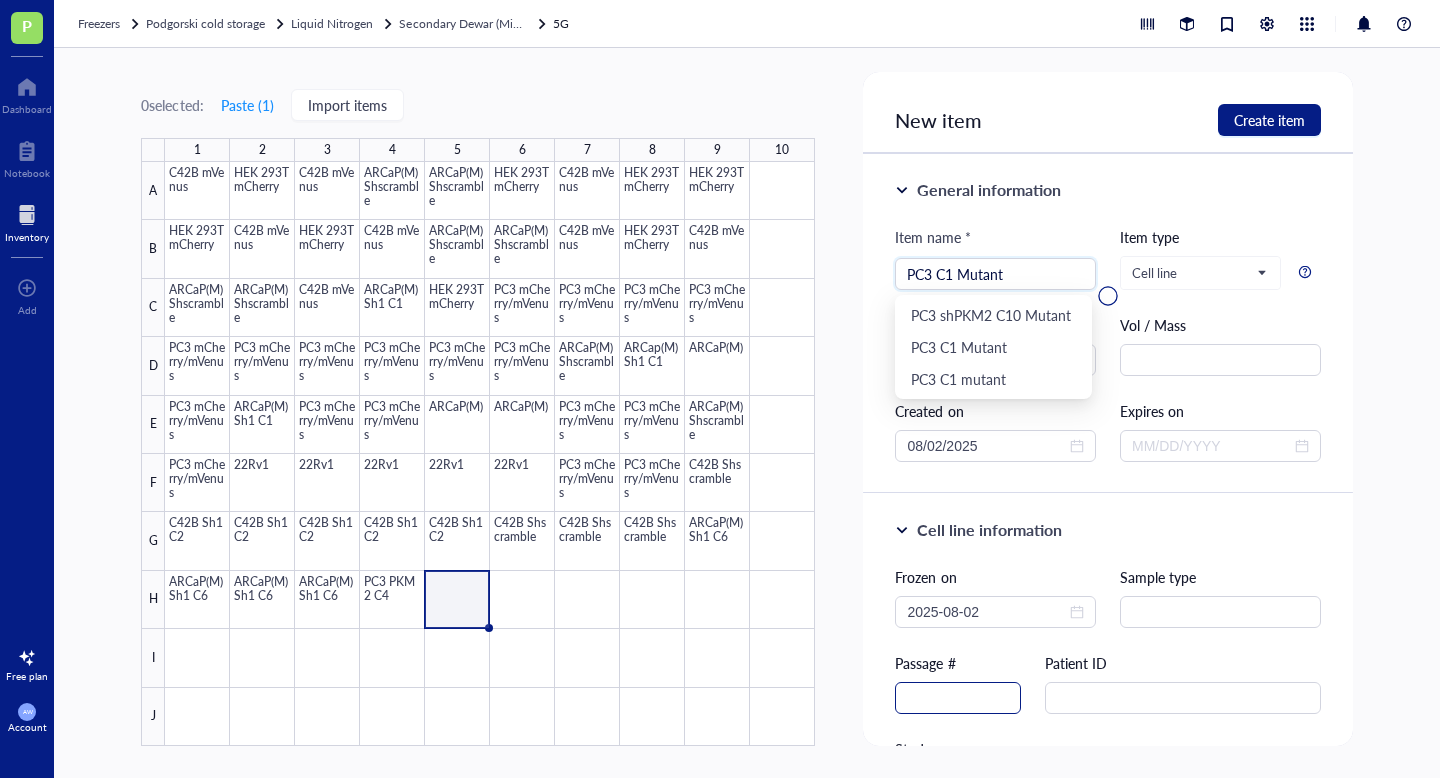 type on "PC3 C1 Mutant" 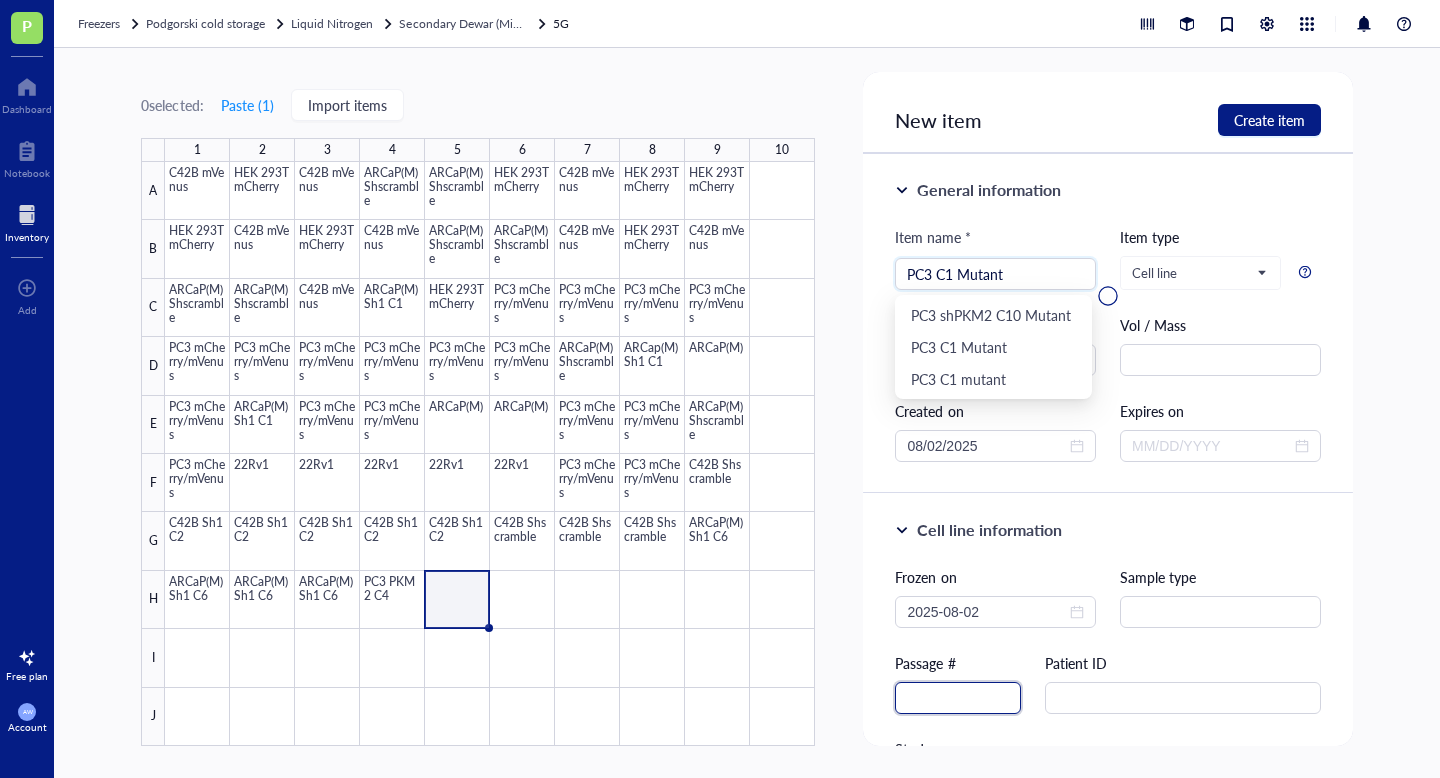 click at bounding box center (958, 698) 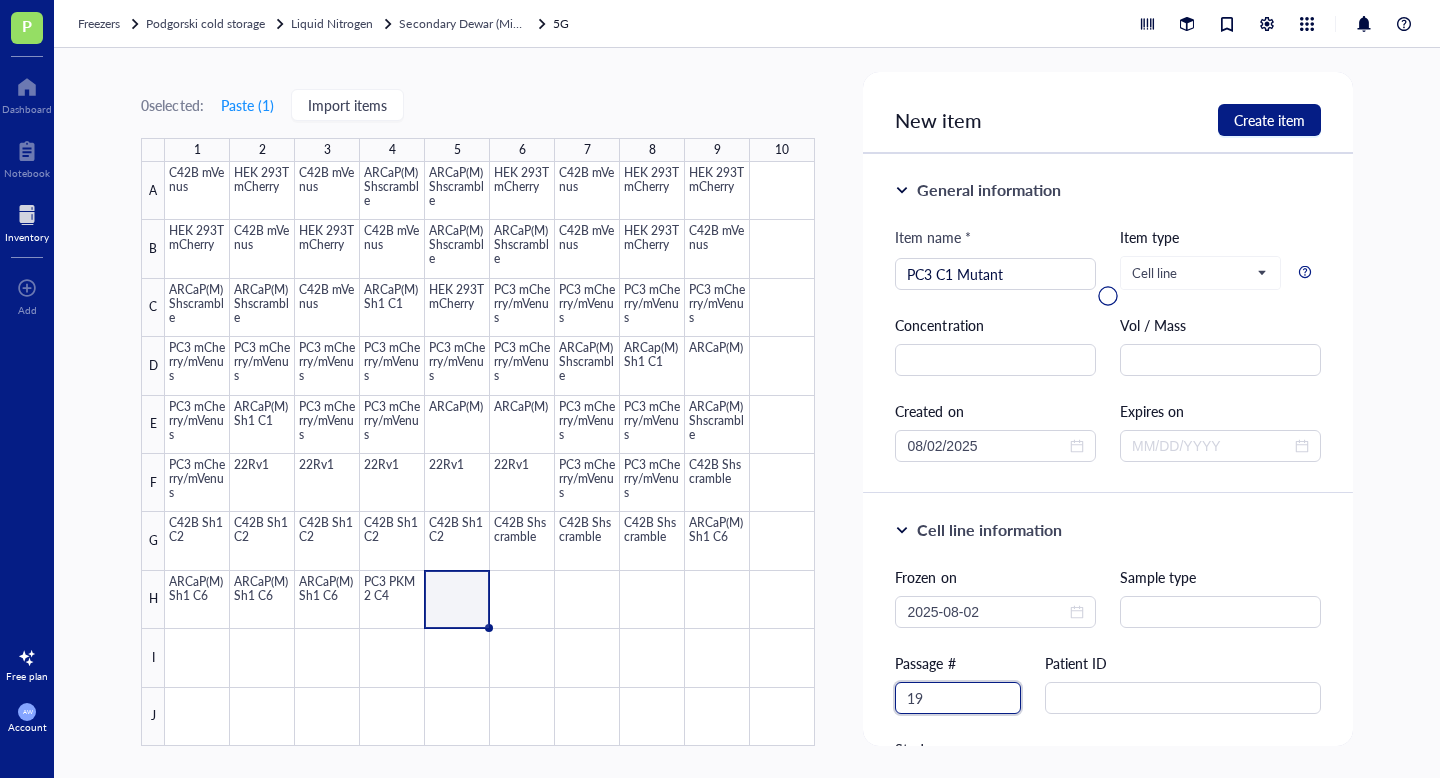type on "19" 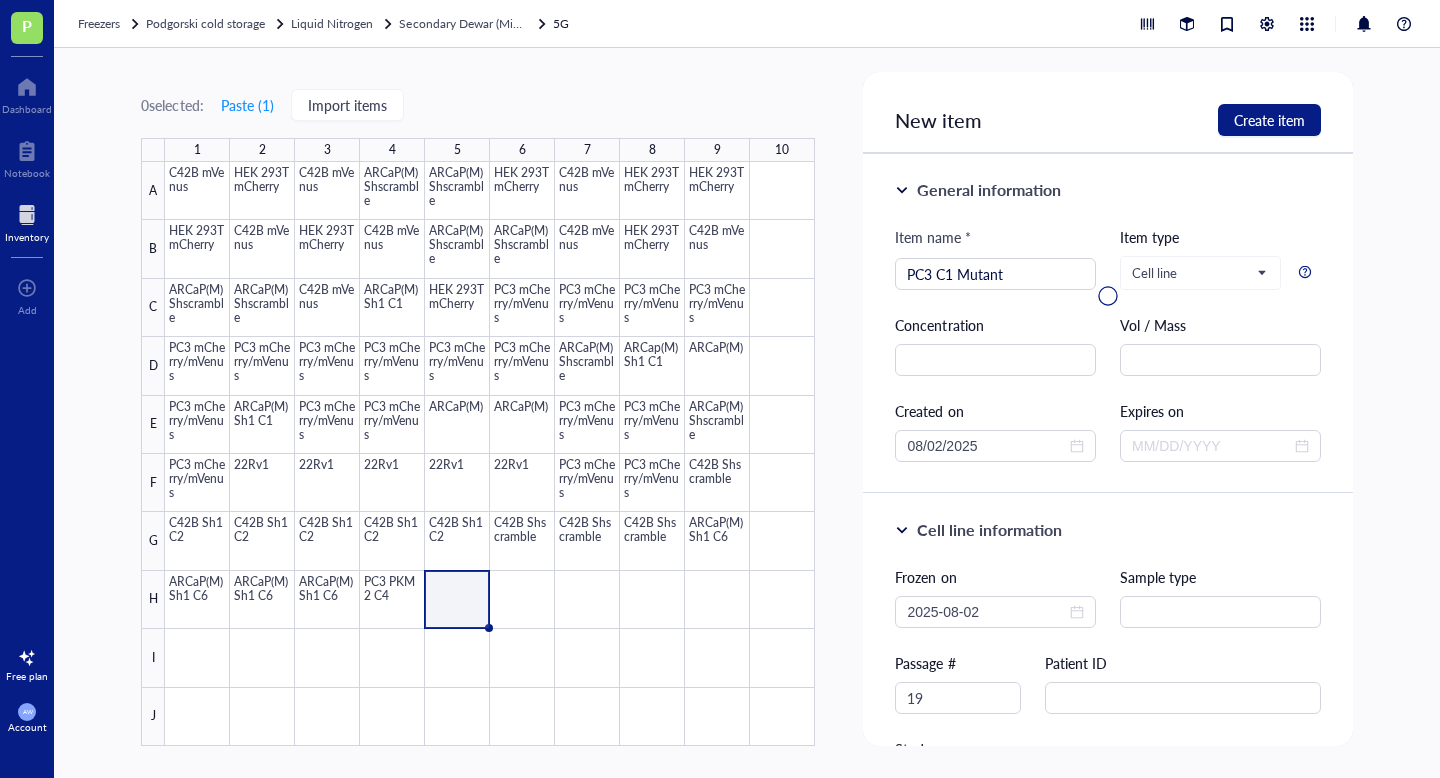 click at bounding box center [1107, 296] 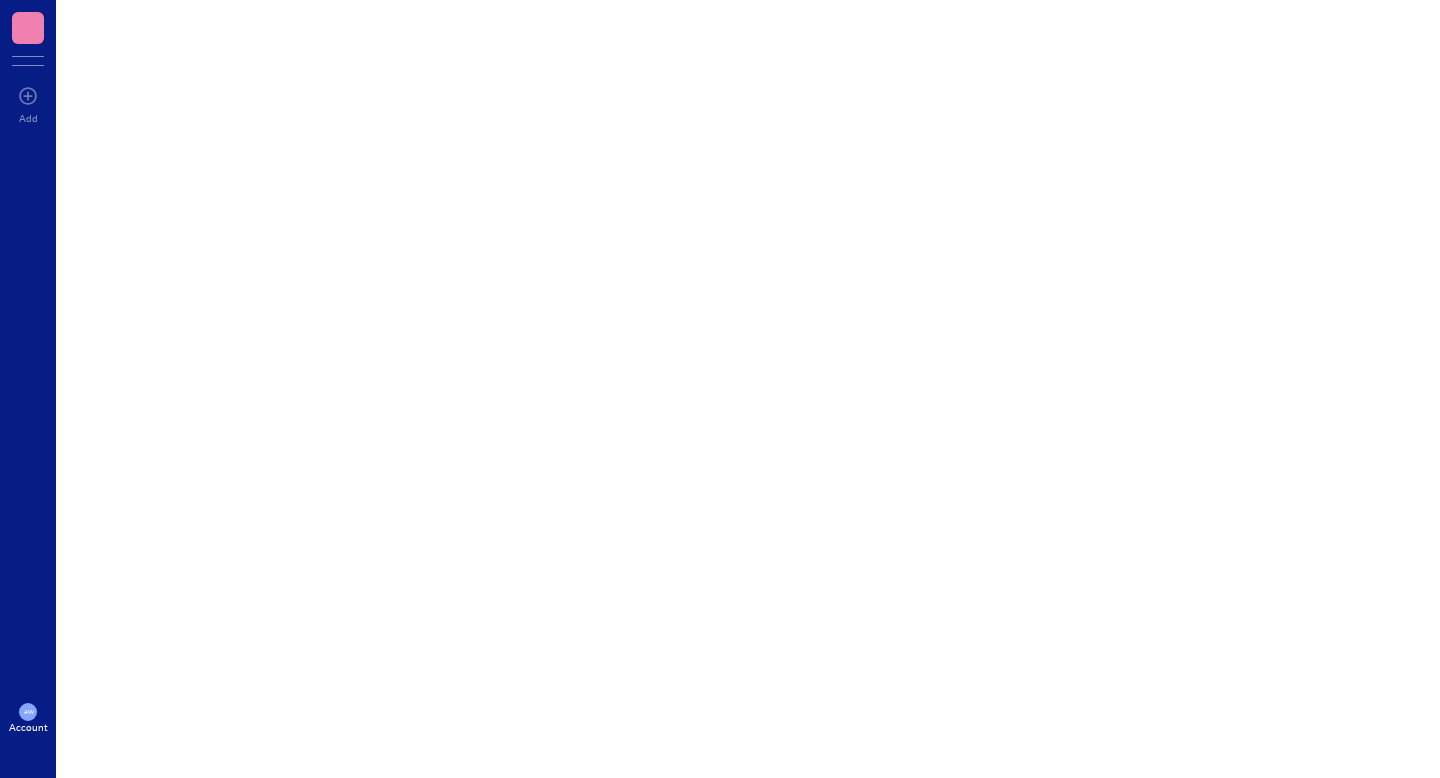 scroll, scrollTop: 0, scrollLeft: 0, axis: both 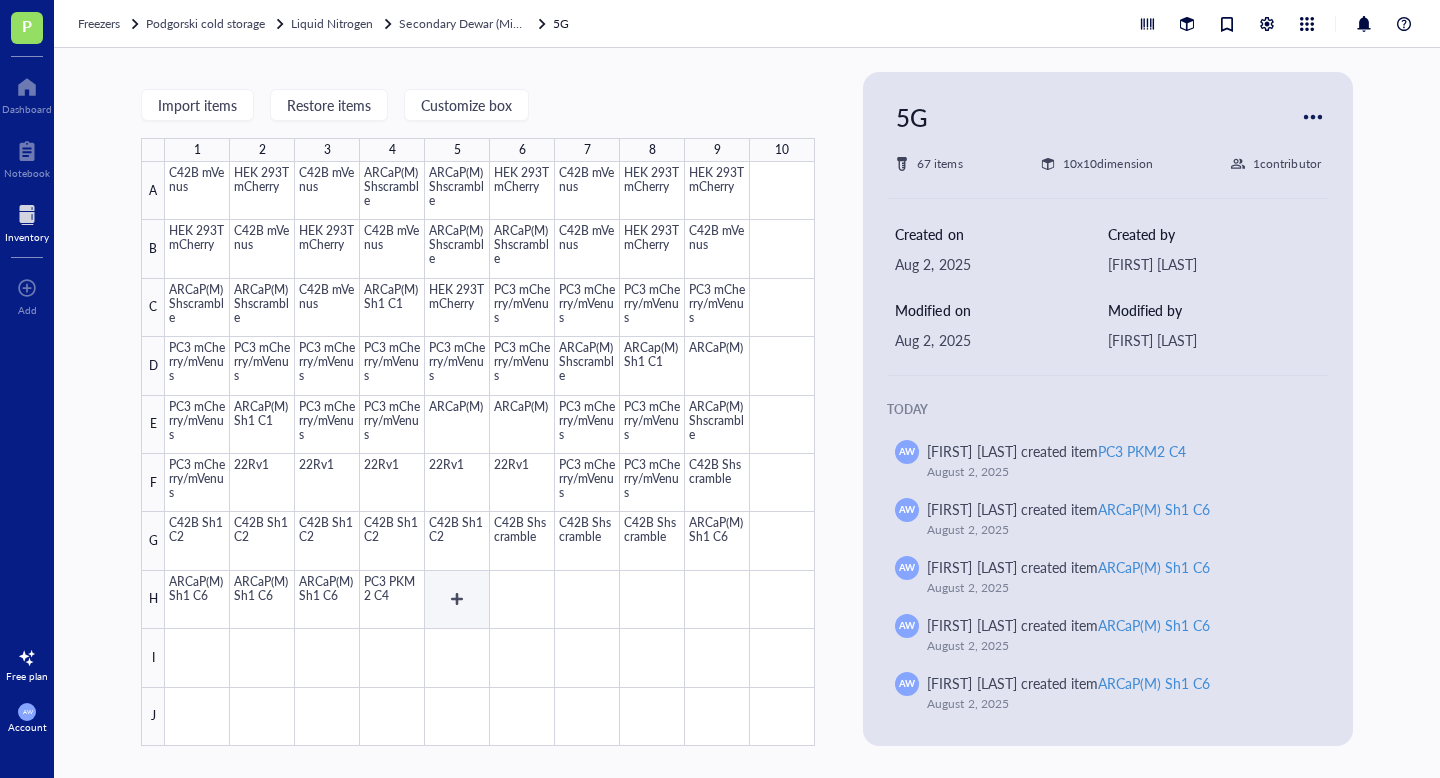 click at bounding box center [490, 454] 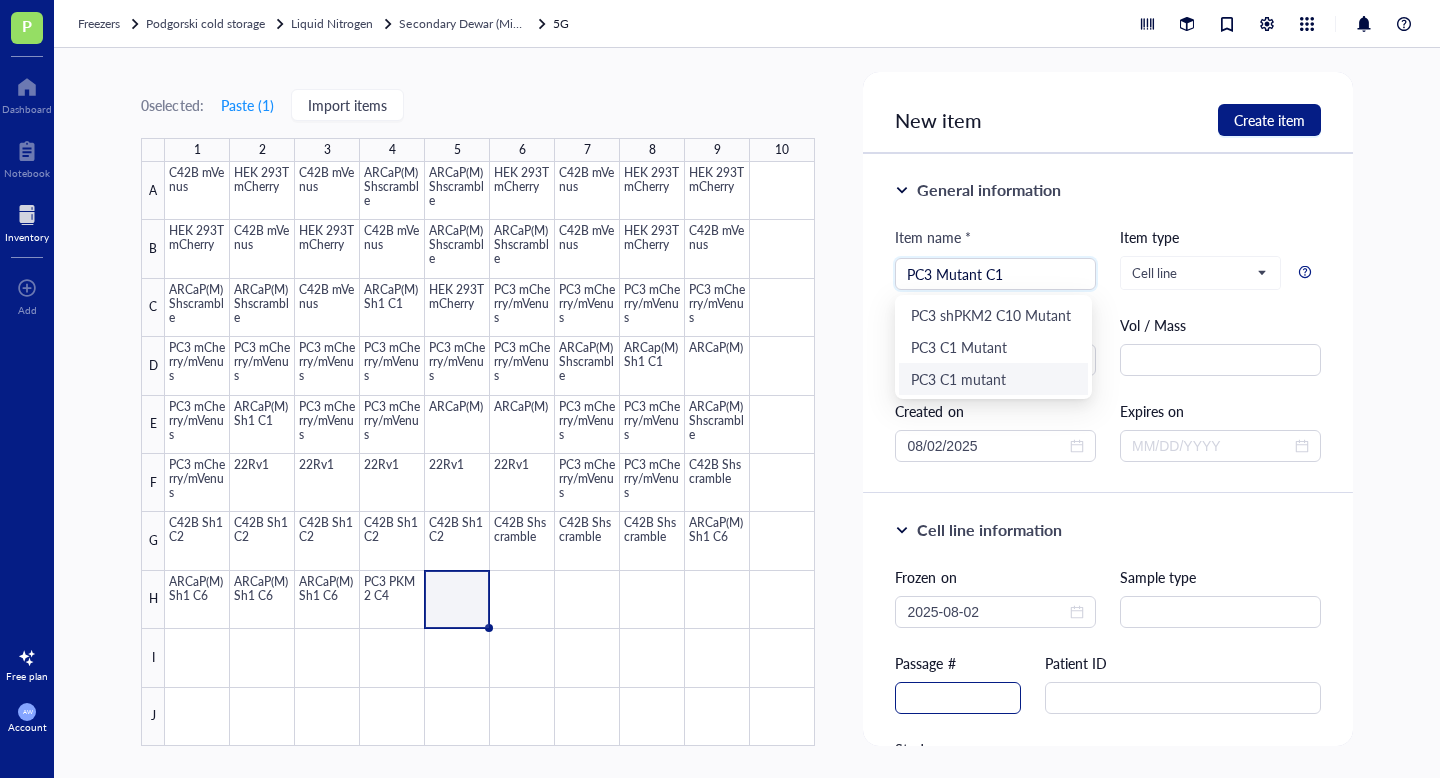 type on "PC3 Mutant C1" 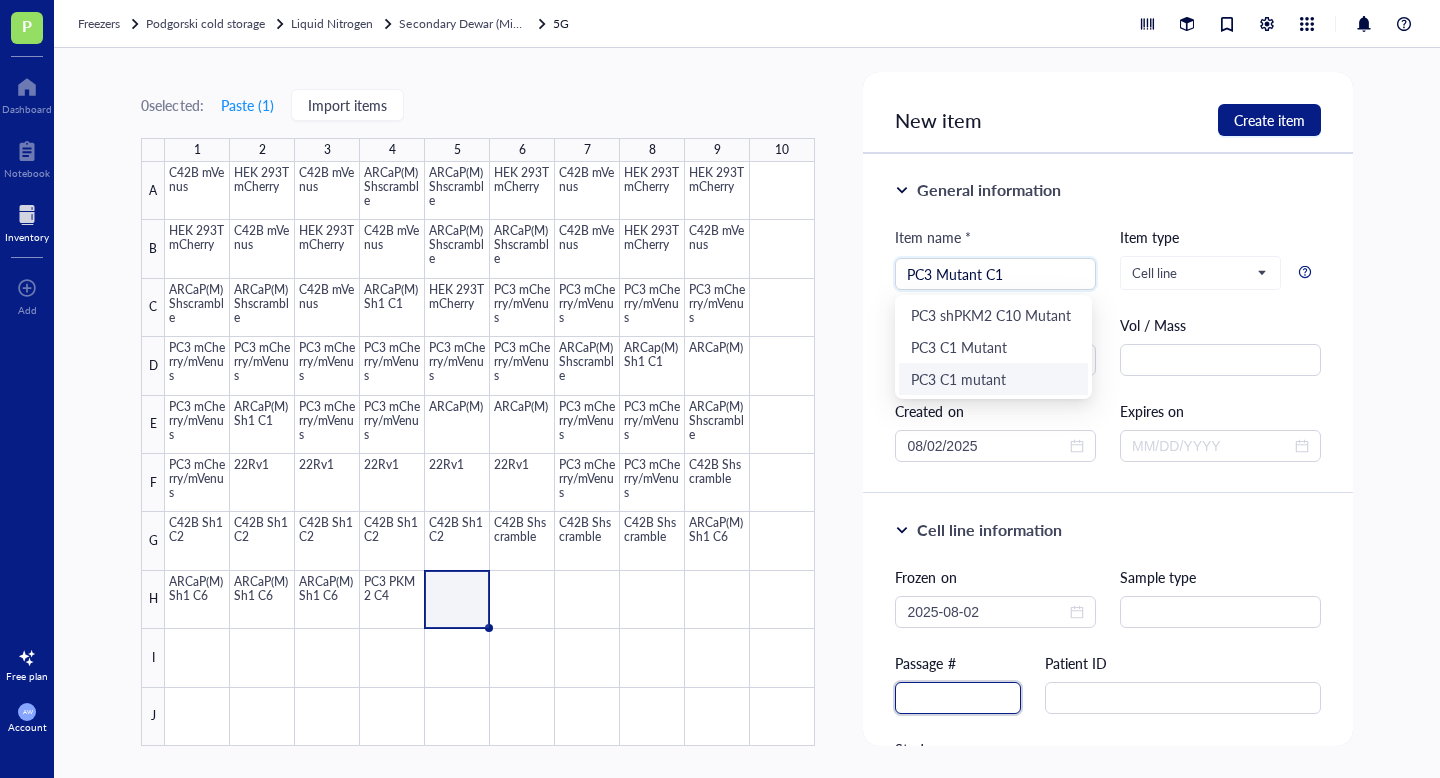 click at bounding box center (958, 698) 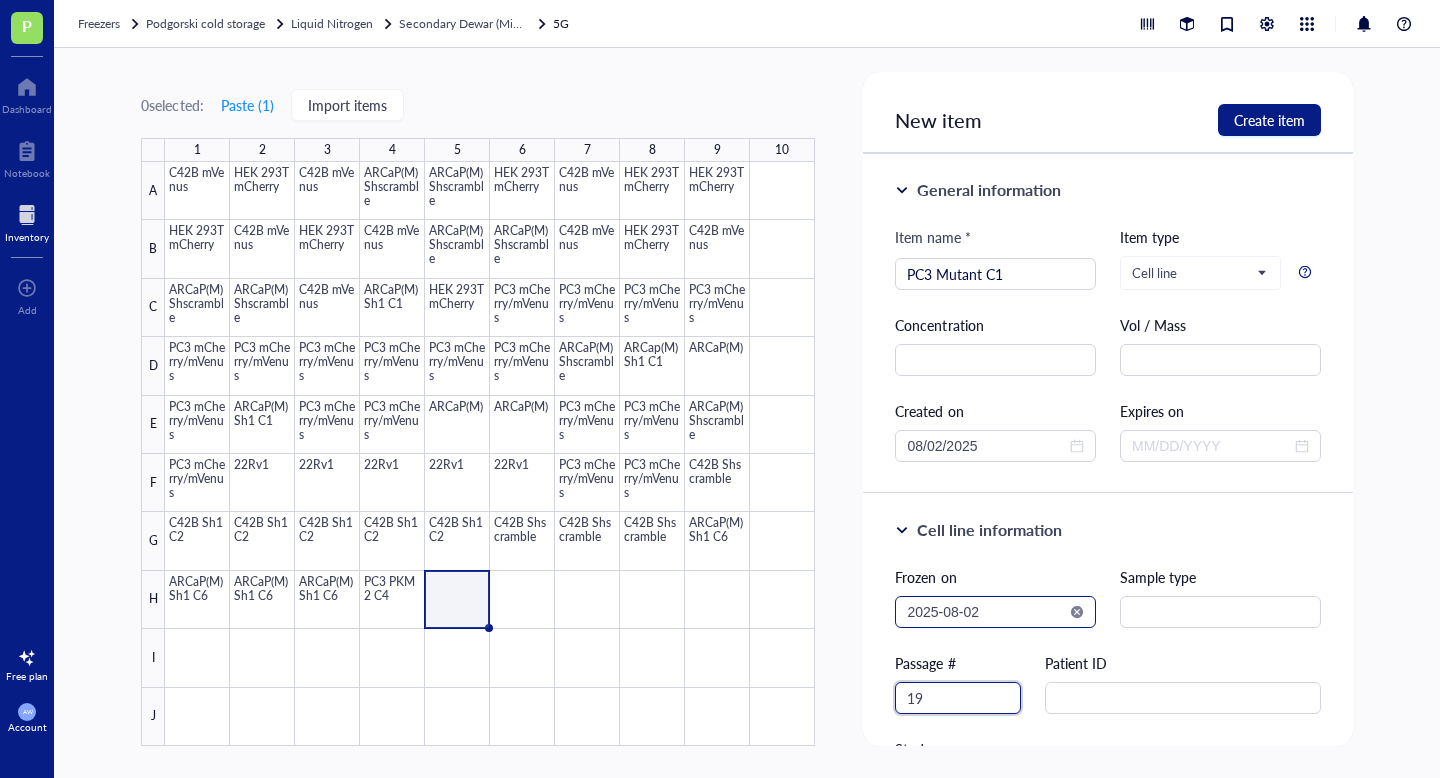 type on "19" 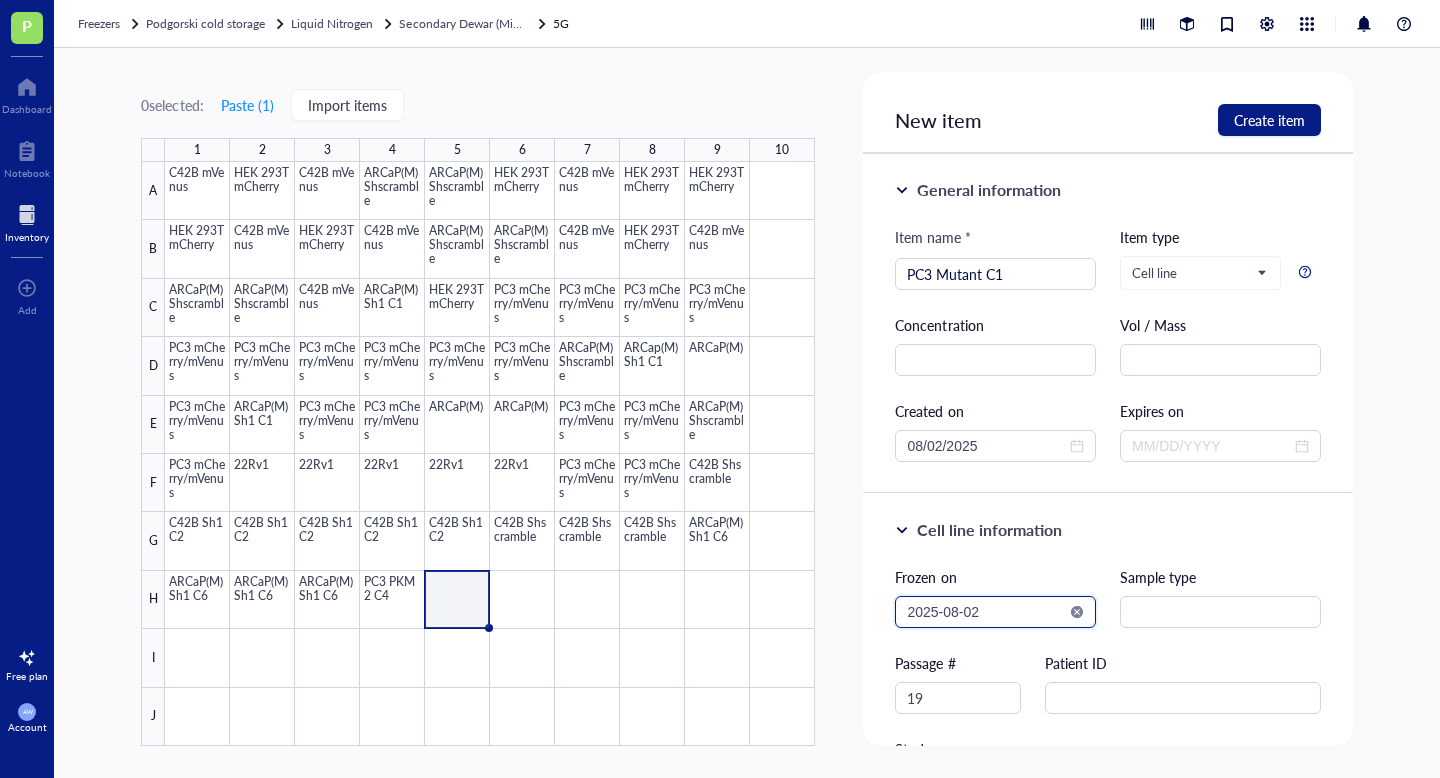 click on "2025-08-02" at bounding box center (986, 612) 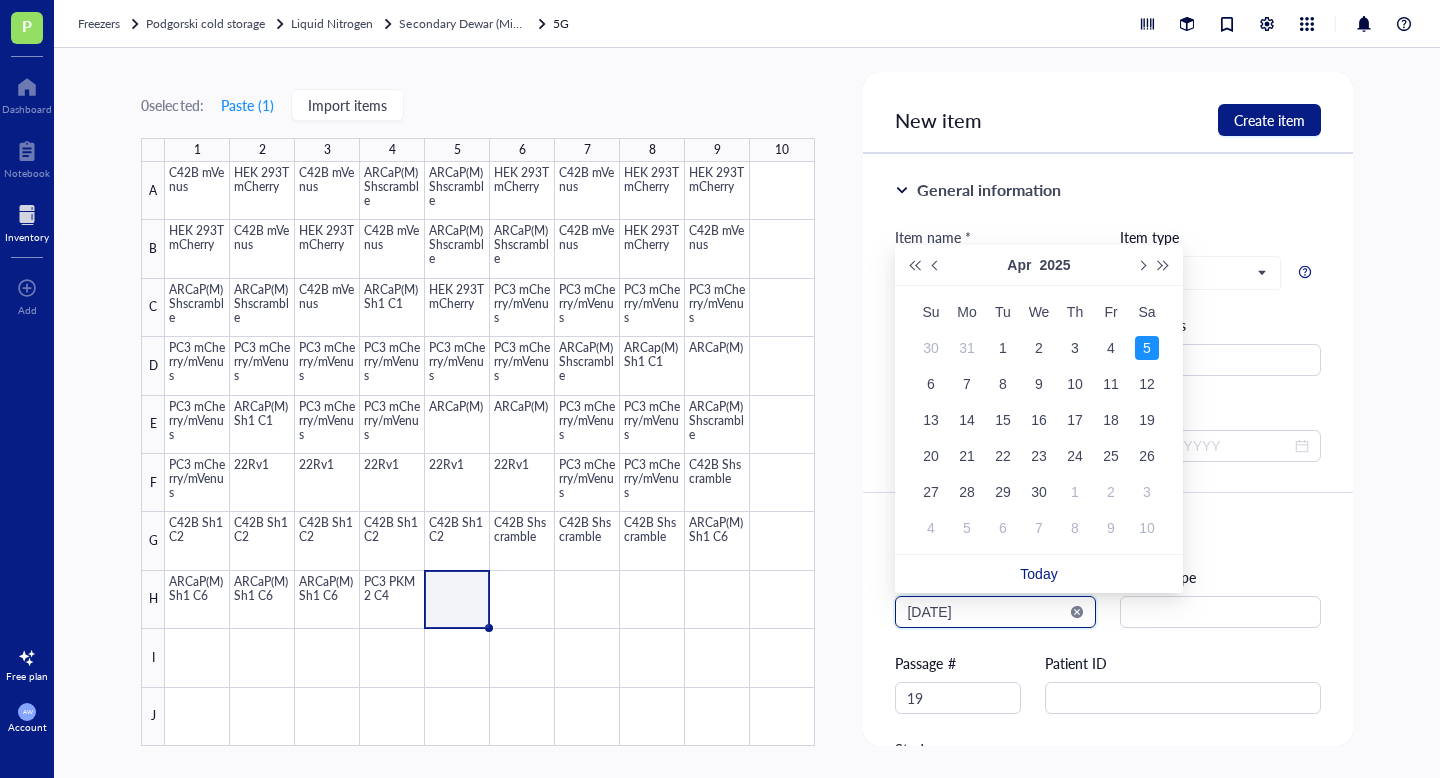 click on "[DATE]" at bounding box center (986, 612) 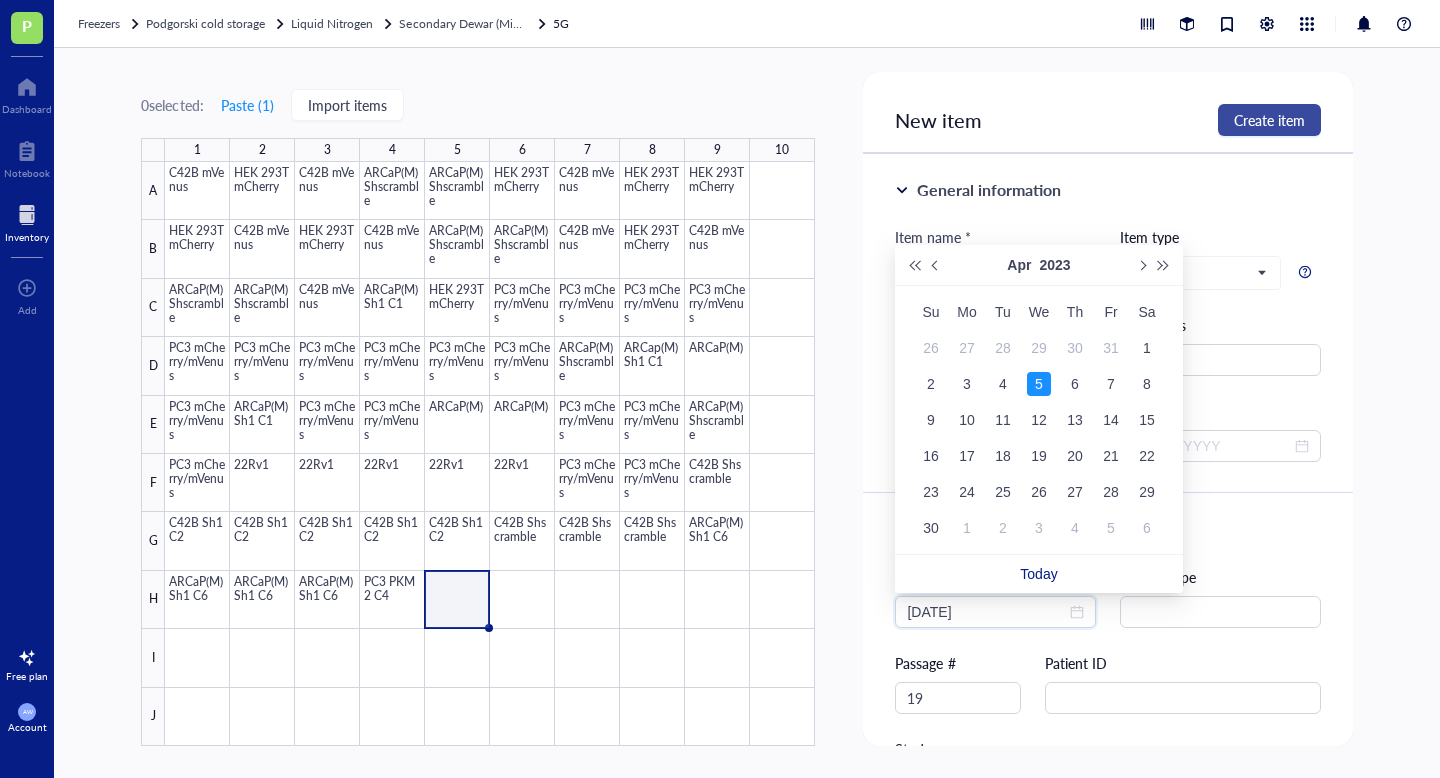 type on "[DATE]" 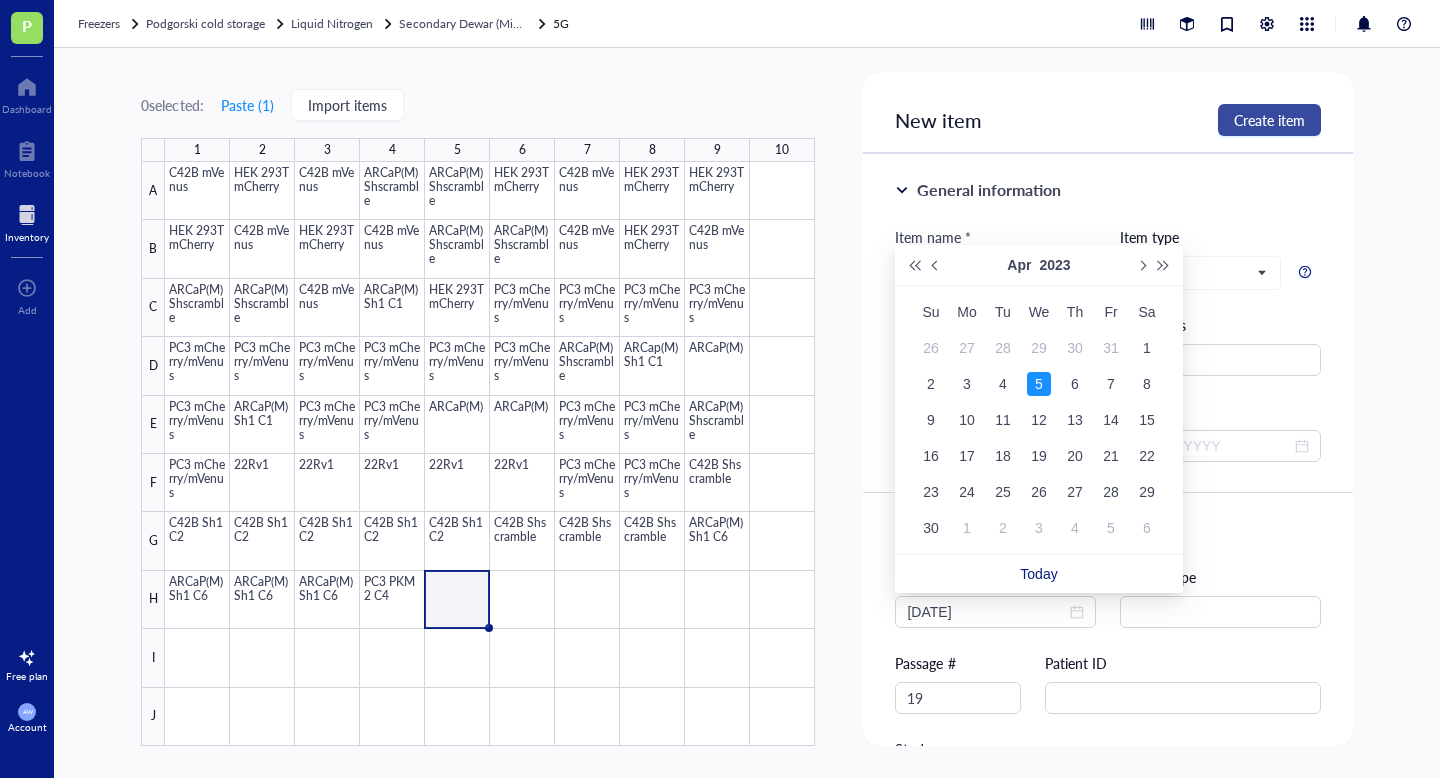 click on "Create item" at bounding box center (1269, 120) 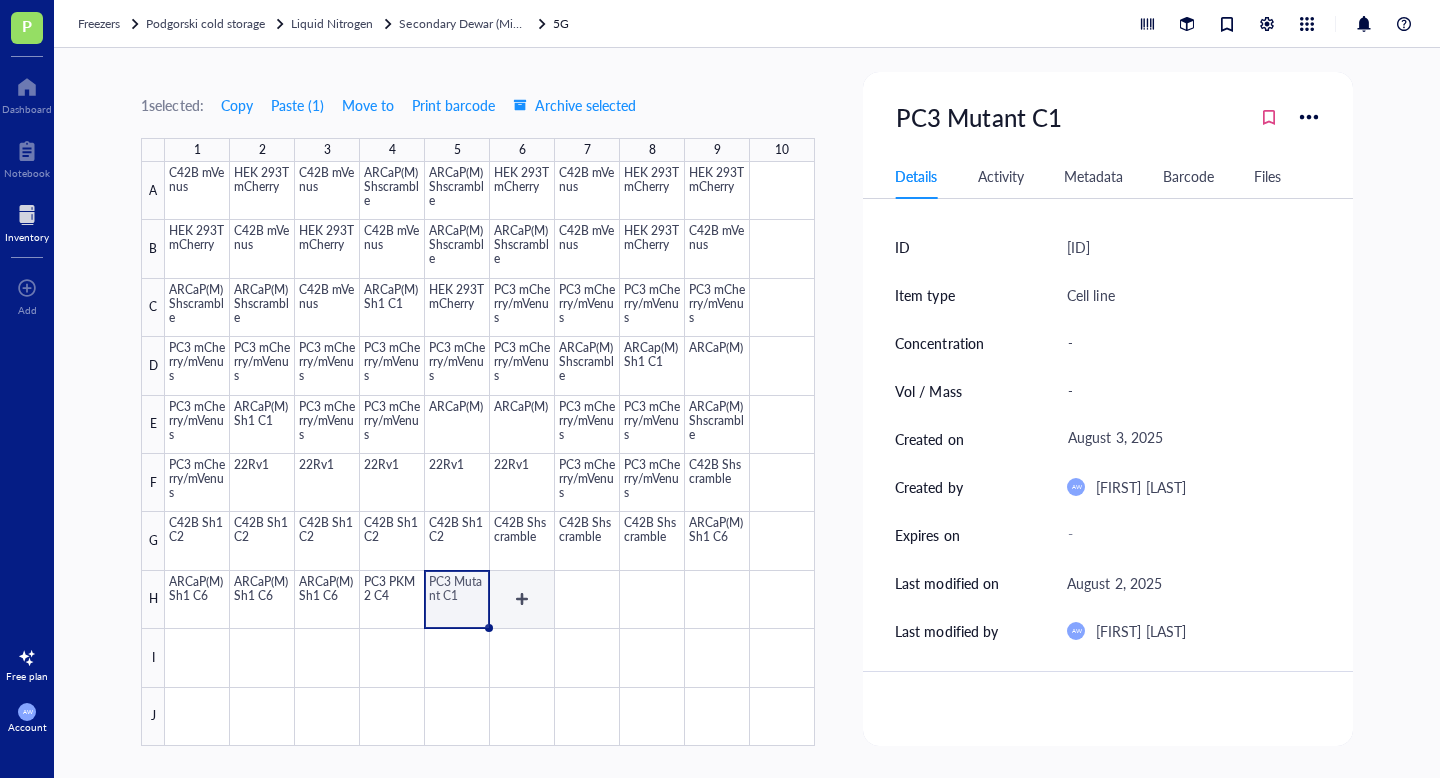 click at bounding box center [490, 454] 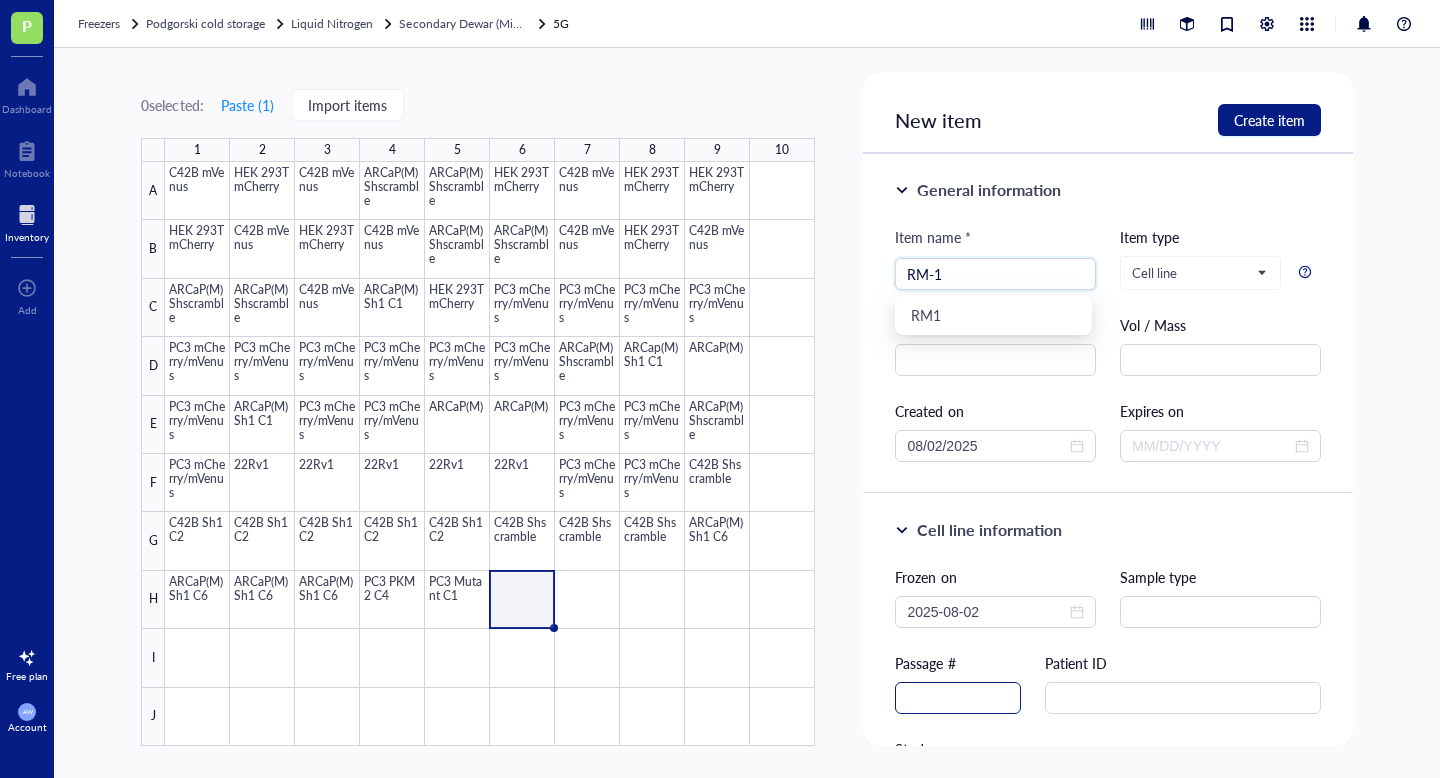 type on "RM-1" 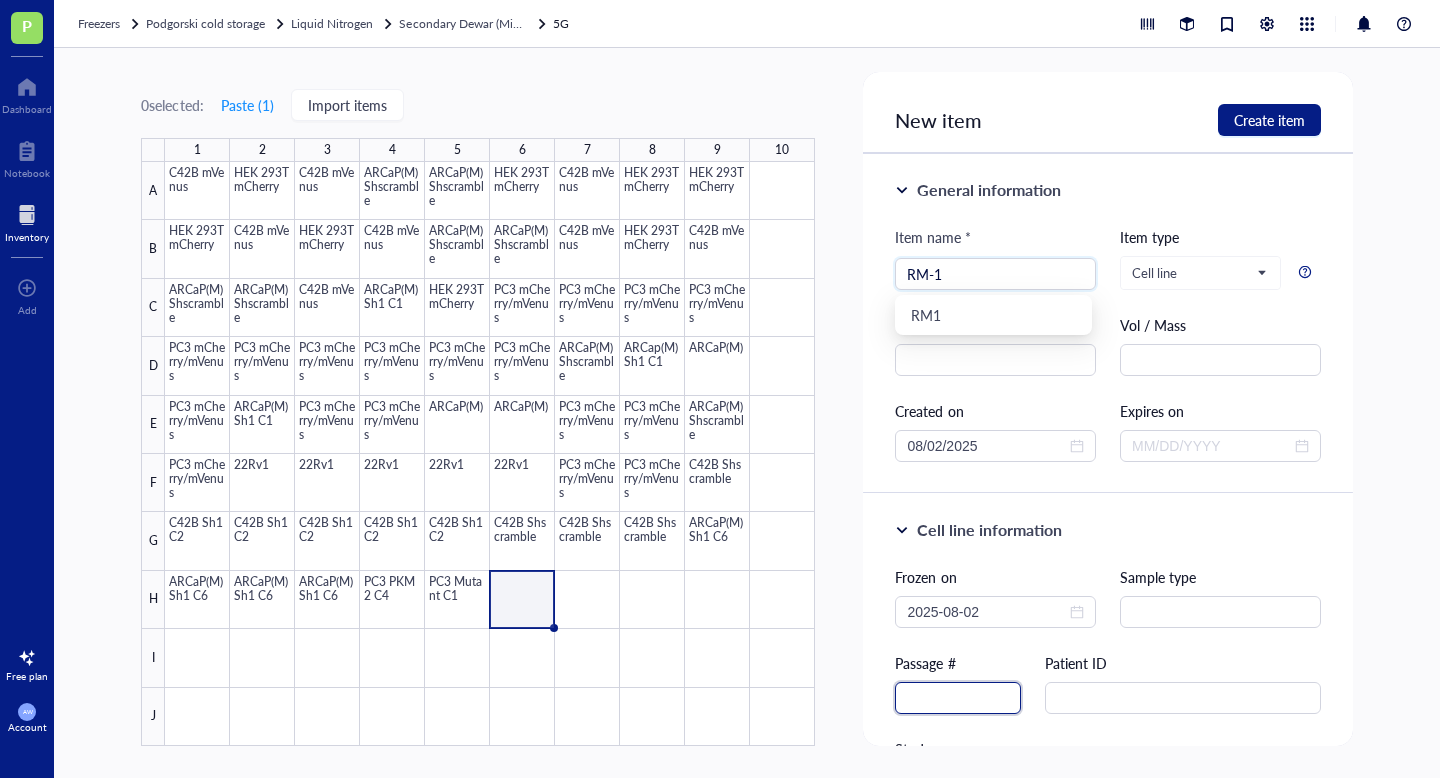 click at bounding box center [958, 698] 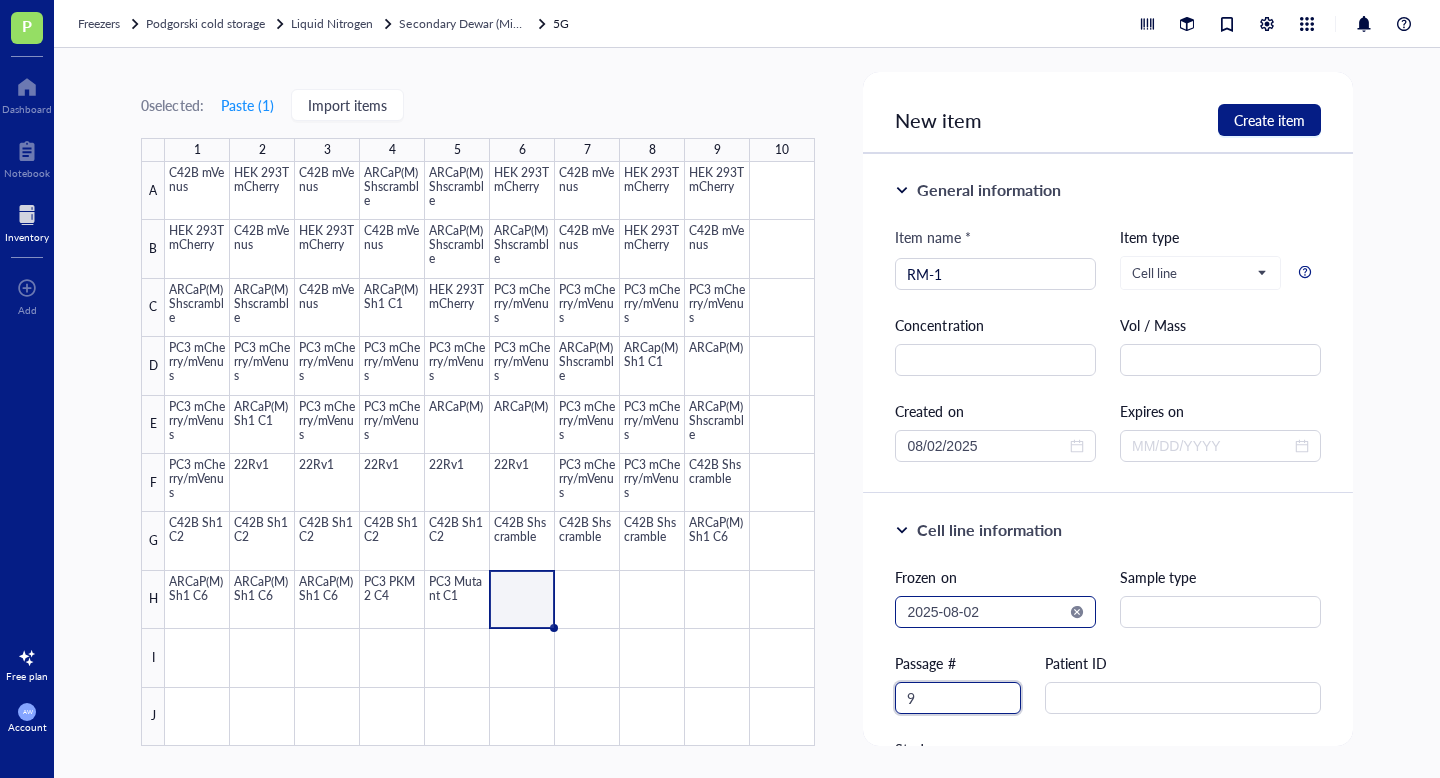 type on "9" 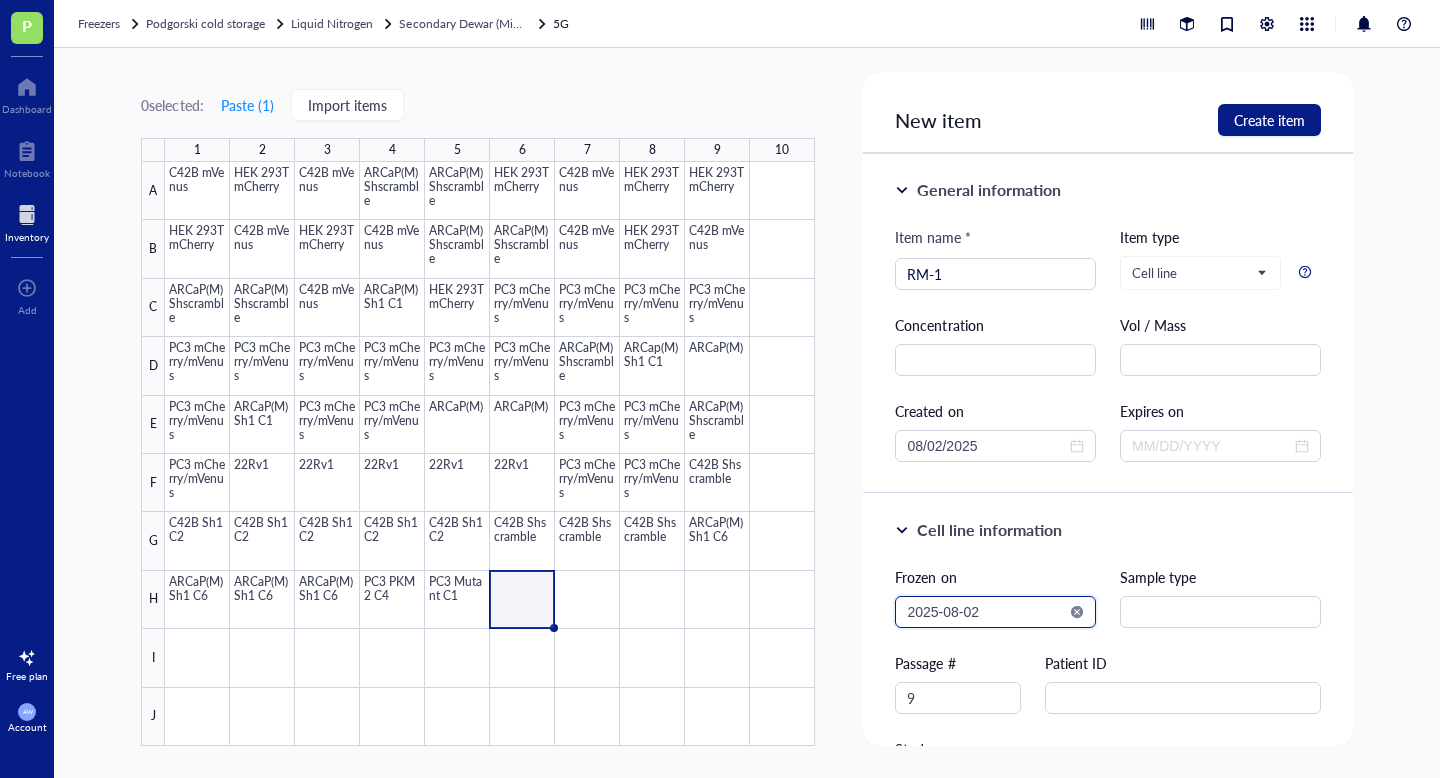 click on "2025-08-02" at bounding box center [986, 612] 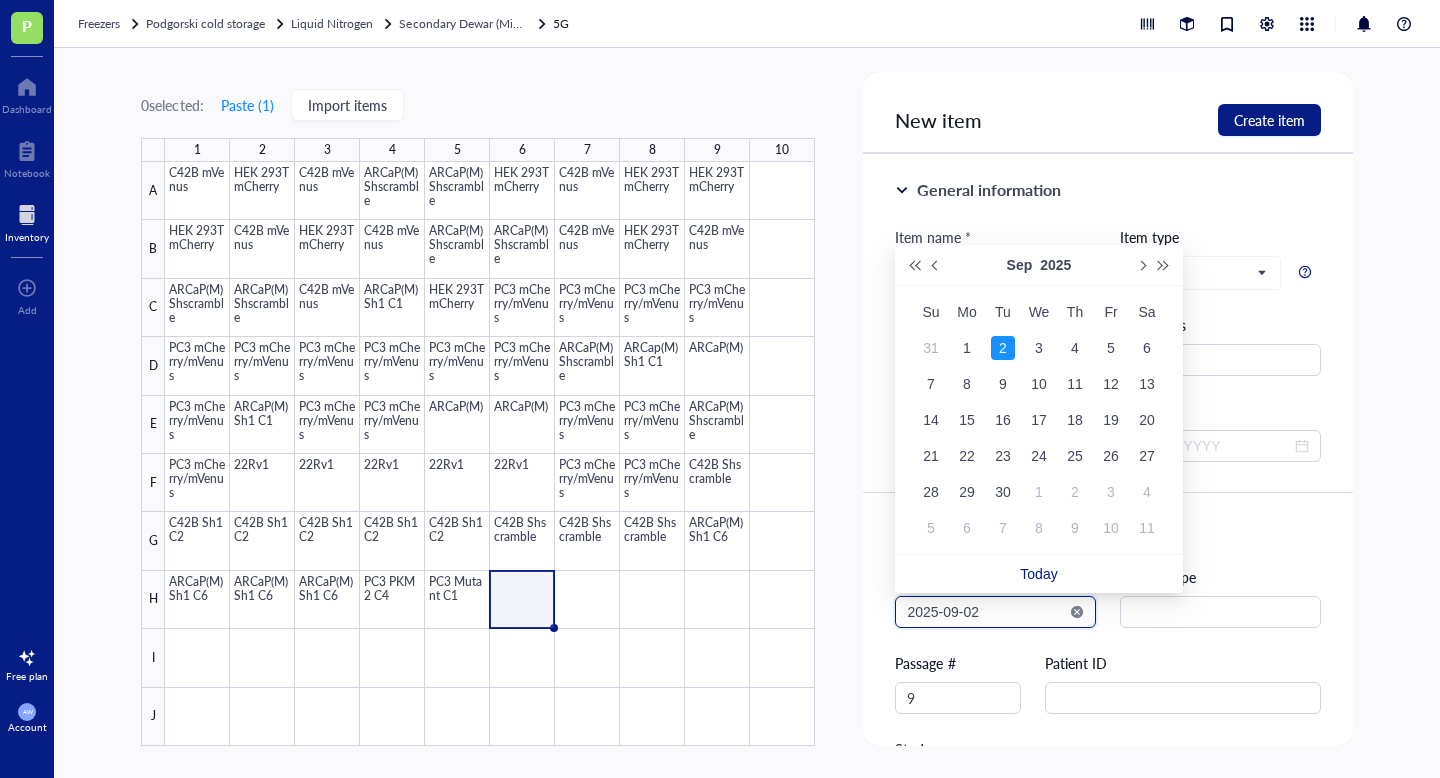 click on "2025-09-02" at bounding box center (986, 612) 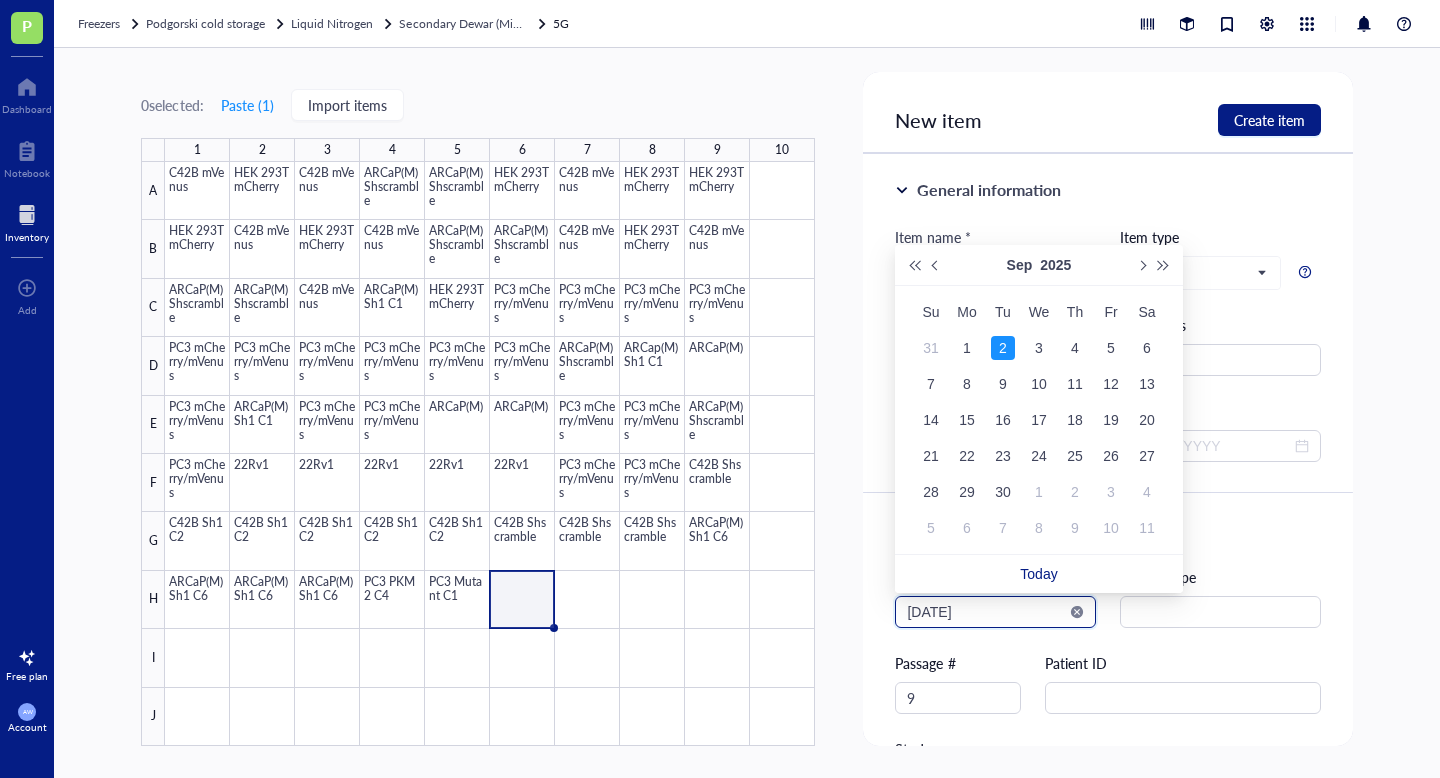 click on "[DATE]" at bounding box center [986, 612] 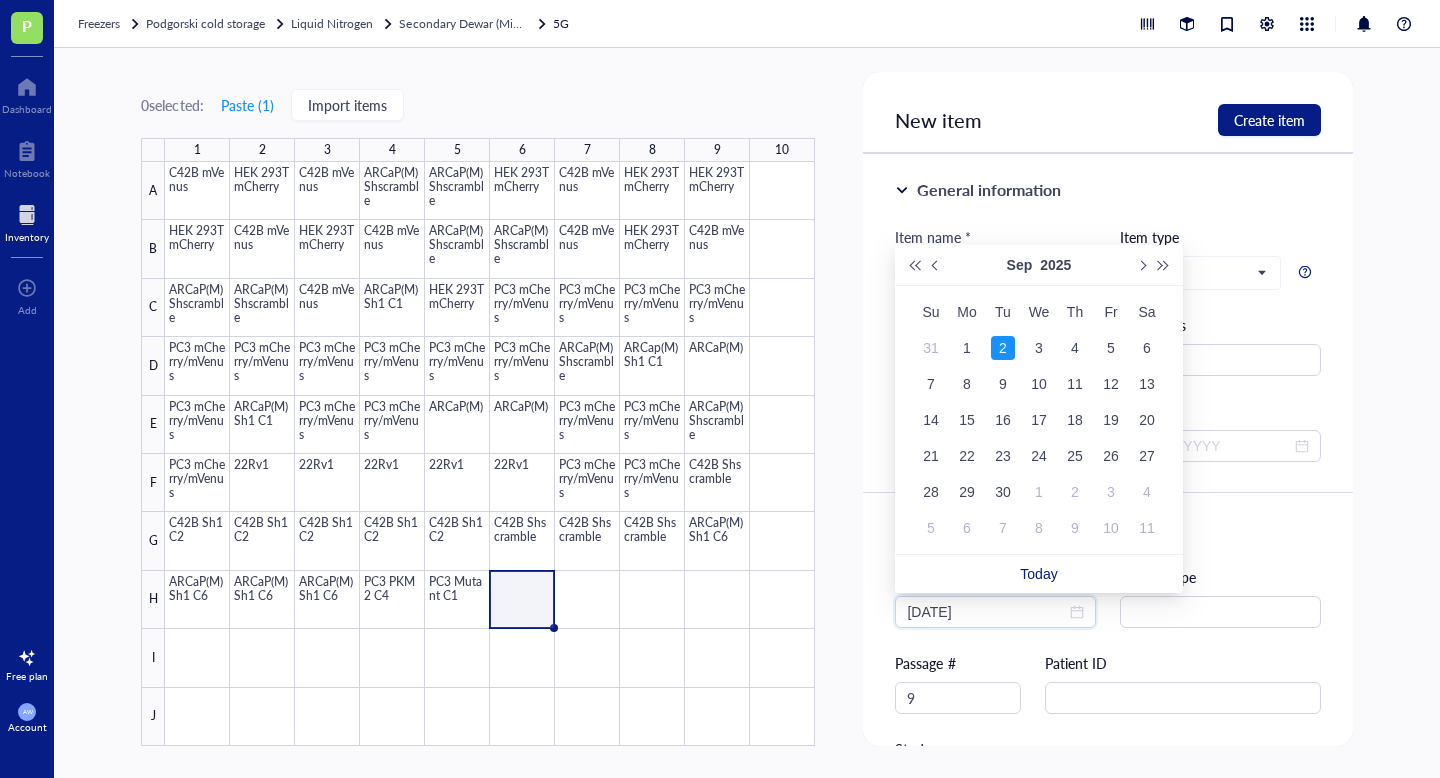 type on "2025-09-02" 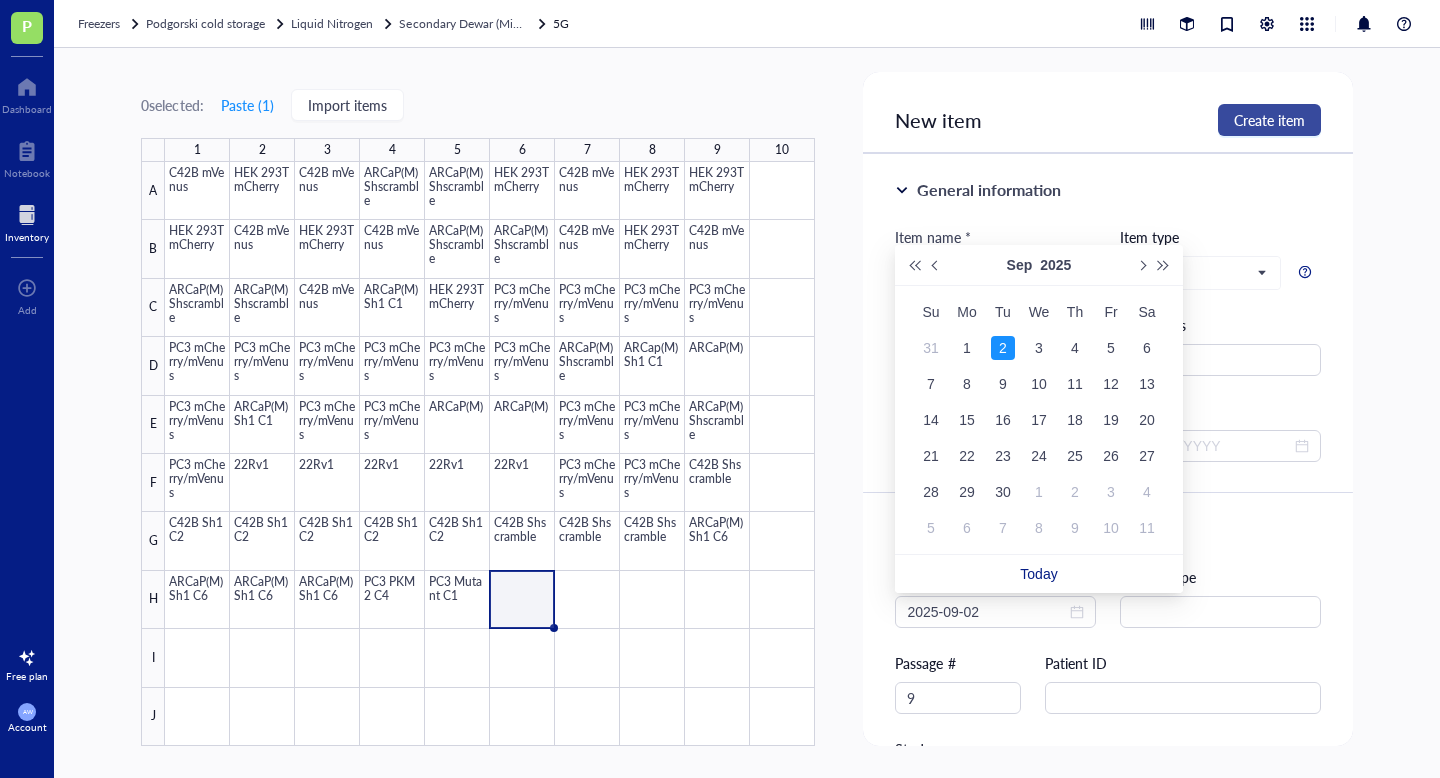 click on "Create item" at bounding box center (1269, 120) 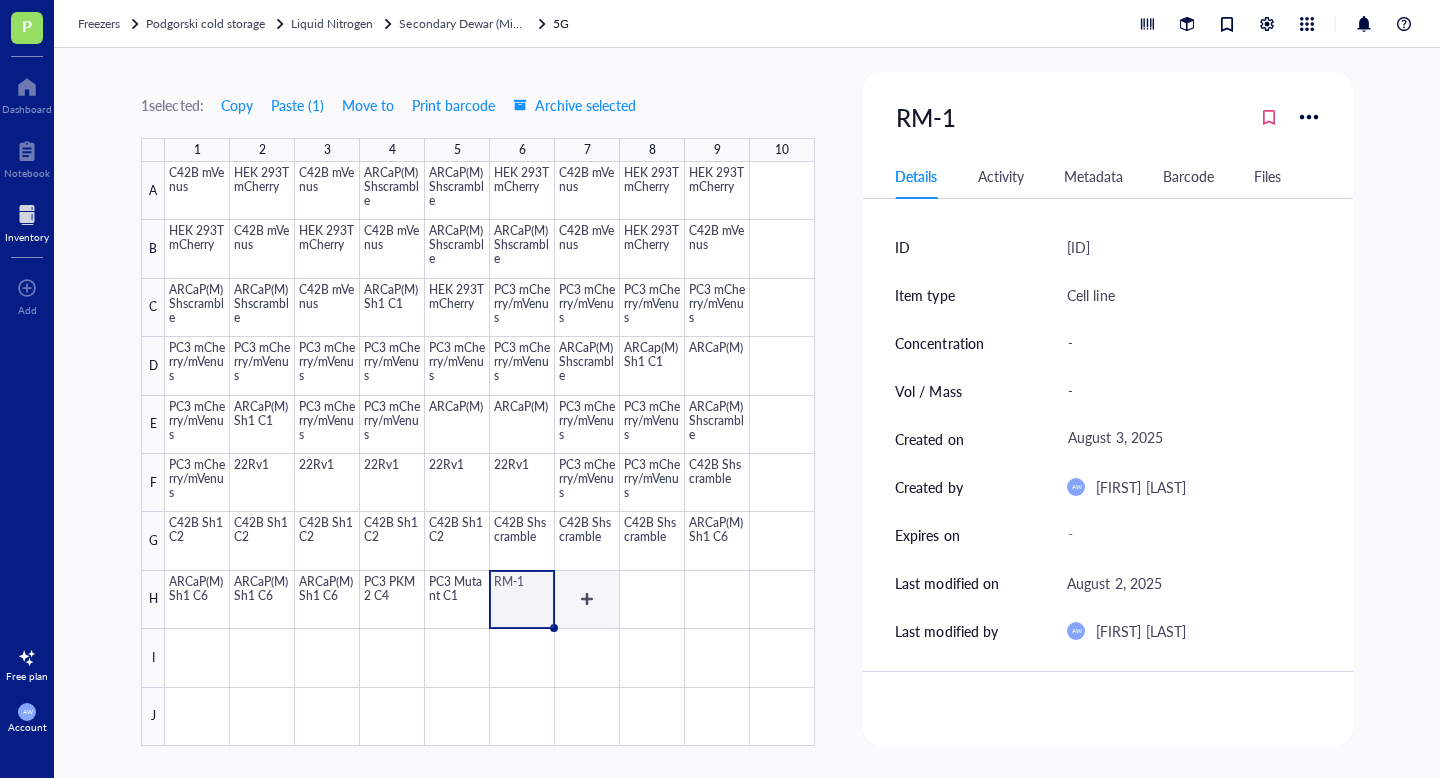 click at bounding box center (490, 454) 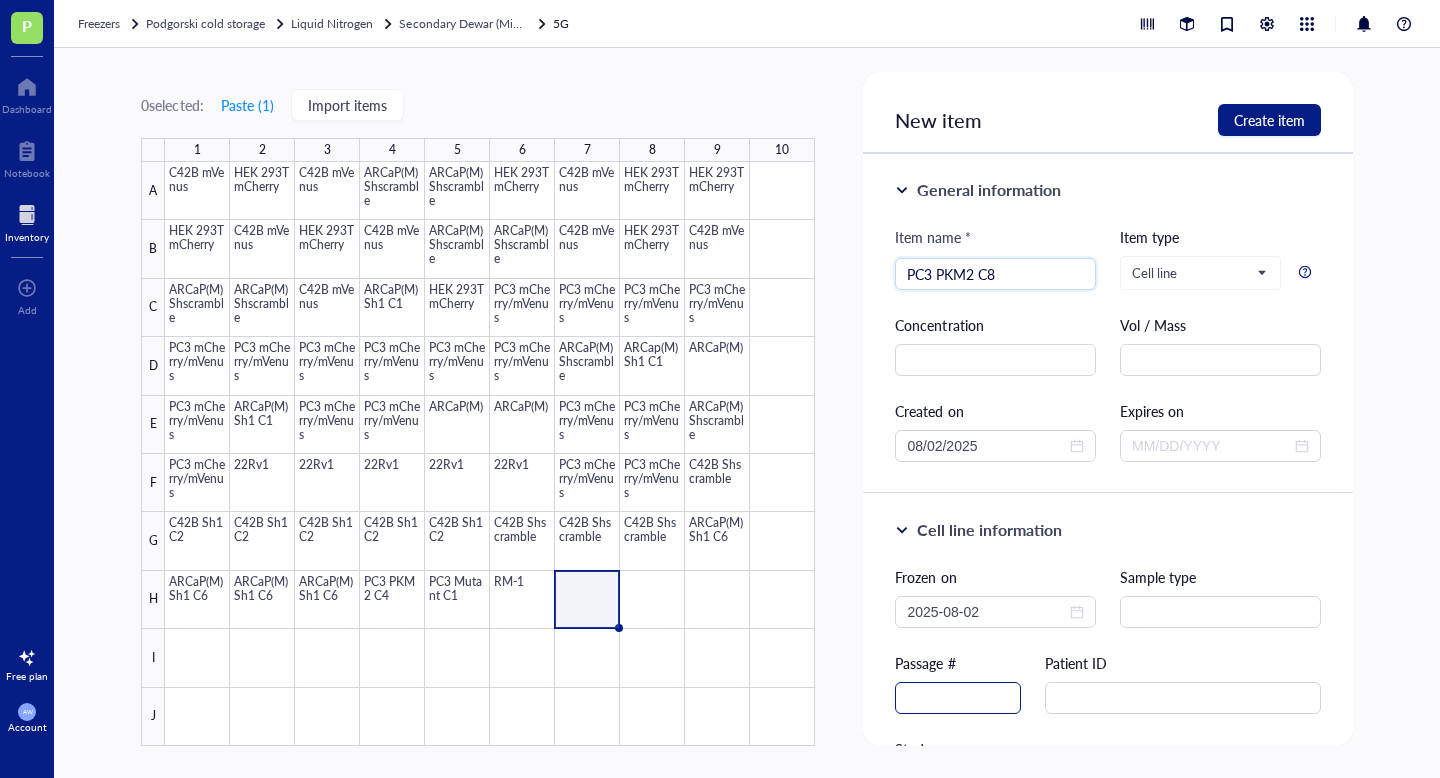 type on "PC3 PKM2 C8" 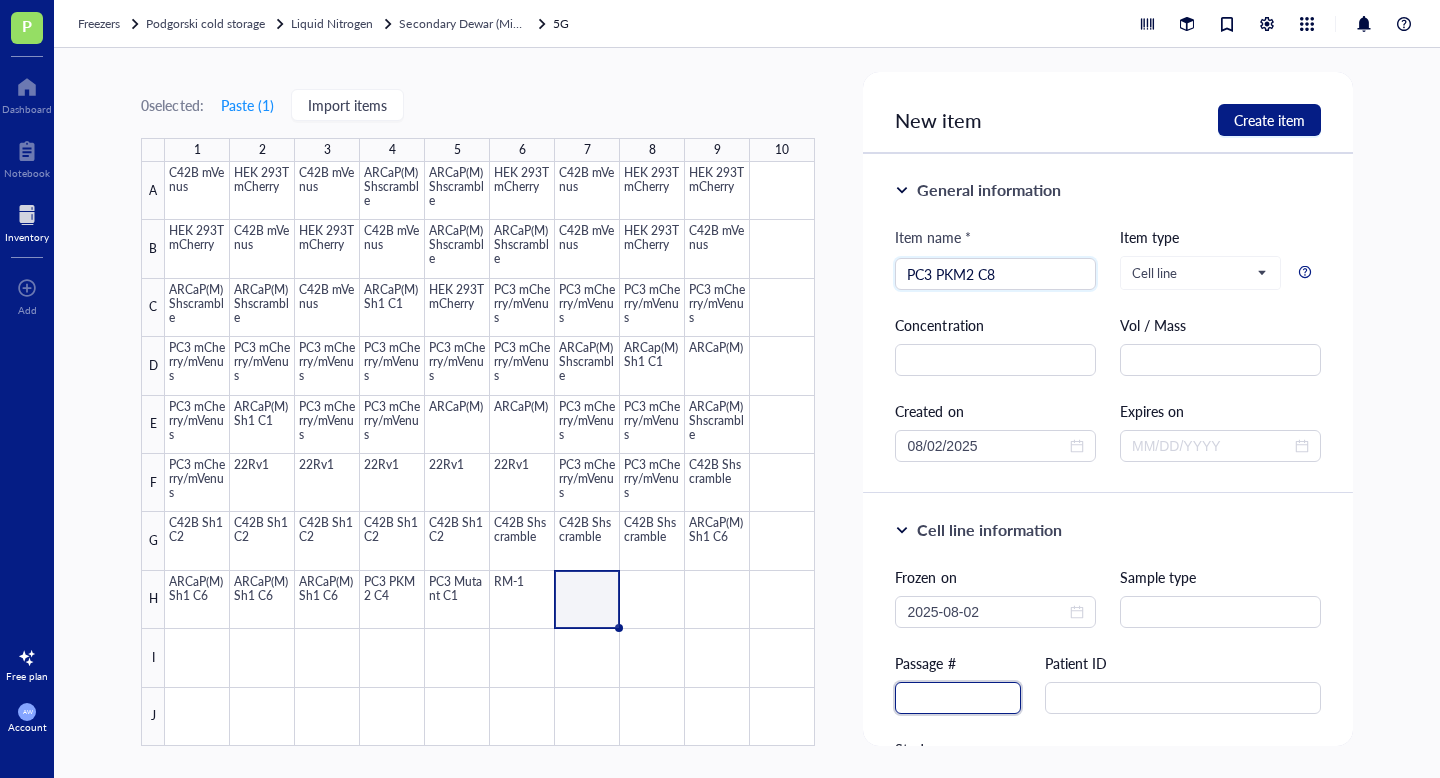 click at bounding box center (958, 698) 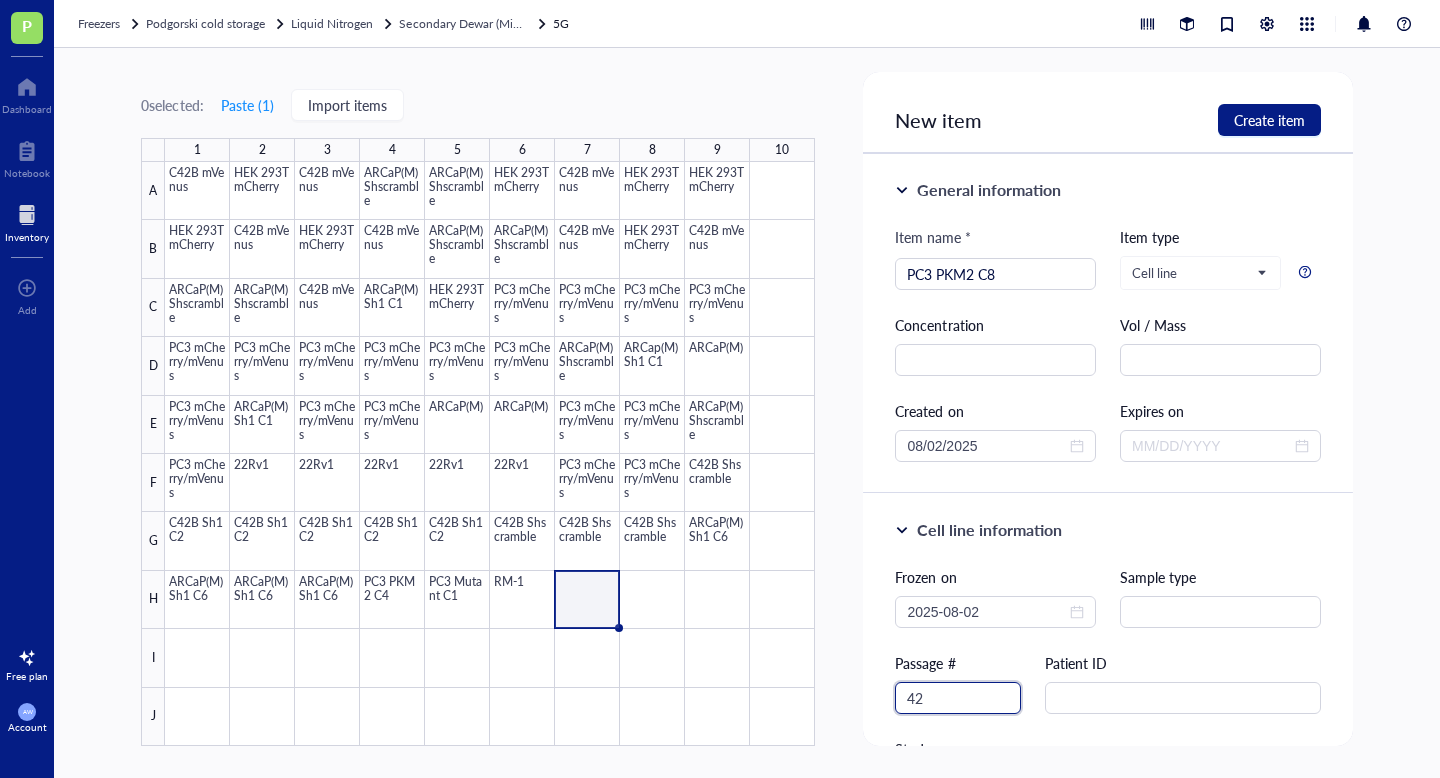 scroll, scrollTop: 33, scrollLeft: 0, axis: vertical 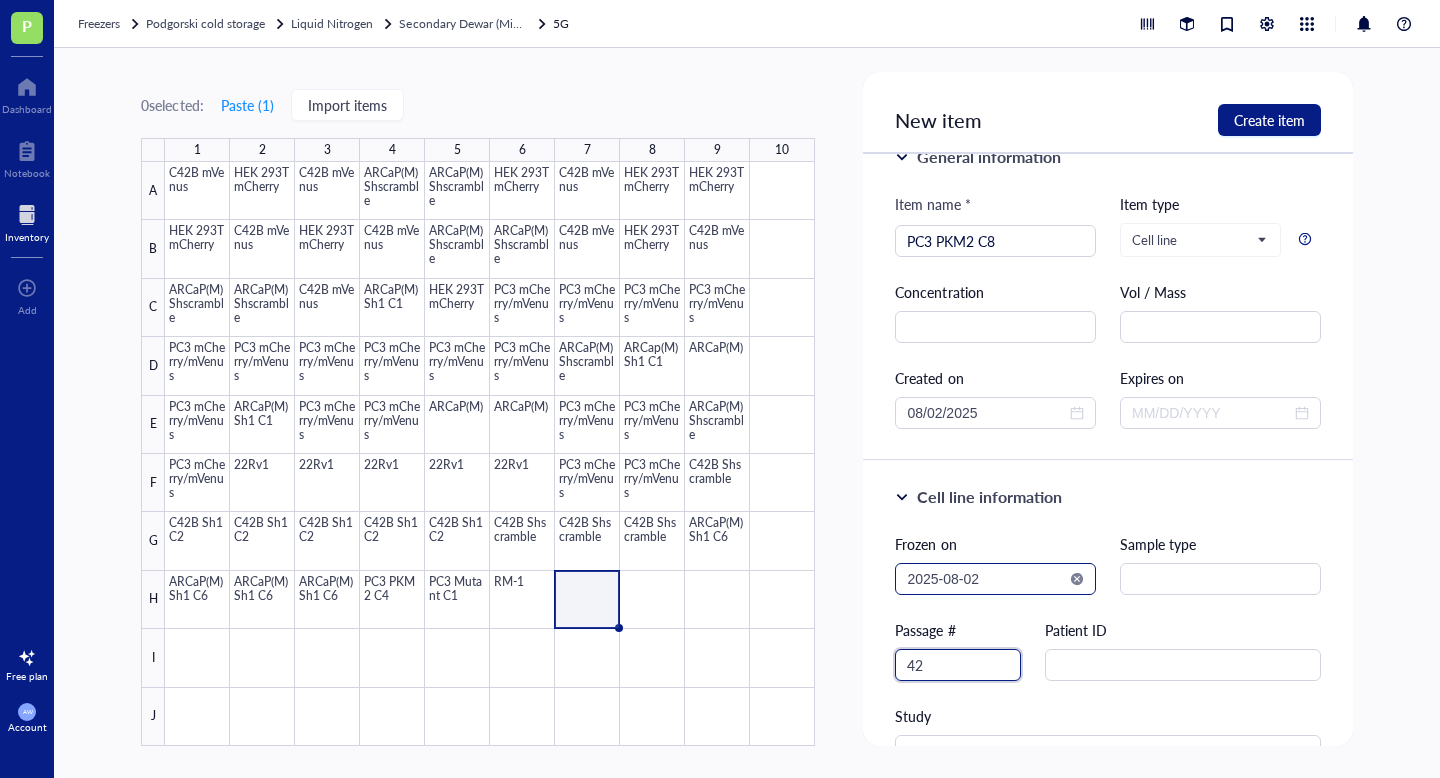 type on "42" 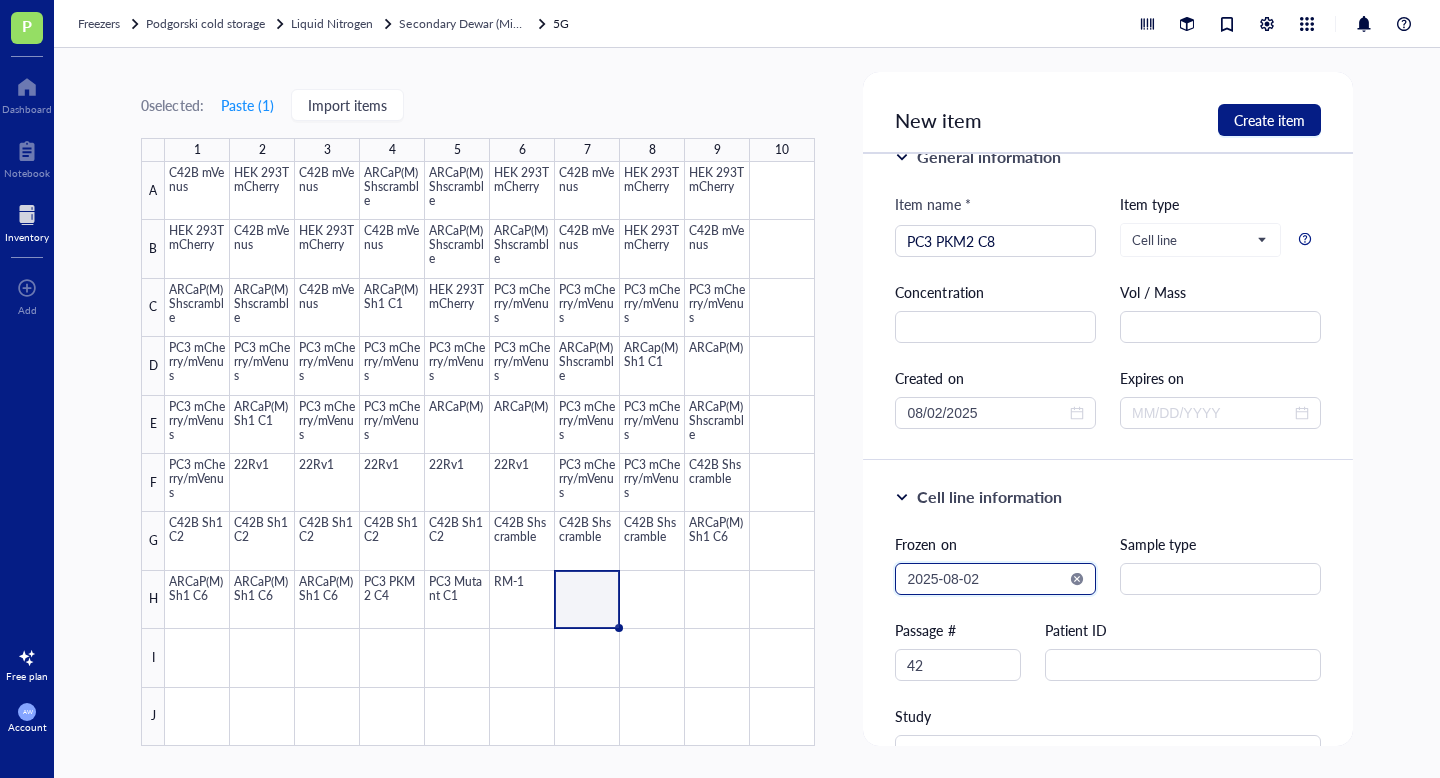 click on "2025-08-02" at bounding box center [986, 579] 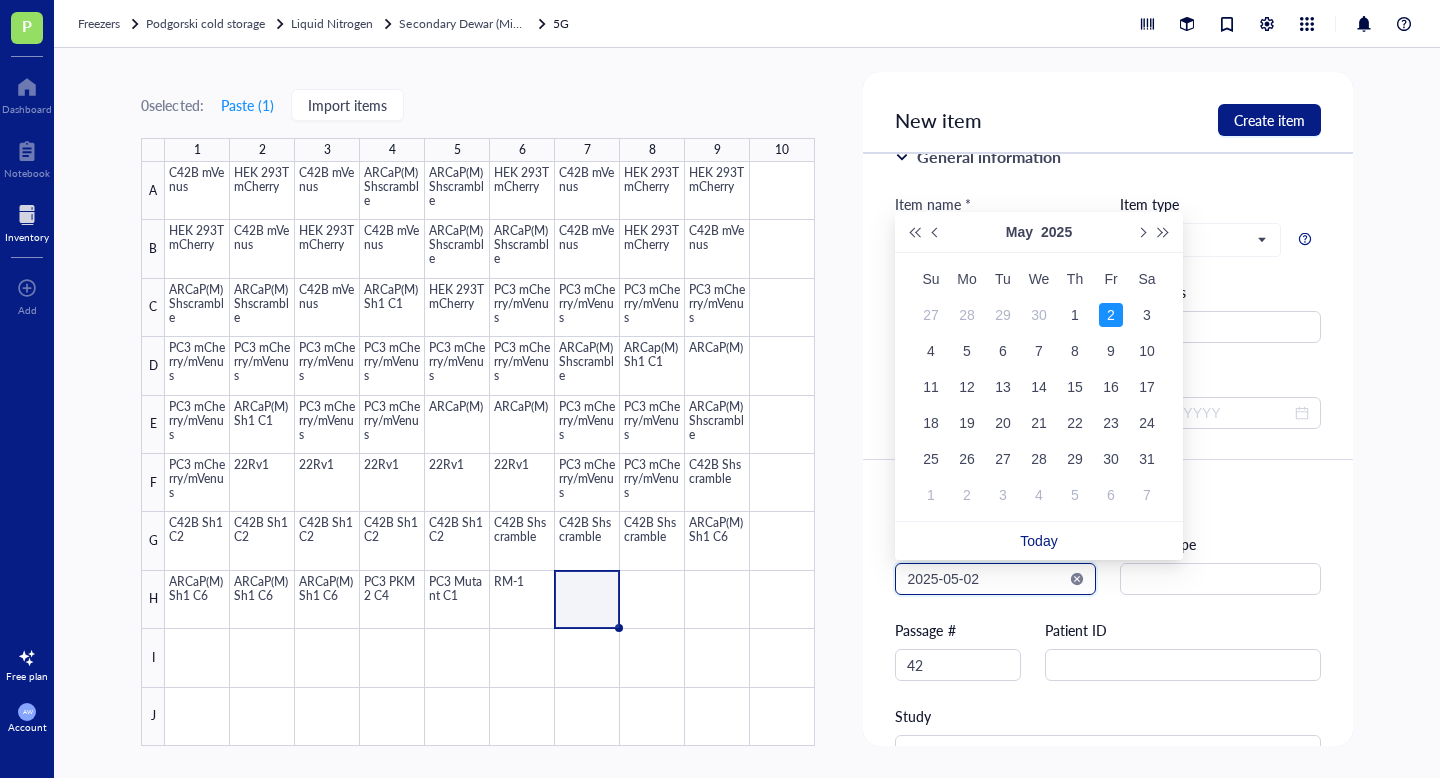 click on "2025-05-02" at bounding box center (986, 579) 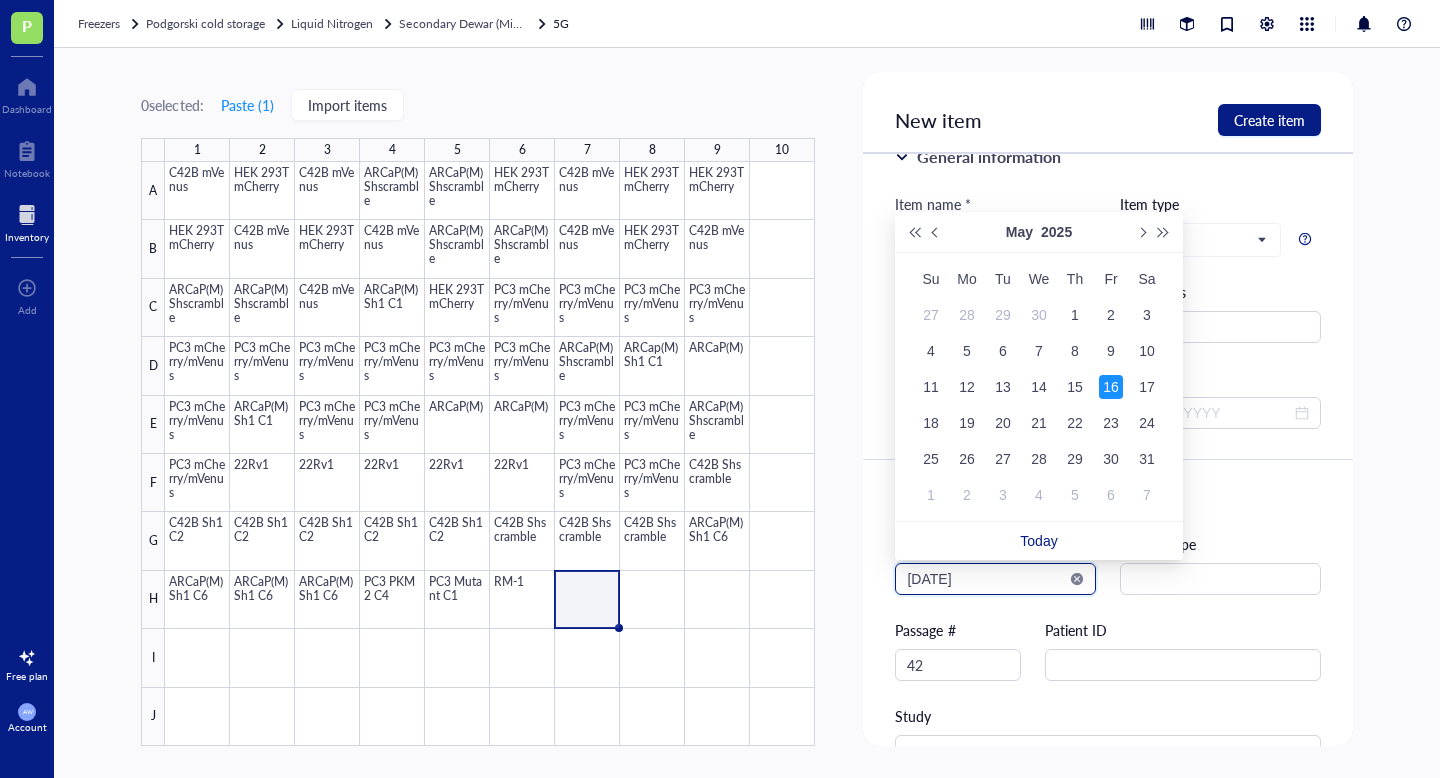 click on "[DATE]" at bounding box center (986, 579) 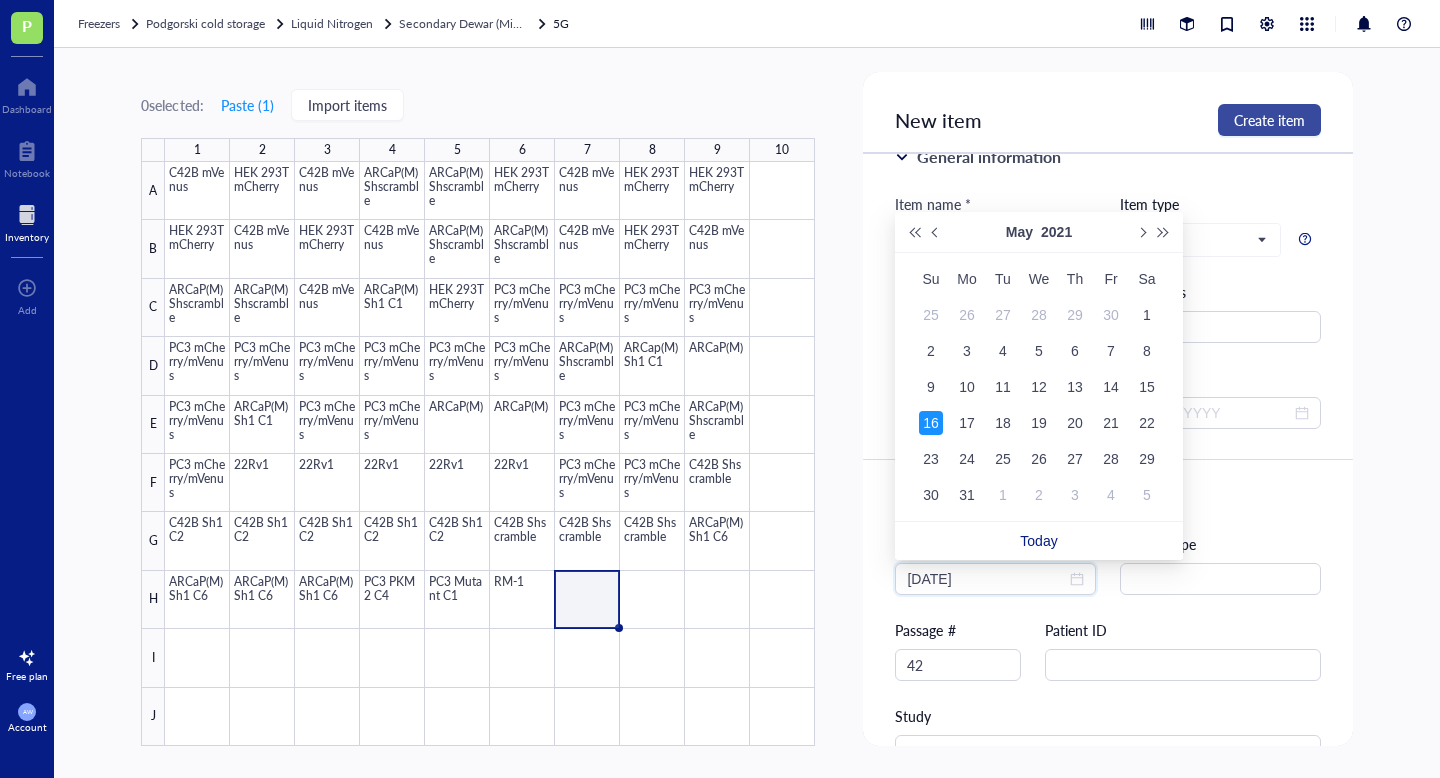 type on "[DATE]" 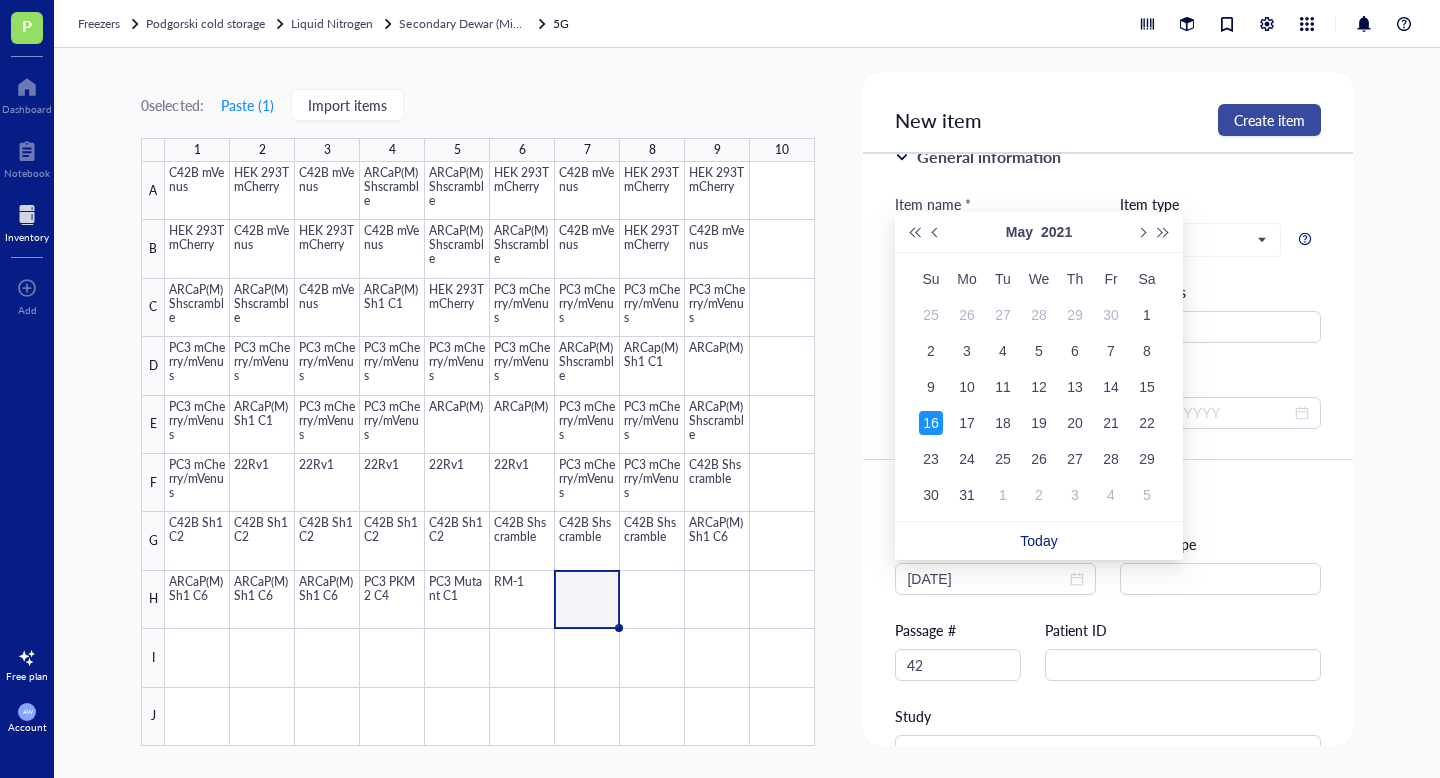 click on "Create item" at bounding box center (1269, 120) 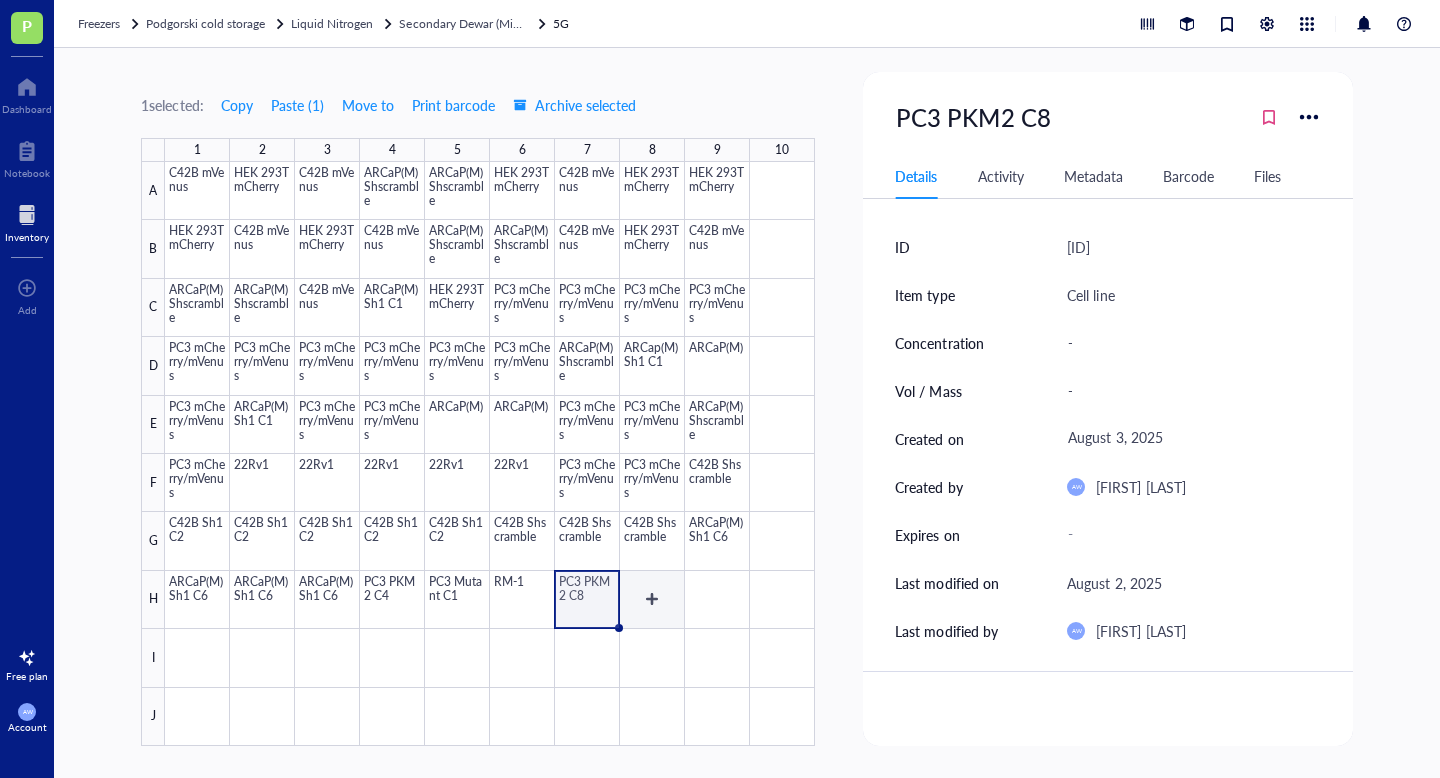 click at bounding box center (490, 454) 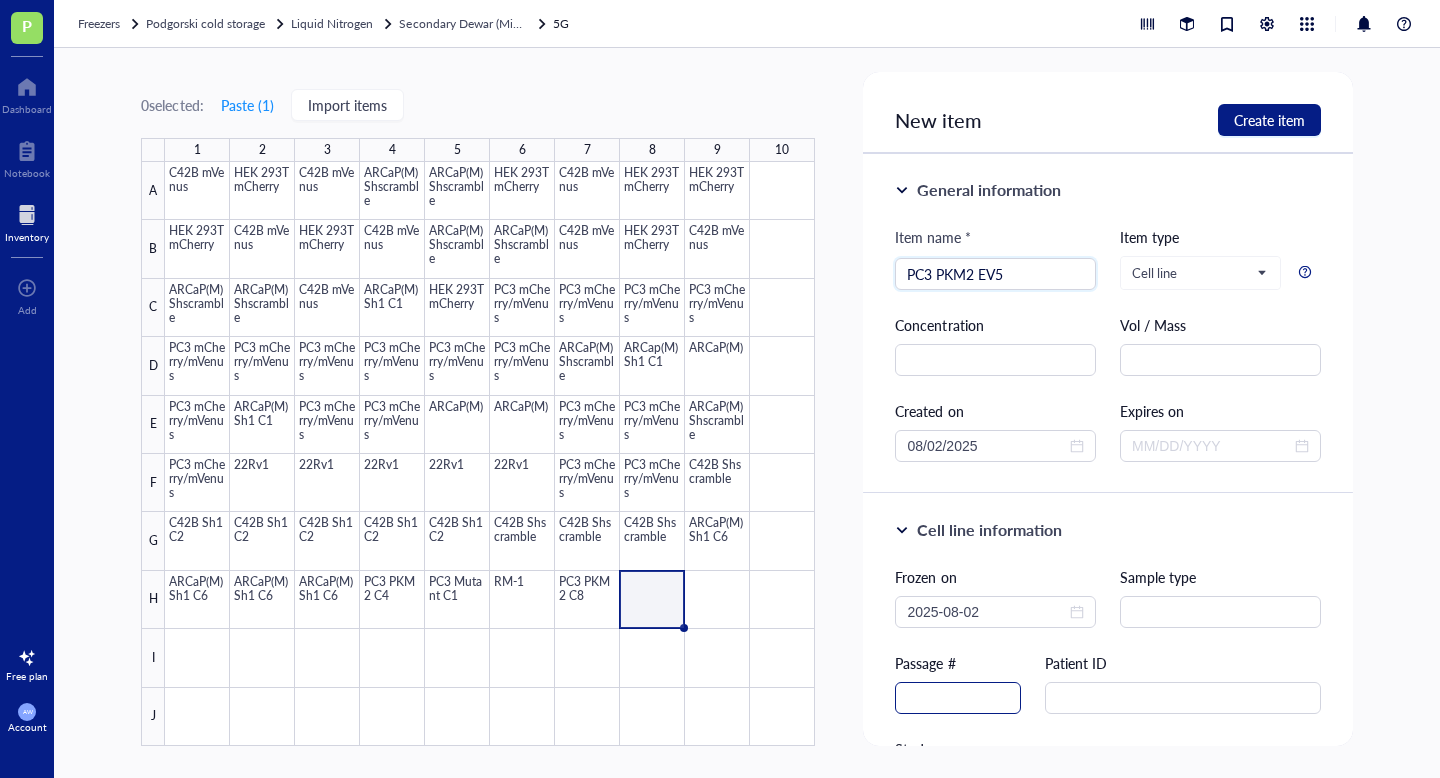 type on "PC3 PKM2 EV5" 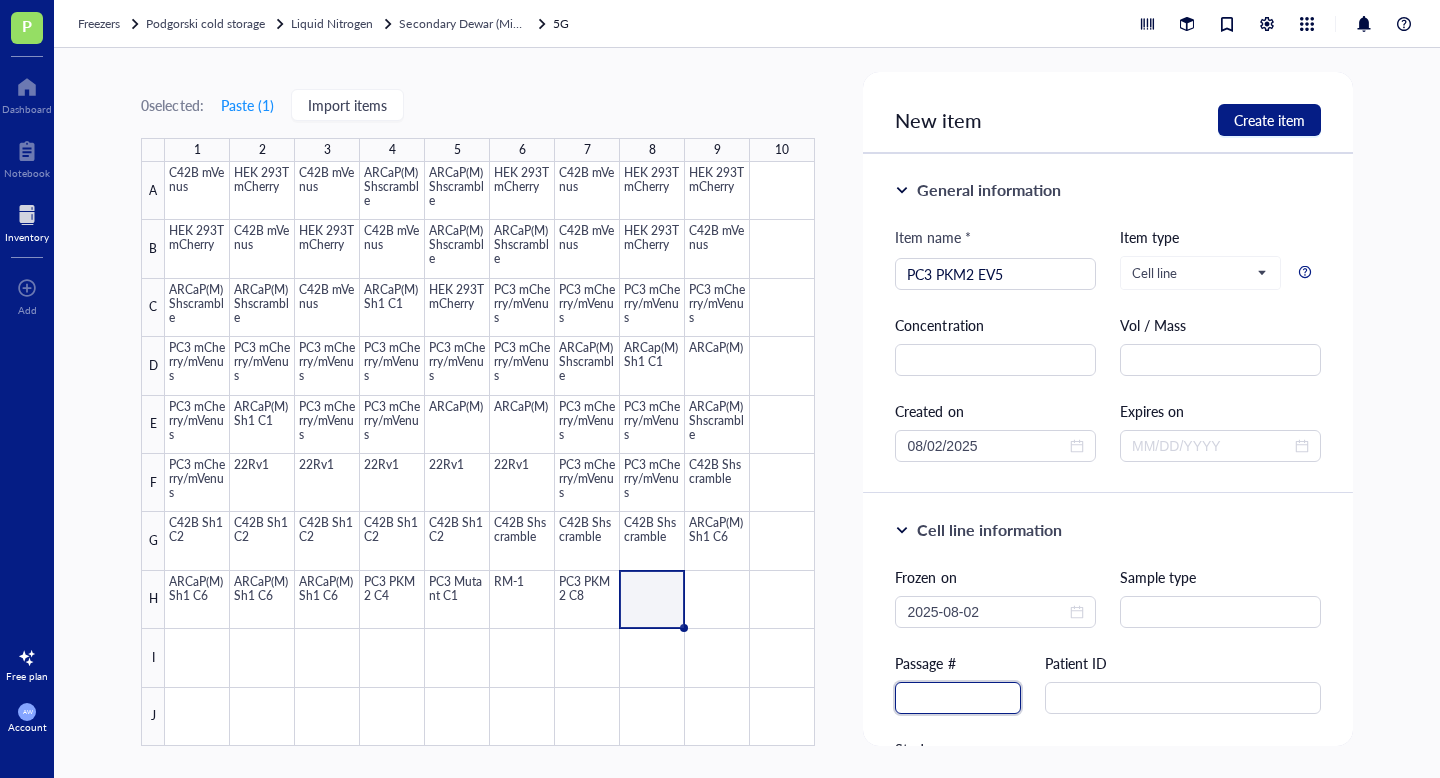click at bounding box center (958, 698) 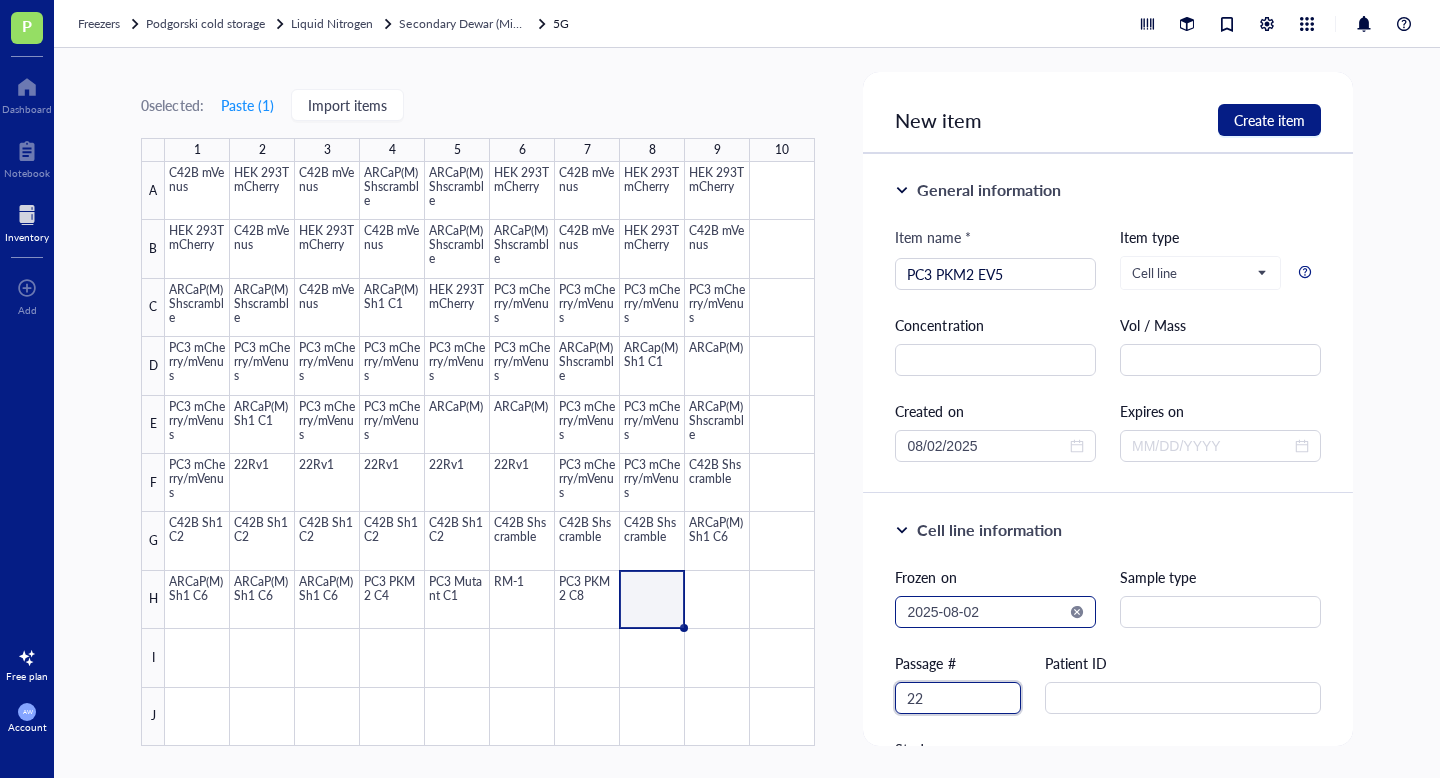 type on "22" 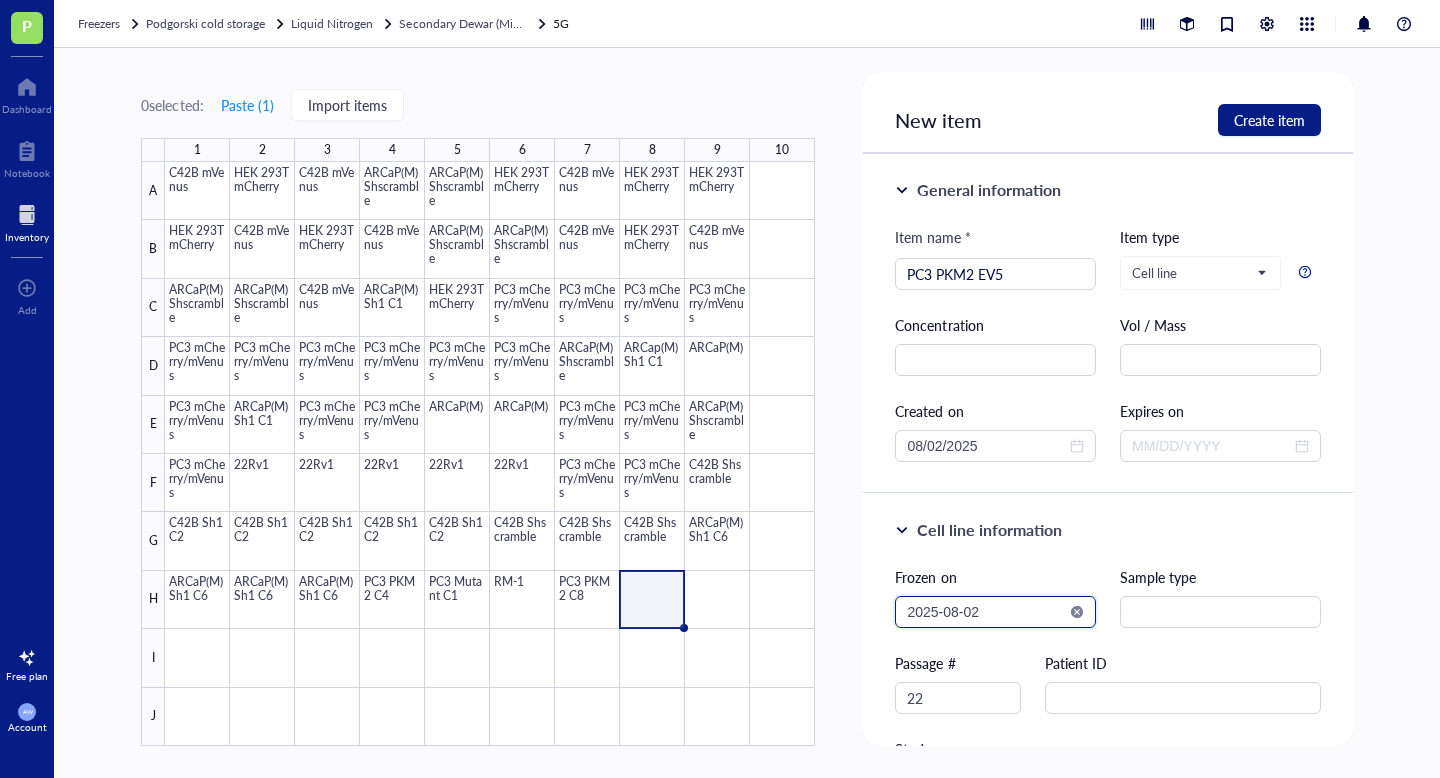 click on "2025-08-02" at bounding box center [986, 612] 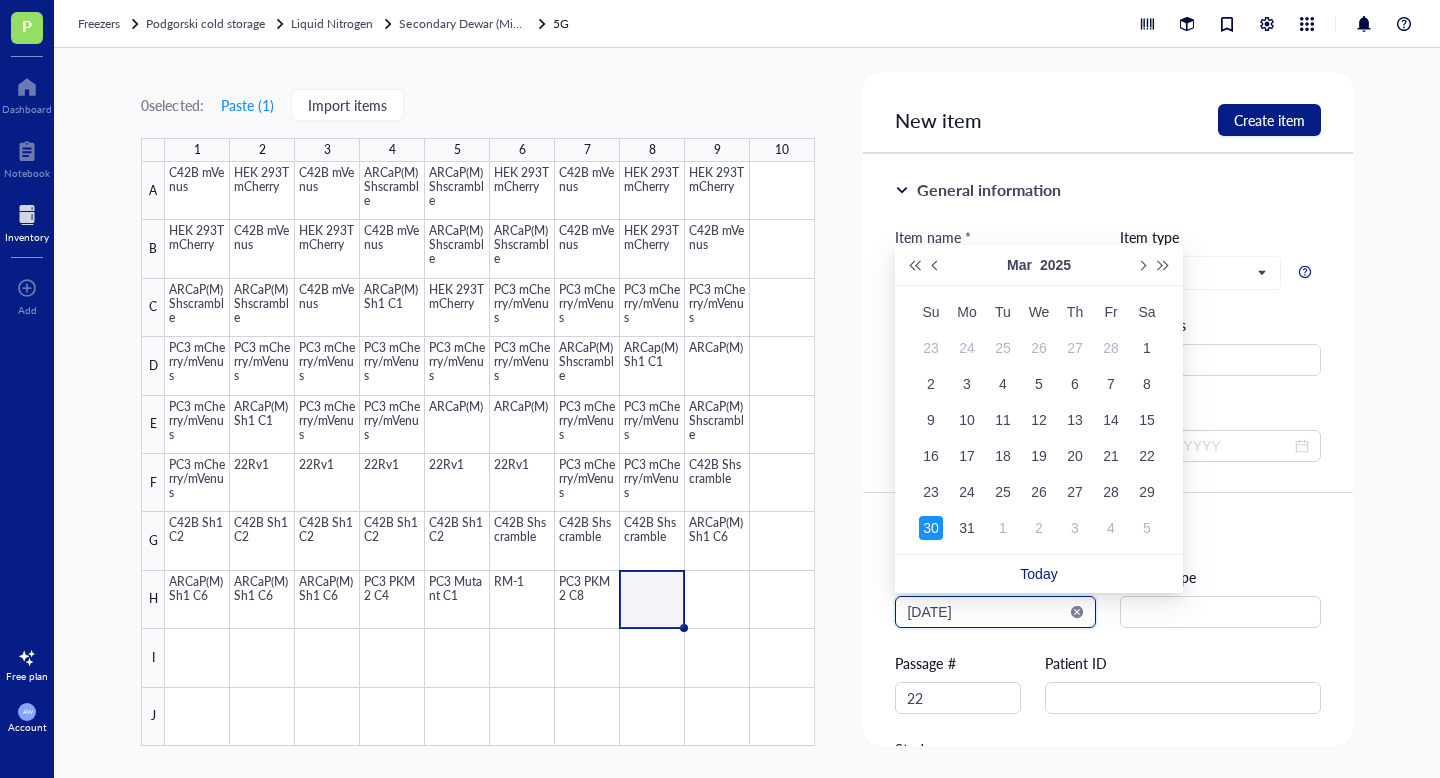 click on "[DATE]" at bounding box center (986, 612) 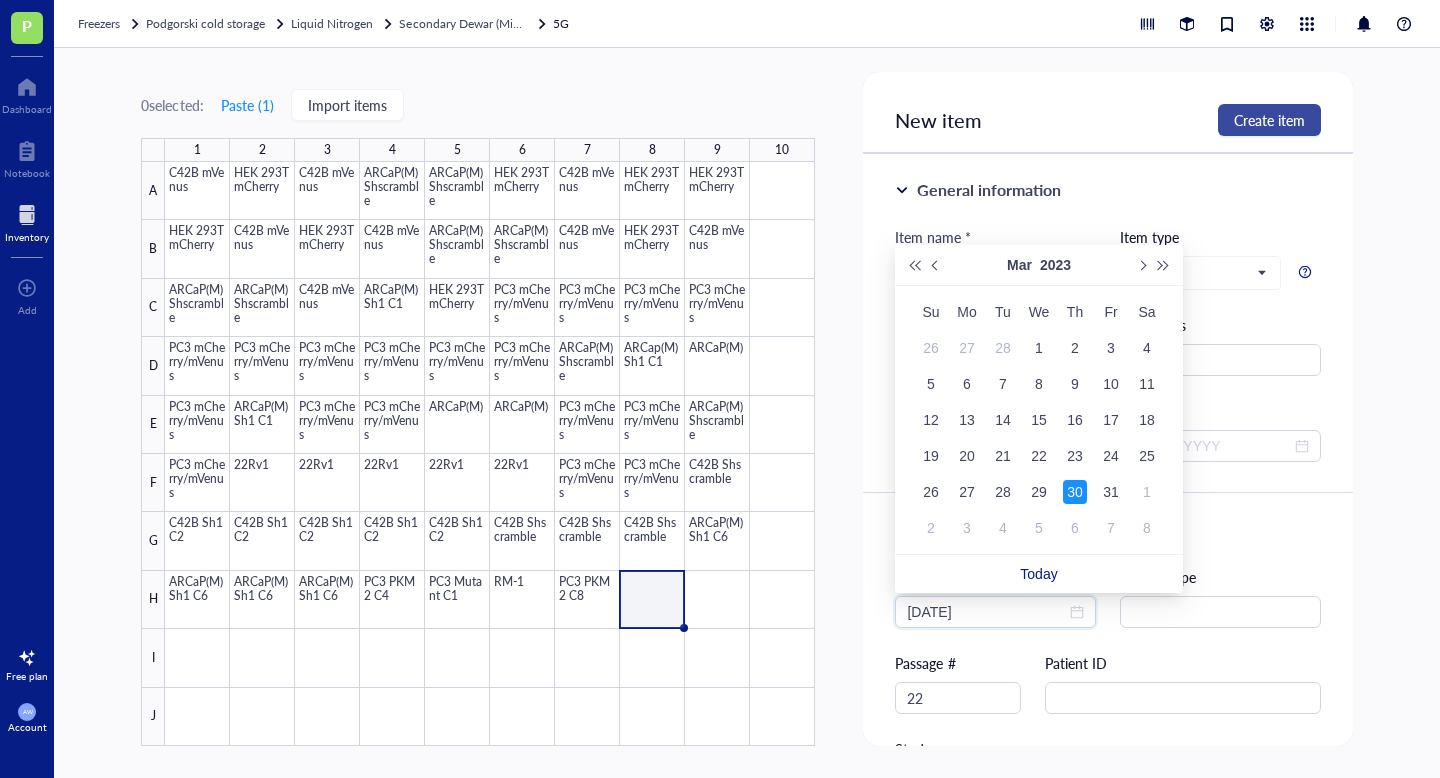 type on "[DATE]" 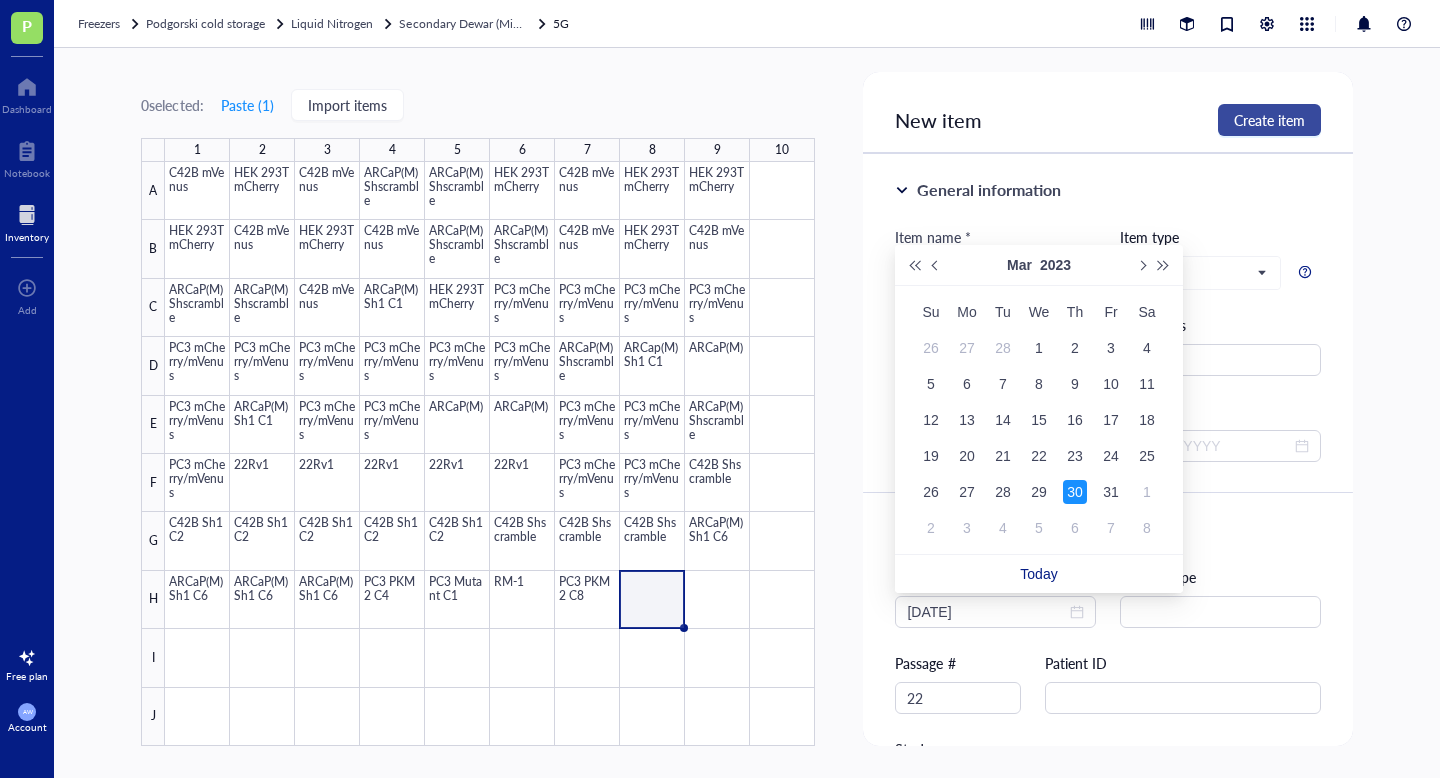 click on "Create item" at bounding box center (1269, 120) 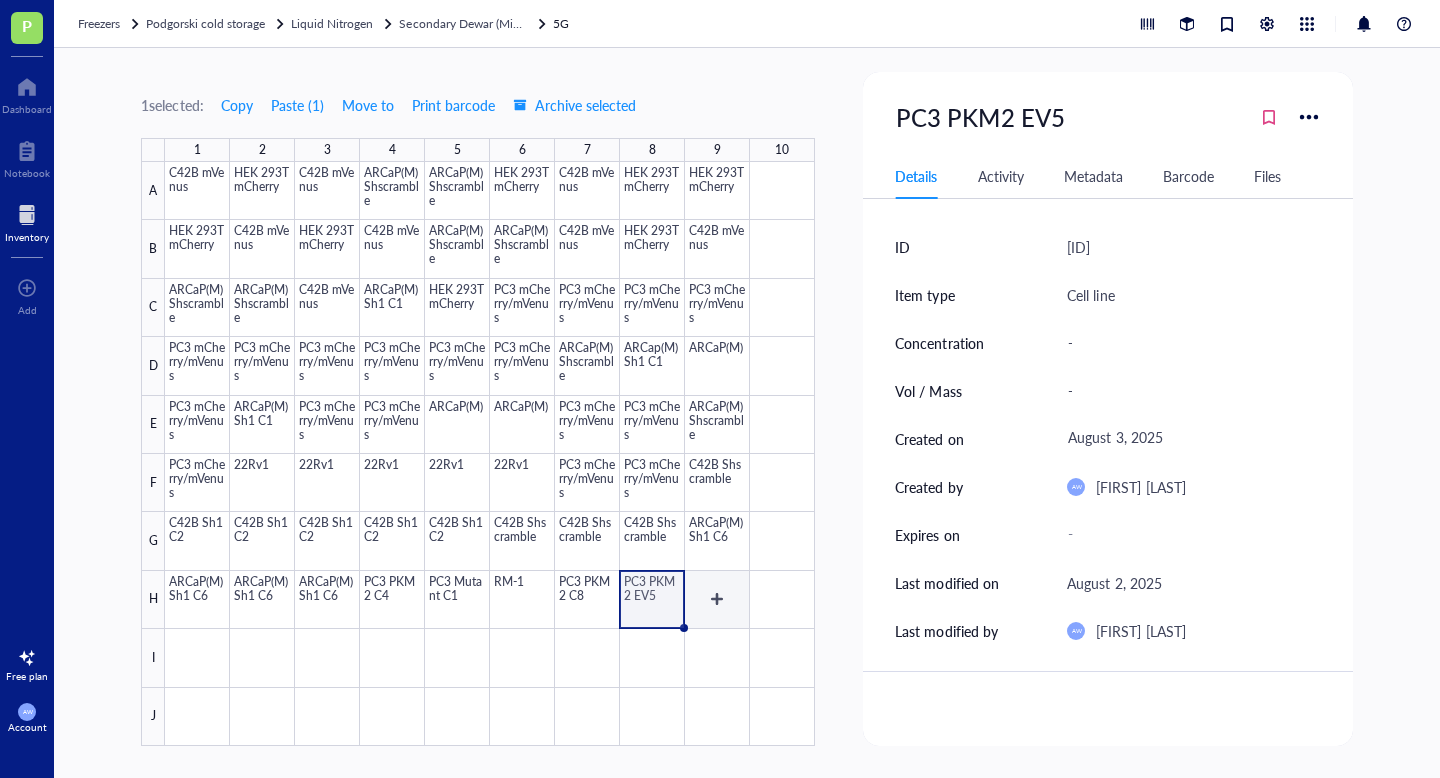 click at bounding box center (490, 454) 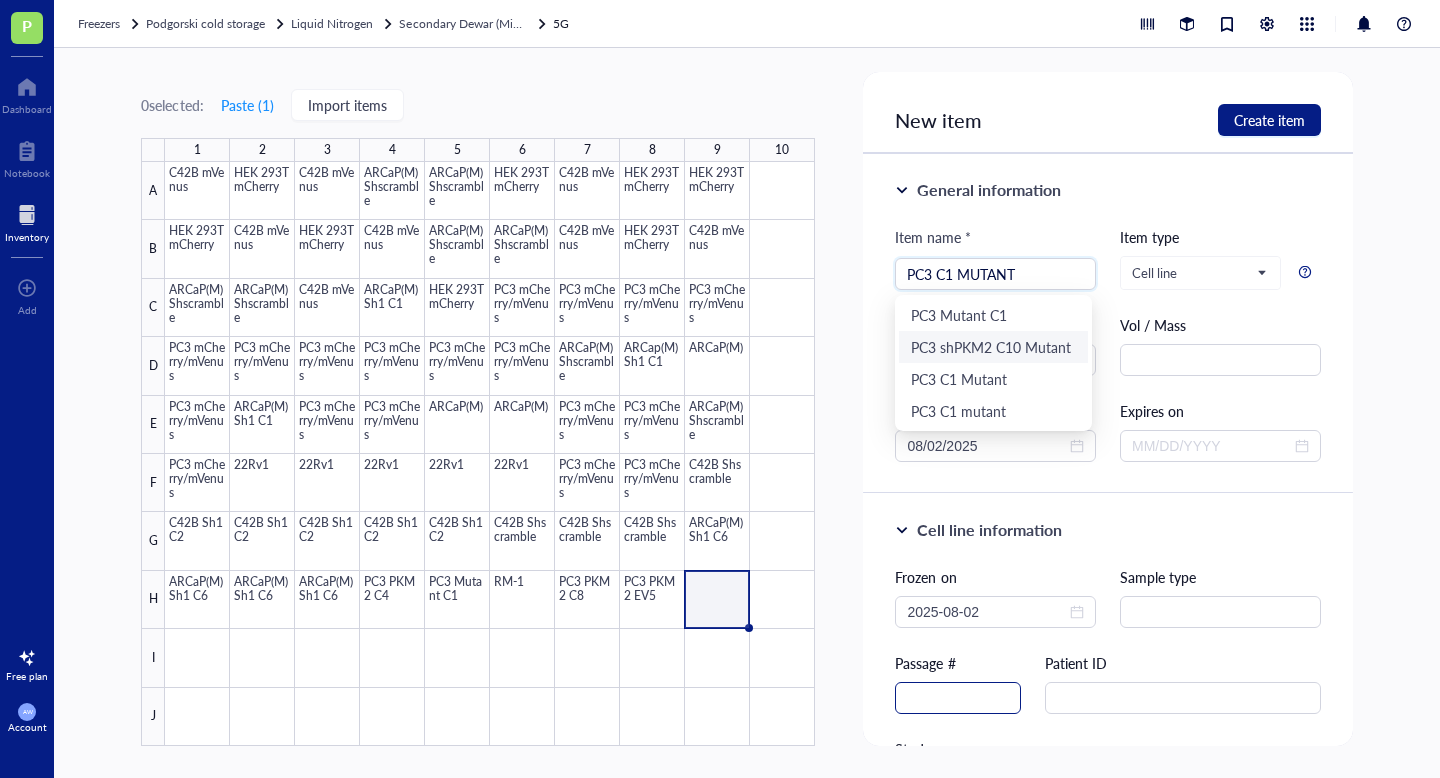 type on "PC3 C1 MUTANT" 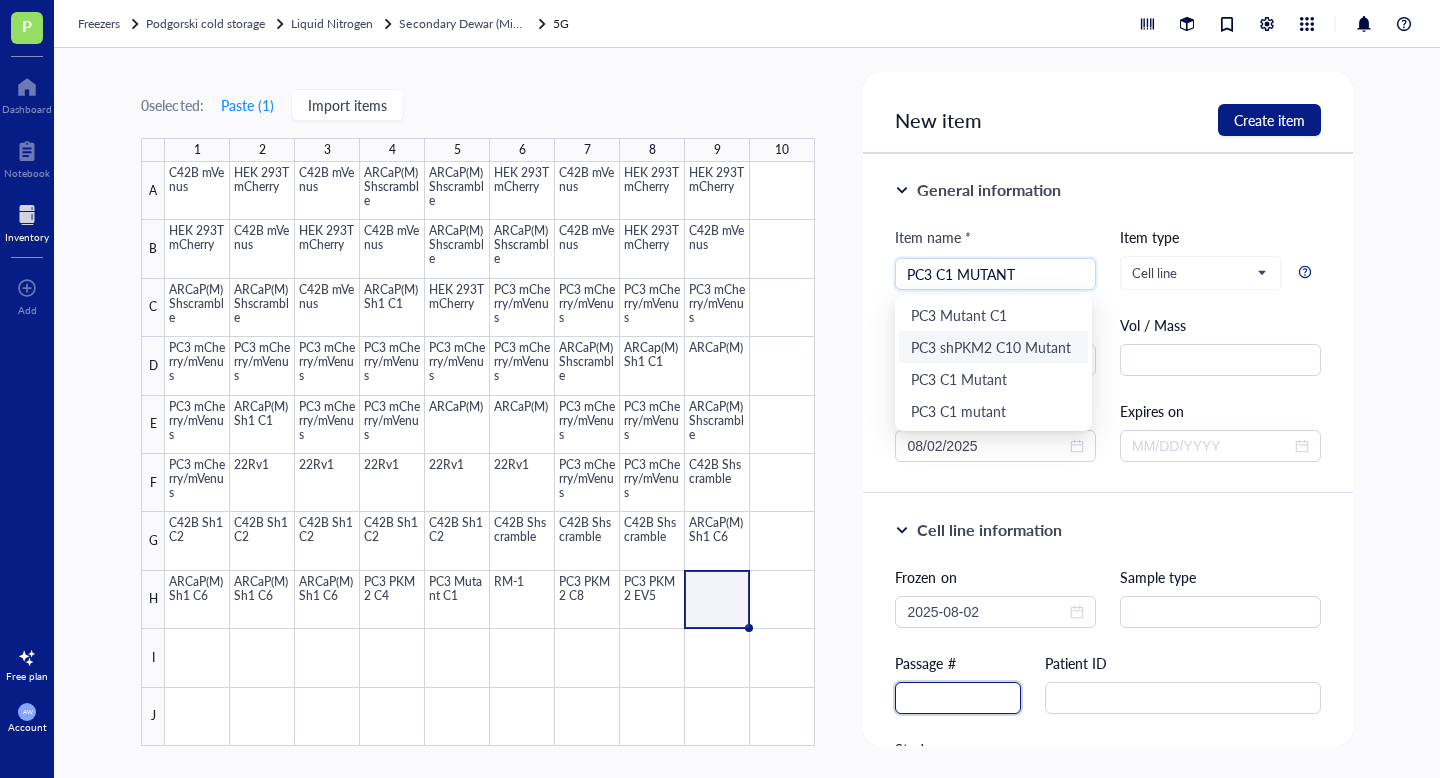 click at bounding box center (958, 698) 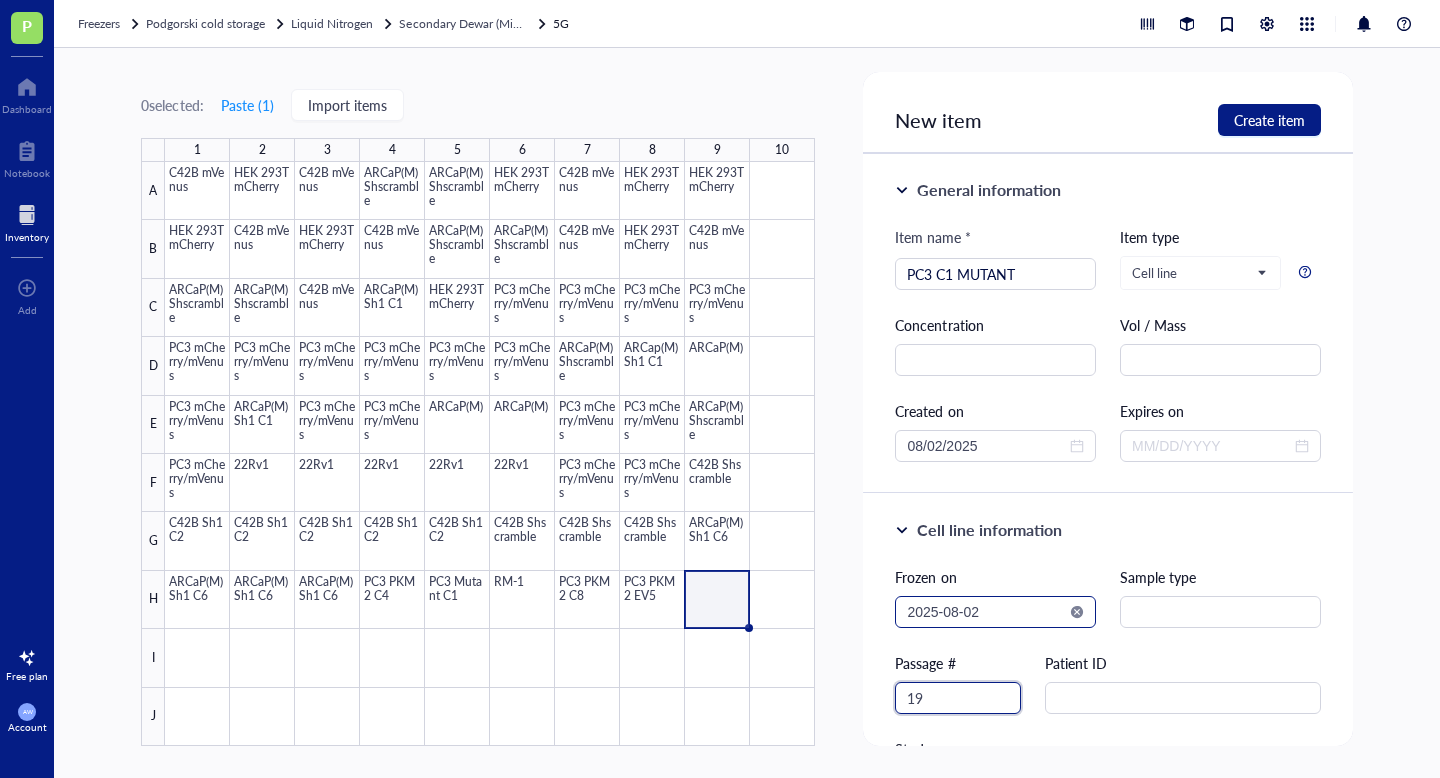 type on "19" 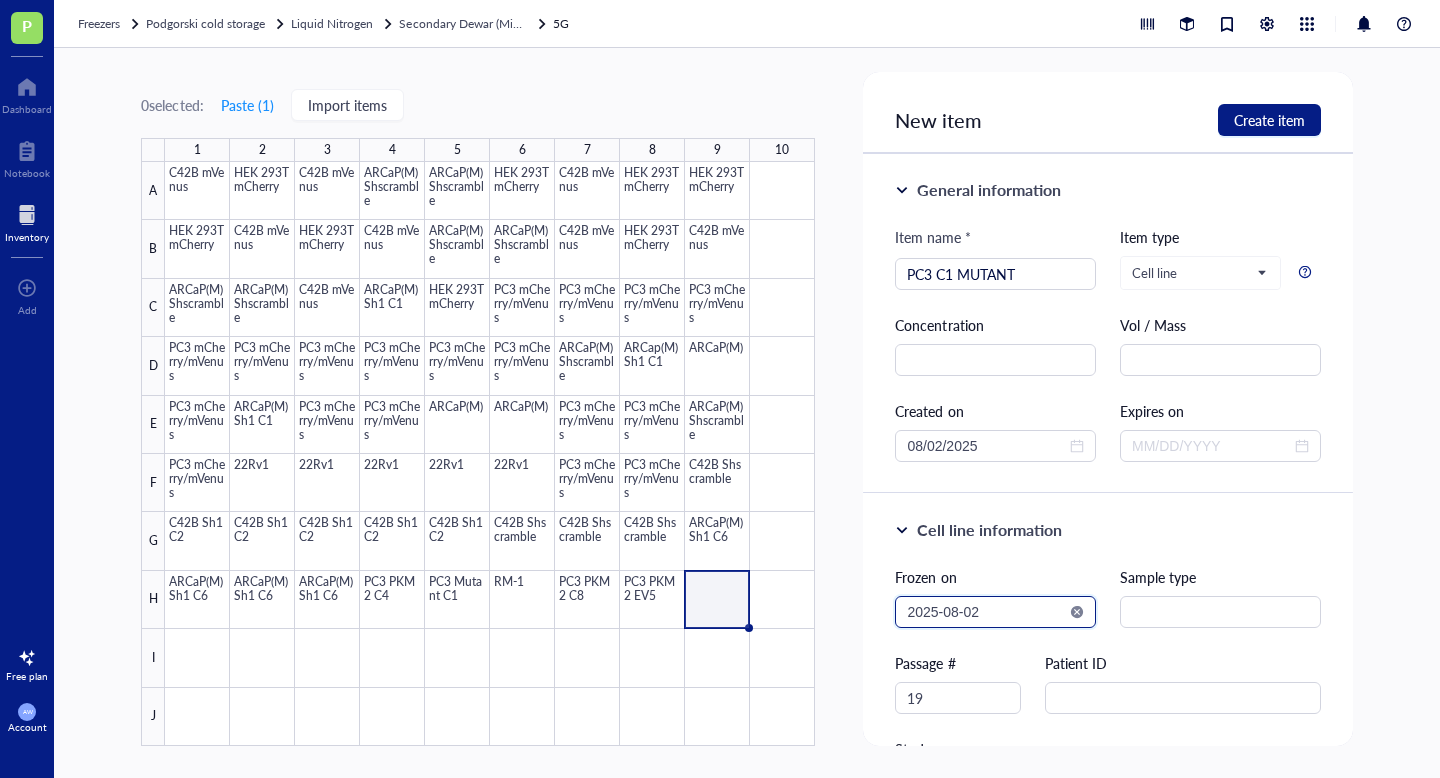 click on "2025-08-02" at bounding box center (986, 612) 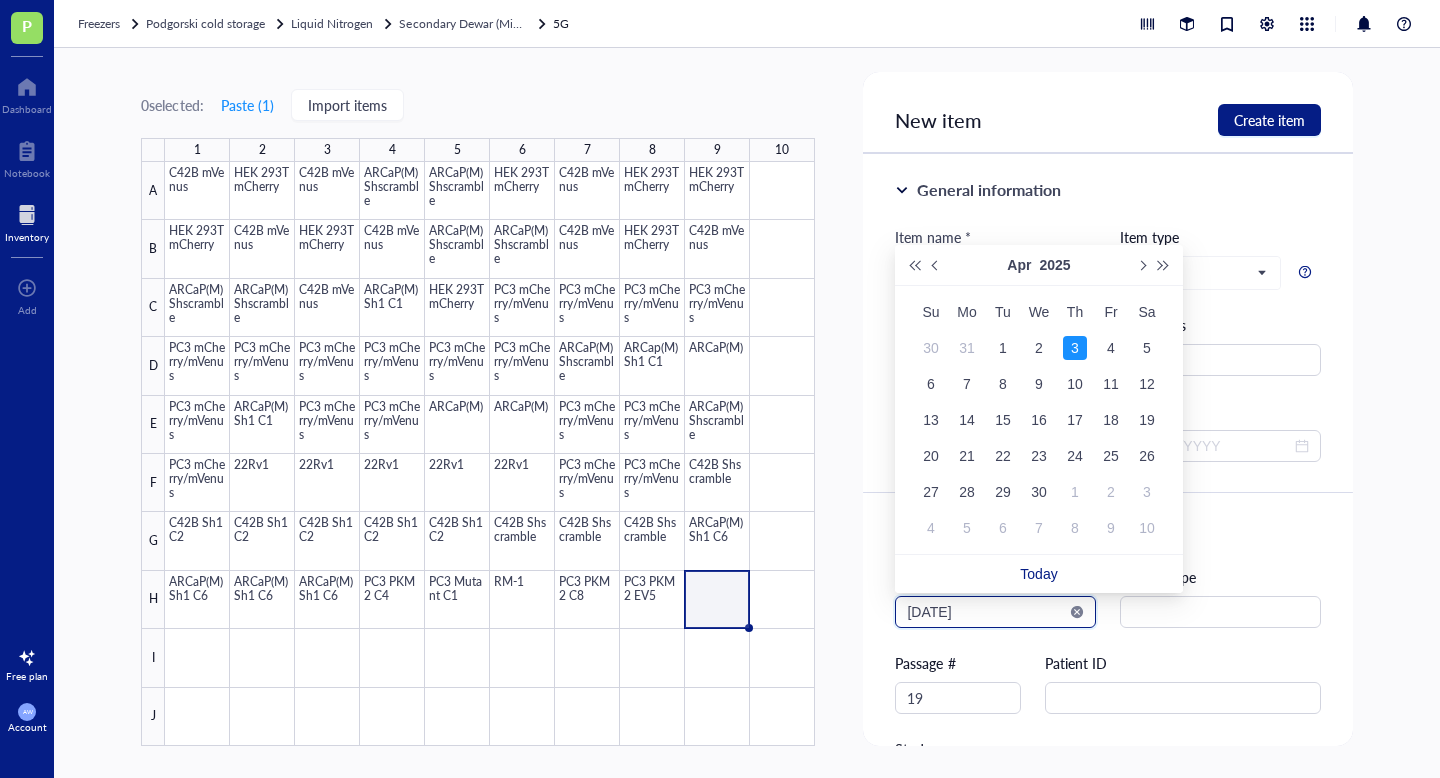 click on "[DATE]" at bounding box center (986, 612) 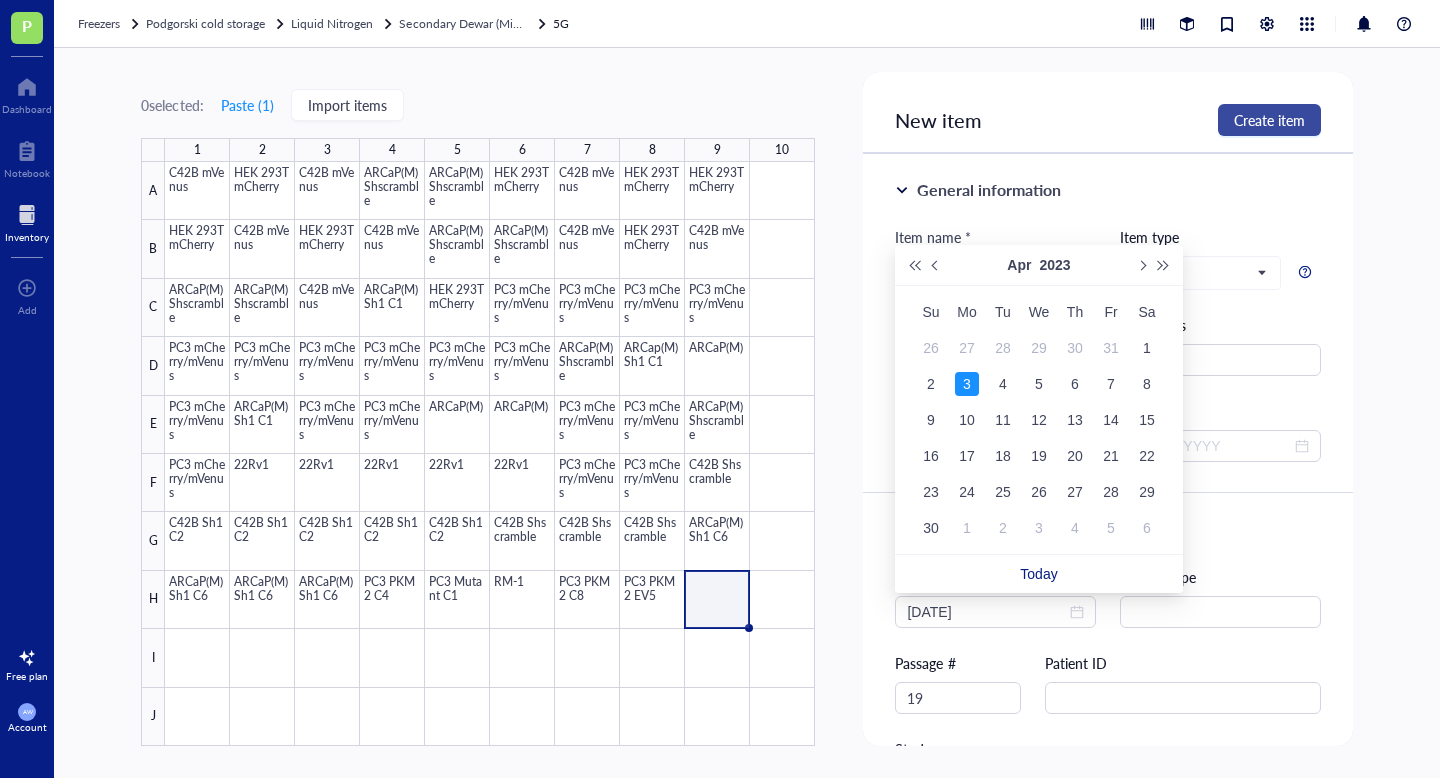 type on "[DATE]" 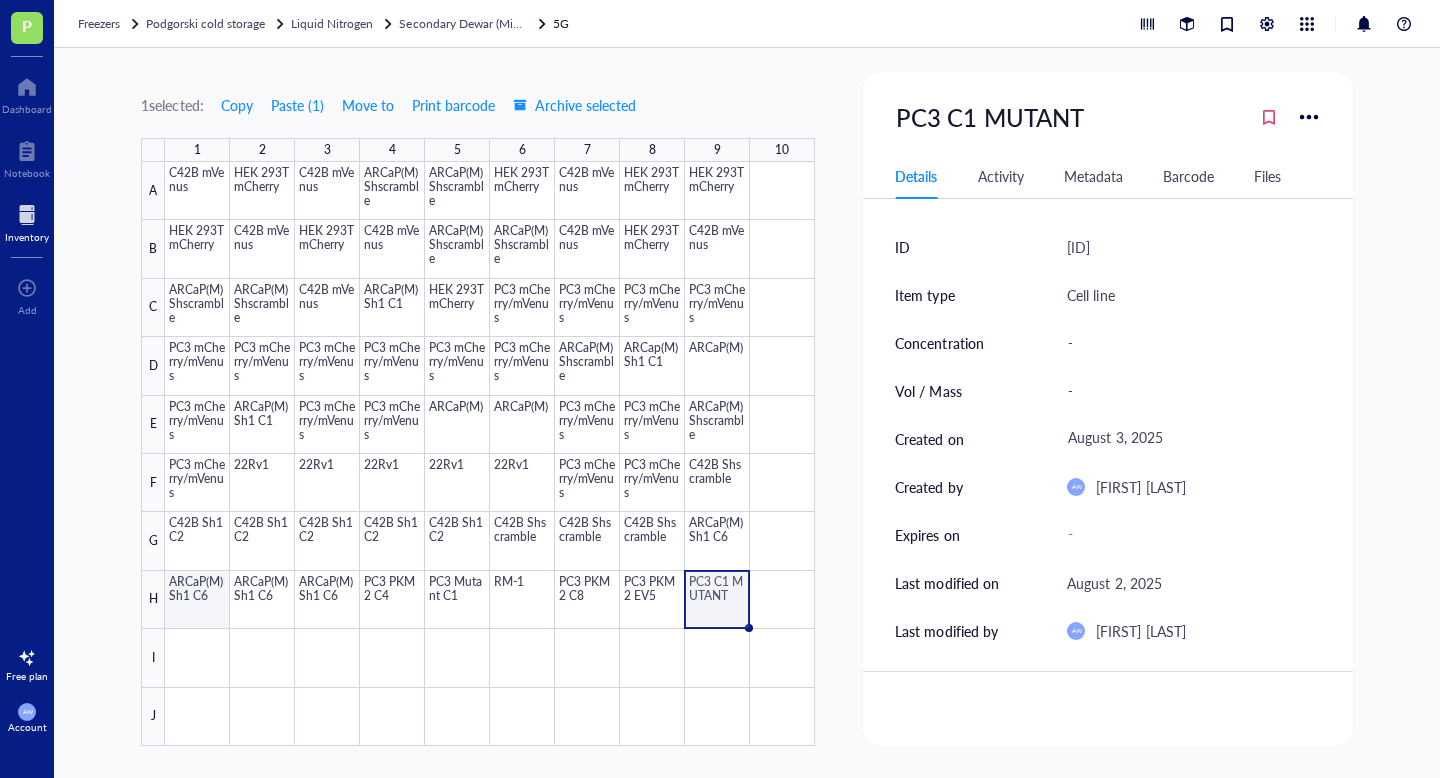 click at bounding box center [490, 454] 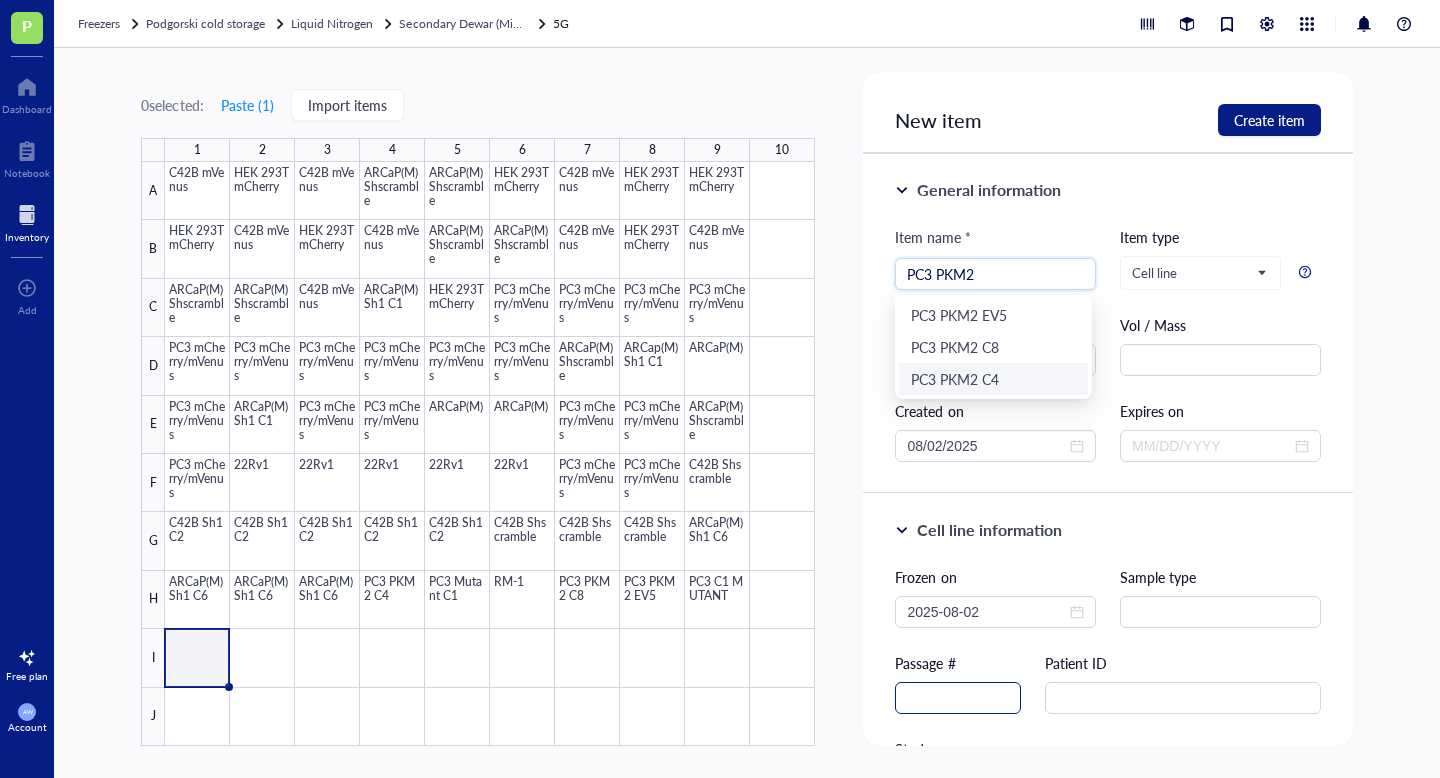 type on "PC3 PKM2" 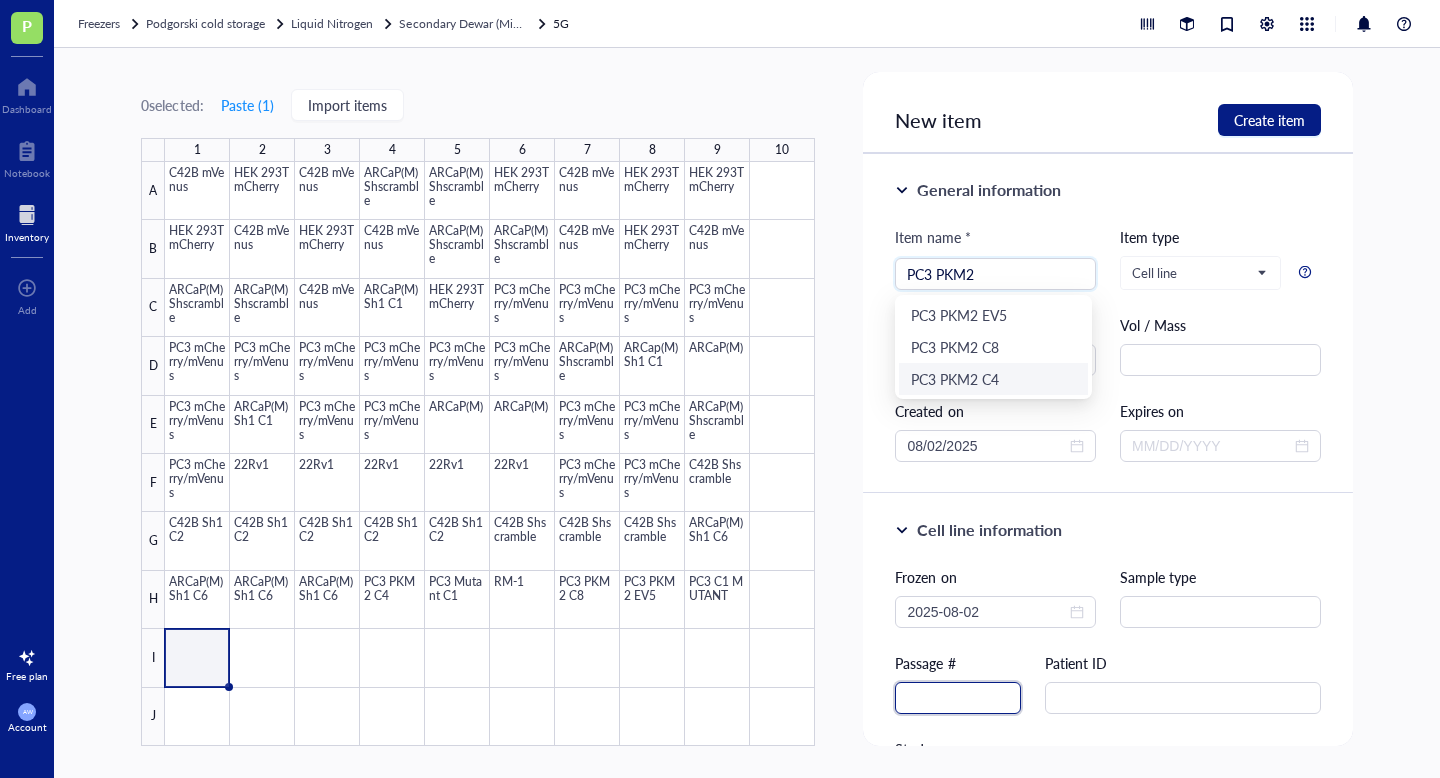 click at bounding box center (958, 698) 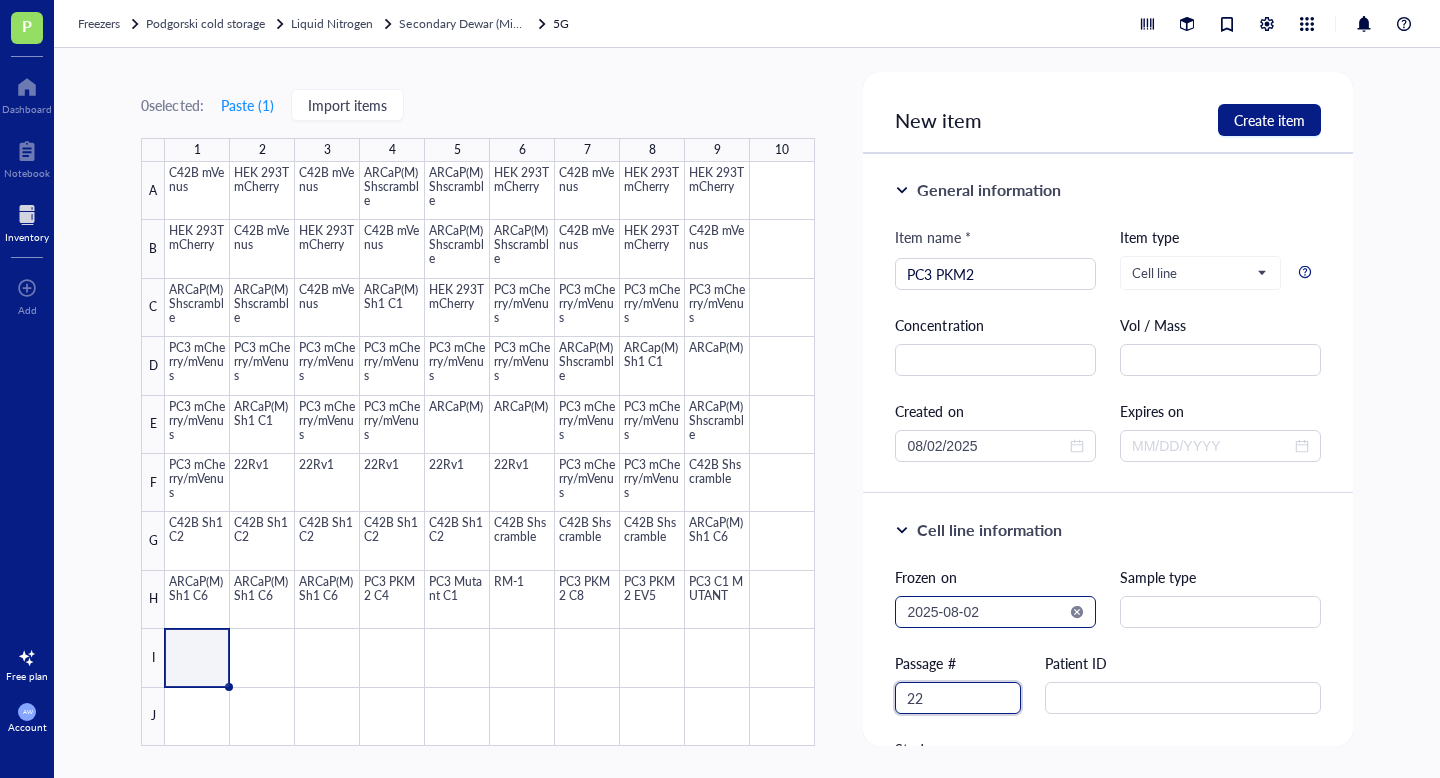 type on "22" 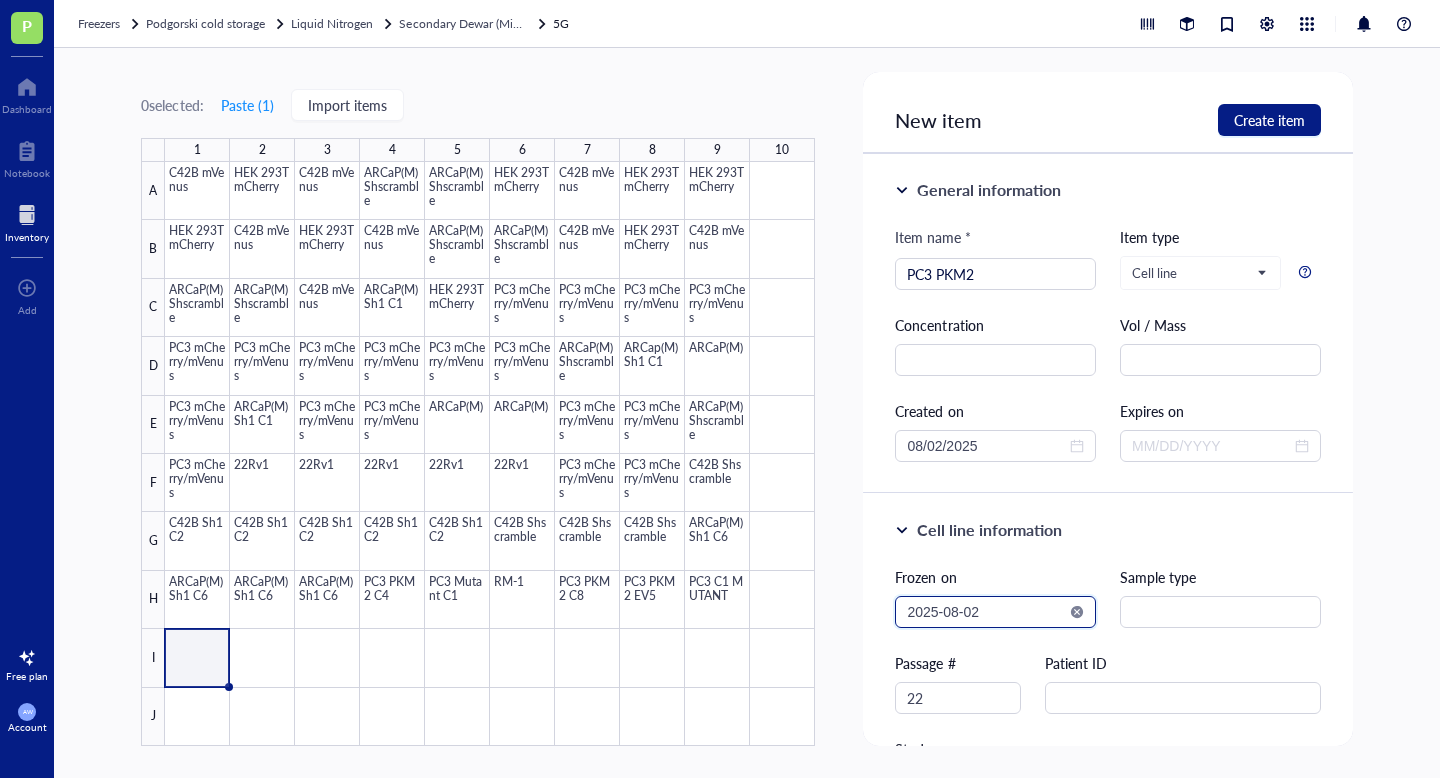 click on "2025-08-02" at bounding box center (986, 612) 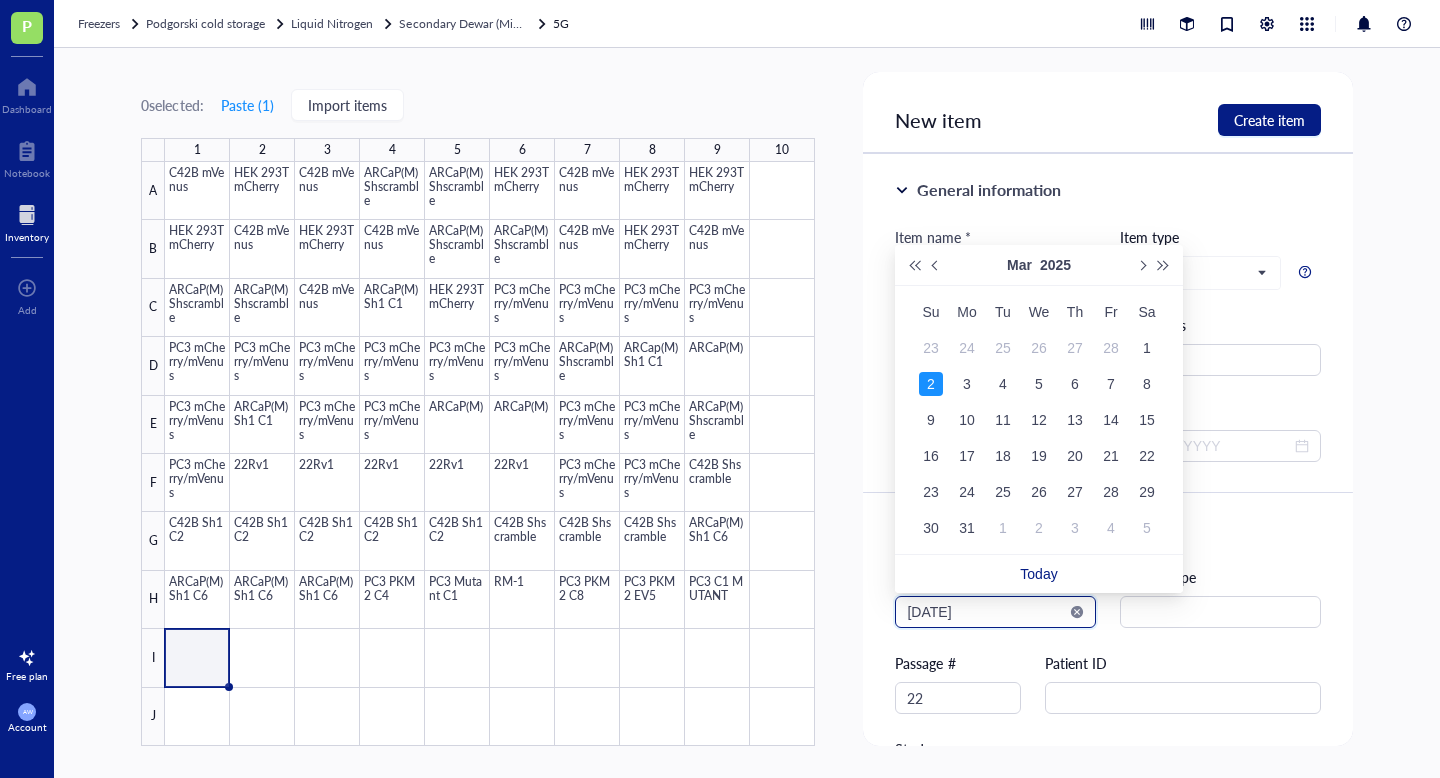 click on "[DATE]" at bounding box center [986, 612] 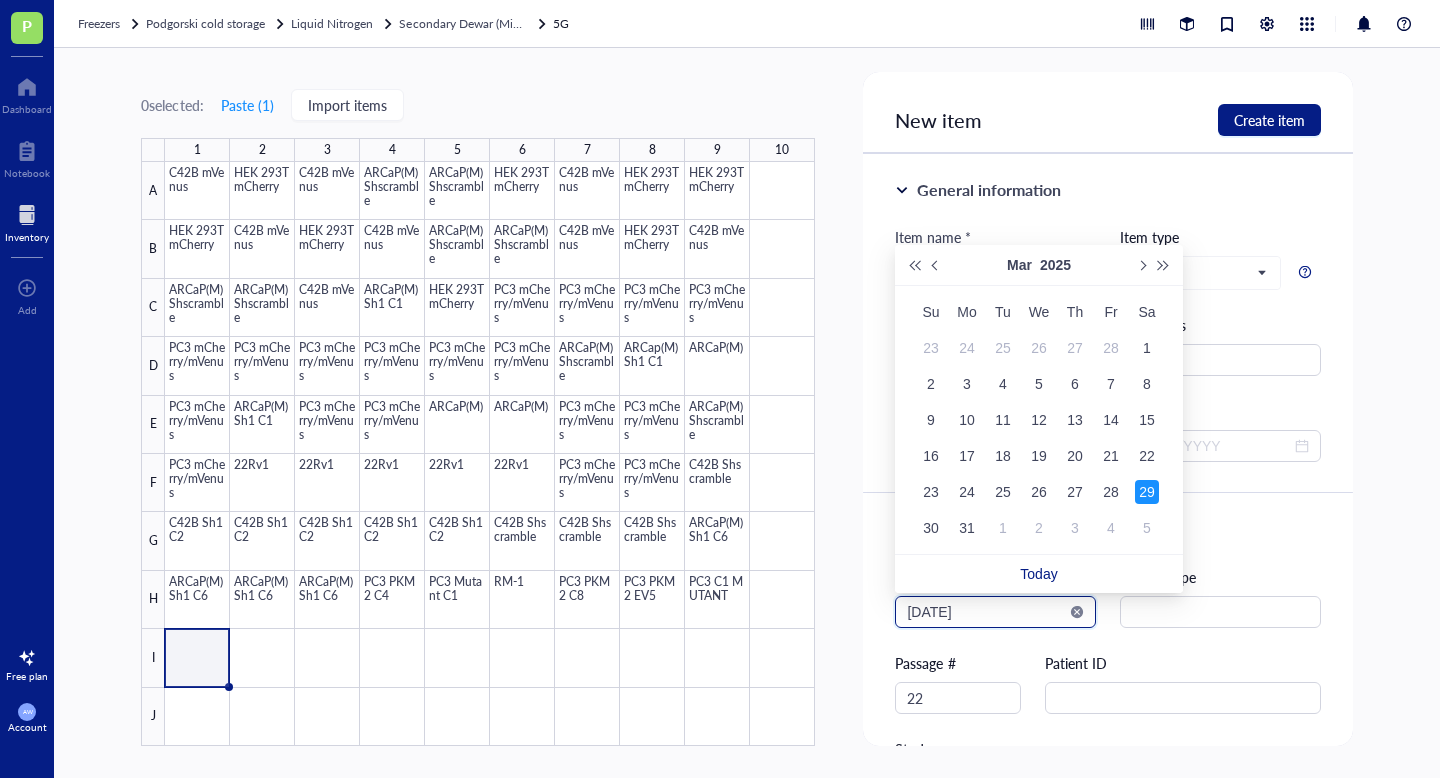 click on "[DATE]" at bounding box center (986, 612) 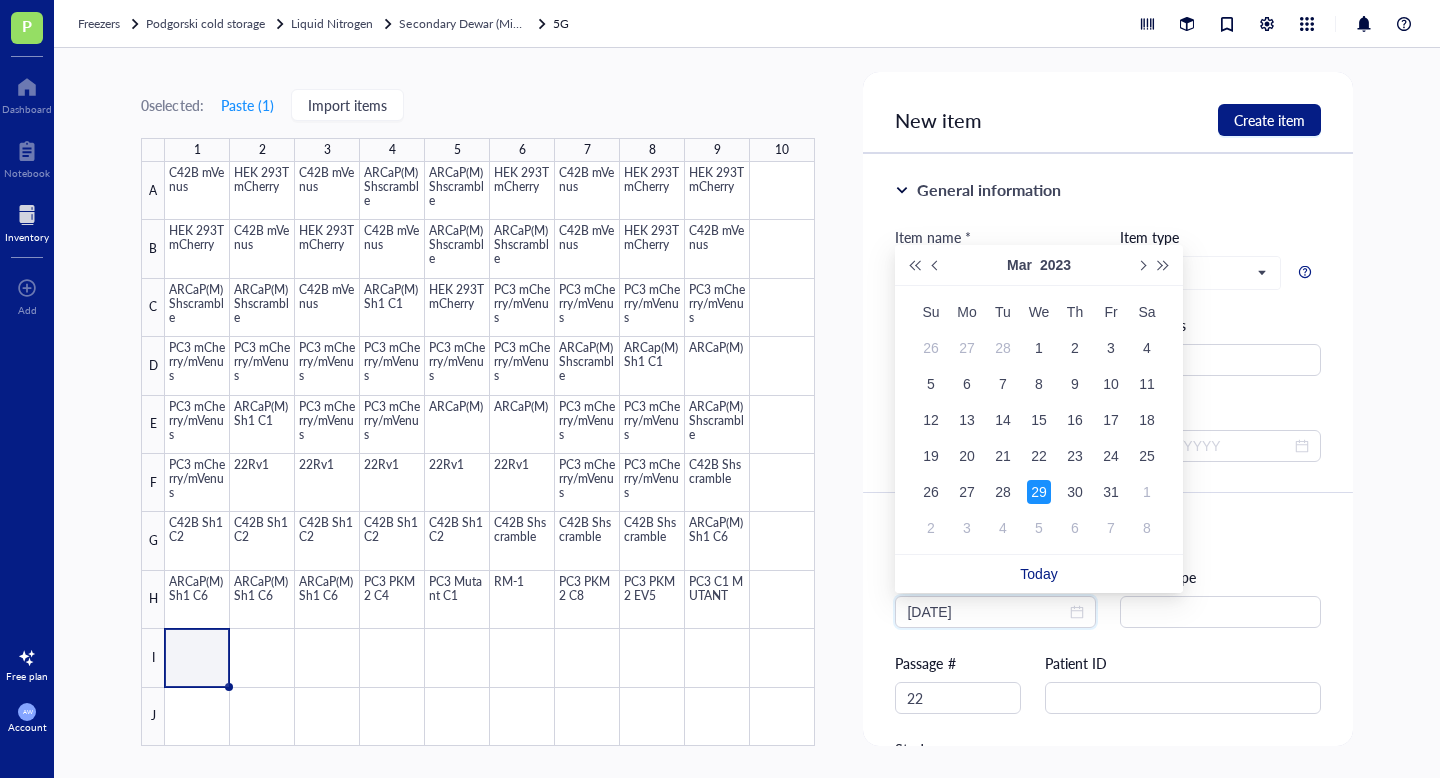 type on "[DATE]" 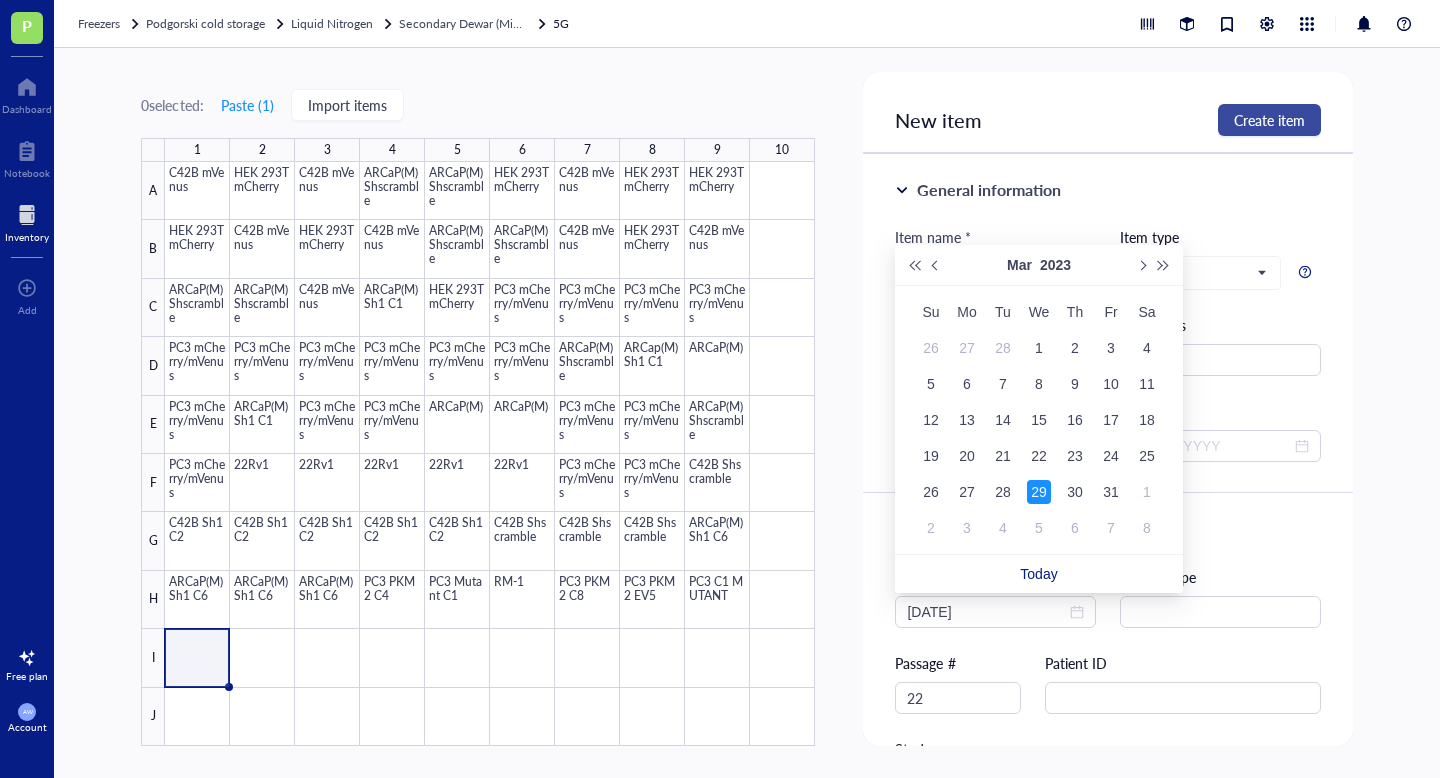 click on "Create item" at bounding box center (1269, 120) 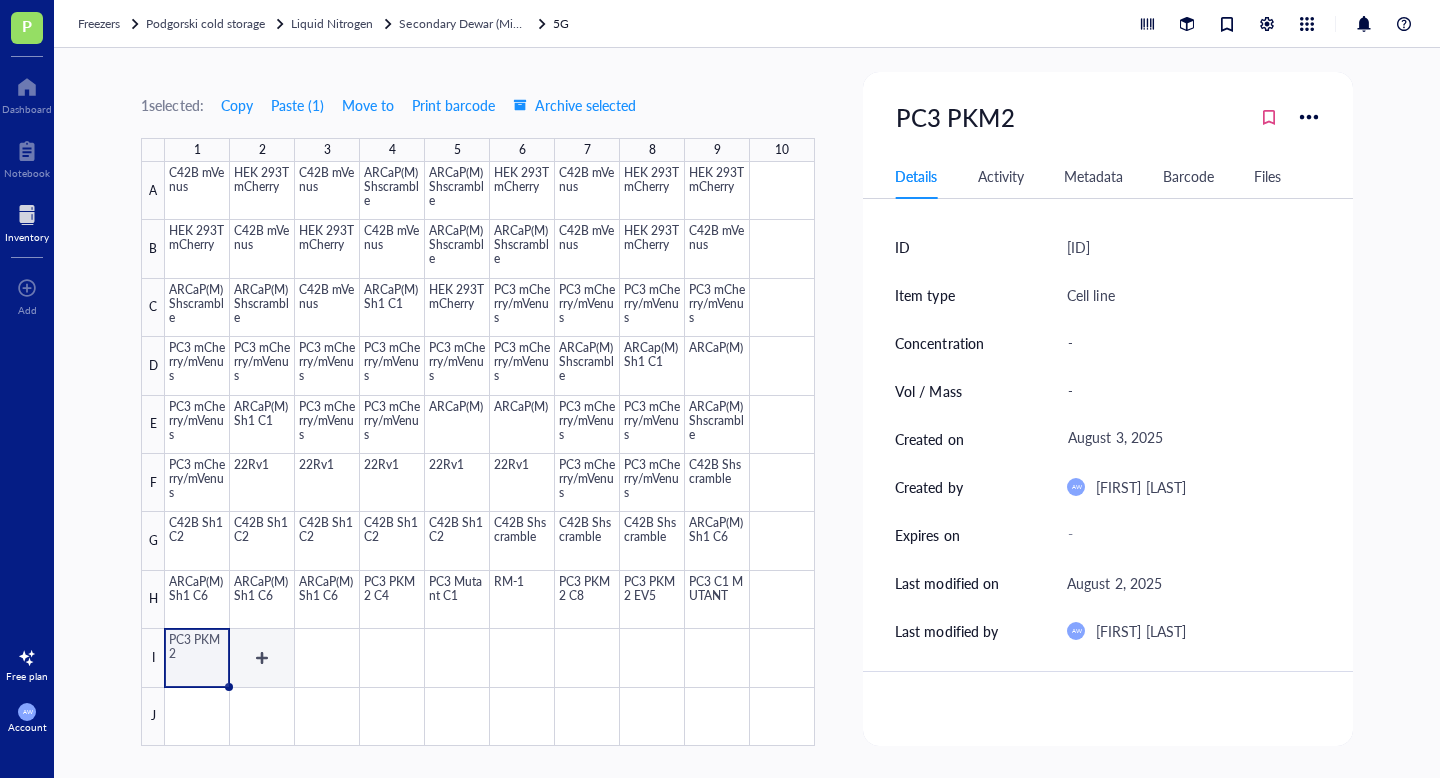 click at bounding box center (490, 454) 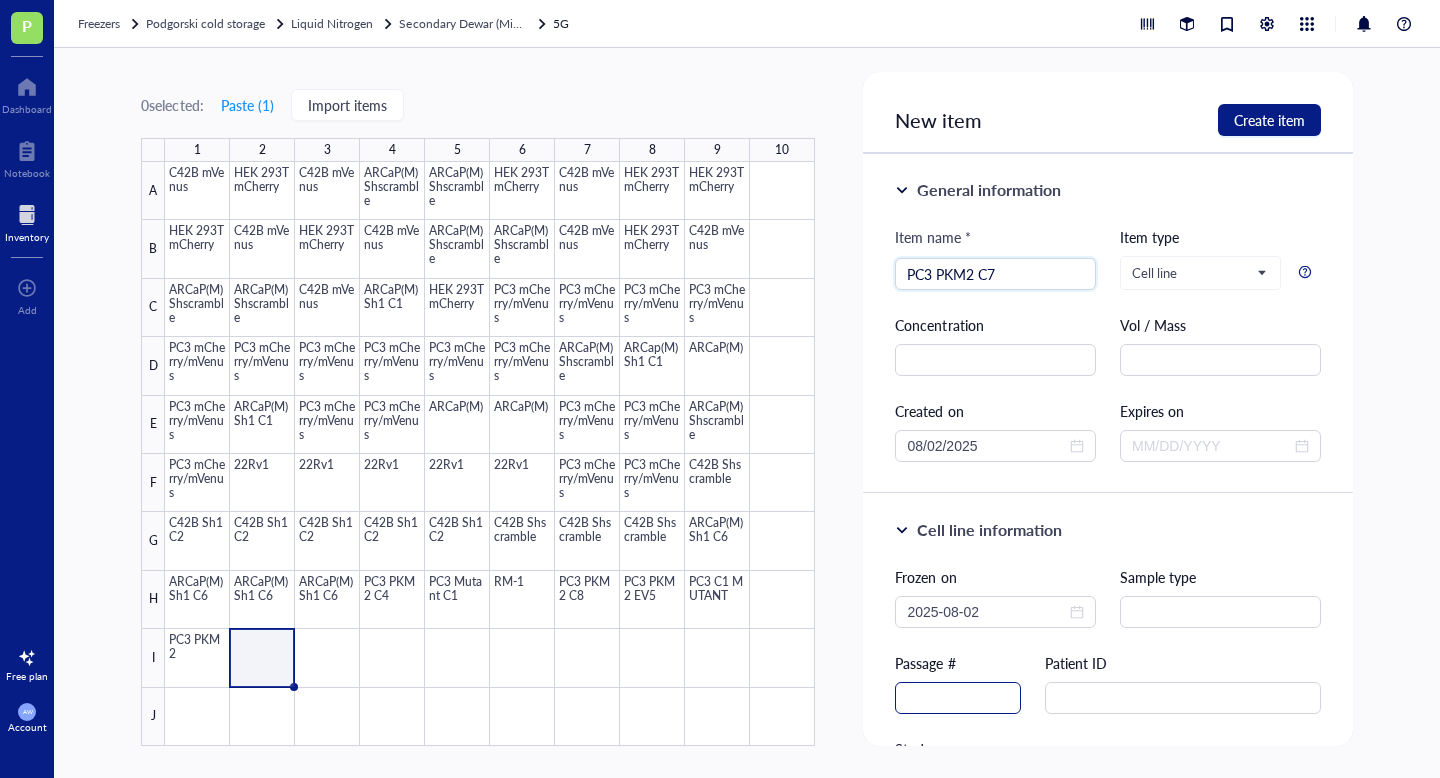 type on "PC3 PKM2 C7" 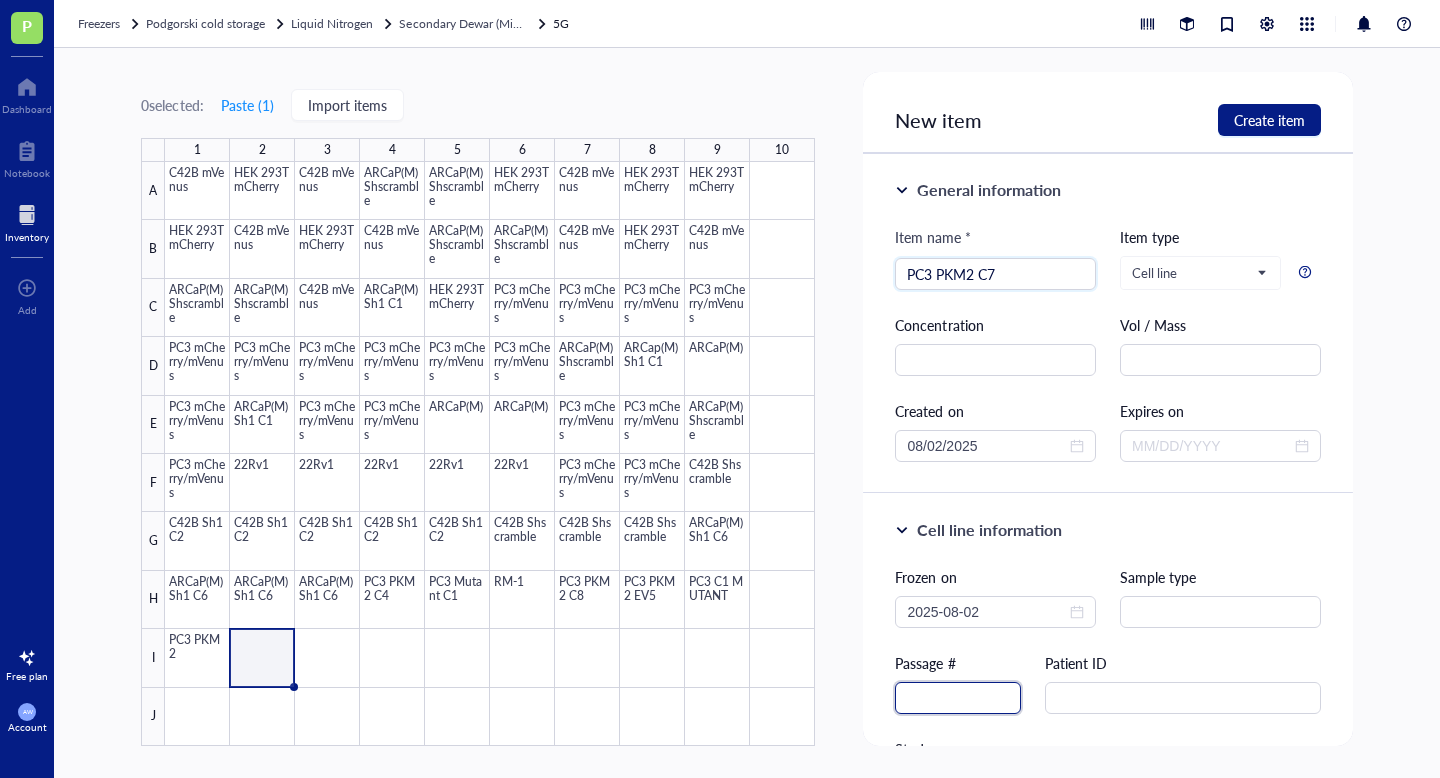 click at bounding box center (958, 698) 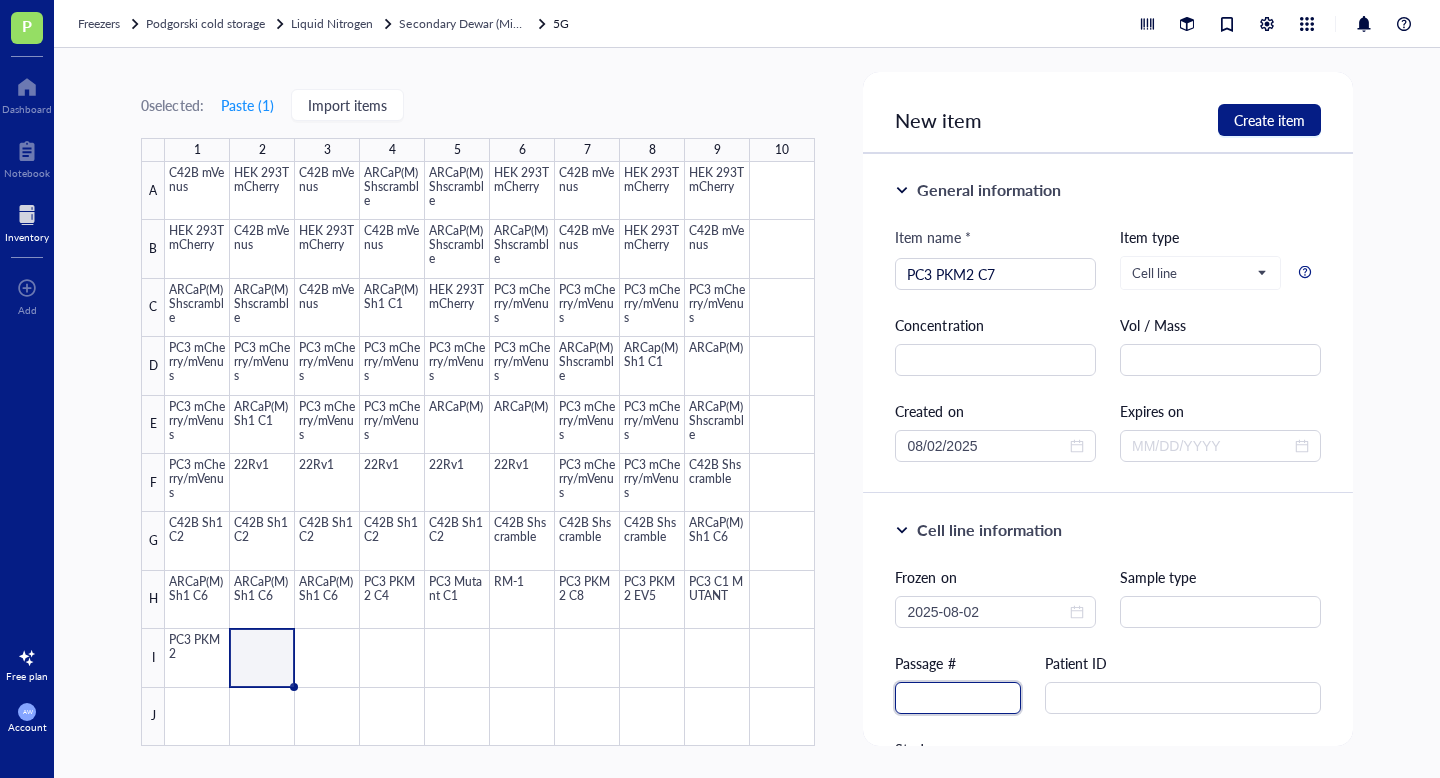 click at bounding box center [958, 698] 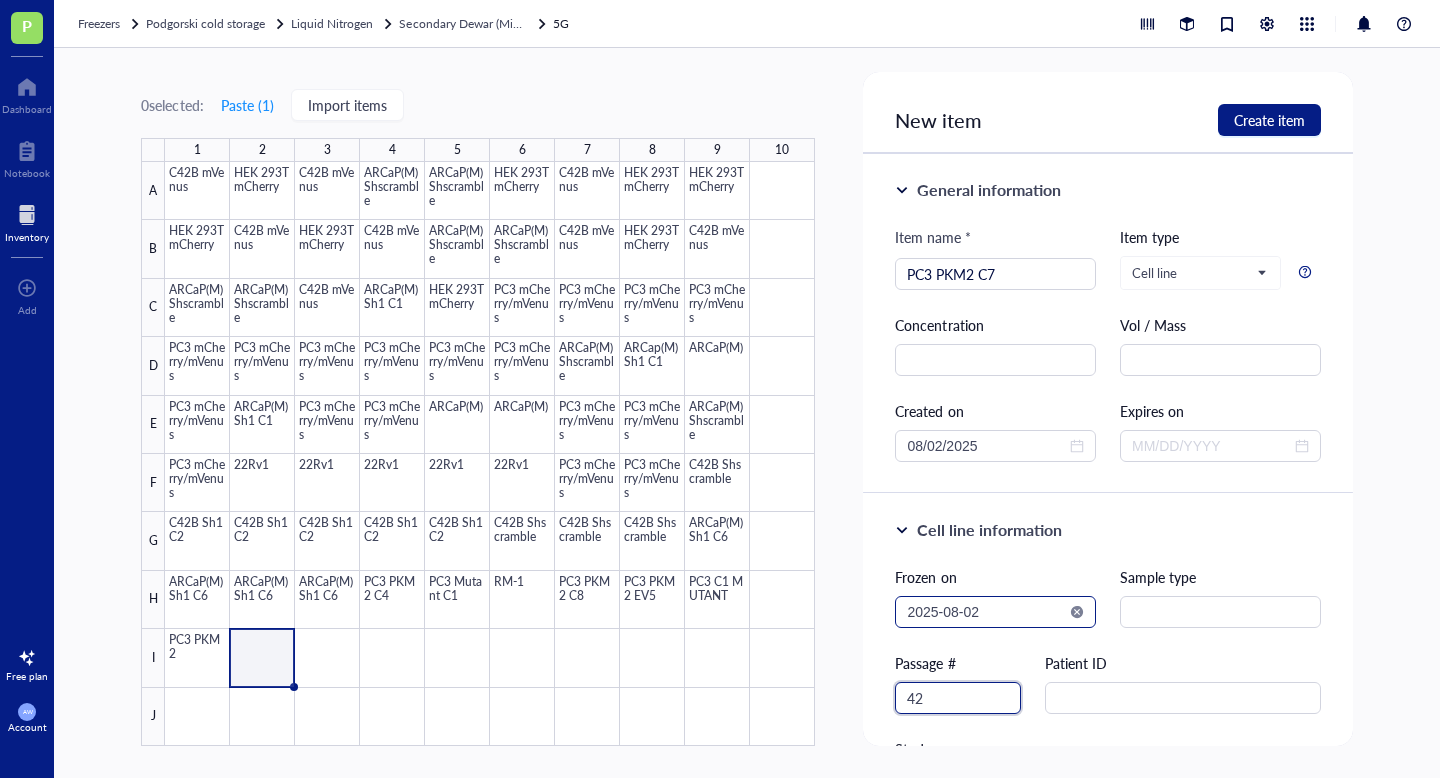 type on "42" 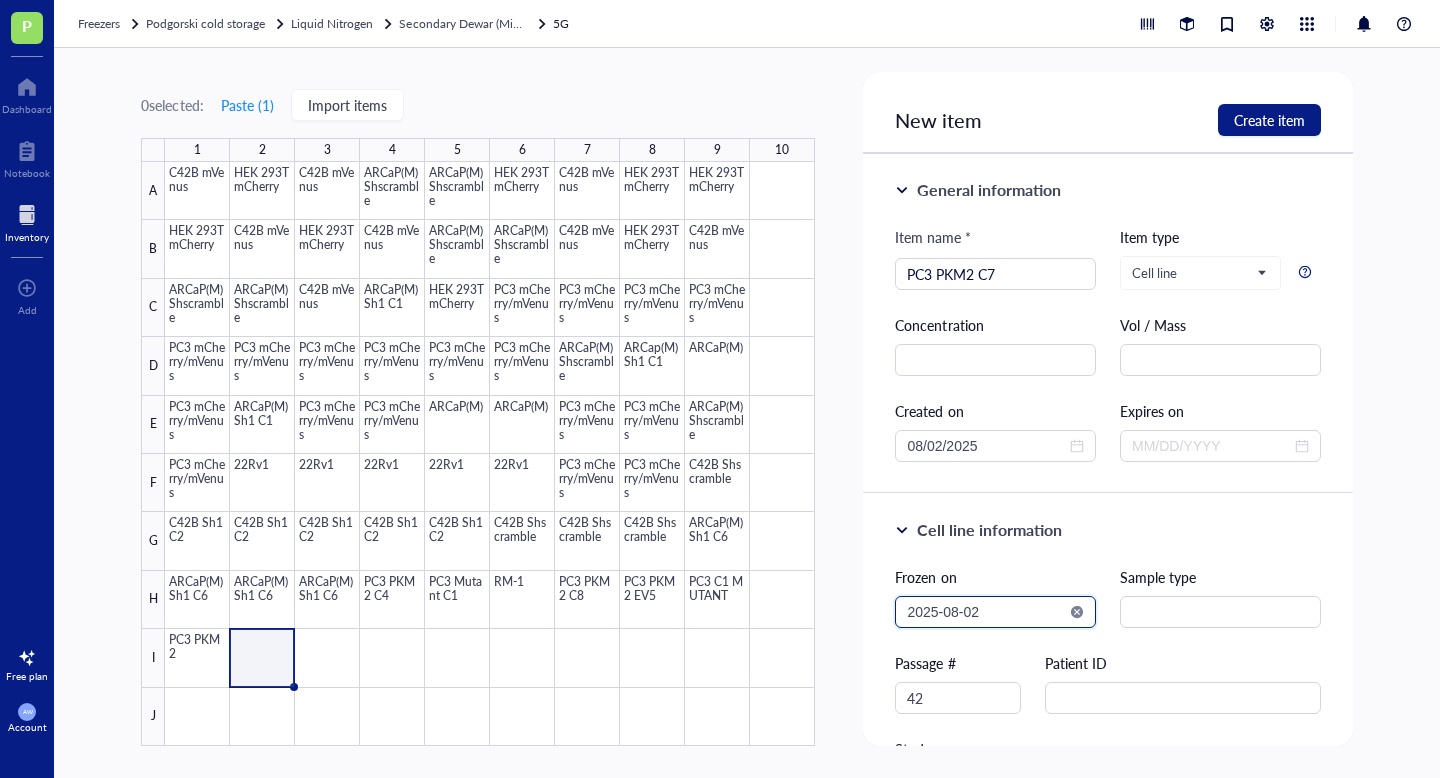 click on "2025-08-02" at bounding box center (986, 612) 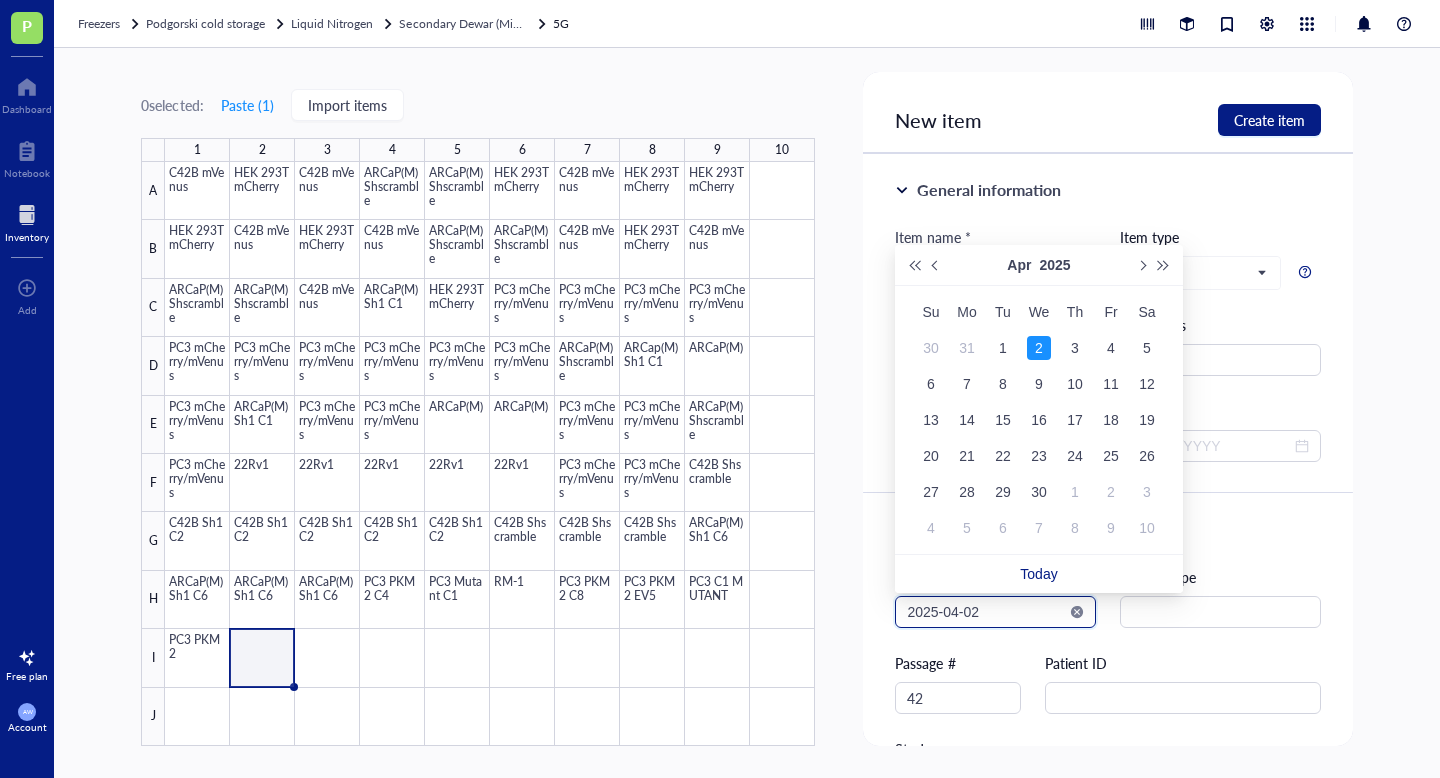 click on "2025-04-02" at bounding box center (986, 612) 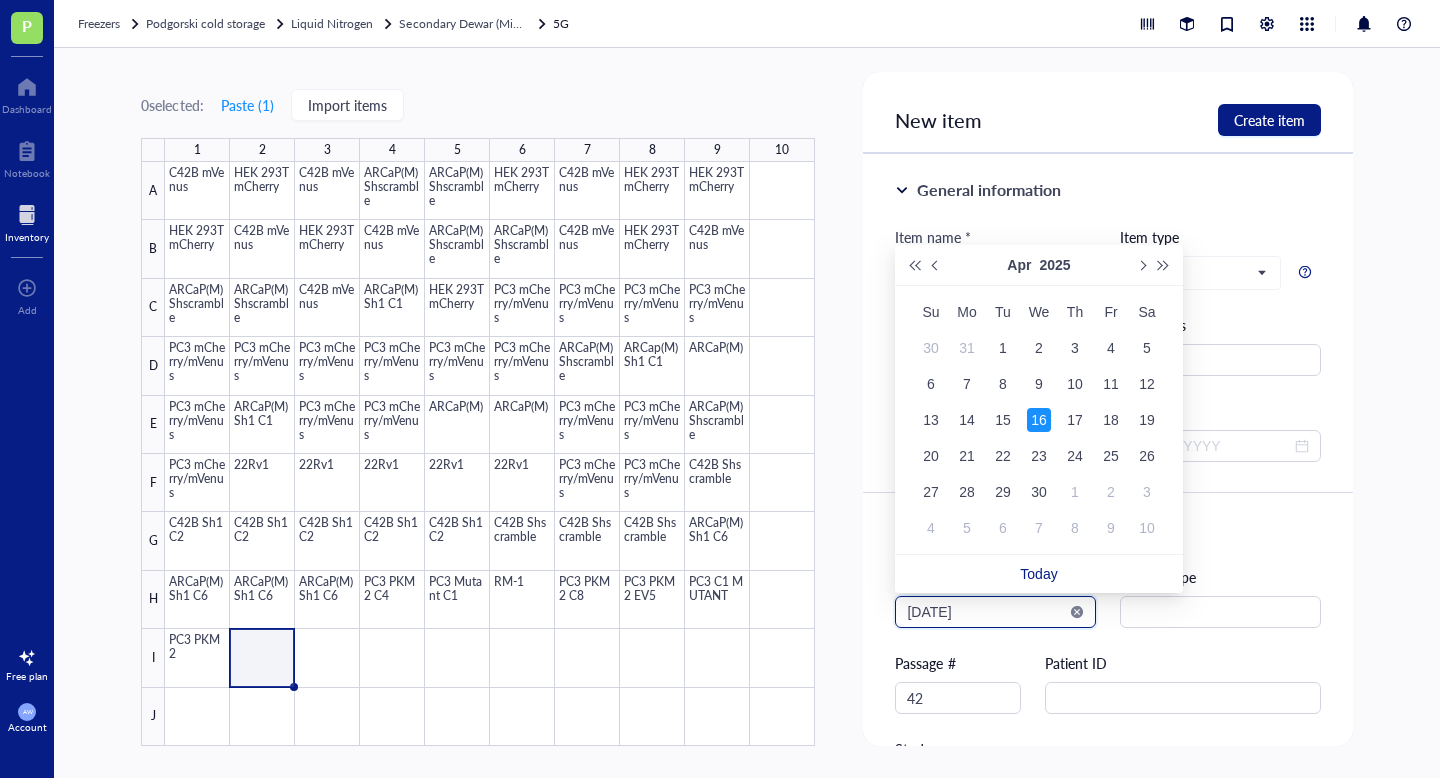 click on "[DATE]" at bounding box center (986, 612) 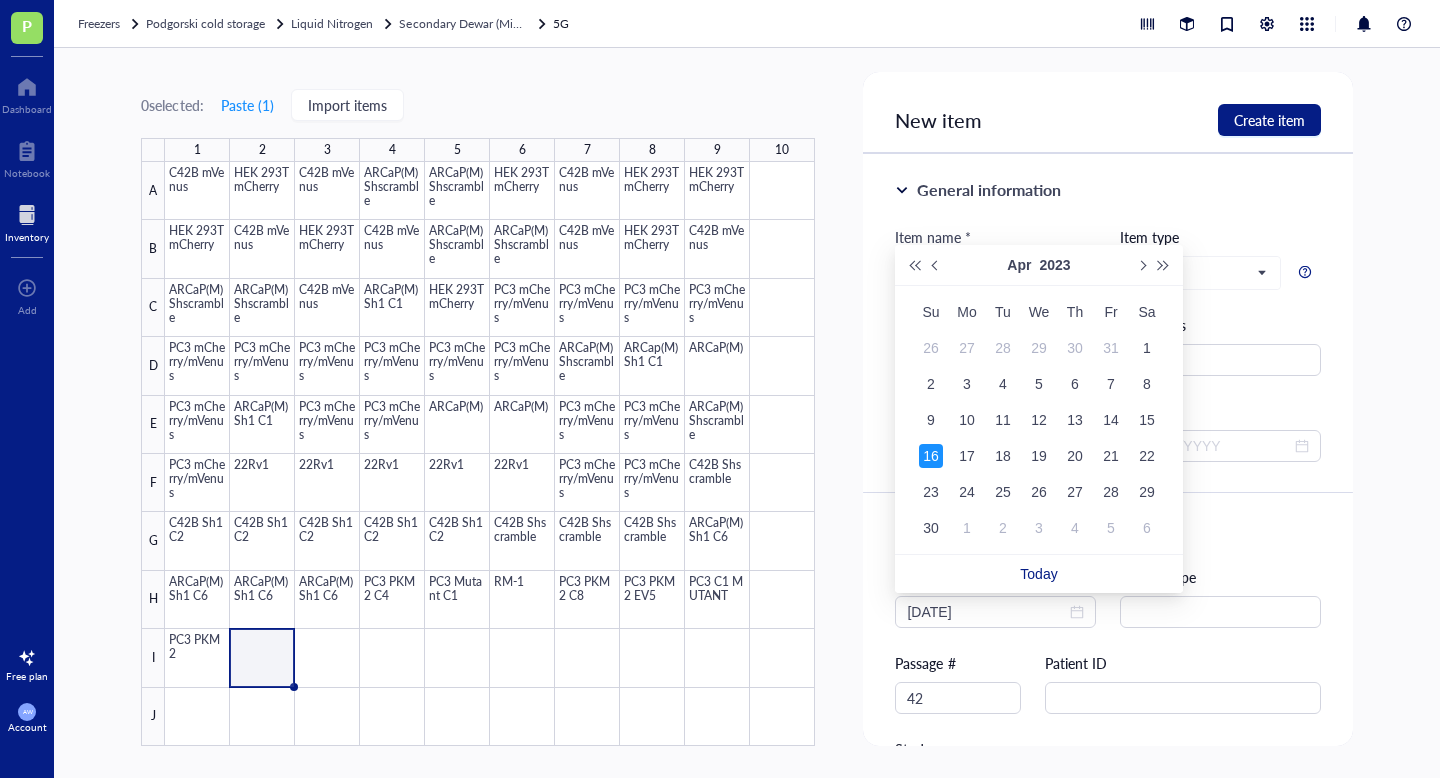 type on "[DATE]" 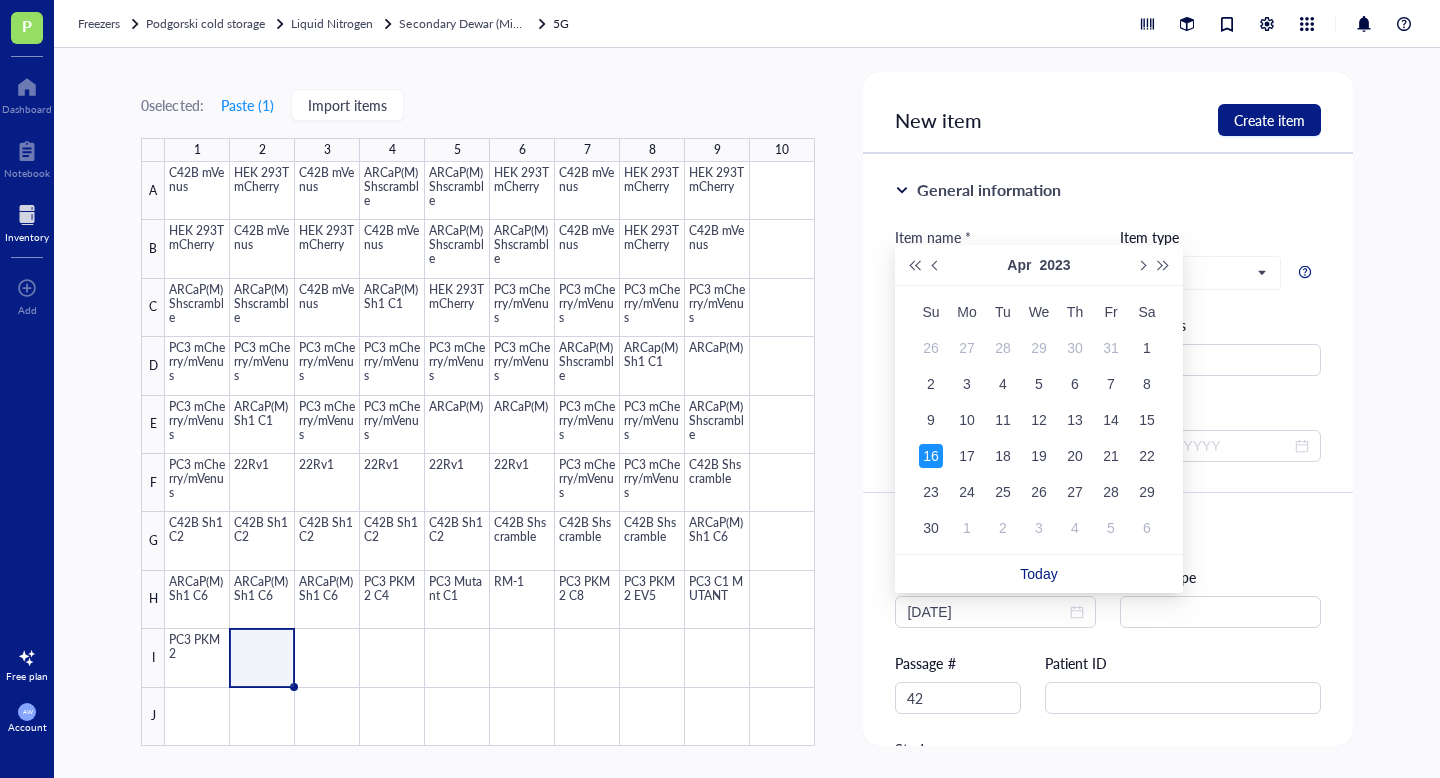 click on "New item Create item" at bounding box center (1107, 113) 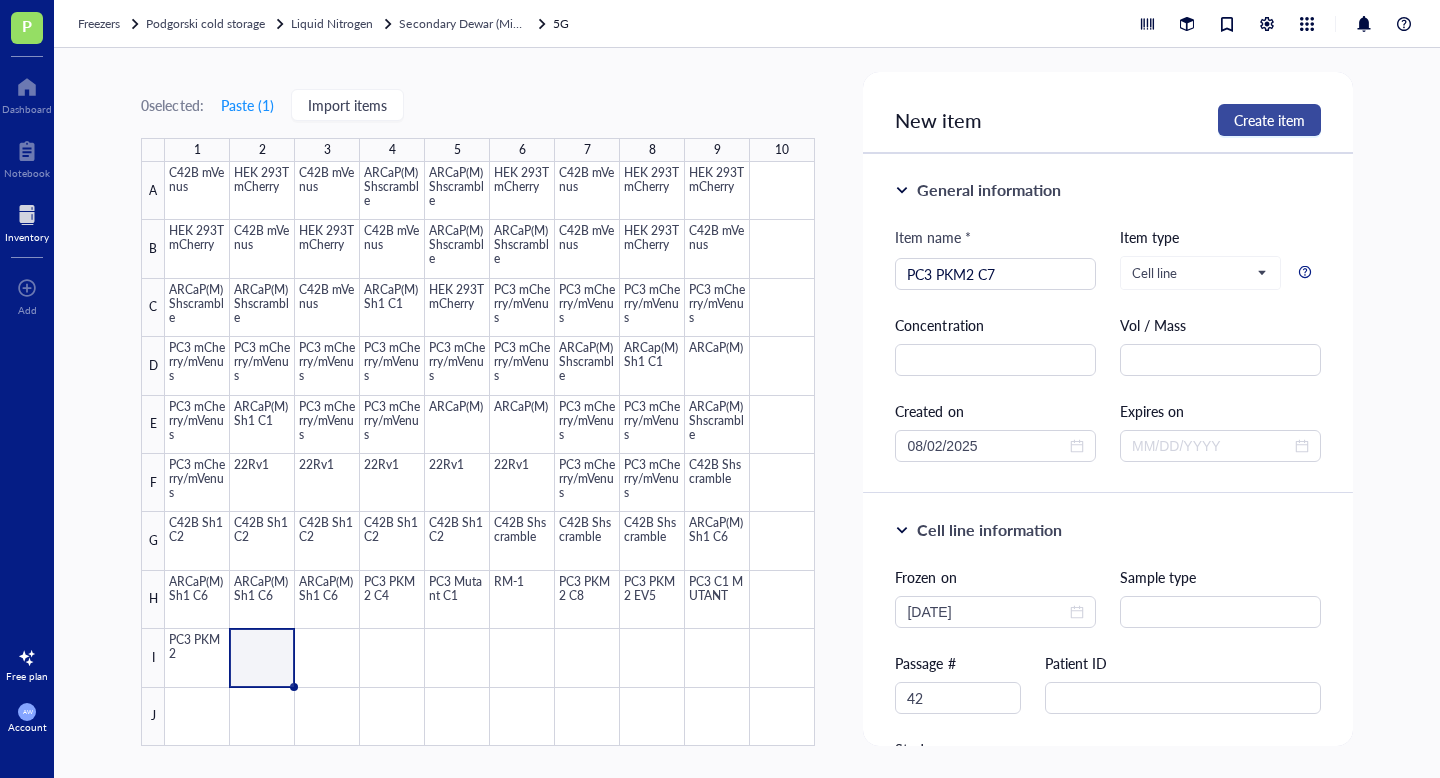 click on "Create item" at bounding box center [1269, 120] 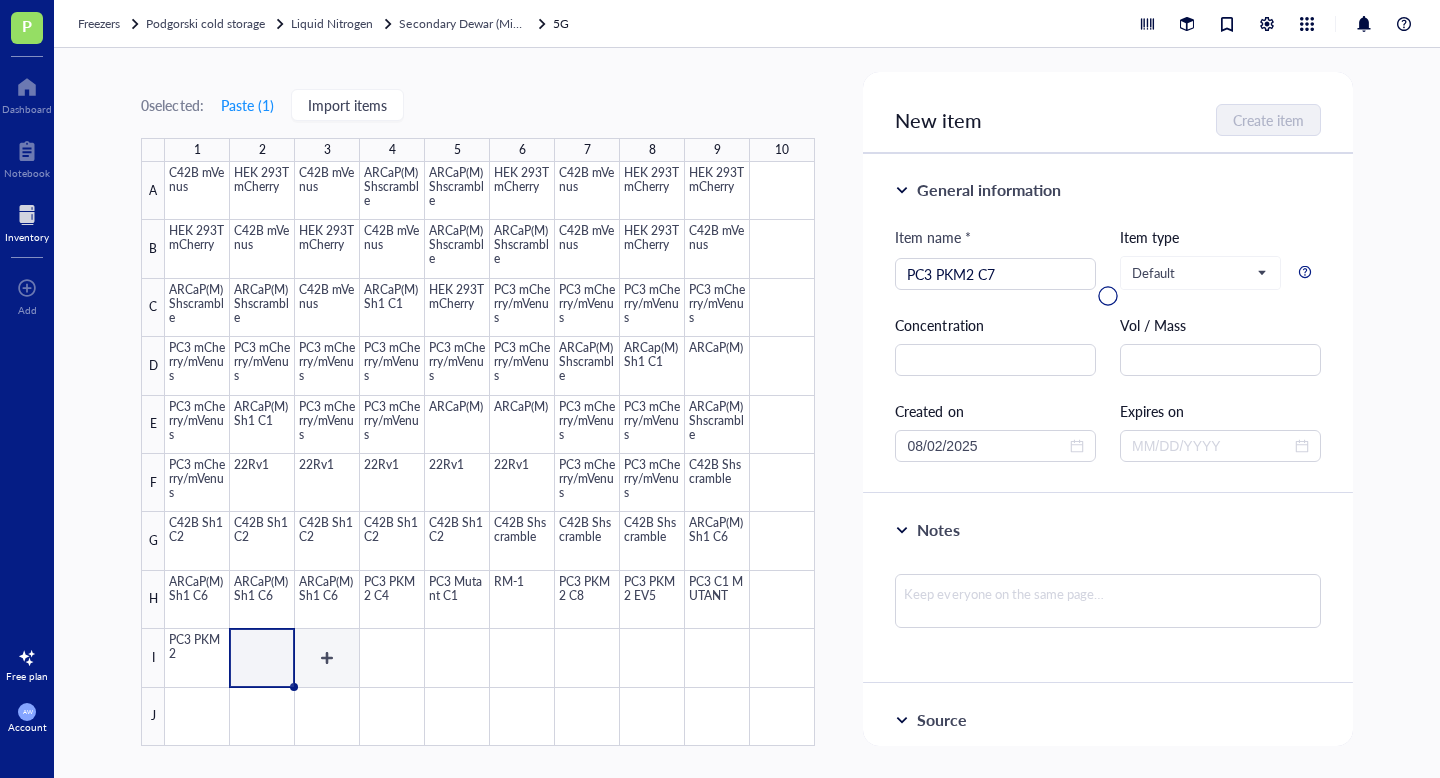click at bounding box center [490, 454] 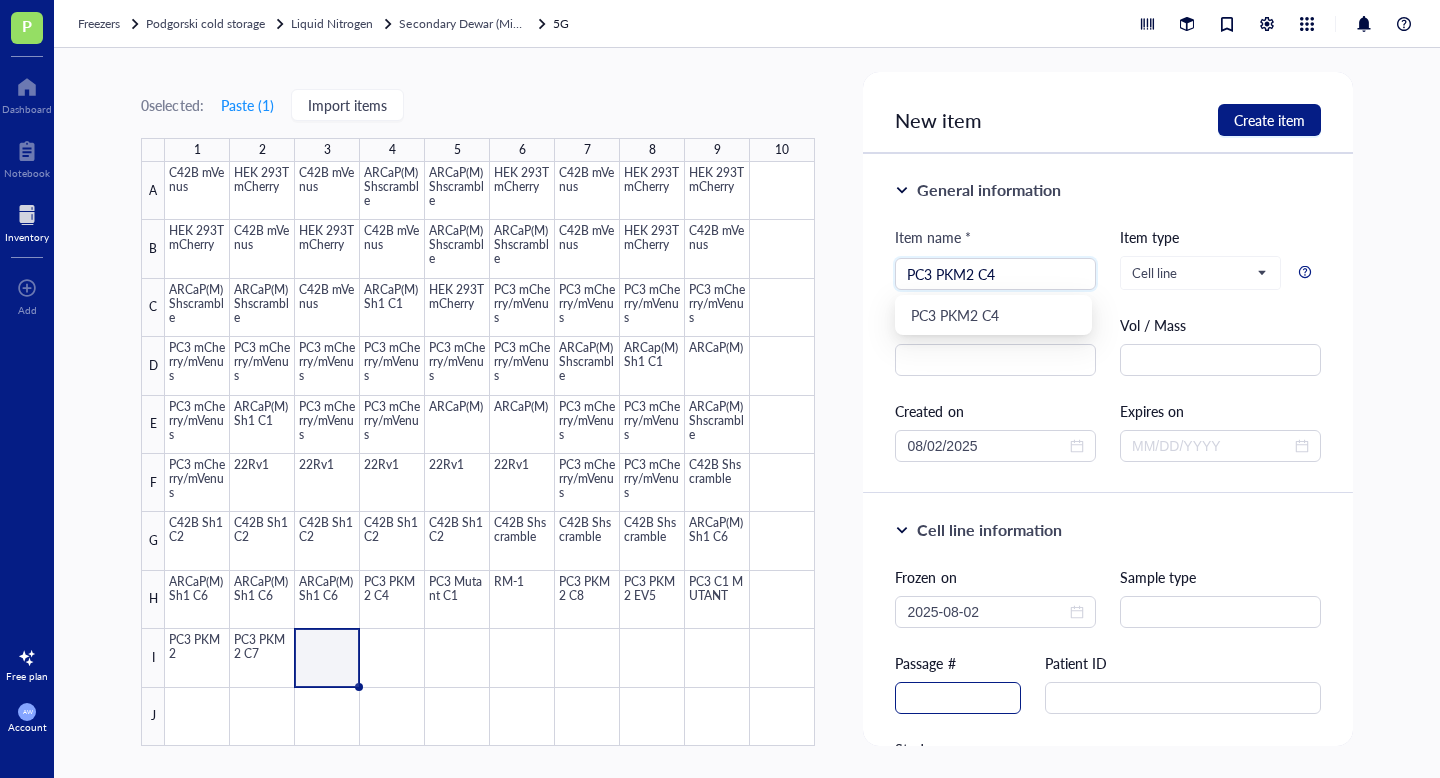 type on "PC3 PKM2 C4" 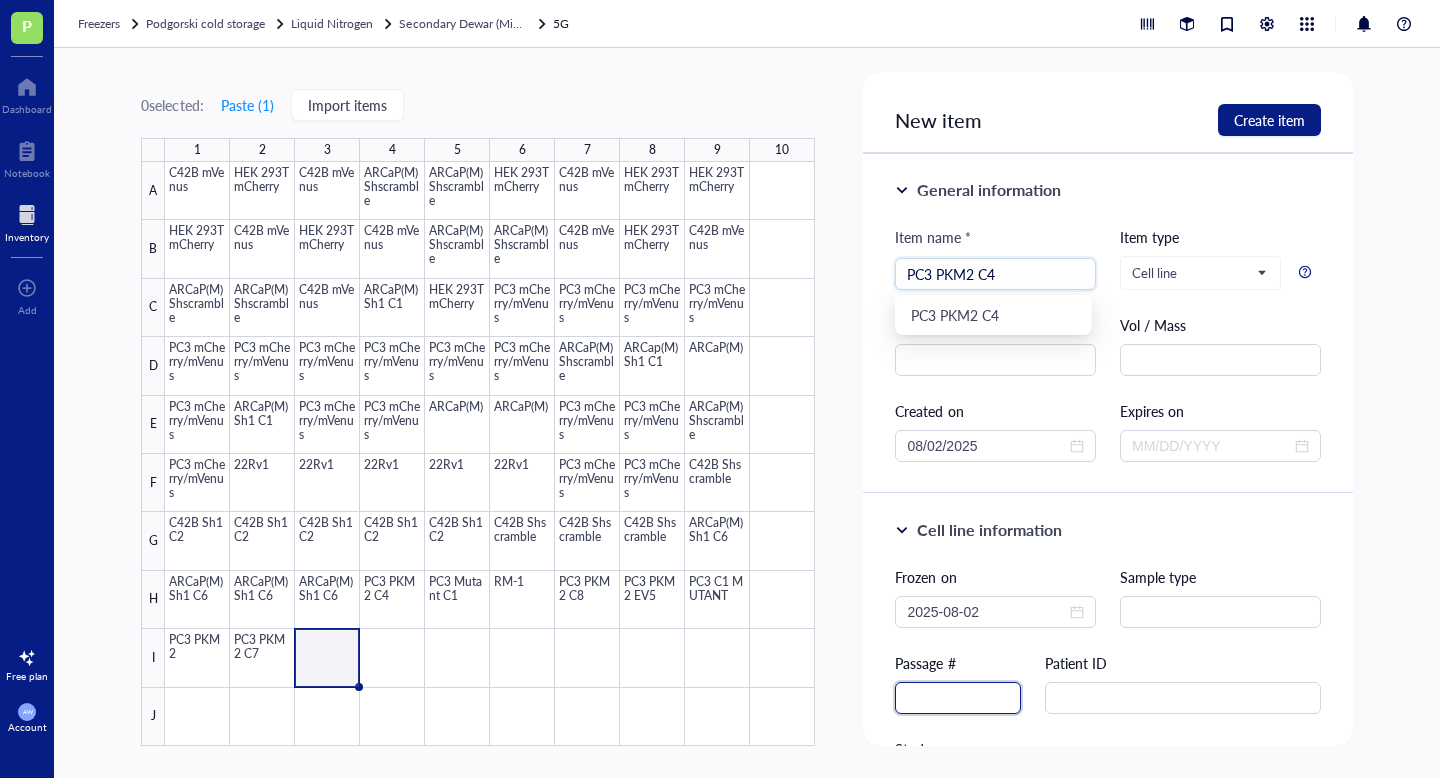 click at bounding box center (958, 698) 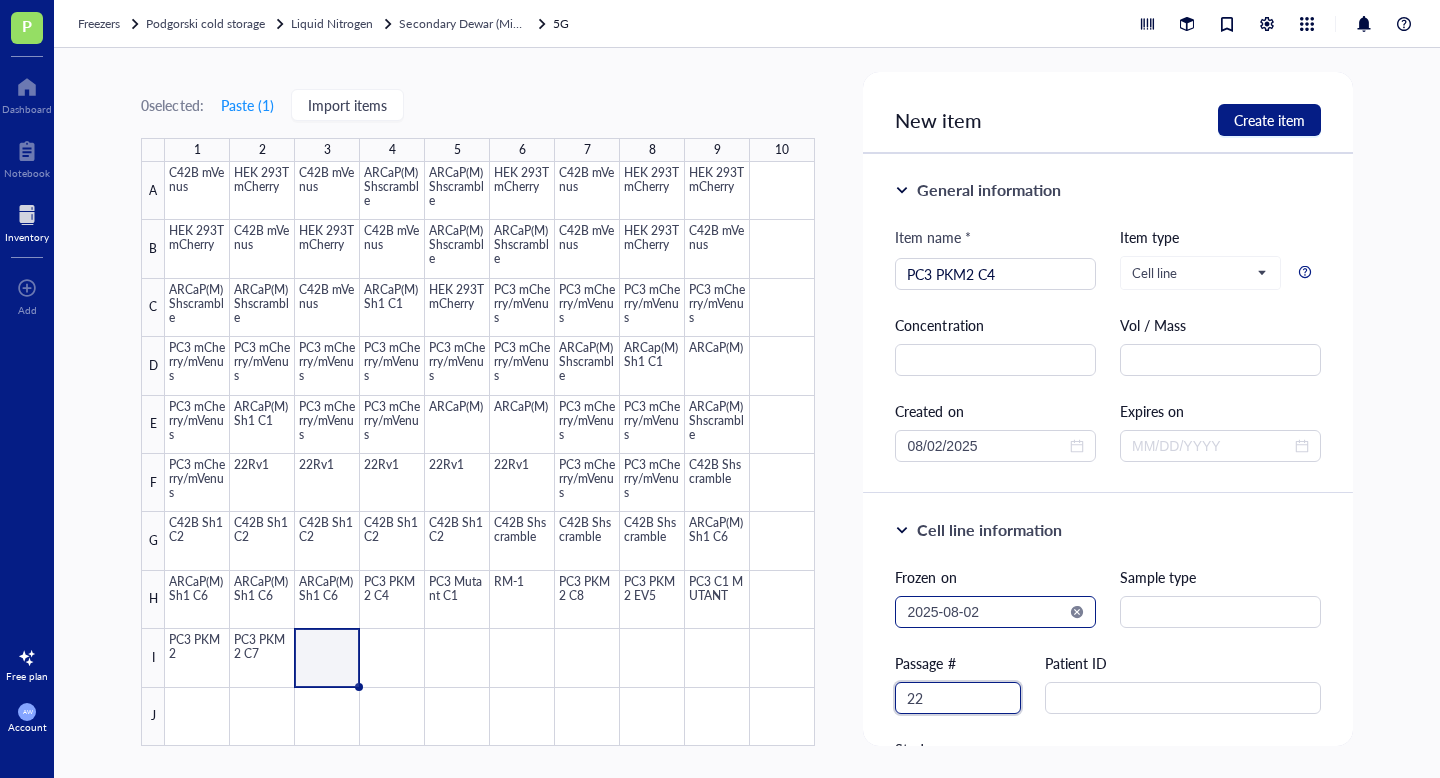 type on "22" 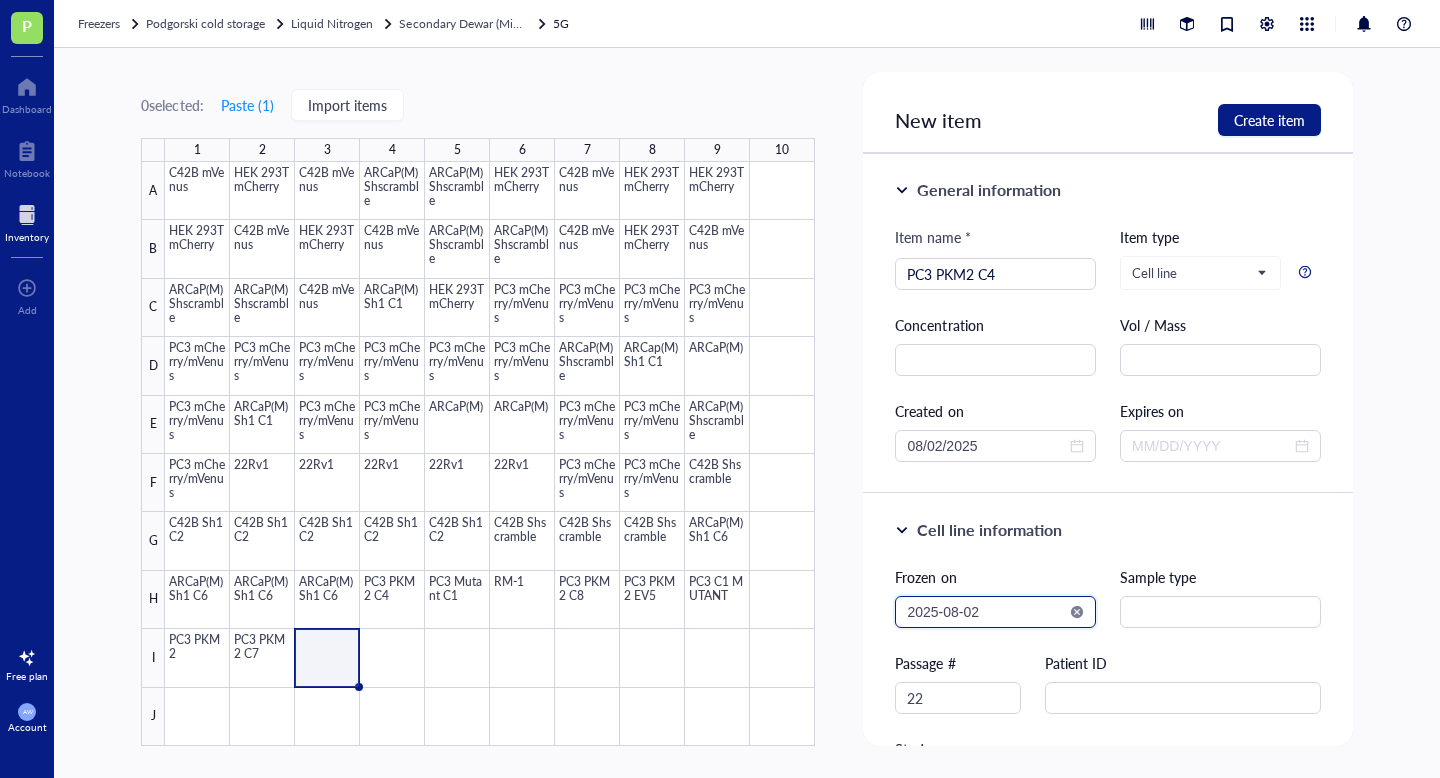 click on "2025-08-02" at bounding box center (986, 612) 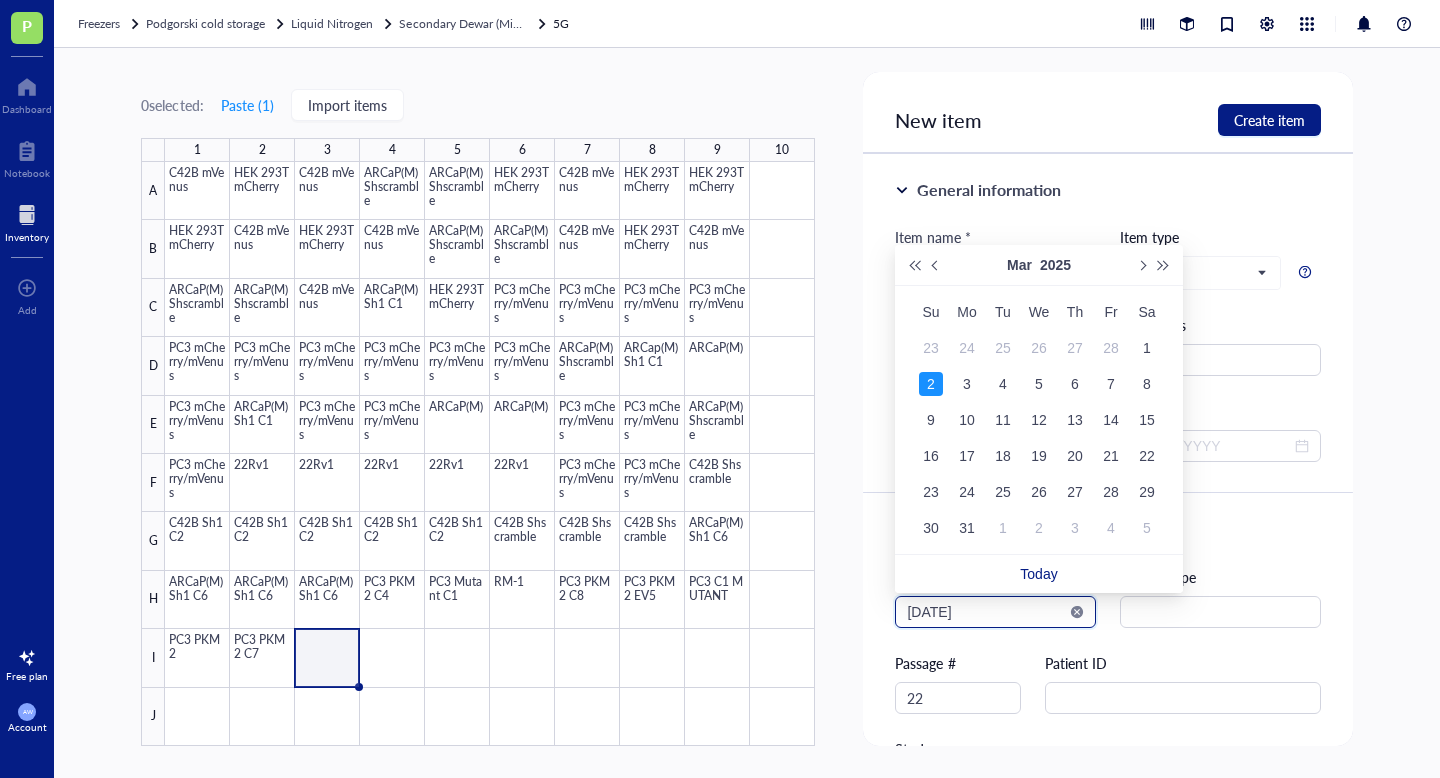 click on "[DATE]" at bounding box center (986, 612) 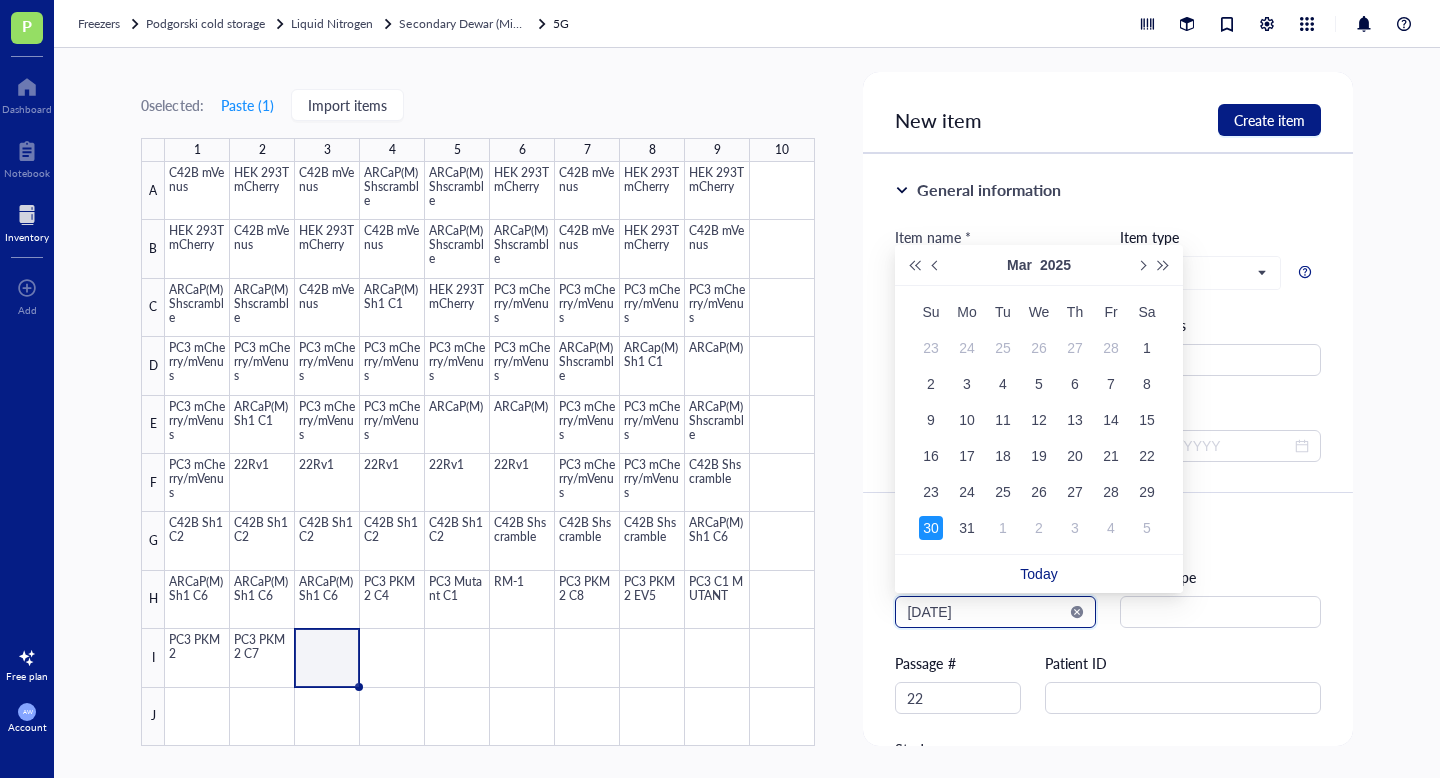click on "[DATE]" at bounding box center [986, 612] 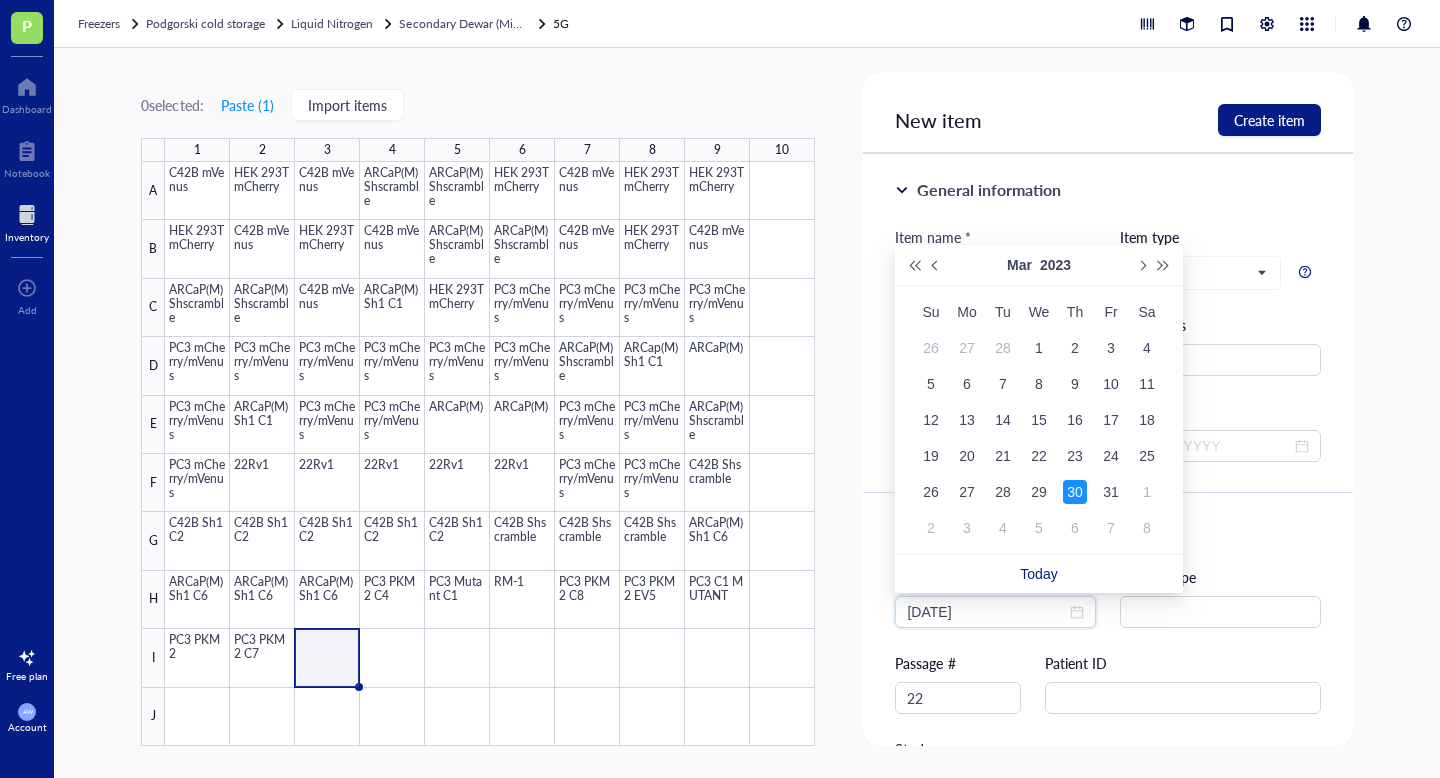 type on "[DATE]" 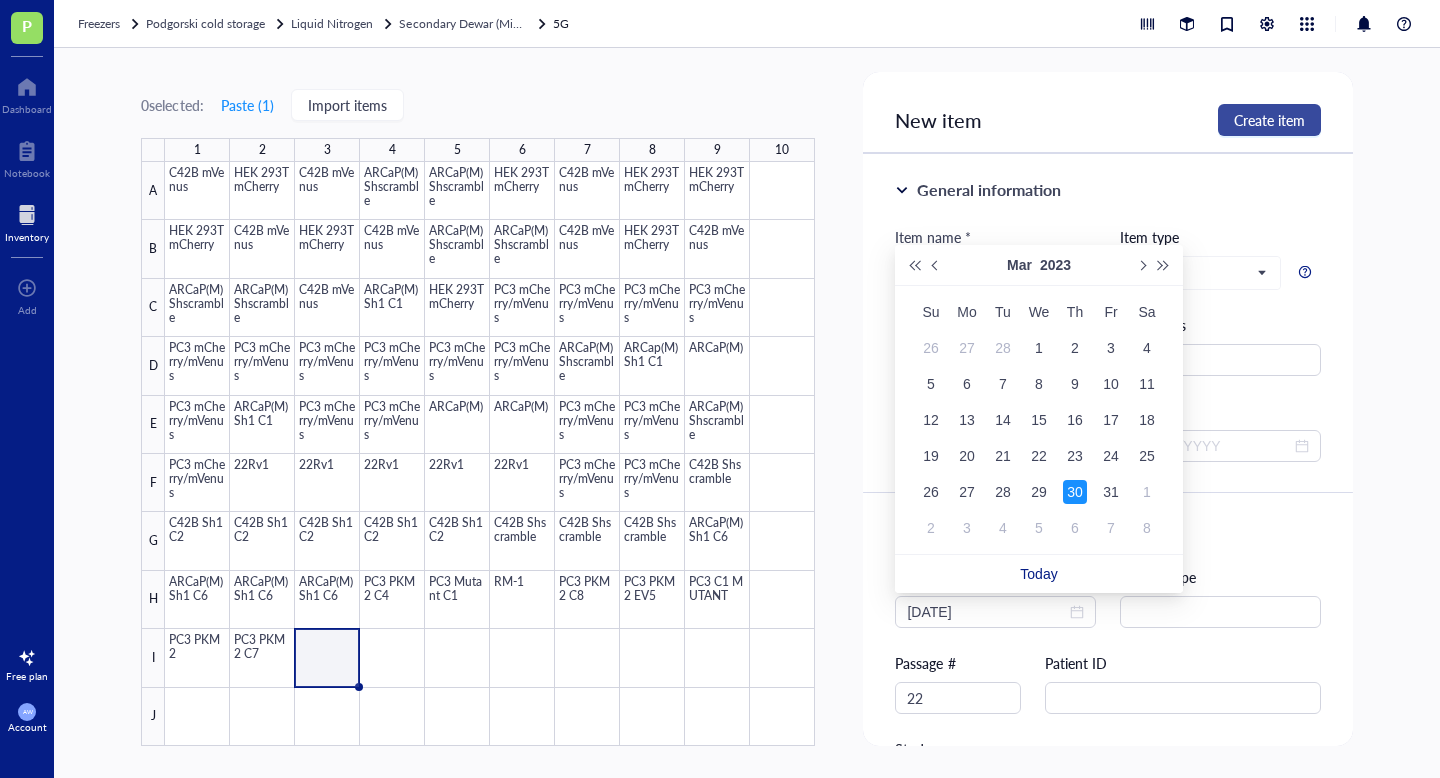 click on "Create item" at bounding box center (1269, 120) 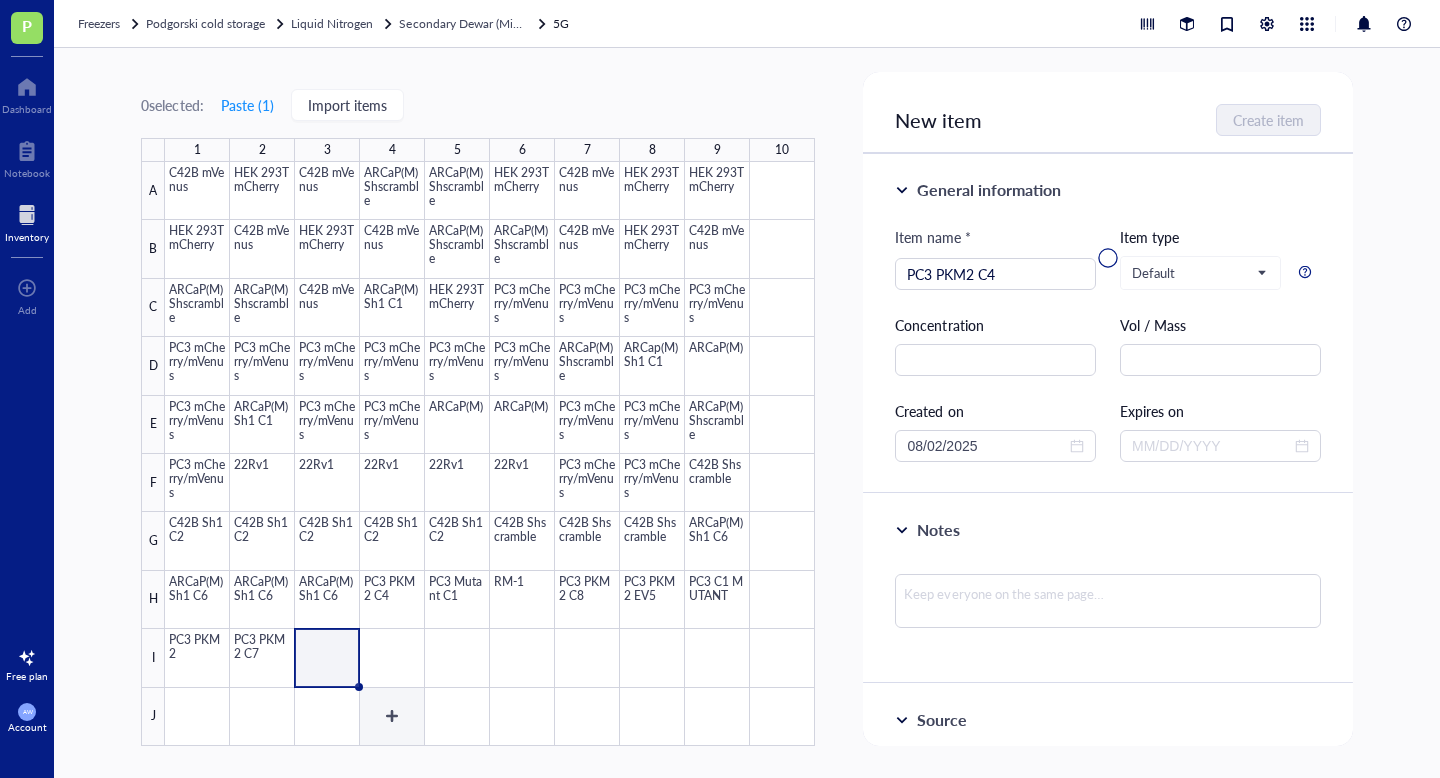 click at bounding box center (490, 454) 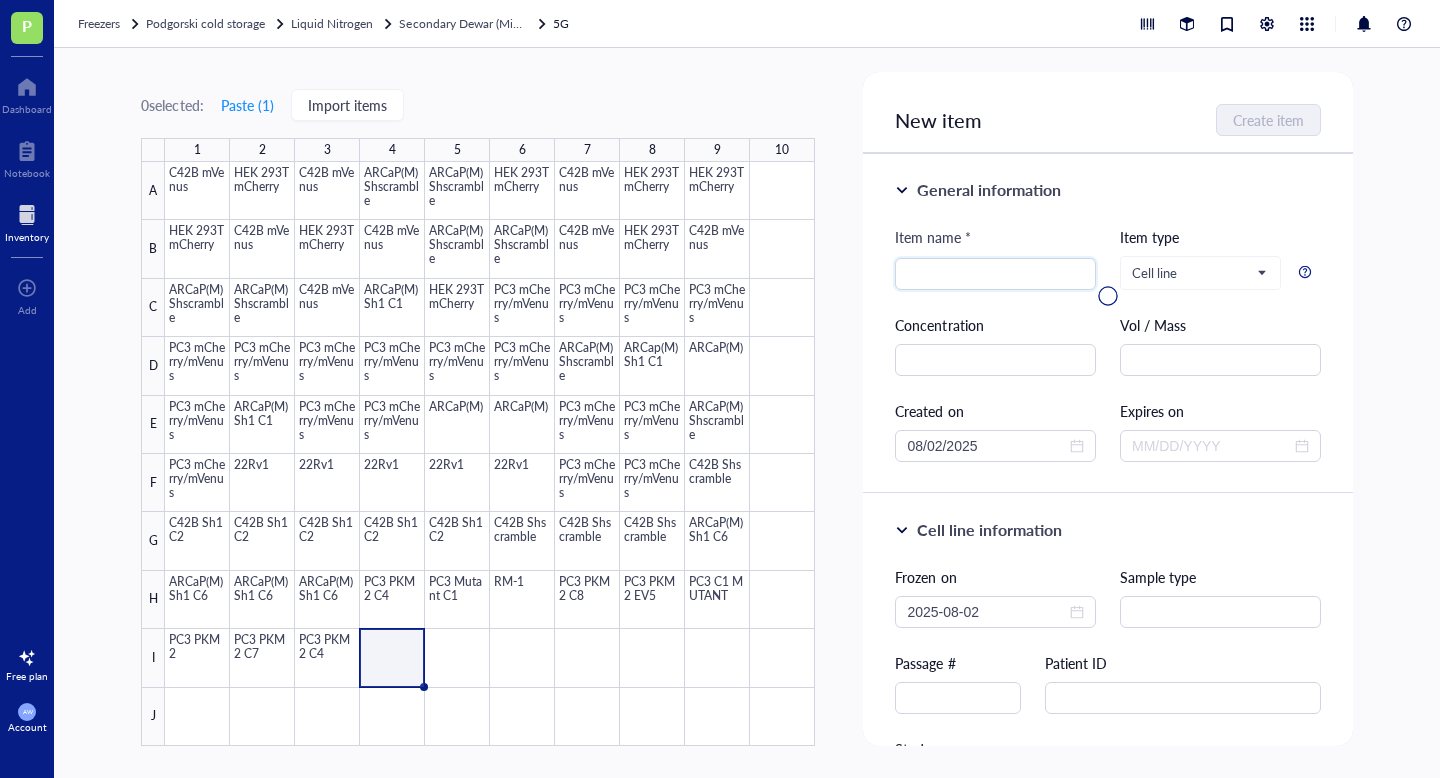 click at bounding box center [1107, 296] 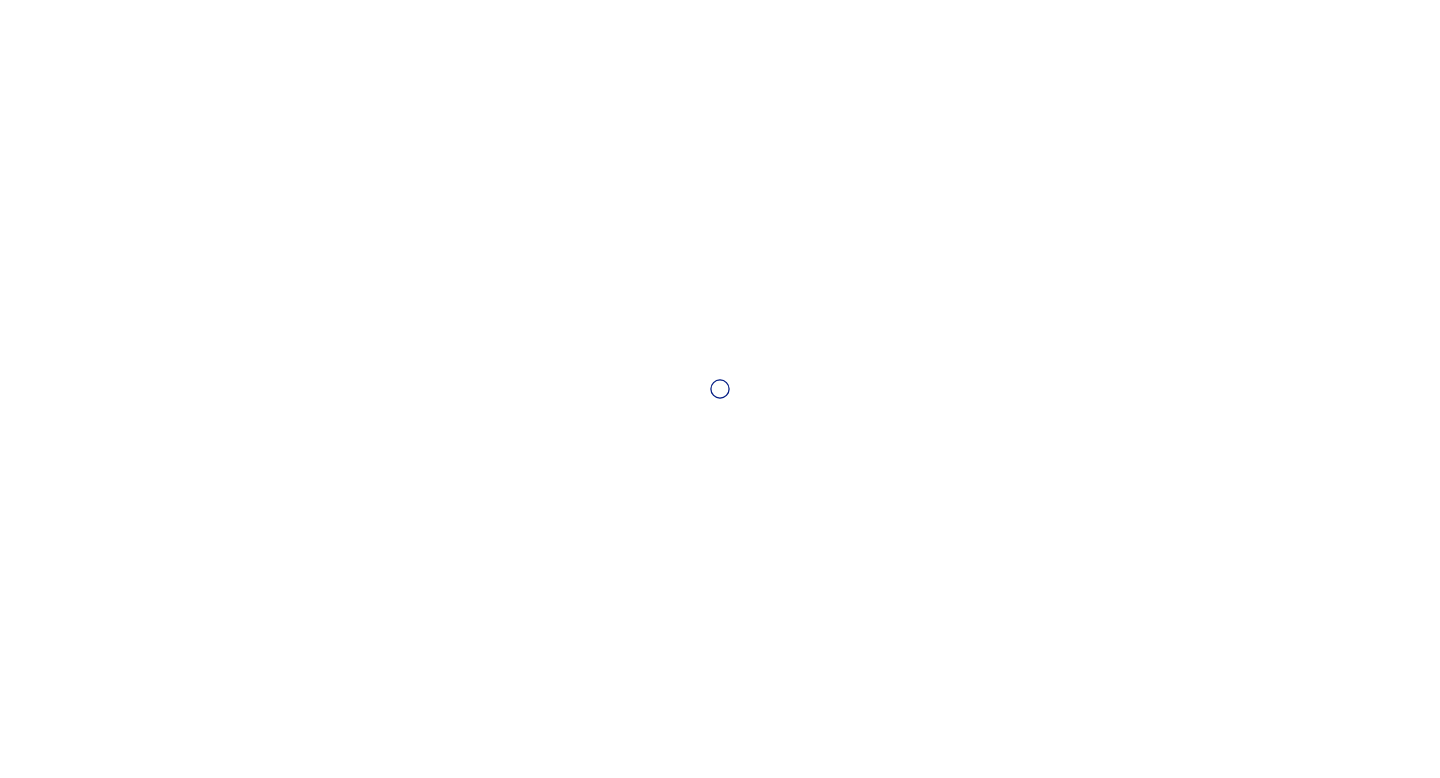 scroll, scrollTop: 0, scrollLeft: 0, axis: both 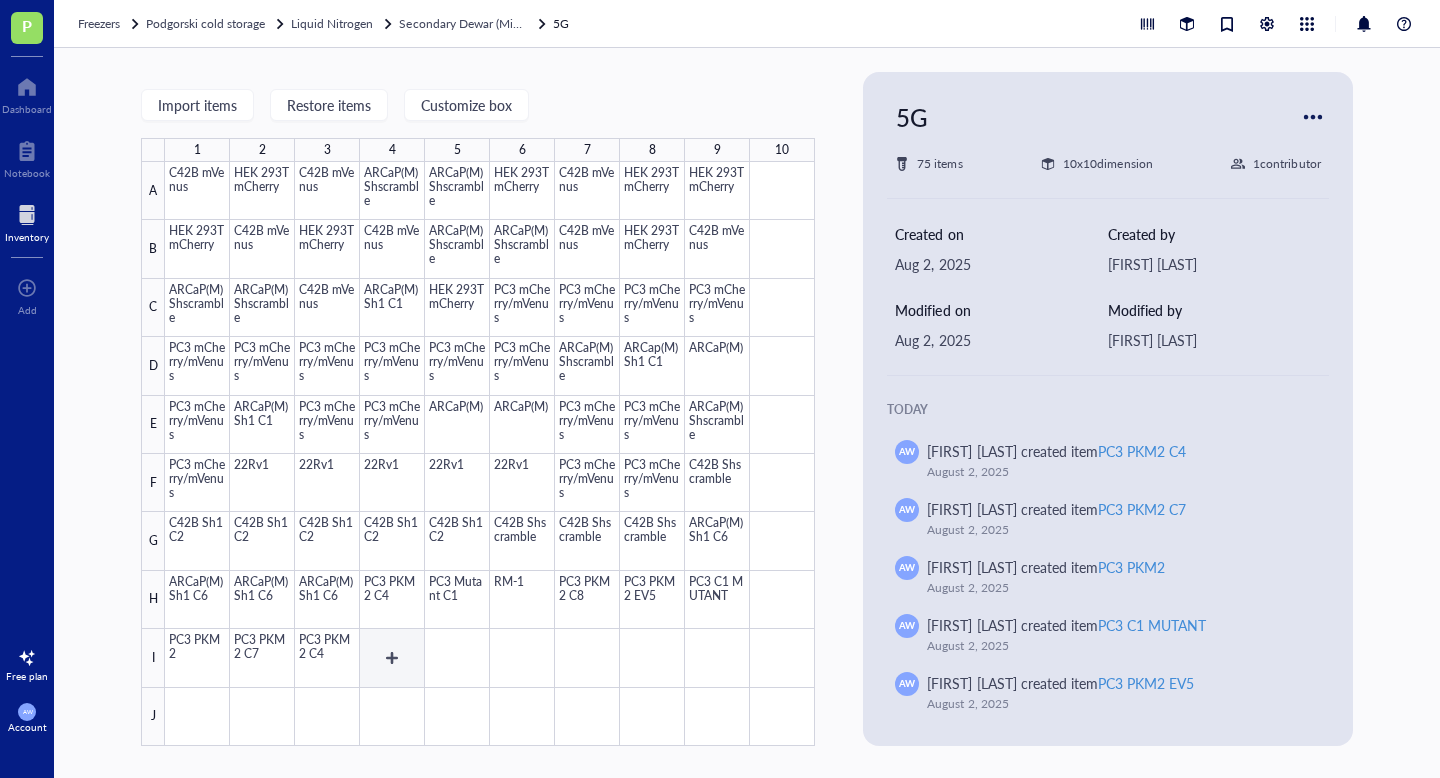 click at bounding box center [490, 454] 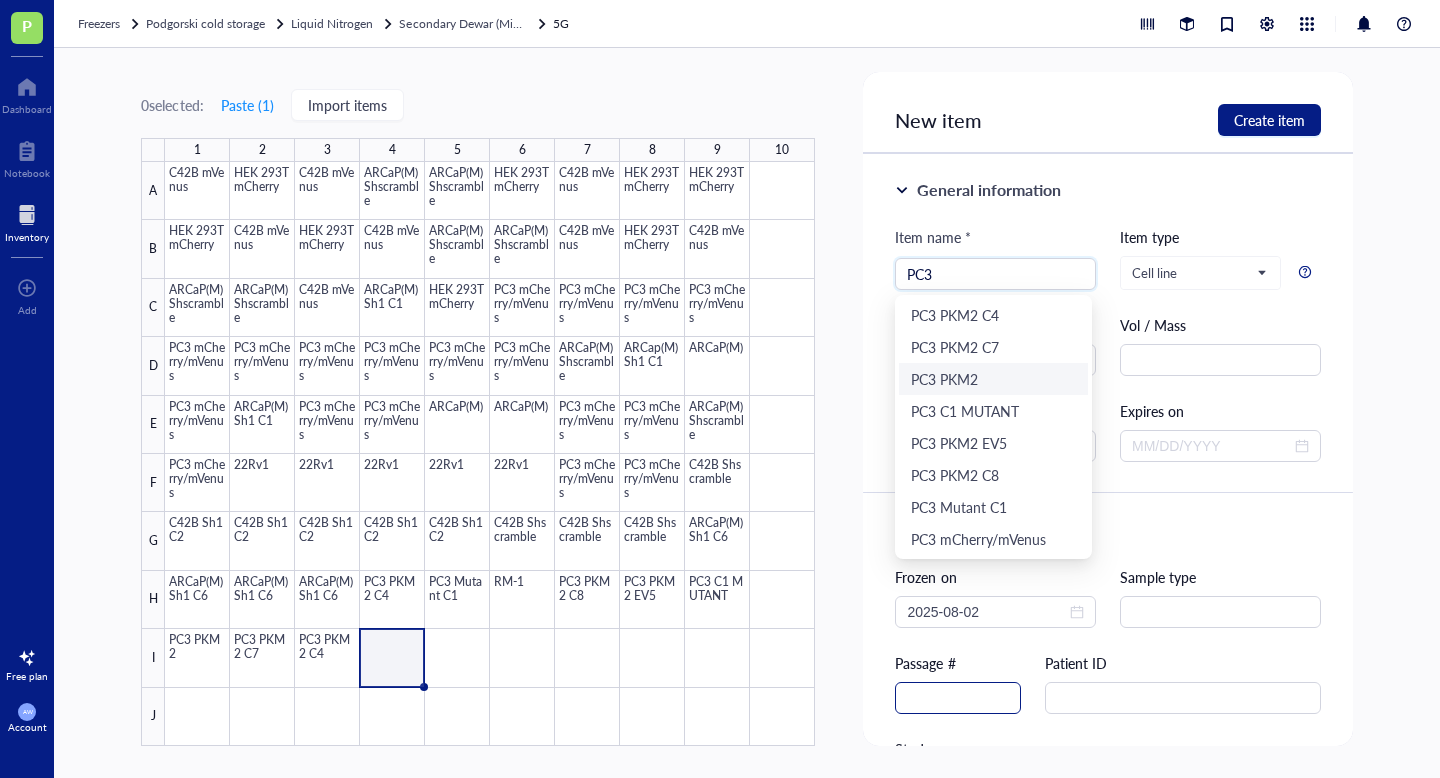 type on "PC3" 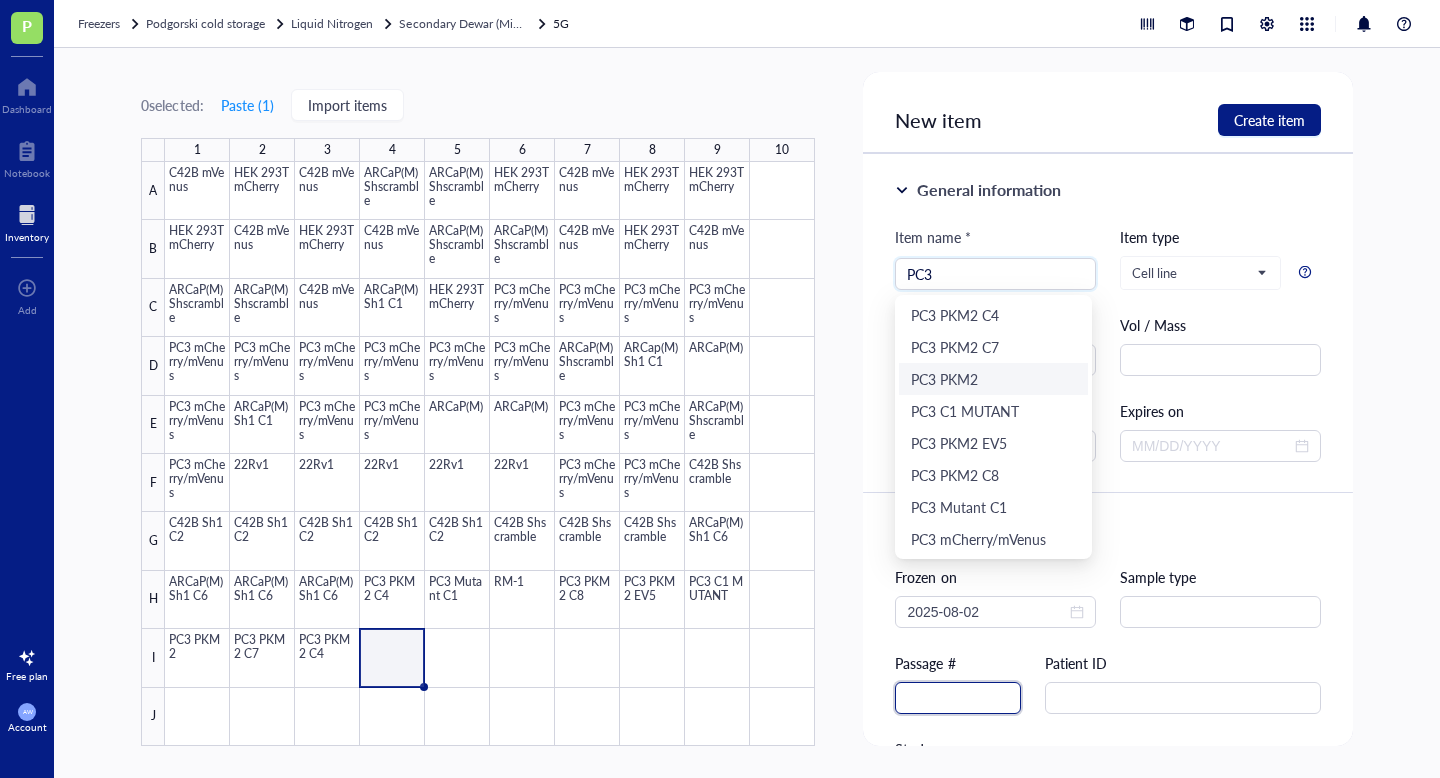 click at bounding box center [958, 698] 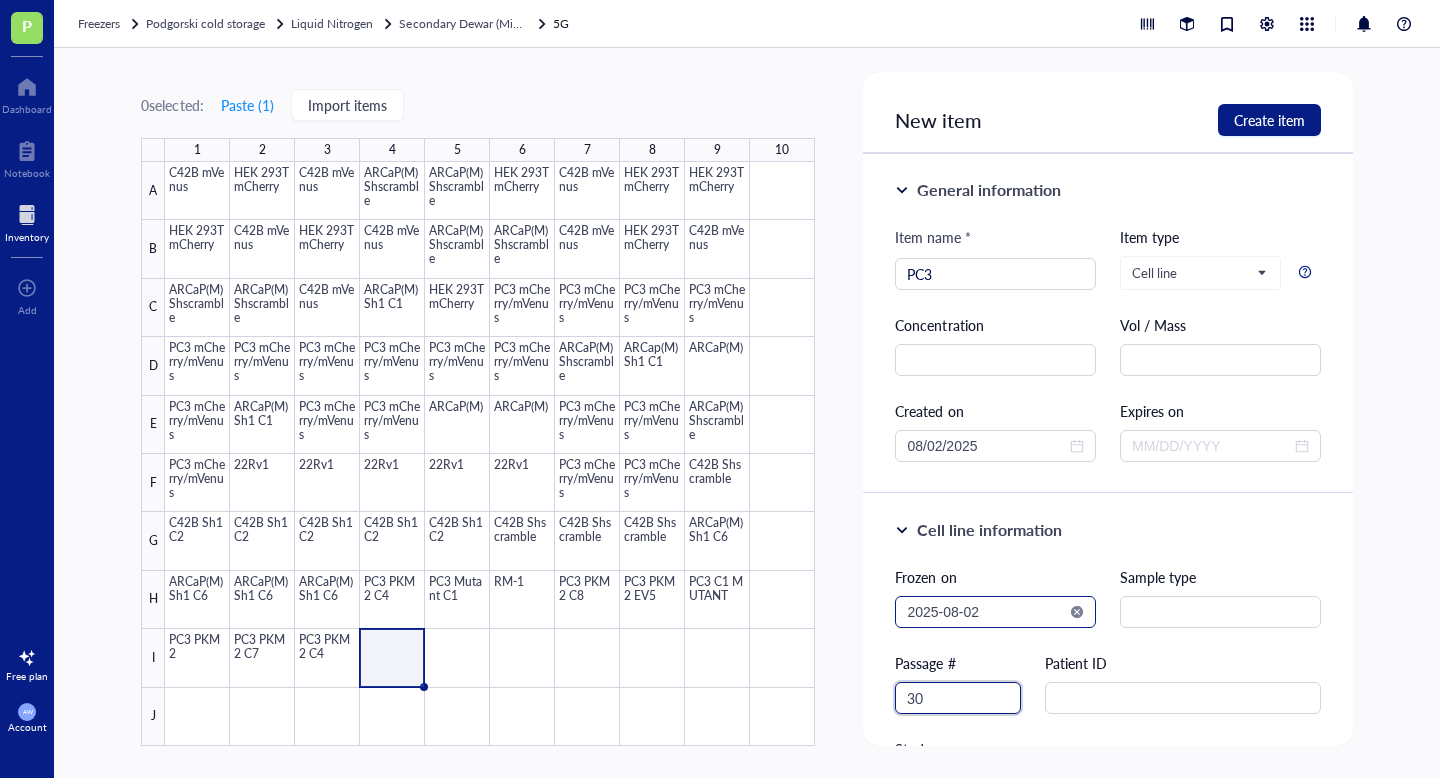 type on "30" 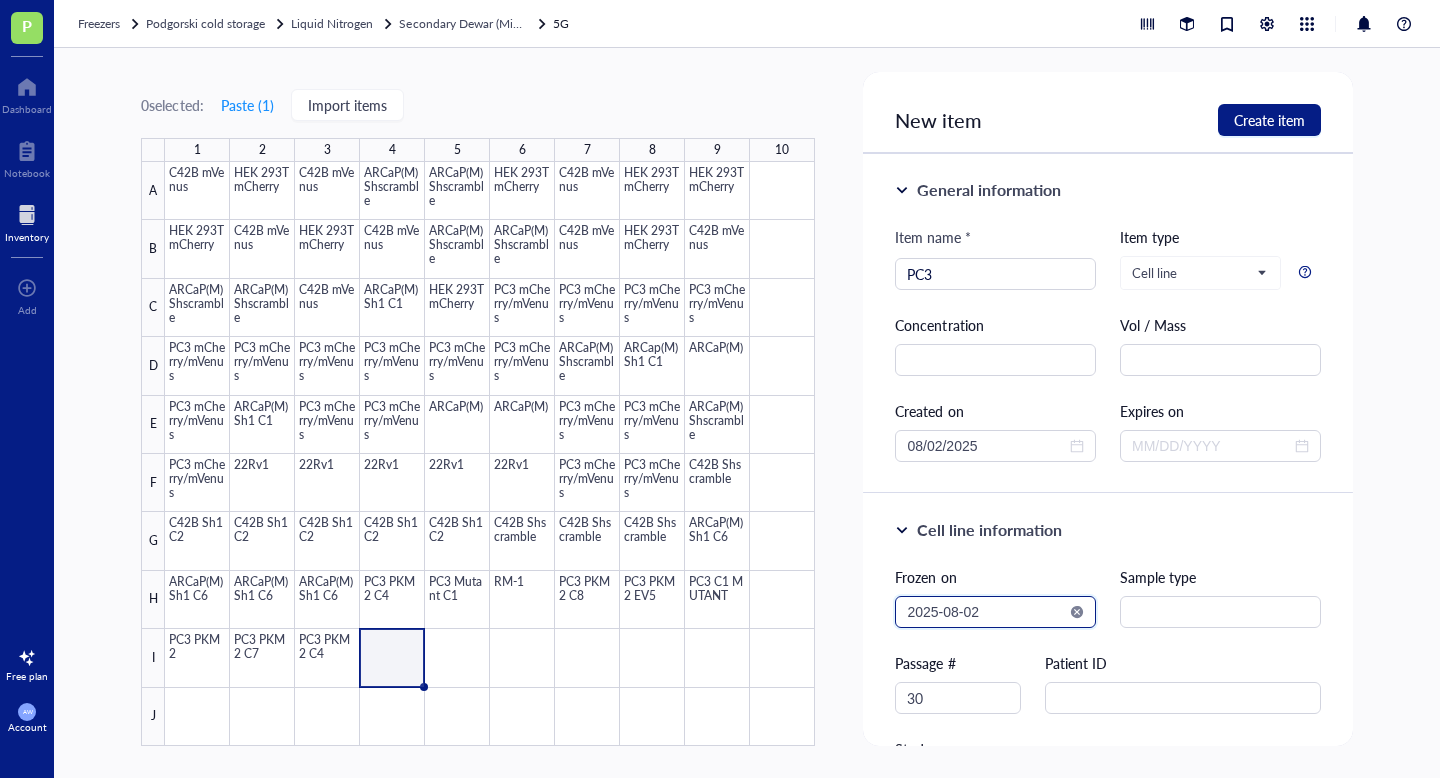 click on "2025-08-02" at bounding box center (986, 612) 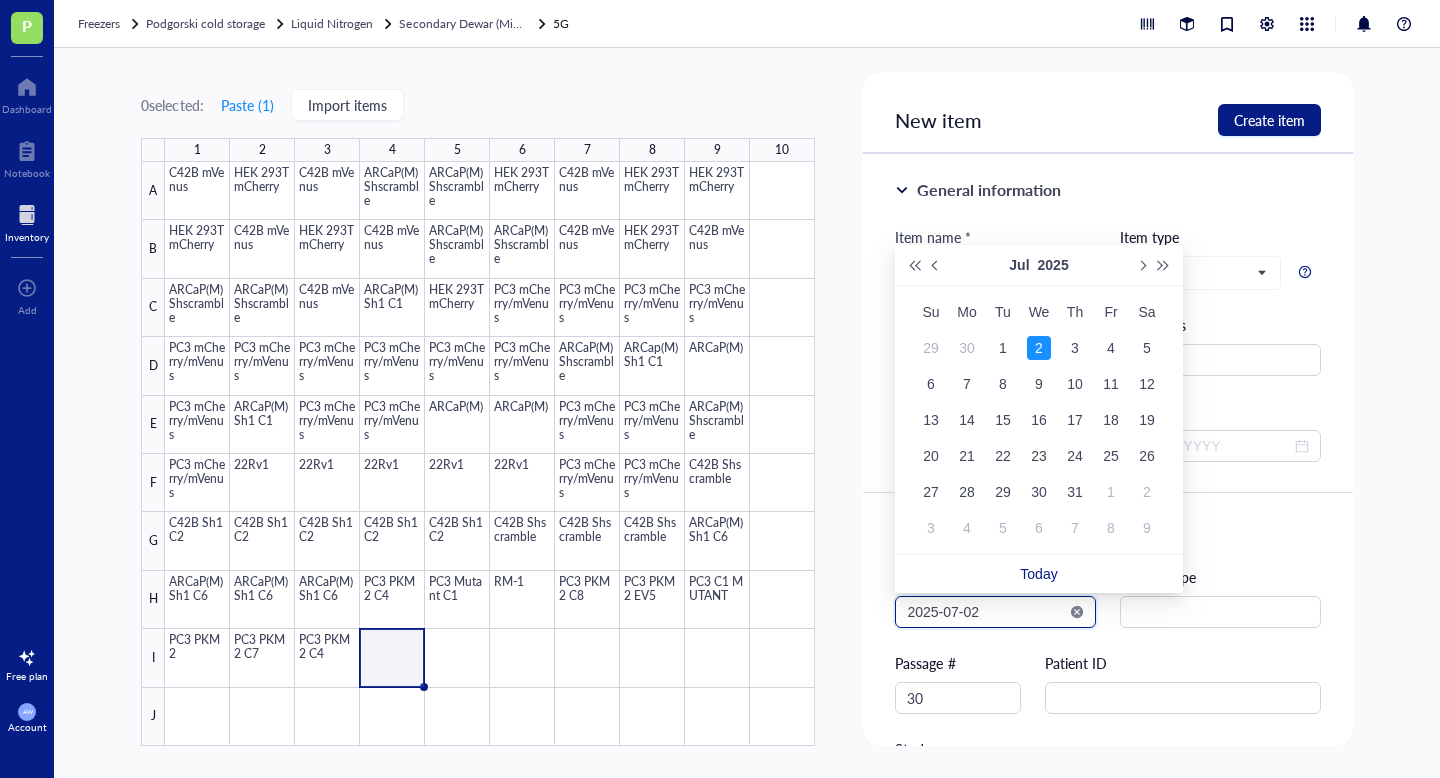 click on "2025-07-02" at bounding box center [986, 612] 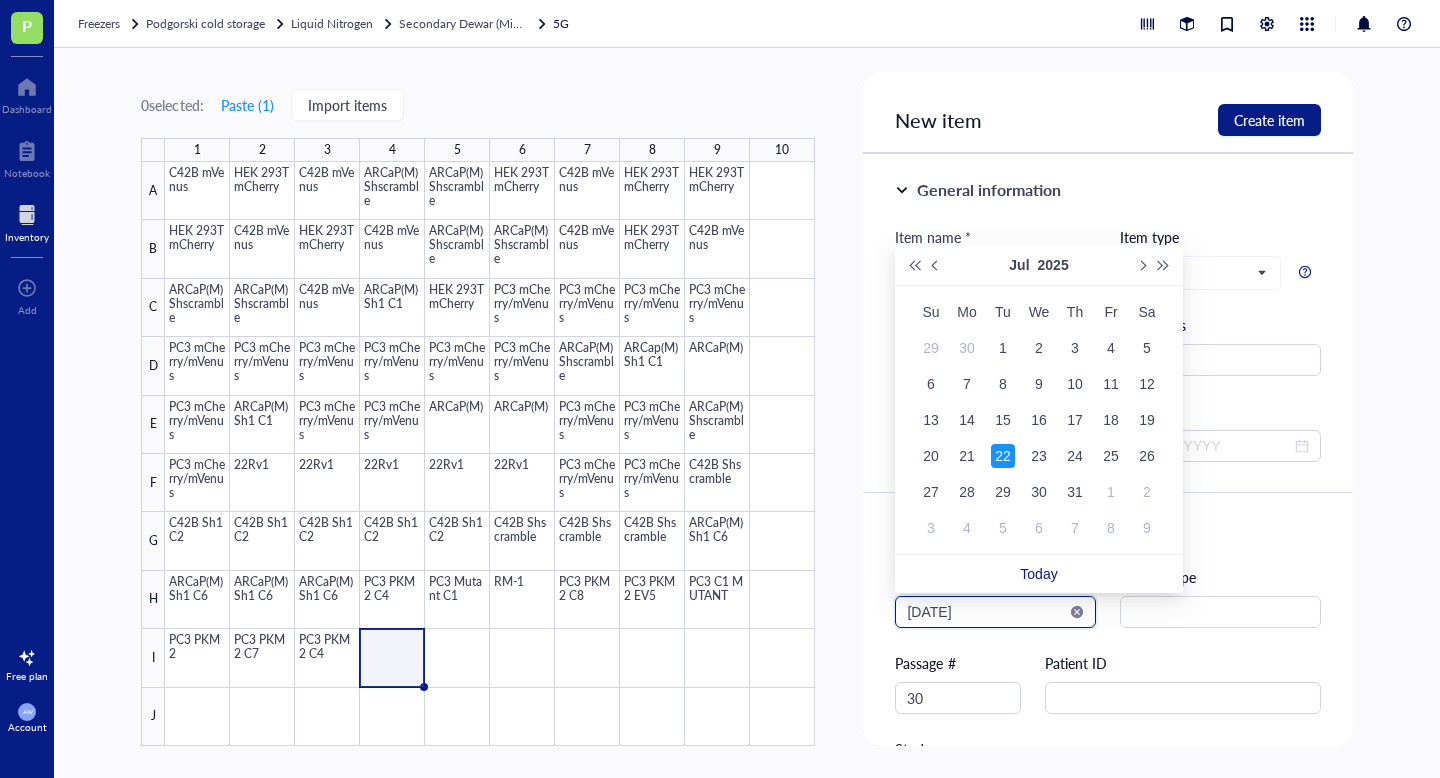 click on "[DATE]" at bounding box center [986, 612] 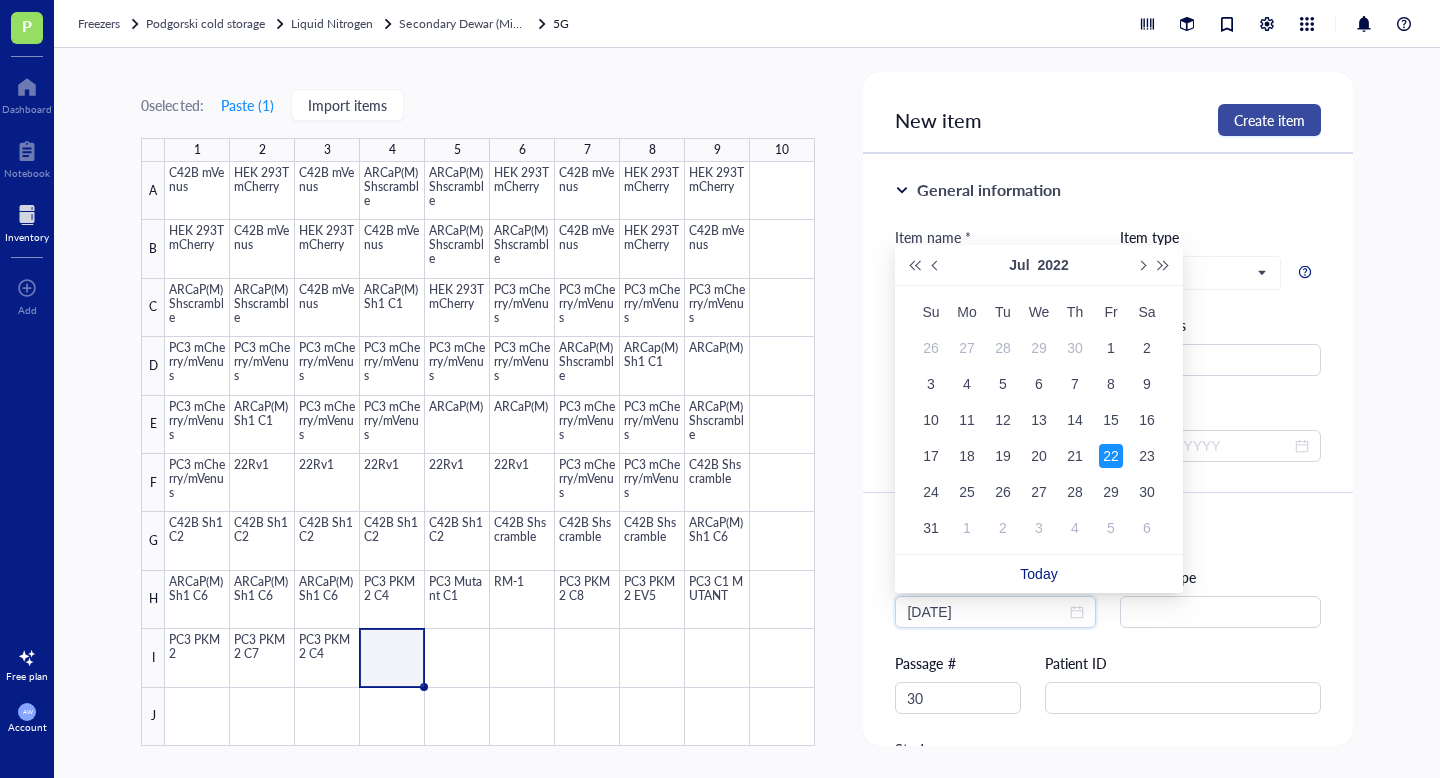 type on "[DATE]" 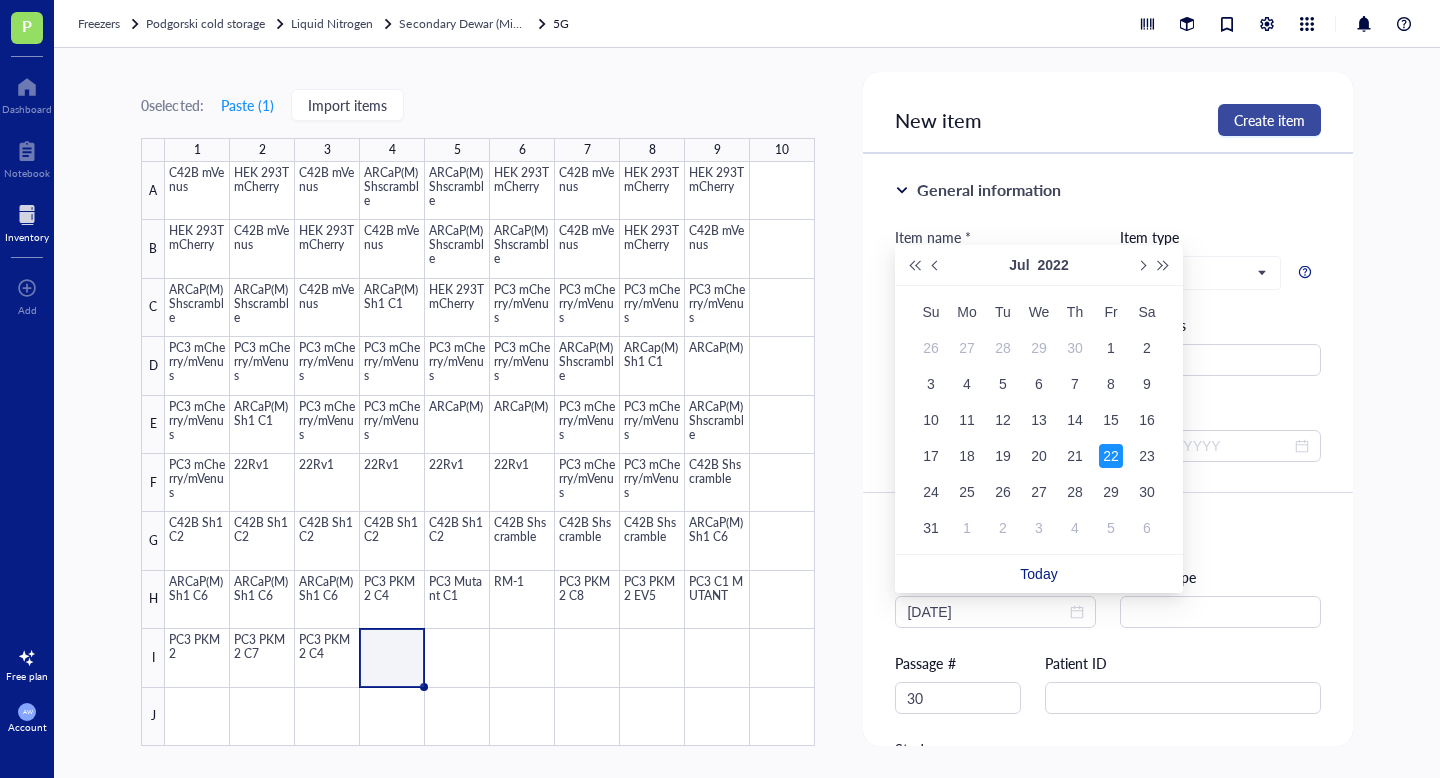 click on "Create item" at bounding box center (1269, 120) 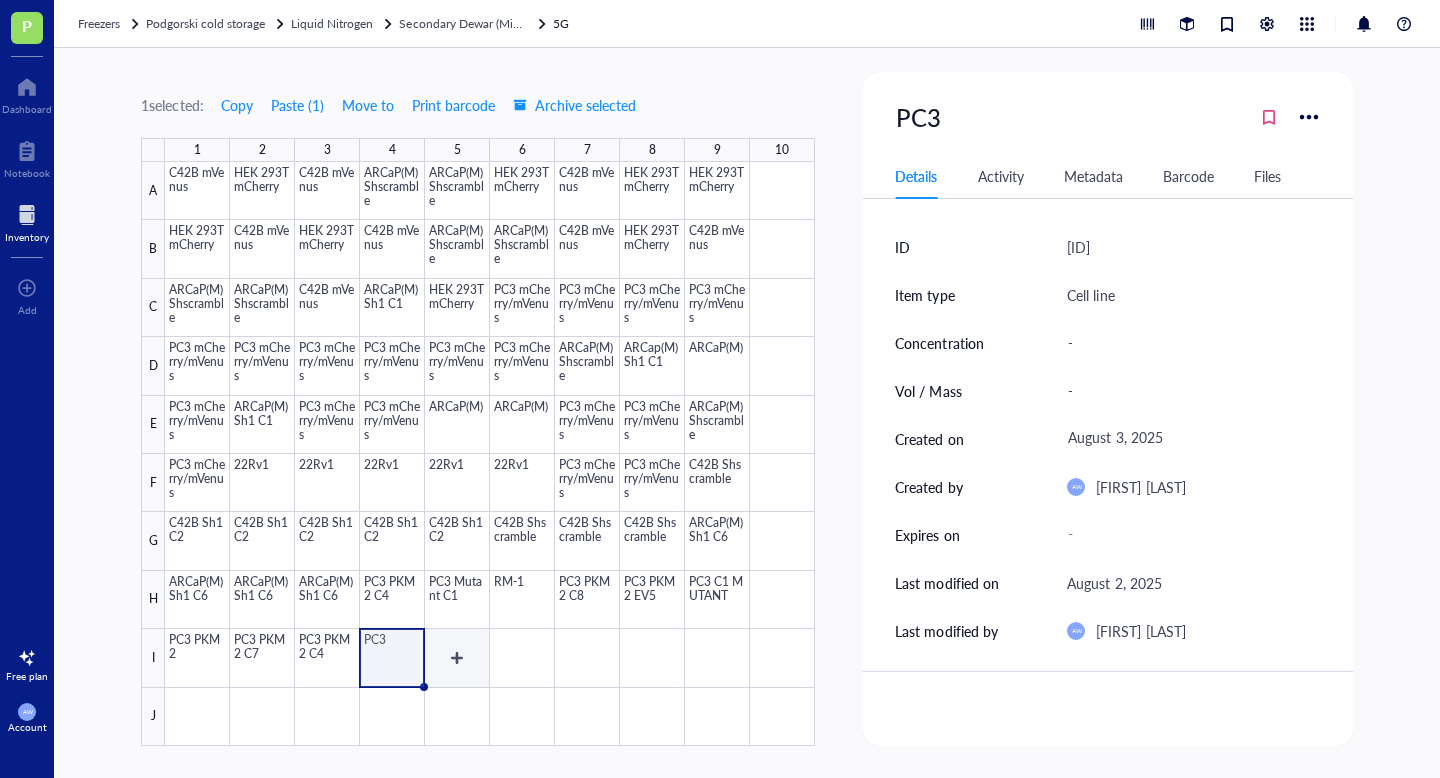 click at bounding box center [490, 454] 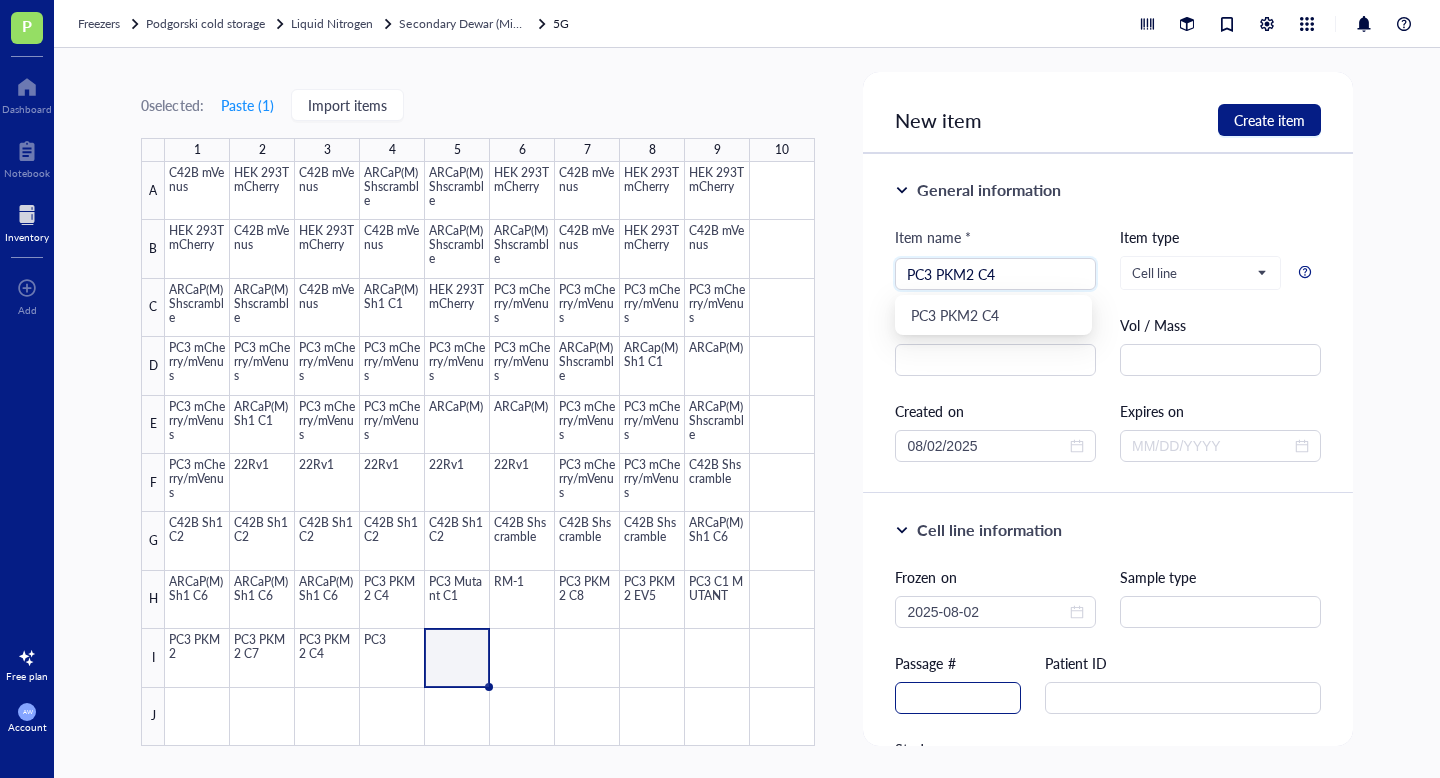 type on "PC3 PKM2 C4" 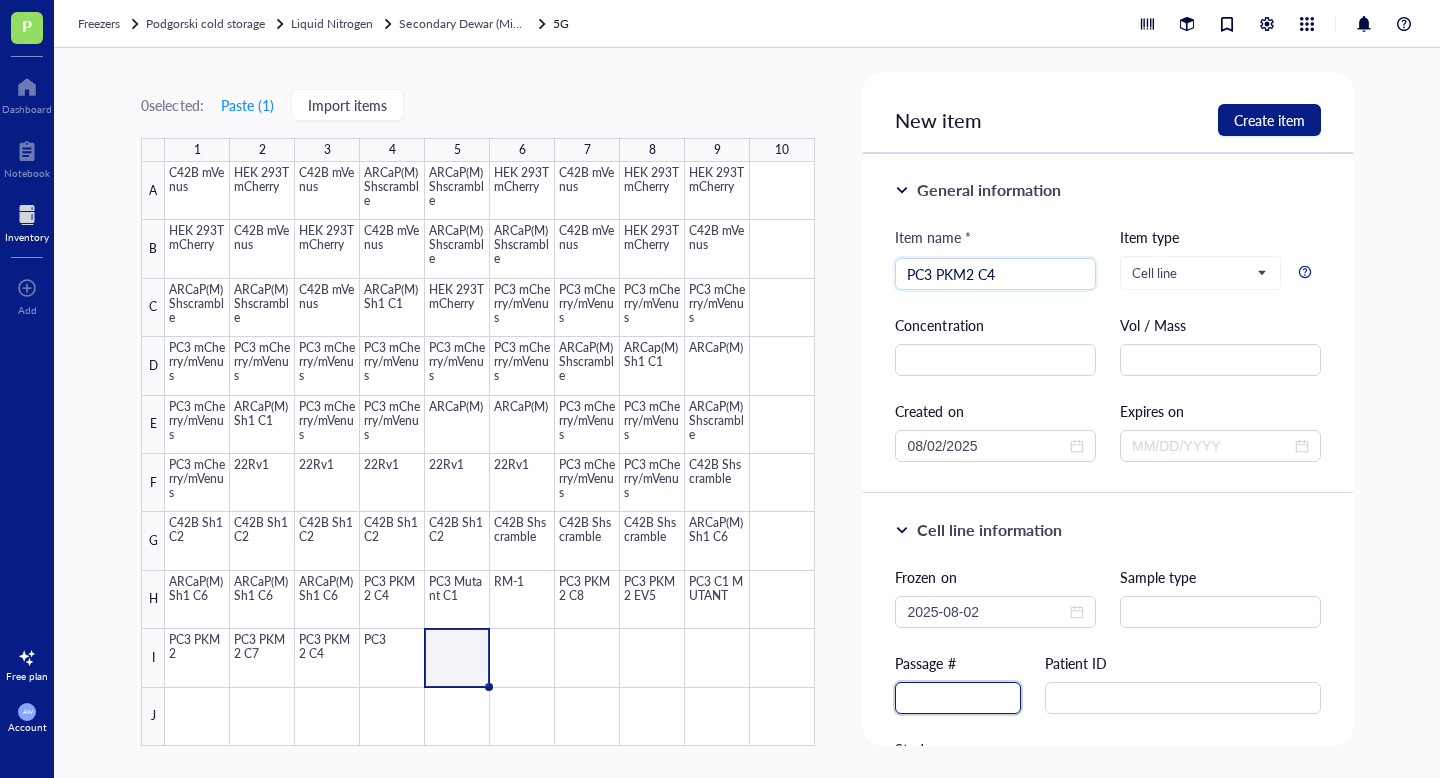click at bounding box center (958, 698) 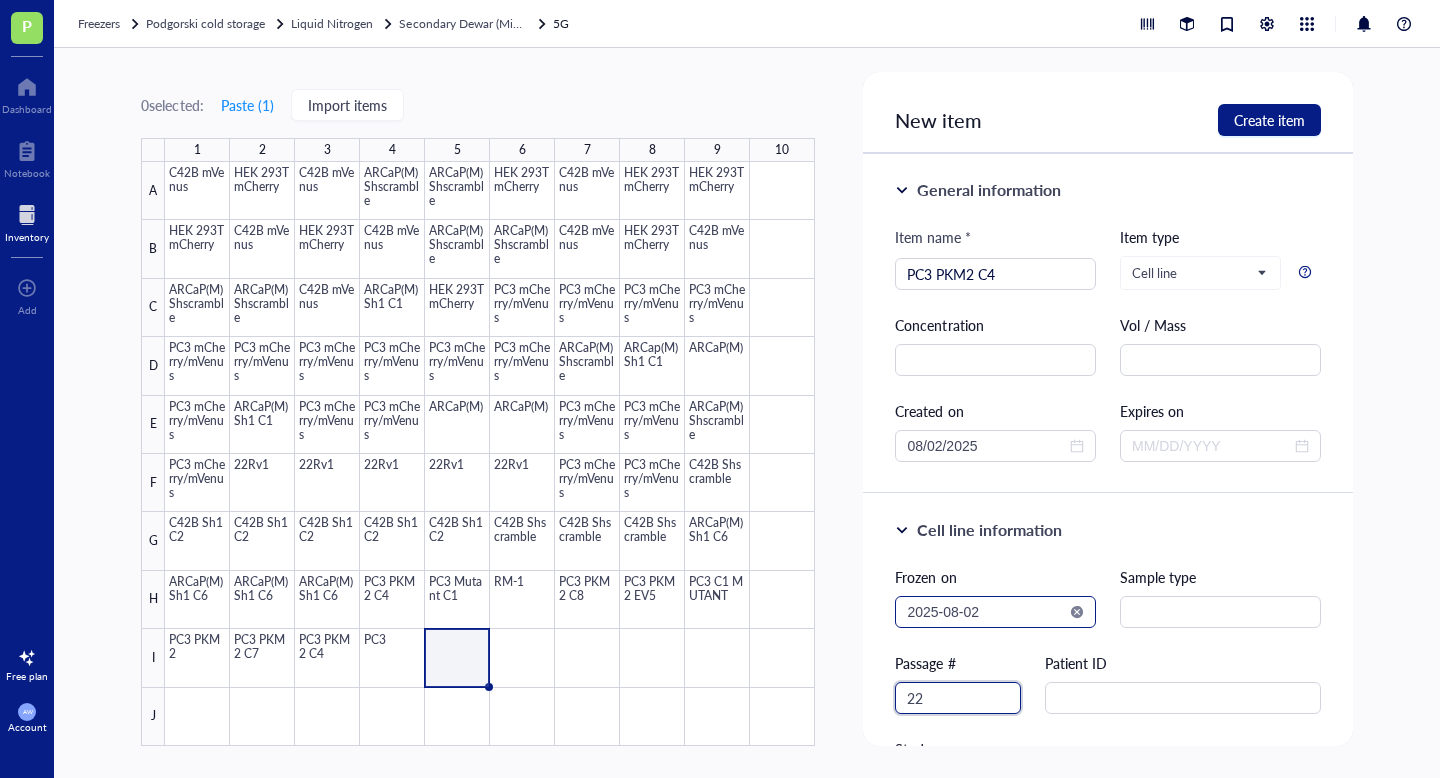 type on "22" 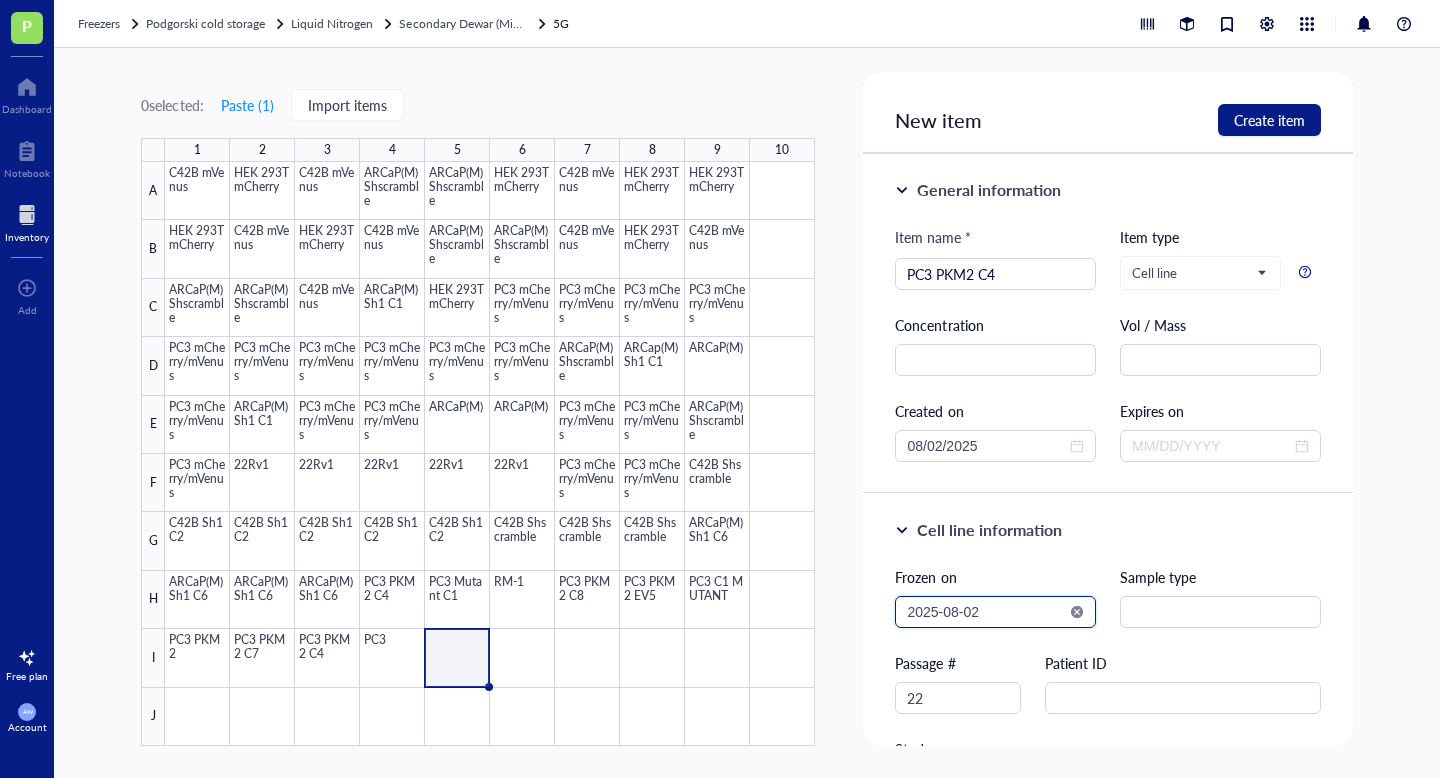 click on "2025-08-02" at bounding box center (986, 612) 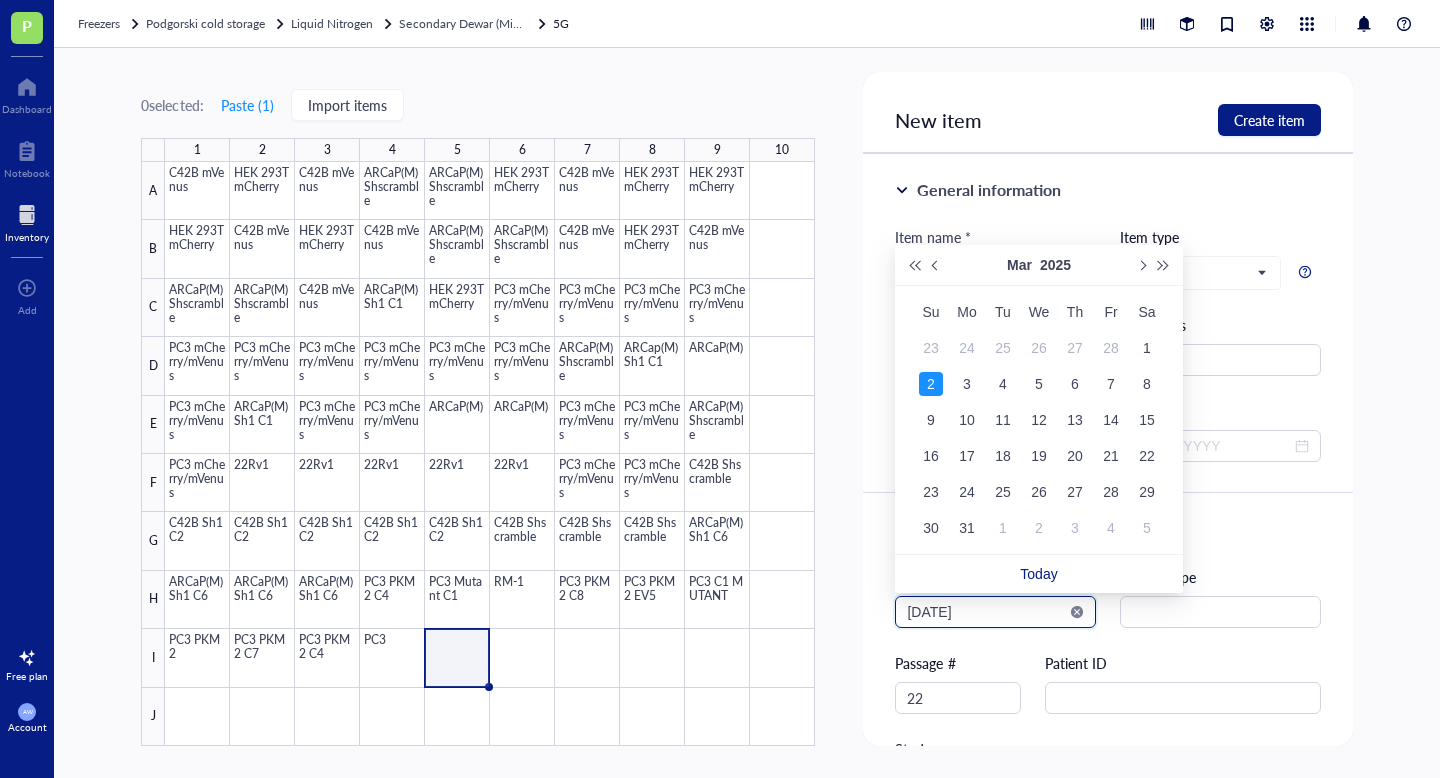 click on "[DATE]" at bounding box center [986, 612] 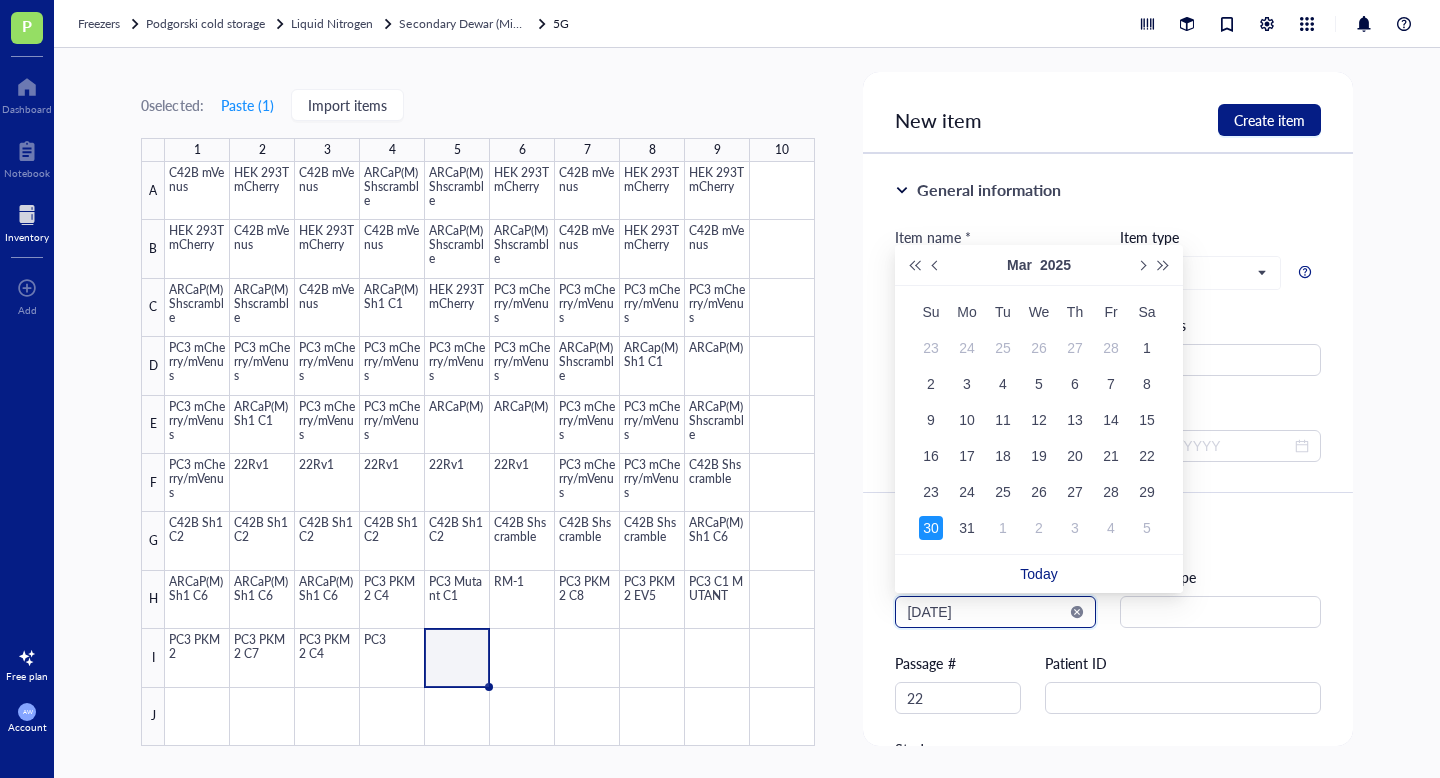 click on "[DATE]" at bounding box center (986, 612) 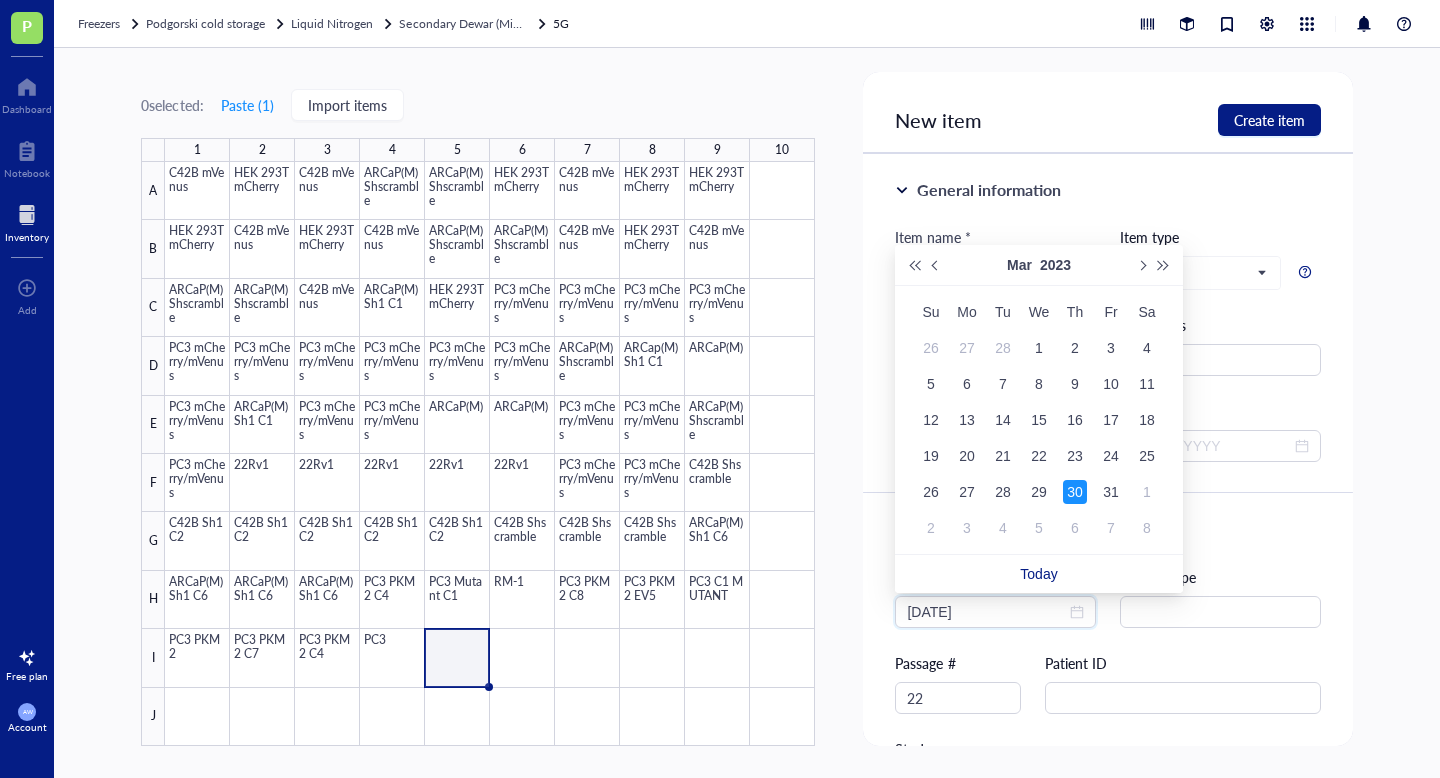 type on "[DATE]" 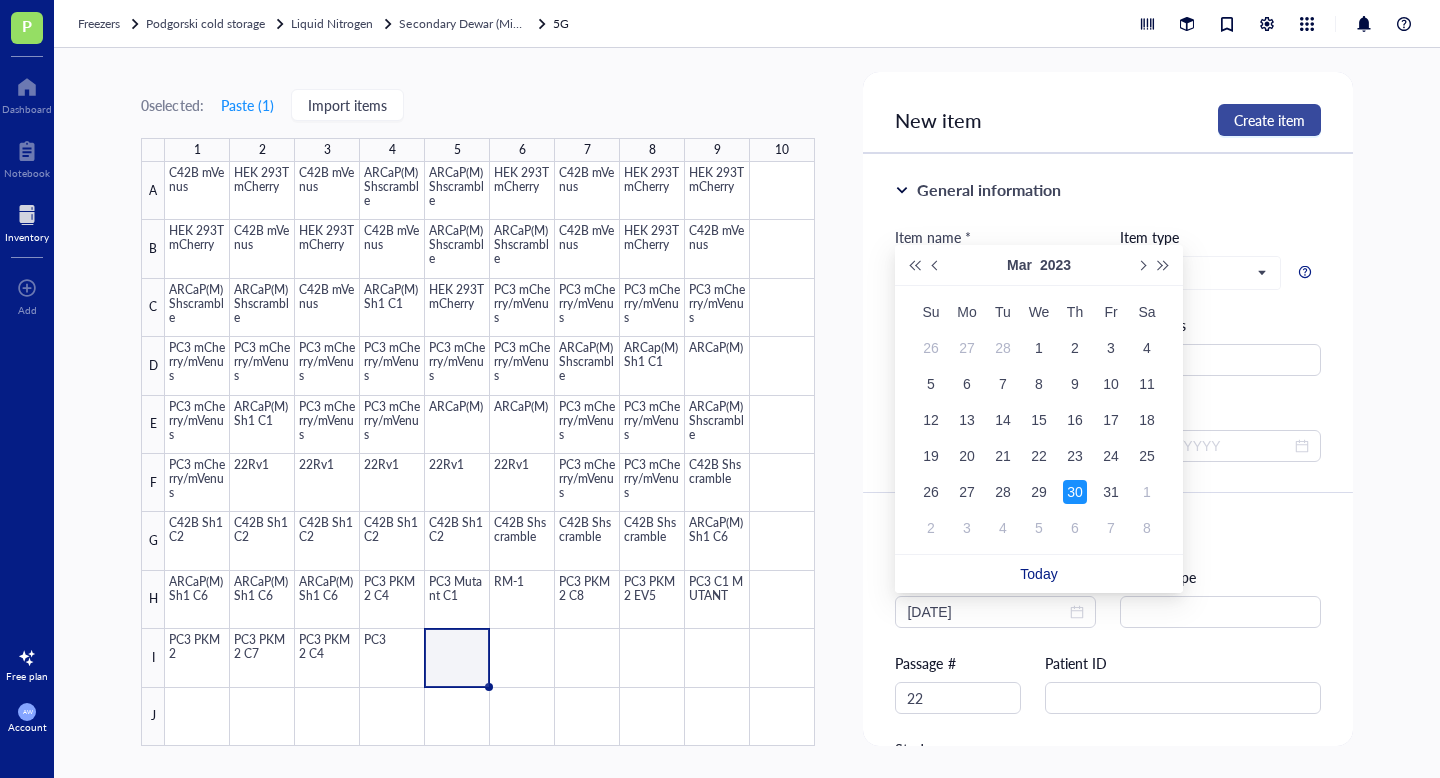 click on "Create item" at bounding box center (1269, 120) 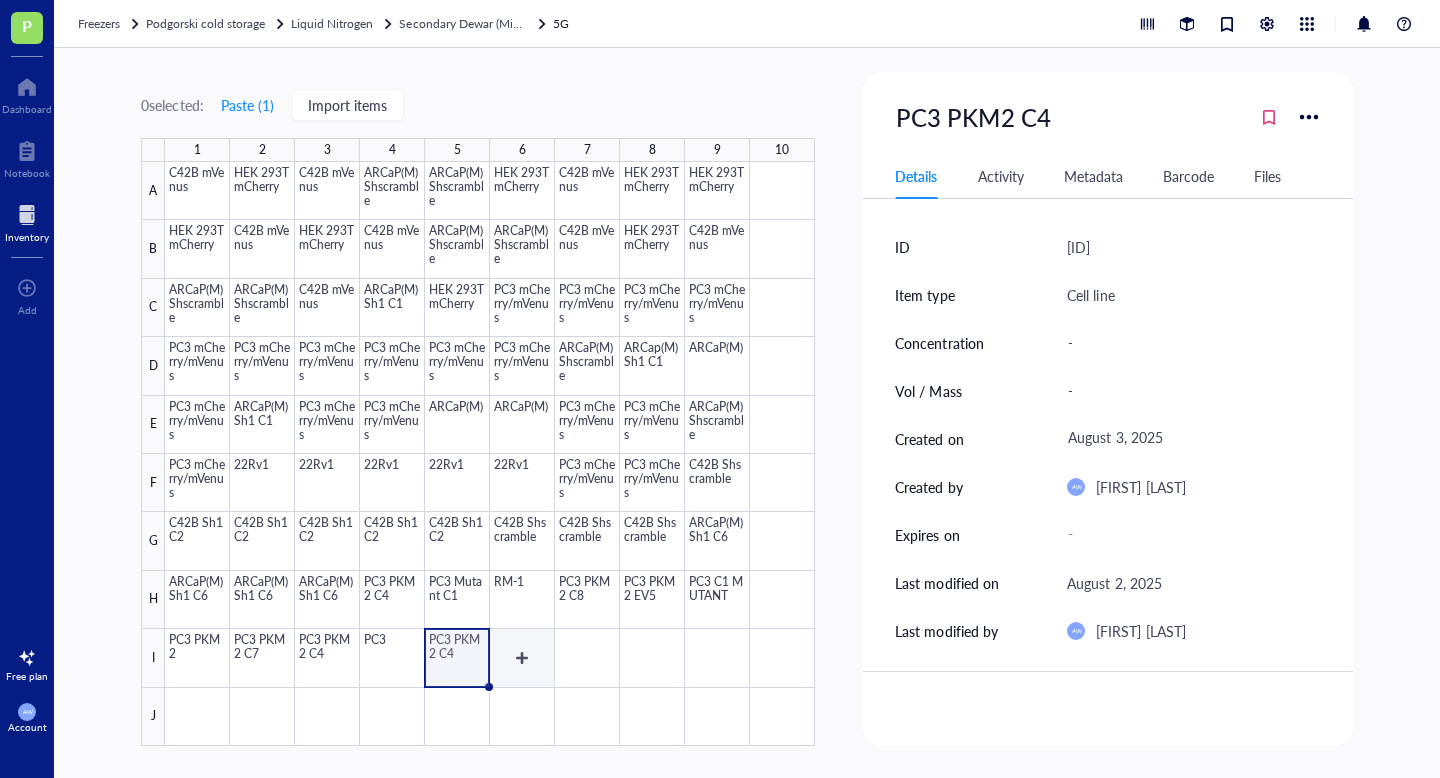 click at bounding box center (490, 454) 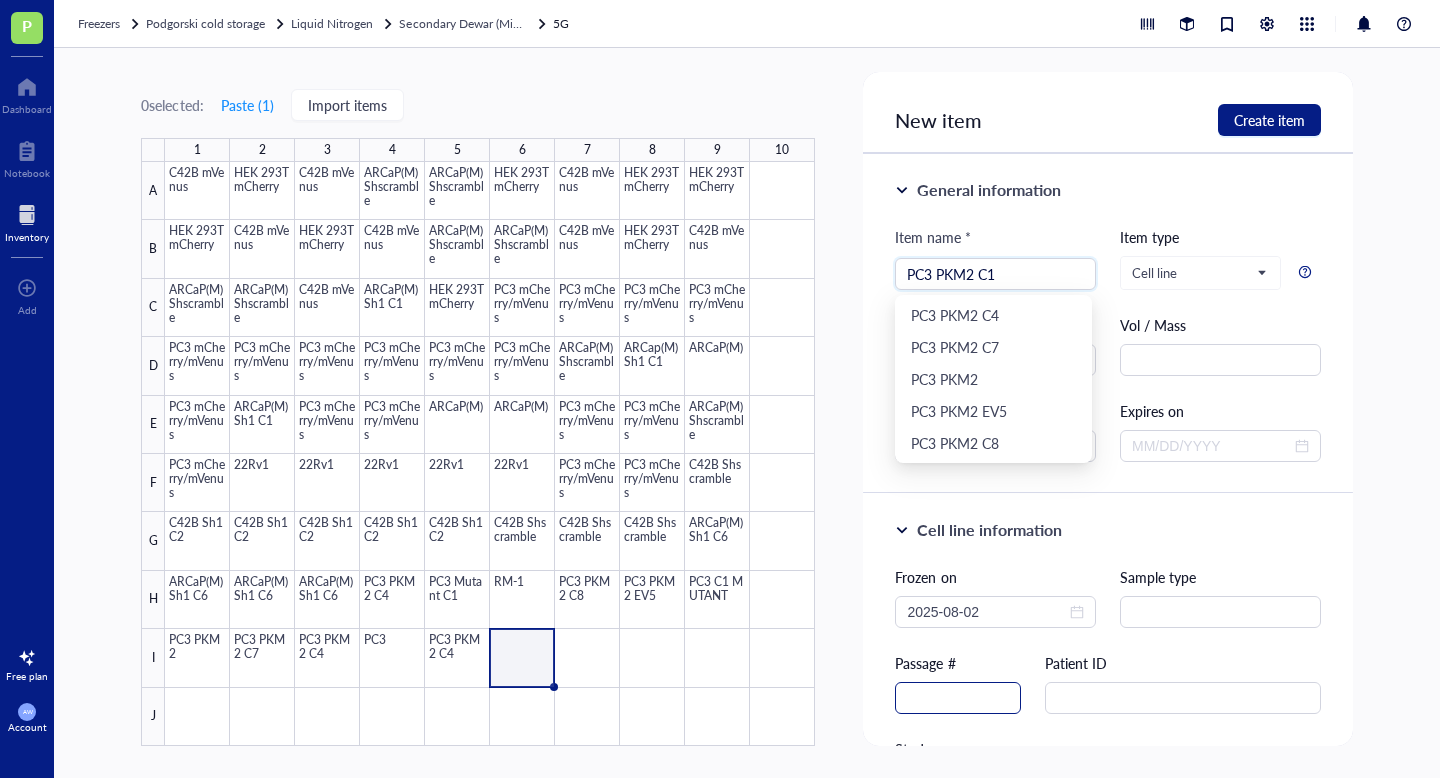 type on "PC3 PKM2 C1" 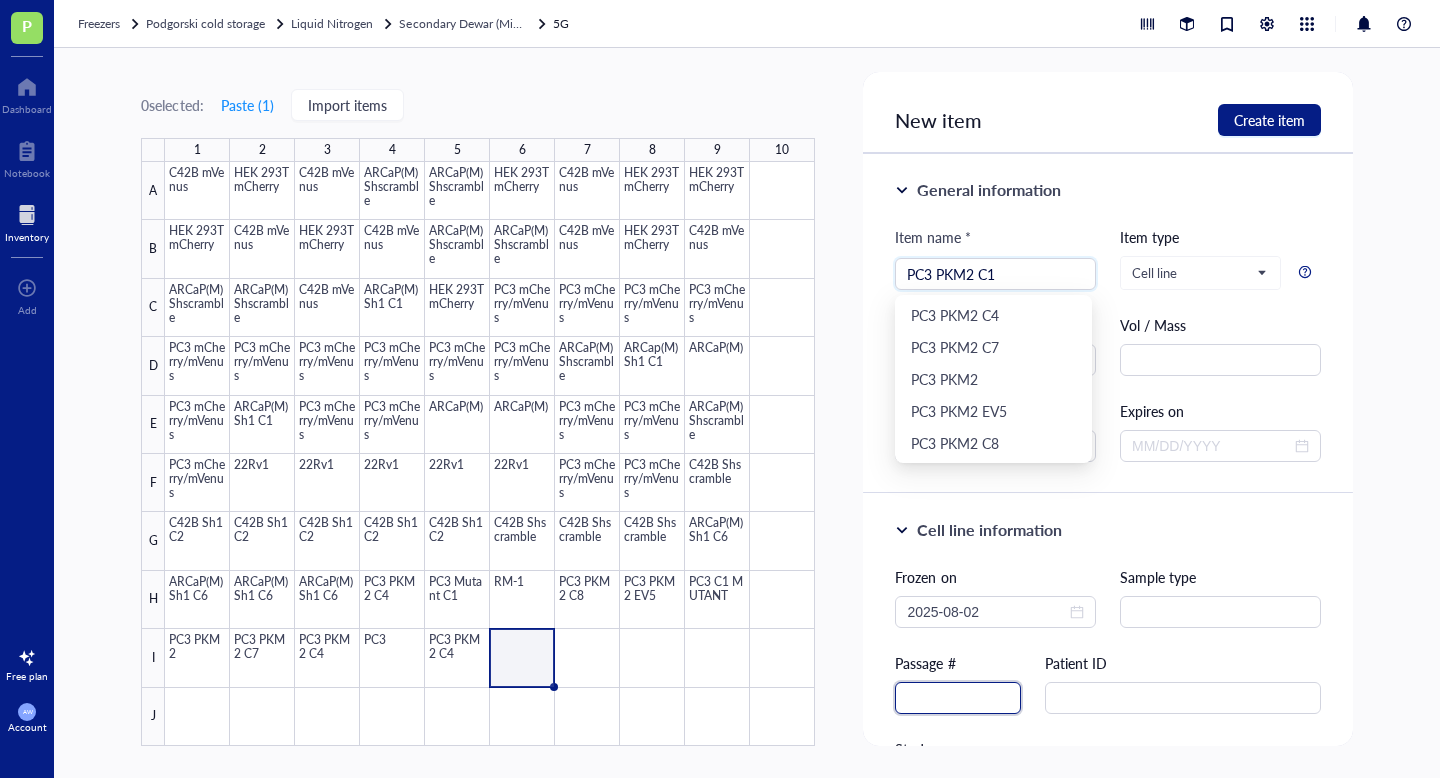 click at bounding box center [958, 698] 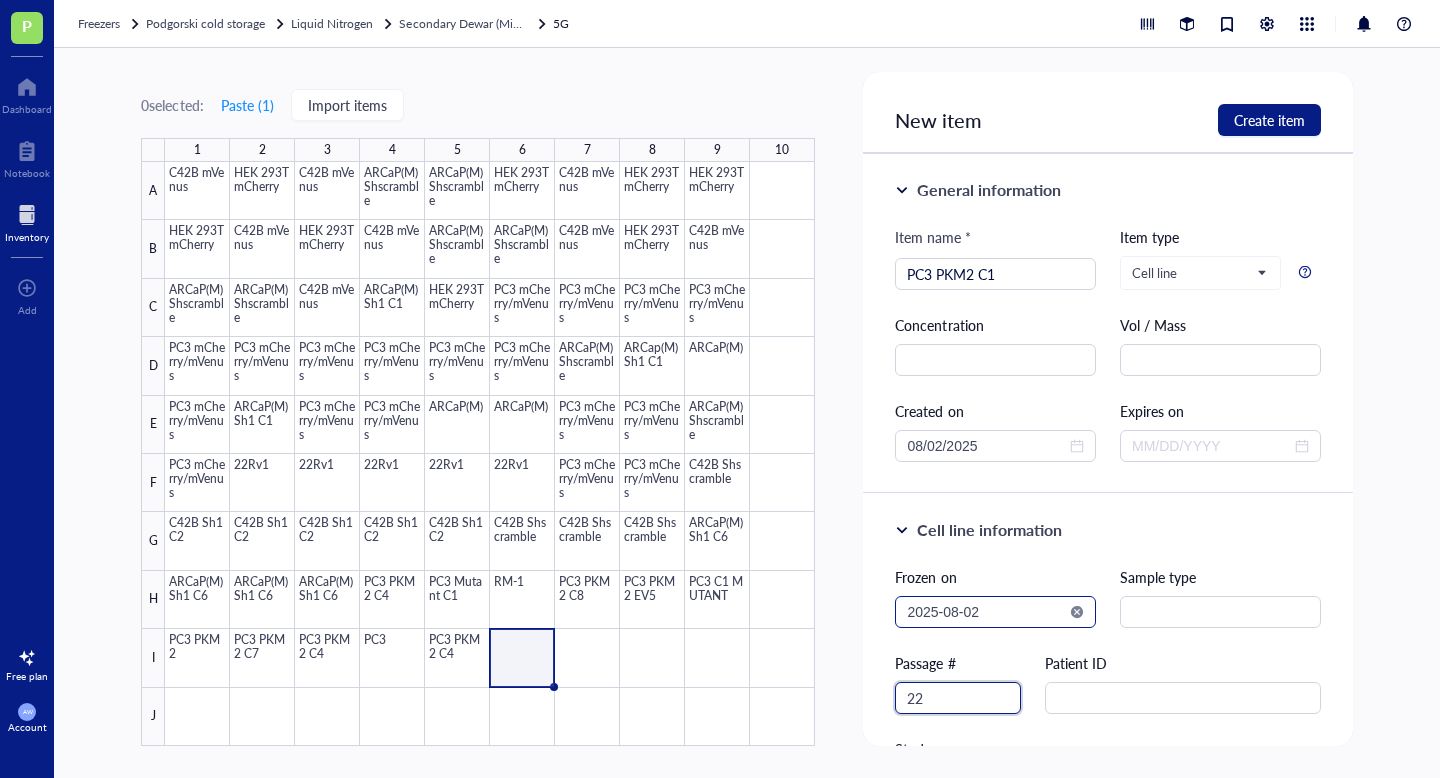 type on "22" 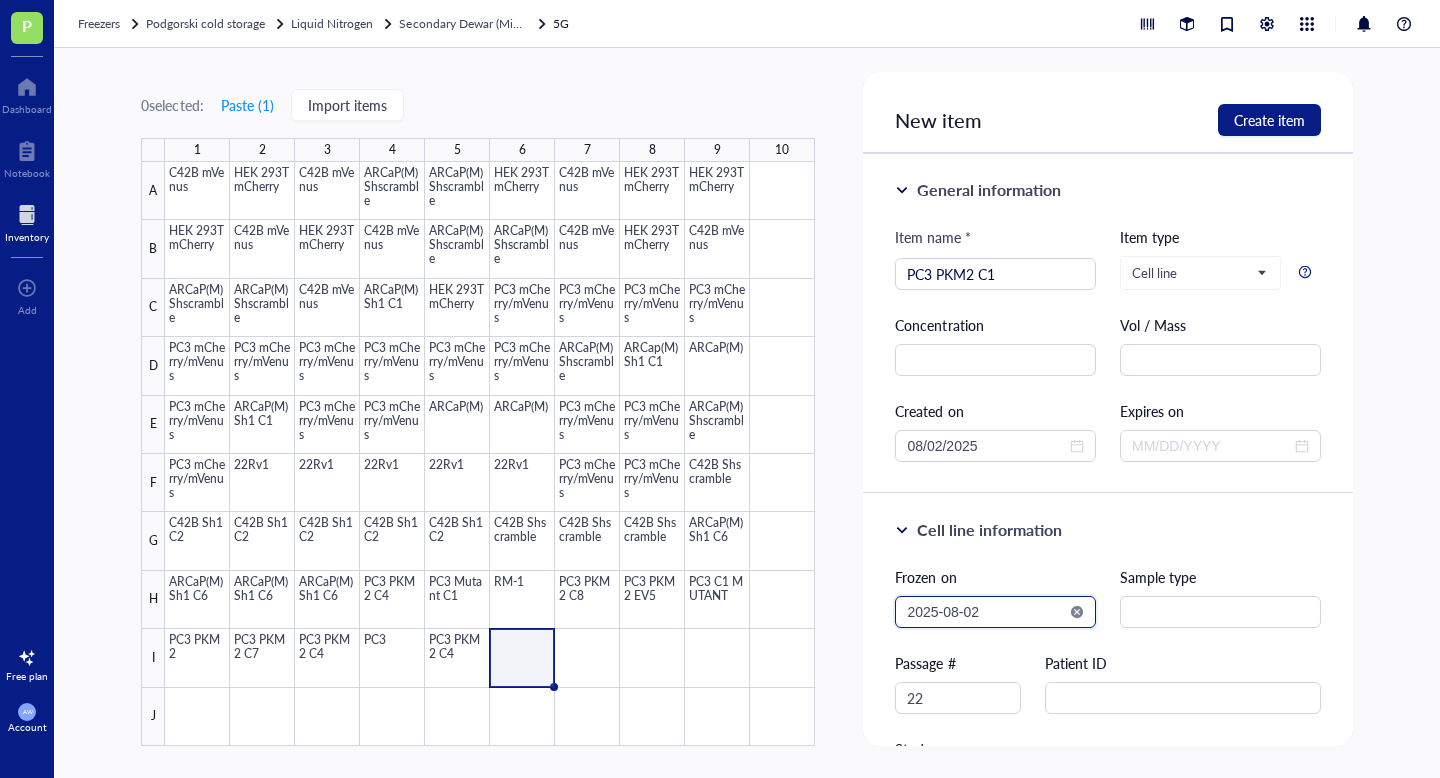 click on "2025-08-02" at bounding box center [986, 612] 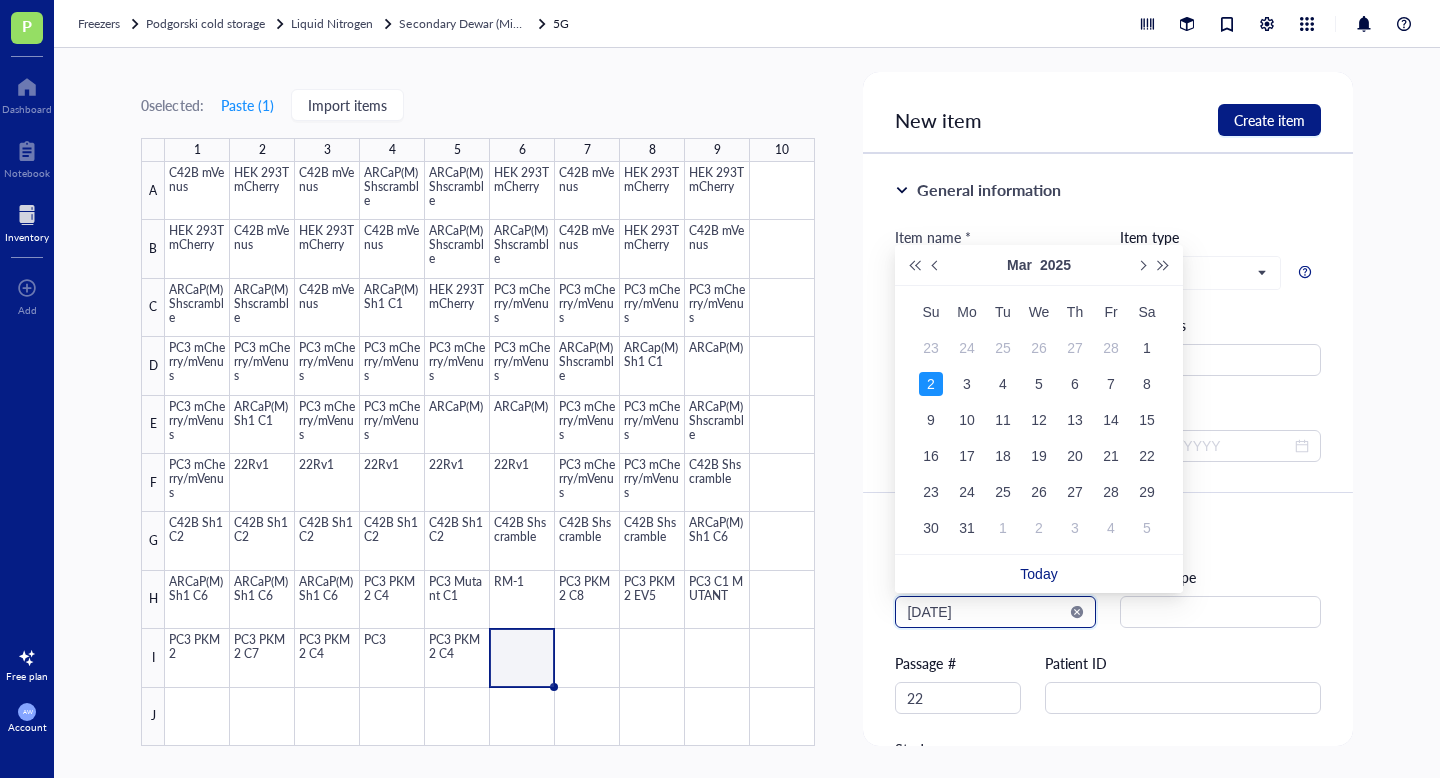 click on "[DATE]" at bounding box center (986, 612) 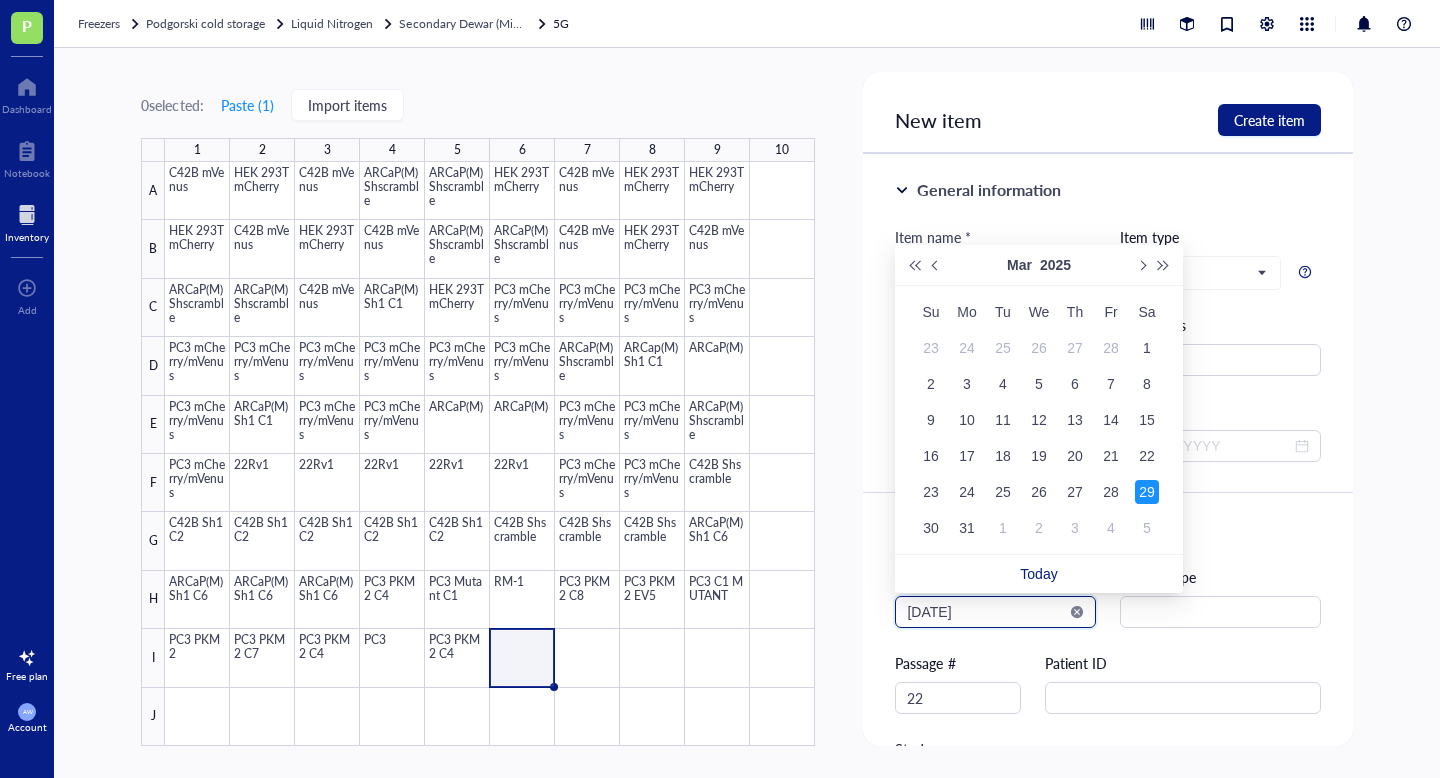 click on "[DATE]" at bounding box center (986, 612) 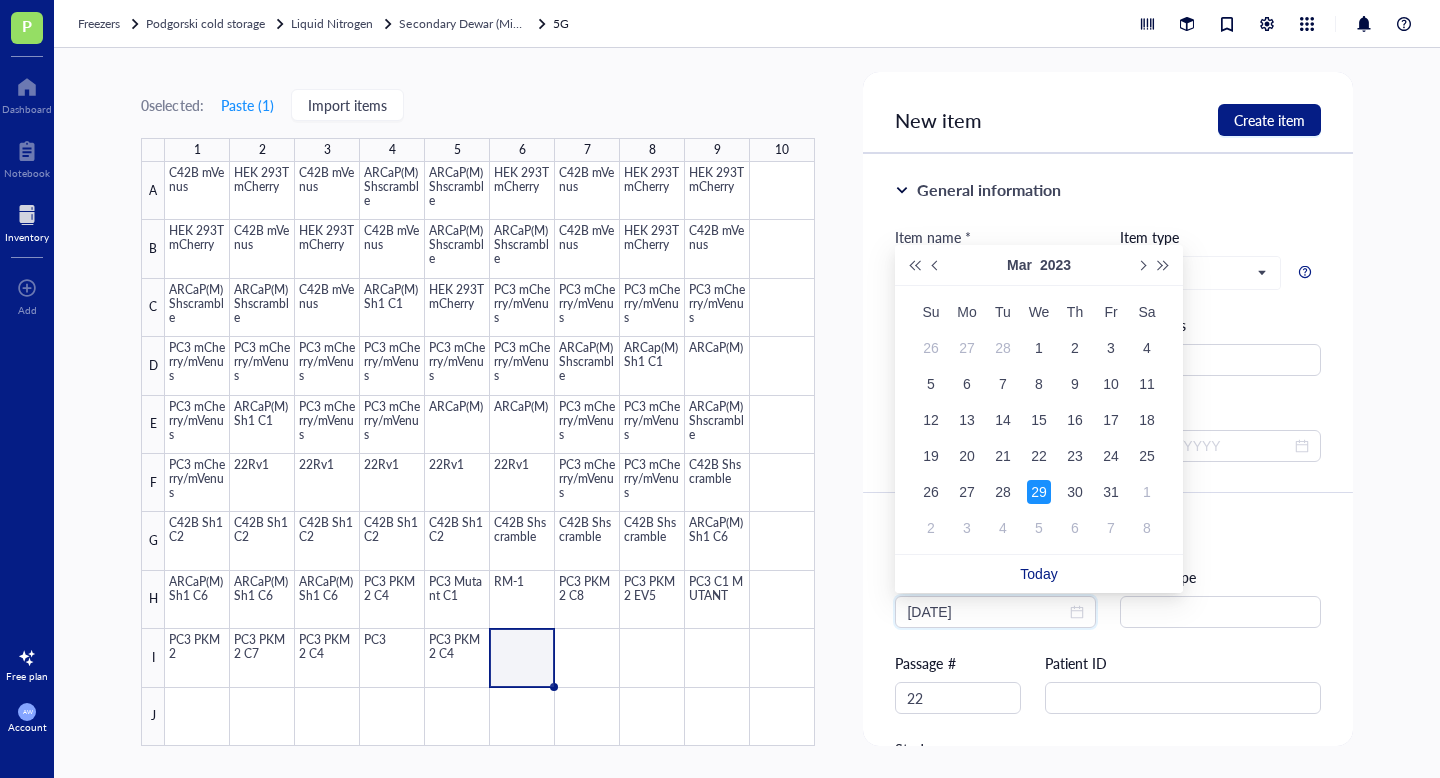 type on "[DATE]" 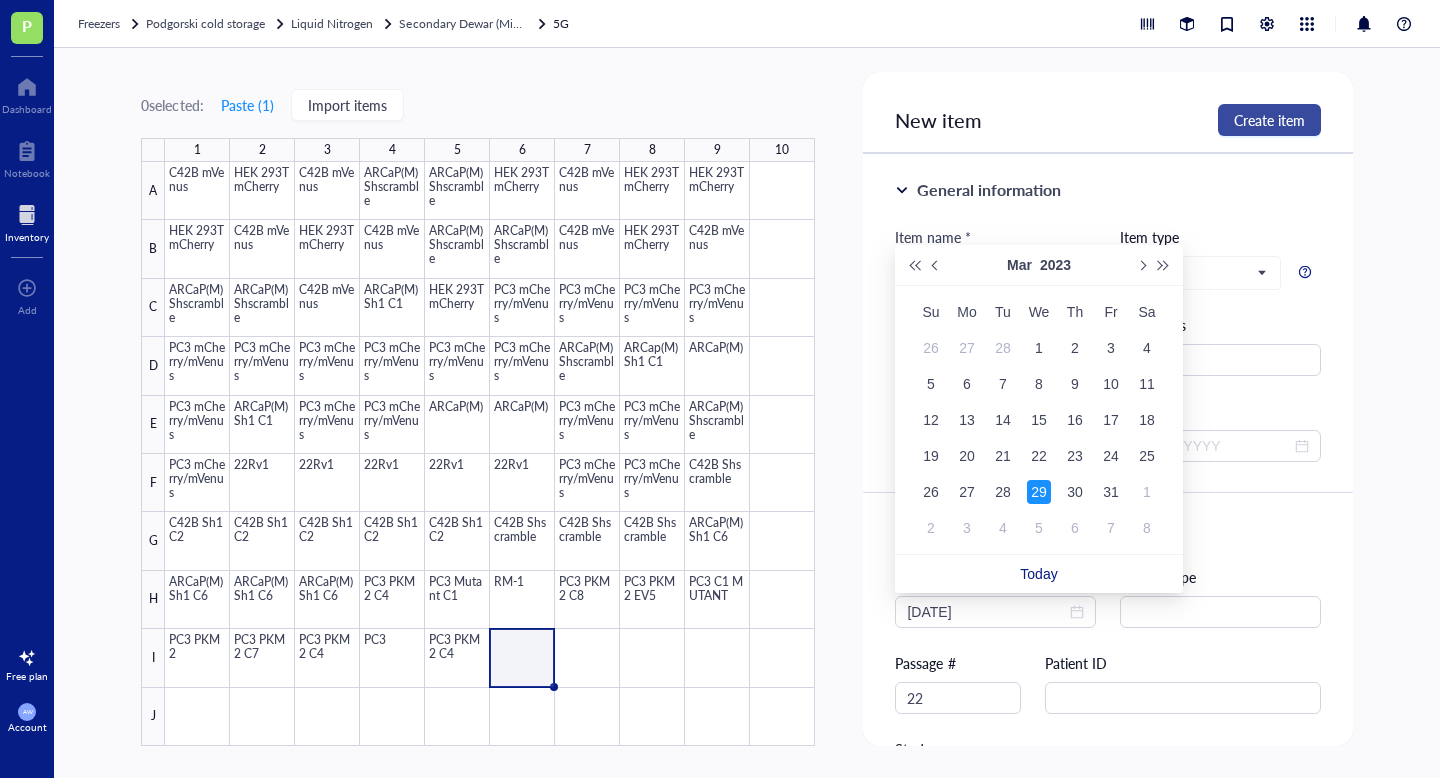 click on "Create item" at bounding box center [1269, 120] 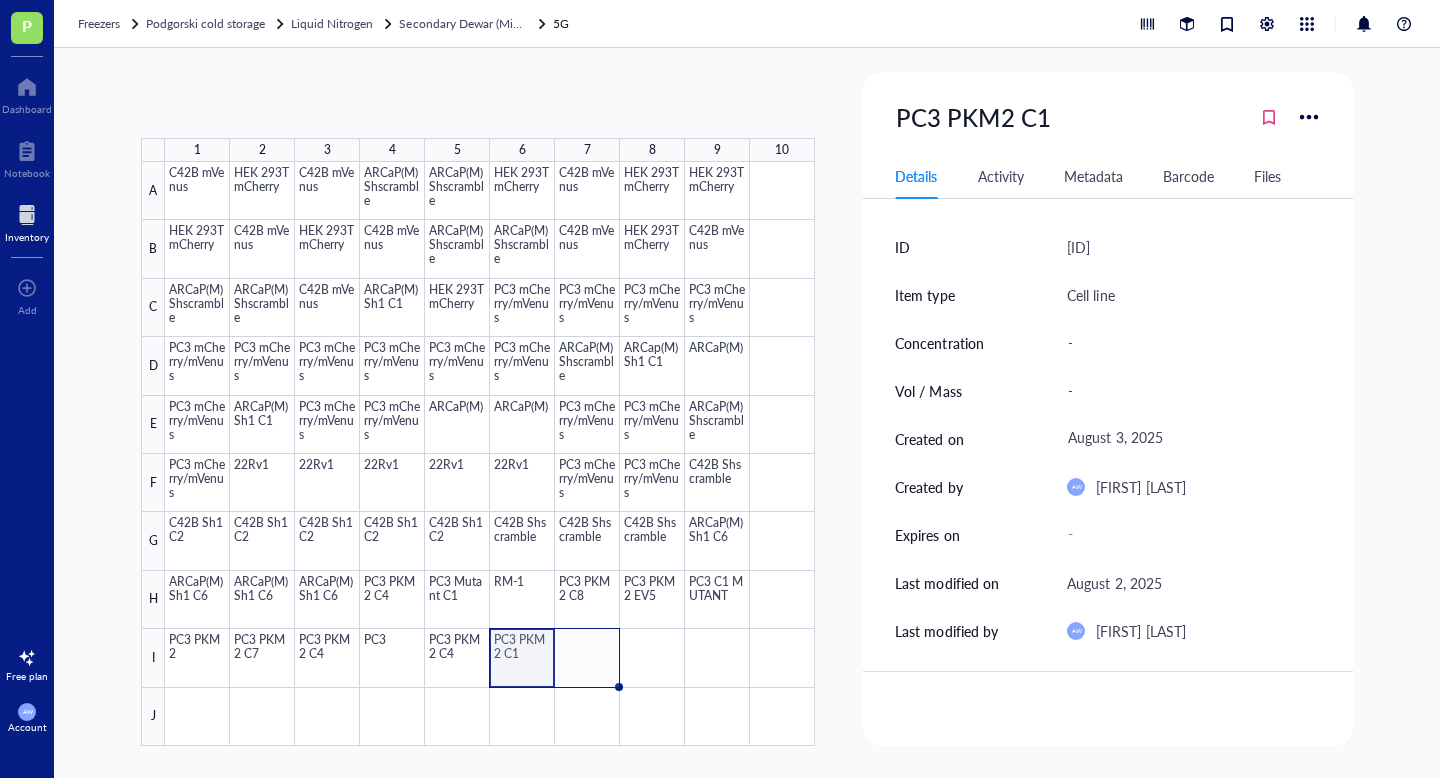 drag, startPoint x: 554, startPoint y: 685, endPoint x: 598, endPoint y: 685, distance: 44 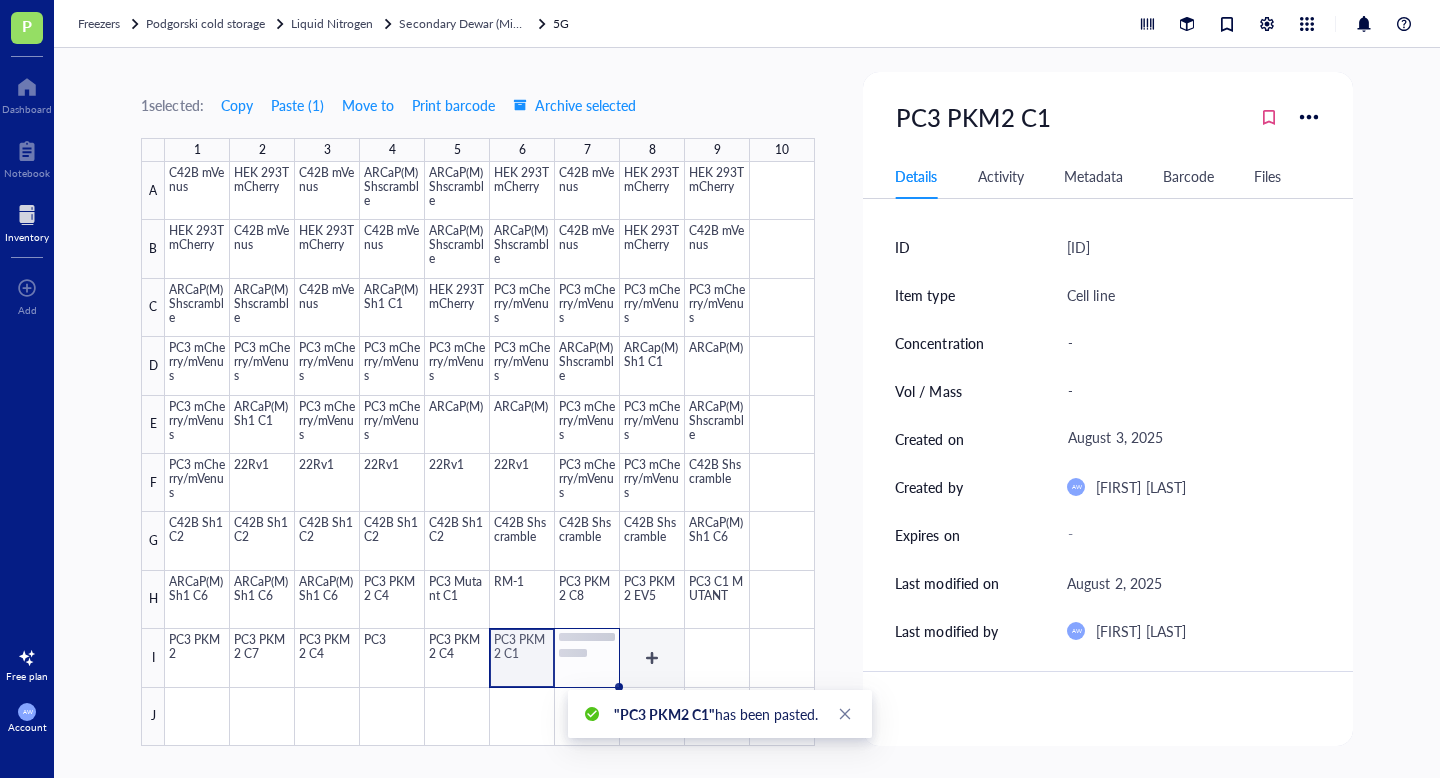 click at bounding box center (490, 454) 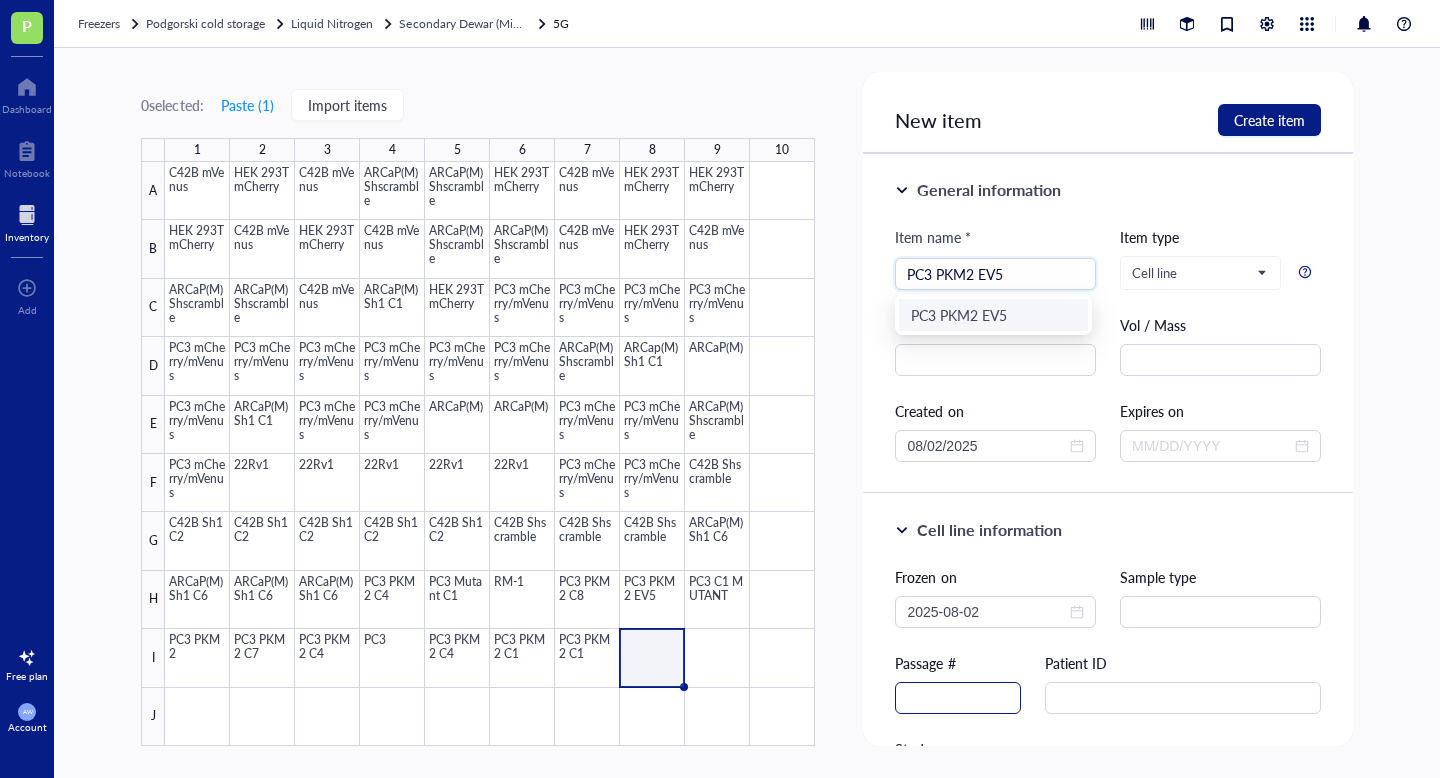 type on "PC3 PKM2 EV5" 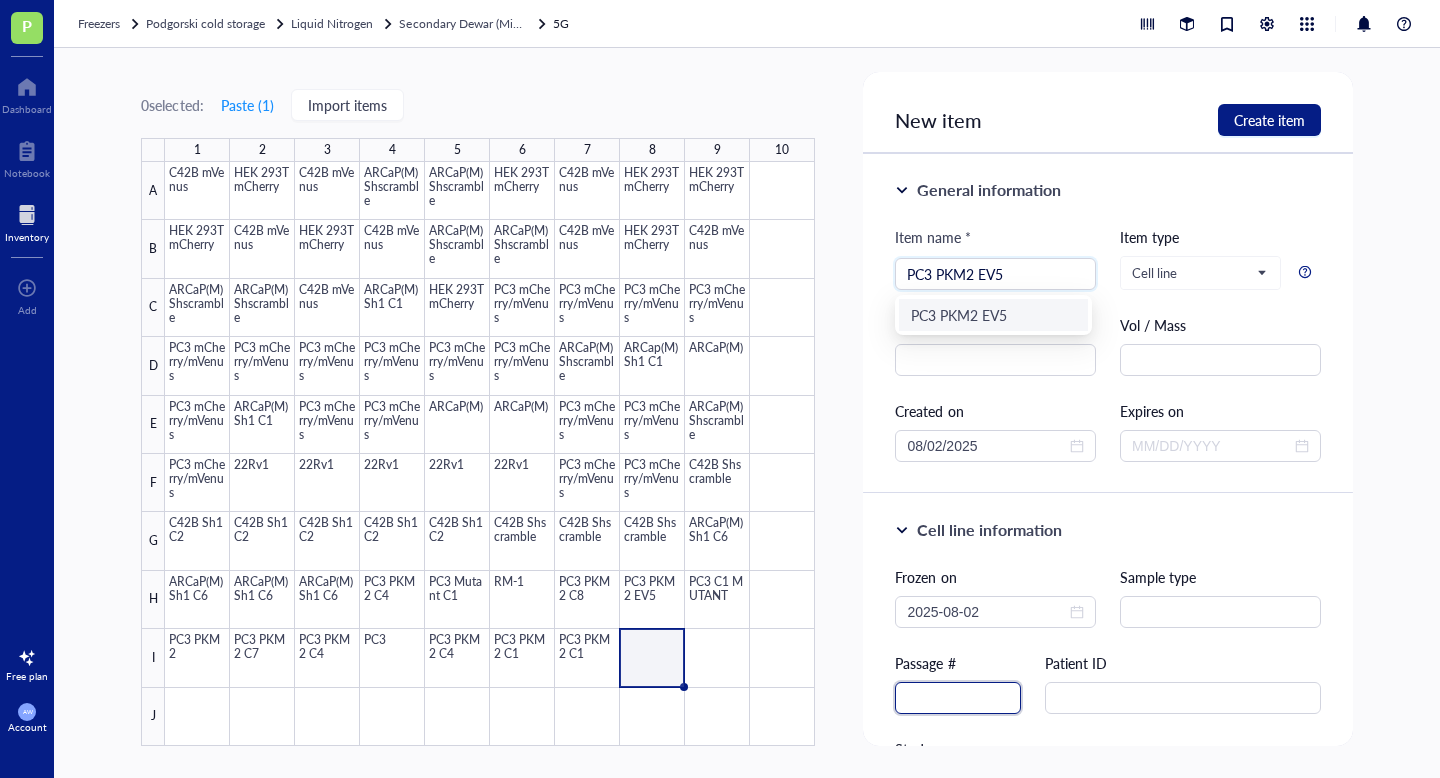 click at bounding box center [958, 698] 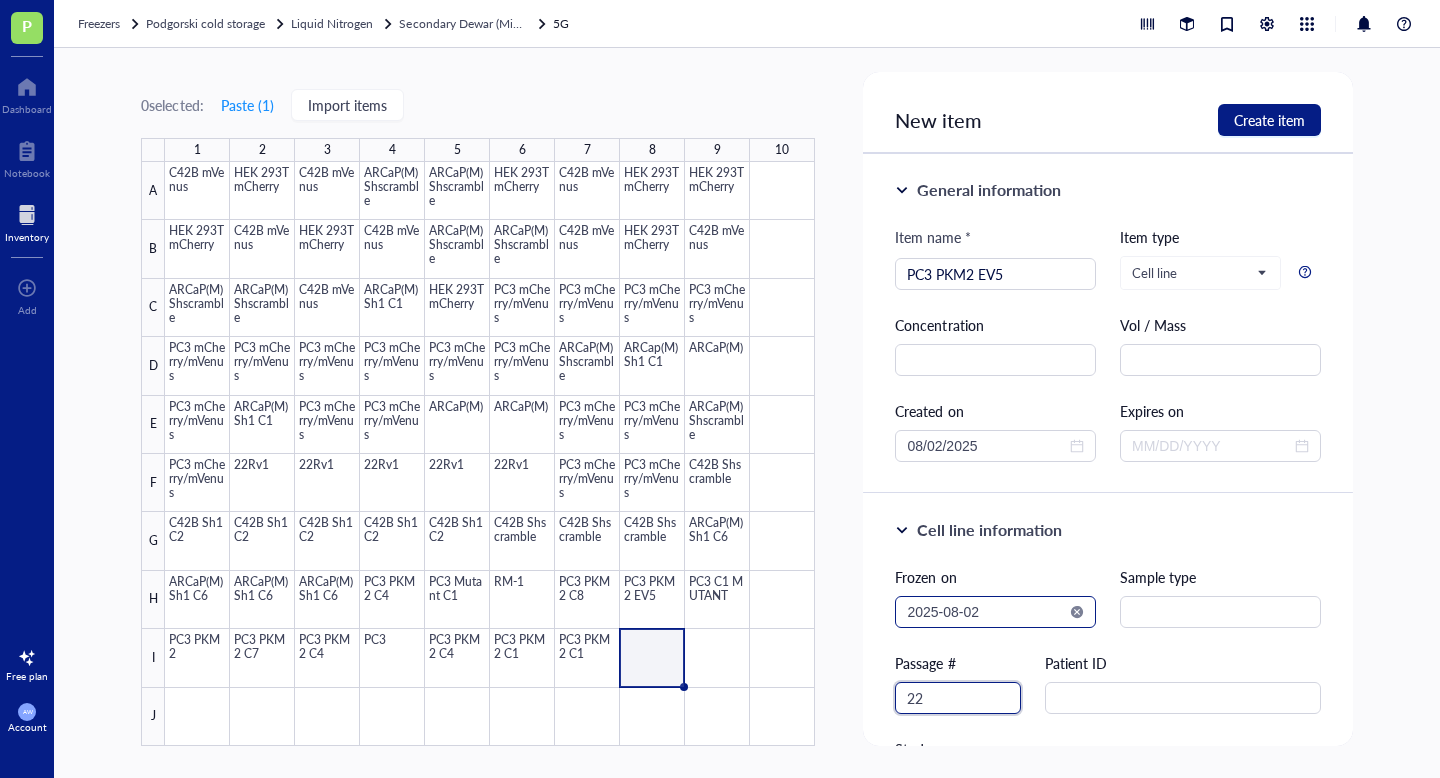 type on "22" 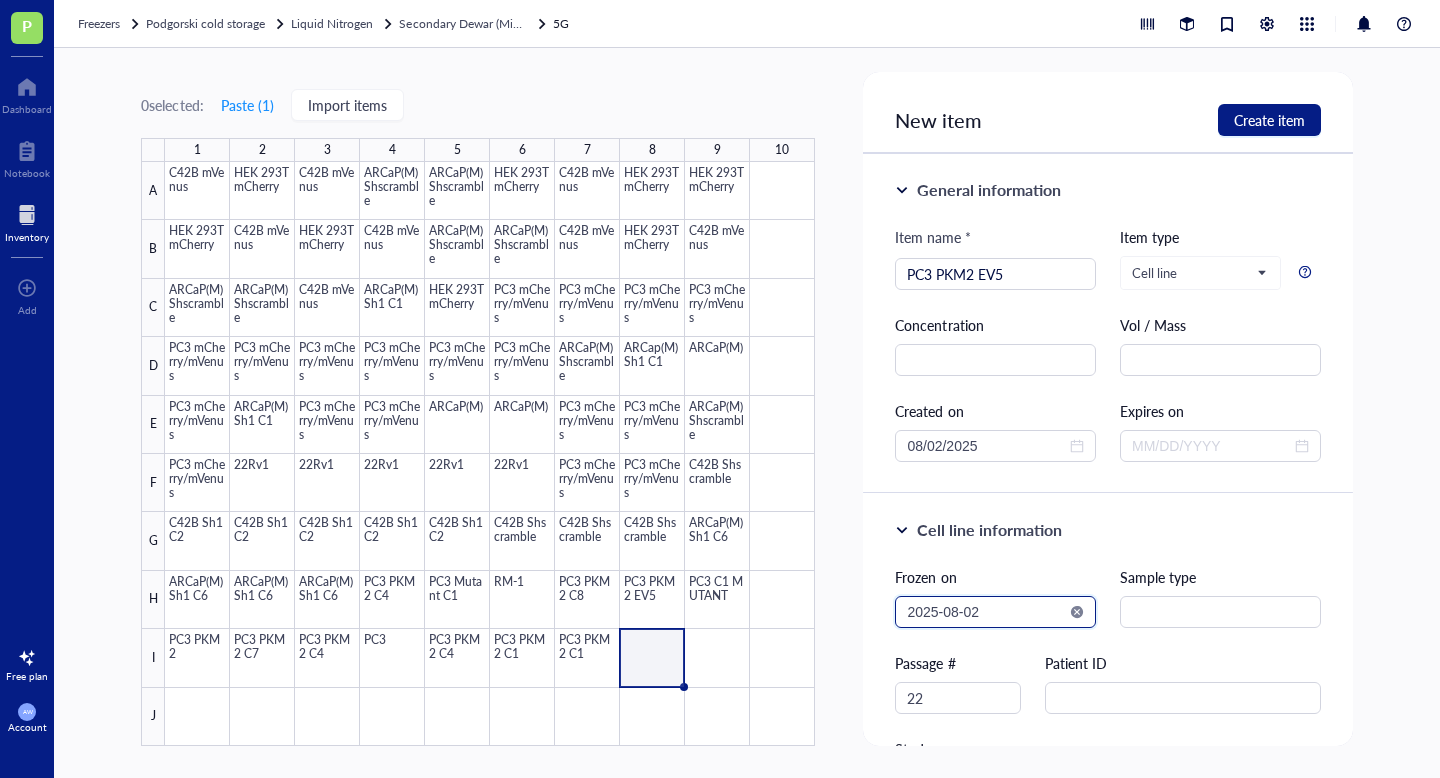 click on "2025-08-02" at bounding box center [986, 612] 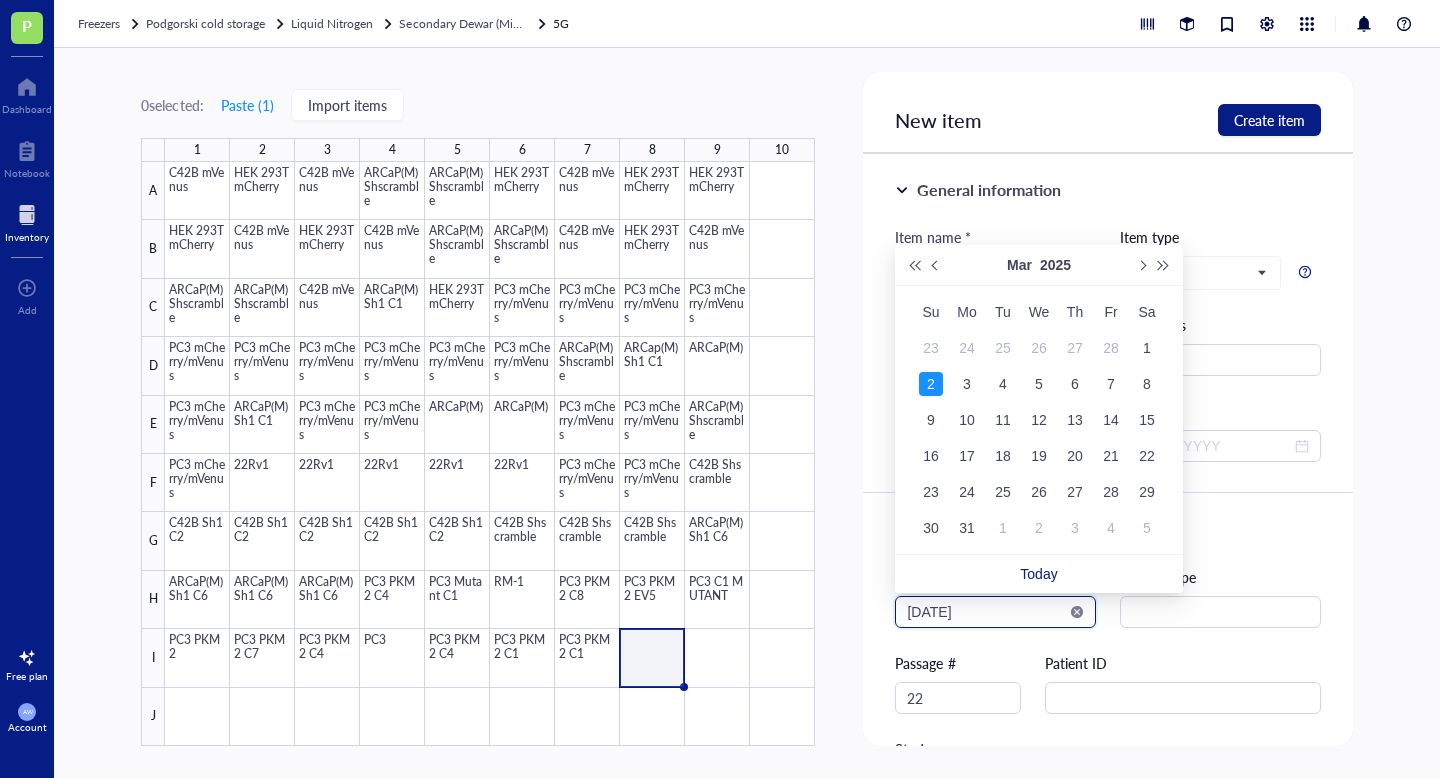 click on "[DATE]" at bounding box center [986, 612] 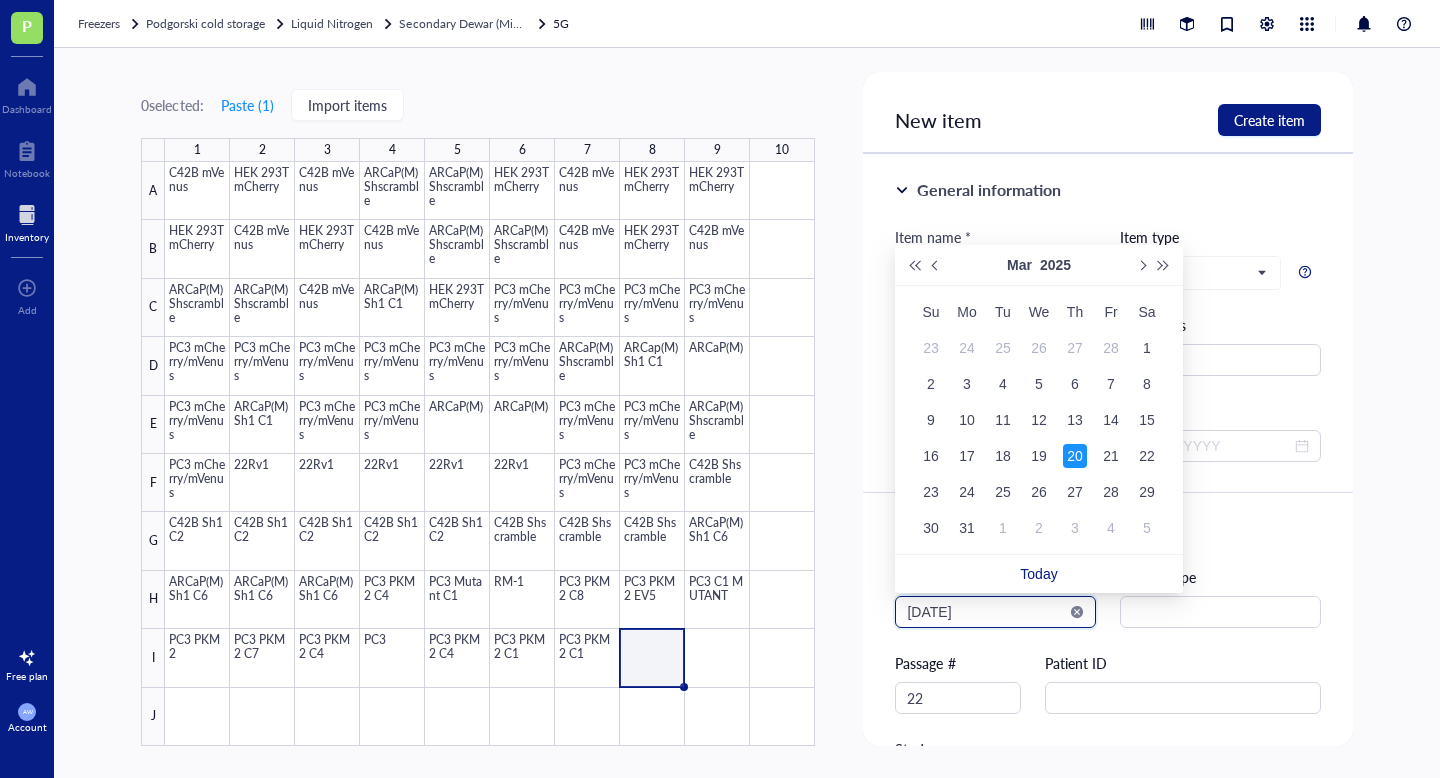 click on "[DATE]" at bounding box center [986, 612] 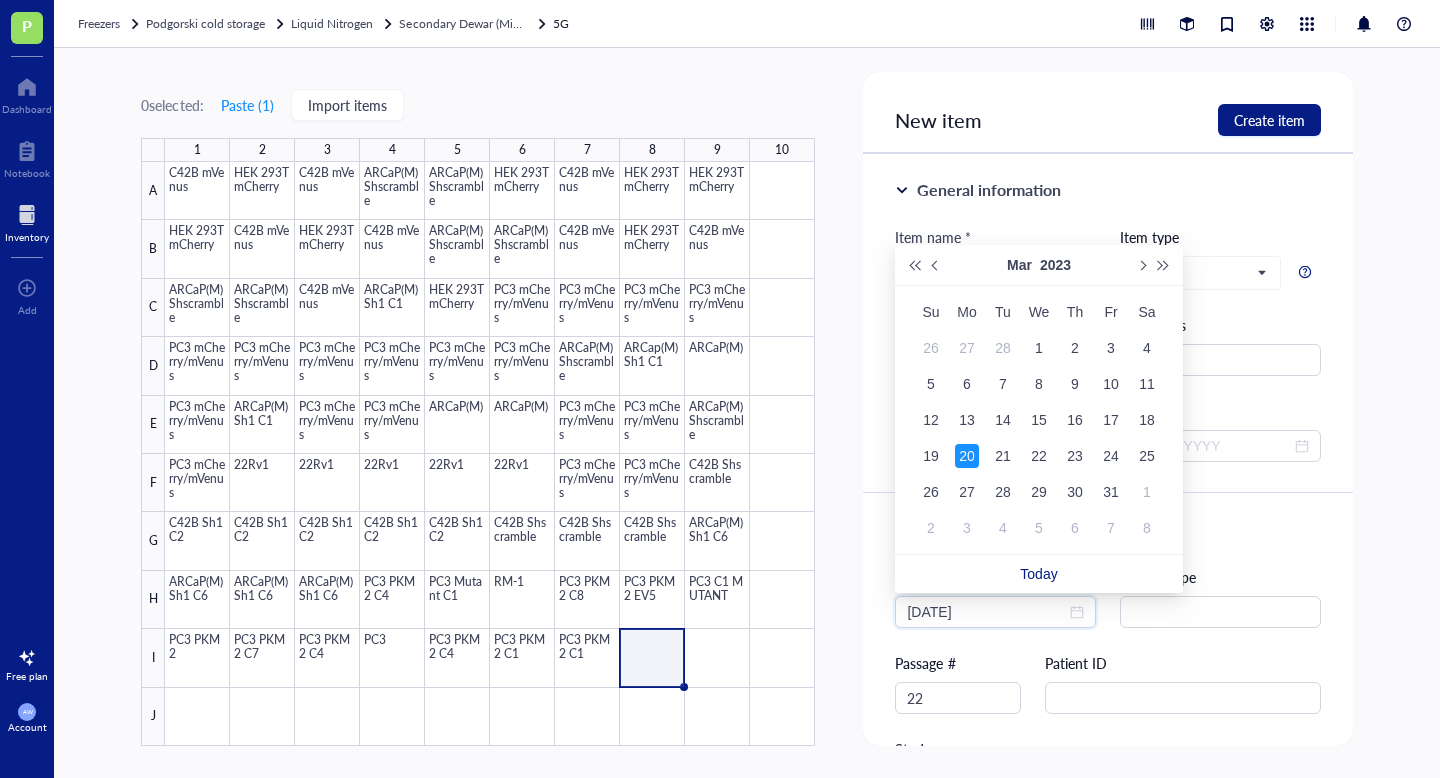 type on "[DATE]" 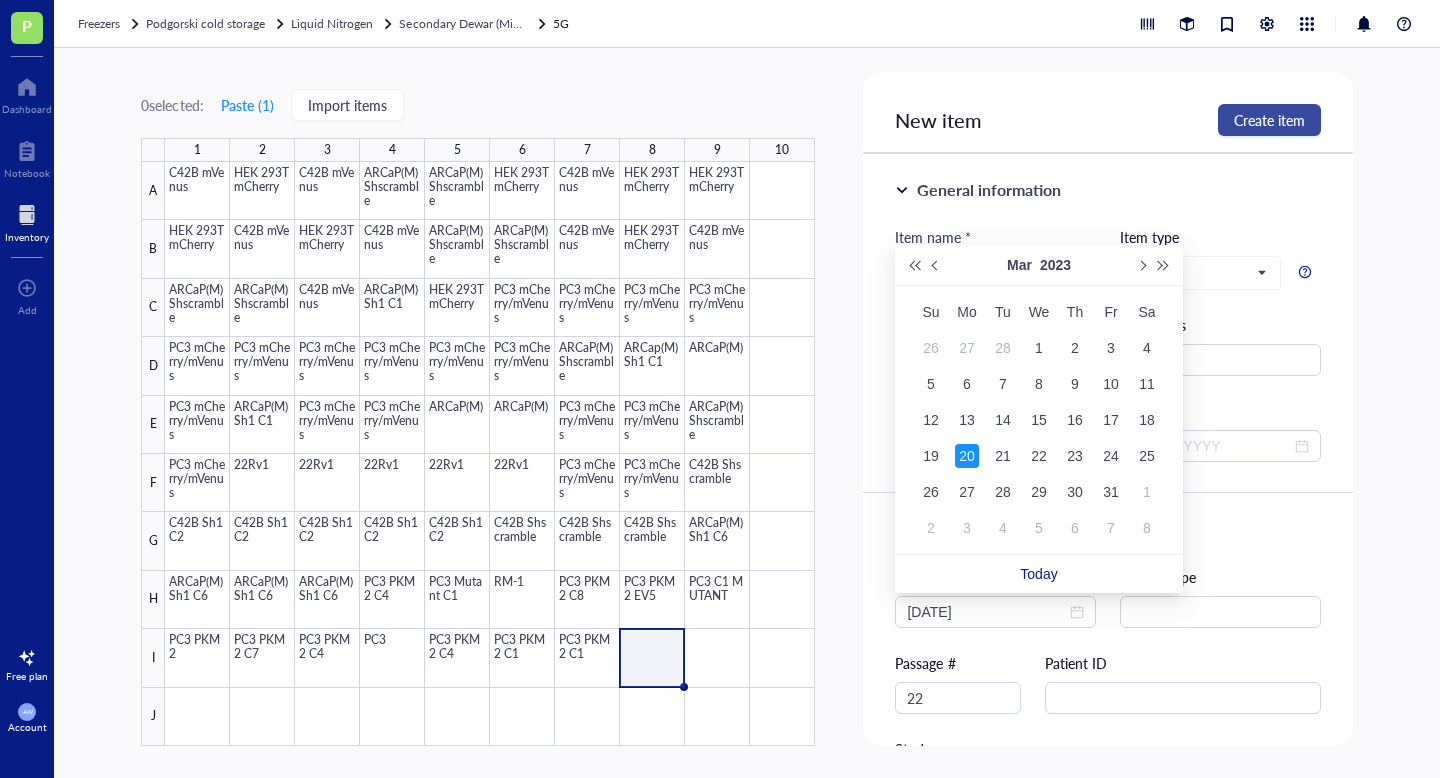 click on "Create item" at bounding box center [1269, 120] 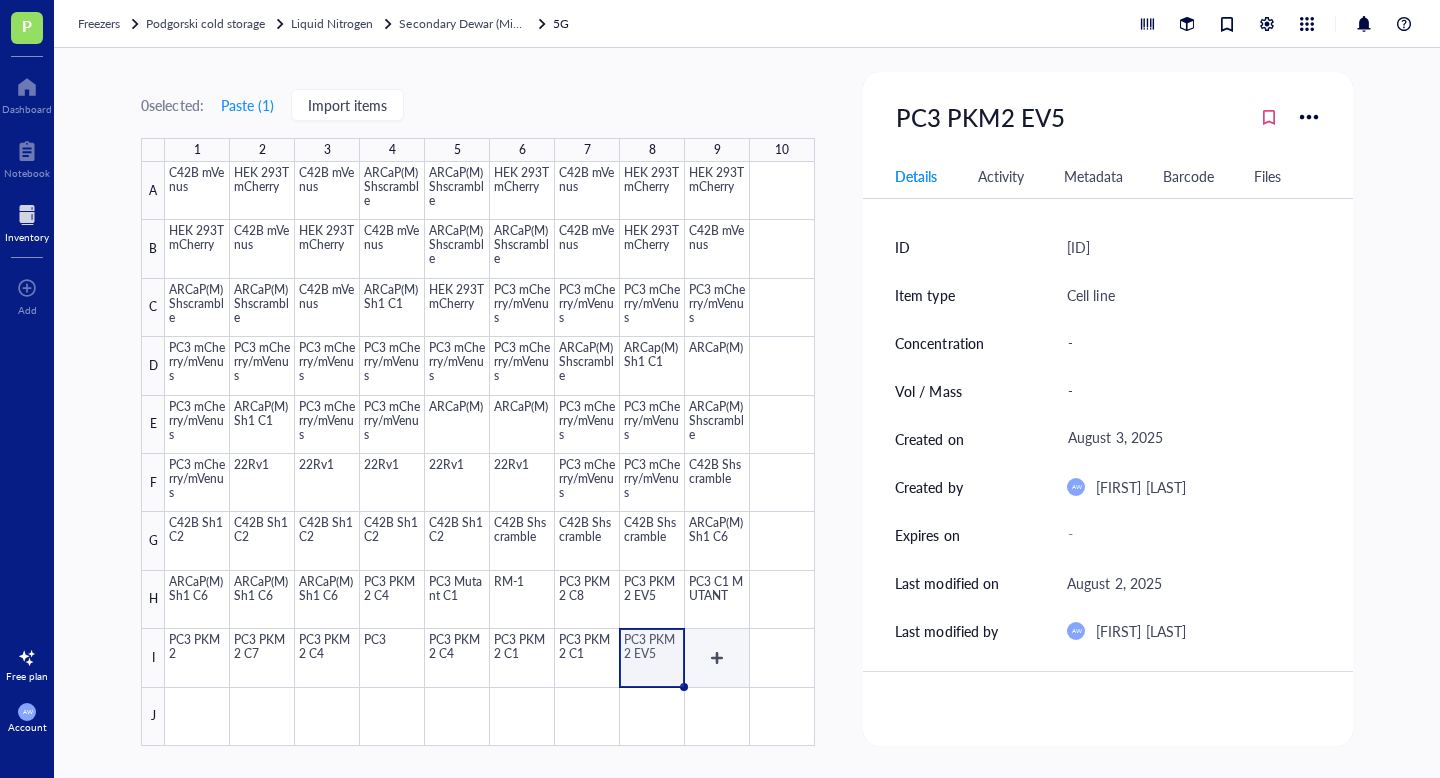 click at bounding box center [490, 454] 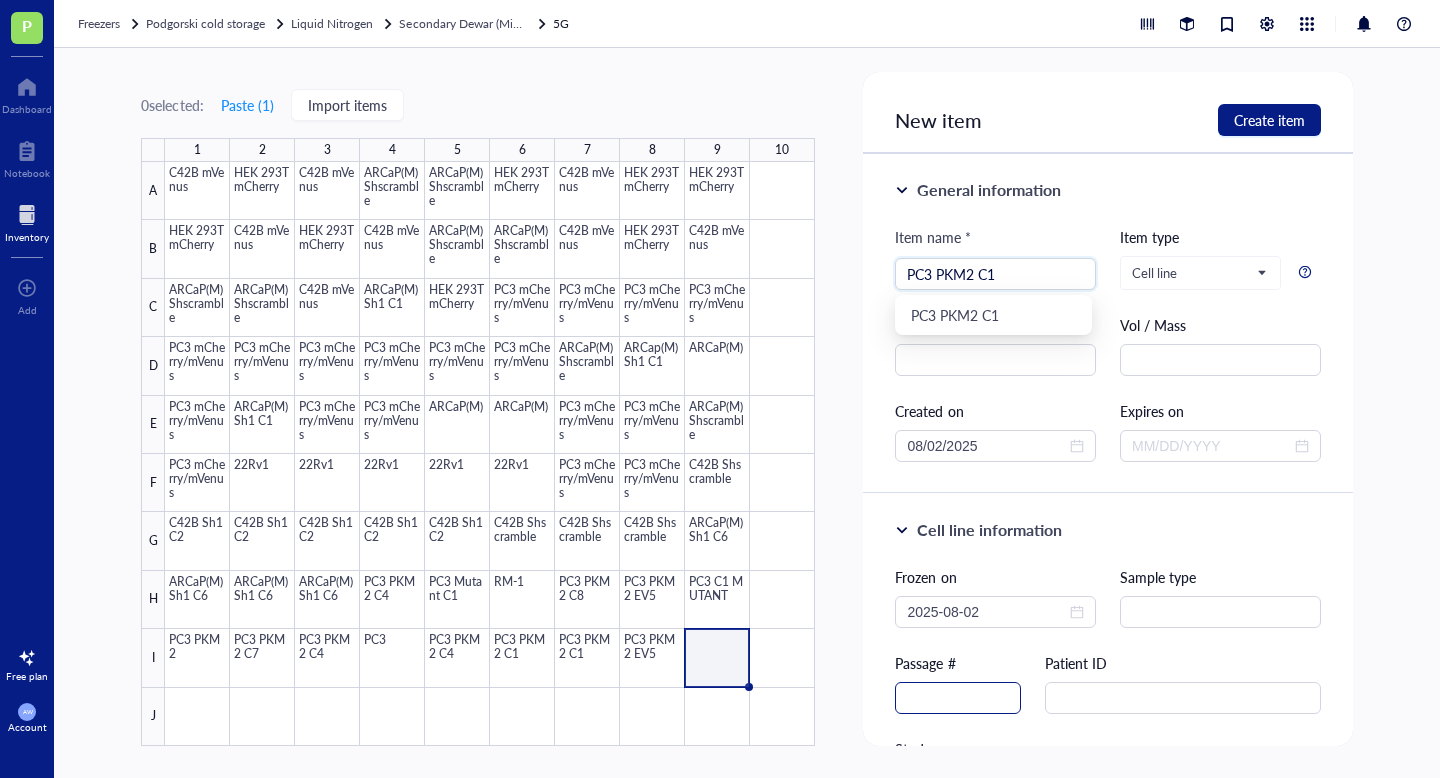 type on "PC3 PKM2 C1" 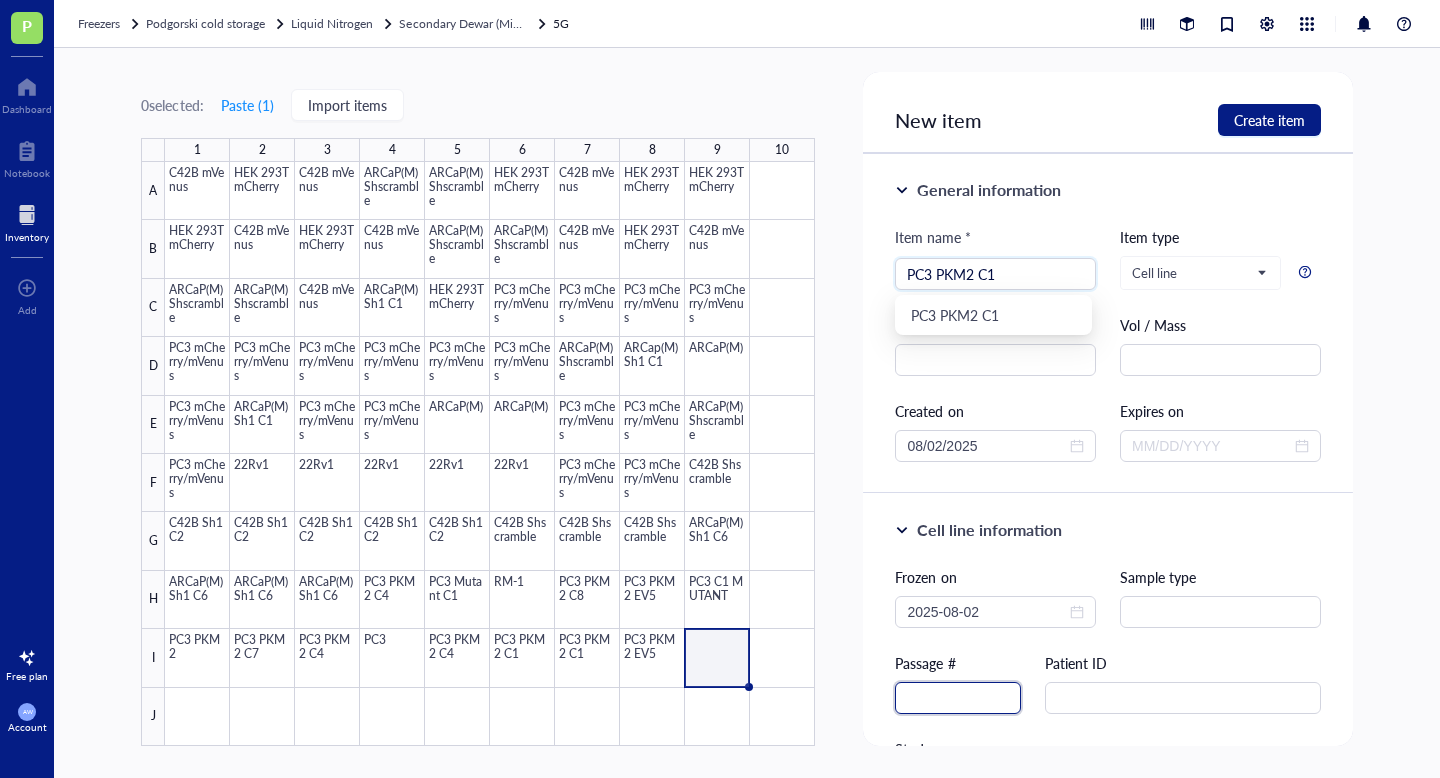 click at bounding box center [958, 698] 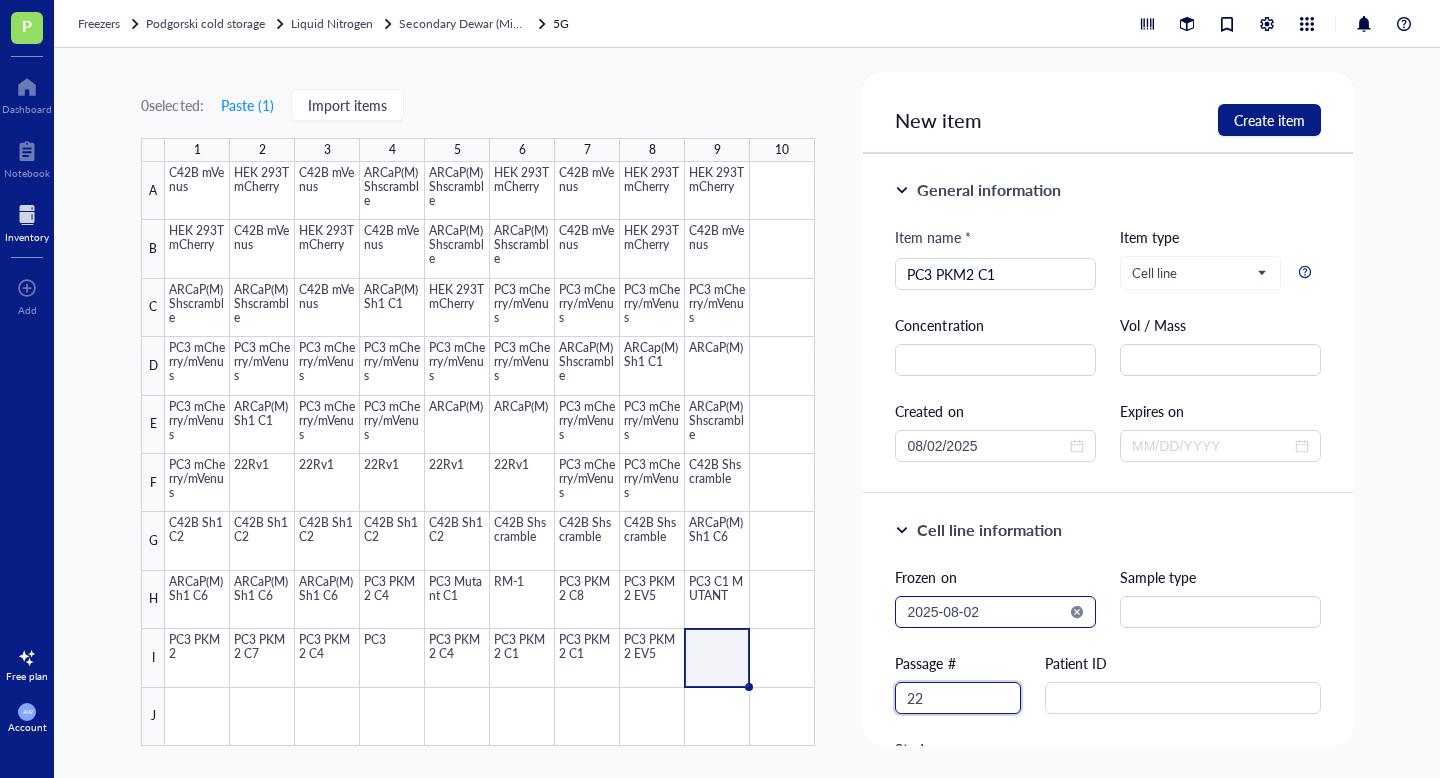 type on "22" 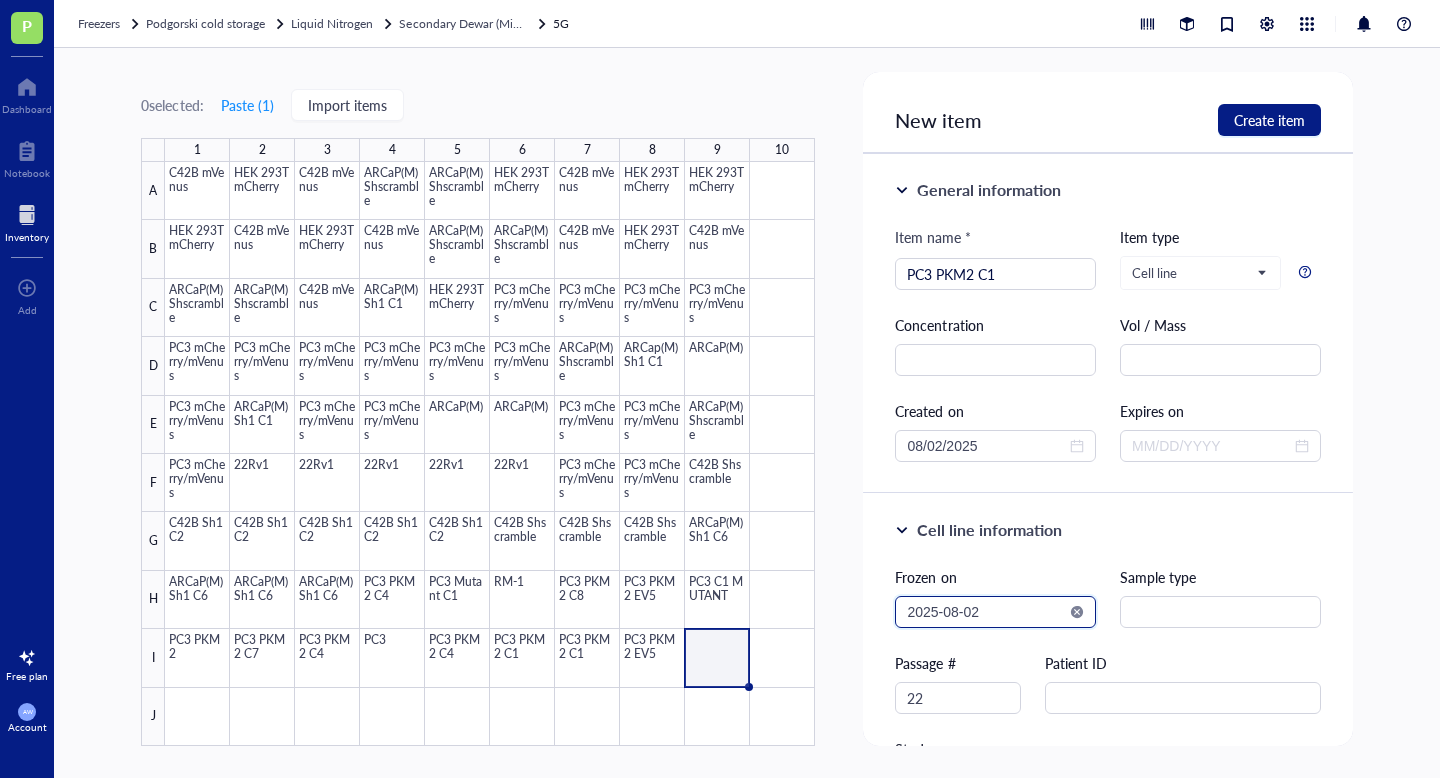 click on "2025-08-02" at bounding box center [986, 612] 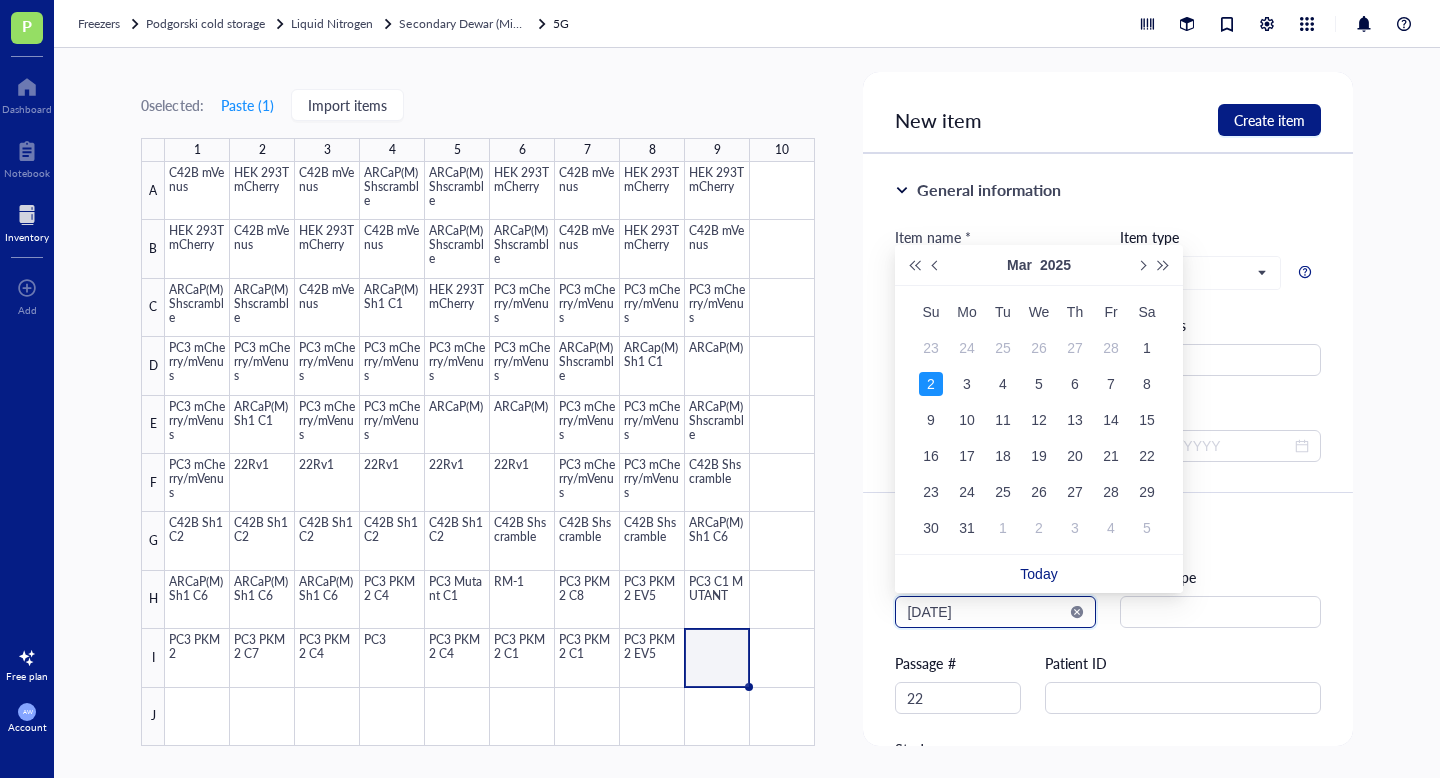 click on "[DATE]" at bounding box center [986, 612] 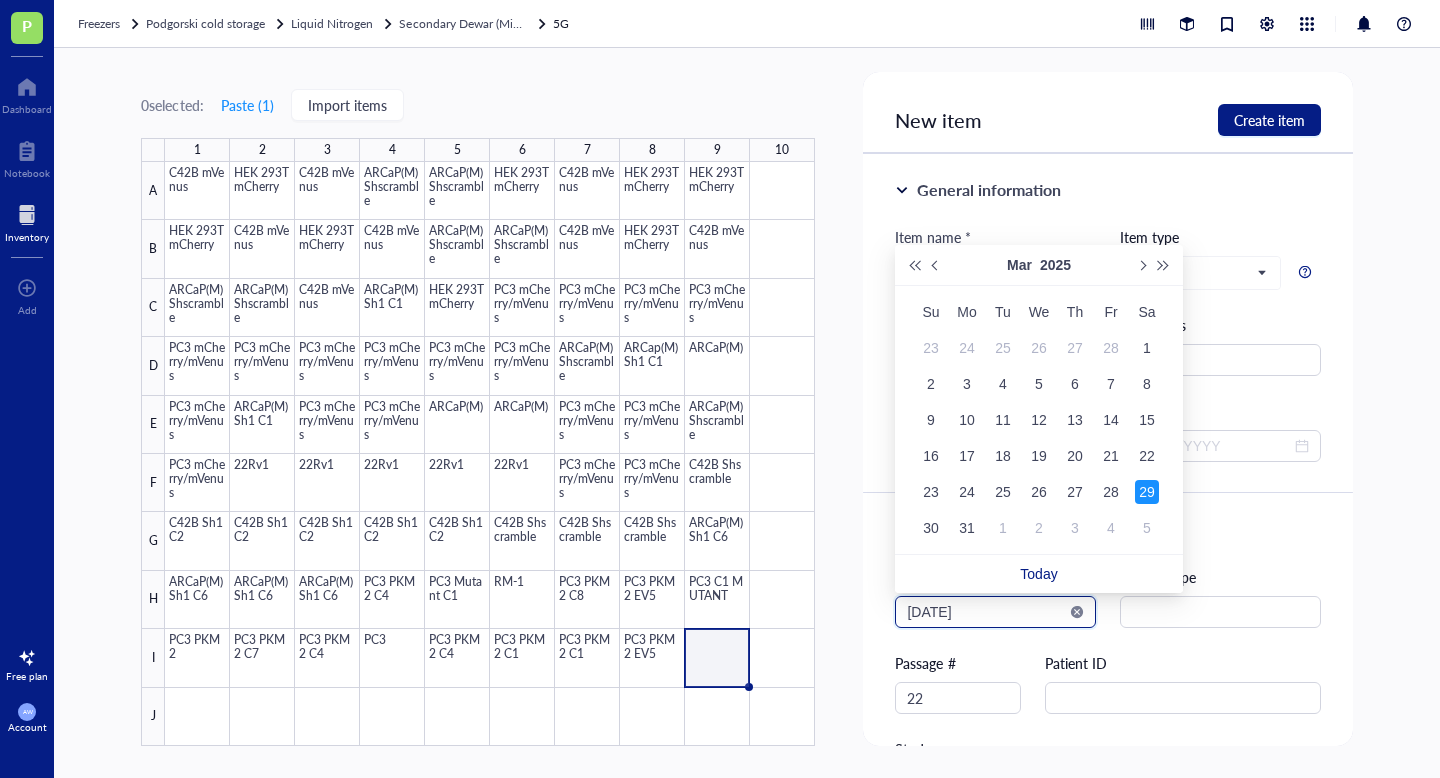 click on "[DATE]" at bounding box center (986, 612) 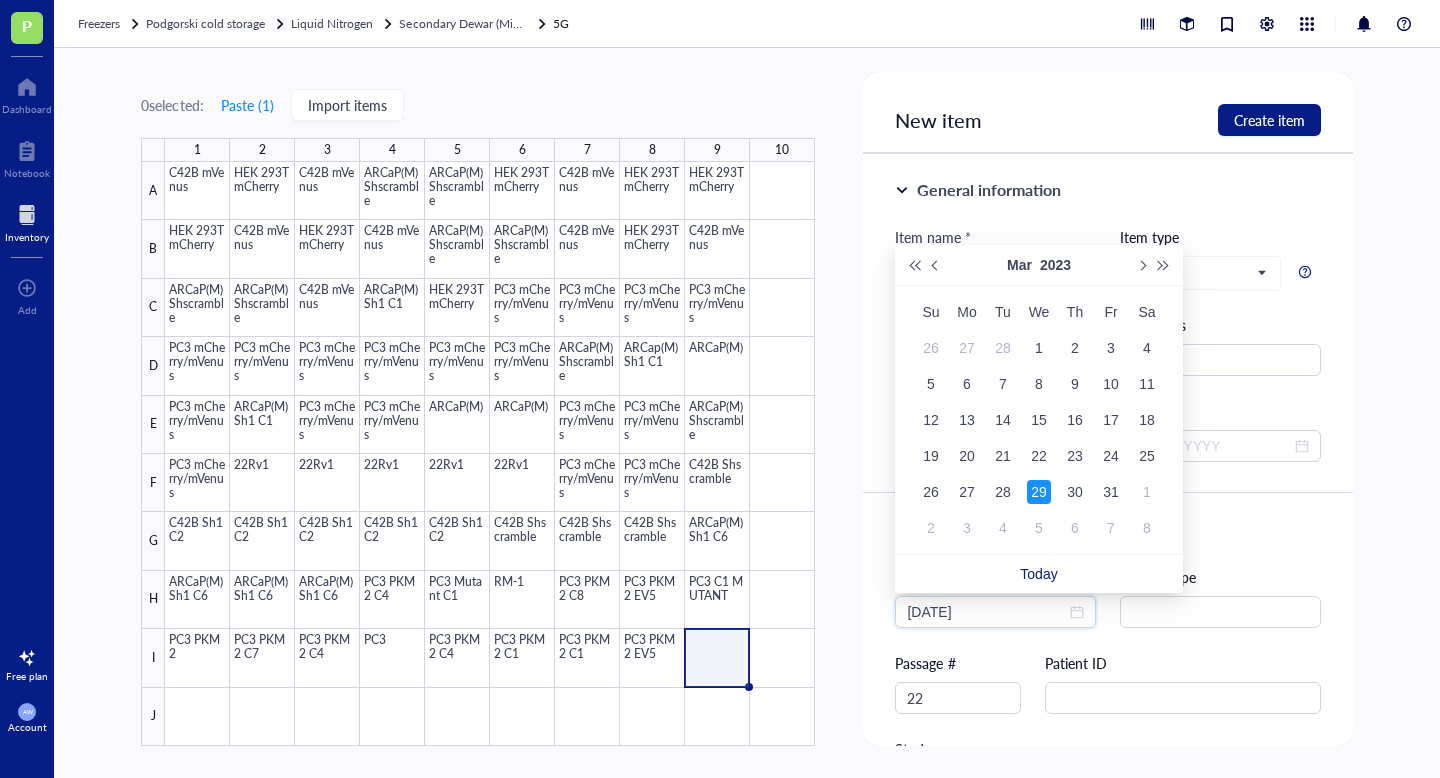 type on "[DATE]" 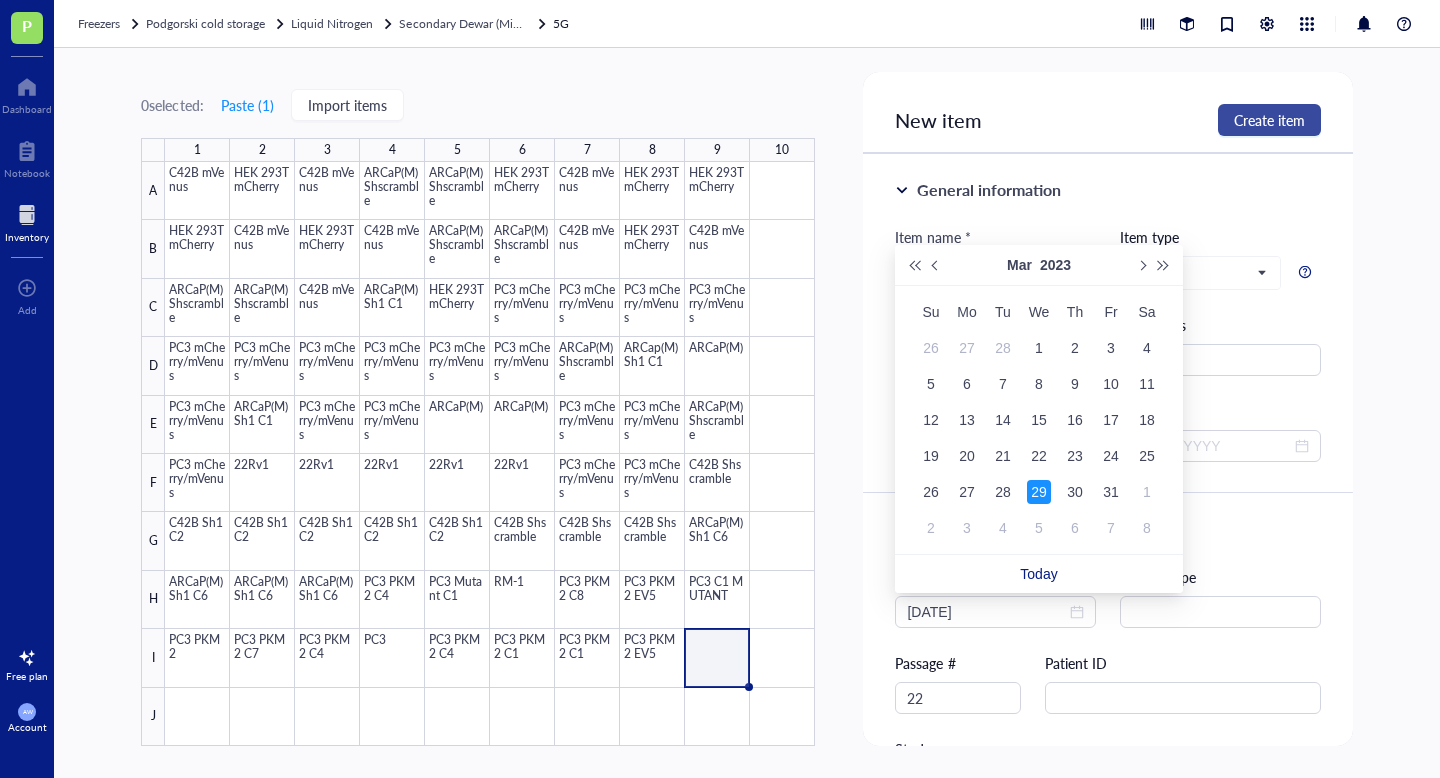 click on "Create item" at bounding box center (1269, 120) 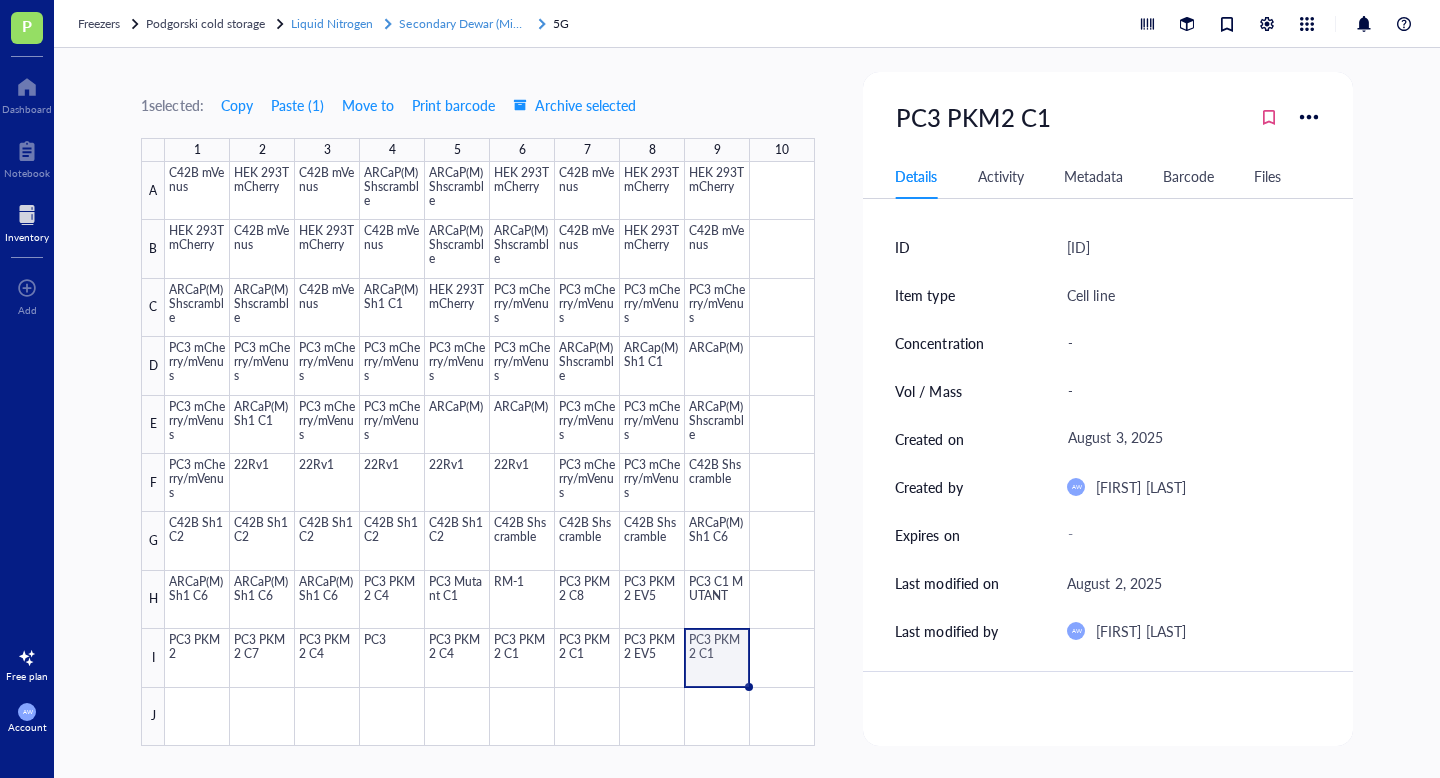 click on "Secondary Dewar (Minhong)" at bounding box center (474, 23) 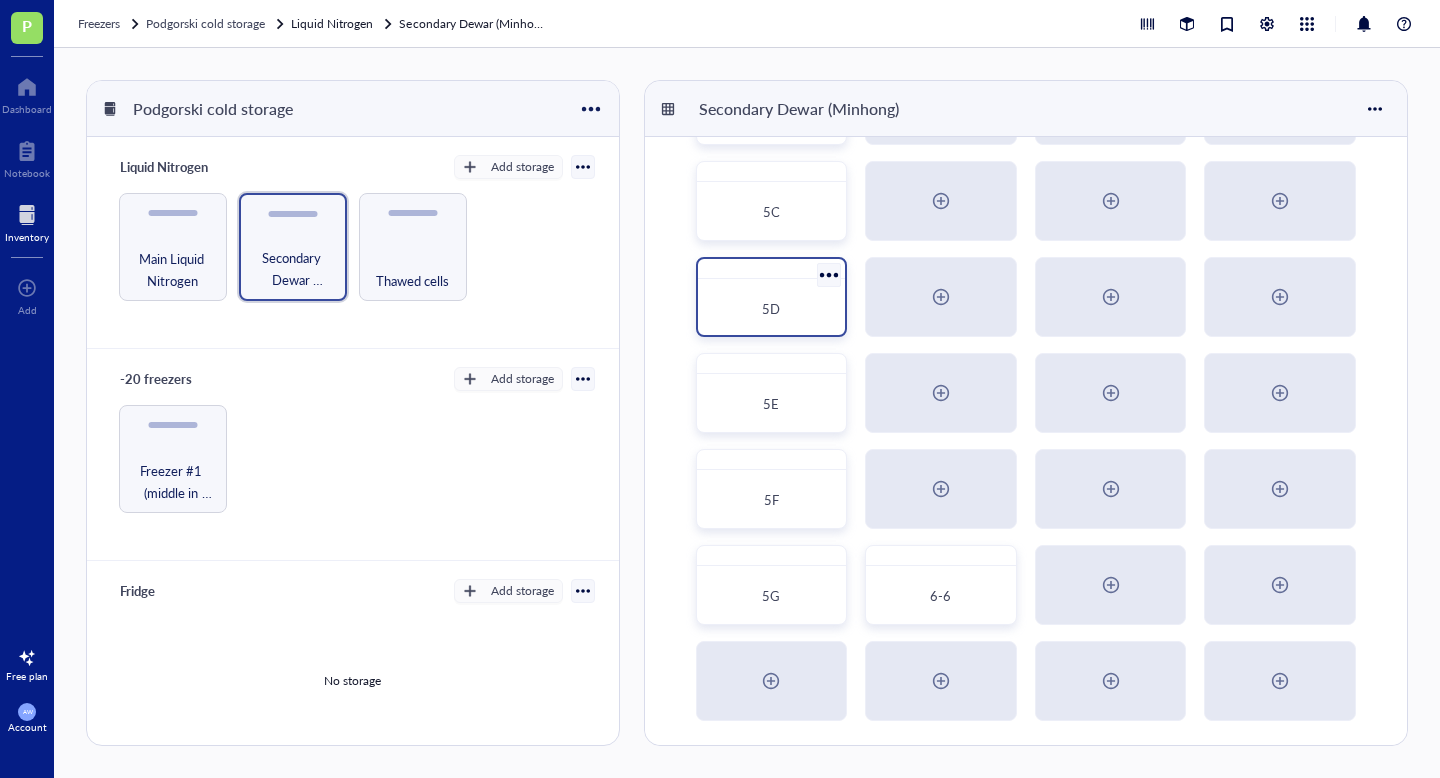 scroll, scrollTop: 0, scrollLeft: 0, axis: both 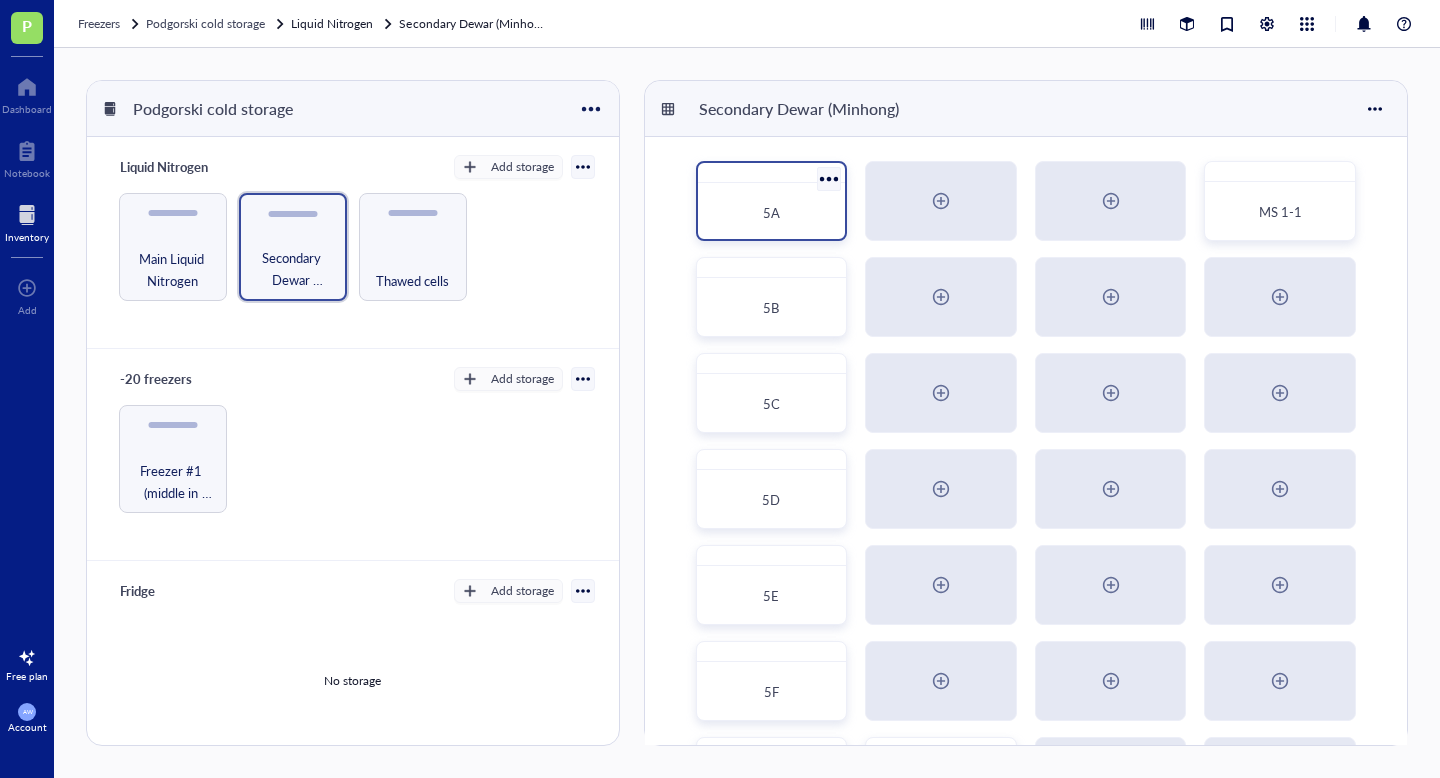 click on "5A" at bounding box center [772, 213] 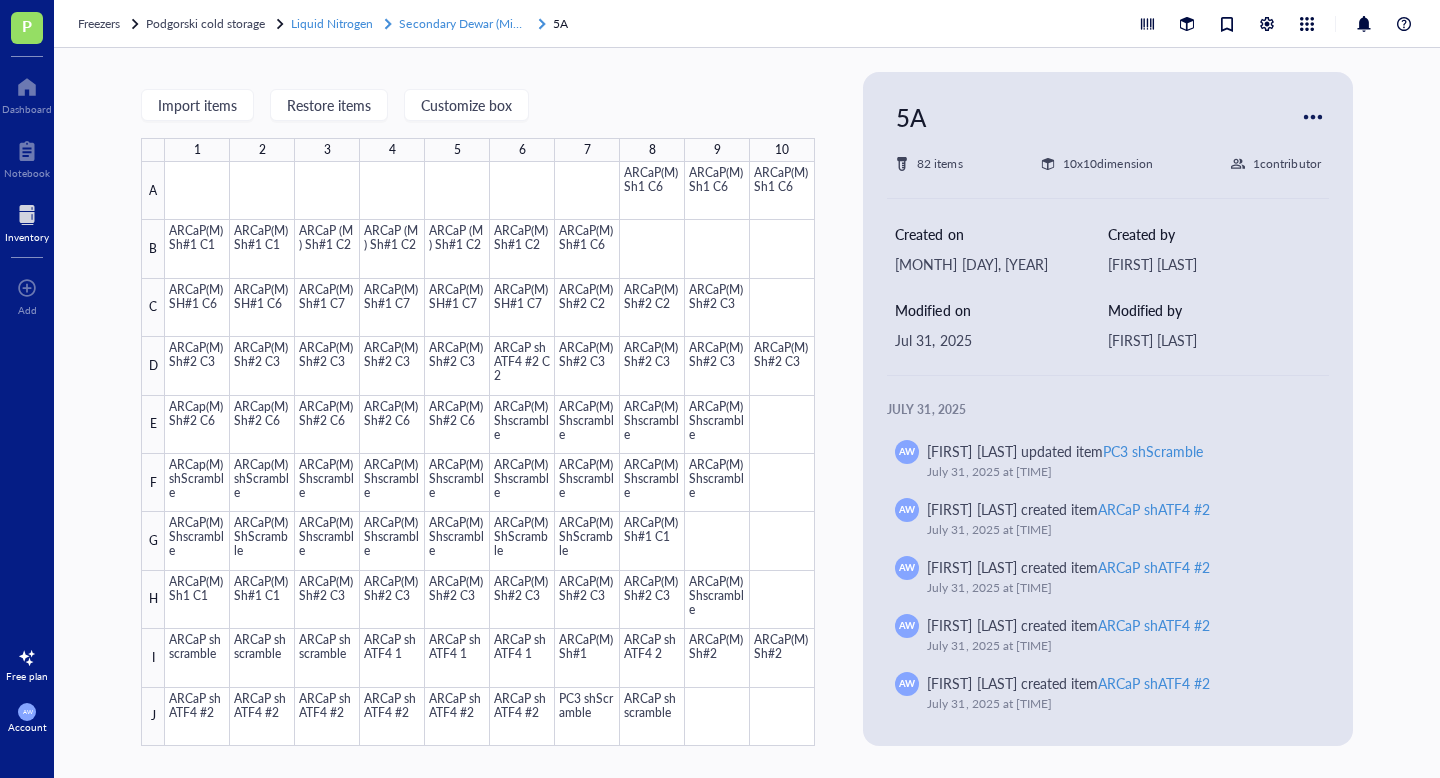 click on "Secondary Dewar (Minhong)" at bounding box center (474, 23) 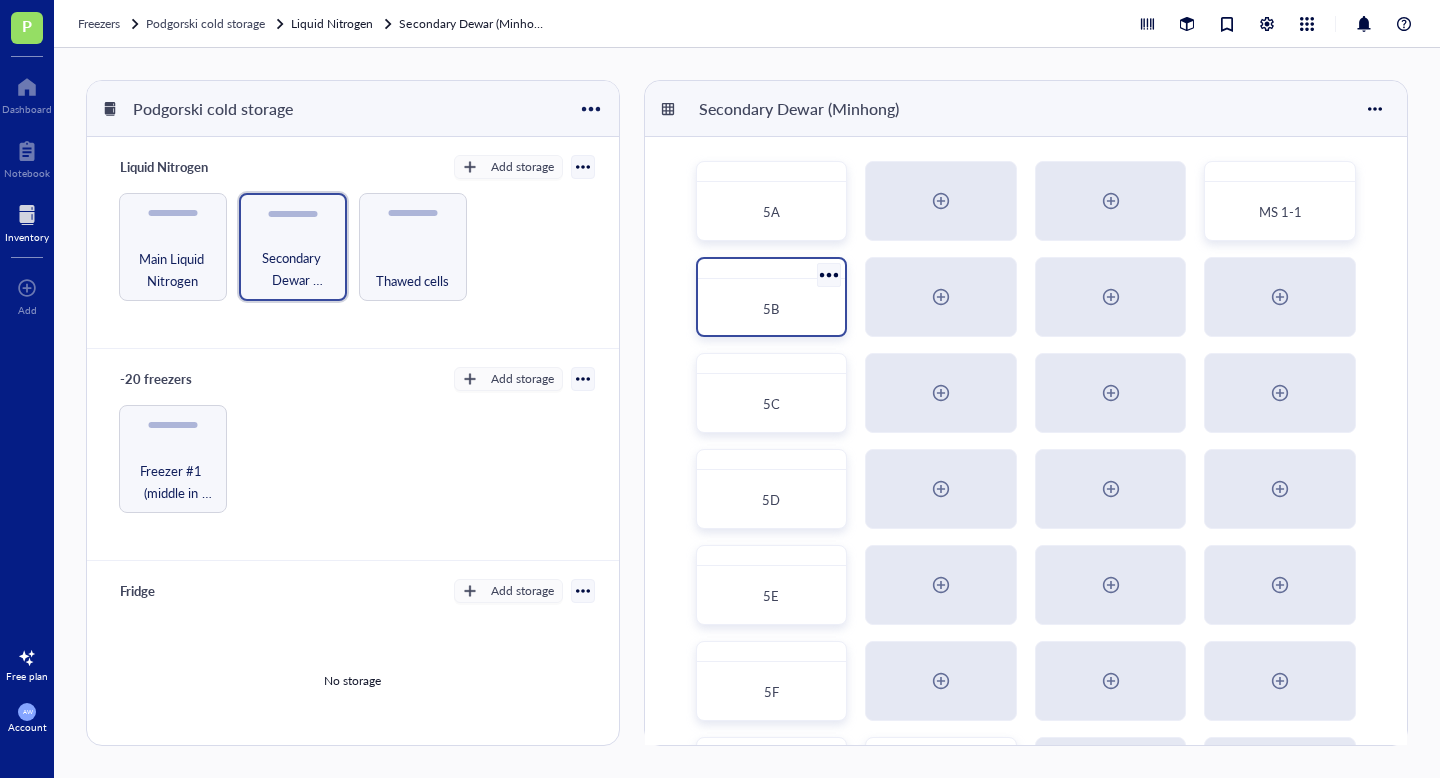 click on "5B" at bounding box center [772, 297] 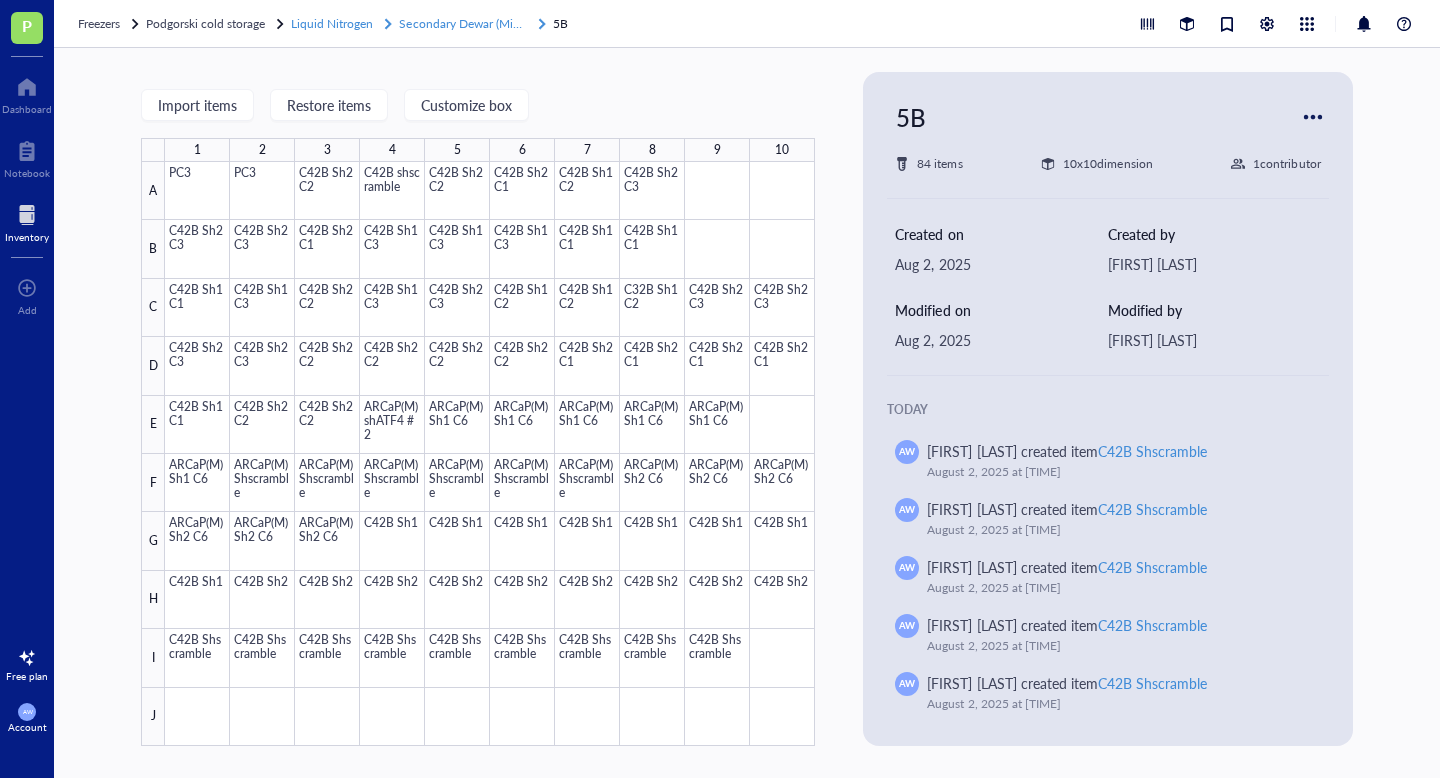 click on "Secondary Dewar (Minhong)" at bounding box center [474, 23] 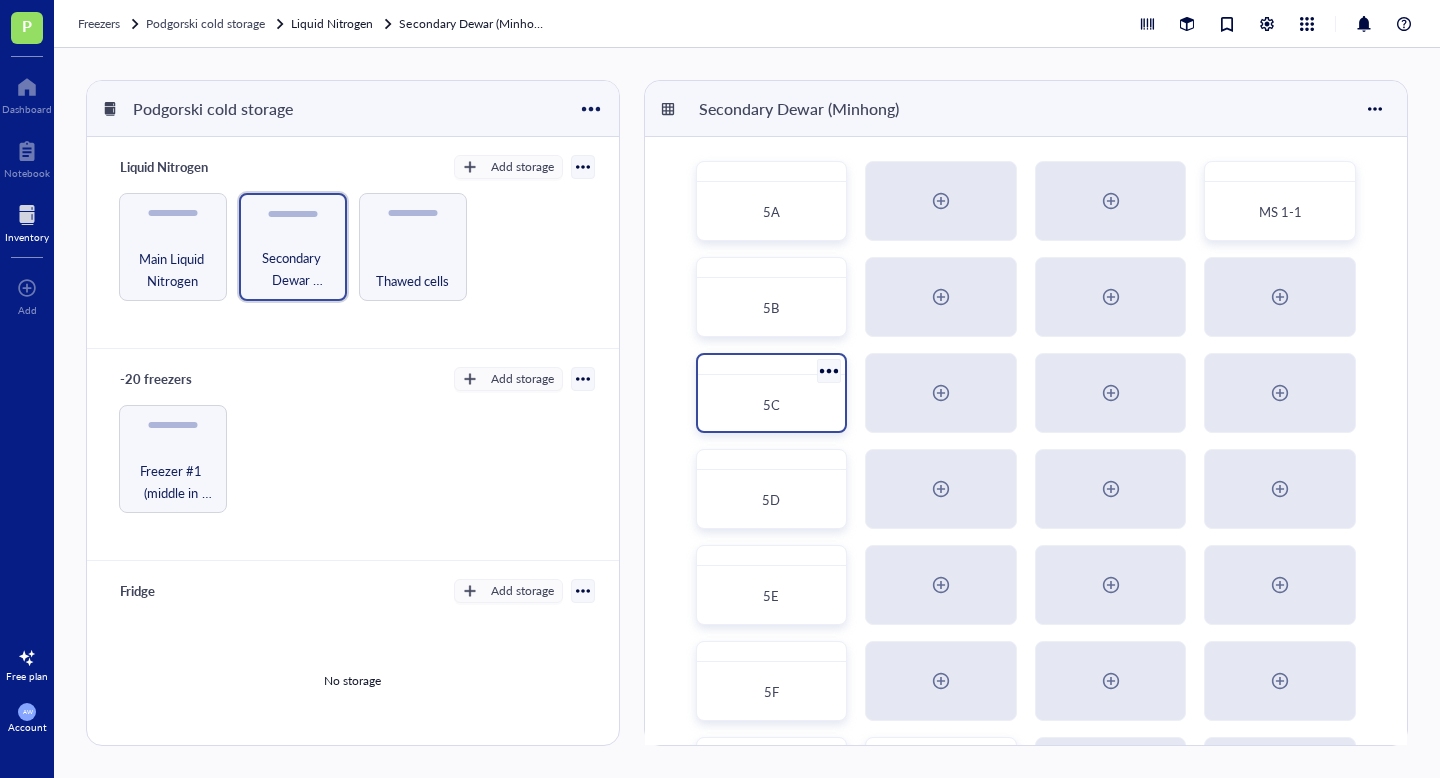 click on "5C" at bounding box center (771, 404) 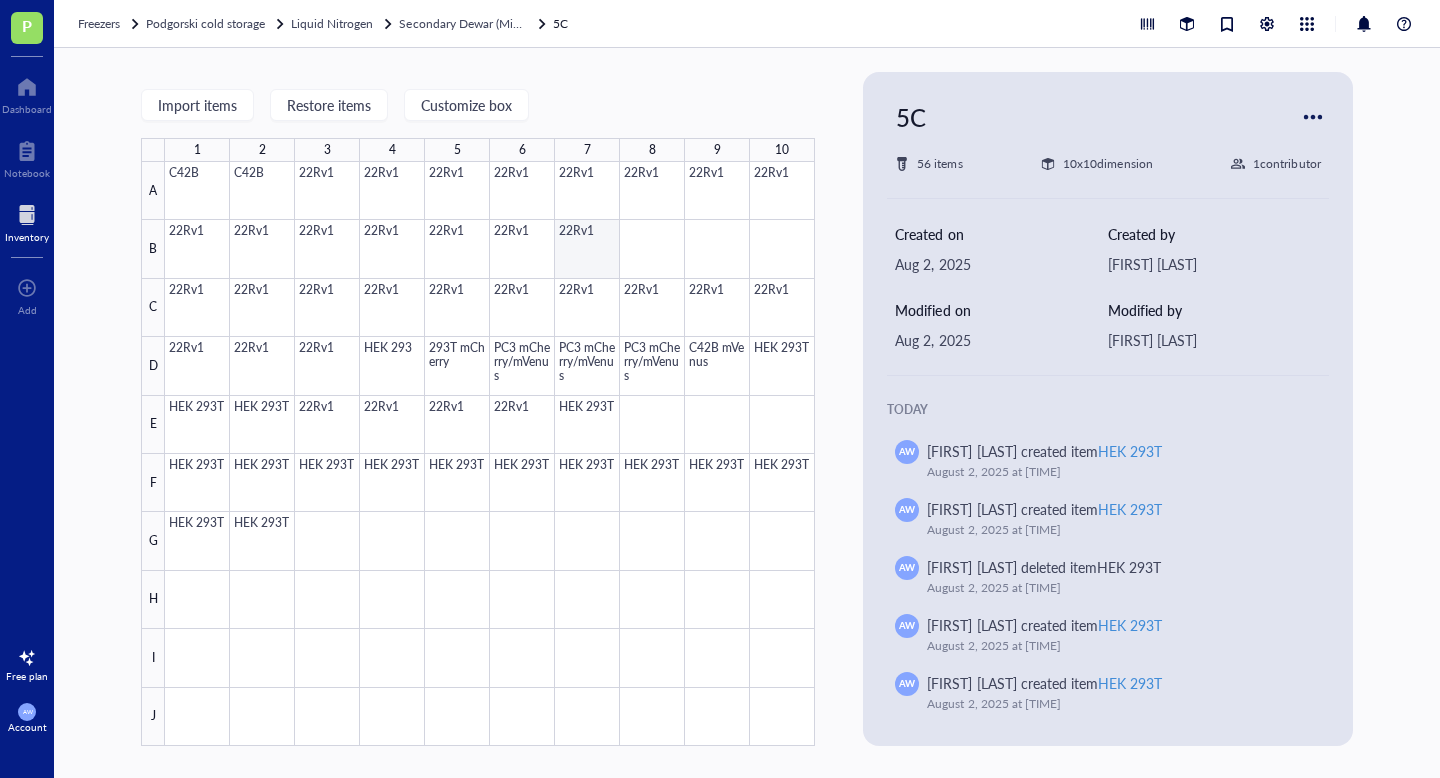 click at bounding box center (490, 454) 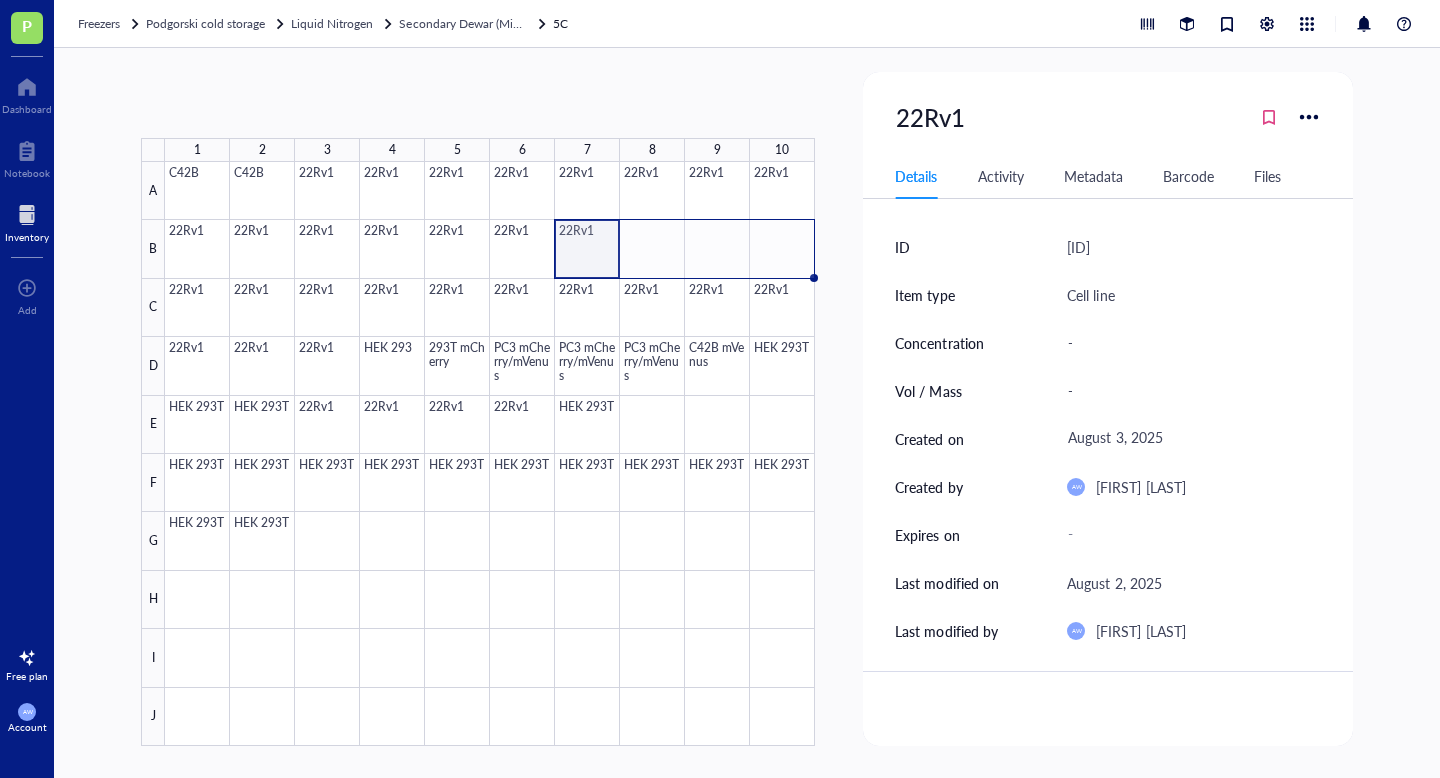 drag, startPoint x: 619, startPoint y: 275, endPoint x: 790, endPoint y: 277, distance: 171.01169 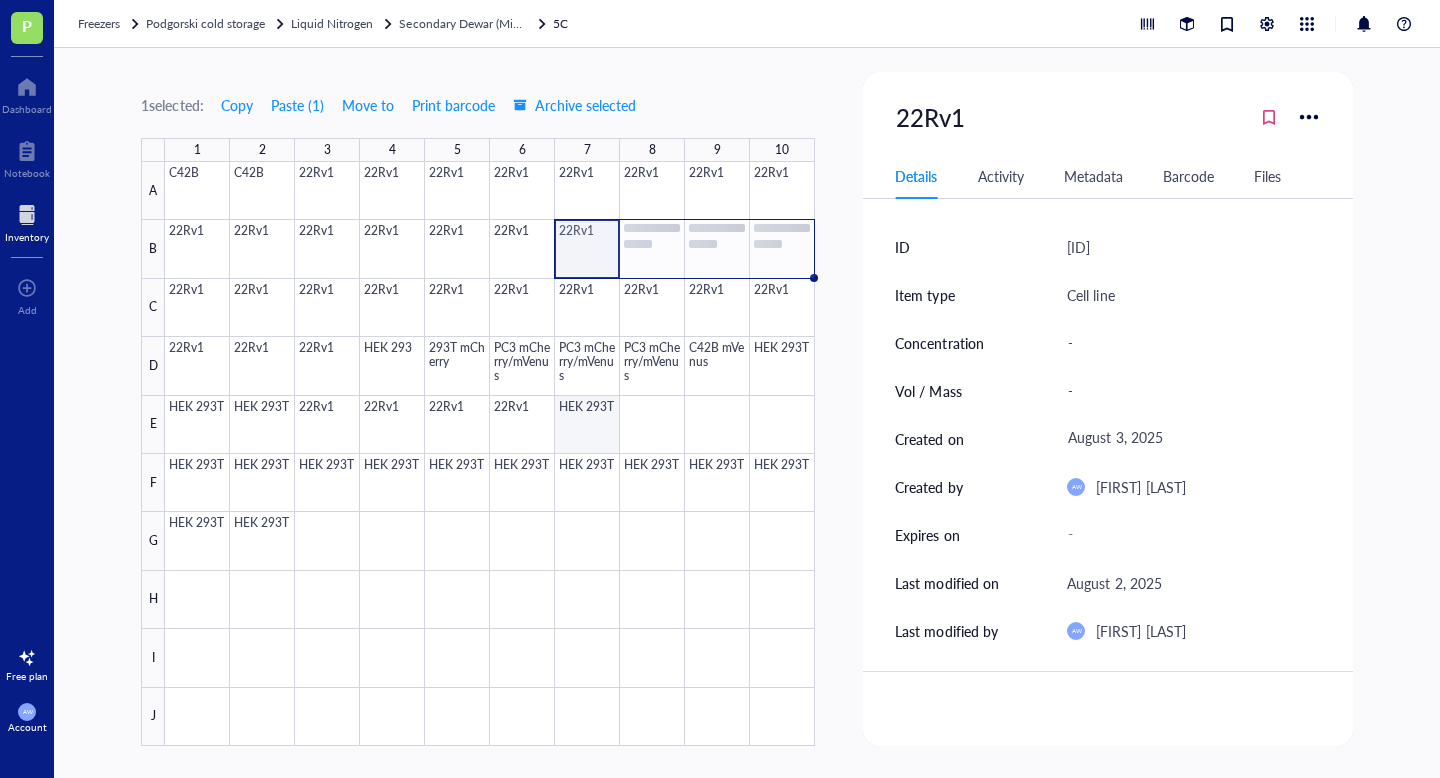 click at bounding box center (490, 454) 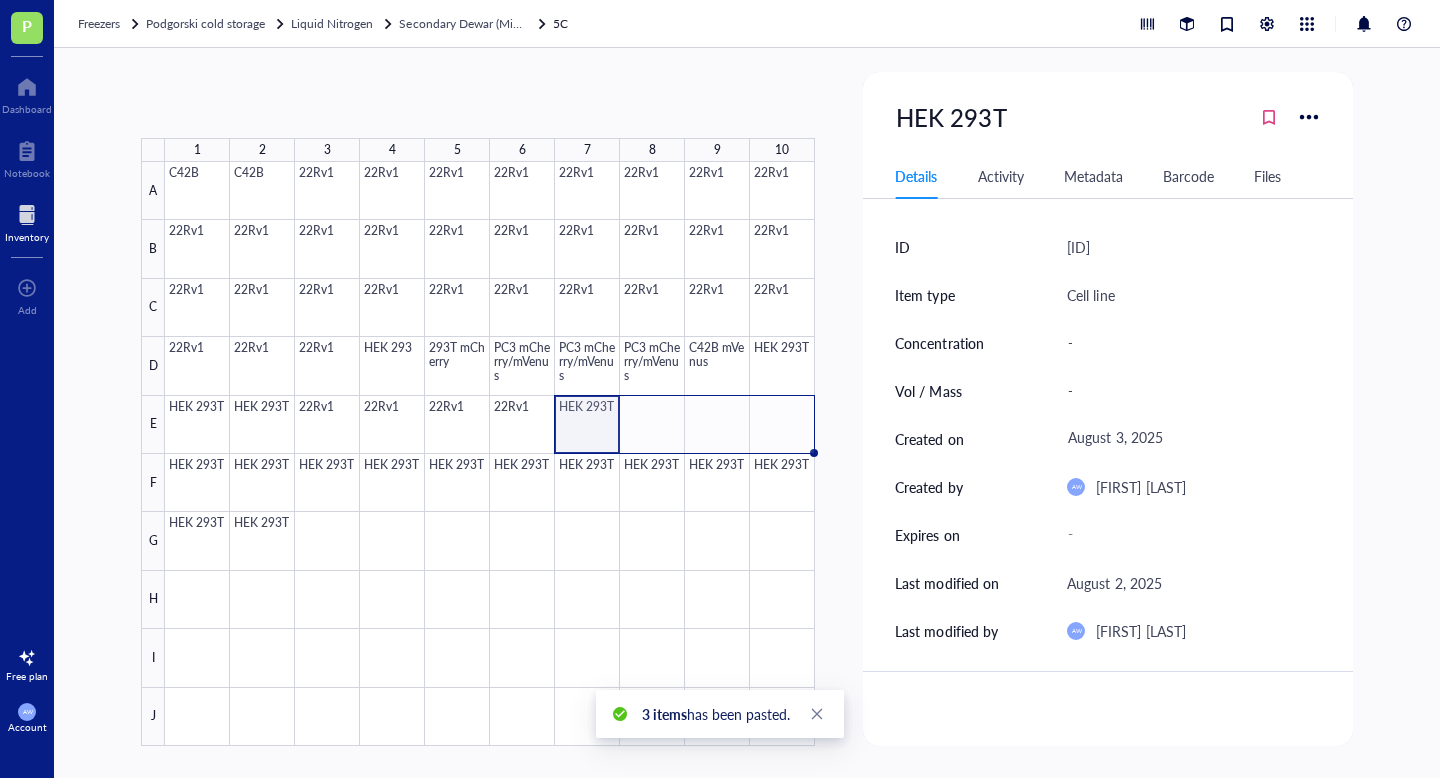 drag, startPoint x: 620, startPoint y: 451, endPoint x: 787, endPoint y: 447, distance: 167.0479 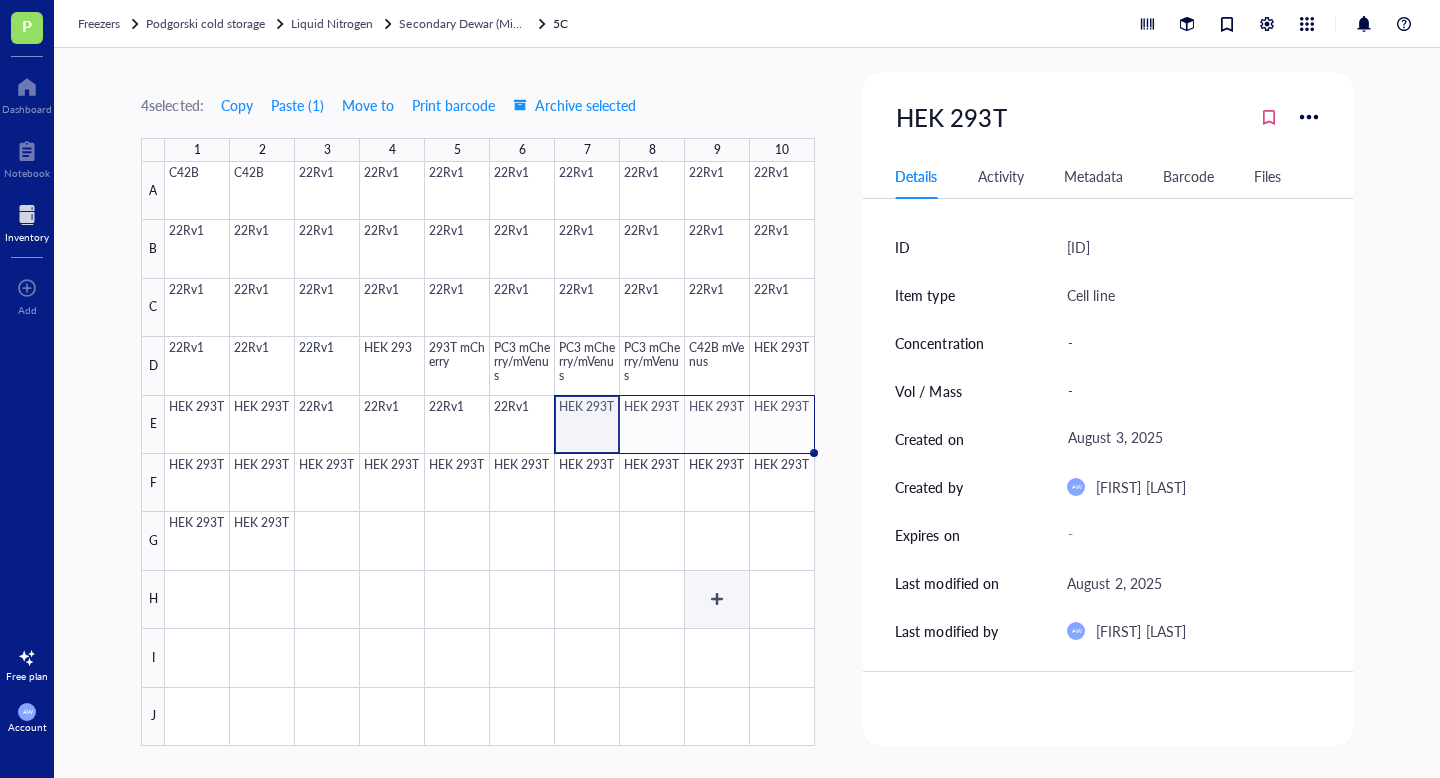 click at bounding box center [490, 454] 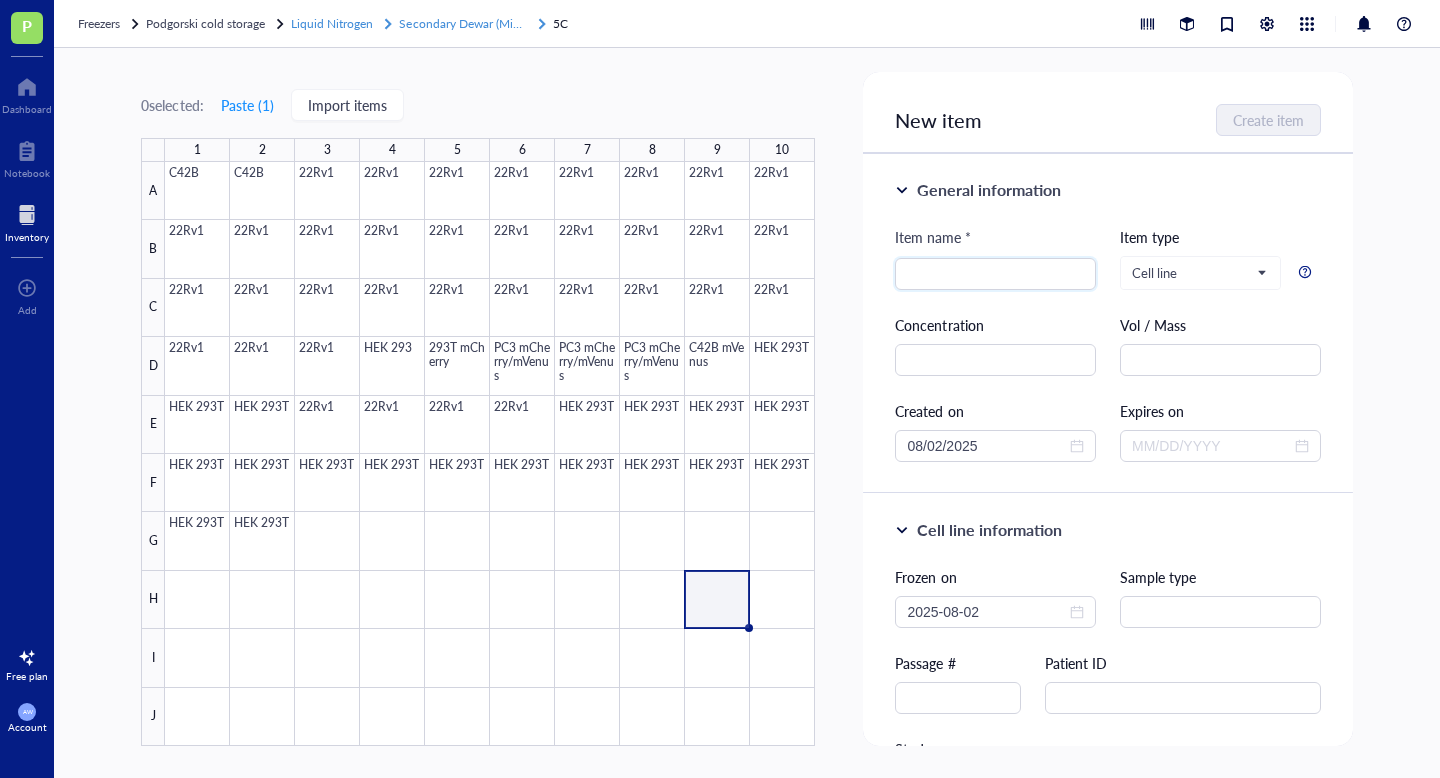 click on "Secondary Dewar (Minhong)" at bounding box center (474, 23) 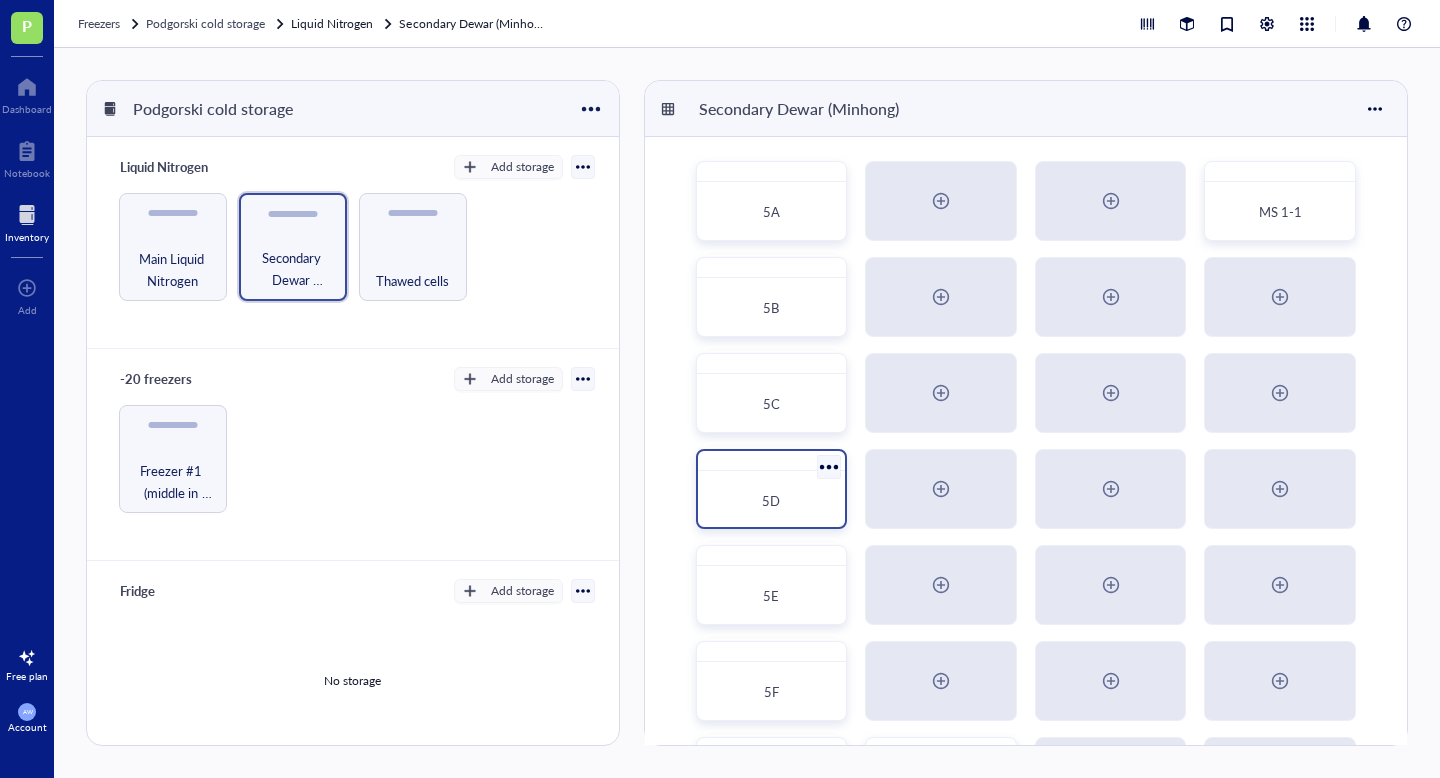 click on "5D" at bounding box center (772, 501) 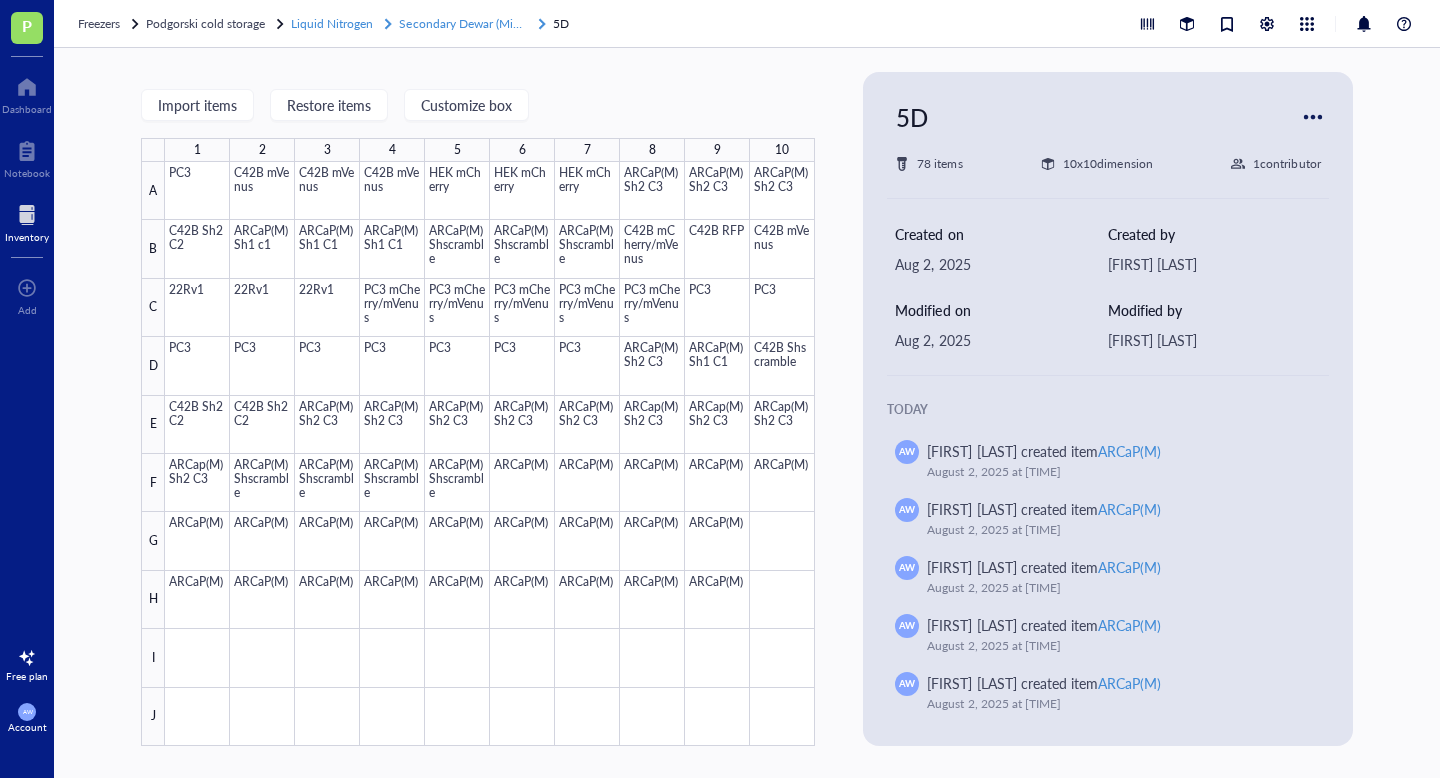 click on "Secondary Dewar (Minhong)" at bounding box center (463, 24) 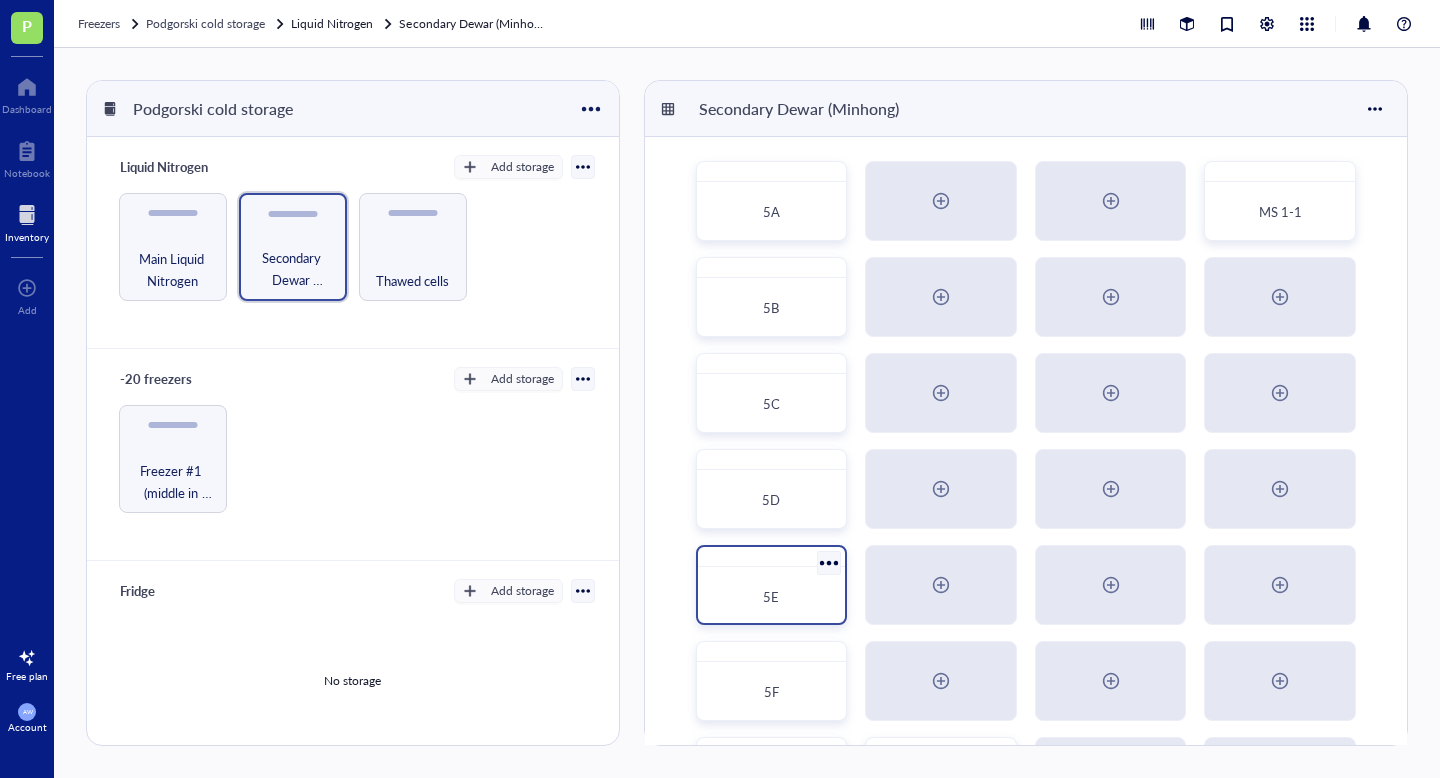click on "5E" at bounding box center (771, 596) 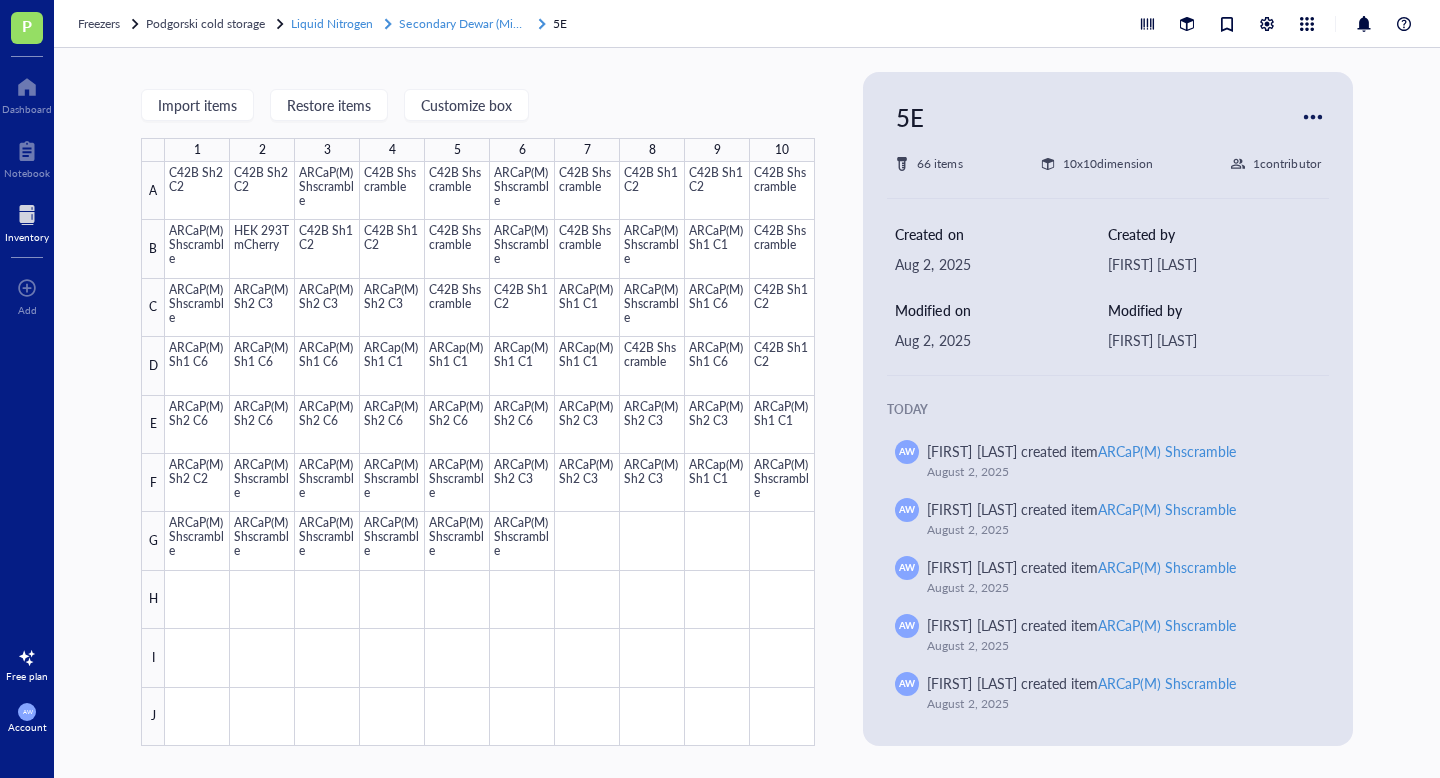 click on "Secondary Dewar (Minhong)" at bounding box center (474, 23) 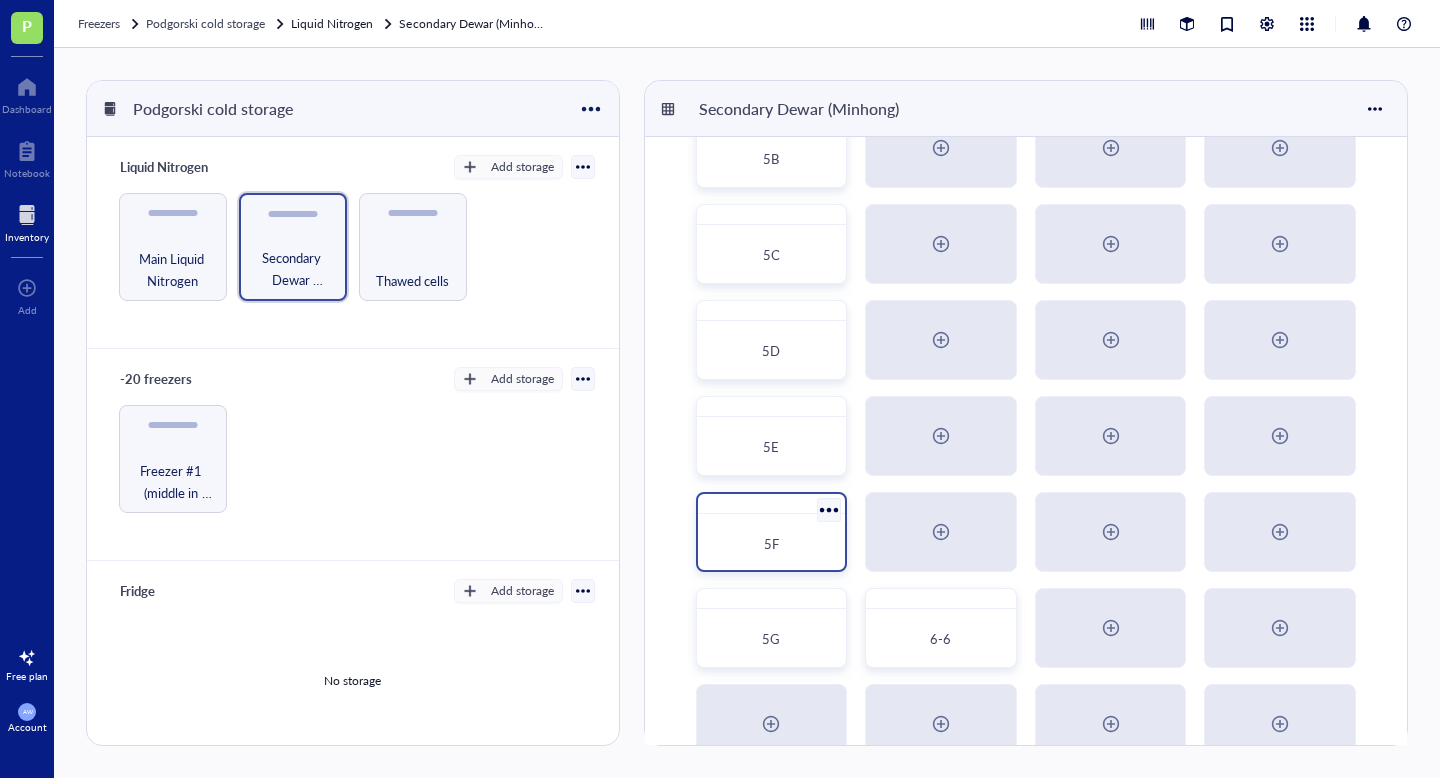 scroll, scrollTop: 150, scrollLeft: 0, axis: vertical 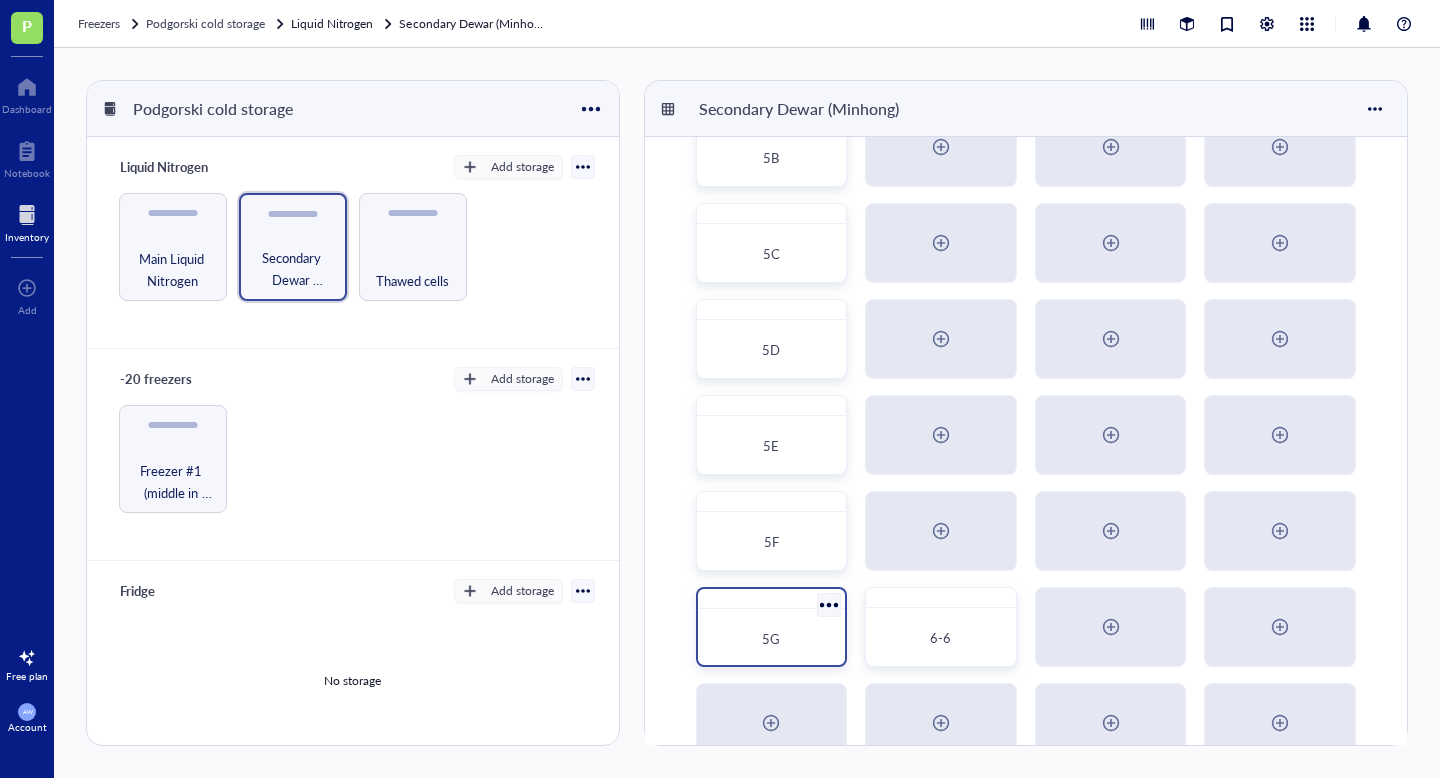 click on "5G" at bounding box center [771, 638] 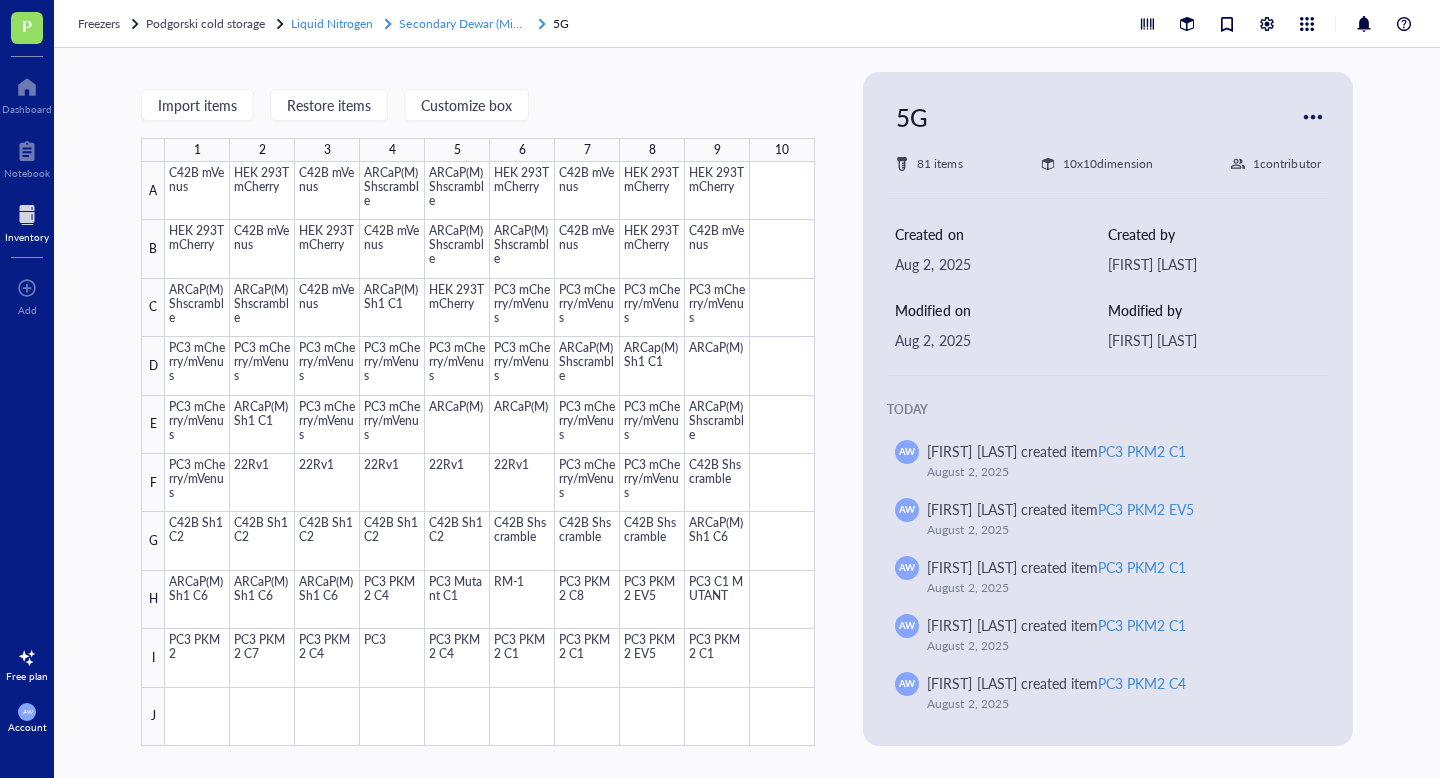 click on "Secondary Dewar (Minhong)" at bounding box center [474, 23] 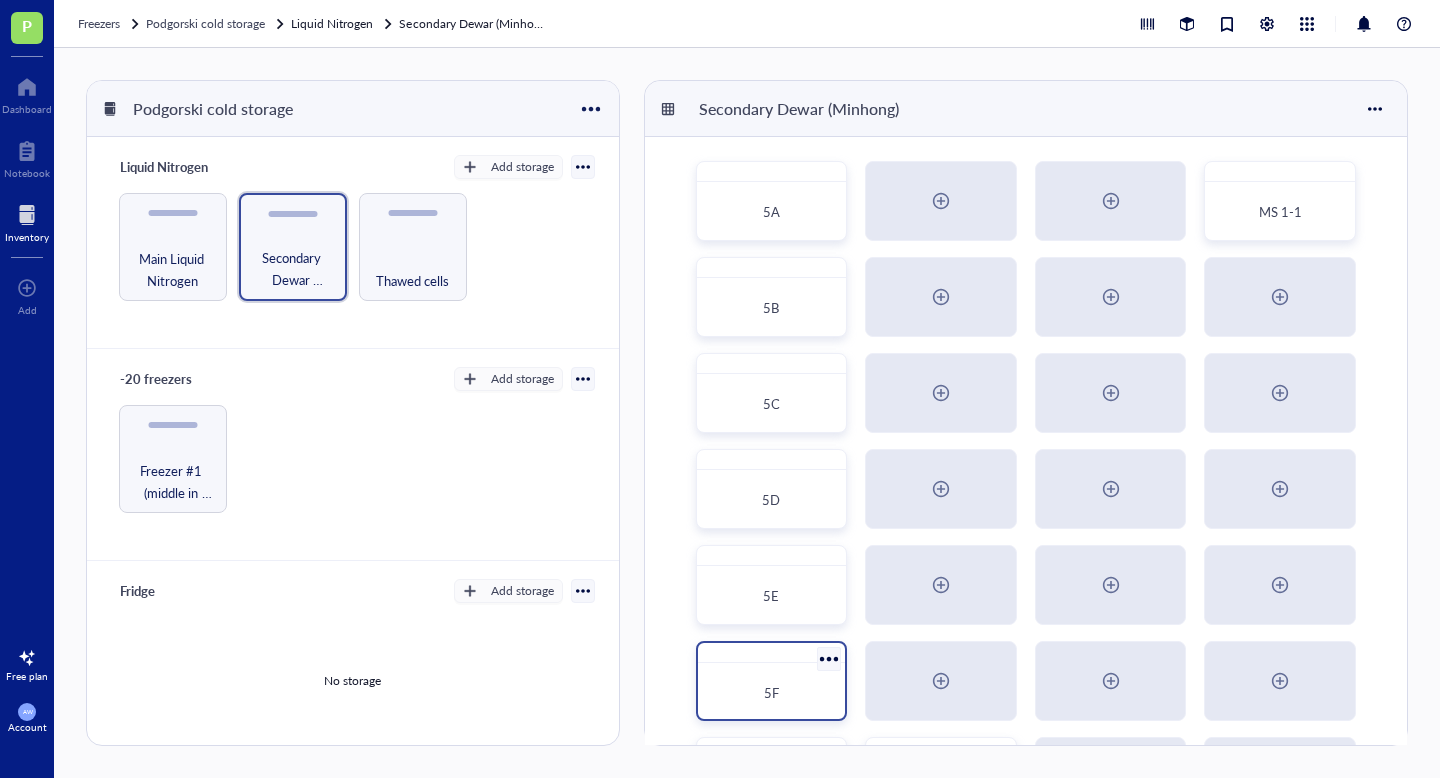 click on "5F" at bounding box center (772, 693) 